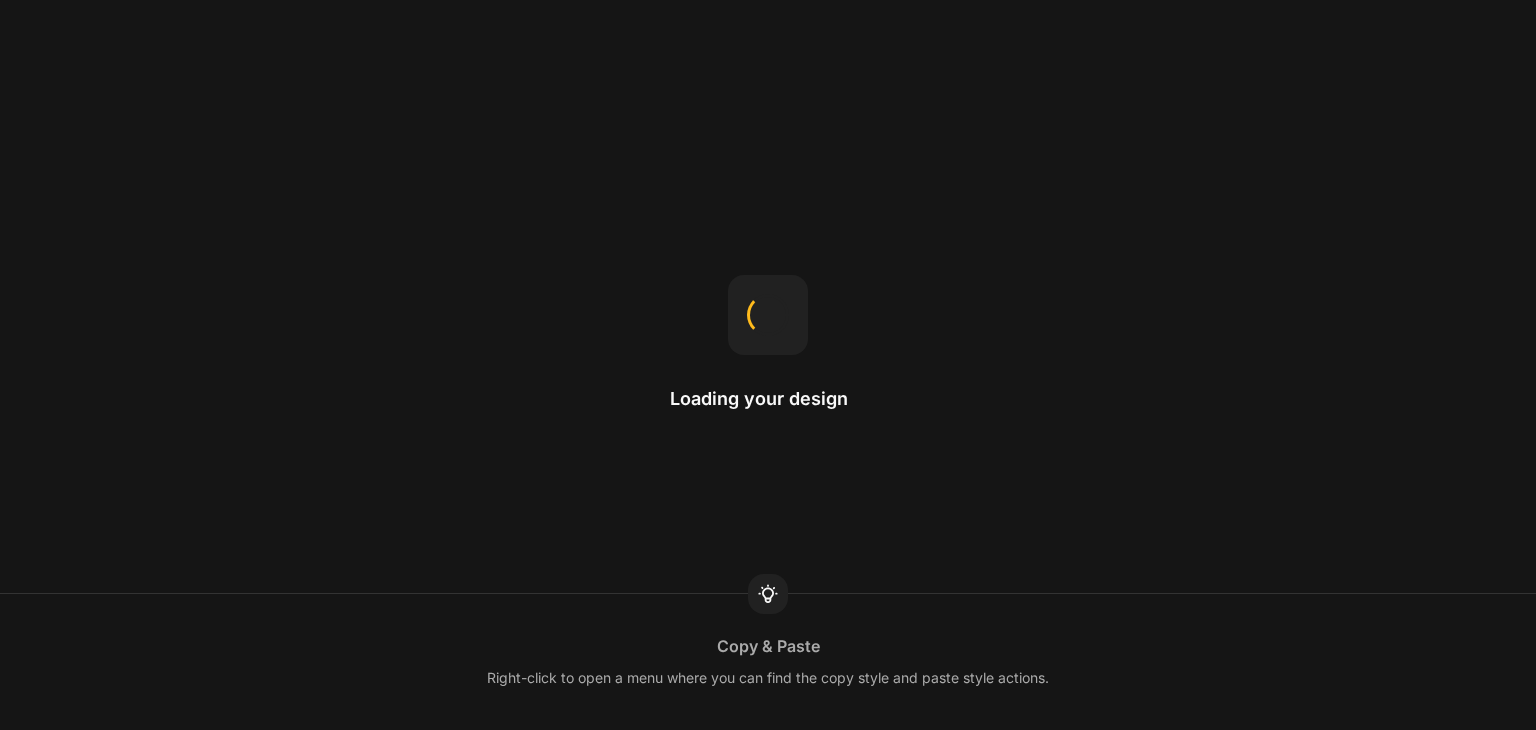 scroll, scrollTop: 0, scrollLeft: 0, axis: both 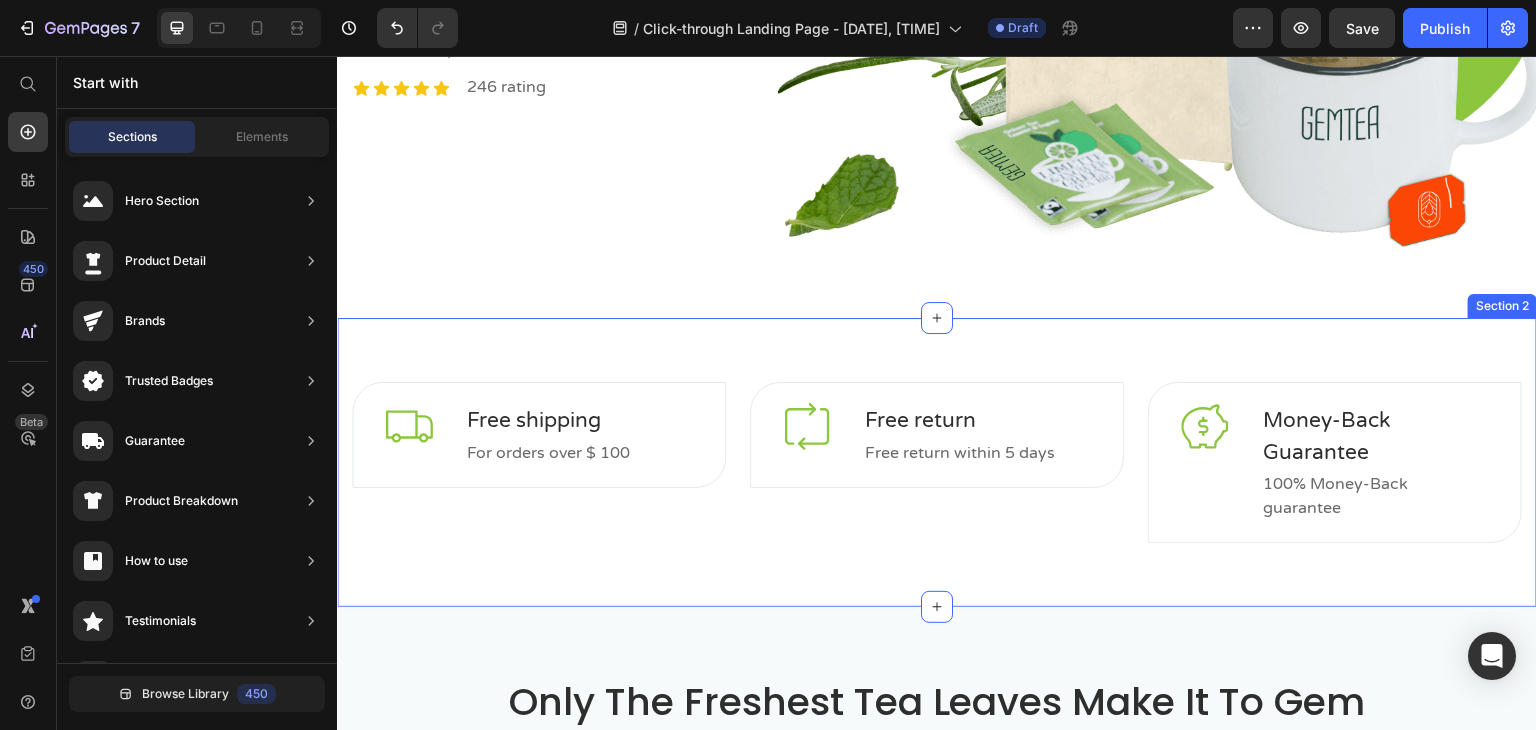 click on "Image Free shipping Text block For orders over $ 100 Text block Row Image Free return Text block Free return within 5 days Text block Row Image Money-Back Guarantee Text block 100% Money-Back guarantee Text block Row Row Section 2" at bounding box center [937, 462] 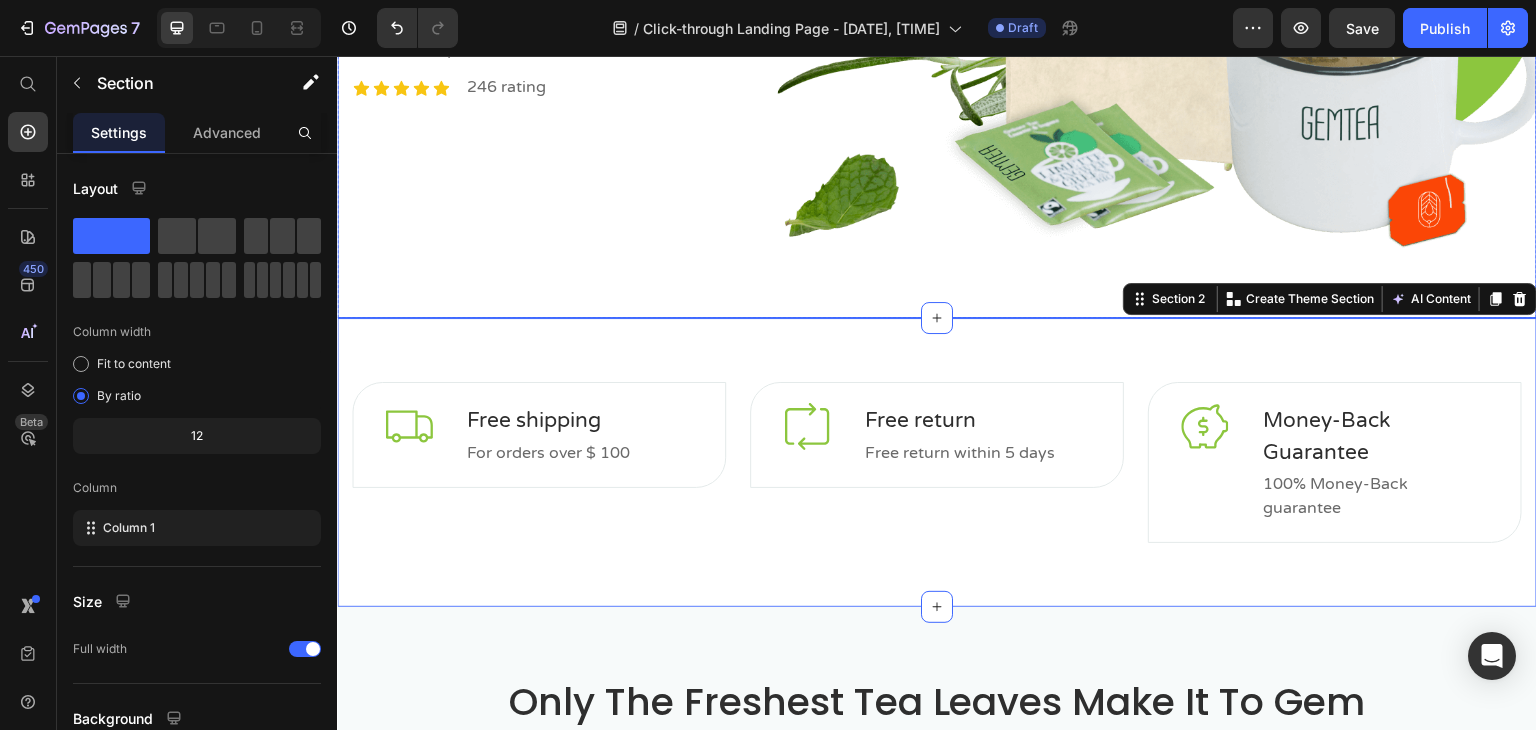 click on "Hit 10kg of excess fat In 3 weeks Heading $29.99 Product Price $60.00 Product Price Row Save 50%, Buy It Now! Product Cart Button Product 100% Money-Back Guarantee Text block                Icon                Icon                Icon                Icon                Icon Icon List Hoz 246 rating Text block Row Row" at bounding box center (937, -93) 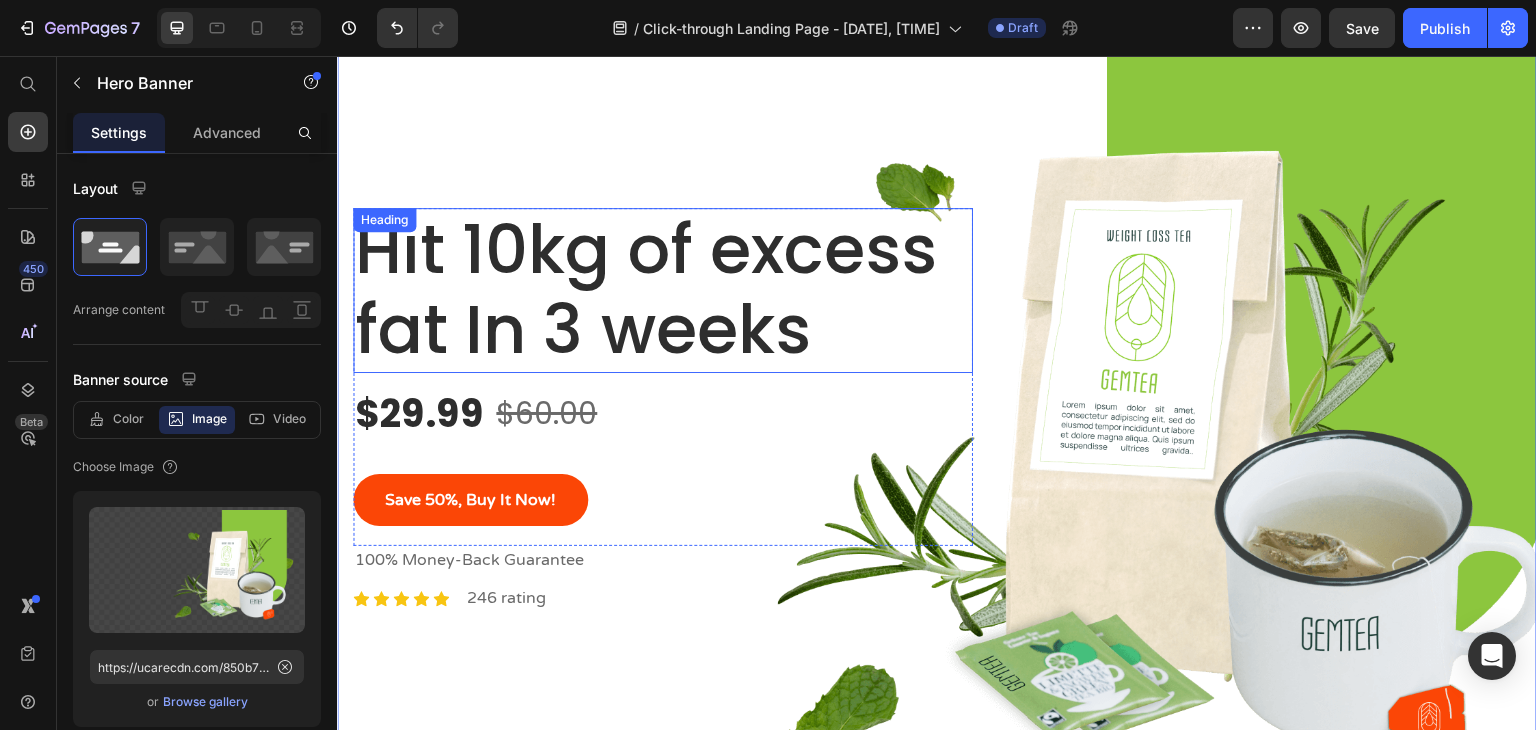 scroll, scrollTop: 0, scrollLeft: 0, axis: both 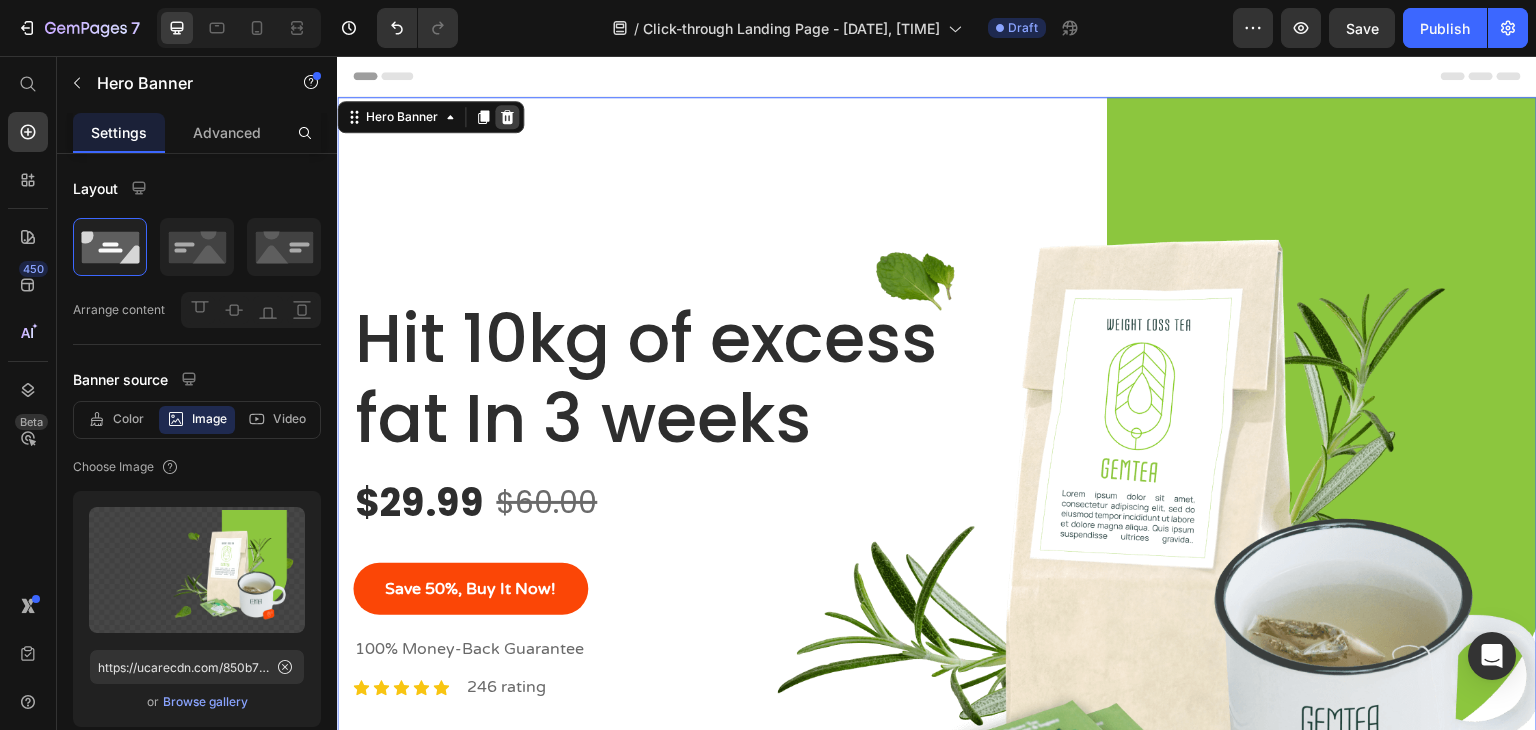 click at bounding box center [507, 117] 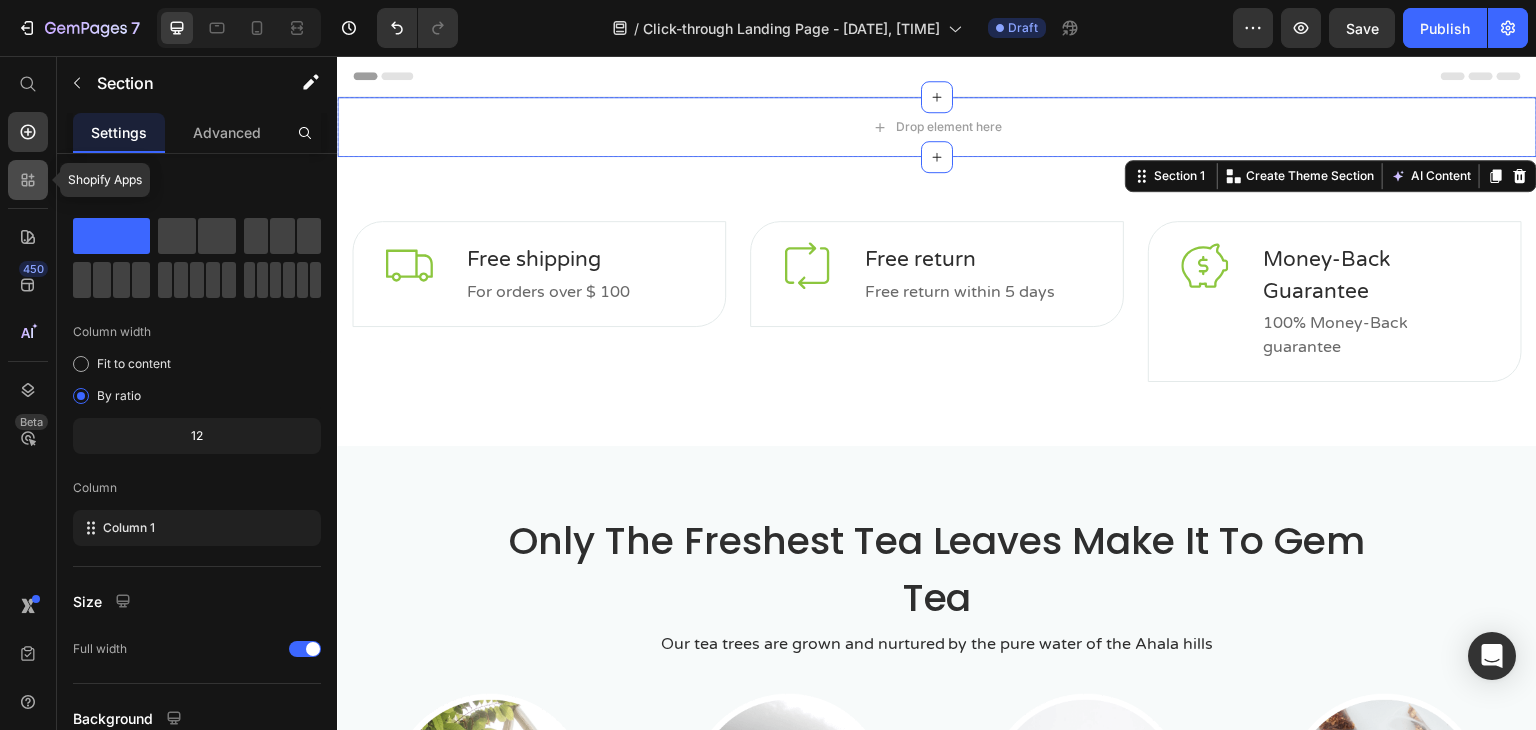click 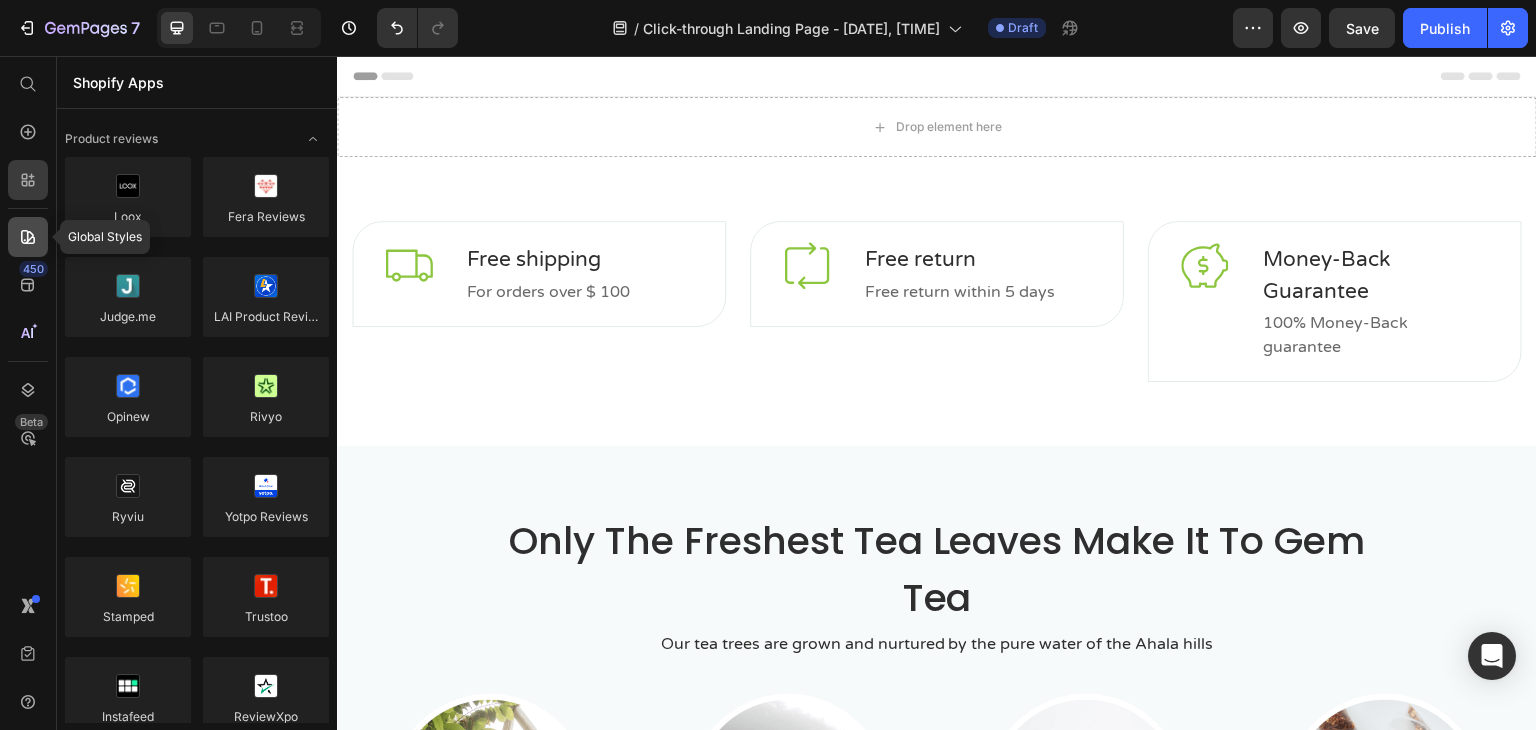 click 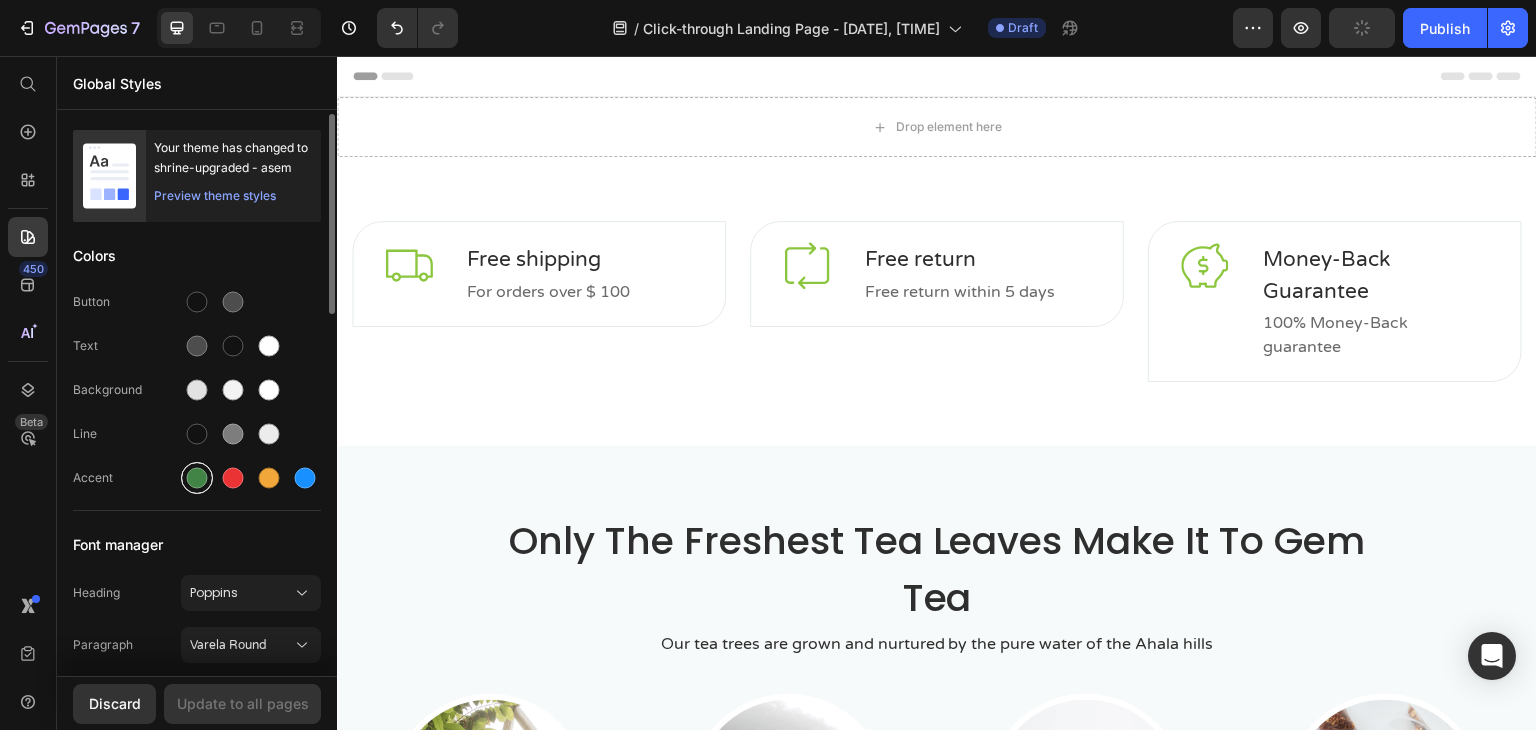 click at bounding box center [197, 478] 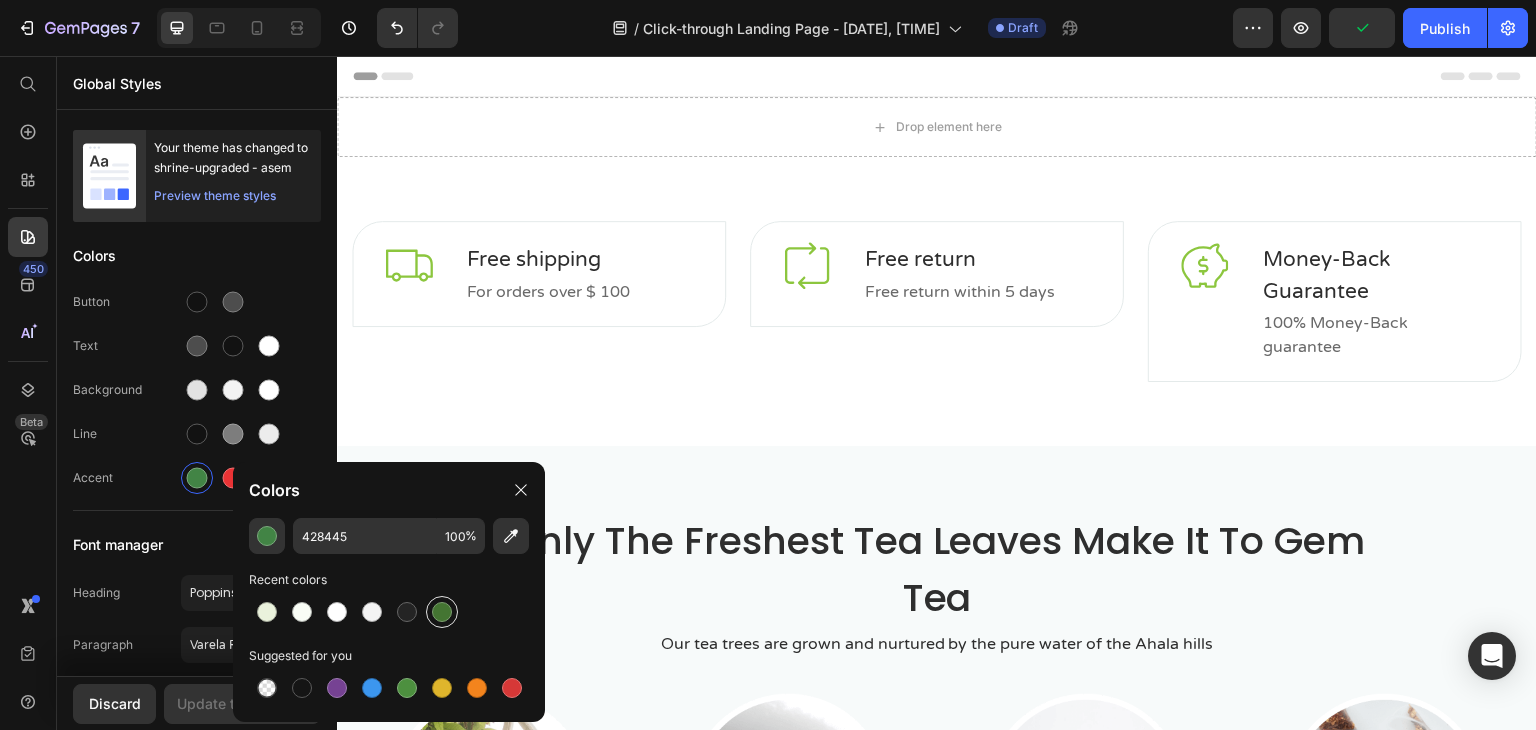 click at bounding box center [442, 612] 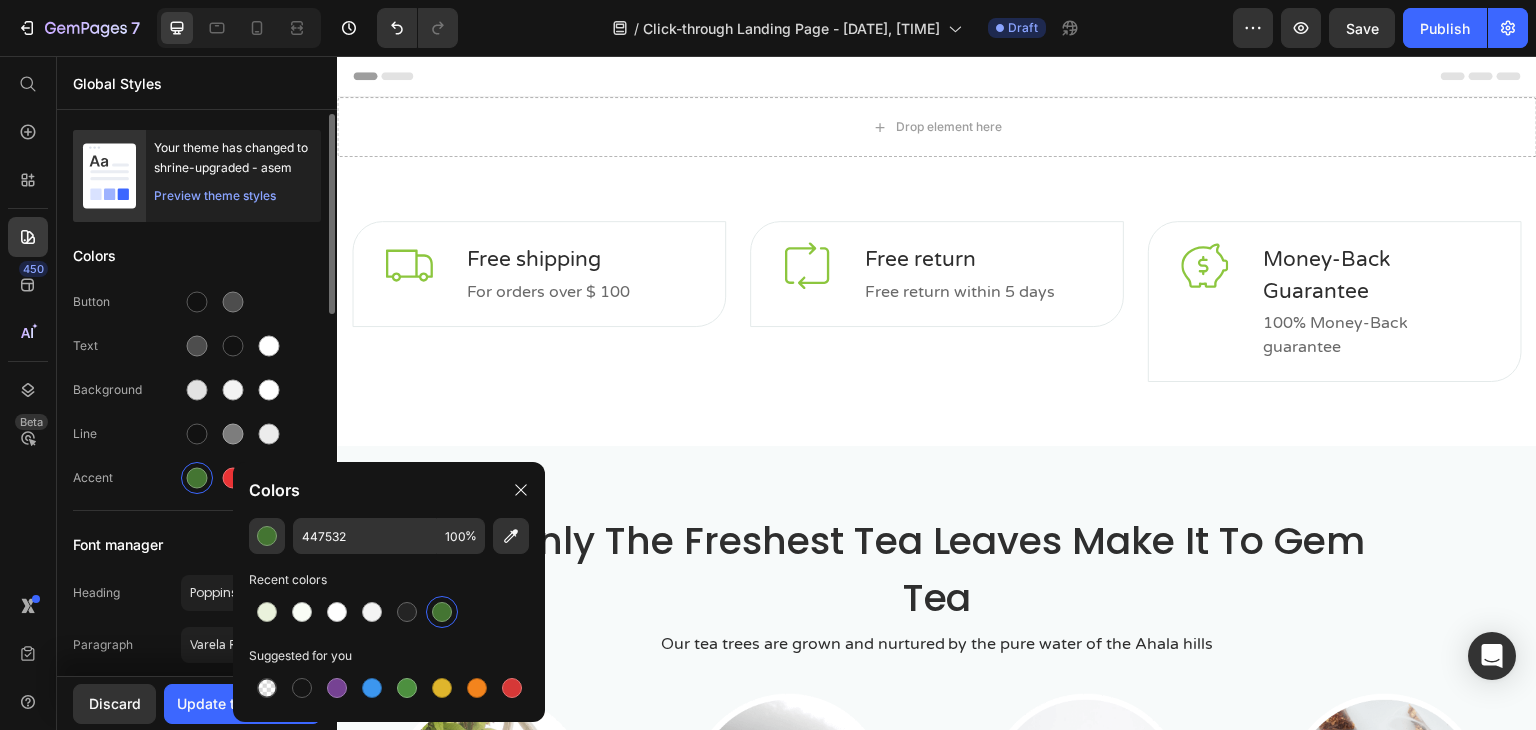 click on "Line" at bounding box center (197, 434) 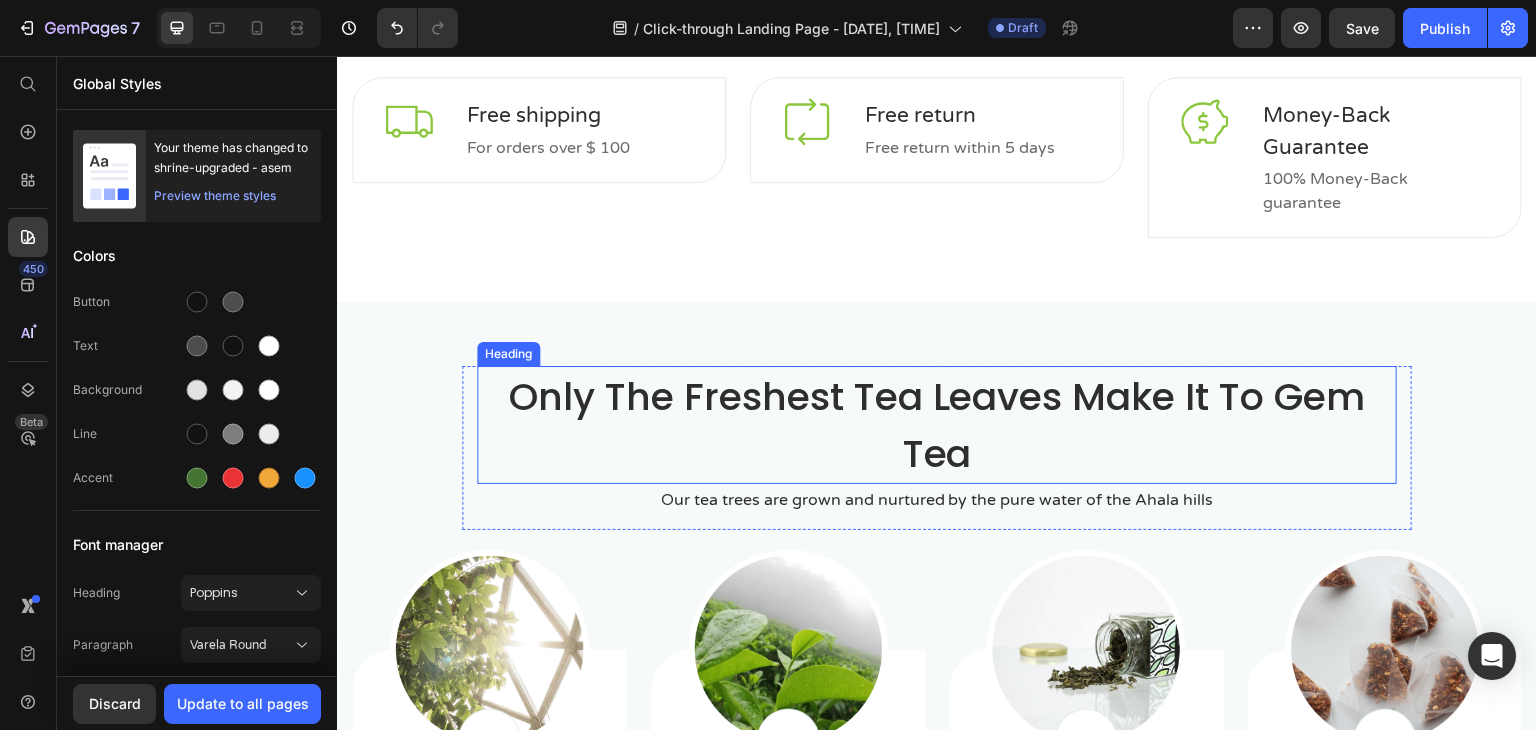 scroll, scrollTop: 0, scrollLeft: 0, axis: both 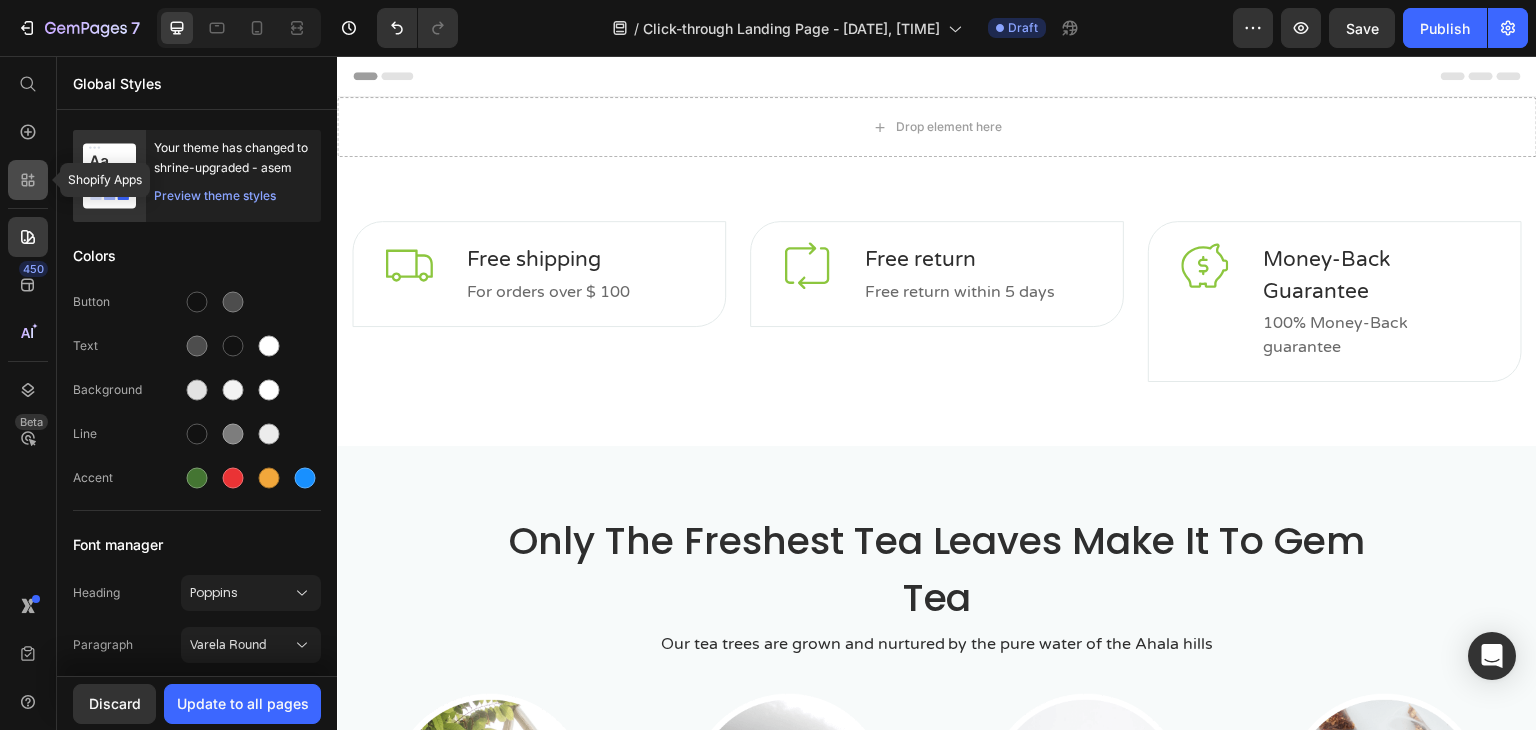 click 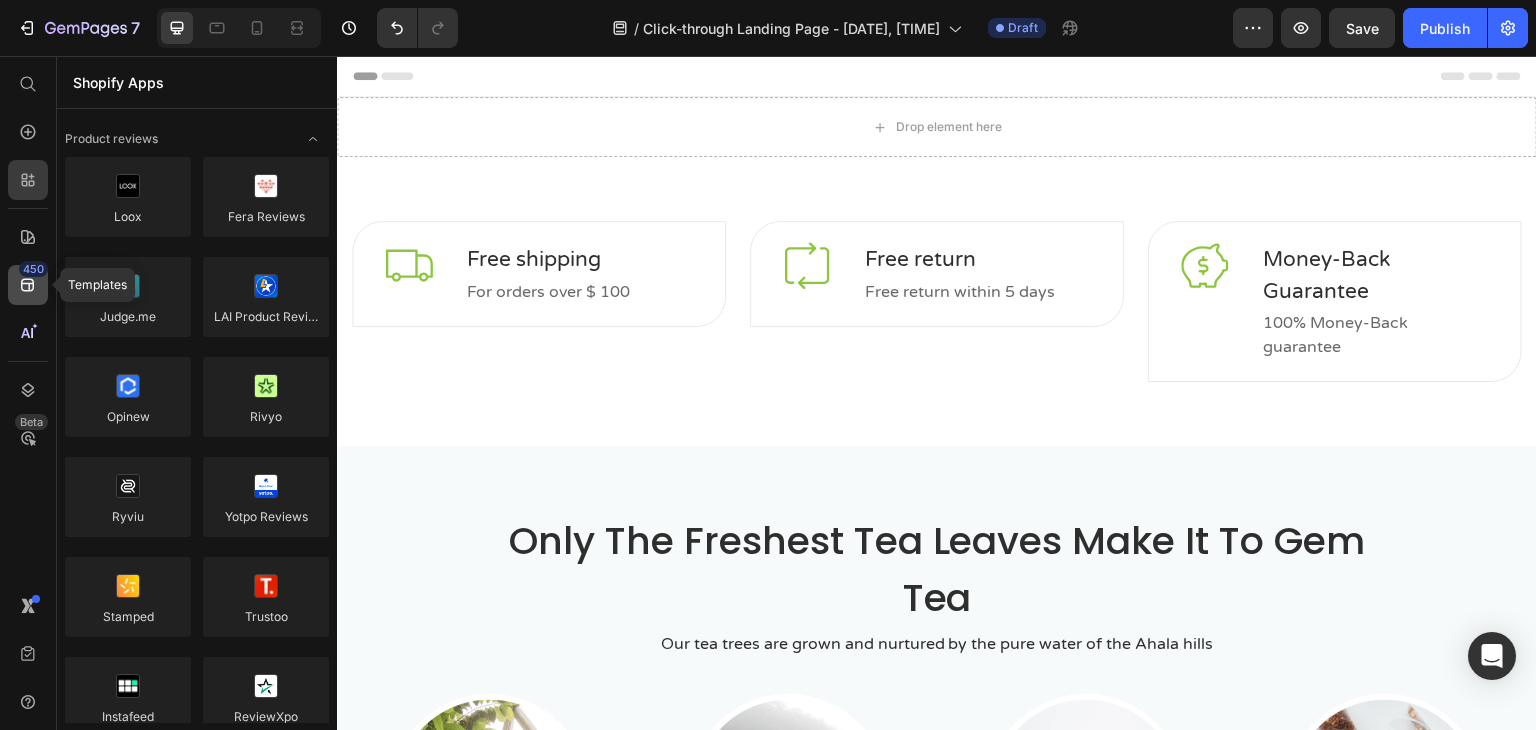 click 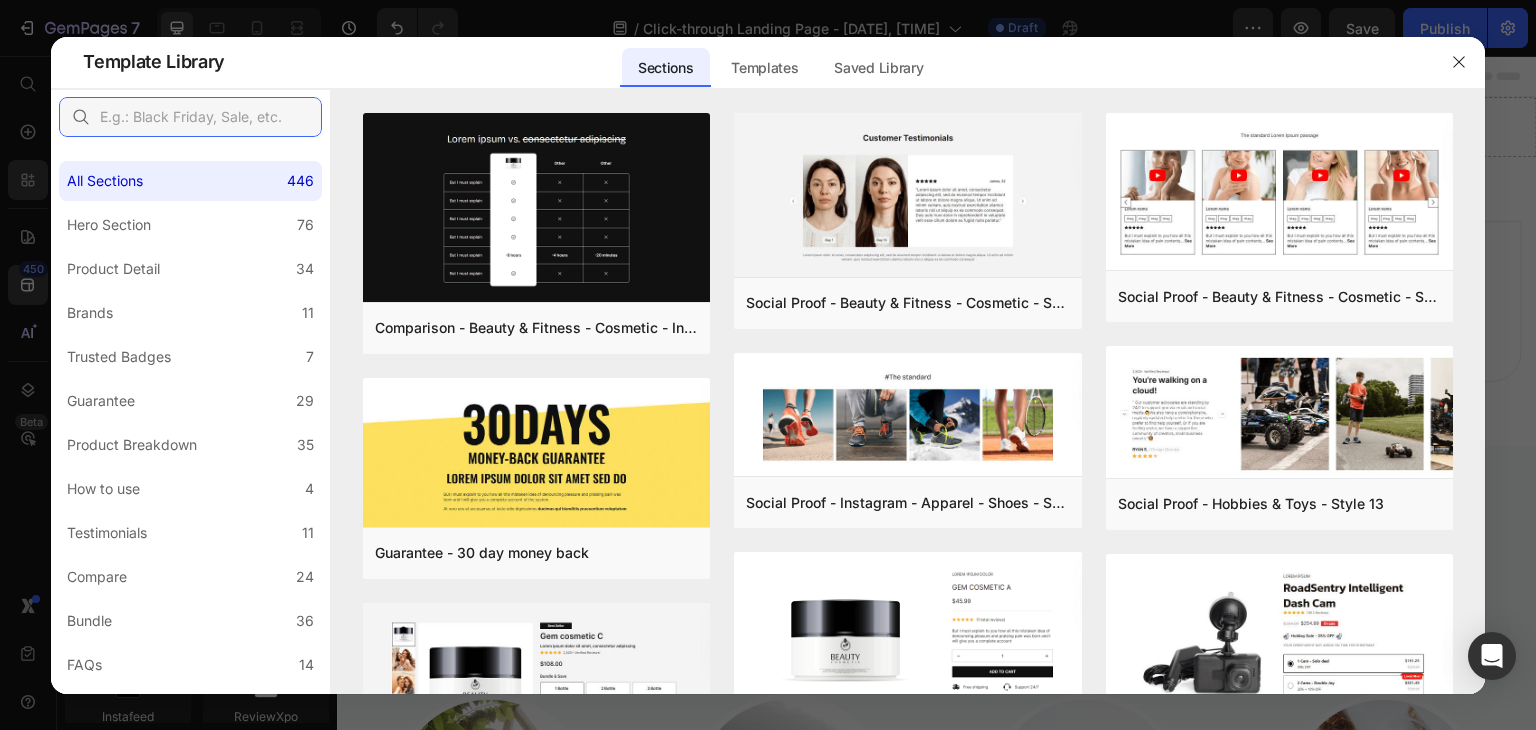 click at bounding box center (190, 117) 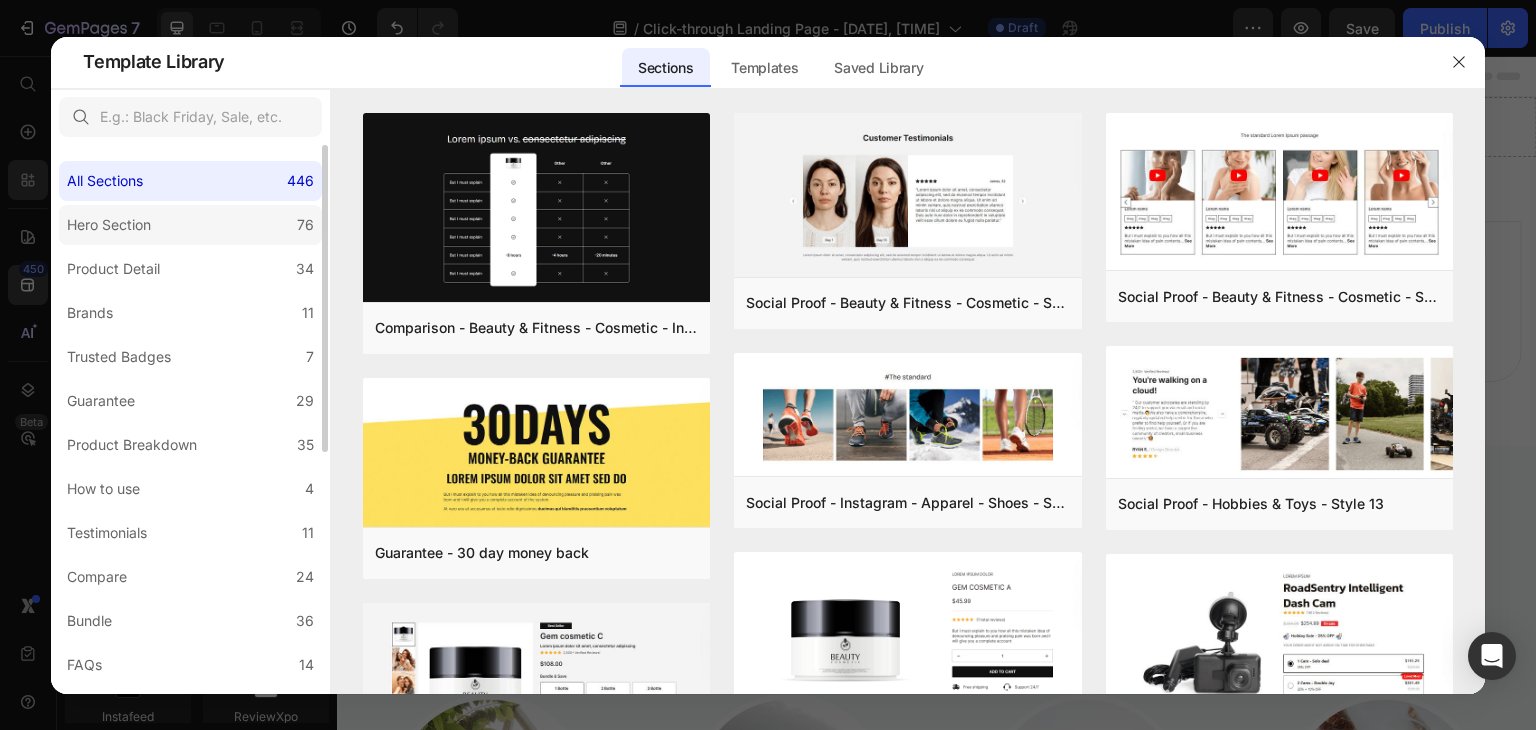 click on "Hero Section 76" 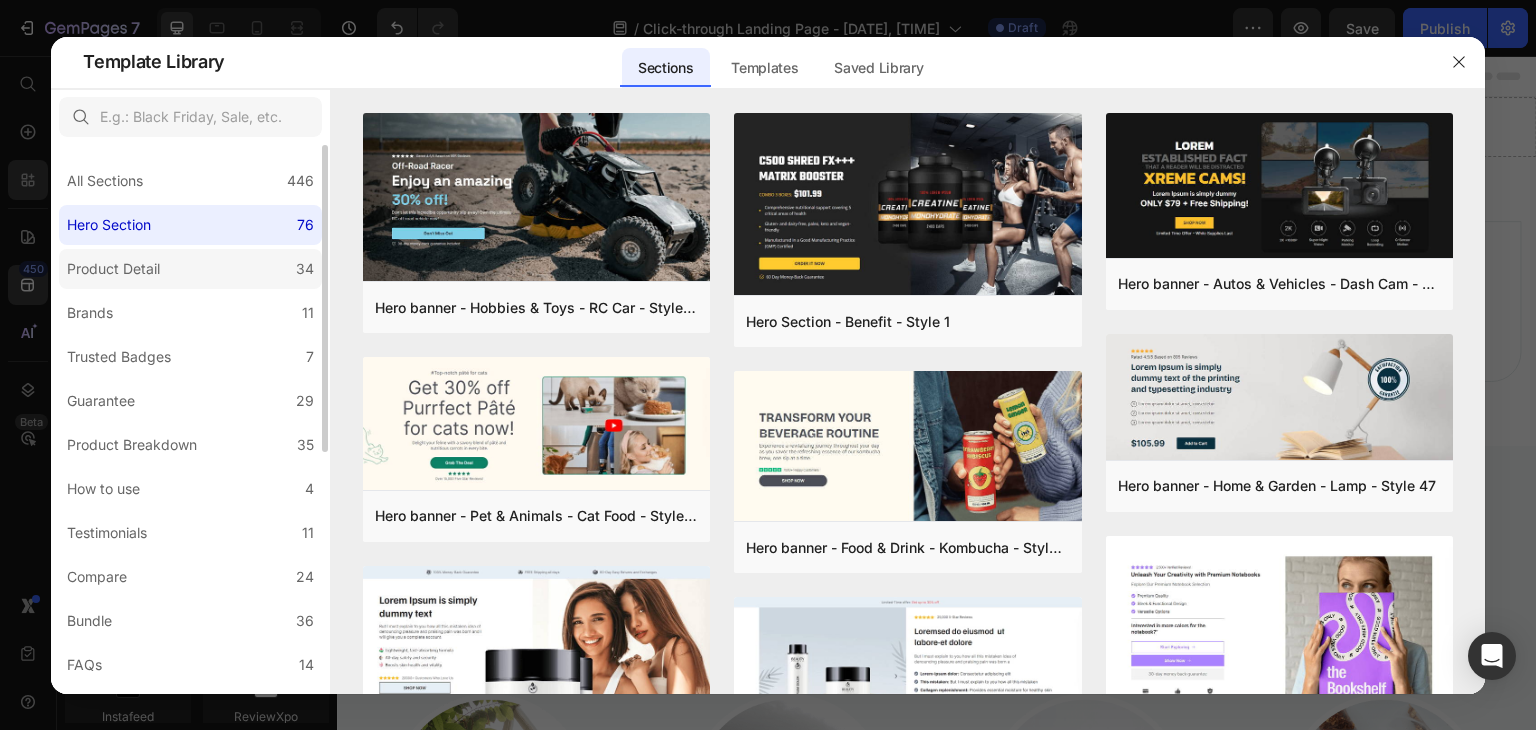 click on "Product Detail" at bounding box center [113, 269] 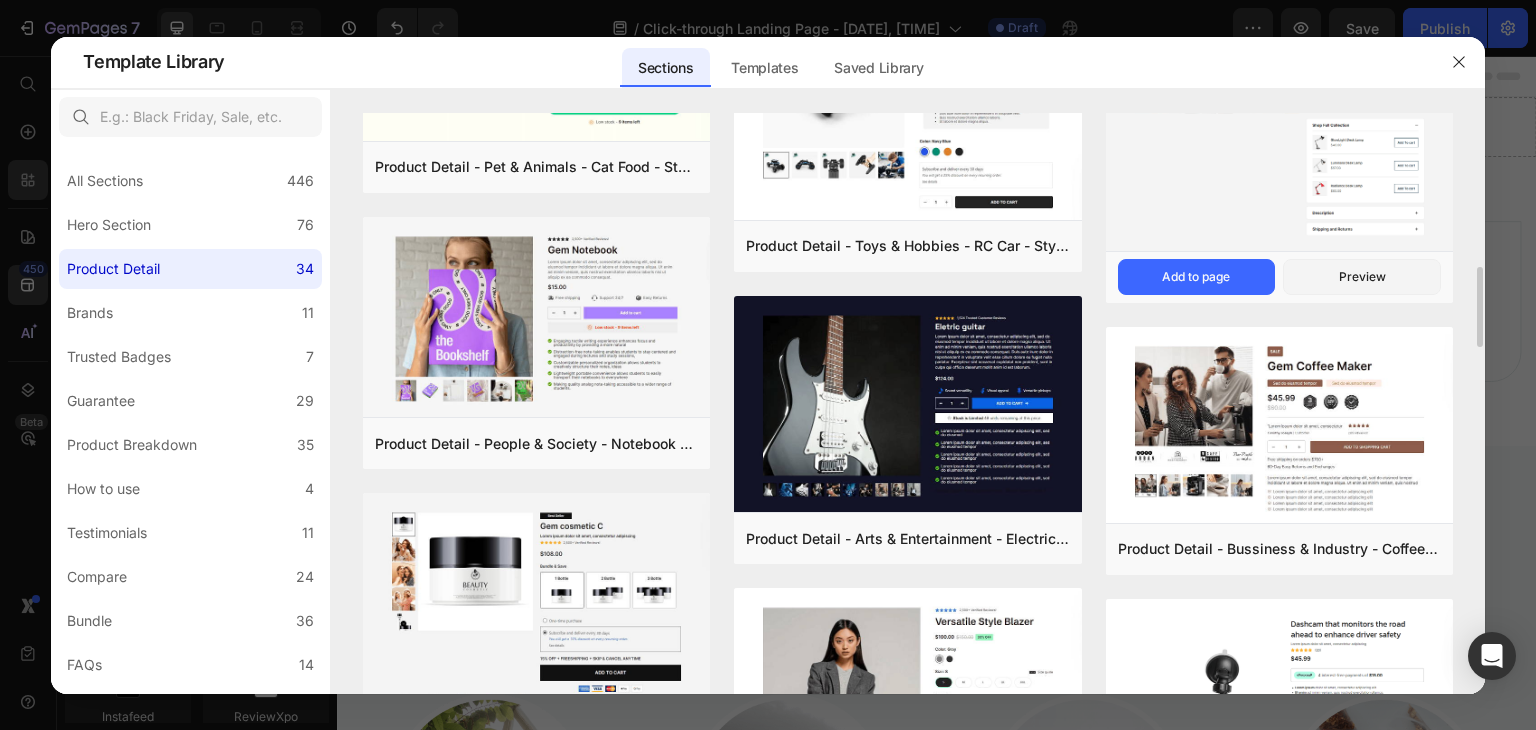 scroll, scrollTop: 811, scrollLeft: 0, axis: vertical 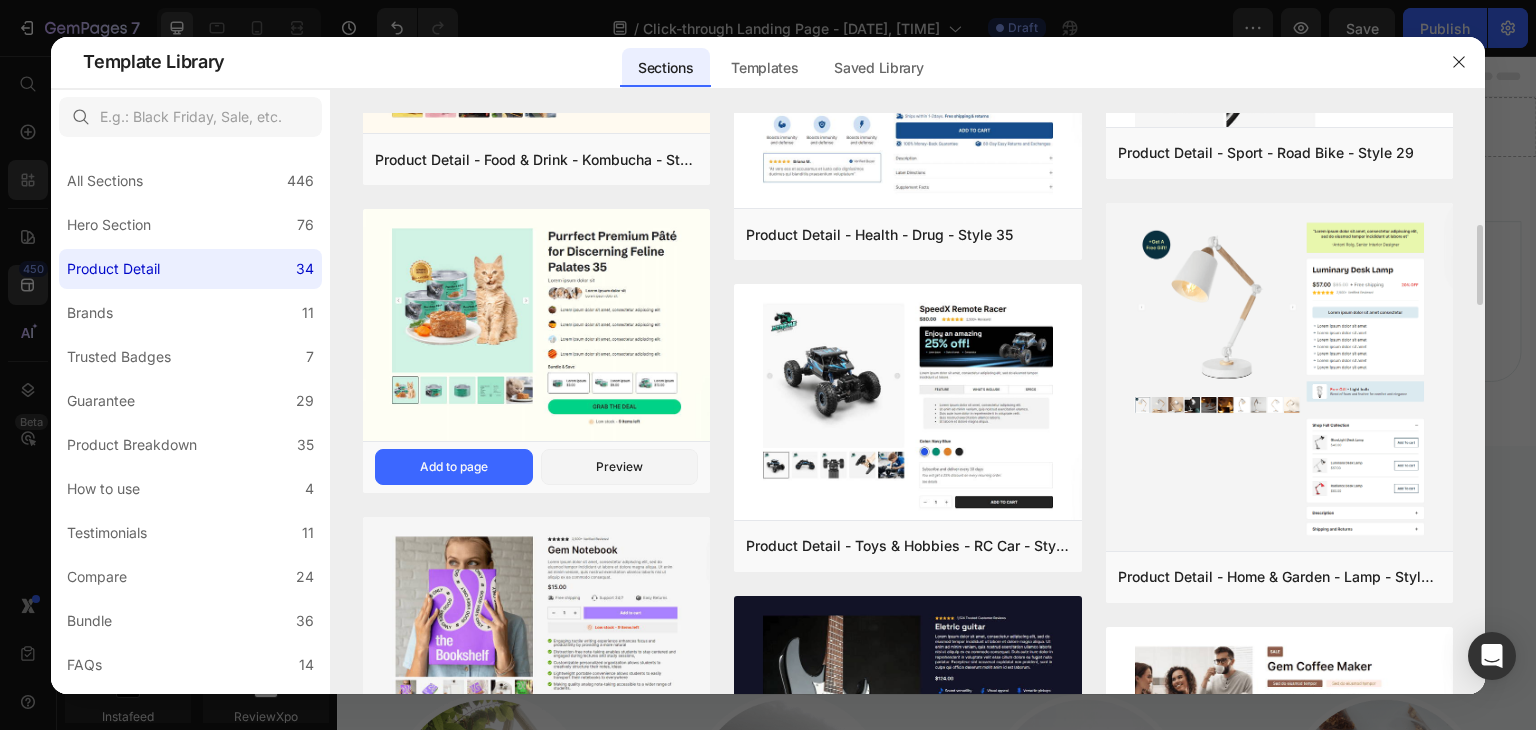 click at bounding box center (536, 326) 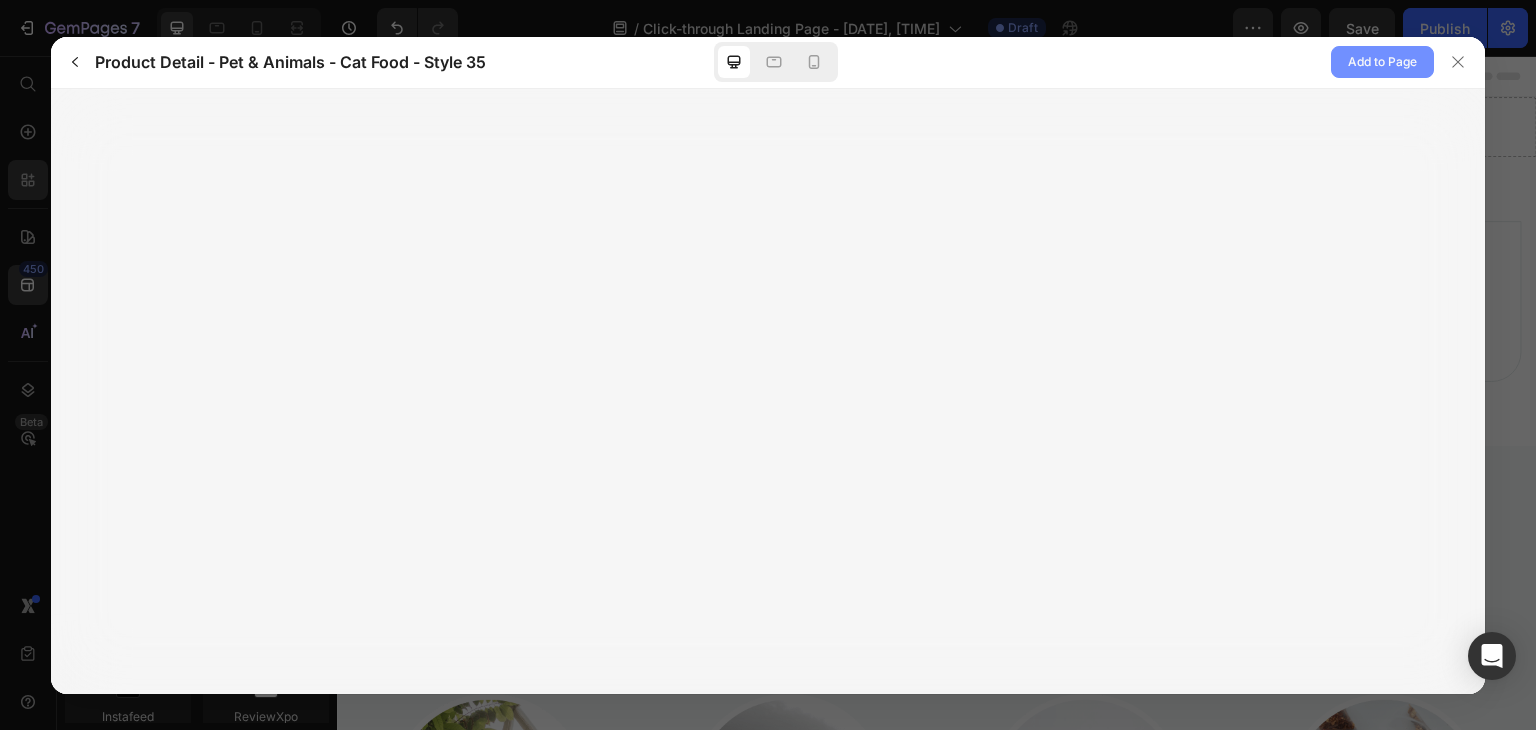 click on "Add to Page" 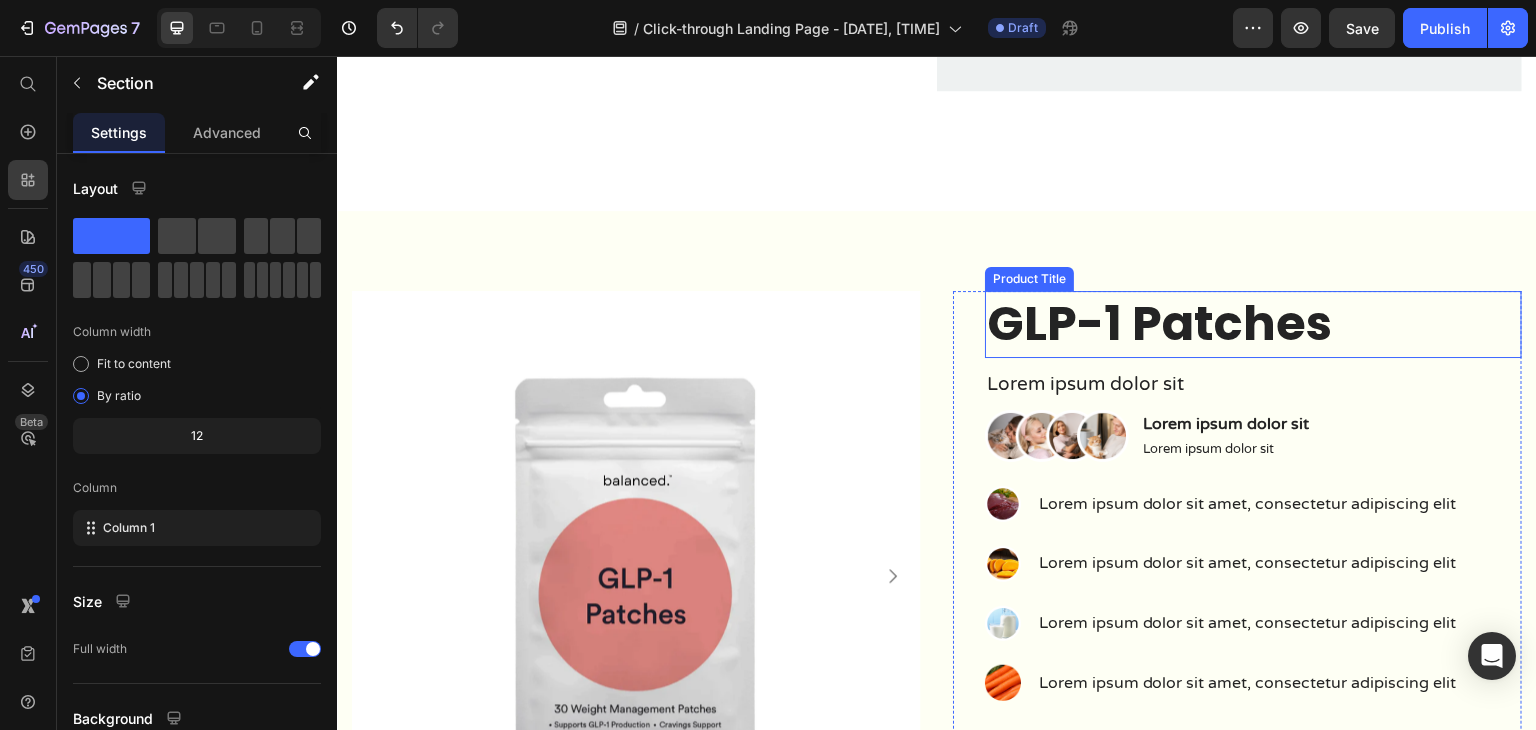 scroll, scrollTop: 5176, scrollLeft: 0, axis: vertical 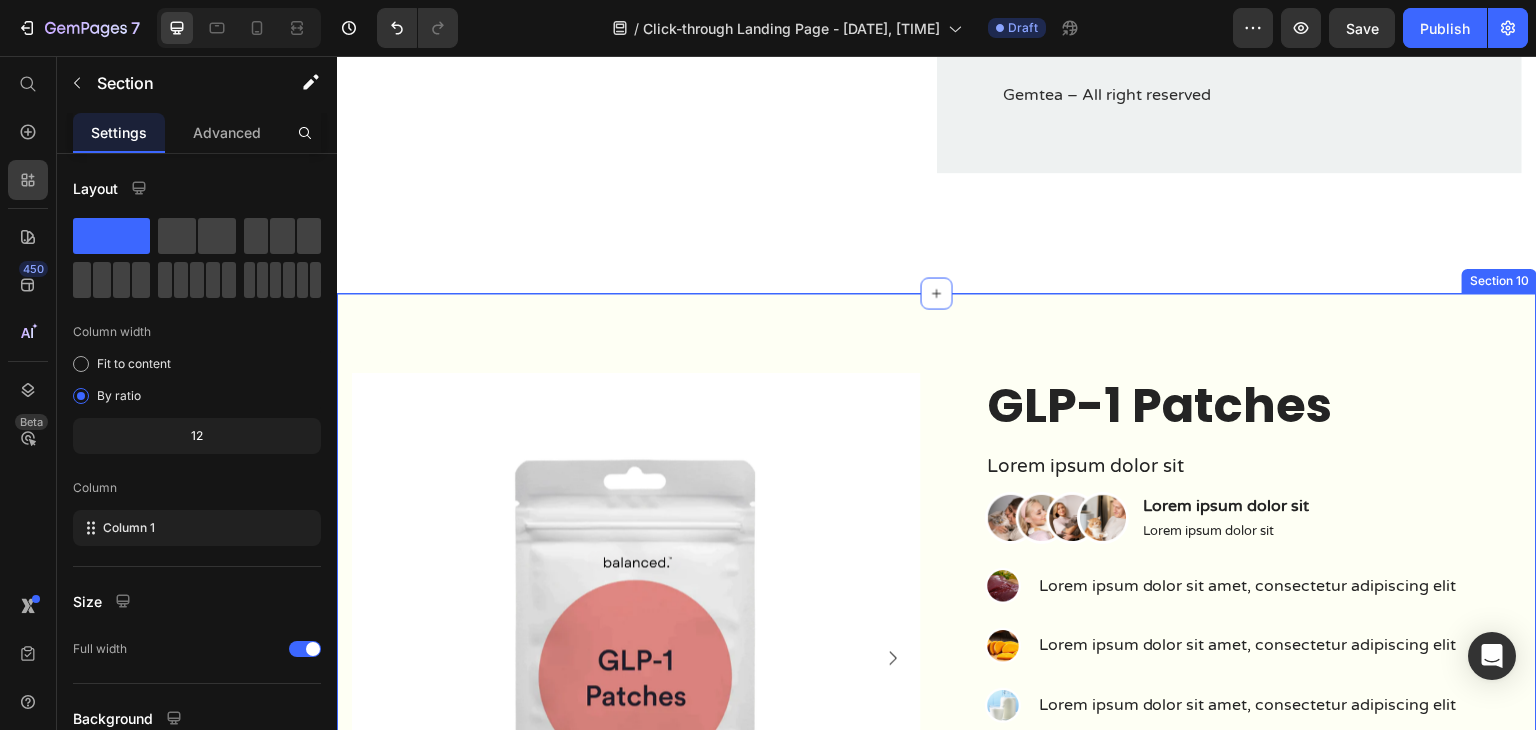 click on "Product Images GLP-1 Patches Product Title Lorem ipsum dolor sit Text Block Image Lorem ipsum dolor sit Text Block Lorem ipsum dolor sit Text Block Row Image Lorem ipsum dolor sit amet, consectetur adipiscing elit Text Block Image Lorem ipsum dolor sit amet, consectetur adipiscing elit Text Block Image Lorem ipsum dolor sit amet, consectetur adipiscing elit Text Block Image Lorem ipsum dolor sit amet, consectetur adipiscing elit Text Block Advanced List Bundle & Save Text Block This product has only default variant Product Variants & Swatches Grab the deal Add to Cart Image Low stock -  9 items left Text Block Advanced List Row Product Section 10" at bounding box center [937, 718] 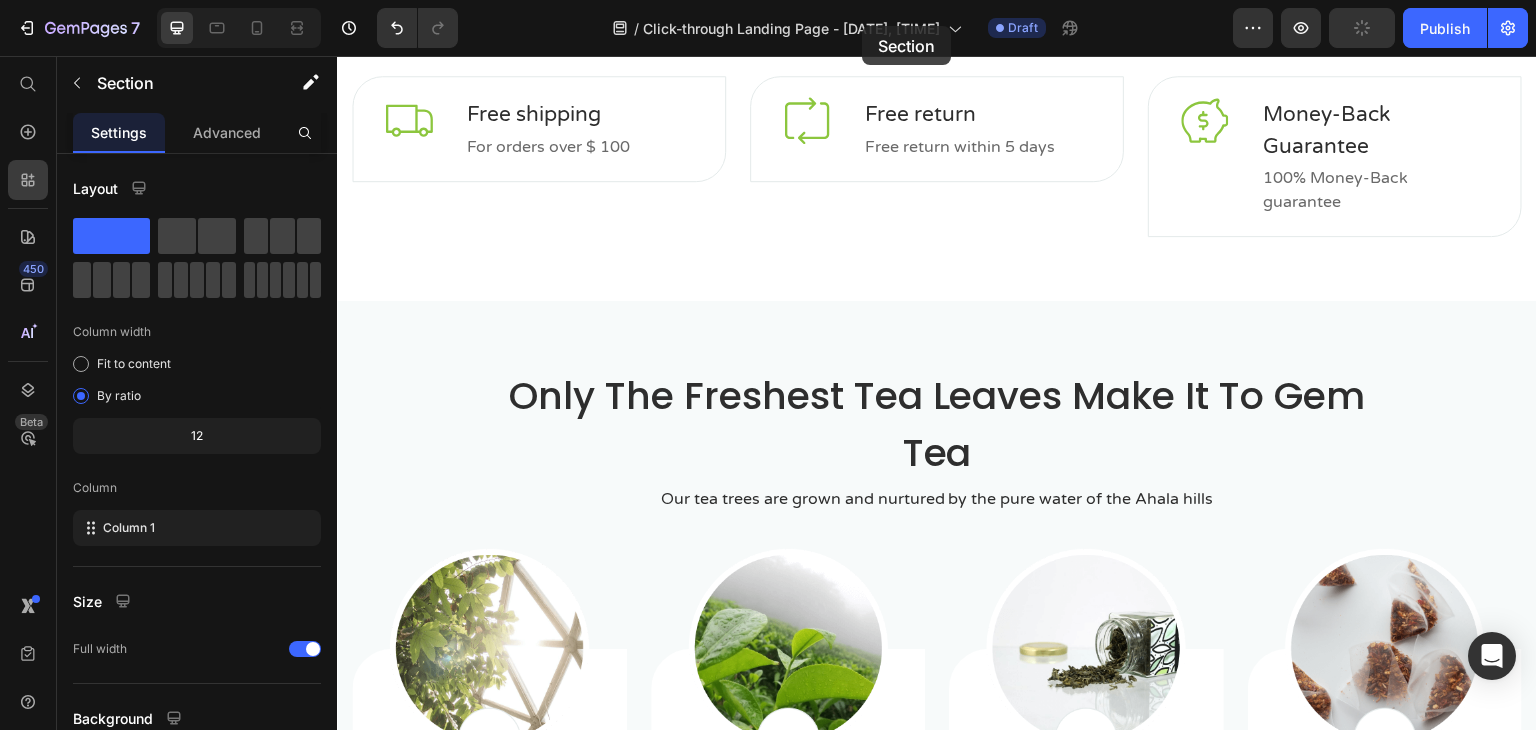 scroll, scrollTop: 0, scrollLeft: 0, axis: both 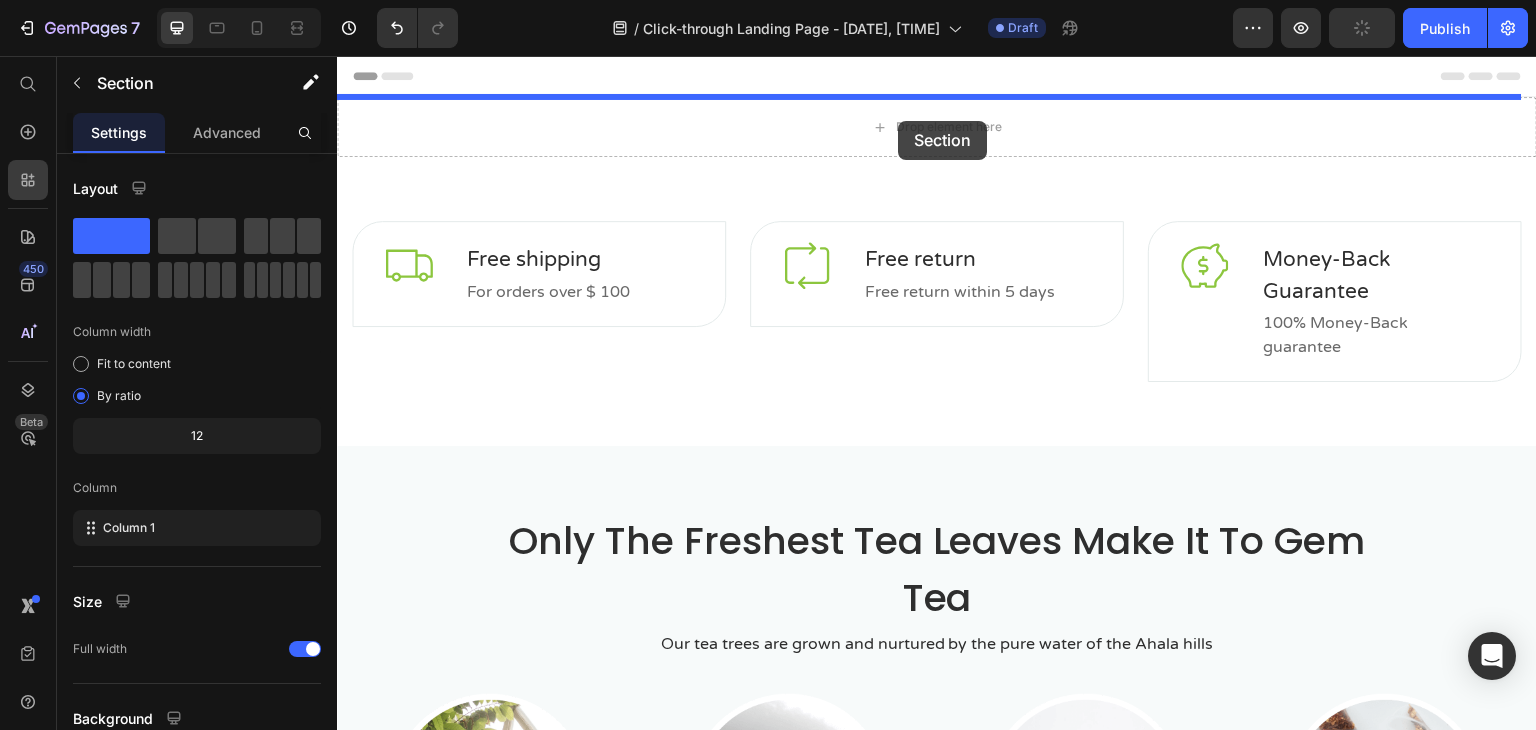 drag, startPoint x: 926, startPoint y: 378, endPoint x: 898, endPoint y: 121, distance: 258.52078 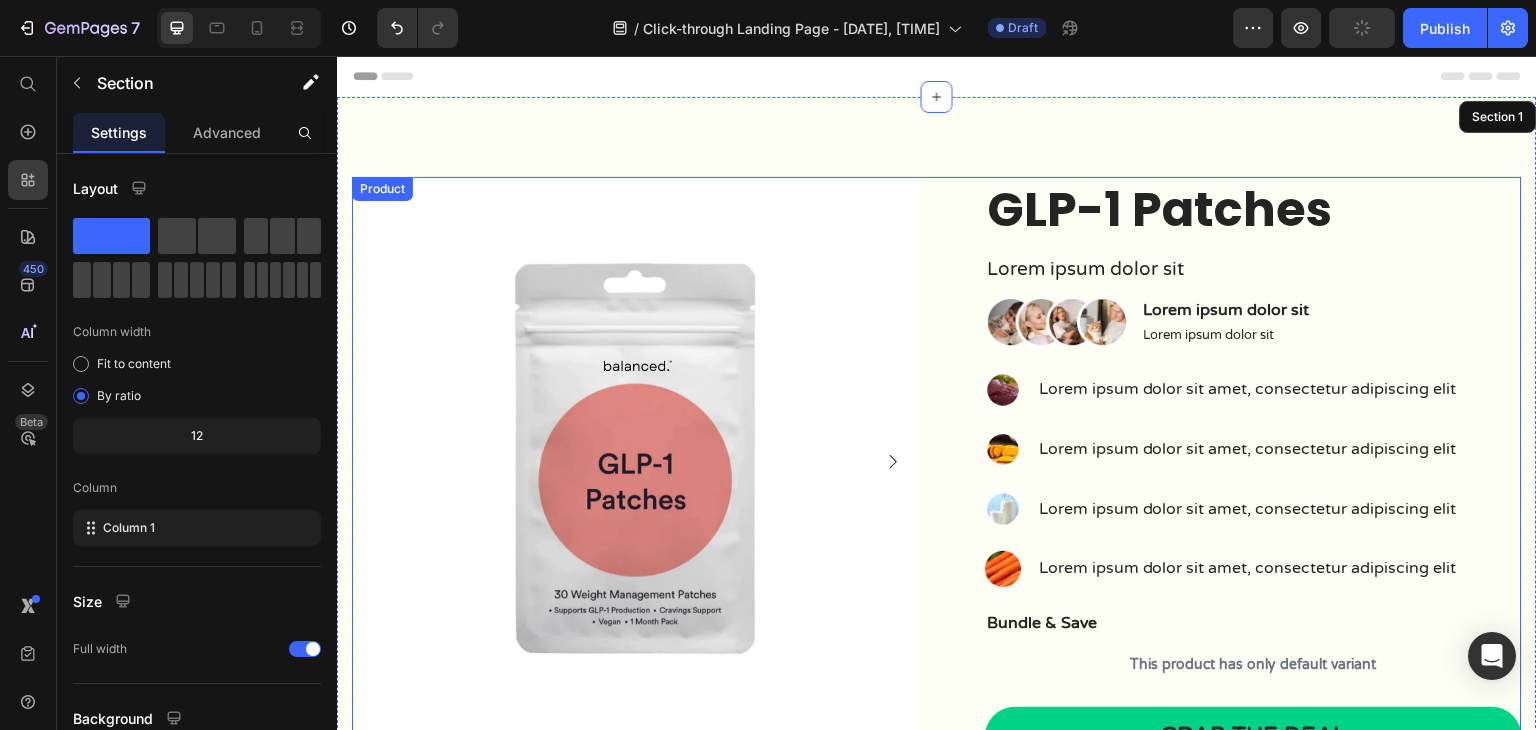 scroll, scrollTop: 500, scrollLeft: 0, axis: vertical 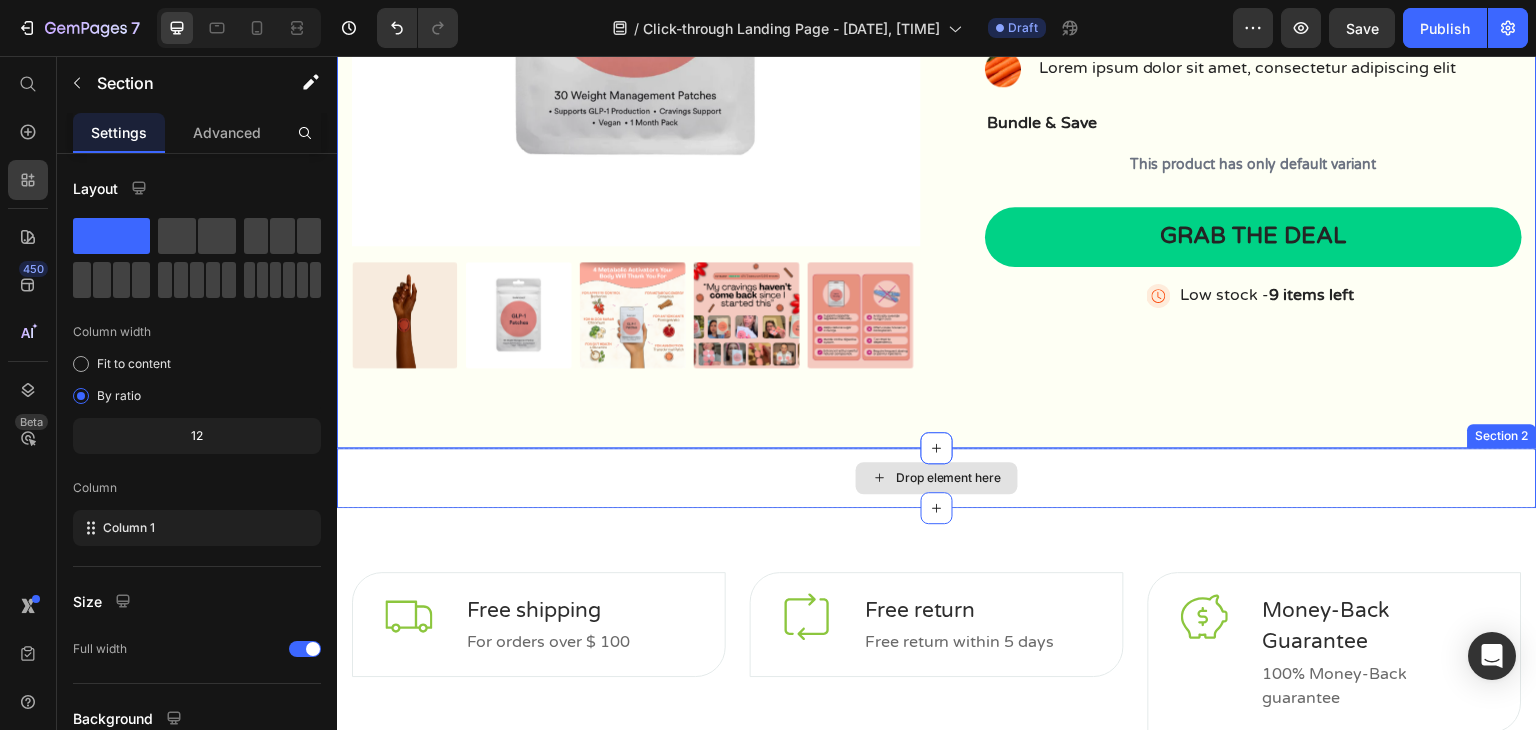 click on "Drop element here" at bounding box center [937, 478] 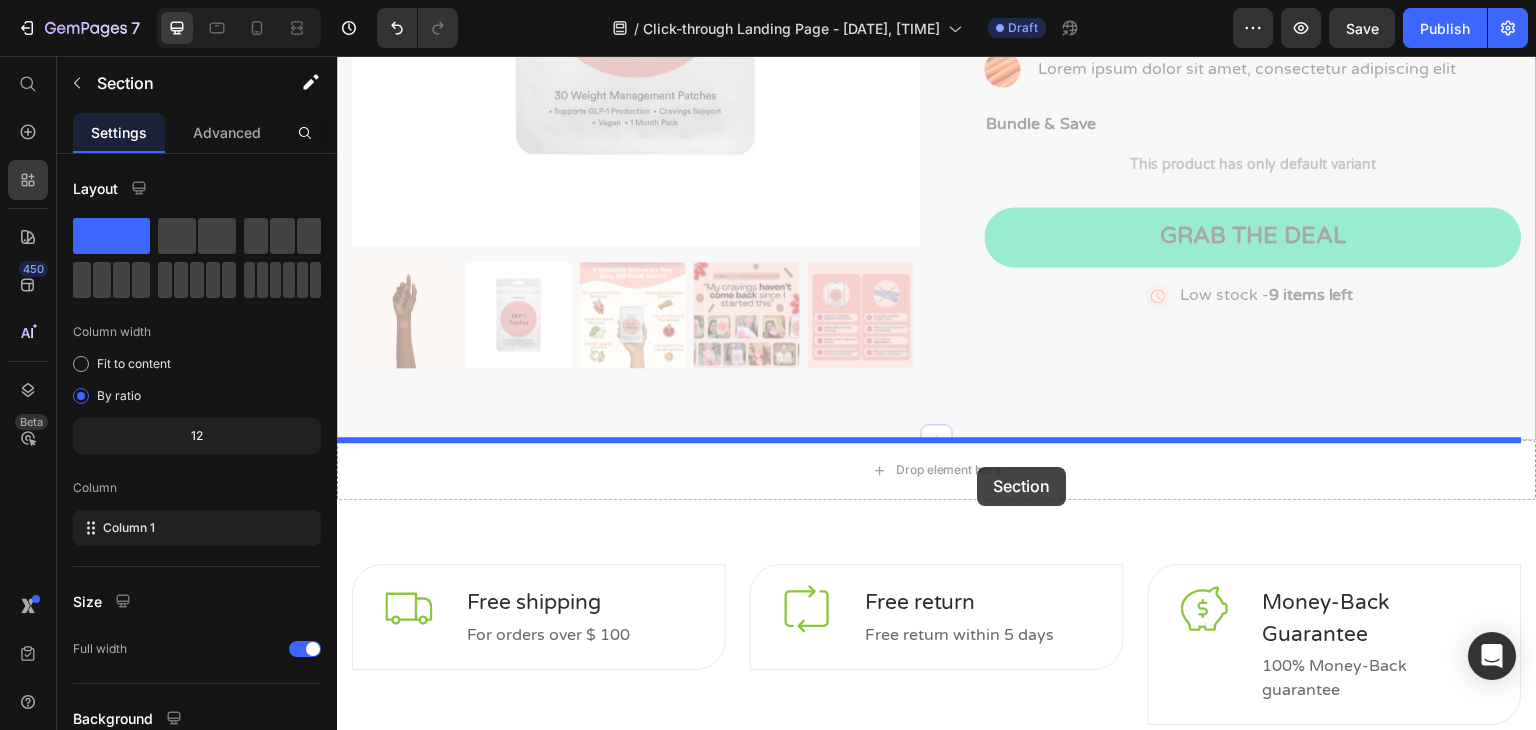 drag, startPoint x: 1103, startPoint y: 413, endPoint x: 978, endPoint y: 467, distance: 136.16534 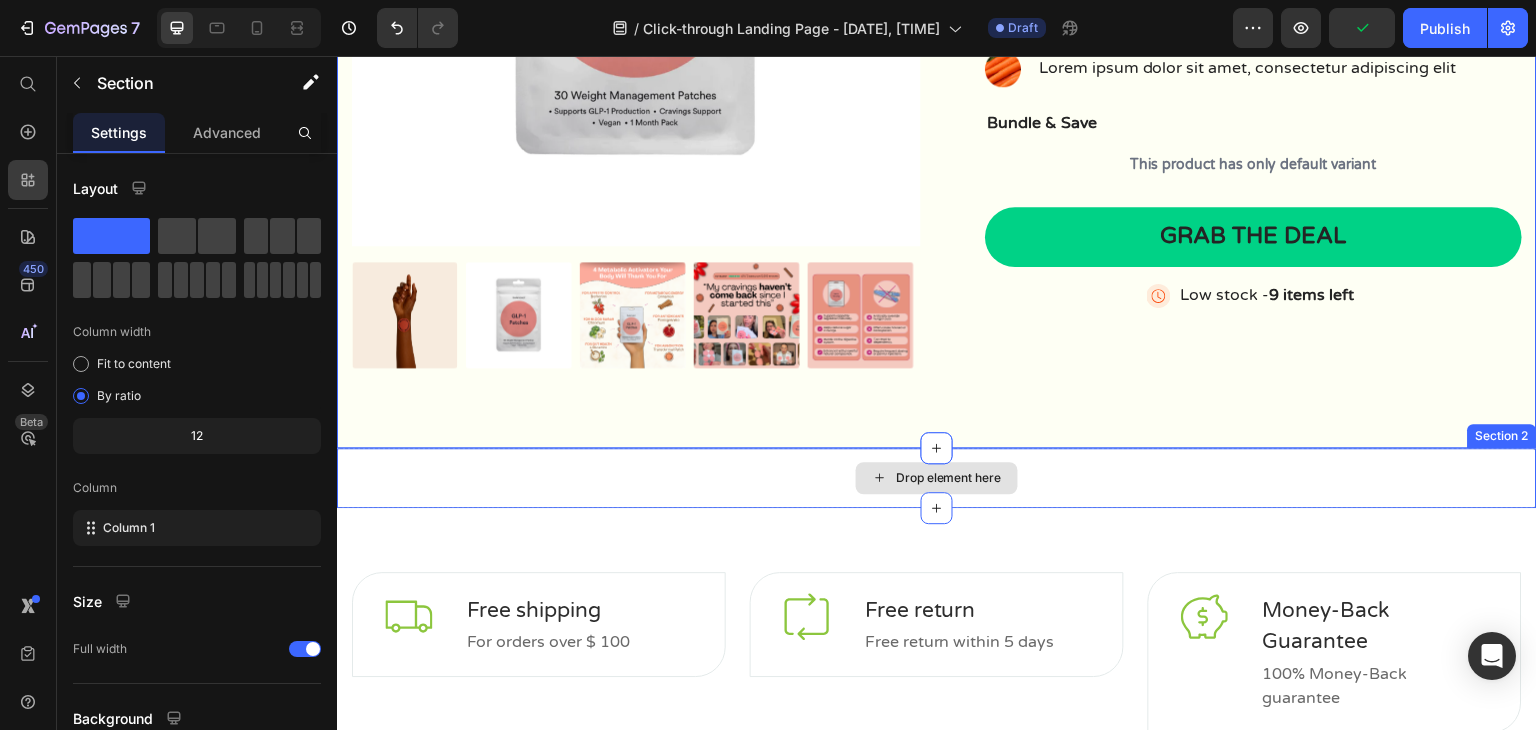 click on "Drop element here" at bounding box center [937, 478] 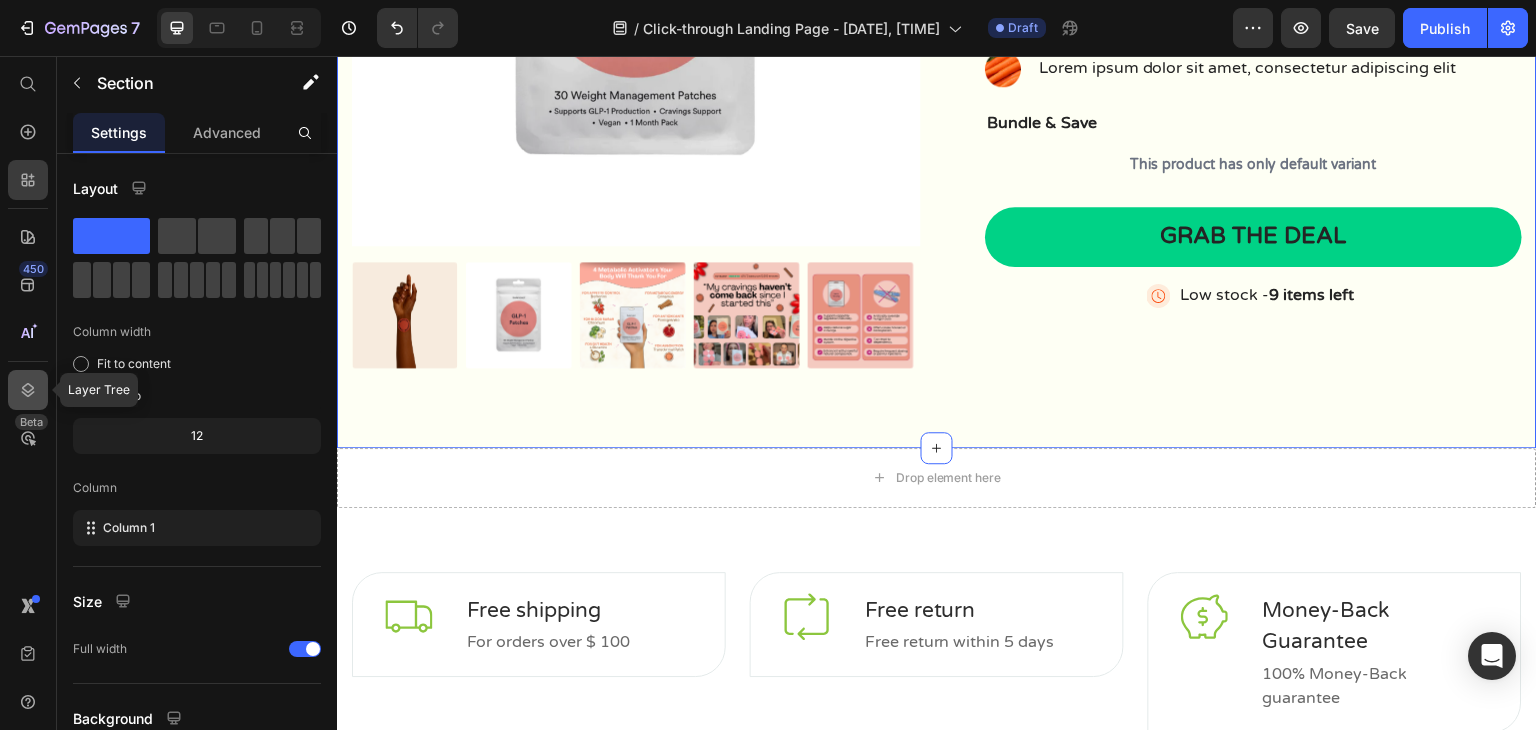 click 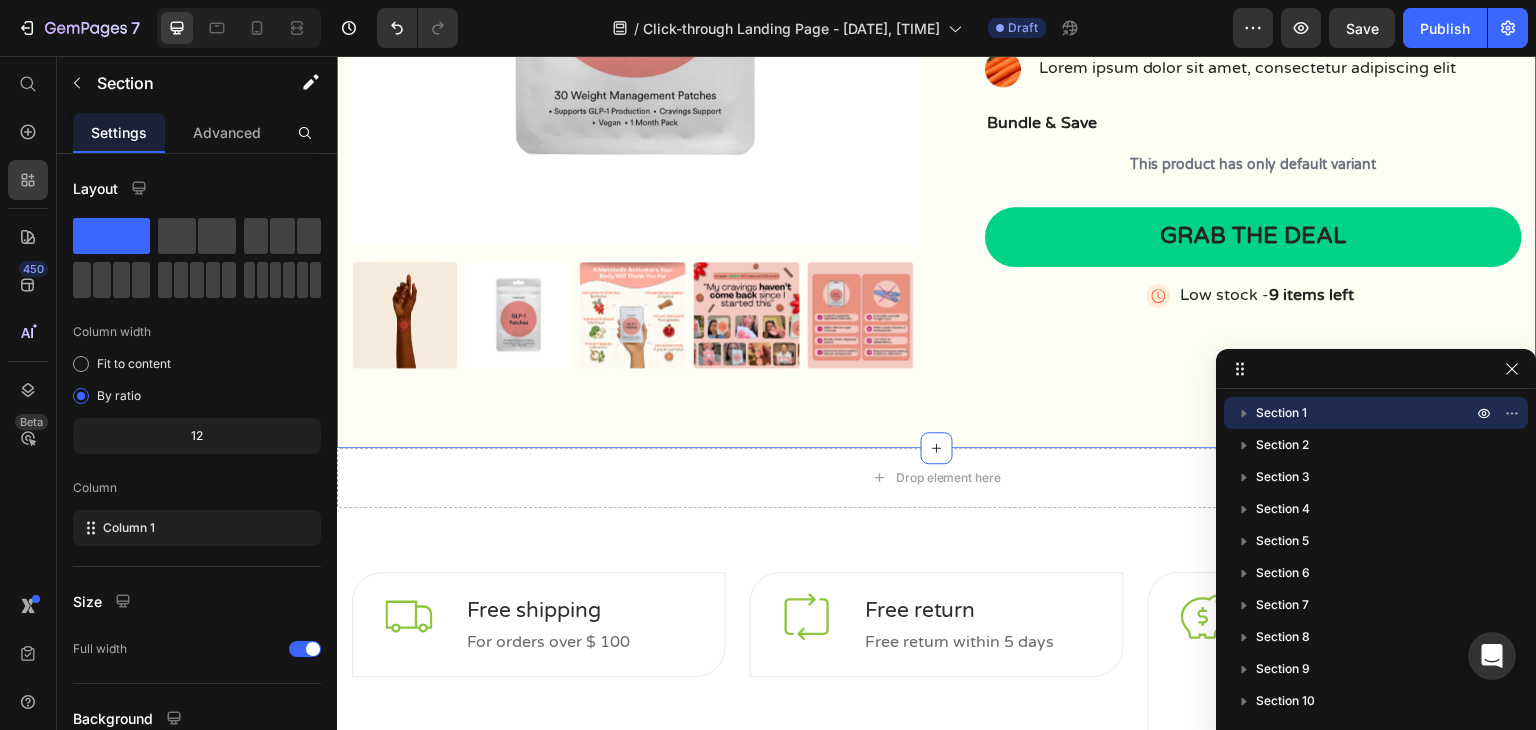 click 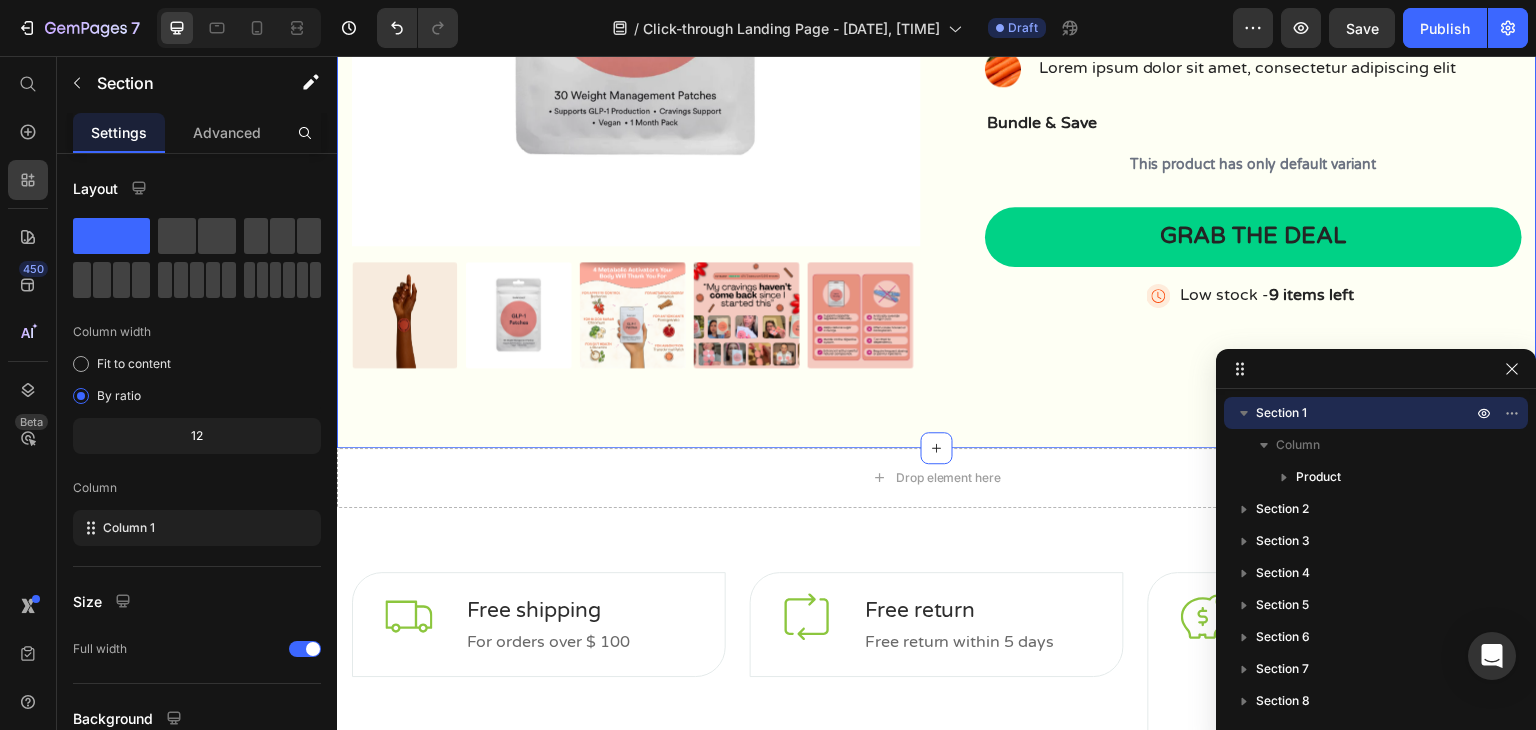 click 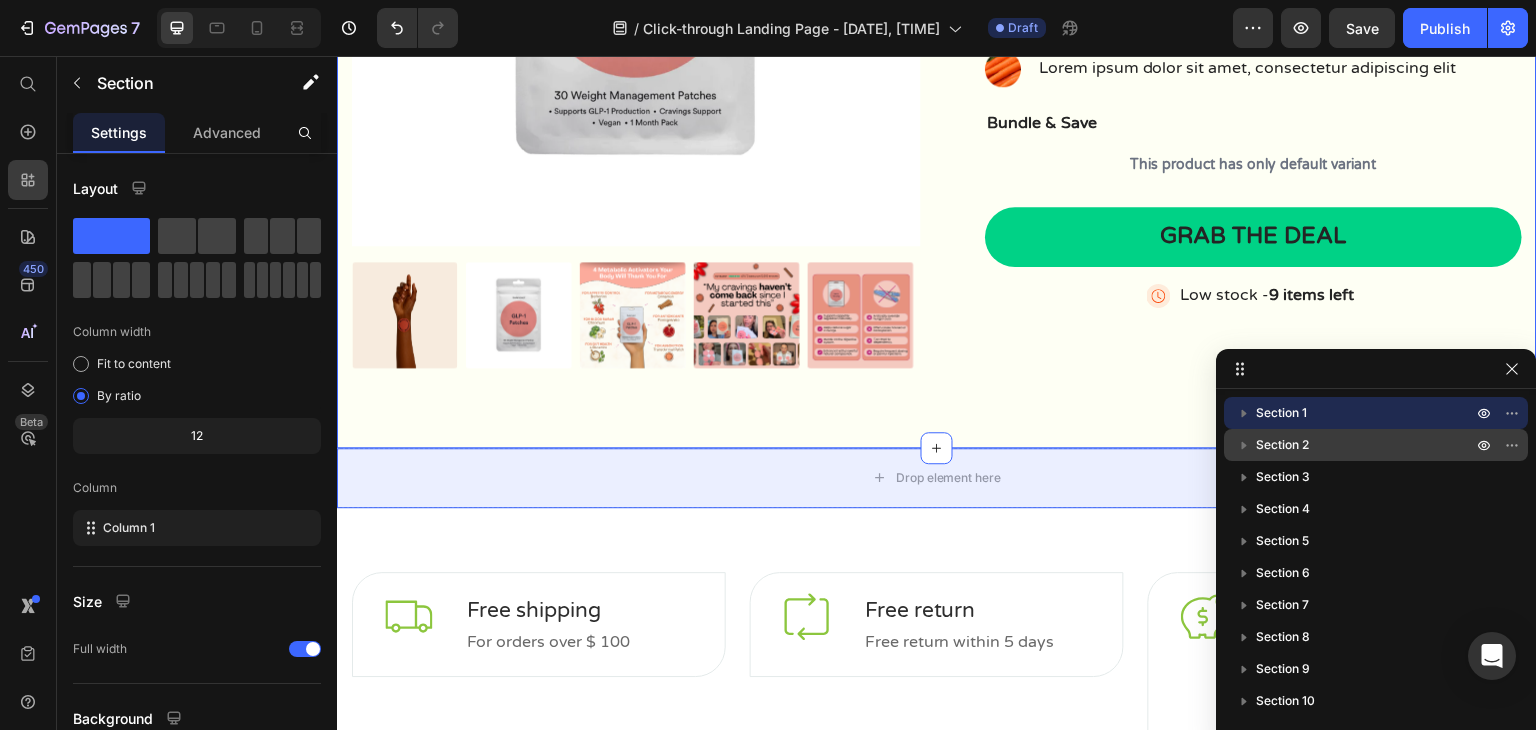 click 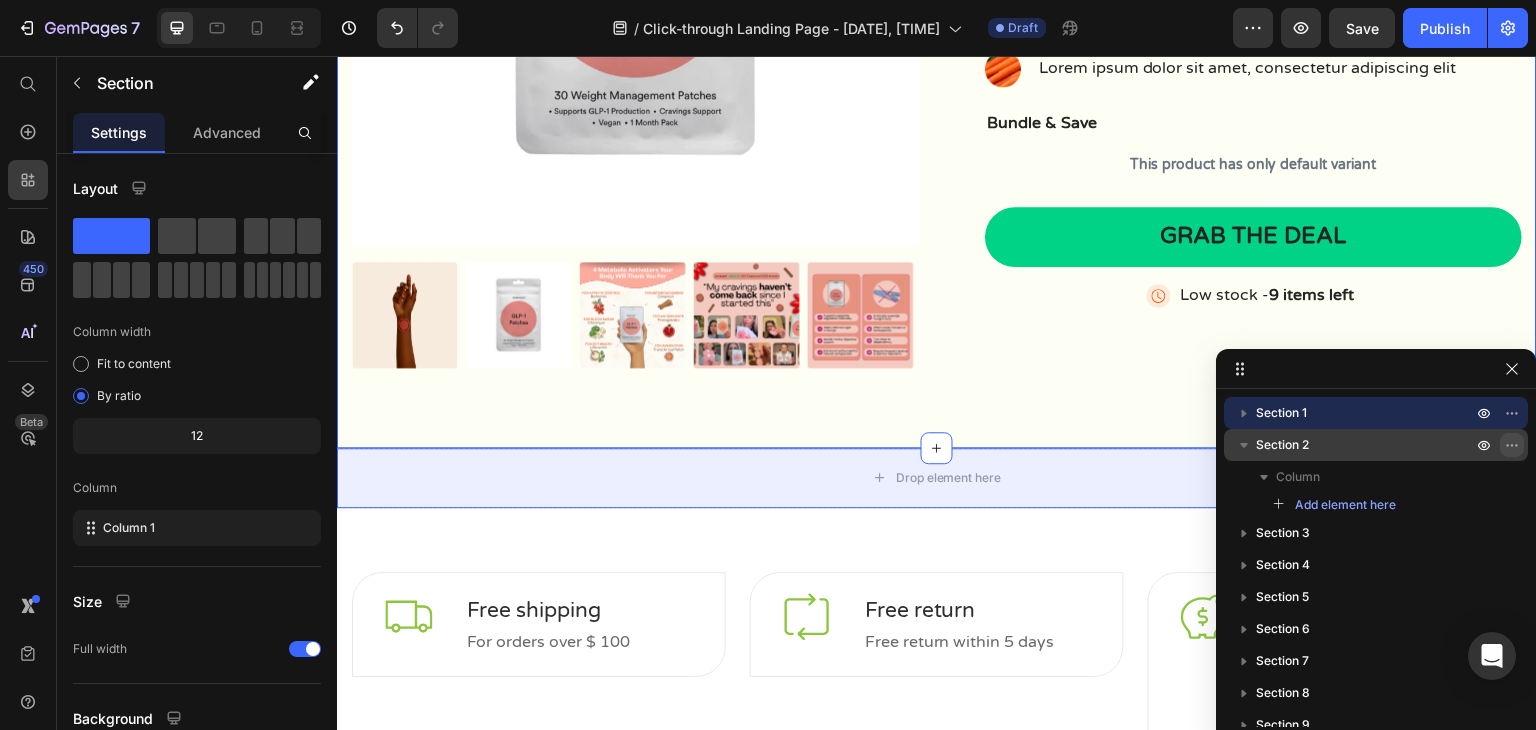 click 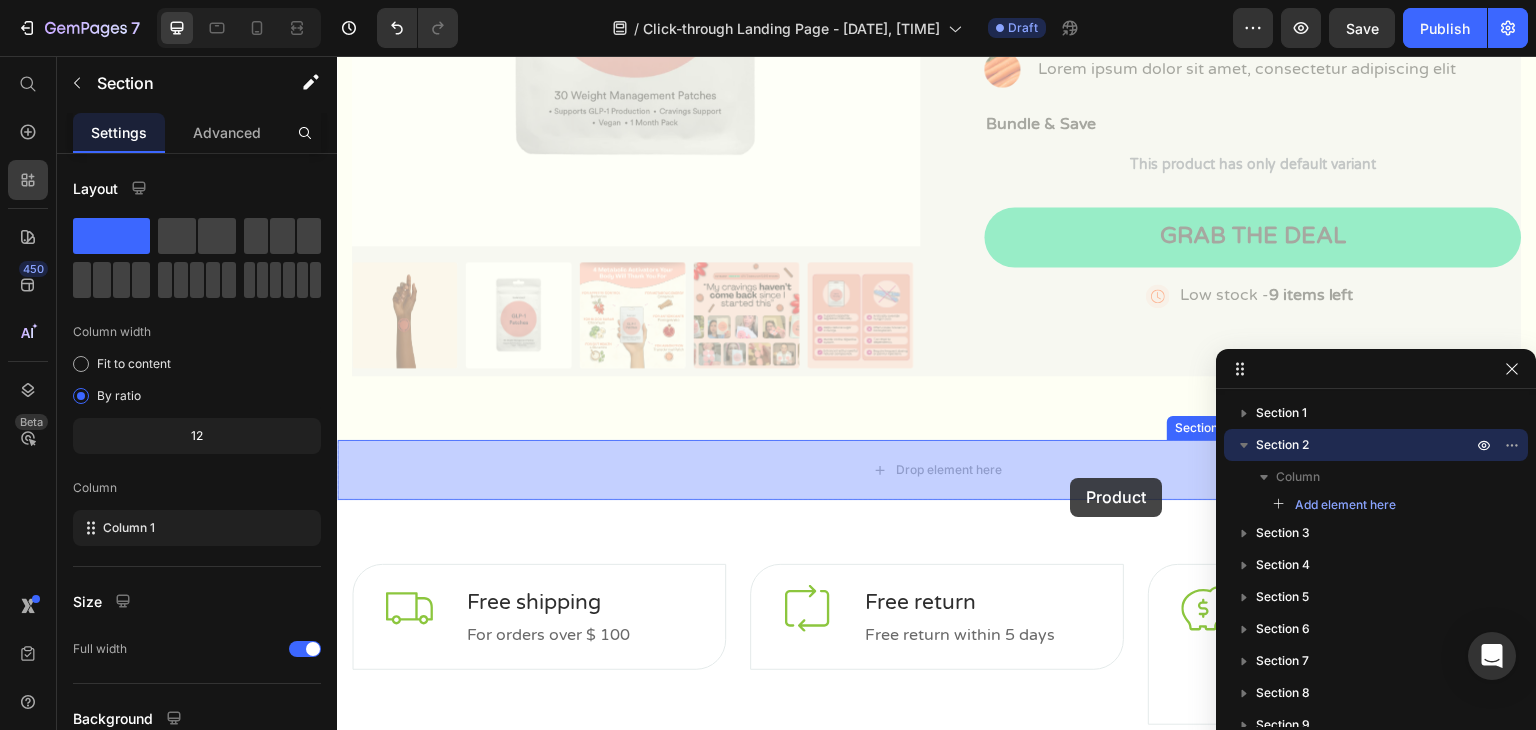 drag, startPoint x: 998, startPoint y: 327, endPoint x: 1071, endPoint y: 478, distance: 167.72 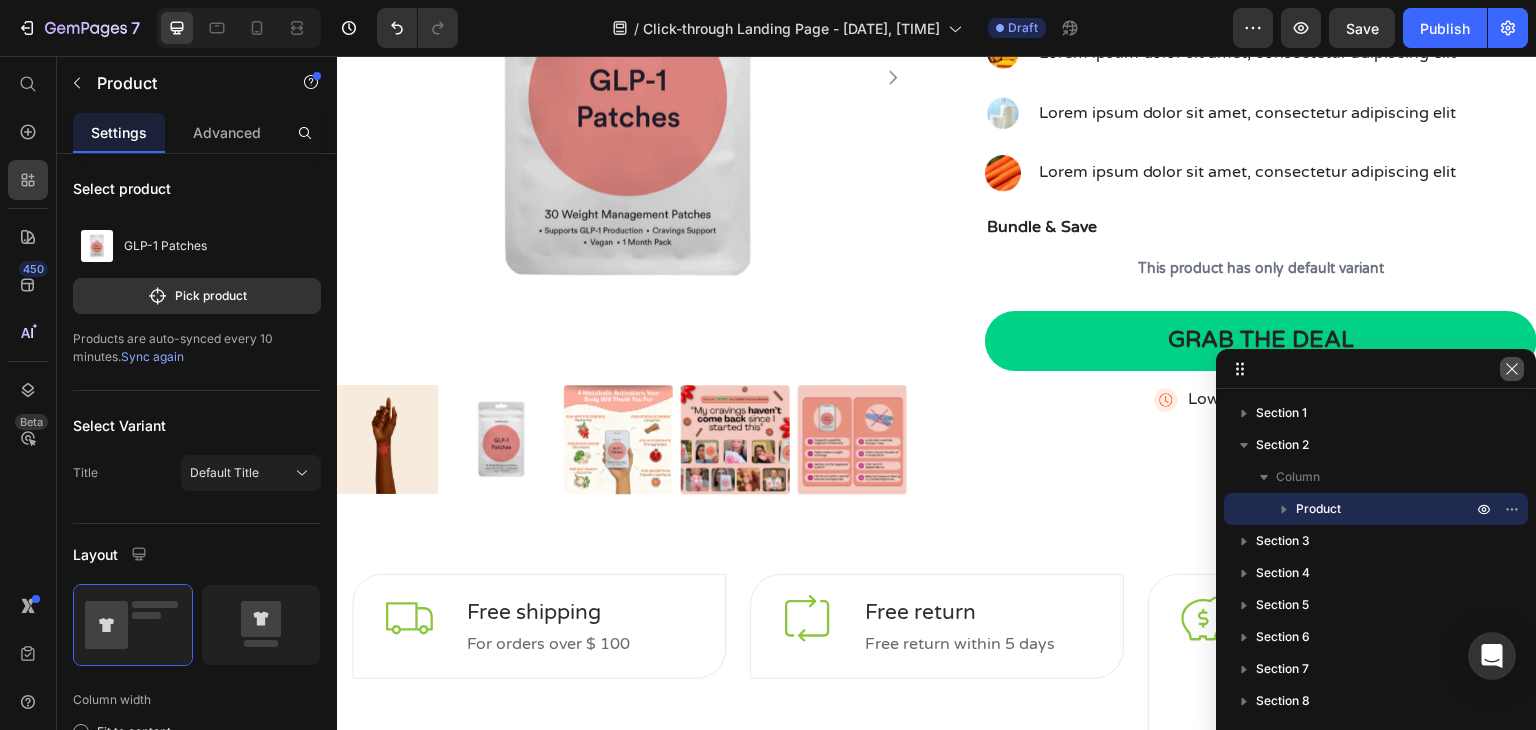 click 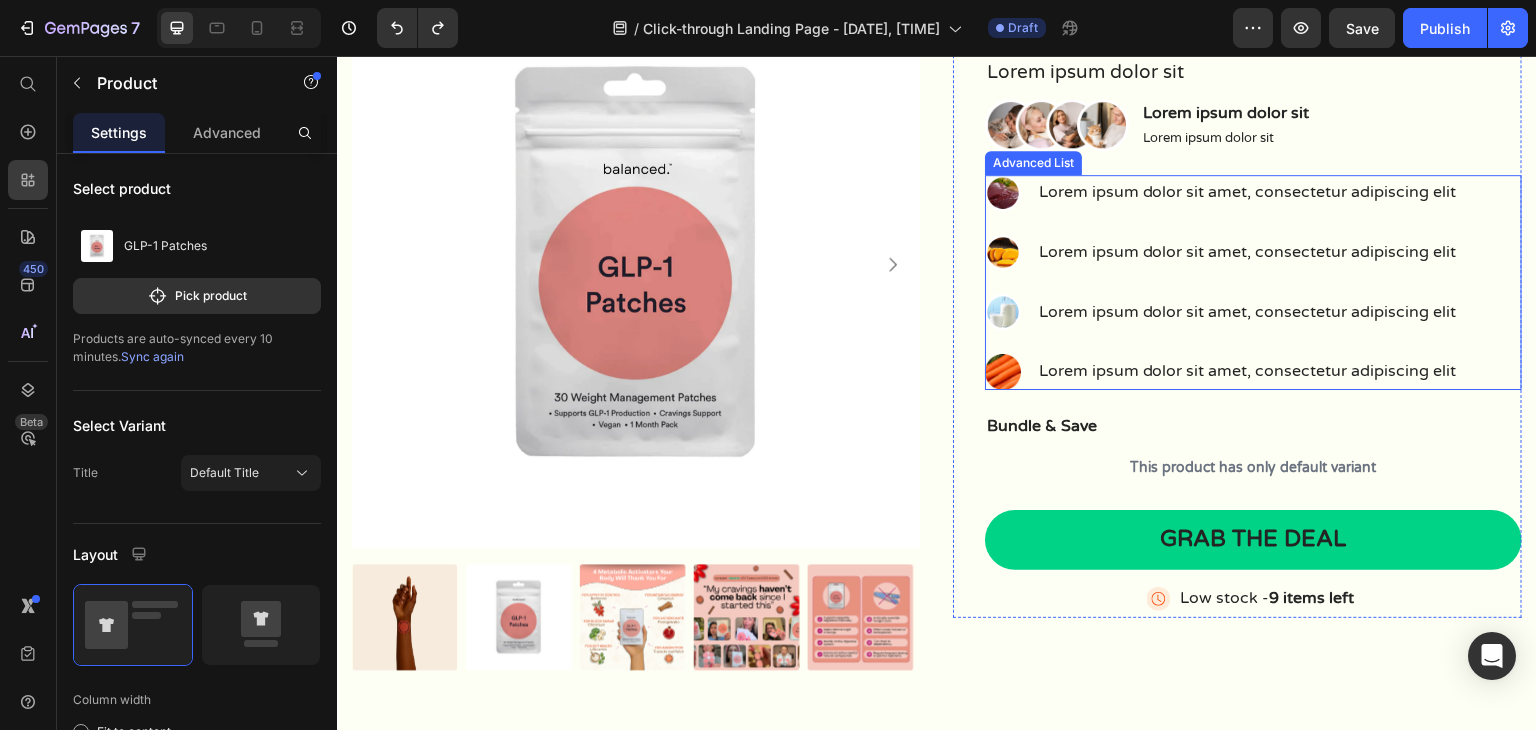 scroll, scrollTop: 0, scrollLeft: 0, axis: both 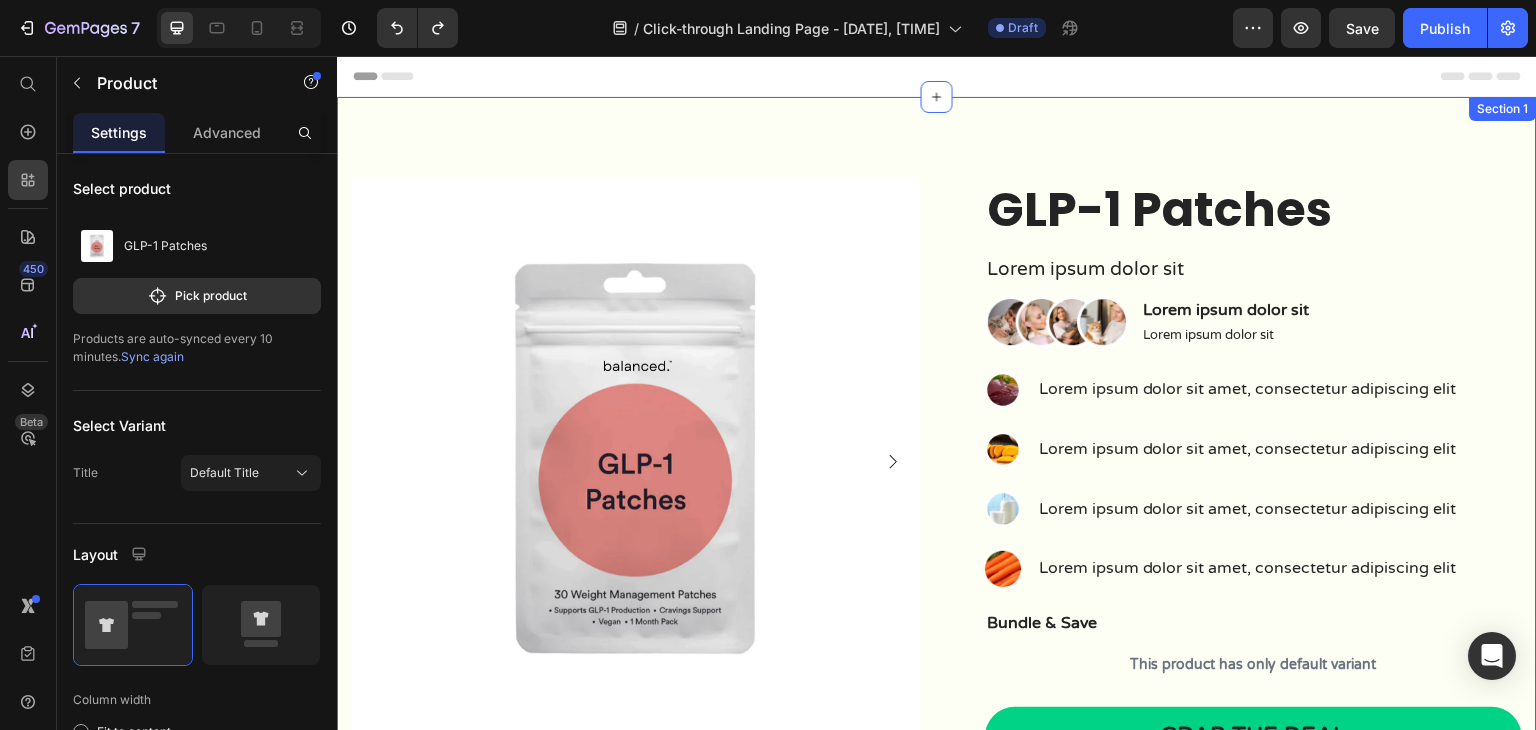 click on "Section 1" at bounding box center (1503, 109) 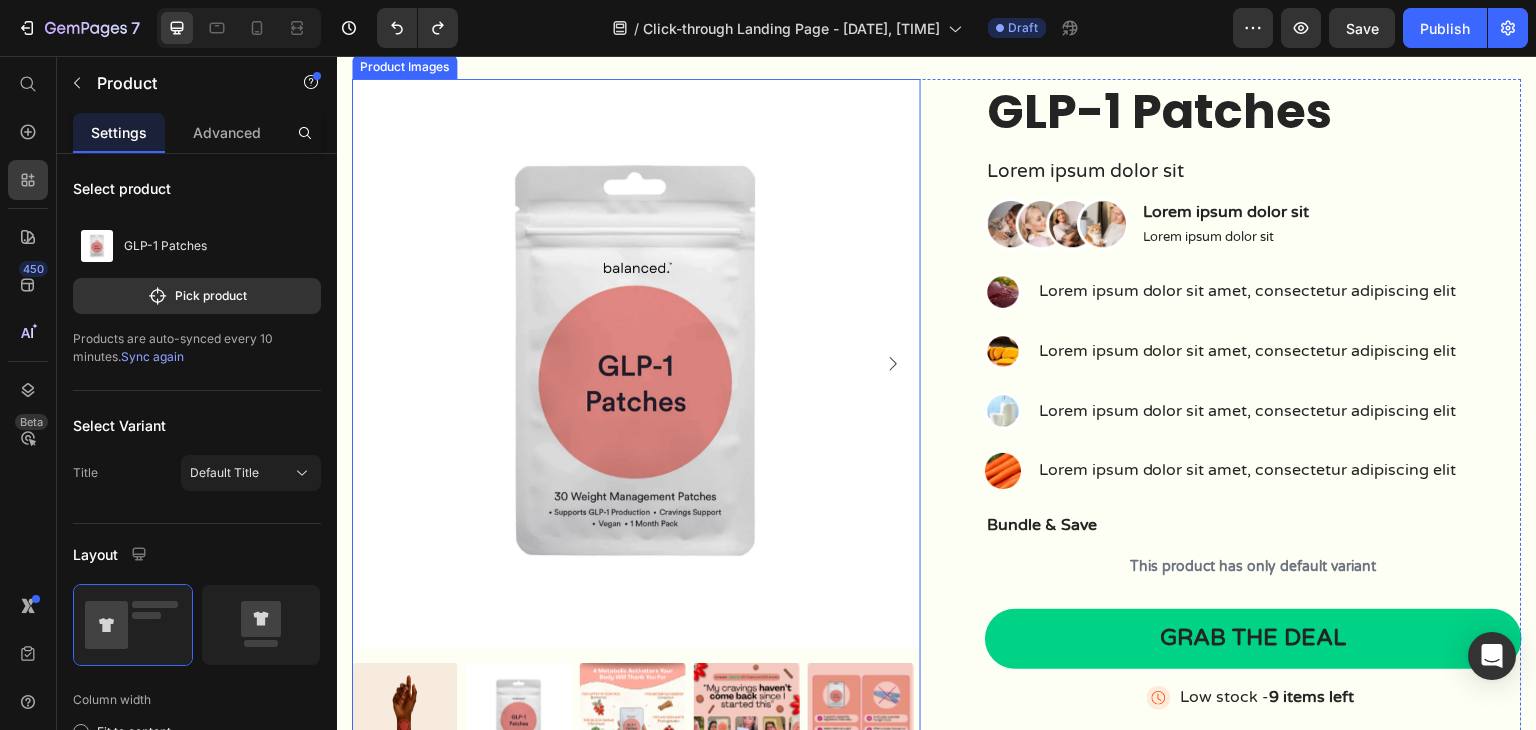 scroll, scrollTop: 0, scrollLeft: 0, axis: both 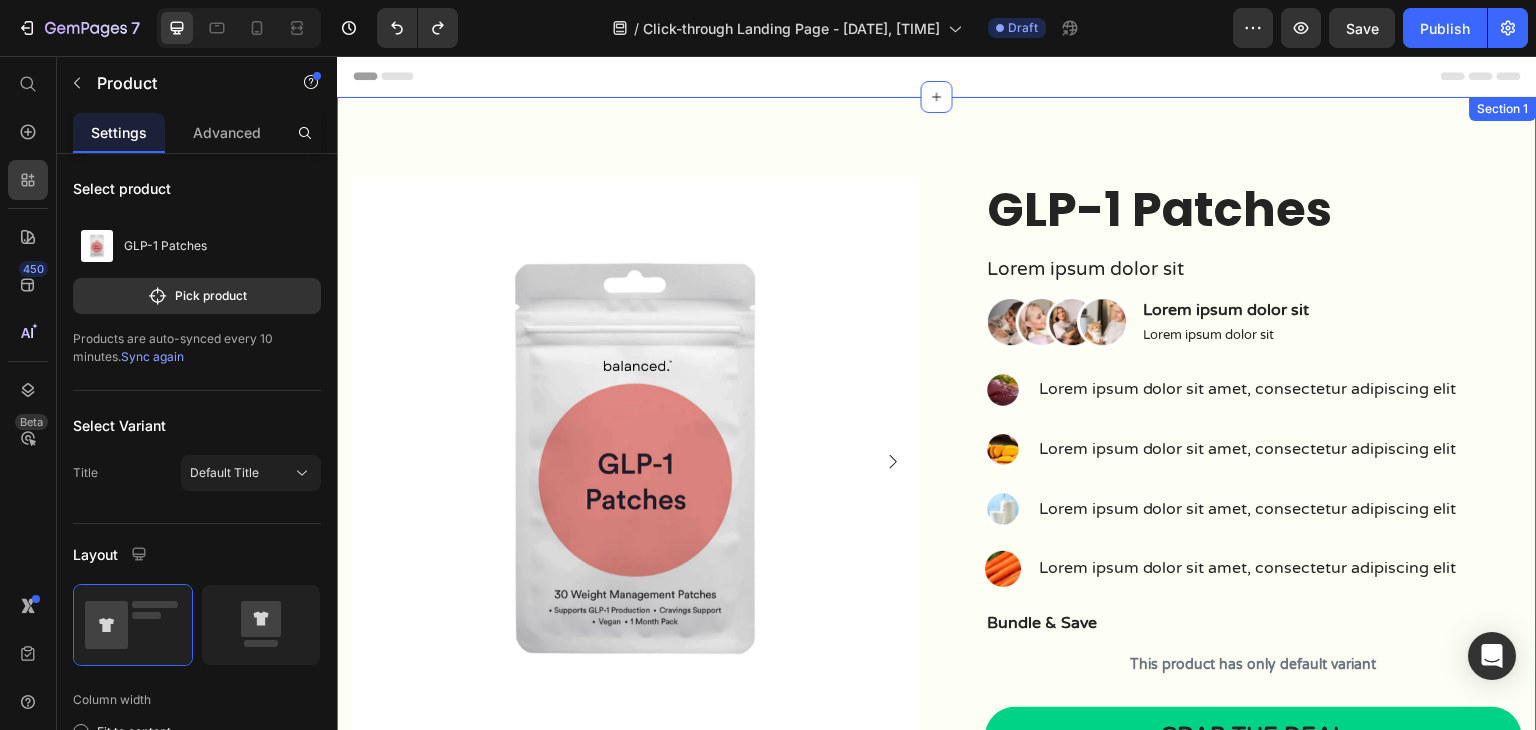 drag, startPoint x: 385, startPoint y: 114, endPoint x: 388, endPoint y: 126, distance: 12.369317 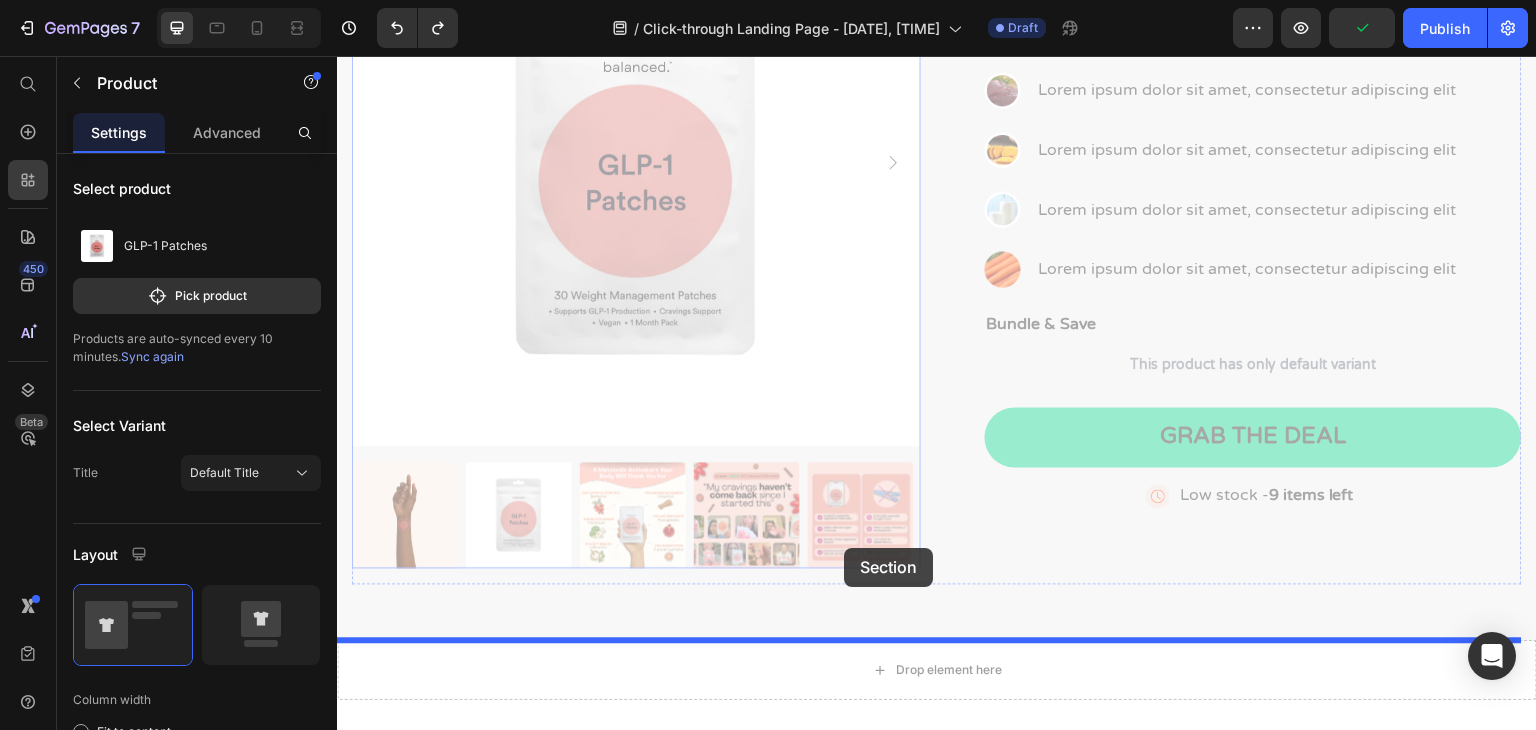 scroll, scrollTop: 500, scrollLeft: 0, axis: vertical 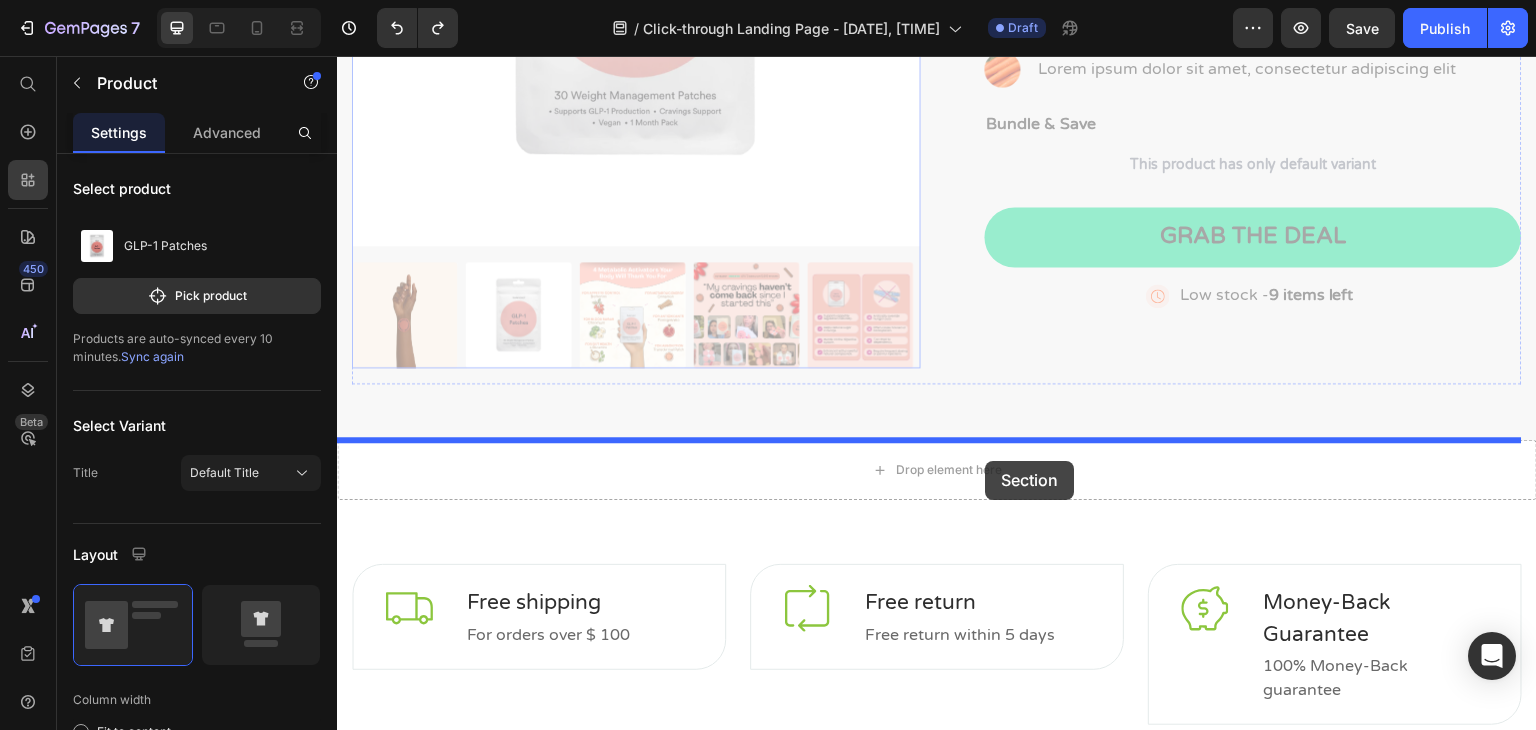 drag, startPoint x: 356, startPoint y: 105, endPoint x: 986, endPoint y: 461, distance: 723.62695 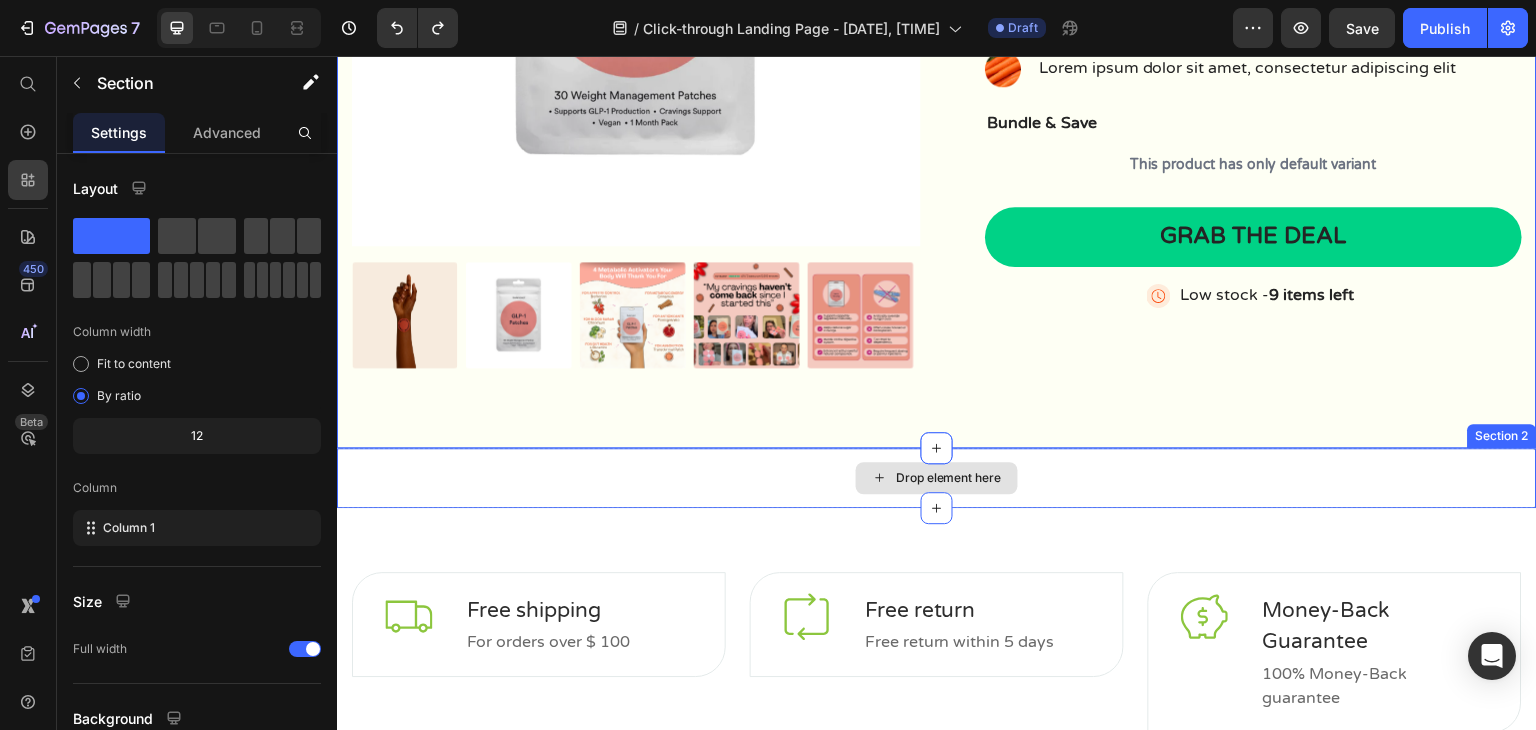 click on "Drop element here" at bounding box center (949, 478) 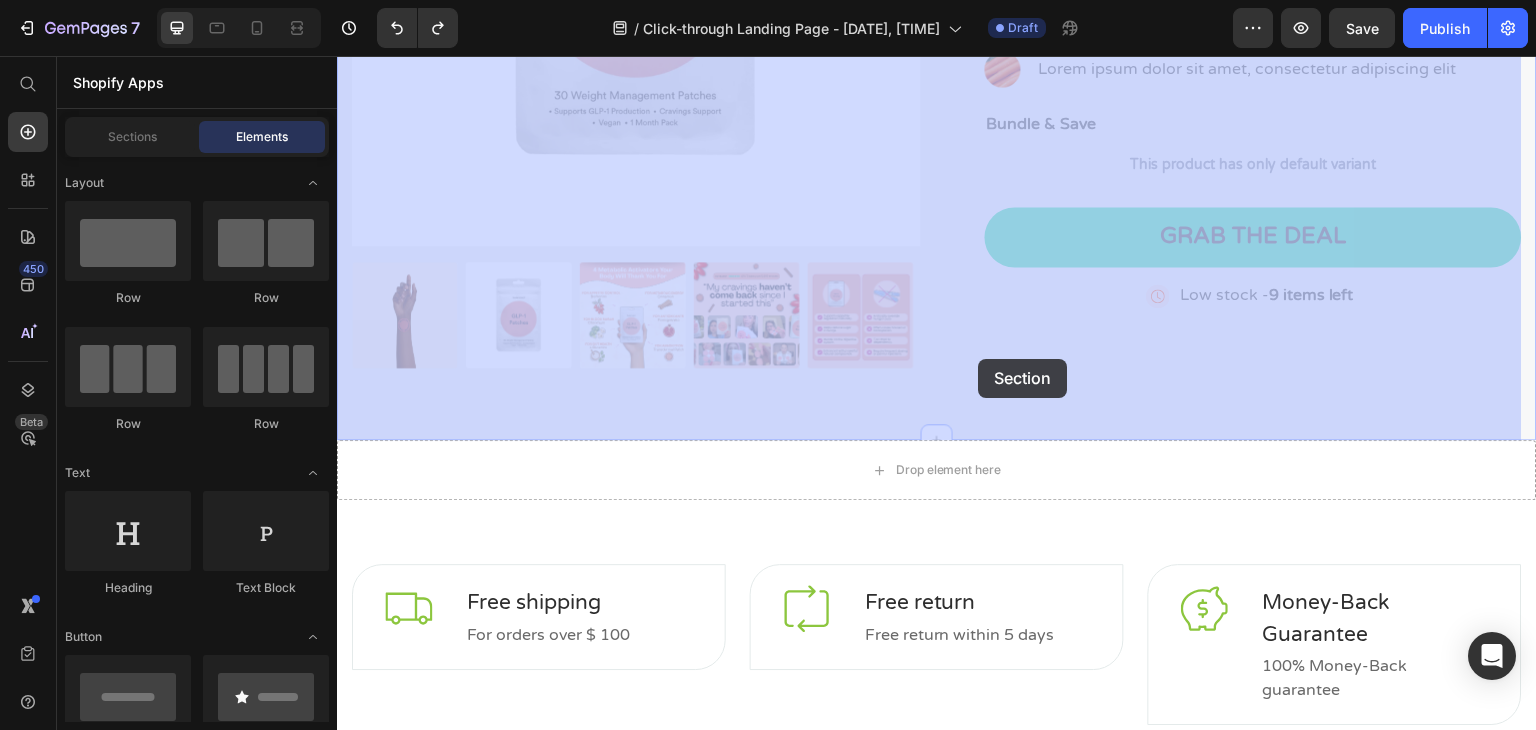drag, startPoint x: 981, startPoint y: 405, endPoint x: 978, endPoint y: 352, distance: 53.08484 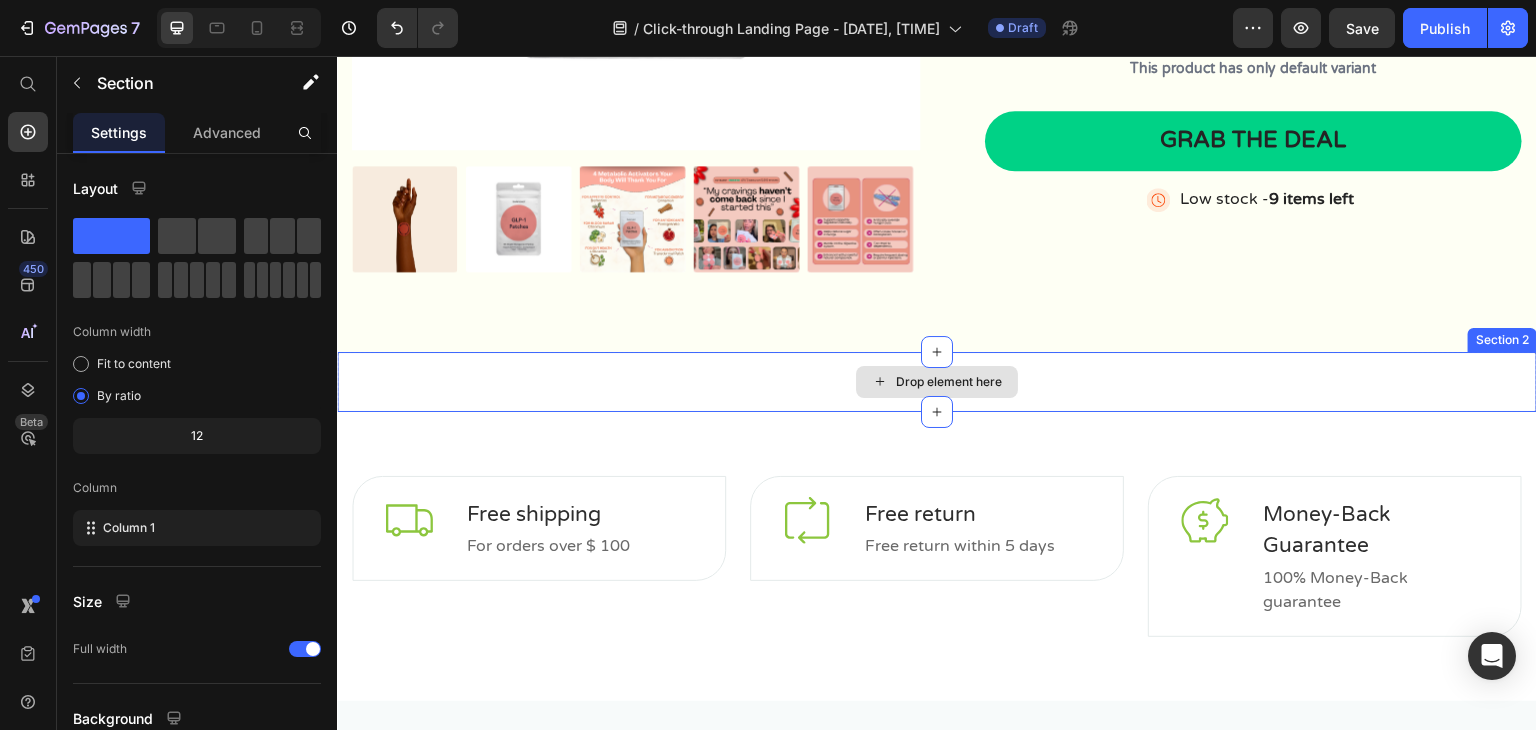 scroll, scrollTop: 700, scrollLeft: 0, axis: vertical 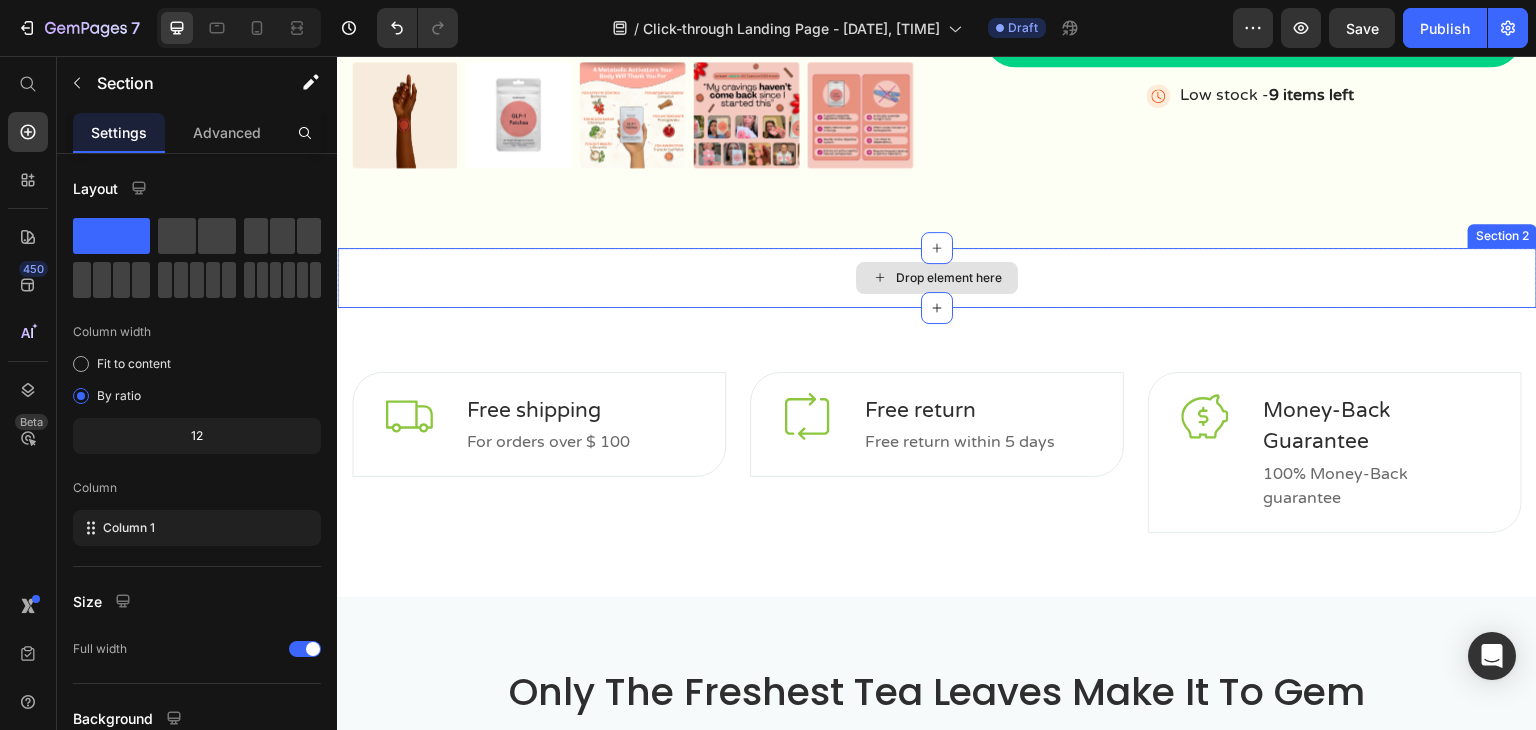 click on "Drop element here" at bounding box center (937, 278) 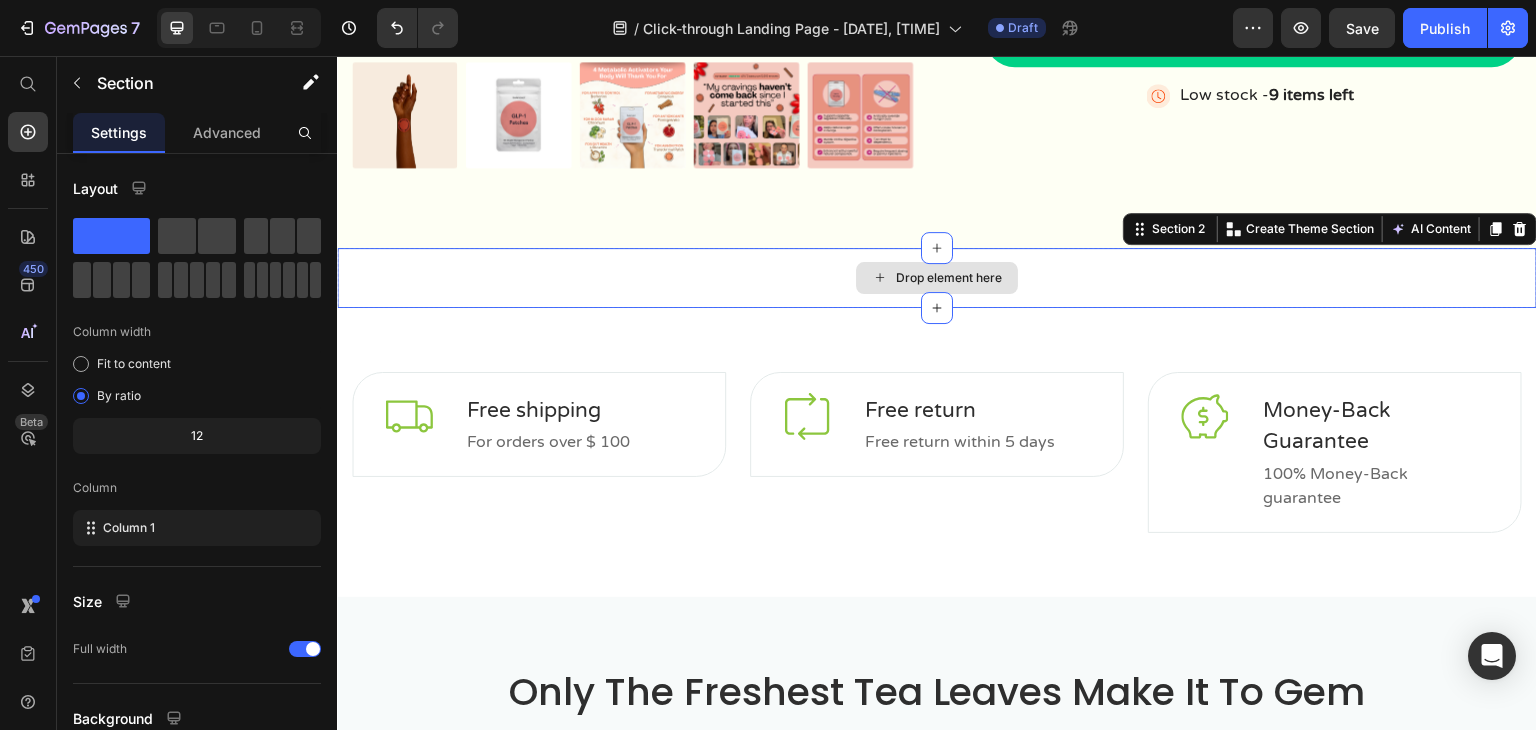 click on "Drop element here" at bounding box center [949, 278] 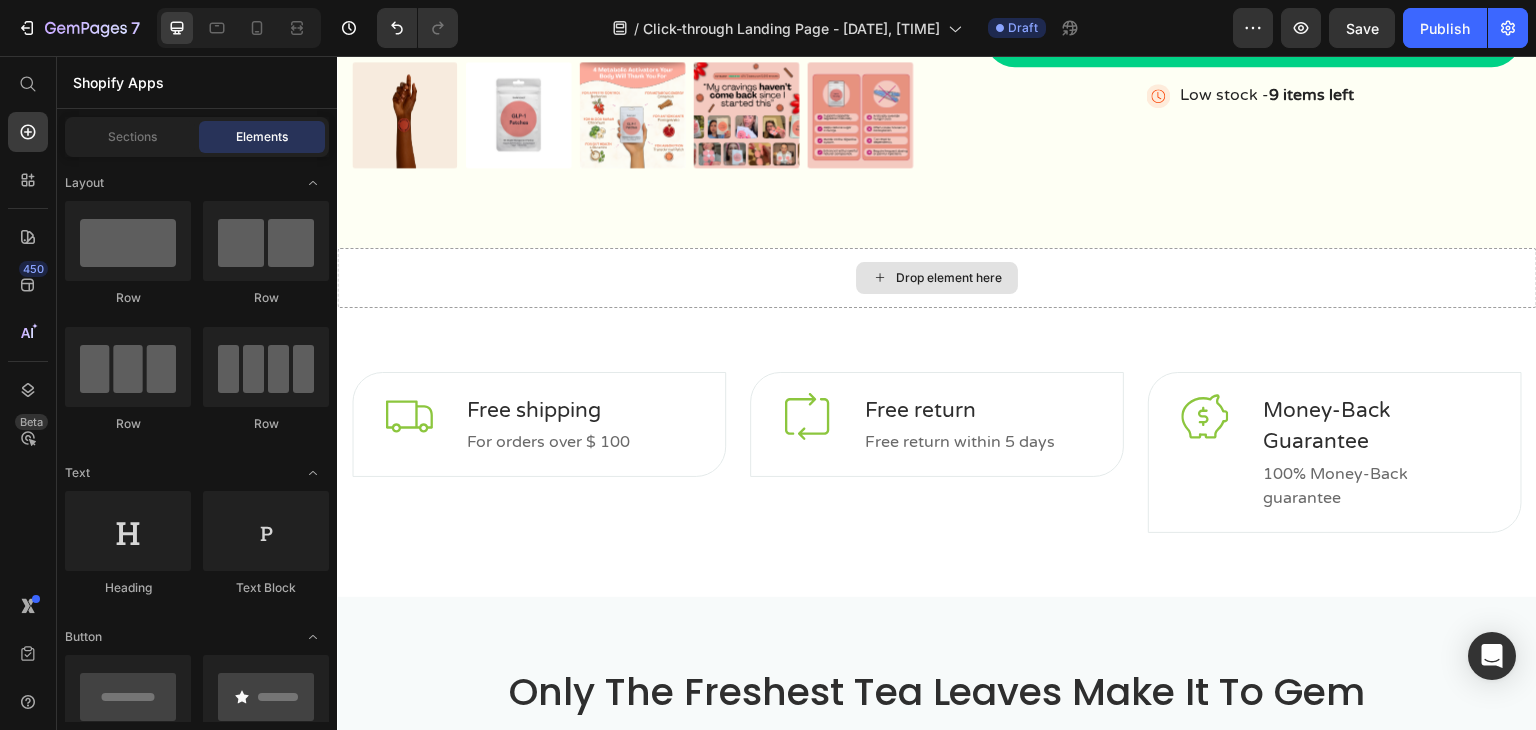 click on "Drop element here" at bounding box center (949, 278) 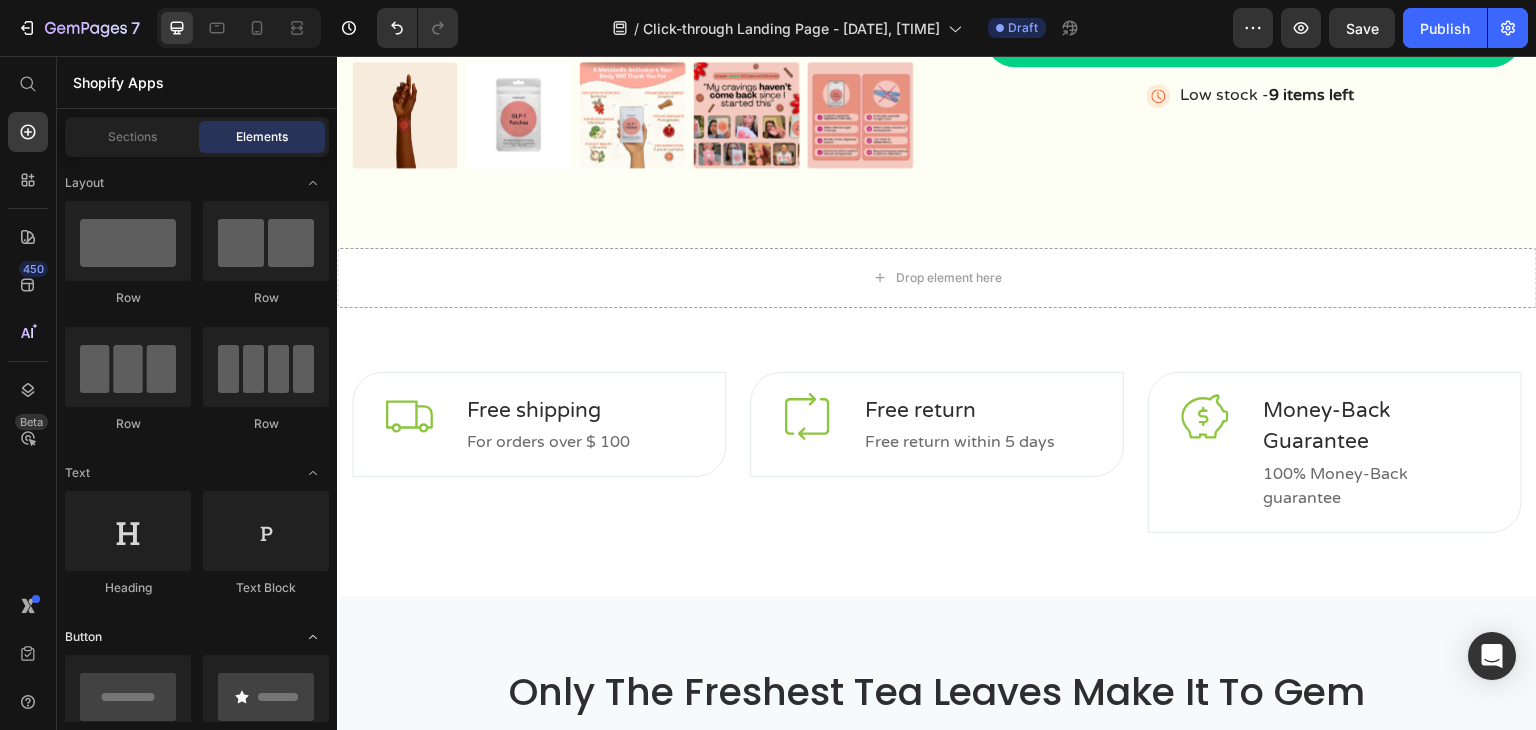 scroll, scrollTop: 400, scrollLeft: 0, axis: vertical 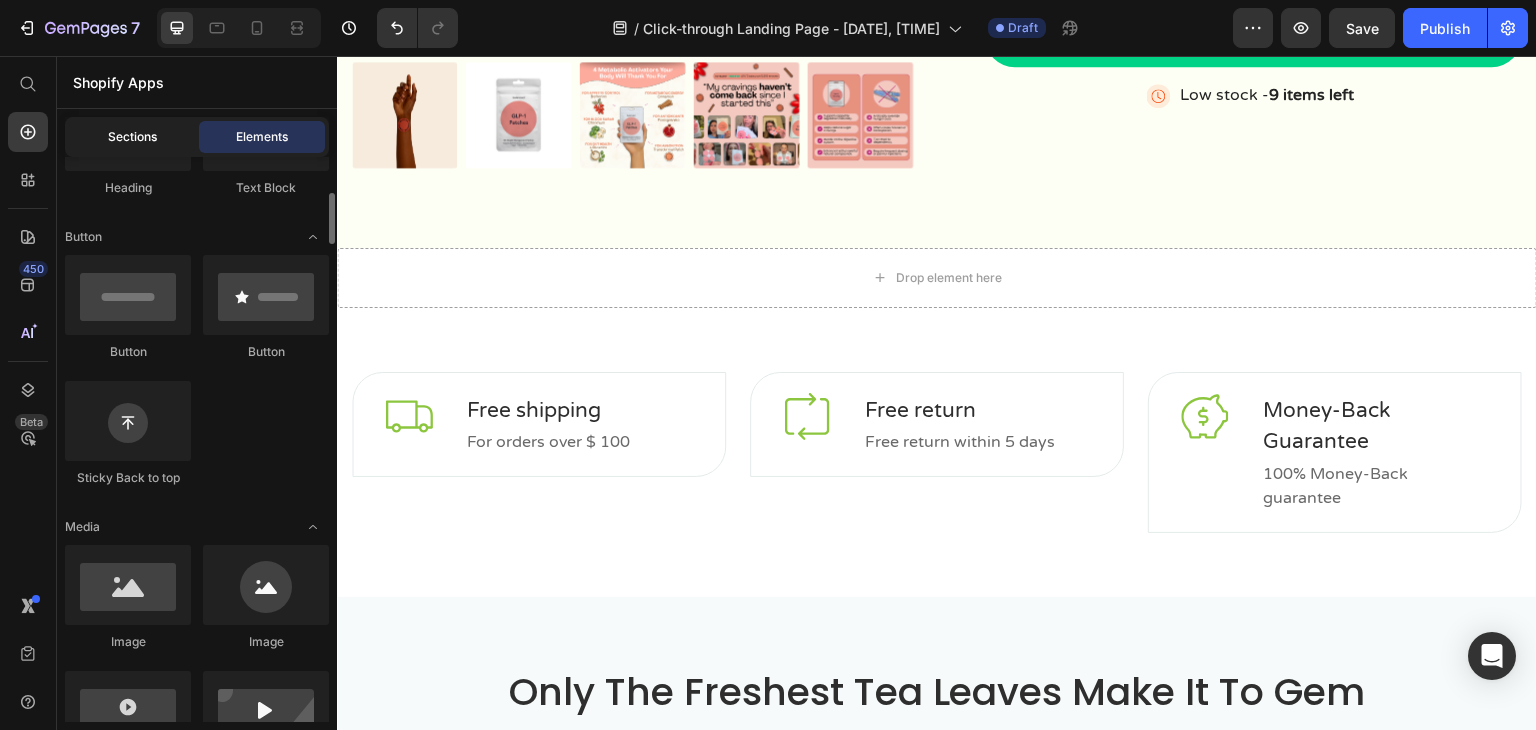 click on "Sections" 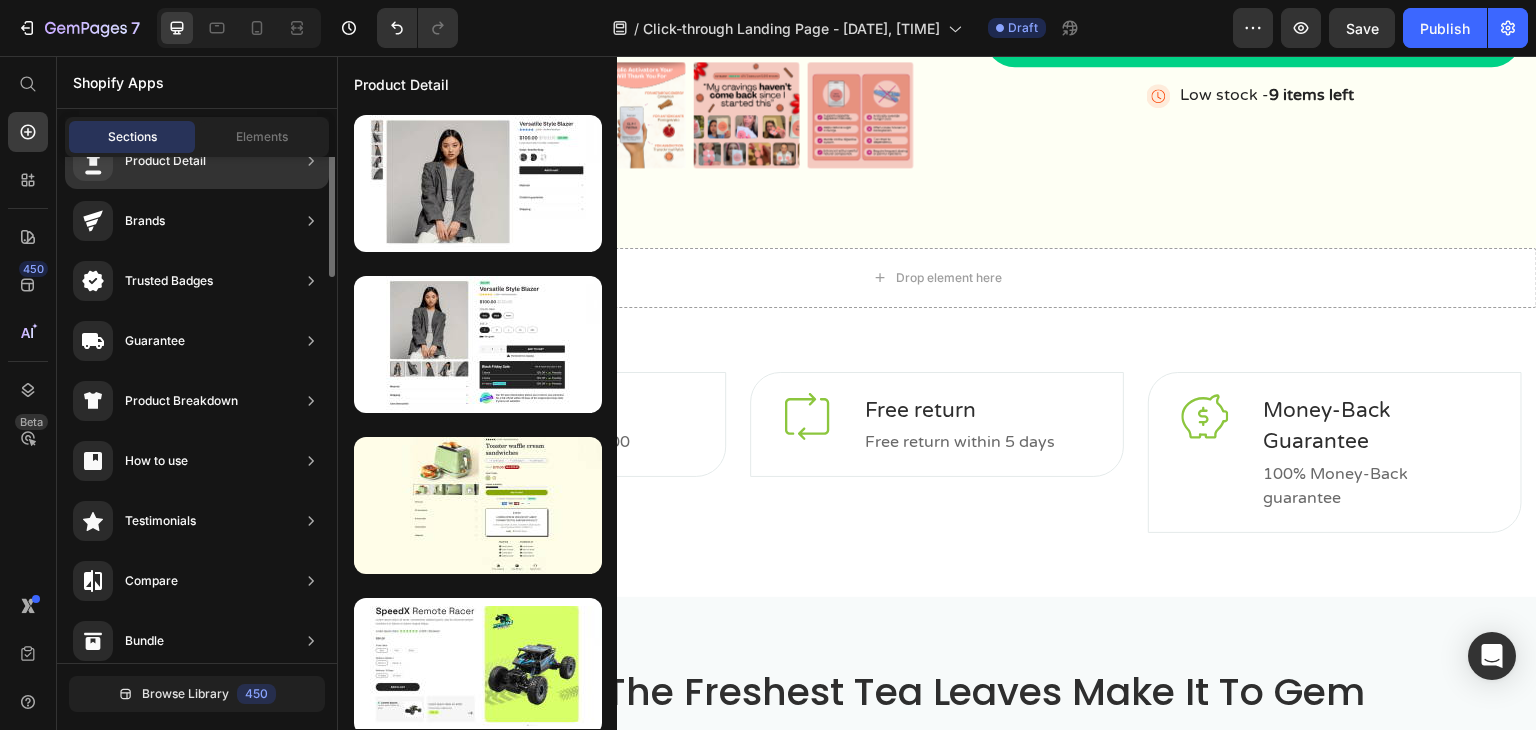 scroll, scrollTop: 0, scrollLeft: 0, axis: both 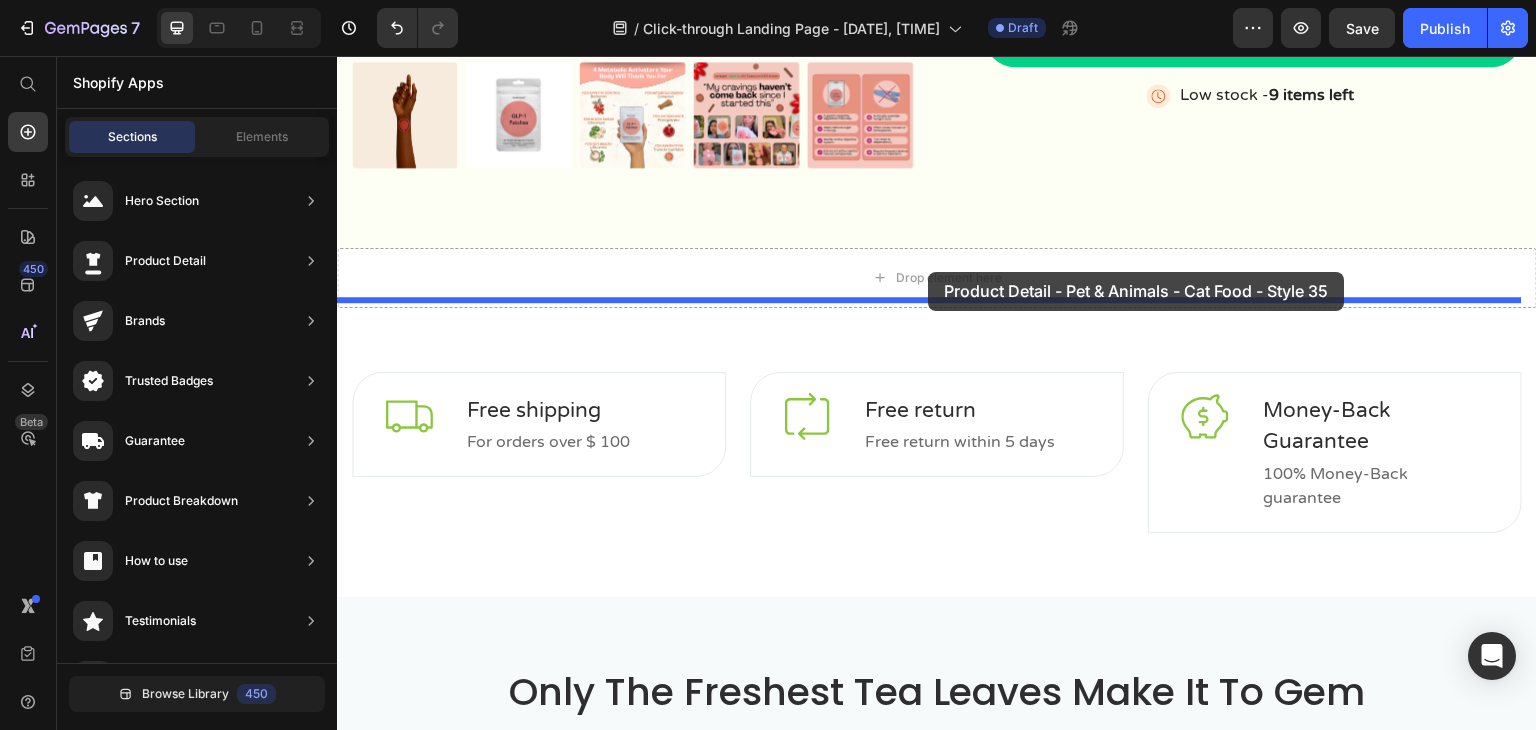 drag, startPoint x: 828, startPoint y: 547, endPoint x: 928, endPoint y: 272, distance: 292.6175 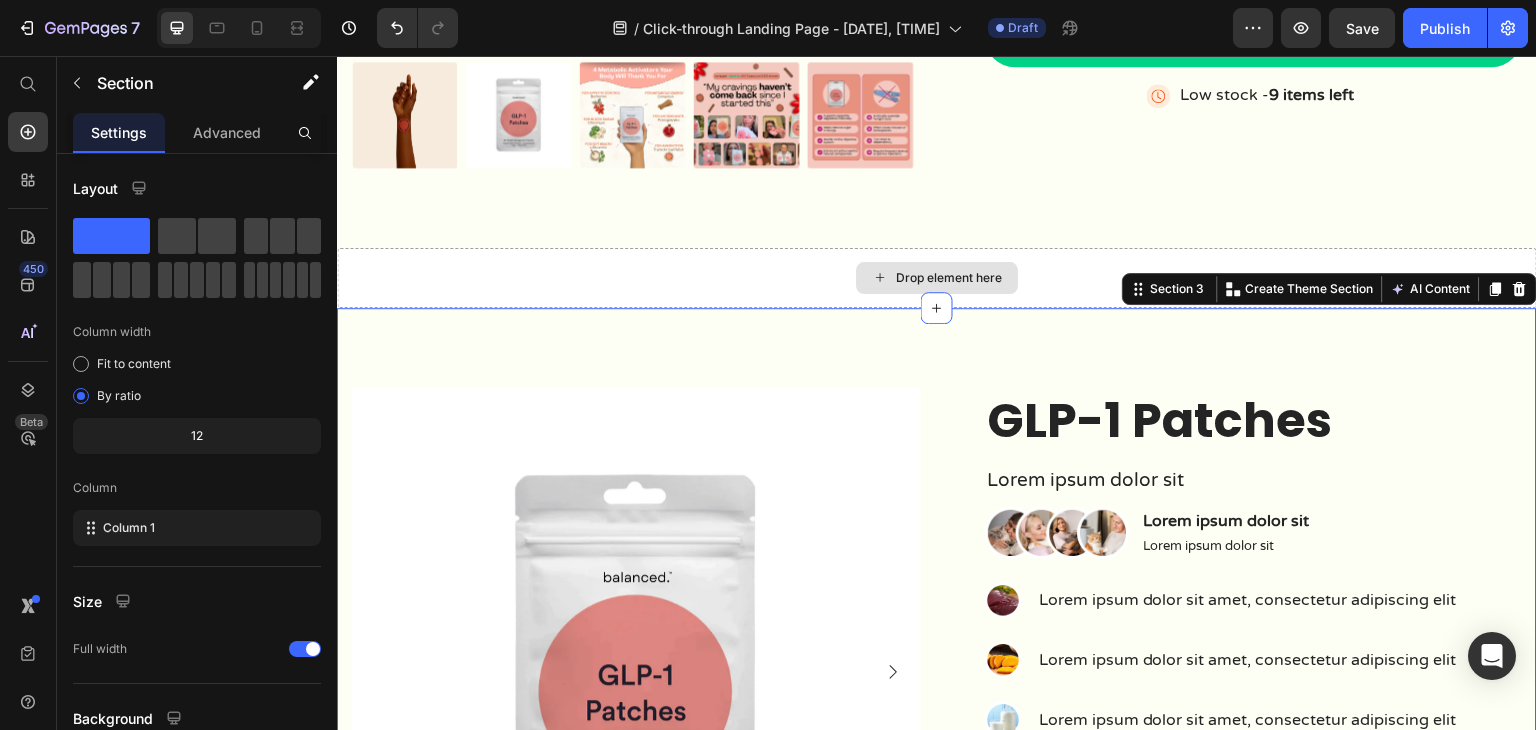 scroll, scrollTop: 874, scrollLeft: 0, axis: vertical 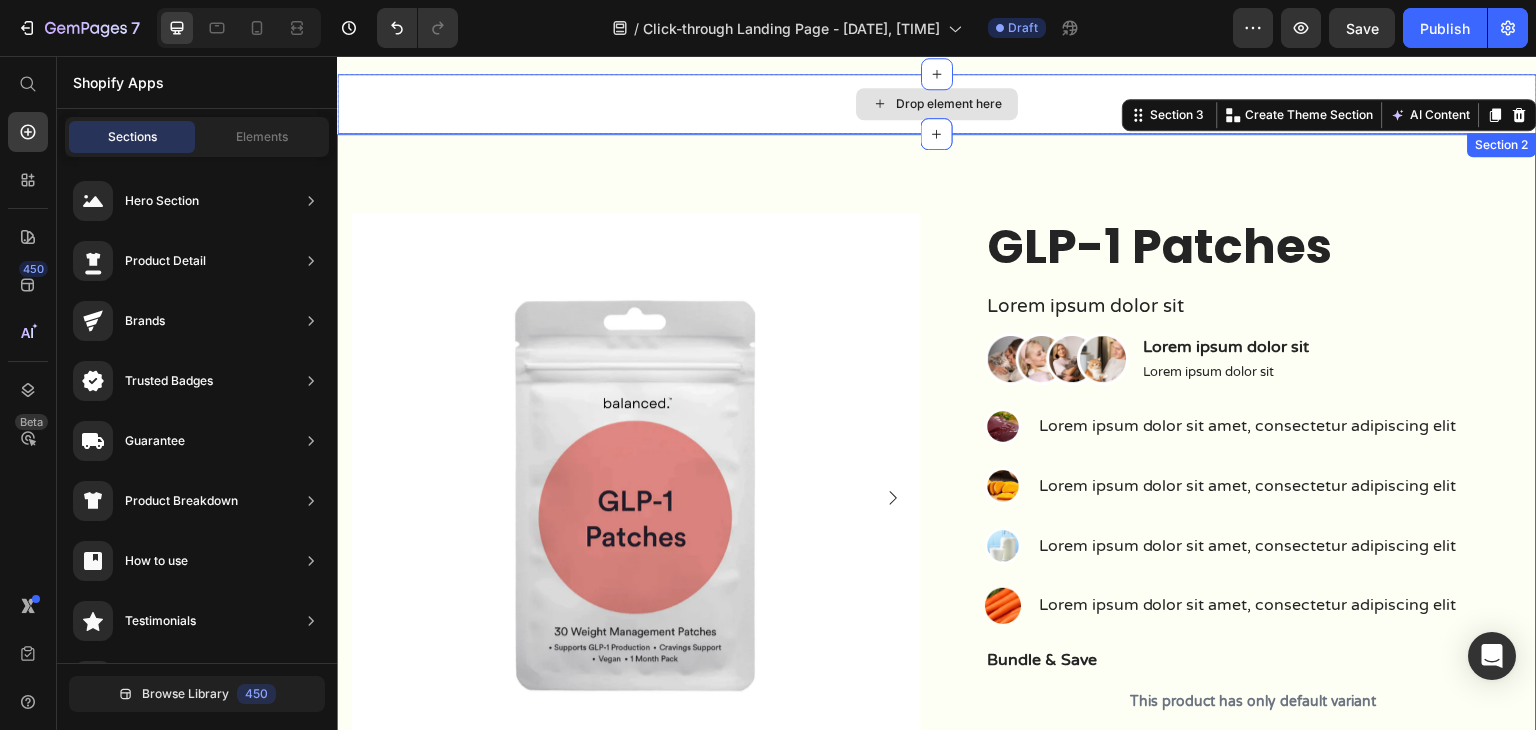 click on "Drop element here" at bounding box center (937, 104) 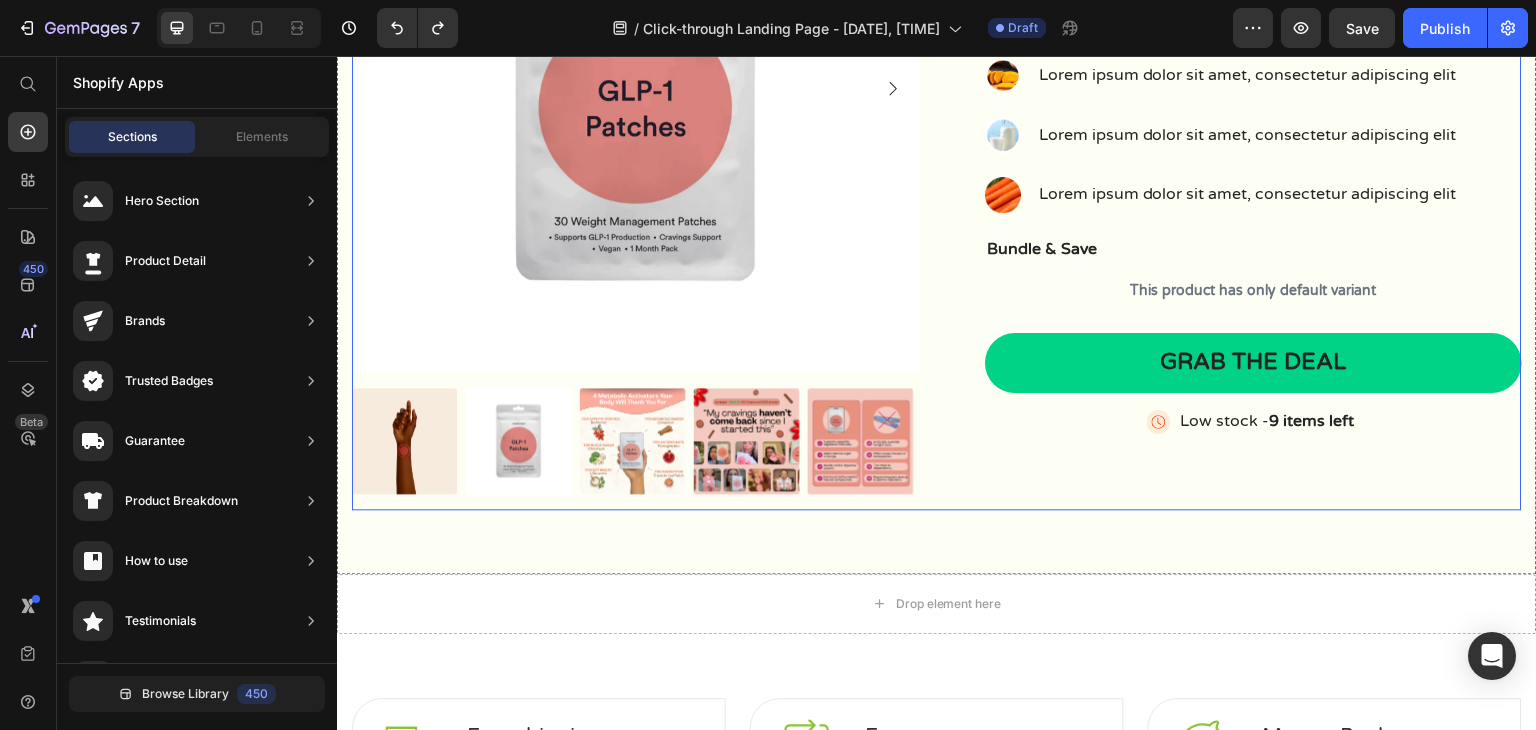 scroll, scrollTop: 74, scrollLeft: 0, axis: vertical 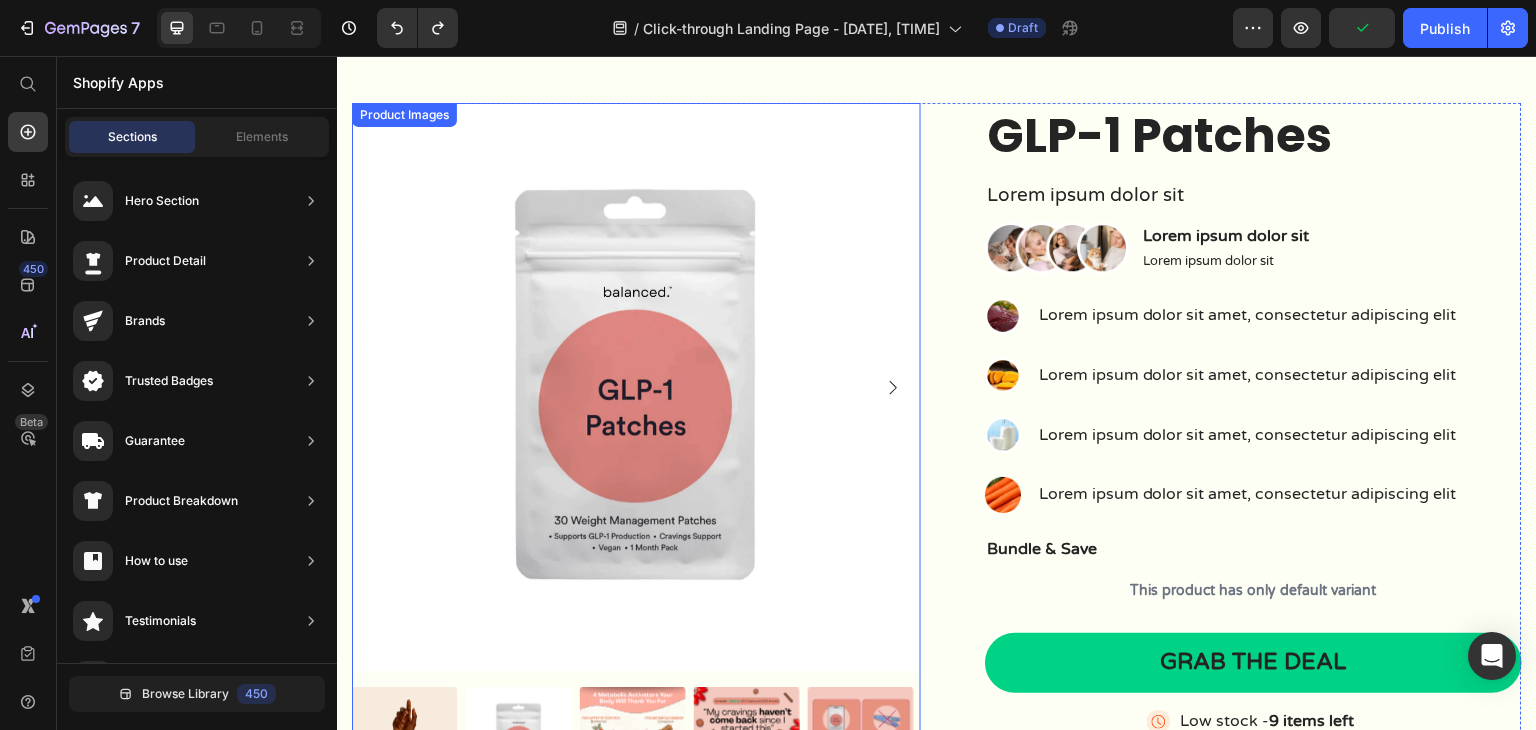 click at bounding box center [636, 387] 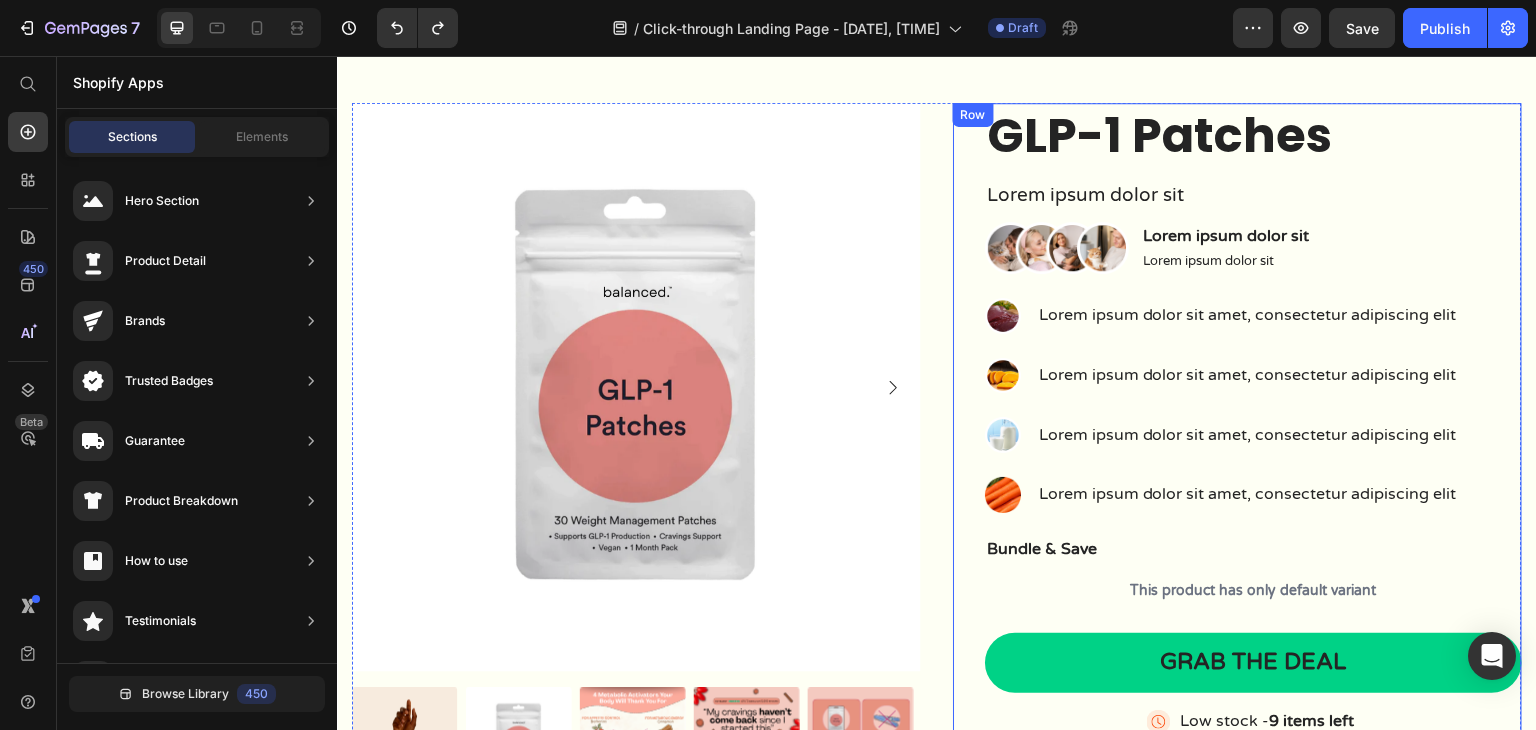 click on "GLP-1 Patches Product Title Lorem ipsum dolor sit Text Block Image Lorem ipsum dolor sit Text Block Lorem ipsum dolor sit Text Block Row Image Lorem ipsum dolor sit amet, consectetur adipiscing elit Text Block Image Lorem ipsum dolor sit amet, consectetur adipiscing elit Text Block Image Lorem ipsum dolor sit amet, consectetur adipiscing elit Text Block Image Lorem ipsum dolor sit amet, consectetur adipiscing elit Text Block Advanced List Bundle & Save Text Block This product has only default variant Product Variants & Swatches Grab the deal Add to Cart Image Low stock -  9 items left Text Block Advanced List Row" at bounding box center (1237, 422) 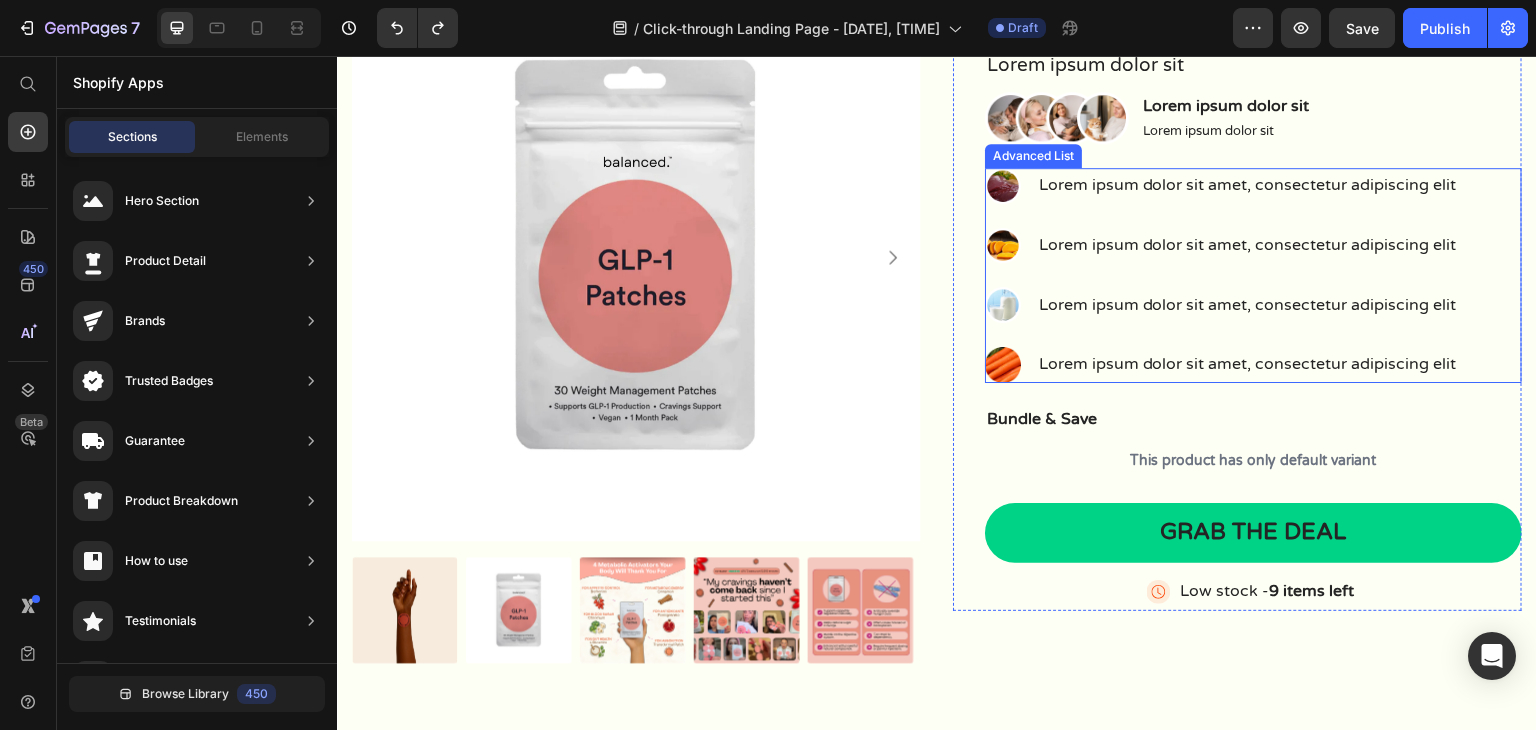 scroll, scrollTop: 374, scrollLeft: 0, axis: vertical 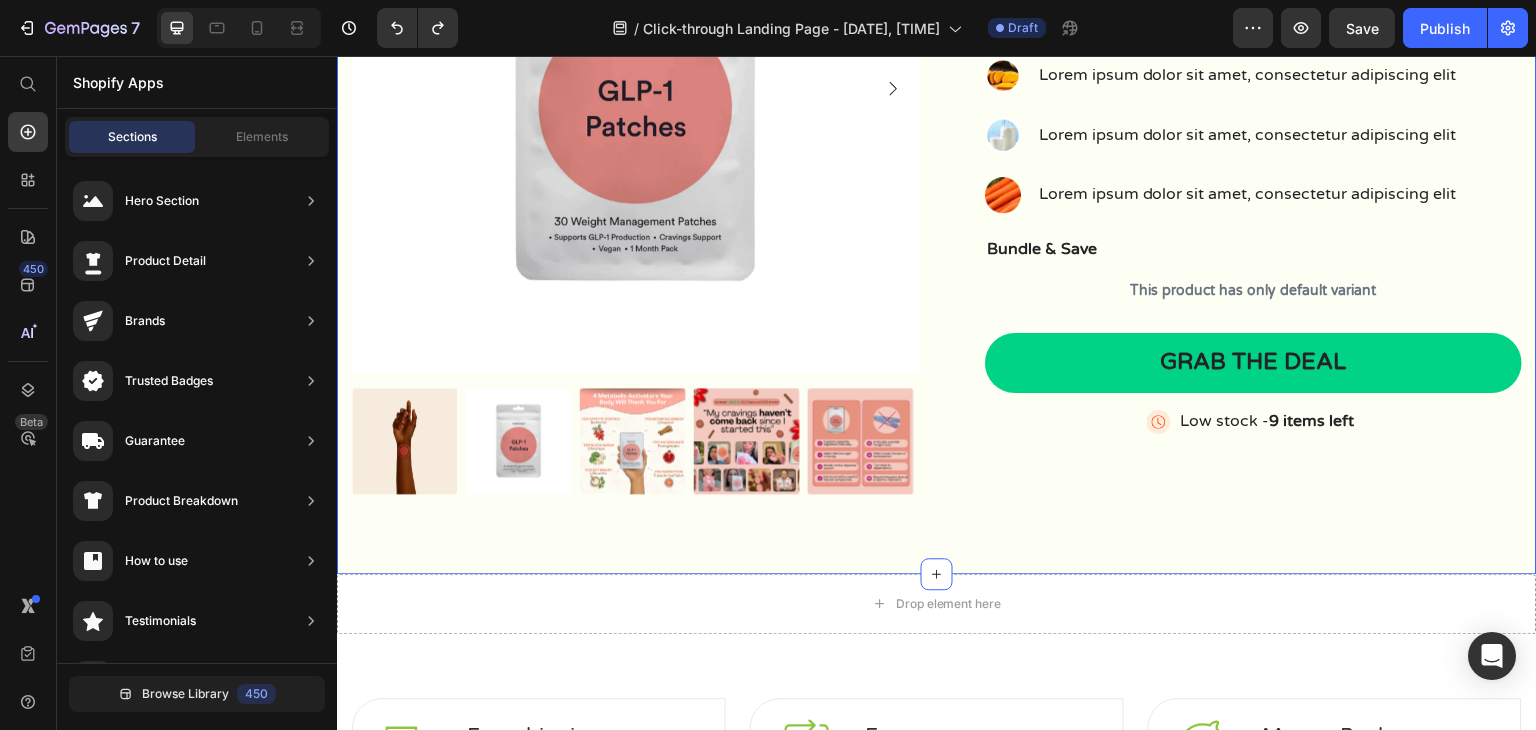 click on "Product Images GLP-1 Patches Product Title Lorem ipsum dolor sit Text Block Image Lorem ipsum dolor sit Text Block Lorem ipsum dolor sit Text Block Row Image Lorem ipsum dolor sit amet, consectetur adipiscing elit Text Block Image Lorem ipsum dolor sit amet, consectetur adipiscing elit Text Block Image Lorem ipsum dolor sit amet, consectetur adipiscing elit Text Block Image Lorem ipsum dolor sit amet, consectetur adipiscing elit Text Block Advanced List Bundle & Save Text Block This product has only default variant Product Variants & Swatches Grab the deal Add to Cart Image Low stock -  9 items left Text Block Advanced List Row Product Section 1" at bounding box center [937, 148] 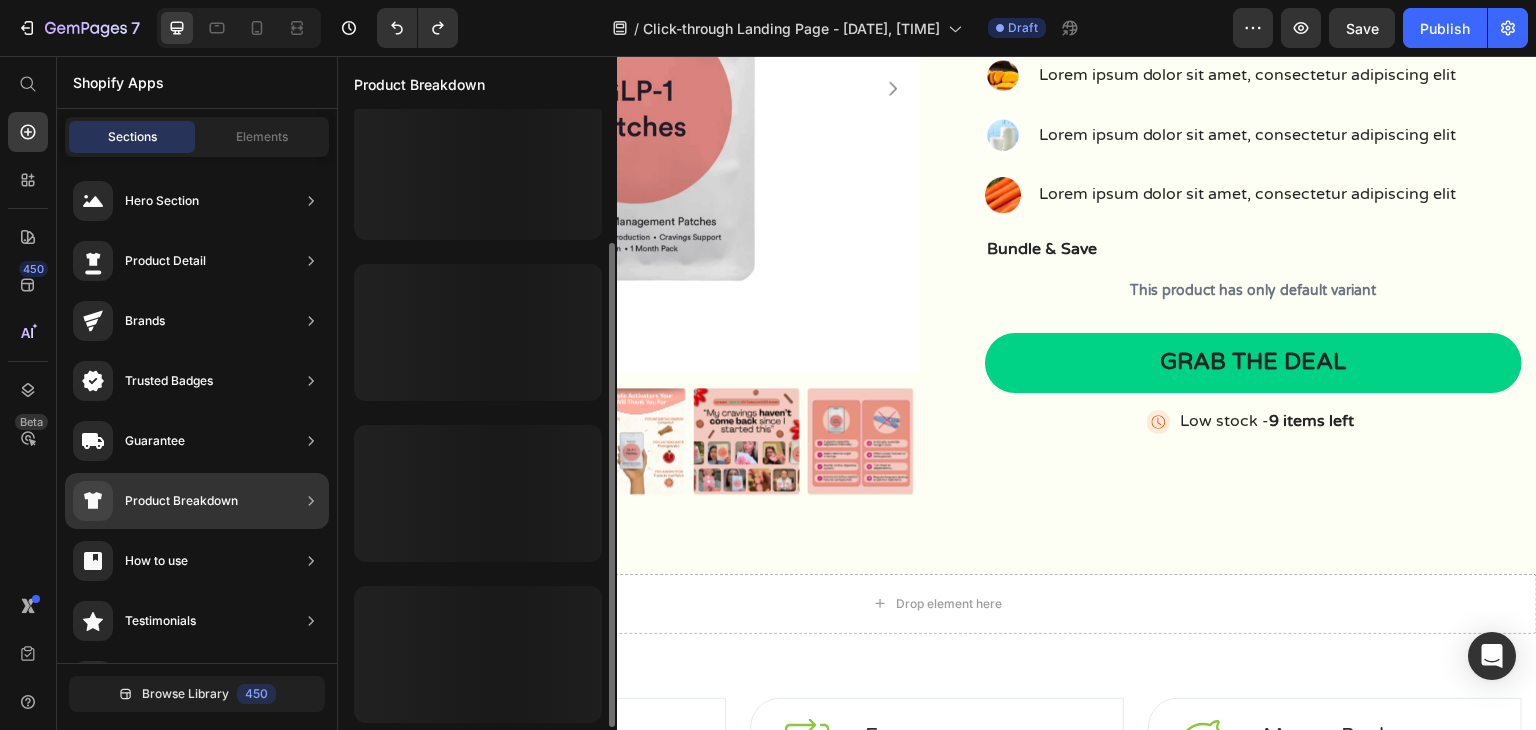 scroll, scrollTop: 172, scrollLeft: 0, axis: vertical 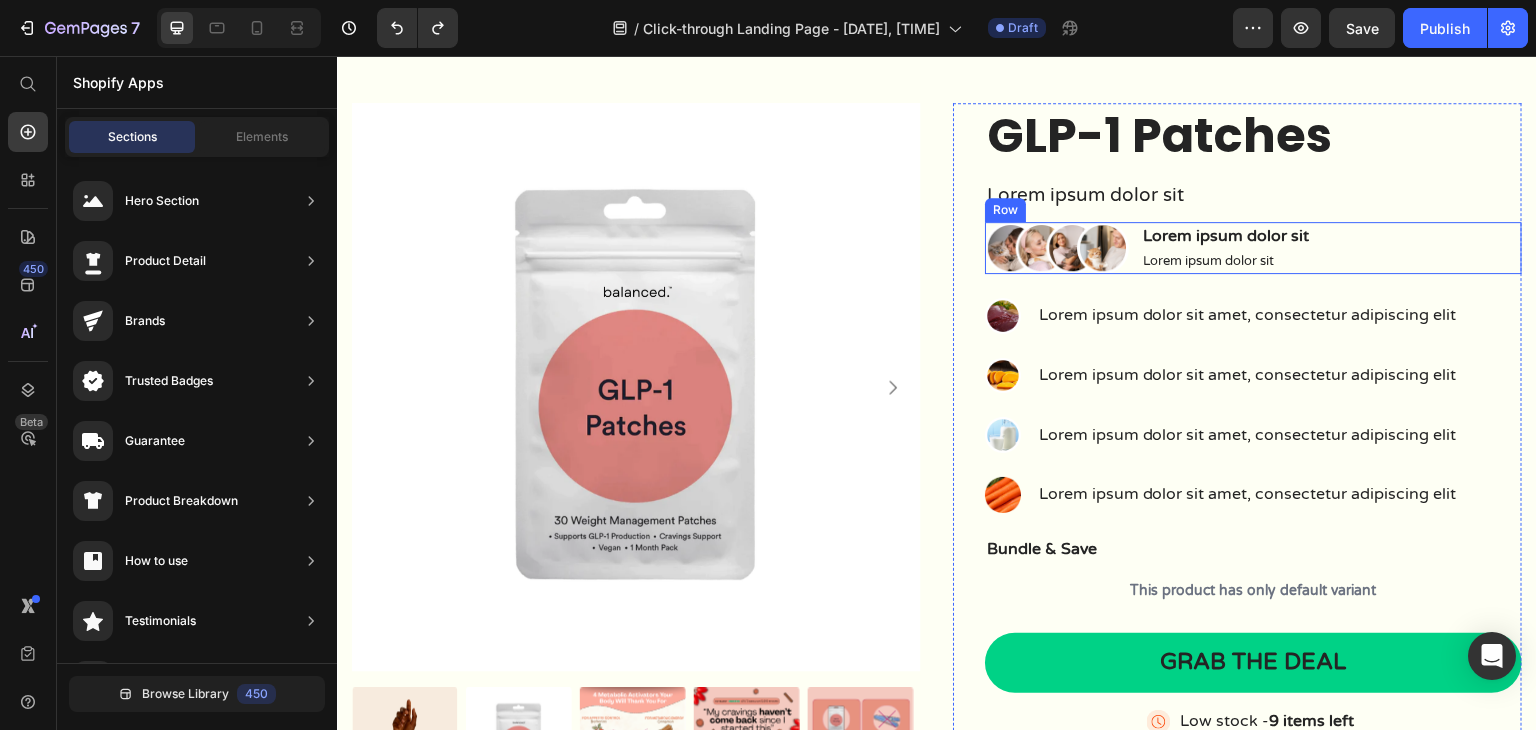 click on "Image Lorem ipsum dolor sit Text Block Lorem ipsum dolor sit Text Block Row" at bounding box center [1253, 248] 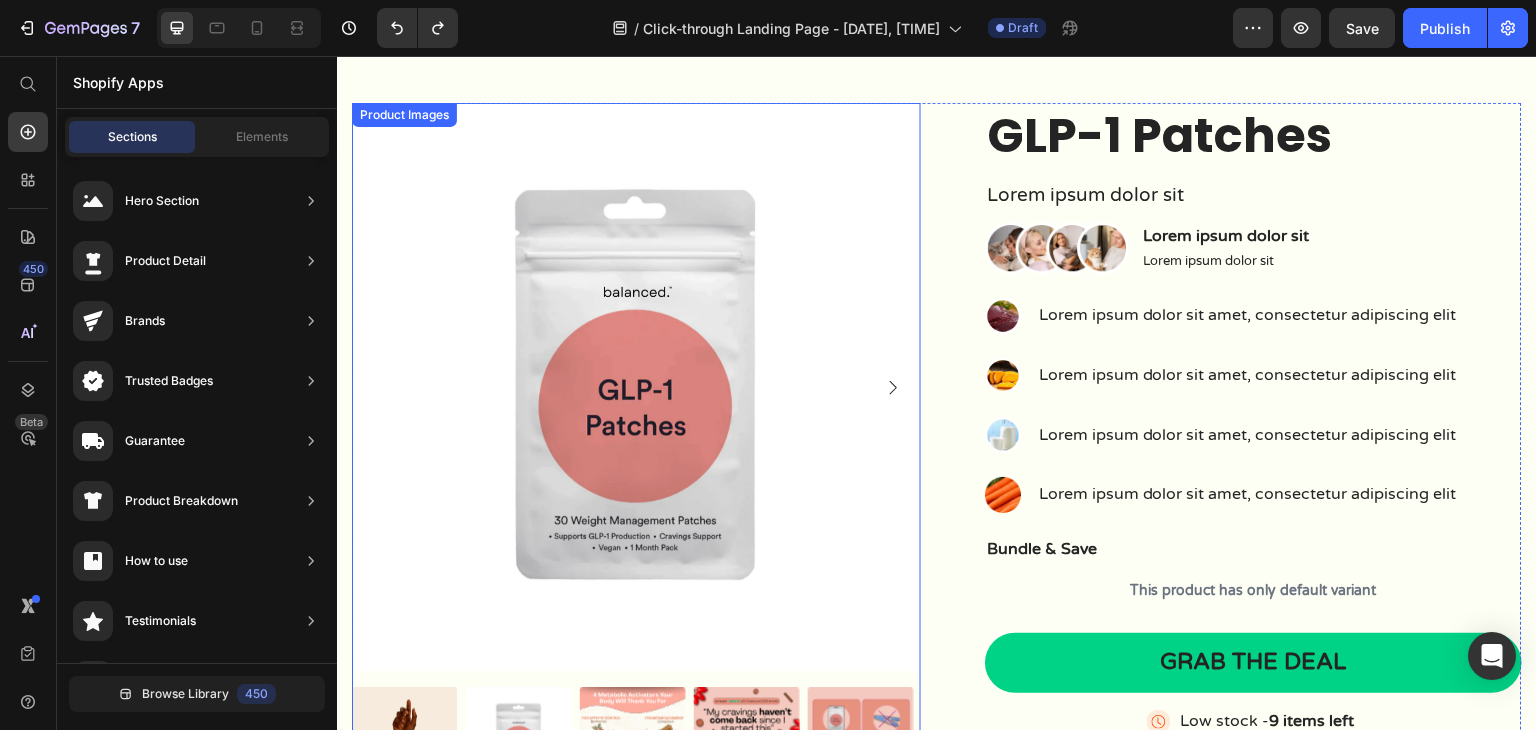 click at bounding box center (636, 387) 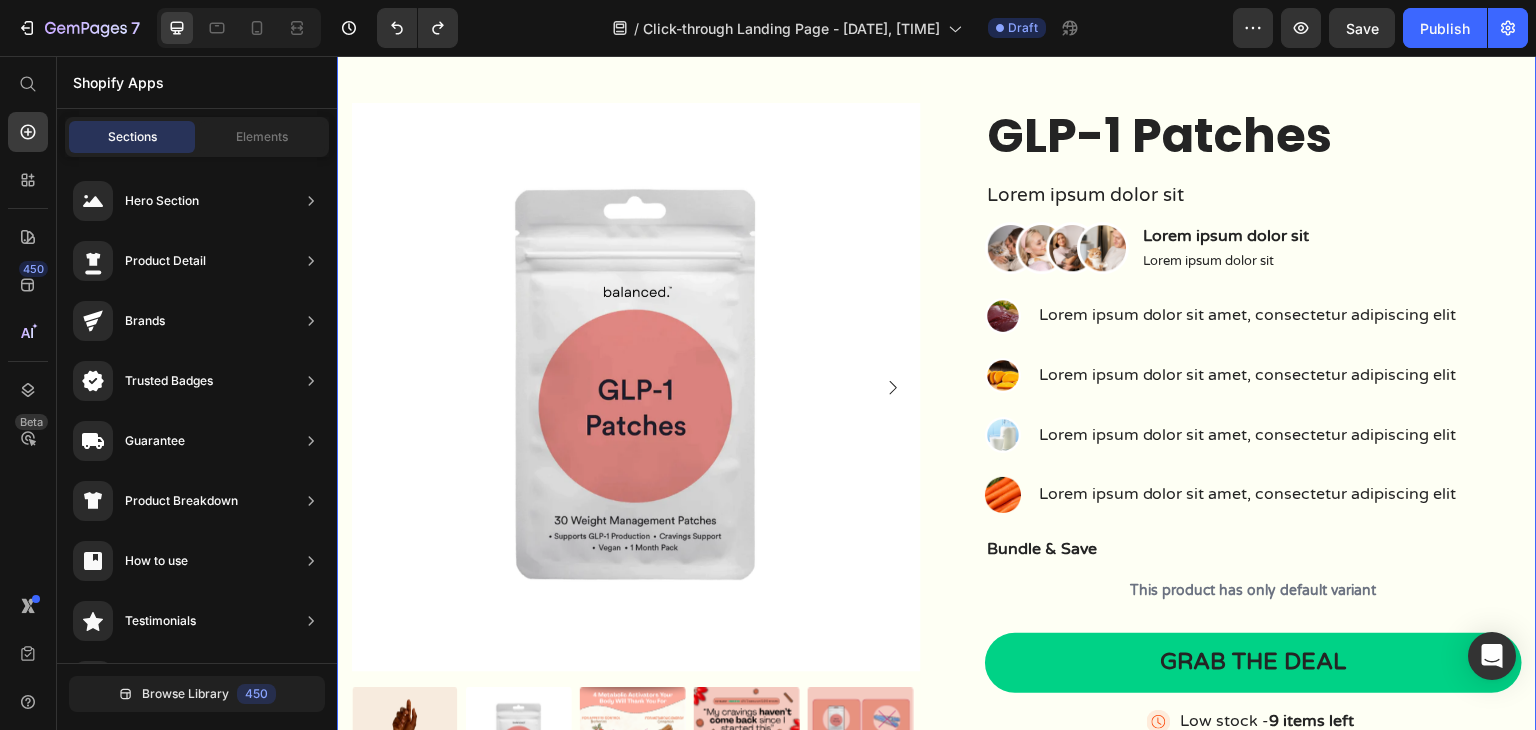 click on "Product Images GLP-1 Patches Product Title Lorem ipsum dolor sit Text Block Image Lorem ipsum dolor sit Text Block Lorem ipsum dolor sit Text Block Row Image Lorem ipsum dolor sit amet, consectetur adipiscing elit Text Block Image Lorem ipsum dolor sit amet, consectetur adipiscing elit Text Block Image Lorem ipsum dolor sit amet, consectetur adipiscing elit Text Block Image Lorem ipsum dolor sit amet, consectetur adipiscing elit Text Block Advanced List Bundle & Save Text Block This product has only default variant Product Variants & Swatches Grab the deal Add to Cart Image Low stock -  9 items left Text Block Advanced List Row Product Section 1" at bounding box center (937, 448) 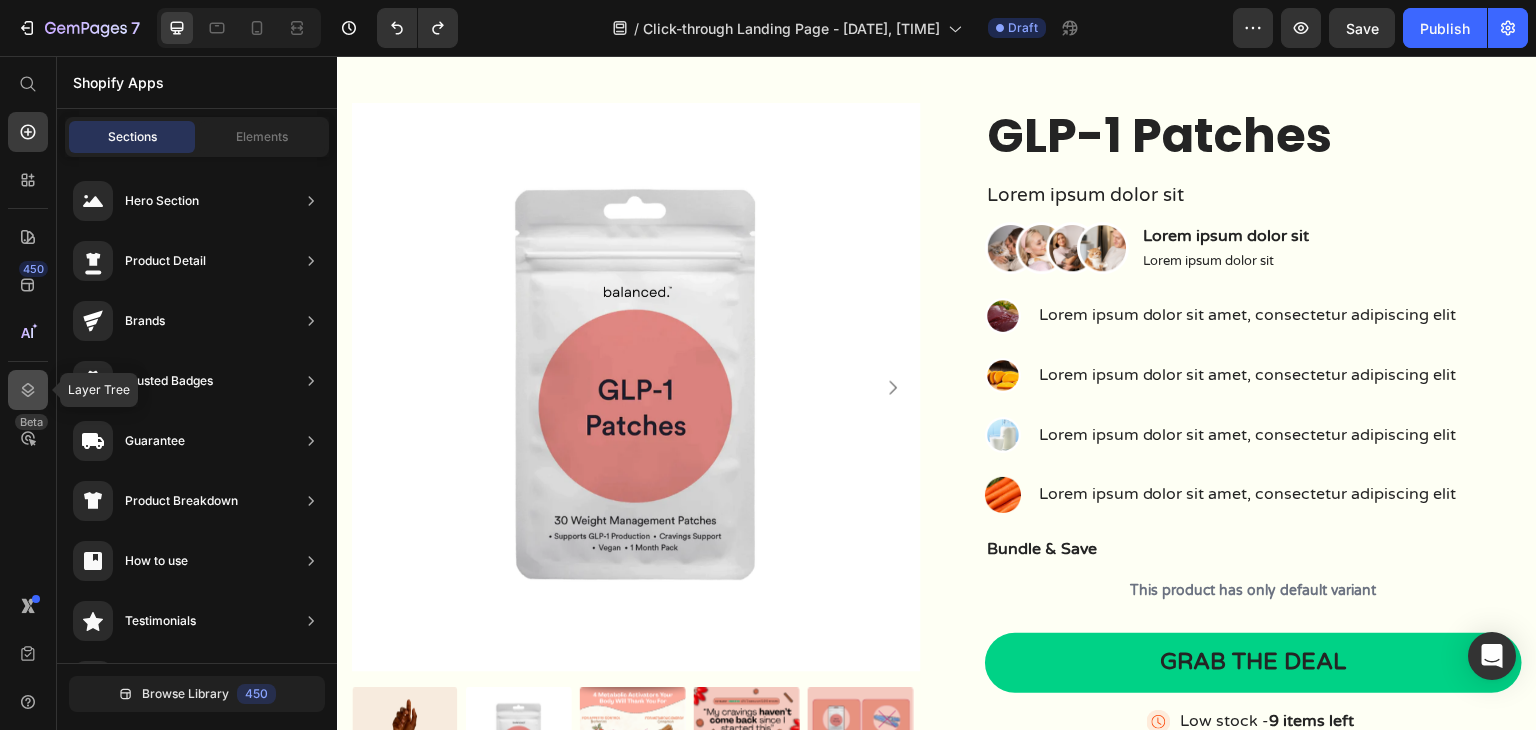 click 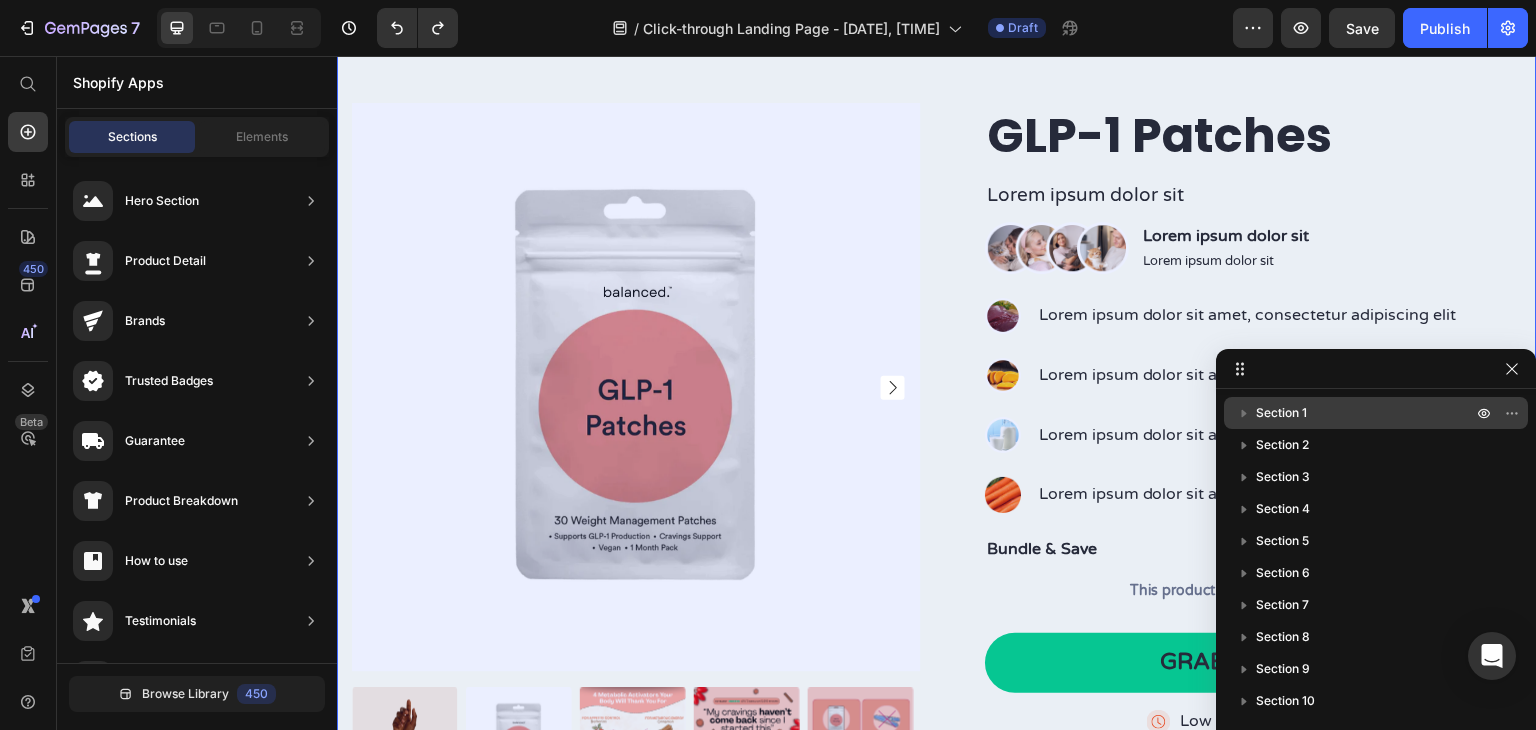 click on "Section 1" at bounding box center [1281, 413] 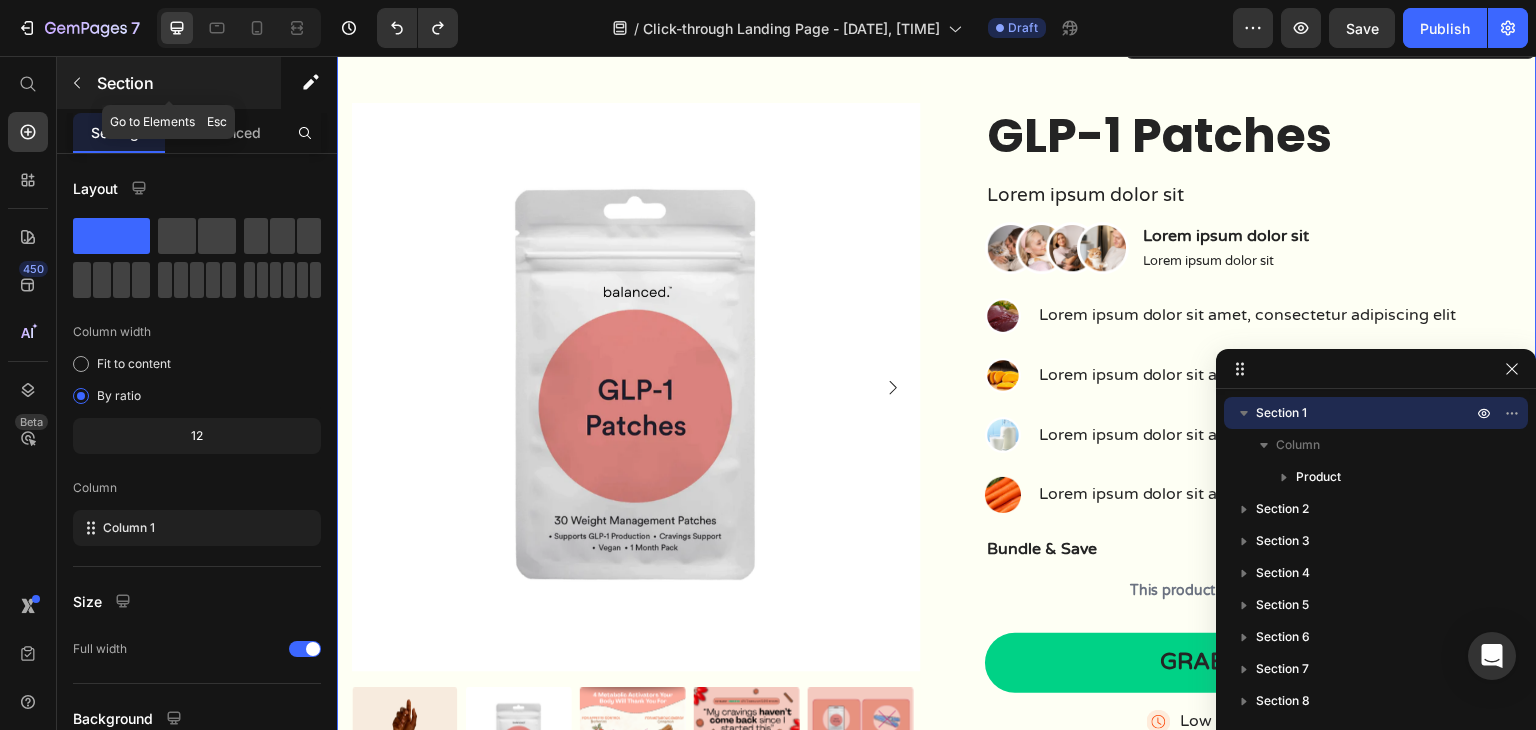 click on "Section" at bounding box center (169, 83) 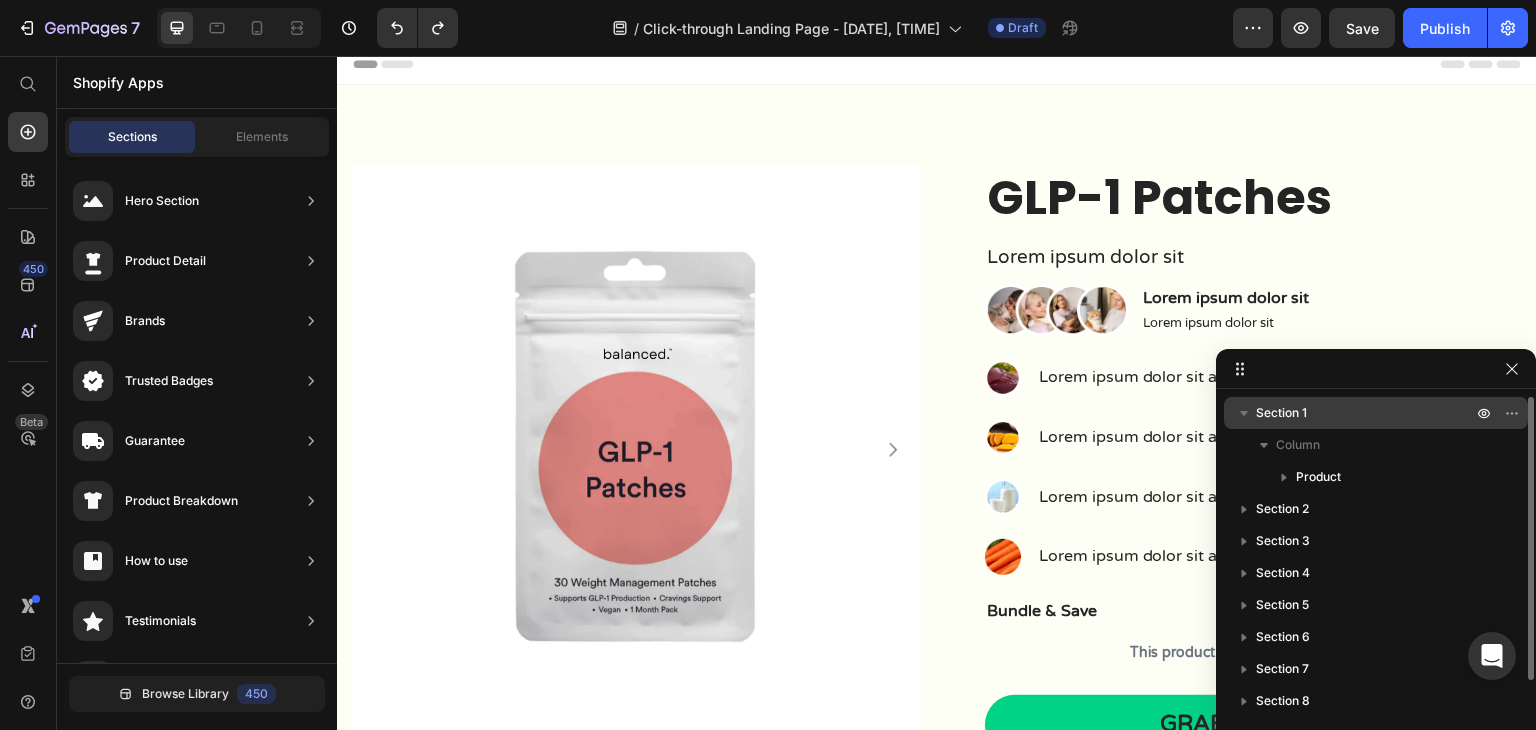 scroll, scrollTop: 0, scrollLeft: 0, axis: both 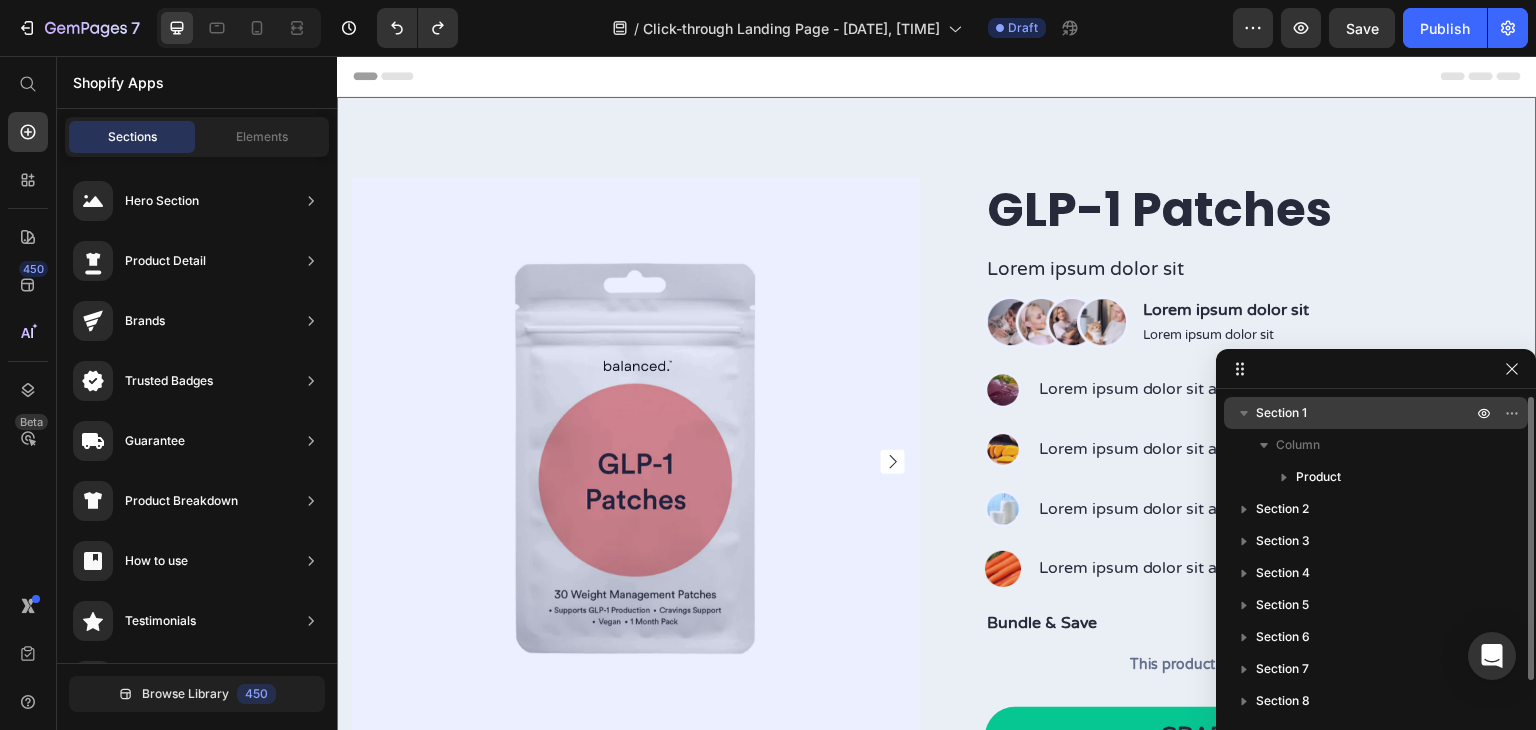 click 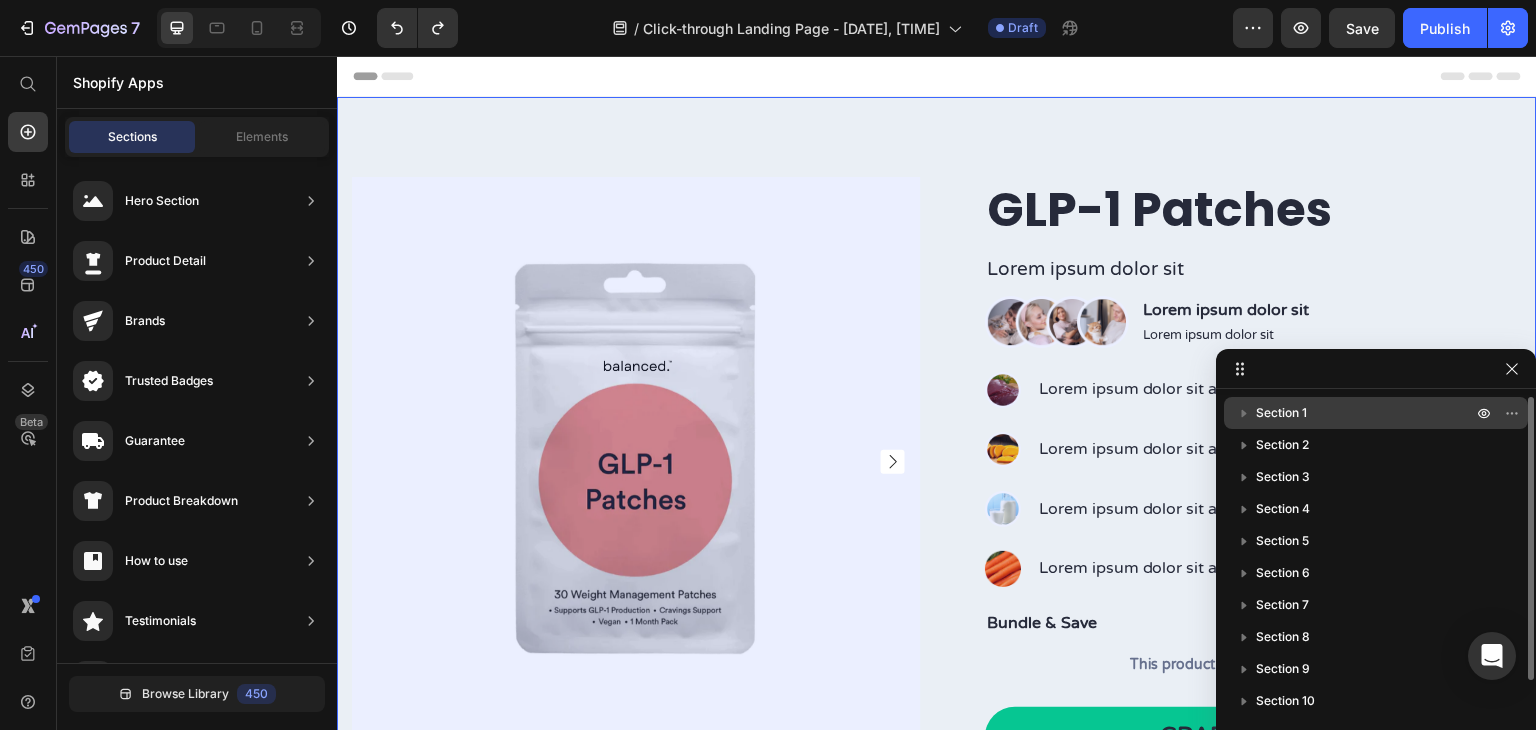 click on "Section 1" at bounding box center (1366, 413) 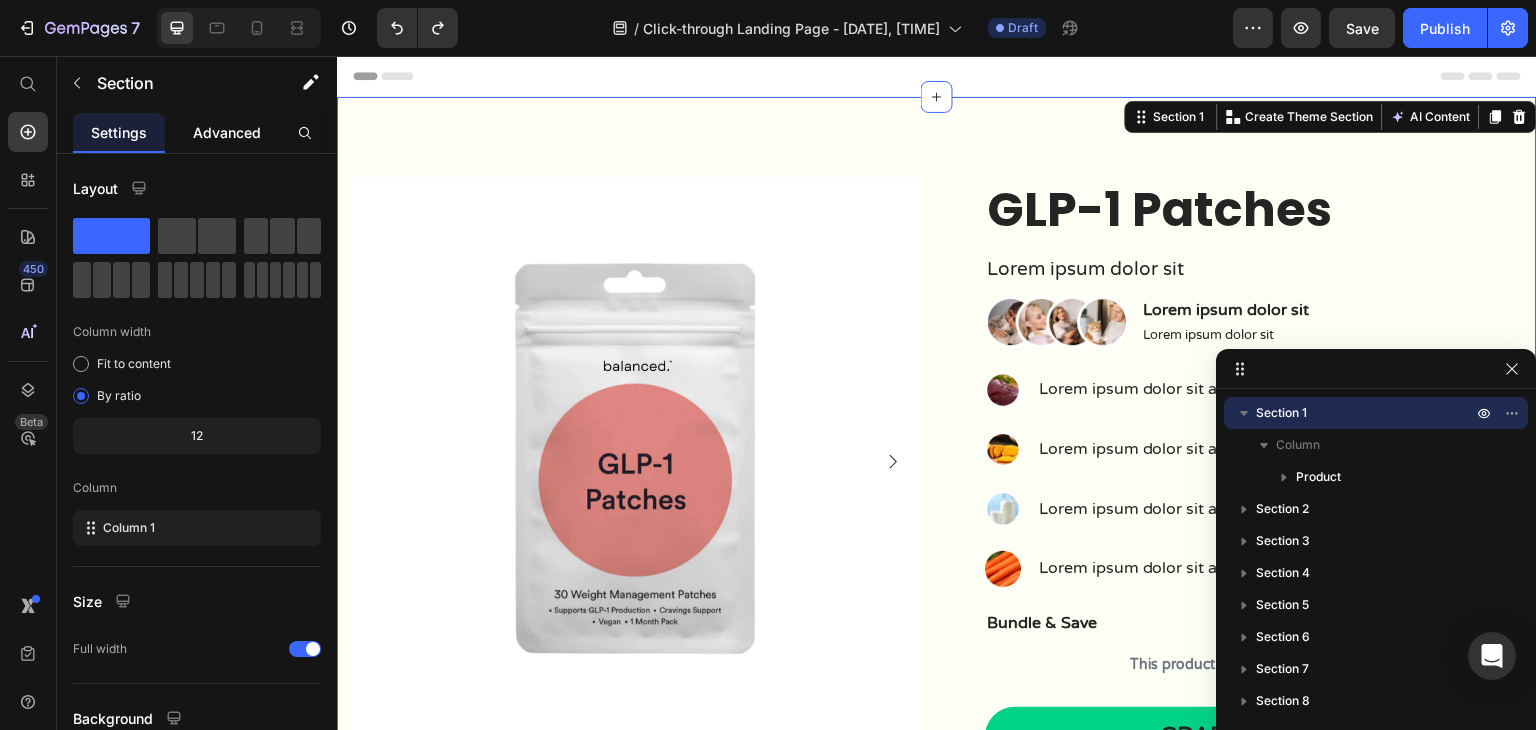 click on "Advanced" at bounding box center [227, 132] 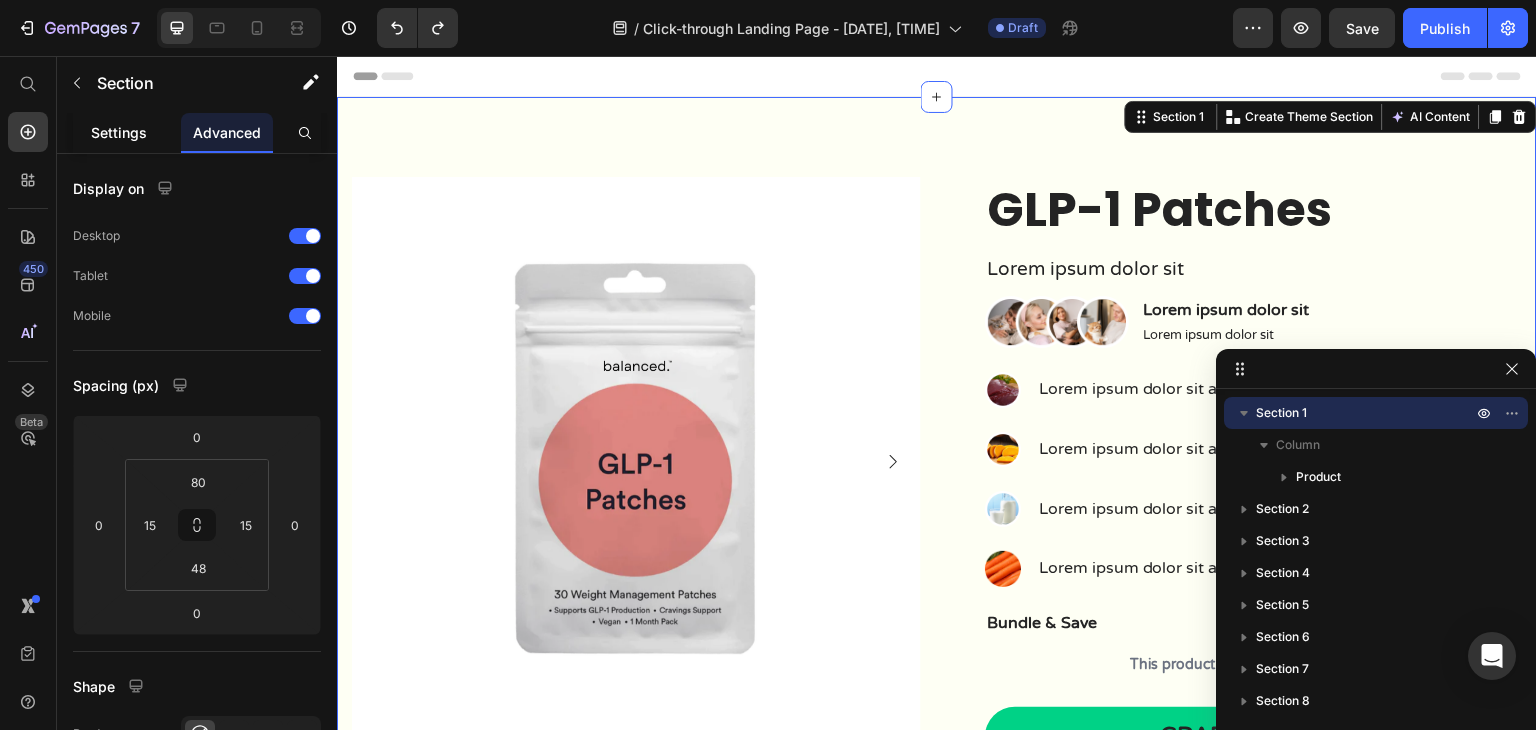 click on "Settings" 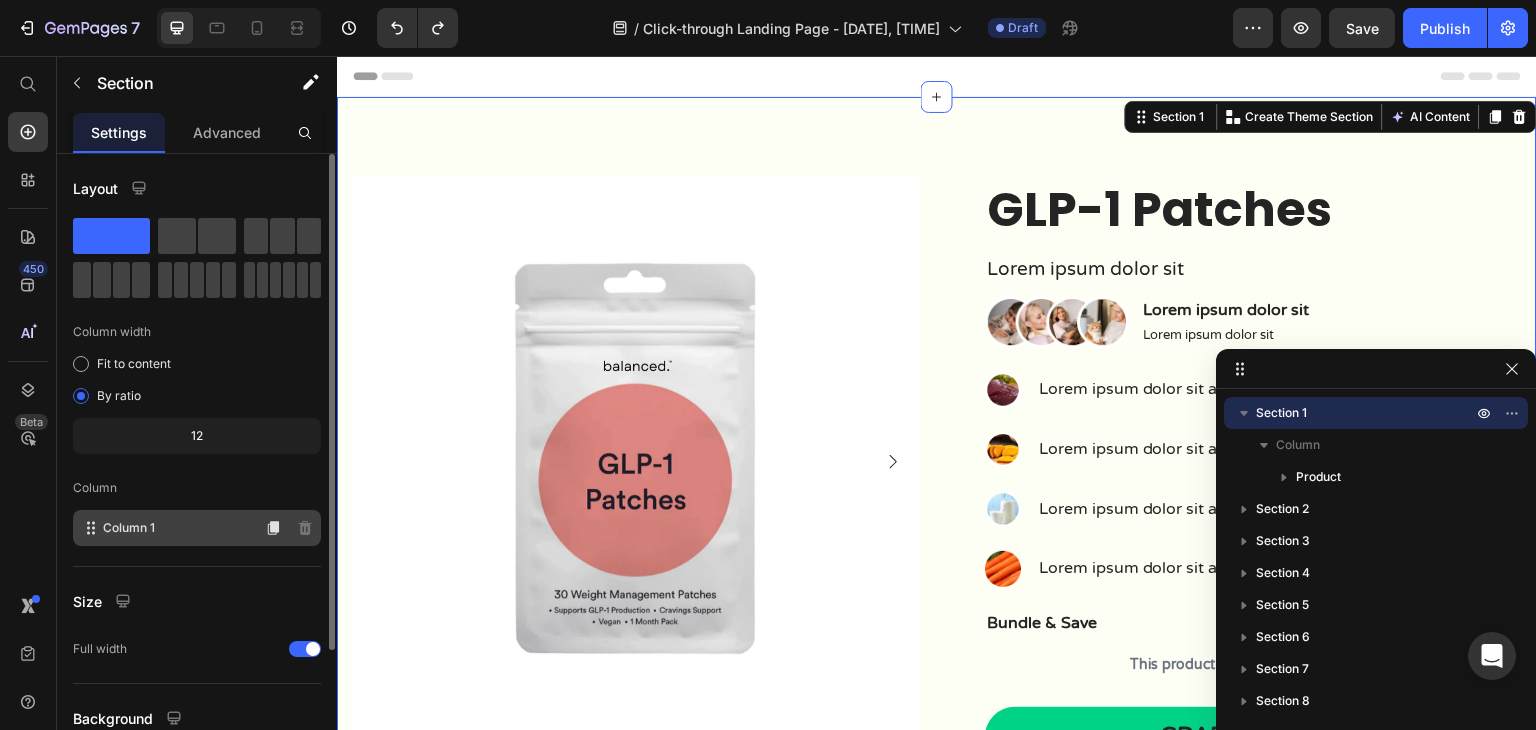 scroll, scrollTop: 173, scrollLeft: 0, axis: vertical 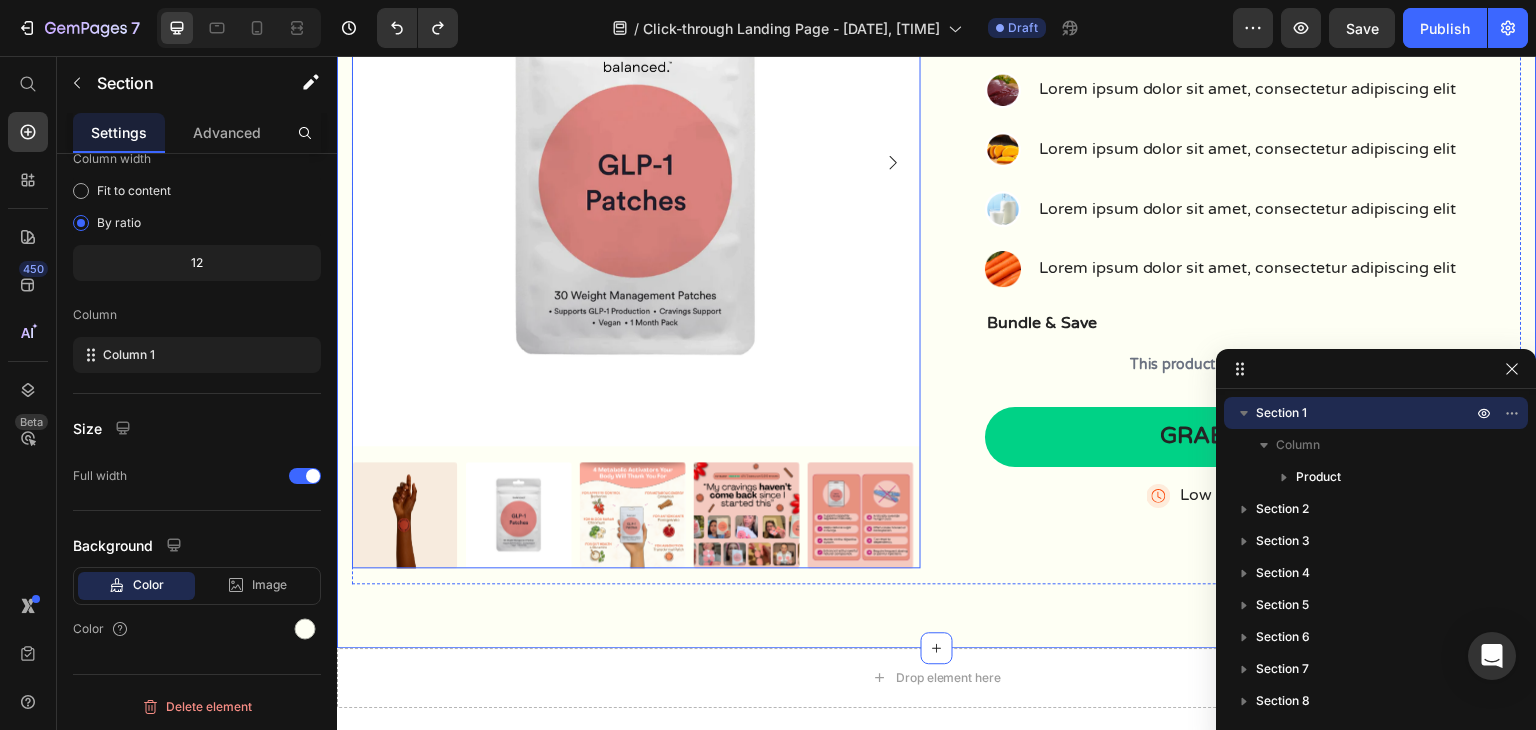 click at bounding box center (861, 515) 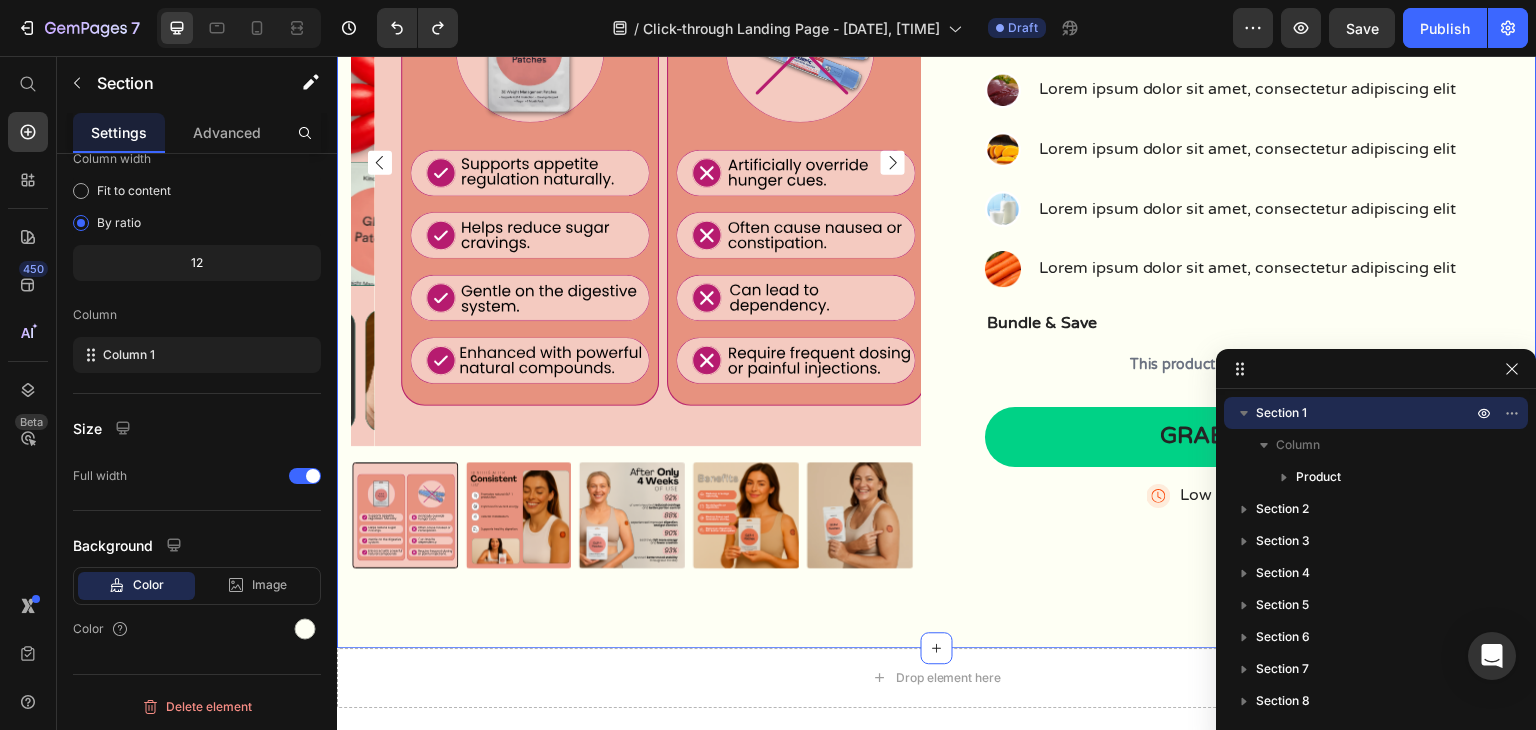 click on "Product Images GLP-1 Patches Product Title Lorem ipsum dolor sit Text Block Image Lorem ipsum dolor sit Text Block Lorem ipsum dolor sit Text Block Row Image Lorem ipsum dolor sit amet, consectetur adipiscing elit Text Block Image Lorem ipsum dolor sit amet, consectetur adipiscing elit Text Block Image Lorem ipsum dolor sit amet, consectetur adipiscing elit Text Block Image Lorem ipsum dolor sit amet, consectetur adipiscing elit Text Block Advanced List Bundle & Save Text Block This product has only default variant Product Variants & Swatches Grab the deal Add to Cart Image Low stock -  9 items left Text Block Advanced List Row Product Section 1   You can create reusable sections Create Theme Section AI Content Write with GemAI What would you like to describe here? Tone and Voice Persuasive Product GLP-1 Patches Show more Generate" at bounding box center [937, 222] 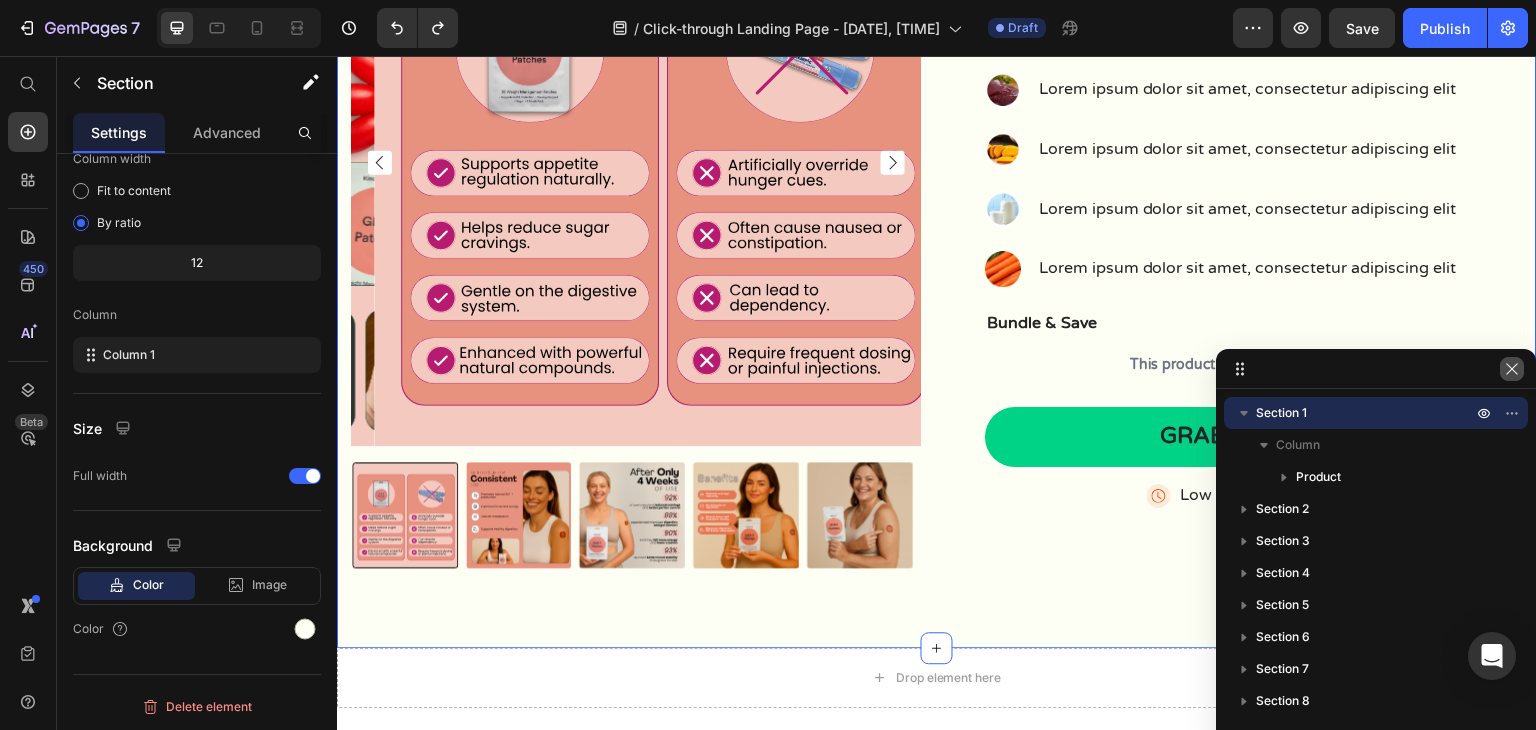 click 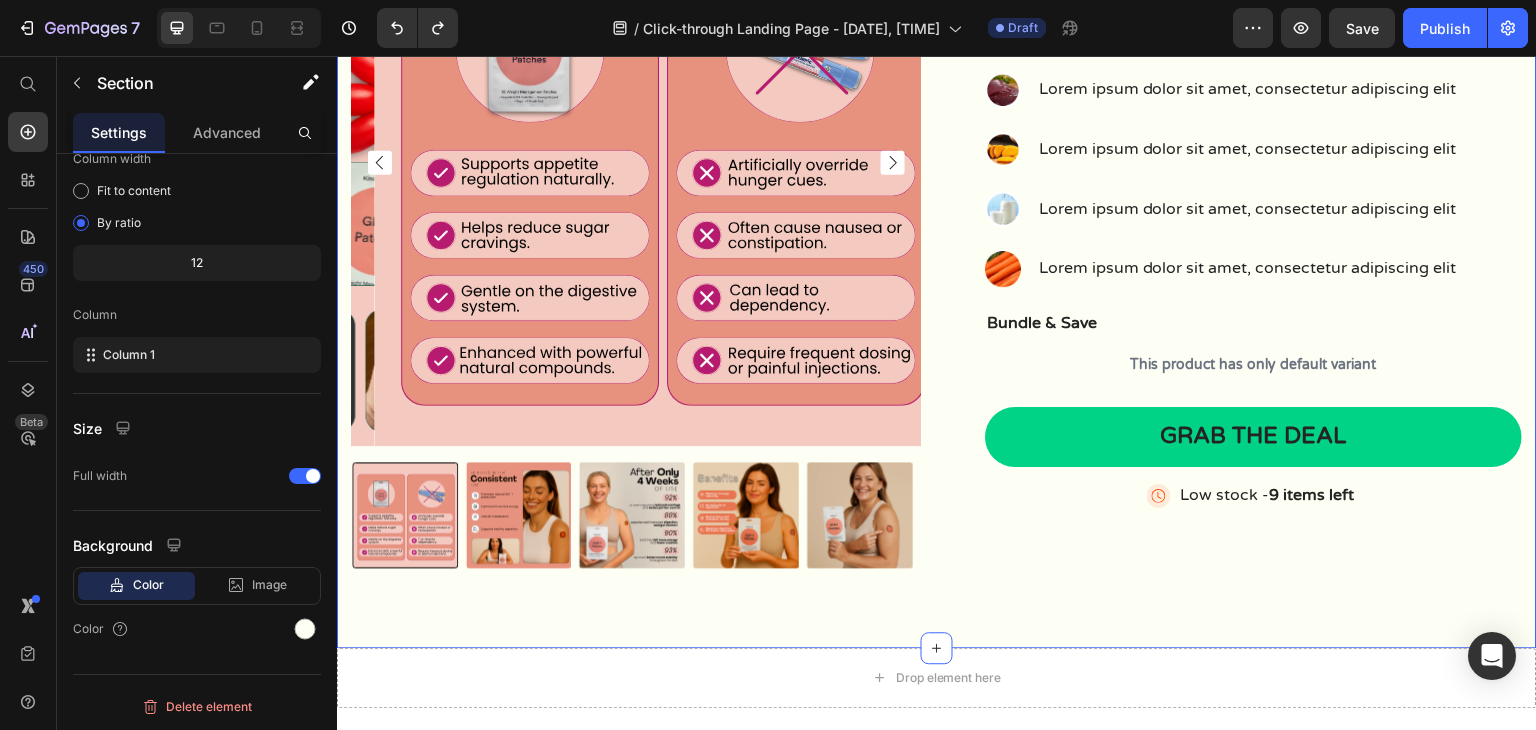 click on "Product Images GLP-1 Patches Product Title Lorem ipsum dolor sit Text Block Image Lorem ipsum dolor sit Text Block Lorem ipsum dolor sit Text Block Row Image Lorem ipsum dolor sit amet, consectetur adipiscing elit Text Block Image Lorem ipsum dolor sit amet, consectetur adipiscing elit Text Block Image Lorem ipsum dolor sit amet, consectetur adipiscing elit Text Block Image Lorem ipsum dolor sit amet, consectetur adipiscing elit Text Block Advanced List Bundle & Save Text Block This product has only default variant Product Variants & Swatches Grab the deal Add to Cart Image Low stock -  9 items left Text Block Advanced List Row Product" at bounding box center [937, 238] 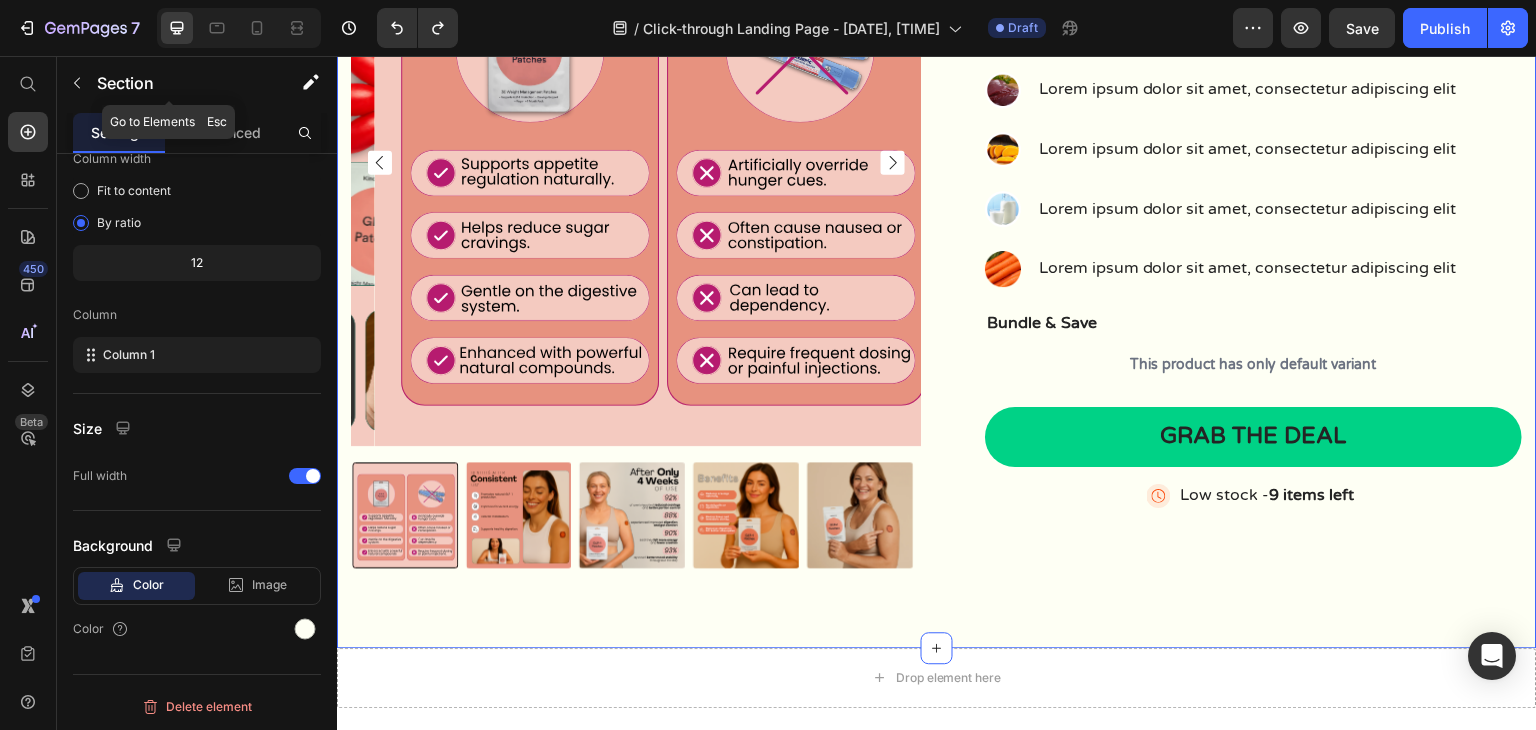 scroll, scrollTop: 0, scrollLeft: 0, axis: both 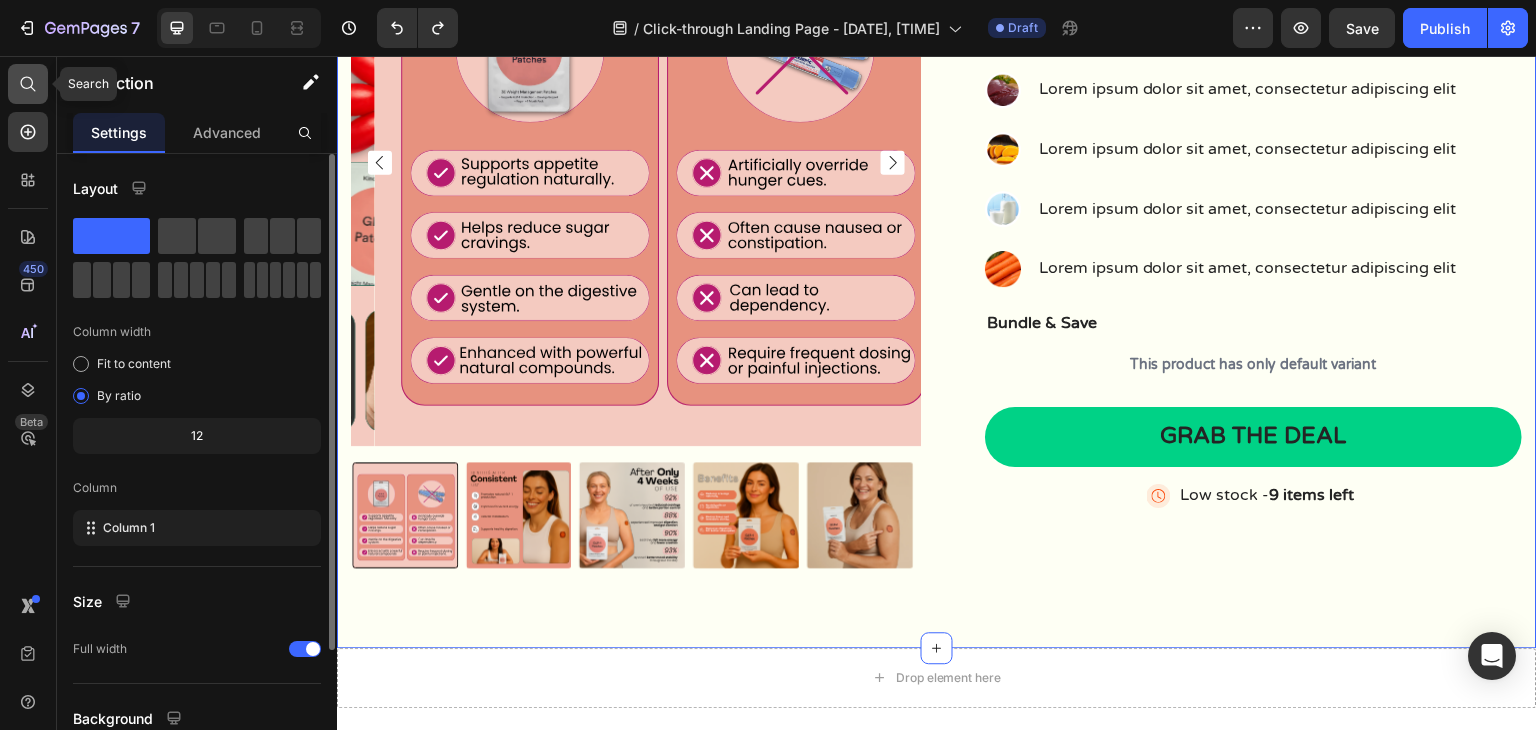click 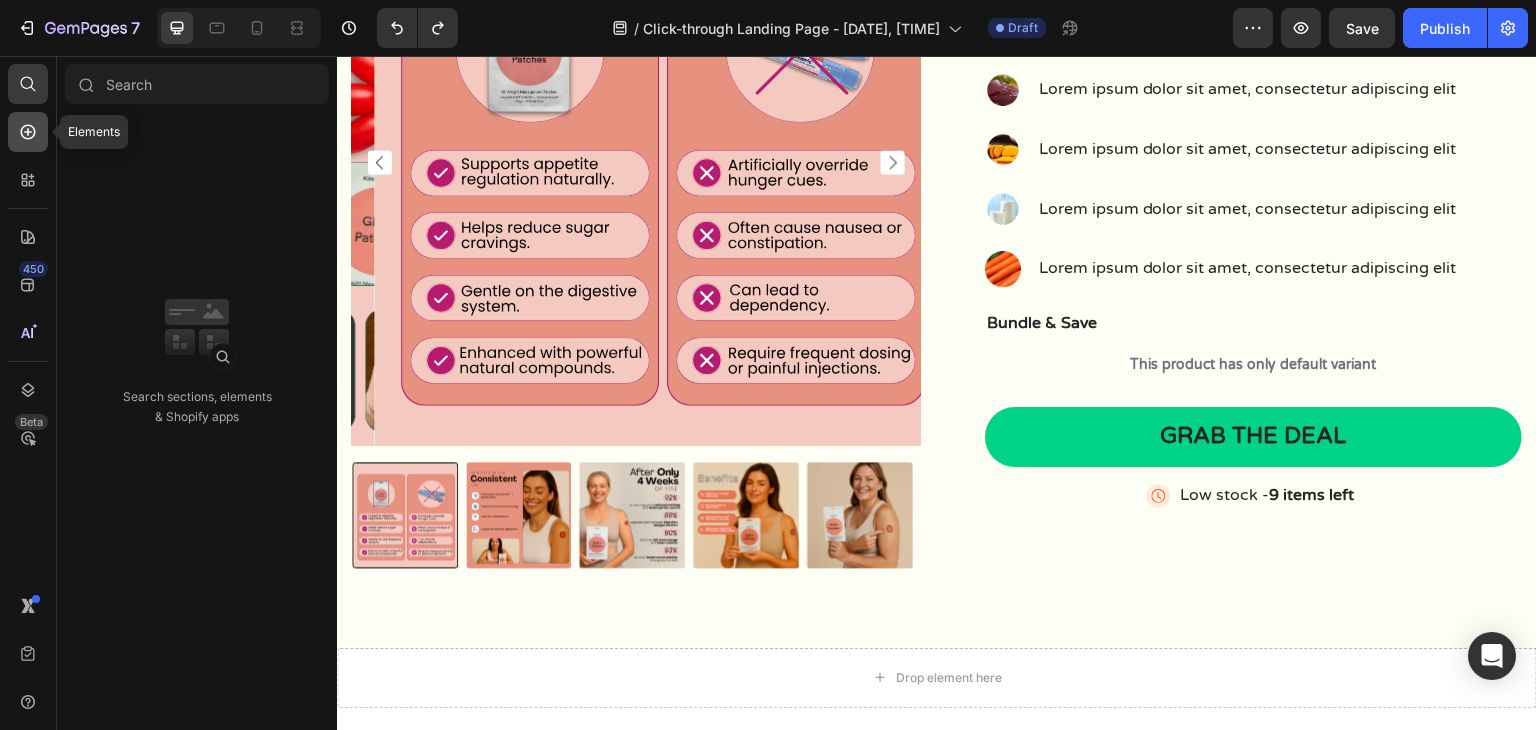 click 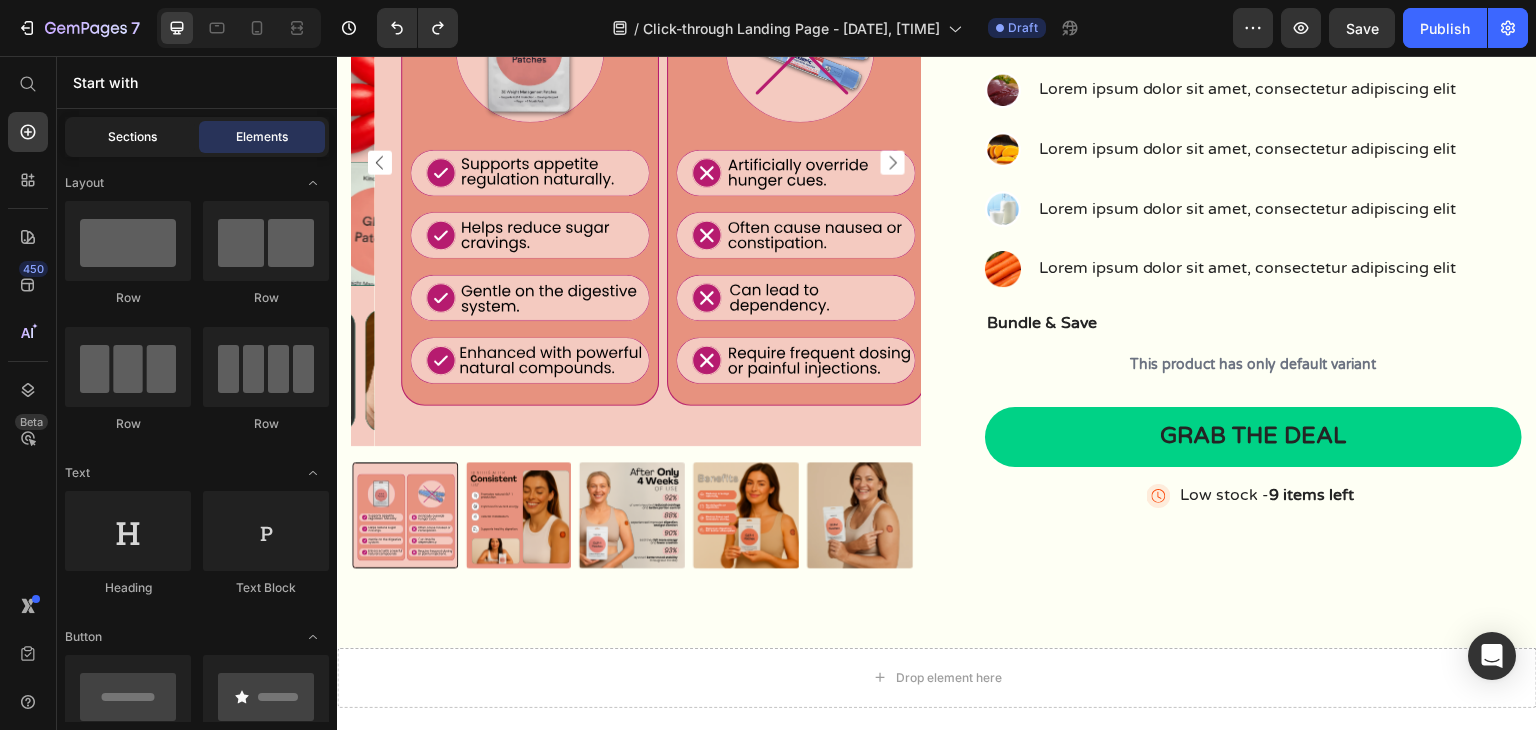 click on "Sections" at bounding box center (132, 137) 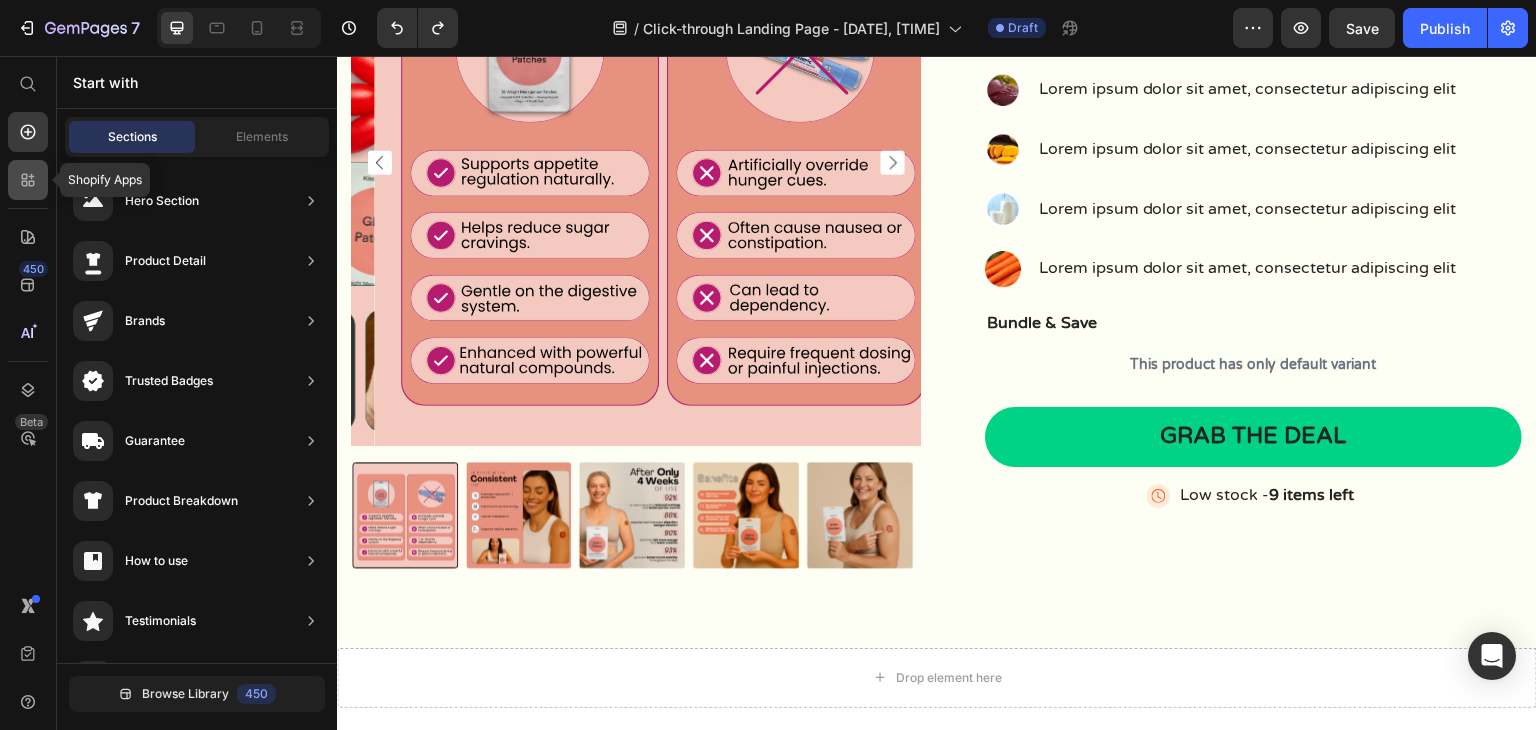click 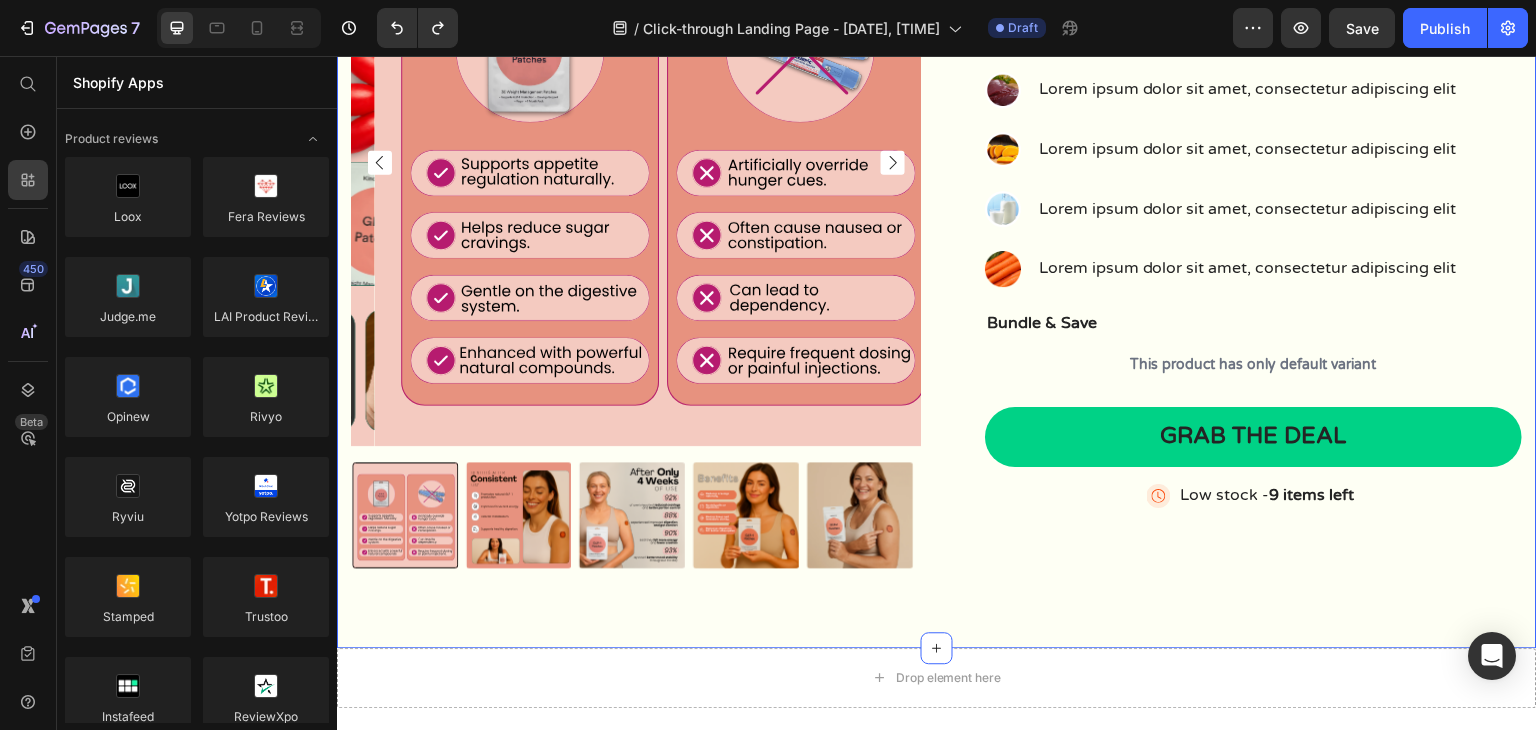 click on "Product Images GLP-1 Patches Product Title Lorem ipsum dolor sit Text Block Image Lorem ipsum dolor sit Text Block Lorem ipsum dolor sit Text Block Row Image Lorem ipsum dolor sit amet, consectetur adipiscing elit Text Block Image Lorem ipsum dolor sit amet, consectetur adipiscing elit Text Block Image Lorem ipsum dolor sit amet, consectetur adipiscing elit Text Block Image Lorem ipsum dolor sit amet, consectetur adipiscing elit Text Block Advanced List Bundle & Save Text Block This product has only default variant Product Variants & Swatches Grab the deal Add to Cart Image Low stock -  9 items left Text Block Advanced List Row Product Section 1" at bounding box center [937, 222] 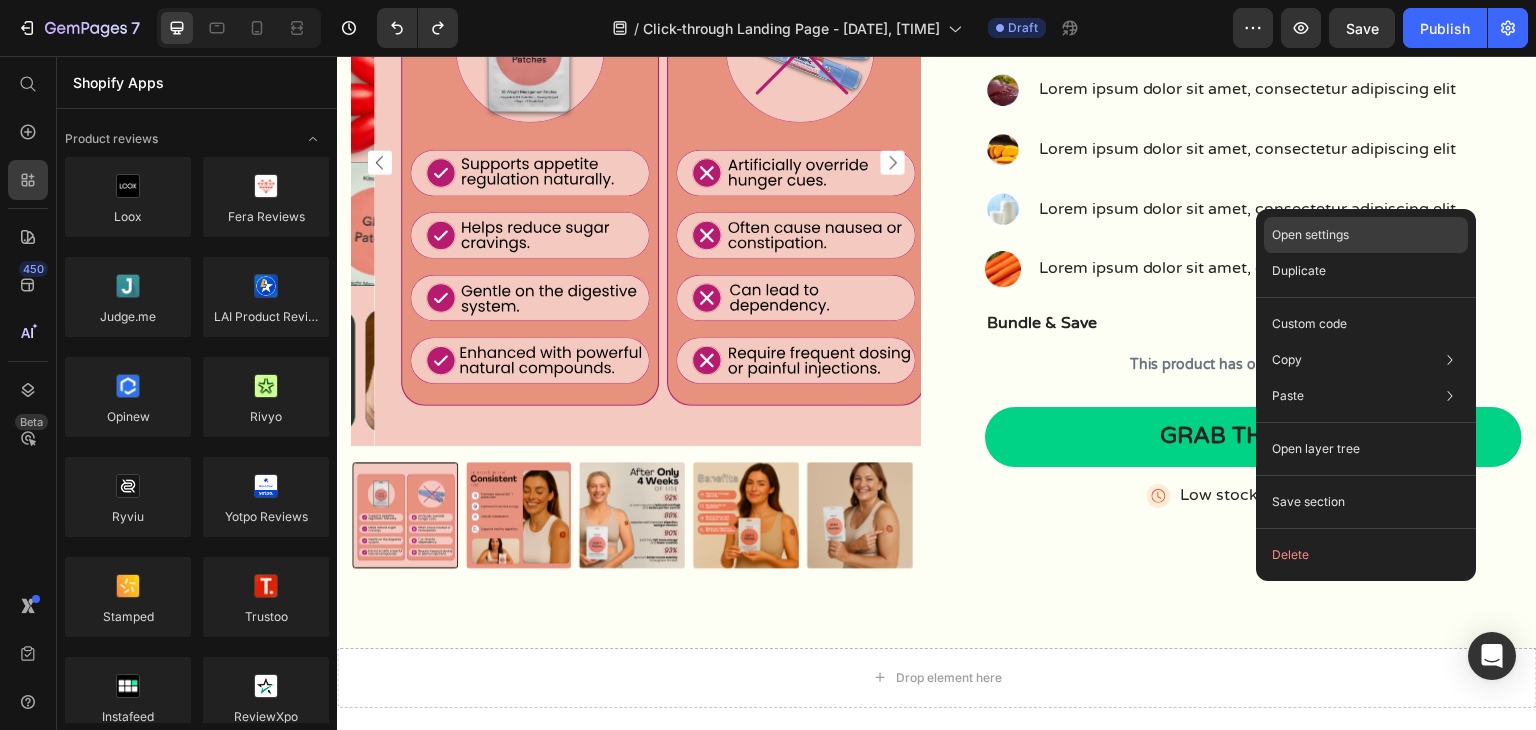 click on "Open settings" at bounding box center [1310, 235] 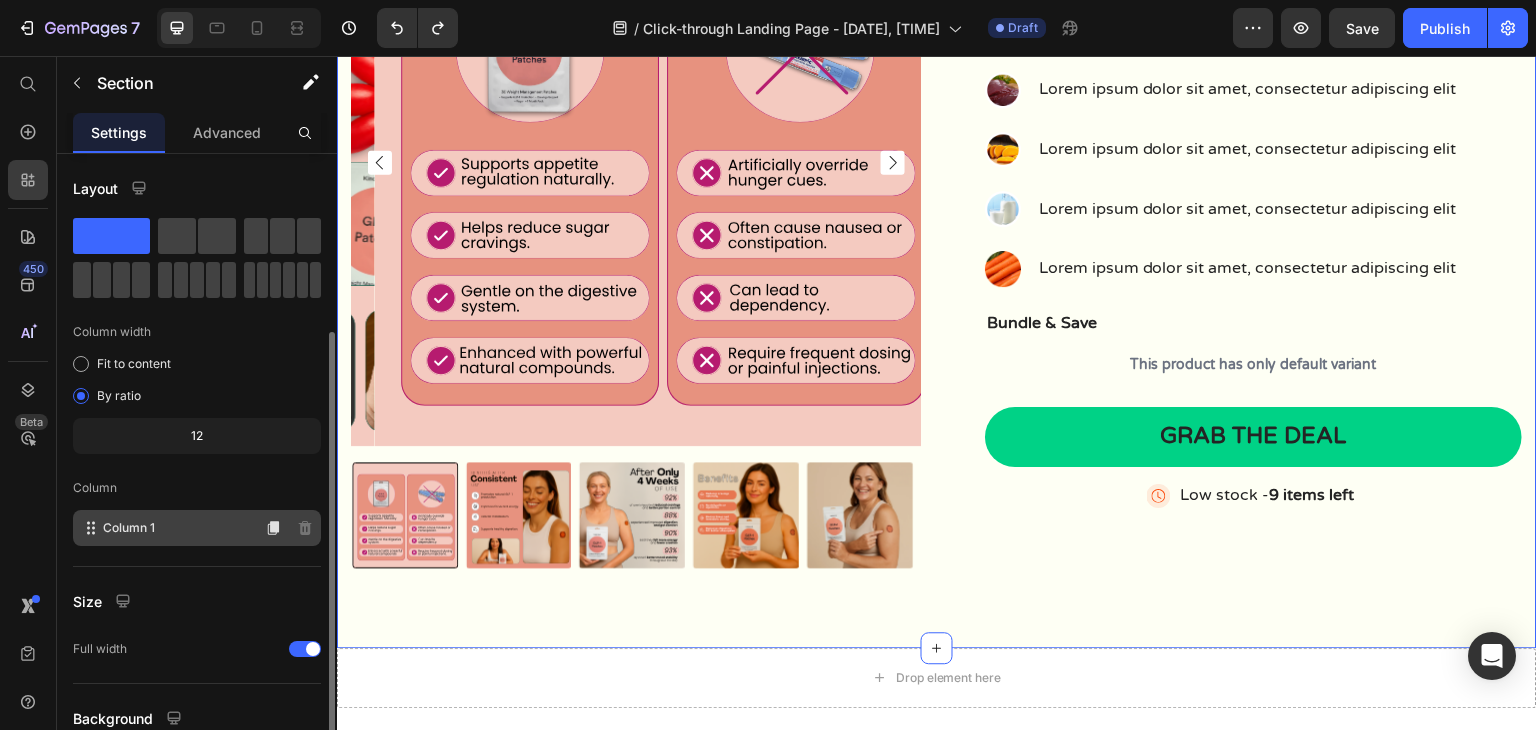 scroll, scrollTop: 173, scrollLeft: 0, axis: vertical 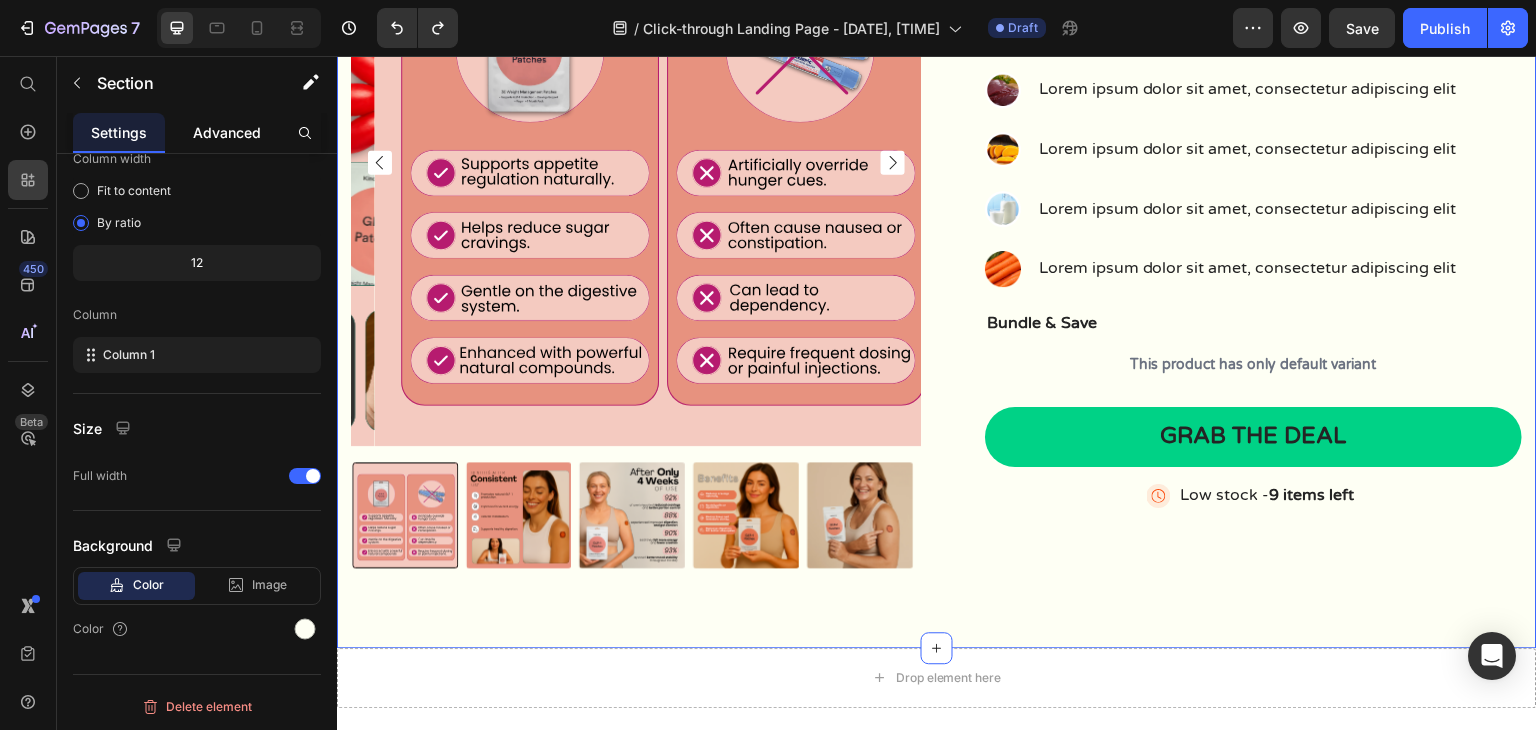 drag, startPoint x: 229, startPoint y: 137, endPoint x: 308, endPoint y: 73, distance: 101.671036 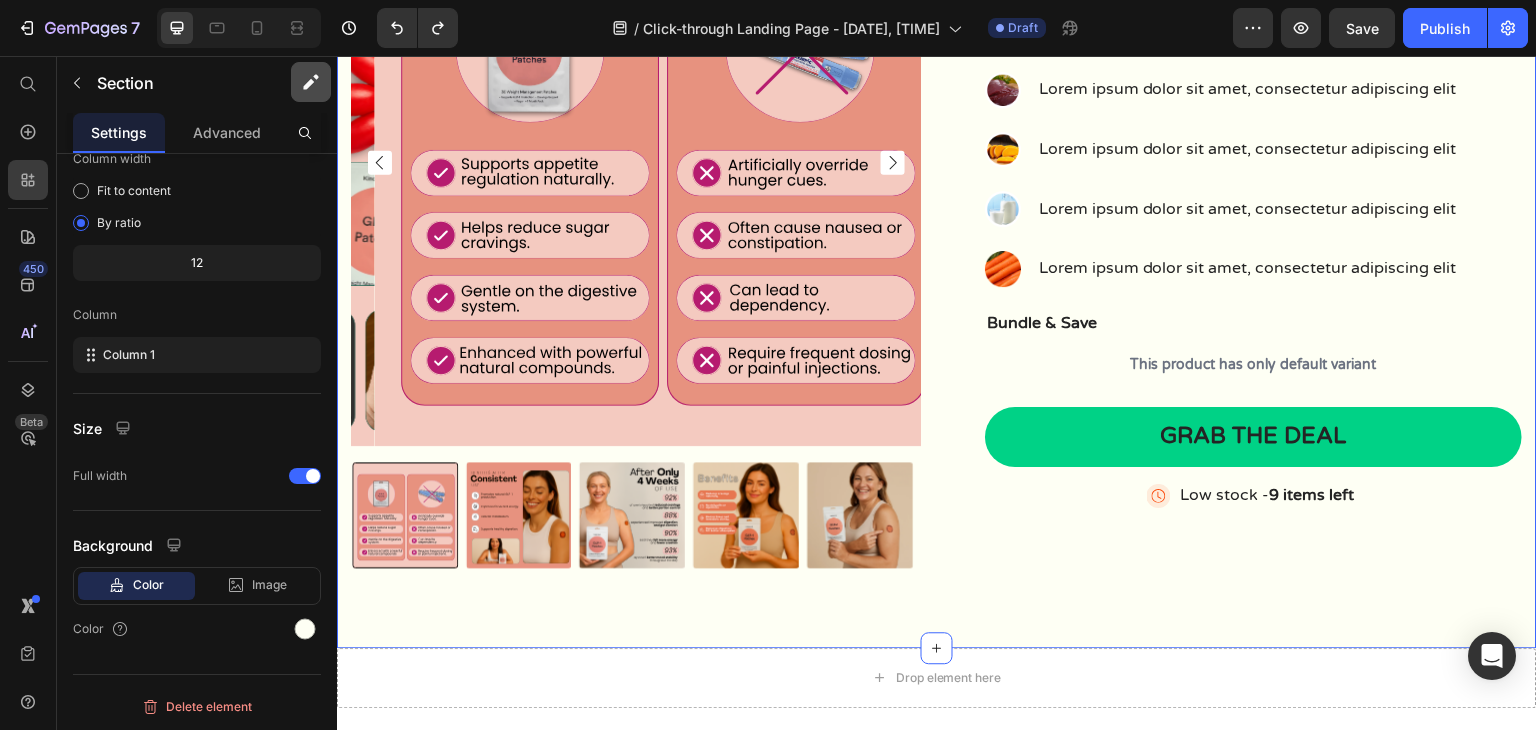 click on "Advanced" at bounding box center (227, 132) 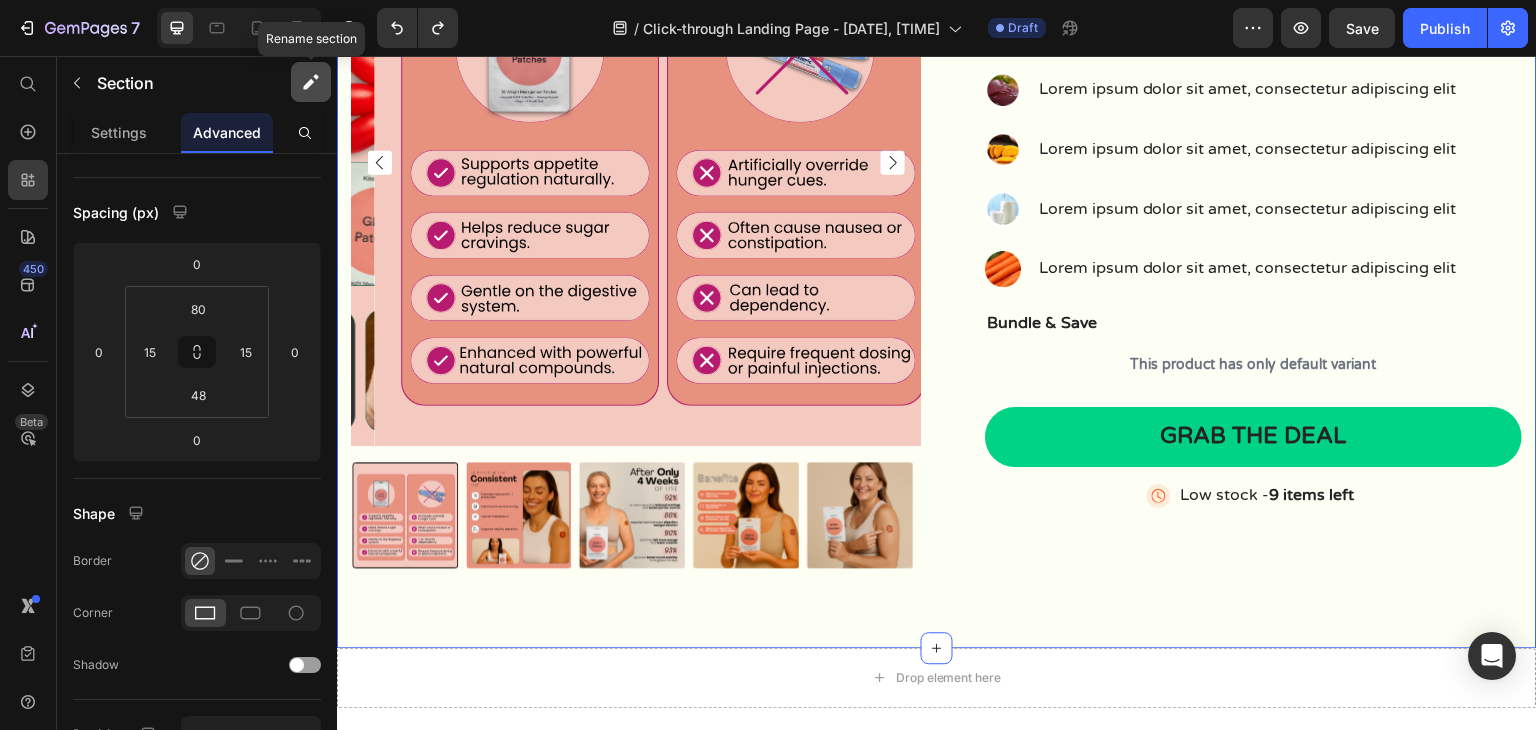 scroll, scrollTop: 0, scrollLeft: 0, axis: both 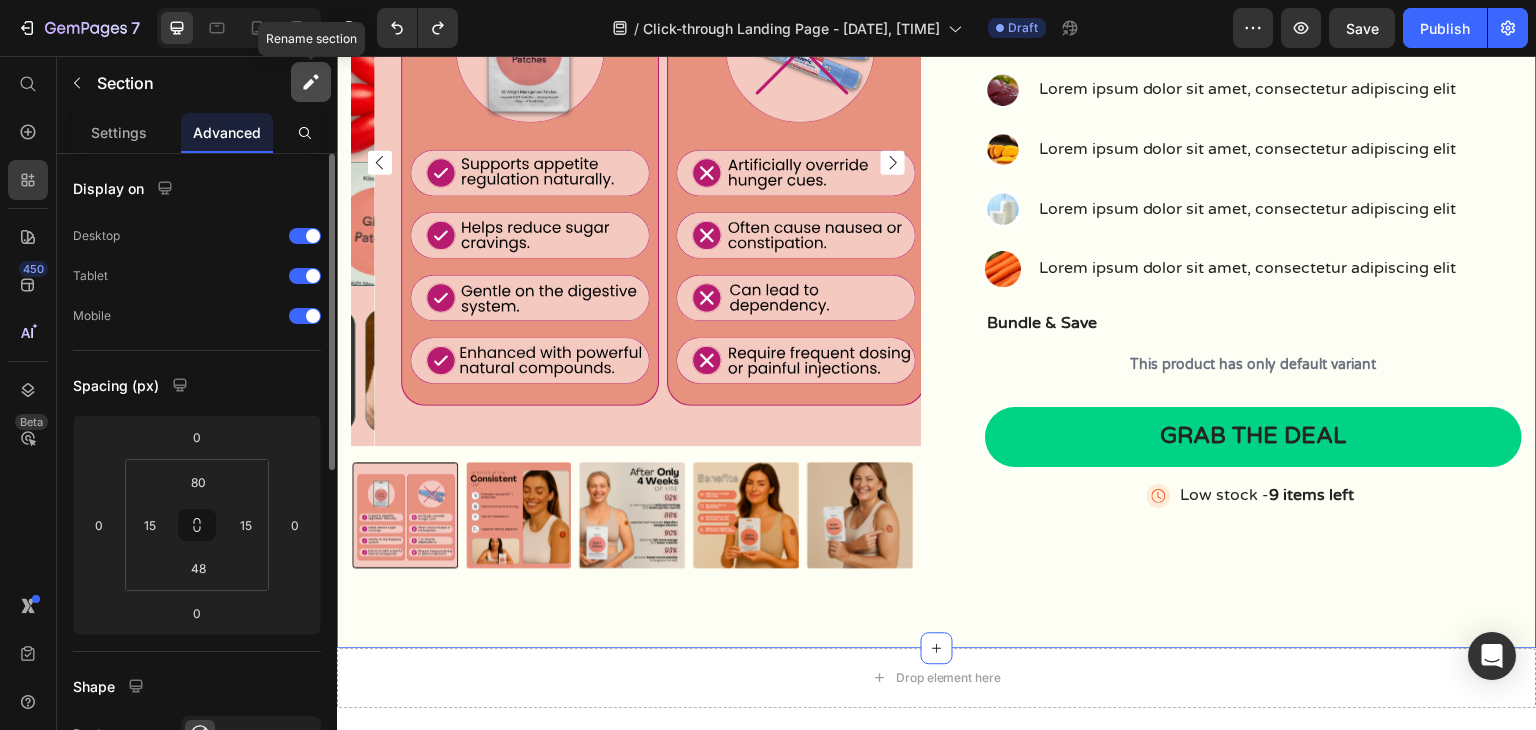 click 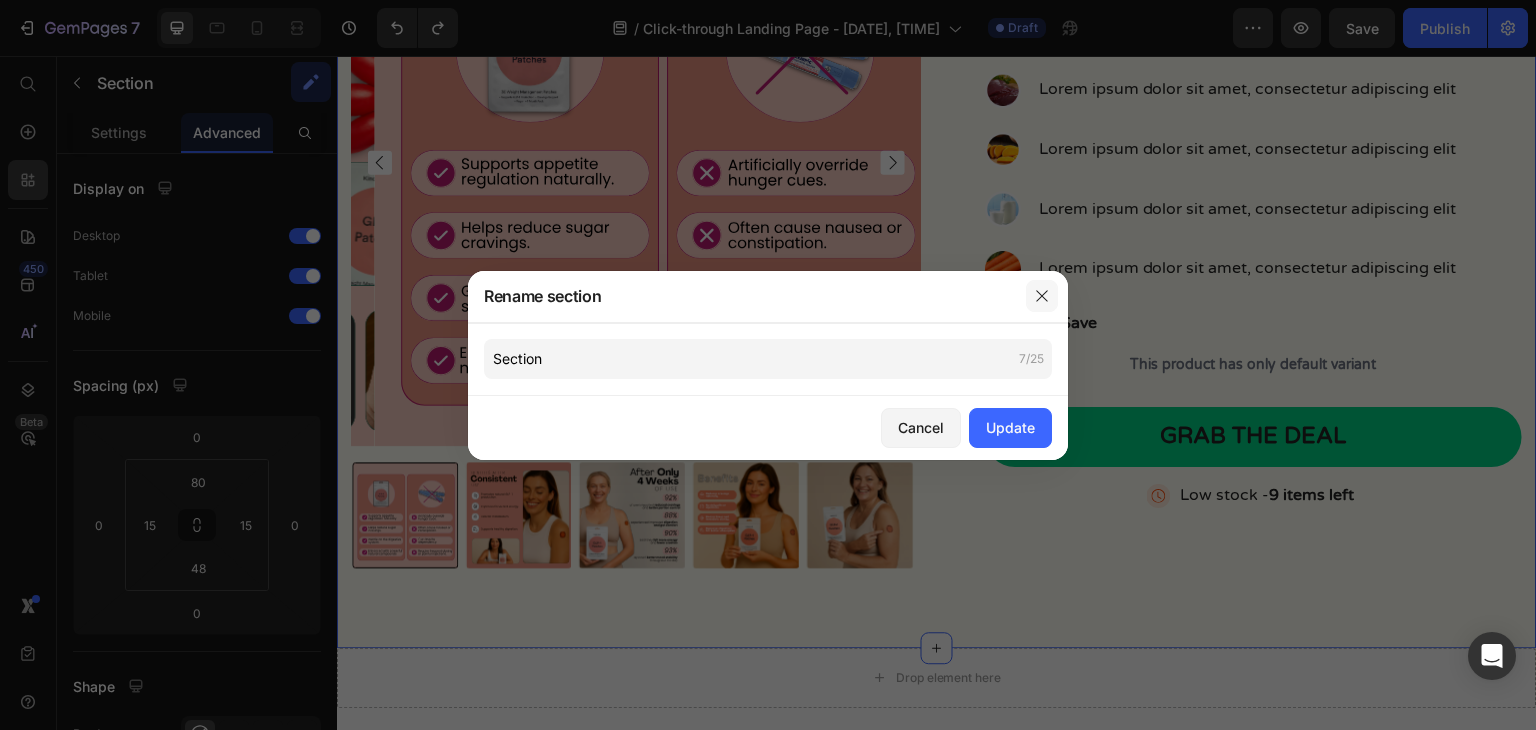 click 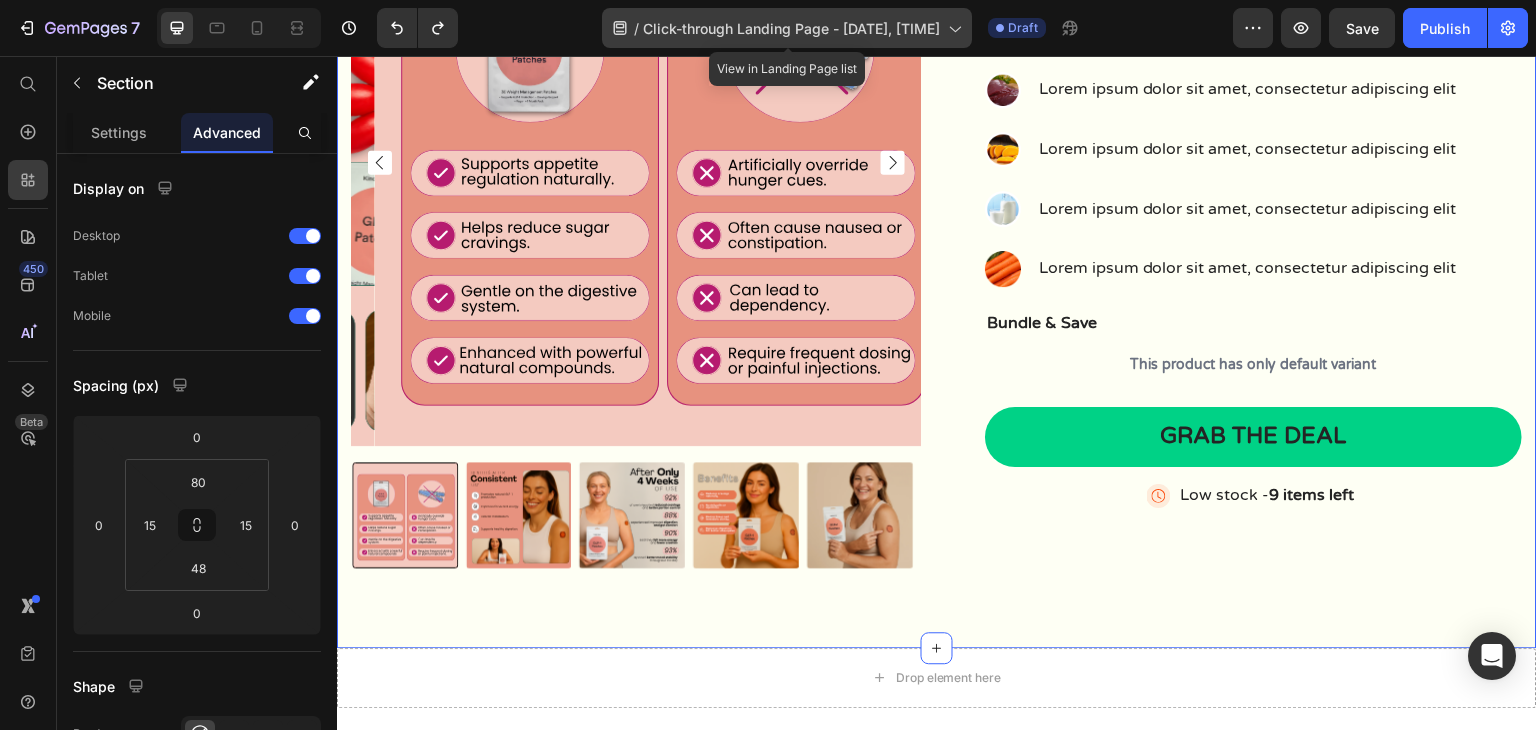 click 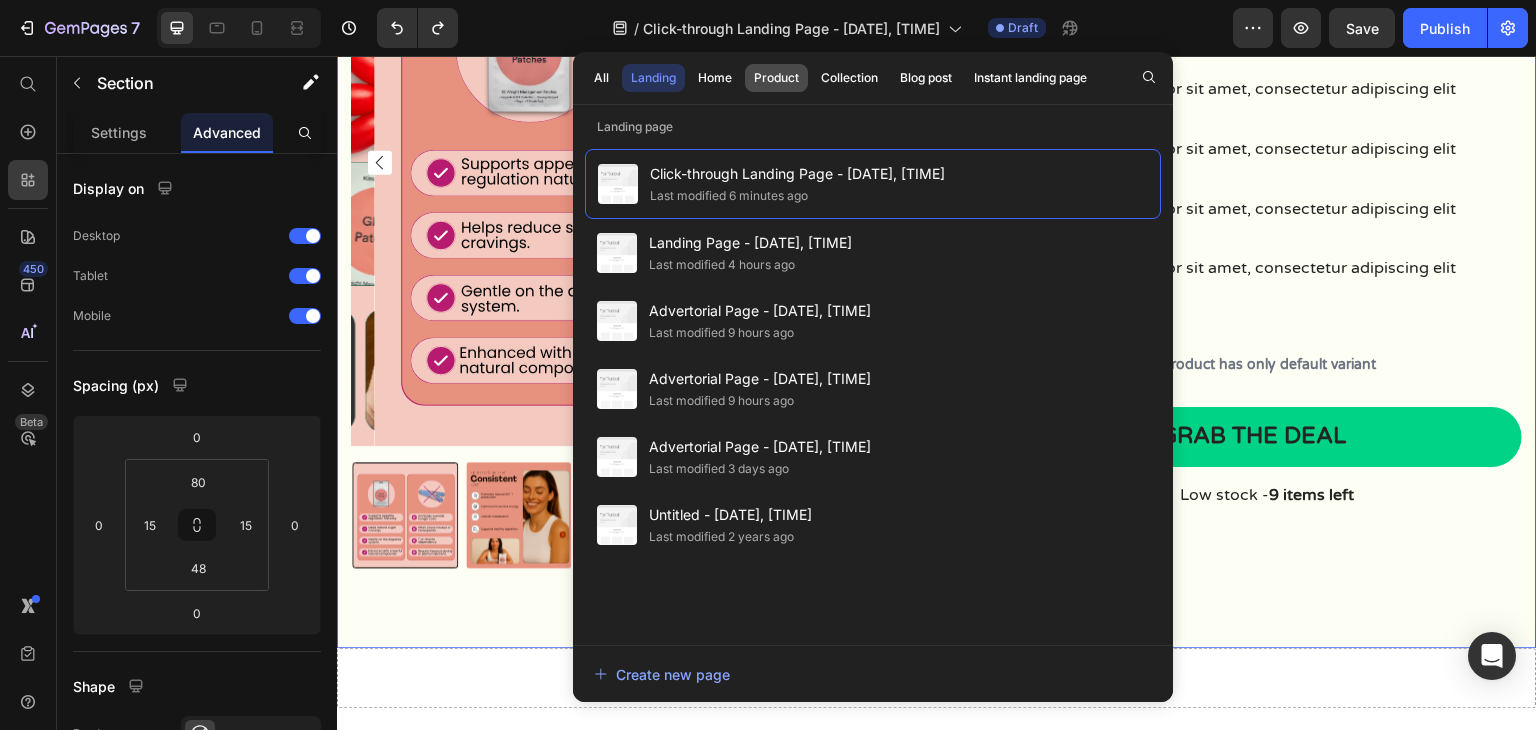 click on "Product" at bounding box center [776, 78] 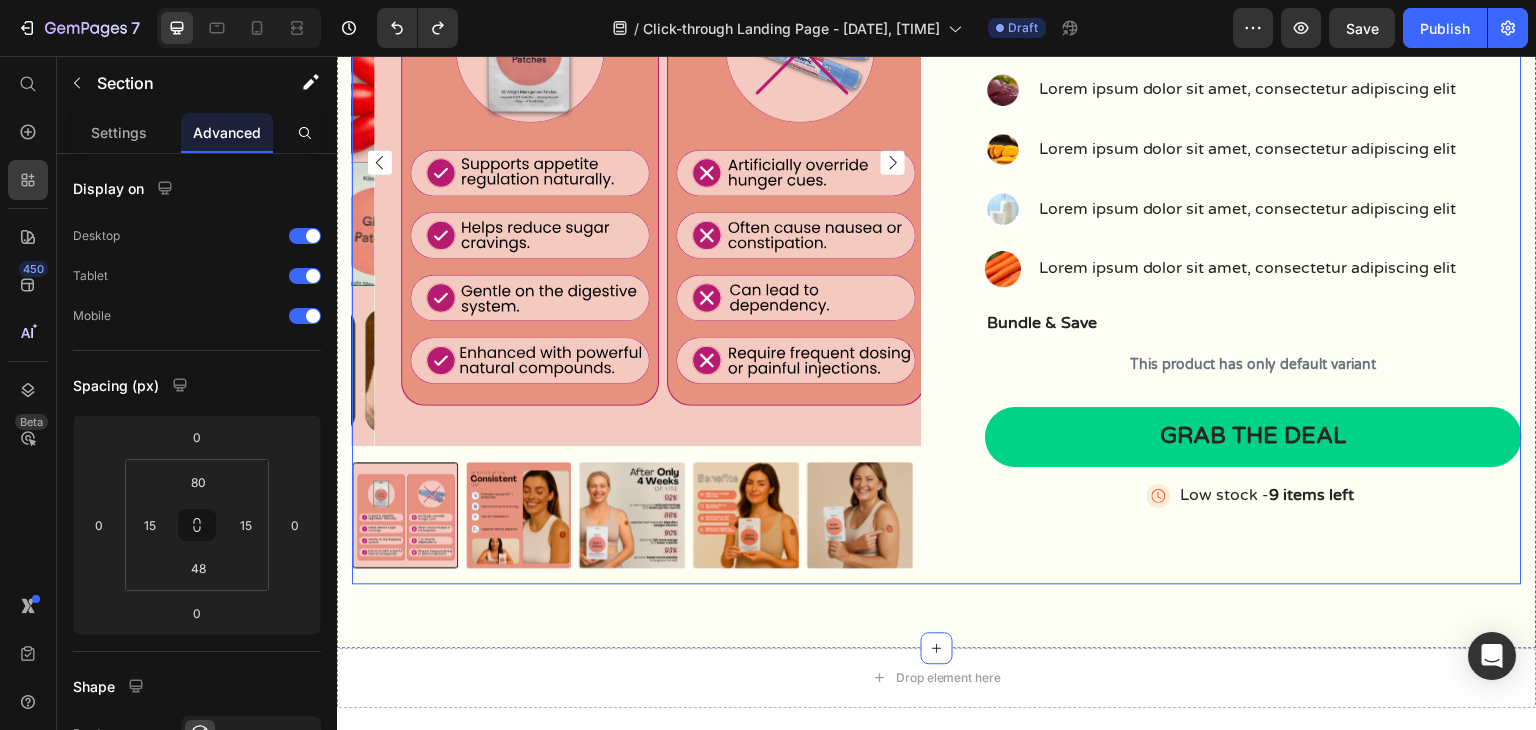click on "Product Images" at bounding box center [636, 230] 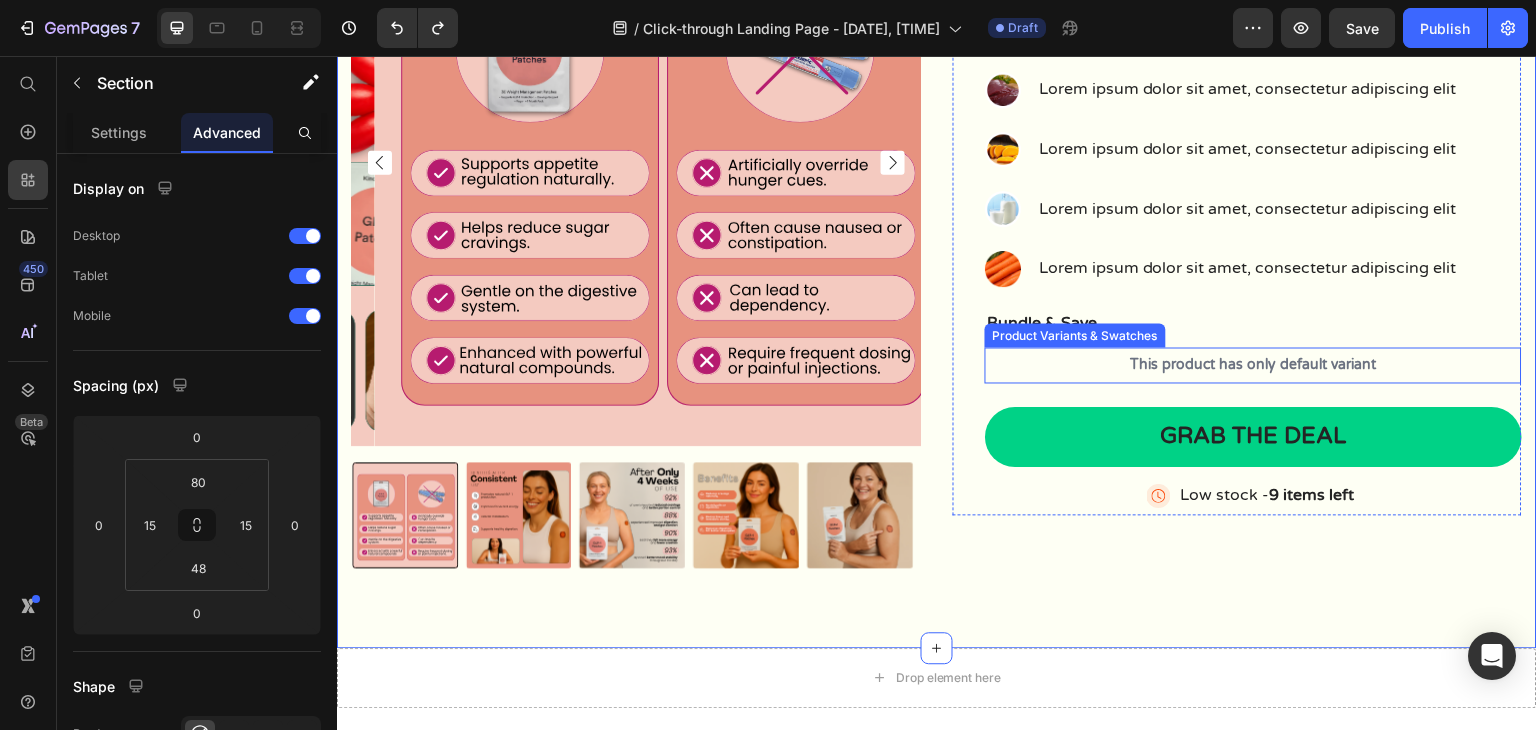 click on "This product has only default variant" at bounding box center [1253, 365] 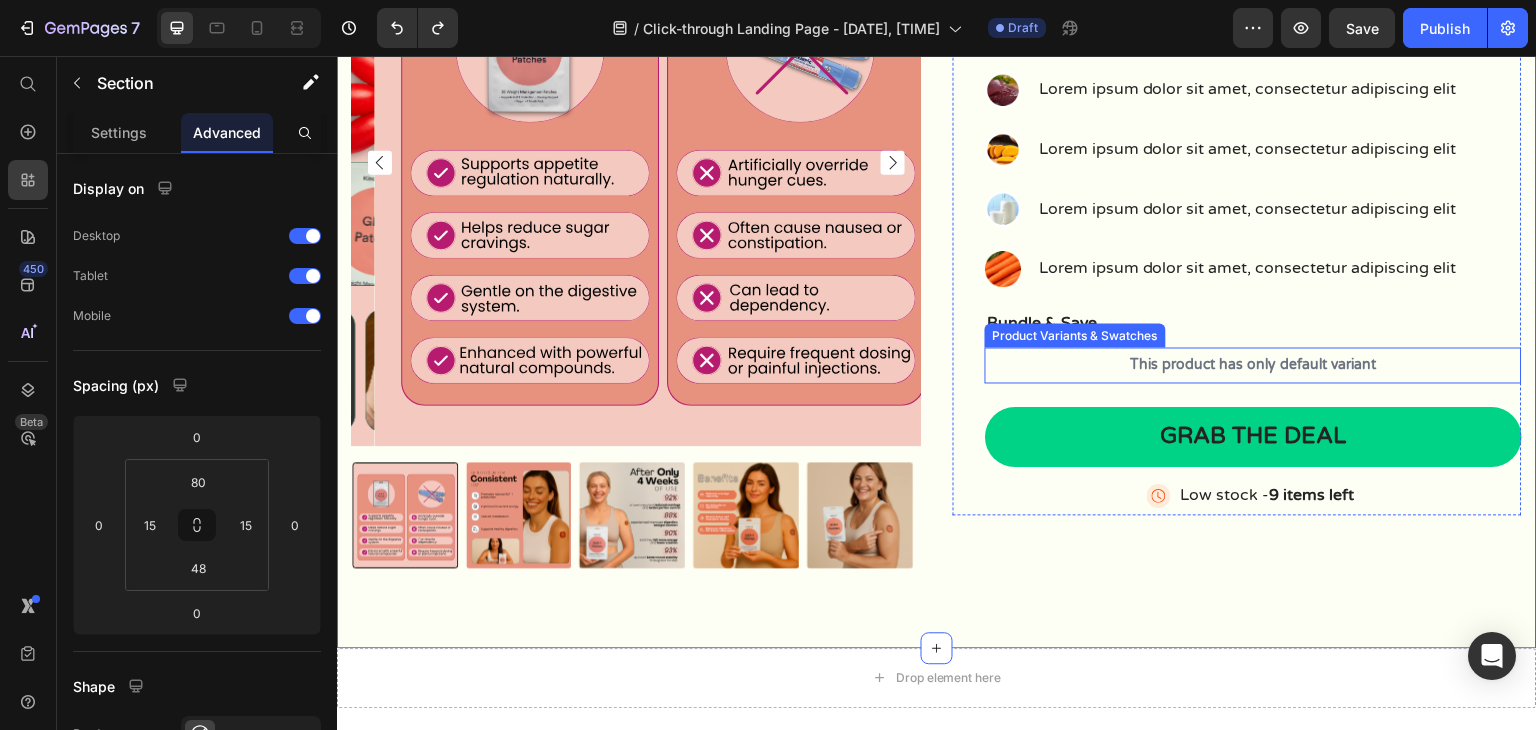drag, startPoint x: 1375, startPoint y: 362, endPoint x: 1390, endPoint y: 364, distance: 15.132746 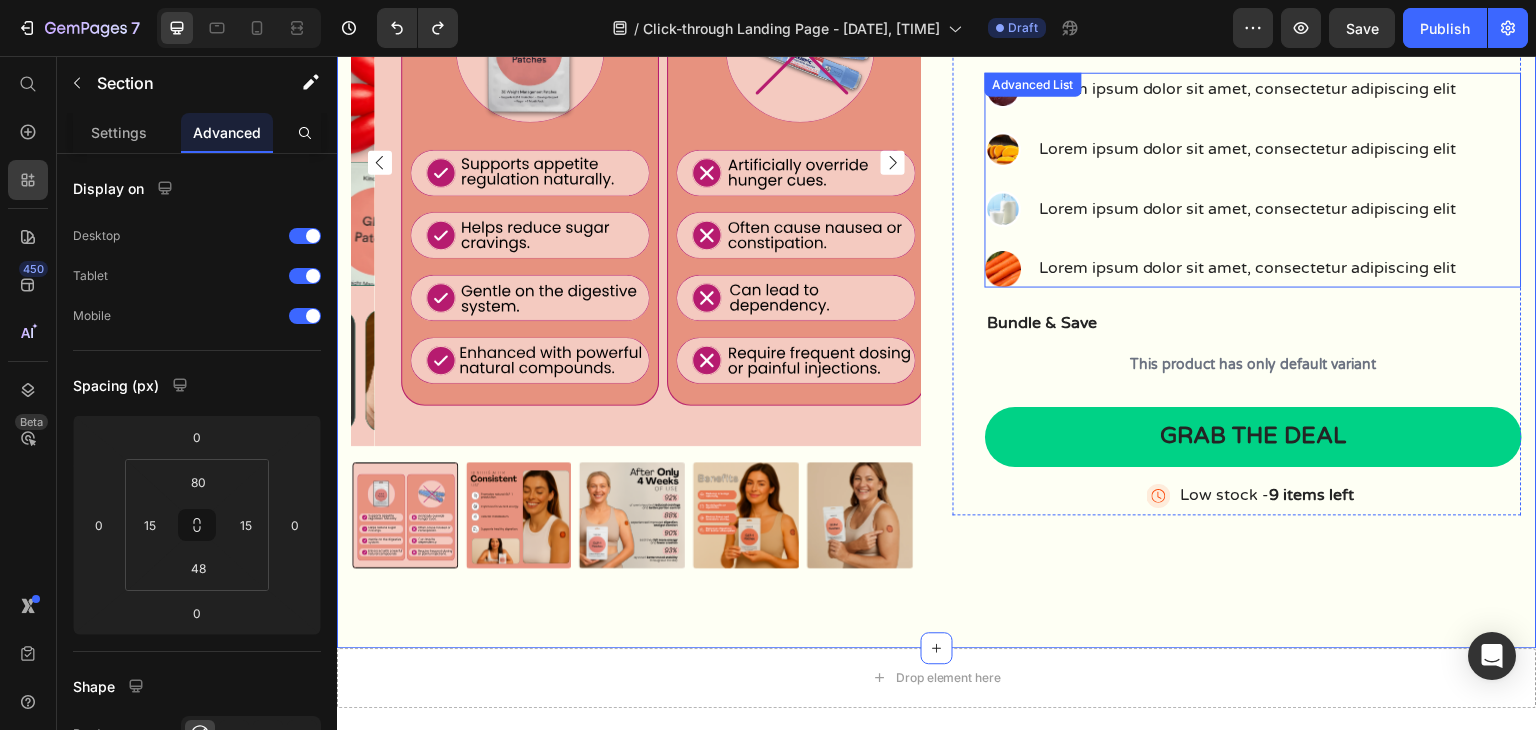 click on "Image Lorem ipsum dolor sit amet, consectetur adipiscing elit Text Block Image Lorem ipsum dolor sit amet, consectetur adipiscing elit Text Block Image Lorem ipsum dolor sit amet, consectetur adipiscing elit Text Block Image Lorem ipsum dolor sit amet, consectetur adipiscing elit Text Block" at bounding box center [1224, 179] 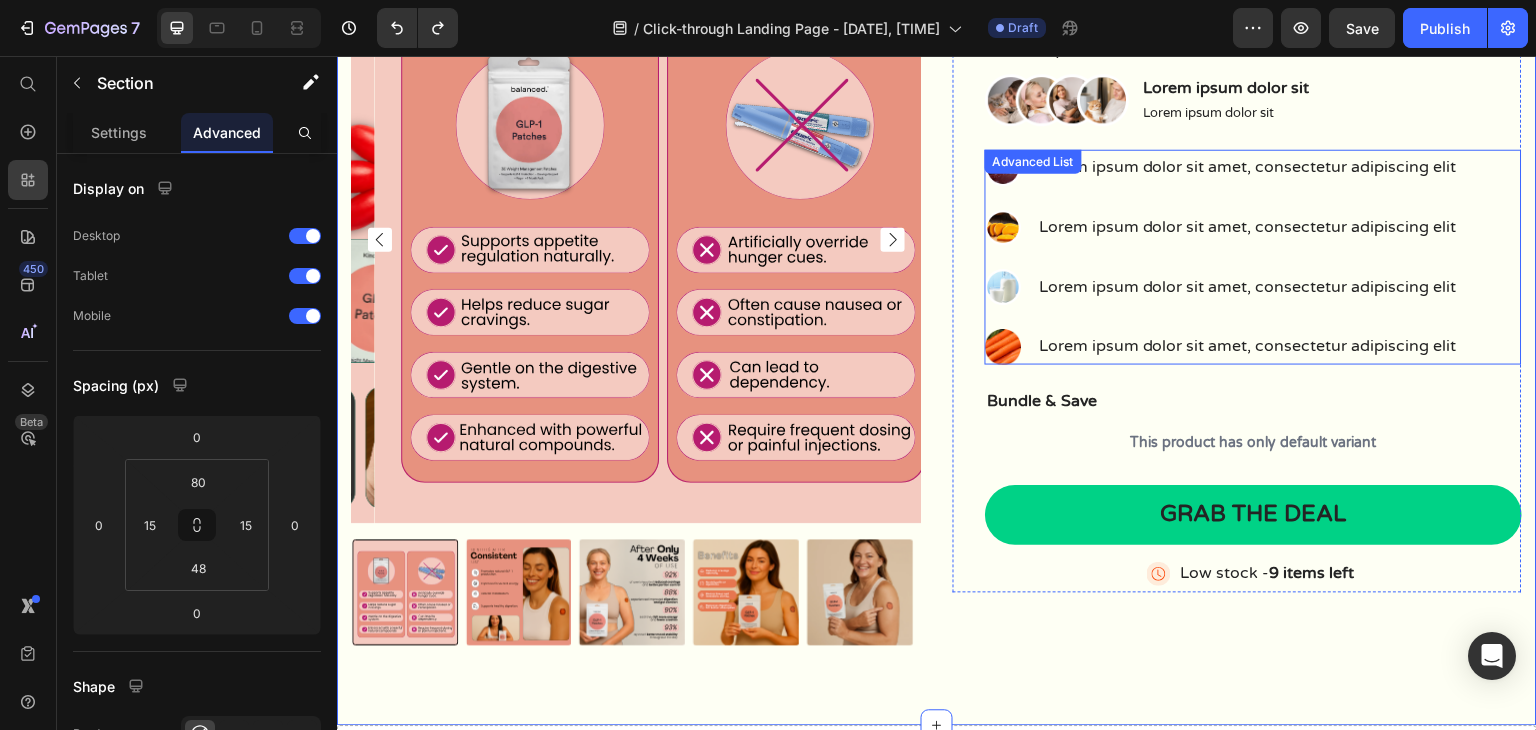 scroll, scrollTop: 200, scrollLeft: 0, axis: vertical 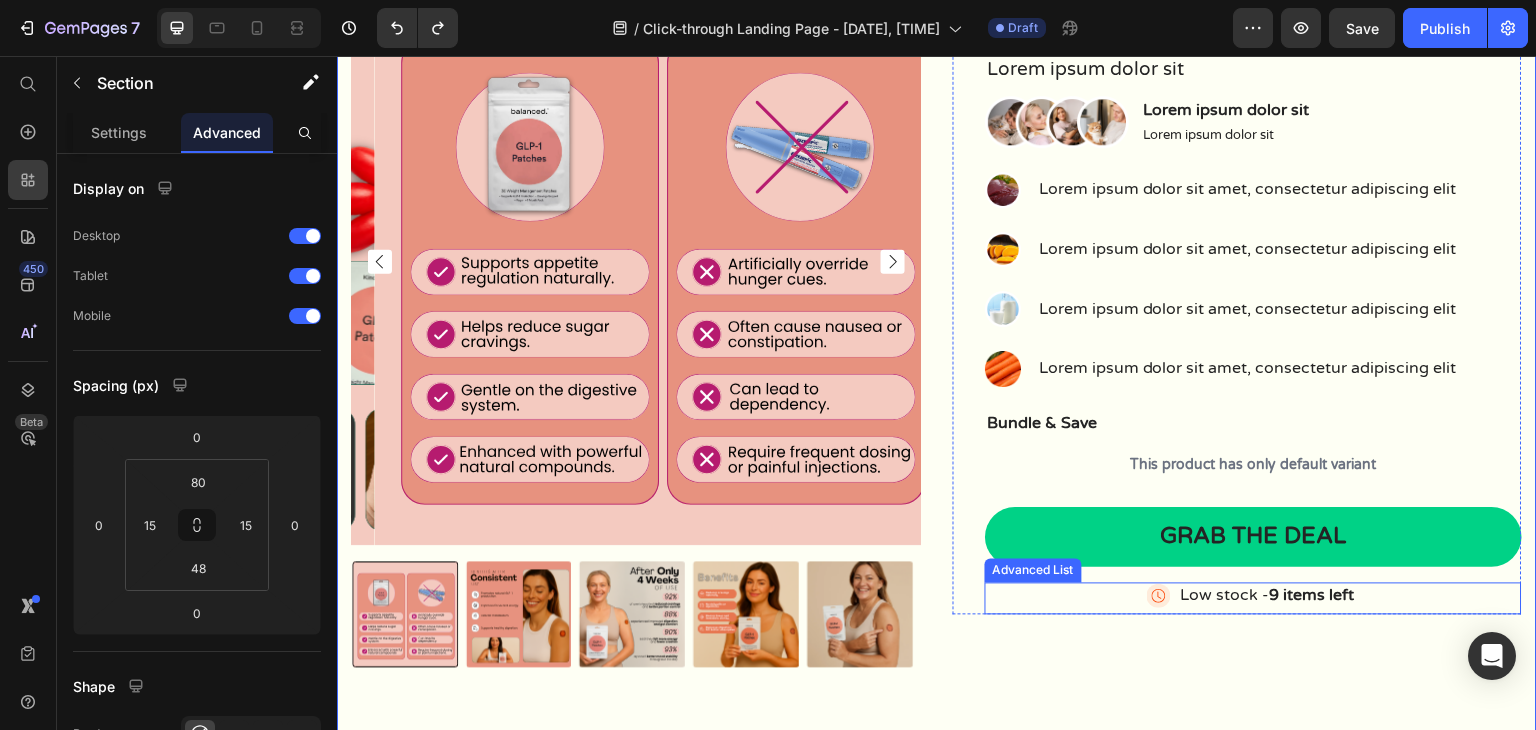 click on "Image Low stock -  9 items left Text Block" at bounding box center [1253, 598] 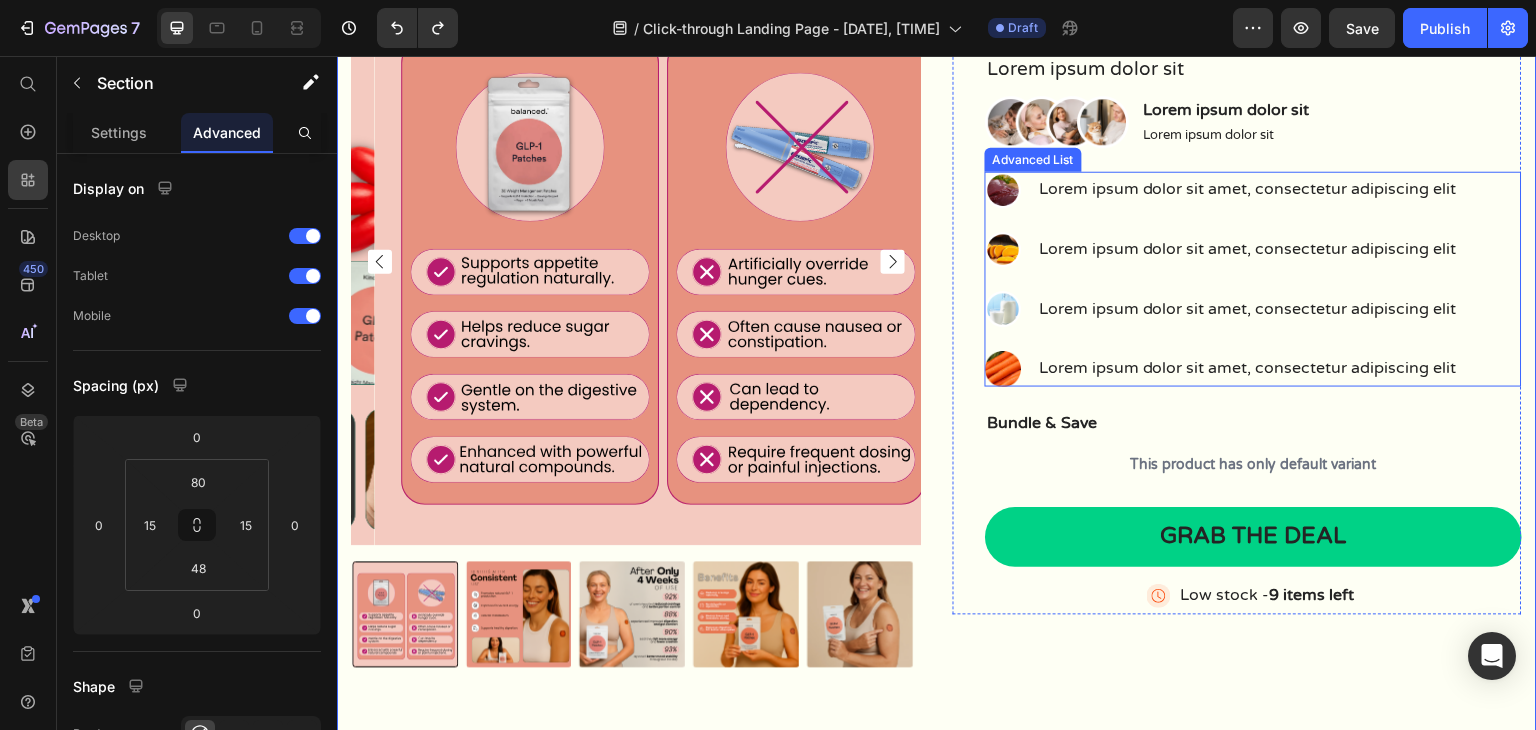 click at bounding box center (1003, 190) 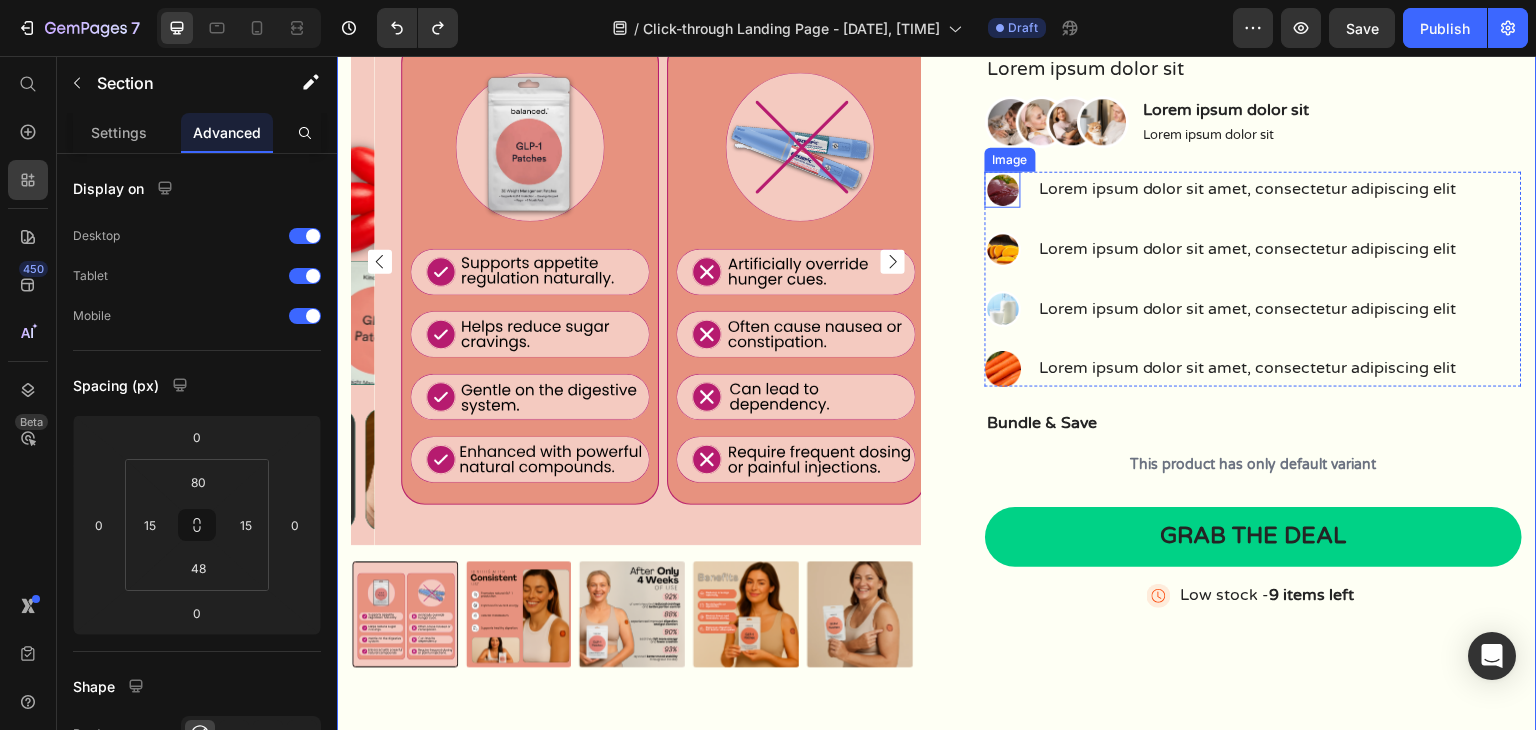 click at bounding box center (1003, 190) 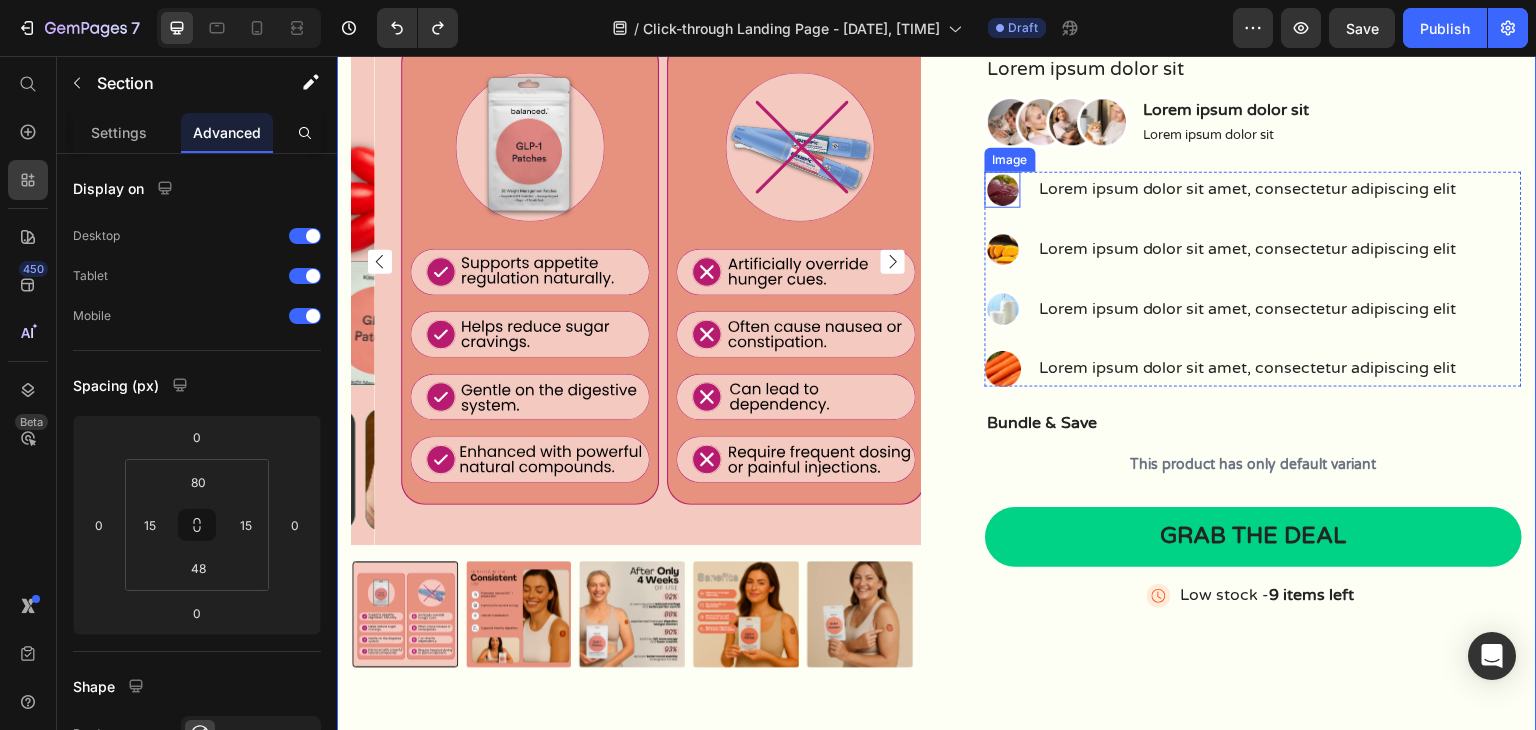 click at bounding box center (1003, 190) 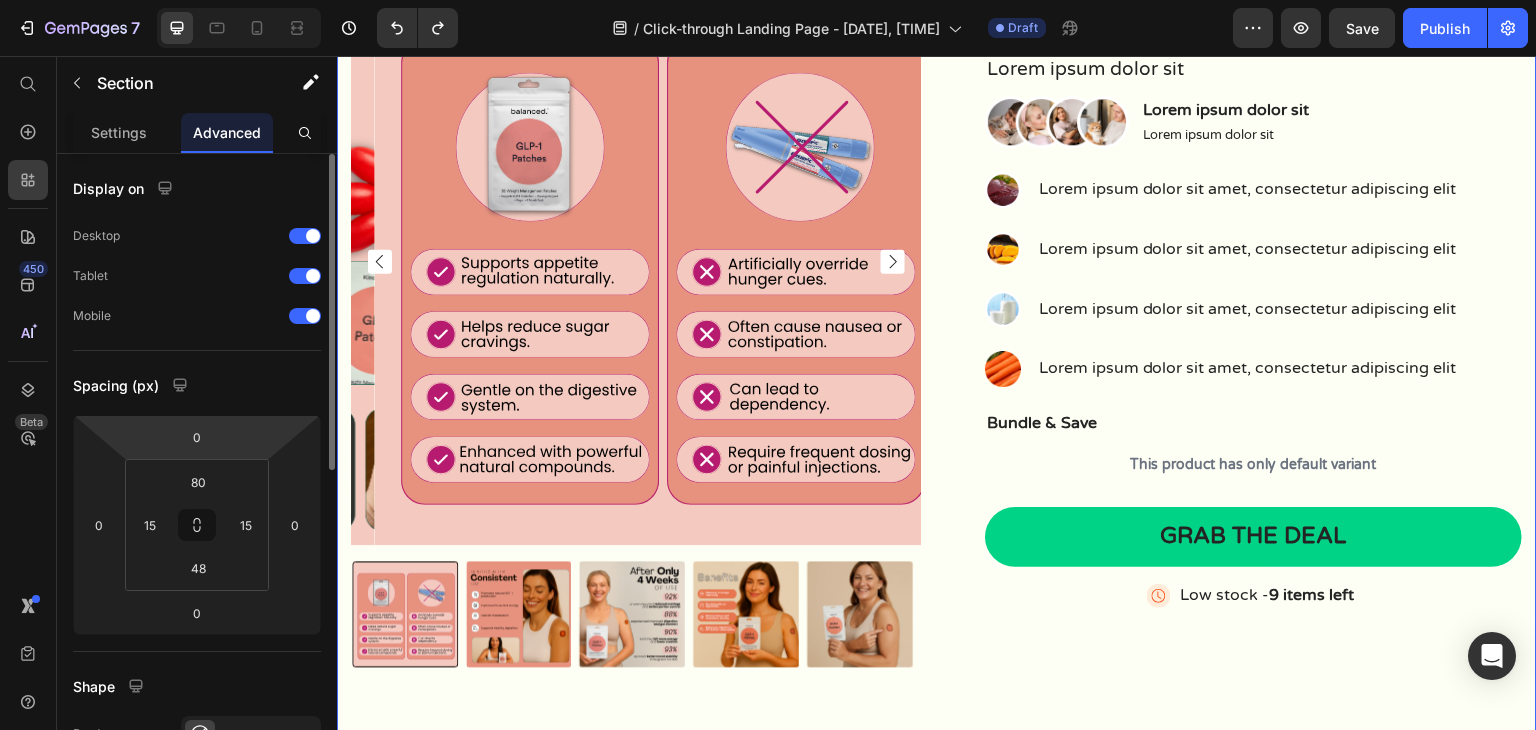 scroll, scrollTop: 400, scrollLeft: 0, axis: vertical 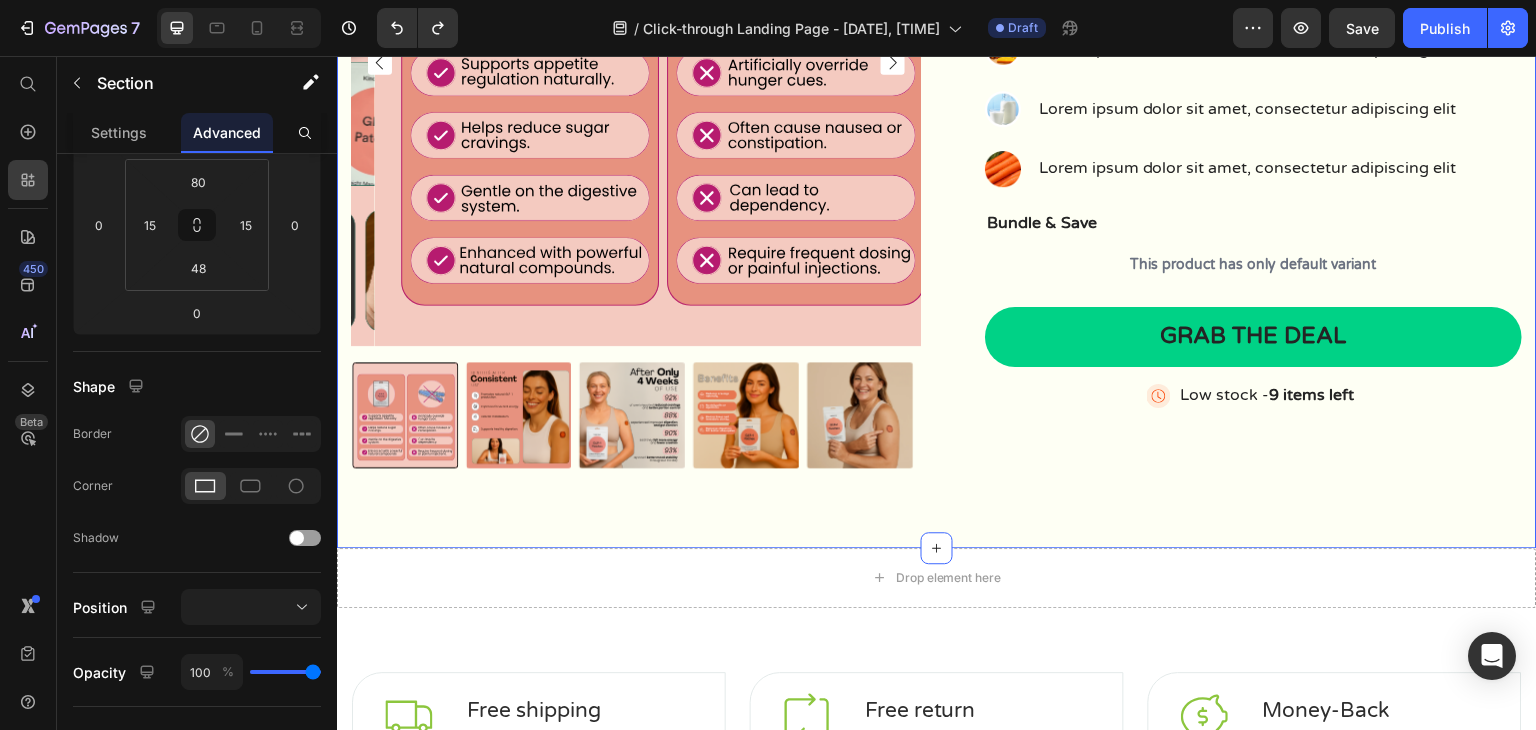 click on "Product Images GLP-1 Patches Product Title Lorem ipsum dolor sit Text Block Image Lorem ipsum dolor sit Text Block Lorem ipsum dolor sit Text Block Row Image Lorem ipsum dolor sit amet, consectetur adipiscing elit Text Block Image Lorem ipsum dolor sit amet, consectetur adipiscing elit Text Block Image Lorem ipsum dolor sit amet, consectetur adipiscing elit Text Block Image Lorem ipsum dolor sit amet, consectetur adipiscing elit Text Block Advanced List Bundle & Save Text Block This product has only default variant Product Variants & Swatches Grab the deal Add to Cart Image Low stock -  9 items left Text Block Advanced List Row Product Section 1   You can create reusable sections Create Theme Section AI Content Write with GemAI What would you like to describe here? Tone and Voice Persuasive Product GLP-1 Patches Show more Generate" at bounding box center [937, 122] 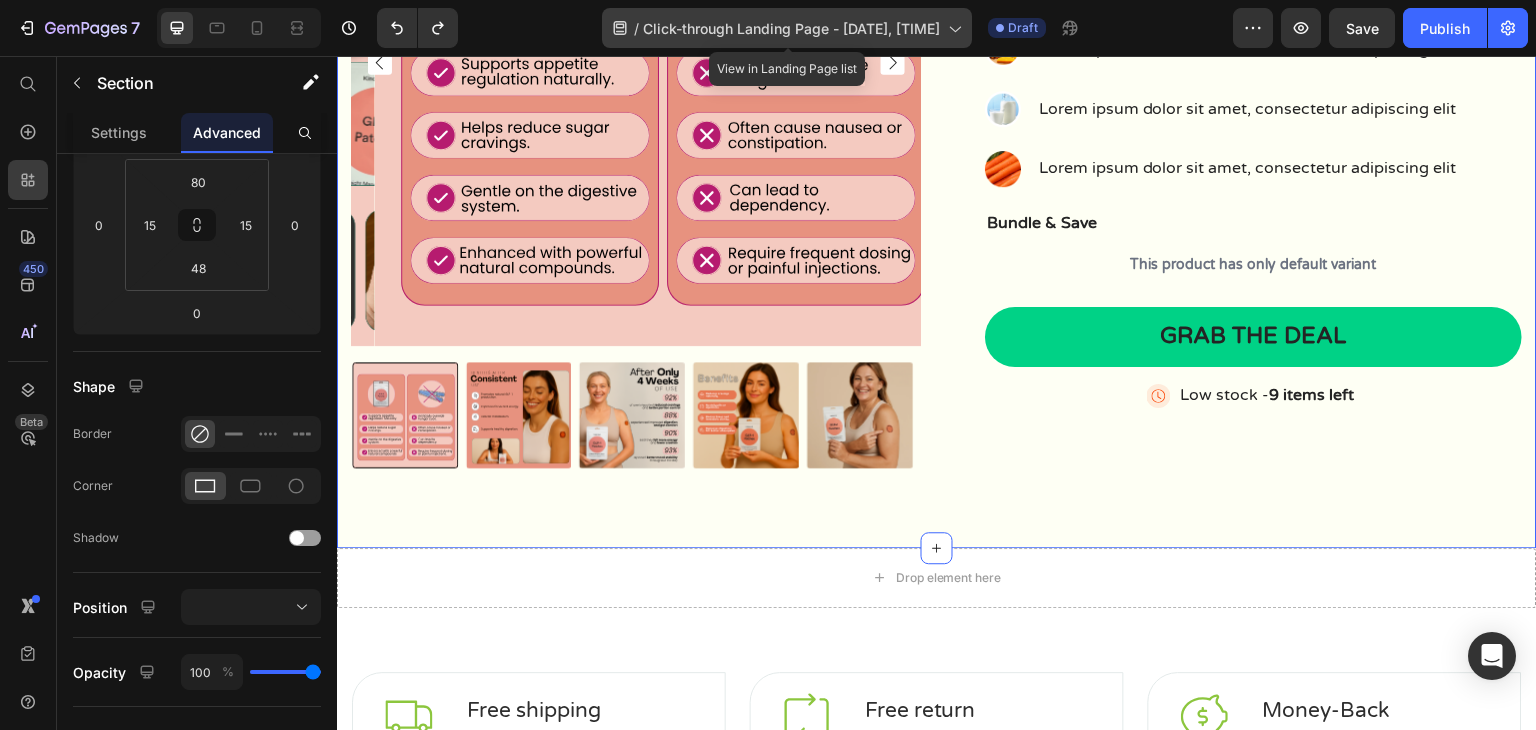 click on "Click-through Landing Page - Jul 11, 17:06:19" at bounding box center (791, 28) 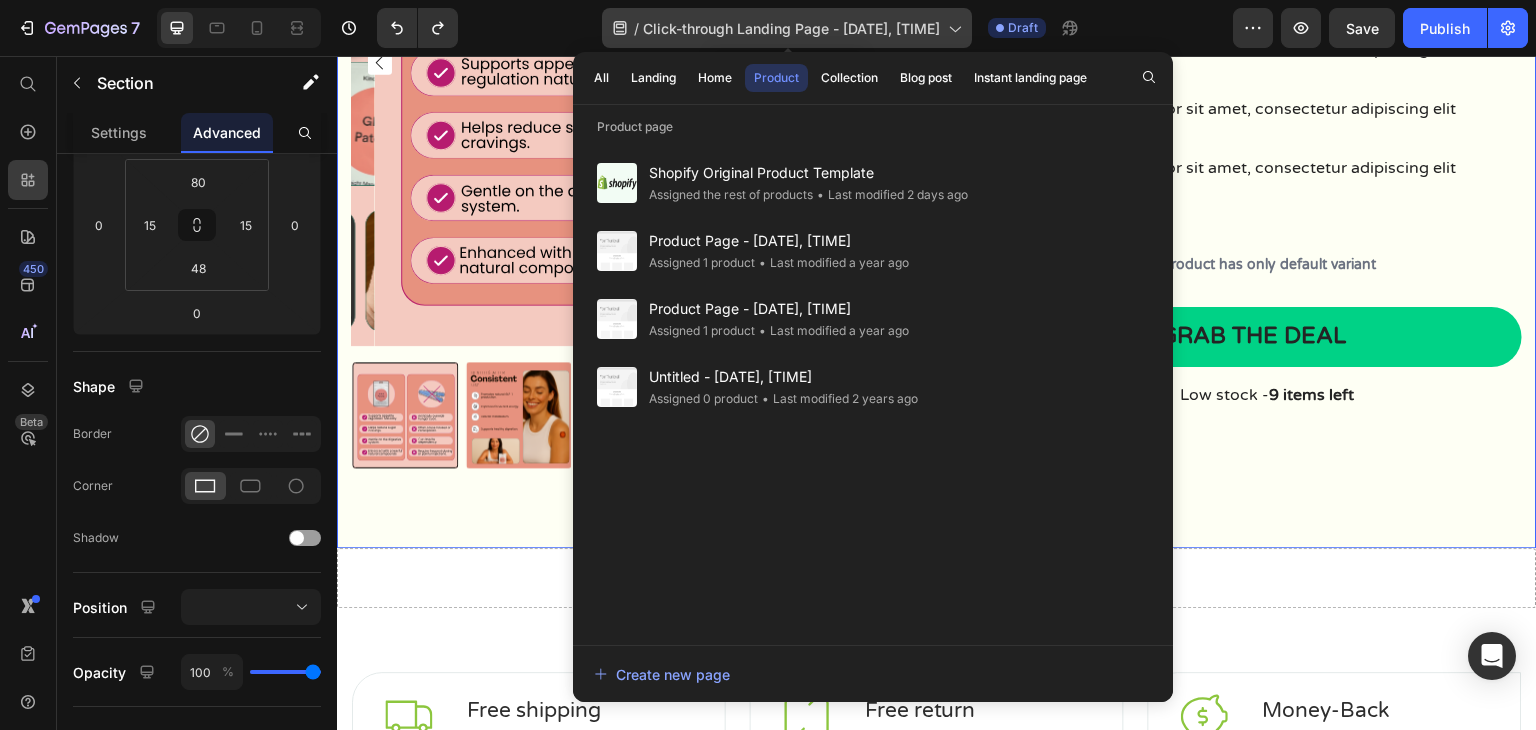 click on "Click-through Landing Page - Jul 11, 17:06:19" at bounding box center (791, 28) 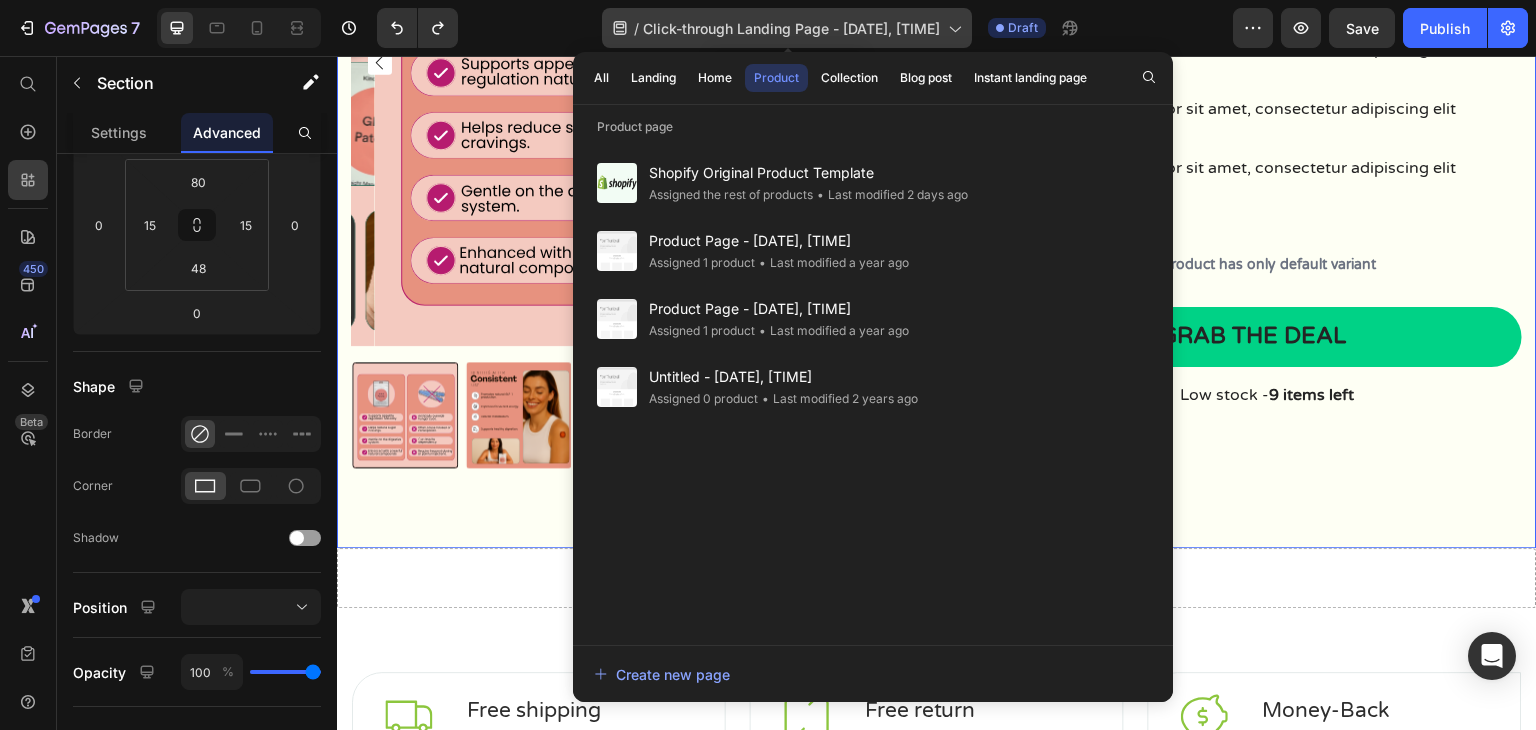 click on "Click-through Landing Page - Jul 11, 17:06:19" at bounding box center (791, 28) 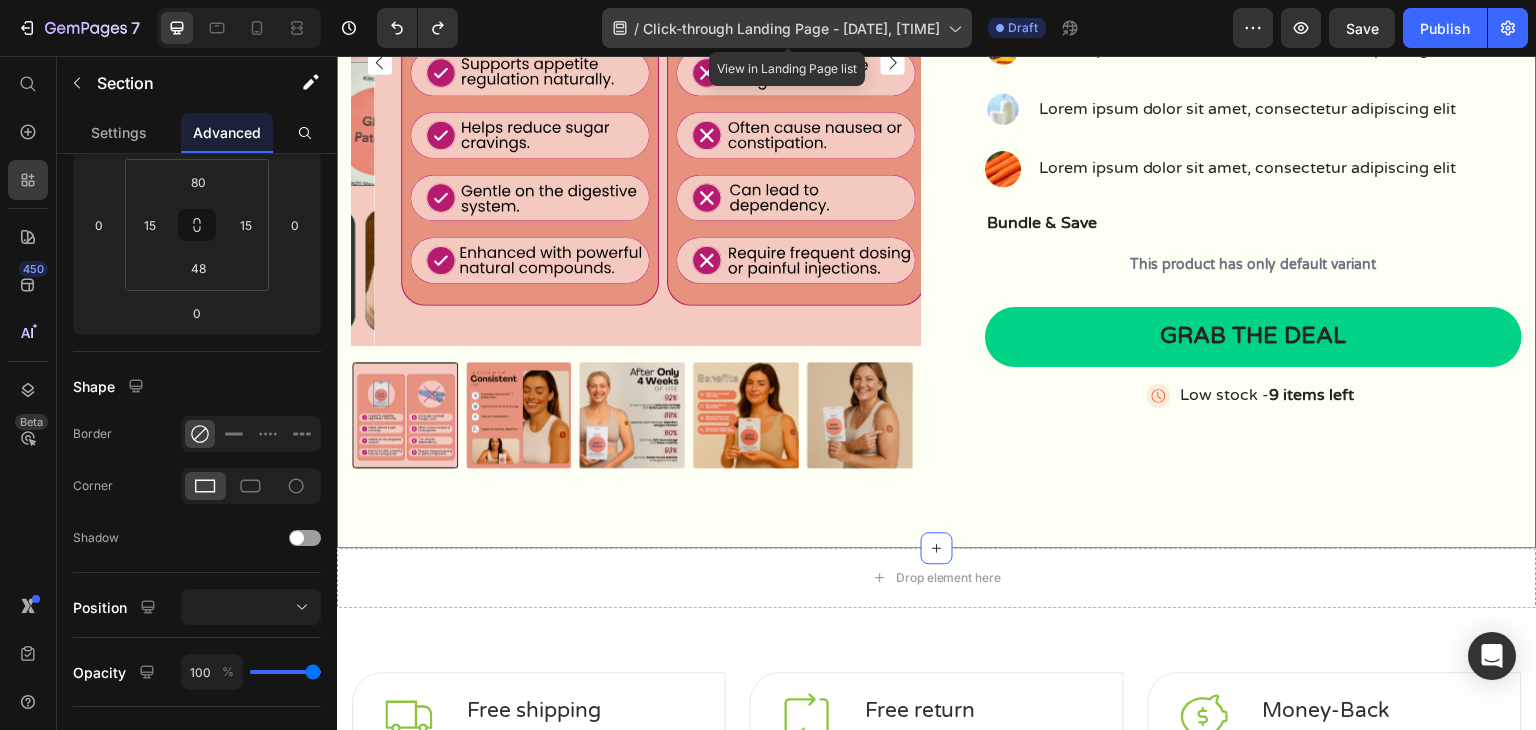 click on "Click-through Landing Page - Jul 11, 17:06:19" at bounding box center [791, 28] 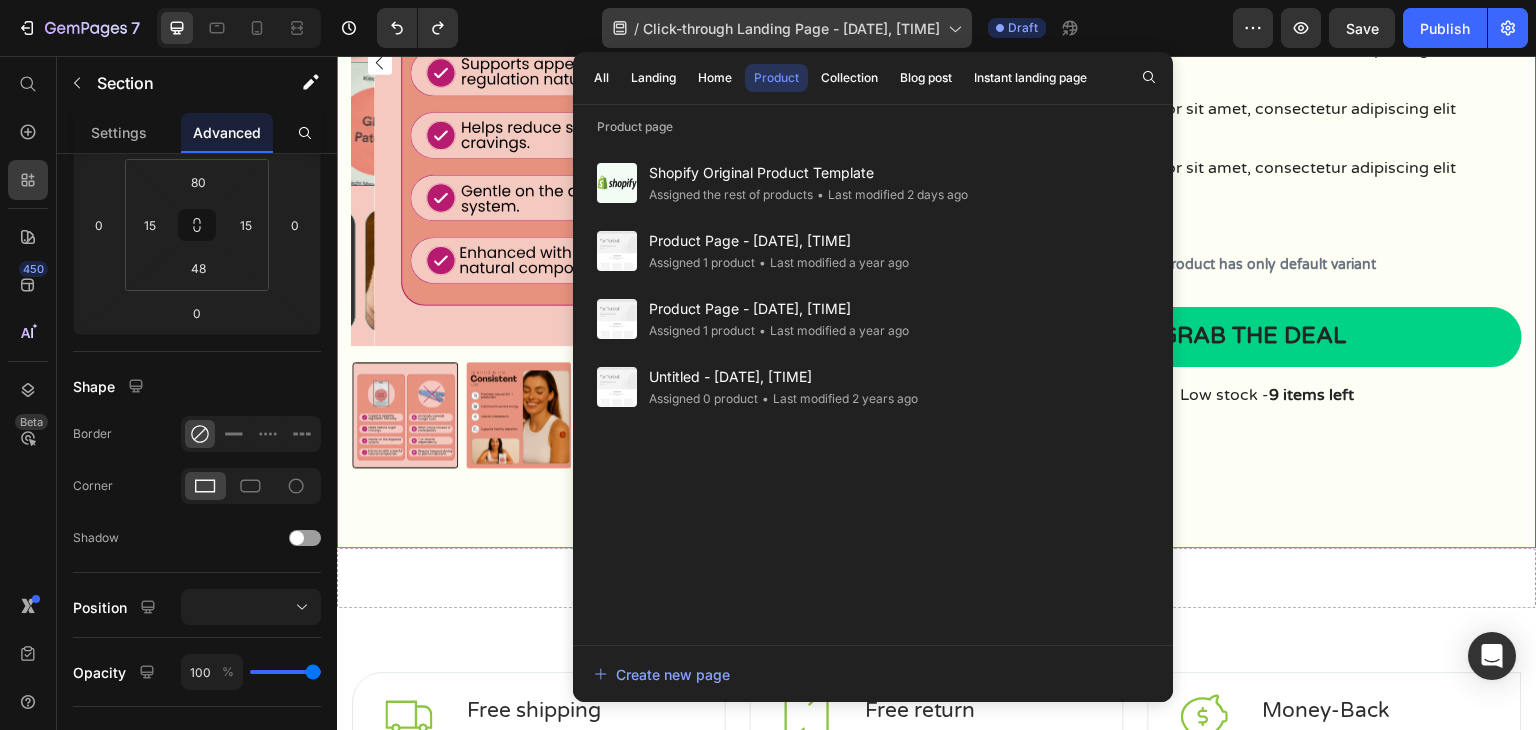 click on "Click-through Landing Page - Jul 11, 17:06:19" at bounding box center (791, 28) 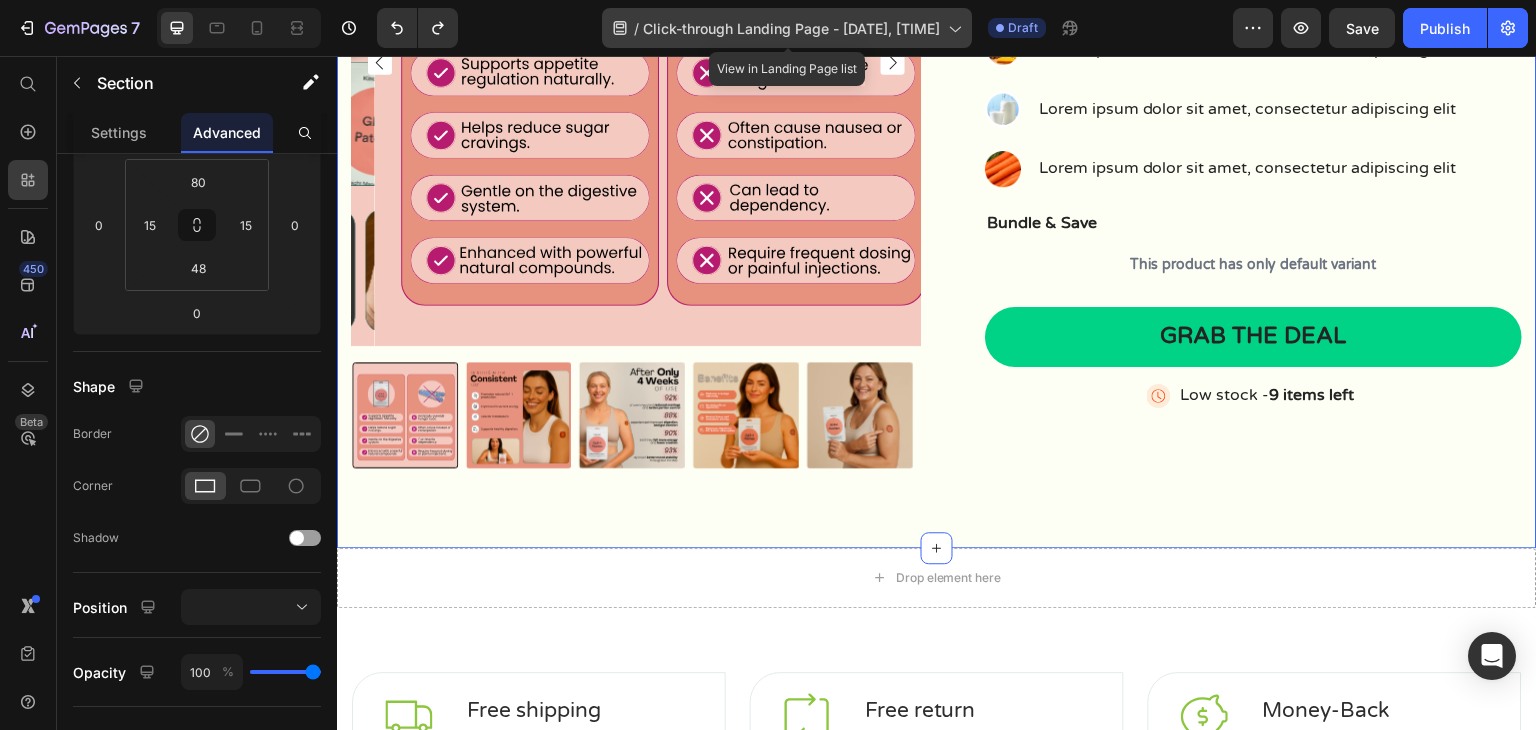 click on "Click-through Landing Page - Jul 11, 17:06:19" at bounding box center [791, 28] 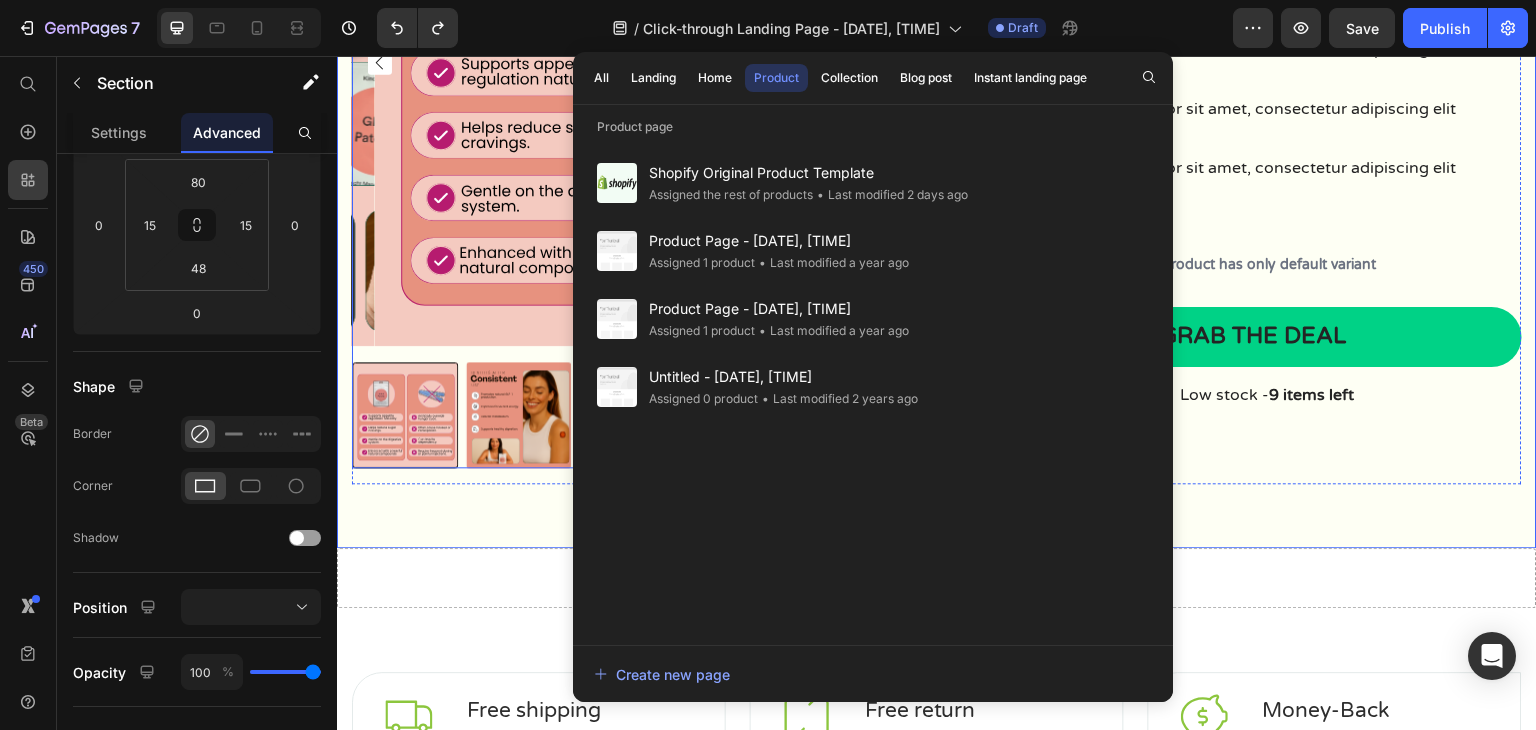 click at bounding box center (659, 61) 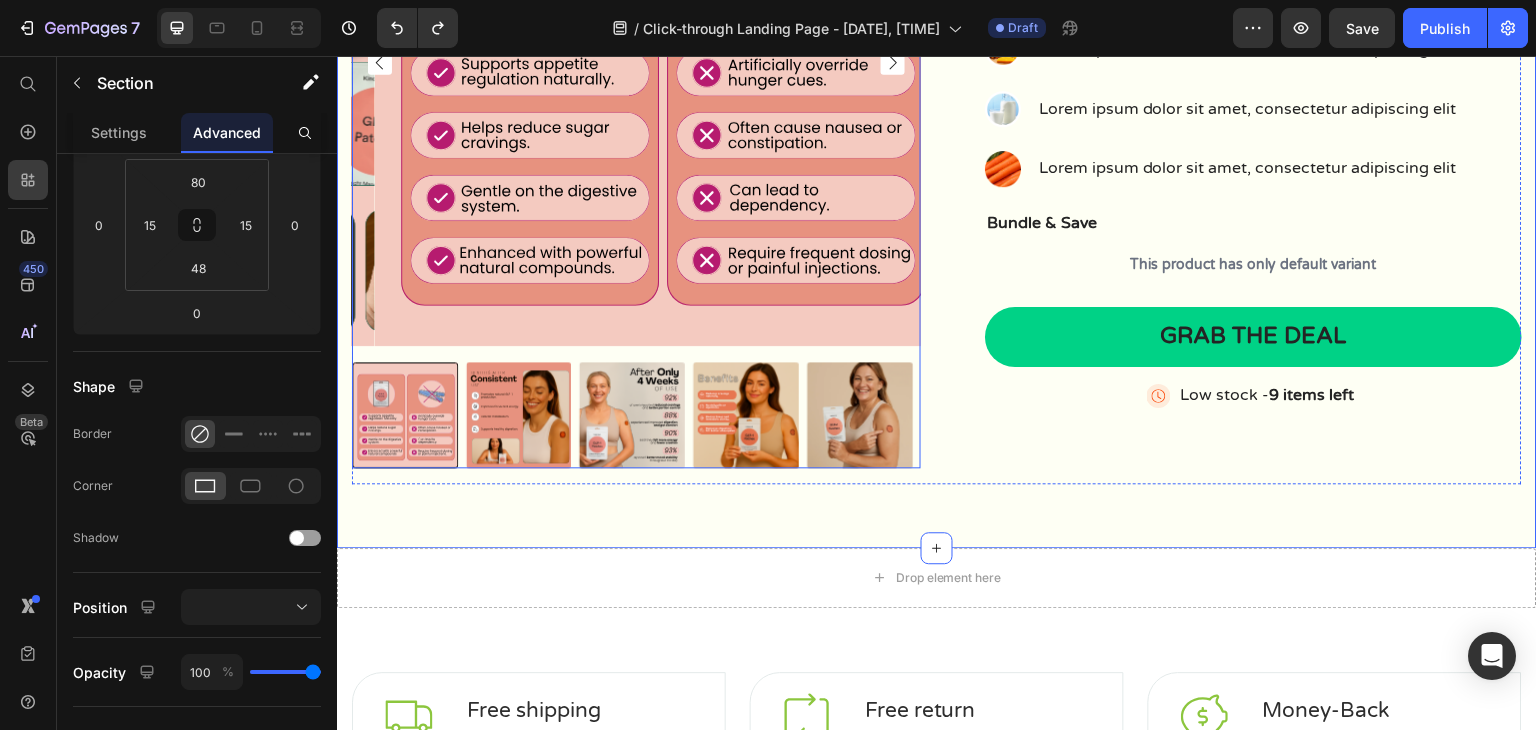 click at bounding box center (659, 61) 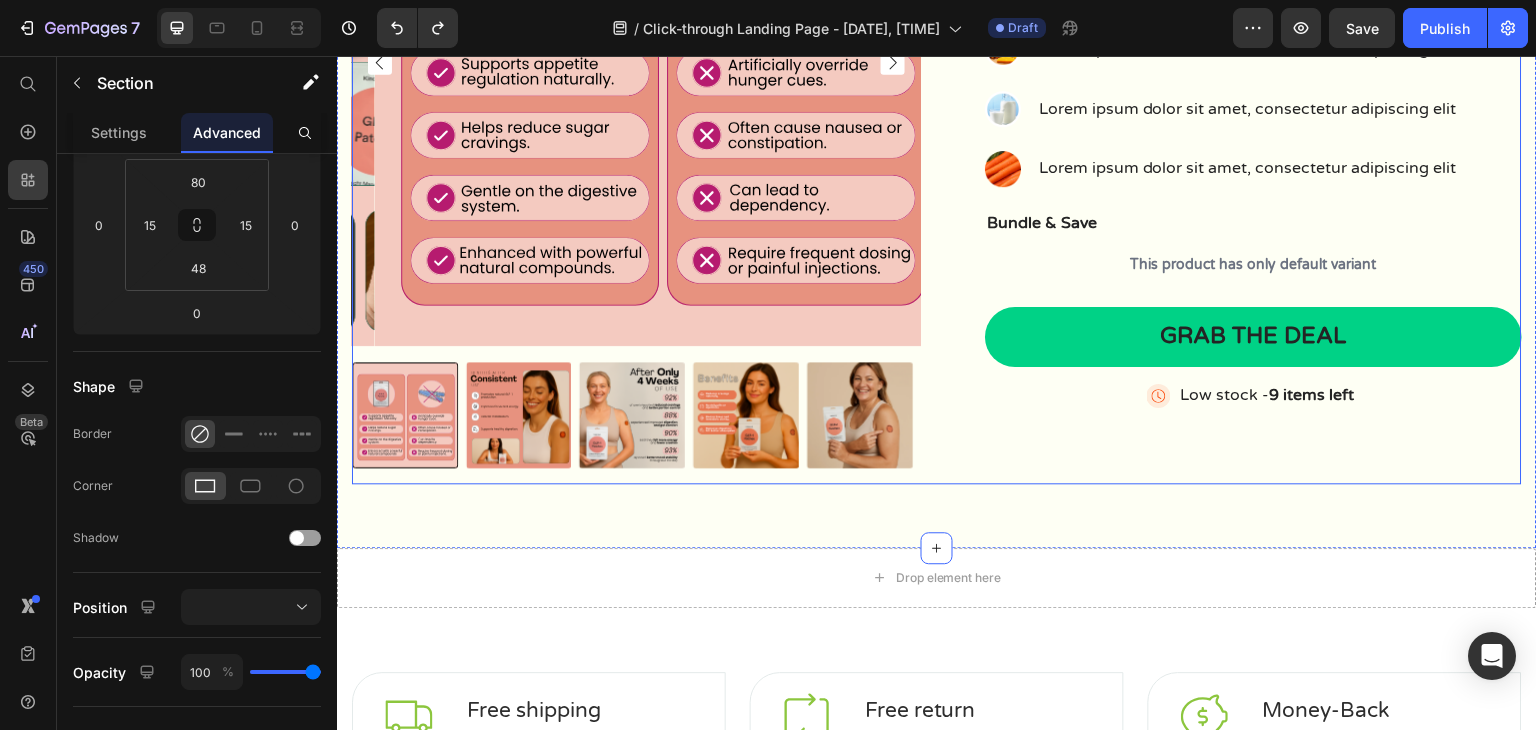 click on "GLP-1 Patches Product Title Lorem ipsum dolor sit Text Block Image Lorem ipsum dolor sit Text Block Lorem ipsum dolor sit Text Block Row Image Lorem ipsum dolor sit amet, consectetur adipiscing elit Text Block Image Lorem ipsum dolor sit amet, consectetur adipiscing elit Text Block Image Lorem ipsum dolor sit amet, consectetur adipiscing elit Text Block Image Lorem ipsum dolor sit amet, consectetur adipiscing elit Text Block Advanced List Bundle & Save Text Block This product has only default variant Product Variants & Swatches Grab the deal Add to Cart Image Low stock -  9 items left Text Block Advanced List Row" at bounding box center [1237, 130] 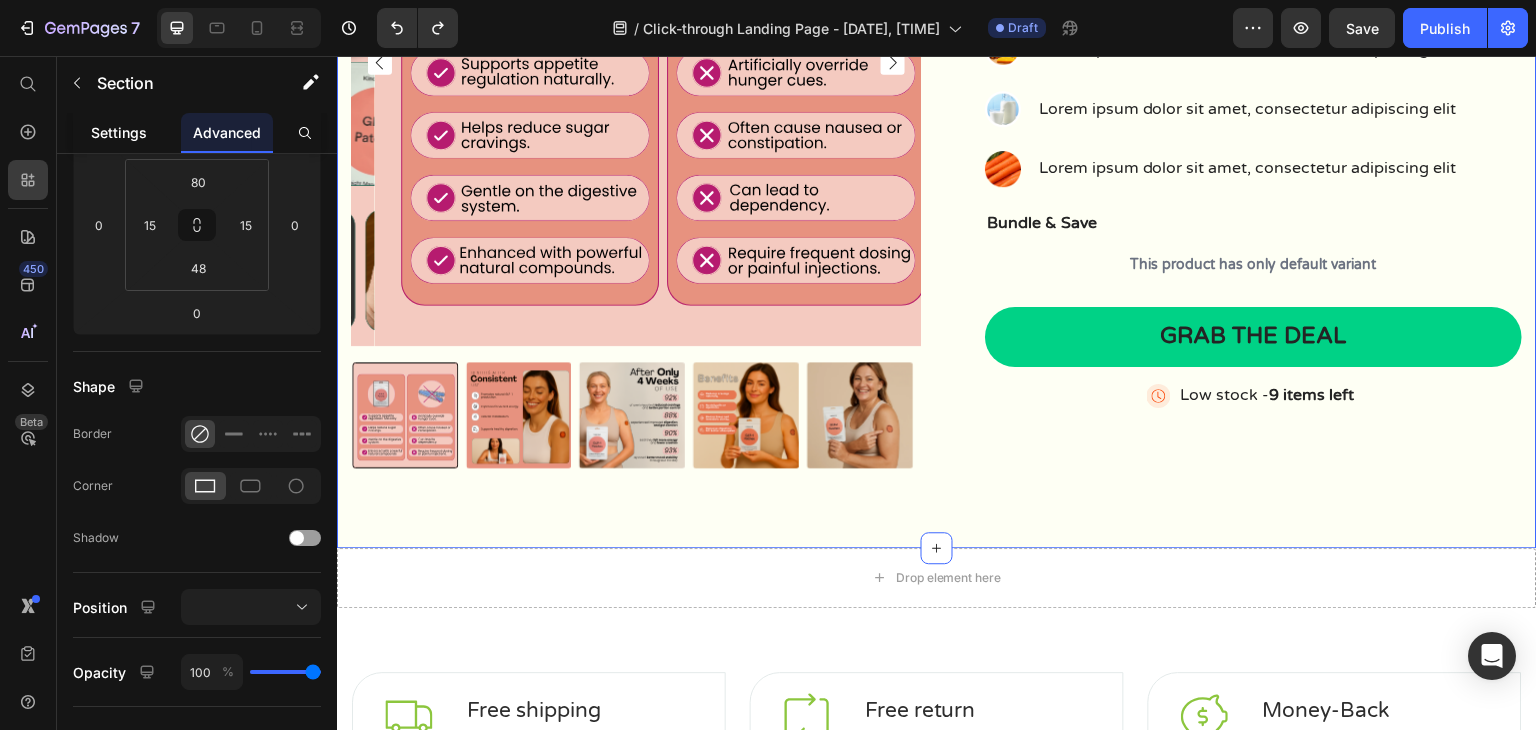 click on "Settings" at bounding box center (119, 132) 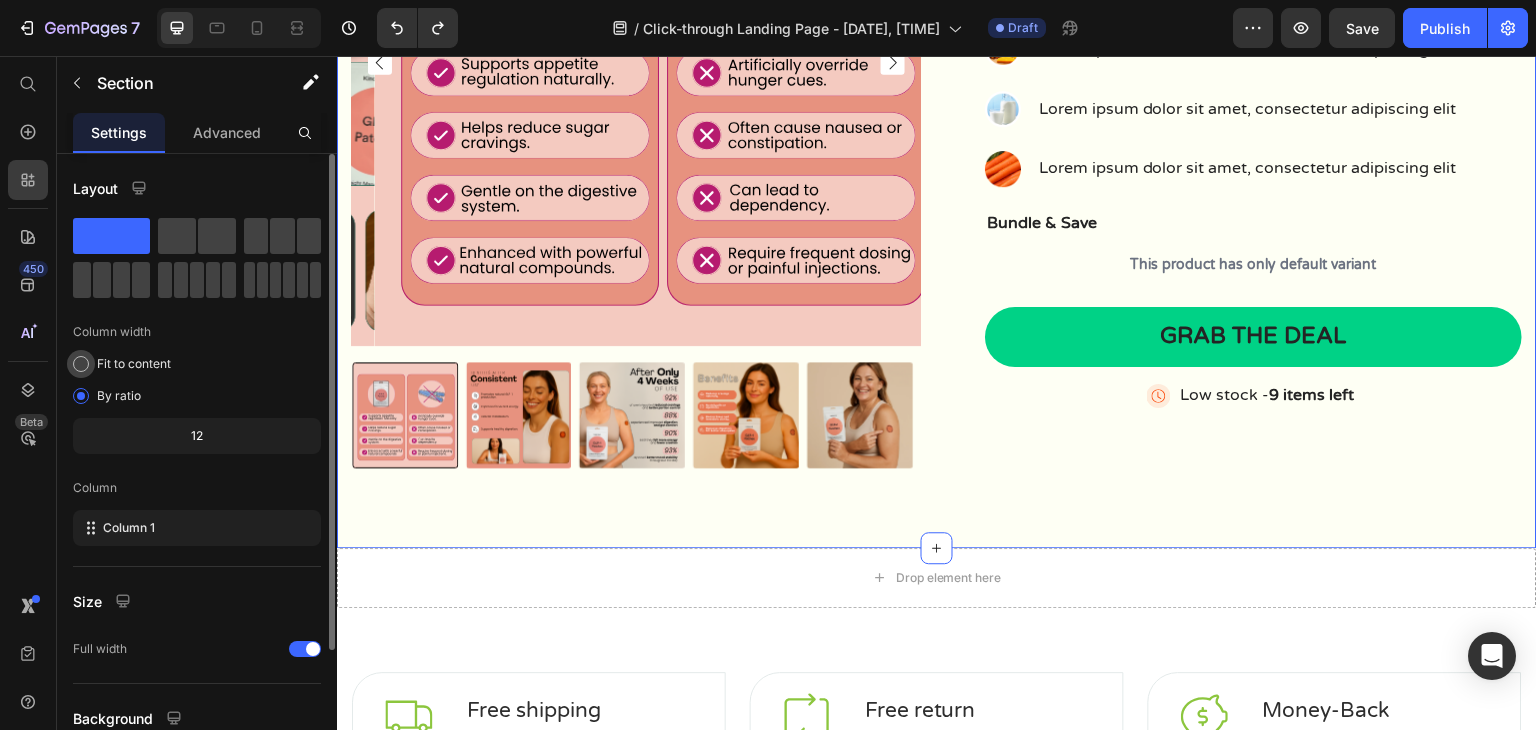 scroll, scrollTop: 173, scrollLeft: 0, axis: vertical 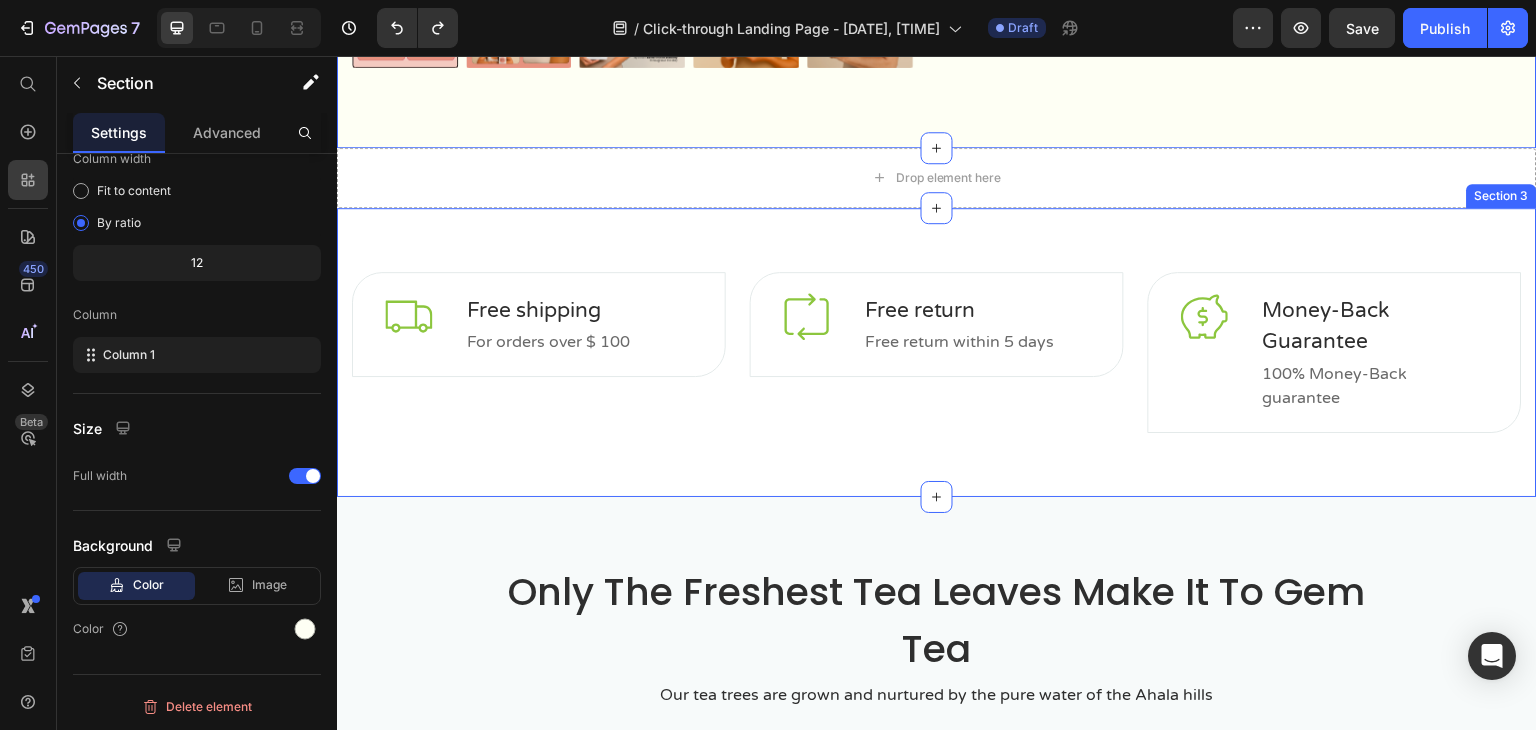 click on "Image Free shipping Text block For orders over $ 100 Text block Row Image Free return Text block Free return within 5 days Text block Row Image Money-Back Guarantee Text block 100% Money-Back guarantee Text block Row Row Section 3" at bounding box center (937, 352) 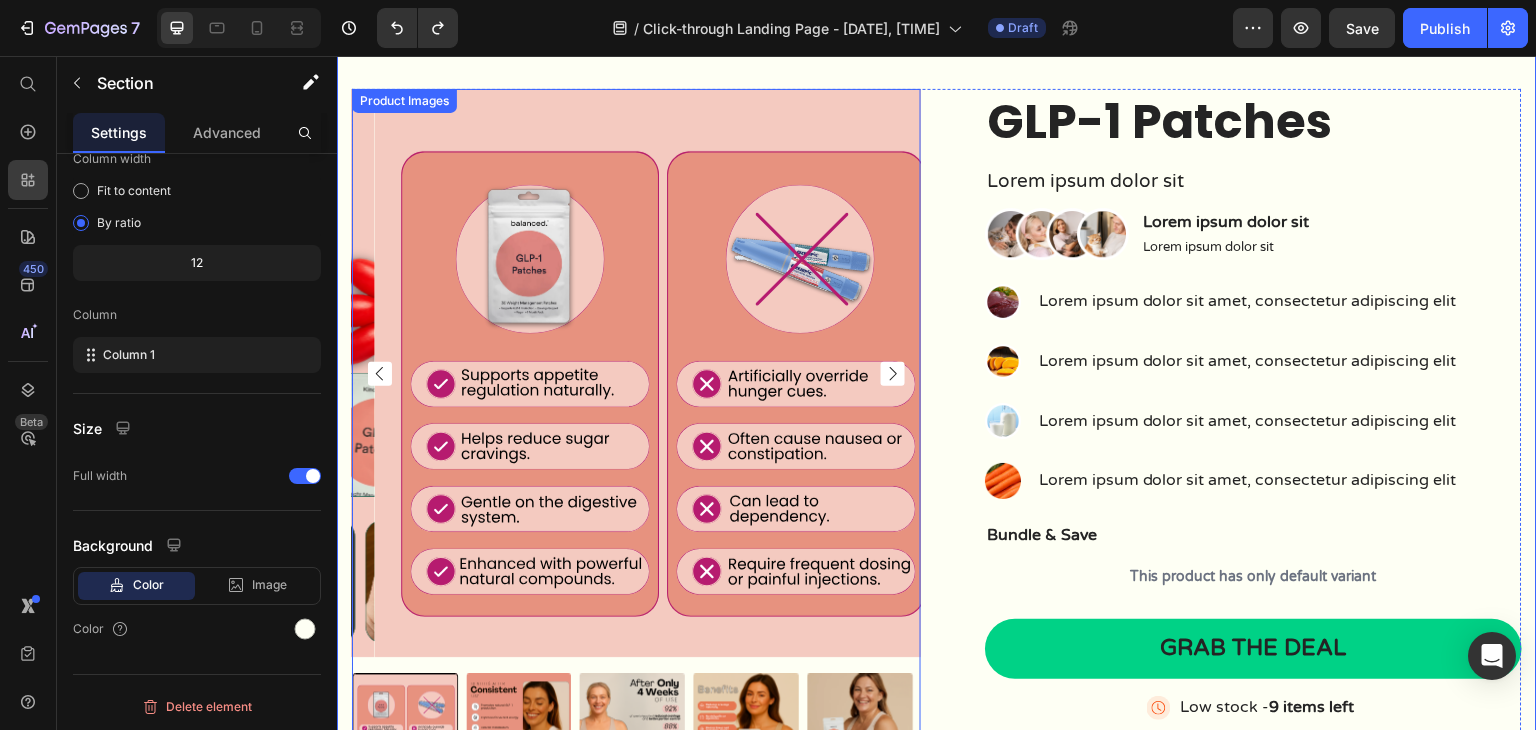 scroll, scrollTop: 0, scrollLeft: 0, axis: both 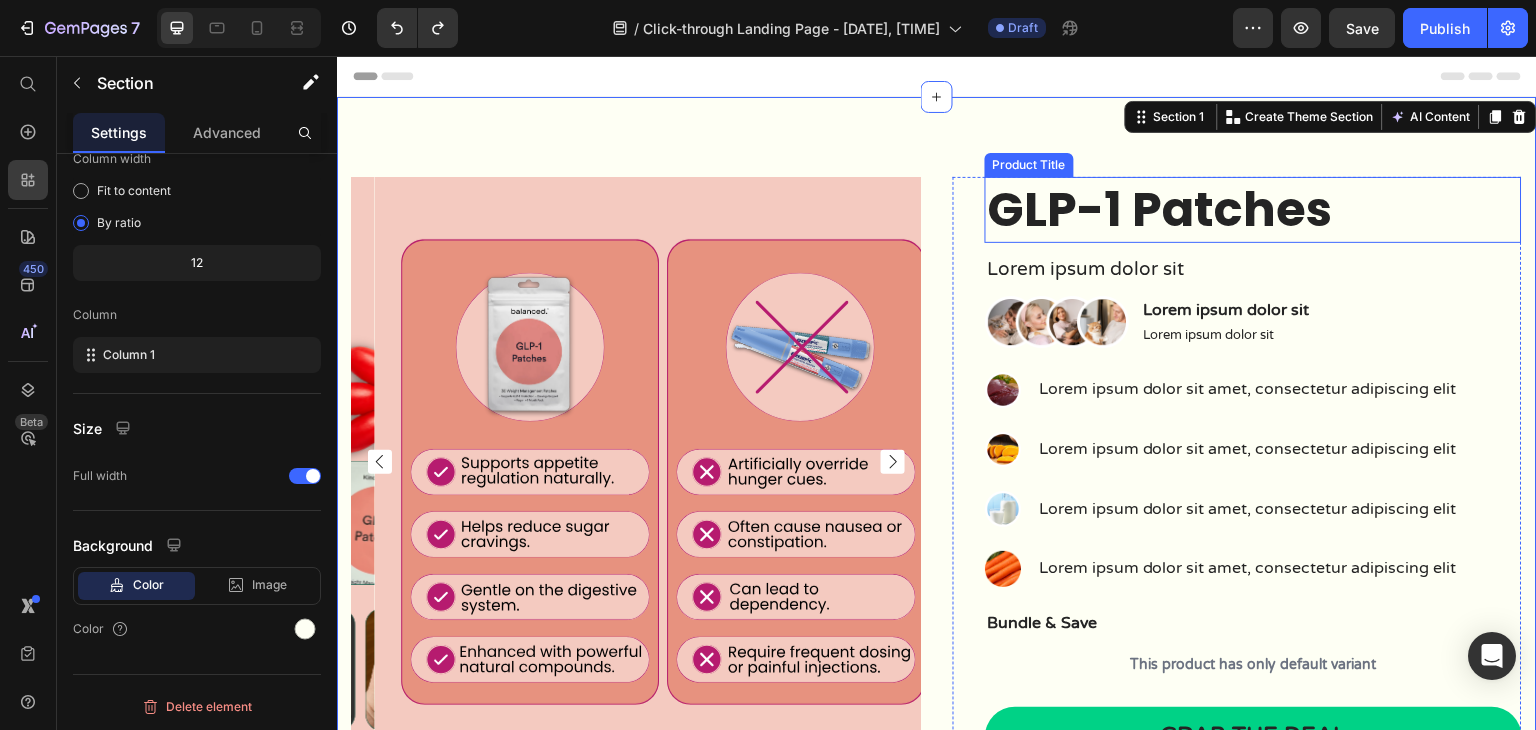 click on "GLP-1 Patches" at bounding box center [1253, 210] 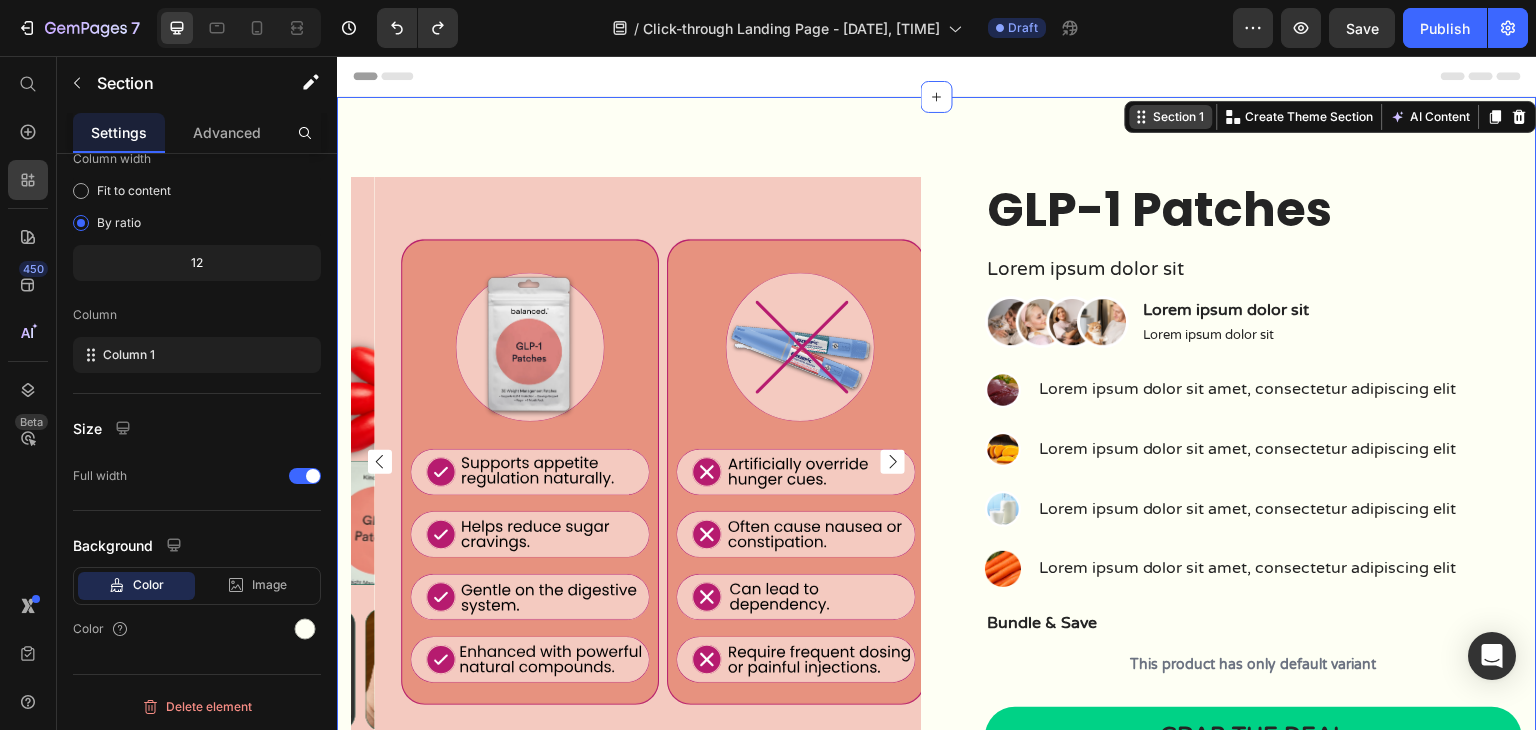click on "Section 1" at bounding box center [1179, 117] 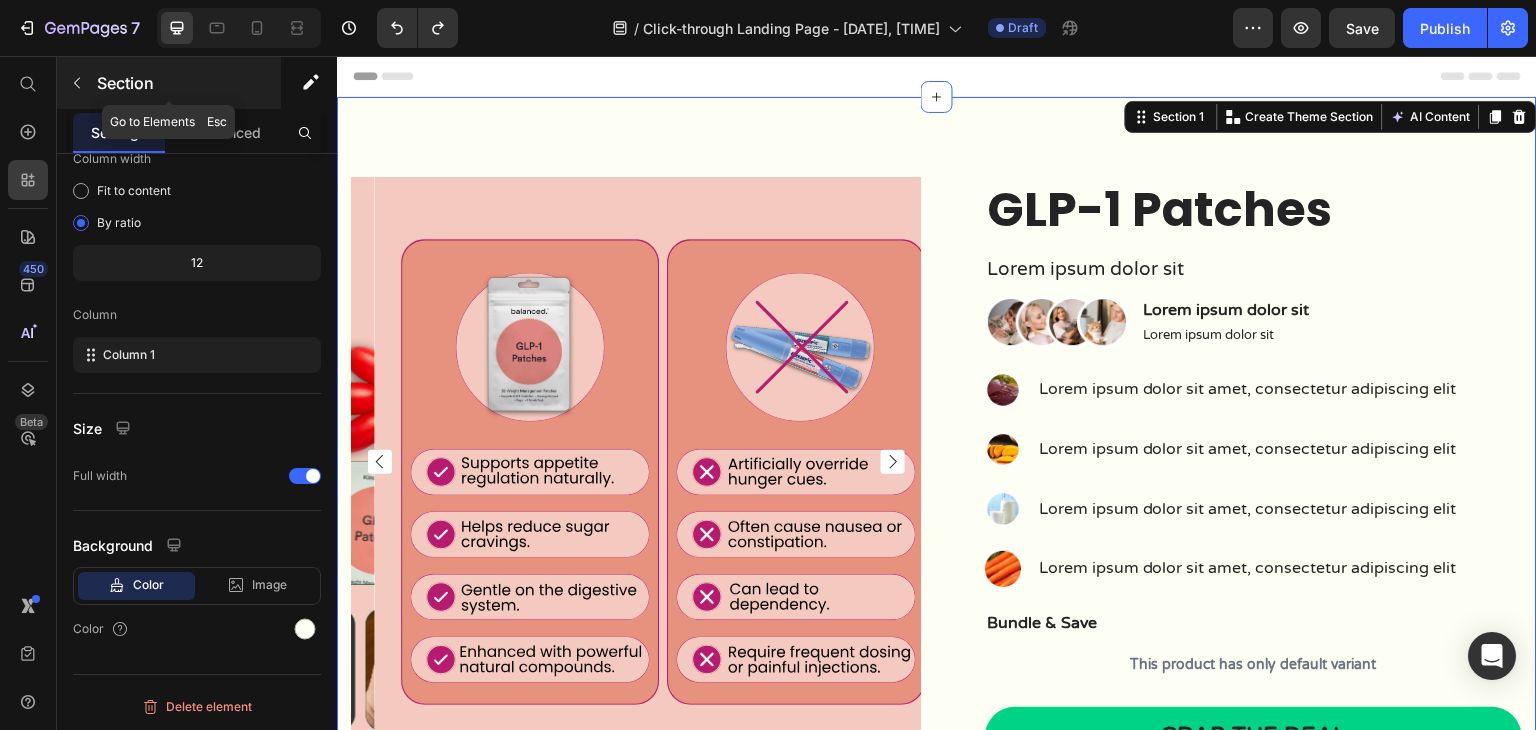 click 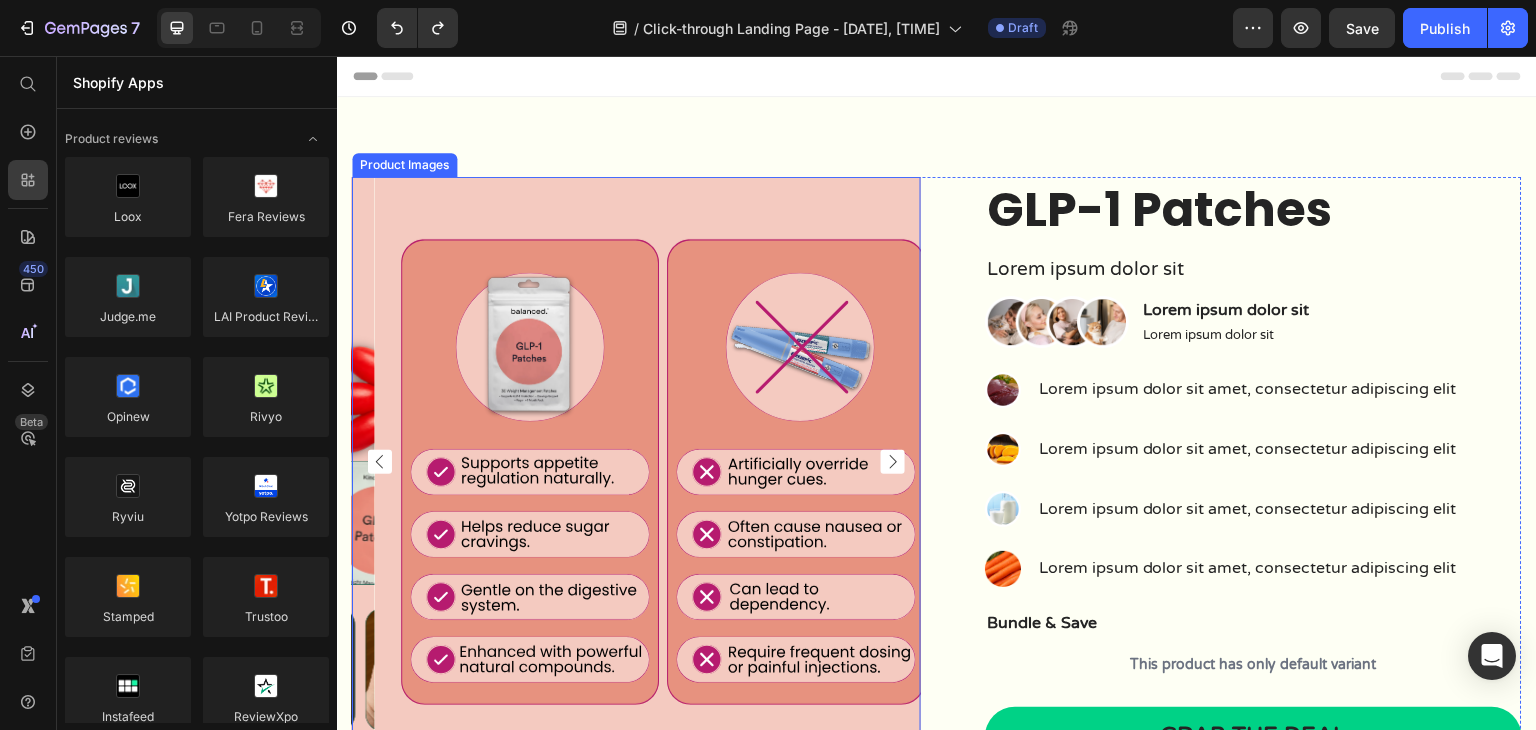 click at bounding box center (659, 461) 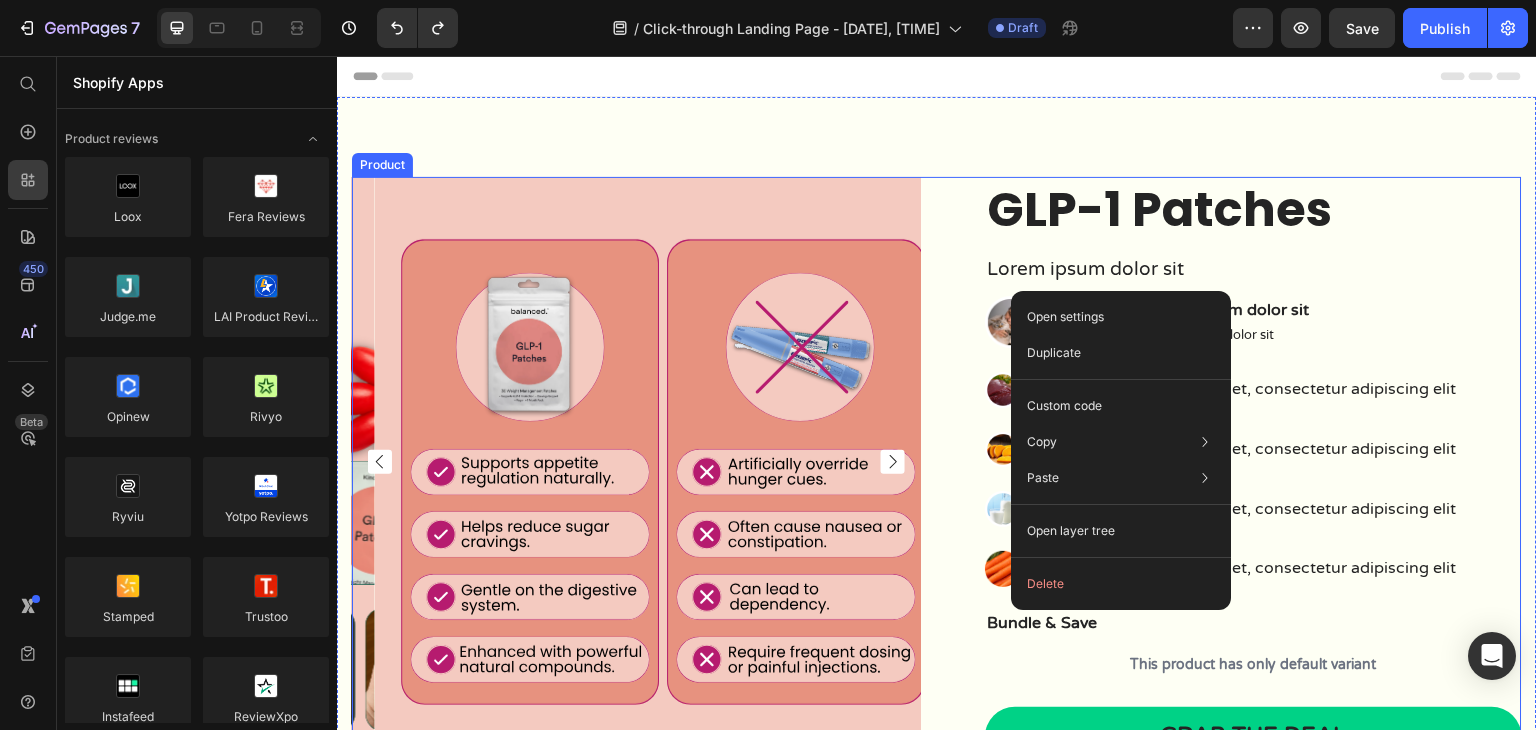 click on "Product Images GLP-1 Patches Product Title Lorem ipsum dolor sit Text Block Image Lorem ipsum dolor sit Text Block Lorem ipsum dolor sit Text Block Row Image Lorem ipsum dolor sit amet, consectetur adipiscing elit Text Block Image Lorem ipsum dolor sit amet, consectetur adipiscing elit Text Block Image Lorem ipsum dolor sit amet, consectetur adipiscing elit Text Block Image Lorem ipsum dolor sit amet, consectetur adipiscing elit Text Block Advanced List Bundle & Save Text Block This product has only default variant Product Variants & Swatches Grab the deal Add to Cart Image Low stock -  9 items left Text Block Advanced List Row Product" at bounding box center (937, 530) 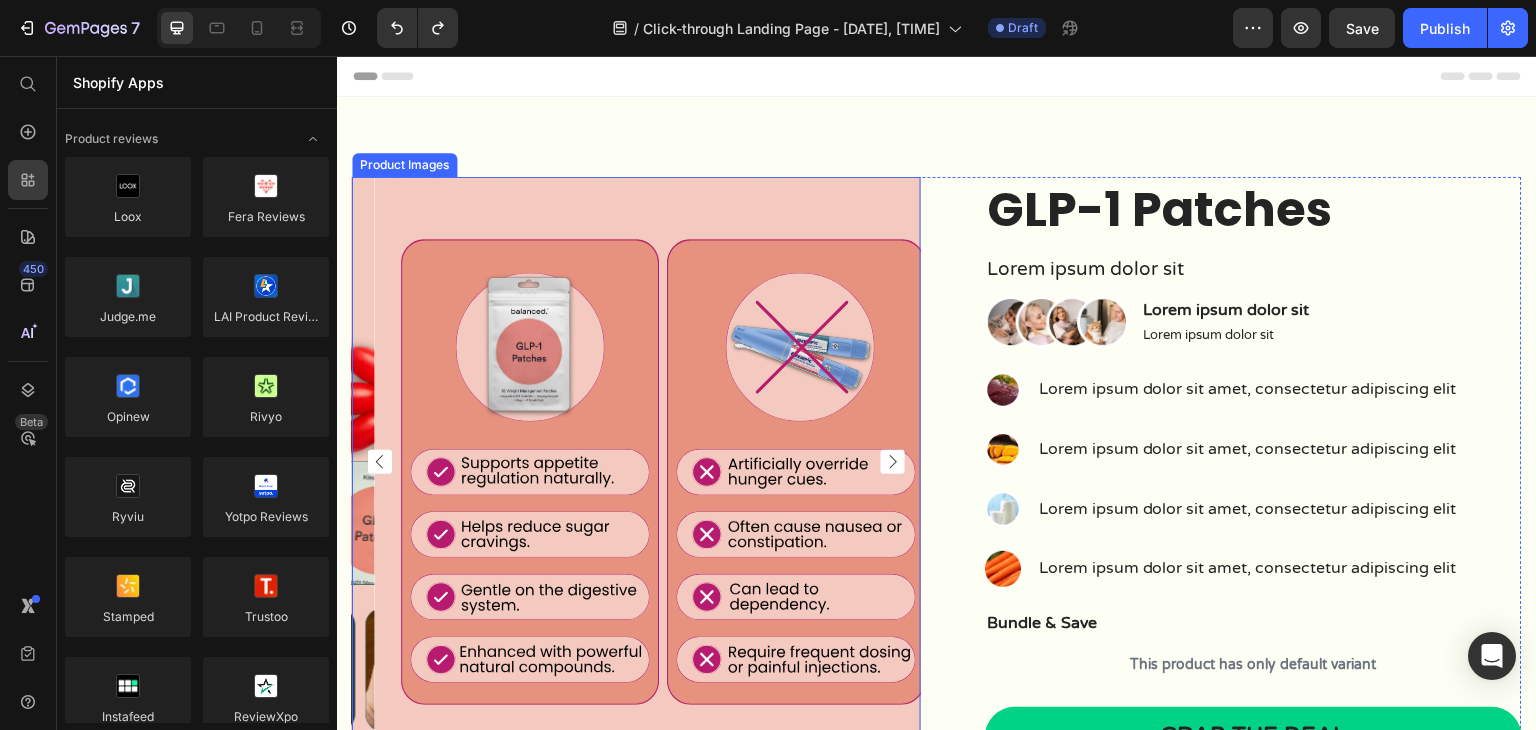 click at bounding box center (659, 461) 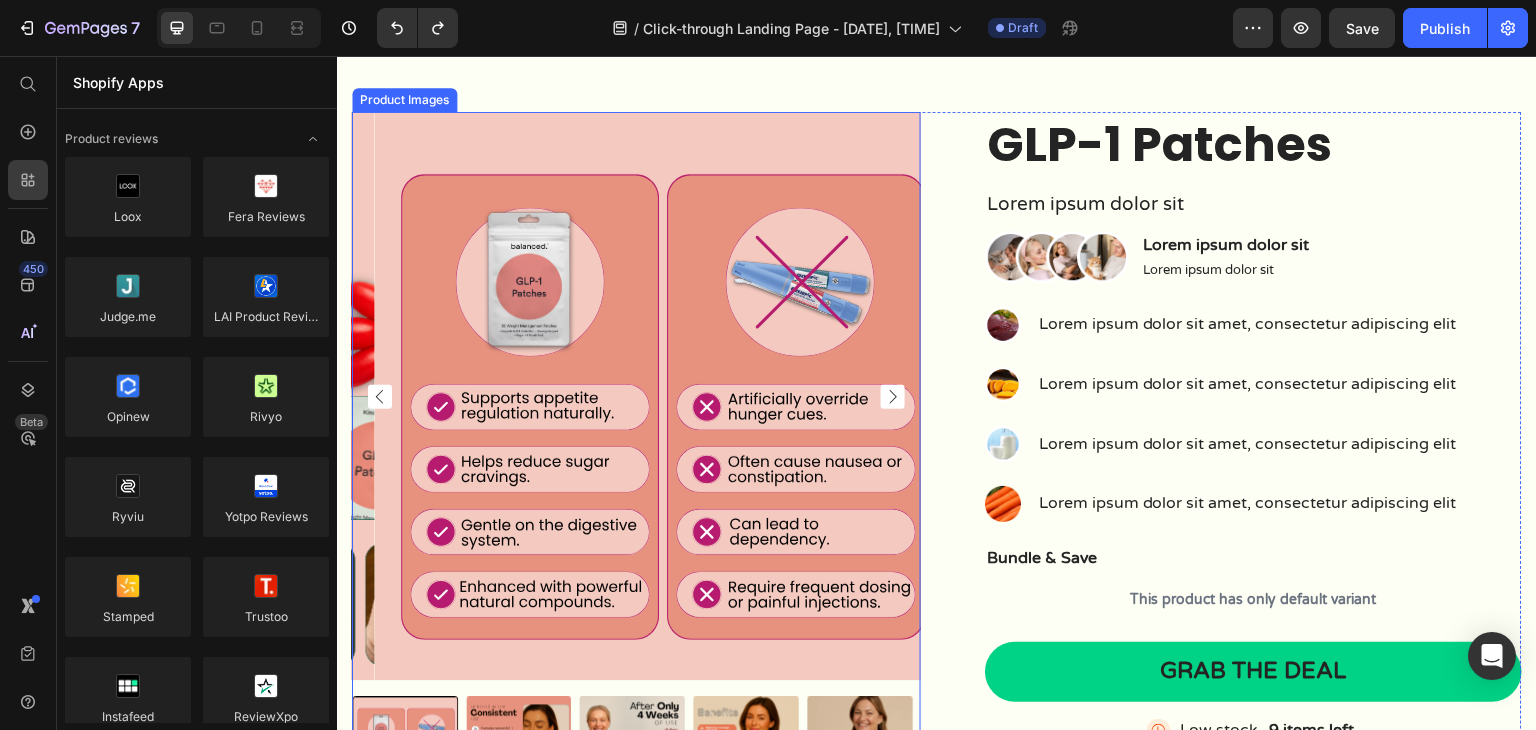 scroll, scrollTop: 100, scrollLeft: 0, axis: vertical 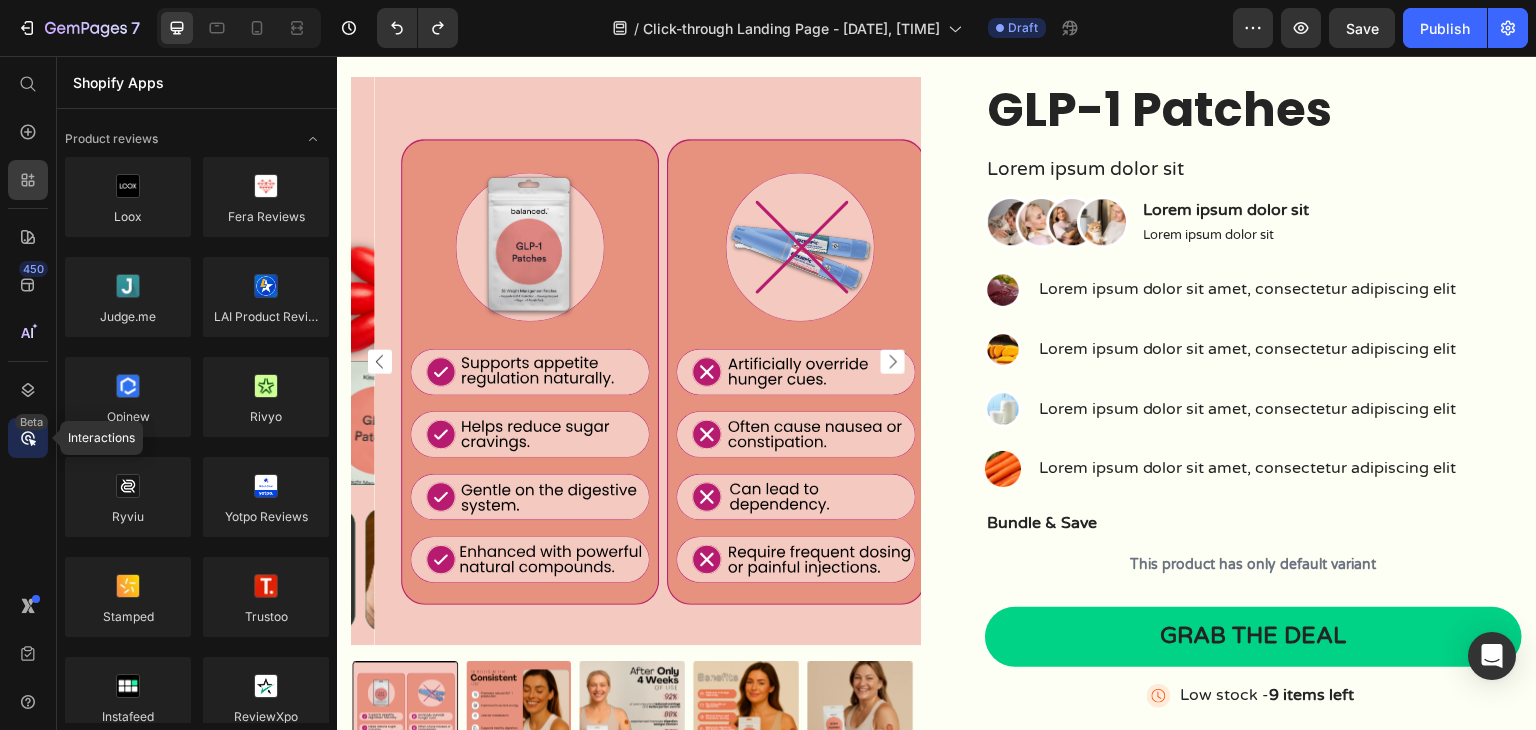 click 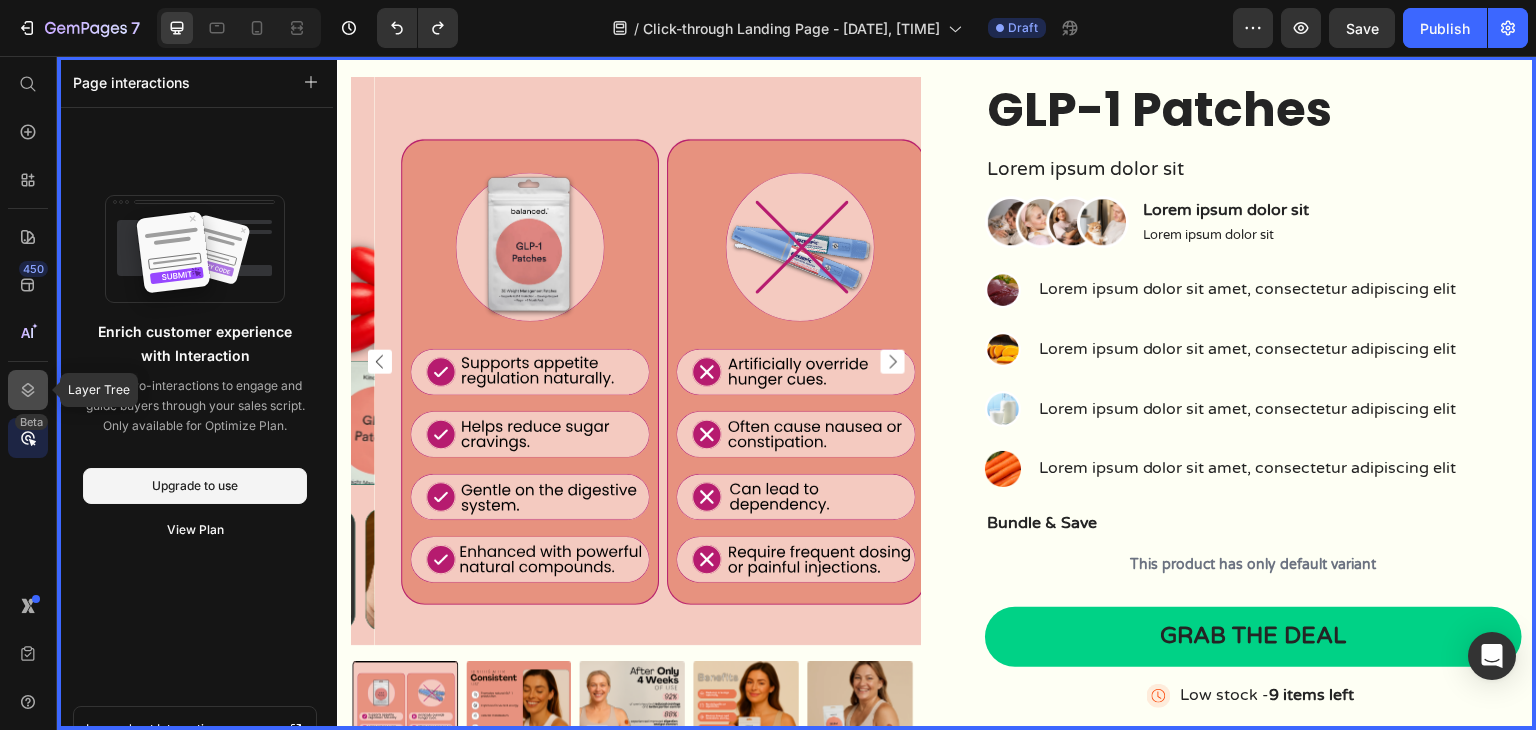 click 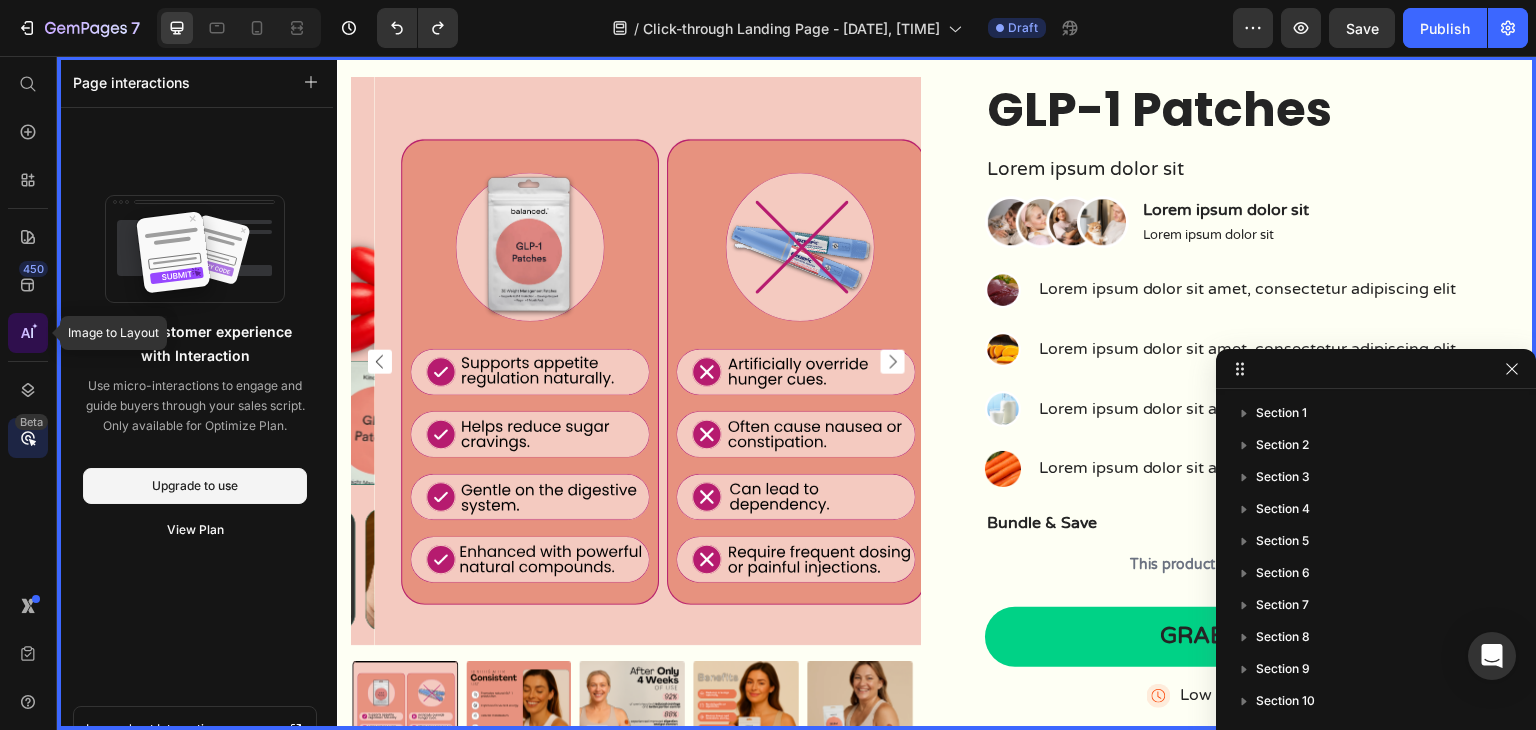 click 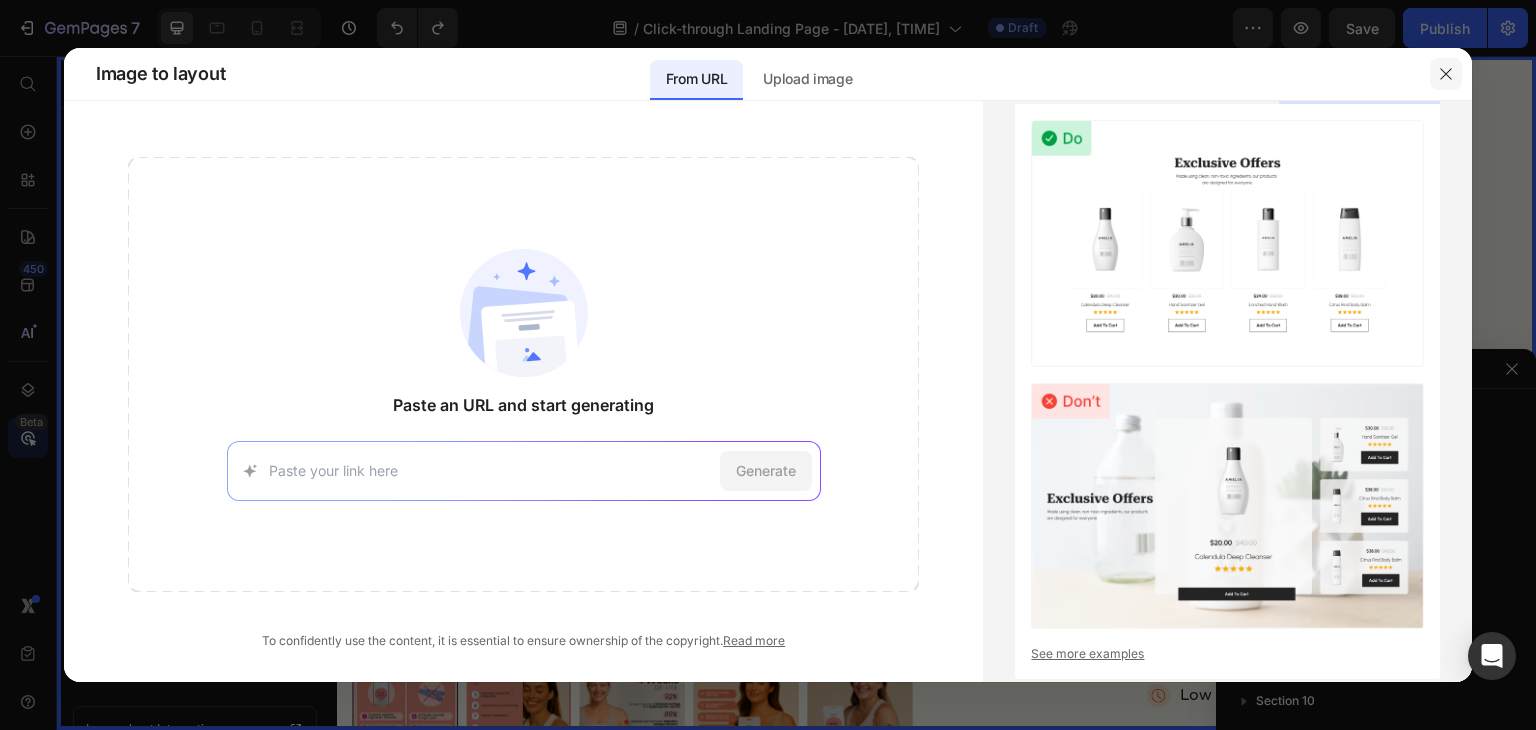 drag, startPoint x: 1440, startPoint y: 75, endPoint x: 1117, endPoint y: 155, distance: 332.75967 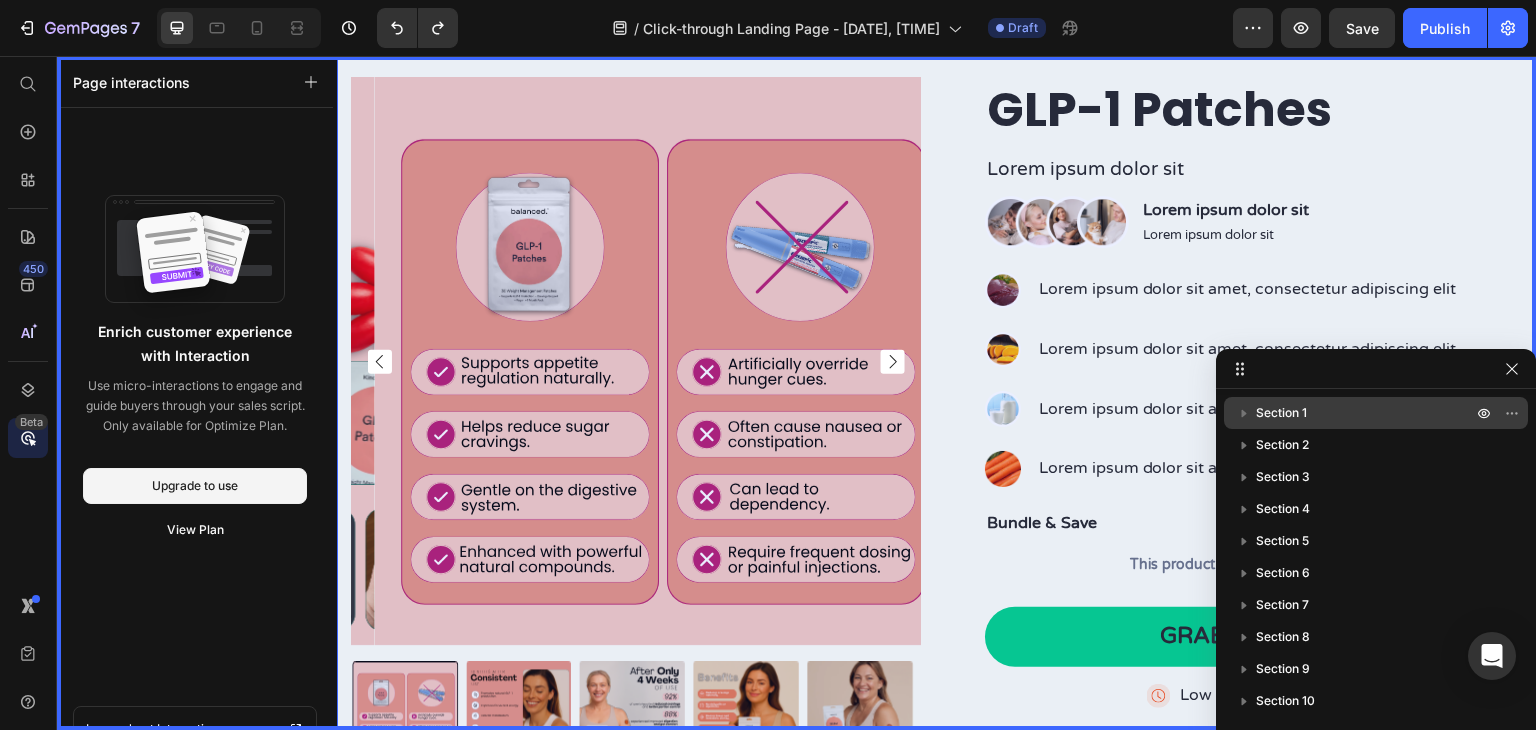 click on "Section 1" at bounding box center (1281, 413) 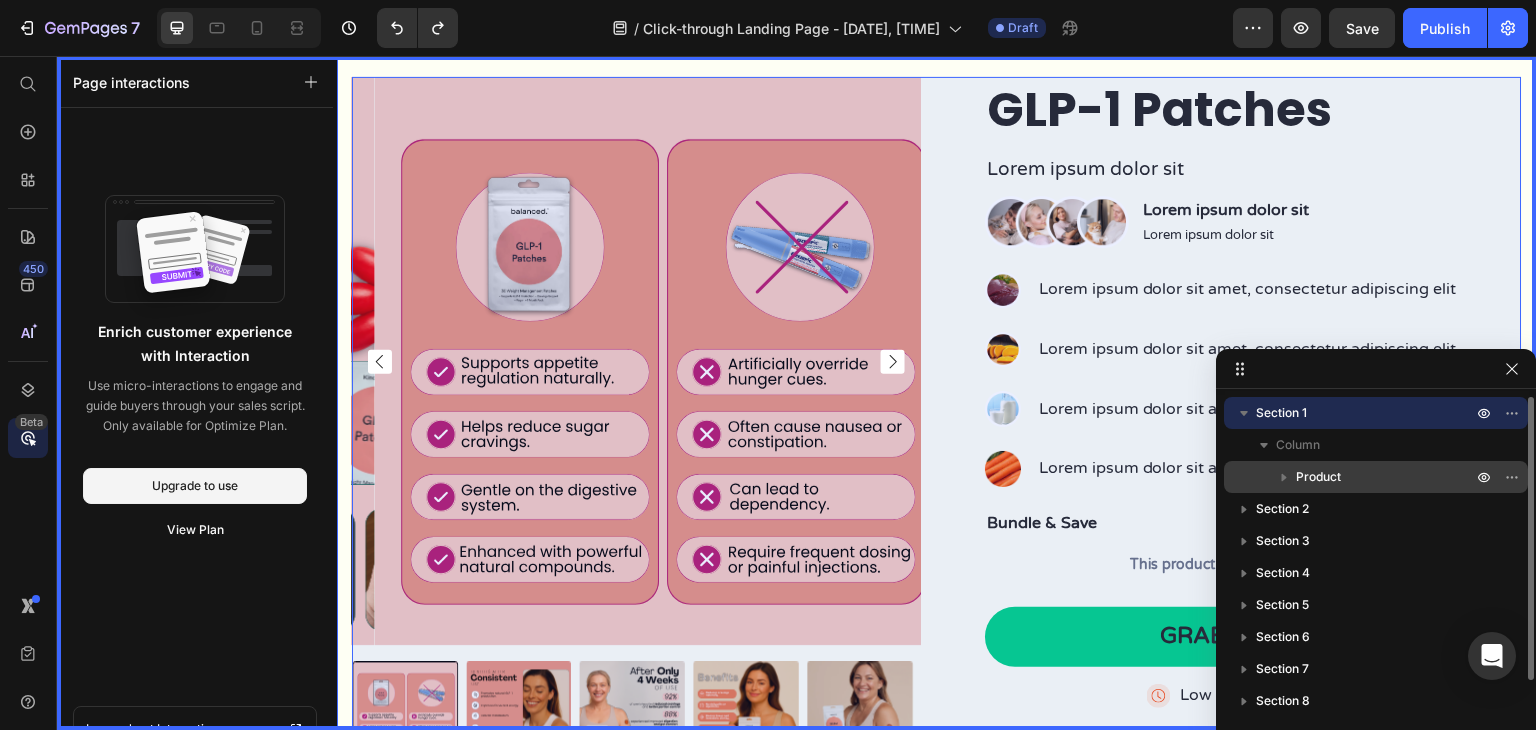 click on "Product" at bounding box center [1318, 477] 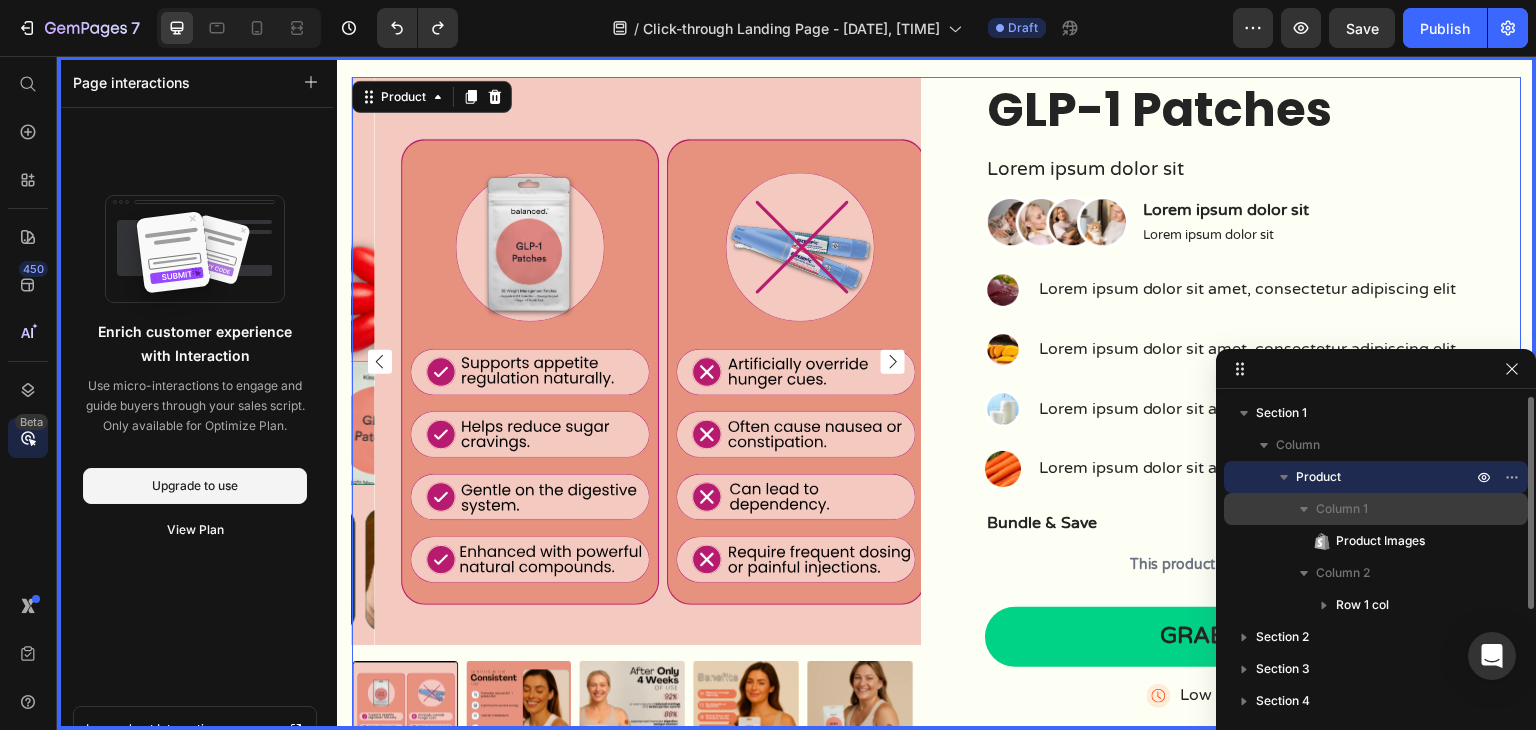 click on "Column 1" at bounding box center [1396, 509] 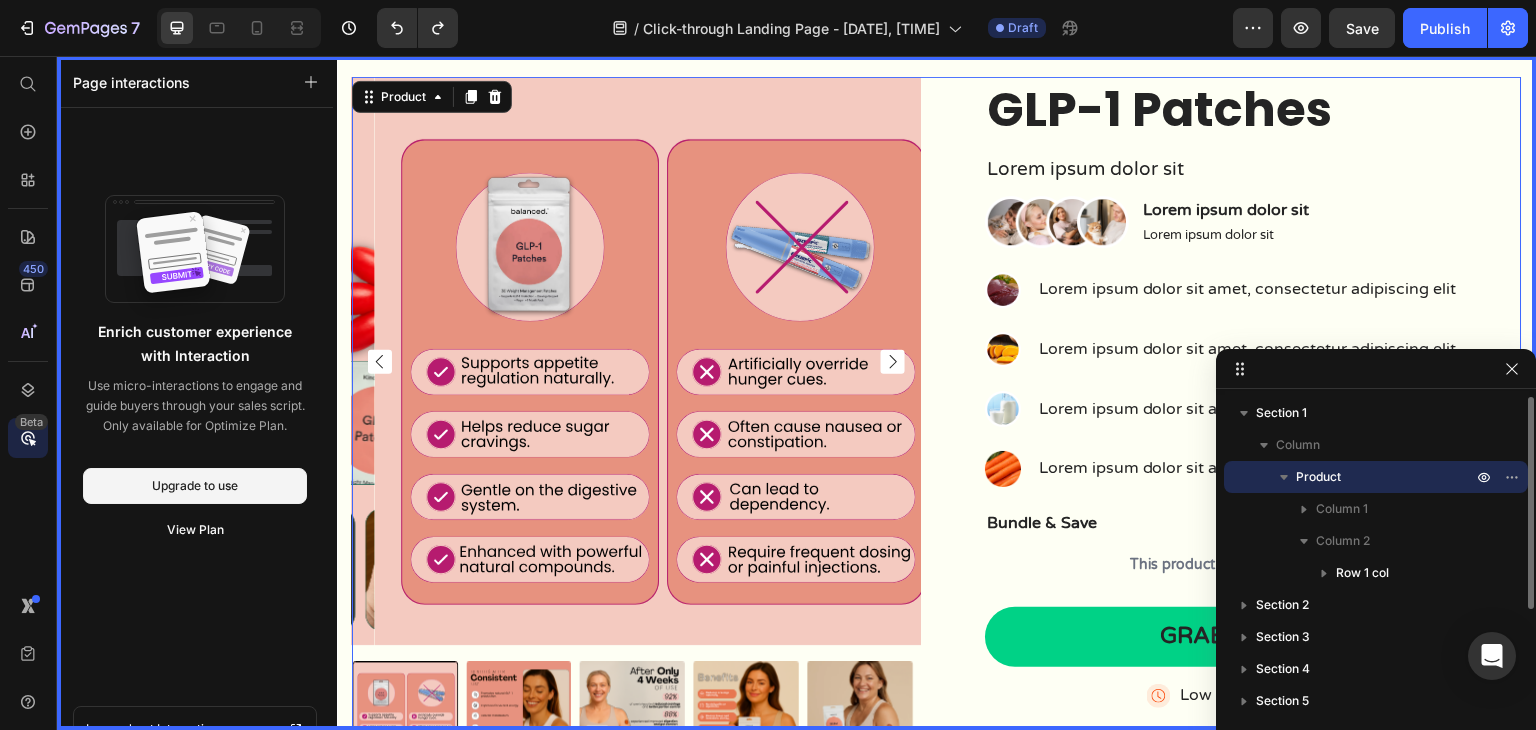 click on "Product" at bounding box center (1386, 477) 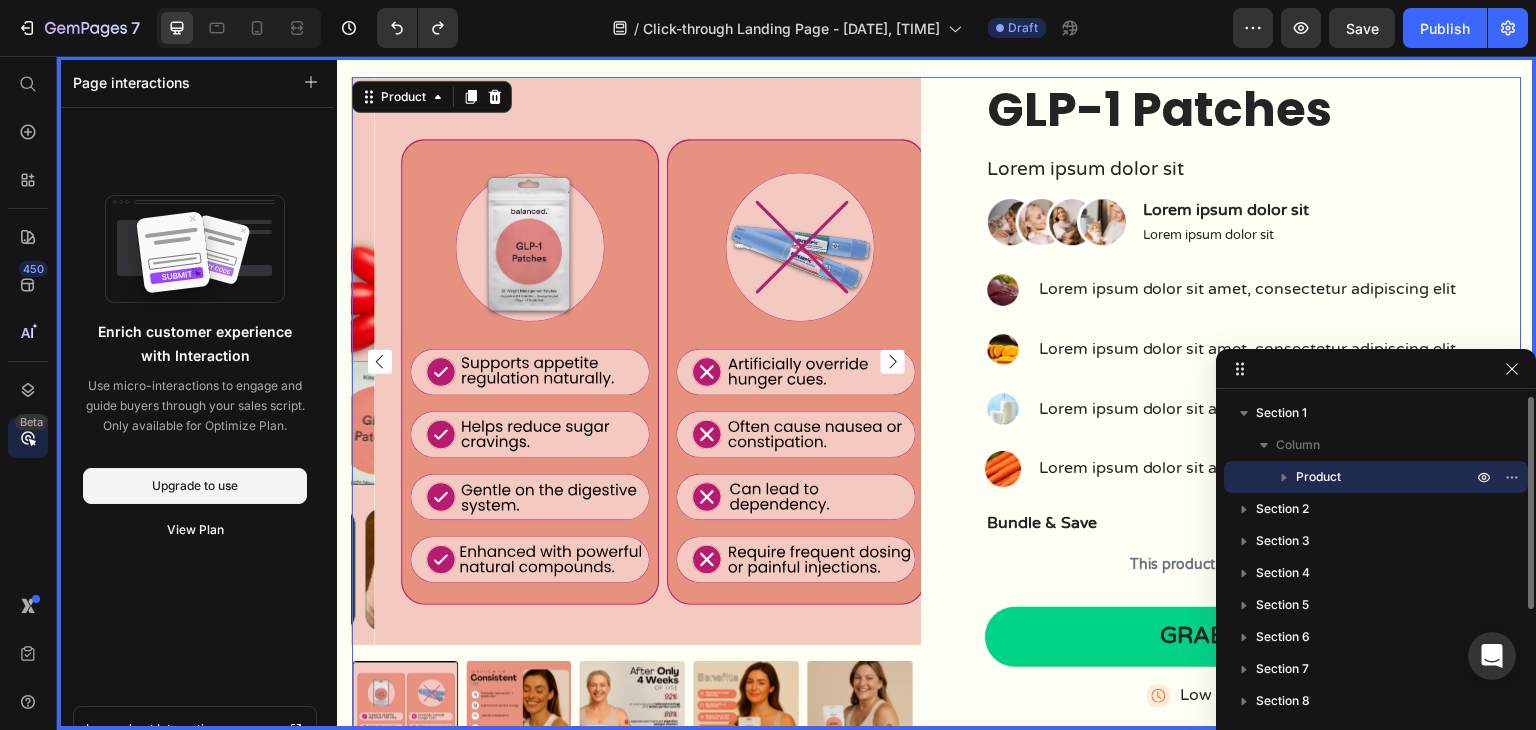 click on "Product" at bounding box center (1386, 477) 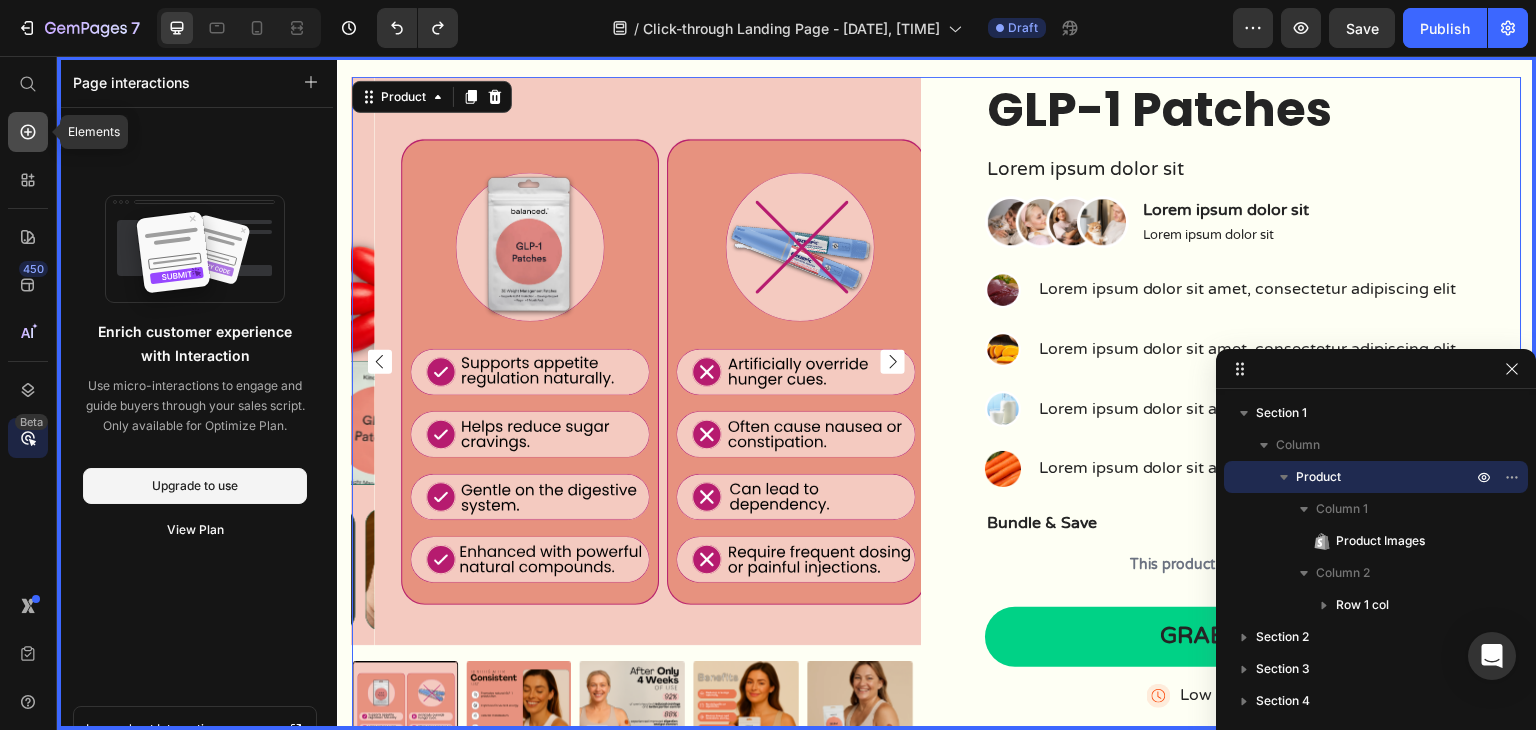 click 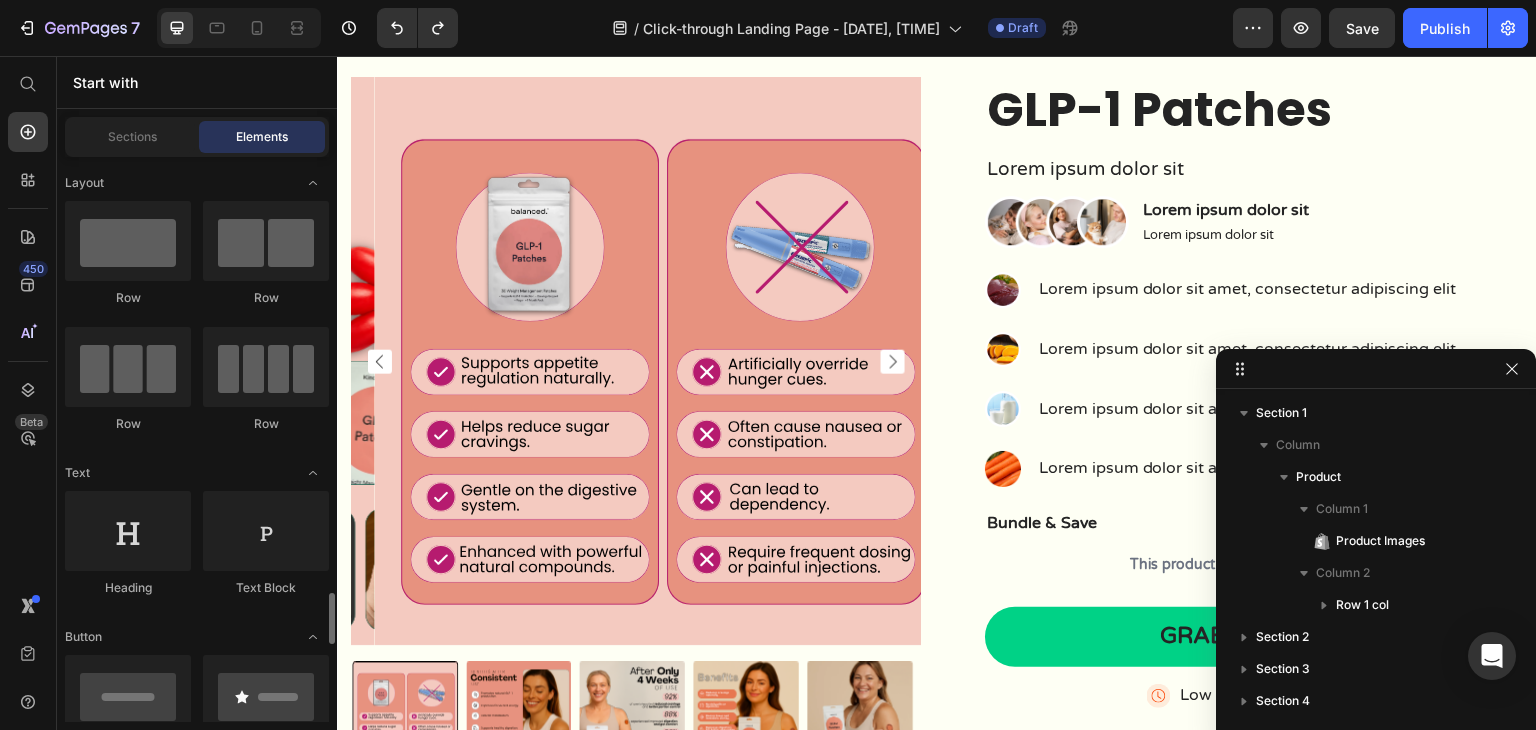 scroll, scrollTop: 400, scrollLeft: 0, axis: vertical 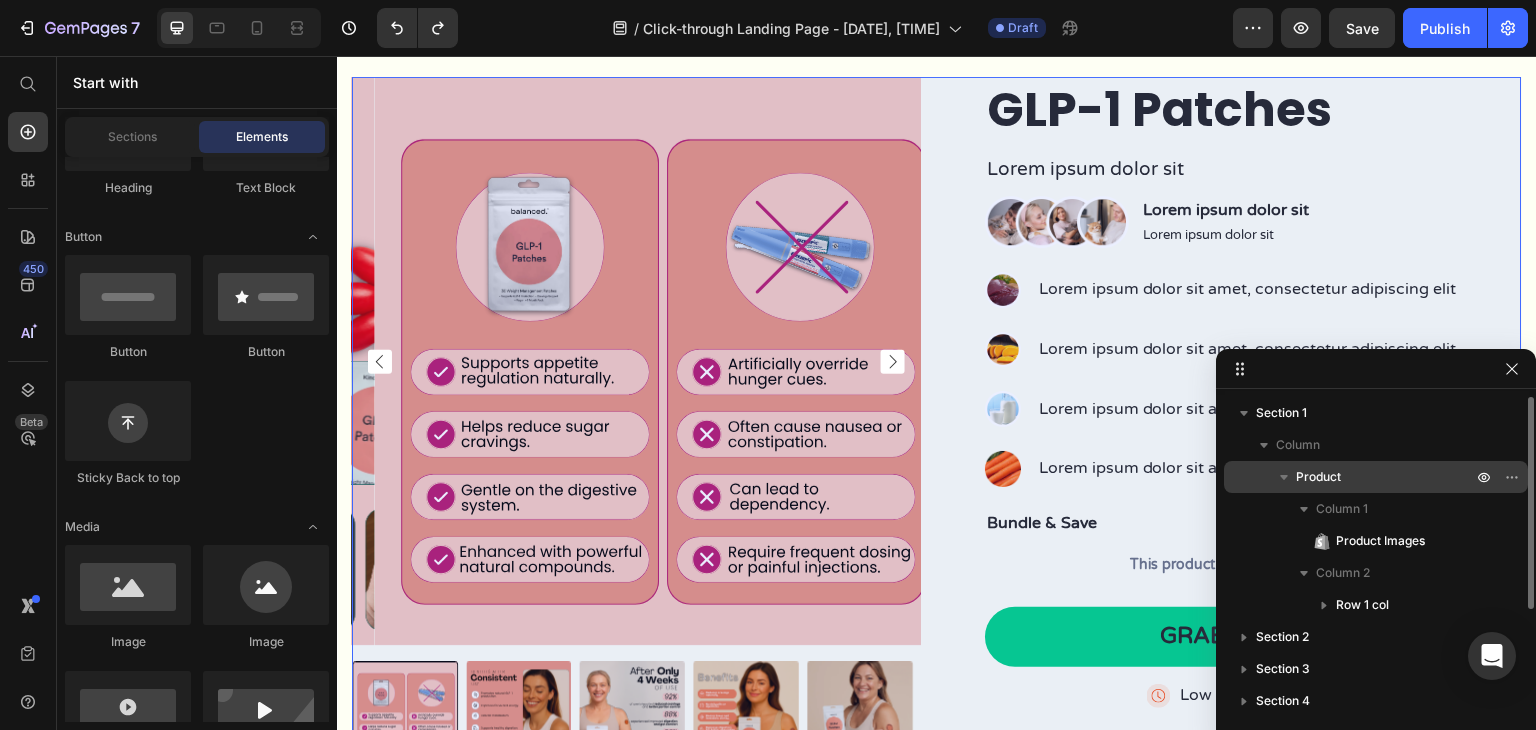click on "Product" at bounding box center [1386, 477] 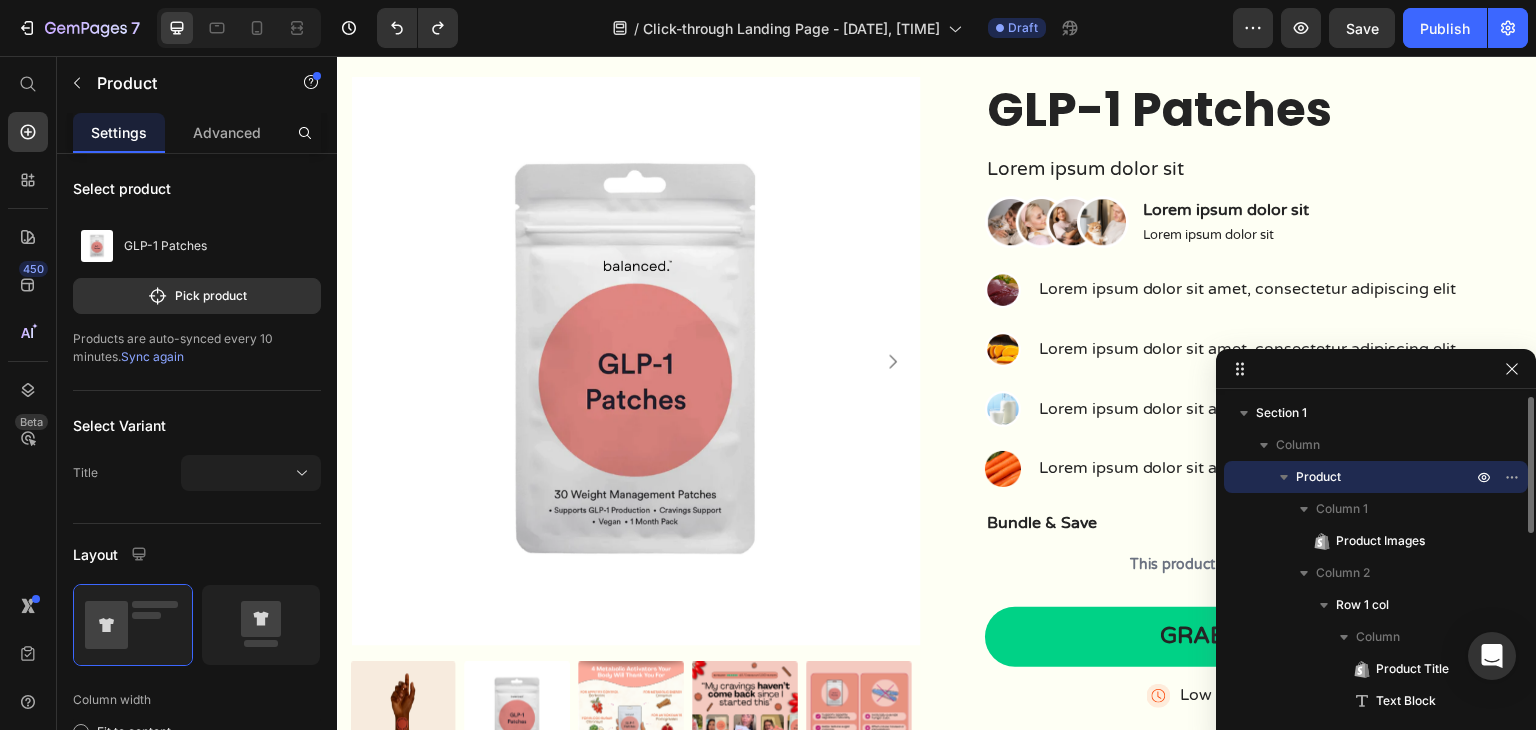 click on "Product" at bounding box center (1386, 477) 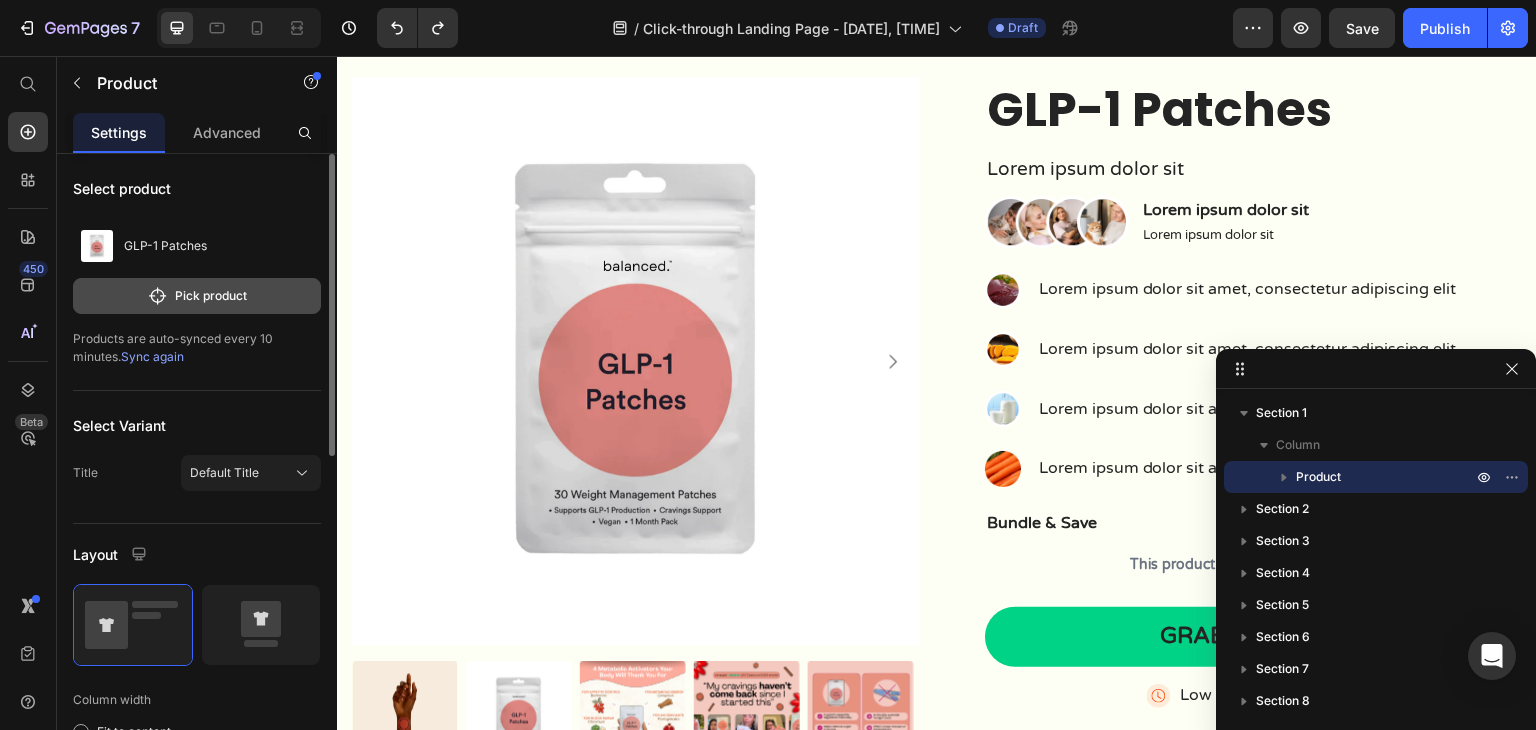 click on "Pick product" 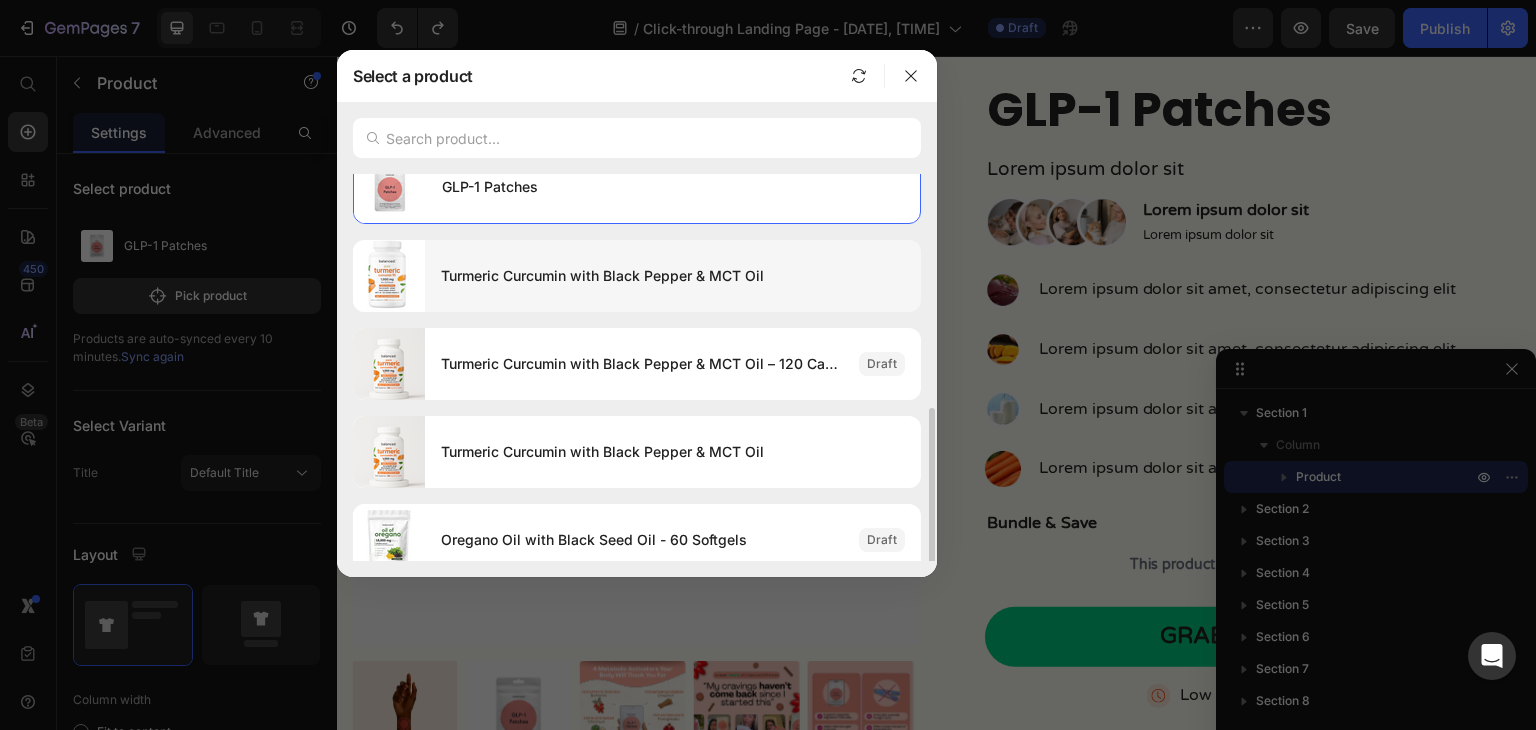 scroll, scrollTop: 400, scrollLeft: 0, axis: vertical 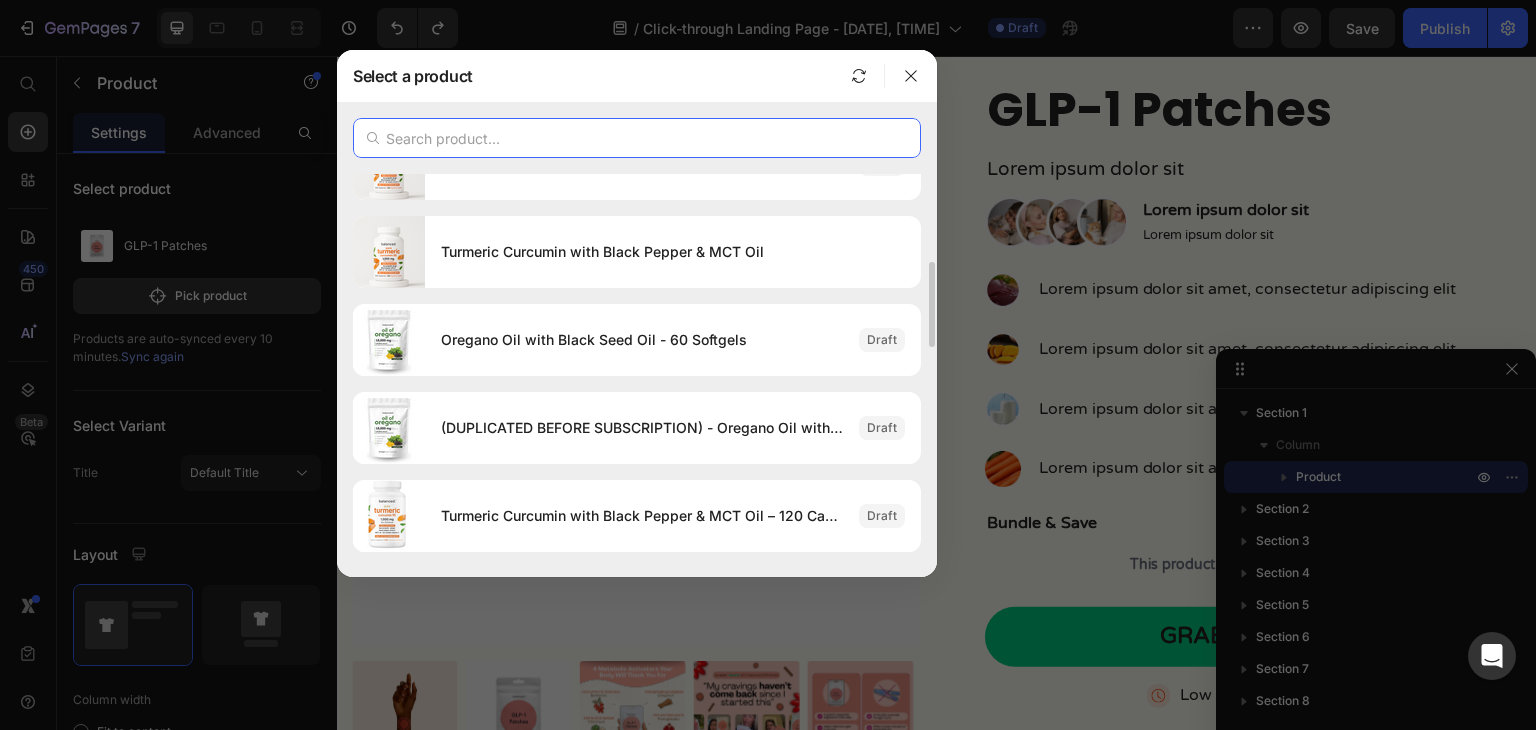 click at bounding box center (637, 138) 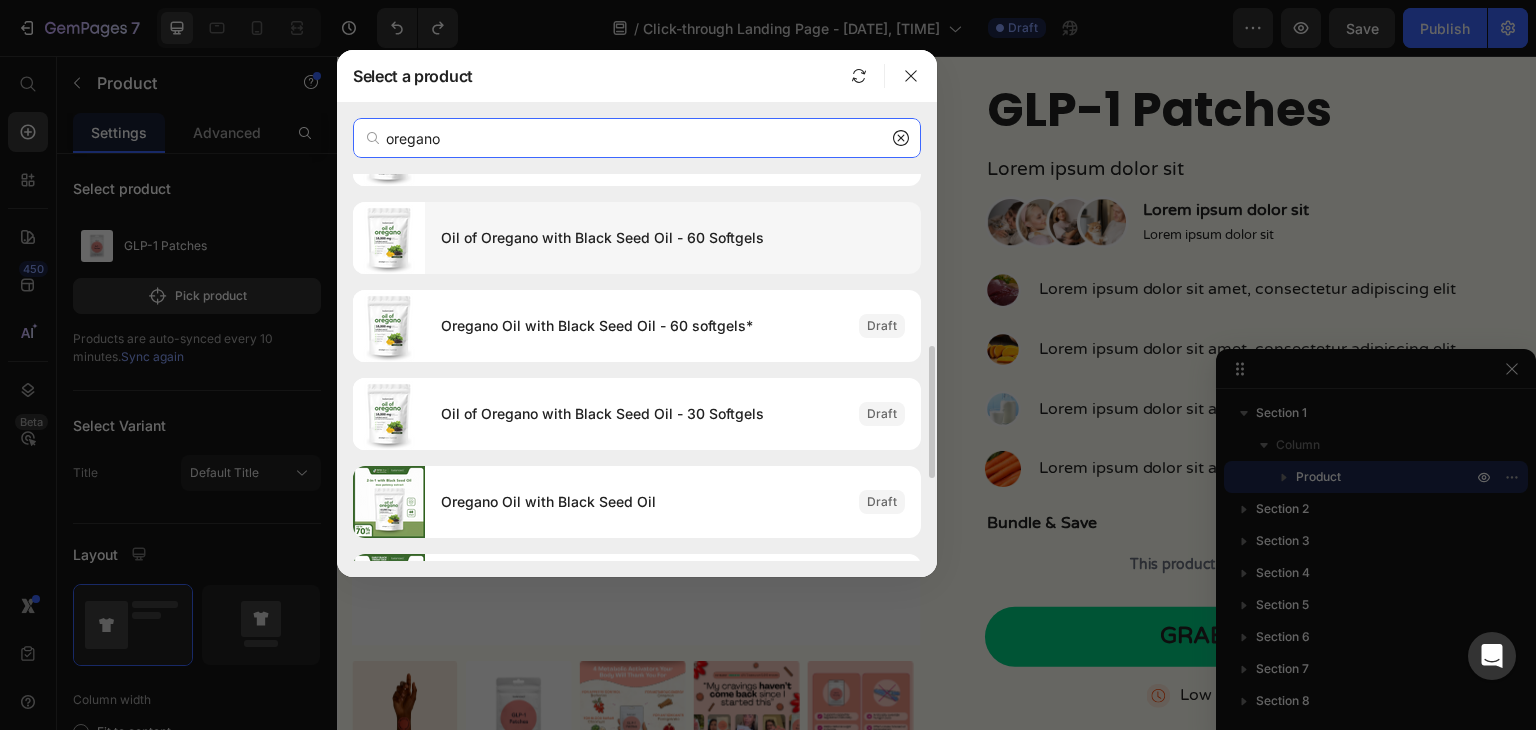 scroll, scrollTop: 400, scrollLeft: 0, axis: vertical 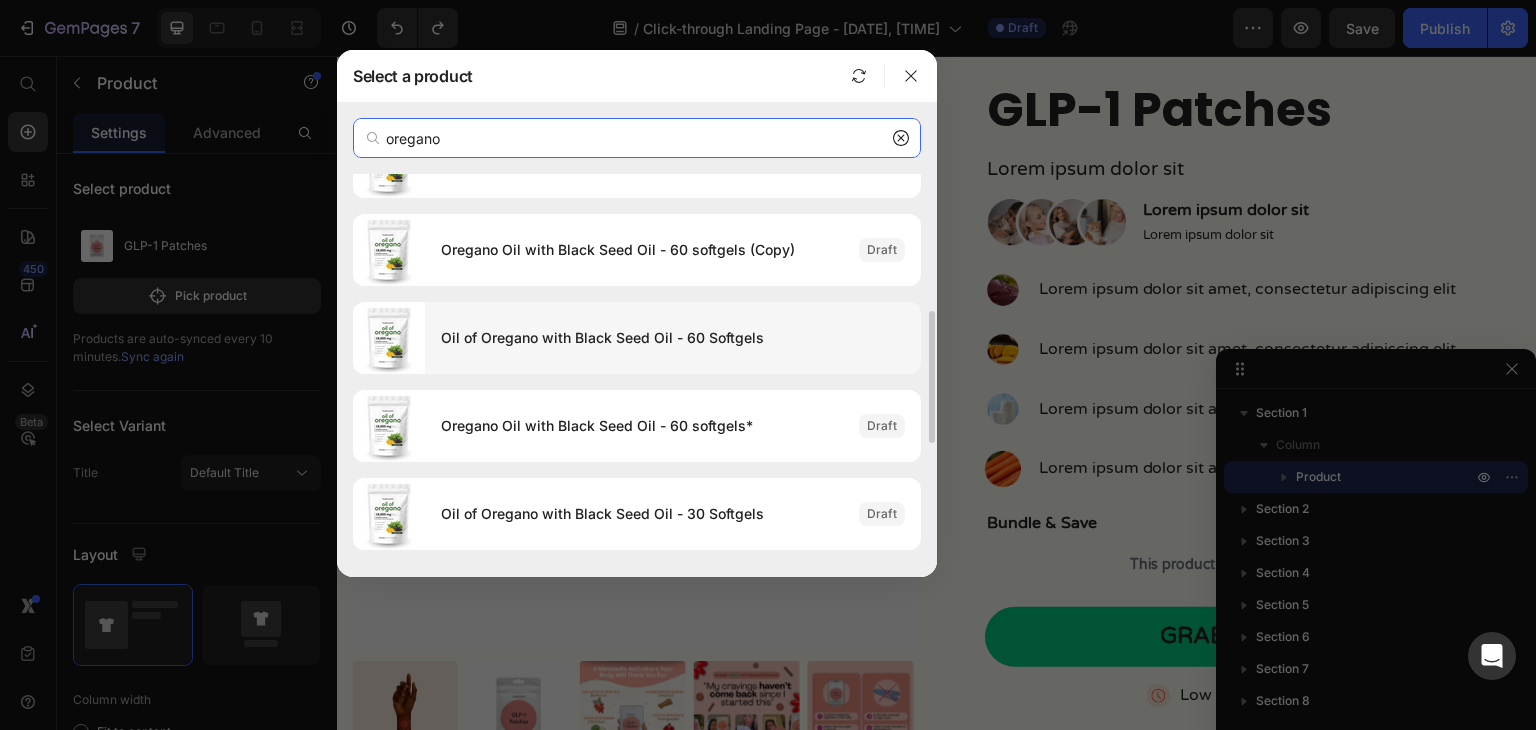 type on "oregano" 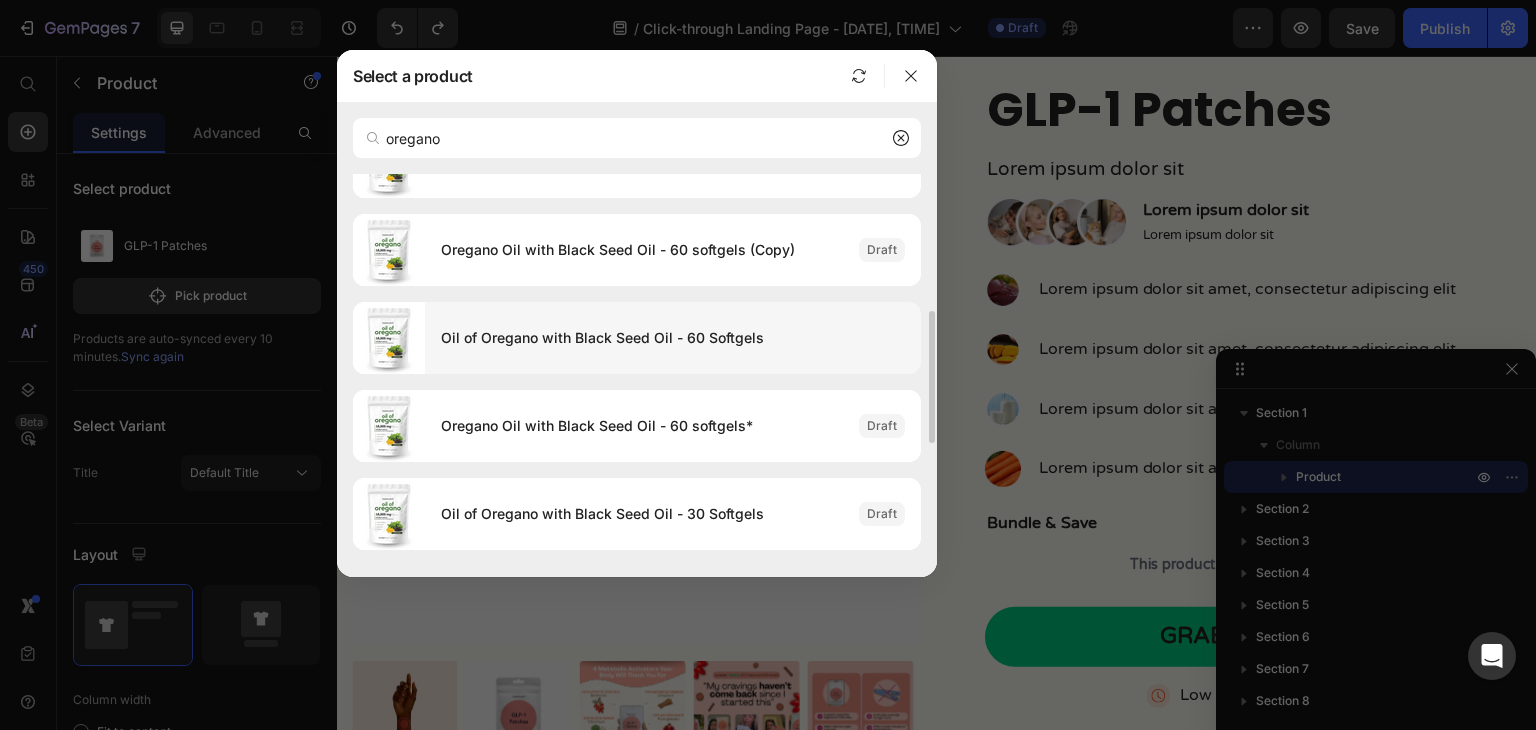 click on "Oil of Oregano with Black Seed Oil - 60 Softgels" at bounding box center (673, 338) 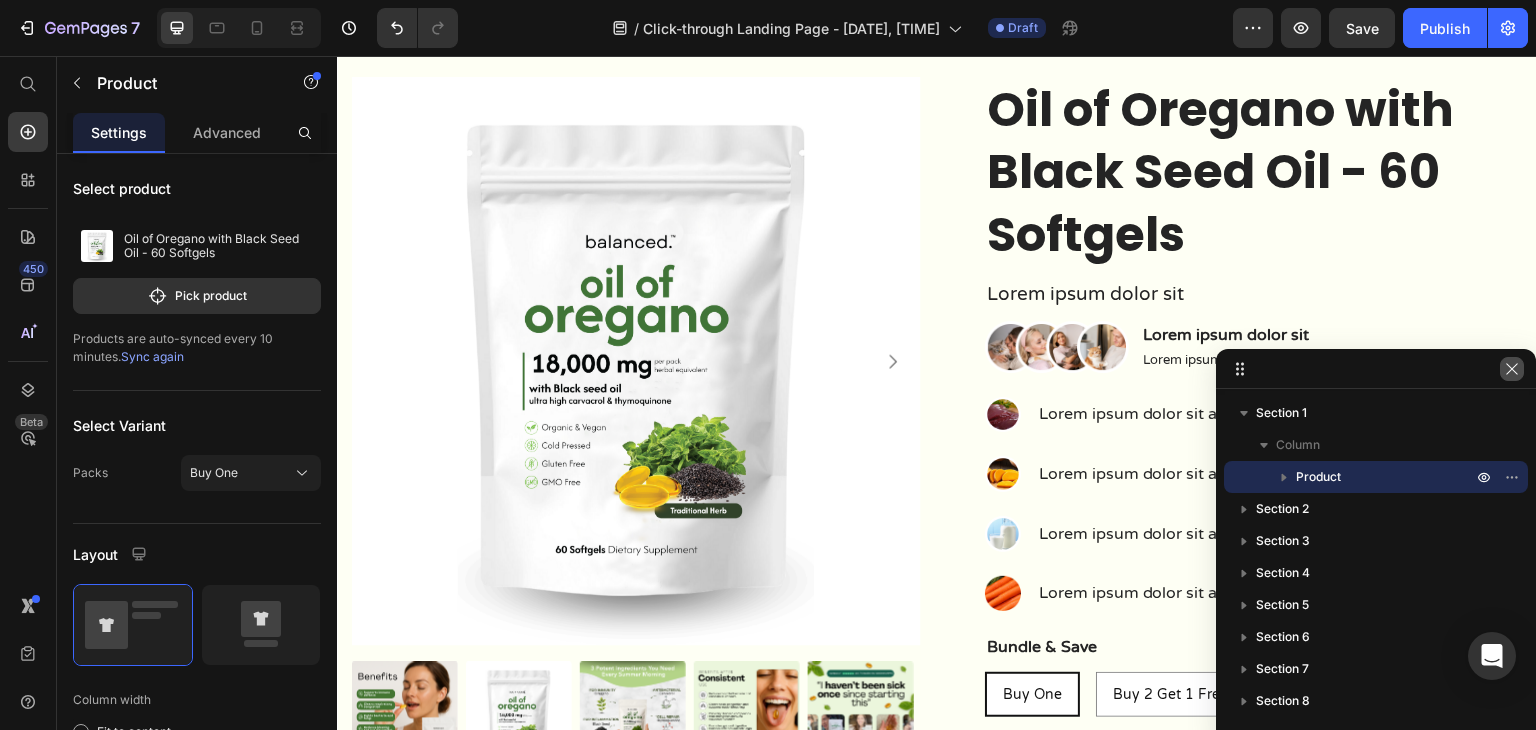 click 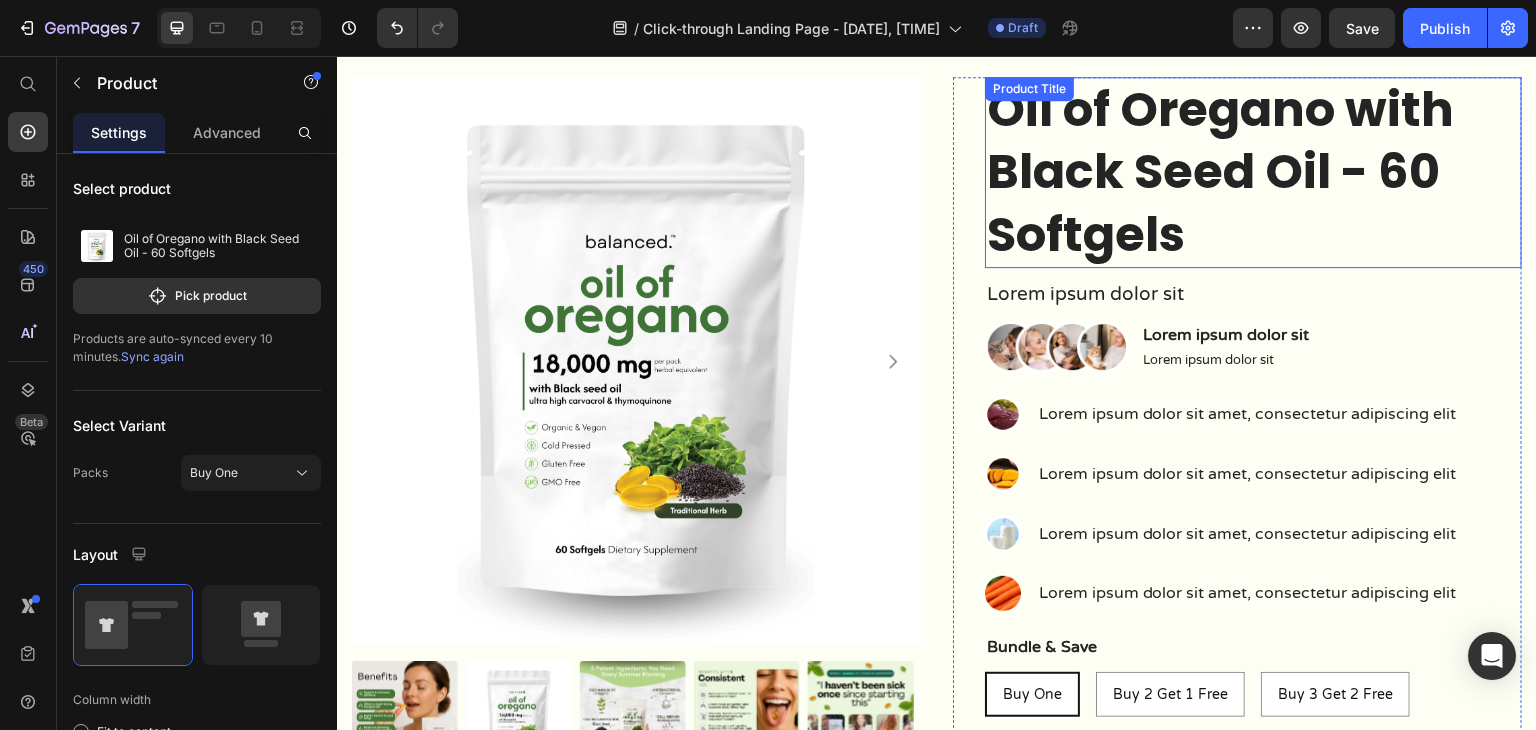 click on "Oil of Oregano with Black Seed Oil - 60 Softgels" at bounding box center [1253, 172] 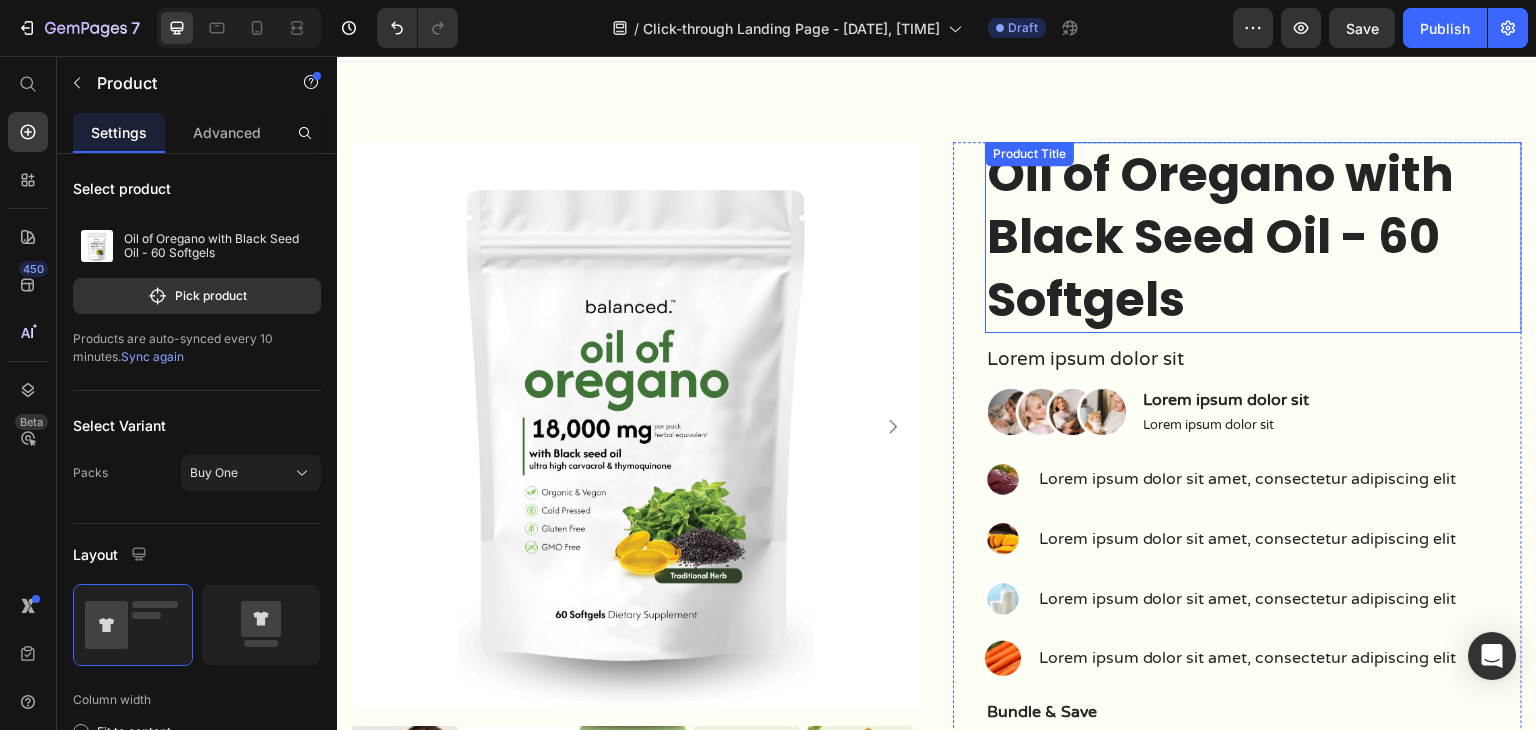 scroll, scrollTop: 0, scrollLeft: 0, axis: both 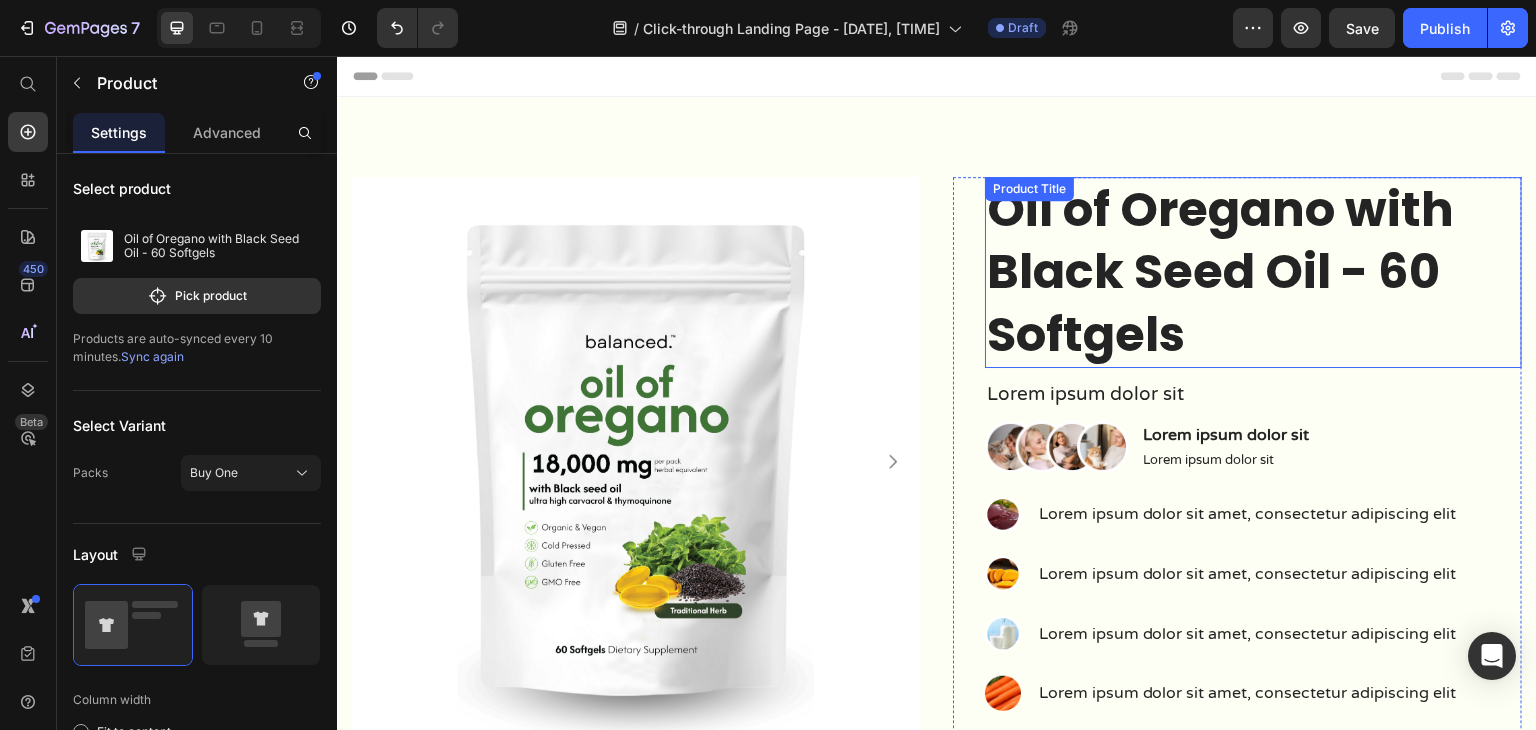 click on "Oil of Oregano with Black Seed Oil - 60 Softgels" at bounding box center [1253, 272] 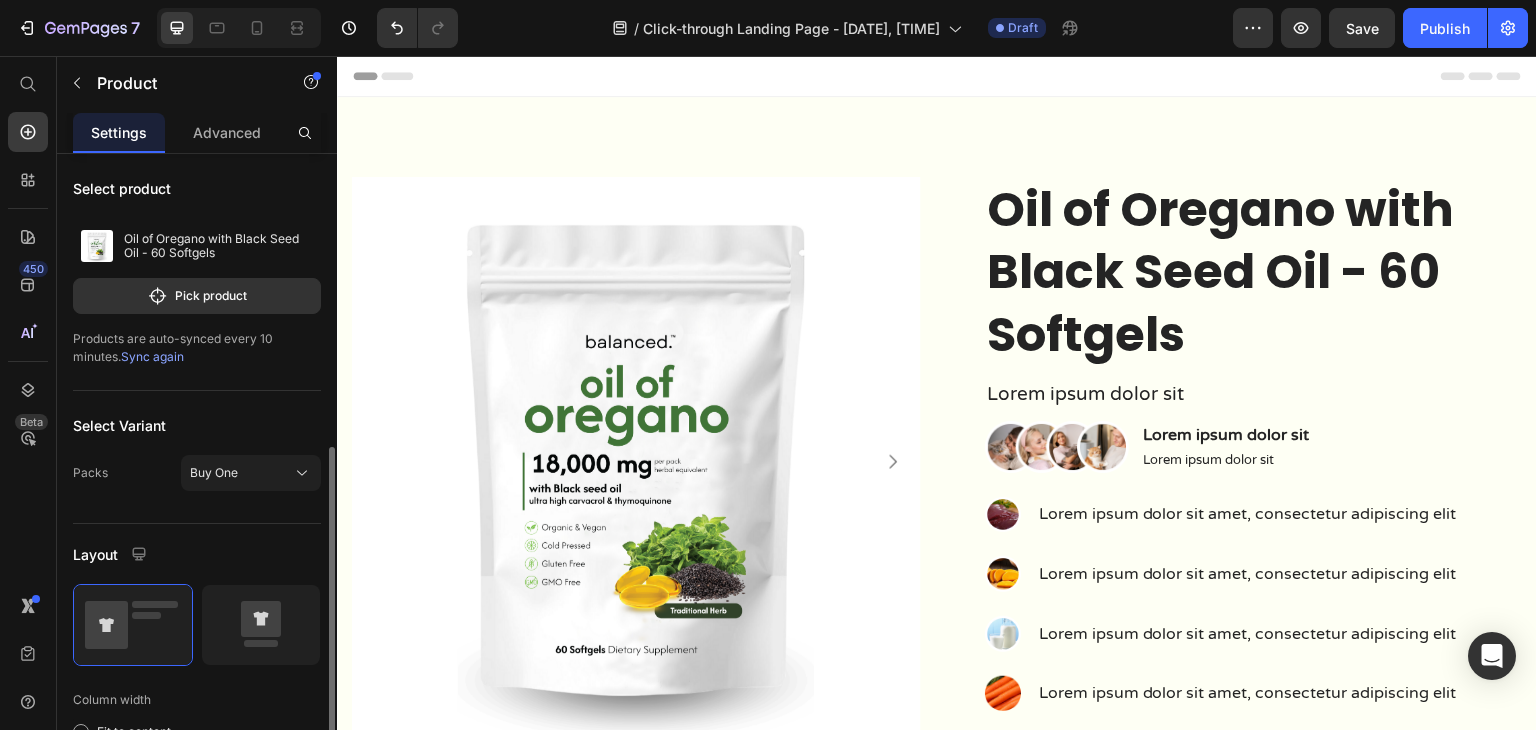 scroll, scrollTop: 300, scrollLeft: 0, axis: vertical 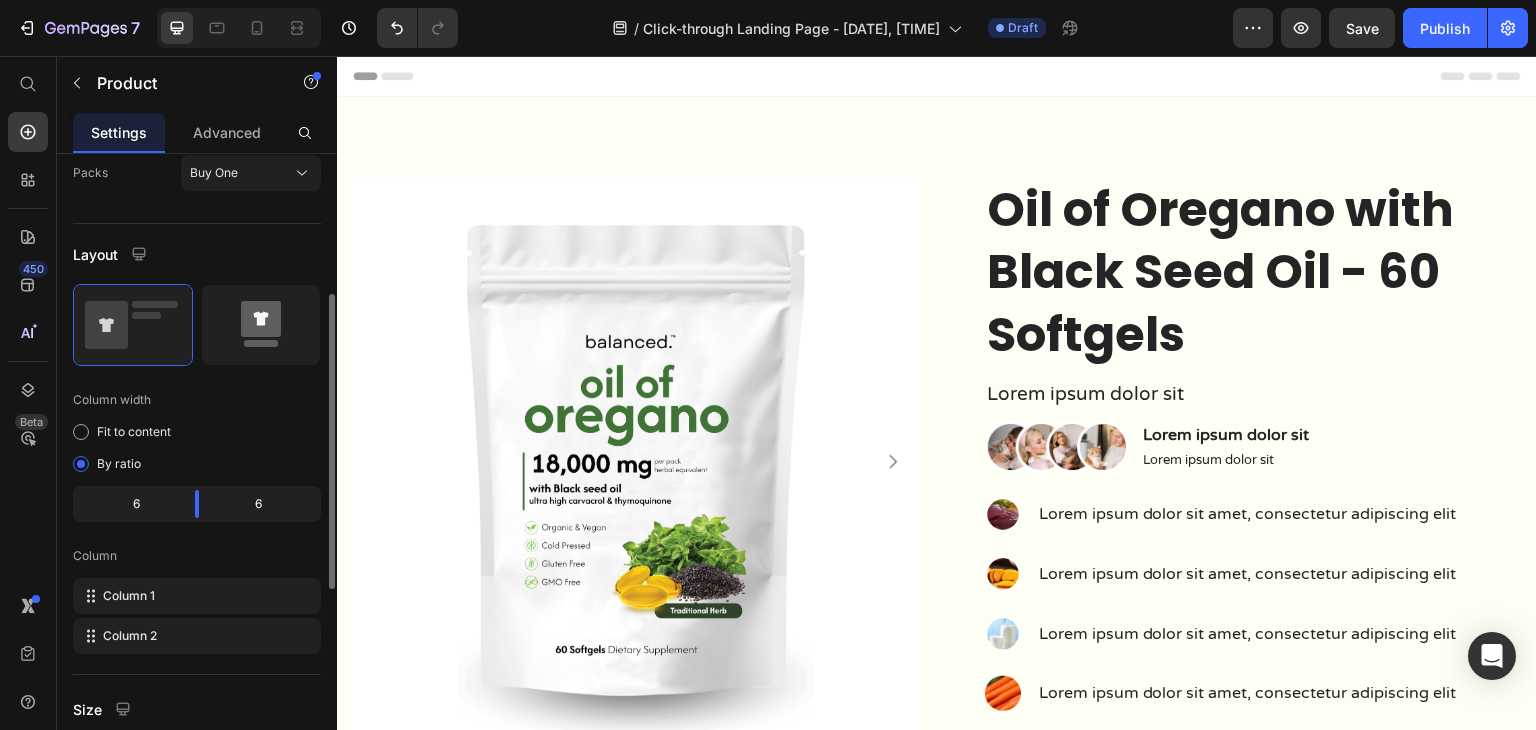 click 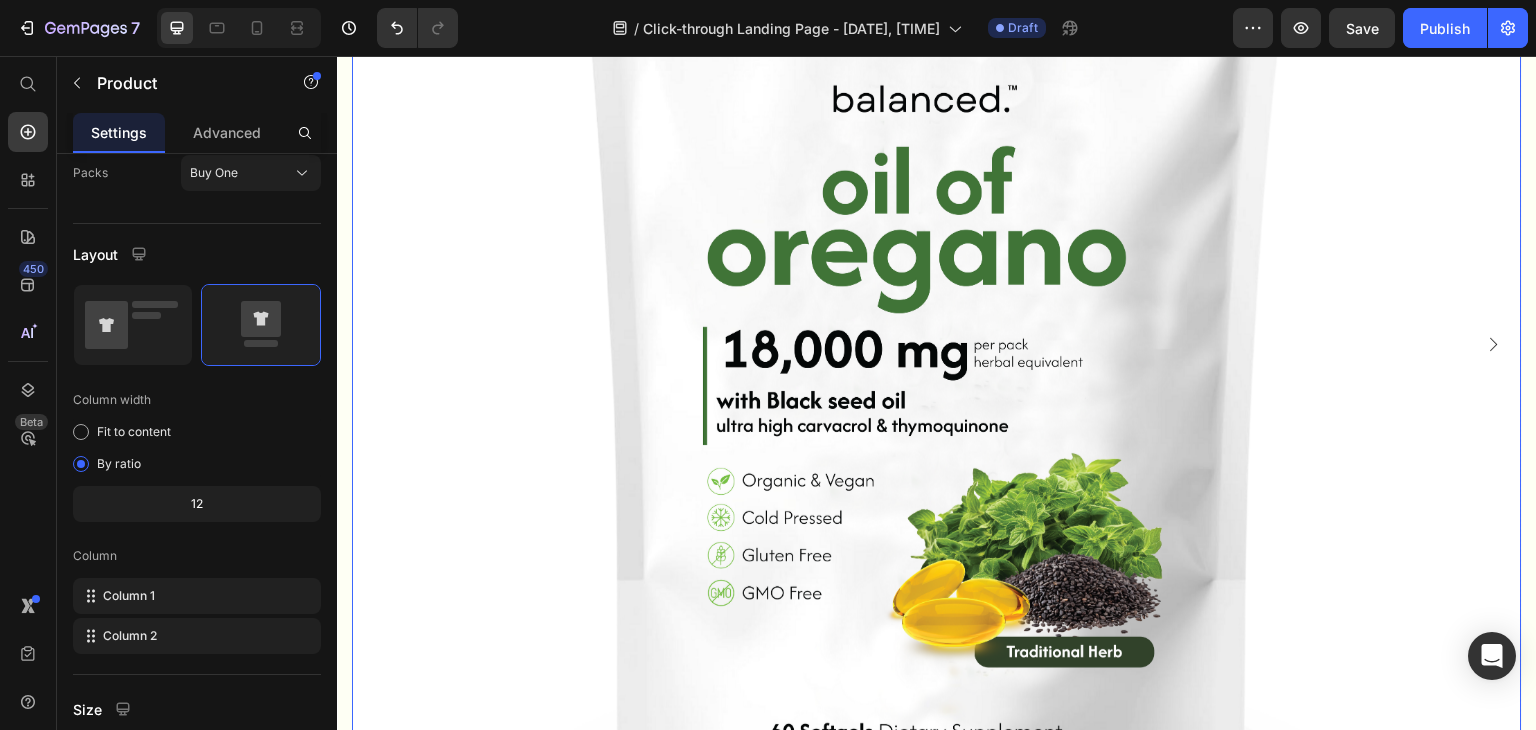 scroll, scrollTop: 600, scrollLeft: 0, axis: vertical 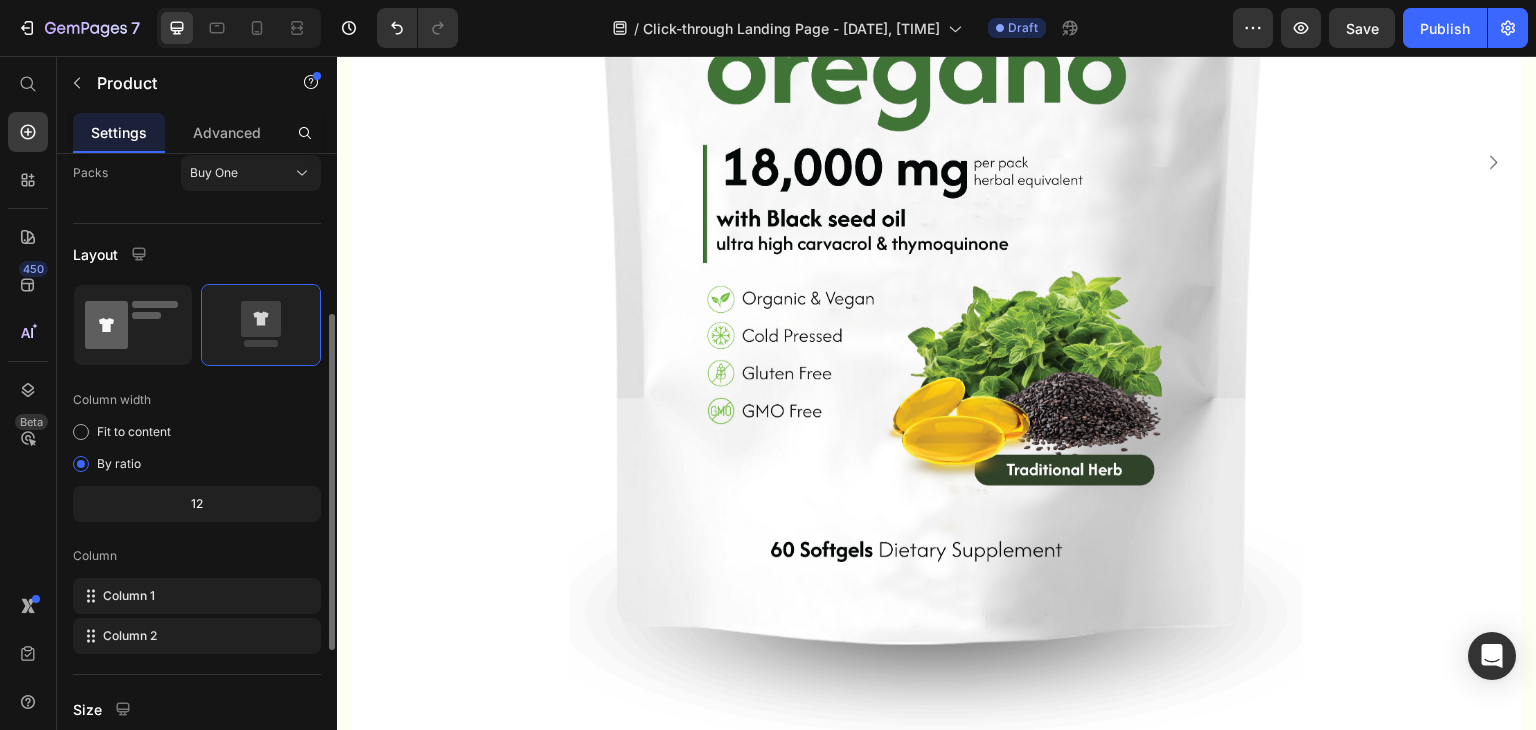 click 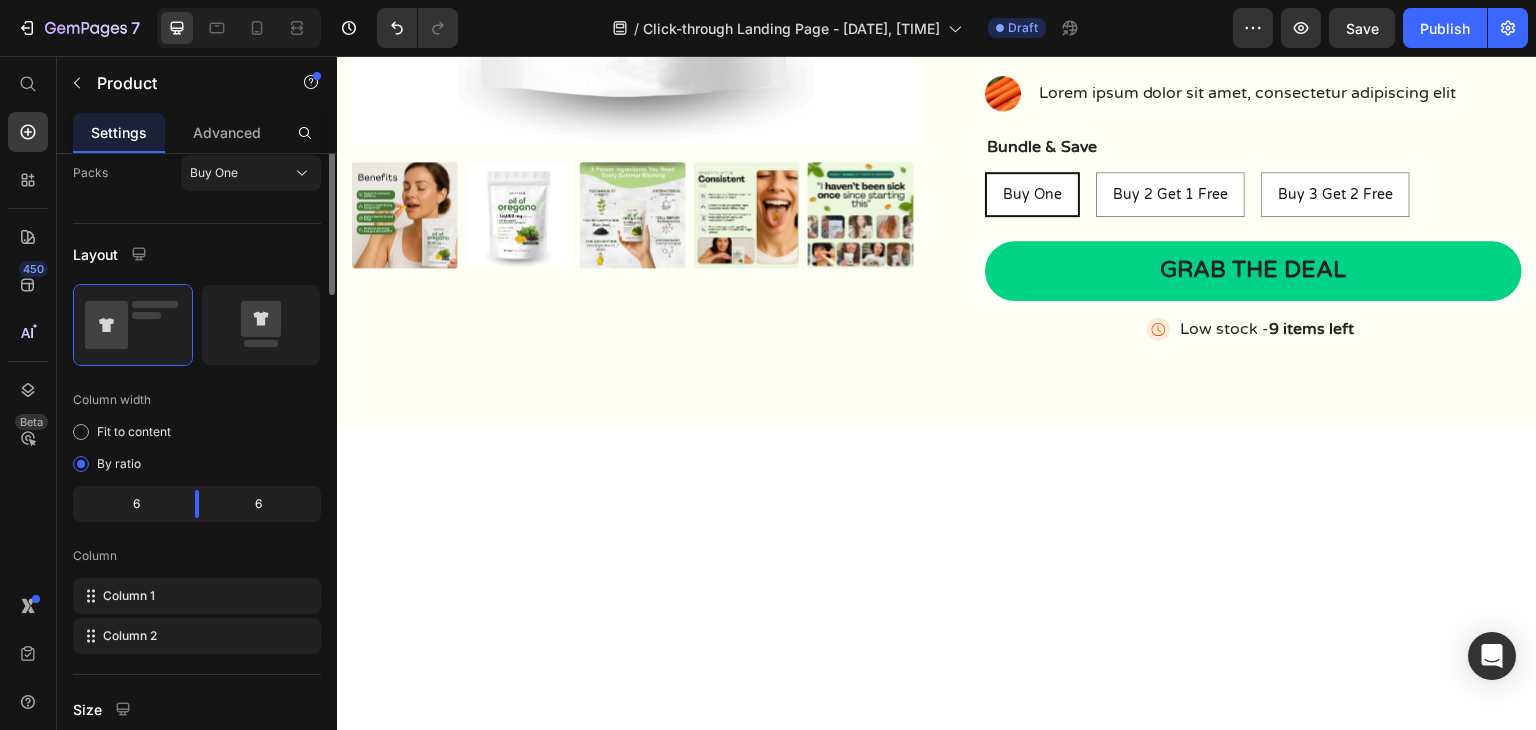 scroll, scrollTop: 0, scrollLeft: 0, axis: both 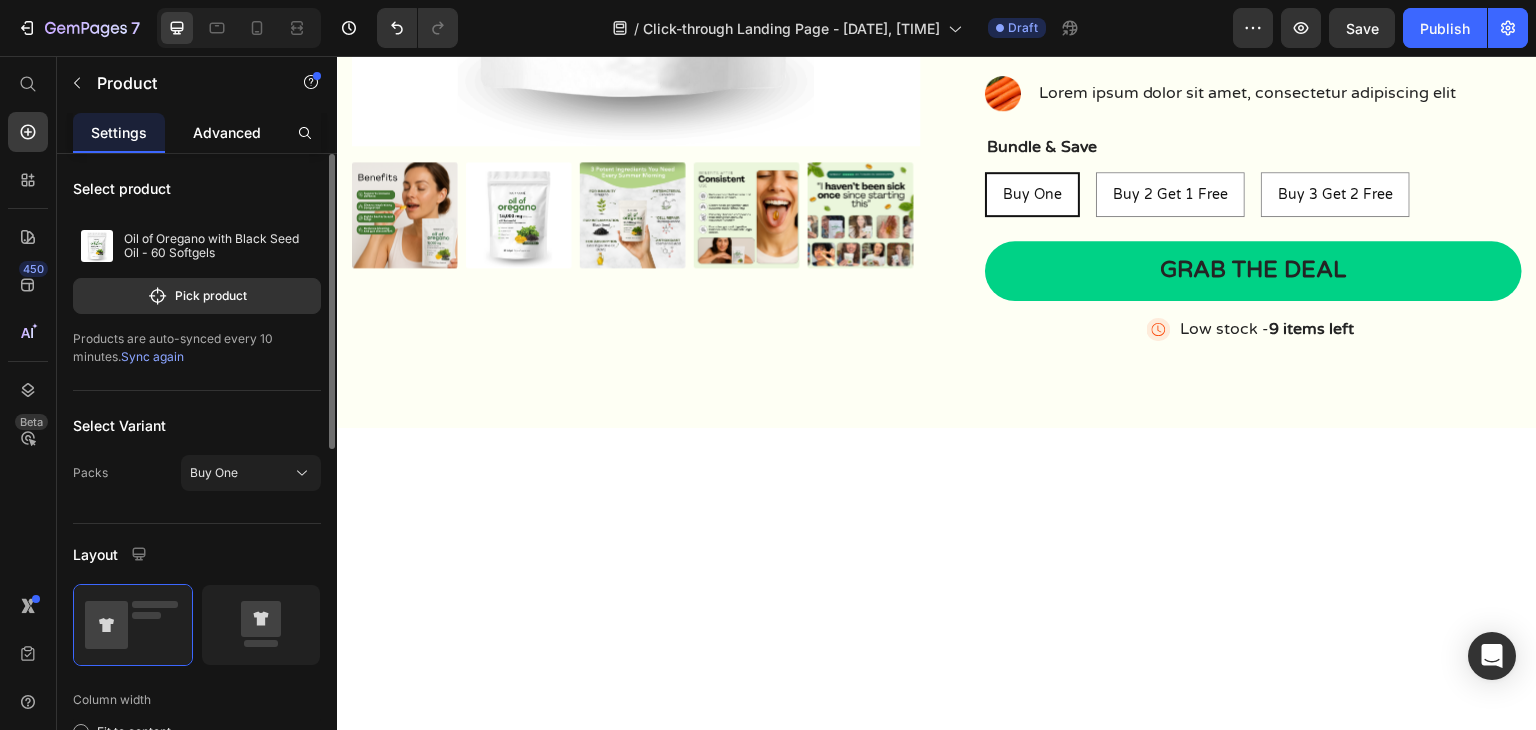 click on "Advanced" at bounding box center [227, 132] 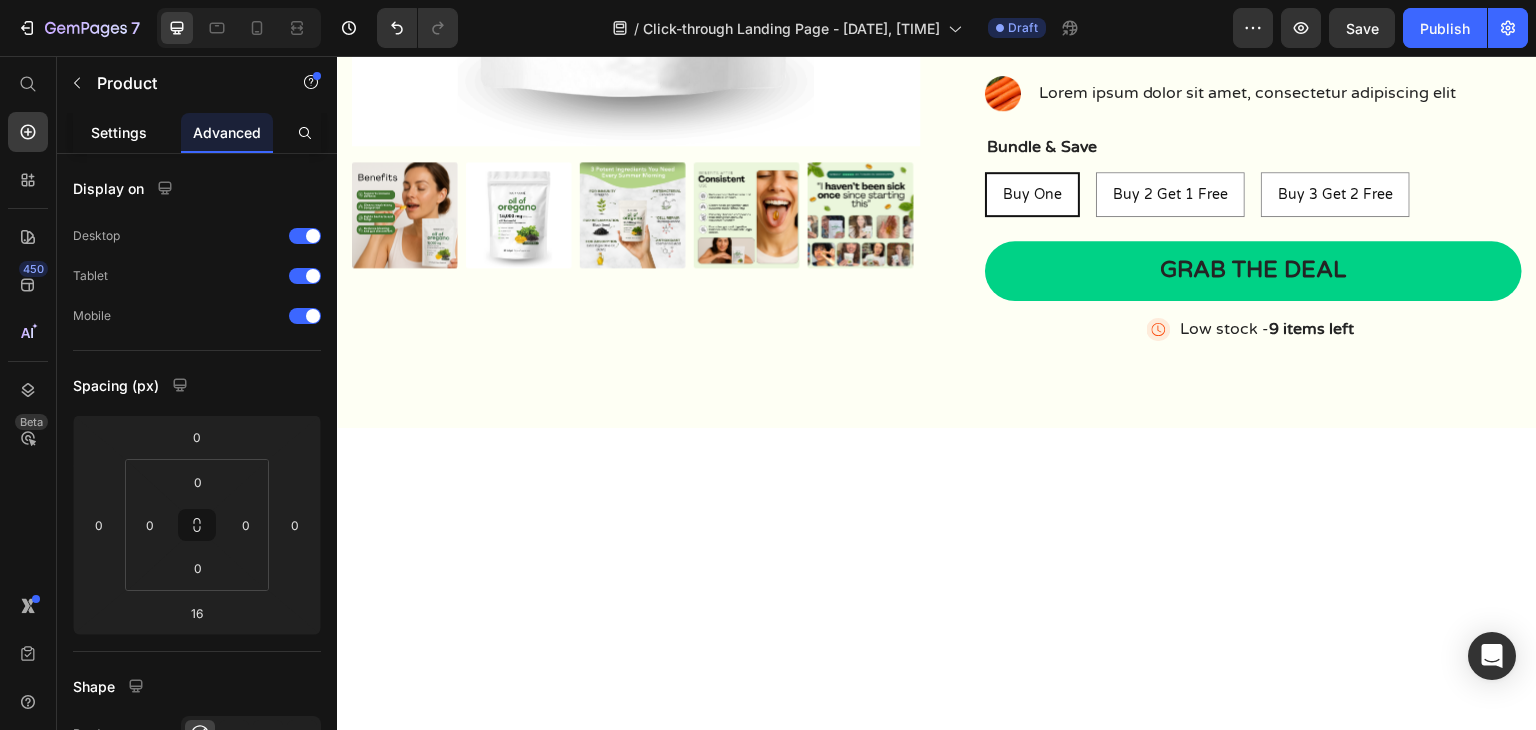 click on "Settings" at bounding box center (119, 132) 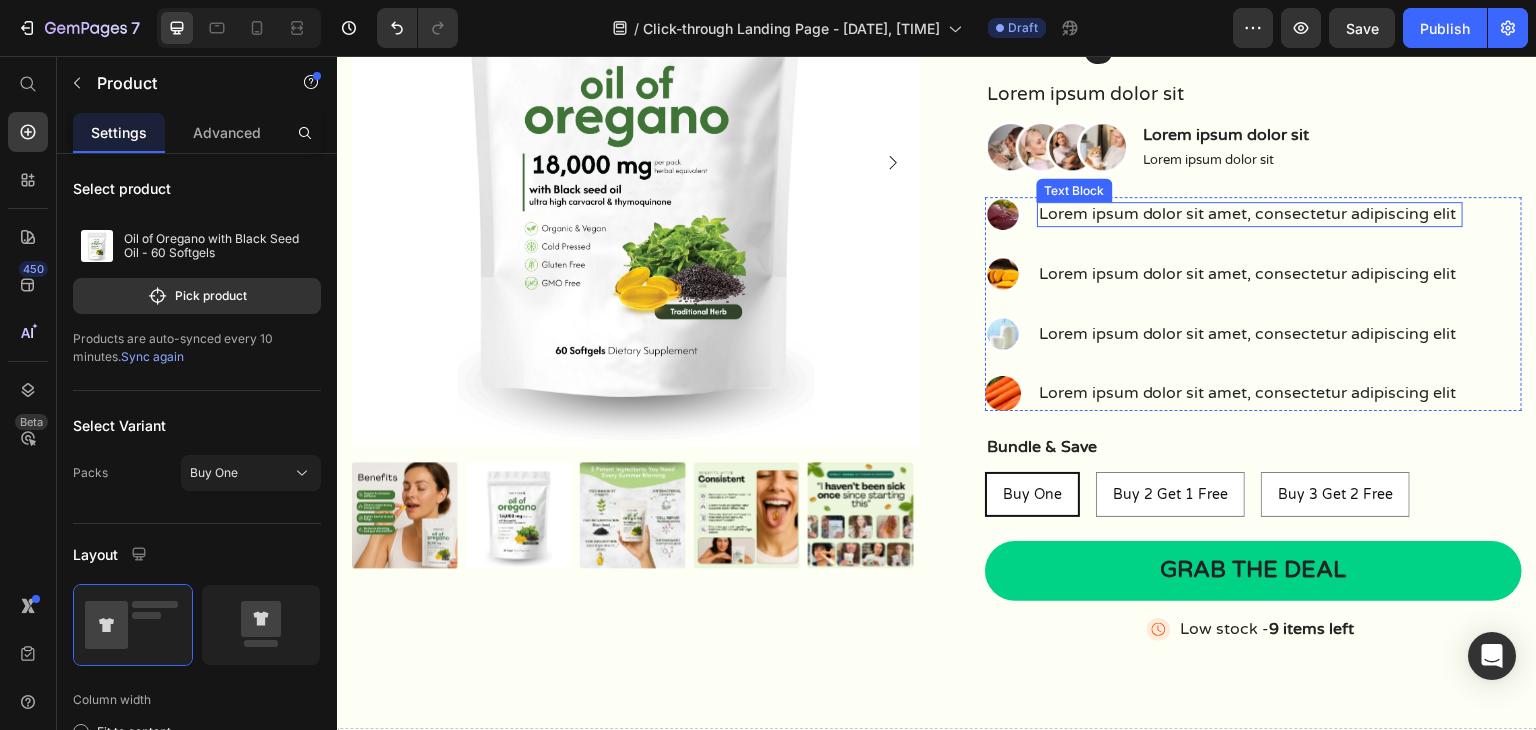 scroll, scrollTop: 0, scrollLeft: 0, axis: both 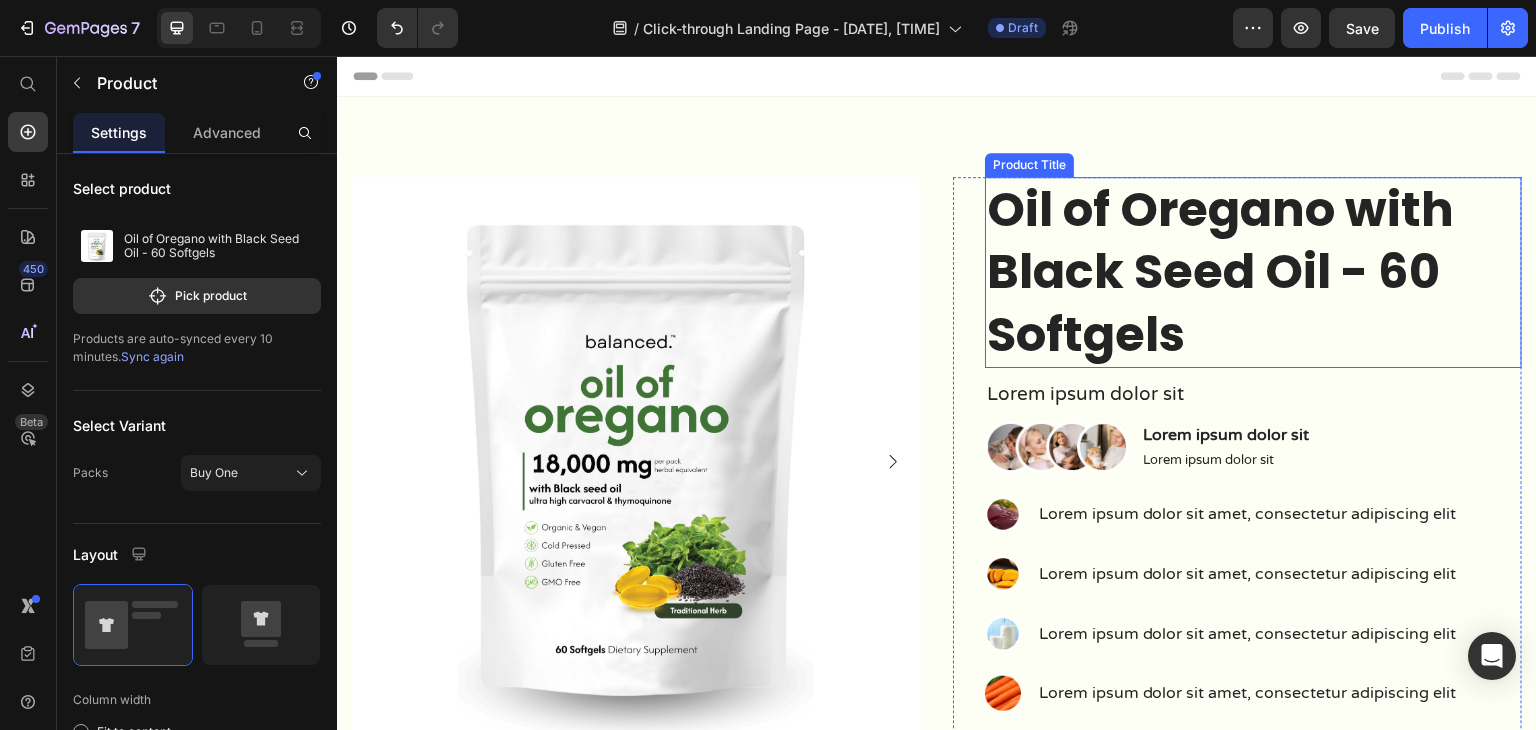 click on "Oil of Oregano with Black Seed Oil - 60 Softgels" at bounding box center [1253, 272] 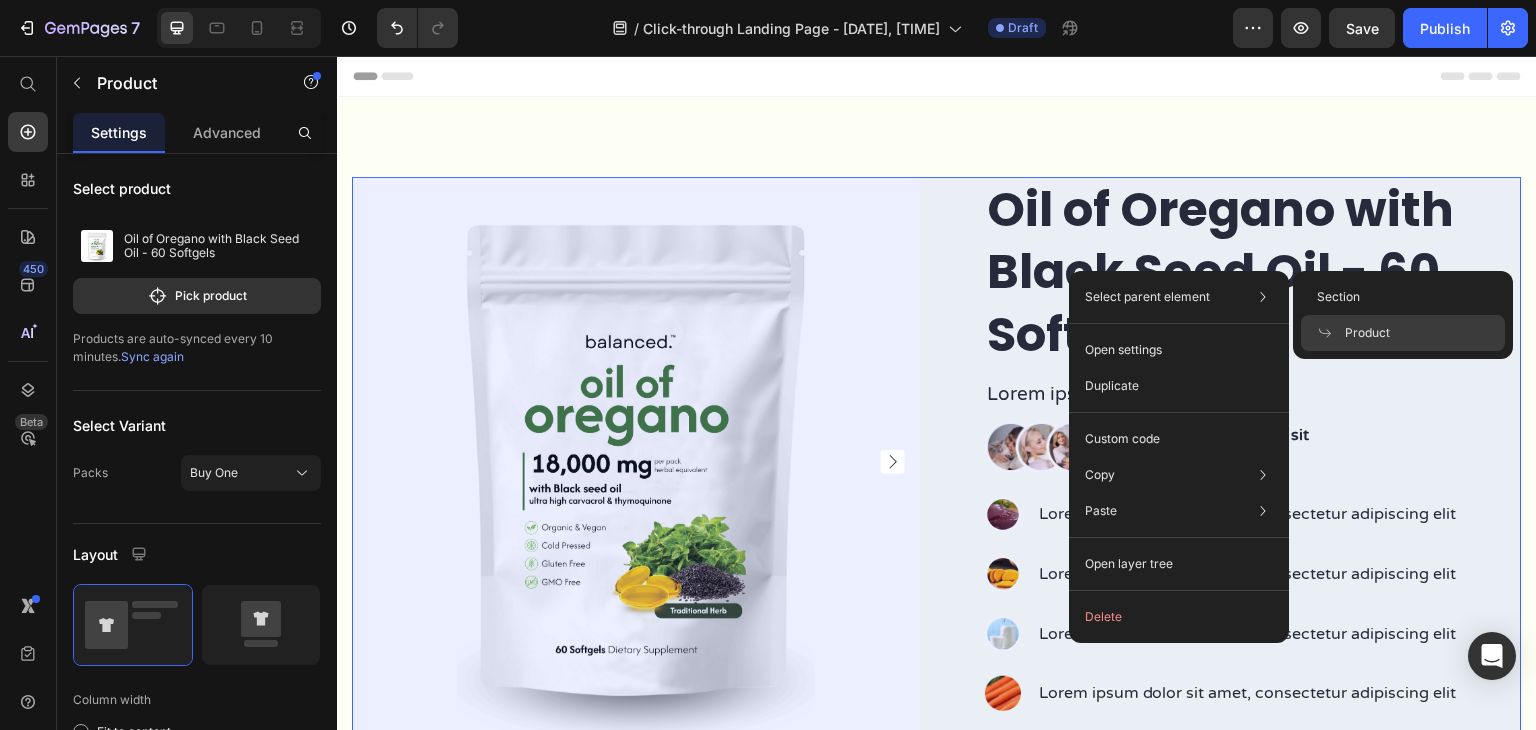 click on "Product" at bounding box center [1367, 333] 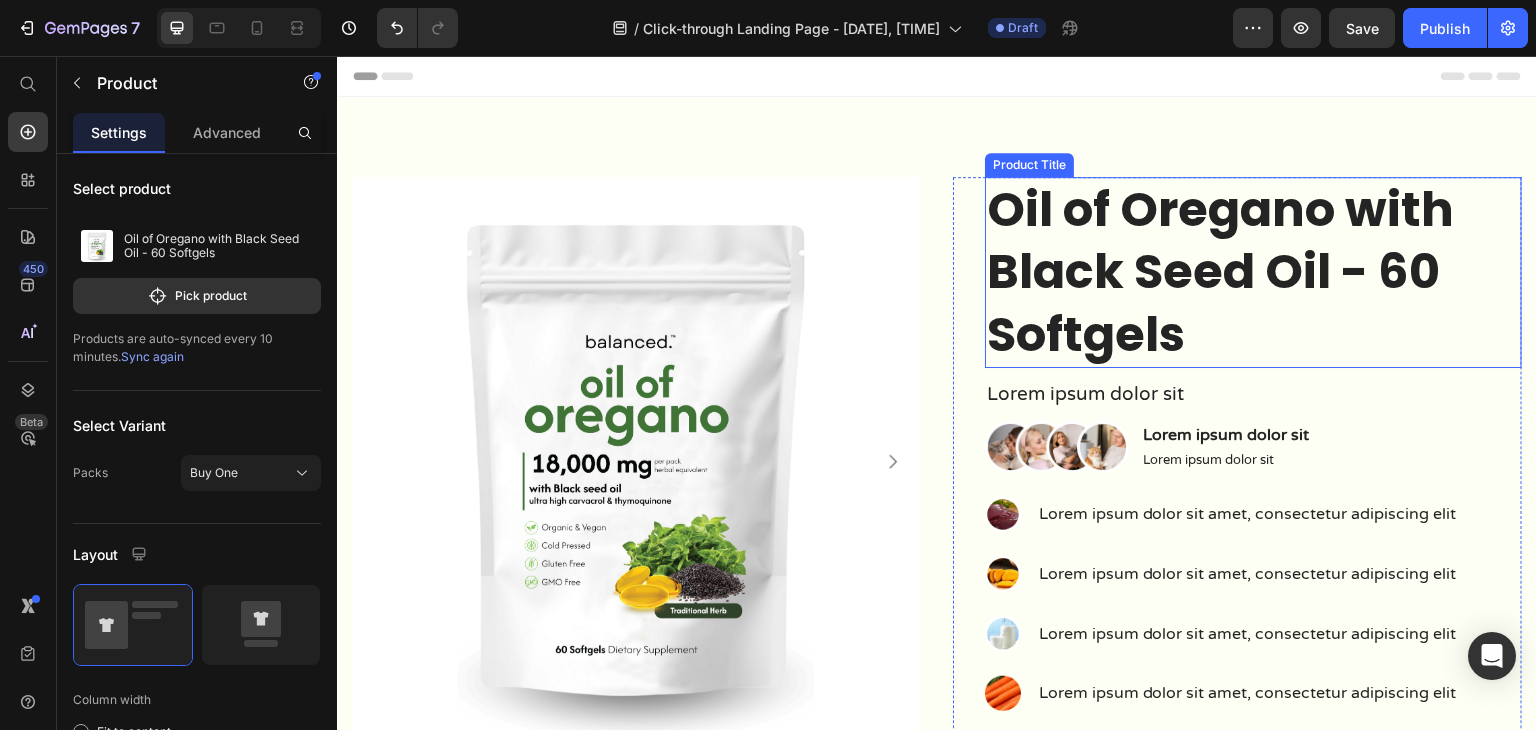 click on "Oil of Oregano with Black Seed Oil - 60 Softgels" at bounding box center (1253, 272) 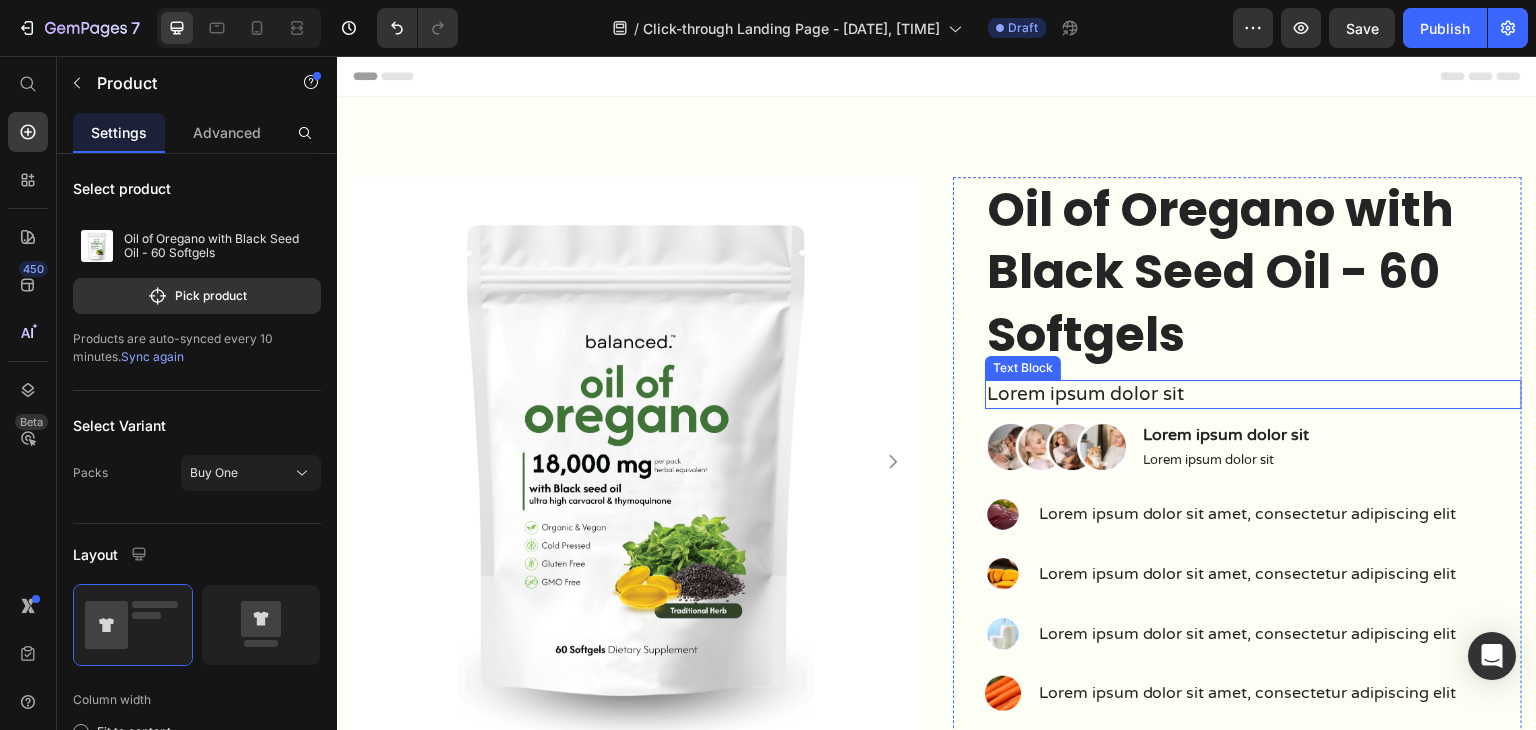 click on "Lorem ipsum dolor sit" at bounding box center [1253, 394] 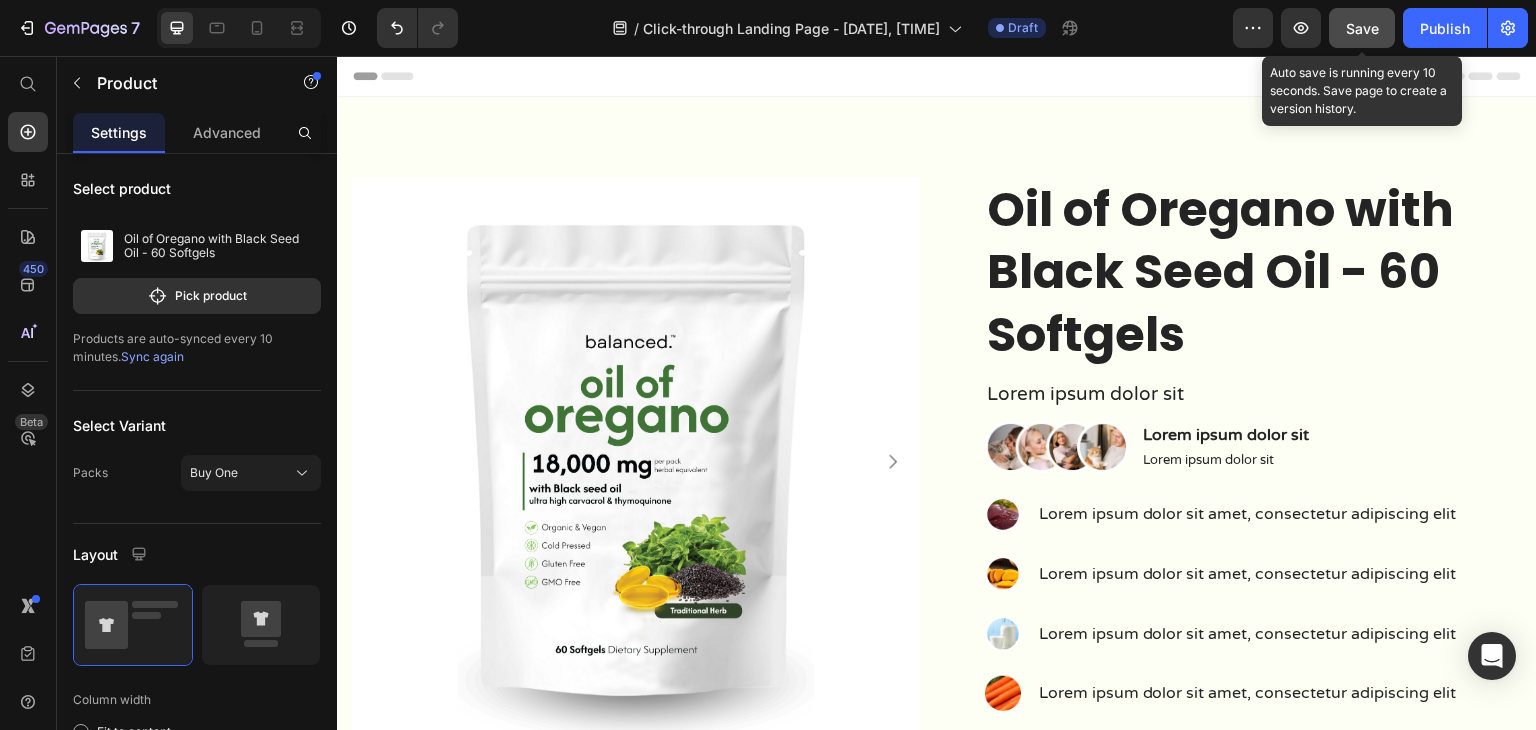 click on "Save" at bounding box center (1362, 28) 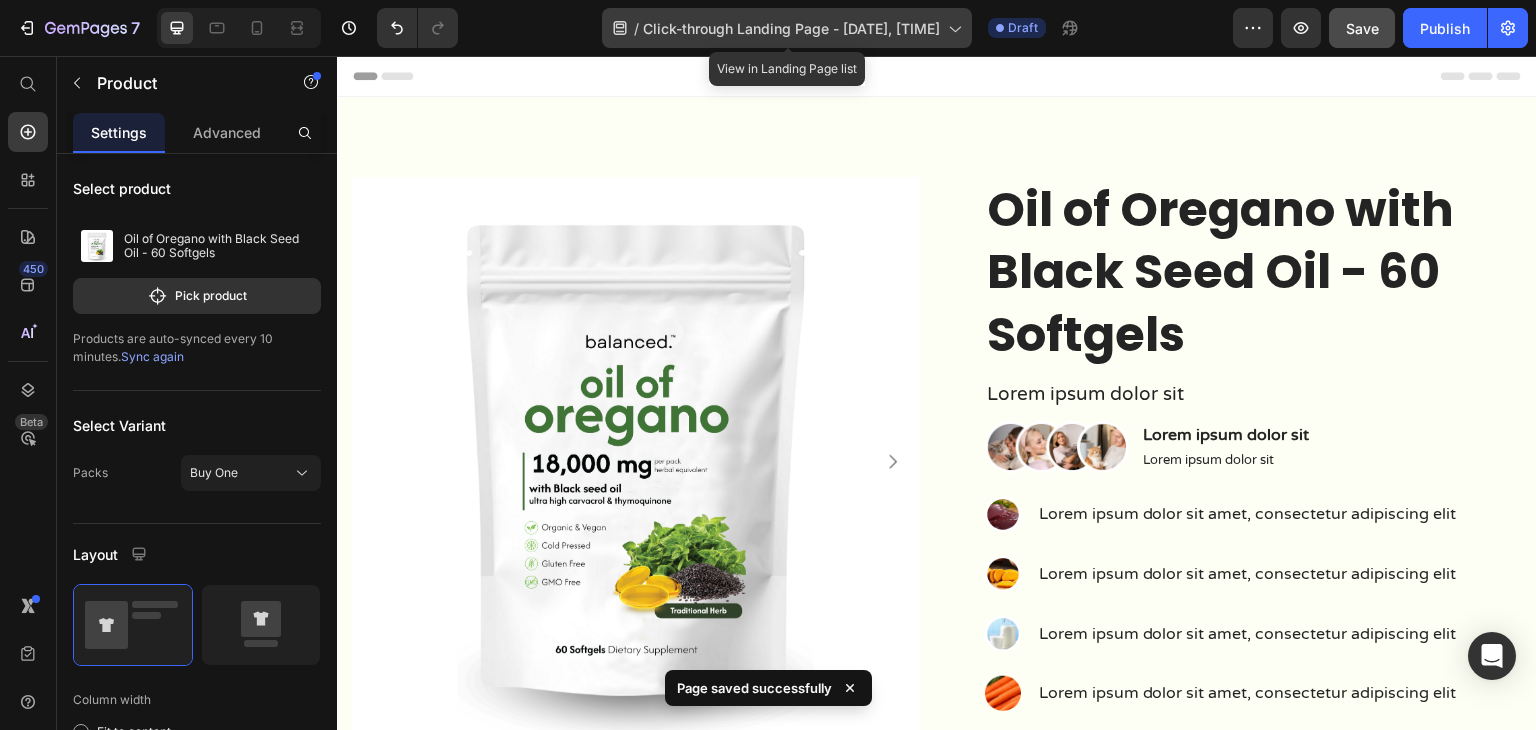 click 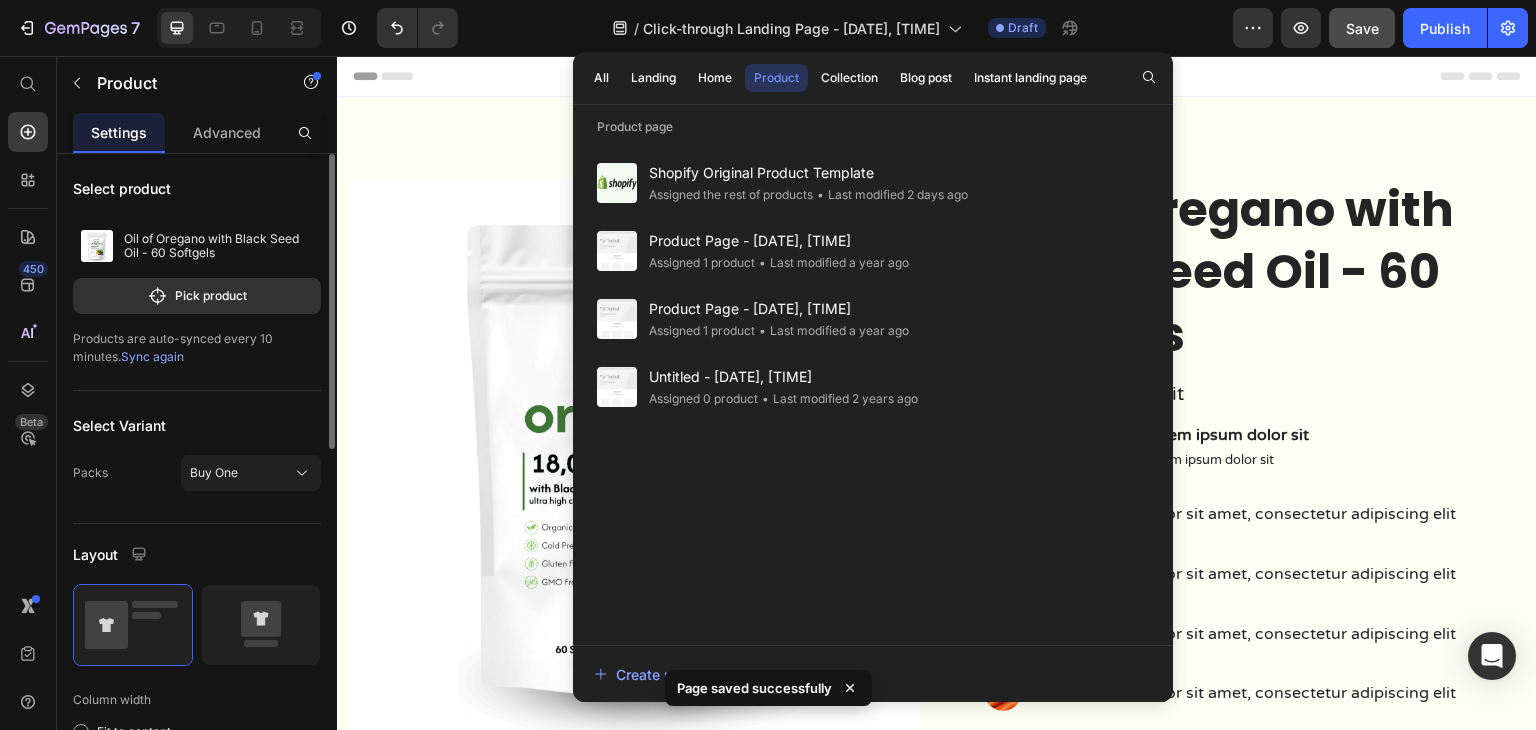 scroll, scrollTop: 100, scrollLeft: 0, axis: vertical 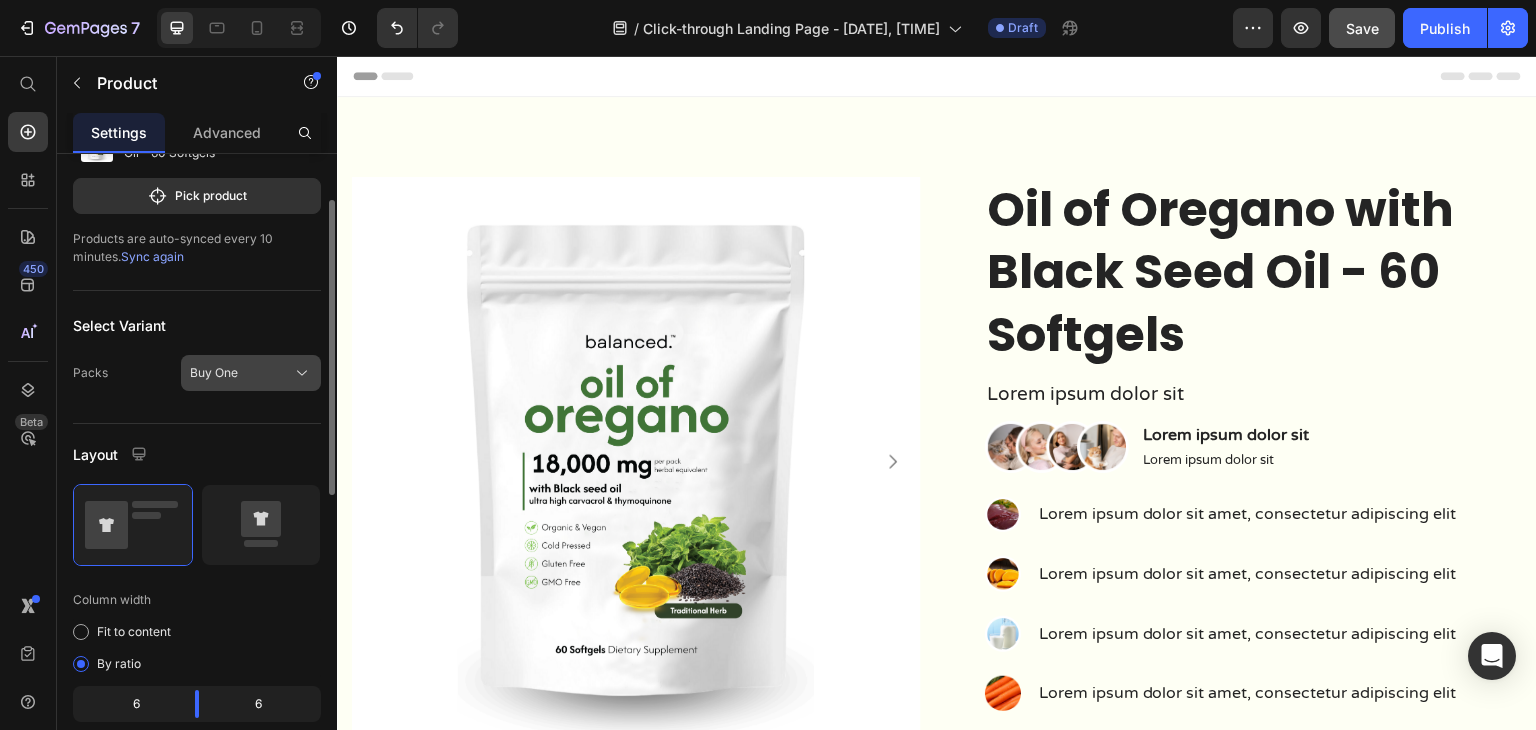 click on "Buy One" 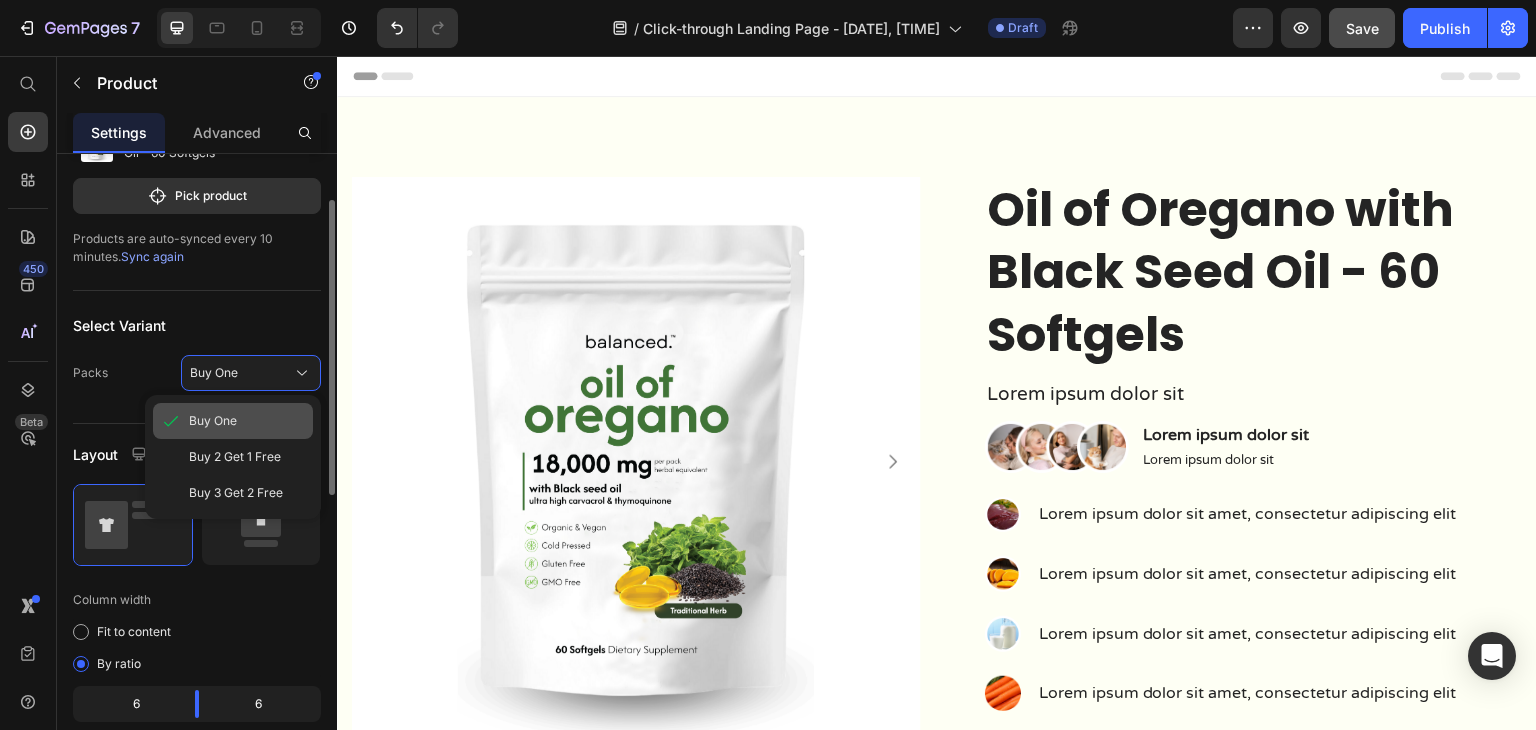 click on "Buy One" at bounding box center (213, 421) 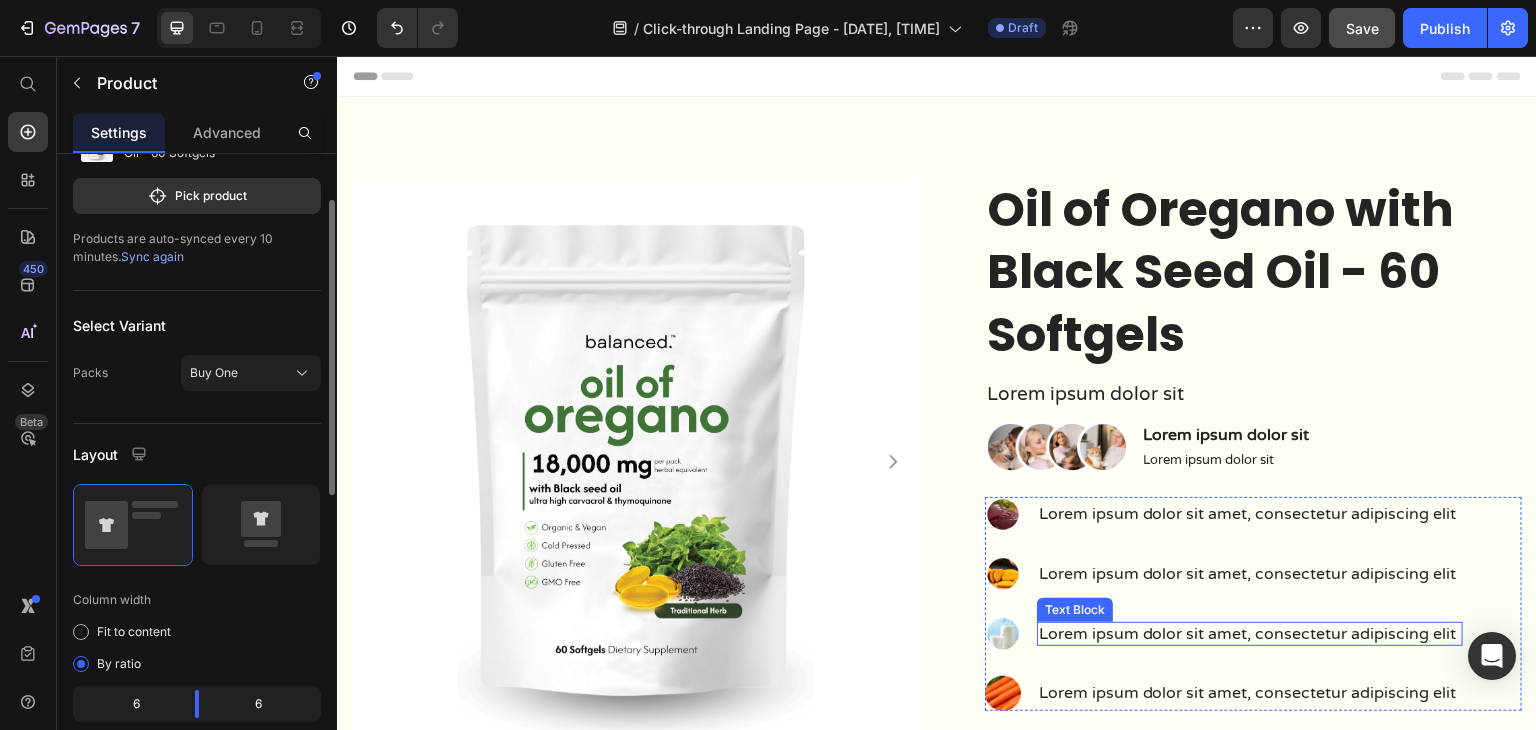 scroll, scrollTop: 300, scrollLeft: 0, axis: vertical 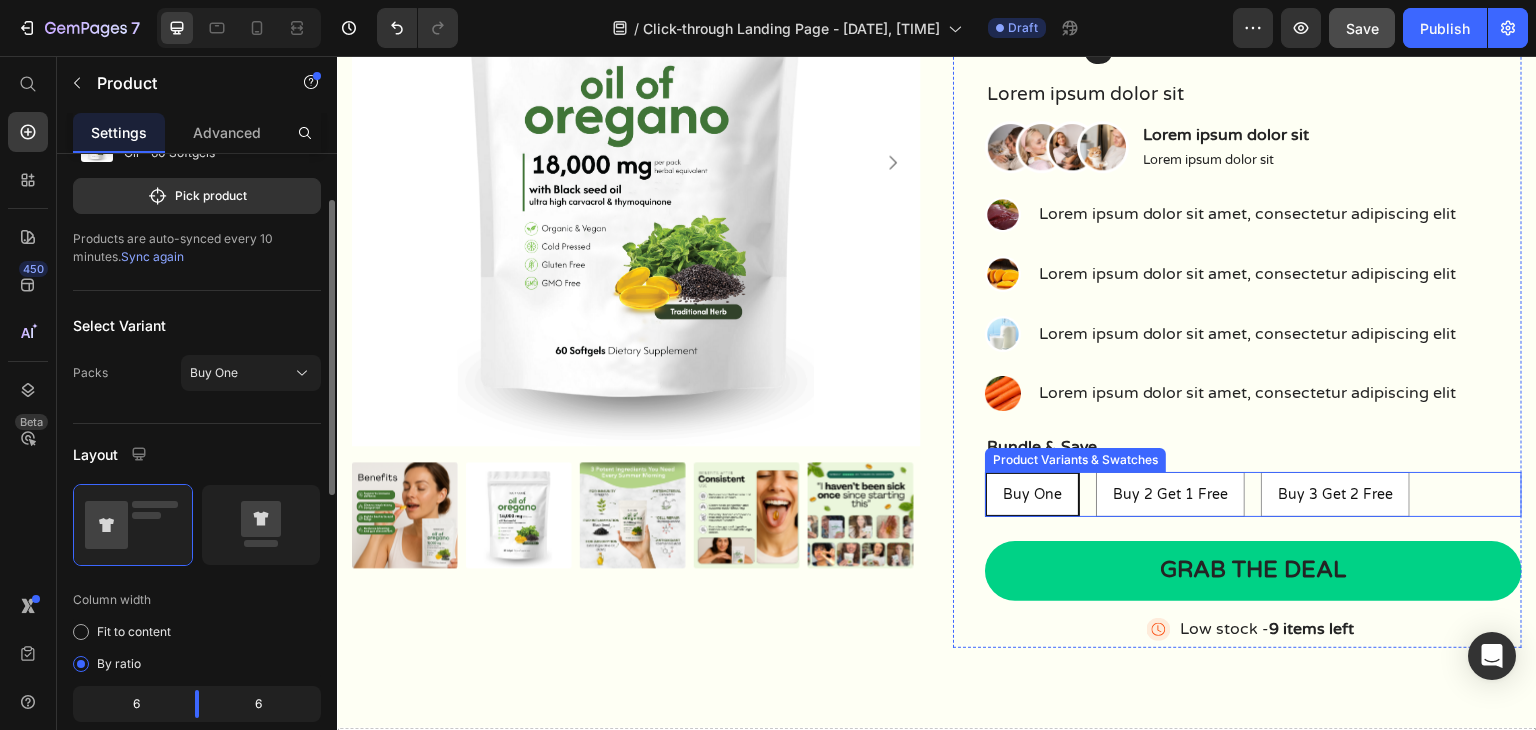 click on "Buy One Buy One Buy One Buy 2 Get 1 Free Buy 2 Get 1 Free Buy 2 Get 1 Free Buy 3 Get 2 Free Buy 3 Get 2 Free Buy 3 Get 2 Free" at bounding box center (1253, 494) 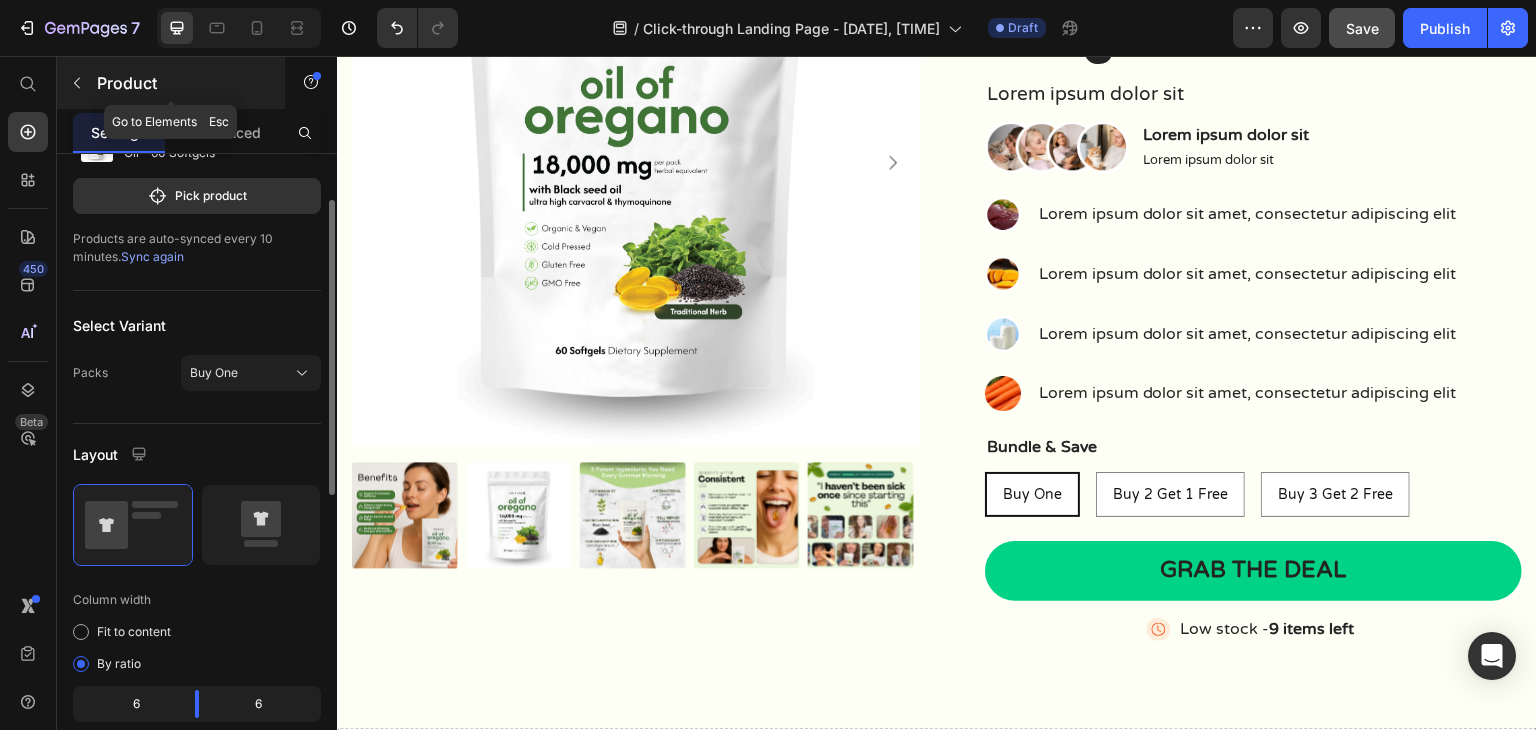 click 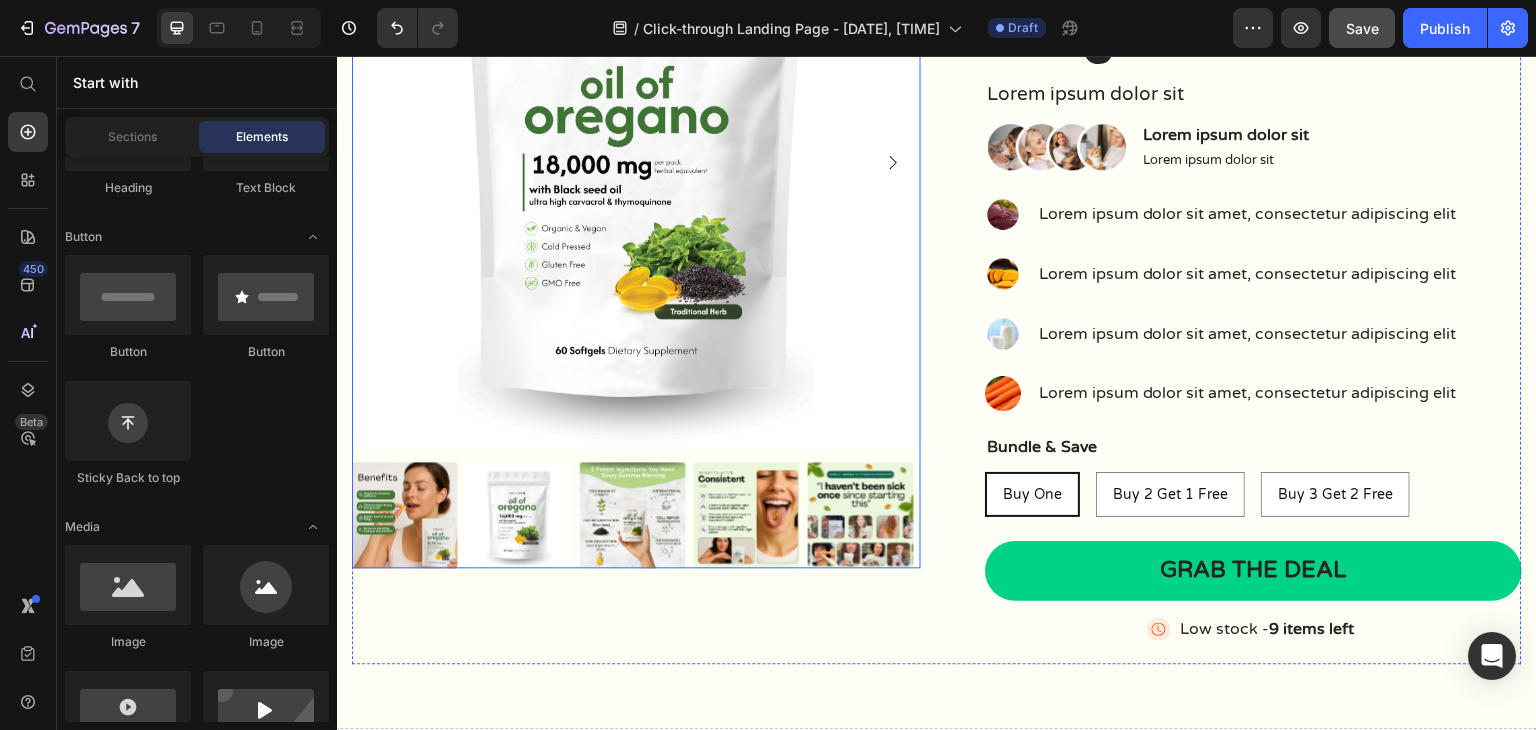 click at bounding box center (636, 161) 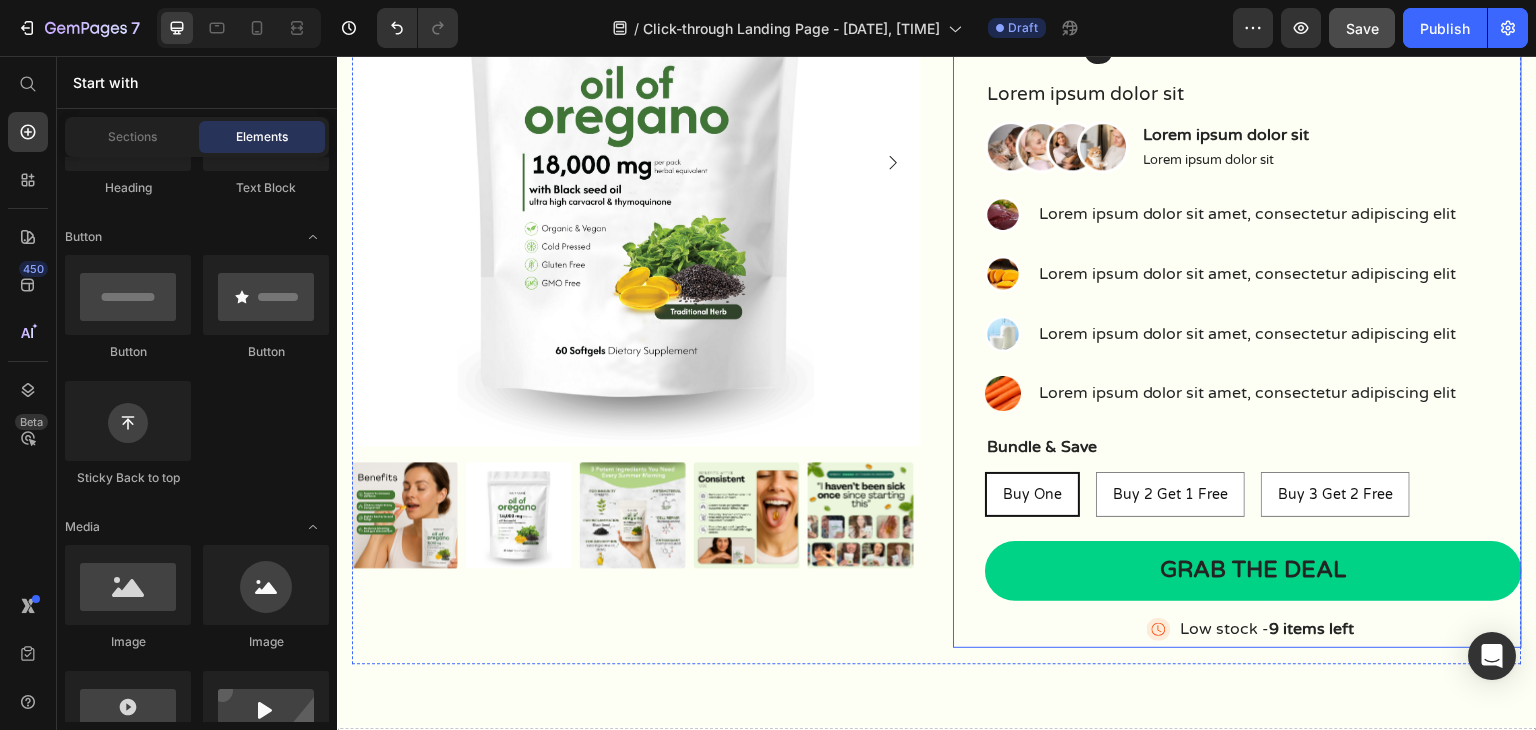 click on "Oil of Oregano with Black Seed Oil - 60 Softgels Product Title Lorem ipsum dolor sit Text Block Image Lorem ipsum dolor sit Text Block Lorem ipsum dolor sit Text Block Row Image Lorem ipsum dolor sit amet, consectetur adipiscing elit Text Block Image Lorem ipsum dolor sit amet, consectetur adipiscing elit Text Block Image Lorem ipsum dolor sit amet, consectetur adipiscing elit Text Block Image Lorem ipsum dolor sit amet, consectetur adipiscing elit Text Block Advanced List Bundle & Save Text Block Buy One Buy One Buy One Buy 2 Get 1 Free Buy 2 Get 1 Free Buy 2 Get 1 Free Buy 3 Get 2 Free Buy 3 Get 2 Free Buy 3 Get 2 Free Product Variants & Swatches Grab the deal Add to Cart Image Low stock -  9 items left Text Block Advanced List Row" at bounding box center [1237, 262] 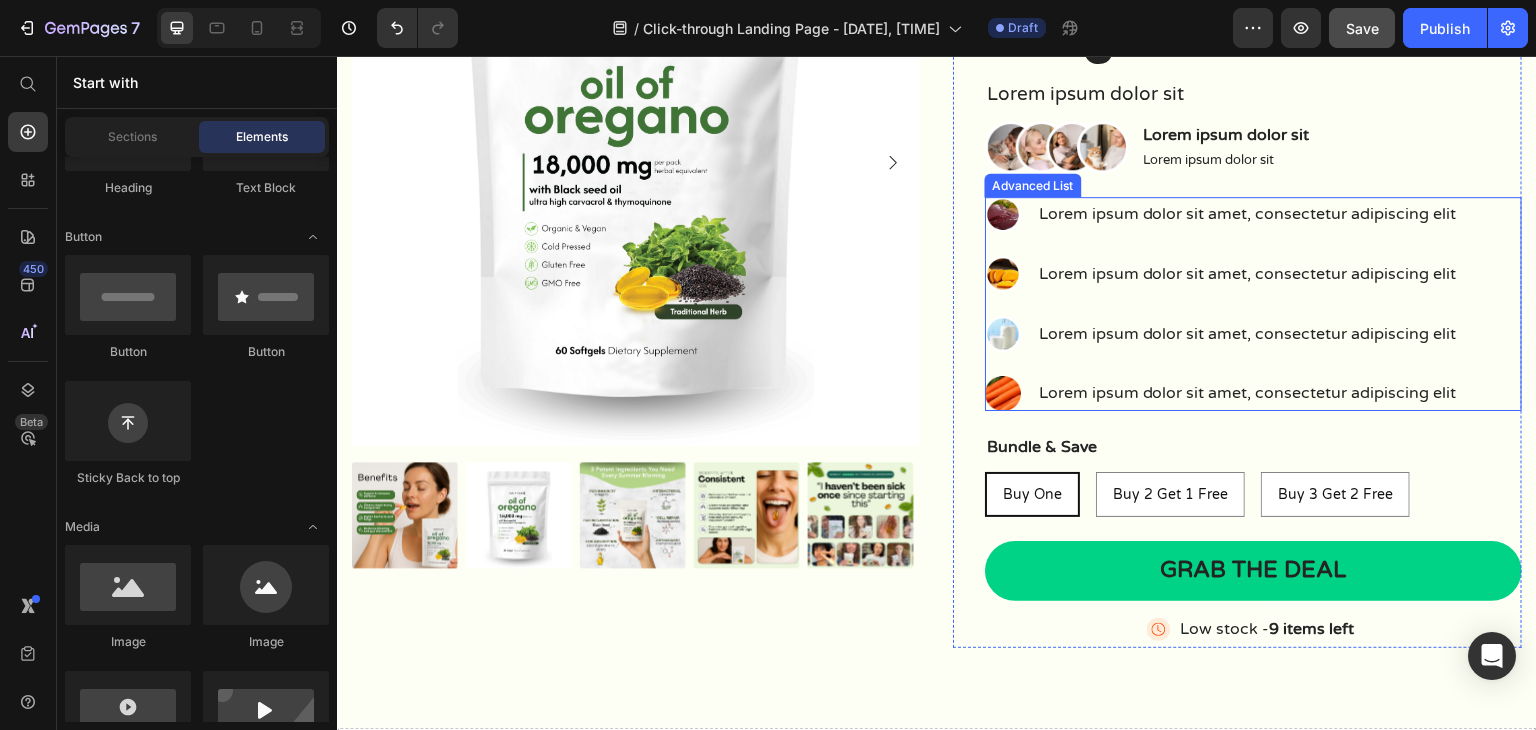 click on "Image Lorem ipsum dolor sit amet, consectetur adipiscing elit Text Block Image Lorem ipsum dolor sit amet, consectetur adipiscing elit Text Block Image Lorem ipsum dolor sit amet, consectetur adipiscing elit Text Block Image Lorem ipsum dolor sit amet, consectetur adipiscing elit Text Block" at bounding box center [1224, 304] 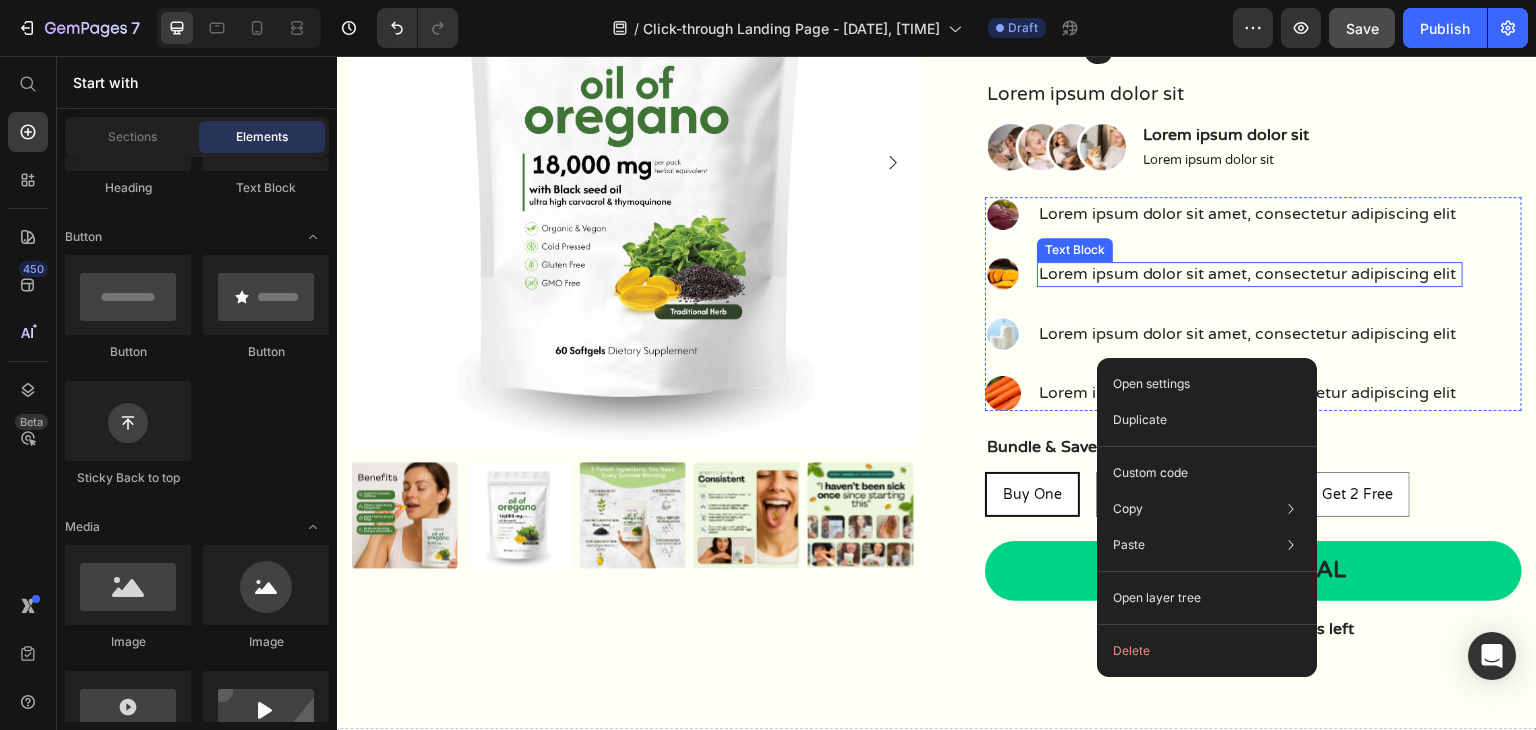 click on "Lorem ipsum dolor sit amet, consectetur adipiscing elit" at bounding box center [1250, 274] 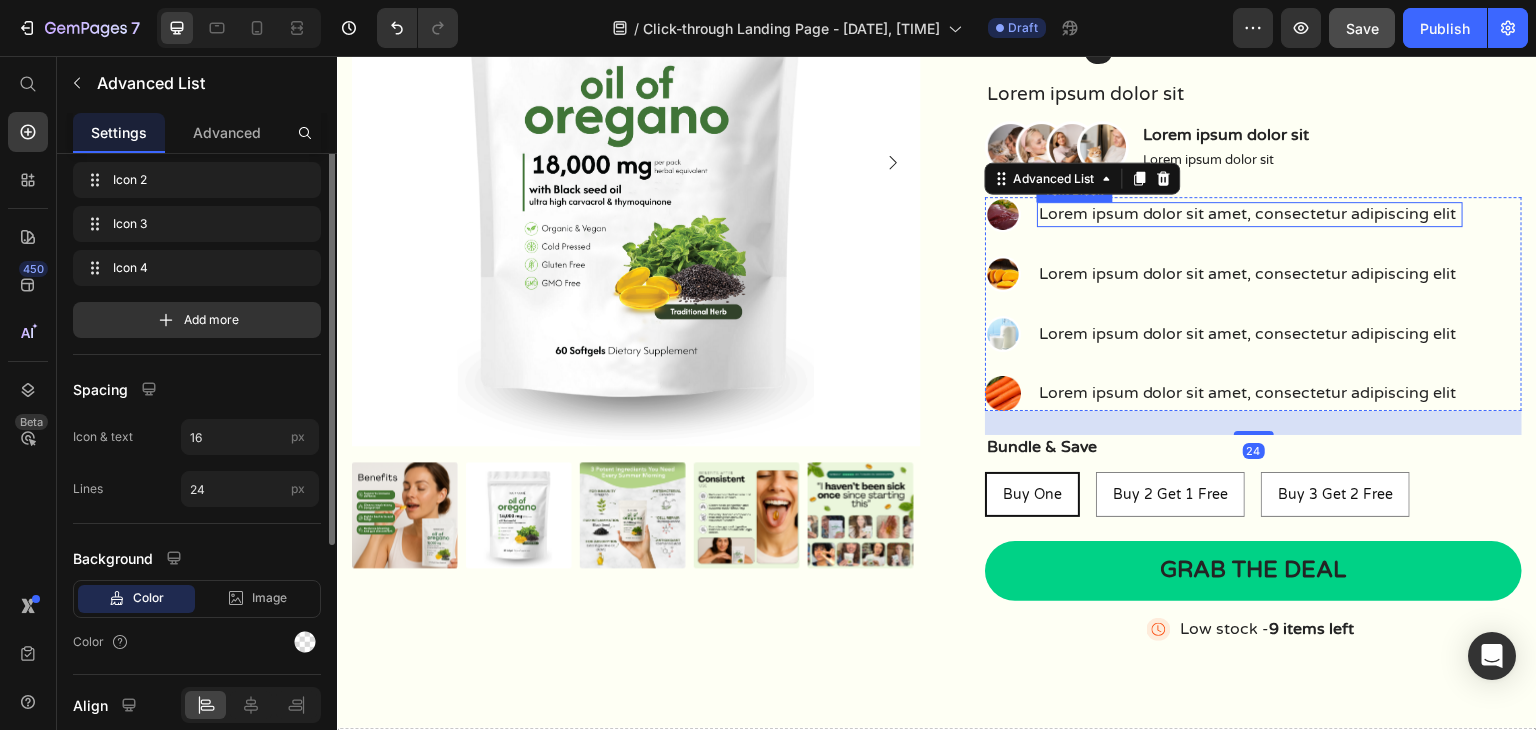 scroll, scrollTop: 0, scrollLeft: 0, axis: both 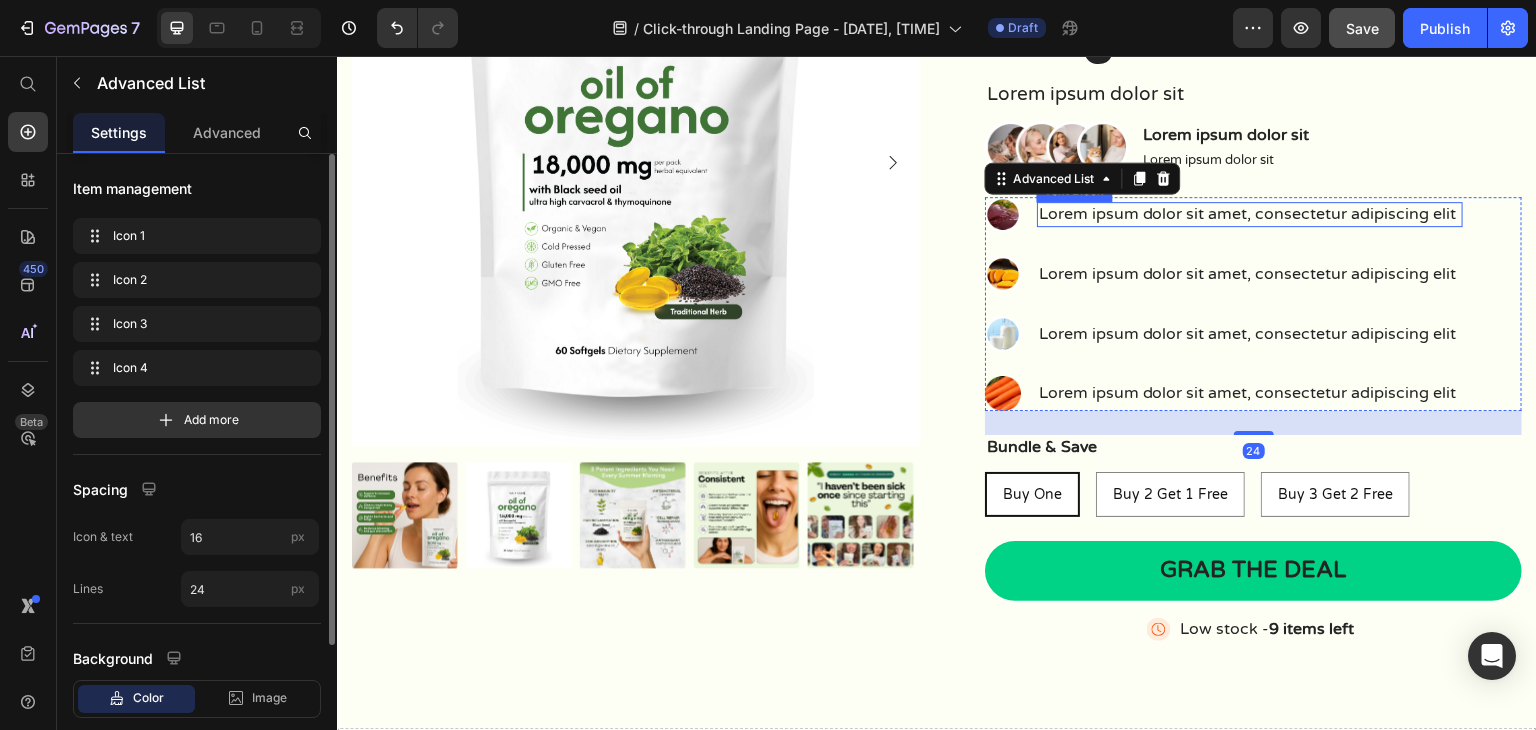 click on "Lorem ipsum dolor sit amet, consectetur adipiscing elit" at bounding box center [1250, 214] 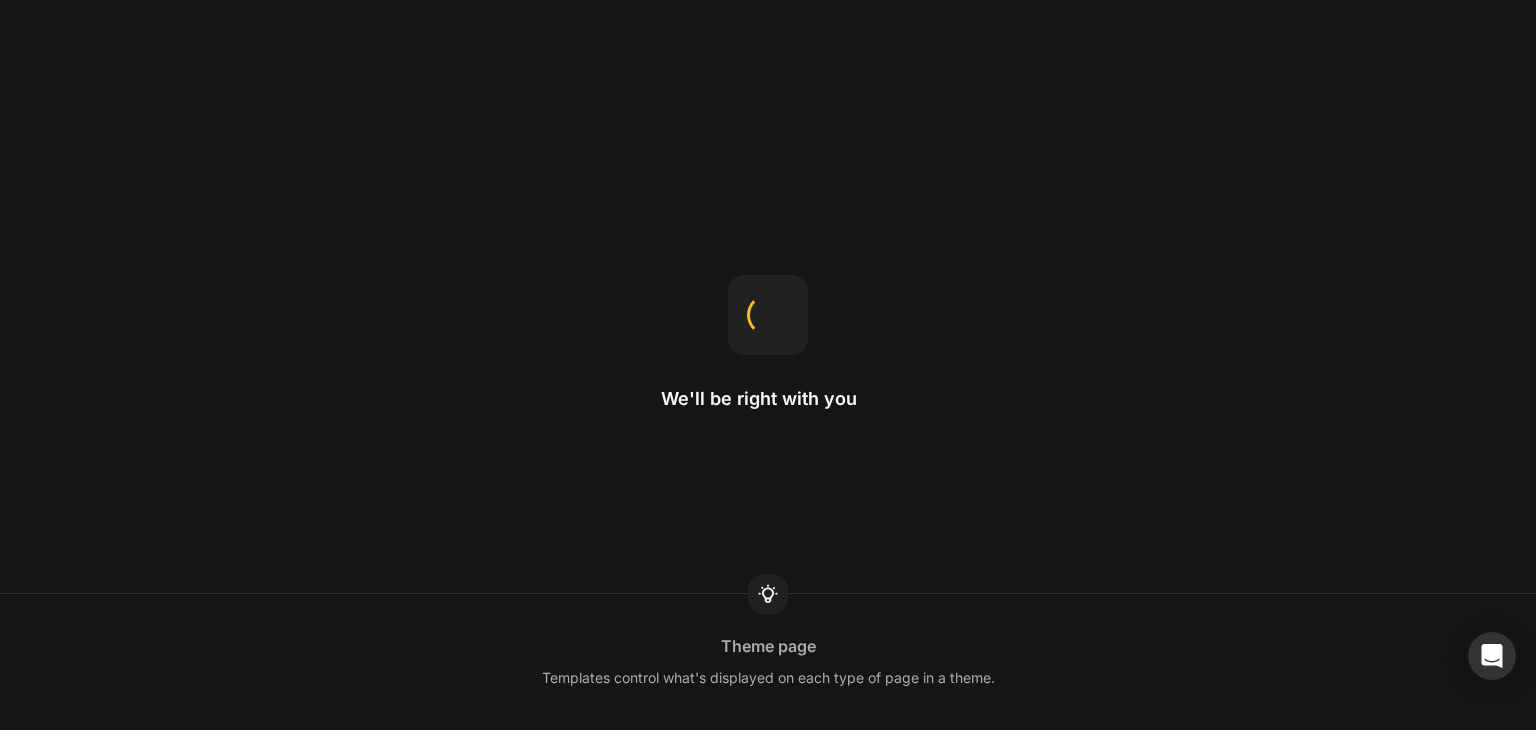 scroll, scrollTop: 0, scrollLeft: 0, axis: both 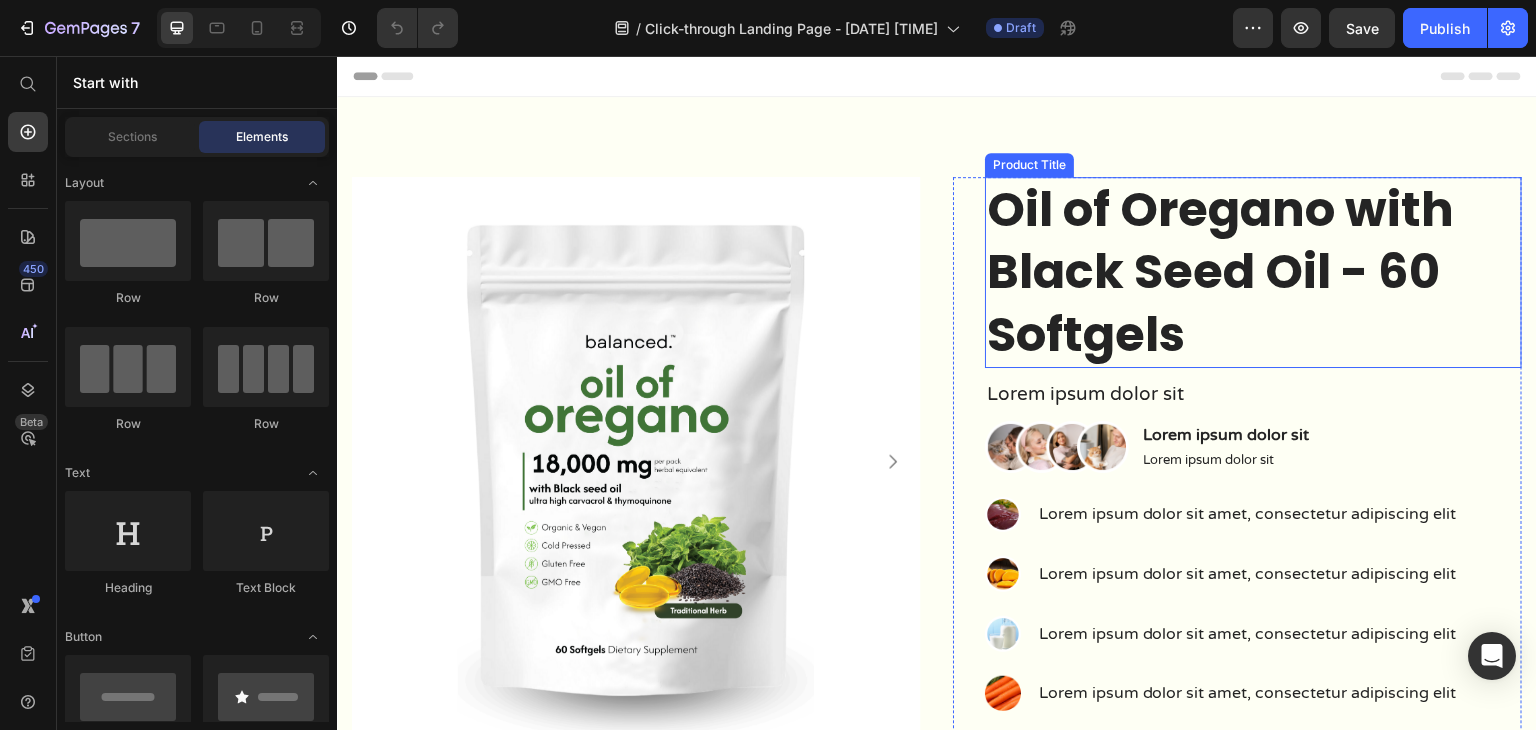 click on "Oil of Oregano with Black Seed Oil - 60 Softgels" at bounding box center (1253, 272) 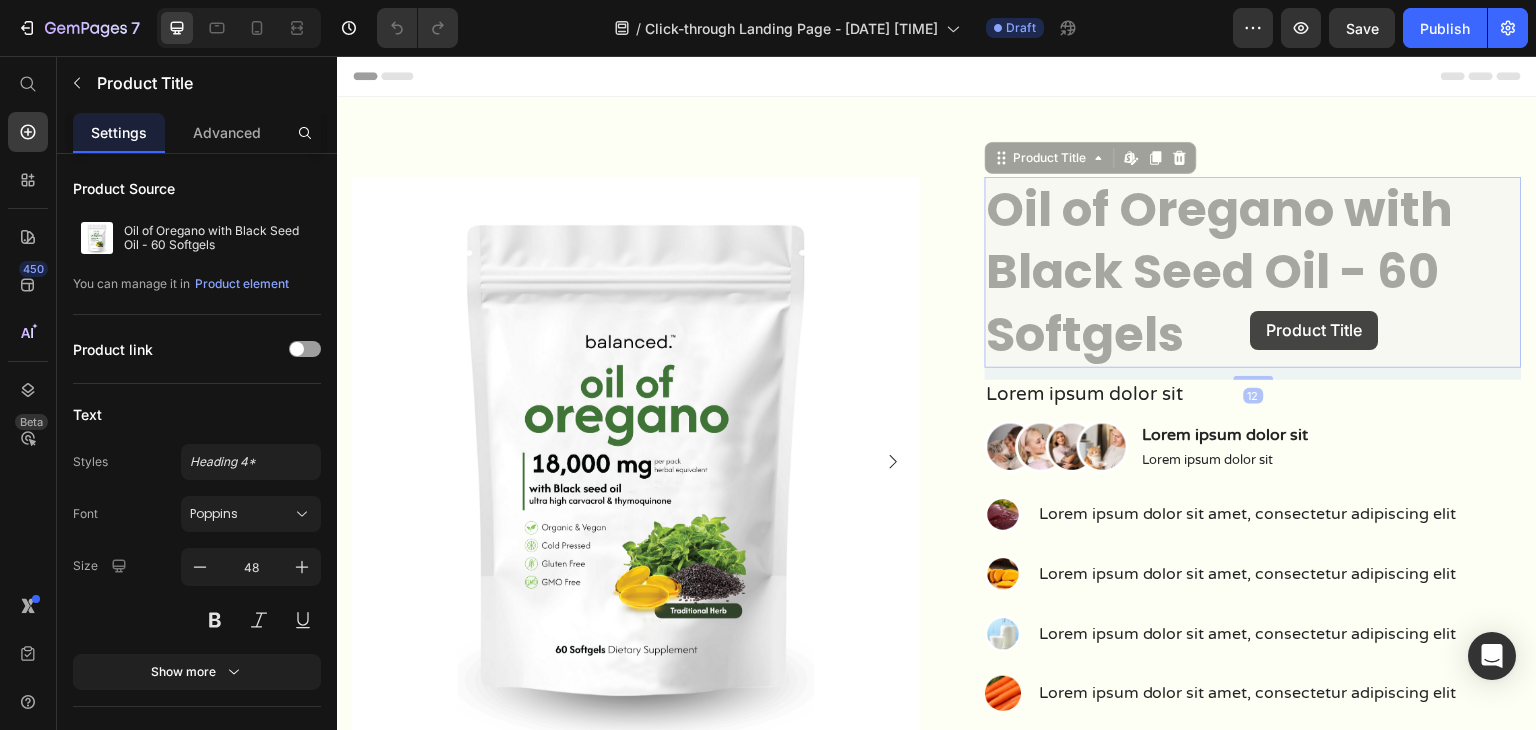 drag, startPoint x: 1251, startPoint y: 311, endPoint x: 1118, endPoint y: 306, distance: 133.09395 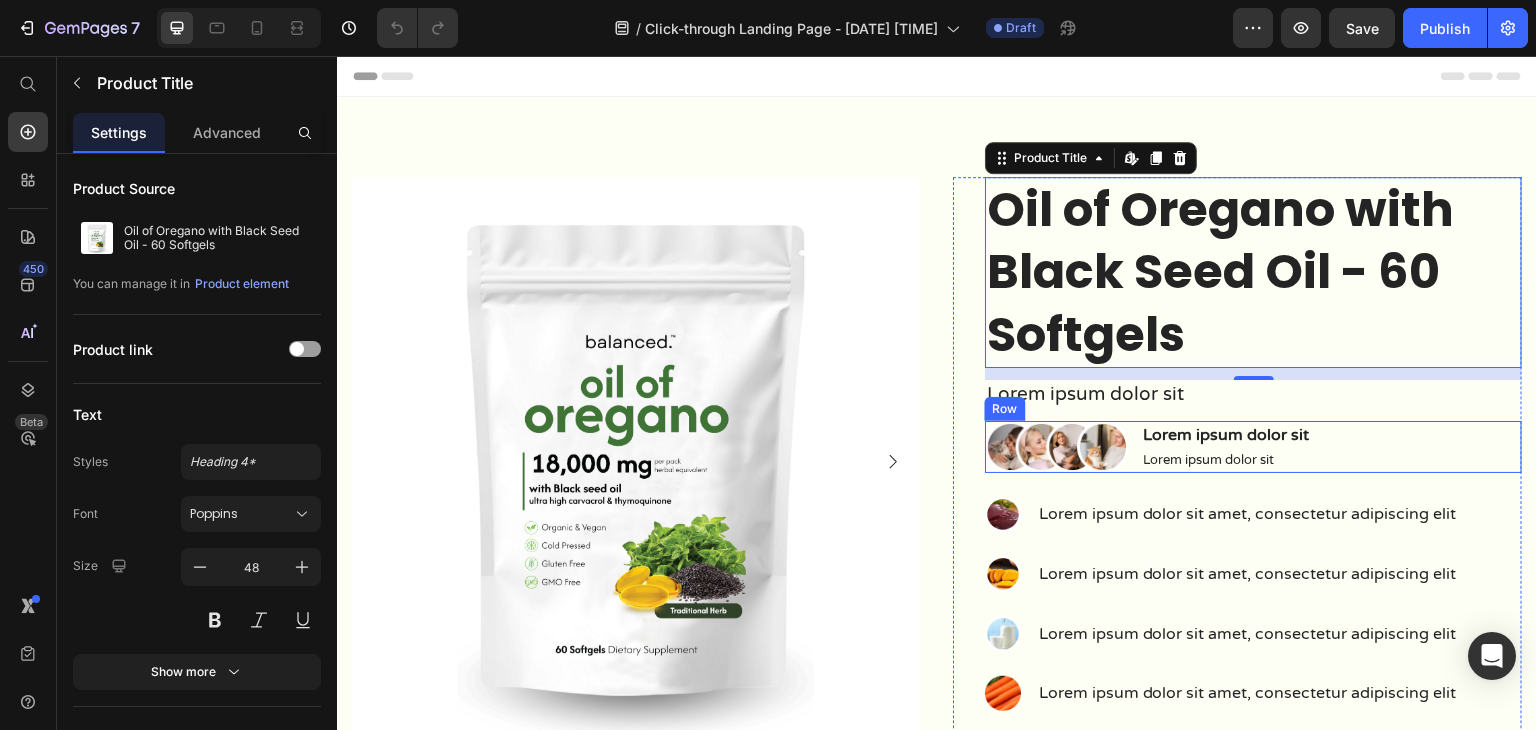 scroll, scrollTop: 200, scrollLeft: 0, axis: vertical 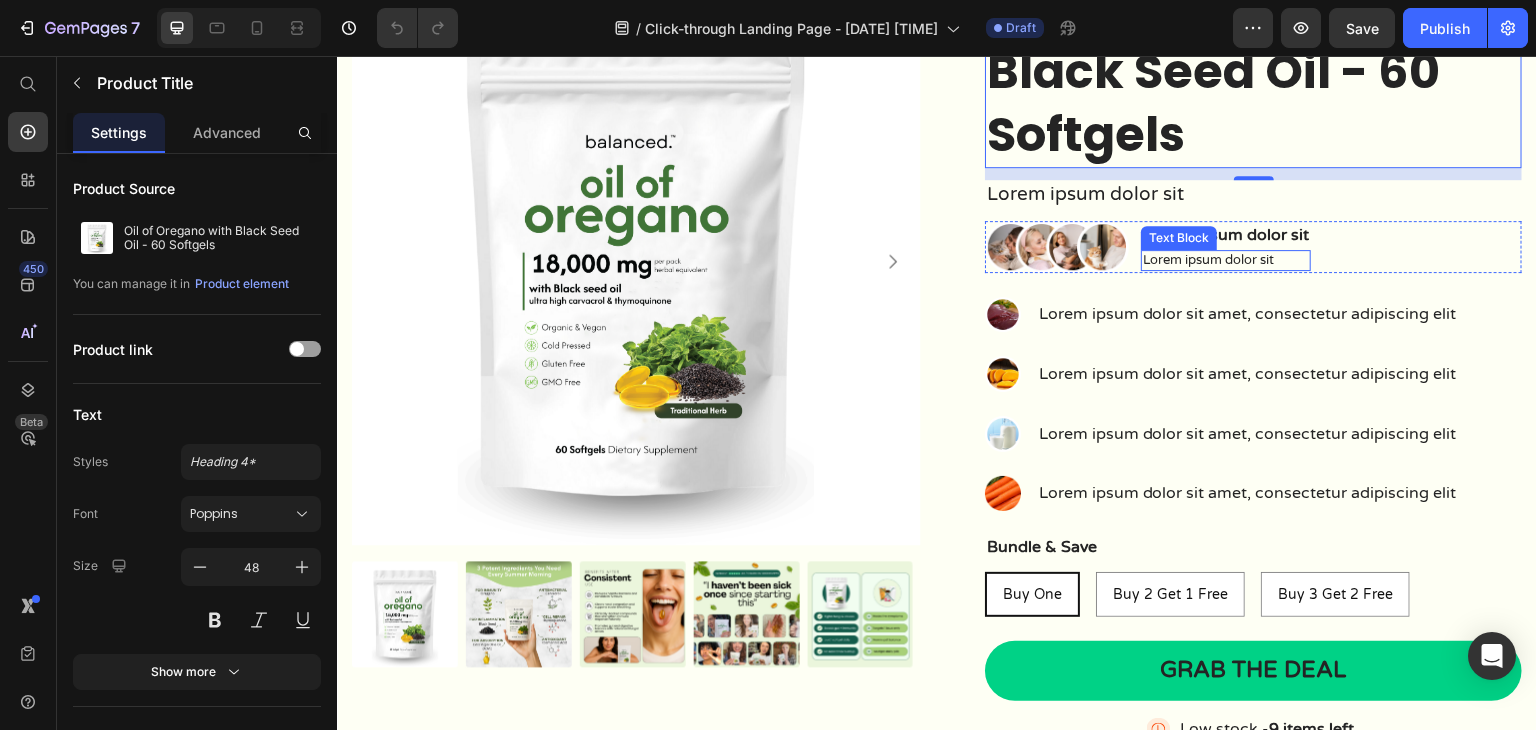 click on "Text Block" at bounding box center (1179, 238) 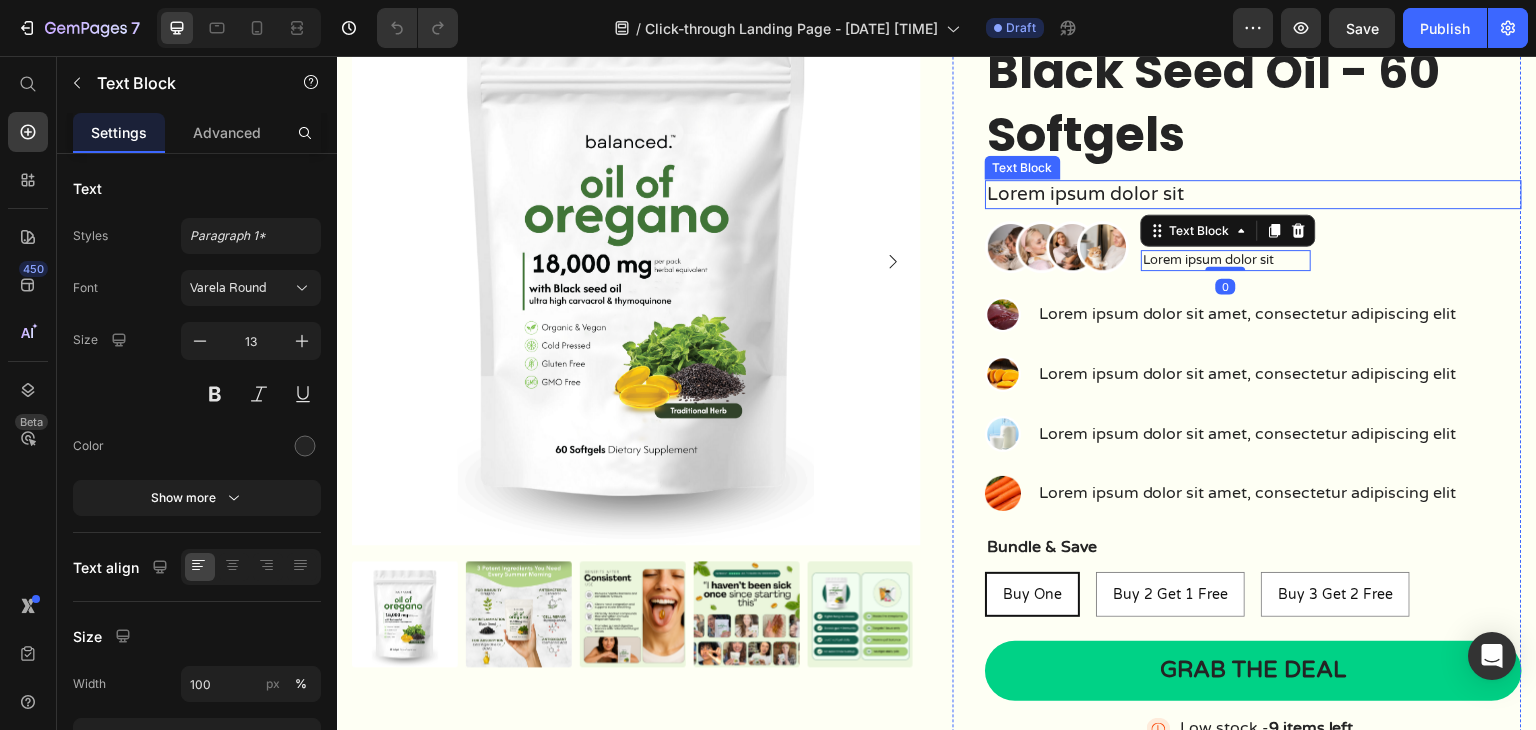 click on "Lorem ipsum dolor sit" at bounding box center [1253, 194] 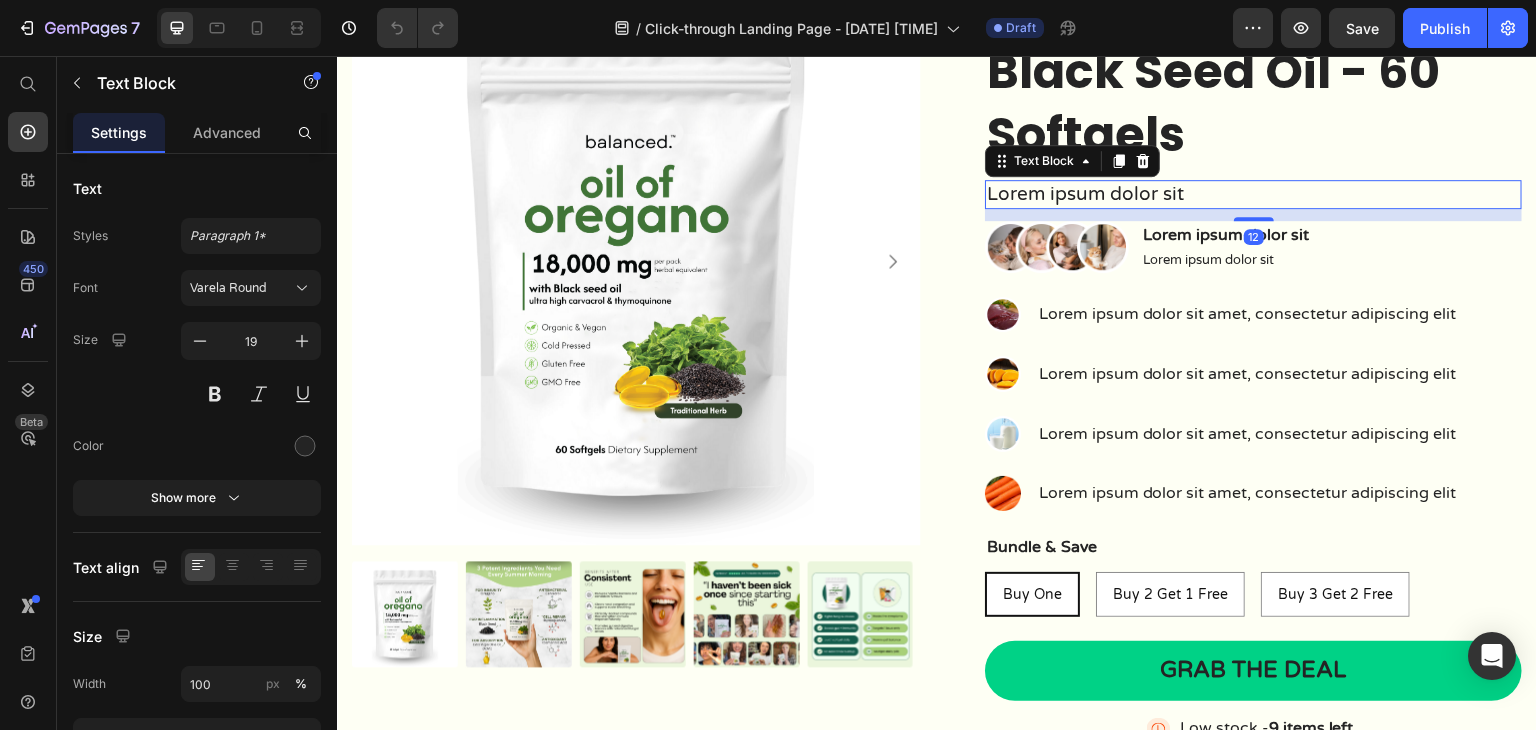 click on "Lorem ipsum dolor sit" at bounding box center [1253, 194] 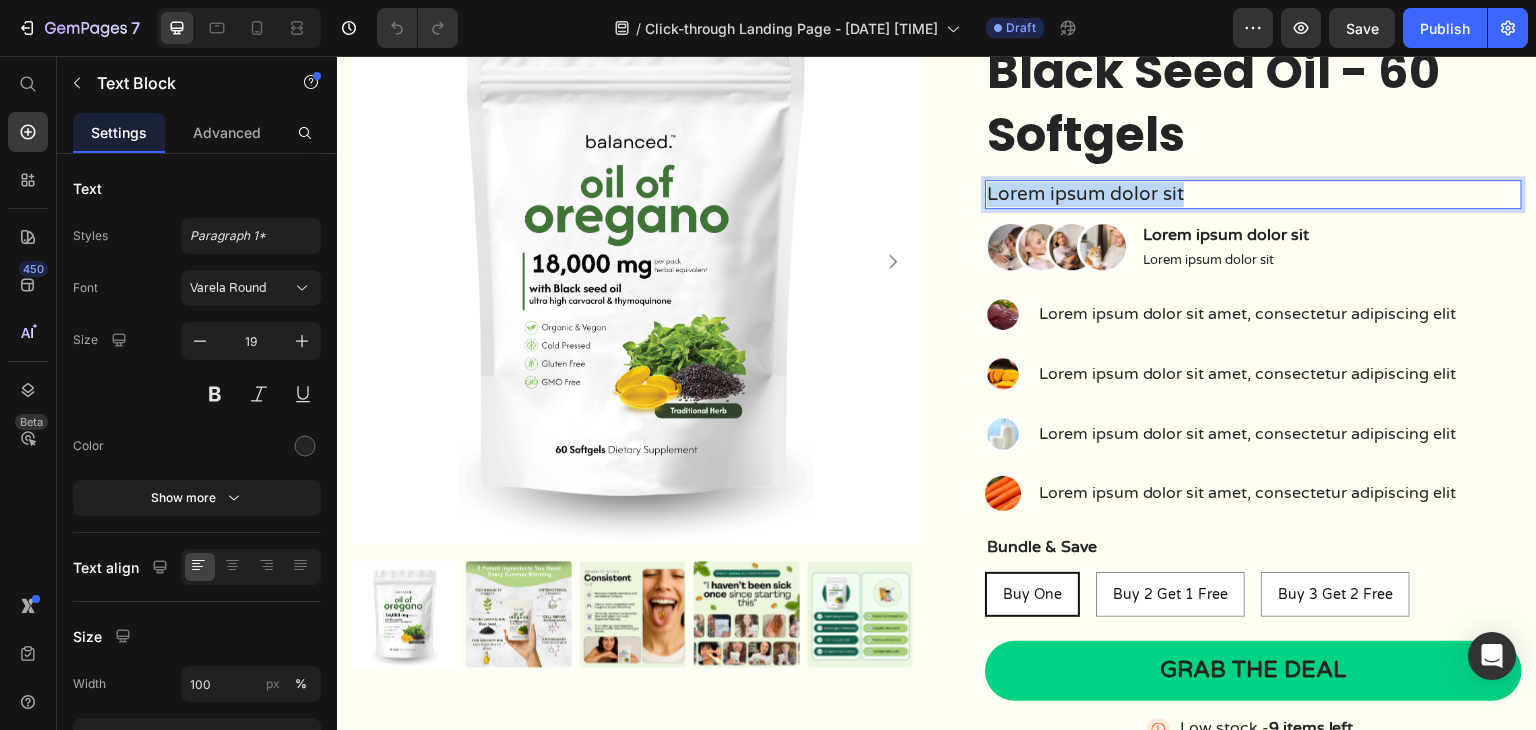 click on "Lorem ipsum dolor sit" at bounding box center (1253, 194) 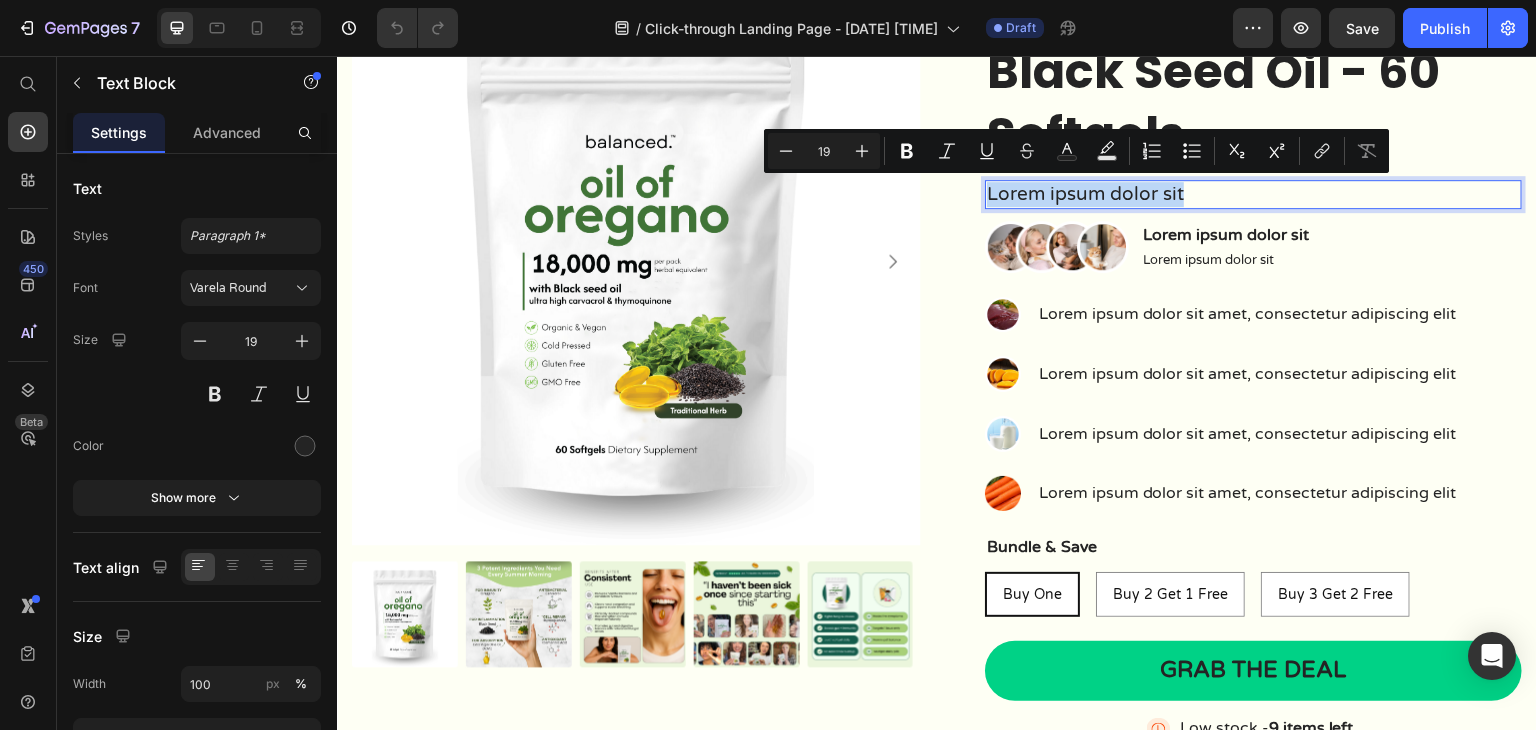 click on "Lorem ipsum dolor sit" at bounding box center (1253, 194) 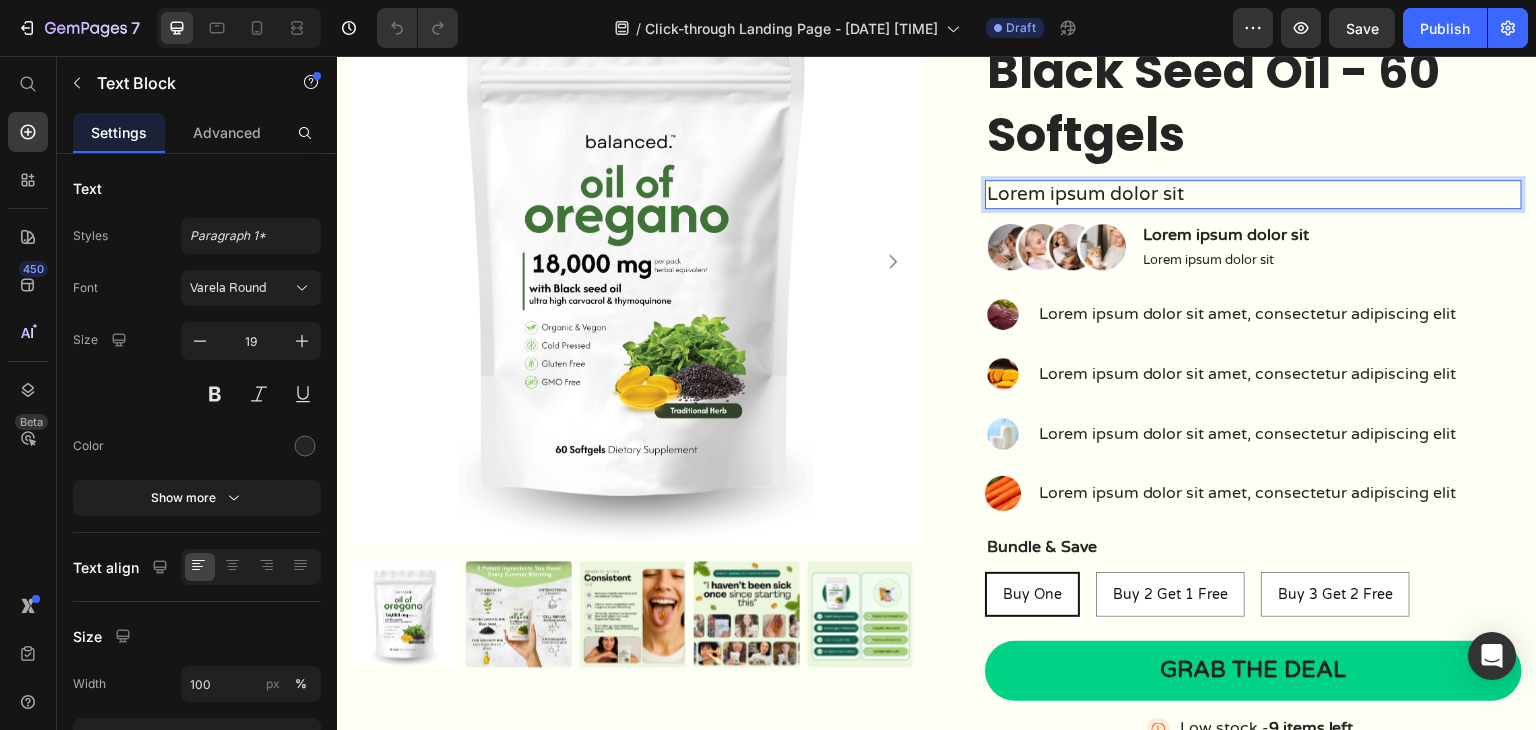 click on "Lorem ipsum dolor sit" at bounding box center (1253, 194) 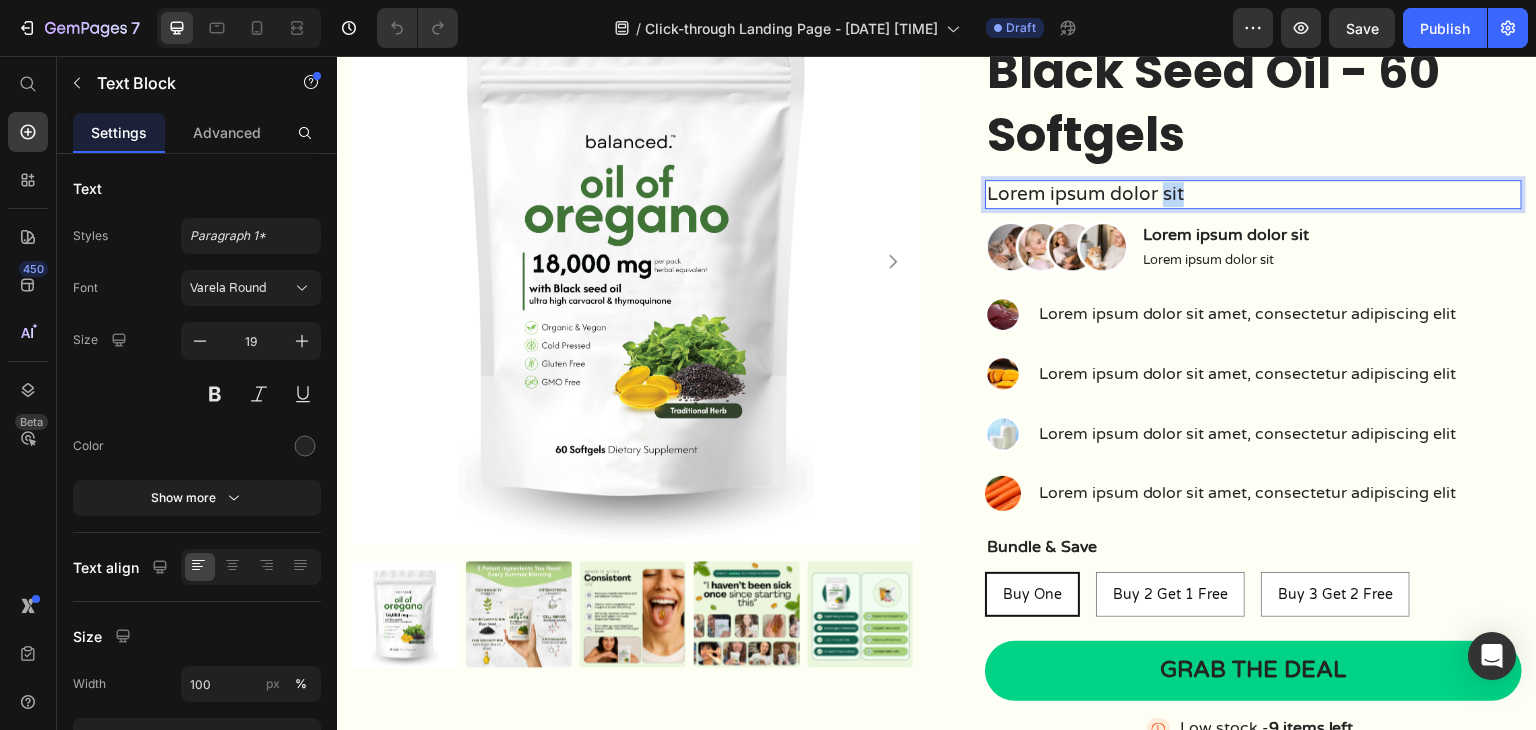 click on "Lorem ipsum dolor sit" at bounding box center (1253, 194) 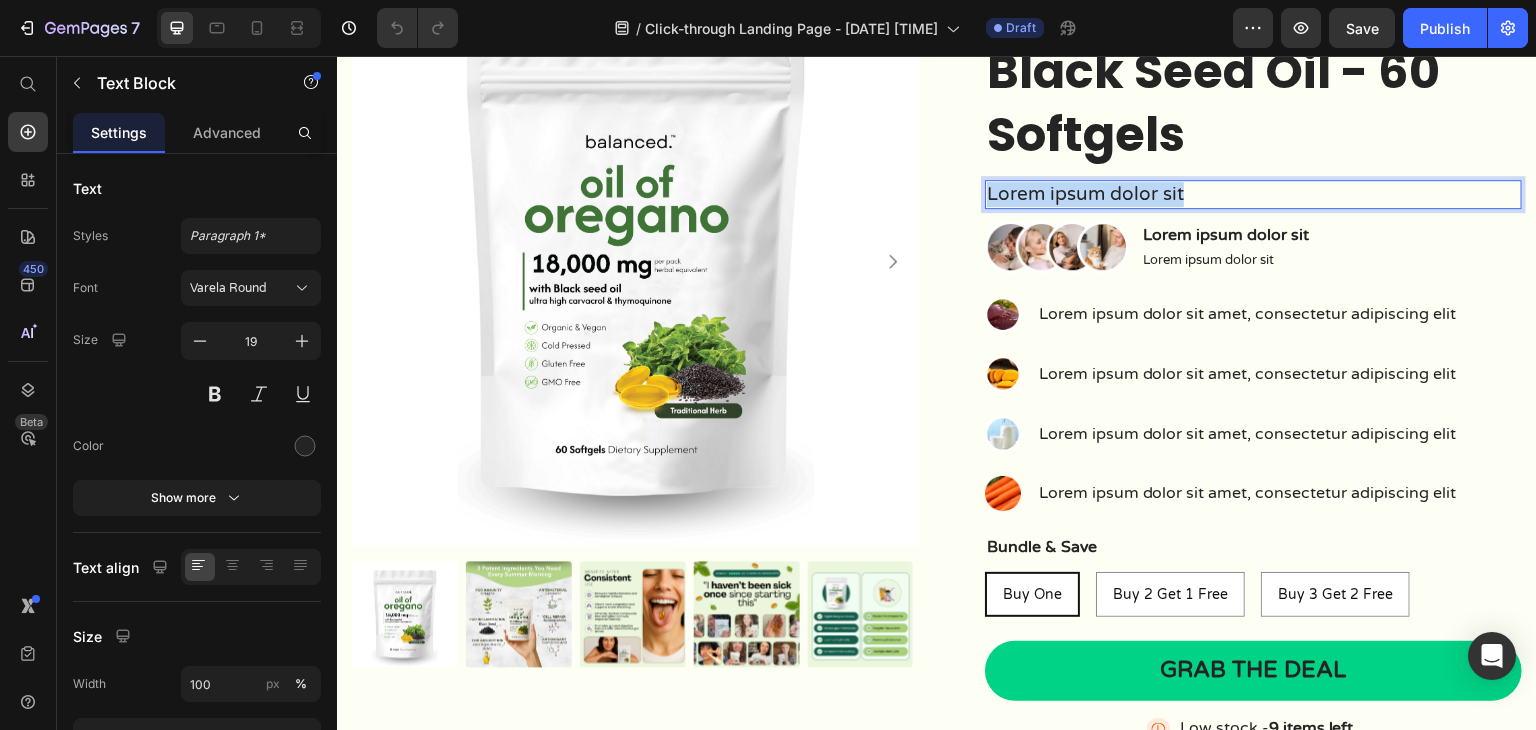 click on "Lorem ipsum dolor sit" at bounding box center [1253, 194] 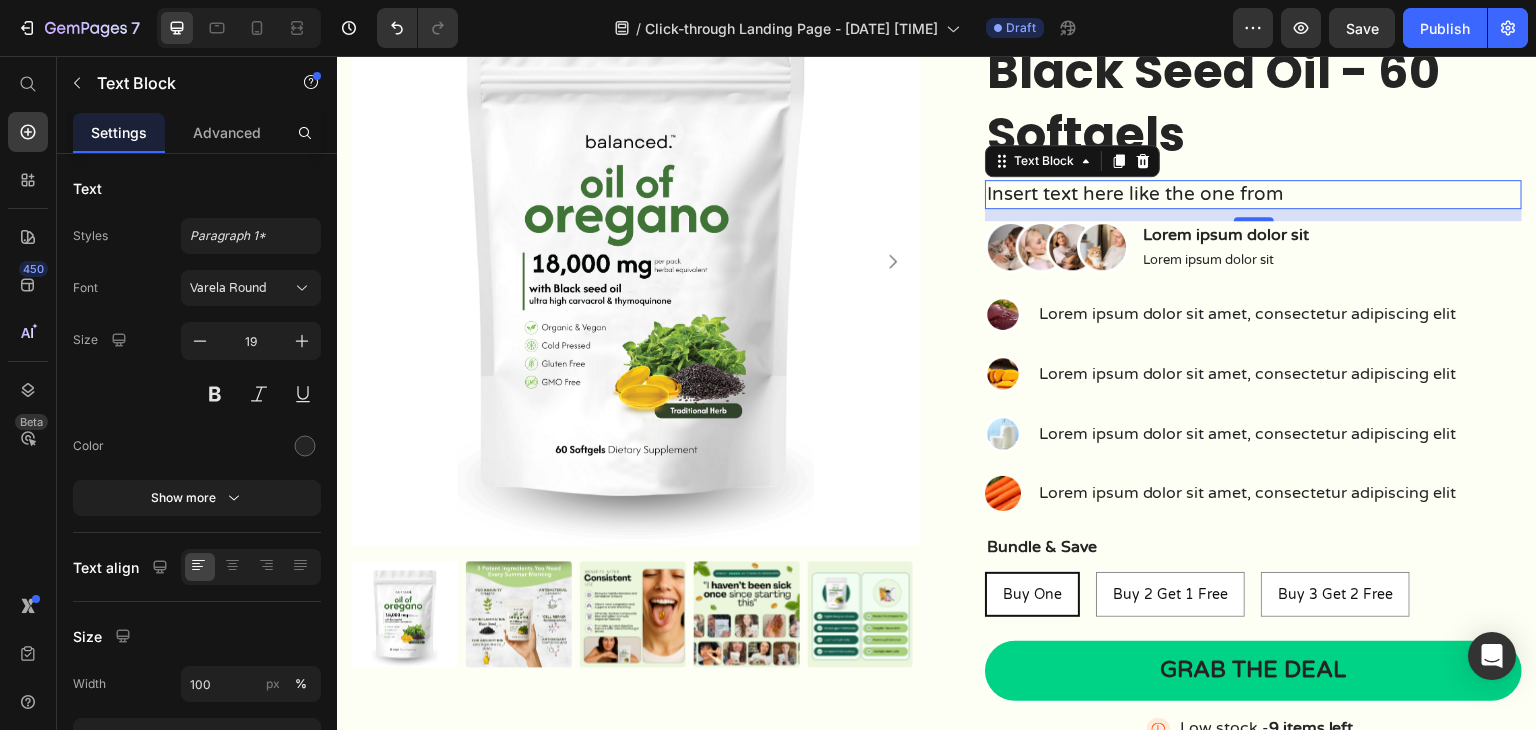 click on "Insert text here like the one from" at bounding box center (1253, 194) 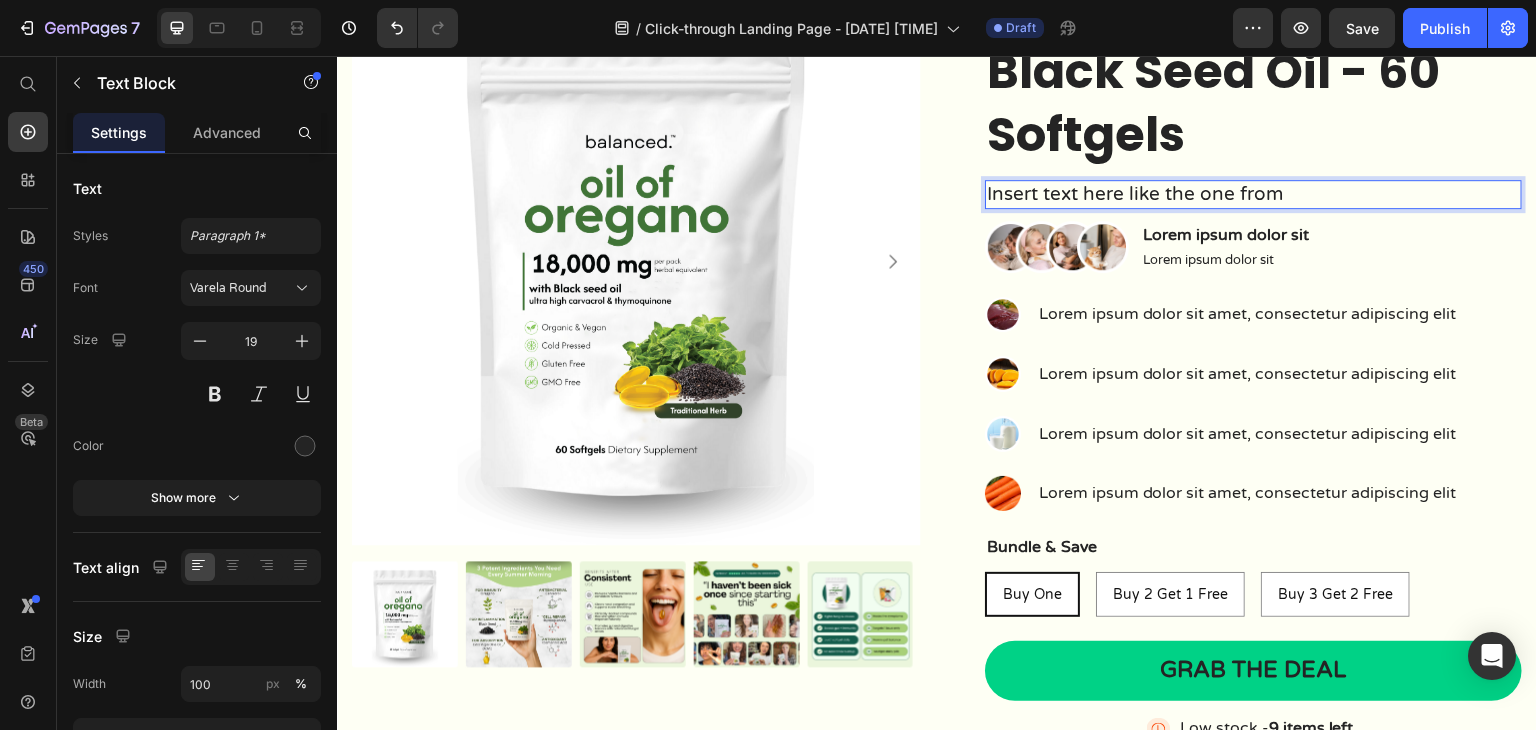click on "Insert text here like the one from" at bounding box center (1253, 194) 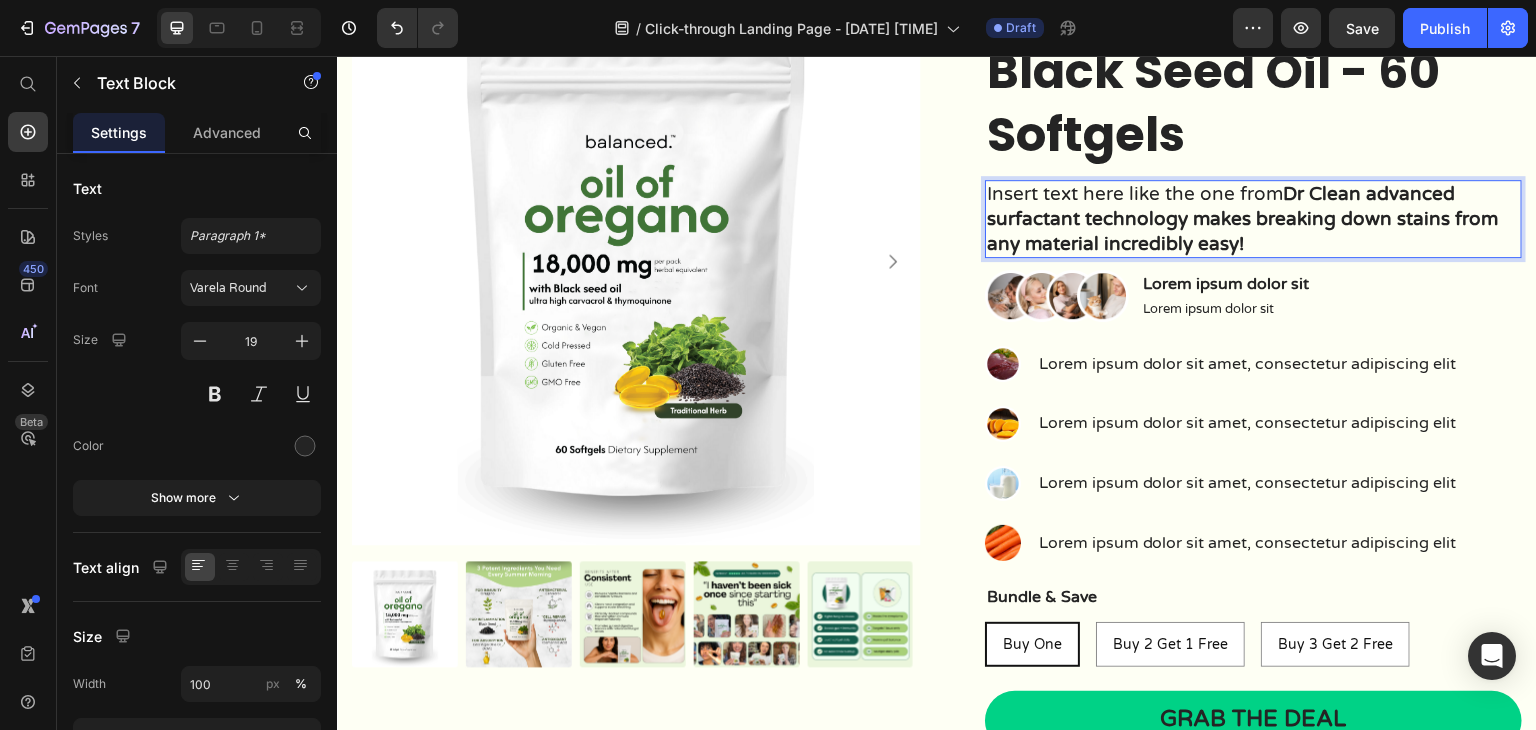 click on "Insert text here like the one from  Dr Clean advanced surfactant technology makes breaking down stains from any material incredibly easy!" at bounding box center [1253, 219] 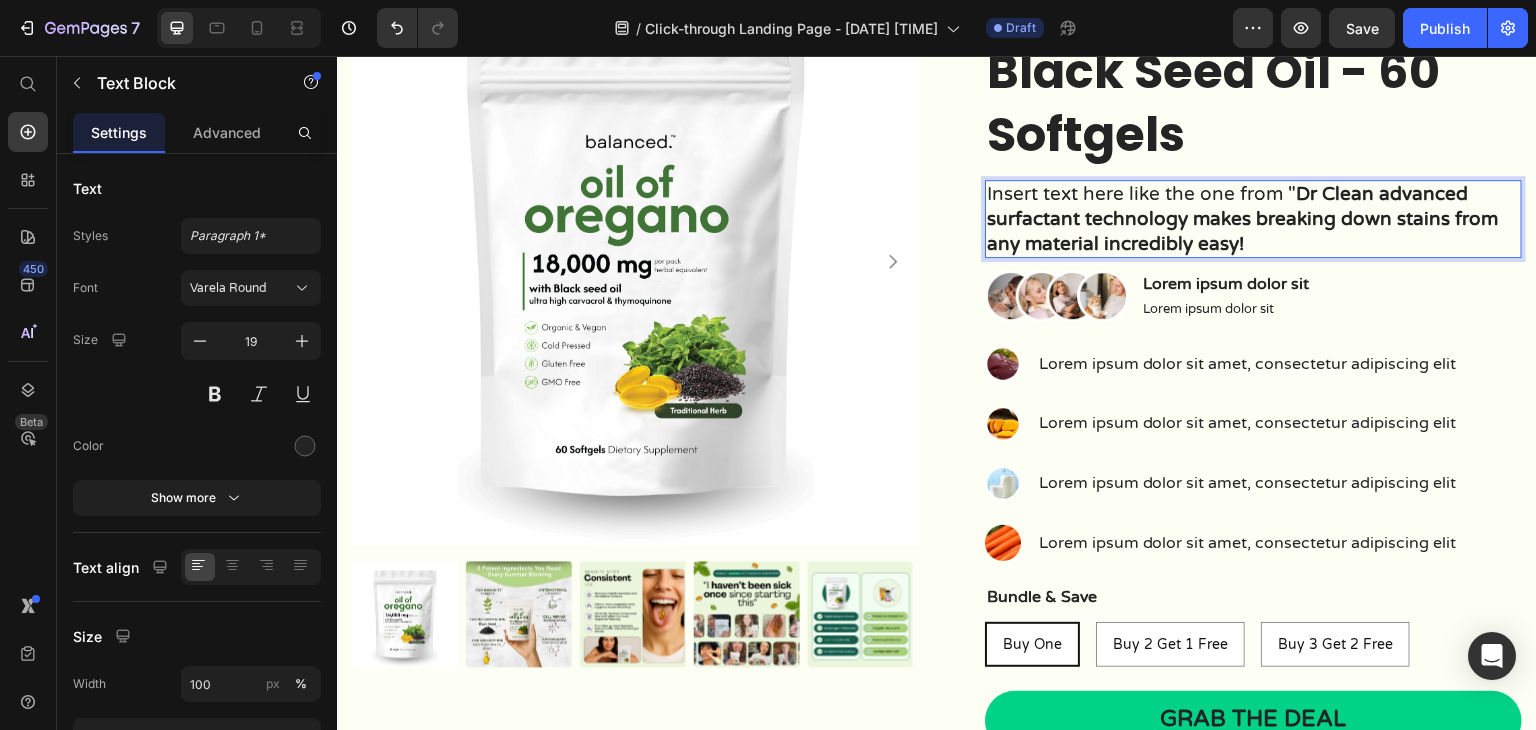 click on "Insert text here like the one from " Dr Clean advanced surfactant technology makes breaking down stains from any material incredibly easy!" at bounding box center (1253, 219) 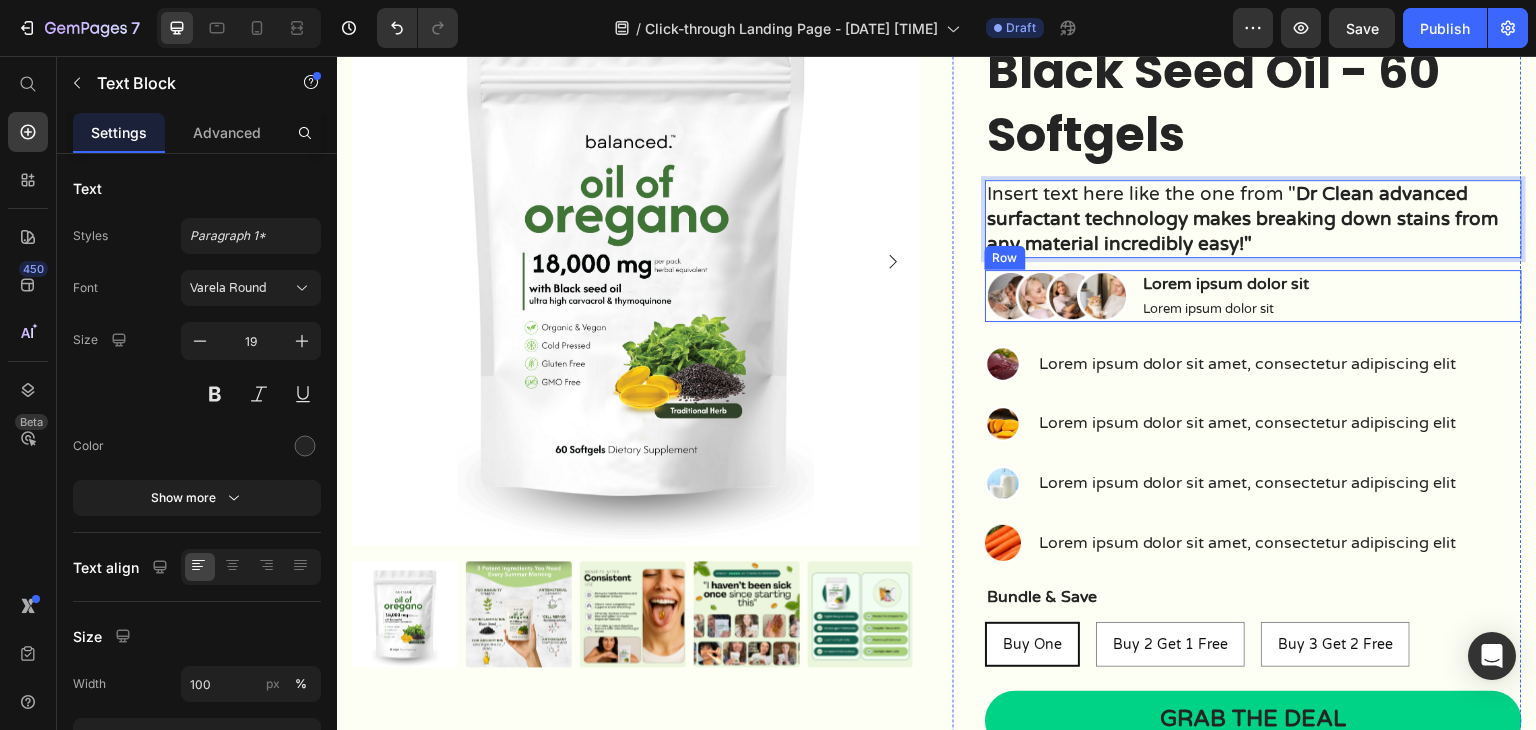click on "Image Lorem ipsum dolor sit Text Block Lorem ipsum dolor sit Text Block Row" at bounding box center [1253, 296] 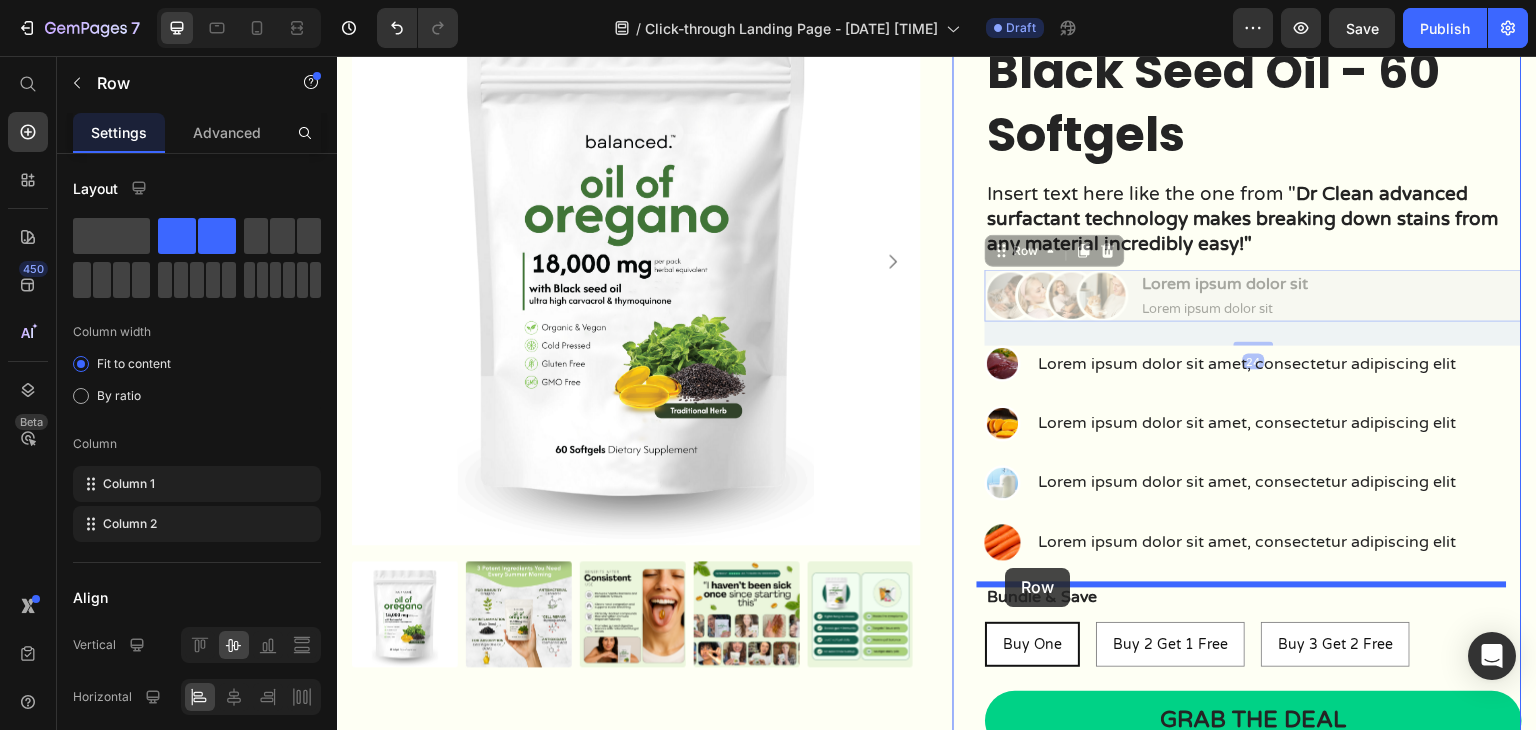 drag, startPoint x: 1017, startPoint y: 253, endPoint x: 1006, endPoint y: 568, distance: 315.19202 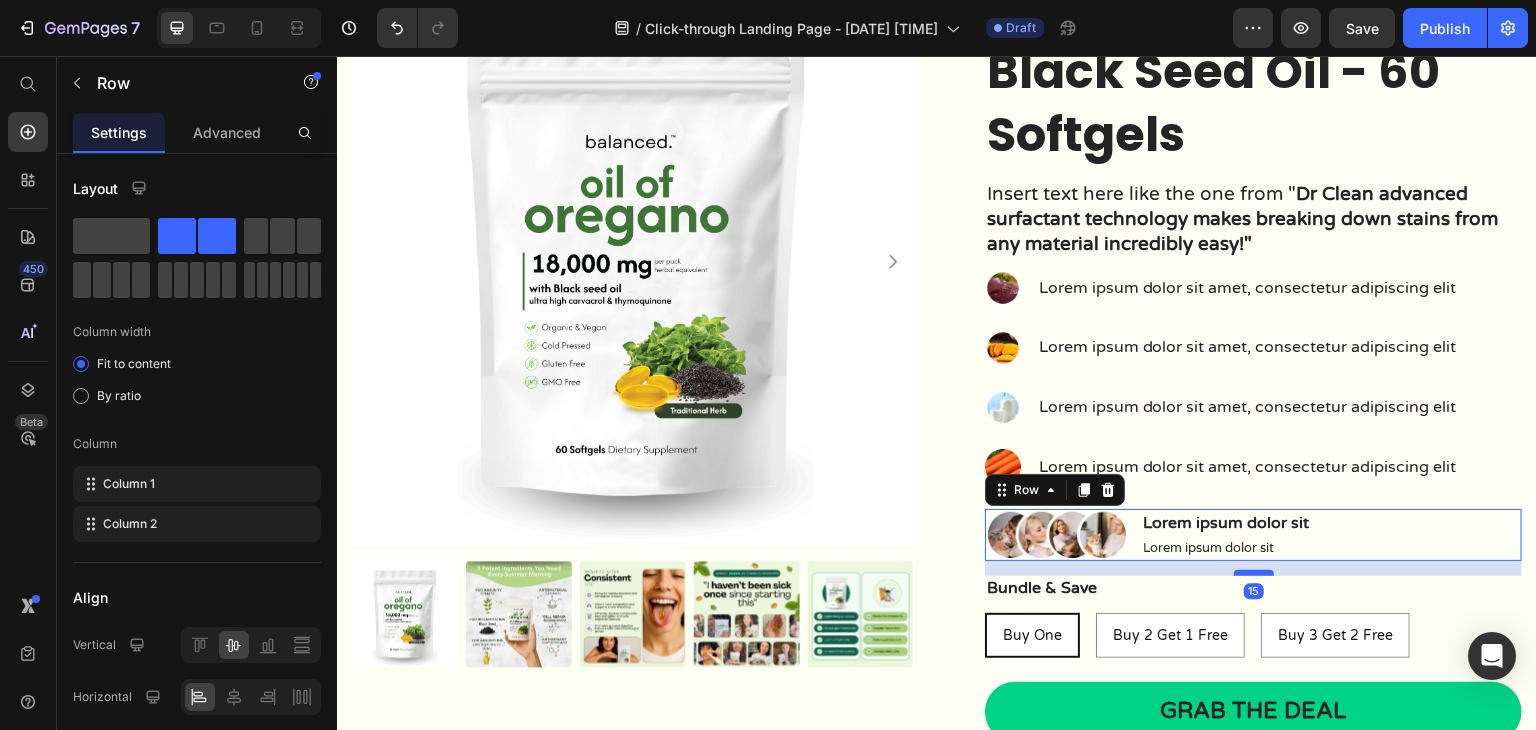 drag, startPoint x: 1247, startPoint y: 583, endPoint x: 1254, endPoint y: 574, distance: 11.401754 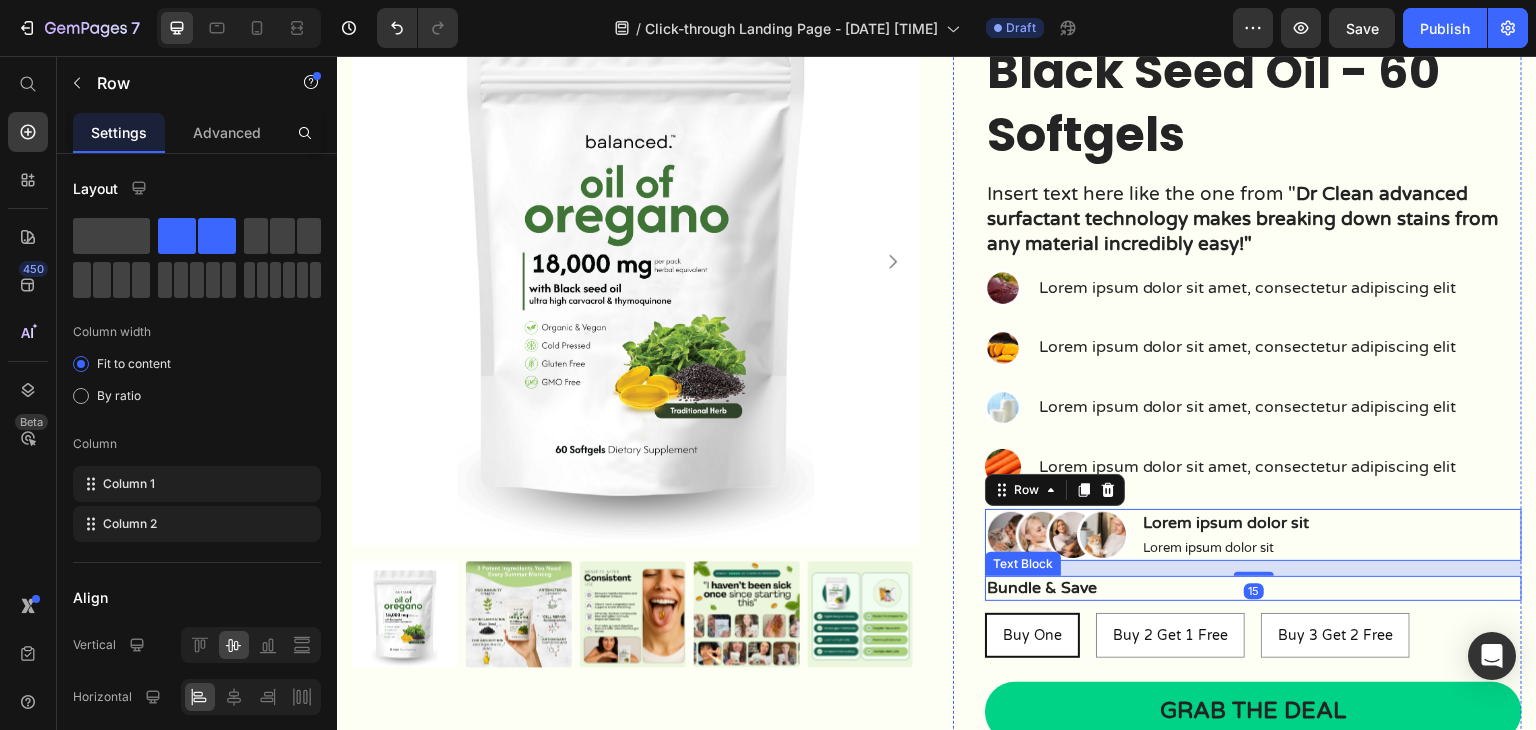 click on "Bundle & Save" at bounding box center (1253, 588) 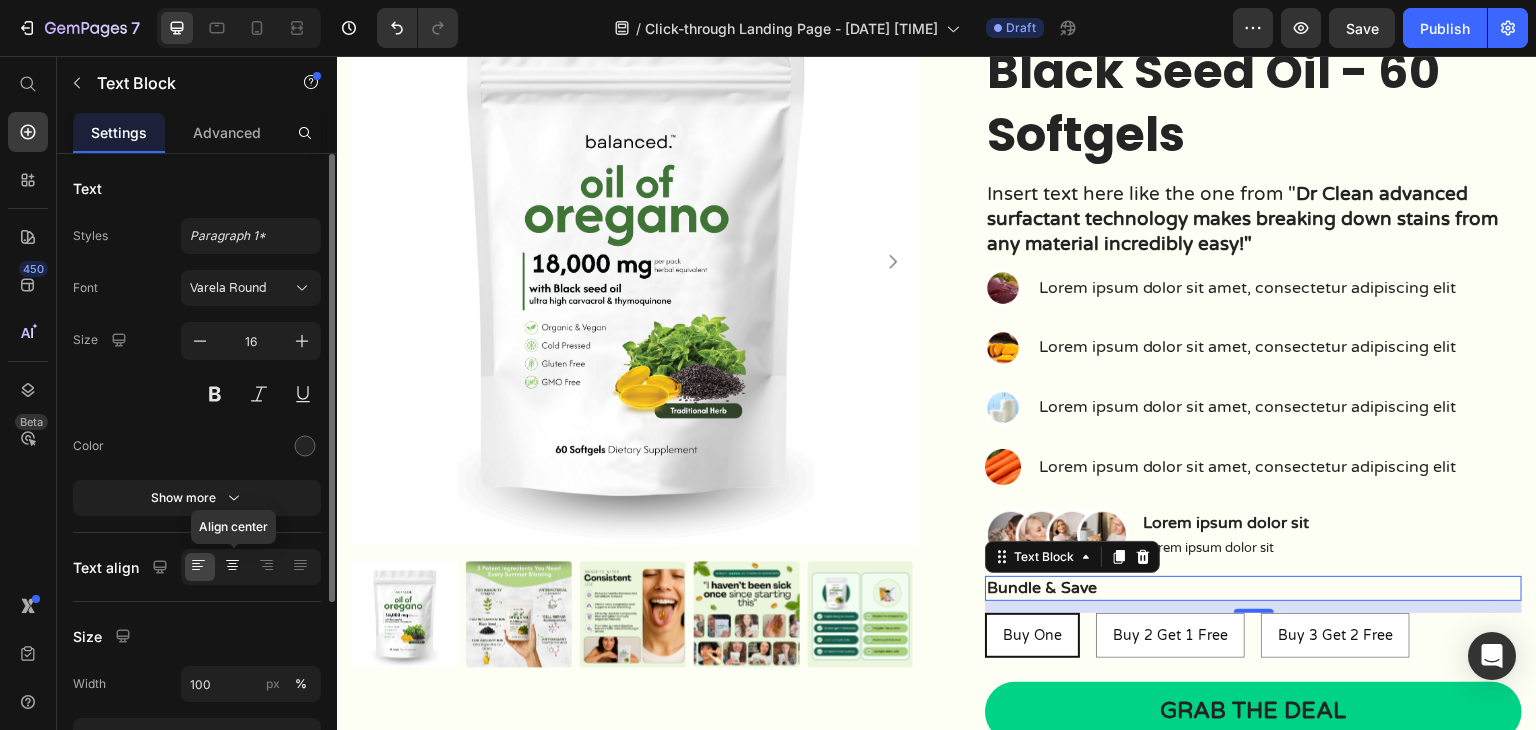 click 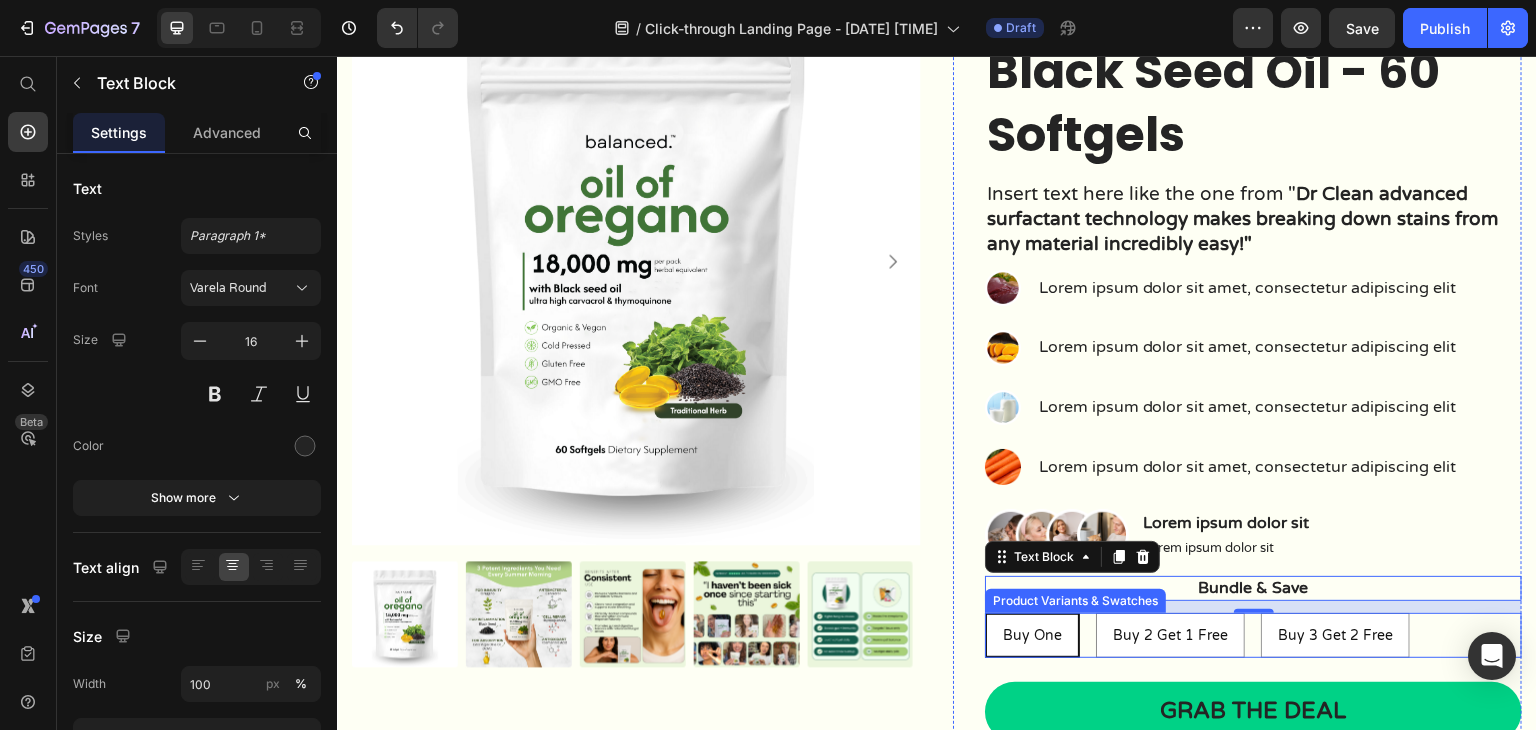 click on "Buy One Buy One Buy One Buy 2 Get 1 Free Buy 2 Get 1 Free Buy 2 Get 1 Free Buy 3 Get 2 Free Buy 3 Get 2 Free Buy 3 Get 2 Free" at bounding box center [1253, 635] 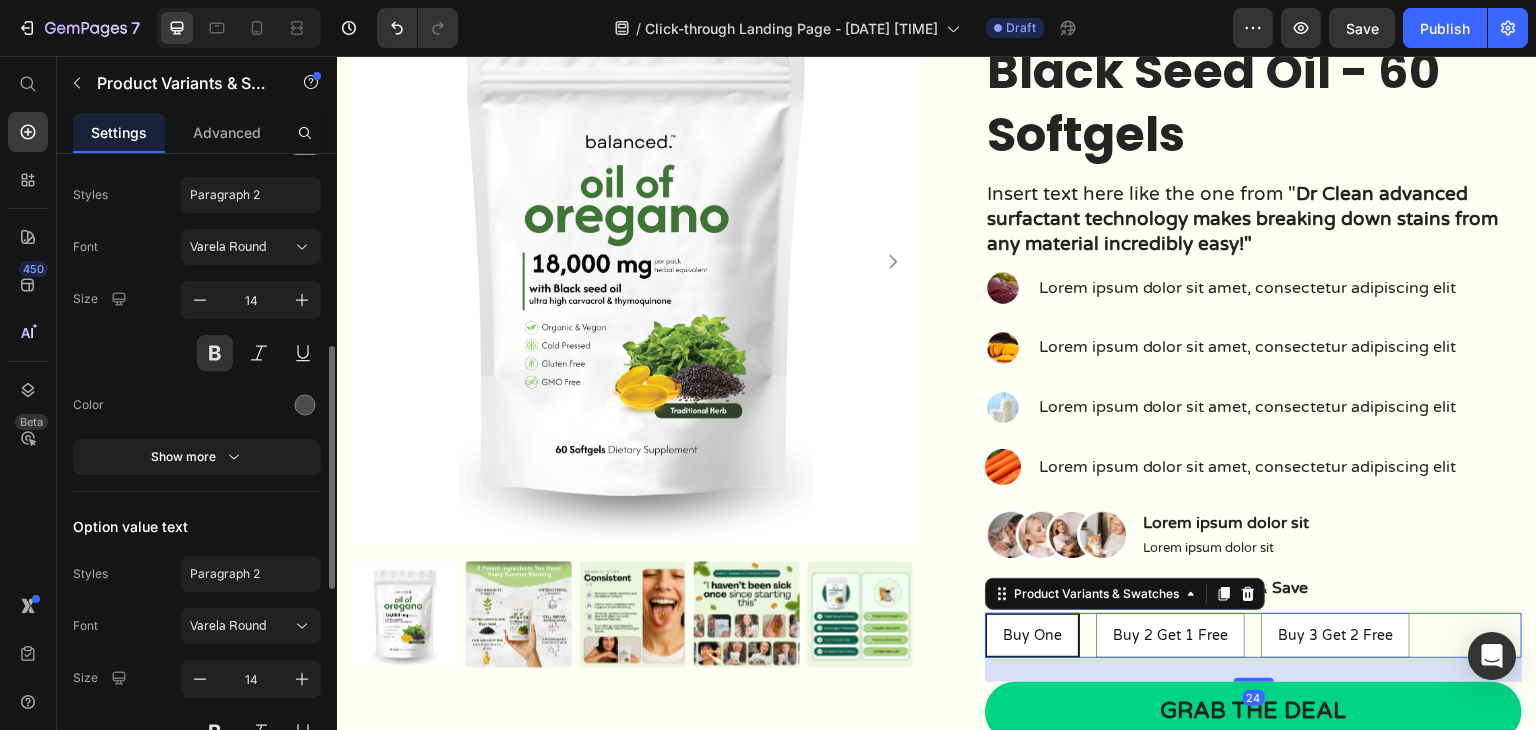 scroll, scrollTop: 800, scrollLeft: 0, axis: vertical 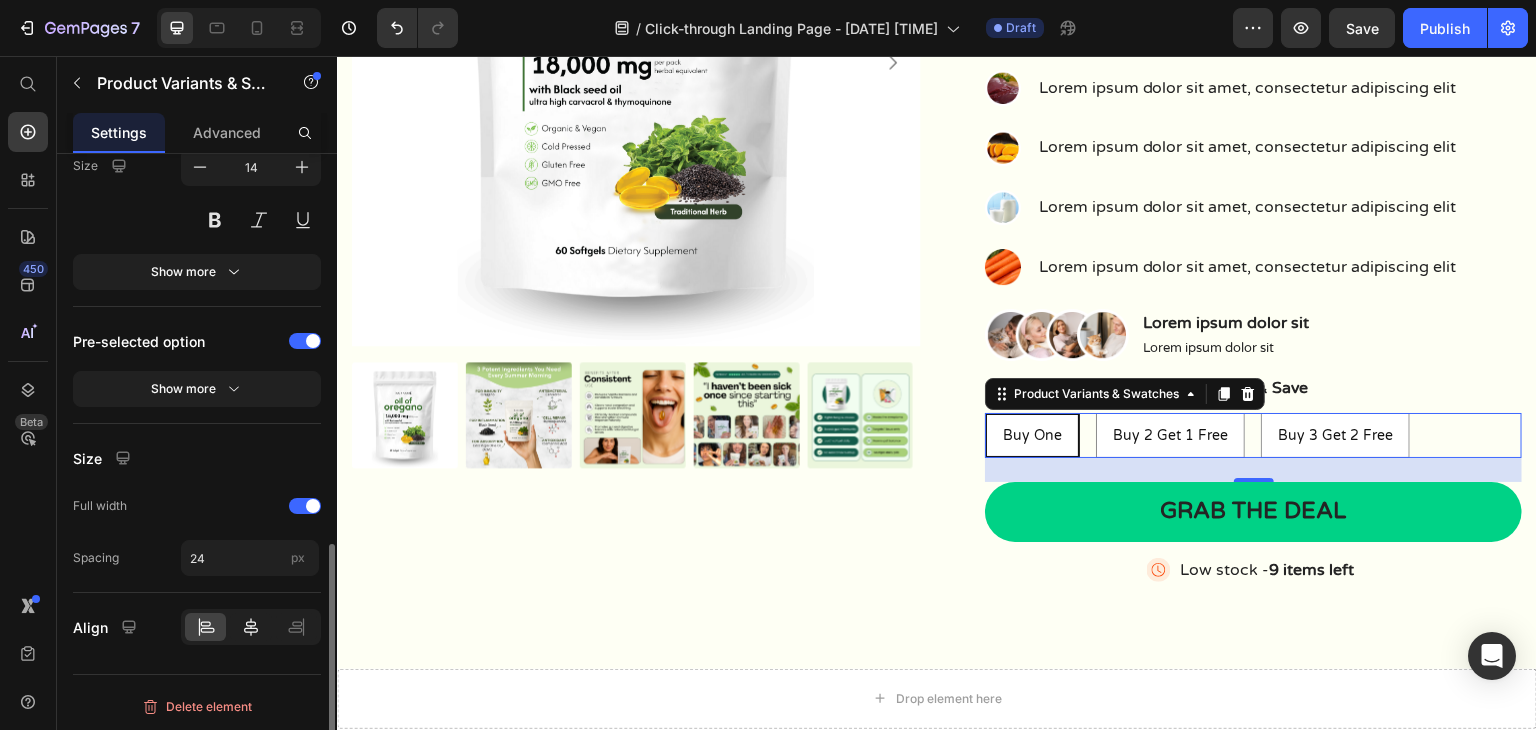 click 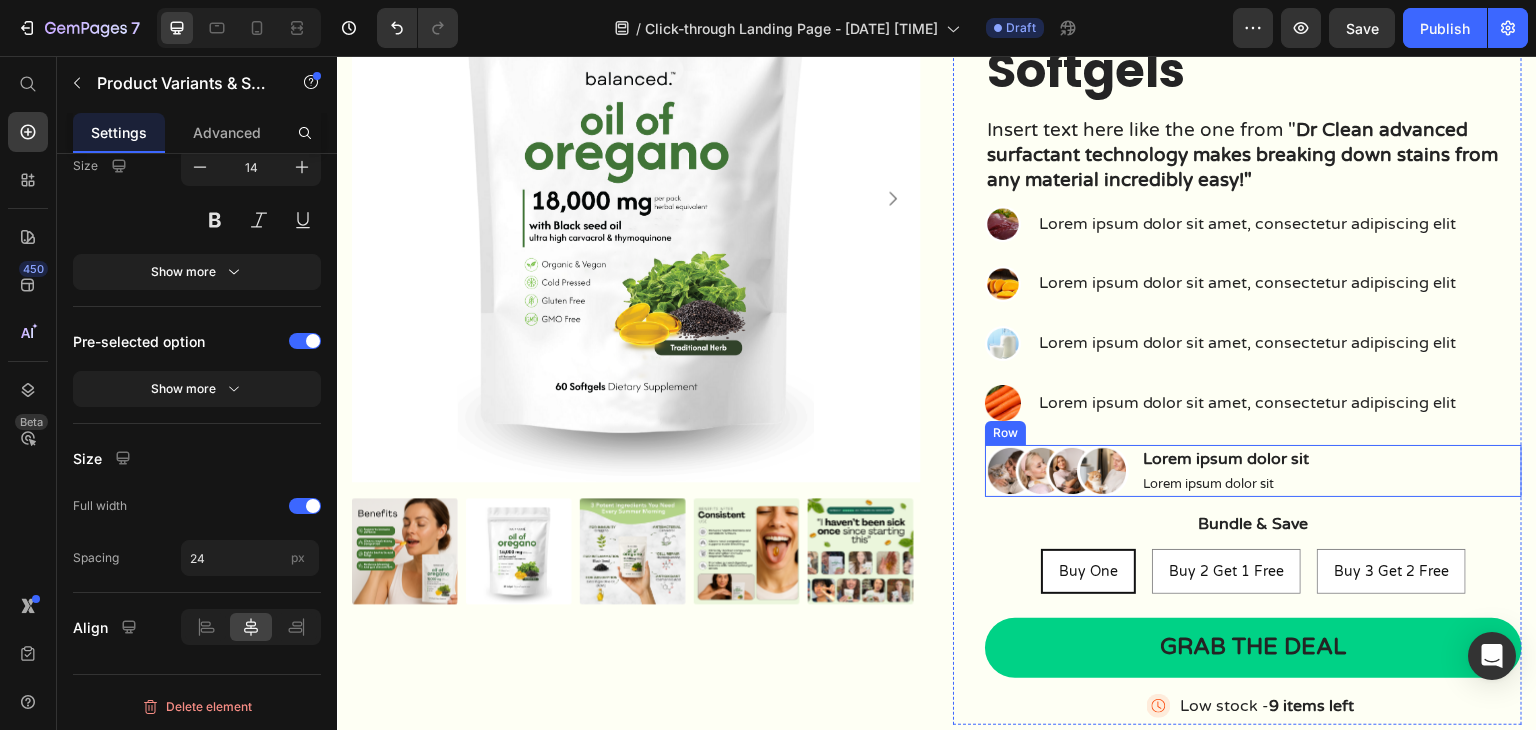 scroll, scrollTop: 300, scrollLeft: 0, axis: vertical 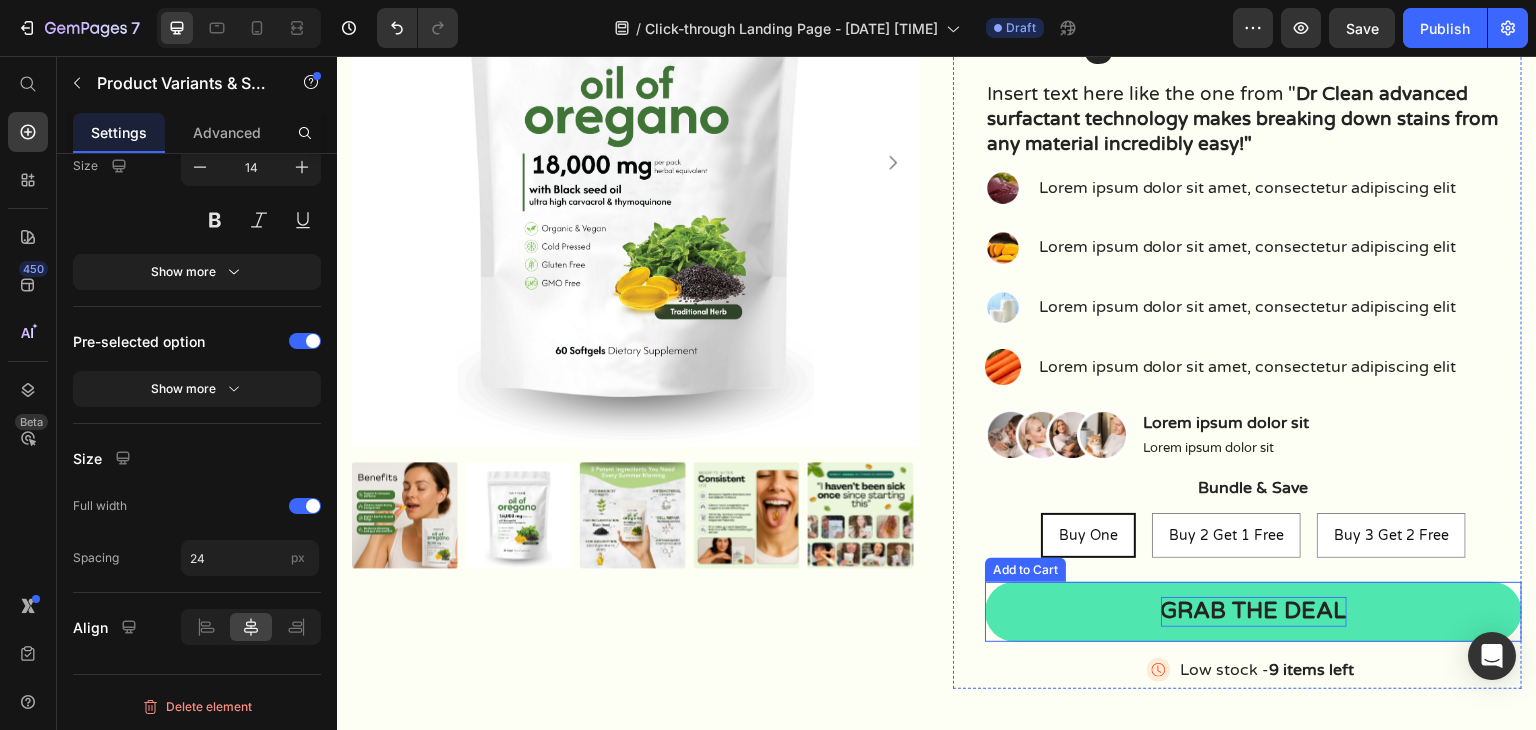 click on "Grab the deal" at bounding box center [1254, 612] 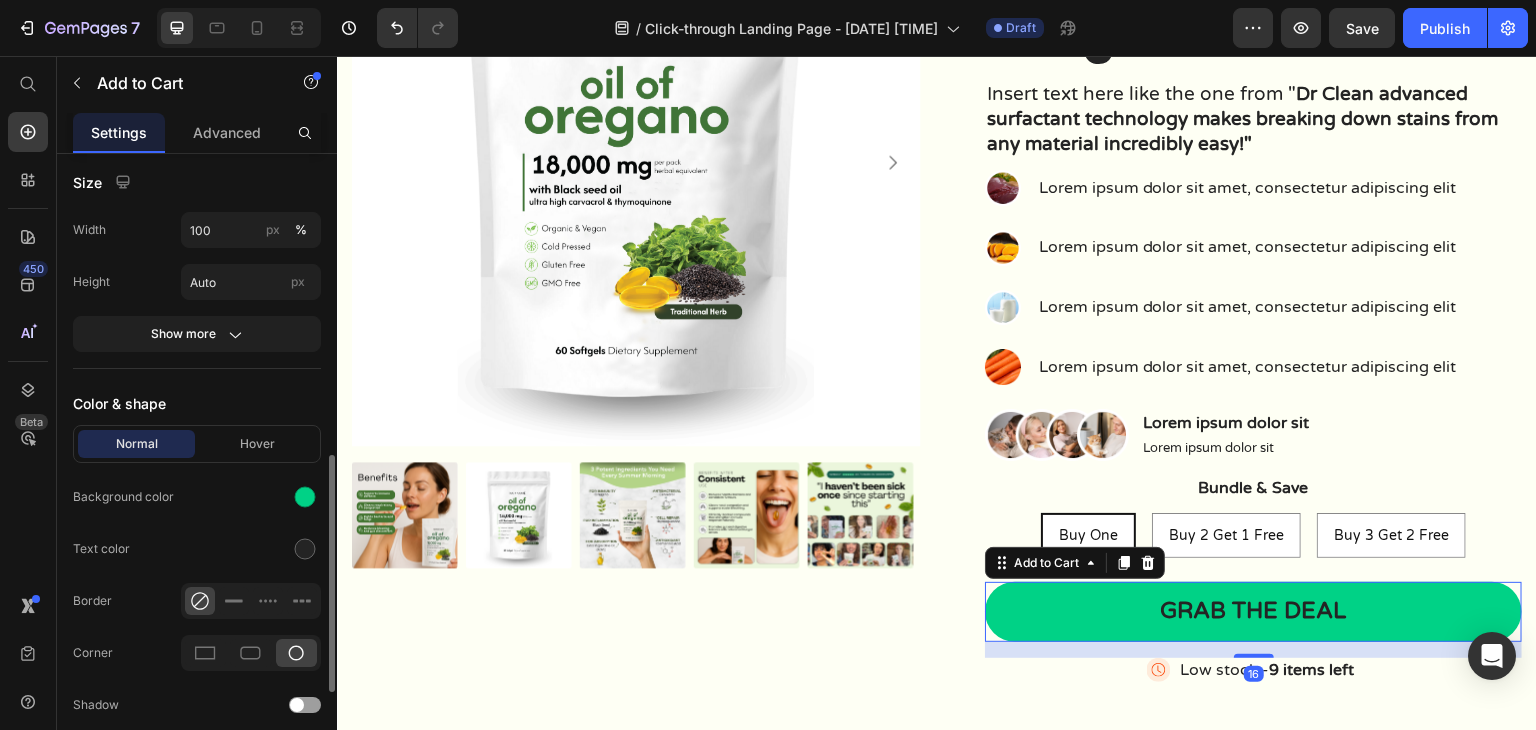 scroll, scrollTop: 1000, scrollLeft: 0, axis: vertical 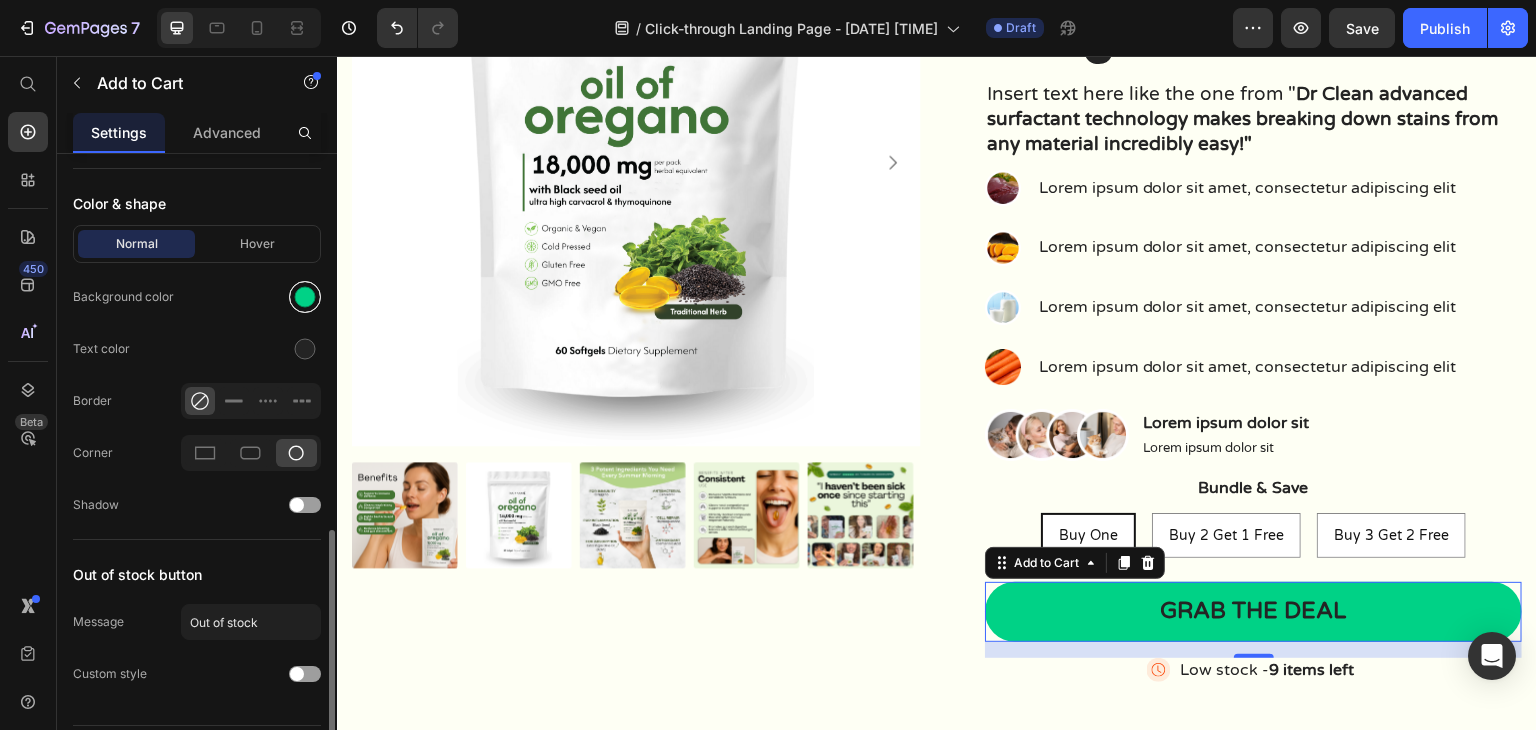 click at bounding box center (305, 297) 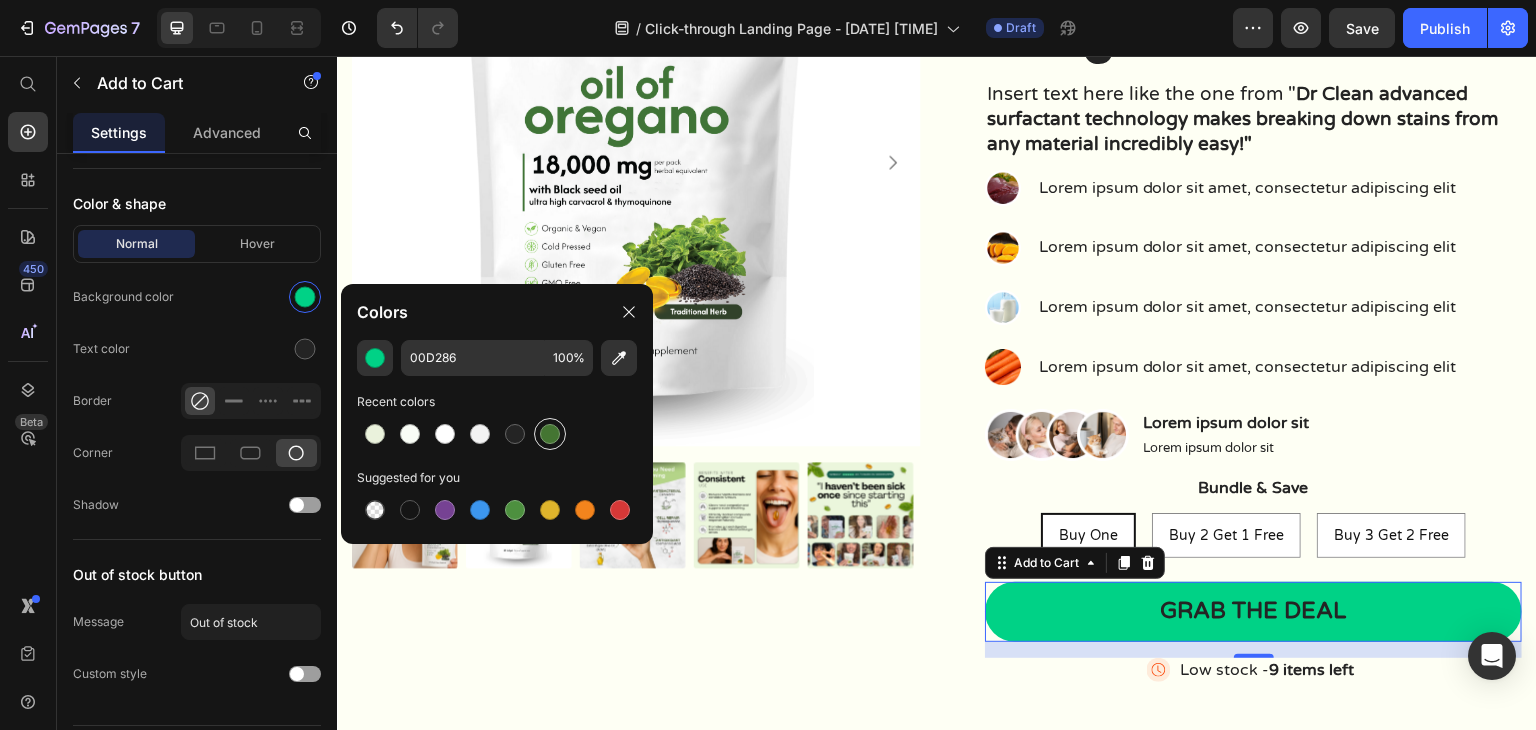 click at bounding box center (550, 434) 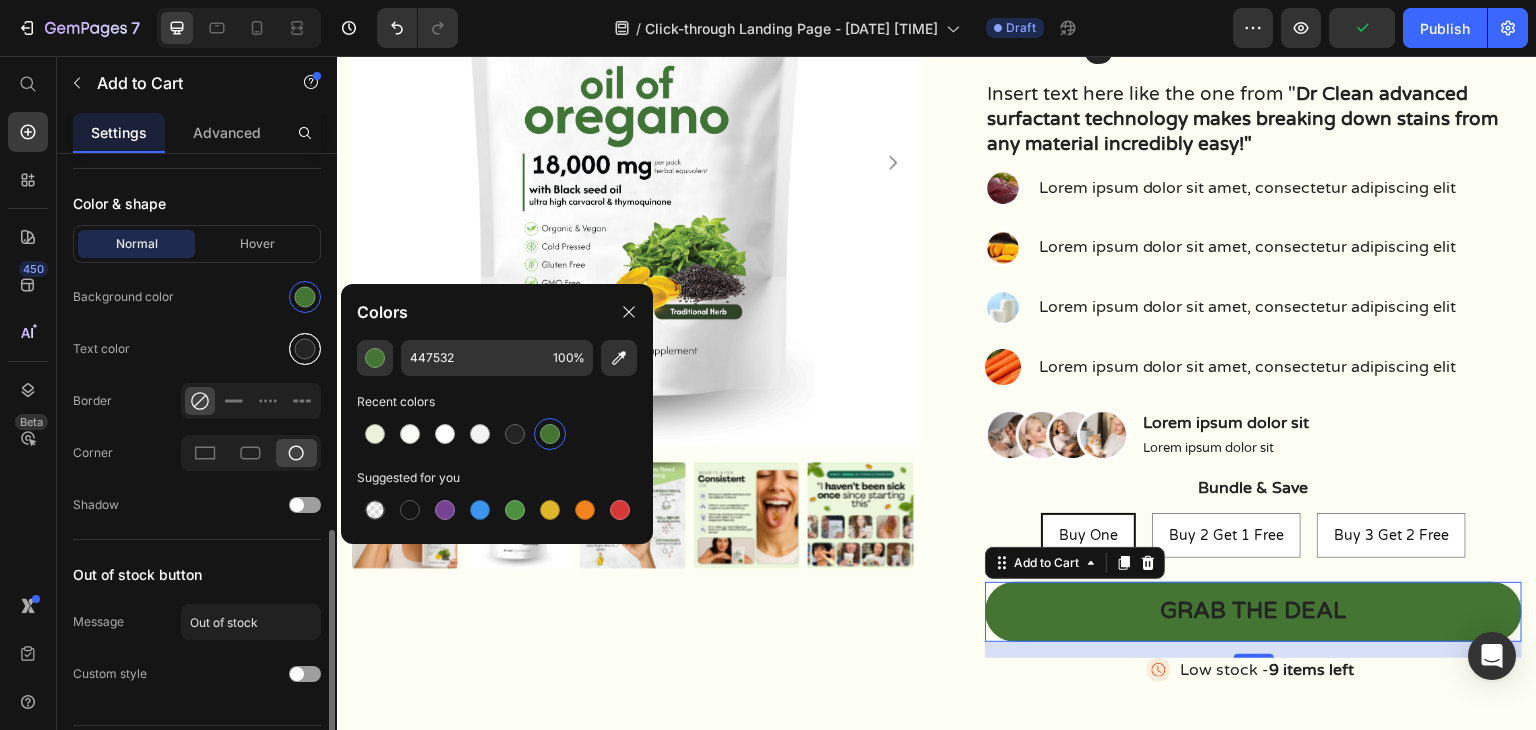 click at bounding box center (305, 349) 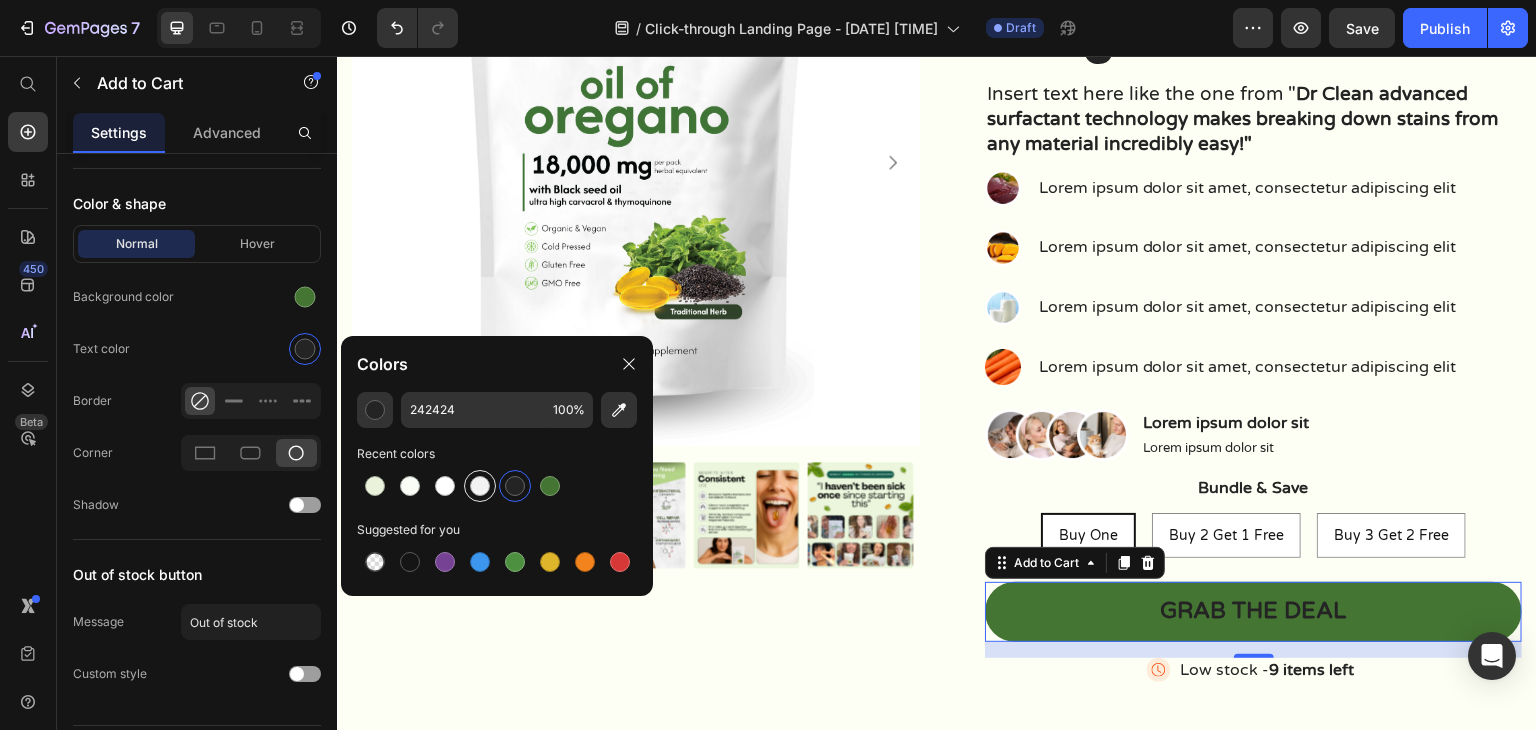 click at bounding box center [480, 486] 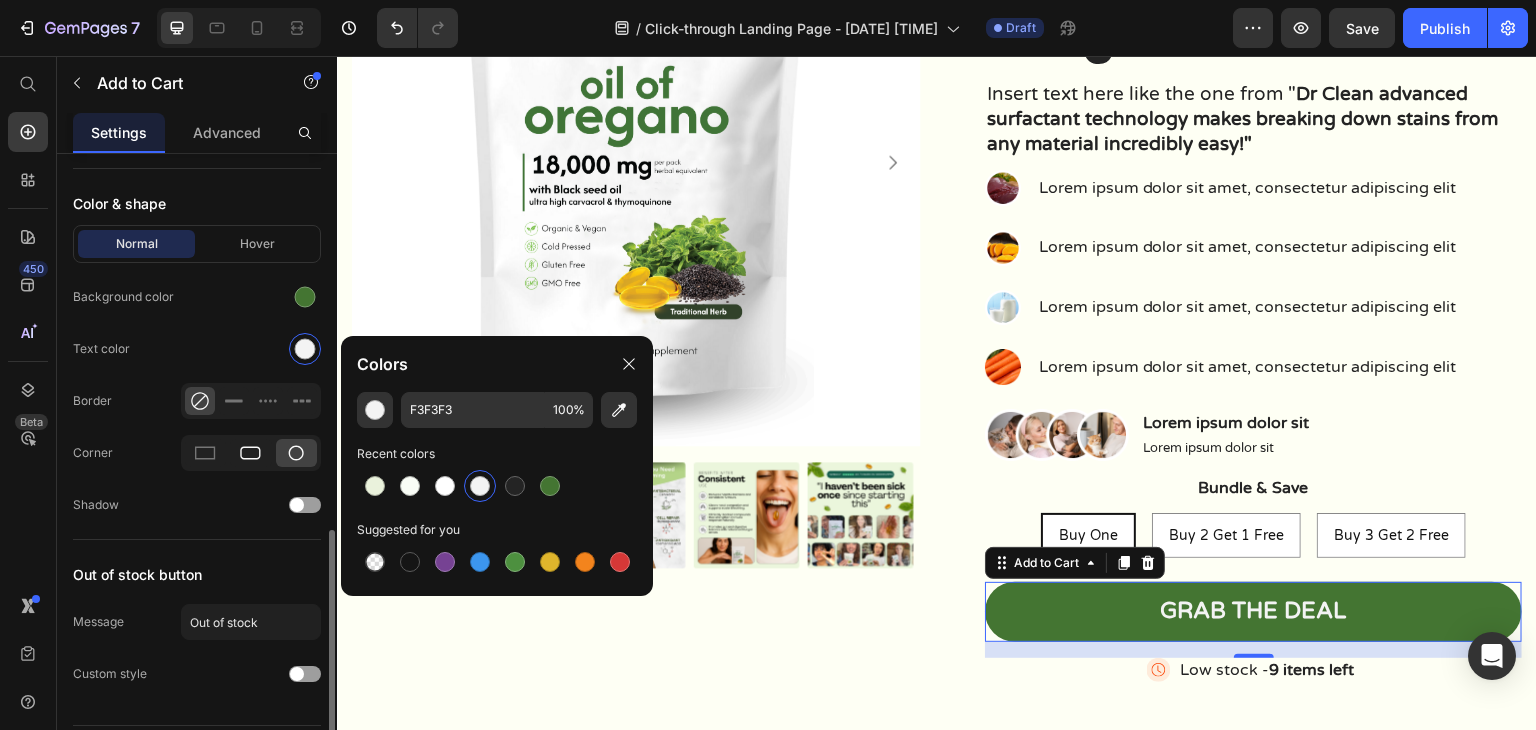 click 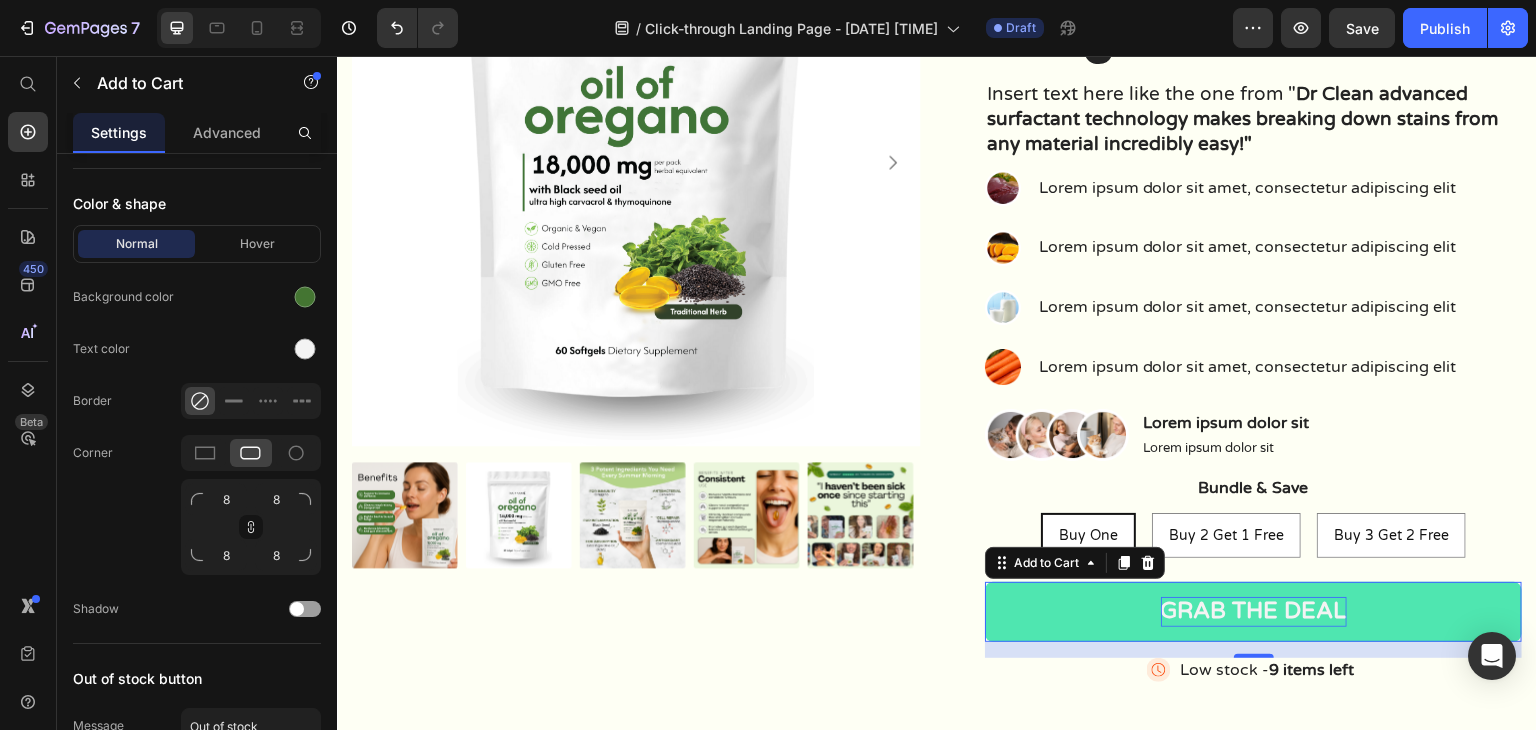 click on "Grab the deal" at bounding box center [1254, 612] 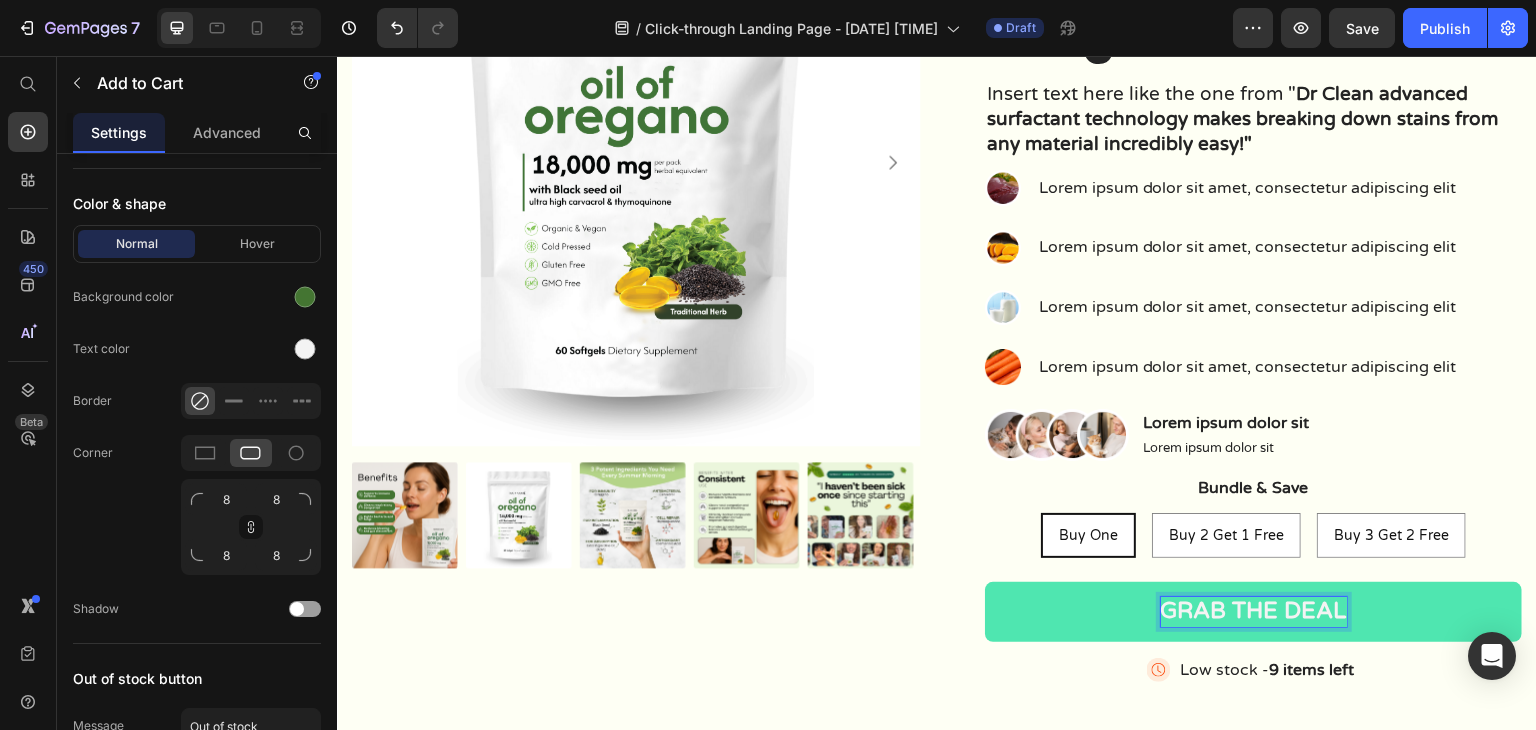 click on "Grab the deal" at bounding box center [1254, 612] 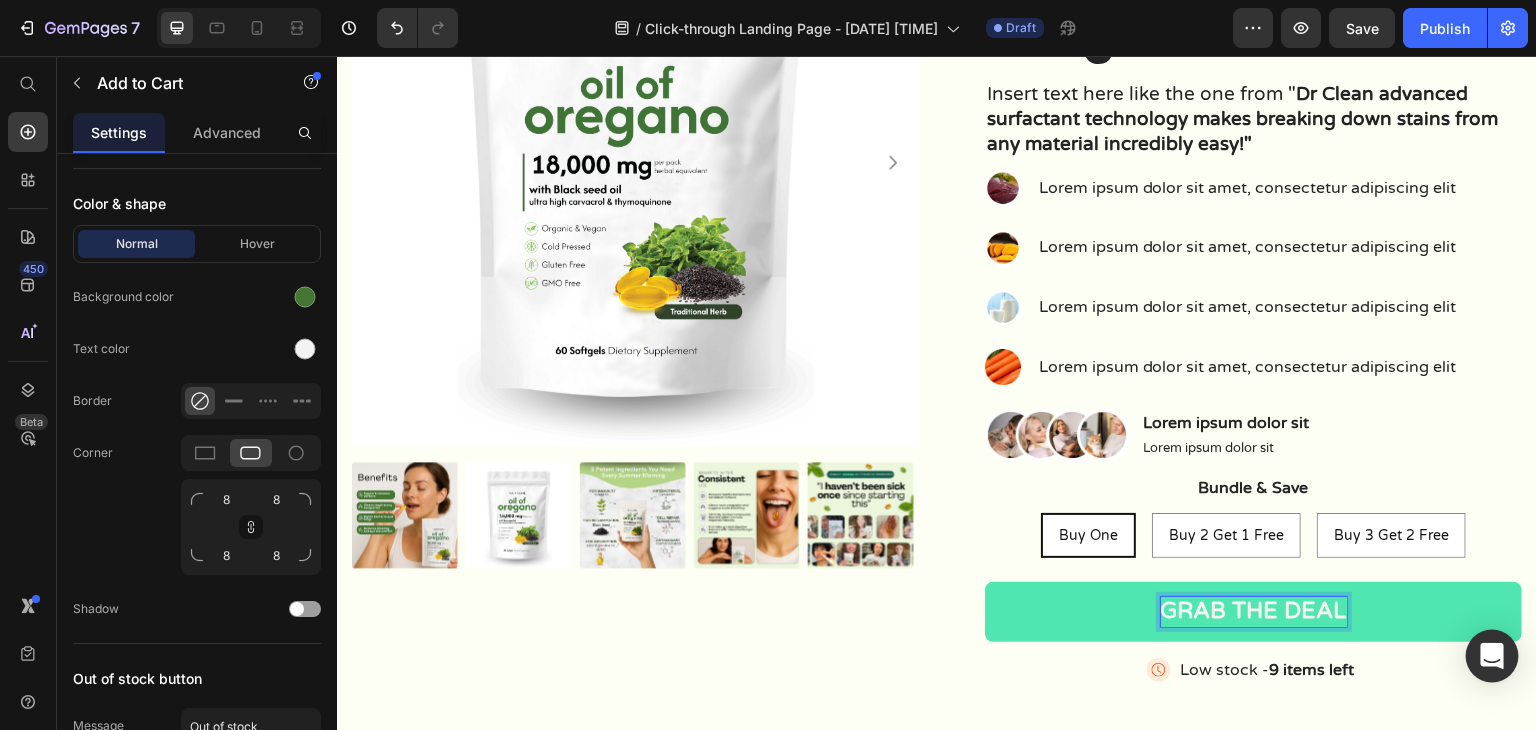 click on "Grab the deal" at bounding box center (1253, 612) 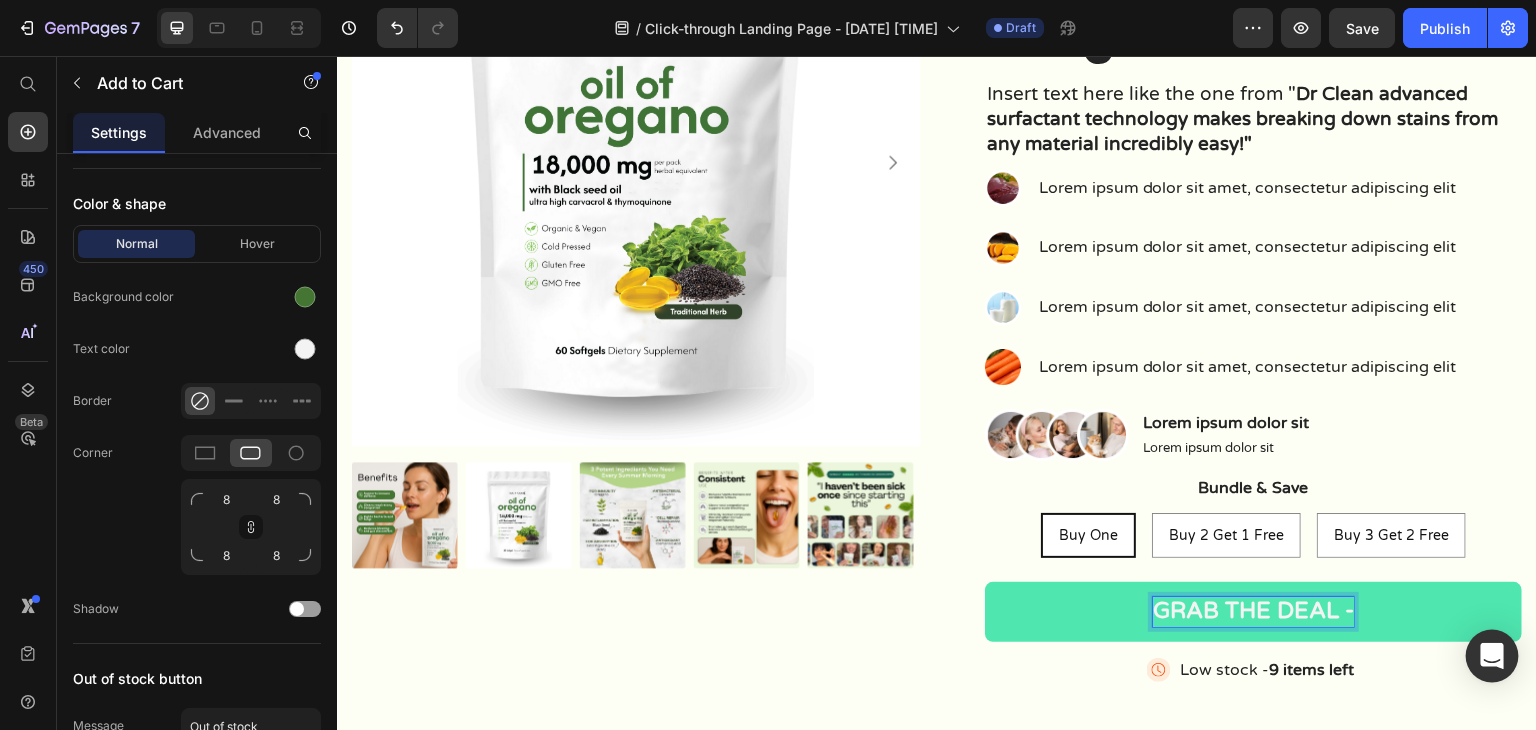 click on "Grab the deal -" at bounding box center [1253, 612] 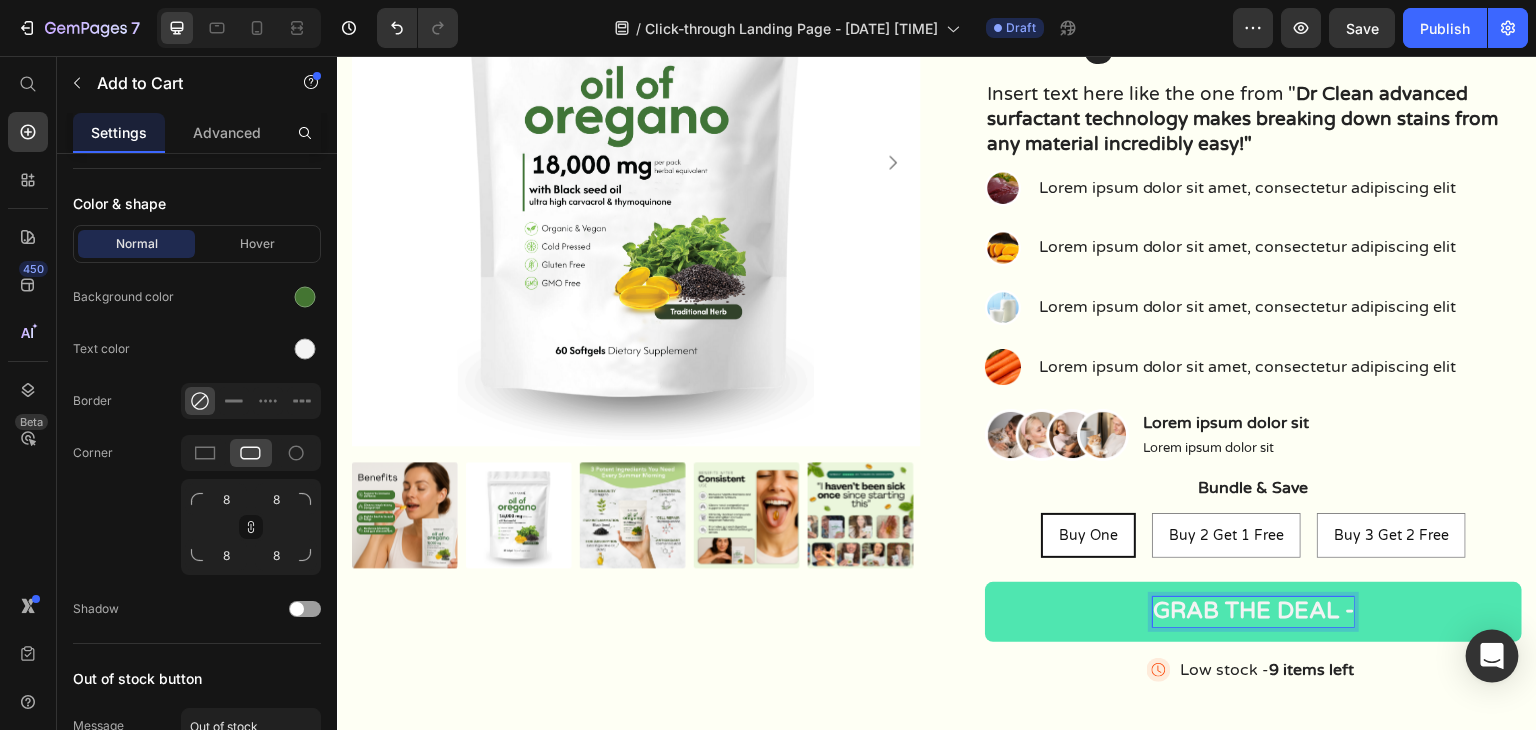 click on "Grab the deal -" at bounding box center [1253, 612] 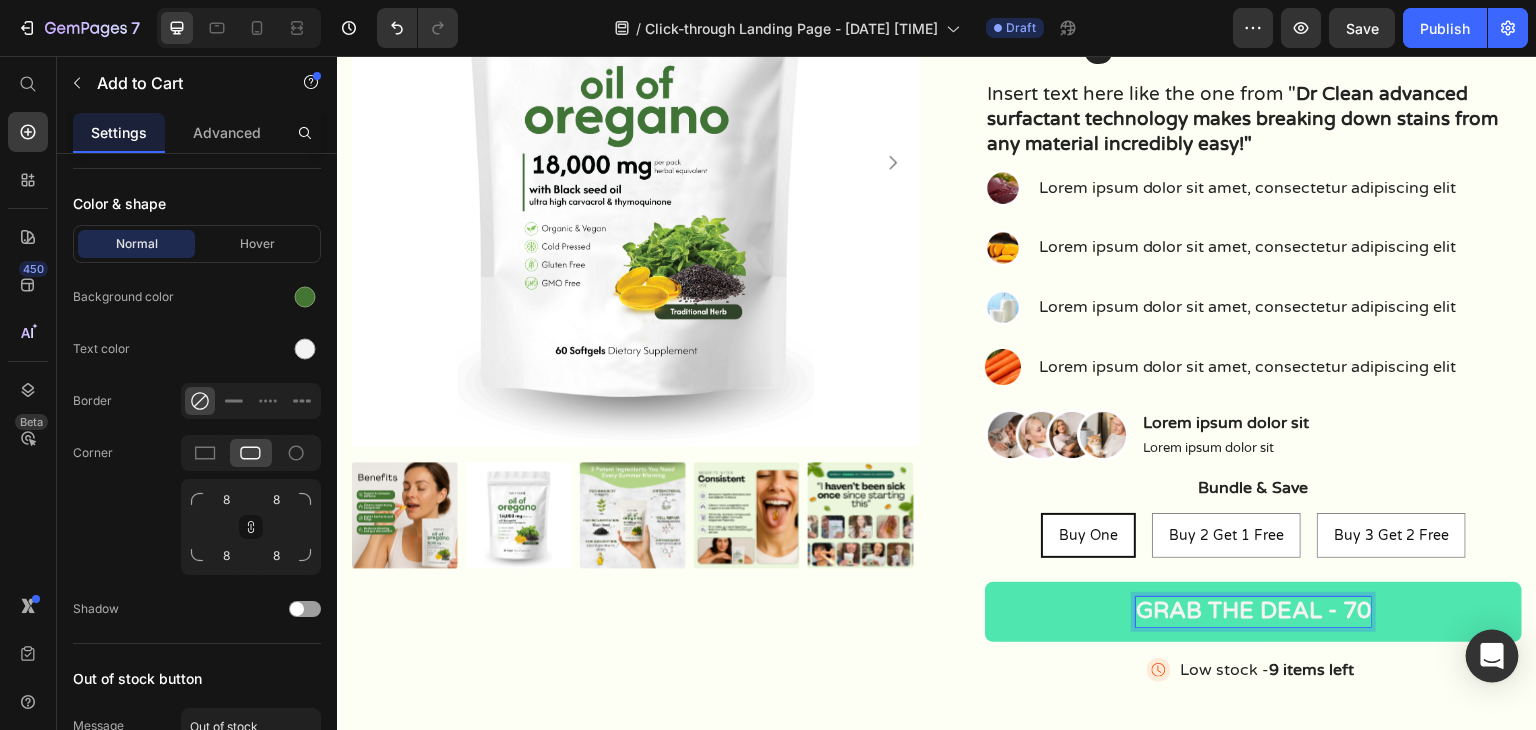 click on "Grab the deal - 70" at bounding box center [1253, 612] 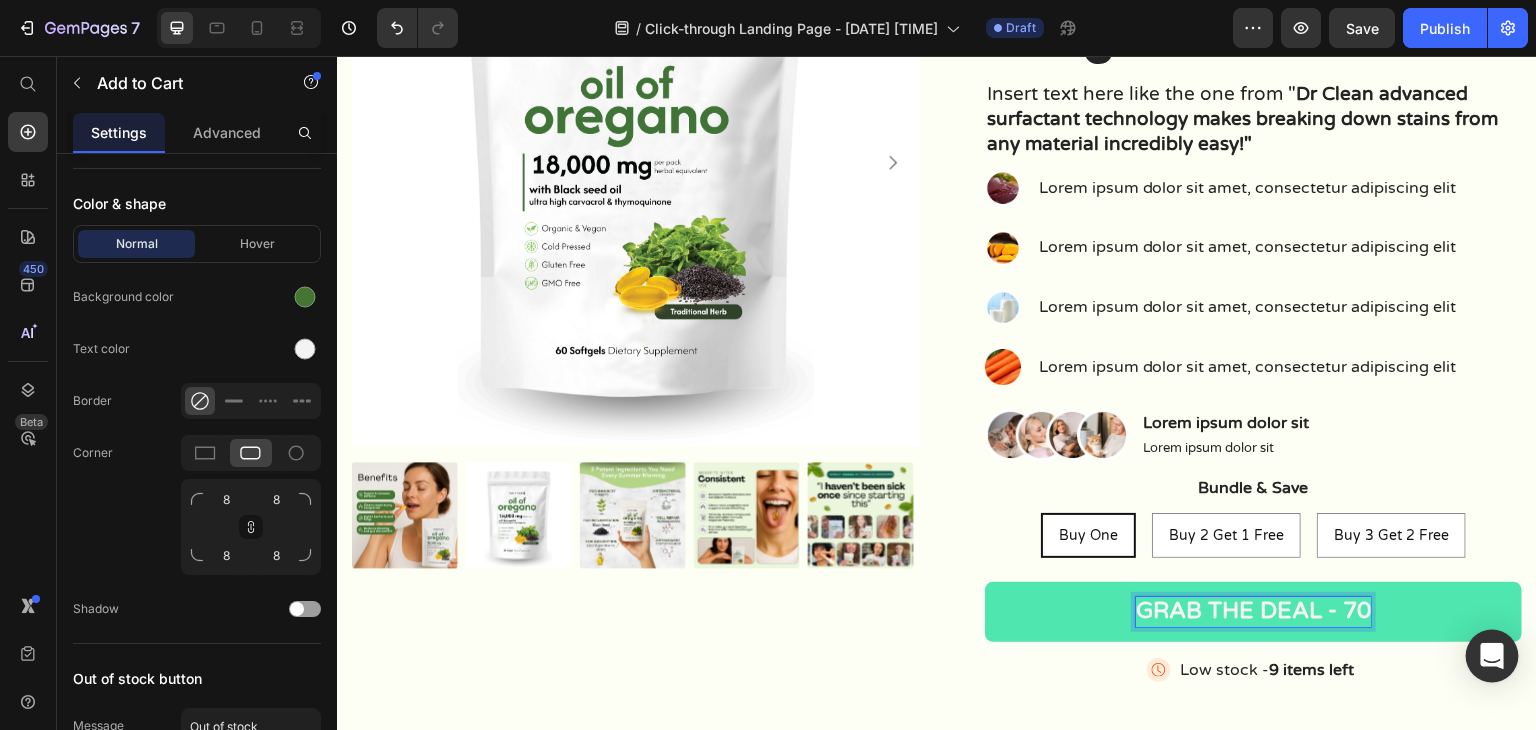 click on "Grab the deal - 70" at bounding box center (1253, 612) 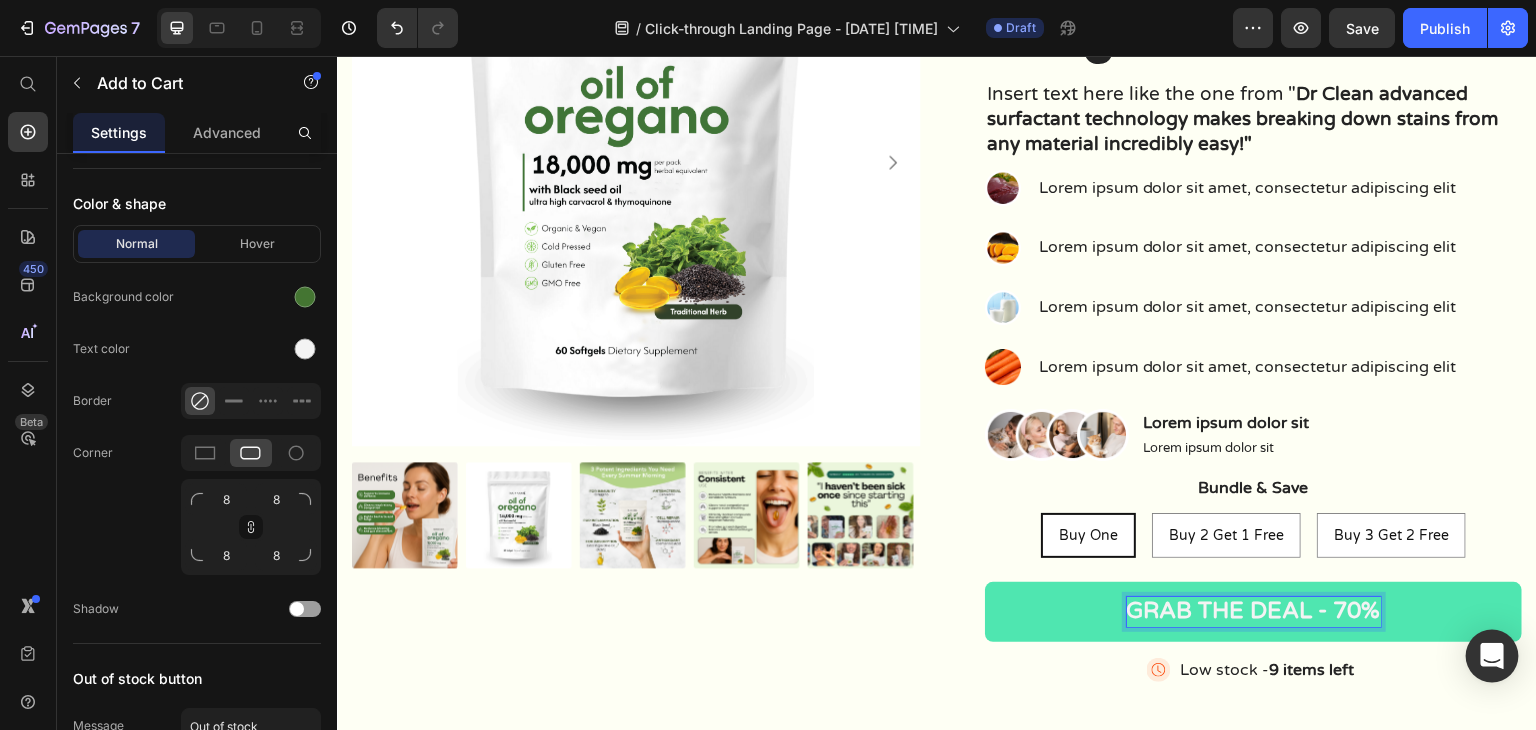 click on "Grab the deal - 70%" at bounding box center [1253, 612] 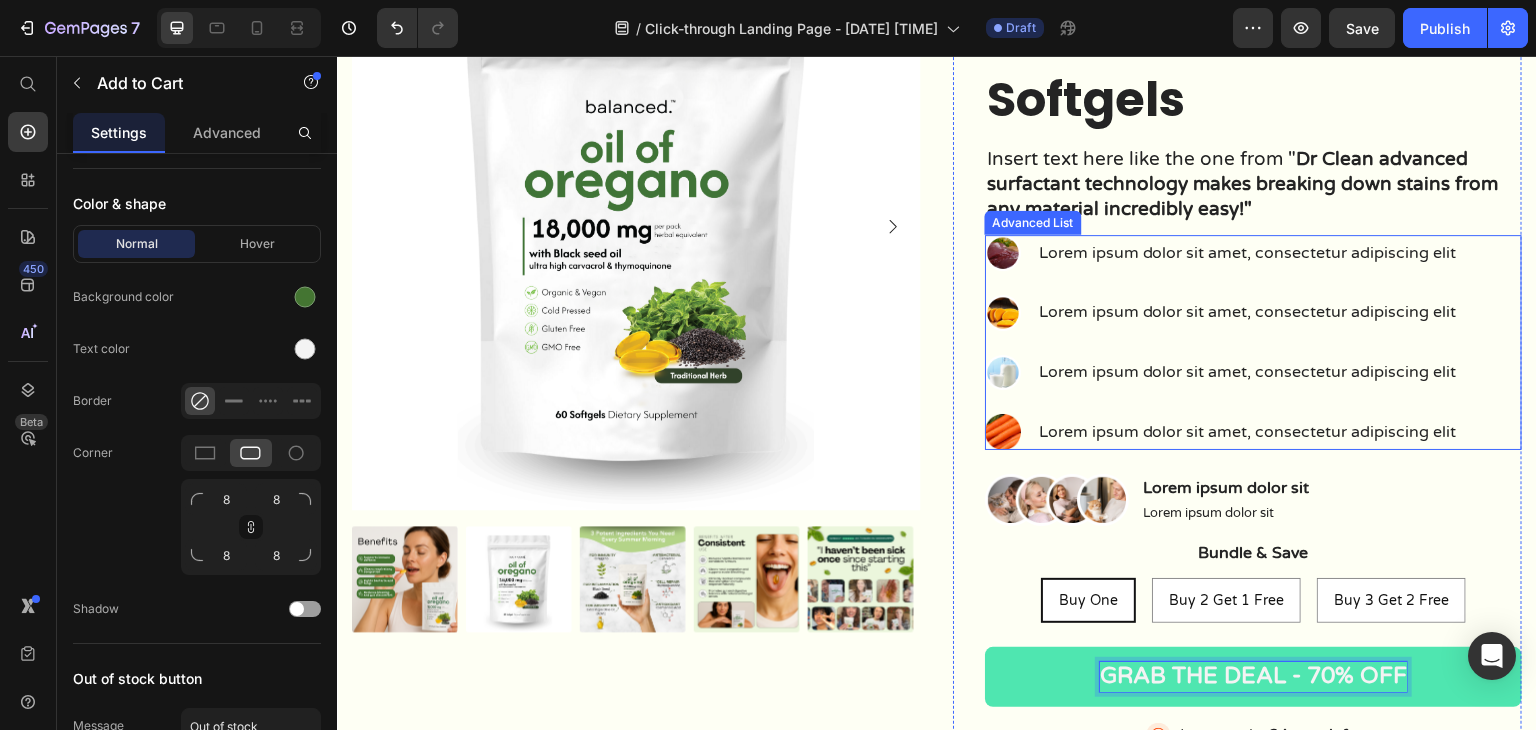 scroll, scrollTop: 200, scrollLeft: 0, axis: vertical 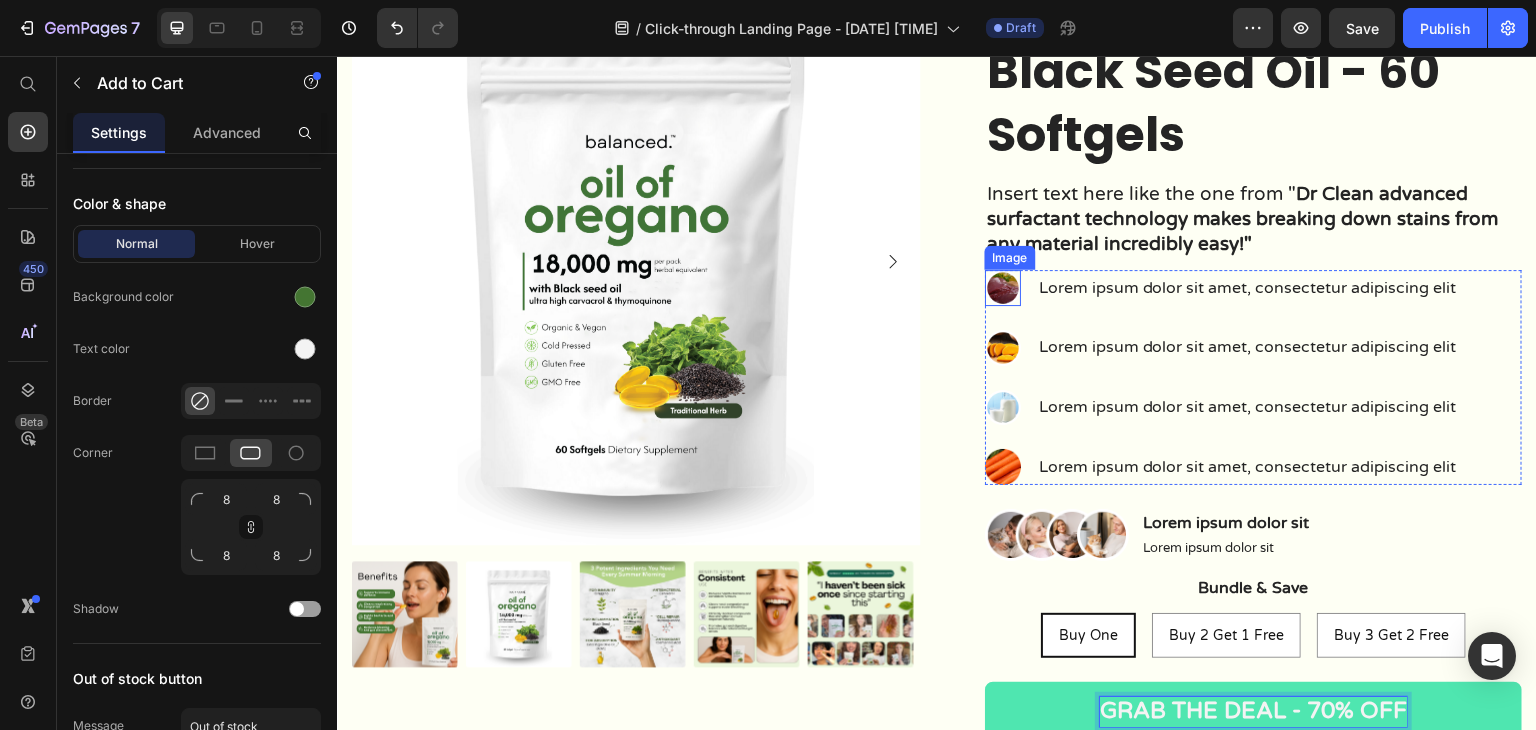 click at bounding box center (1003, 288) 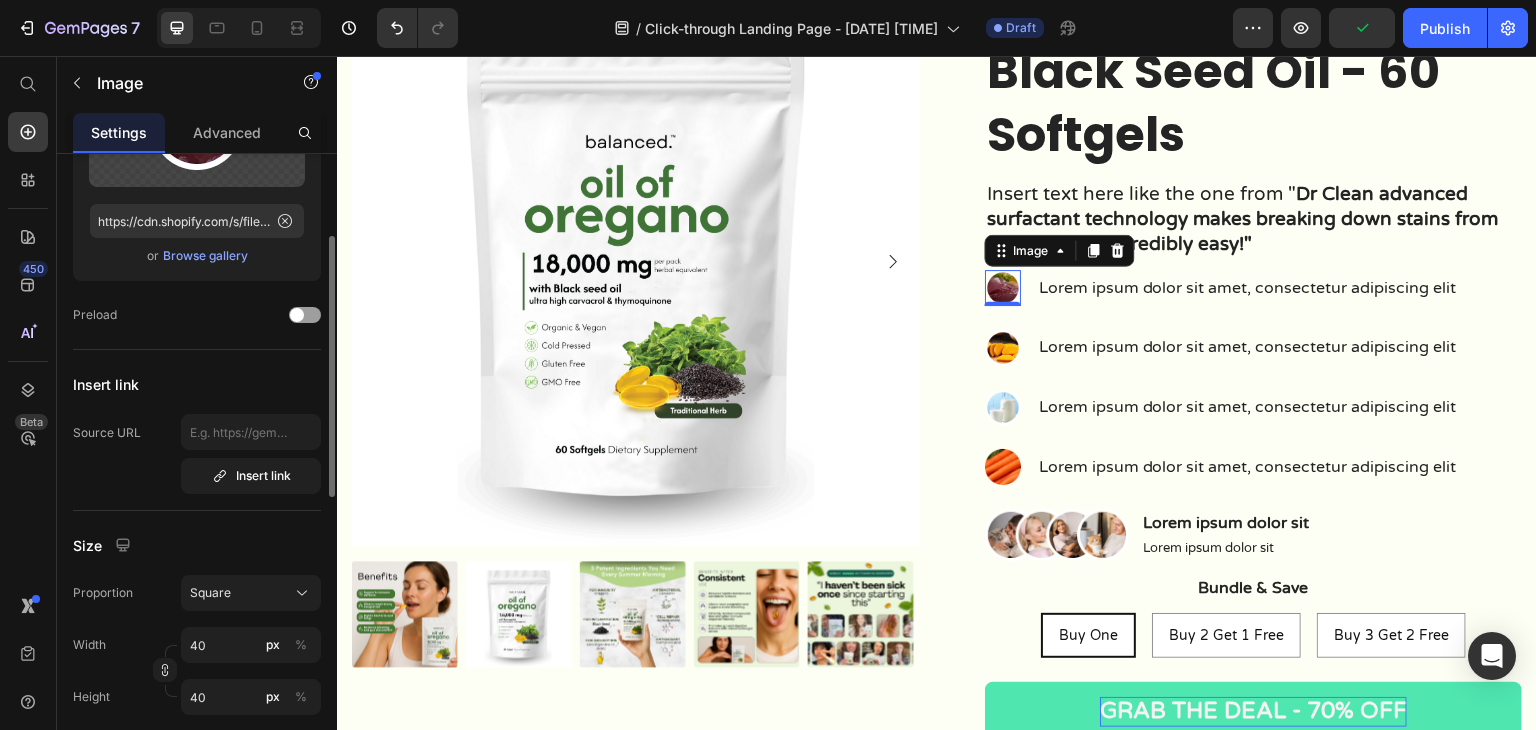 scroll, scrollTop: 0, scrollLeft: 0, axis: both 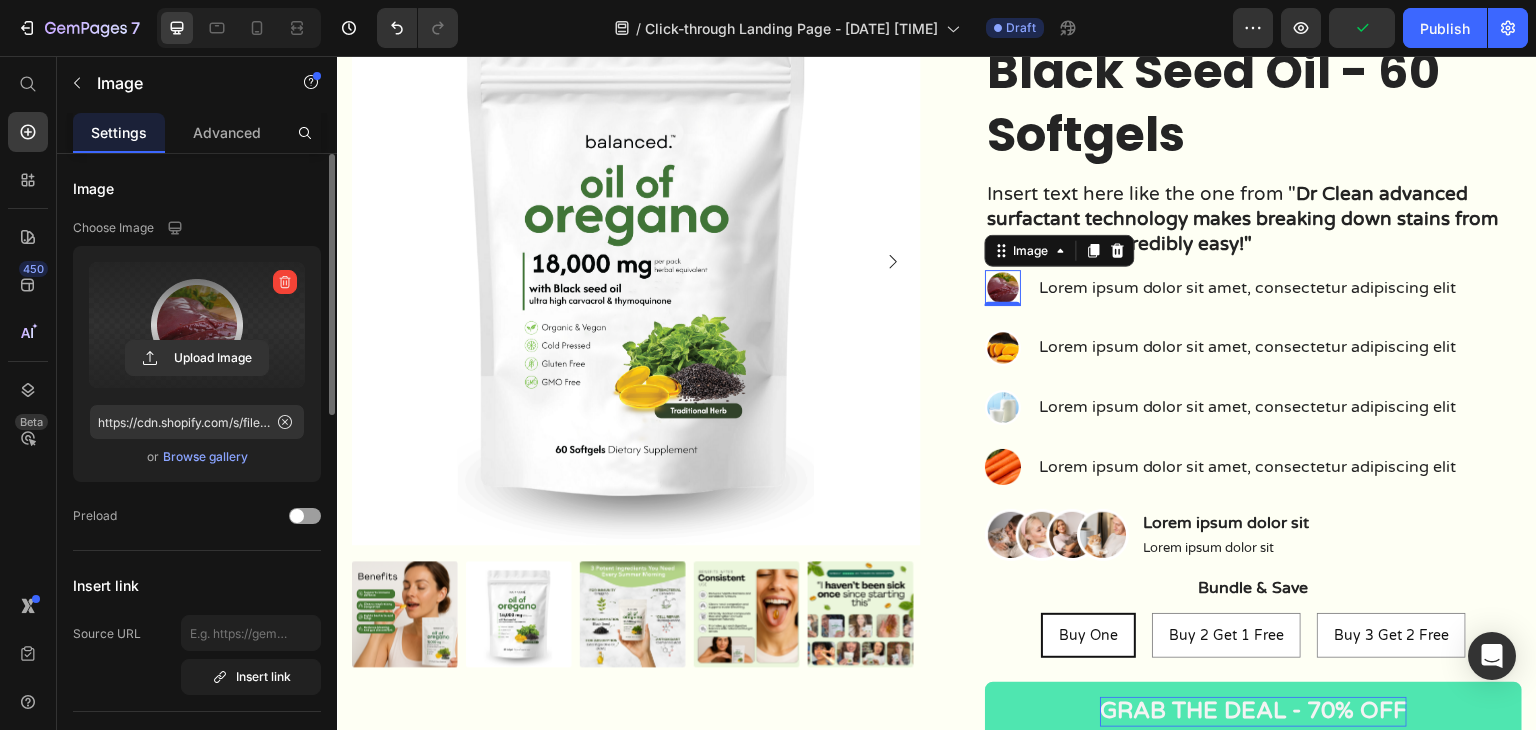 click at bounding box center [197, 325] 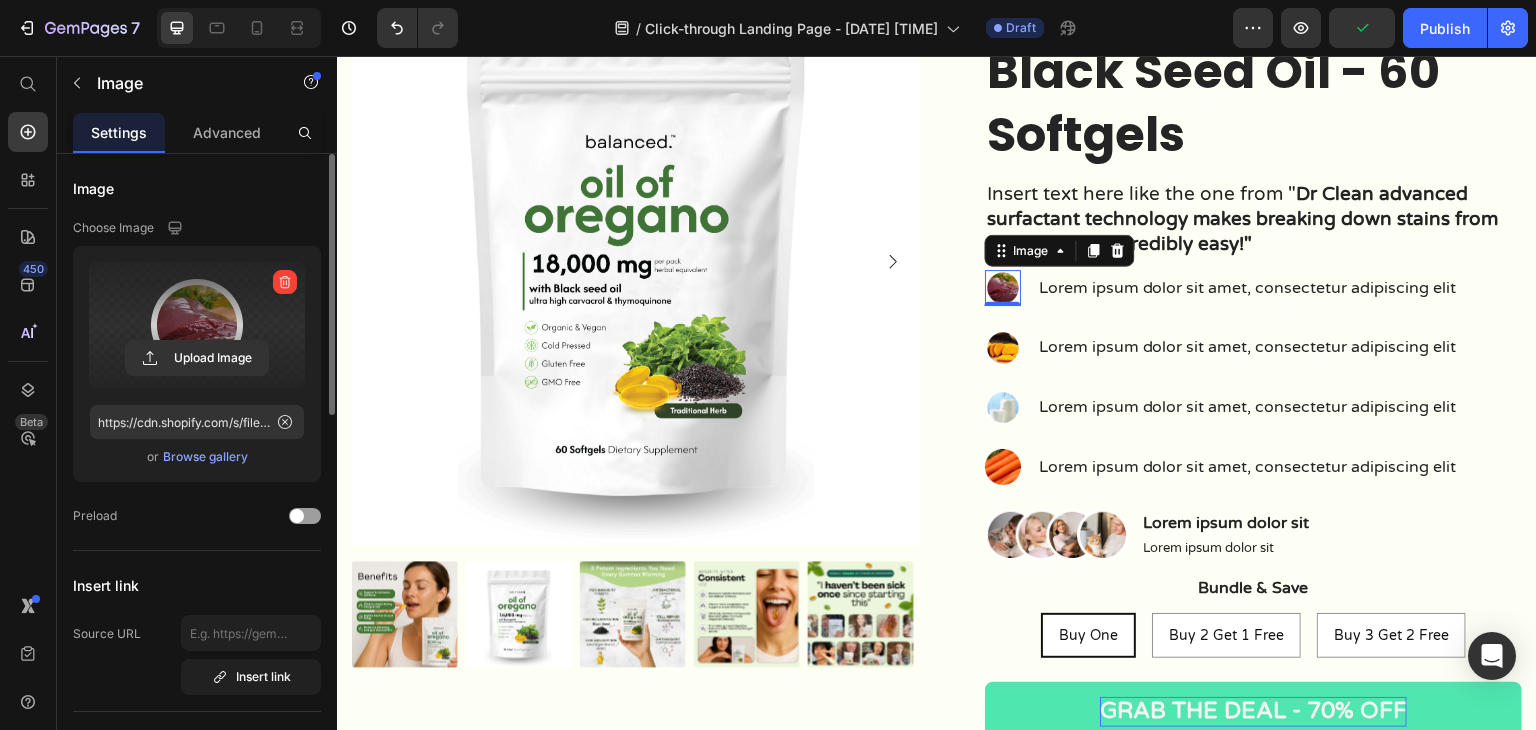 click 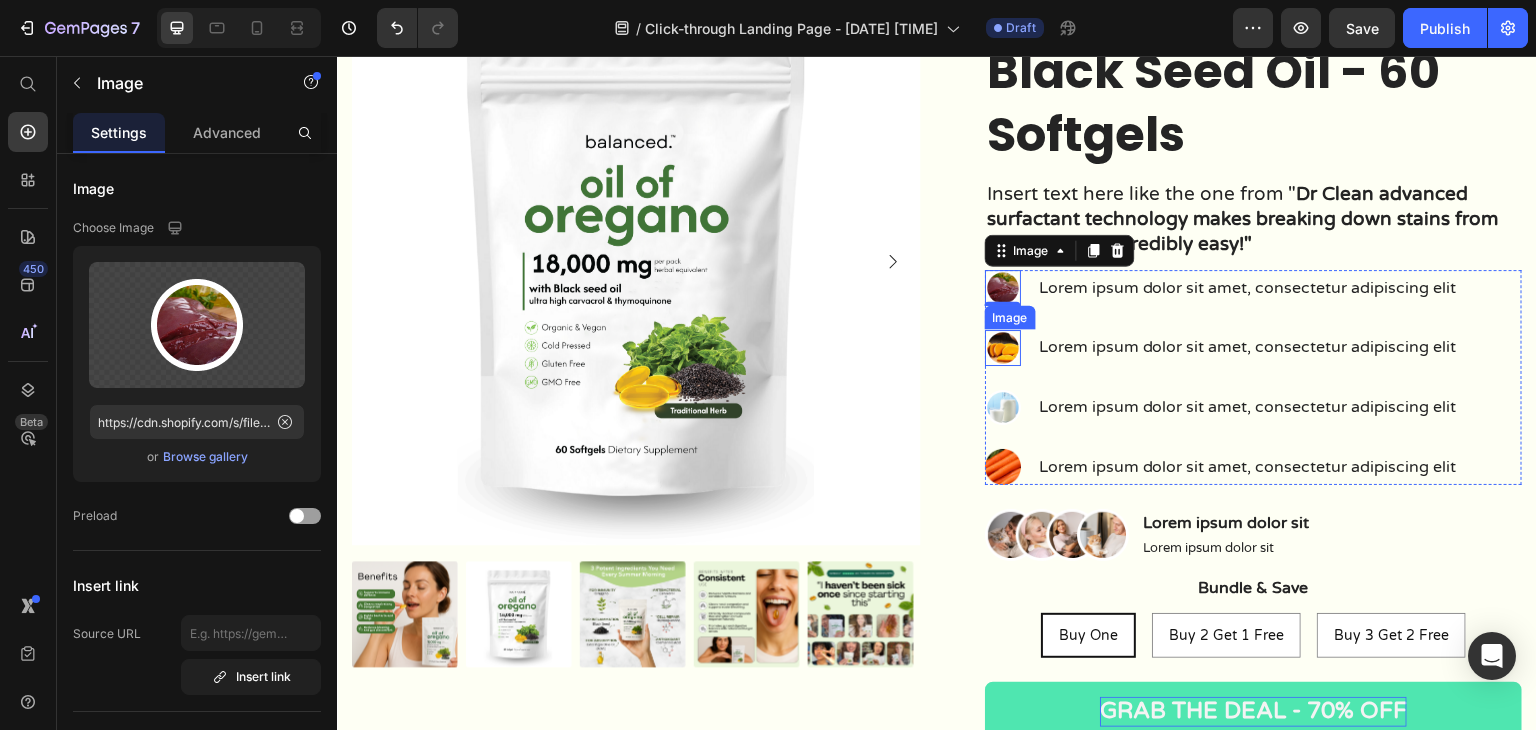 click at bounding box center (1003, 348) 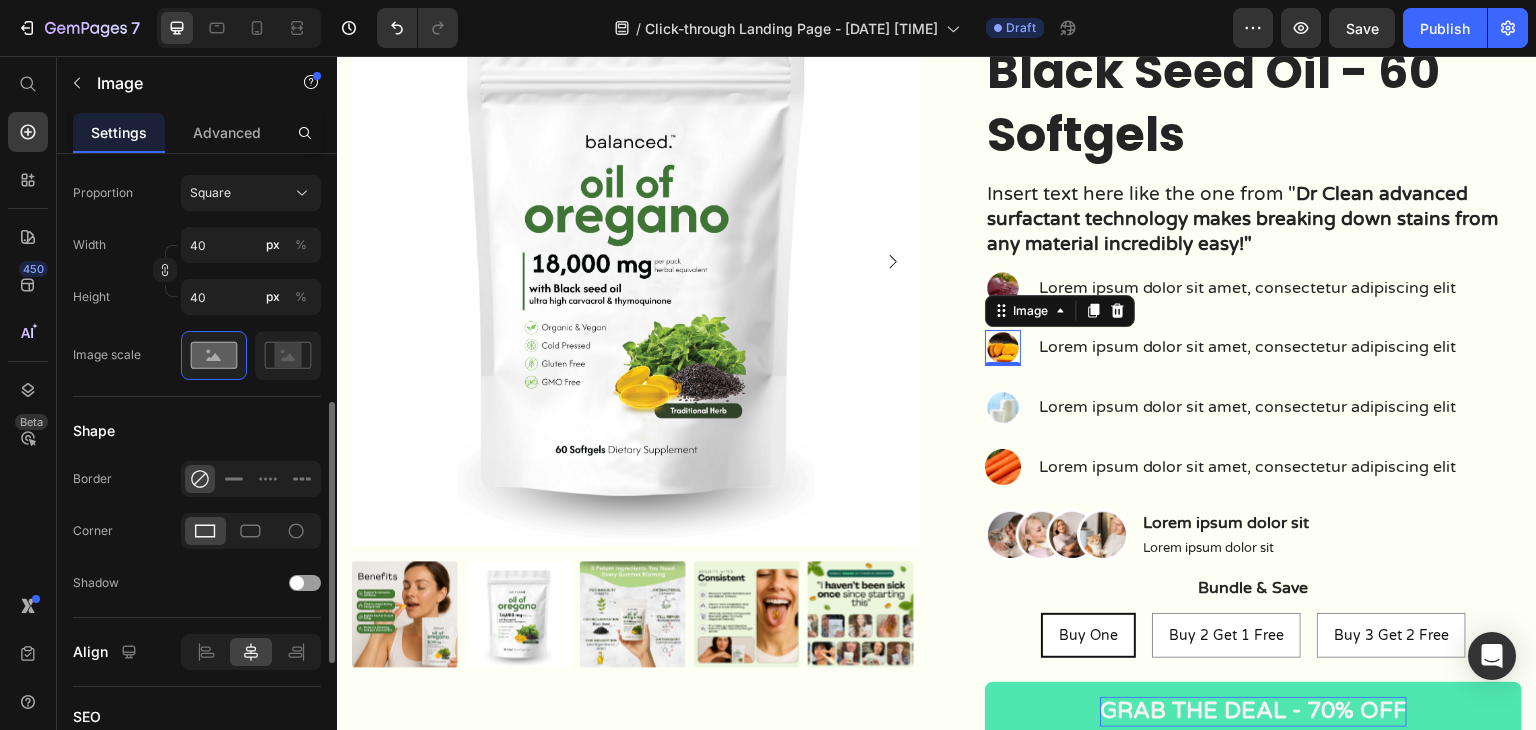scroll, scrollTop: 401, scrollLeft: 0, axis: vertical 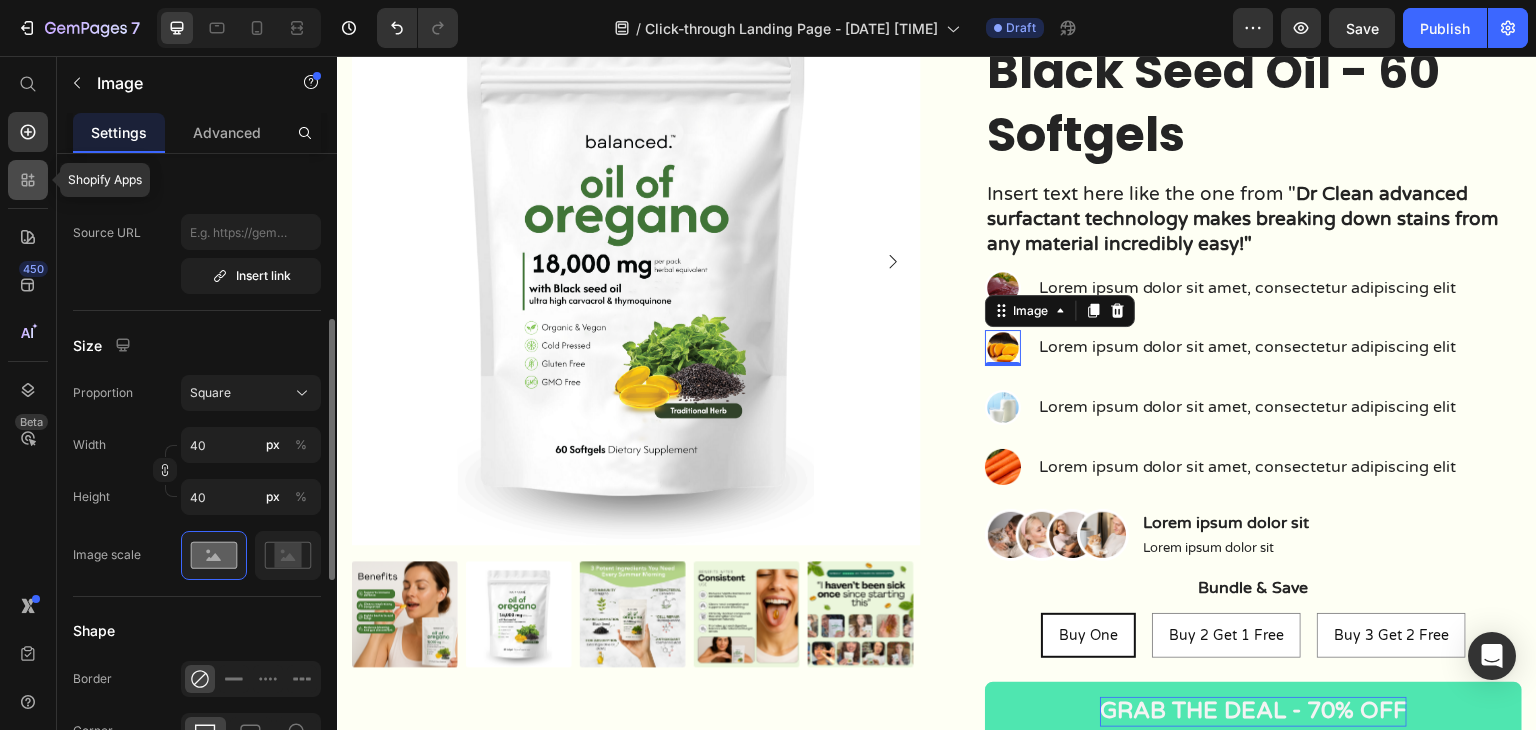 click 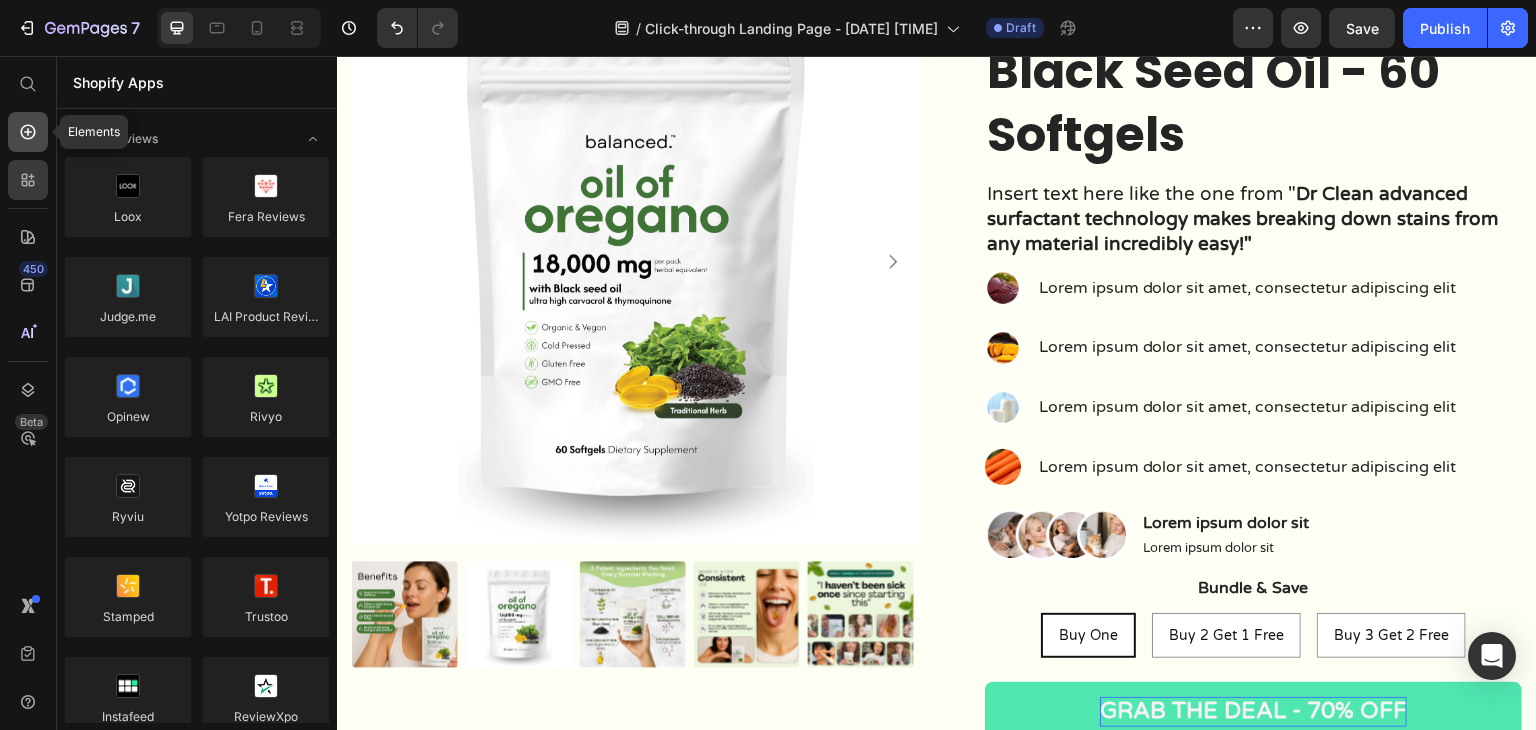 click 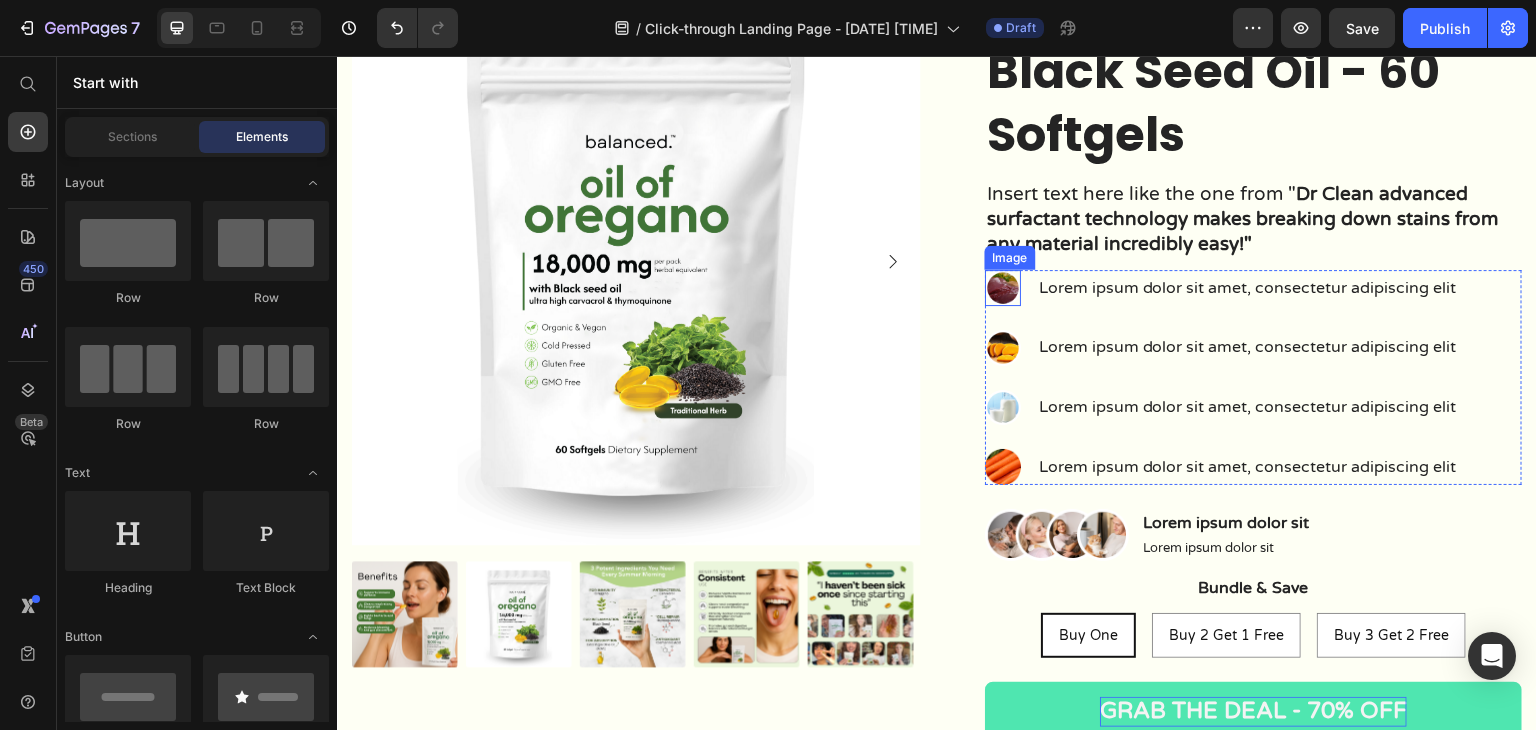 click at bounding box center (1003, 288) 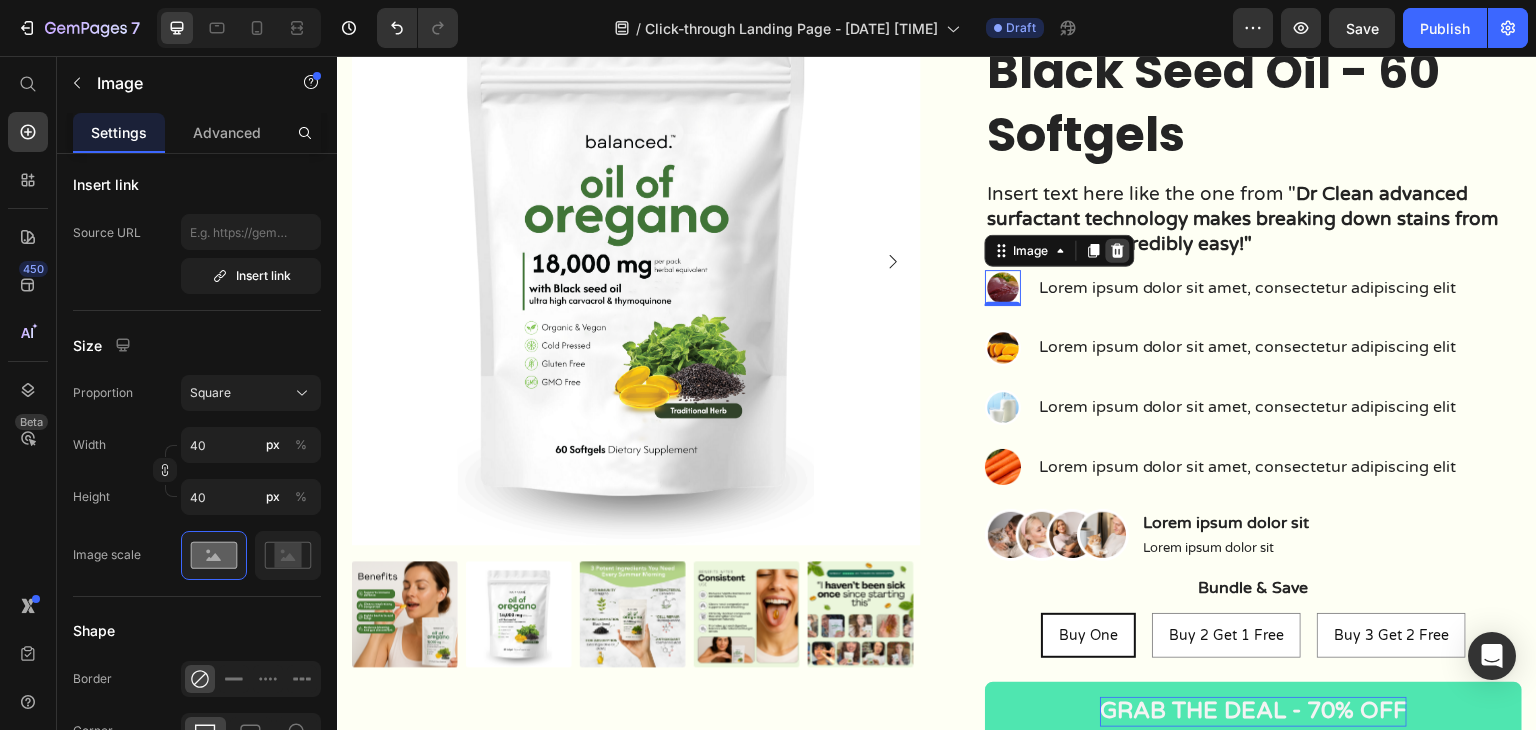 click 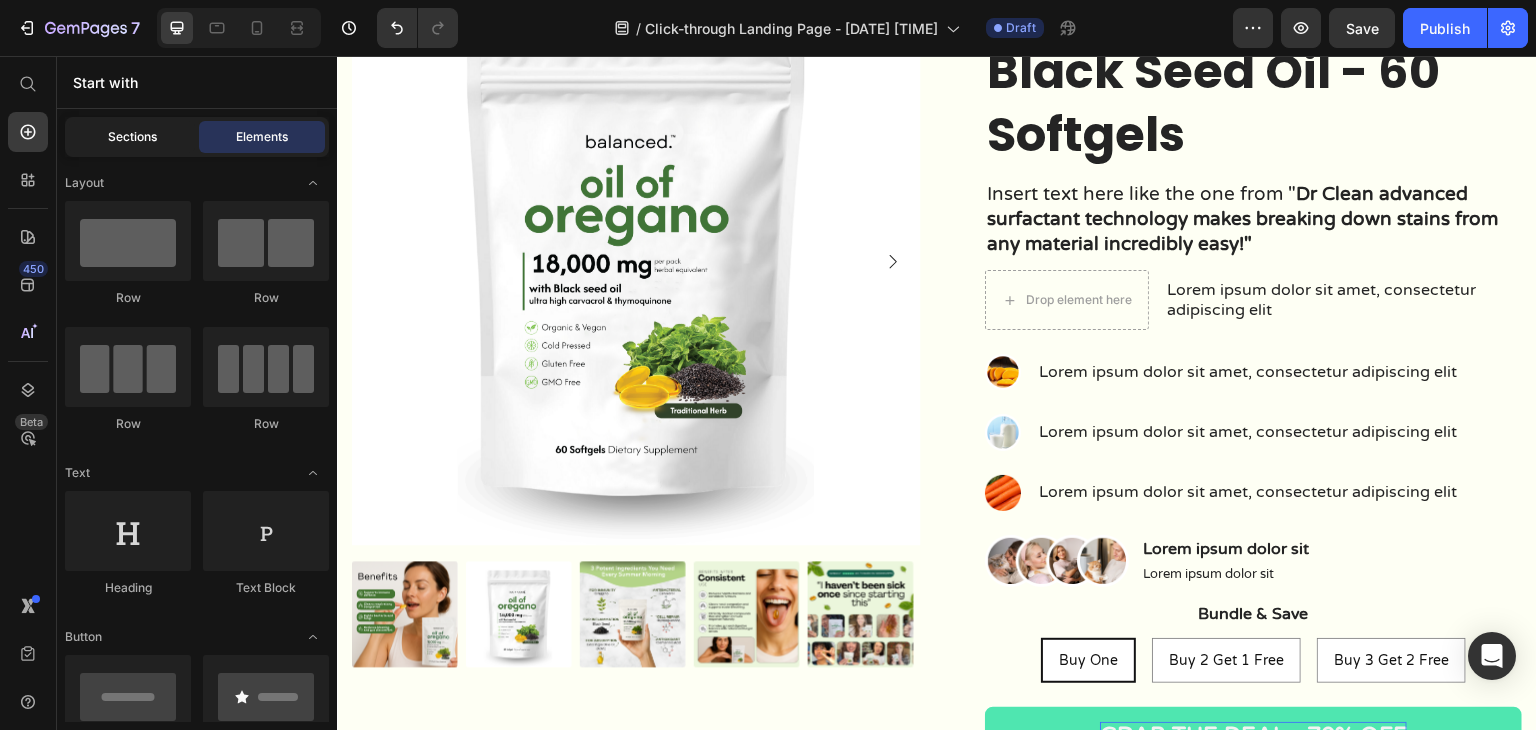 click on "Sections" at bounding box center (132, 137) 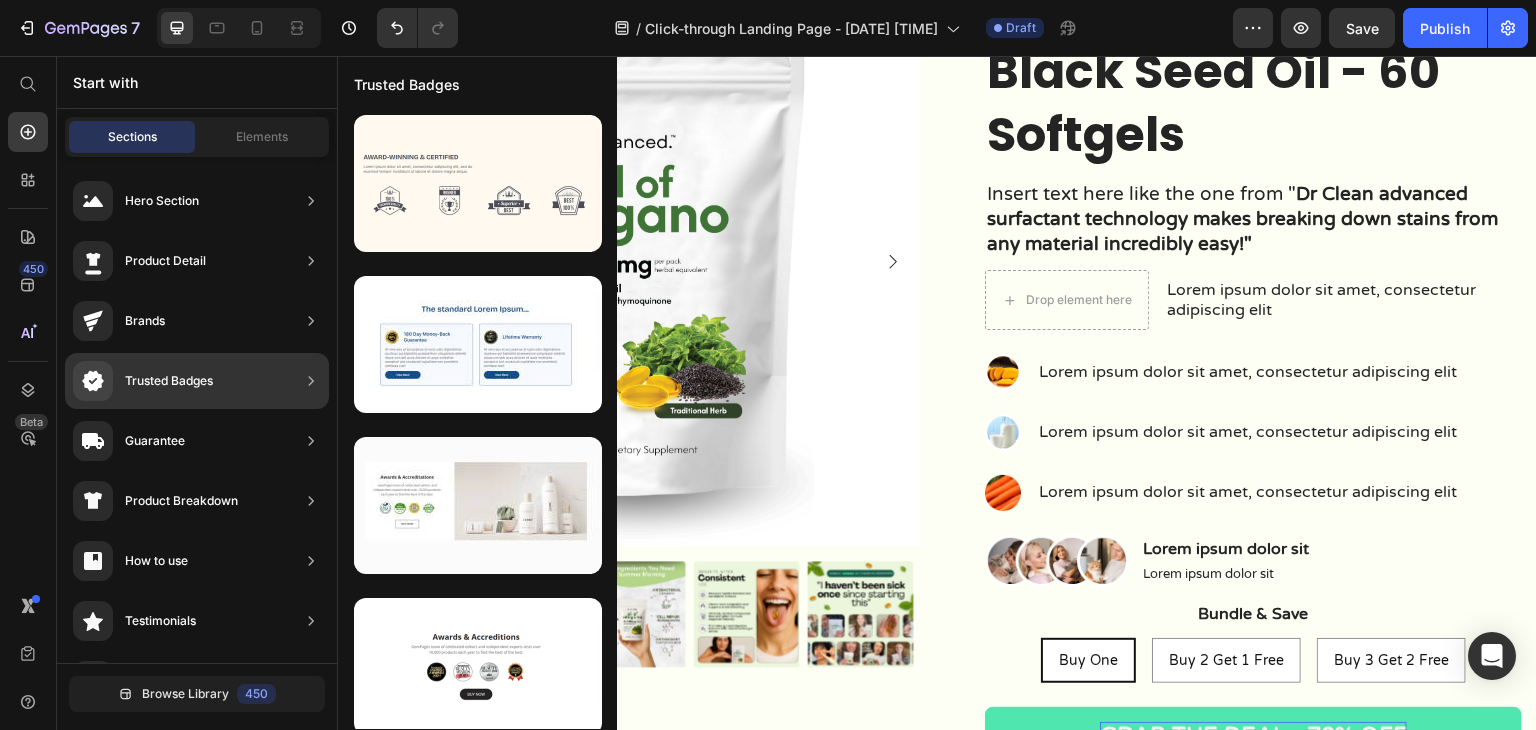 scroll, scrollTop: 200, scrollLeft: 0, axis: vertical 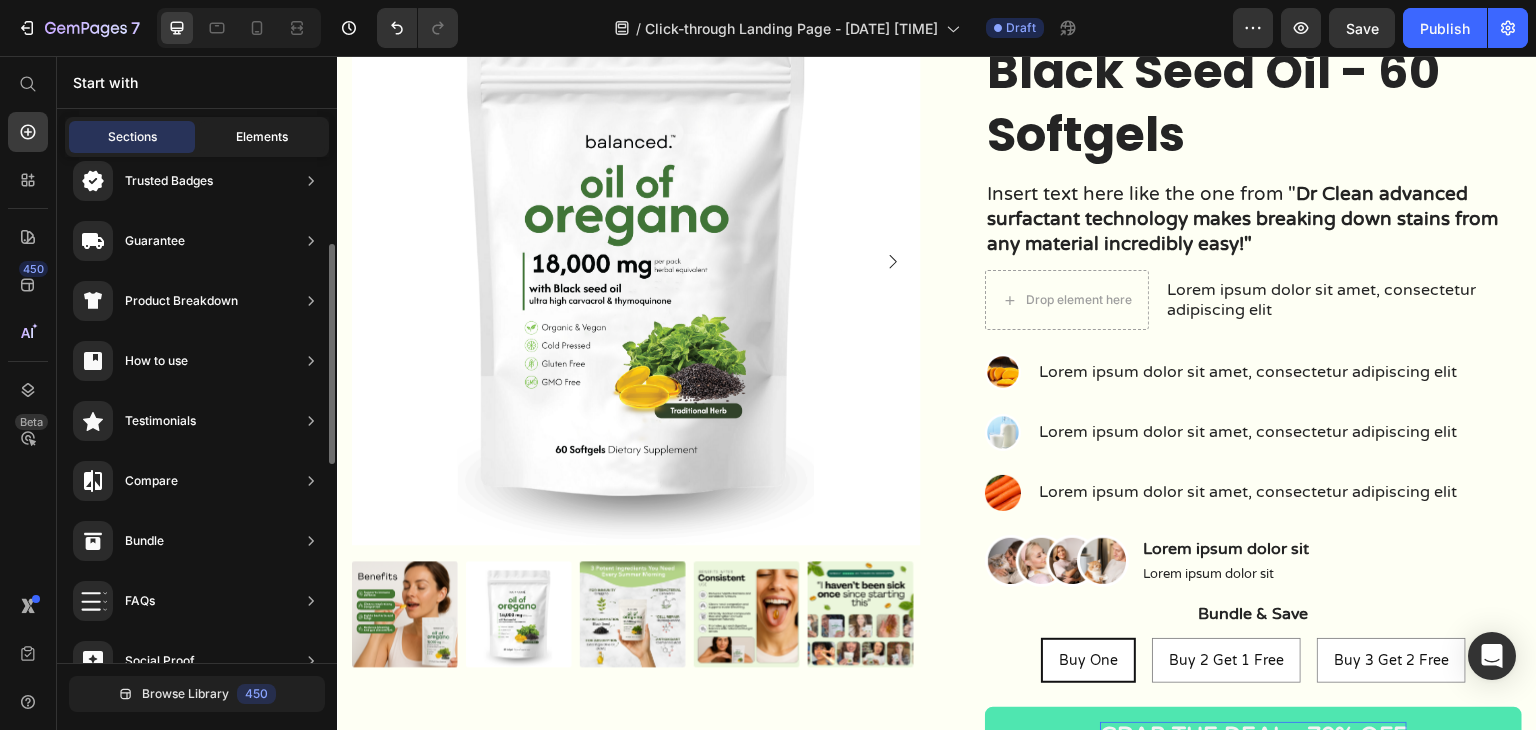 click on "Elements" at bounding box center [262, 137] 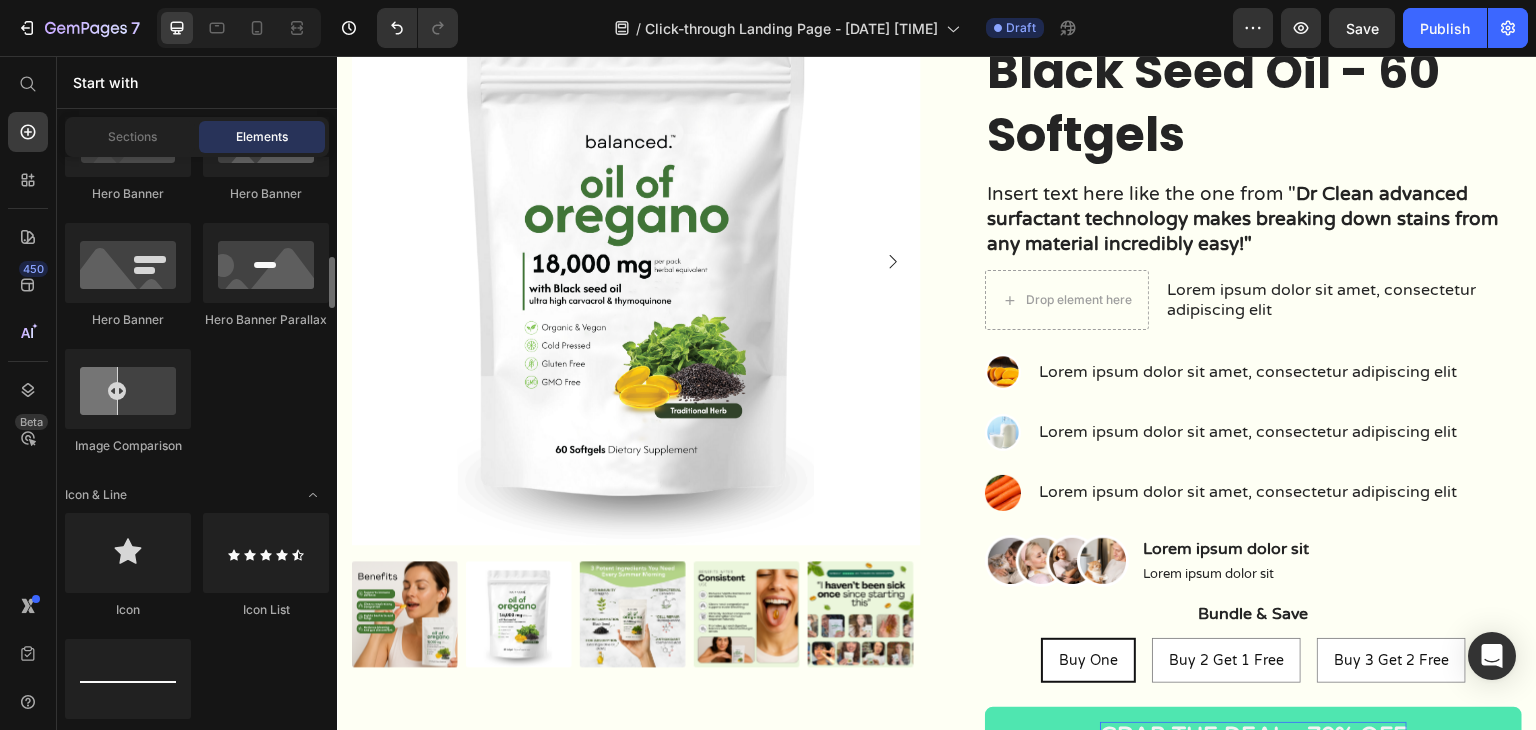scroll, scrollTop: 1300, scrollLeft: 0, axis: vertical 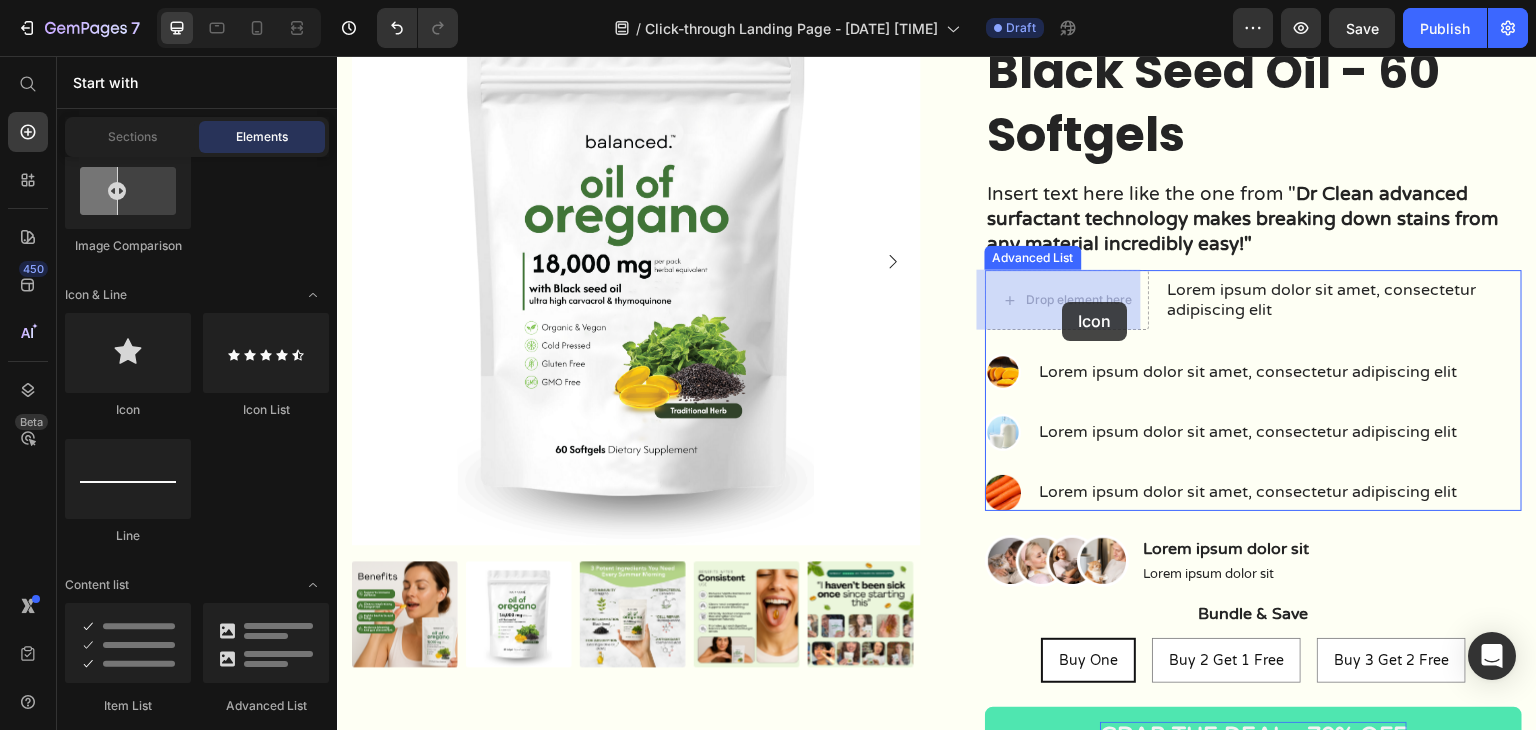 drag, startPoint x: 474, startPoint y: 409, endPoint x: 1063, endPoint y: 302, distance: 598.64014 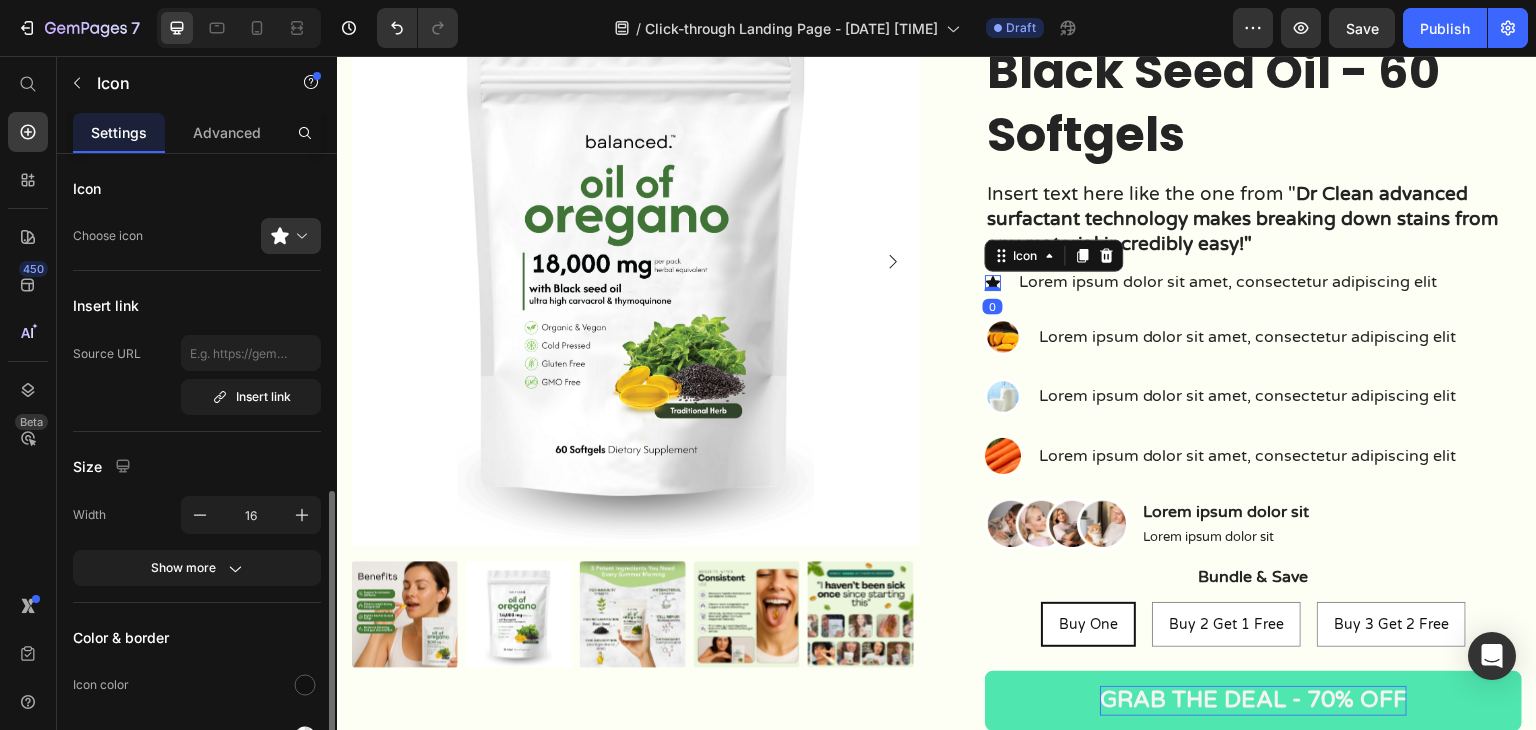 scroll, scrollTop: 200, scrollLeft: 0, axis: vertical 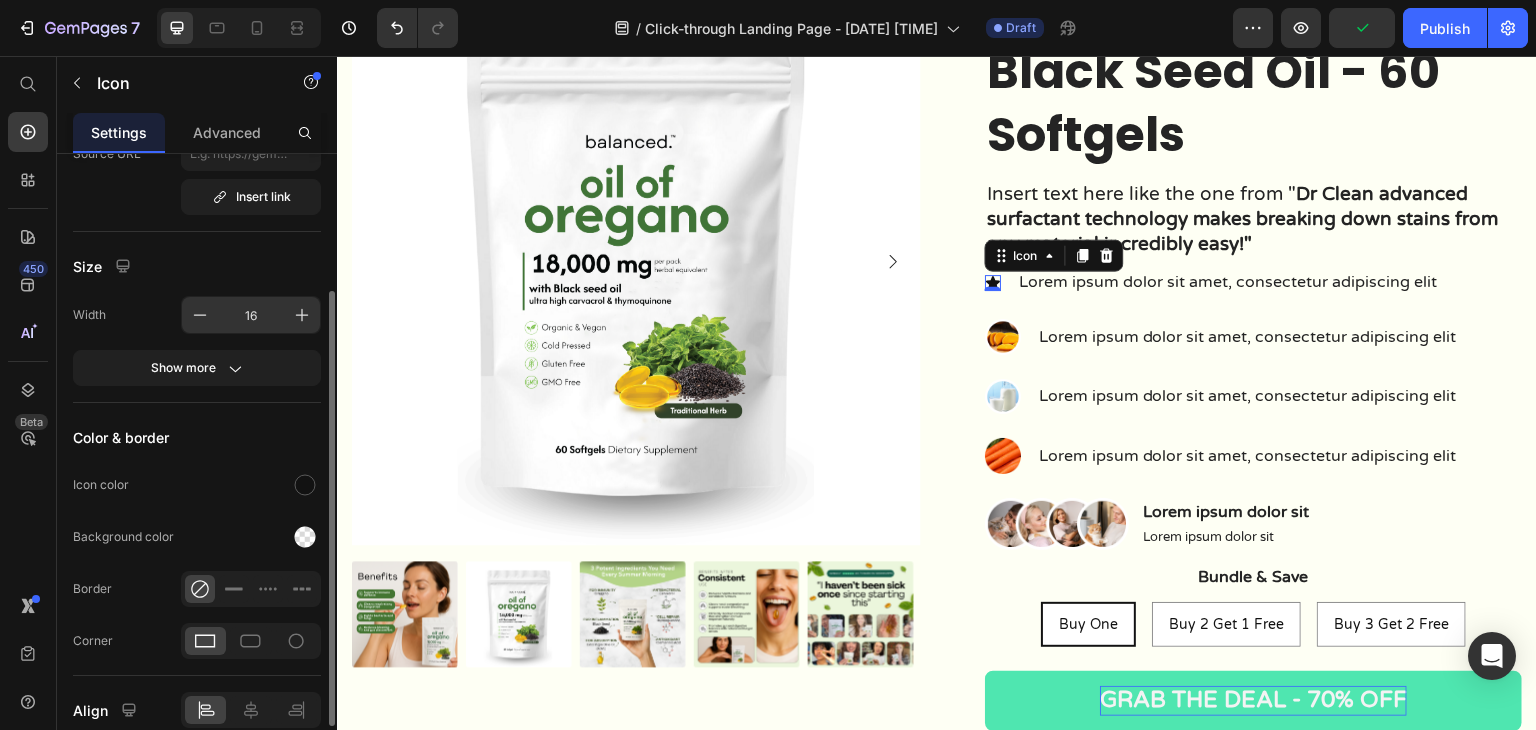 click on "16" at bounding box center (251, 315) 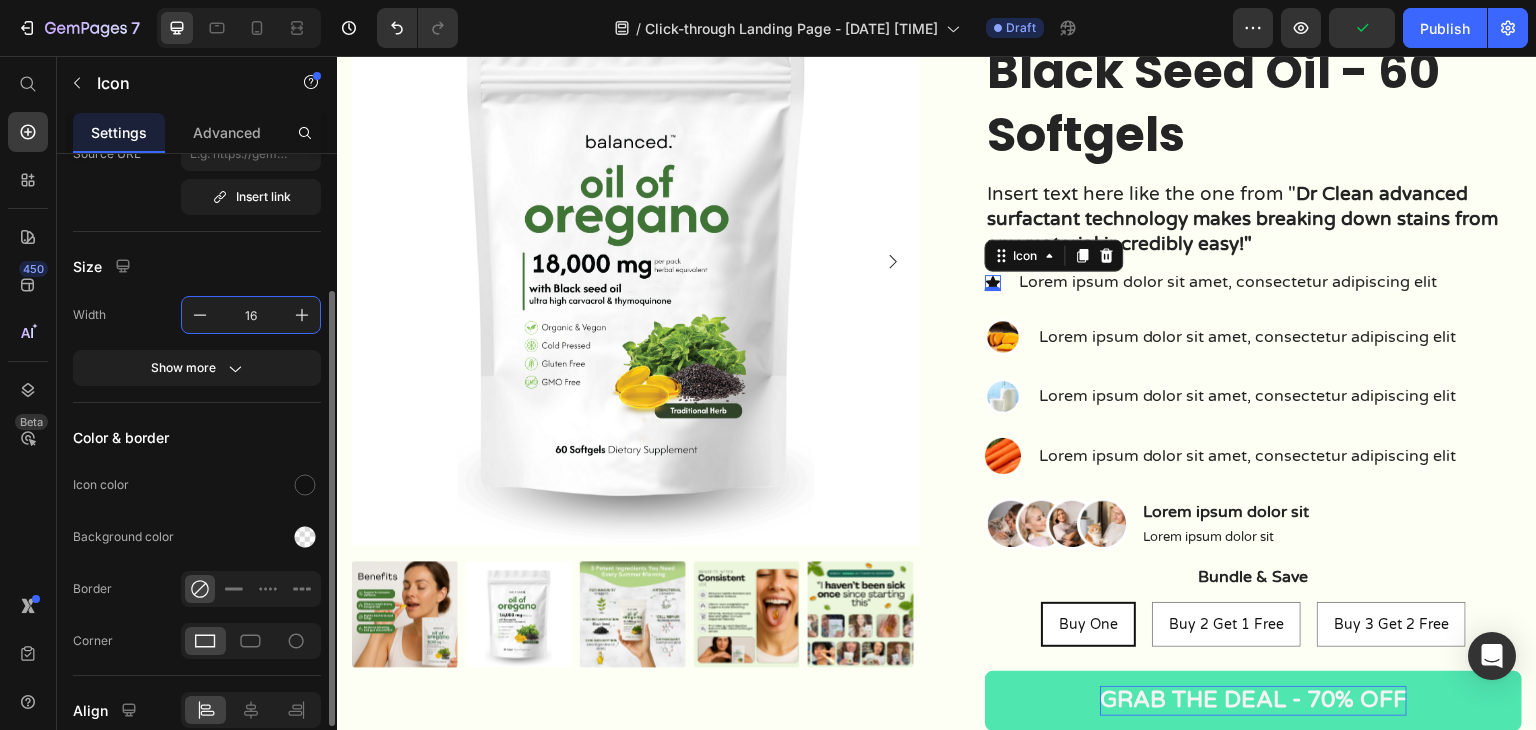 click on "16" at bounding box center [251, 315] 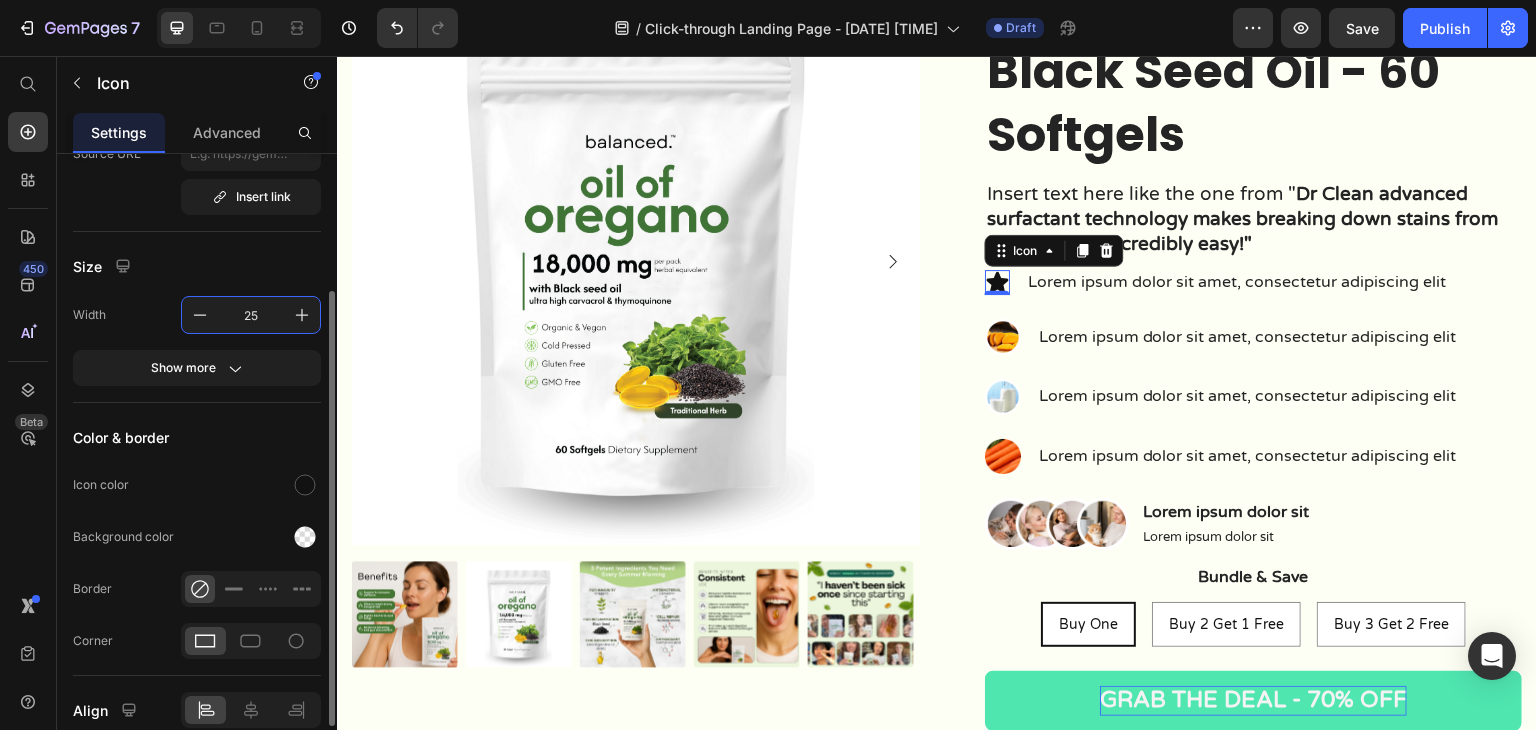 click on "25" at bounding box center [251, 315] 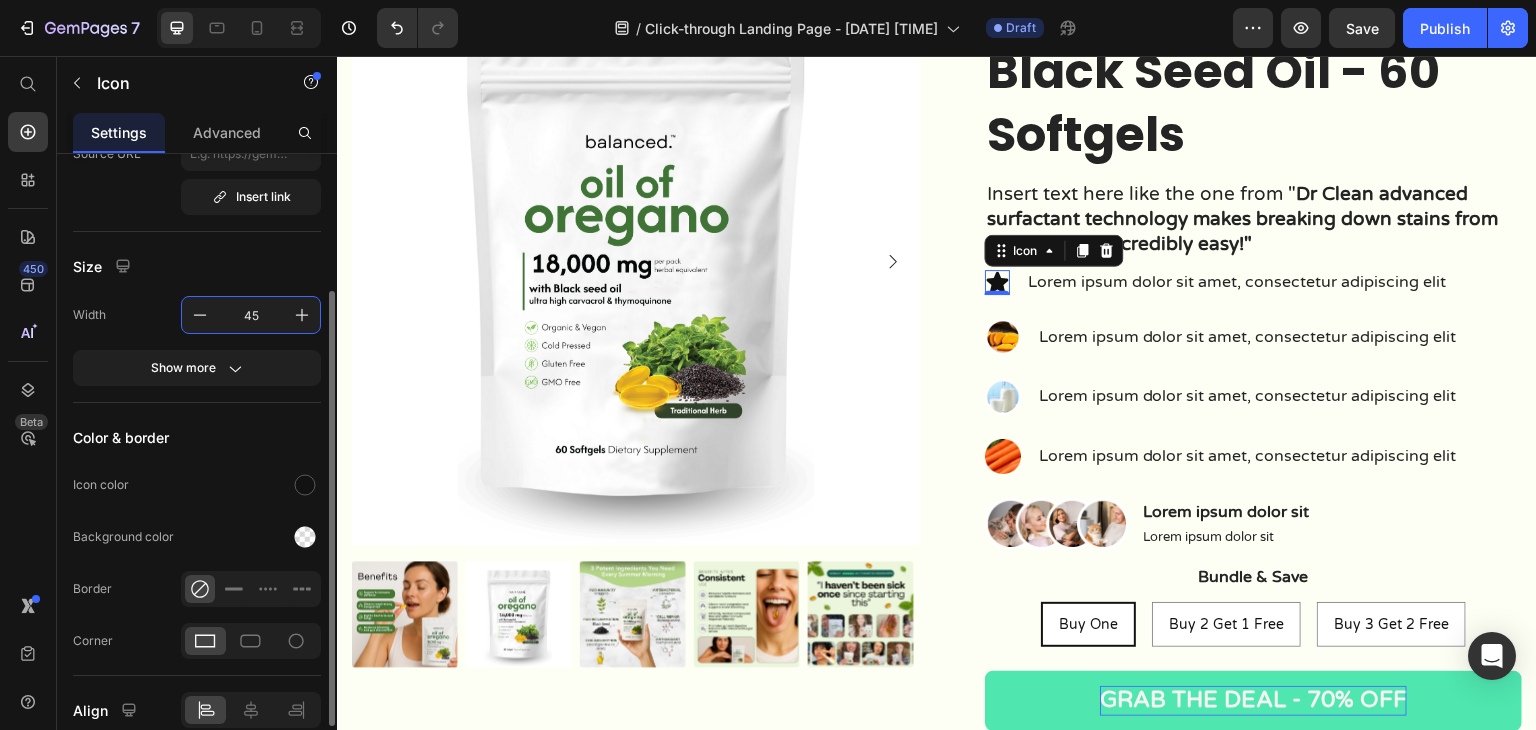 type on "45" 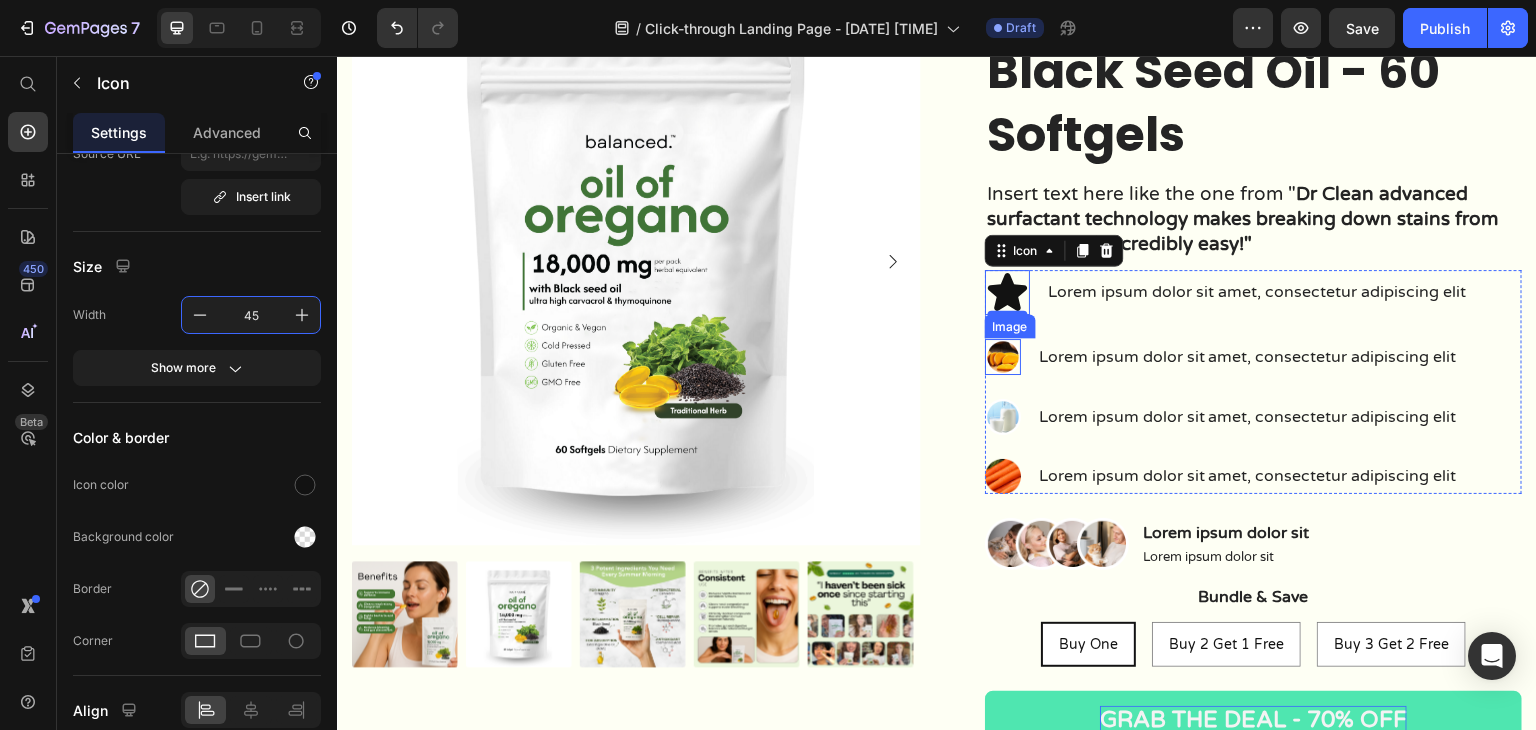 click at bounding box center [1003, 357] 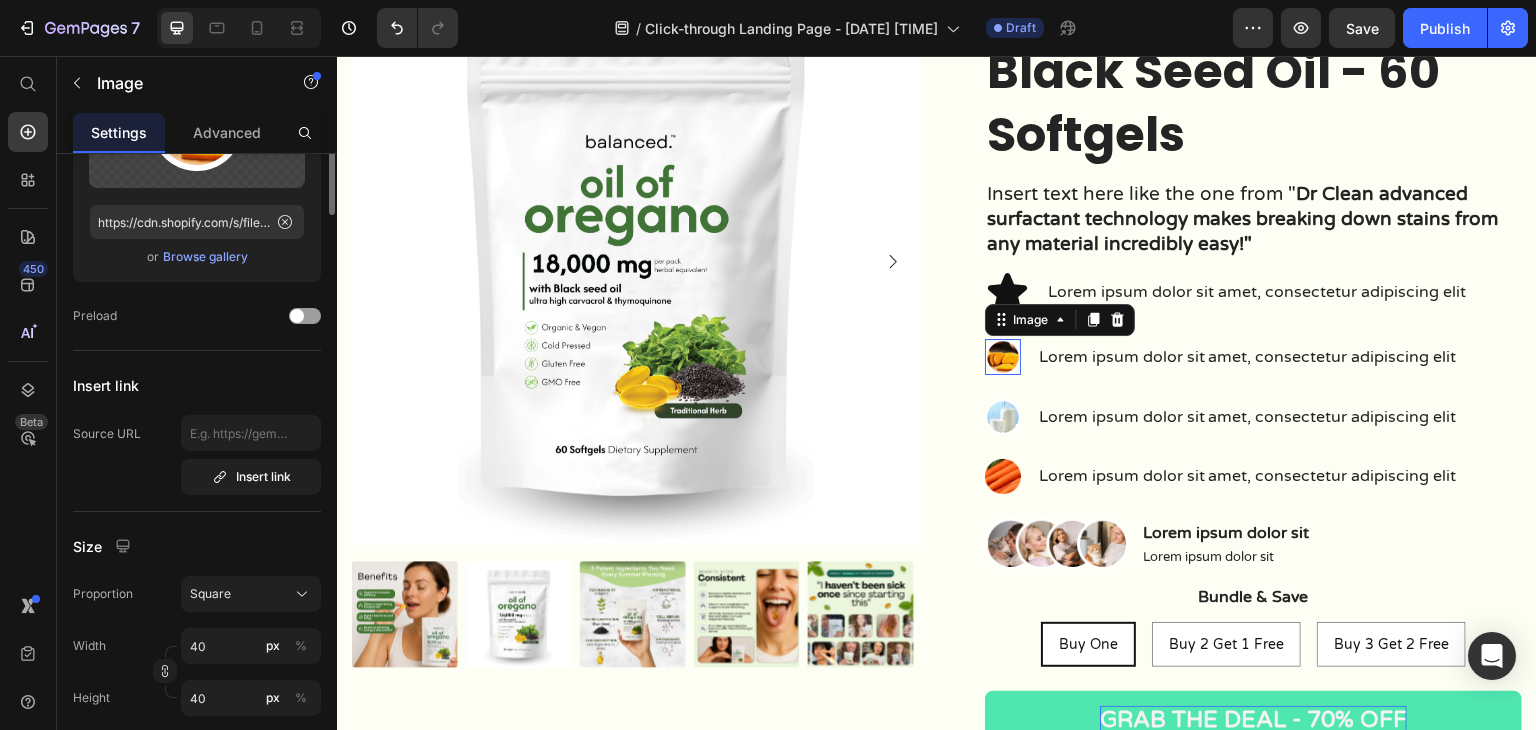 scroll, scrollTop: 0, scrollLeft: 0, axis: both 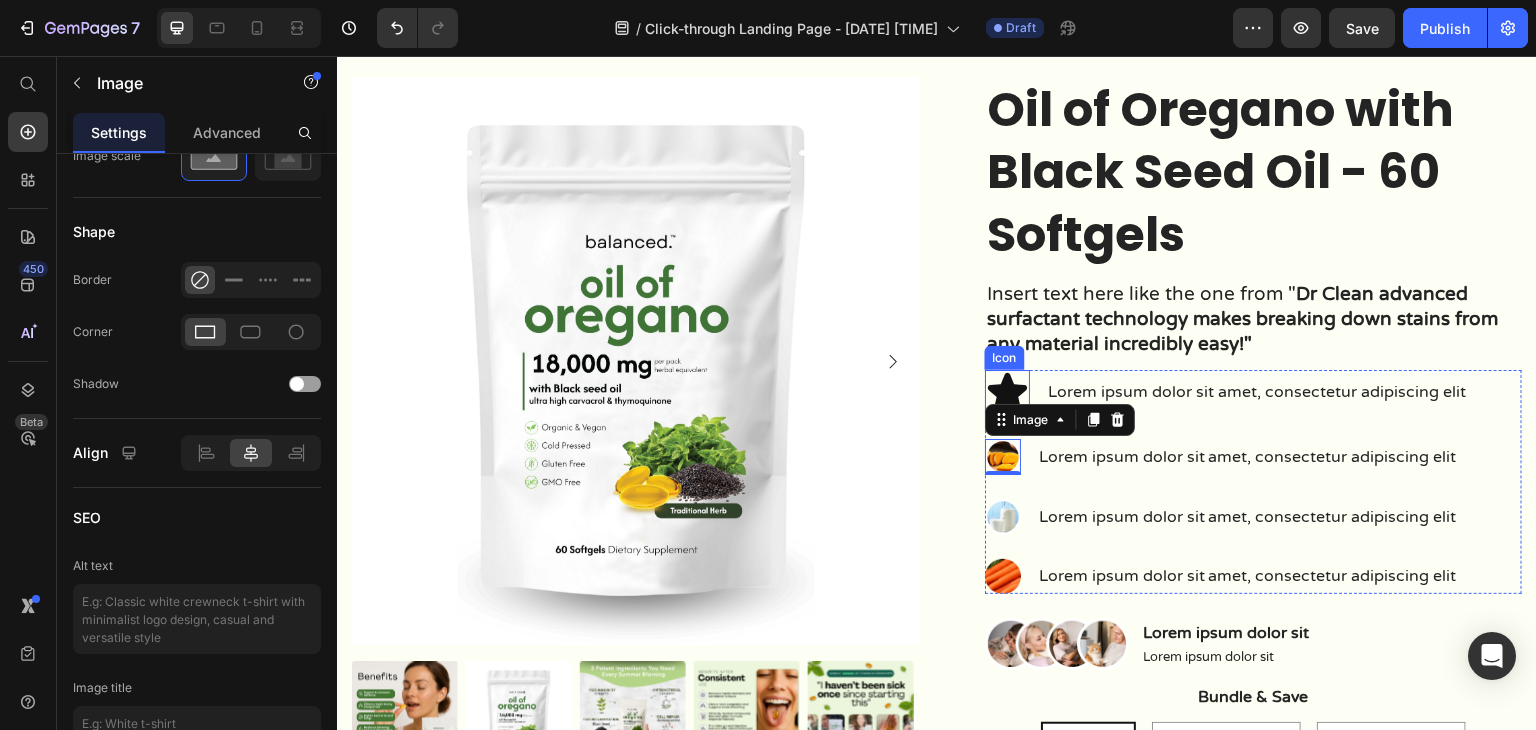 click 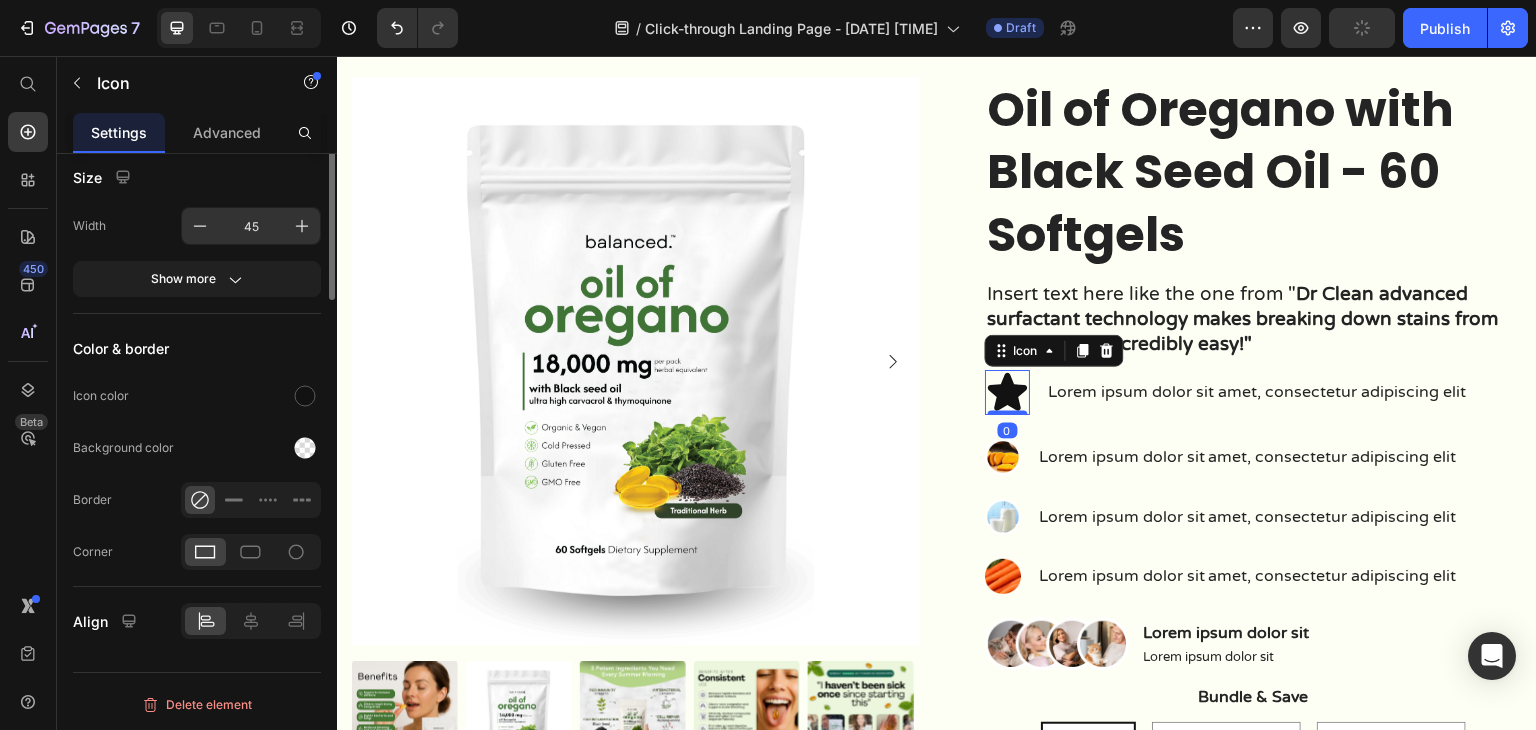 scroll, scrollTop: 0, scrollLeft: 0, axis: both 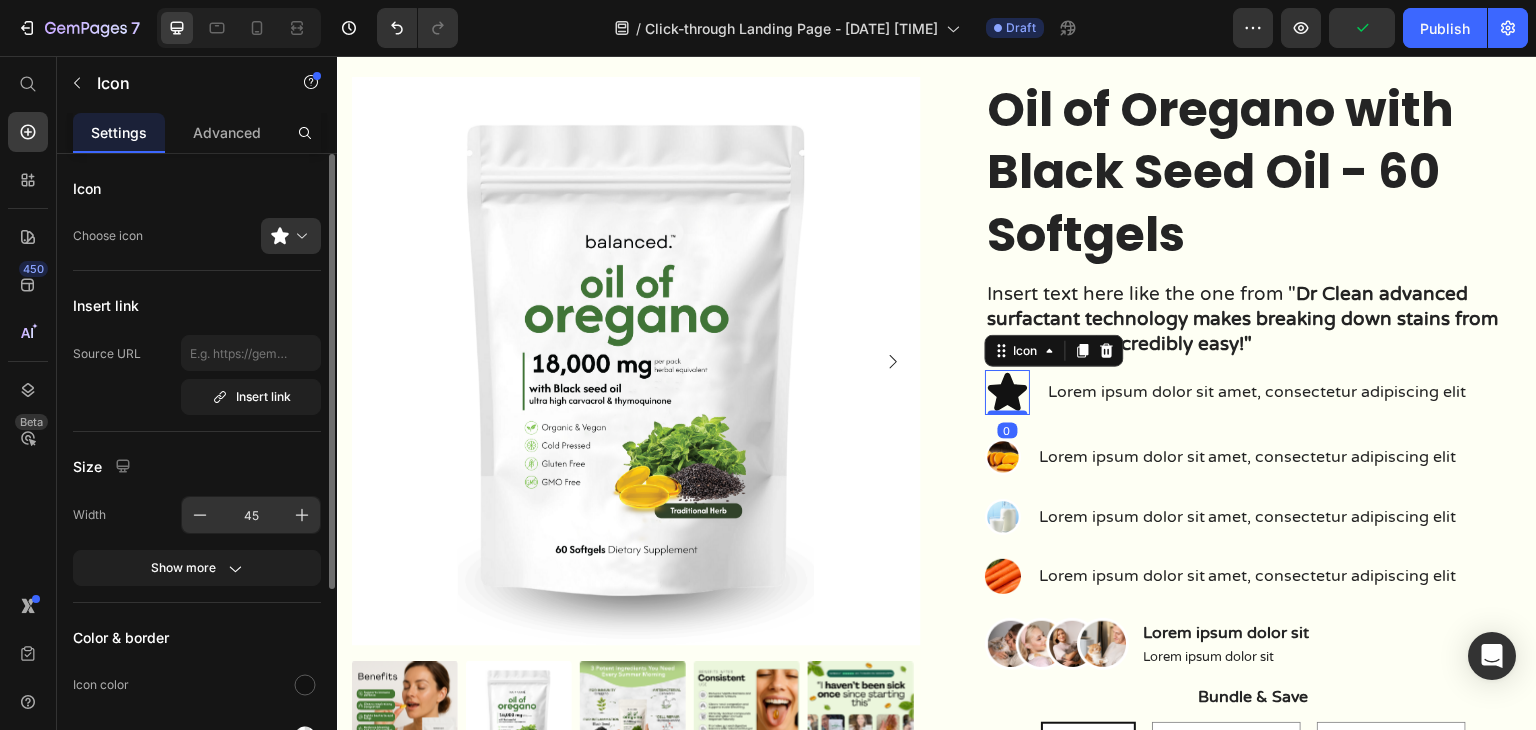 click on "45" at bounding box center (251, 515) 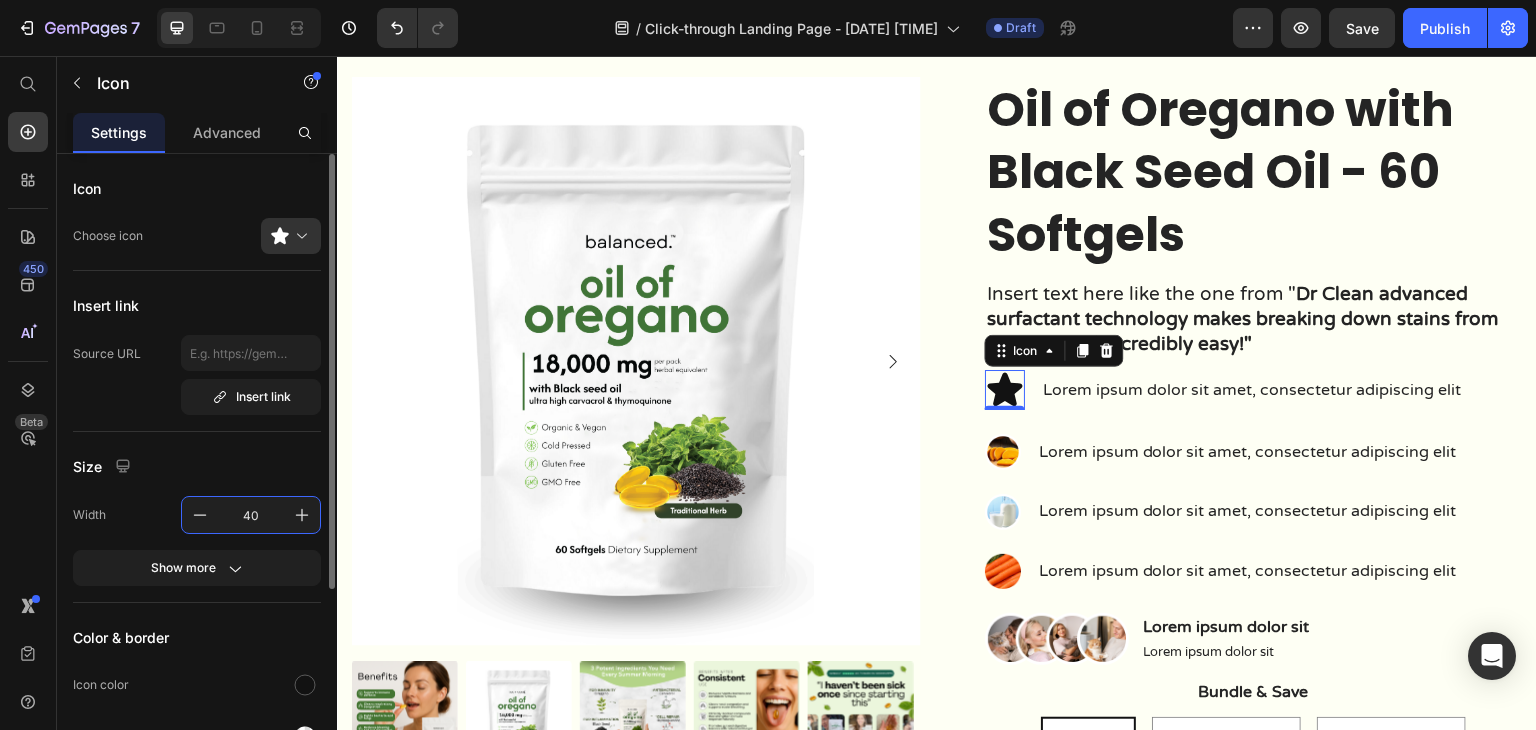 type on "4" 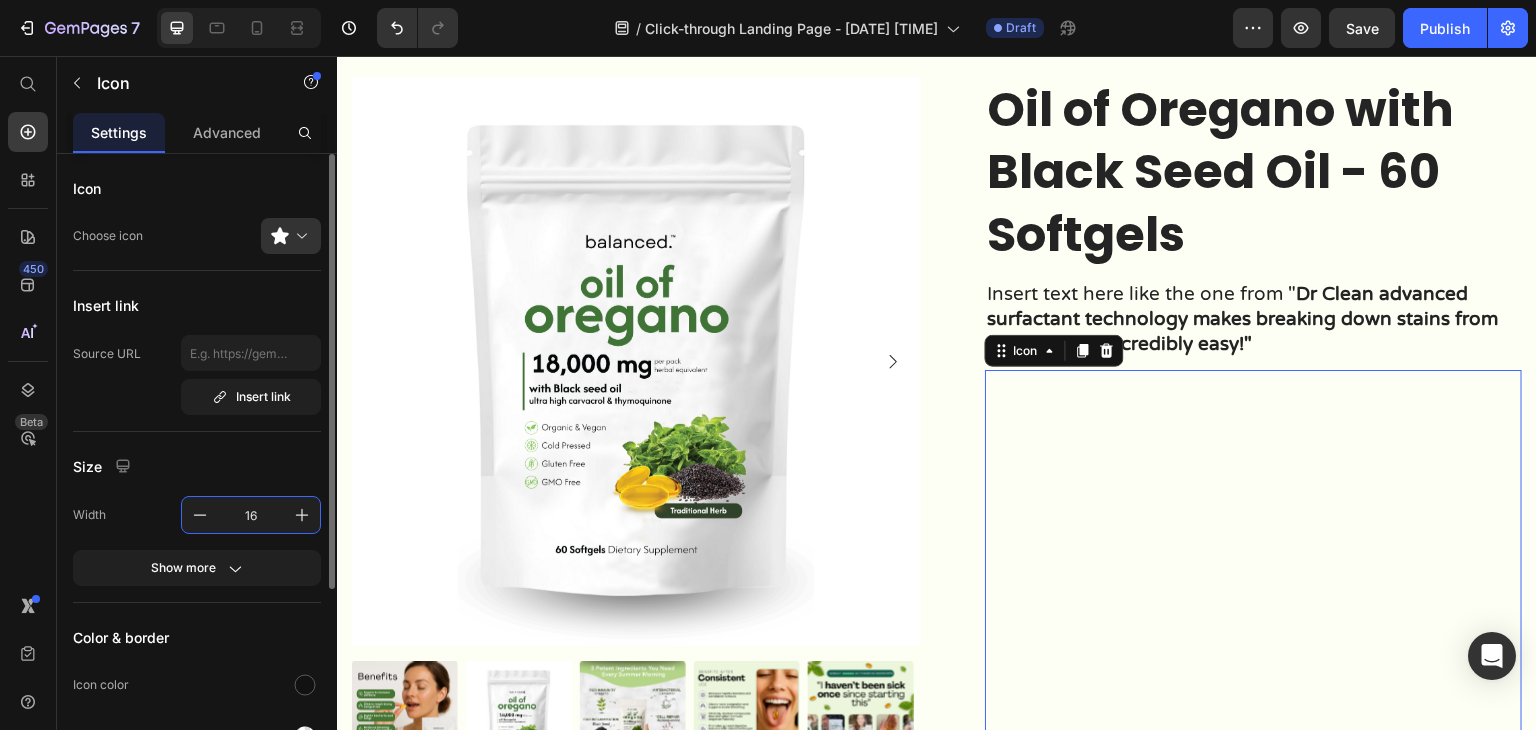 type on "1" 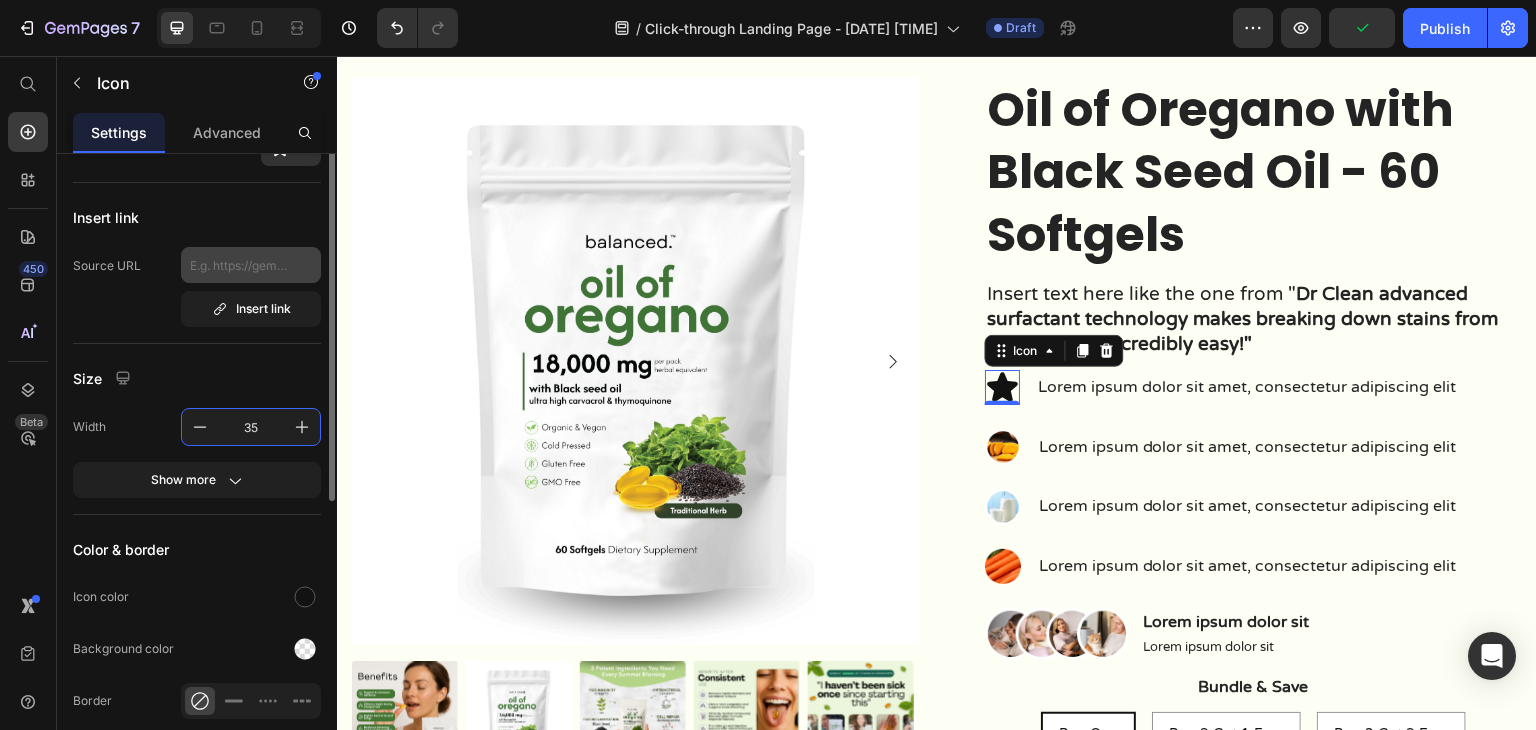 scroll, scrollTop: 0, scrollLeft: 0, axis: both 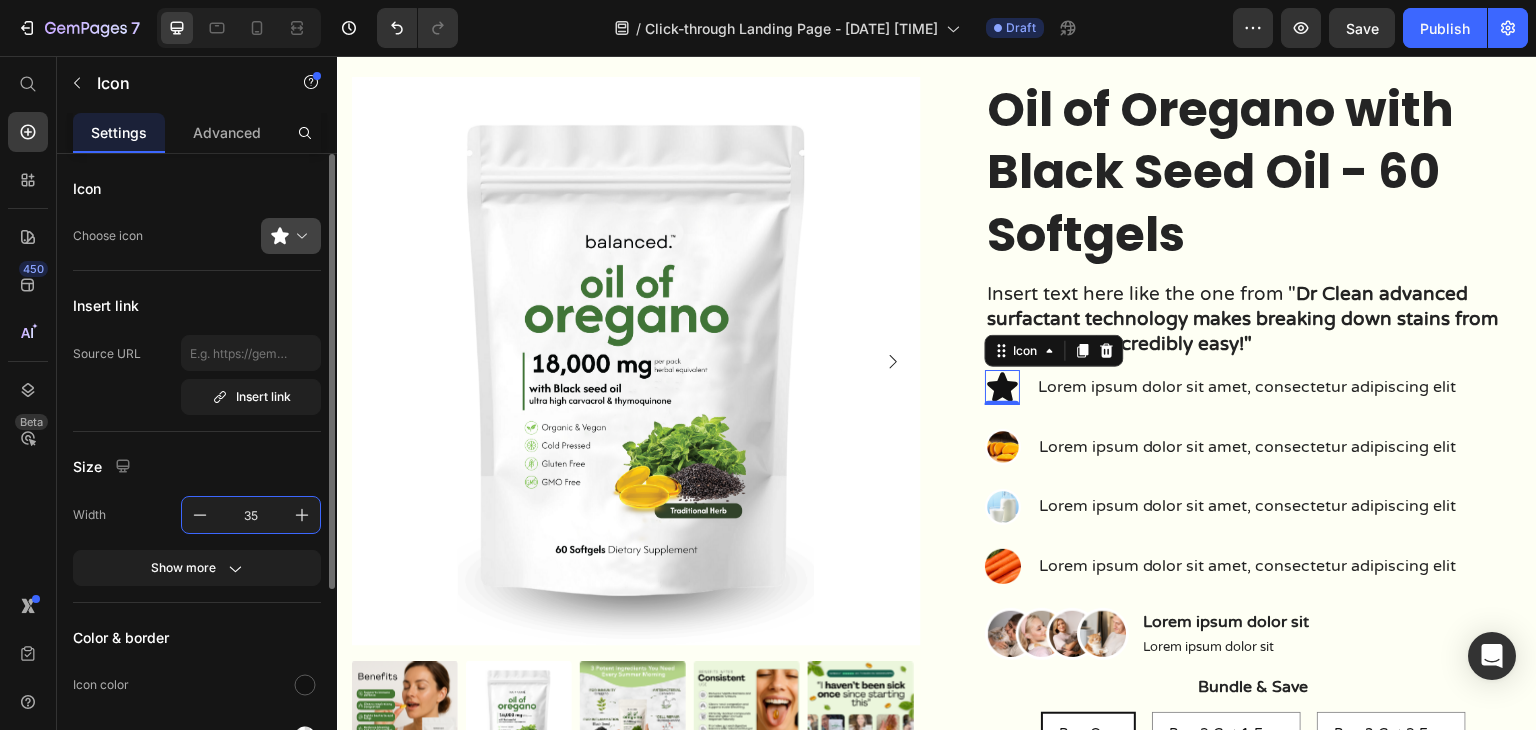 type on "35" 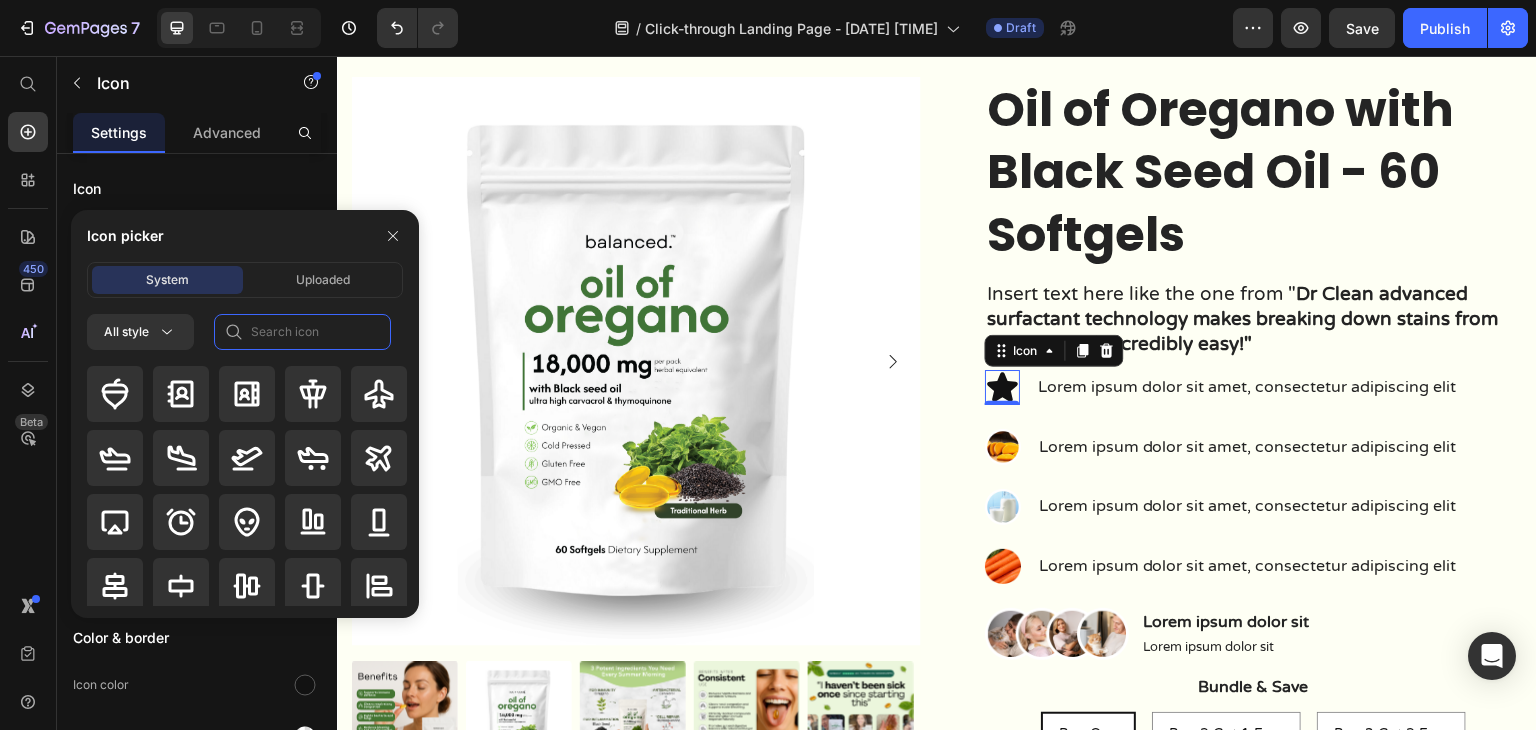 click 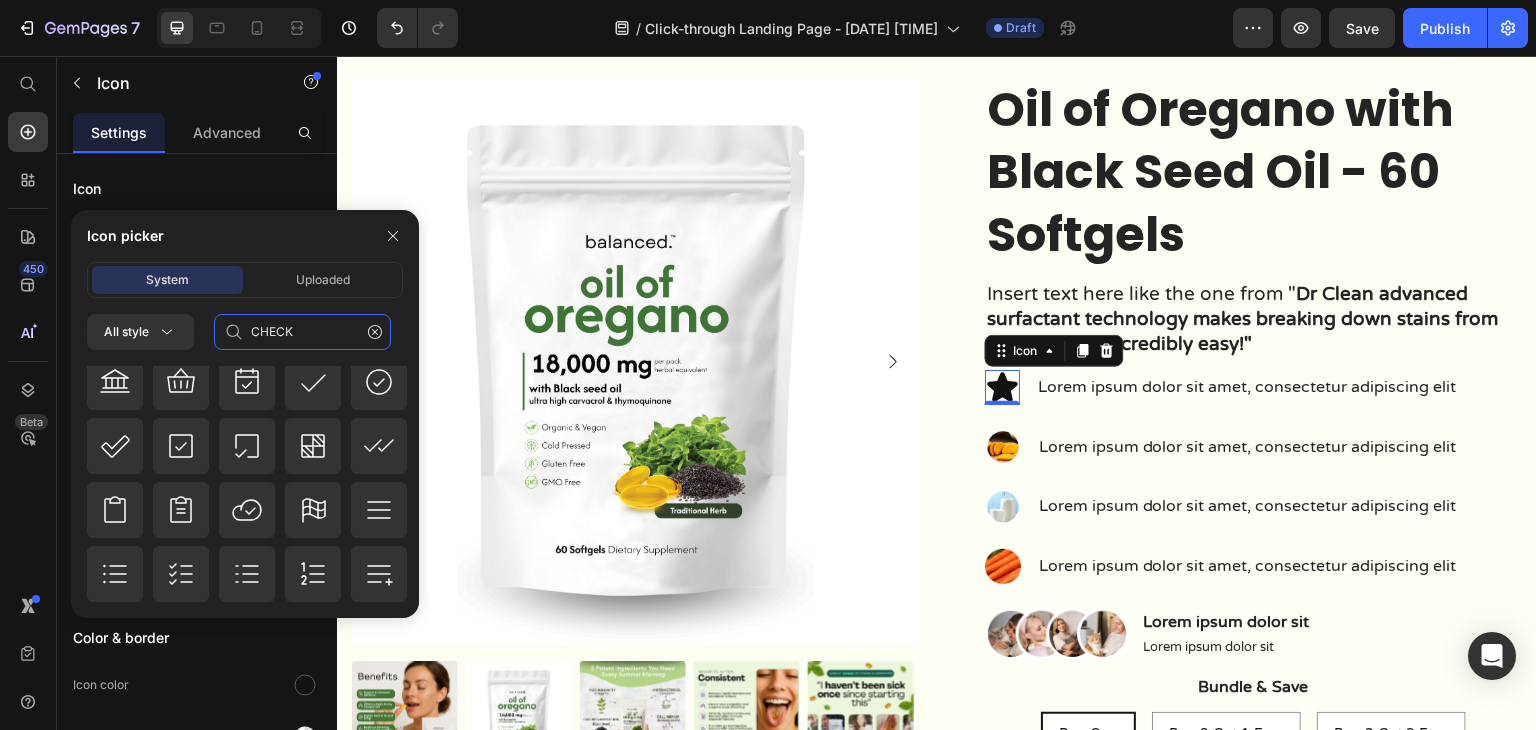 scroll, scrollTop: 400, scrollLeft: 0, axis: vertical 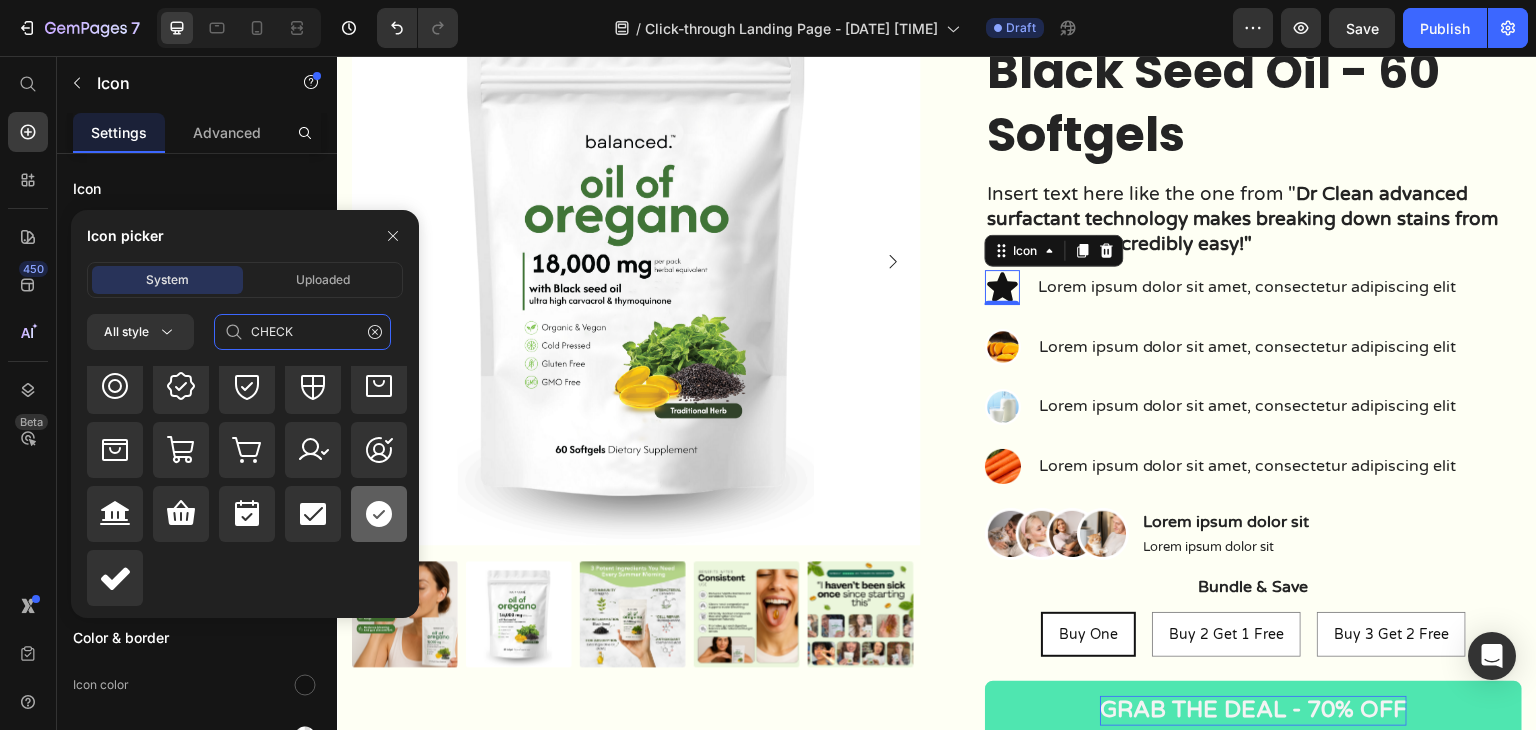 type on "CHECK" 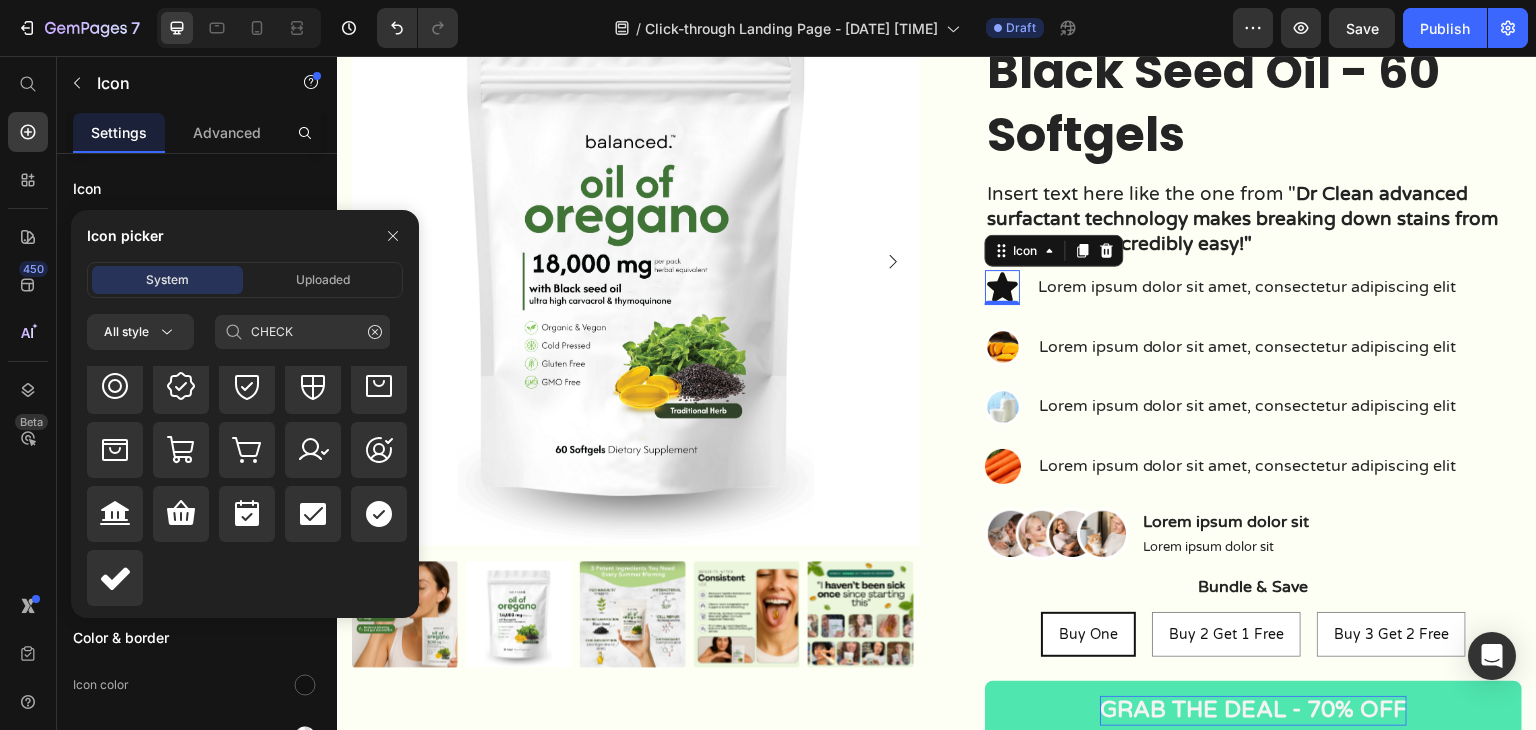 drag, startPoint x: 390, startPoint y: 506, endPoint x: 404, endPoint y: 515, distance: 16.643316 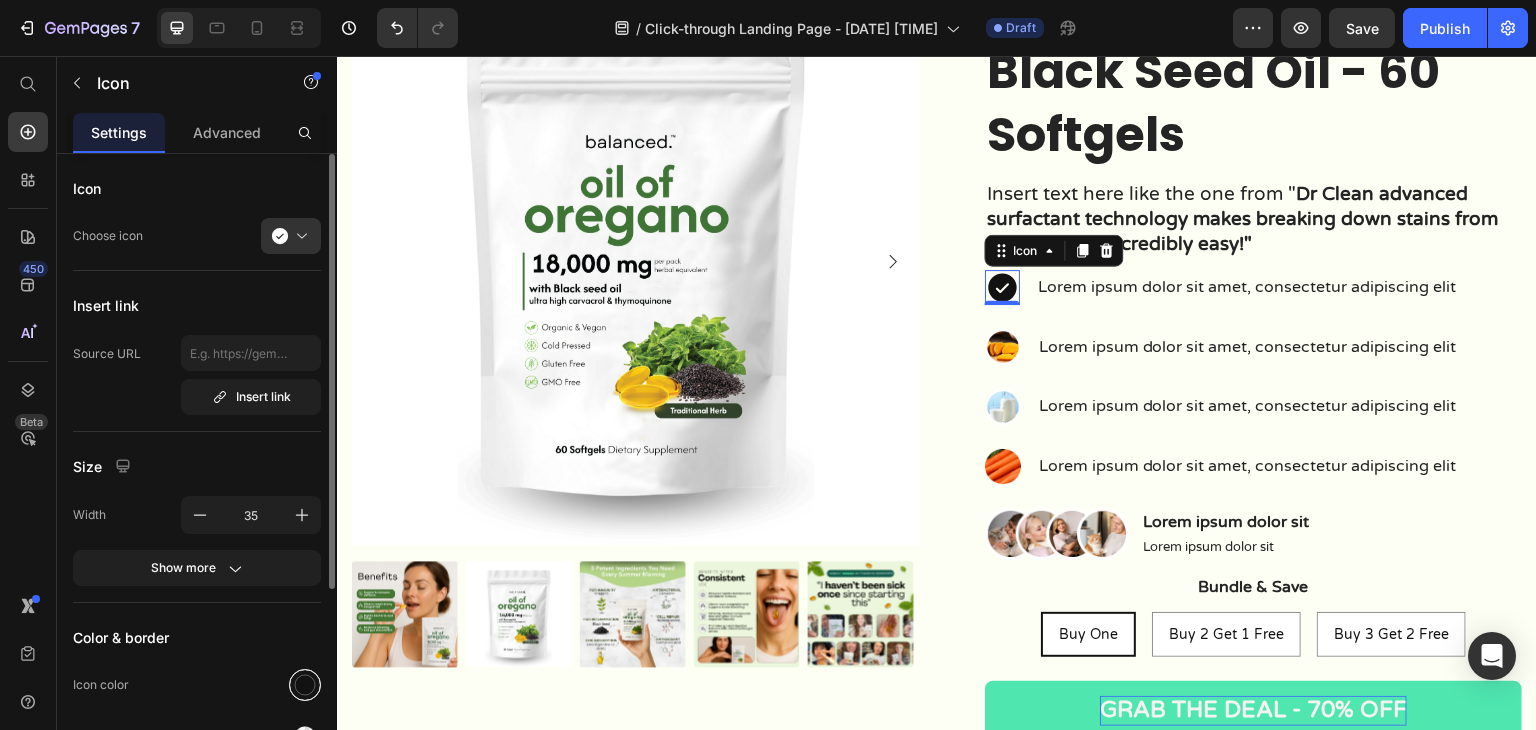 click at bounding box center [305, 685] 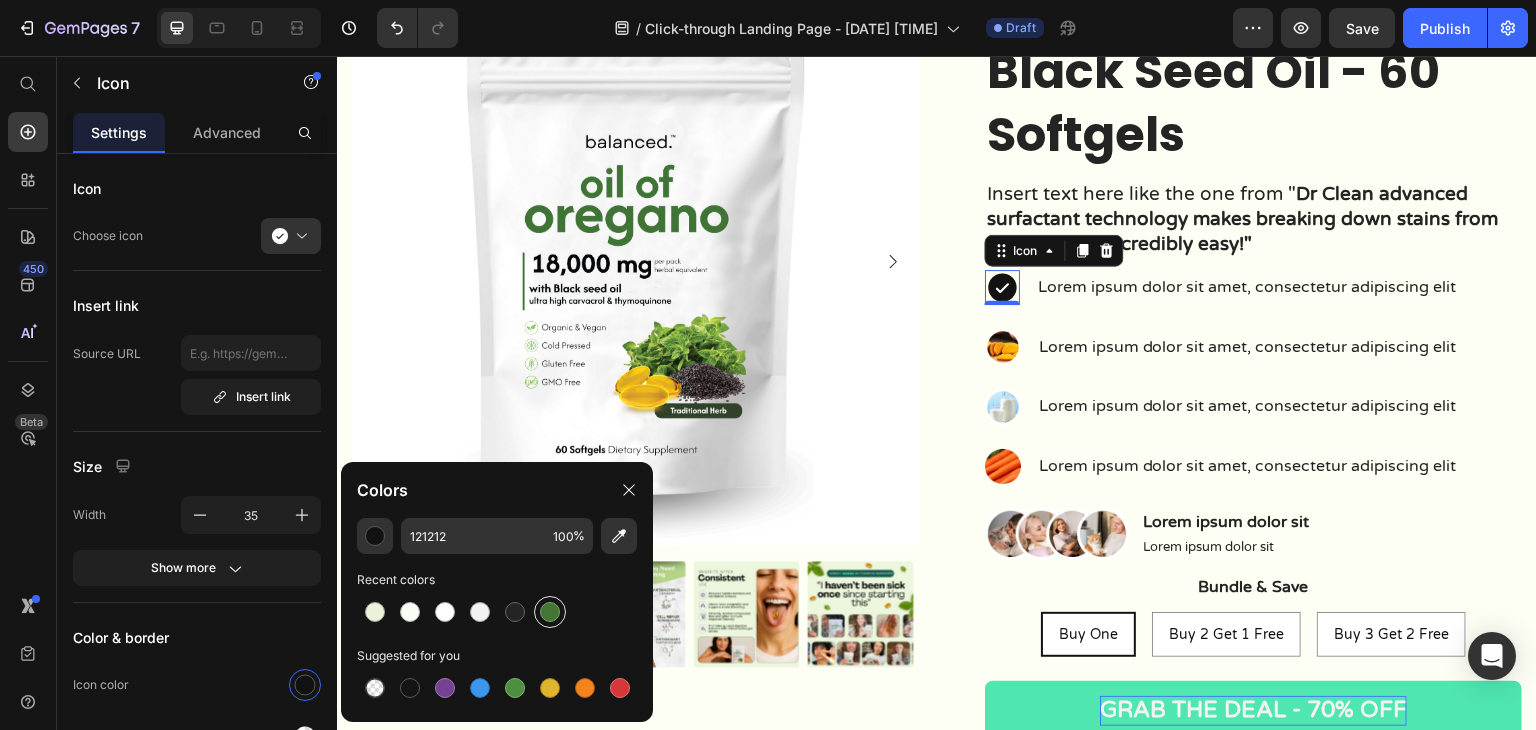 click at bounding box center (550, 612) 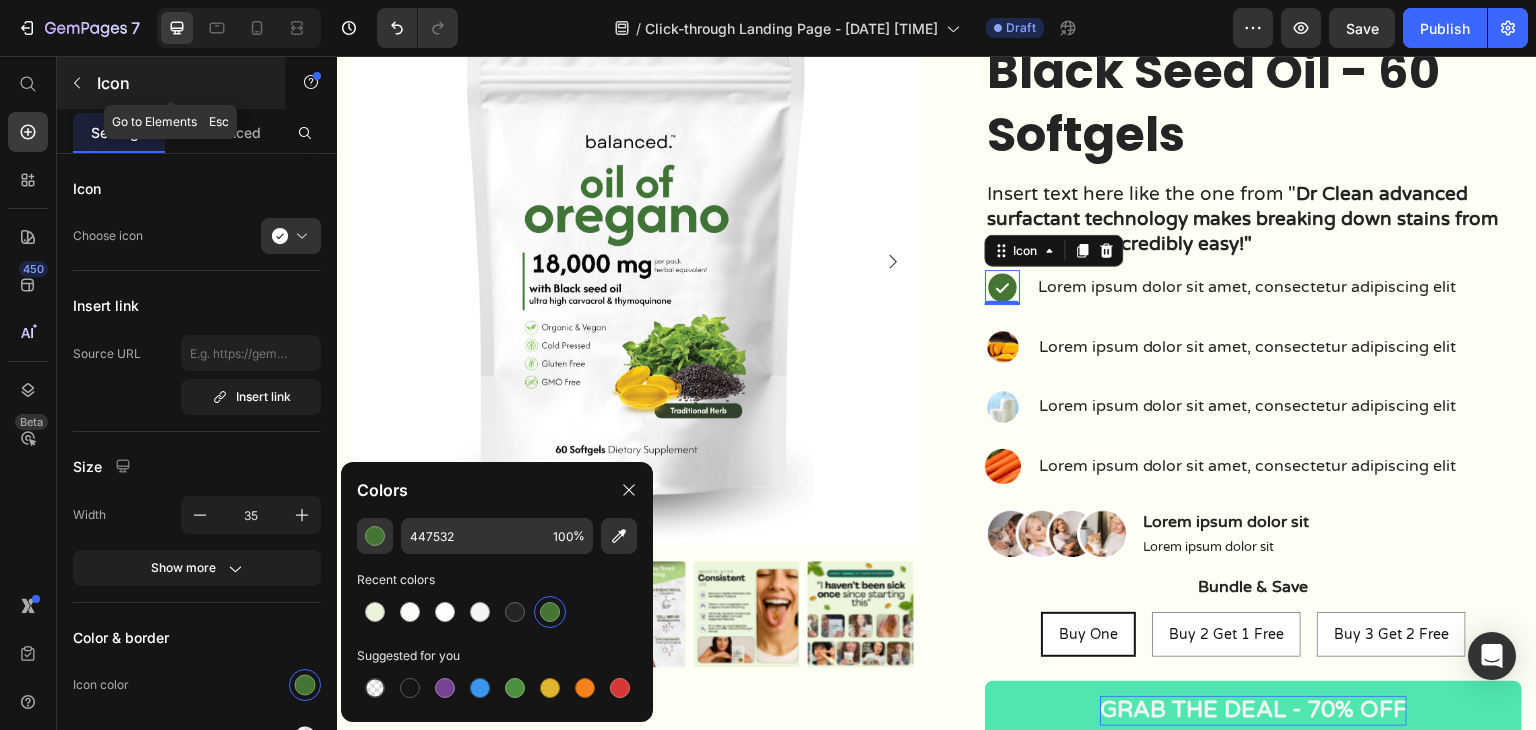 click 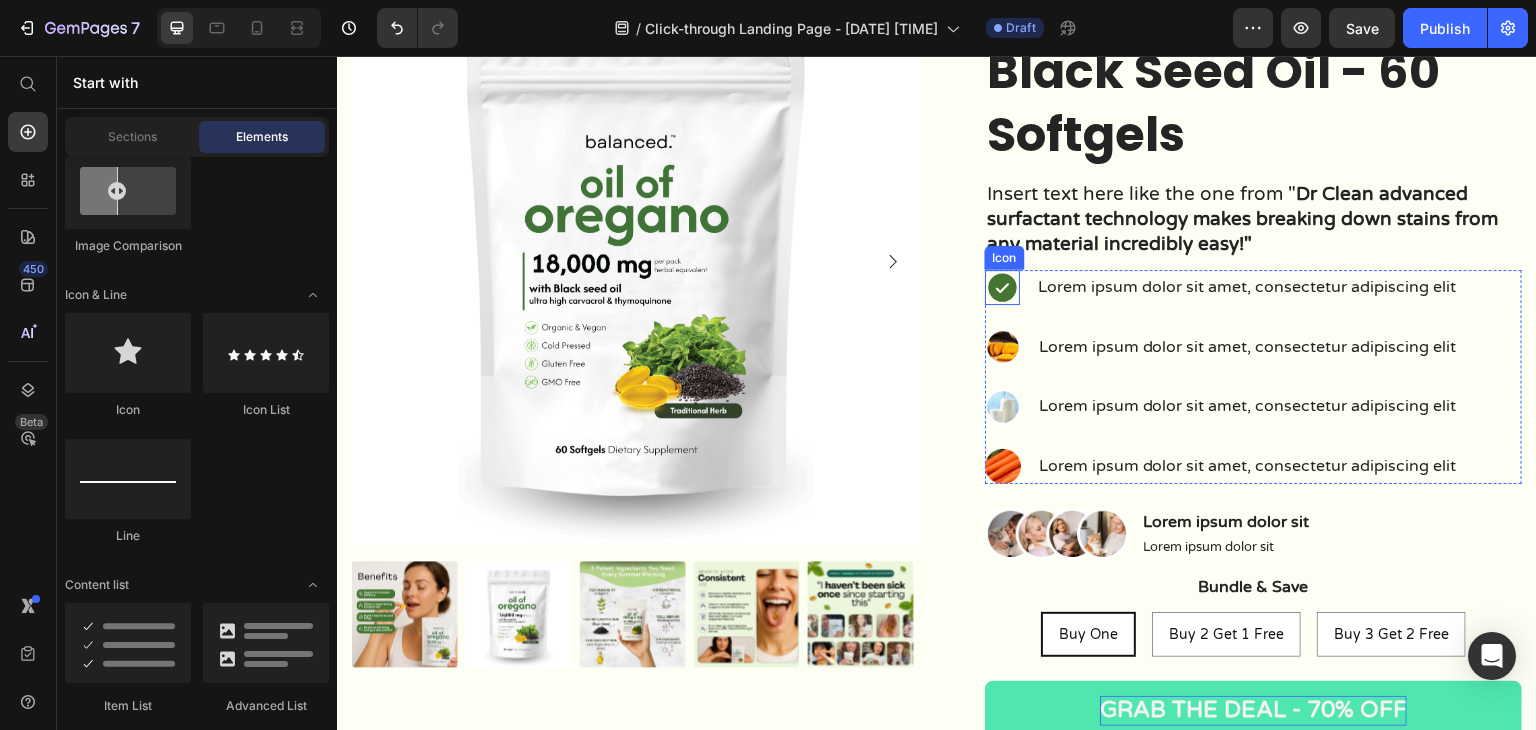 click 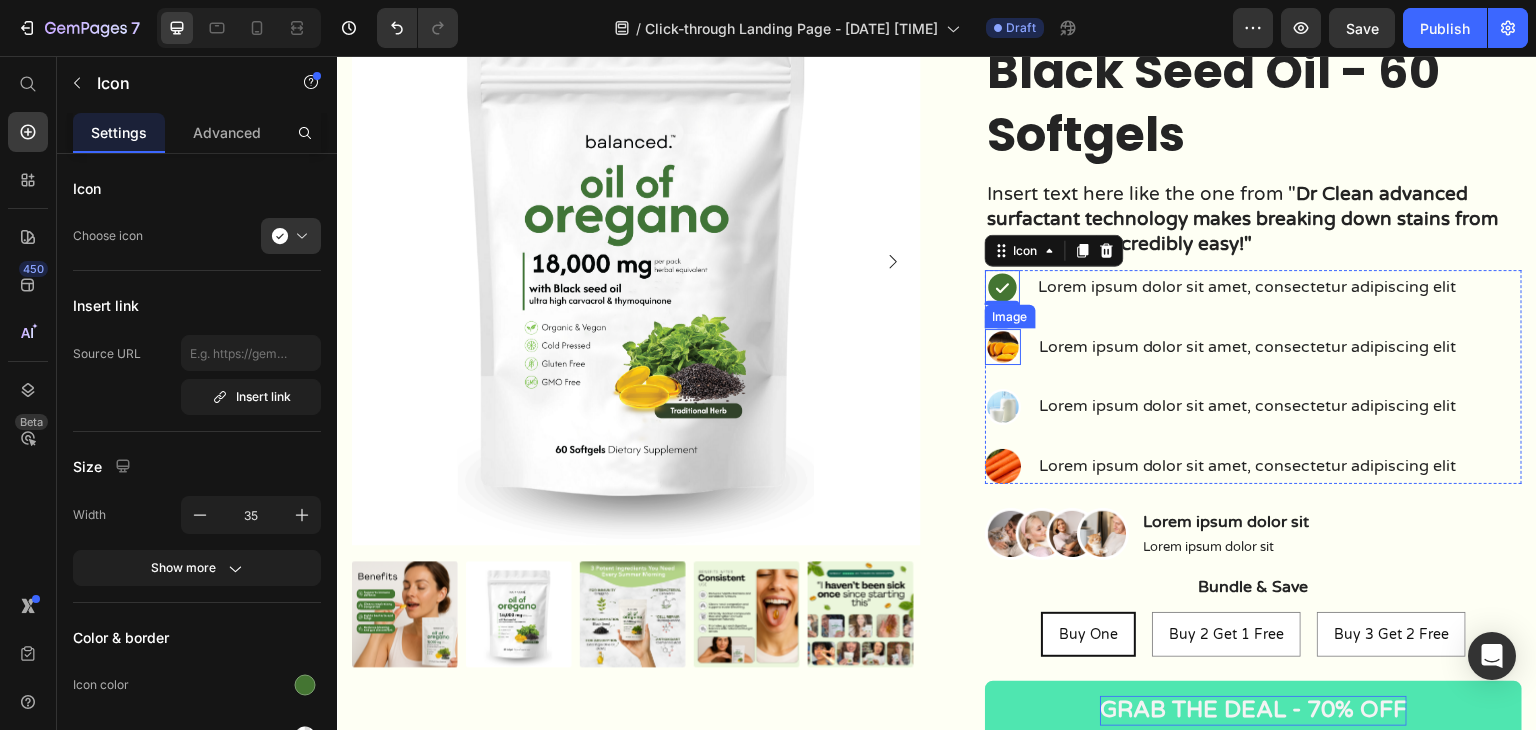 click at bounding box center [1003, 347] 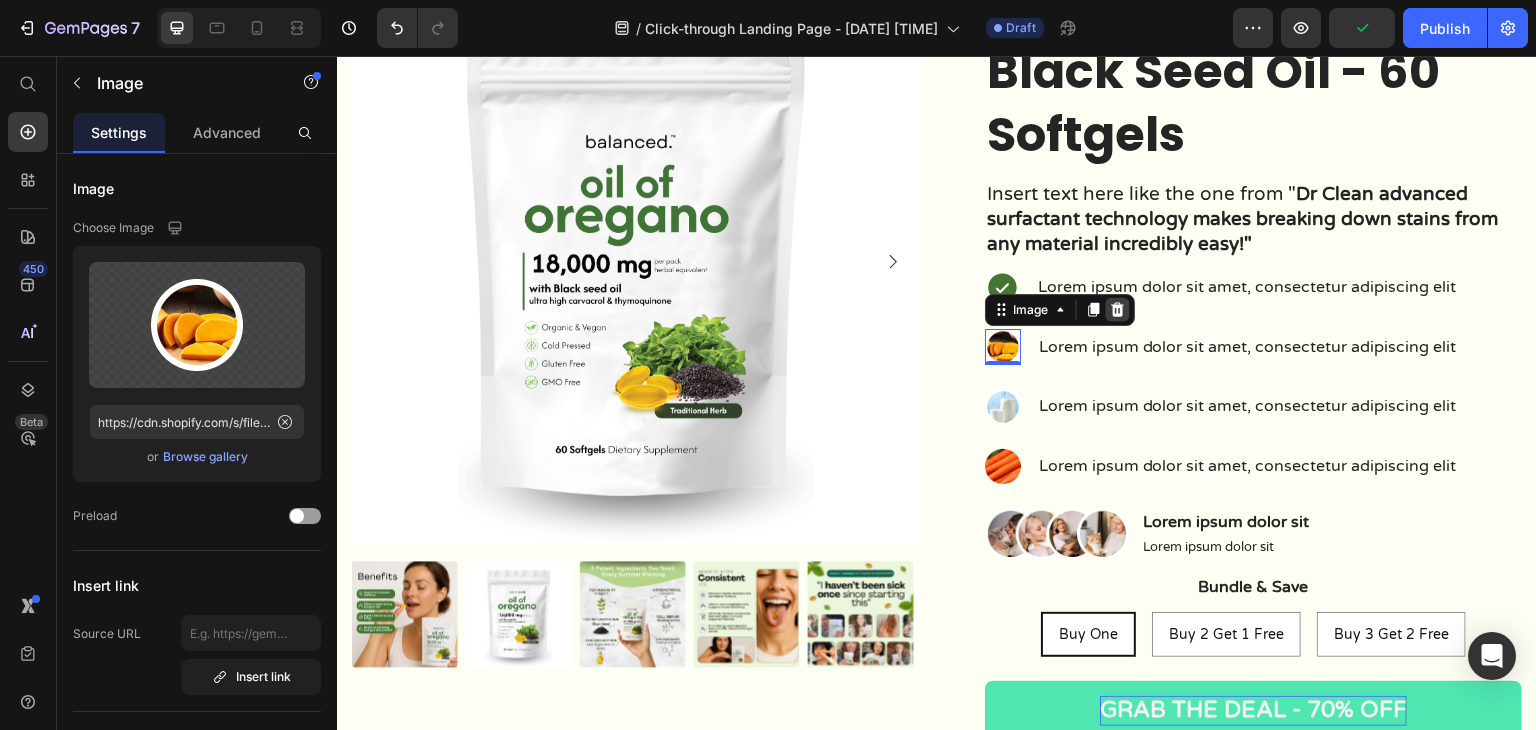 click 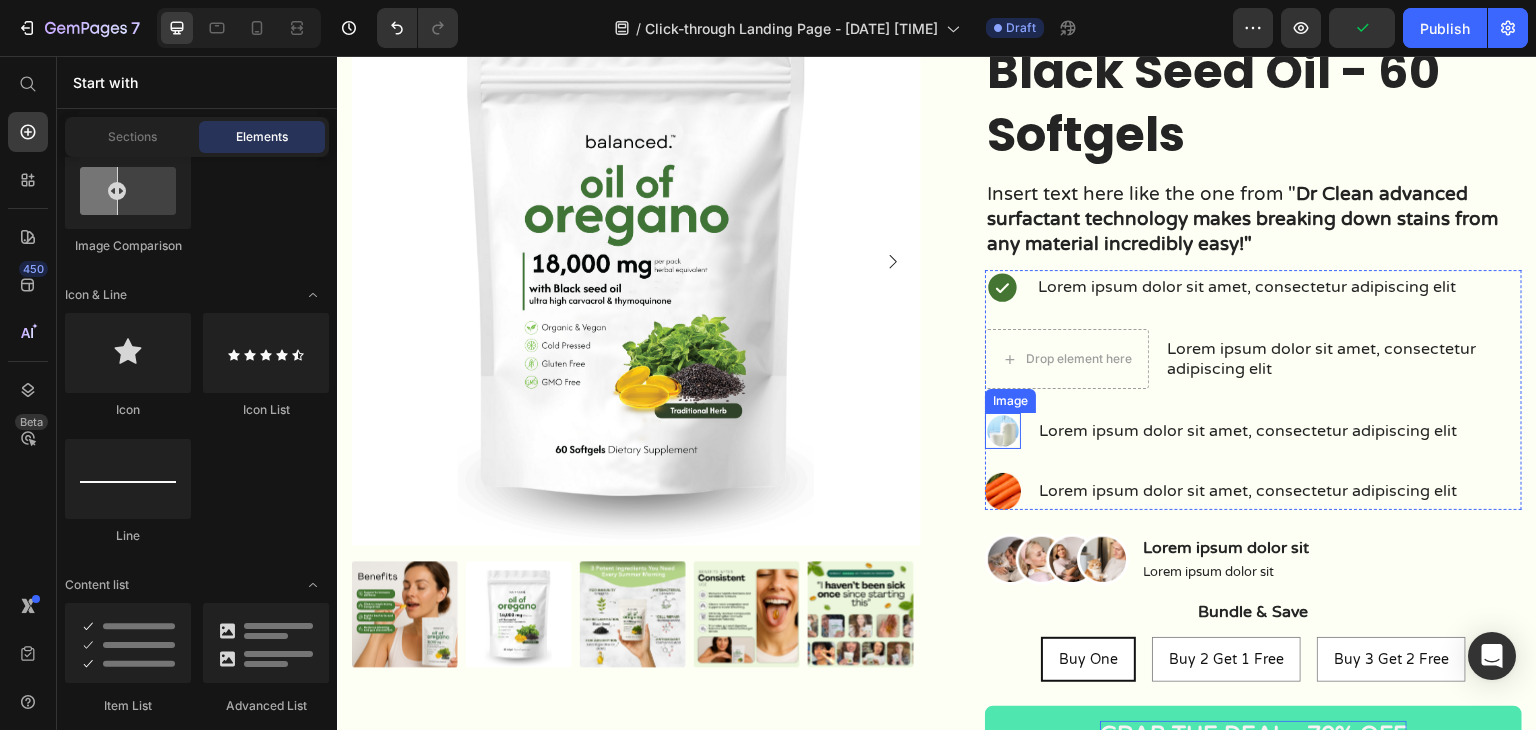 click at bounding box center [1003, 431] 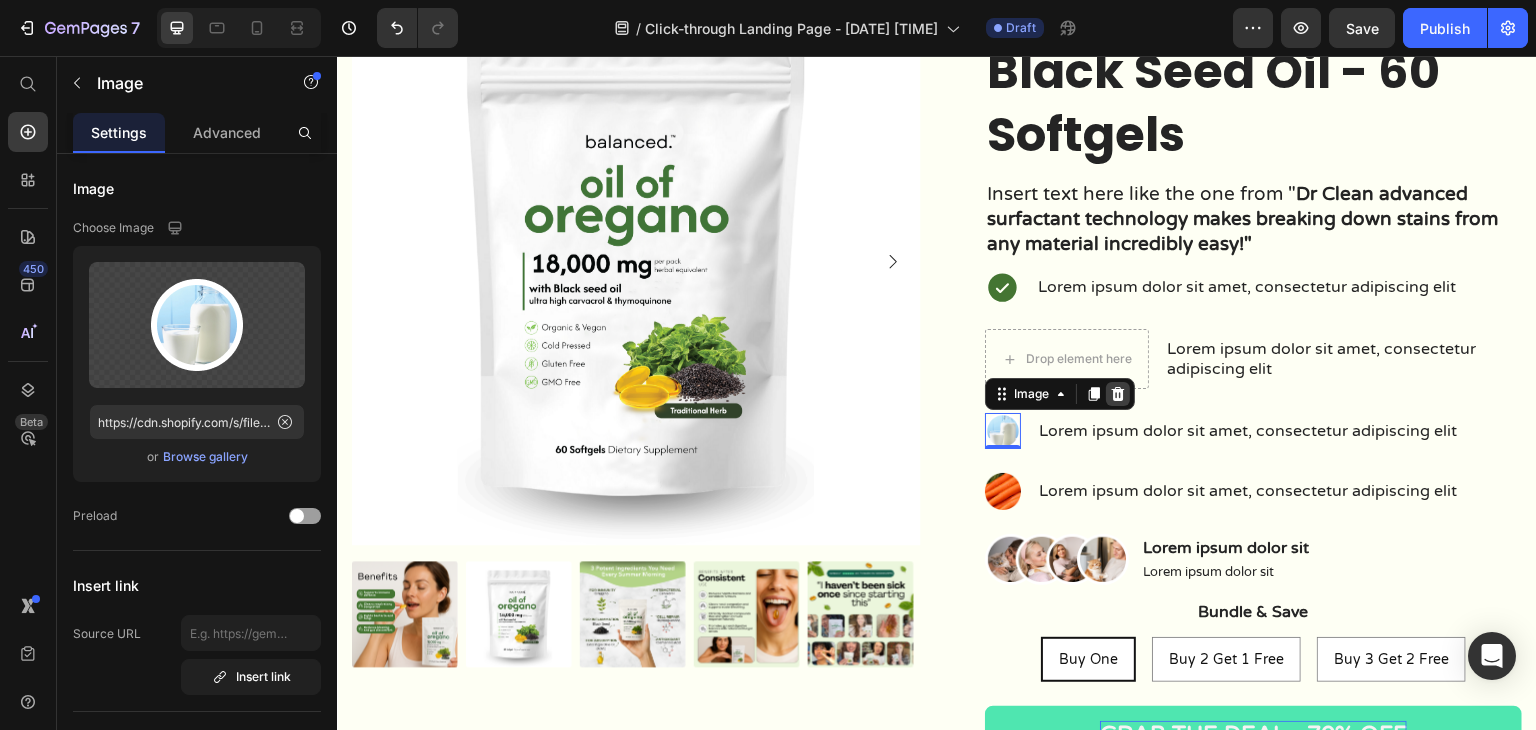 click 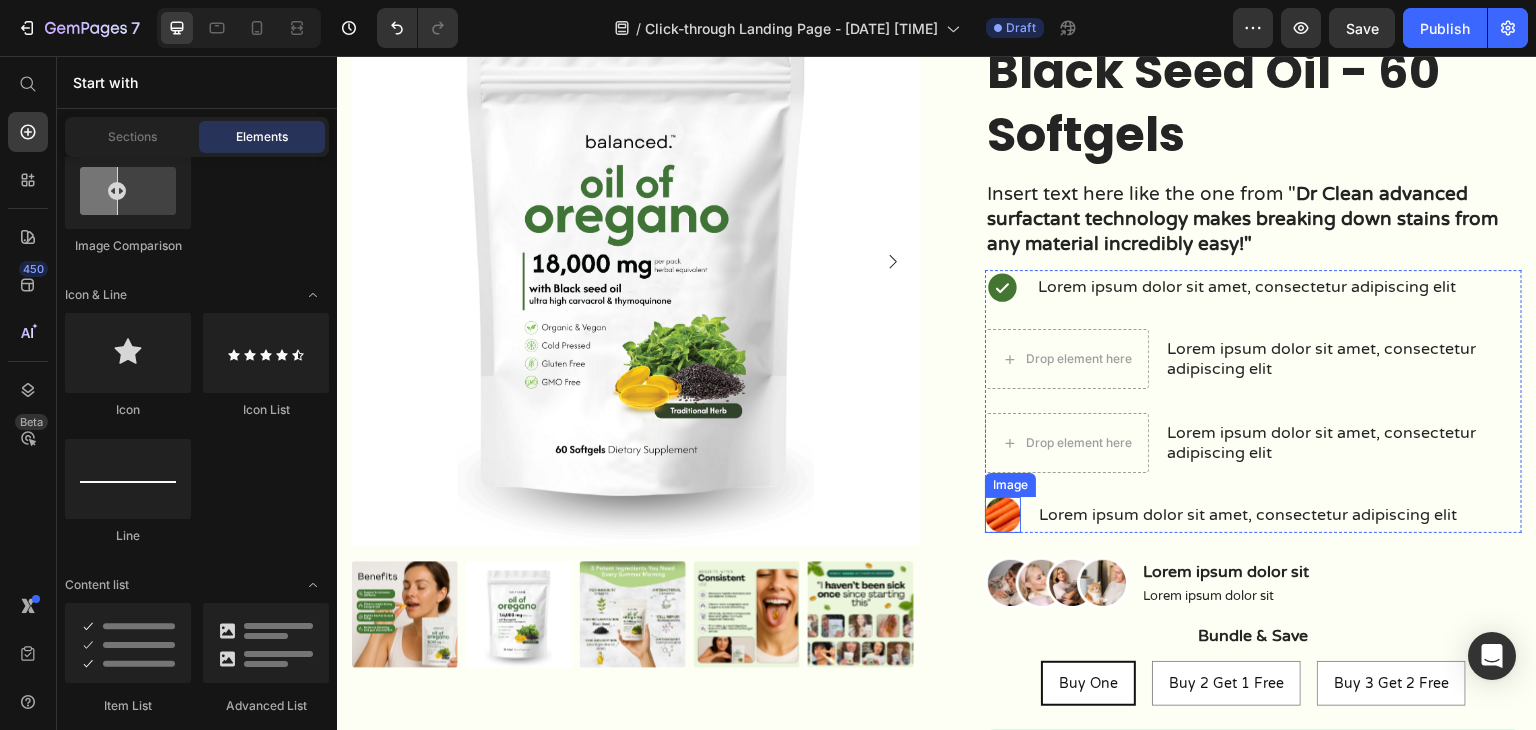 click at bounding box center (1003, 515) 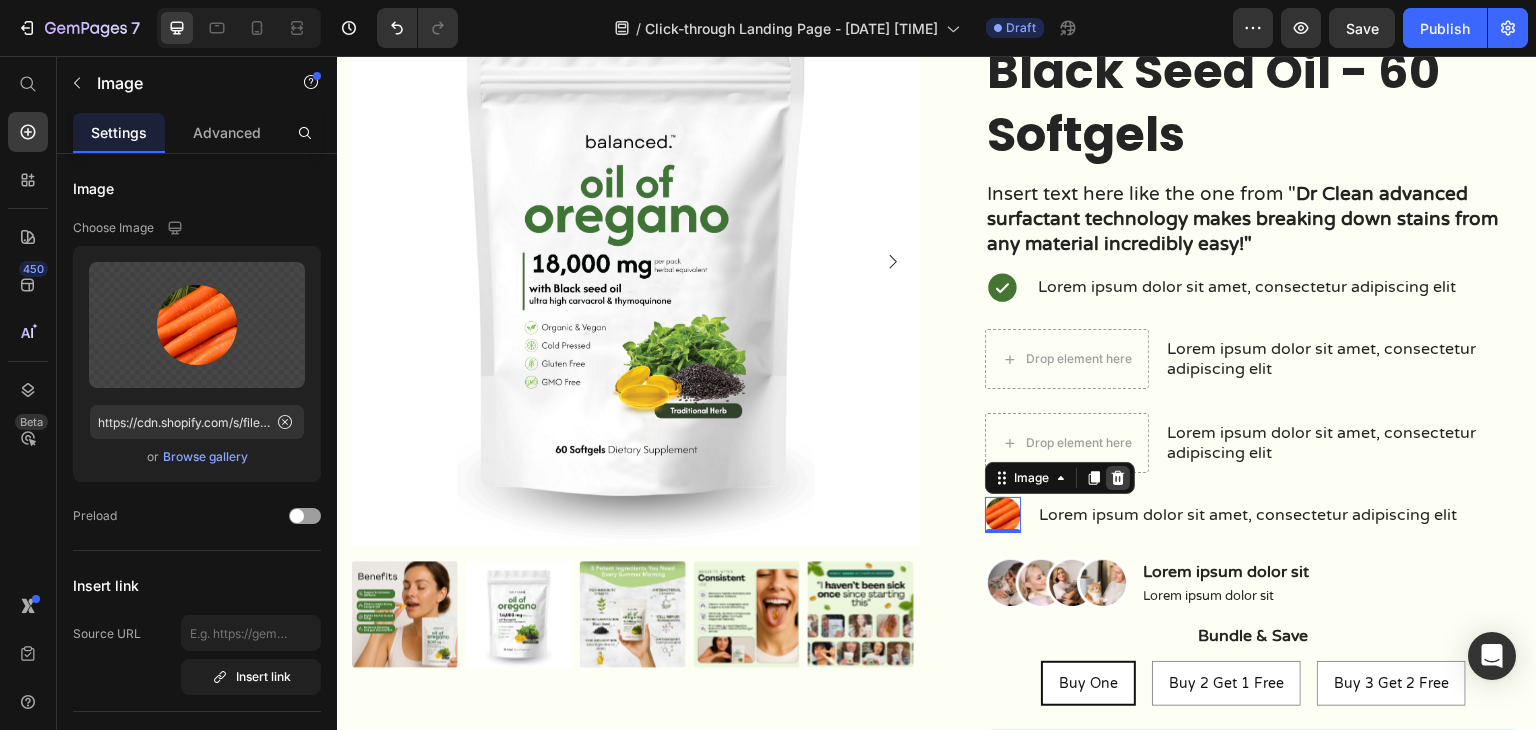 click 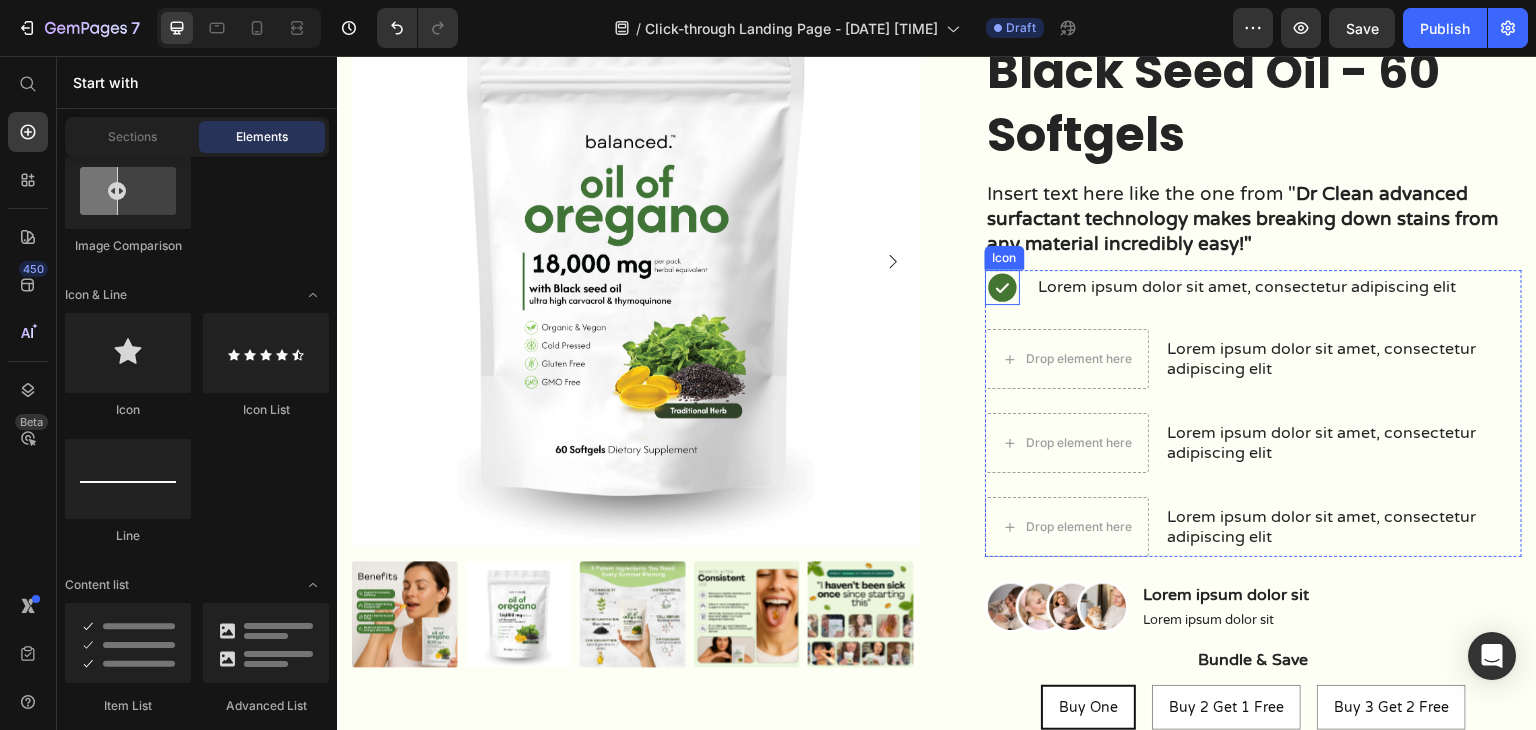 click 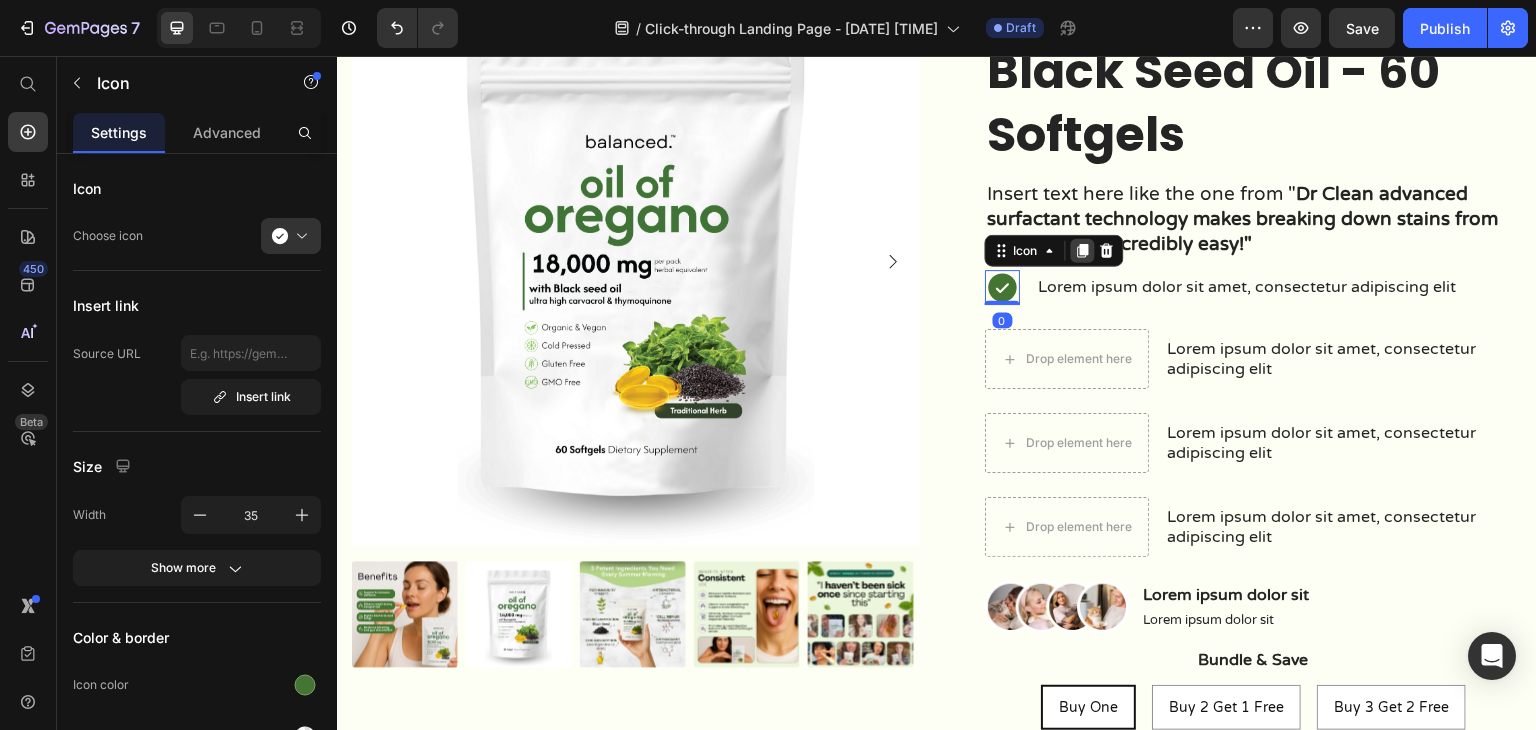 click 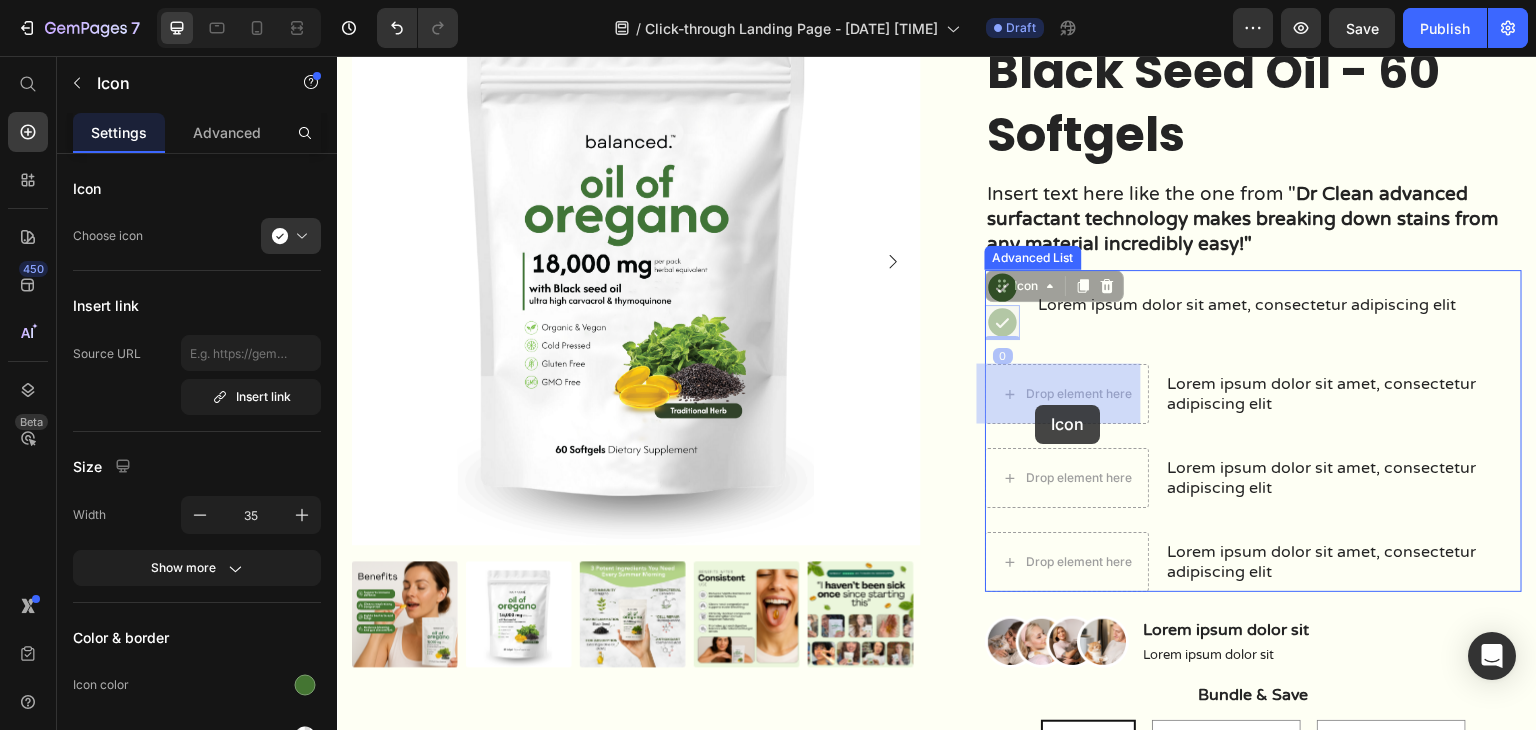 drag, startPoint x: 996, startPoint y: 327, endPoint x: 1036, endPoint y: 407, distance: 89.44272 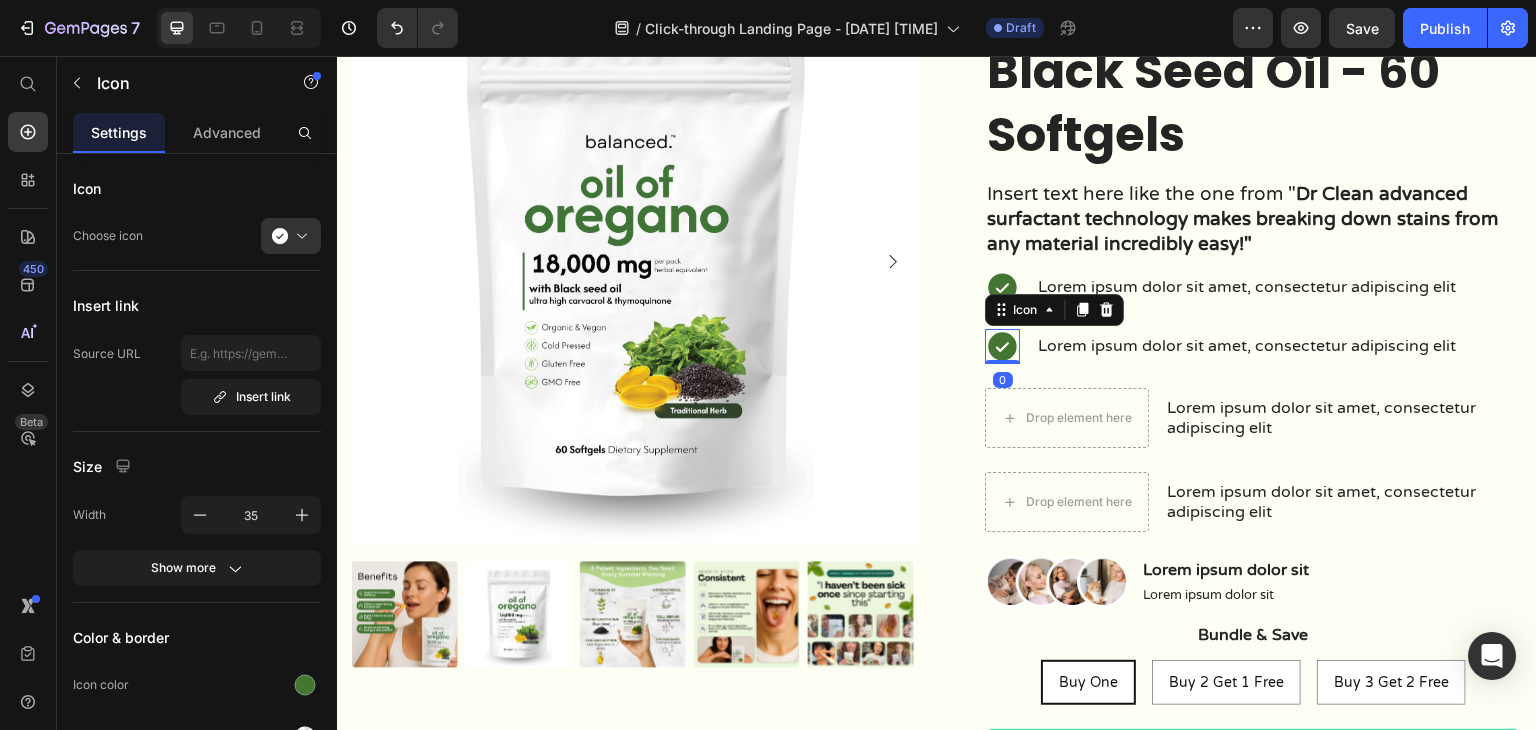click 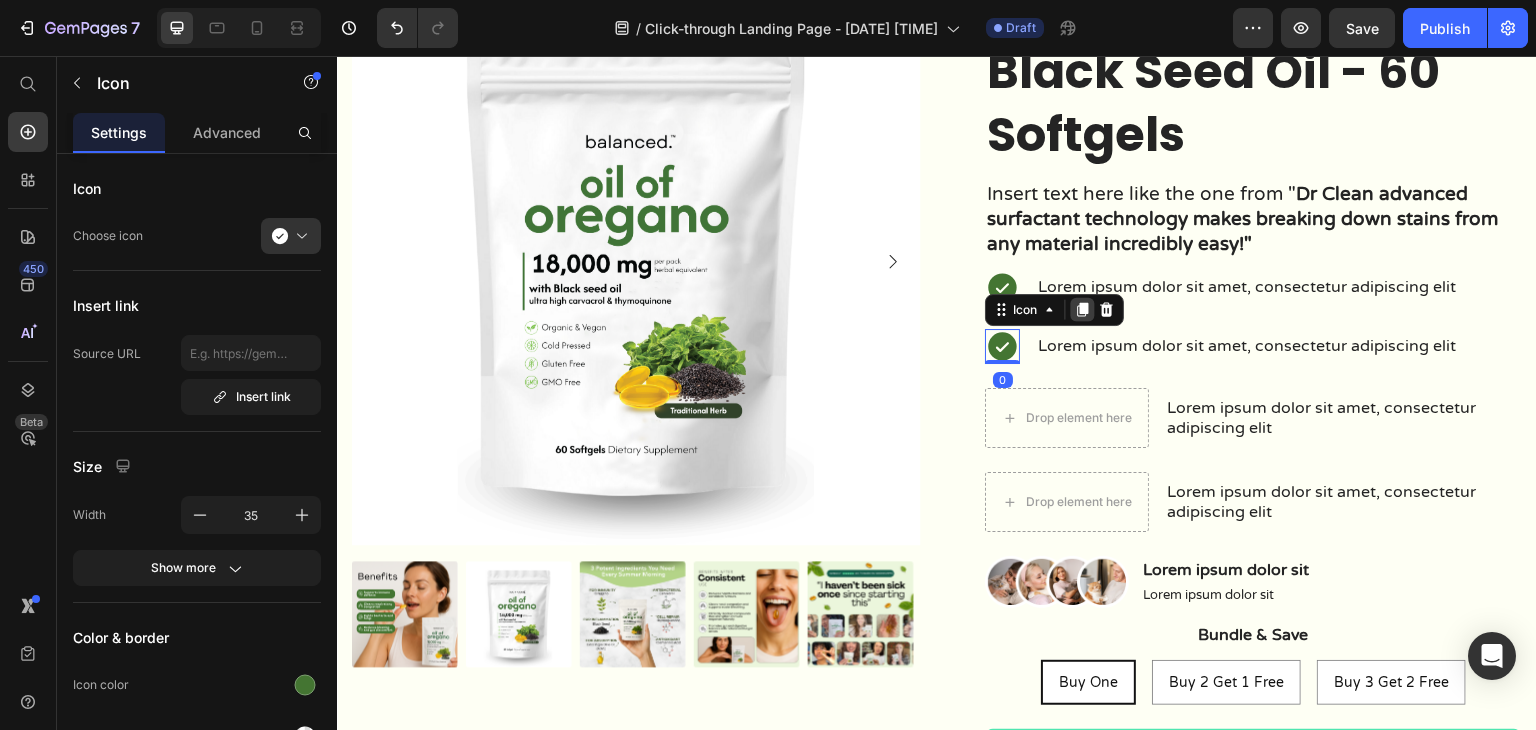 click 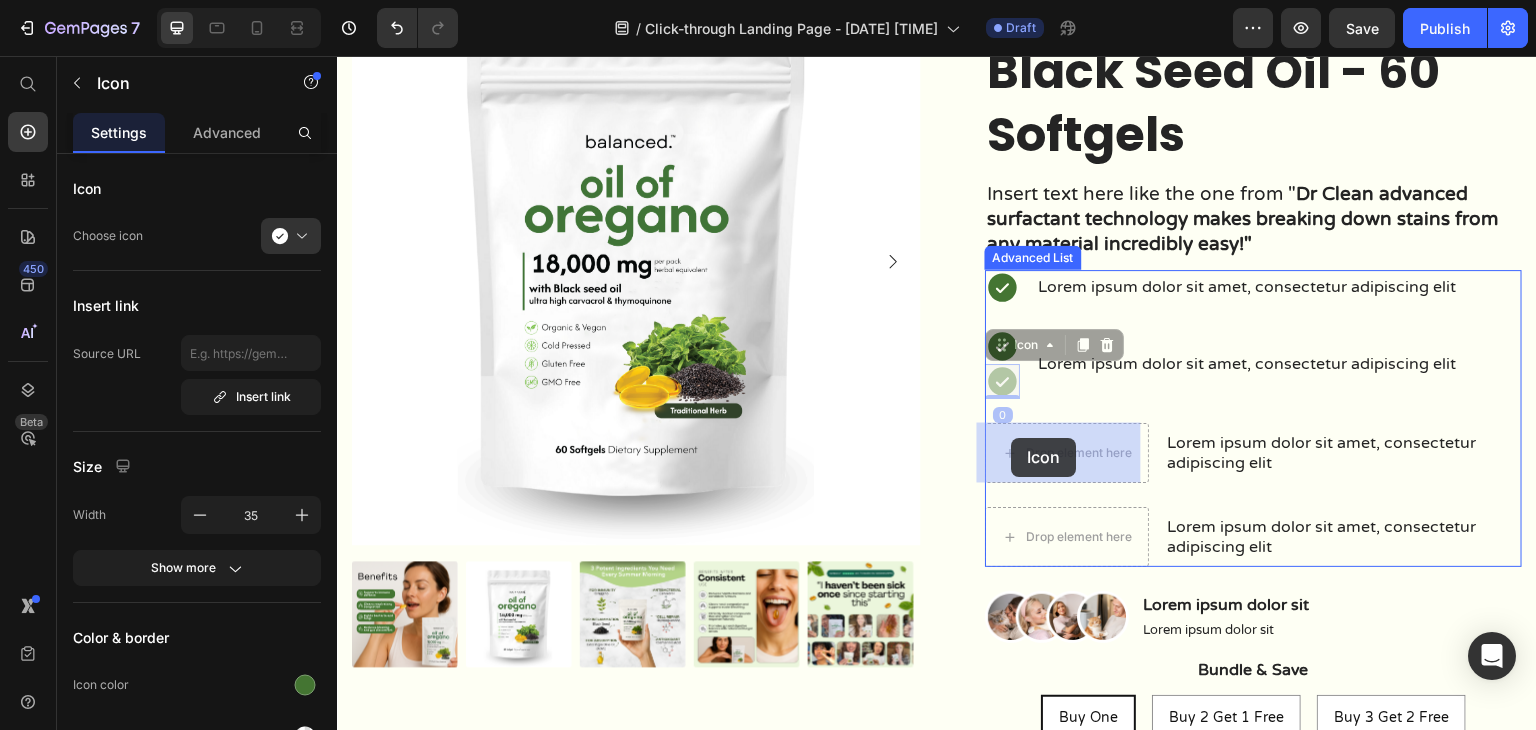drag, startPoint x: 989, startPoint y: 380, endPoint x: 1013, endPoint y: 427, distance: 52.773098 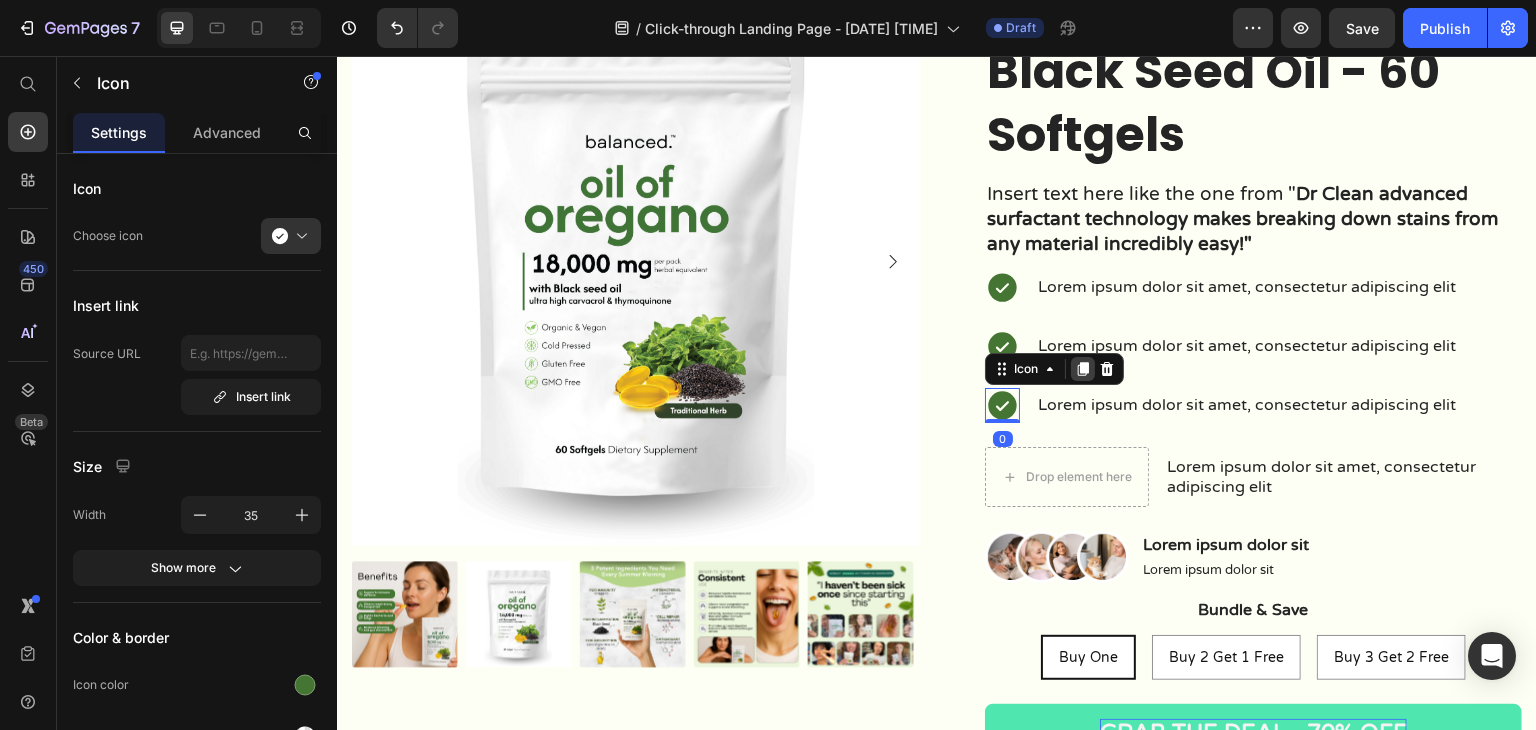 click 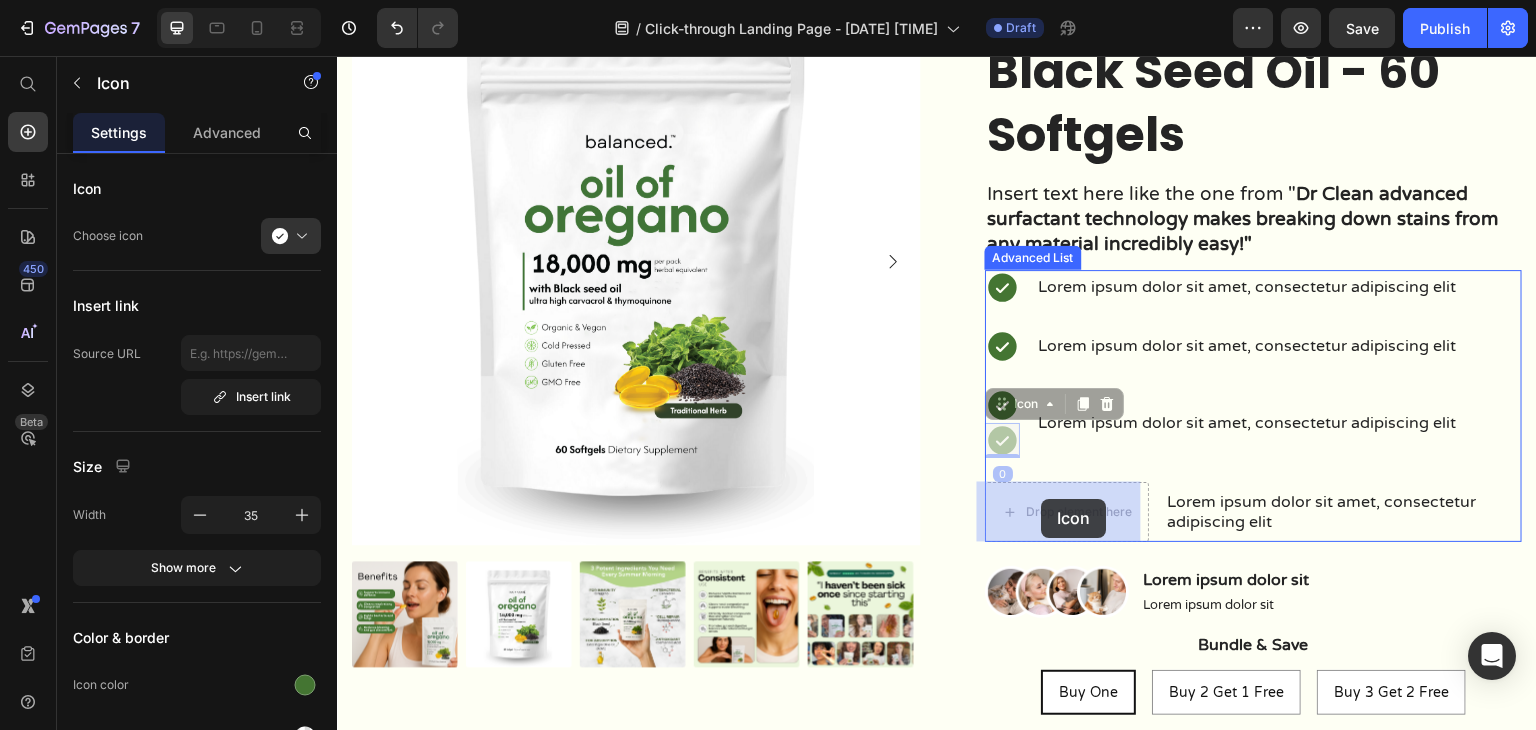 drag, startPoint x: 1001, startPoint y: 442, endPoint x: 1042, endPoint y: 499, distance: 70.21396 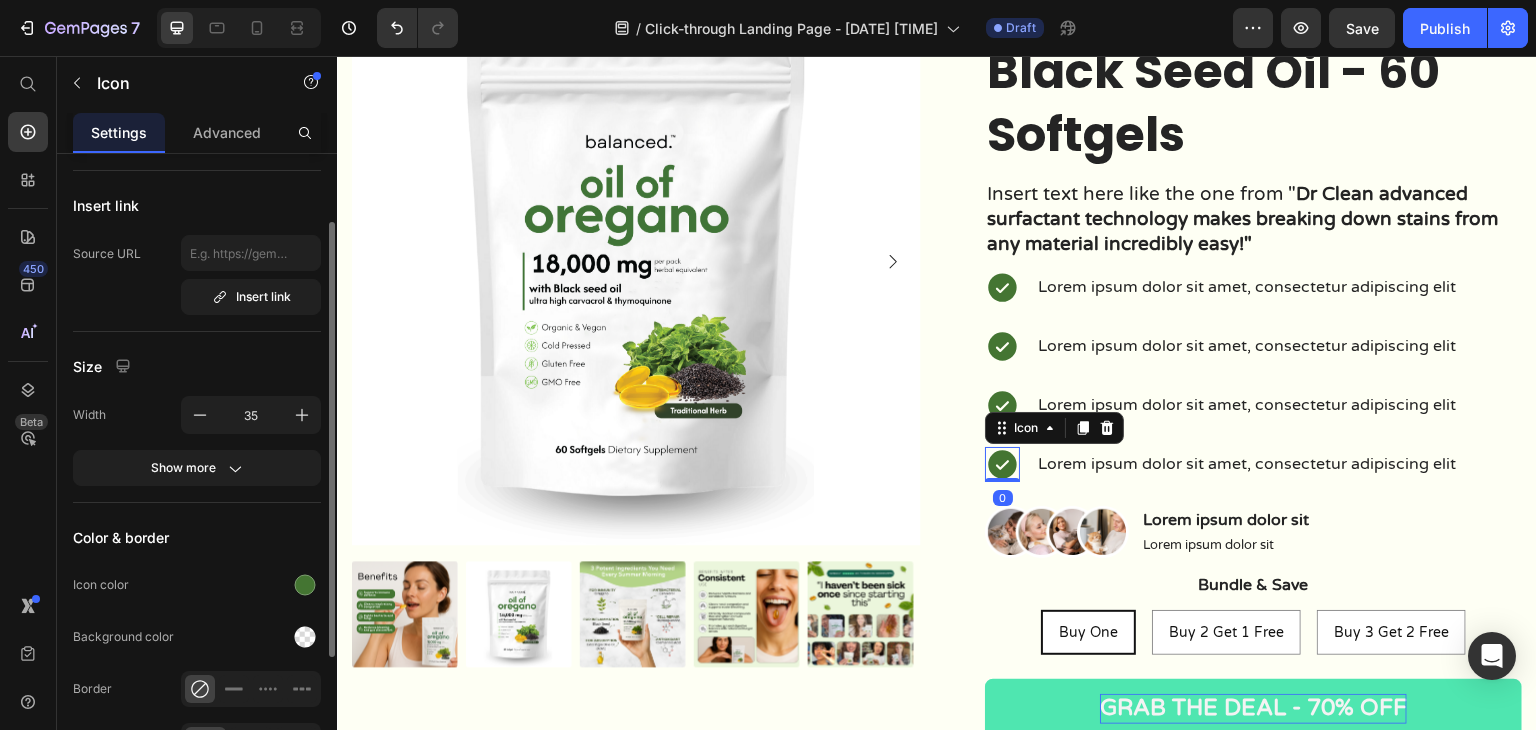 scroll, scrollTop: 288, scrollLeft: 0, axis: vertical 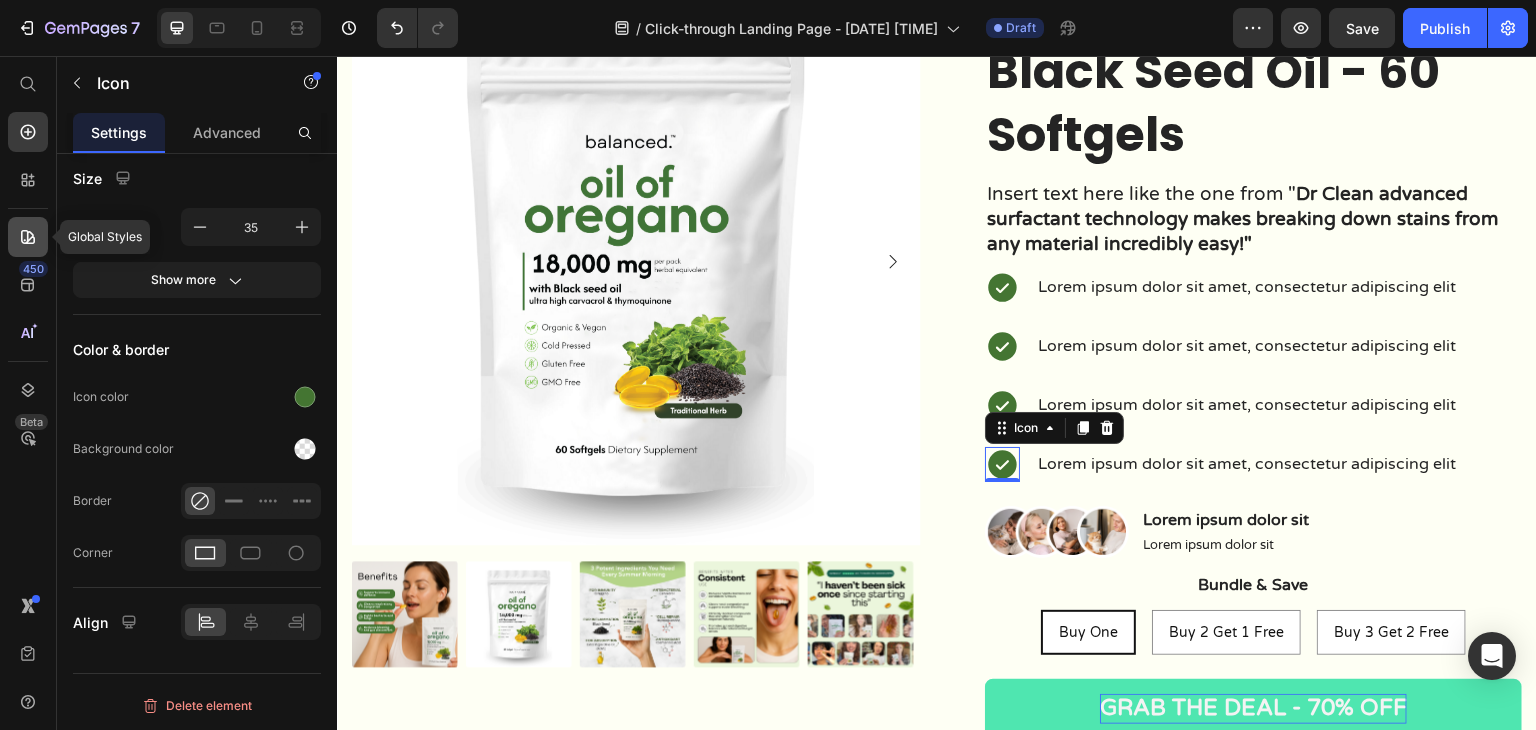 click 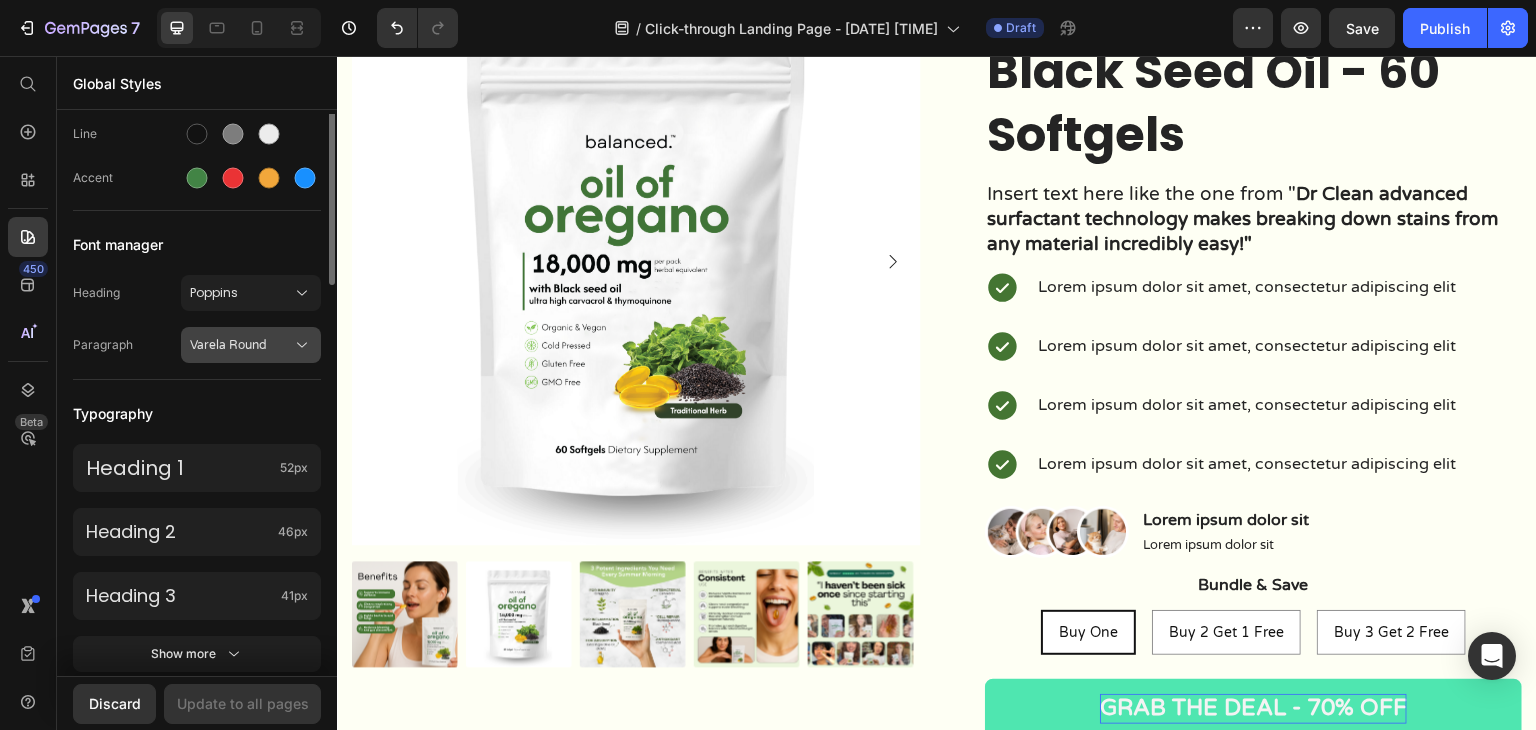 scroll, scrollTop: 100, scrollLeft: 0, axis: vertical 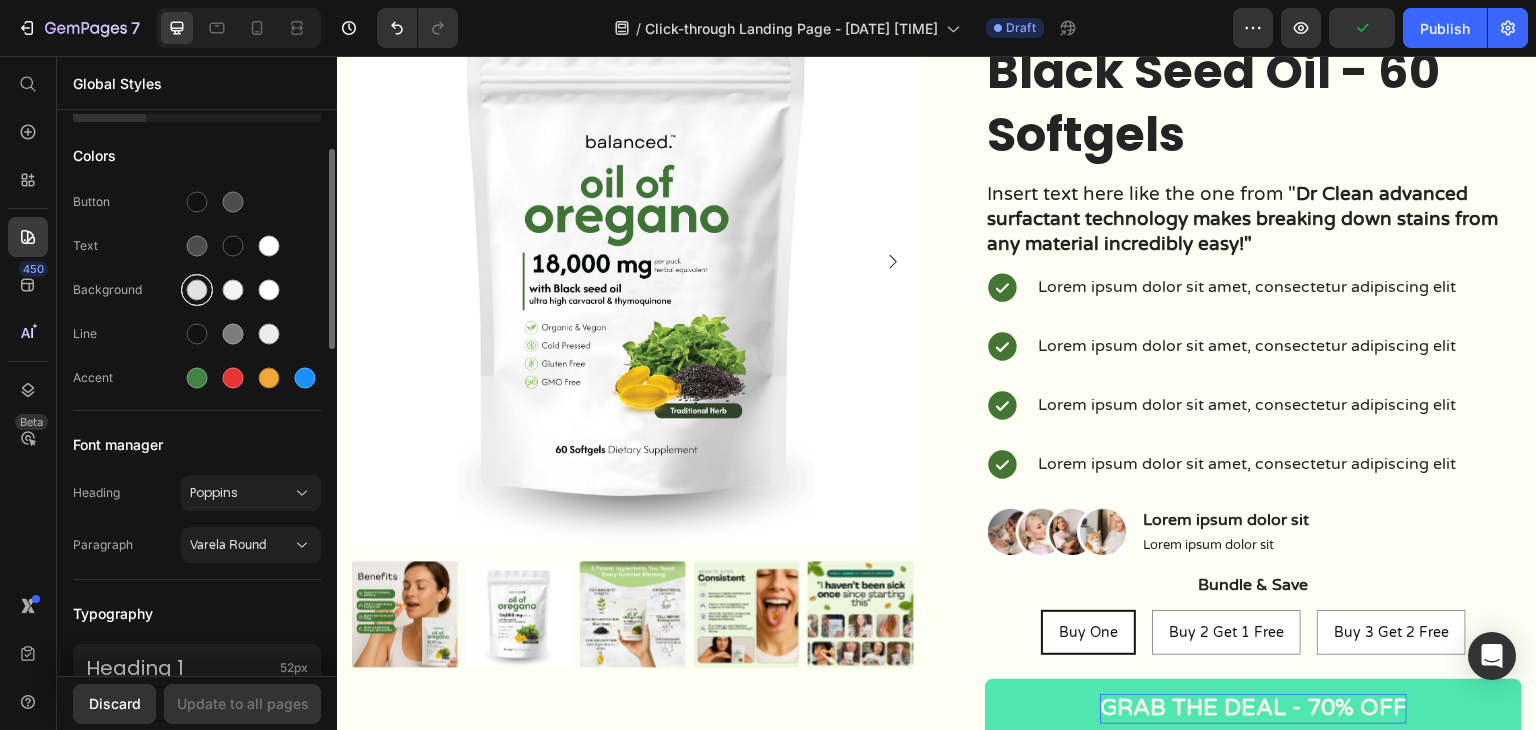 click at bounding box center [197, 290] 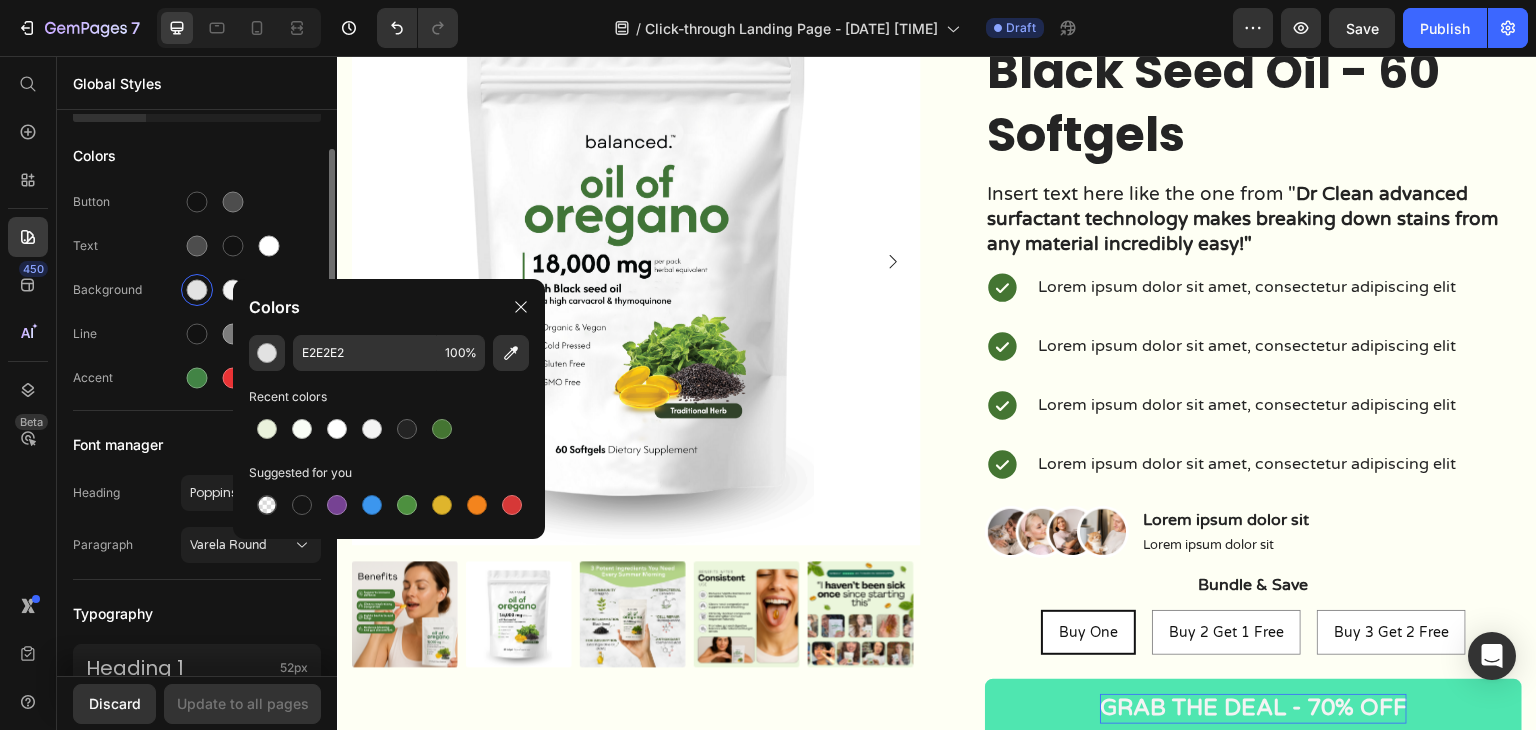 click on "Button" at bounding box center [197, 202] 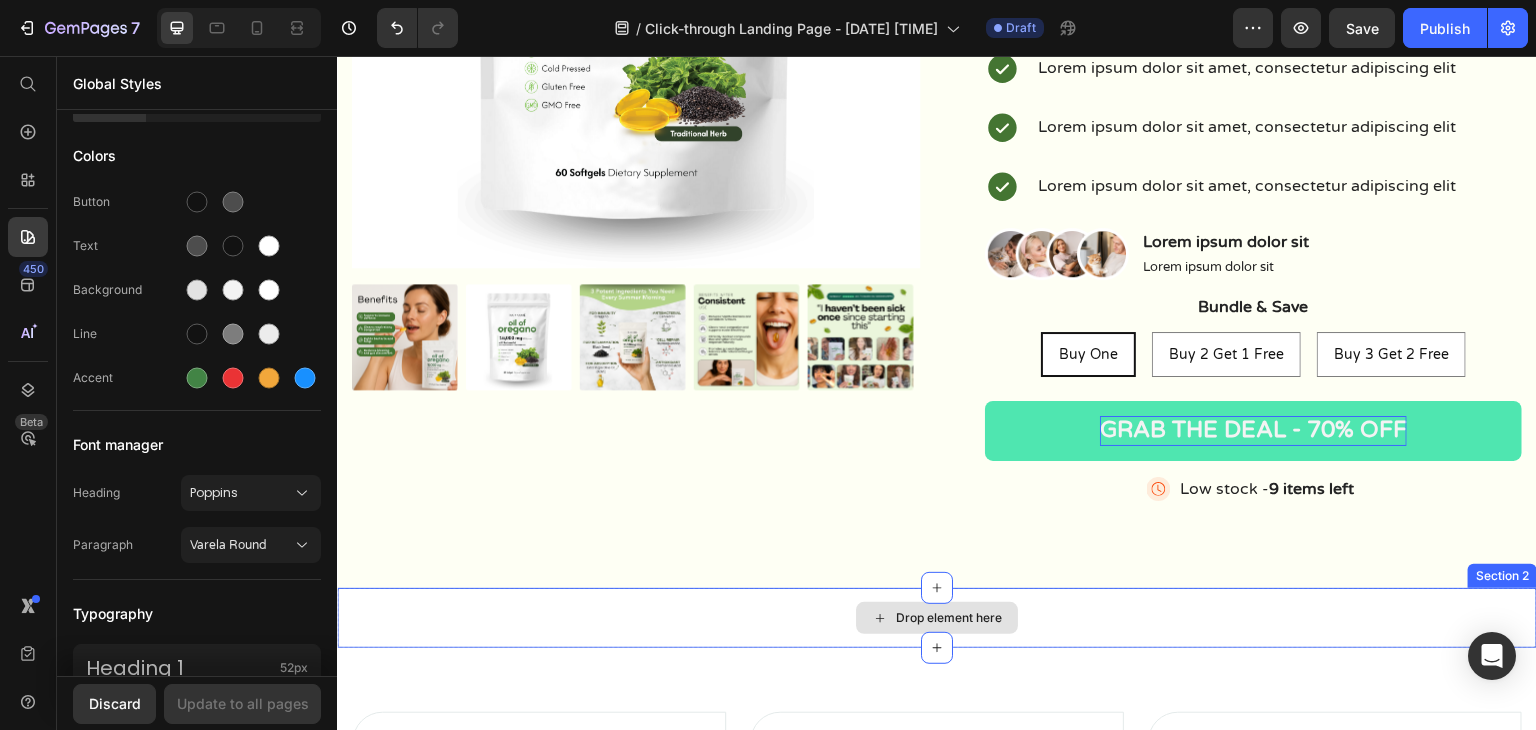 scroll, scrollTop: 500, scrollLeft: 0, axis: vertical 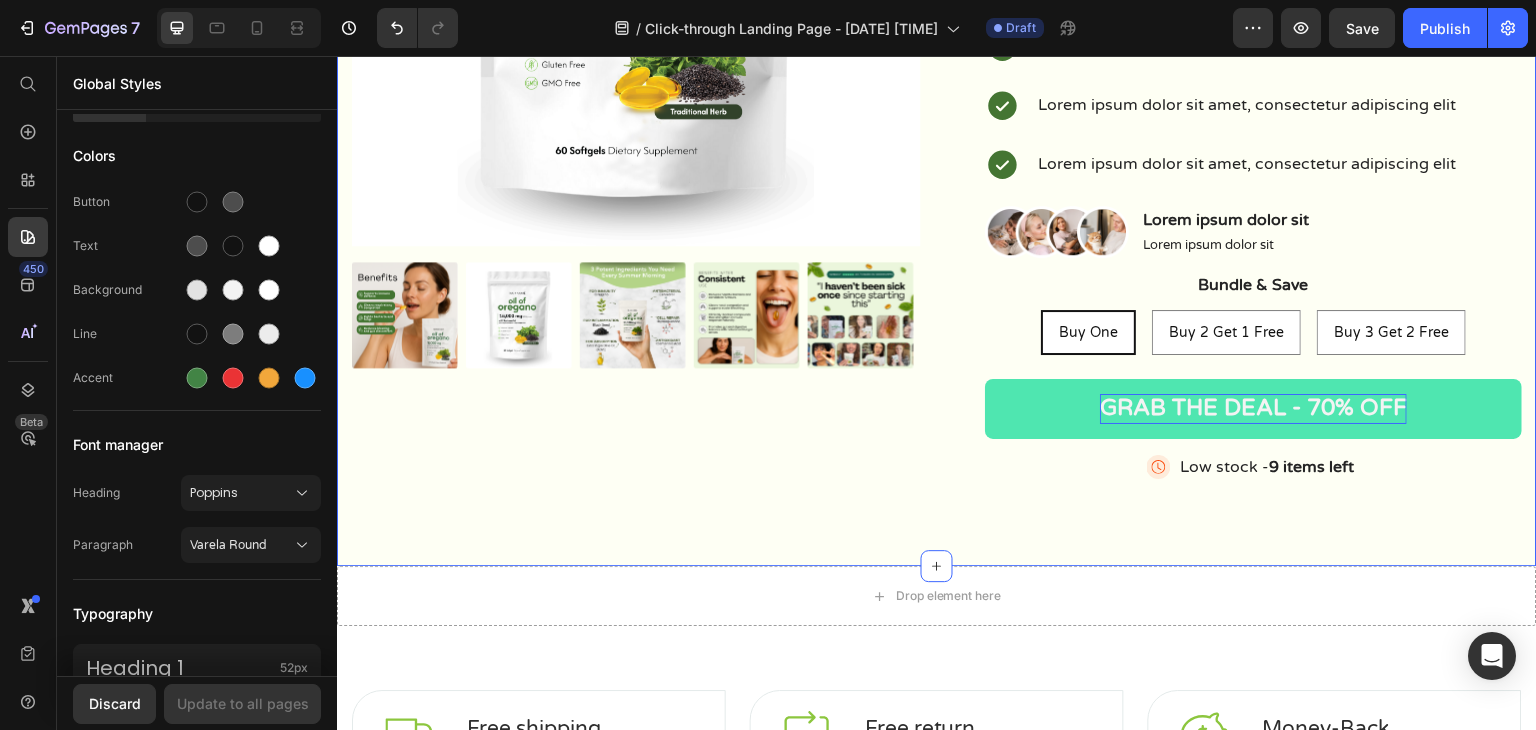 click on "Product Images Oil of Oregano with Black Seed Oil - 60 Softgels Product Title Insert text here like the one from " Dr Clean advanced surfactant technology makes breaking down stains from any material incredibly easy!" Text Block
Icon Lorem ipsum dolor sit amet, consectetur adipiscing elit Text Block
Icon Lorem ipsum dolor sit amet, consectetur adipiscing elit Text Block
Icon Lorem ipsum dolor sit amet, consectetur adipiscing elit Text Block
Icon Lorem ipsum dolor sit amet, consectetur adipiscing elit Text Block Advanced List Image Lorem ipsum dolor sit Text Block Lorem ipsum dolor sit Text Block Row Bundle & Save Text Block Buy One Buy One Buy One Buy 2 Get 1 Free Buy 2 Get 1 Free Buy 2 Get 1 Free Buy 3 Get 2 Free Buy 3 Get 2 Free Buy 3 Get 2 Free Product Variants & Swatches  Grab the deal - 70% OFF Add to Cart Image Low stock -  9 items left Text Block Advanced List Row Product Section 1" at bounding box center [937, 81] 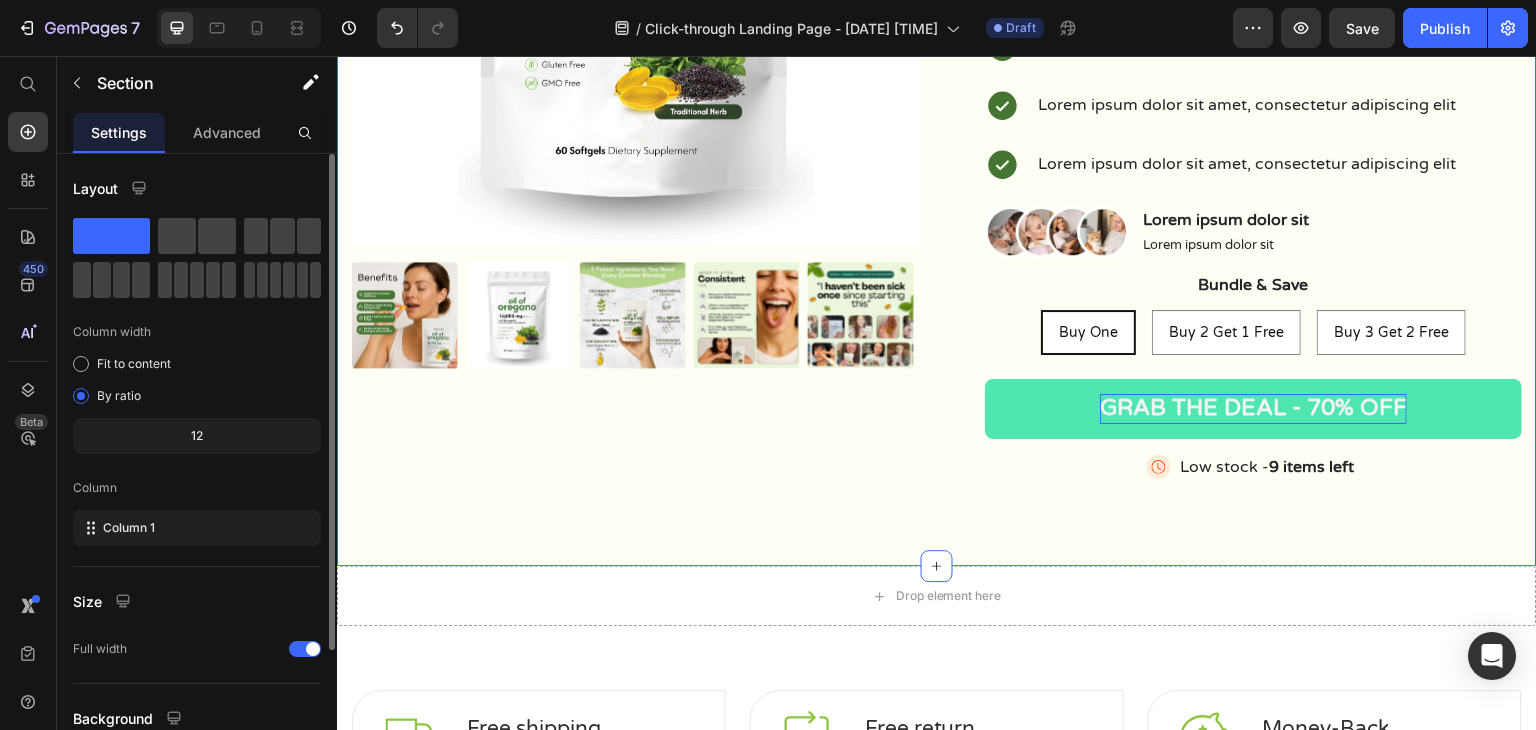 scroll, scrollTop: 173, scrollLeft: 0, axis: vertical 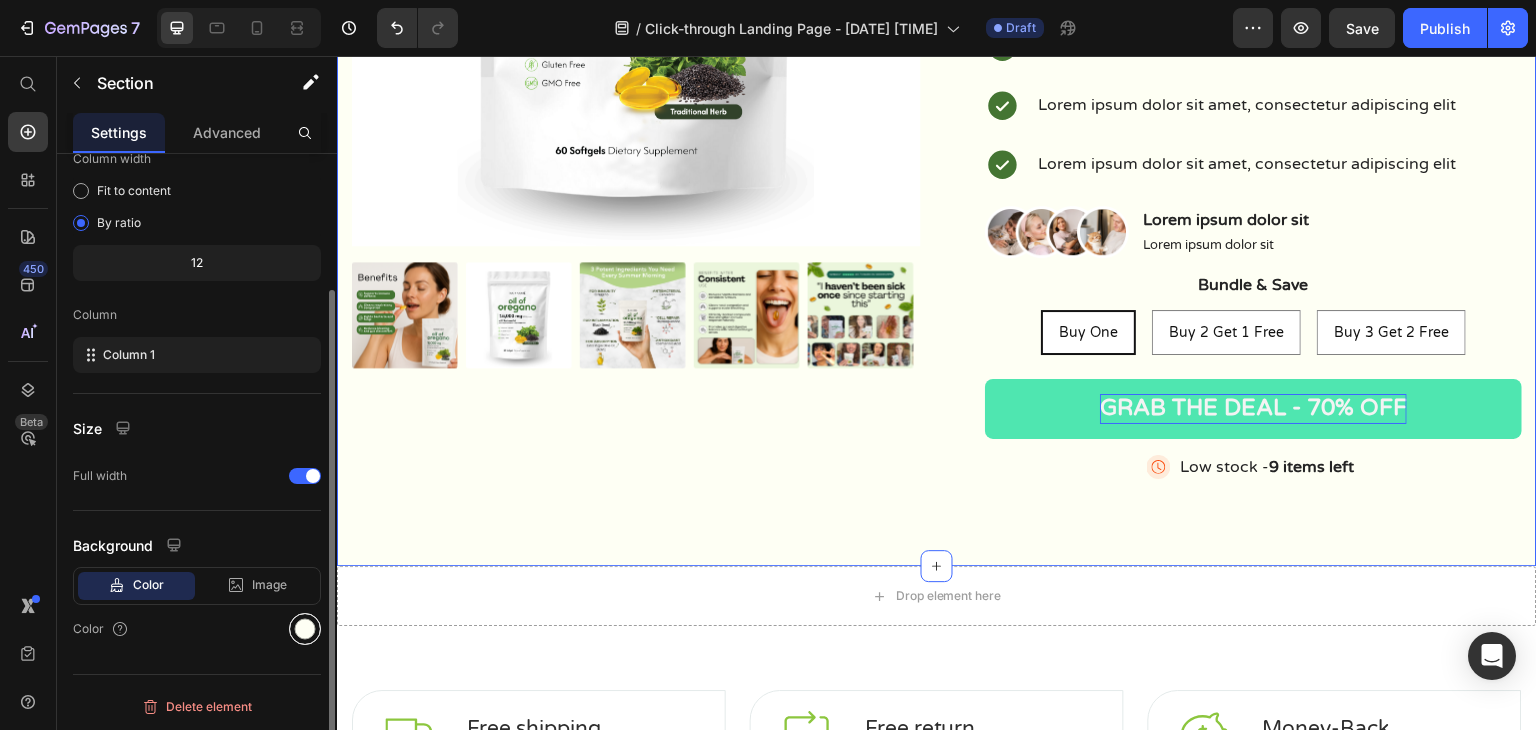 click at bounding box center [305, 629] 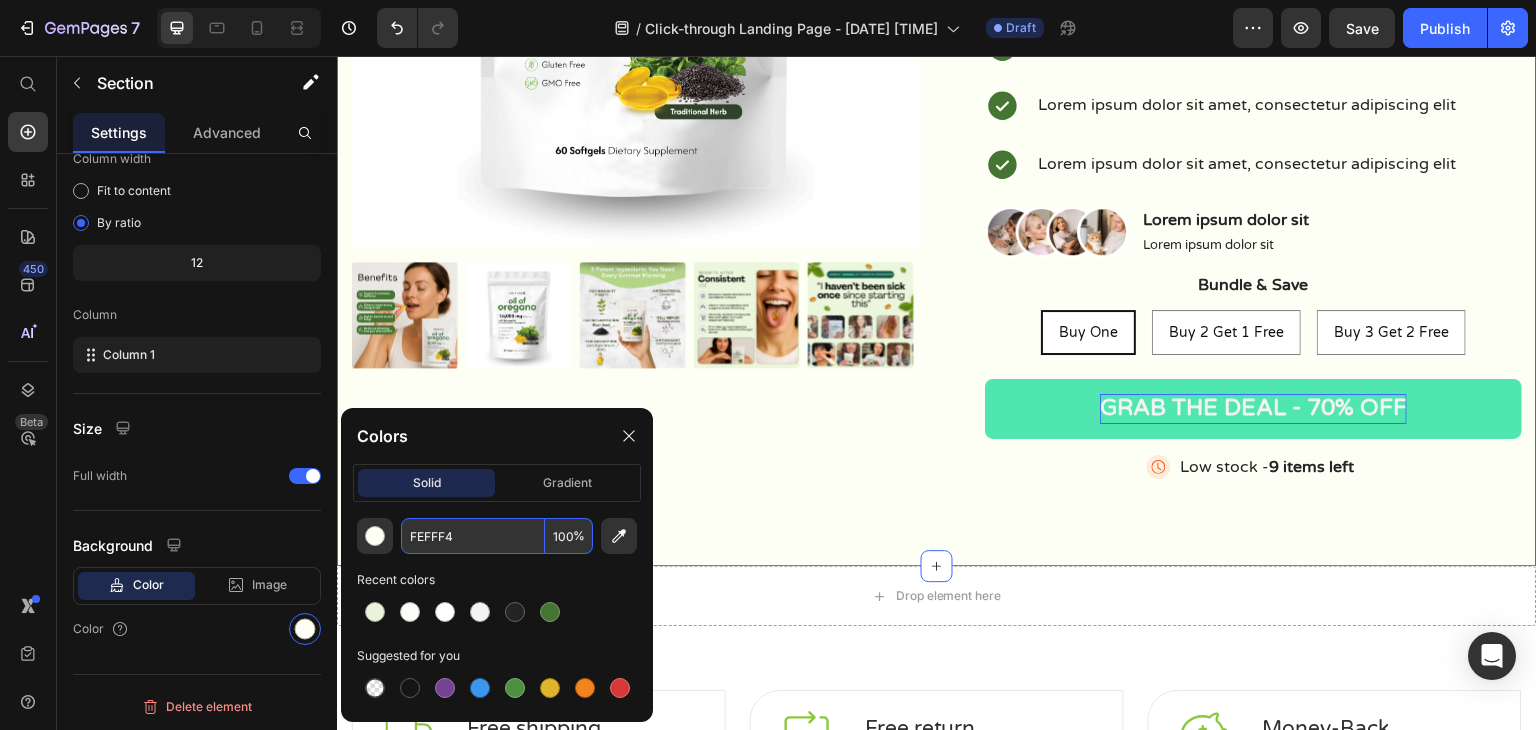 click on "FEFFF4" at bounding box center [473, 536] 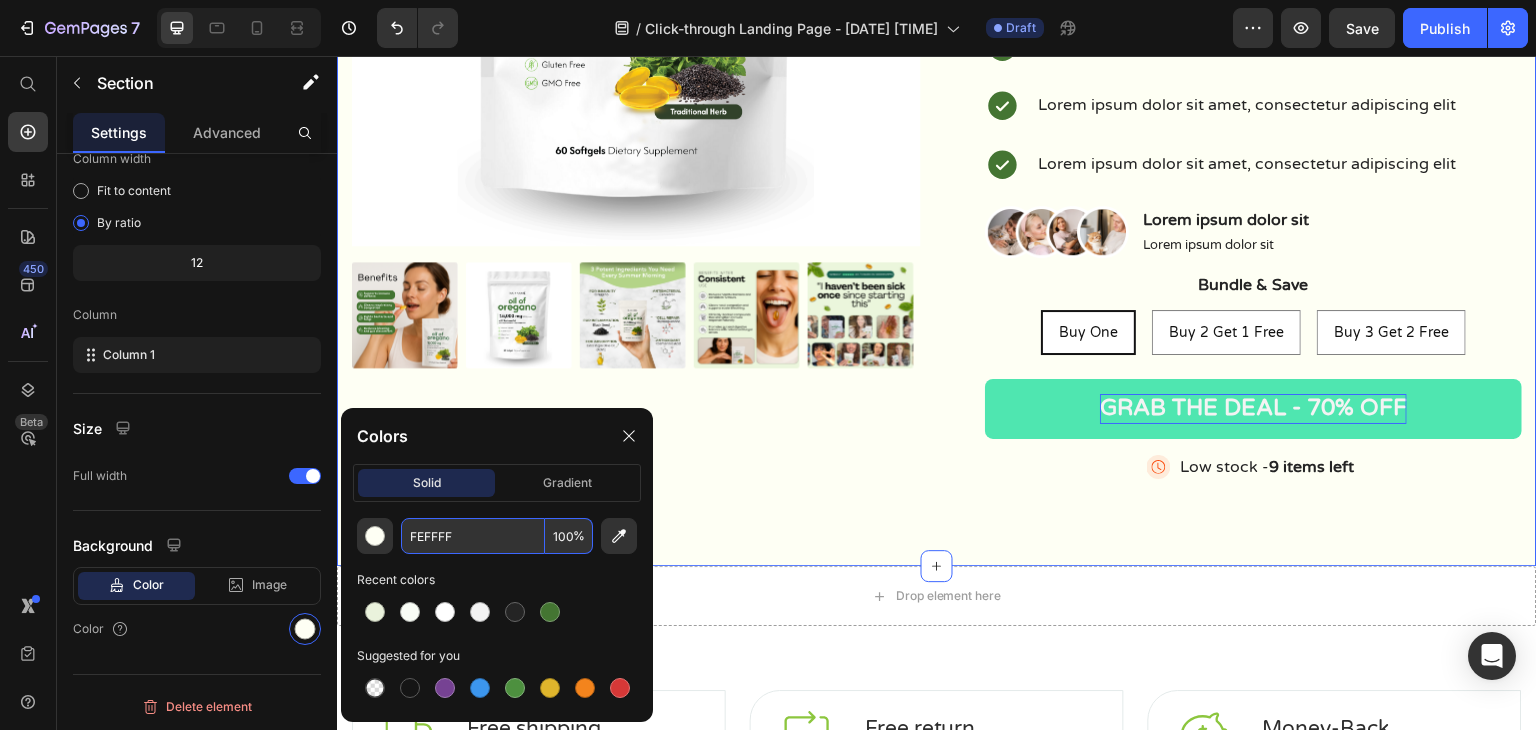 type on "FEFFFF" 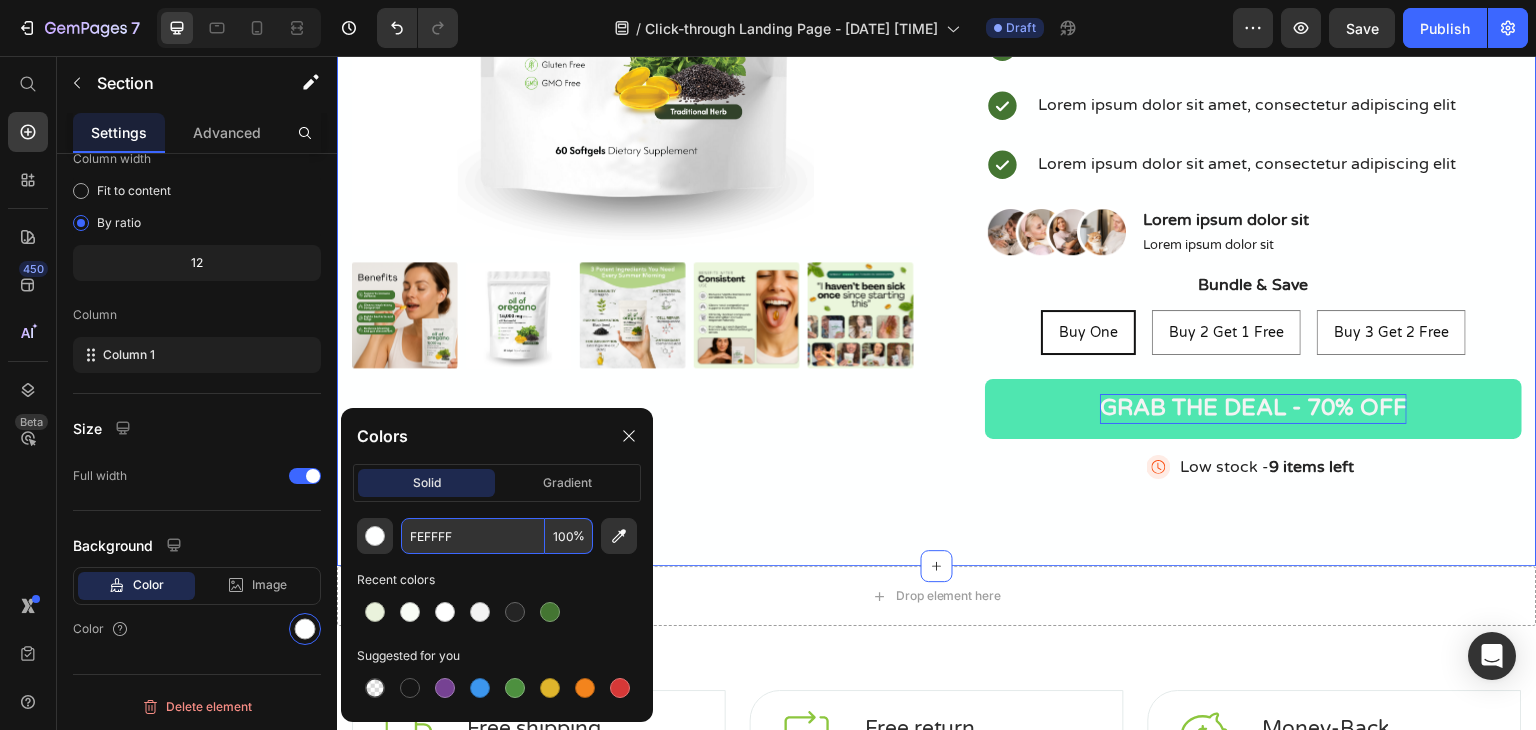 click on "Product Images Oil of Oregano with Black Seed Oil - 60 Softgels Product Title Insert text here like the one from " Dr Clean advanced surfactant technology makes breaking down stains from any material incredibly easy!" Text Block
Icon Lorem ipsum dolor sit amet, consectetur adipiscing elit Text Block
Icon Lorem ipsum dolor sit amet, consectetur adipiscing elit Text Block
Icon Lorem ipsum dolor sit amet, consectetur adipiscing elit Text Block
Icon Lorem ipsum dolor sit amet, consectetur adipiscing elit Text Block Advanced List Image Lorem ipsum dolor sit Text Block Lorem ipsum dolor sit Text Block Row Bundle & Save Text Block Buy One Buy One Buy One Buy 2 Get 1 Free Buy 2 Get 1 Free Buy 2 Get 1 Free Buy 3 Get 2 Free Buy 3 Get 2 Free Buy 3 Get 2 Free Product Variants & Swatches  Grab the deal - 70% OFF Add to Cart Image Low stock -  9 items left Text Block Advanced List Row Product Section 1   Create Theme Section" at bounding box center (937, 81) 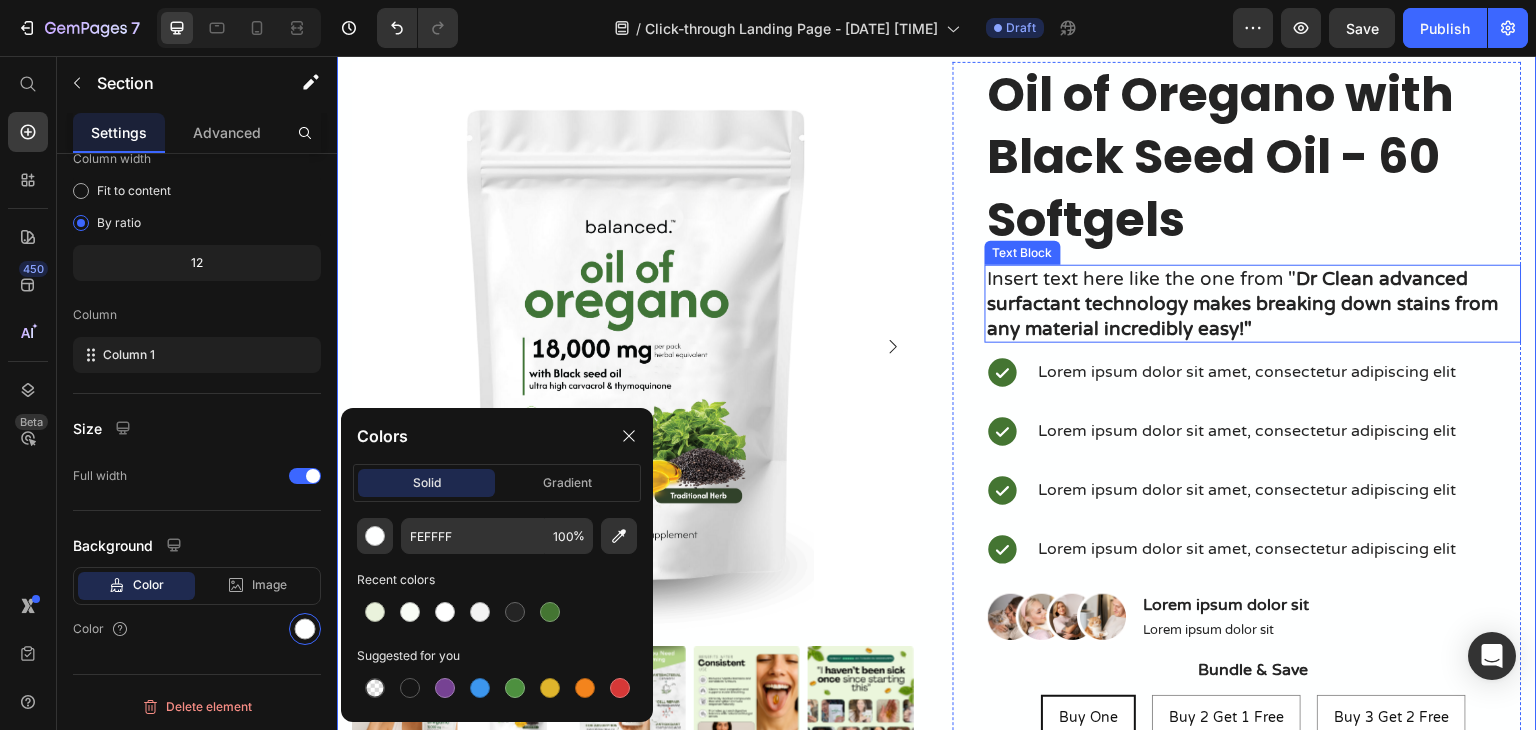 scroll, scrollTop: 200, scrollLeft: 0, axis: vertical 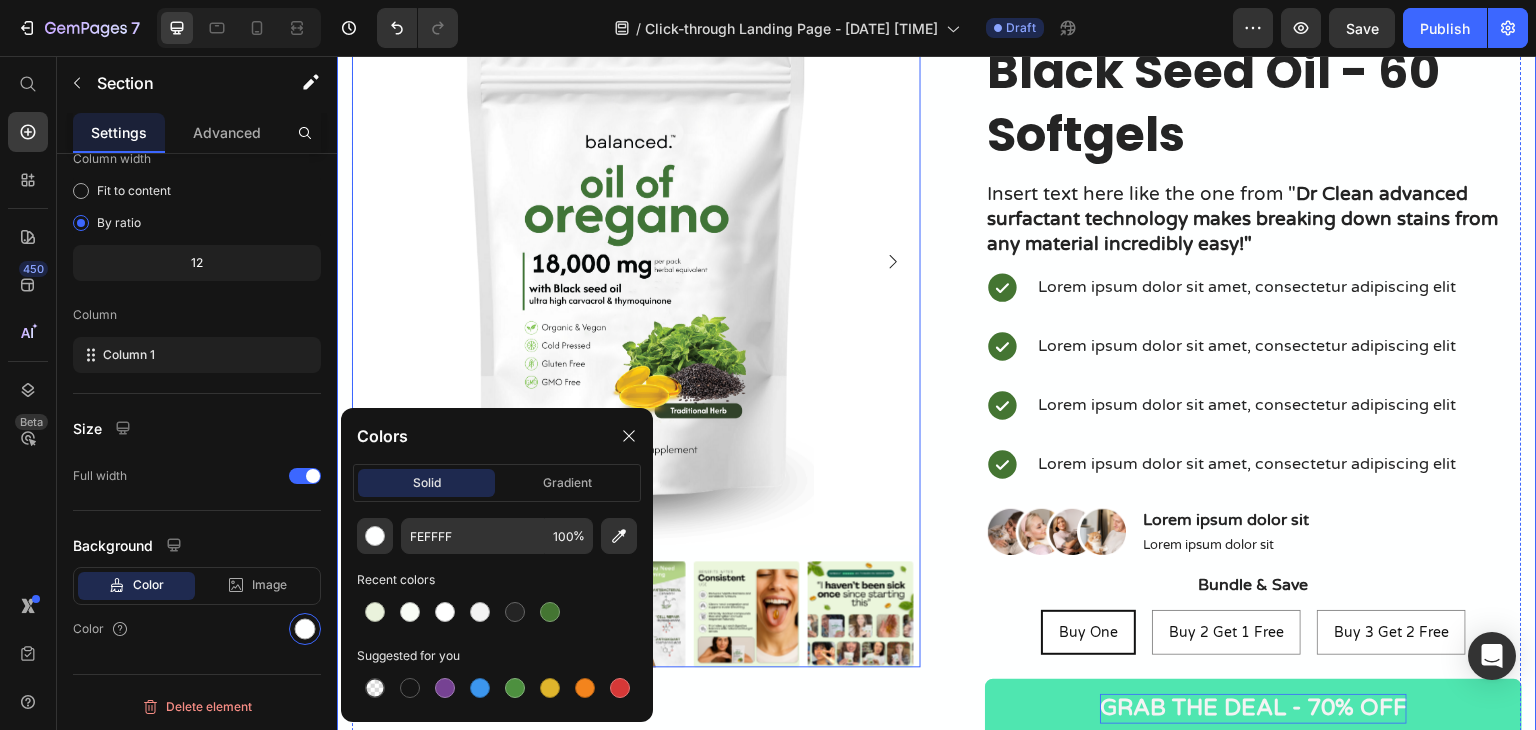 click at bounding box center [636, 261] 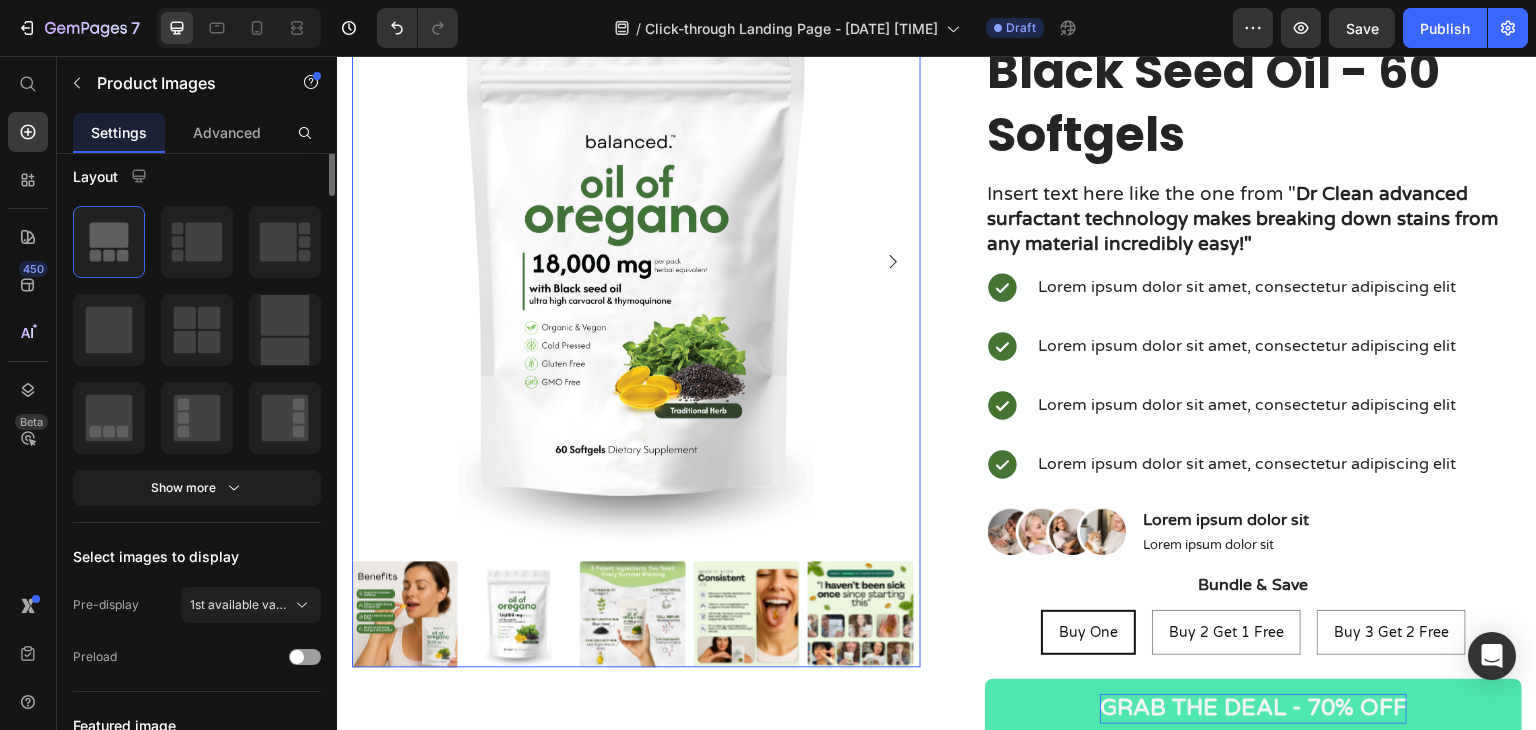 scroll, scrollTop: 0, scrollLeft: 0, axis: both 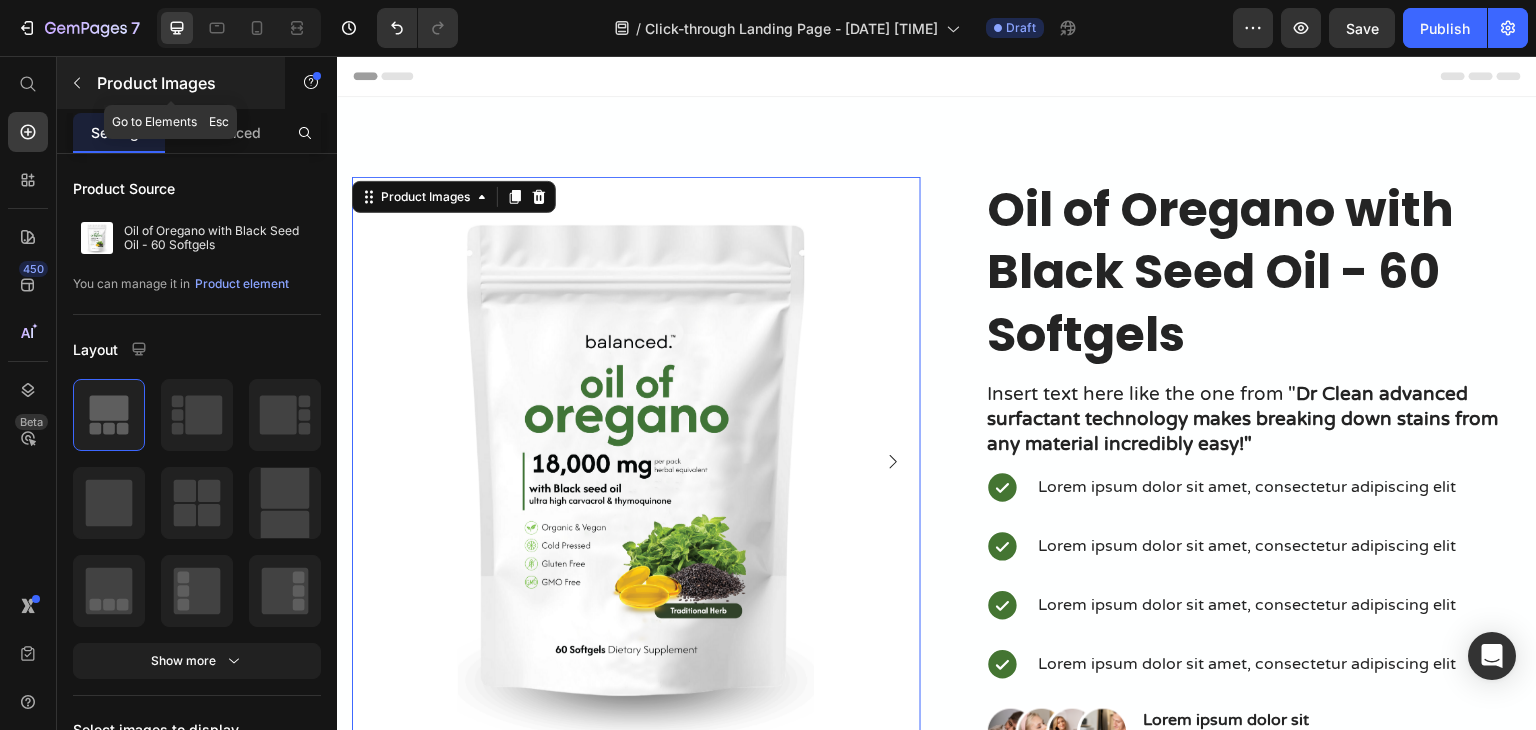 click 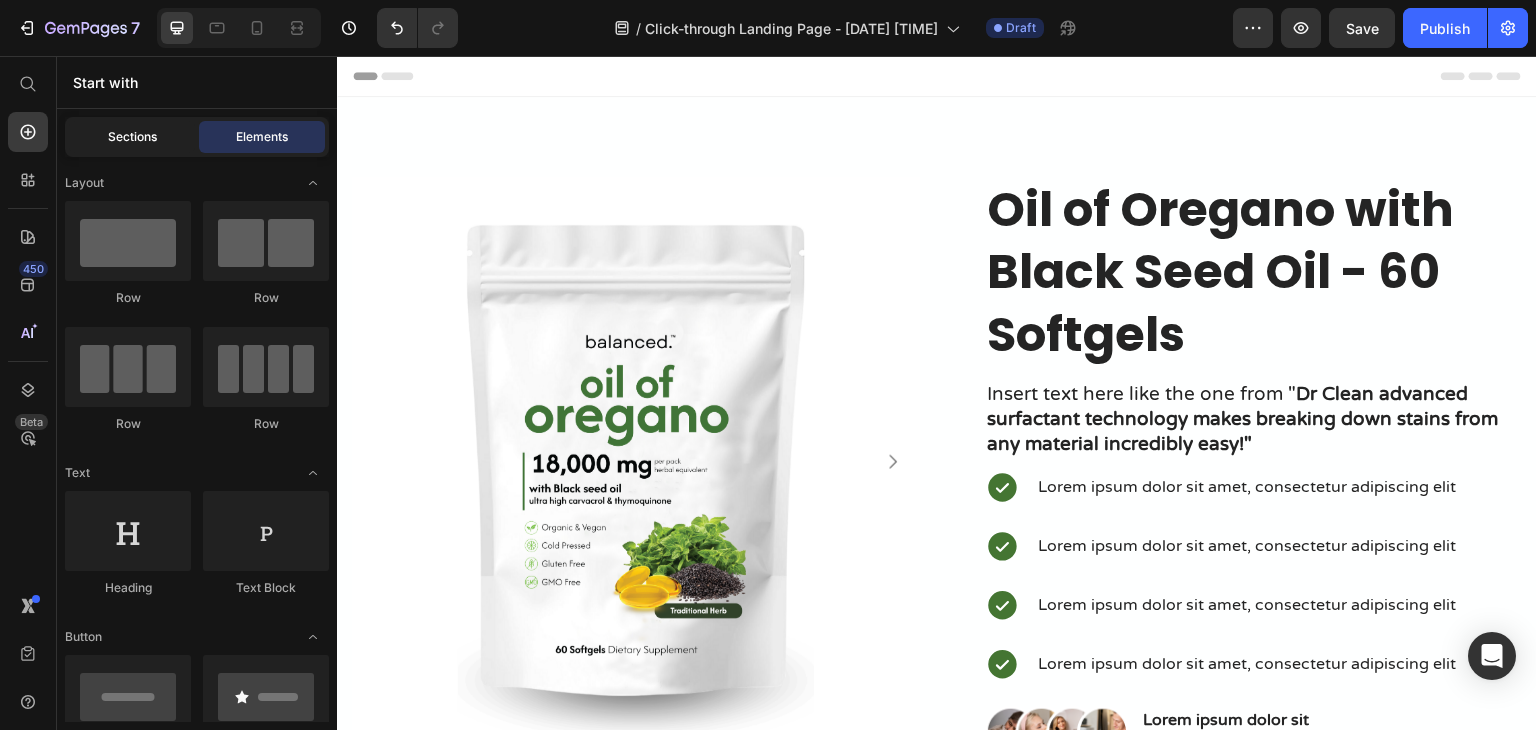 click on "Sections" 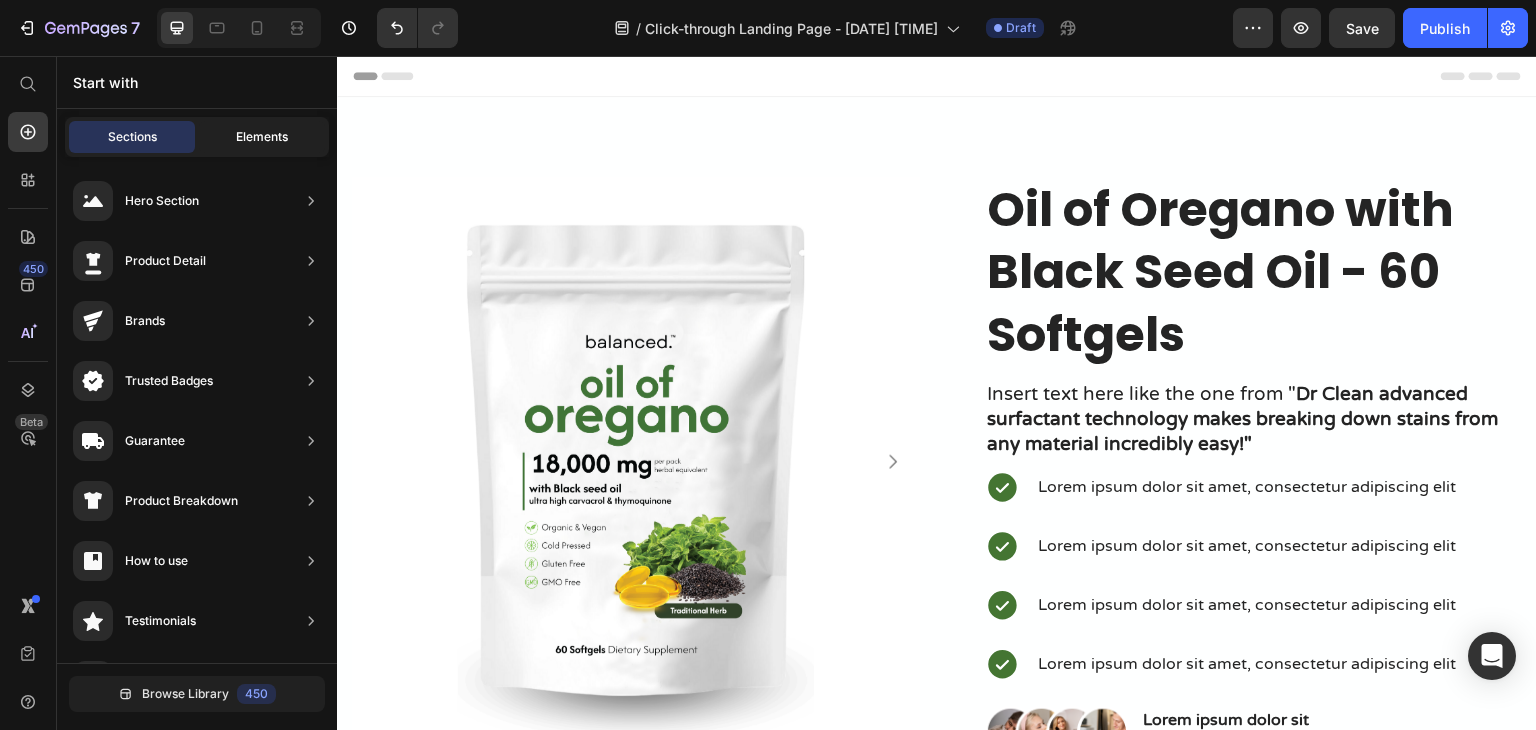 click on "Elements" at bounding box center [262, 137] 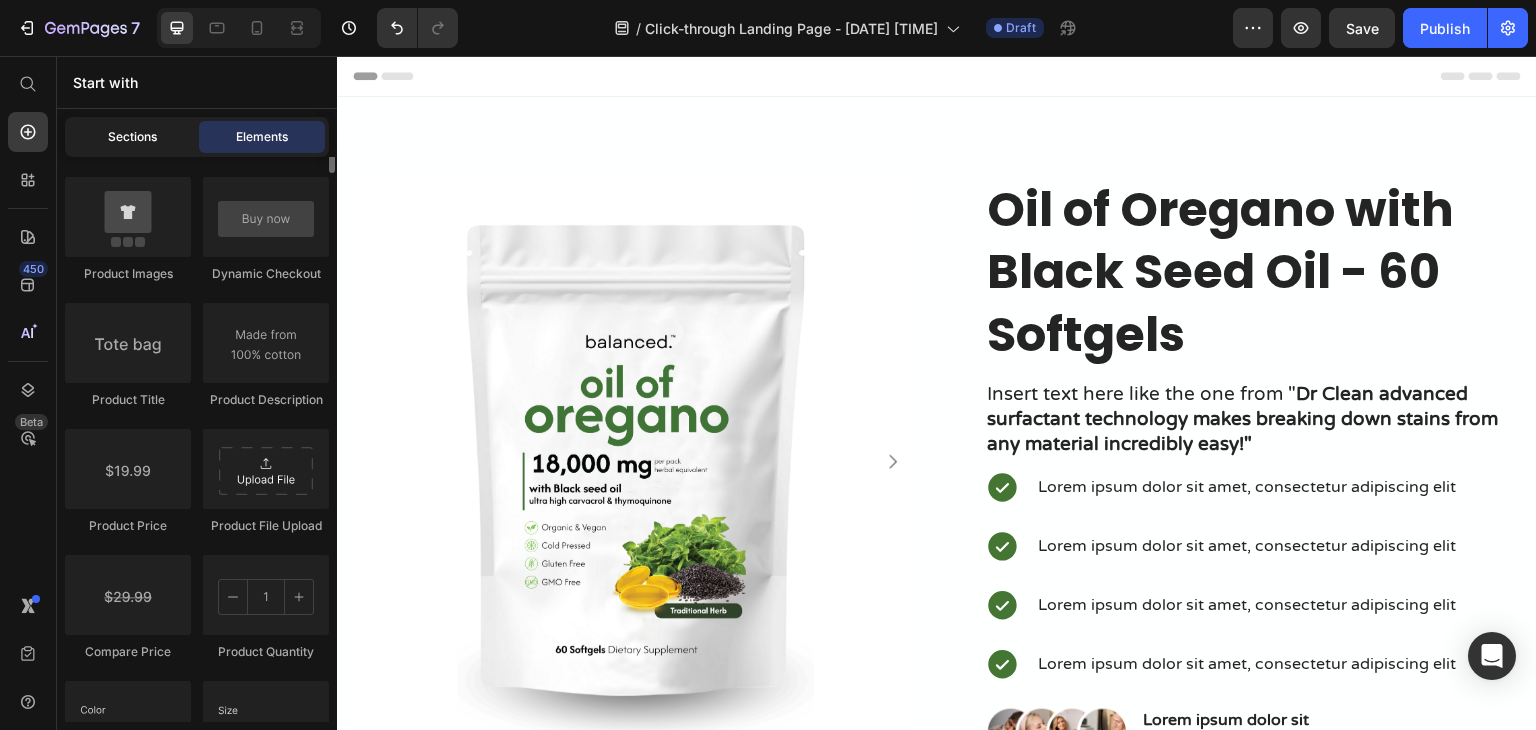 scroll, scrollTop: 2900, scrollLeft: 0, axis: vertical 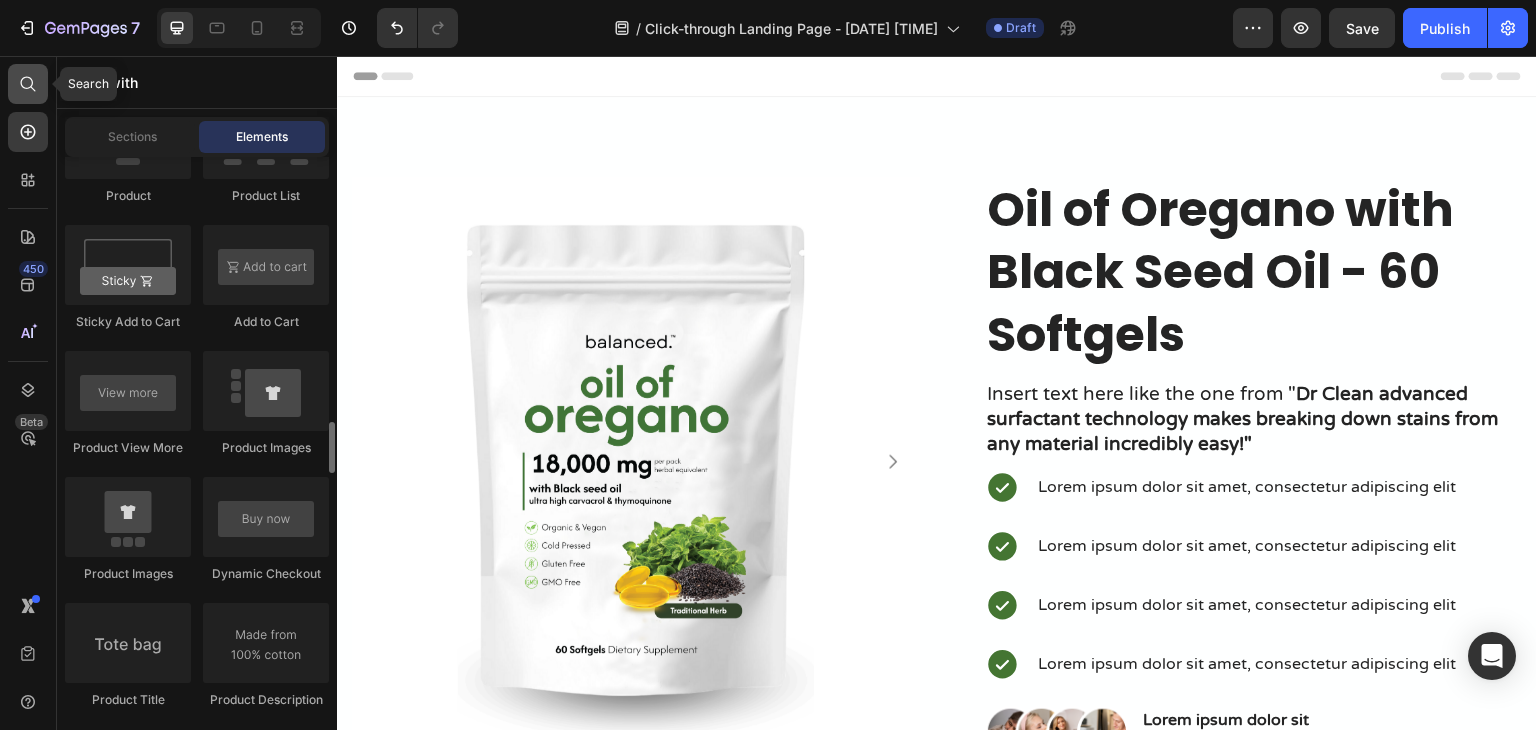 click 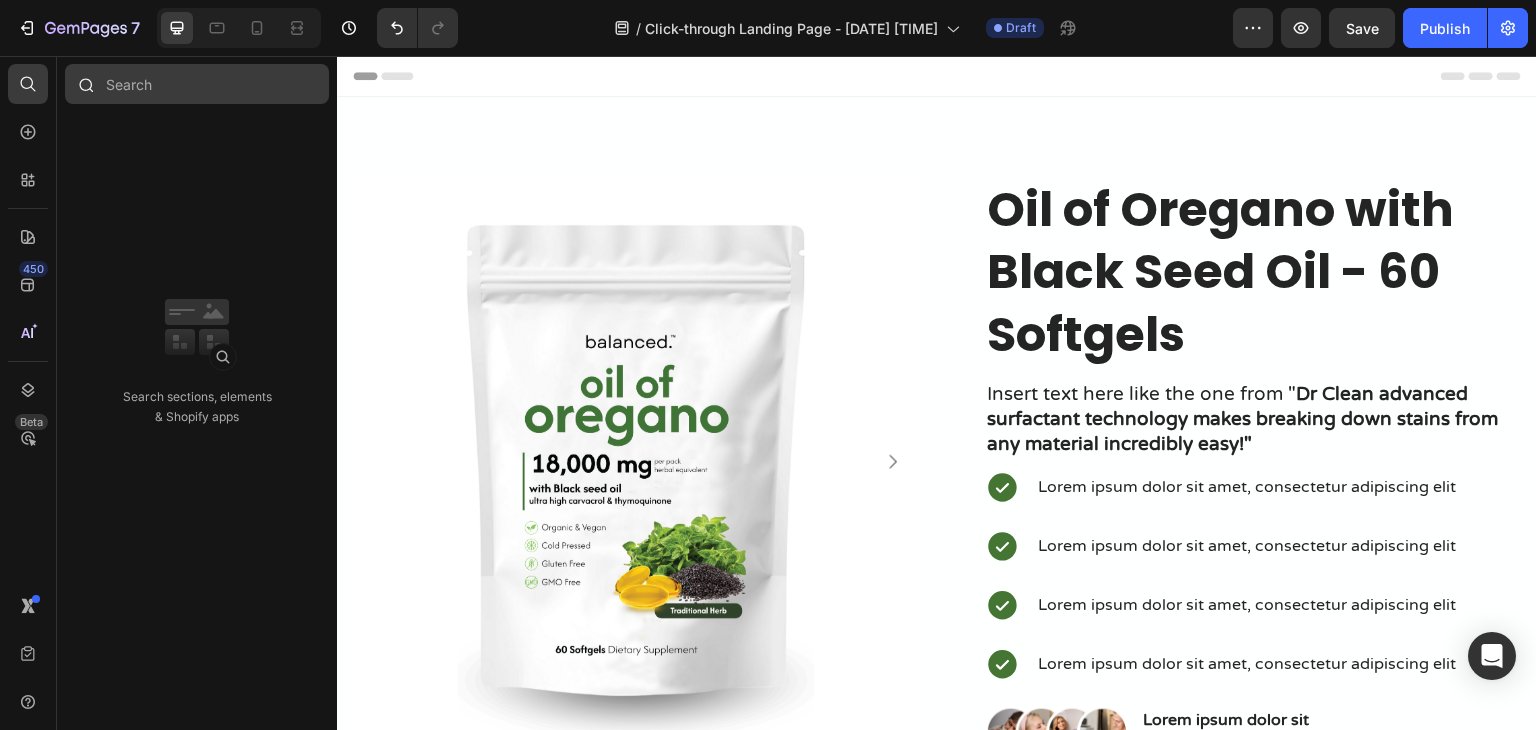 click at bounding box center (197, 84) 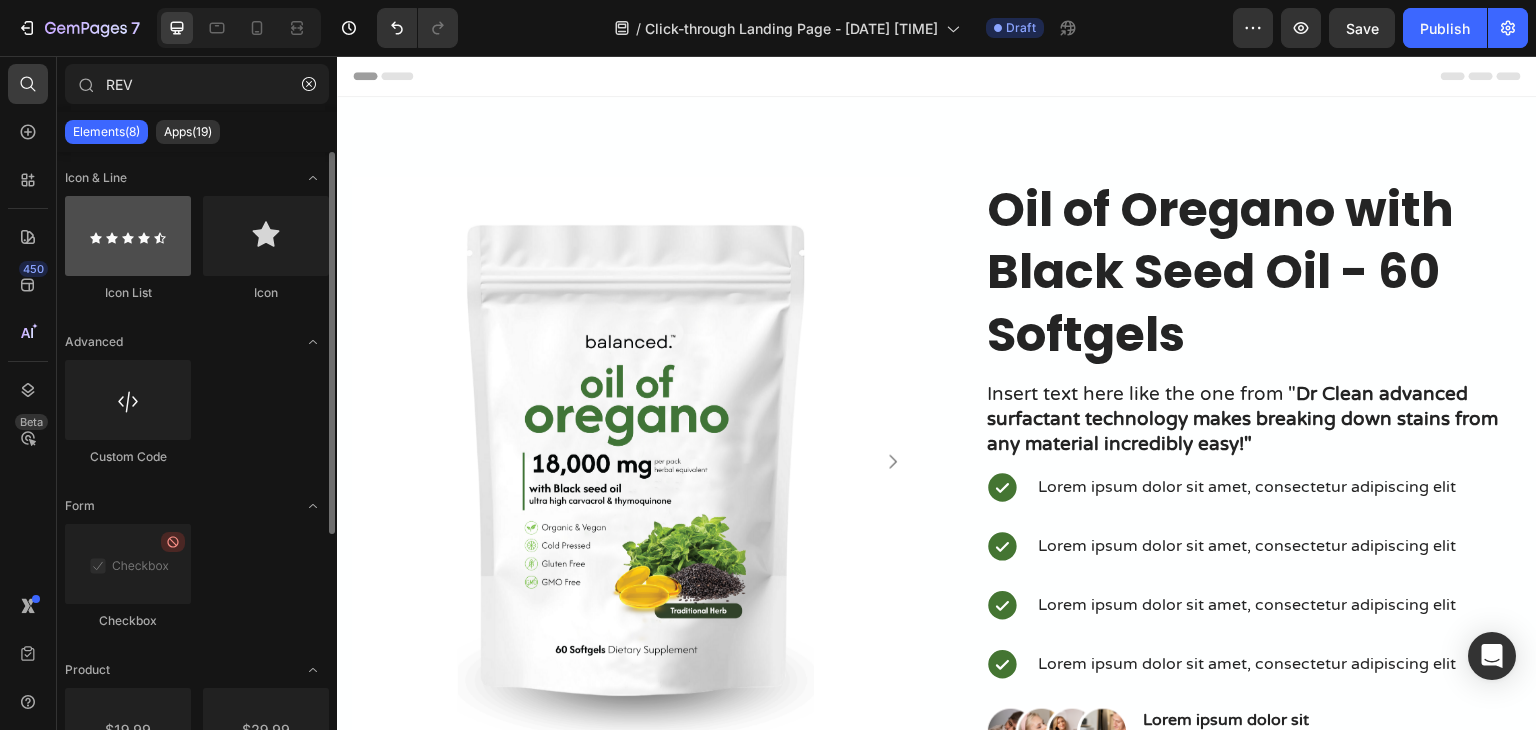type on "REV" 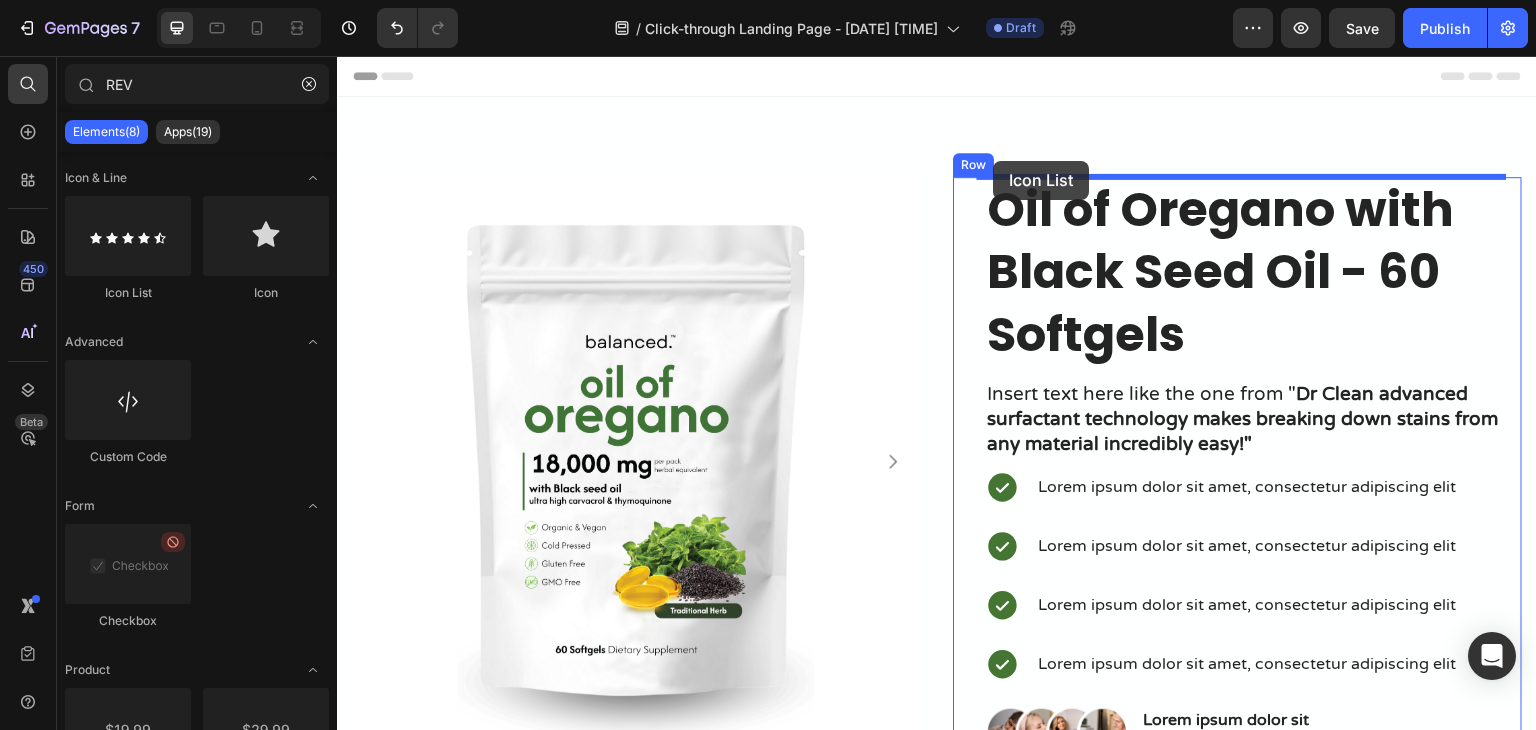 drag, startPoint x: 450, startPoint y: 313, endPoint x: 994, endPoint y: 161, distance: 564.83624 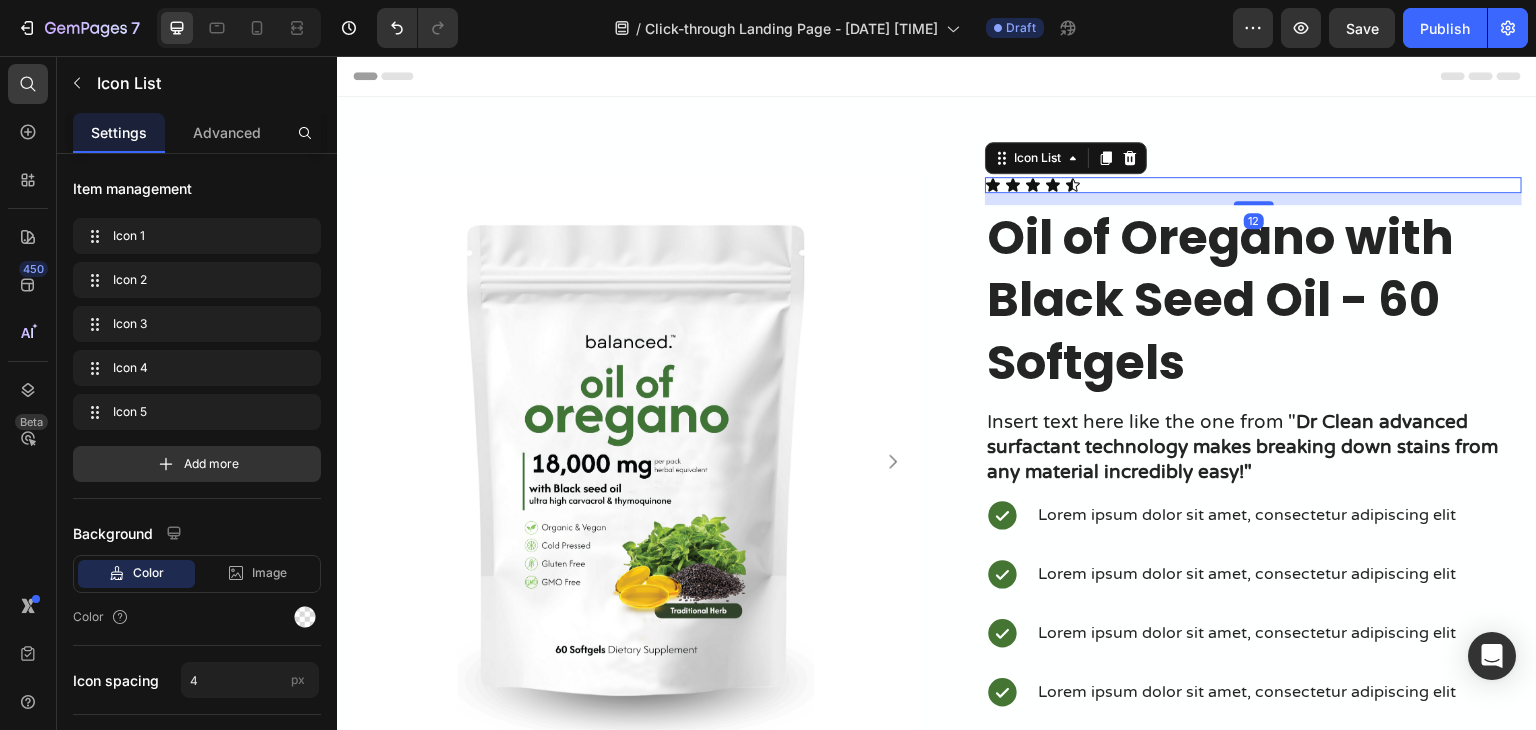 click on "Icon Icon Icon Icon Icon" at bounding box center (1253, 185) 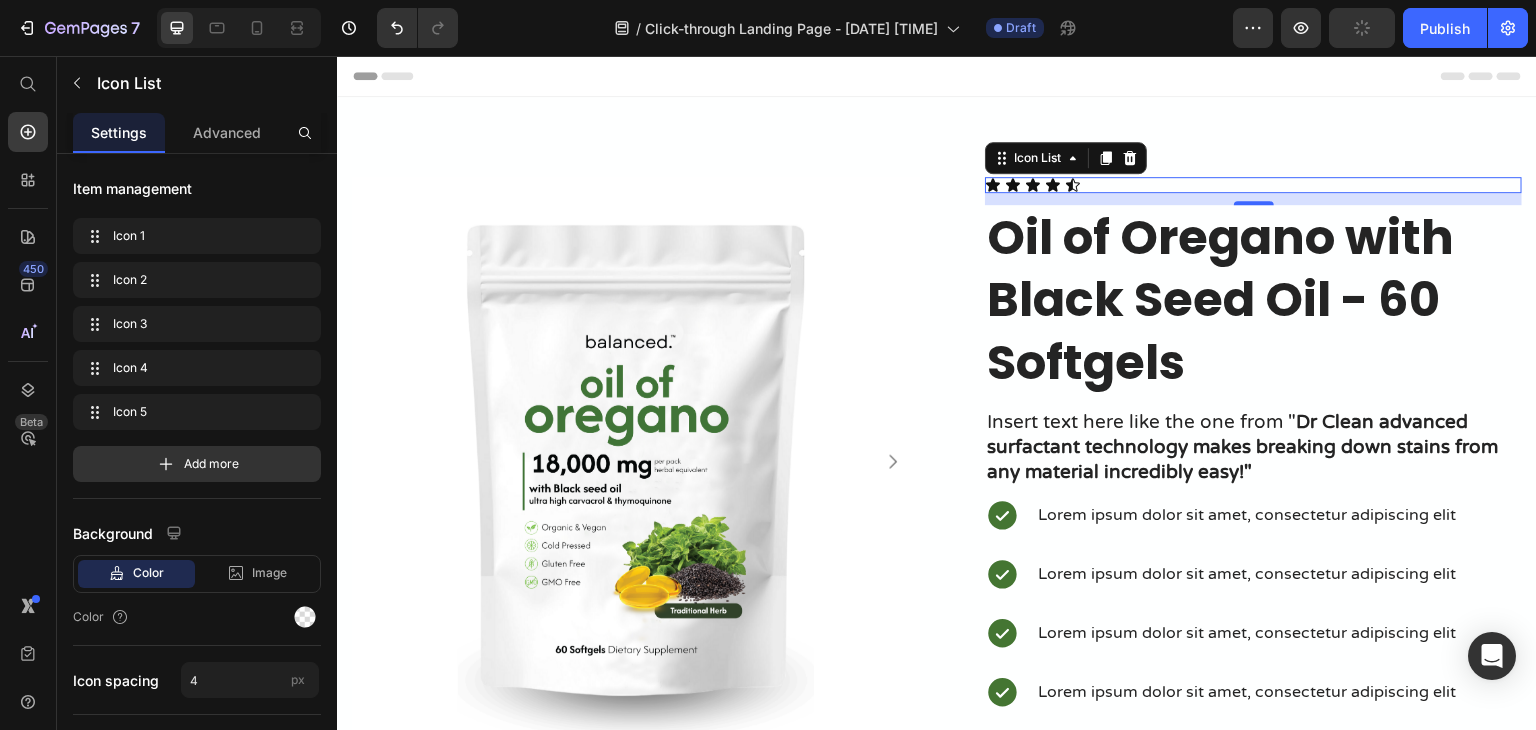 click on "Icon Icon Icon Icon Icon" at bounding box center (1253, 185) 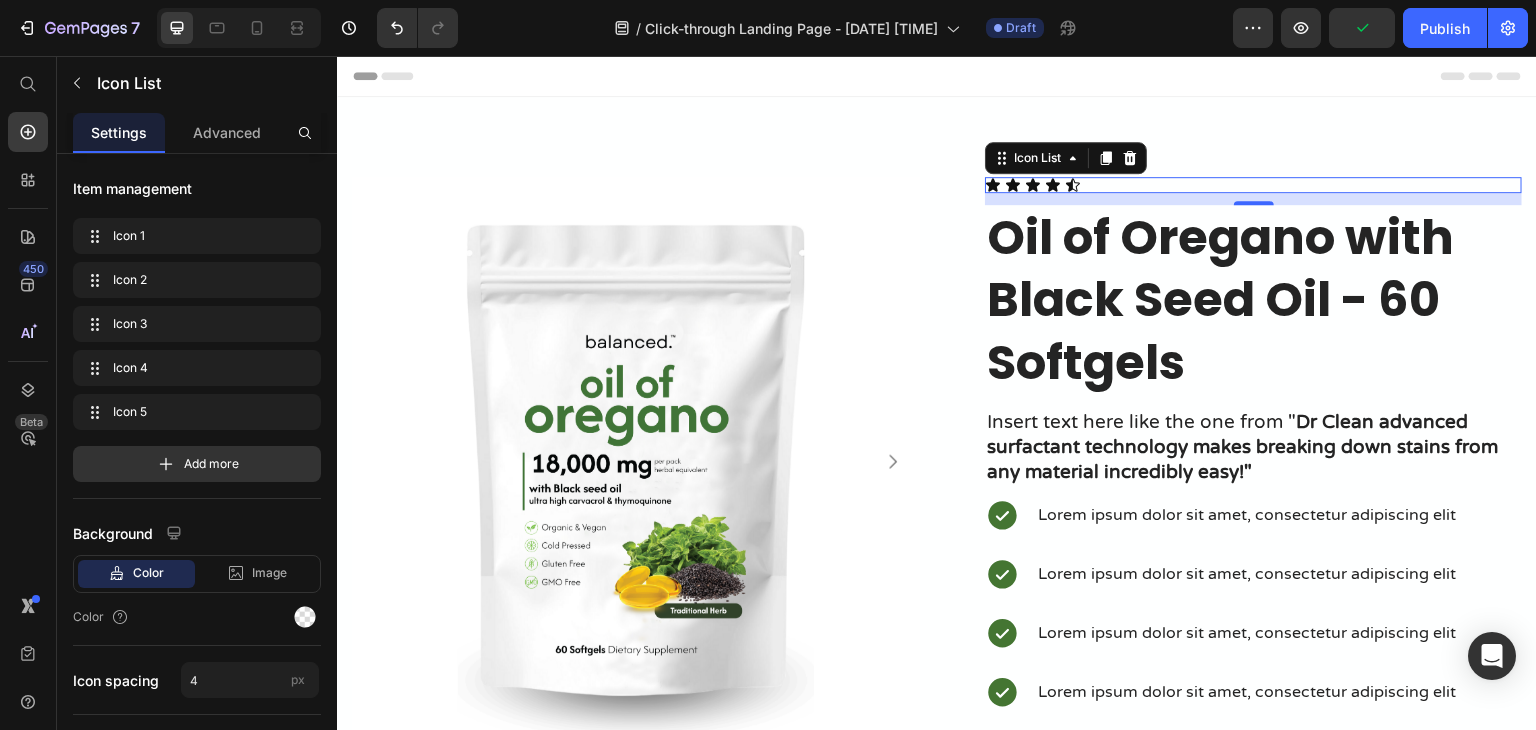 click on "Icon Icon Icon Icon Icon" at bounding box center [1253, 185] 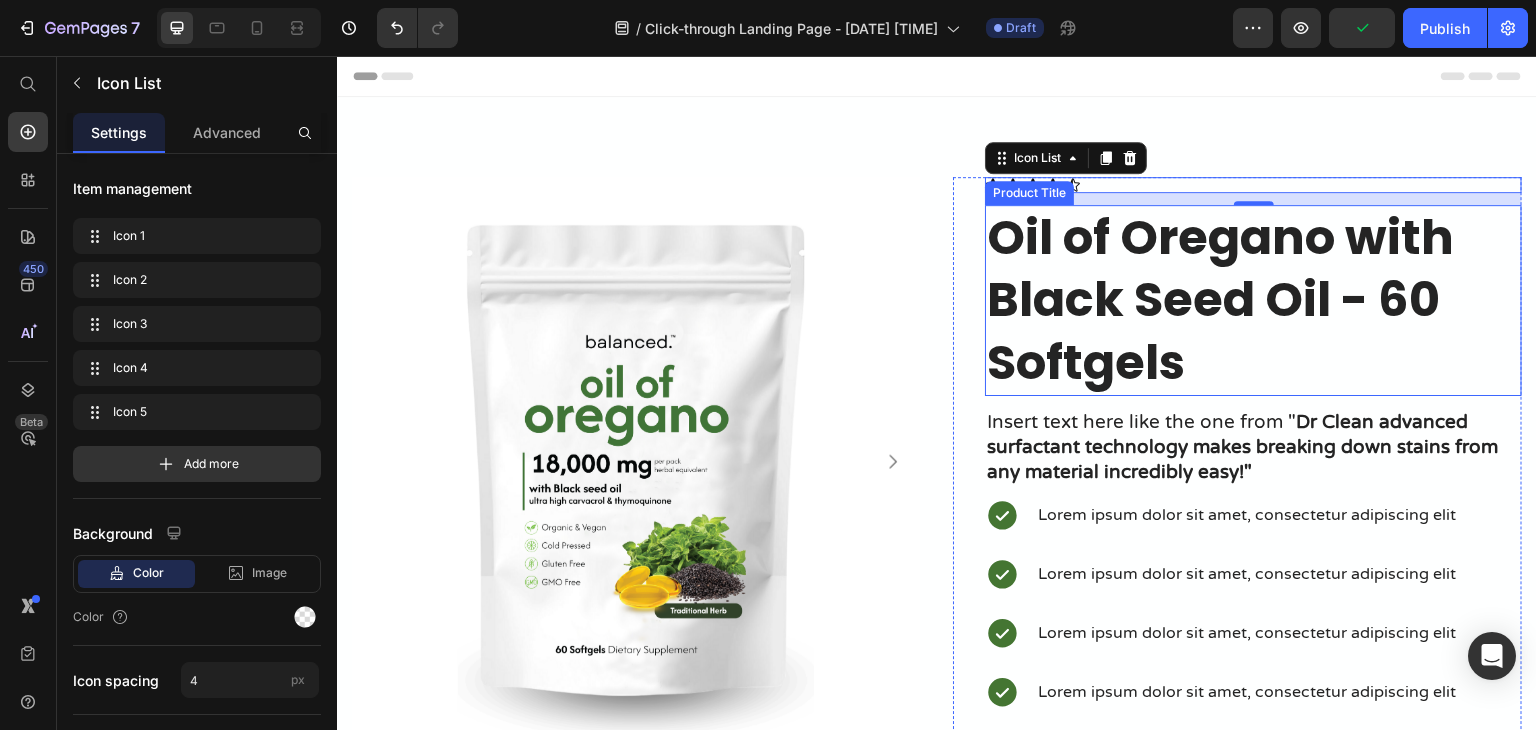 click on "Oil of Oregano with Black Seed Oil - 60 Softgels" at bounding box center (1253, 300) 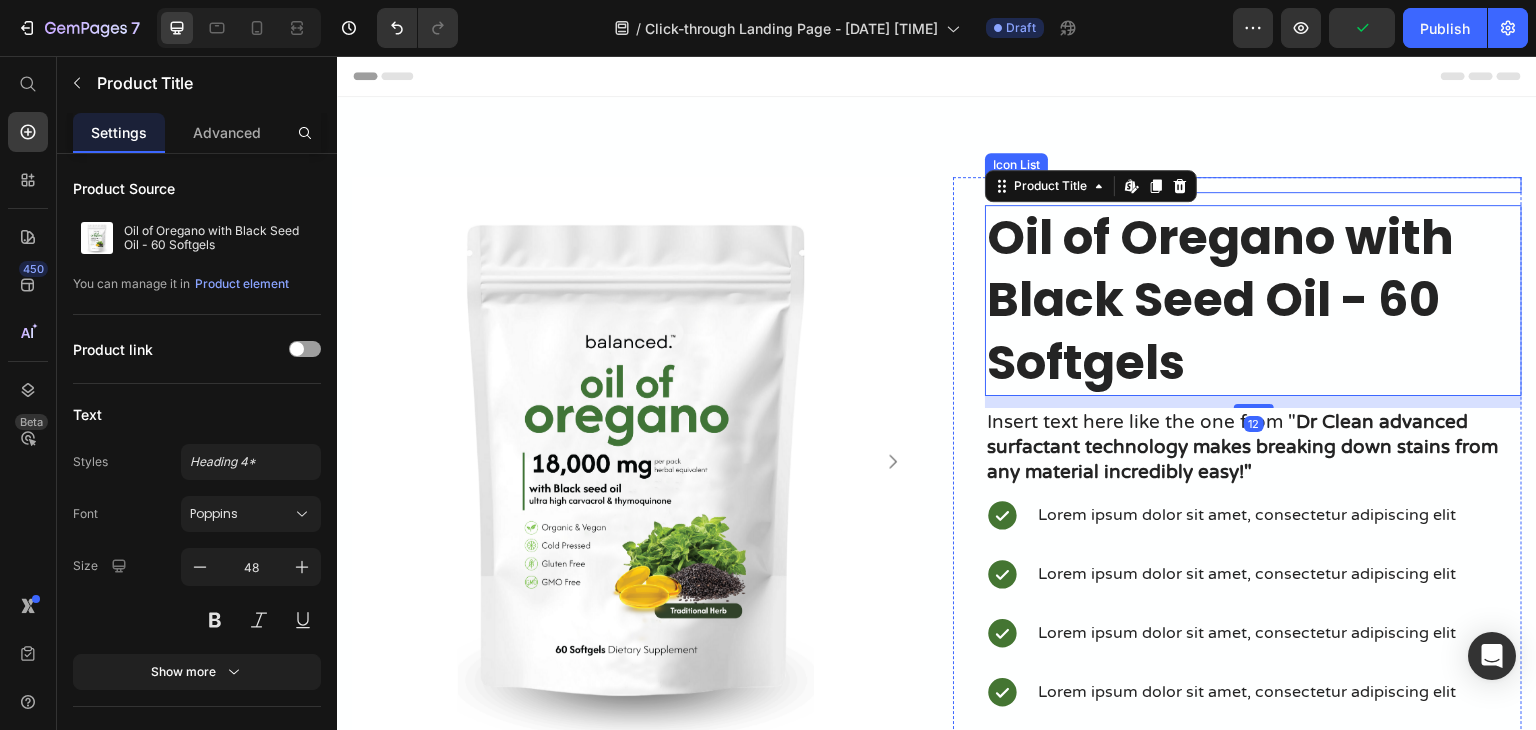 click on "Icon Icon Icon Icon Icon" at bounding box center [1253, 185] 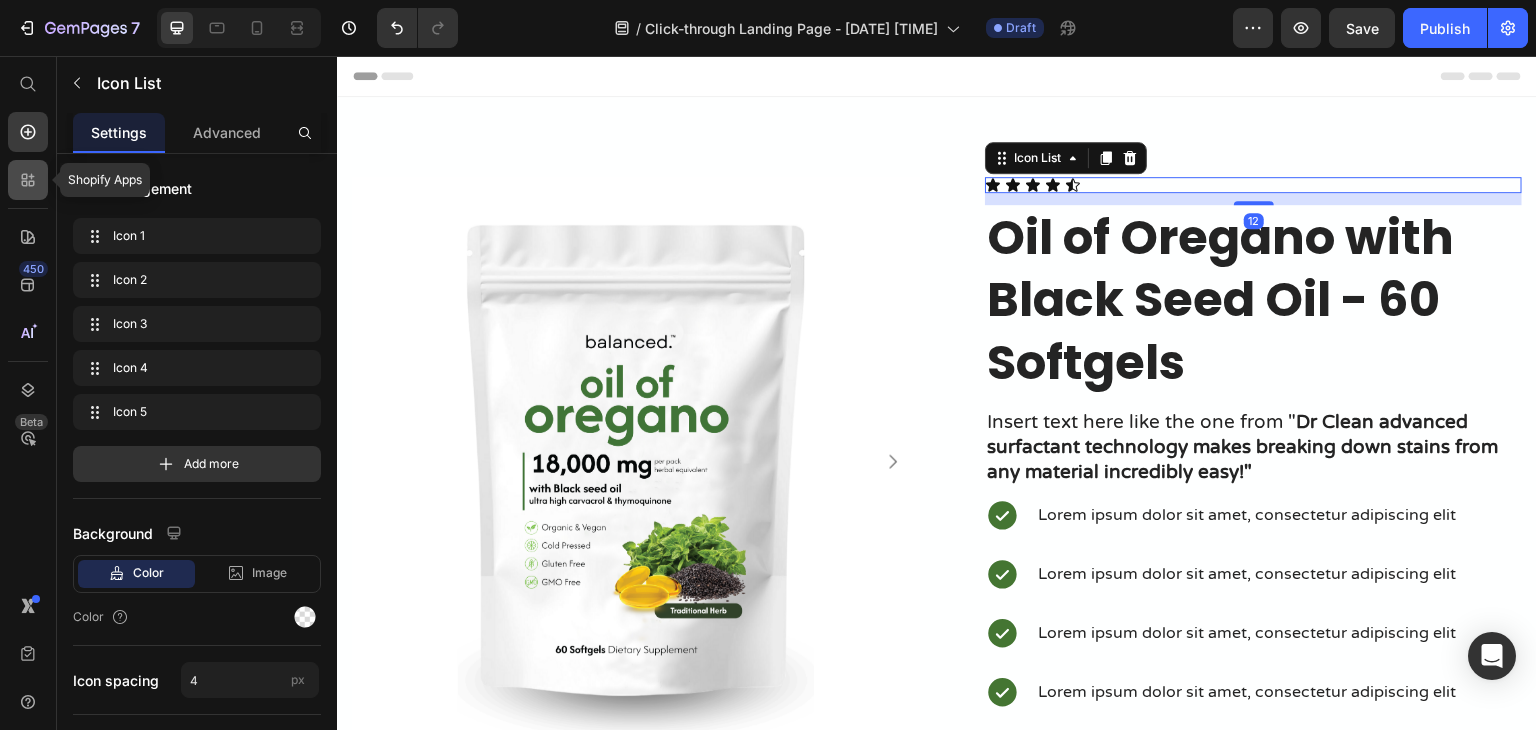 click 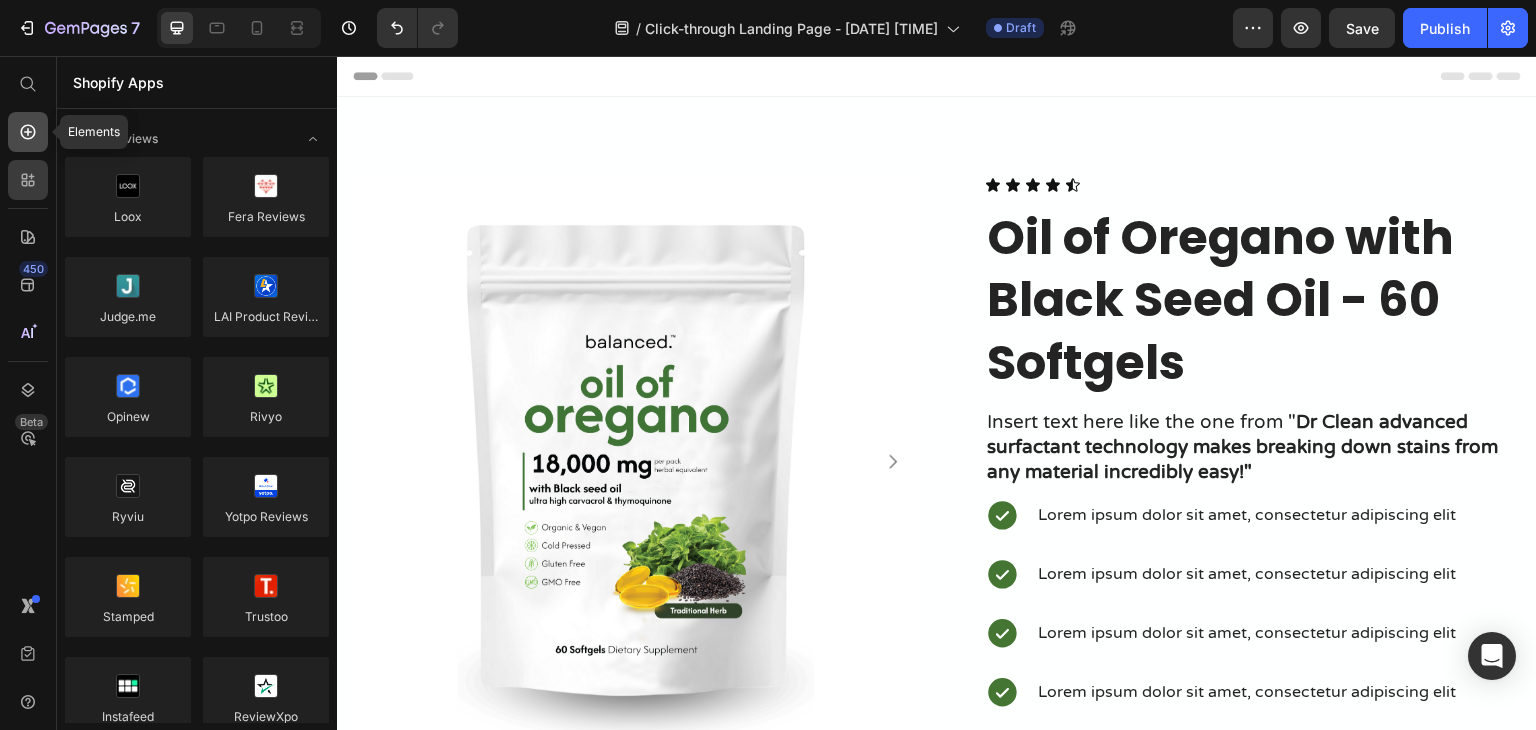 click 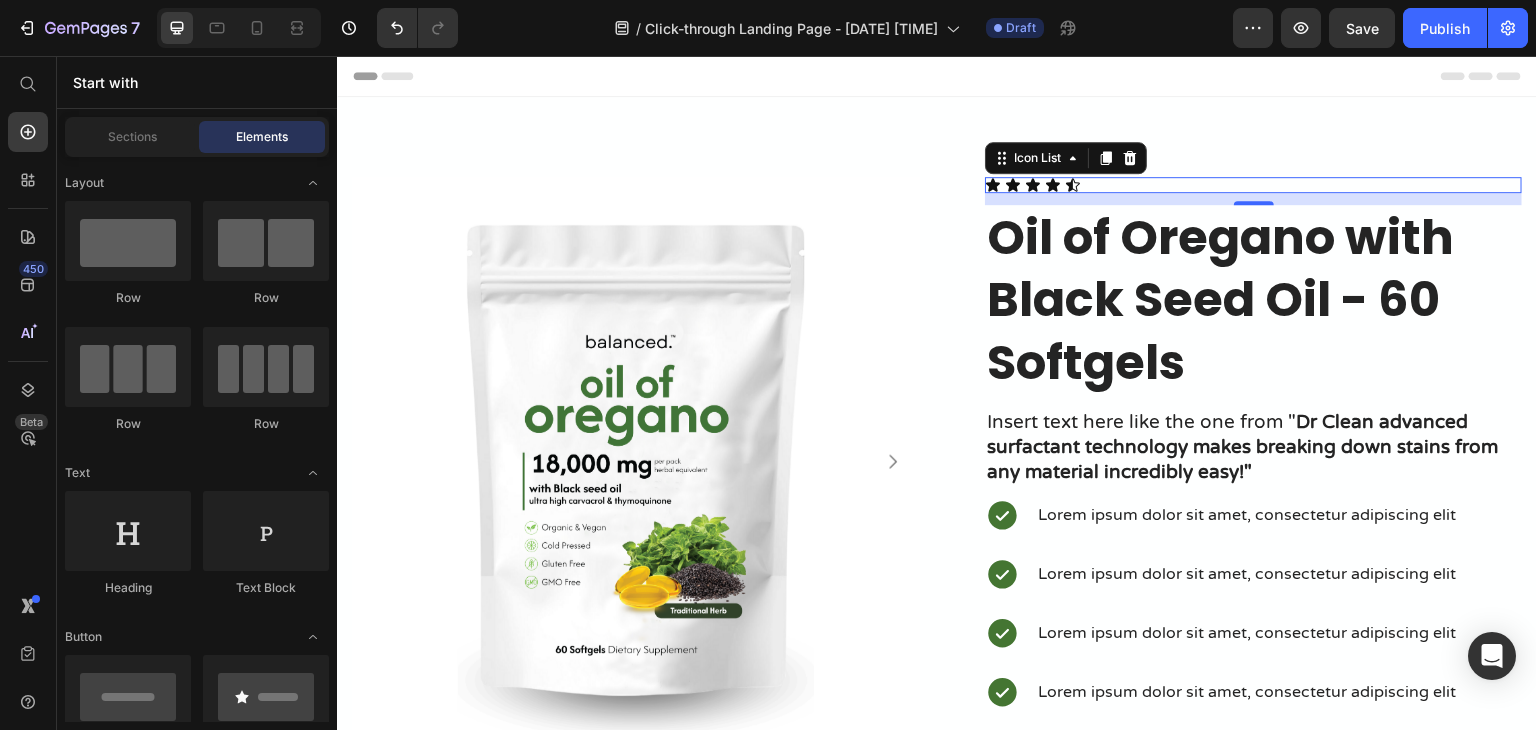 click on "Icon Icon Icon Icon Icon" at bounding box center (1253, 185) 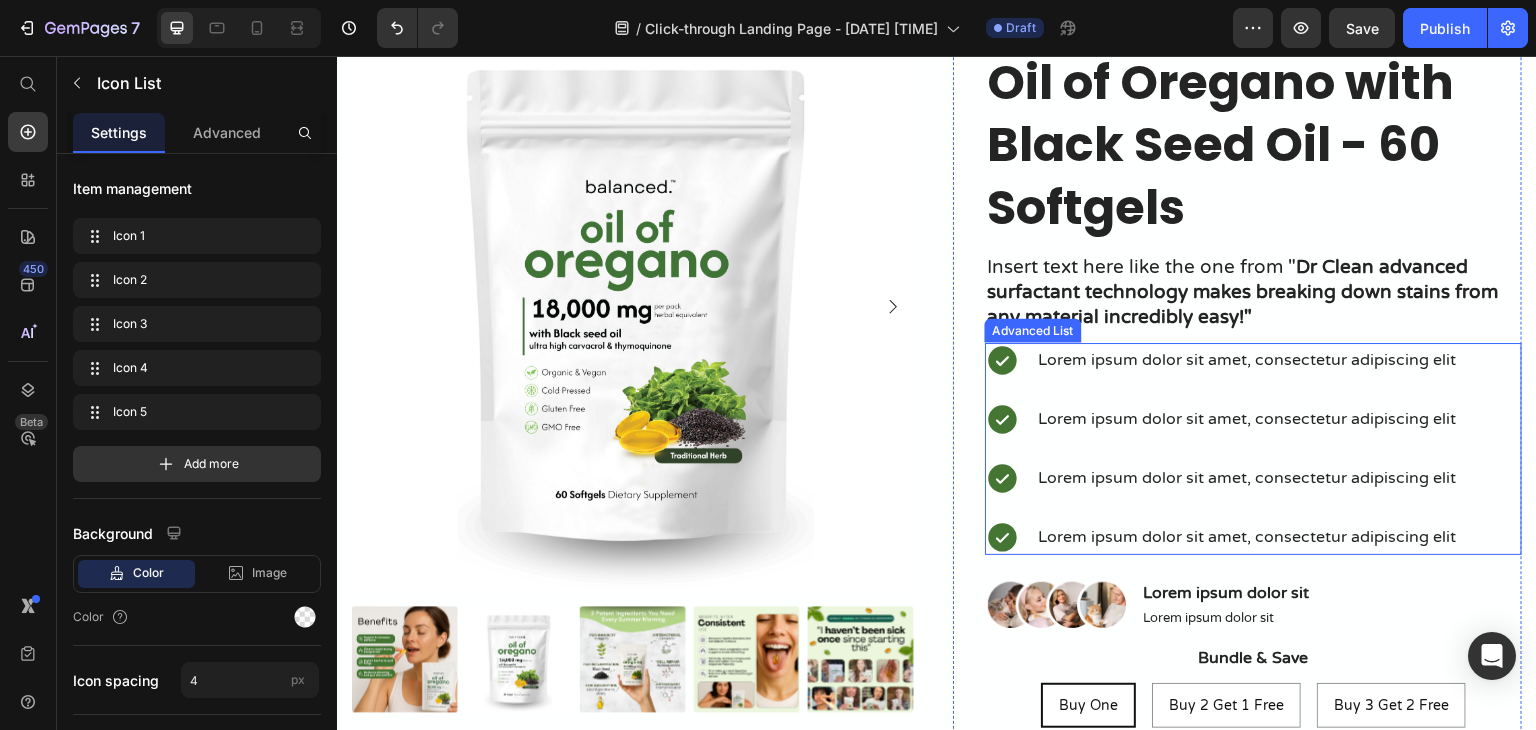 scroll, scrollTop: 200, scrollLeft: 0, axis: vertical 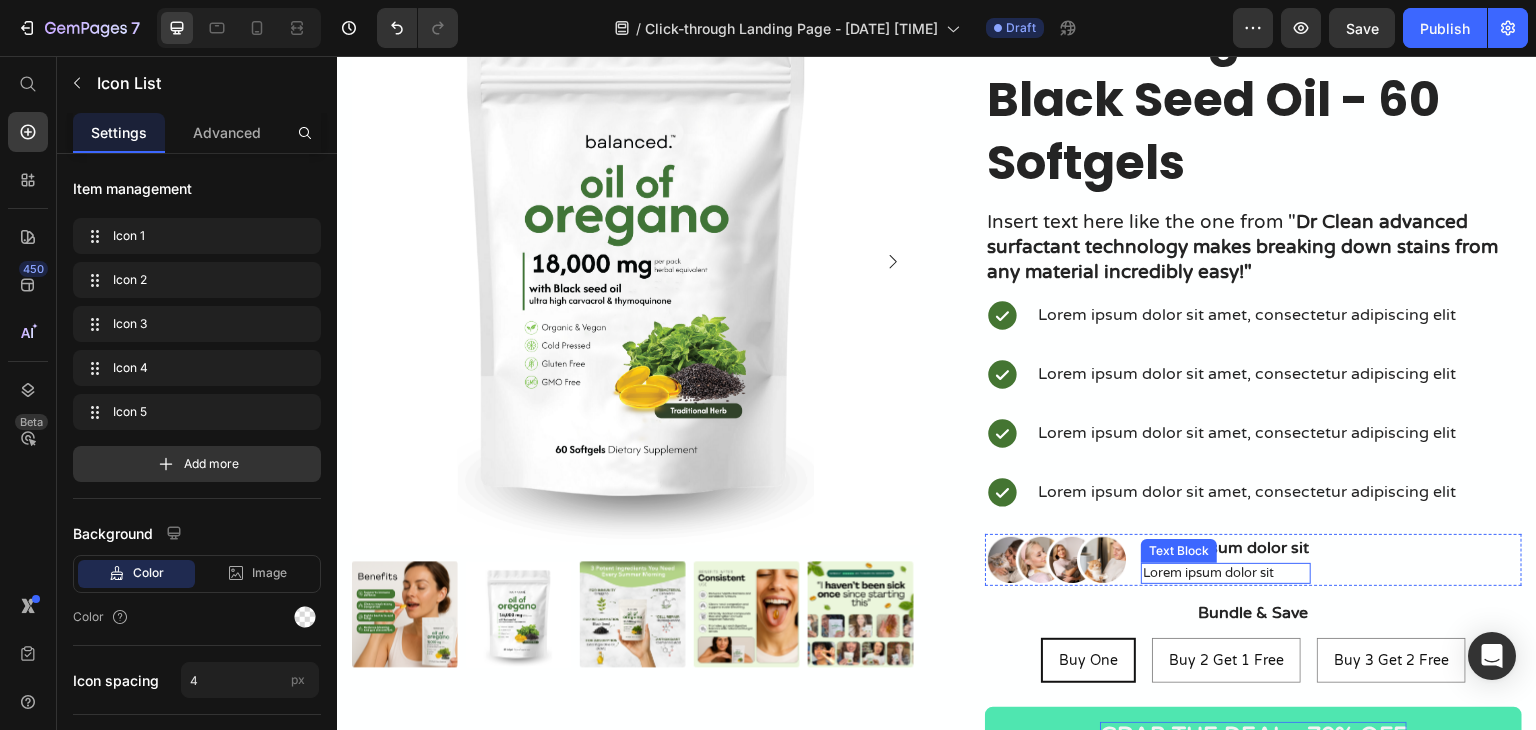 click on "Lorem ipsum dolor sit" at bounding box center [1226, 573] 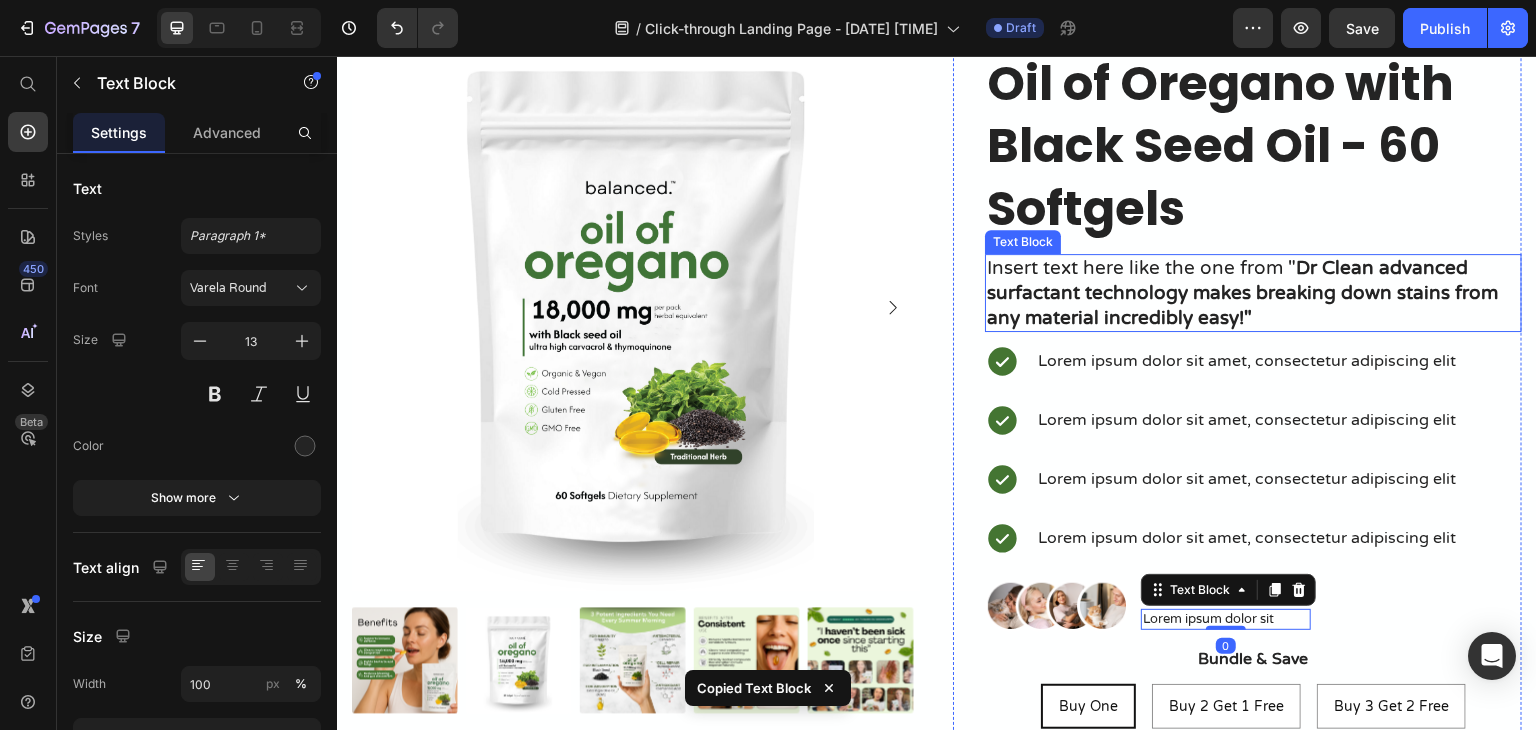 scroll, scrollTop: 0, scrollLeft: 0, axis: both 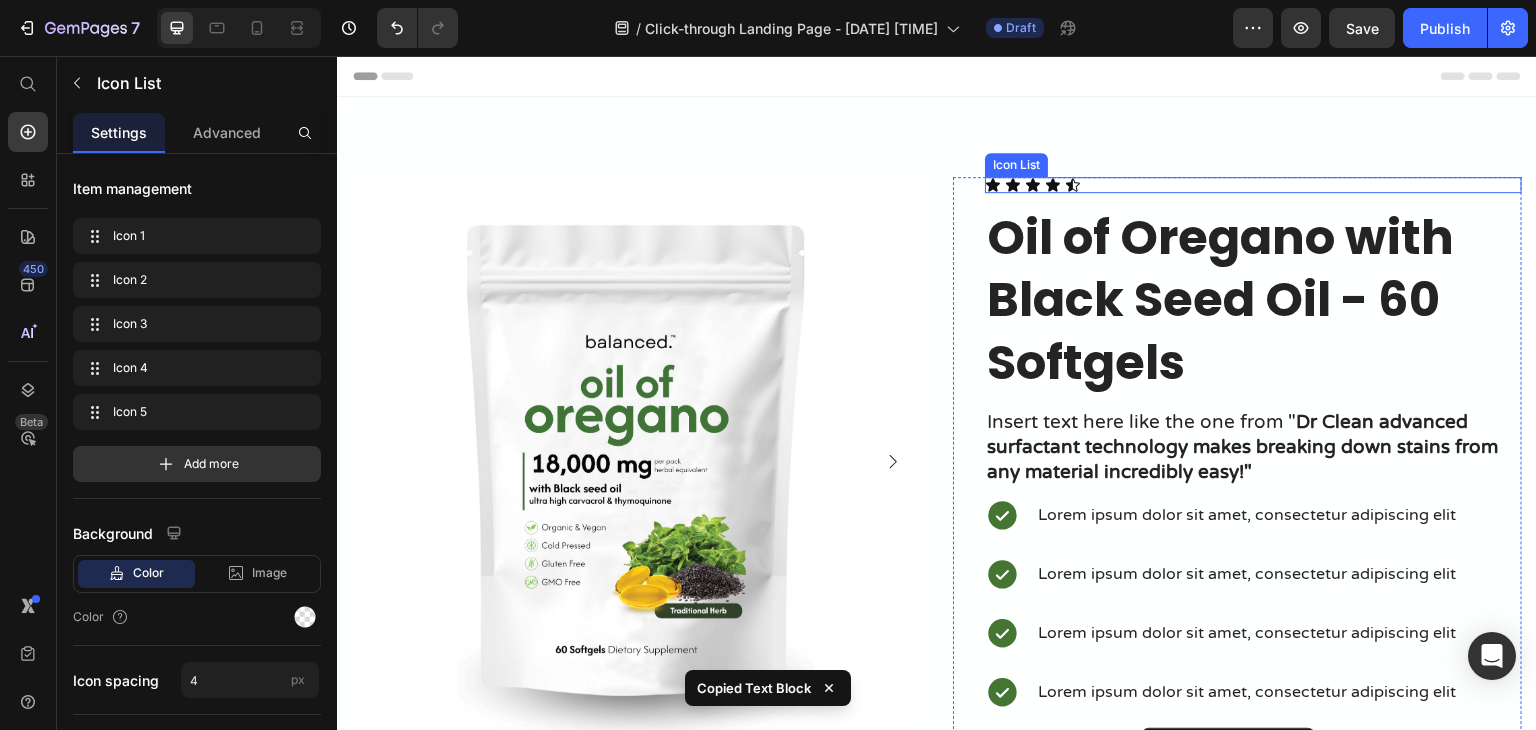 click on "Icon Icon Icon Icon Icon" at bounding box center (1253, 185) 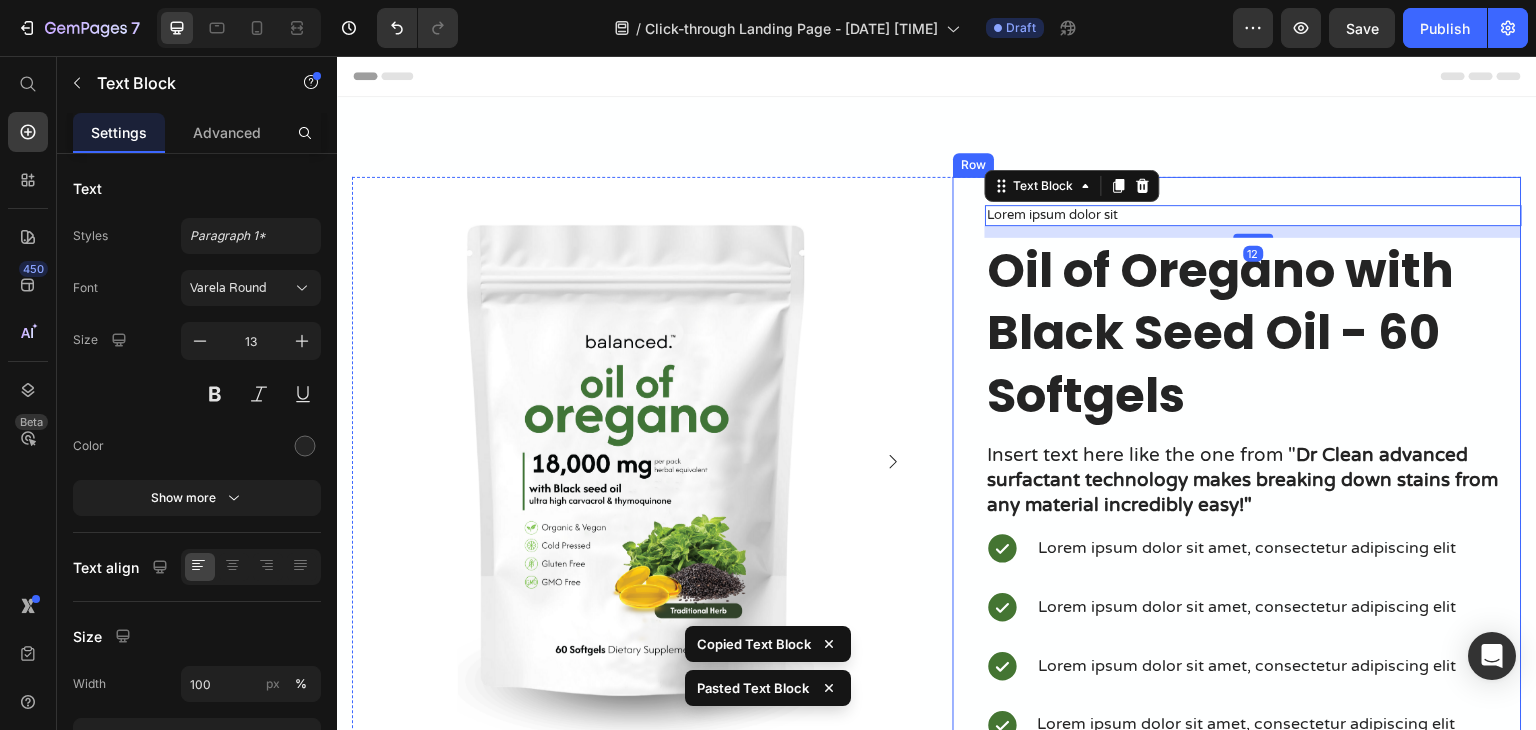 drag, startPoint x: 1109, startPoint y: 189, endPoint x: 1178, endPoint y: 193, distance: 69.115845 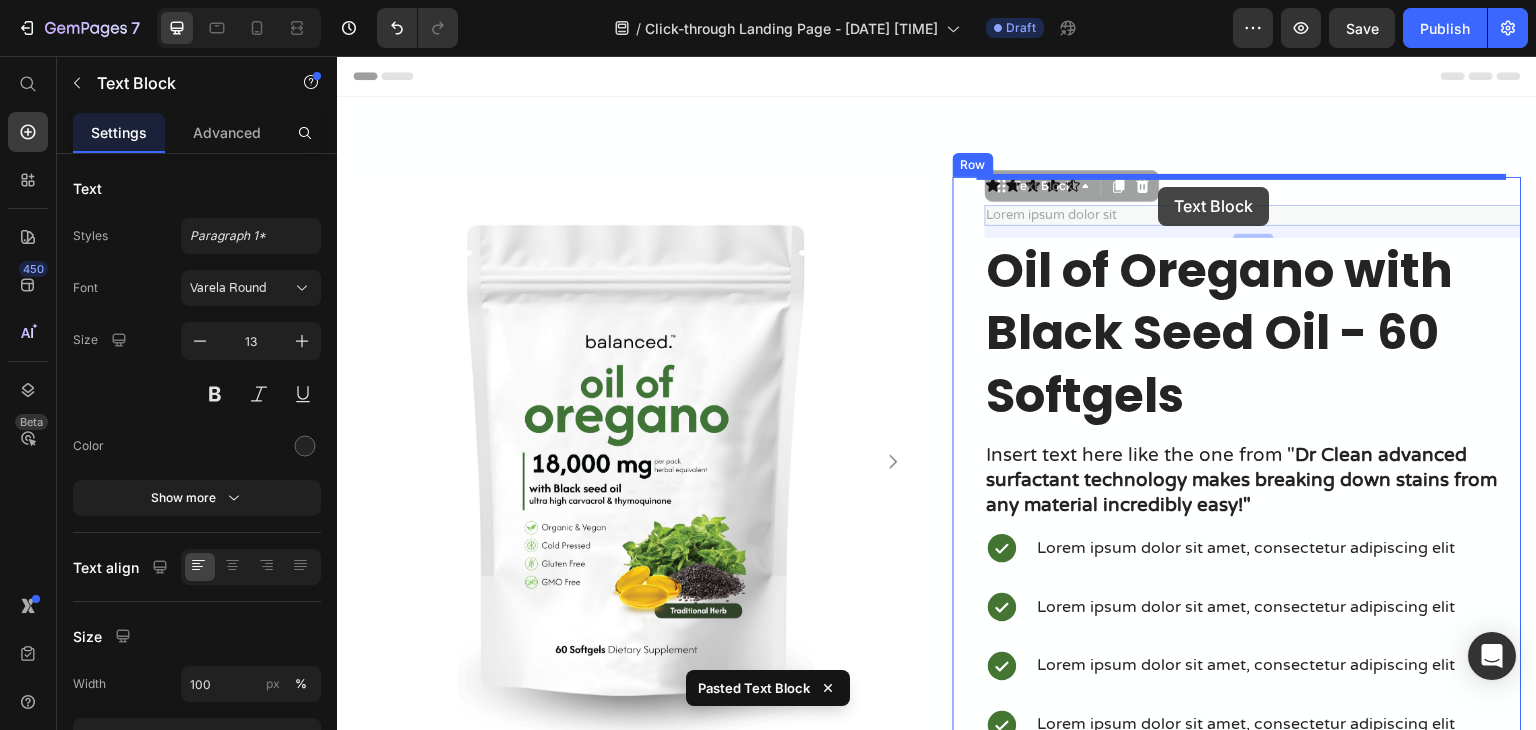 drag, startPoint x: 997, startPoint y: 189, endPoint x: 1159, endPoint y: 187, distance: 162.01234 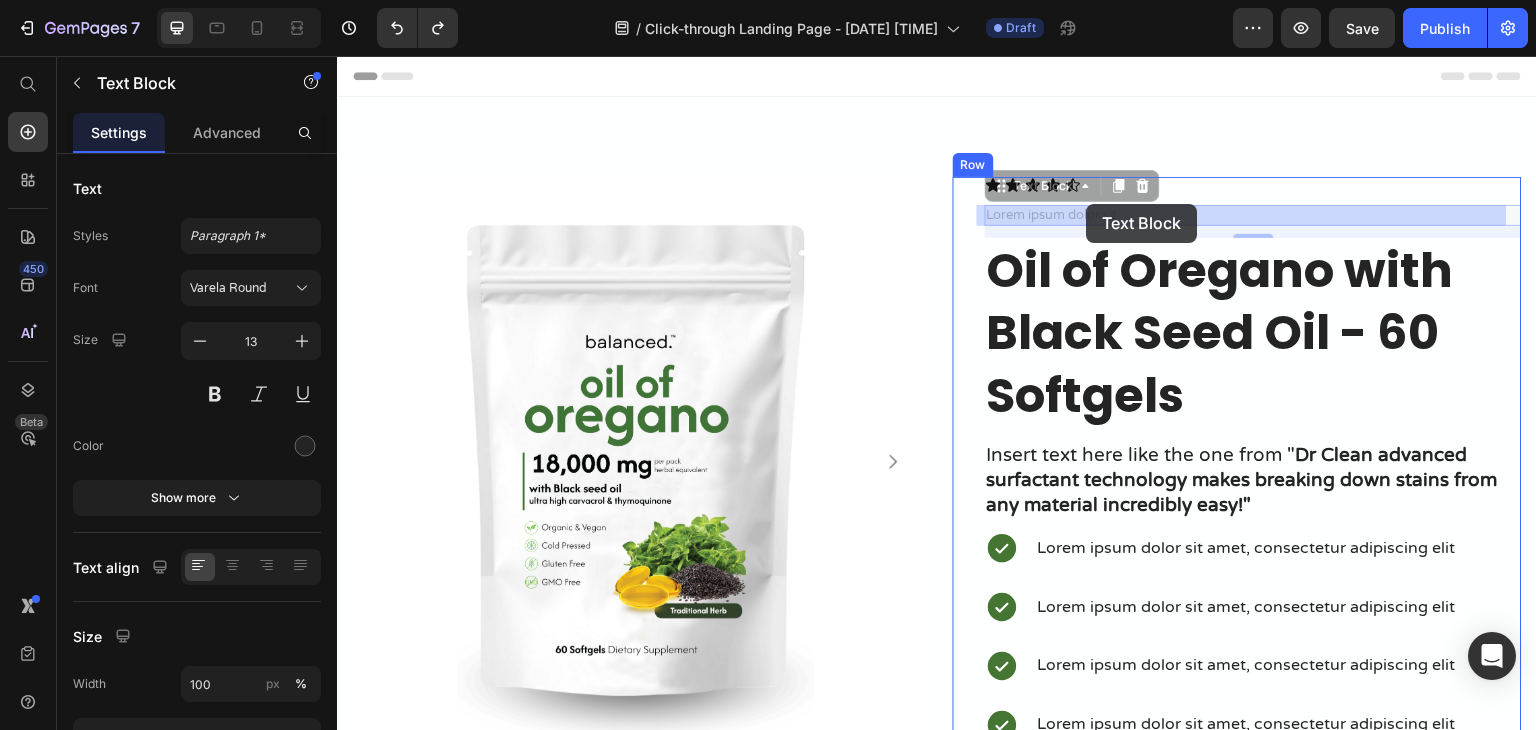 drag, startPoint x: 1011, startPoint y: 190, endPoint x: 1087, endPoint y: 204, distance: 77.27872 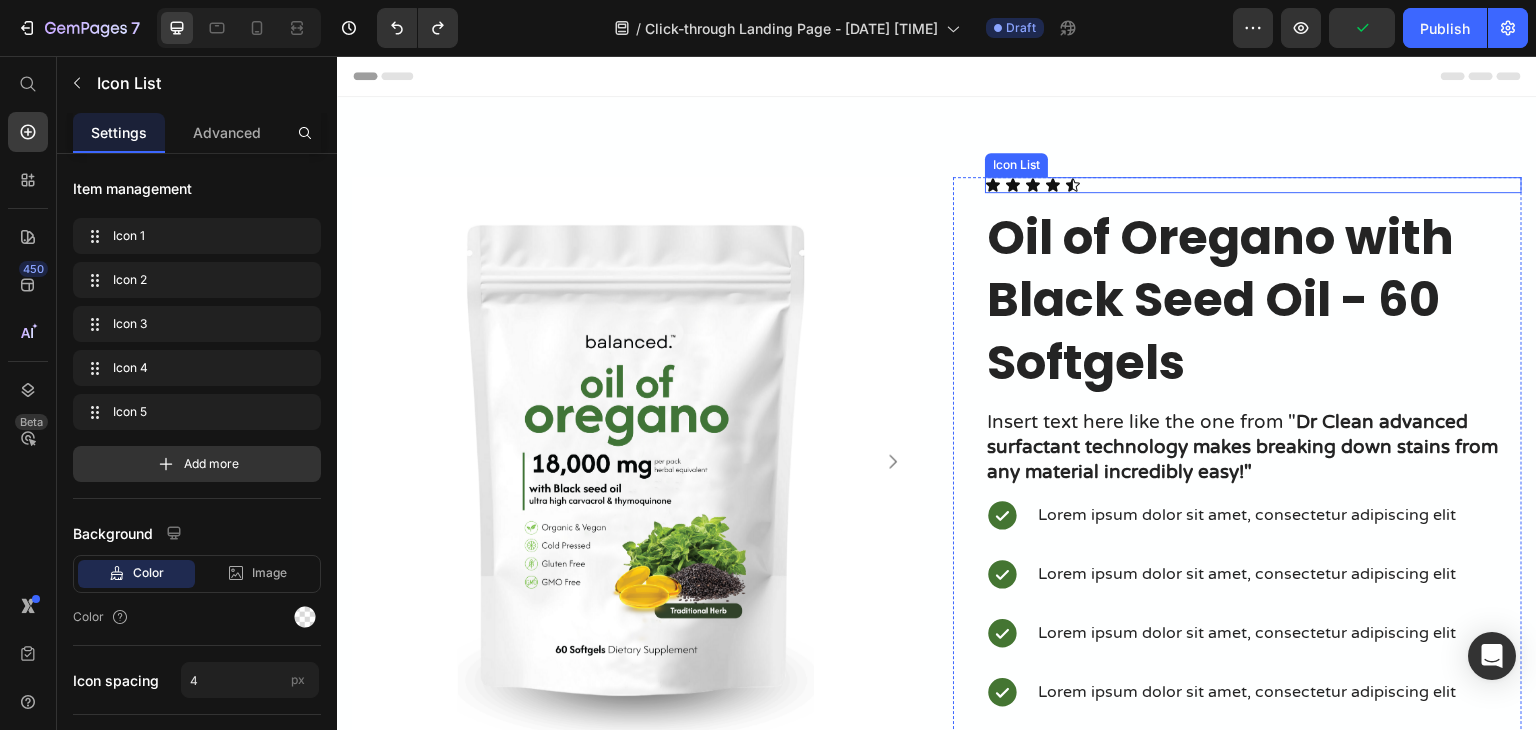 click on "Icon Icon Icon Icon Icon" at bounding box center [1253, 185] 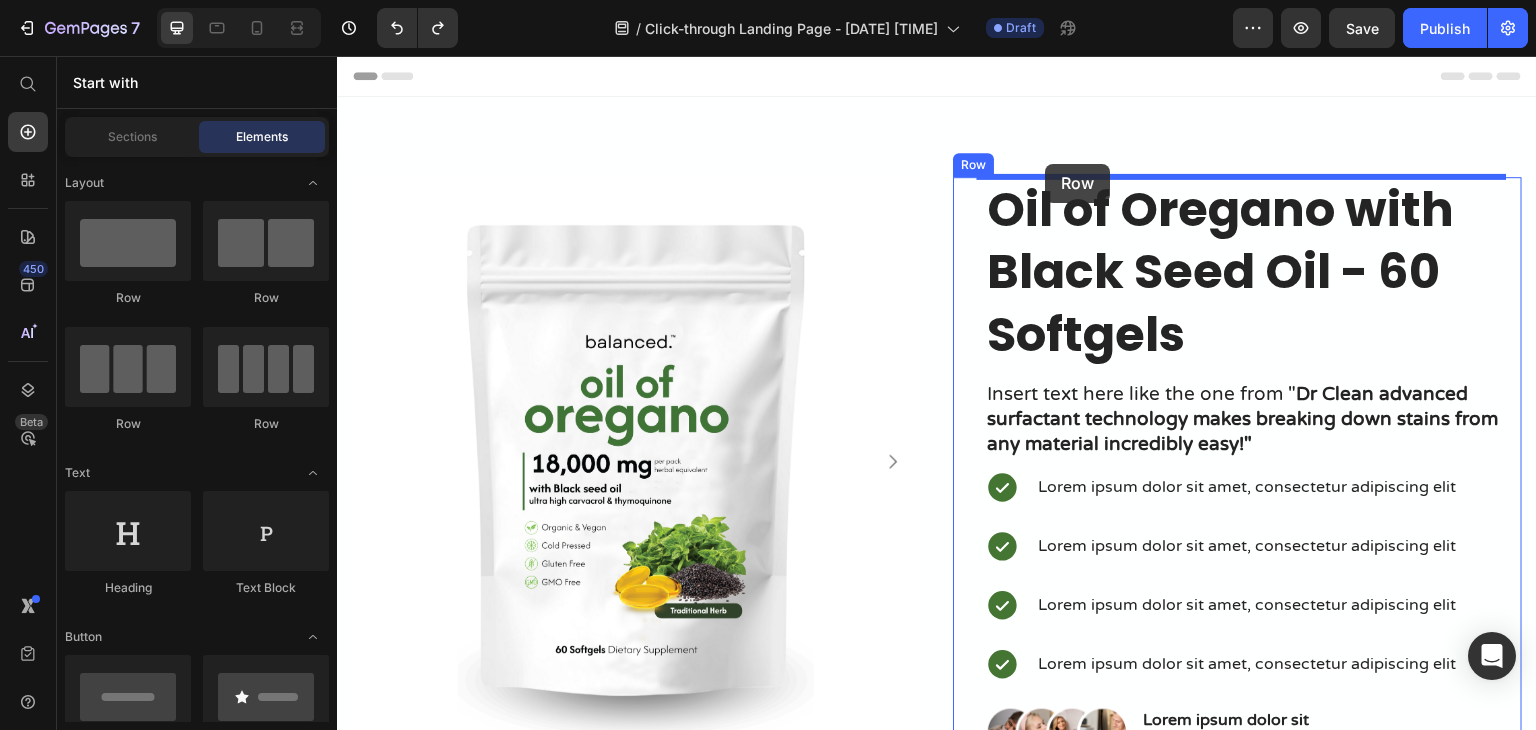drag, startPoint x: 629, startPoint y: 311, endPoint x: 1041, endPoint y: 164, distance: 437.43915 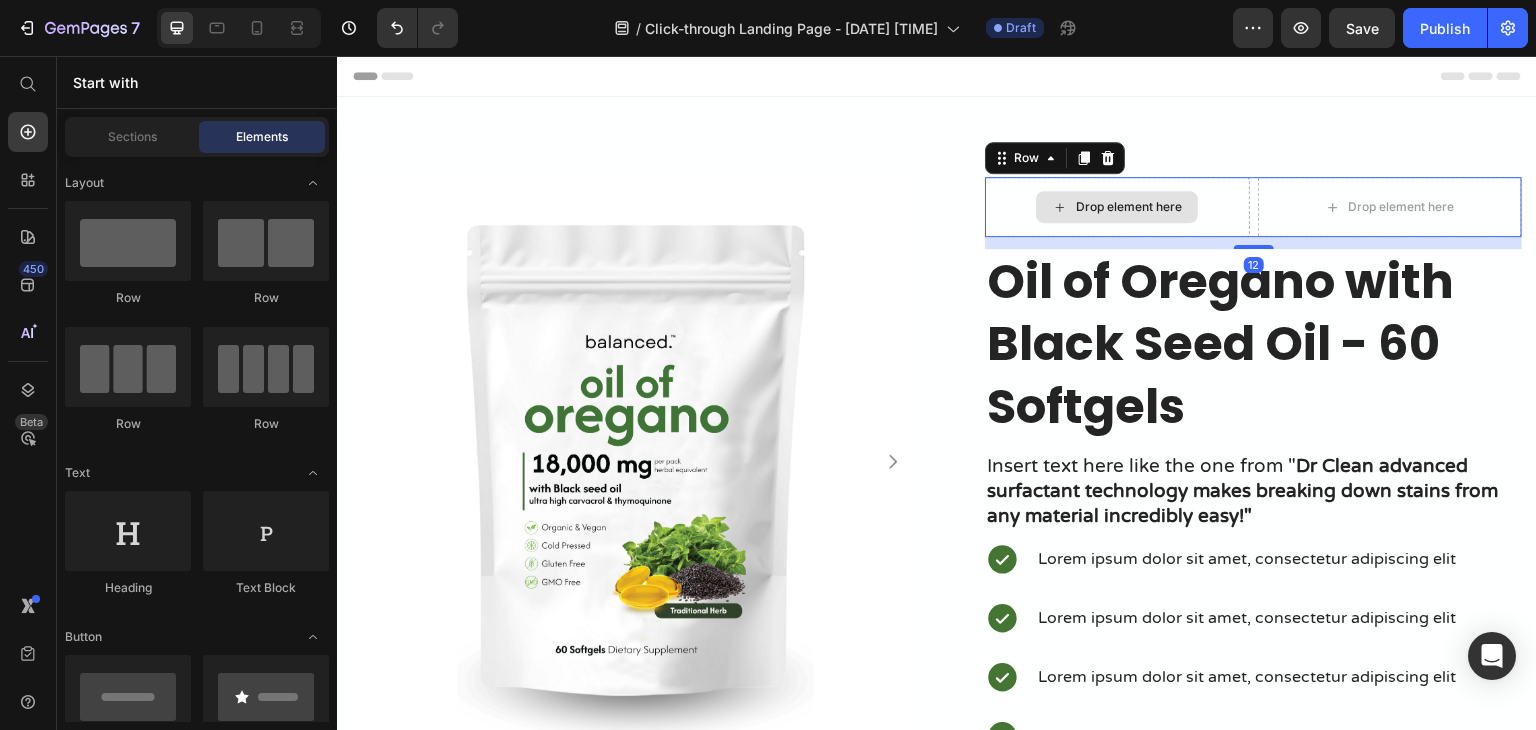 click on "Drop element here" at bounding box center [1129, 207] 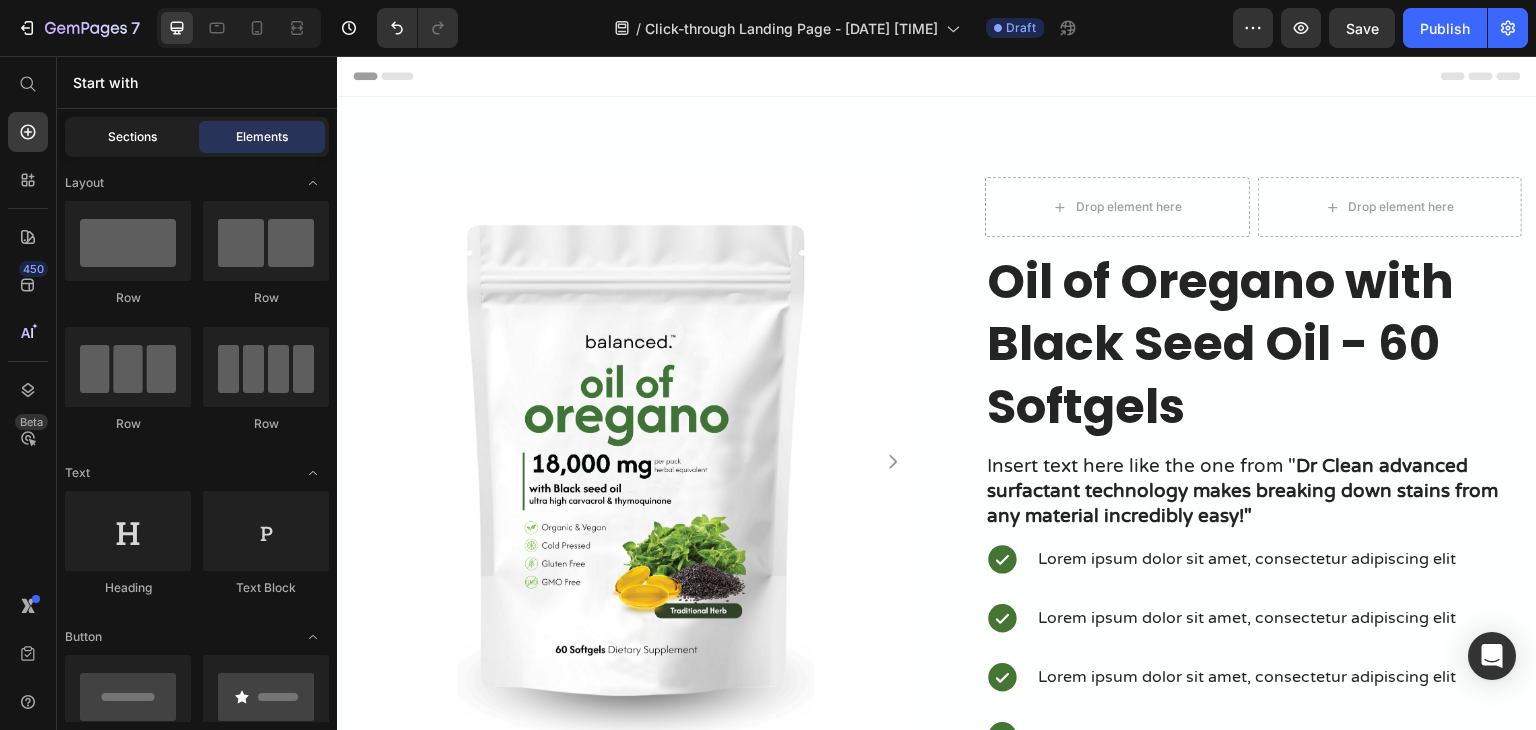 click on "Sections" at bounding box center (132, 137) 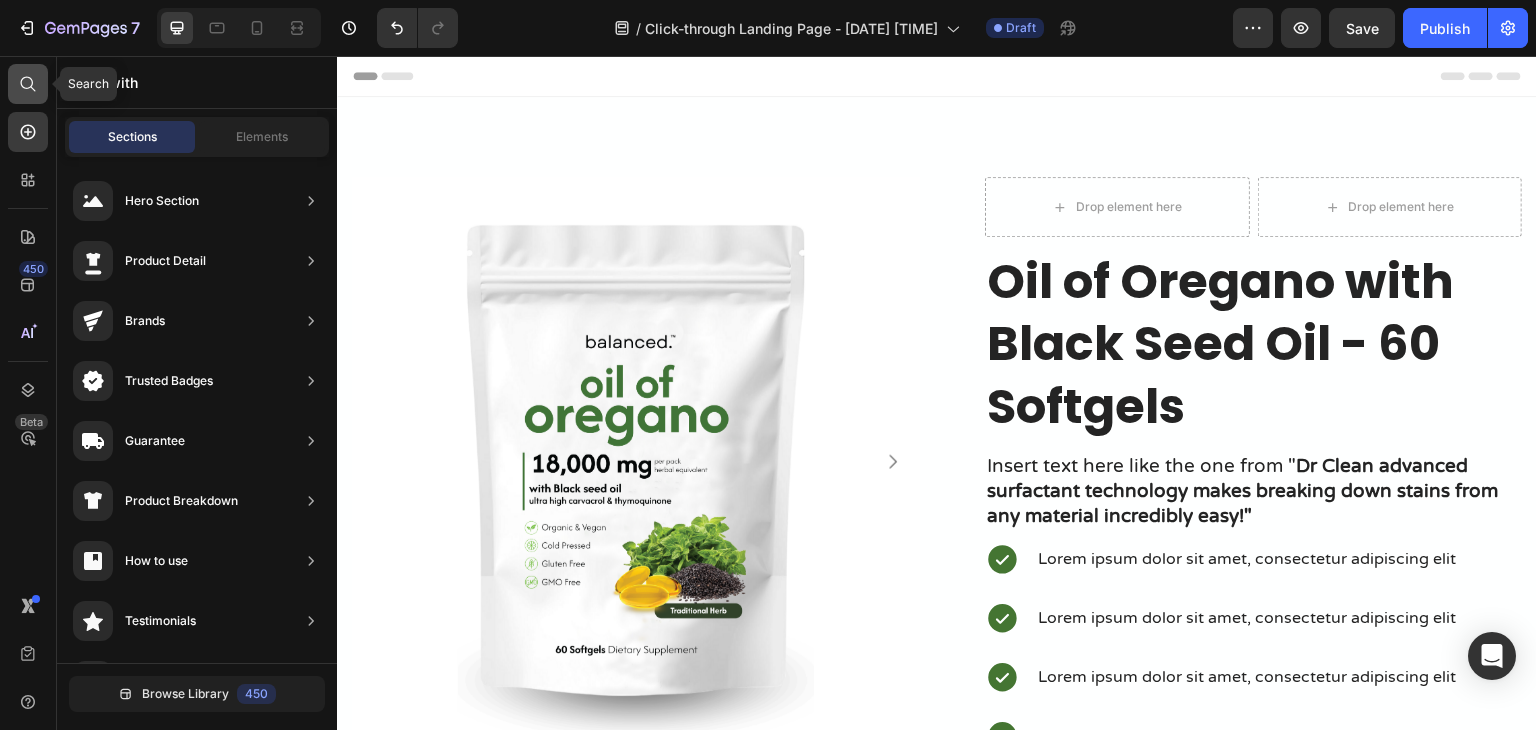 click 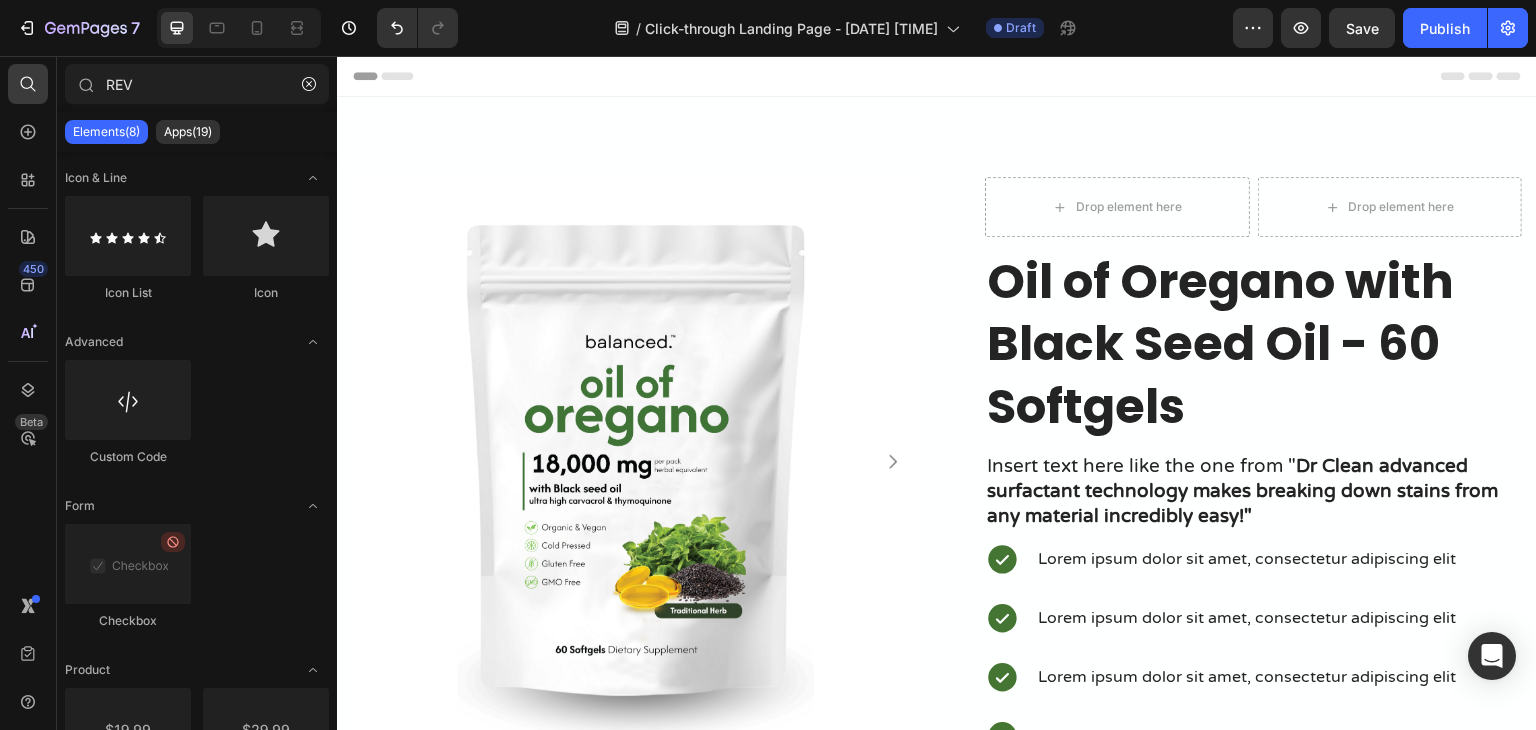 click on "REV" at bounding box center (197, 84) 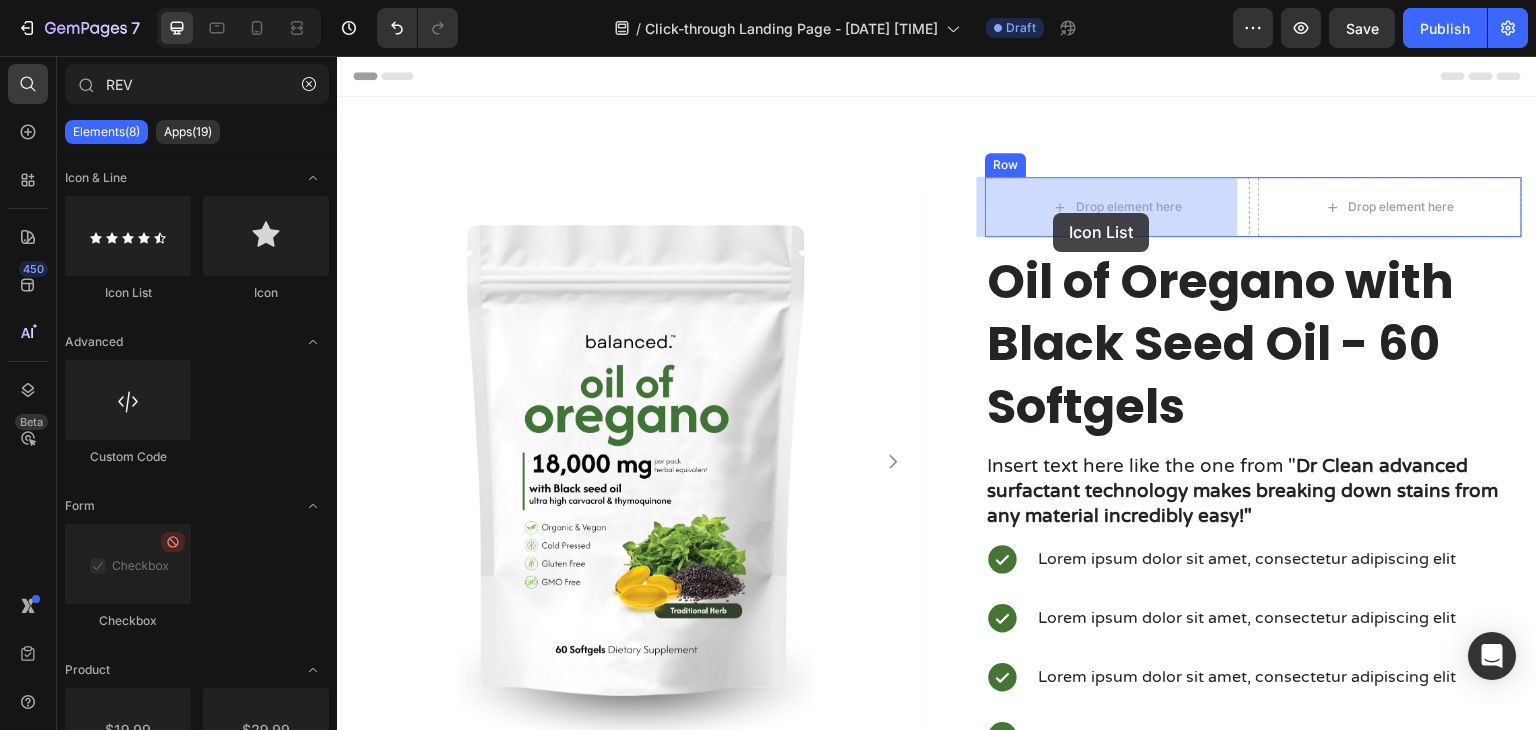 drag, startPoint x: 484, startPoint y: 294, endPoint x: 1055, endPoint y: 210, distance: 577.14557 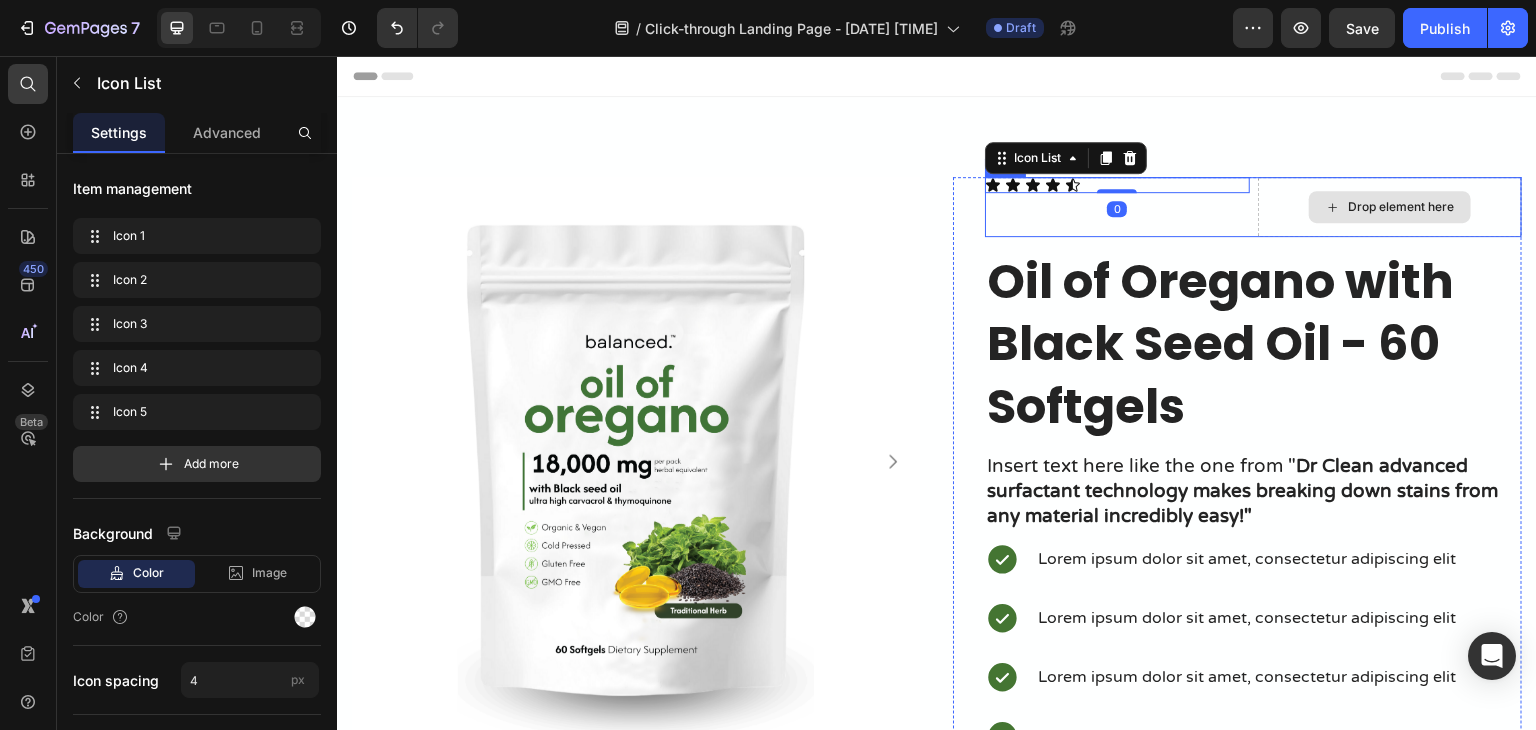 click on "Icon Icon Icon Icon Icon Icon List   0" at bounding box center (1117, 207) 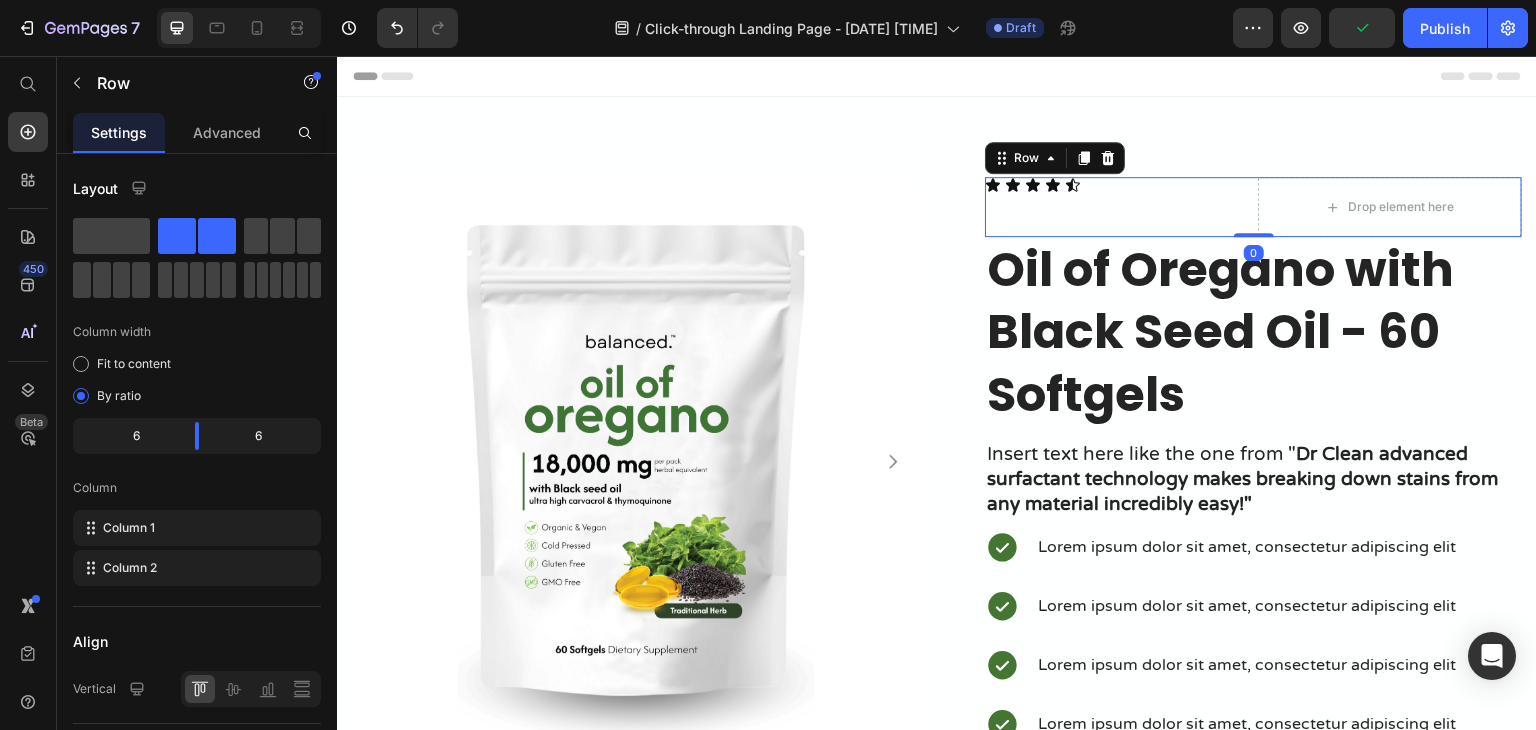 drag, startPoint x: 1239, startPoint y: 244, endPoint x: 1244, endPoint y: 197, distance: 47.26521 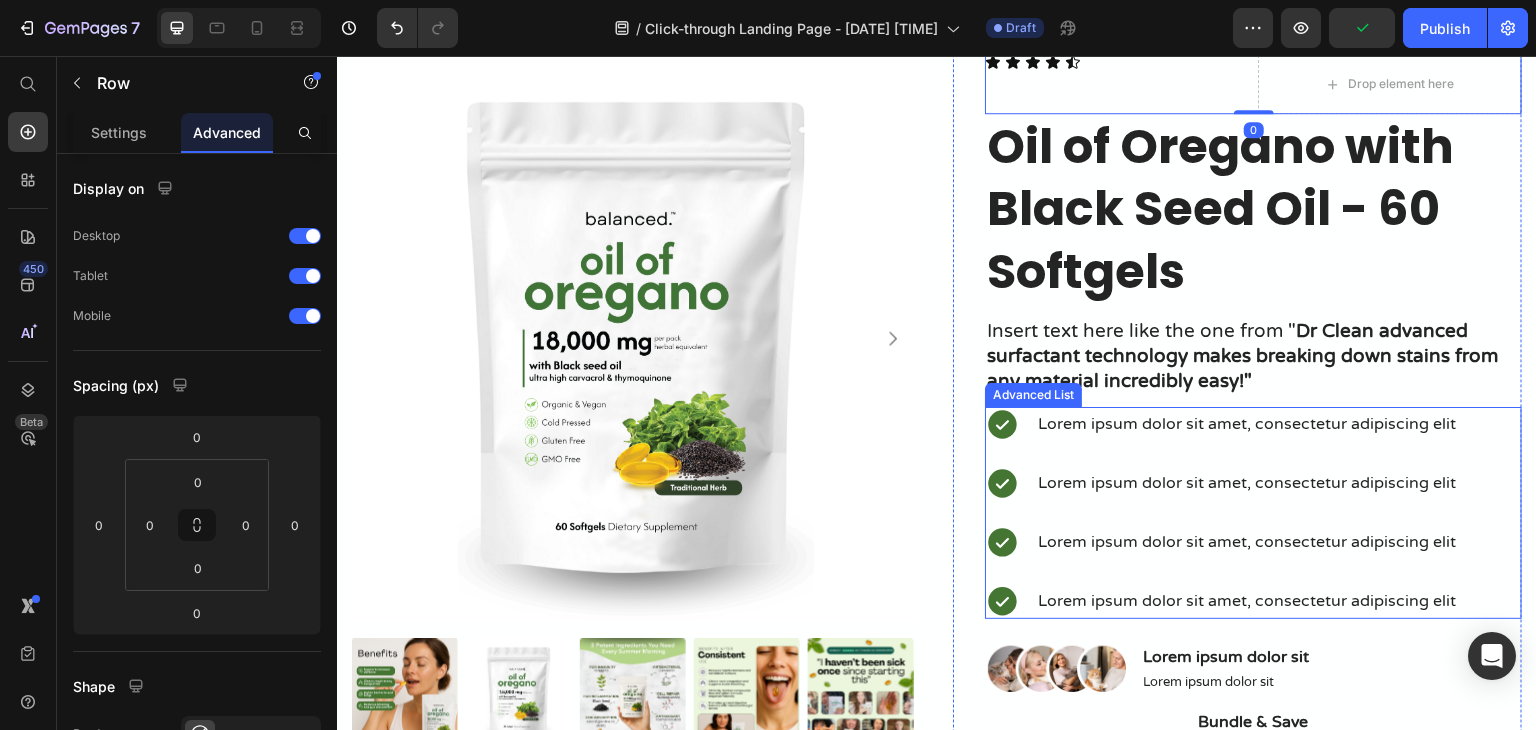 scroll, scrollTop: 200, scrollLeft: 0, axis: vertical 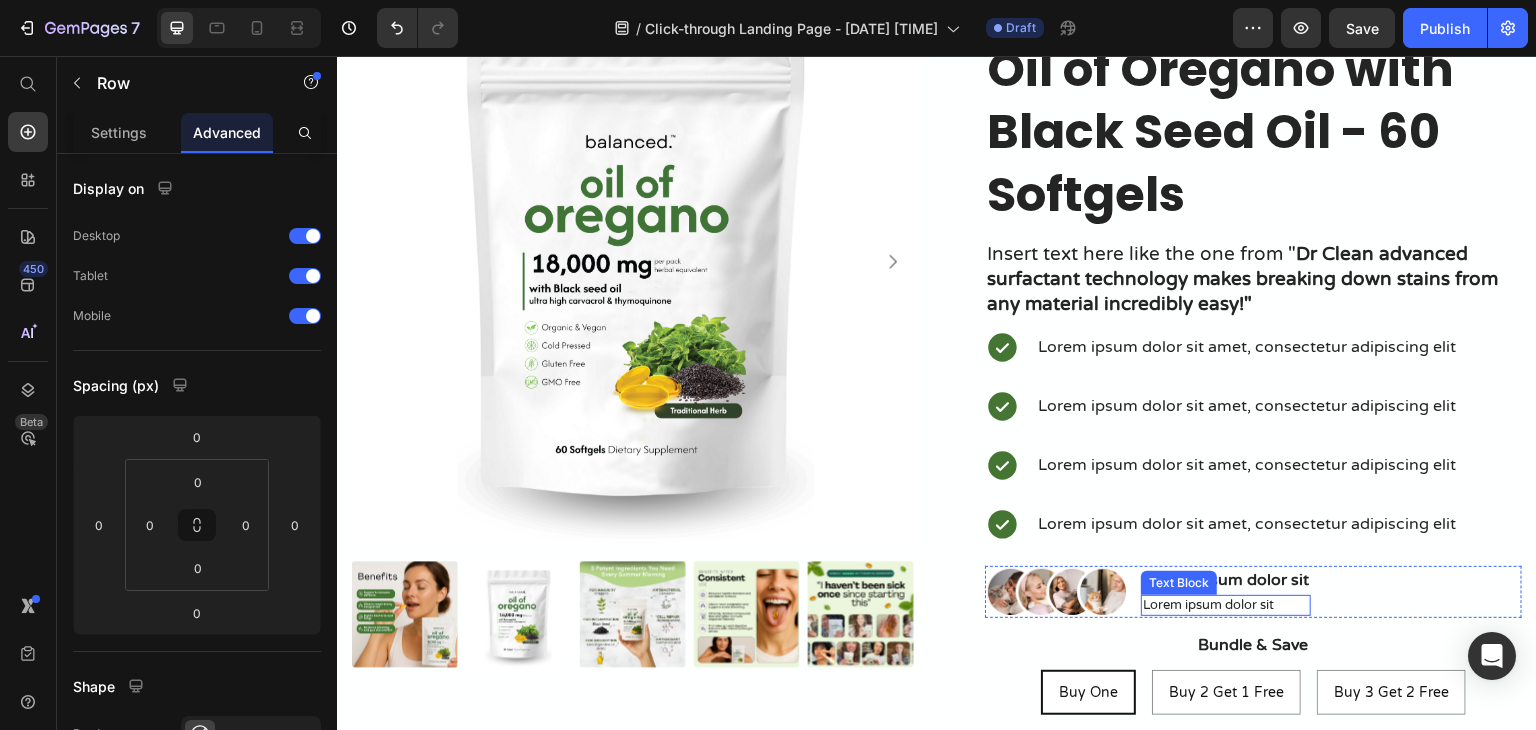 click on "Lorem ipsum dolor sit" at bounding box center [1226, 605] 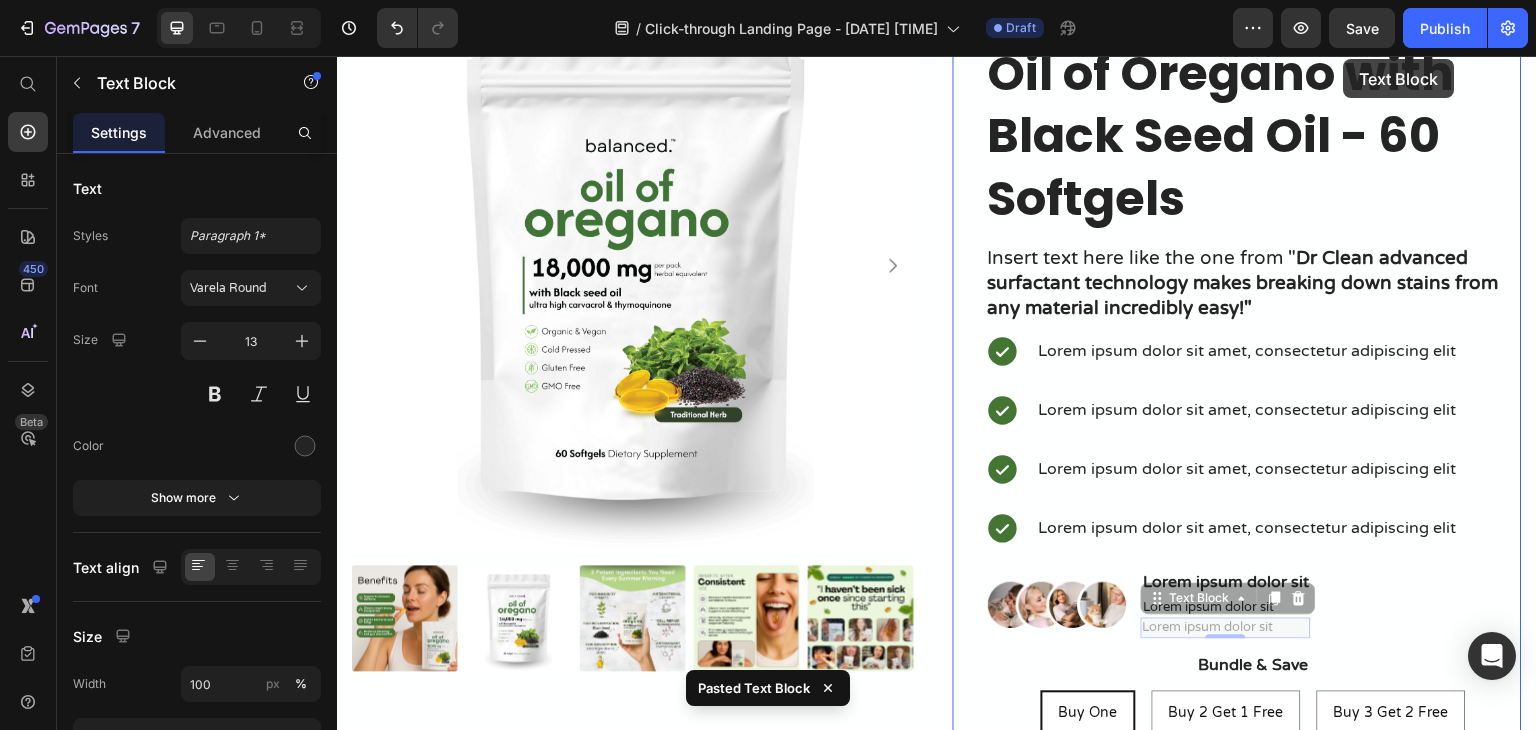 scroll, scrollTop: 0, scrollLeft: 0, axis: both 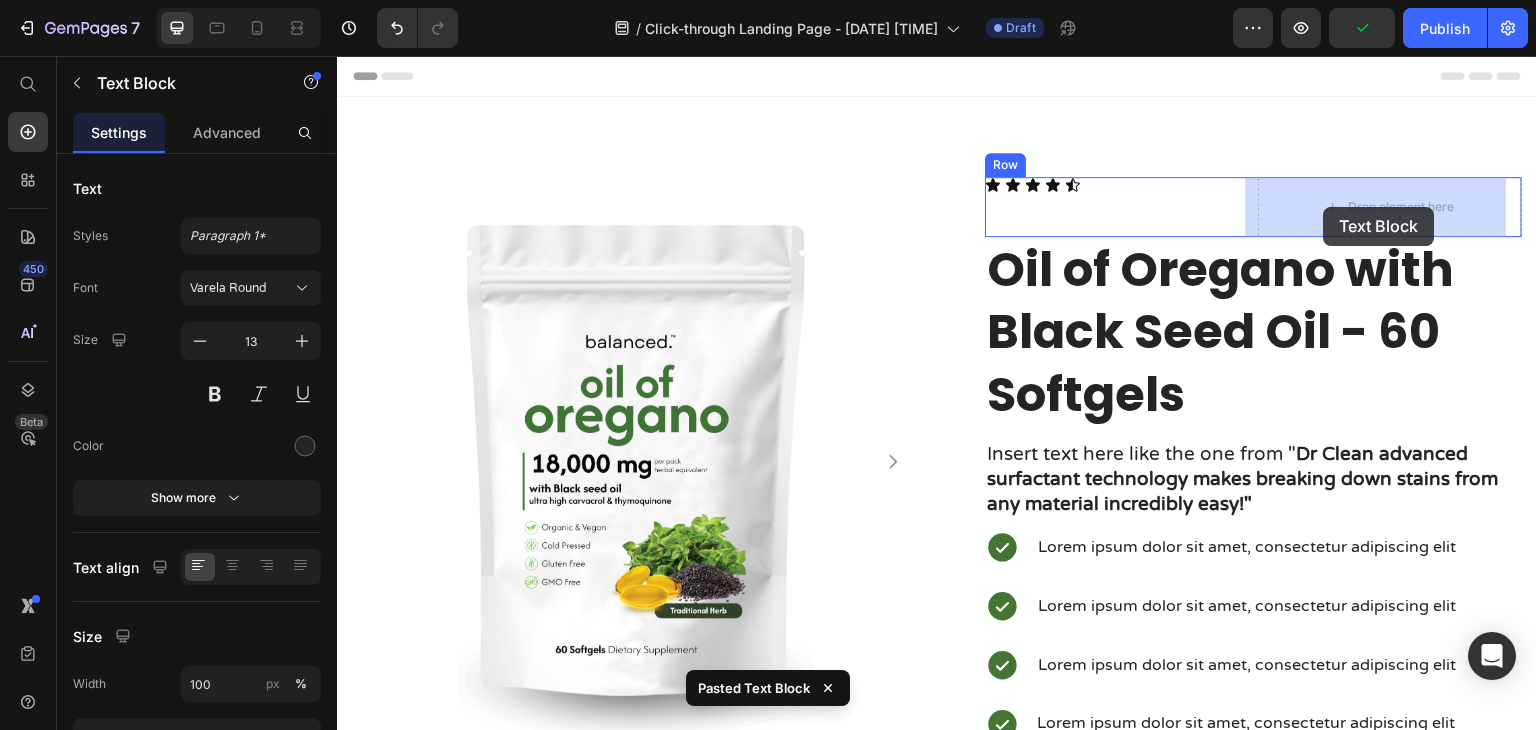 drag, startPoint x: 1155, startPoint y: 303, endPoint x: 1328, endPoint y: 199, distance: 201.85391 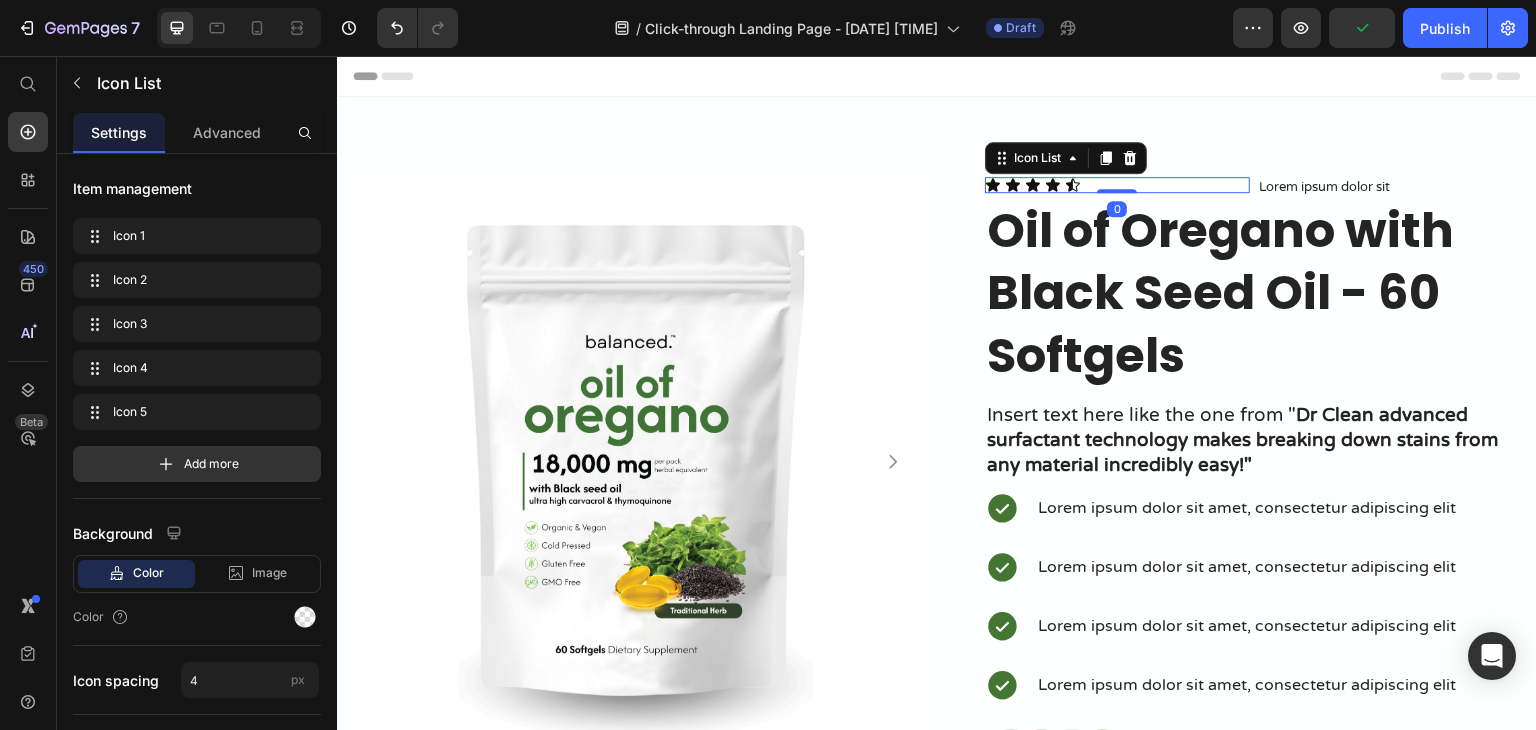 click on "Icon Icon Icon Icon Icon" at bounding box center [1117, 185] 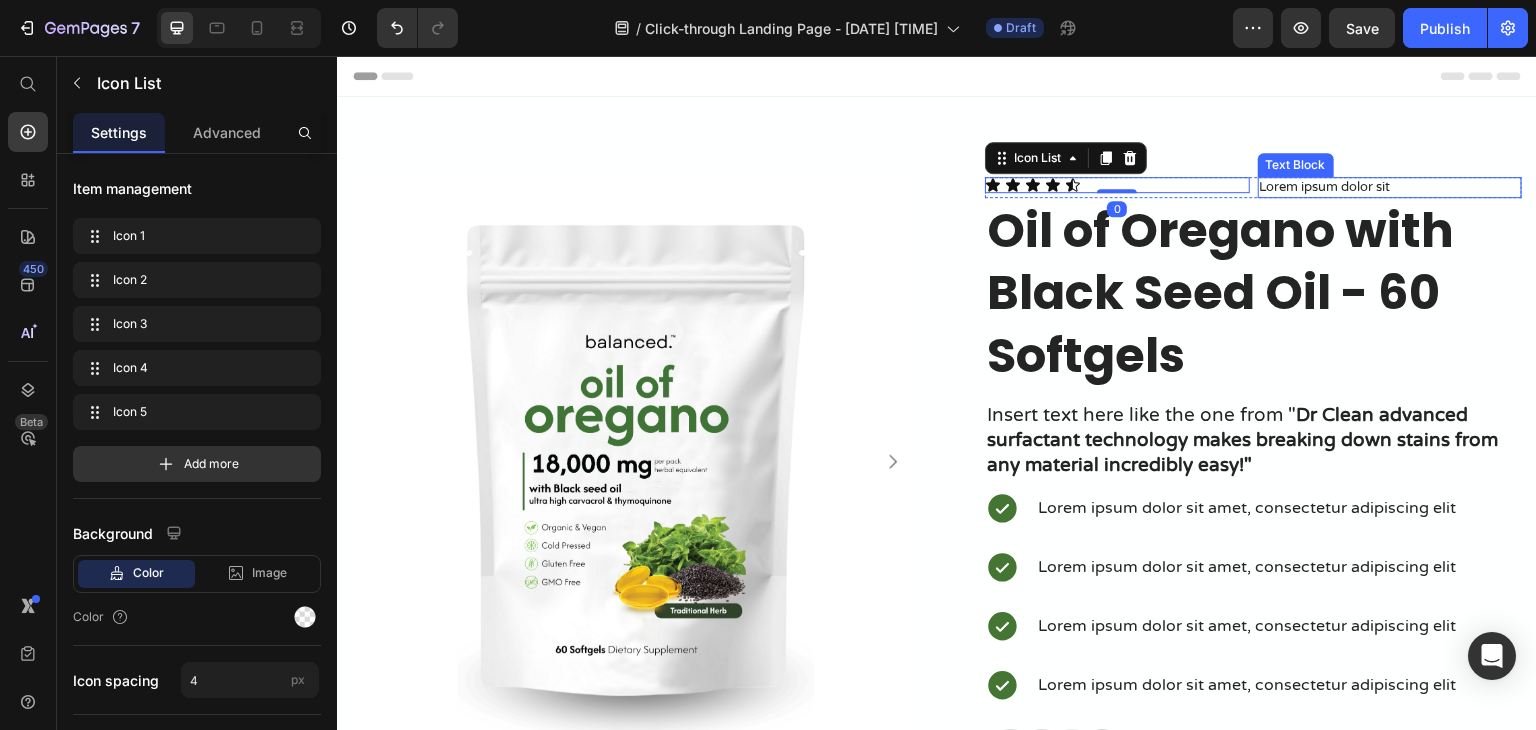click on "Lorem ipsum dolor sit" at bounding box center [1390, 187] 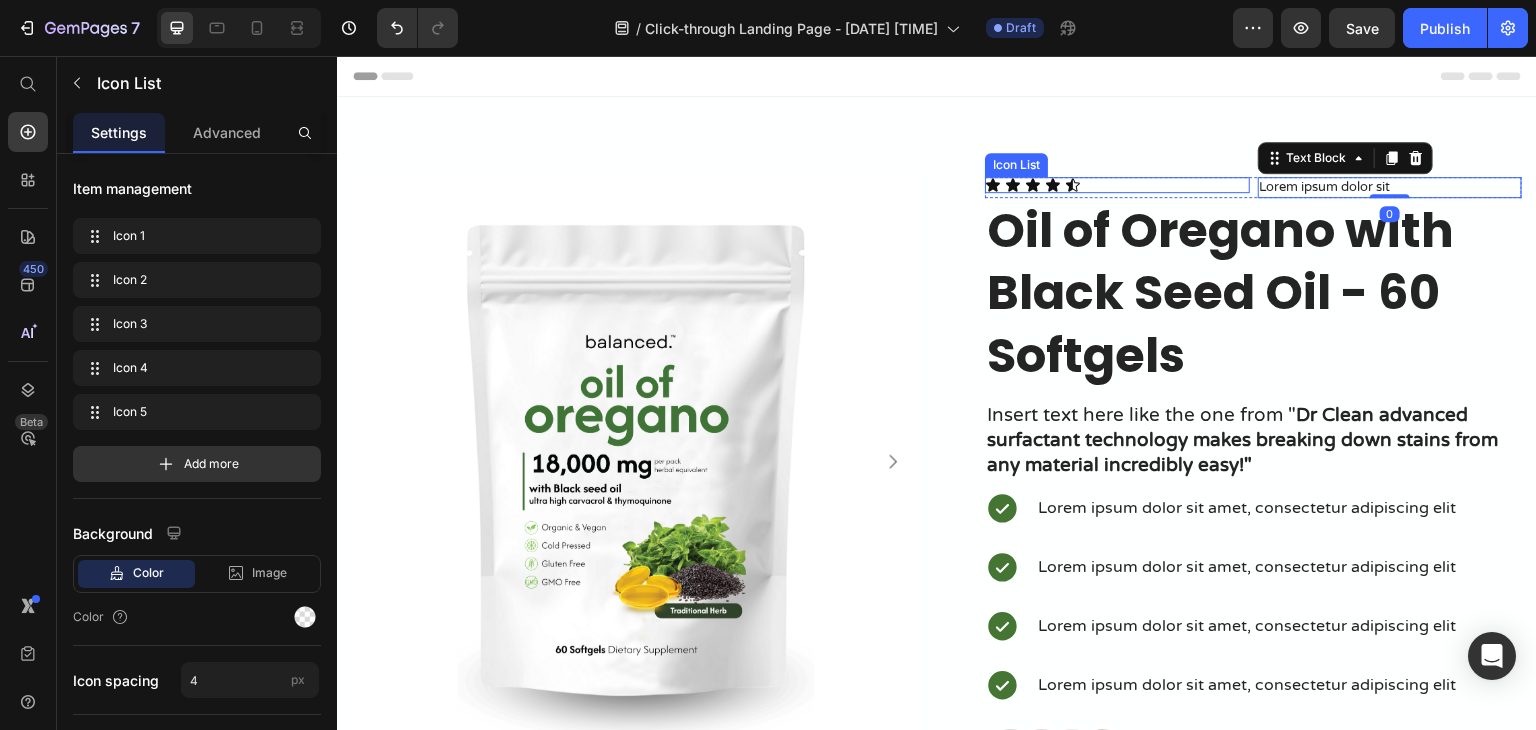 click on "Icon Icon Icon Icon Icon" at bounding box center [1117, 185] 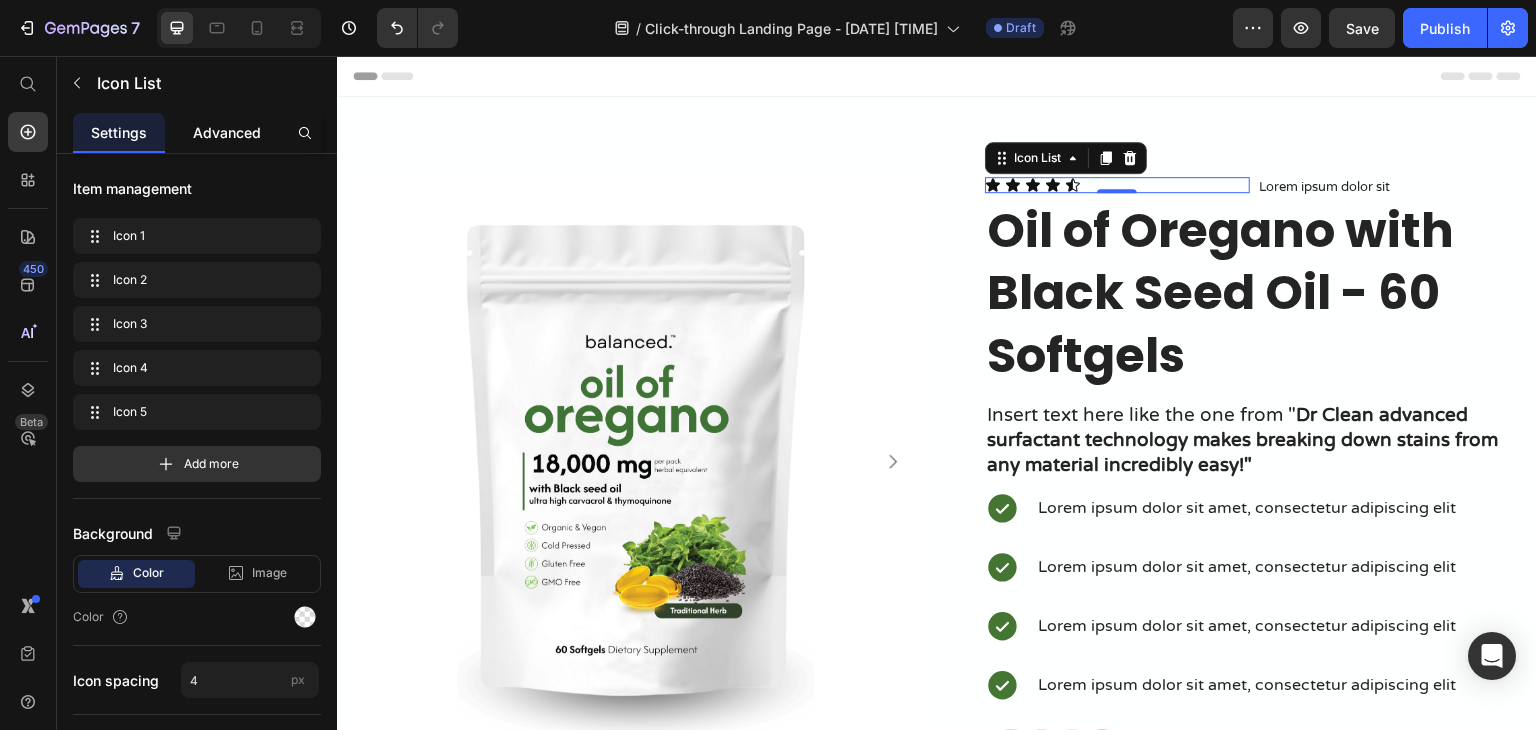 click on "Advanced" 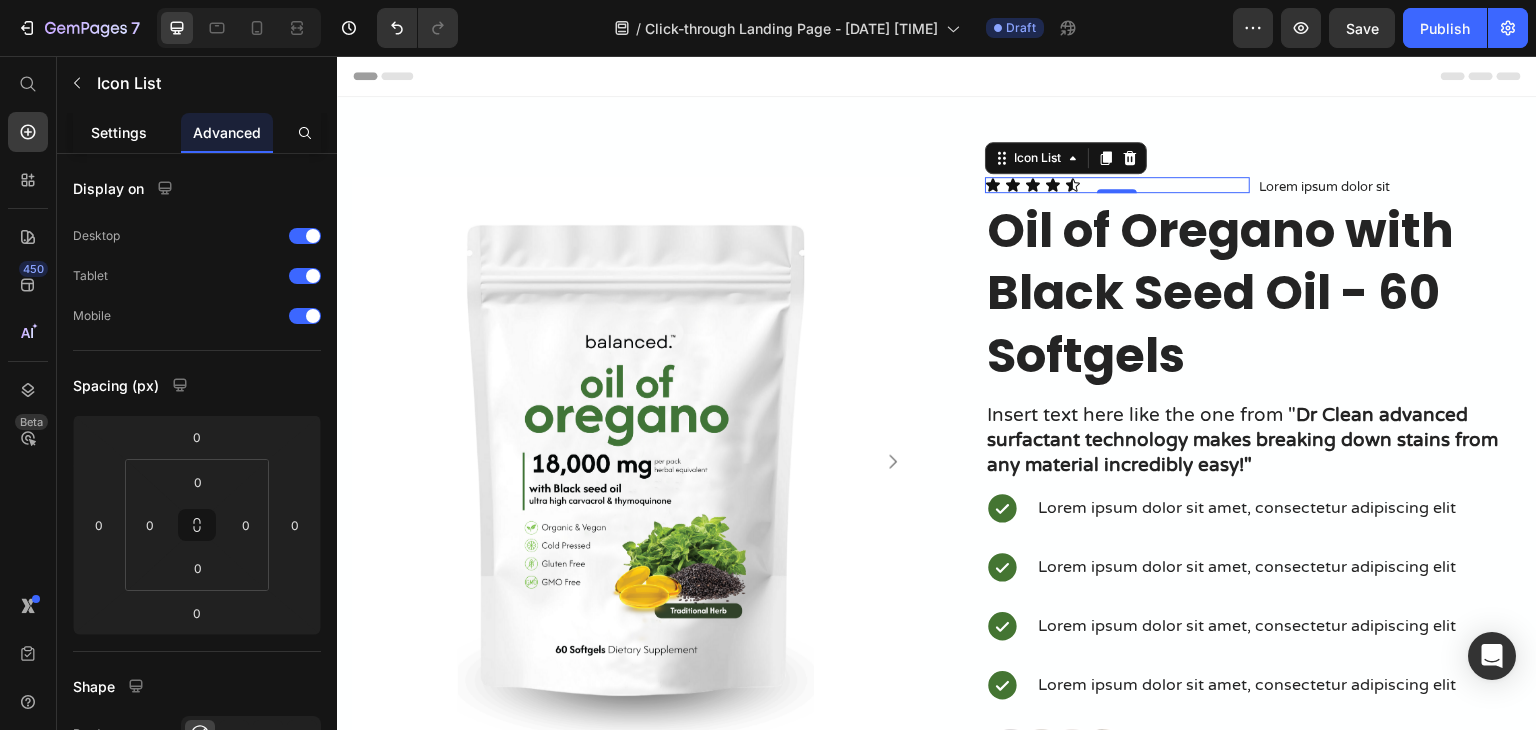 click on "Settings" at bounding box center (119, 132) 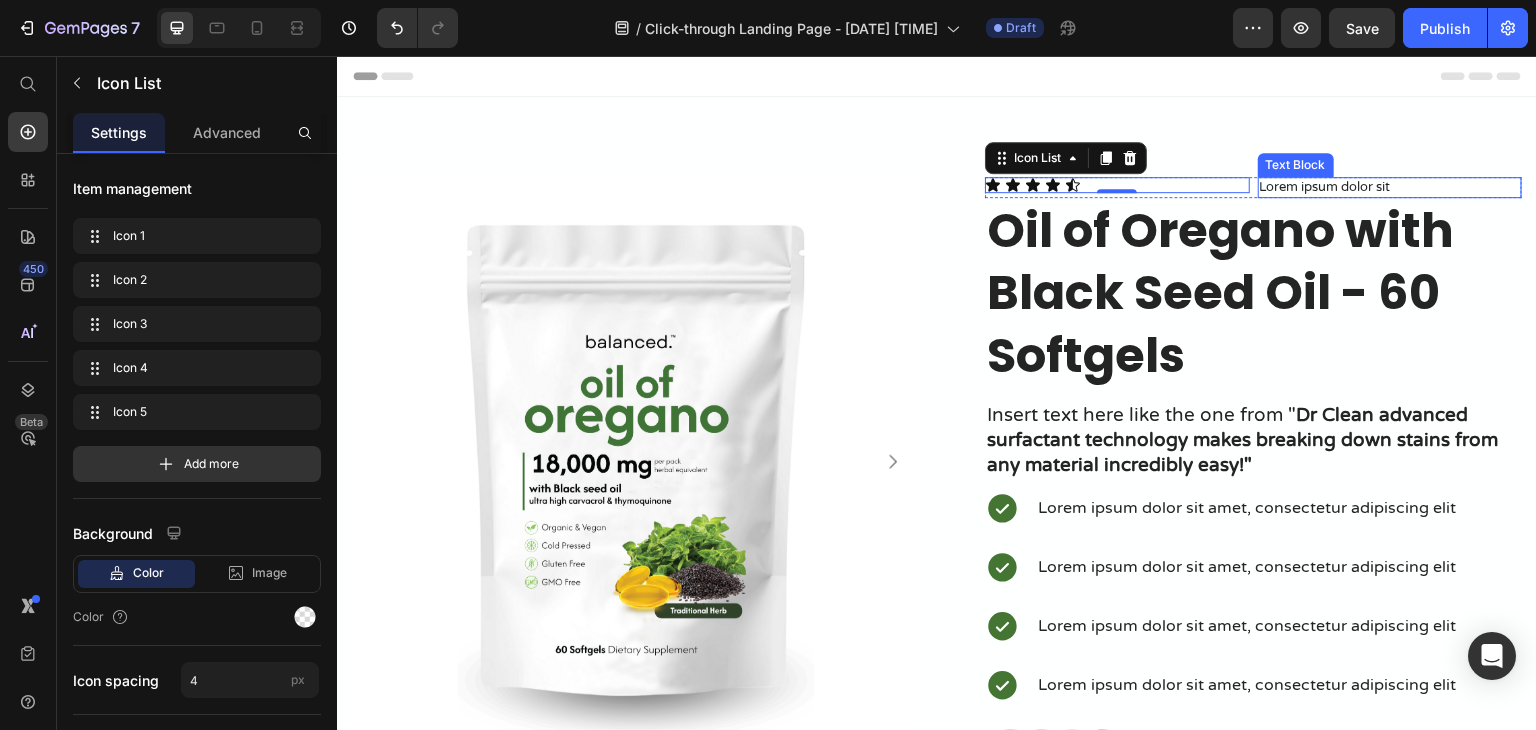 click on "Lorem ipsum dolor sit" at bounding box center (1390, 187) 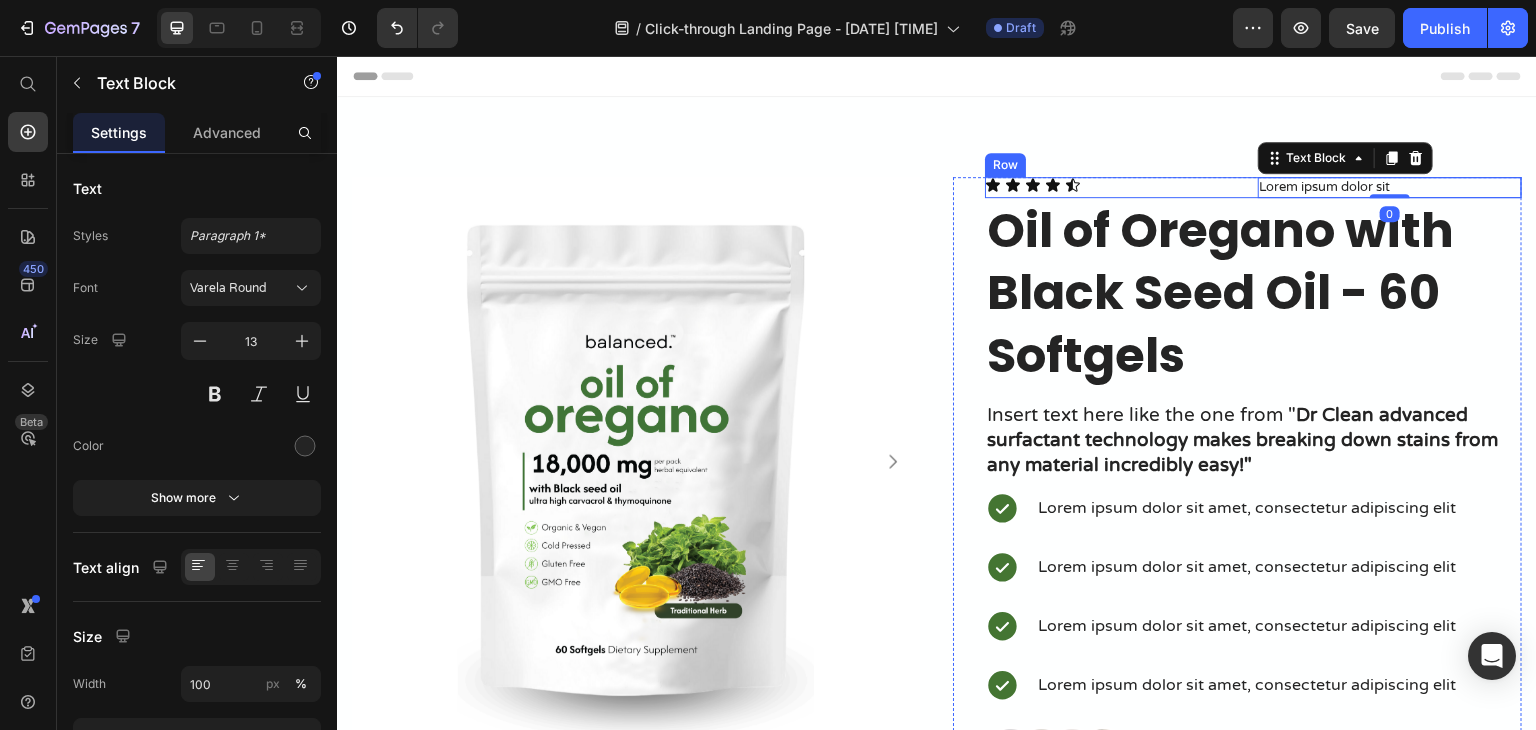 click on "Icon Icon Icon Icon Icon Icon List" at bounding box center (1117, 187) 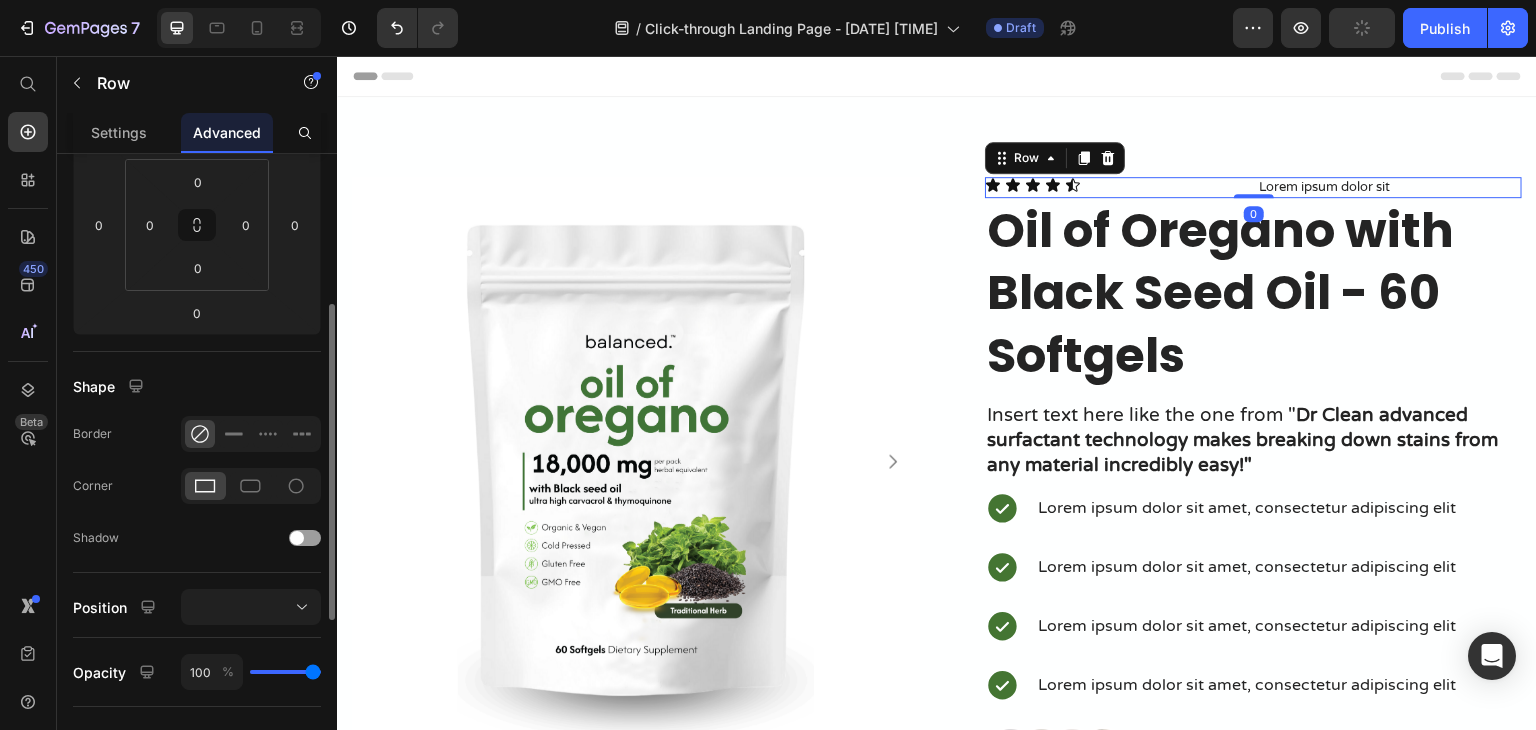 scroll, scrollTop: 634, scrollLeft: 0, axis: vertical 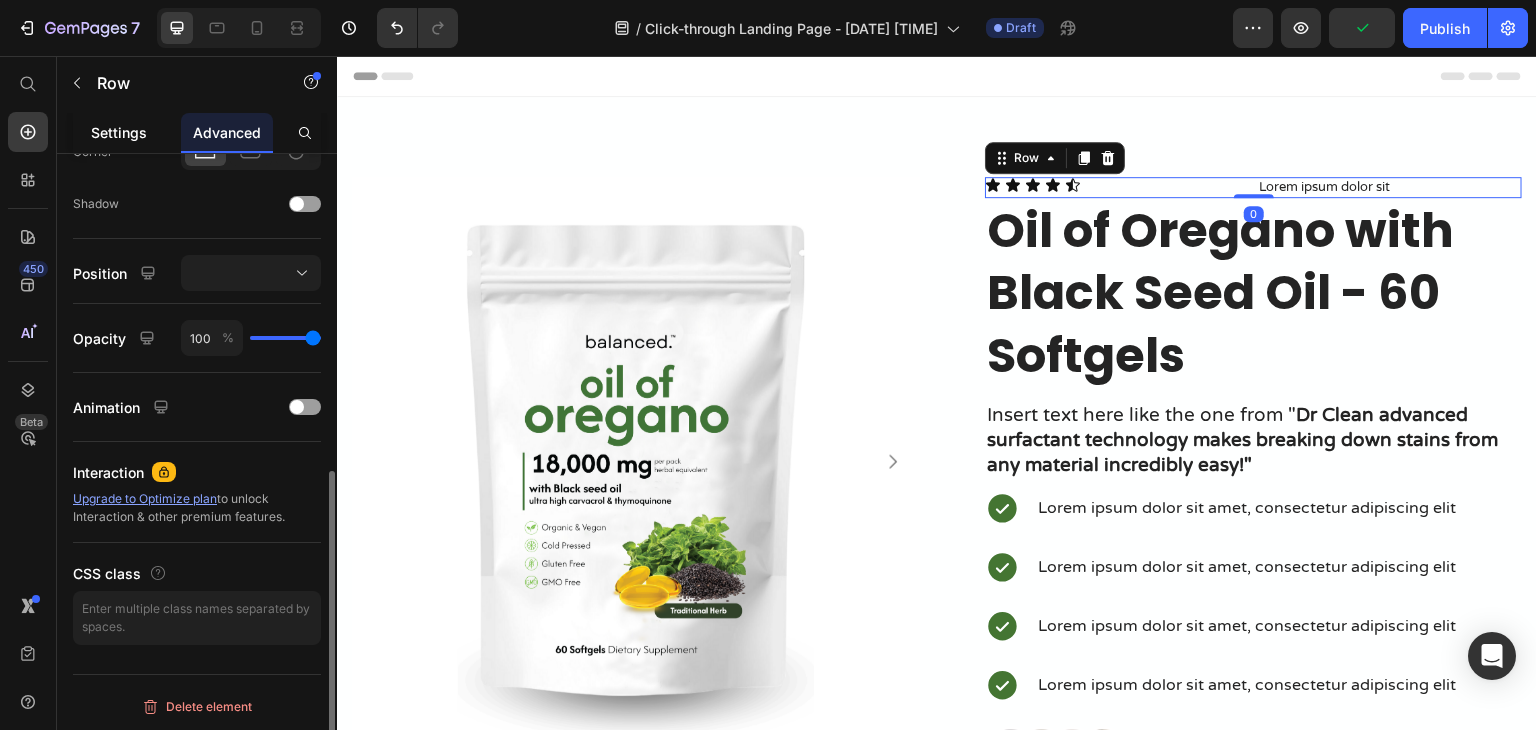 click on "Settings" at bounding box center [119, 132] 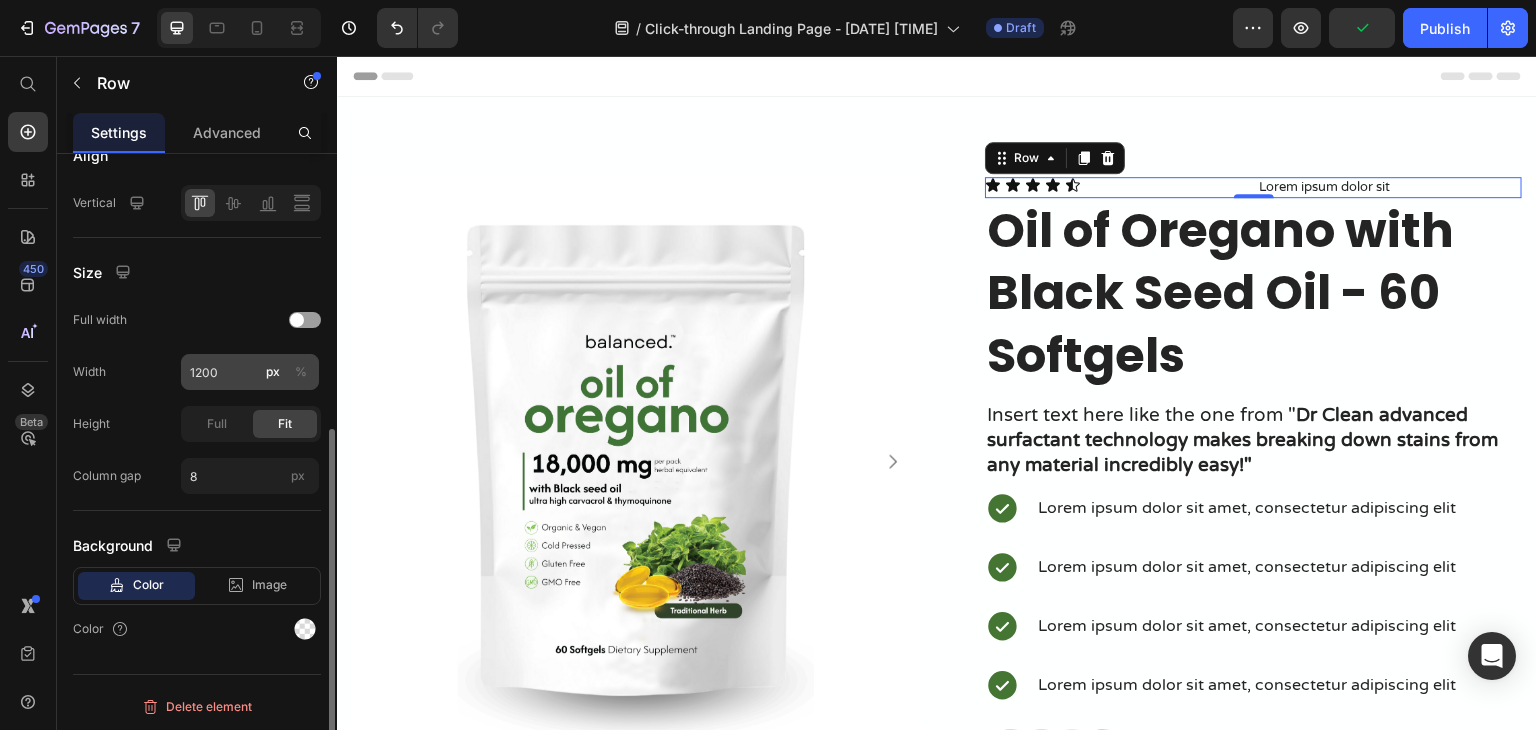scroll, scrollTop: 286, scrollLeft: 0, axis: vertical 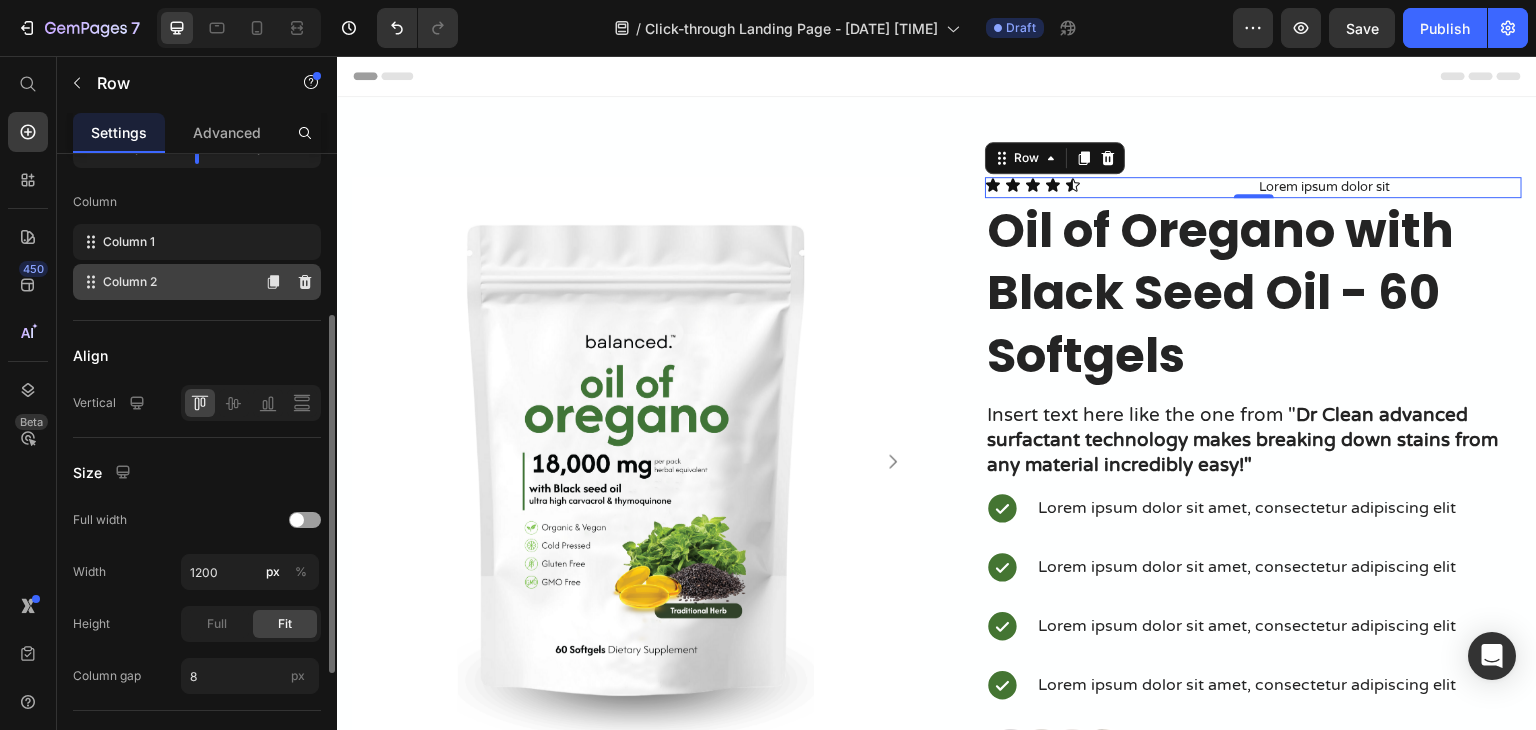 click on "Column 2" 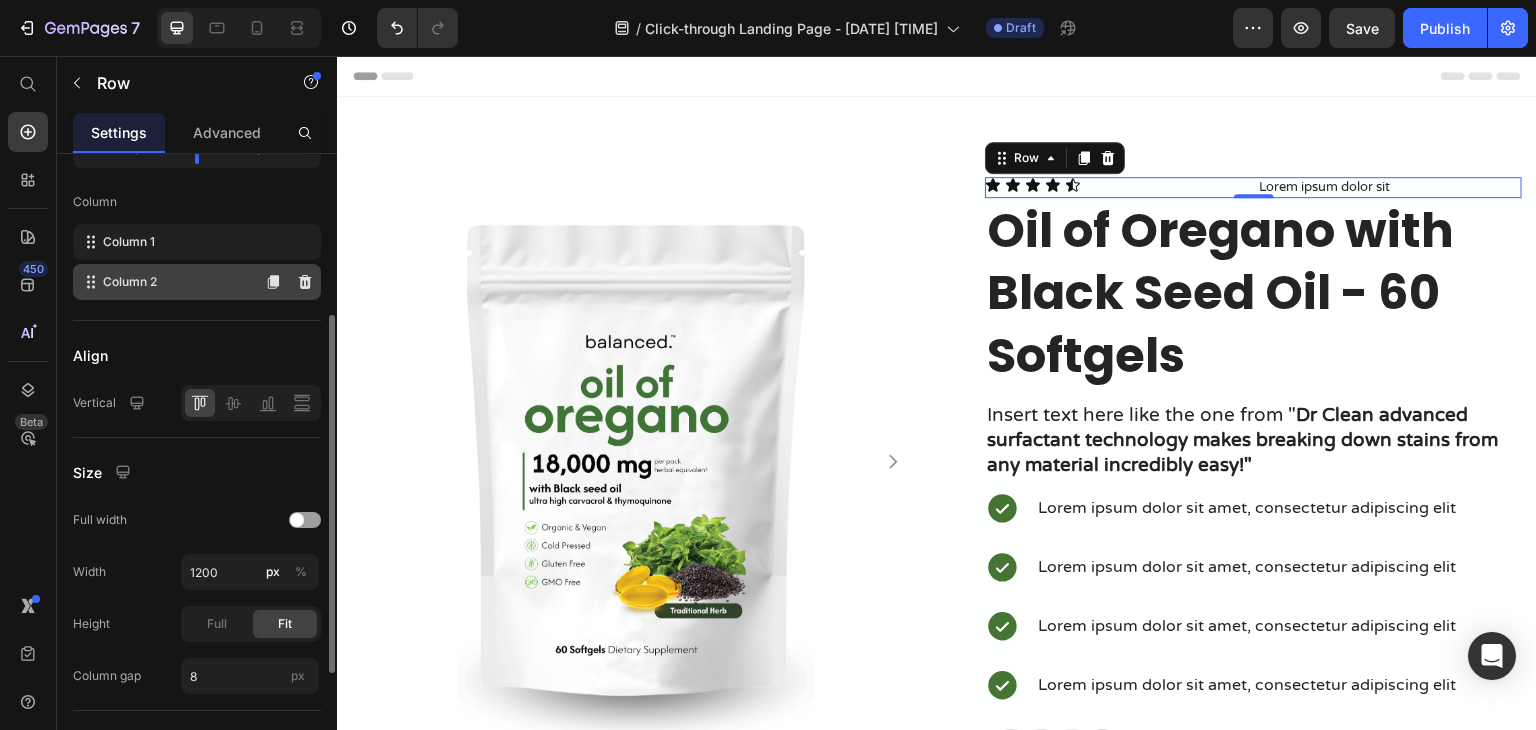 click on "Column 2" 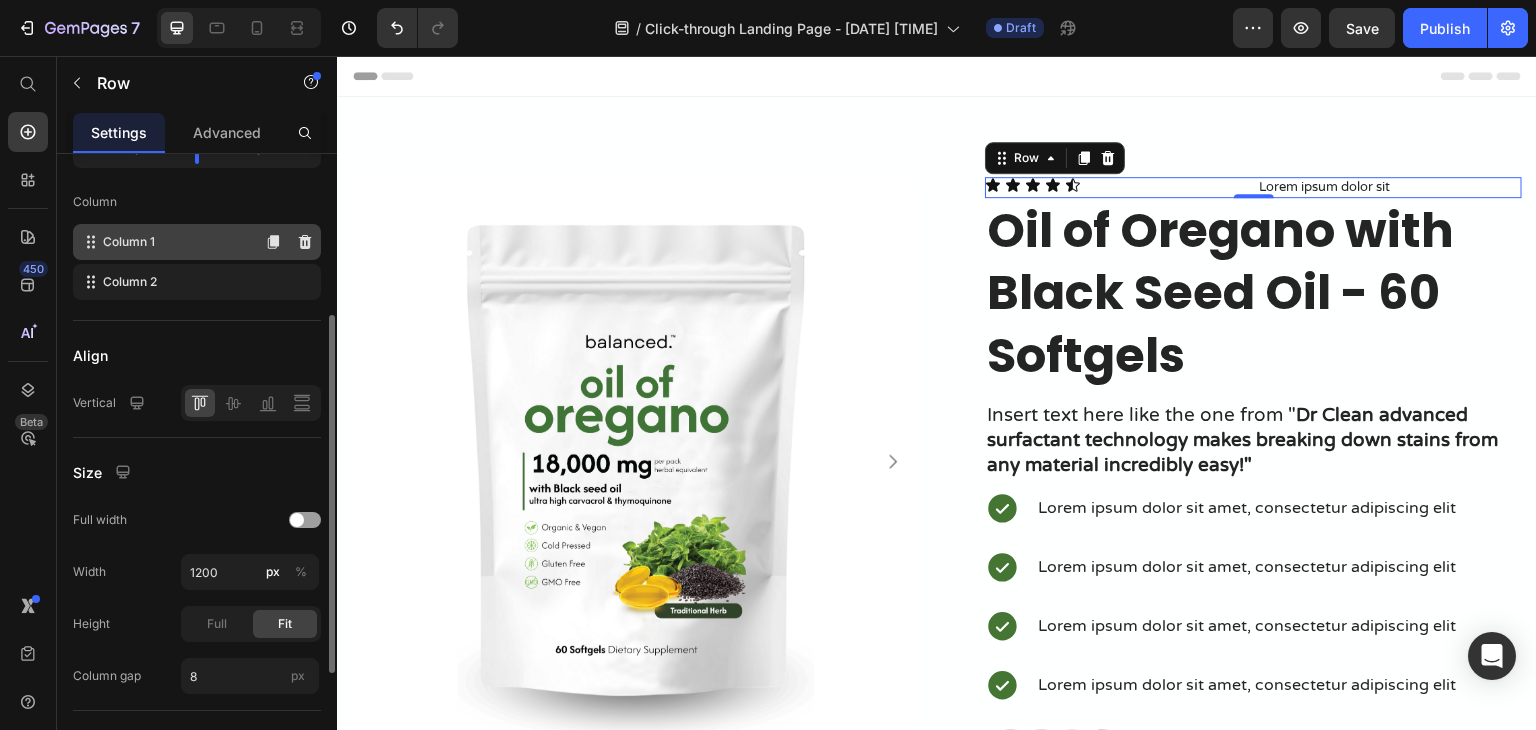 click on "Column 1" 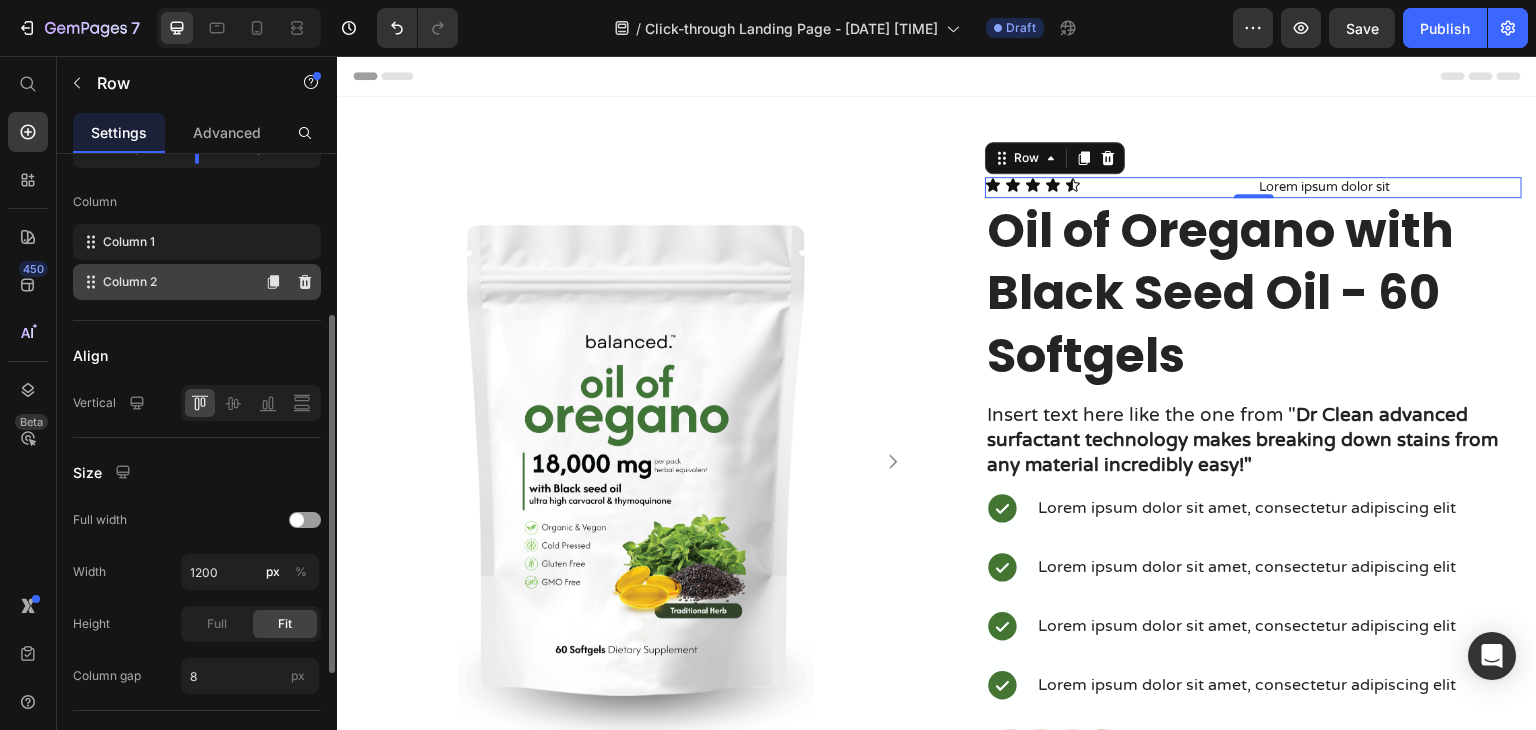 click on "Column 2" 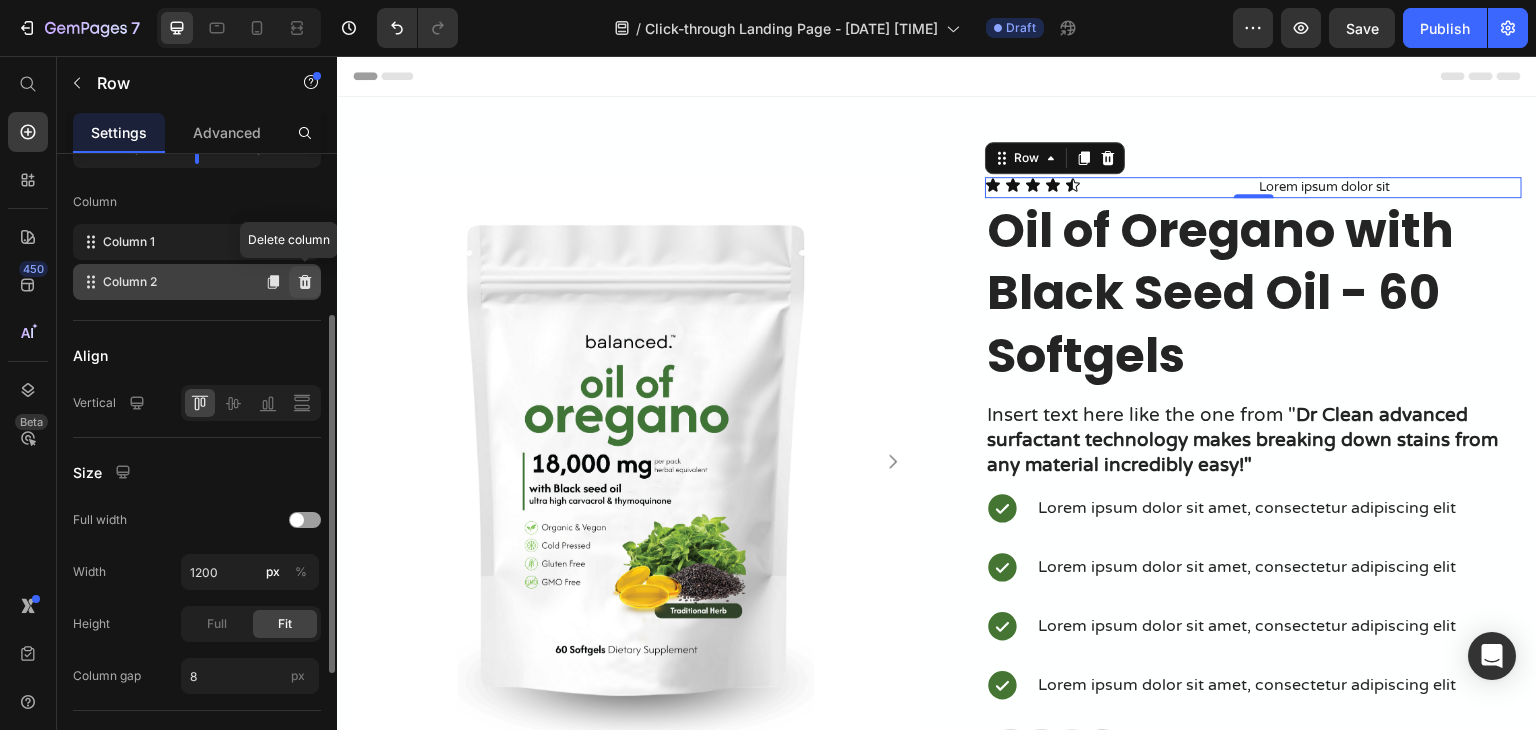 click 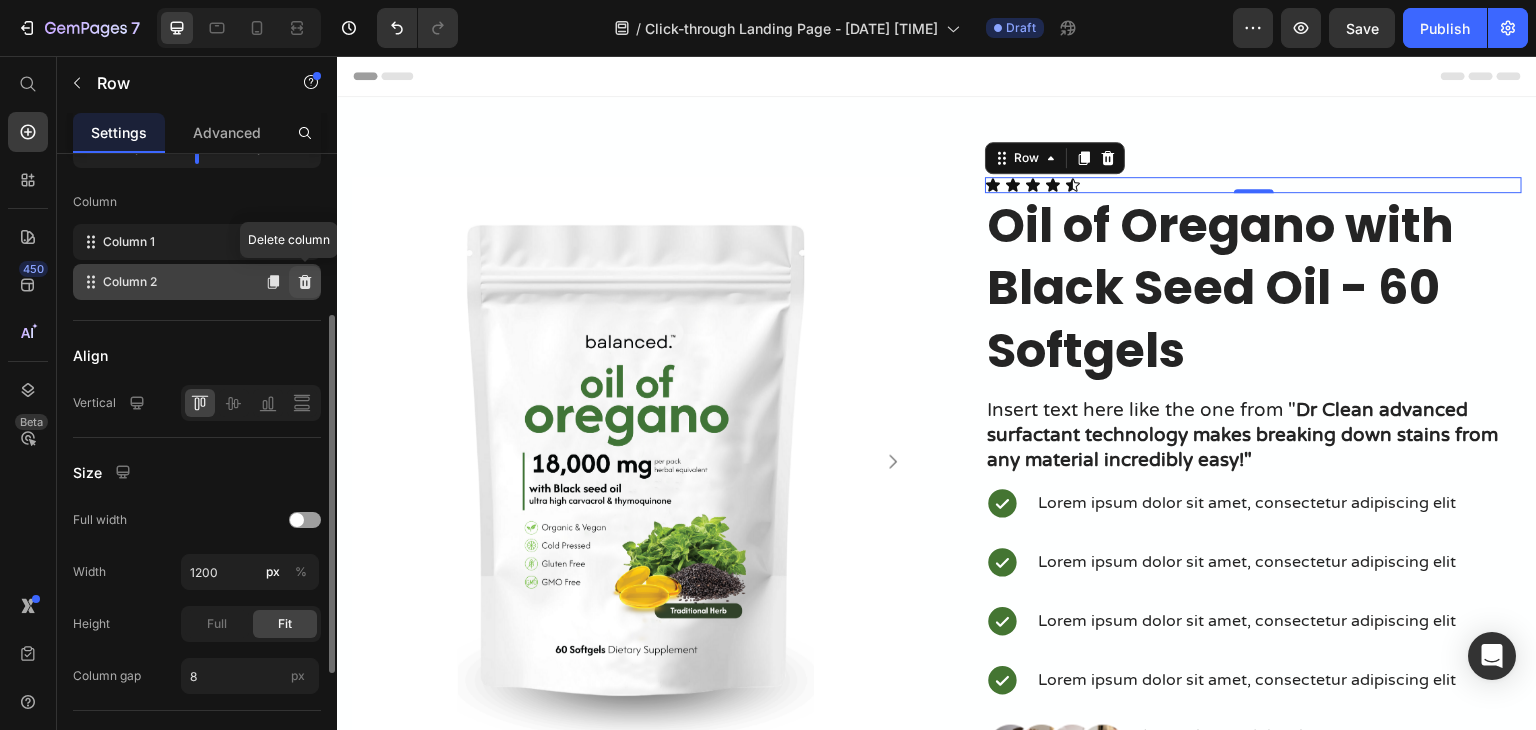 scroll, scrollTop: 277, scrollLeft: 0, axis: vertical 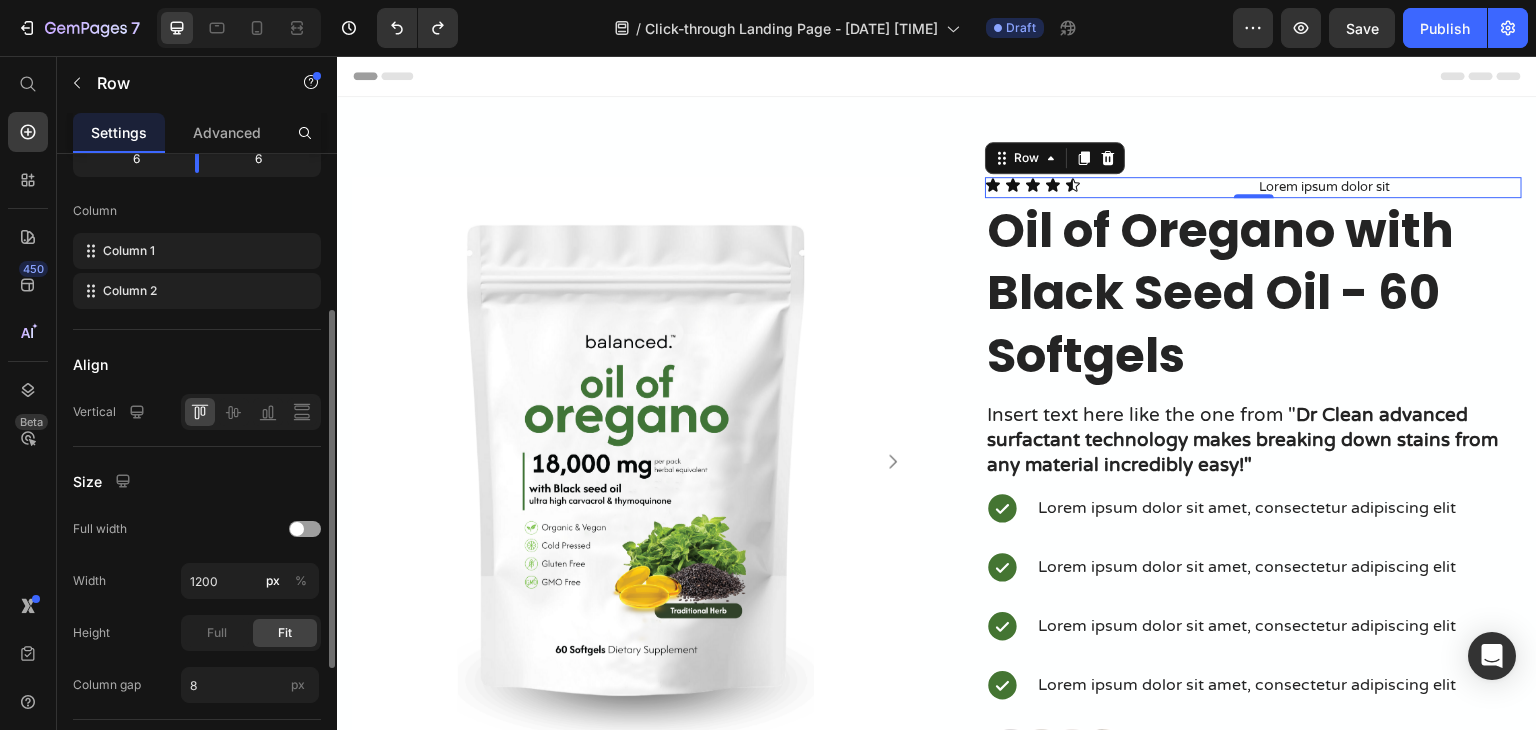 click on "Icon Icon Icon Icon Icon Icon List" at bounding box center (1117, 187) 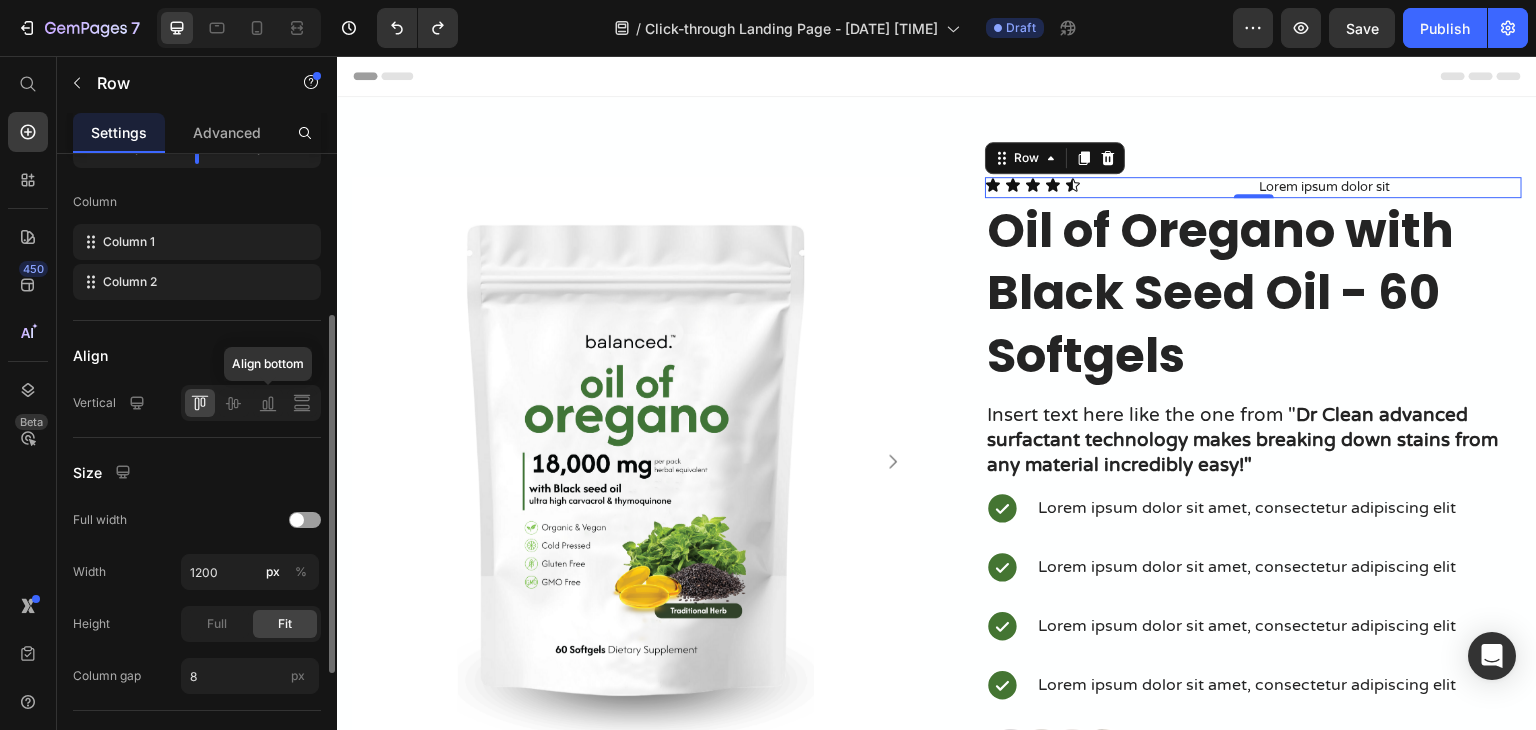 scroll, scrollTop: 86, scrollLeft: 0, axis: vertical 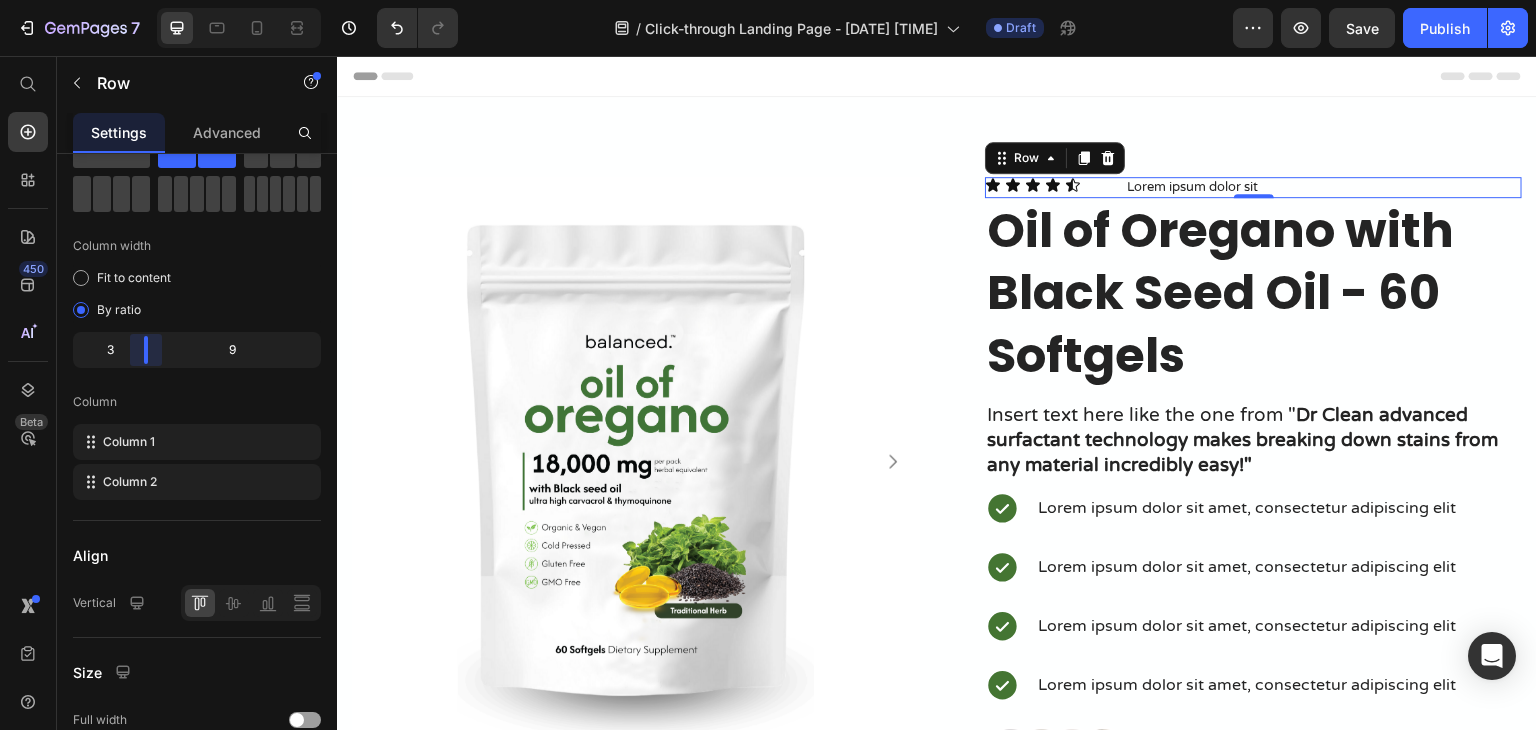 drag, startPoint x: 197, startPoint y: 349, endPoint x: 142, endPoint y: 358, distance: 55.7315 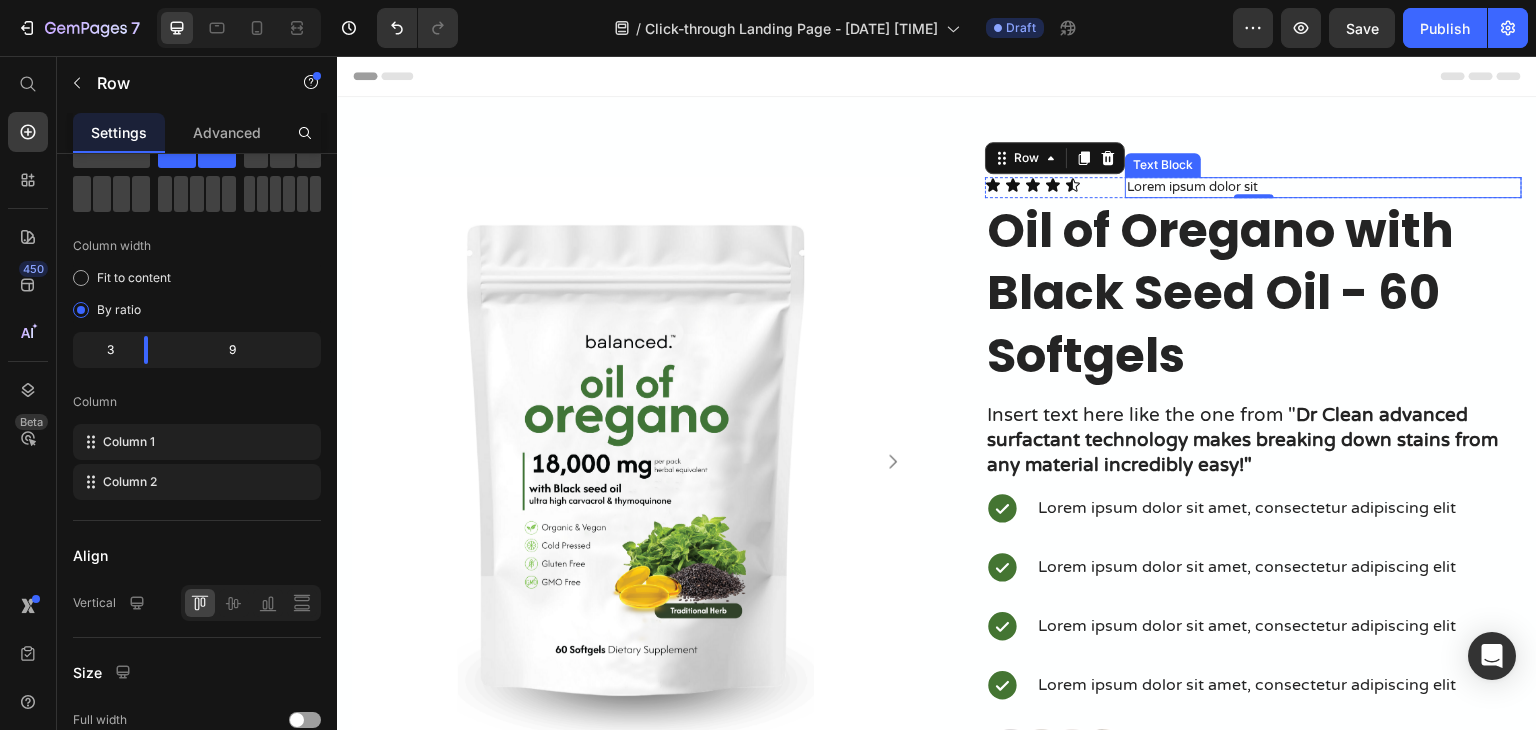 click on "Lorem ipsum dolor sit" at bounding box center [1323, 187] 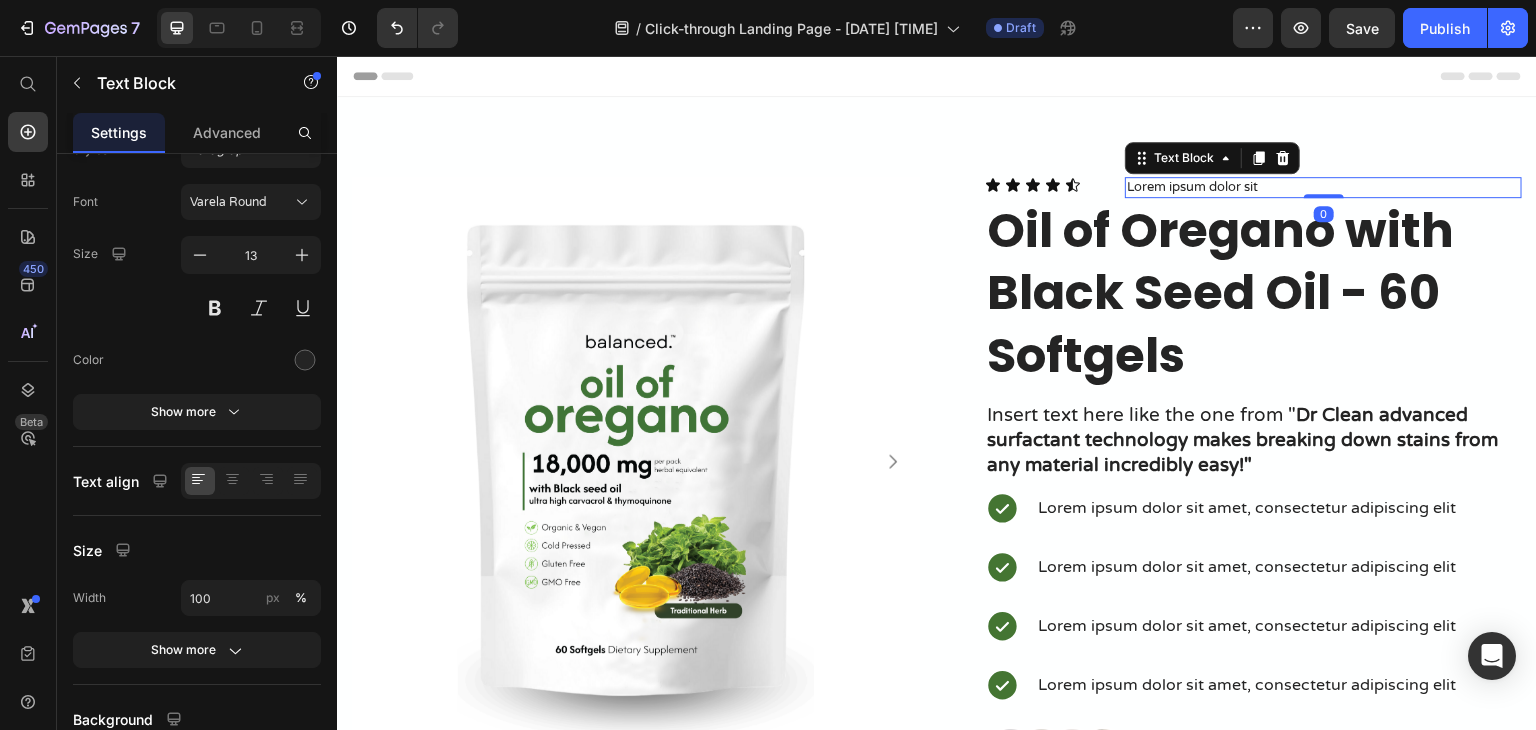 click on "Lorem ipsum dolor sit" at bounding box center [1323, 187] 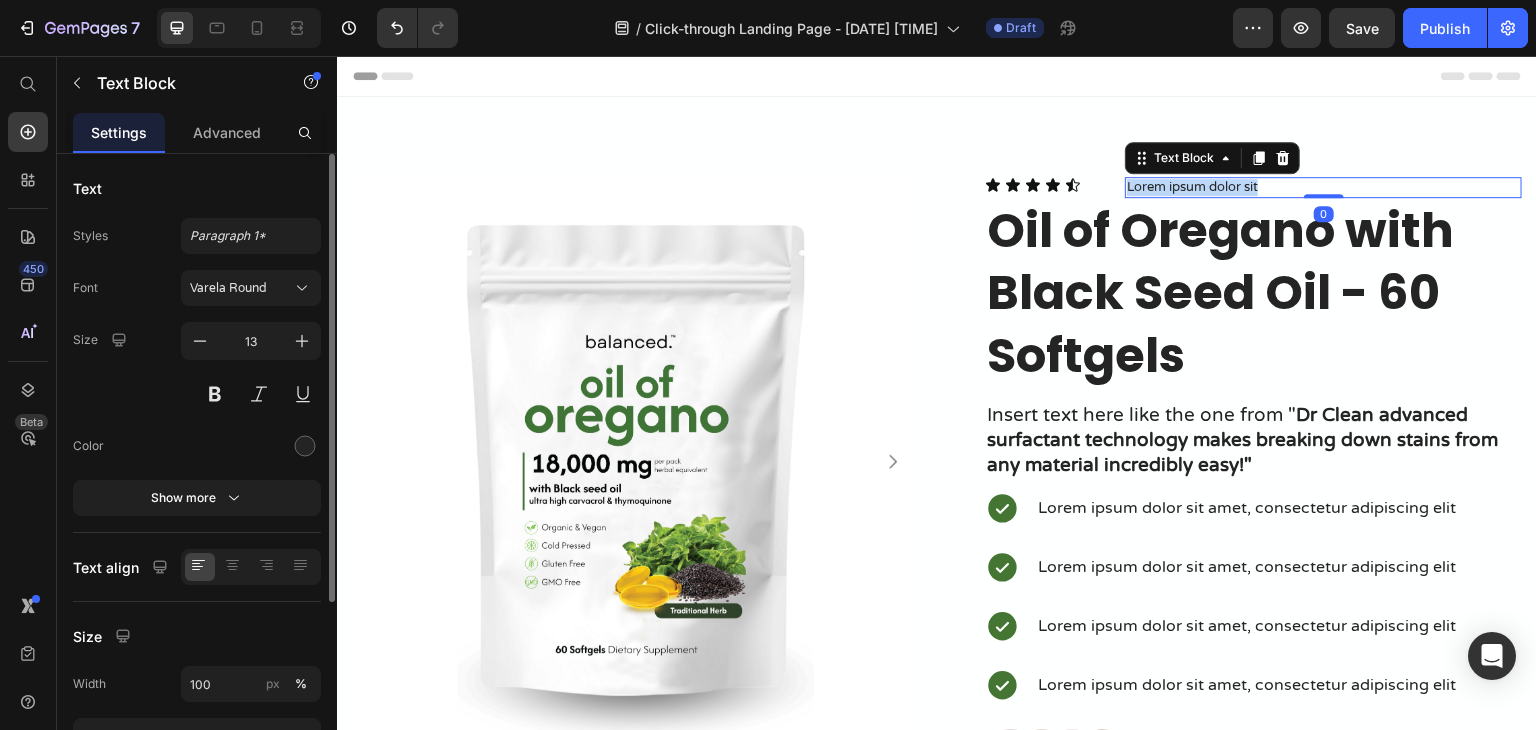 click on "Lorem ipsum dolor sit" at bounding box center [1323, 187] 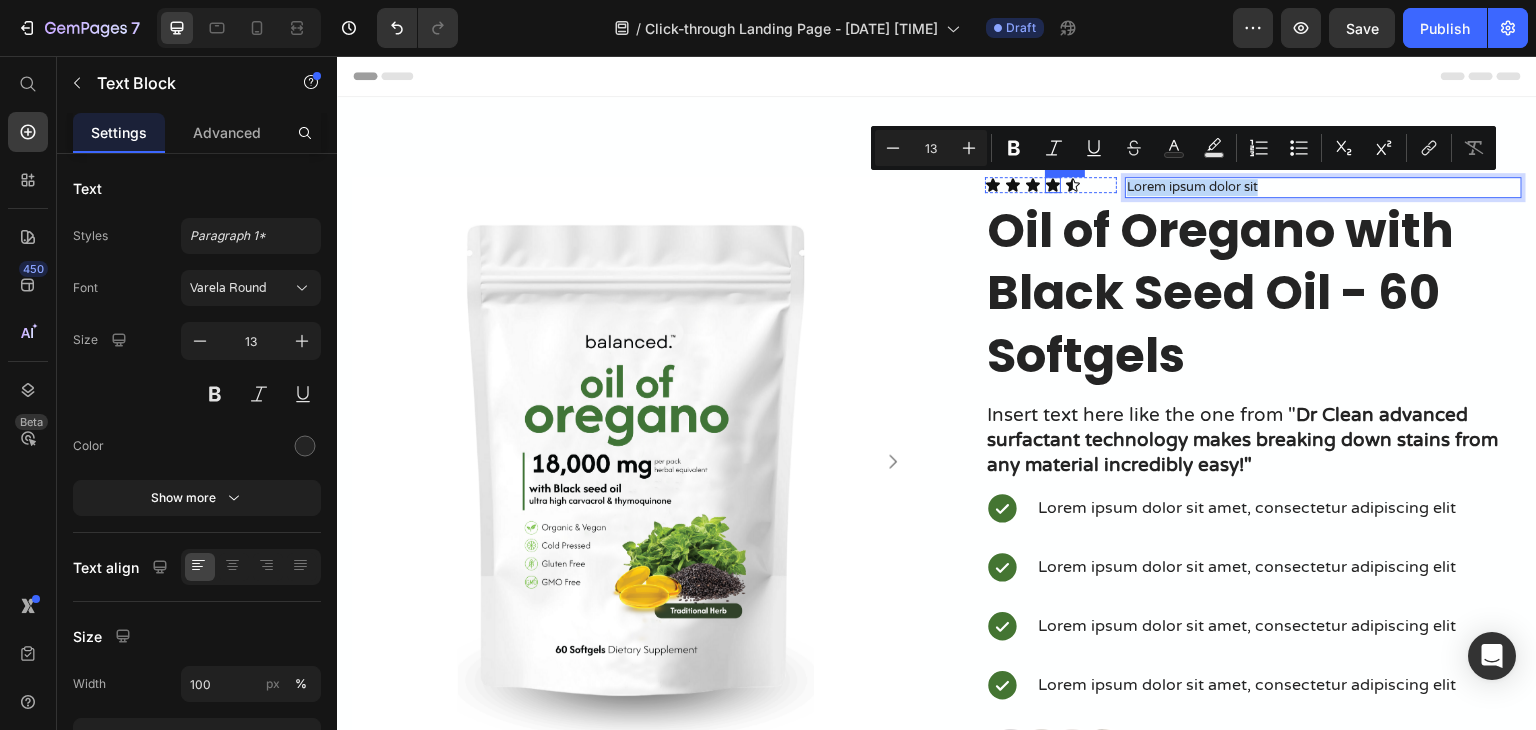 click 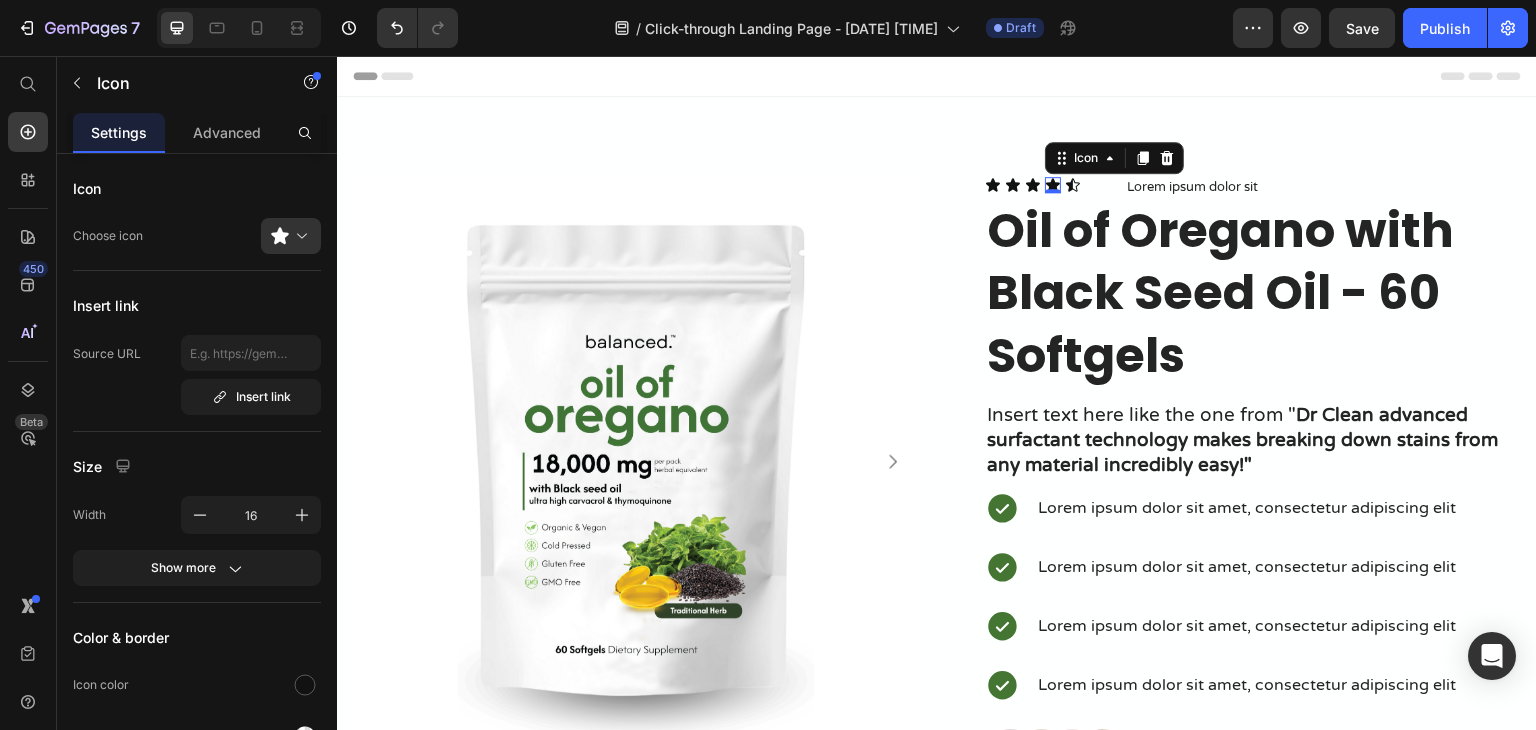 click at bounding box center [1053, 191] 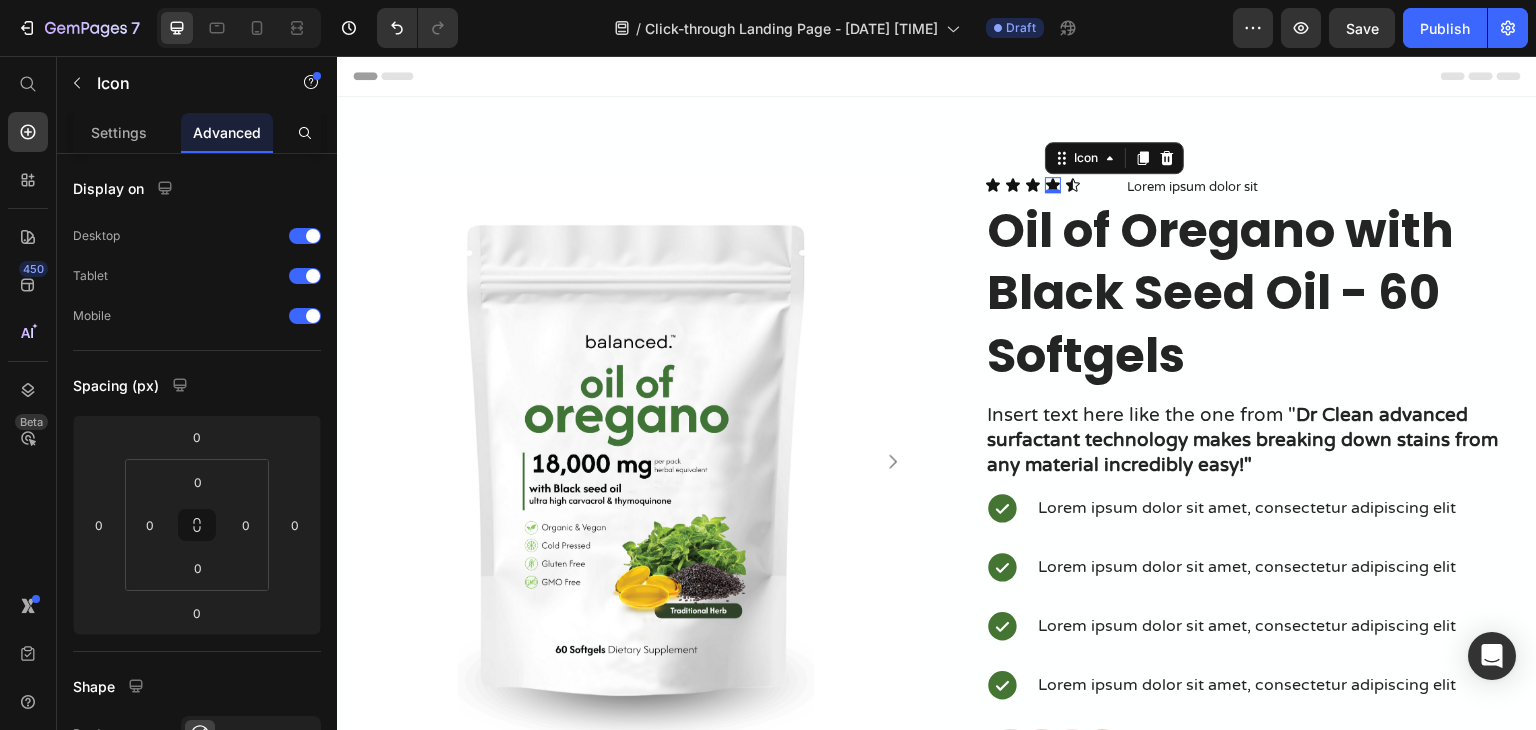 click at bounding box center [1053, 191] 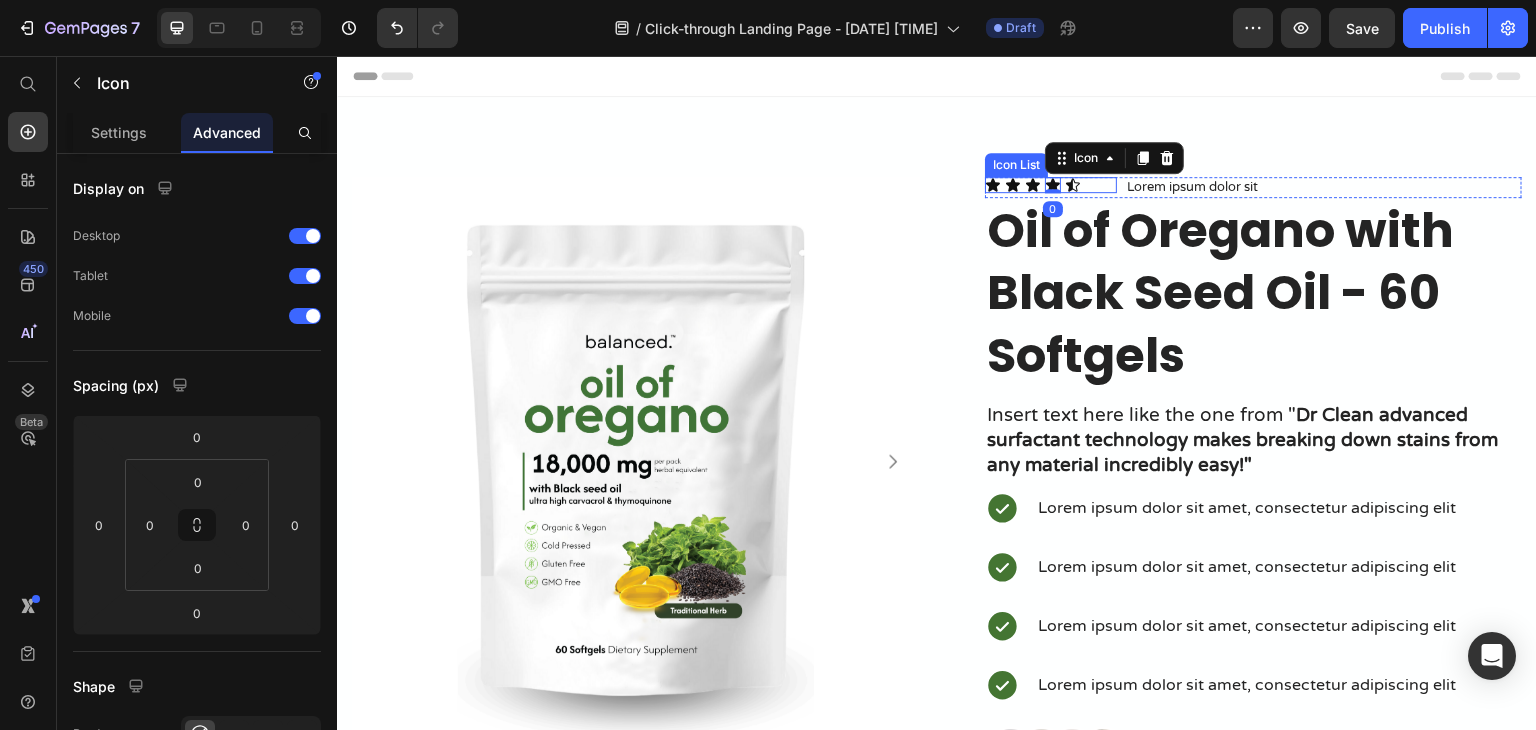 click on "Icon Icon Icon Icon   0 Icon" at bounding box center (1051, 185) 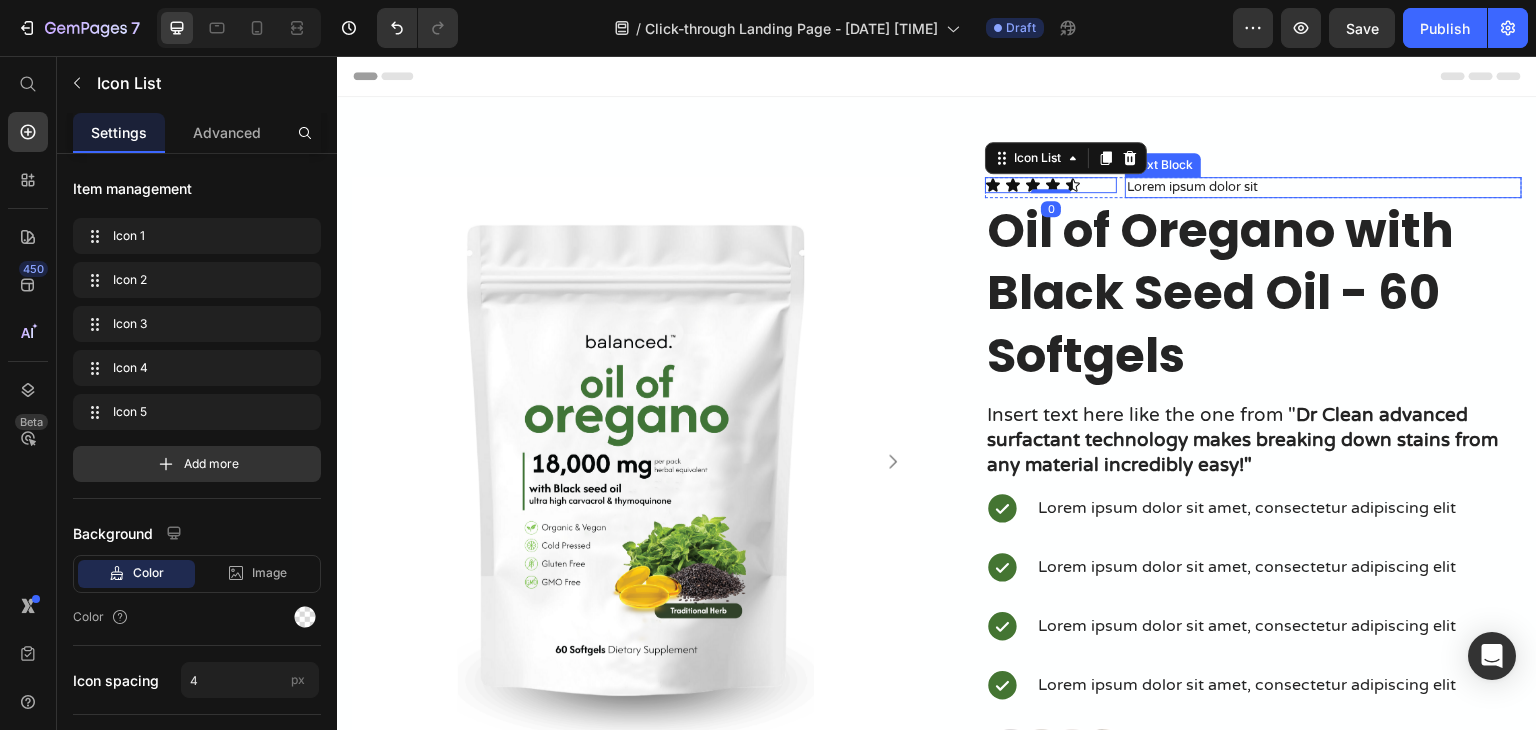 click on "Lorem ipsum dolor sit" at bounding box center [1323, 187] 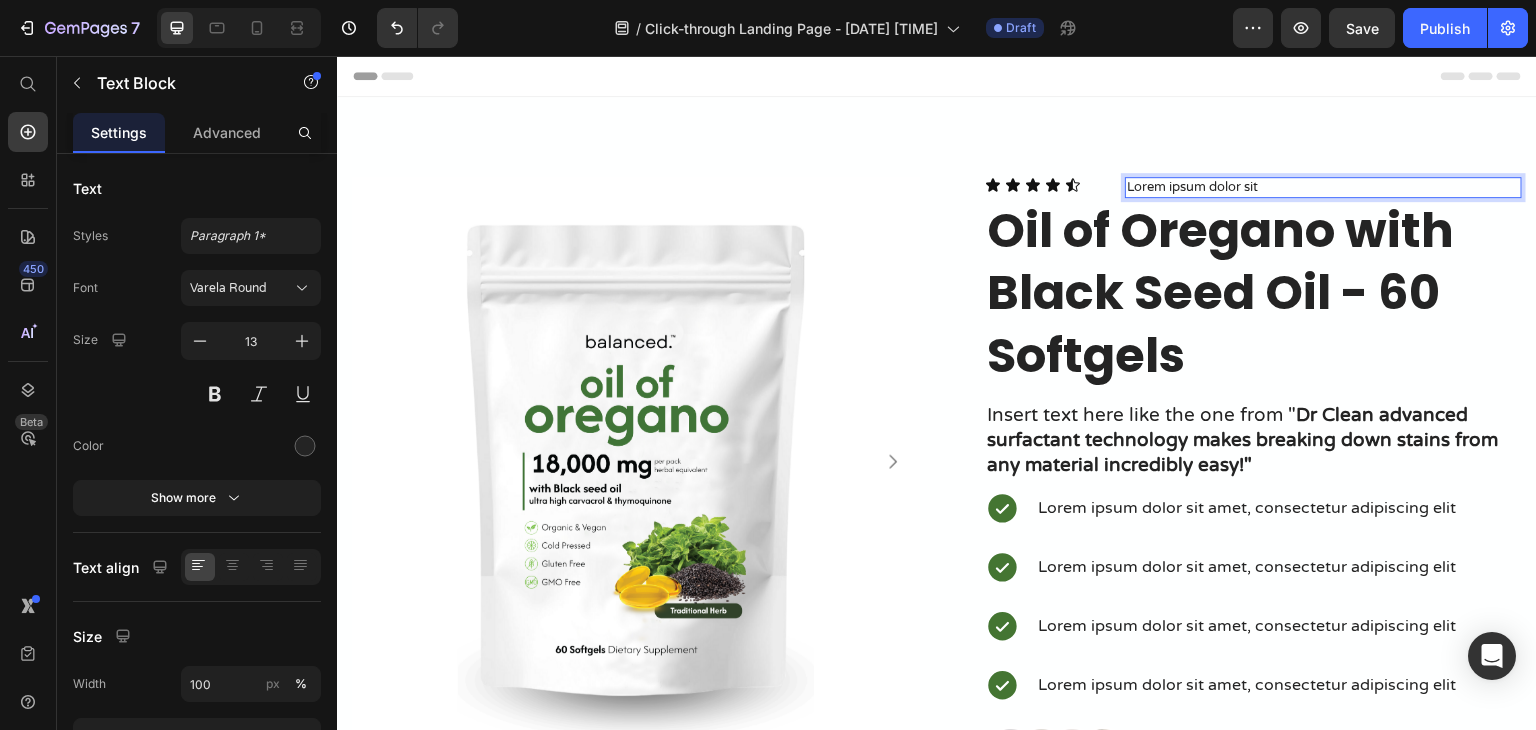 click on "Lorem ipsum dolor sit" at bounding box center (1323, 187) 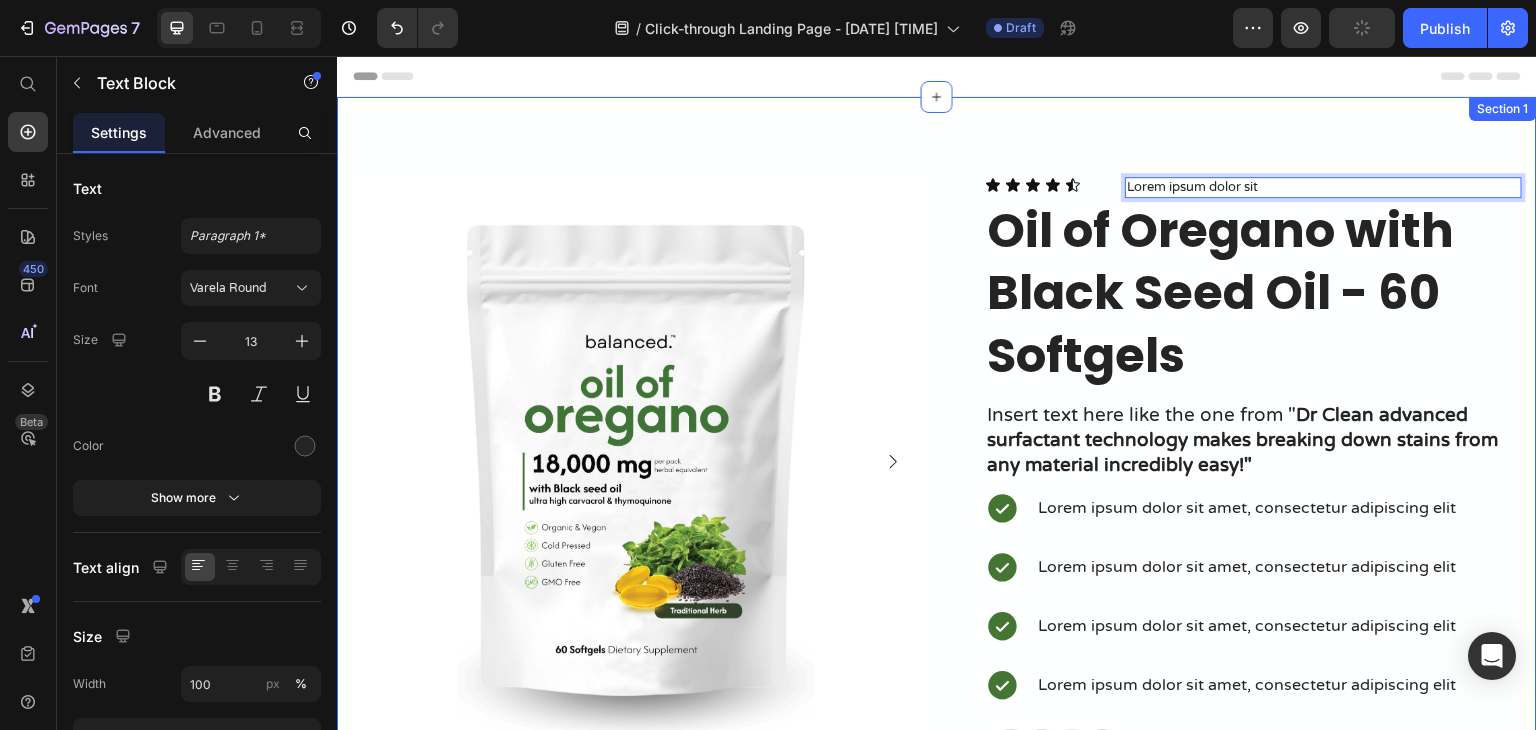 click on "Oil of Oregano with Black Seed Oil - 60 Softgels" at bounding box center (1253, 293) 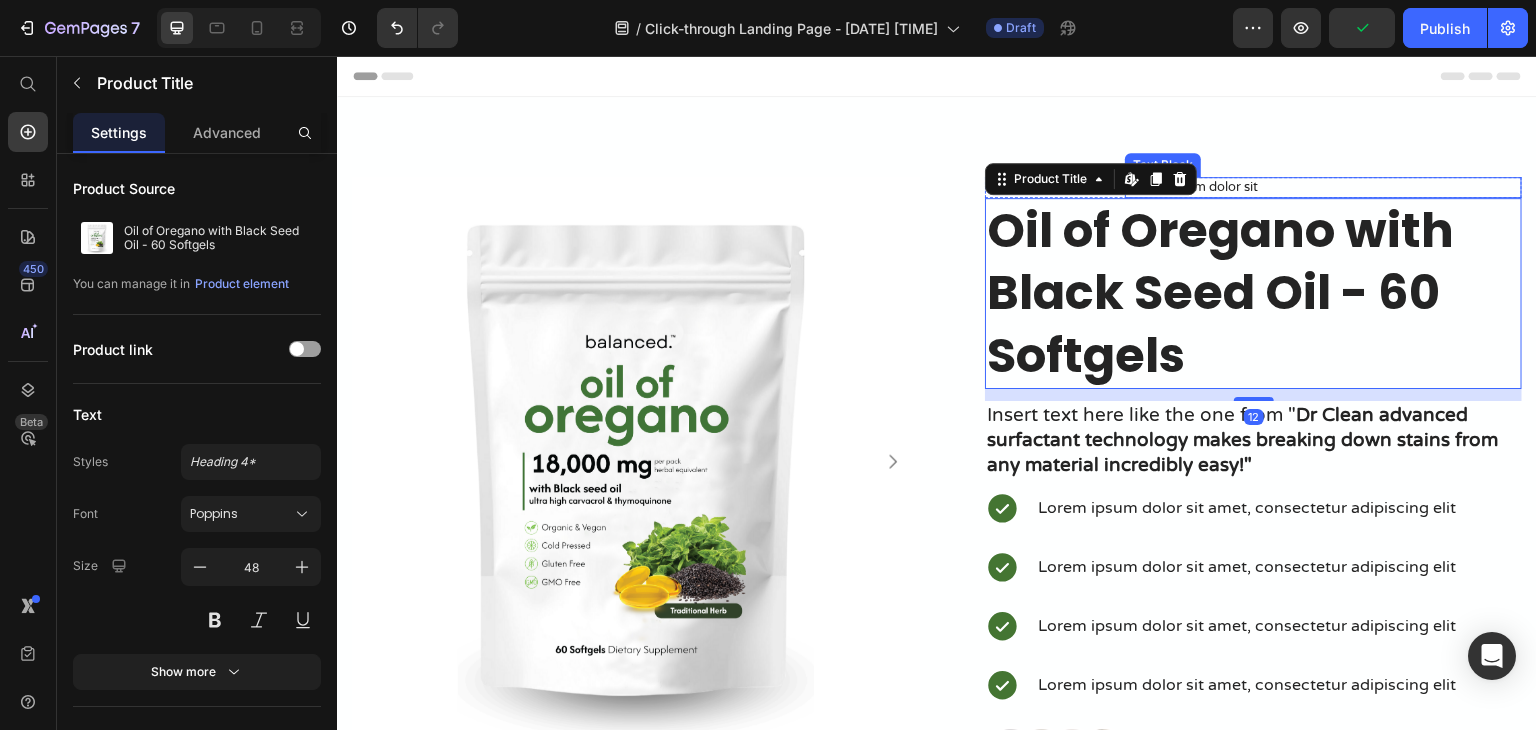click on "Lorem ipsum dolor sit" at bounding box center [1323, 187] 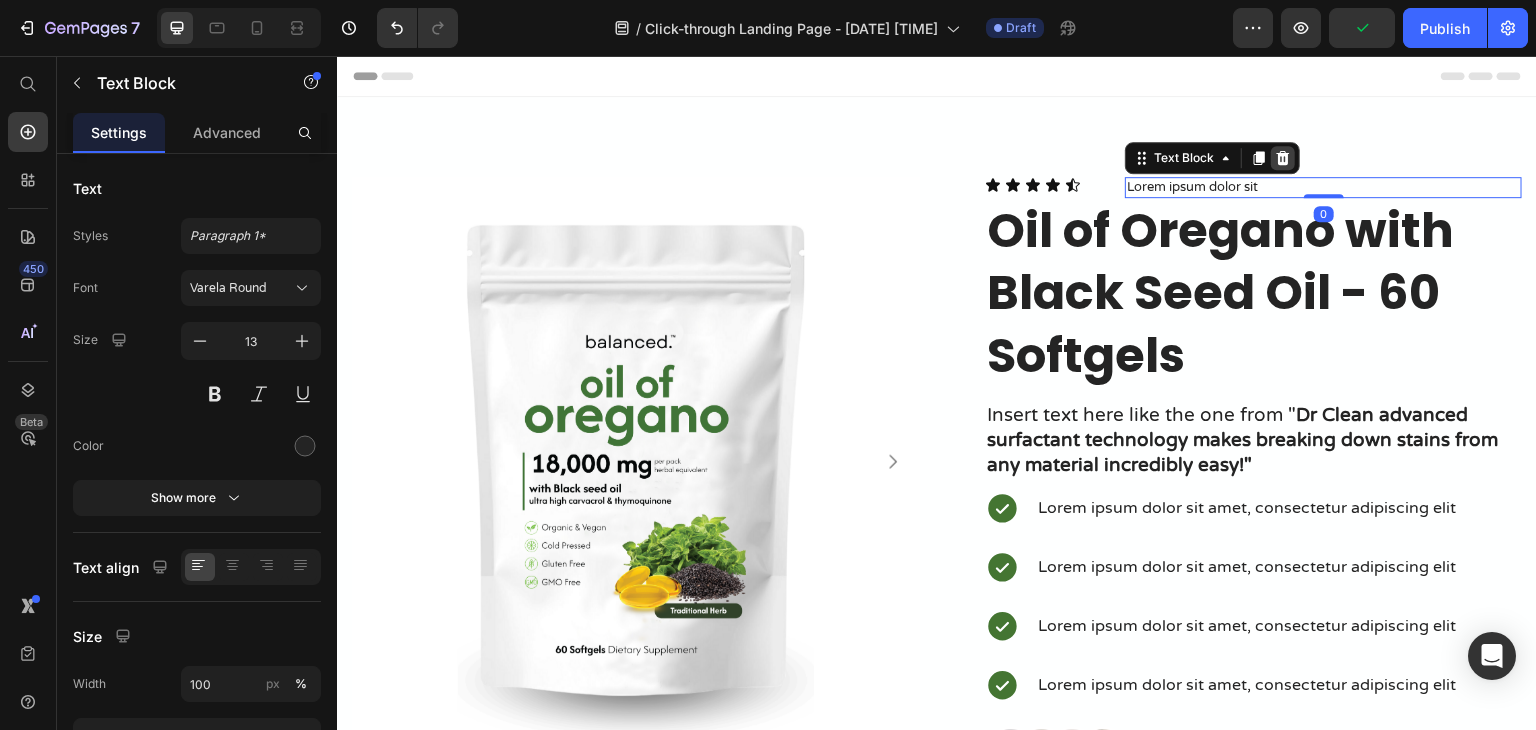 click 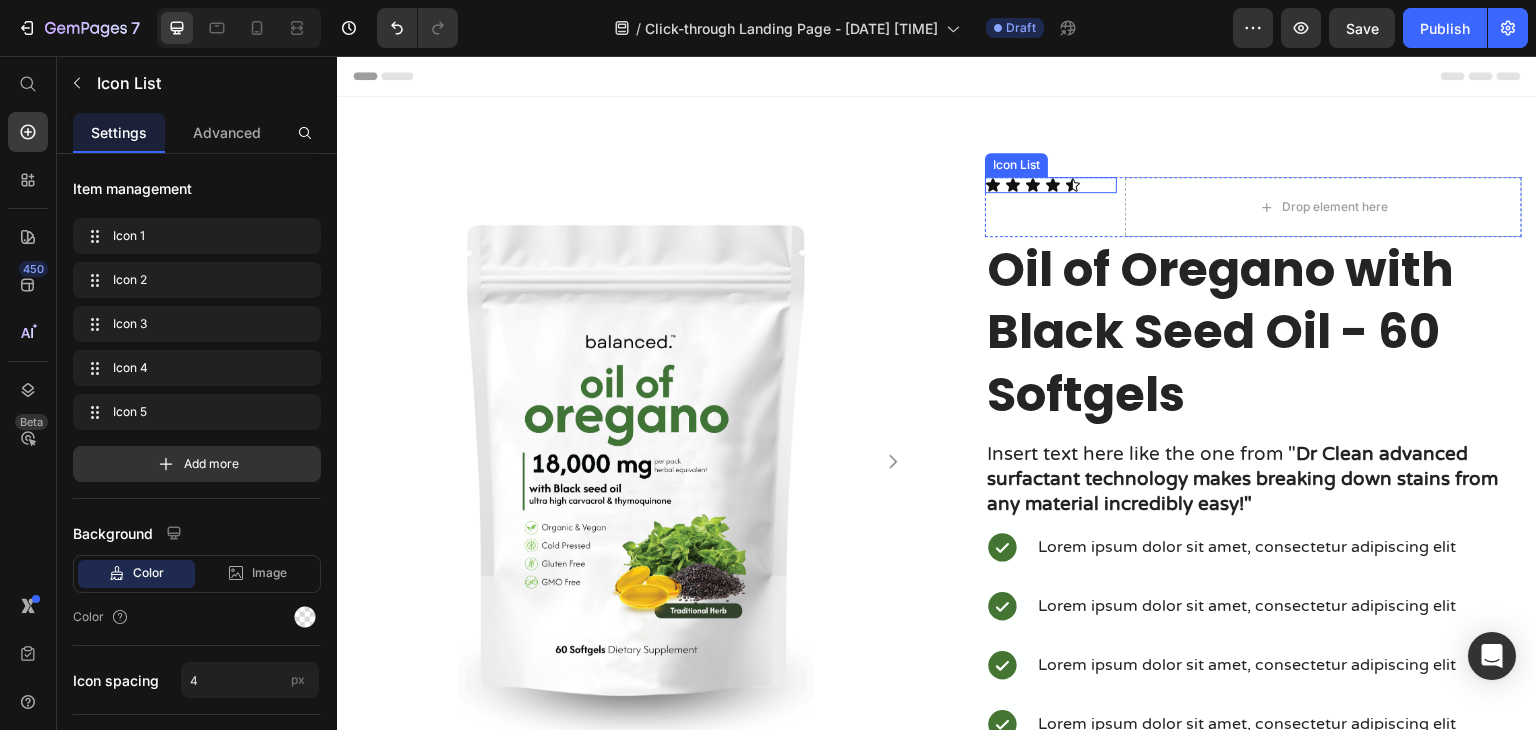 click on "Icon Icon Icon Icon Icon" at bounding box center [1051, 185] 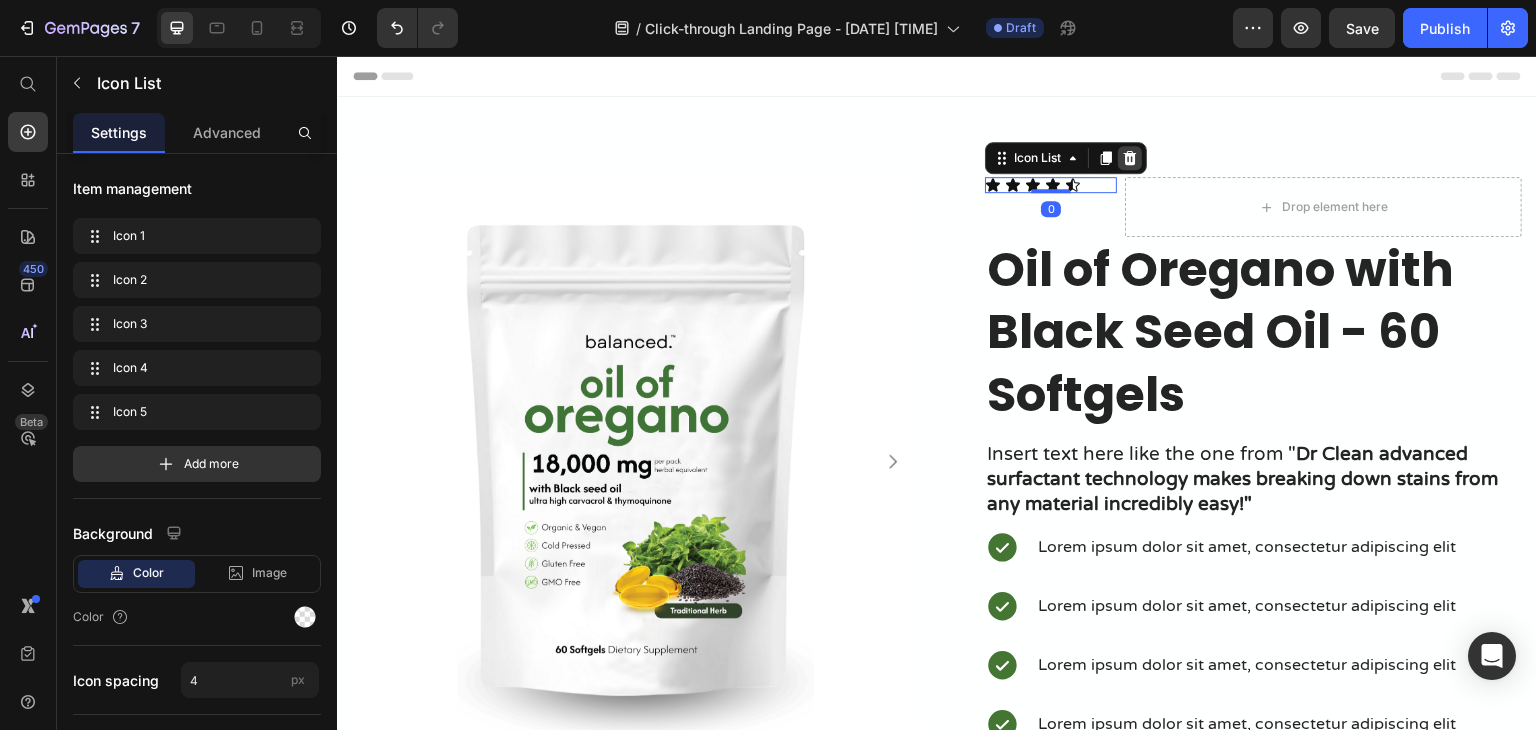 click 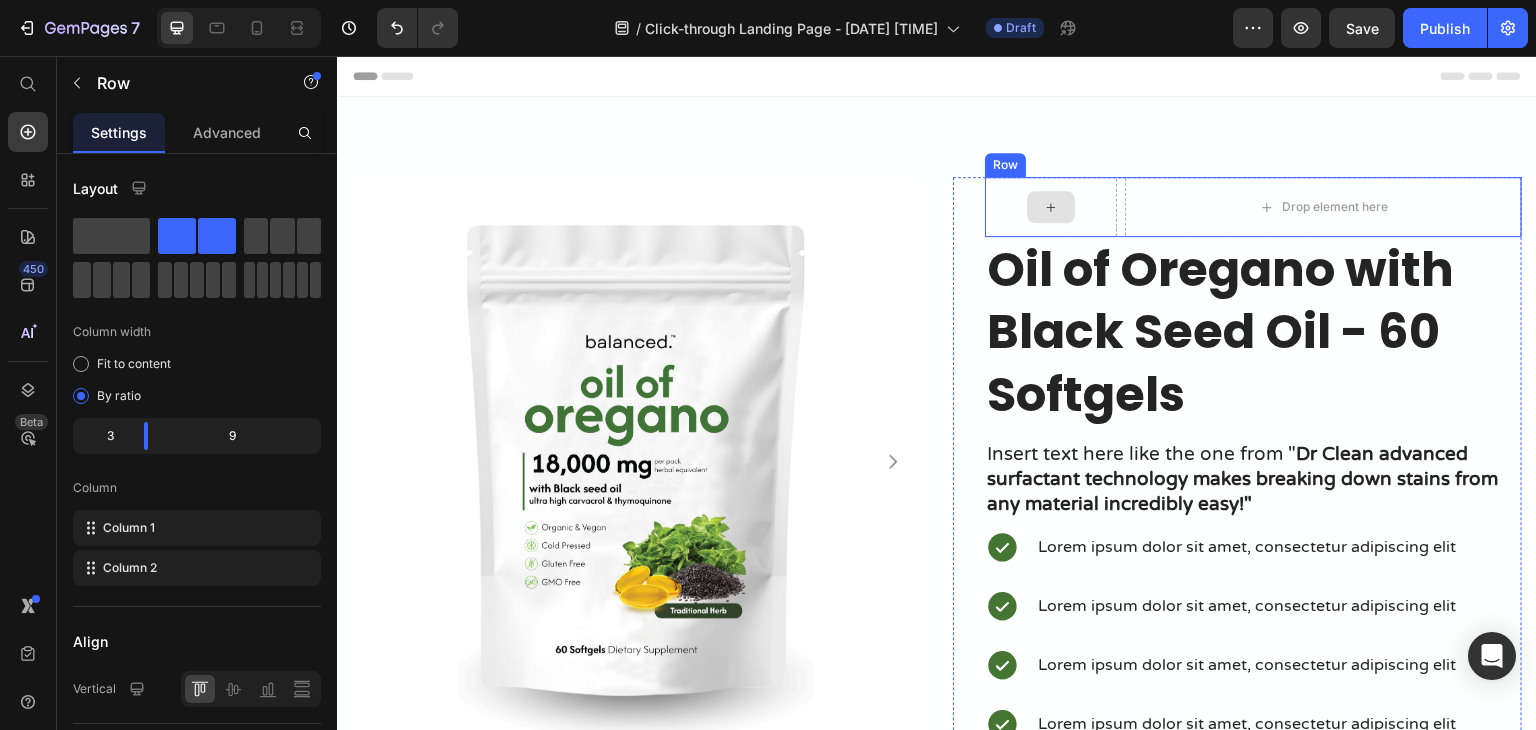 click at bounding box center [1051, 207] 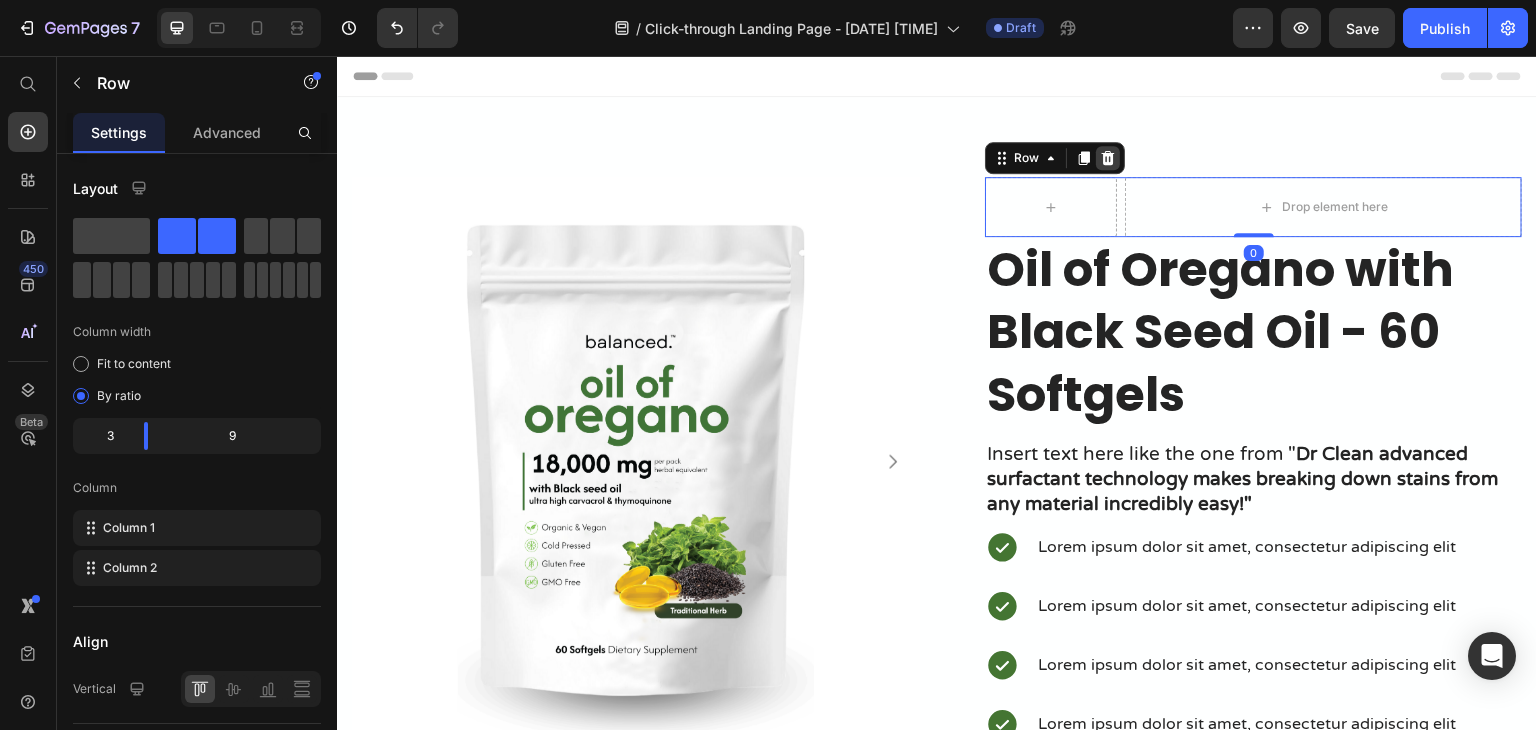 click 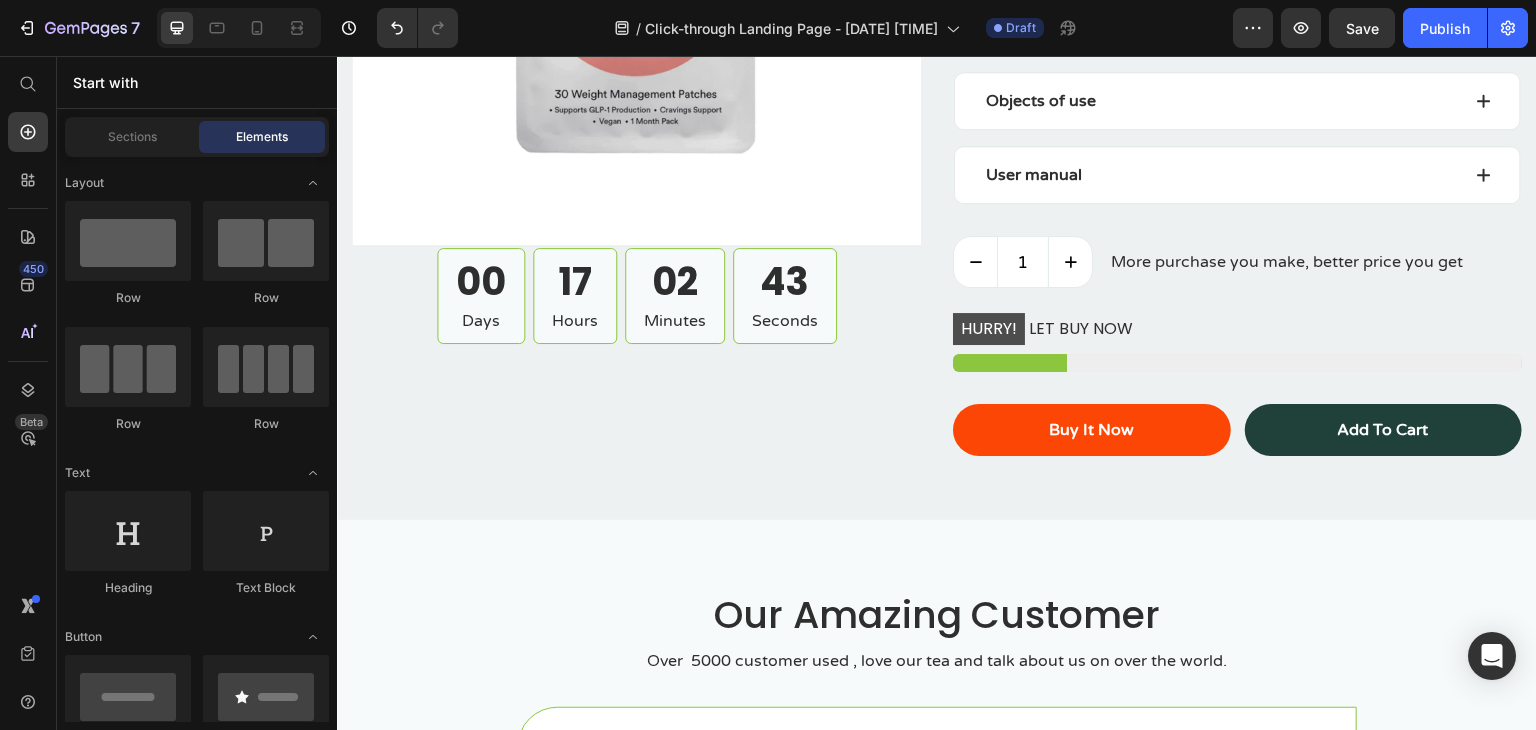 scroll, scrollTop: 2699, scrollLeft: 0, axis: vertical 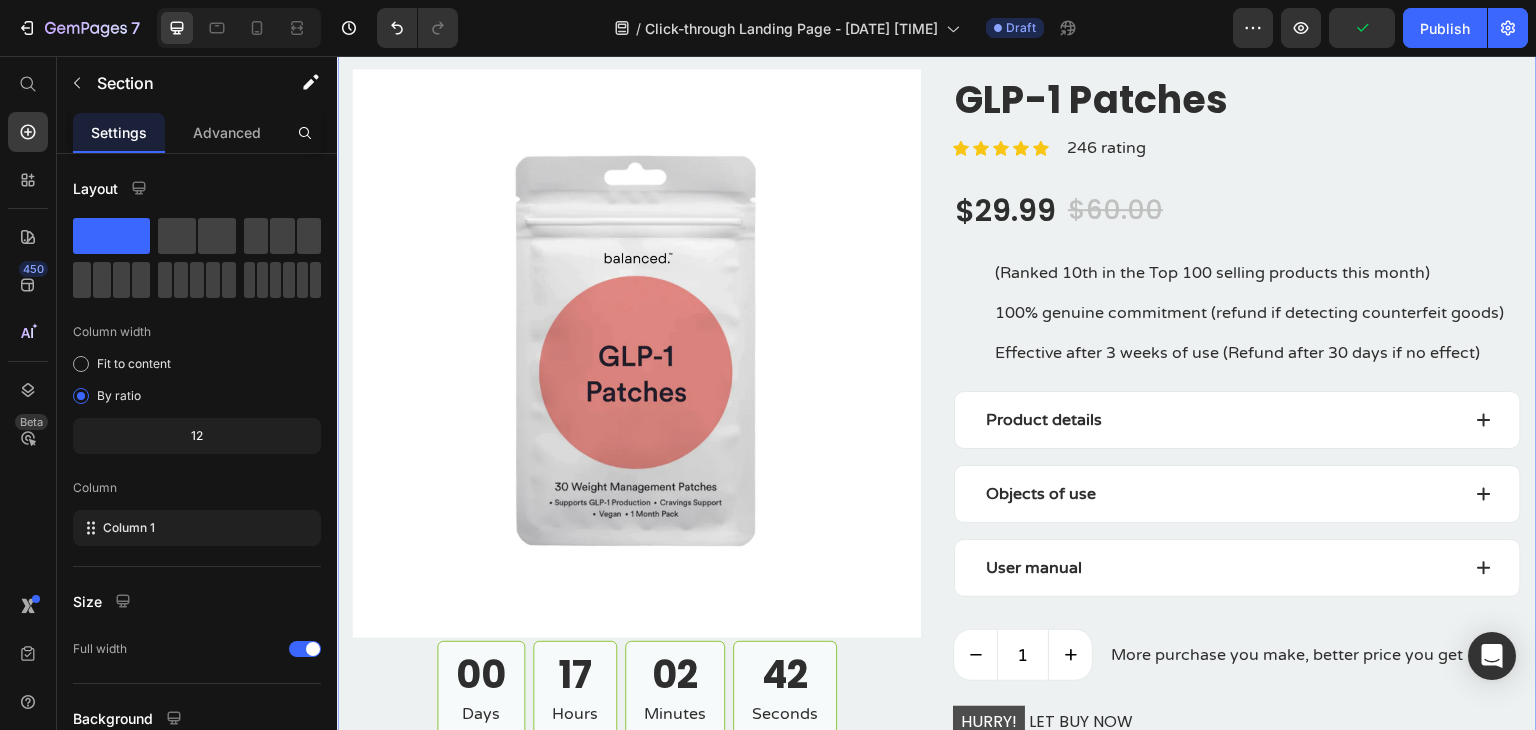 click on "Product Images 00 Days 17 Hours 02 Minutes 42 Seconds Countdown Timer GLP-1 Patches Product Title                Icon                Icon                Icon                Icon                Icon Icon List Hoz 246 rating Text block Row $29.99 Product Price $60.00 Product Price Row Image (Ranked 10th in the Top 100 selling products this month) Text block Row Image 100% genuine commitment (refund if detecting counterfeit goods) Text block Row Image Effective after 3 weeks of use (Refund after 30 days if no effect) Text block Row Product details Objects of use User manual Accordion 1 Product Quantity More purchase you make, better price you get Text block Row
HURRY!  LET BUY NOW Product Stock Counter buy it now Product Dynamic Checkout add to cart Product Cart Button Row Product Row Section 6" at bounding box center [937, 459] 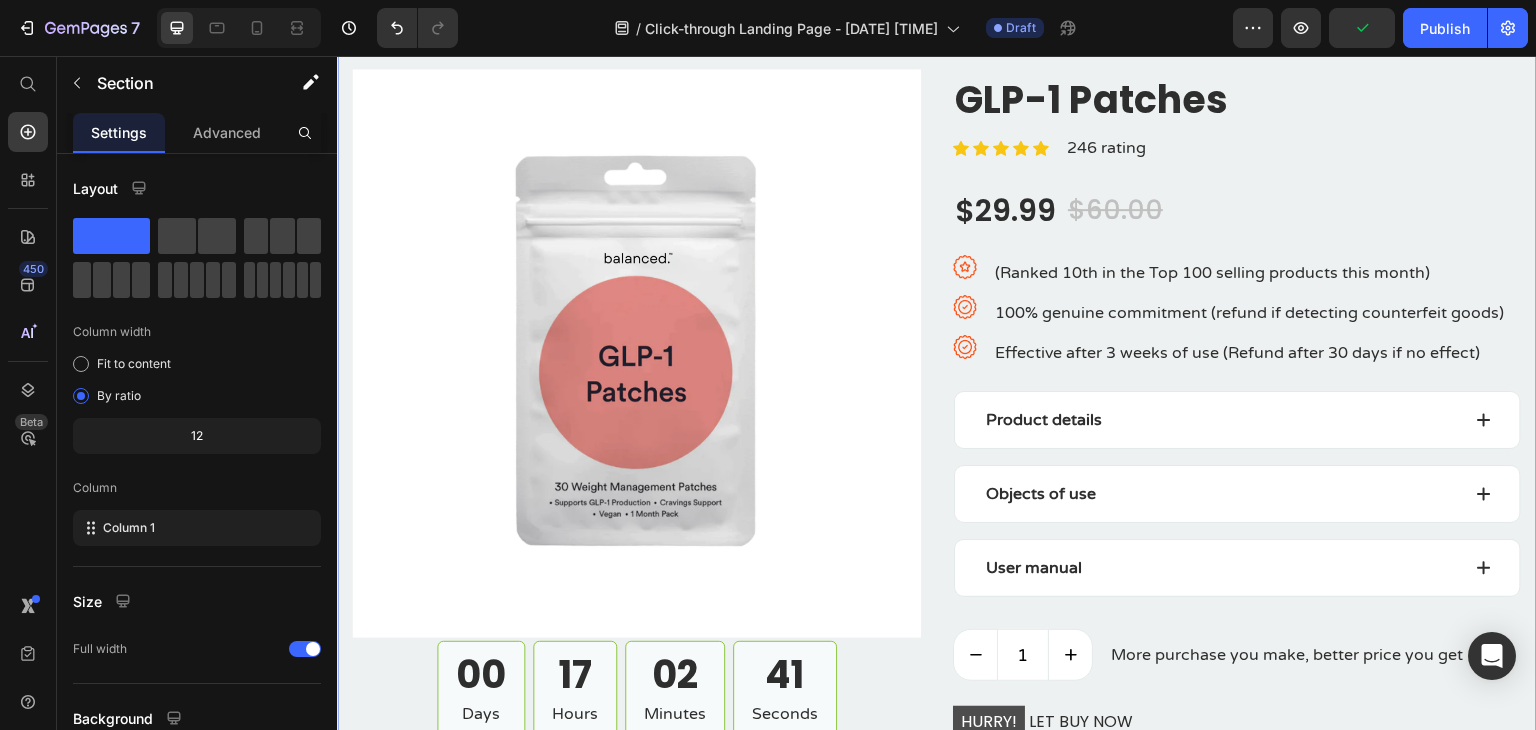click 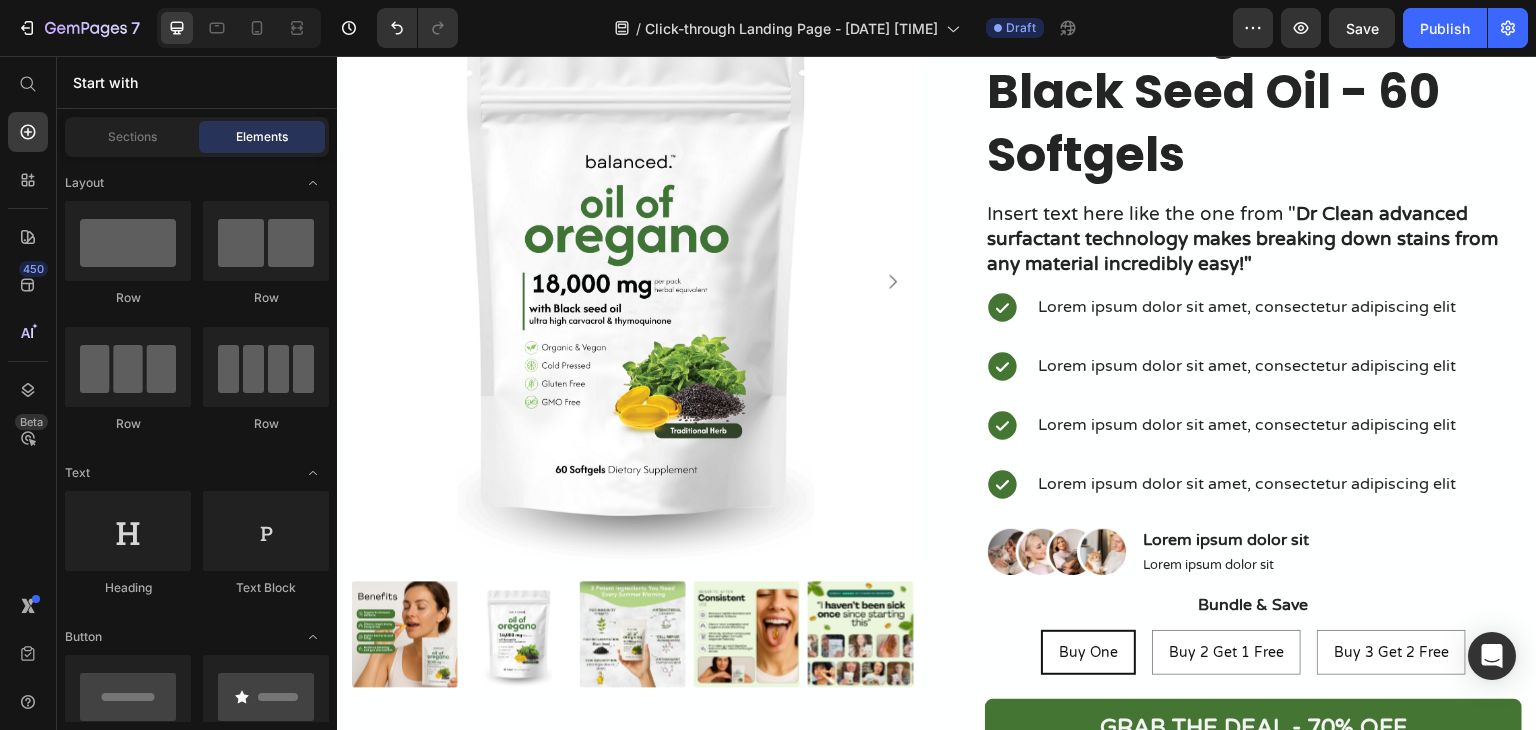 scroll, scrollTop: 0, scrollLeft: 0, axis: both 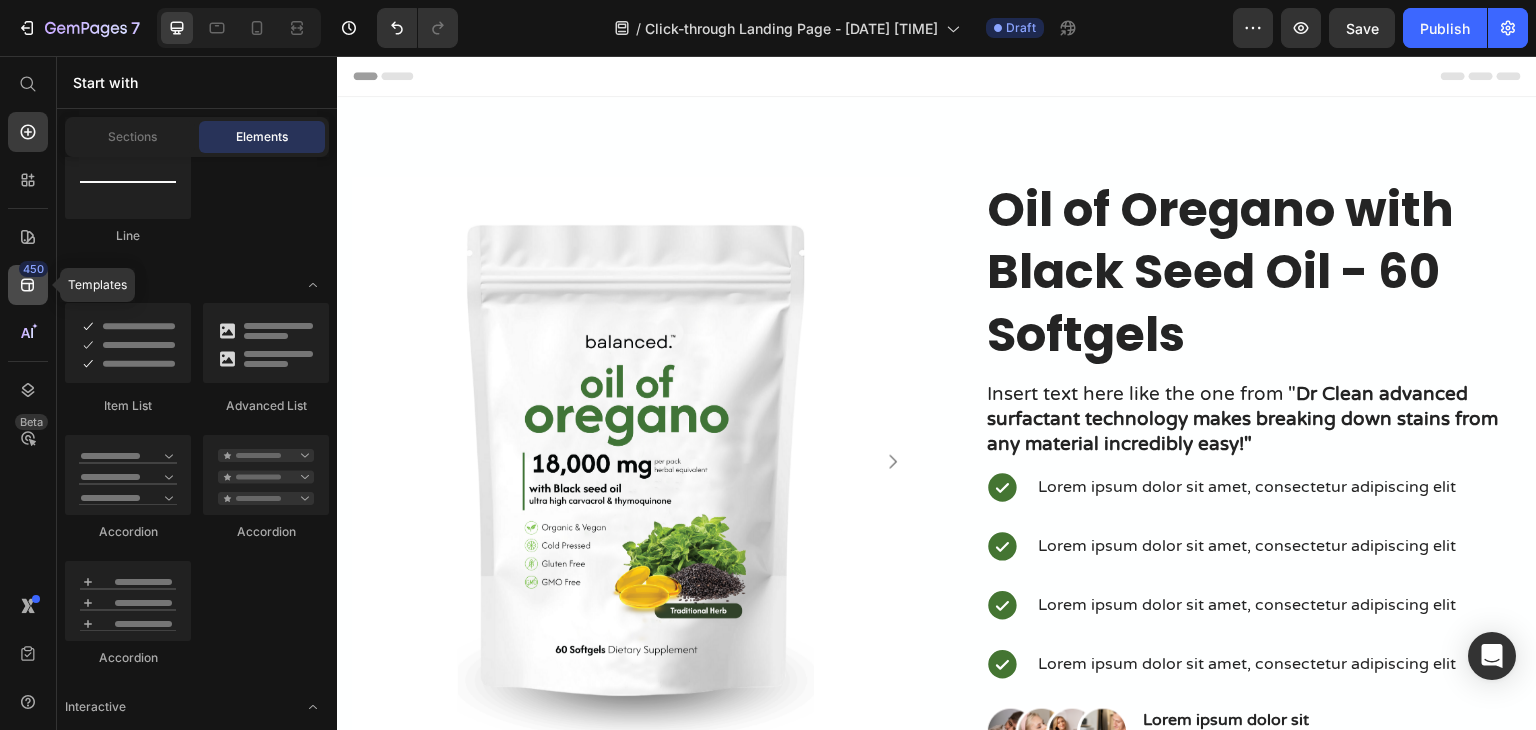 click on "450" 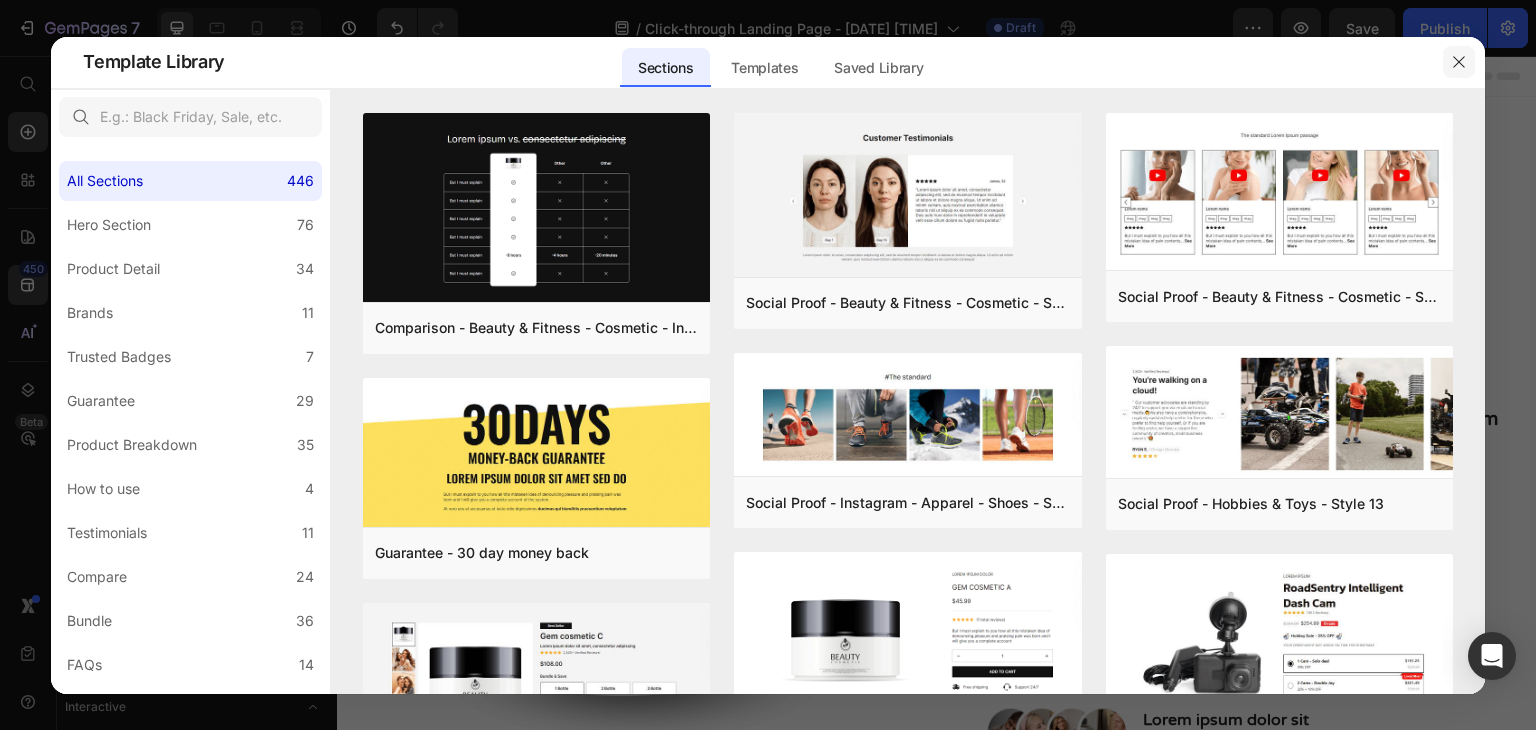 click 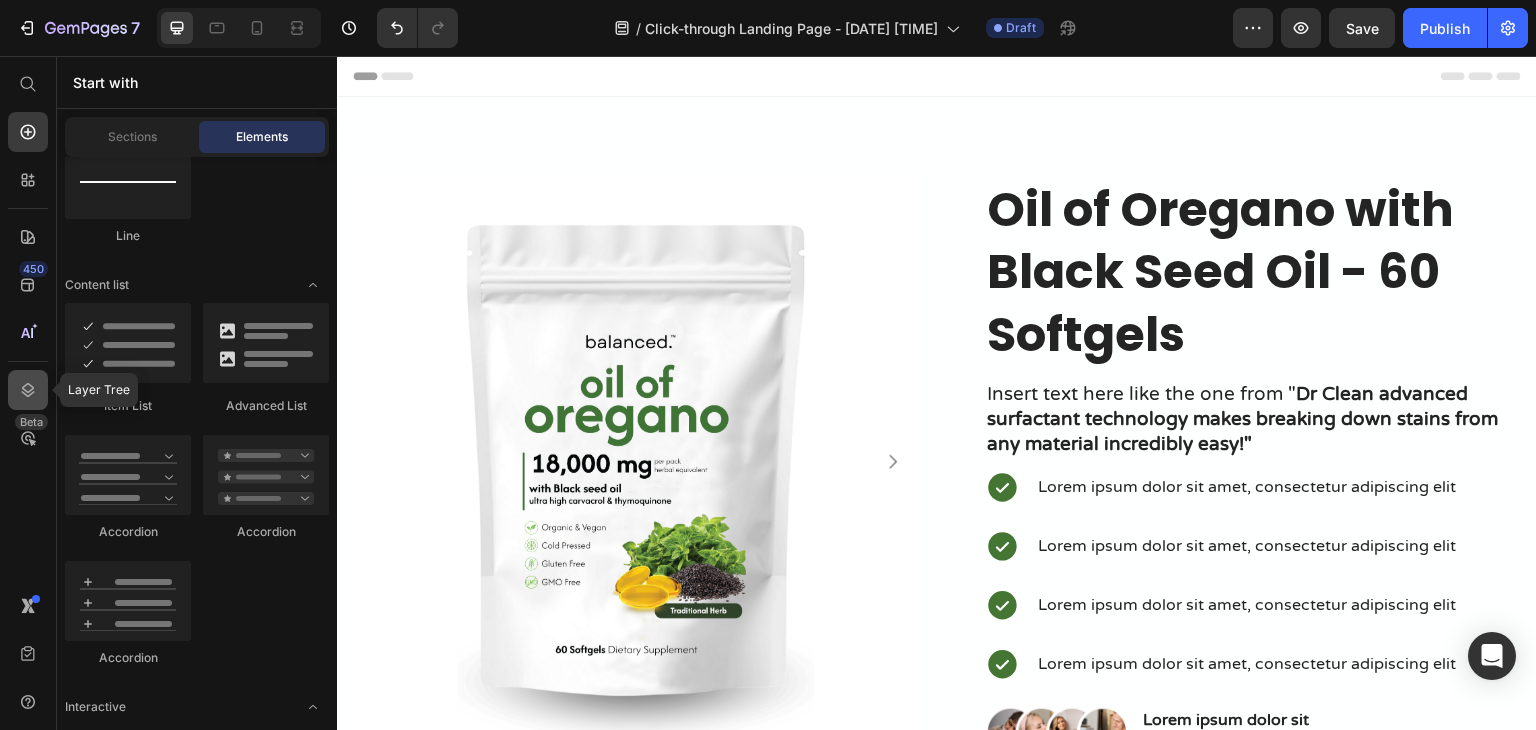 click 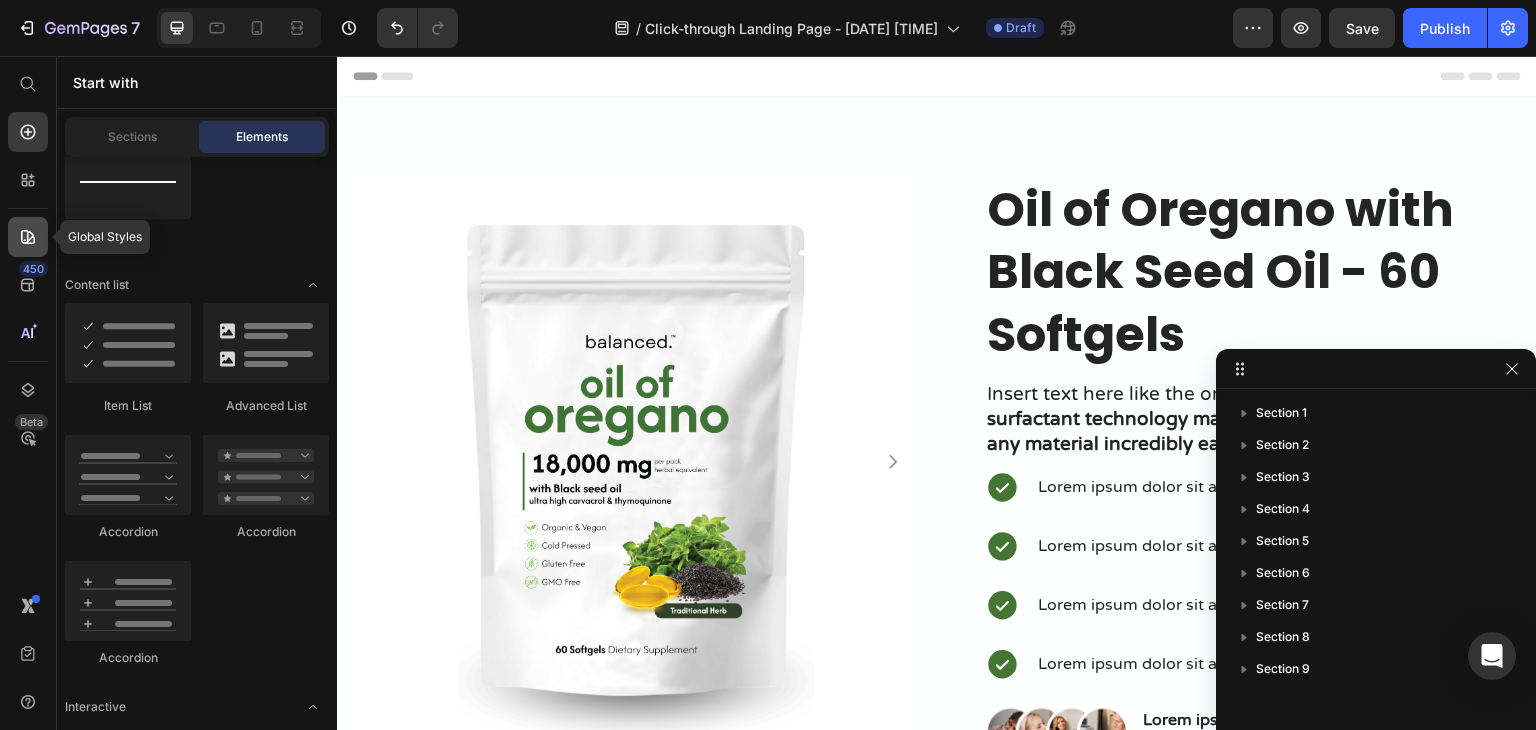 click 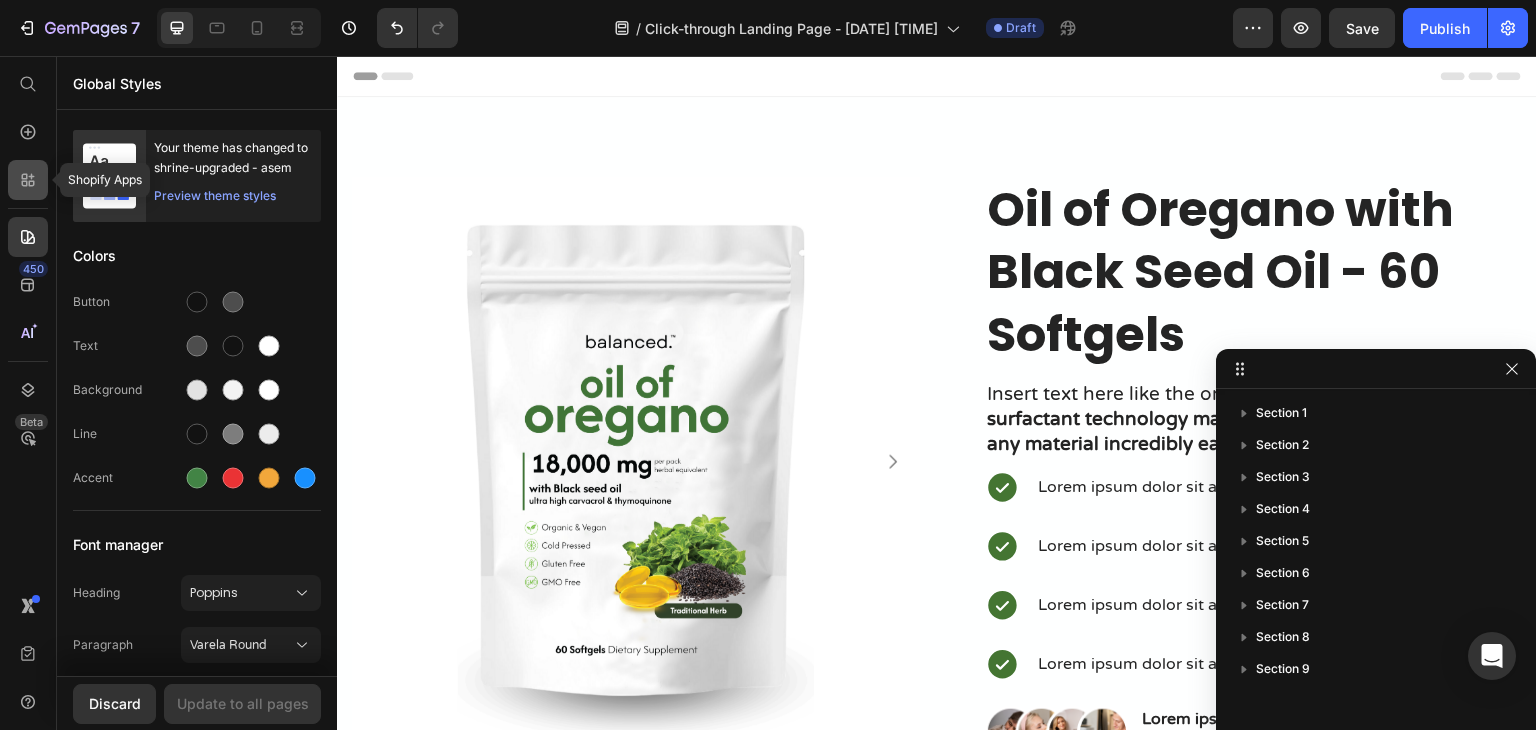 click 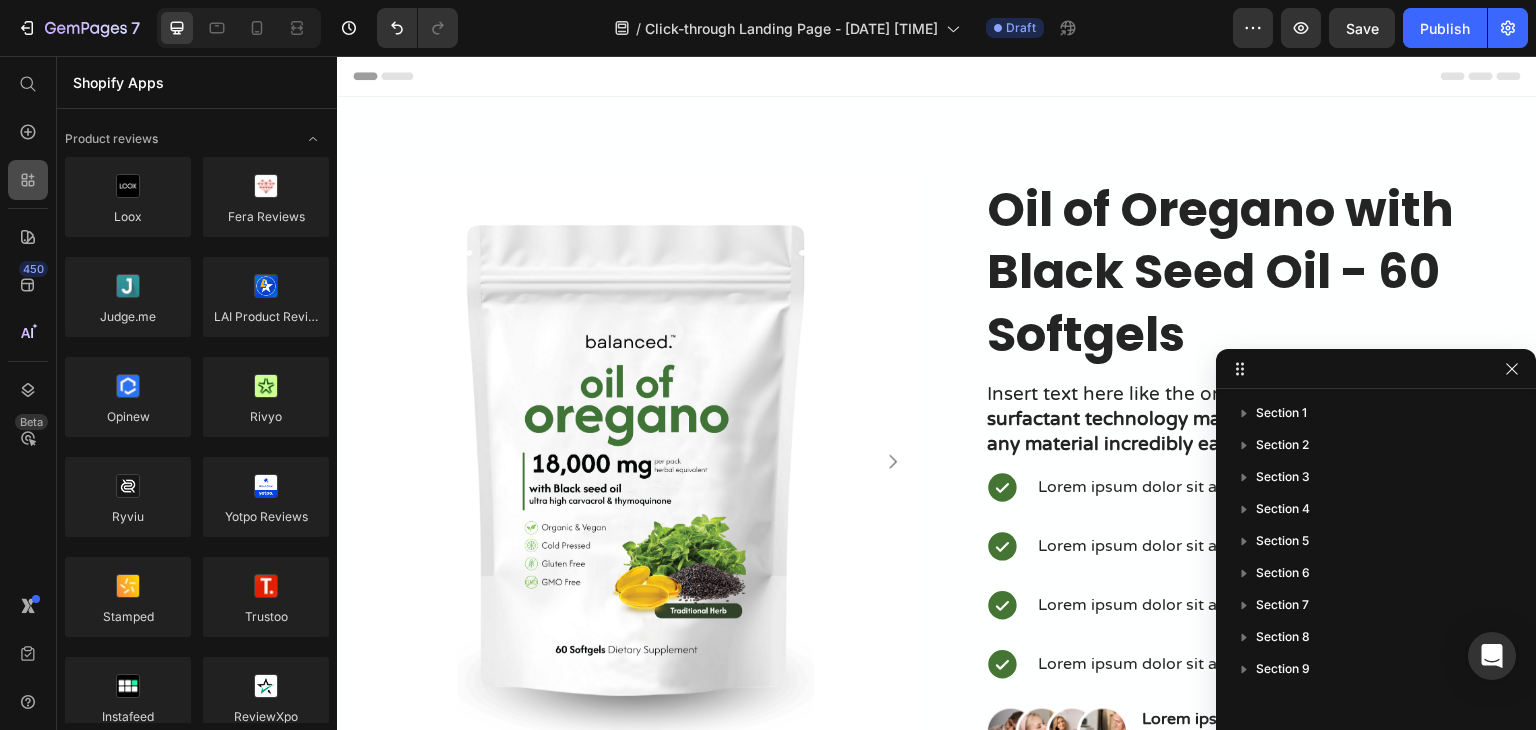 scroll, scrollTop: 1600, scrollLeft: 0, axis: vertical 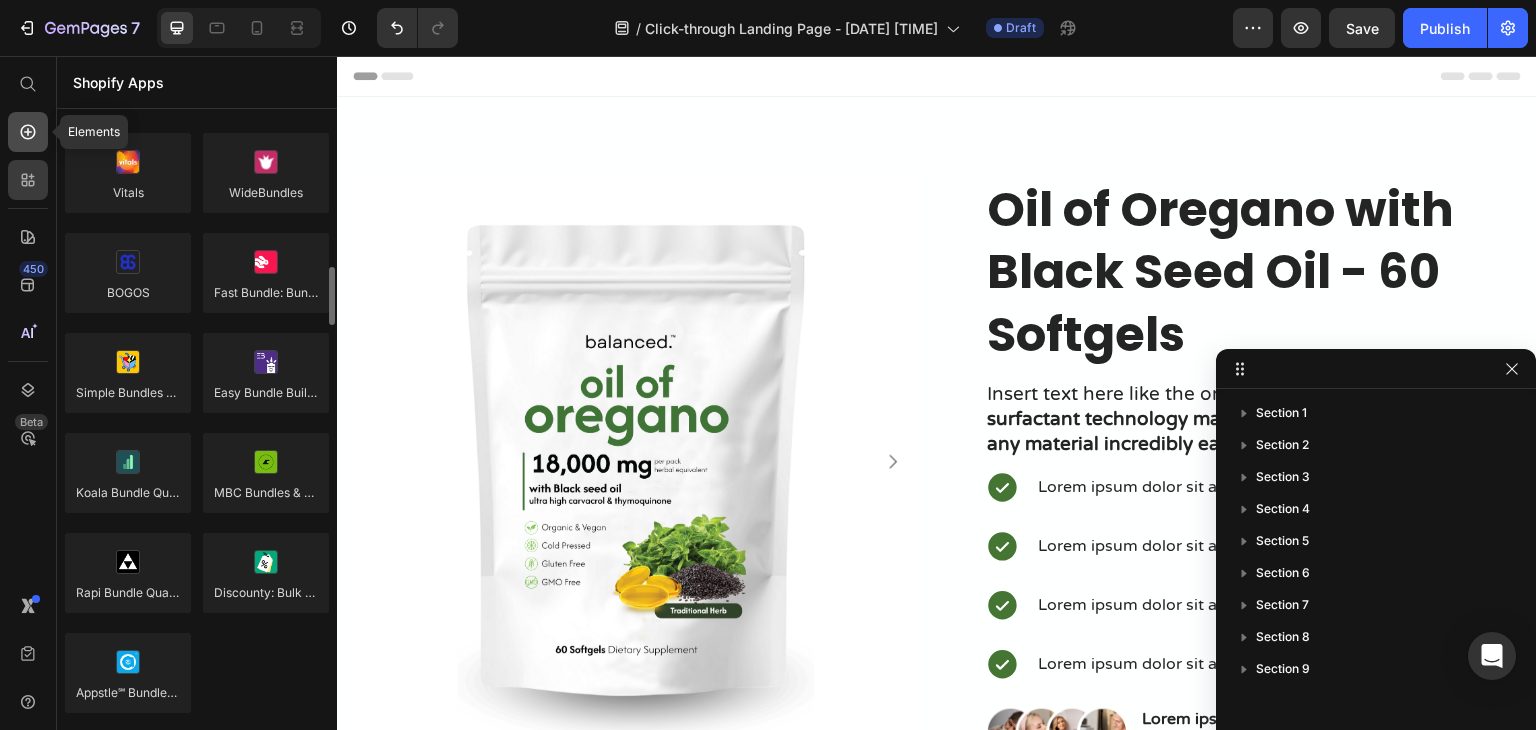 click 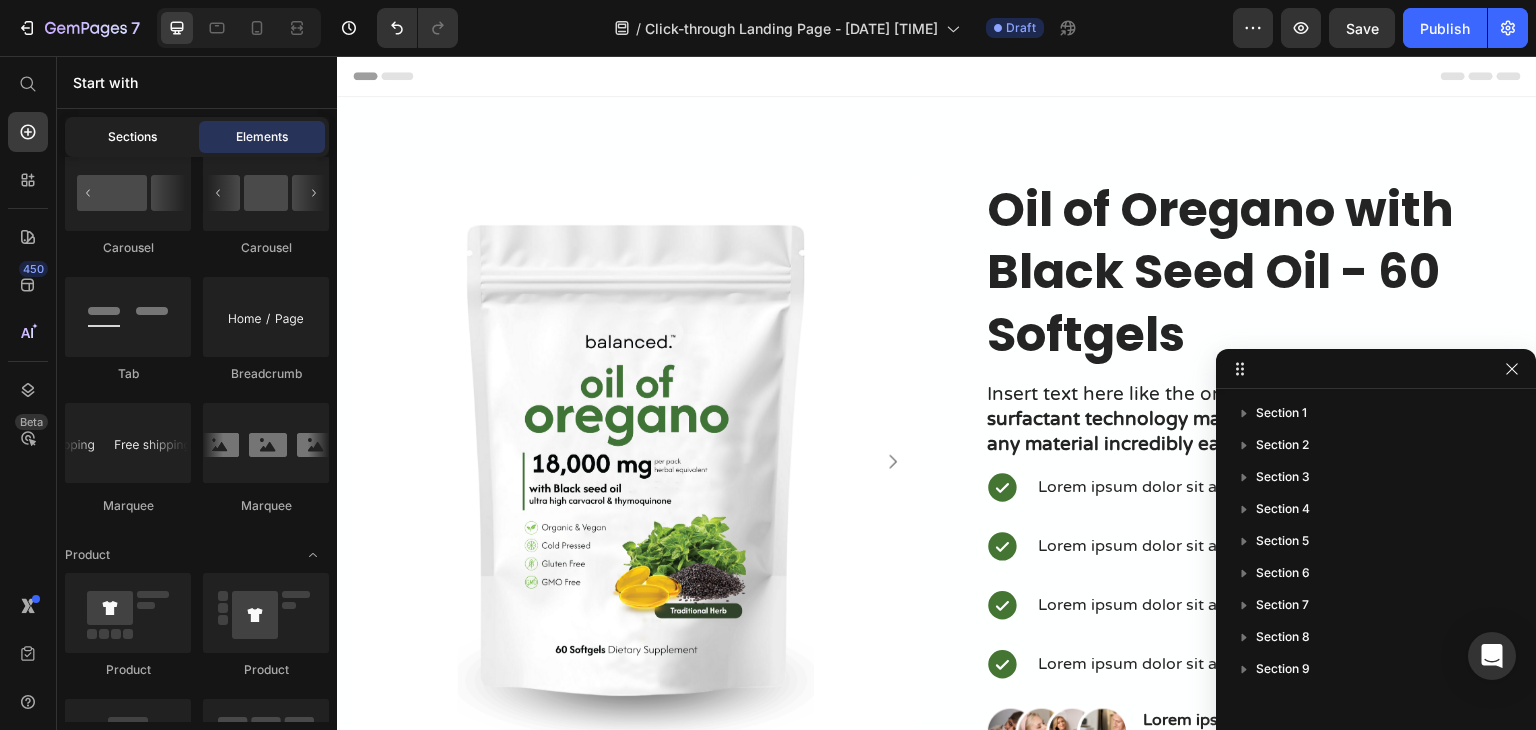 scroll, scrollTop: 2000, scrollLeft: 0, axis: vertical 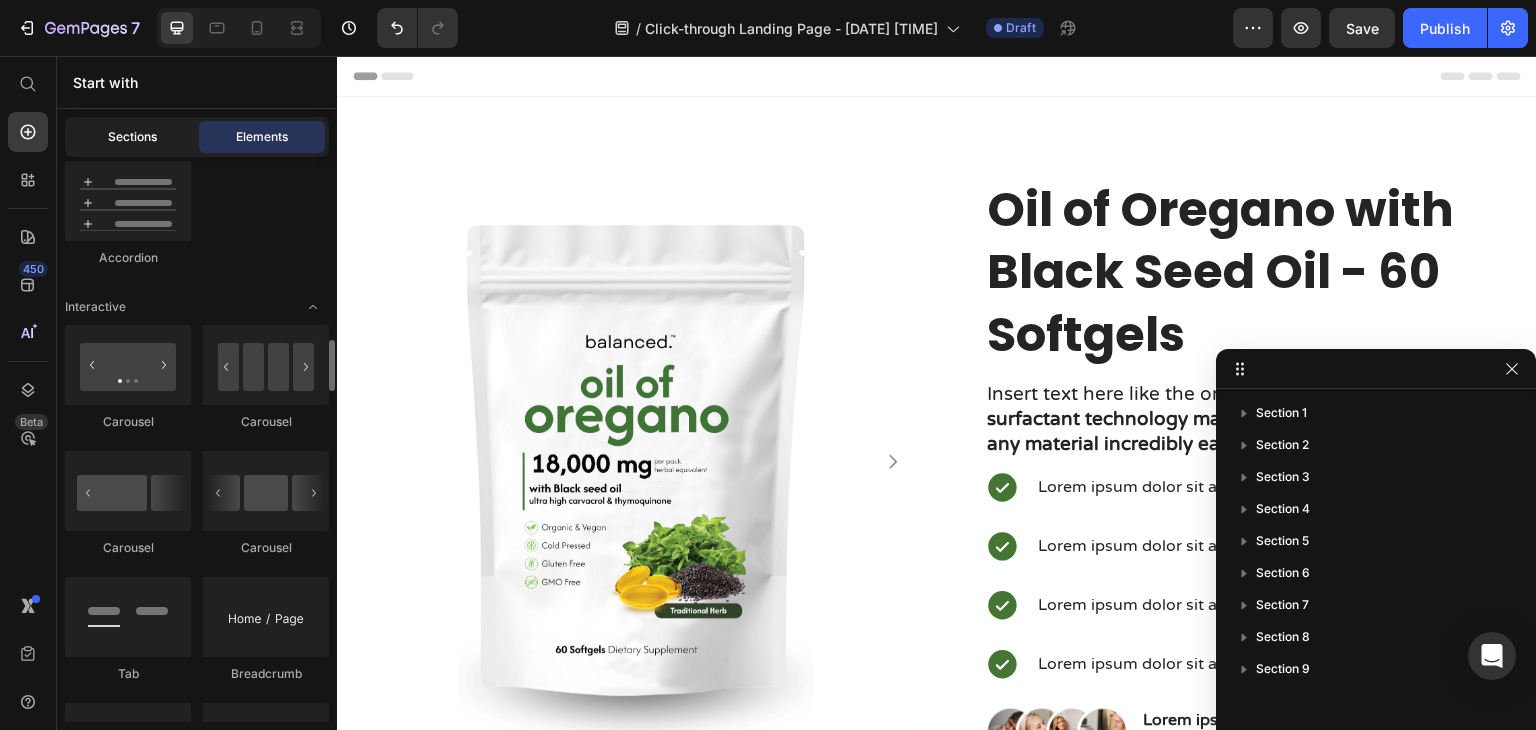 click on "Sections" 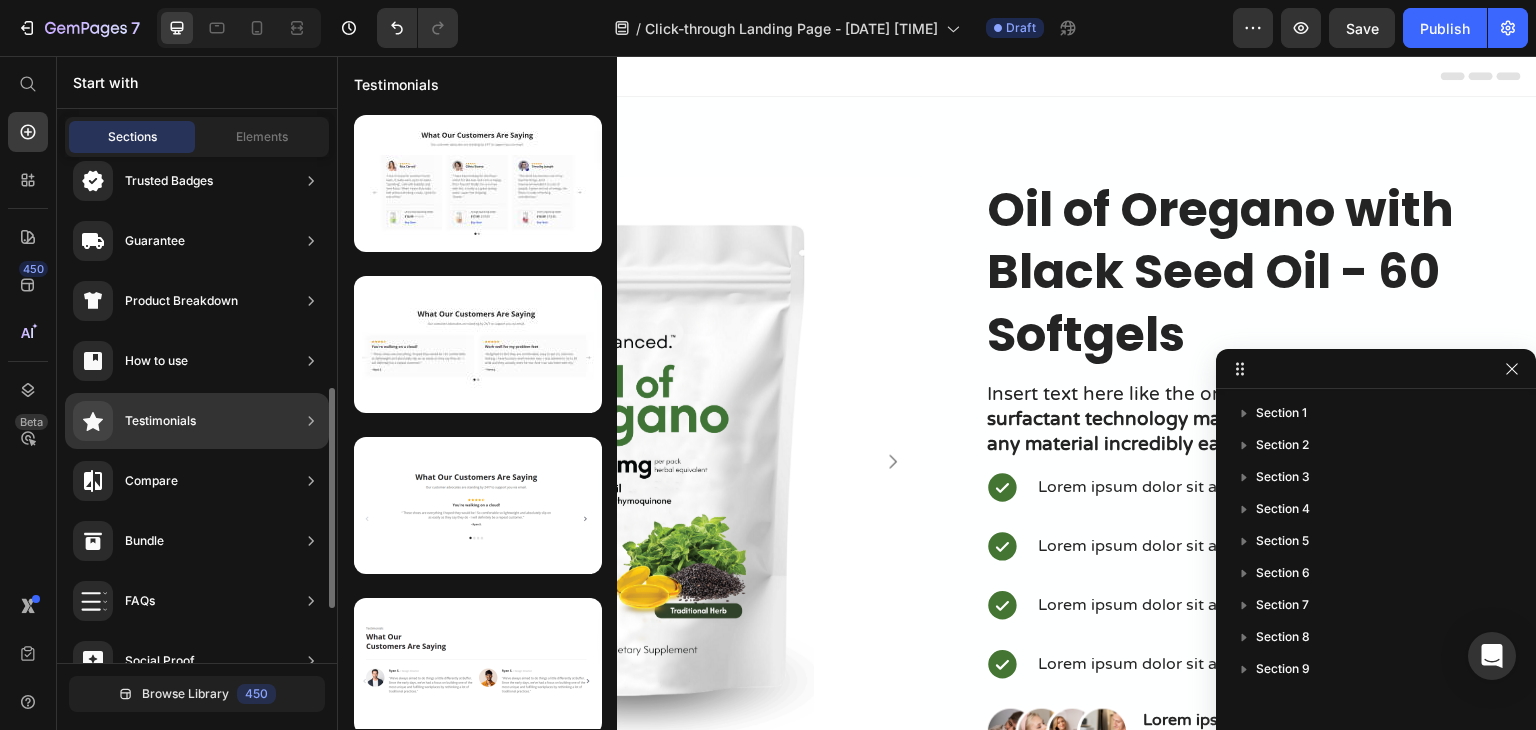 scroll, scrollTop: 300, scrollLeft: 0, axis: vertical 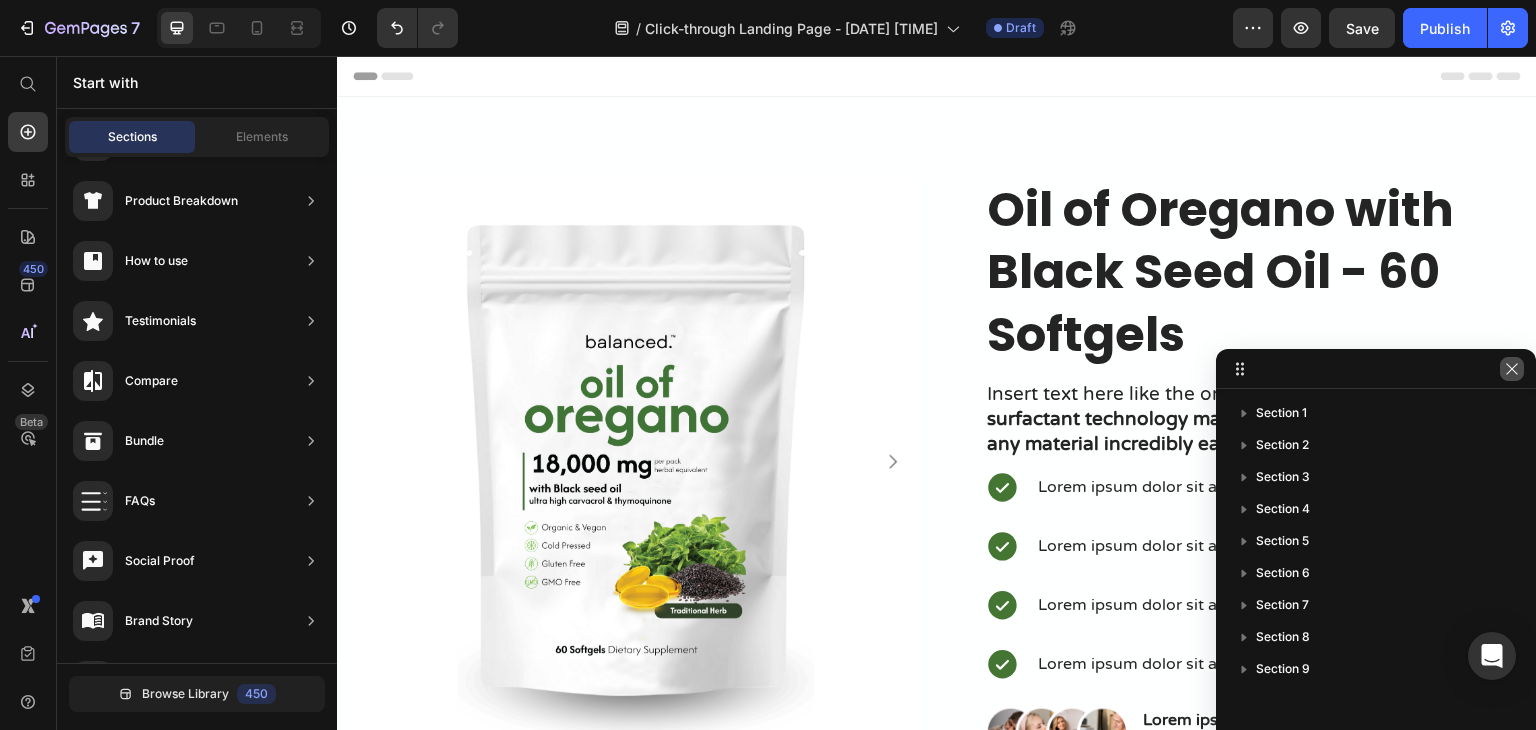 click at bounding box center [1512, 369] 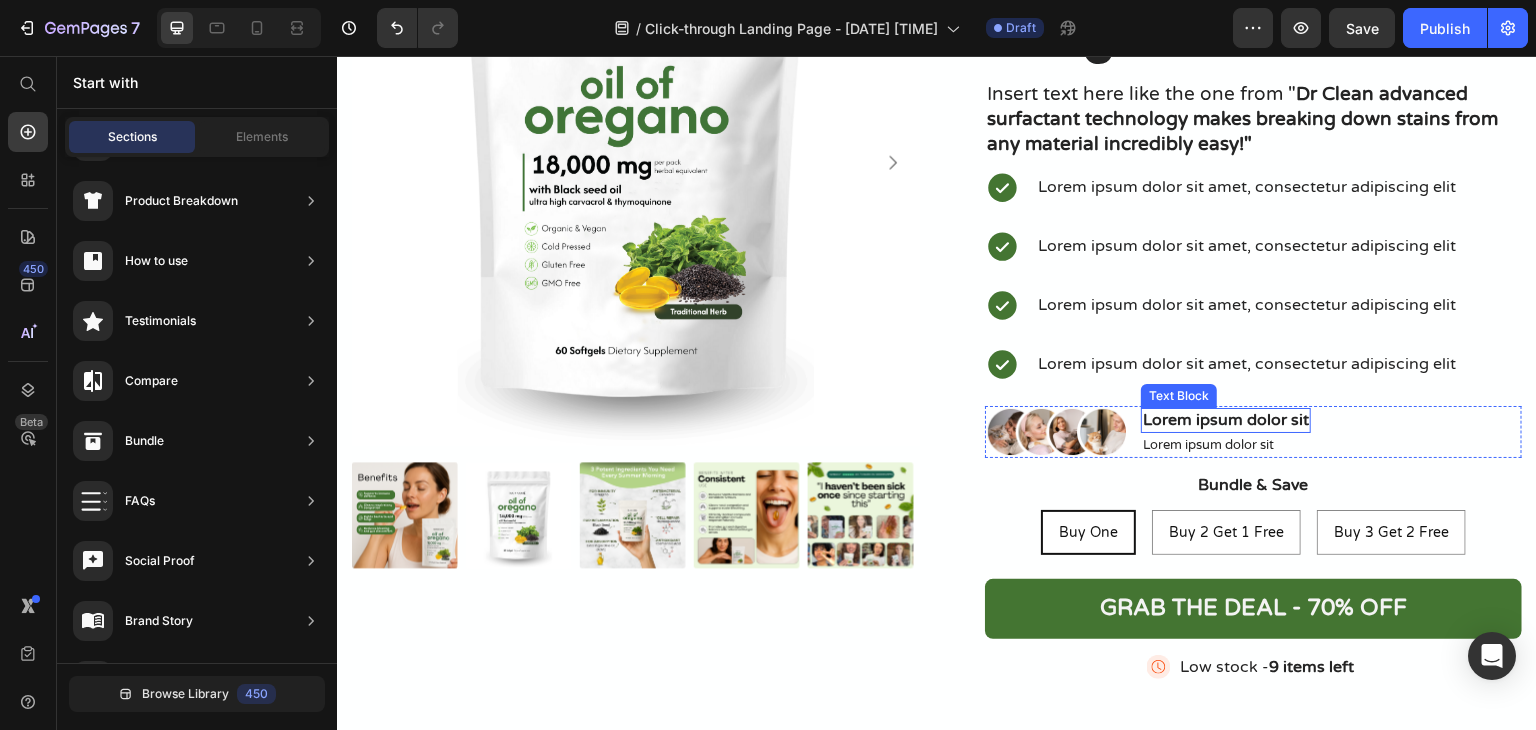 scroll, scrollTop: 400, scrollLeft: 0, axis: vertical 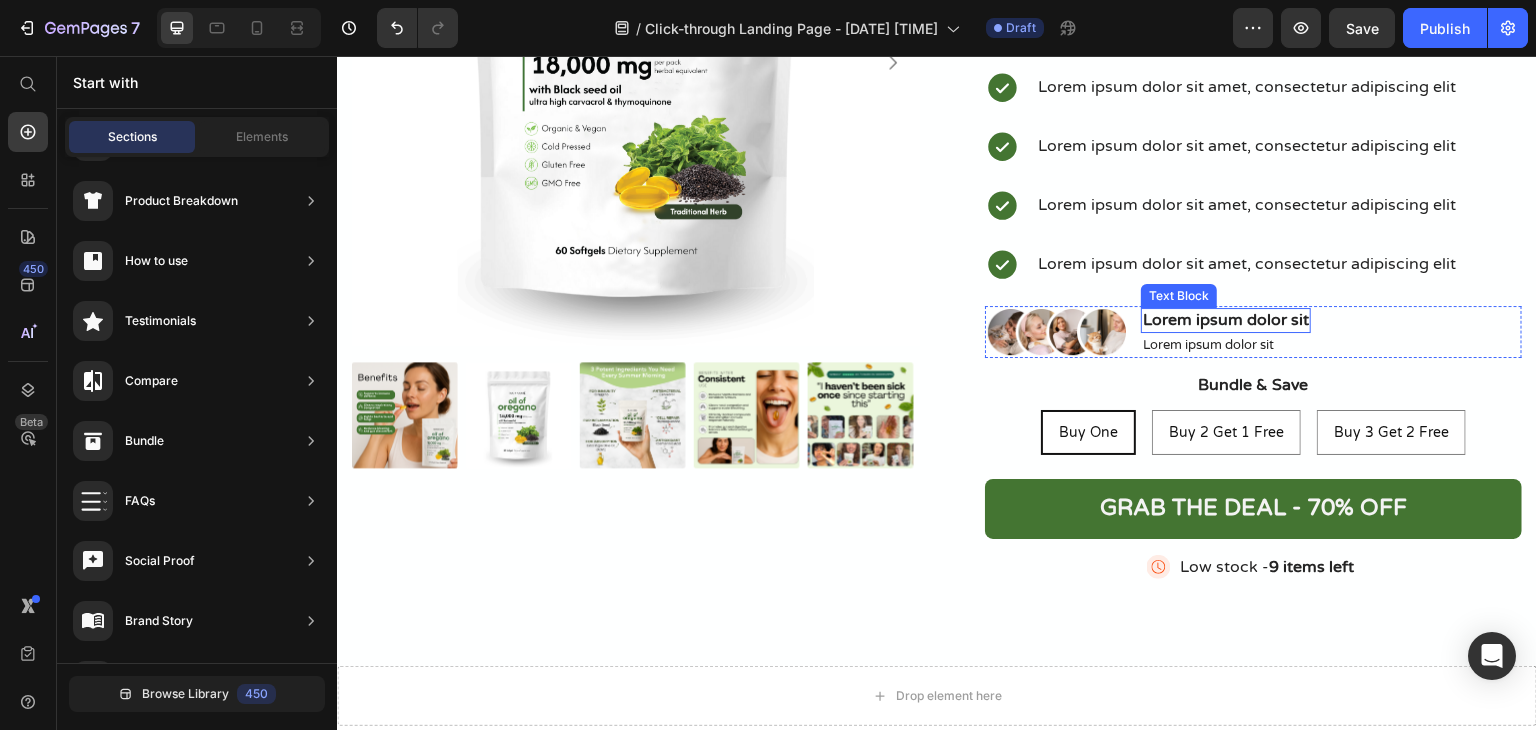 click on "Lorem ipsum dolor sit" at bounding box center (1226, 320) 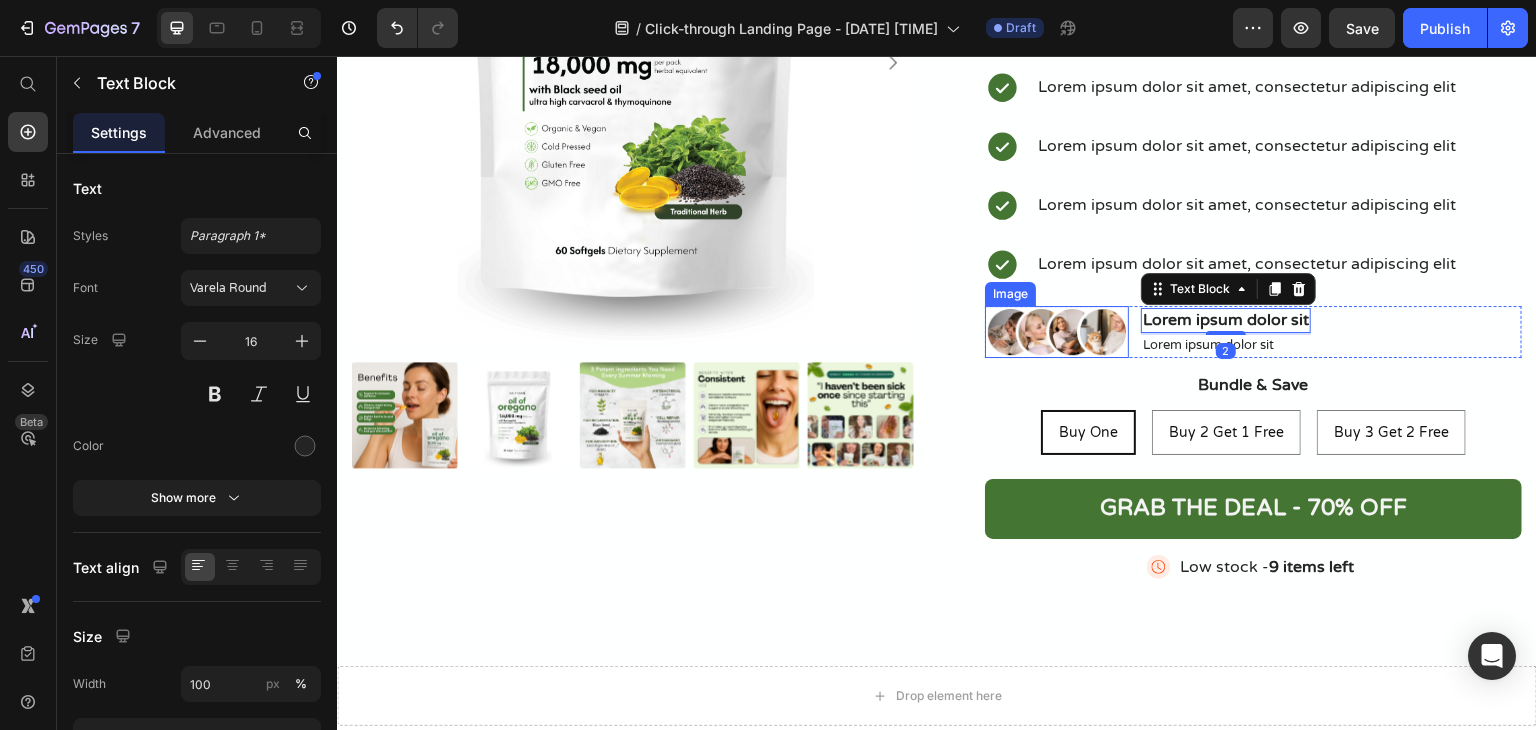 click at bounding box center (1057, 332) 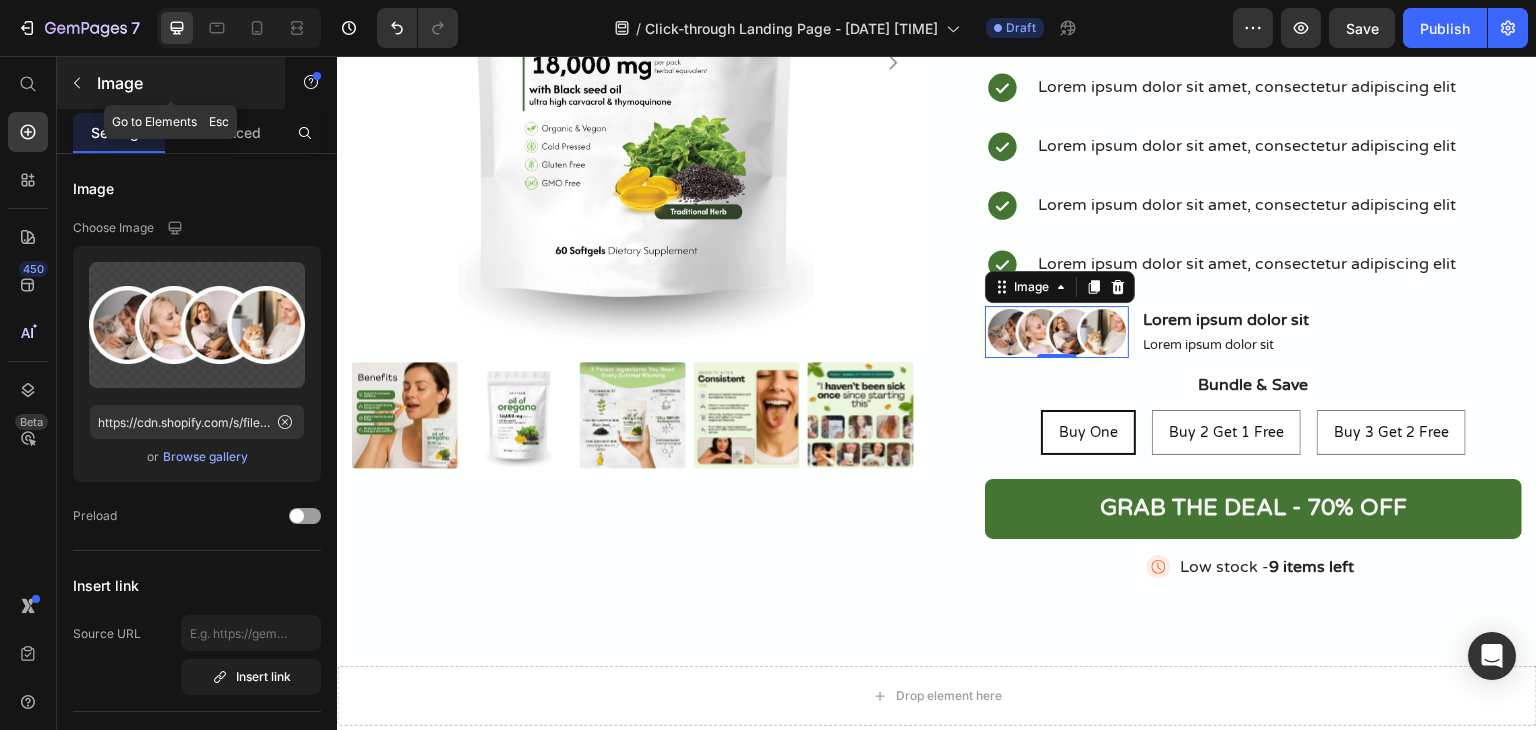 click at bounding box center (77, 83) 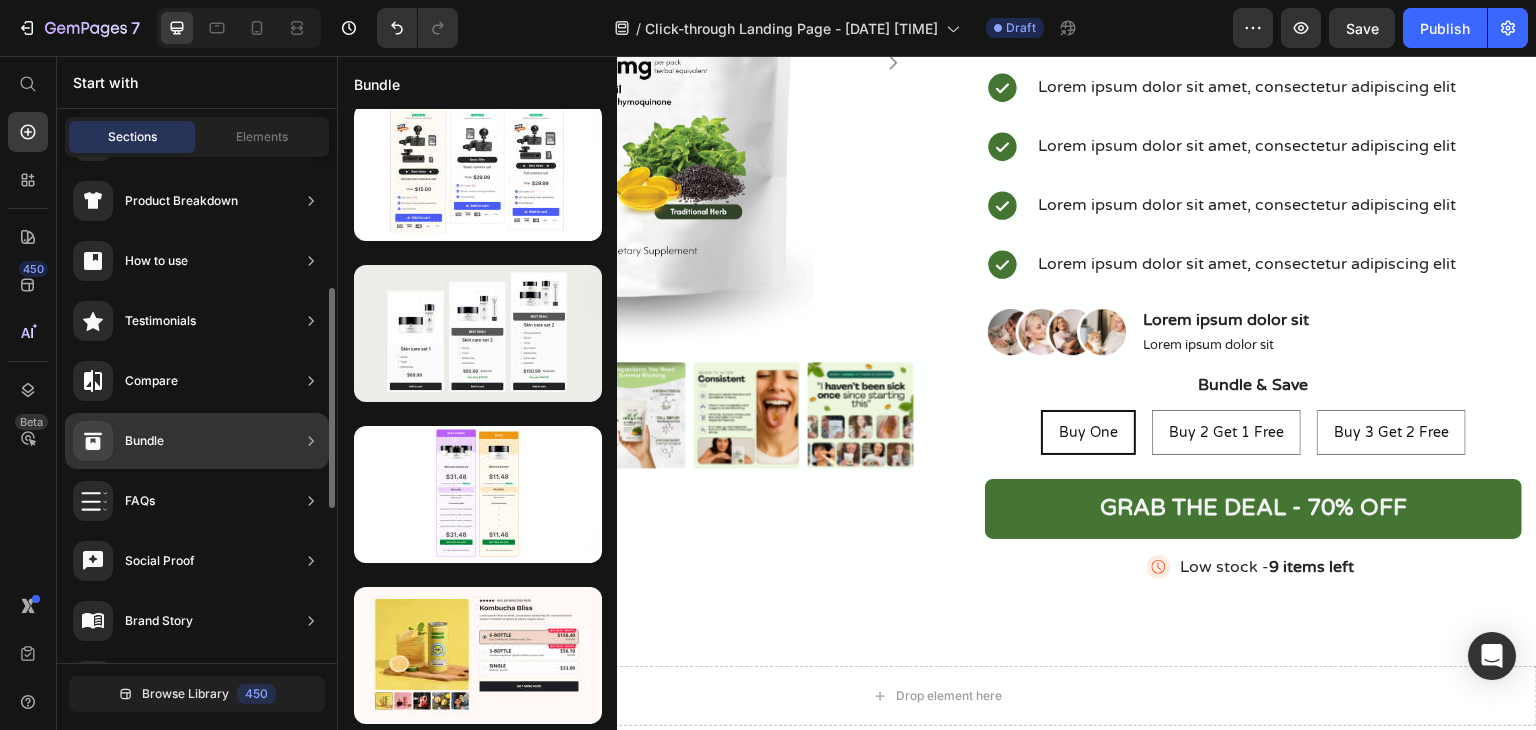 scroll, scrollTop: 400, scrollLeft: 0, axis: vertical 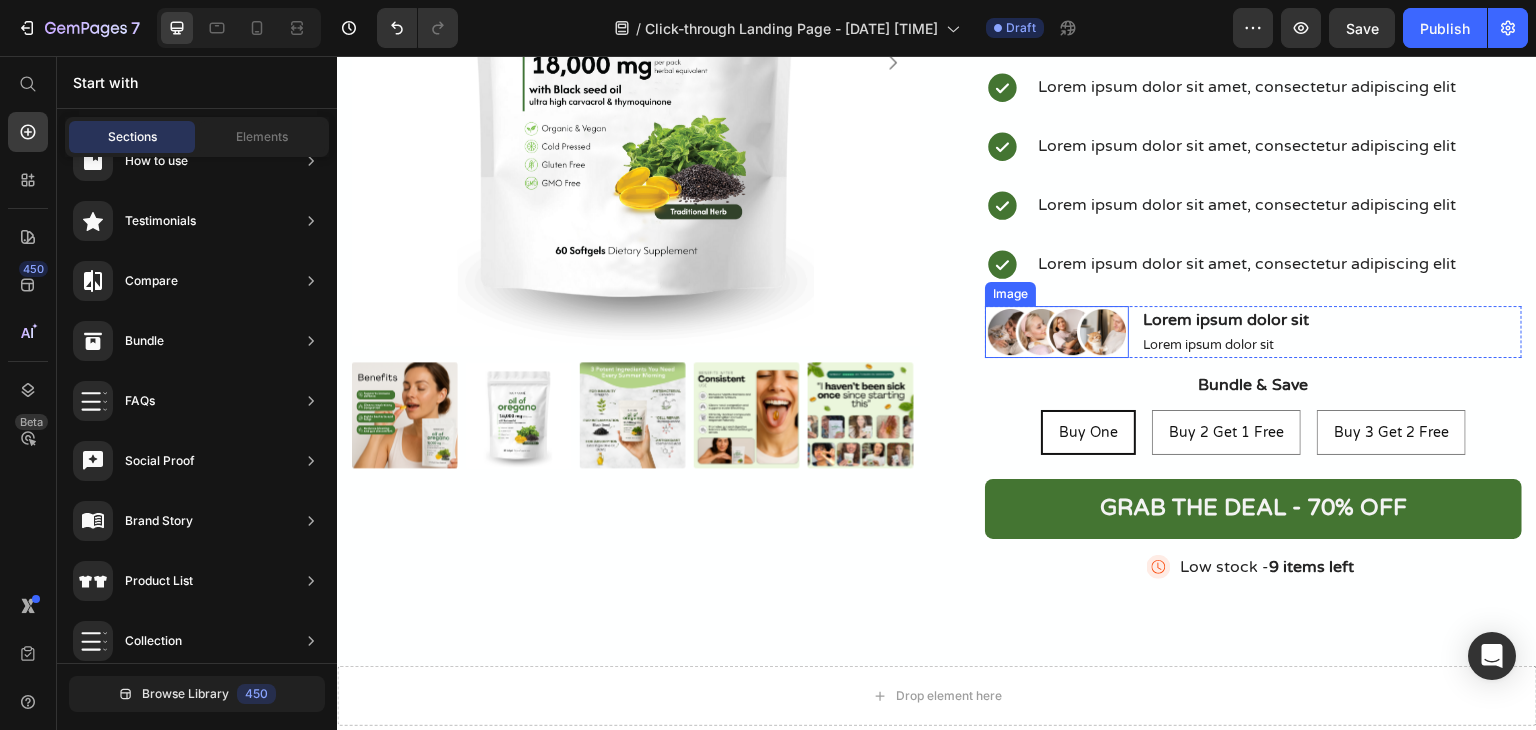 click at bounding box center (1057, 332) 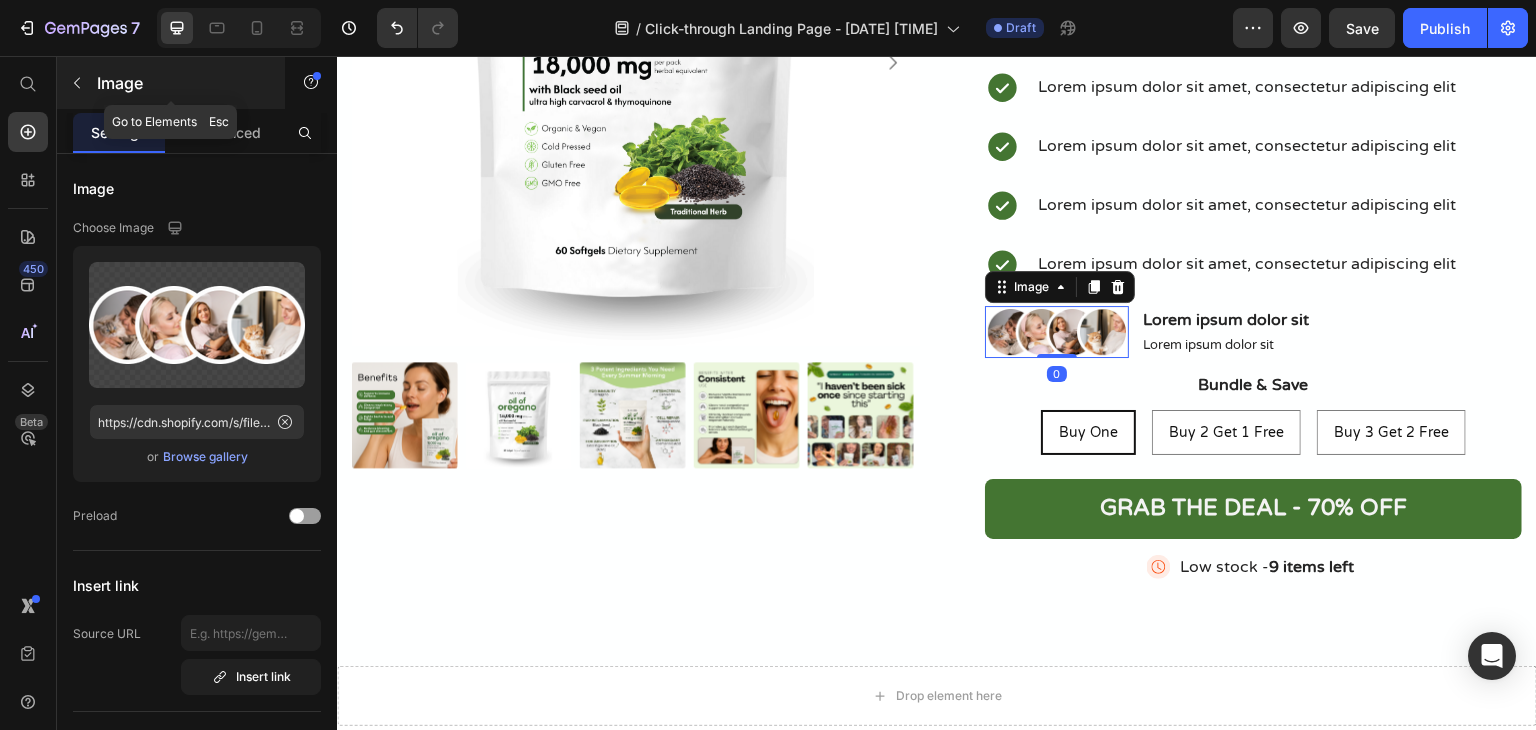 click 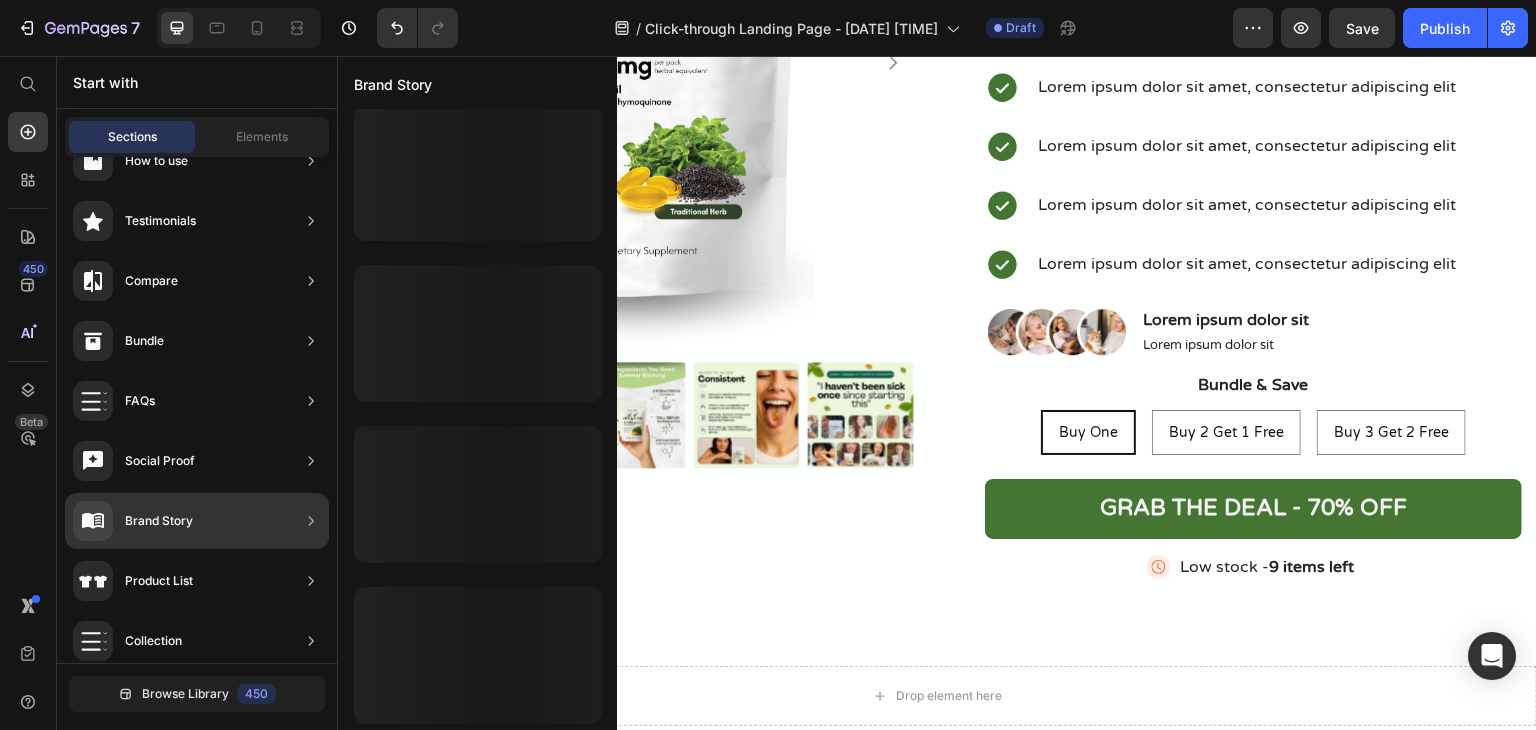 scroll, scrollTop: 654, scrollLeft: 0, axis: vertical 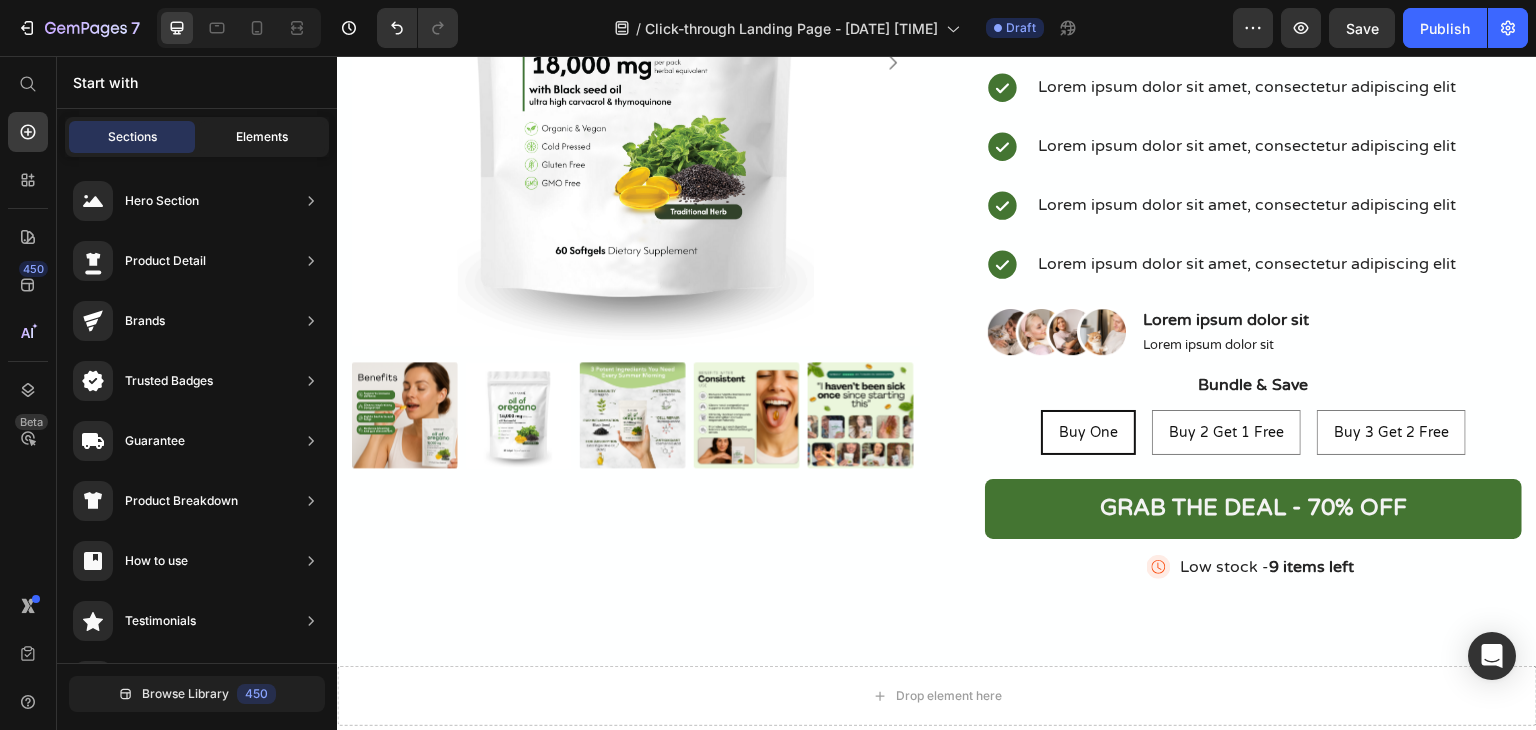 click on "Elements" at bounding box center [262, 137] 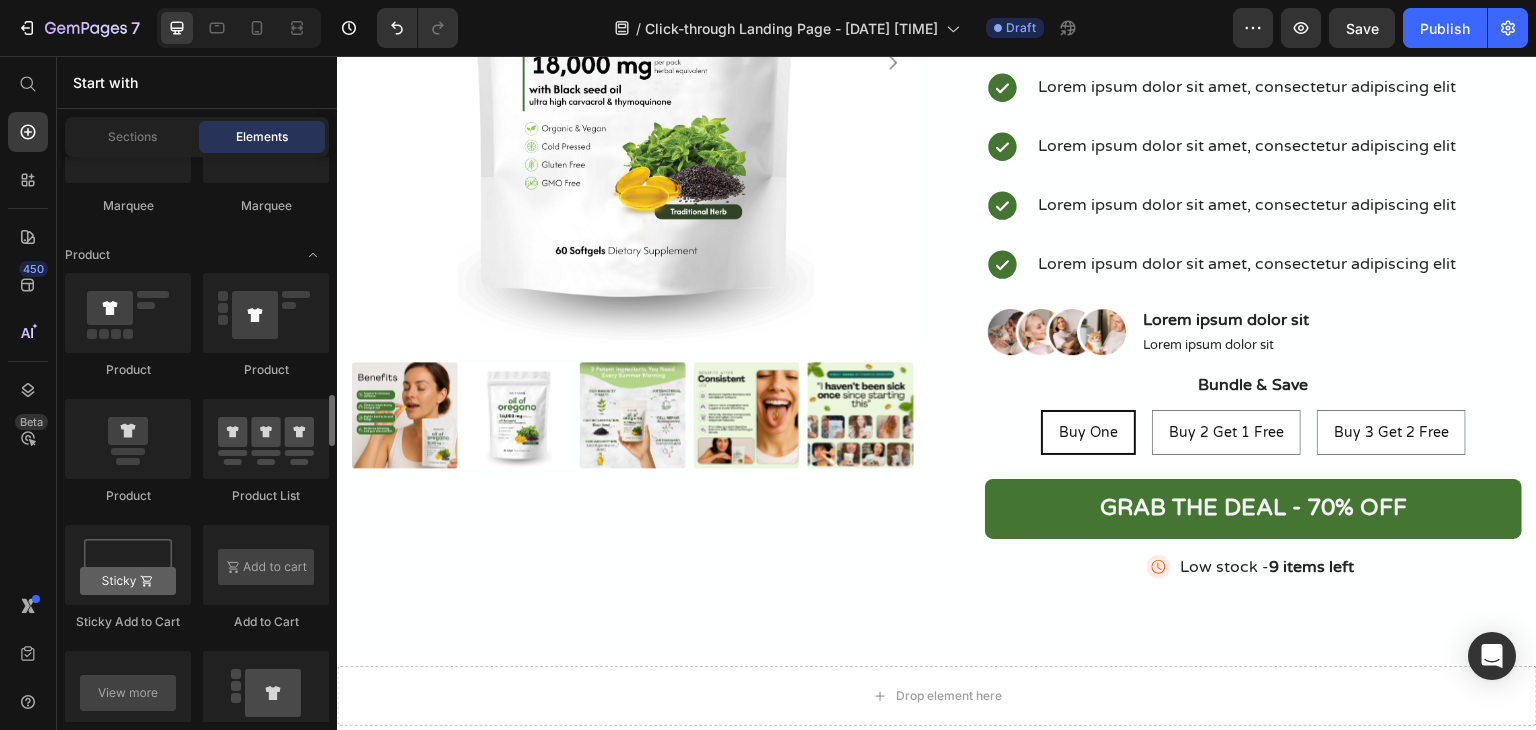 scroll, scrollTop: 2800, scrollLeft: 0, axis: vertical 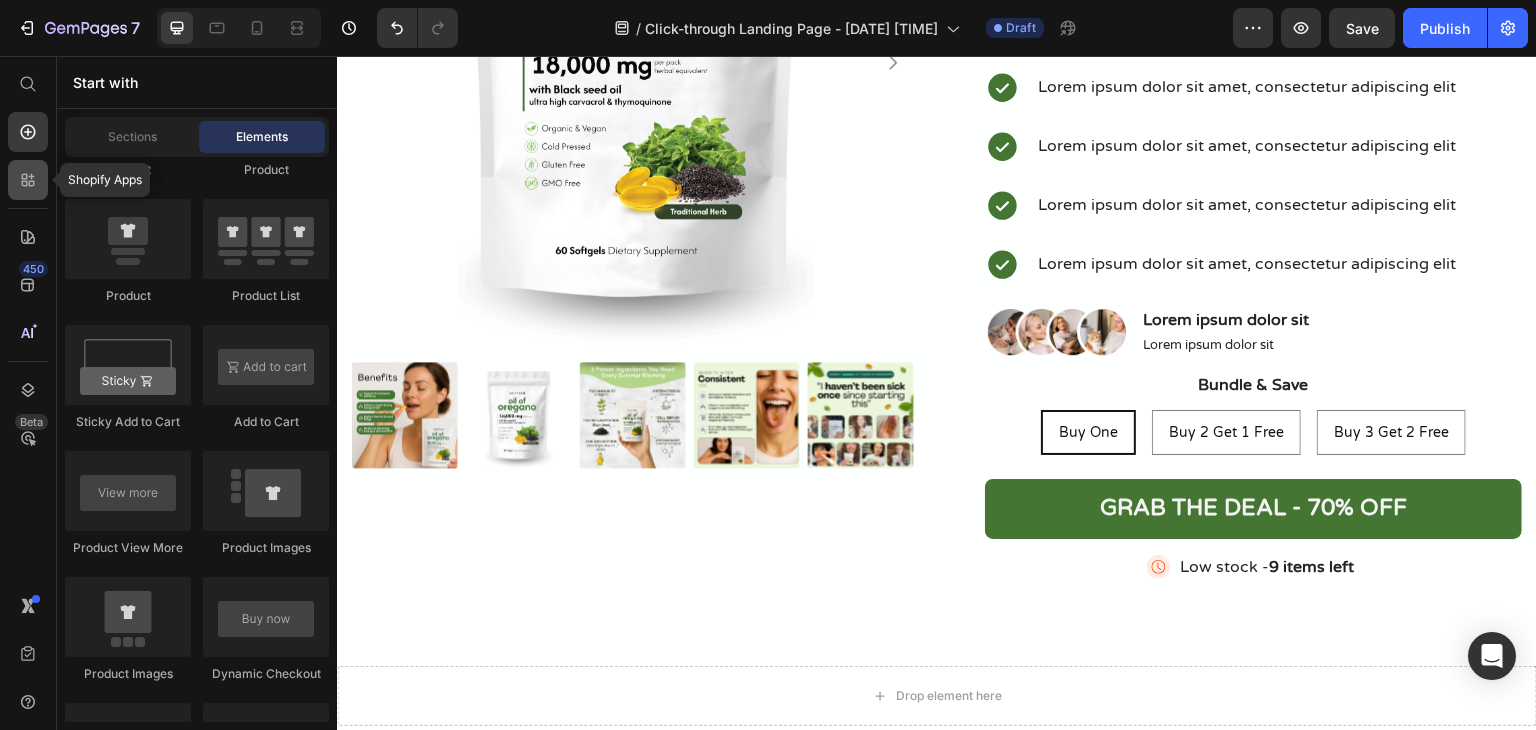 click 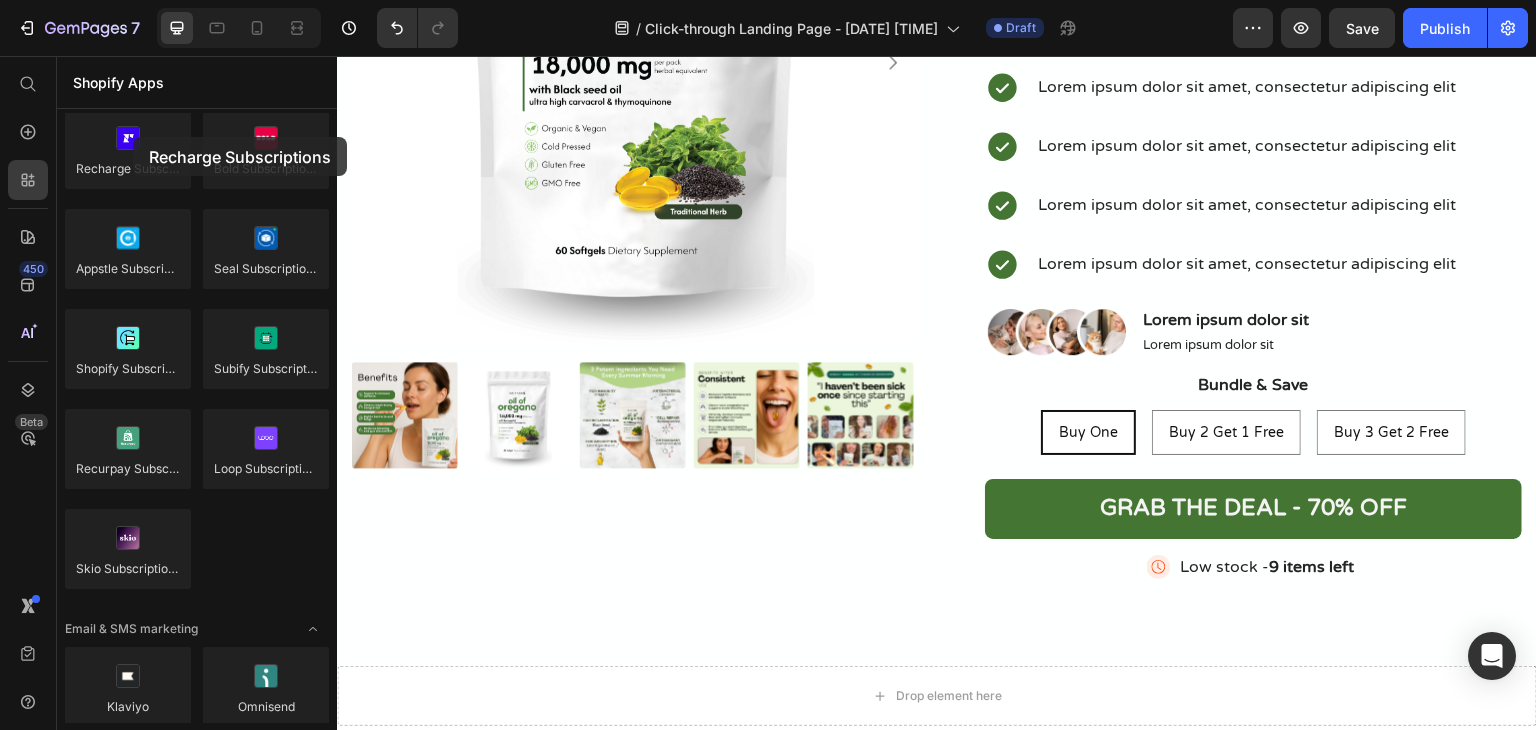 click at bounding box center (128, 149) 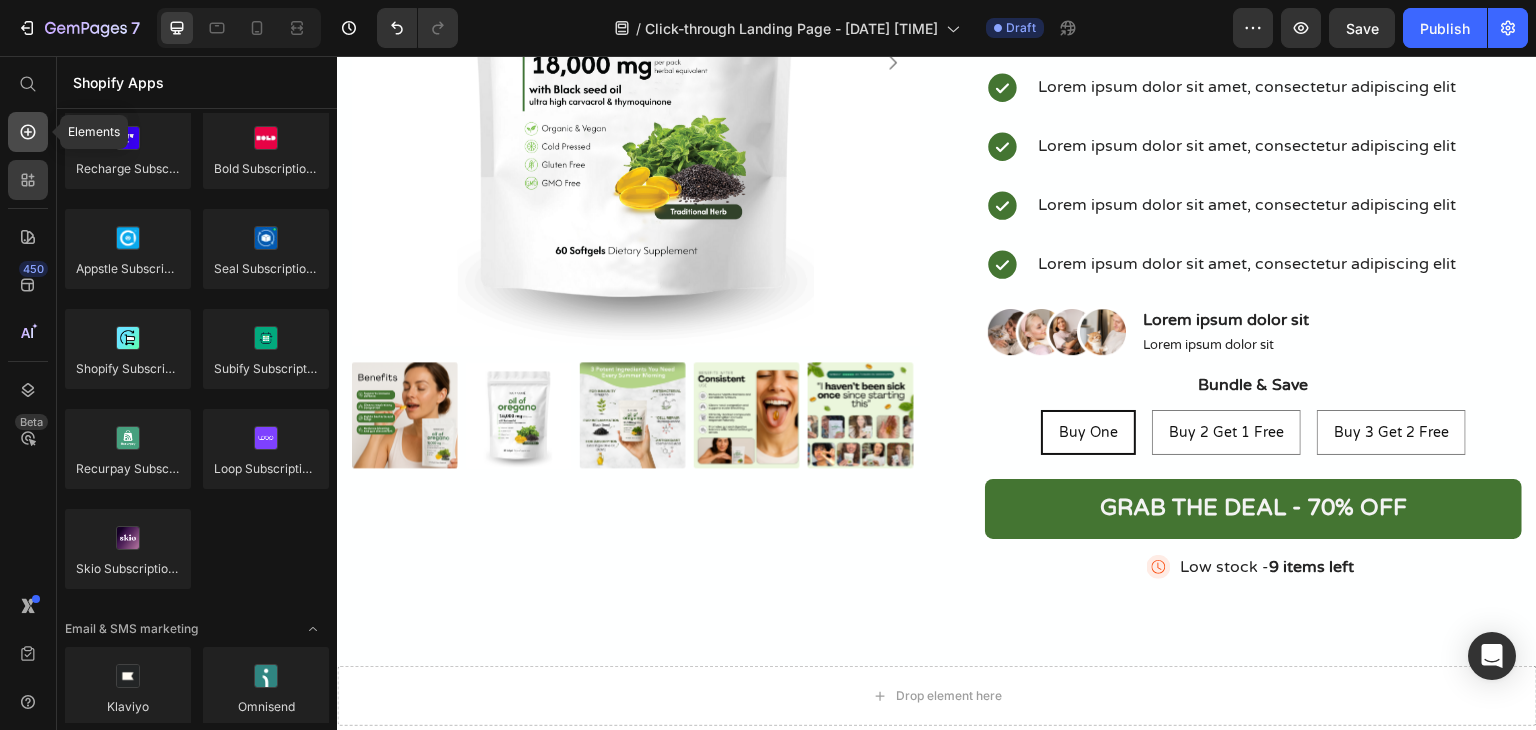 click 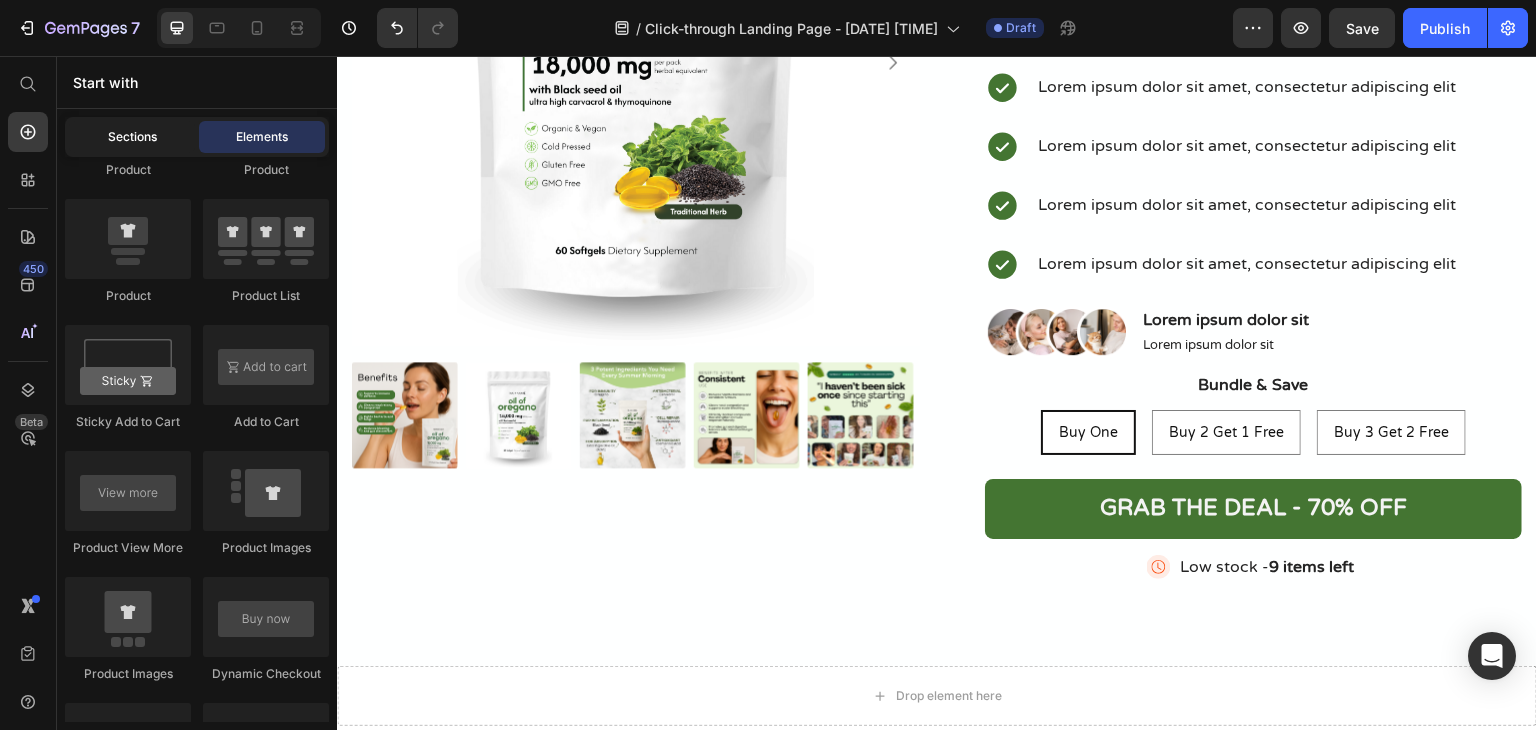 click on "Sections" at bounding box center [132, 137] 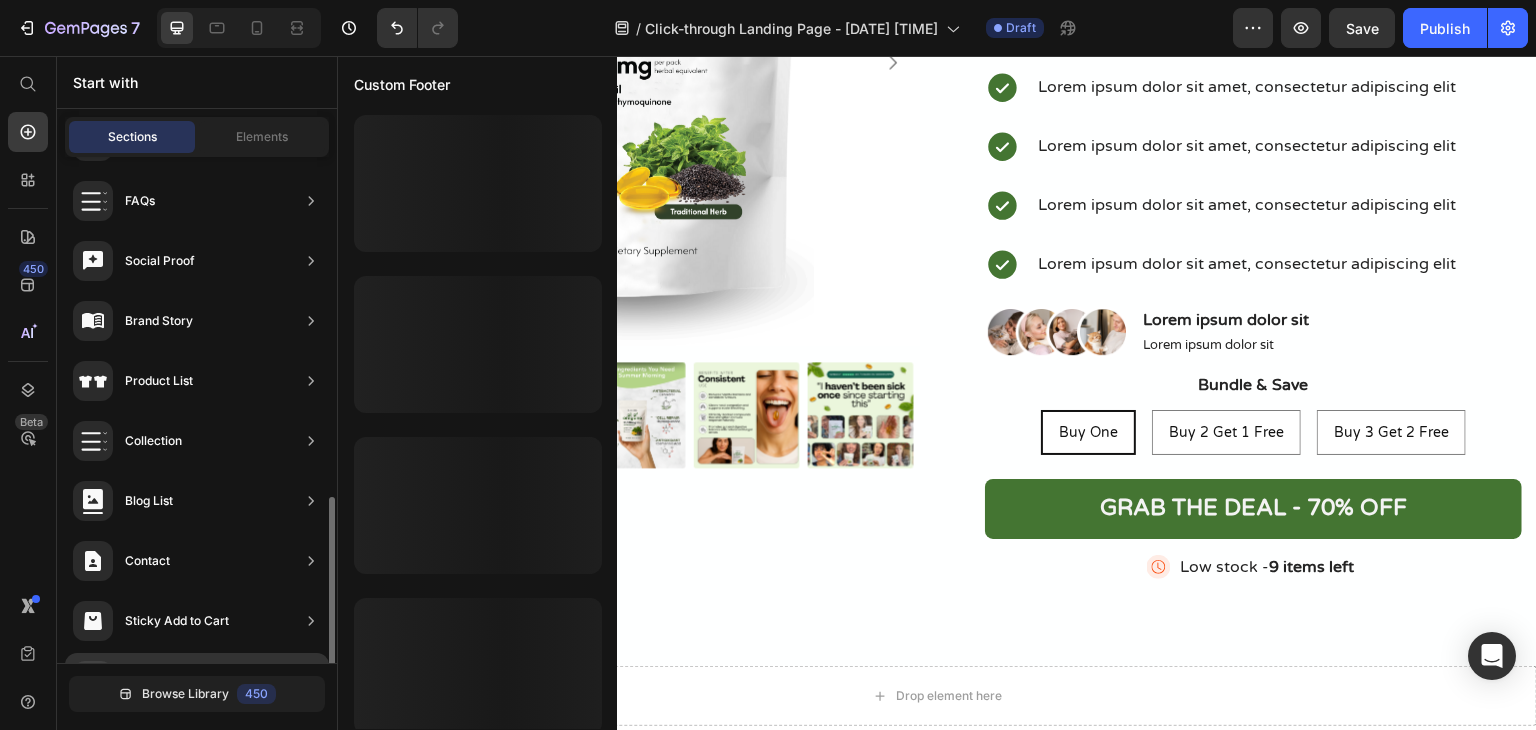 scroll, scrollTop: 654, scrollLeft: 0, axis: vertical 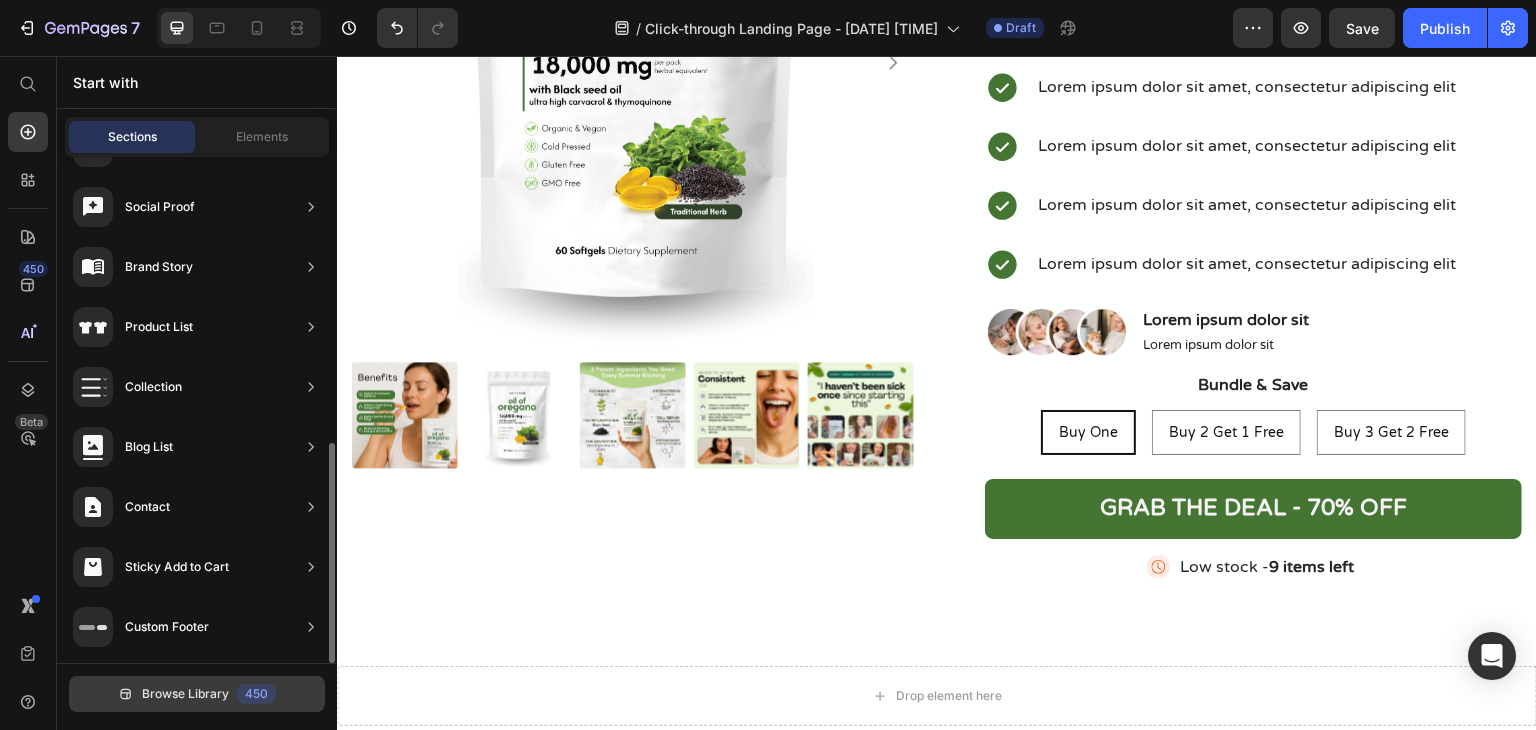 click on "Browse Library" at bounding box center (185, 694) 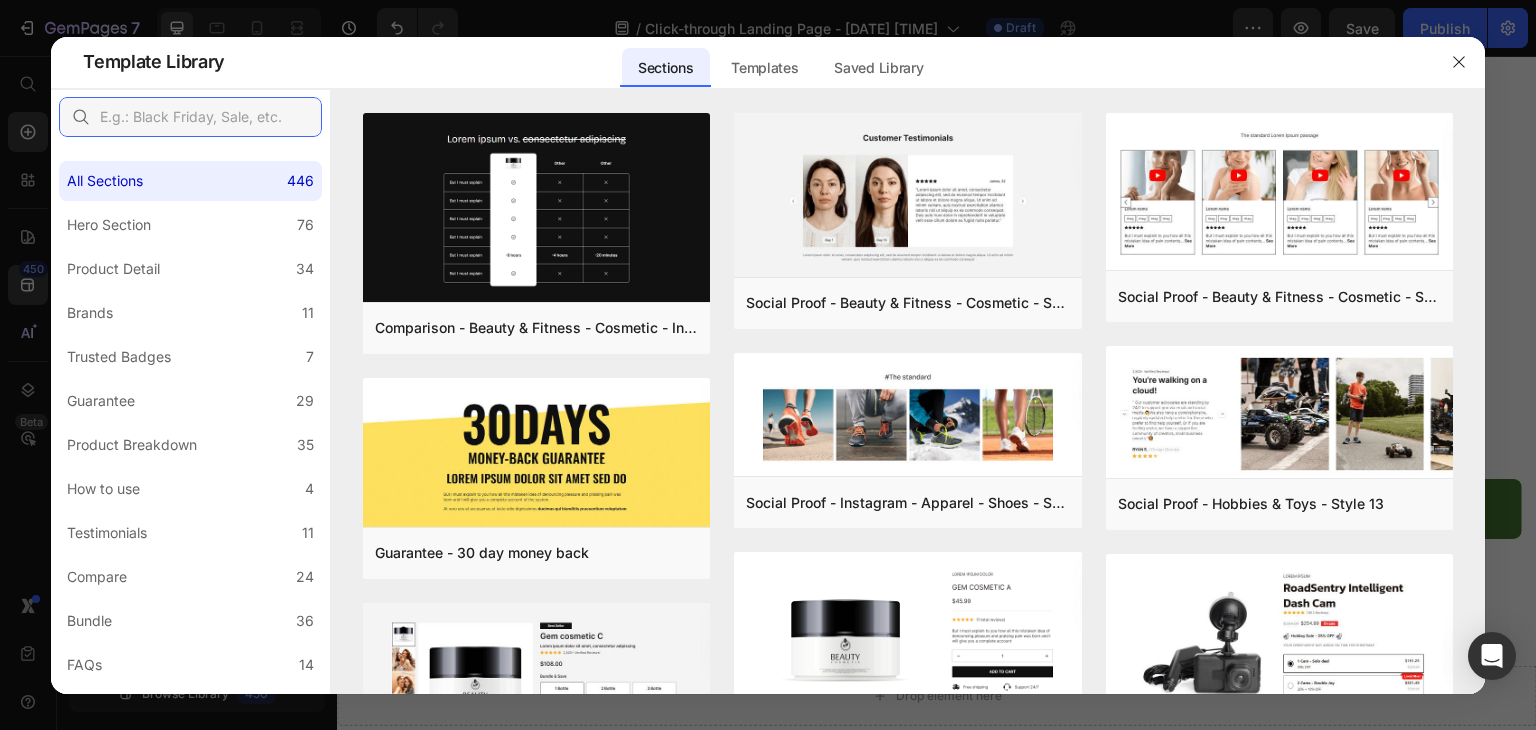 click at bounding box center (190, 117) 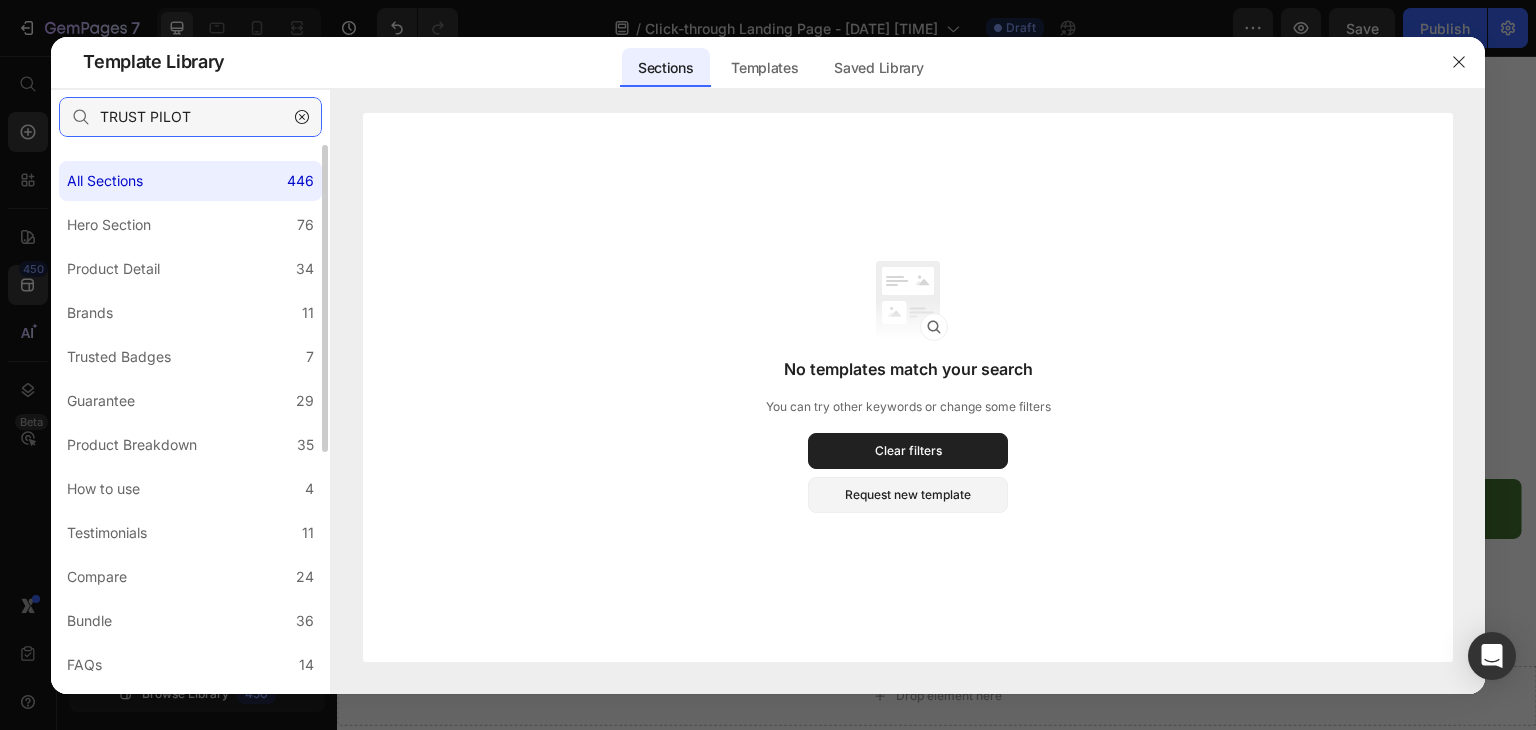 type on "TRUST PILOT" 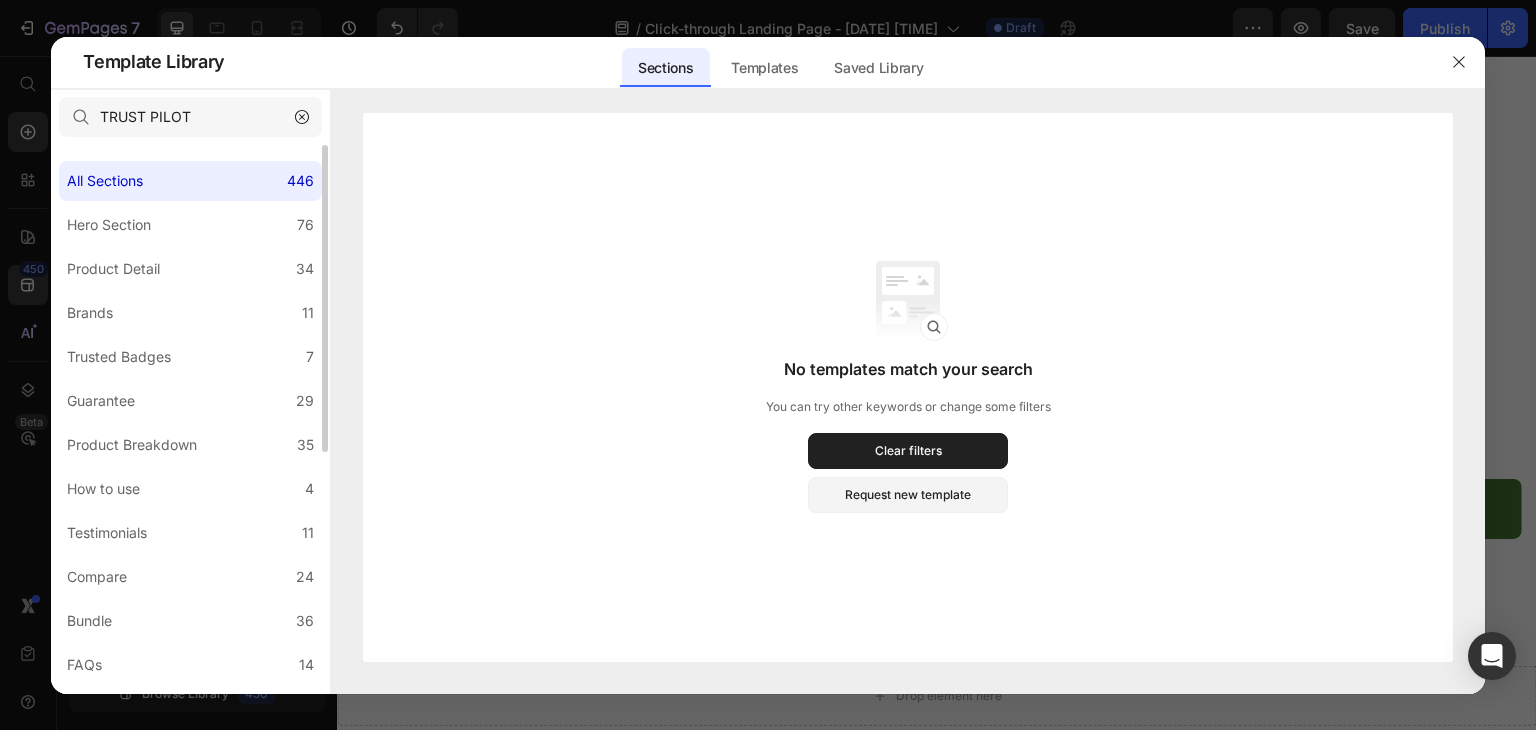 click on "All Sections 446 Hero Section 76 Product Detail 34 Brands 11 Trusted Badges 7 Guarantee 29 Product Breakdown 35 How to use 4 Testimonials 11 Compare 24 Bundle 36 FAQs 14 Social Proof 43 Brand Story 19 Product List 22 Collection 19 Blog List 3 Contact 10 Sticky Add to Cart 11 Custom Footer 15 Mobile Focused 27 Announcement Bar 7" at bounding box center [190, 635] 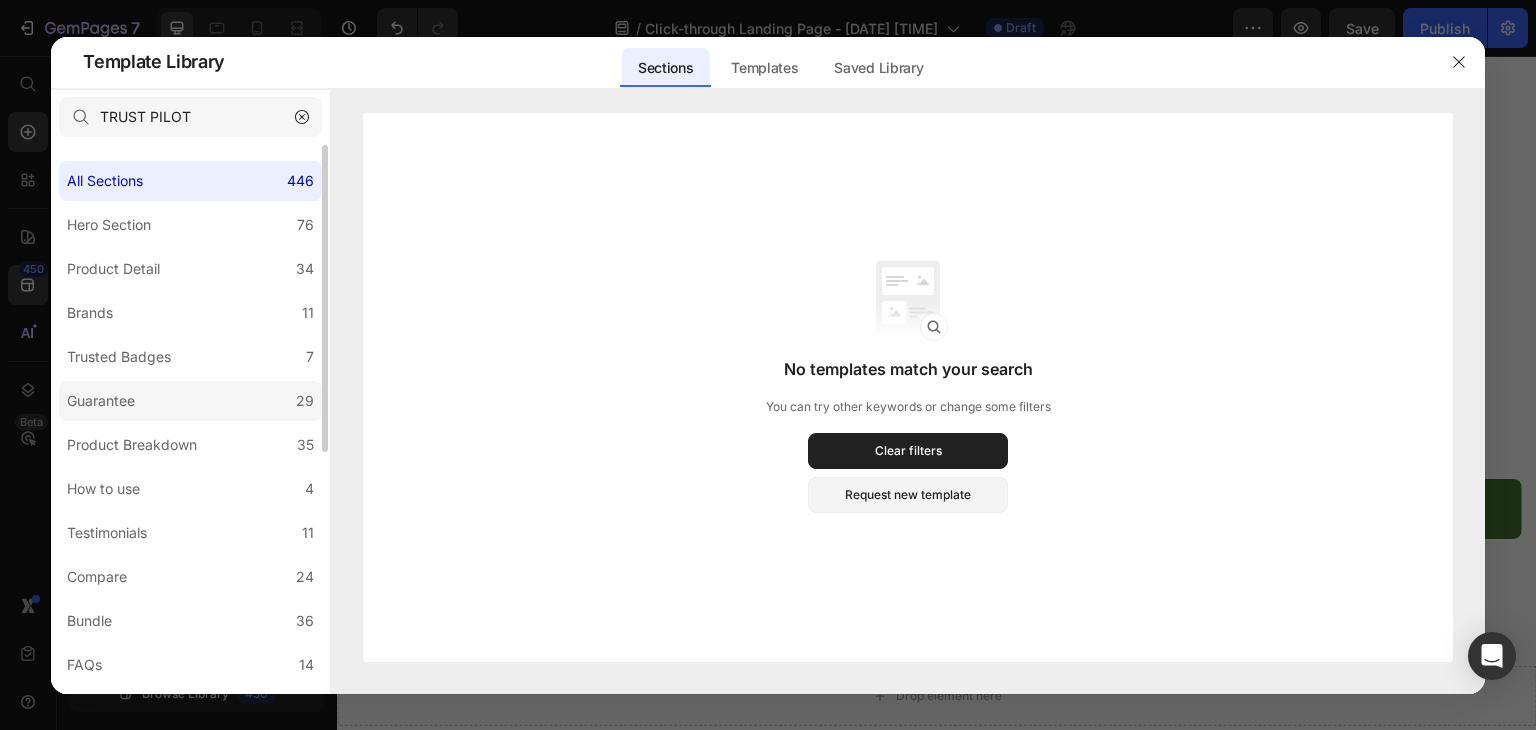 click on "Guarantee" at bounding box center [105, 401] 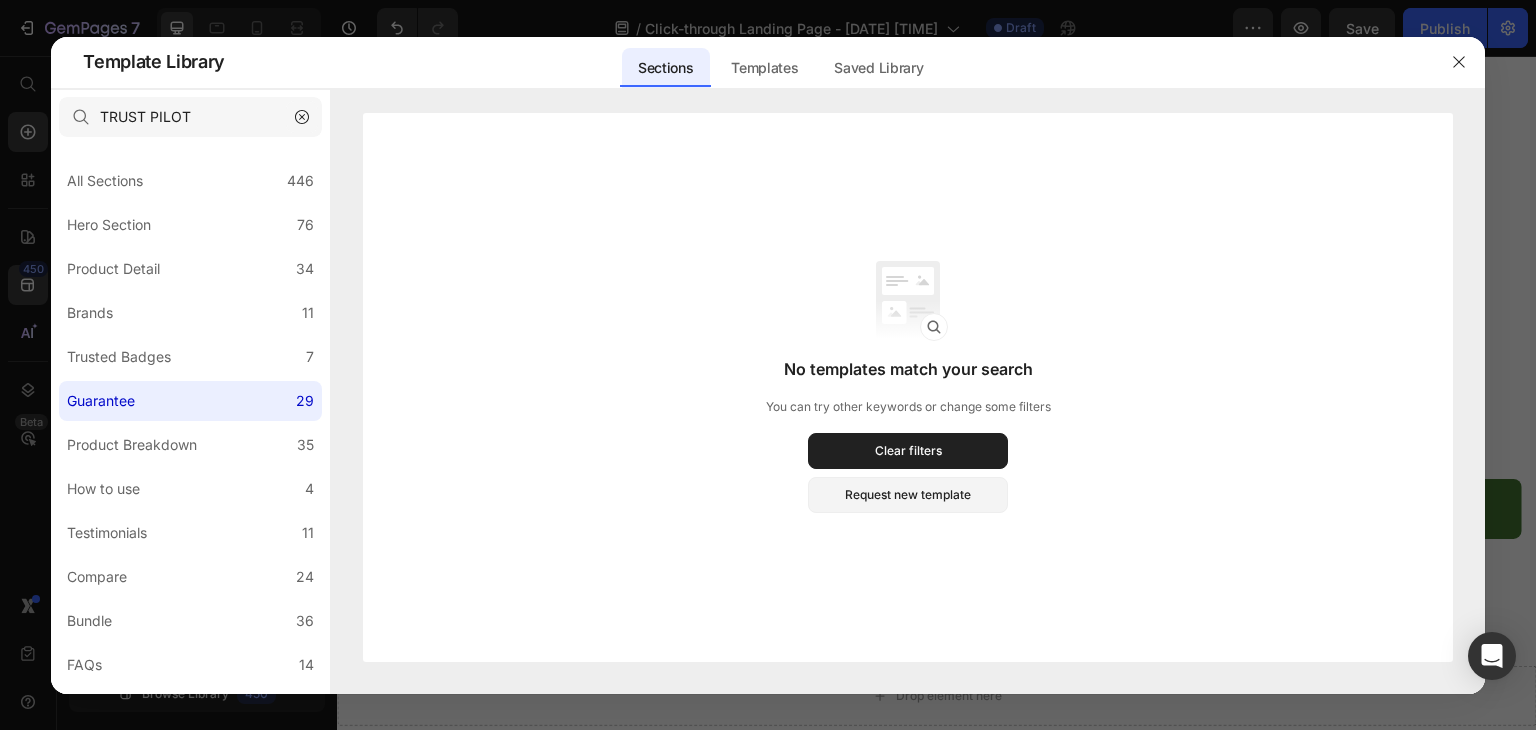 click at bounding box center (302, 117) 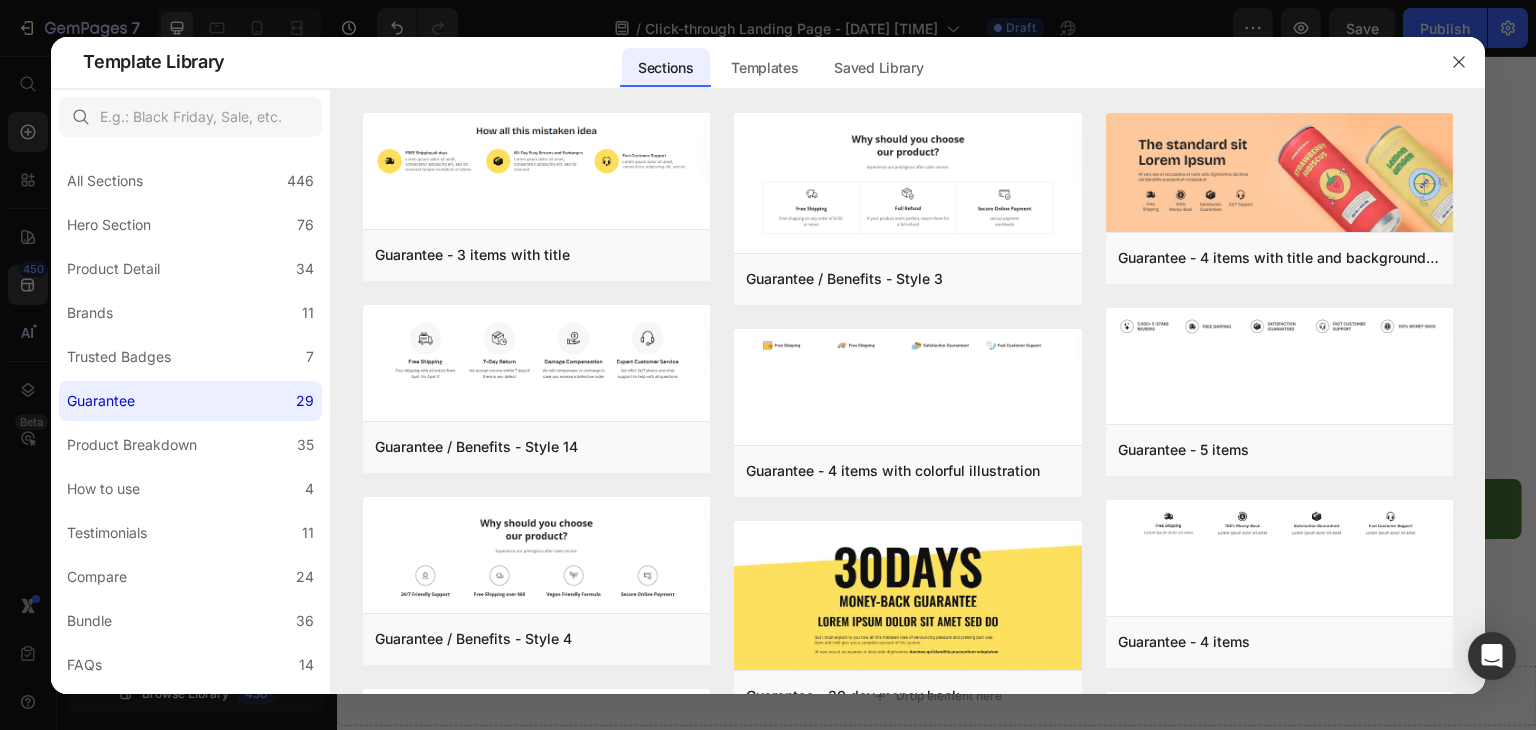 scroll, scrollTop: 400, scrollLeft: 0, axis: vertical 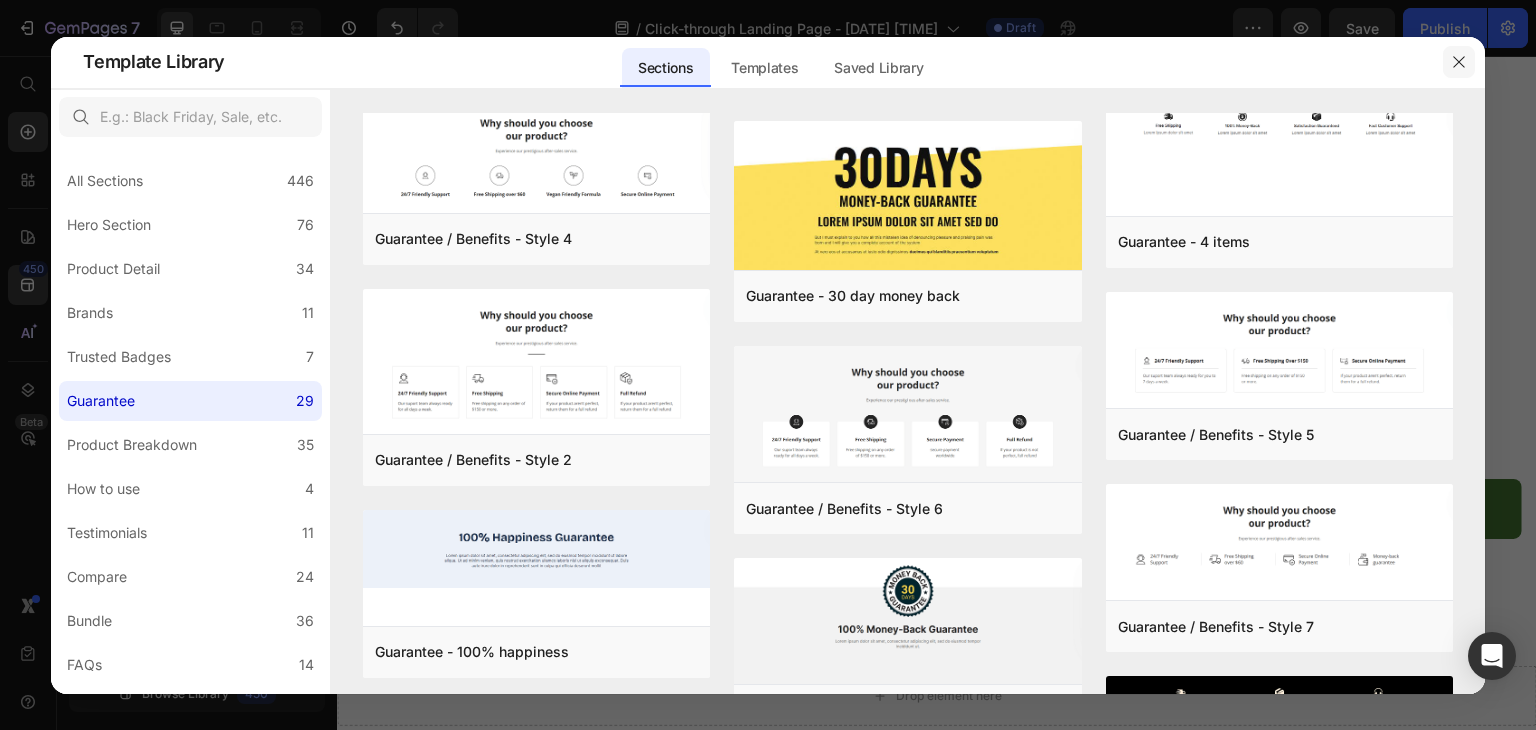 click 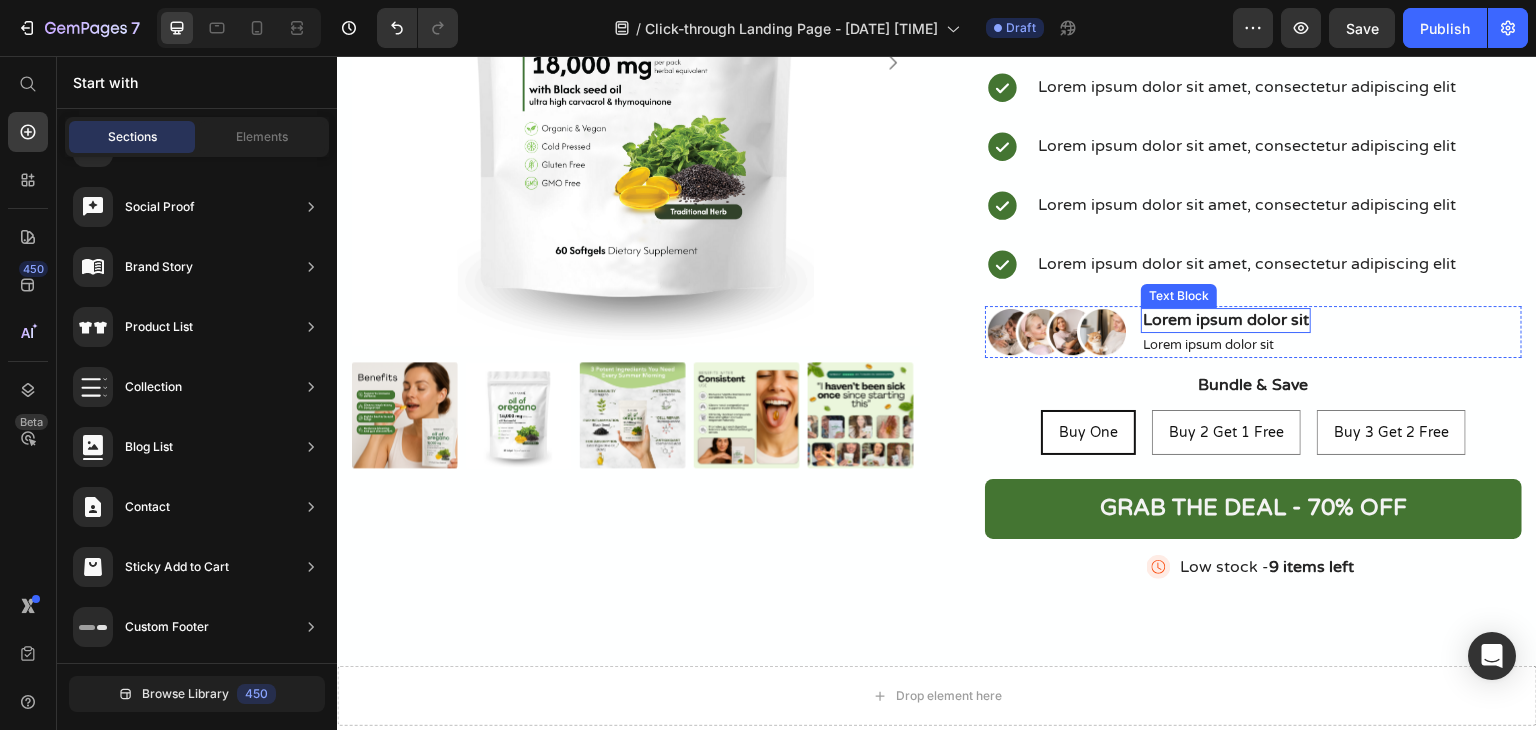 click on "Lorem ipsum dolor sit" at bounding box center [1226, 320] 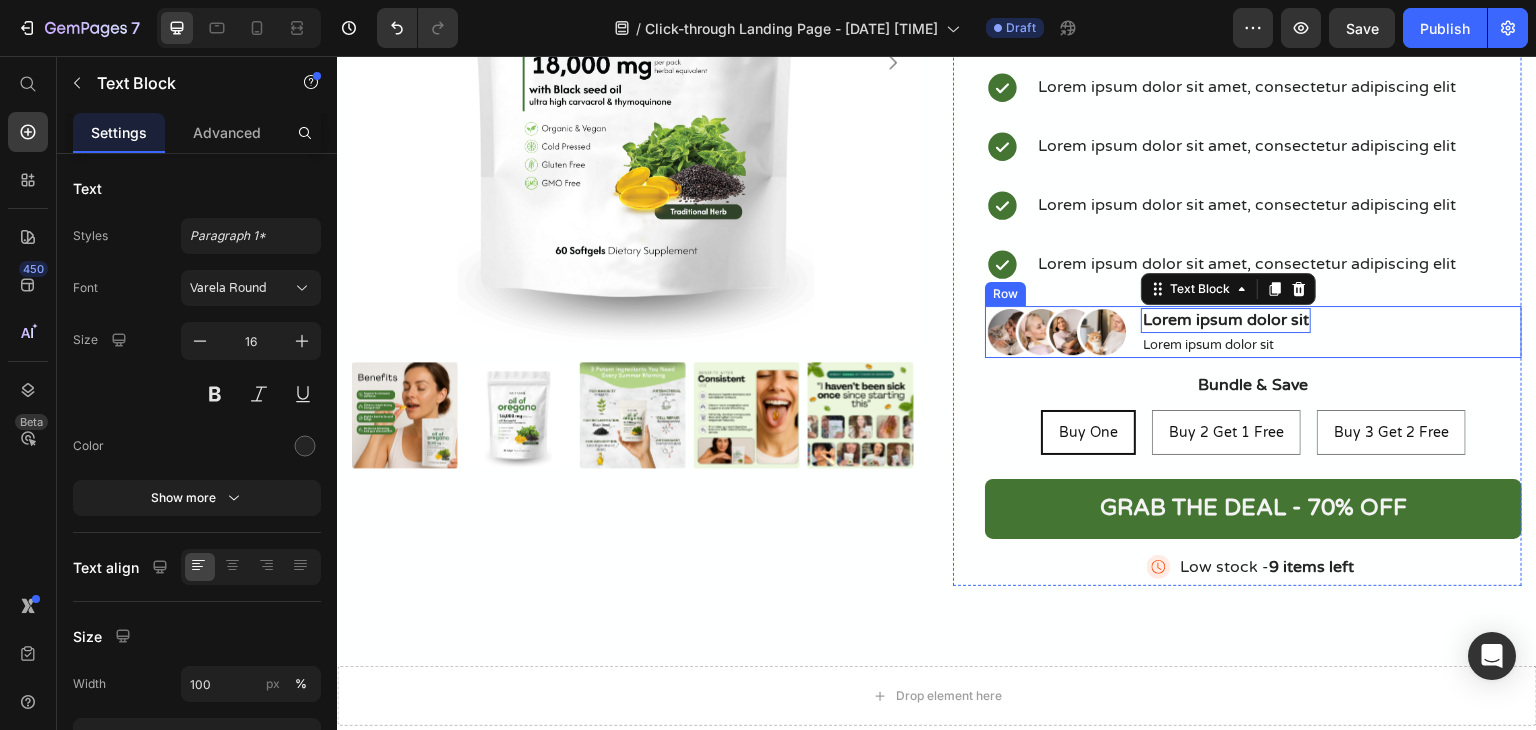 click on "Image Lorem ipsum dolor sit Text Block   0 Lorem ipsum dolor sit Text Block Row" at bounding box center (1253, 332) 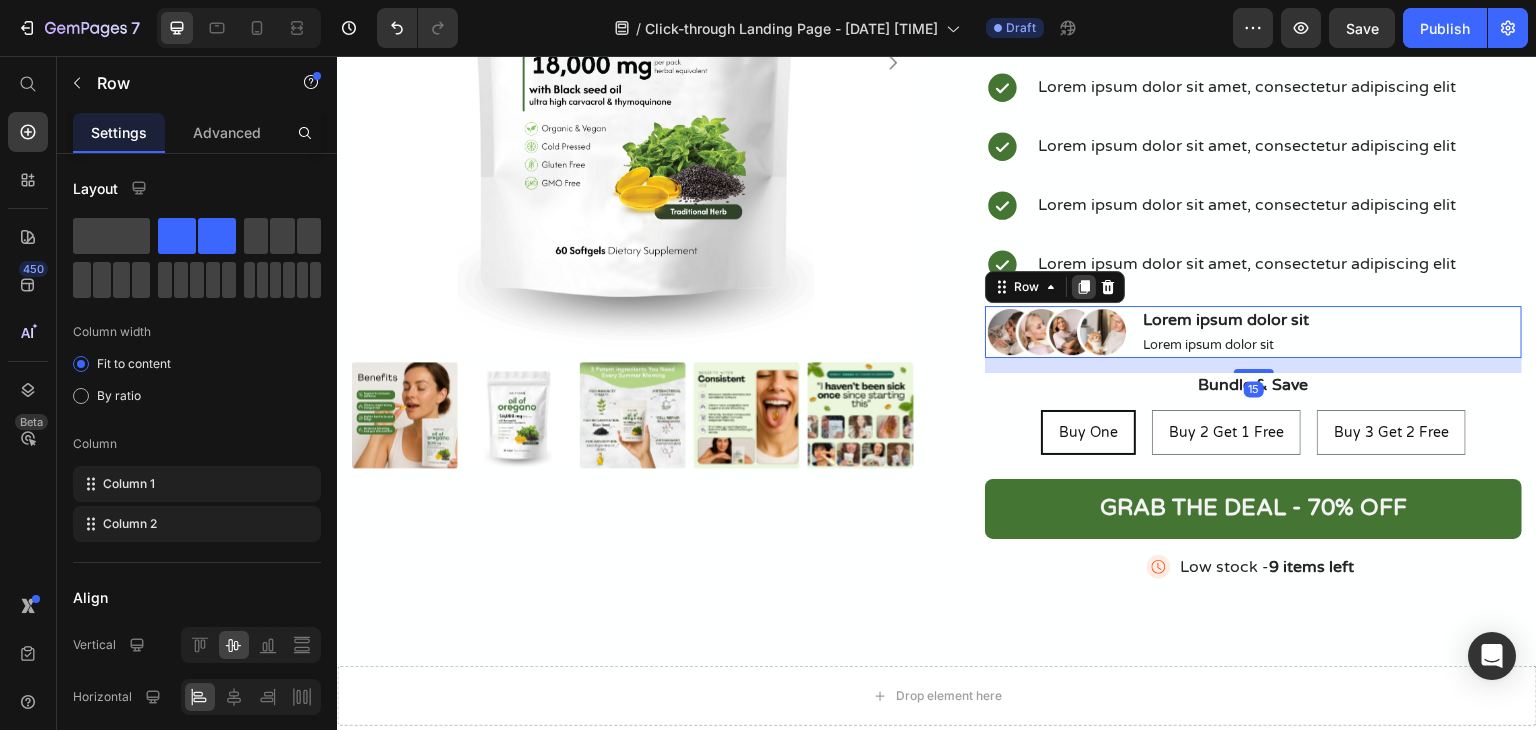 click 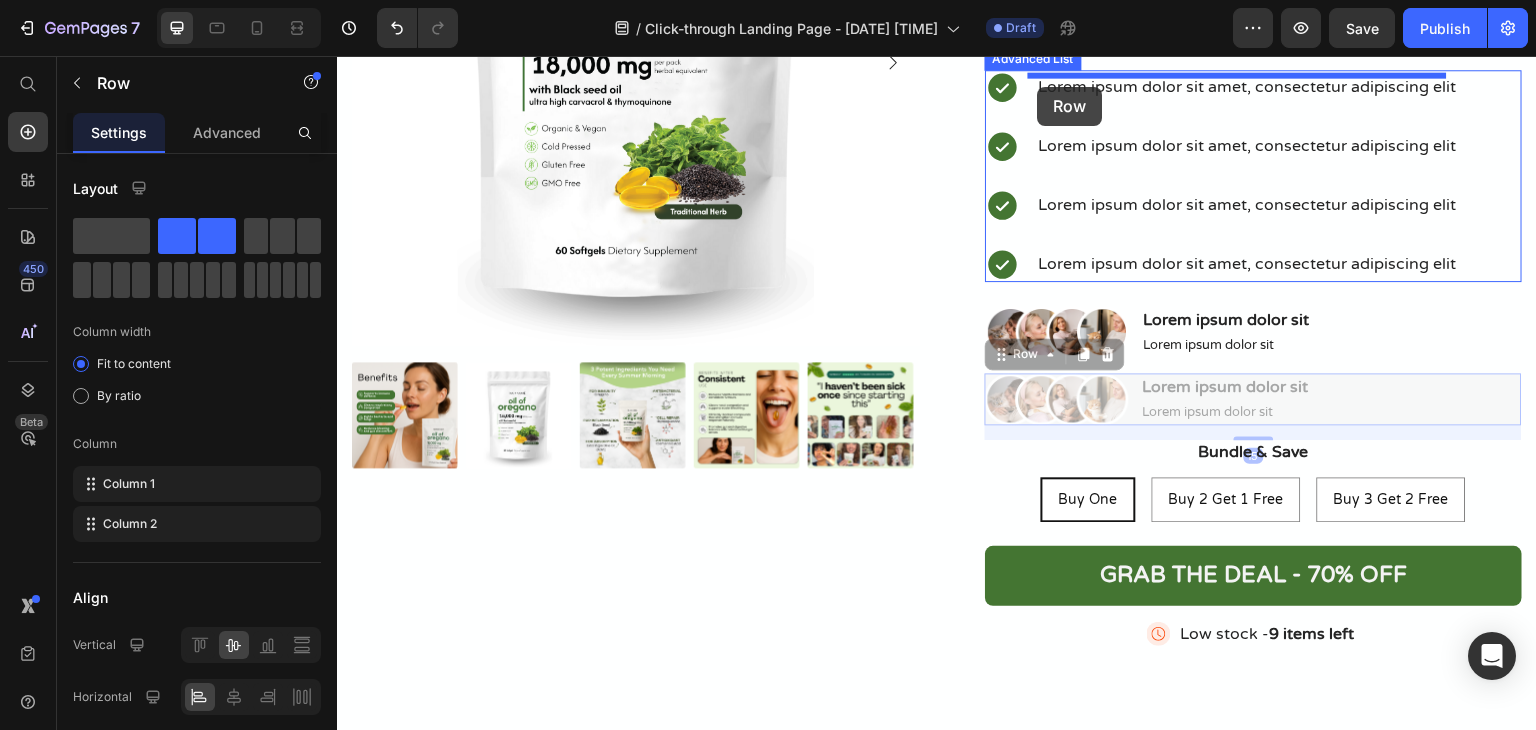 scroll, scrollTop: 0, scrollLeft: 0, axis: both 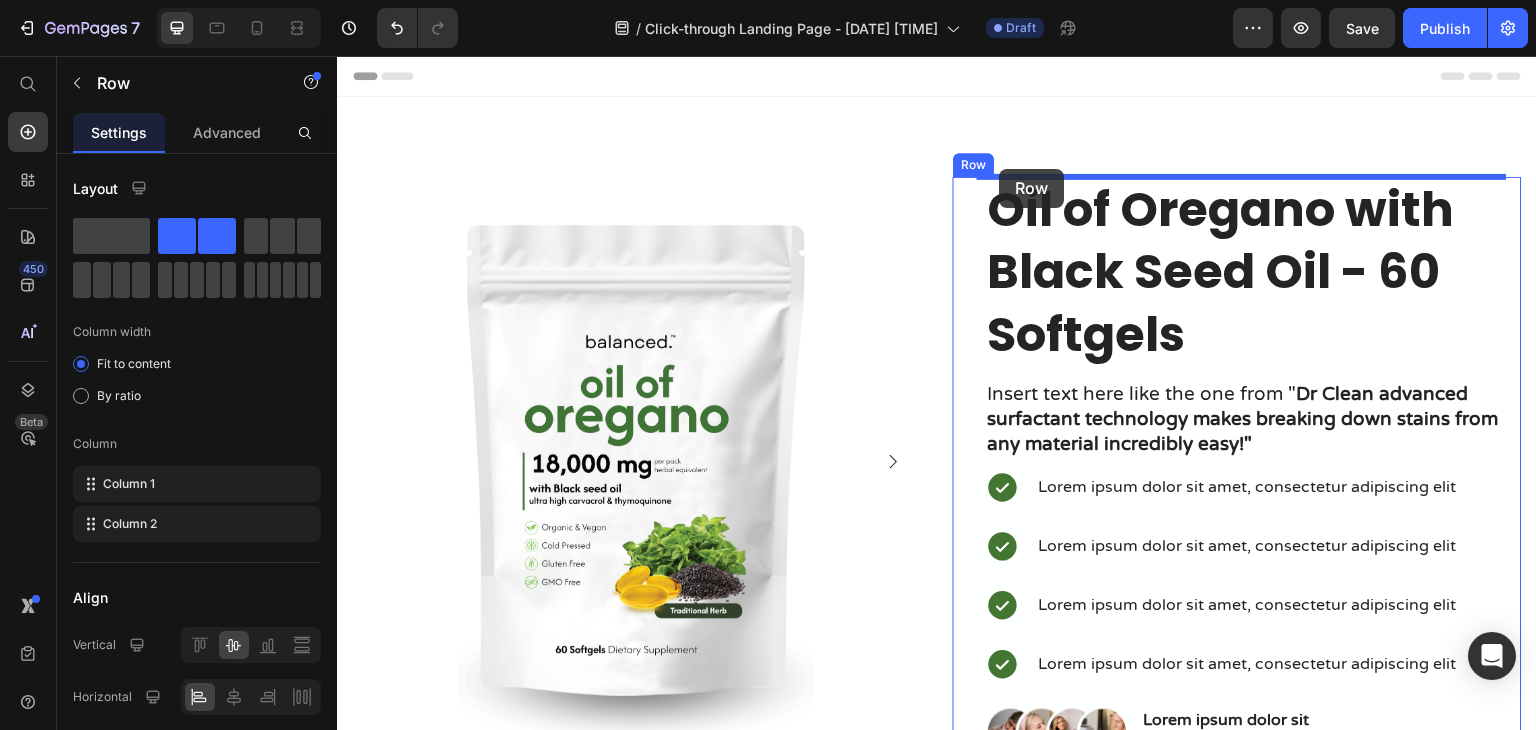 drag, startPoint x: 994, startPoint y: 359, endPoint x: 1000, endPoint y: 169, distance: 190.09471 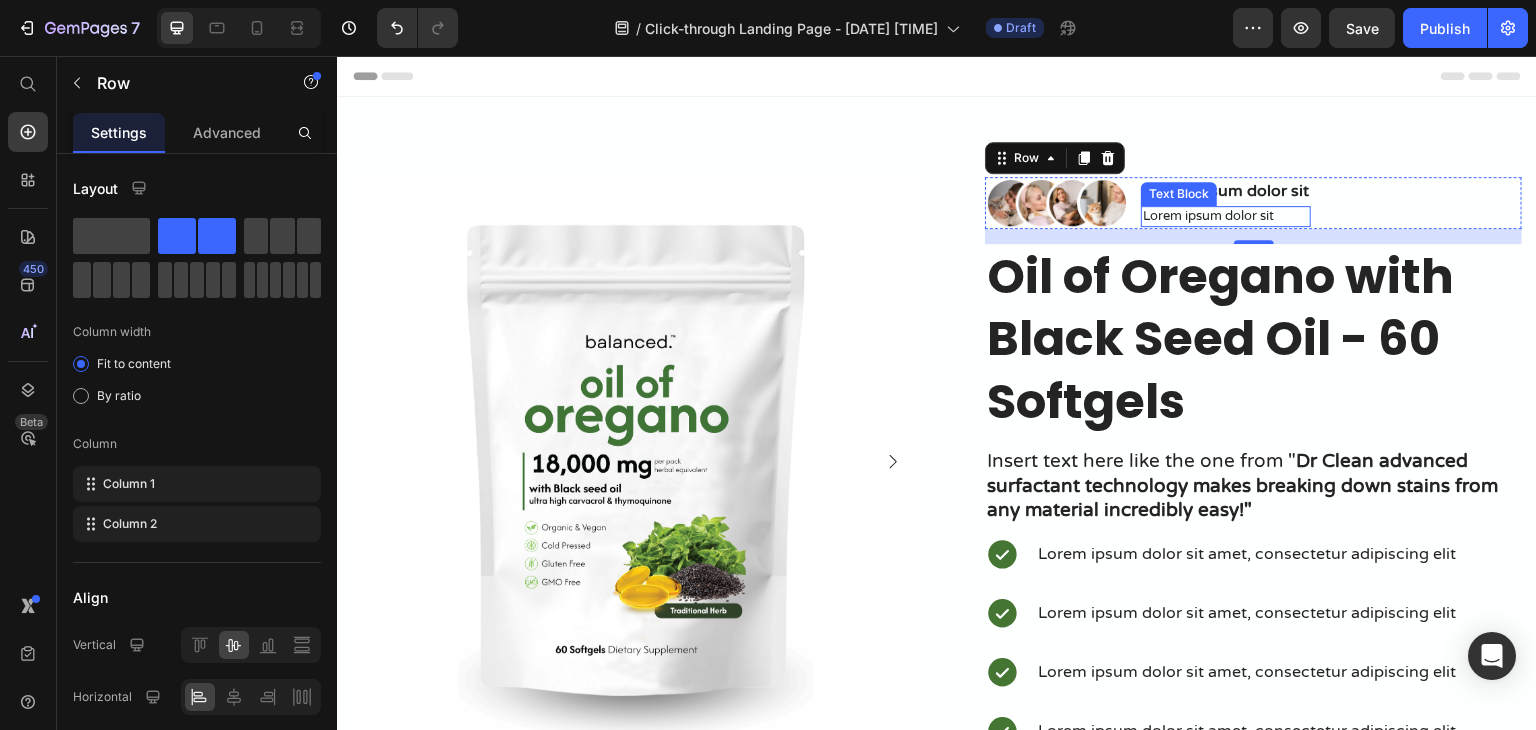 click on "Lorem ipsum dolor sit" at bounding box center [1226, 216] 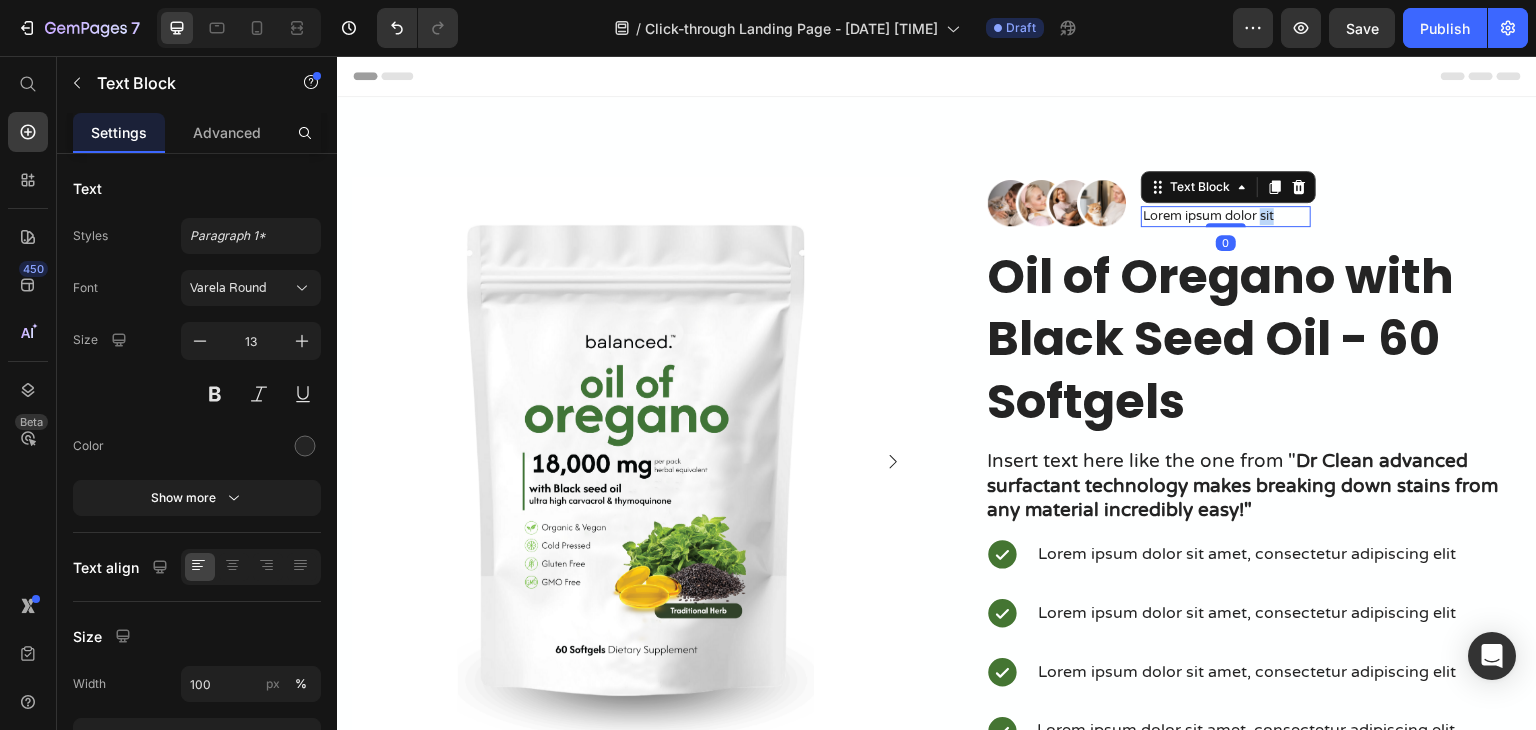 click on "Lorem ipsum dolor sit" at bounding box center (1226, 216) 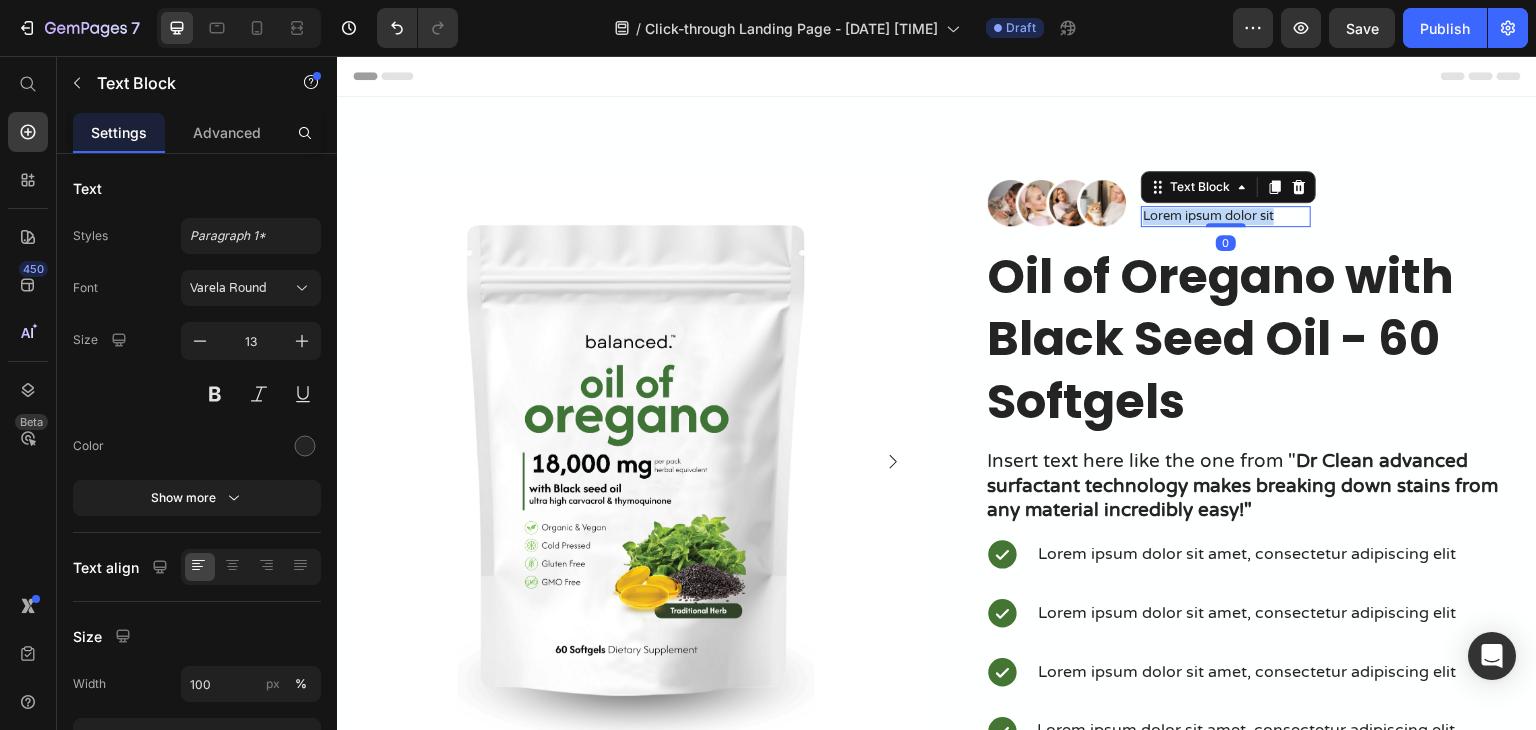 click on "Lorem ipsum dolor sit" at bounding box center (1226, 216) 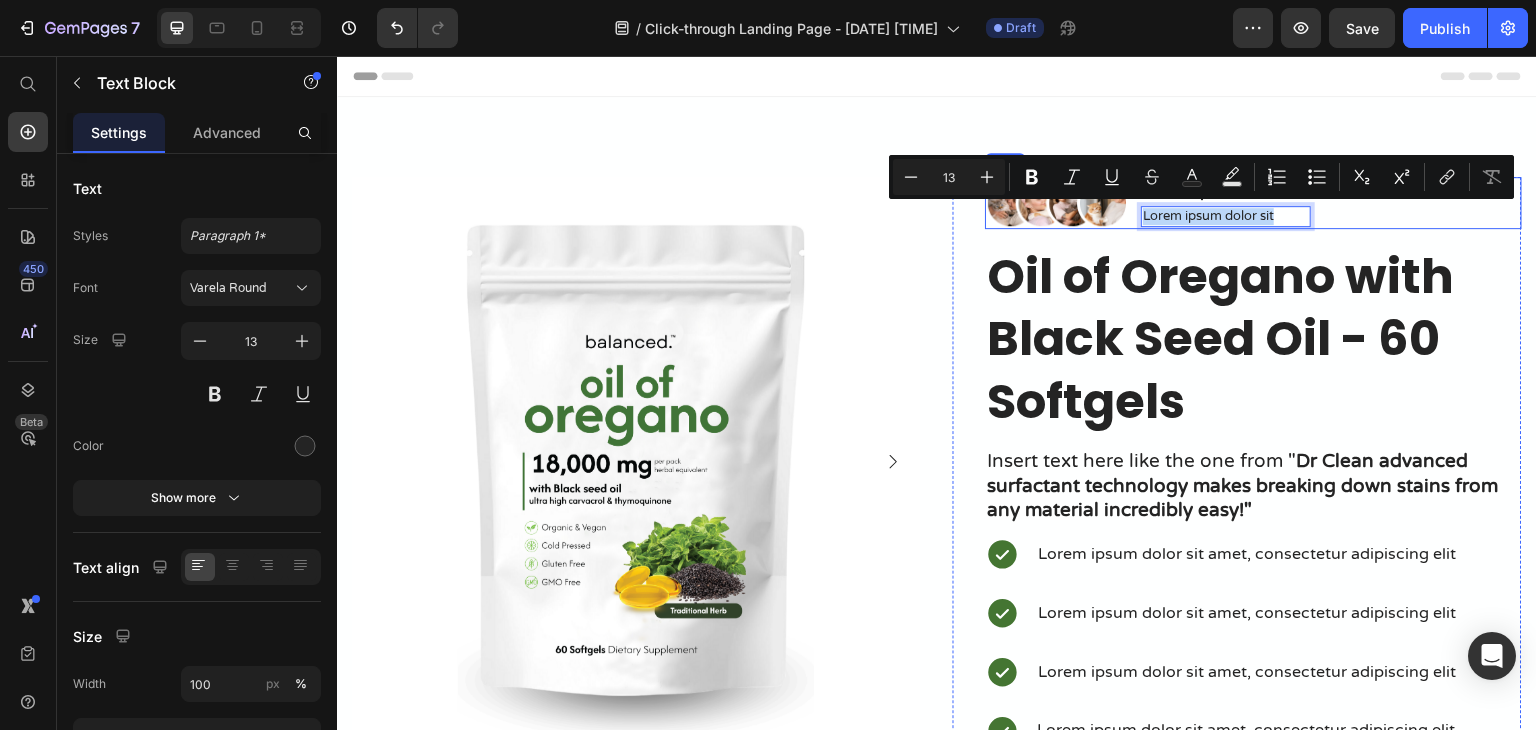 click on "Image Lorem ipsum dolor sit Text Block Lorem ipsum dolor sit Text Block   0 Row" at bounding box center [1253, 203] 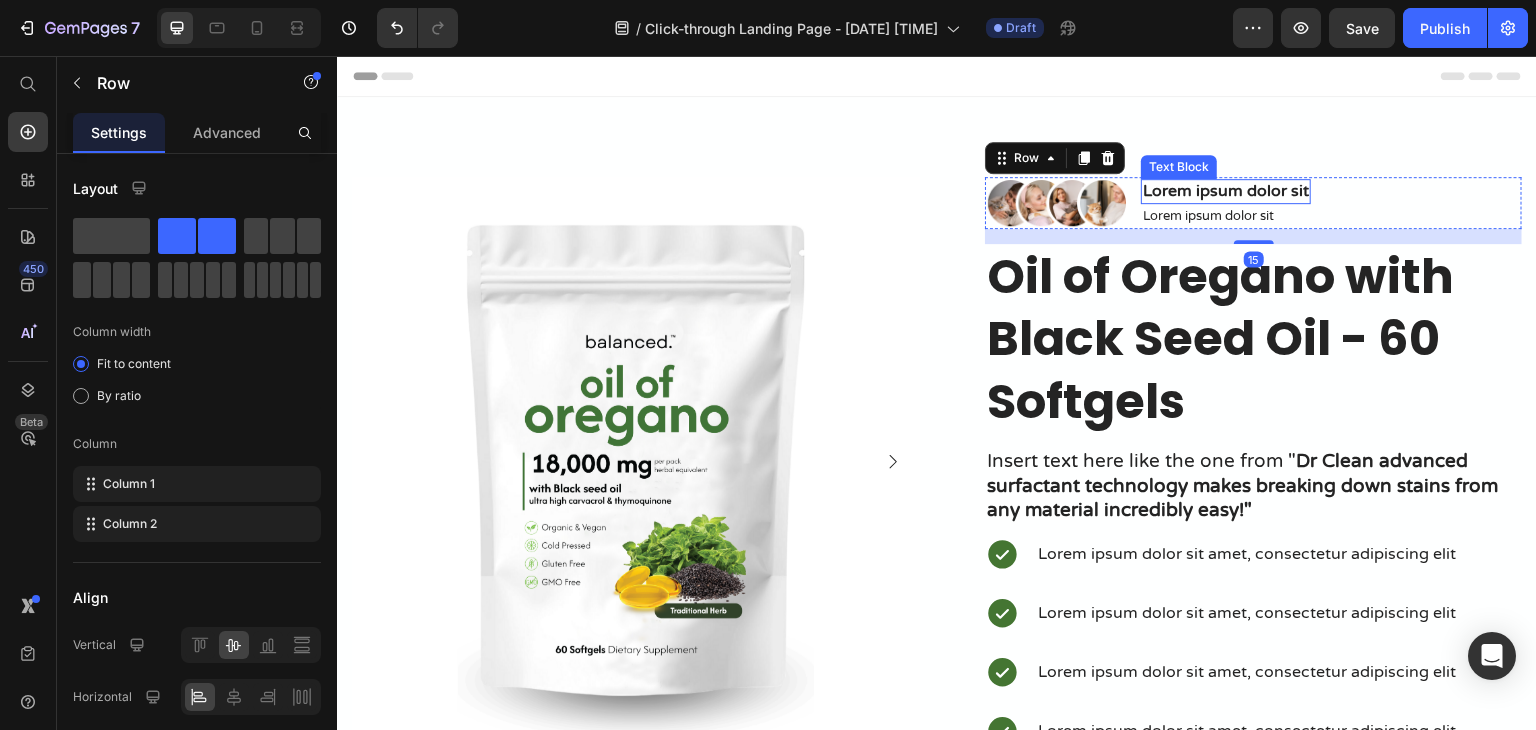 click on "Lorem ipsum dolor sit" at bounding box center [1226, 191] 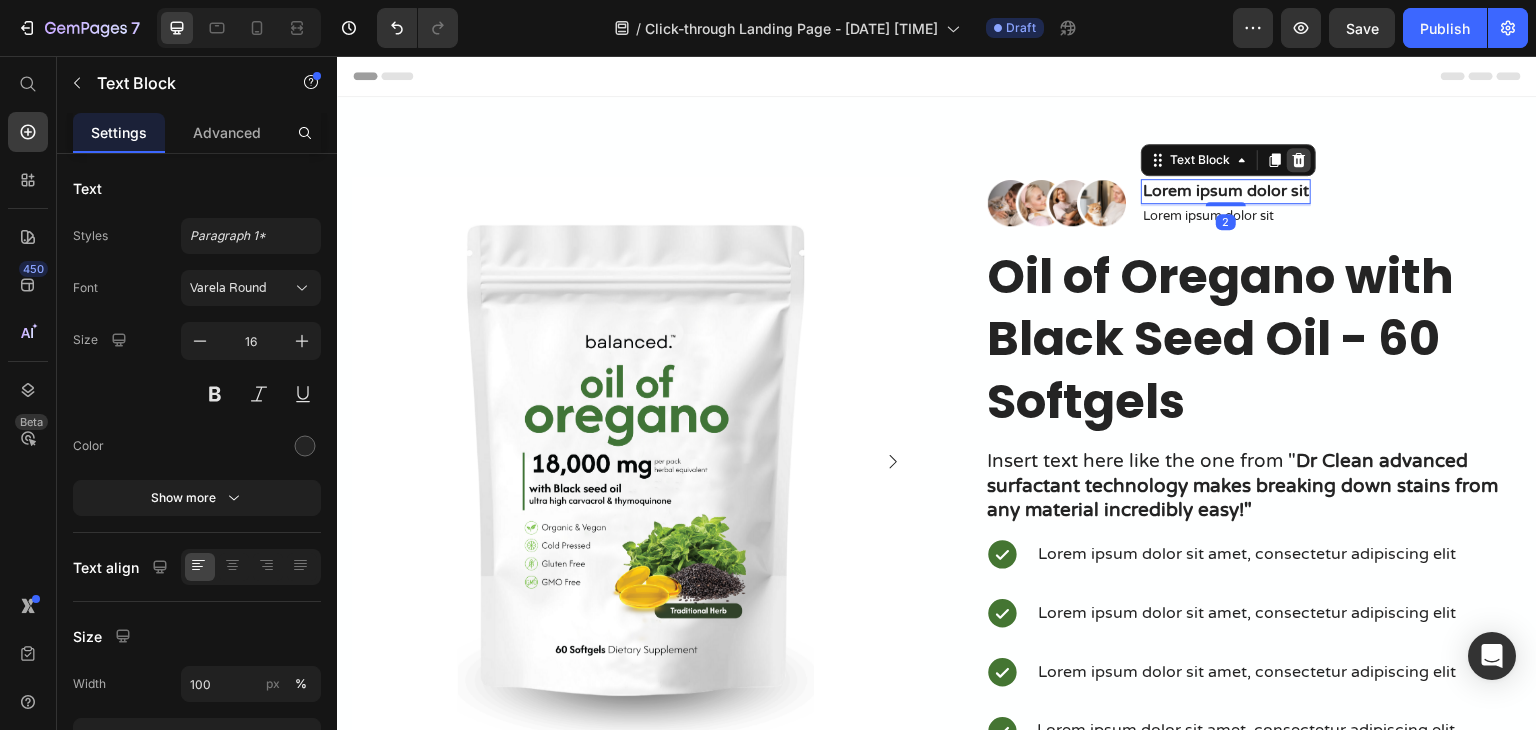 click 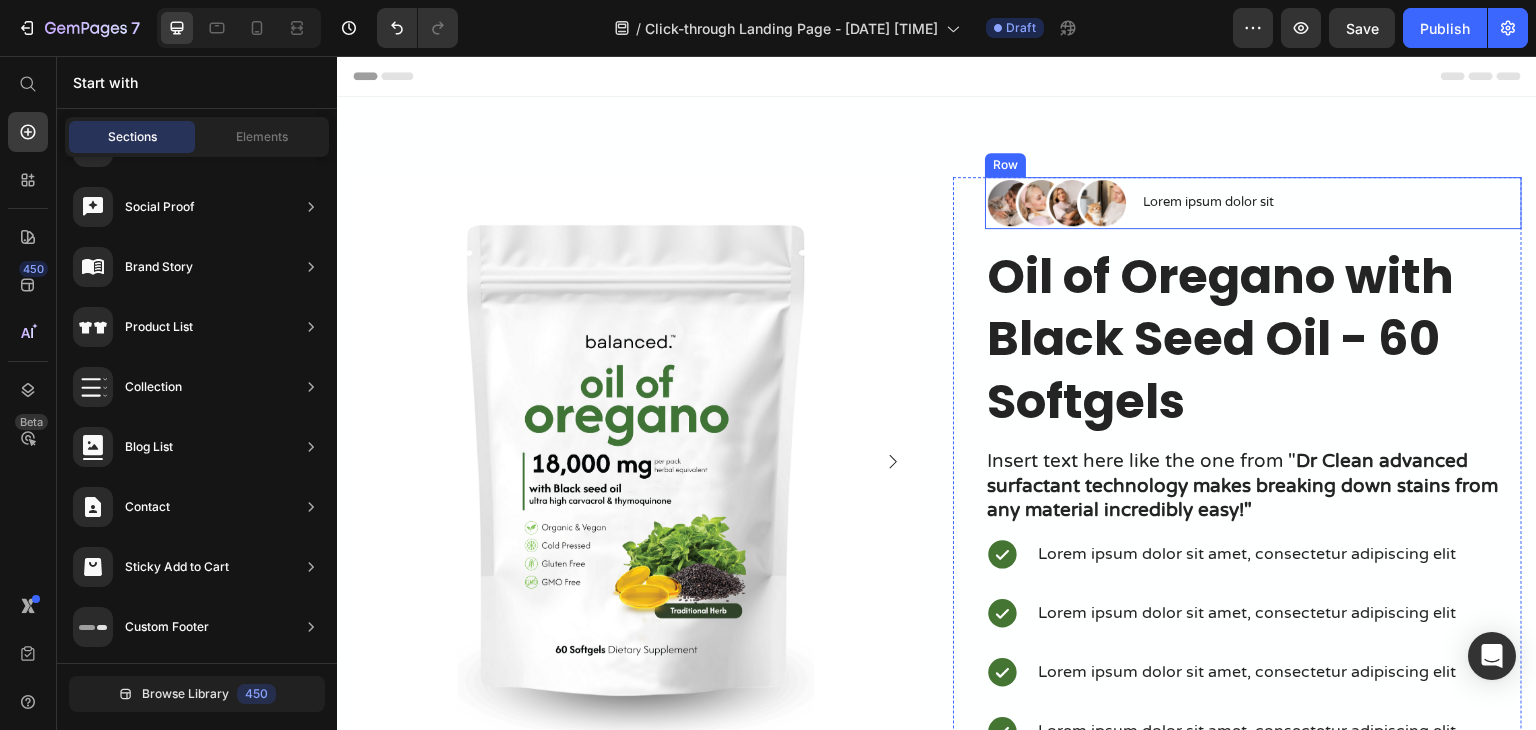click on "Lorem ipsum dolor sit" at bounding box center [1208, 202] 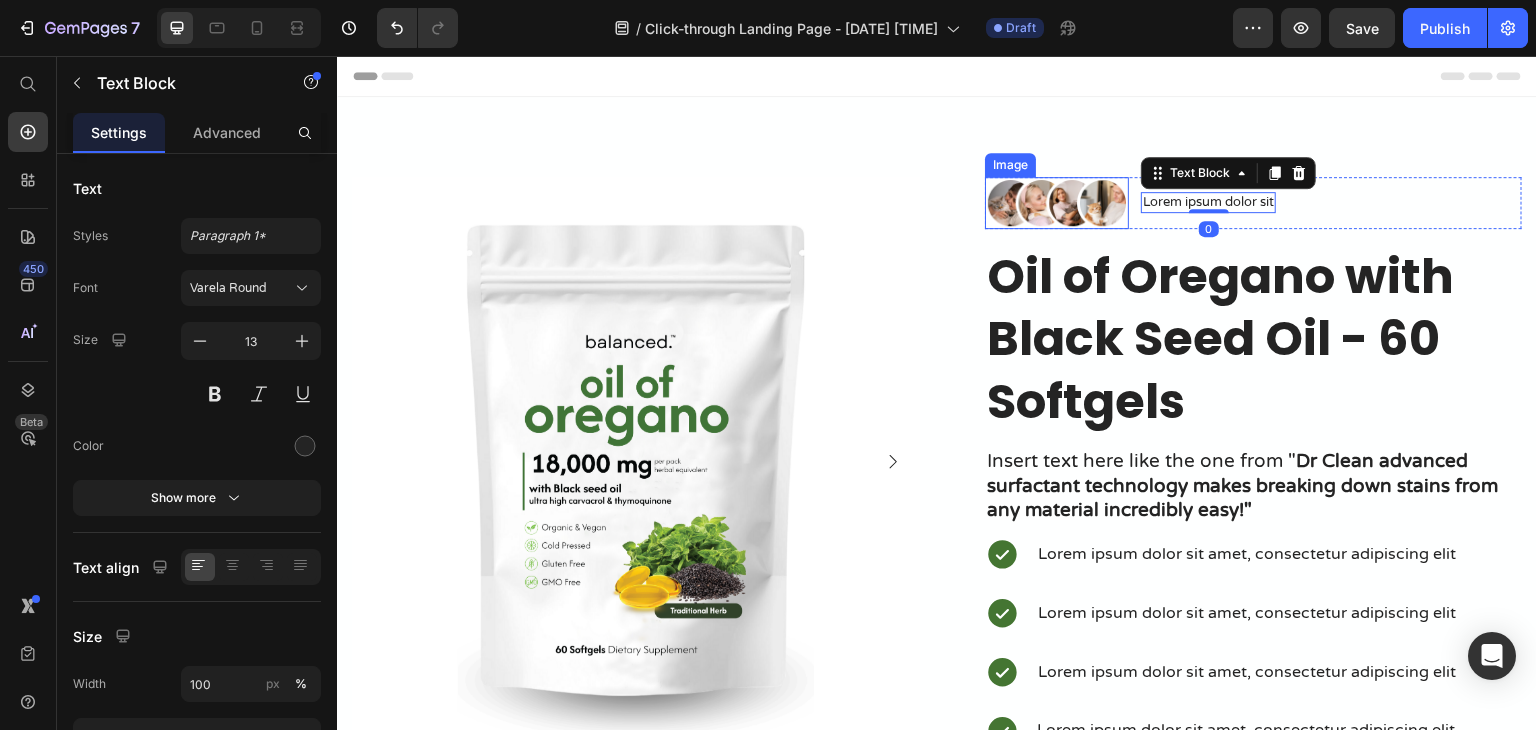 click at bounding box center (1057, 203) 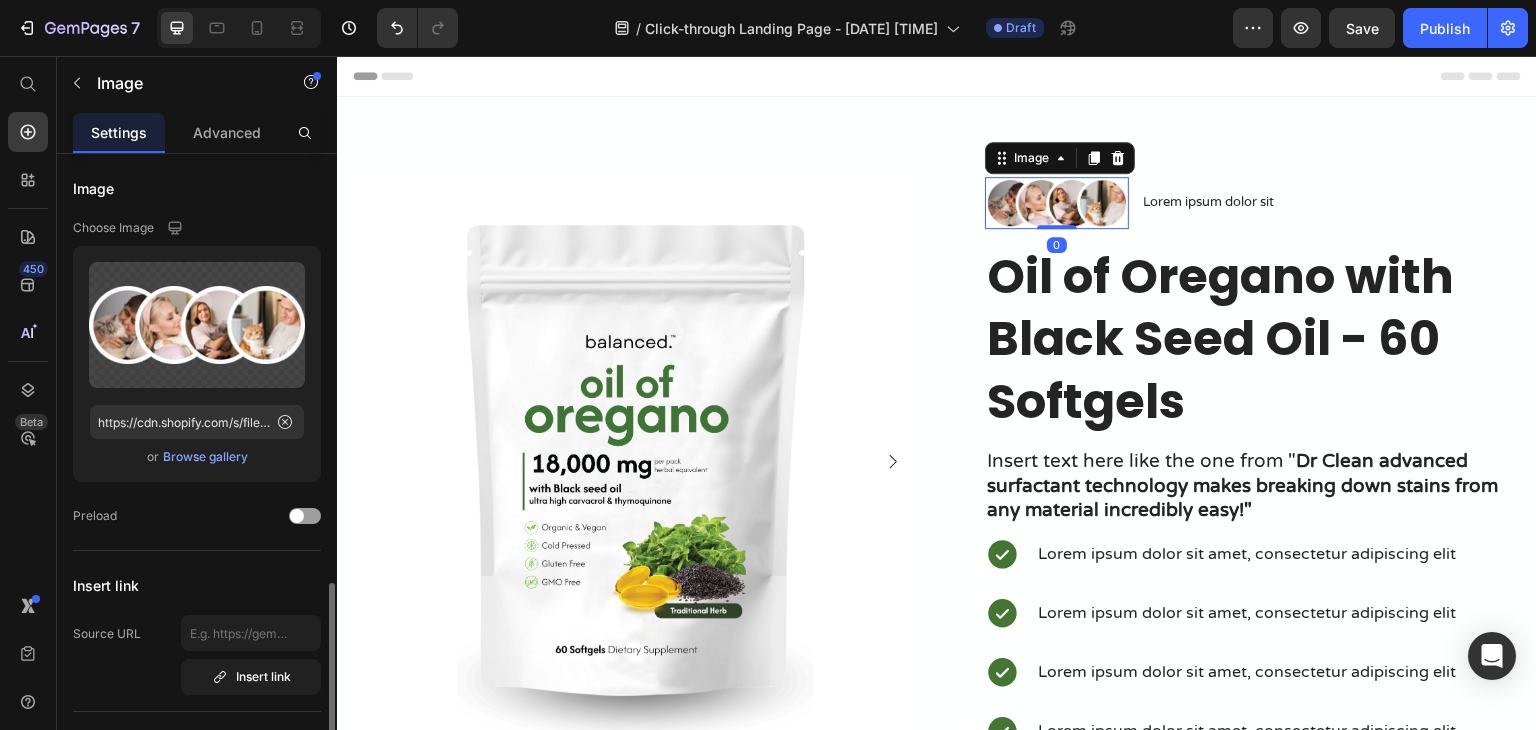 scroll, scrollTop: 300, scrollLeft: 0, axis: vertical 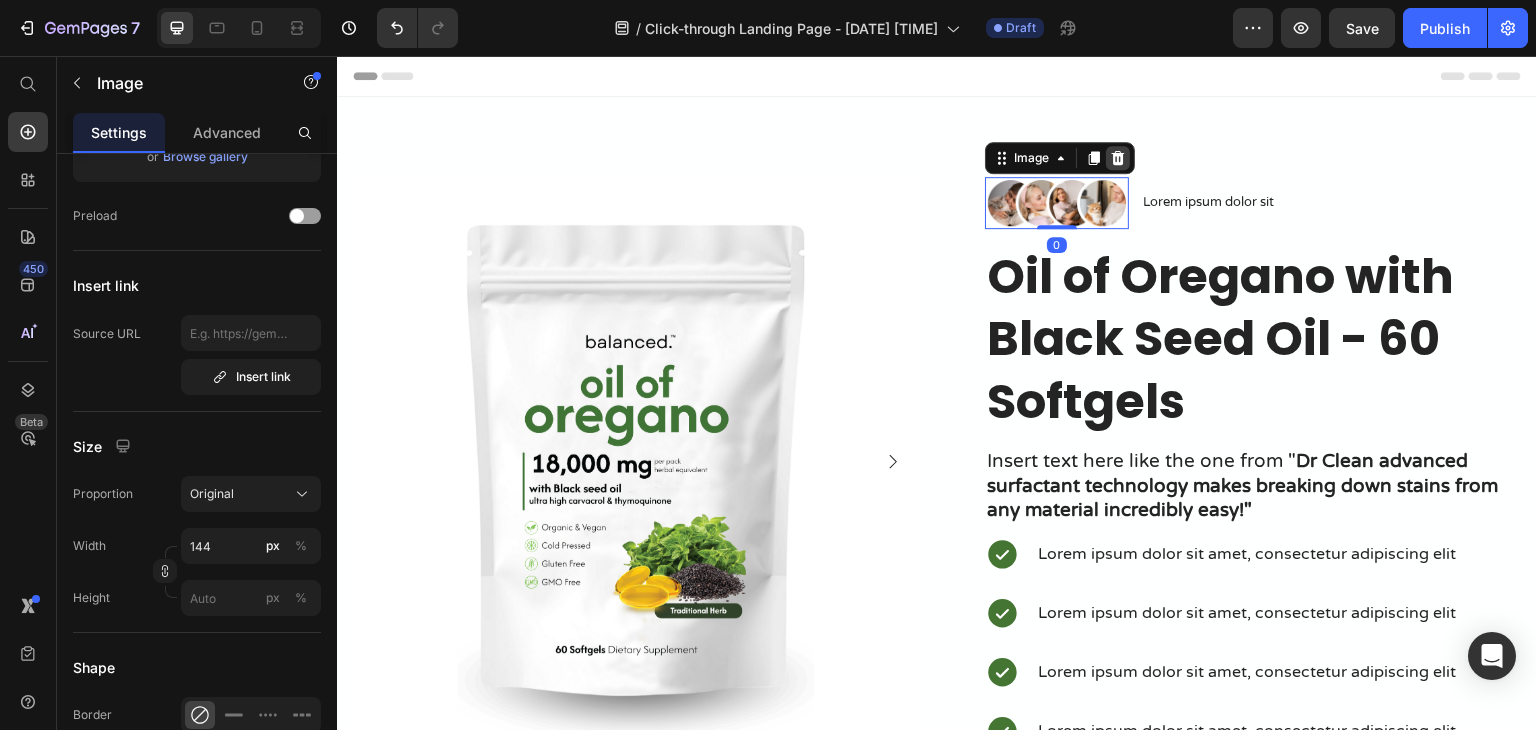 click 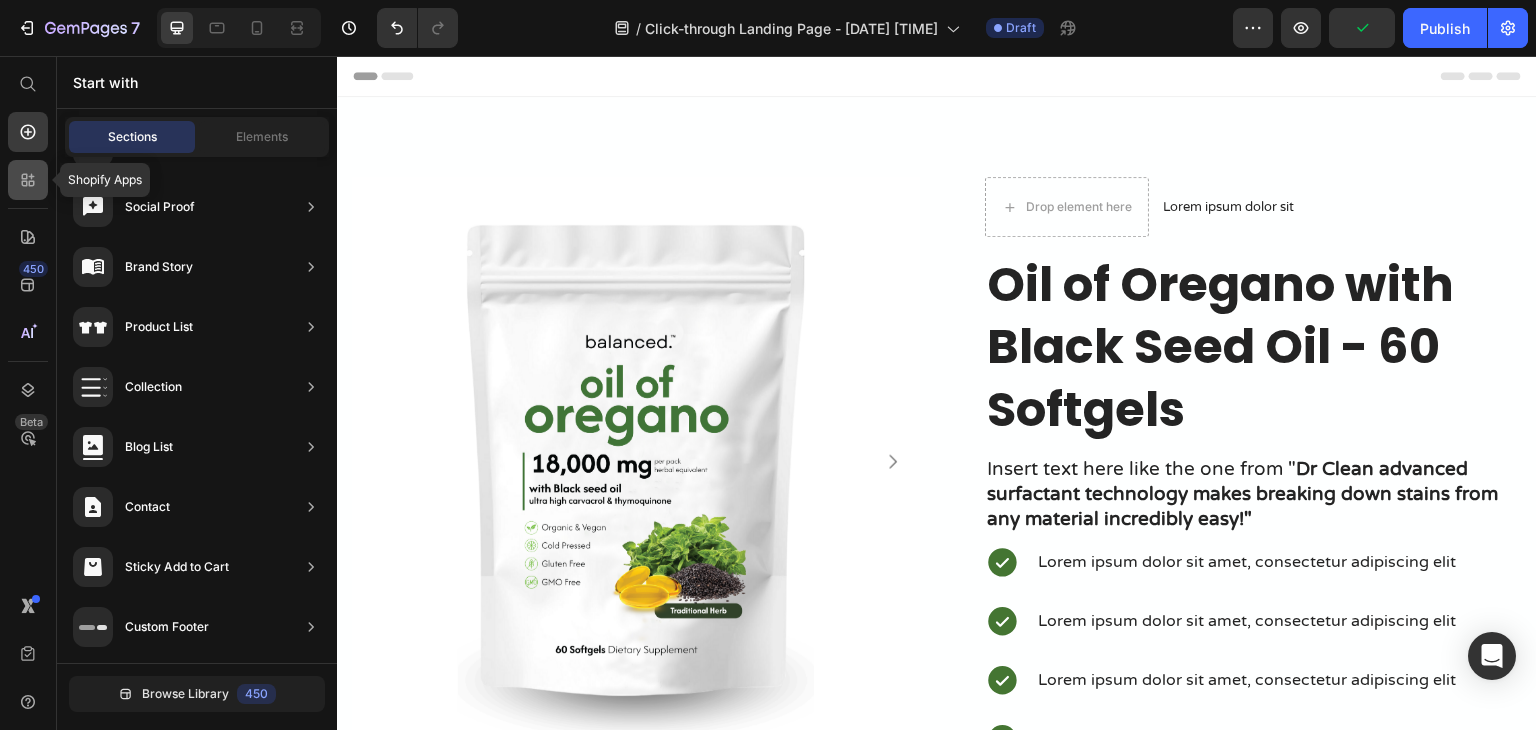 click 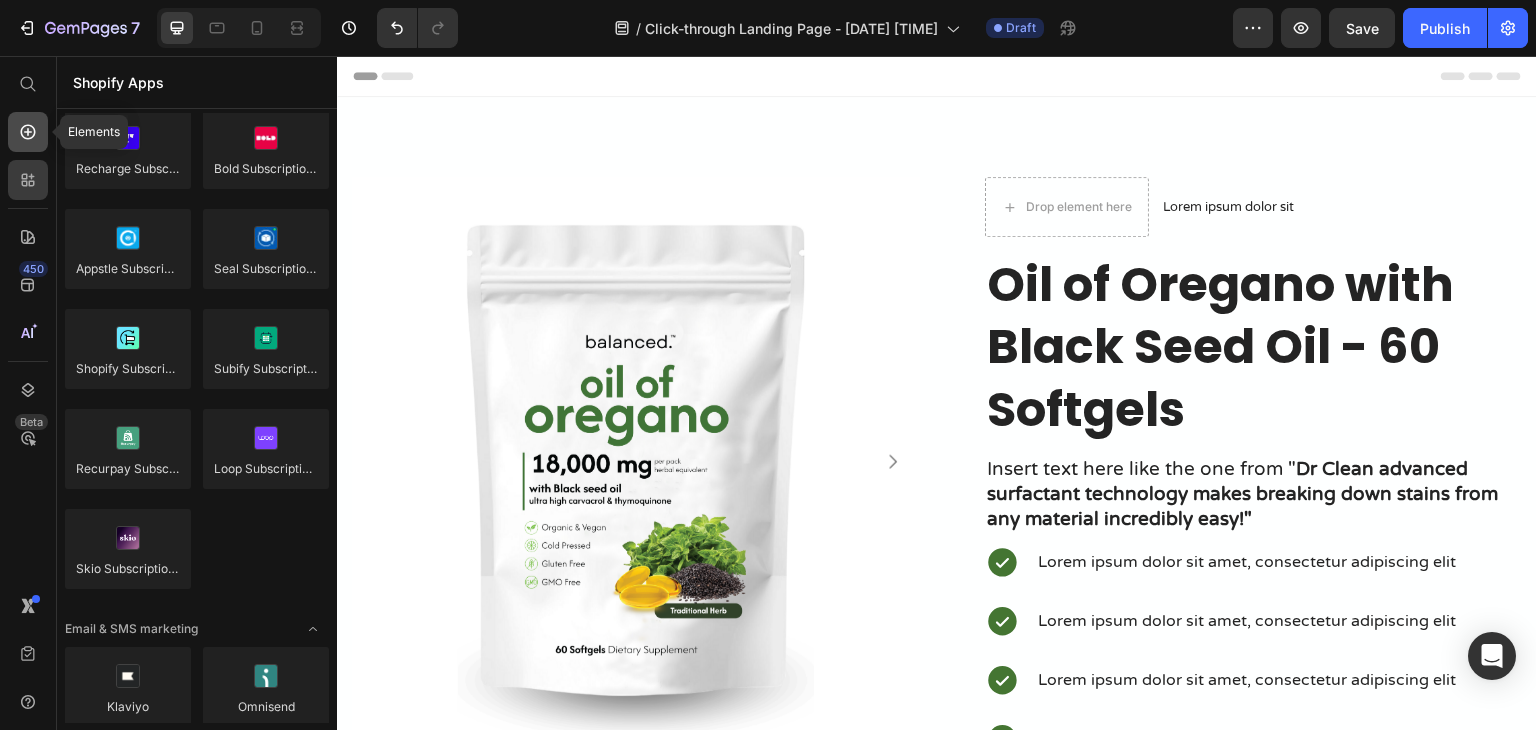 click 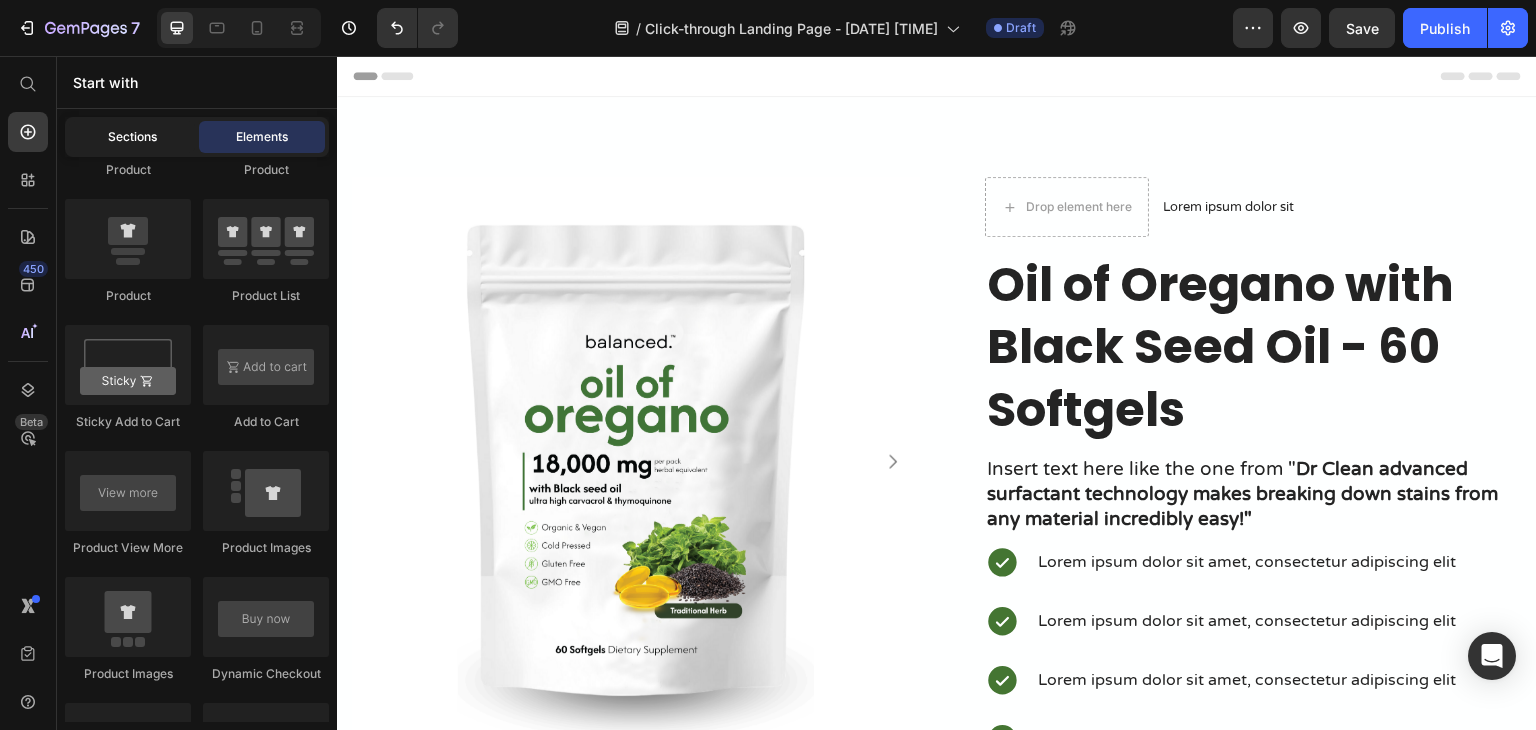 click on "Sections" at bounding box center (132, 137) 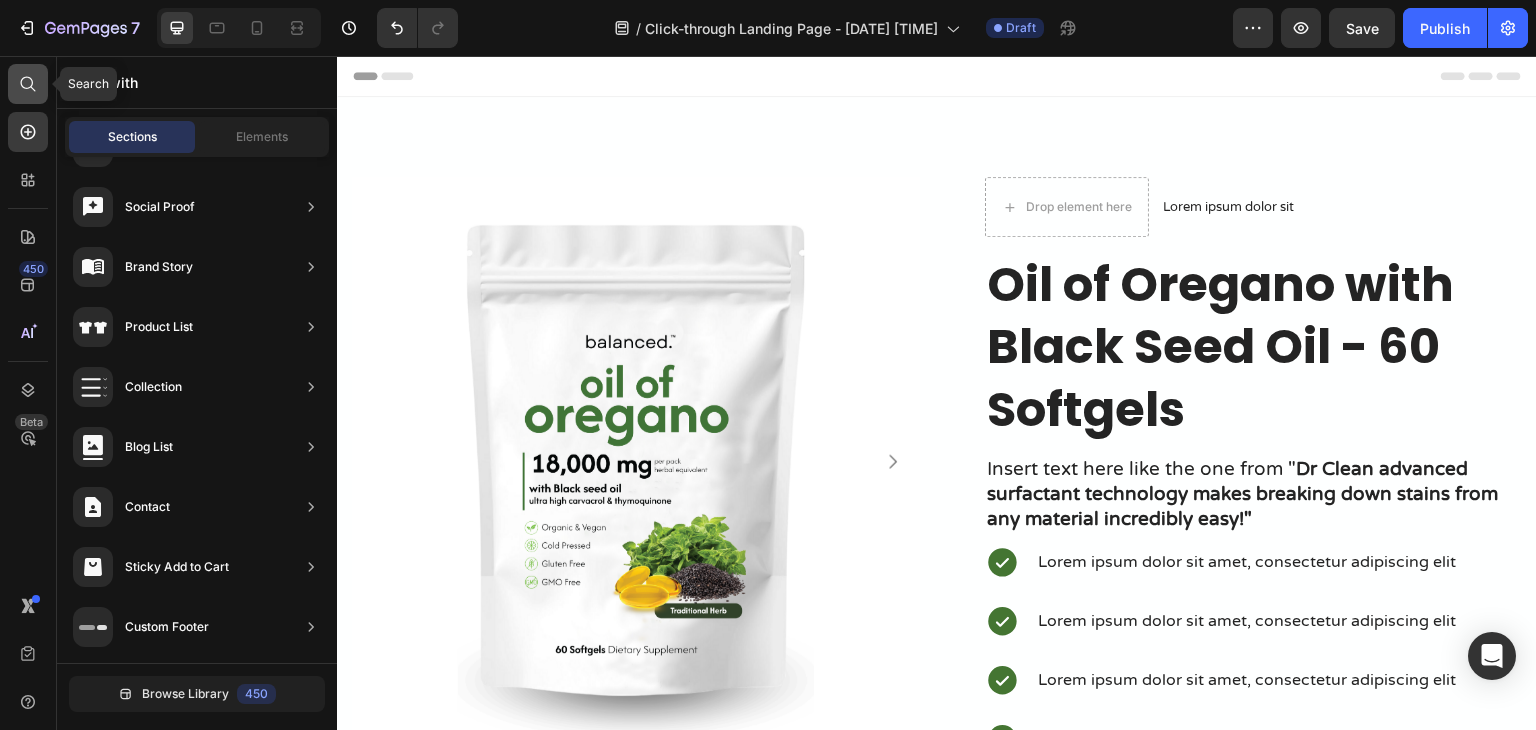 click 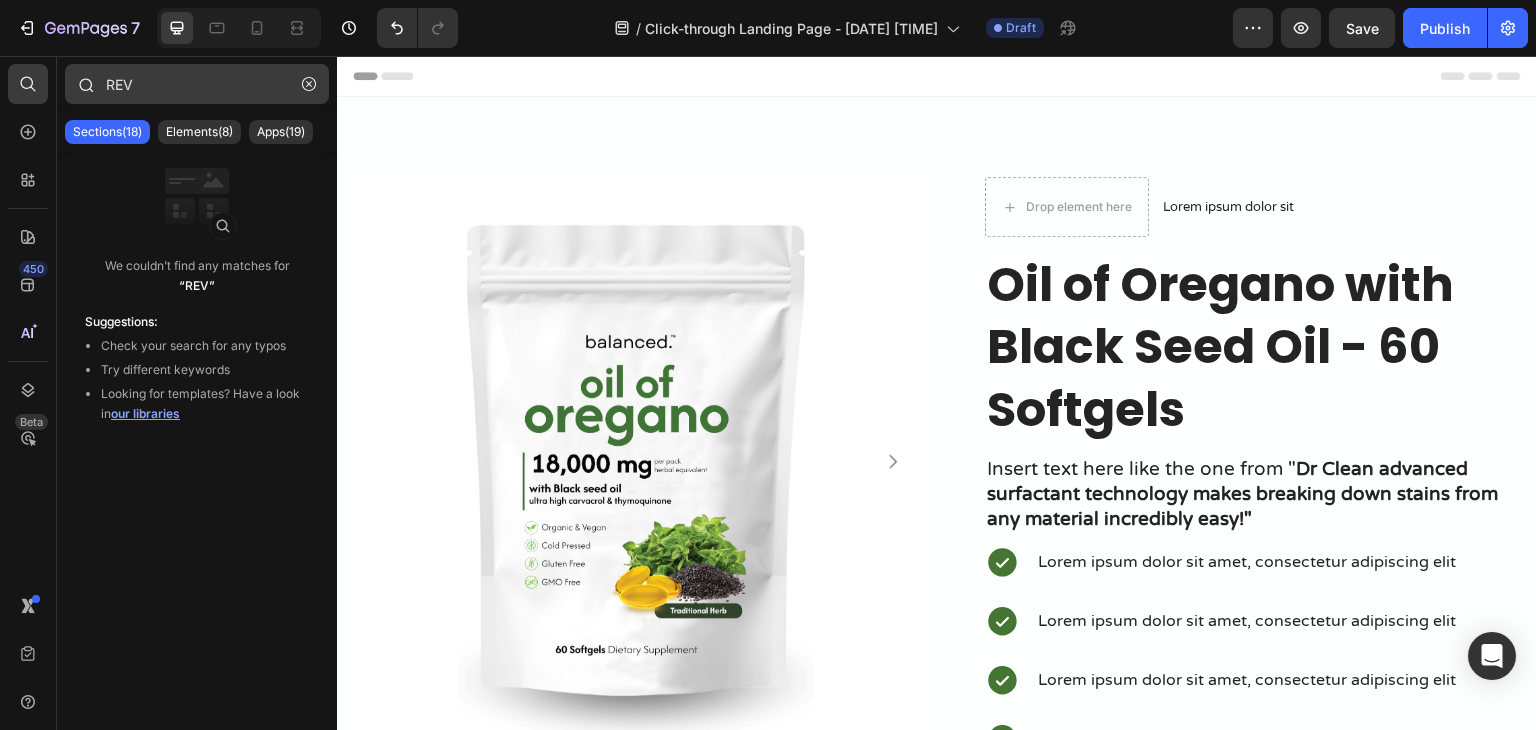 click on "REV" at bounding box center [197, 84] 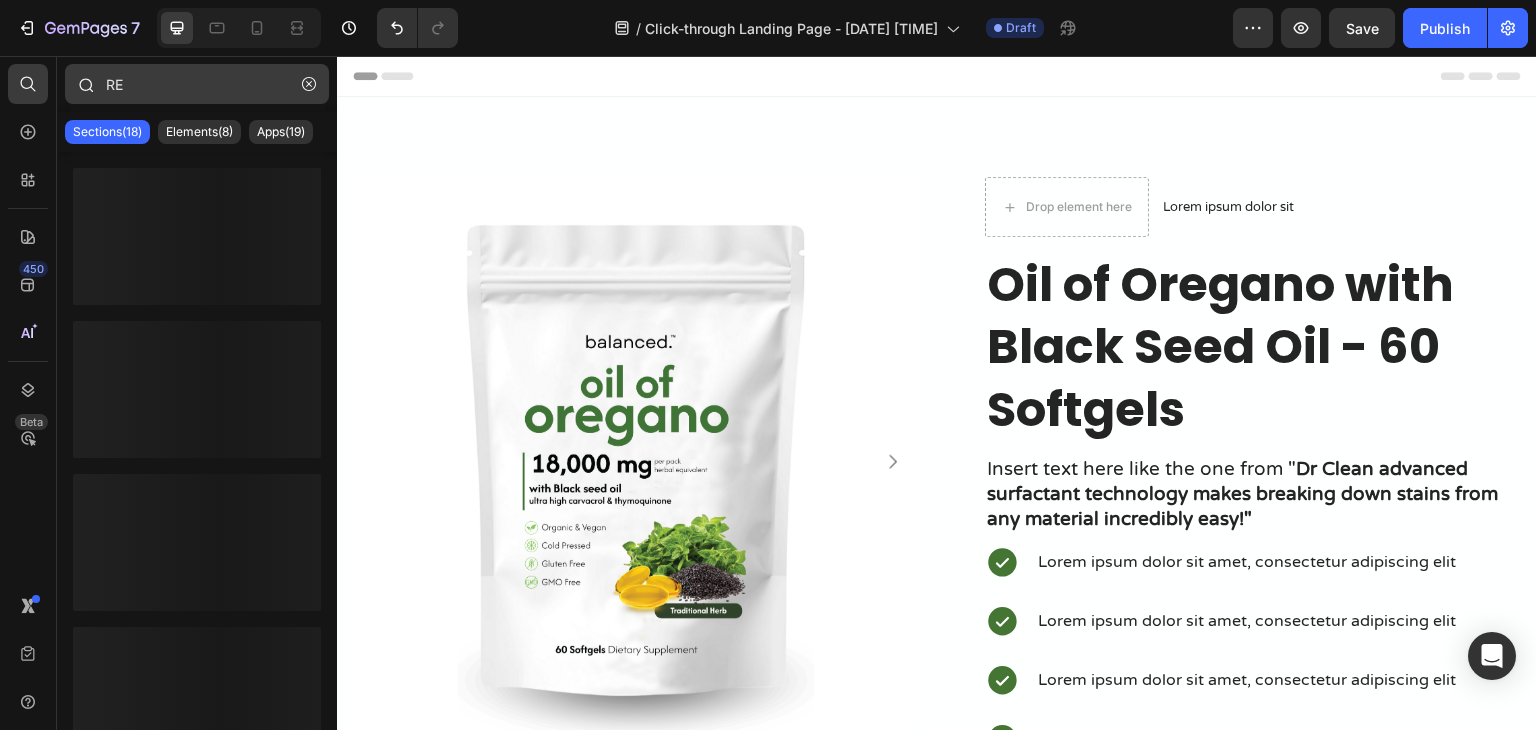 type on "R" 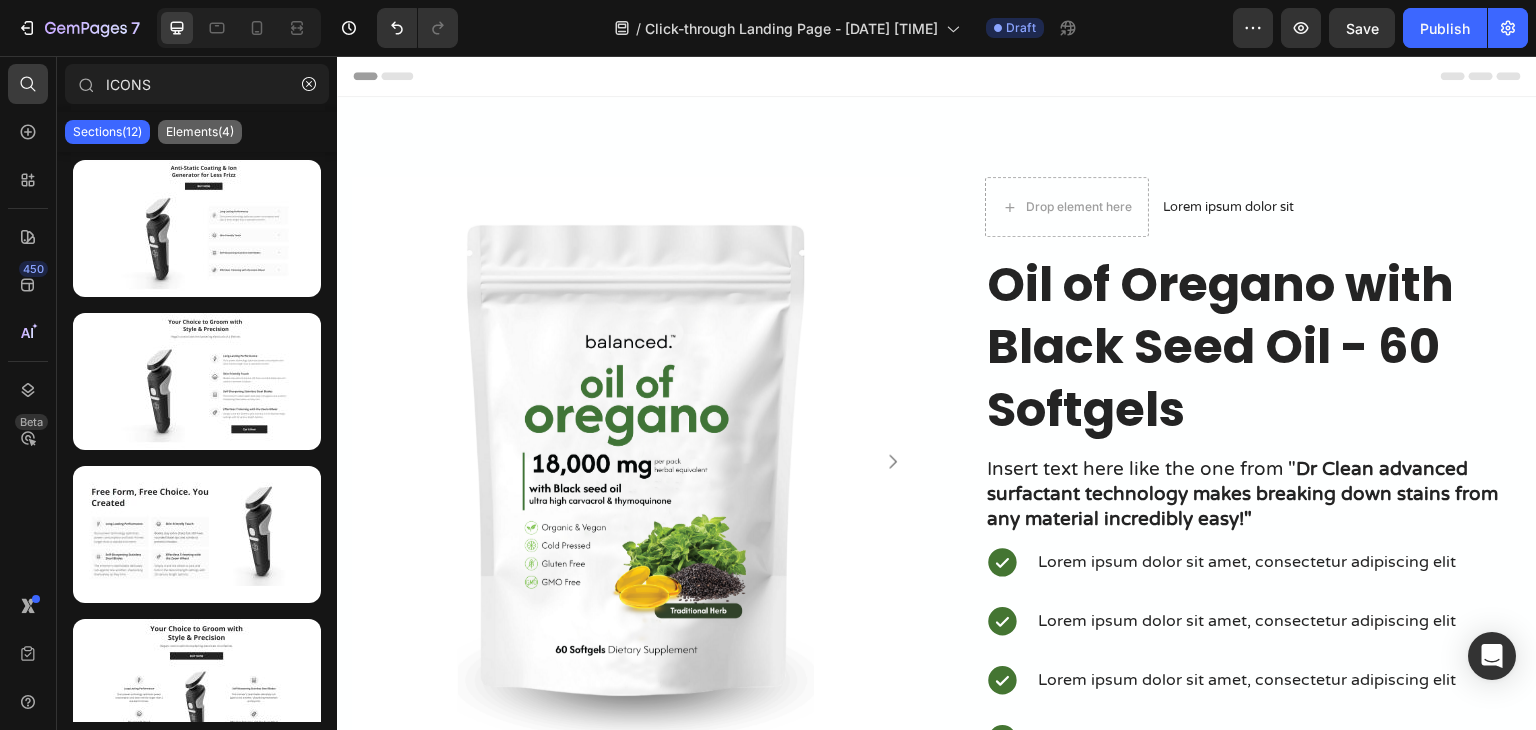 type on "ICONS" 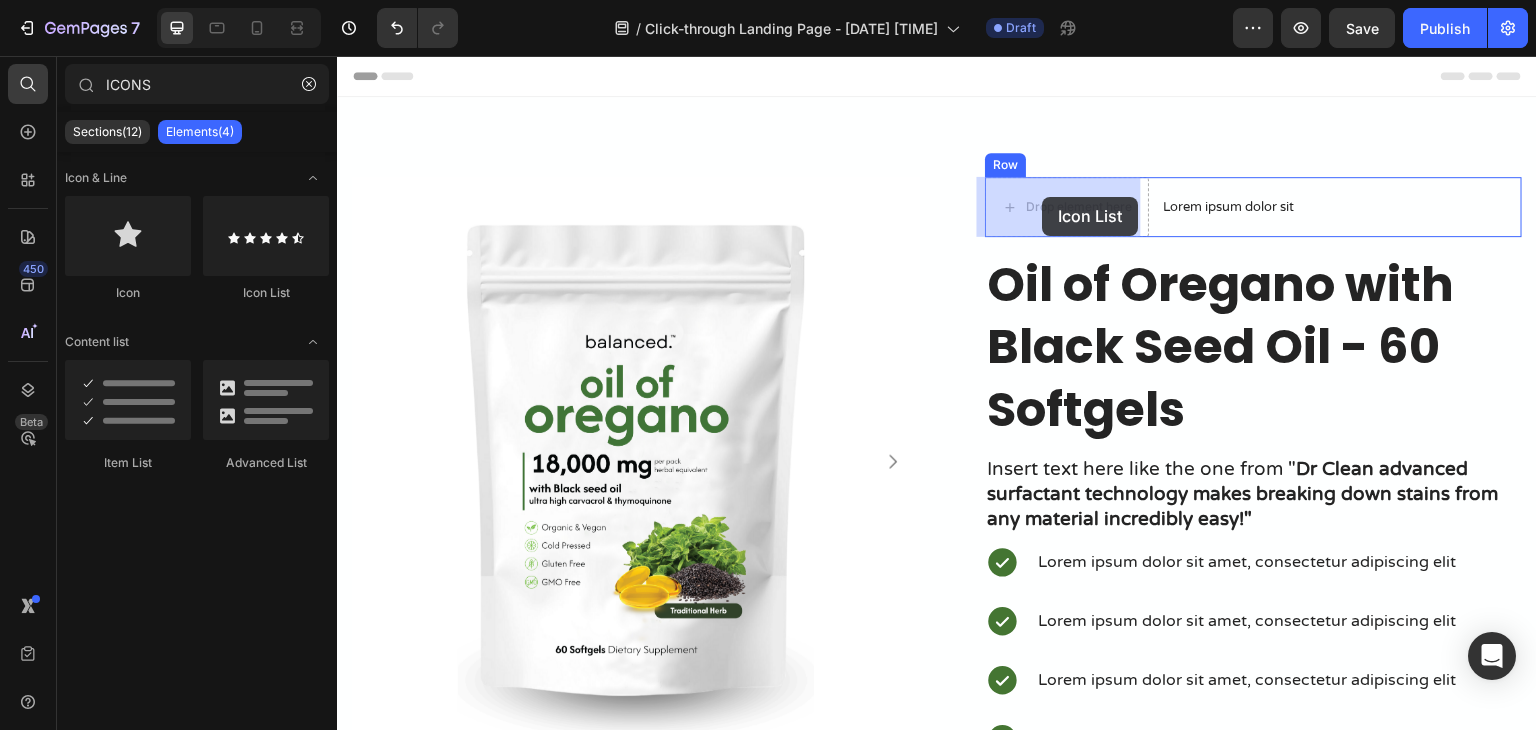 drag, startPoint x: 612, startPoint y: 311, endPoint x: 1043, endPoint y: 197, distance: 445.82172 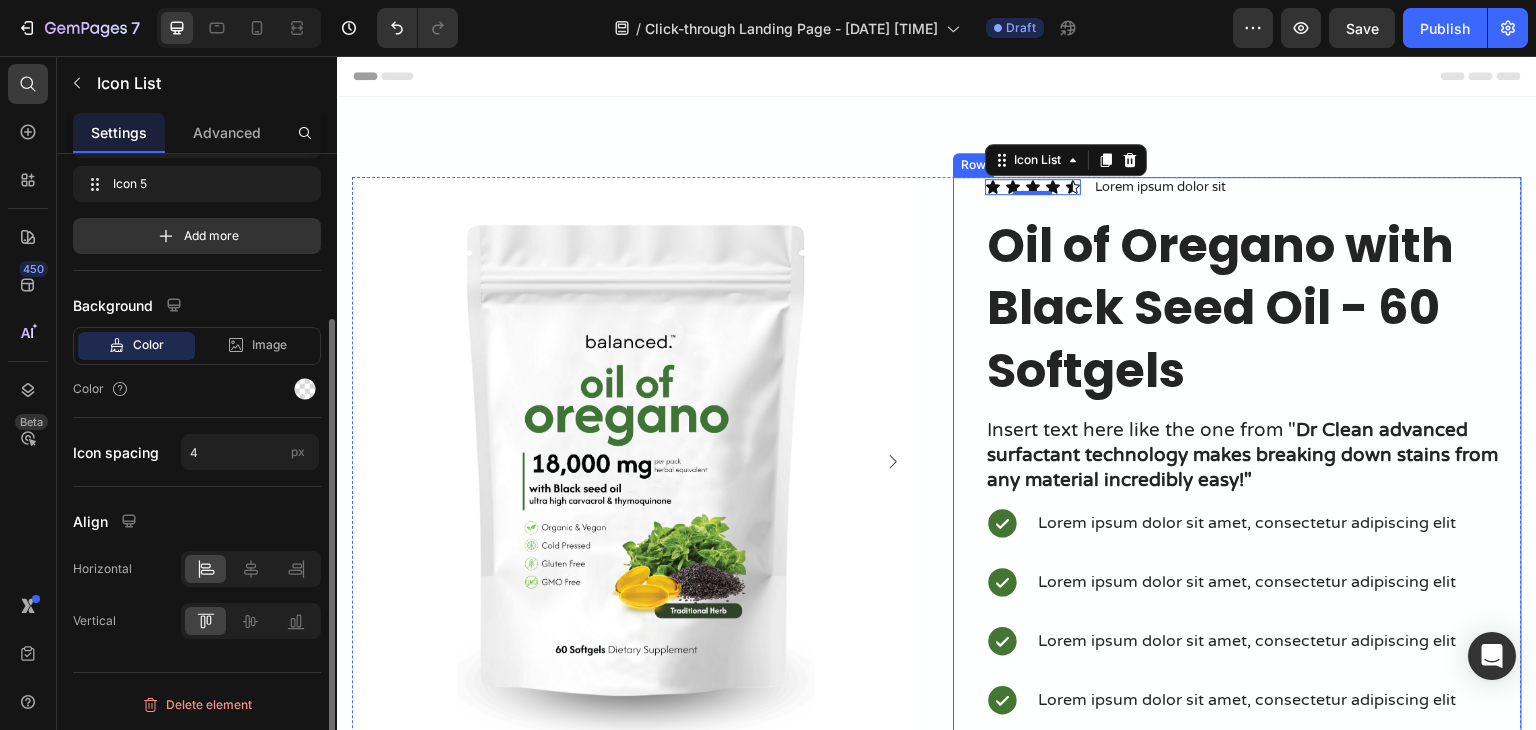 scroll, scrollTop: 0, scrollLeft: 0, axis: both 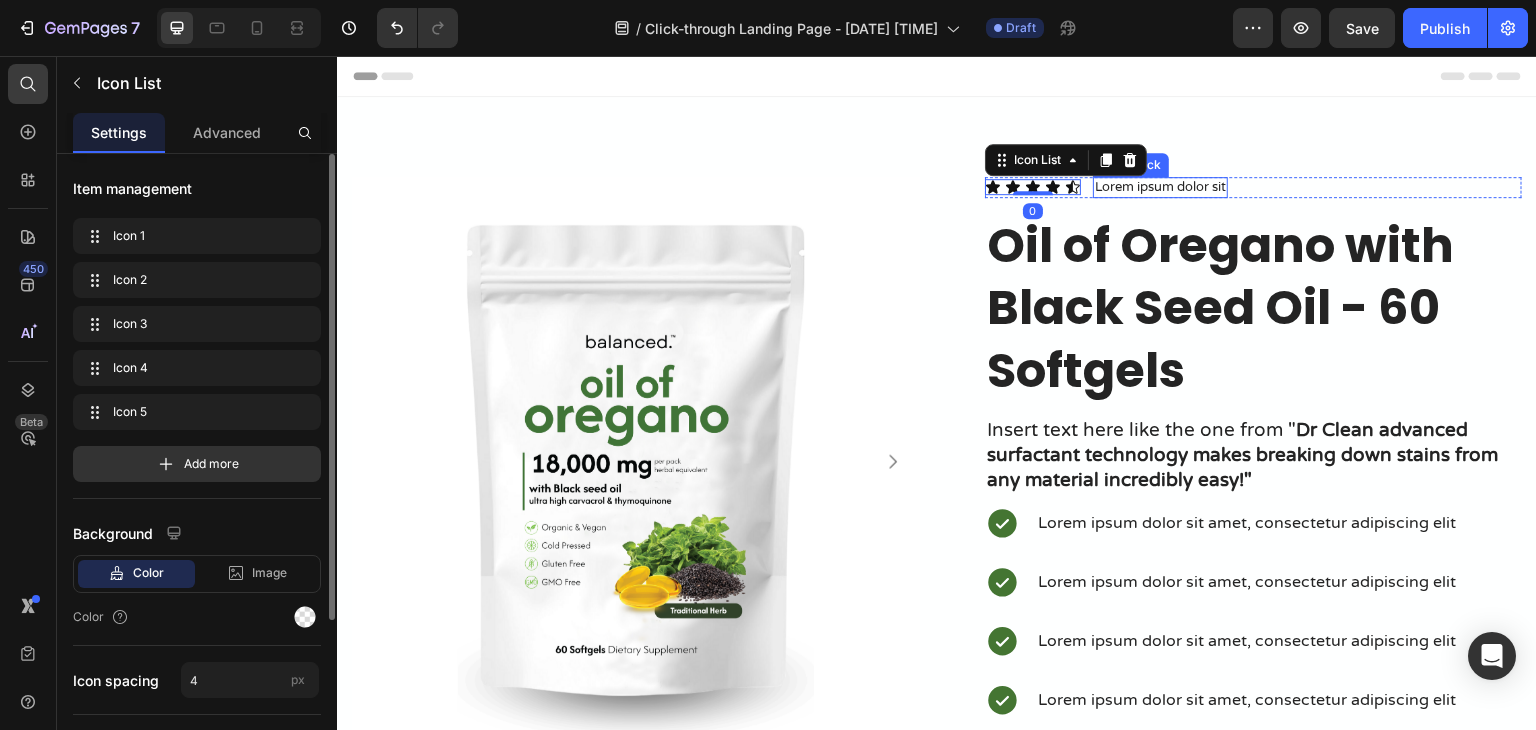 click on "Lorem ipsum dolor sit" at bounding box center [1160, 187] 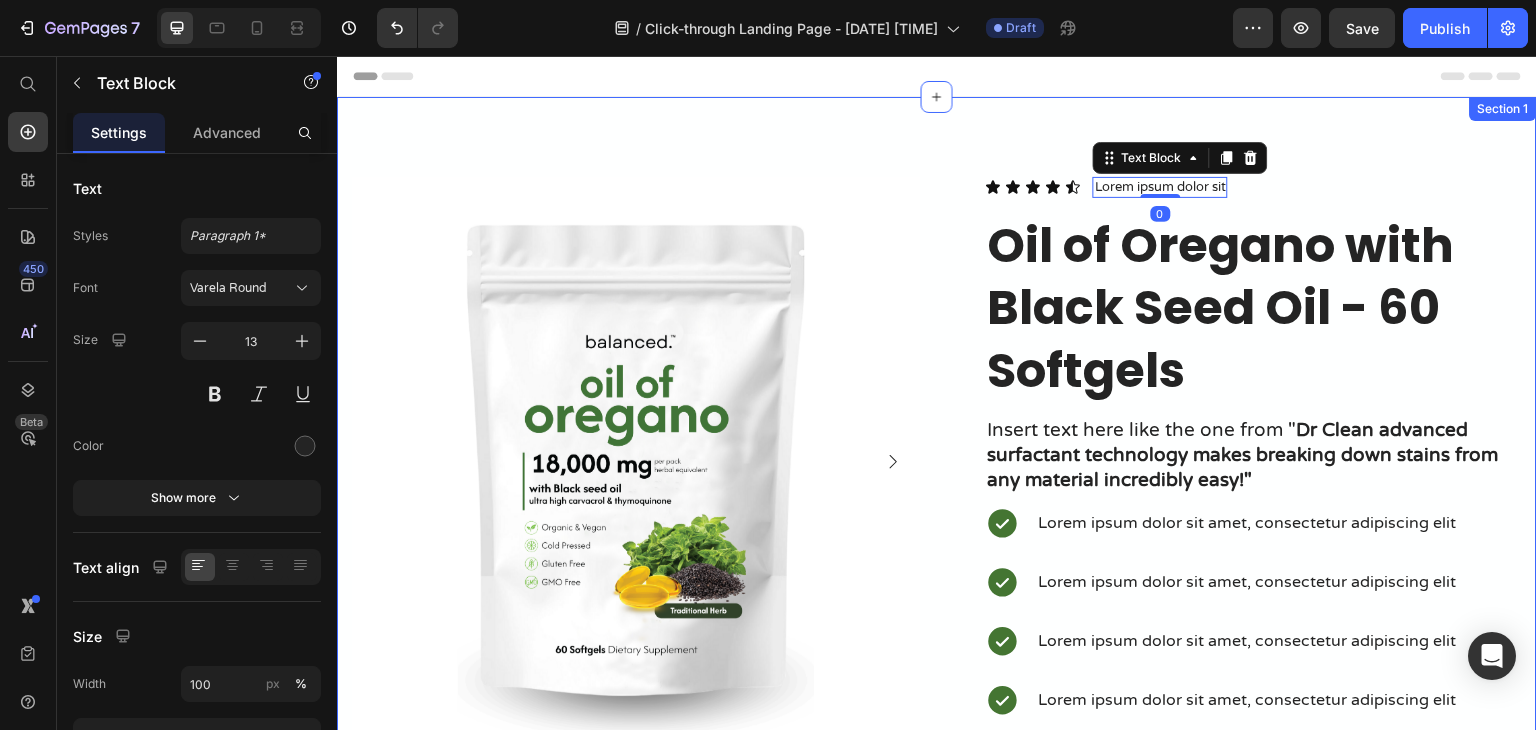 click 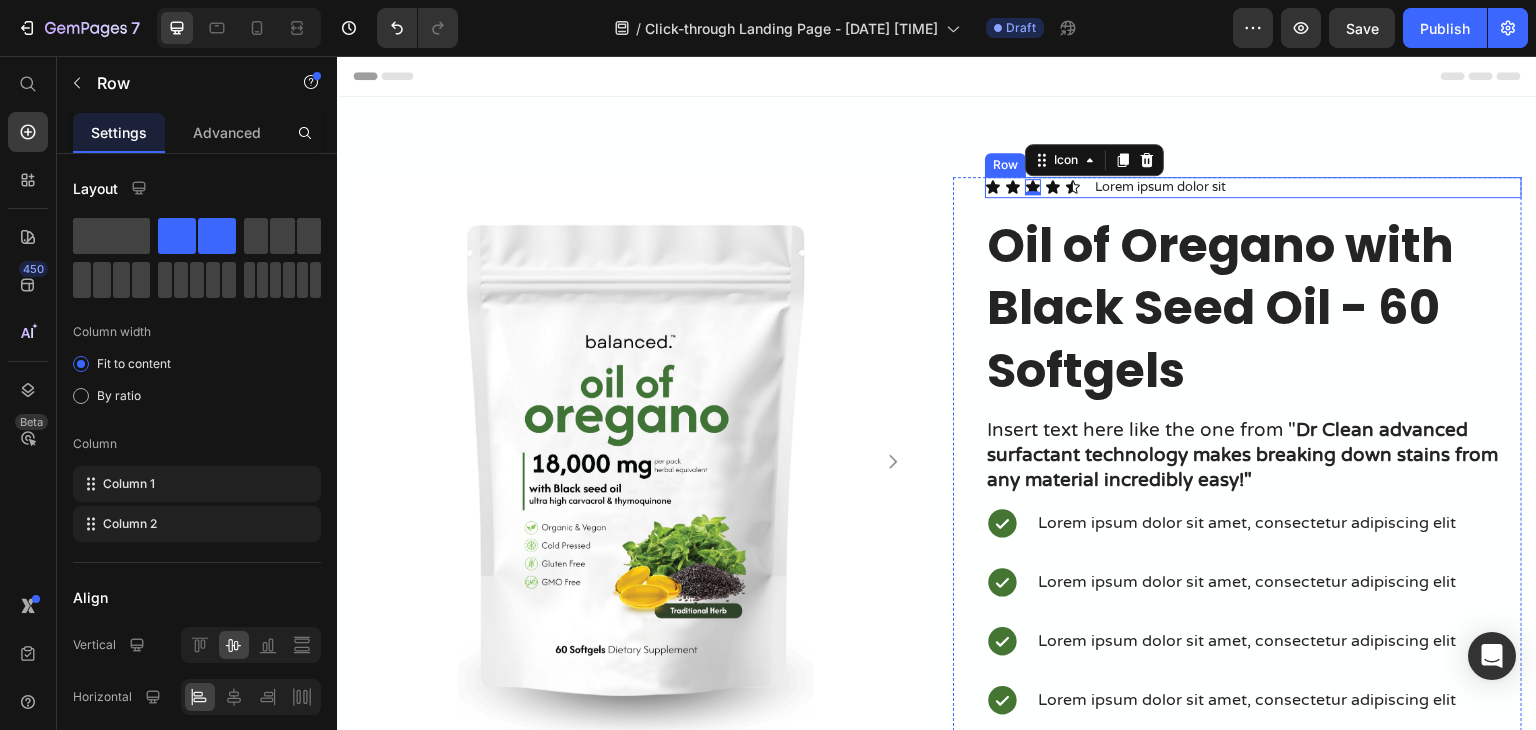 click on "Icon Icon Icon   0 Icon Icon Icon List Lorem ipsum dolor sit Text Block Row" at bounding box center [1253, 187] 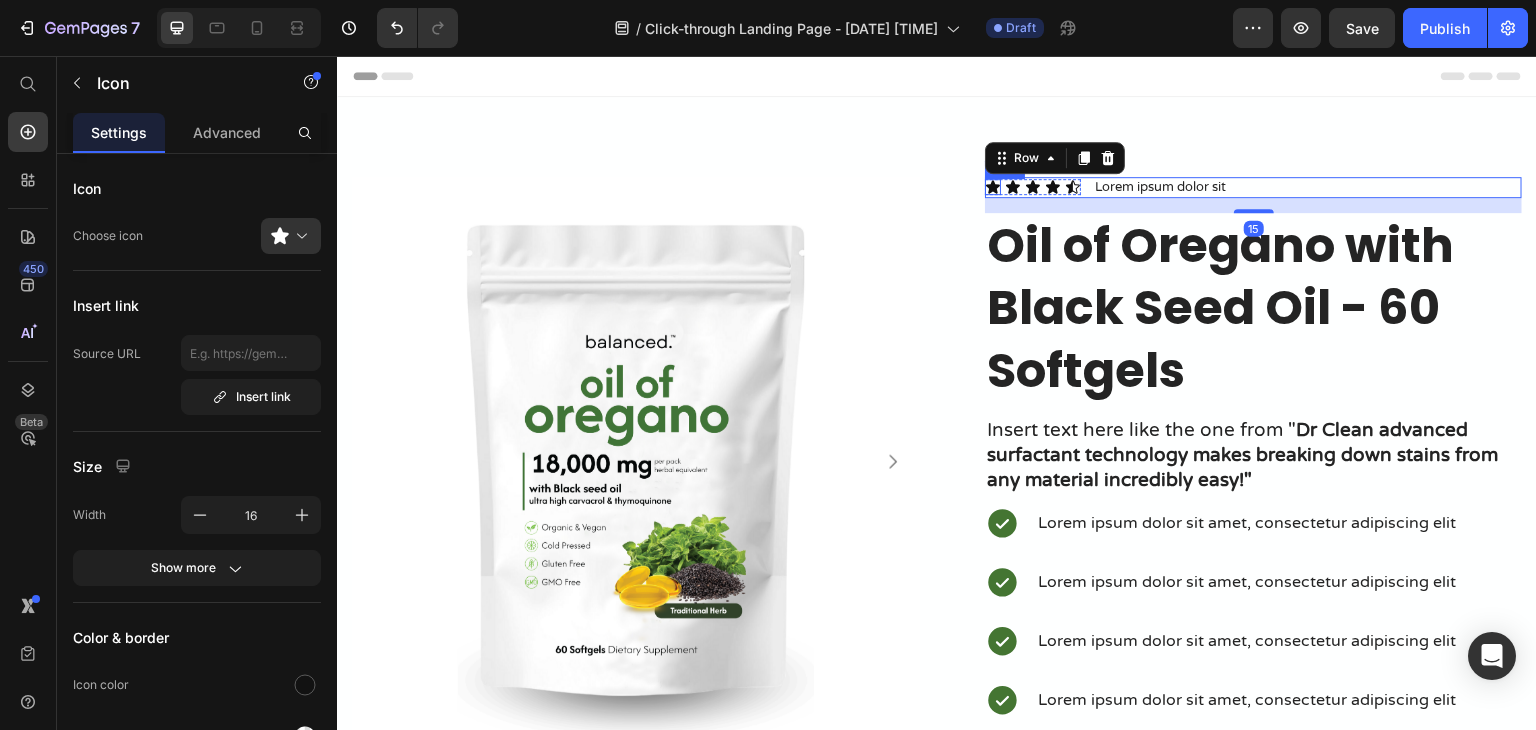 click on "Icon" at bounding box center (993, 187) 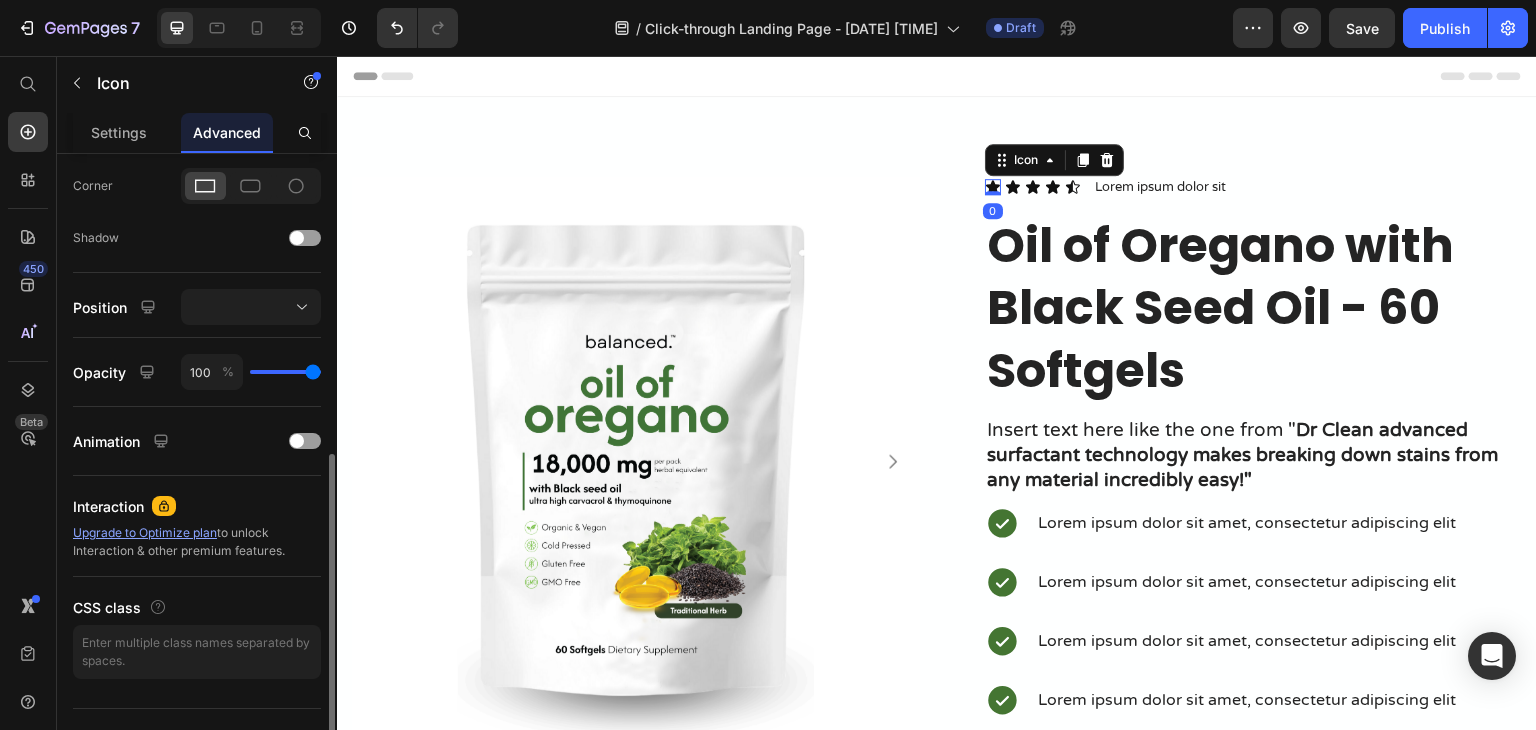 scroll, scrollTop: 634, scrollLeft: 0, axis: vertical 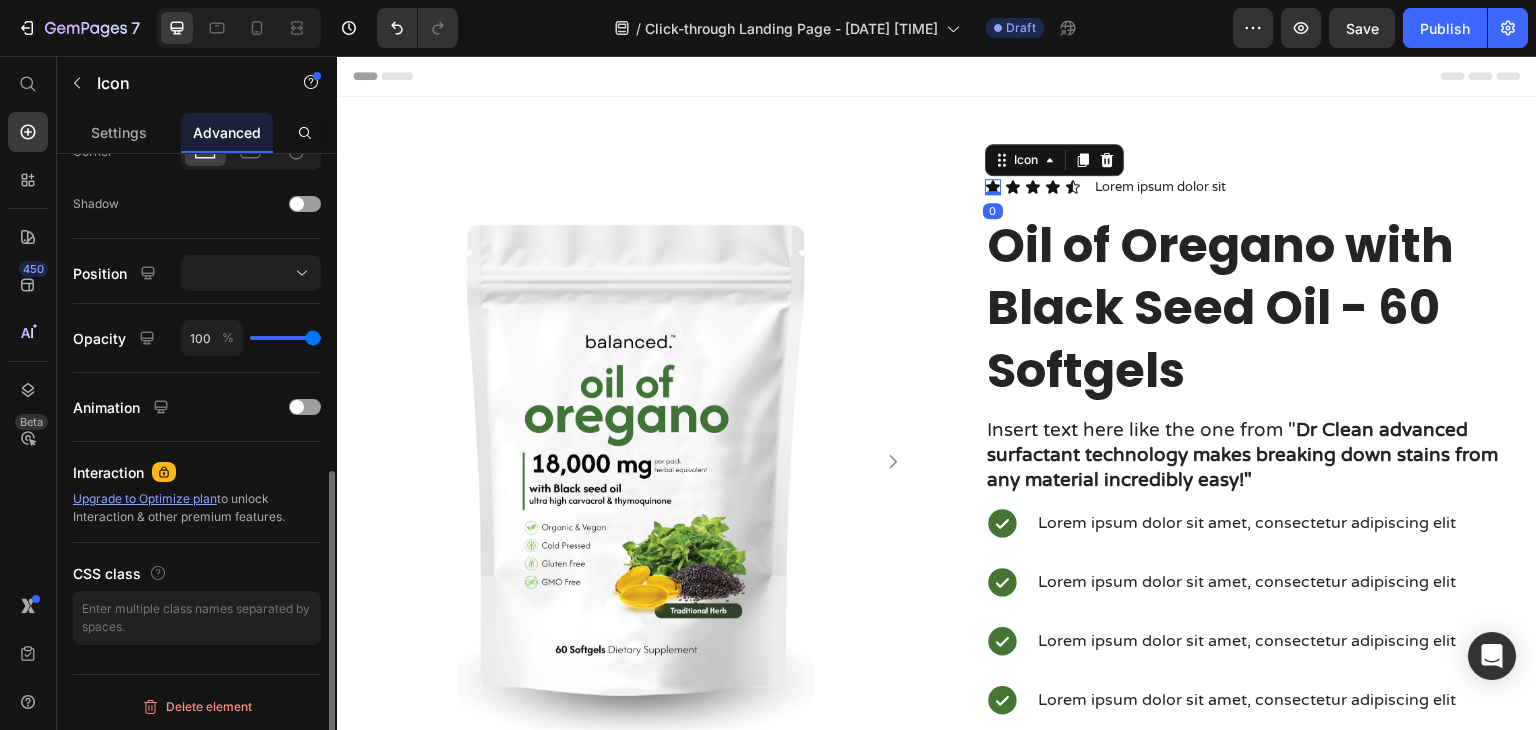 drag, startPoint x: 132, startPoint y: 133, endPoint x: 260, endPoint y: 430, distance: 323.40842 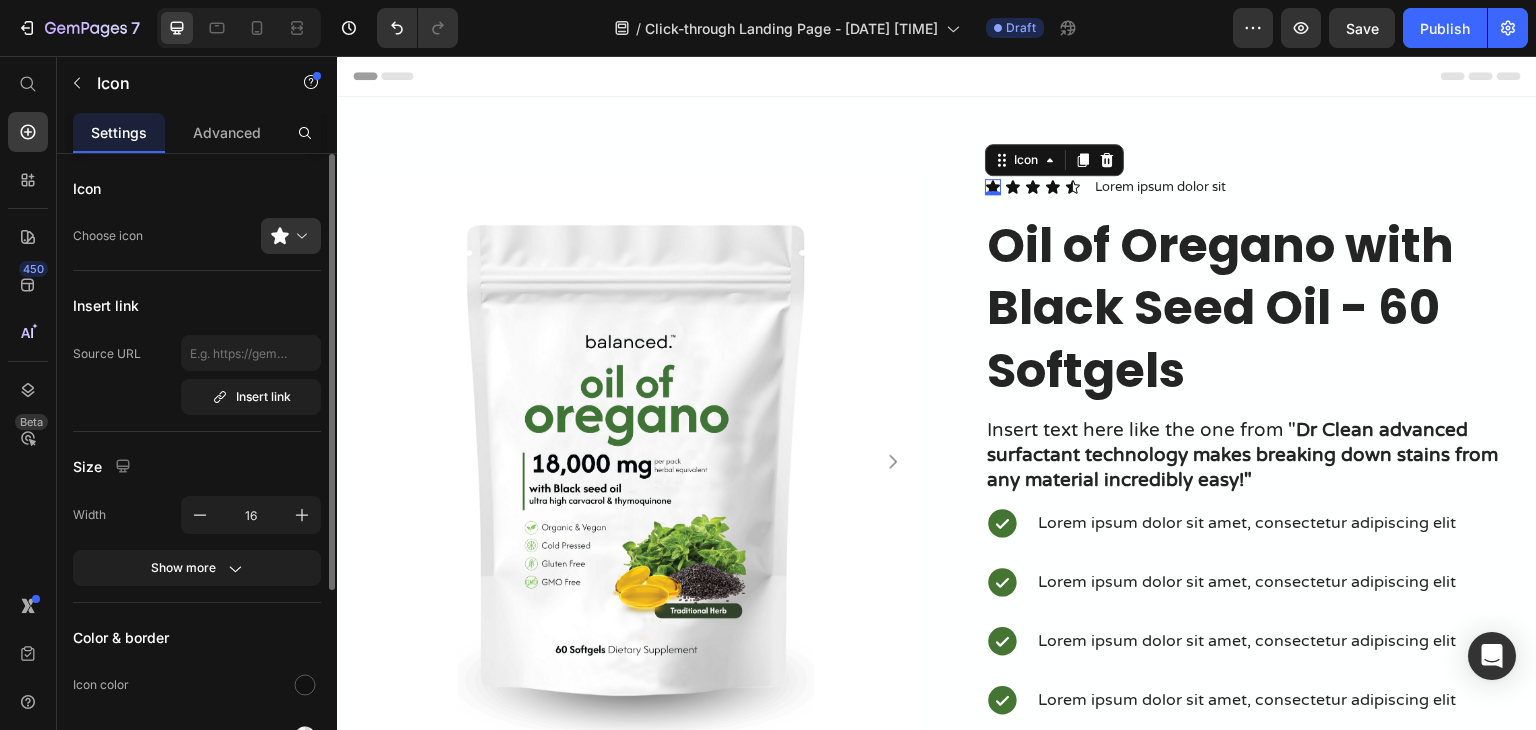 scroll, scrollTop: 288, scrollLeft: 0, axis: vertical 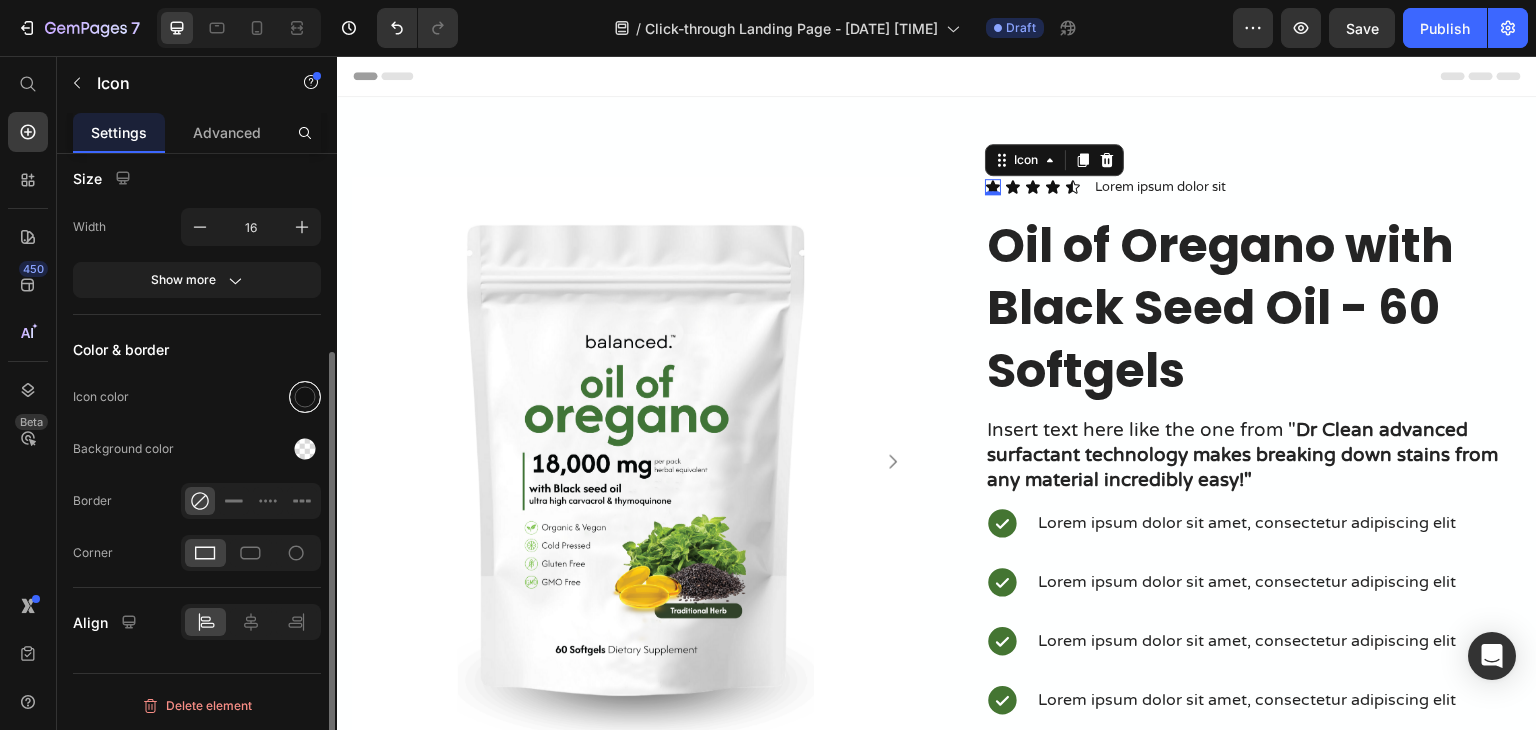 click at bounding box center (305, 397) 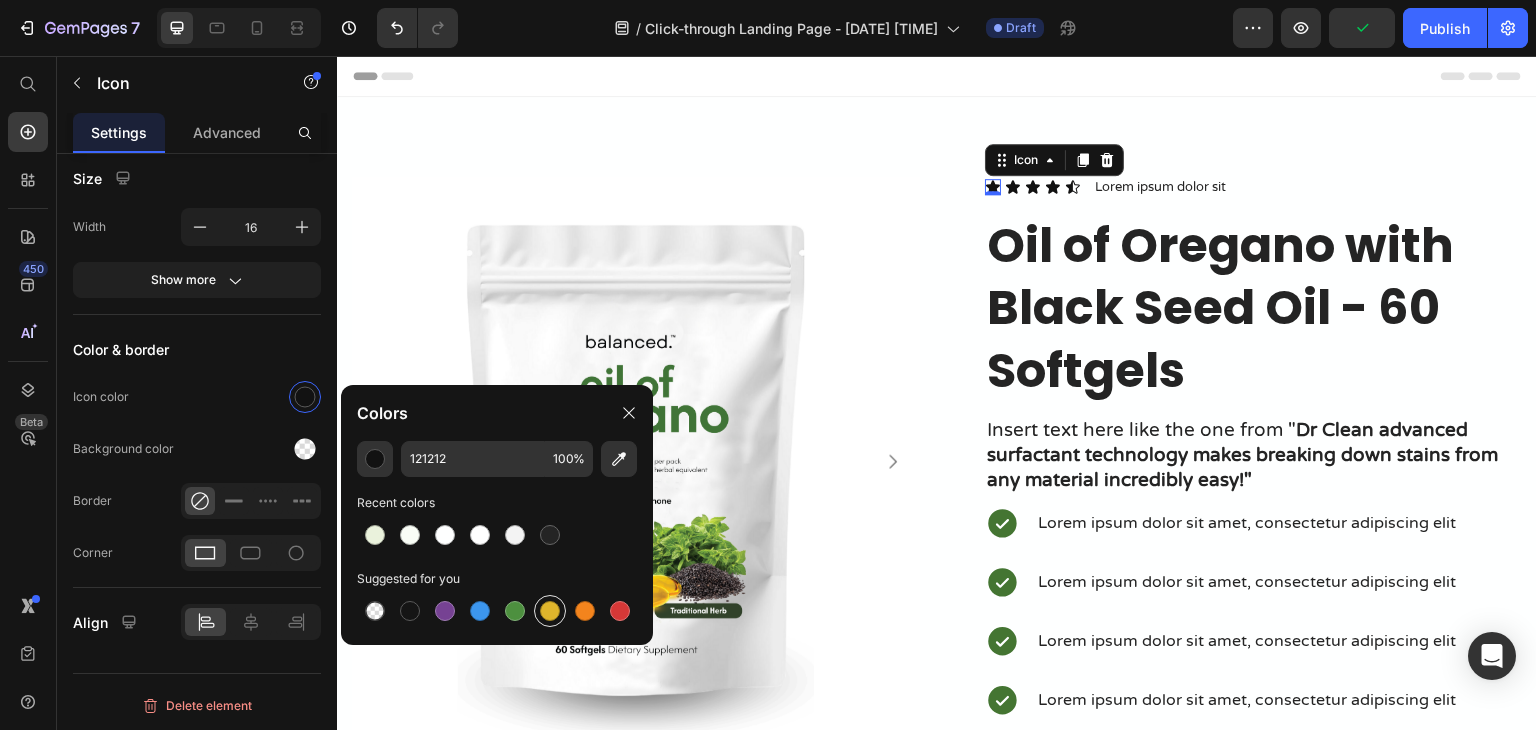 click at bounding box center (550, 611) 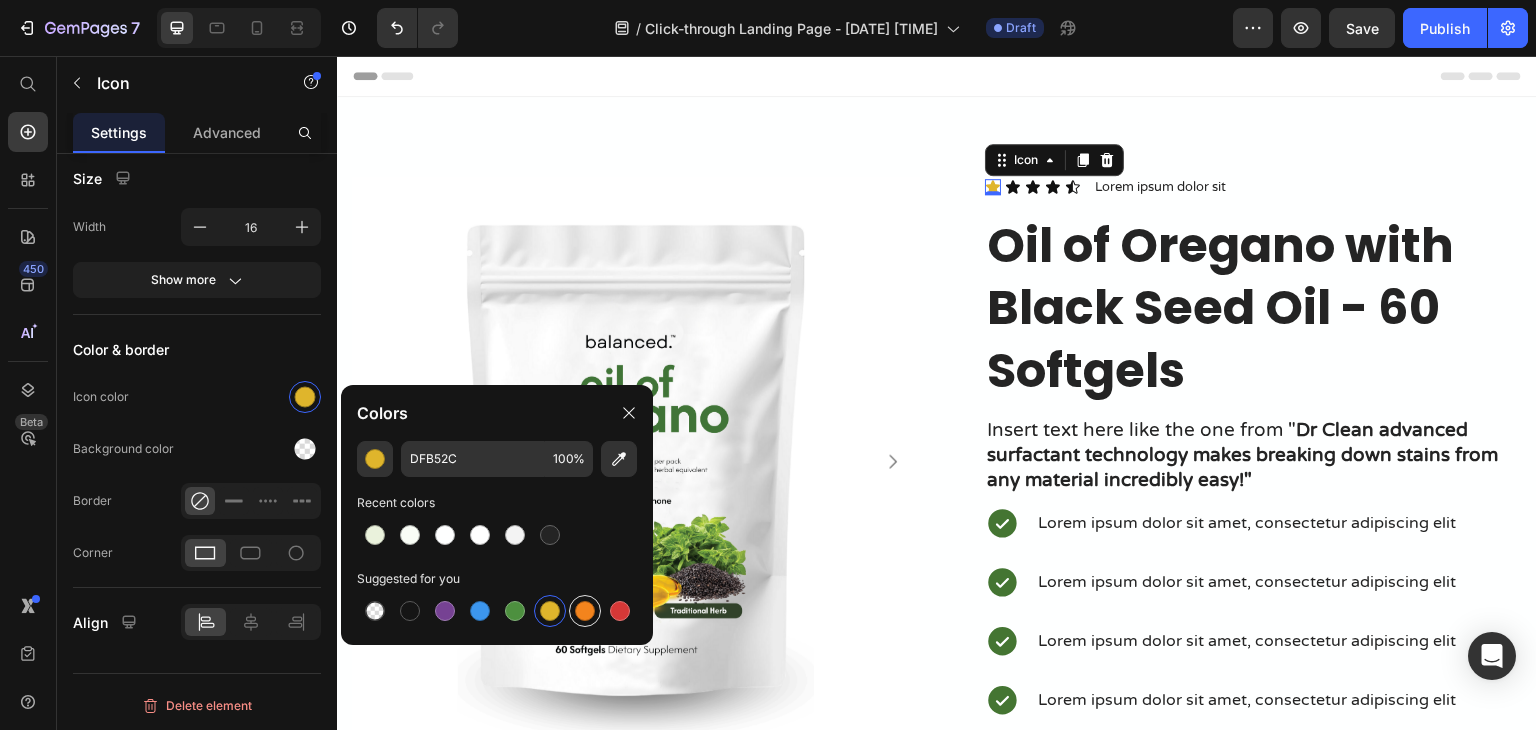 click at bounding box center [585, 611] 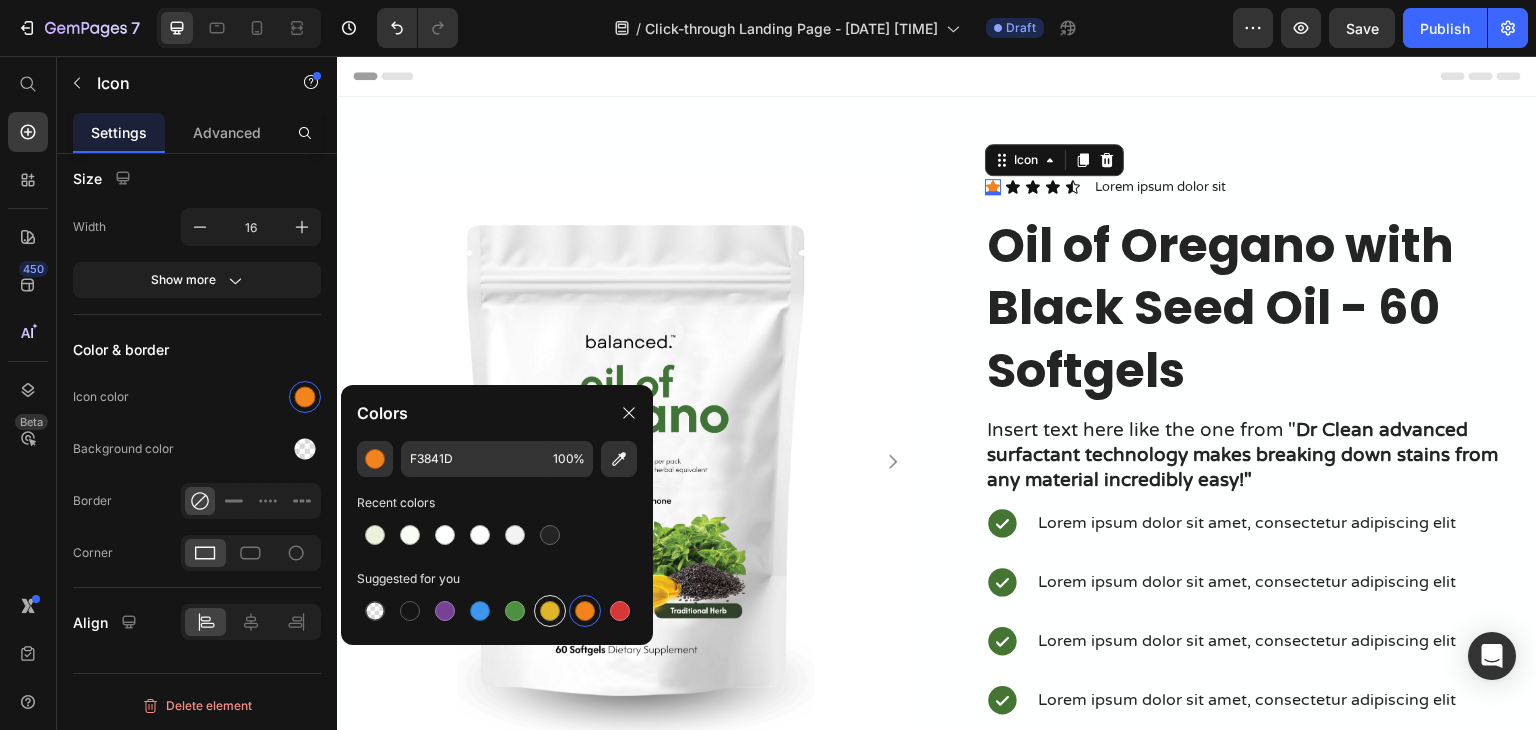 click at bounding box center [550, 611] 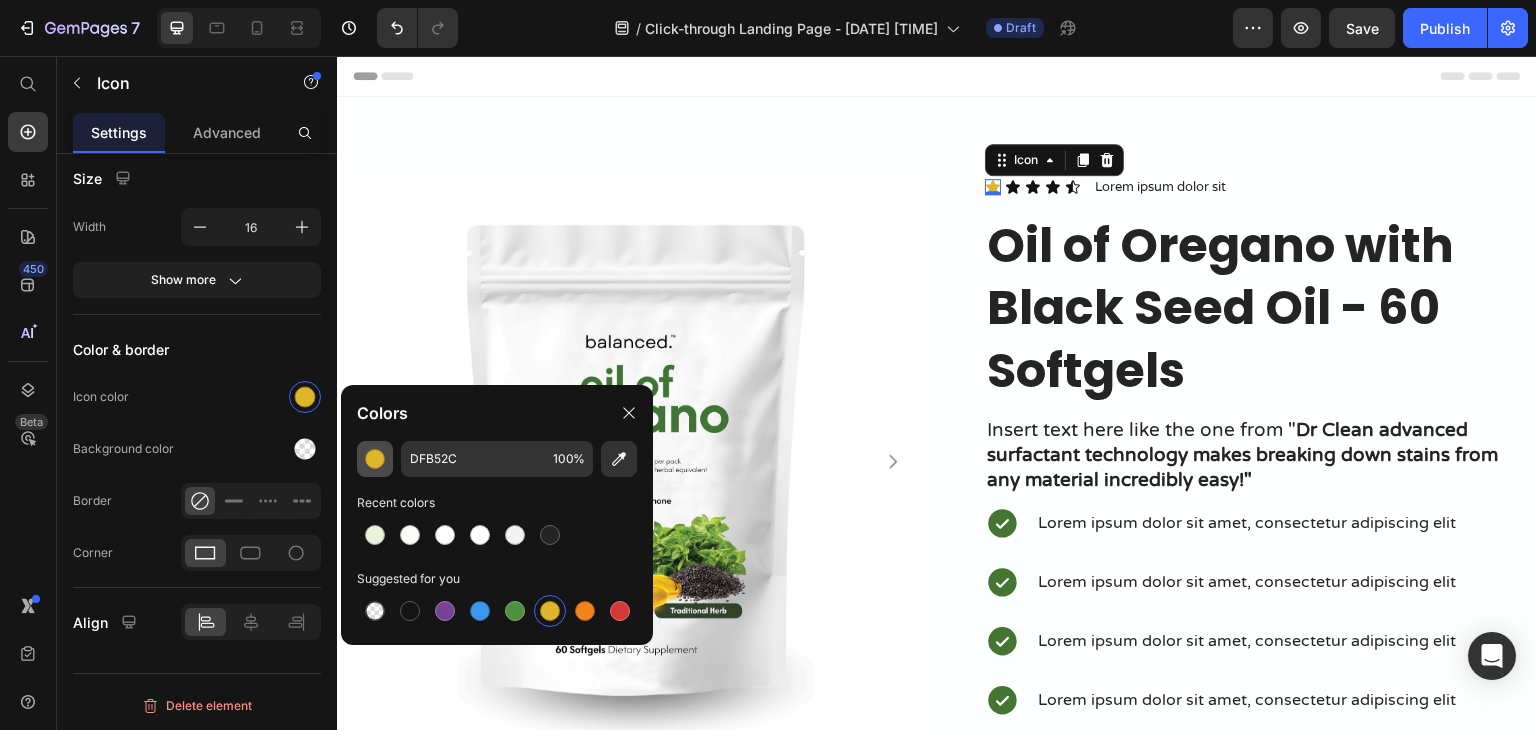 click at bounding box center [375, 459] 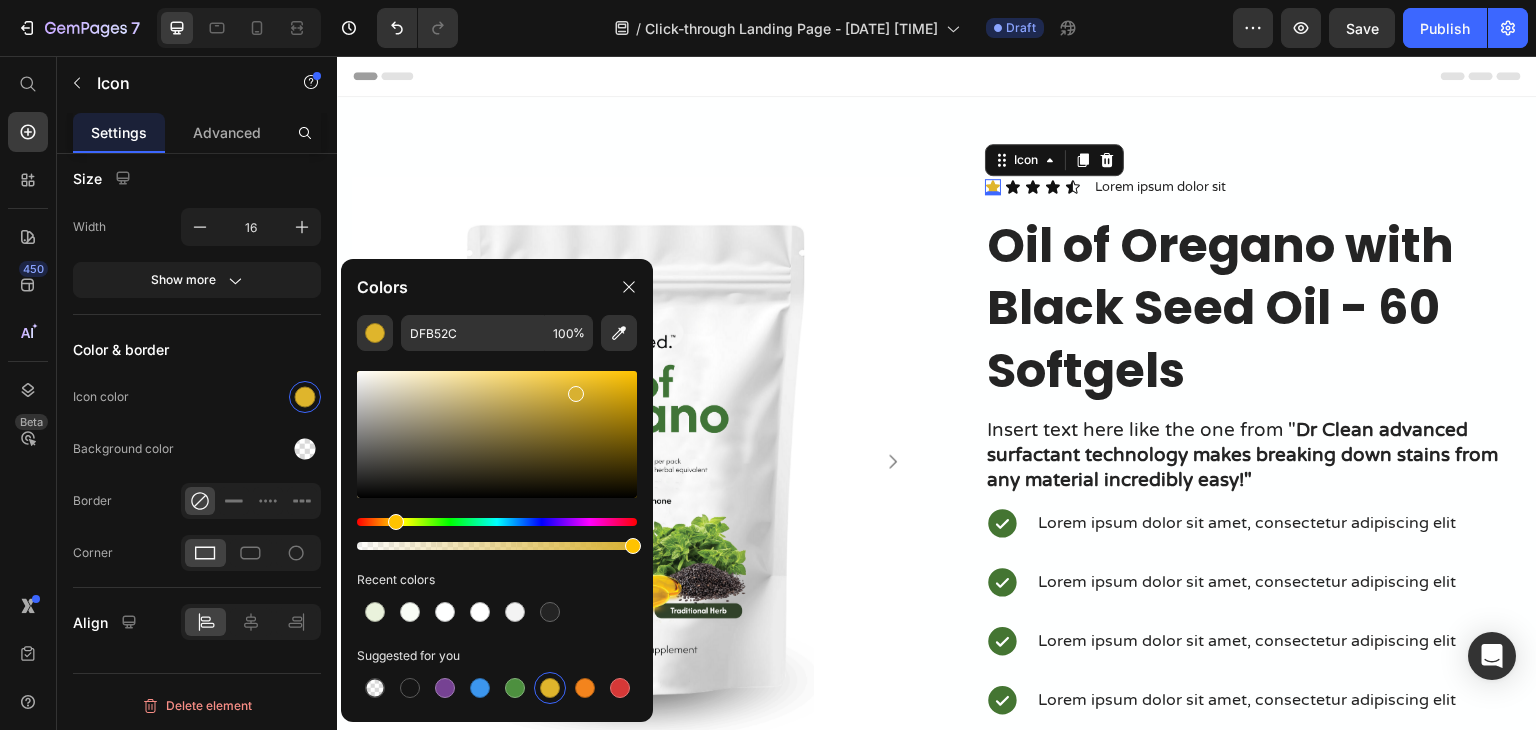 click at bounding box center [497, 434] 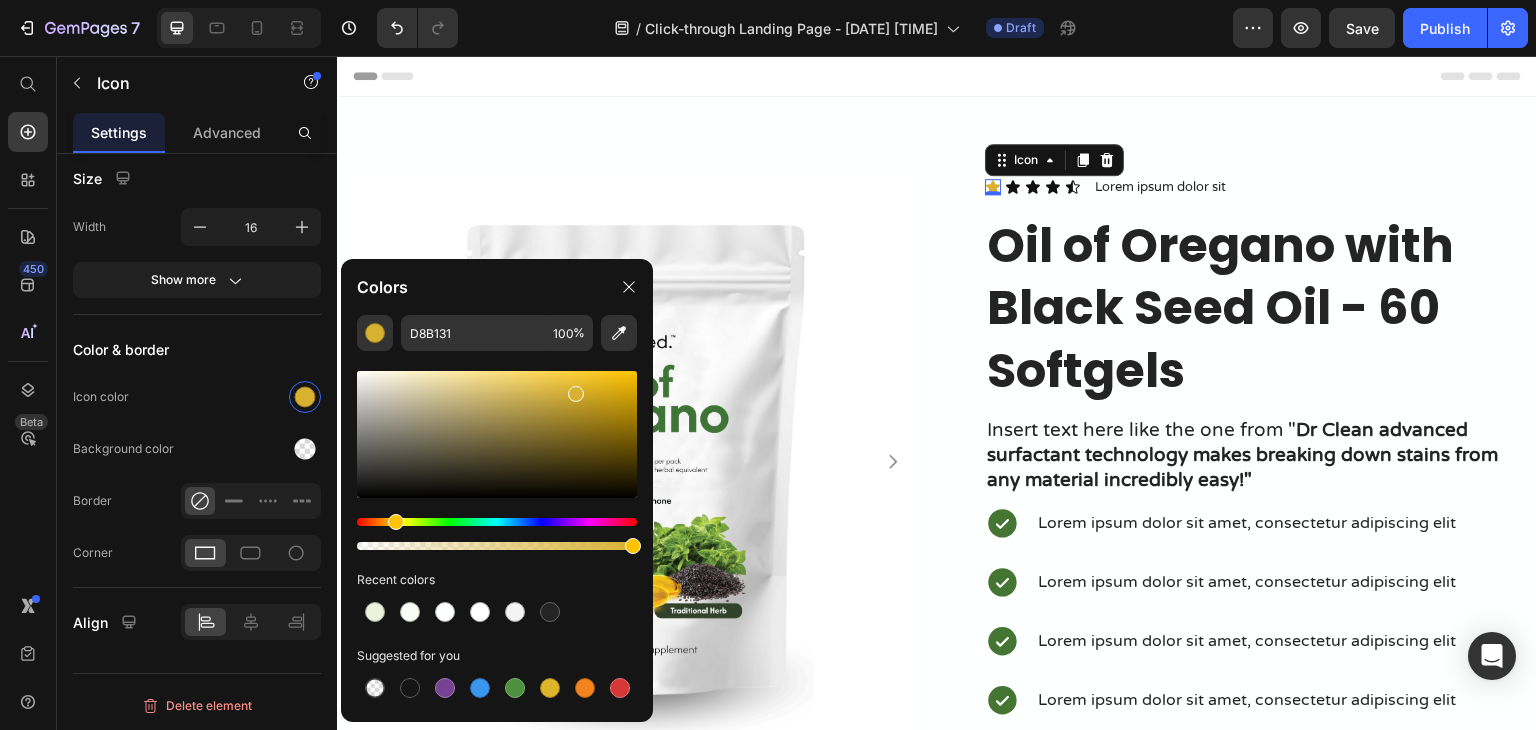 click at bounding box center [497, 460] 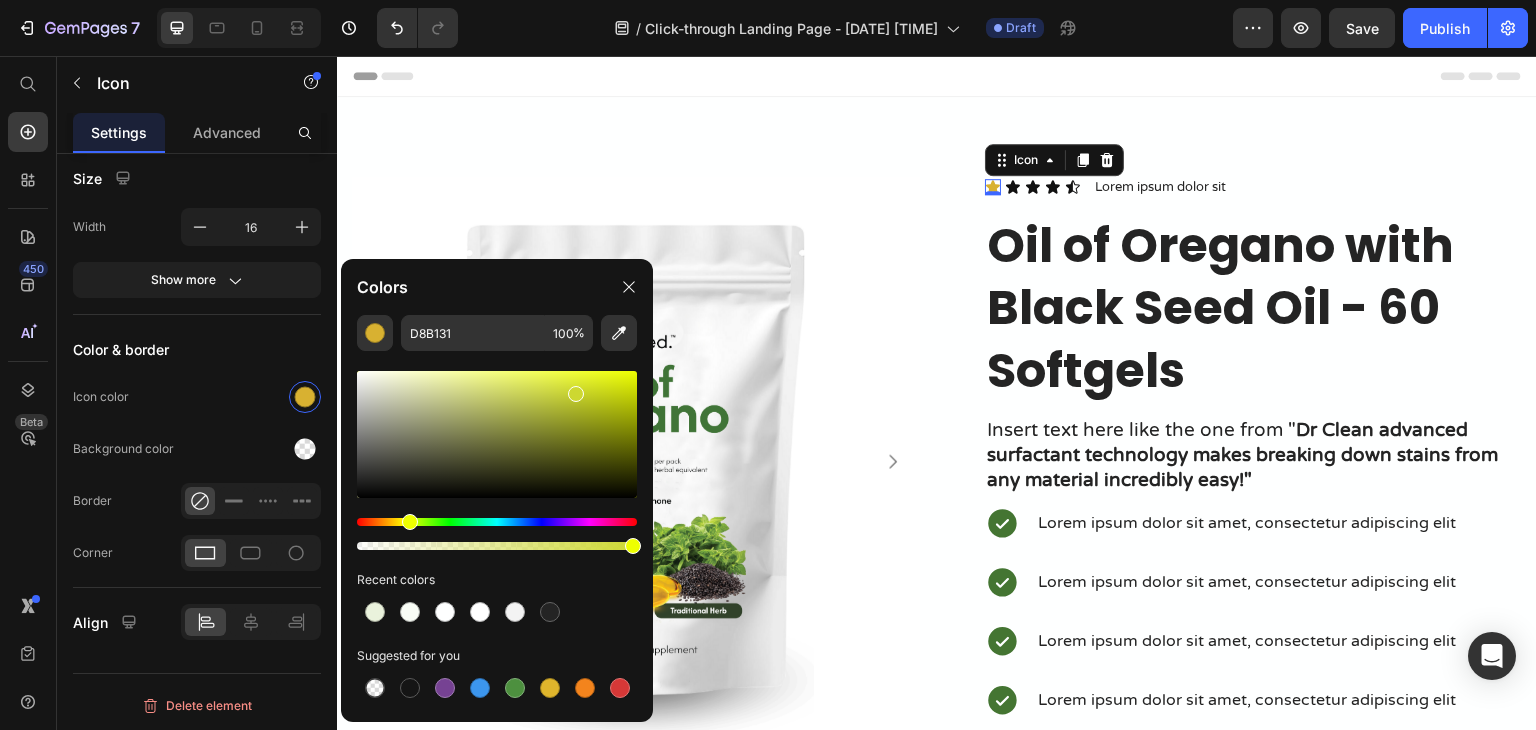 drag, startPoint x: 394, startPoint y: 523, endPoint x: 407, endPoint y: 522, distance: 13.038404 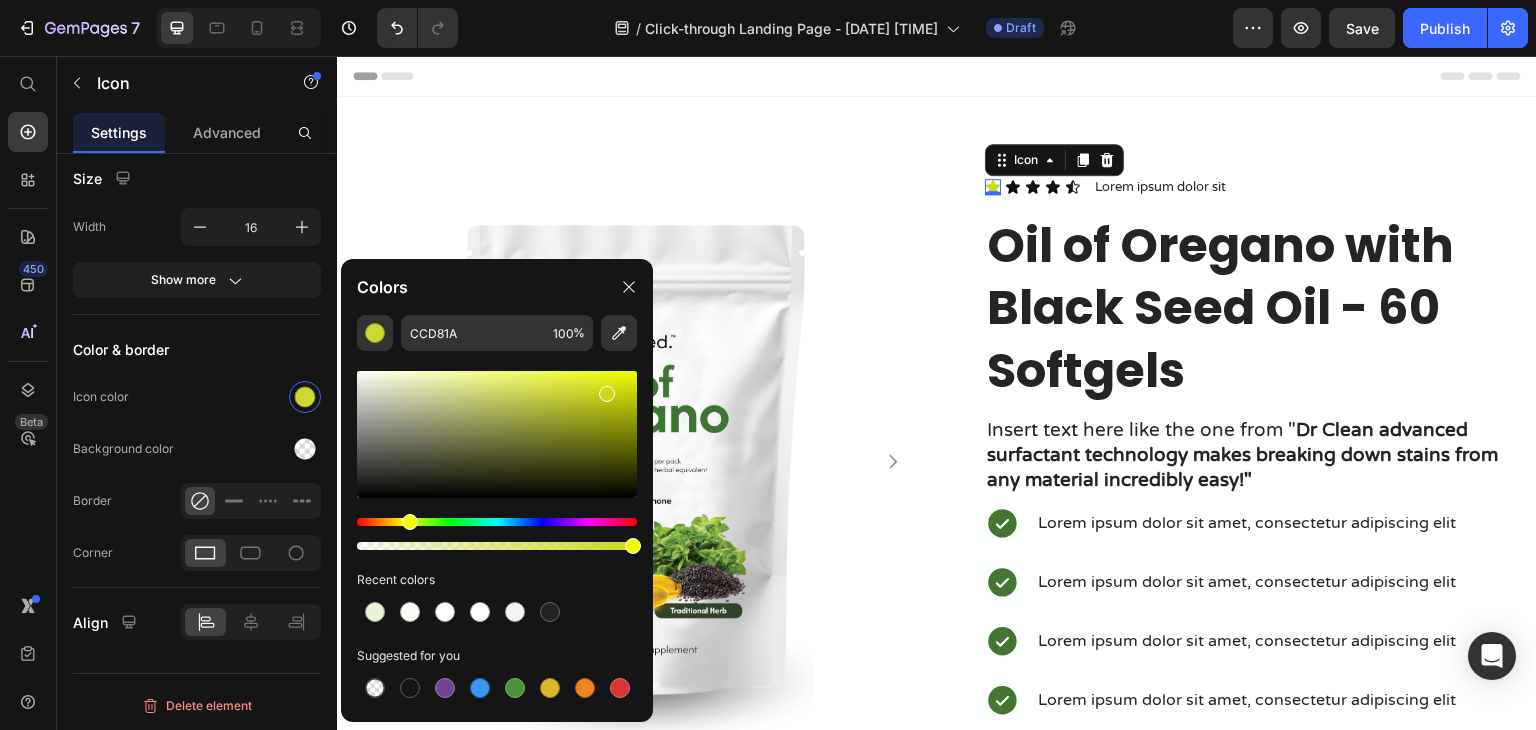 drag, startPoint x: 556, startPoint y: 400, endPoint x: 585, endPoint y: 439, distance: 48.60041 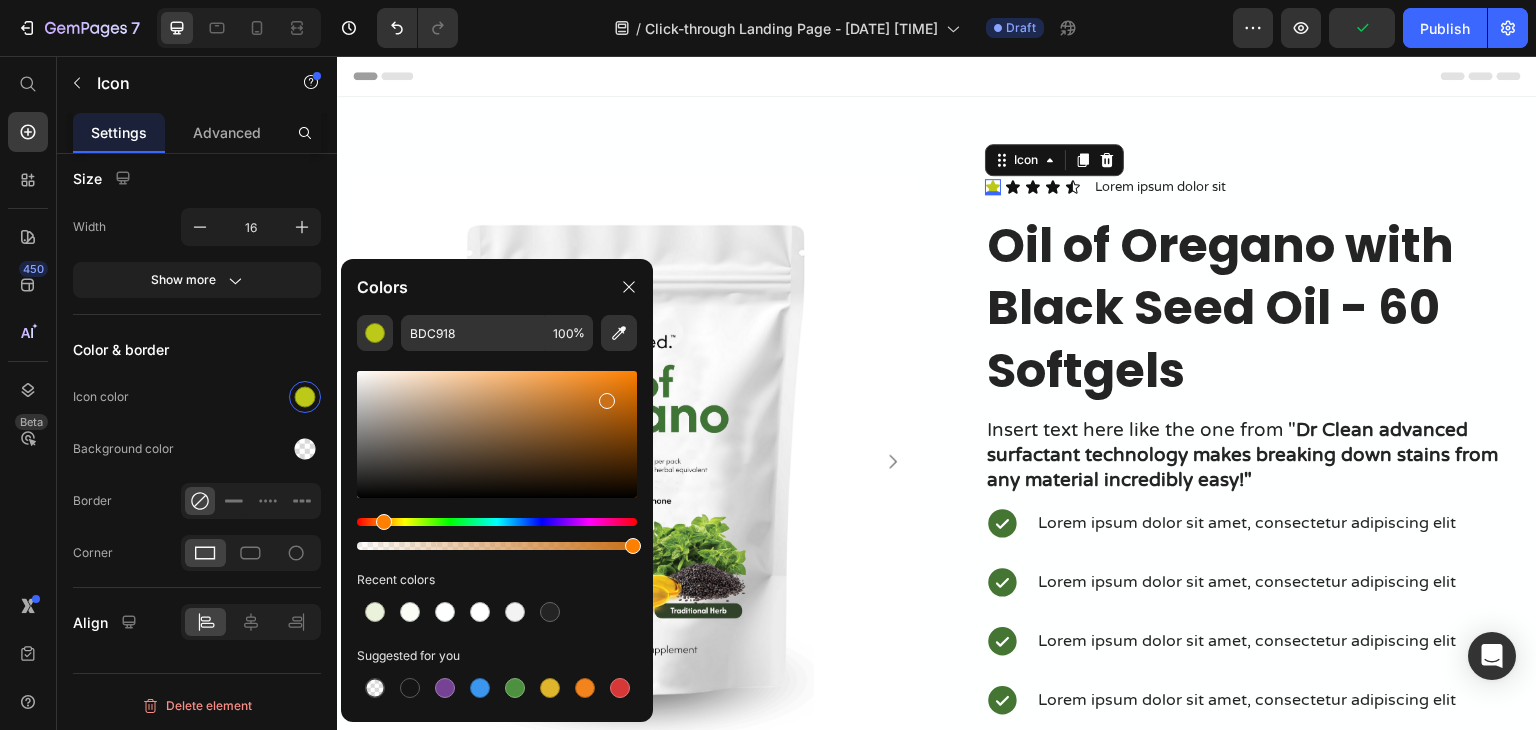 click at bounding box center (384, 522) 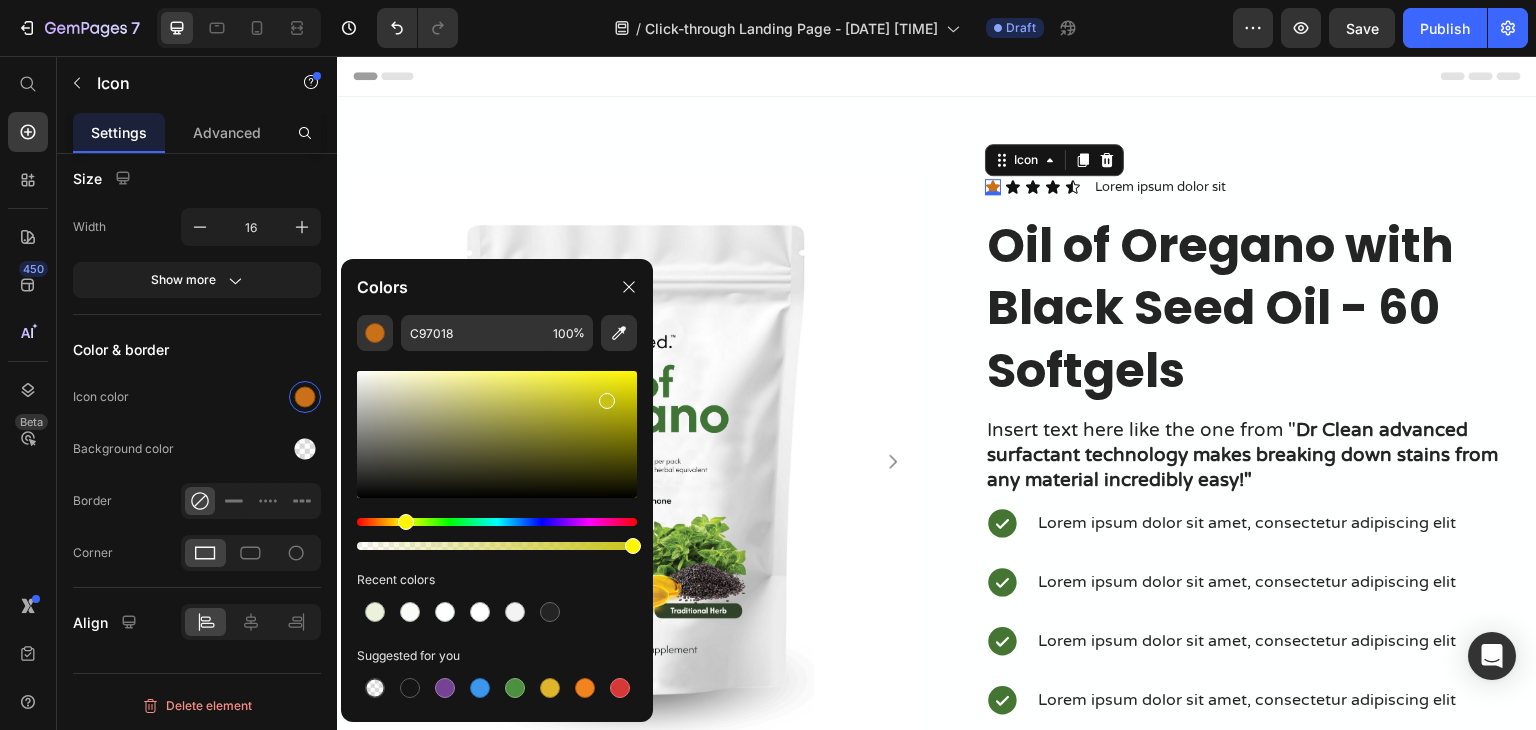 drag, startPoint x: 384, startPoint y: 522, endPoint x: 403, endPoint y: 521, distance: 19.026299 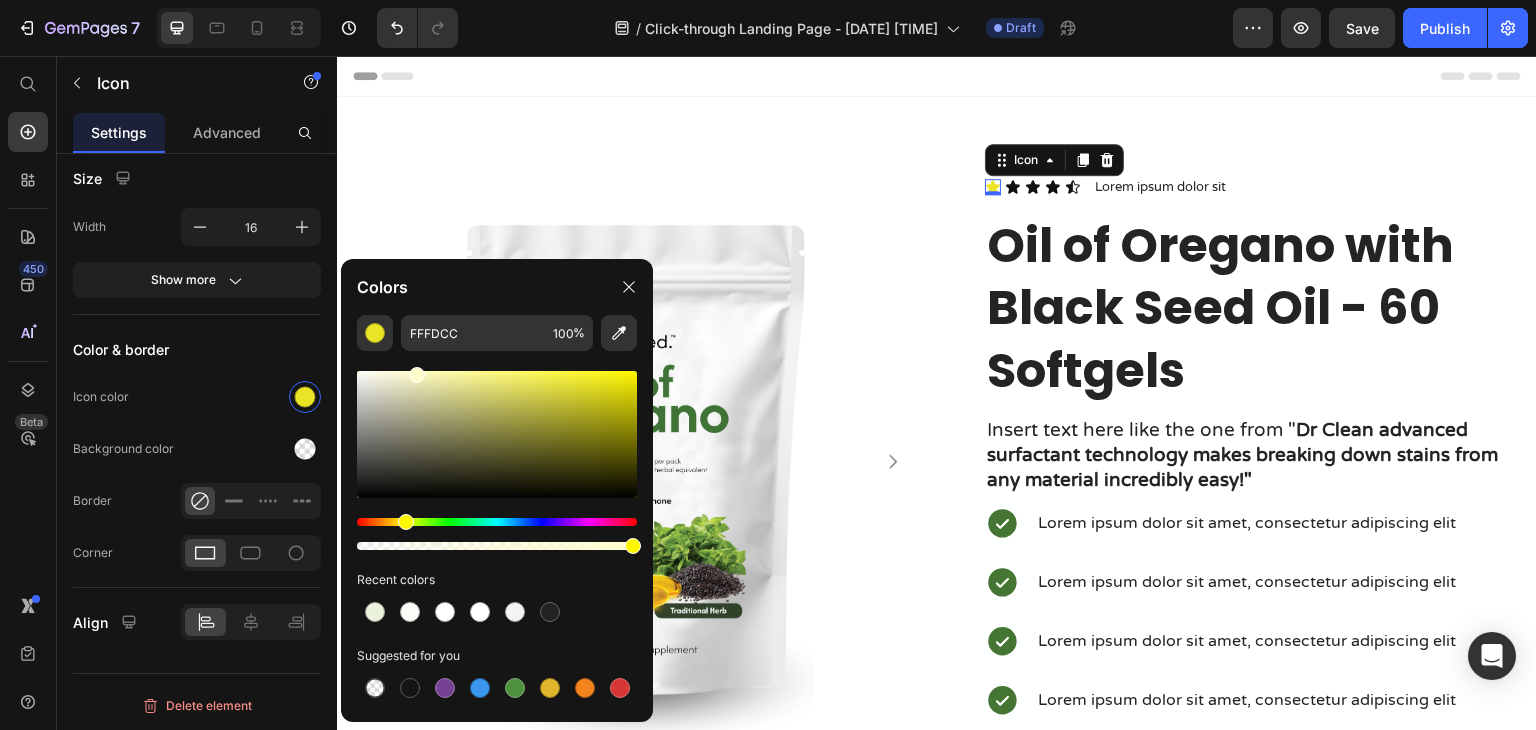 drag, startPoint x: 581, startPoint y: 399, endPoint x: 414, endPoint y: 364, distance: 170.62825 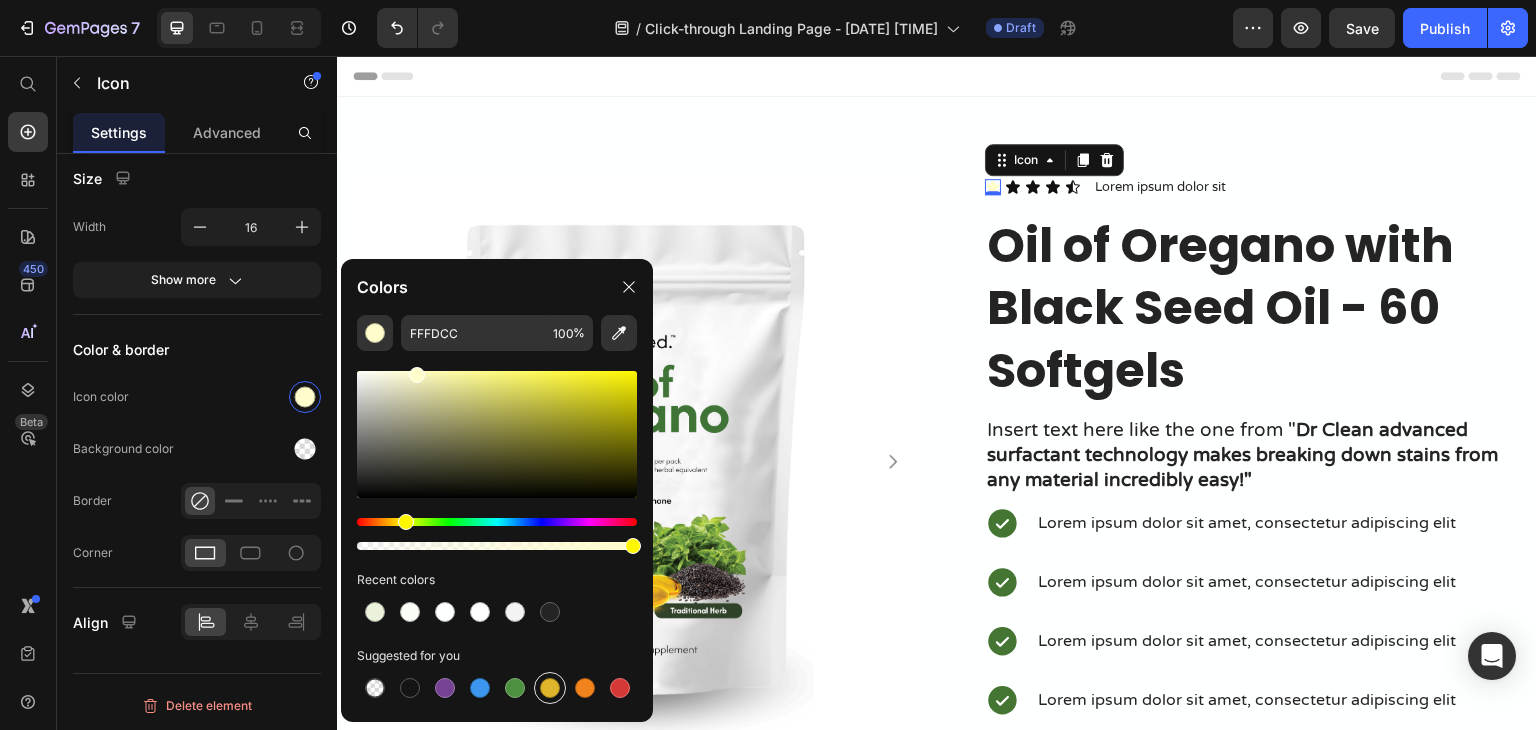 click at bounding box center (550, 688) 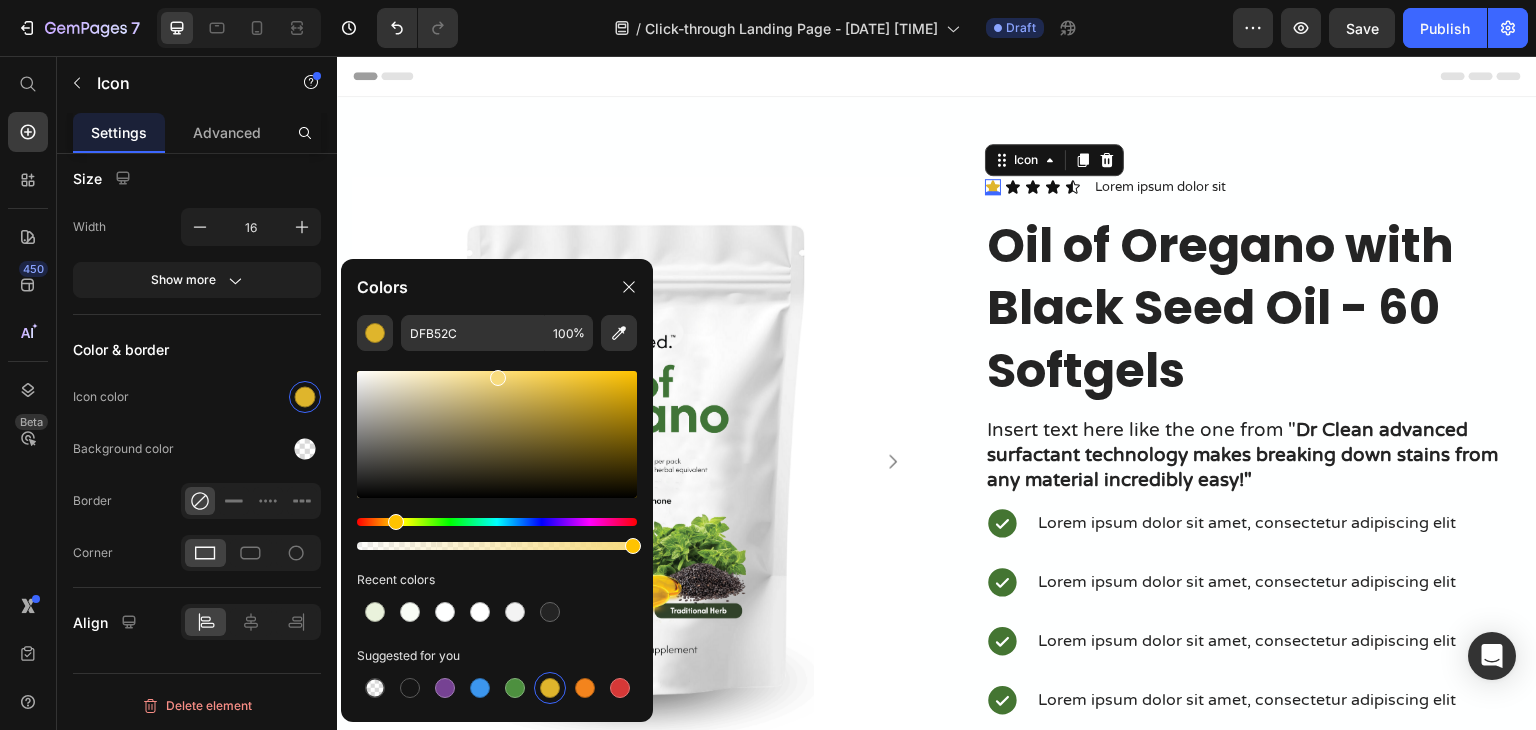 drag, startPoint x: 585, startPoint y: 390, endPoint x: 493, endPoint y: 374, distance: 93.38094 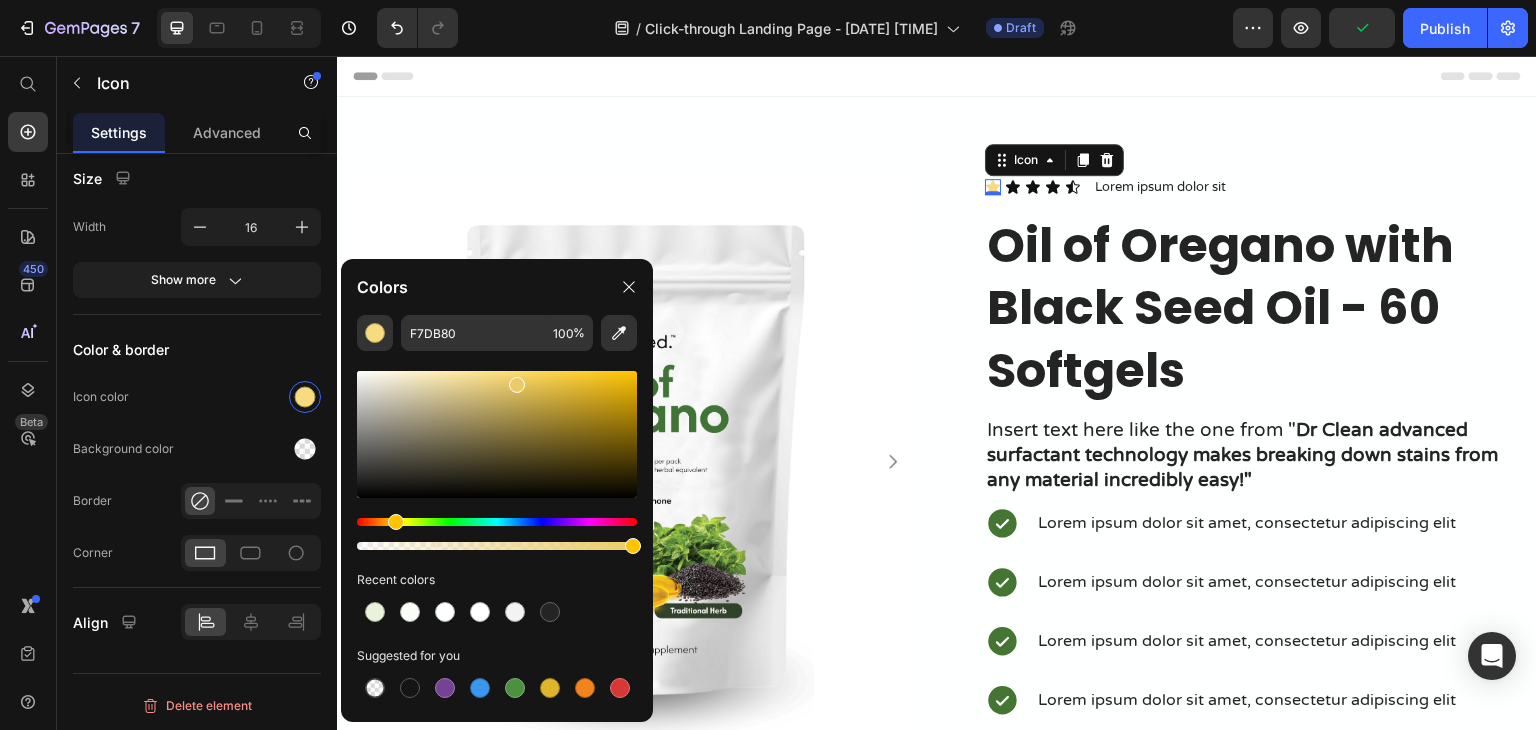 drag, startPoint x: 501, startPoint y: 383, endPoint x: 514, endPoint y: 381, distance: 13.152946 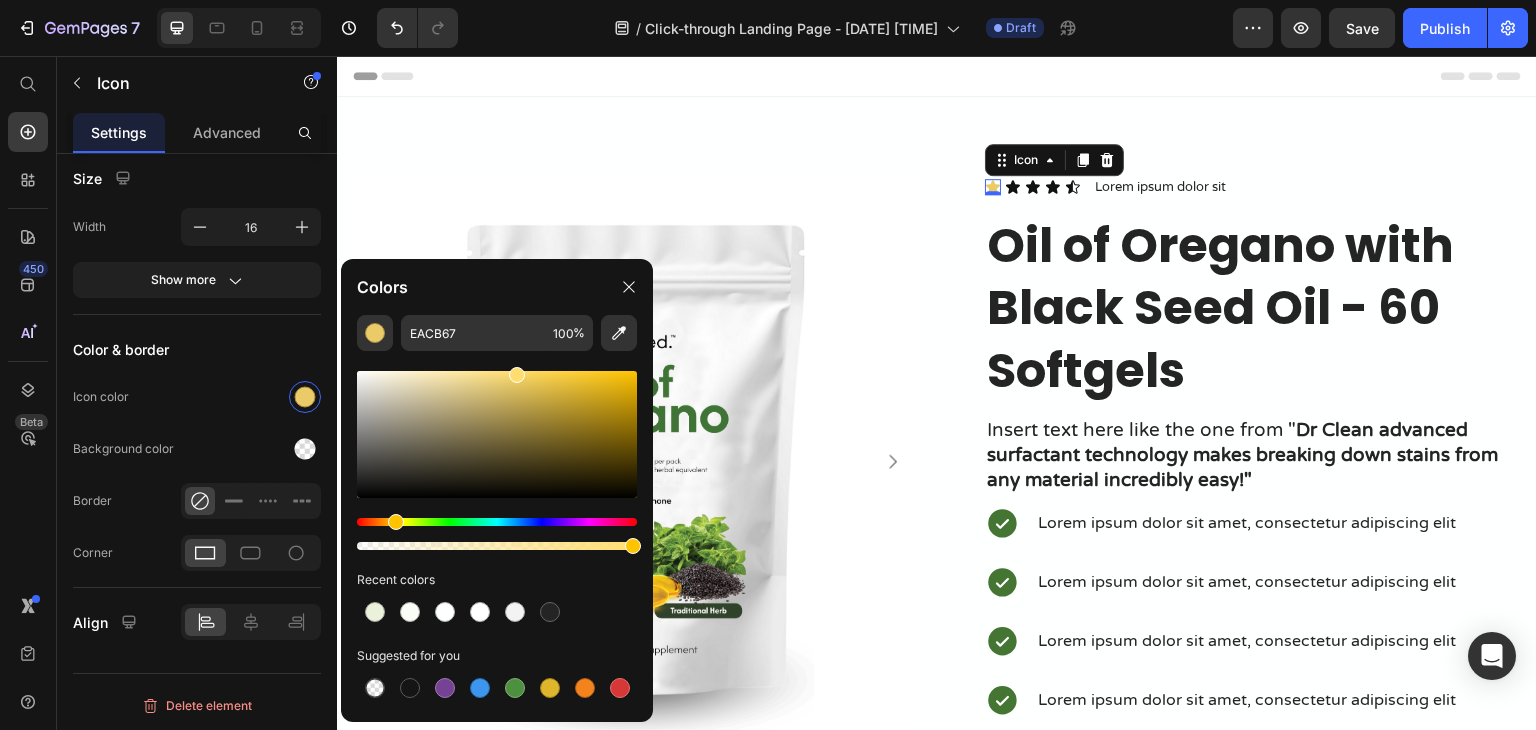 type on "FFDD70" 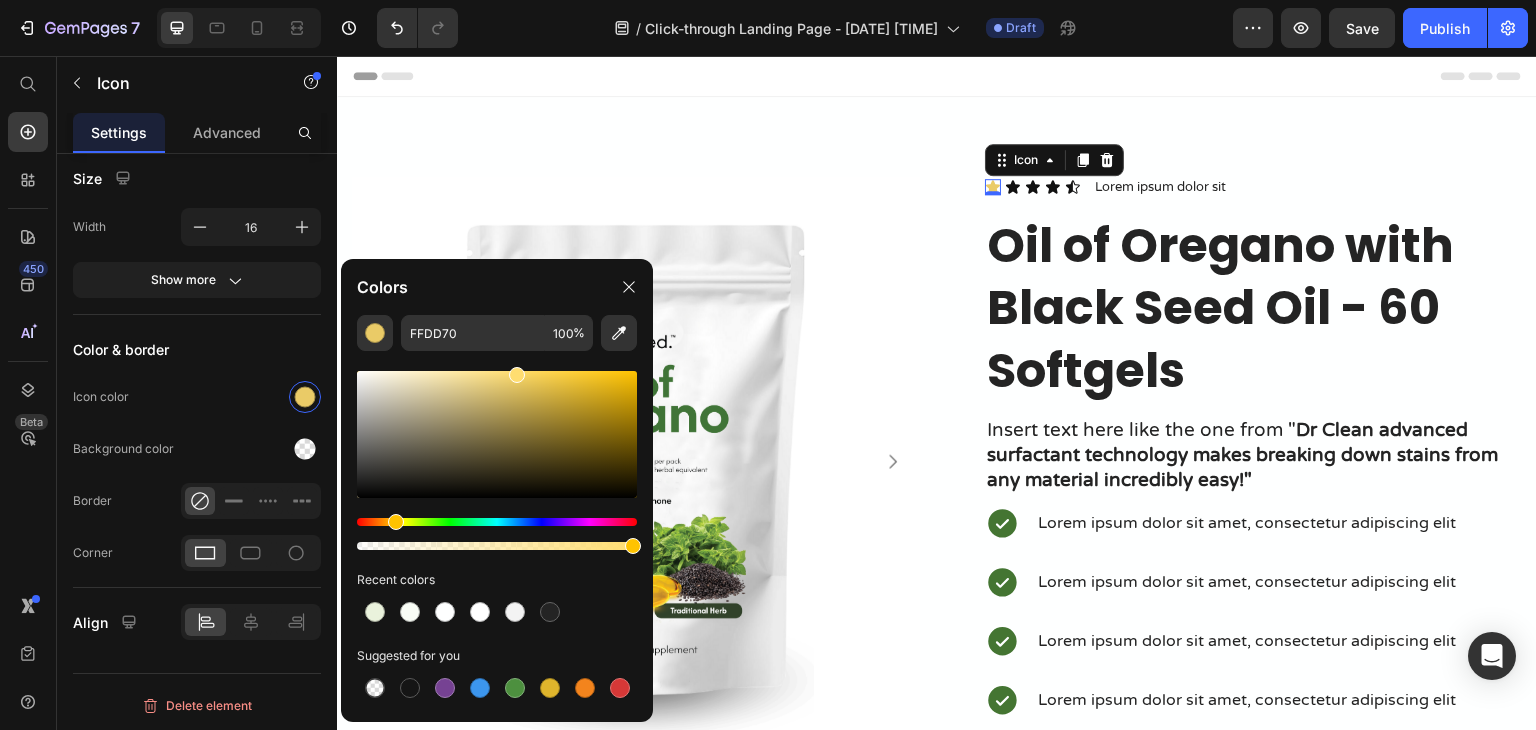 drag, startPoint x: 516, startPoint y: 378, endPoint x: 516, endPoint y: 365, distance: 13 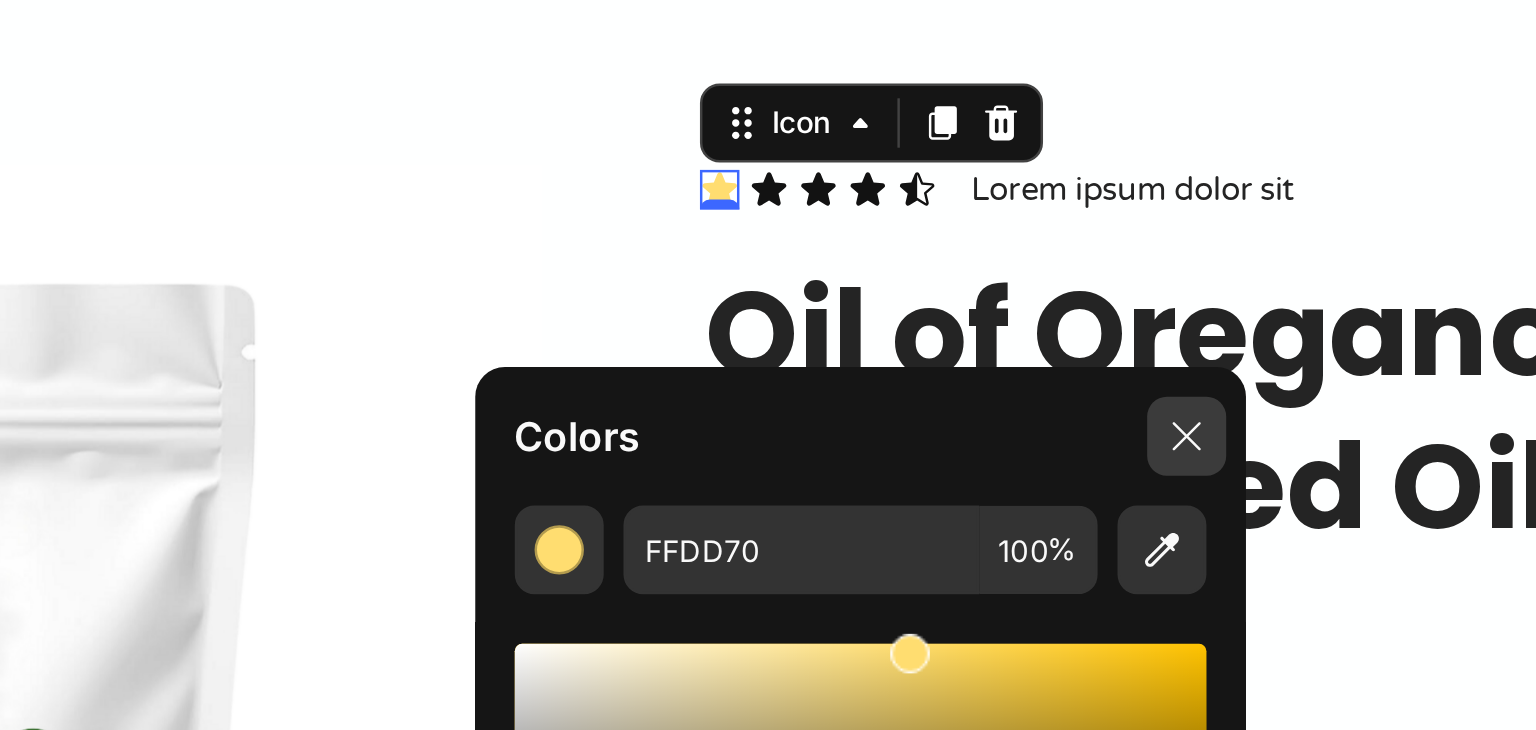 drag, startPoint x: 1183, startPoint y: 287, endPoint x: 820, endPoint y: 214, distance: 370.26746 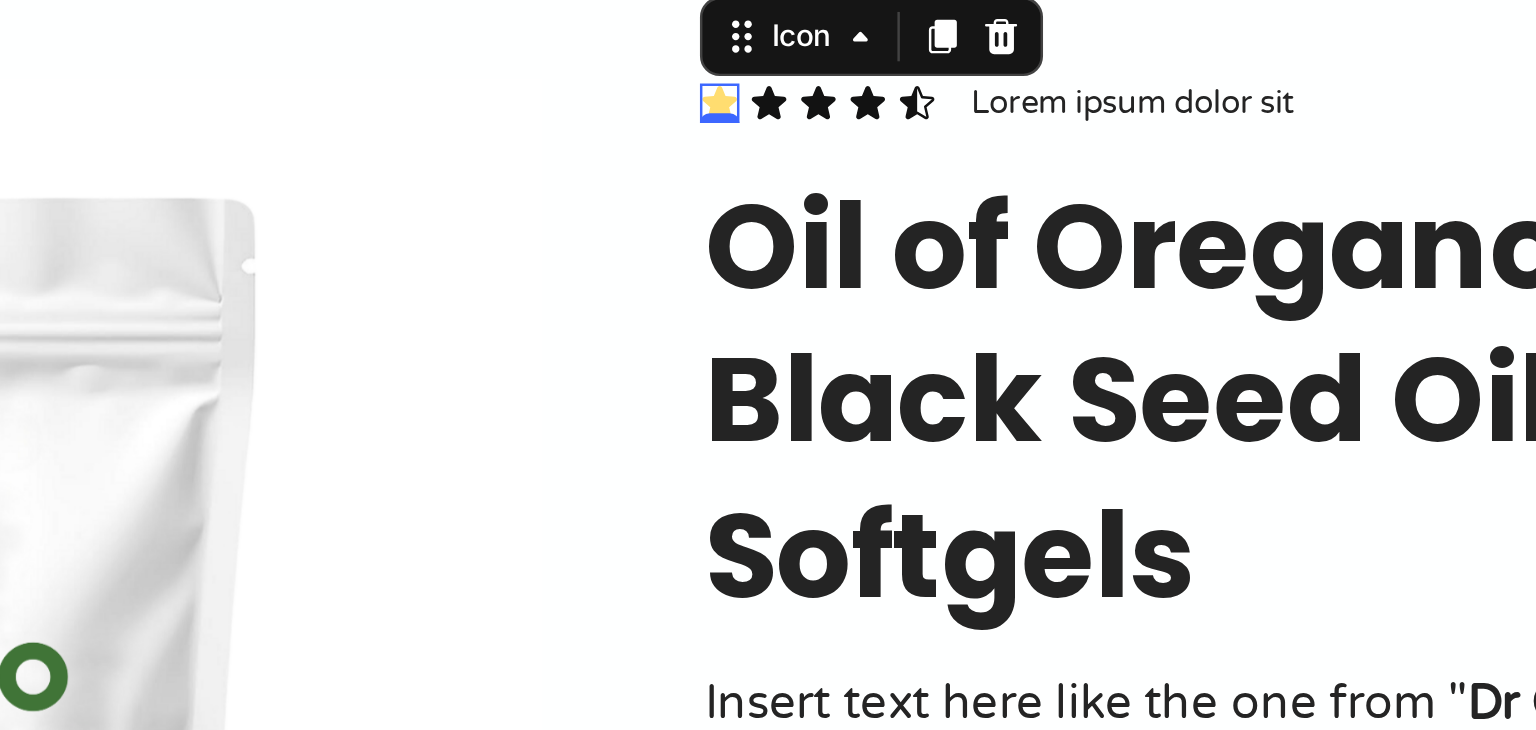 scroll, scrollTop: 0, scrollLeft: 0, axis: both 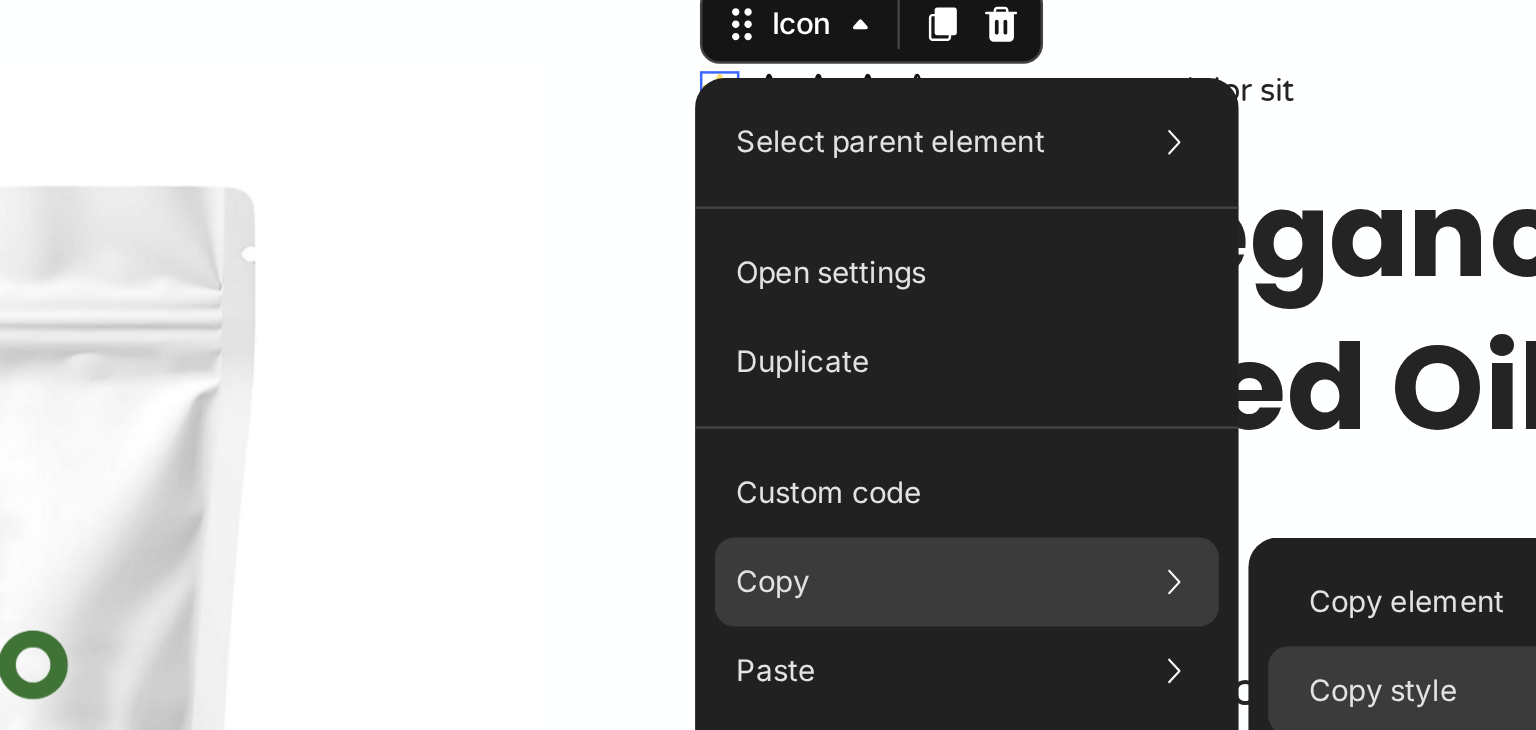 drag, startPoint x: 1288, startPoint y: 390, endPoint x: 823, endPoint y: 182, distance: 509.40063 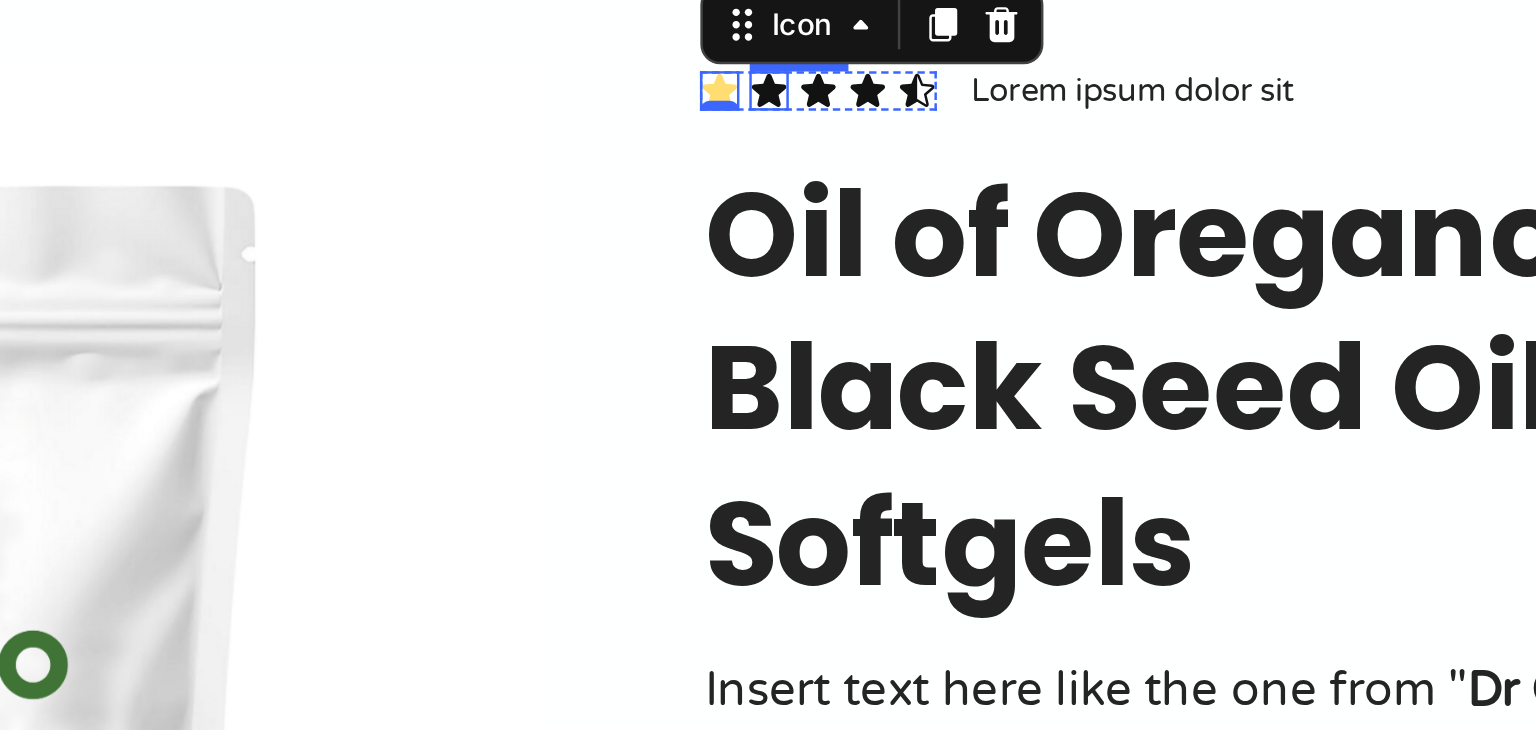 click 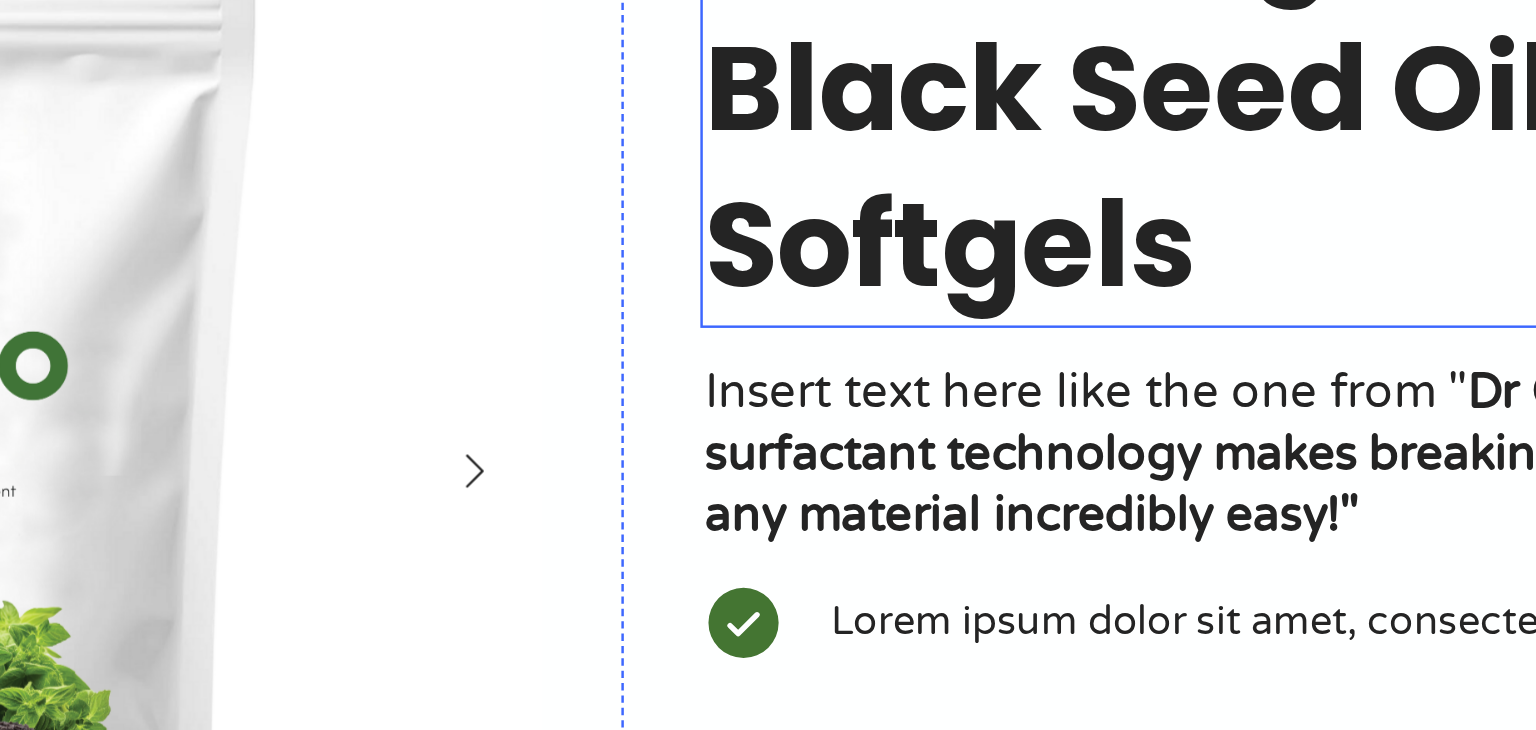 scroll, scrollTop: 40, scrollLeft: 0, axis: vertical 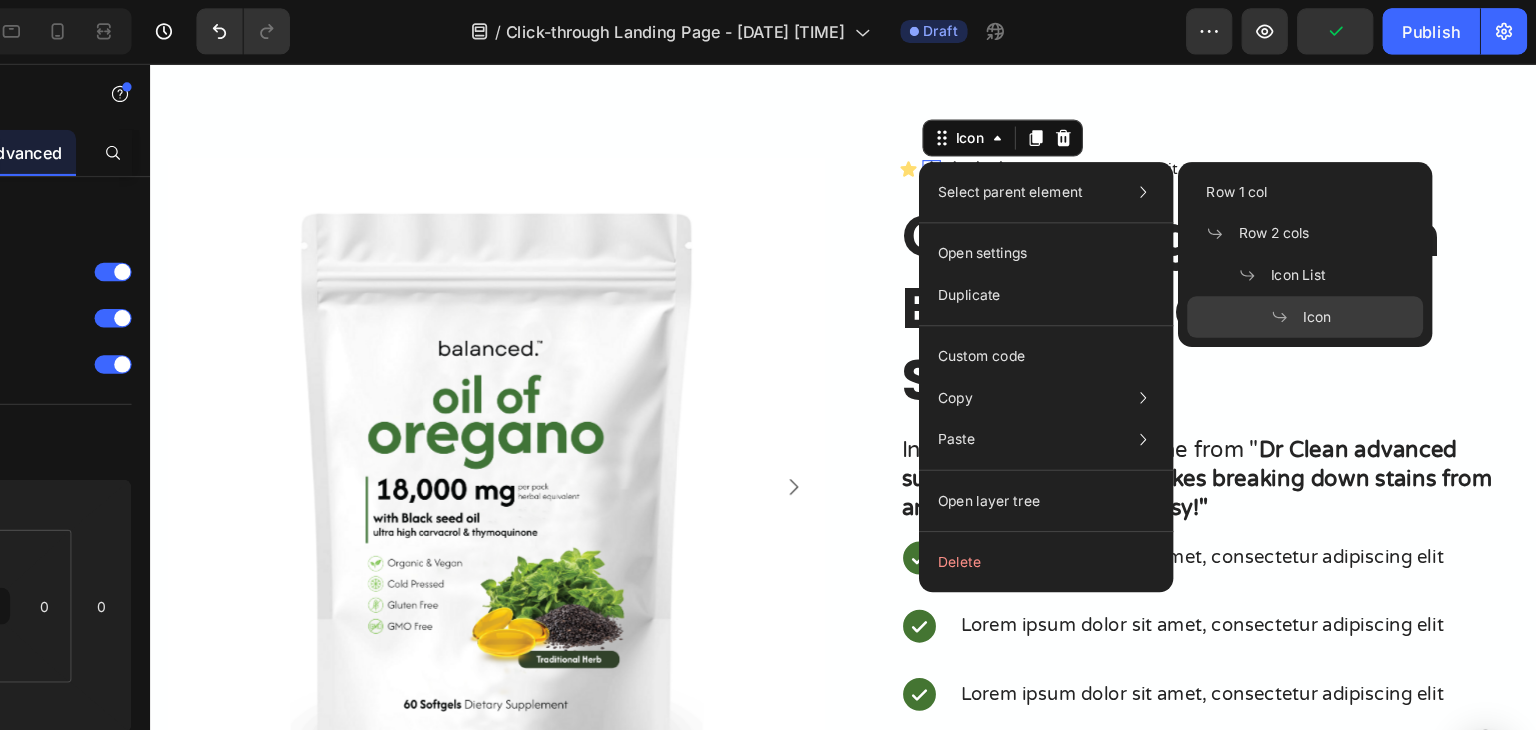click on "Icon Icon   0 Icon Icon Icon Icon List Lorem ipsum dolor sit Text Block Row" at bounding box center [1066, 154] 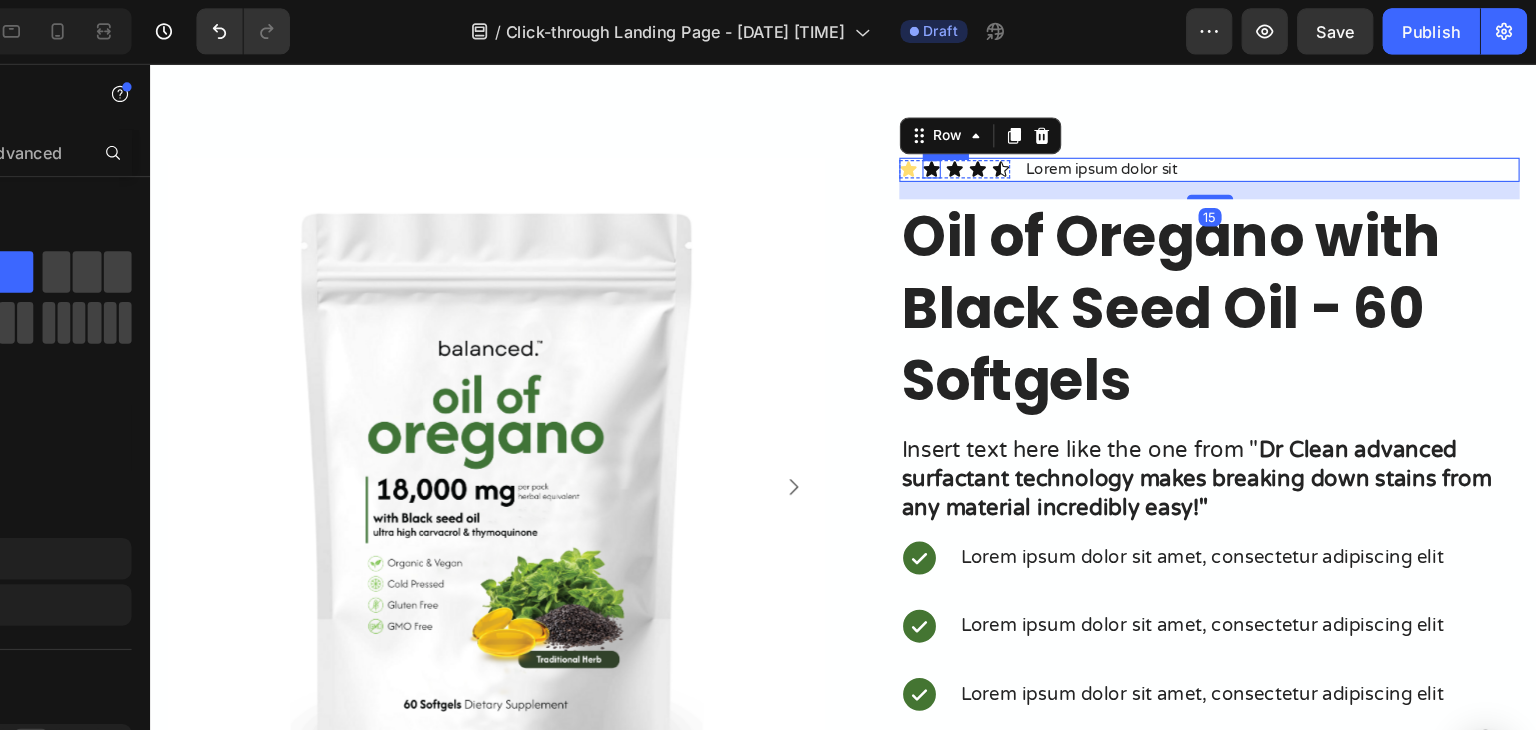click 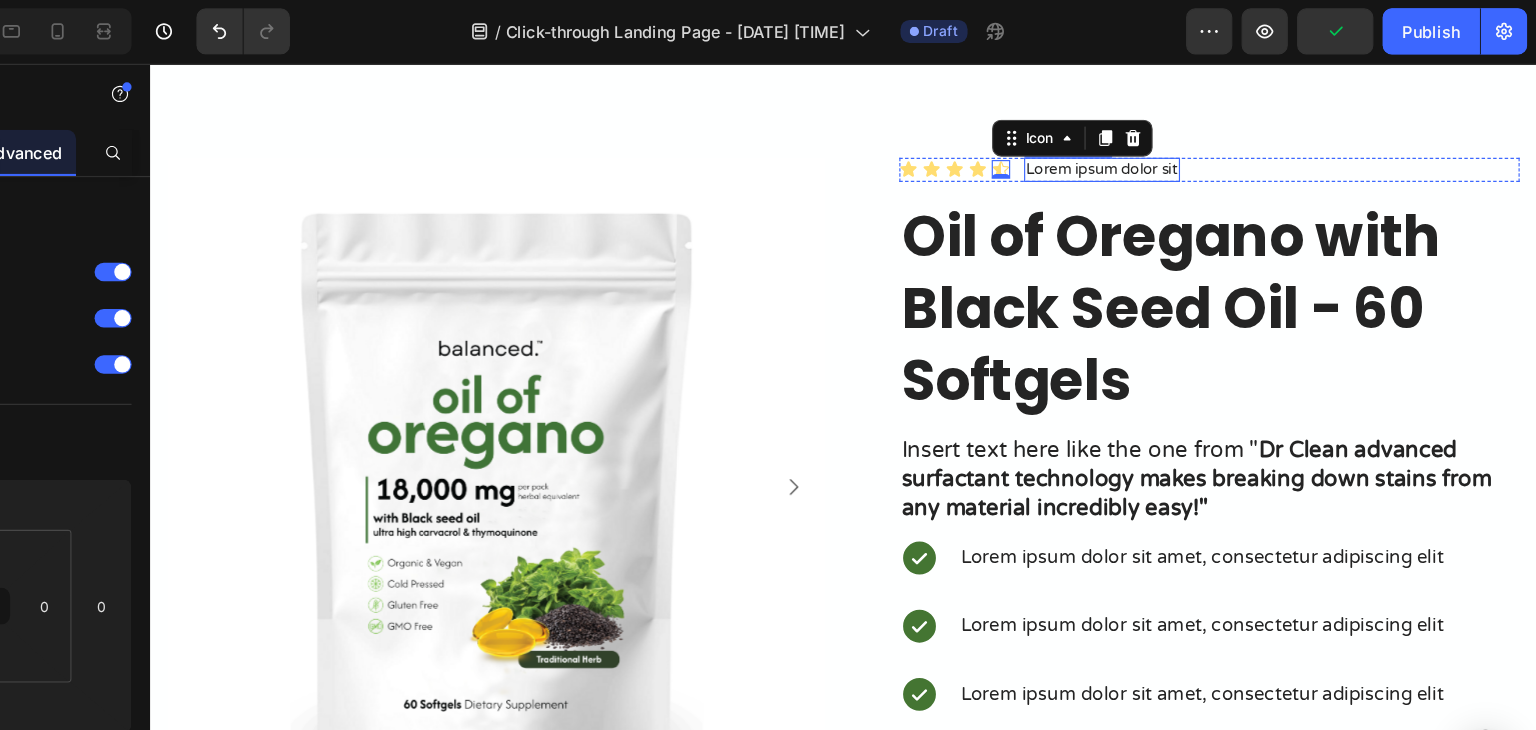 click on "Lorem ipsum dolor sit" at bounding box center [973, 154] 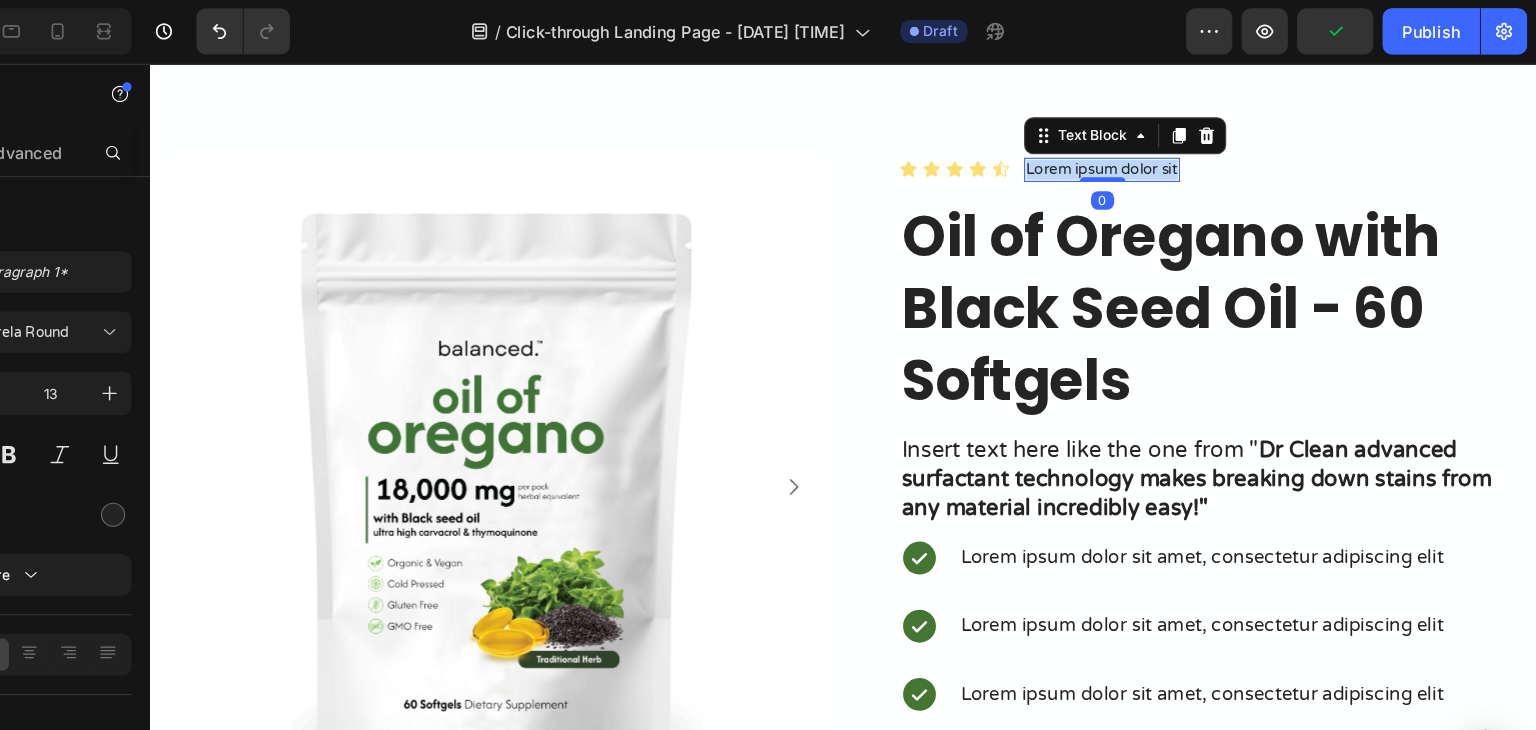 click on "Lorem ipsum dolor sit" at bounding box center [973, 154] 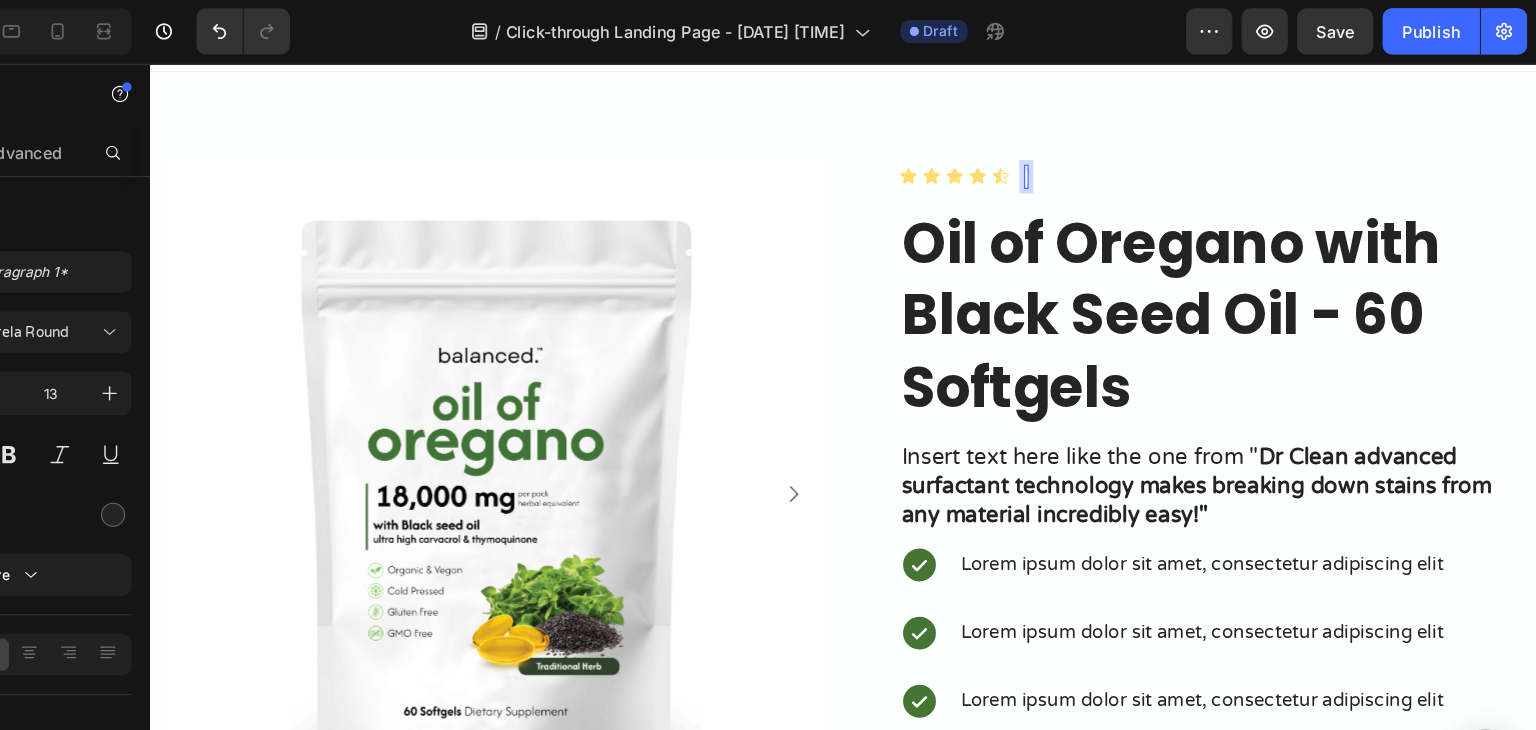 scroll, scrollTop: 28, scrollLeft: 0, axis: vertical 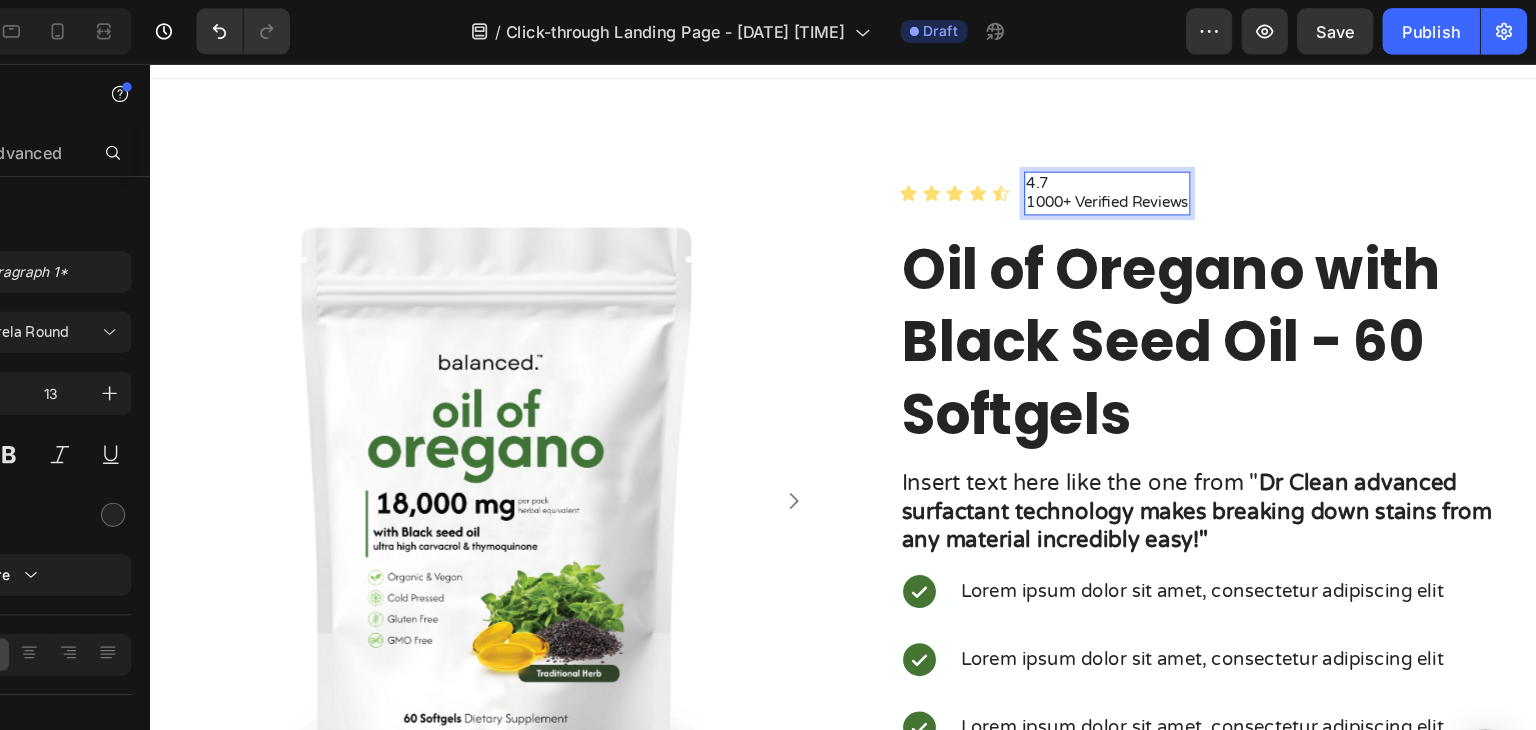 drag, startPoint x: 902, startPoint y: 181, endPoint x: 937, endPoint y: 209, distance: 44.82187 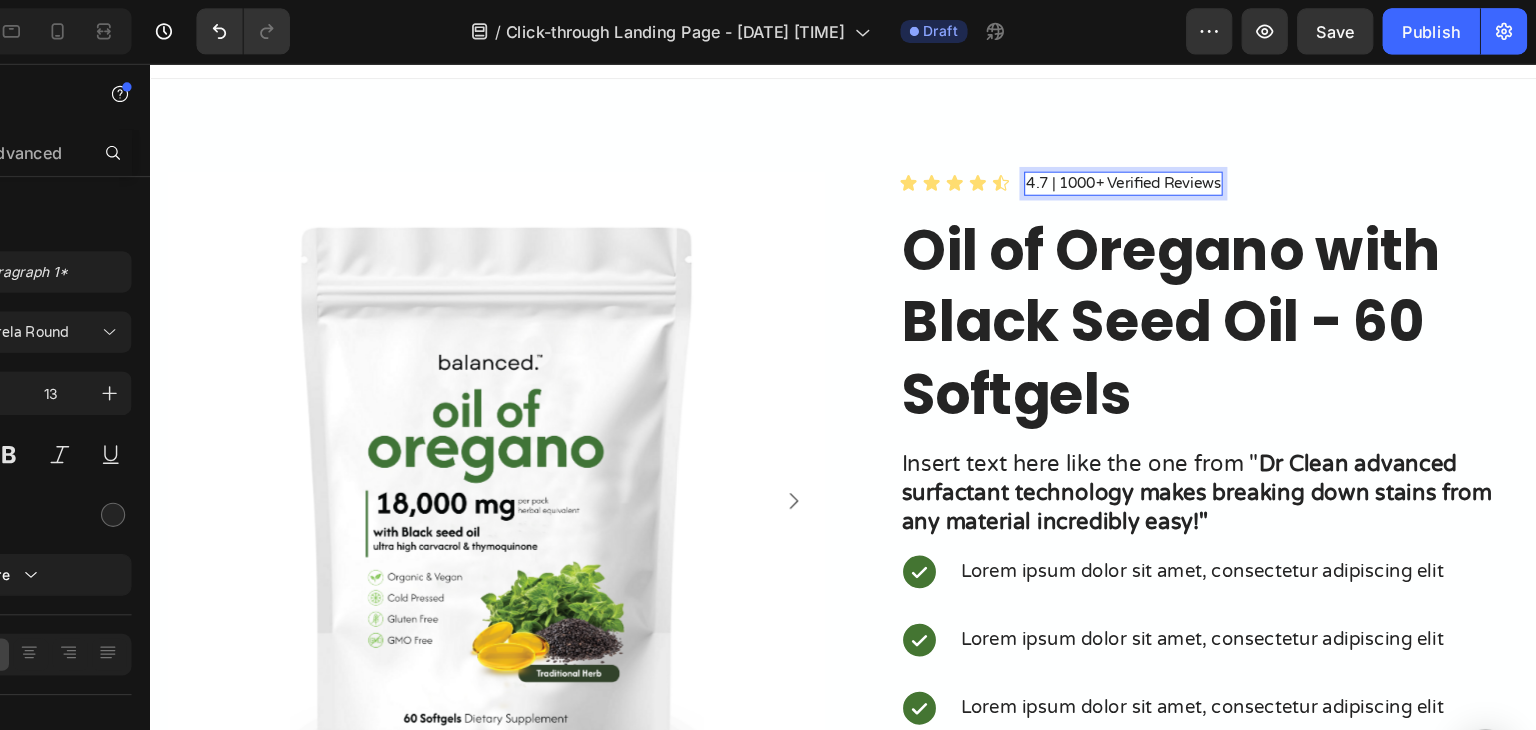 click on "4.7 | 1000+ Verified Reviews" at bounding box center [992, 166] 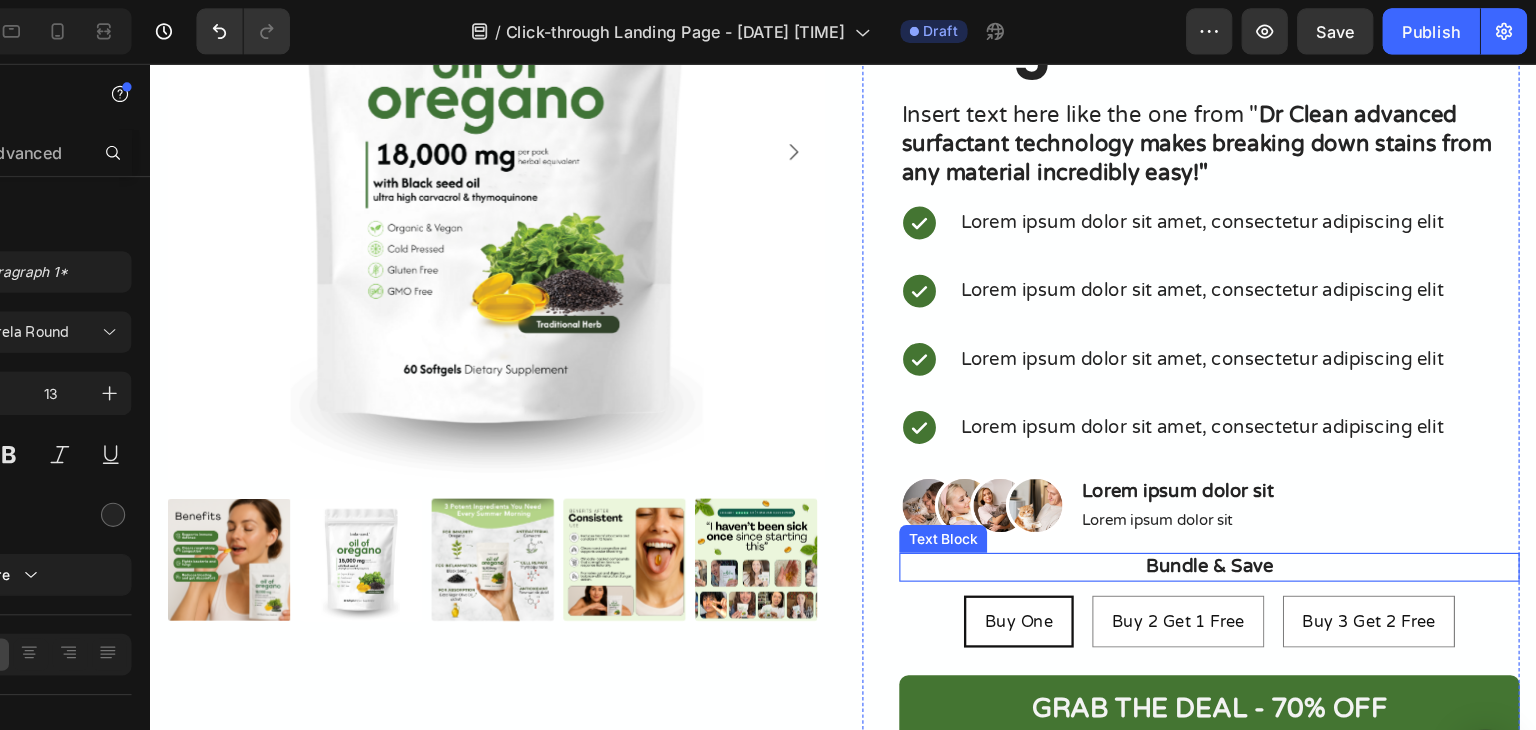 scroll, scrollTop: 373, scrollLeft: 0, axis: vertical 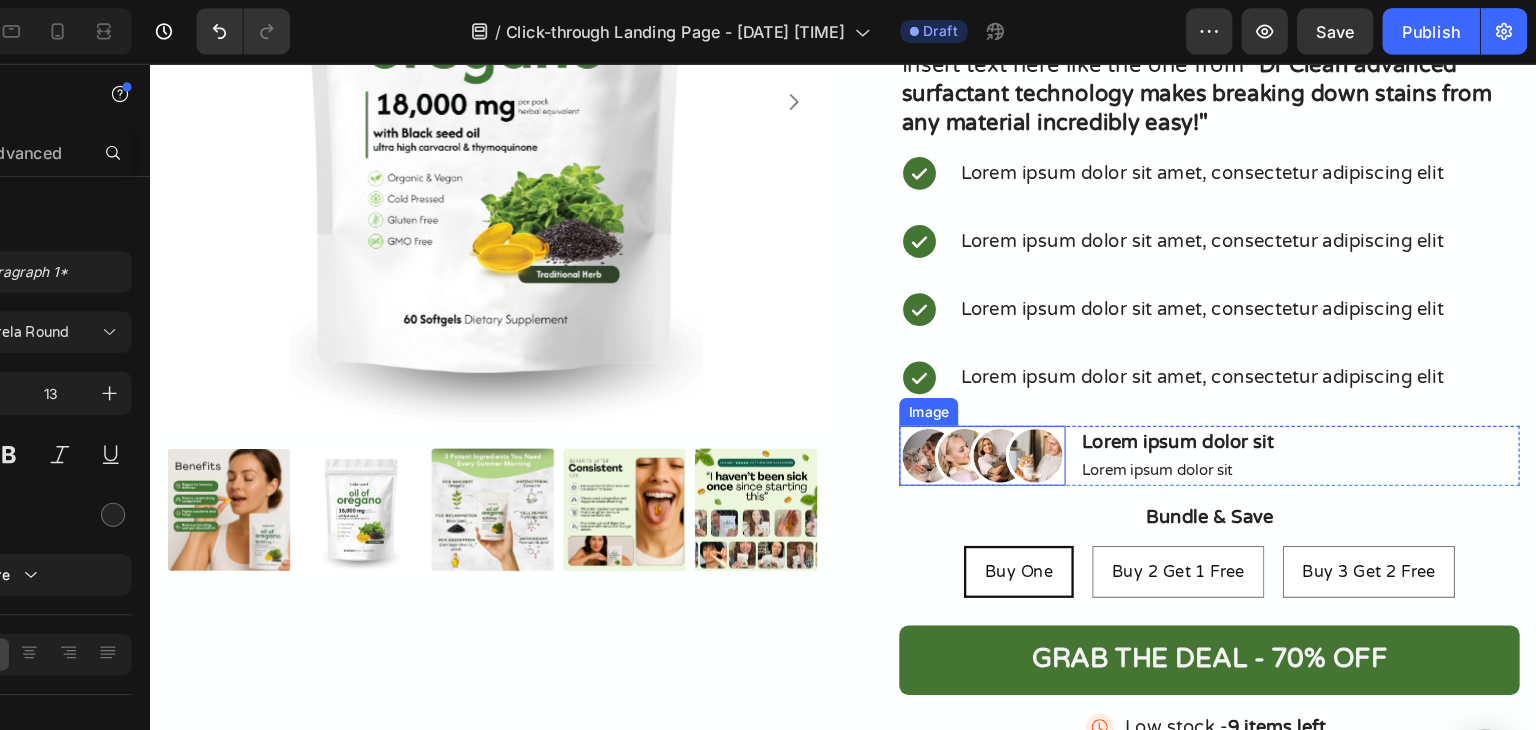 click on "Lorem ipsum dolor sit" at bounding box center (1039, 390) 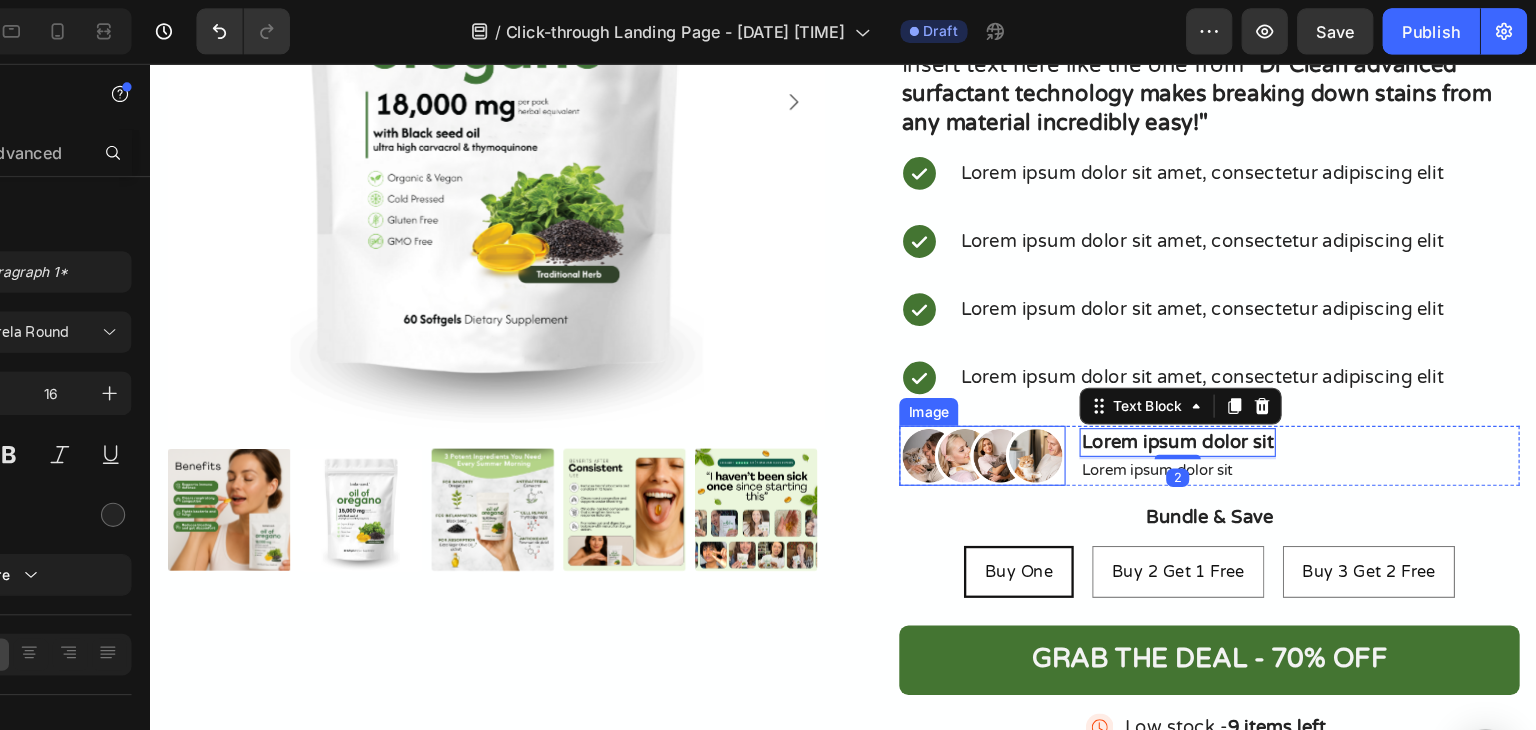 click at bounding box center [870, 402] 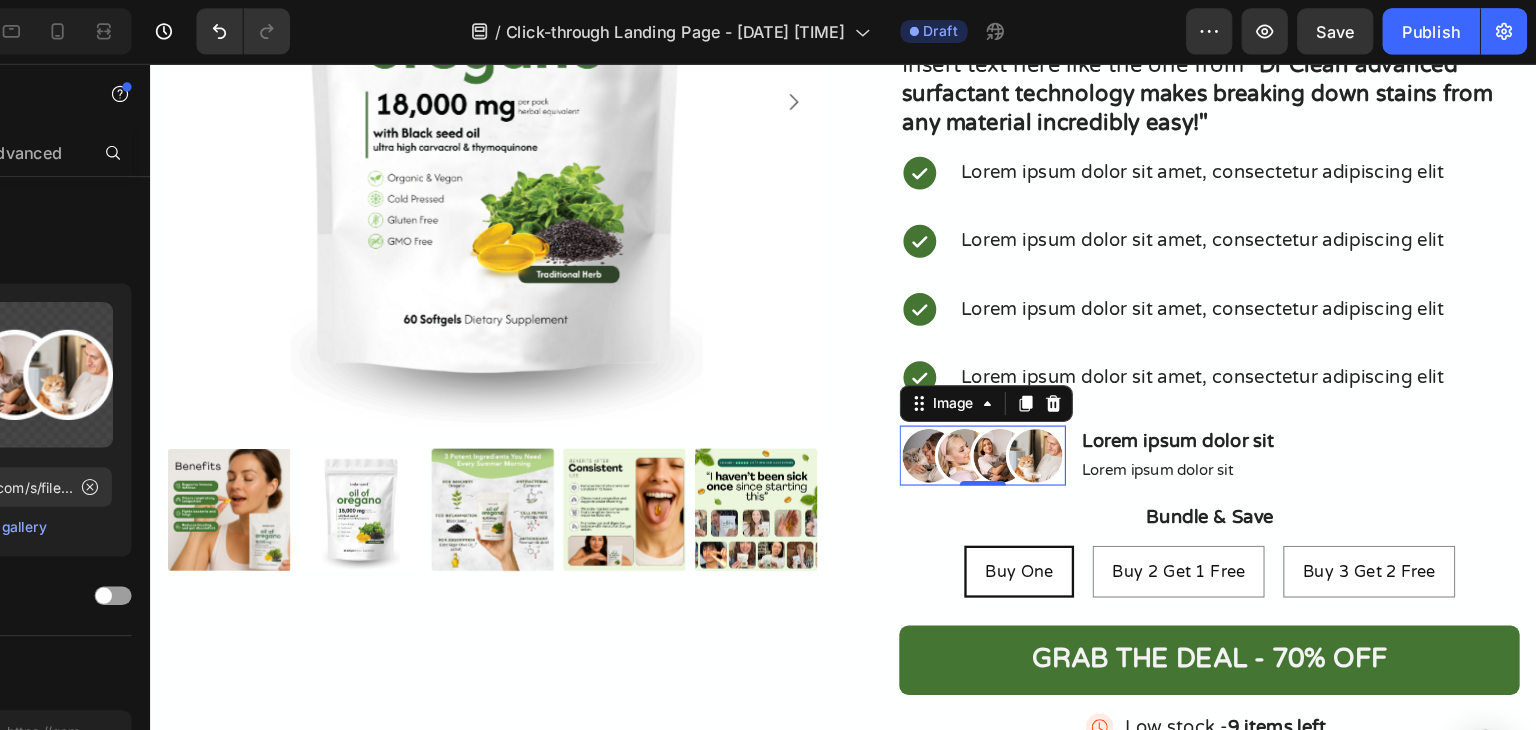 click at bounding box center [870, 402] 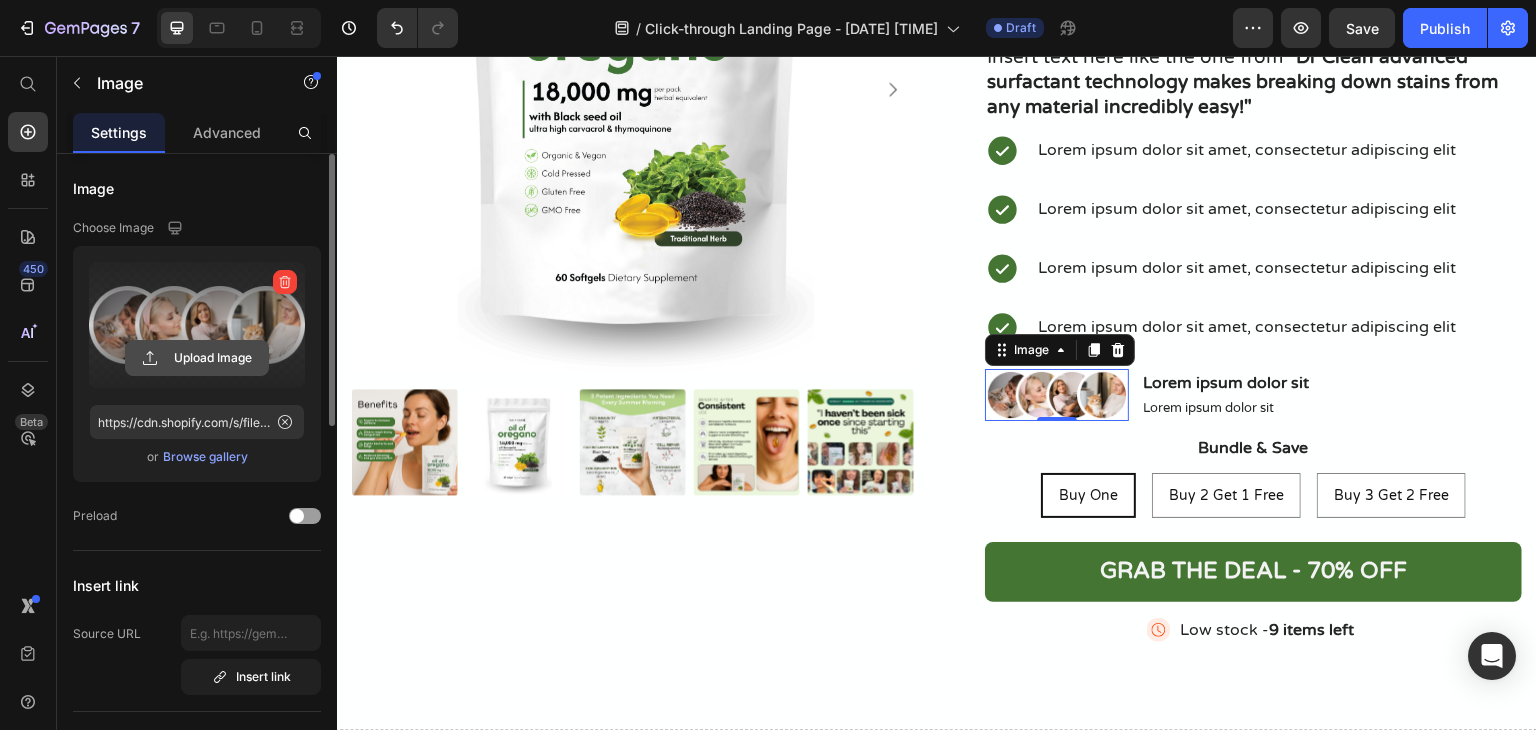 click 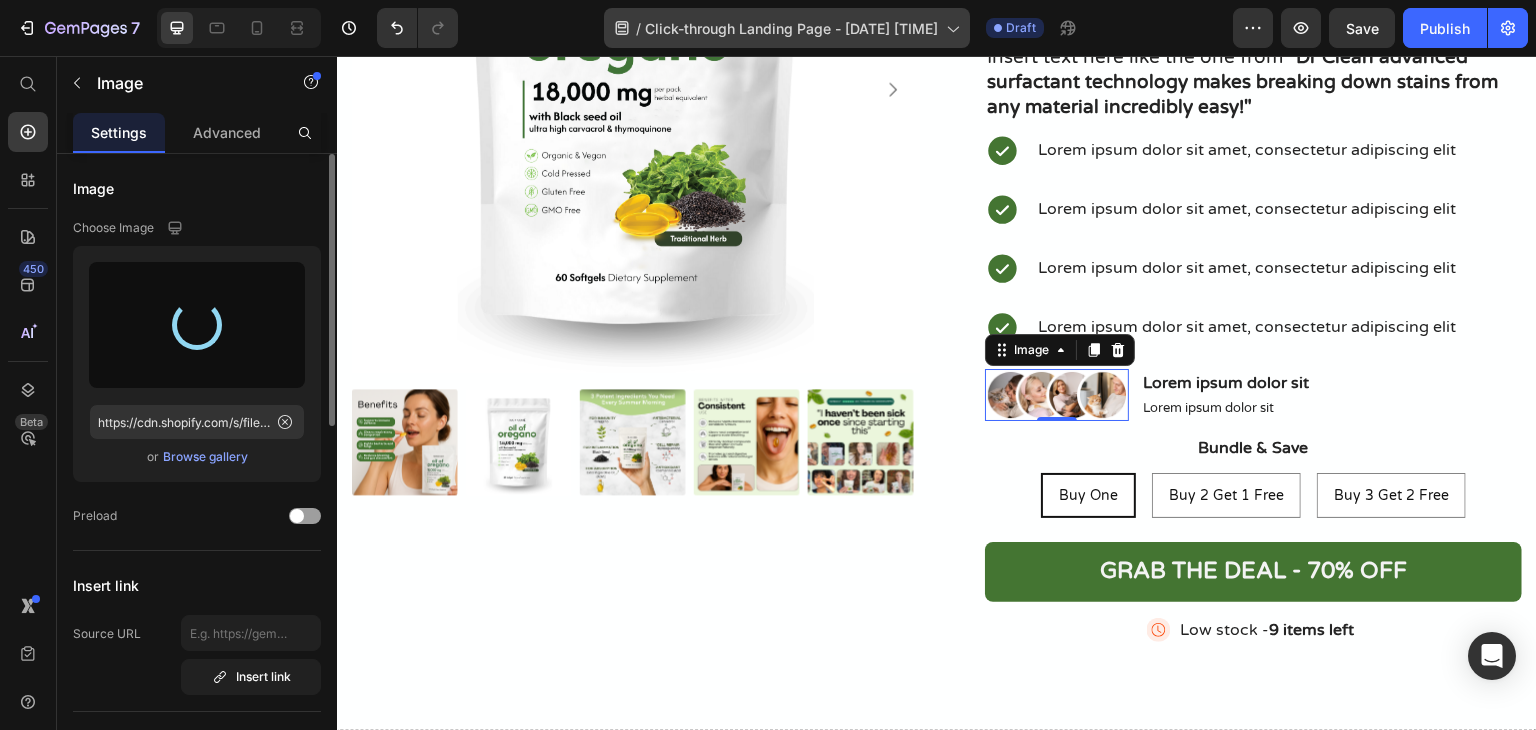 type on "https://cdn.shopify.com/s/files/1/0673/4944/6882/files/gempages_484072994692399918-a0d4bca0-d0b4-411c-879f-8a104fc7a5e7.png" 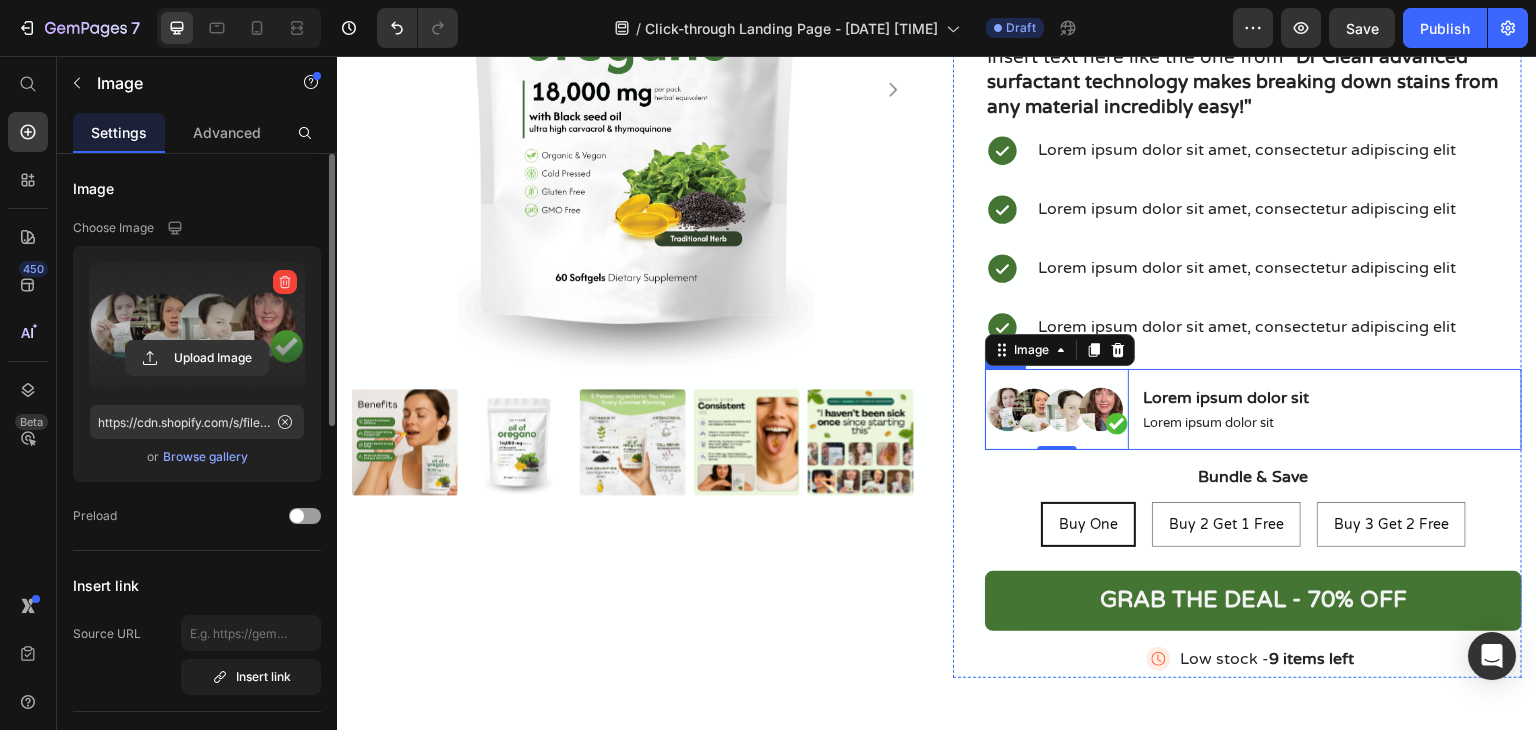 click on "Image   0 Lorem ipsum dolor sit Text Block Lorem ipsum dolor sit Text Block Row" at bounding box center [1253, 409] 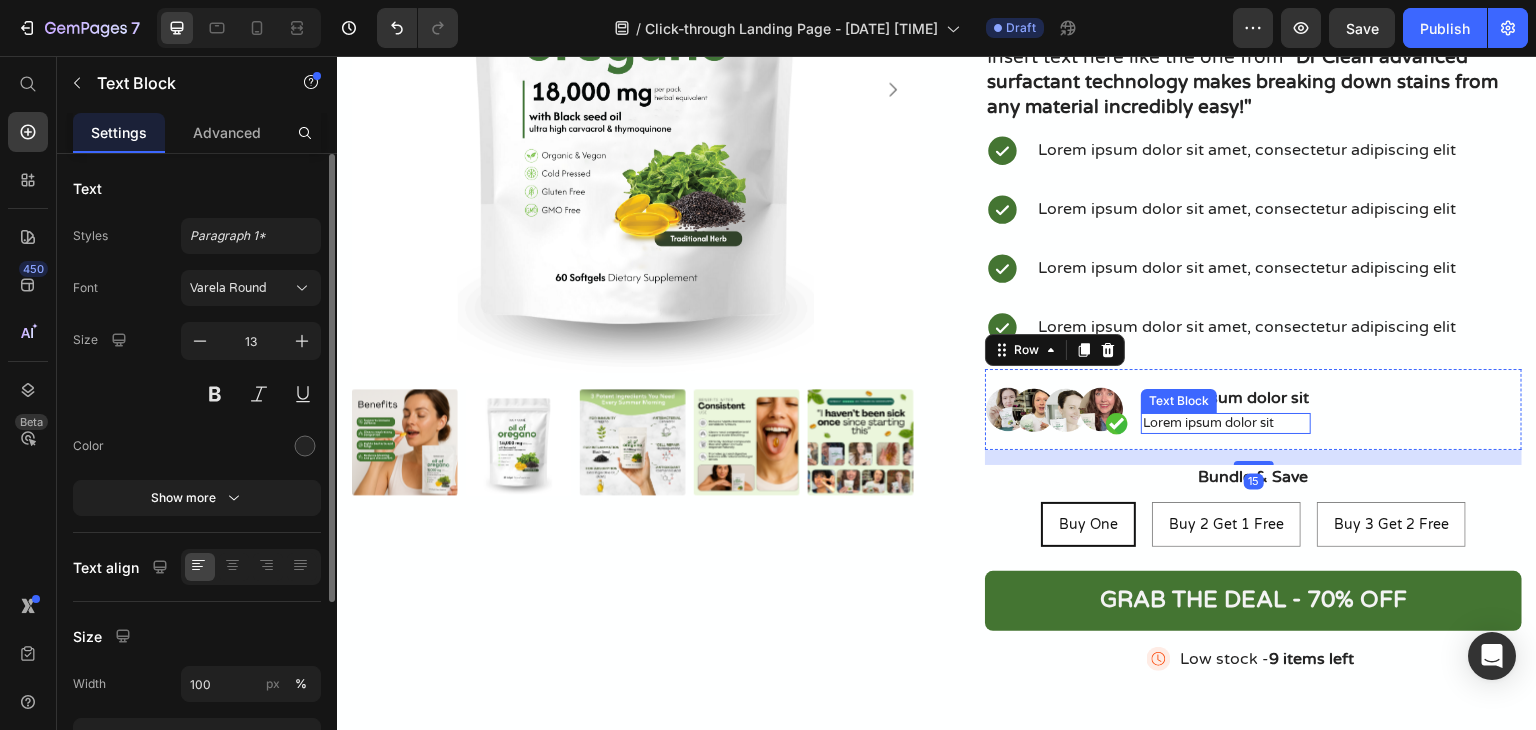 click on "Lorem ipsum dolor sit" at bounding box center (1226, 423) 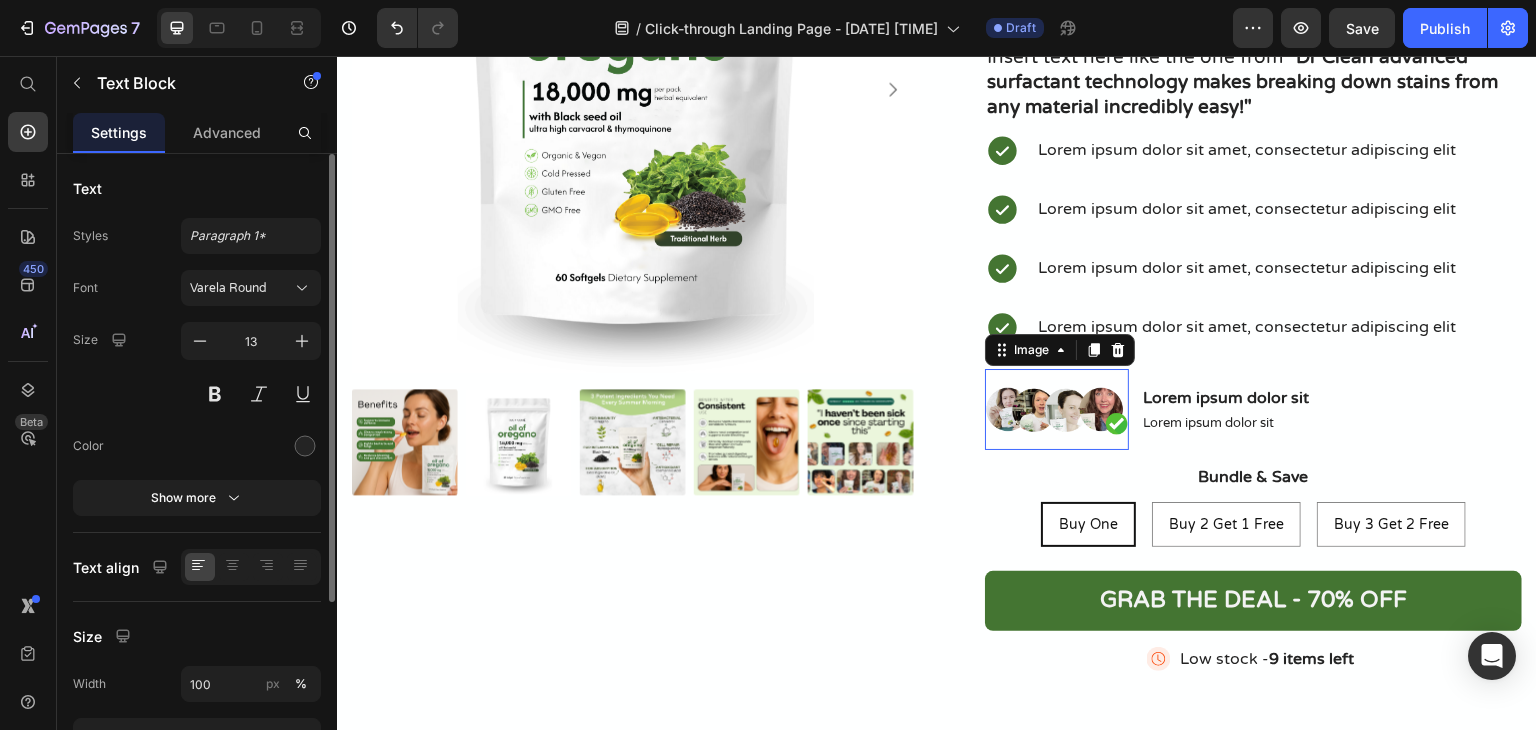 click at bounding box center (1057, 409) 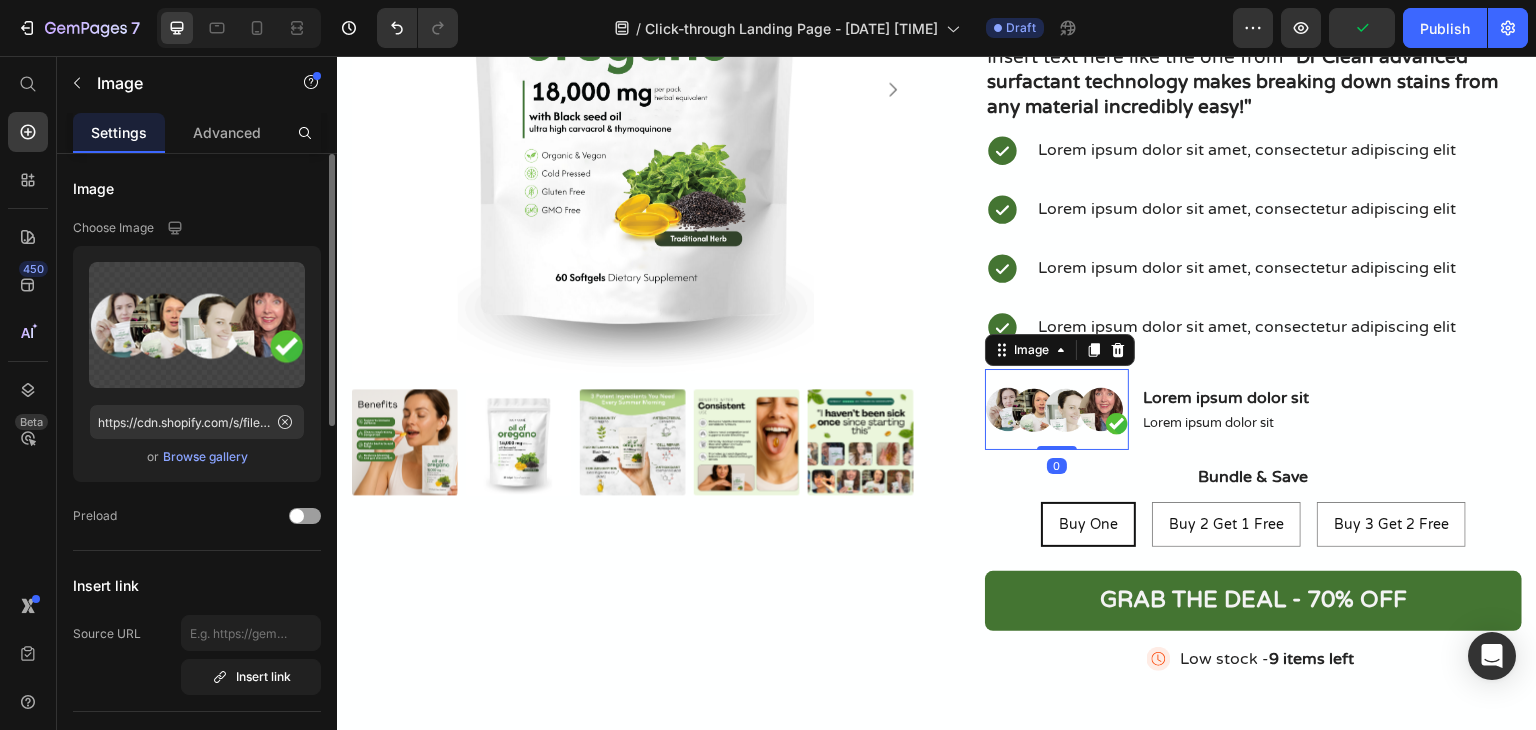 click on "Image   0" at bounding box center (1057, 409) 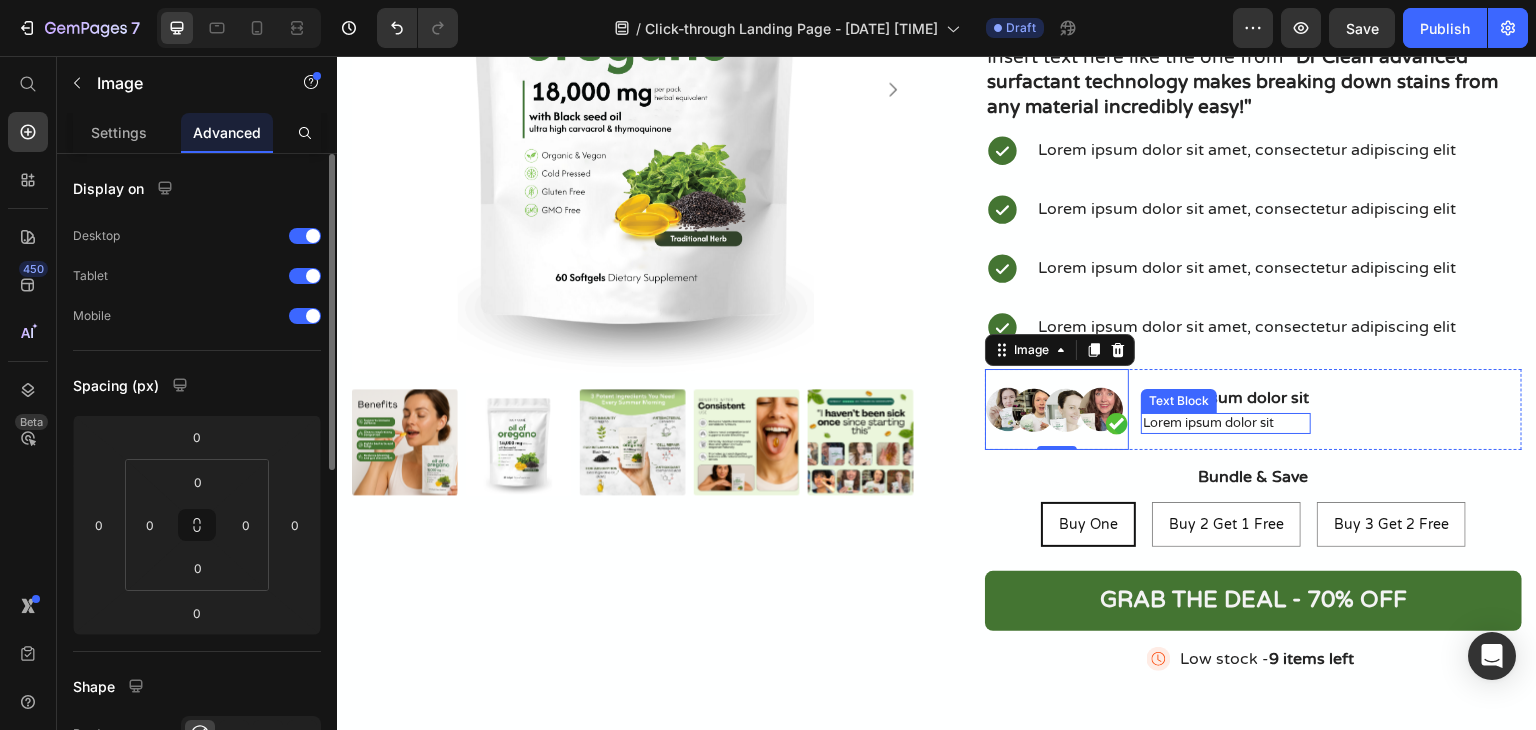 click on "Lorem ipsum dolor sit" at bounding box center [1226, 423] 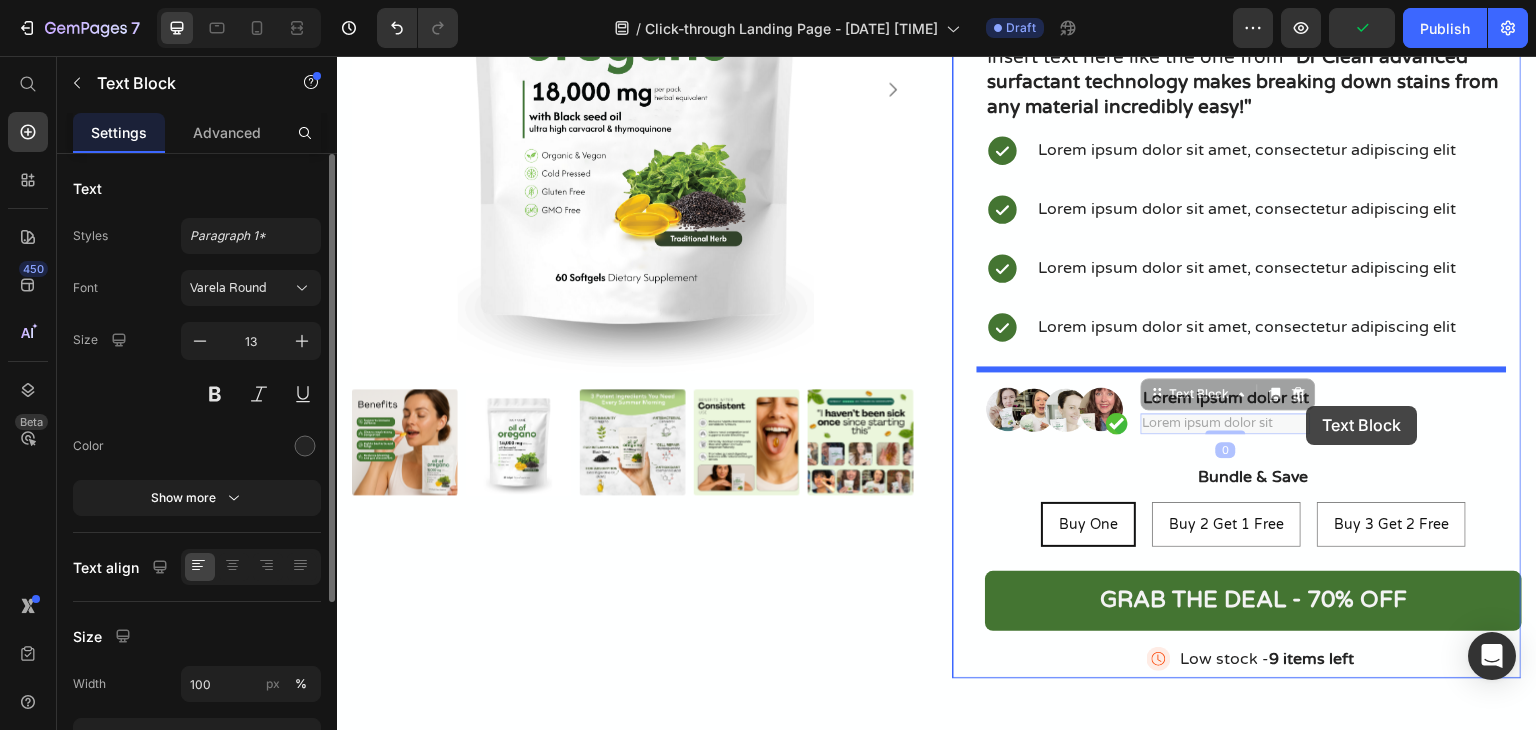 drag, startPoint x: 1171, startPoint y: 397, endPoint x: 1307, endPoint y: 406, distance: 136.29747 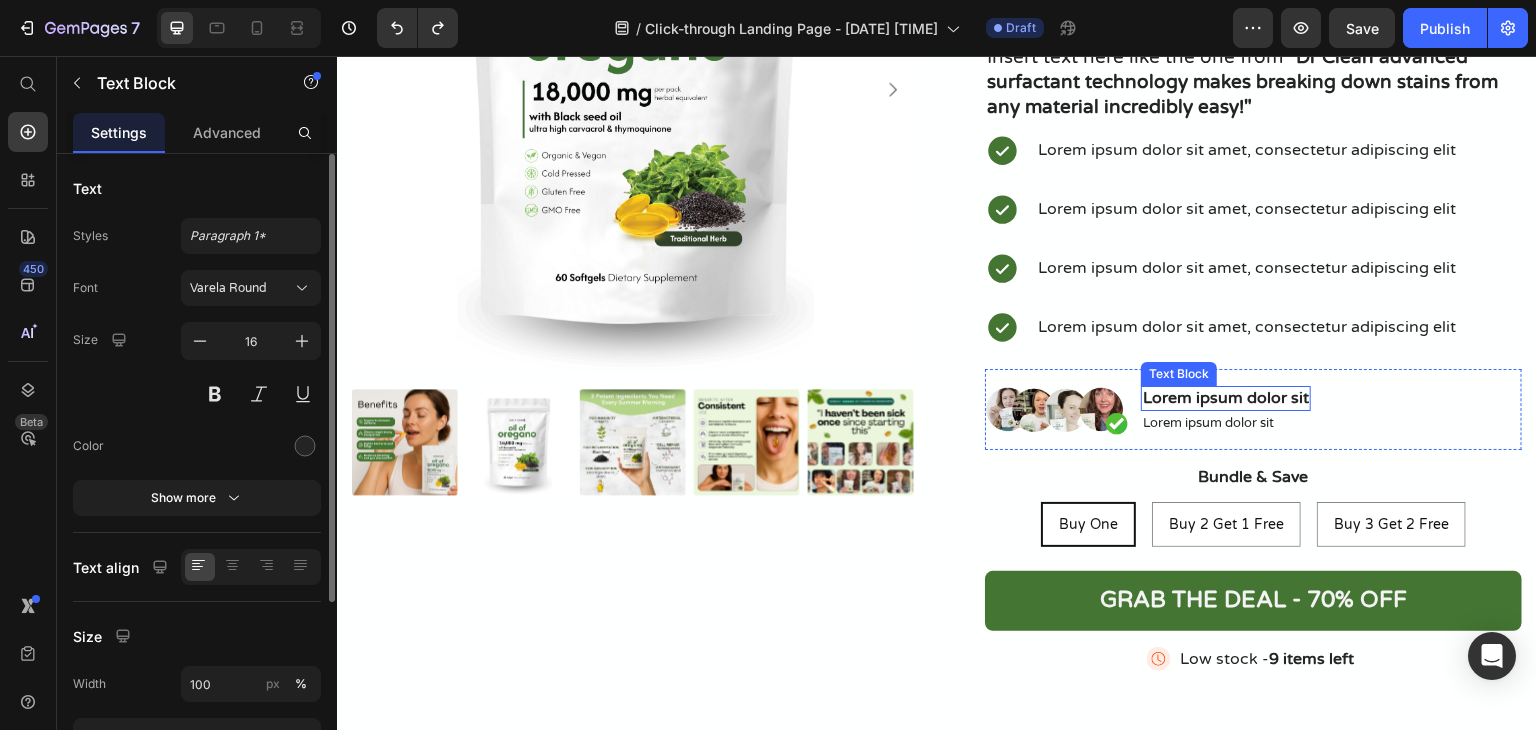click on "Lorem ipsum dolor sit" at bounding box center [1226, 398] 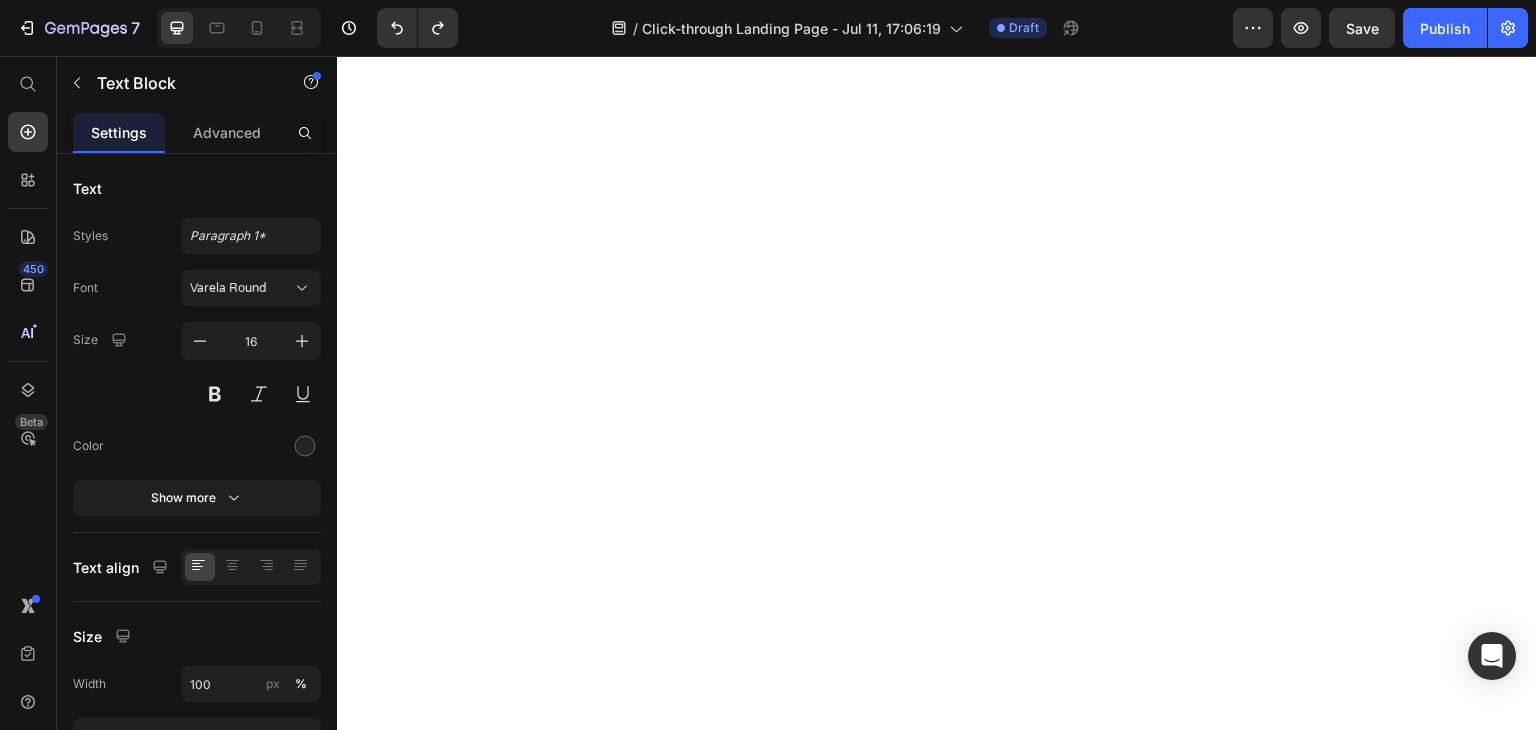 scroll, scrollTop: 0, scrollLeft: 0, axis: both 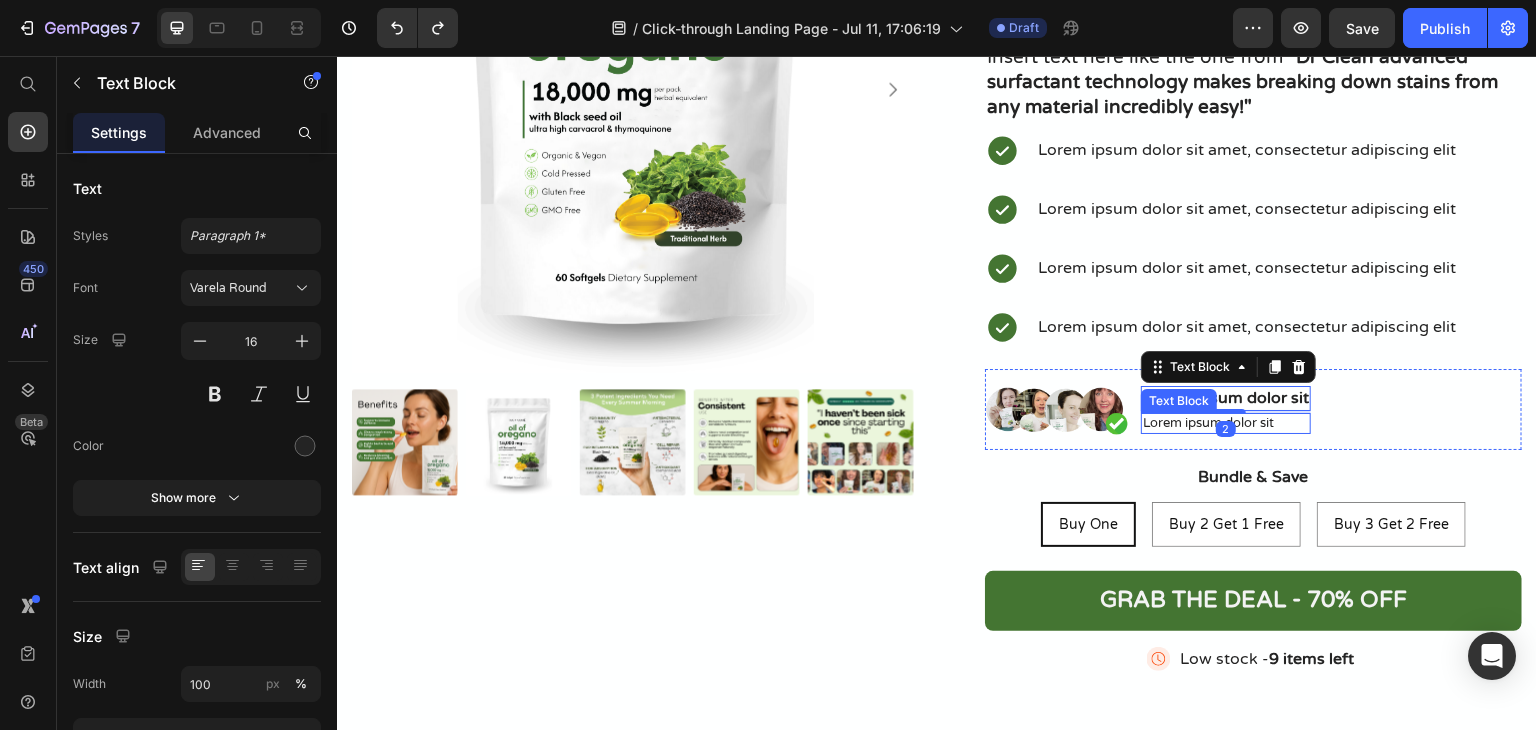 click on "Lorem ipsum dolor sit" at bounding box center [1226, 423] 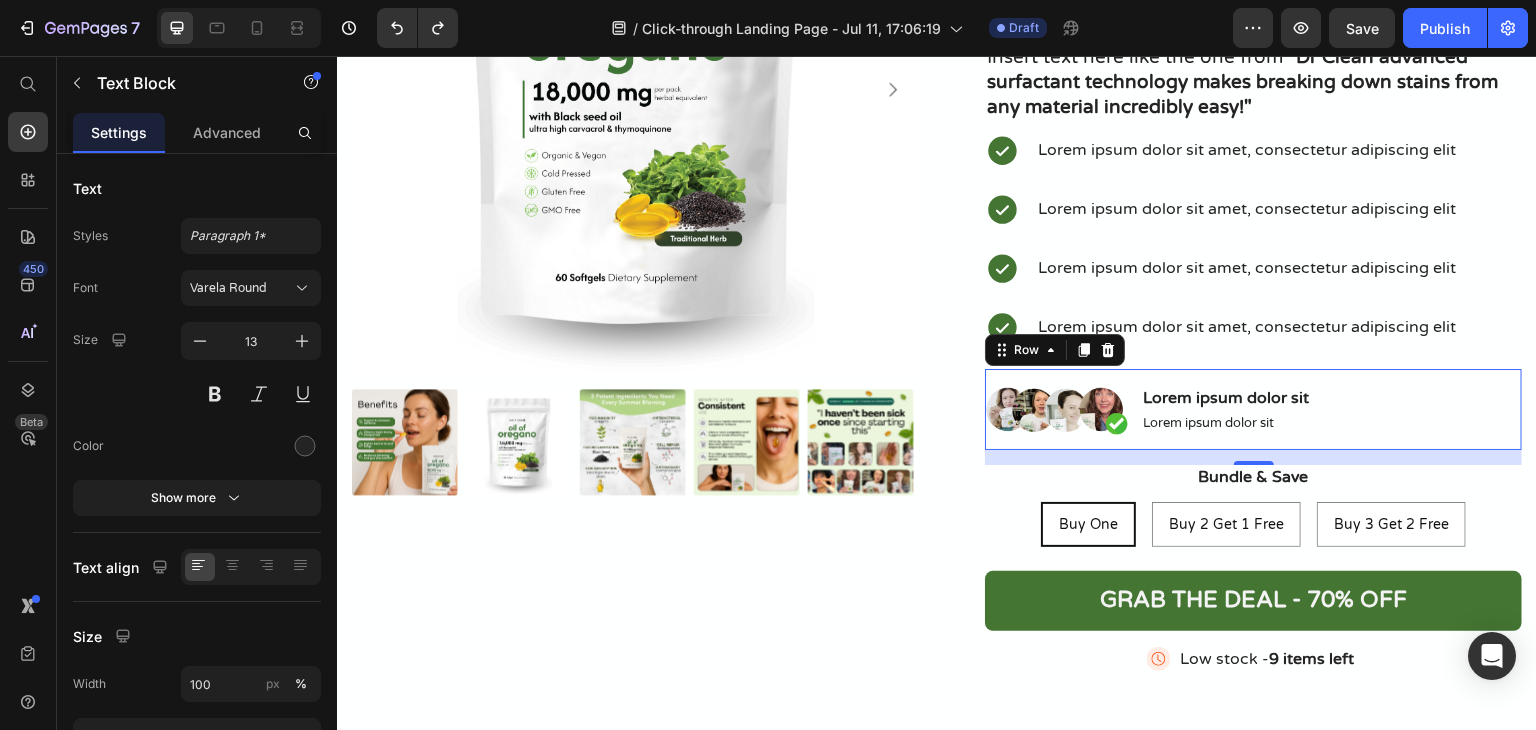 click on "Image Lorem ipsum dolor sit Text Block Lorem ipsum dolor sit Text Block Row   0" at bounding box center (1253, 409) 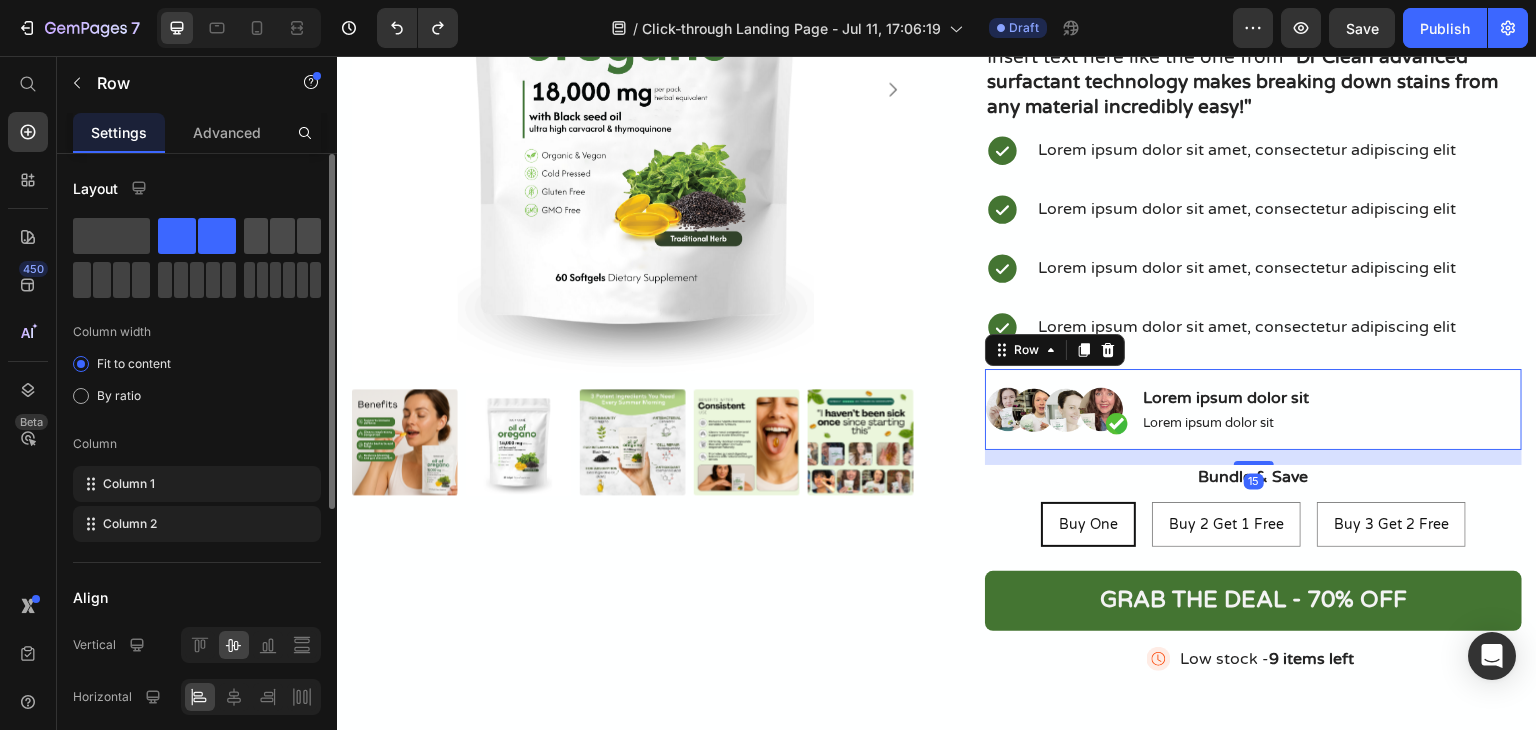 click 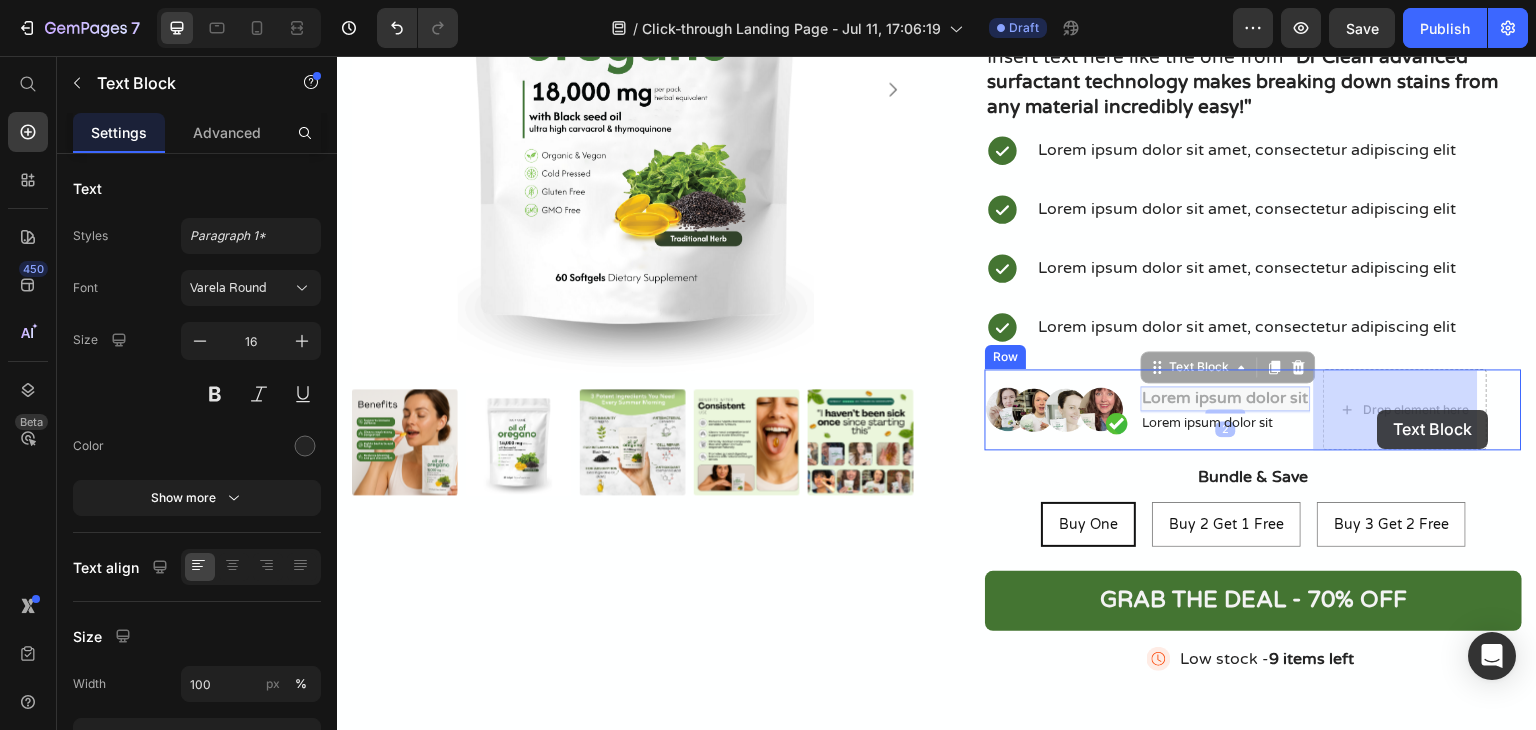 drag, startPoint x: 1221, startPoint y: 396, endPoint x: 1376, endPoint y: 410, distance: 155.63097 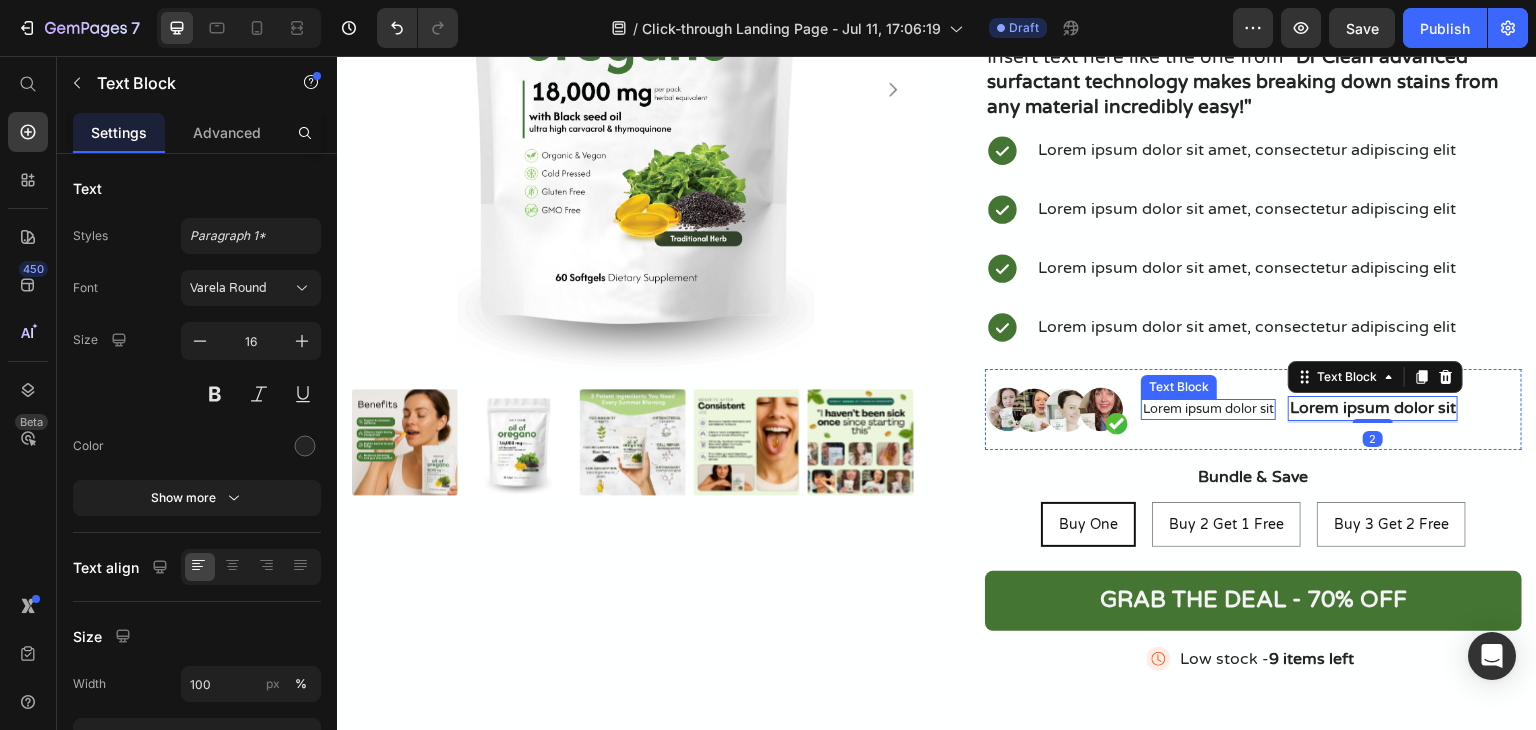click on "Lorem ipsum dolor sit" at bounding box center (1208, 409) 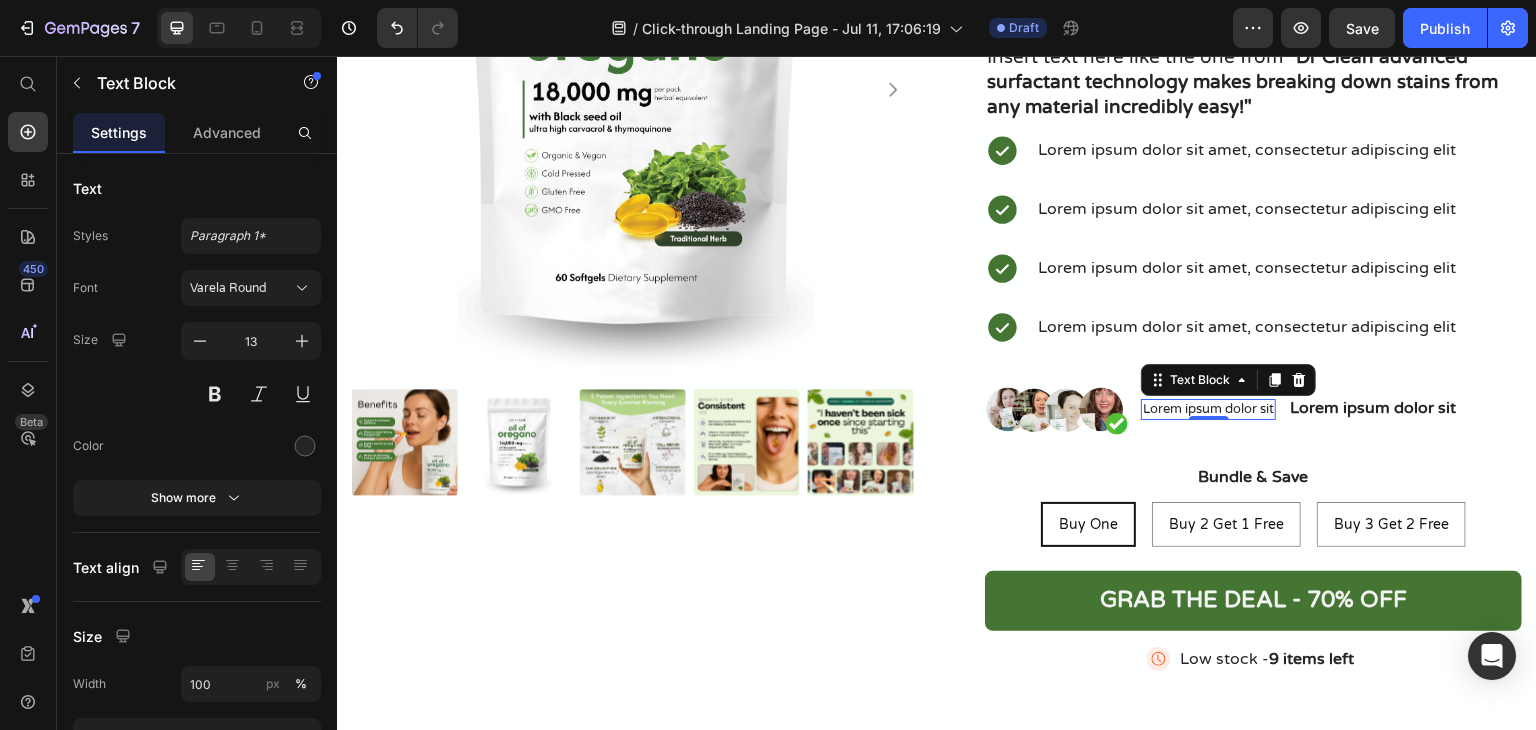 click on "Lorem ipsum dolor sit" at bounding box center (1208, 409) 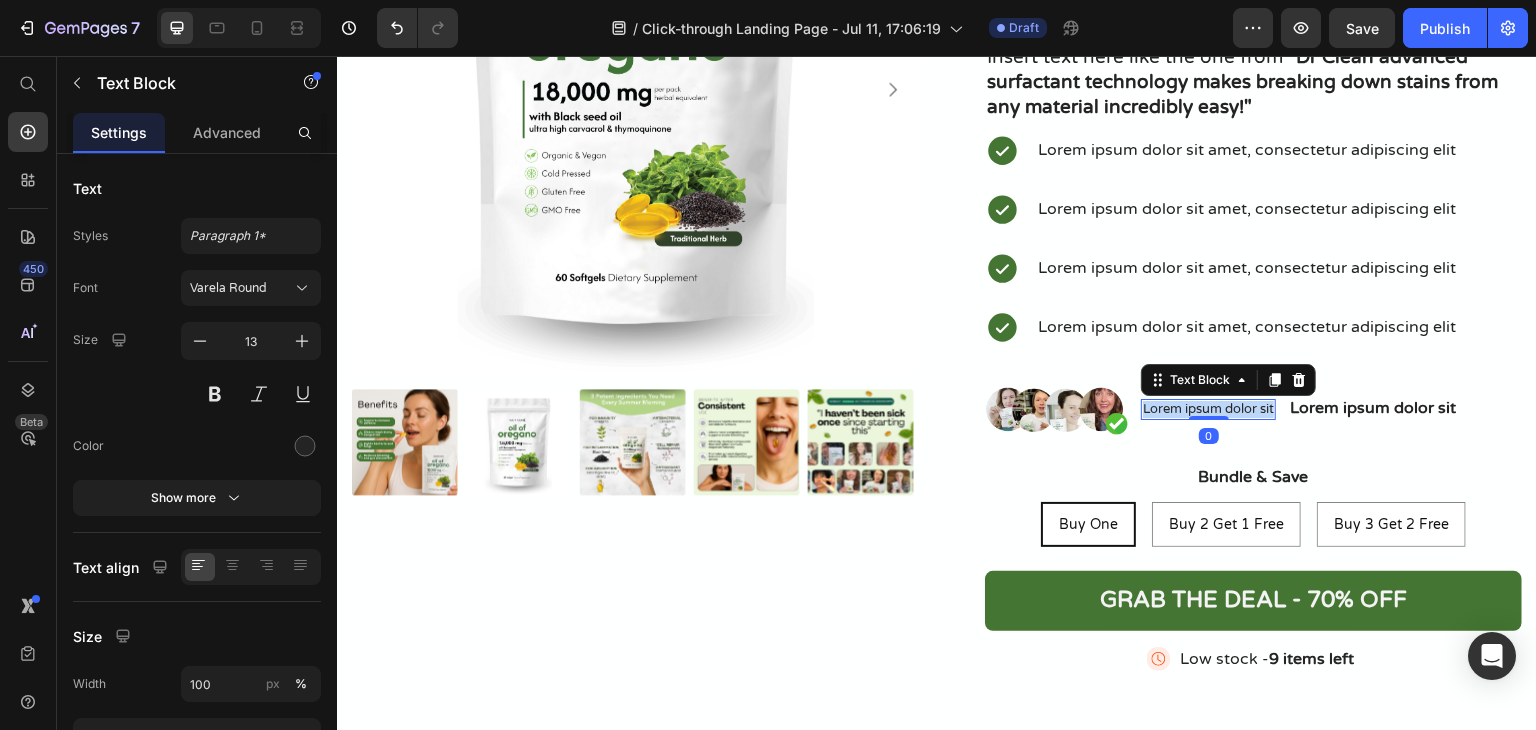 click on "Lorem ipsum dolor sit" at bounding box center (1208, 409) 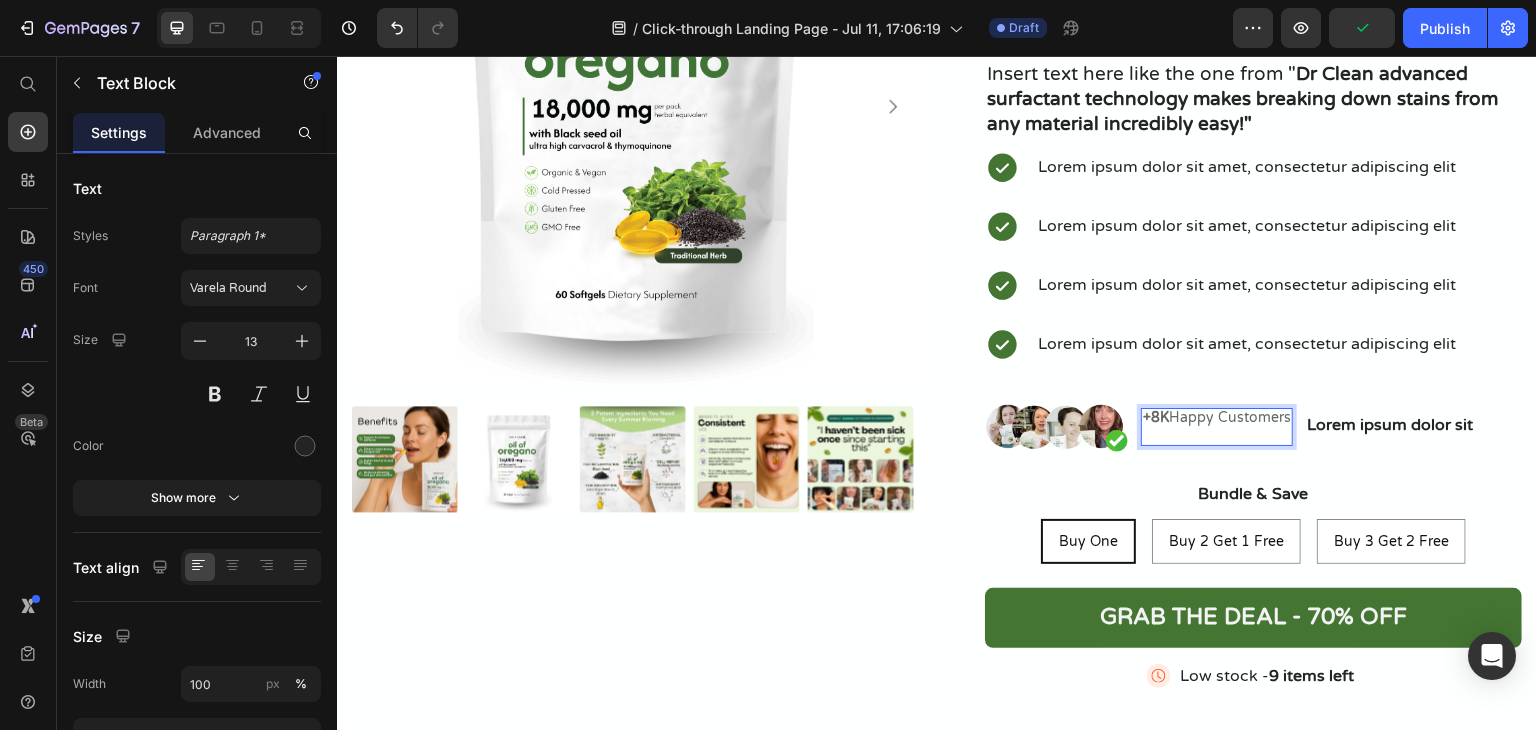 scroll, scrollTop: 364, scrollLeft: 0, axis: vertical 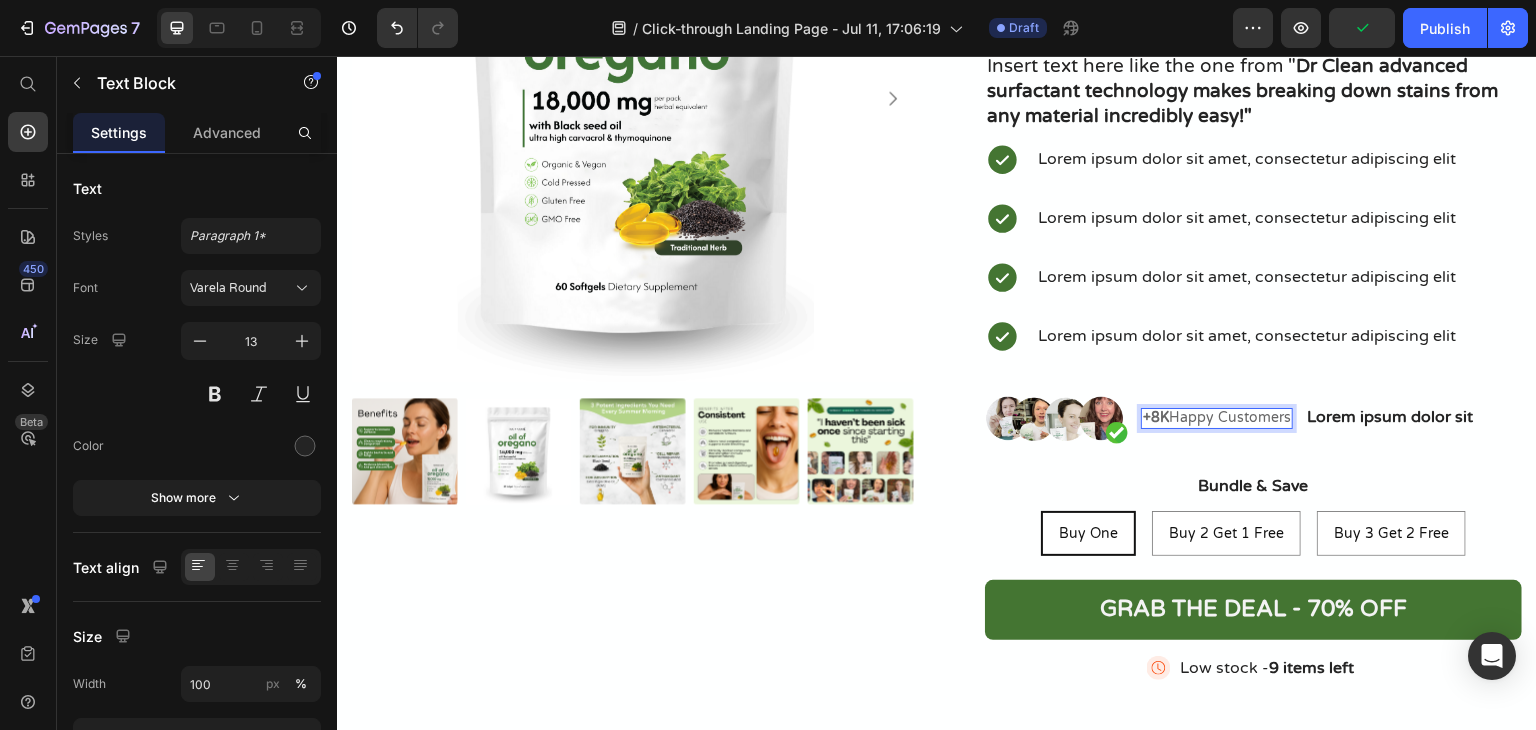 click on "+8K" at bounding box center [1156, 417] 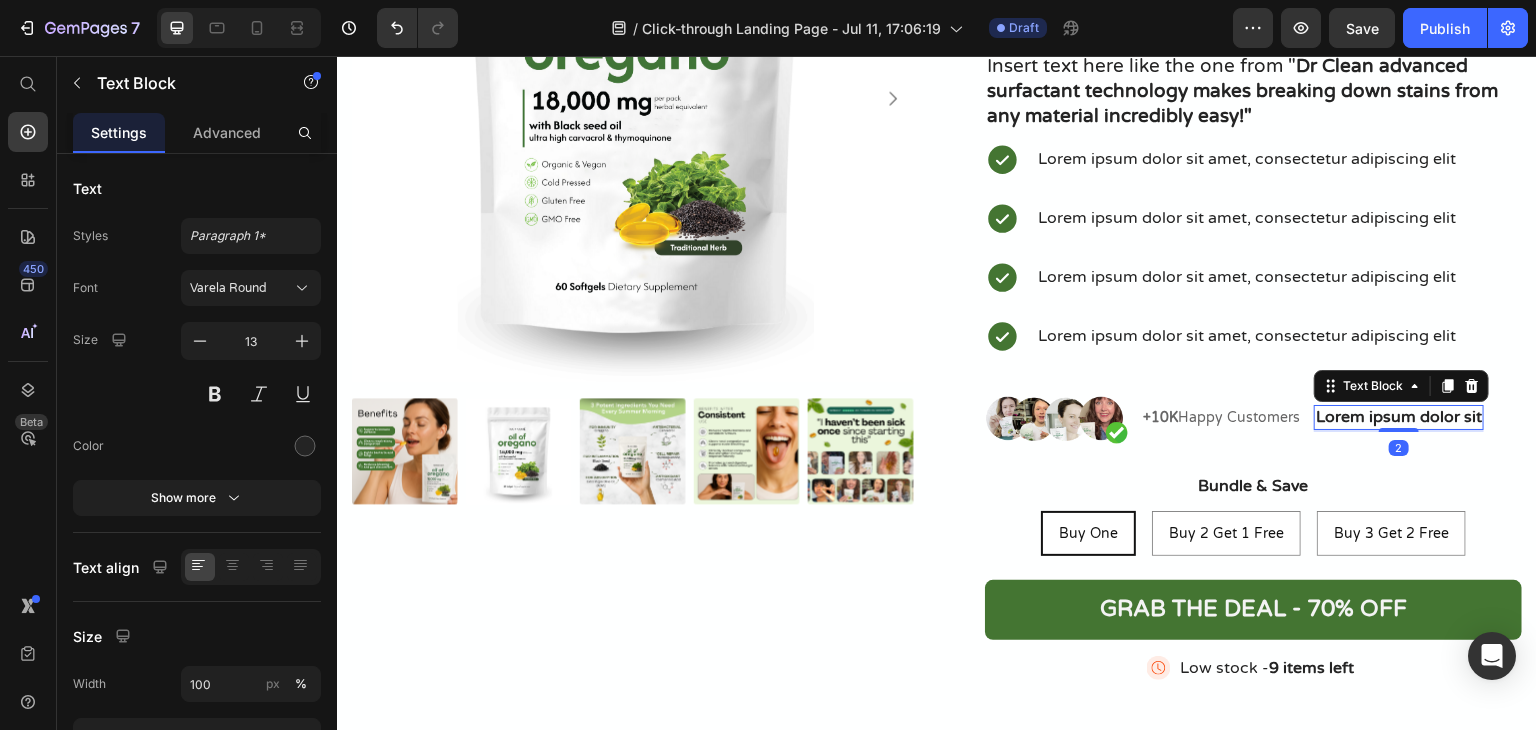 click on "Lorem ipsum dolor sit" at bounding box center (1399, 417) 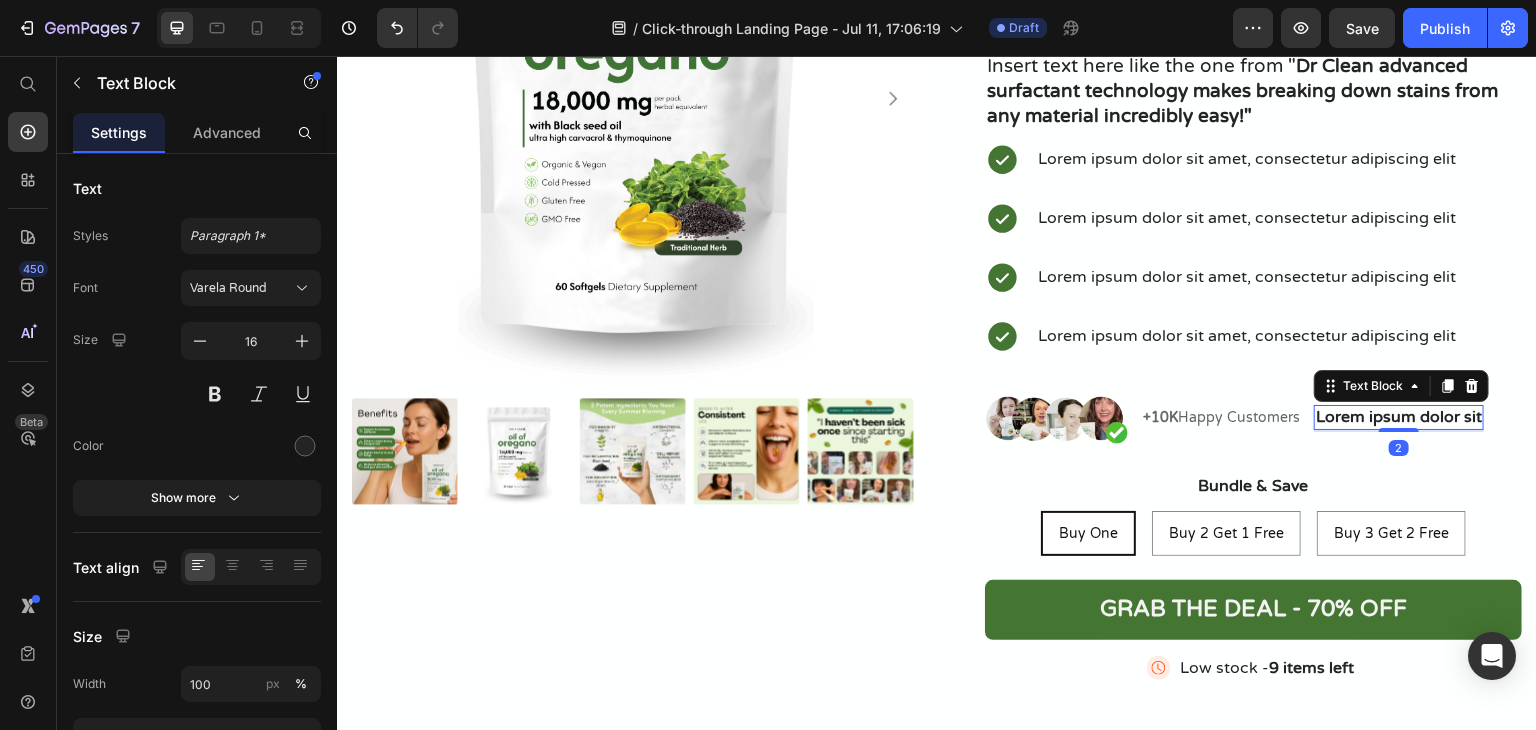 click on "Lorem ipsum dolor sit" at bounding box center [1399, 417] 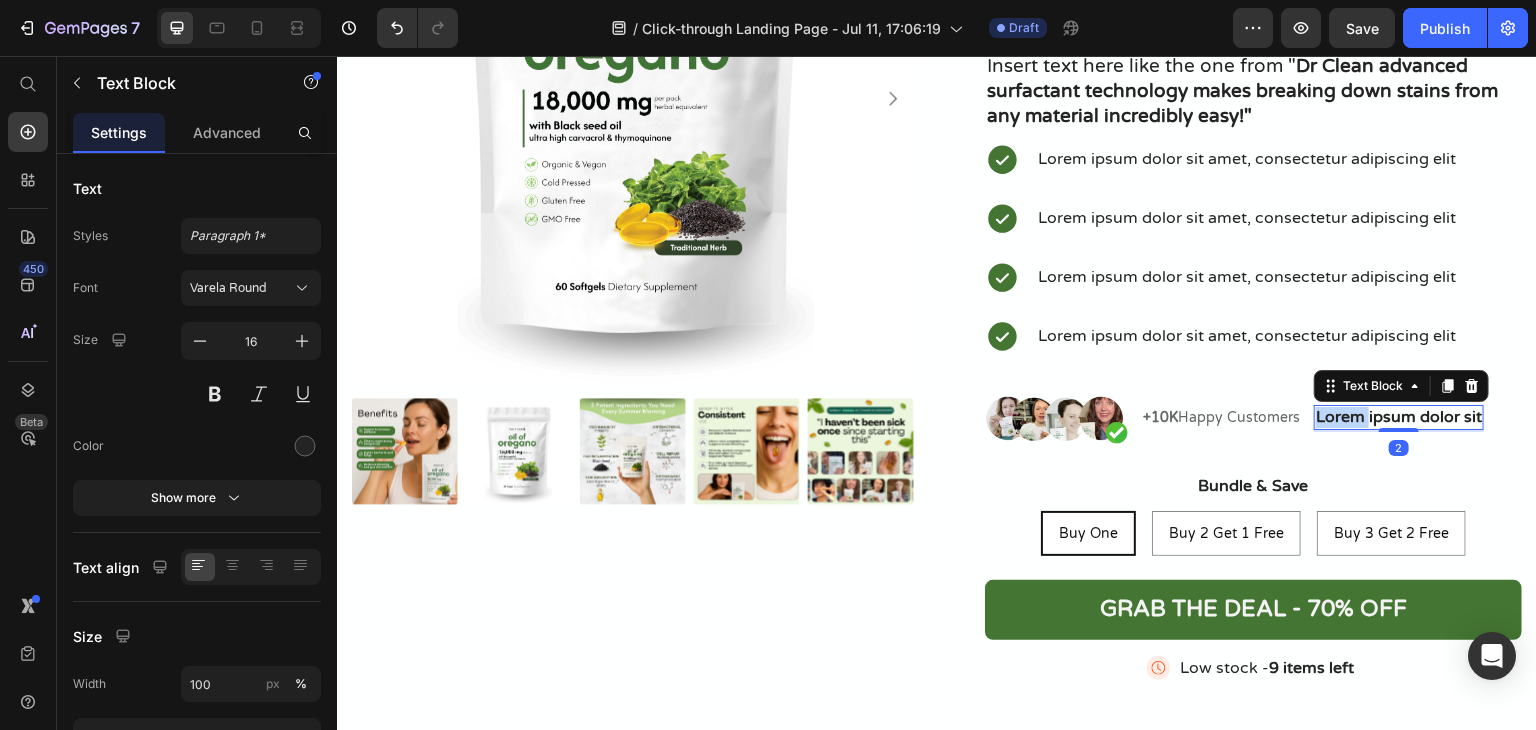 click on "Lorem ipsum dolor sit" at bounding box center (1399, 417) 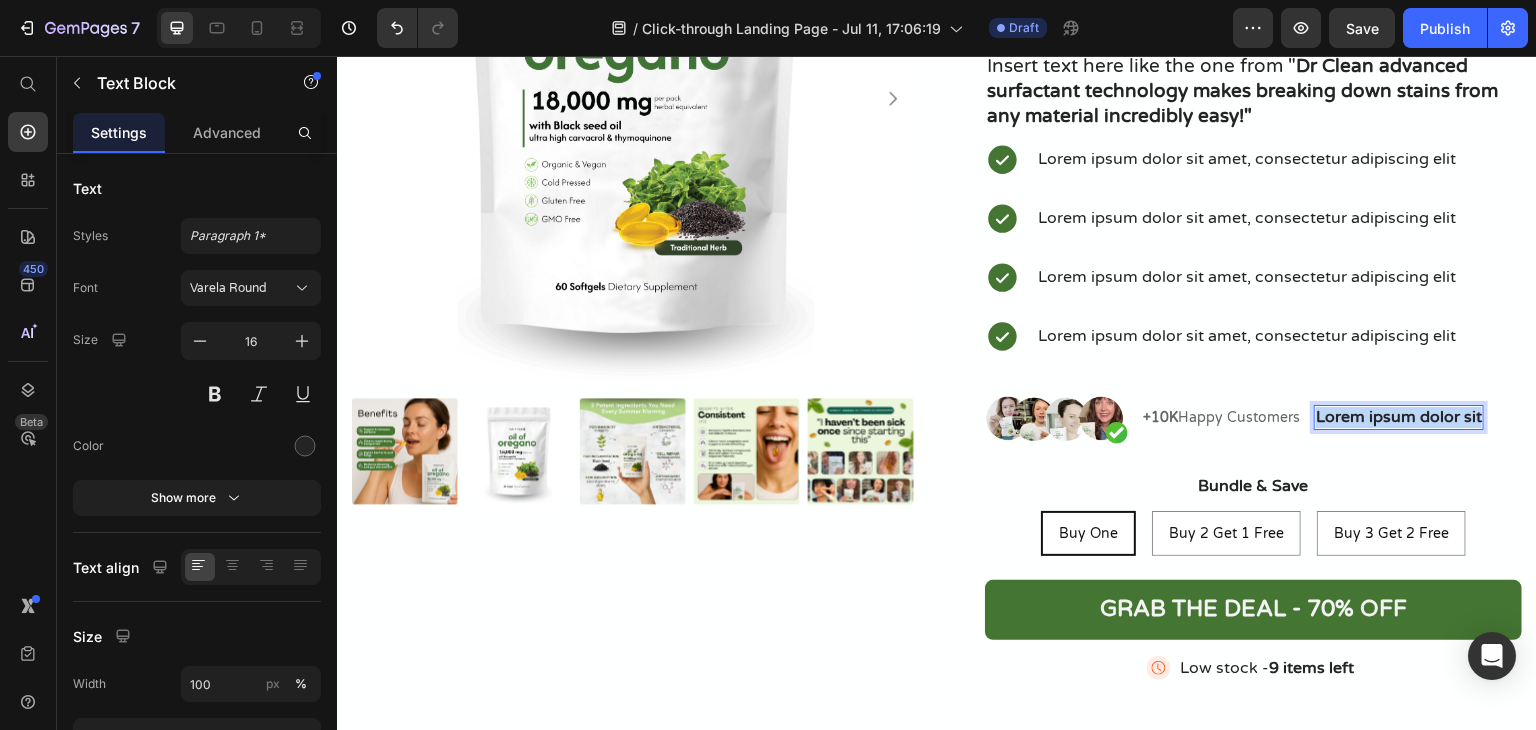 click on "Lorem ipsum dolor sit" at bounding box center (1399, 417) 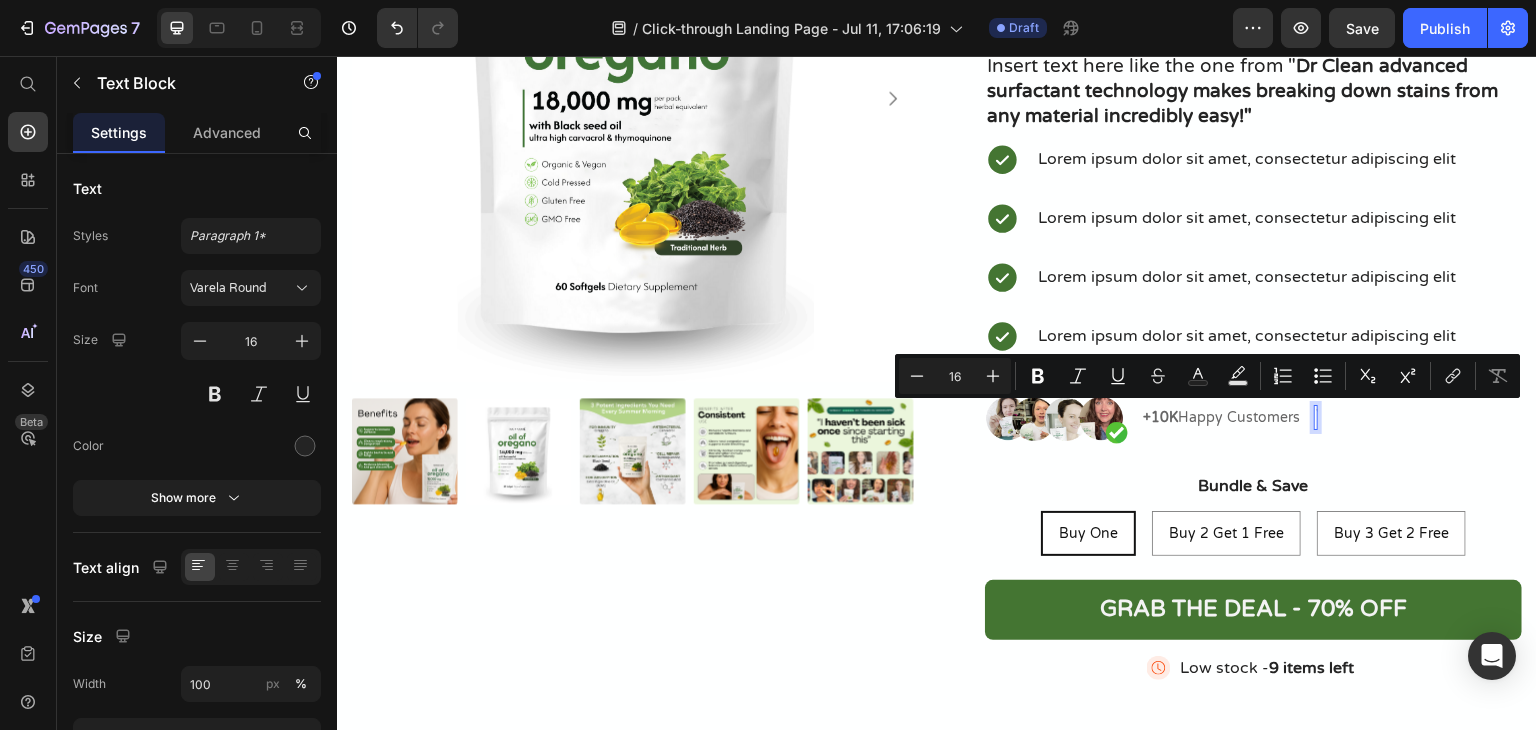 scroll, scrollTop: 354, scrollLeft: 0, axis: vertical 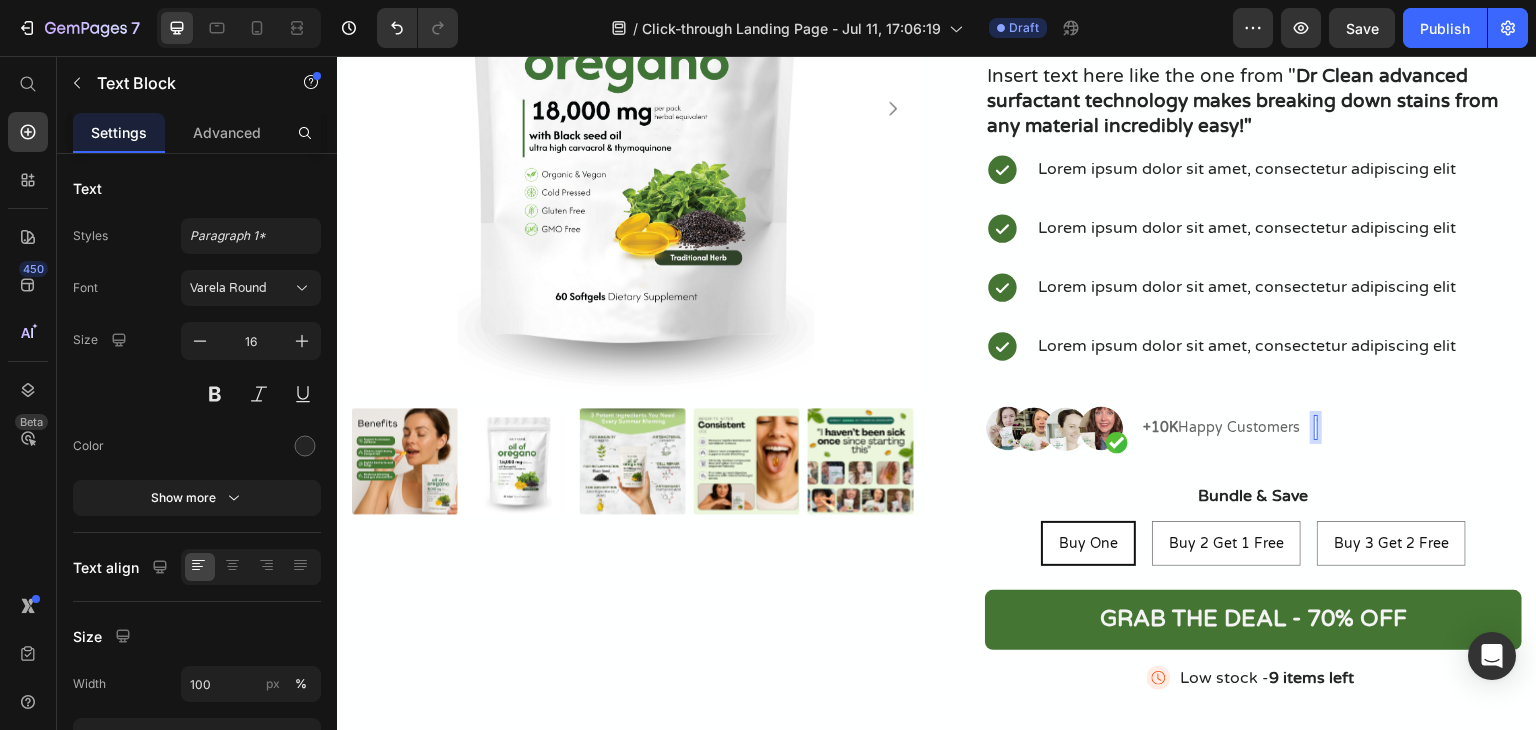 type 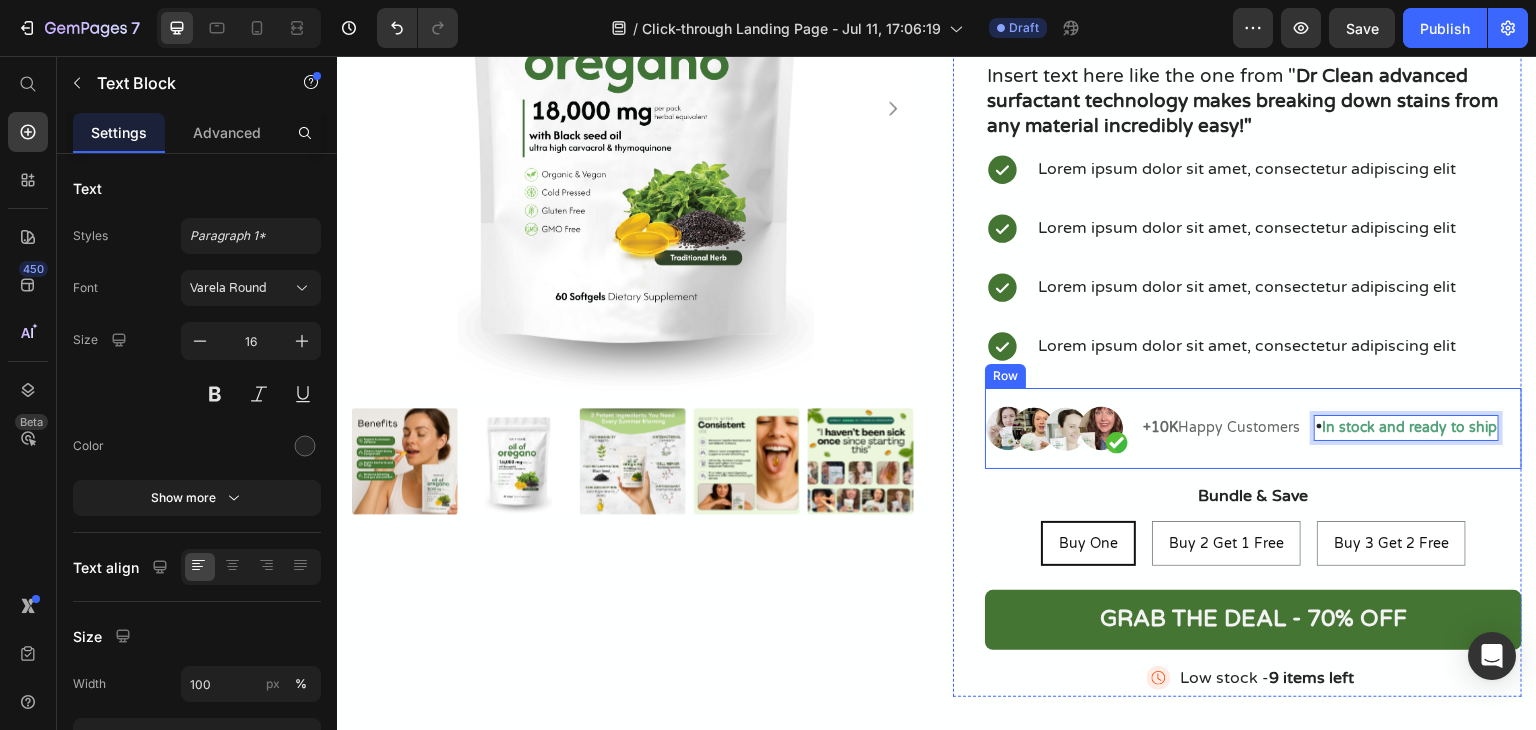 click on "•  In stock and ready to ship Text Block   2" at bounding box center [1406, 428] 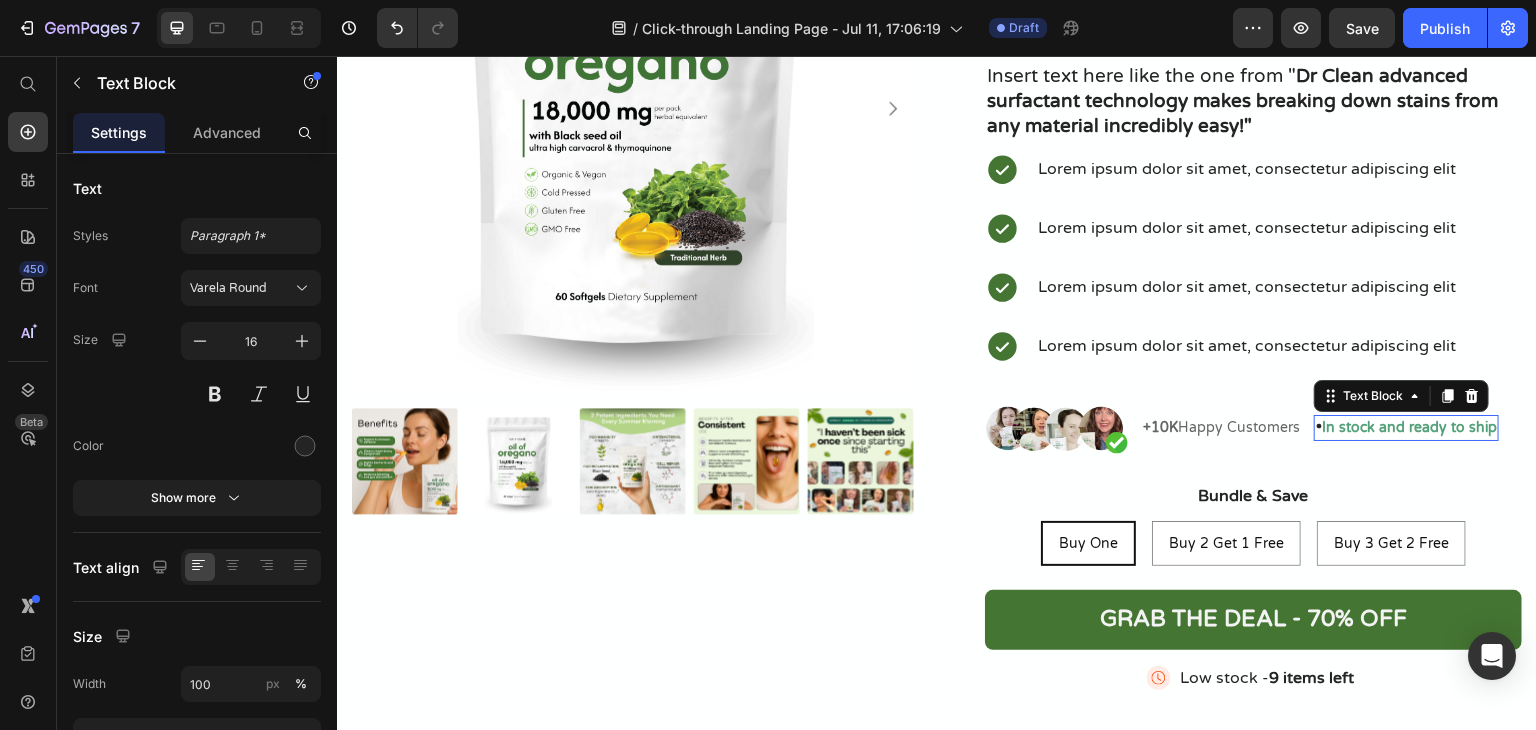 click on "In stock and ready to ship" at bounding box center [1409, 427] 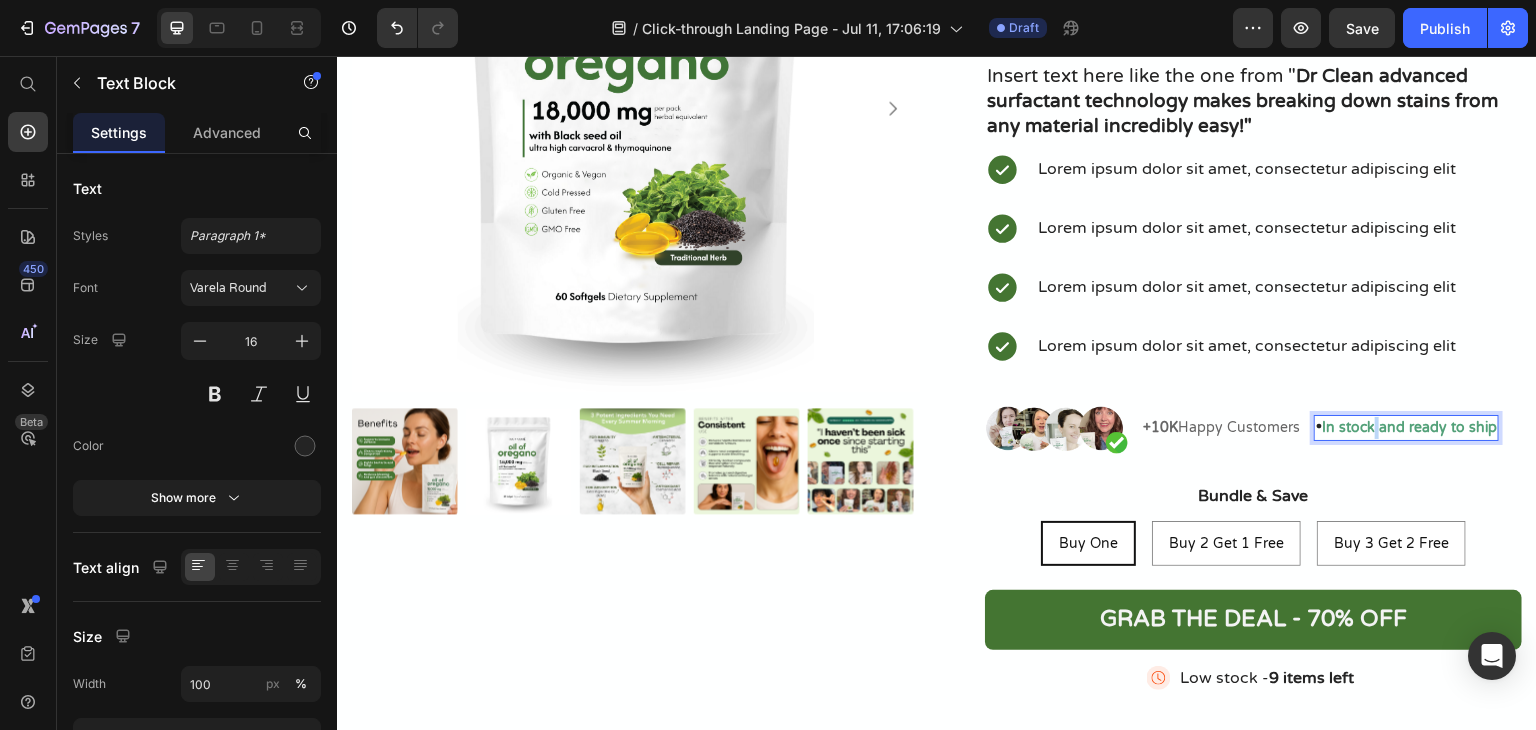 click on "In stock and ready to ship" at bounding box center [1409, 427] 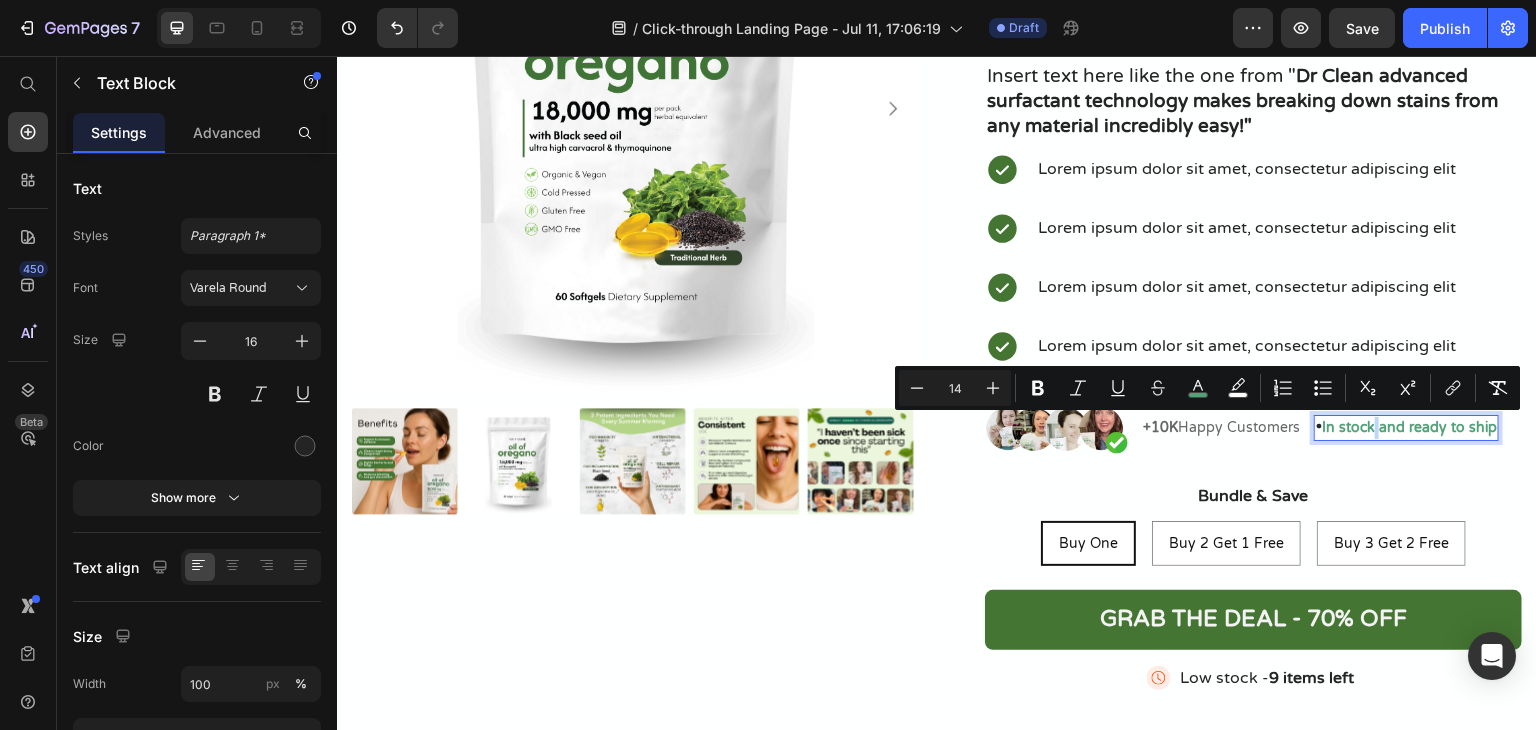 type on "16" 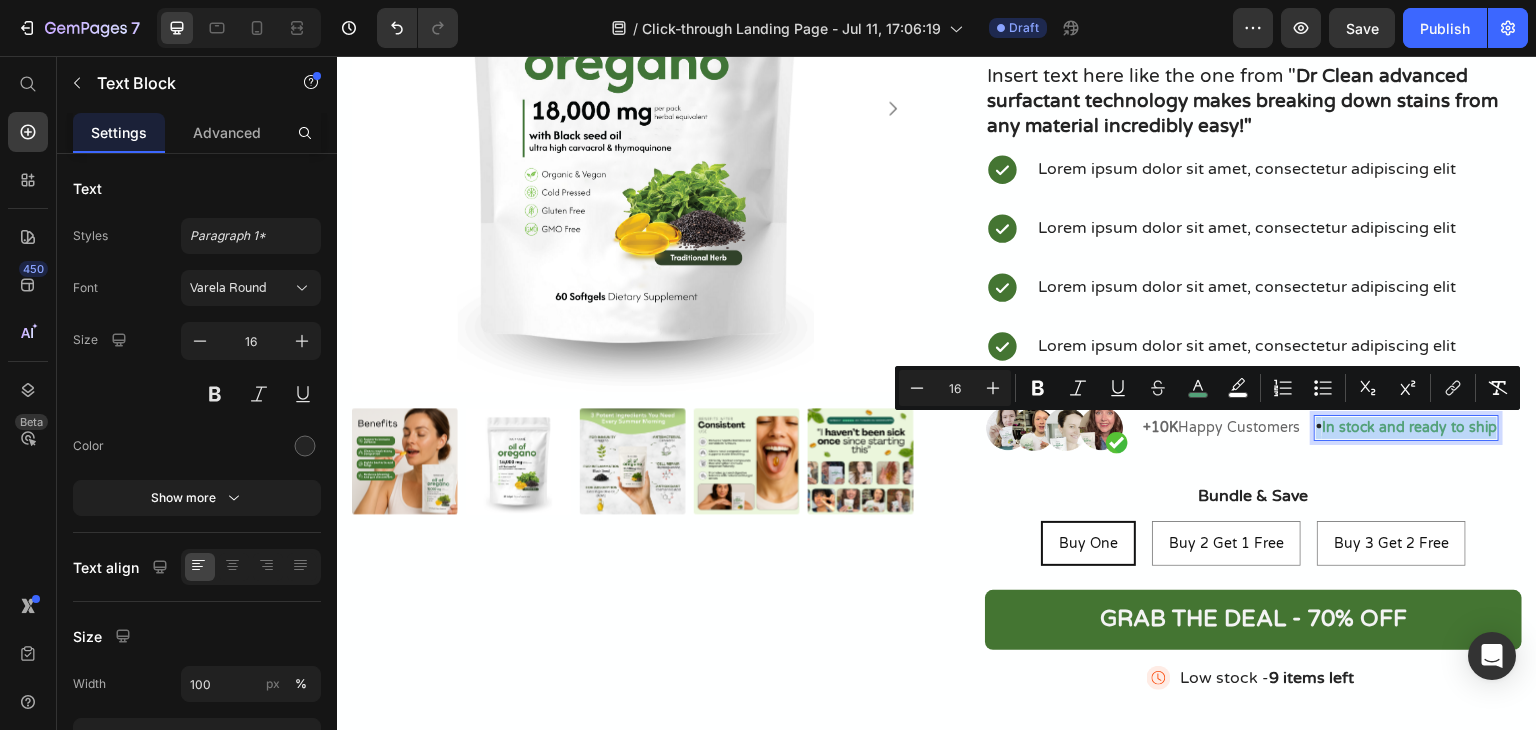 click on "In stock and ready to ship" at bounding box center [1409, 427] 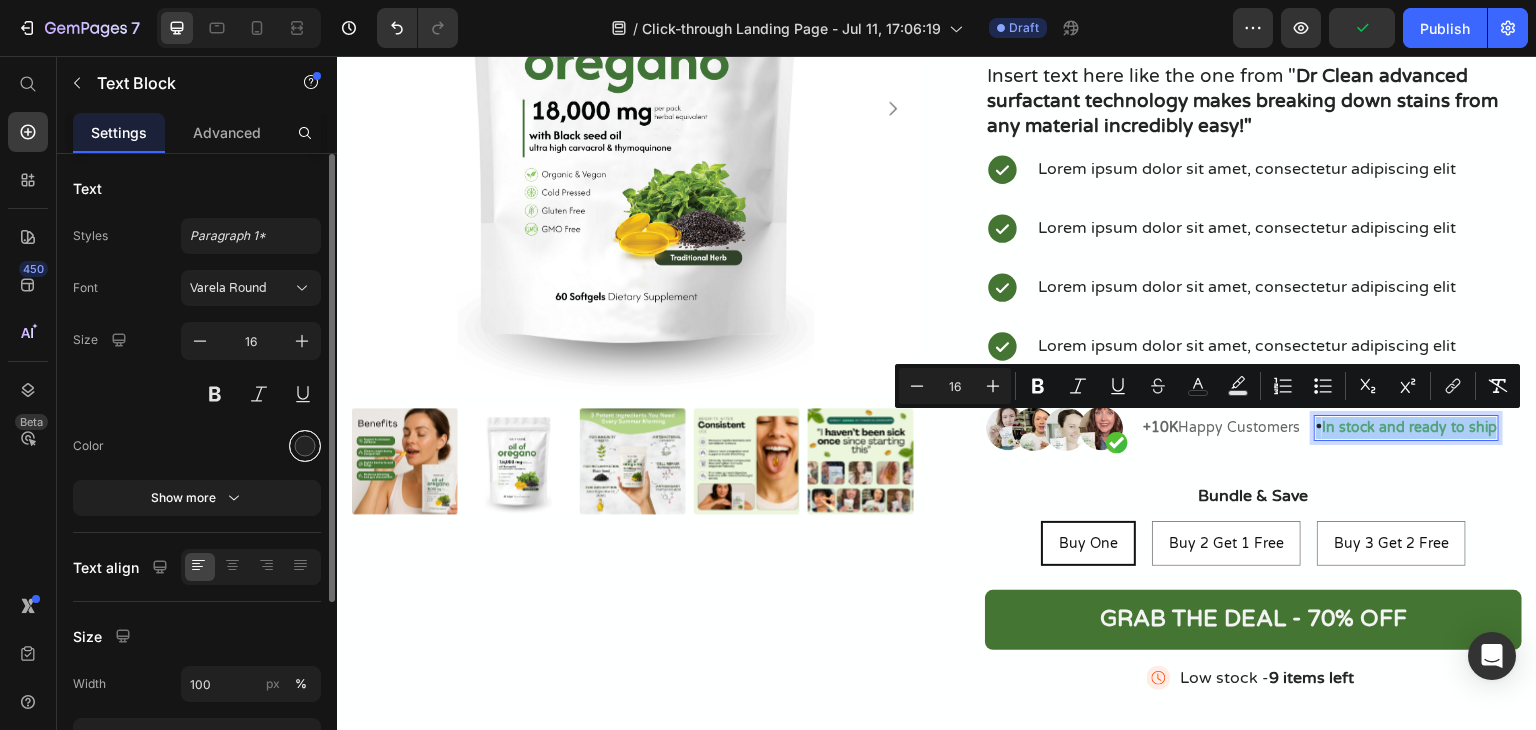 click at bounding box center (305, 446) 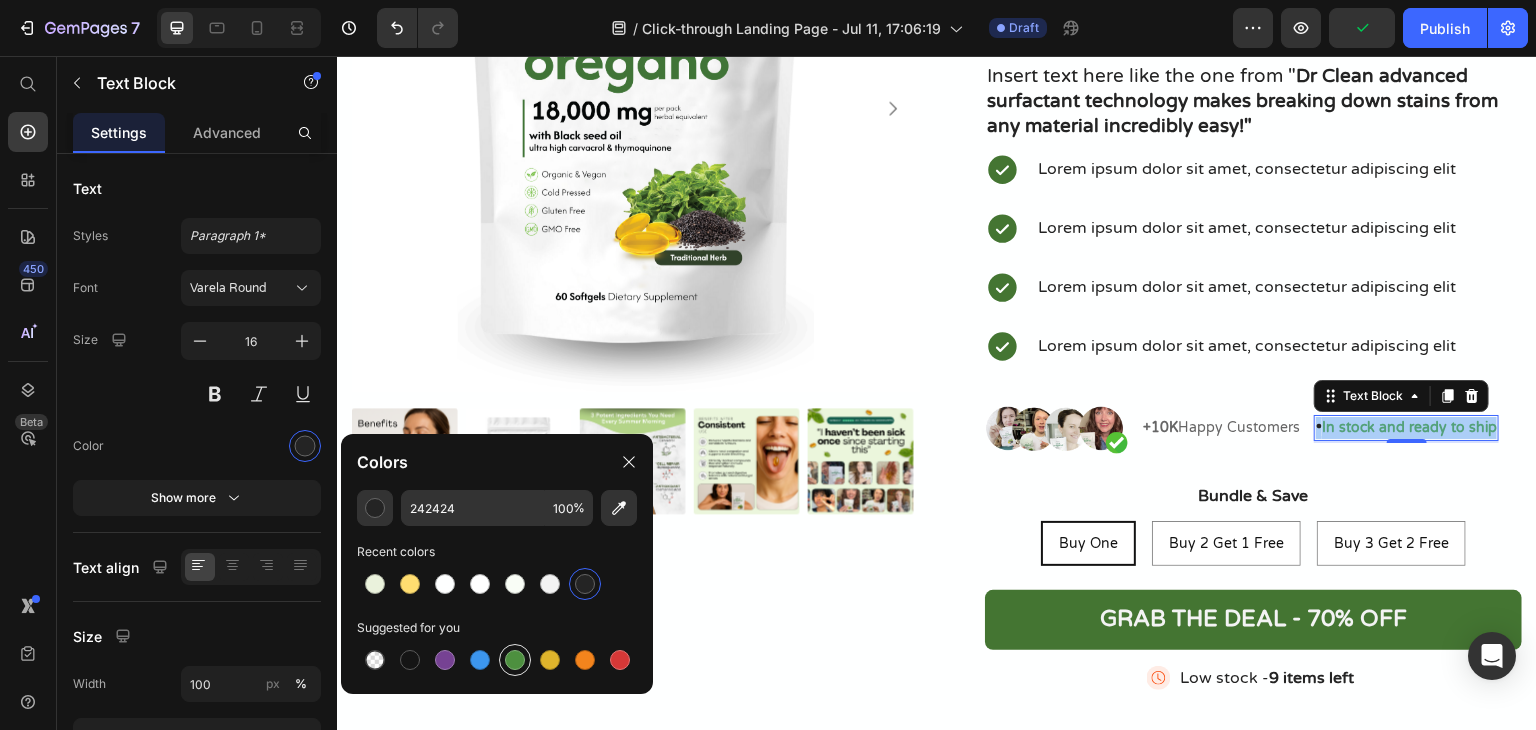 click at bounding box center (515, 660) 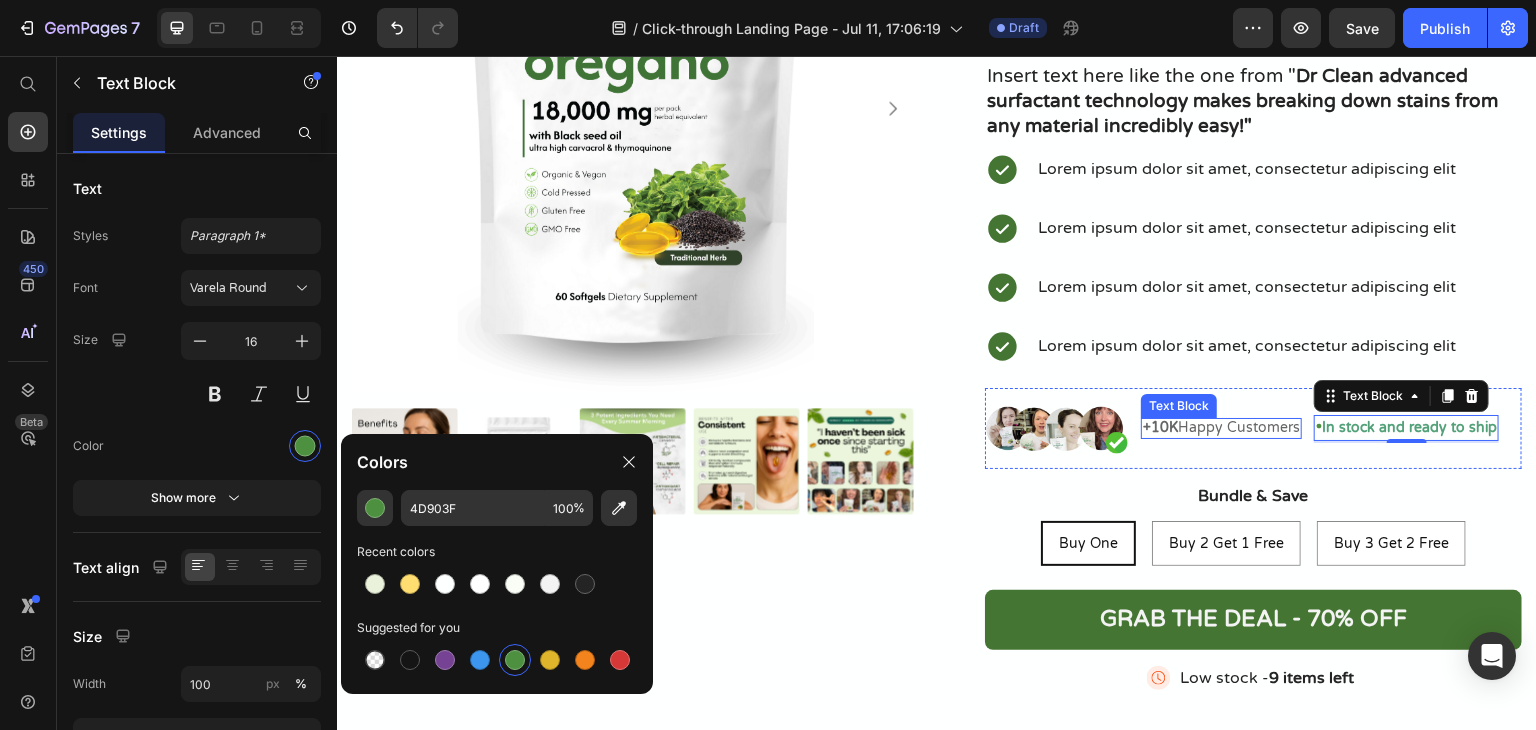 click on "+10K  Happy Customers" at bounding box center (1221, 427) 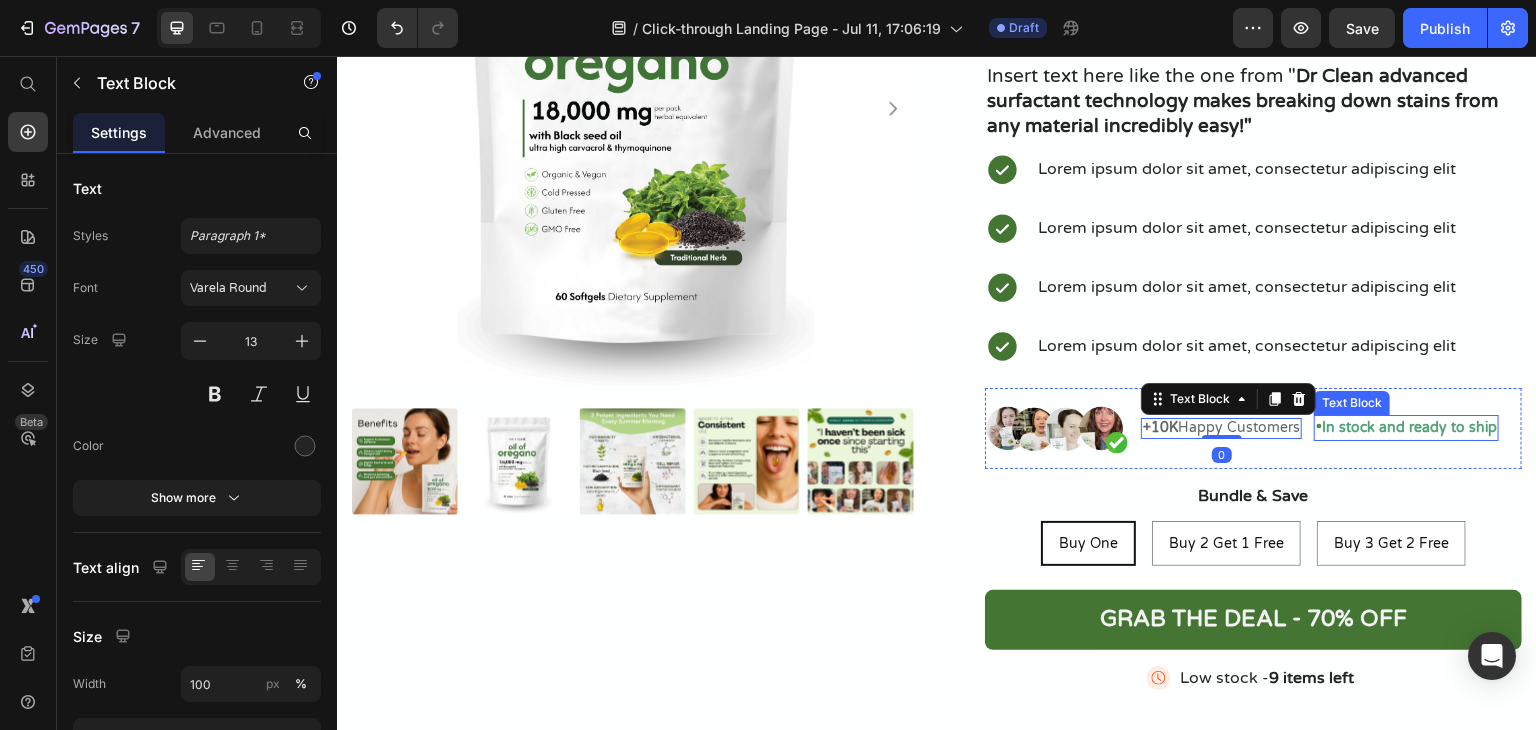click on "In stock and ready to ship" at bounding box center [1409, 427] 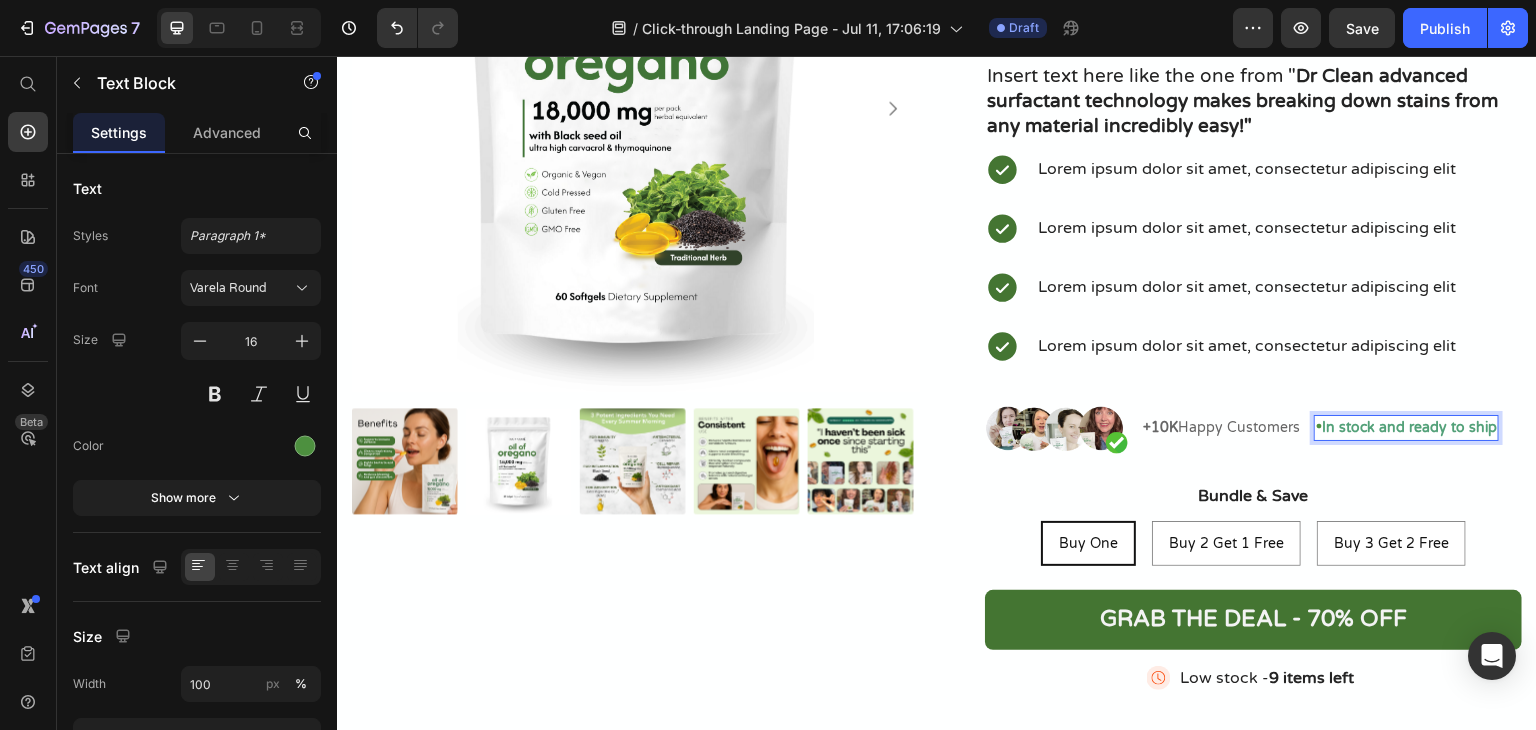 click on "•  In stock and ready to ship" at bounding box center (1406, 428) 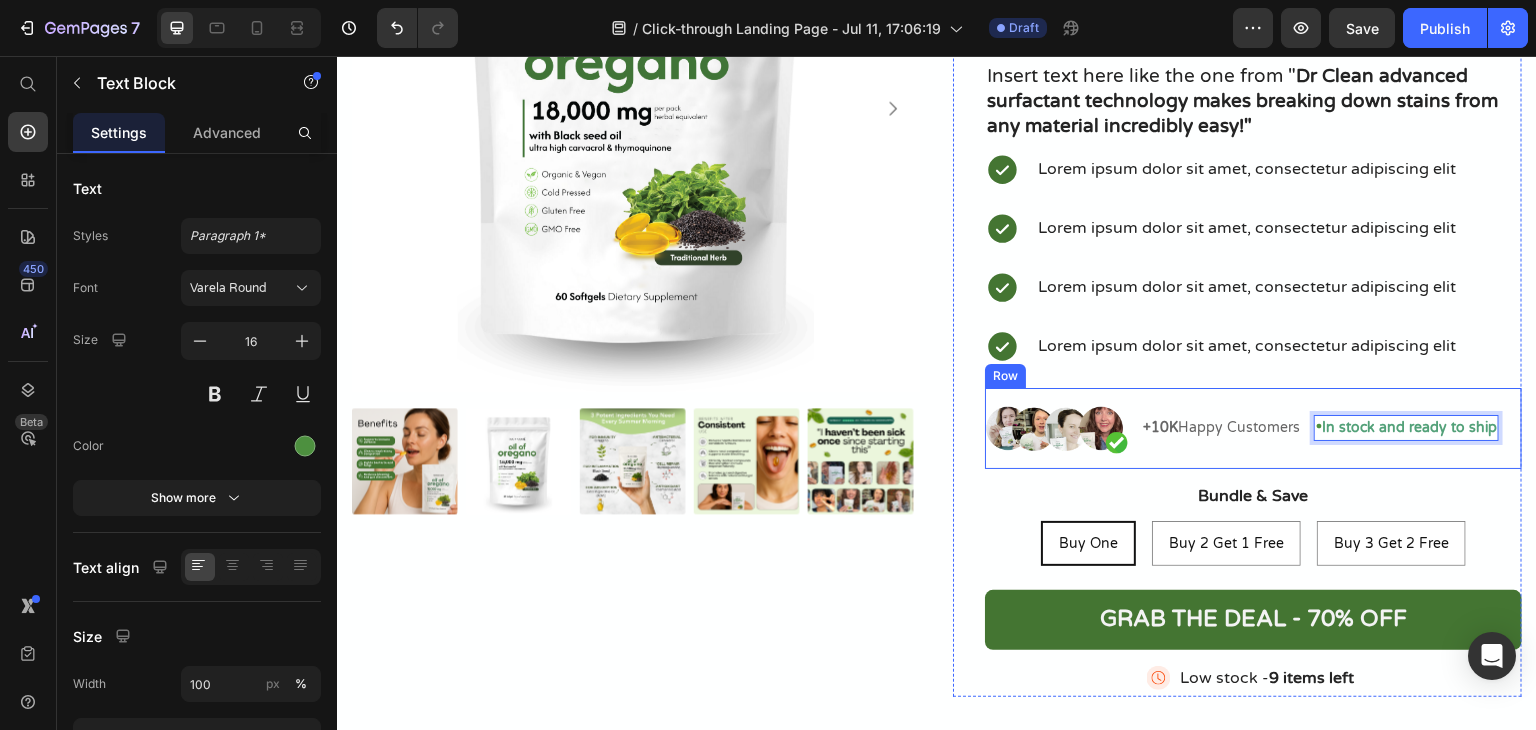 click on "+10K  Happy Customers" at bounding box center [1221, 428] 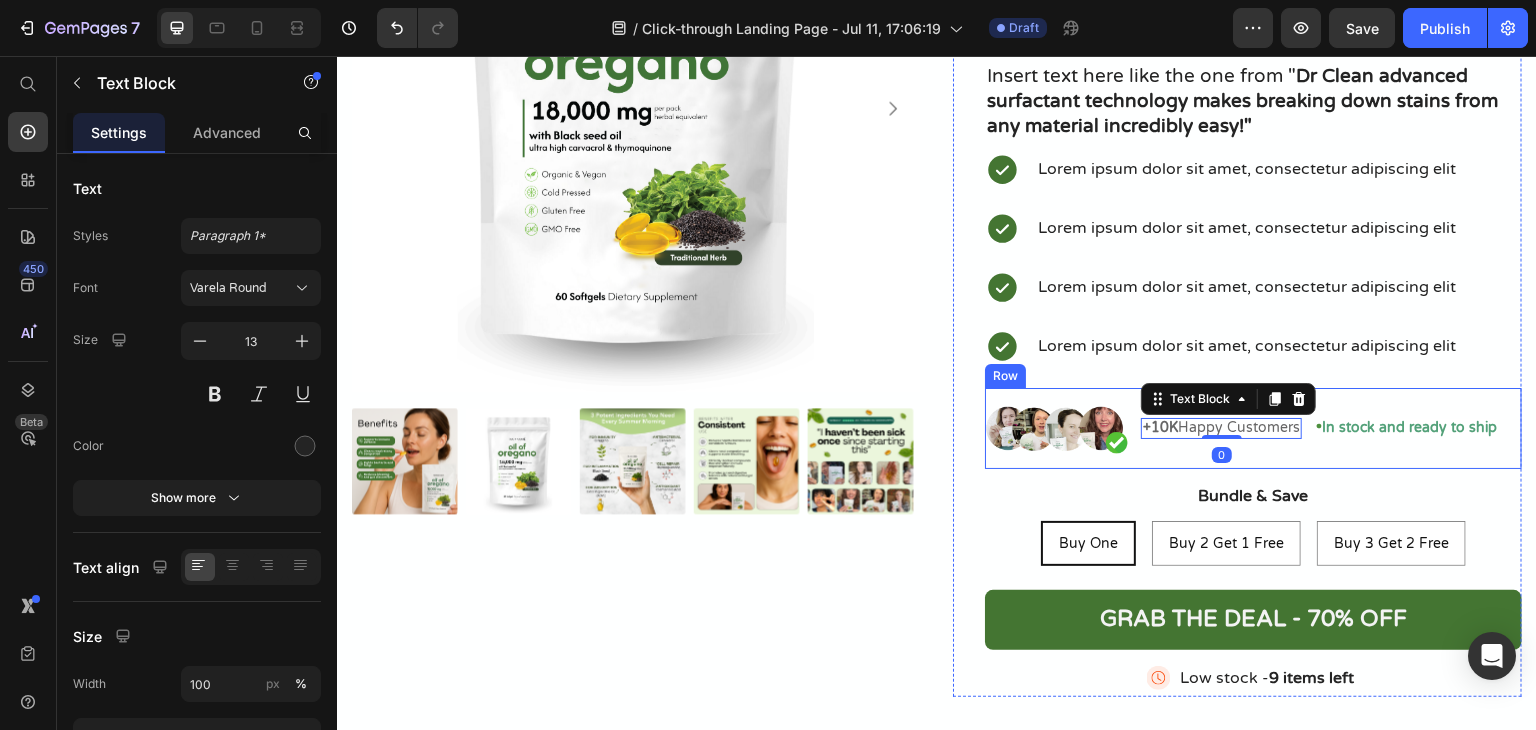 click on "•  In stock and ready to ship" at bounding box center [1406, 428] 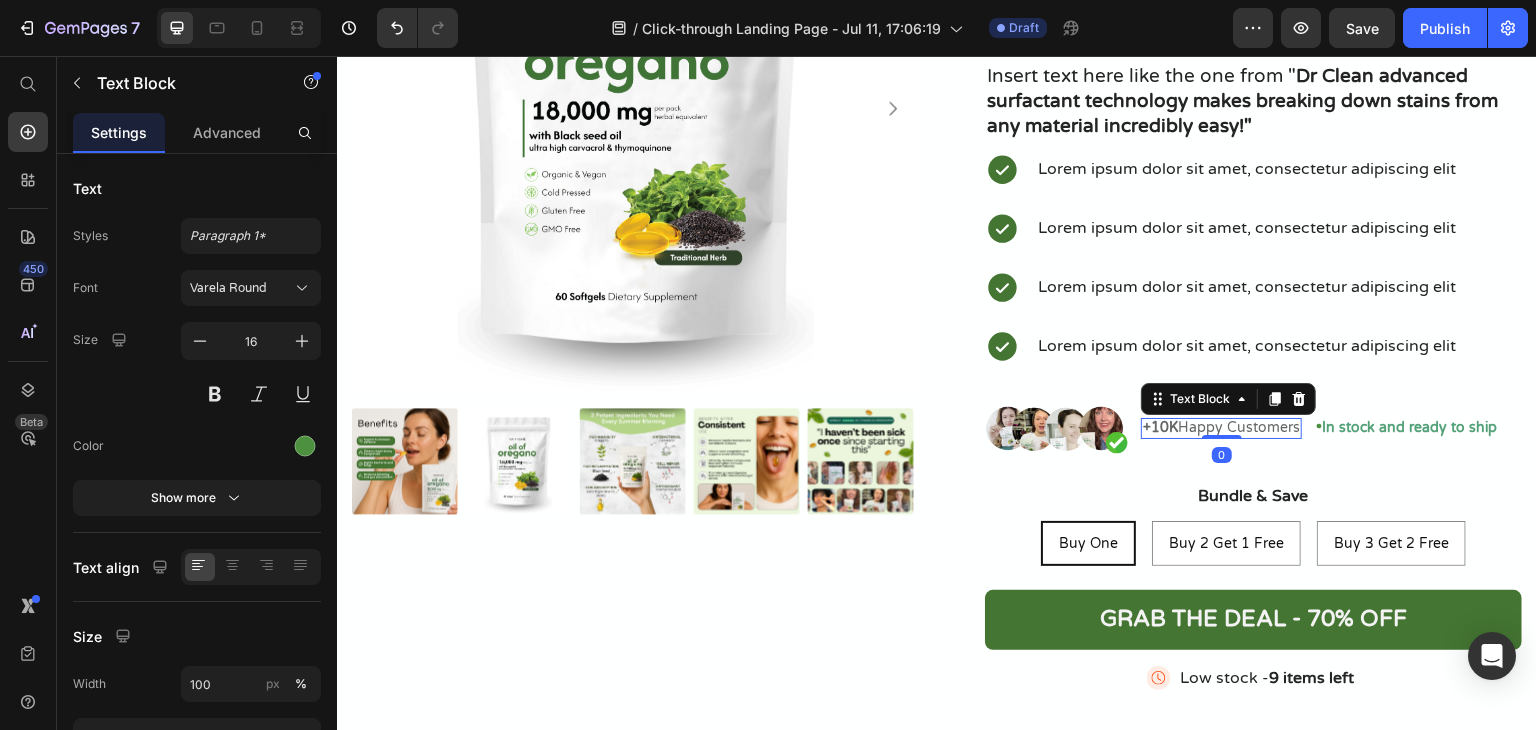 click on "+10K  Happy Customers" at bounding box center (1221, 427) 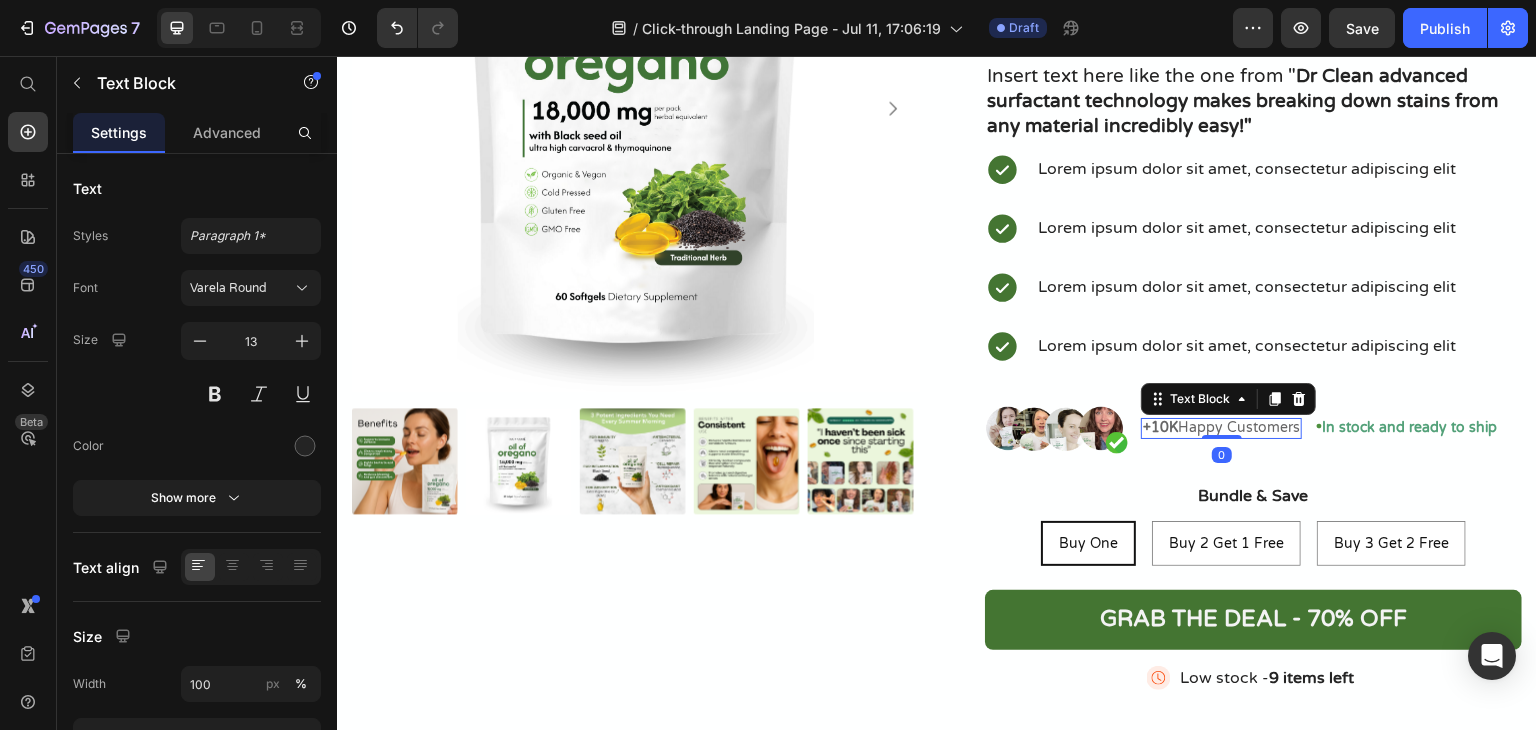 click on "+10K  Happy Customers" at bounding box center (1221, 427) 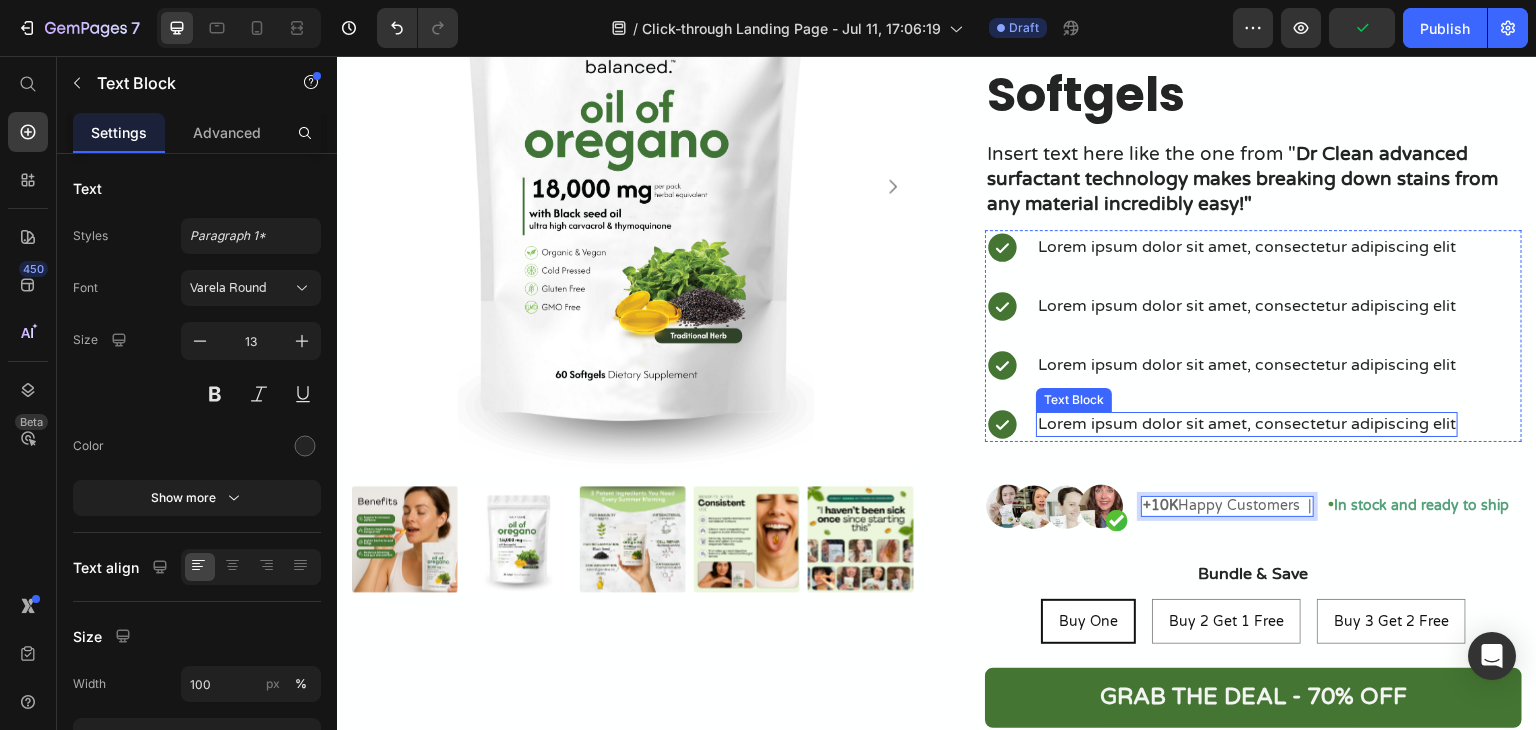 scroll, scrollTop: 254, scrollLeft: 0, axis: vertical 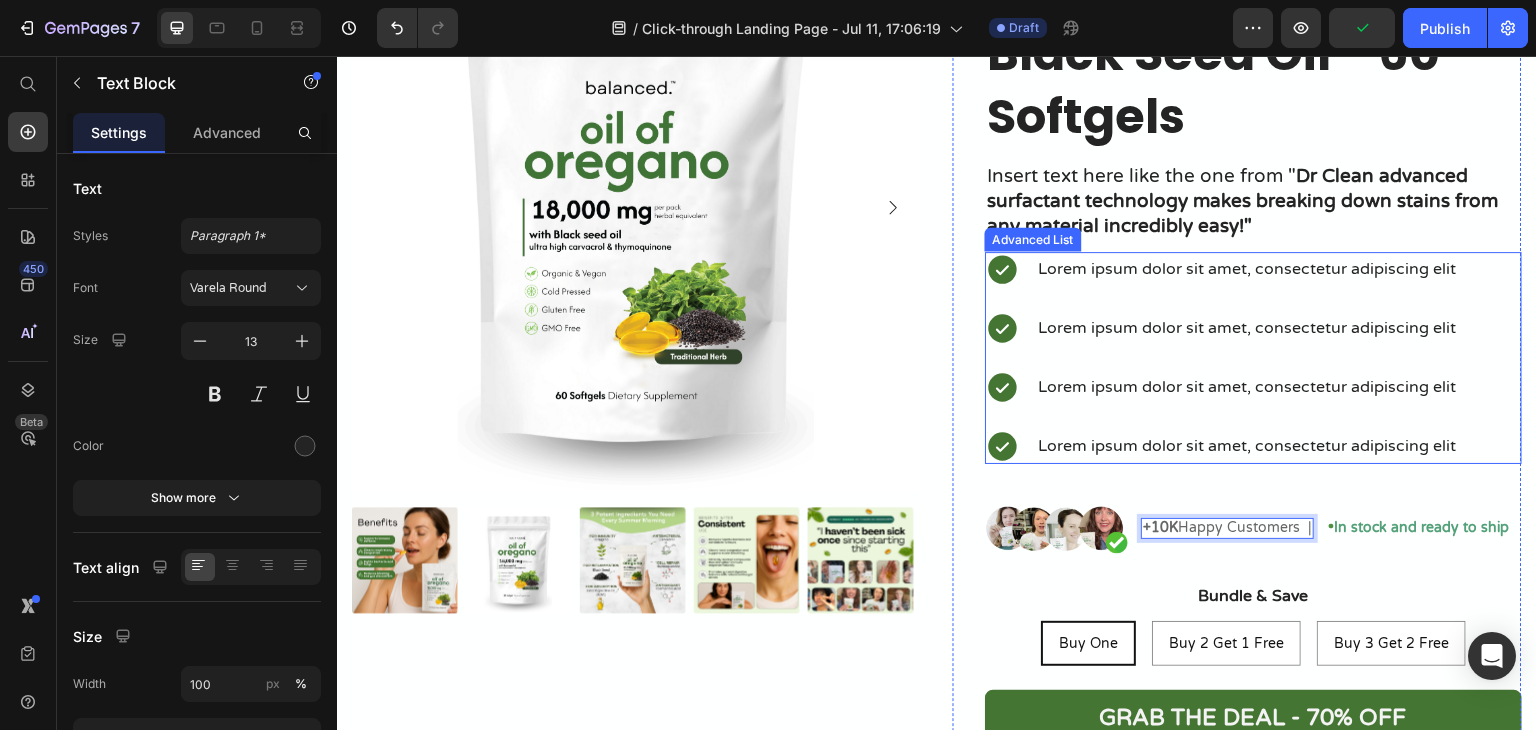 click on "In stock and ready to ship" at bounding box center (1421, 527) 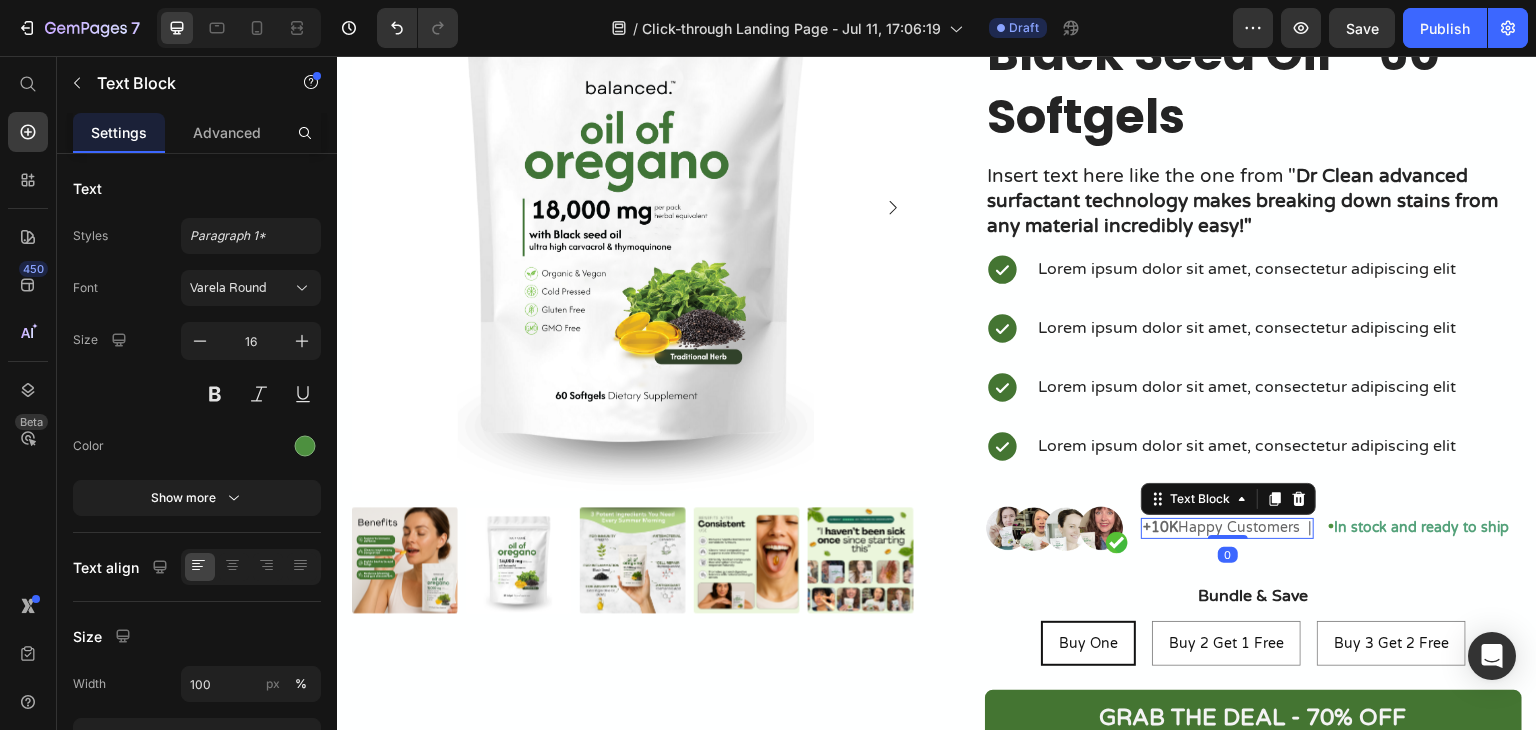 click on "+10K  Happy Customers  |" at bounding box center (1227, 527) 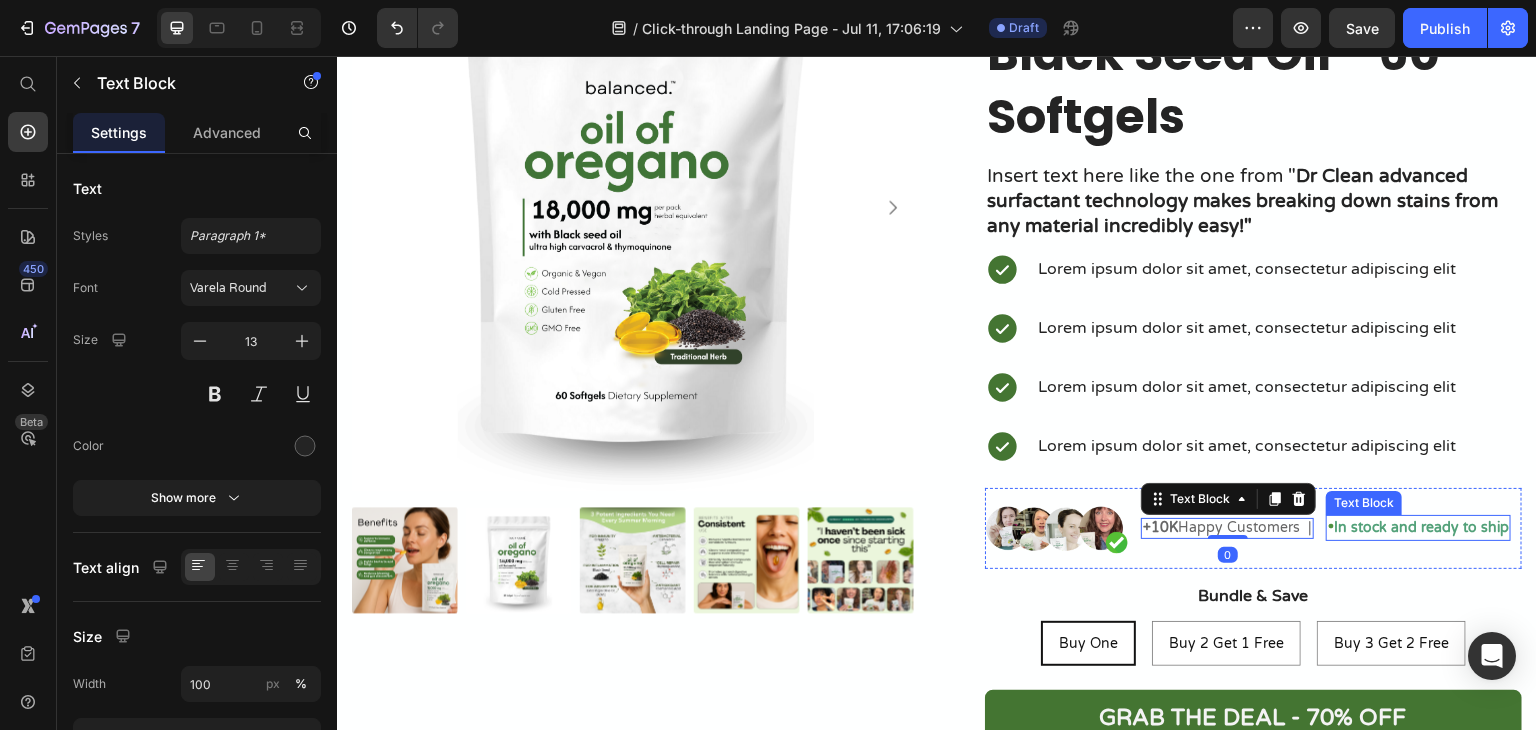 click on "In stock and ready to ship" at bounding box center (1421, 527) 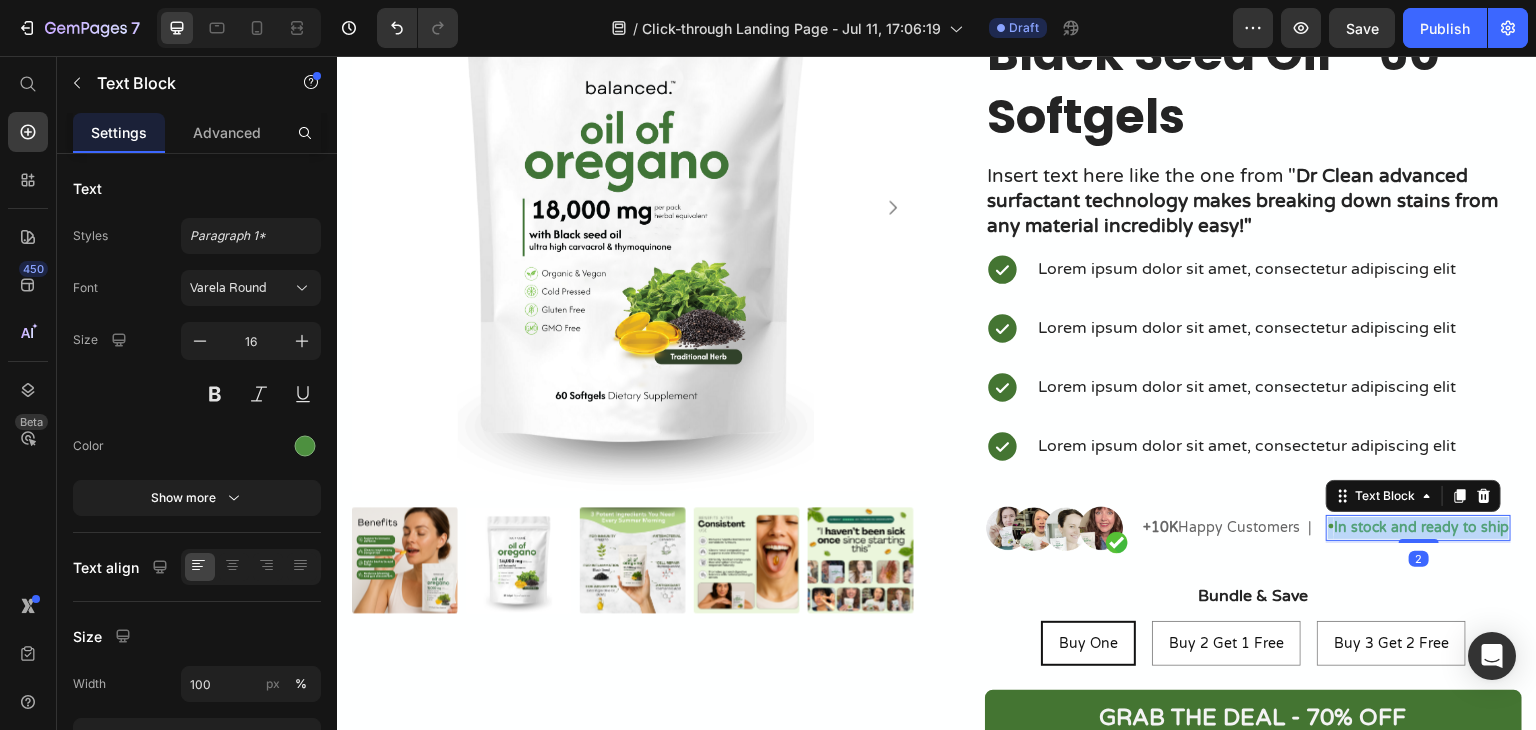 click on "In stock and ready to ship" at bounding box center [1421, 527] 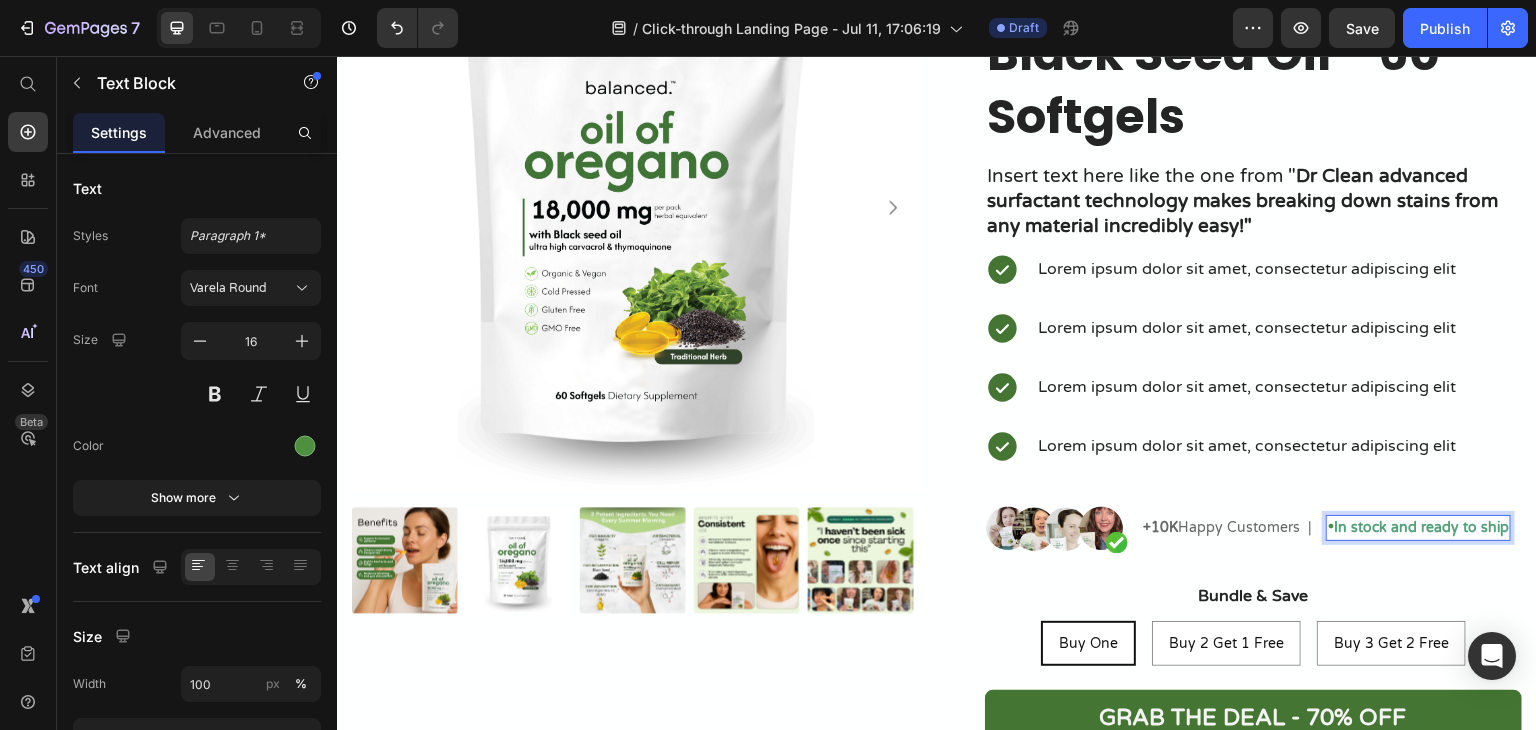 scroll, scrollTop: 244, scrollLeft: 0, axis: vertical 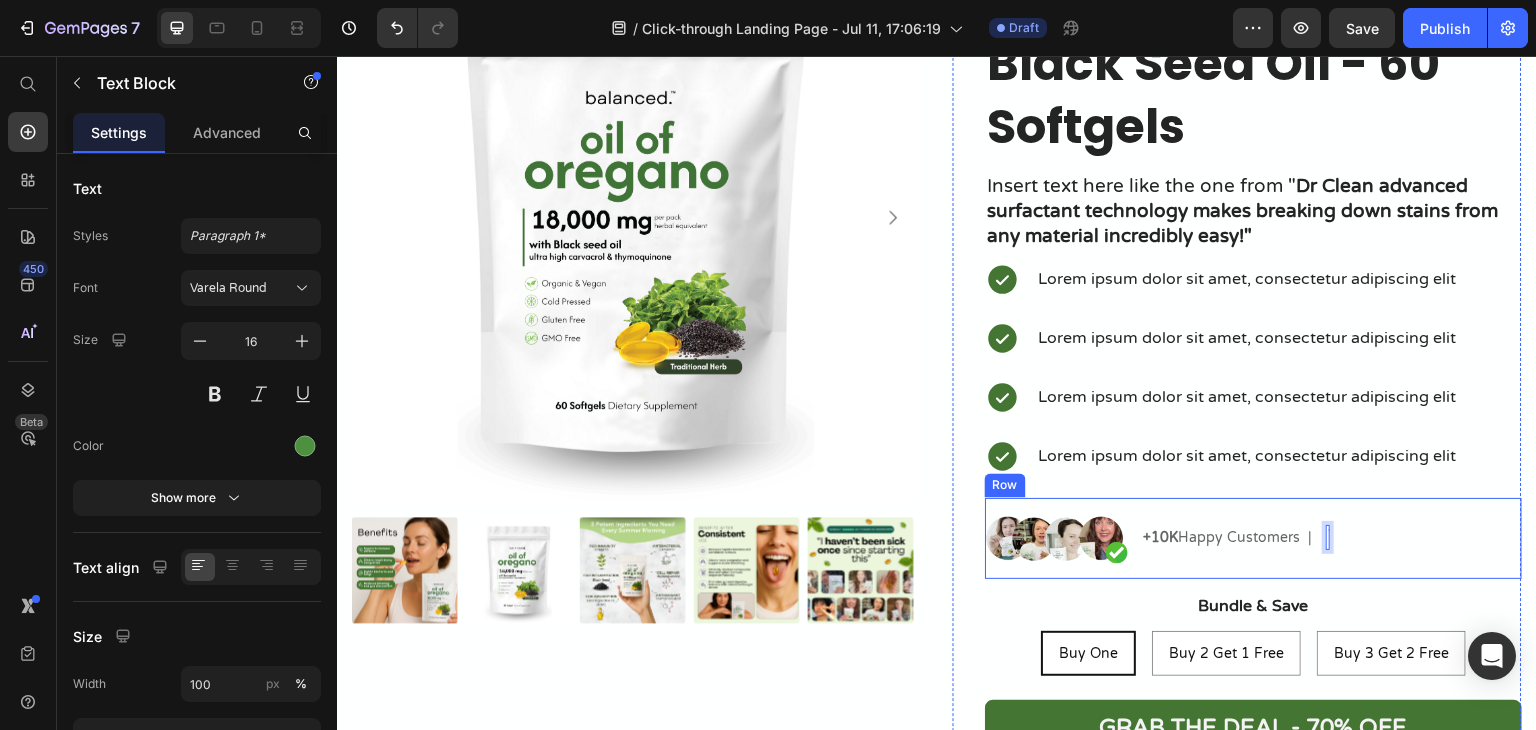 click on "Image +10K  Happy Customers  | Text Block Text Block   2 Row" at bounding box center [1253, 538] 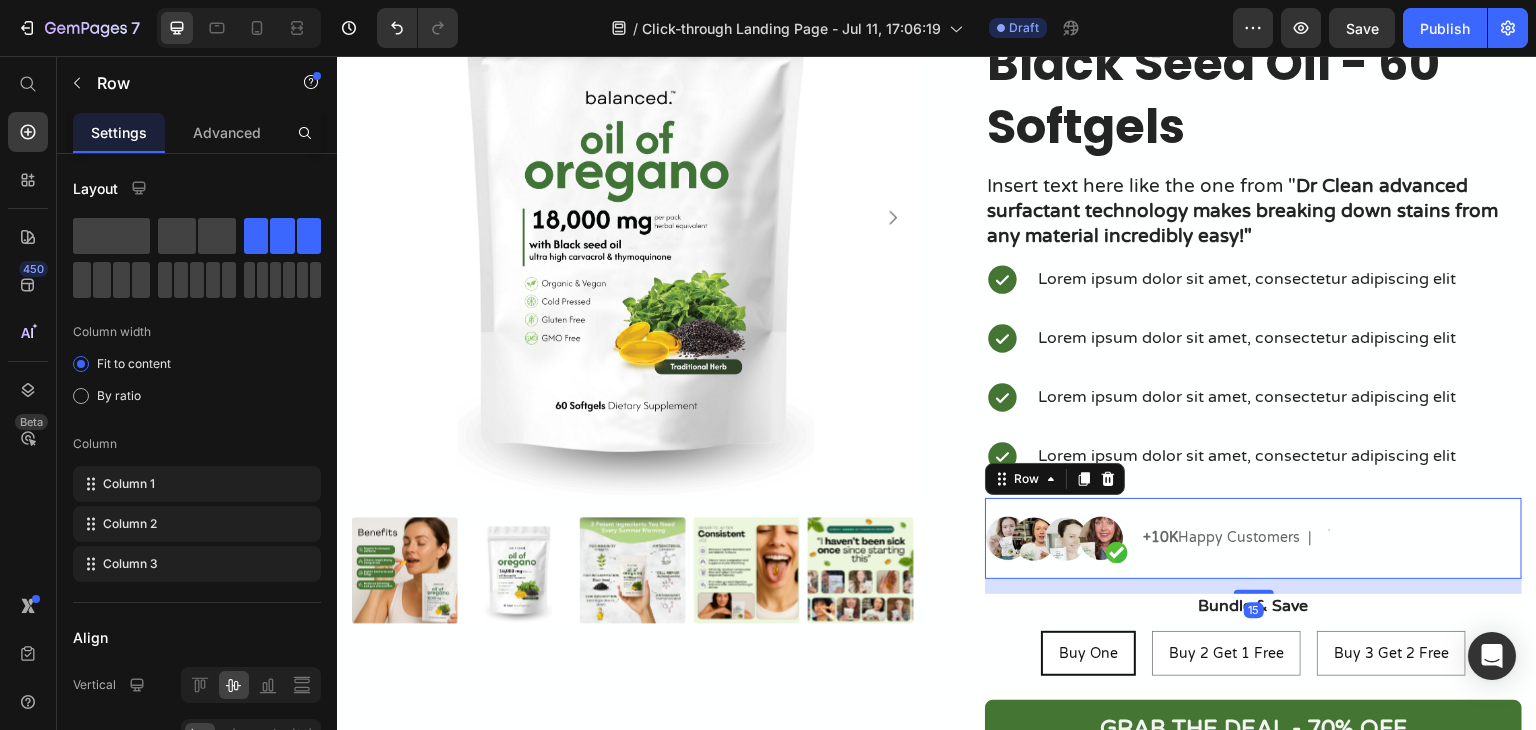click on "Image +10K  Happy Customers  | Text Block Text Block Row   15" at bounding box center [1253, 538] 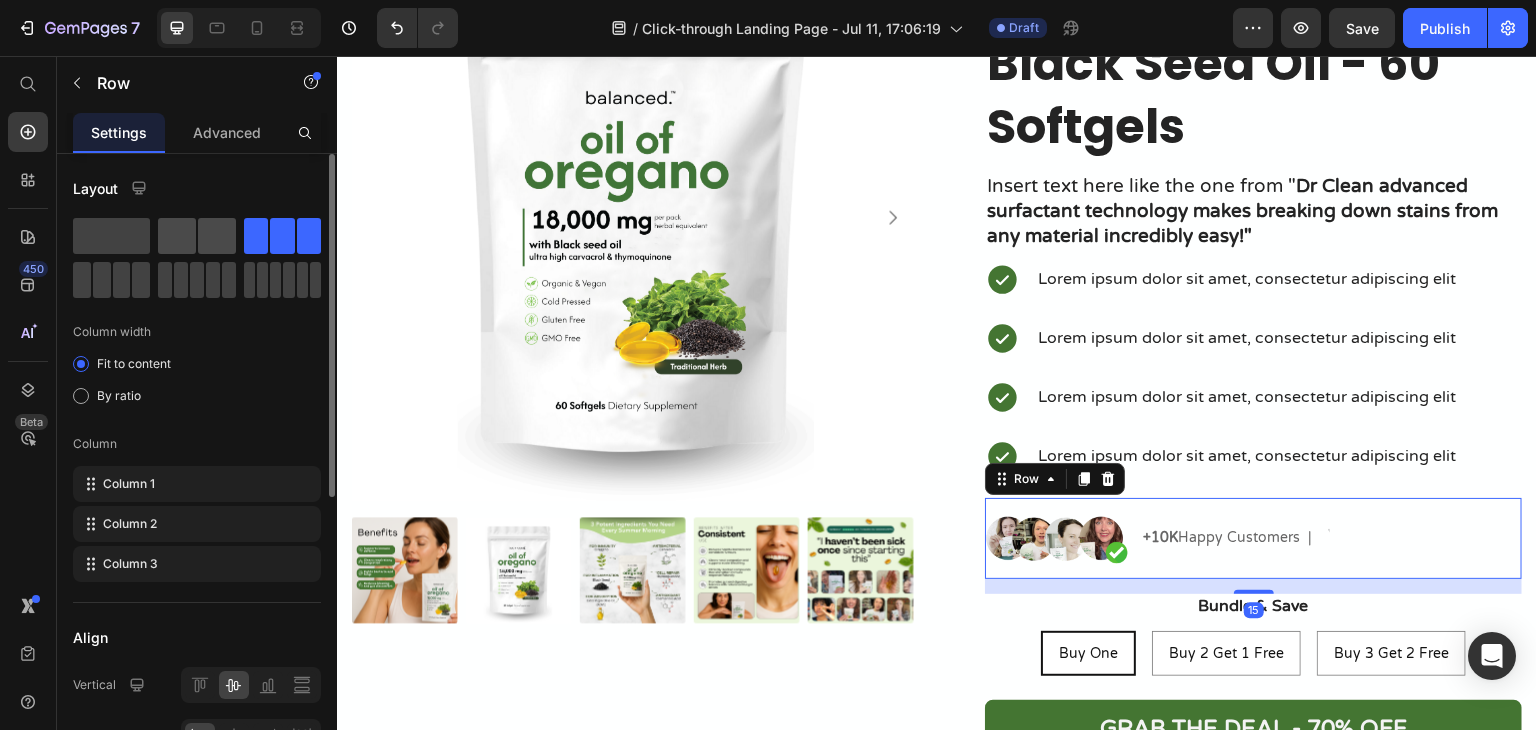 click 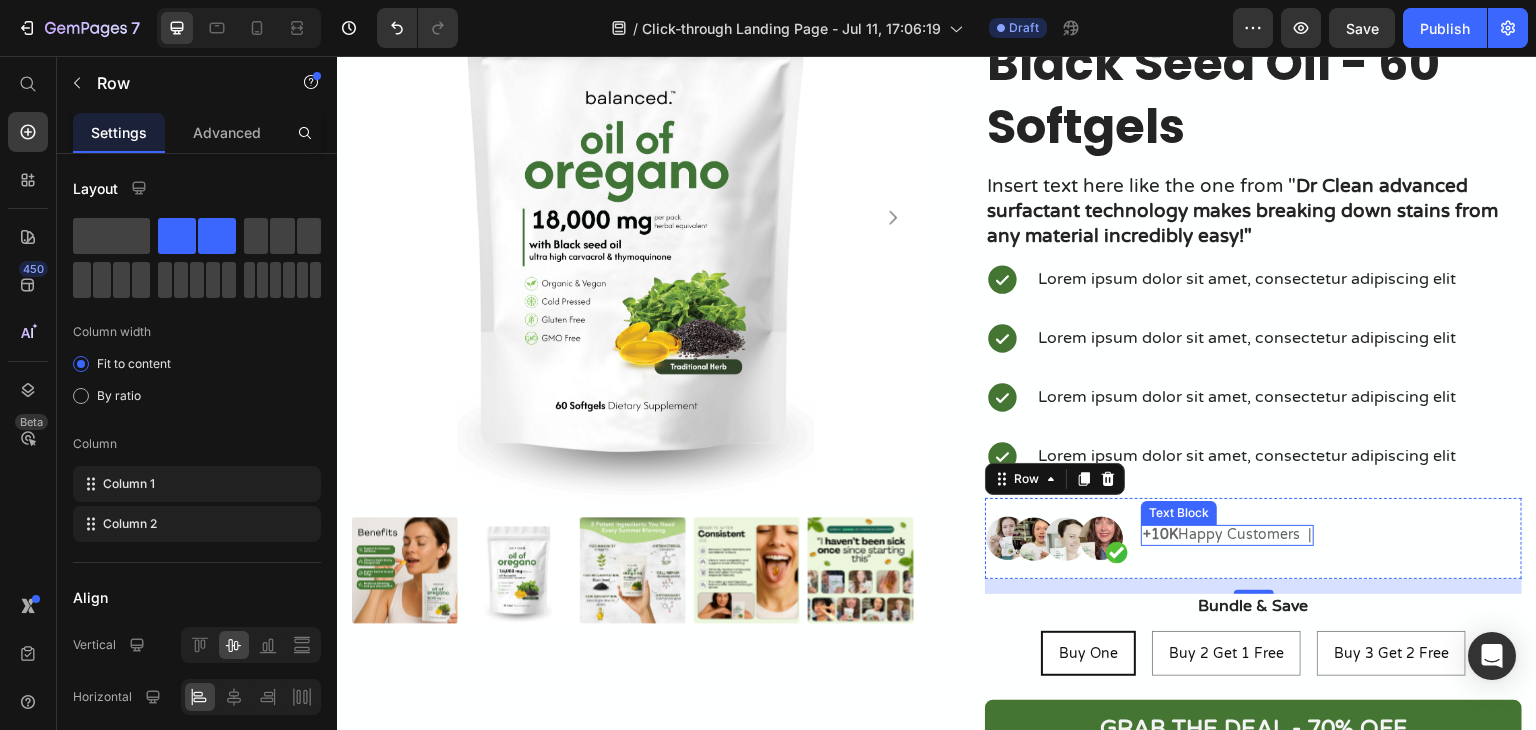 click on "+10K  Happy Customers  |" at bounding box center (1227, 534) 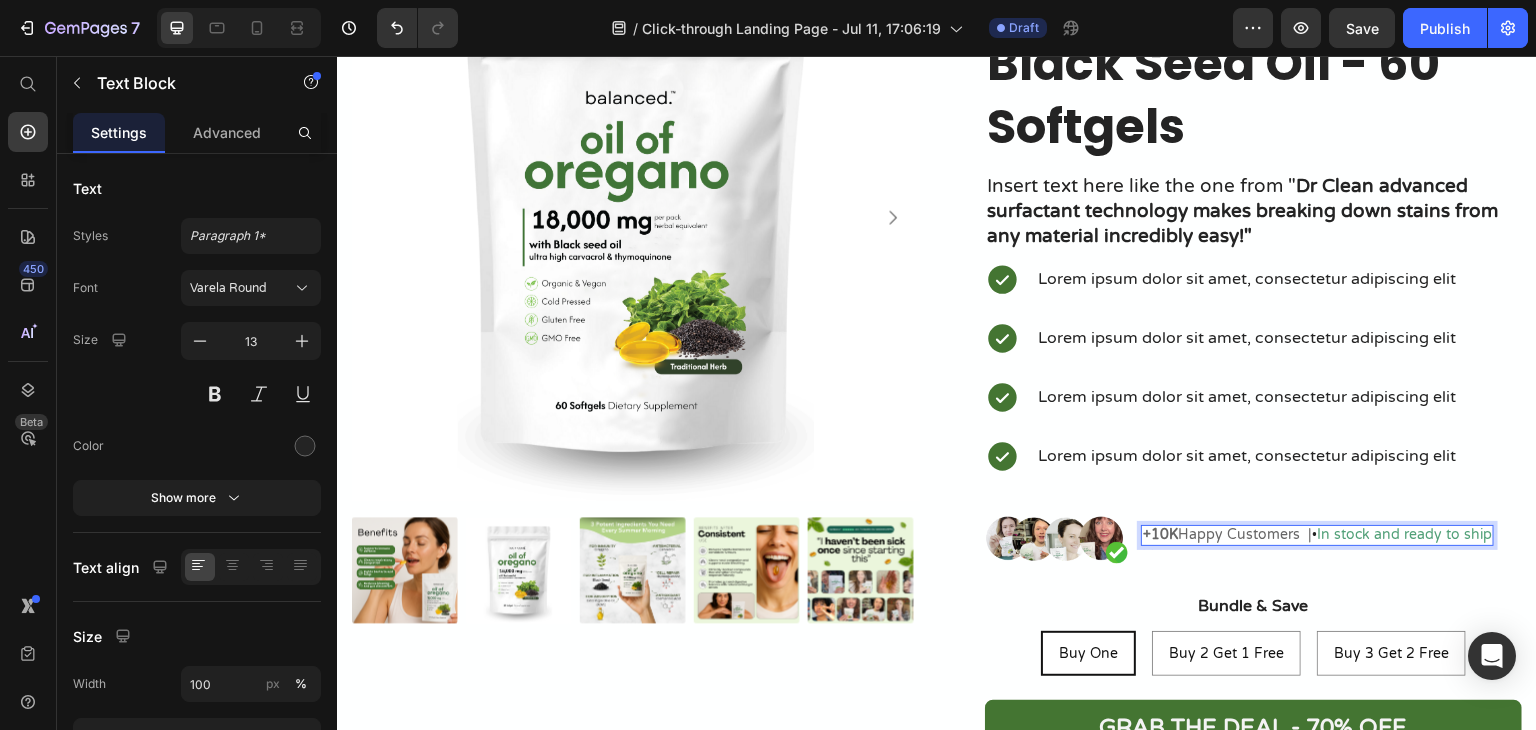 click on "In stock and ready to ship" at bounding box center [1404, 534] 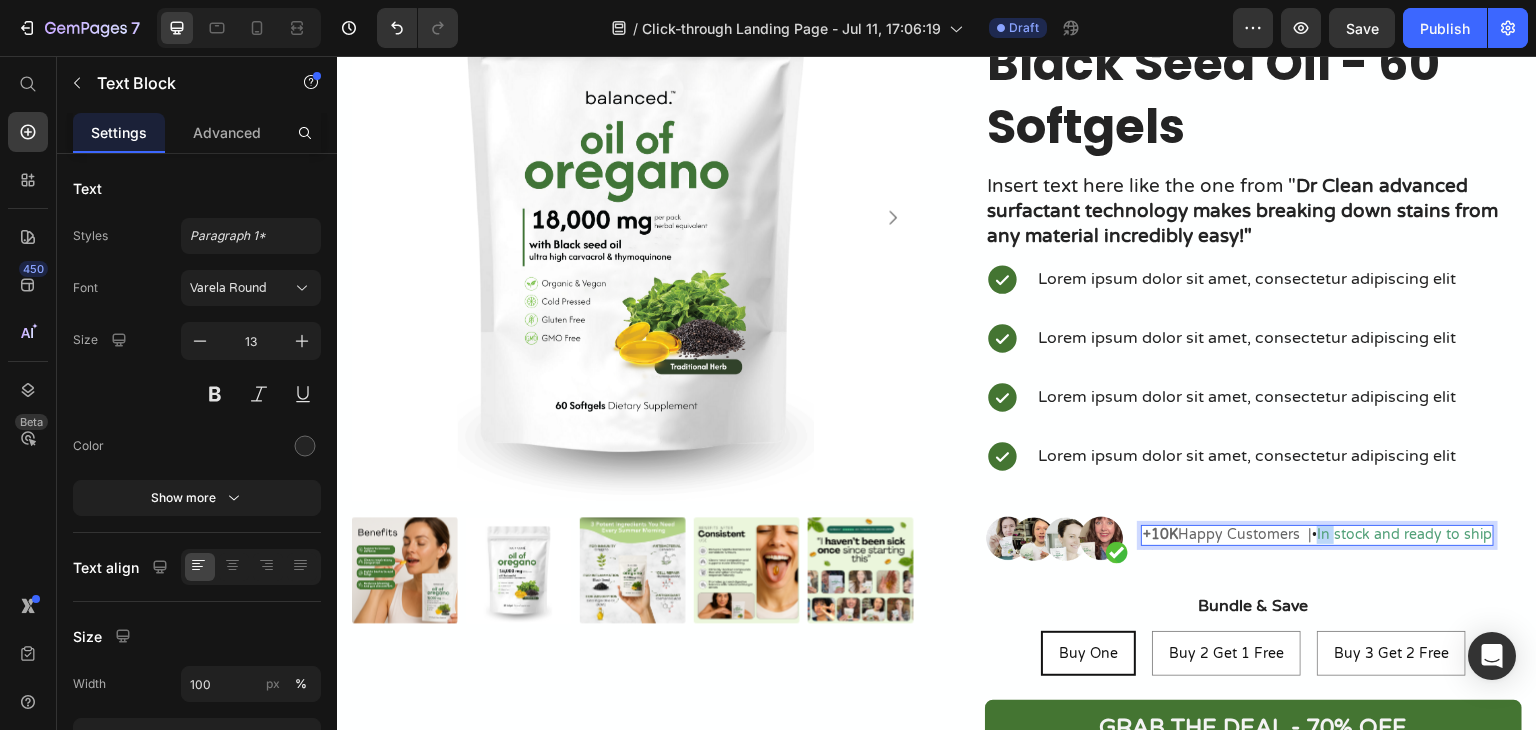 click on "In stock and ready to ship" at bounding box center [1404, 534] 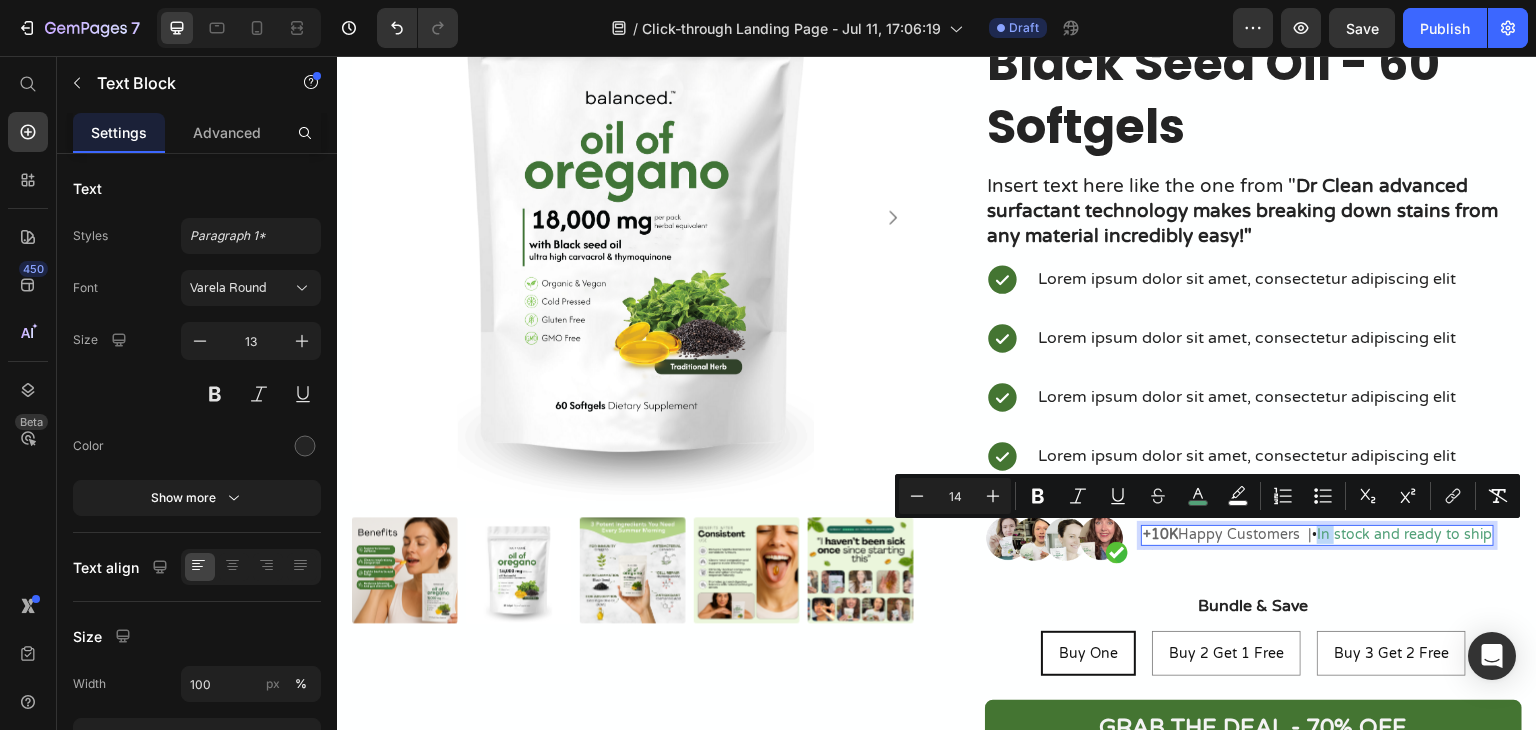 click on "+10K  Happy Customers  |" at bounding box center [1227, 534] 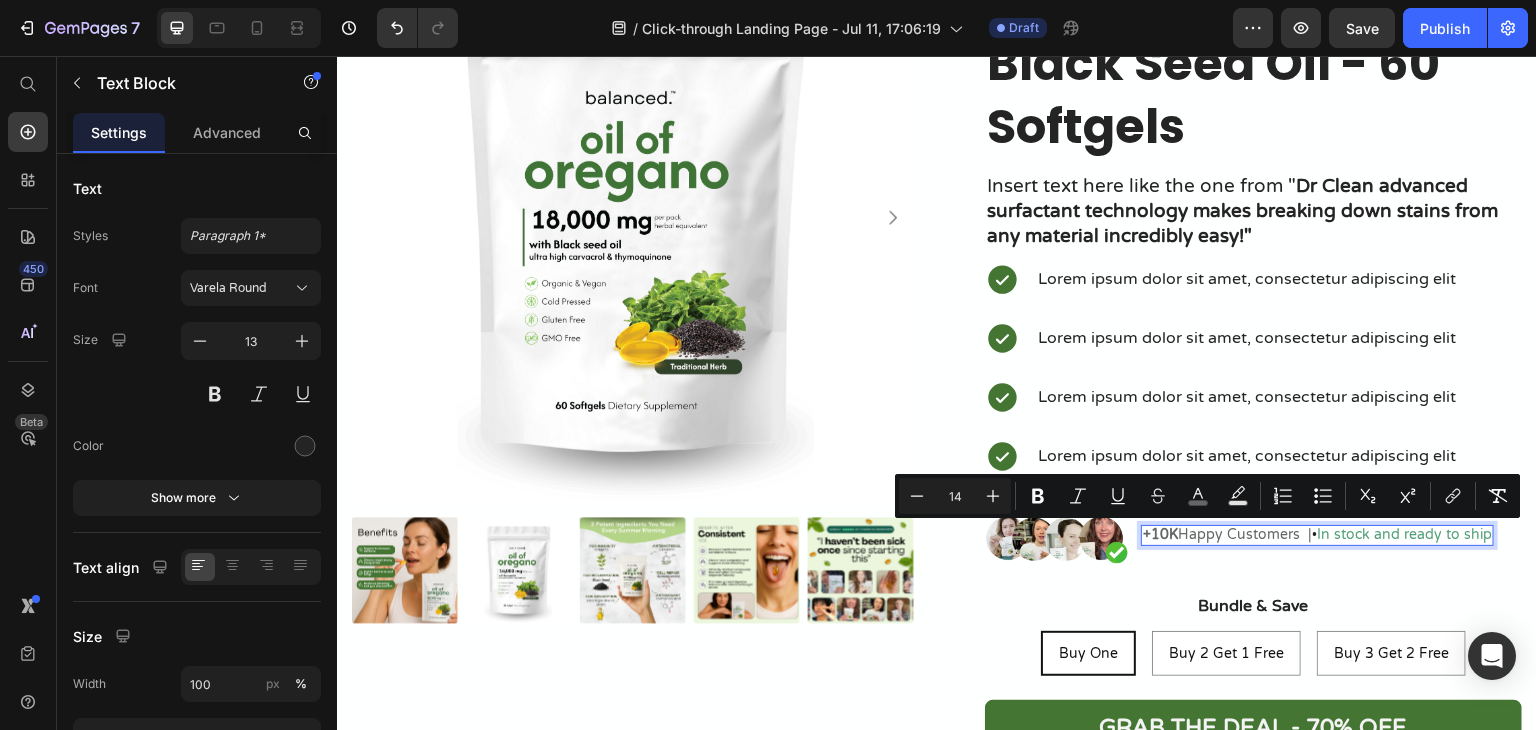 type on "13" 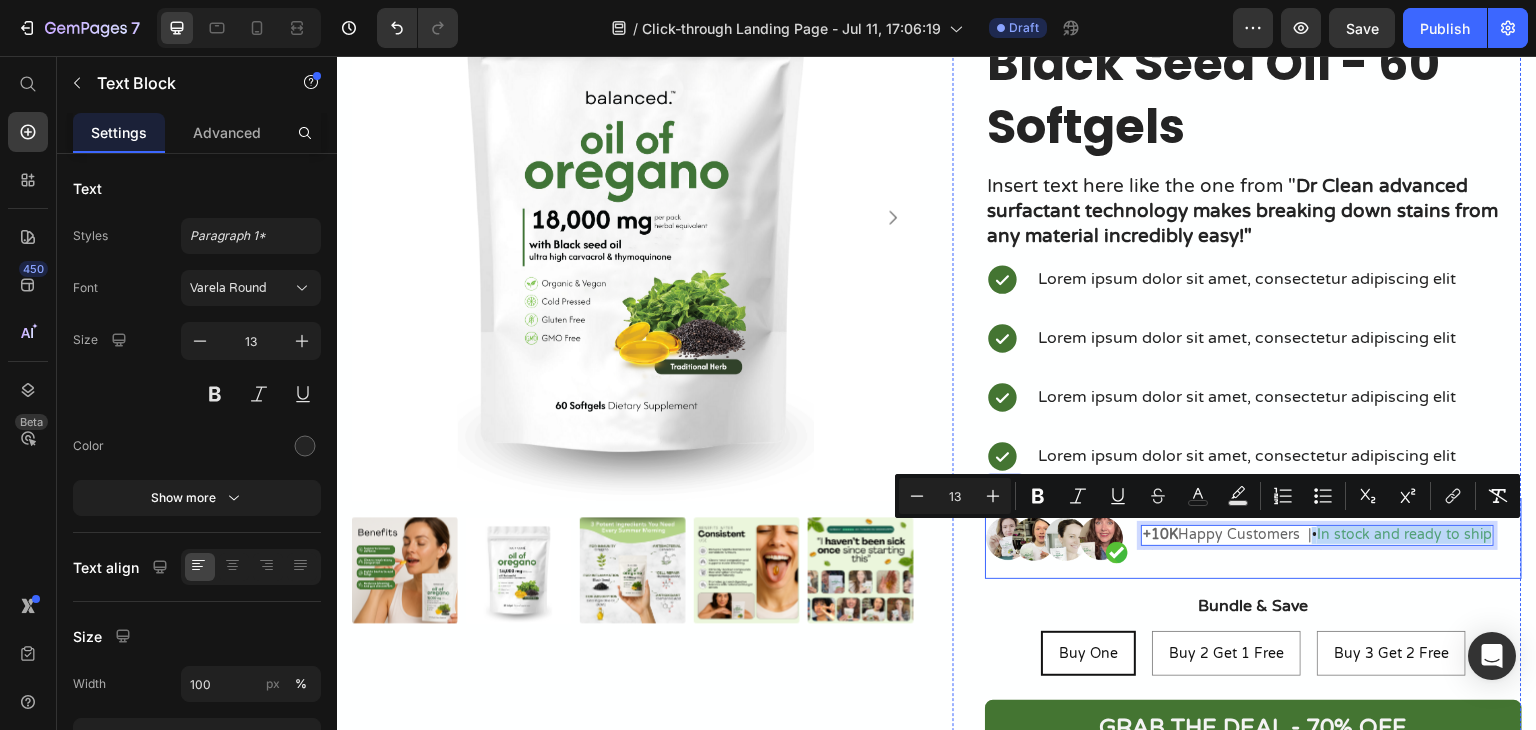 drag, startPoint x: 1308, startPoint y: 534, endPoint x: 1488, endPoint y: 536, distance: 180.01111 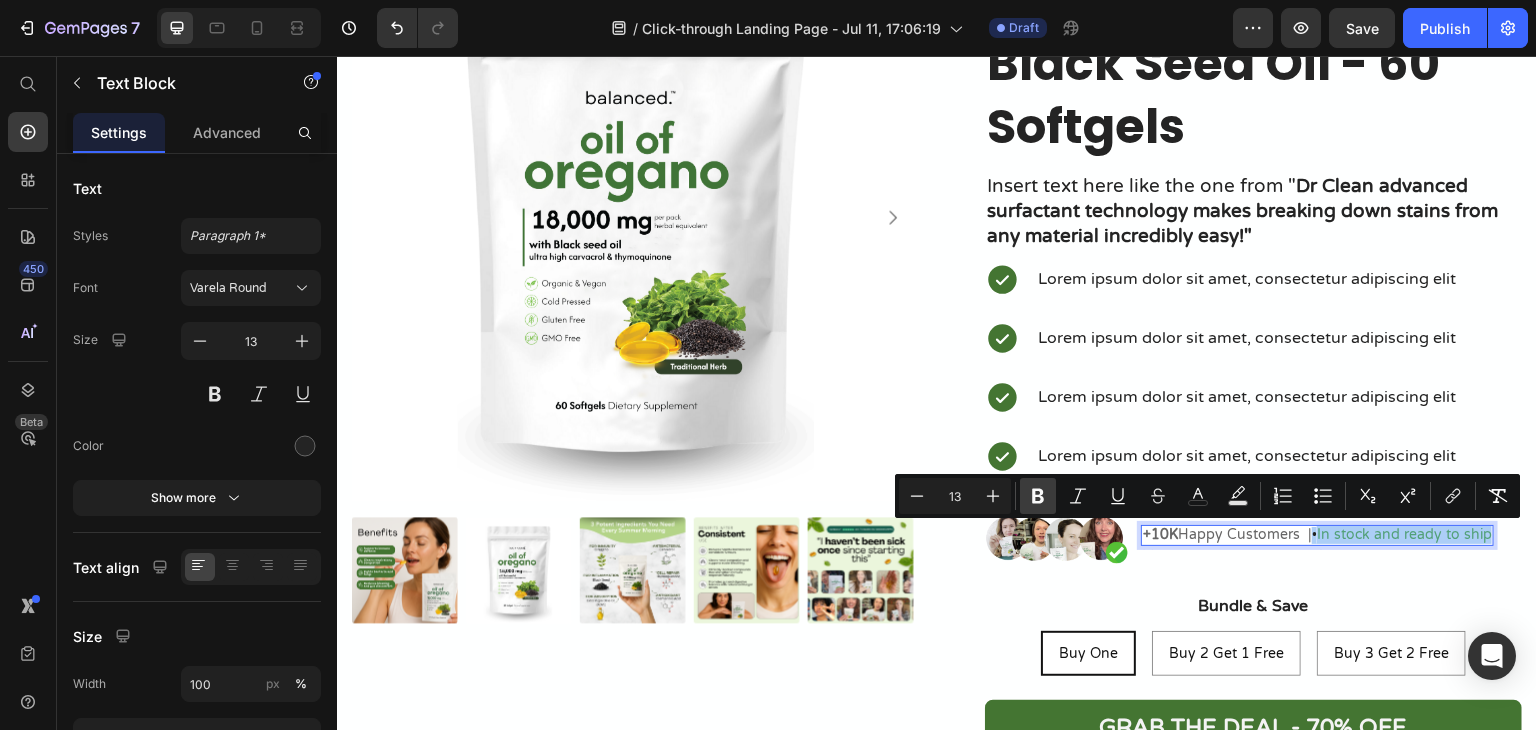 click 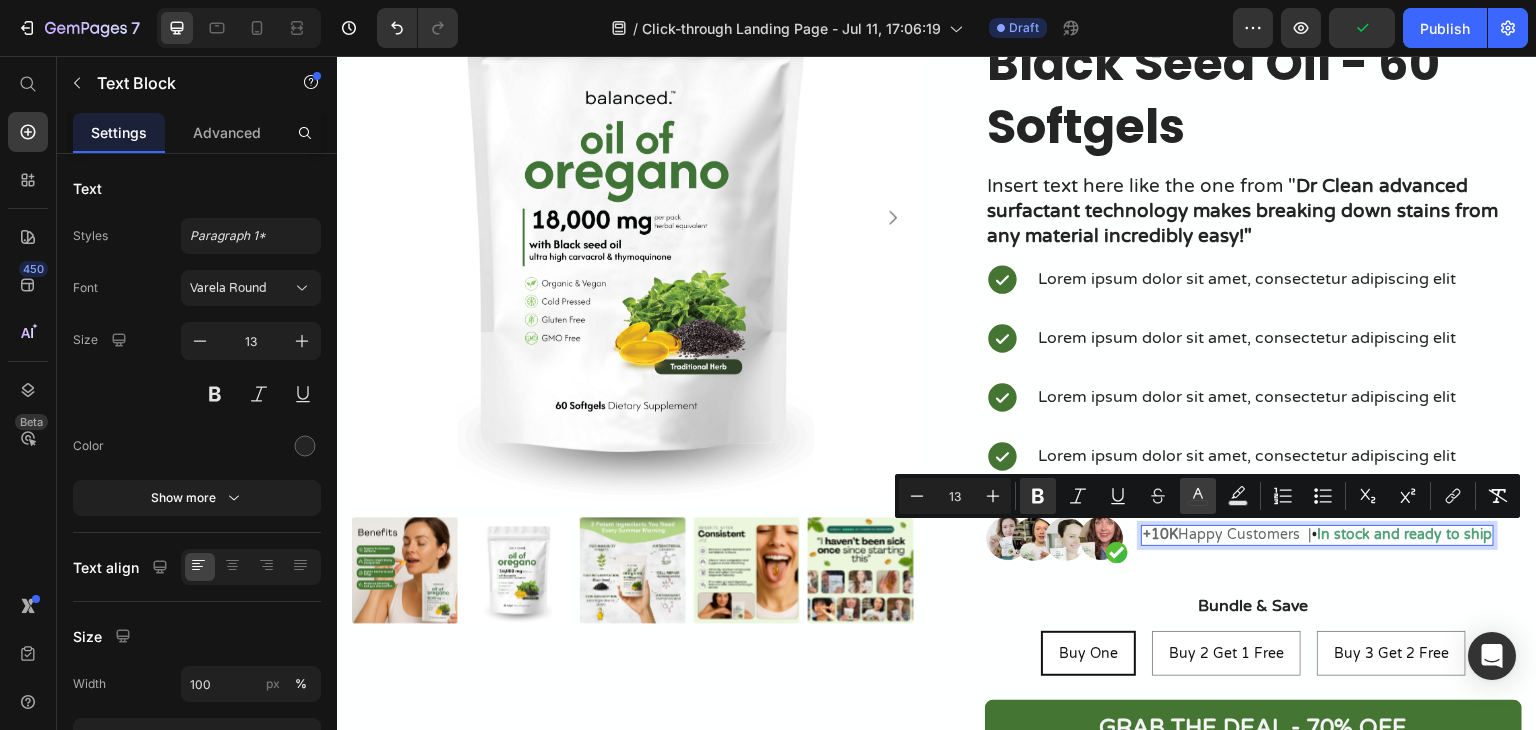 click 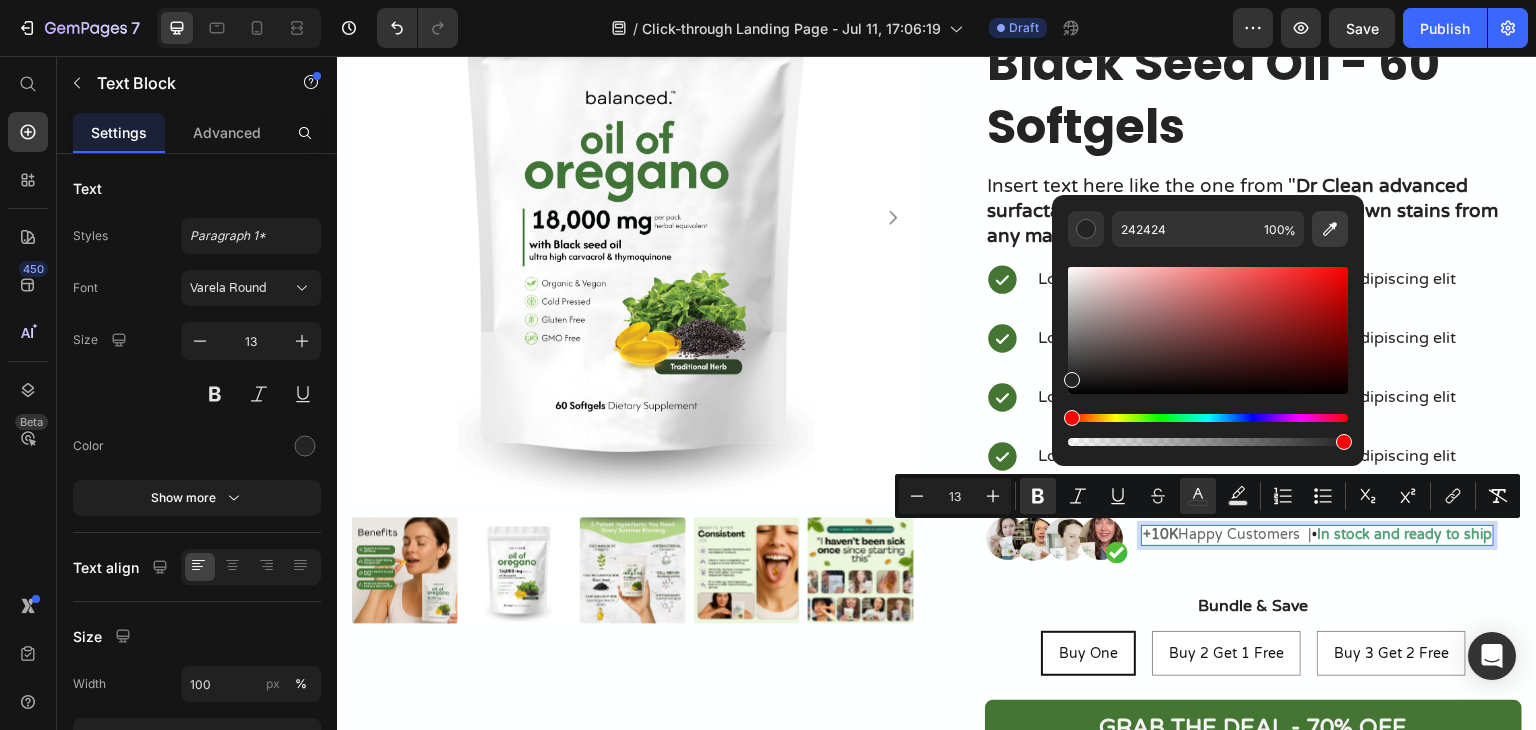 click 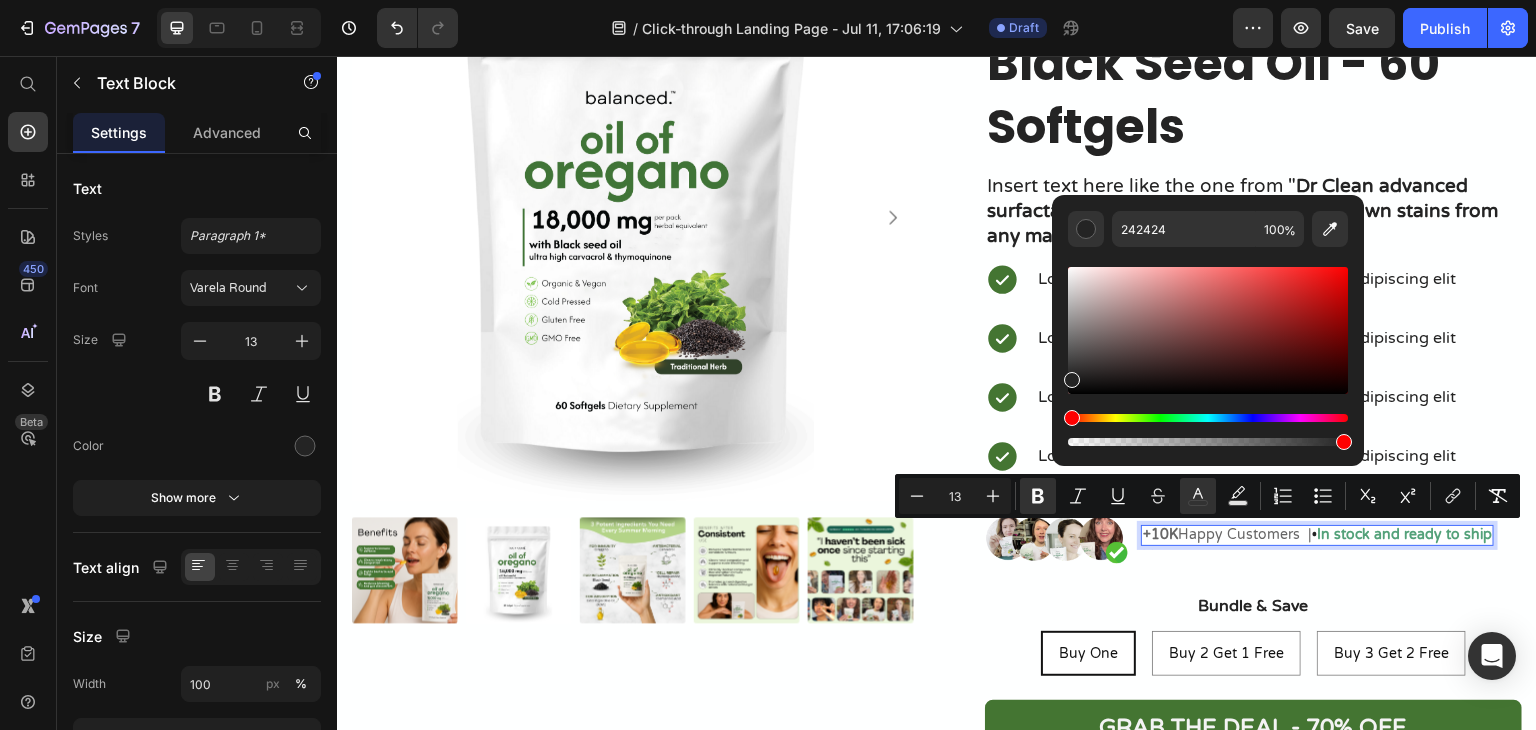 type on "447532" 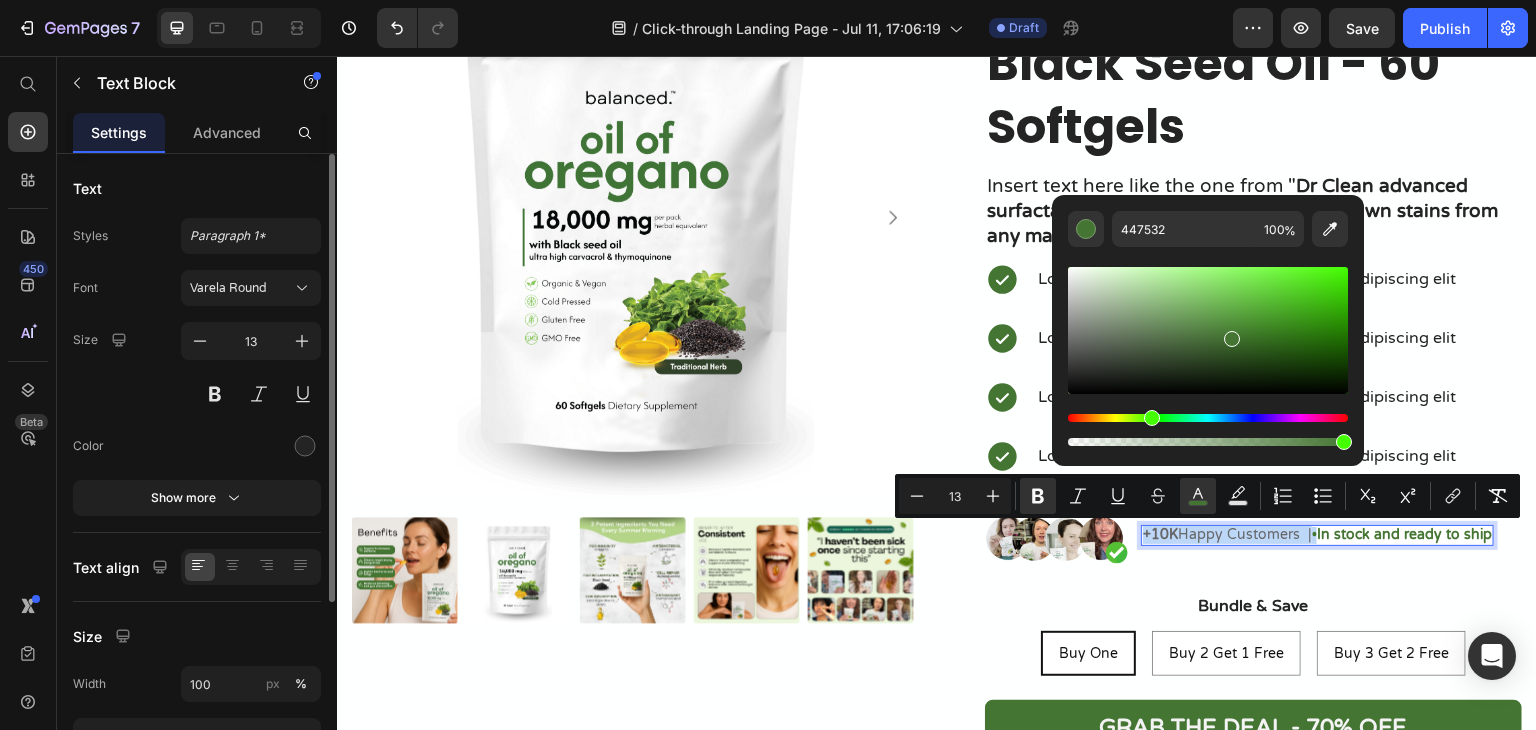 scroll, scrollTop: 200, scrollLeft: 0, axis: vertical 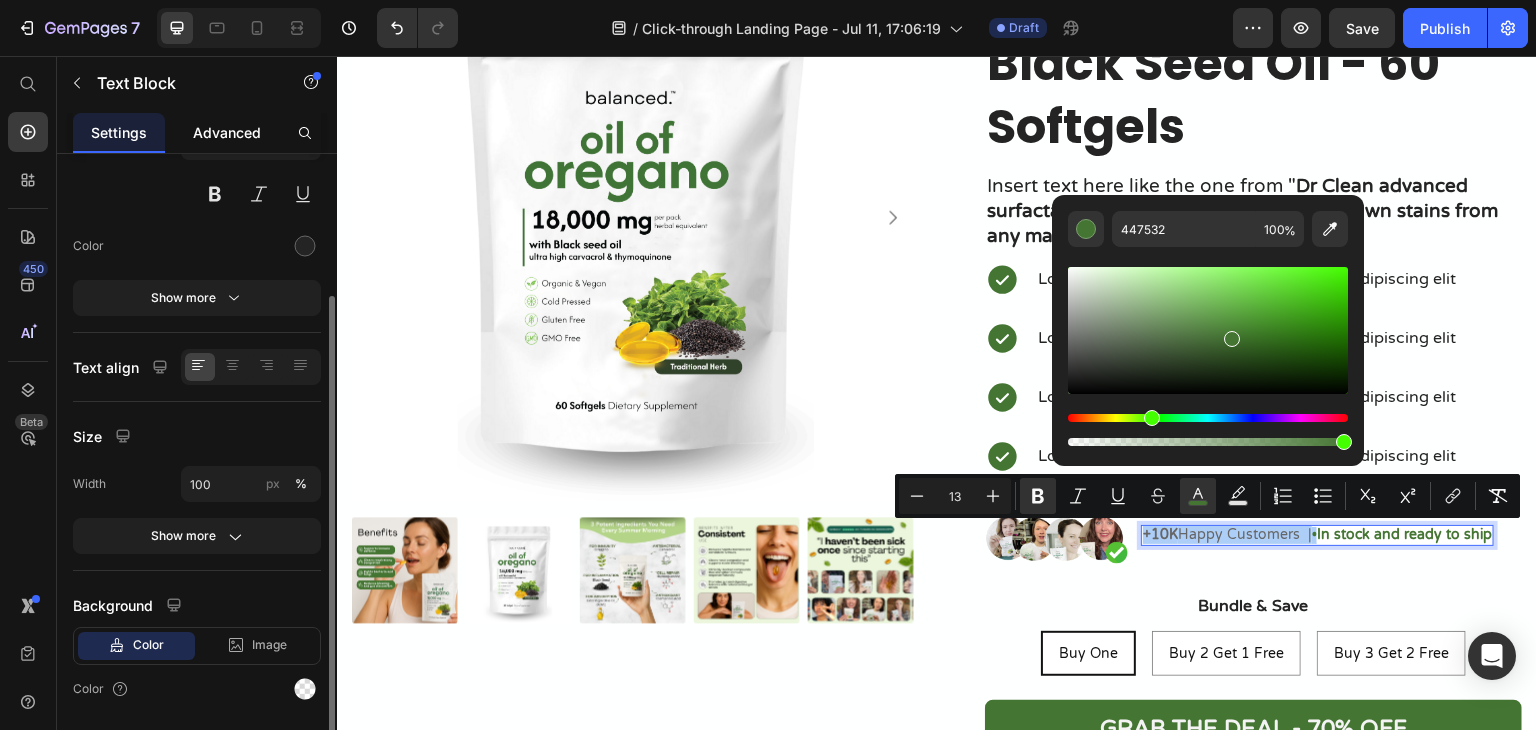 click on "Advanced" at bounding box center (227, 132) 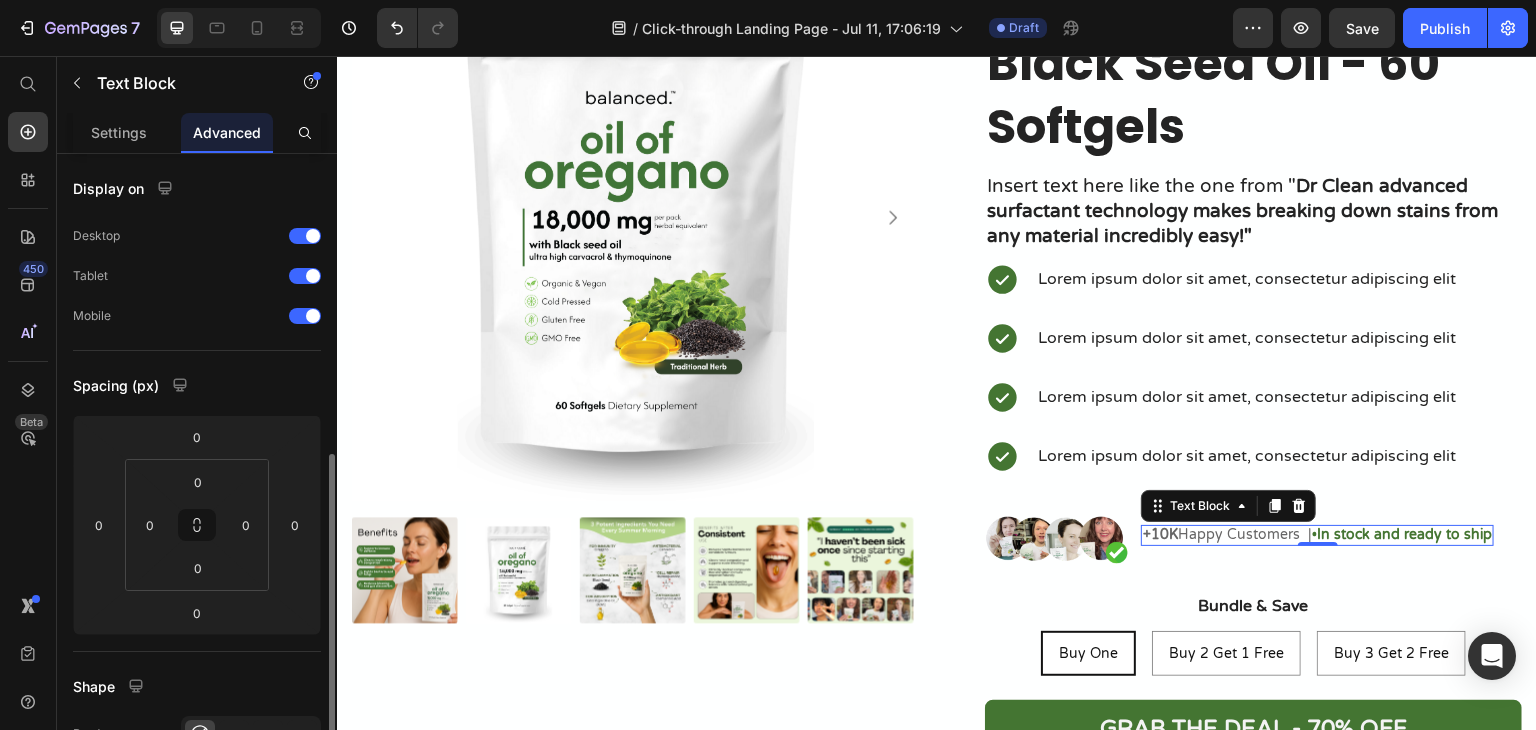 scroll, scrollTop: 400, scrollLeft: 0, axis: vertical 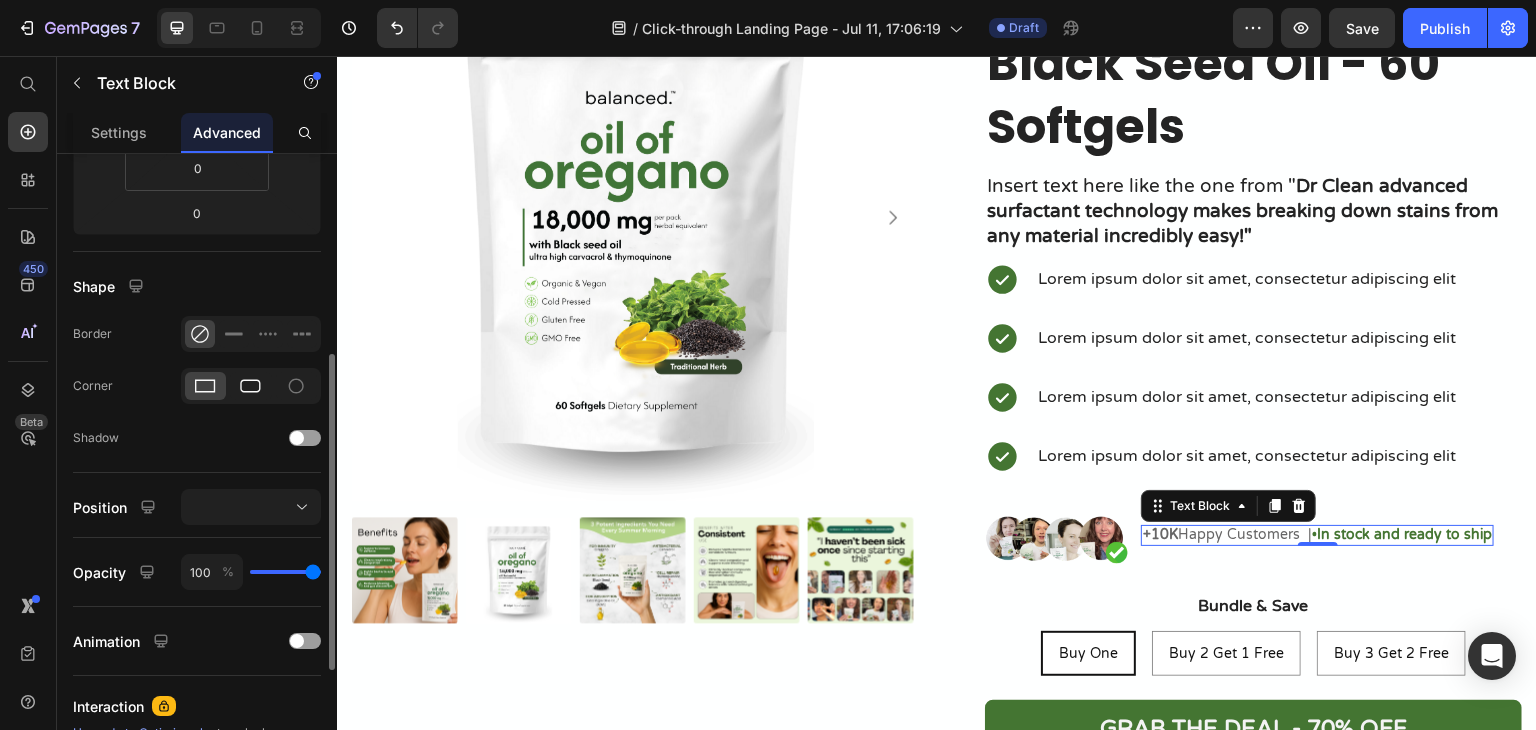 click 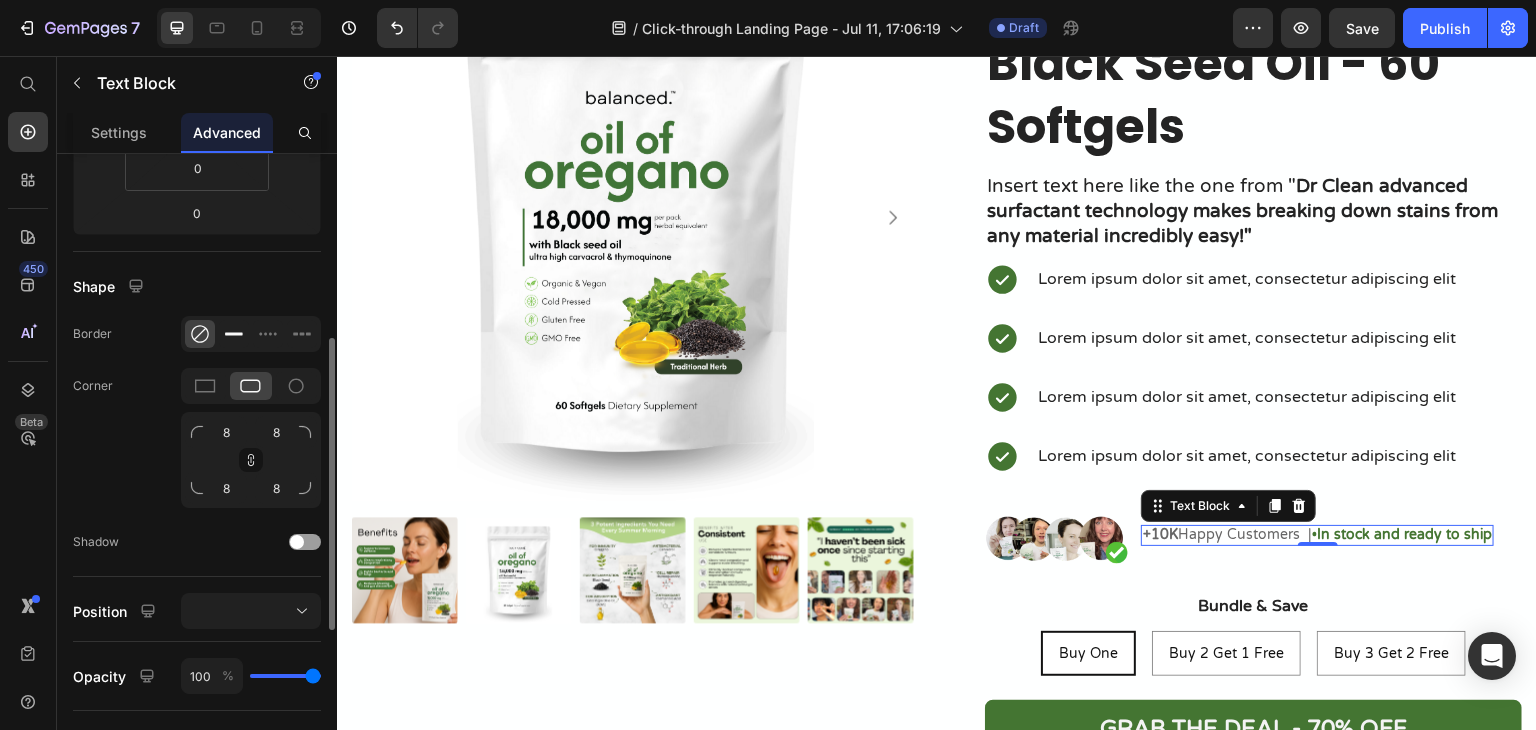 click 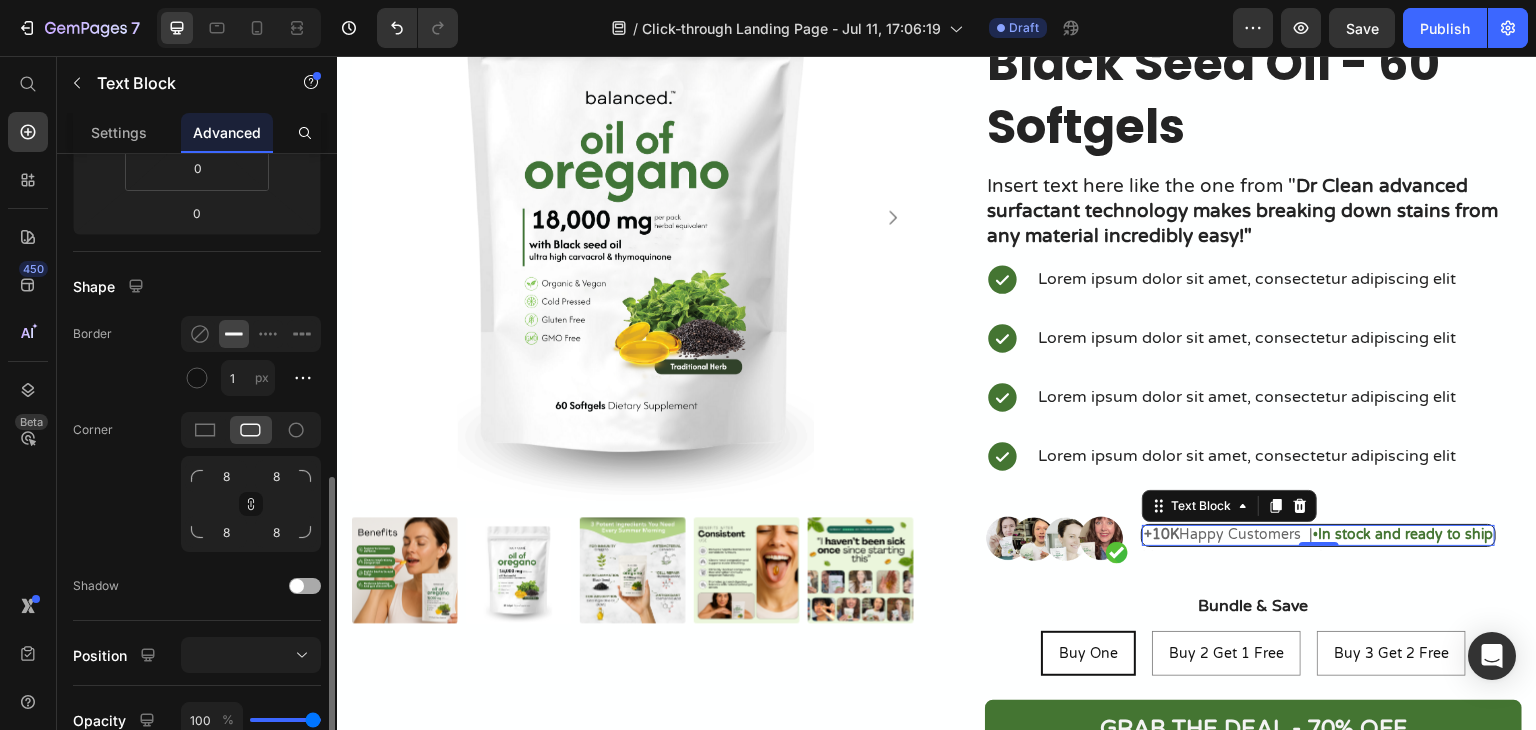scroll, scrollTop: 500, scrollLeft: 0, axis: vertical 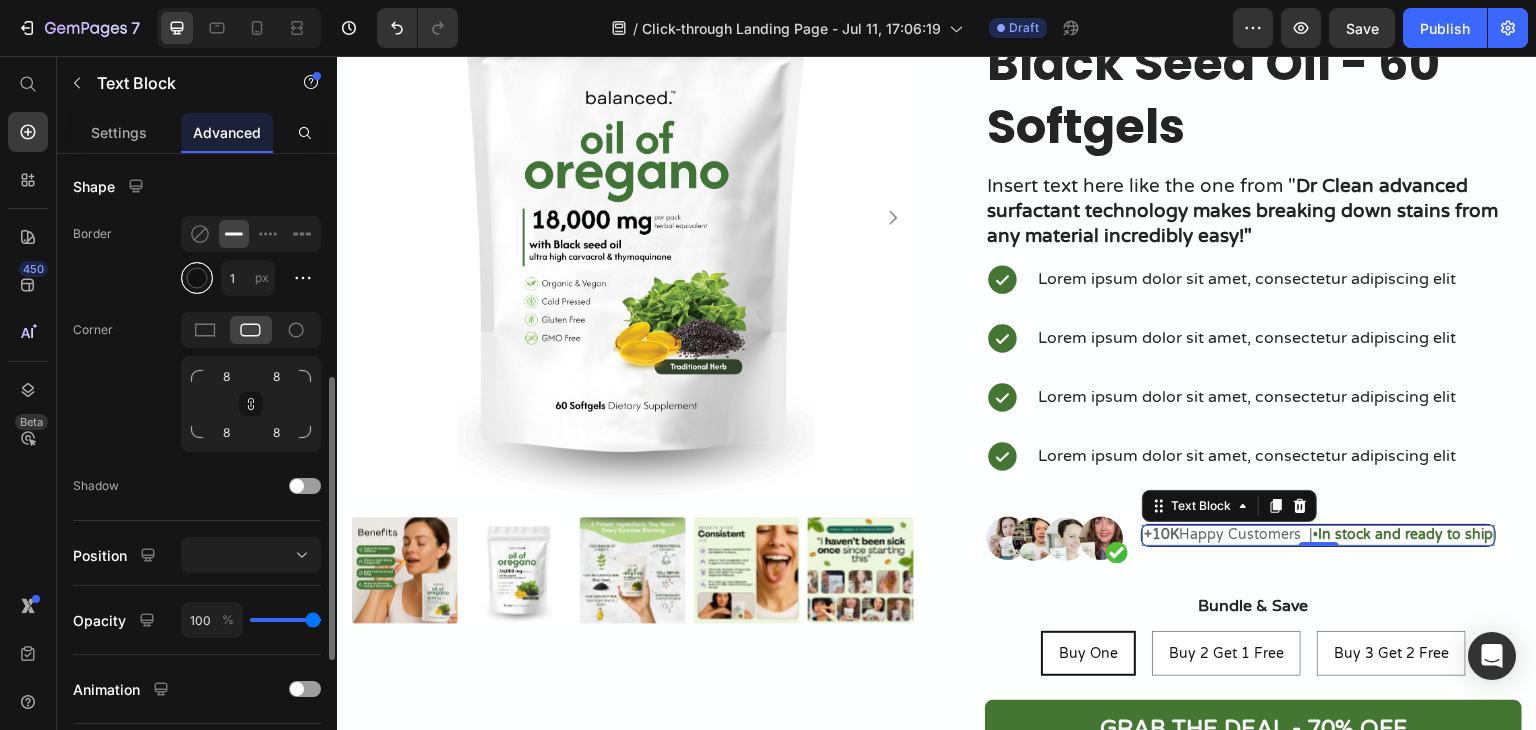 click at bounding box center [197, 278] 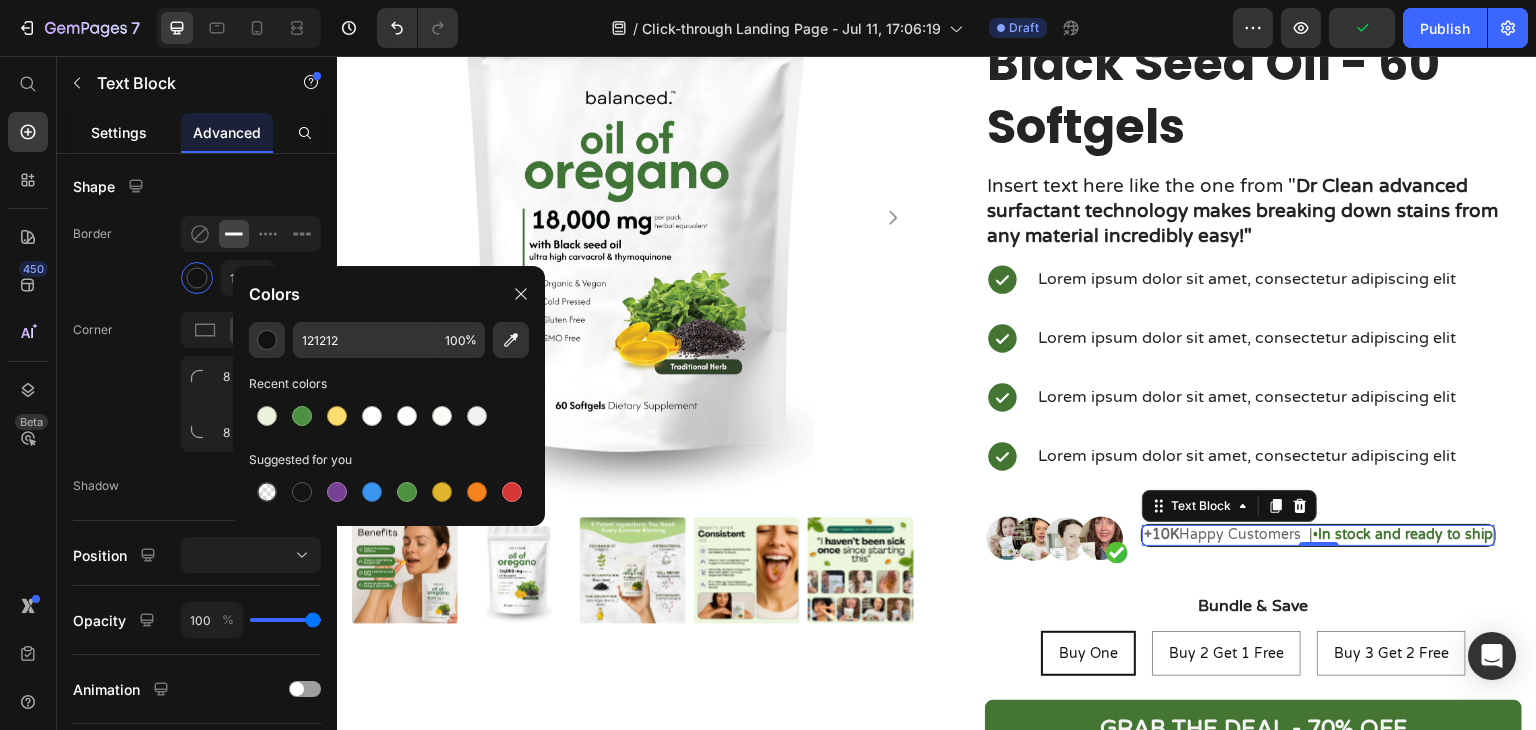 click on "Settings" at bounding box center [119, 132] 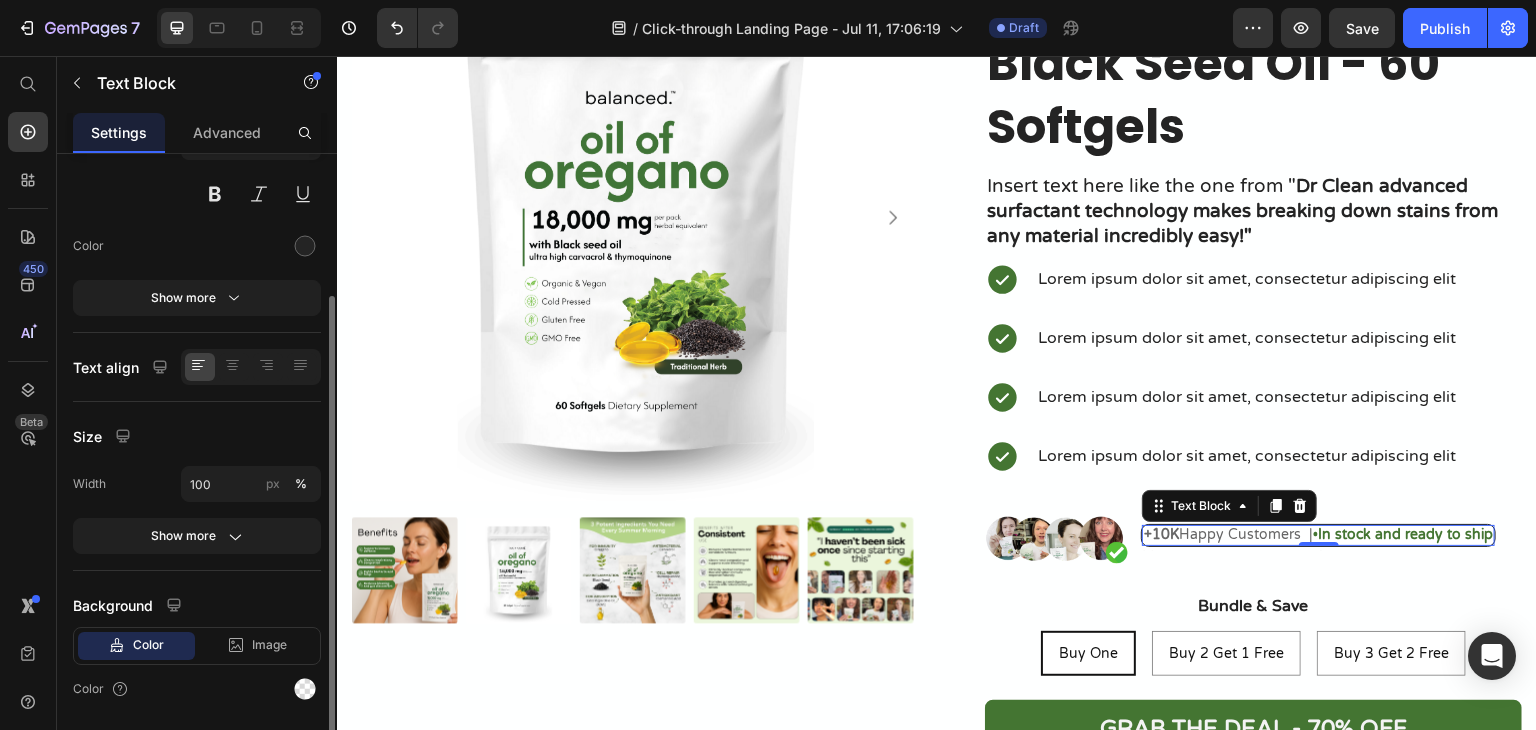 scroll, scrollTop: 260, scrollLeft: 0, axis: vertical 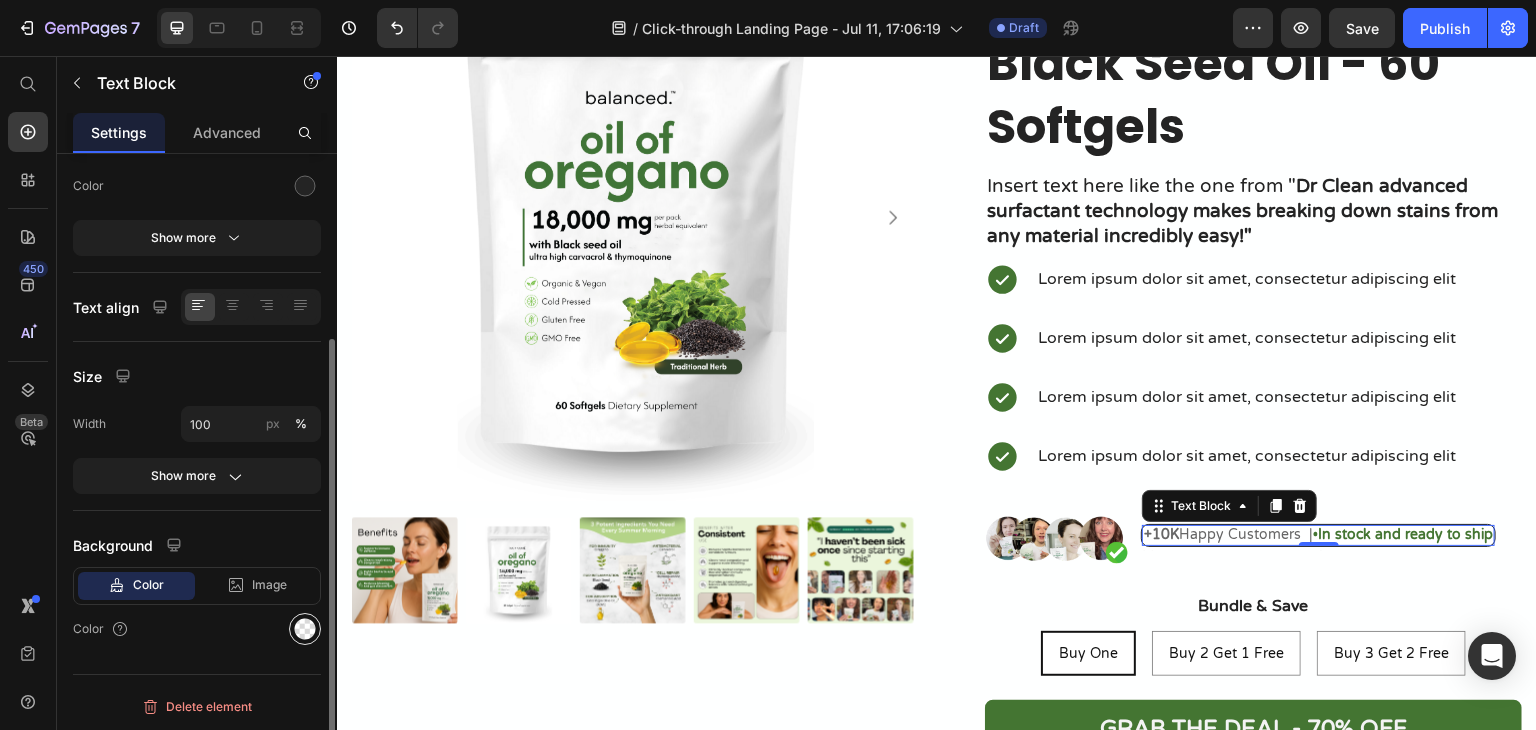 click at bounding box center [305, 629] 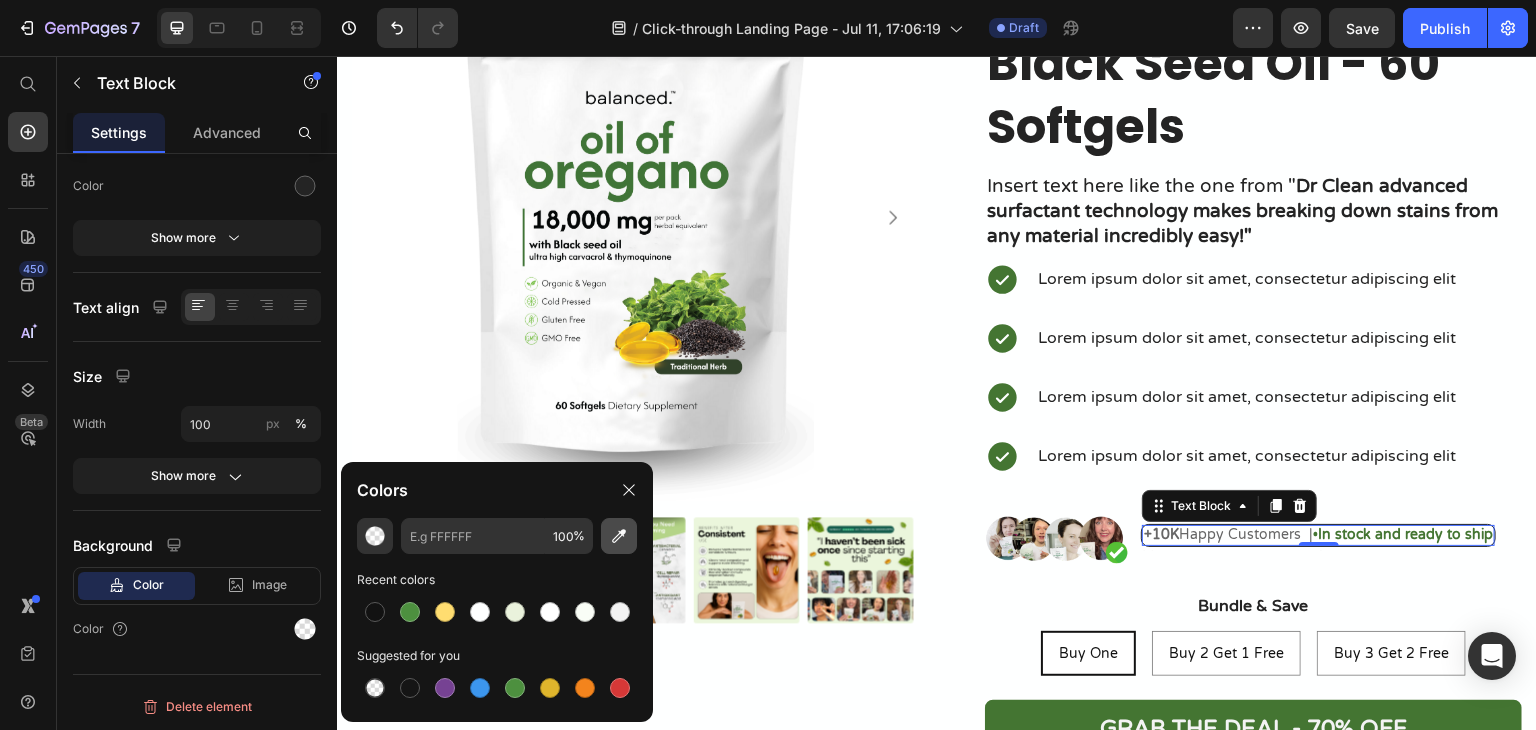 click 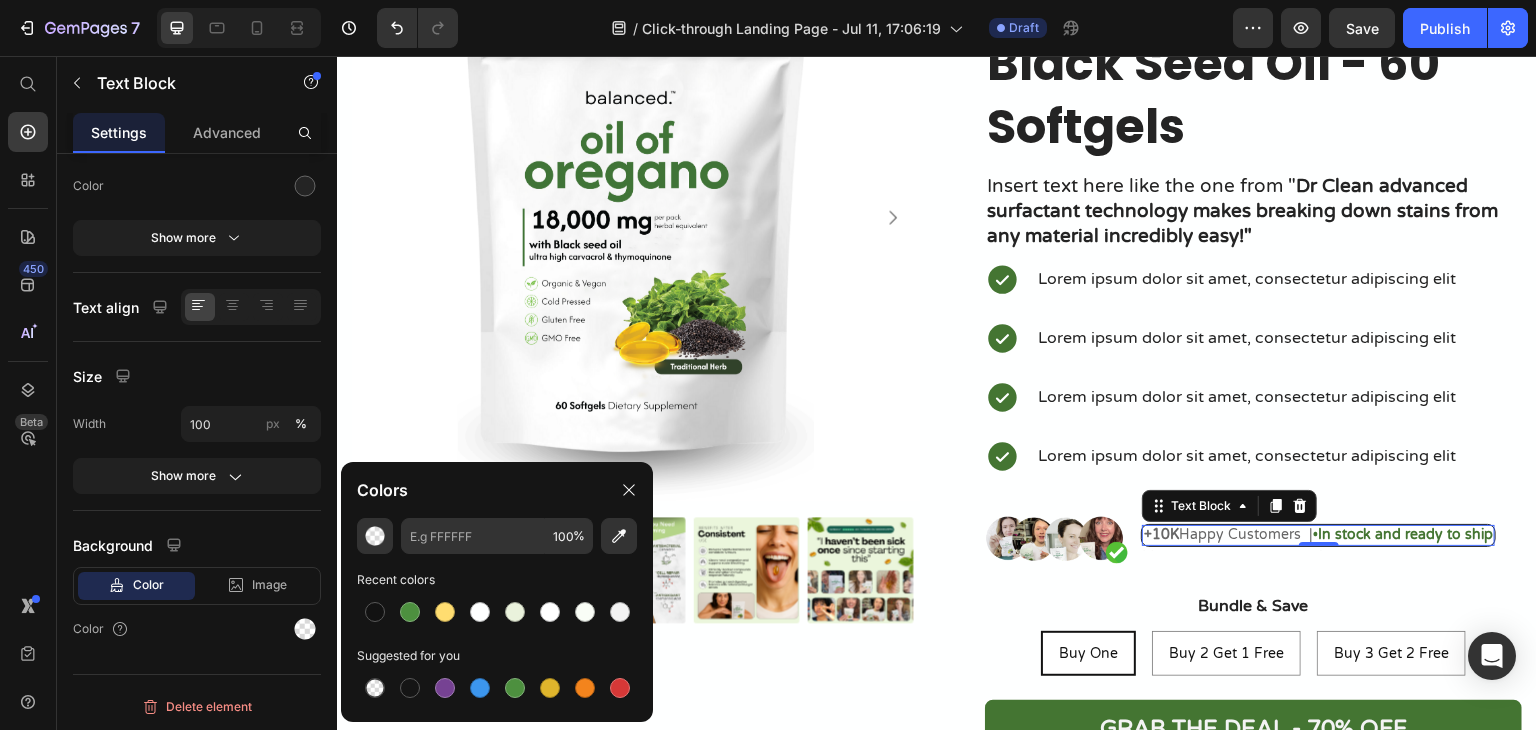 type on "EBF6DC" 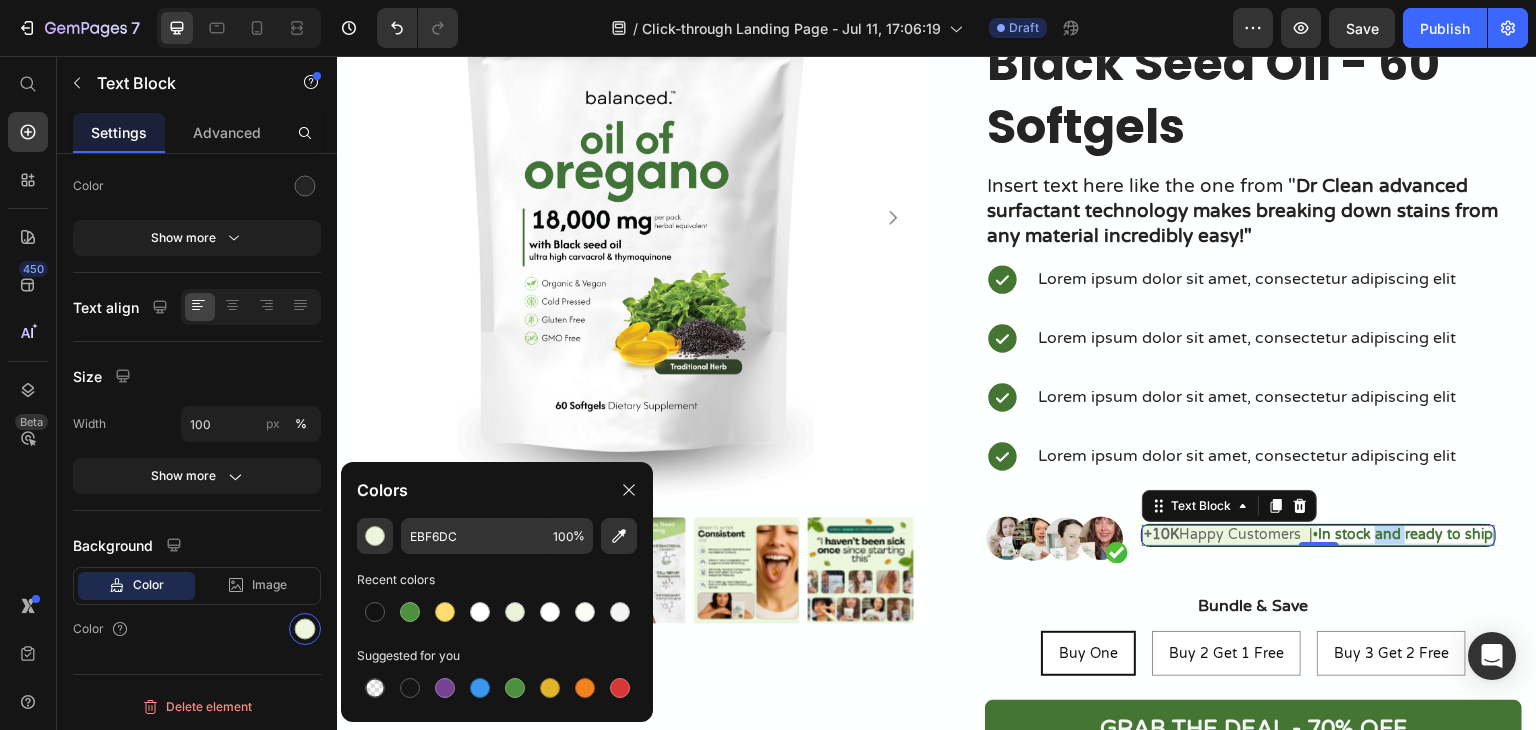 click on "In stock and ready to ship" at bounding box center [1405, 534] 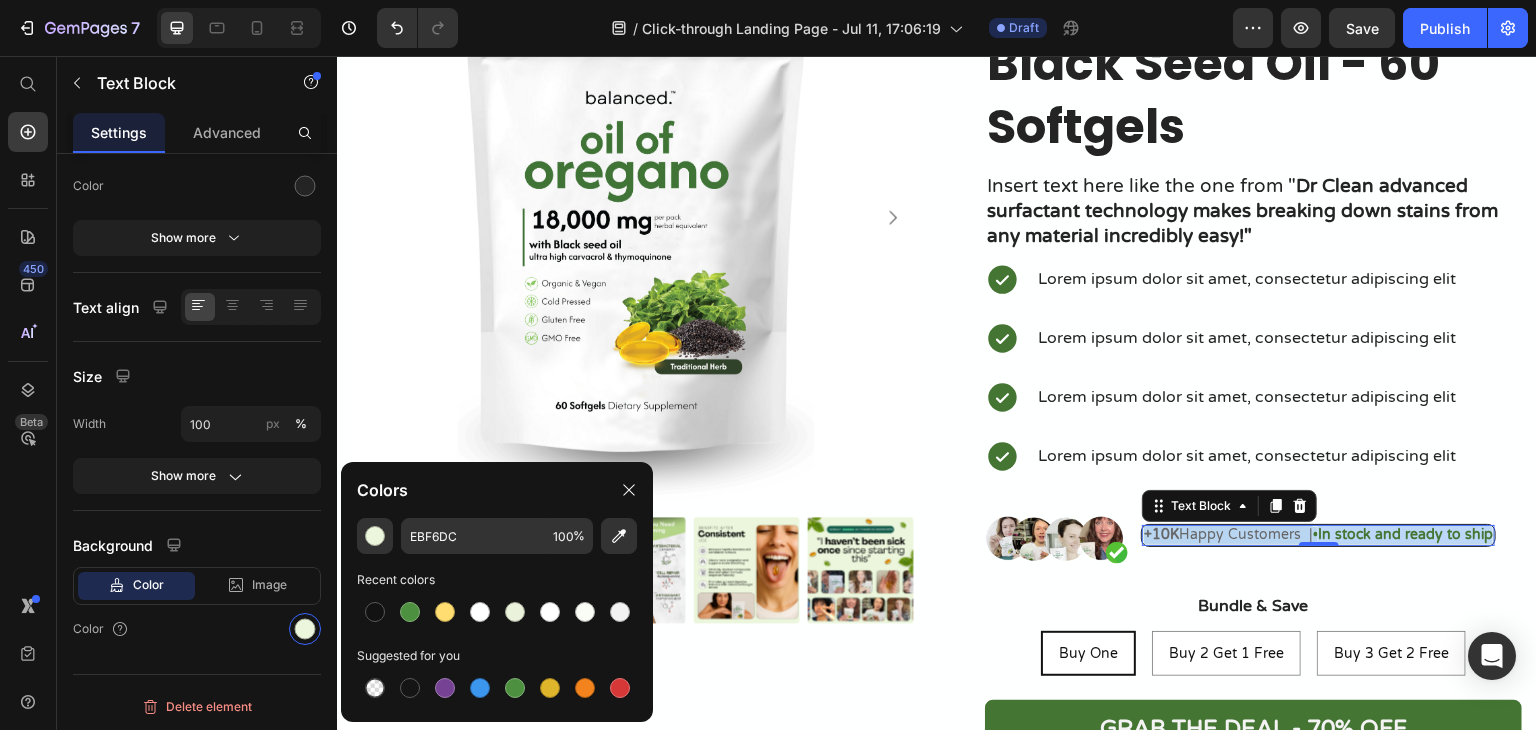click on "In stock and ready to ship" at bounding box center (1405, 534) 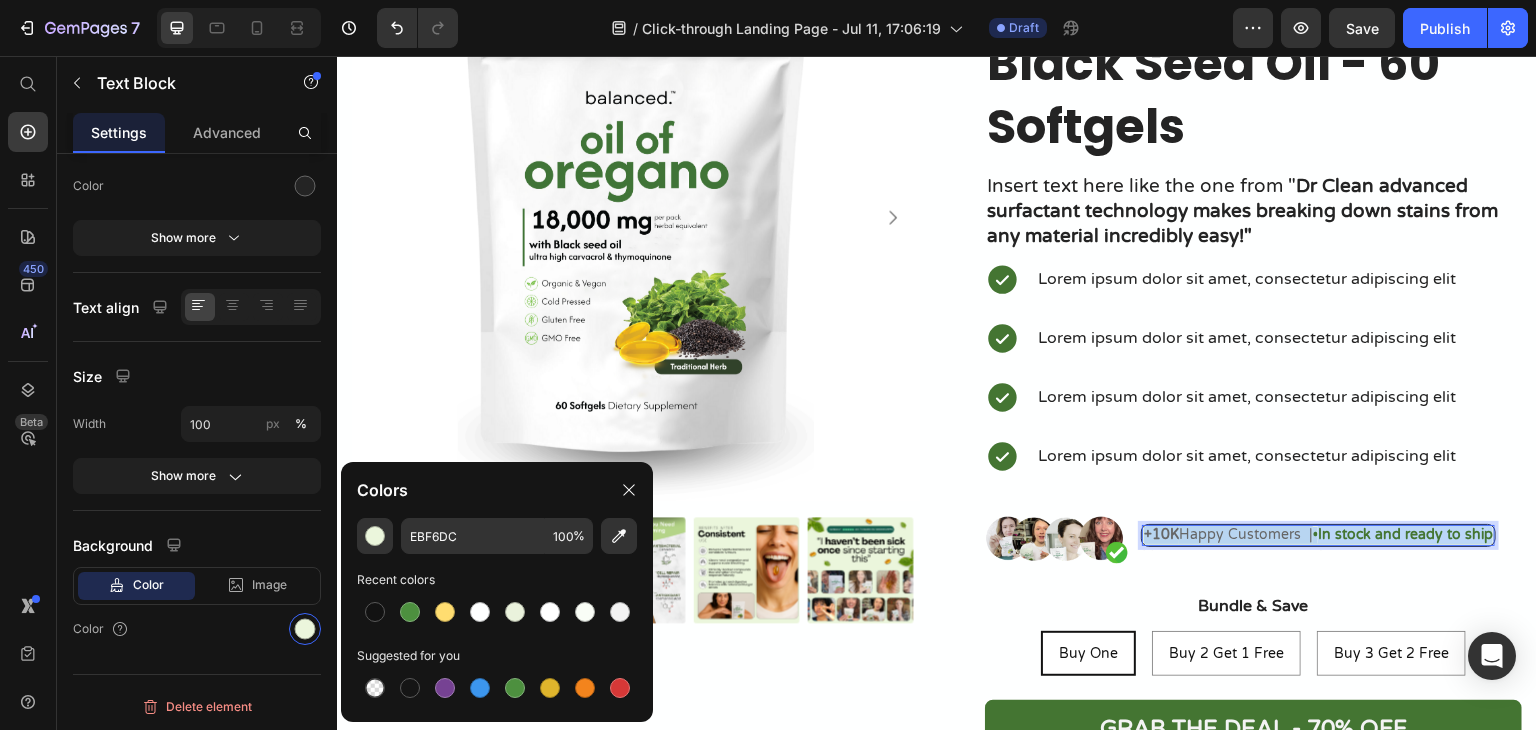 click on "In stock and ready to ship" at bounding box center [1405, 534] 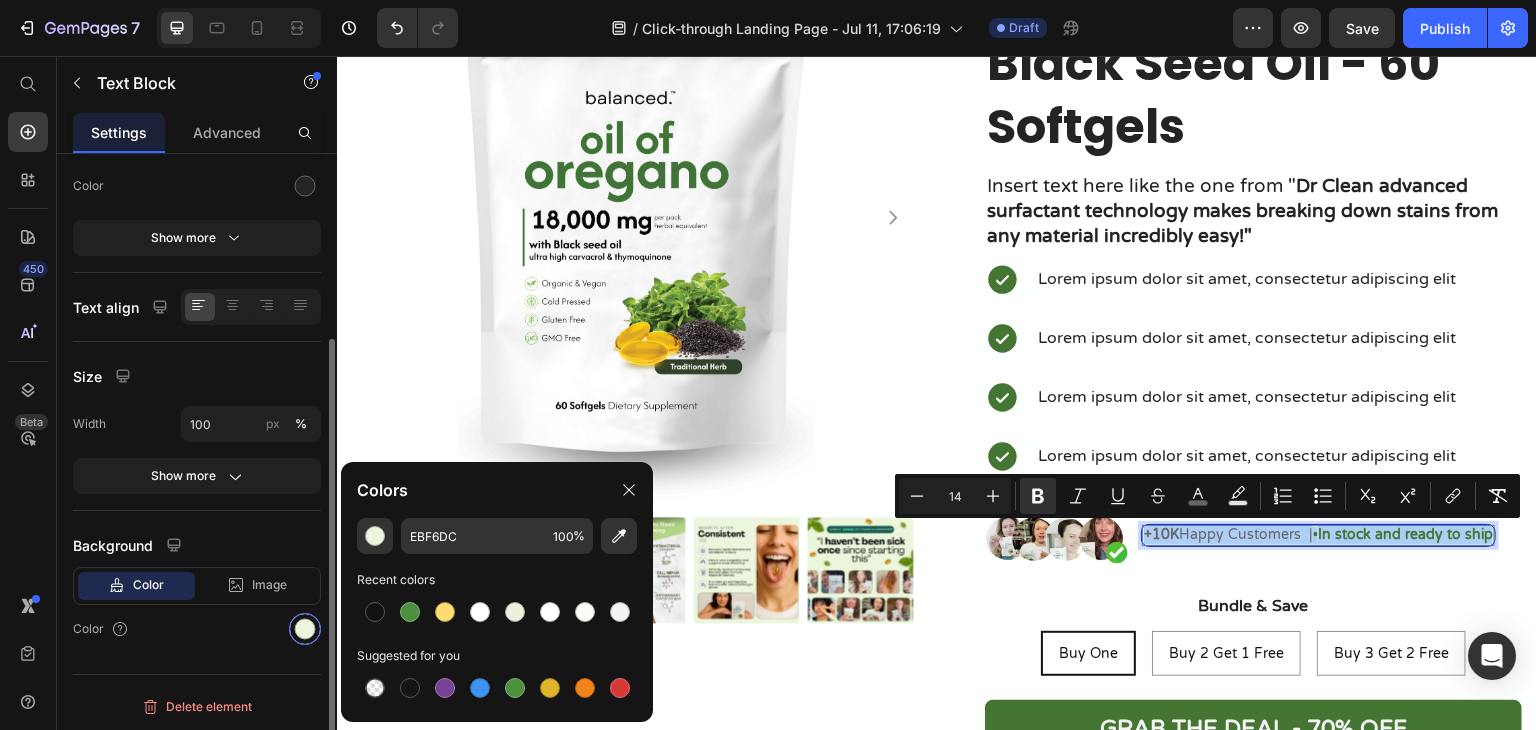 click at bounding box center (305, 629) 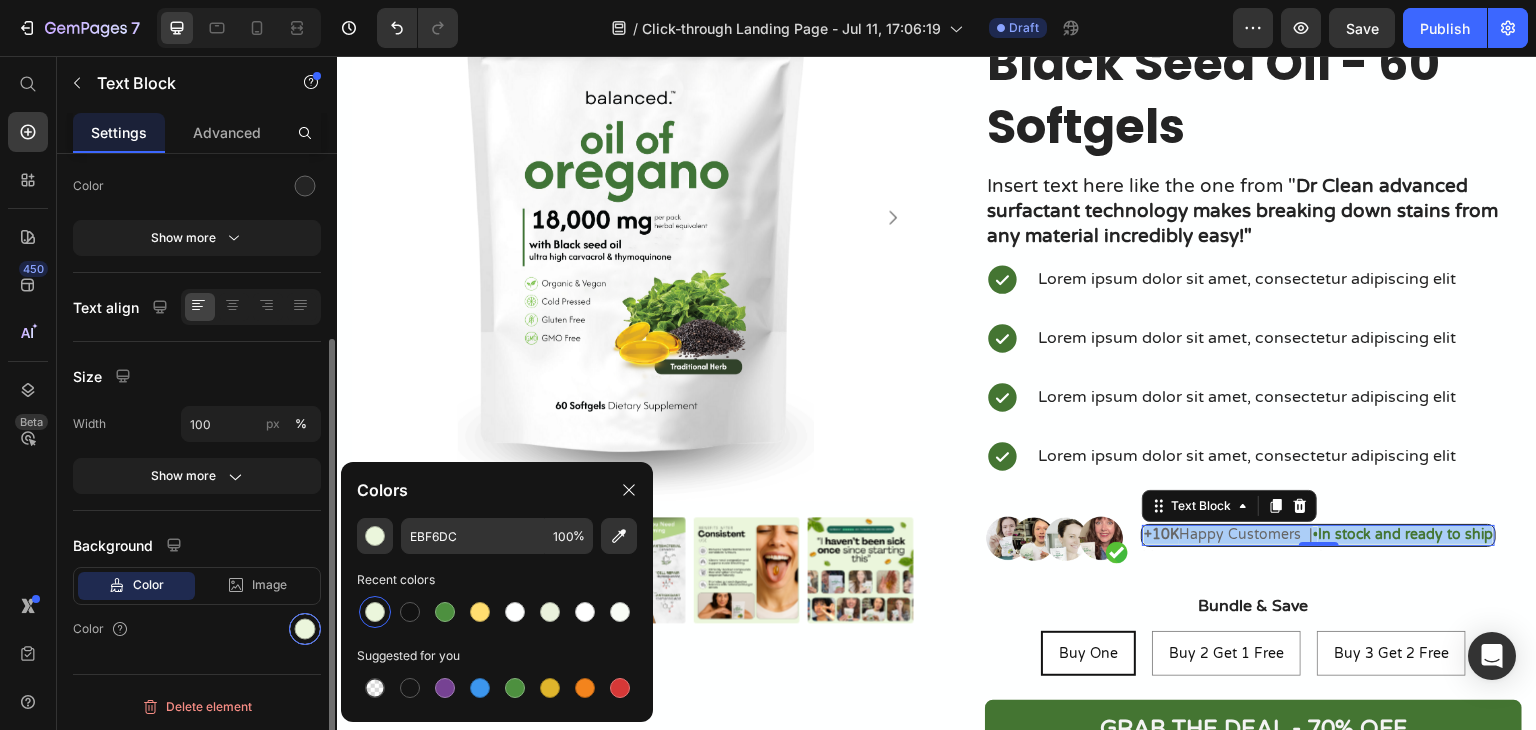 click at bounding box center (305, 629) 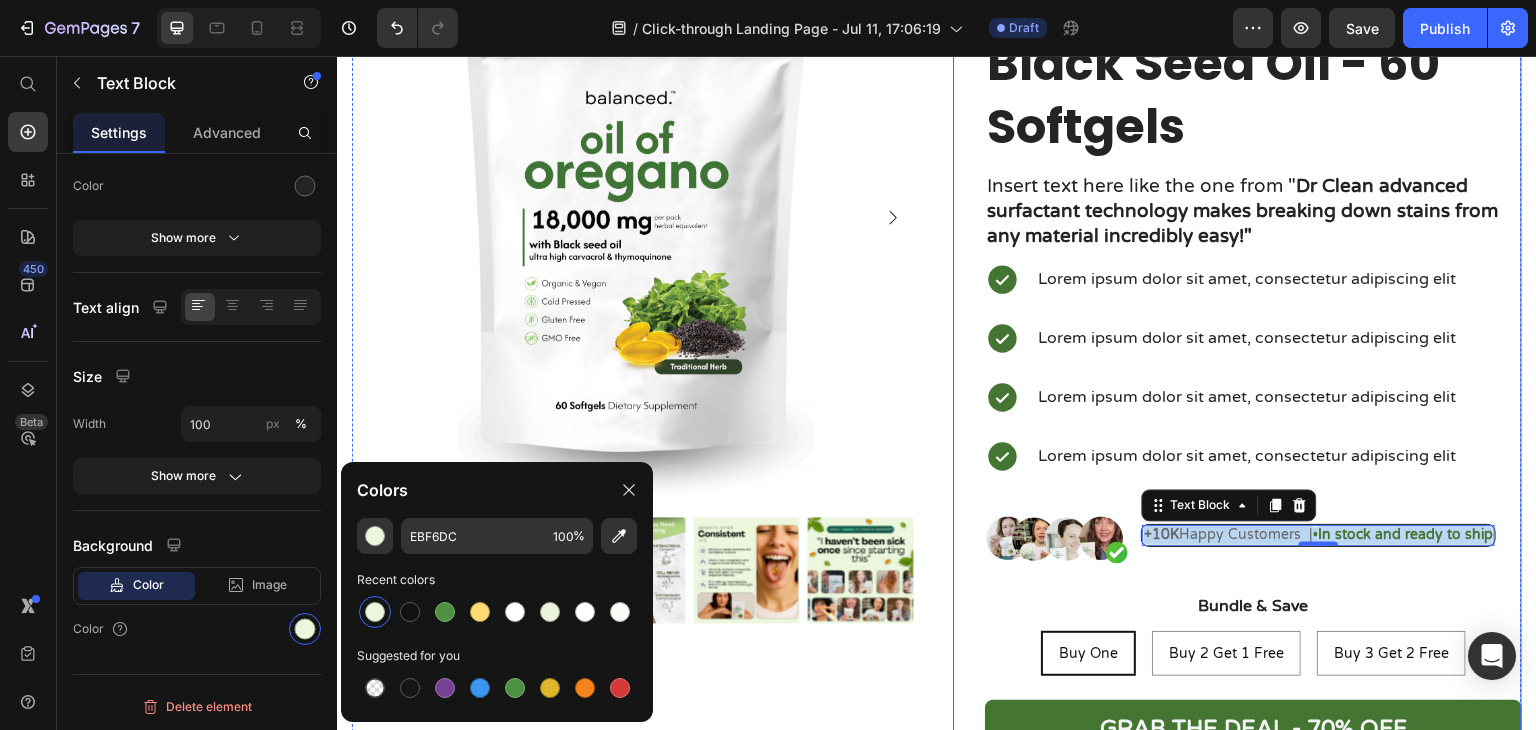 click on "Icon Icon Icon Icon Icon Icon List 4.7 | 13.000+ Verified Reviews Text Block Row Oil of Oregano with Black Seed Oil - 60 Softgels Product Title Insert text here like the one from " Dr Clean advanced surfactant technology makes breaking down stains from any material incredibly easy!" Text Block
Icon Lorem ipsum dolor sit amet, consectetur adipiscing elit Text Block
Icon Lorem ipsum dolor sit amet, consectetur adipiscing elit Text Block
Icon Lorem ipsum dolor sit amet, consectetur adipiscing elit Text Block
Icon Lorem ipsum dolor sit amet, consectetur adipiscing elit Text Block Advanced List Image +10K  Happy Customers  |  •  In stock and ready to ship Text Block   0 Text Block Row Bundle & Save Text Block Buy One Buy One Buy One Buy 2 Get 1 Free Buy 2 Get 1 Free Buy 2 Get 1 Free Buy 3 Get 2 Free Buy 3 Get 2 Free Buy 3 Get 2 Free Product Variants & Swatches   Grab the deal - 70% OFF Add to Cart Image Low stock -  9 items left Text Block" at bounding box center (1253, 370) 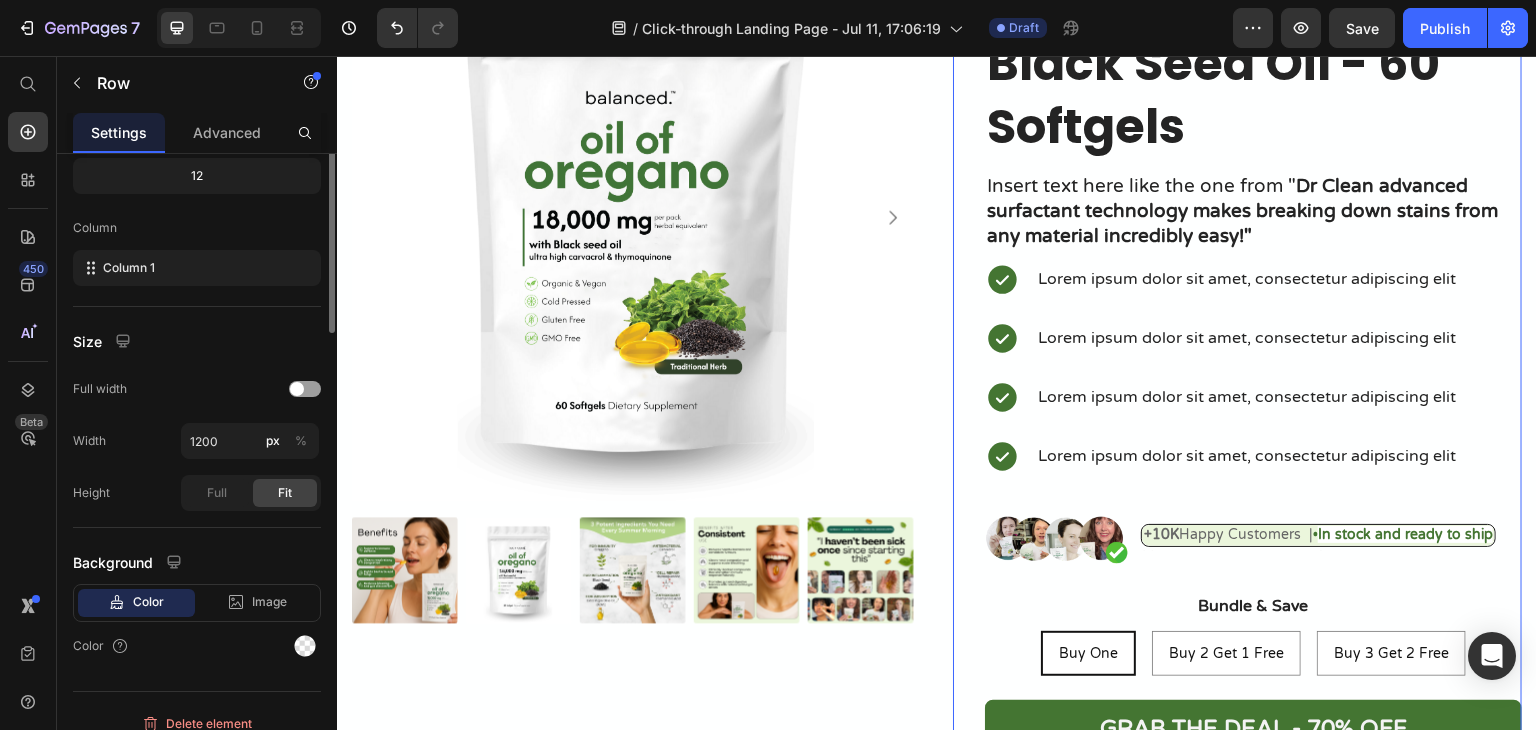 scroll, scrollTop: 0, scrollLeft: 0, axis: both 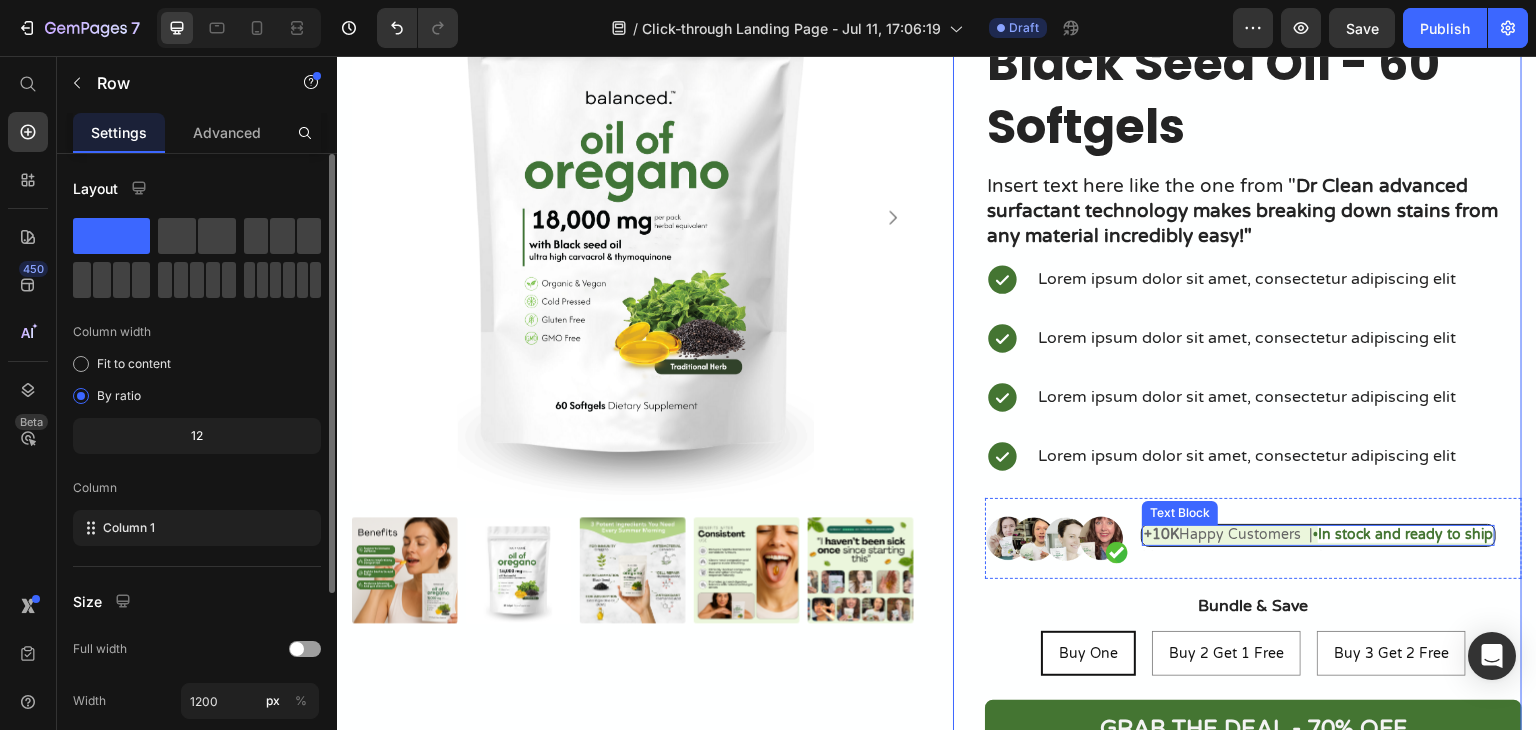 click on "In stock and ready to ship" at bounding box center [1405, 534] 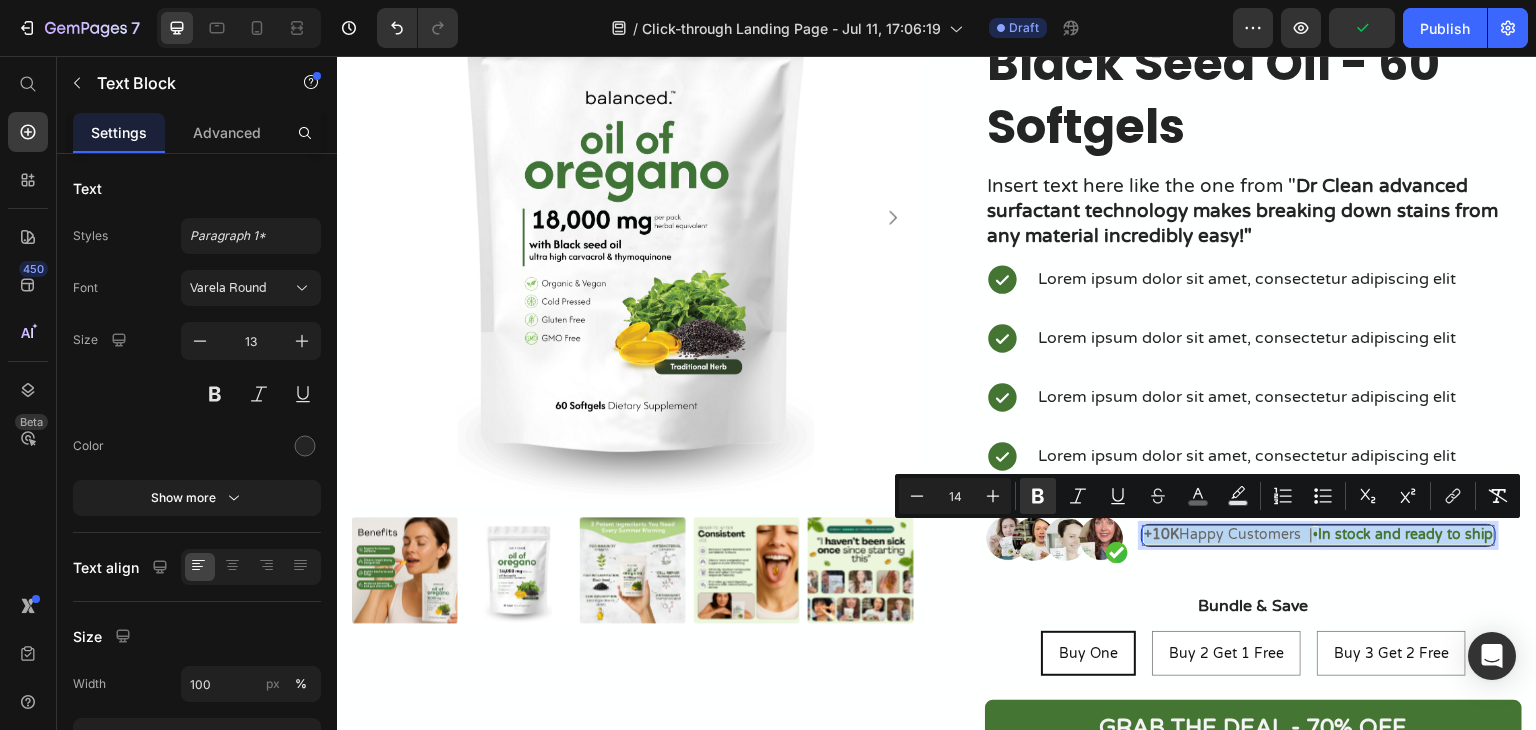 click on "In stock and ready to ship" at bounding box center [1405, 534] 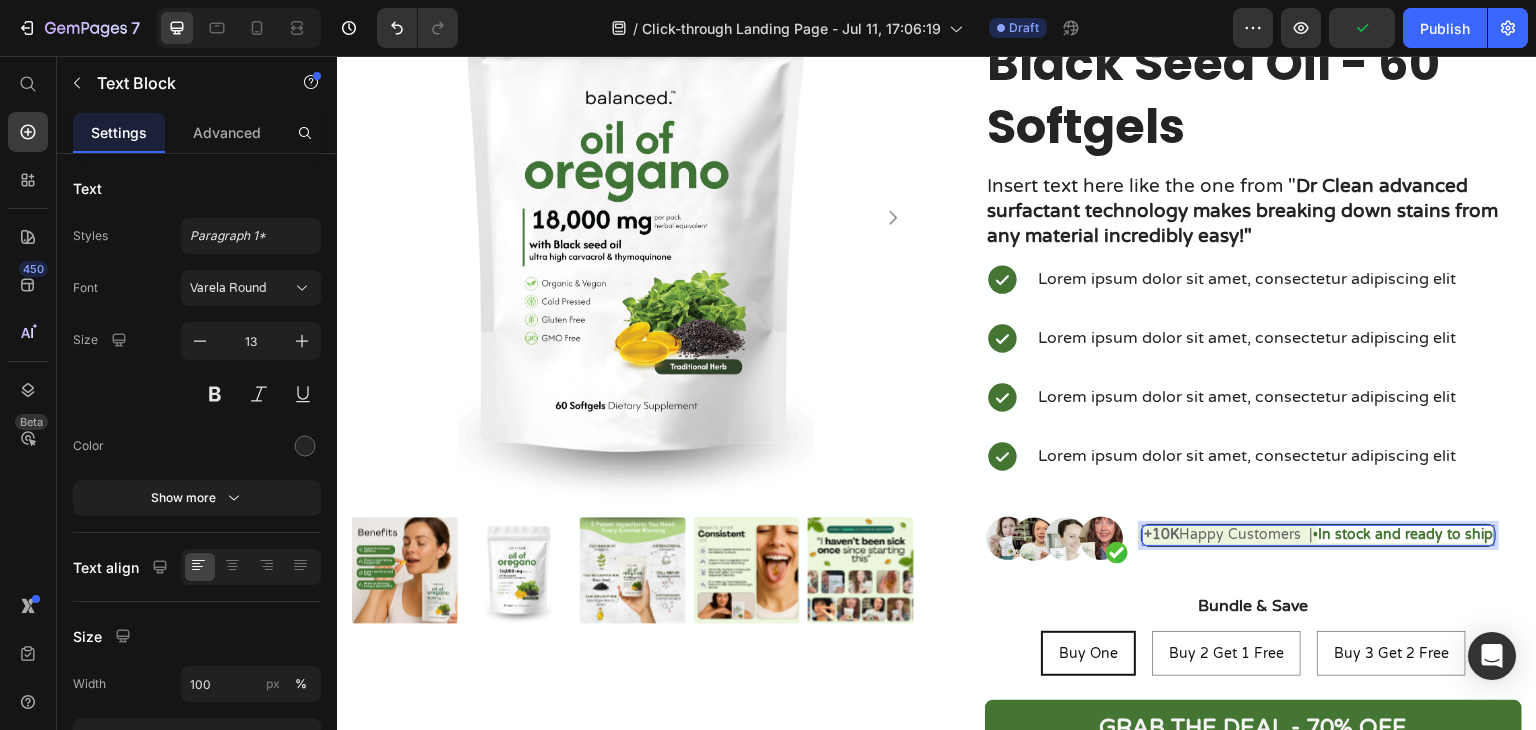 click on "In stock and ready to ship" at bounding box center (1405, 534) 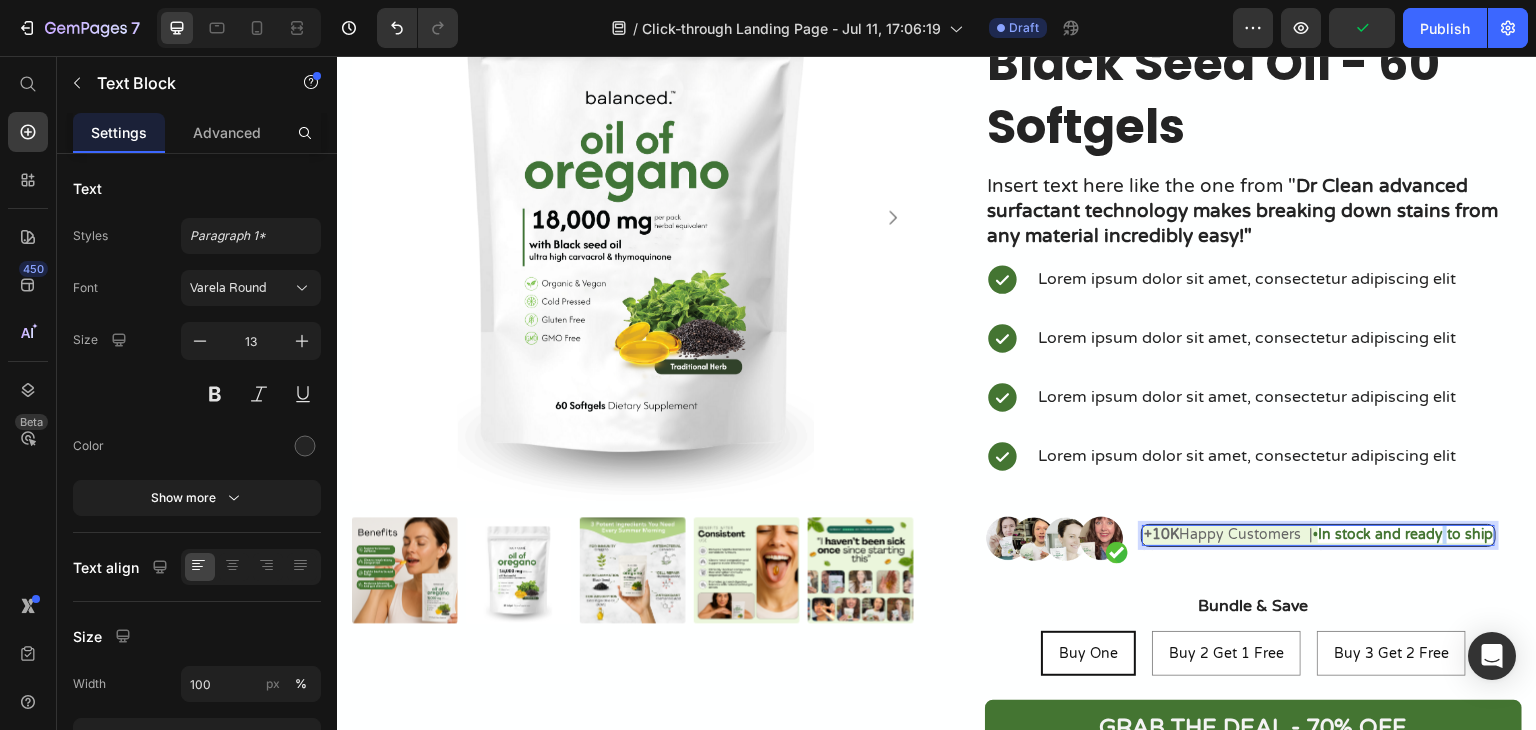 click on "In stock and ready to ship" at bounding box center (1405, 534) 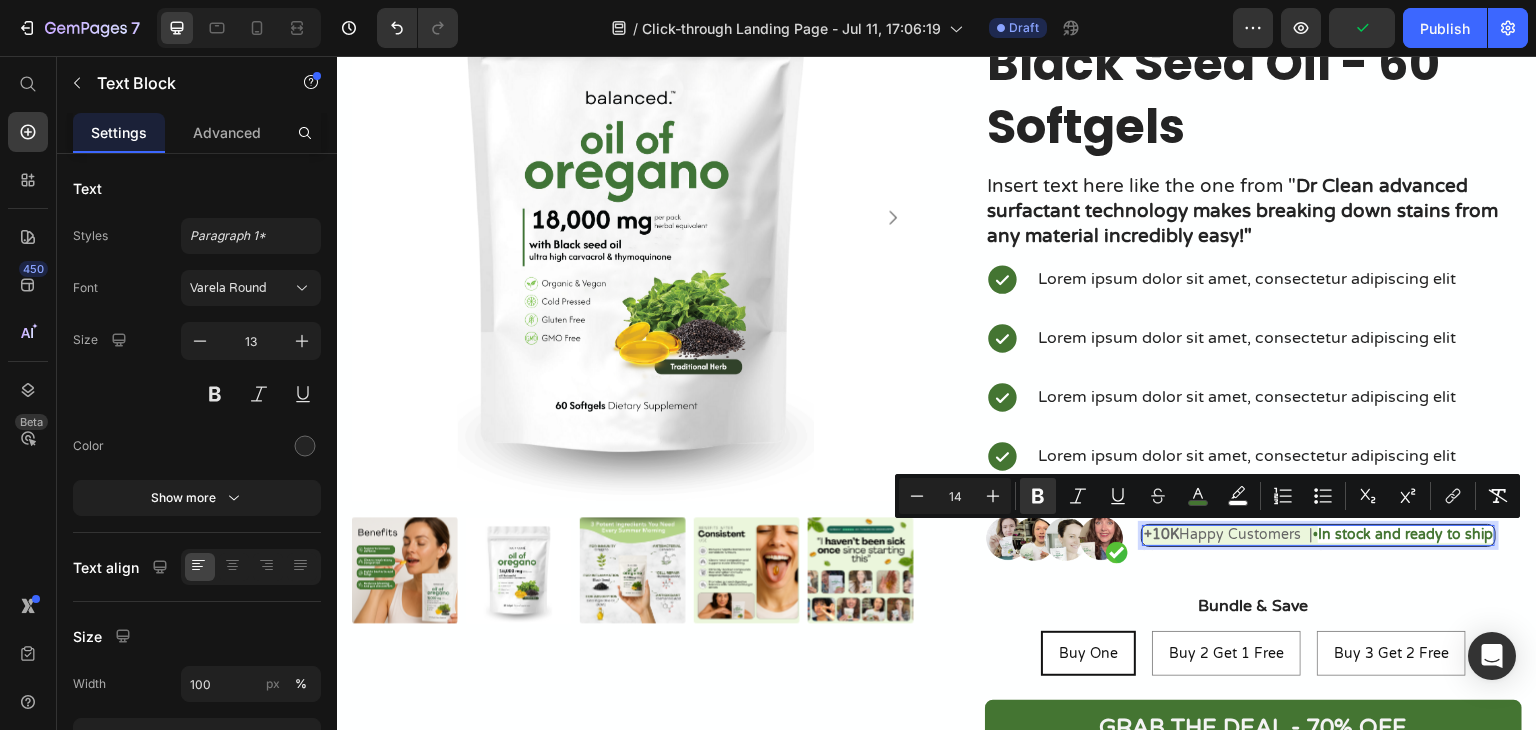 click on "In stock and ready to ship" at bounding box center [1405, 534] 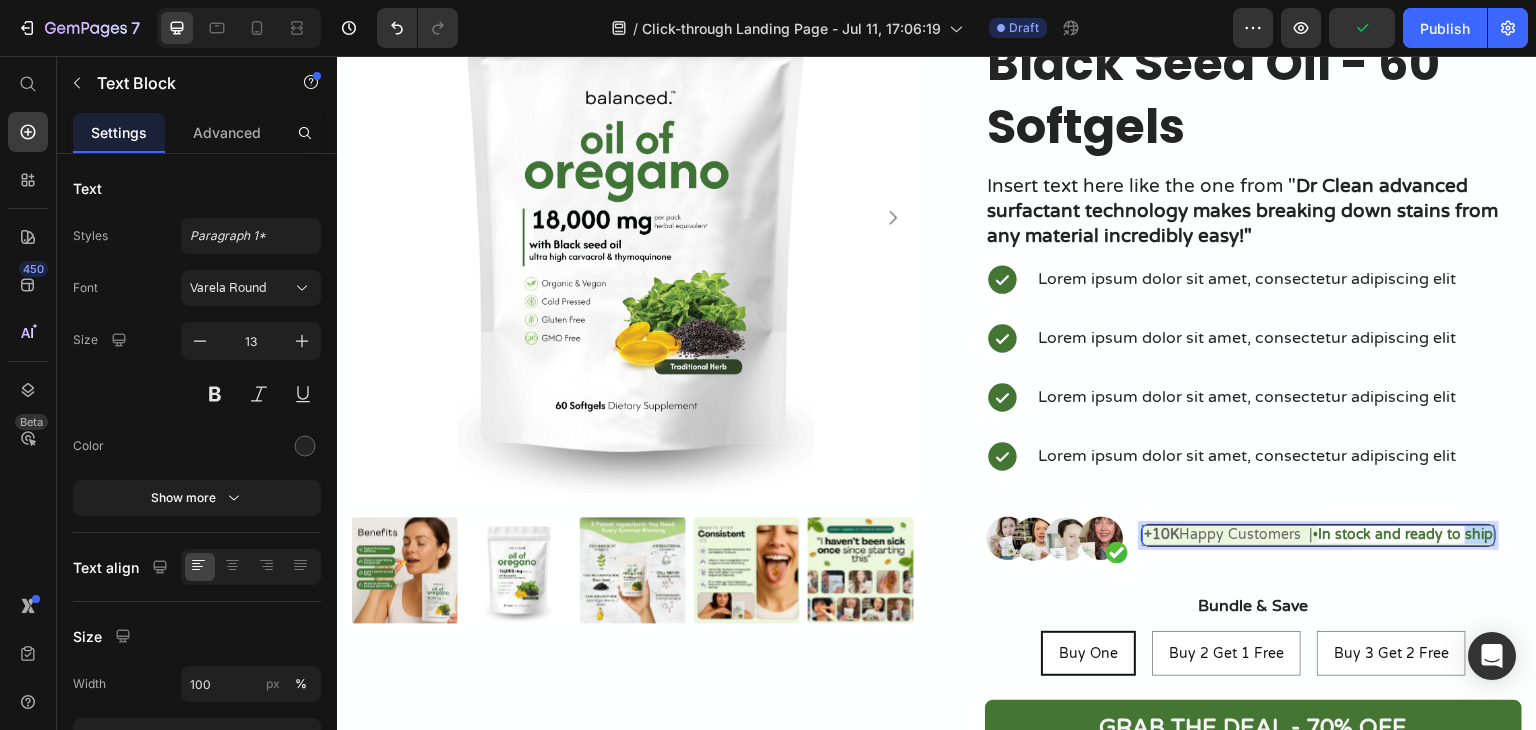 click on "In stock and ready to ship" at bounding box center [1405, 534] 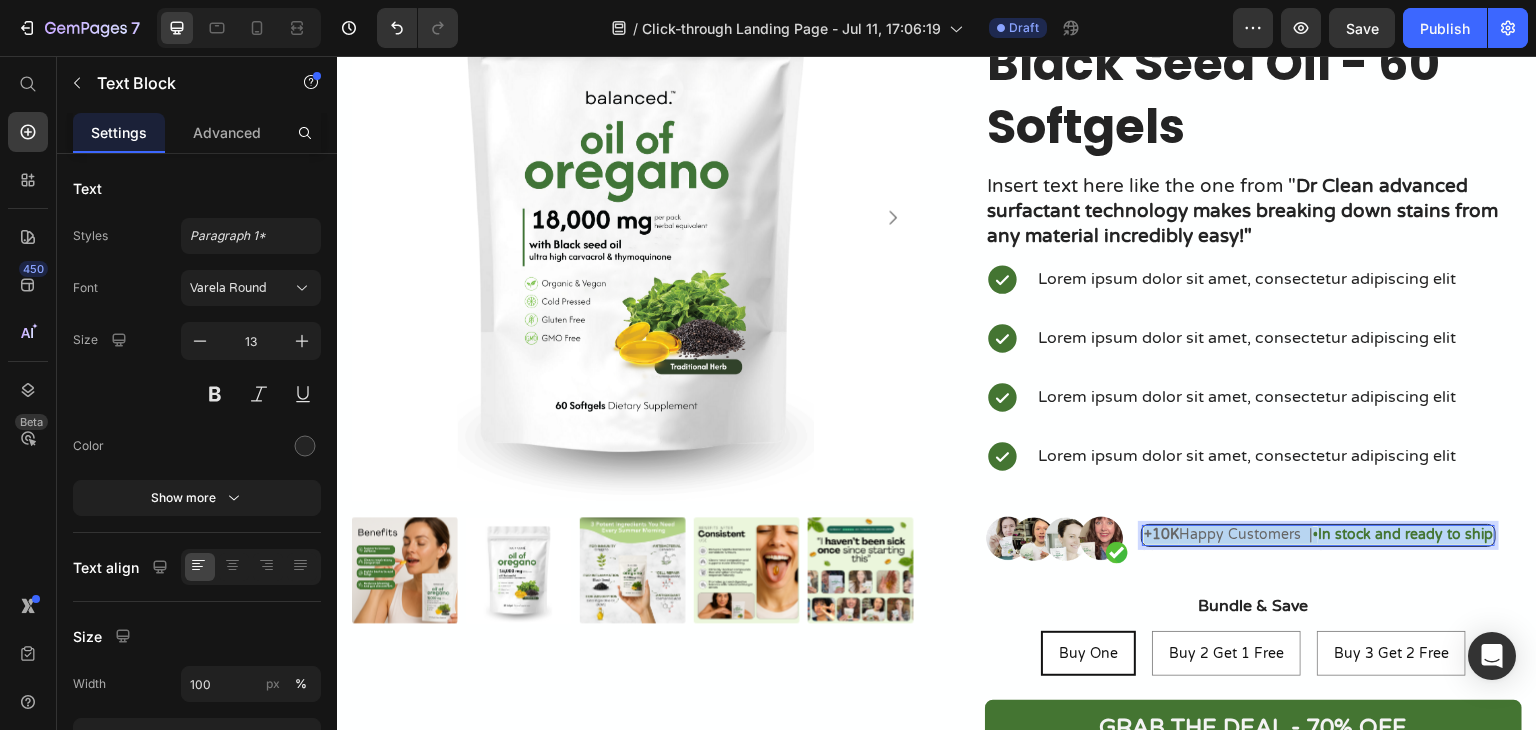 click on "In stock and ready to ship" at bounding box center [1405, 534] 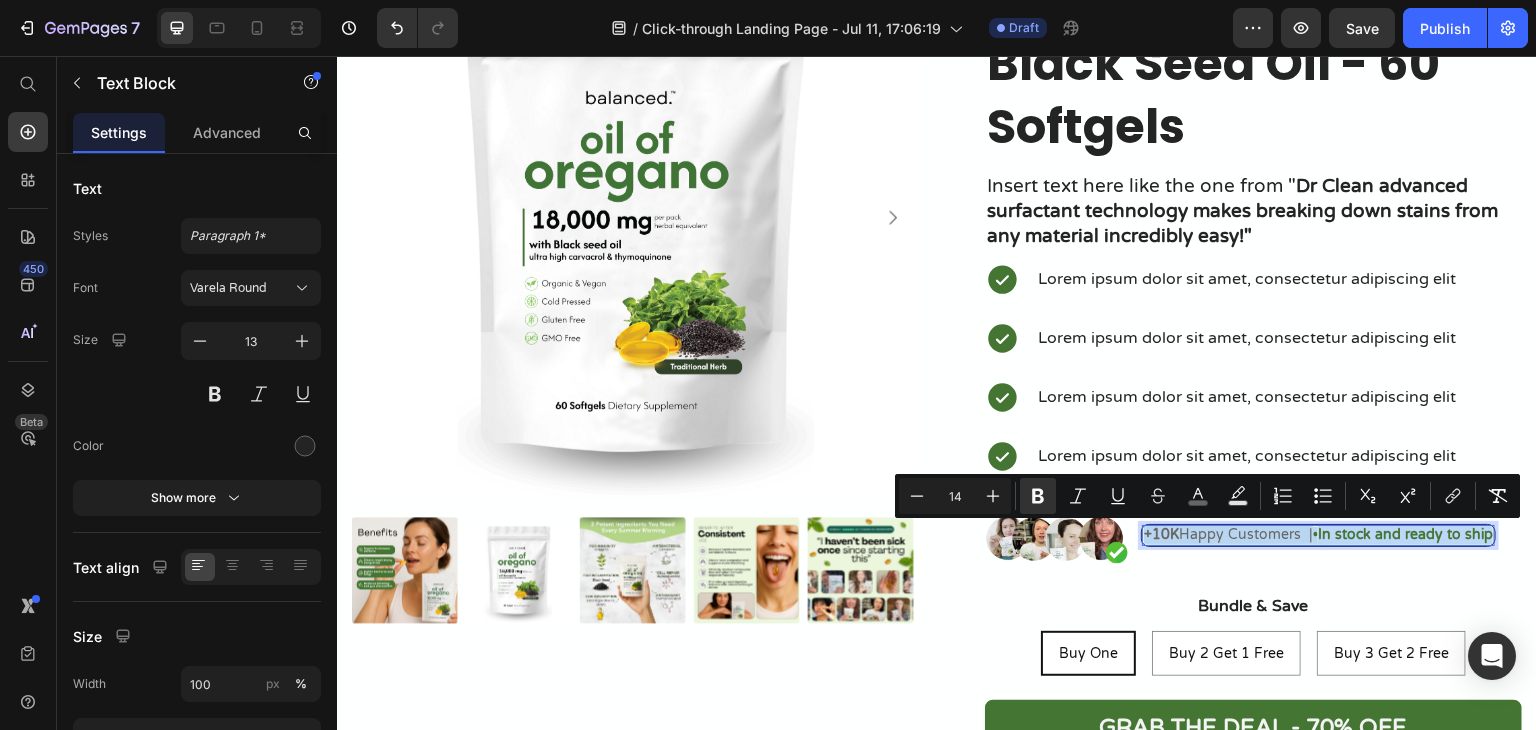 click on "•" at bounding box center [1315, 535] 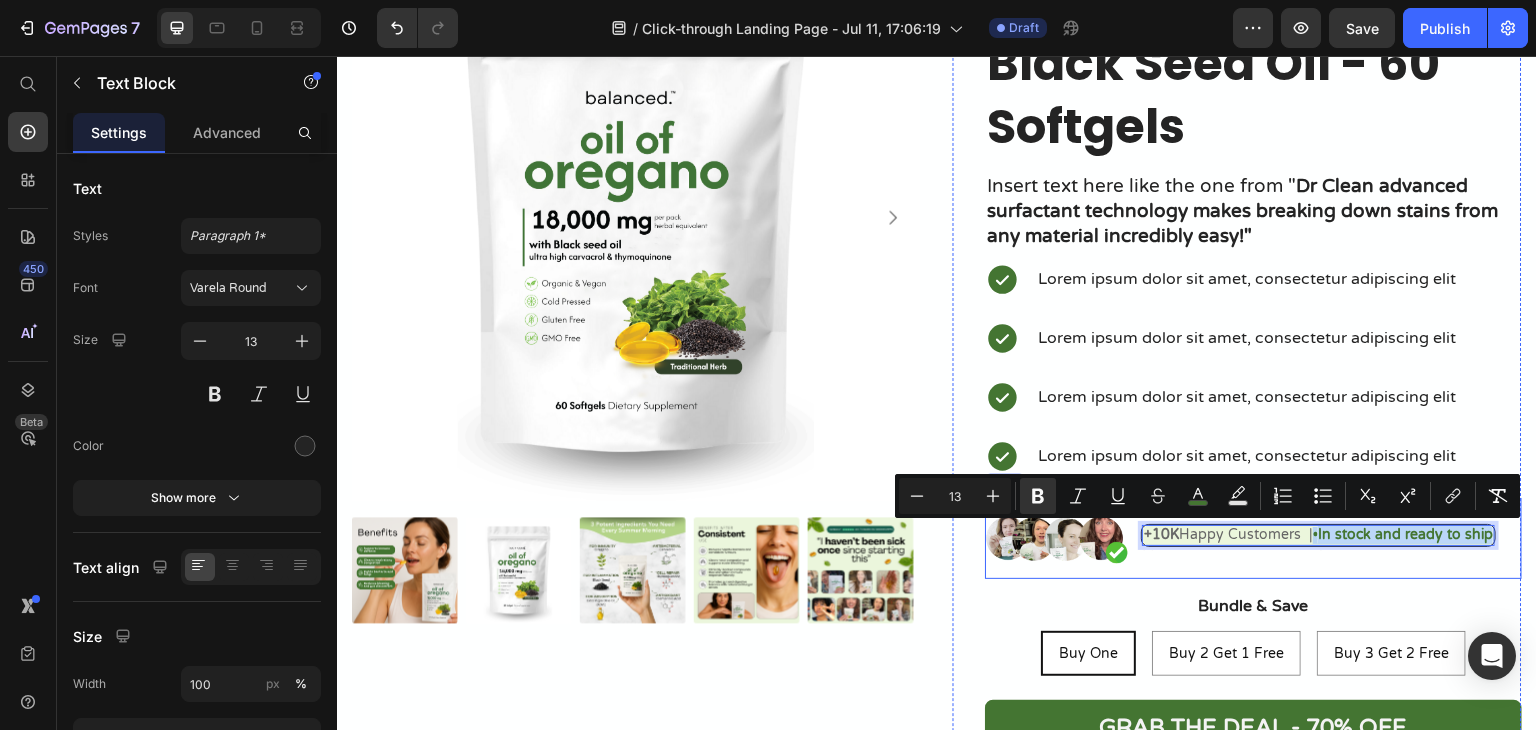 drag, startPoint x: 1308, startPoint y: 534, endPoint x: 1490, endPoint y: 534, distance: 182 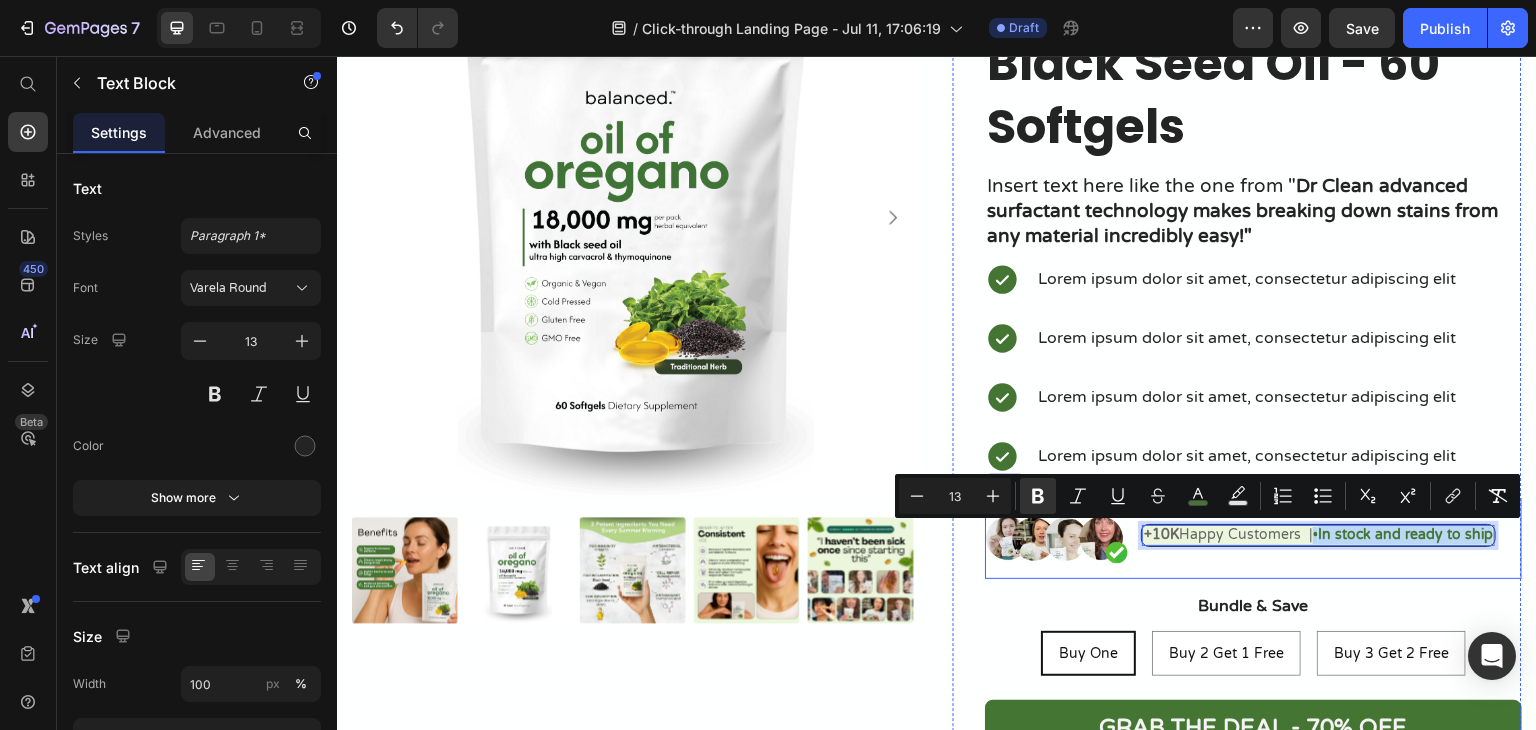 click on "Image +10K  Happy Customers  |  •  In stock and ready to ship Text Block   0 Text Block Row" at bounding box center [1253, 538] 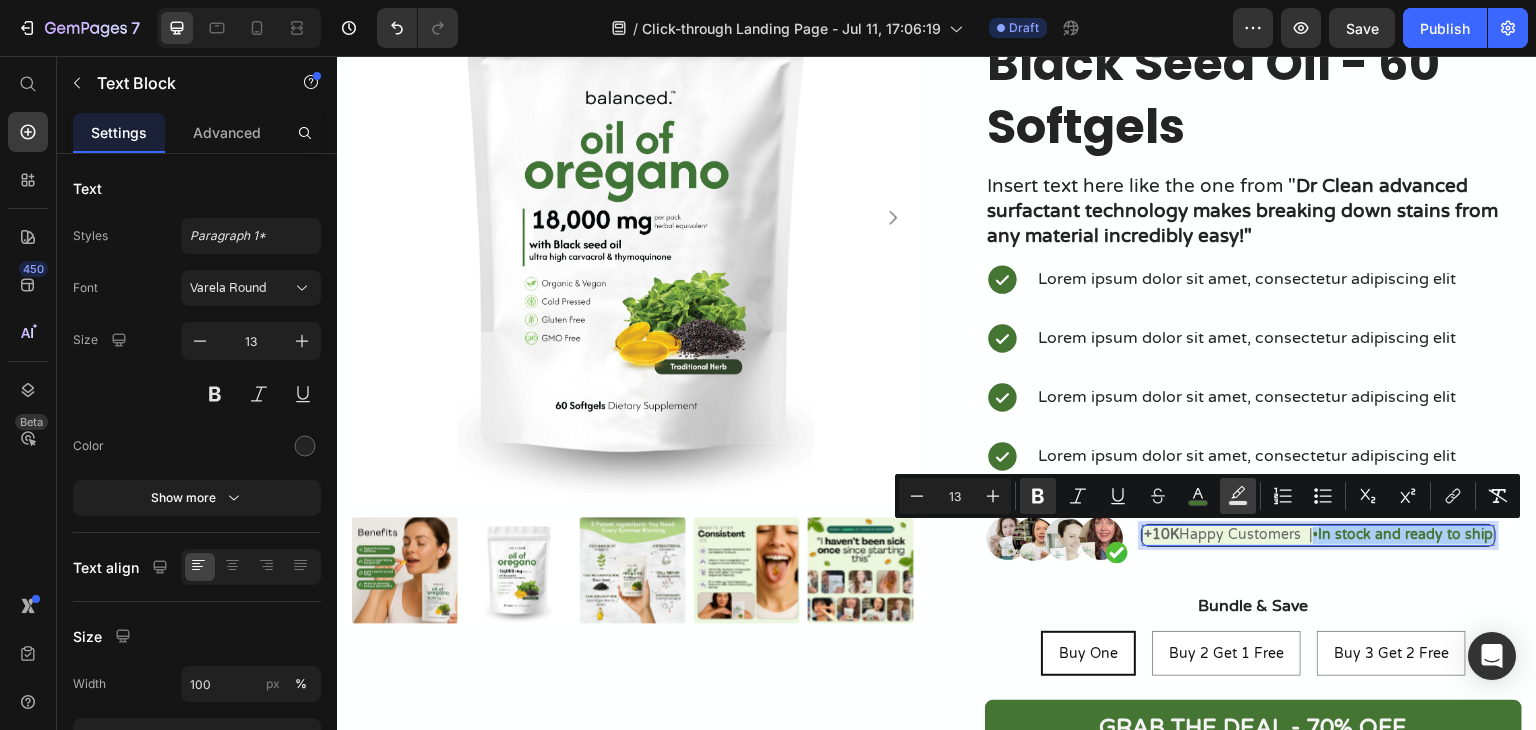 click 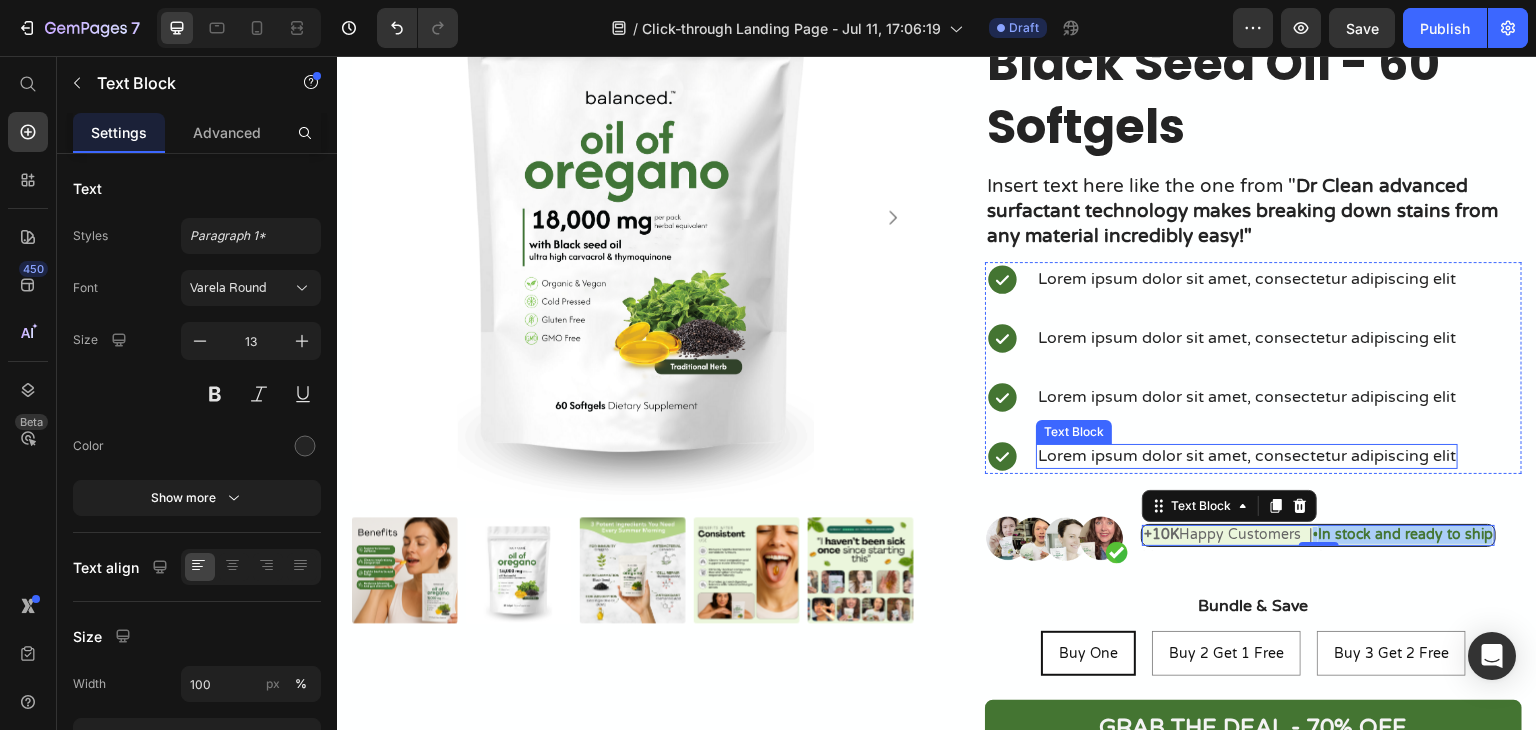 drag, startPoint x: 1617, startPoint y: 493, endPoint x: 1046, endPoint y: 465, distance: 571.6861 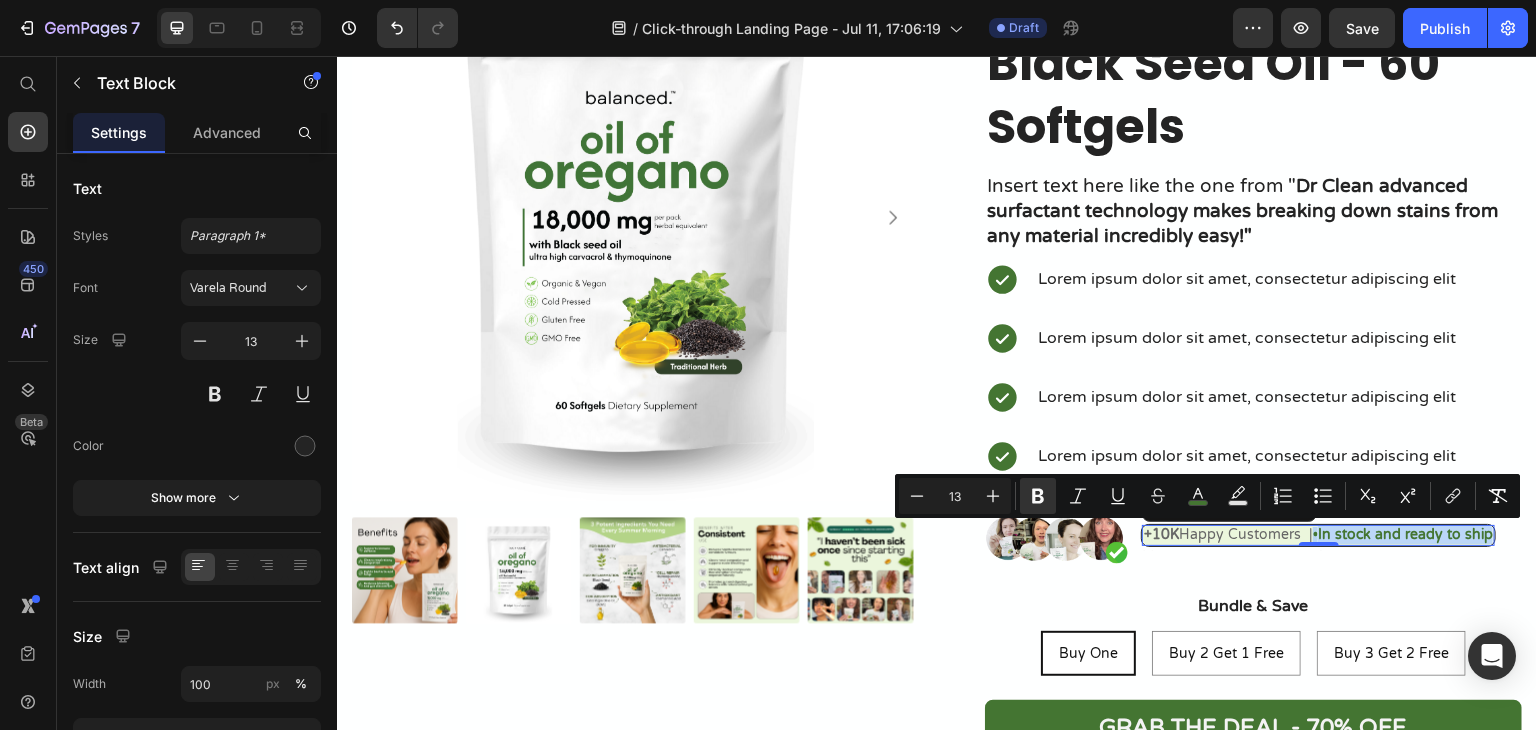 click on "In stock and ready to ship" at bounding box center (1405, 534) 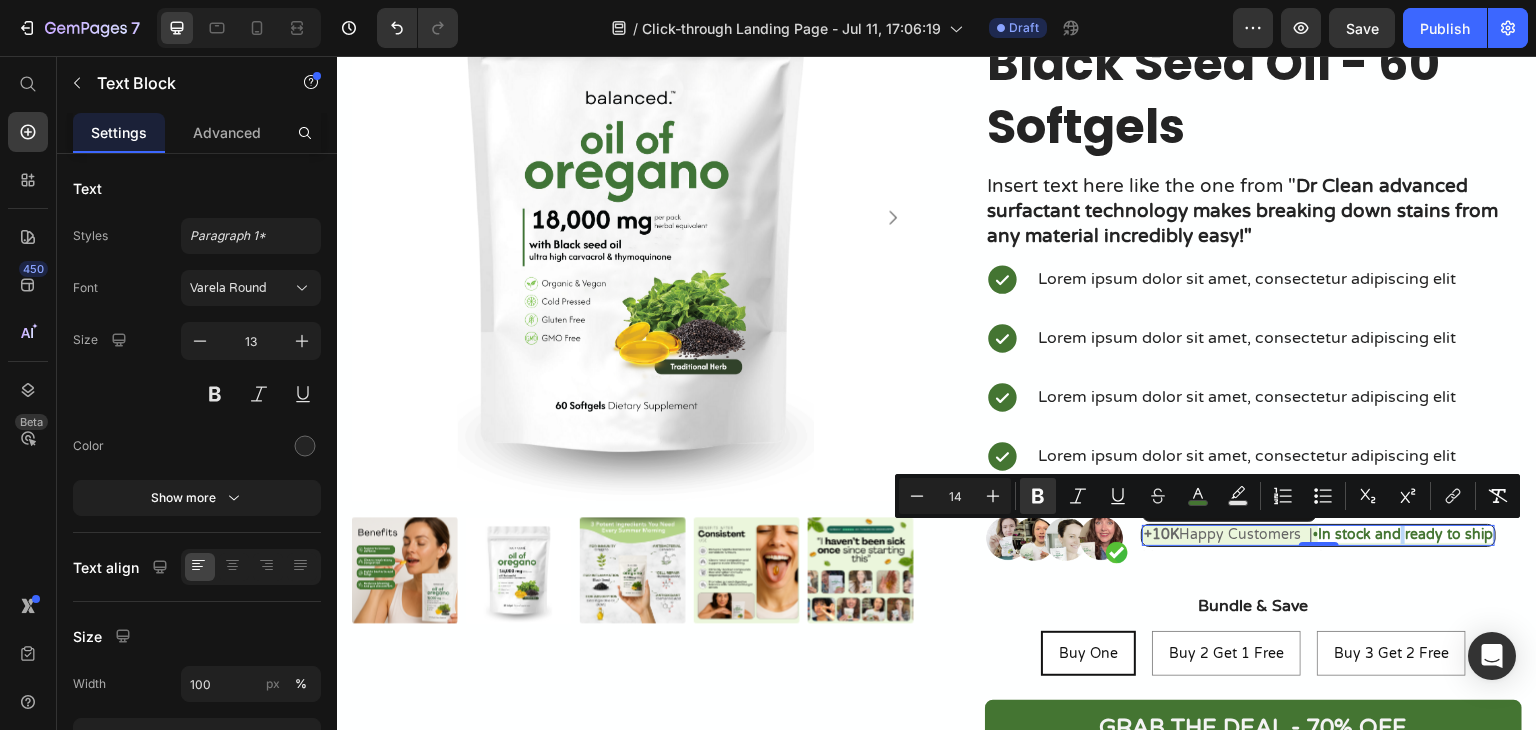 click on "In stock and ready to ship" at bounding box center (1405, 534) 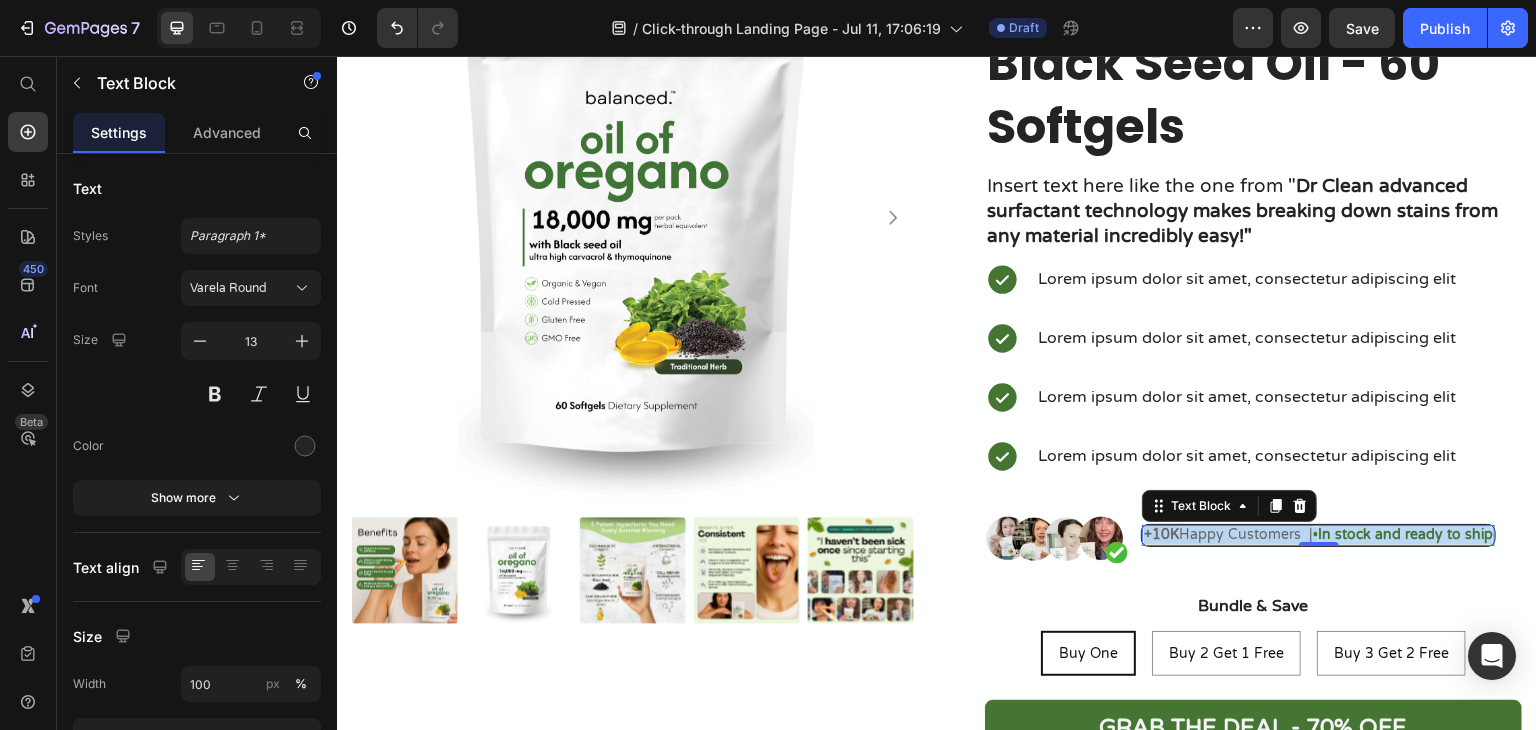 click on "In stock and ready to ship" at bounding box center [1405, 534] 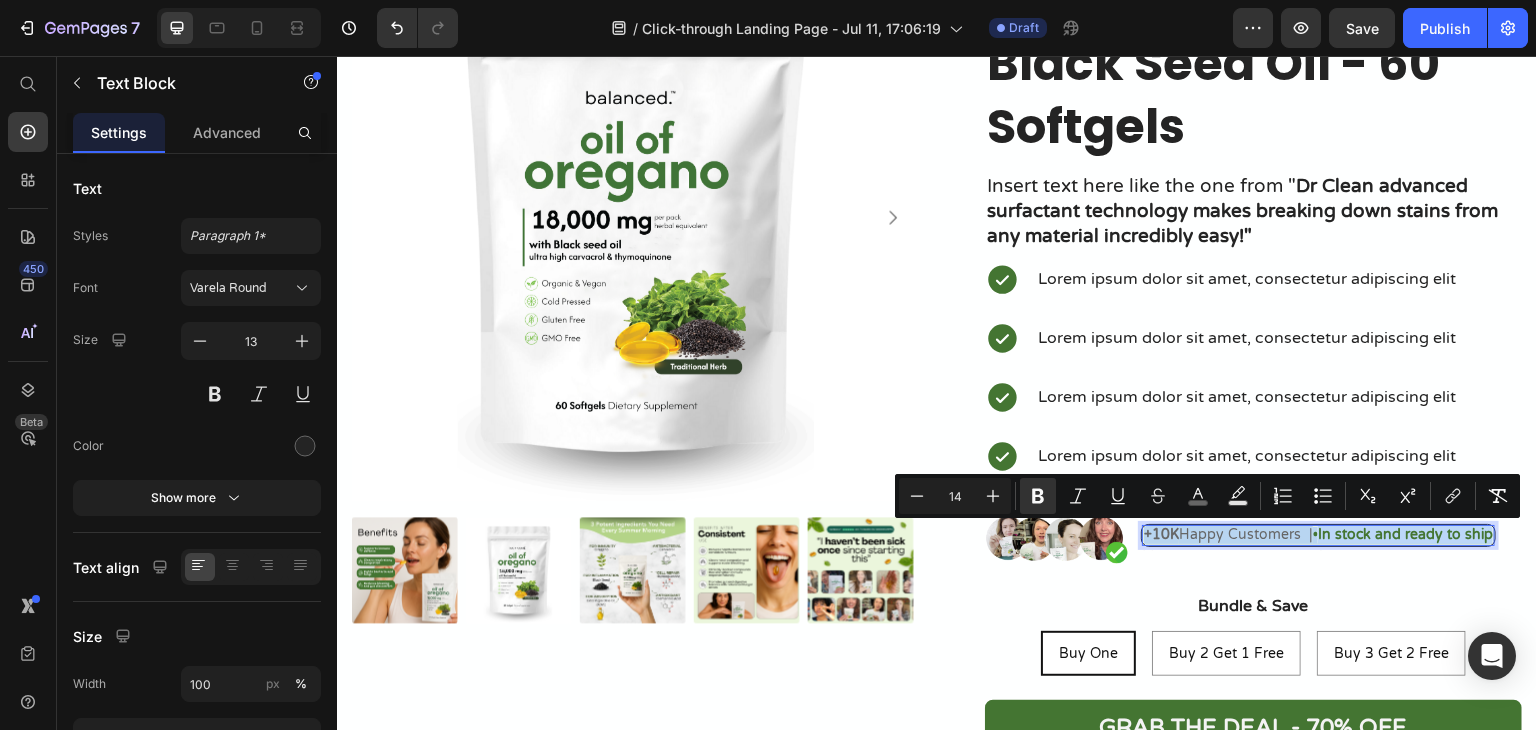 click on "In stock and ready to ship" at bounding box center (1405, 534) 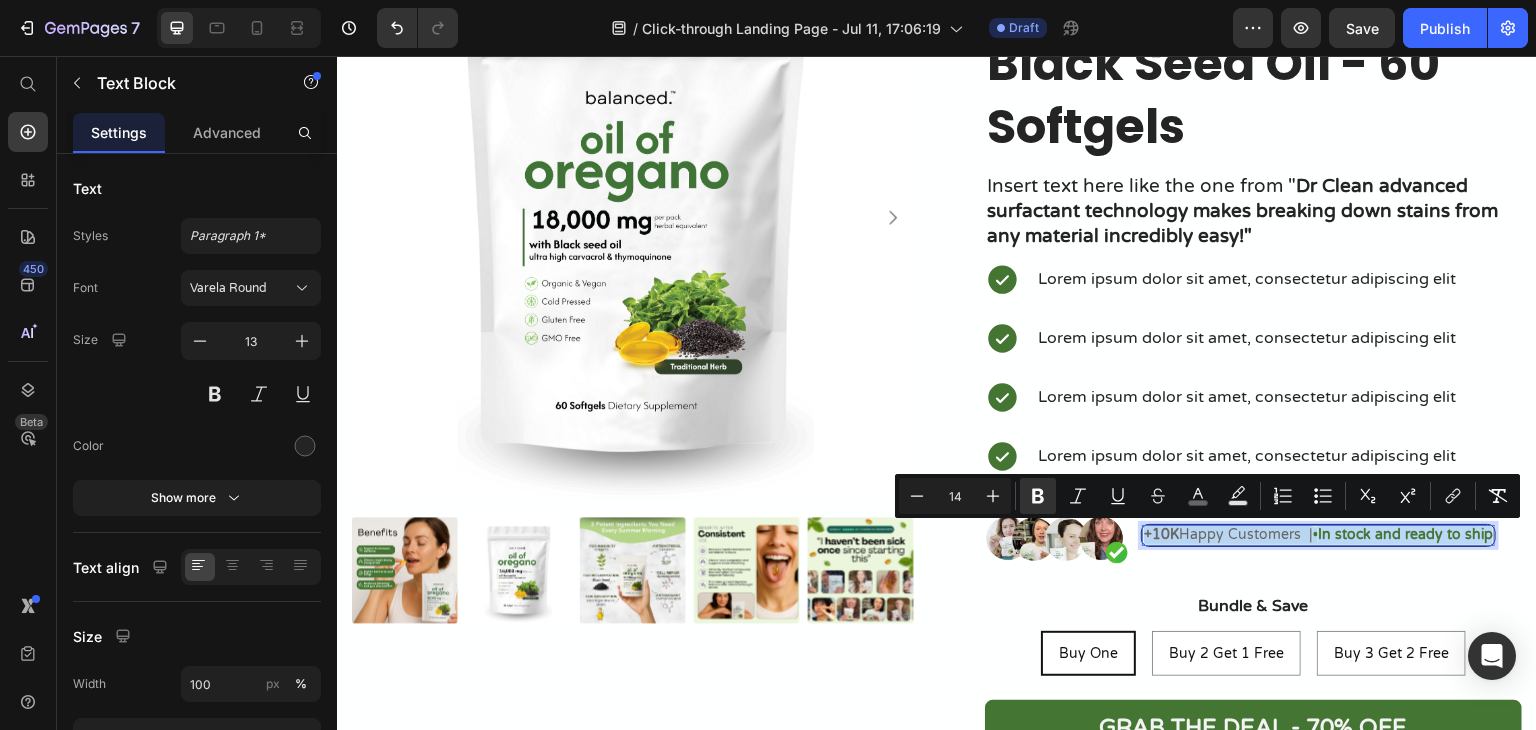 click on "In stock and ready to ship" at bounding box center [1405, 534] 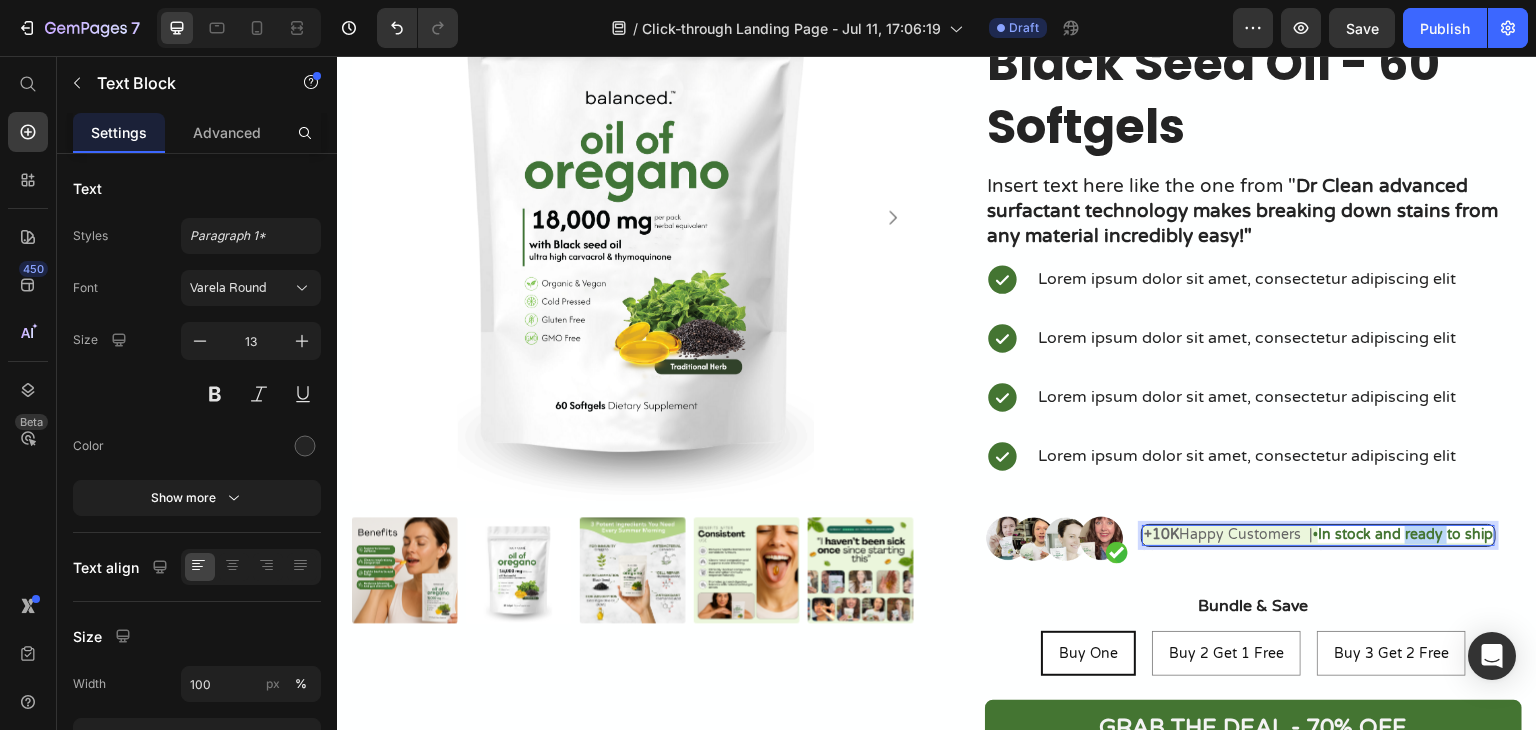click on "In stock and ready to ship" at bounding box center [1405, 534] 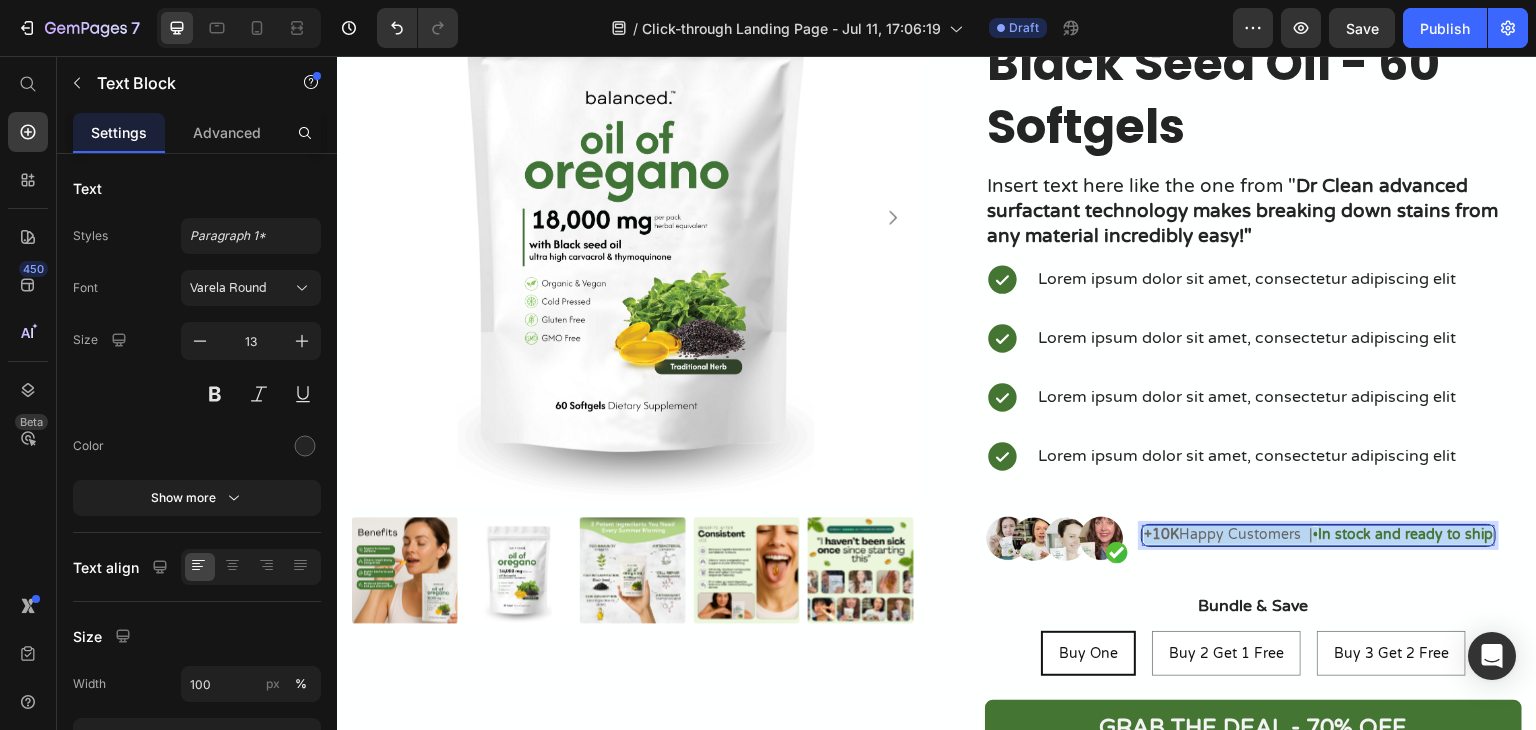 click on "In stock and ready to ship" at bounding box center (1405, 534) 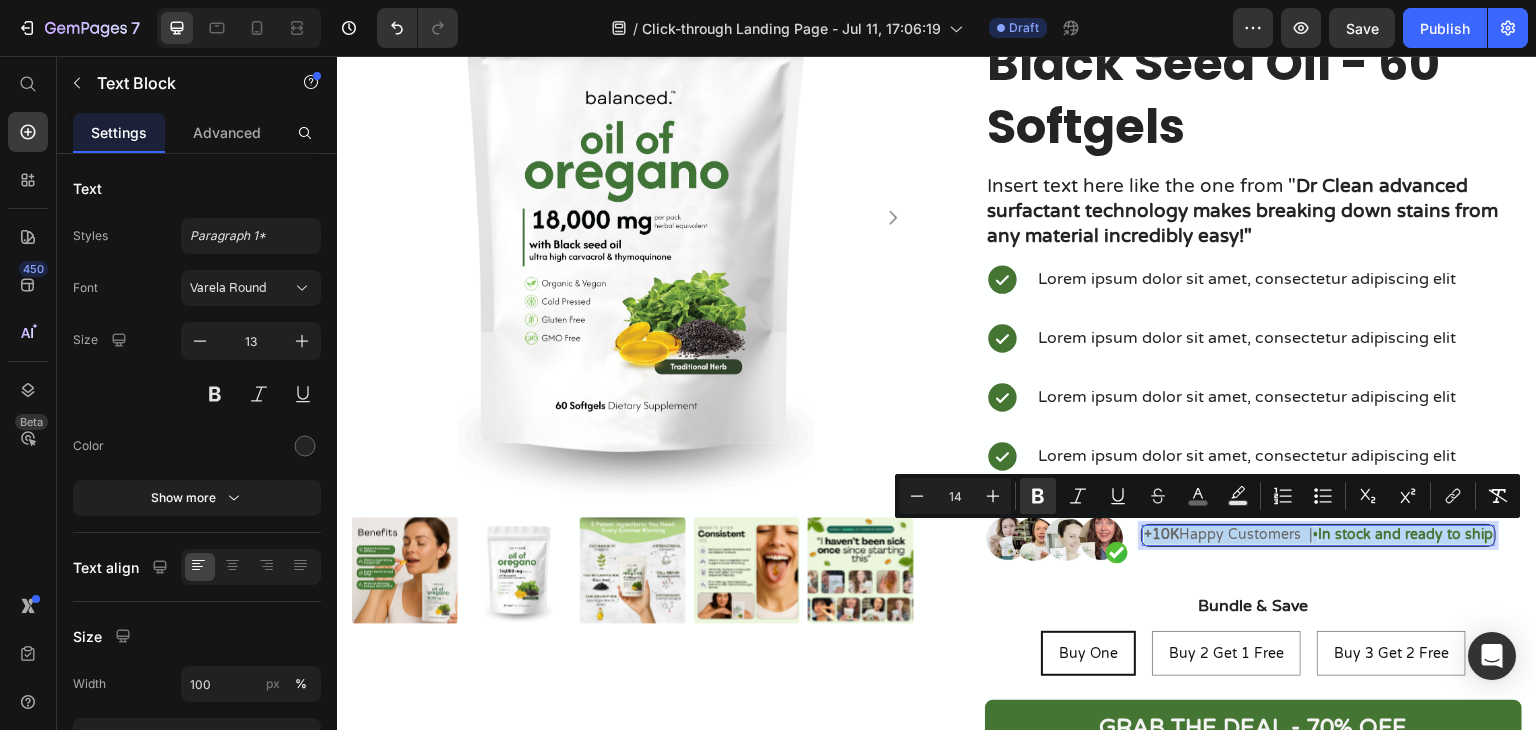 click on "In stock and ready to ship" at bounding box center [1405, 534] 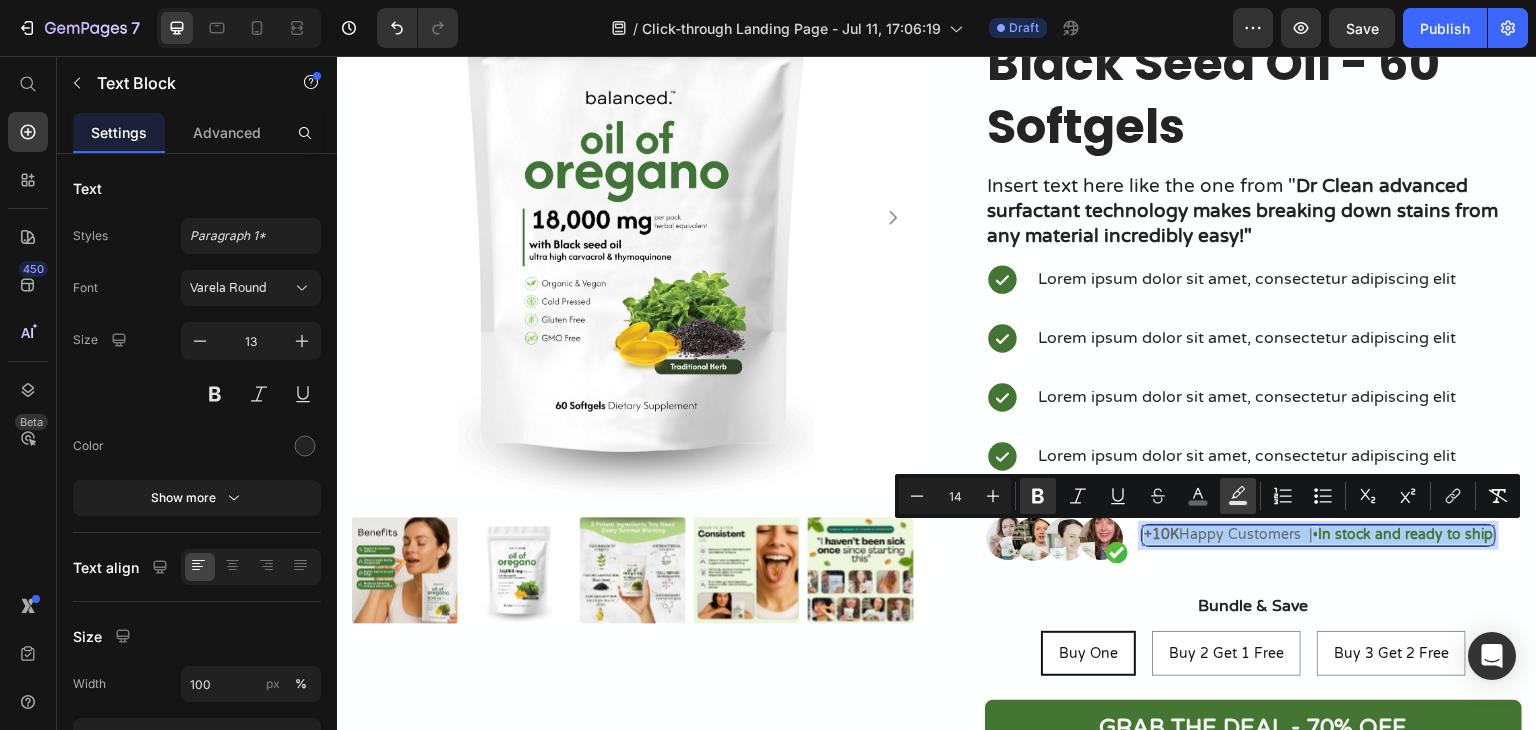 click 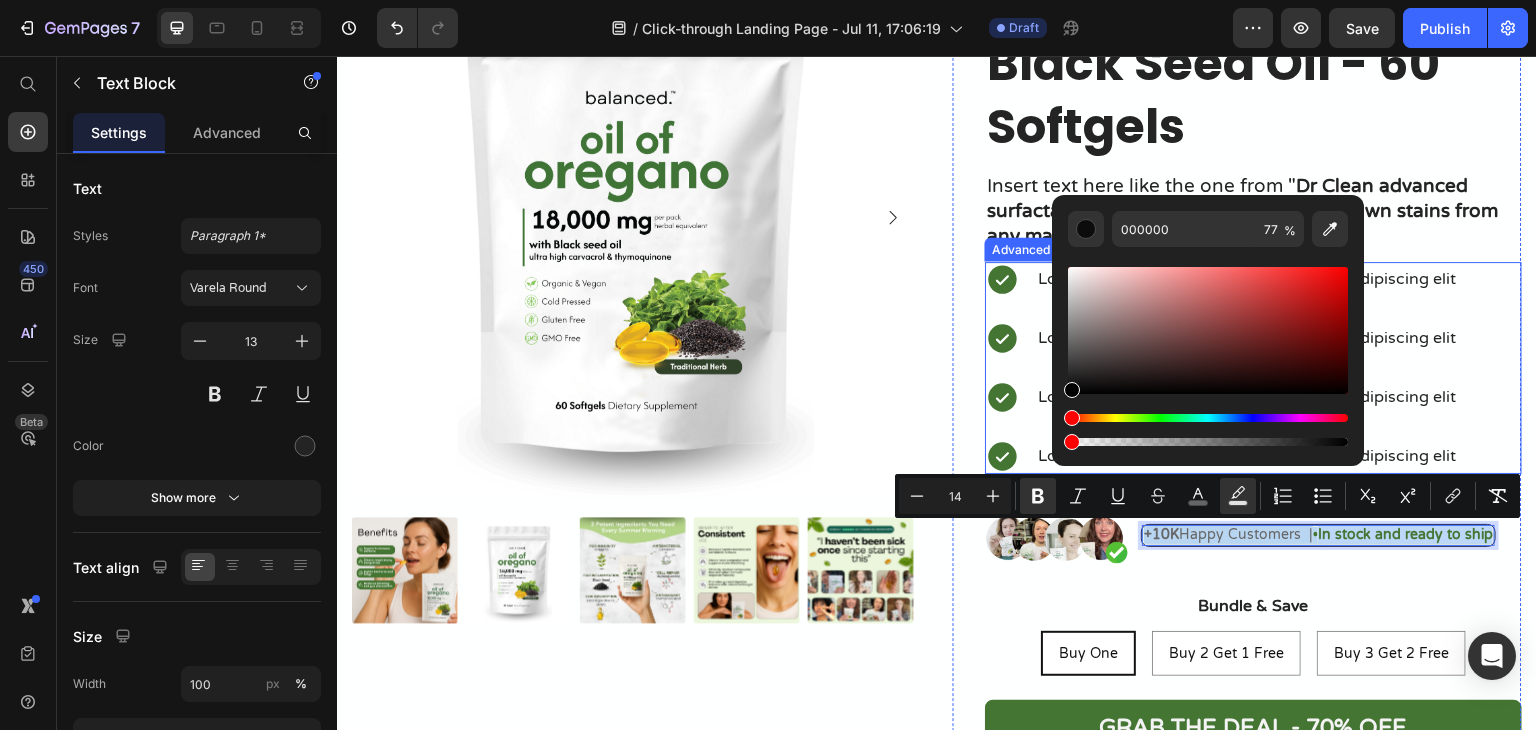 type on "0" 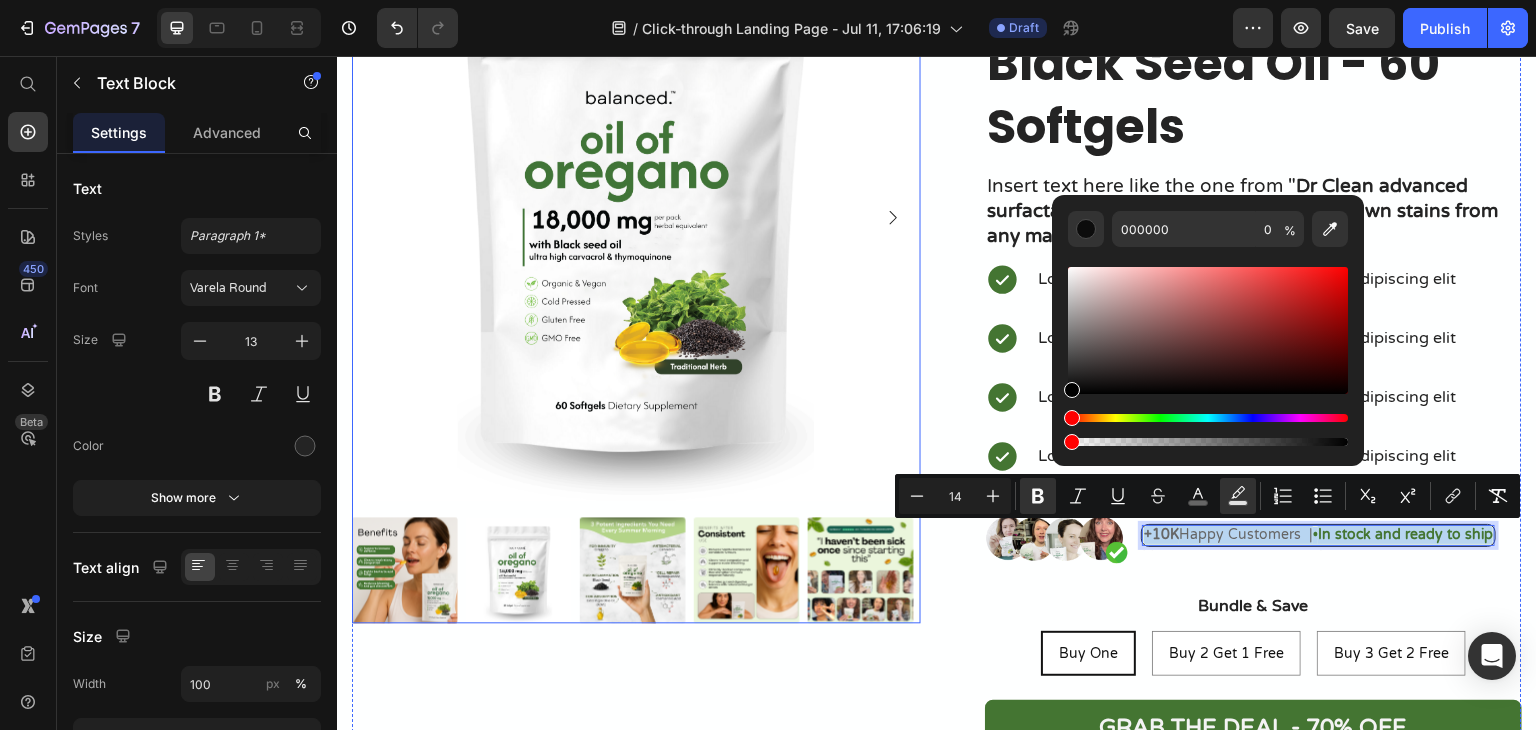 drag, startPoint x: 1625, startPoint y: 502, endPoint x: 902, endPoint y: 447, distance: 725.089 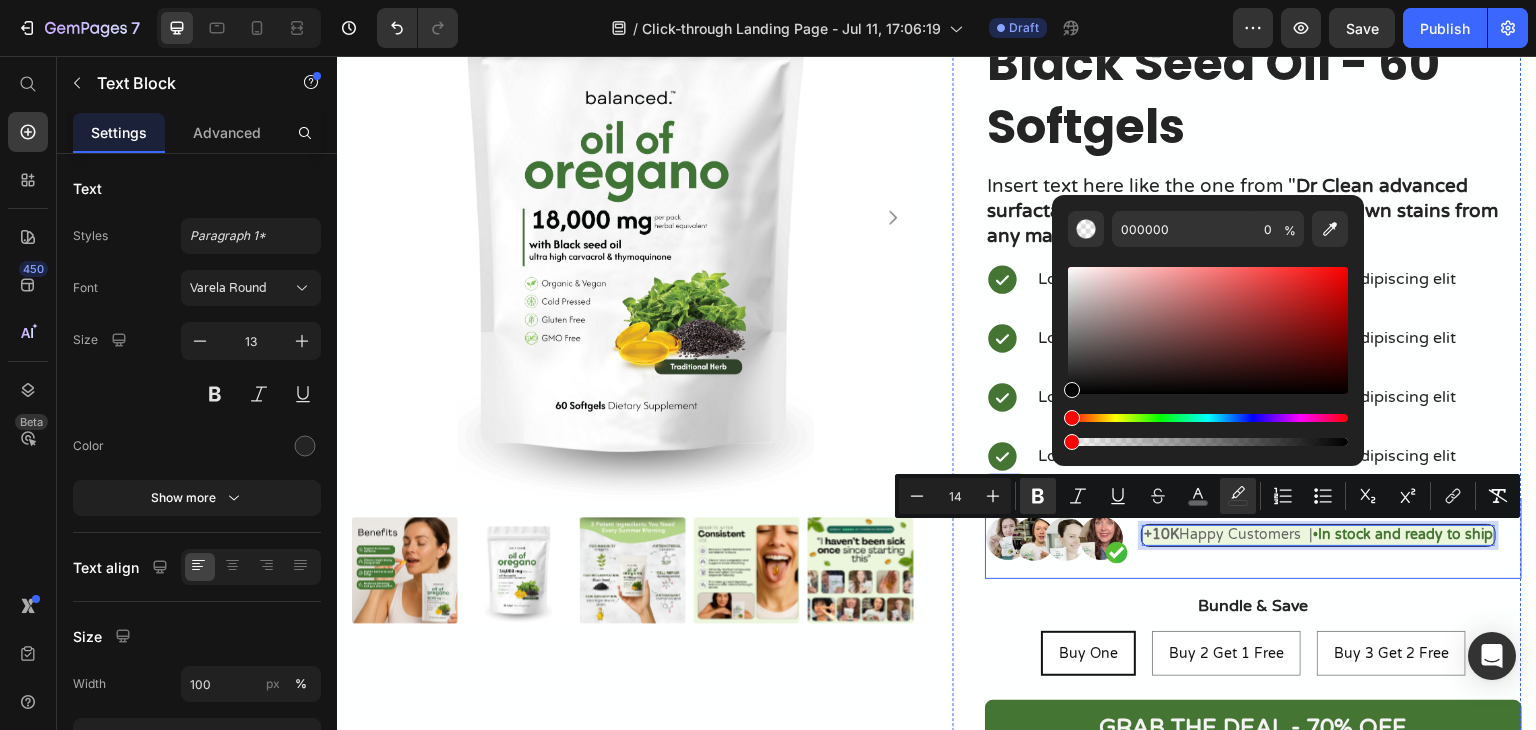 click on "+10K  Happy Customers  |  •  In stock and ready to ship Text Block   0 Text Block" at bounding box center (1318, 538) 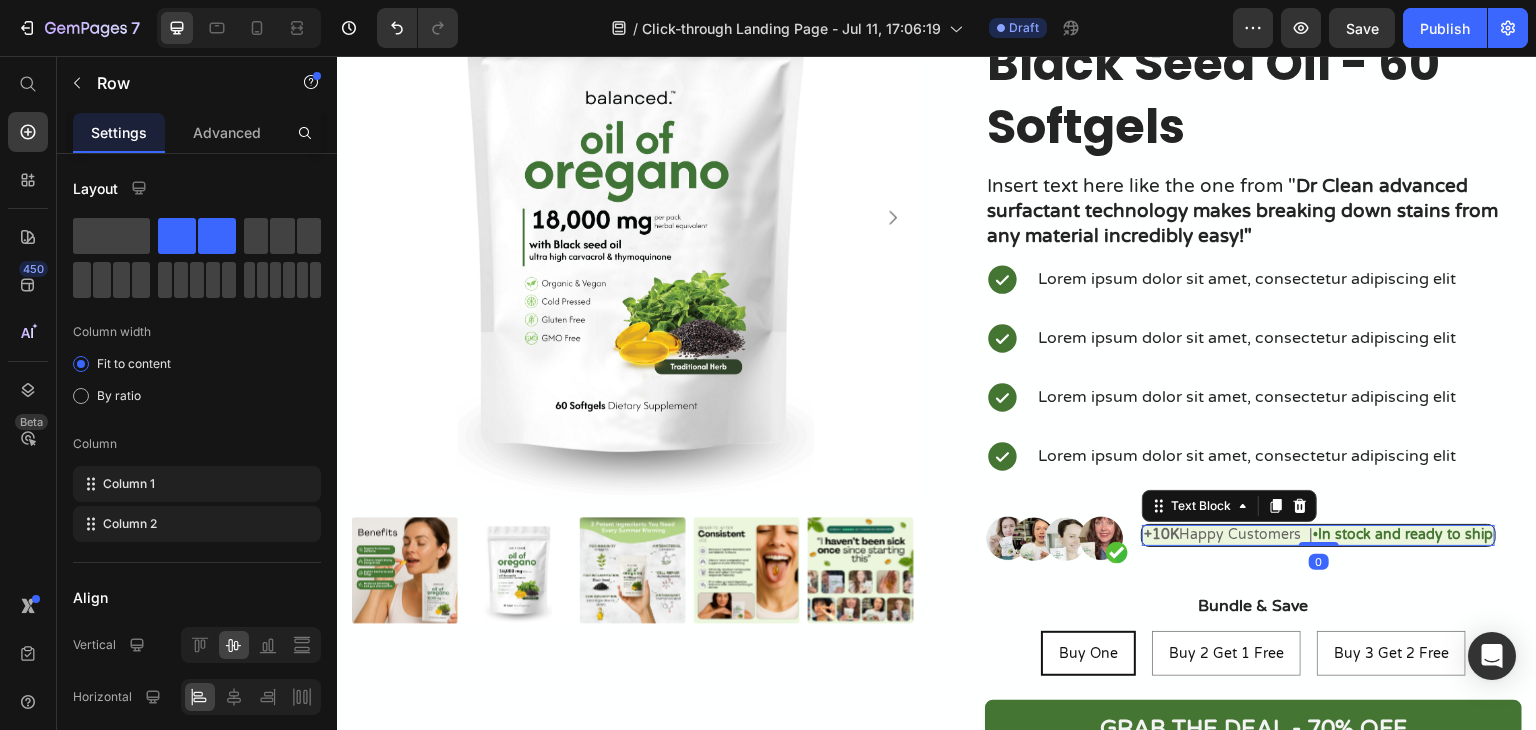click on "+10K  Happy Customers  |" at bounding box center (1228, 534) 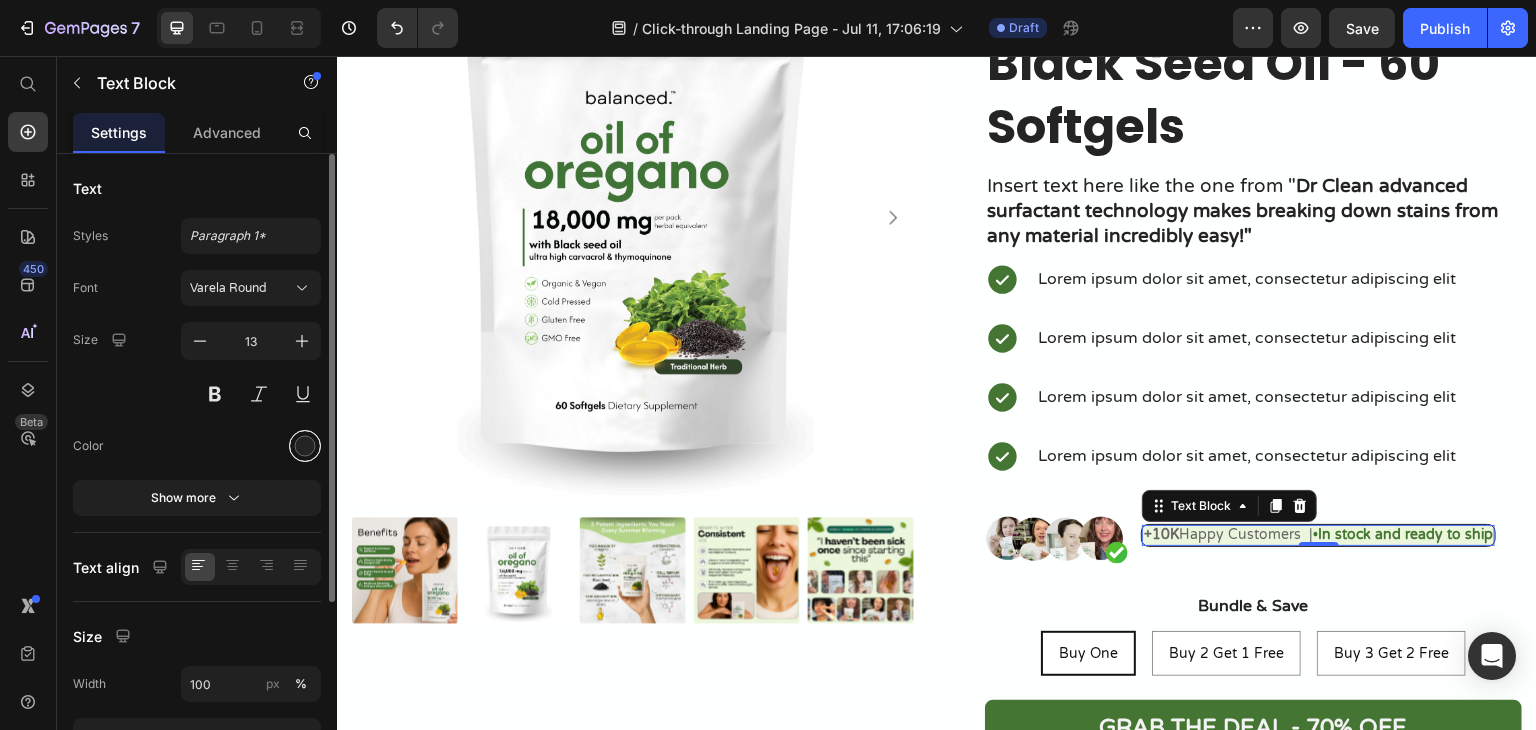 click at bounding box center [305, 446] 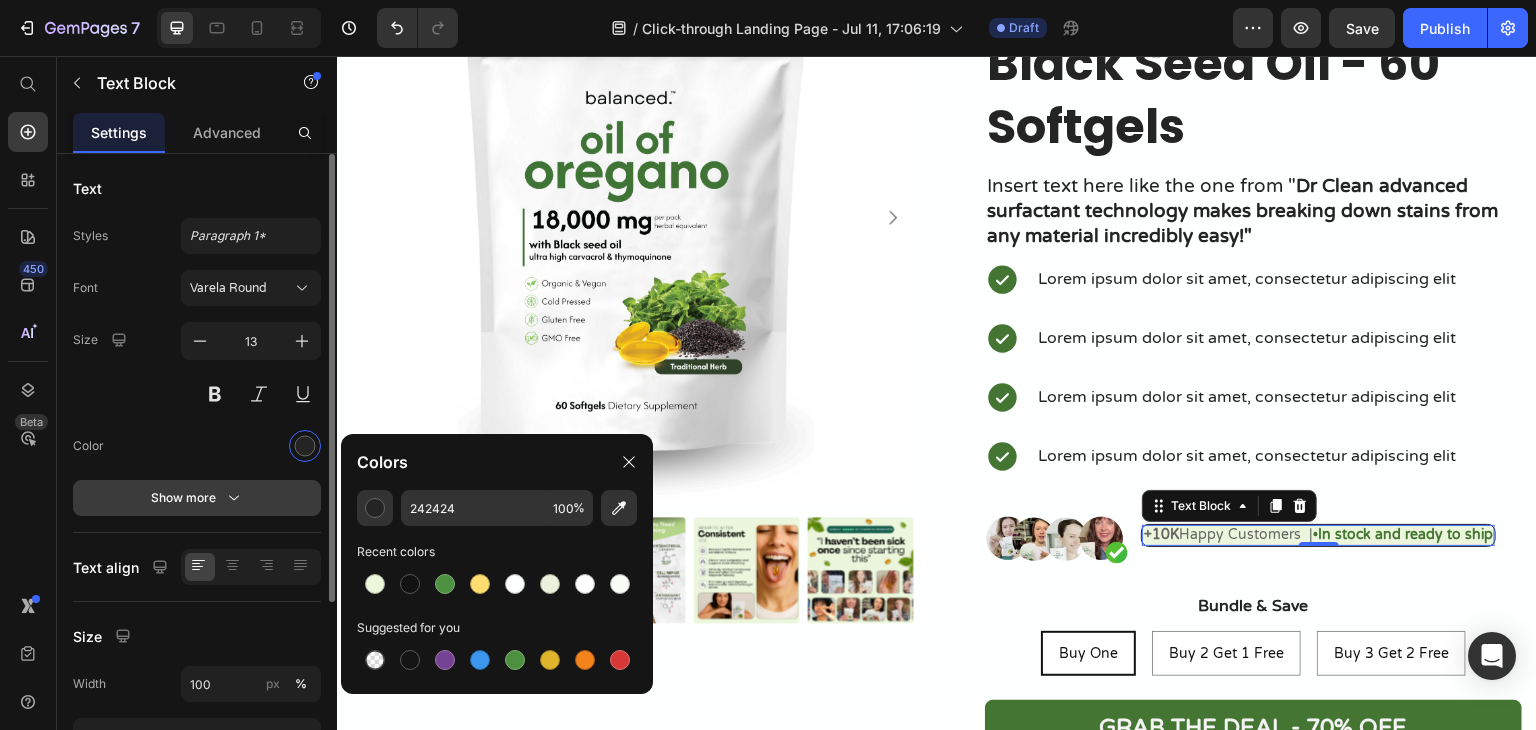click on "Show more" at bounding box center [197, 498] 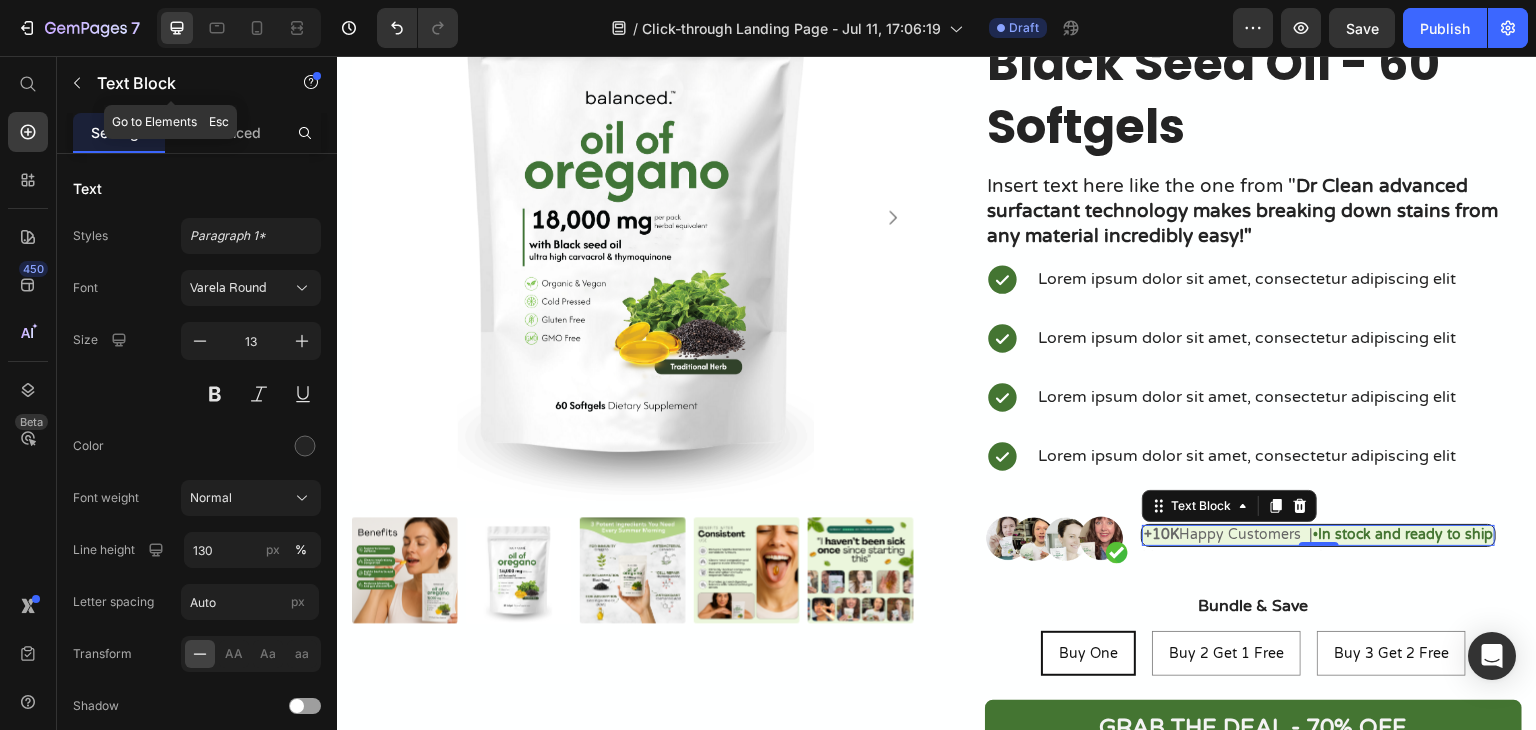 drag, startPoint x: 234, startPoint y: 91, endPoint x: 228, endPoint y: 133, distance: 42.426407 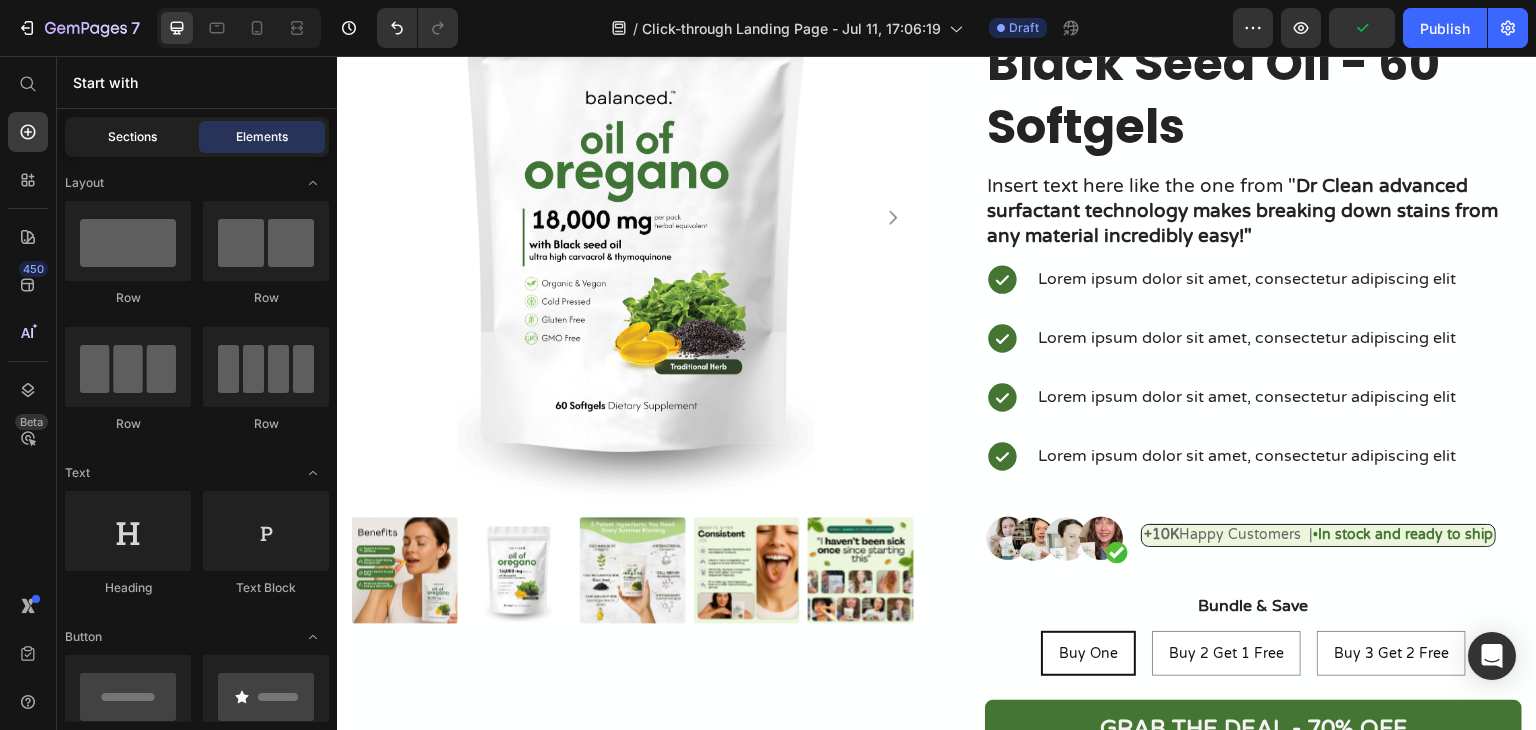 drag, startPoint x: 228, startPoint y: 133, endPoint x: 175, endPoint y: 134, distance: 53.009434 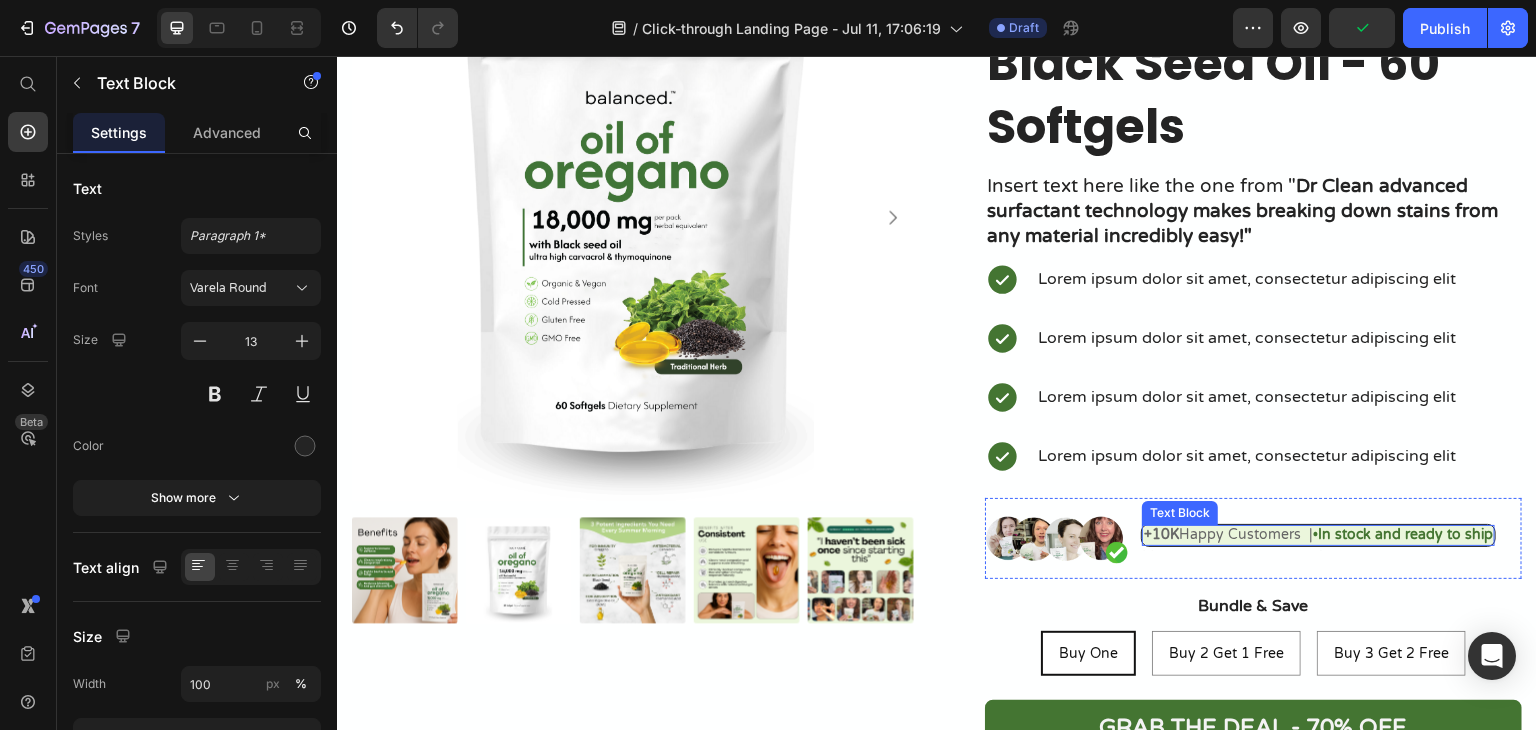 click on "+10K  Happy Customers  |" at bounding box center [1228, 534] 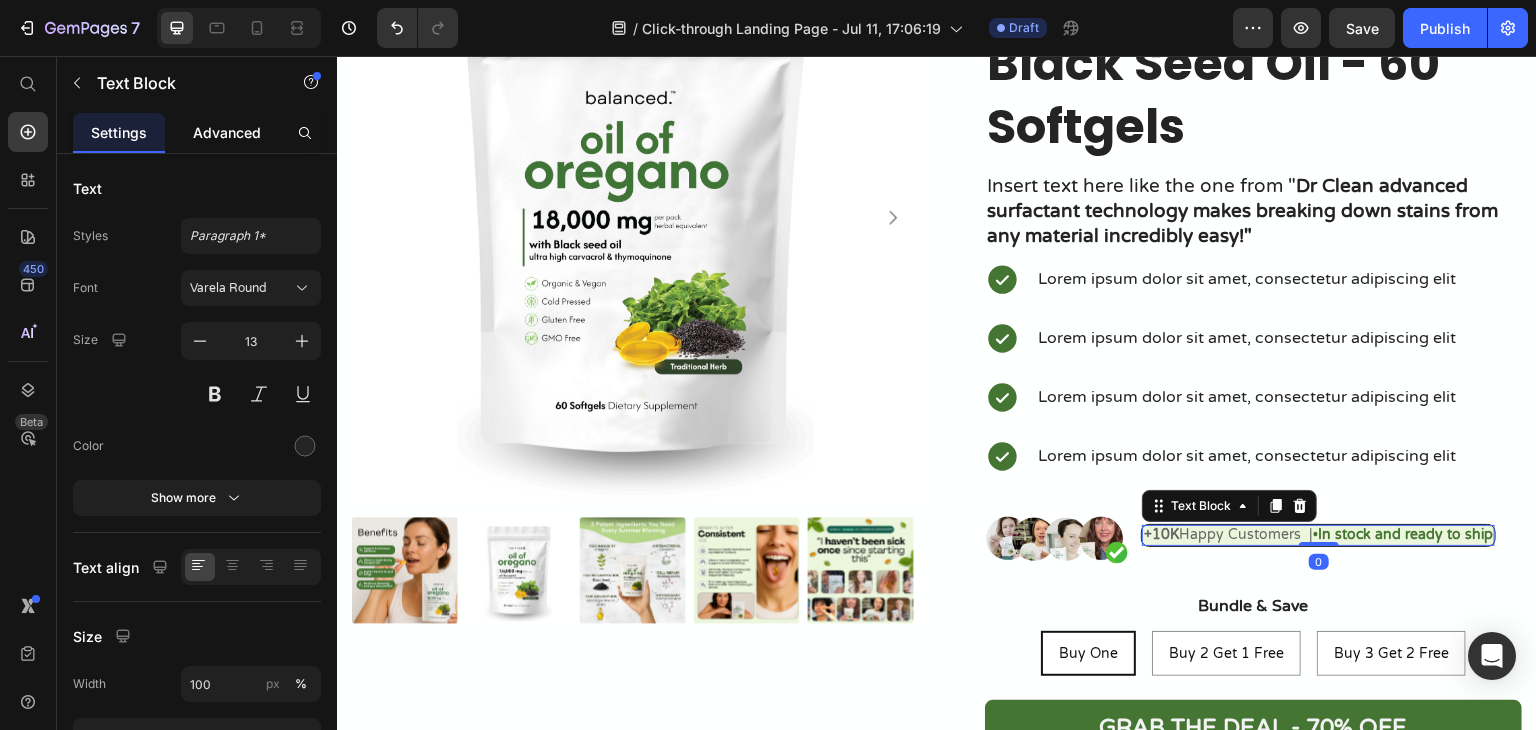 click on "Advanced" 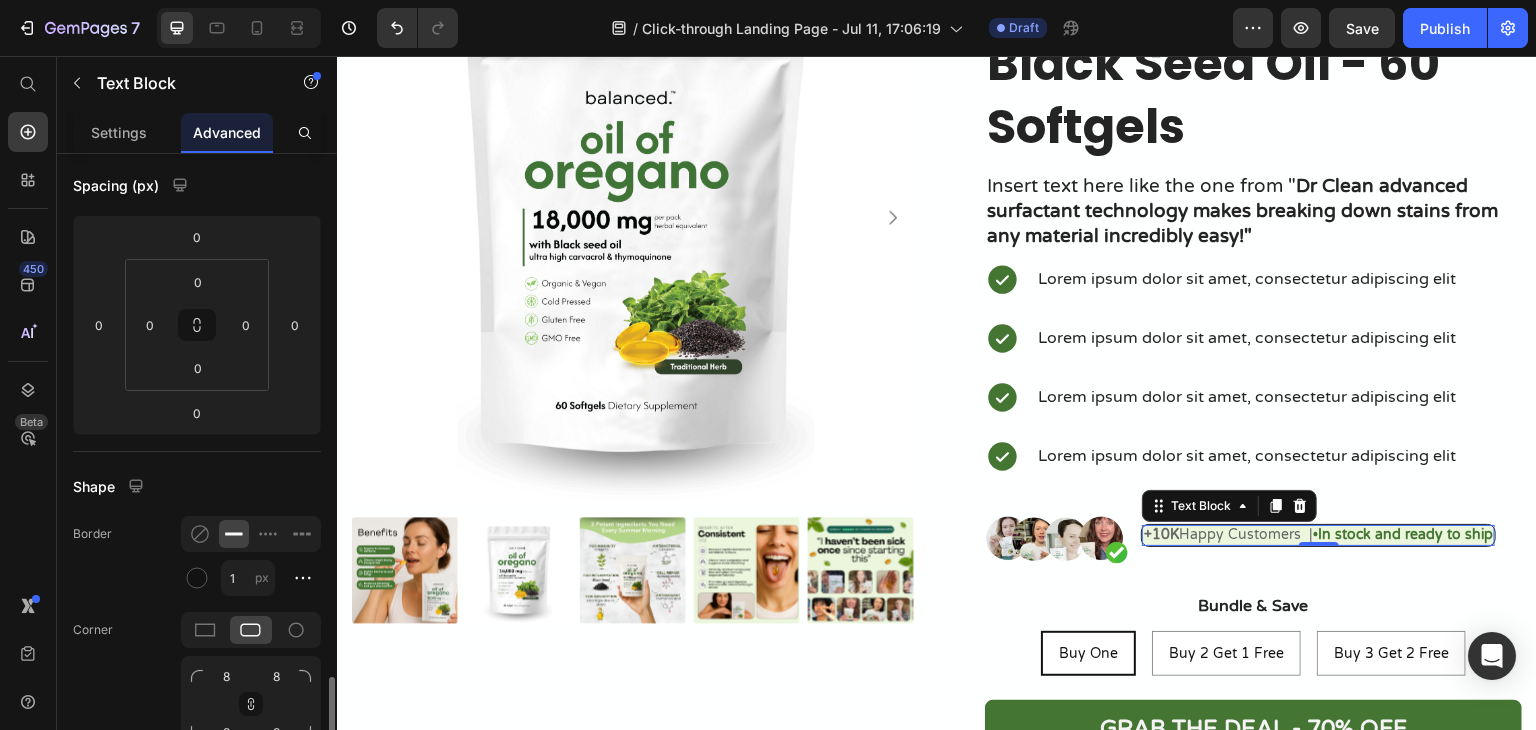 scroll, scrollTop: 600, scrollLeft: 0, axis: vertical 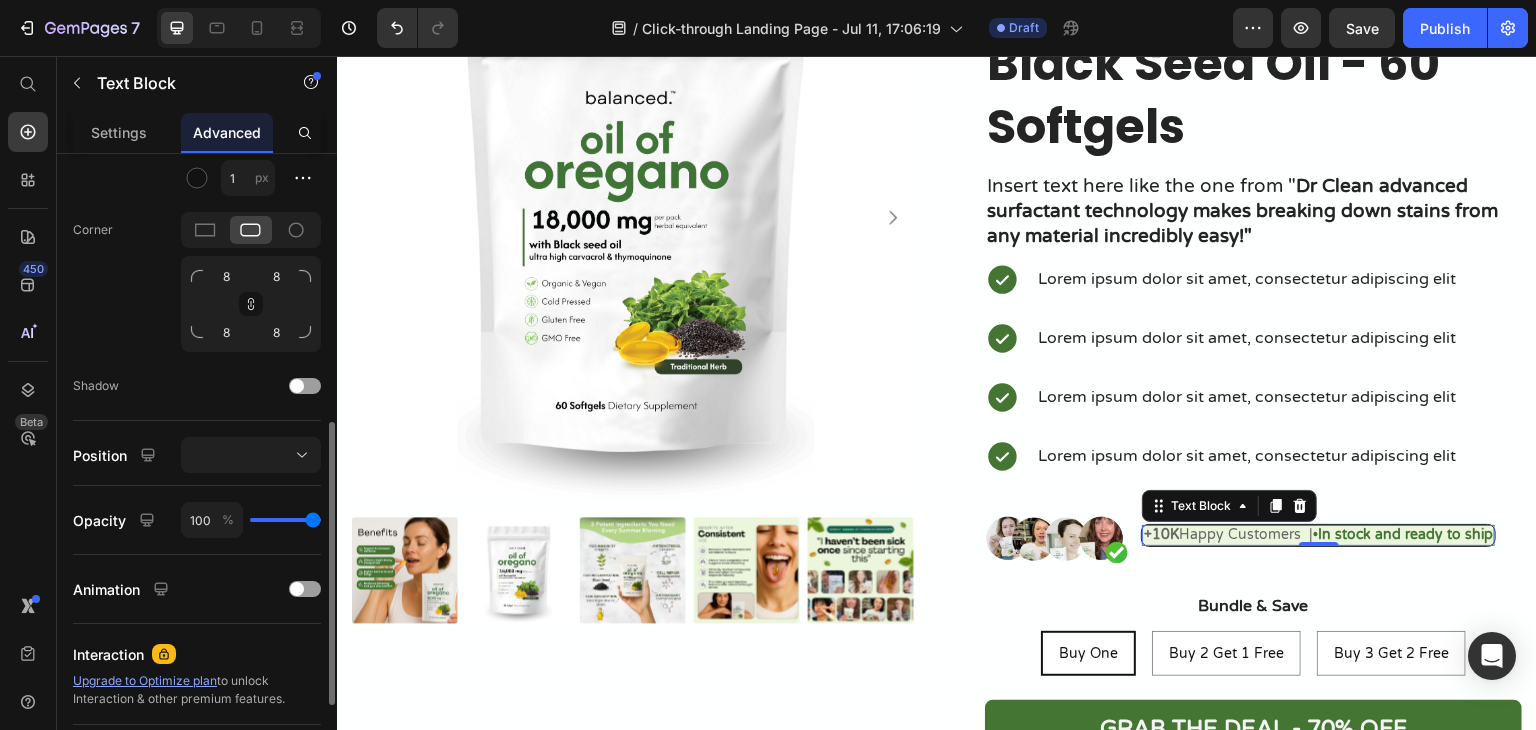 type on "89" 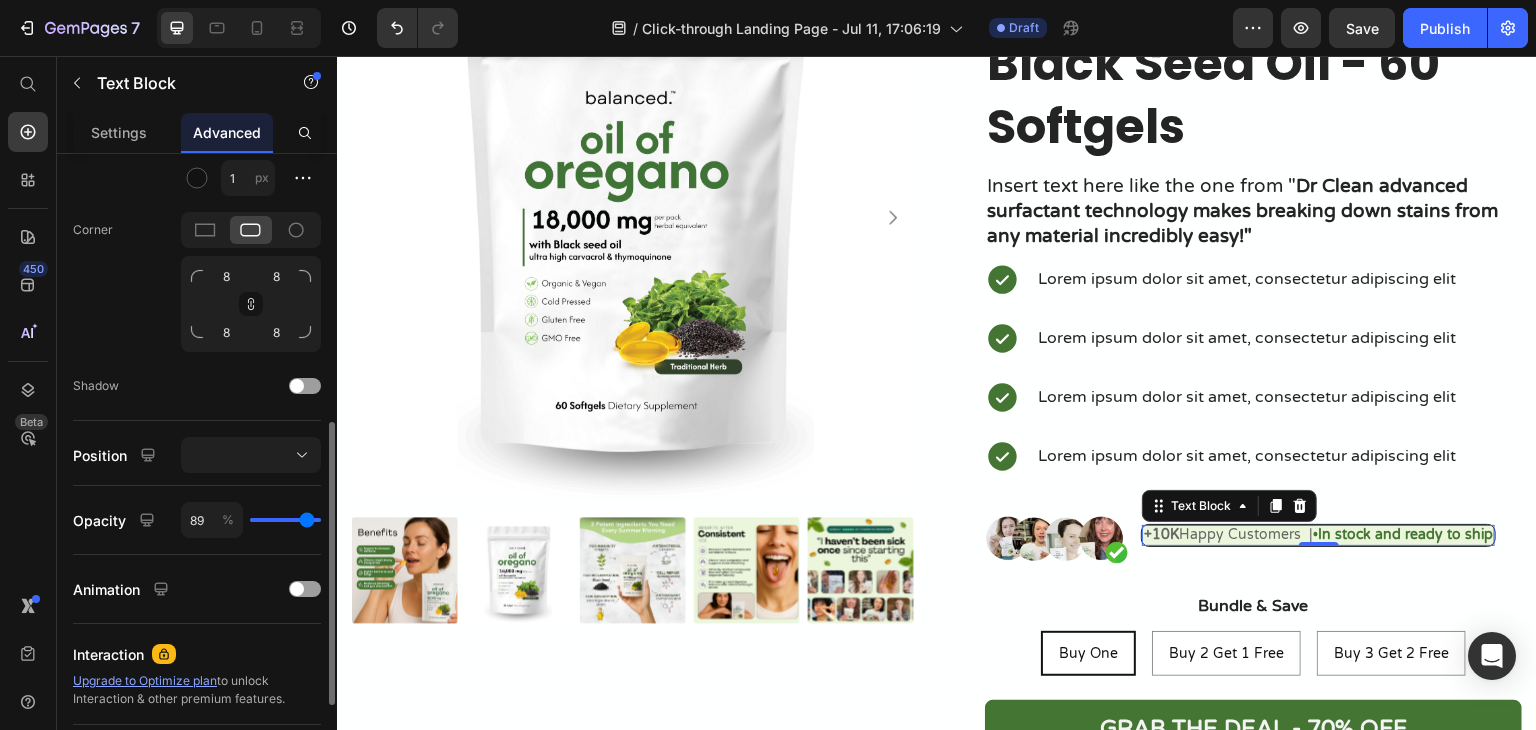 type on "88" 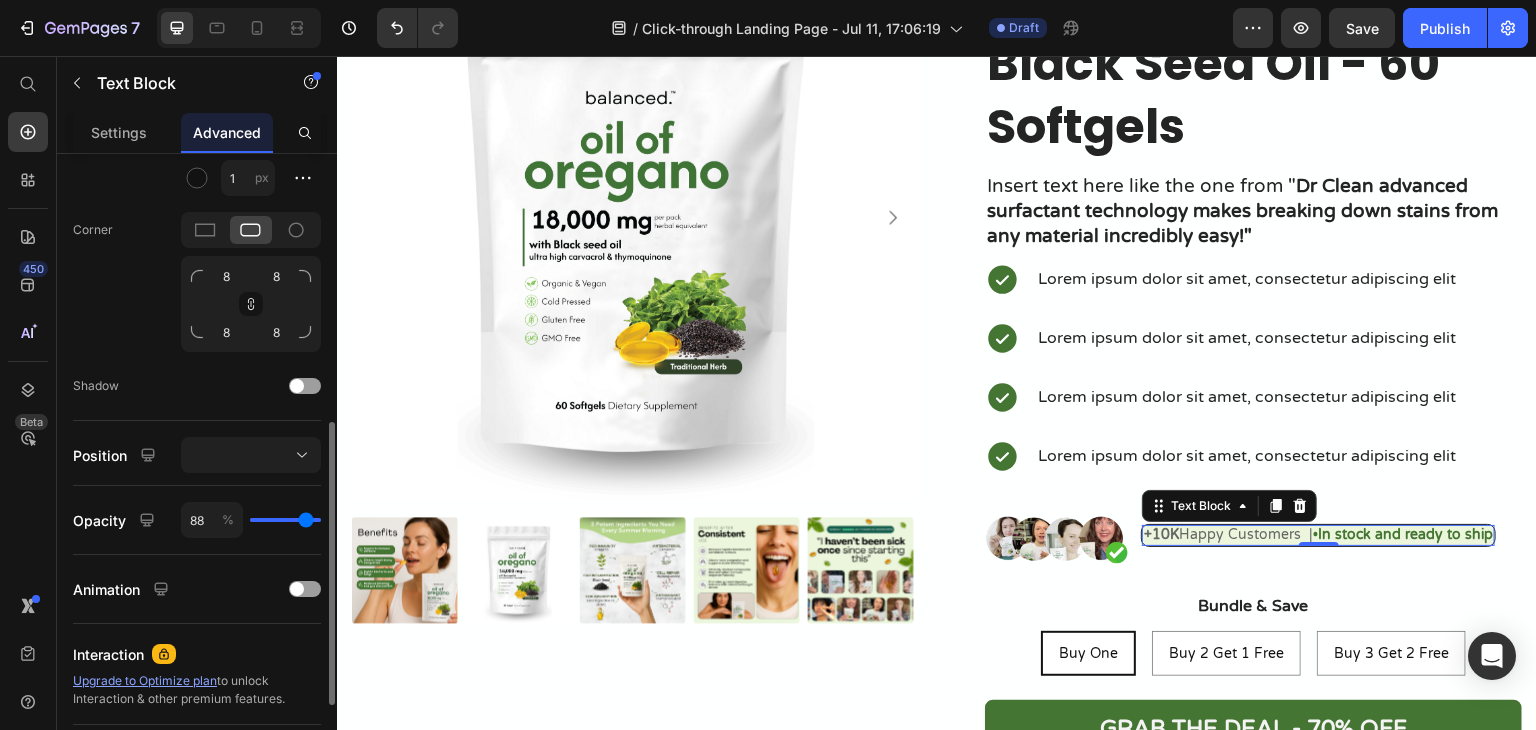 type on "85" 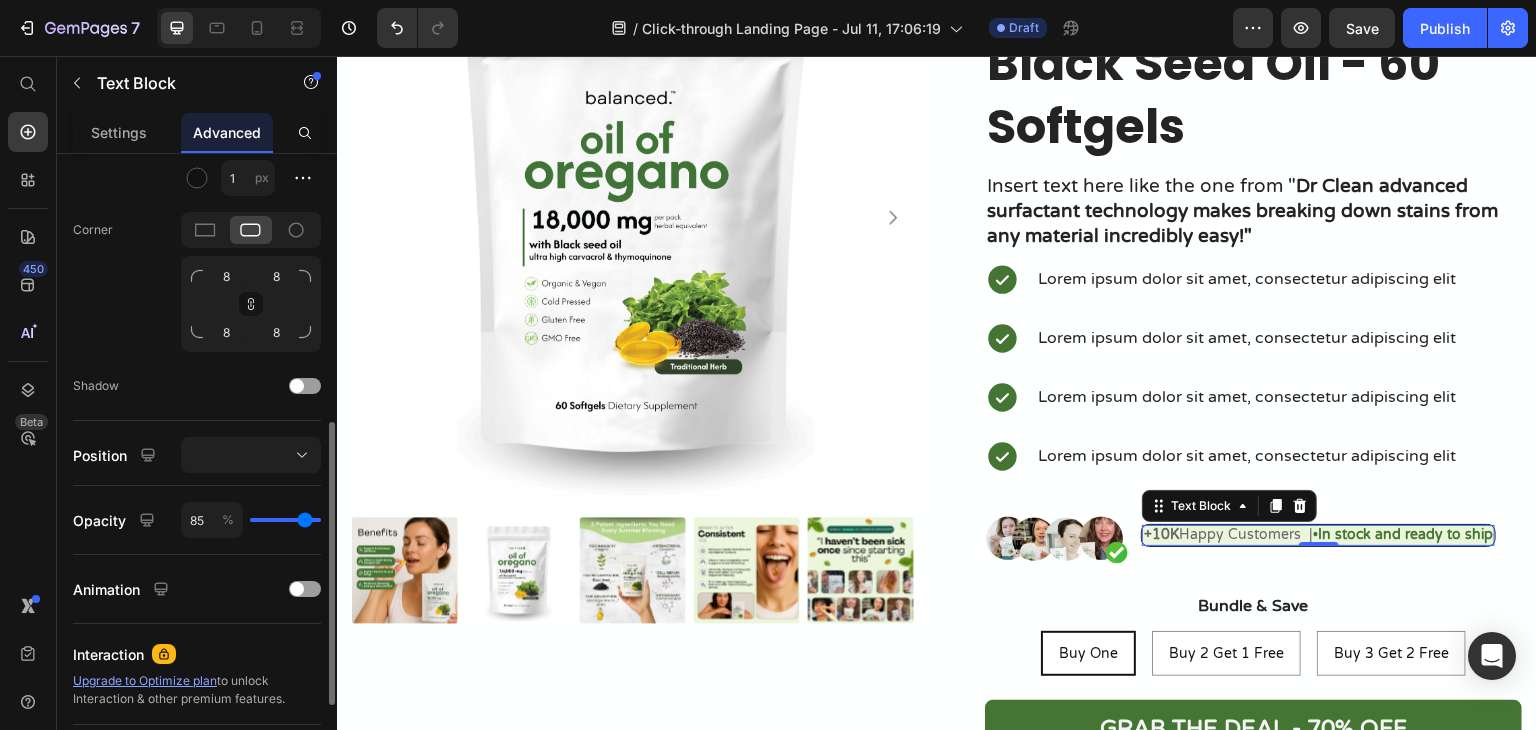 type on "81" 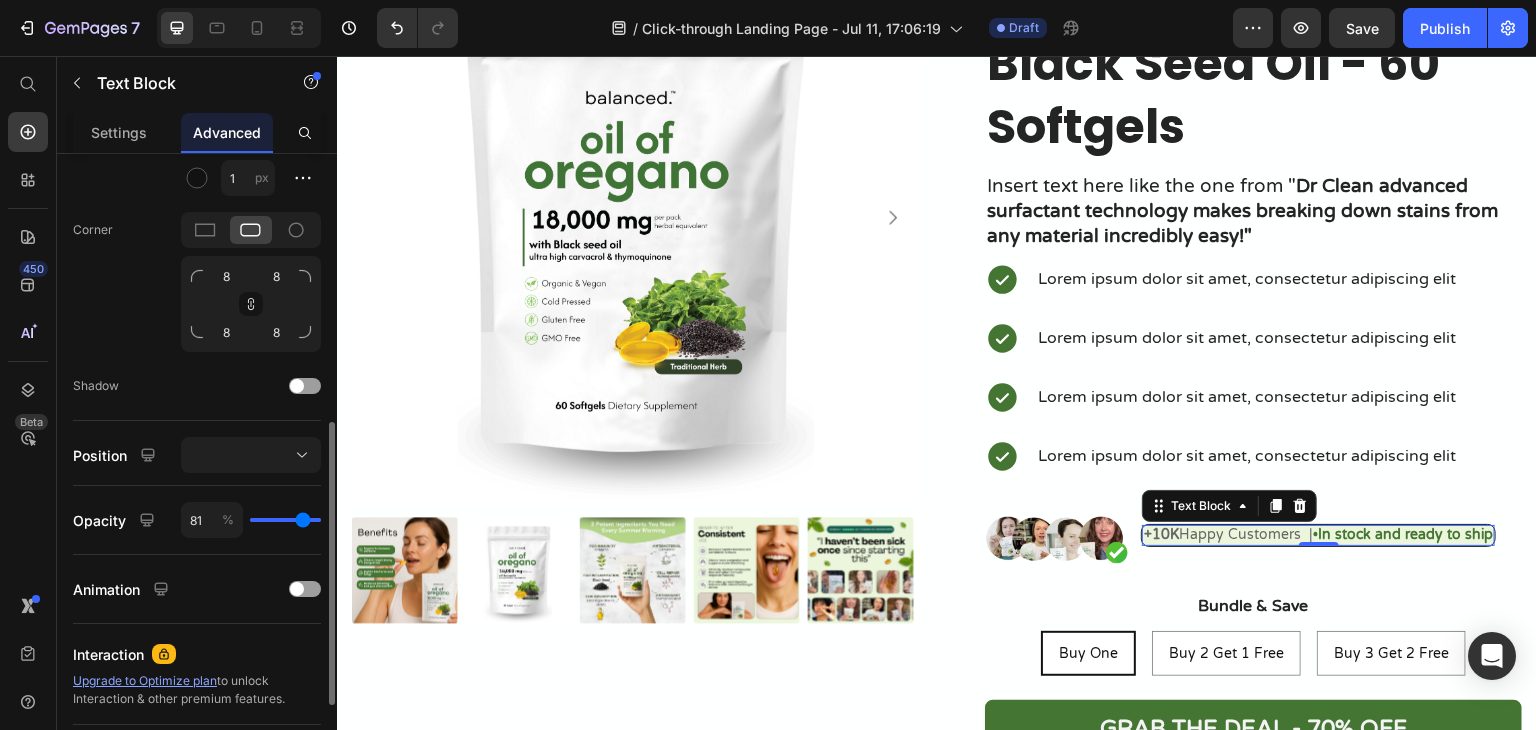 type on "76" 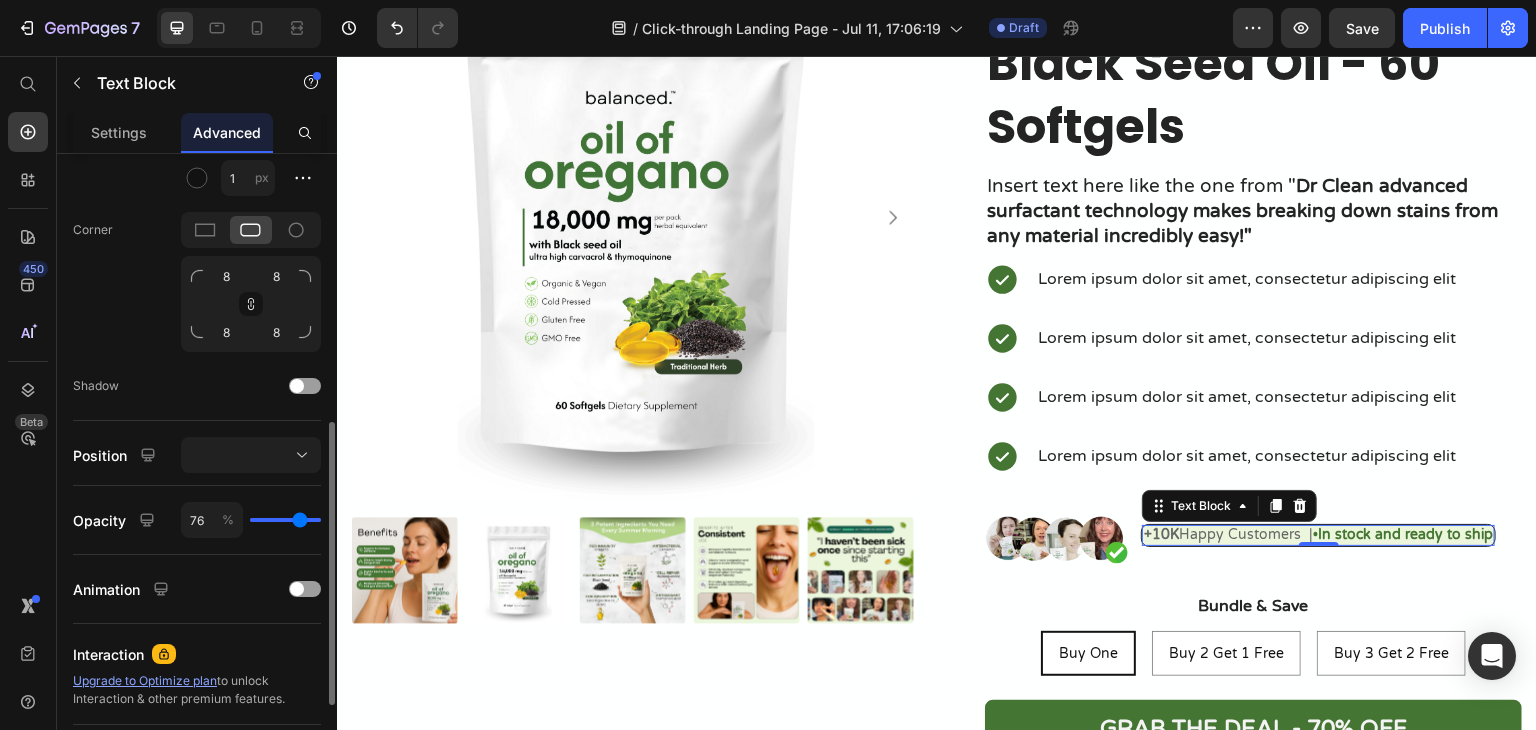 type on "73" 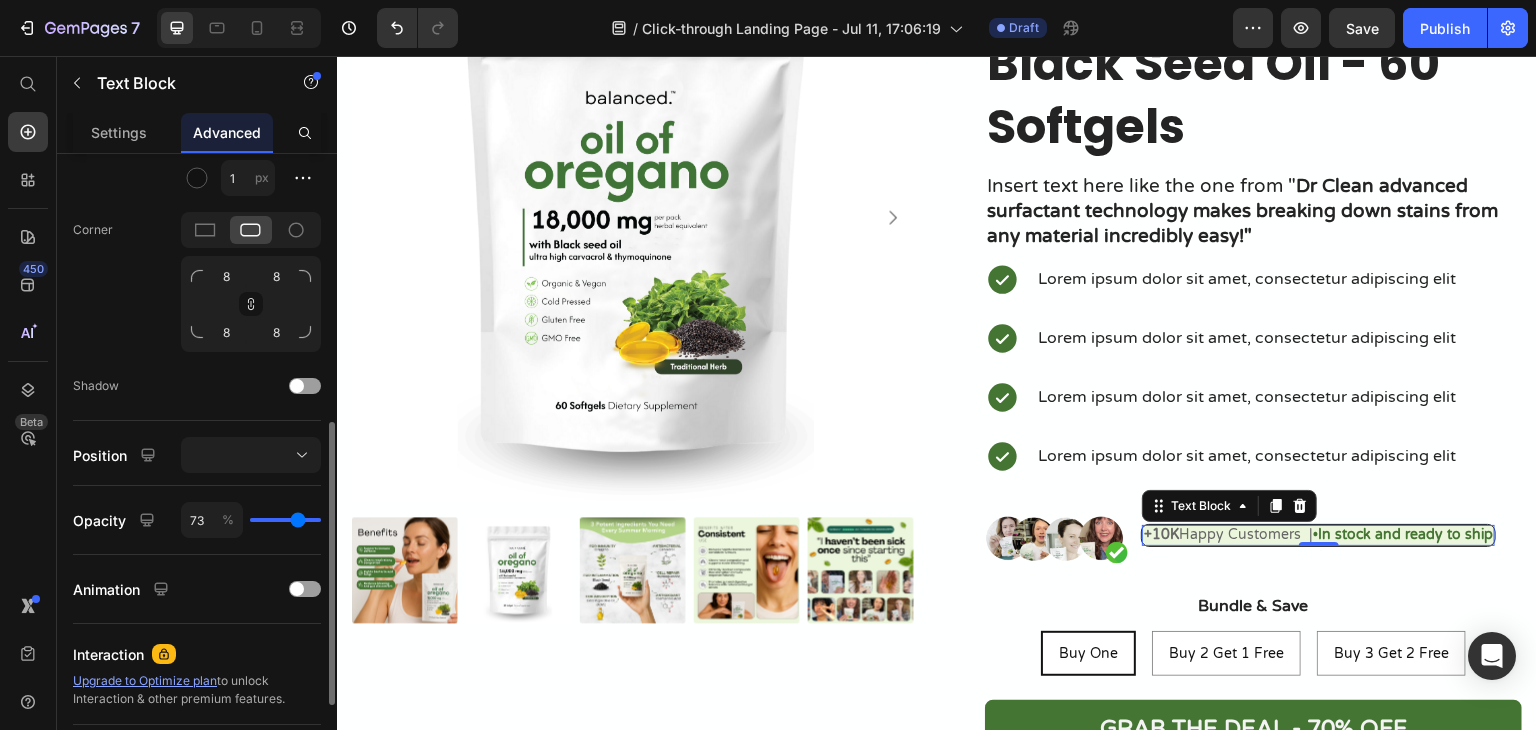 type on "72" 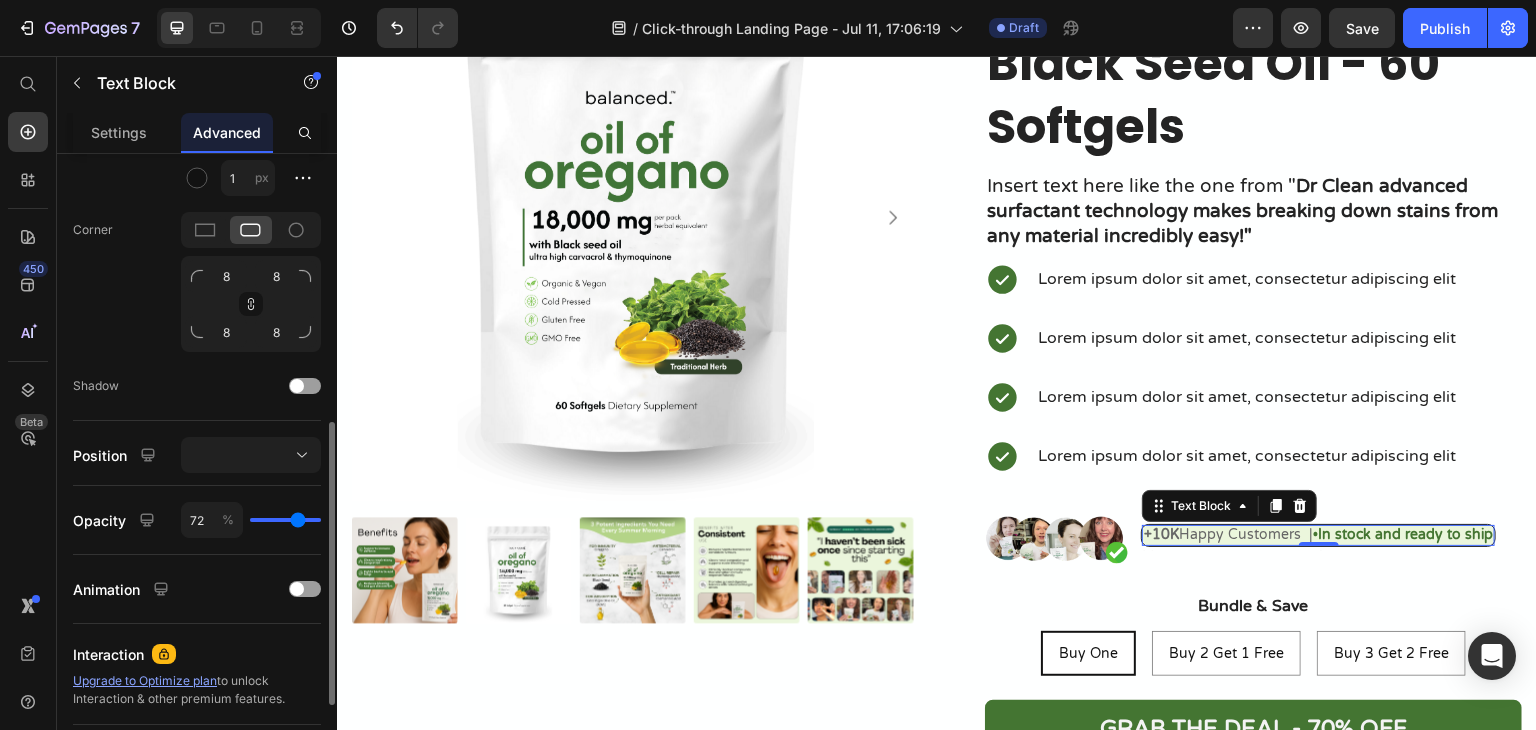 type on "71" 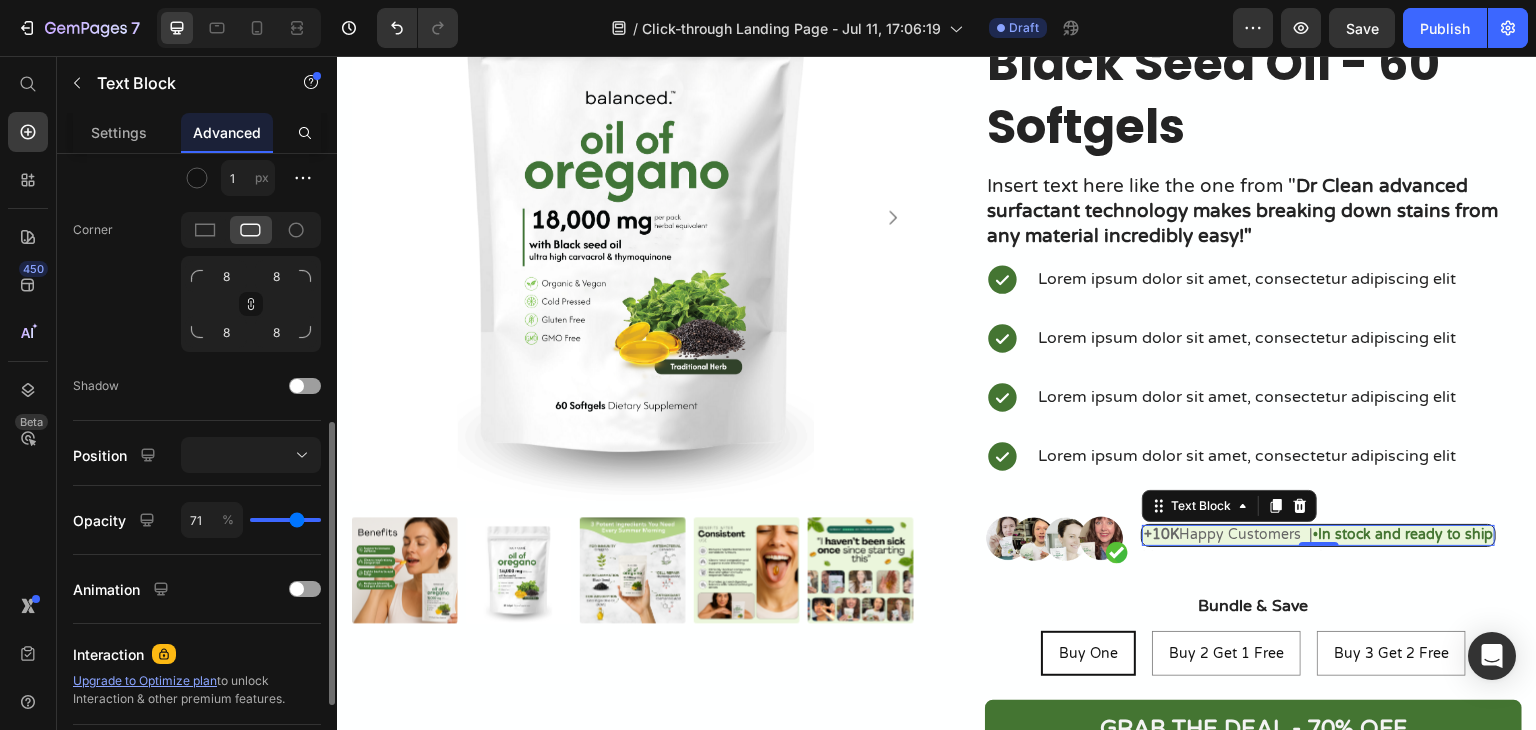 type on "68" 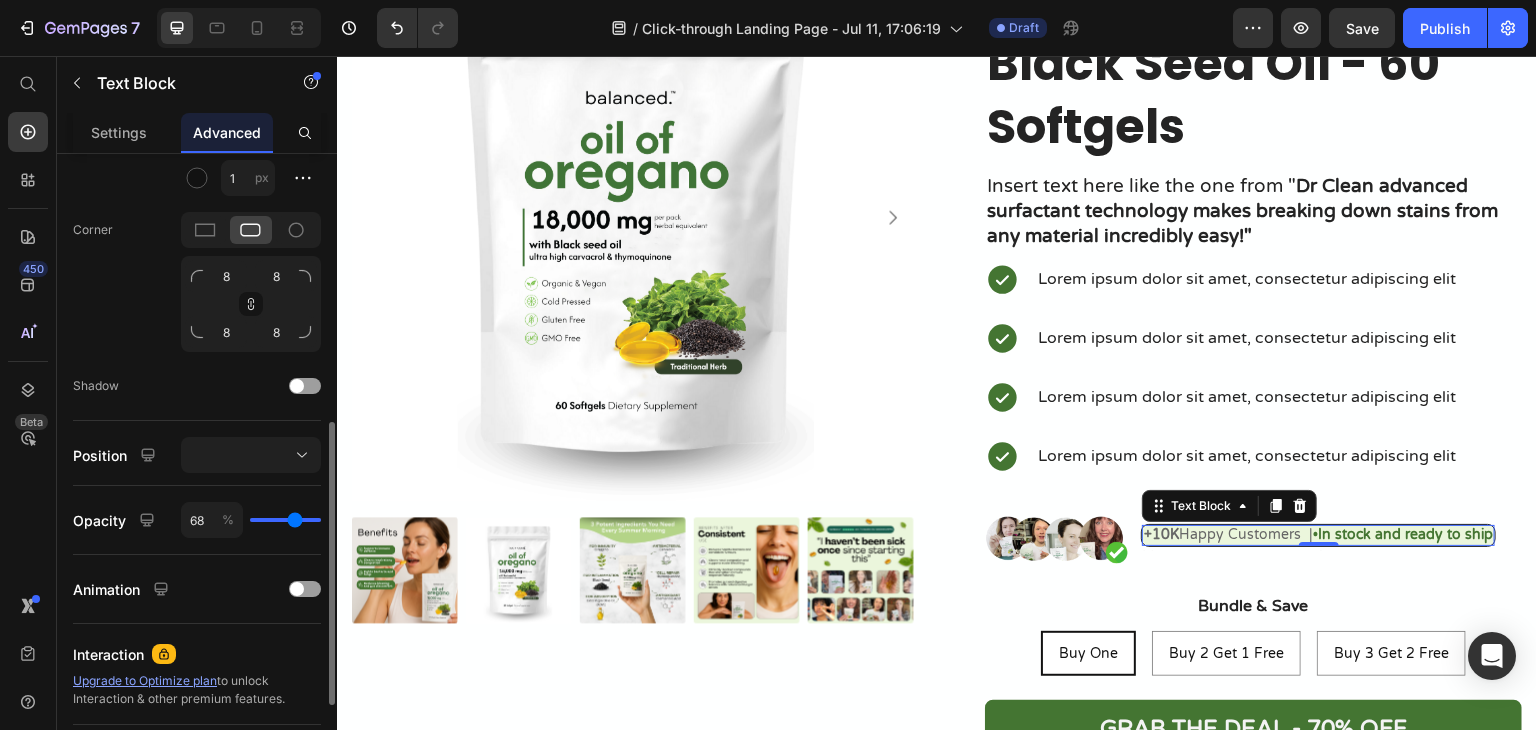 type on "66" 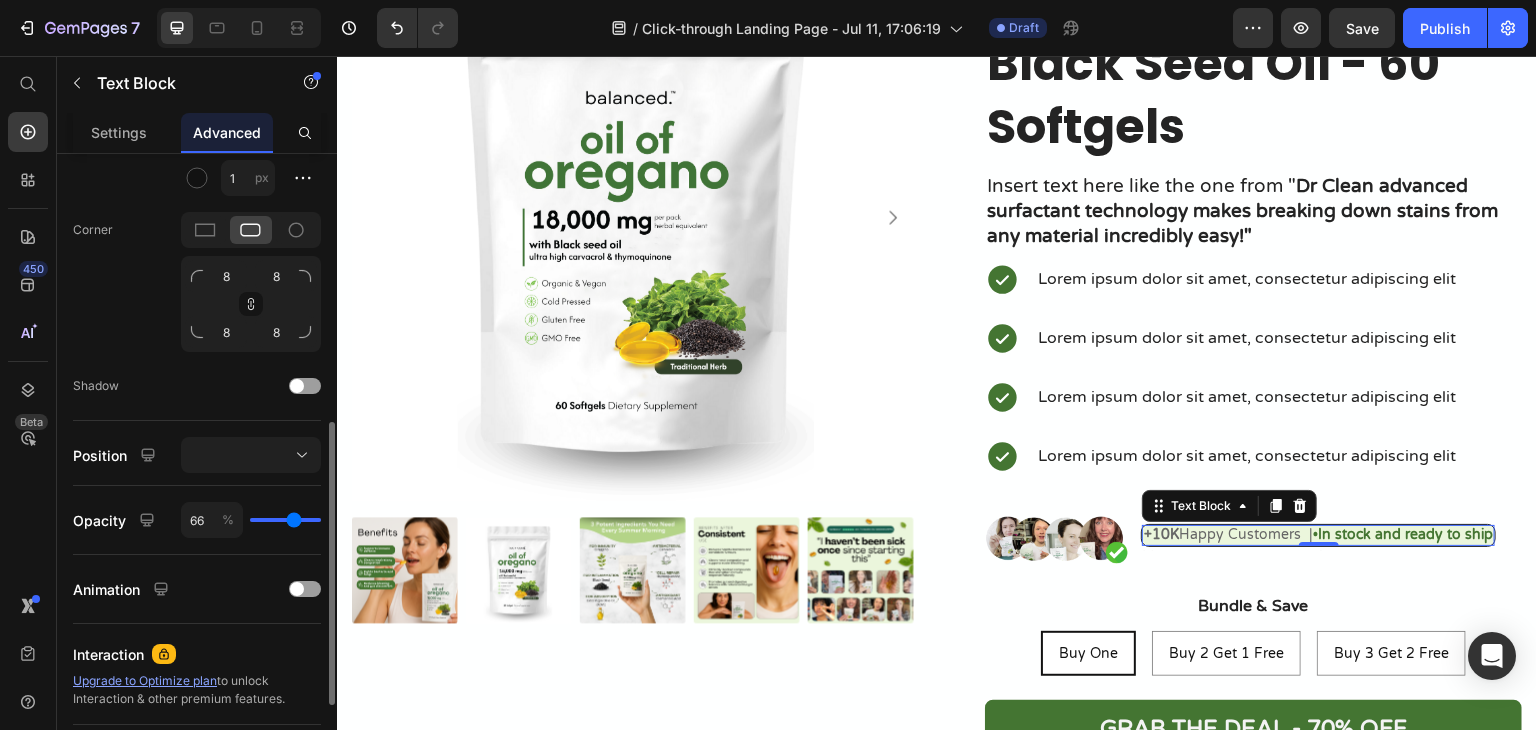 type on "62" 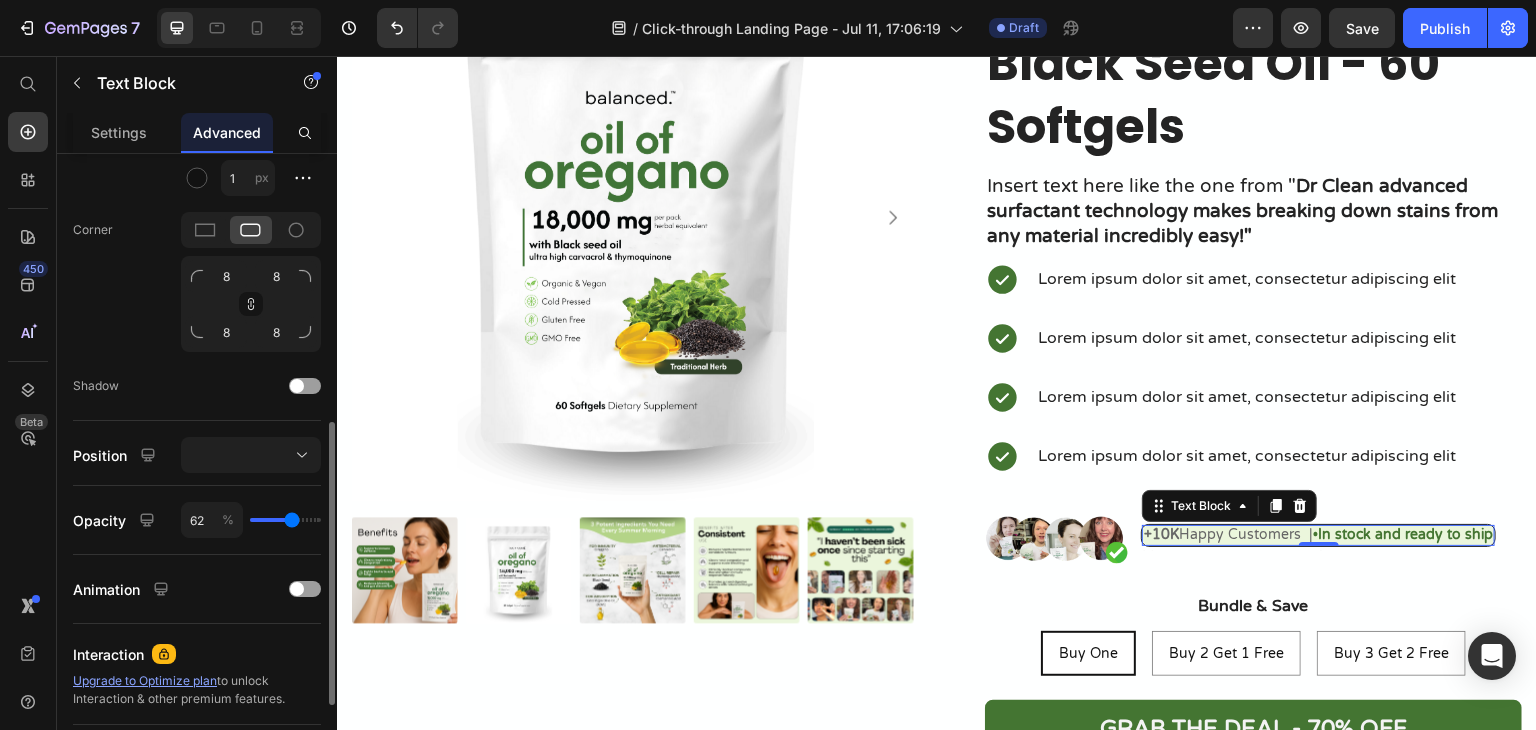 type on "59" 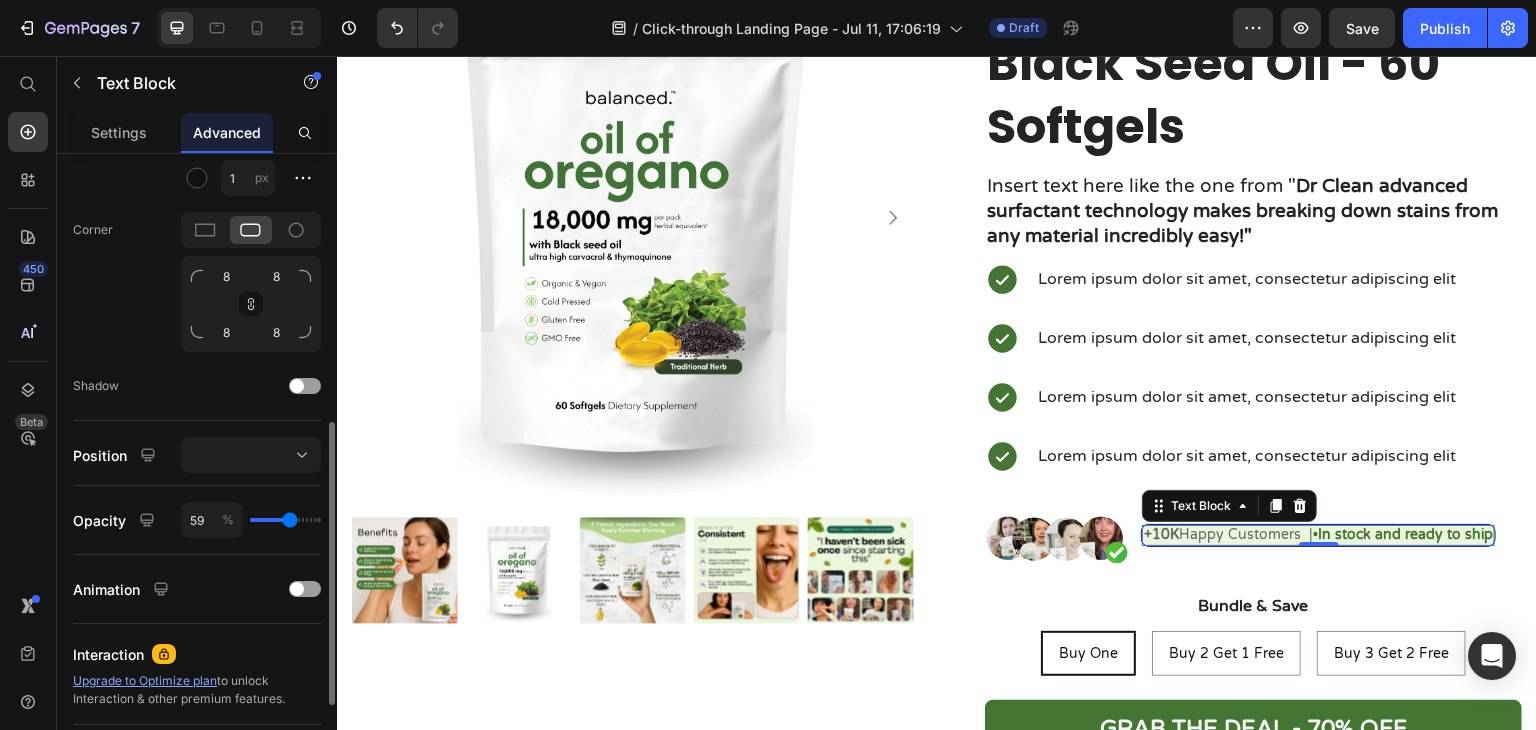 type on "56" 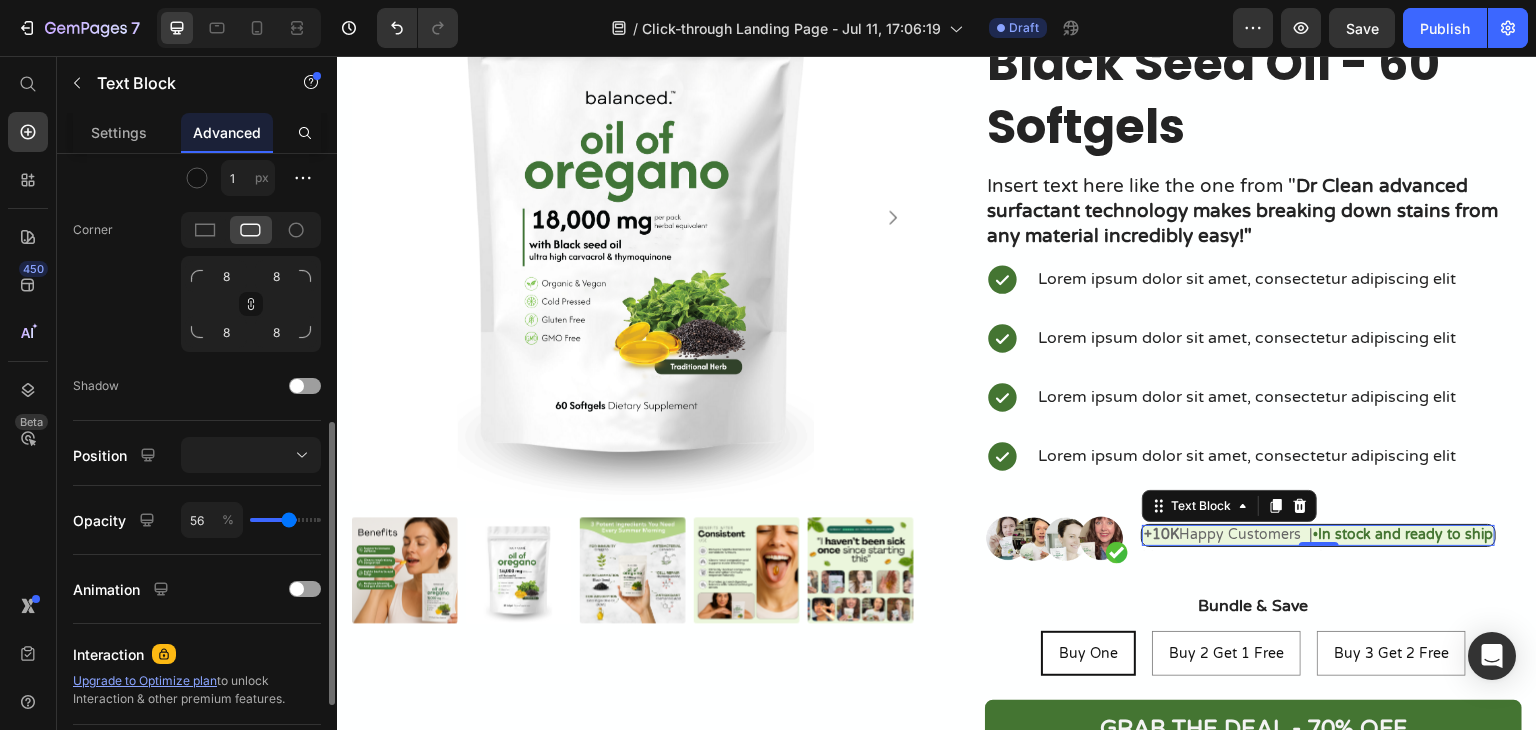 type on "55" 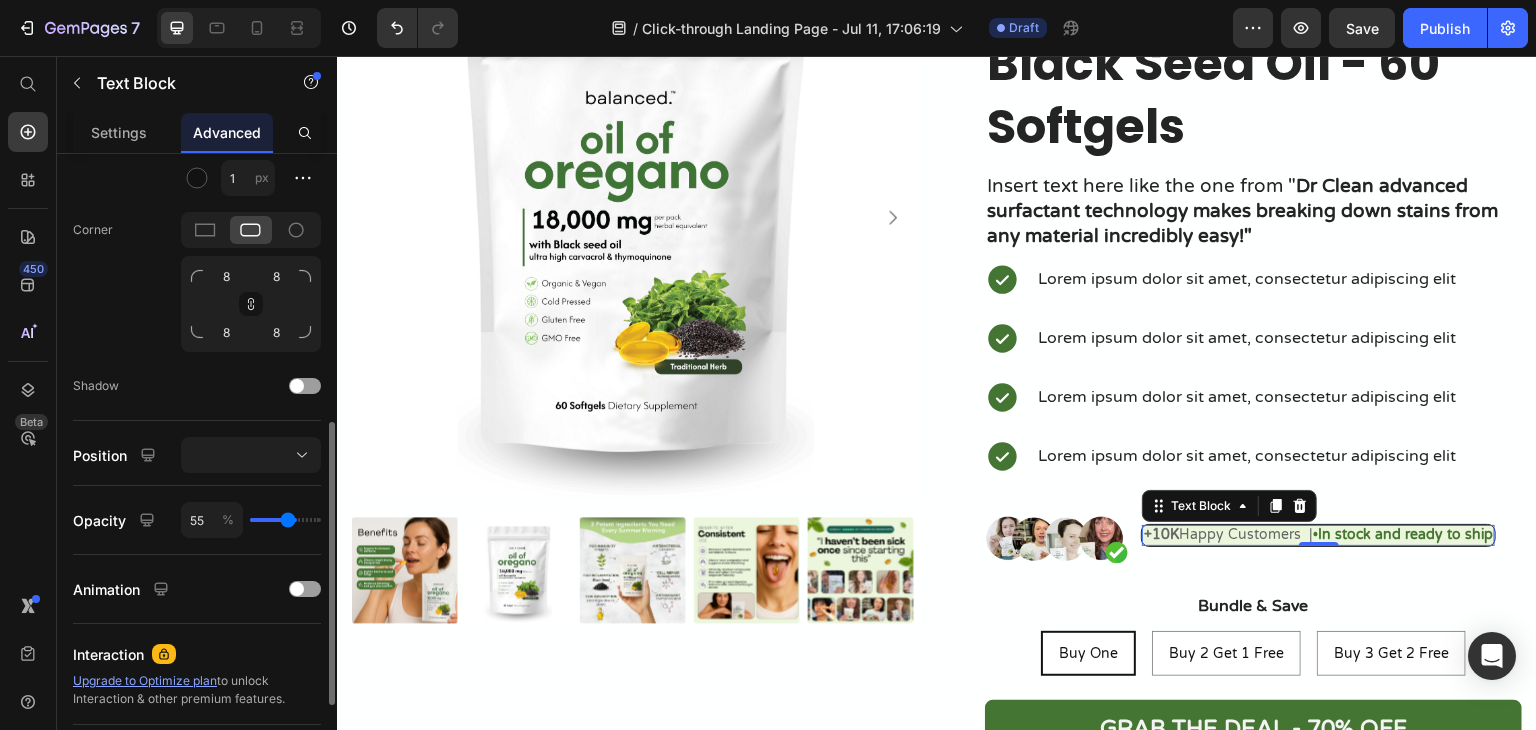 type on "53" 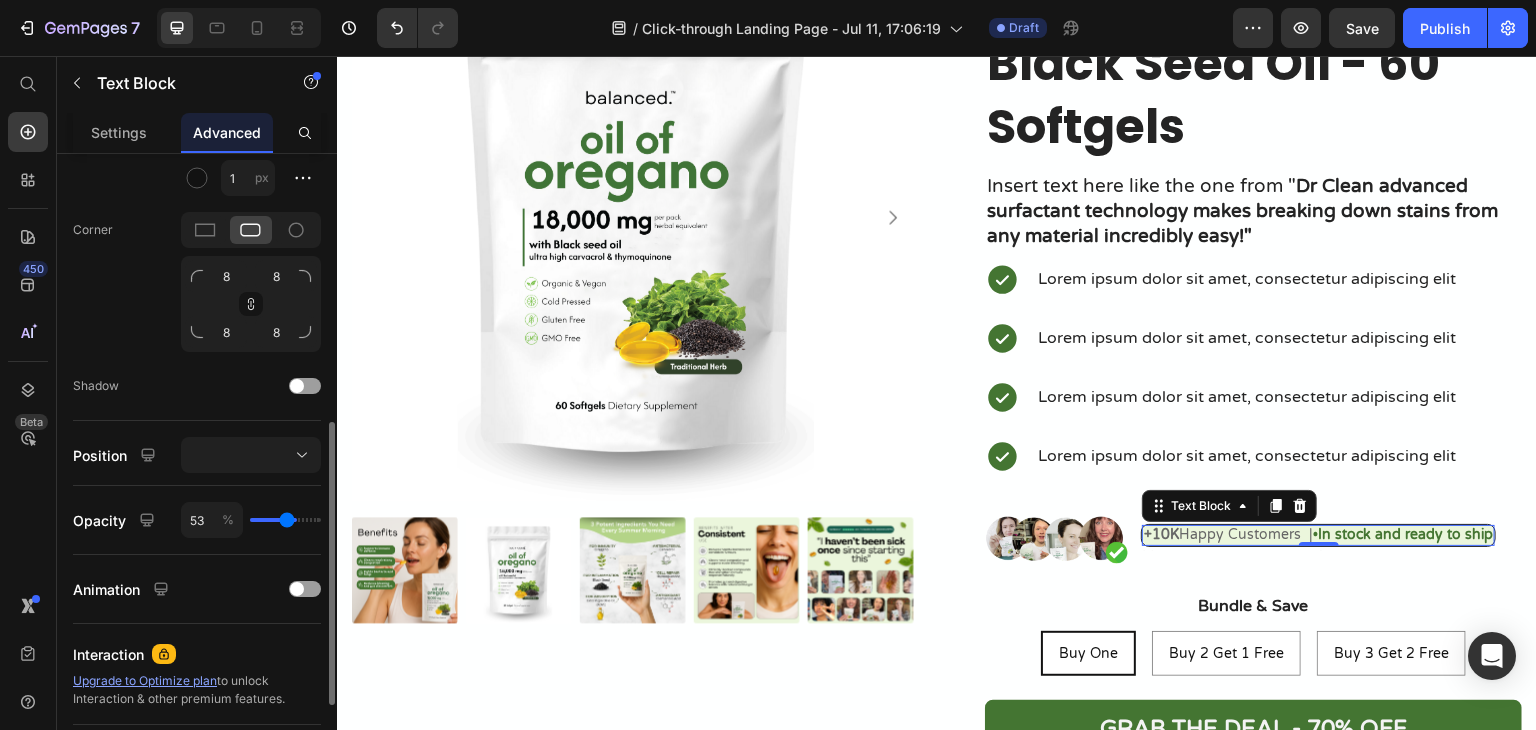 type on "50" 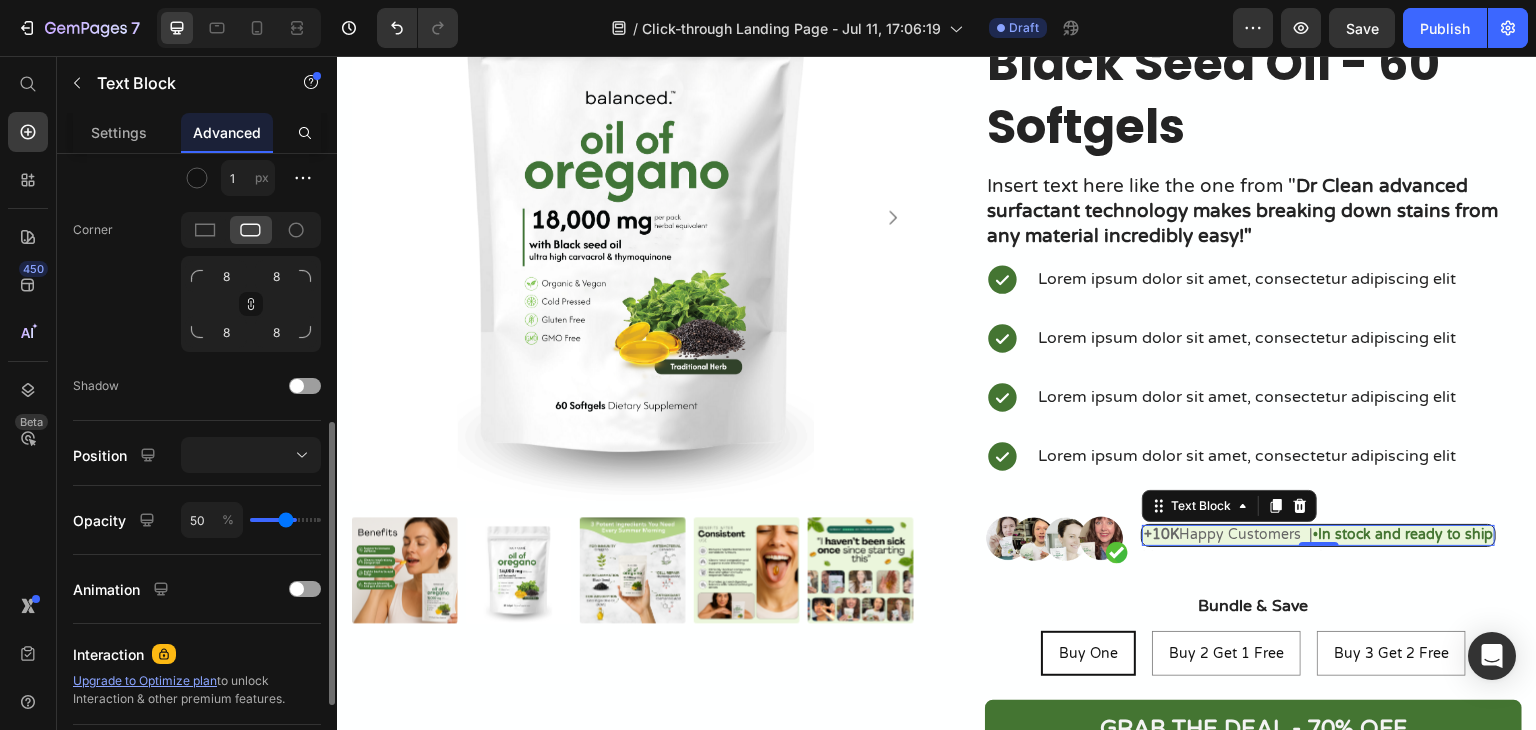 type on "49" 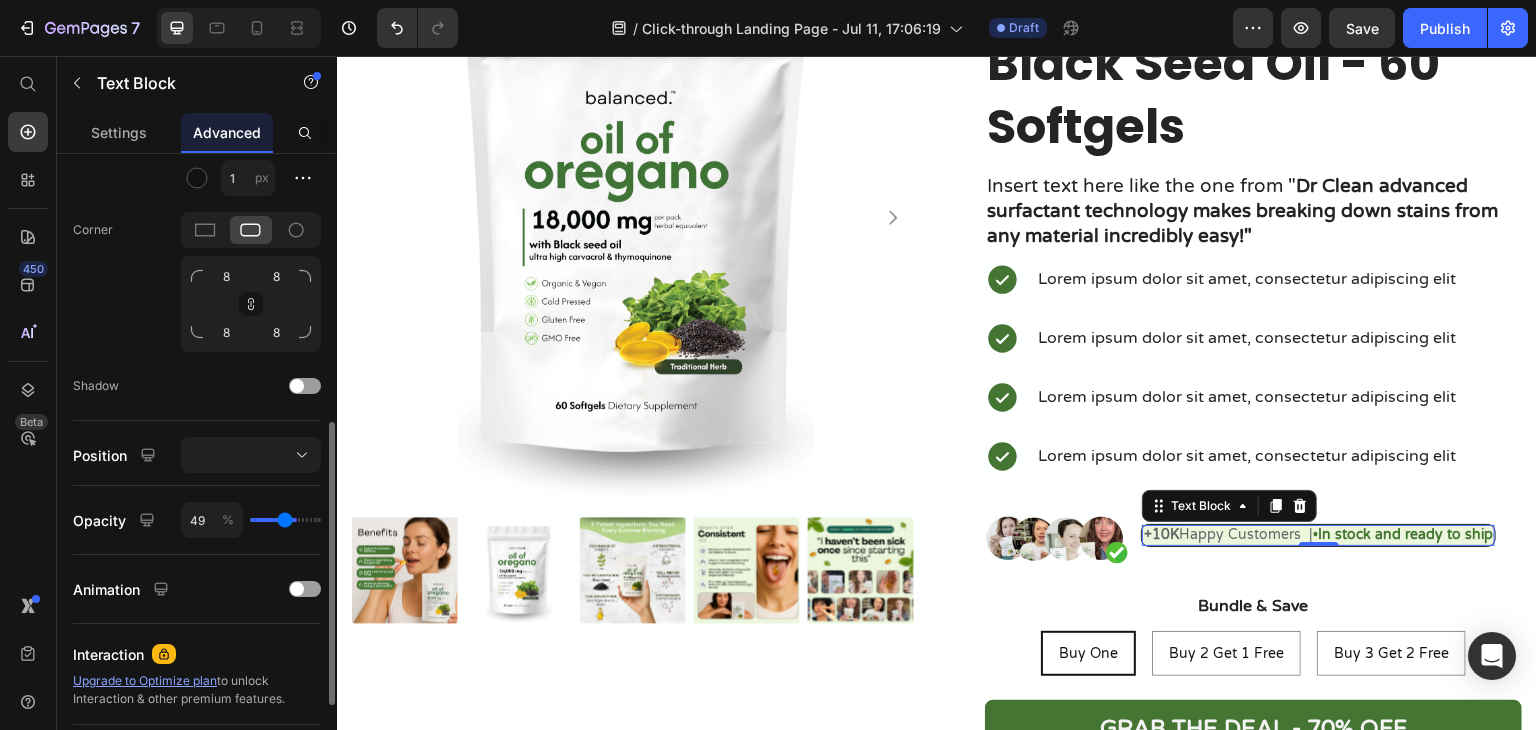 type on "46" 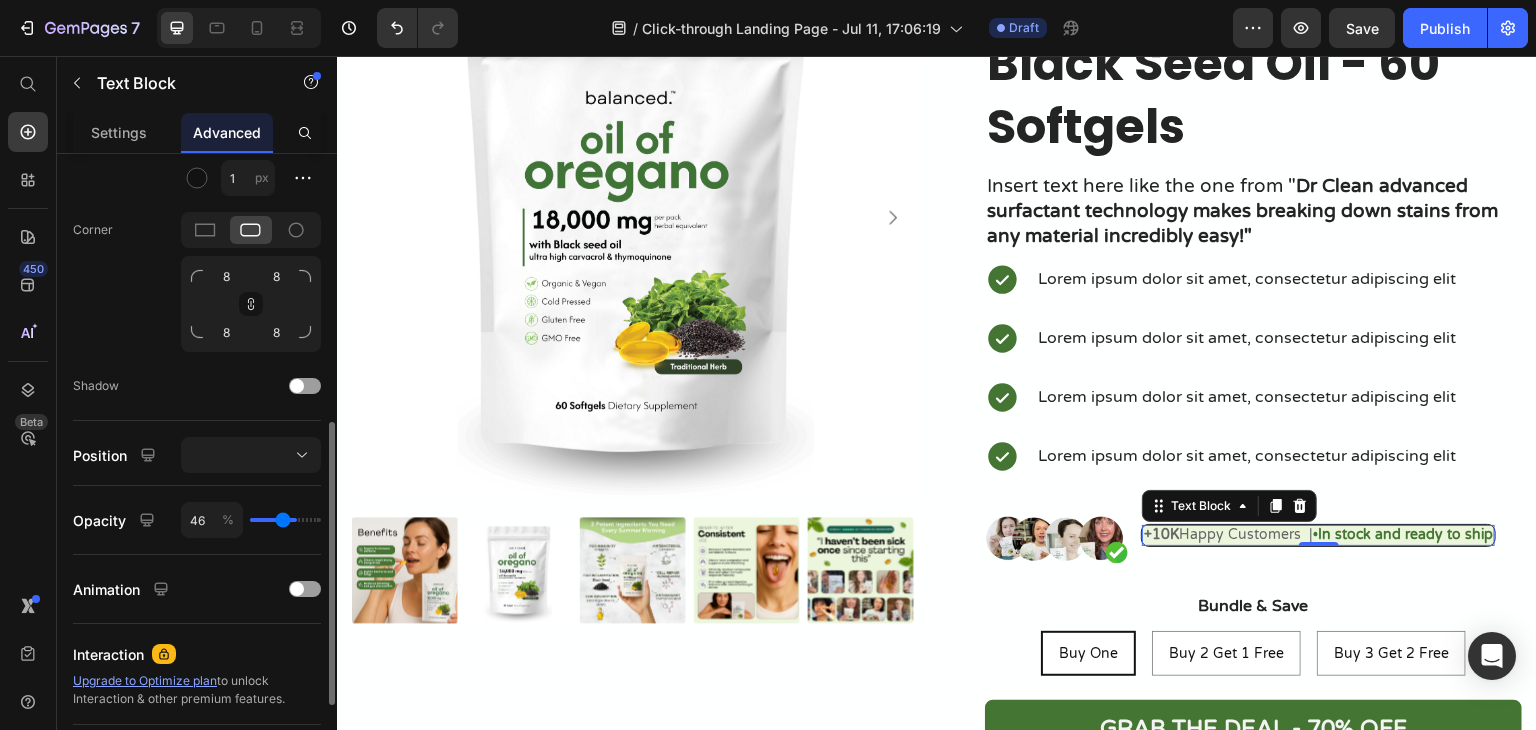 type on "44" 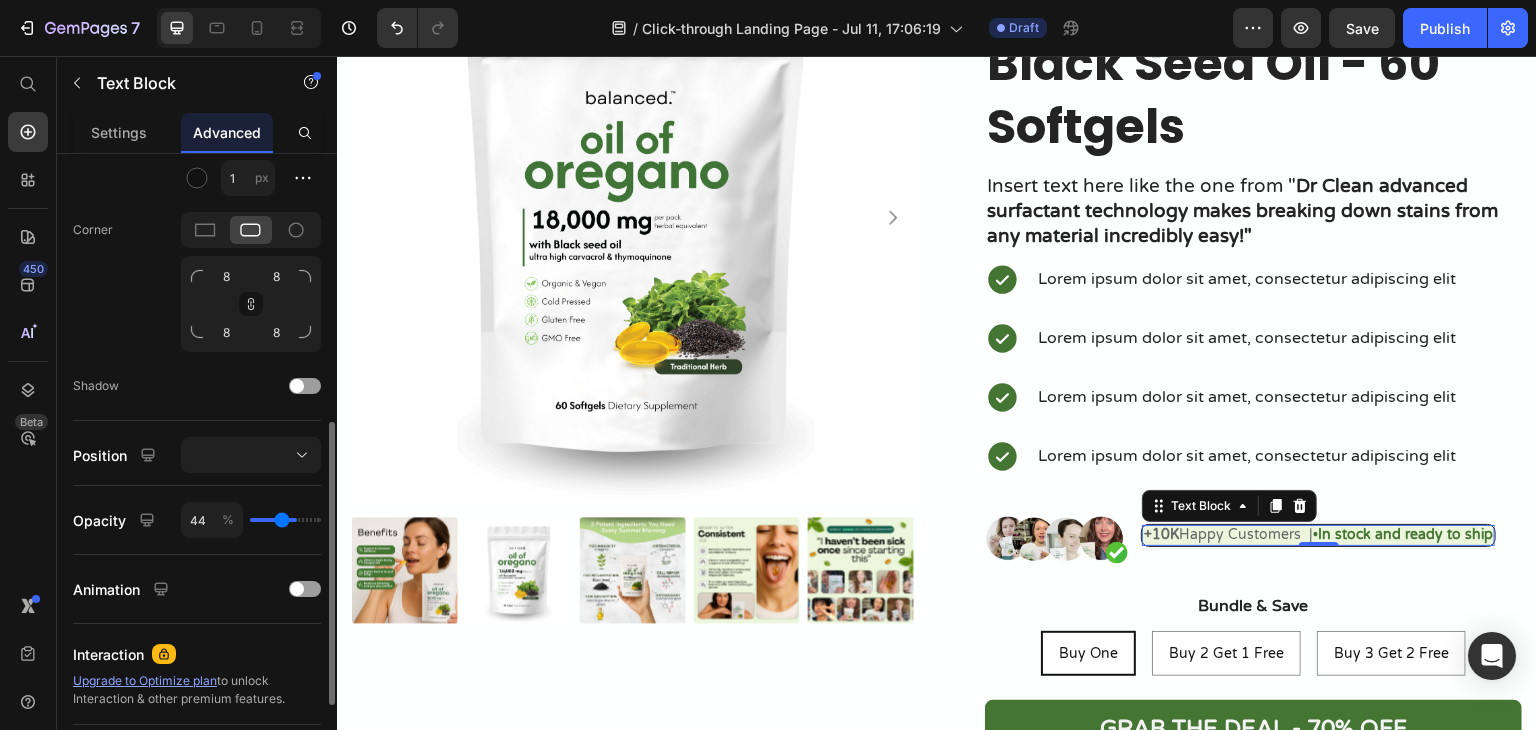 type on "43" 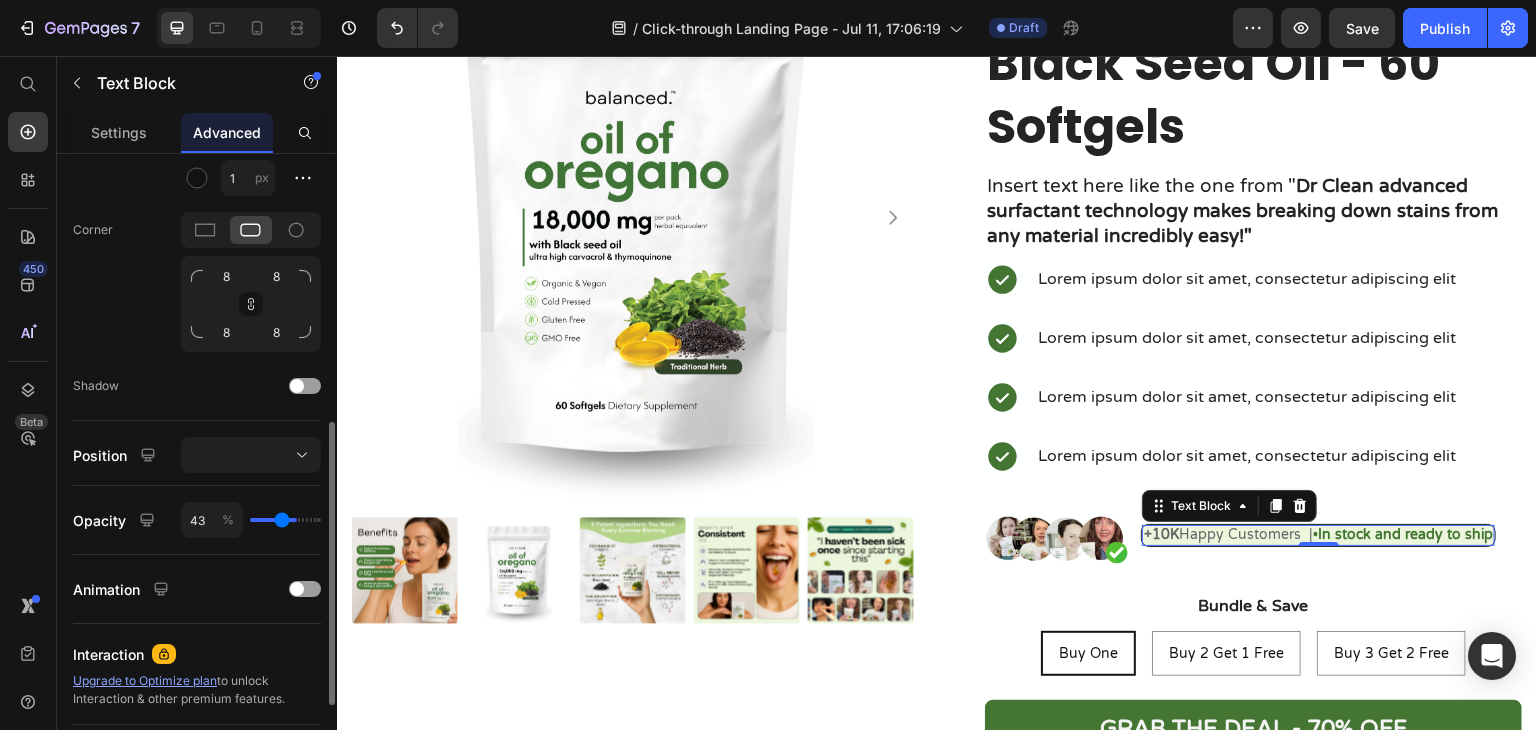 type on "41" 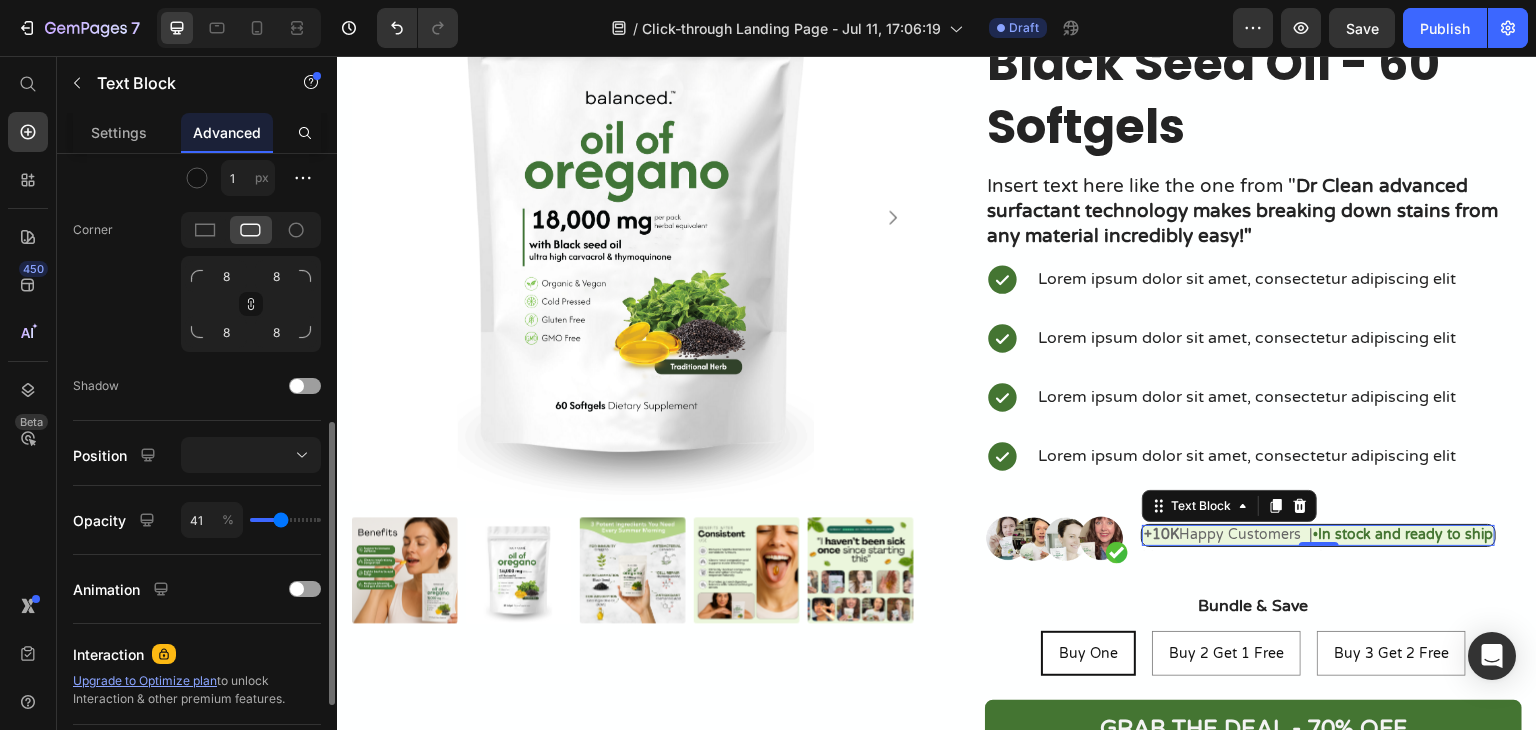 type on "39" 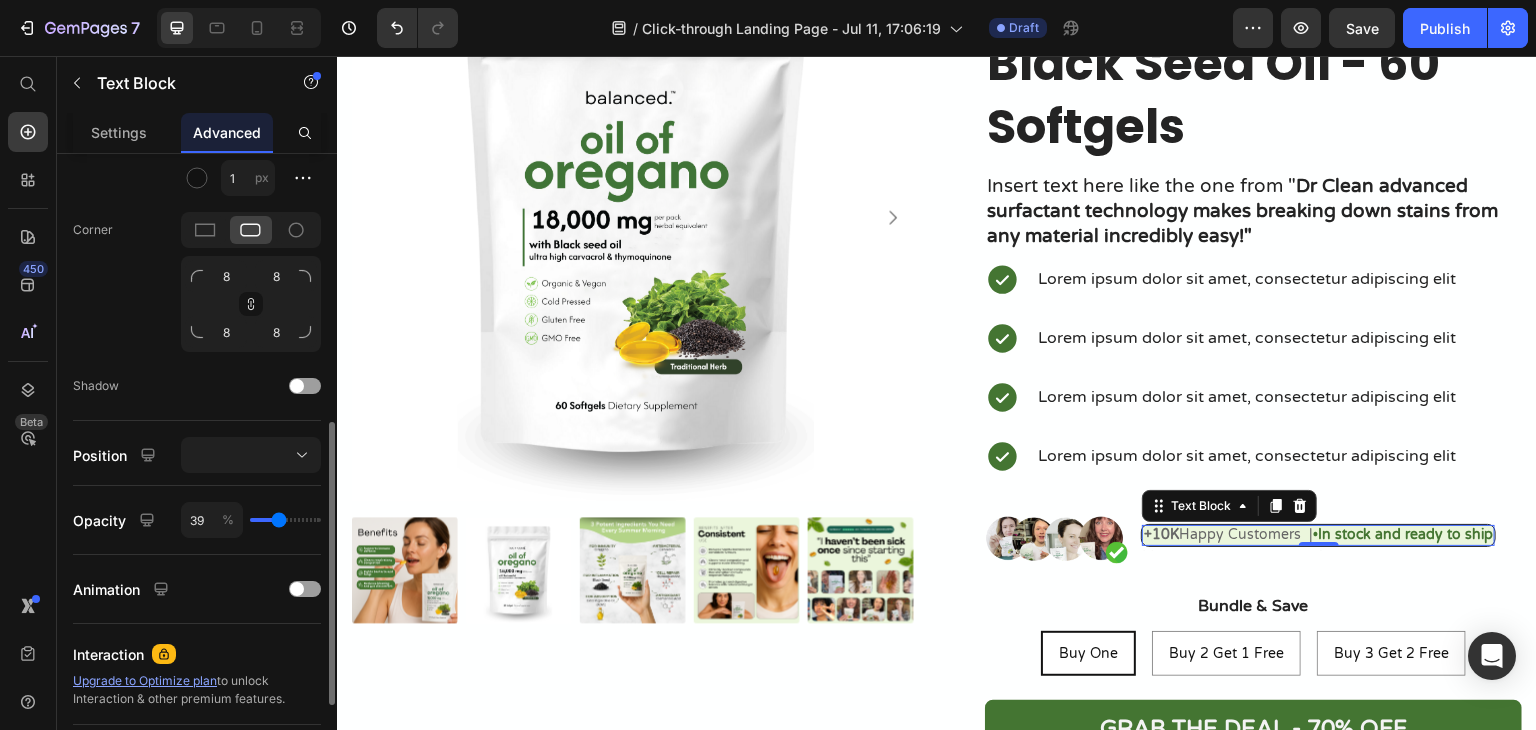 type on "37" 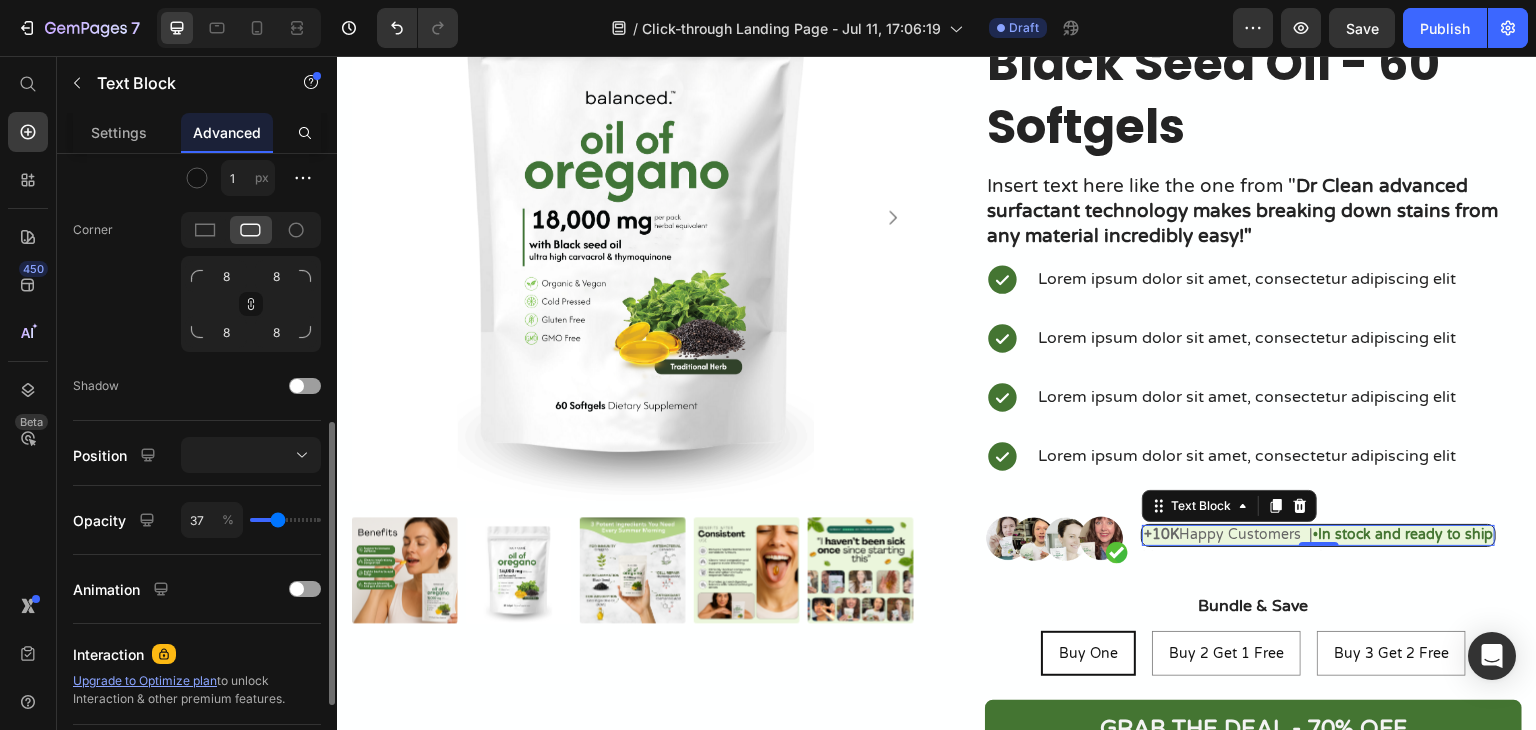 type on "31" 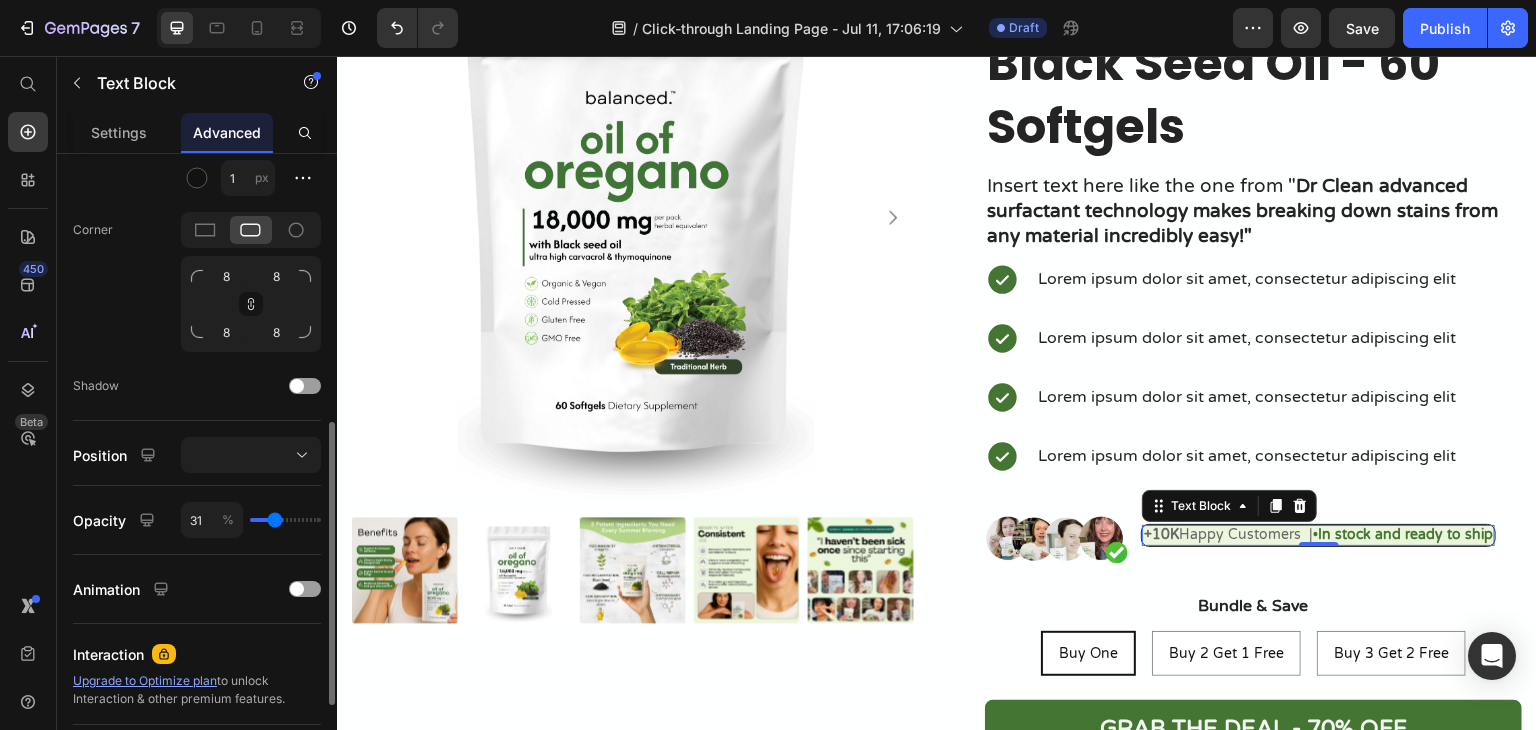 type on "24" 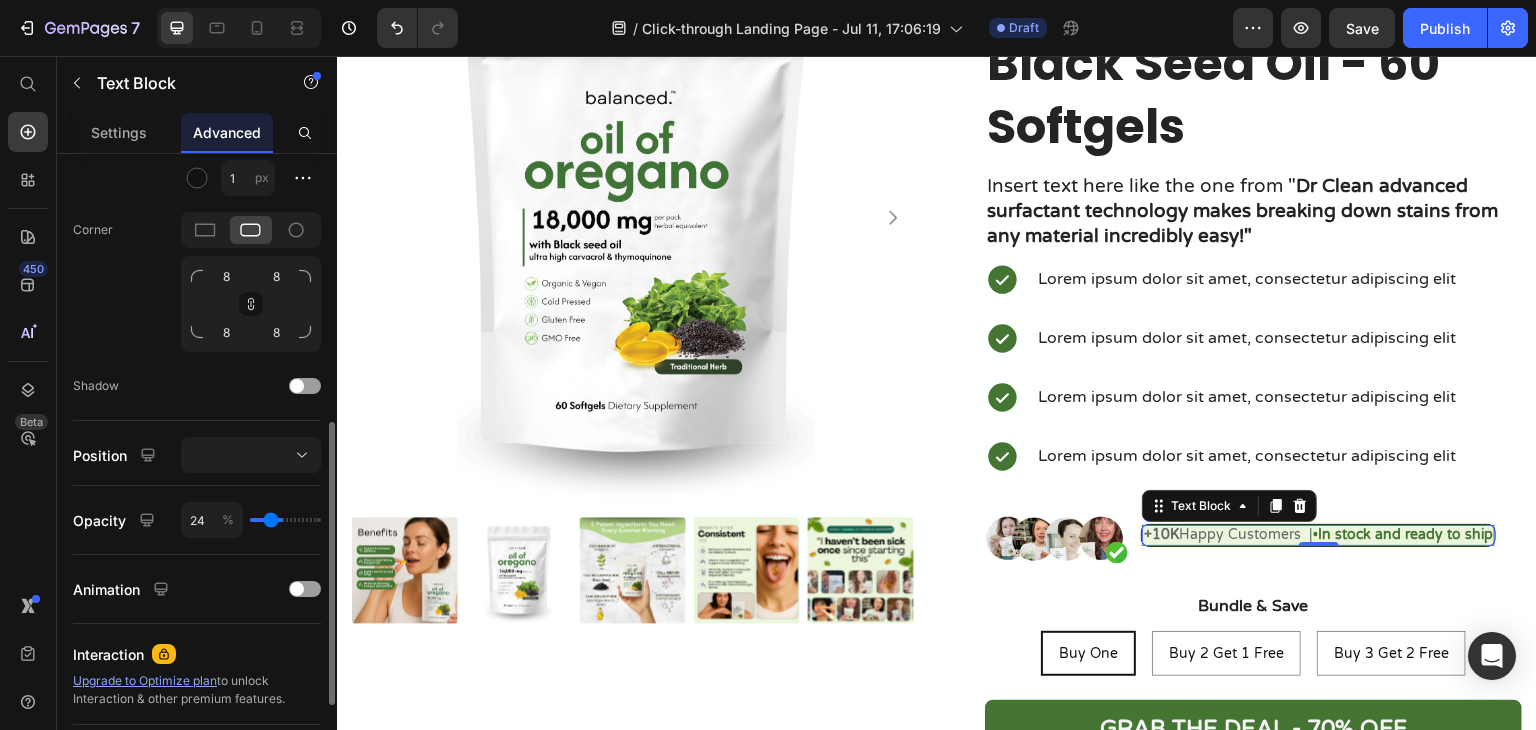 type on "9" 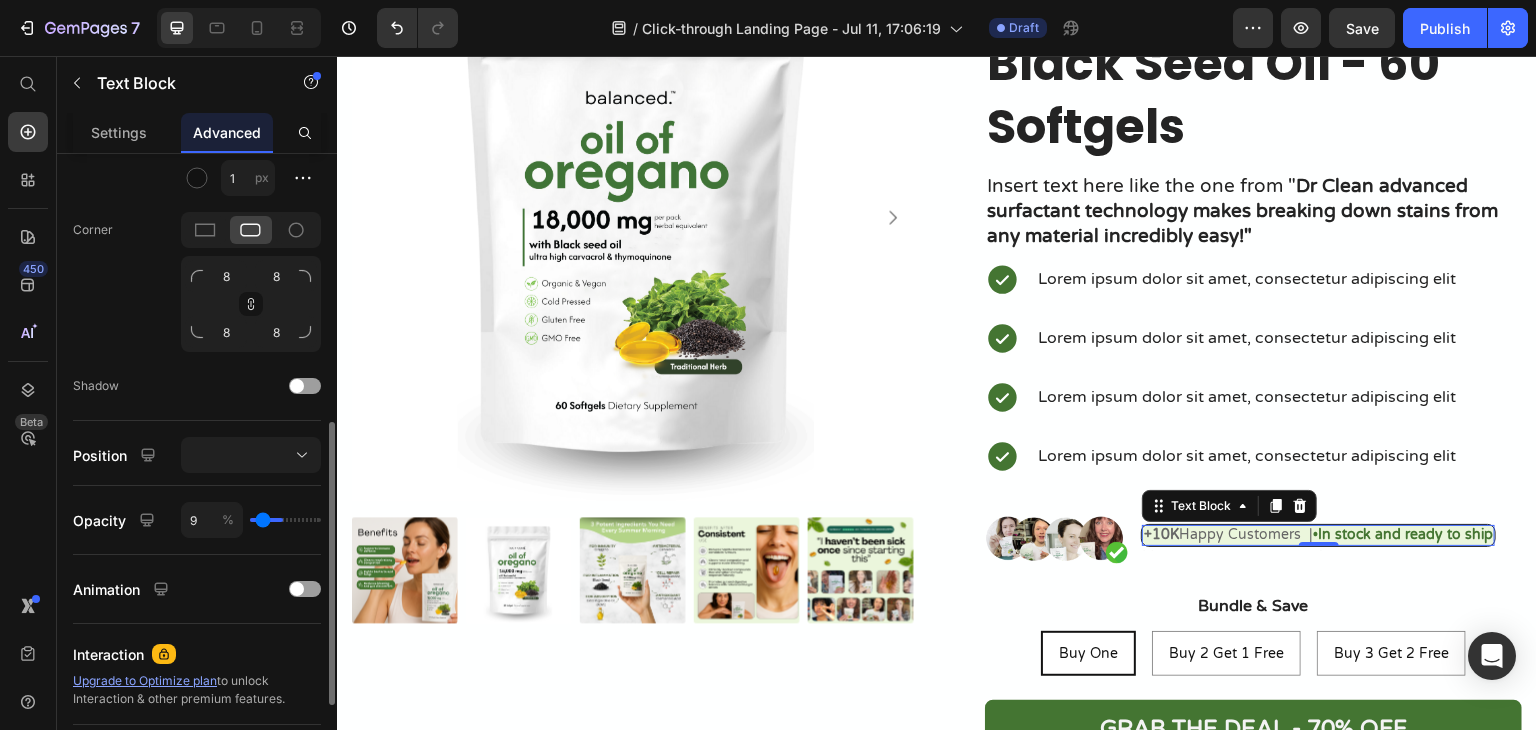type on "1" 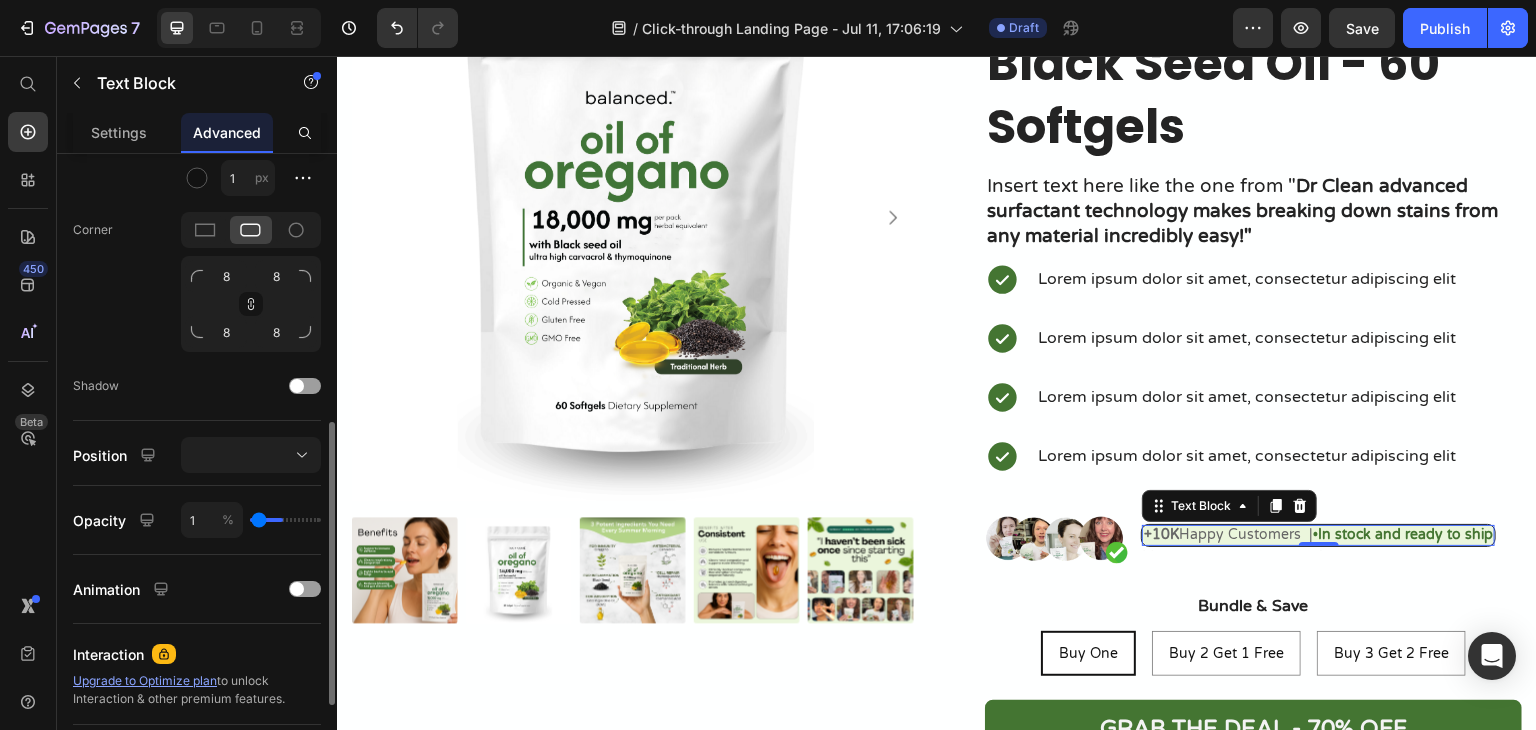 type on "0" 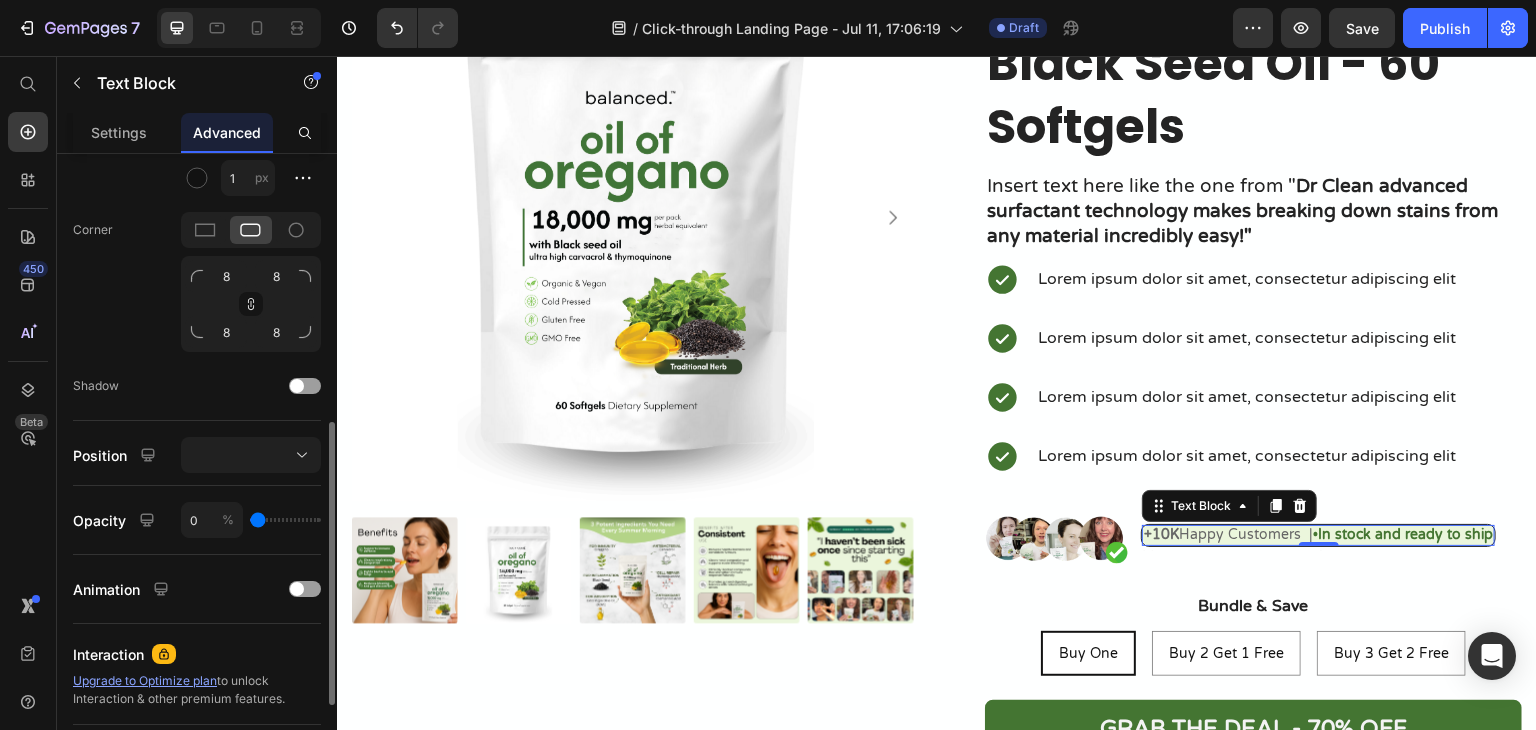 type on "5" 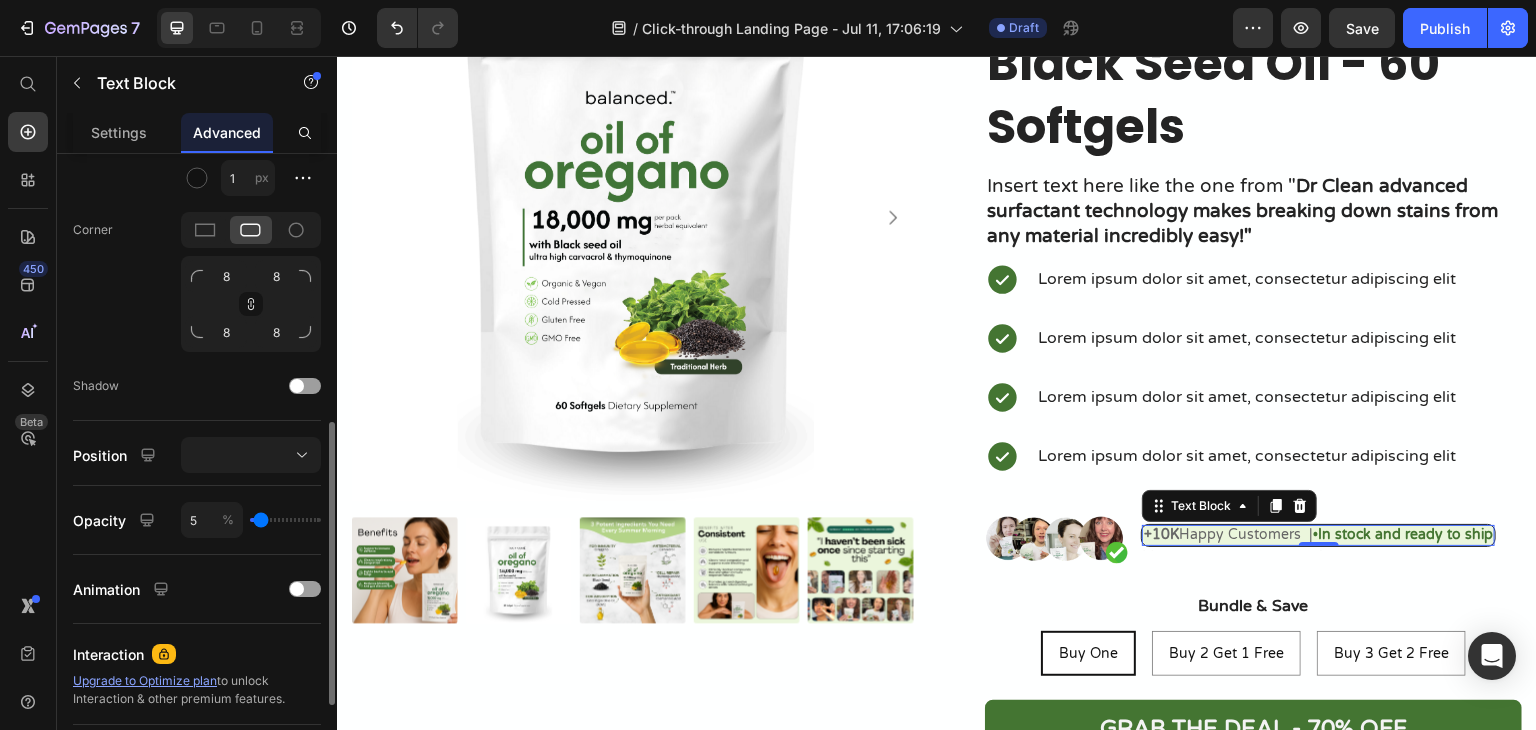 type on "9" 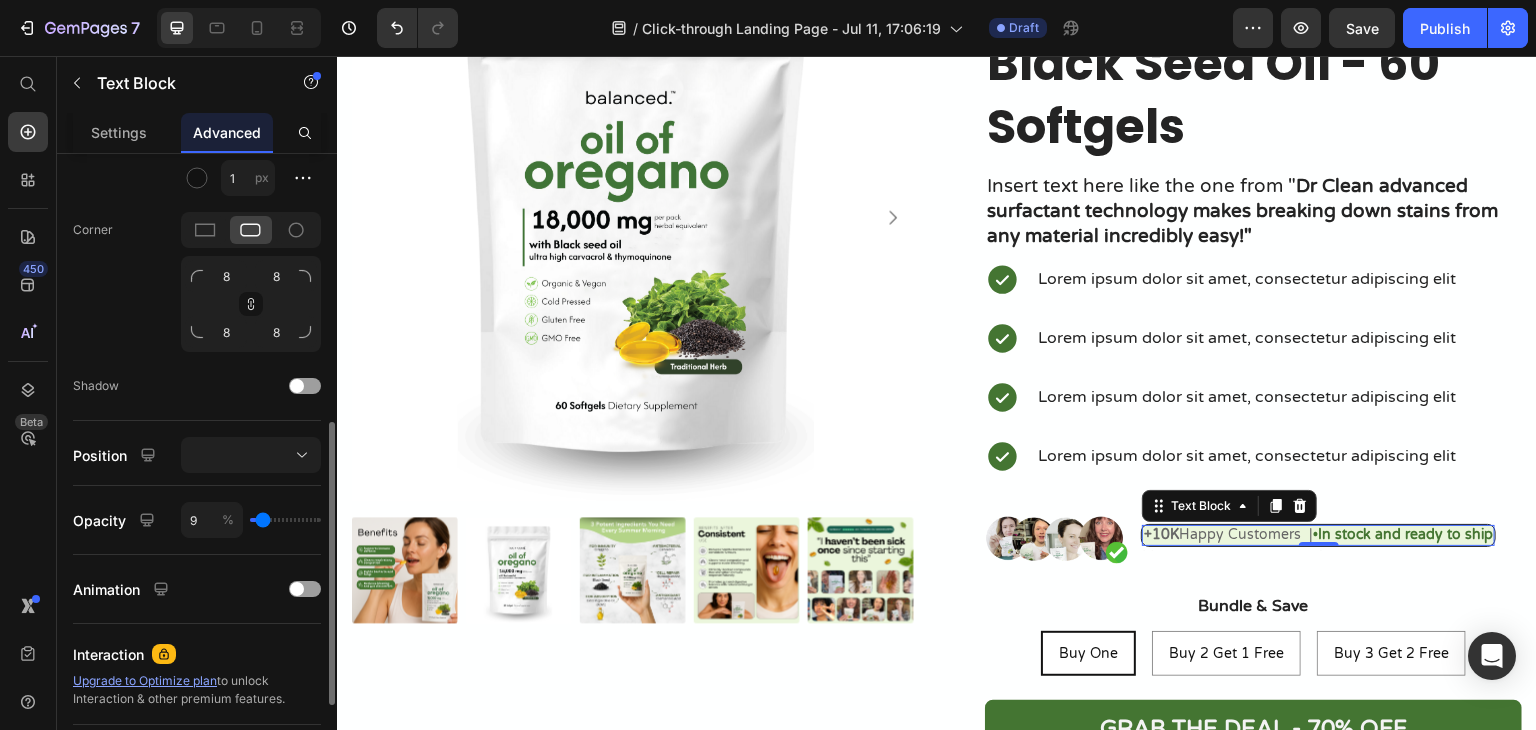 type on "11" 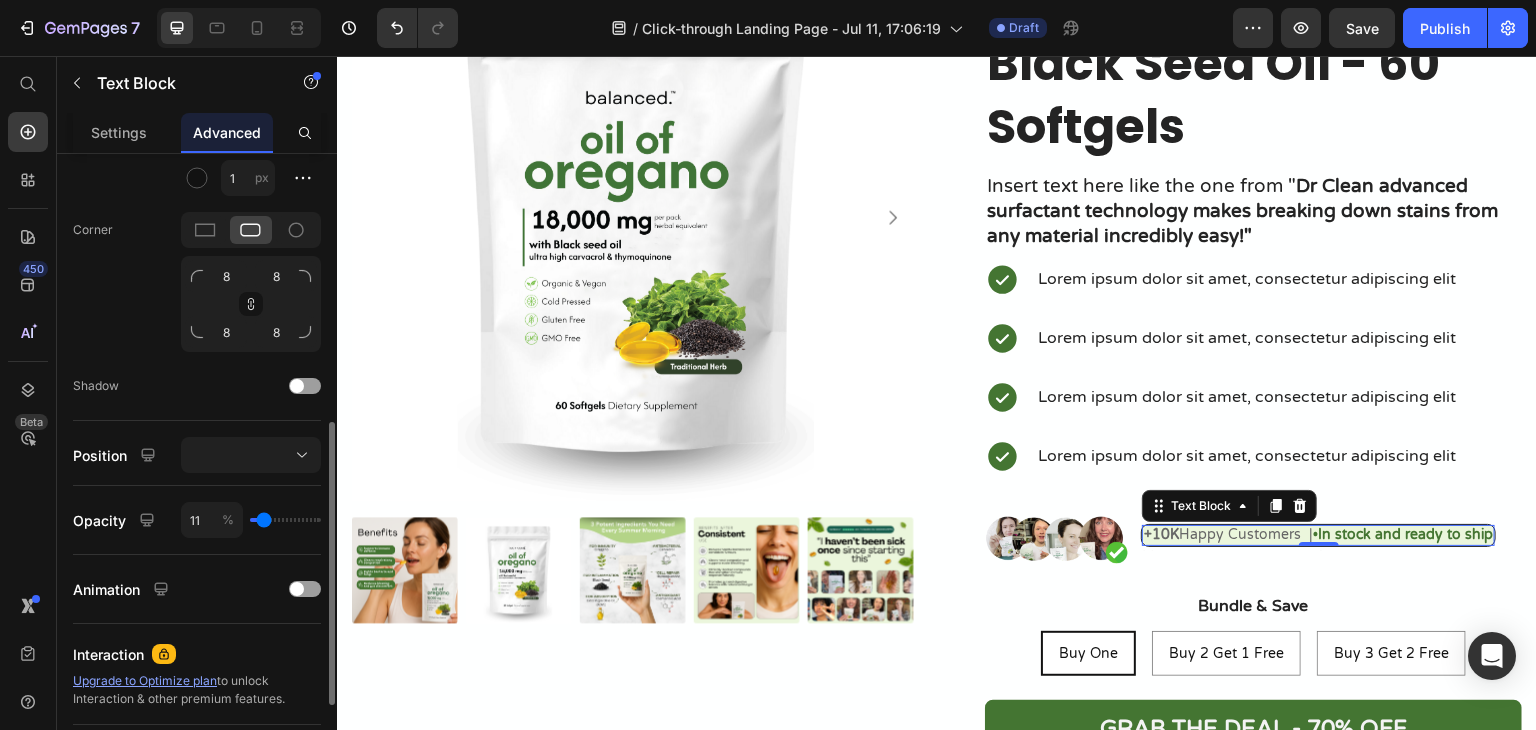 type on "8" 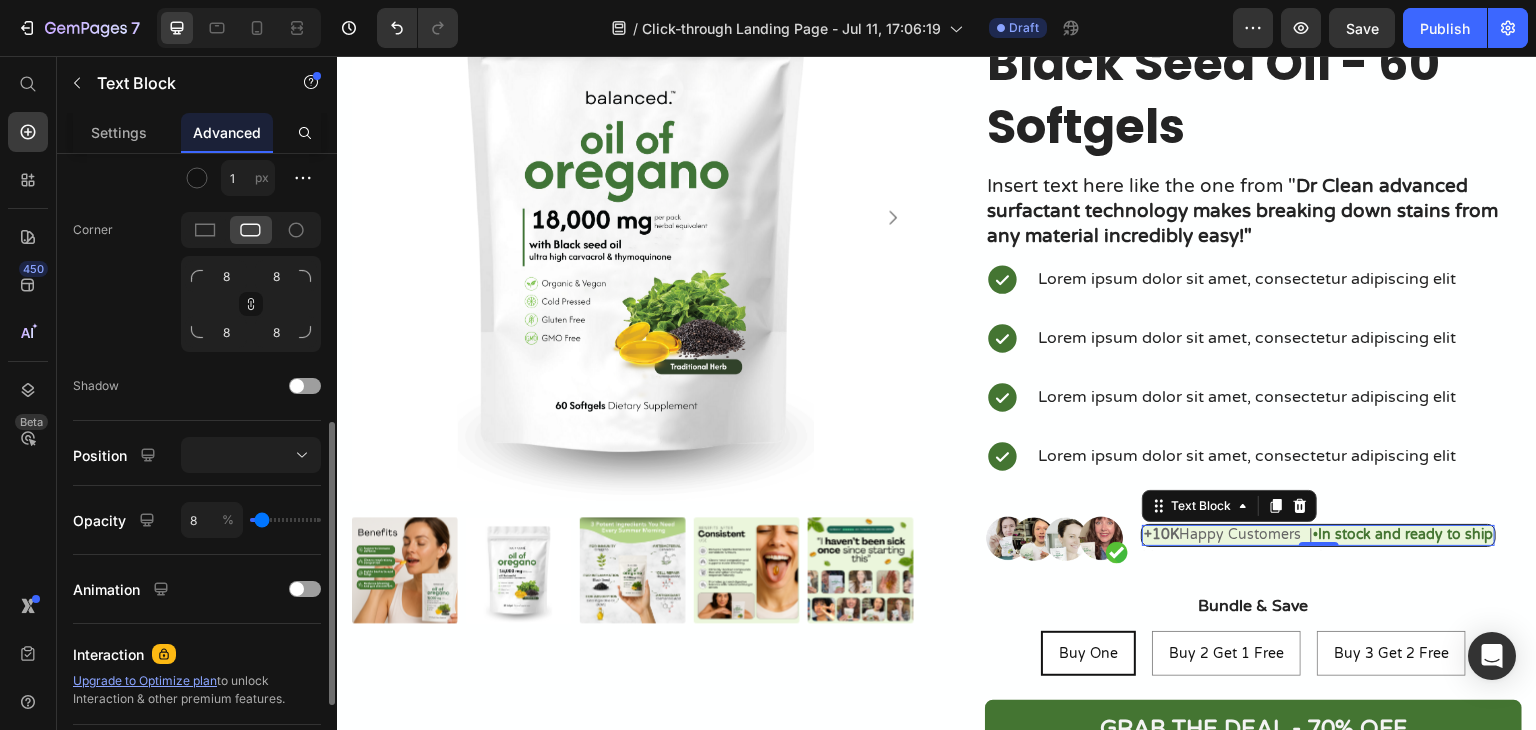 type on "0" 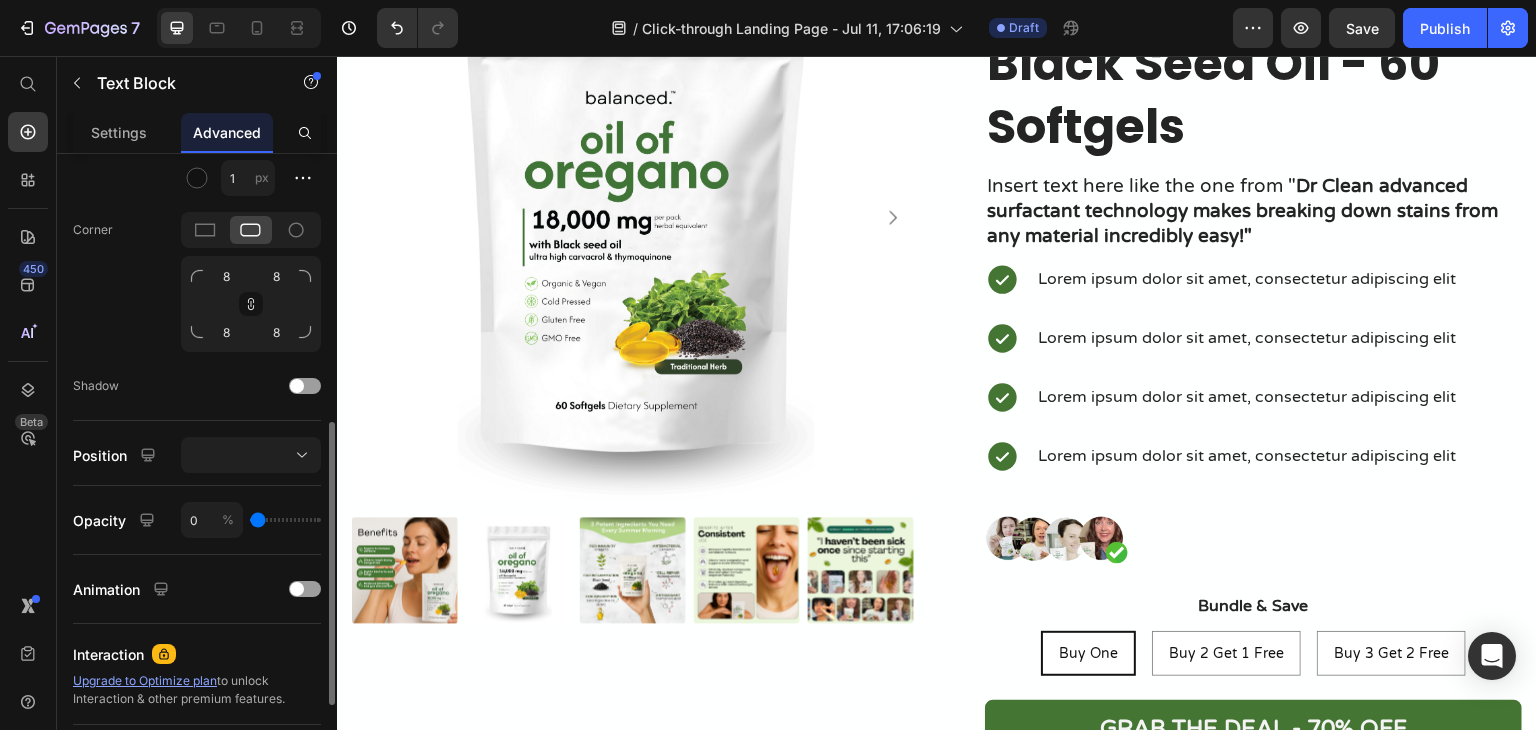 type on "2" 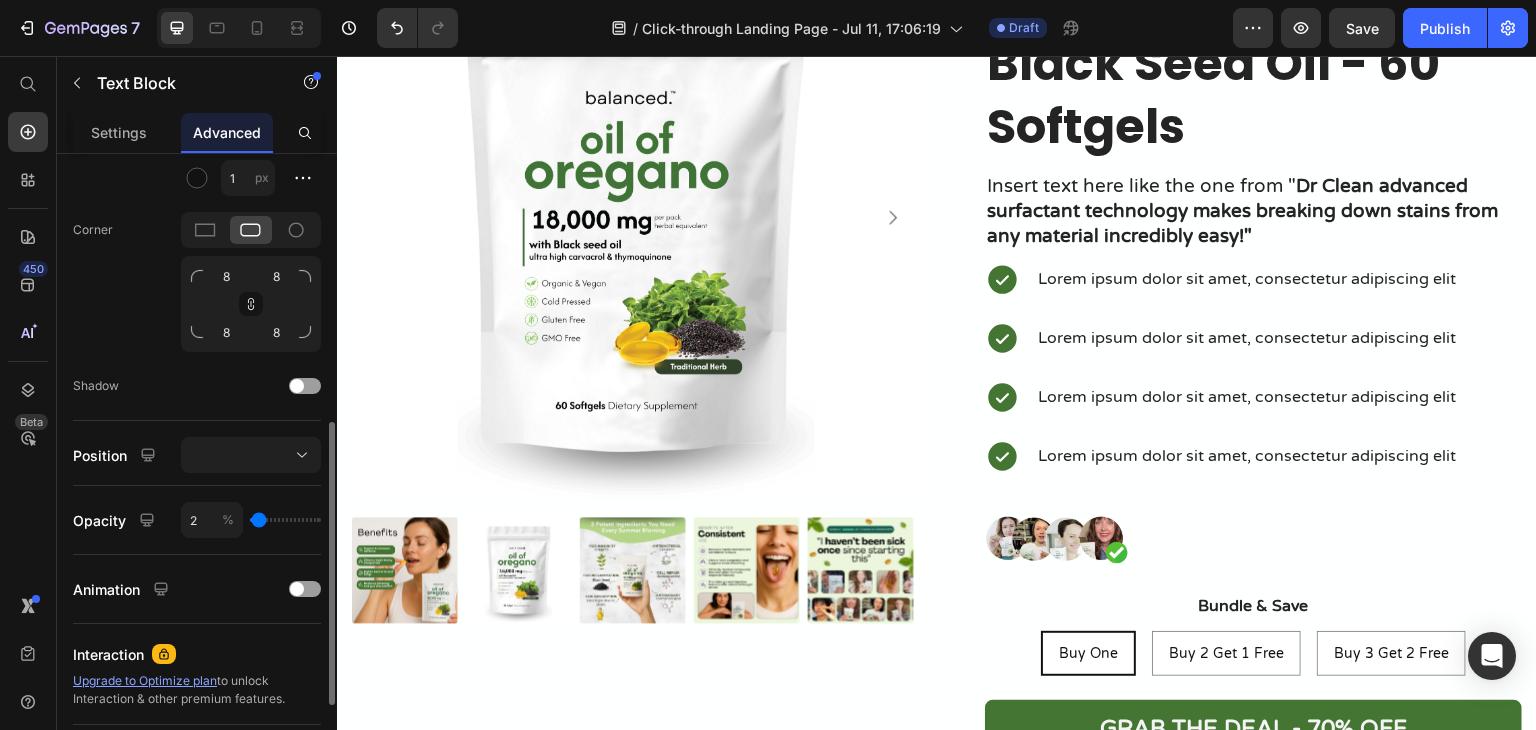 type on "4" 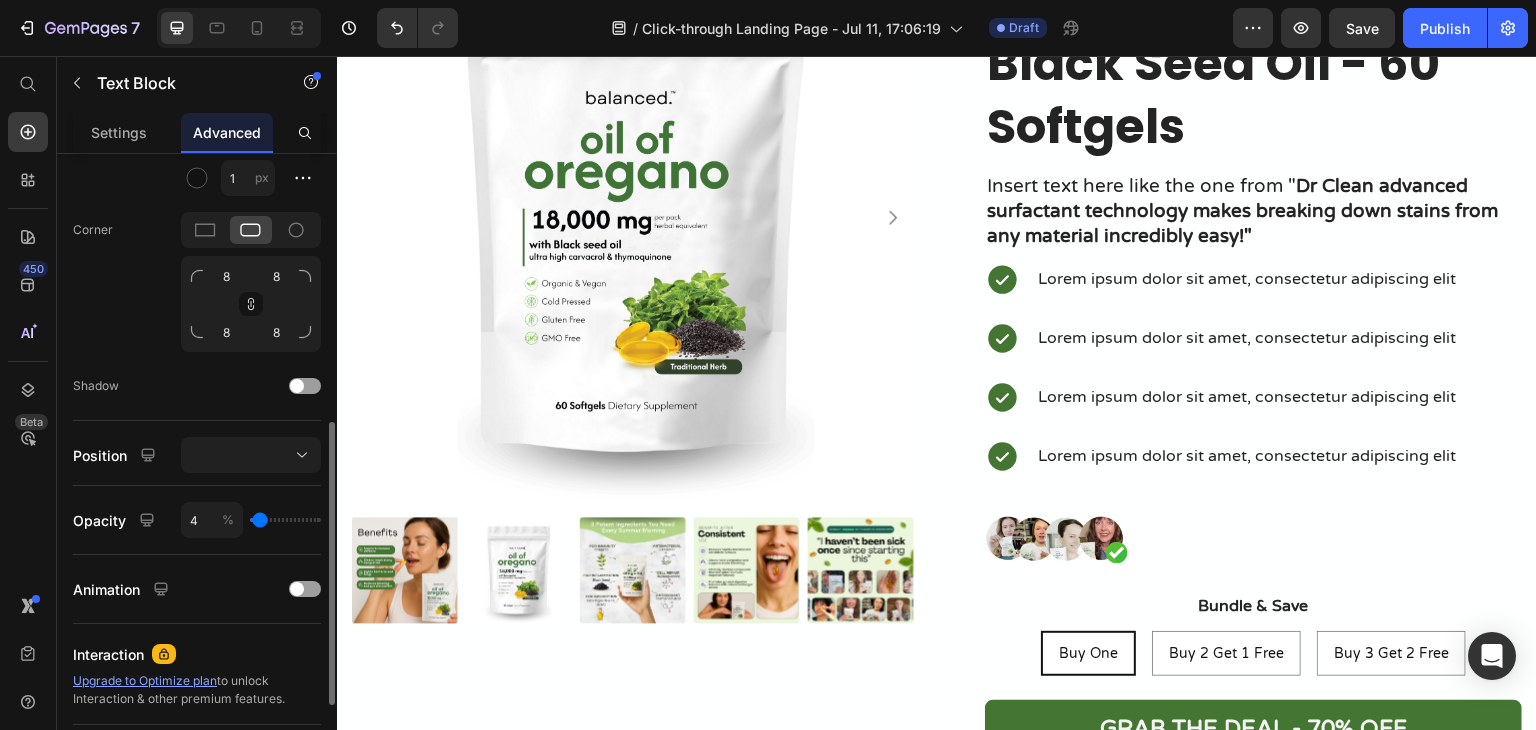 type on "7" 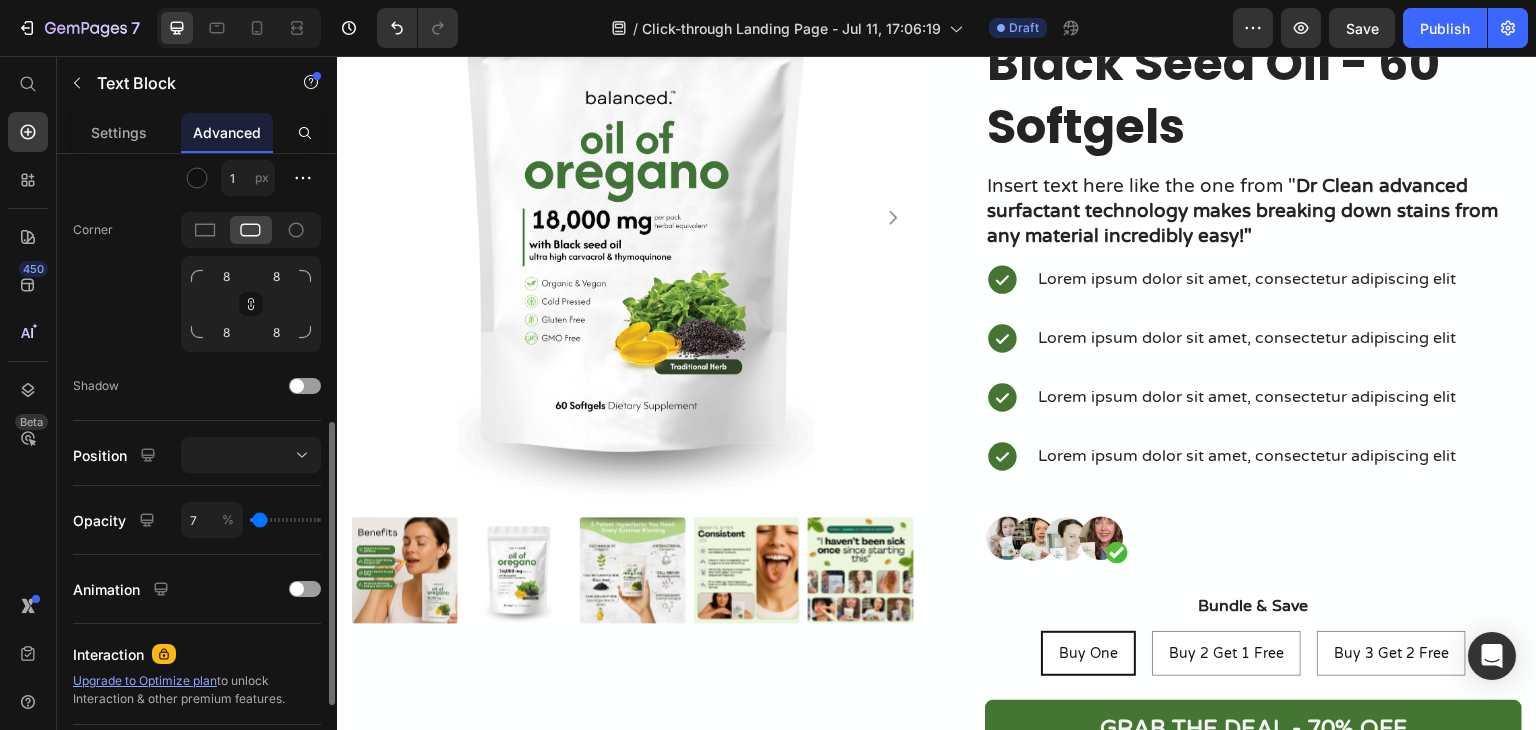 type on "7" 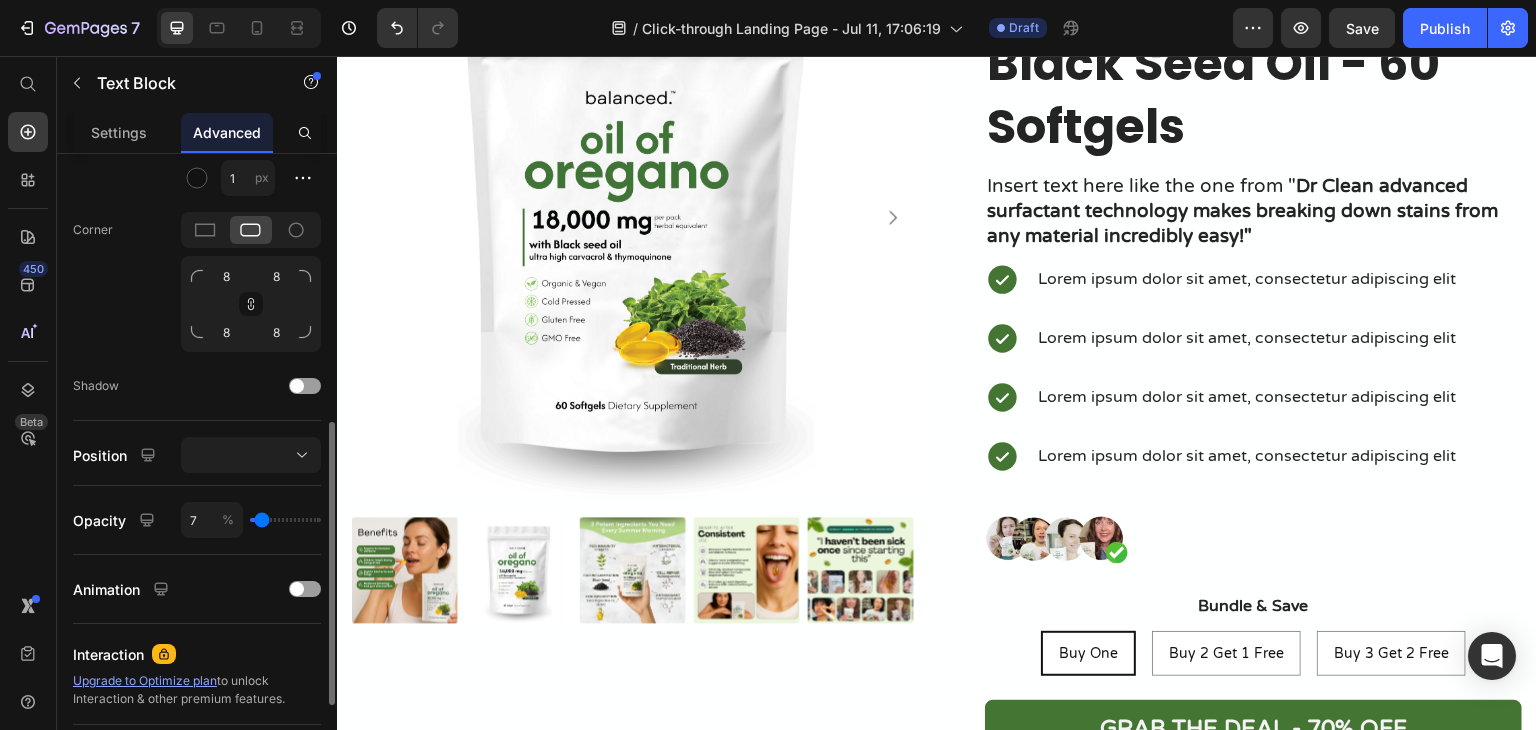 type on "11" 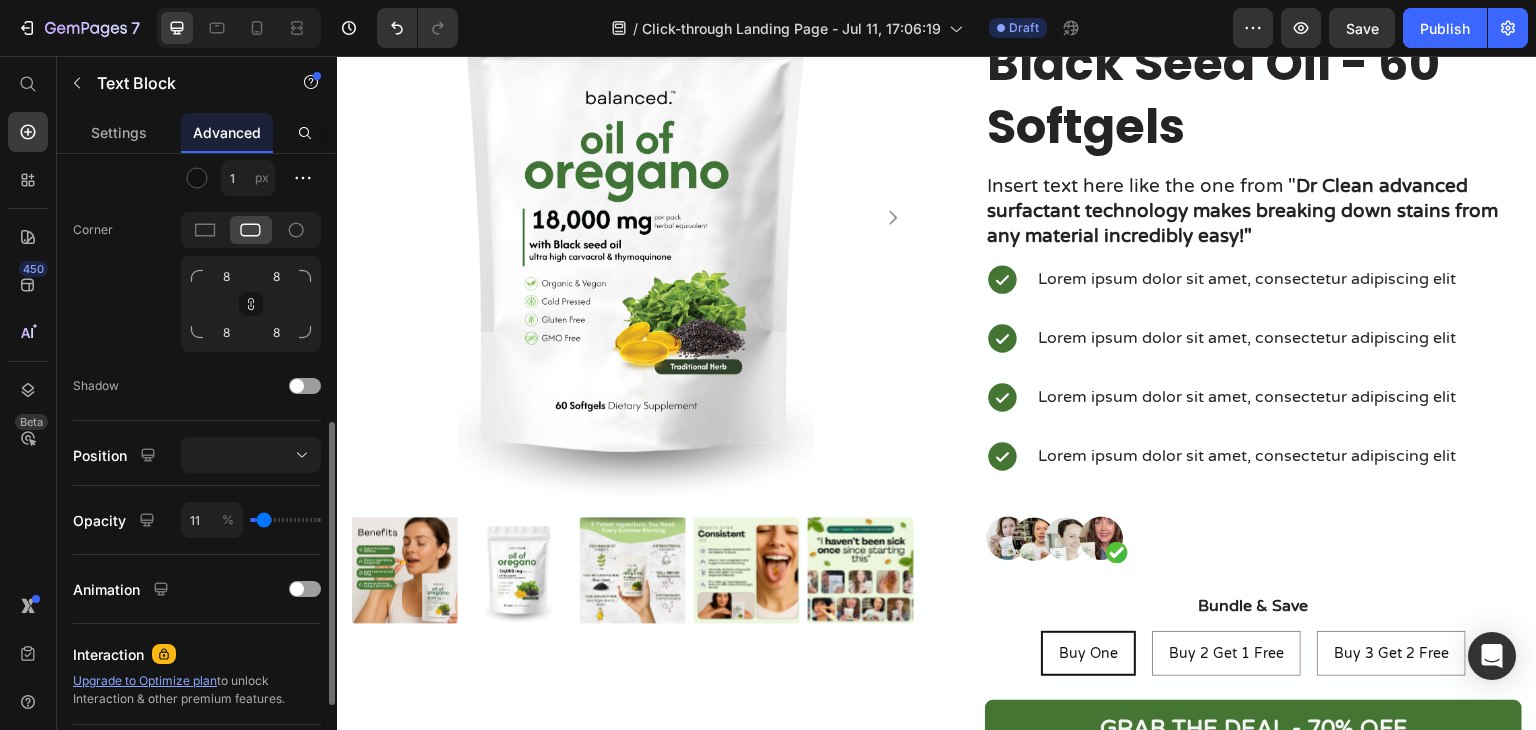 type on "15" 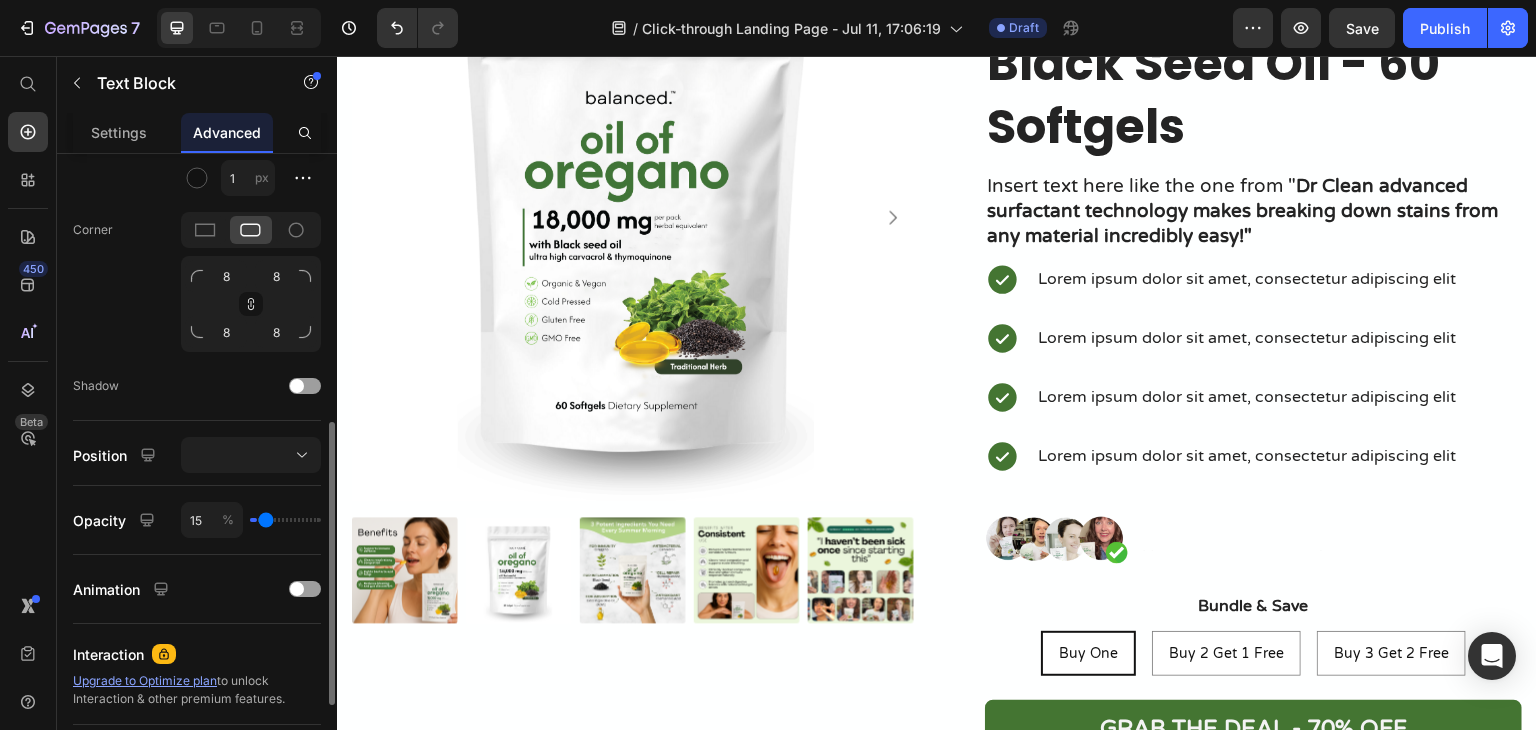 type on "21" 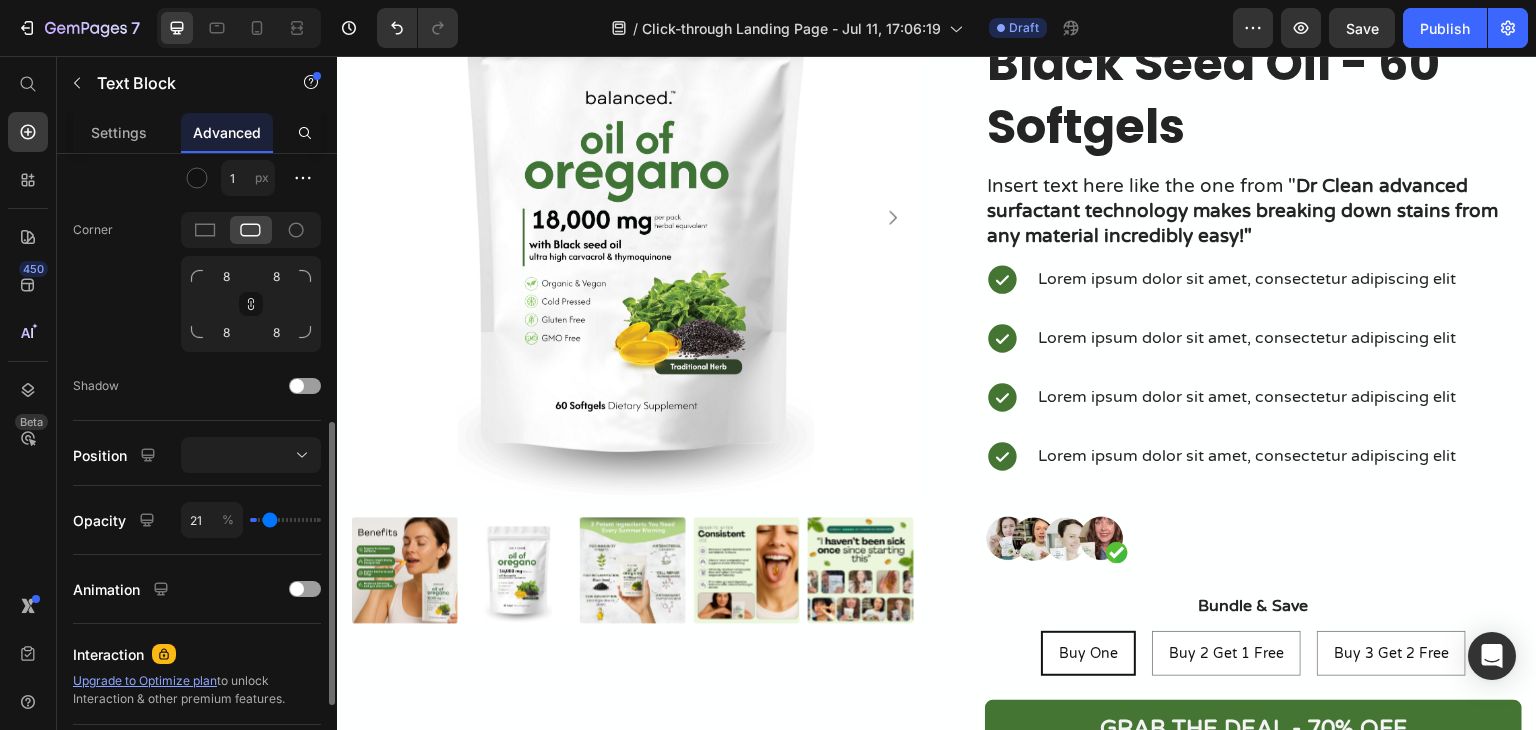 type on "25" 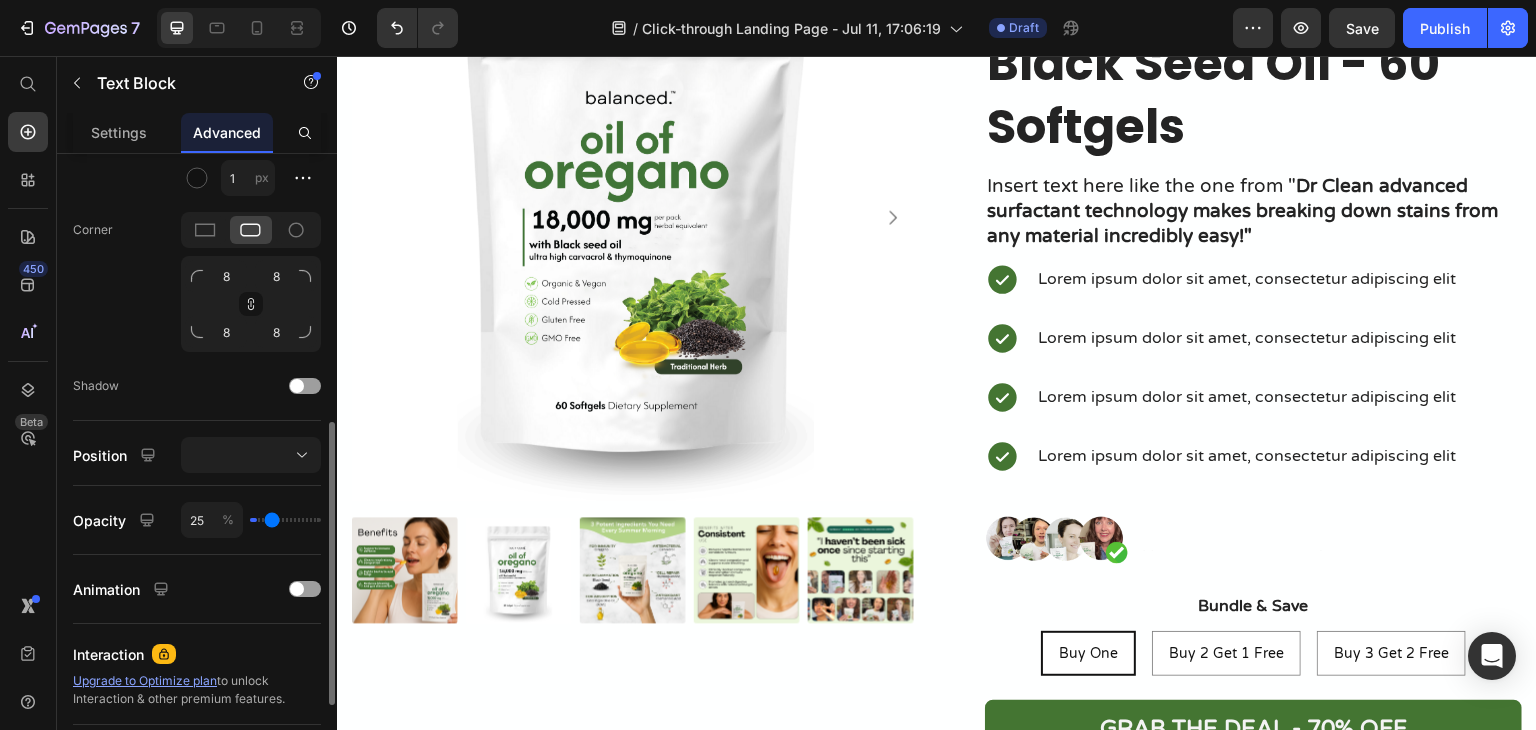 type on "28" 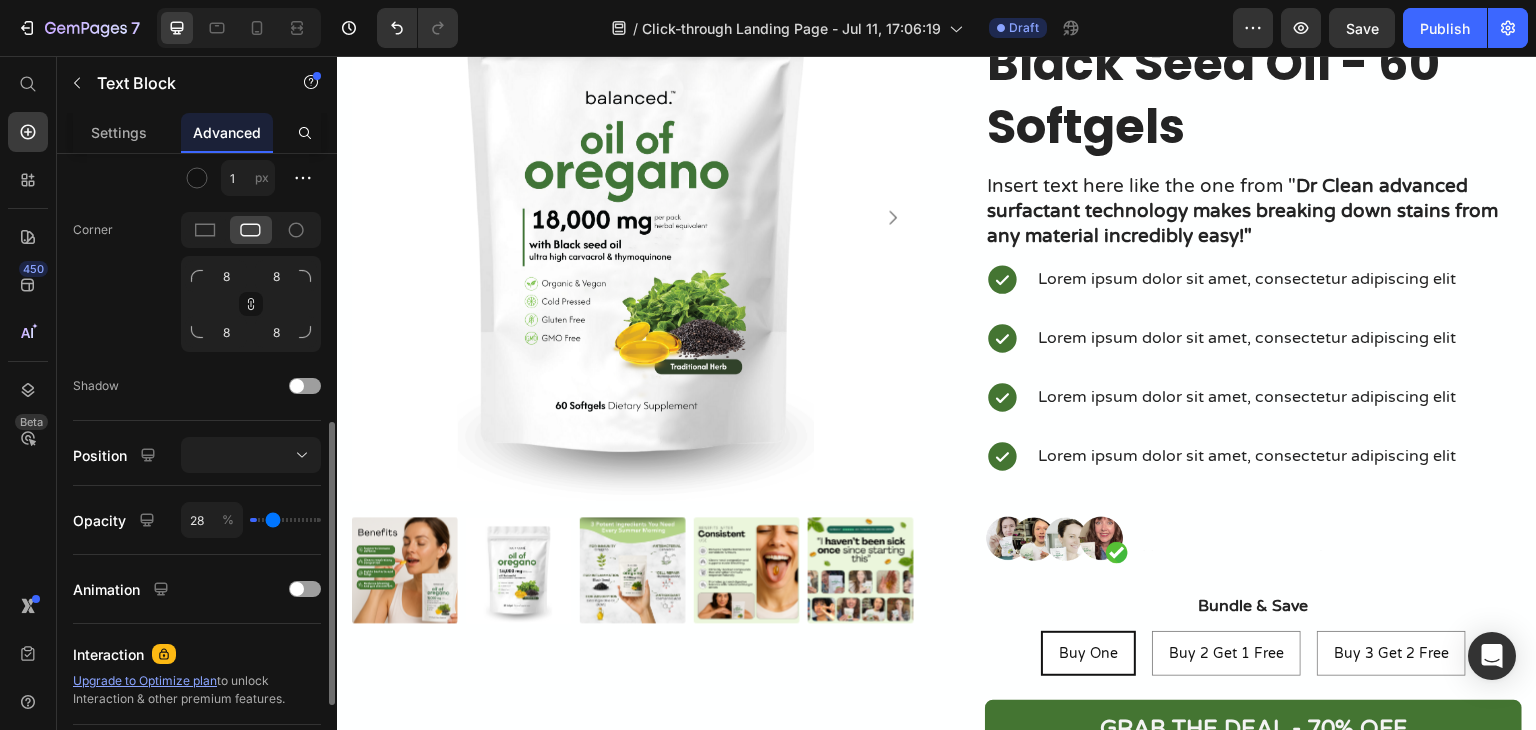 type on "30" 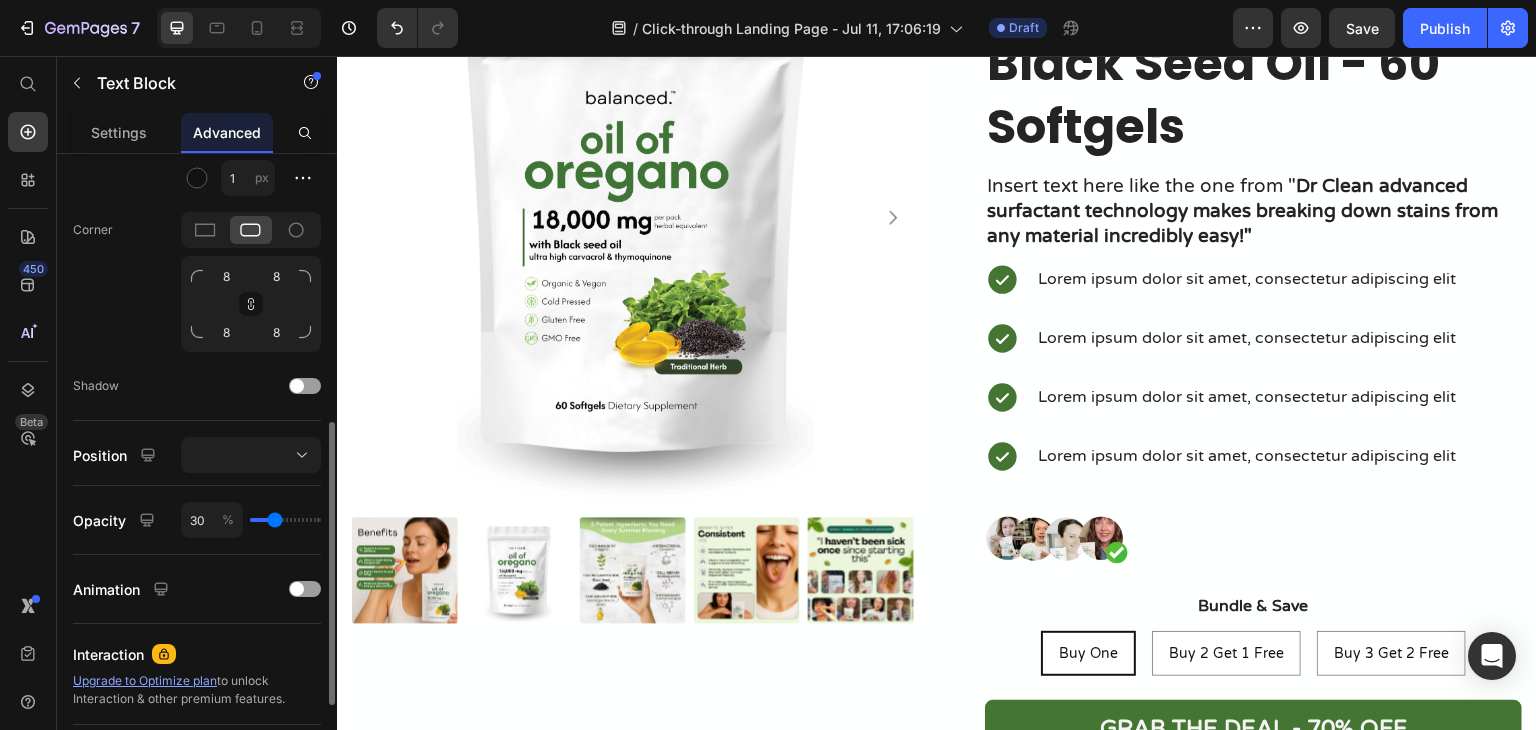 type on "31" 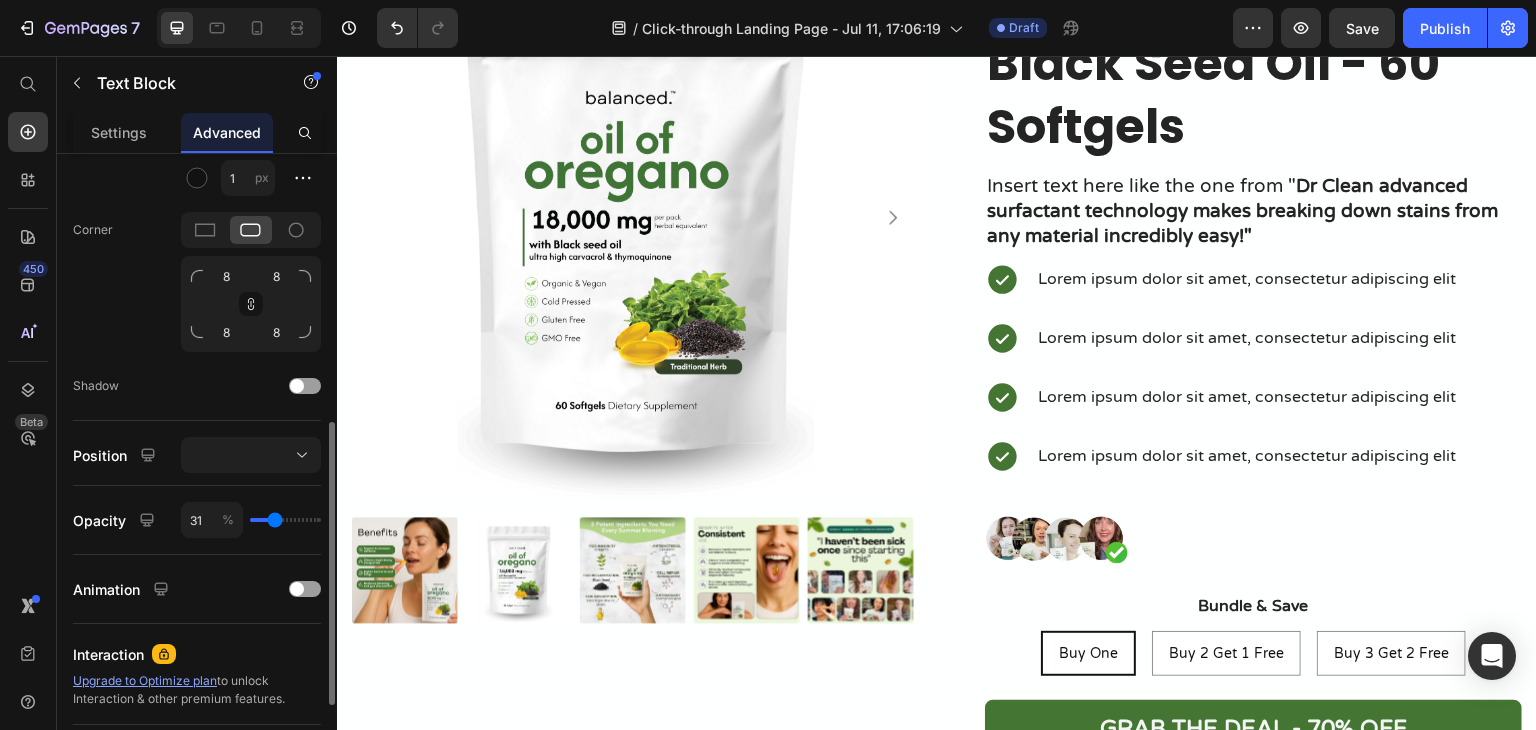 type on "34" 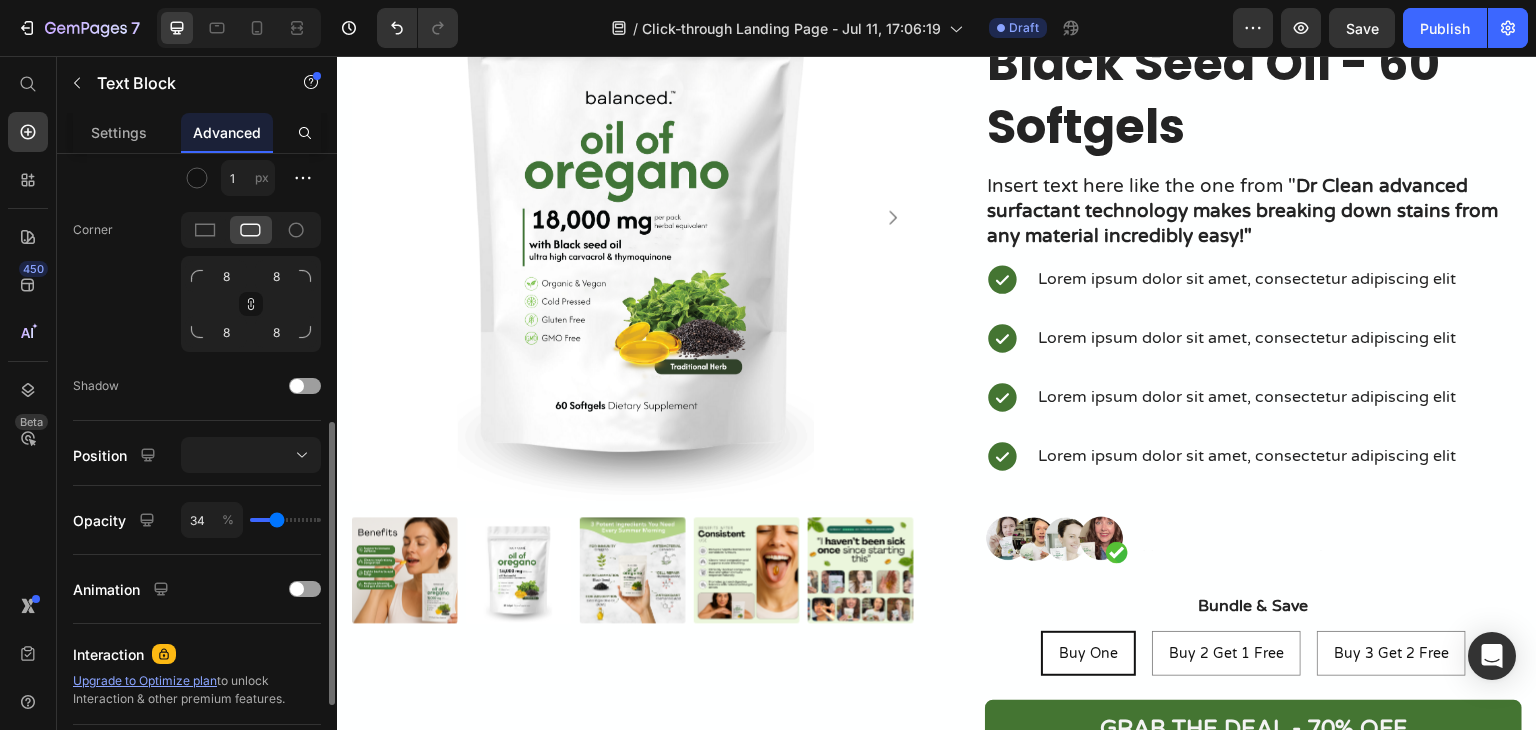 type on "36" 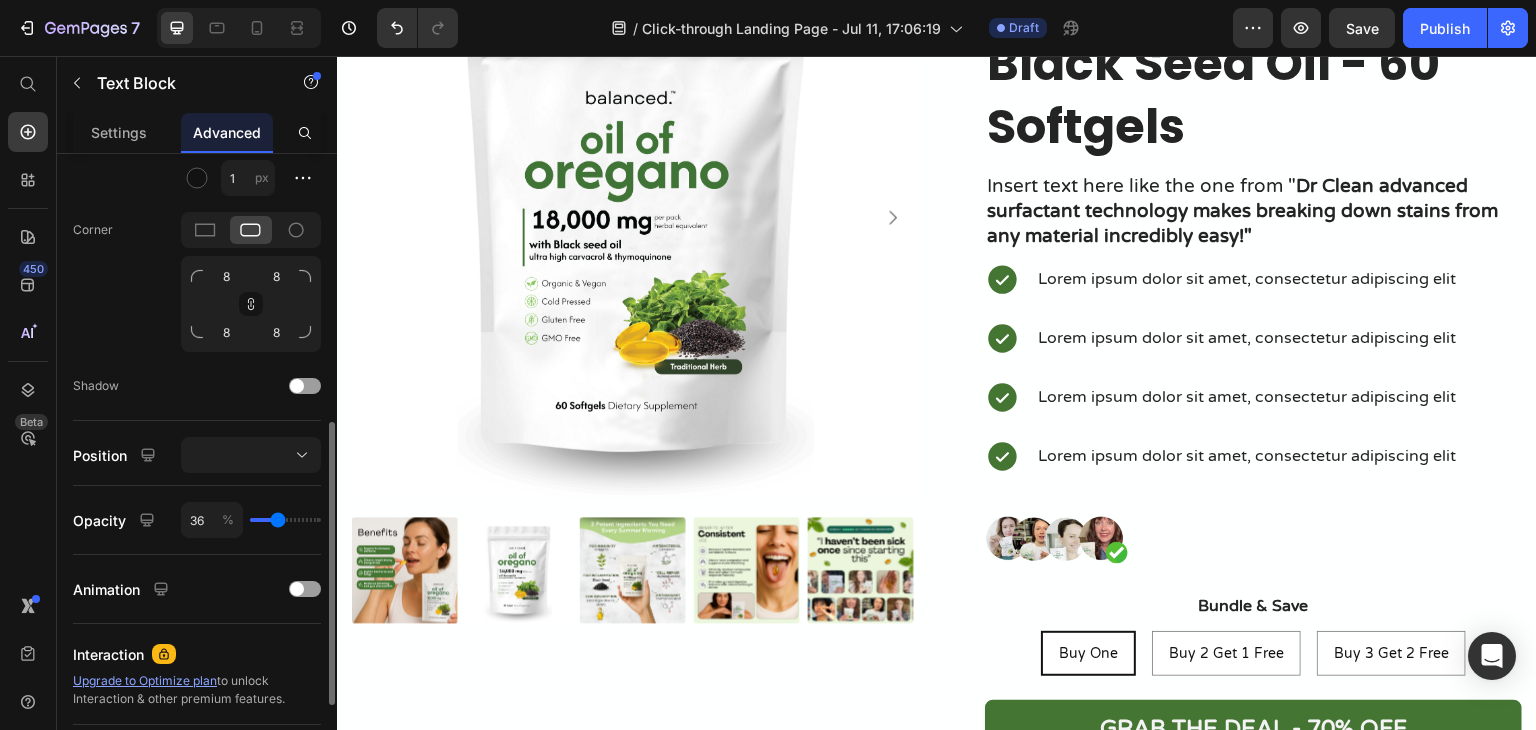 type on "37" 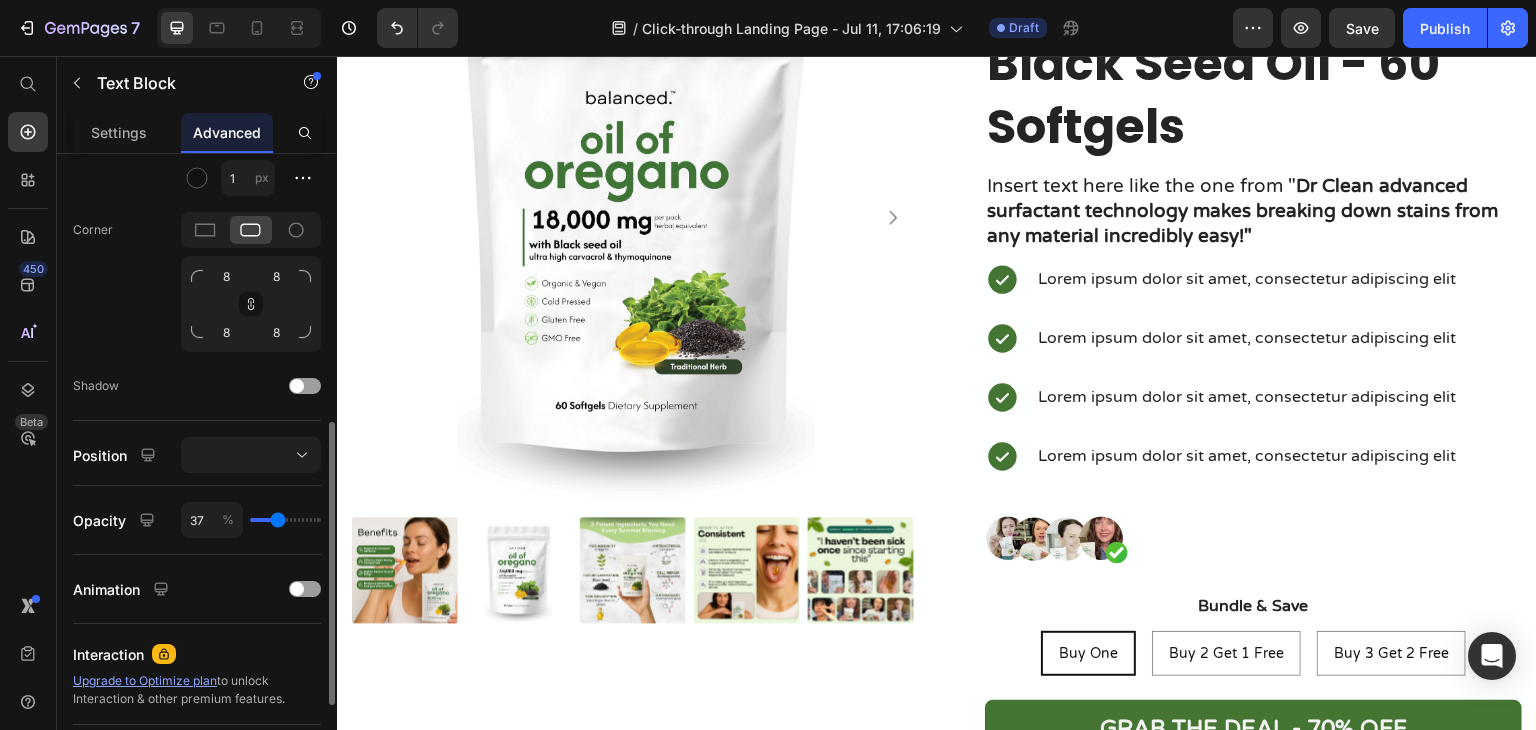 type on "39" 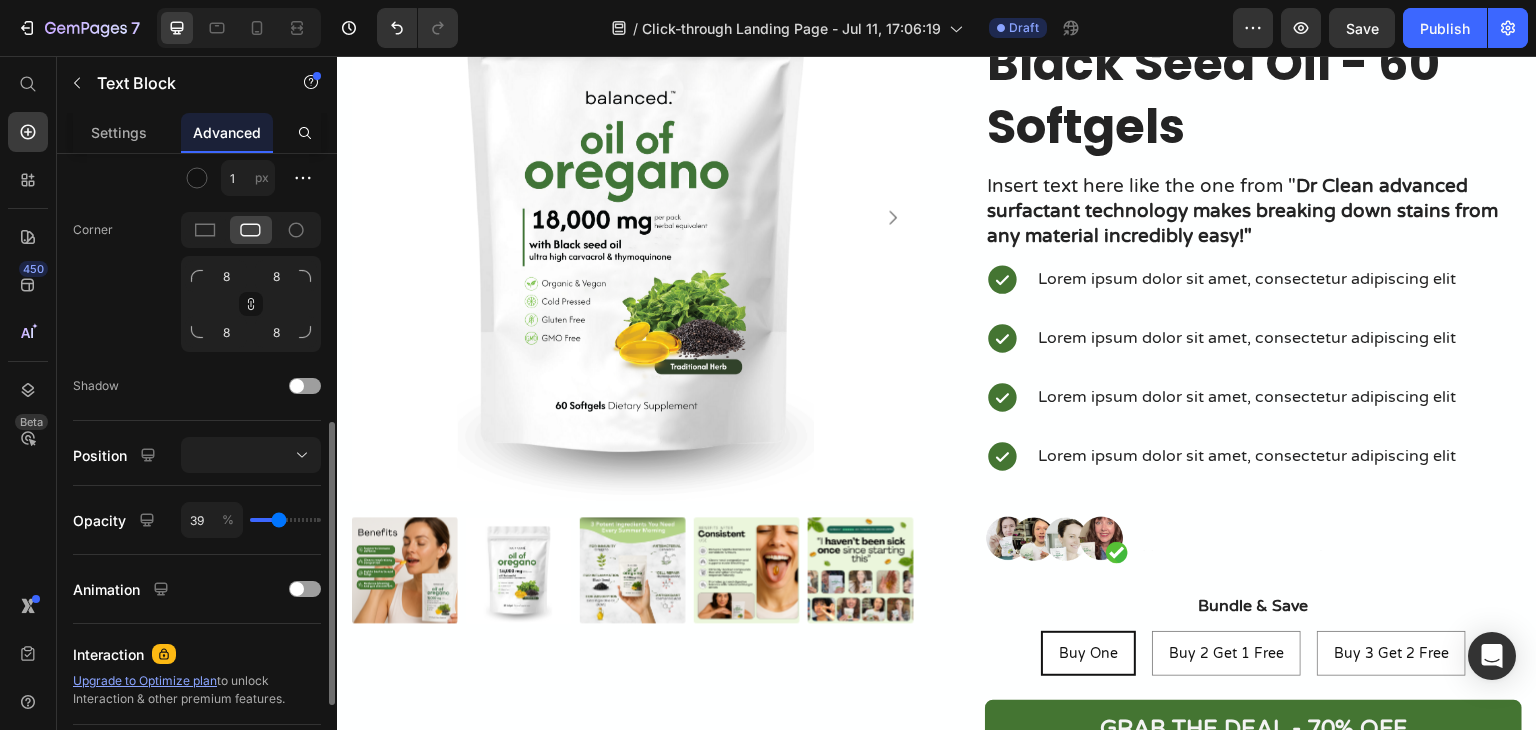 type on "40" 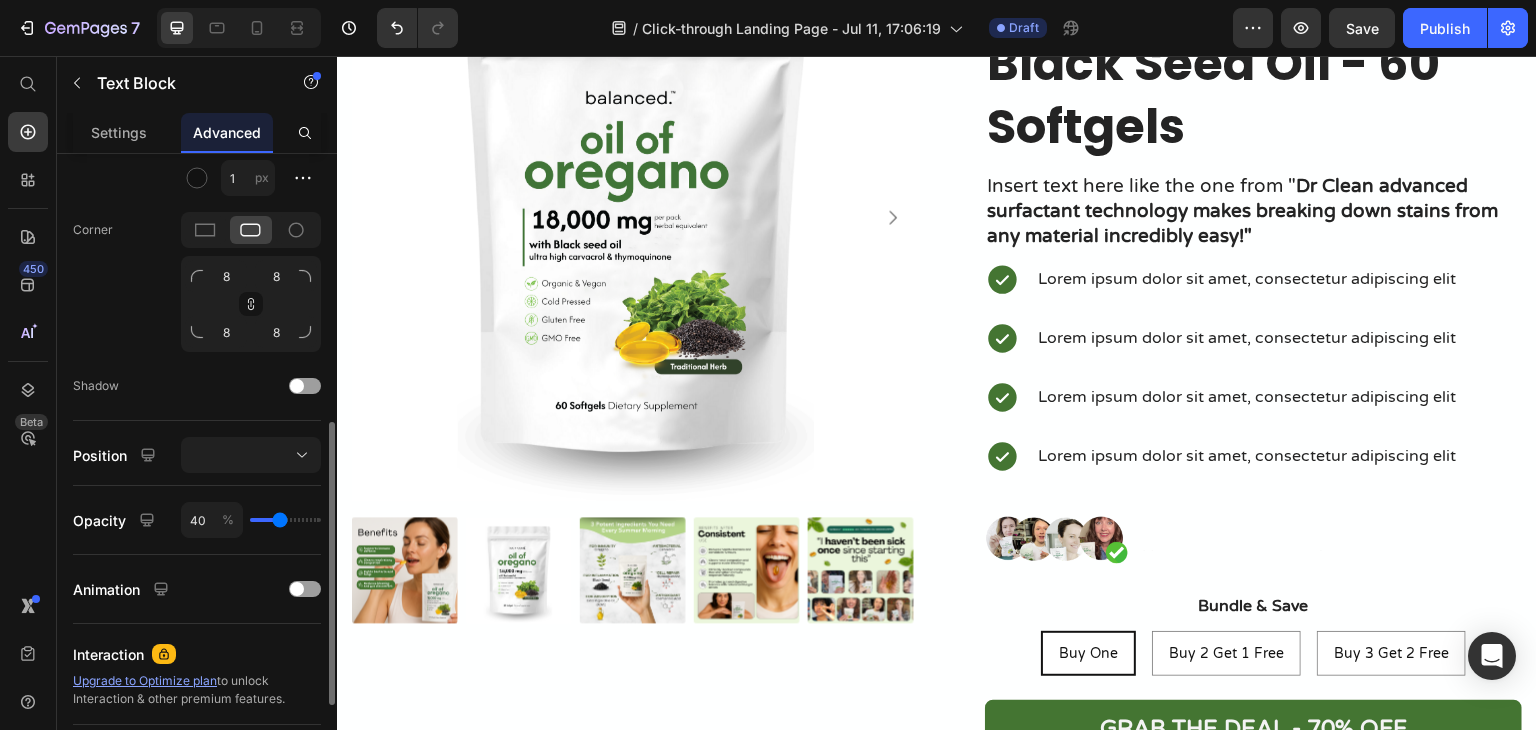type on "43" 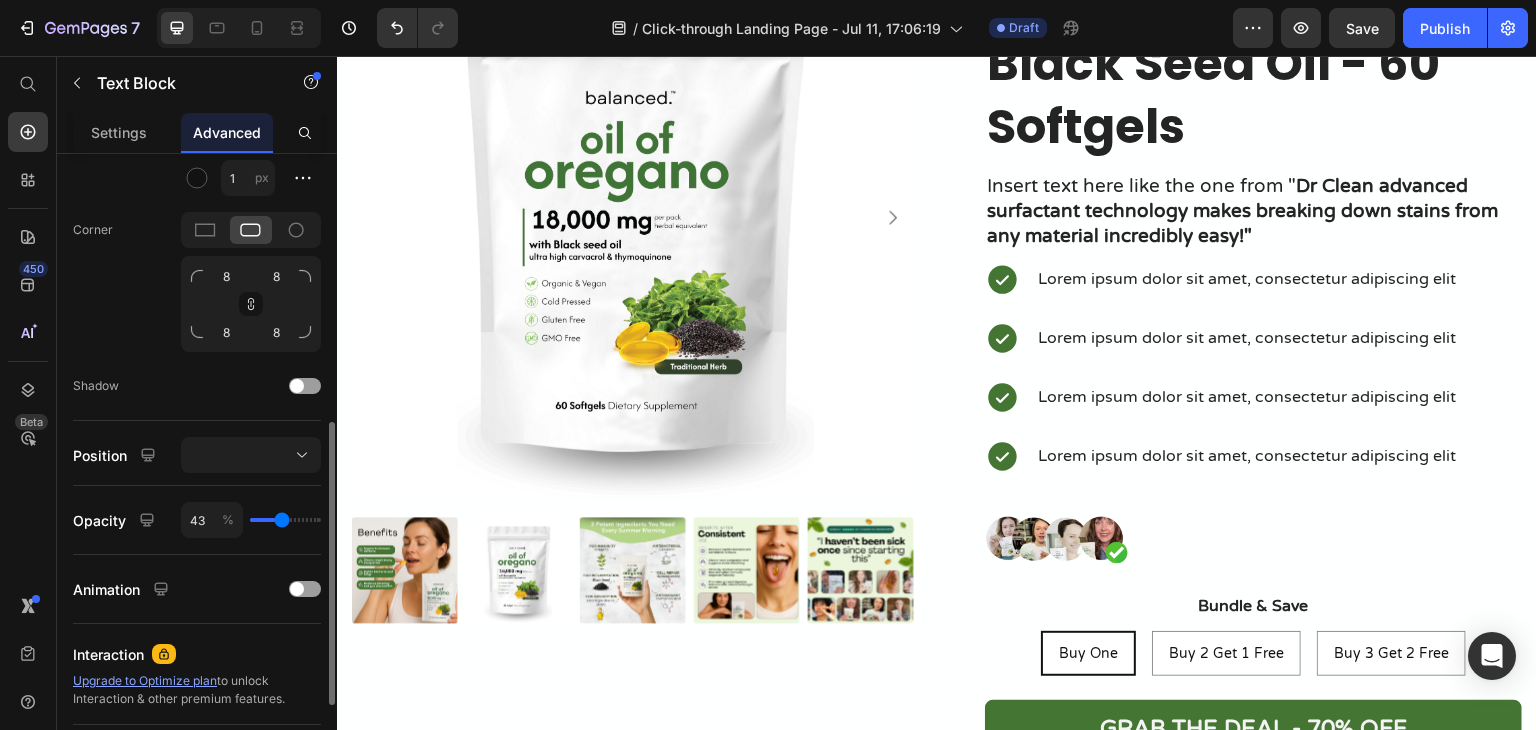 type on "44" 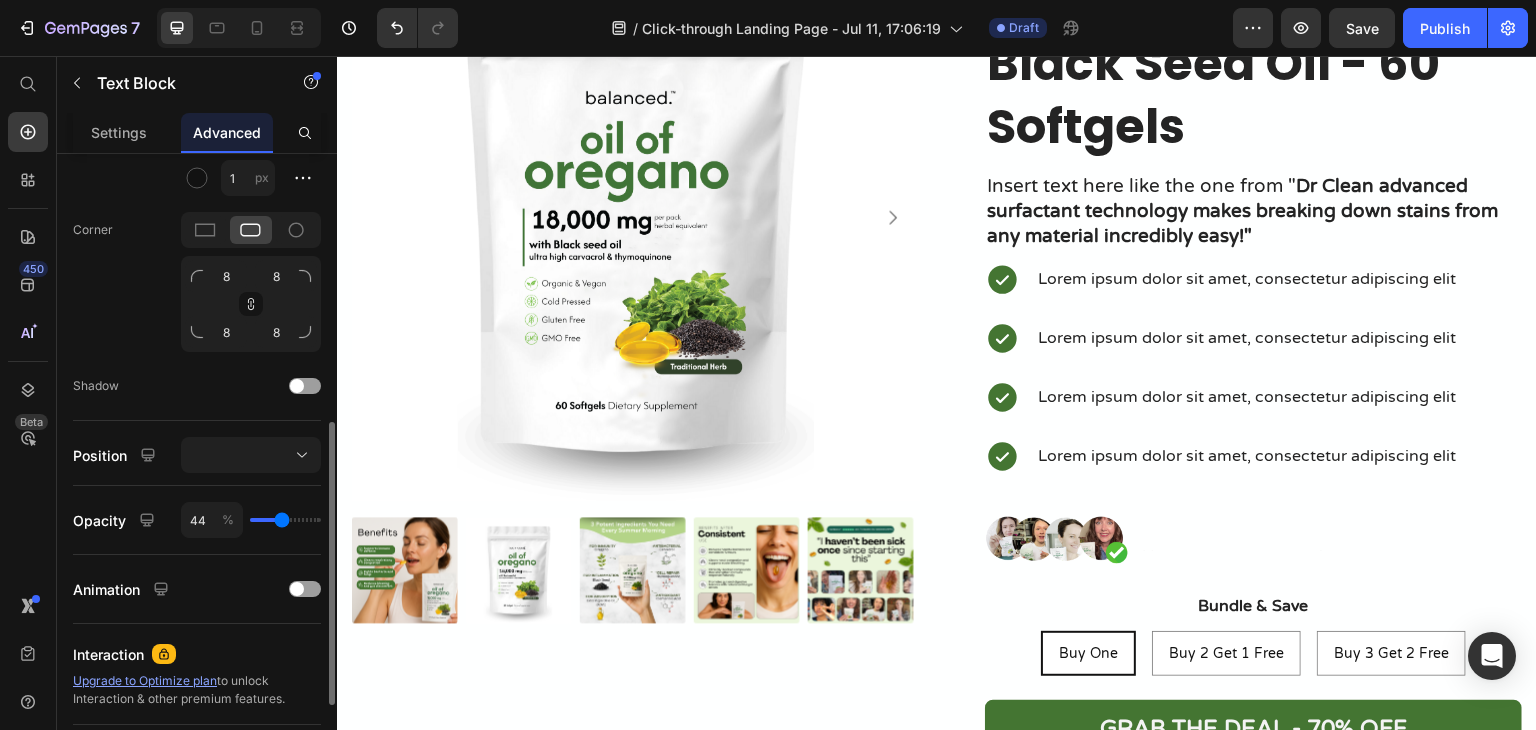 type on "46" 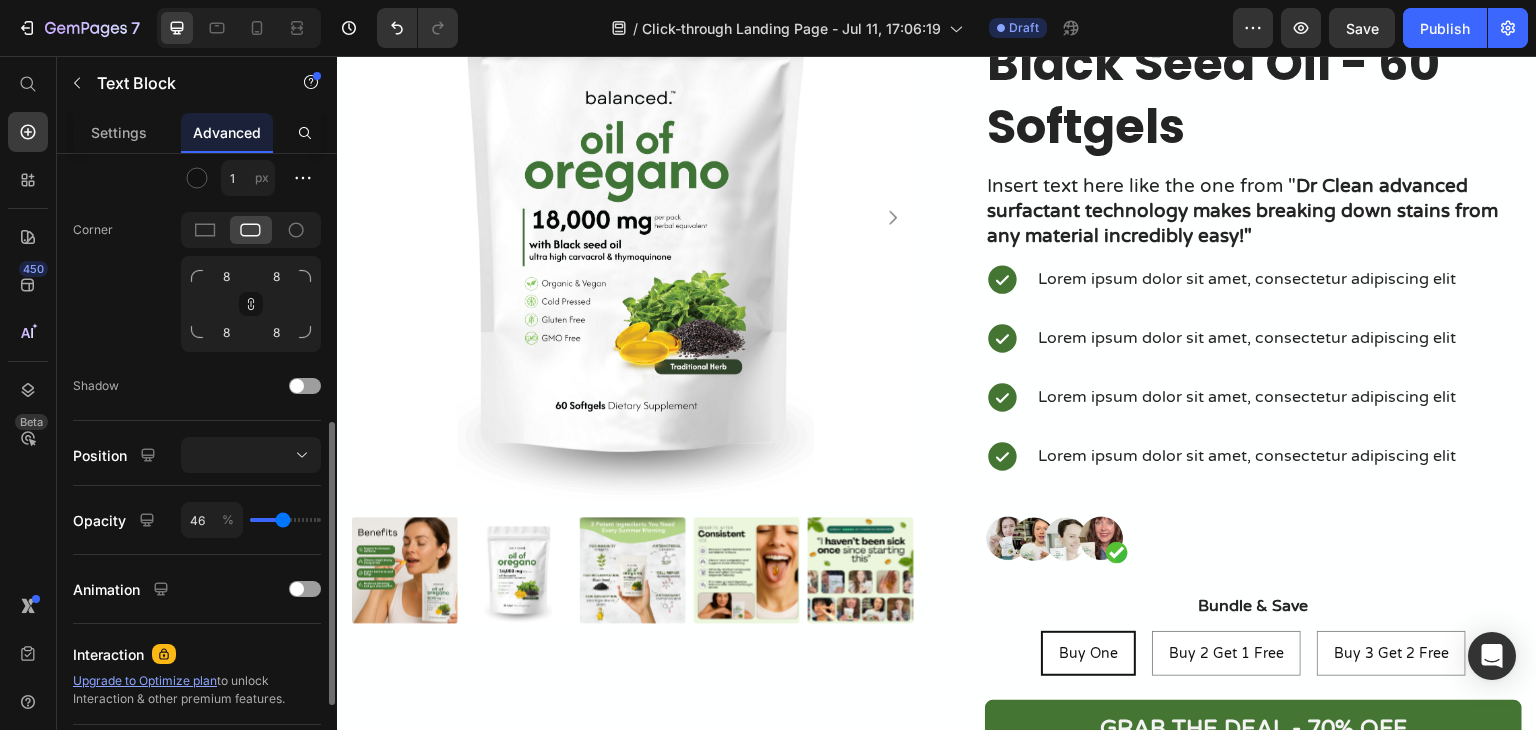 type on "47" 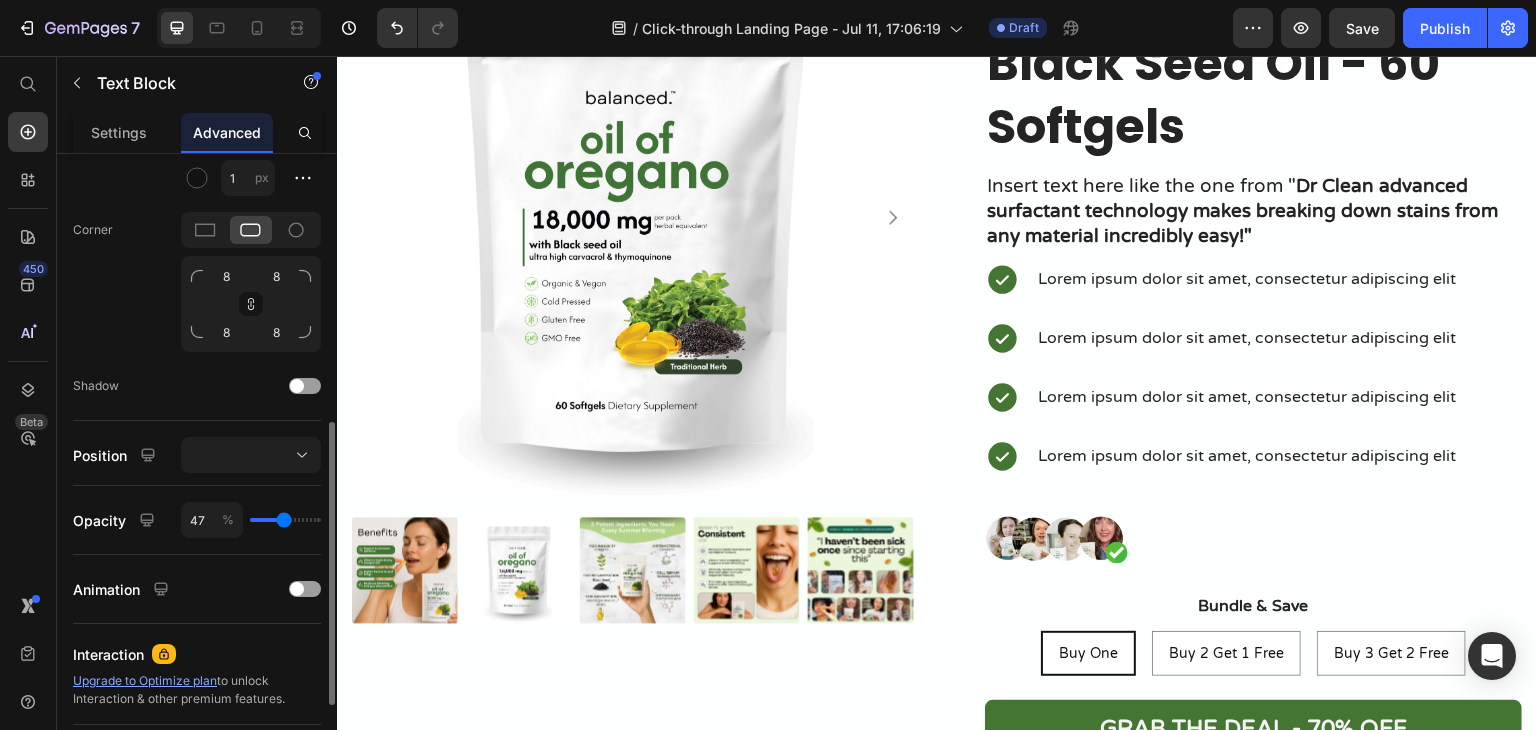 type on "49" 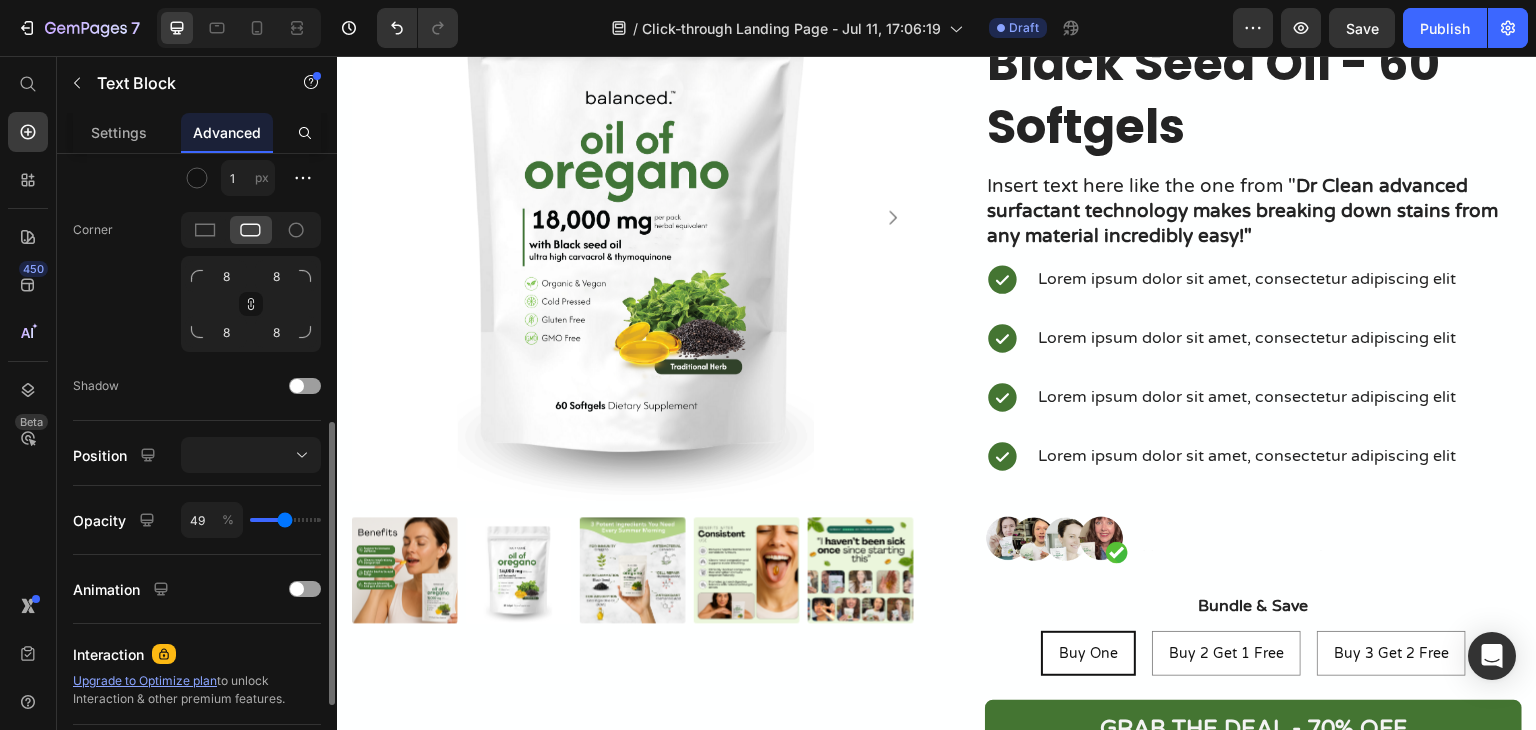 type on "50" 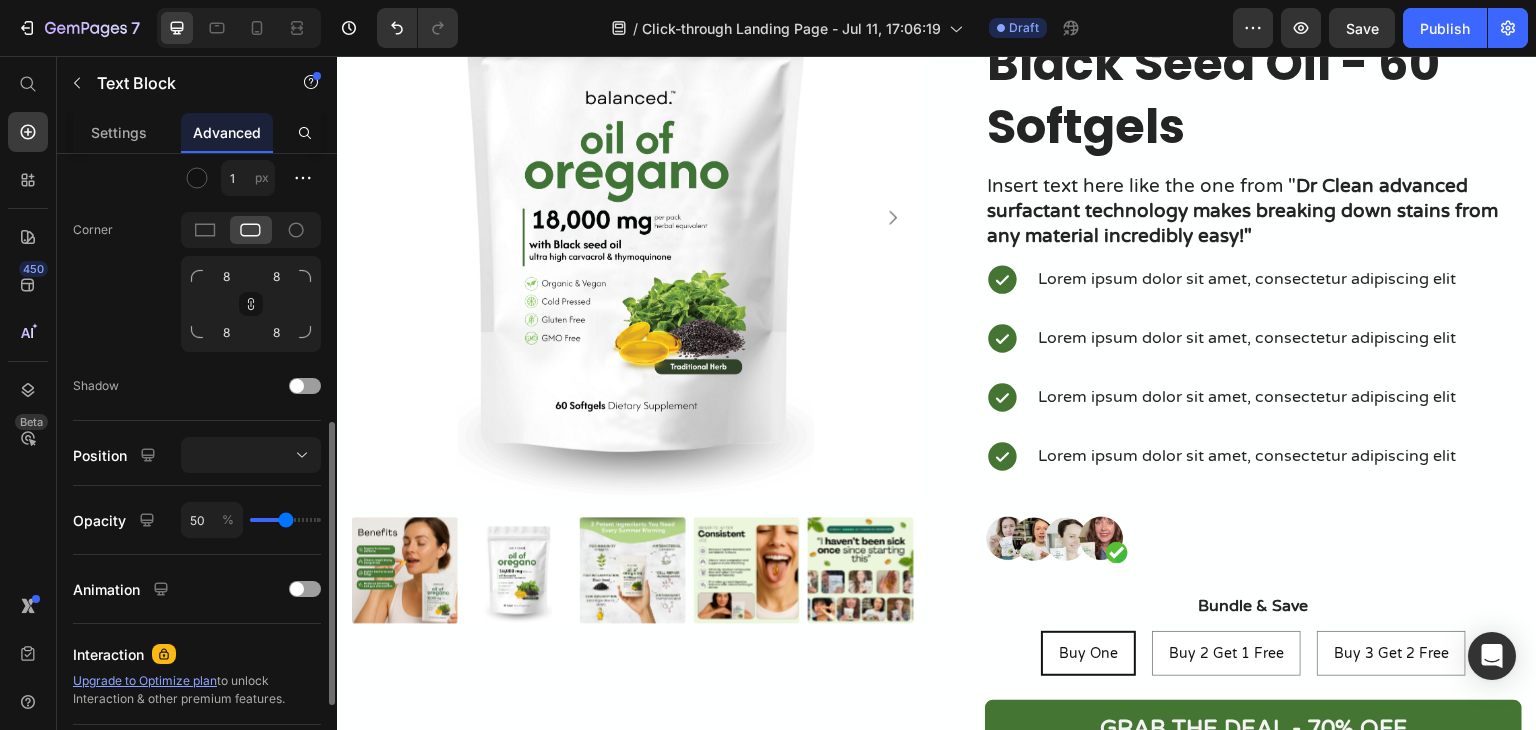 type on "52" 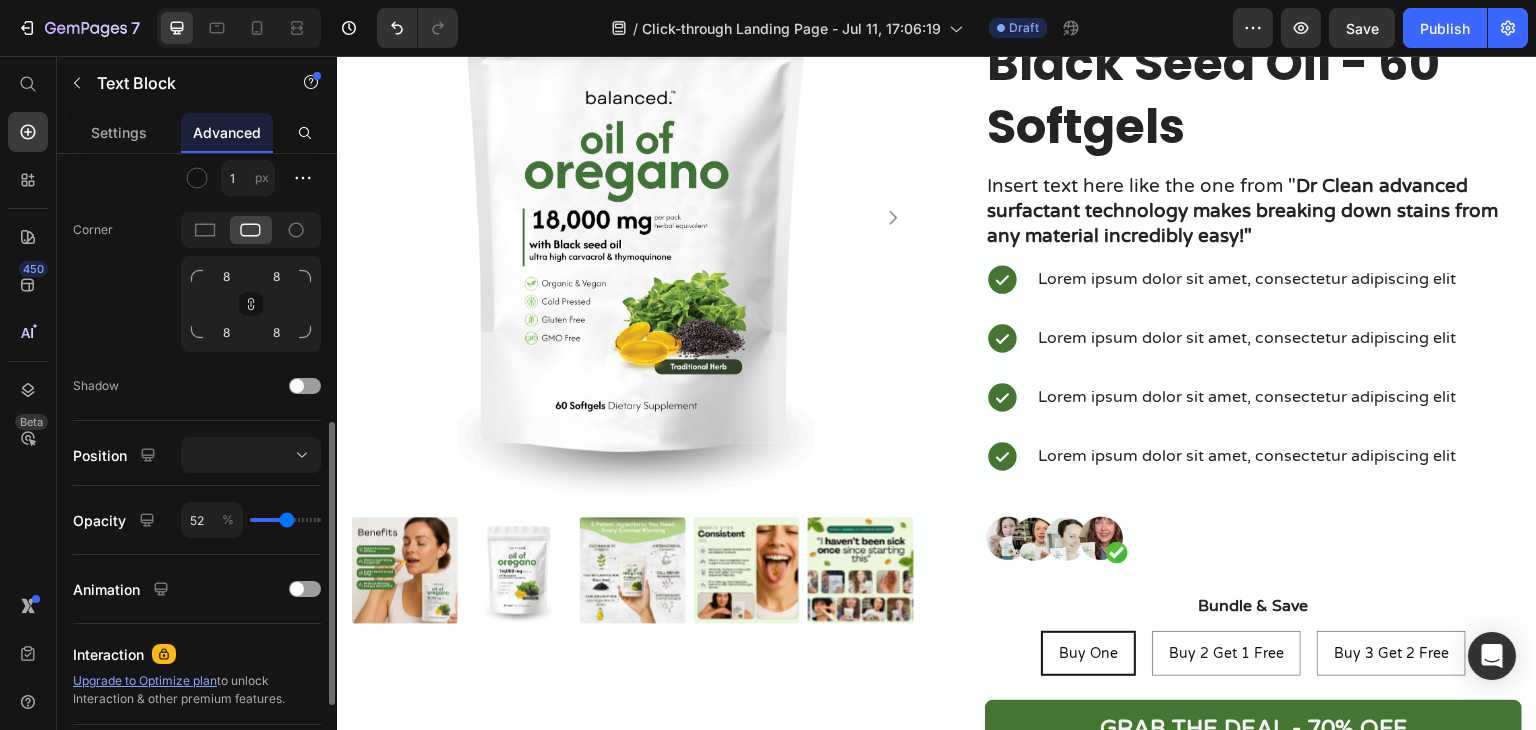 type on "57" 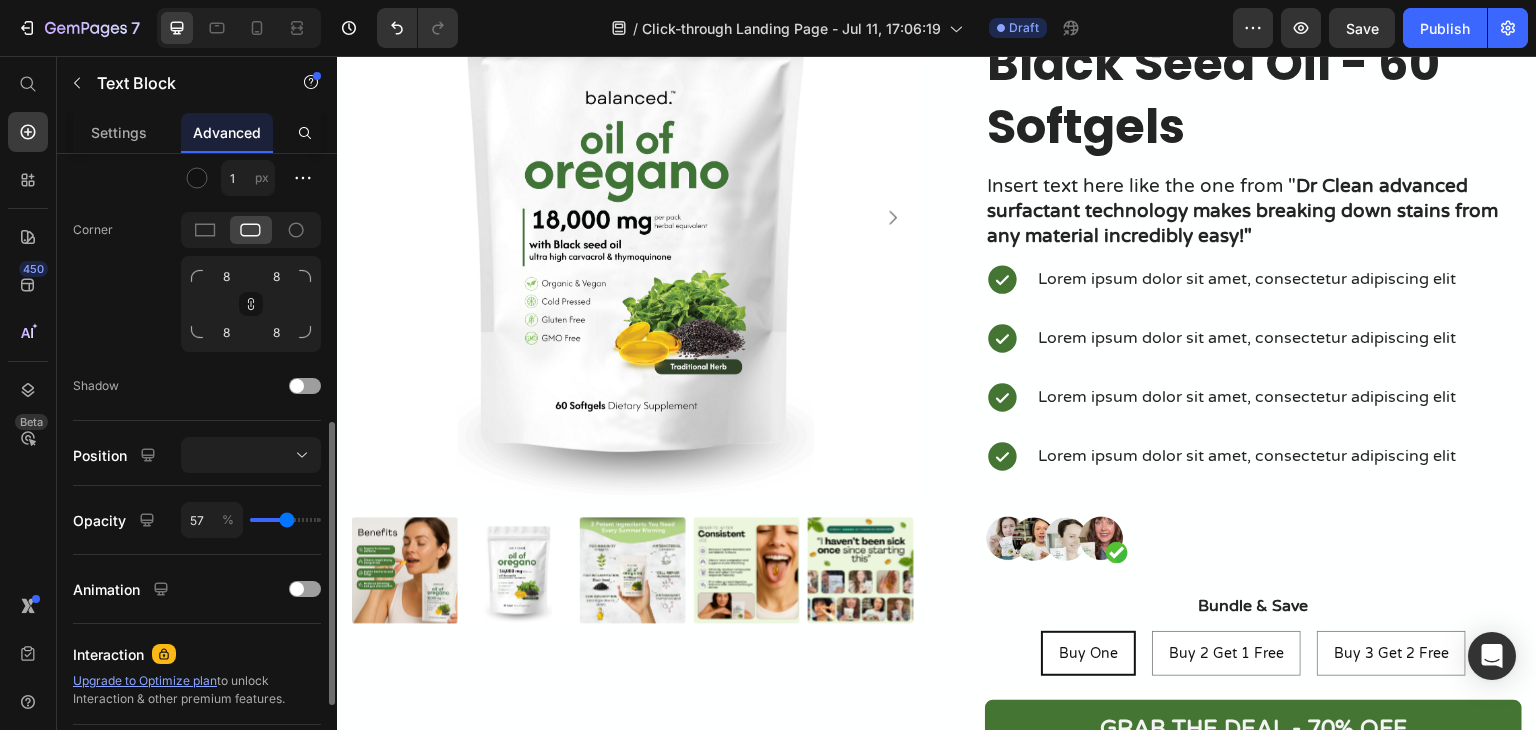 type on "57" 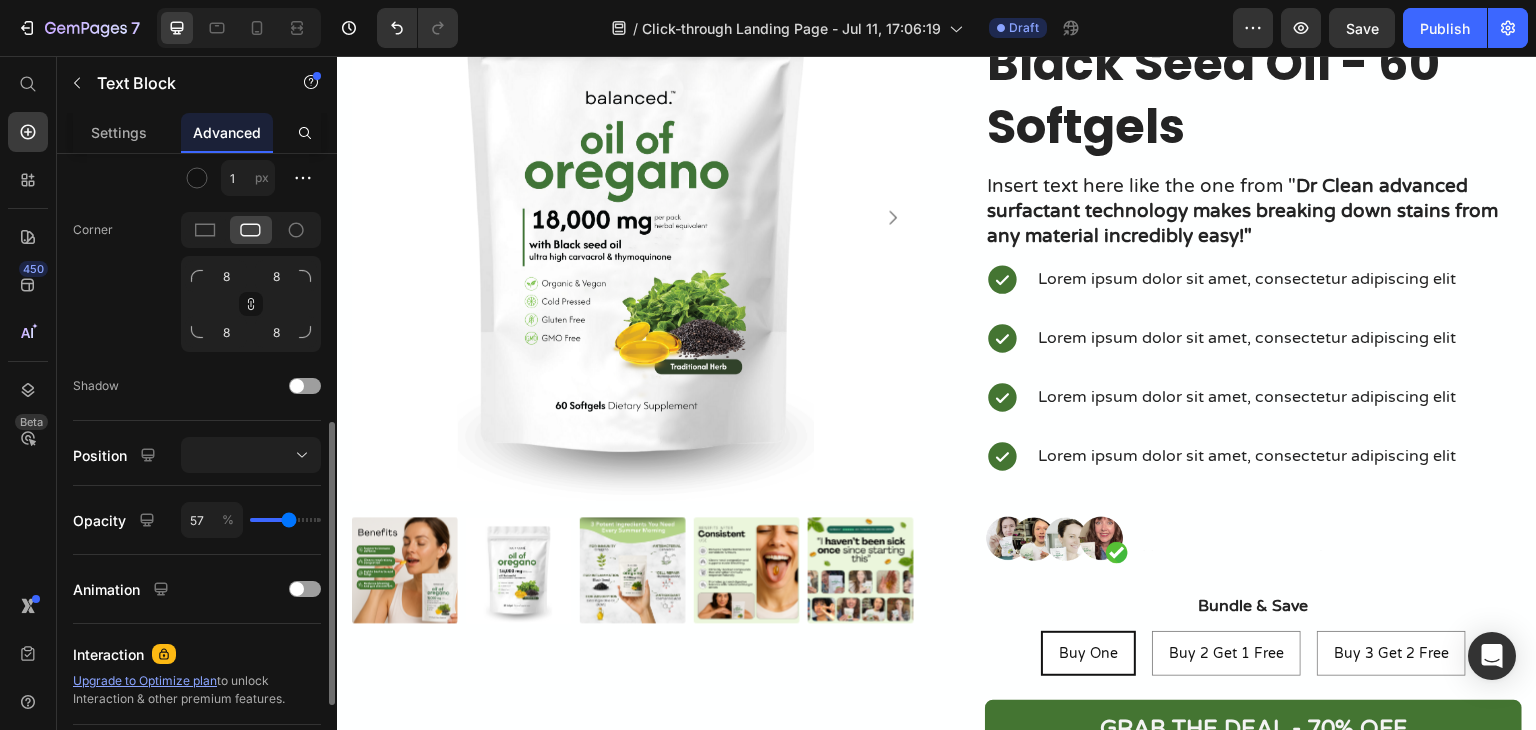 type on "75" 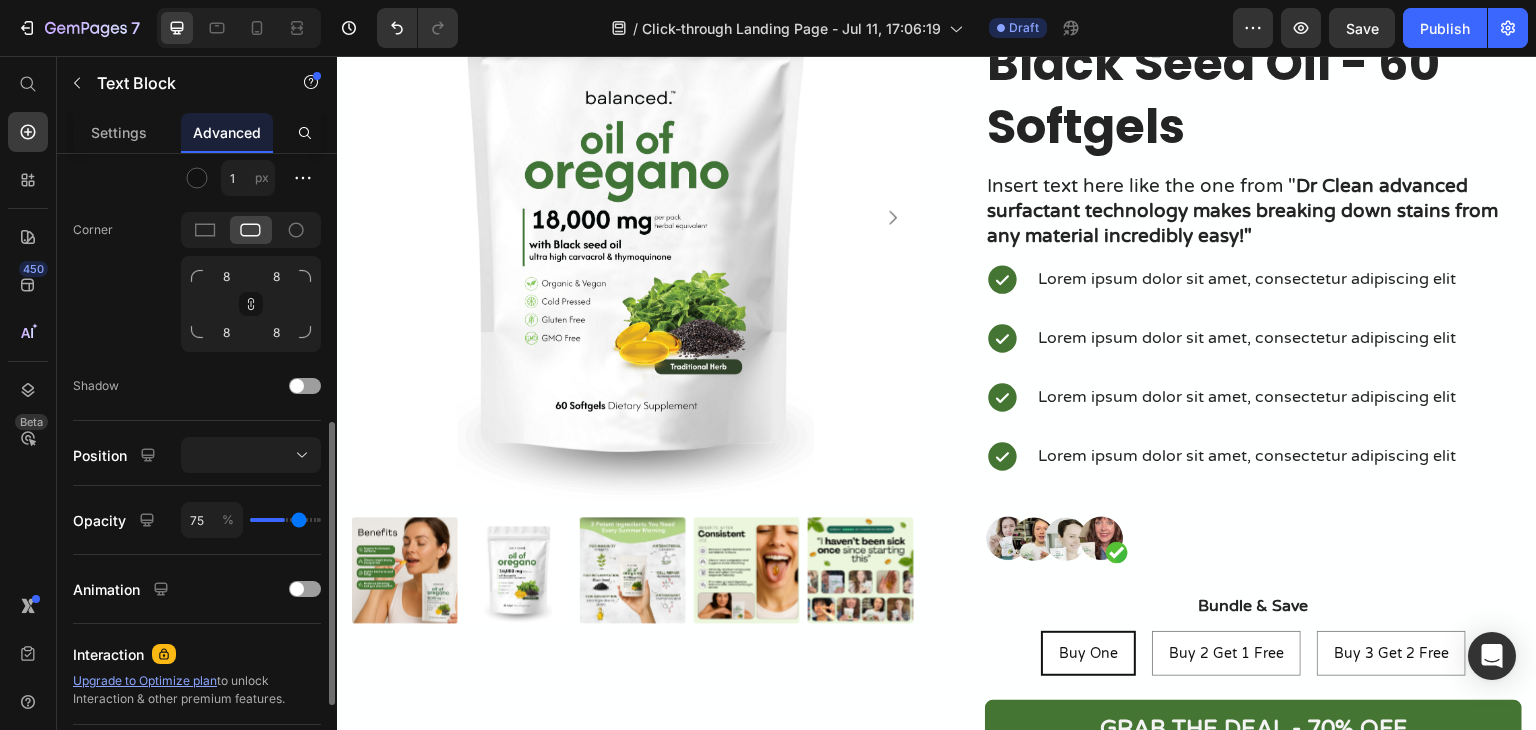 type on "100" 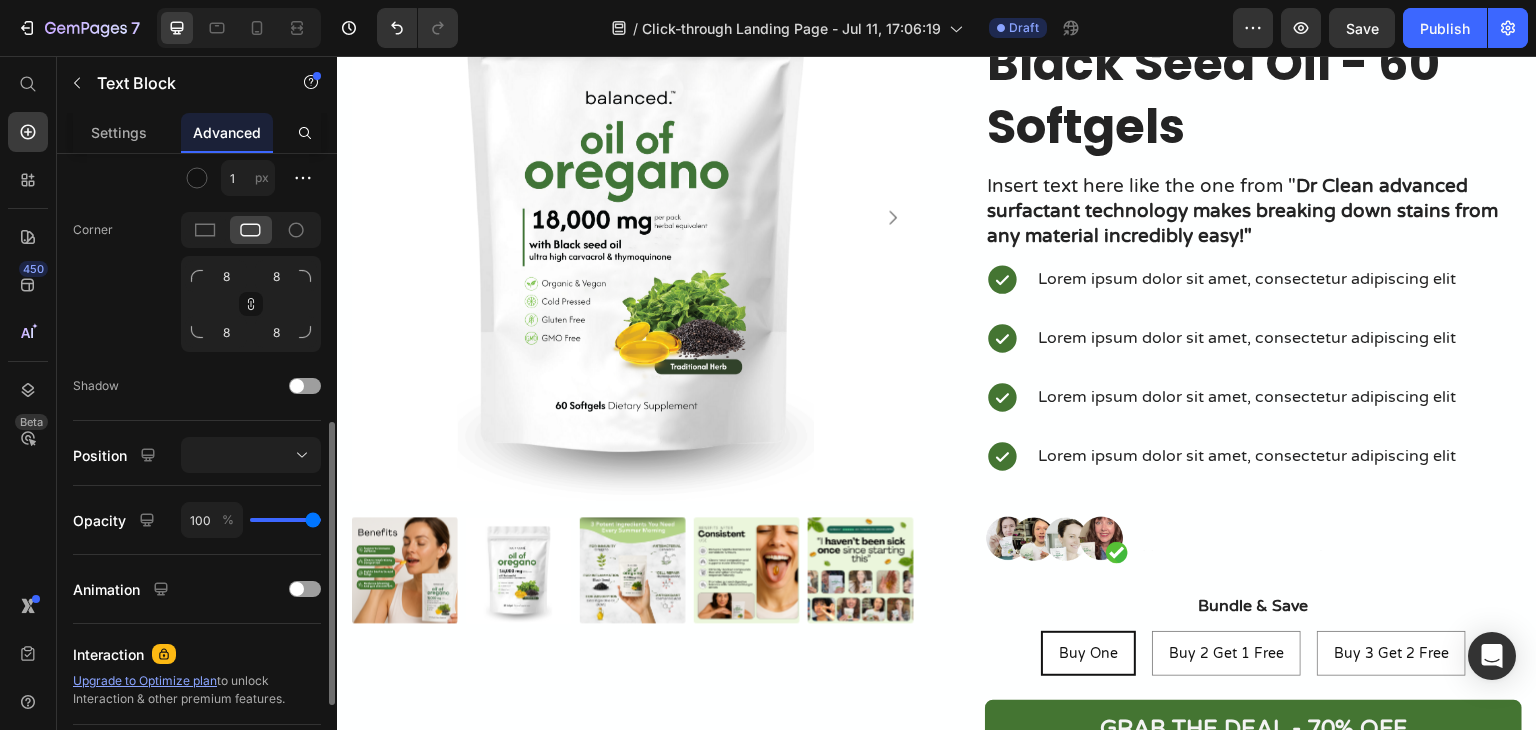 drag, startPoint x: 308, startPoint y: 521, endPoint x: 7, endPoint y: 409, distance: 321.16196 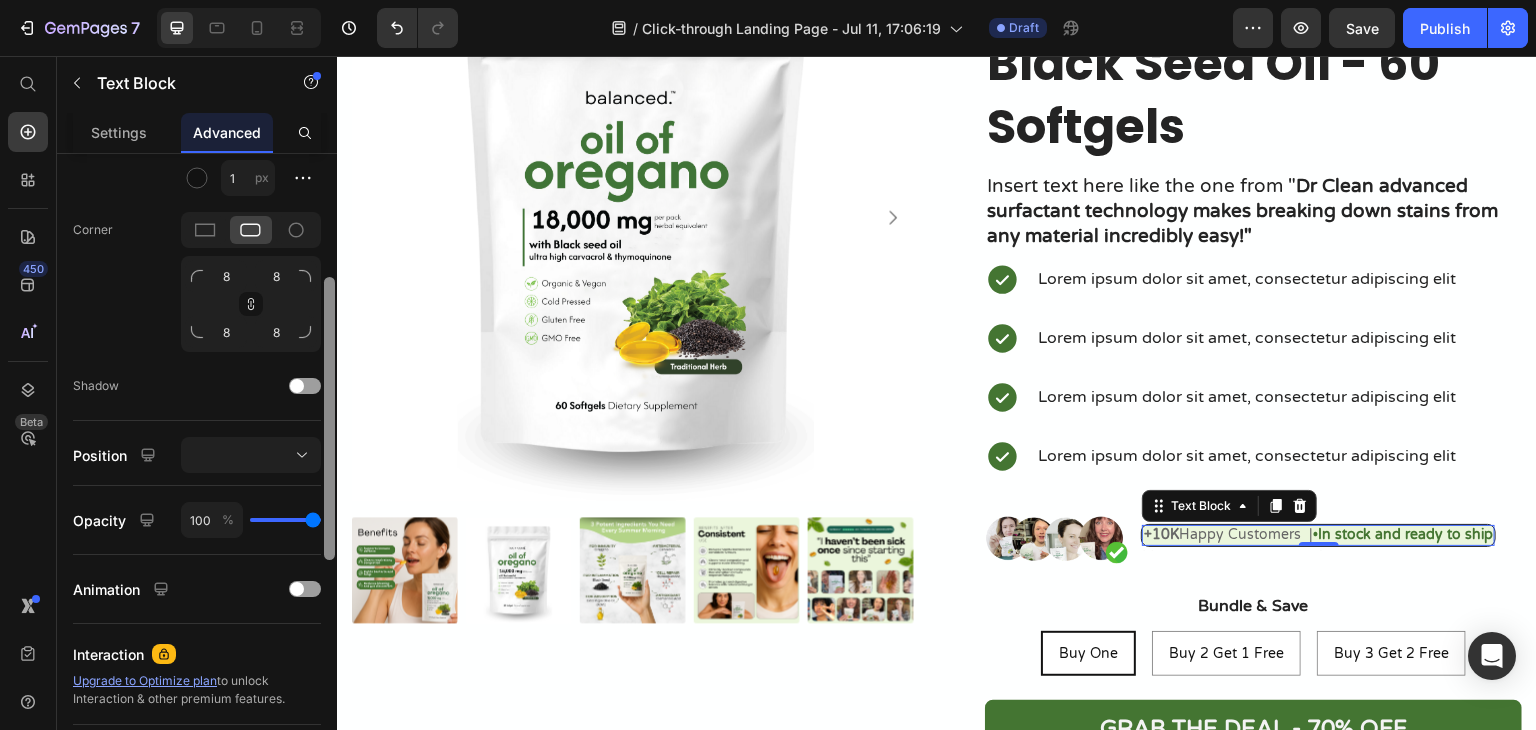 scroll, scrollTop: 400, scrollLeft: 0, axis: vertical 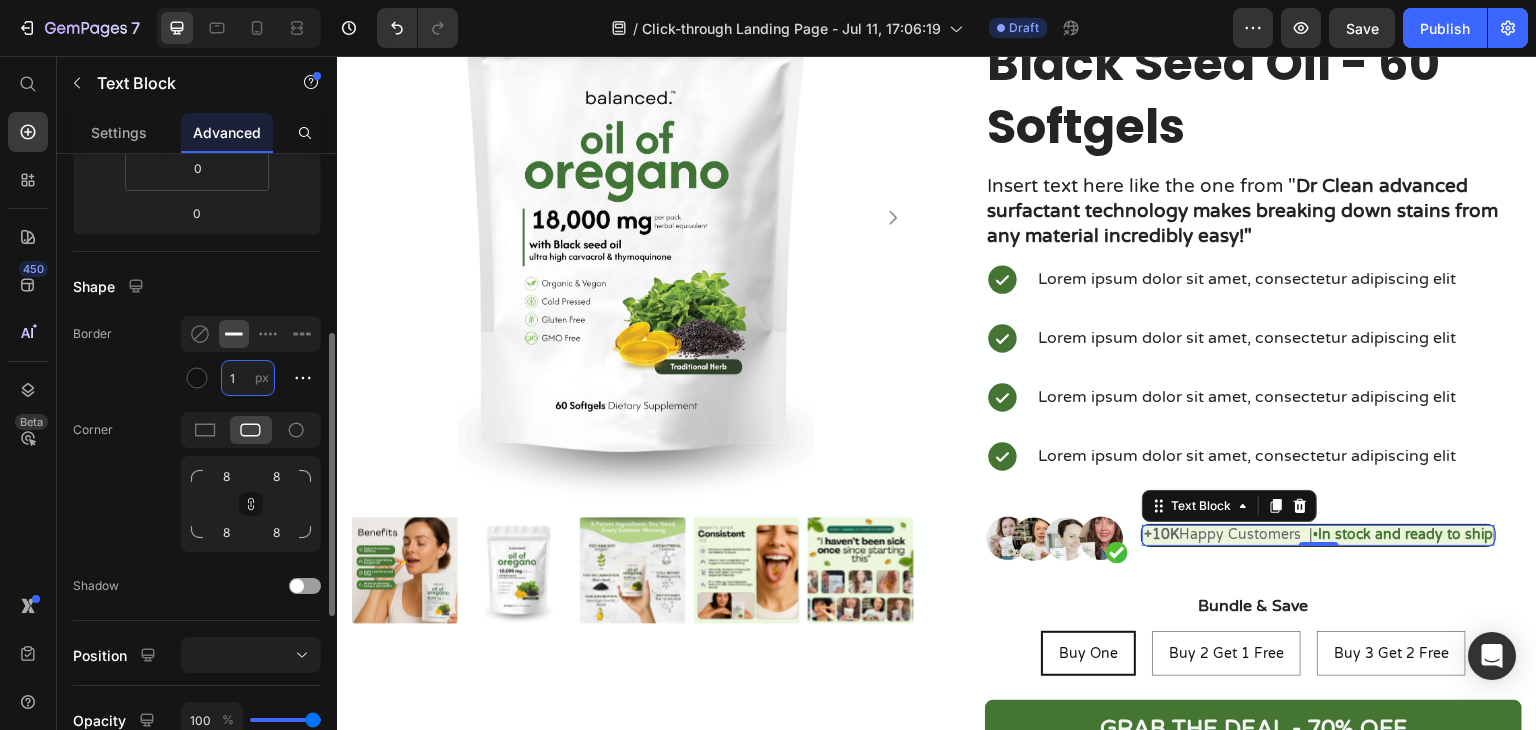 click on "1" at bounding box center [248, 378] 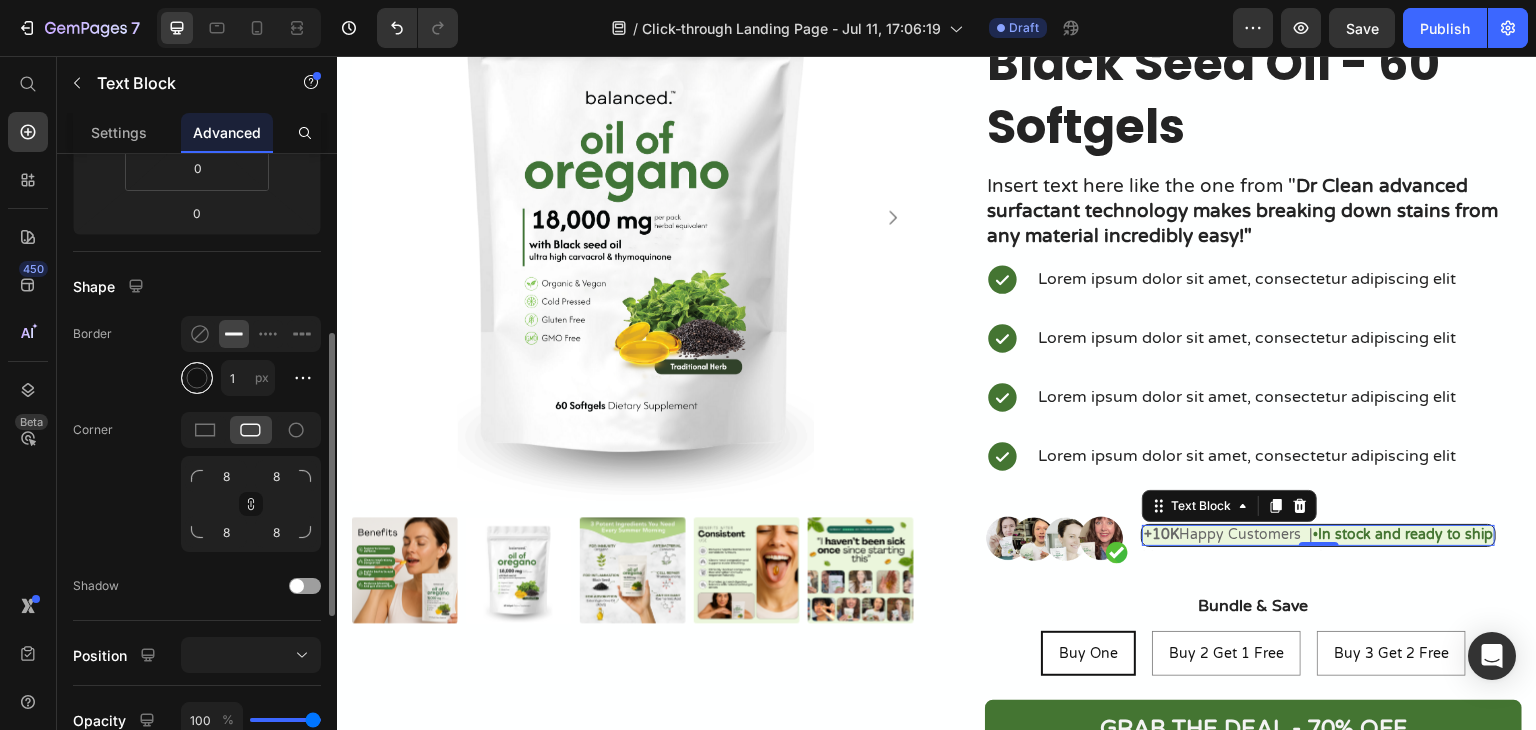 click at bounding box center [197, 378] 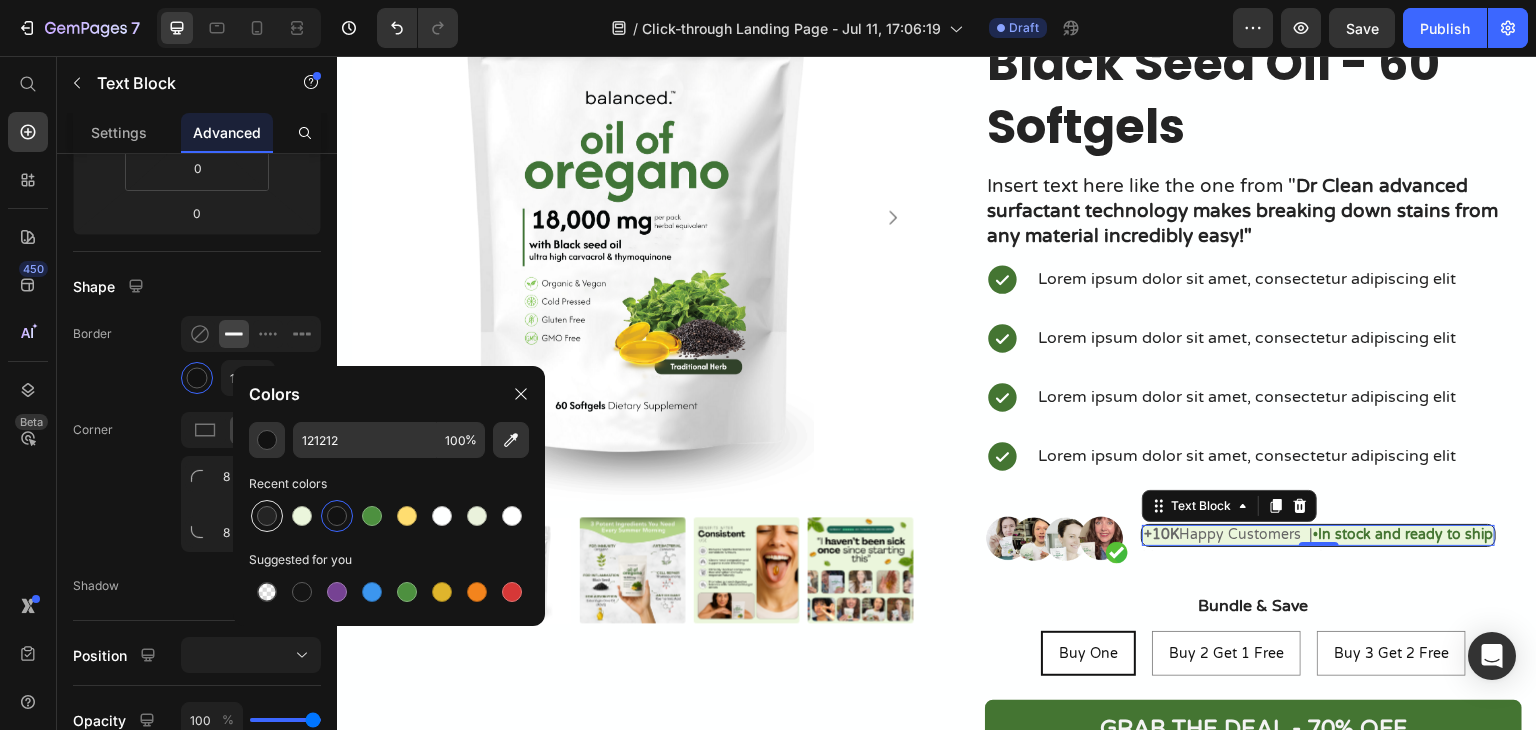 click at bounding box center [267, 516] 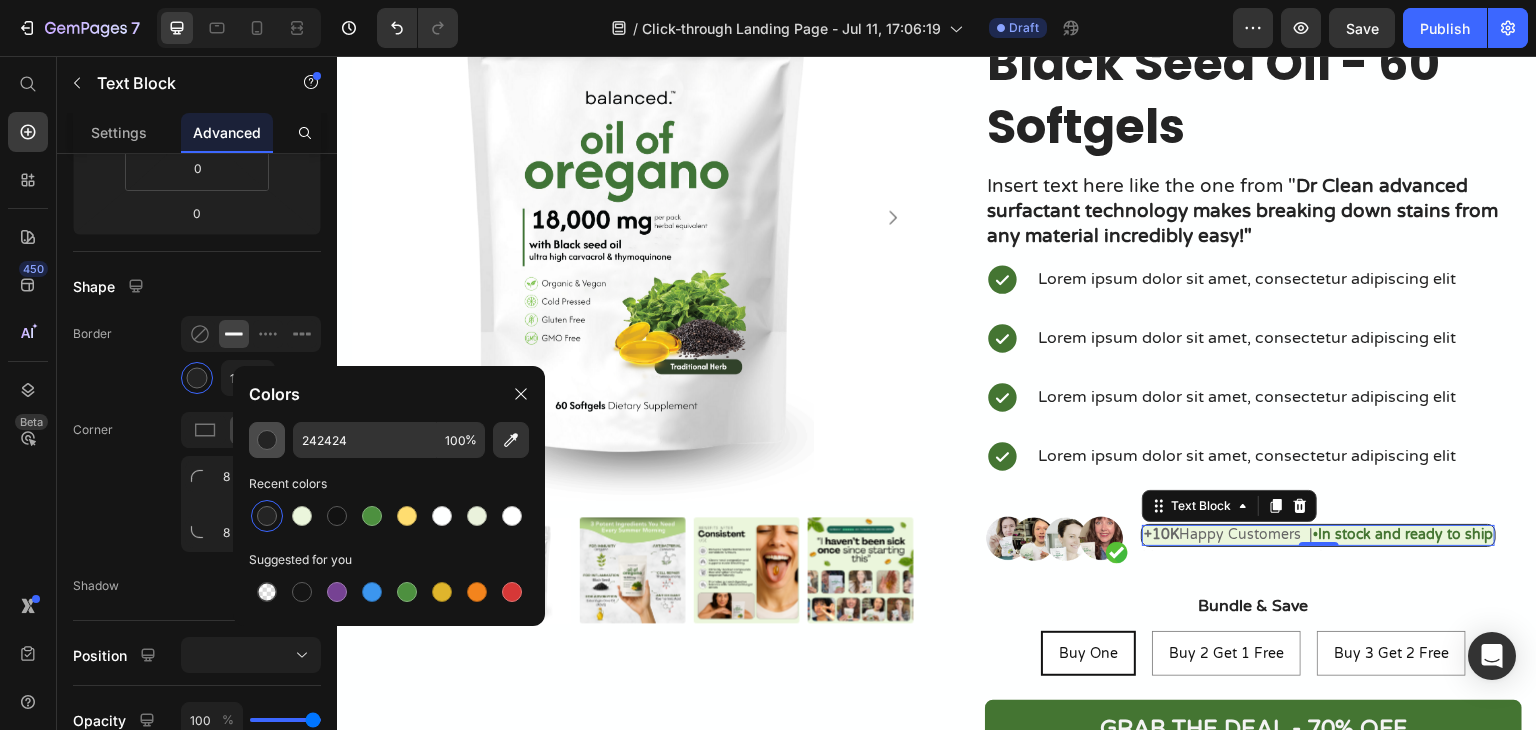 click at bounding box center (267, 440) 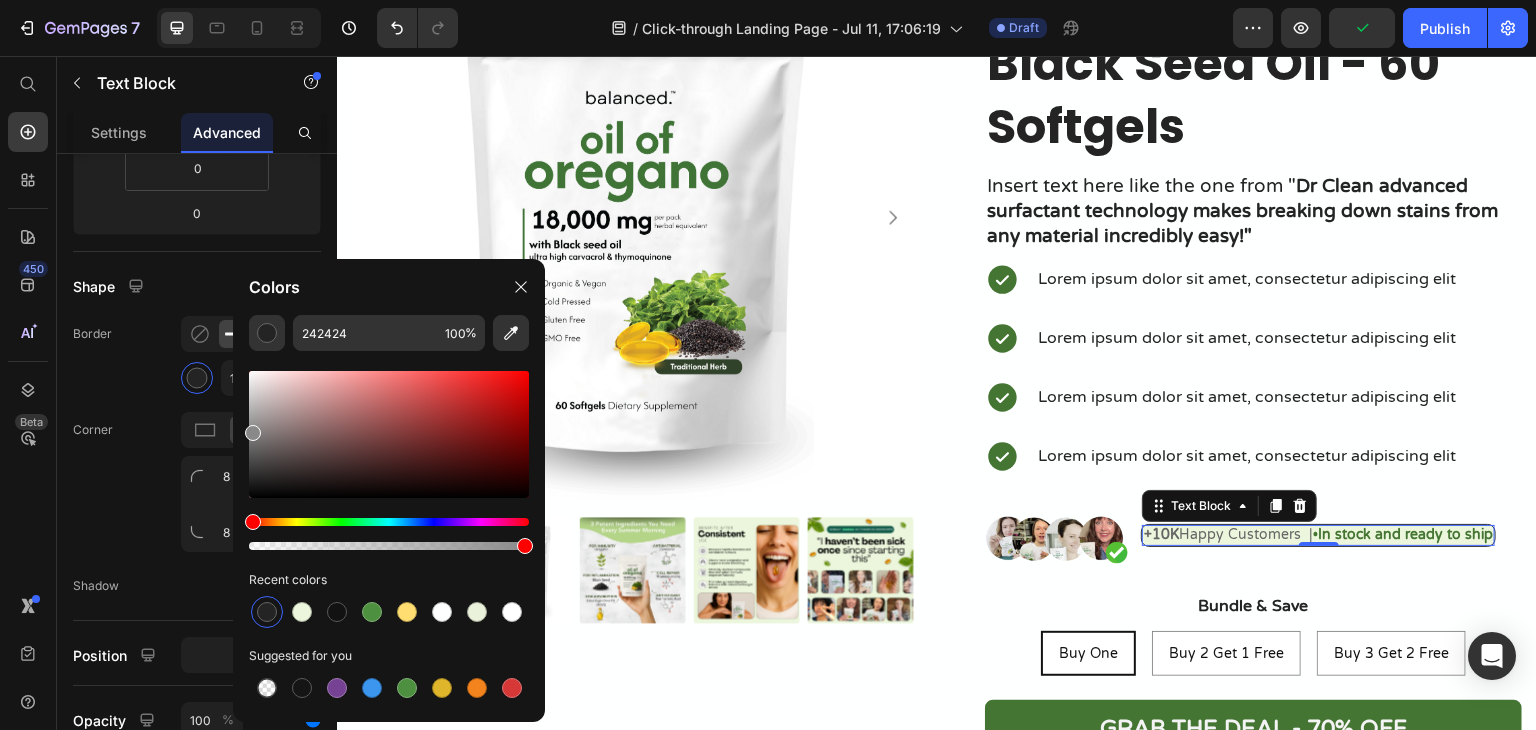 type on "898989" 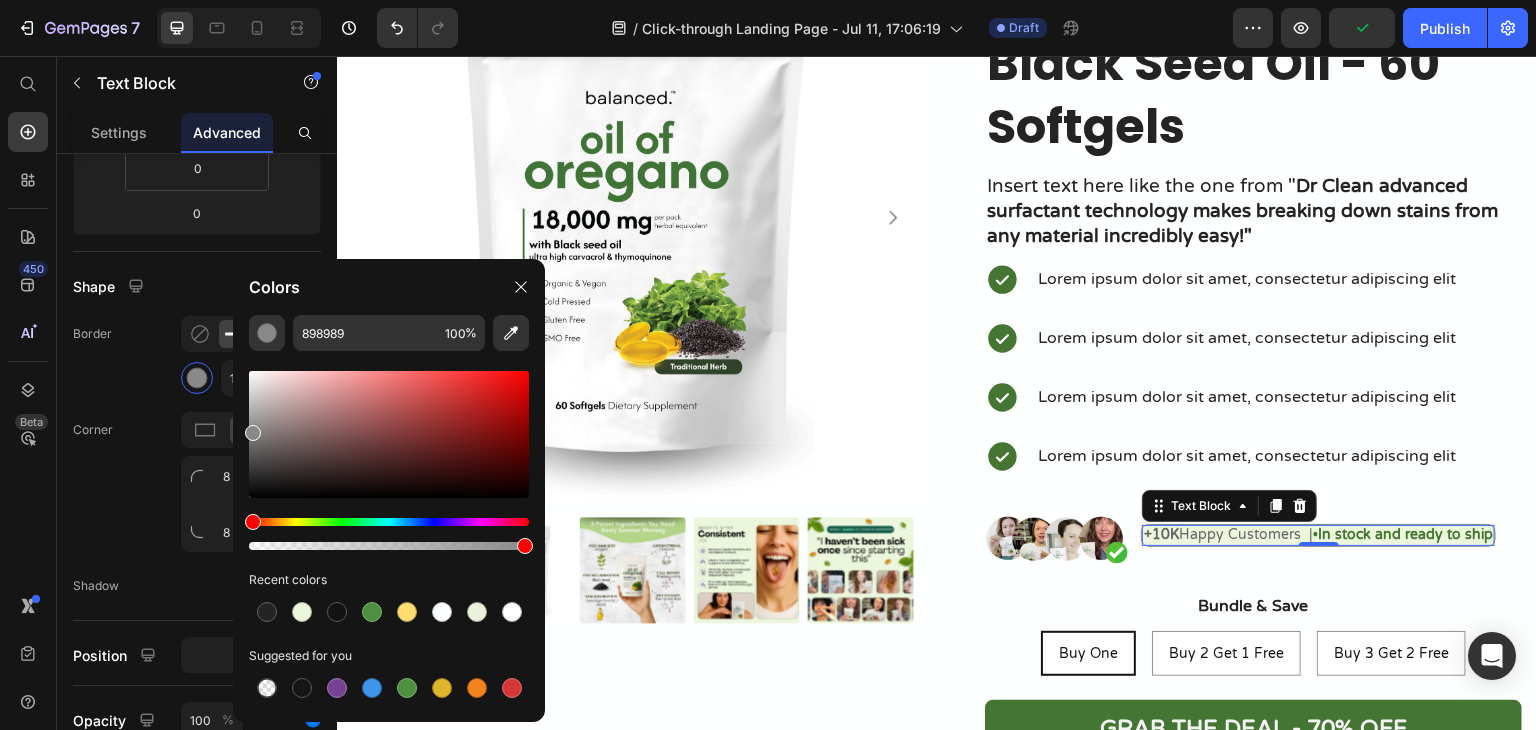 drag, startPoint x: 256, startPoint y: 481, endPoint x: 245, endPoint y: 429, distance: 53.15073 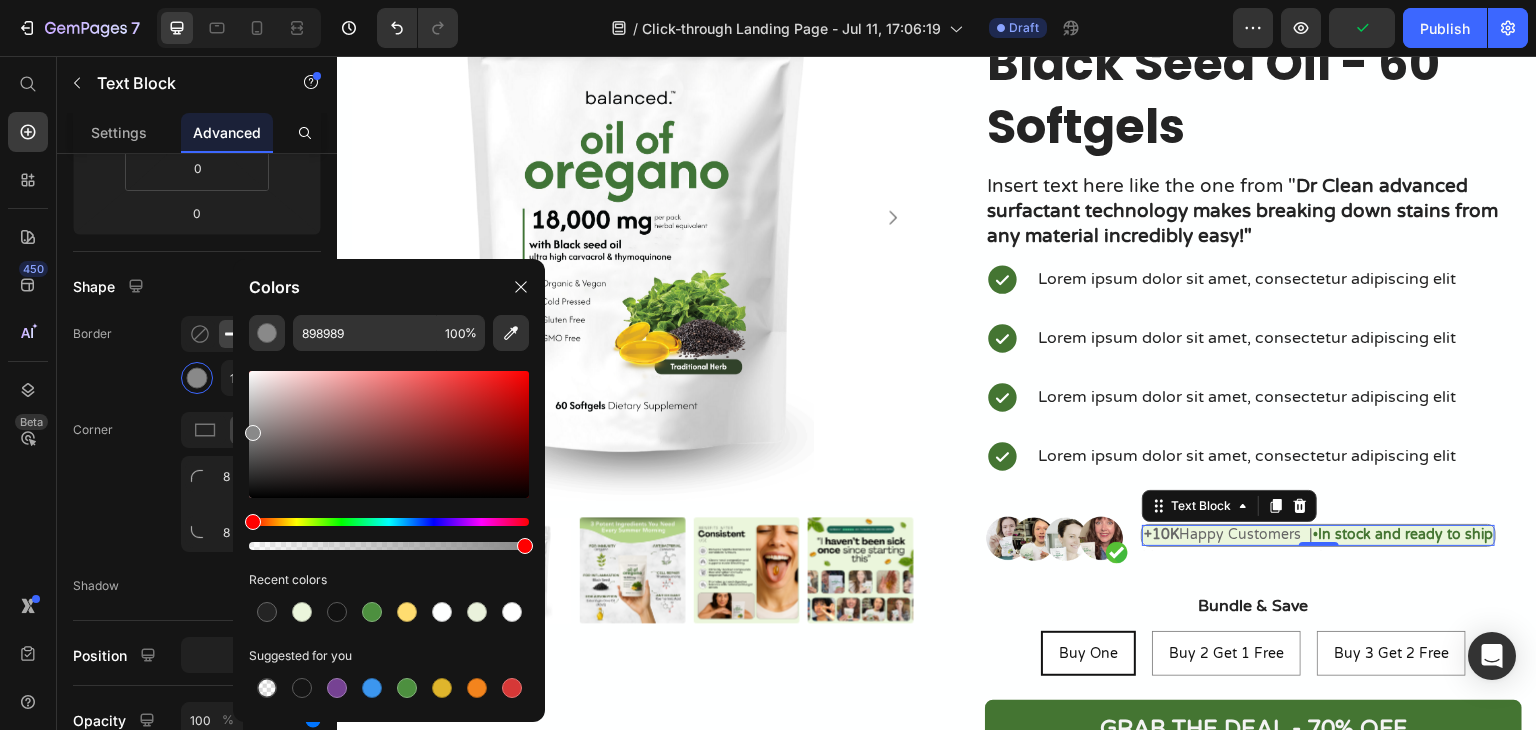 click at bounding box center (253, 433) 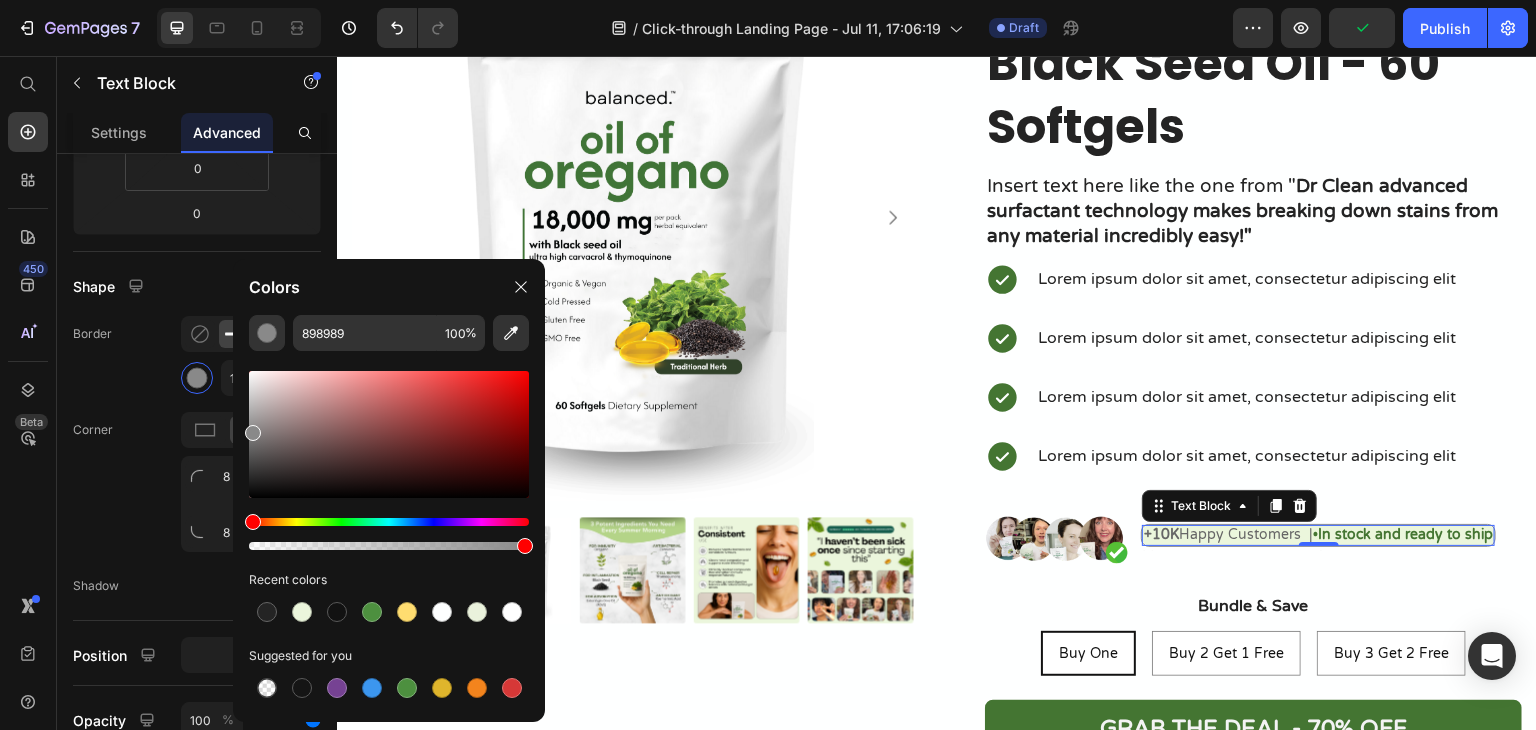 click on "Border 1 px" 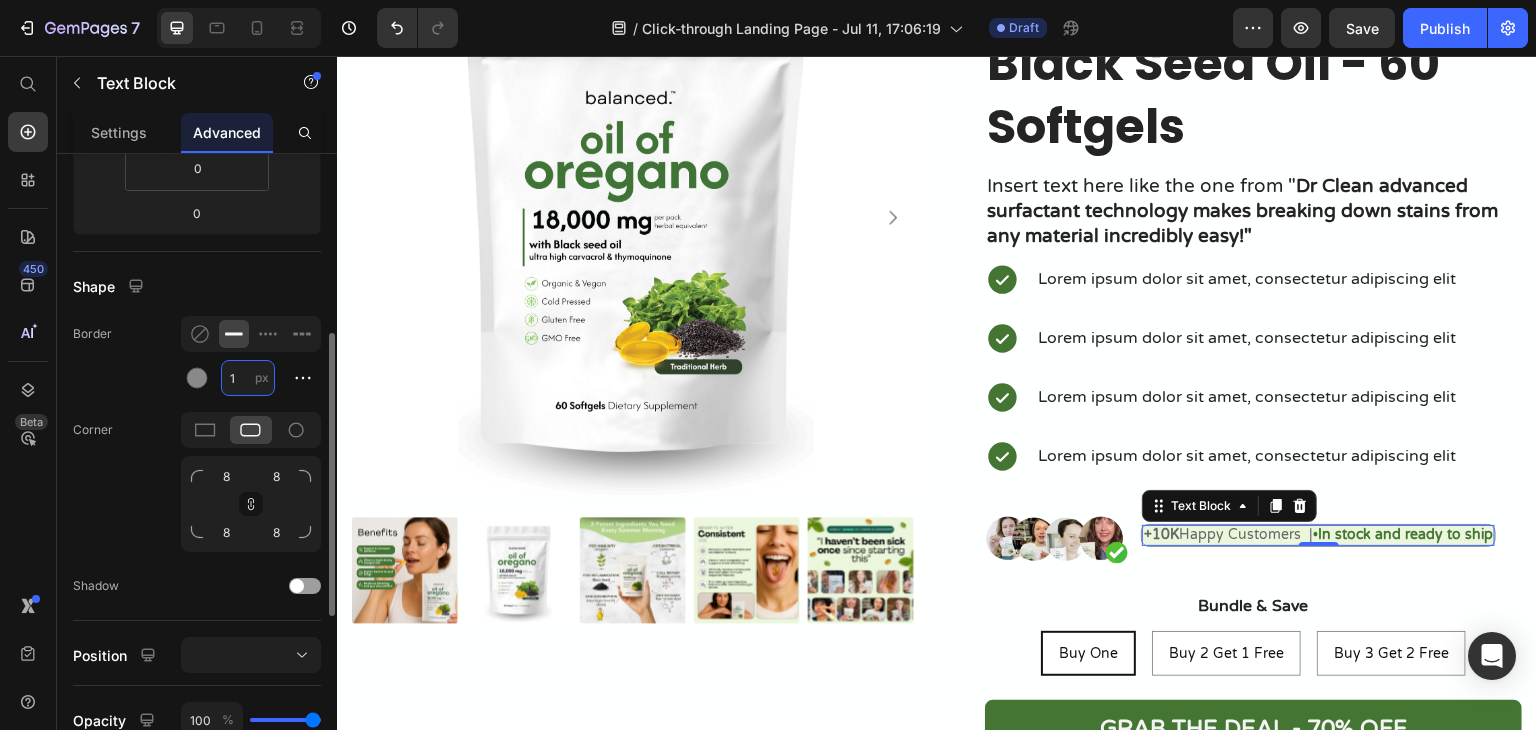 click on "1" at bounding box center [248, 378] 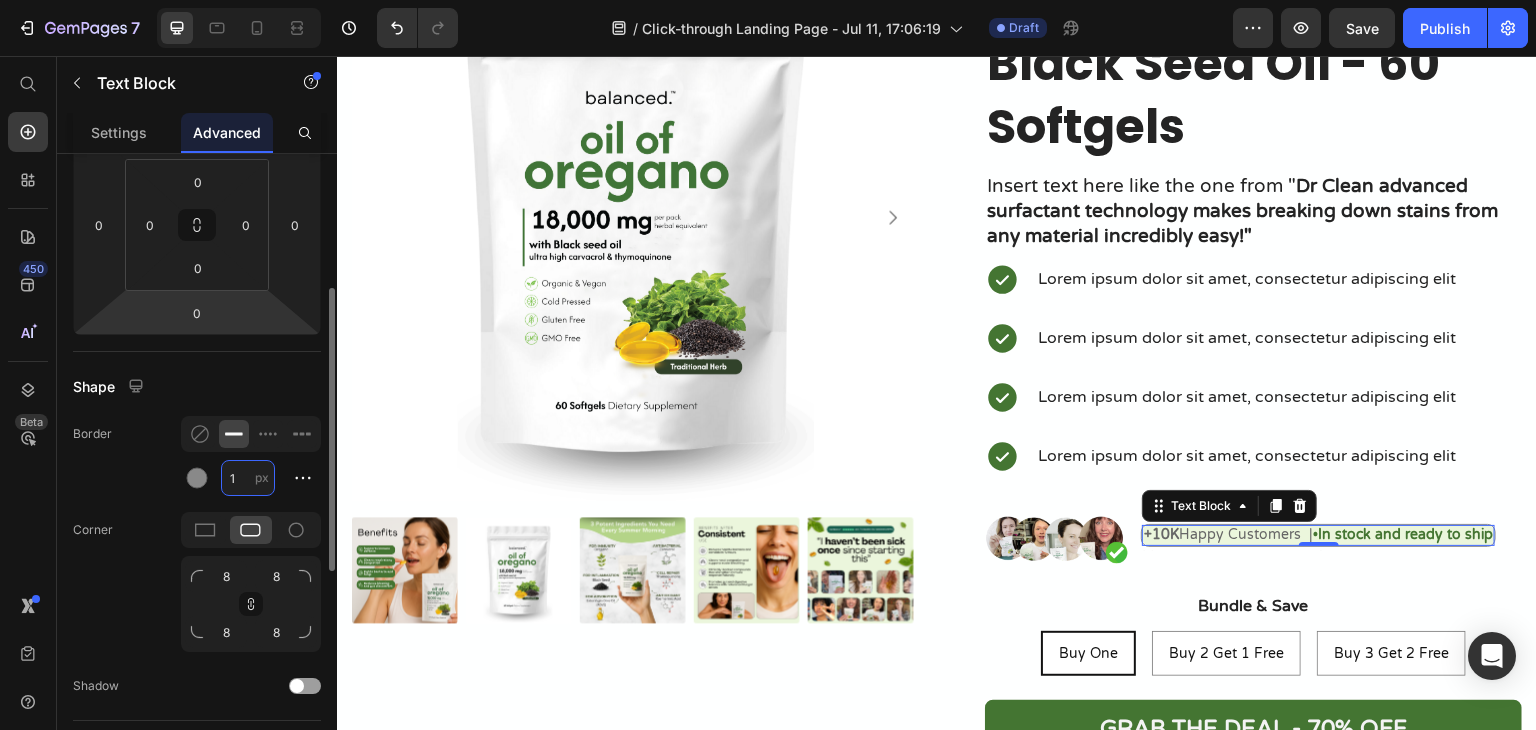 scroll, scrollTop: 100, scrollLeft: 0, axis: vertical 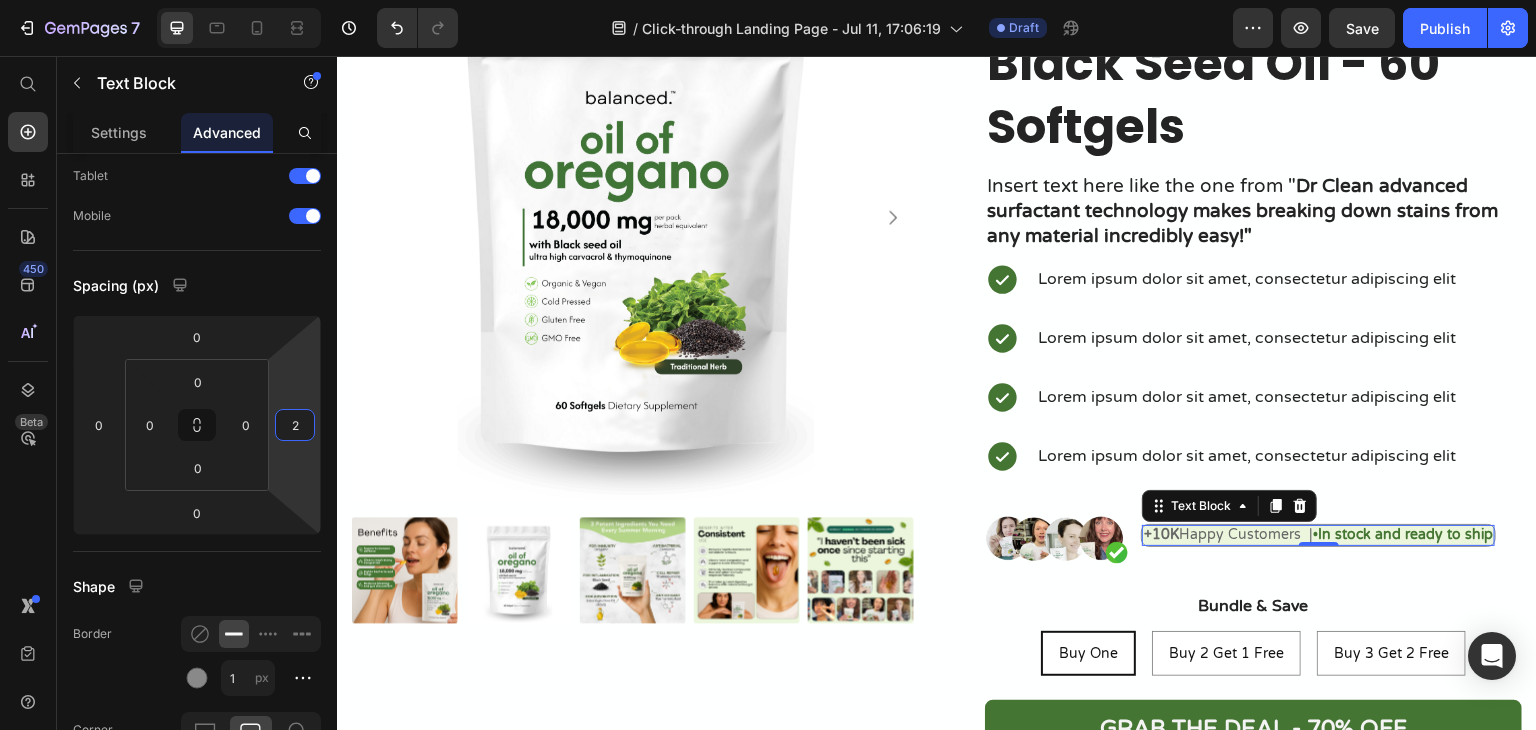 drag, startPoint x: 310, startPoint y: 381, endPoint x: 322, endPoint y: 380, distance: 12.0415945 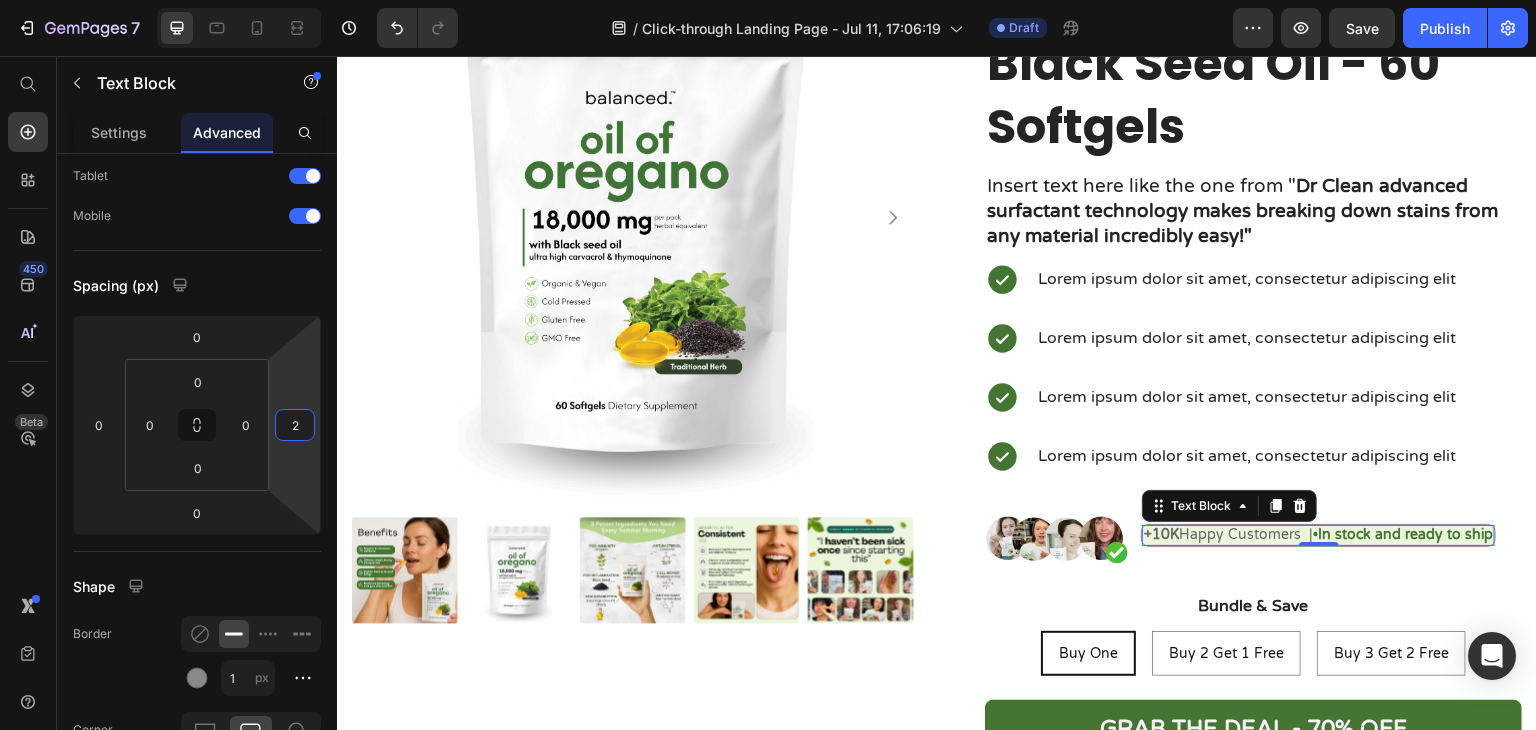 click on "7  Version history  /  Click-through Landing Page - Jul 11, 17:06:19 Draft Preview  Save   Publish  450 Beta Start with Sections Elements Hero Section Product Detail Brands Trusted Badges Guarantee Product Breakdown How to use Testimonials Compare Bundle FAQs Social Proof Brand Story Product List Collection Blog List Contact Sticky Add to Cart Custom Footer Browse Library 450 Layout
Row
Row
Row
Row Text
Heading
Text Block Button
Button
Button
Sticky Back to top Media
Image" at bounding box center [768, 0] 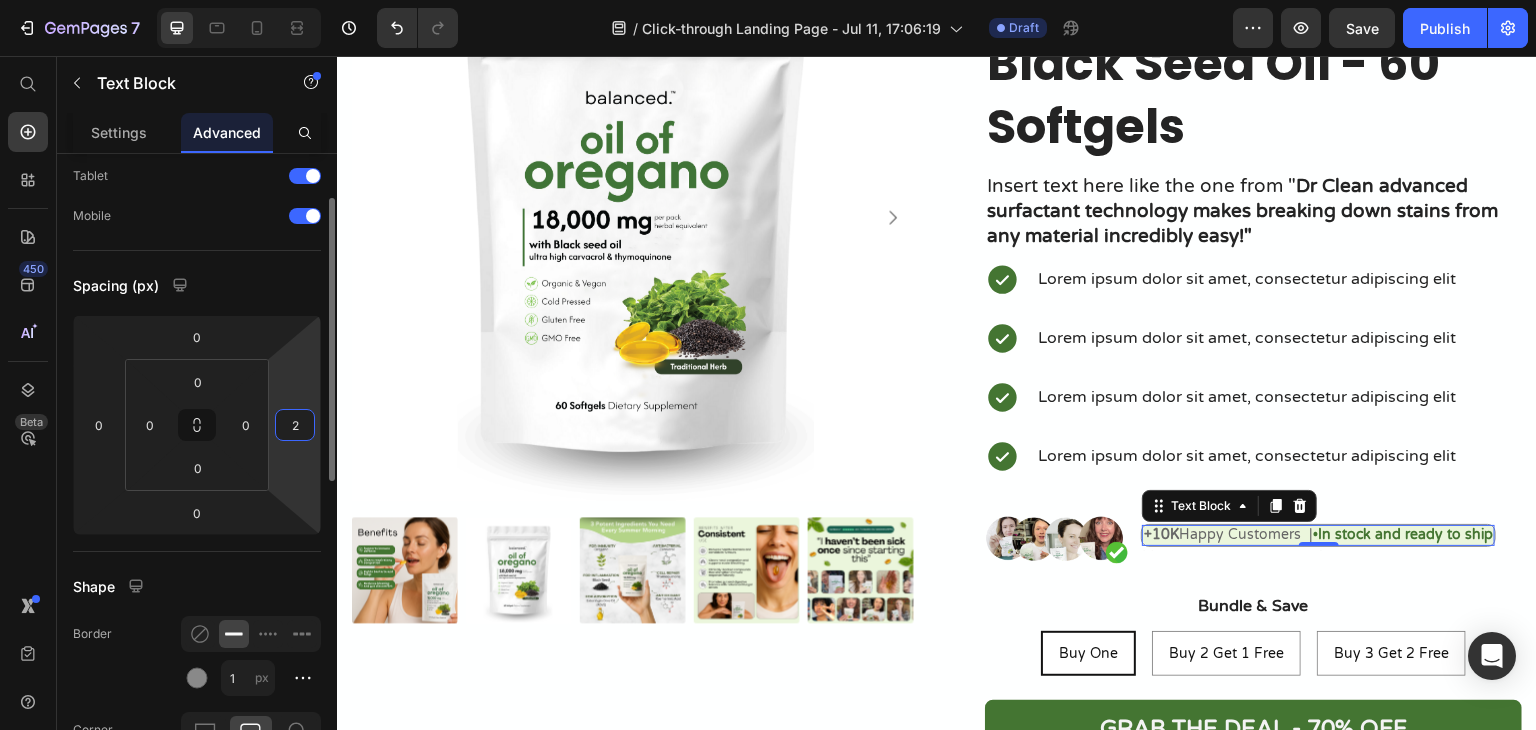 click on "2" at bounding box center (295, 425) 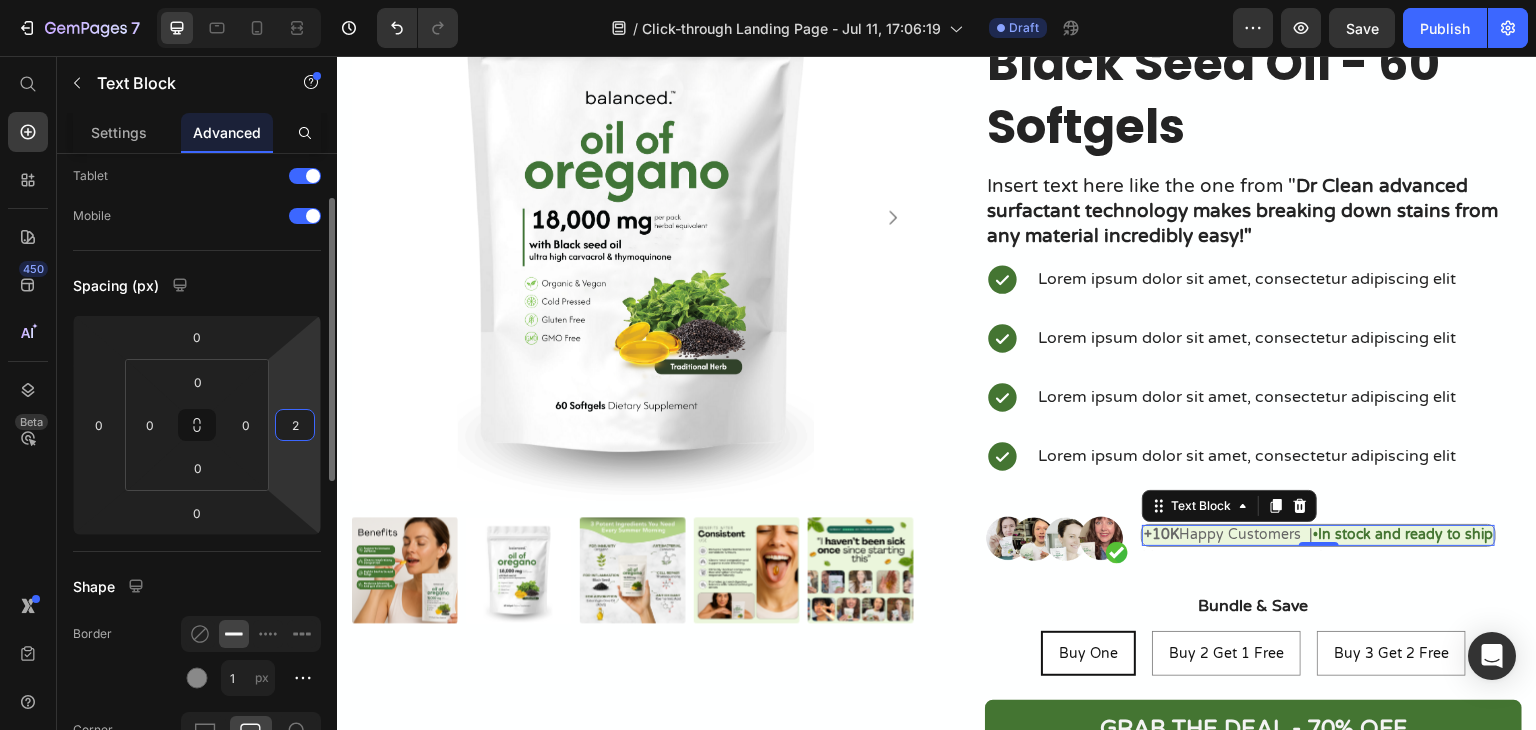 click on "2" at bounding box center [295, 425] 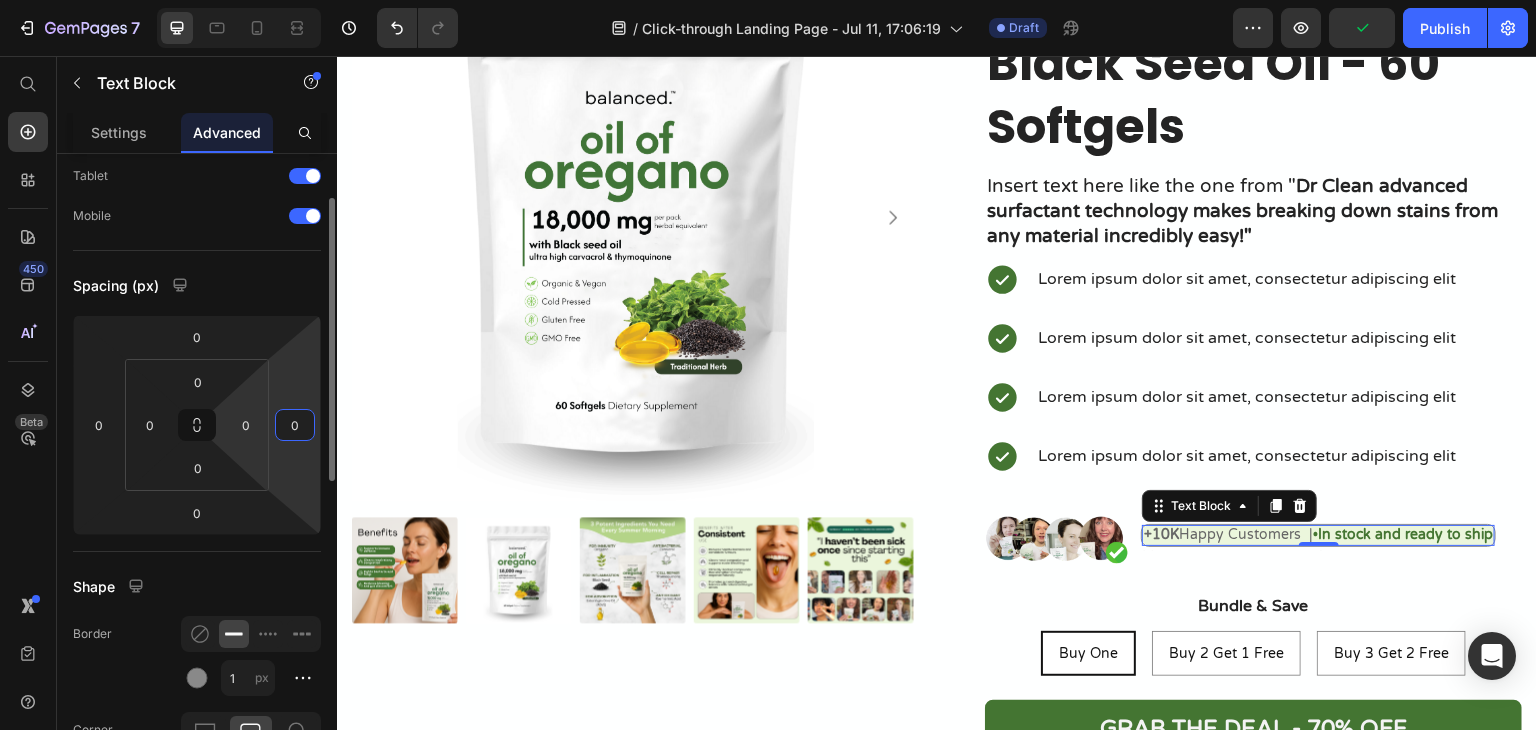 type on "0" 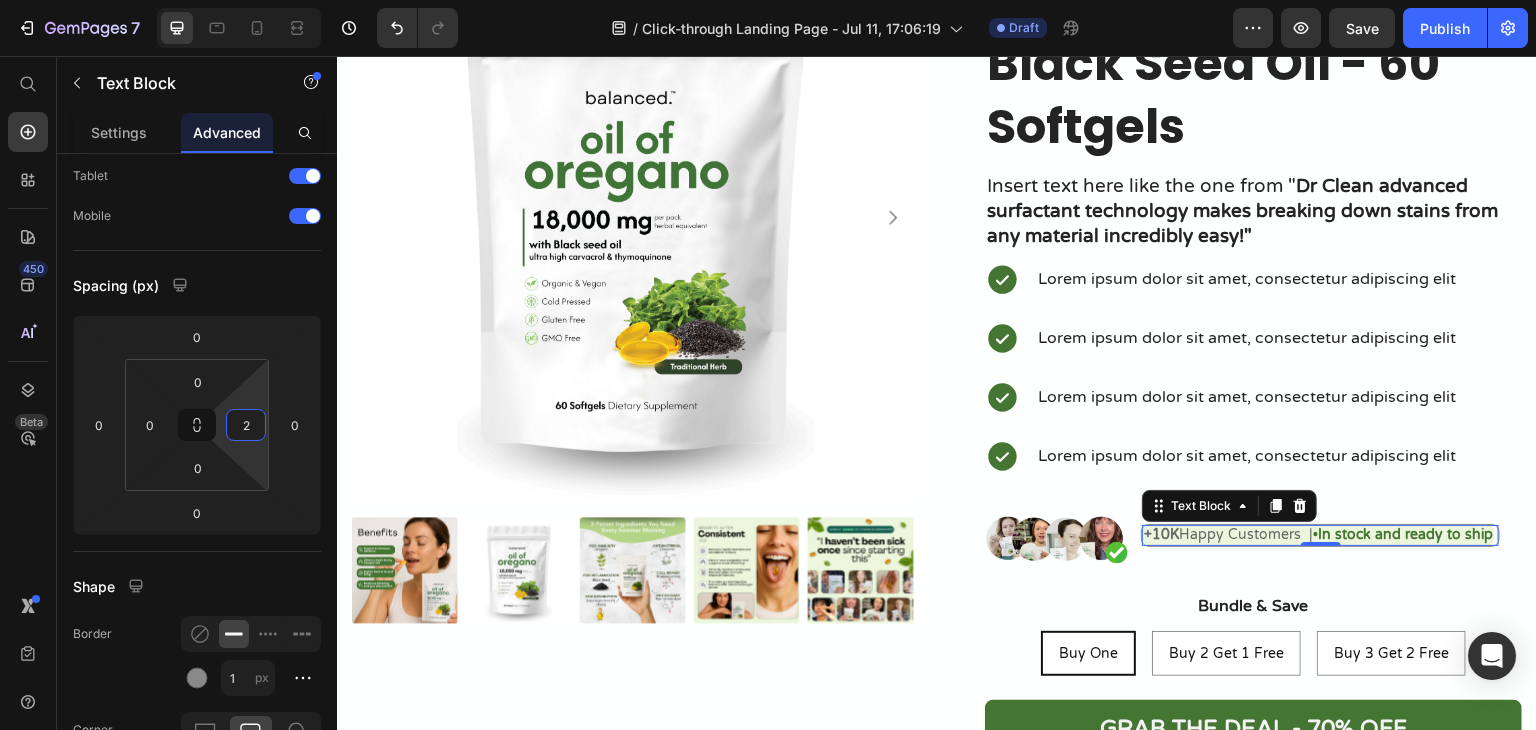 type on "0" 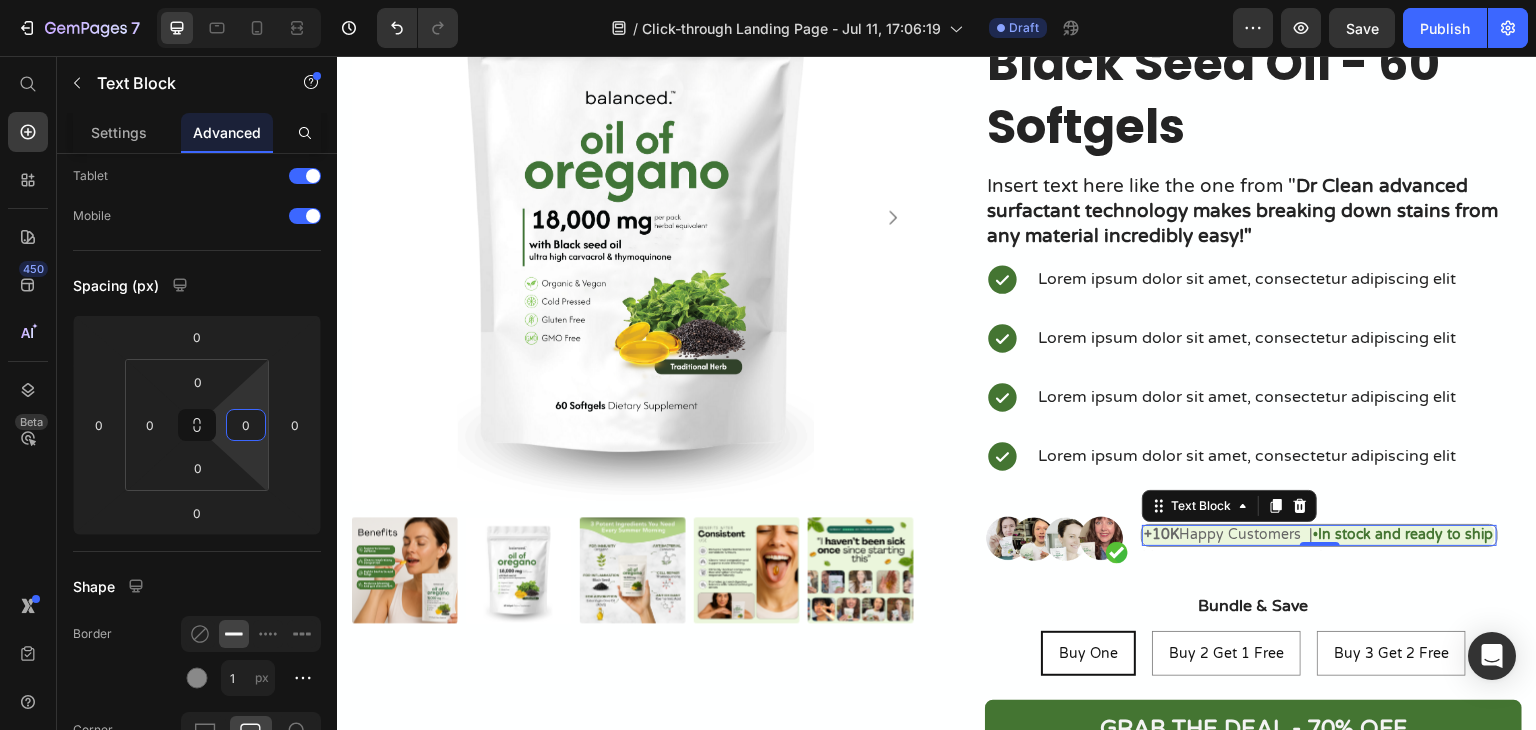 click on "7  Version history  /  Click-through Landing Page - Jul 11, 17:06:19 Draft Preview  Save   Publish  450 Beta Start with Sections Elements Hero Section Product Detail Brands Trusted Badges Guarantee Product Breakdown How to use Testimonials Compare Bundle FAQs Social Proof Brand Story Product List Collection Blog List Contact Sticky Add to Cart Custom Footer Browse Library 450 Layout
Row
Row
Row
Row Text
Heading
Text Block Button
Button
Button
Sticky Back to top Media
Image" at bounding box center [768, 0] 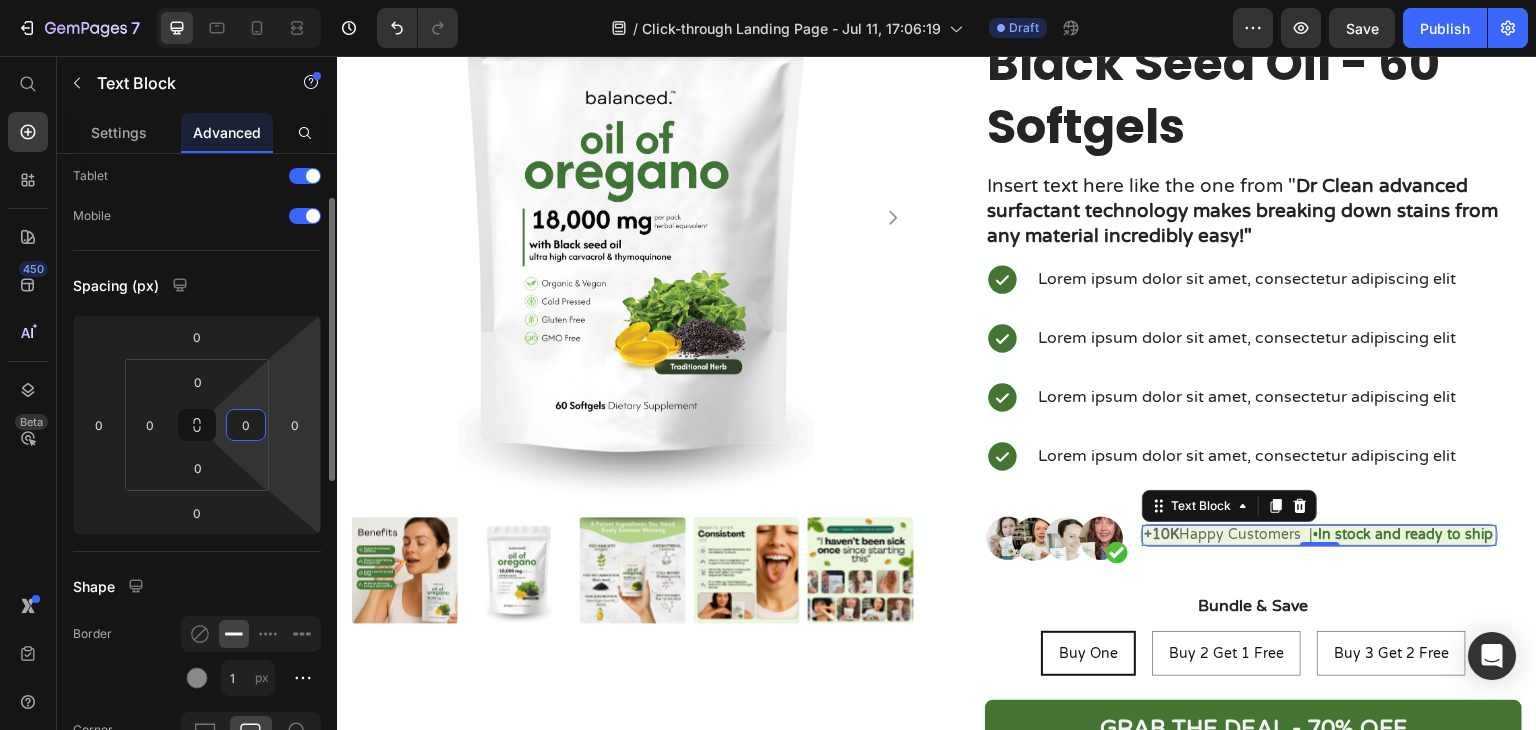 scroll, scrollTop: 300, scrollLeft: 0, axis: vertical 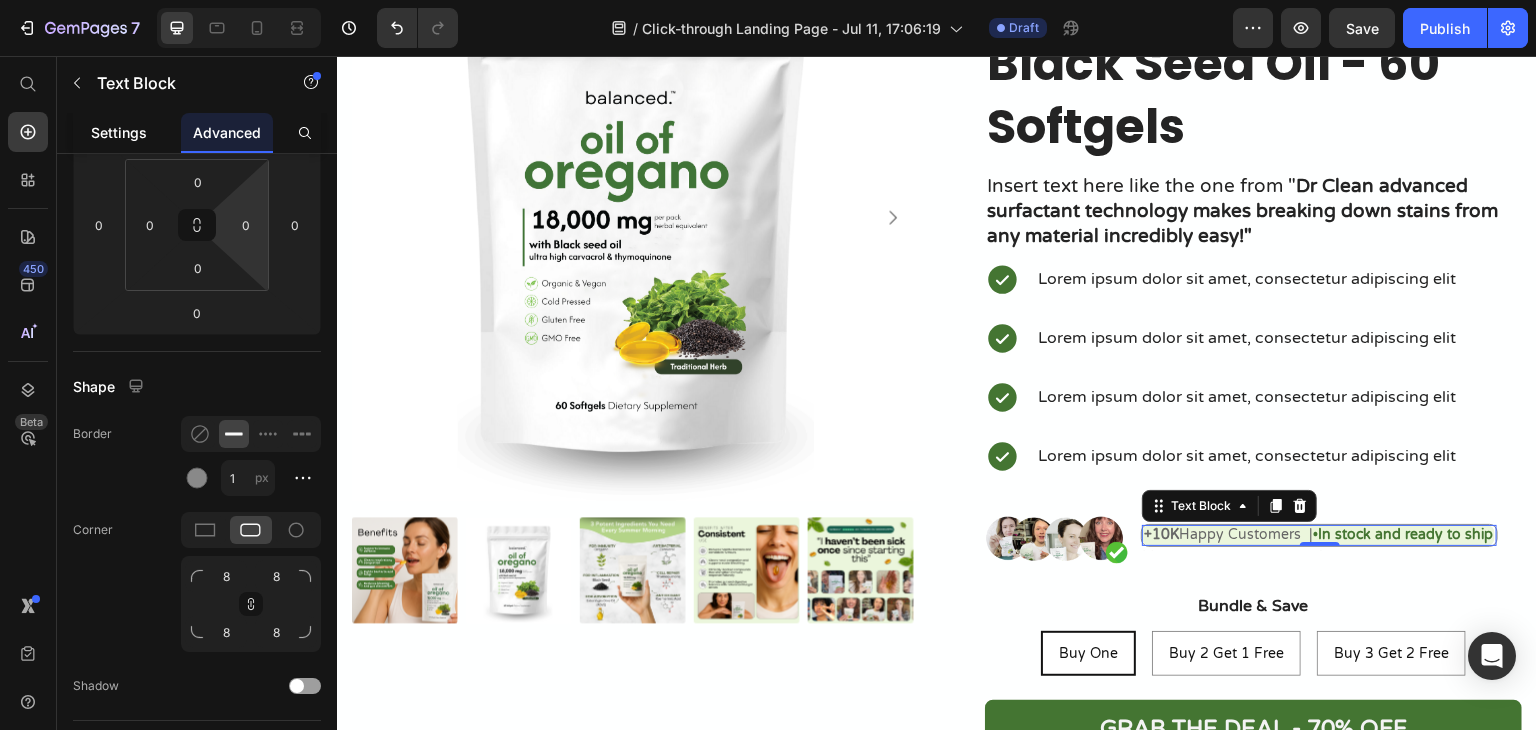 click on "Settings" at bounding box center [119, 132] 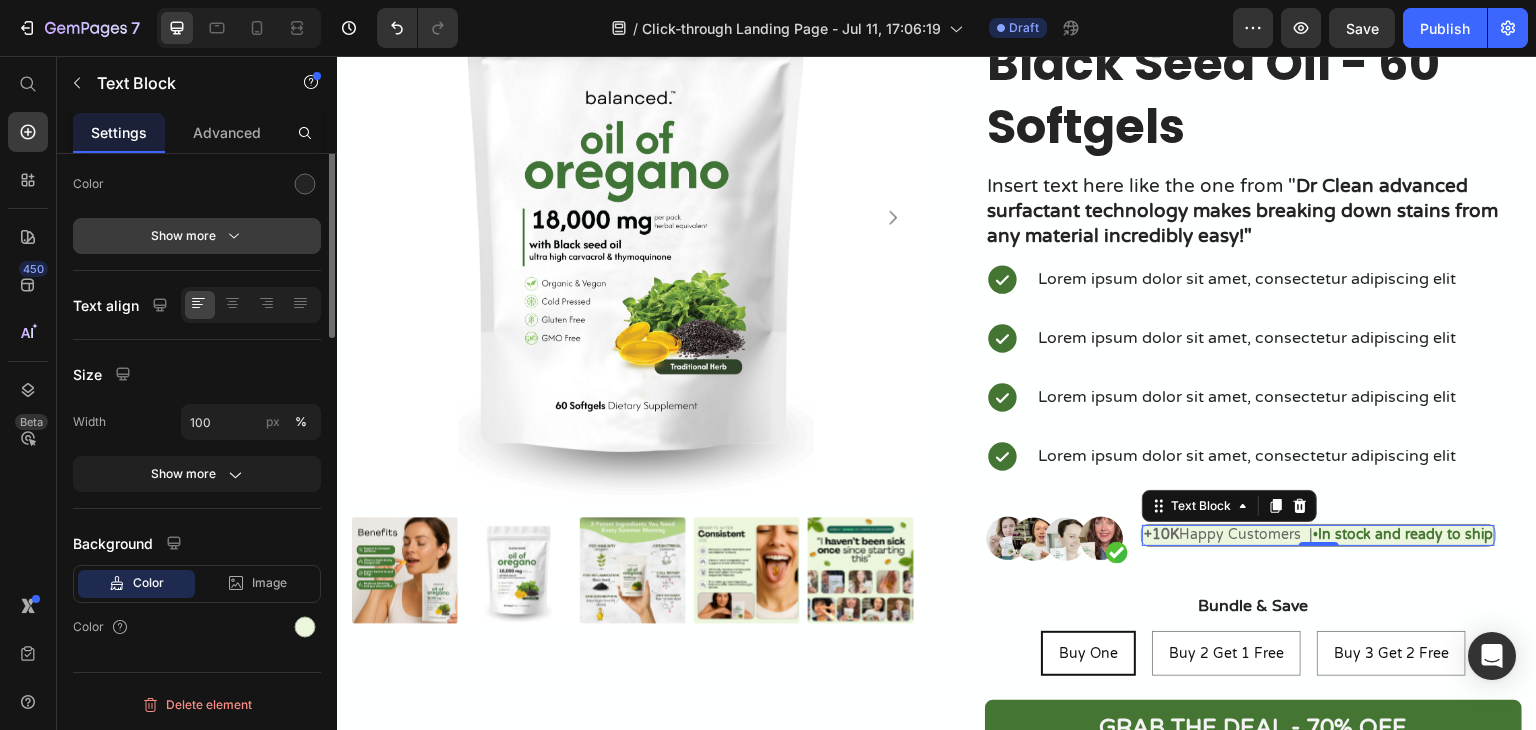 scroll, scrollTop: 0, scrollLeft: 0, axis: both 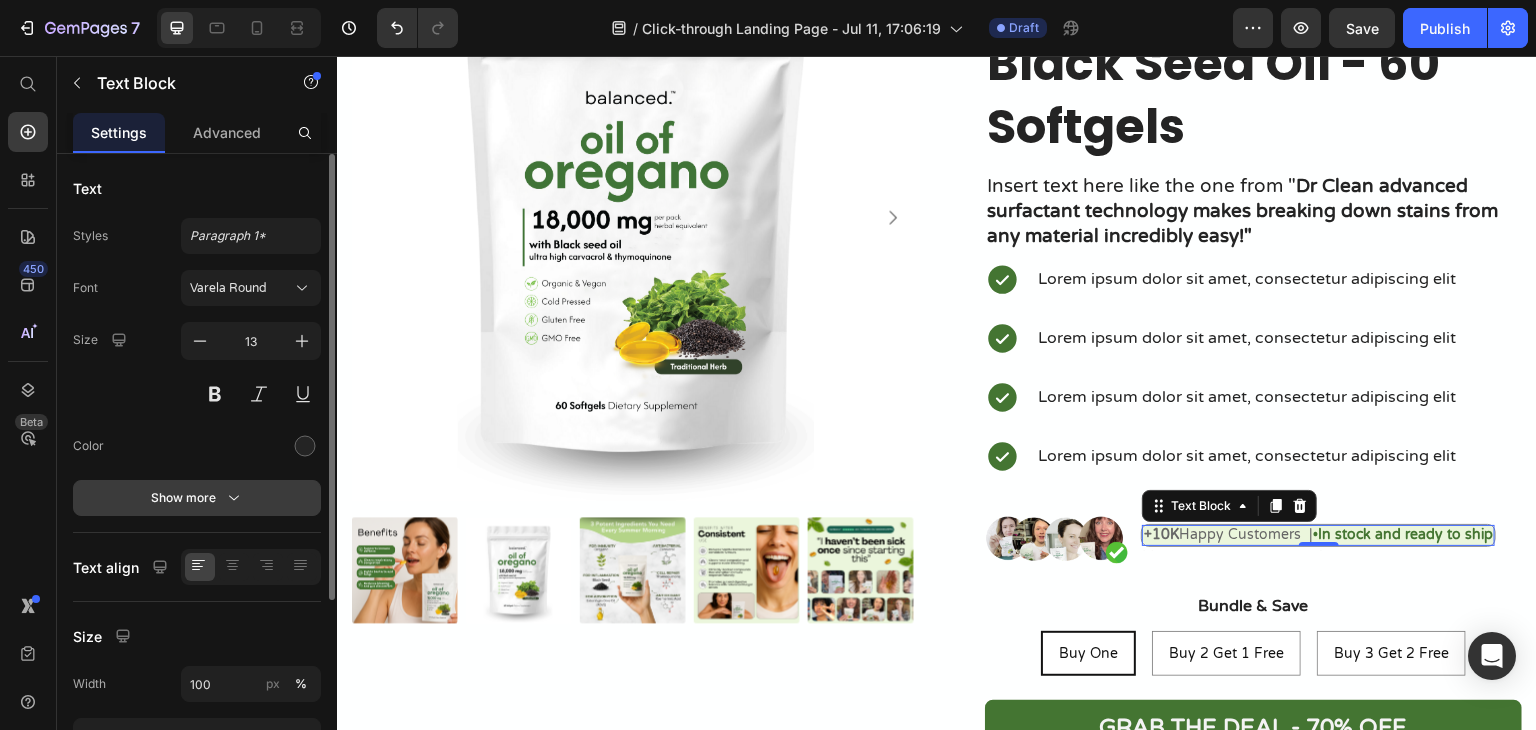 click 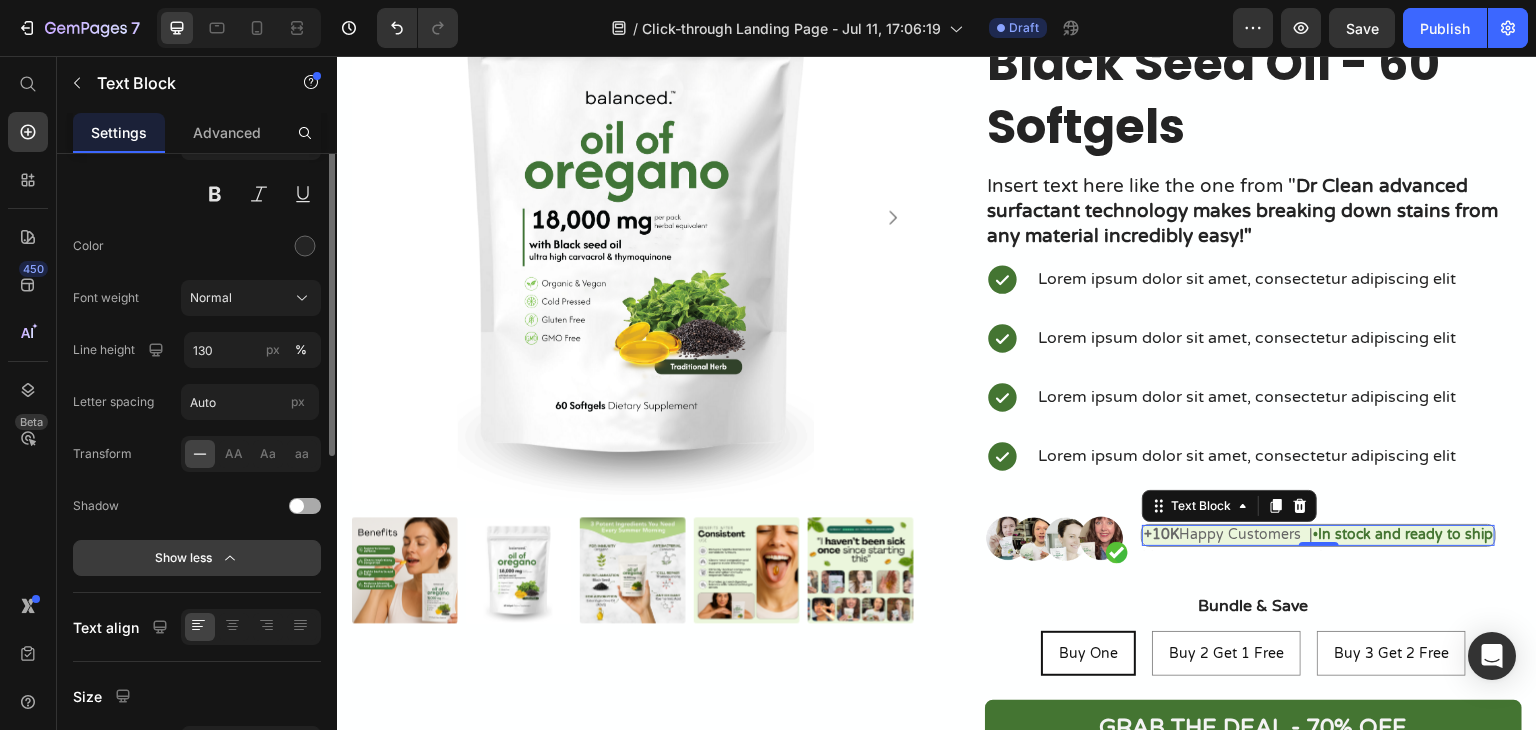 scroll, scrollTop: 300, scrollLeft: 0, axis: vertical 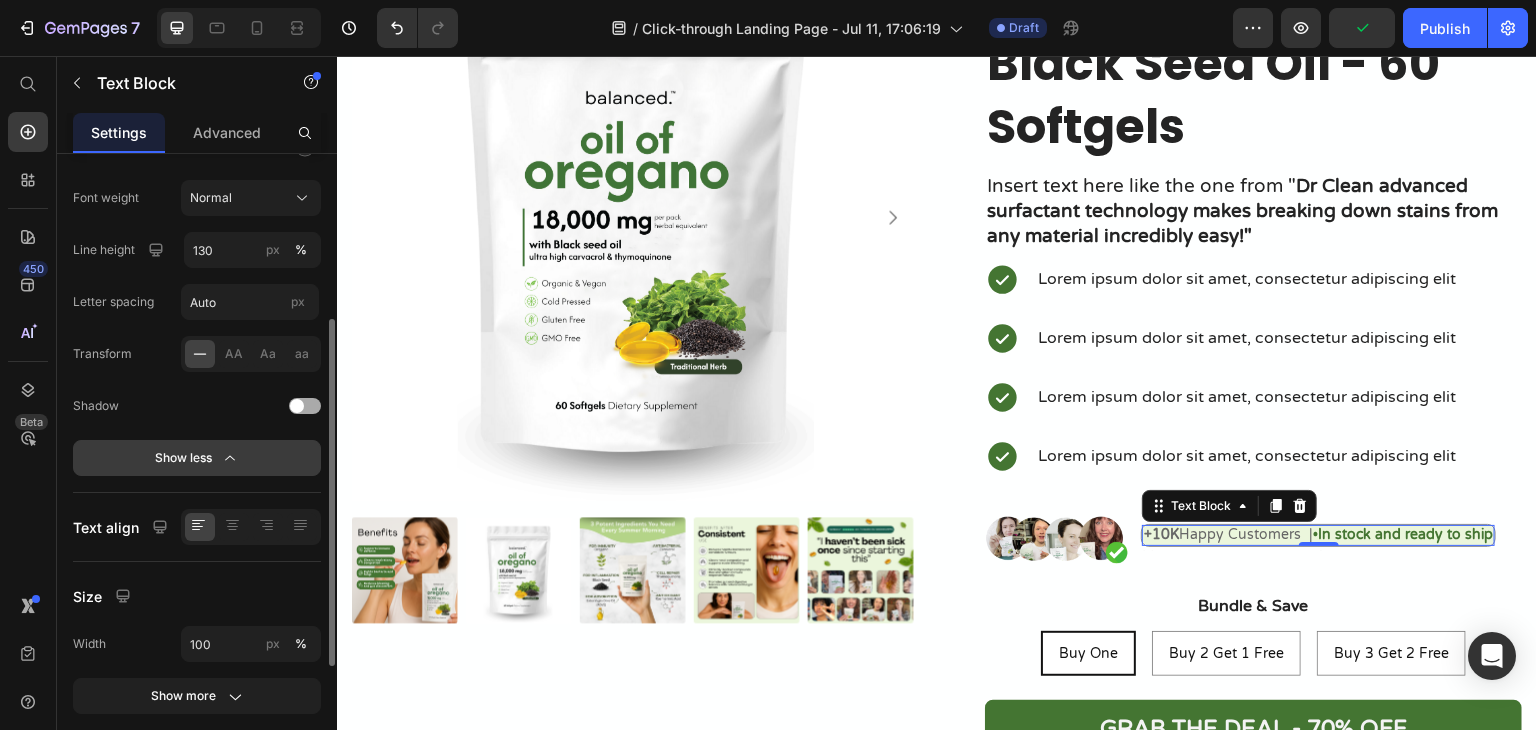 click 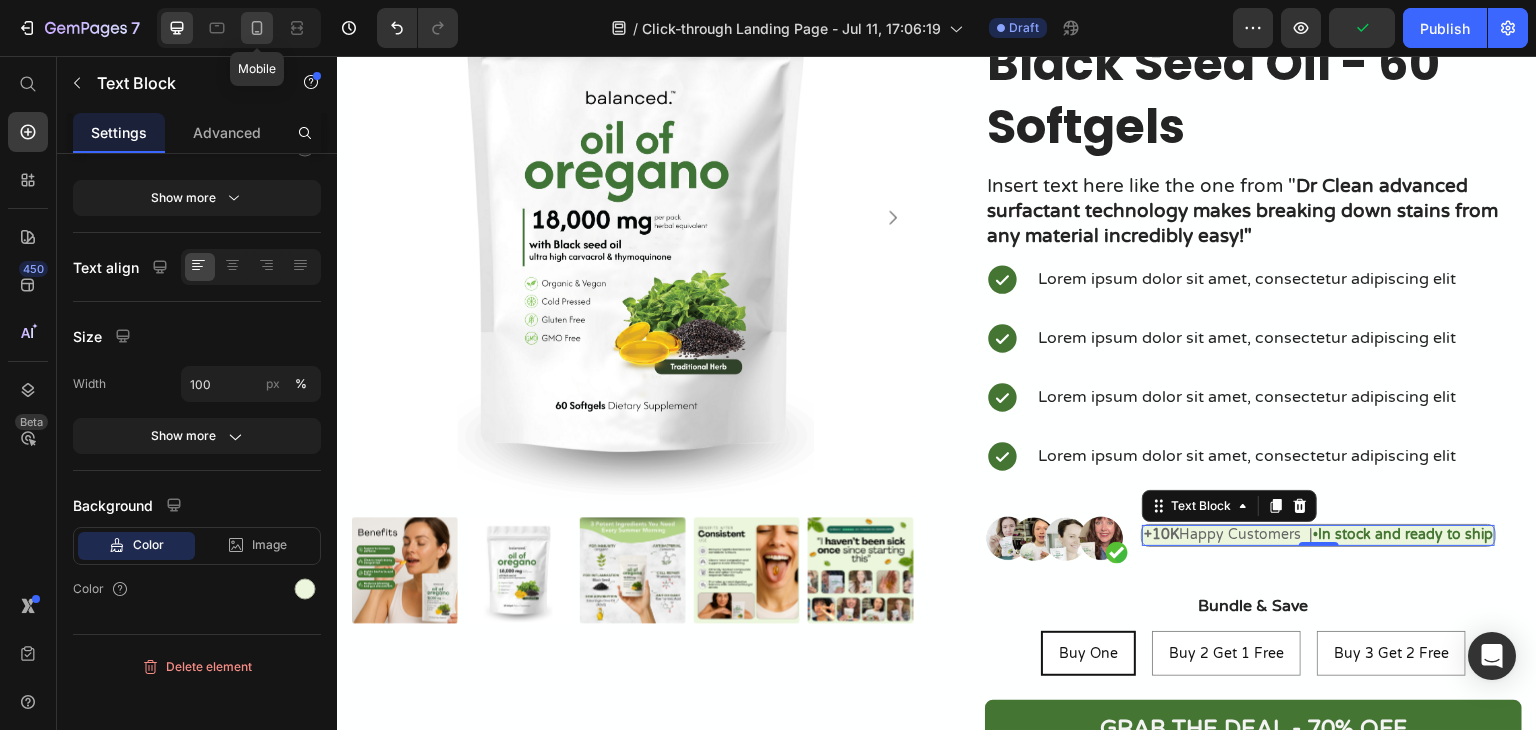 click 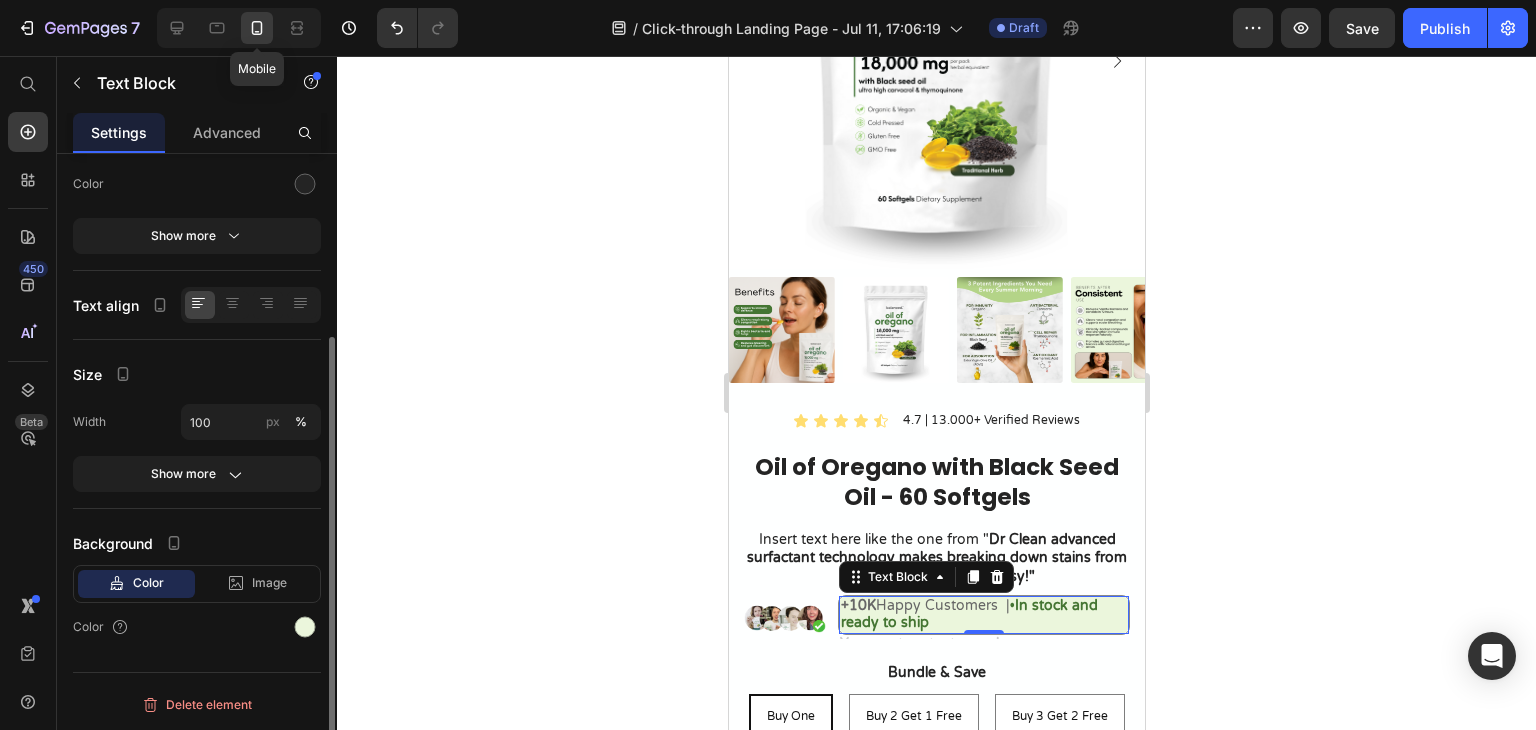 scroll, scrollTop: 260, scrollLeft: 0, axis: vertical 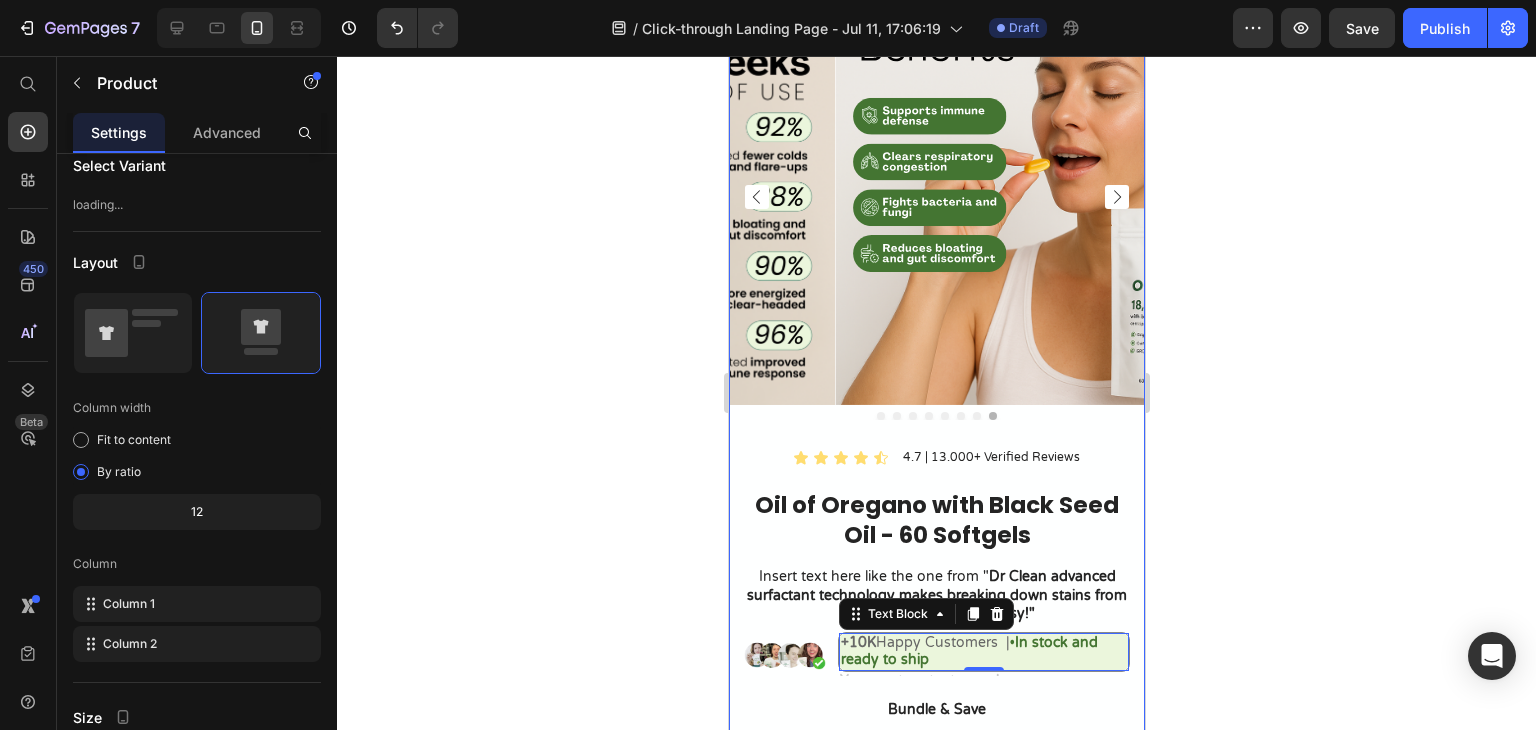 click on "Product Images" at bounding box center [936, 218] 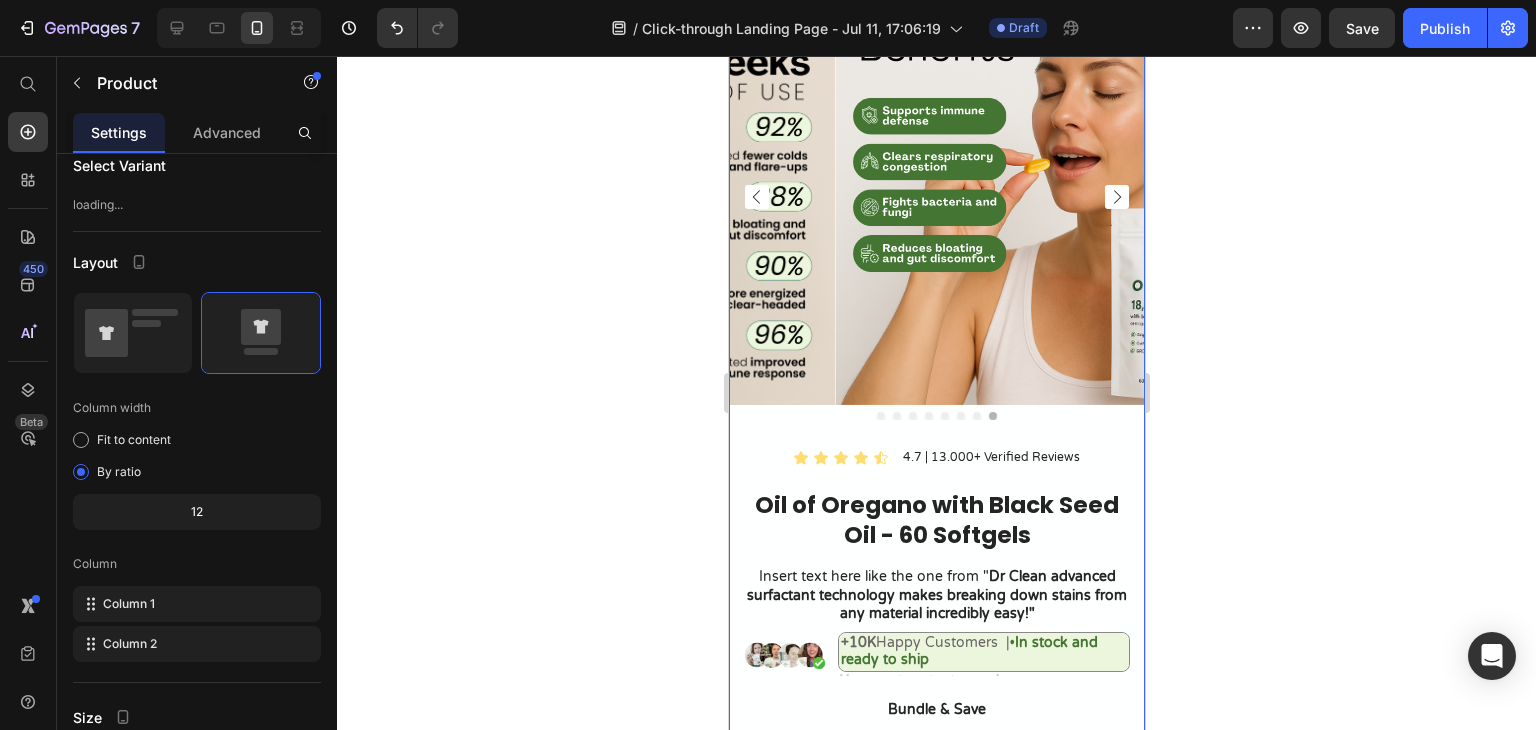 scroll, scrollTop: 0, scrollLeft: 0, axis: both 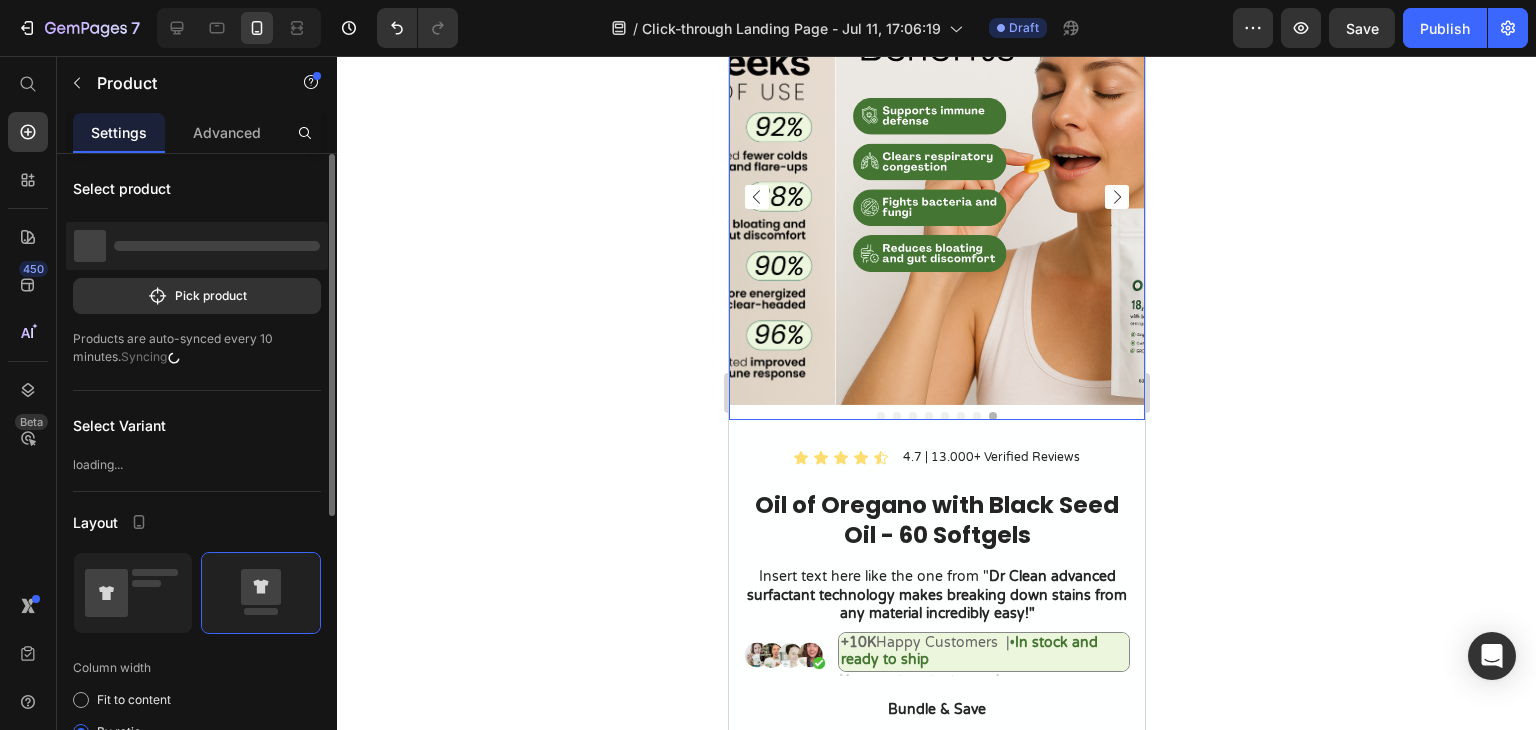 click at bounding box center [1042, 197] 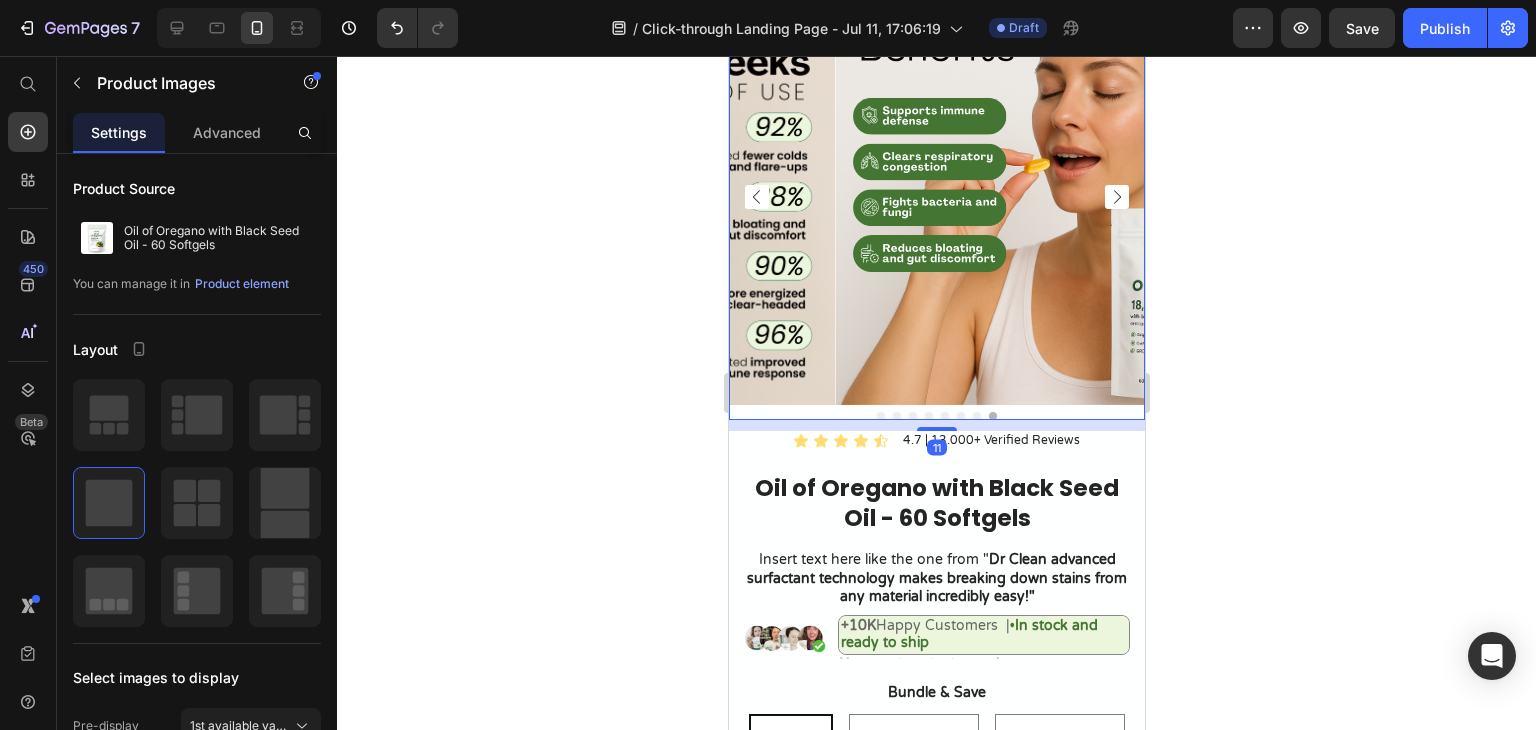 drag, startPoint x: 936, startPoint y: 429, endPoint x: 948, endPoint y: 412, distance: 20.808653 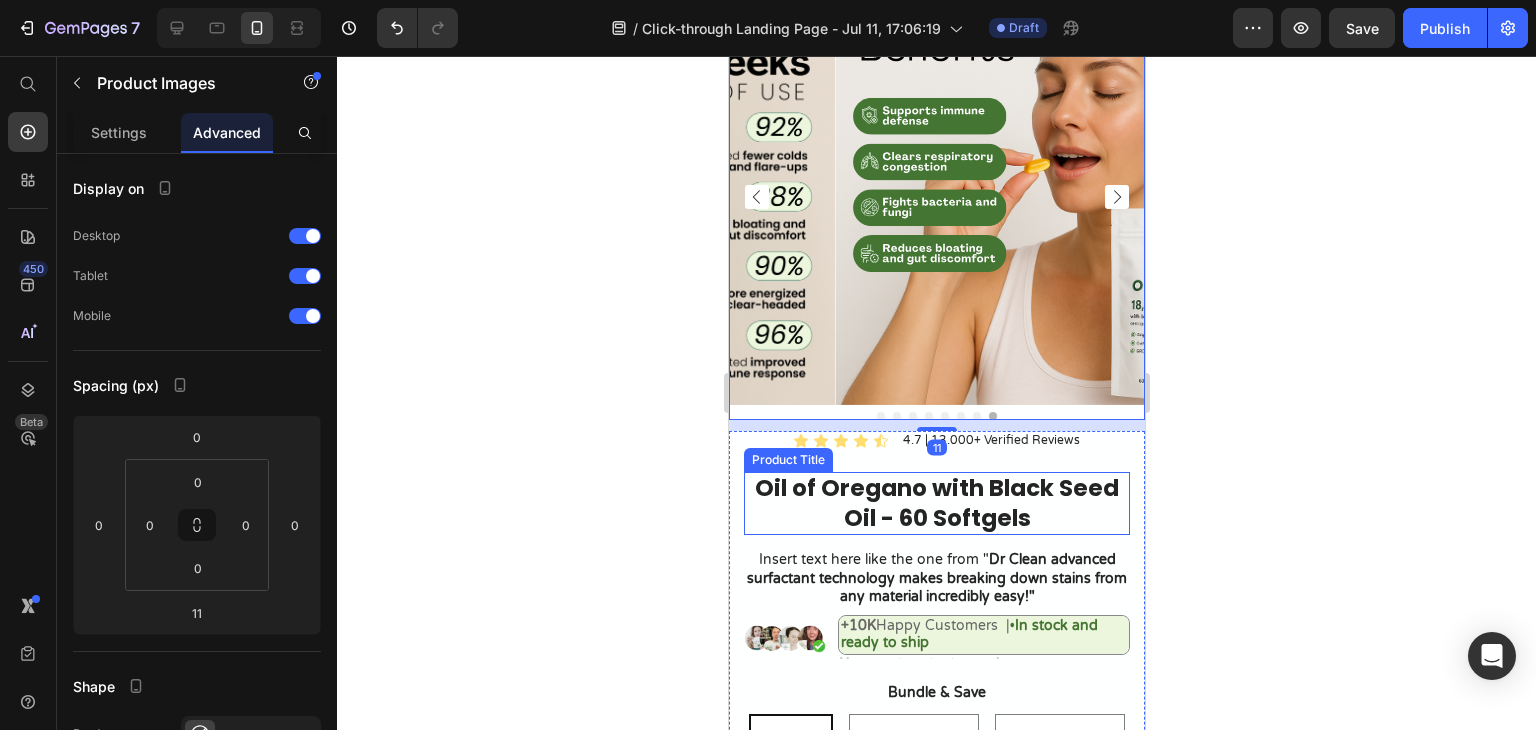 click on "Oil of Oregano with Black Seed Oil - 60 Softgels" at bounding box center (936, 504) 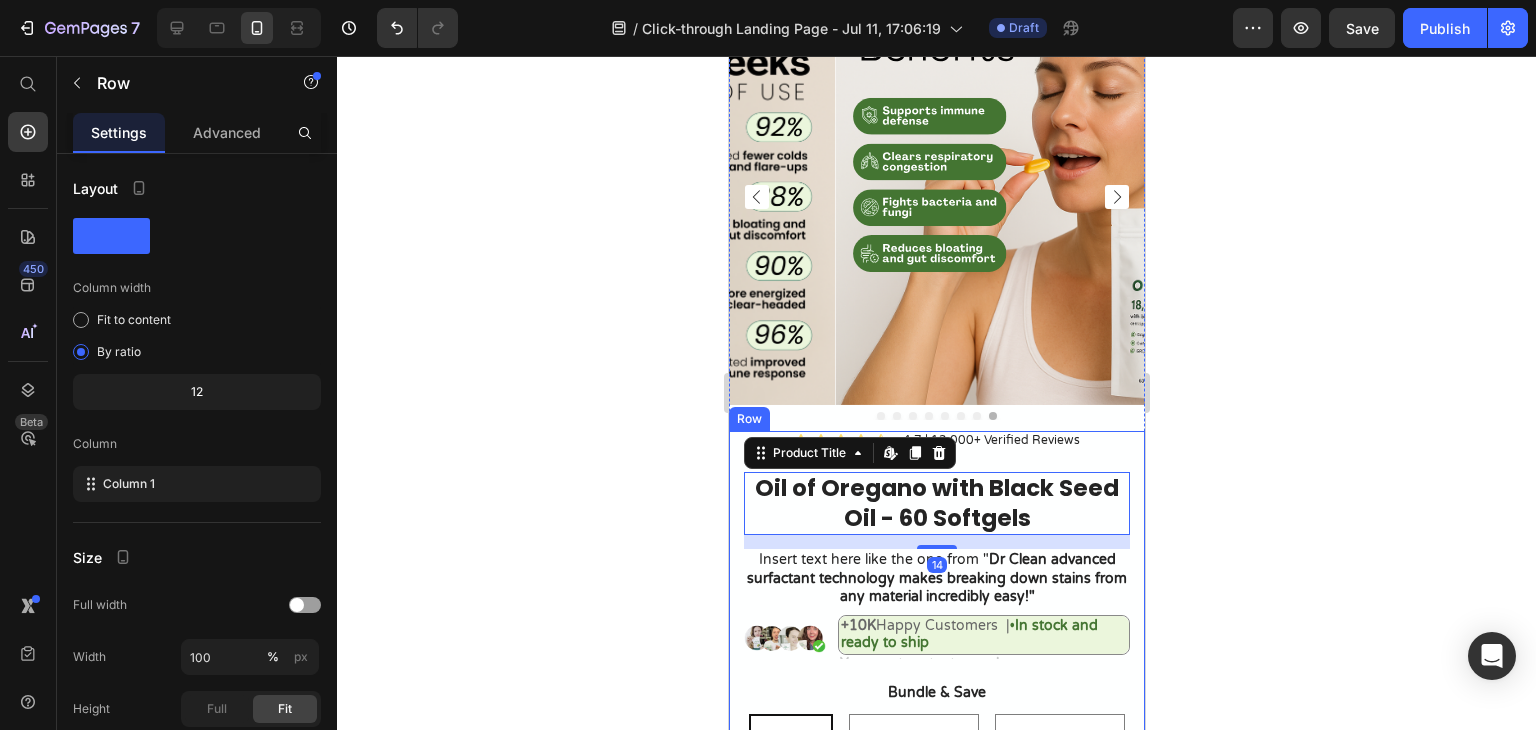 click on "Icon Icon Icon Icon Icon Icon List 4.7 | 13.000+ Verified Reviews Text Block Row Oil of Oregano with Black Seed Oil - 60 Softgels Product Title   Edit content in Shopify 14 Insert text here like the one from " Dr Clean advanced surfactant technology makes breaking down stains from any material incredibly easy!" Text Block
Icon Lorem ipsum dolor sit amet, consectetur adipiscing elit Text Block
Icon Lorem ipsum dolor sit amet, consectetur adipiscing elit Text Block
Icon Lorem ipsum dolor sit amet, consectetur adipiscing elit Text Block
Icon Lorem ipsum dolor sit amet, consectetur adipiscing elit Text Block Advanced List Image +10K  Happy Customers  |  •  In stock and ready to ship Text Block Text Block Row Bundle & Save Text Block Buy One Buy One Buy One Buy 2 Get 1 Free Buy 2 Get 1 Free Buy 2 Get 1 Free Buy 3 Get 2 Free Buy 3 Get 2 Free Buy 3 Get 2 Free Product Variants & Swatches   Grab the deal - 70% OFF Add to Cart Image Low stock -" at bounding box center (936, 650) 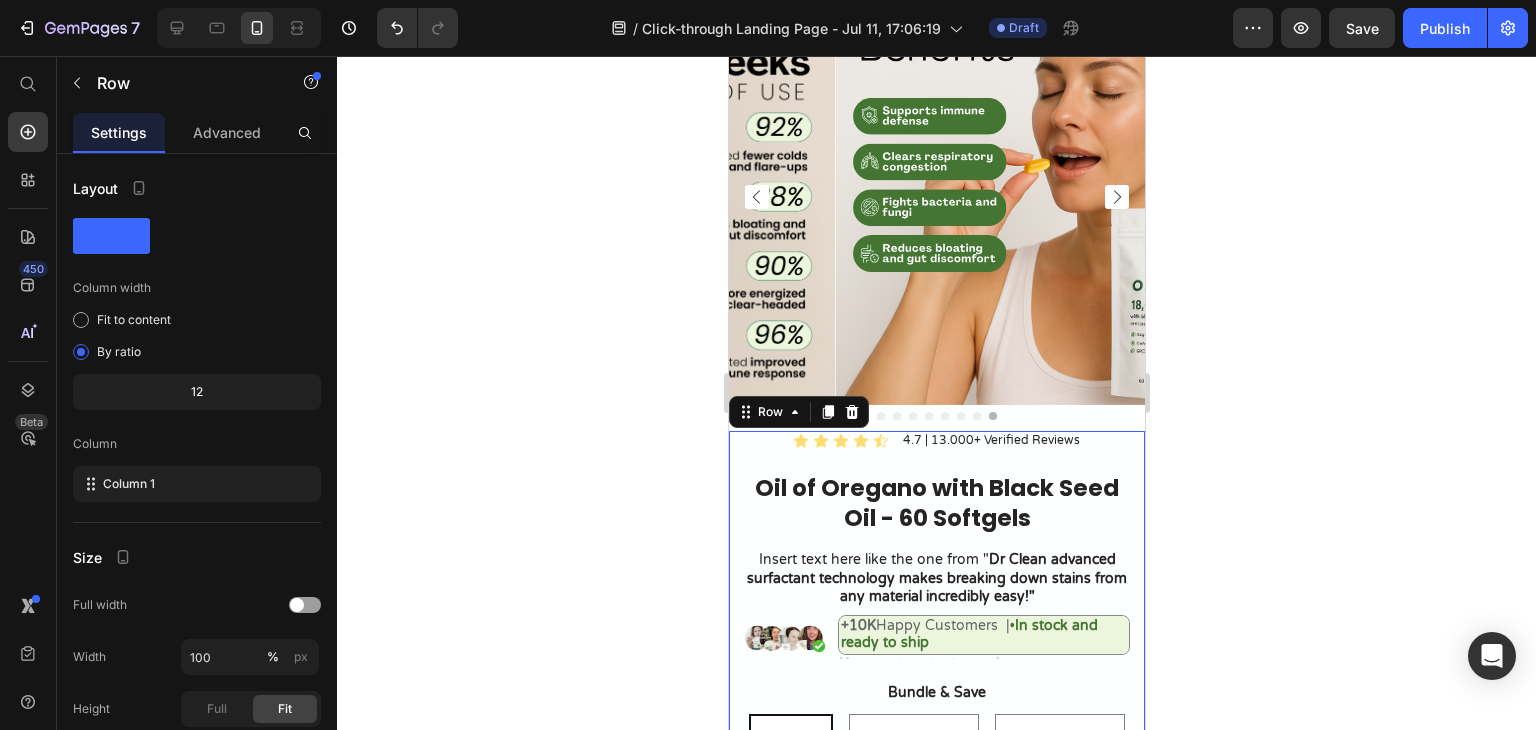 click on "Icon Icon Icon Icon Icon Icon List 4.7 | 13.000+ Verified Reviews Text Block Row Oil of Oregano with Black Seed Oil - 60 Softgels Product Title Insert text here like the one from " Dr Clean advanced surfactant technology makes breaking down stains from any material incredibly easy!" Text Block
Icon Lorem ipsum dolor sit amet, consectetur adipiscing elit Text Block
Icon Lorem ipsum dolor sit amet, consectetur adipiscing elit Text Block
Icon Lorem ipsum dolor sit amet, consectetur adipiscing elit Text Block
Icon Lorem ipsum dolor sit amet, consectetur adipiscing elit Text Block Advanced List Image +10K  Happy Customers  |  •  In stock and ready to ship Text Block Text Block Row Bundle & Save Text Block Buy One Buy One Buy One Buy 2 Get 1 Free Buy 2 Get 1 Free Buy 2 Get 1 Free Buy 3 Get 2 Free Buy 3 Get 2 Free Buy 3 Get 2 Free Product Variants & Swatches   Grab the deal - 70% OFF Add to Cart Image Low stock -  9 items left Text Block" at bounding box center (936, 650) 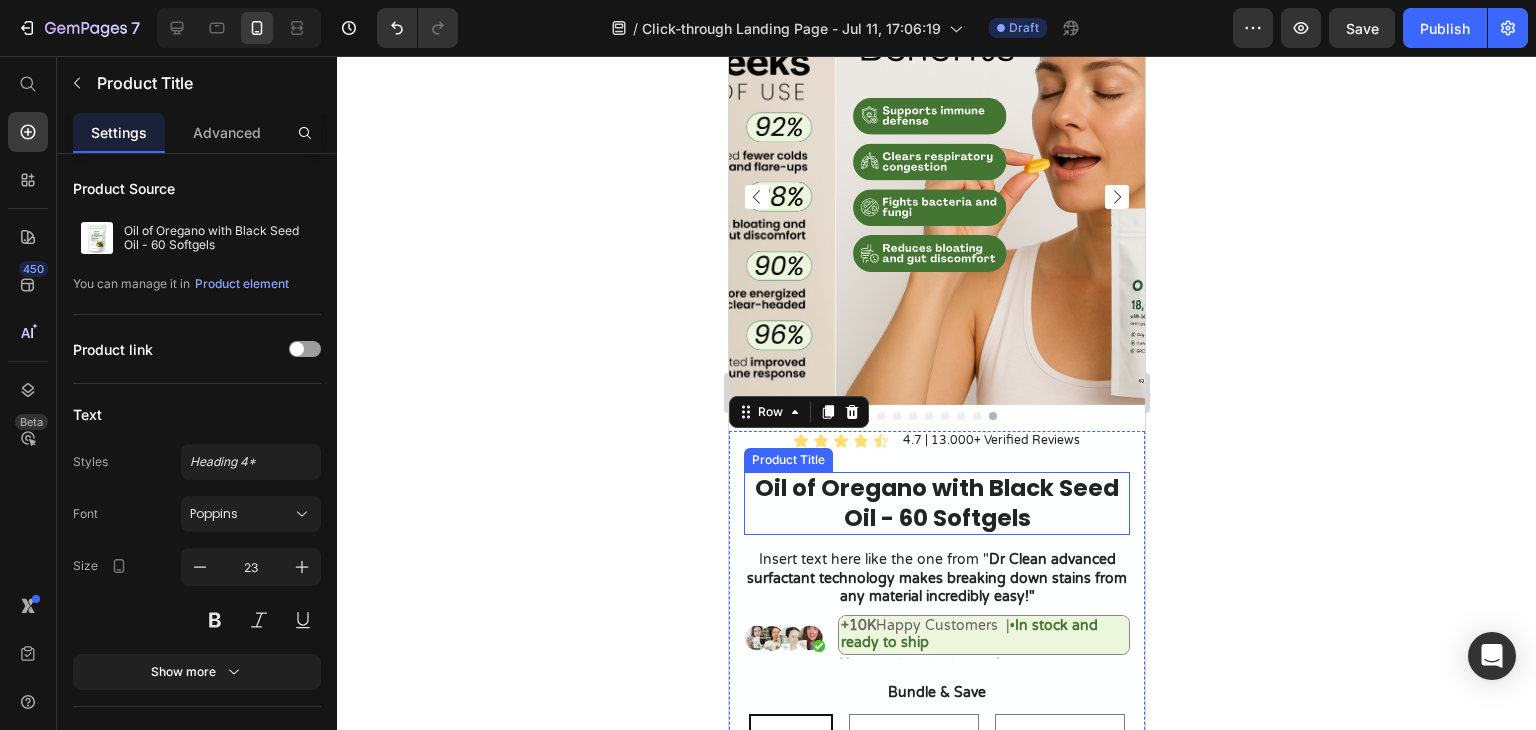 click on "Oil of Oregano with Black Seed Oil - 60 Softgels" at bounding box center (936, 504) 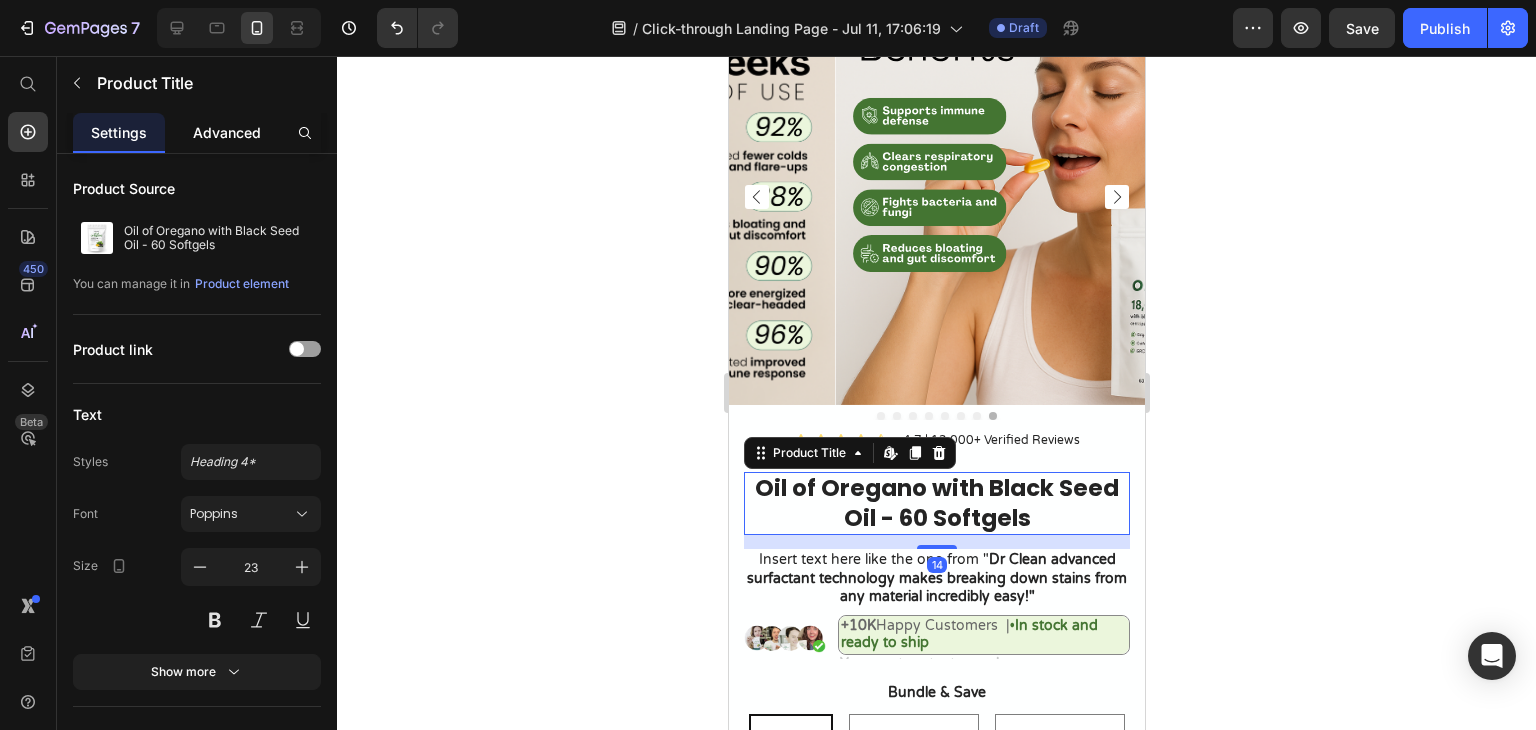 click on "Advanced" at bounding box center (227, 132) 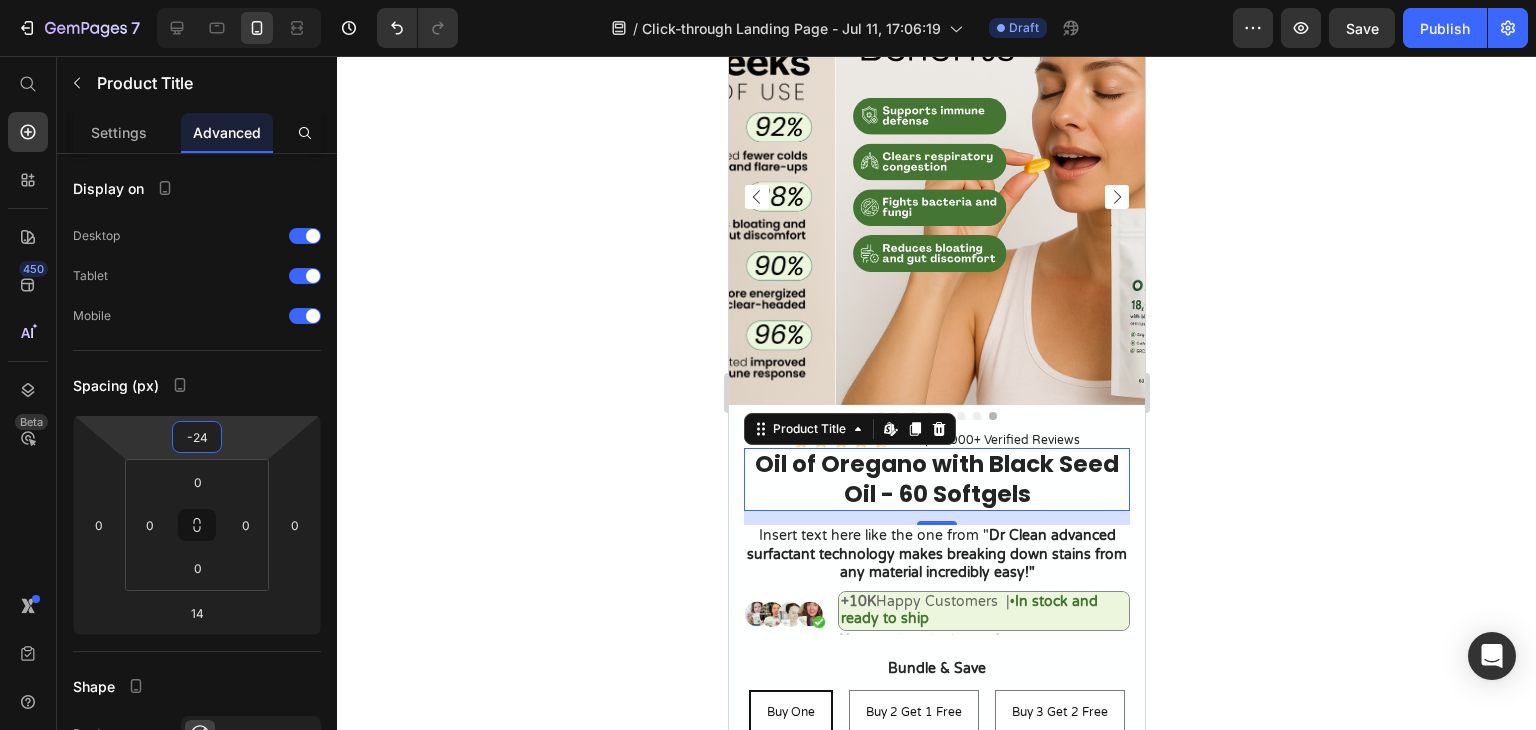 type on "-20" 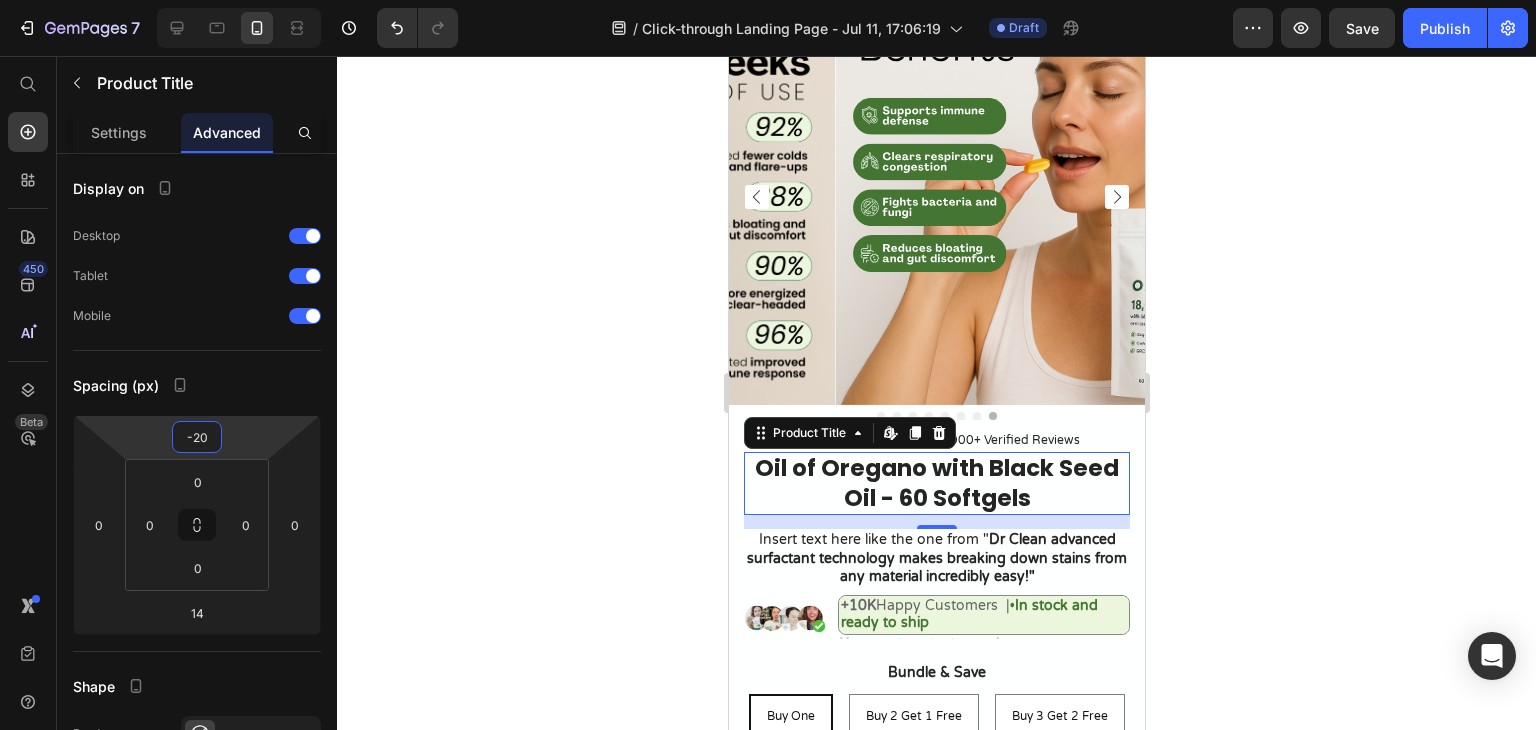 drag, startPoint x: 243, startPoint y: 437, endPoint x: 47, endPoint y: 355, distance: 212.46176 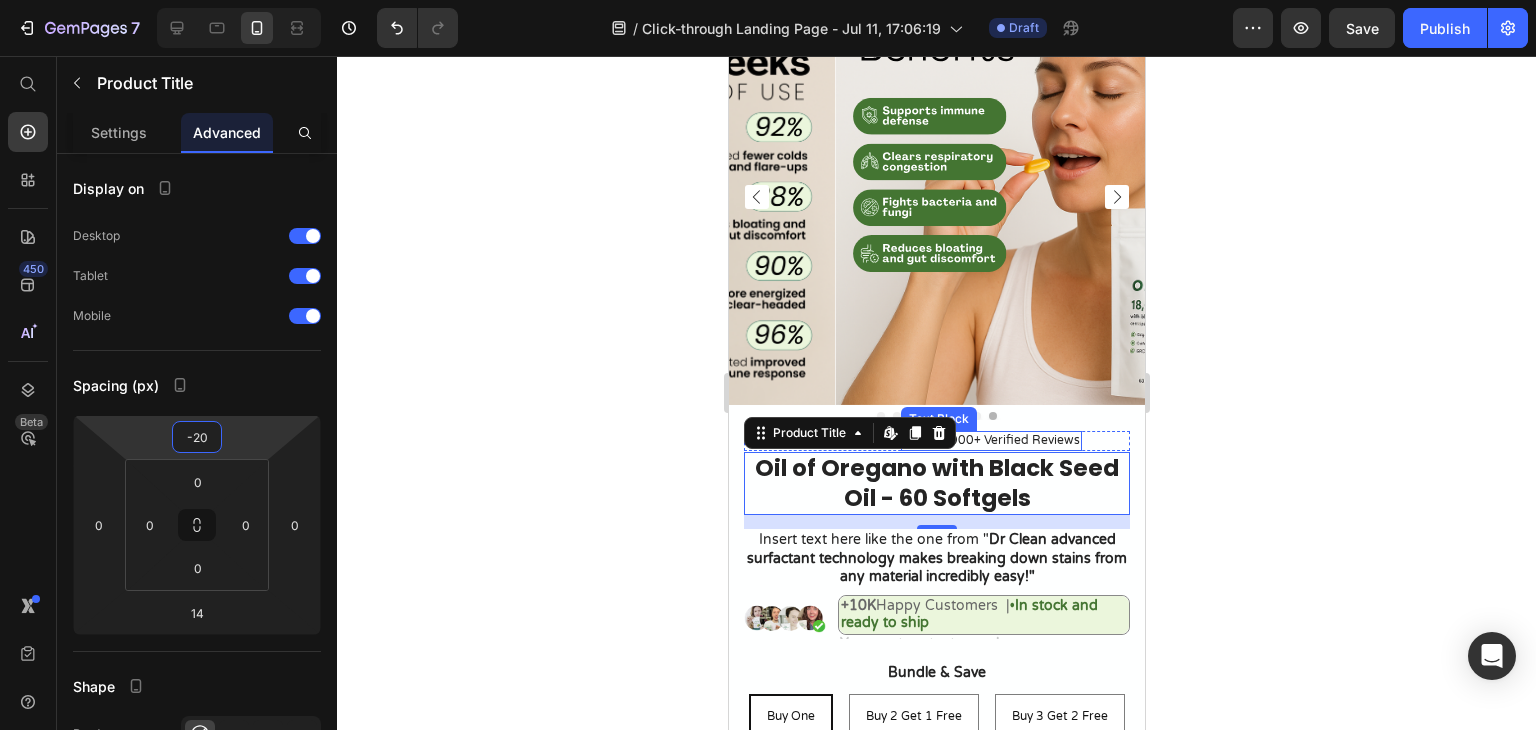 click on "4.7 | 13.000+ Verified Reviews" at bounding box center (990, 441) 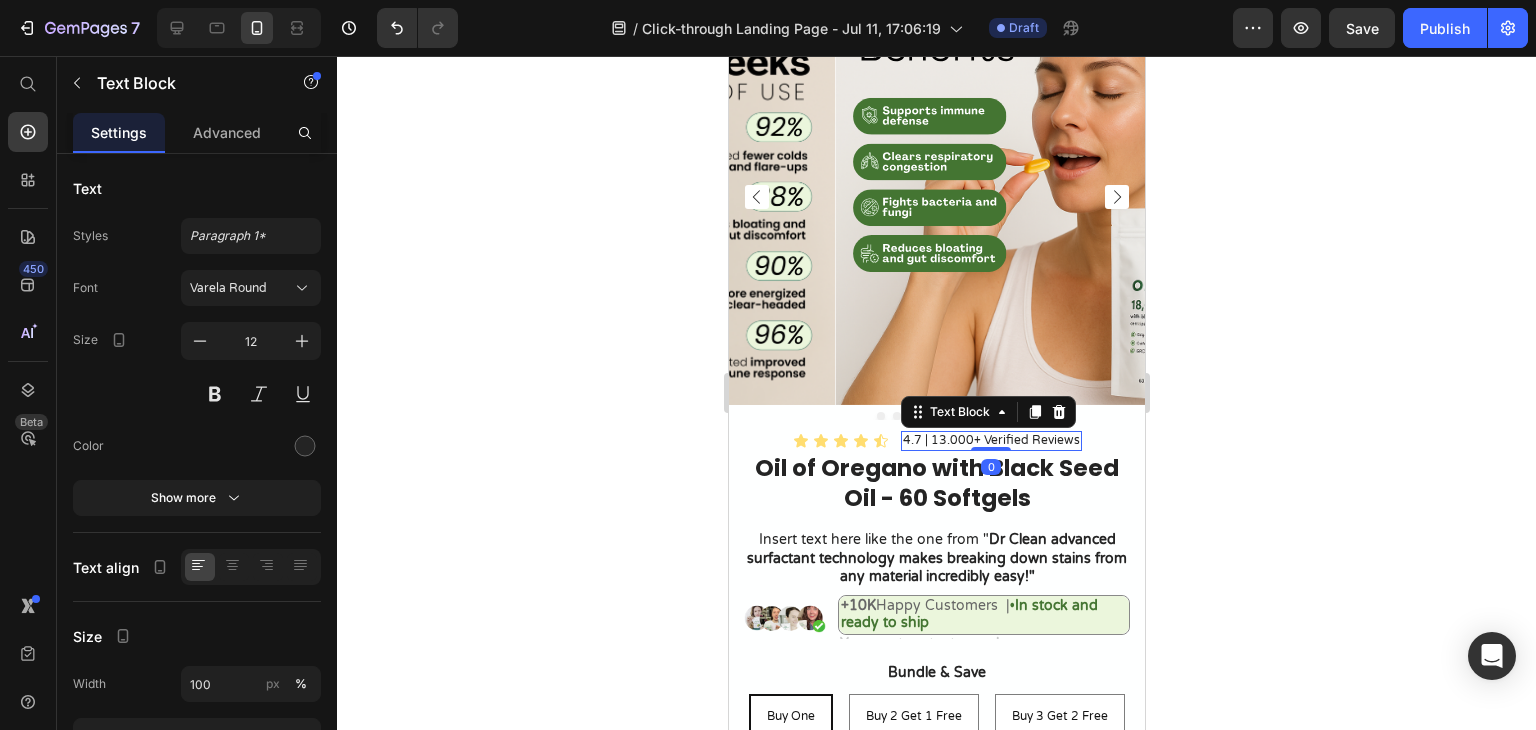 click on "4.7 | 13.000+ Verified Reviews" at bounding box center [990, 441] 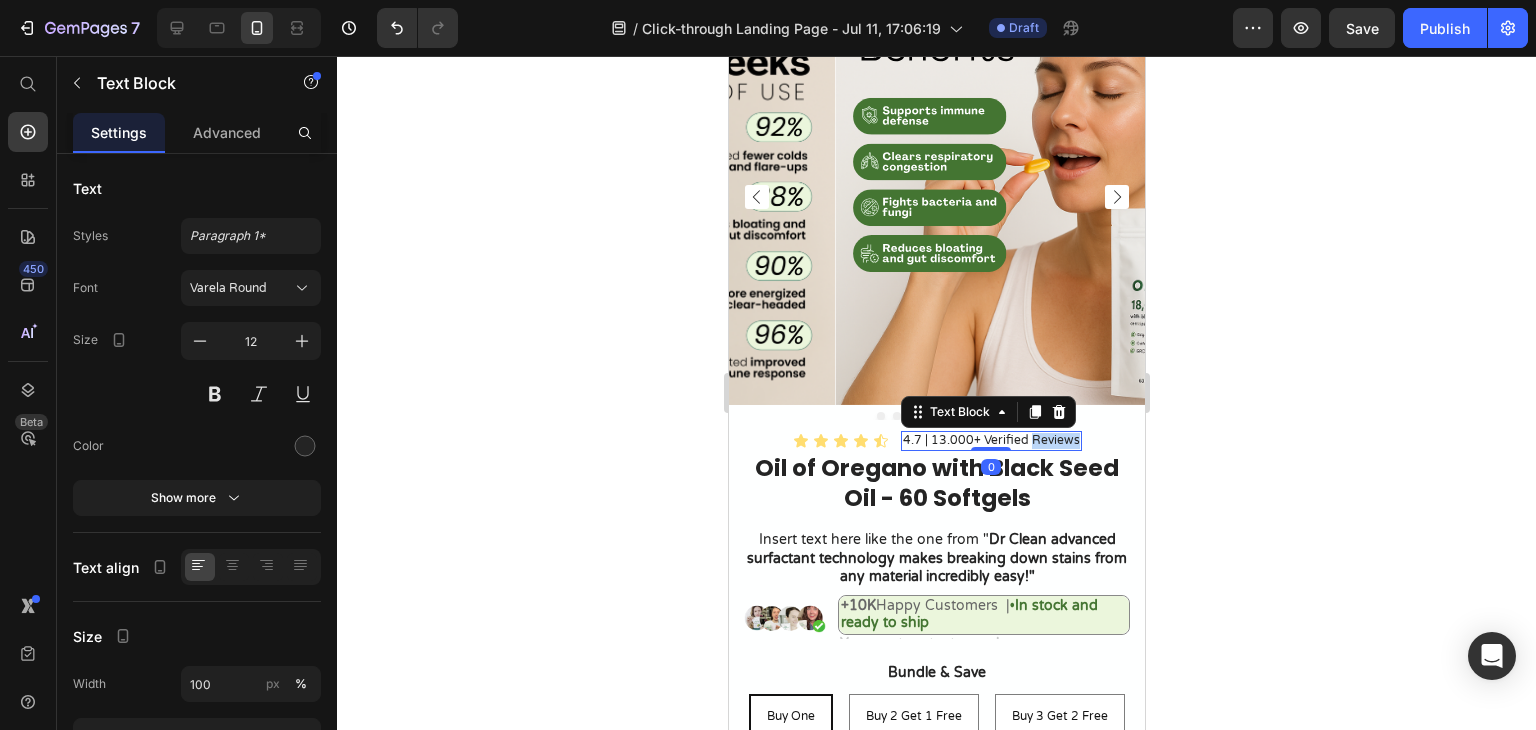 click on "4.7 | 13.000+ Verified Reviews" at bounding box center [990, 441] 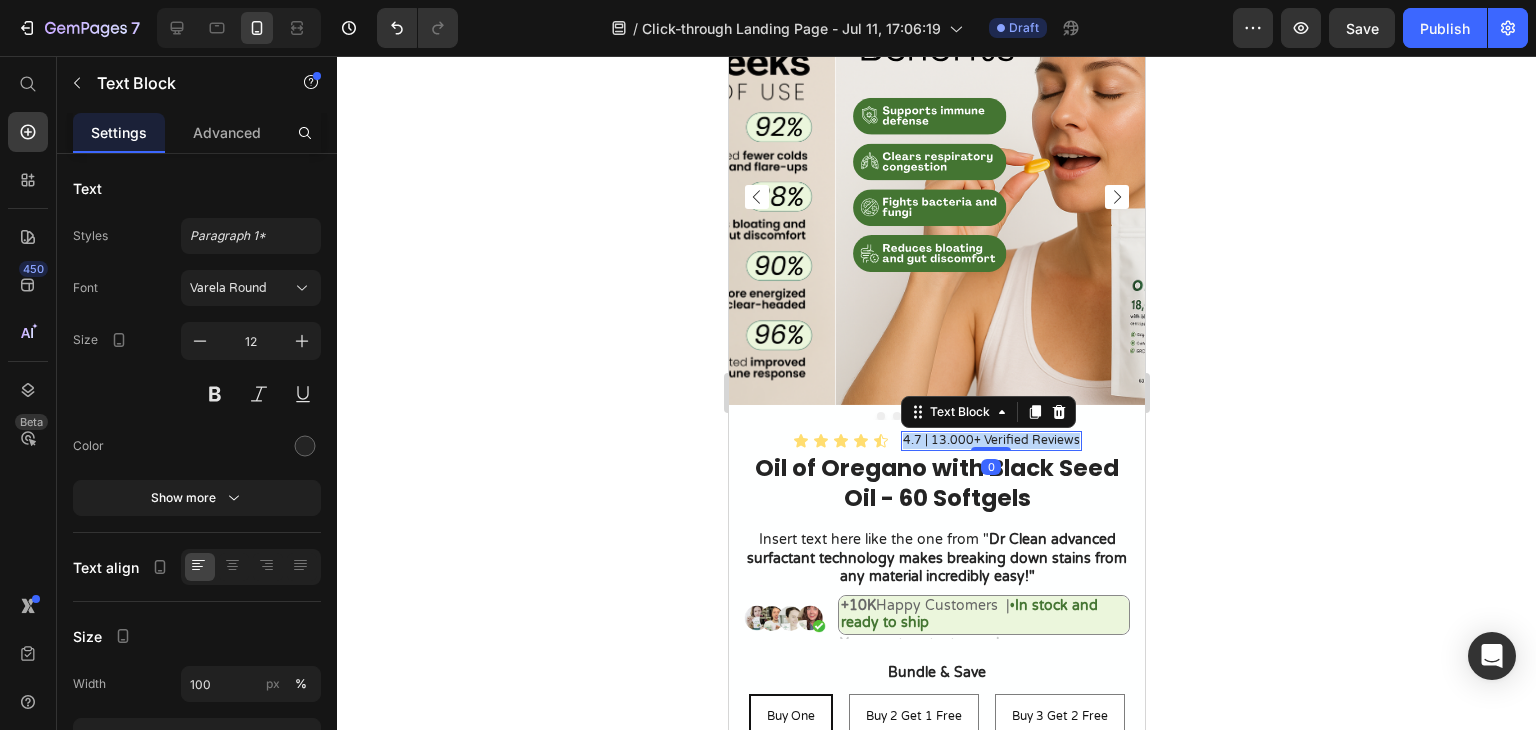 click on "4.7 | 13.000+ Verified Reviews" at bounding box center (990, 441) 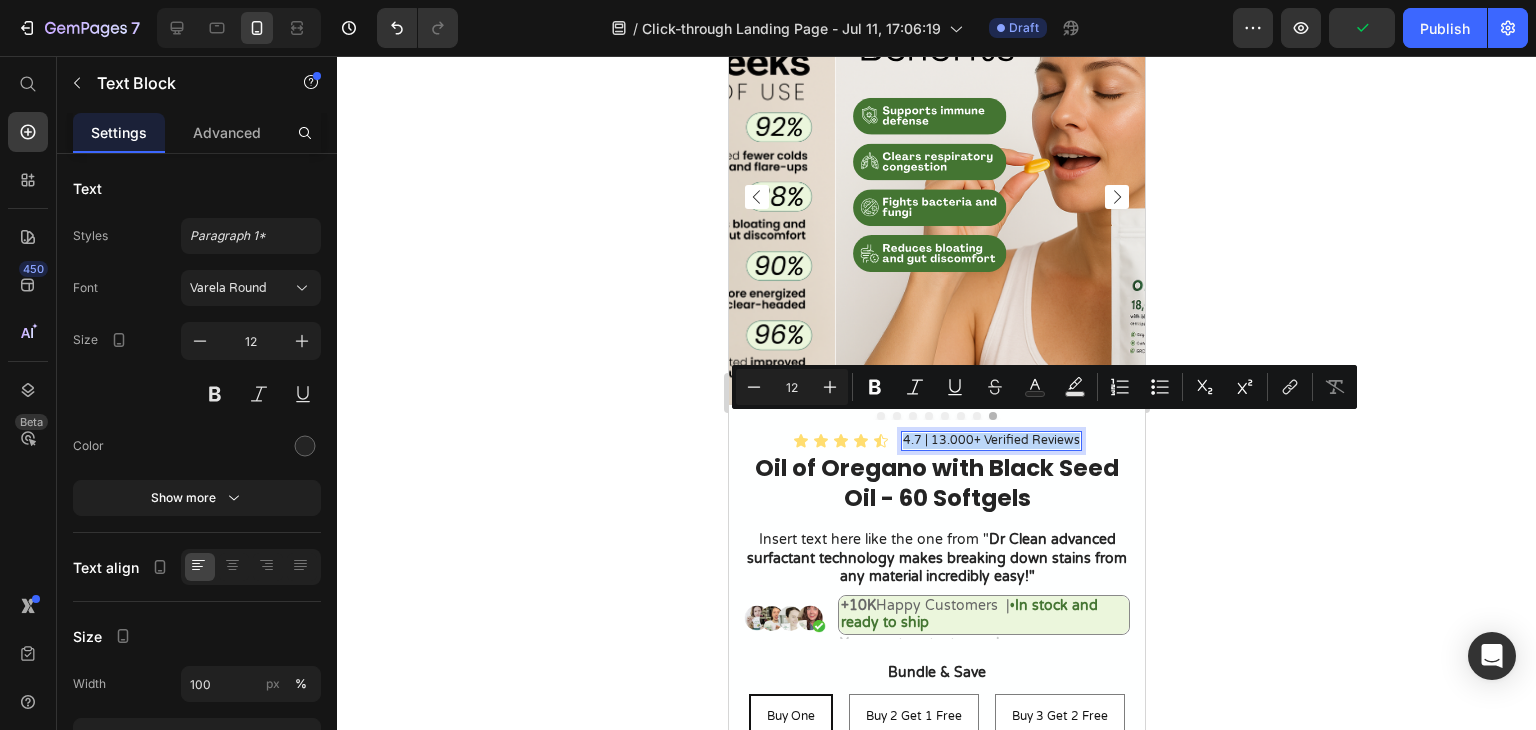 click on "4.7 | 13.000+ Verified Reviews" at bounding box center (990, 441) 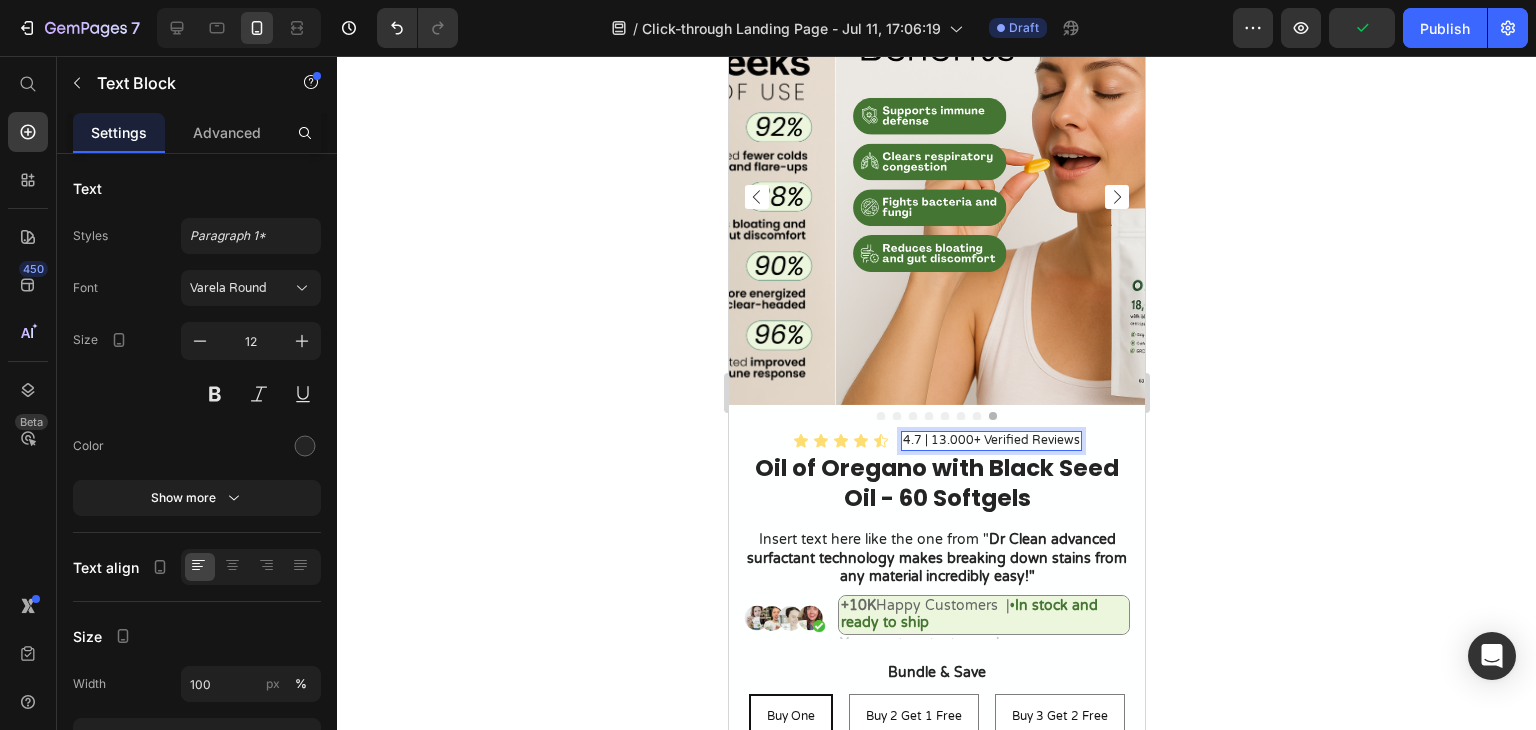 click on "4.7 | 13.000+ Verified Reviews" at bounding box center (990, 441) 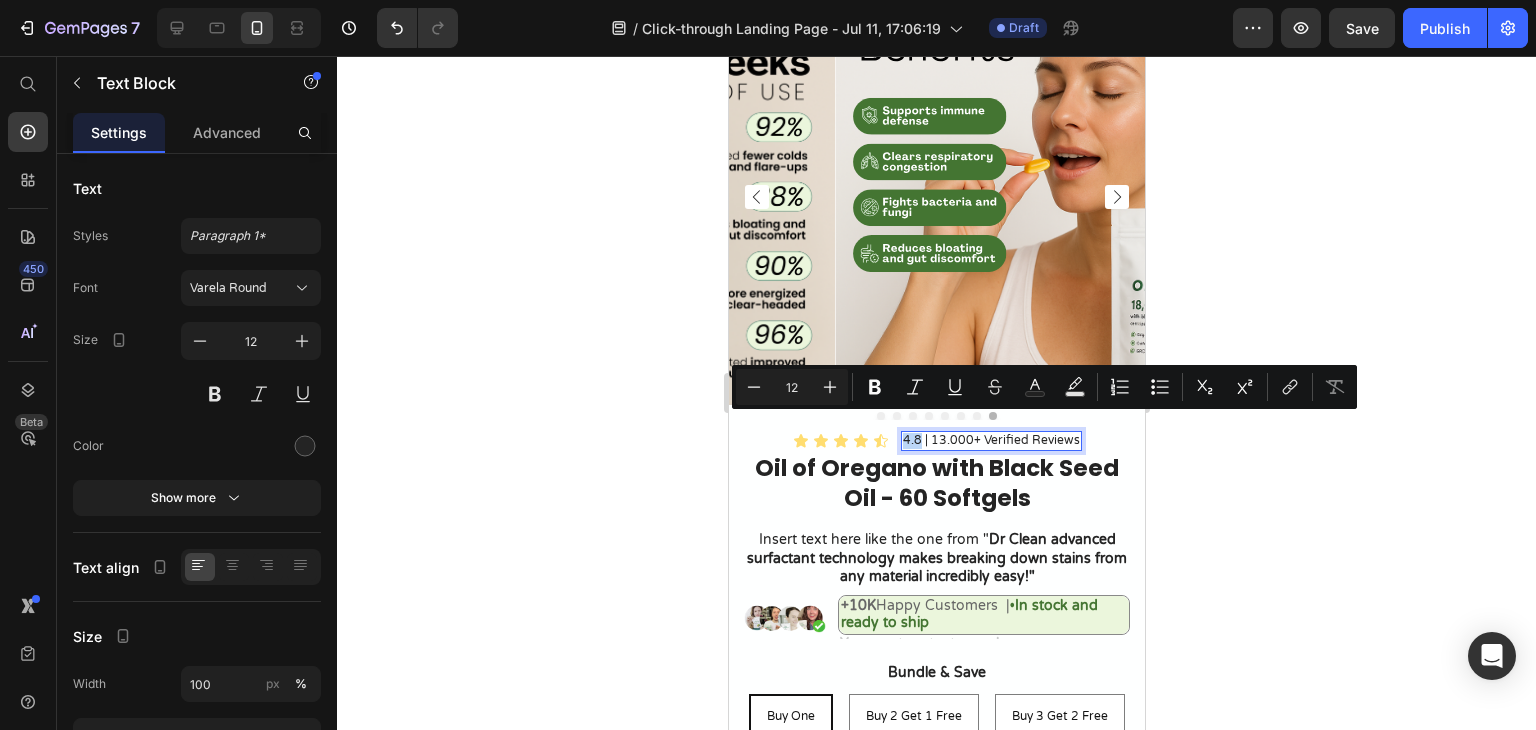 drag, startPoint x: 913, startPoint y: 423, endPoint x: 897, endPoint y: 429, distance: 17.088007 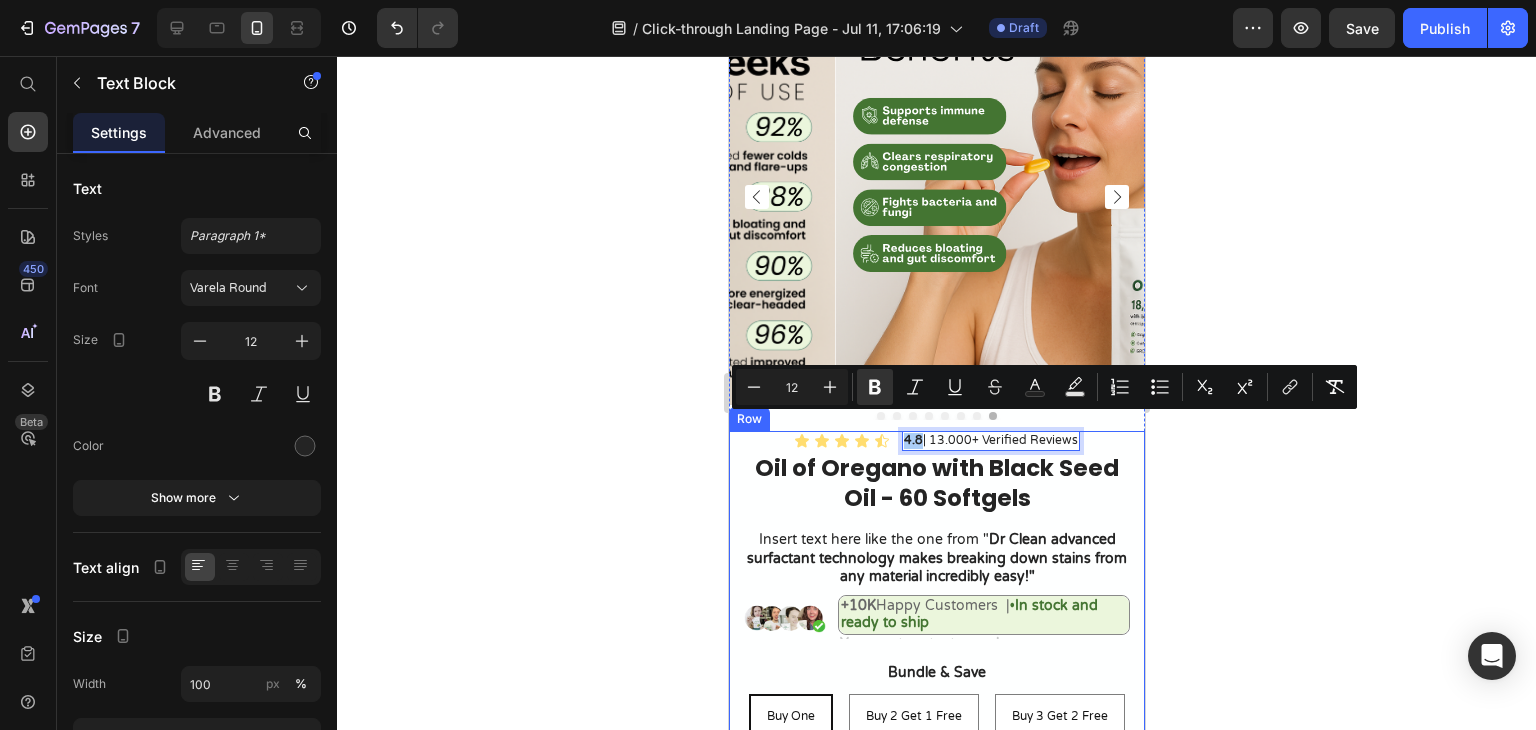 click 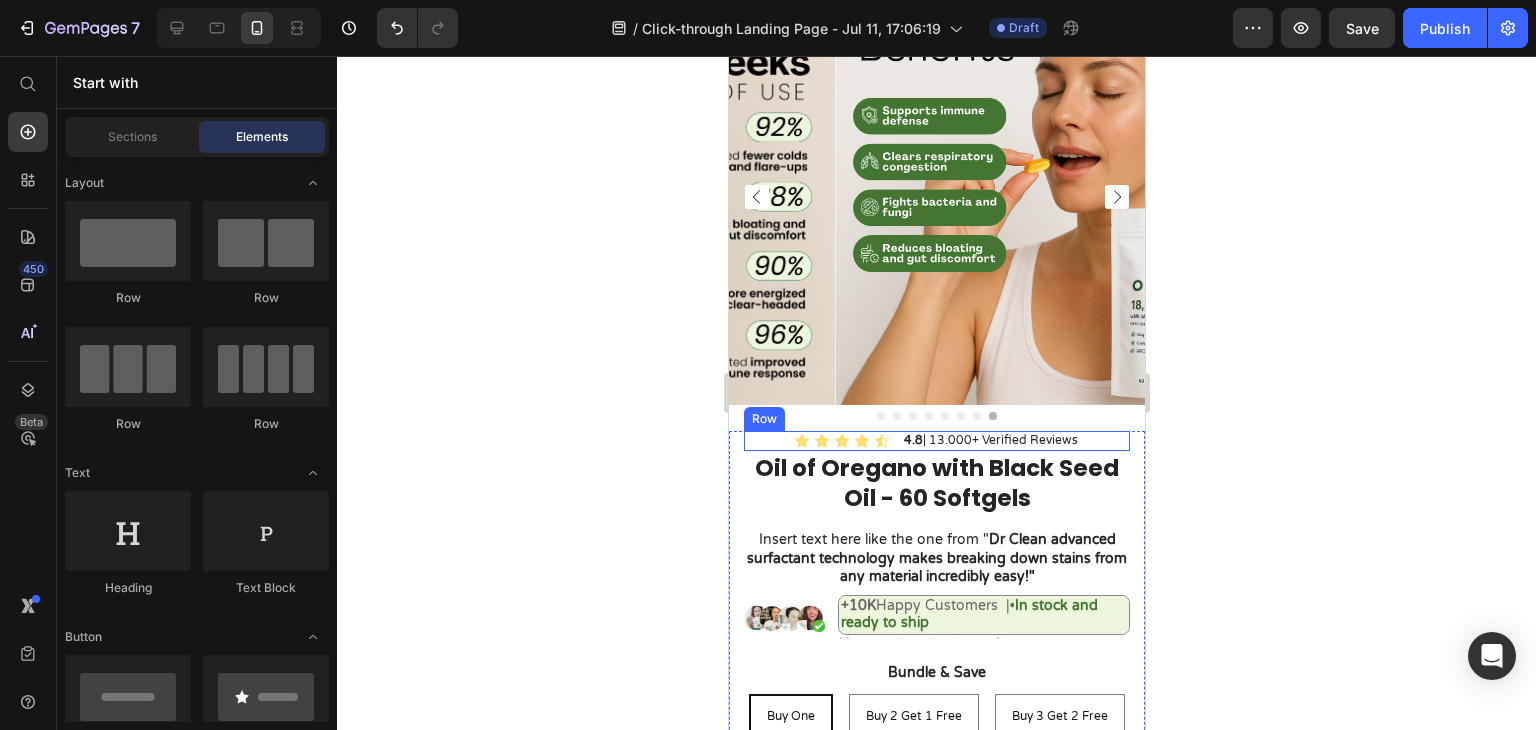 click on "Icon Icon Icon Icon Icon Icon List 4.8  | 13.000+ Verified Reviews Text Block Row" at bounding box center [936, 441] 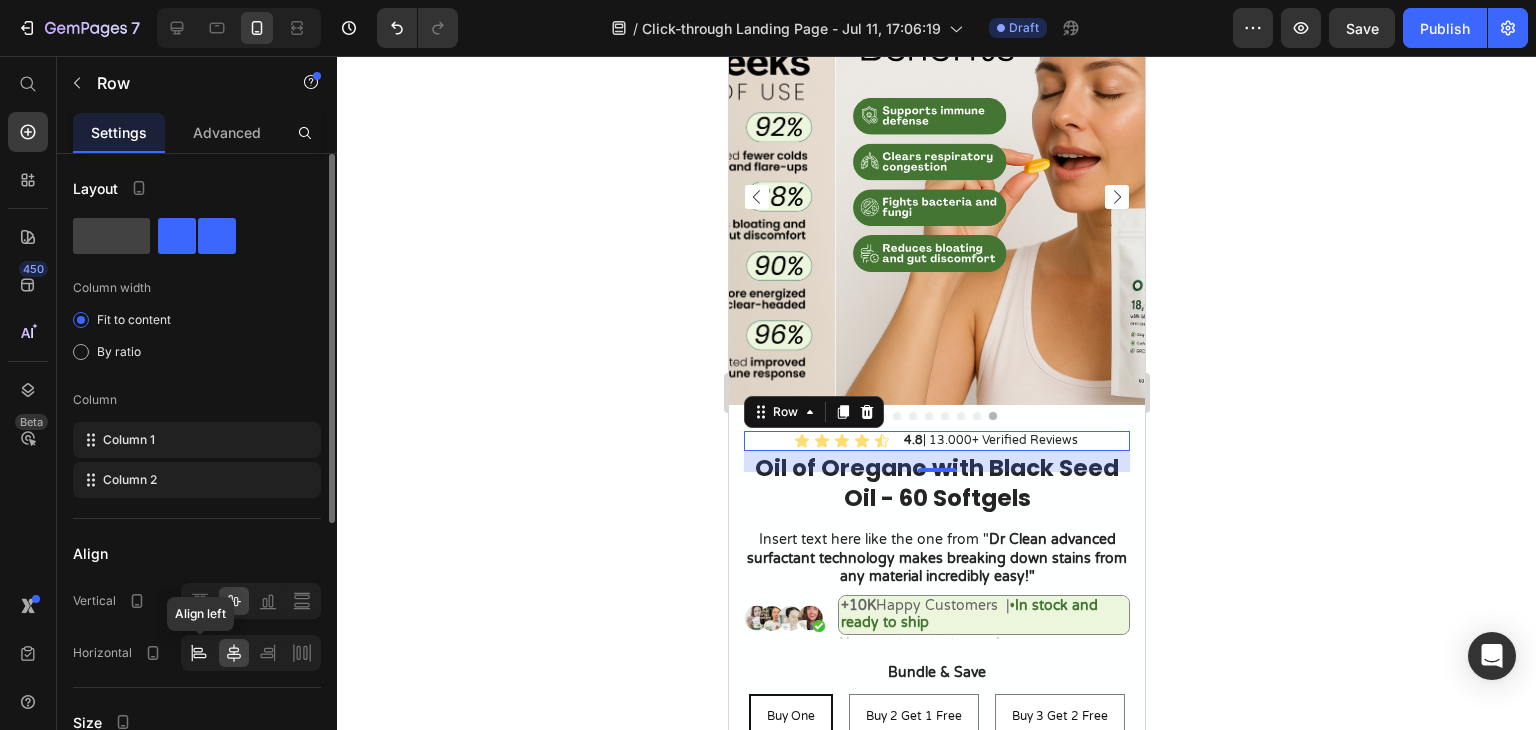 click 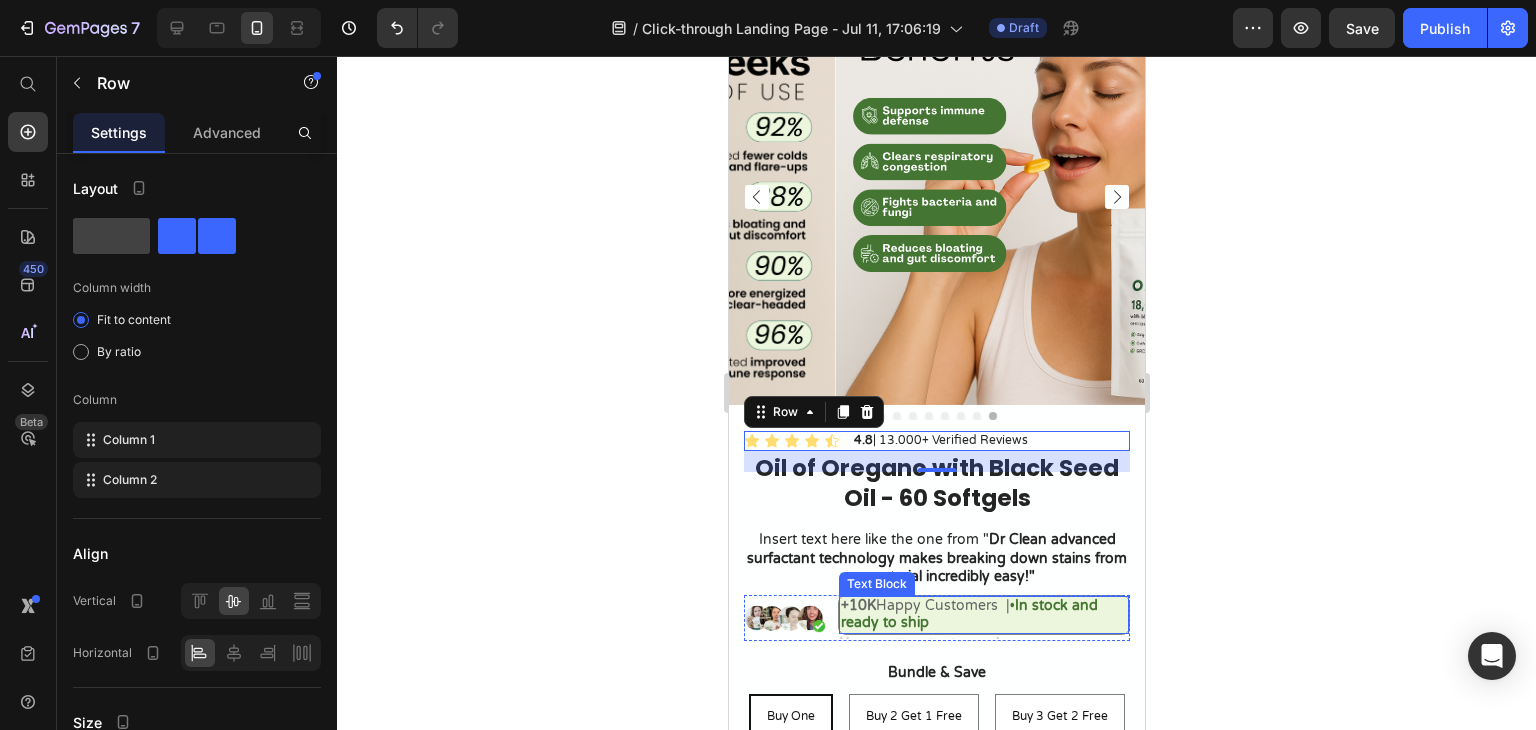 click on "+10K  Happy Customers  |  •  In stock and ready to ship" at bounding box center (983, 614) 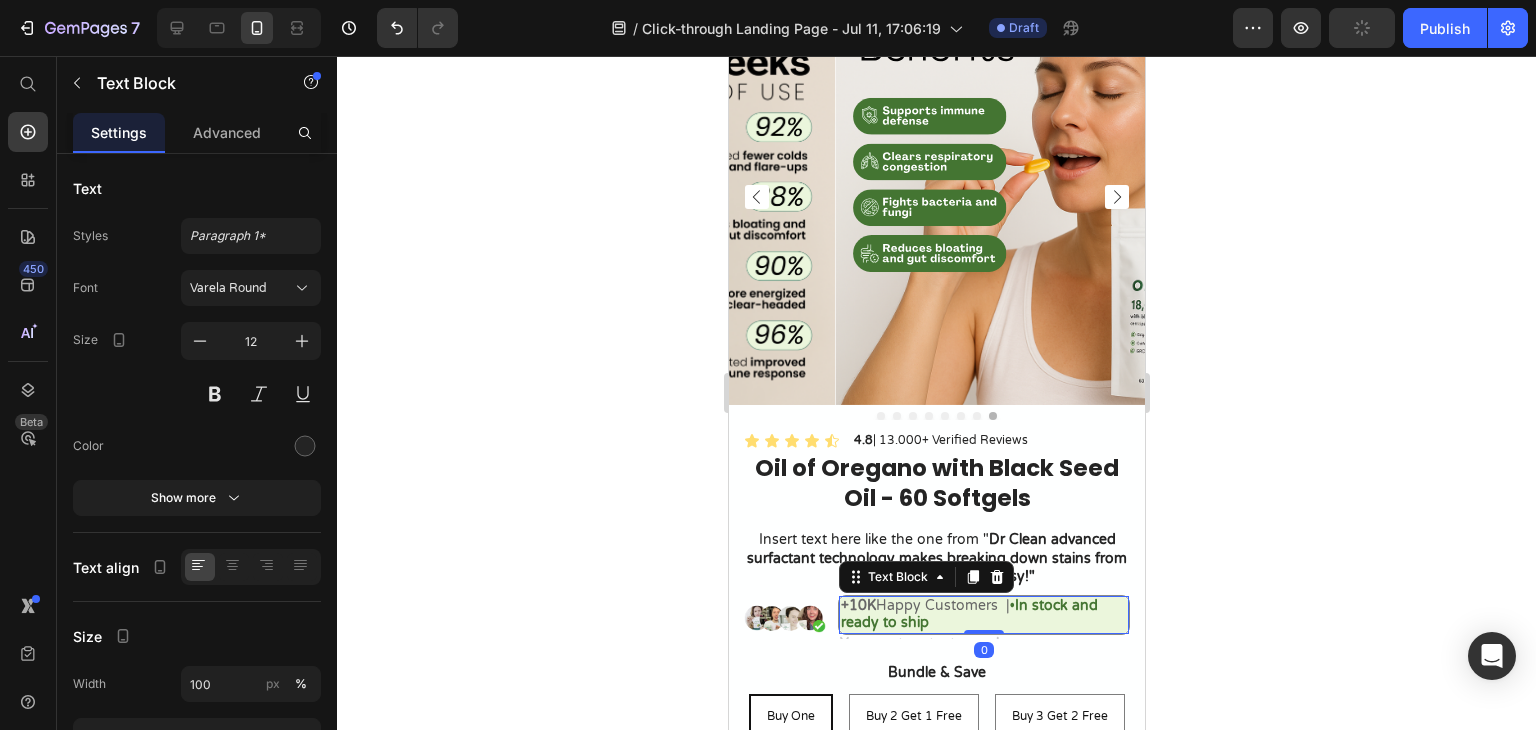 click on "+10K  Happy Customers  |" at bounding box center [924, 605] 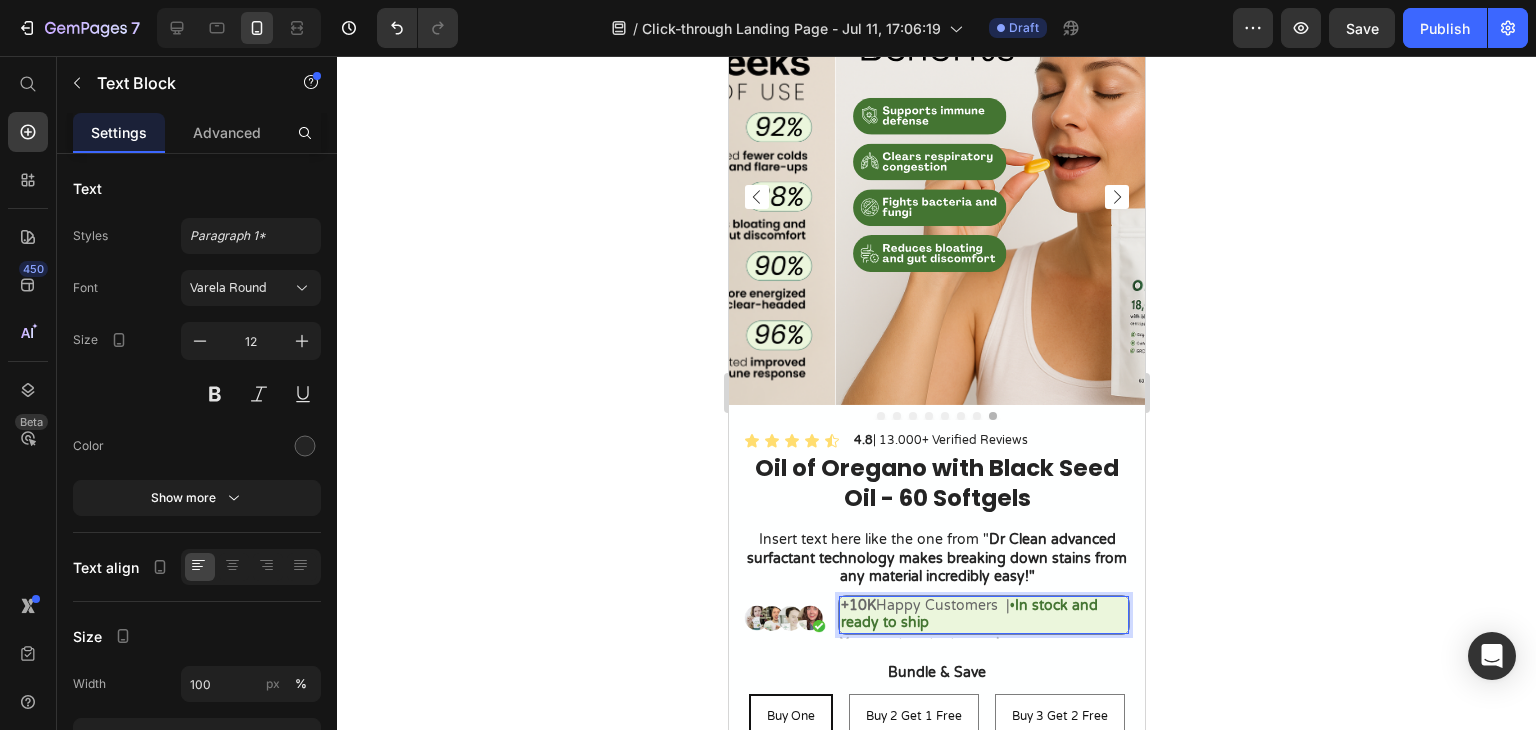 click on "+10K  Happy Customers  |" at bounding box center [924, 605] 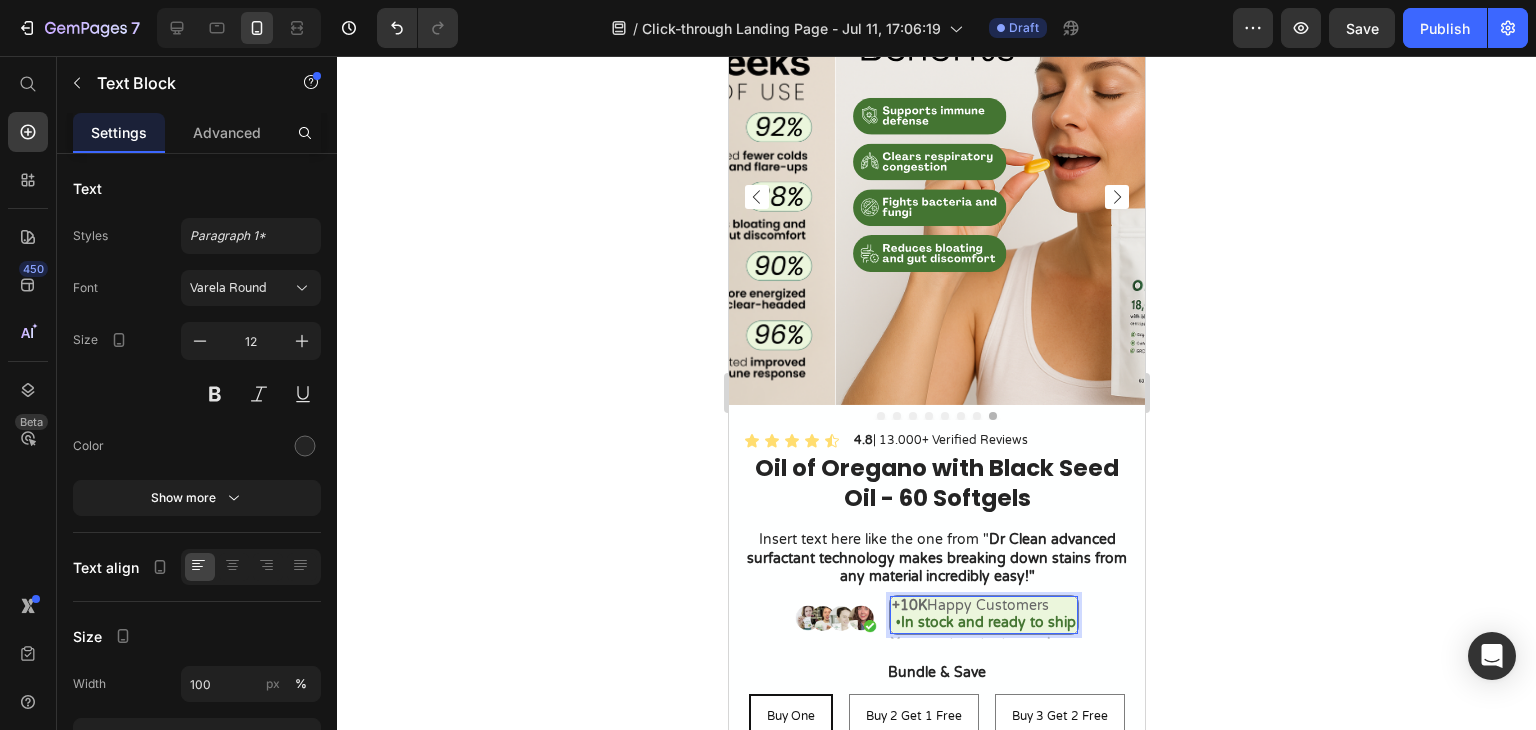 click on "In stock and ready to ship" at bounding box center [987, 622] 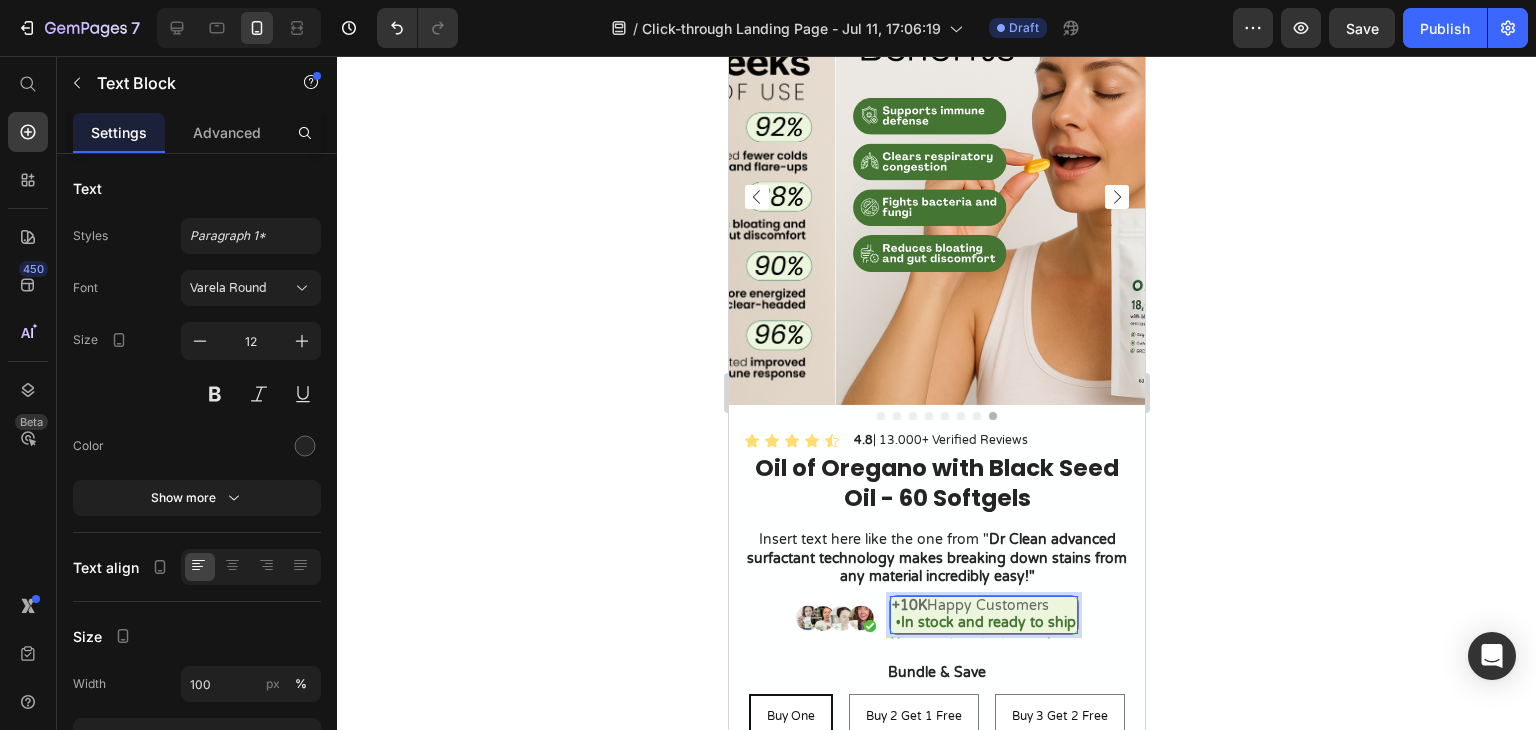 click 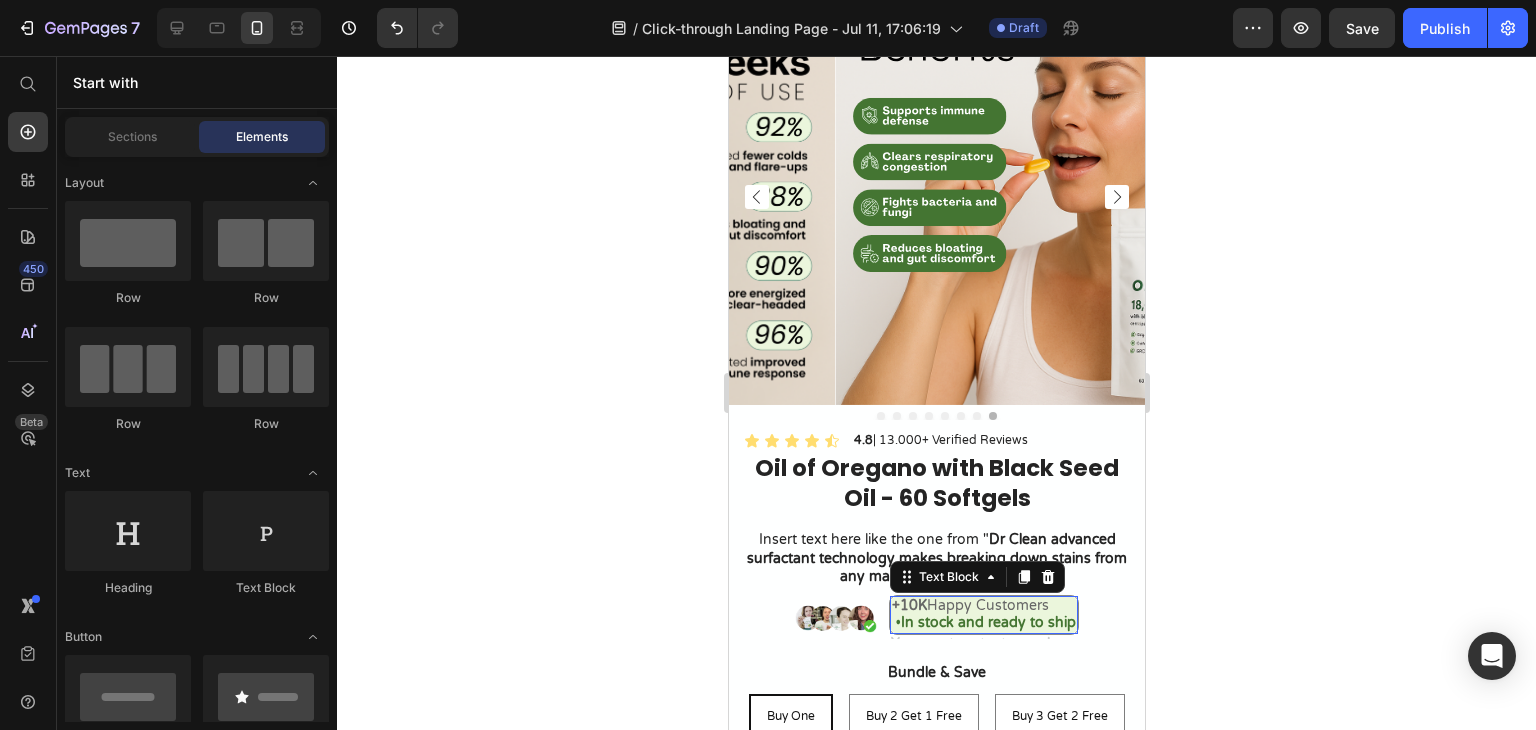 click on "In stock and ready to ship" at bounding box center [987, 622] 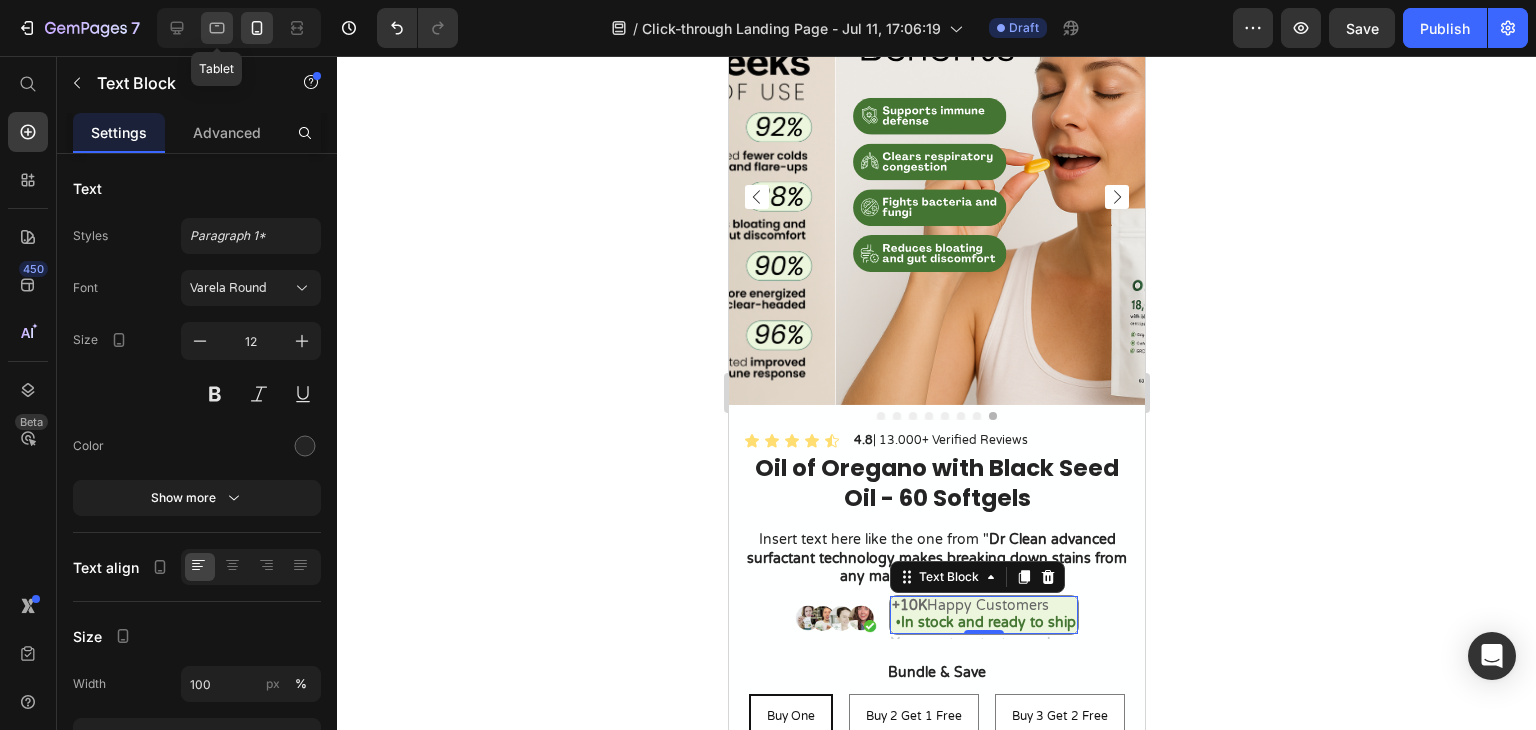 click 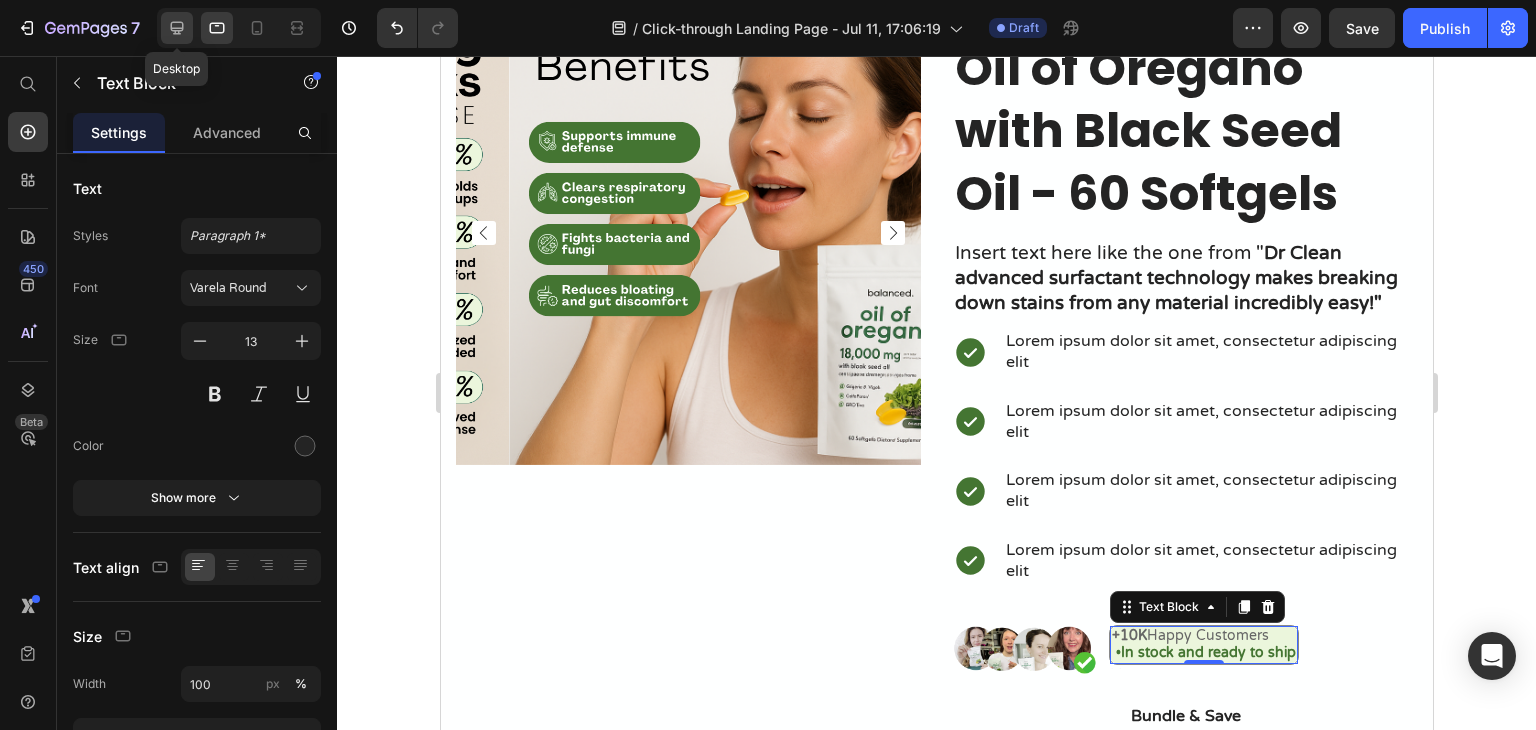 scroll, scrollTop: 252, scrollLeft: 0, axis: vertical 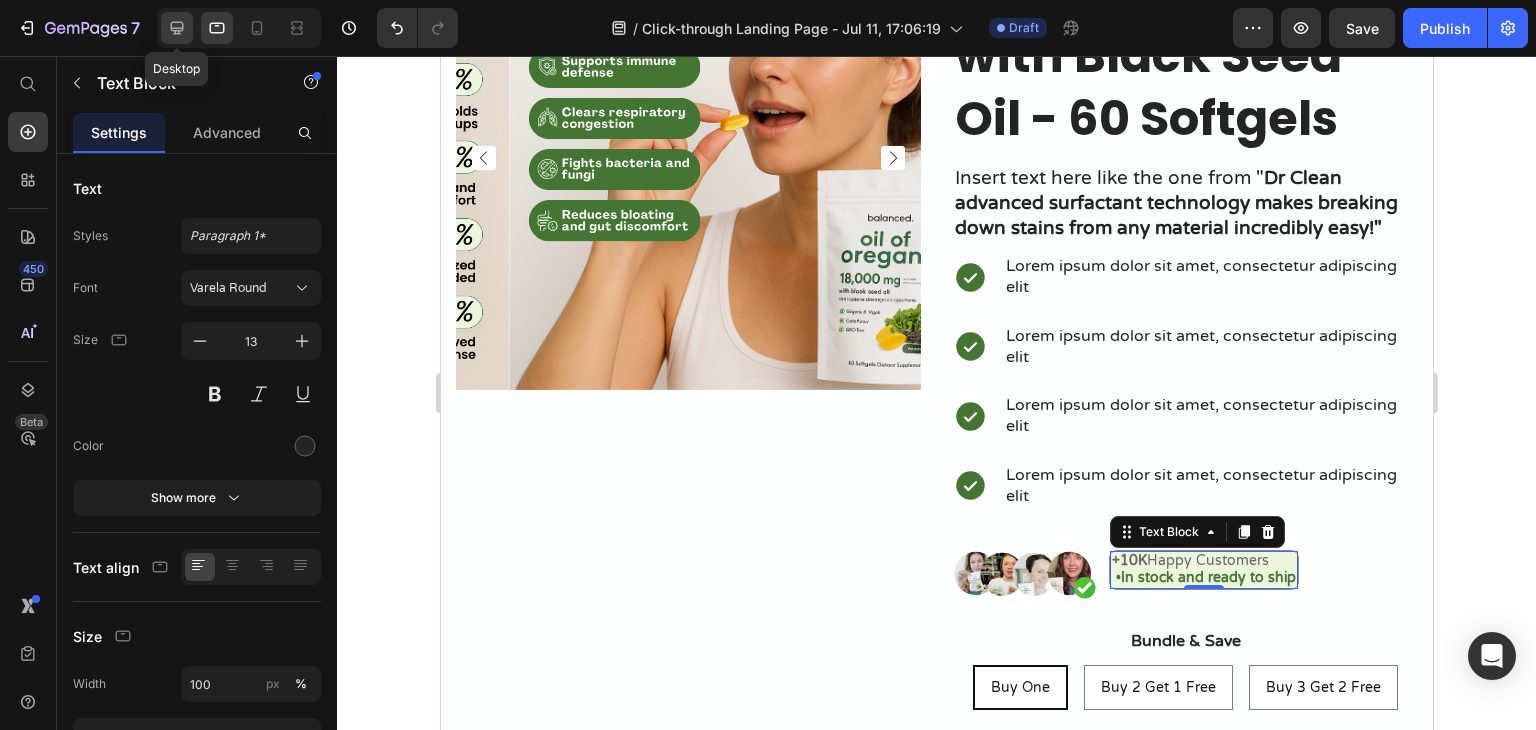click 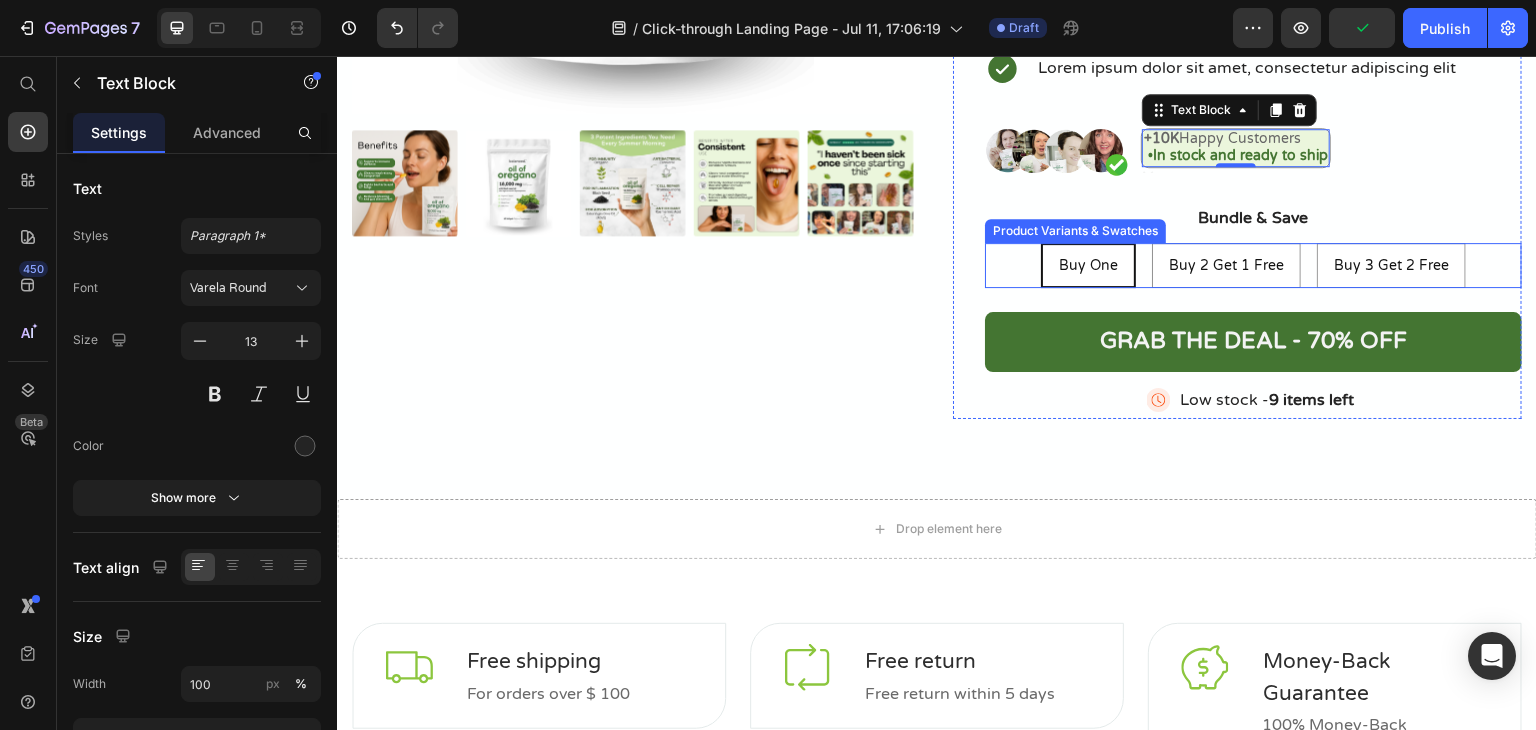 scroll, scrollTop: 432, scrollLeft: 0, axis: vertical 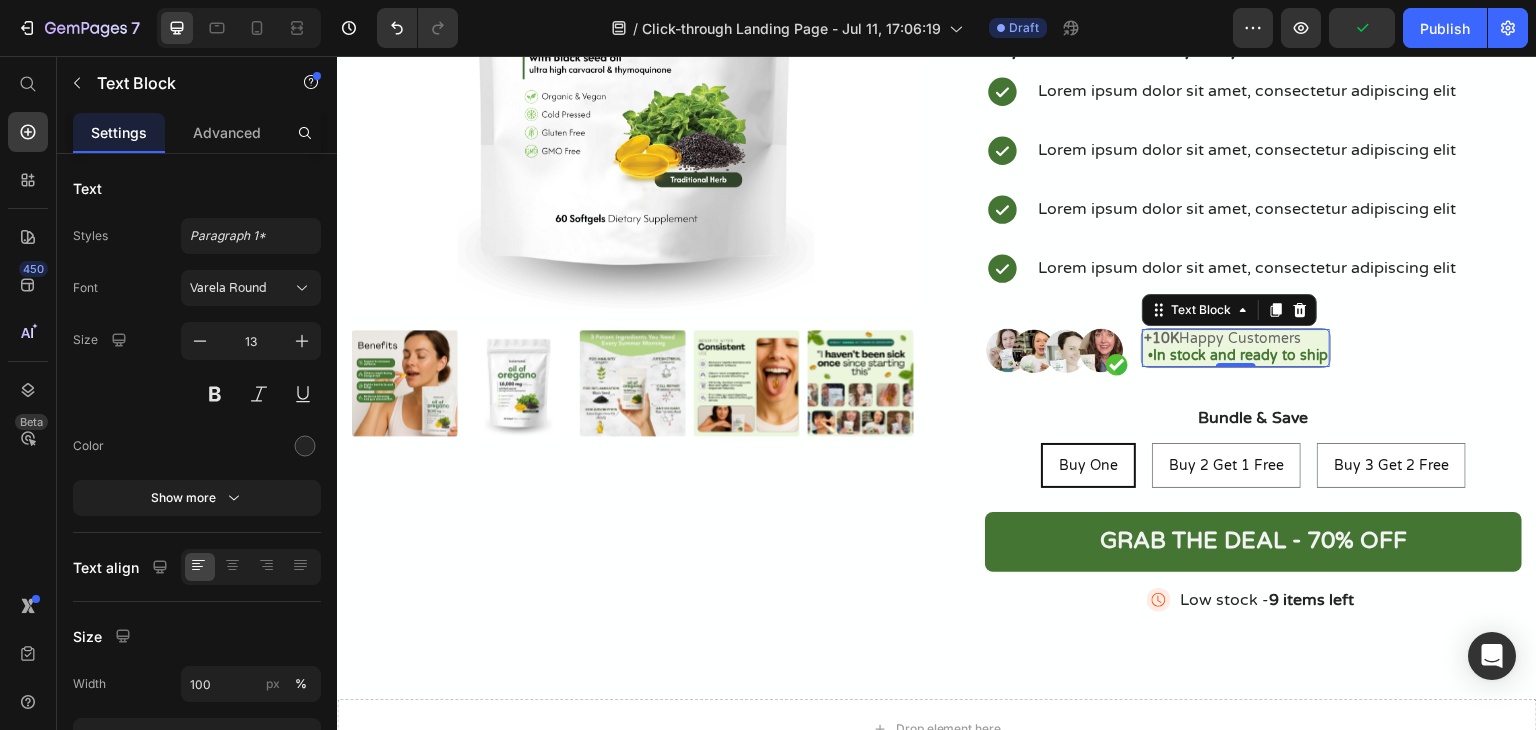 click on "In stock and ready to ship" at bounding box center (1240, 355) 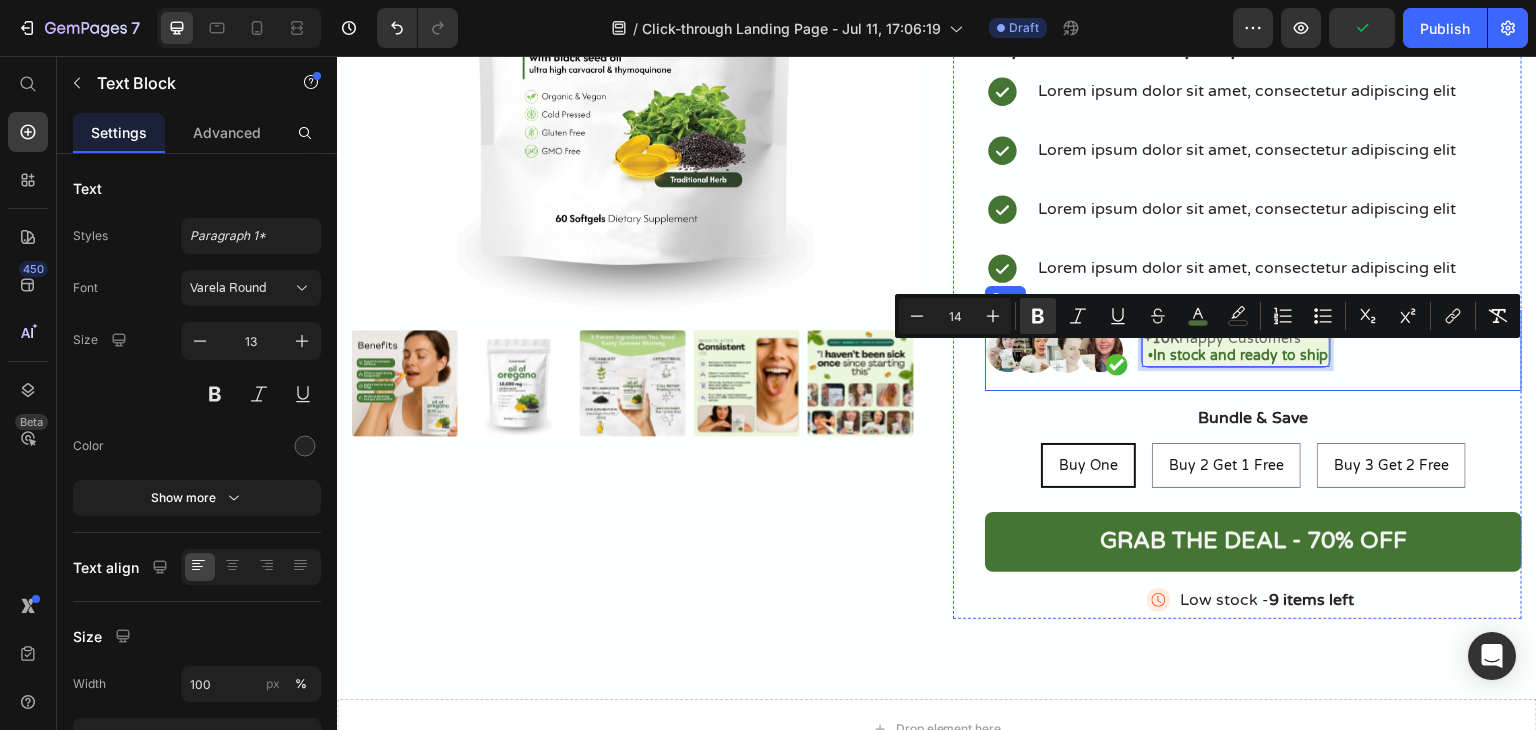 click on "Image +10K  Happy Customers    •  In stock and ready to ship Text Block   0 Text Block Row" at bounding box center [1253, 350] 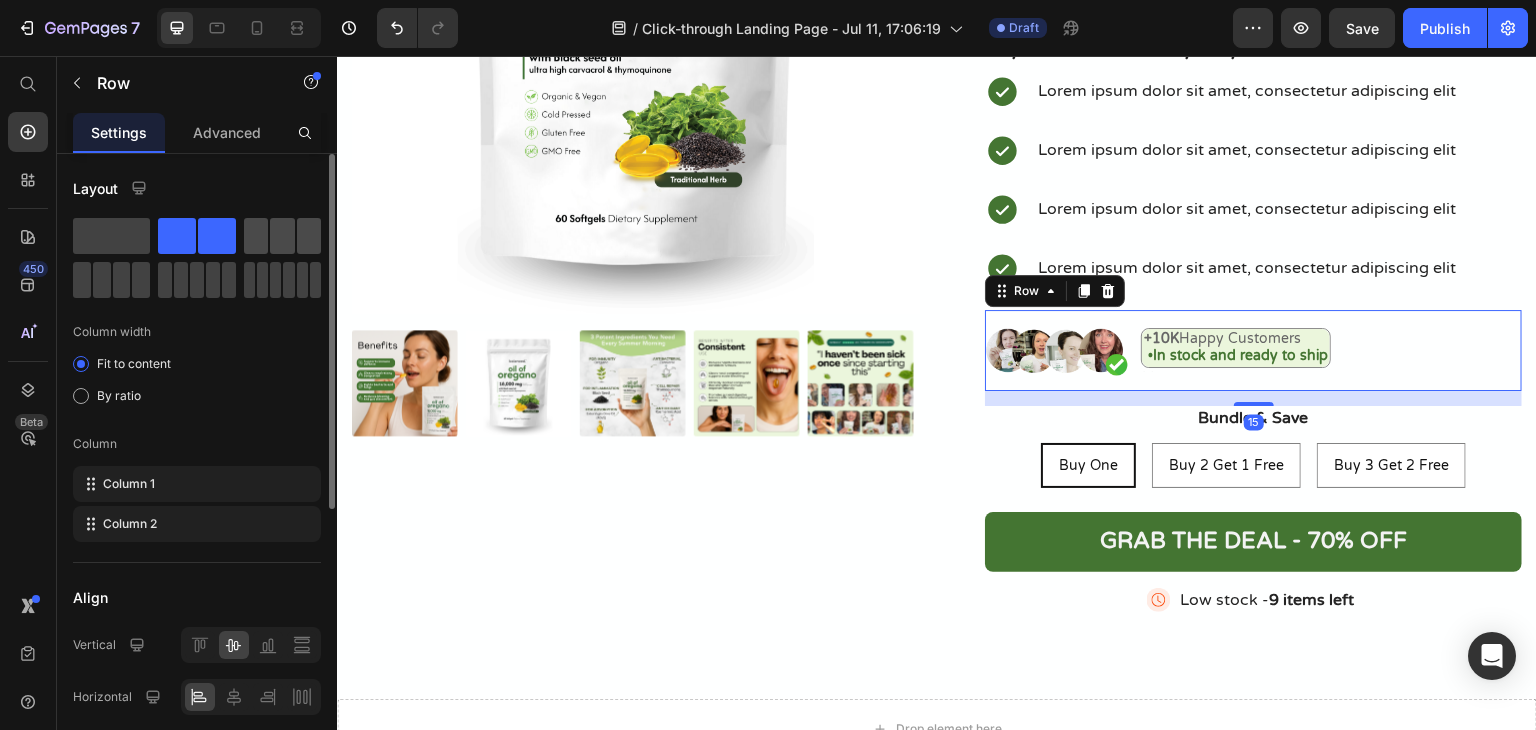 click 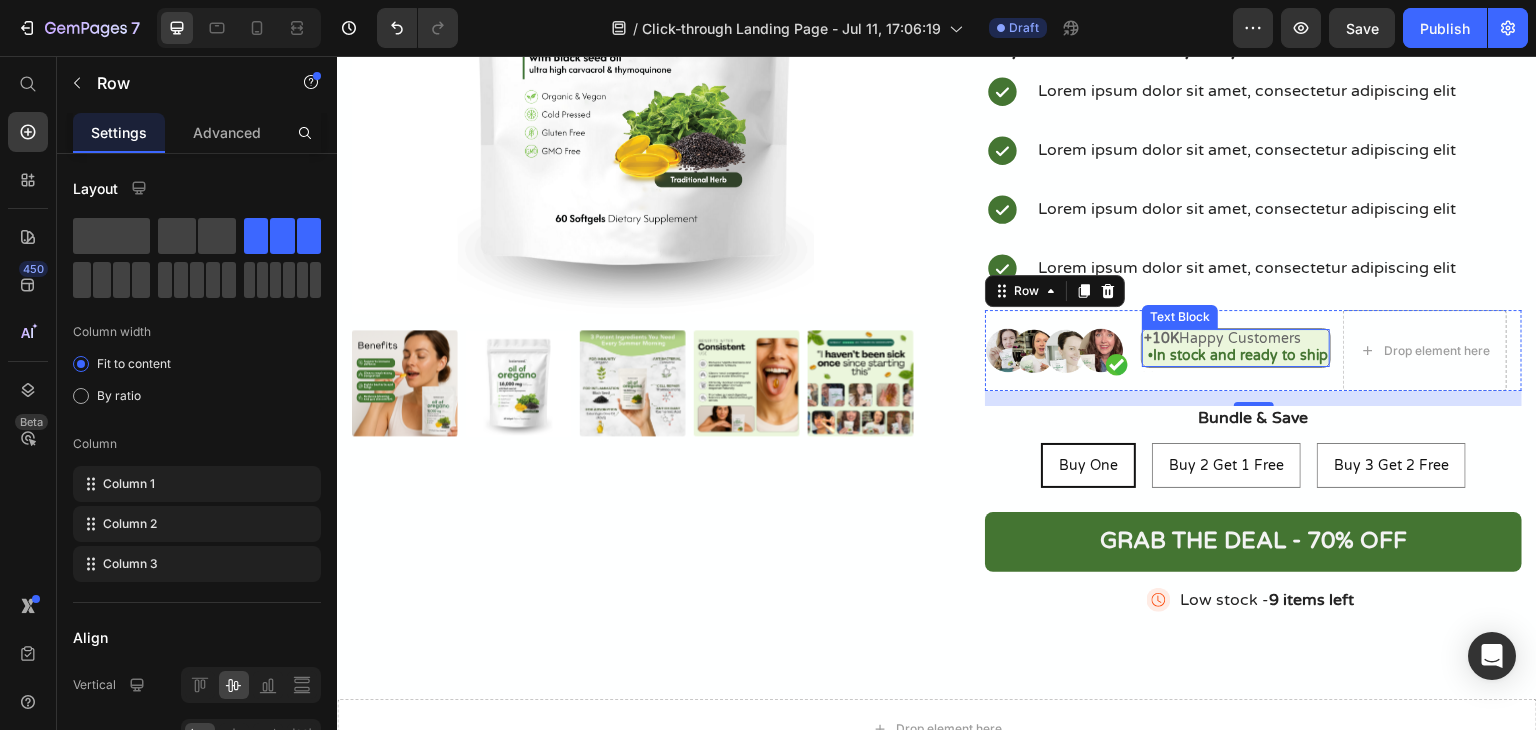 click on "•" at bounding box center (1150, 356) 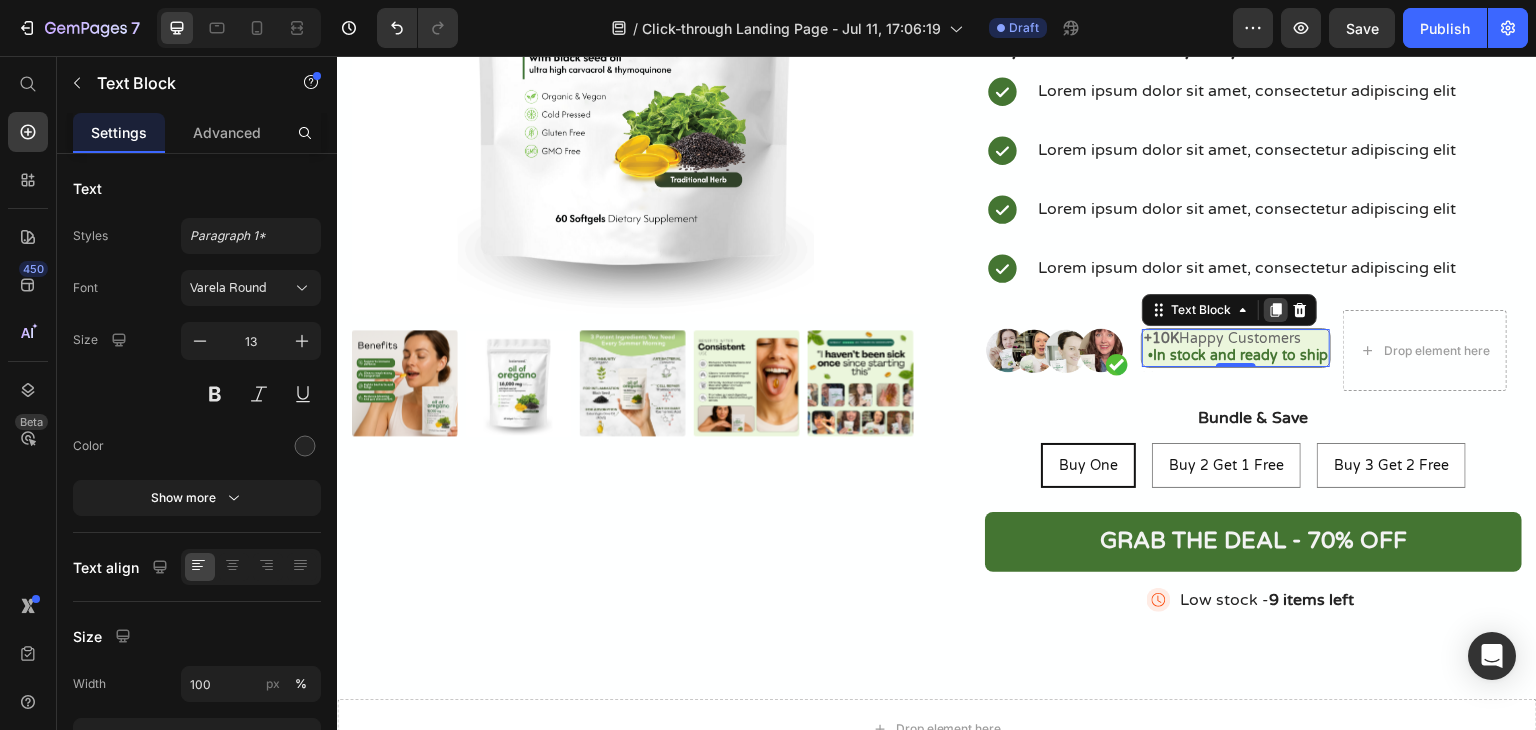 click 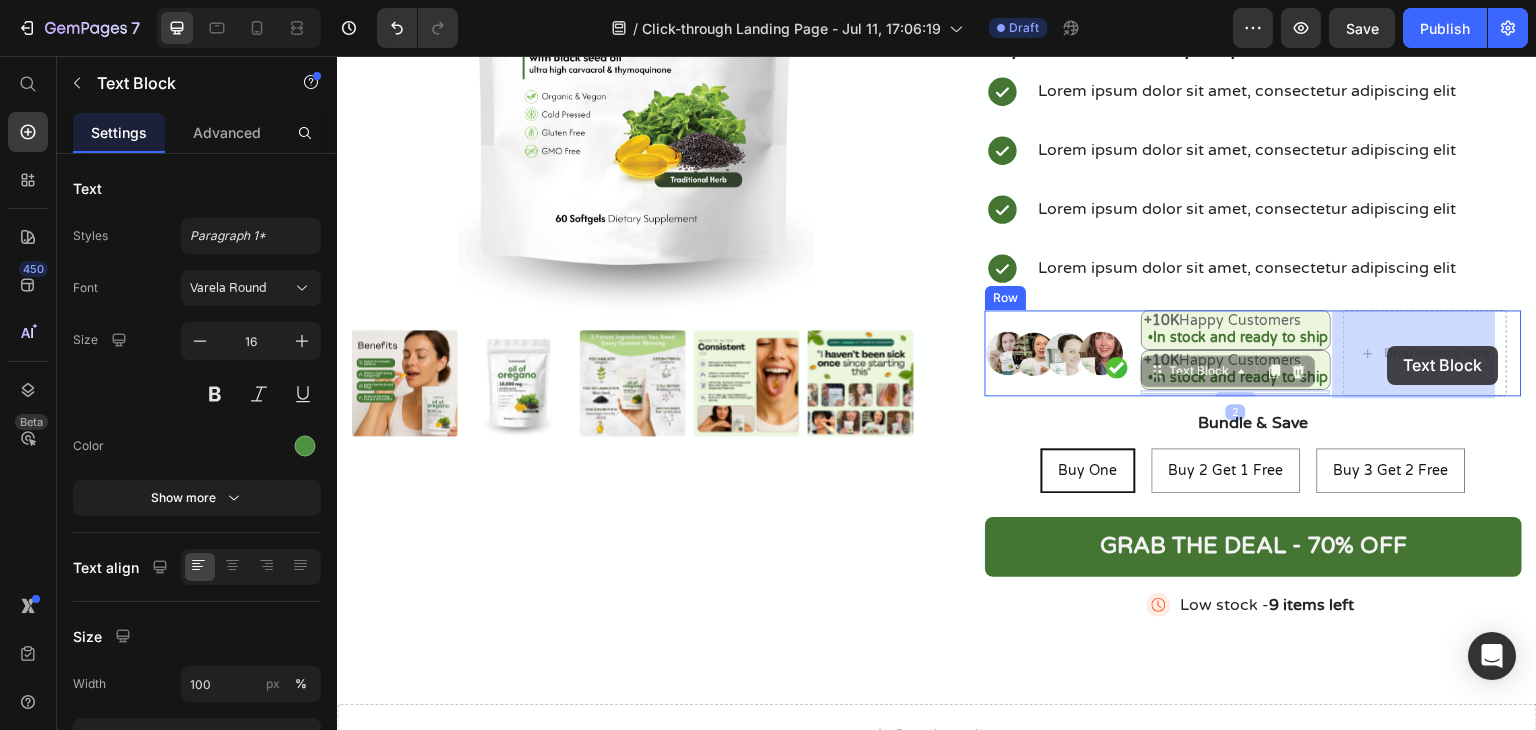 drag, startPoint x: 1196, startPoint y: 382, endPoint x: 1388, endPoint y: 346, distance: 195.34584 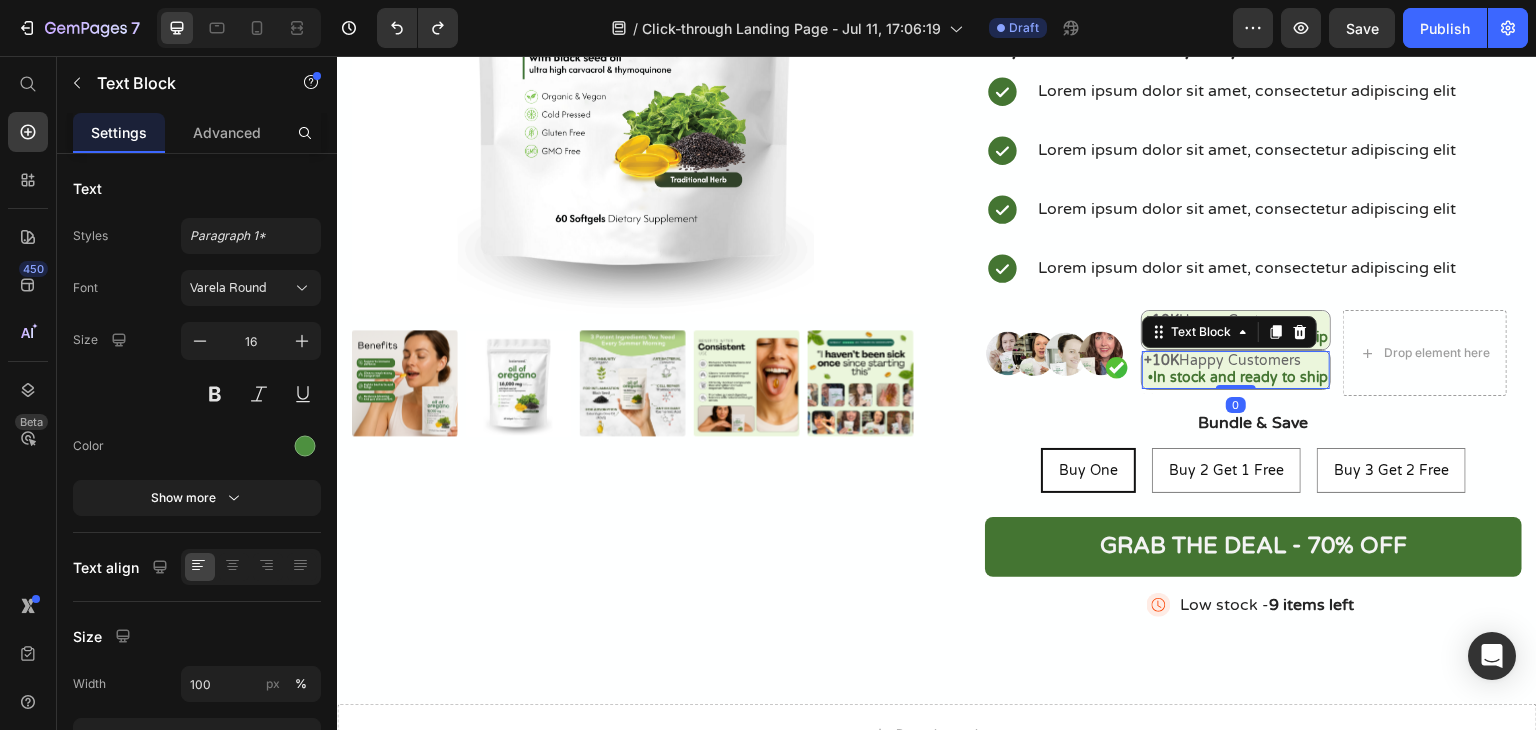 click on "+10K  Happy Customers" at bounding box center (1222, 360) 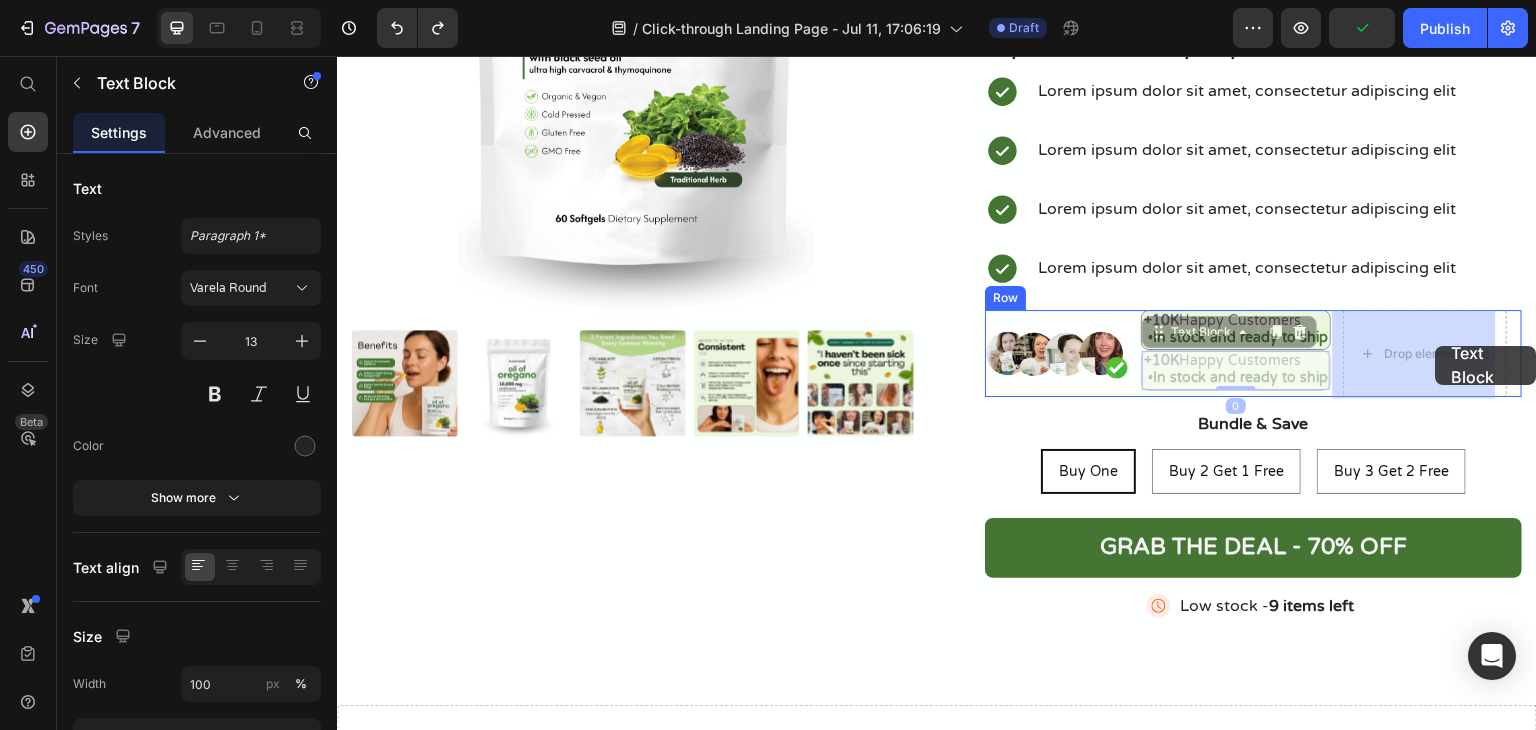 drag, startPoint x: 1174, startPoint y: 330, endPoint x: 1436, endPoint y: 346, distance: 262.4881 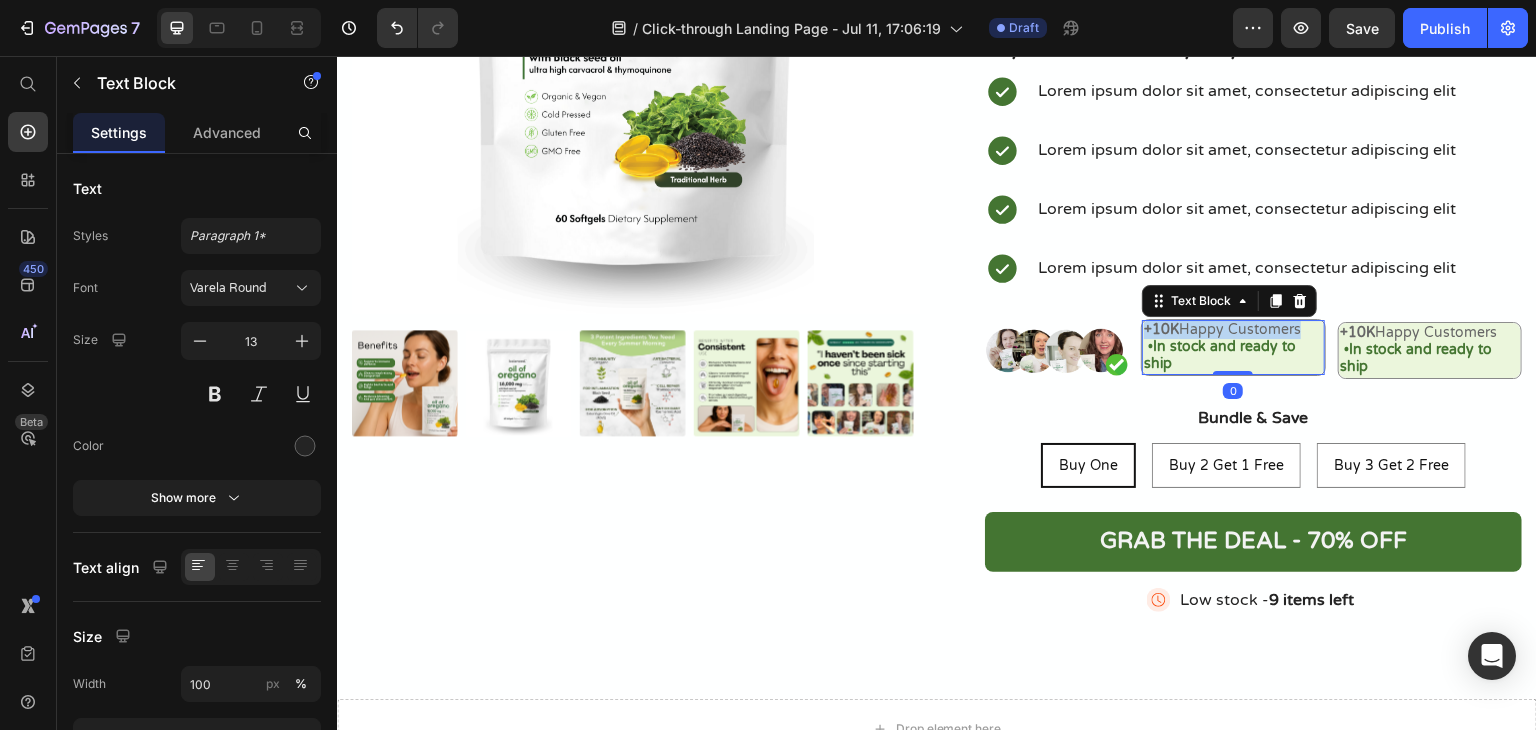 click on "+10K  Happy Customers" at bounding box center (1222, 329) 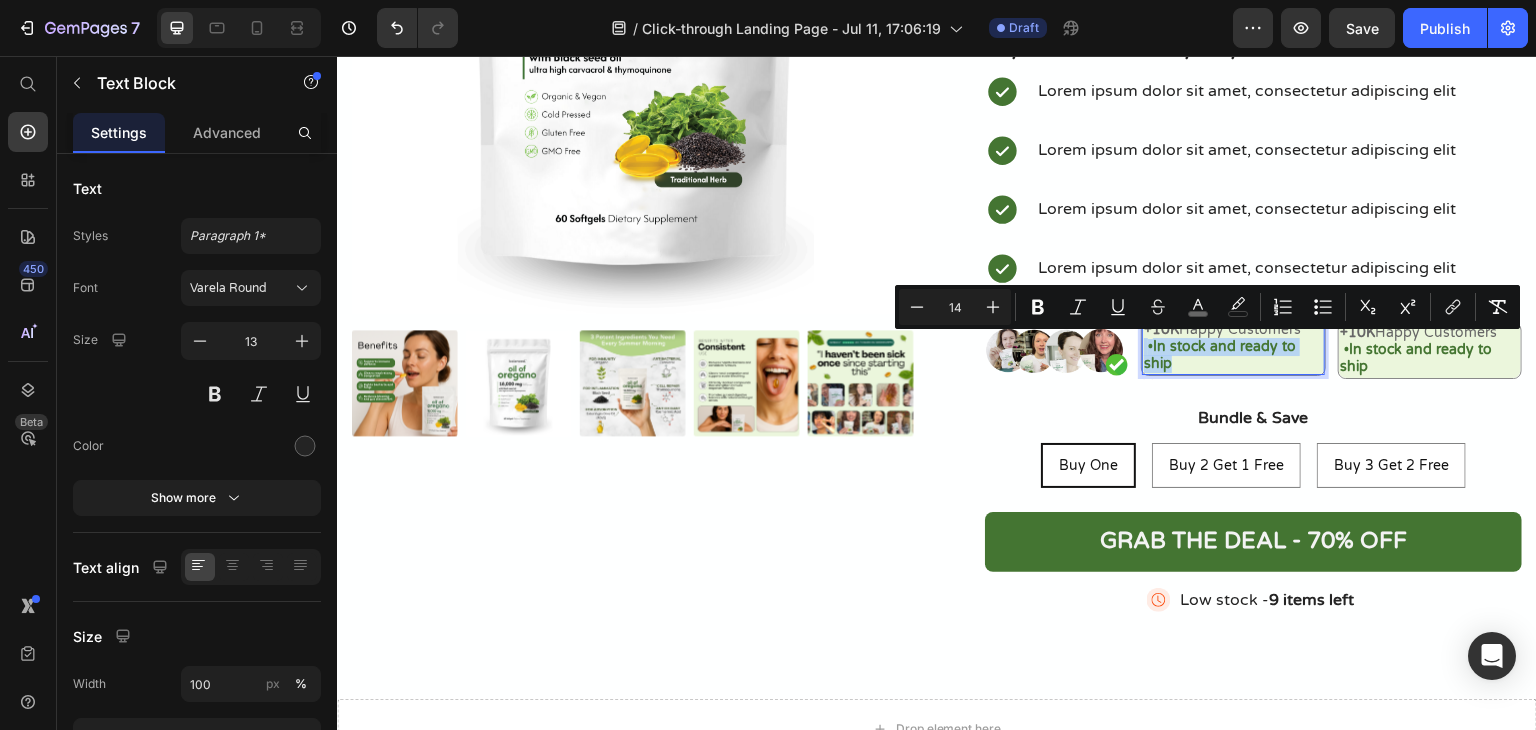 drag, startPoint x: 1182, startPoint y: 361, endPoint x: 1137, endPoint y: 352, distance: 45.891174 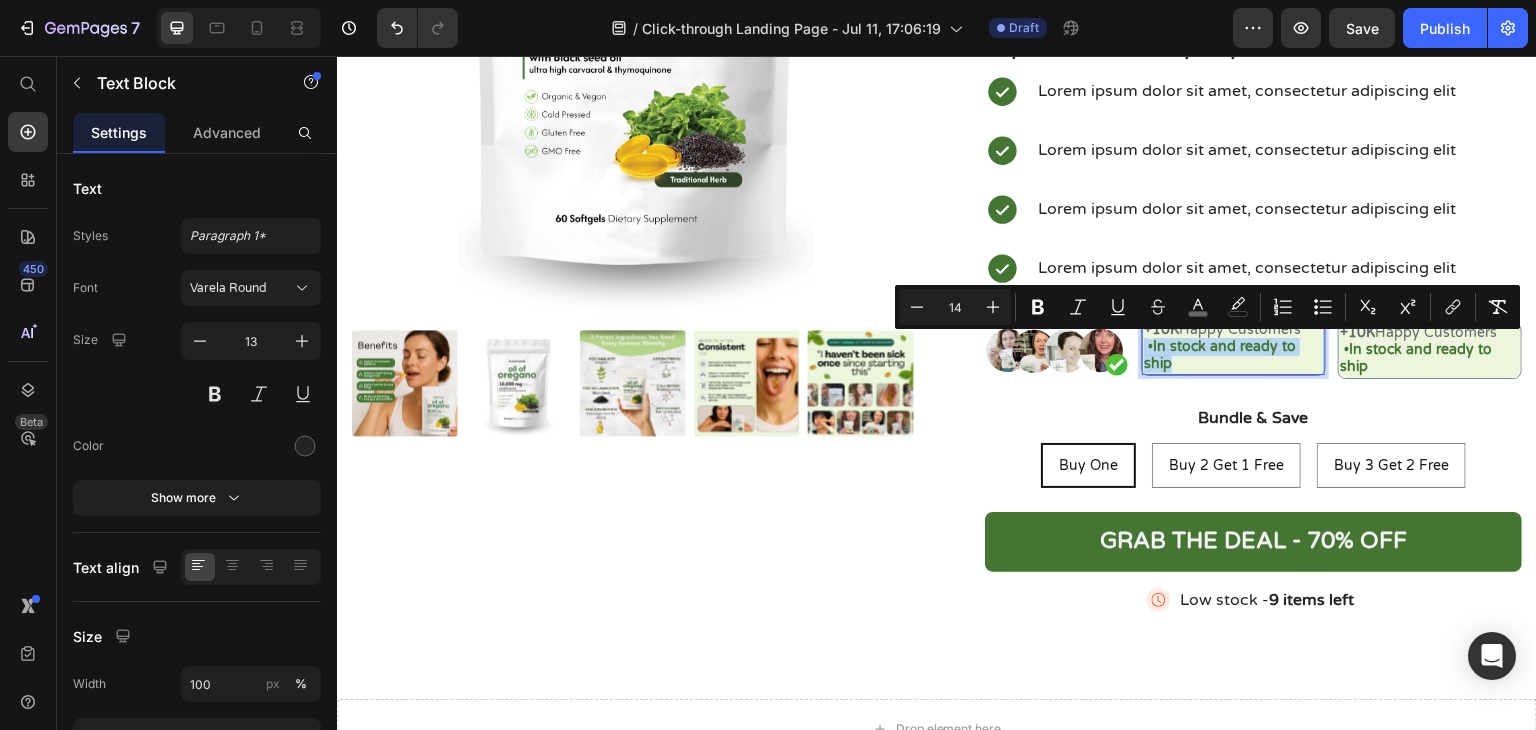 click on "•  In stock and ready to ship" at bounding box center [1233, 356] 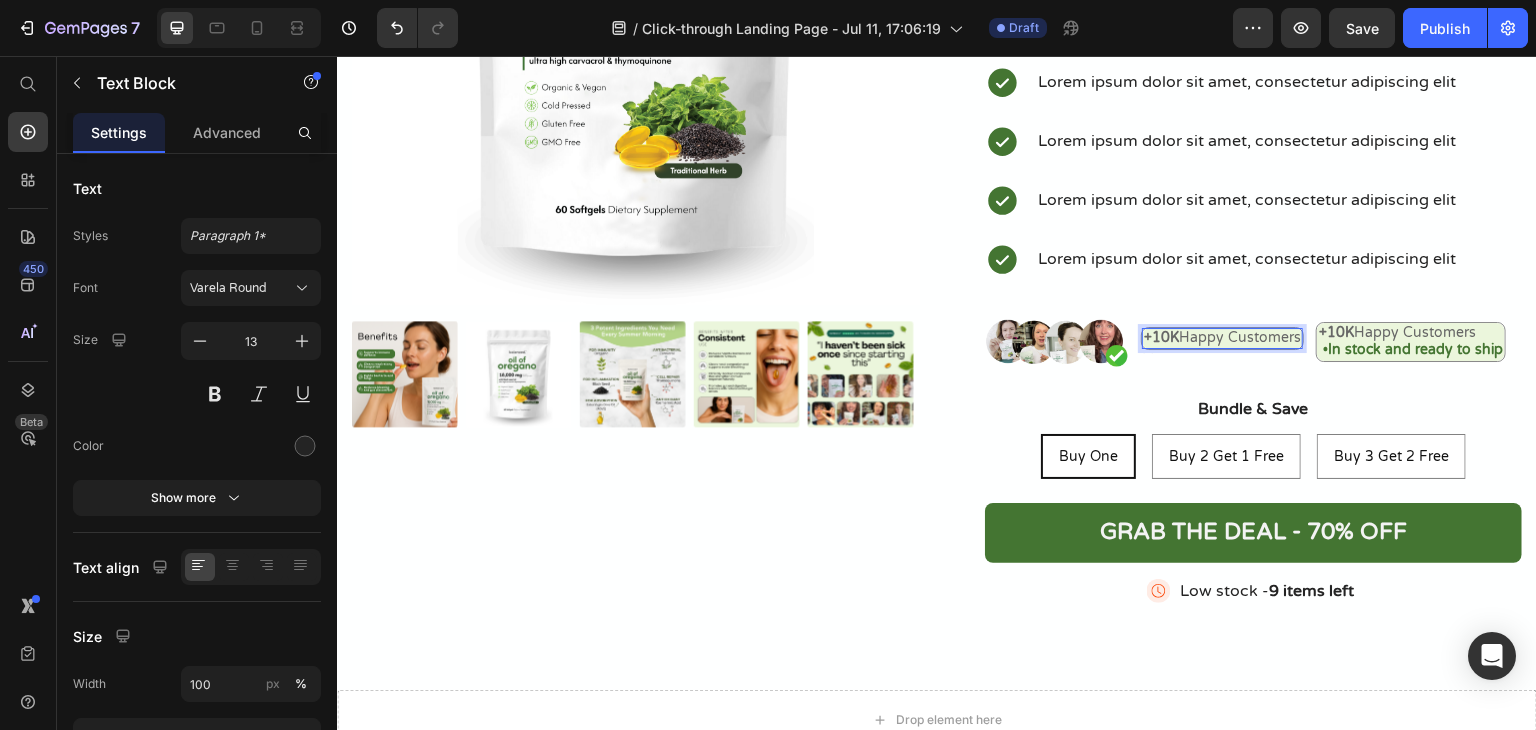 scroll, scrollTop: 450, scrollLeft: 0, axis: vertical 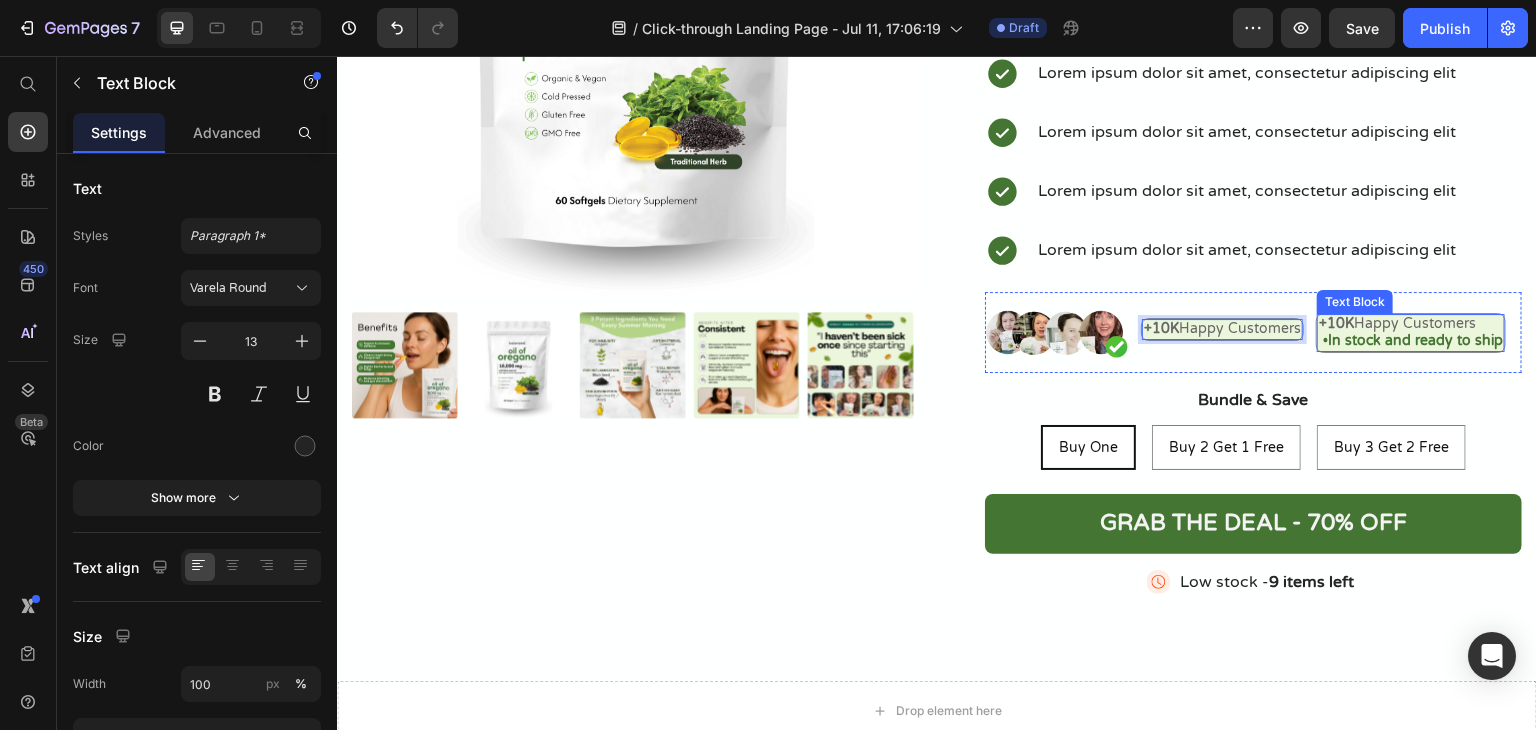 click on "In stock and ready to ship" at bounding box center [1415, 340] 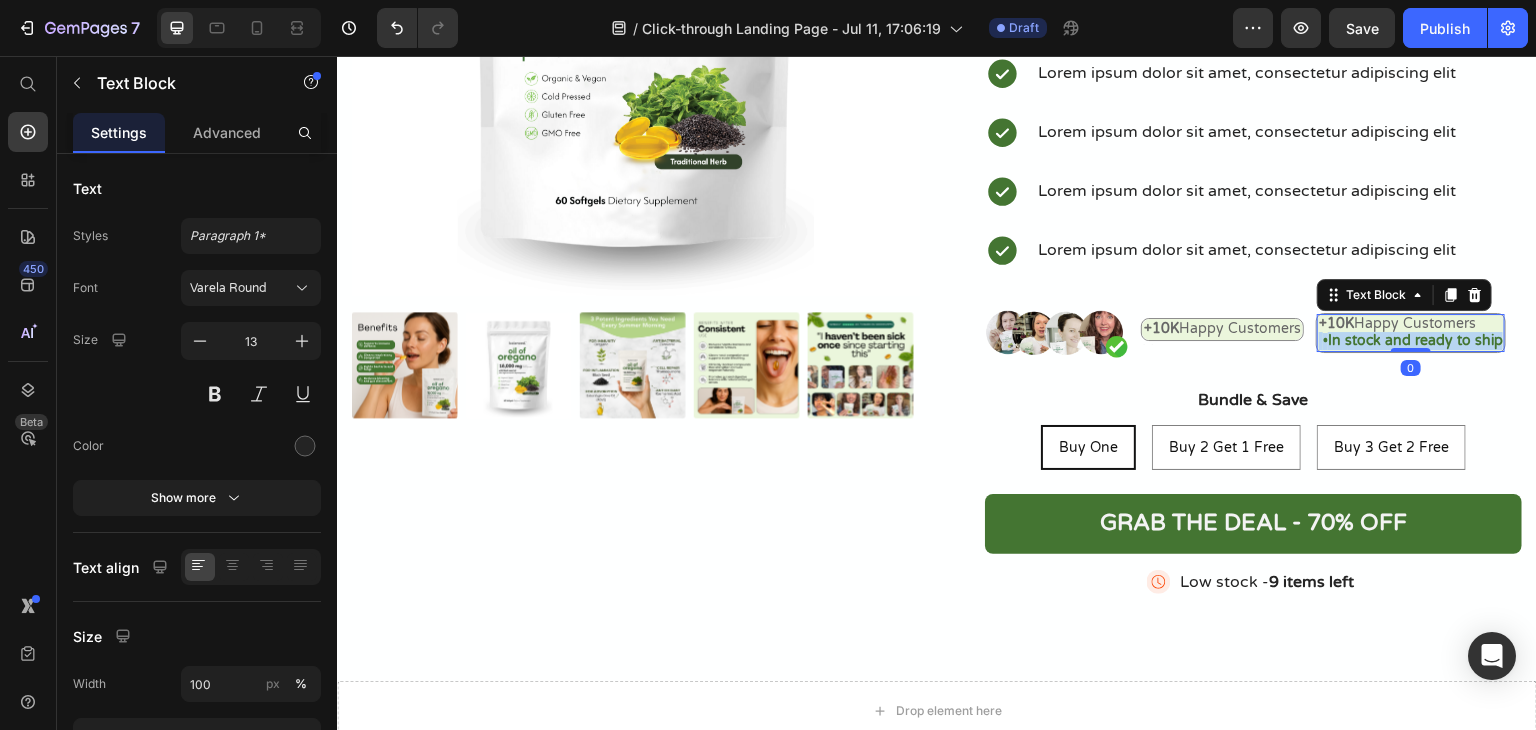 click on "In stock and ready to ship" at bounding box center [1415, 340] 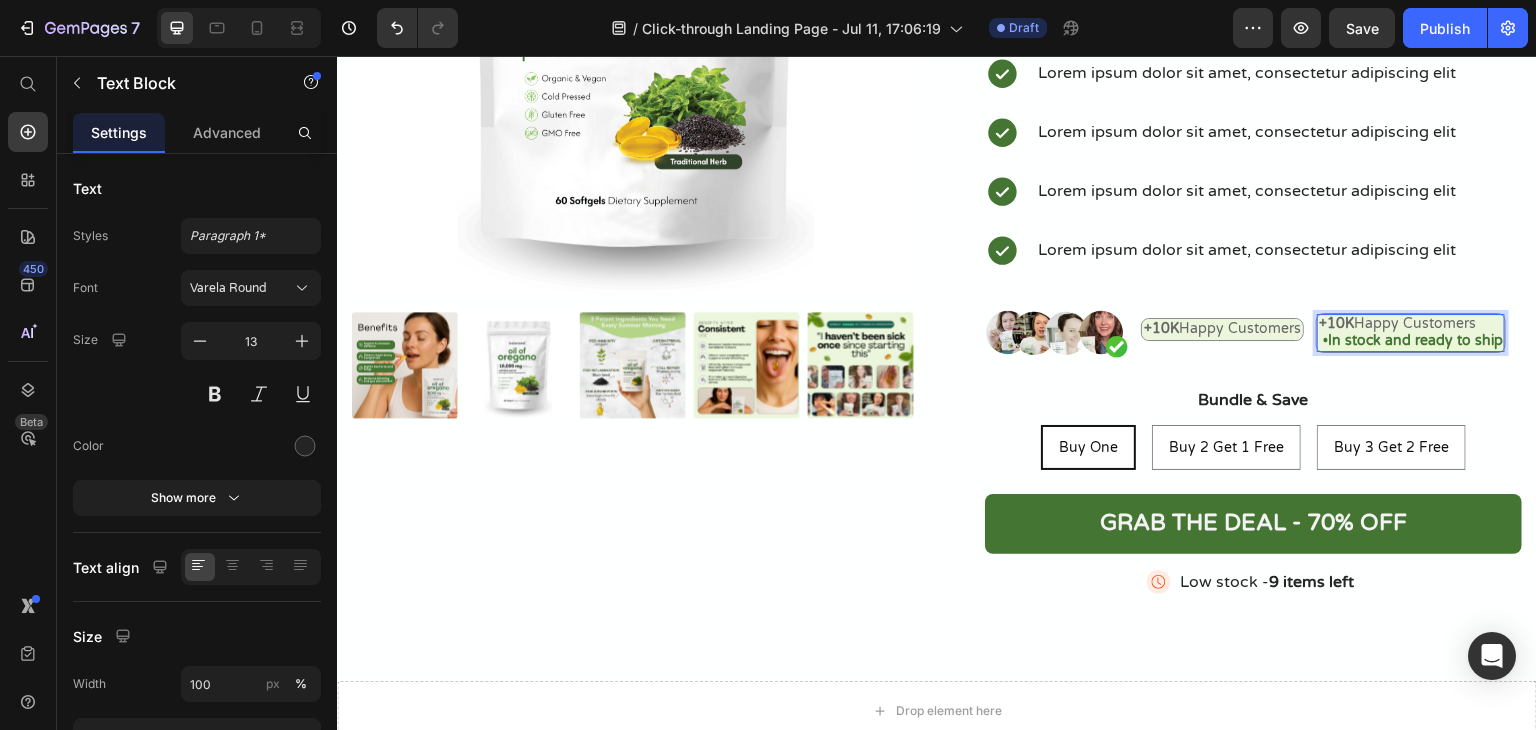 click on "+10K  Happy Customers" at bounding box center (1397, 323) 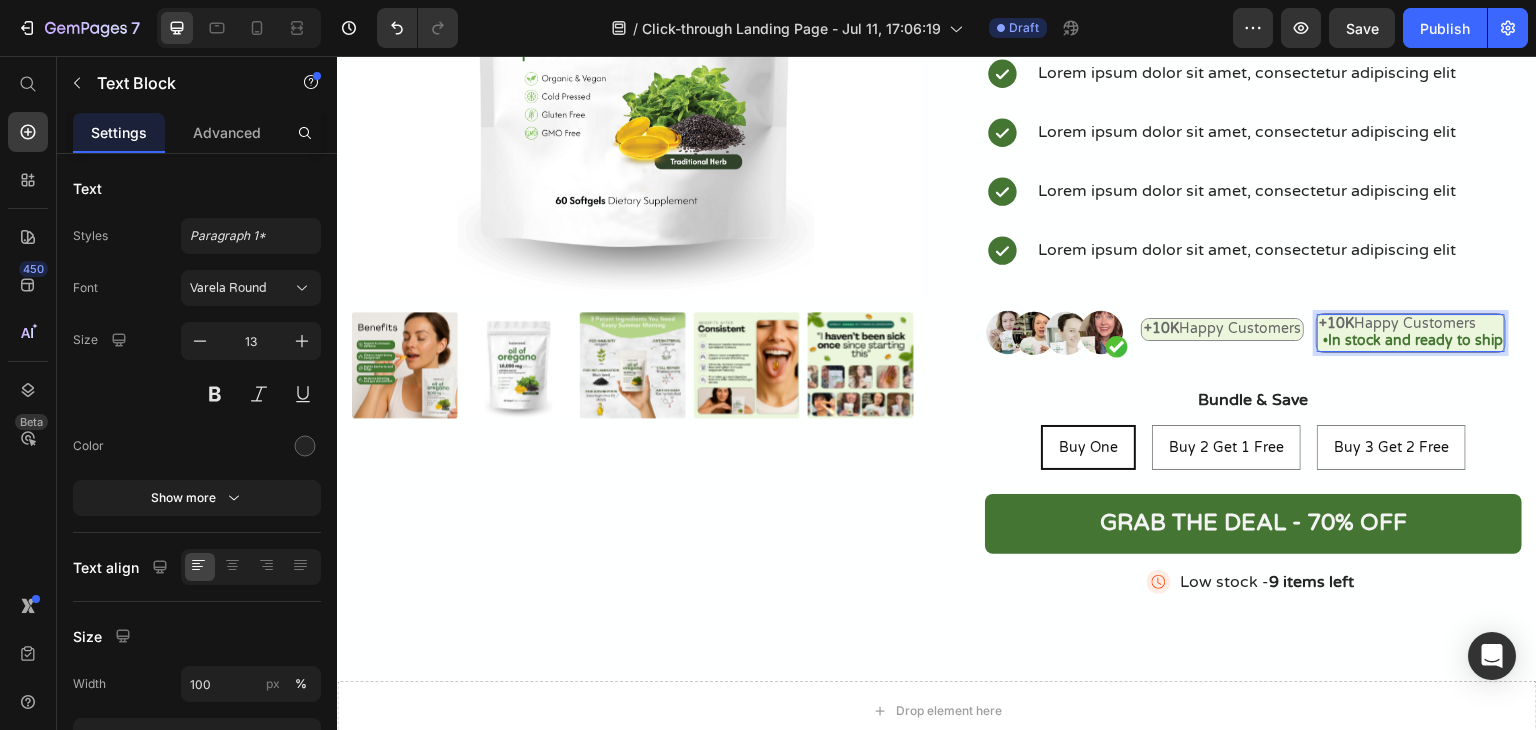 click on "+10K  Happy Customers" at bounding box center [1397, 323] 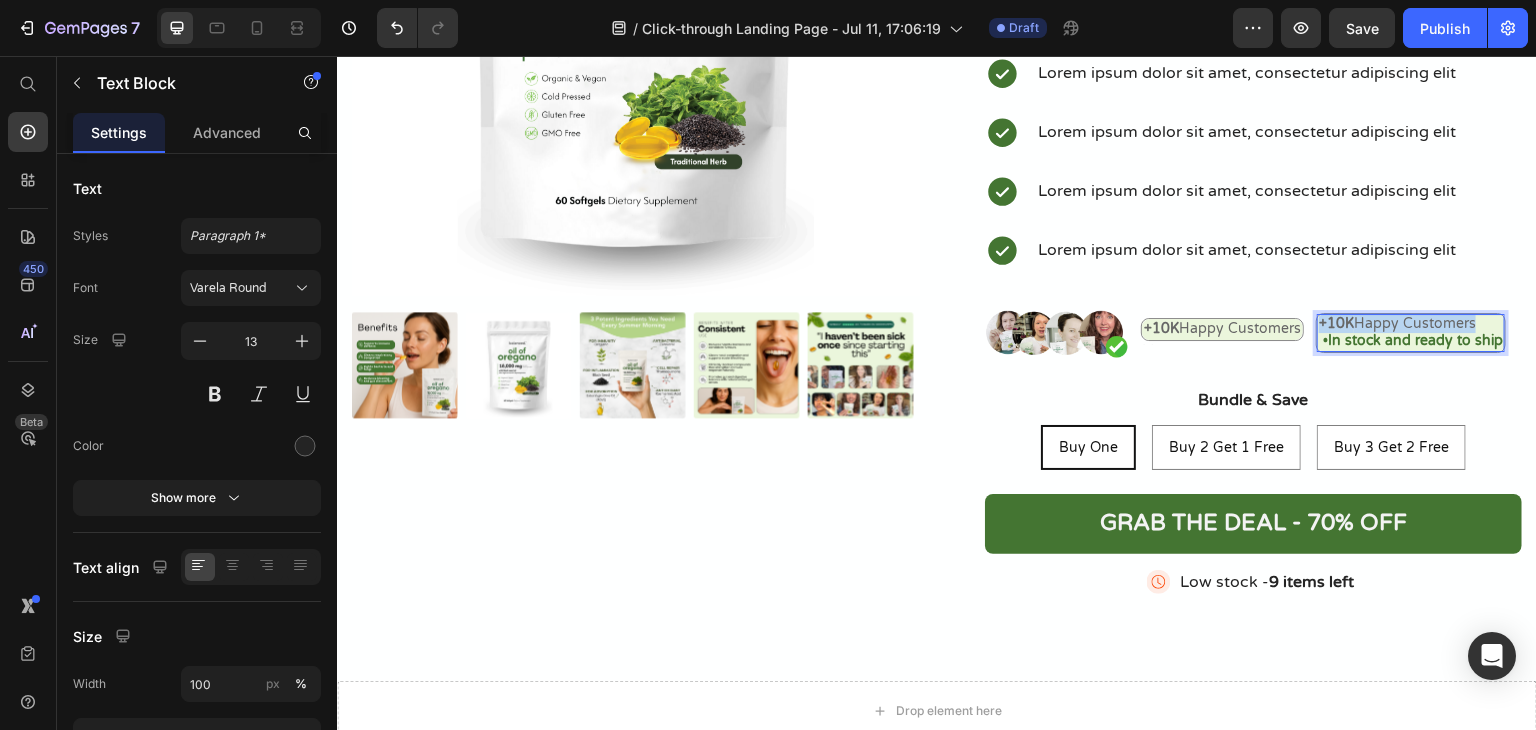 click on "+10K  Happy Customers" at bounding box center [1397, 323] 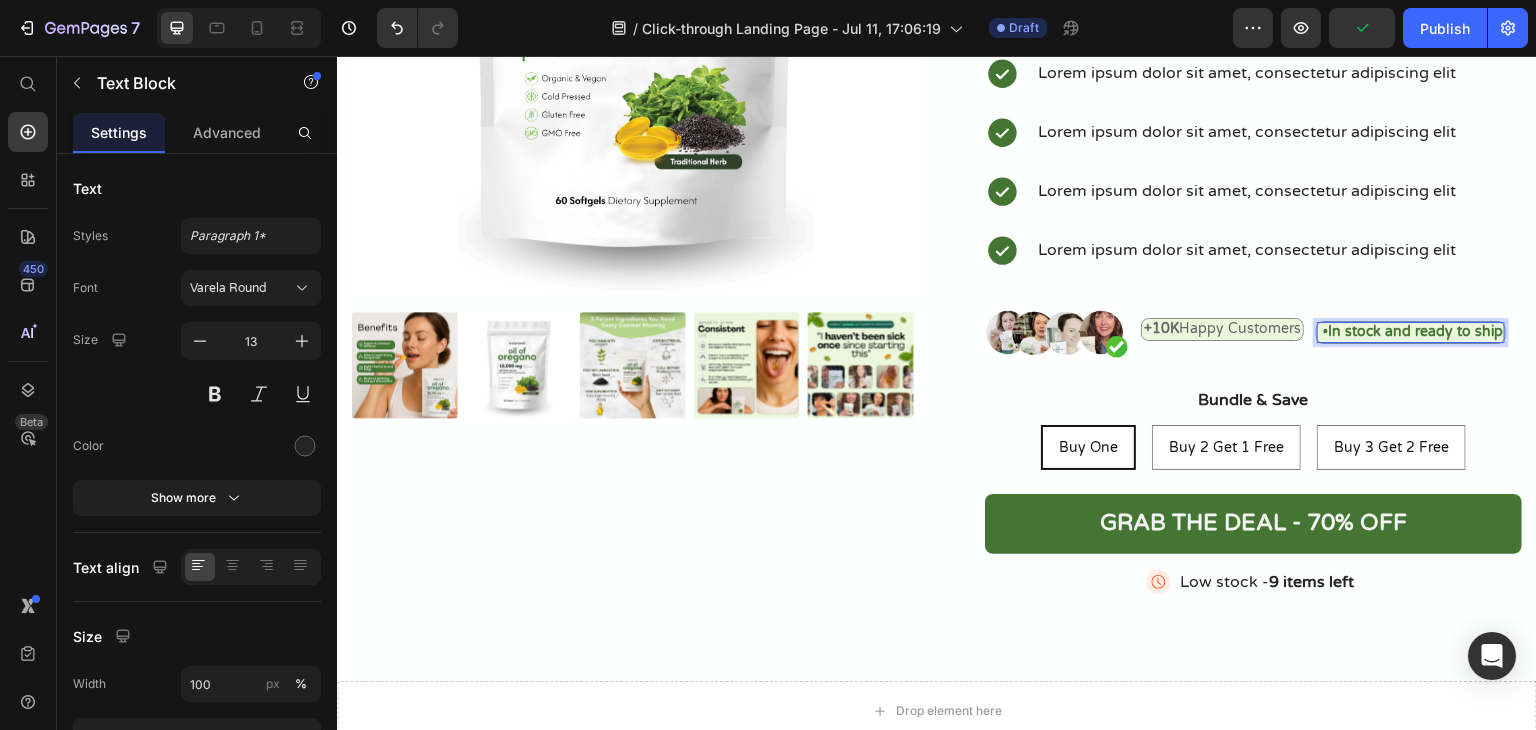 scroll, scrollTop: 459, scrollLeft: 0, axis: vertical 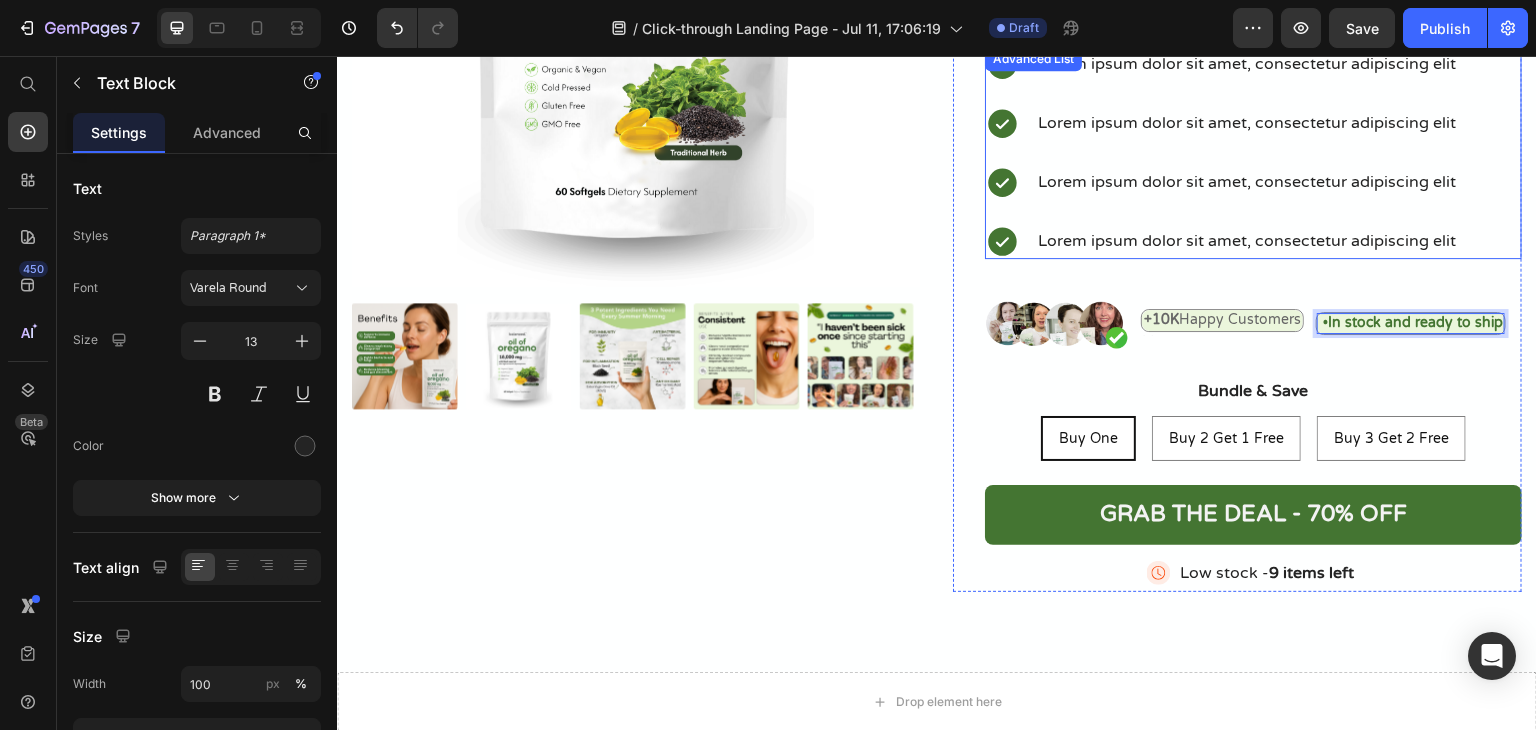 click on "•  In stock and ready to ship Text Block   0" at bounding box center (1411, 323) 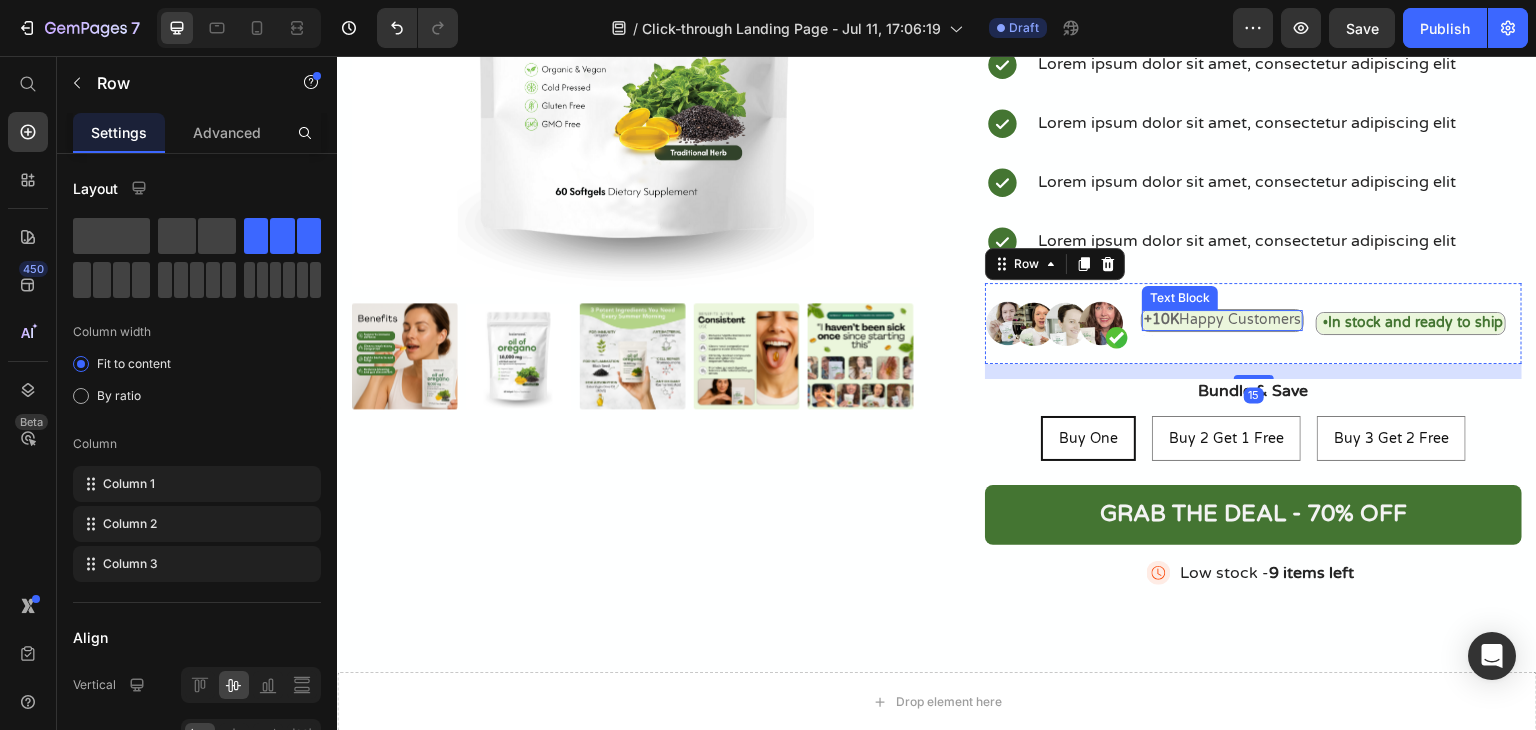click on "+10K  Happy Customers" at bounding box center (1222, 320) 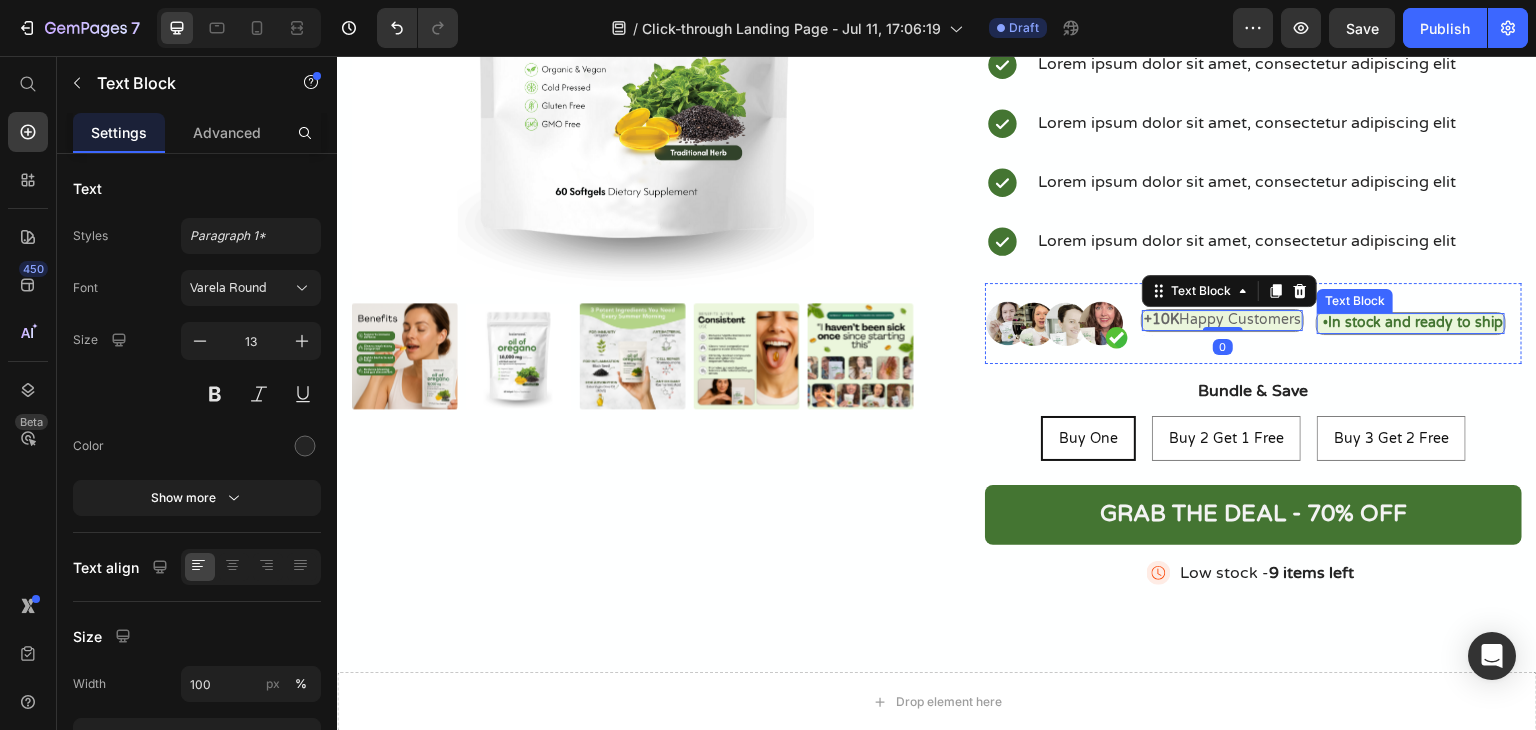 click on "In stock and ready to ship" at bounding box center (1415, 322) 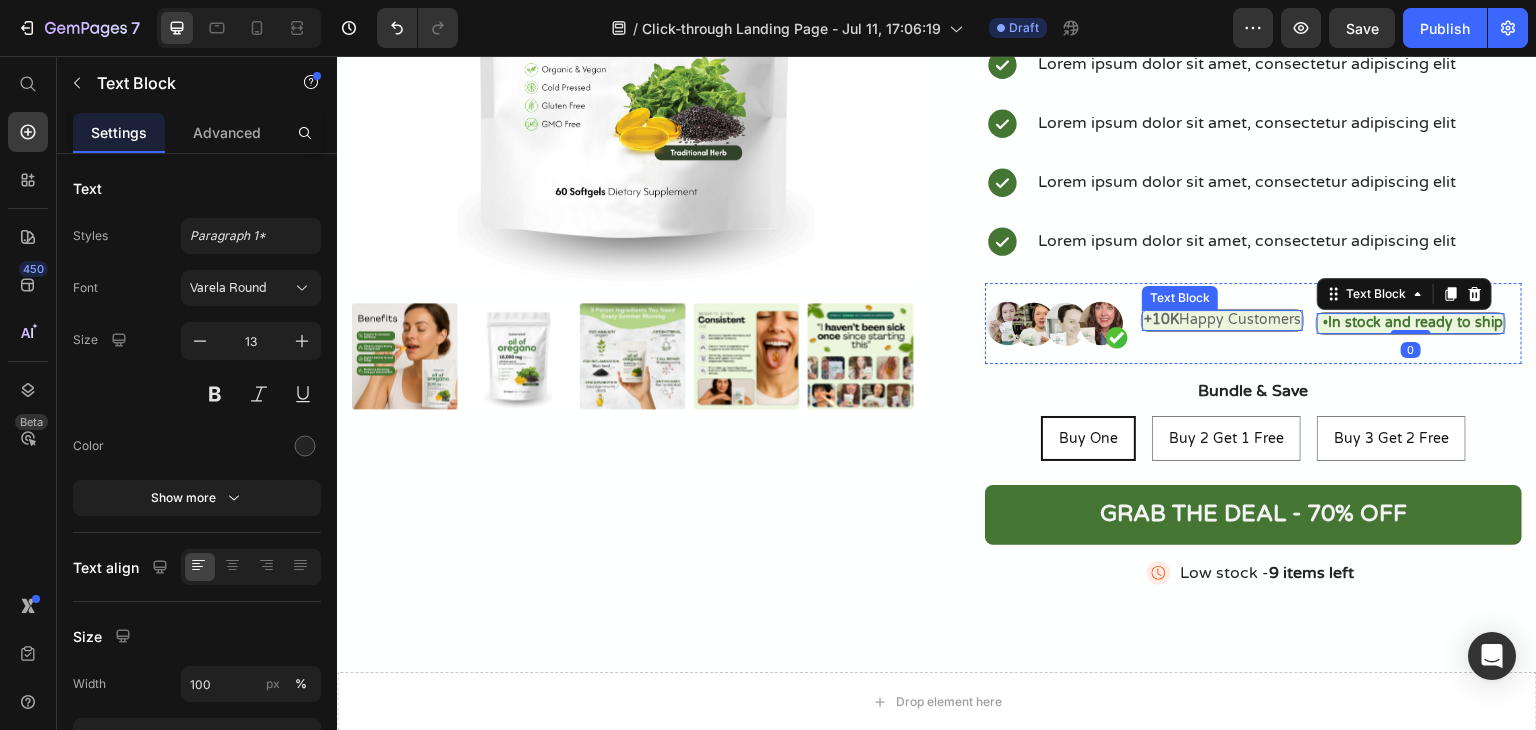click on "+10K  Happy Customers" at bounding box center (1222, 319) 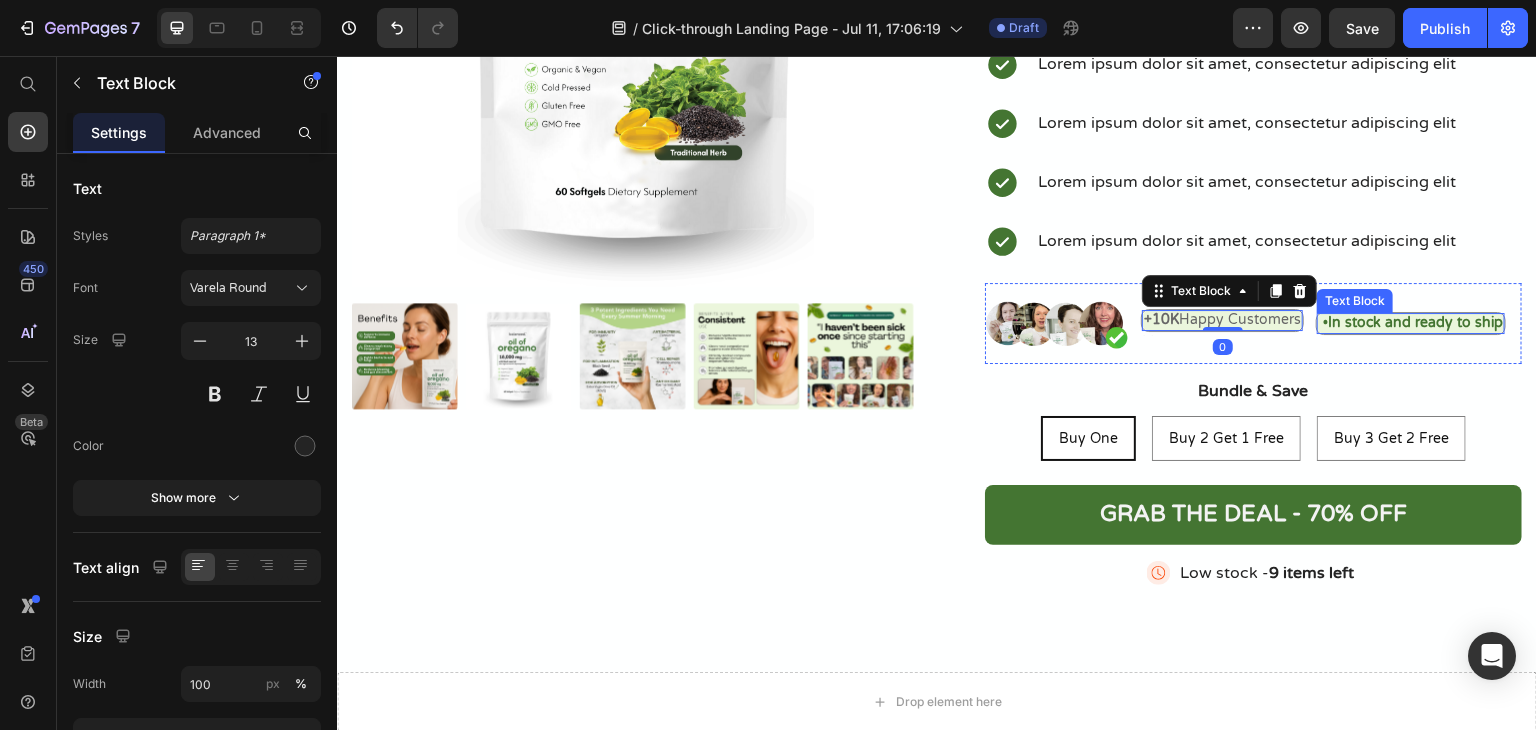 click on "In stock and ready to ship" at bounding box center [1415, 322] 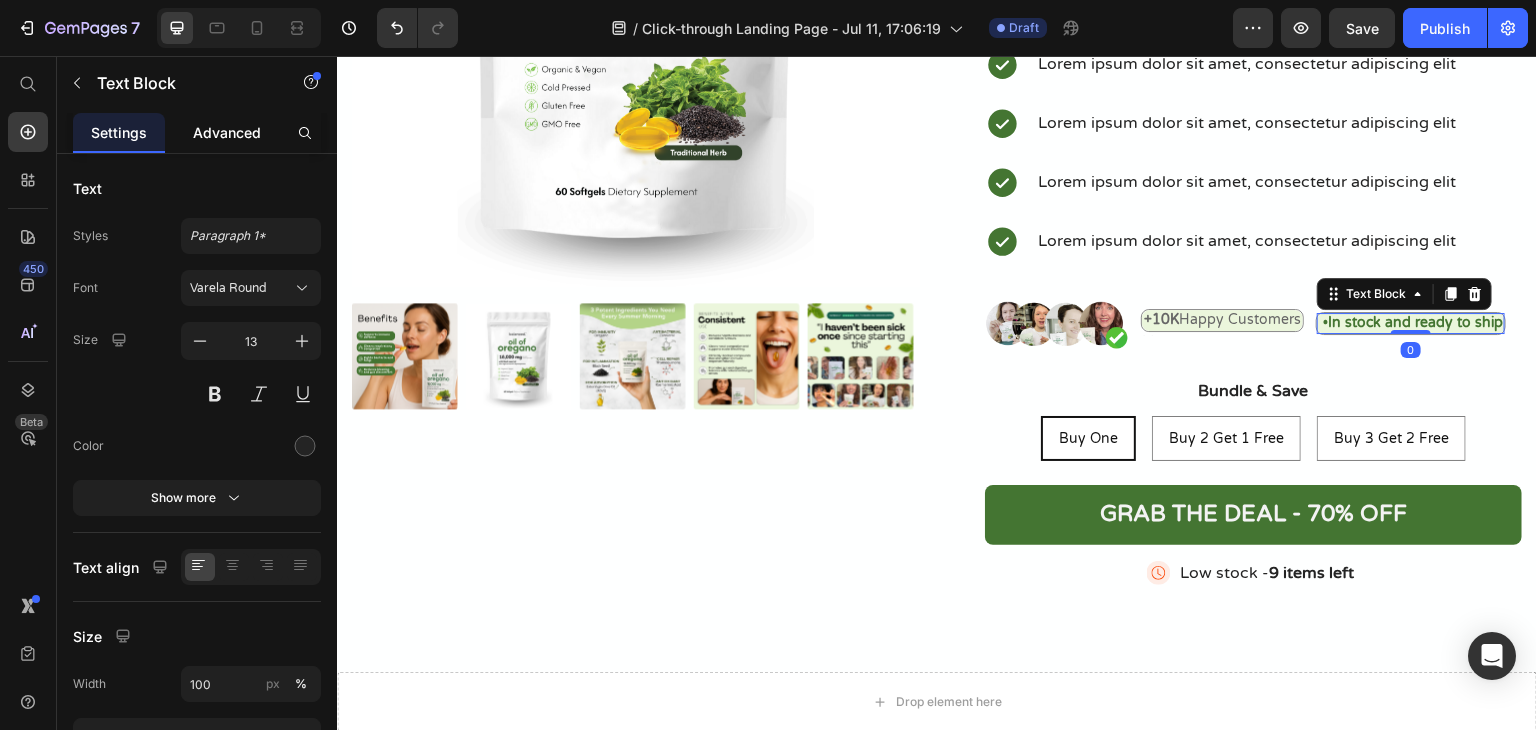 click on "Advanced" at bounding box center [227, 132] 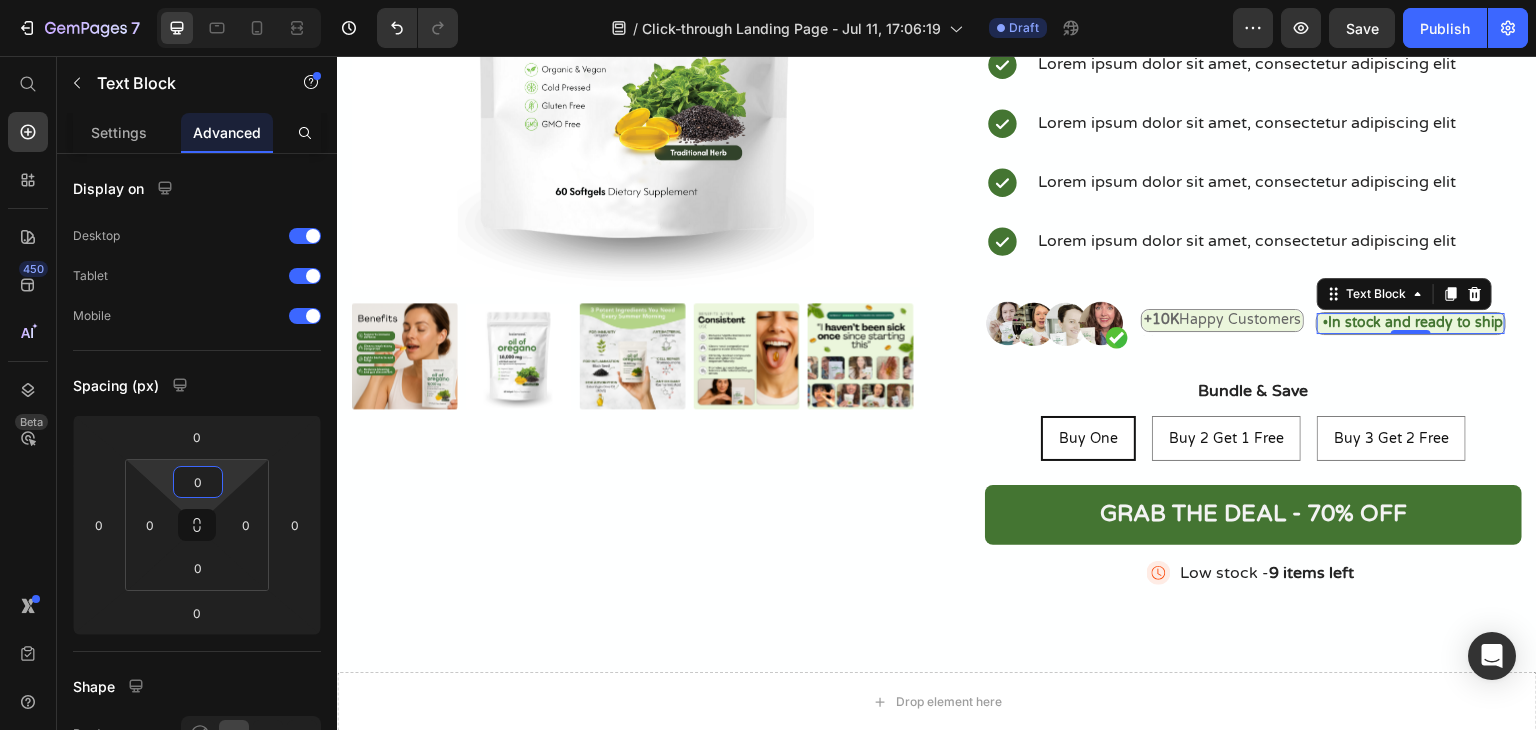 click on "7  Version history  /  Click-through Landing Page - Jul 11, 17:06:19 Draft Preview  Save   Publish  450 Beta Start with Sections Elements Hero Section Product Detail Brands Trusted Badges Guarantee Product Breakdown How to use Testimonials Compare Bundle FAQs Social Proof Brand Story Product List Collection Blog List Contact Sticky Add to Cart Custom Footer Browse Library 450 Layout
Row
Row
Row
Row Text
Heading
Text Block Button
Button
Button
Sticky Back to top Media
Image" at bounding box center [768, 0] 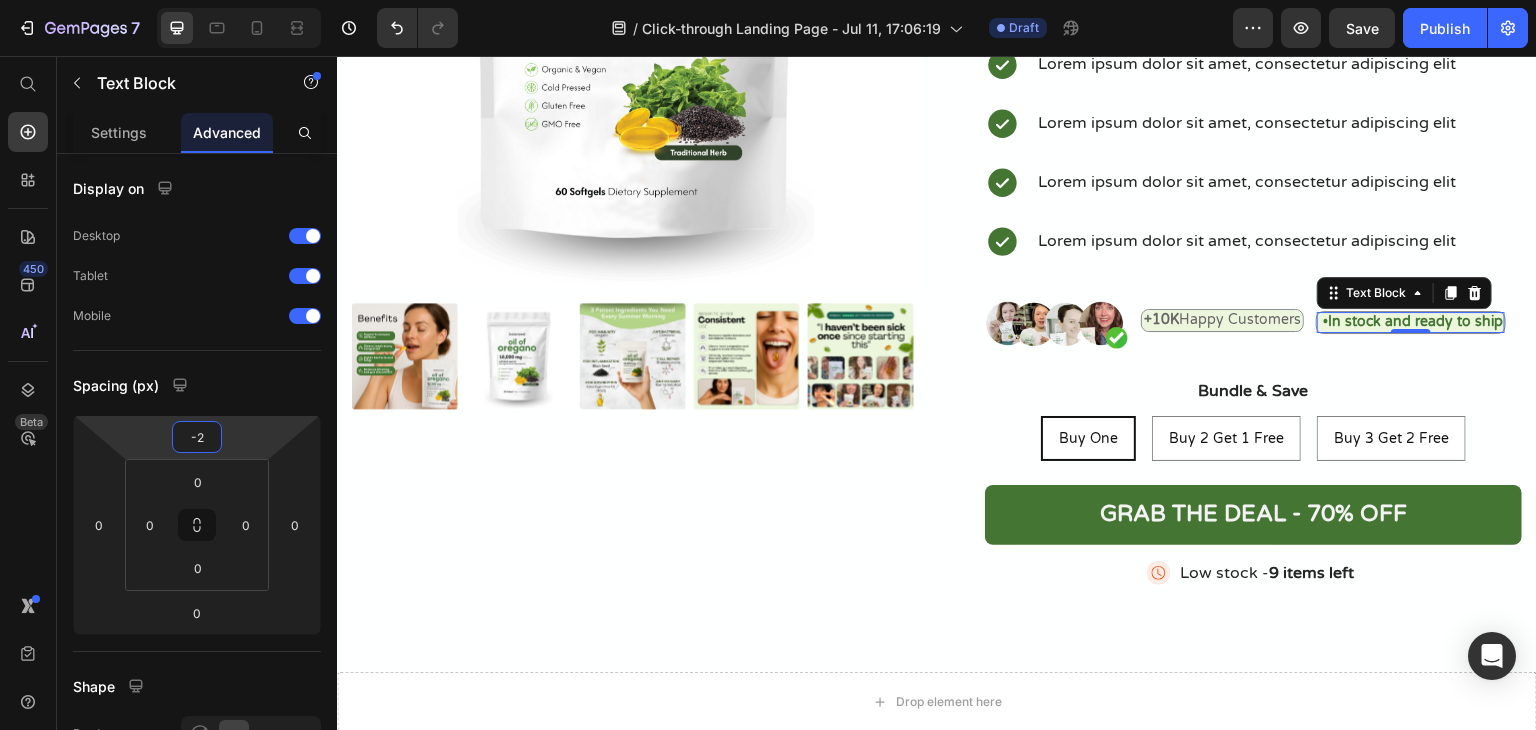 type on "-6" 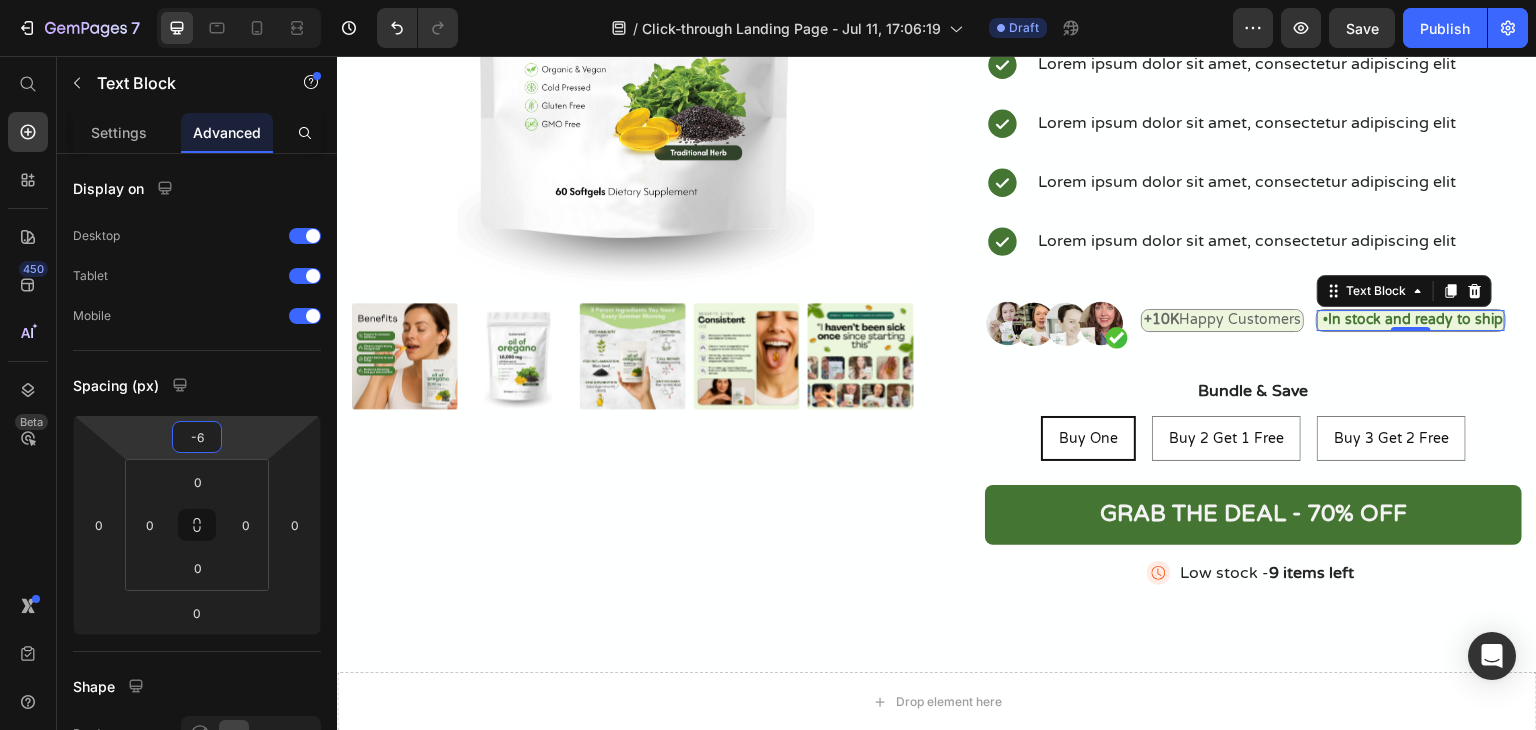 click on "7  Version history  /  Click-through Landing Page - Jul 11, 17:06:19 Draft Preview  Save   Publish  450 Beta Start with Sections Elements Hero Section Product Detail Brands Trusted Badges Guarantee Product Breakdown How to use Testimonials Compare Bundle FAQs Social Proof Brand Story Product List Collection Blog List Contact Sticky Add to Cart Custom Footer Browse Library 450 Layout
Row
Row
Row
Row Text
Heading
Text Block Button
Button
Button
Sticky Back to top Media
Image" at bounding box center [768, 0] 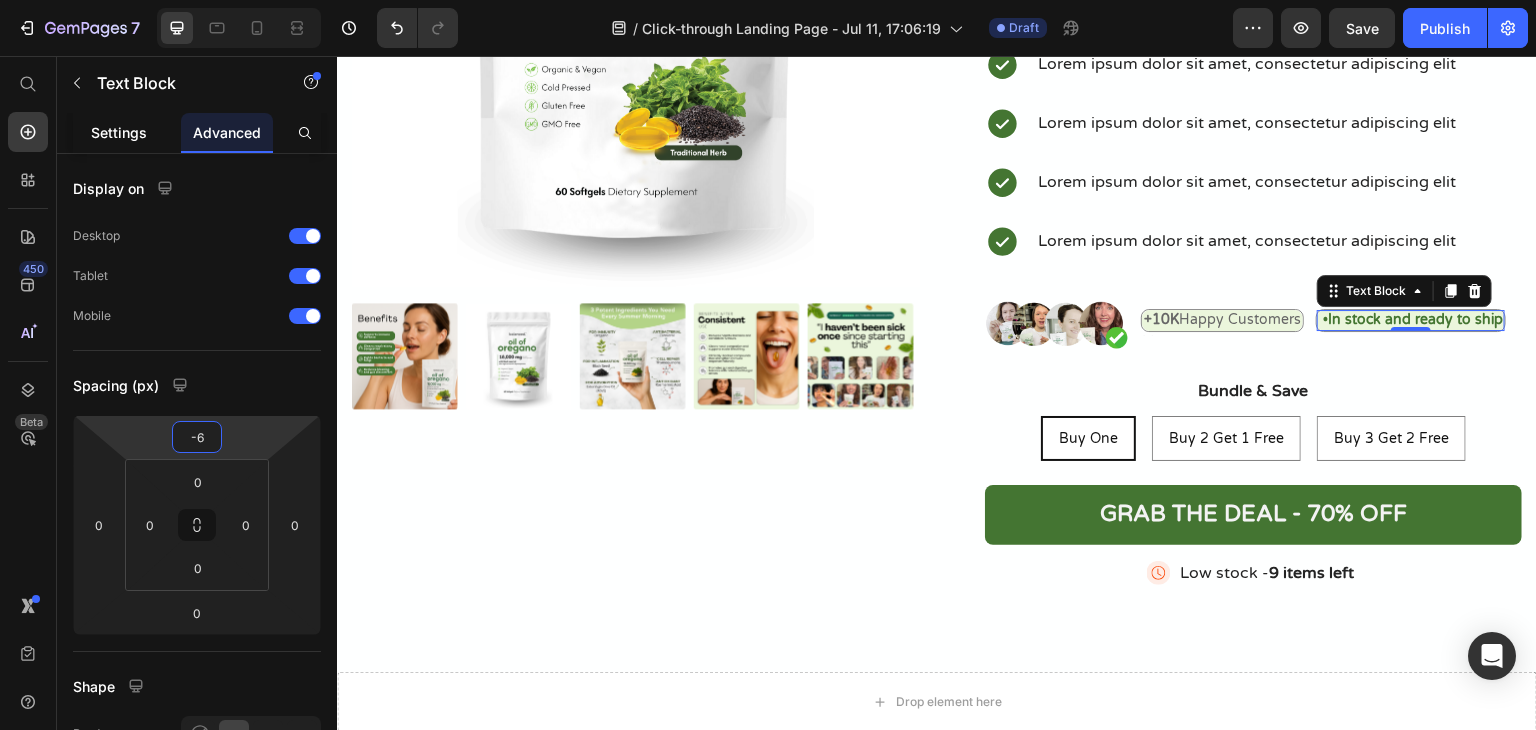 click on "Settings" 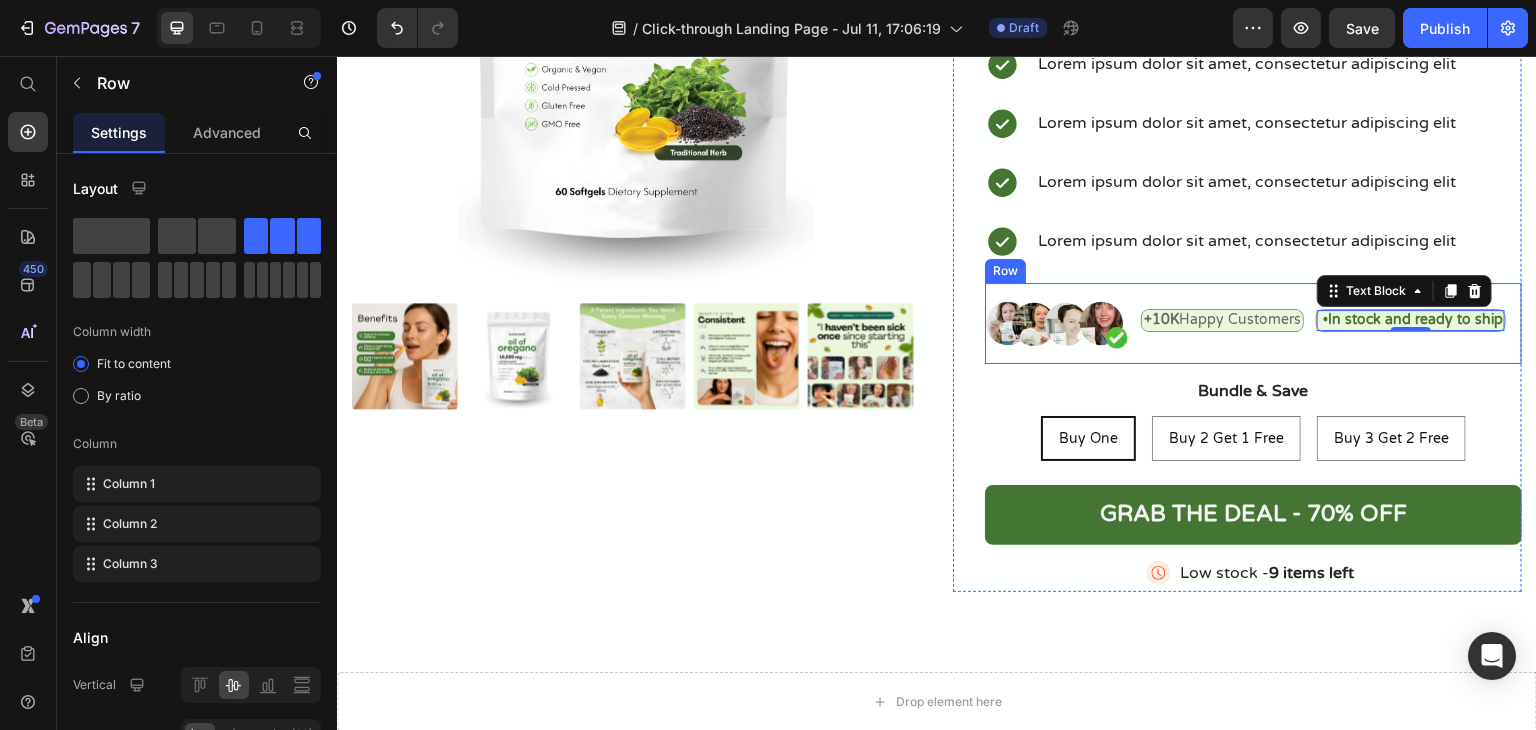 click on "+10K  Happy Customers  Text Block Text Block" at bounding box center [1222, 323] 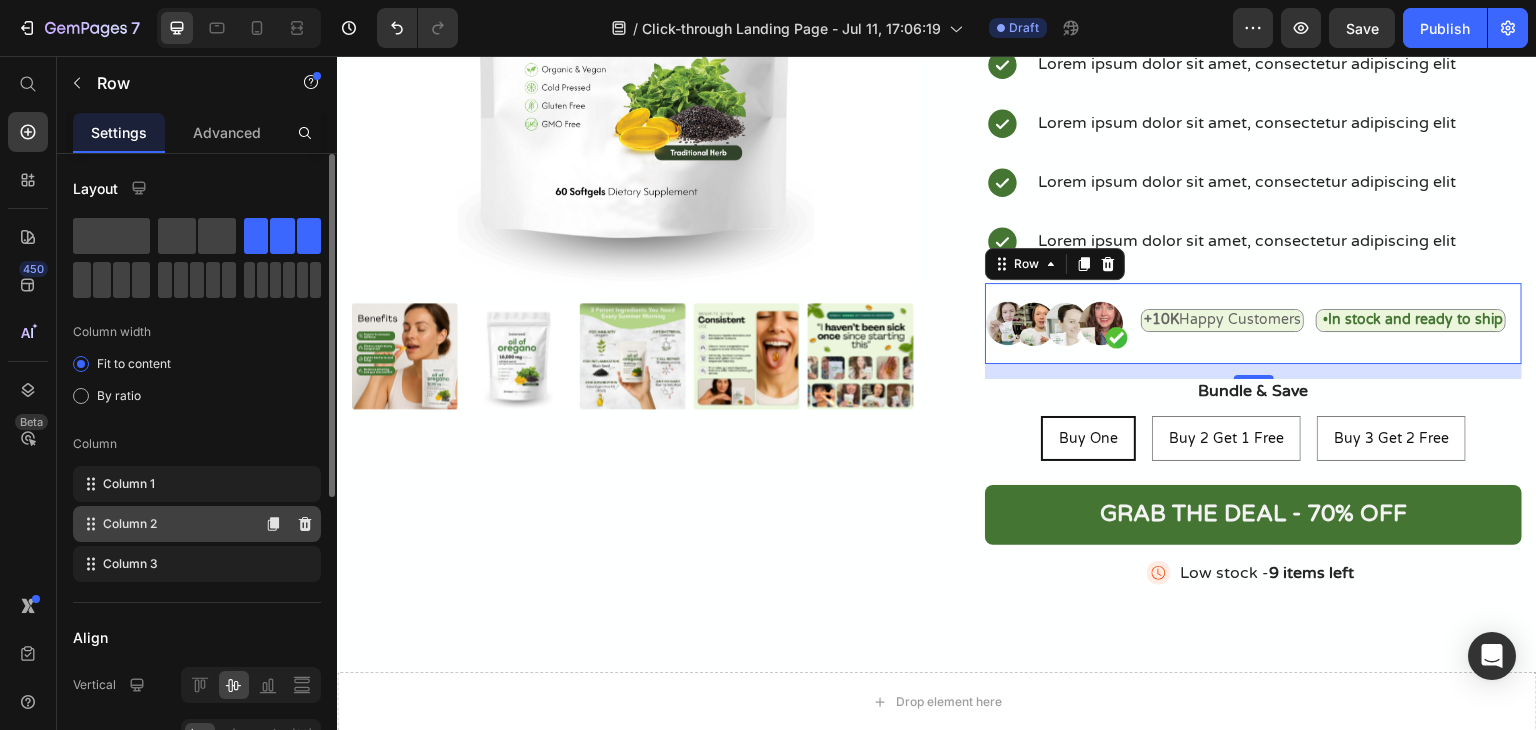click on "Column 2" 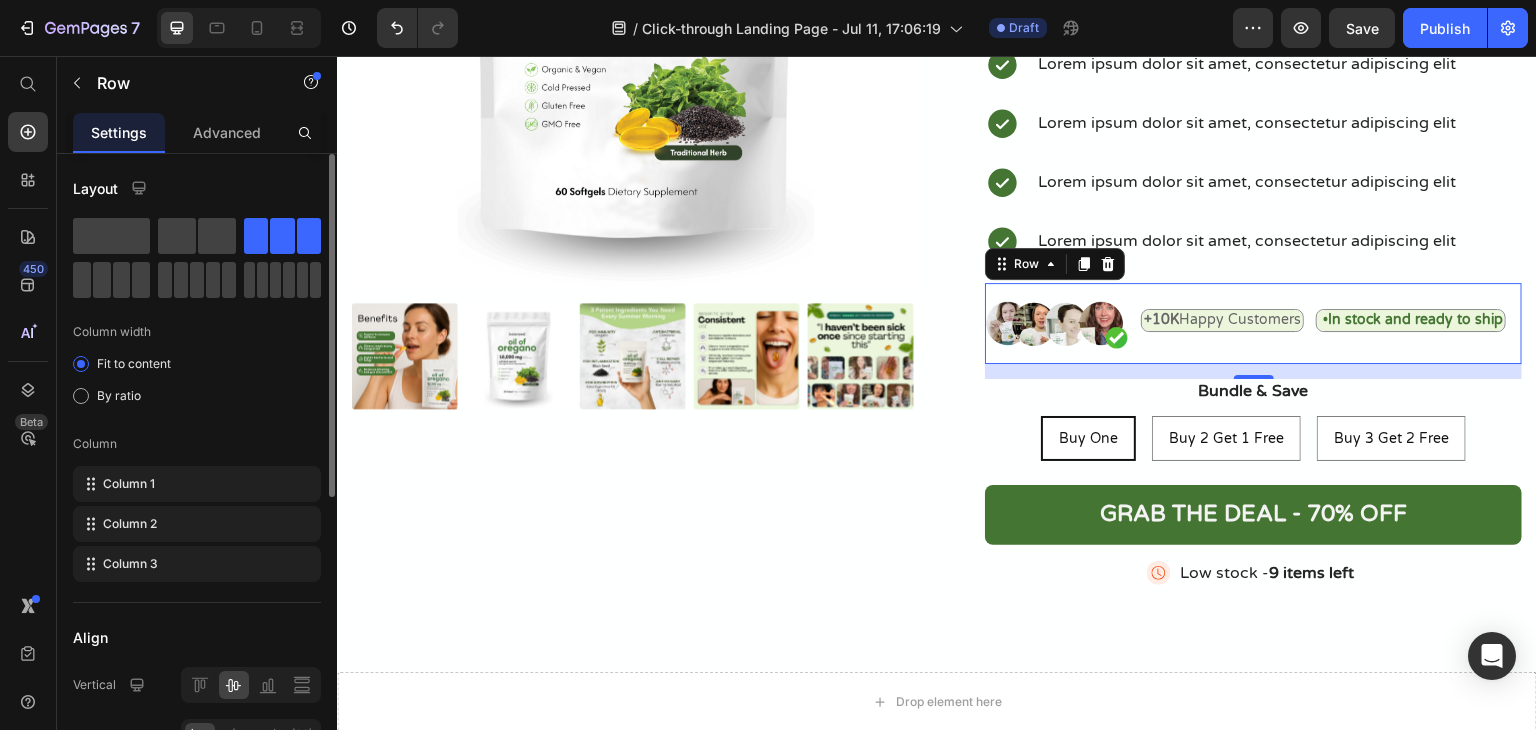 click on "Column 1 Column 2 Column 3" at bounding box center [197, 524] 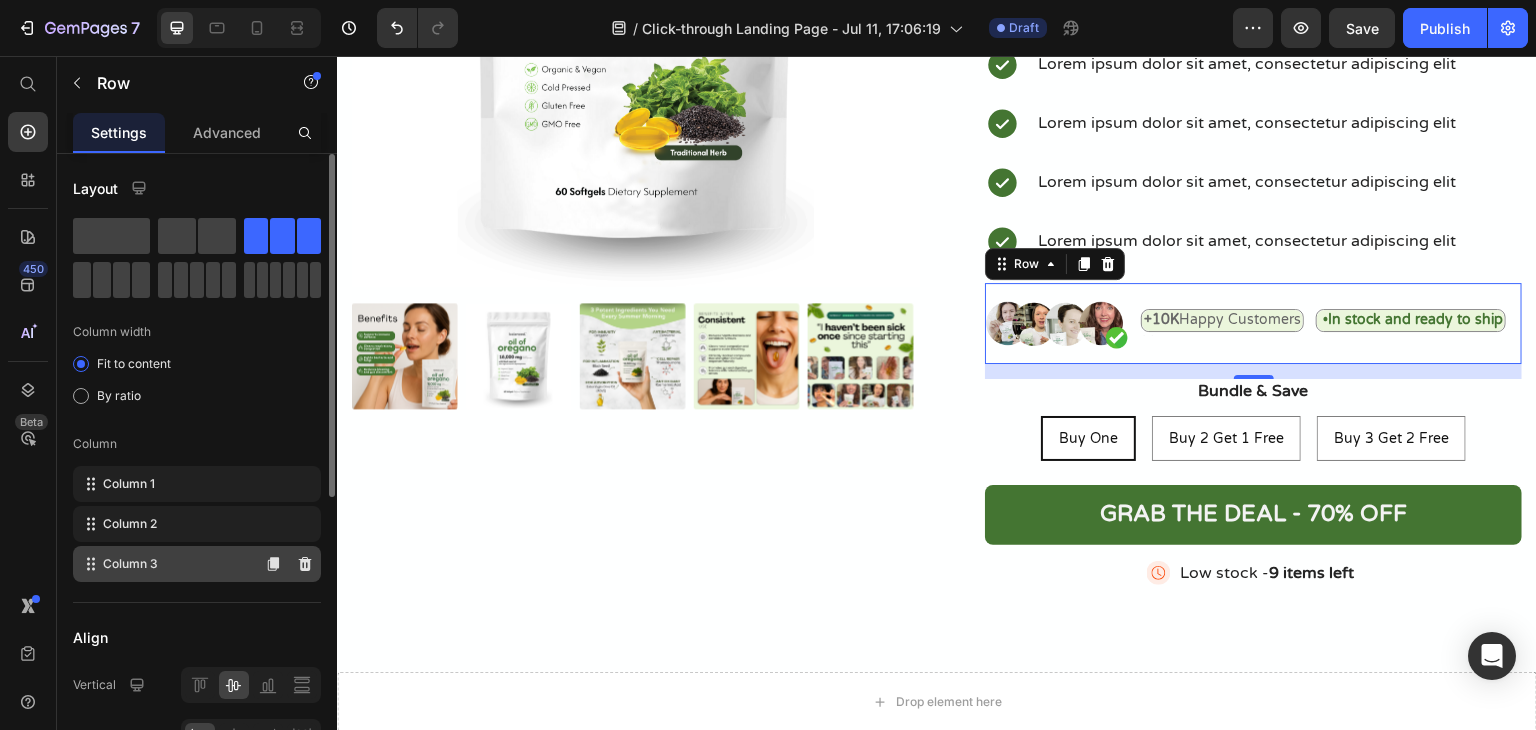 click on "Column 3" 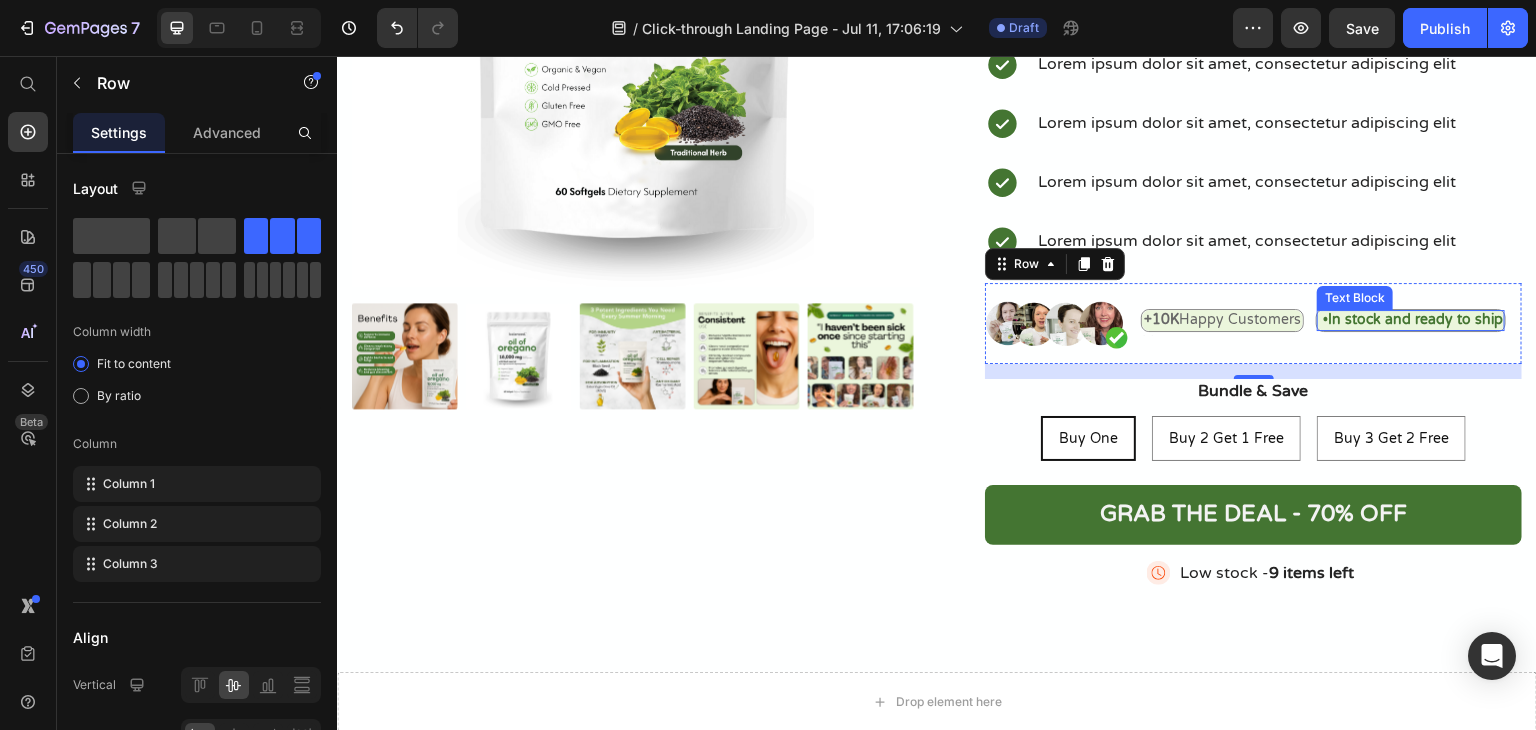 click on "In stock and ready to ship" at bounding box center (1415, 319) 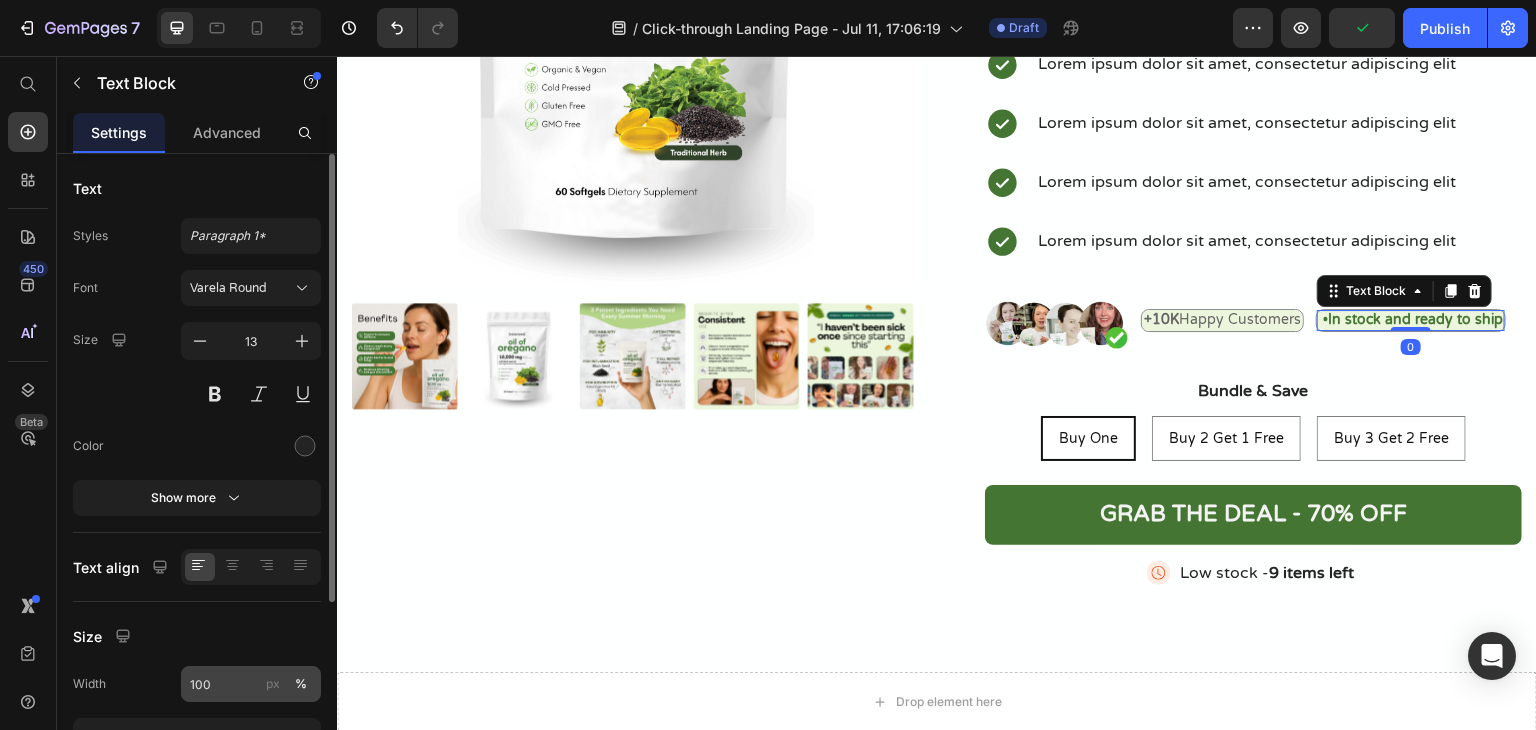 scroll, scrollTop: 200, scrollLeft: 0, axis: vertical 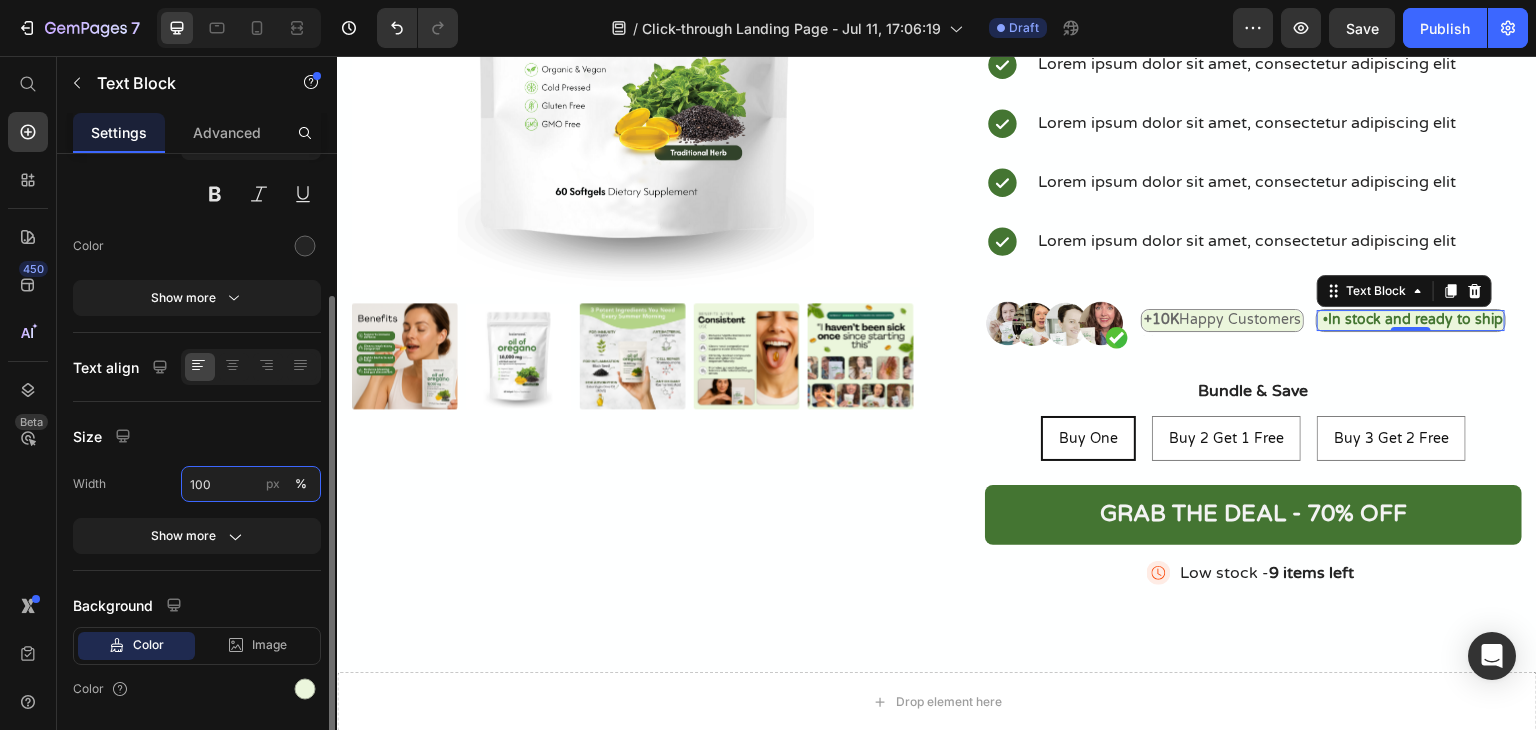 click on "100" at bounding box center [251, 484] 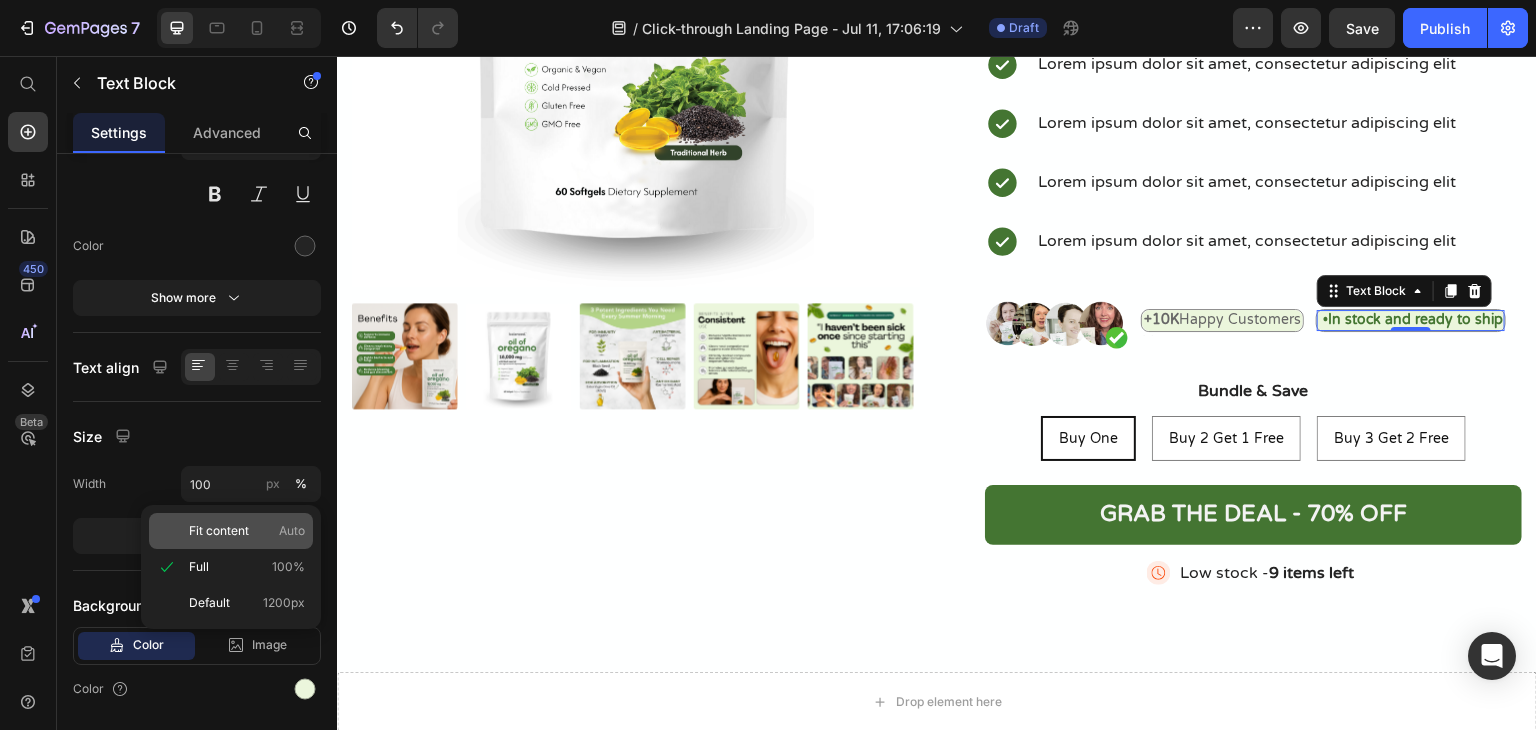 click on "Fit content" at bounding box center (219, 531) 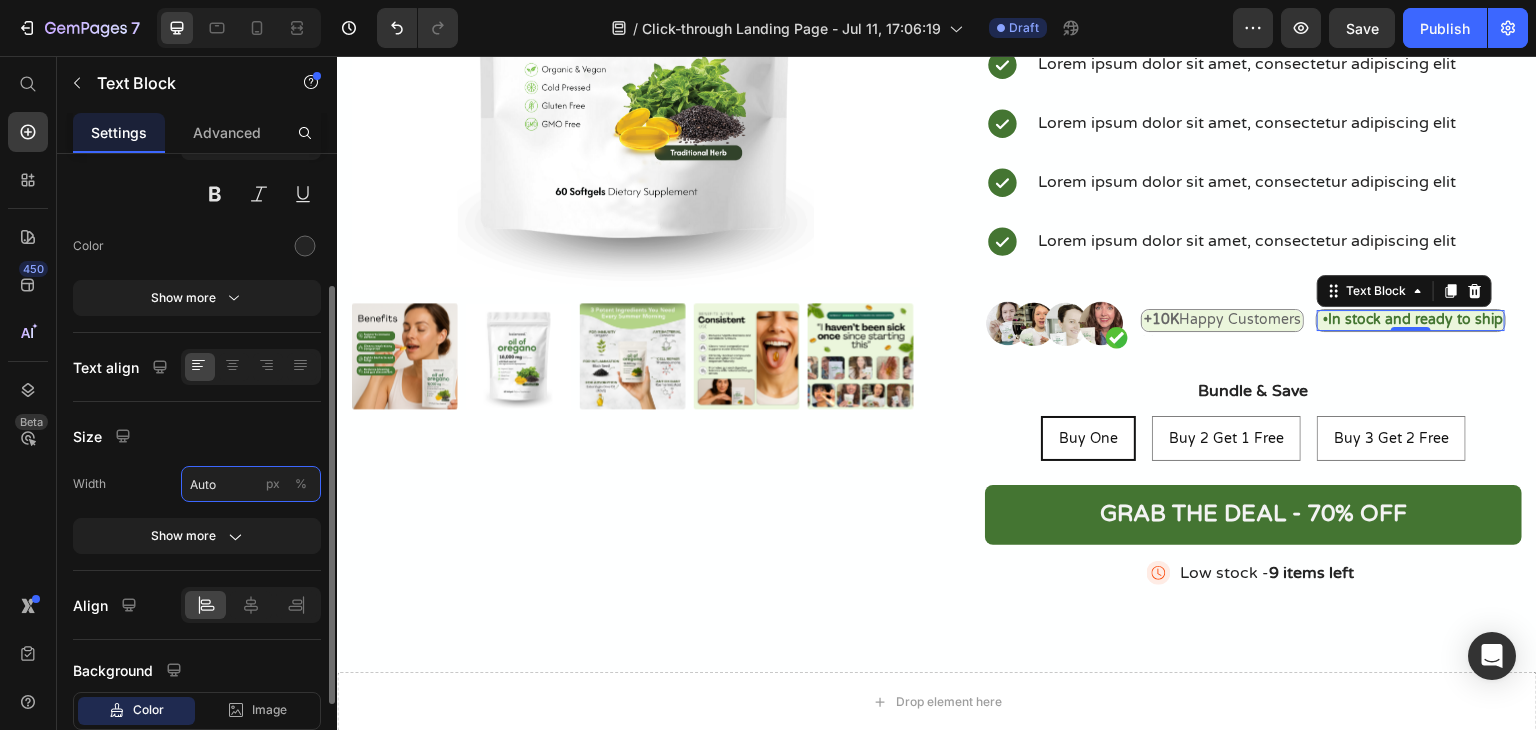 click on "Auto" at bounding box center [251, 484] 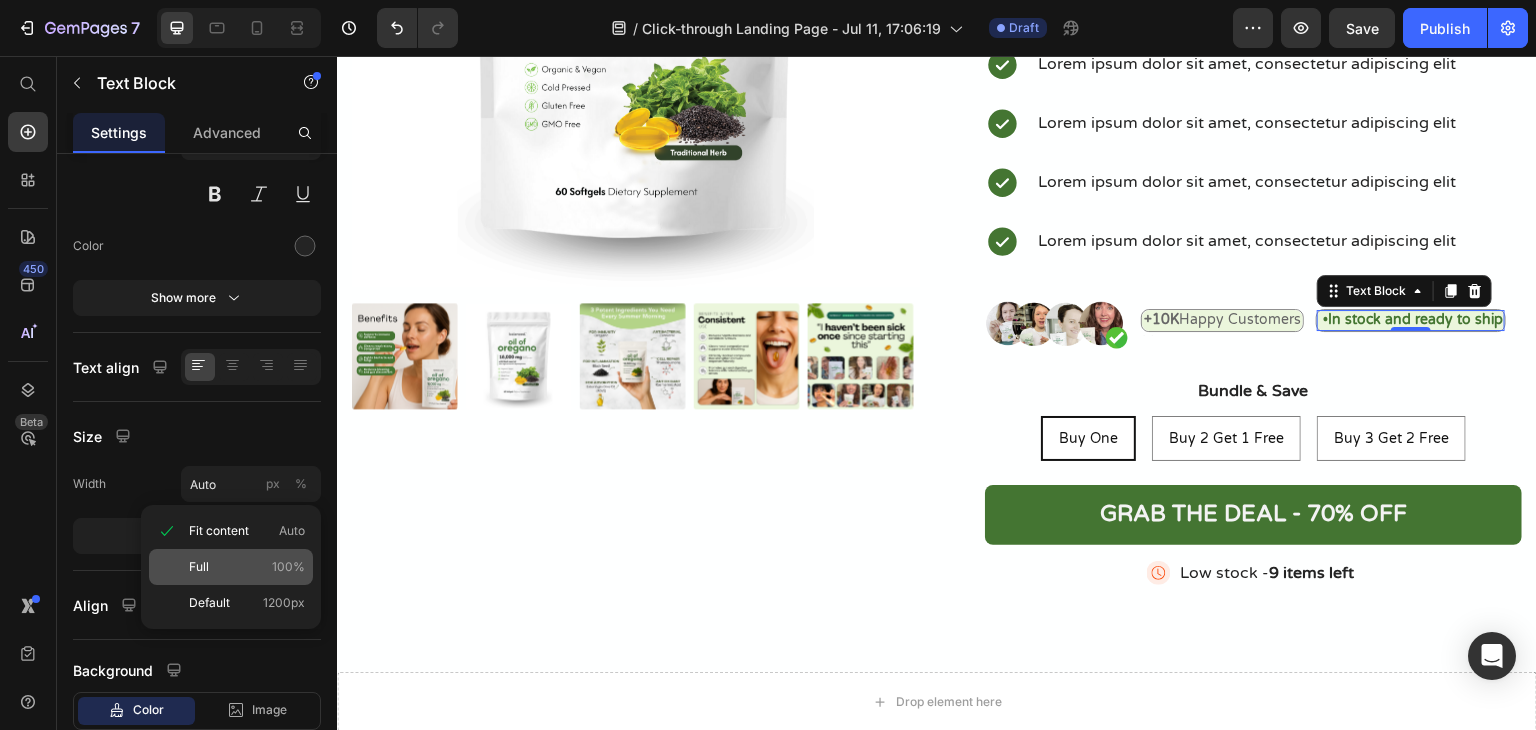 click on "Full 100%" at bounding box center [247, 567] 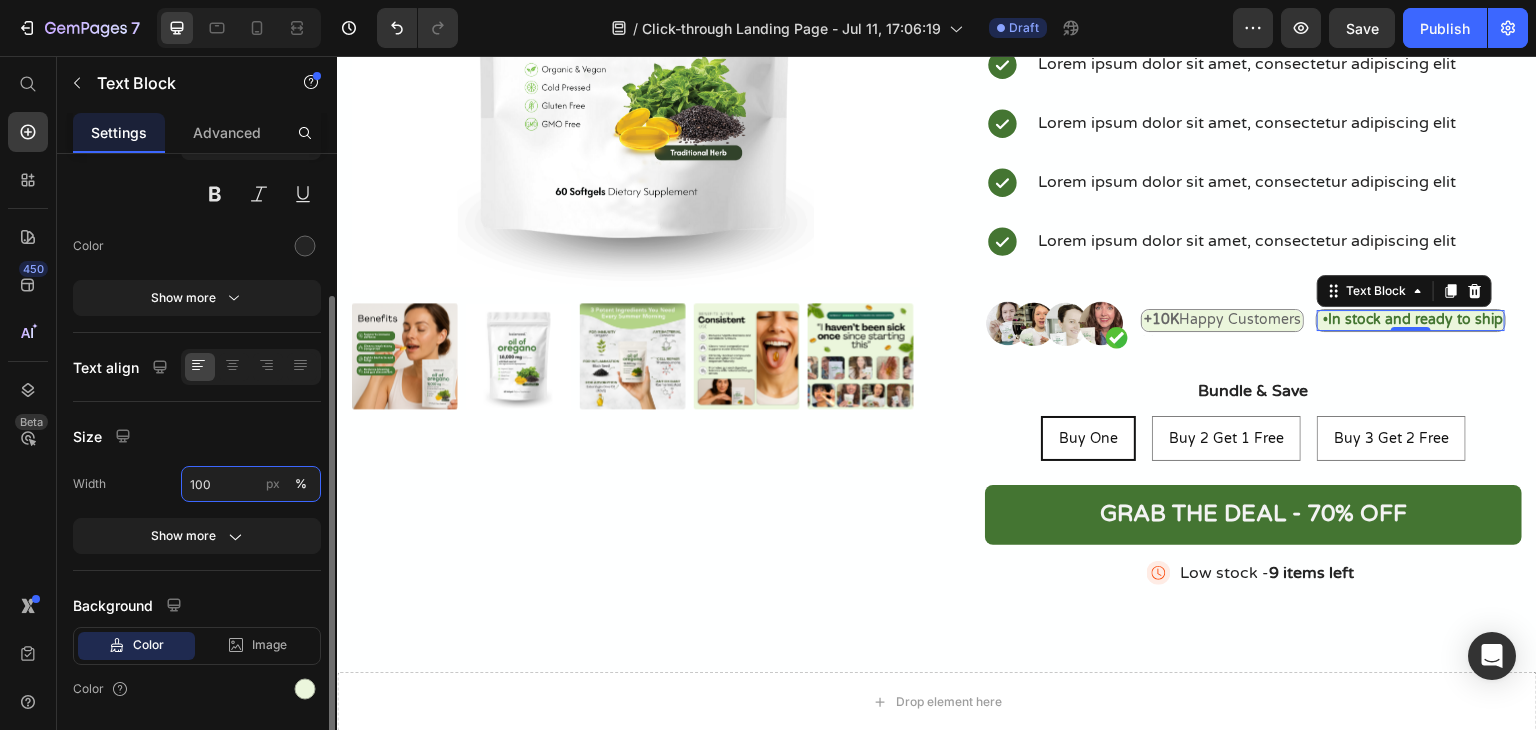 click on "100" at bounding box center (251, 484) 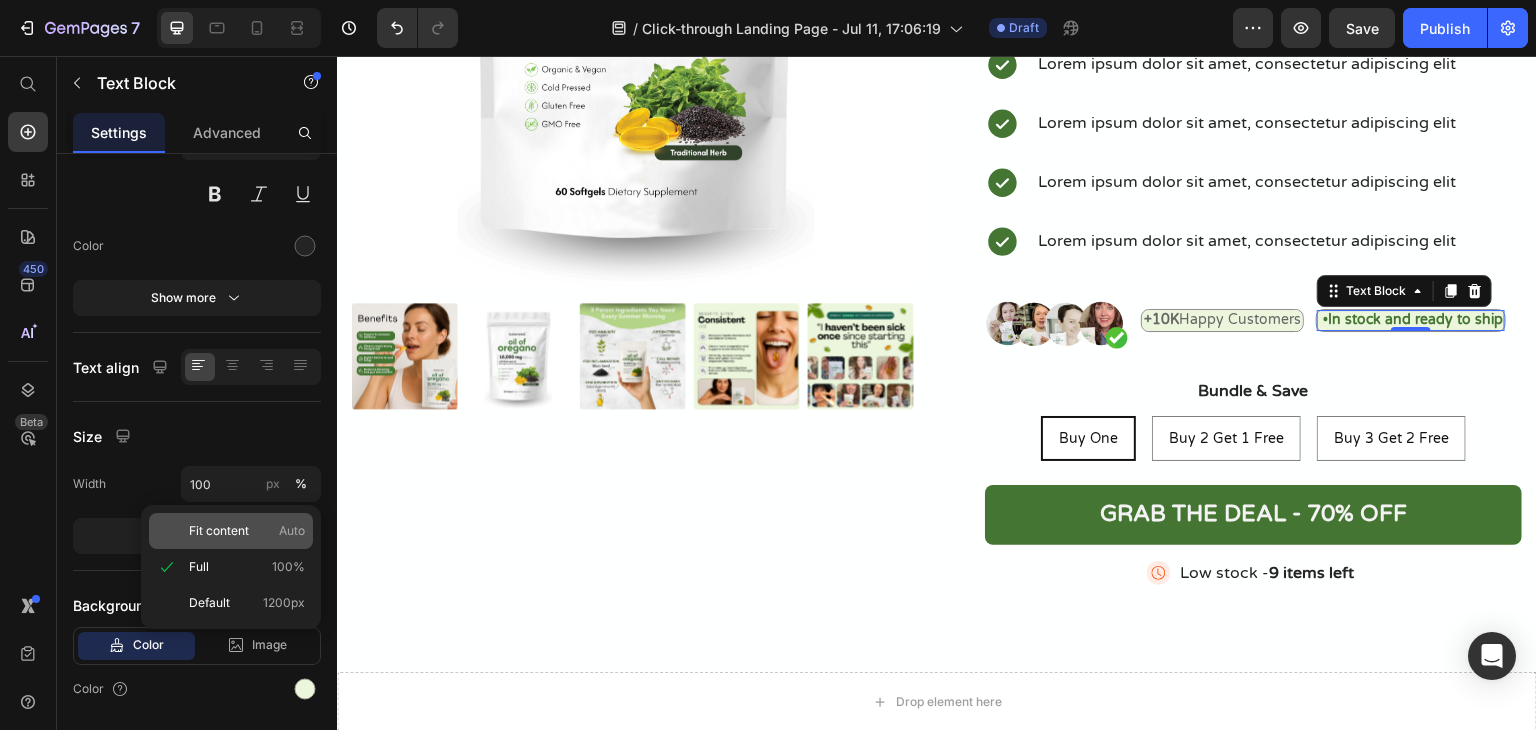 click on "Fit content" at bounding box center (219, 531) 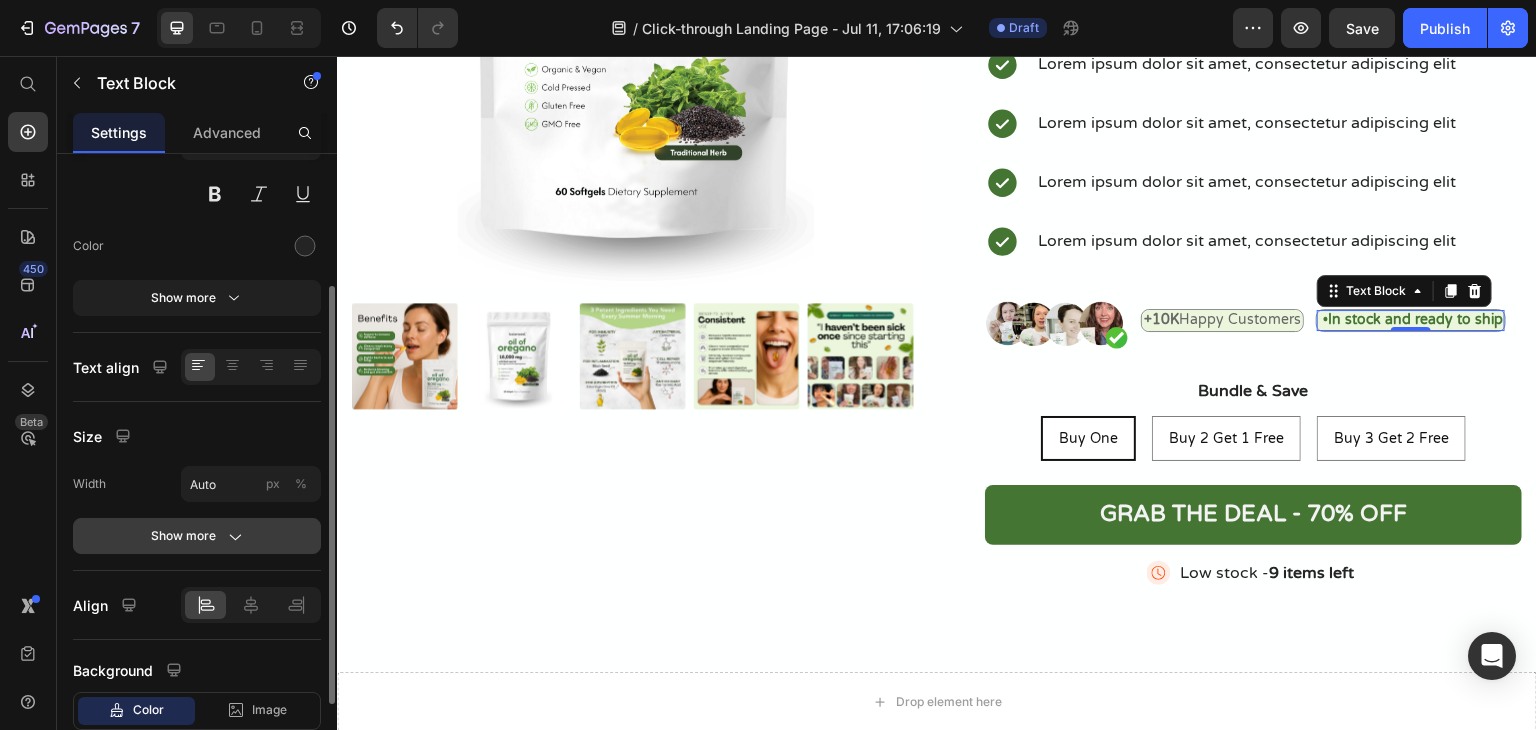 click 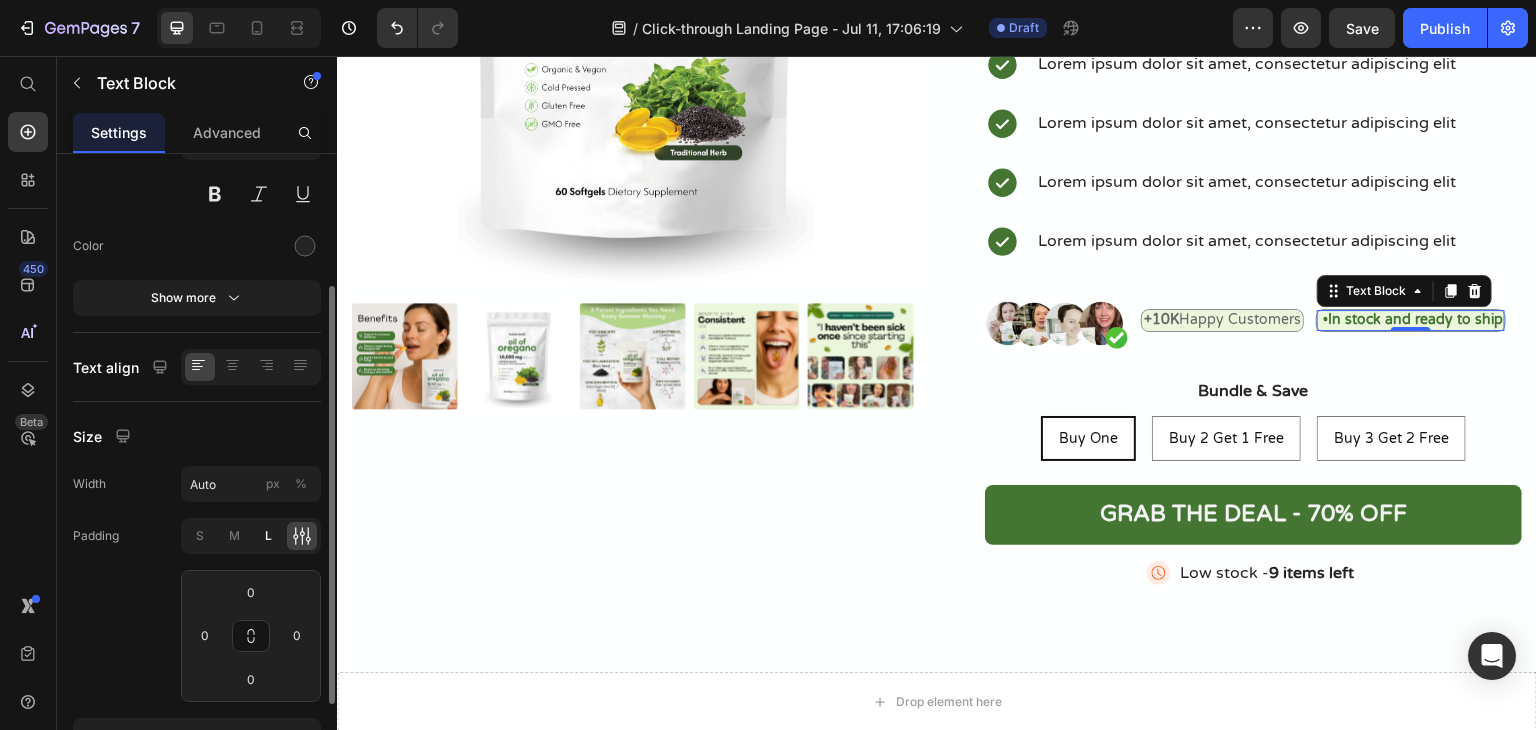 click on "L" 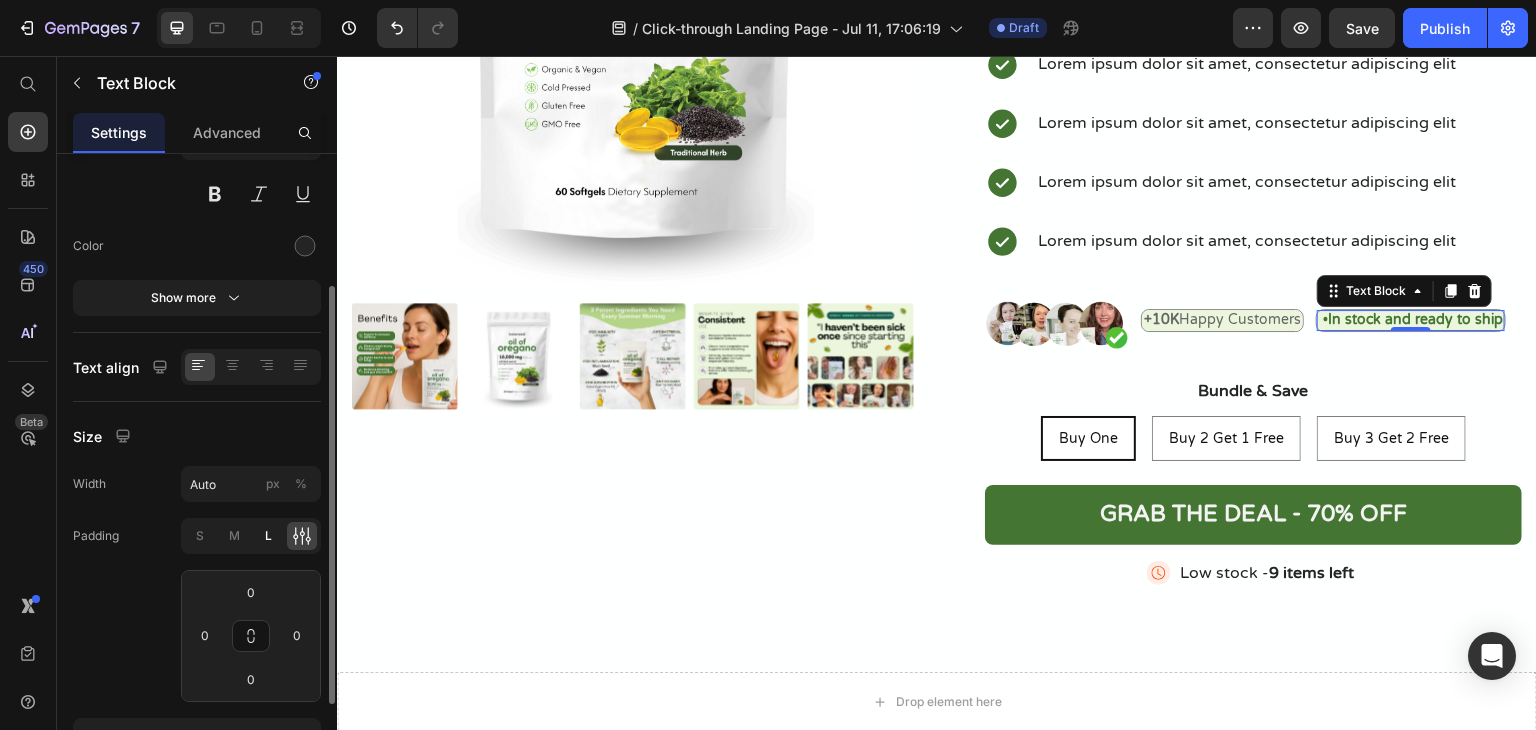 type on "16" 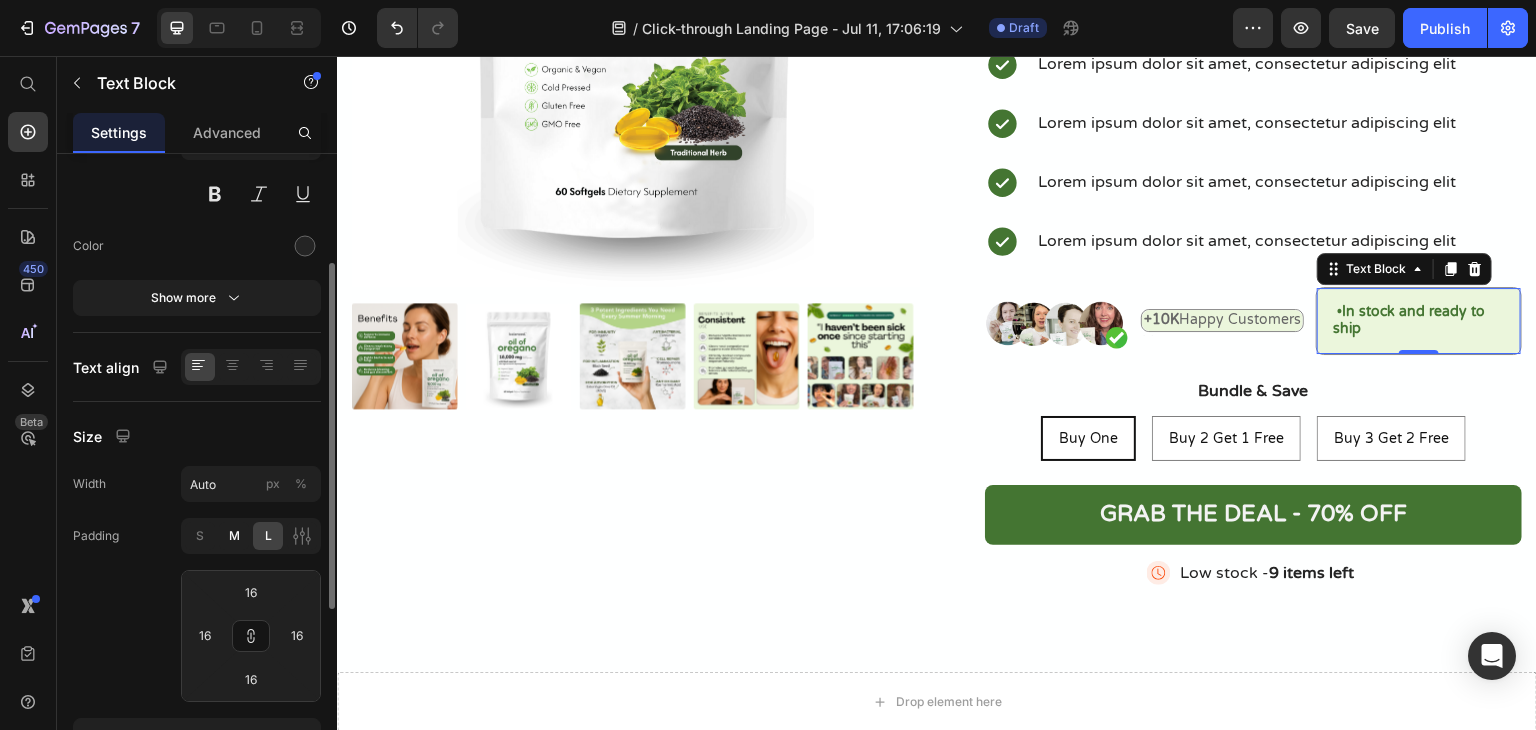 click on "M" 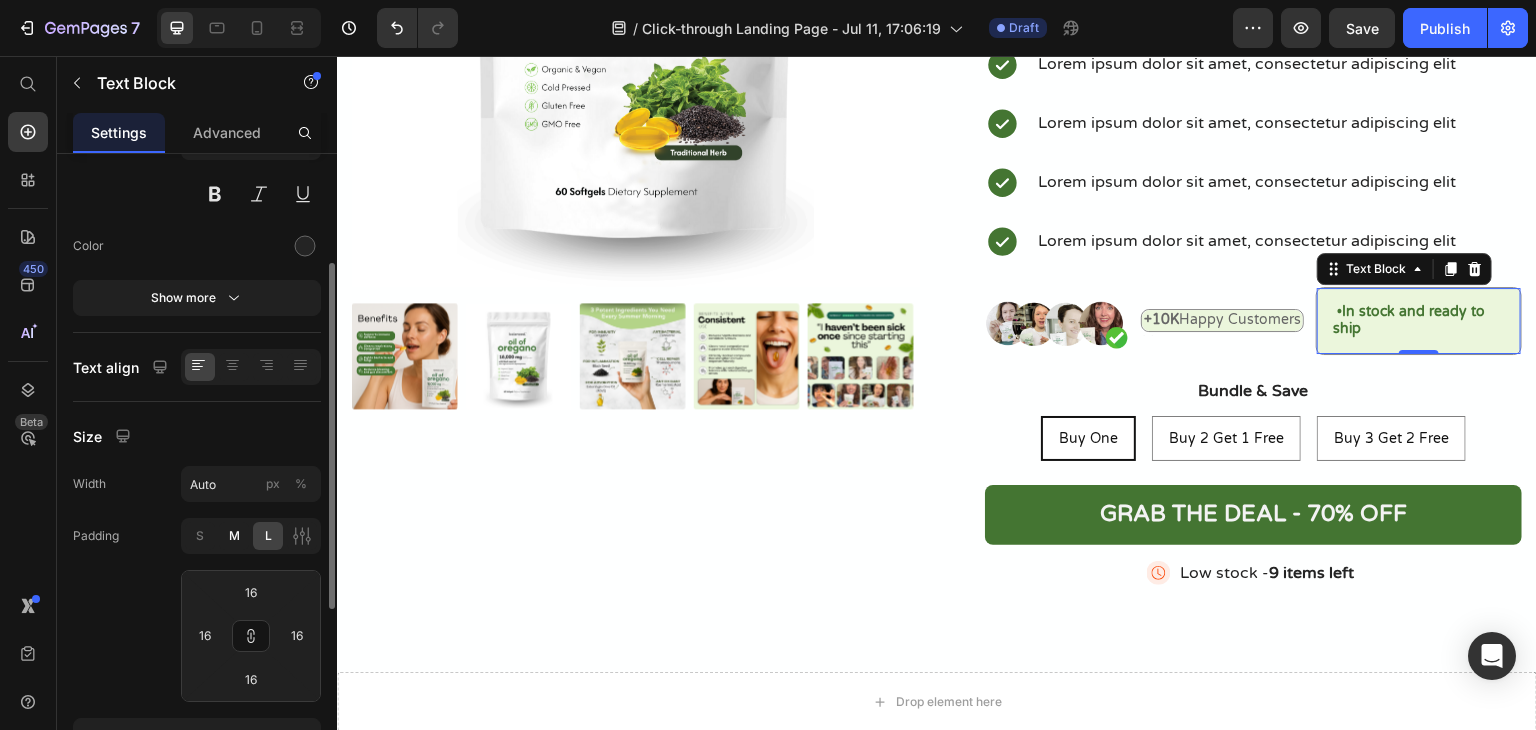type on "8" 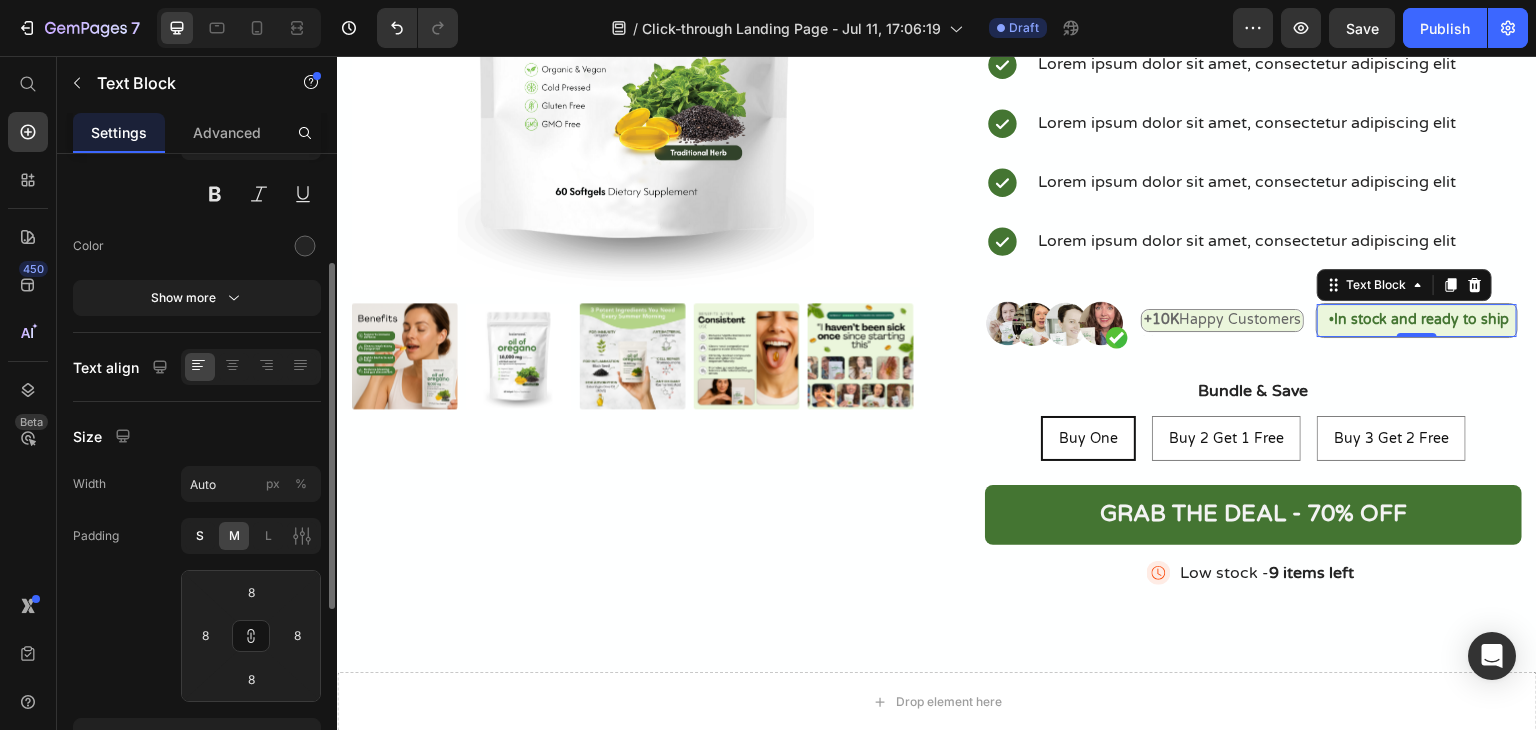 click on "S" 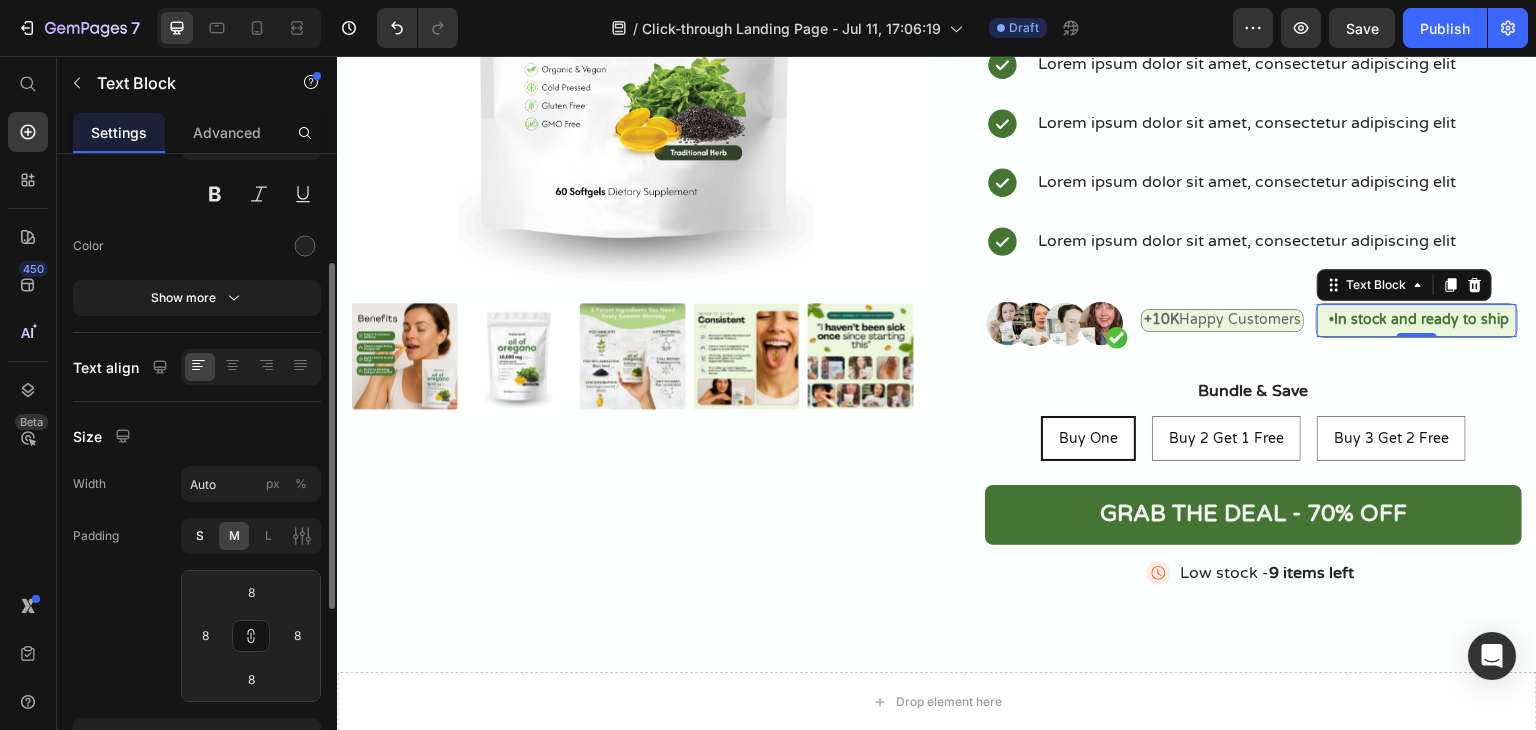 type on "4" 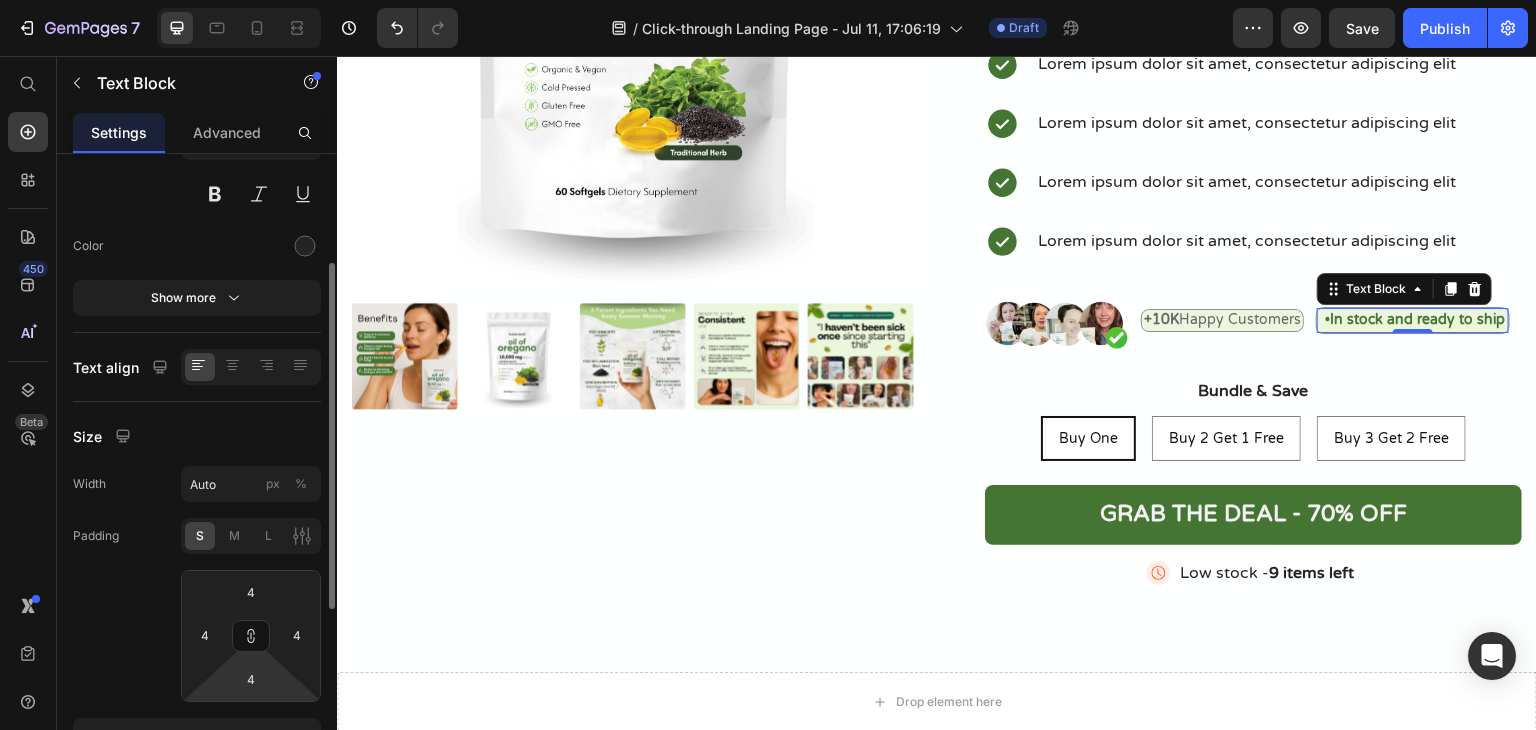 scroll, scrollTop: 300, scrollLeft: 0, axis: vertical 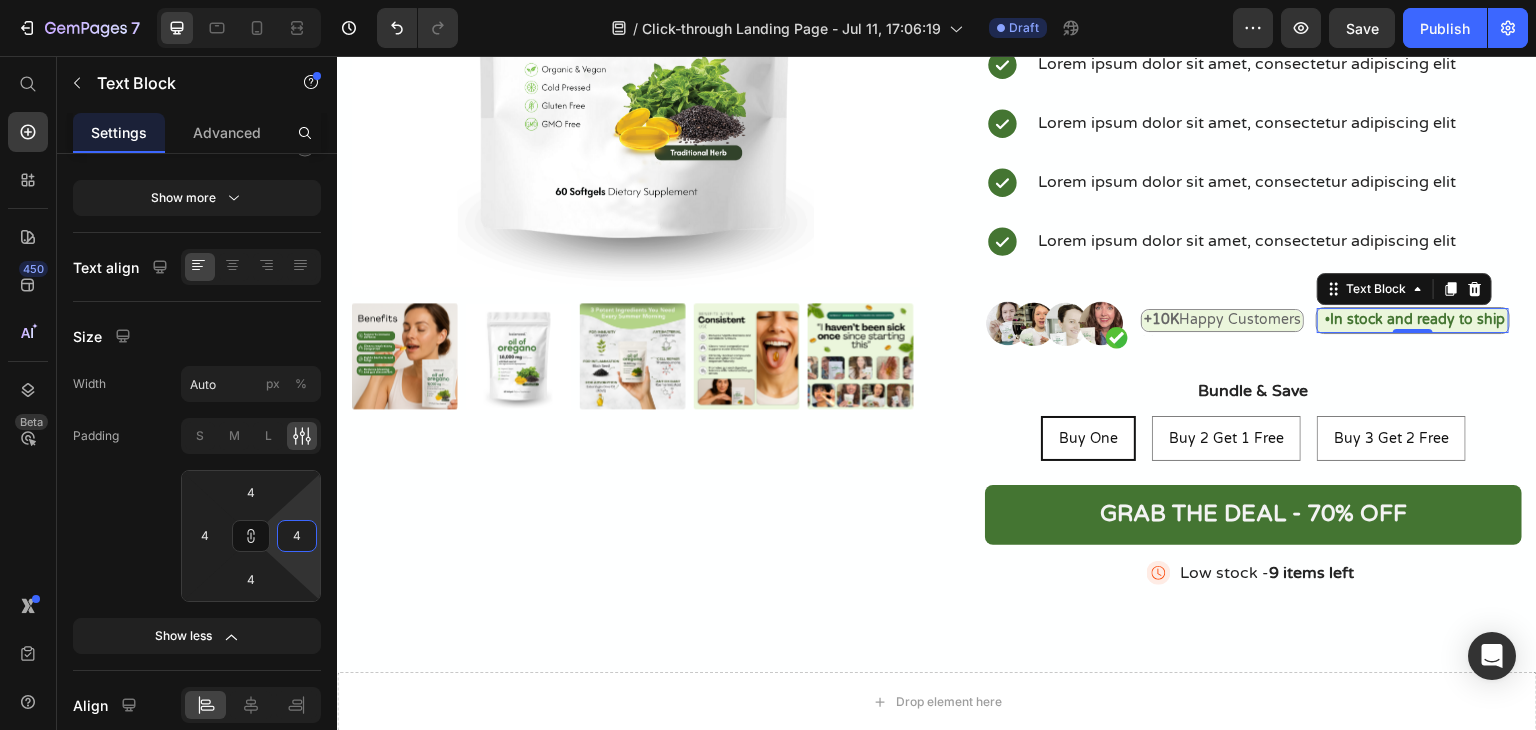 type on "0" 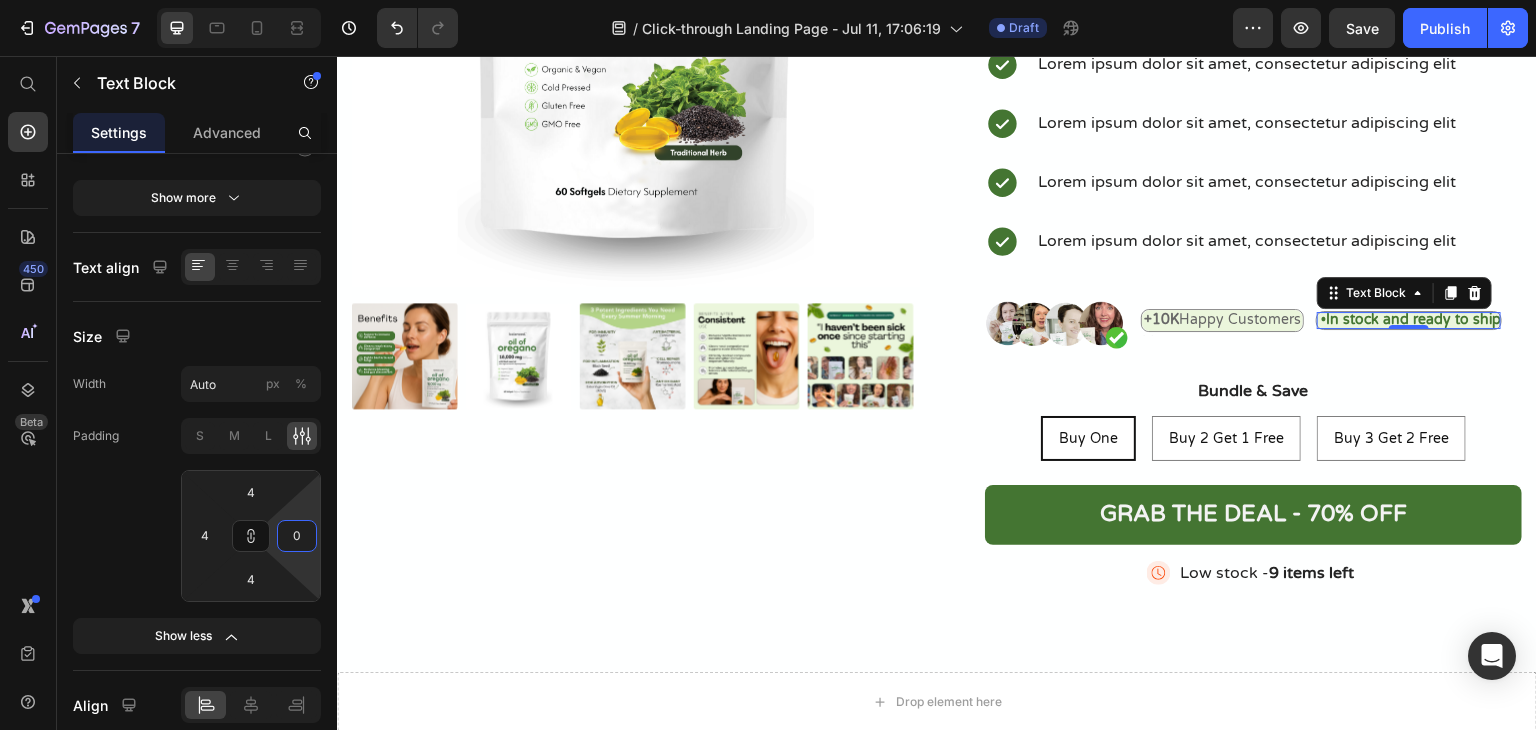 drag, startPoint x: 317, startPoint y: 527, endPoint x: 333, endPoint y: 532, distance: 16.763054 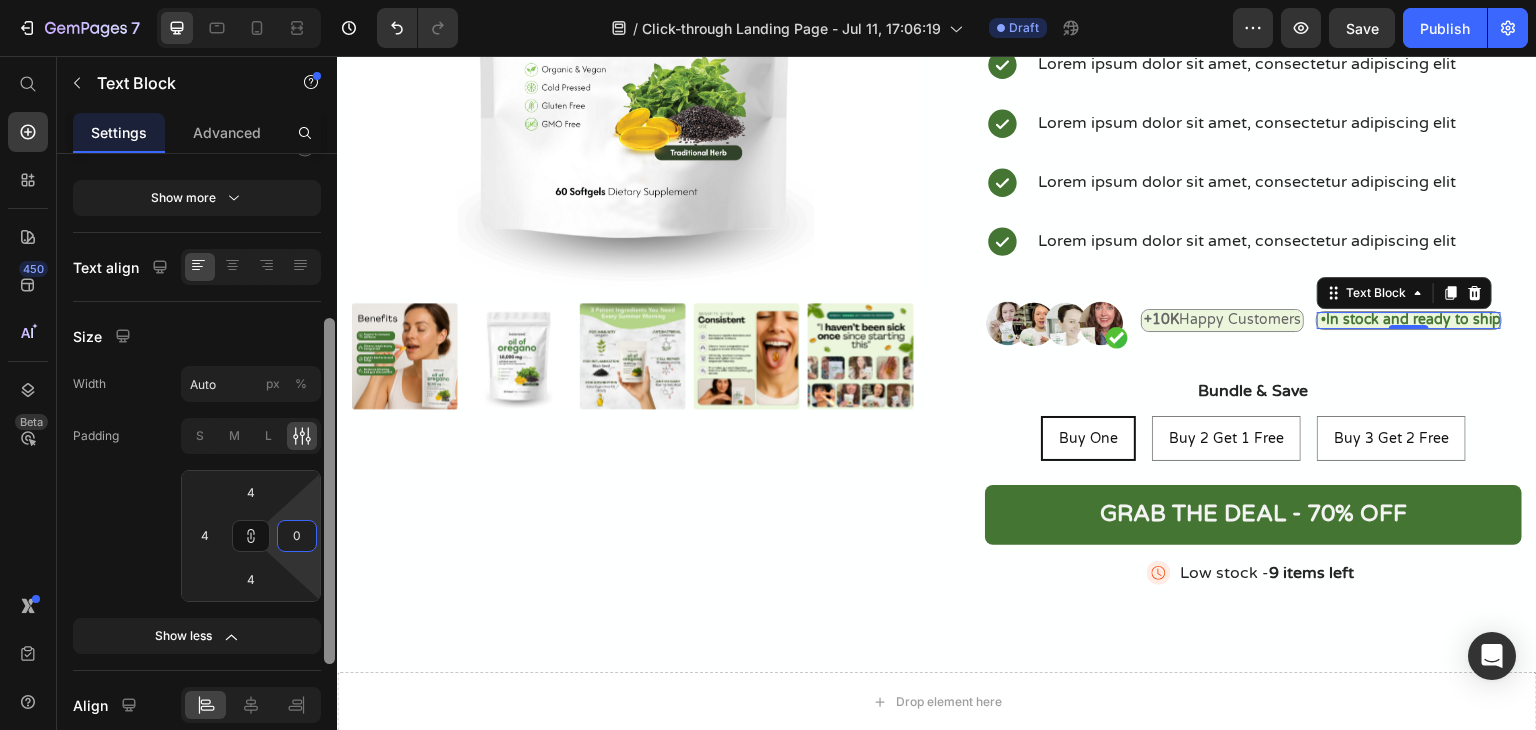 type on "0" 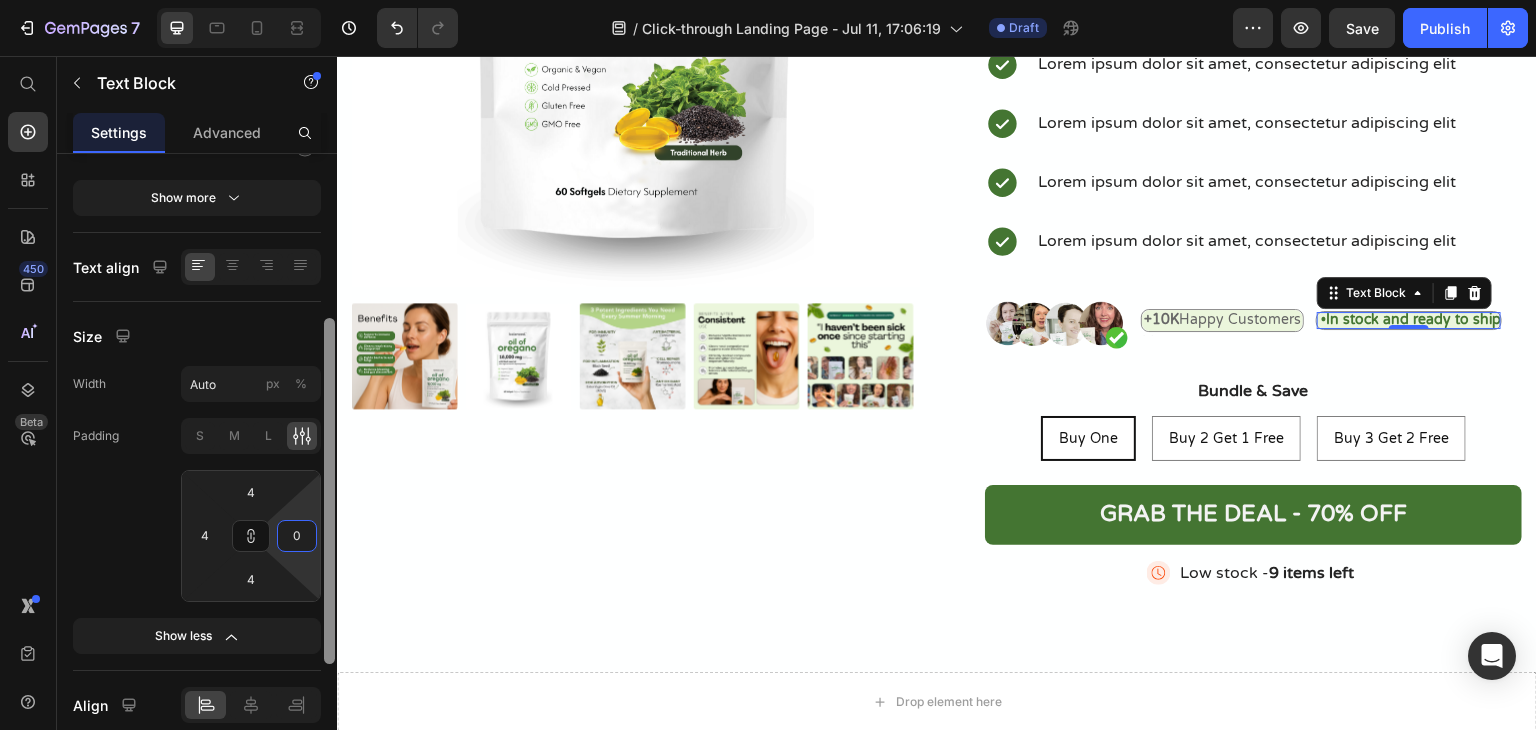 type on "0" 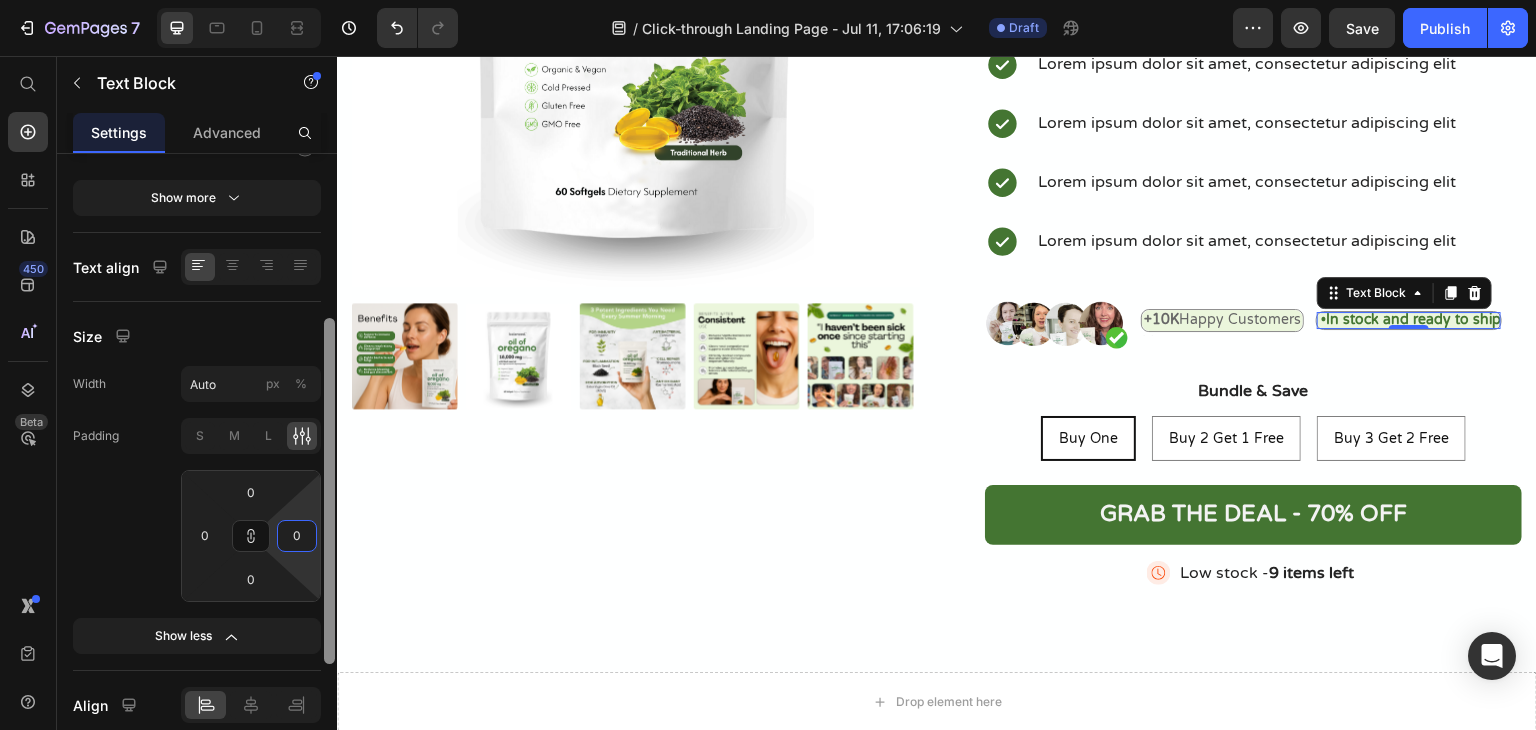 type on "4" 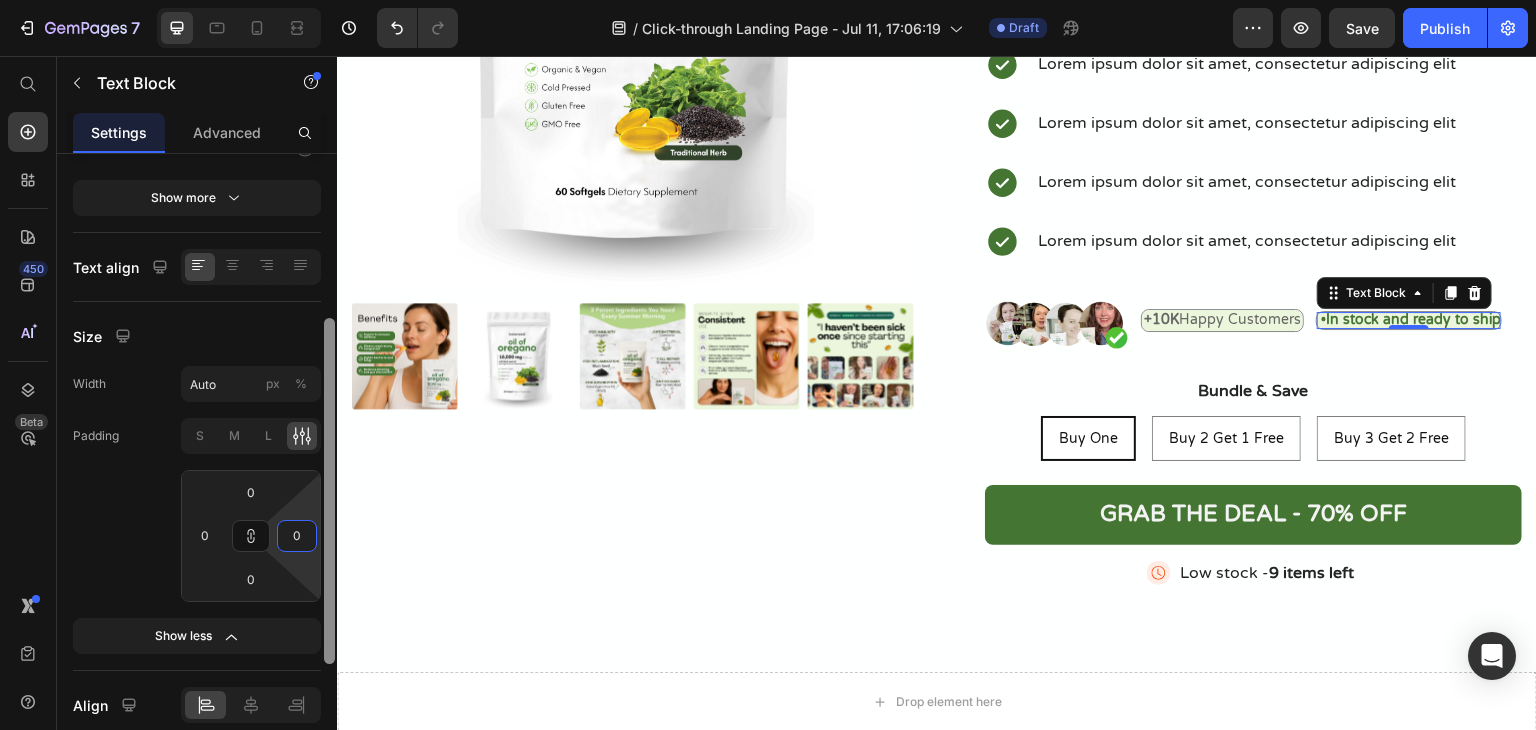 type on "4" 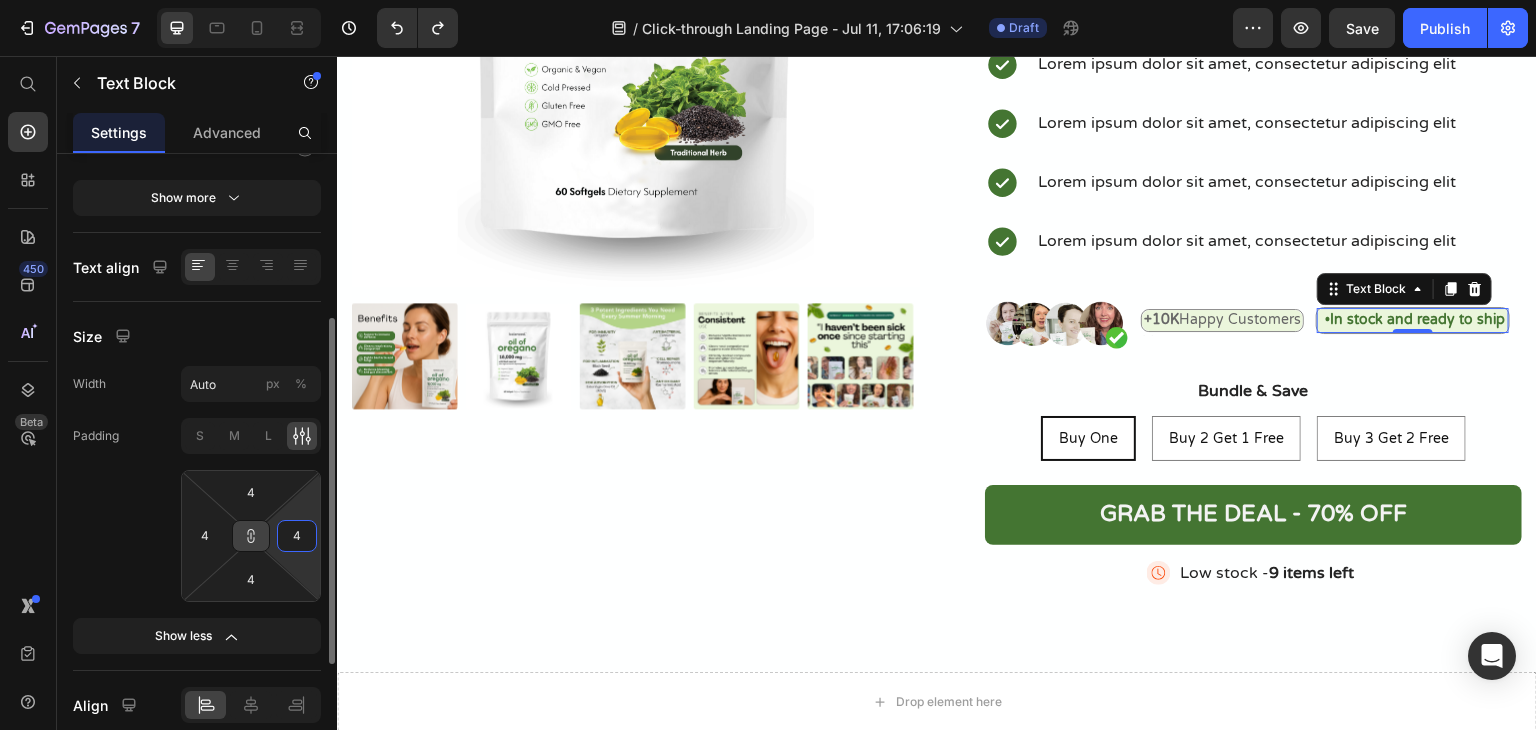 click at bounding box center [251, 536] 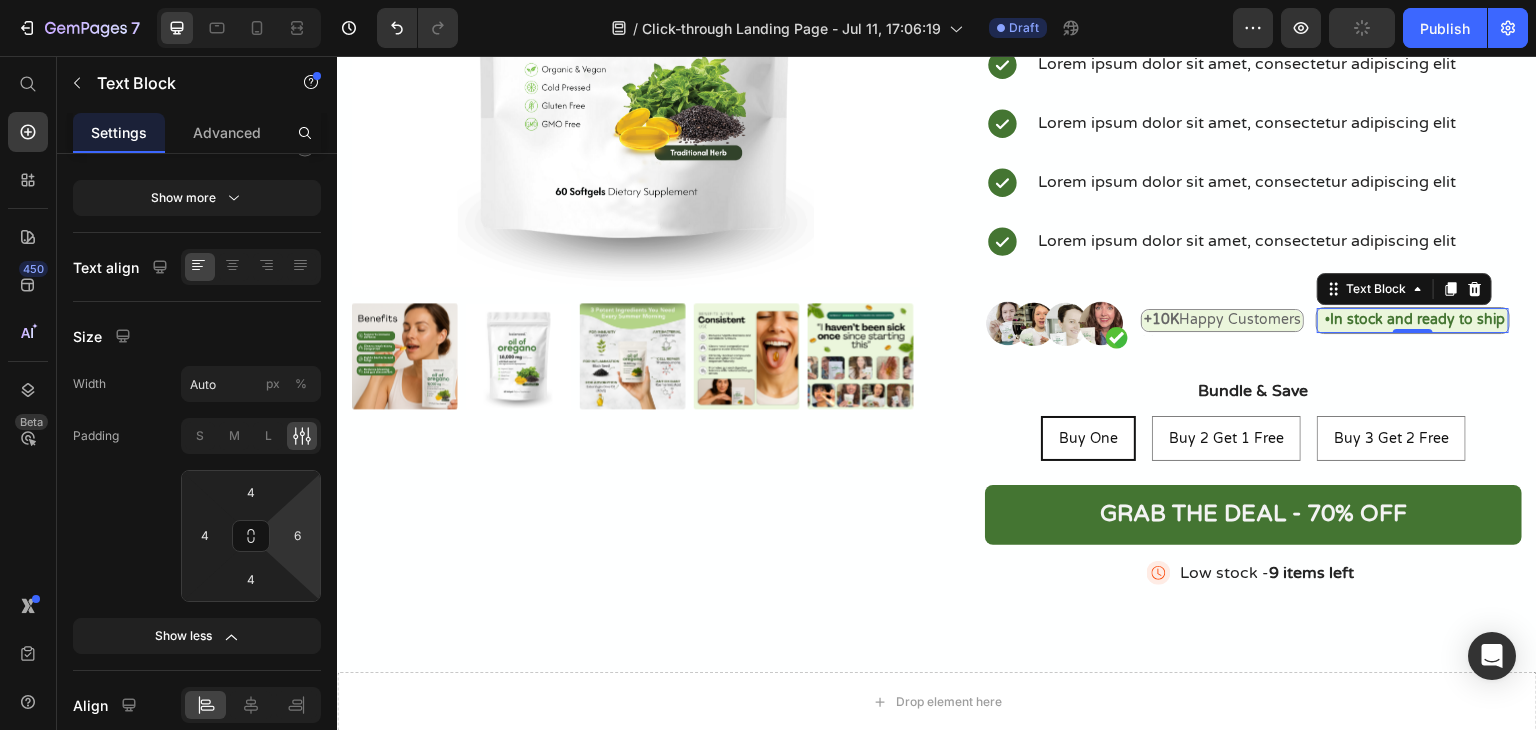 type on "4" 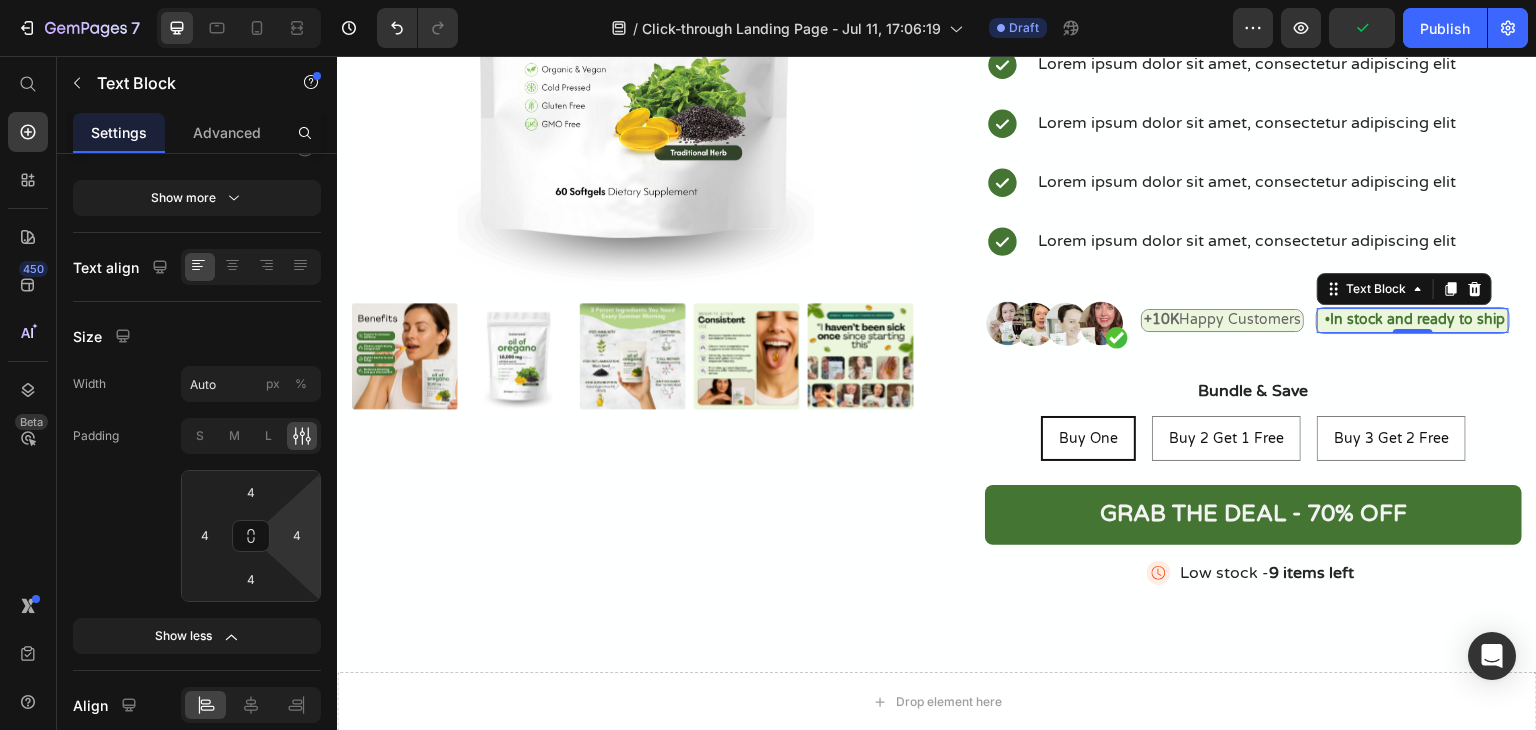 click on "7  Version history  /  Click-through Landing Page - Jul 11, 17:06:19 Draft Preview  Publish  450 Beta Start with Sections Elements Hero Section Product Detail Brands Trusted Badges Guarantee Product Breakdown How to use Testimonials Compare Bundle FAQs Social Proof Brand Story Product List Collection Blog List Contact Sticky Add to Cart Custom Footer Browse Library 450 Layout
Row
Row
Row
Row Text
Heading
Text Block Button
Button
Button
Sticky Back to top Media" at bounding box center [768, 0] 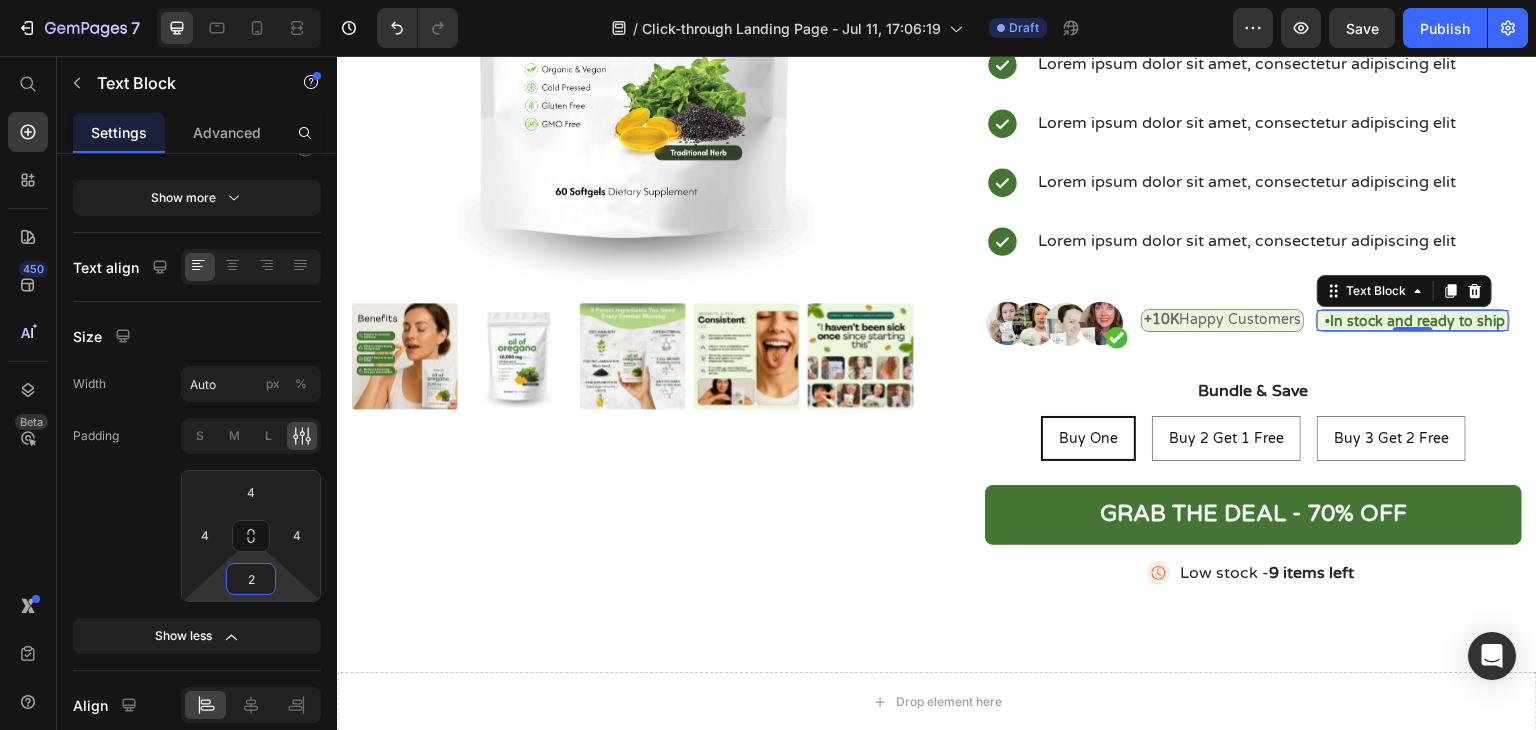 type on "4" 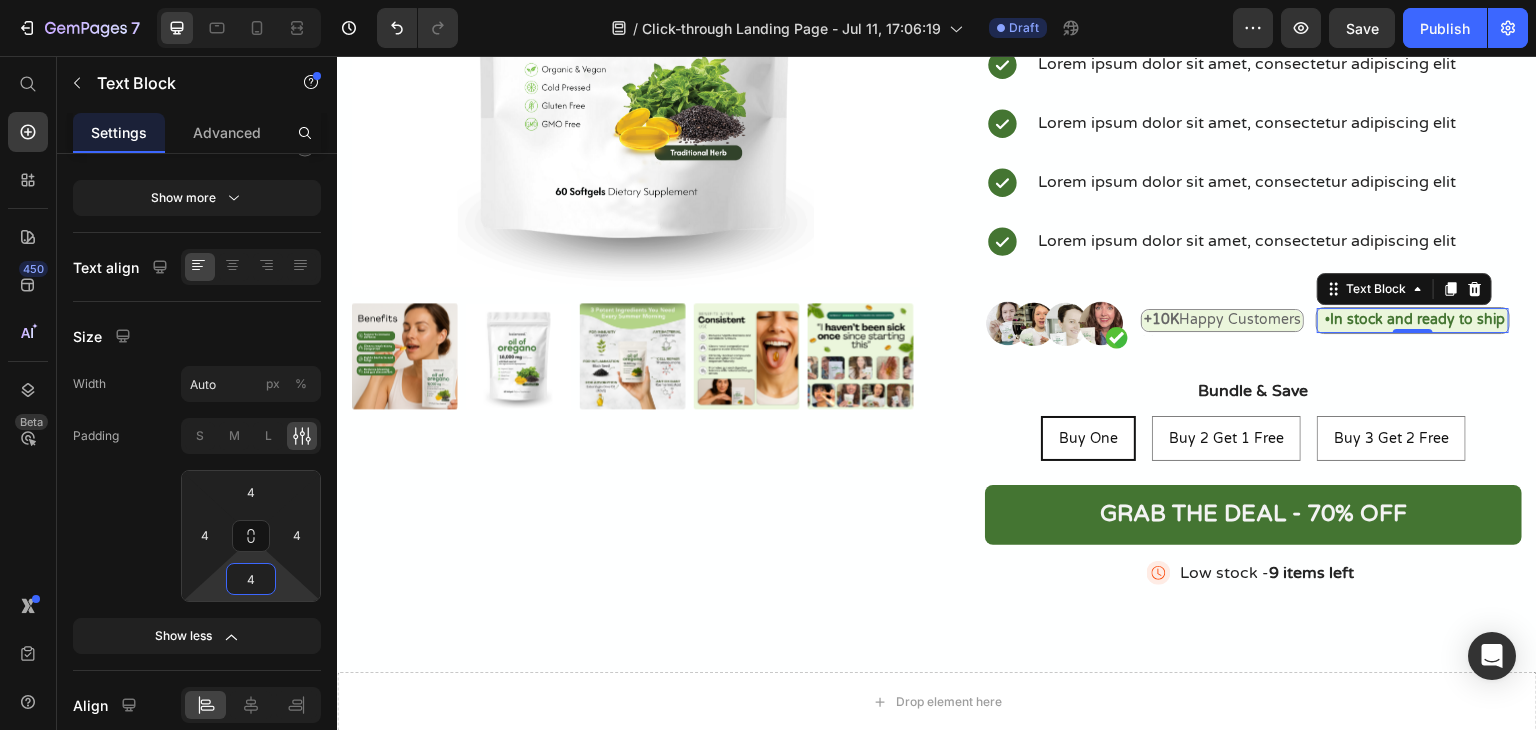 click on "7  Version history  /  Click-through Landing Page - Jul 11, 17:06:19 Draft Preview  Save   Publish  450 Beta Start with Sections Elements Hero Section Product Detail Brands Trusted Badges Guarantee Product Breakdown How to use Testimonials Compare Bundle FAQs Social Proof Brand Story Product List Collection Blog List Contact Sticky Add to Cart Custom Footer Browse Library 450 Layout
Row
Row
Row
Row Text
Heading
Text Block Button
Button
Button
Sticky Back to top Media
Image" at bounding box center [768, 0] 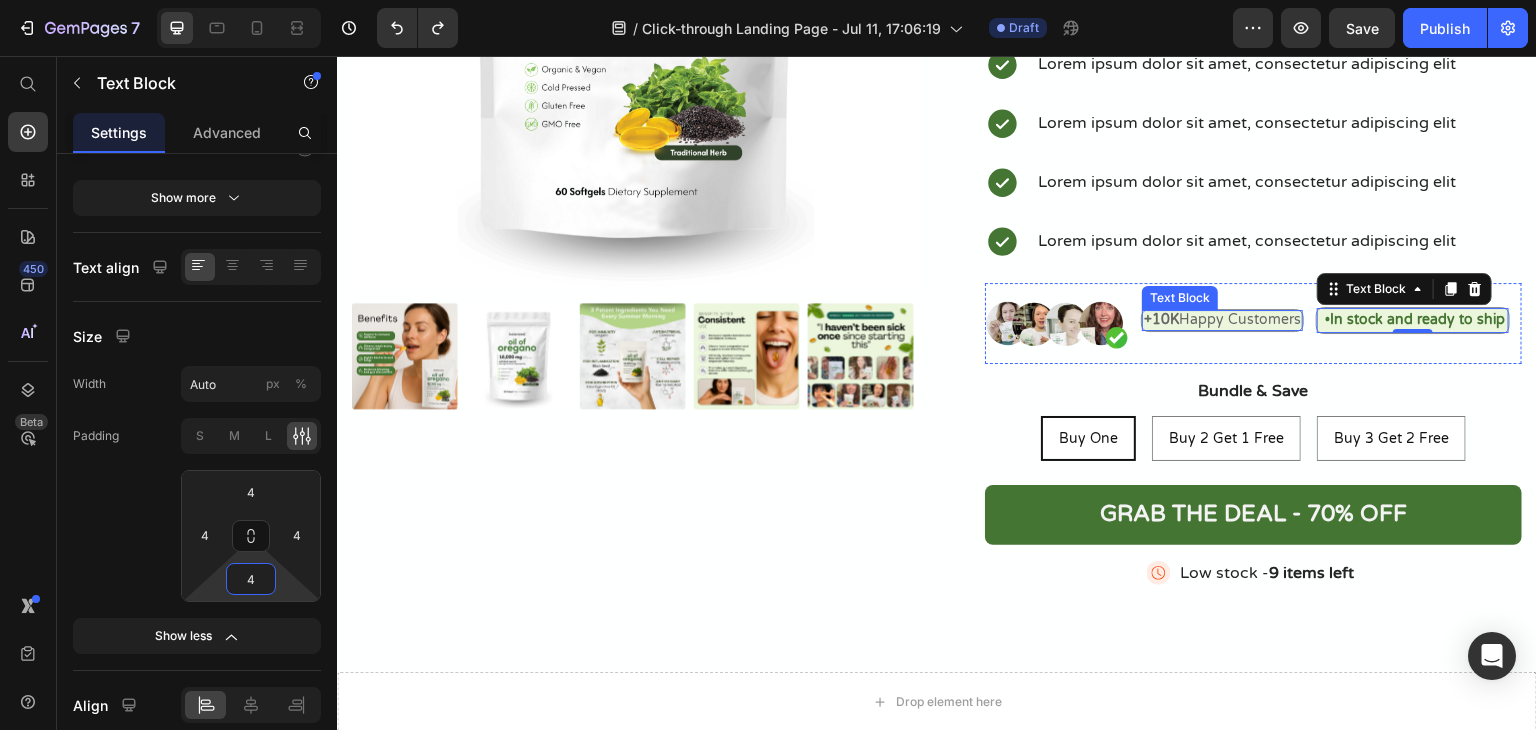 click on "+10K  Happy Customers" at bounding box center [1222, 319] 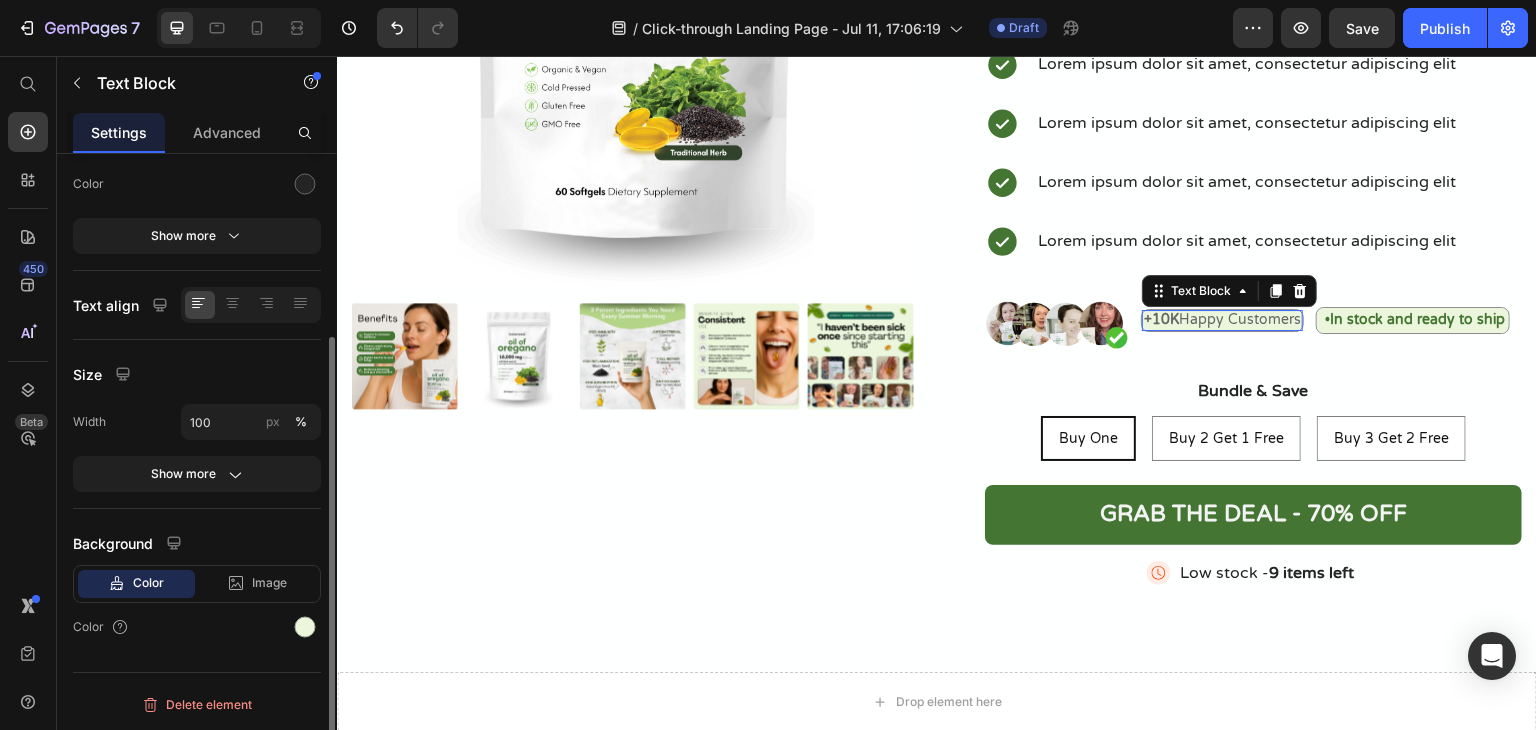 scroll, scrollTop: 260, scrollLeft: 0, axis: vertical 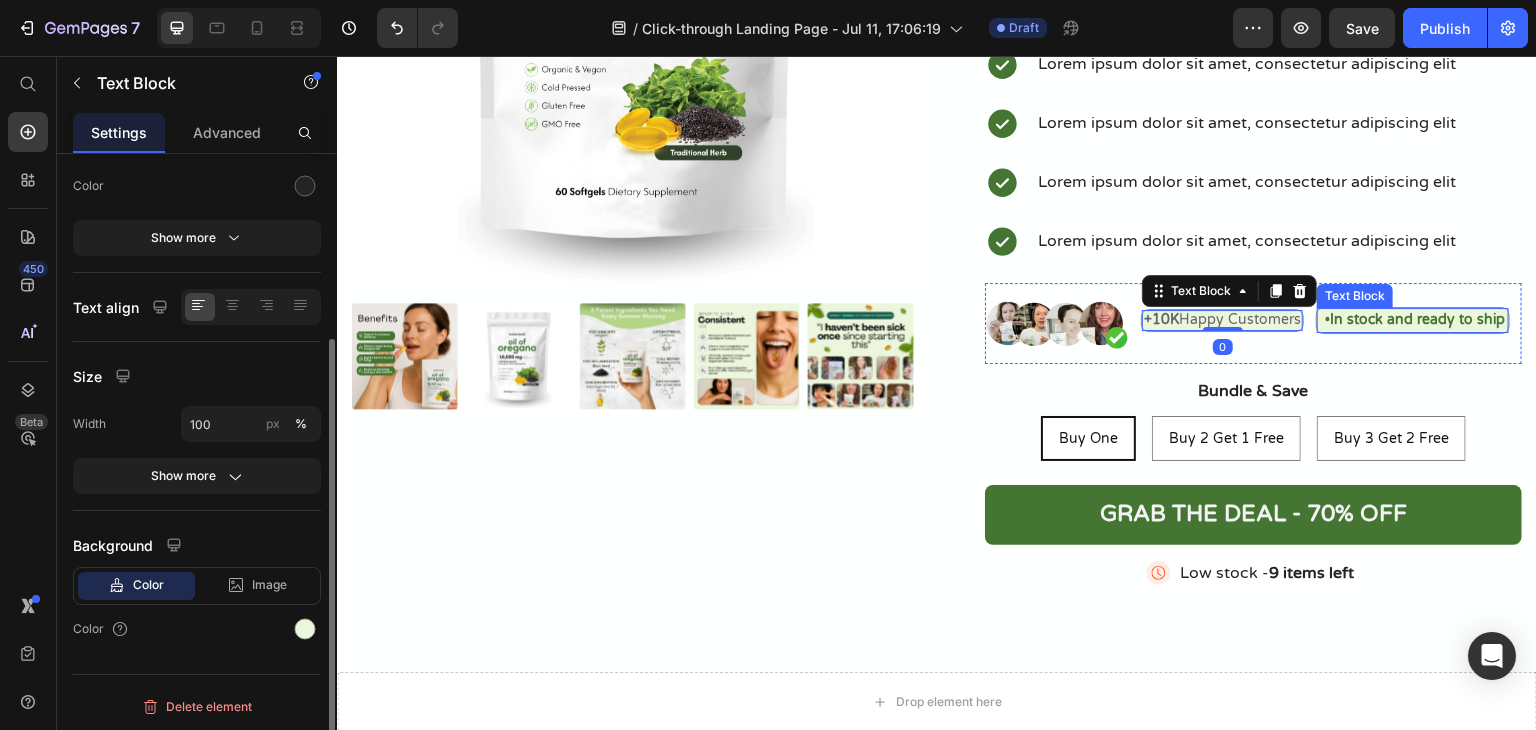 click on "In stock and ready to ship" at bounding box center (1417, 319) 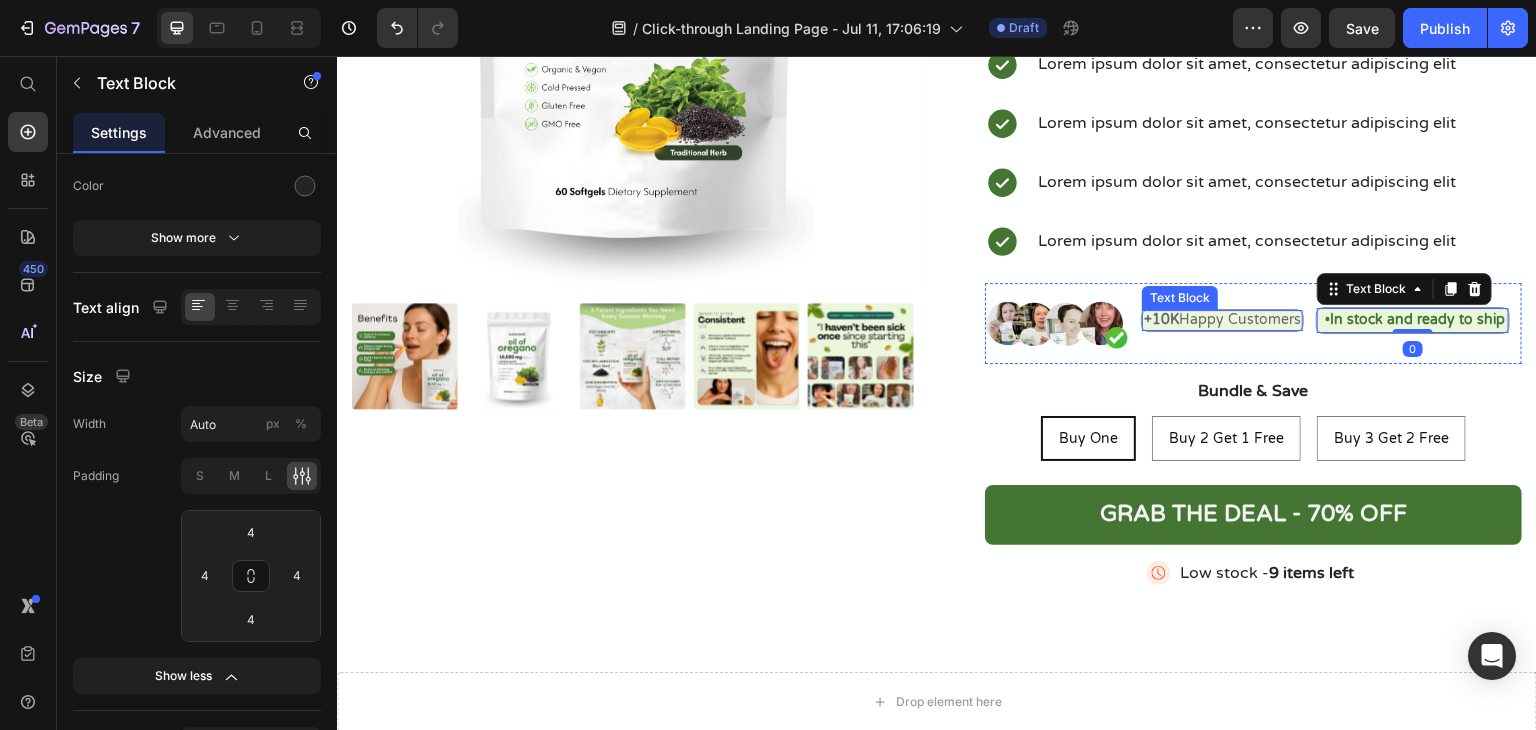 click on "+10K  Happy Customers" at bounding box center (1222, 319) 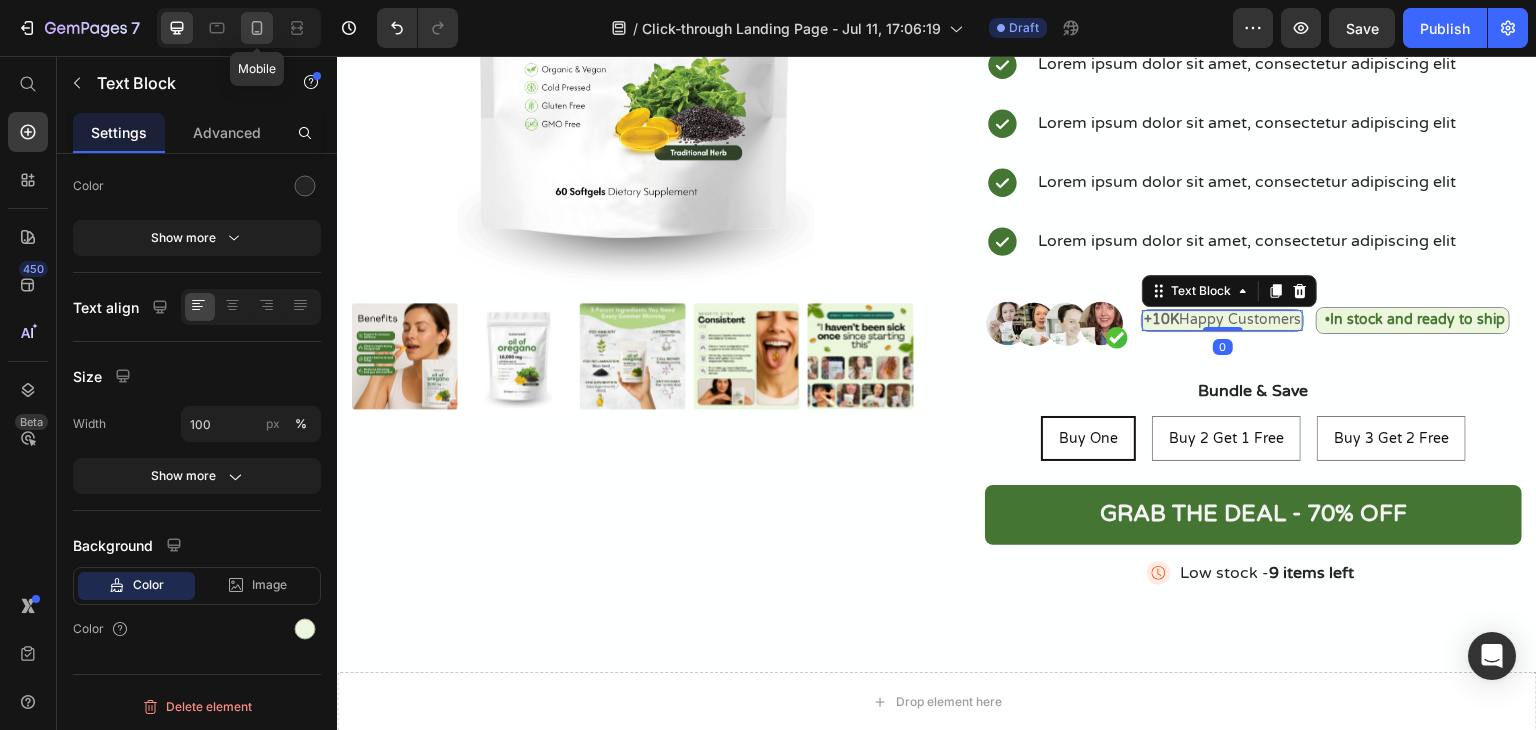 click 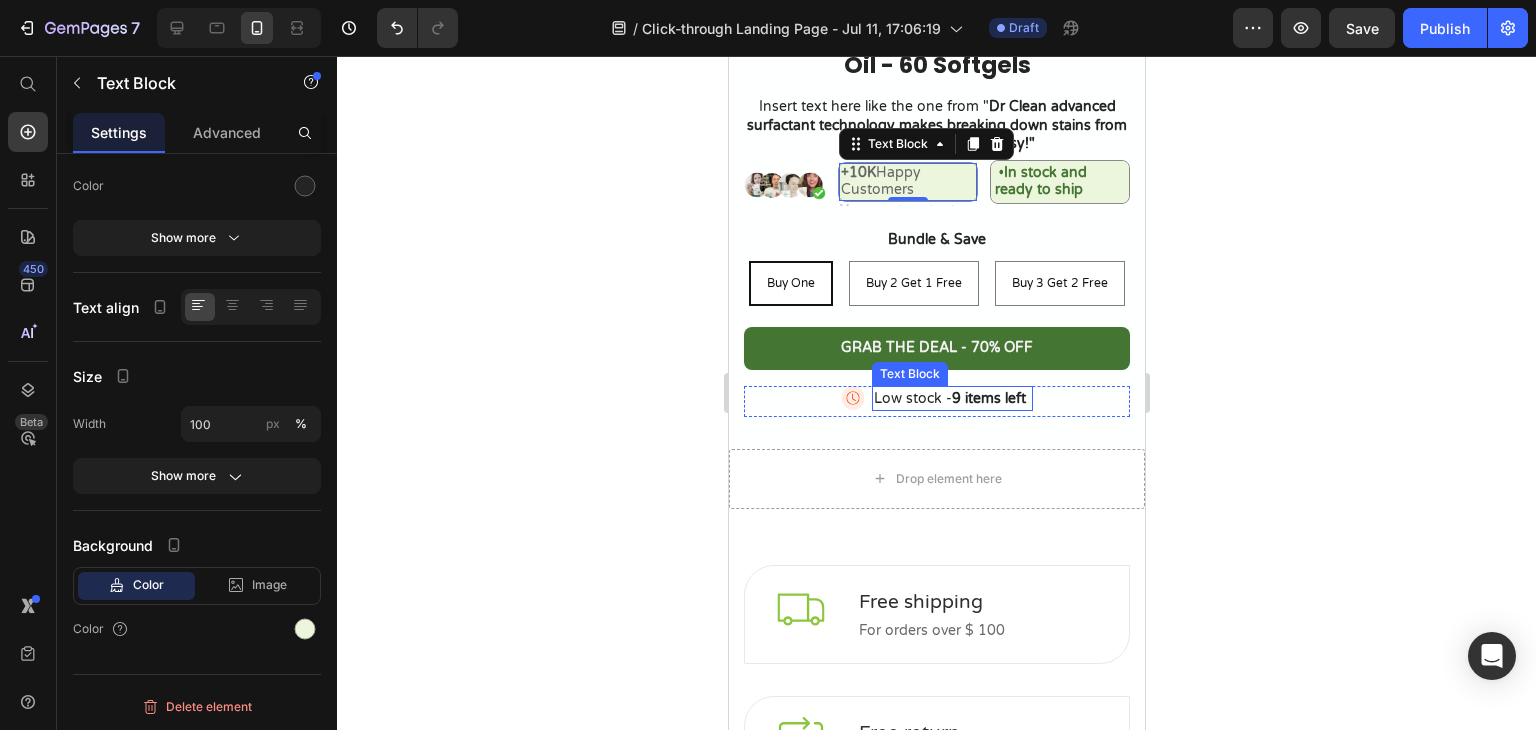 scroll, scrollTop: 471, scrollLeft: 0, axis: vertical 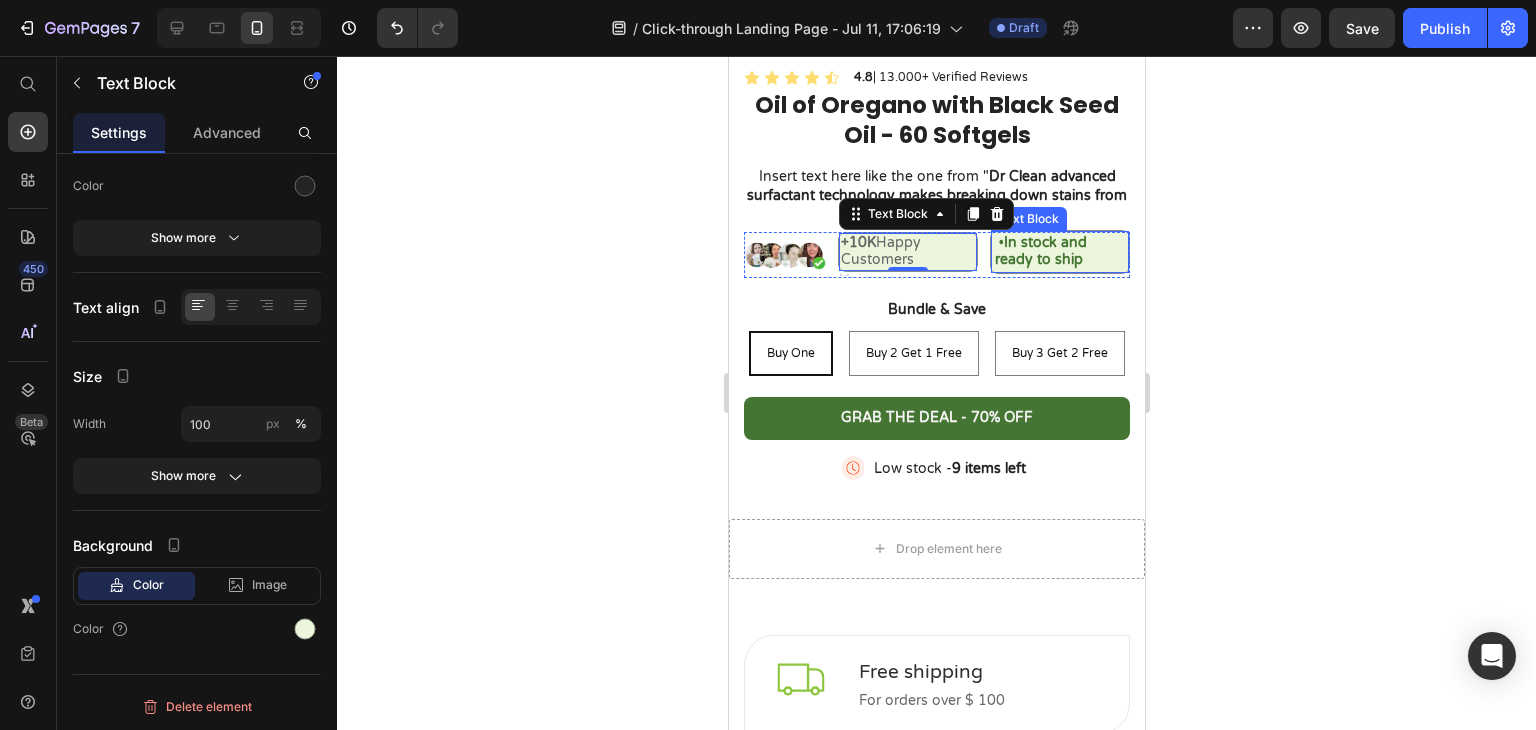 click on "•  In stock and ready to ship" at bounding box center [1059, 251] 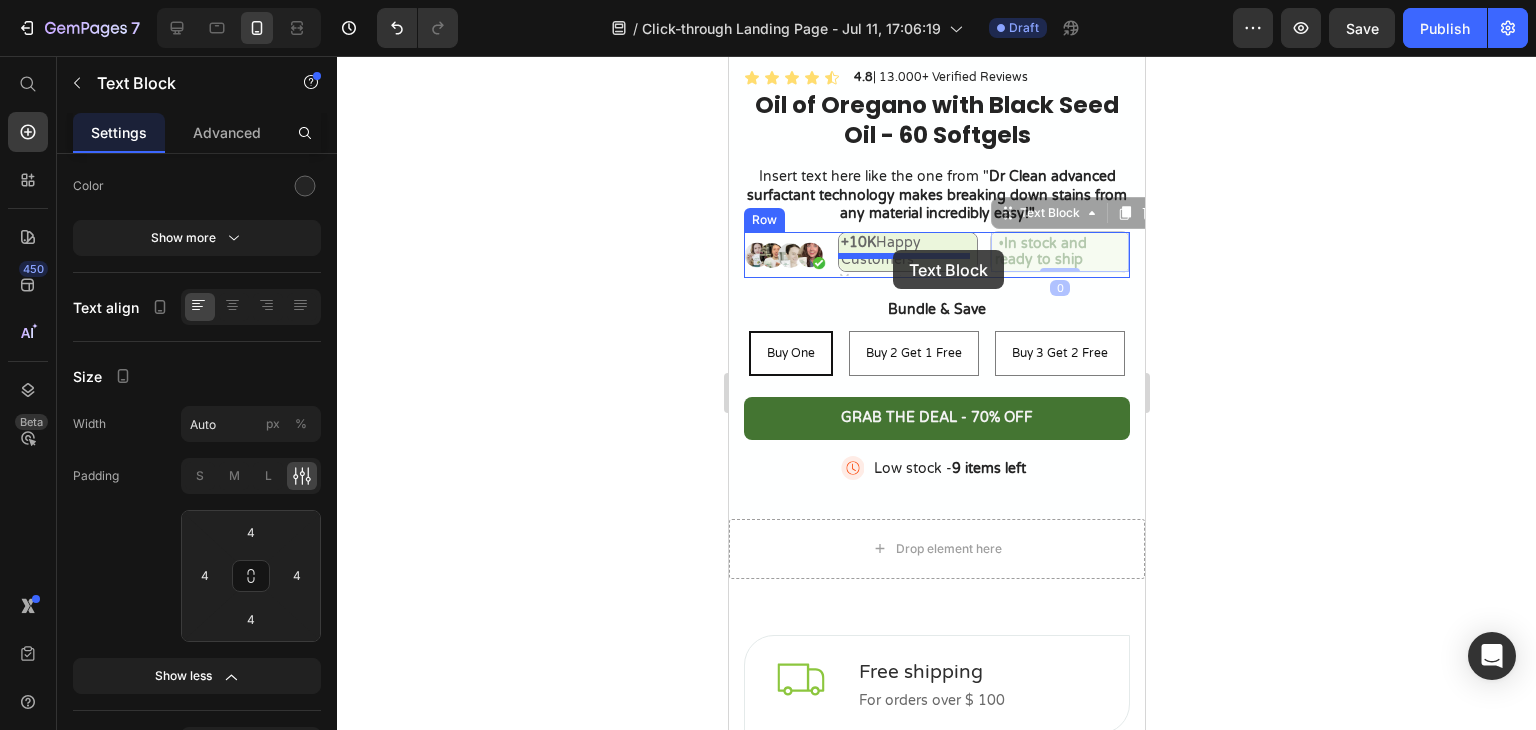 drag, startPoint x: 1003, startPoint y: 202, endPoint x: 892, endPoint y: 250, distance: 120.93387 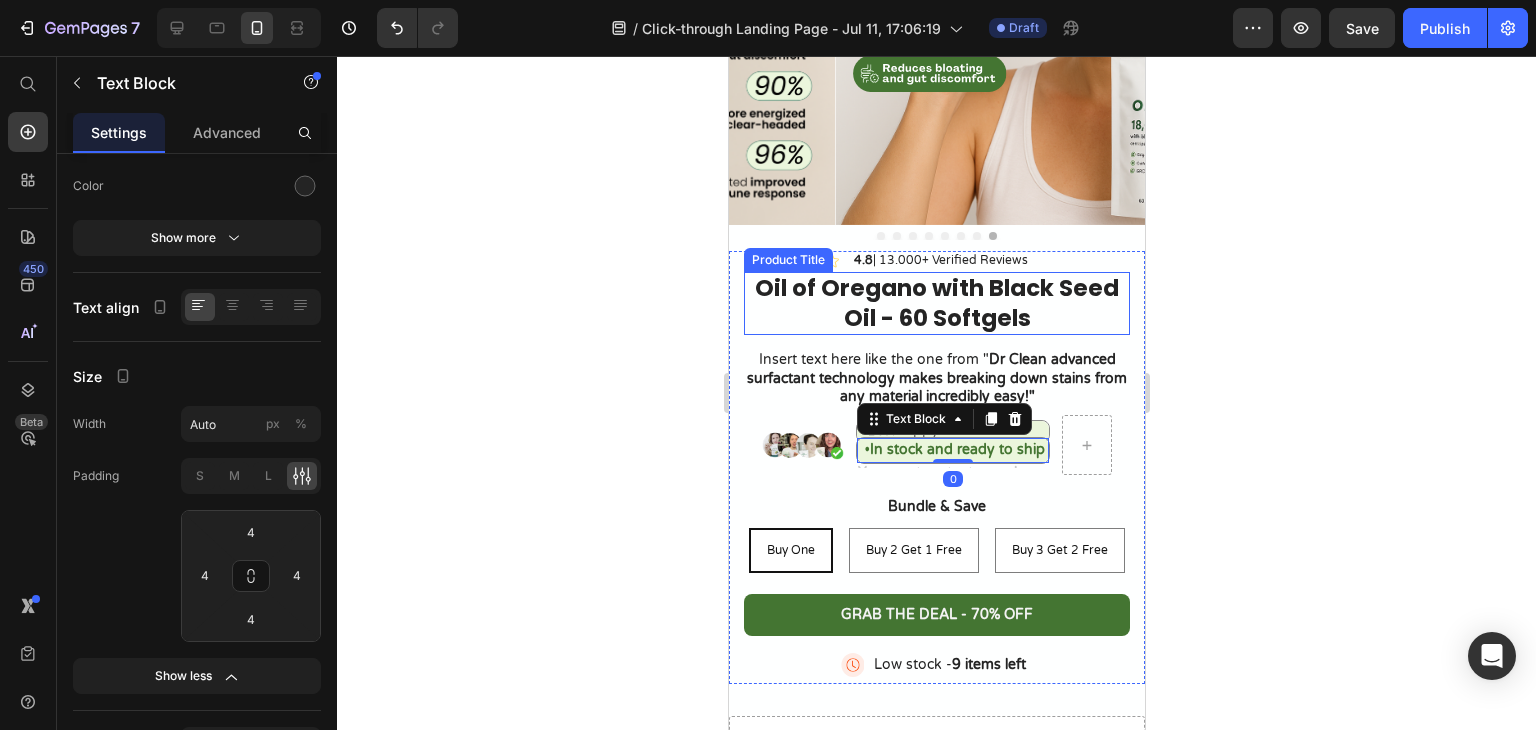 scroll, scrollTop: 271, scrollLeft: 0, axis: vertical 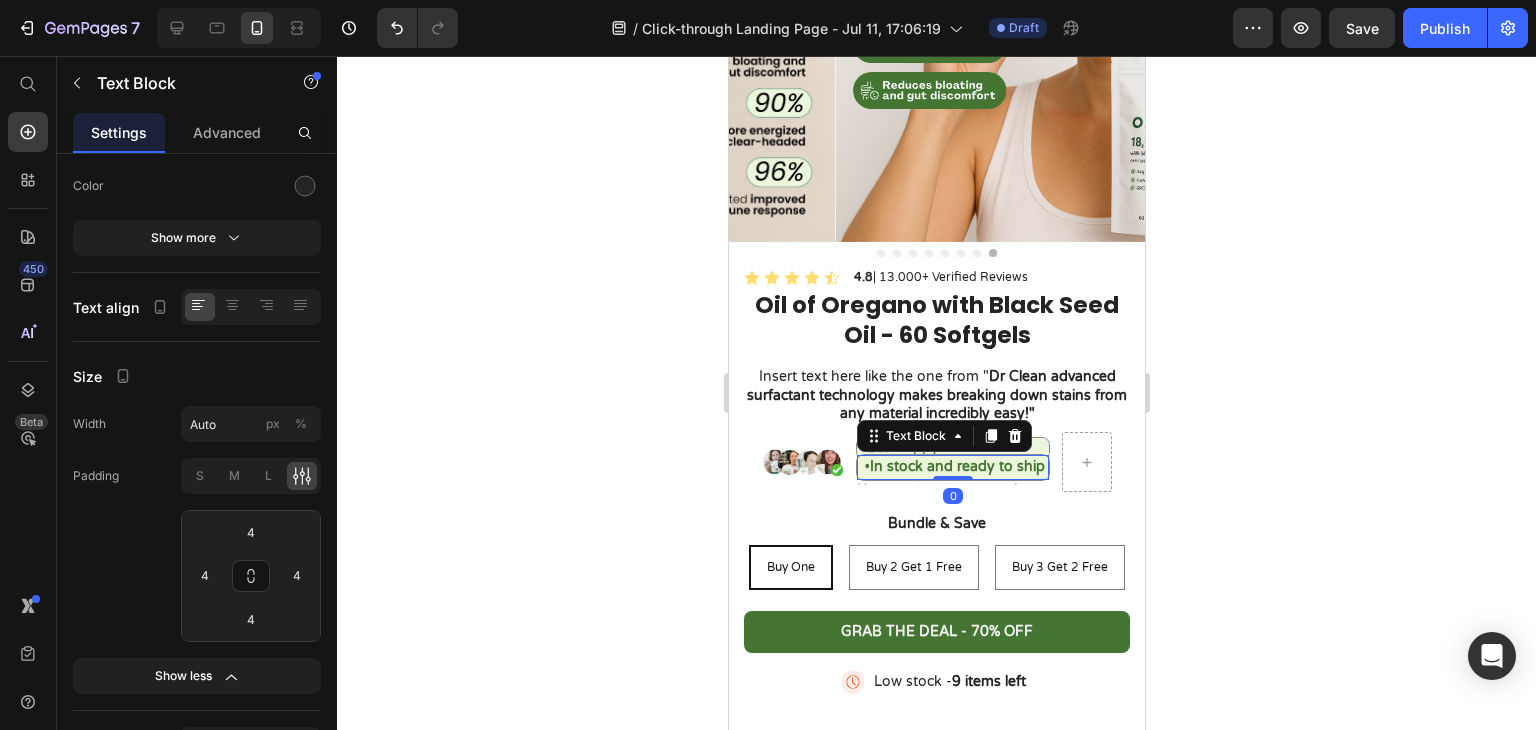 click 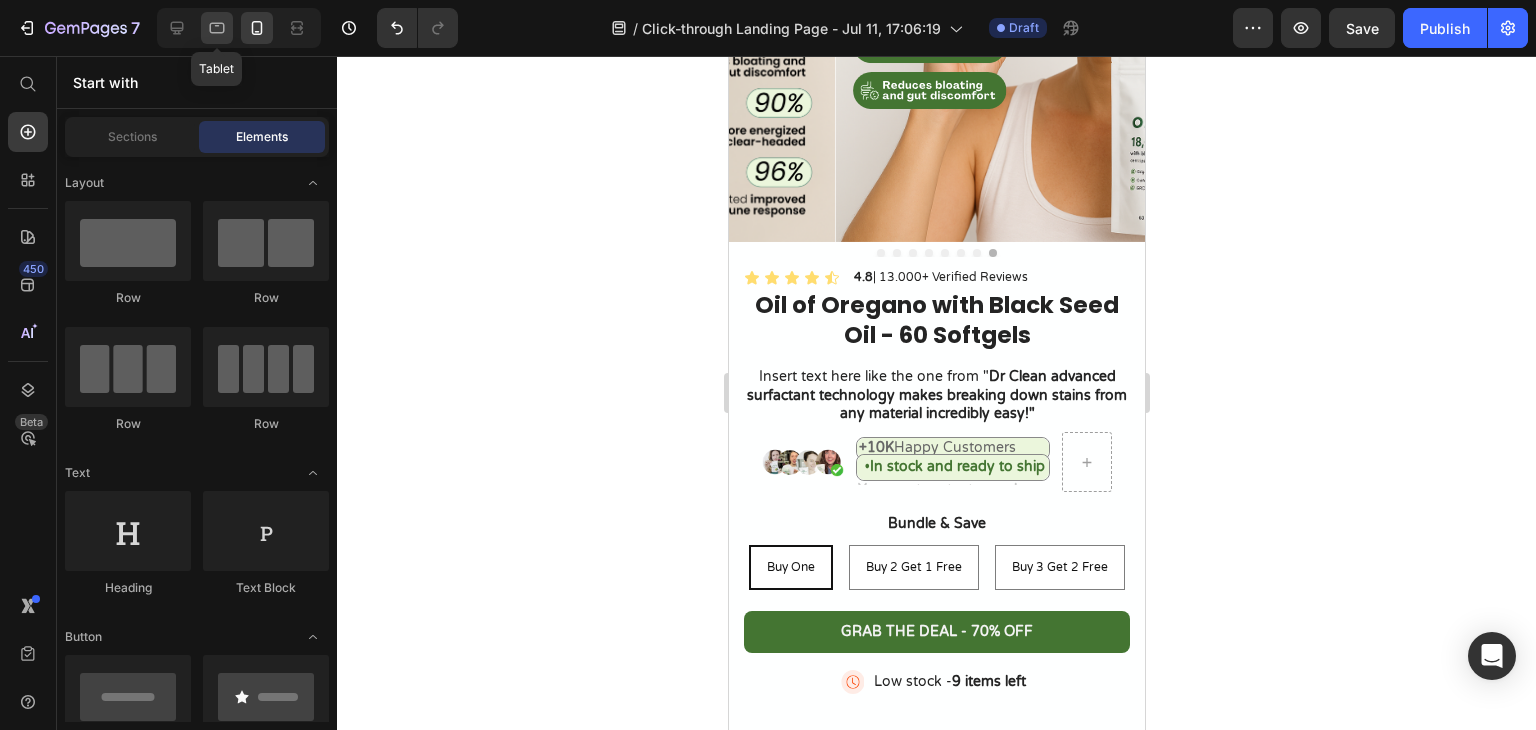click 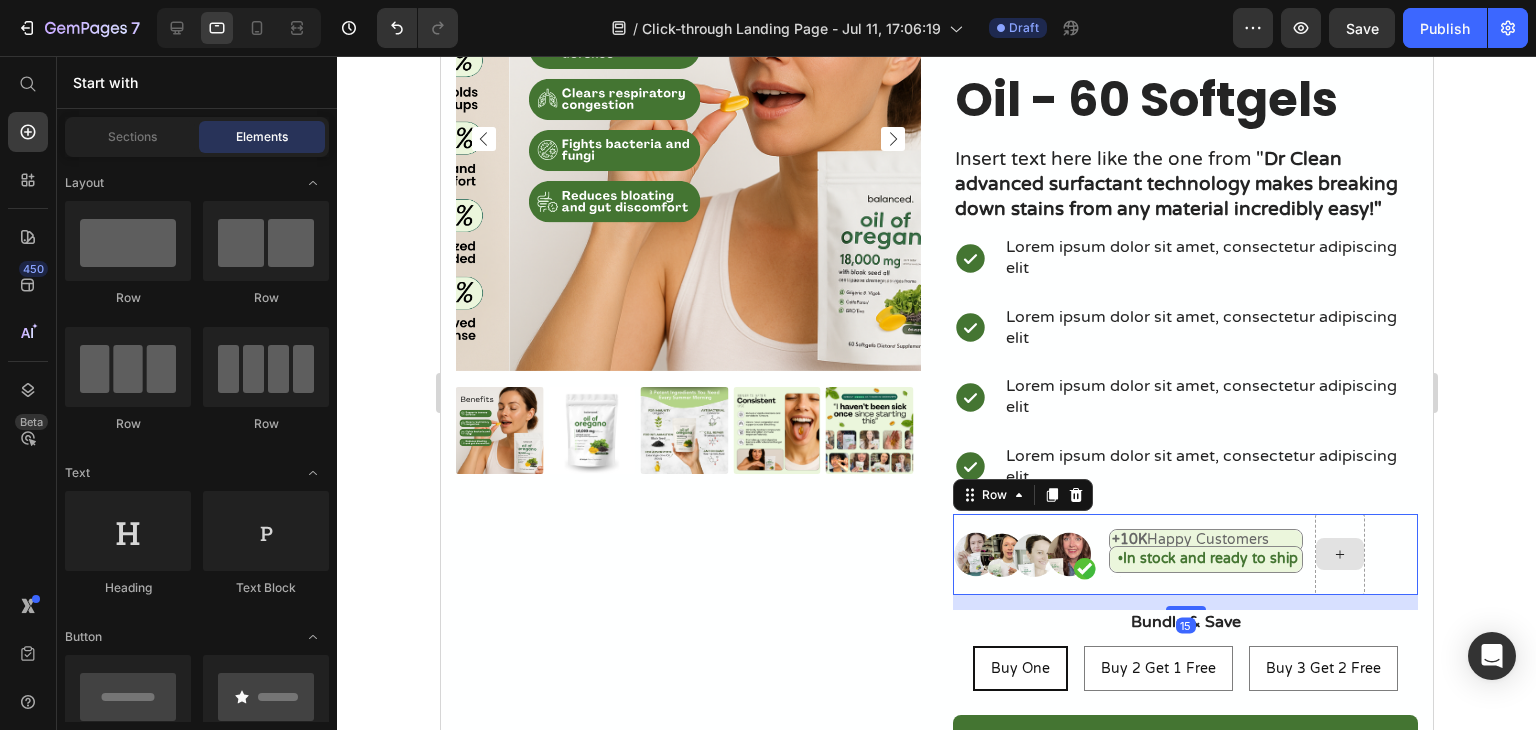click at bounding box center [1339, 554] 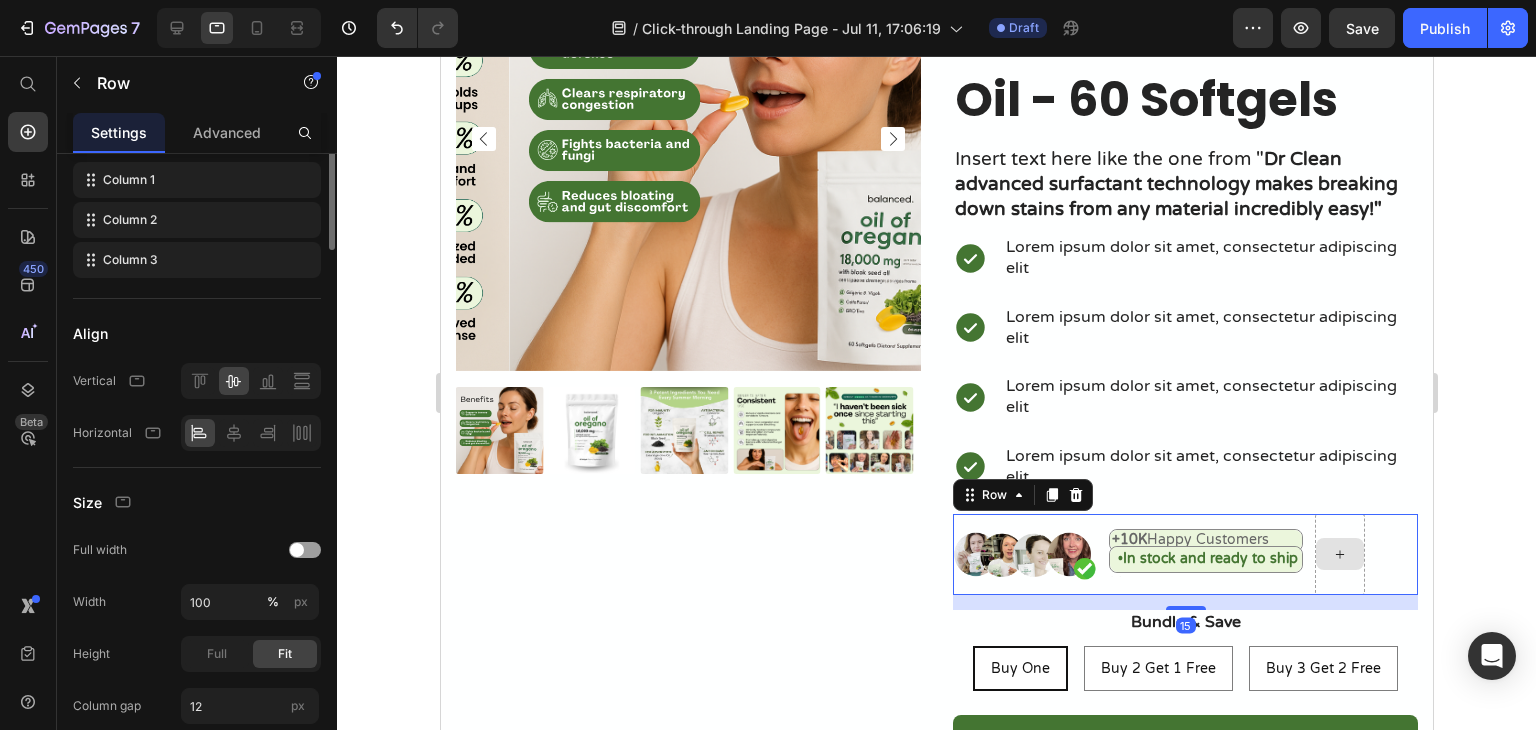 scroll, scrollTop: 0, scrollLeft: 0, axis: both 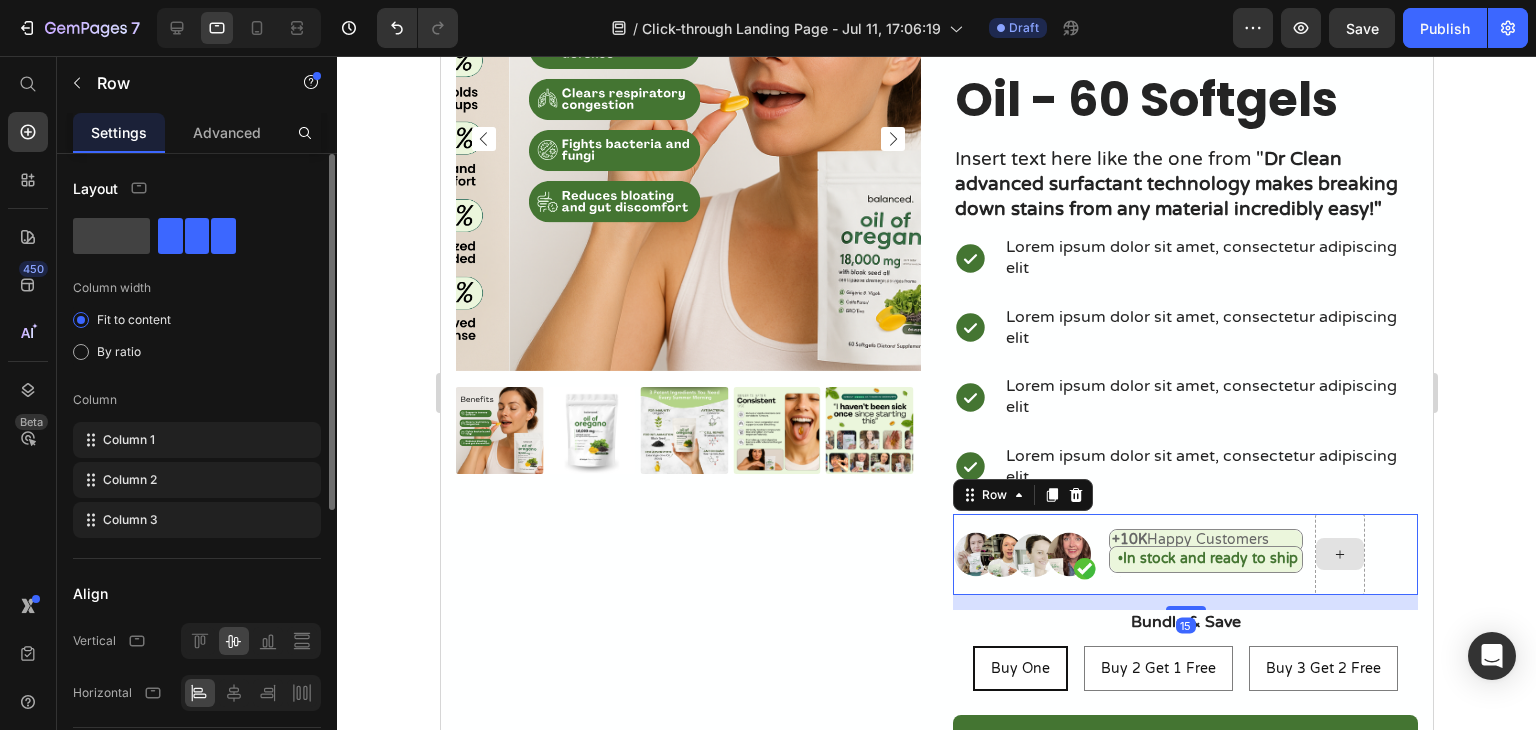 click at bounding box center (1339, 554) 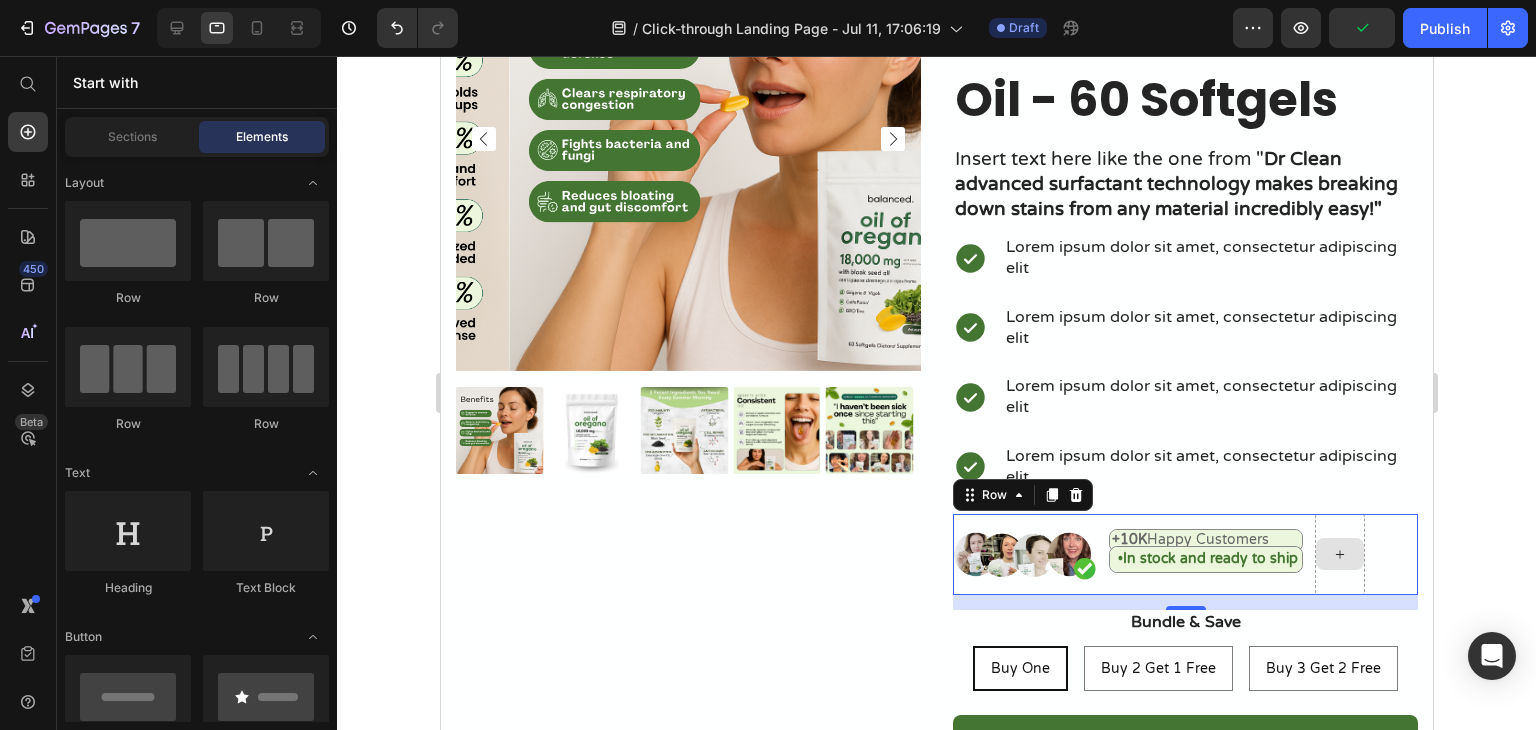 click 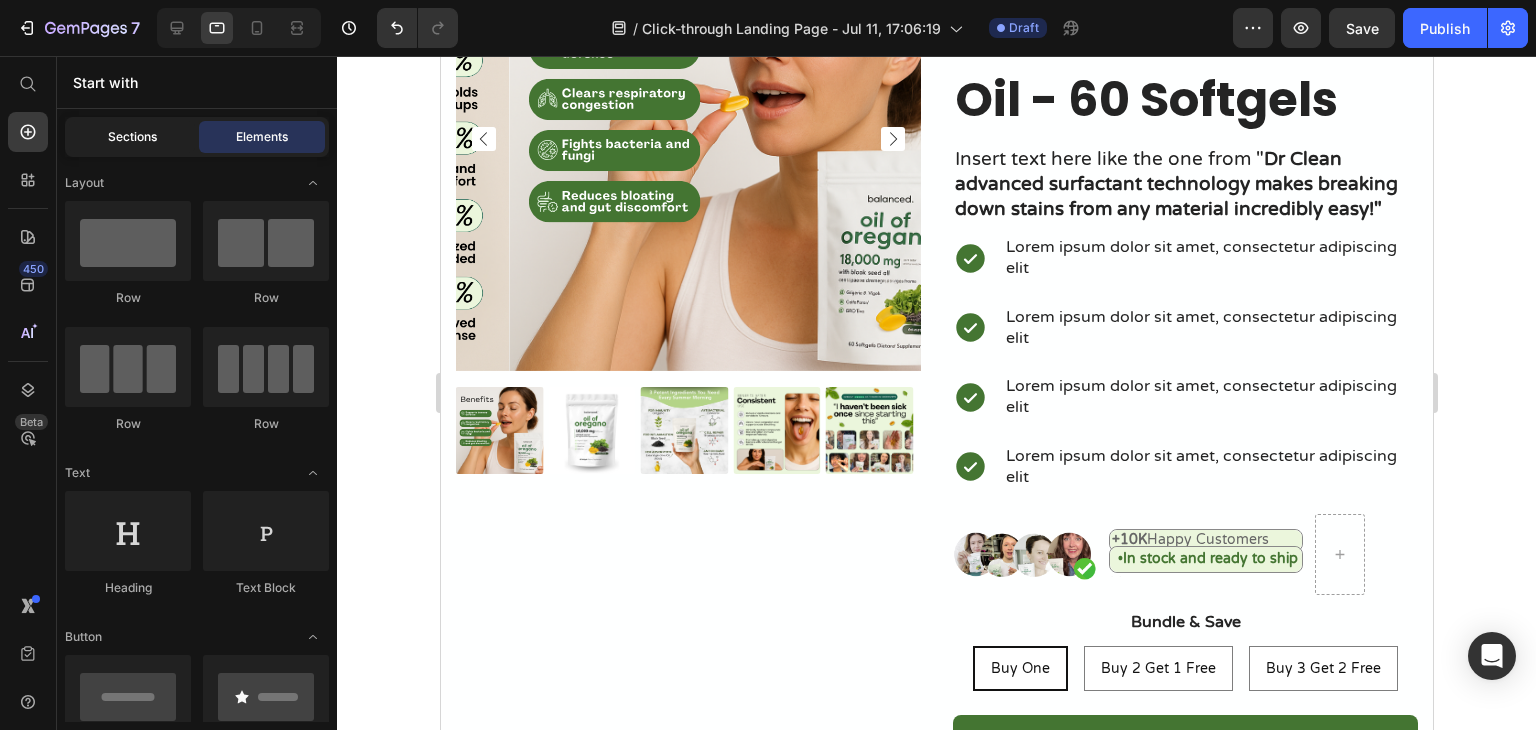 click on "Sections" at bounding box center [132, 137] 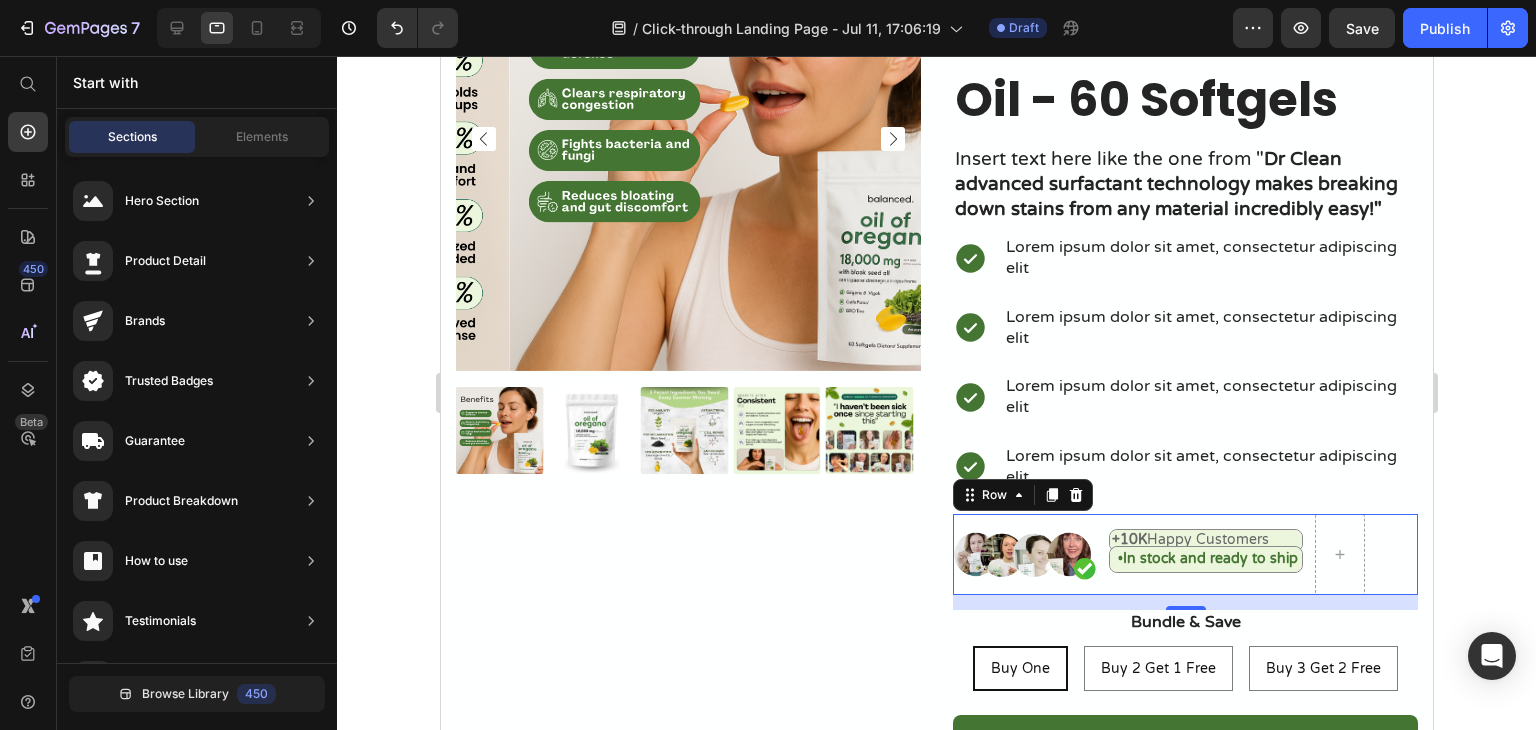 click on "+10K  Happy Customers  Text Block   •  In stock and ready to ship Text Block Text Block" at bounding box center (1205, 554) 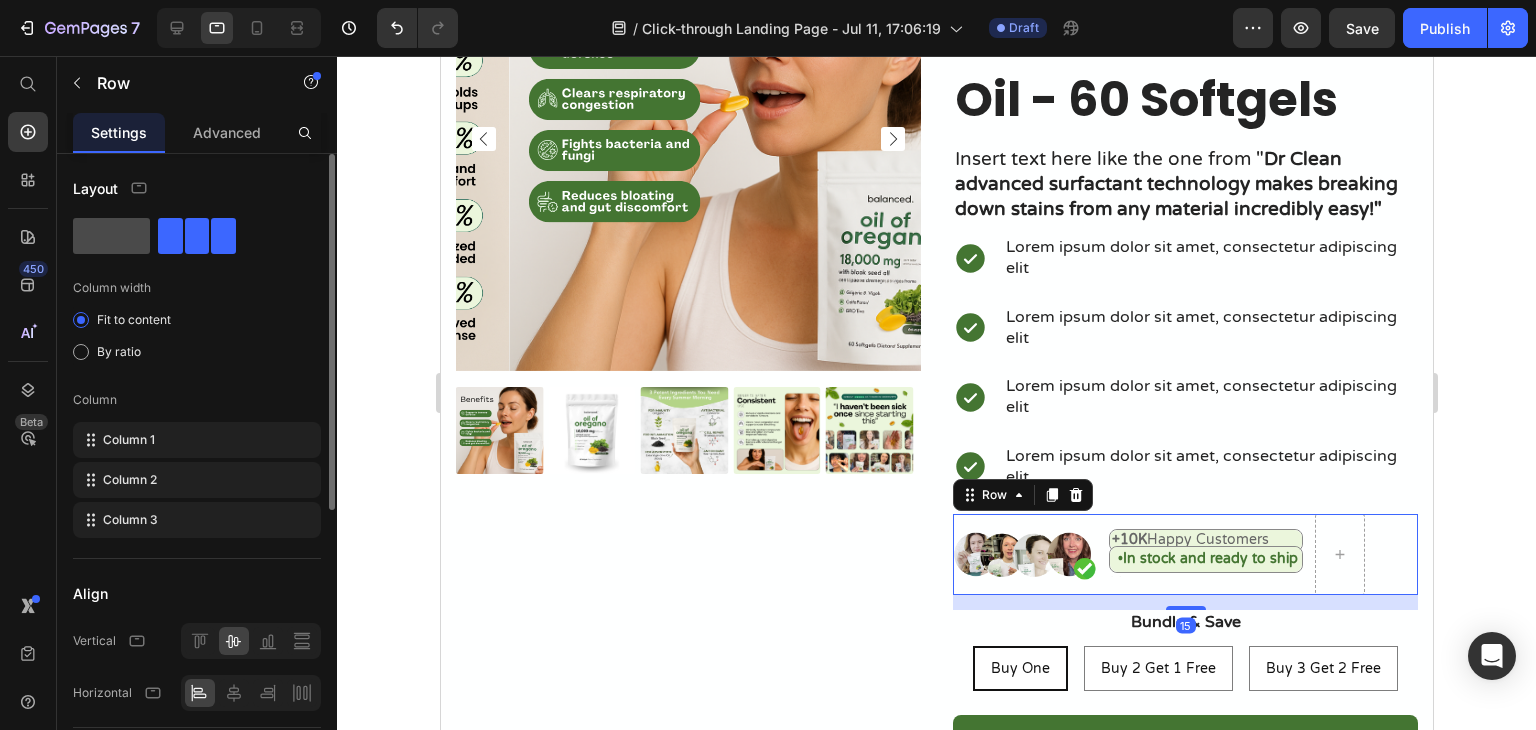 click 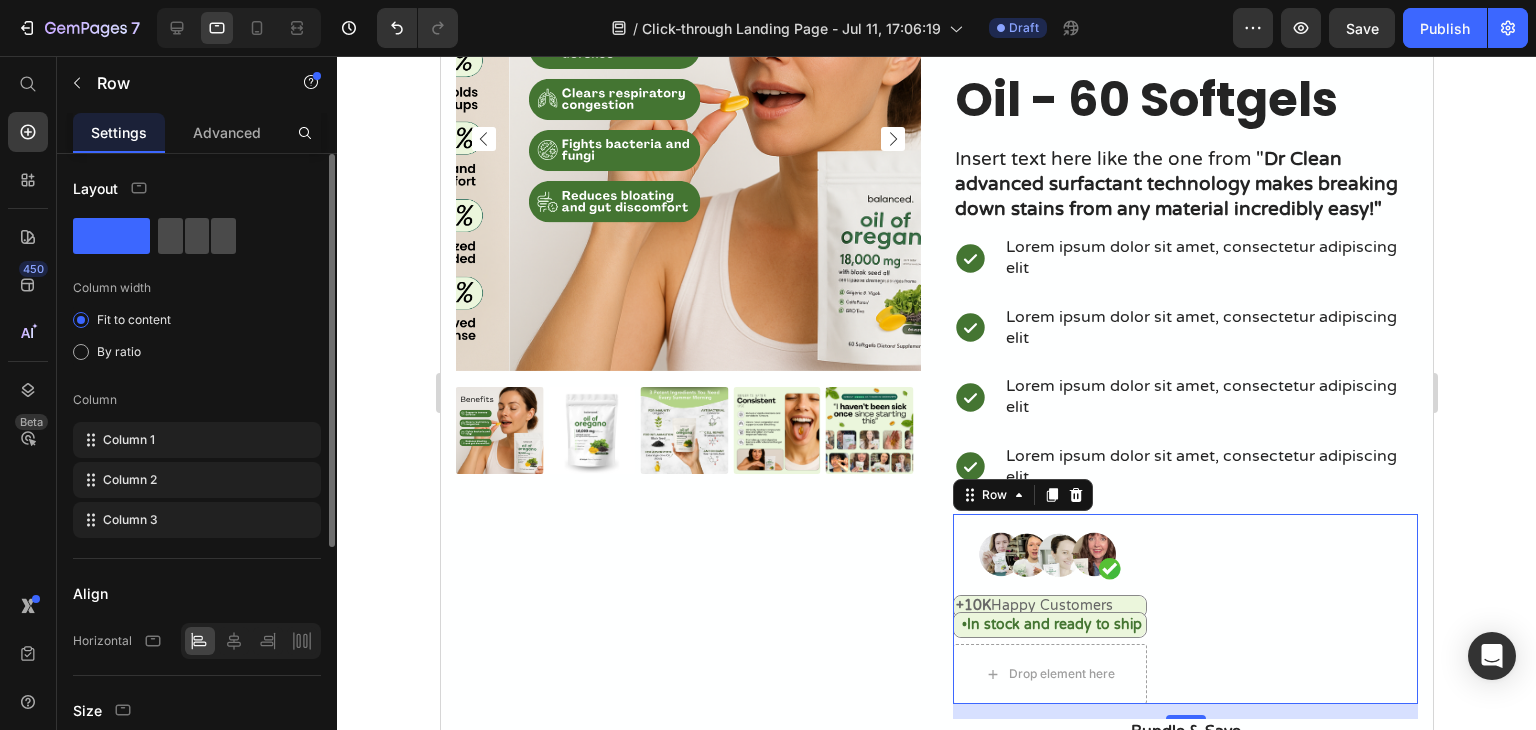 click 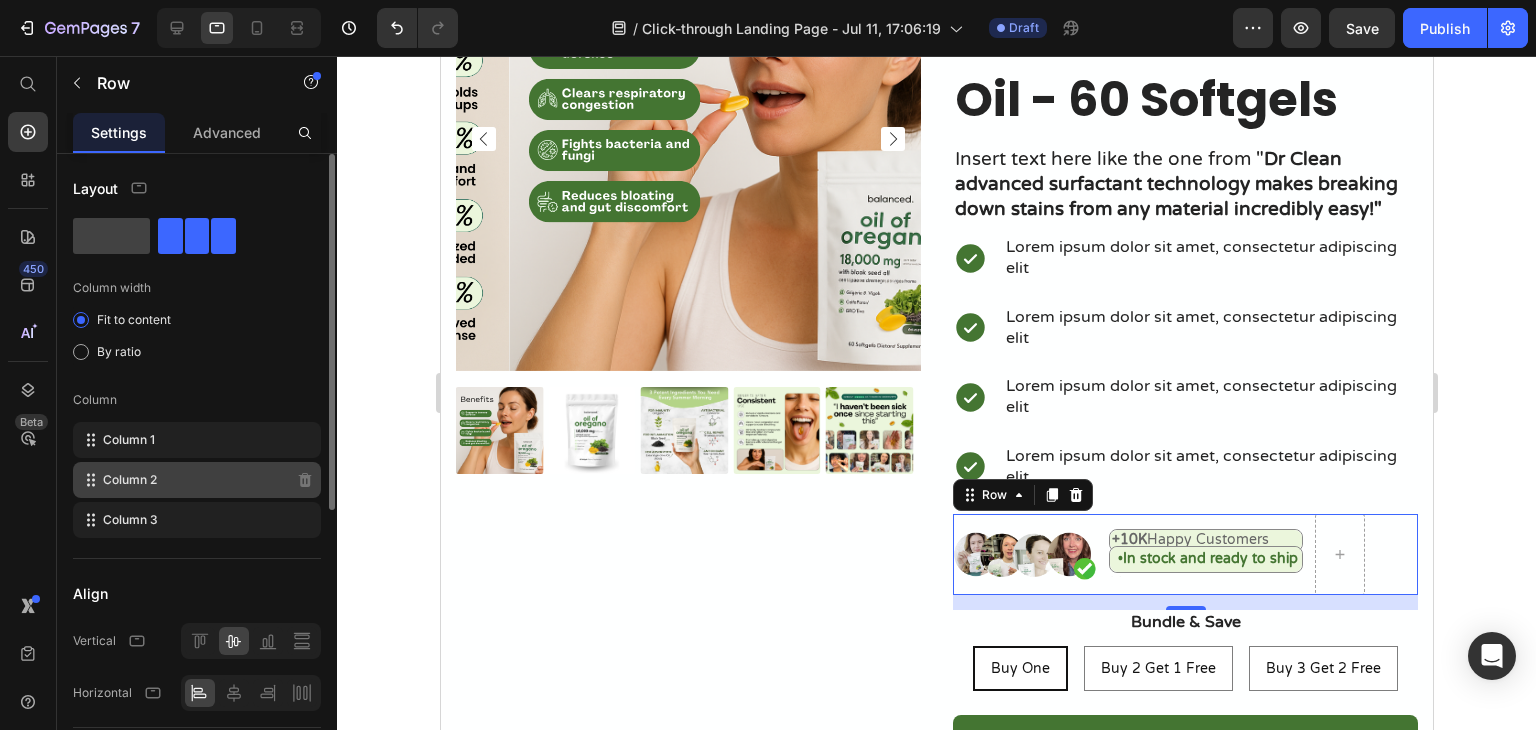 type 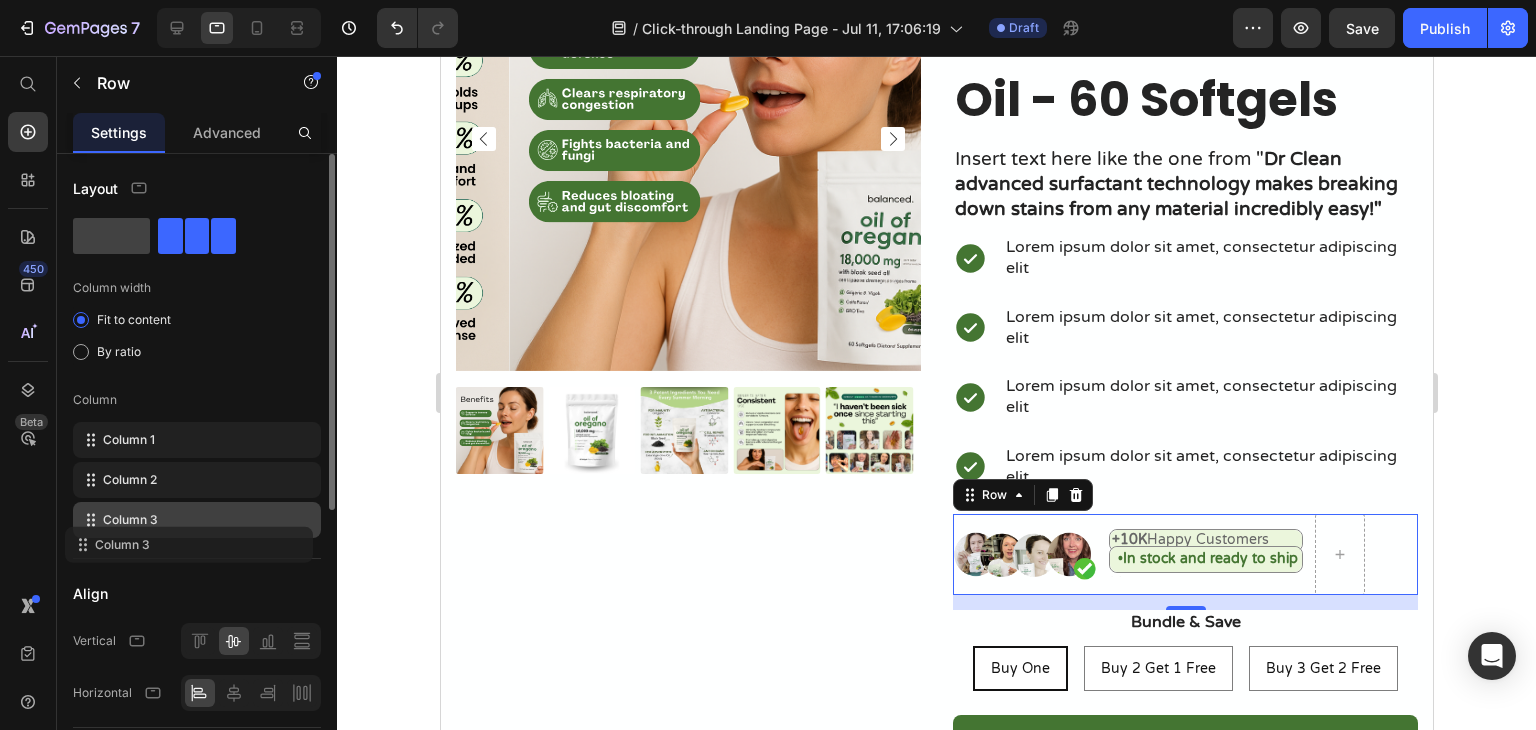 click on "Column 1 Column 2 Column 3" at bounding box center [197, 480] 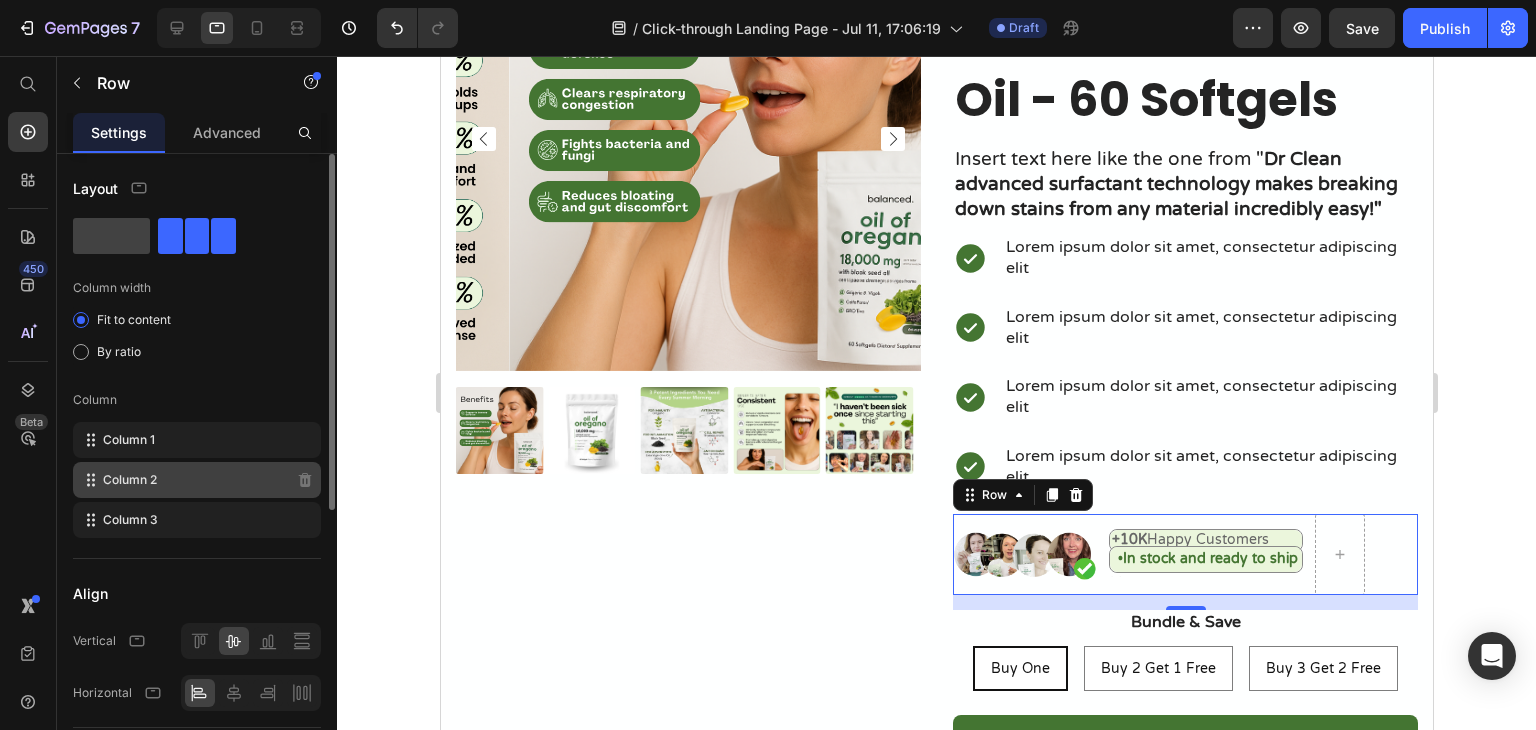 click on "Column 2" 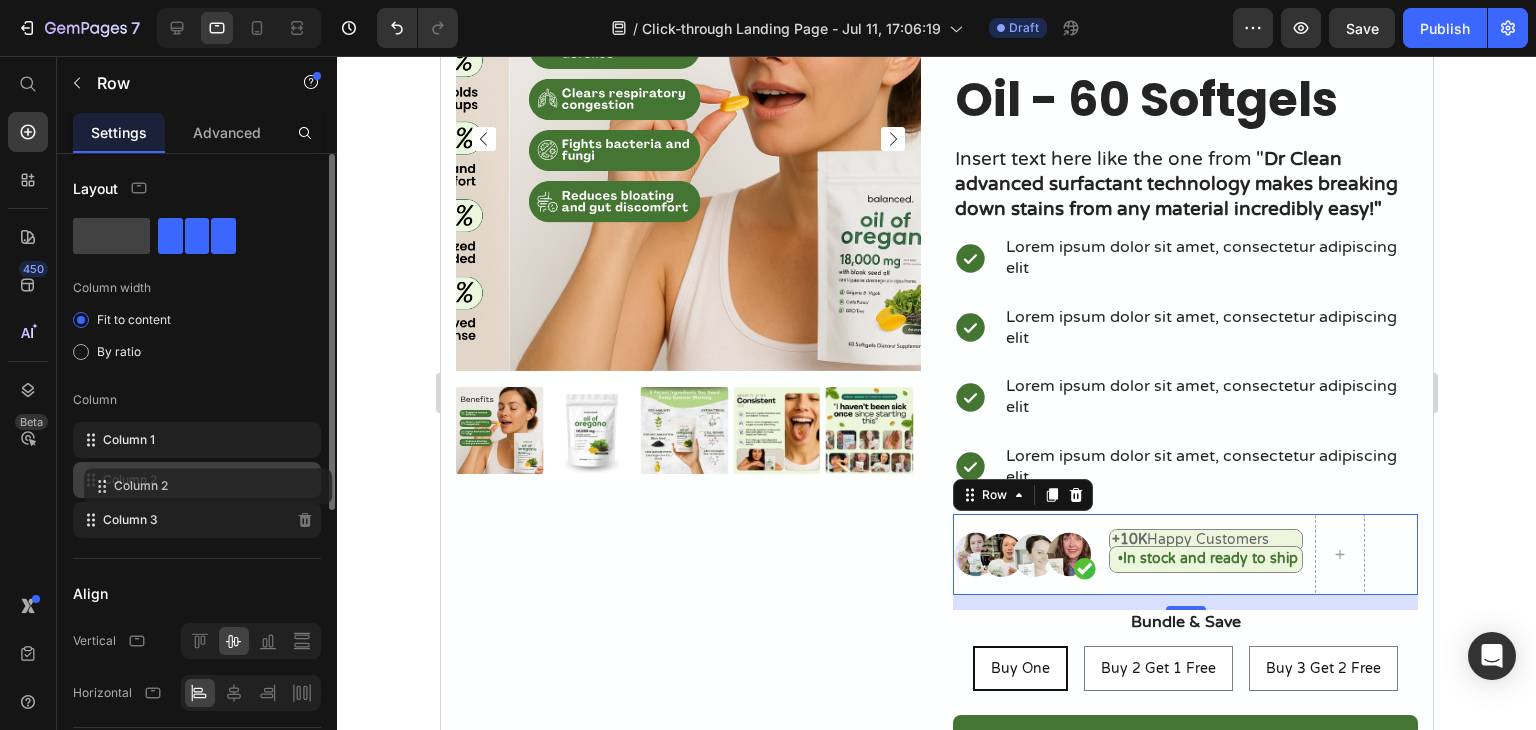 drag, startPoint x: 201, startPoint y: 482, endPoint x: 212, endPoint y: 485, distance: 11.401754 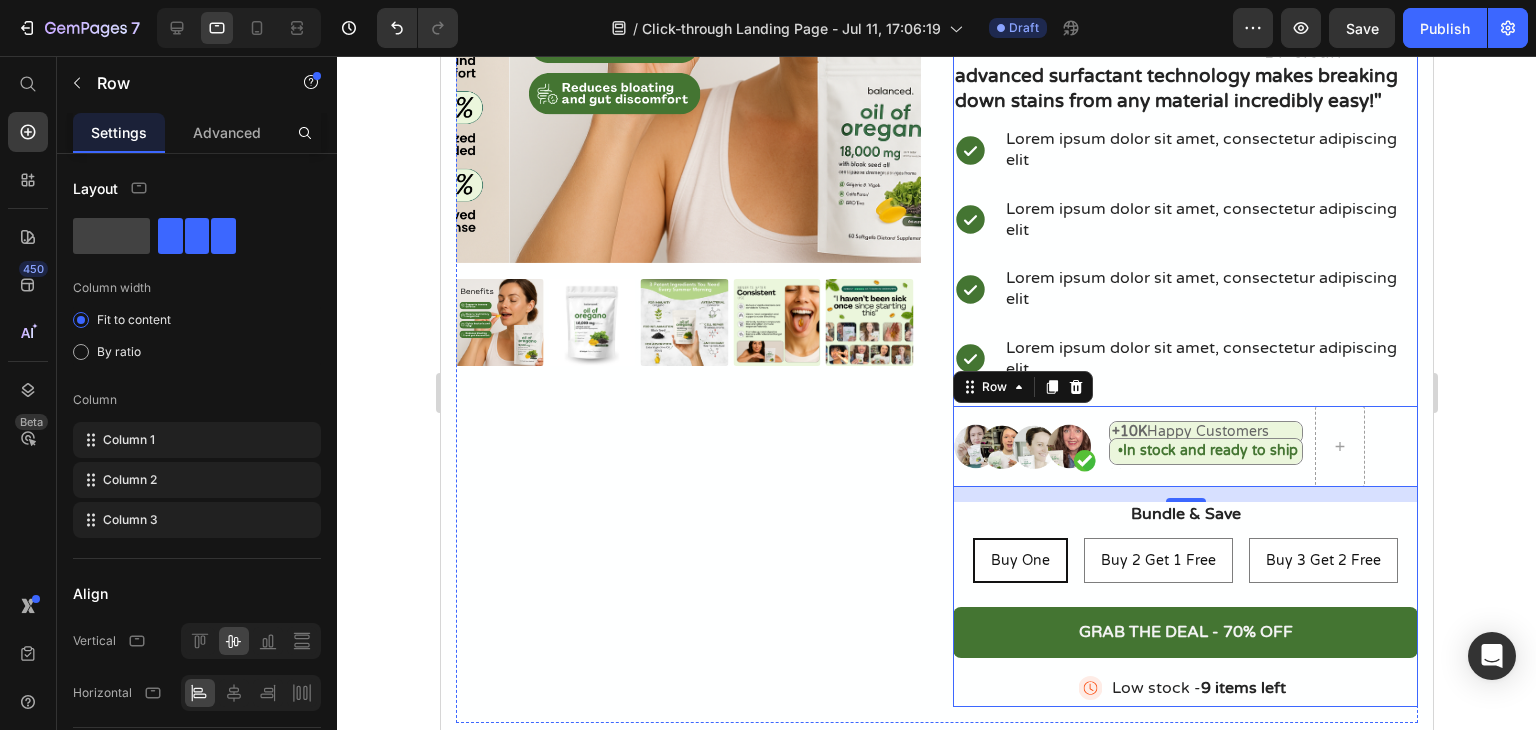 scroll, scrollTop: 471, scrollLeft: 0, axis: vertical 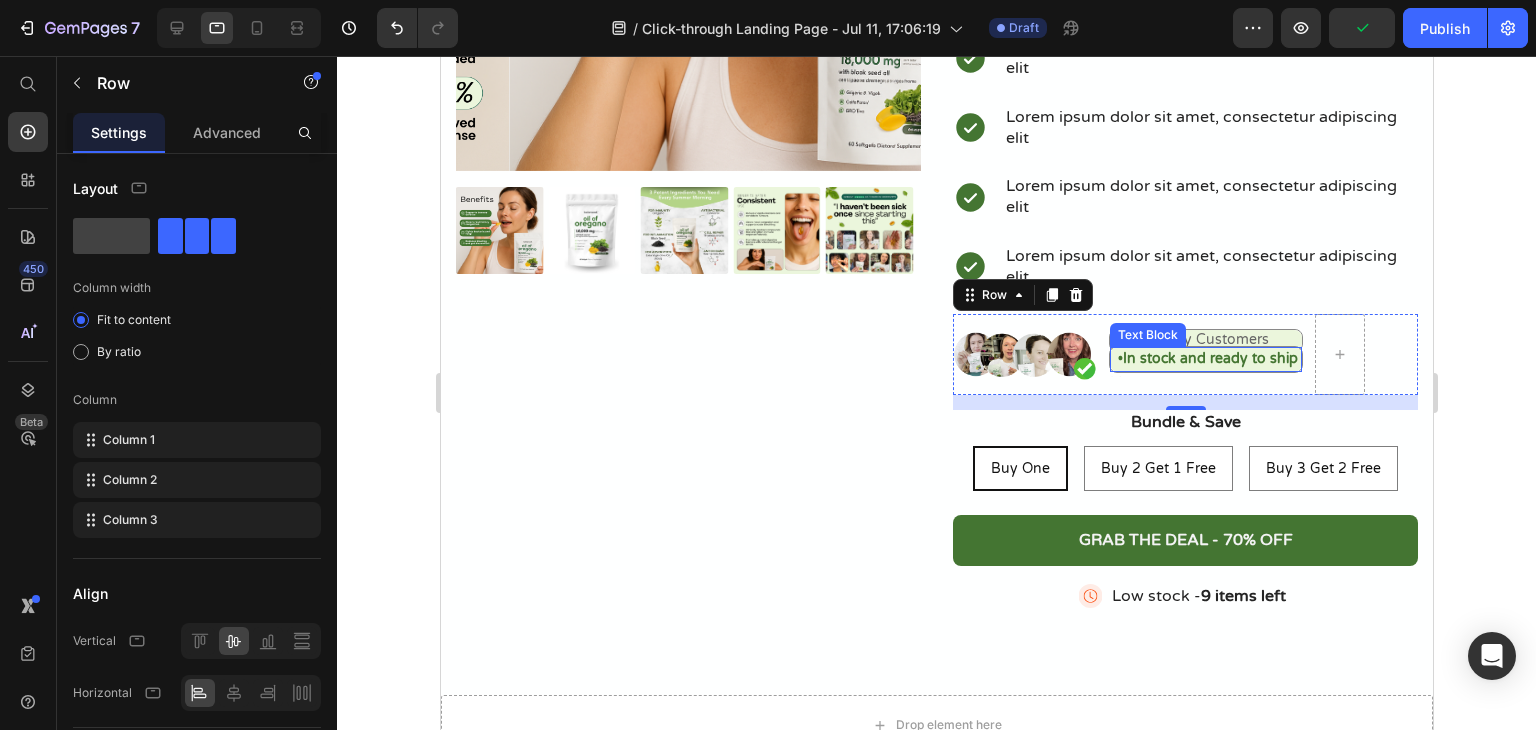 click on "In stock and ready to ship" at bounding box center [1209, 358] 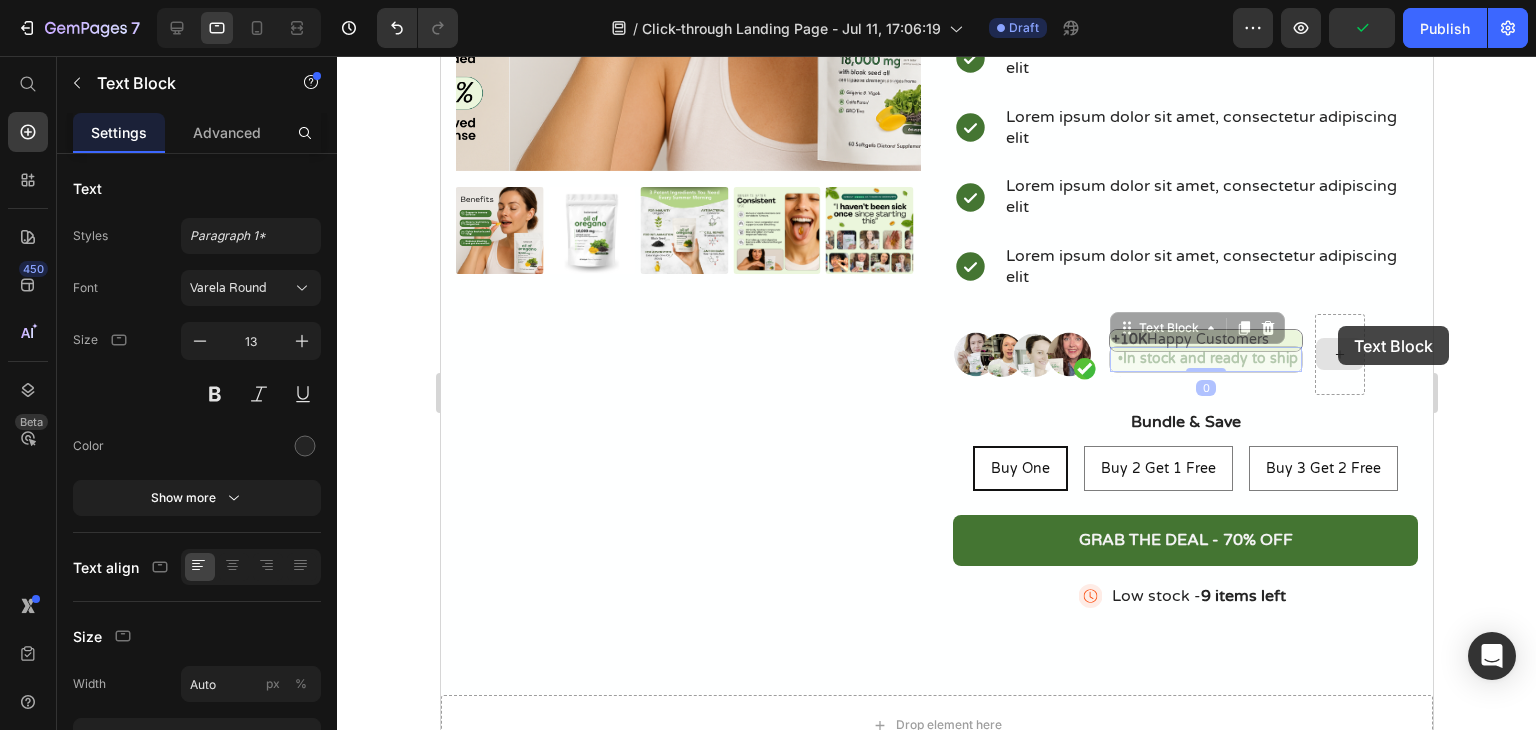 scroll, scrollTop: 460, scrollLeft: 0, axis: vertical 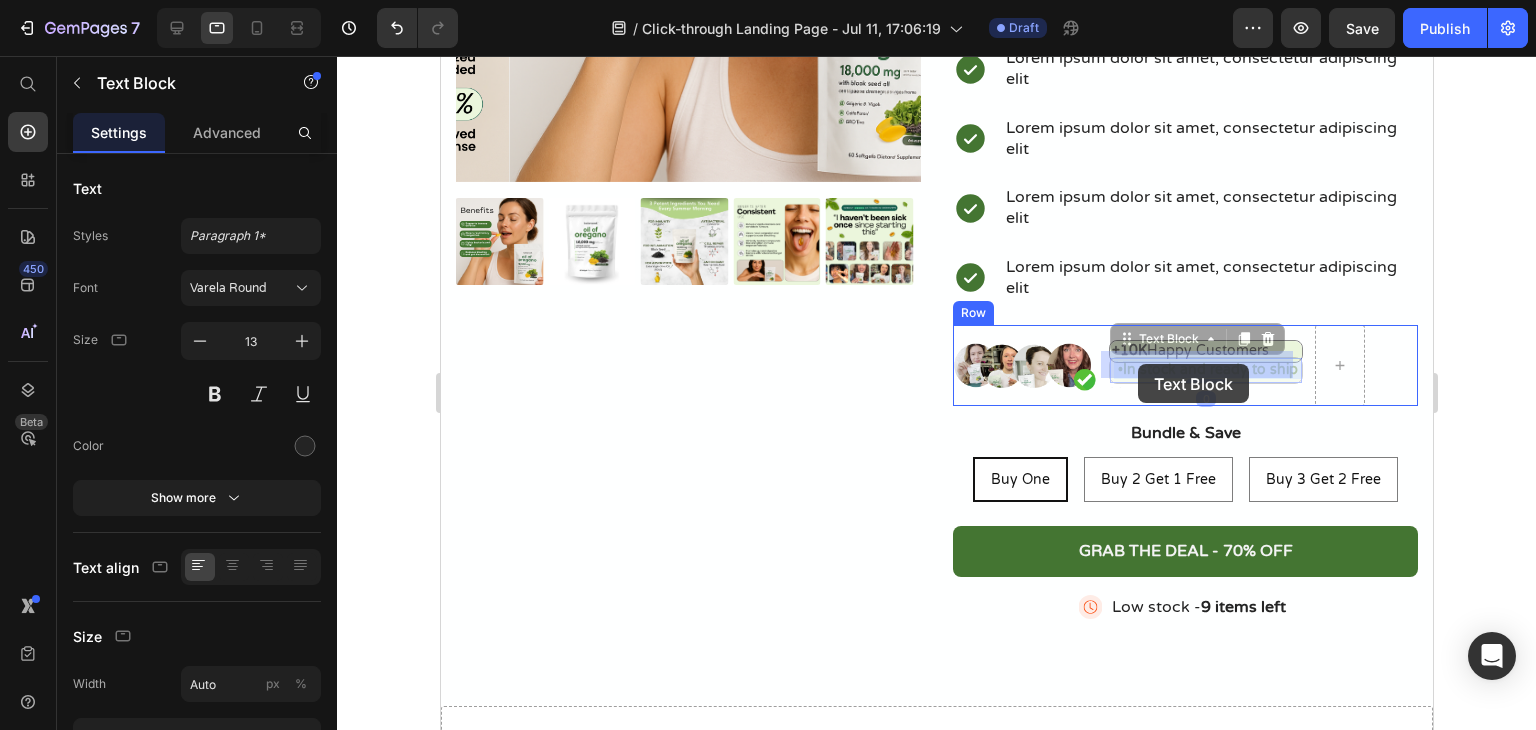 drag, startPoint x: 1128, startPoint y: 356, endPoint x: 1137, endPoint y: 364, distance: 12.0415945 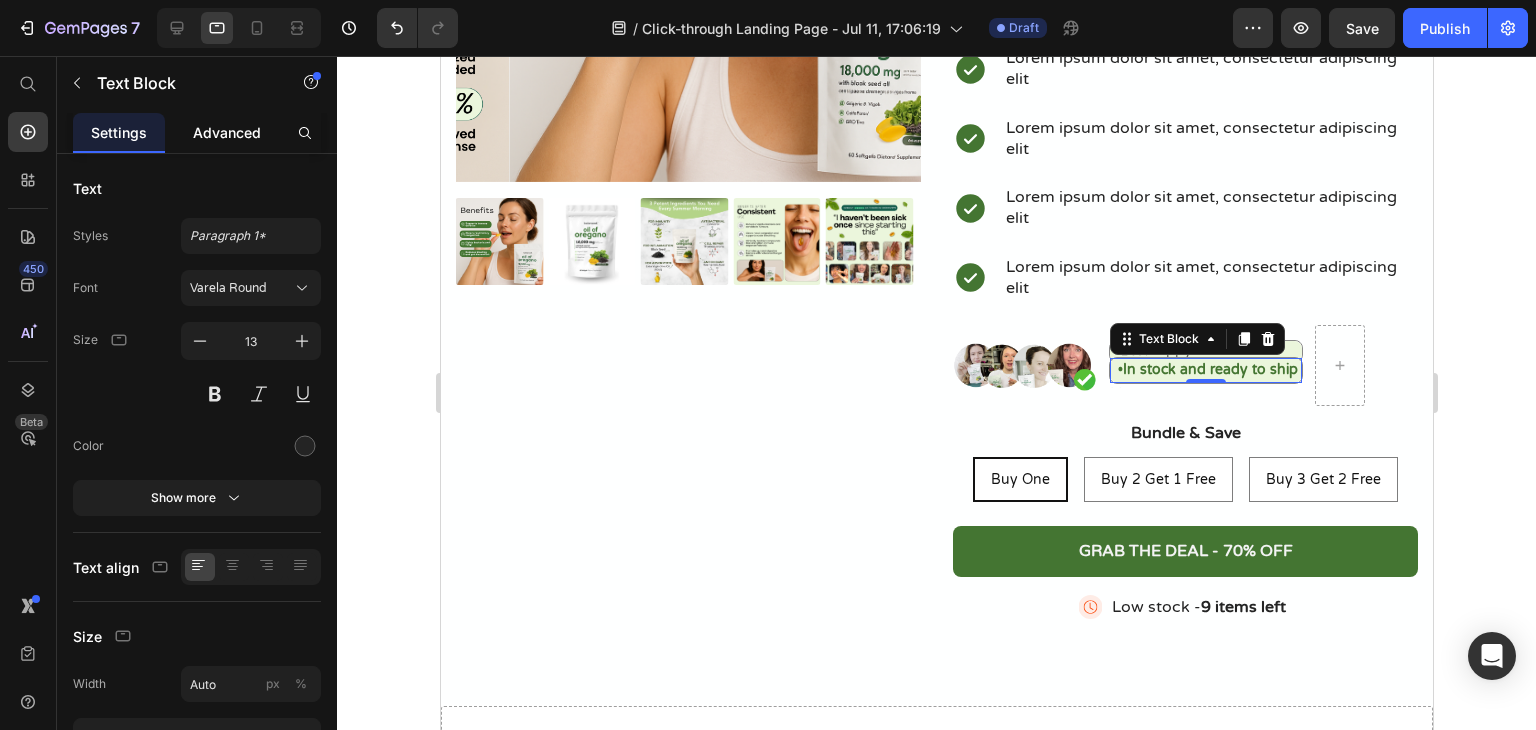 click on "Advanced" at bounding box center (227, 132) 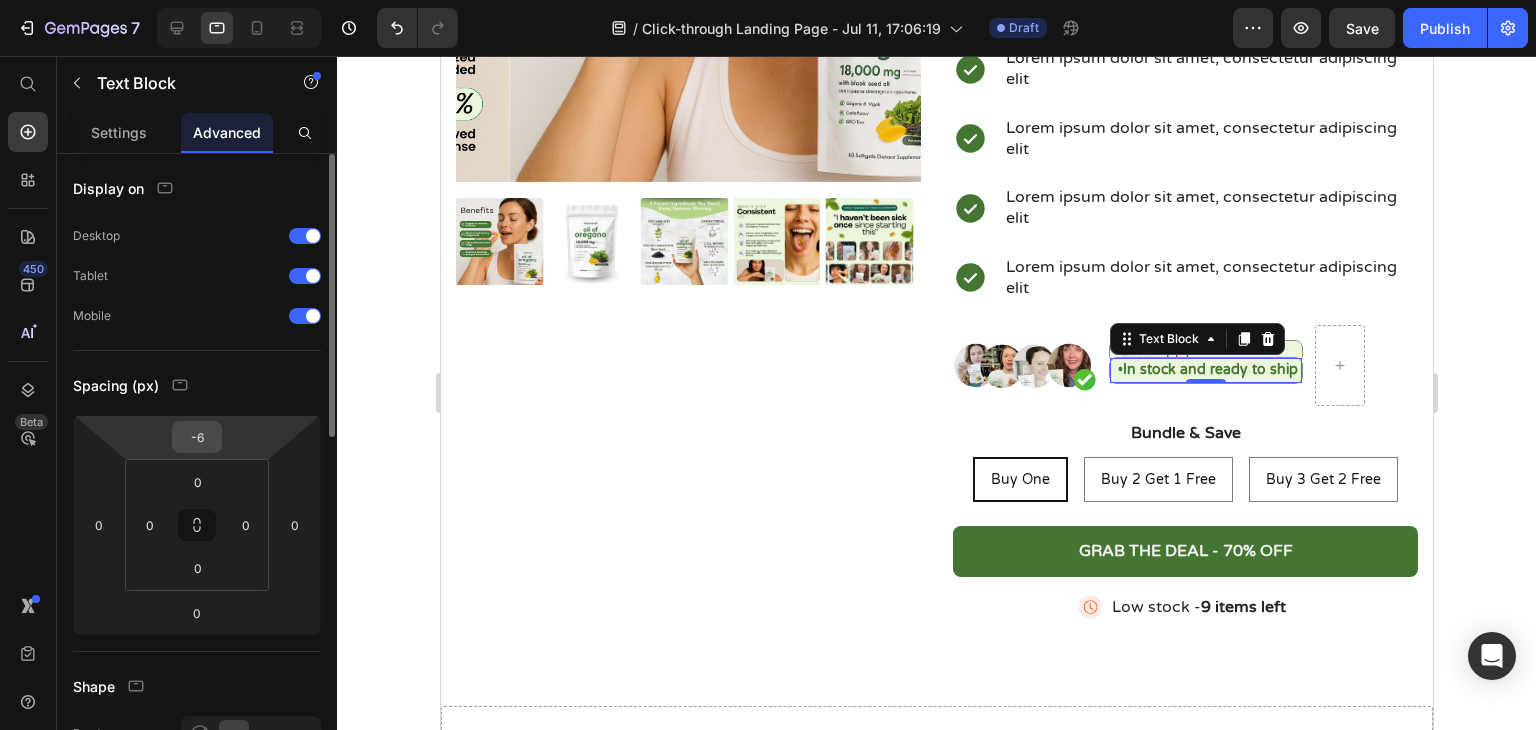 click on "-6" at bounding box center [197, 437] 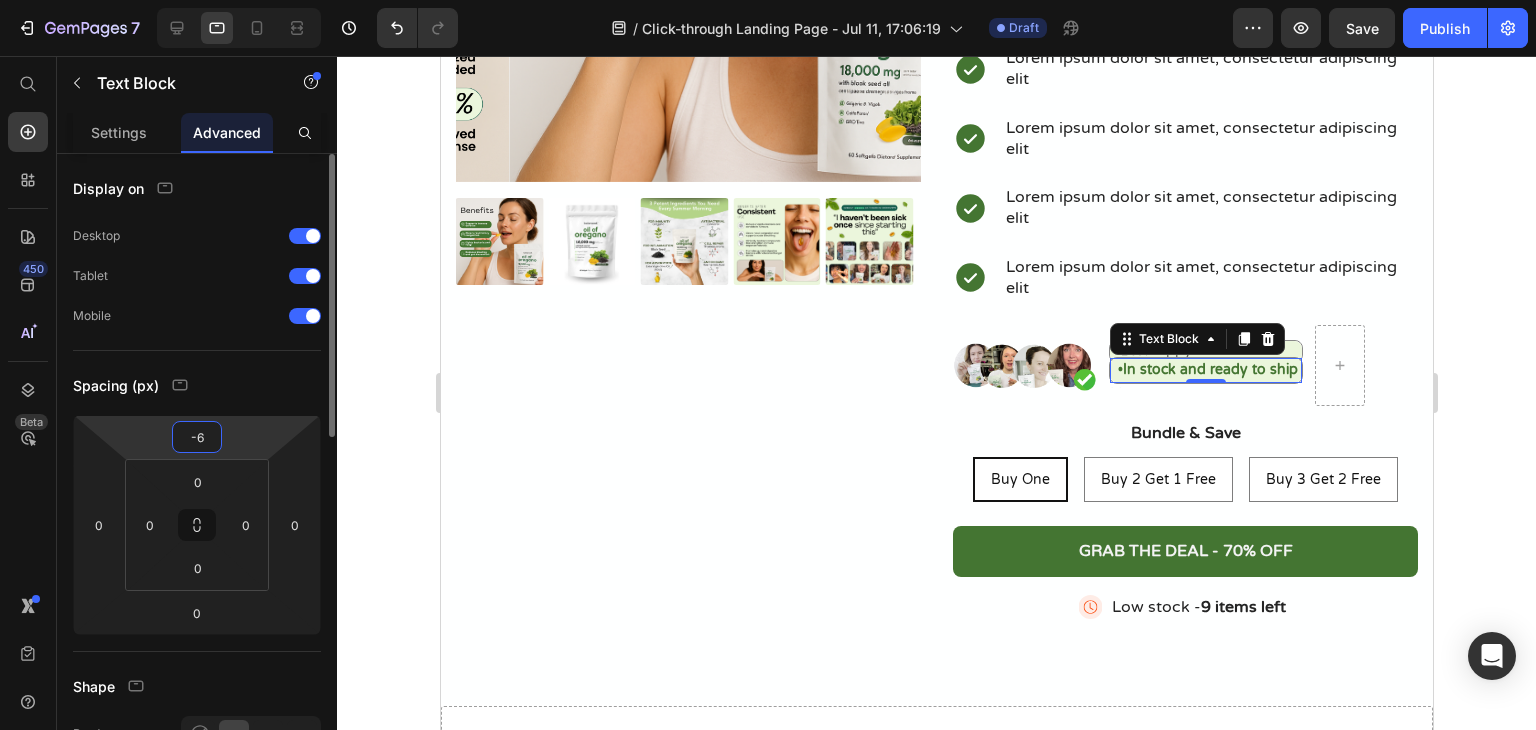 click on "-6" at bounding box center (197, 437) 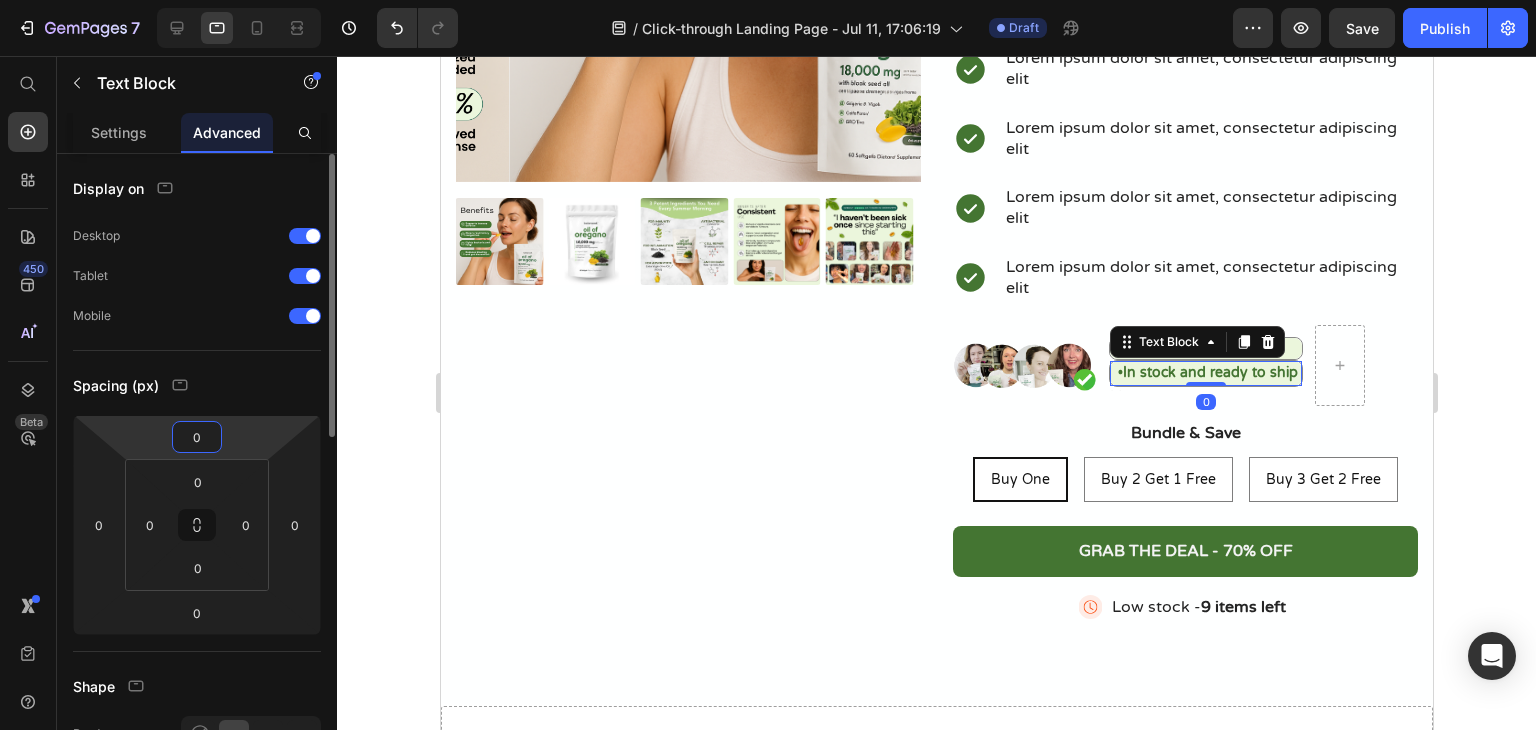 type on "1" 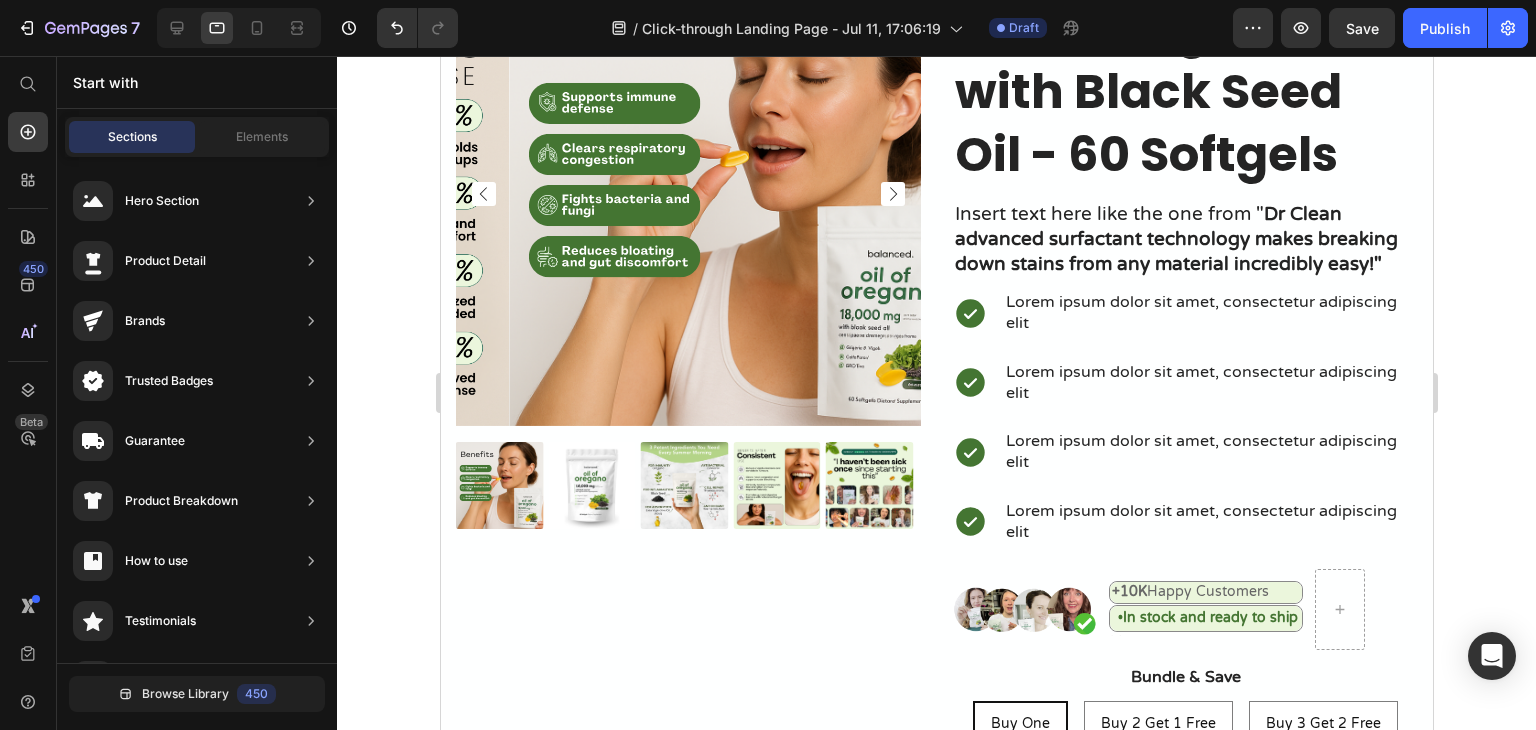 scroll, scrollTop: 434, scrollLeft: 0, axis: vertical 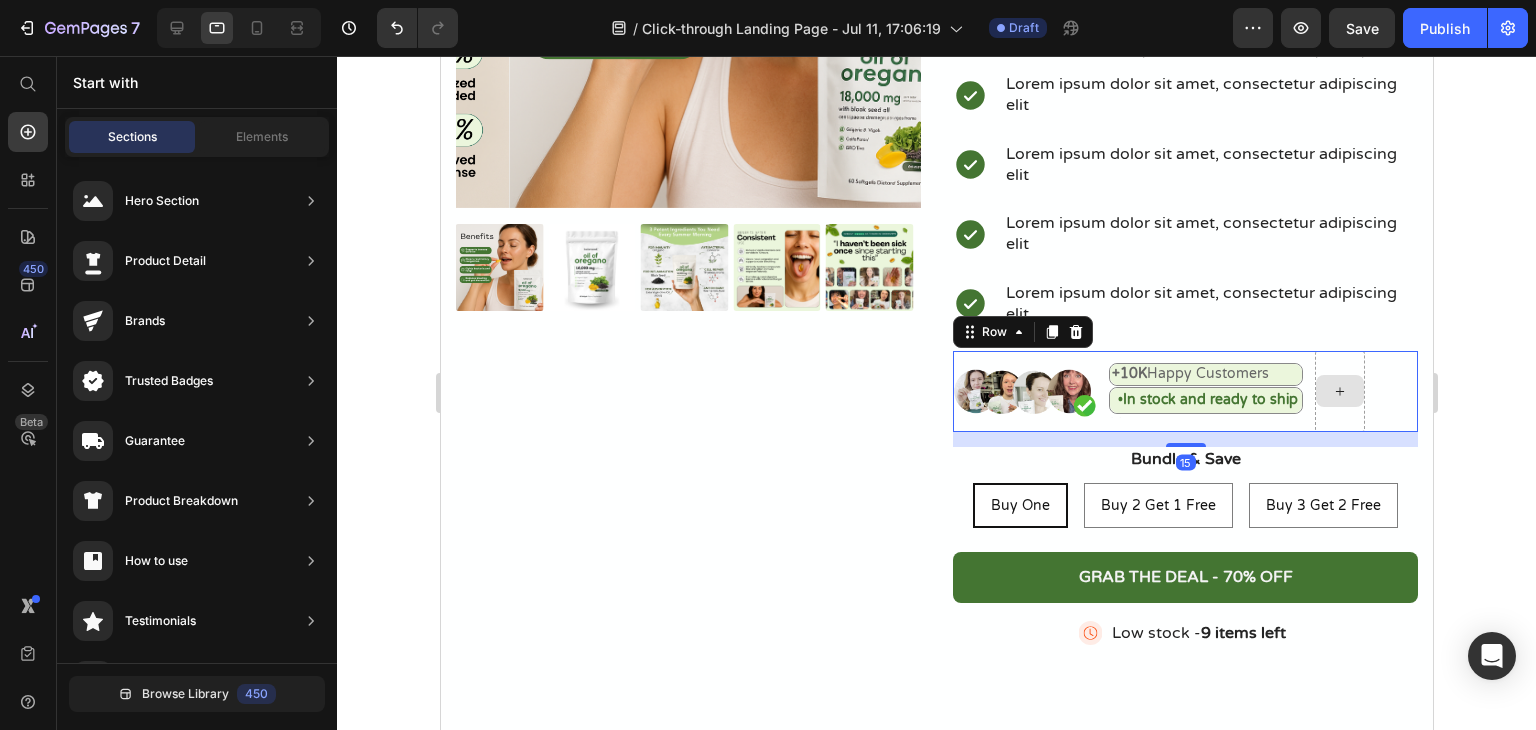 click at bounding box center (1339, 391) 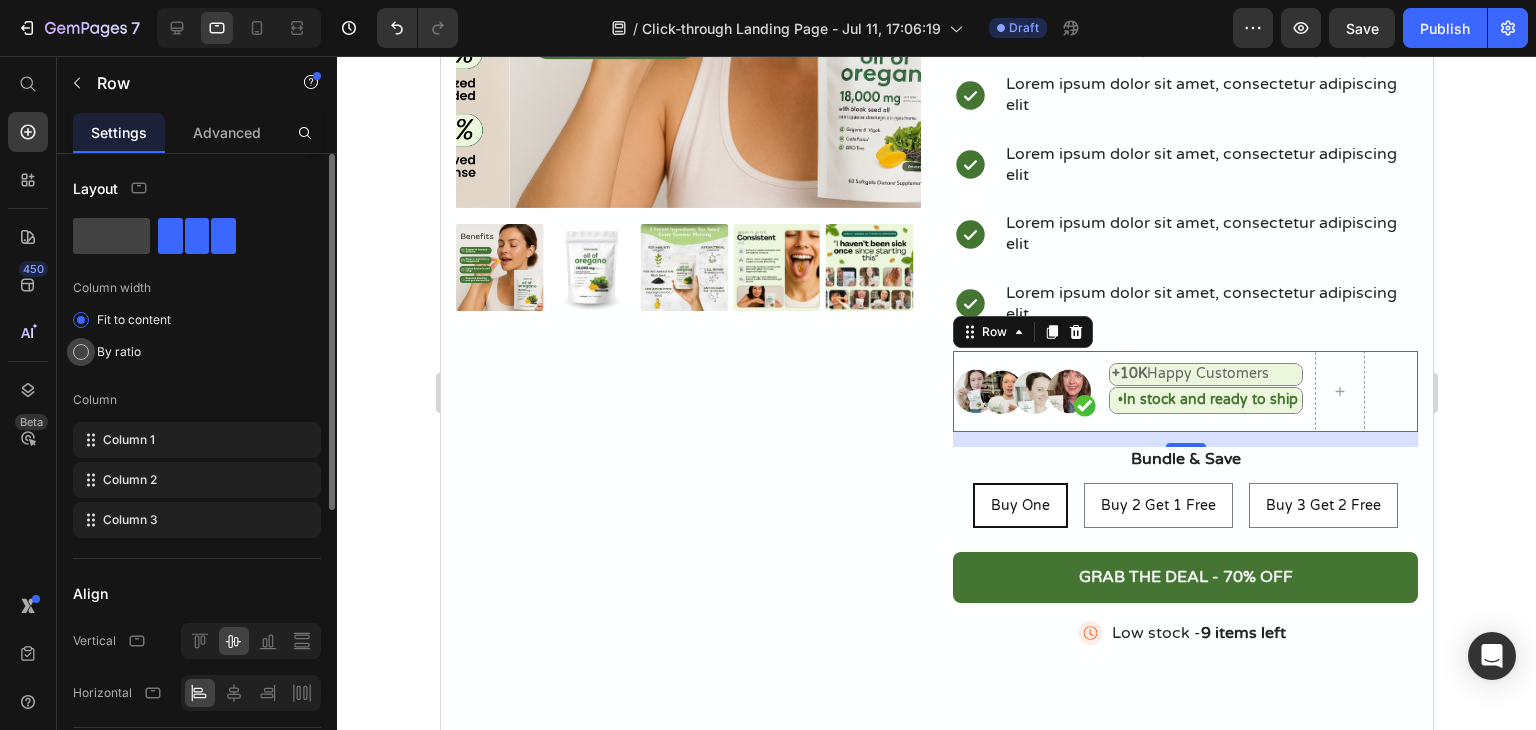 click at bounding box center (81, 352) 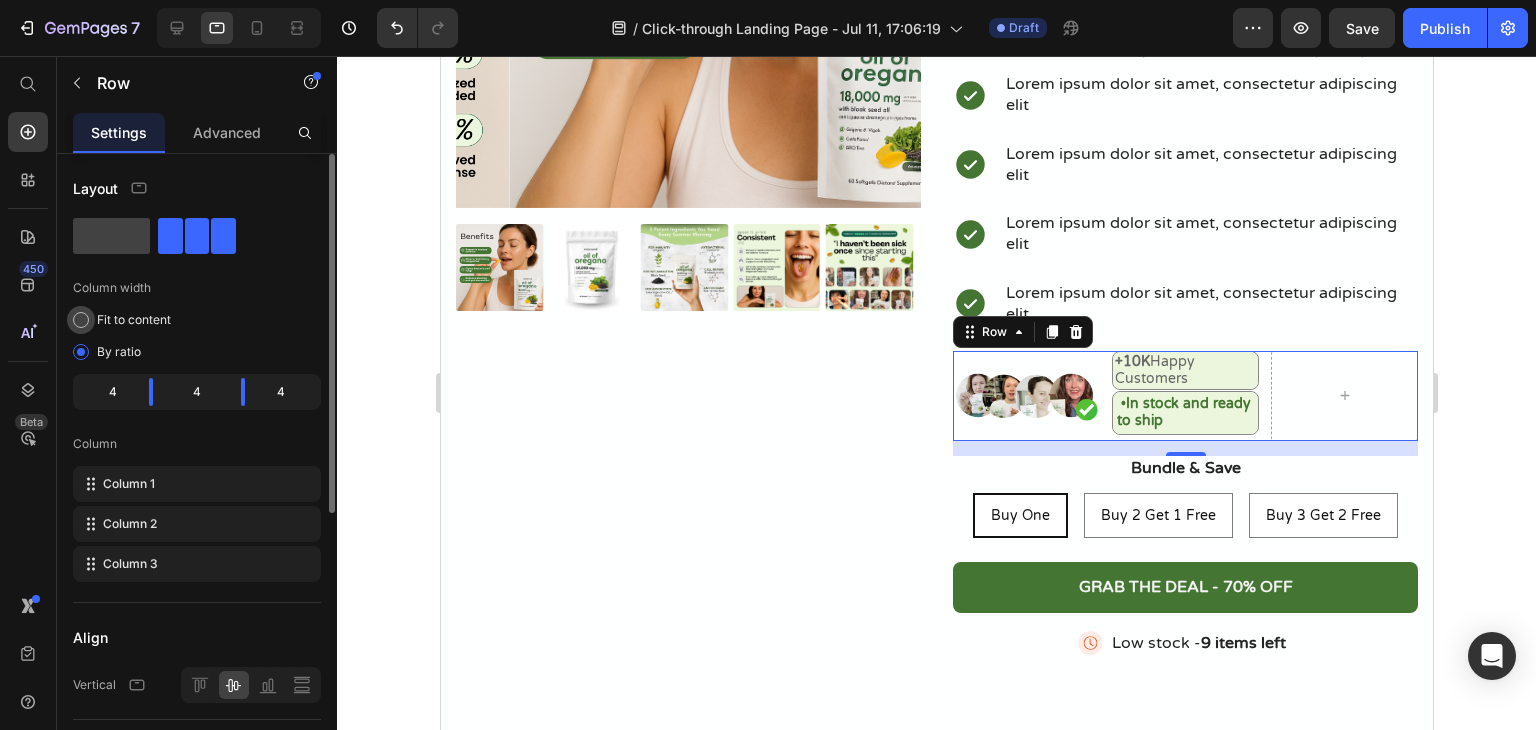 click on "Fit to content" 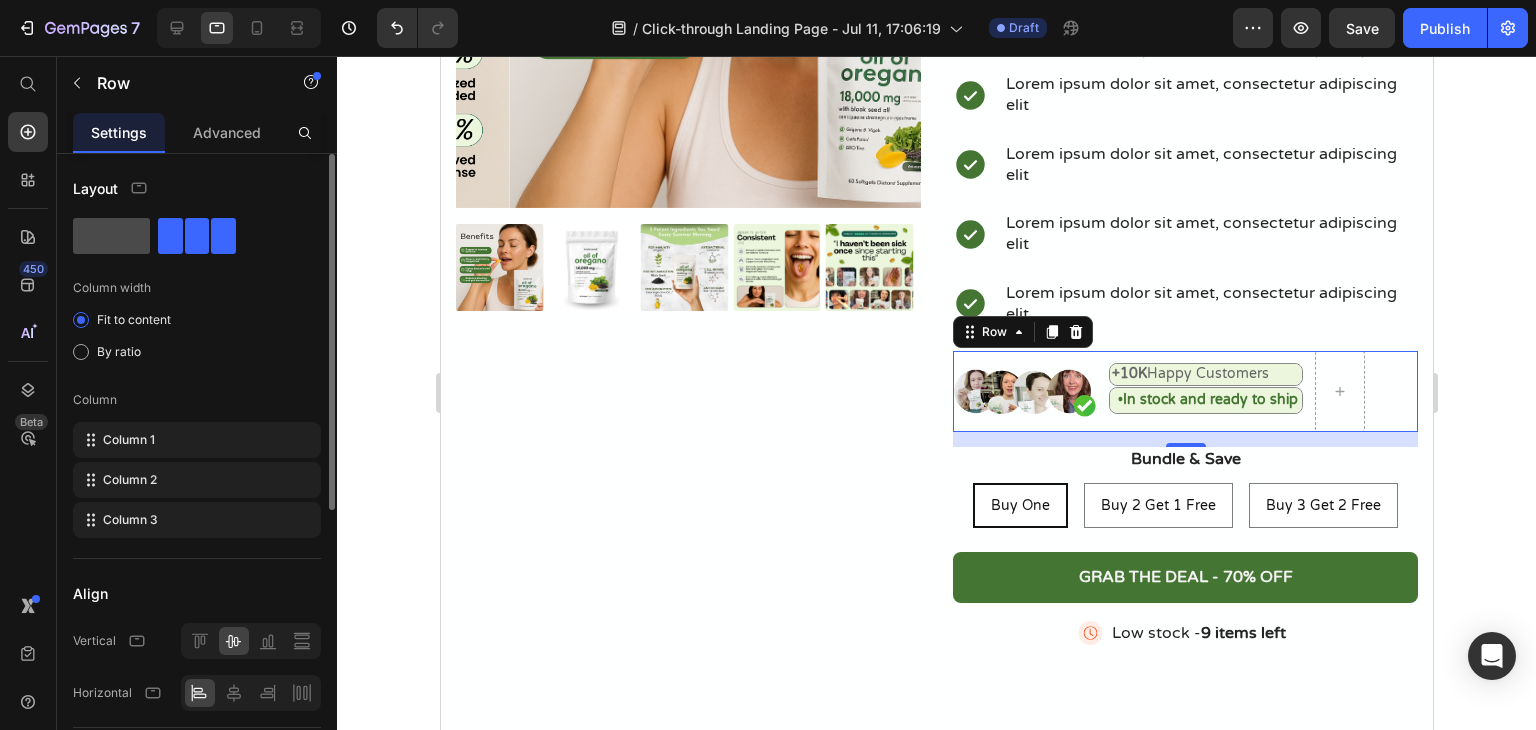 click 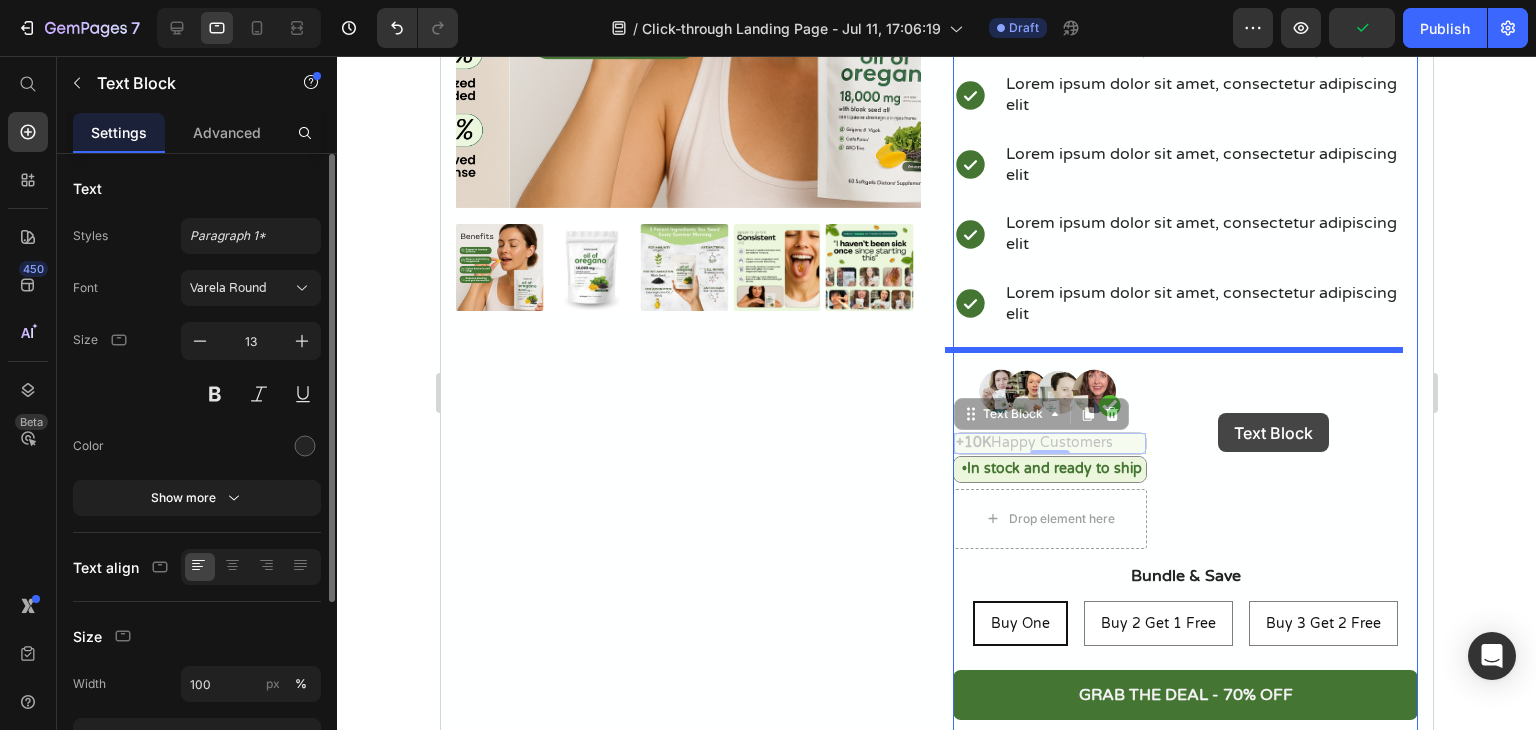 drag, startPoint x: 1102, startPoint y: 439, endPoint x: 1217, endPoint y: 413, distance: 117.902504 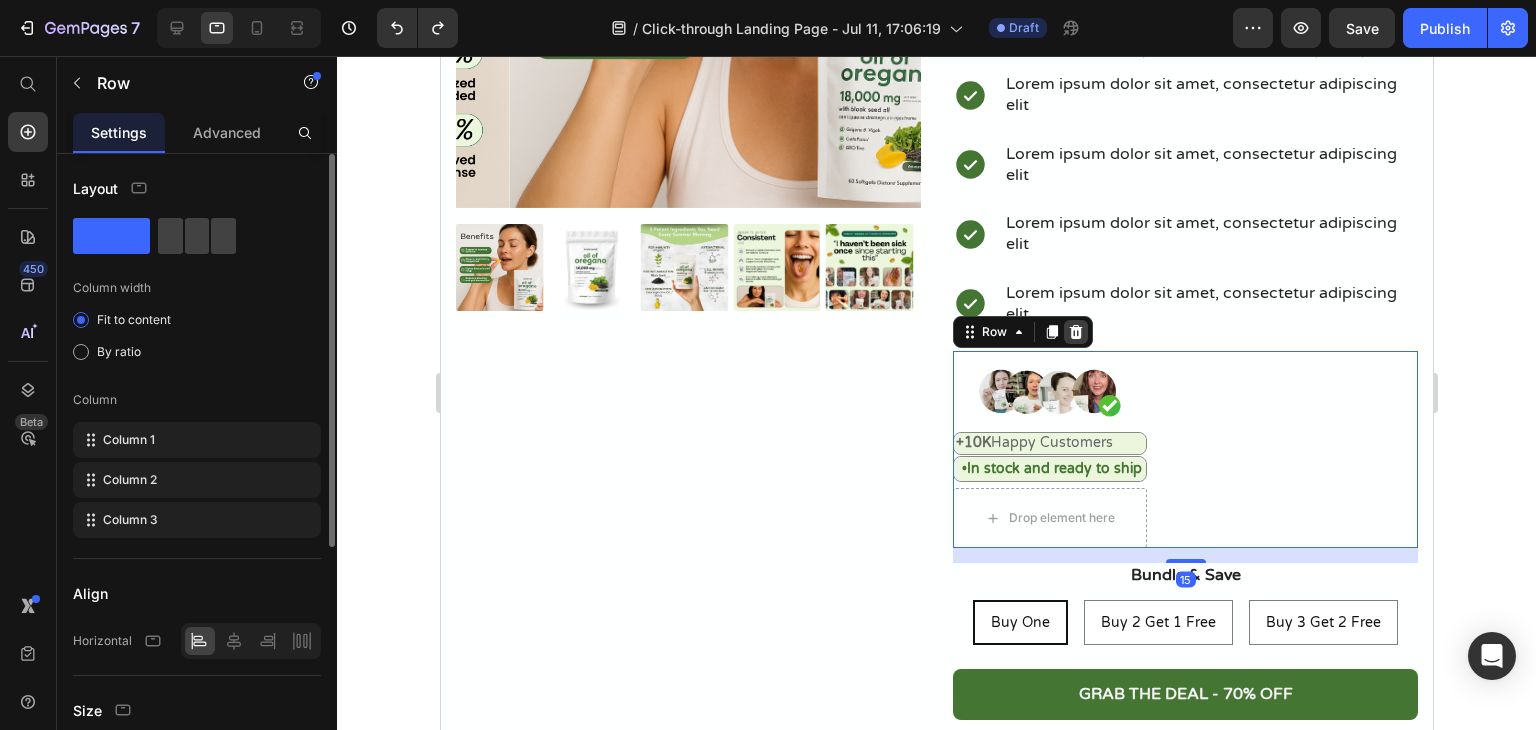 click 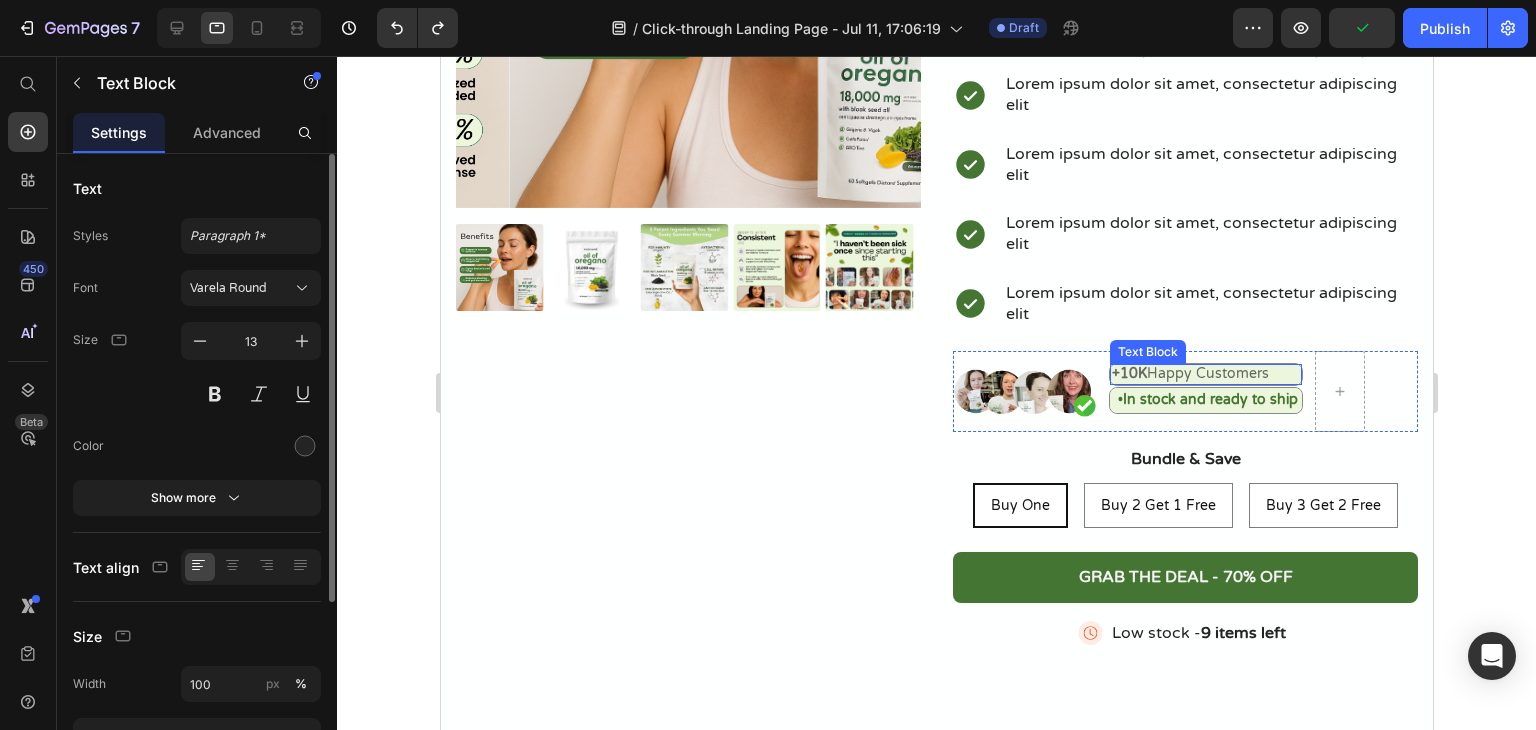 click on "+10K  Happy Customers" at bounding box center (1205, 374) 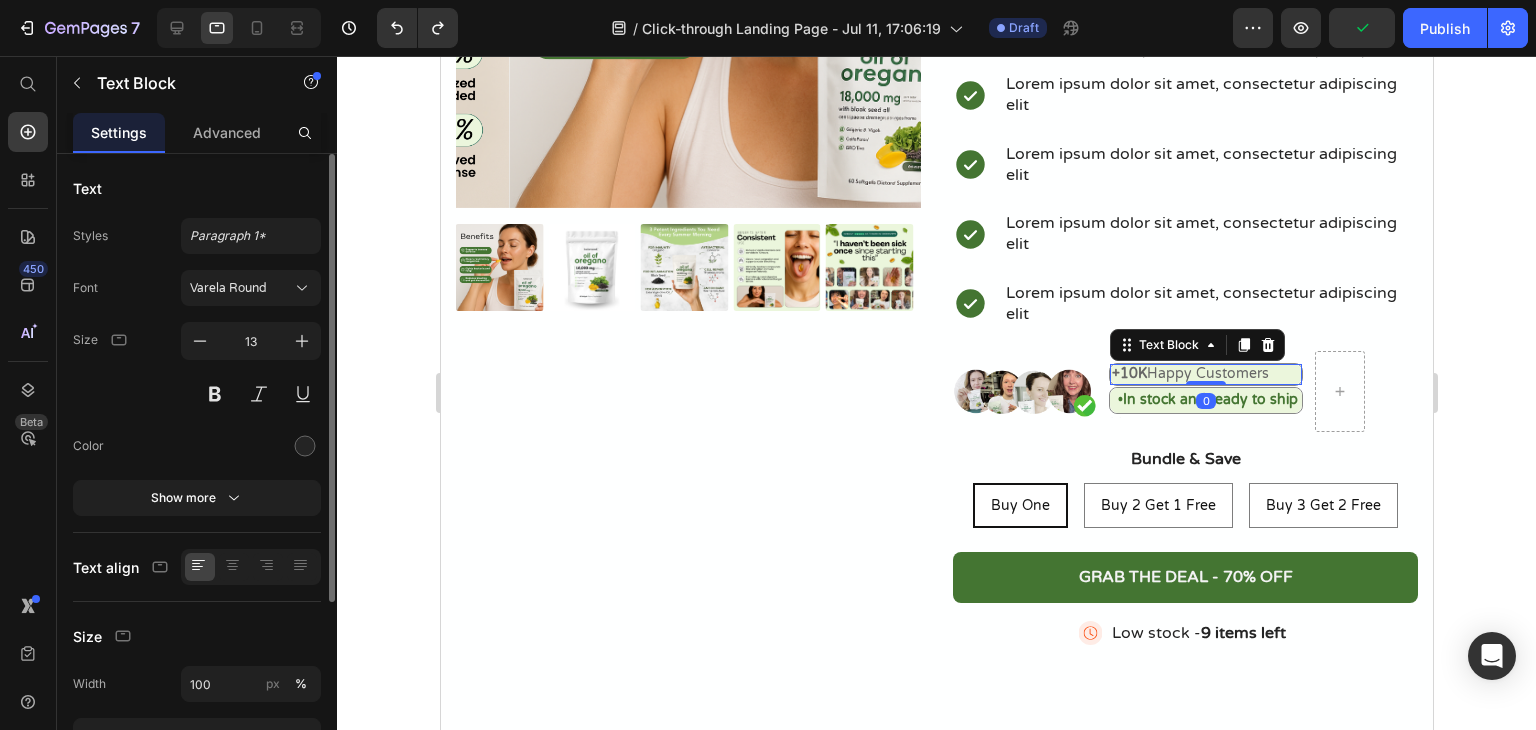 click on "+10K  Happy Customers" at bounding box center (1205, 374) 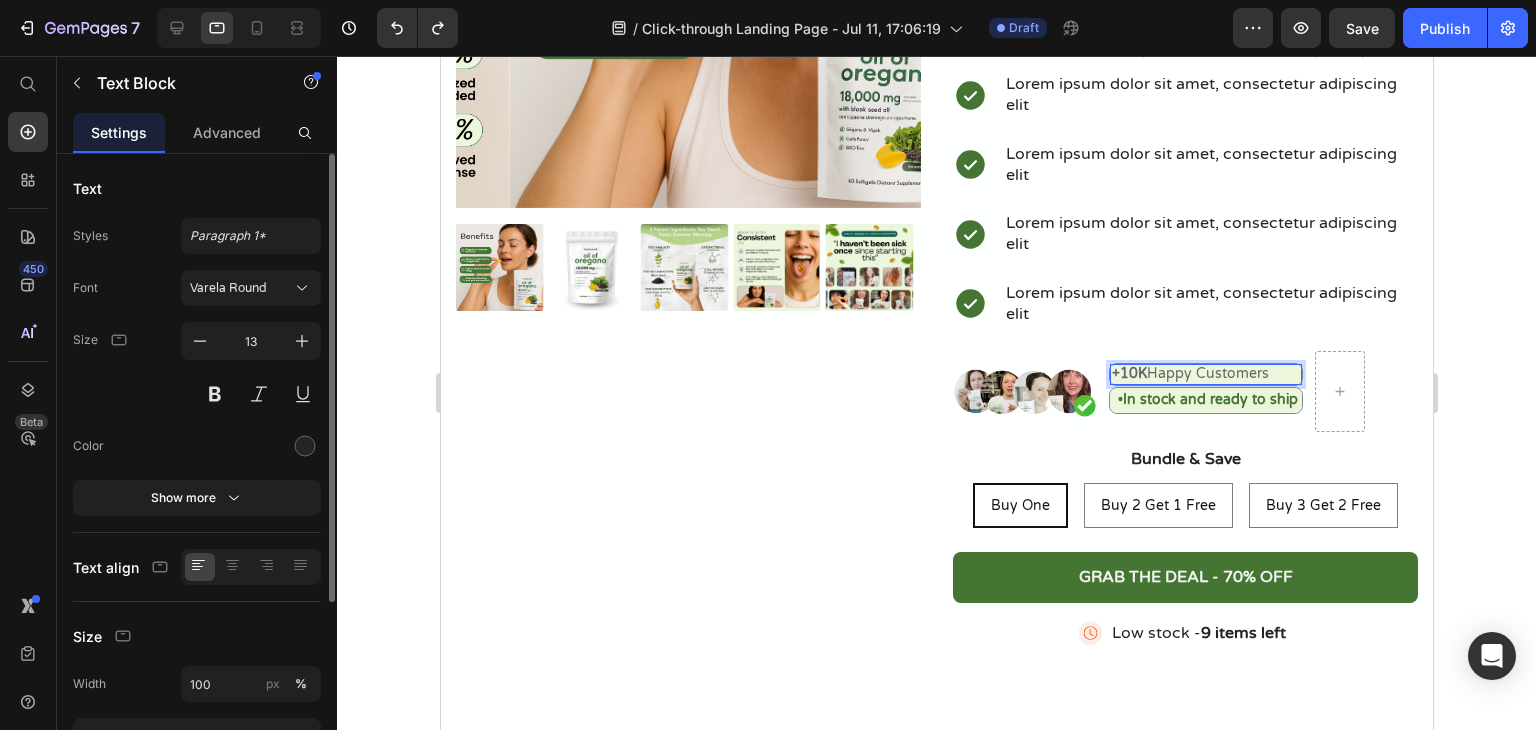 click on "+10K  Happy Customers" at bounding box center [1205, 374] 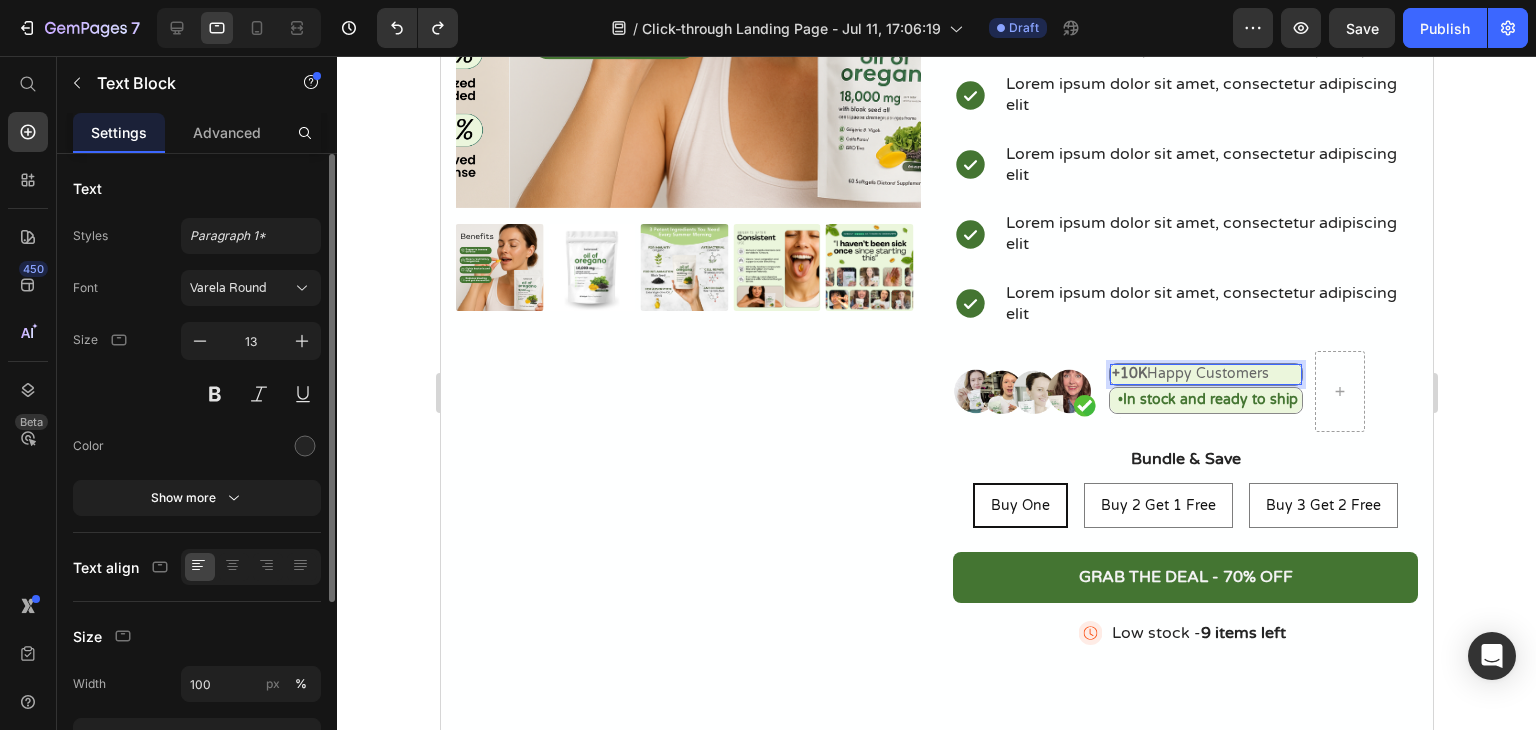 click on "+10K  Happy Customers" at bounding box center [1205, 374] 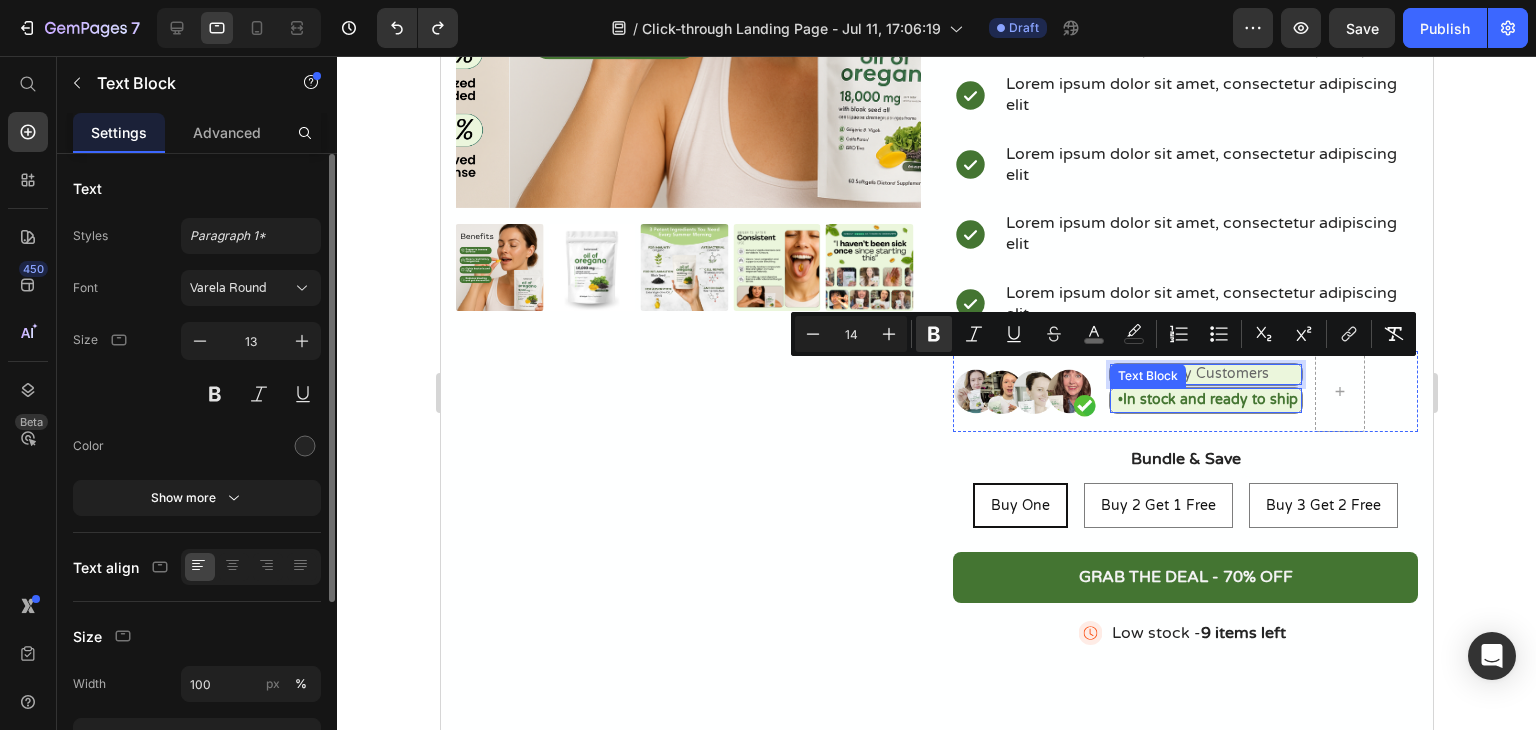 click on "In stock and ready to ship" at bounding box center (1209, 399) 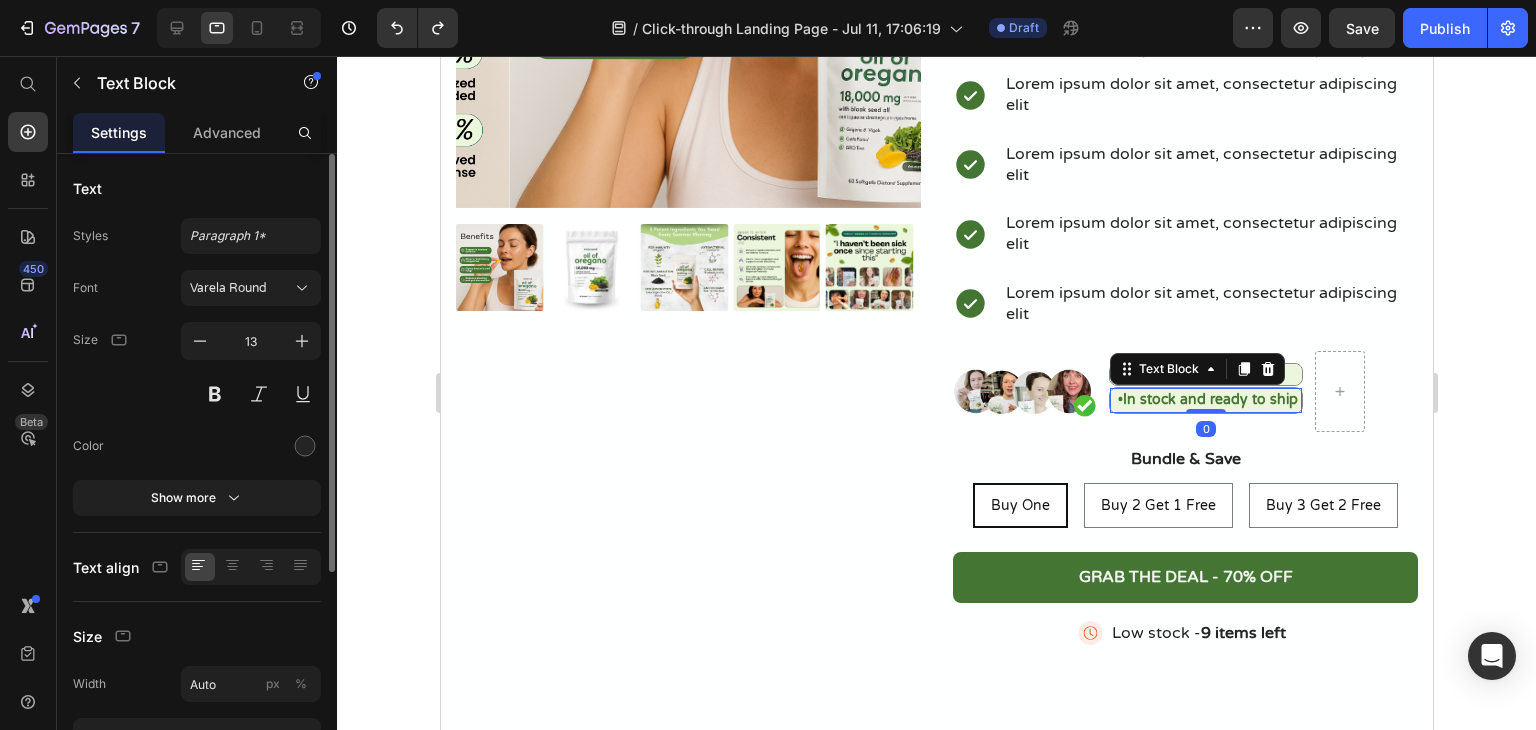 click on "In stock and ready to ship" at bounding box center (1209, 399) 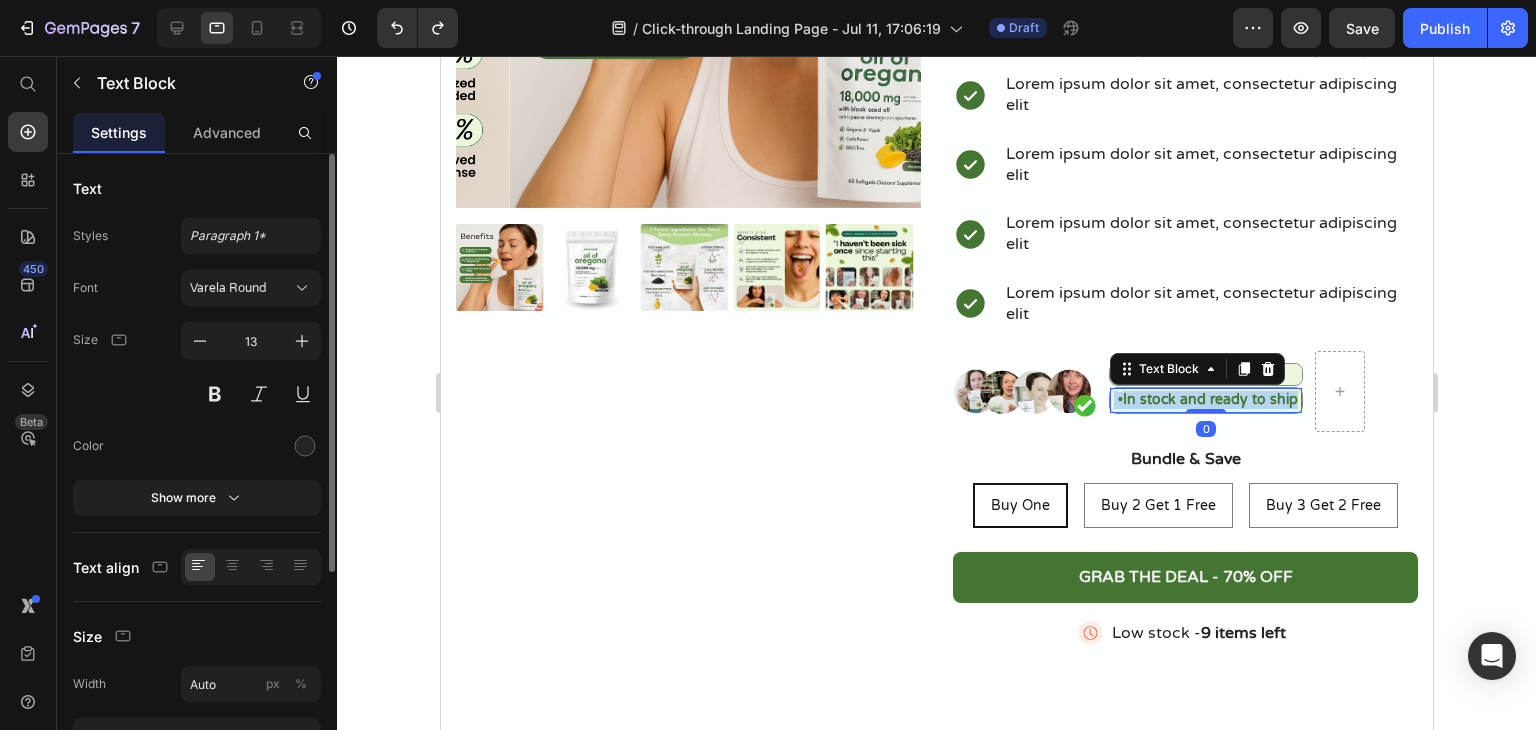 click on "In stock and ready to ship" at bounding box center [1209, 399] 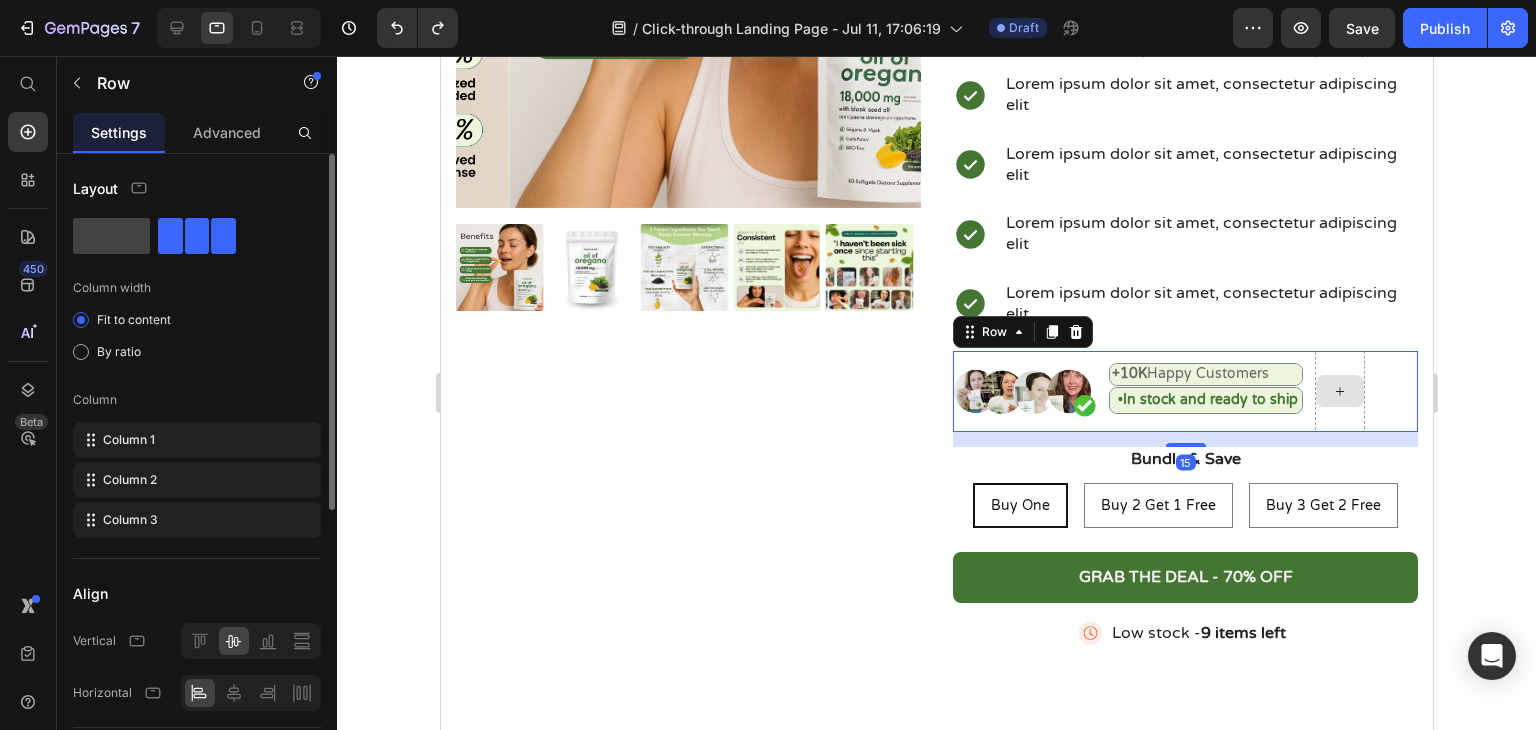 click at bounding box center [1339, 391] 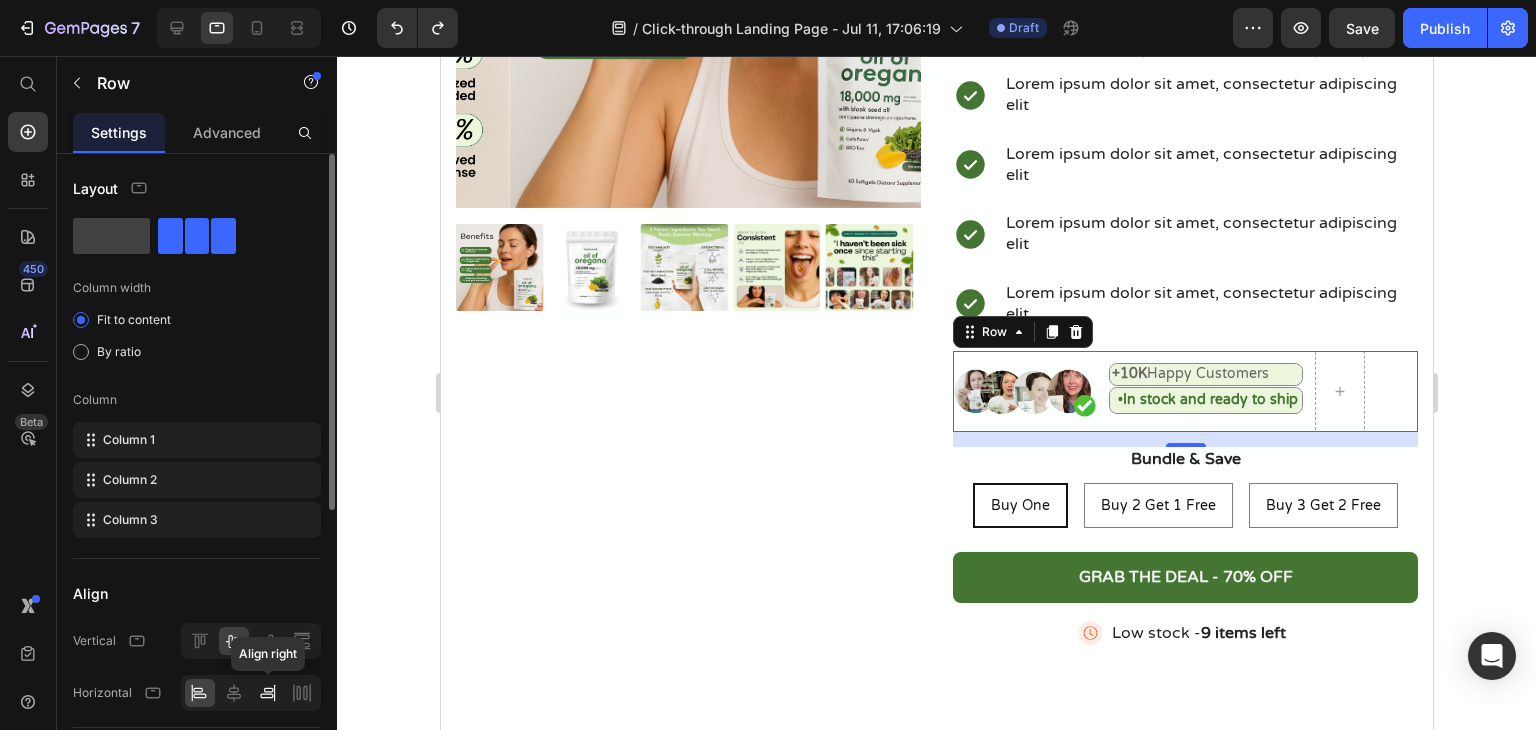 click 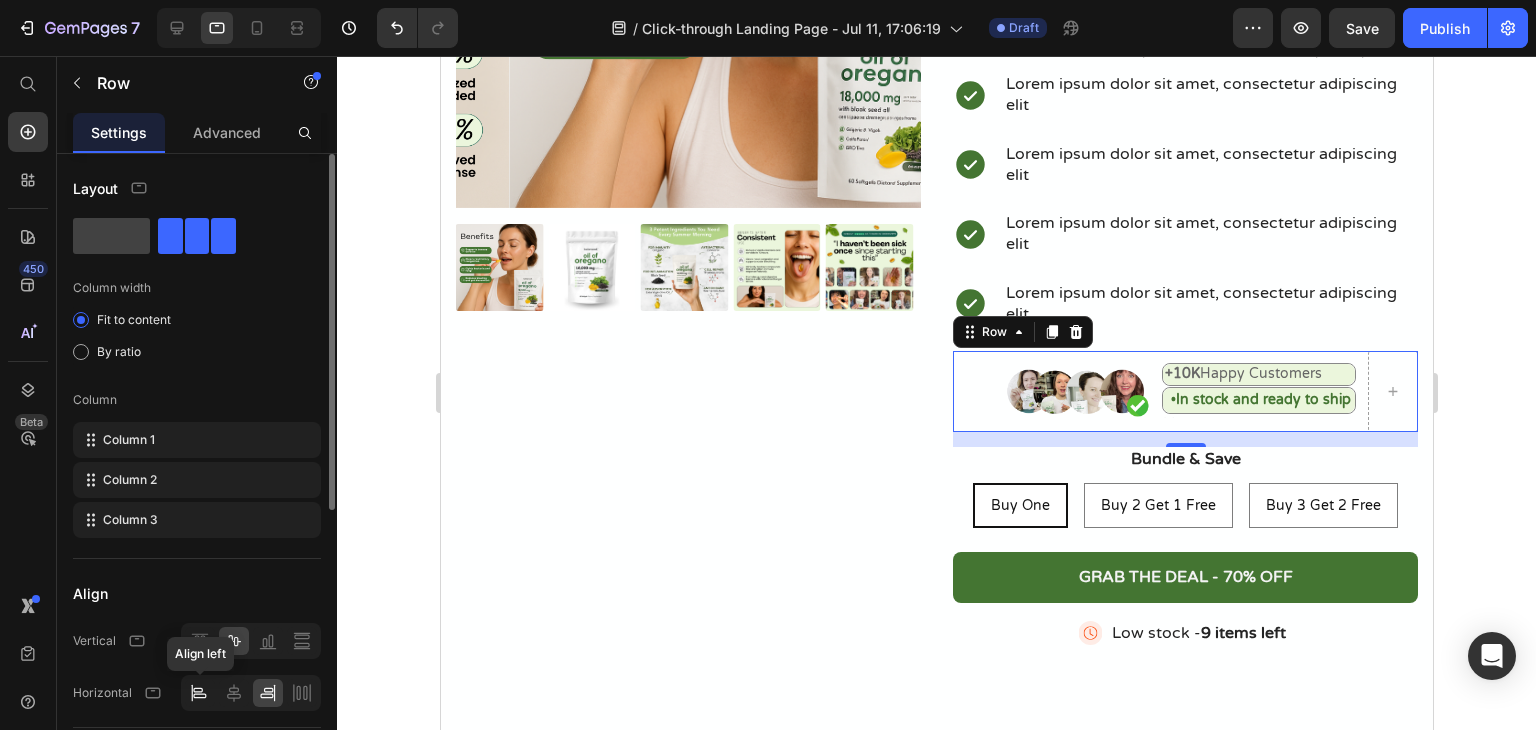 click 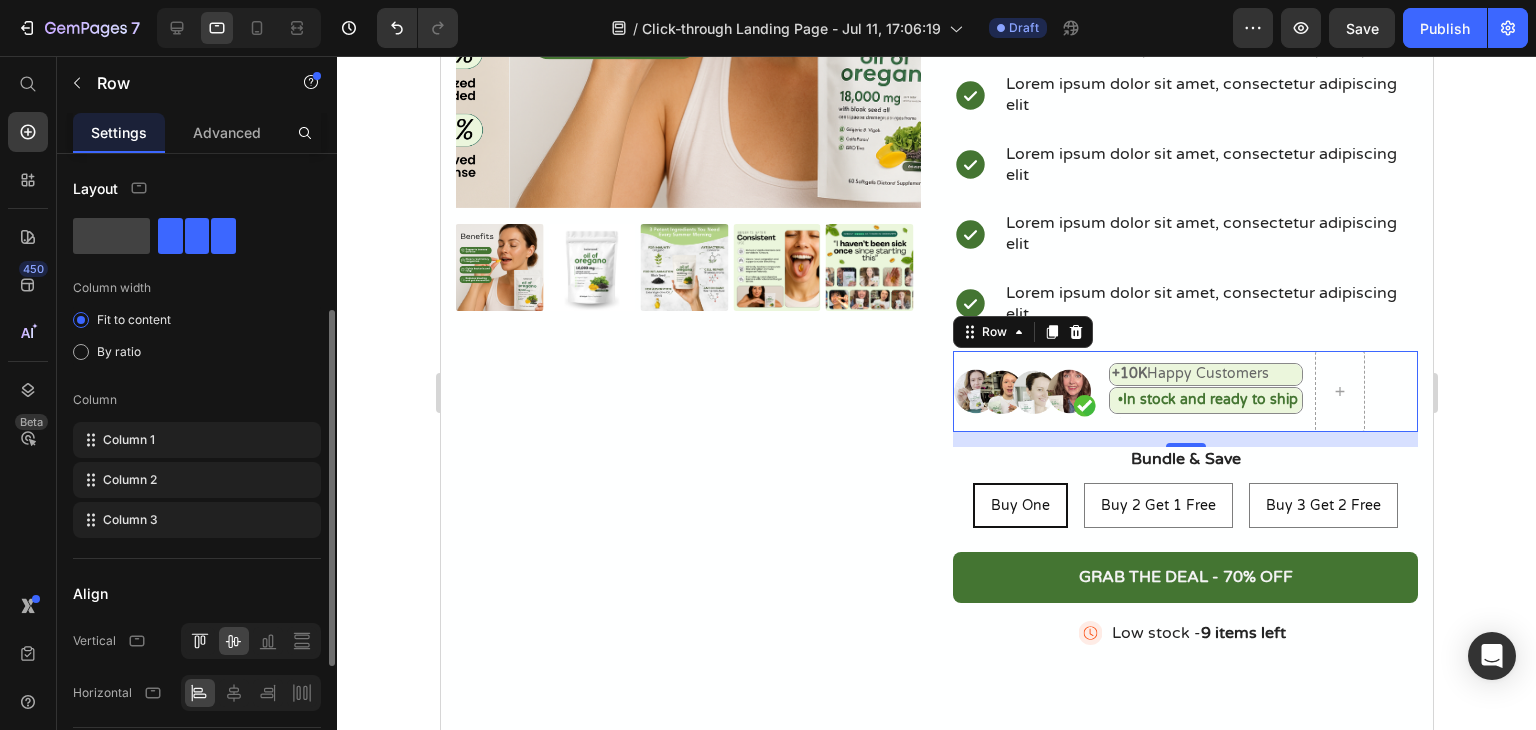scroll, scrollTop: 100, scrollLeft: 0, axis: vertical 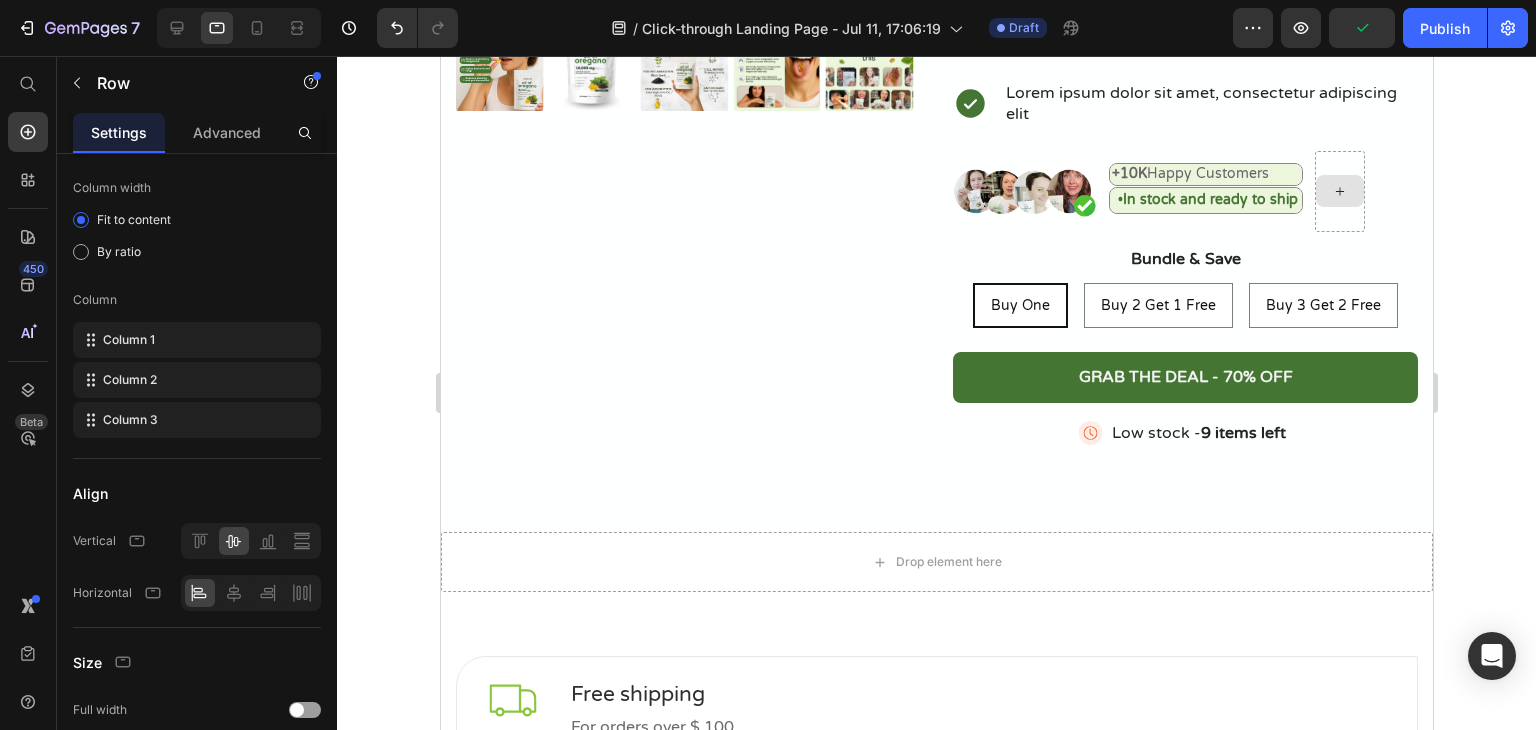 click 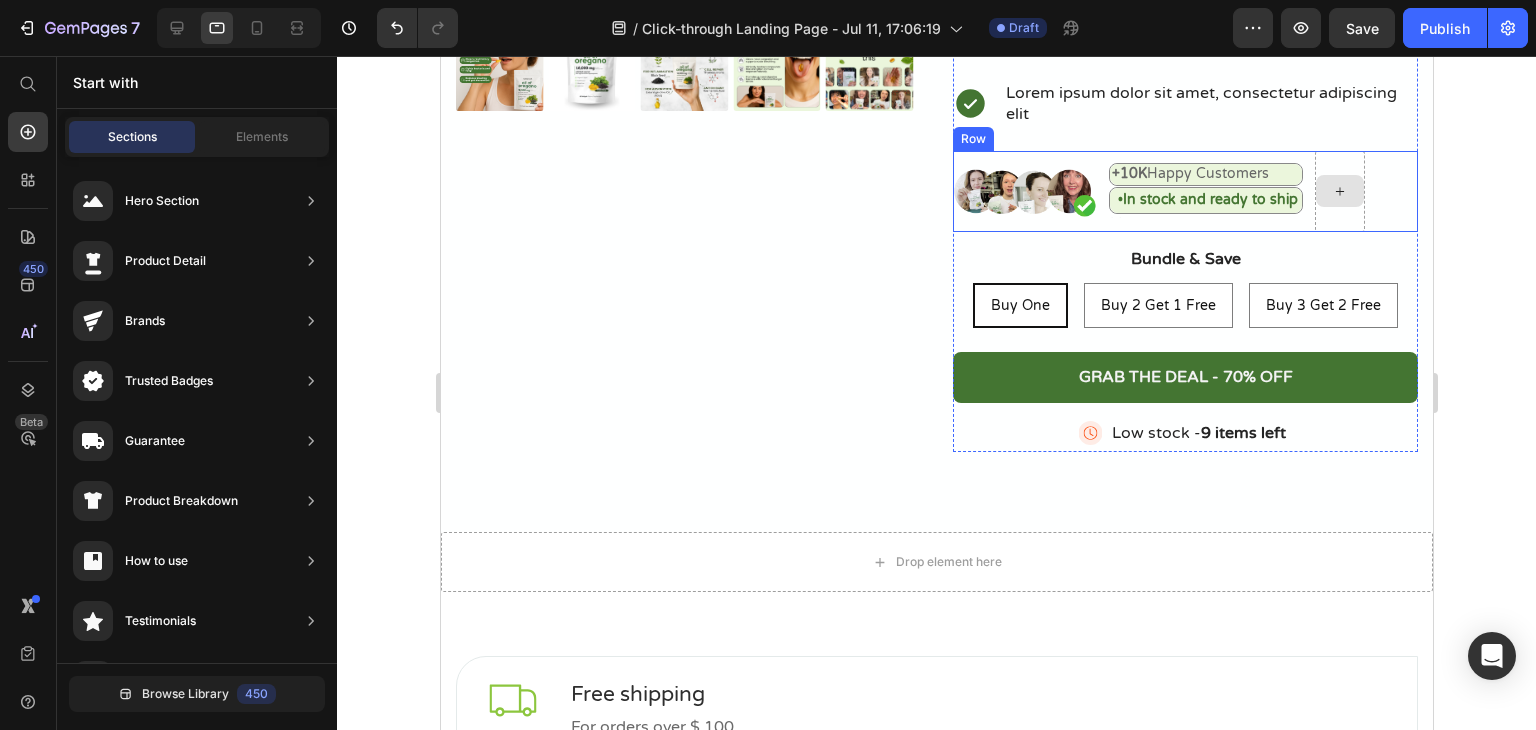 click at bounding box center [1339, 191] 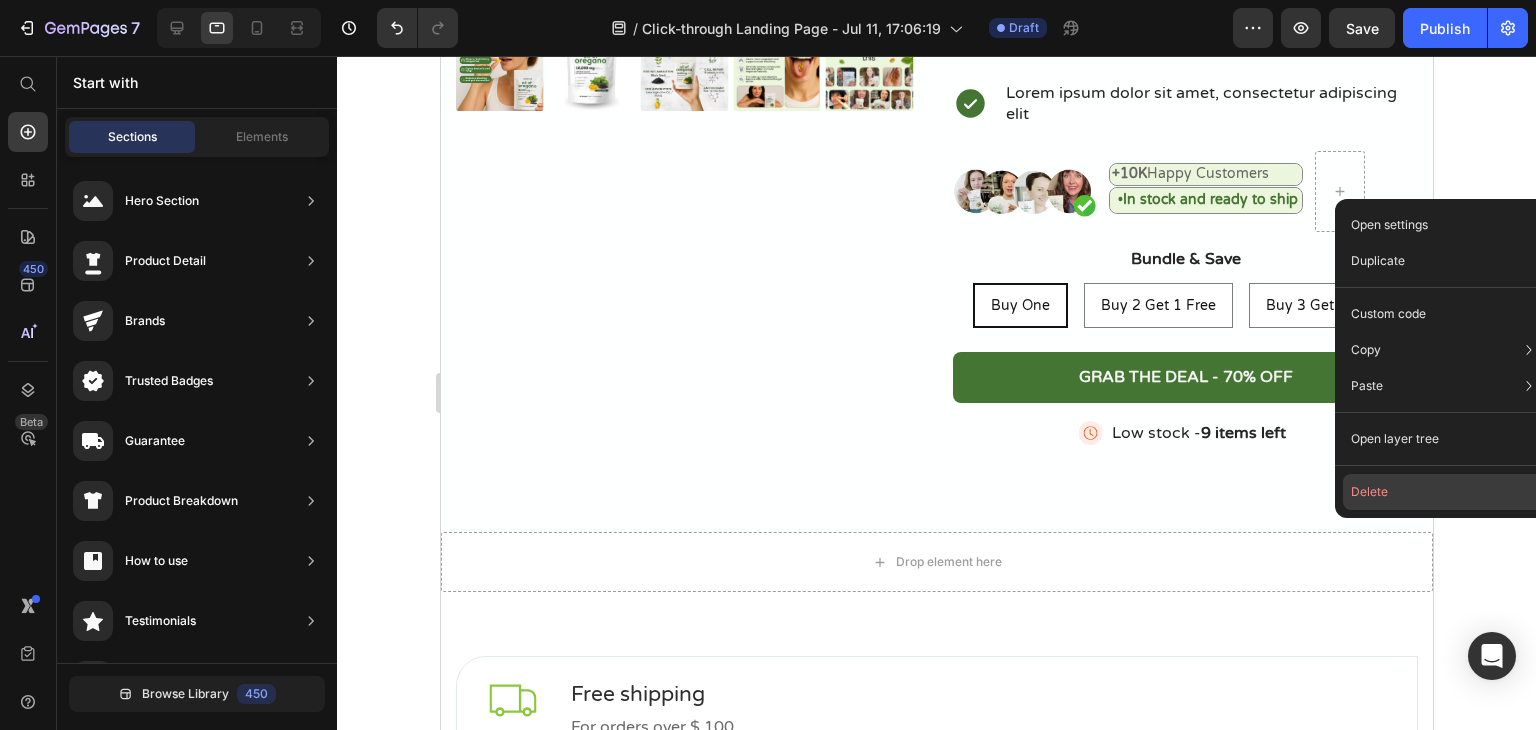 click on "Delete" 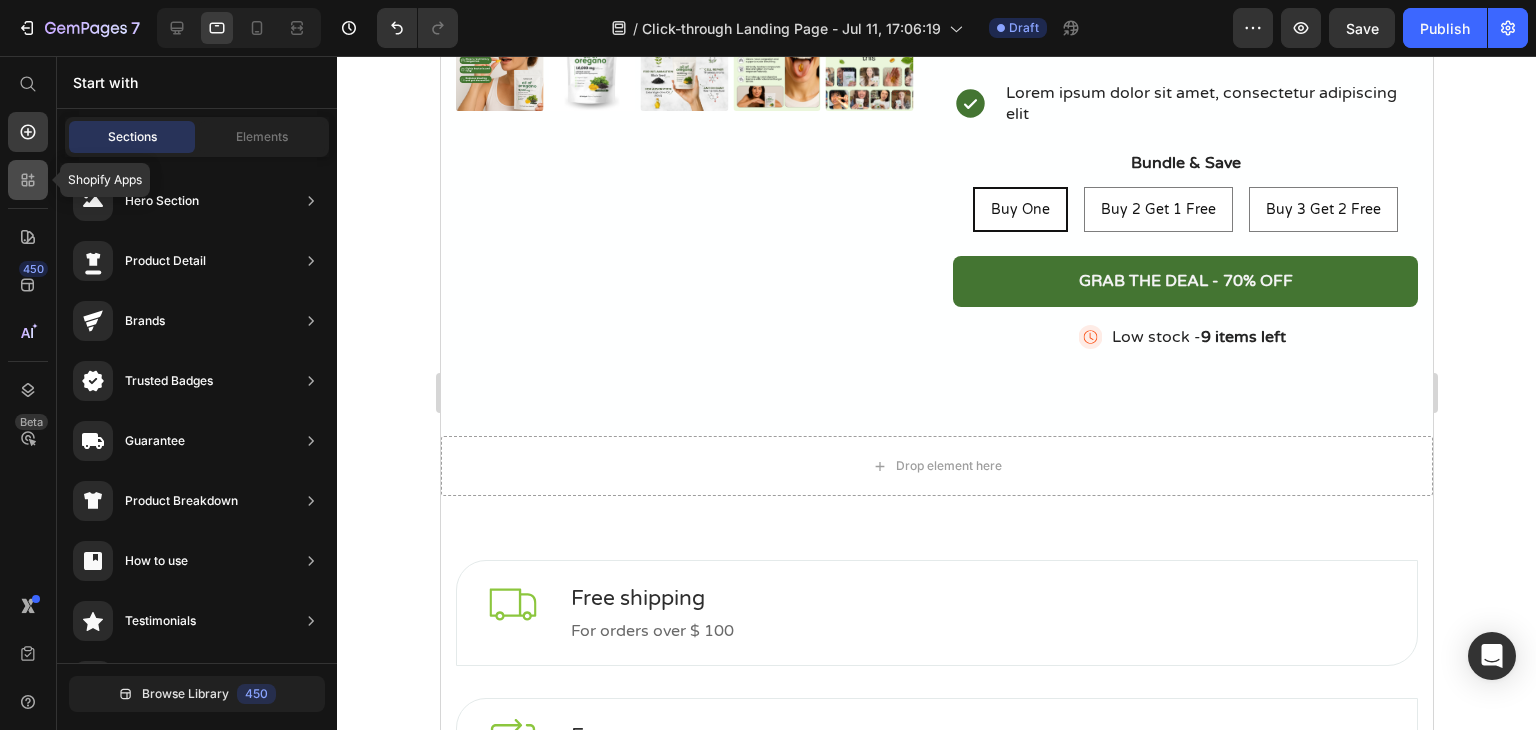 click 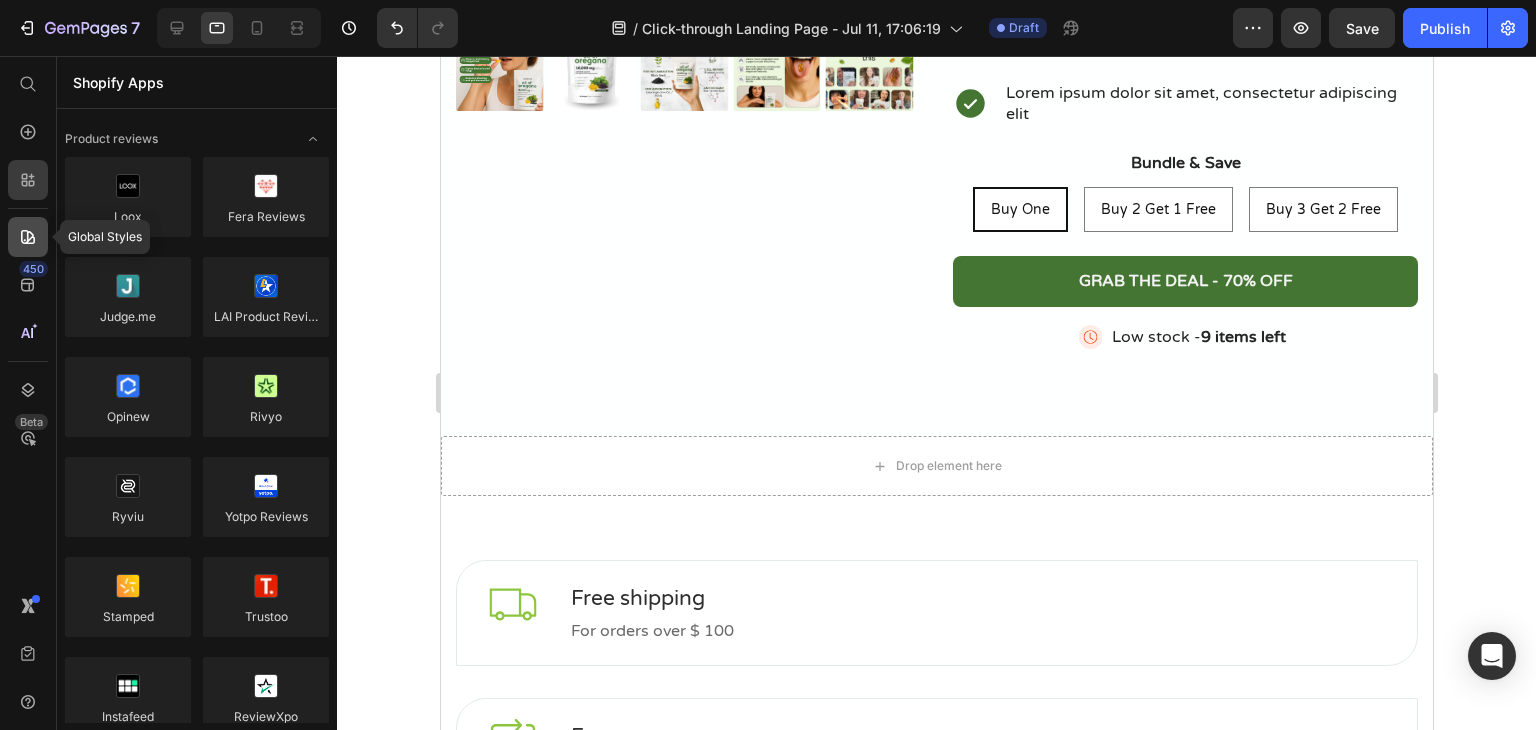 click 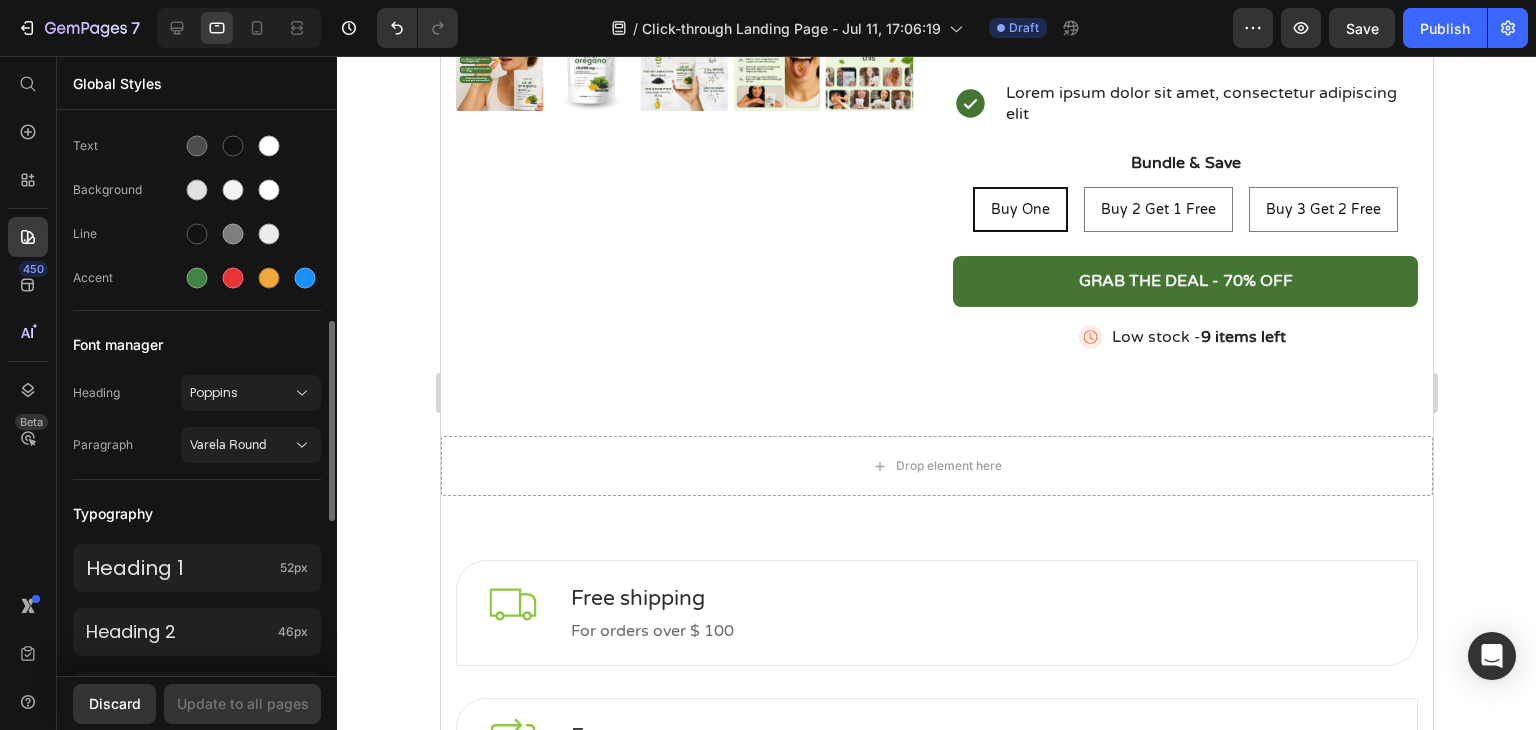 scroll, scrollTop: 400, scrollLeft: 0, axis: vertical 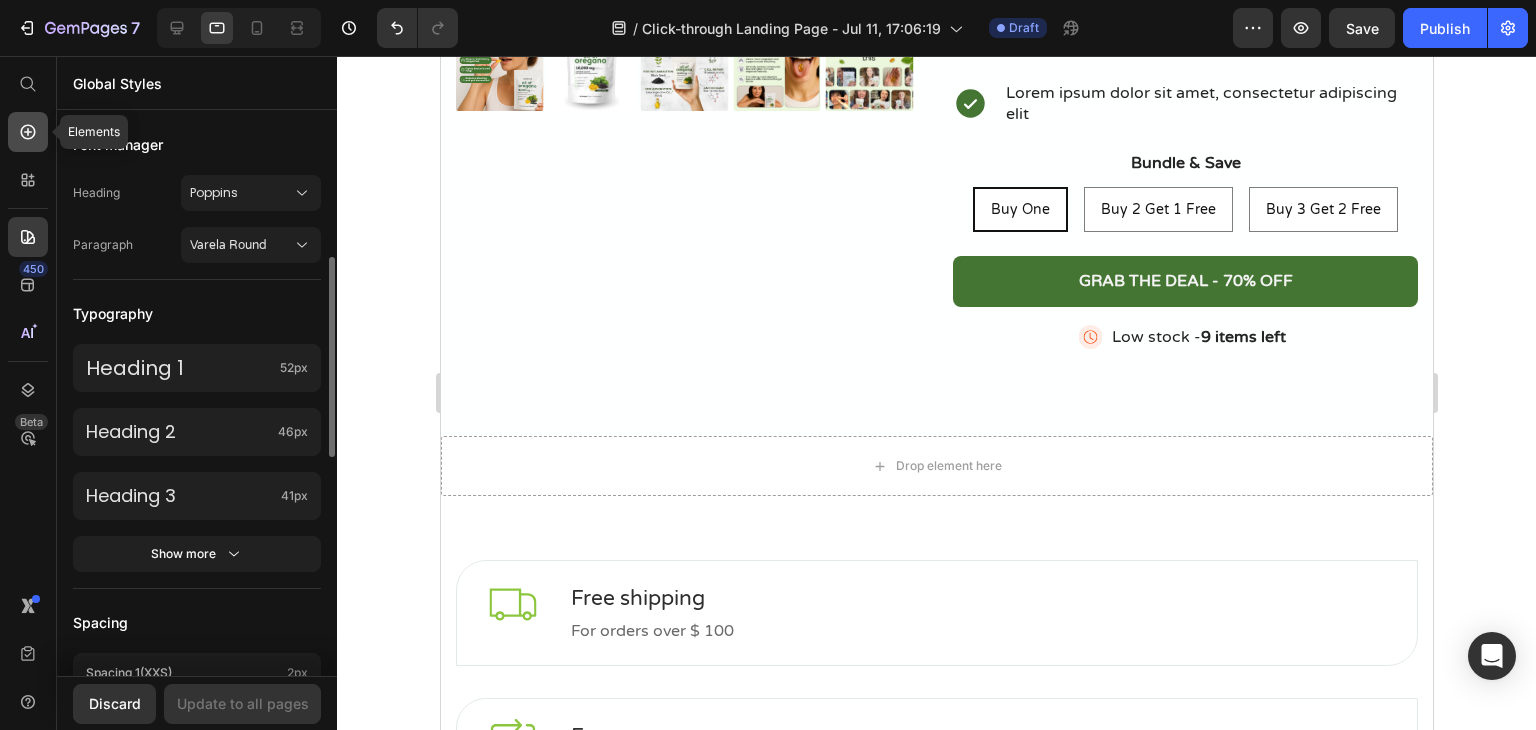 click 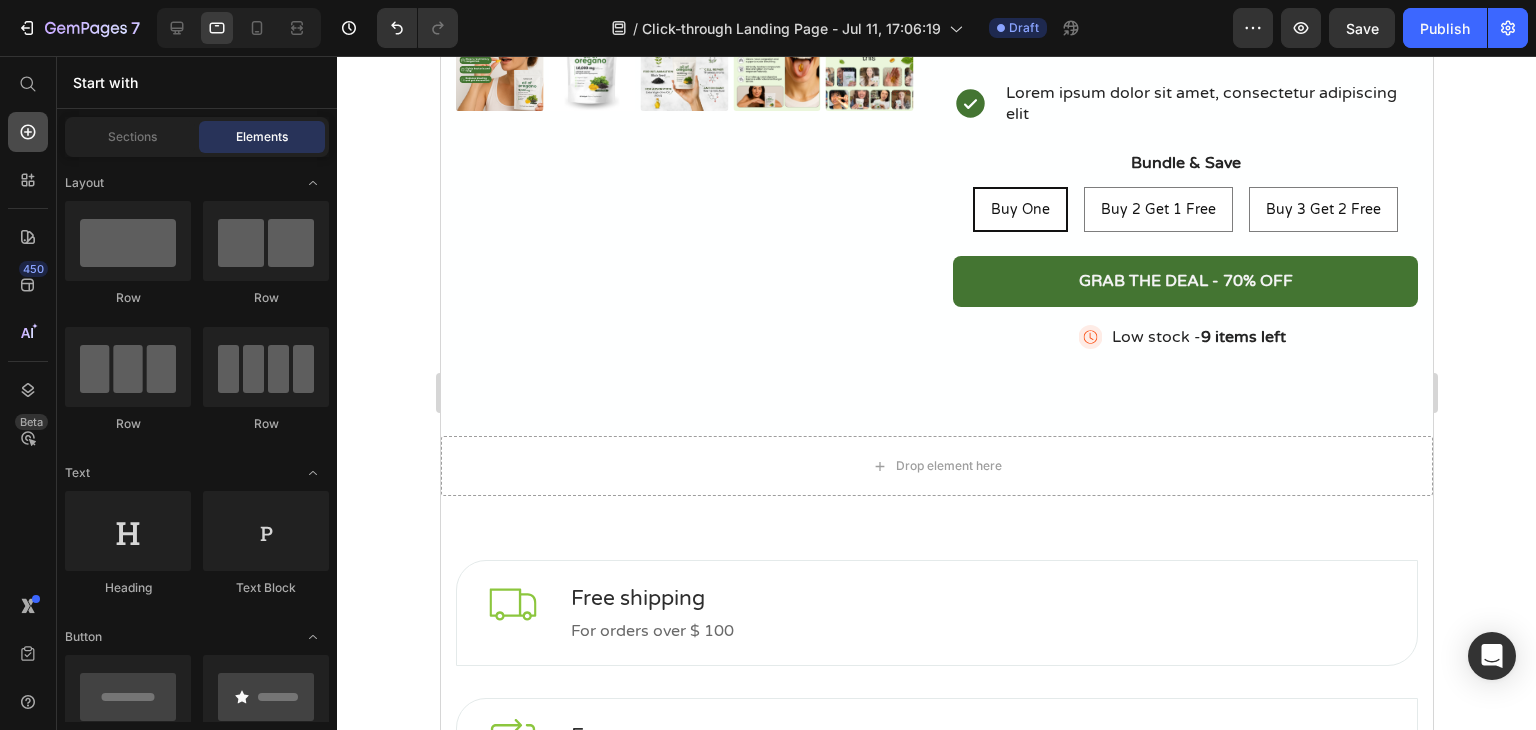 scroll, scrollTop: 2800, scrollLeft: 0, axis: vertical 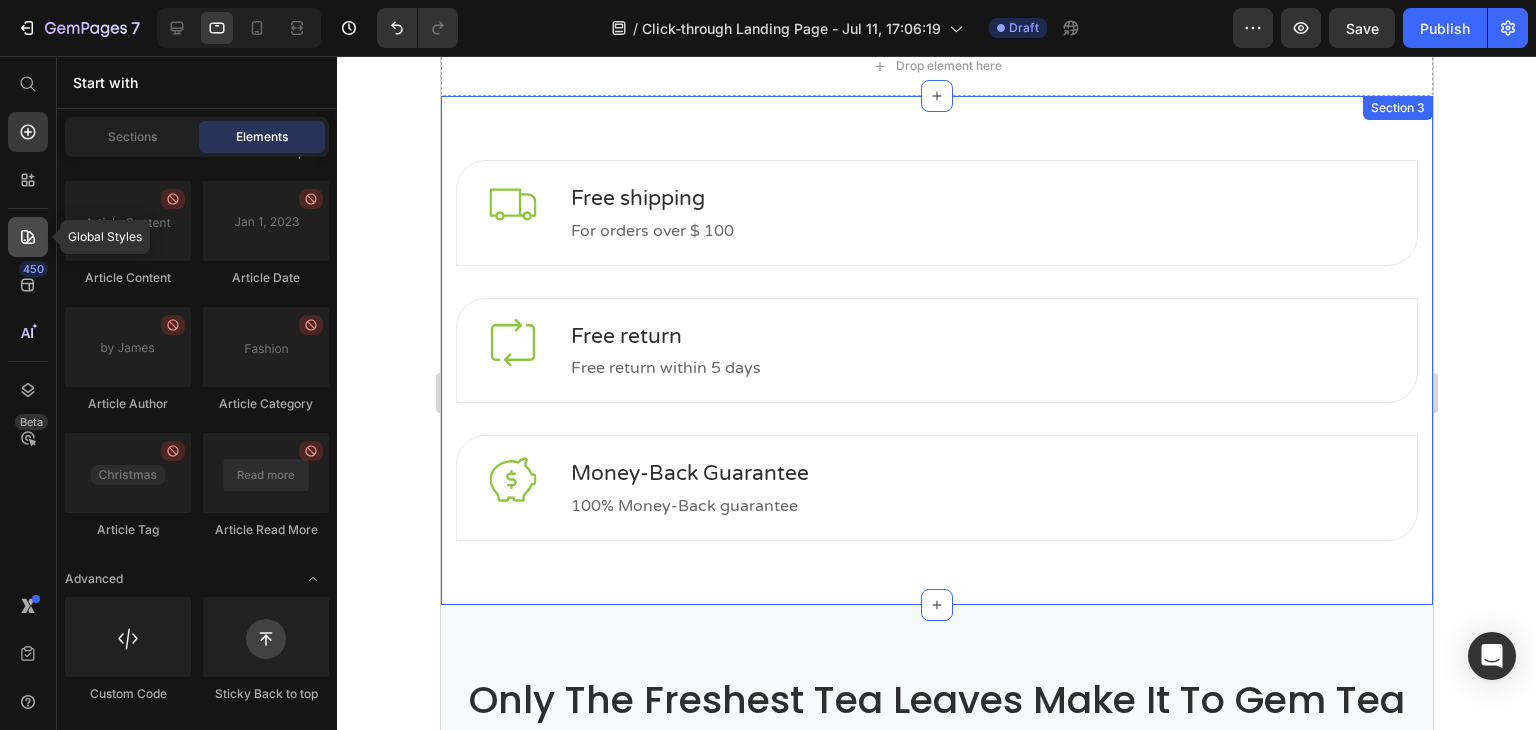 click 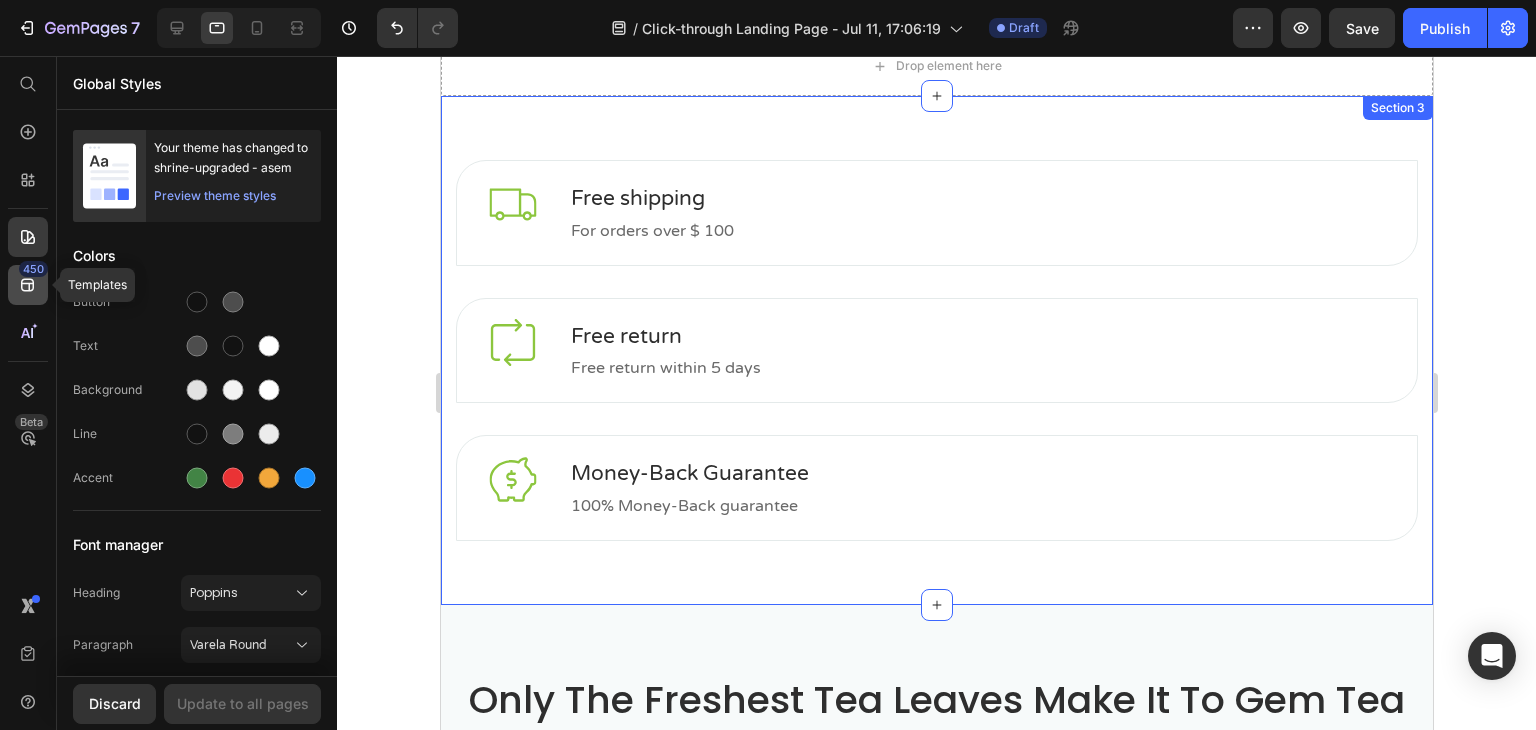 click on "450" at bounding box center [33, 269] 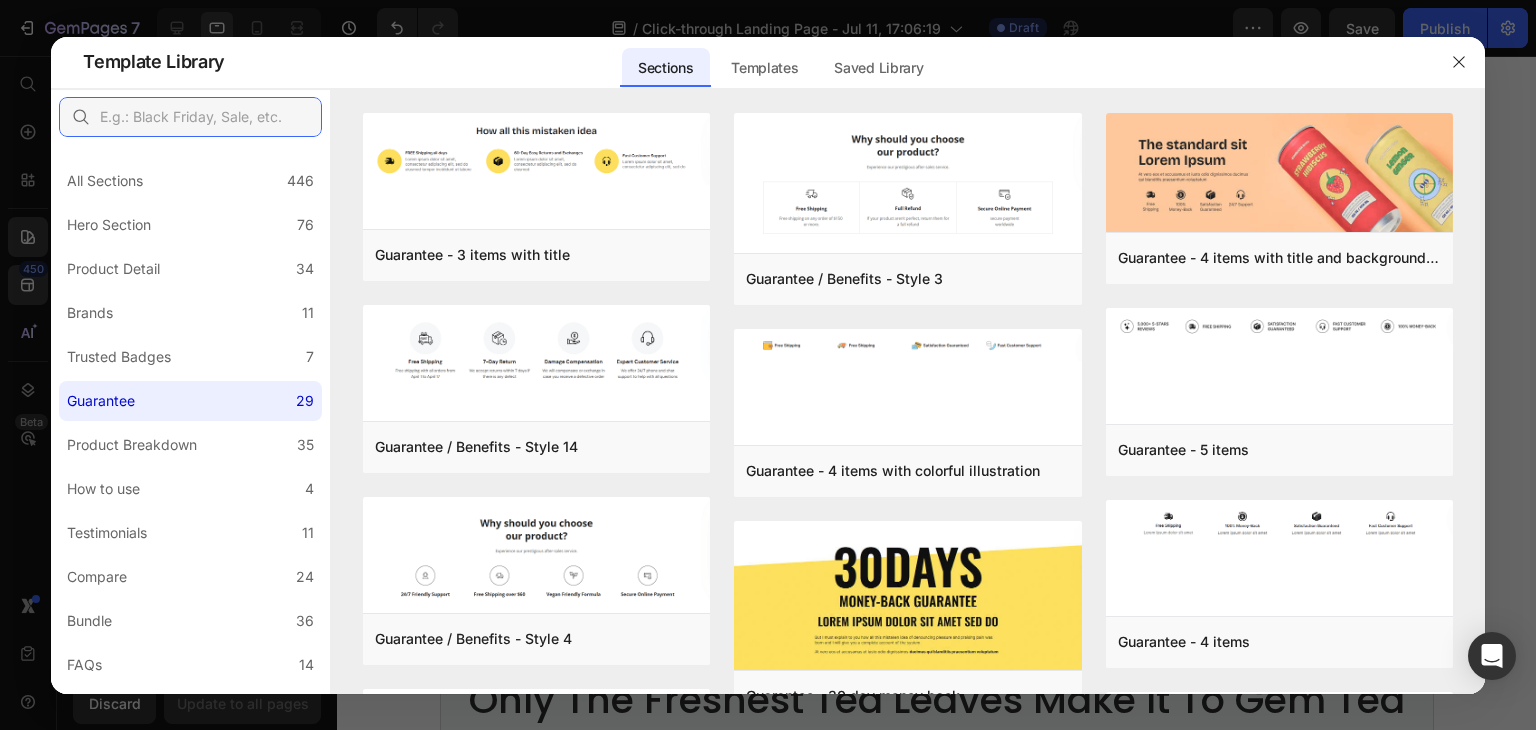click at bounding box center [190, 117] 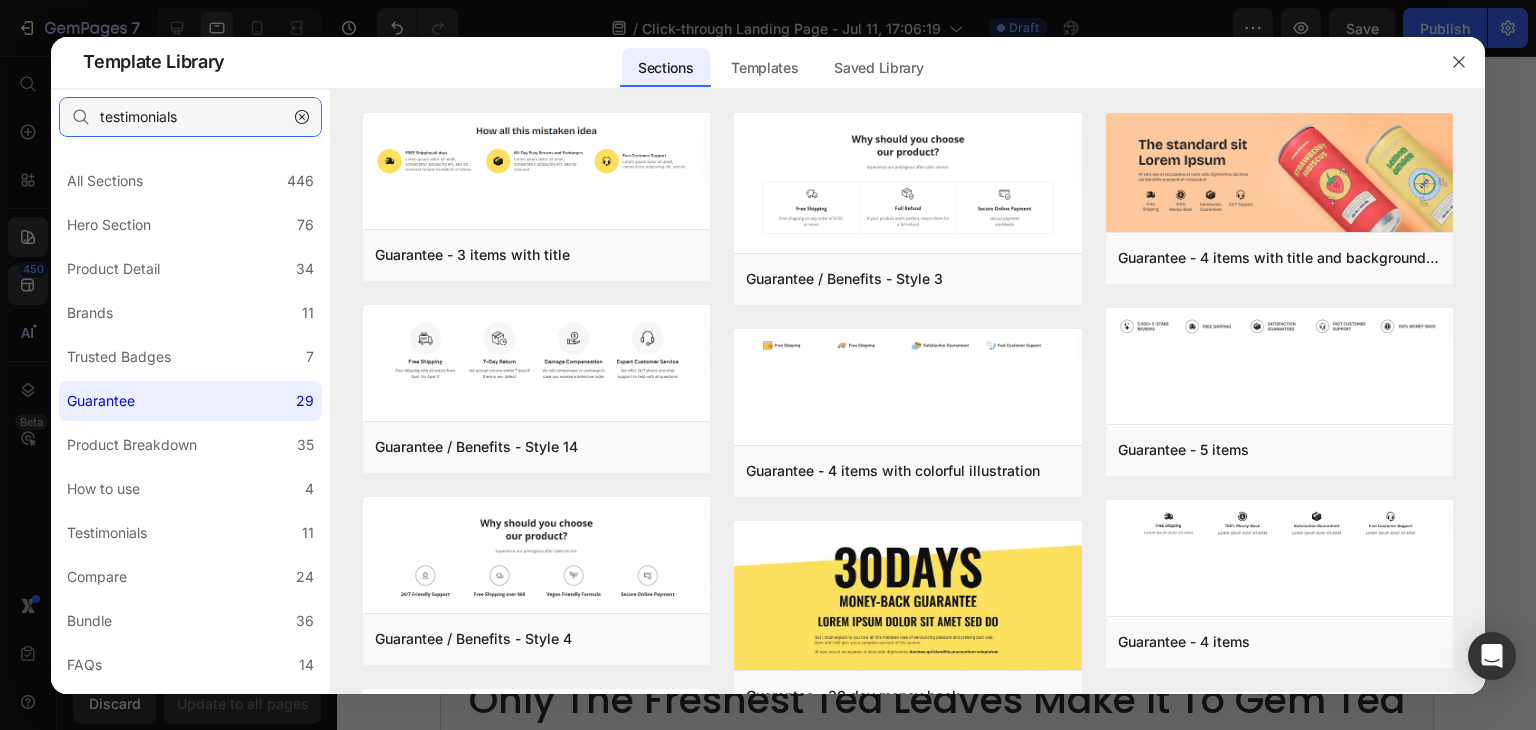 type on "testimonials" 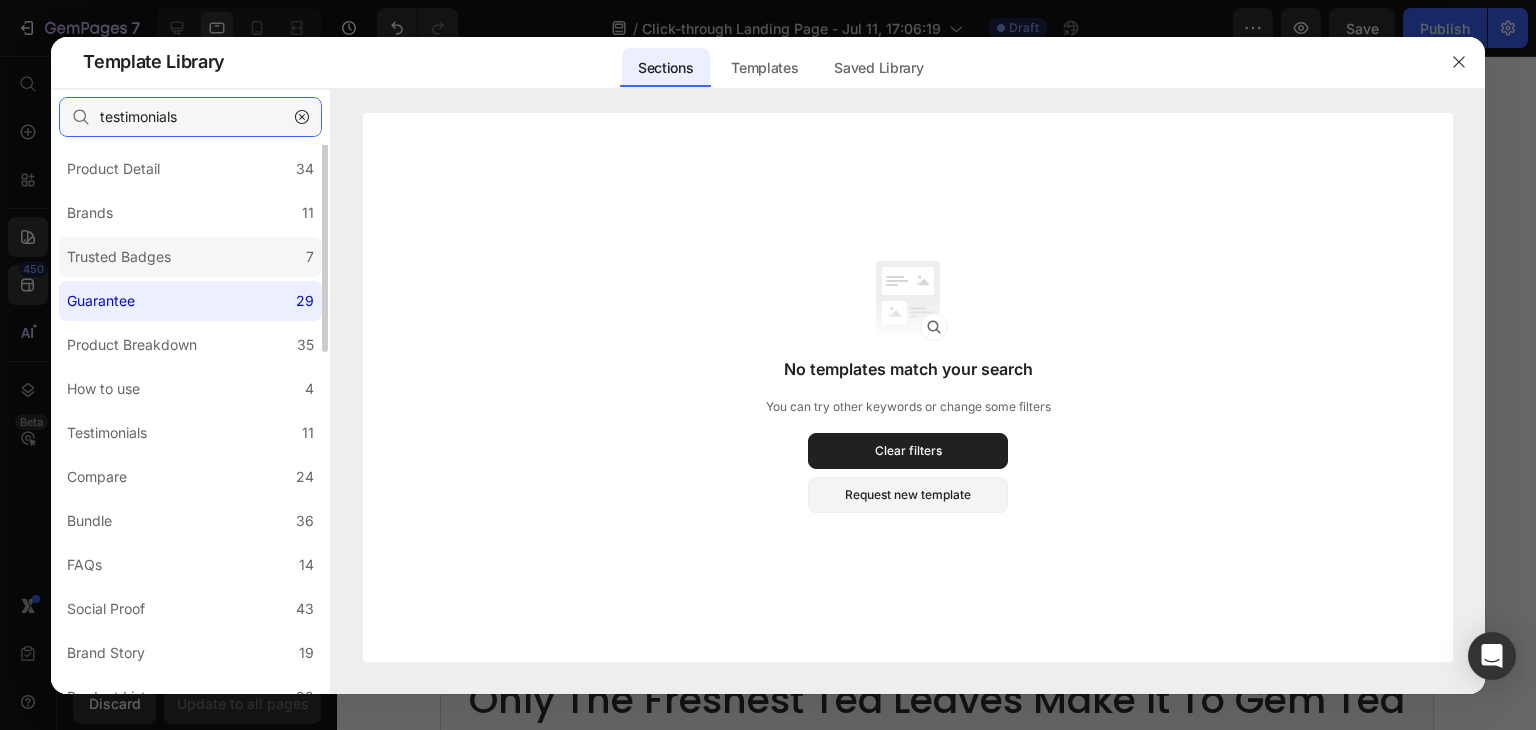 scroll, scrollTop: 0, scrollLeft: 0, axis: both 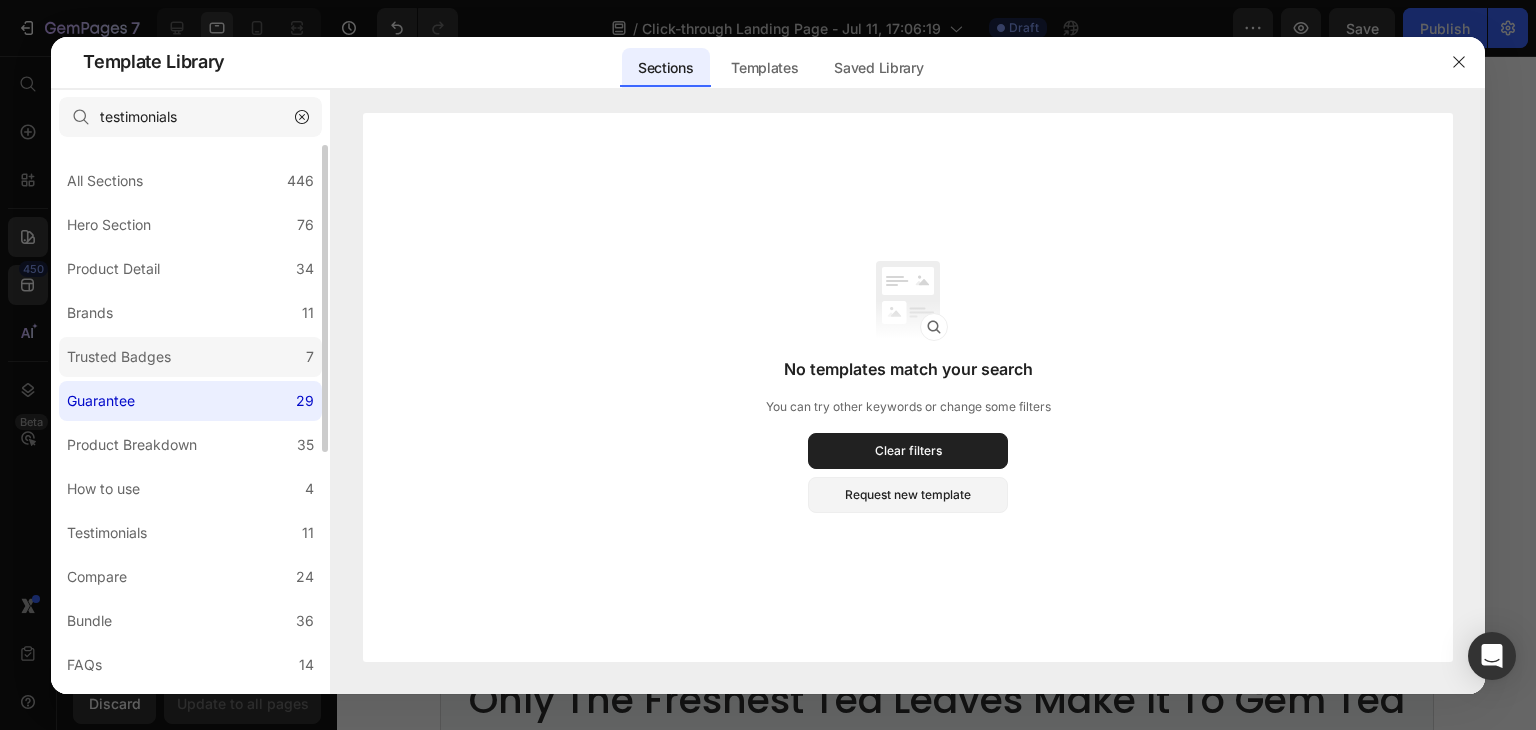 click on "Trusted Badges 7" 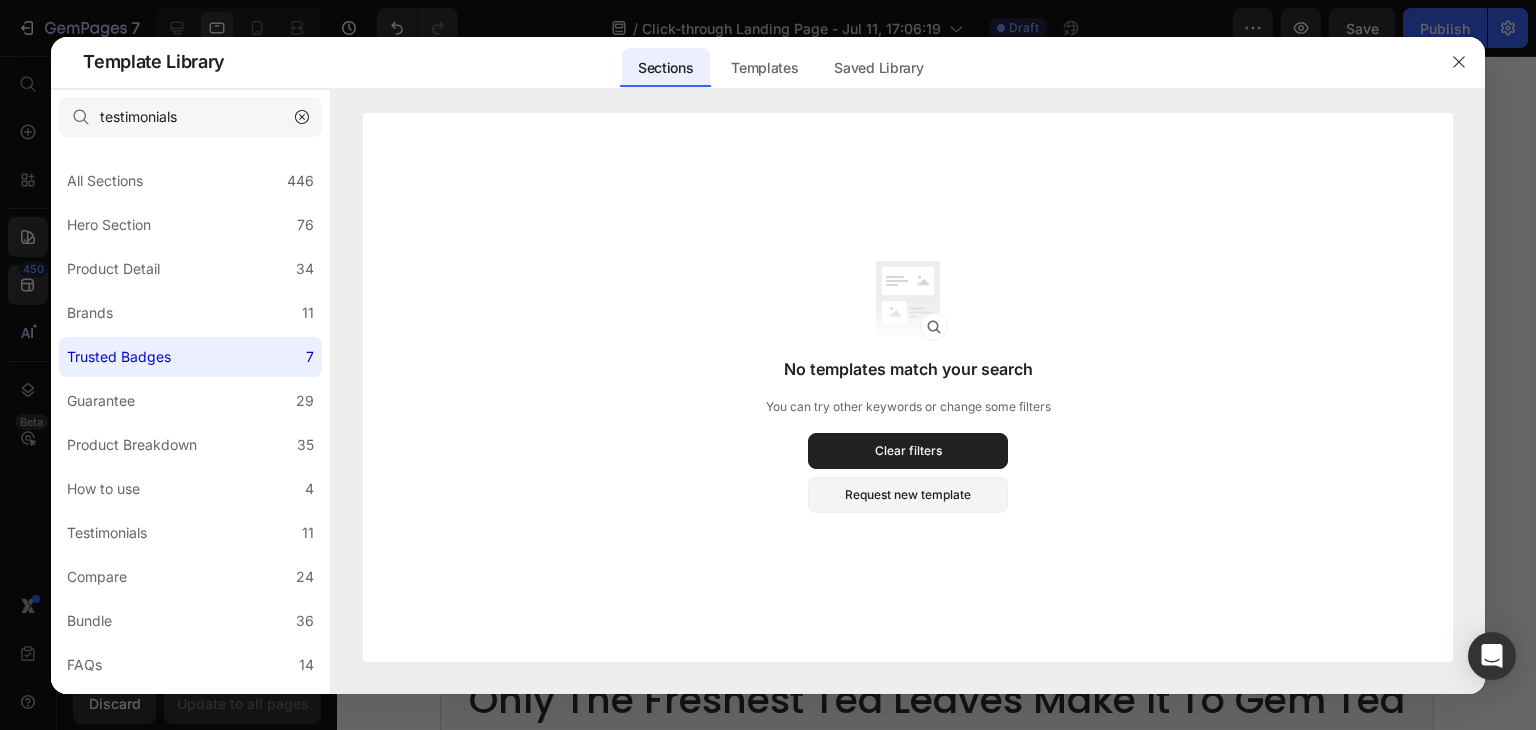 click 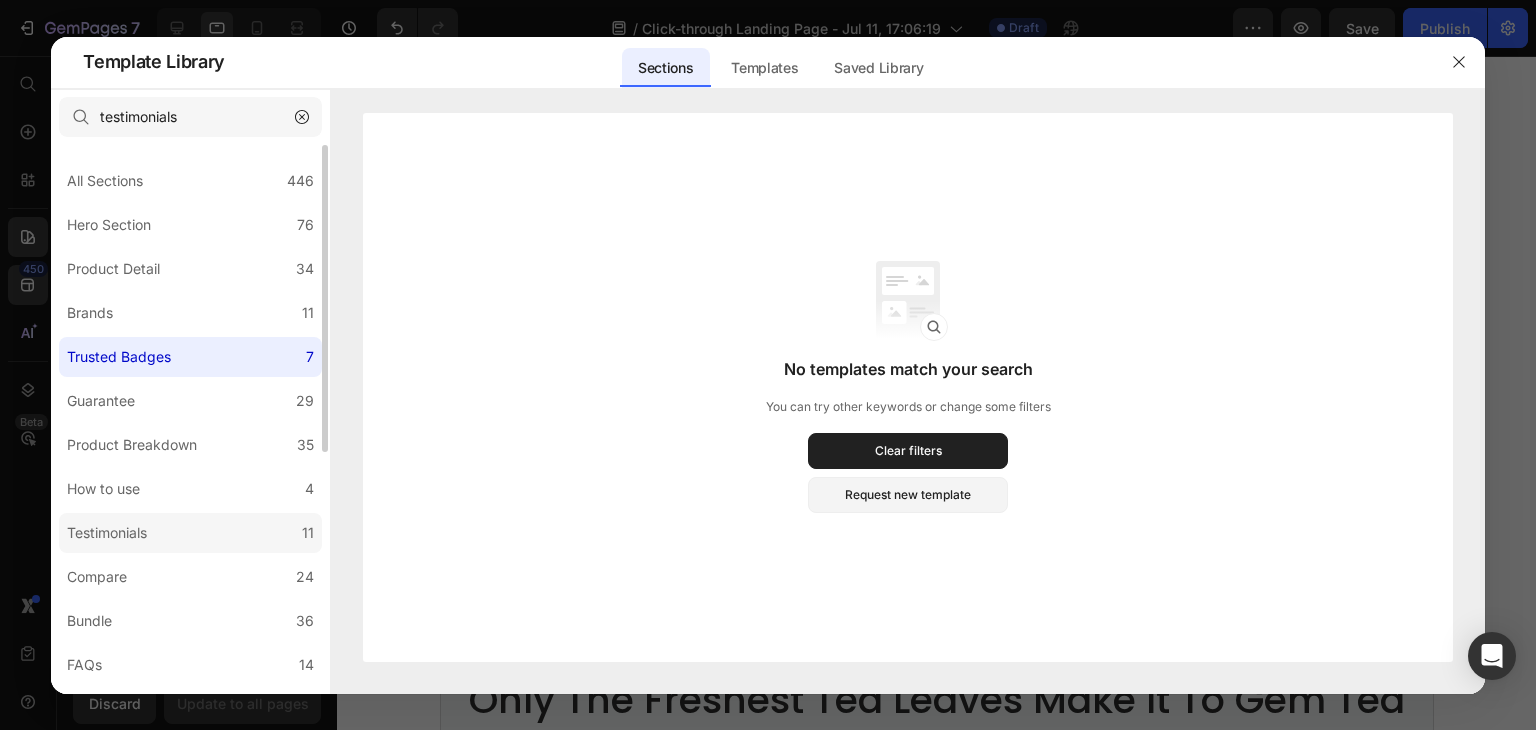 type 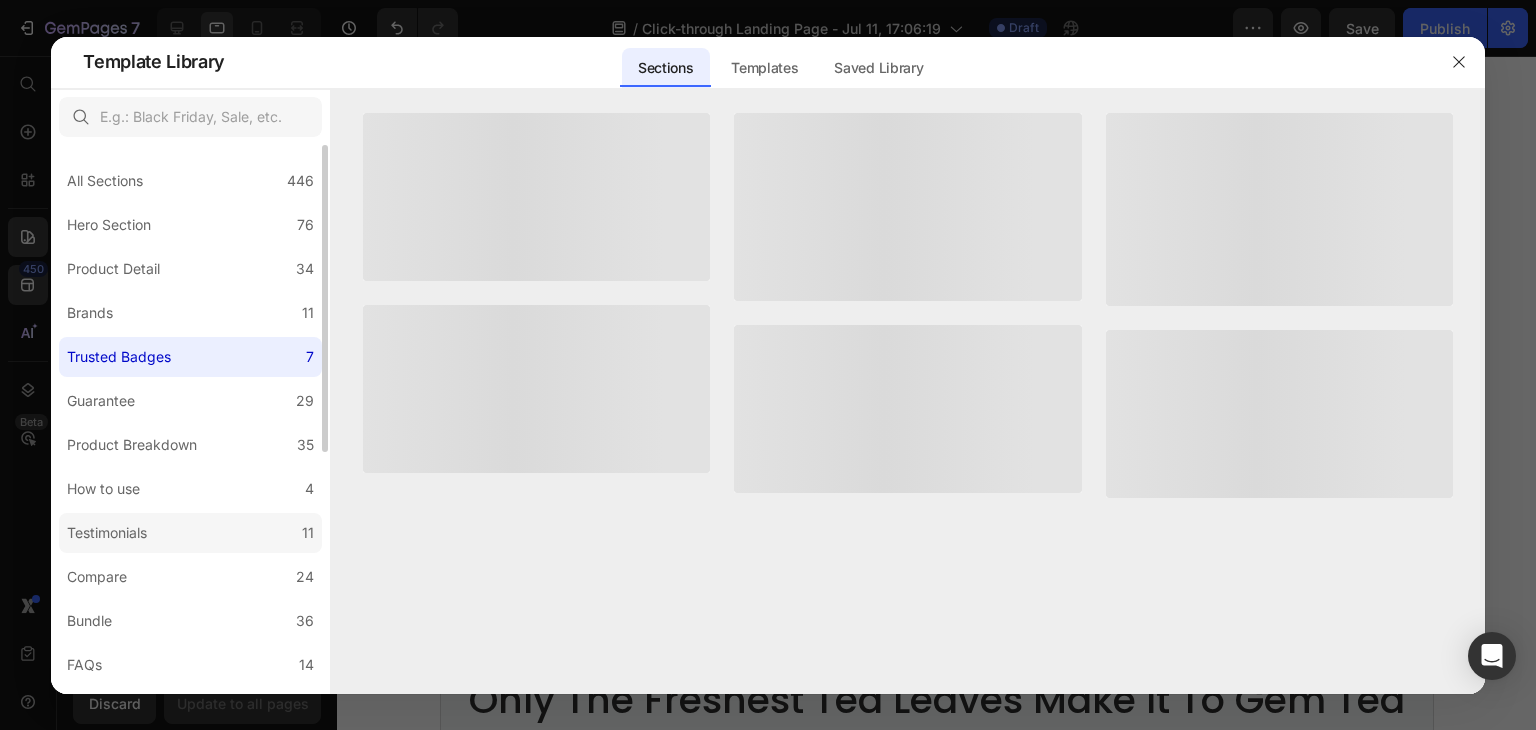 scroll, scrollTop: 100, scrollLeft: 0, axis: vertical 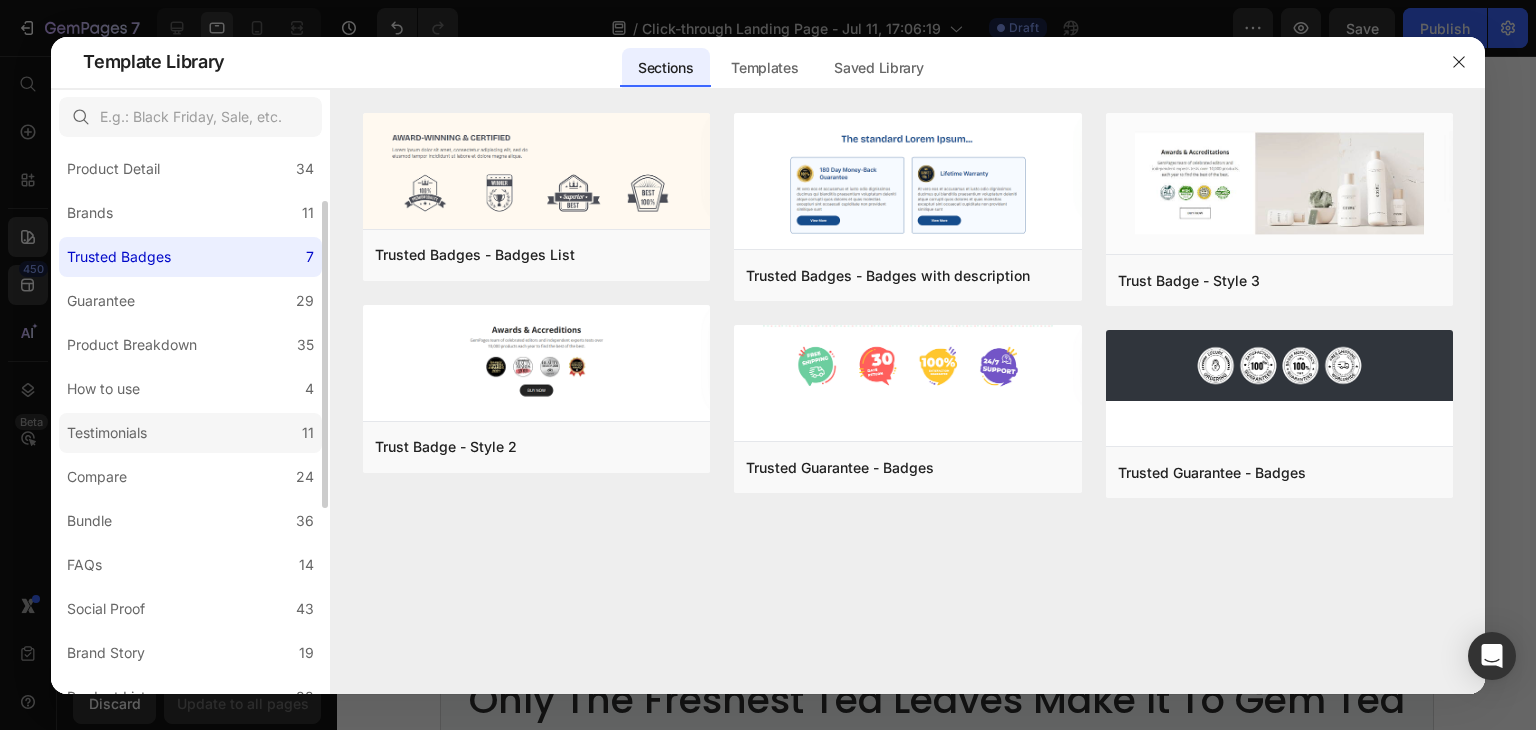 click on "Testimonials 11" 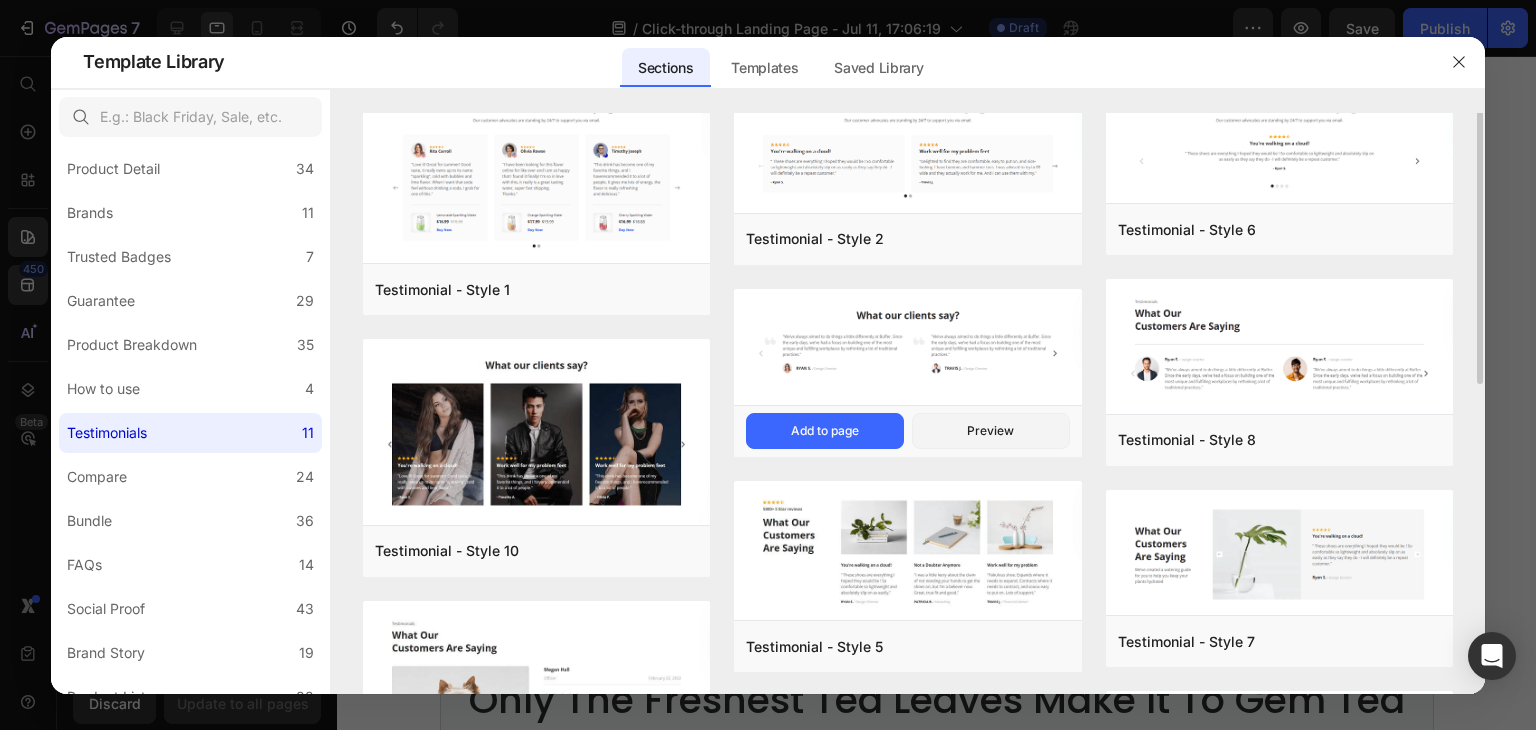 scroll, scrollTop: 0, scrollLeft: 0, axis: both 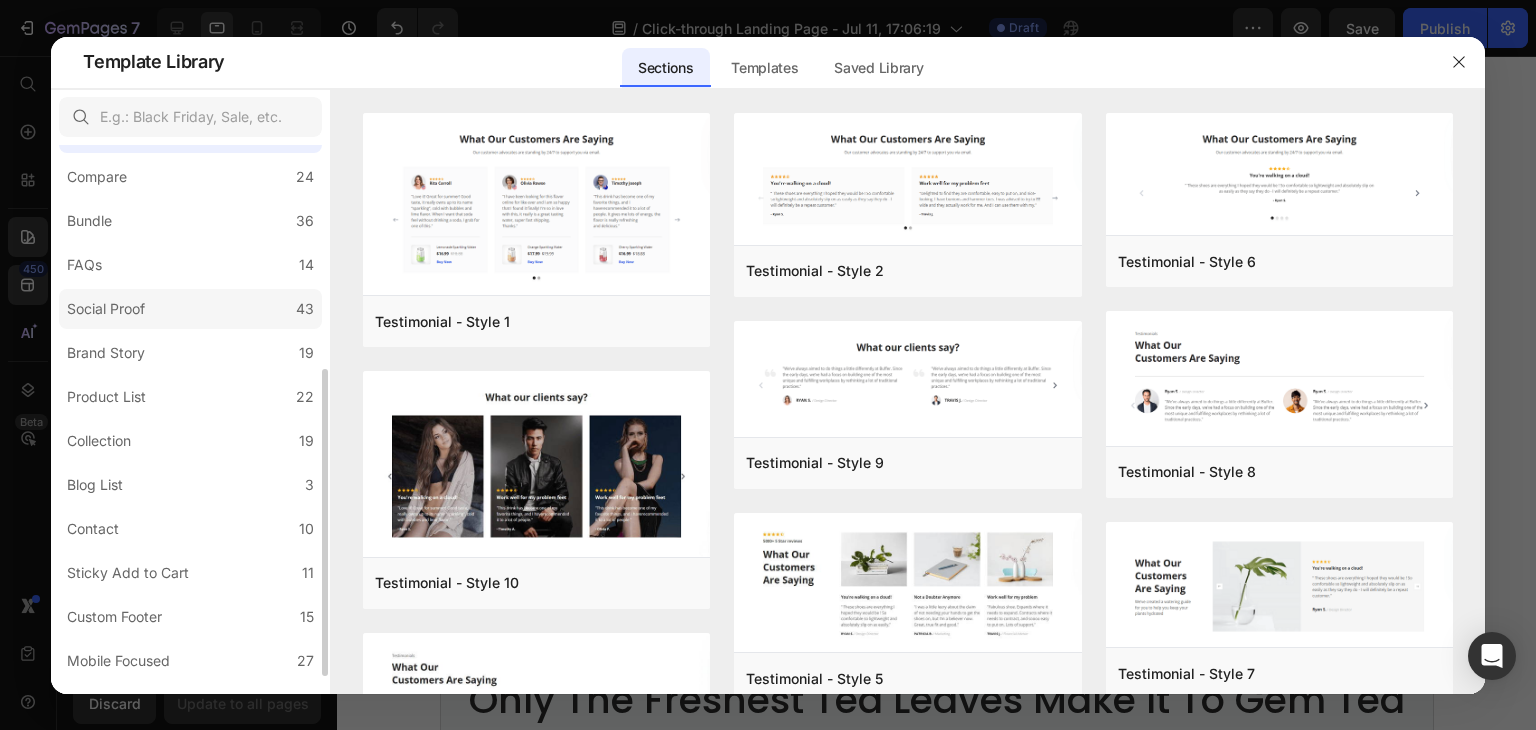 click on "Social Proof 43" 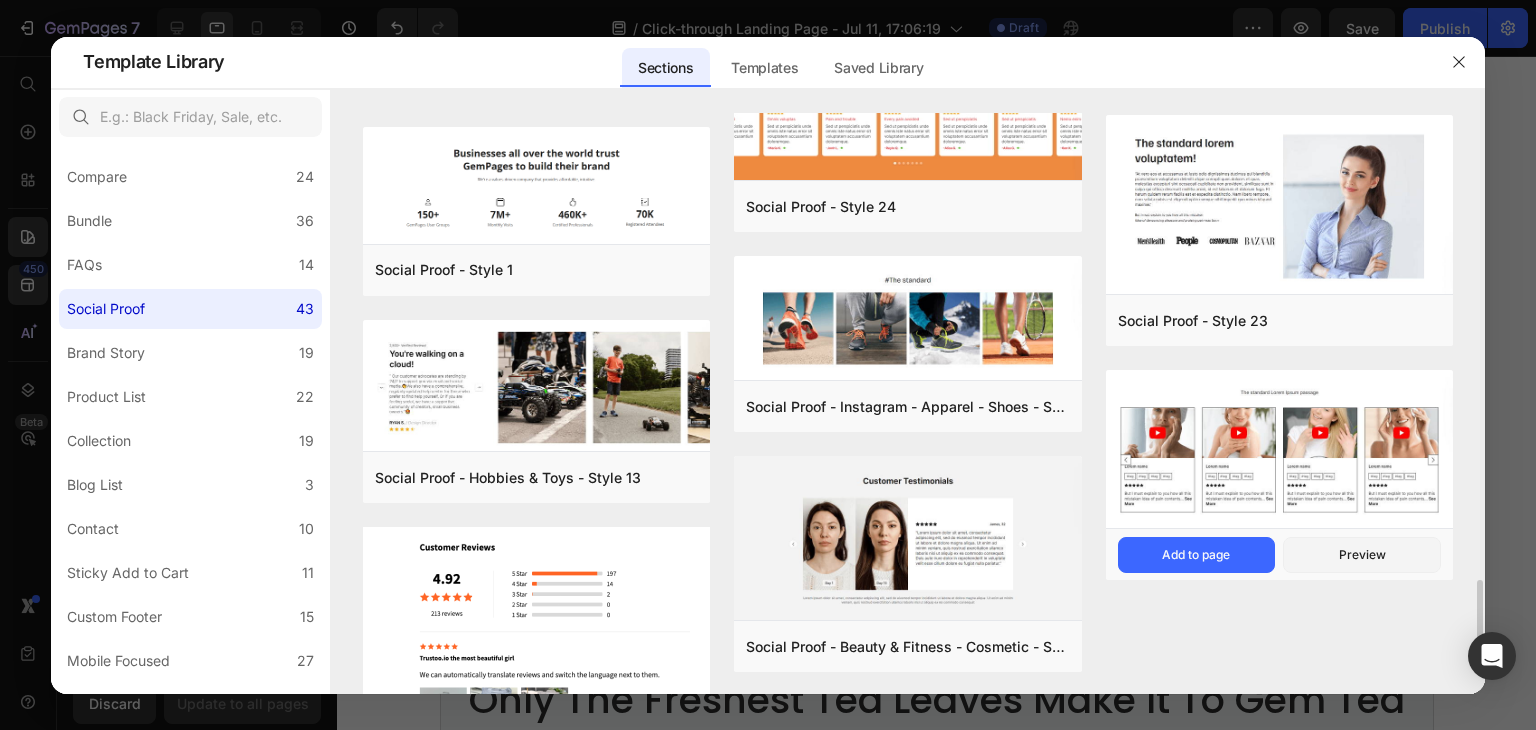 scroll, scrollTop: 3070, scrollLeft: 0, axis: vertical 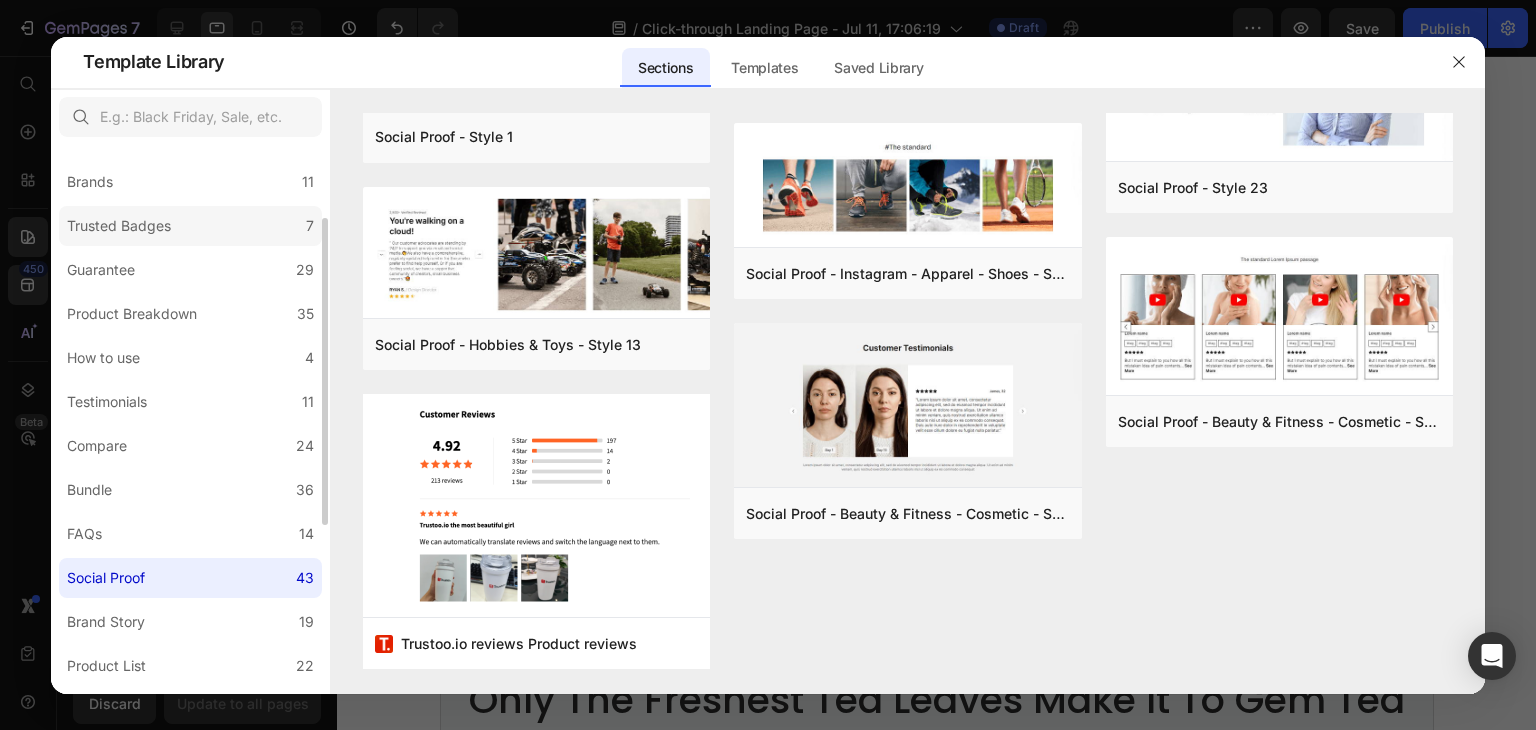 click on "Trusted Badges 7" 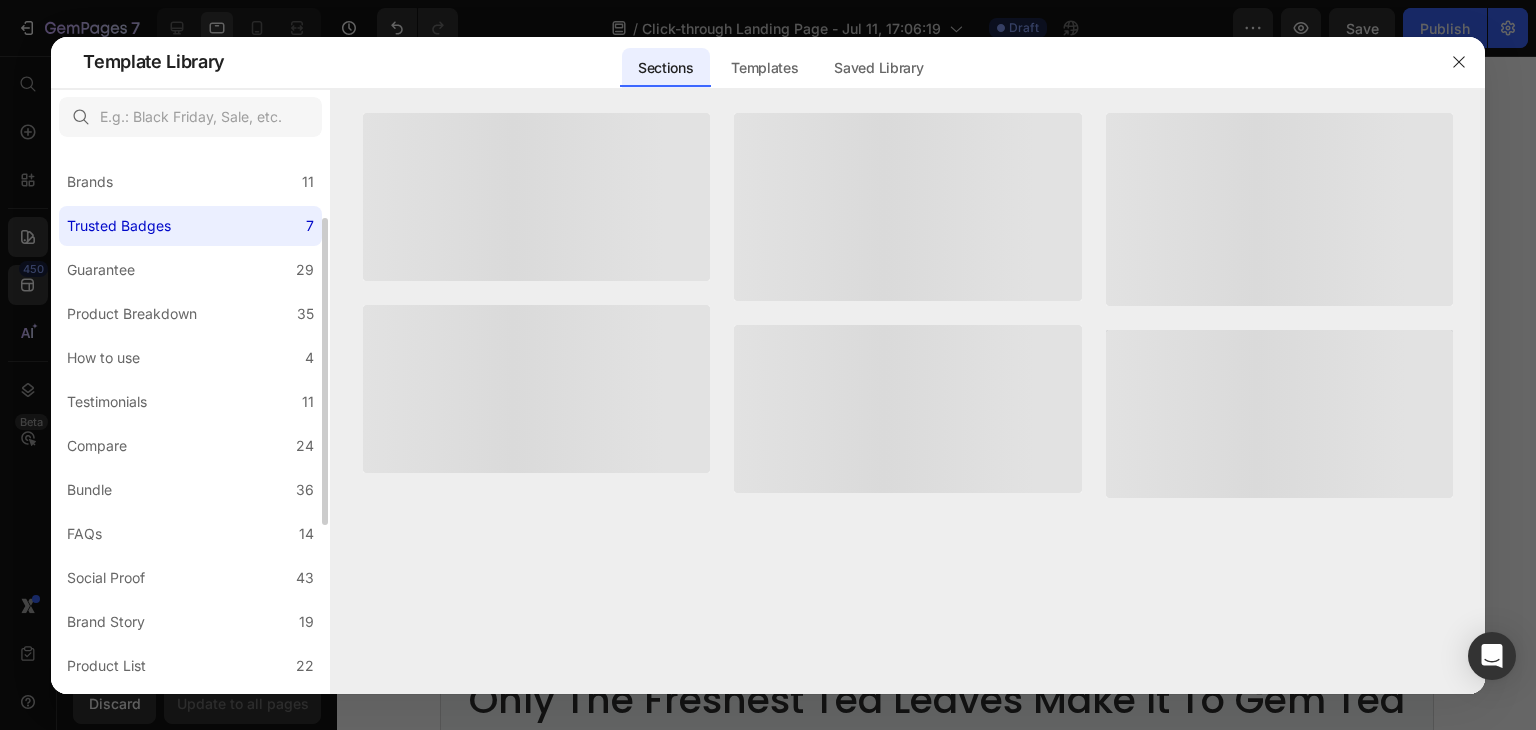 scroll, scrollTop: 0, scrollLeft: 0, axis: both 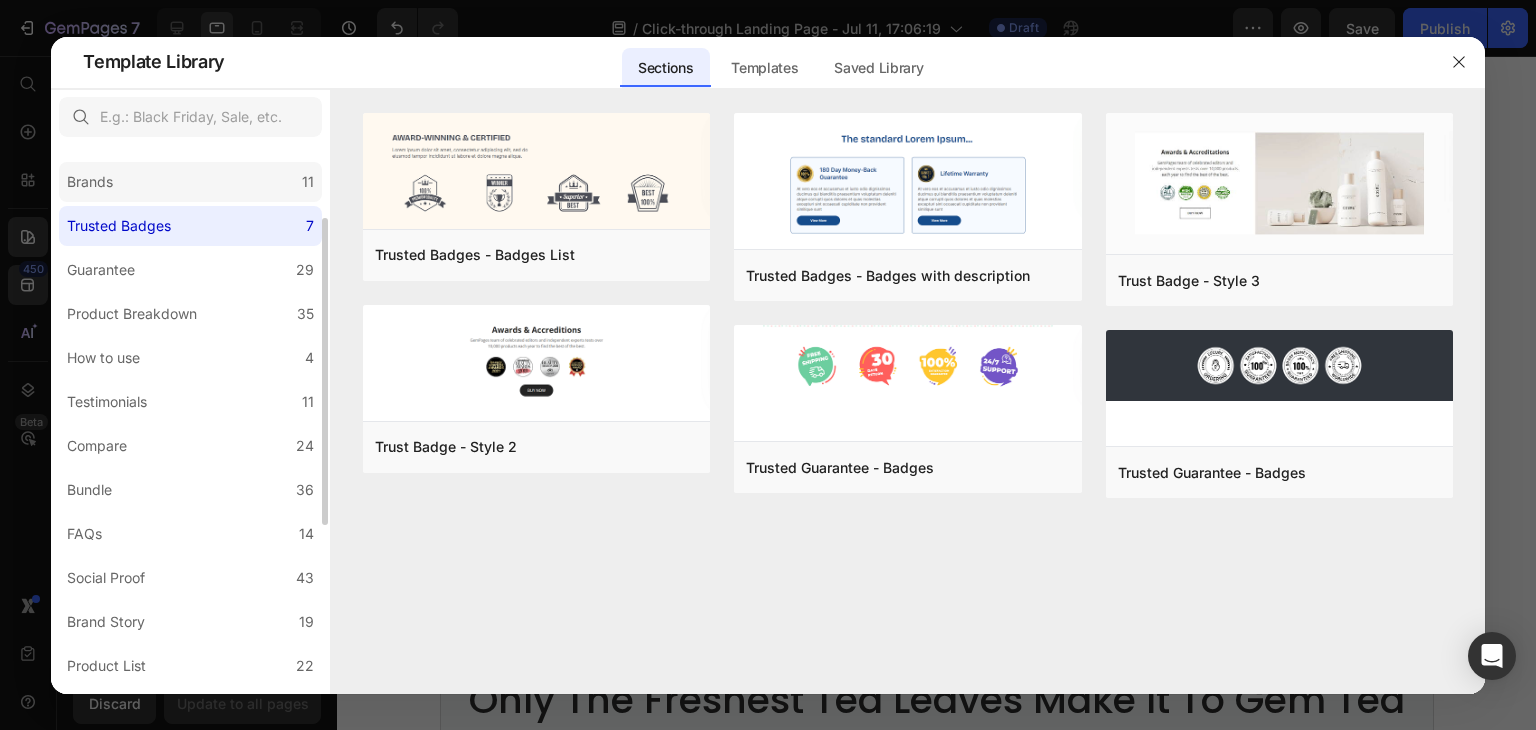 click on "Brands 11" 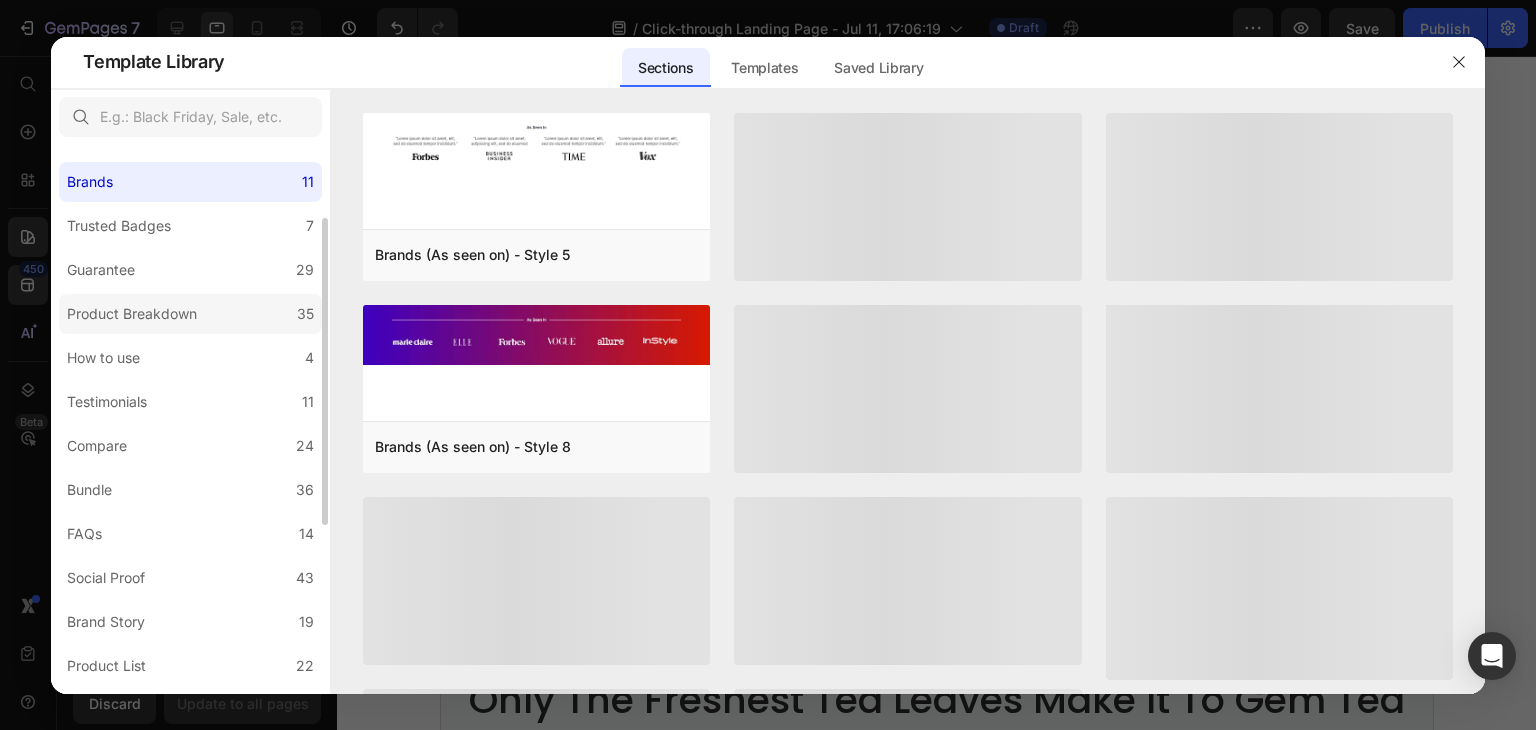 click on "Product Breakdown" at bounding box center [132, 314] 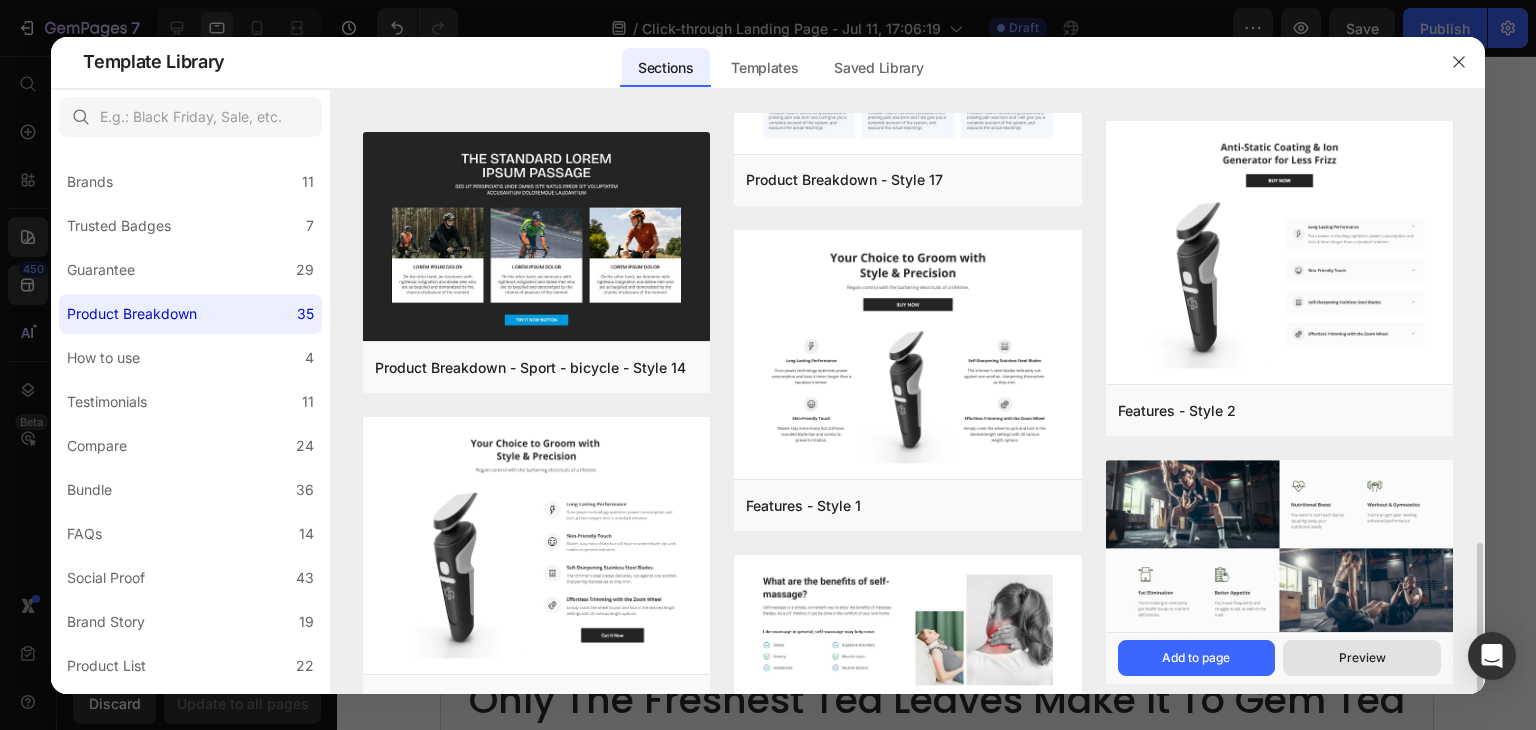 scroll, scrollTop: 800, scrollLeft: 0, axis: vertical 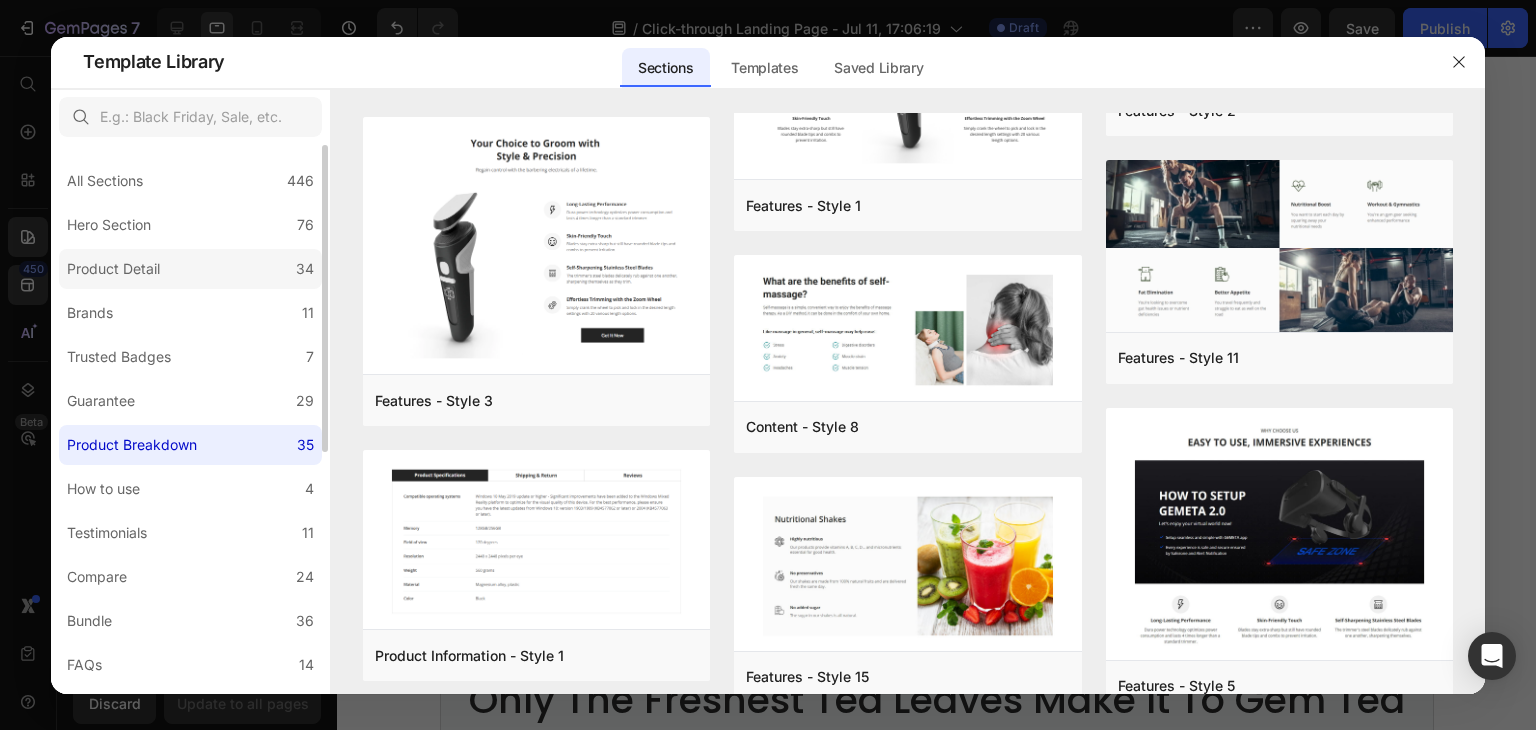 click on "Product Detail 34" 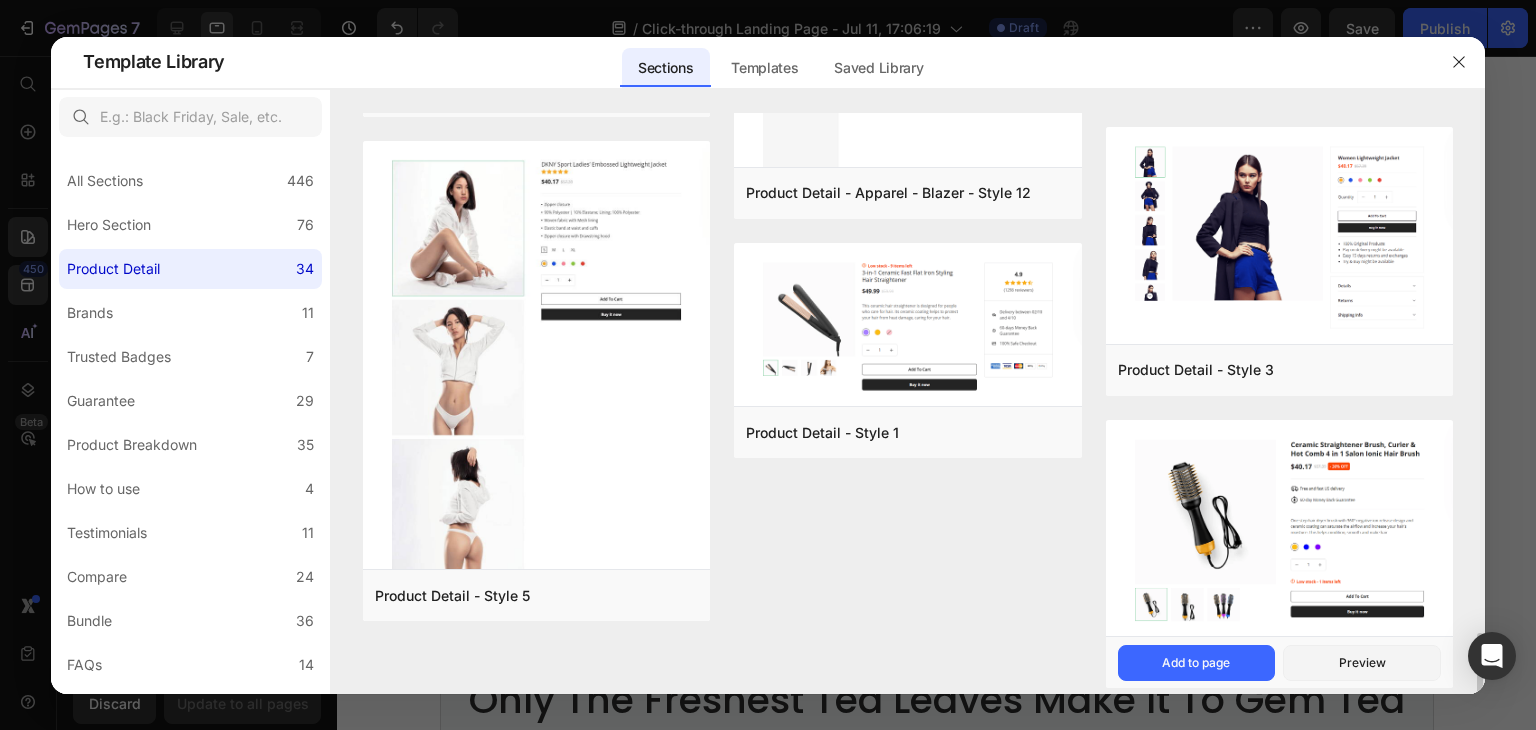 scroll, scrollTop: 3611, scrollLeft: 0, axis: vertical 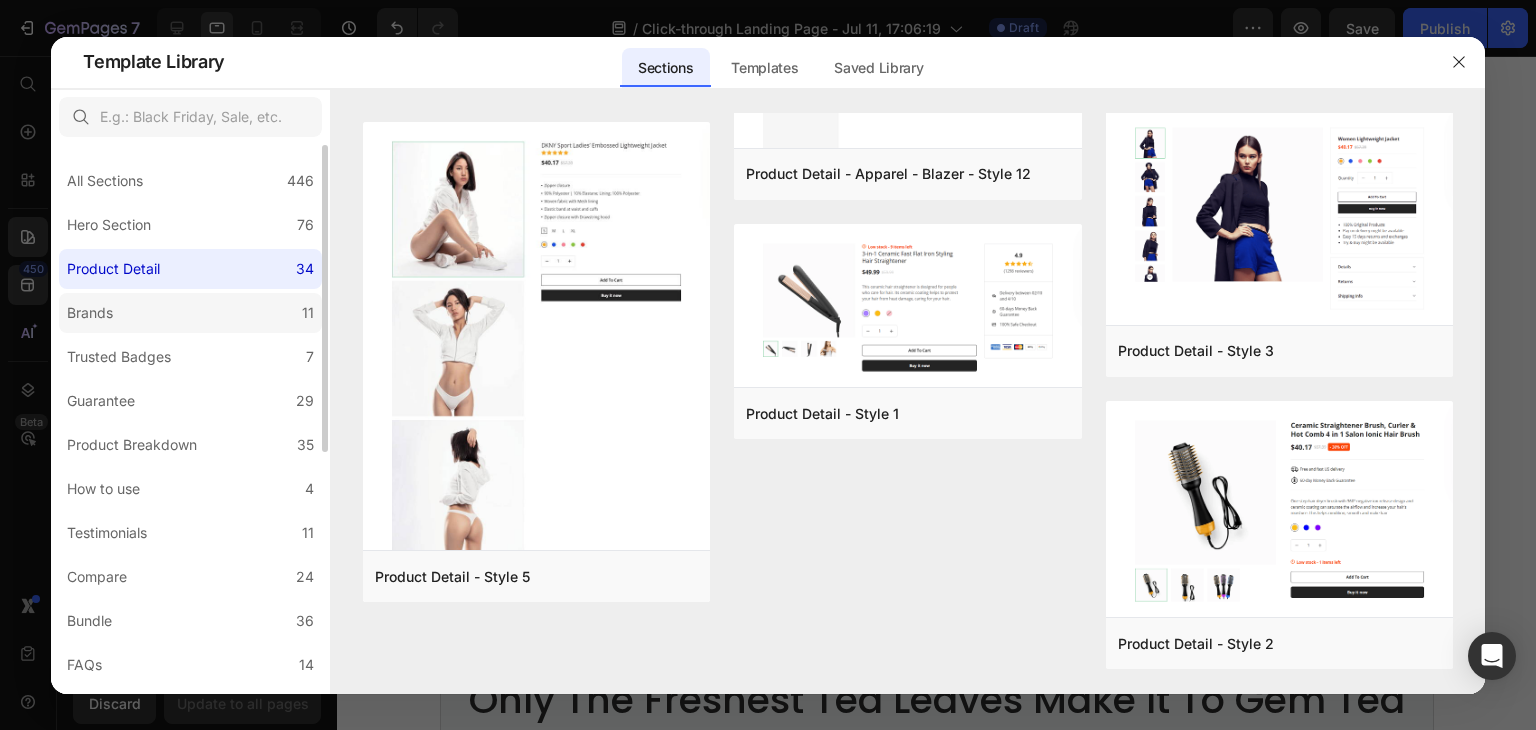click on "Brands 11" 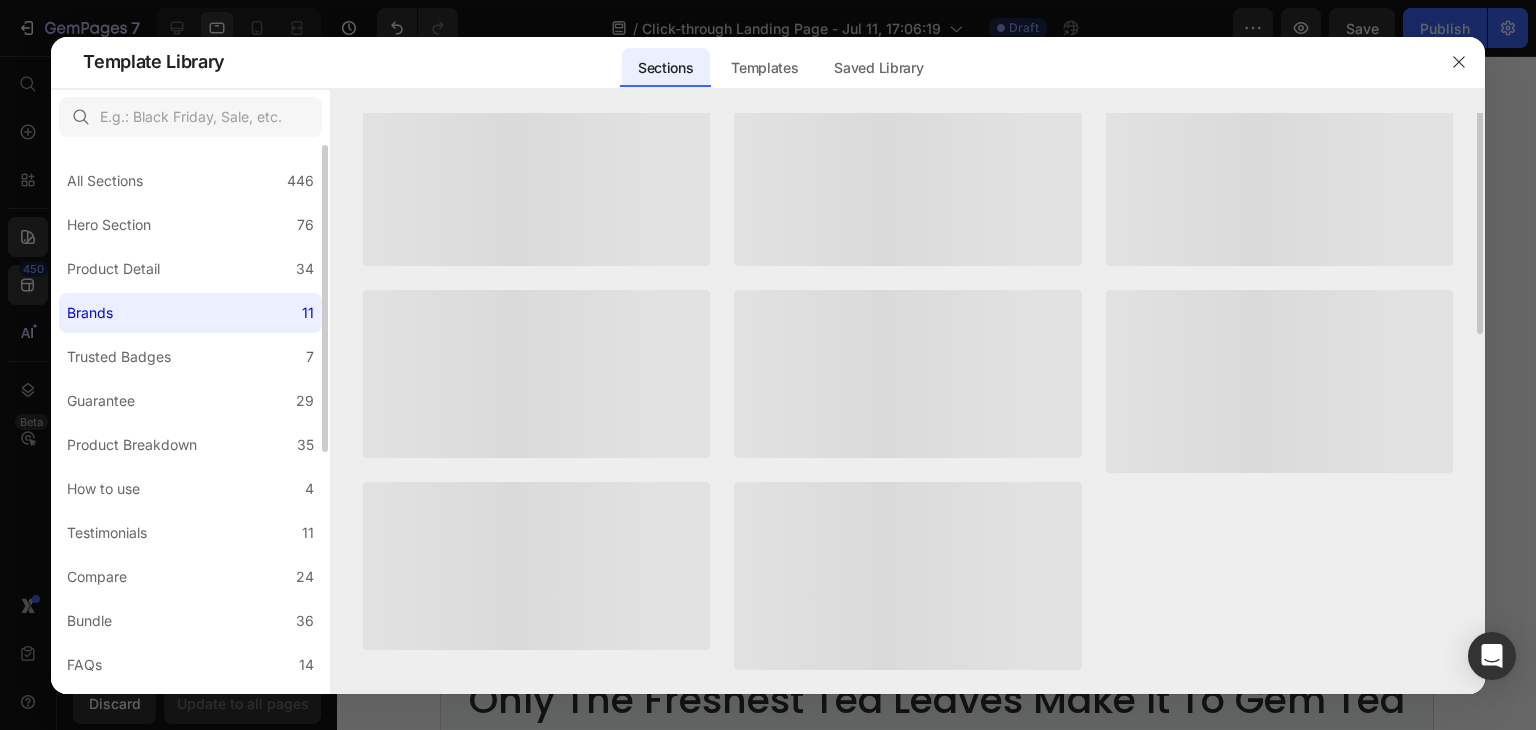 scroll, scrollTop: 0, scrollLeft: 0, axis: both 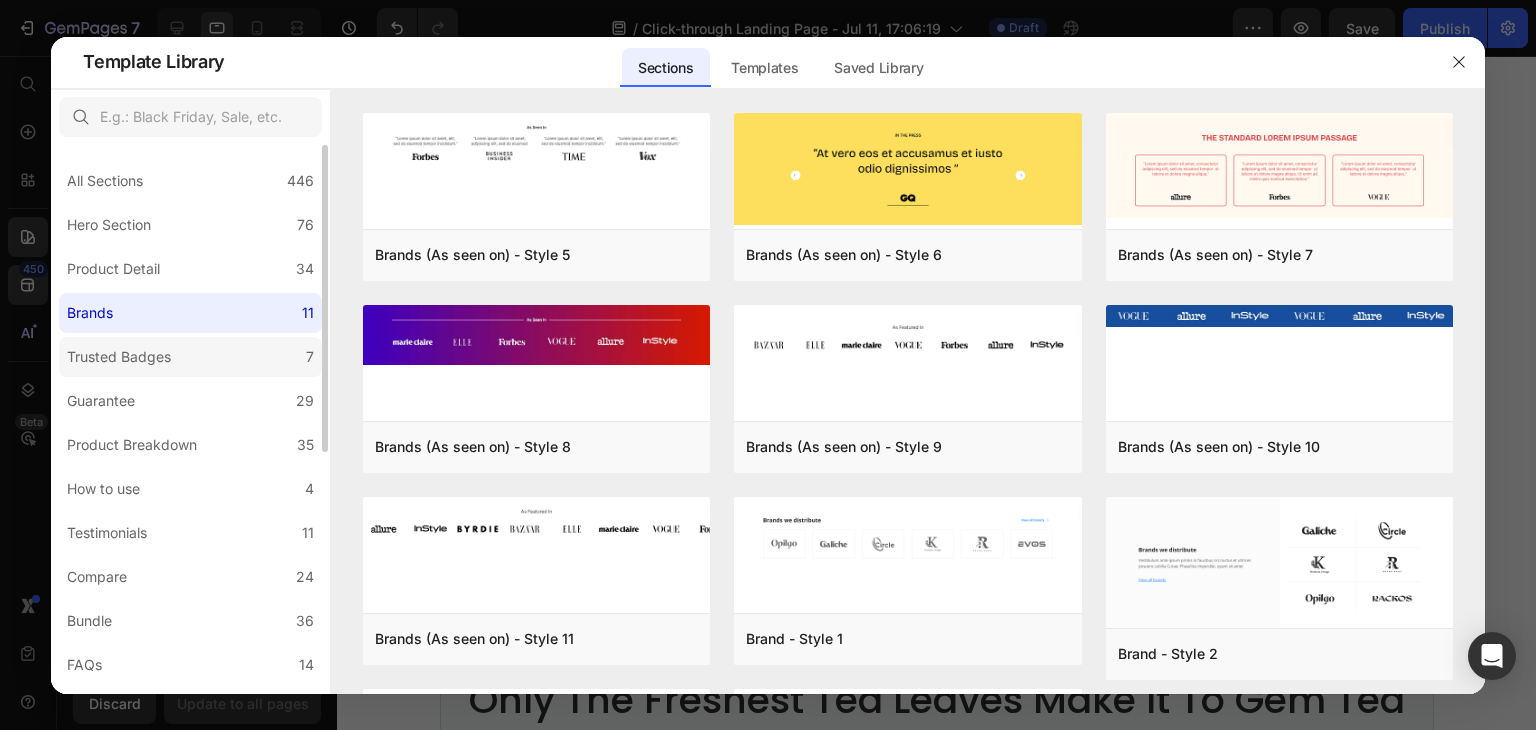 click on "Trusted Badges" at bounding box center [119, 357] 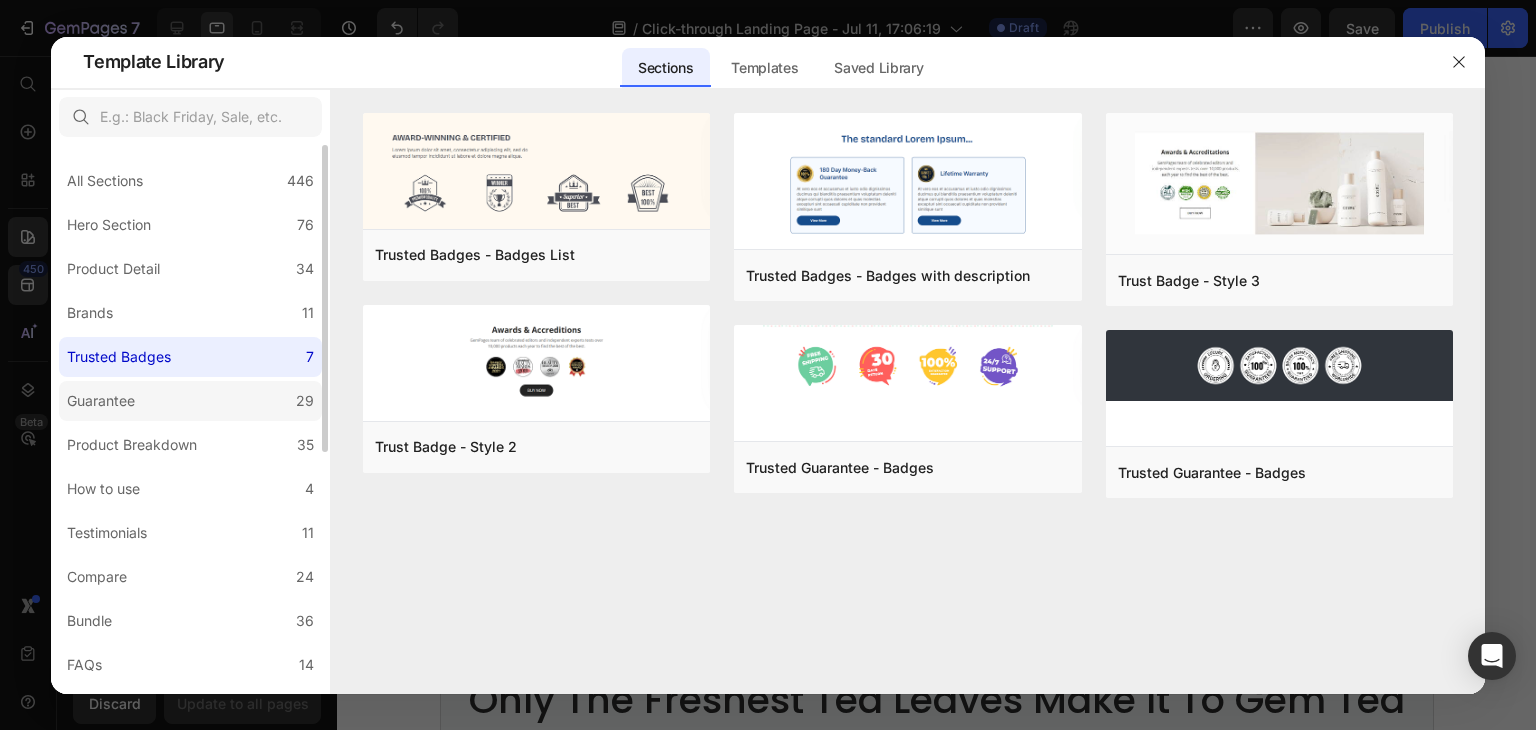 click on "Guarantee 29" 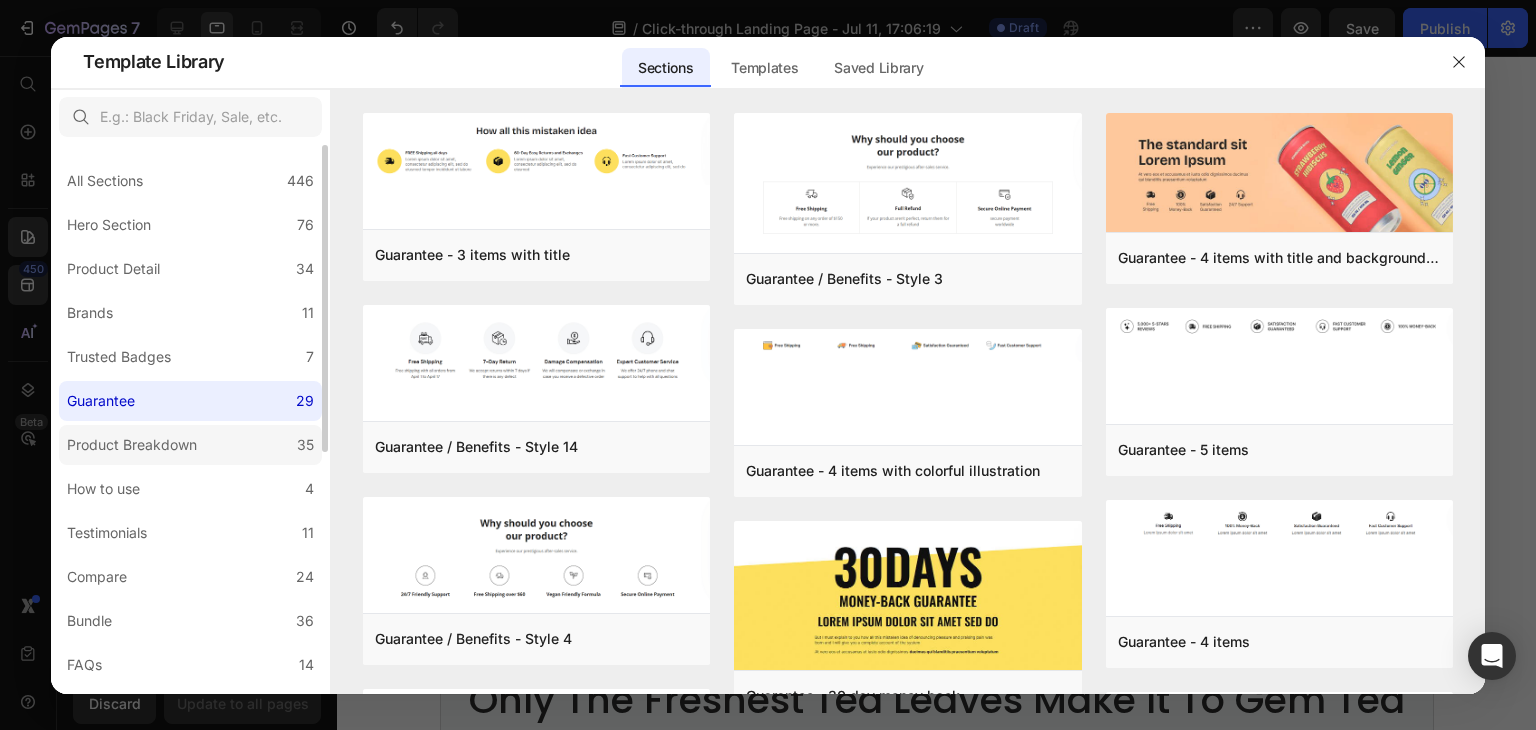 scroll, scrollTop: 200, scrollLeft: 0, axis: vertical 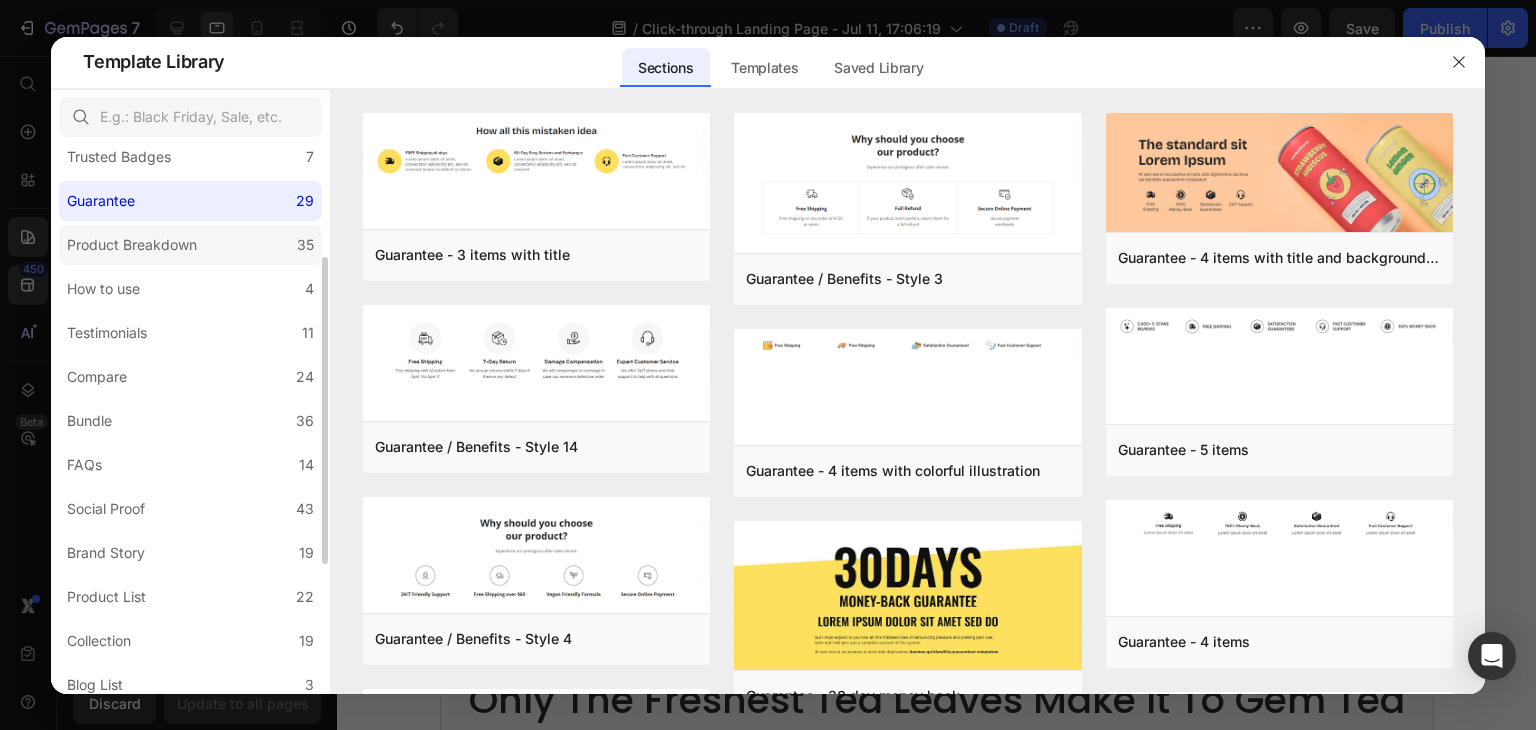 click on "Product Breakdown" at bounding box center [132, 245] 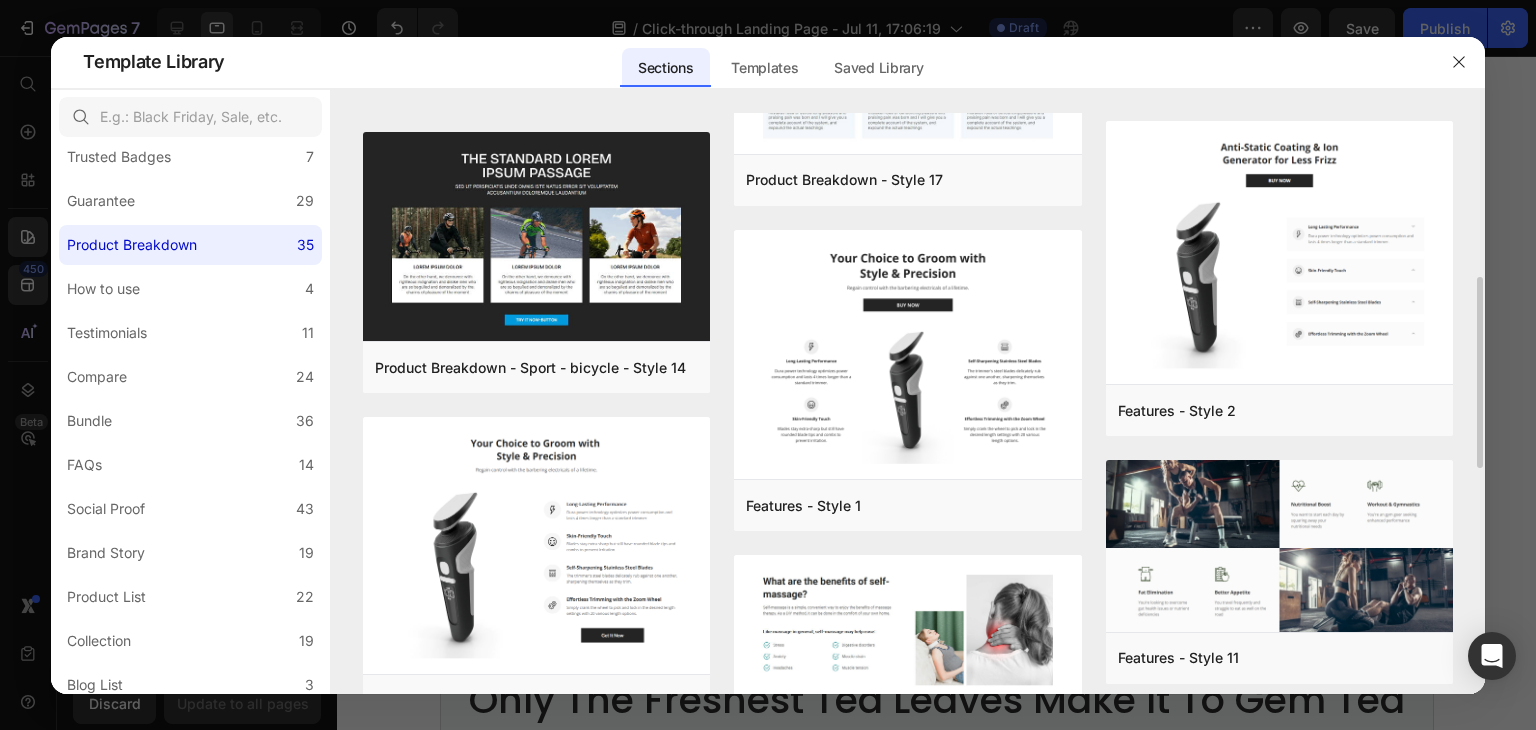 scroll, scrollTop: 800, scrollLeft: 0, axis: vertical 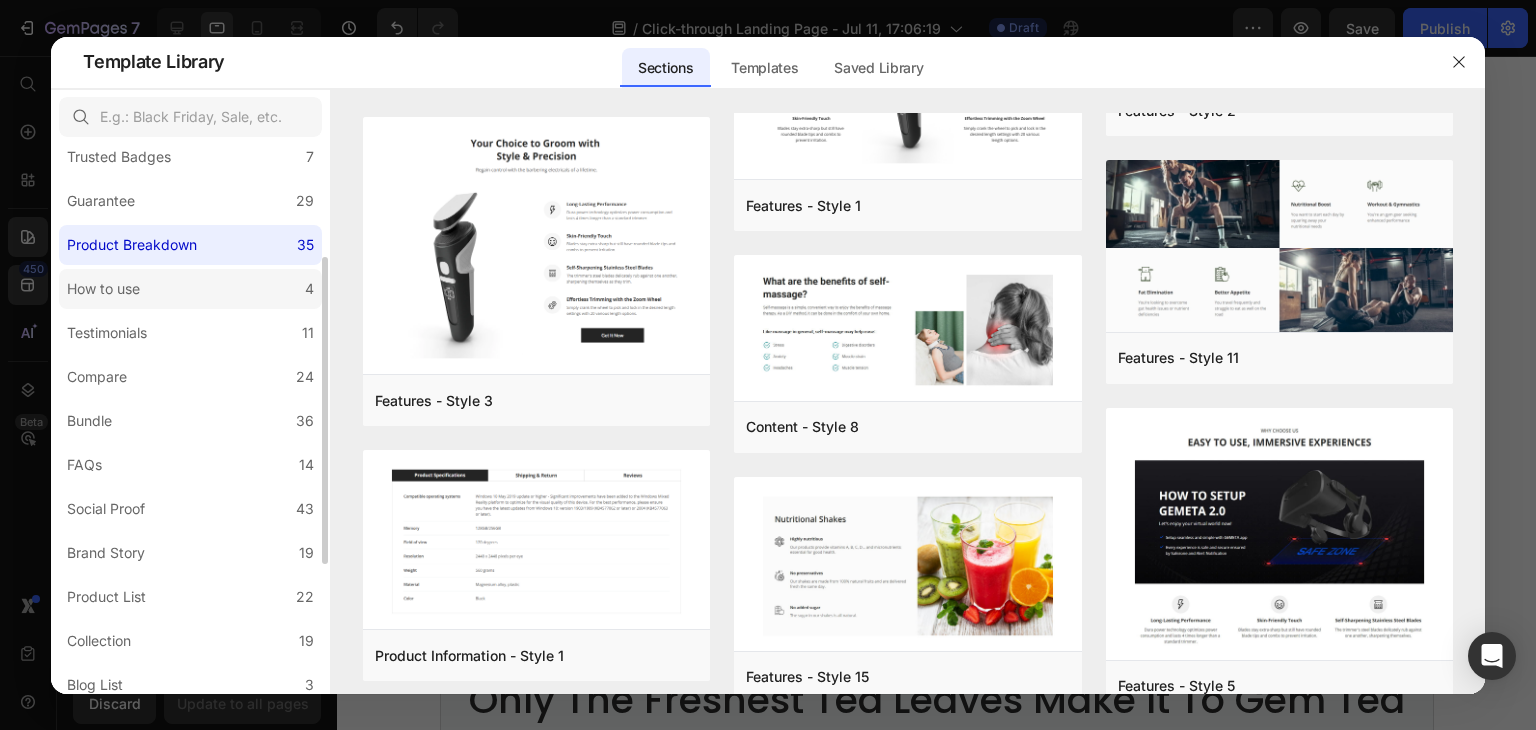 click on "How to use 4" 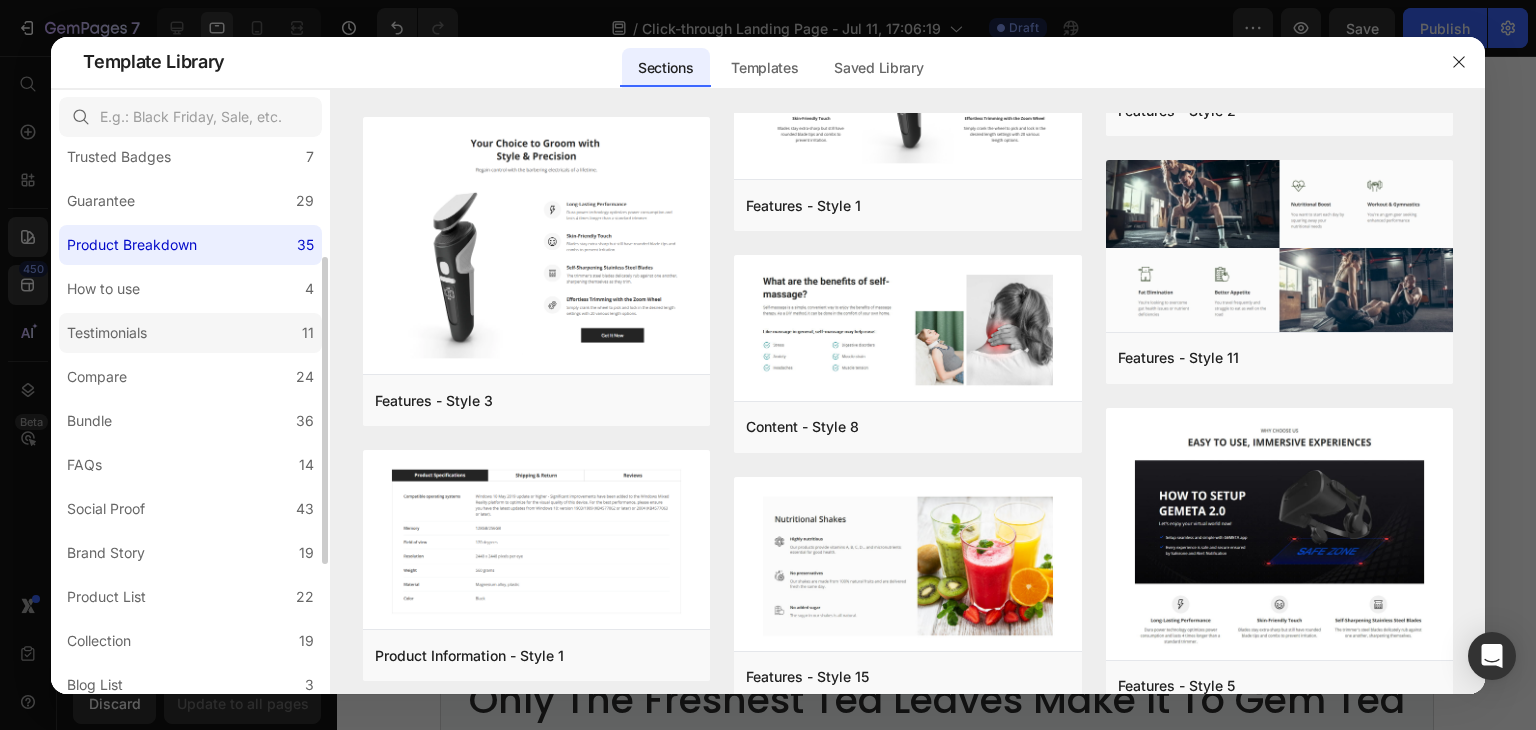 scroll, scrollTop: 0, scrollLeft: 0, axis: both 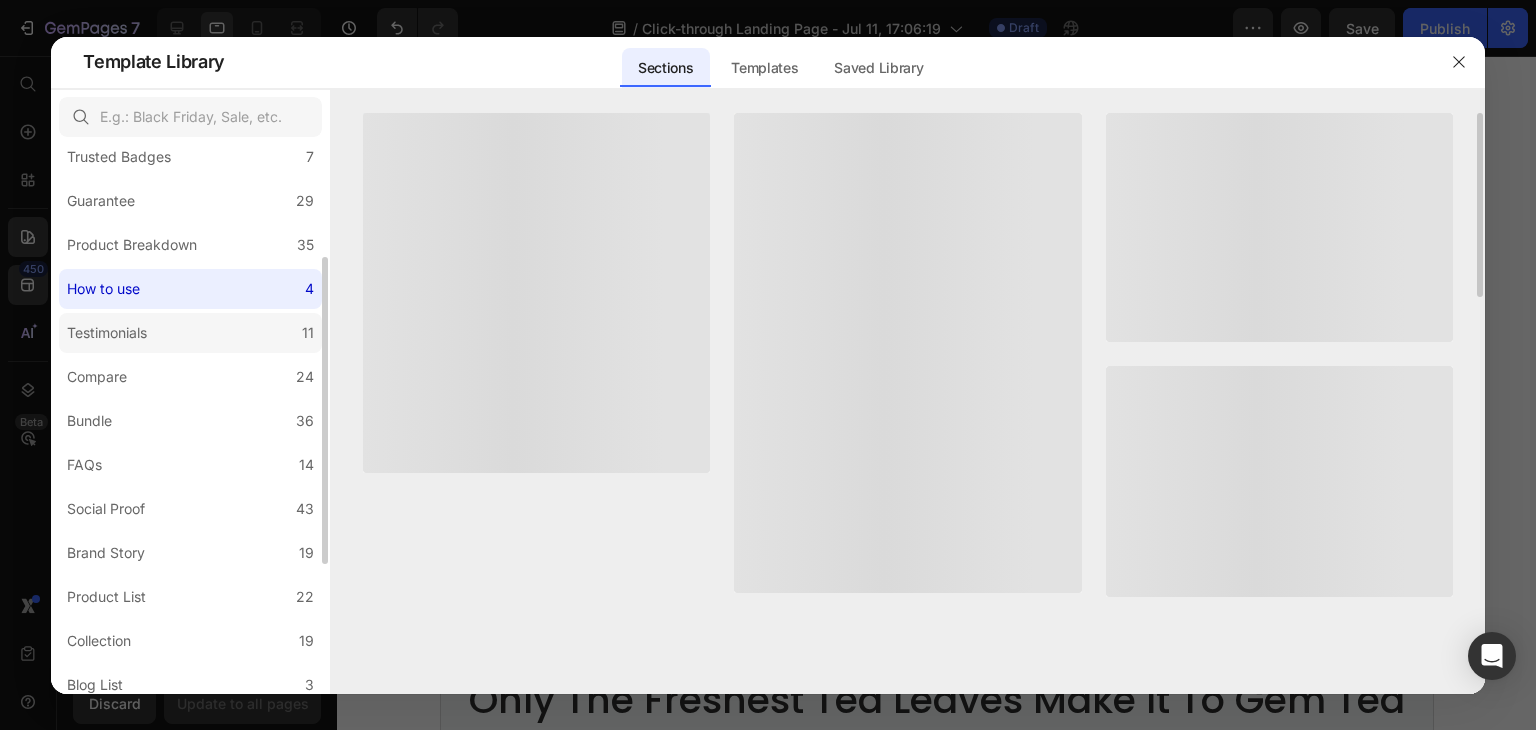 click on "Testimonials 11" 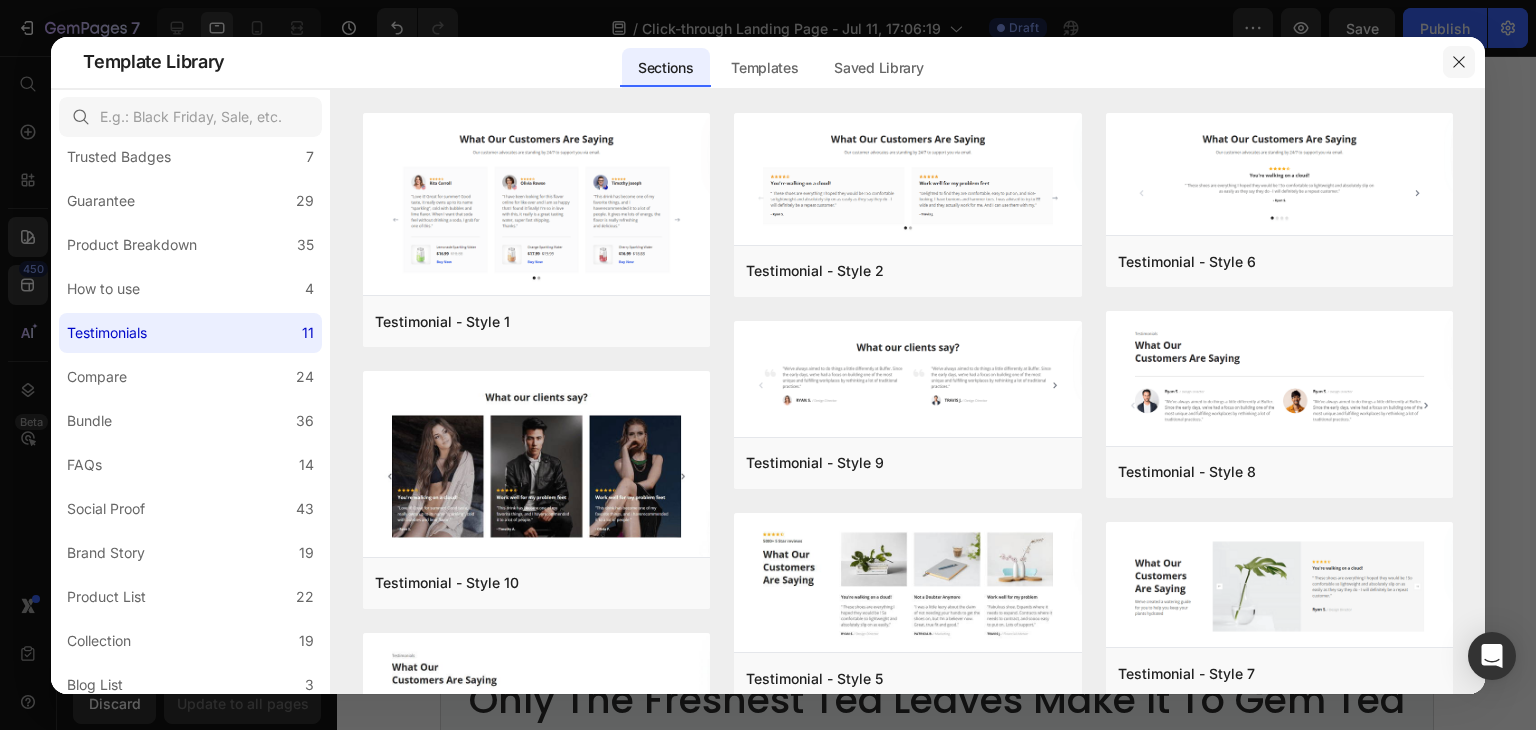click 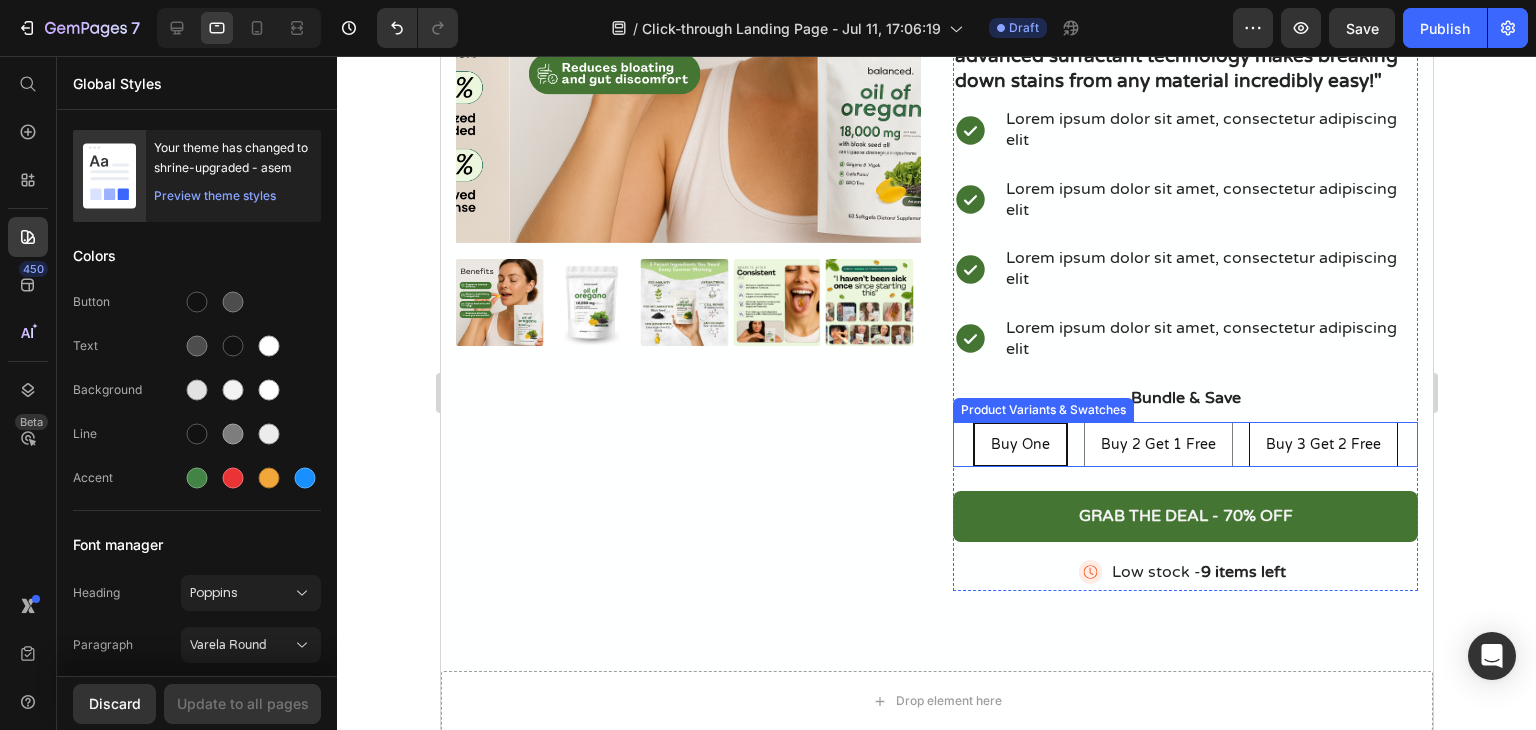 scroll, scrollTop: 234, scrollLeft: 0, axis: vertical 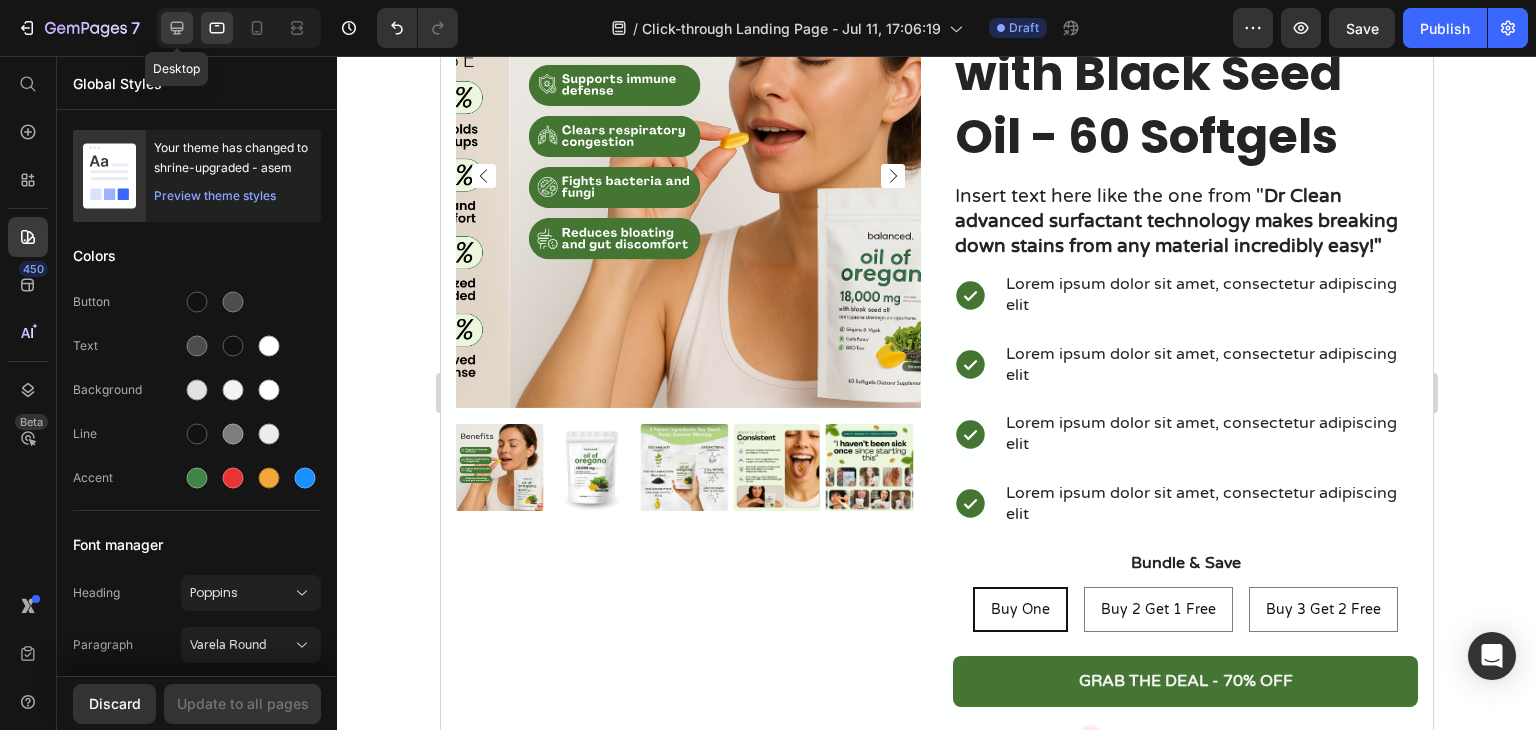click 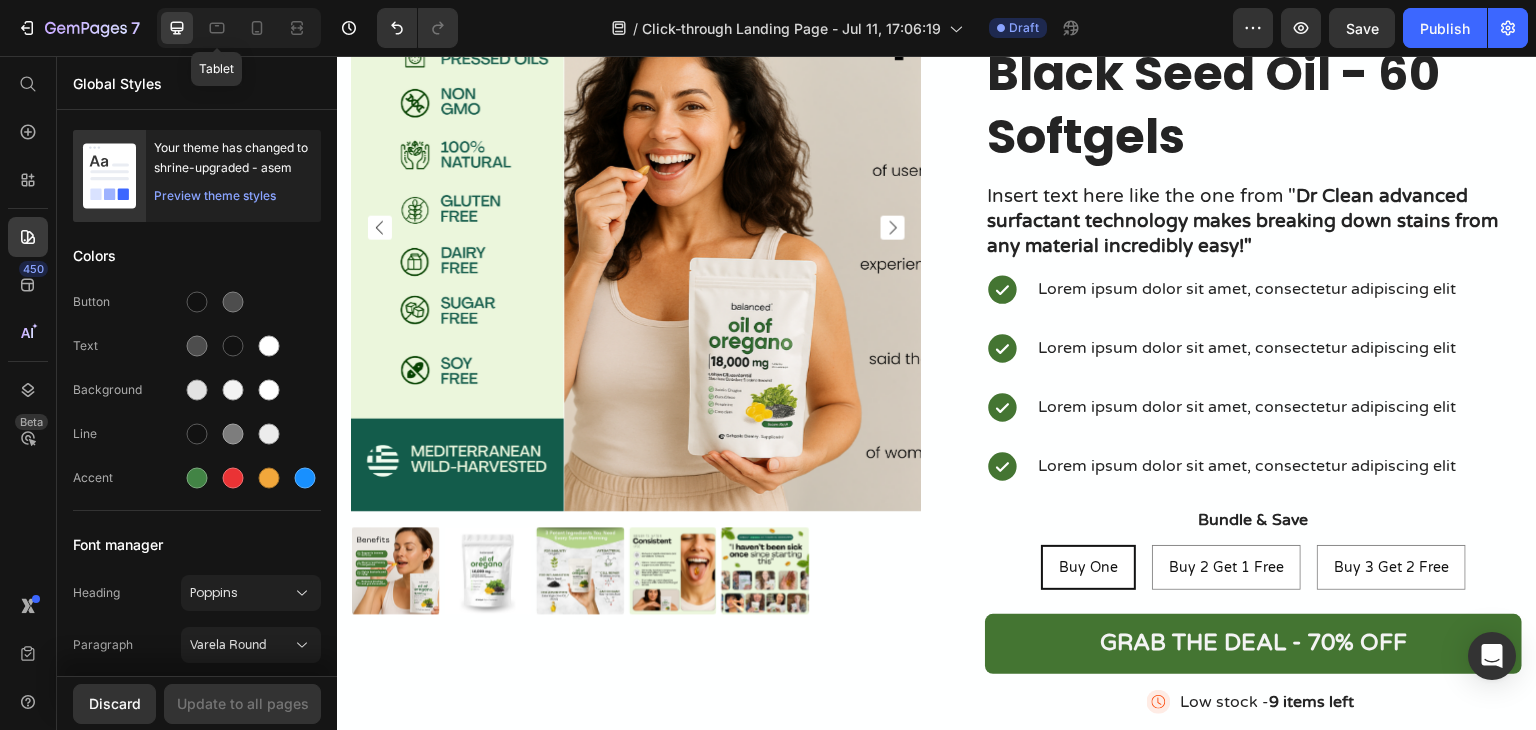 scroll, scrollTop: 238, scrollLeft: 0, axis: vertical 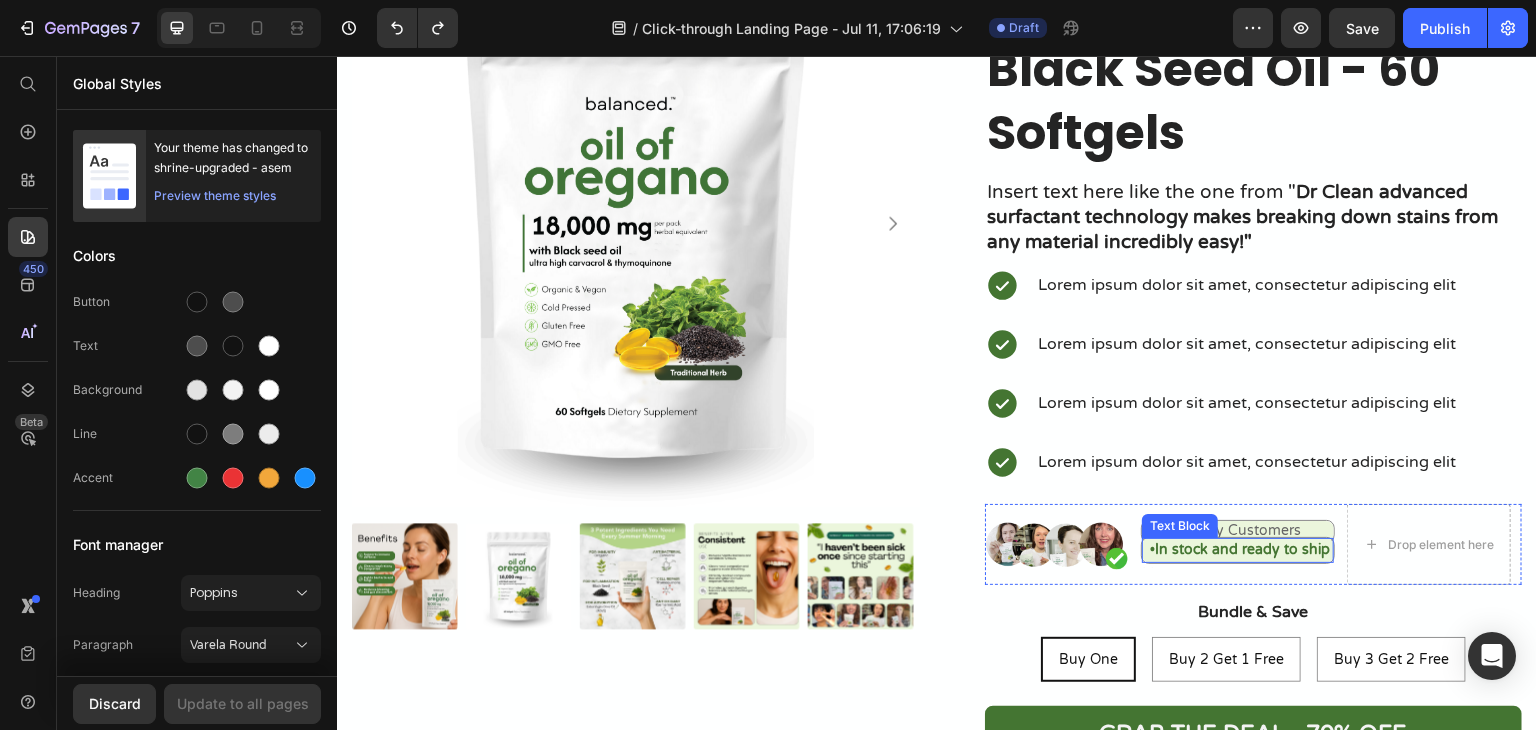 click on "•  In stock and ready to ship" at bounding box center (1238, 550) 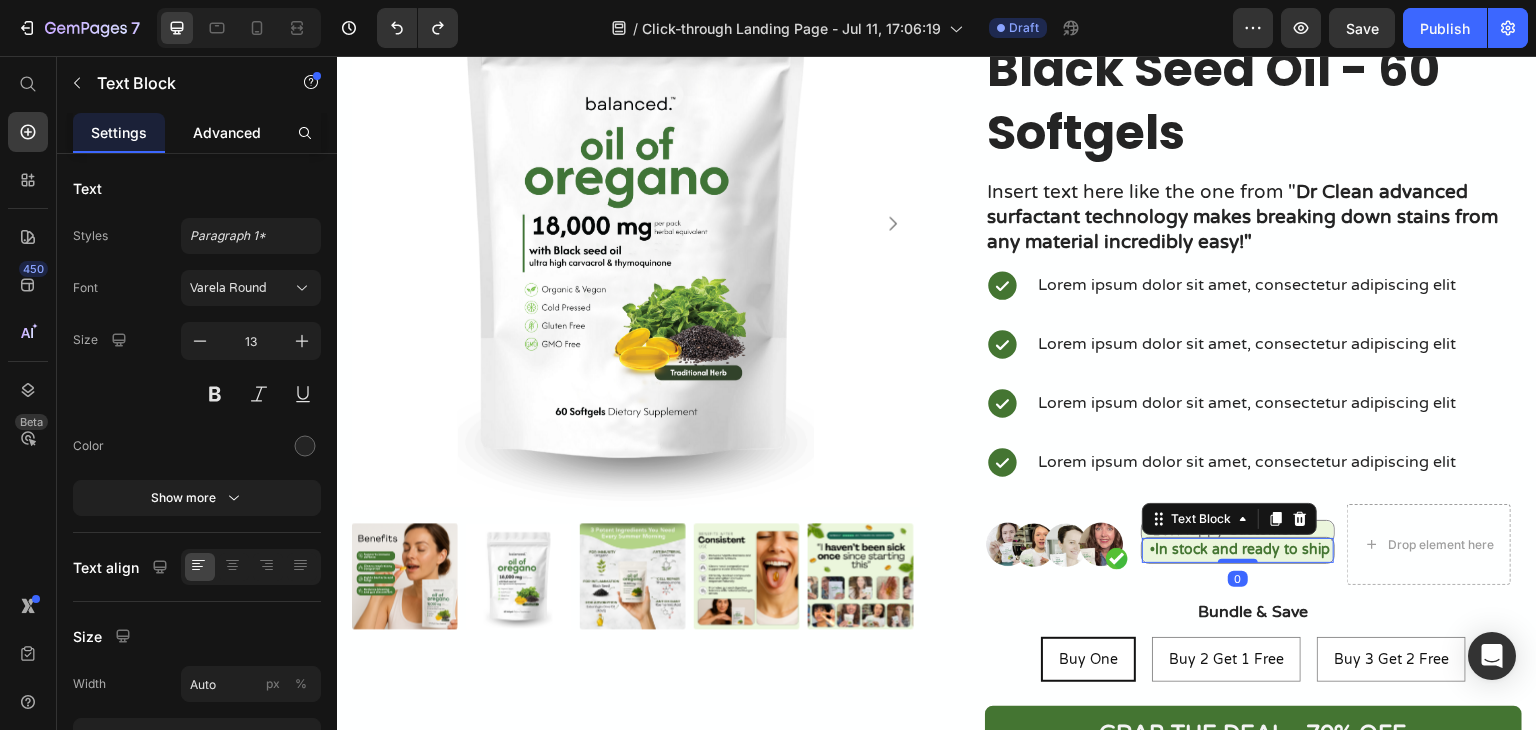 click on "Advanced" 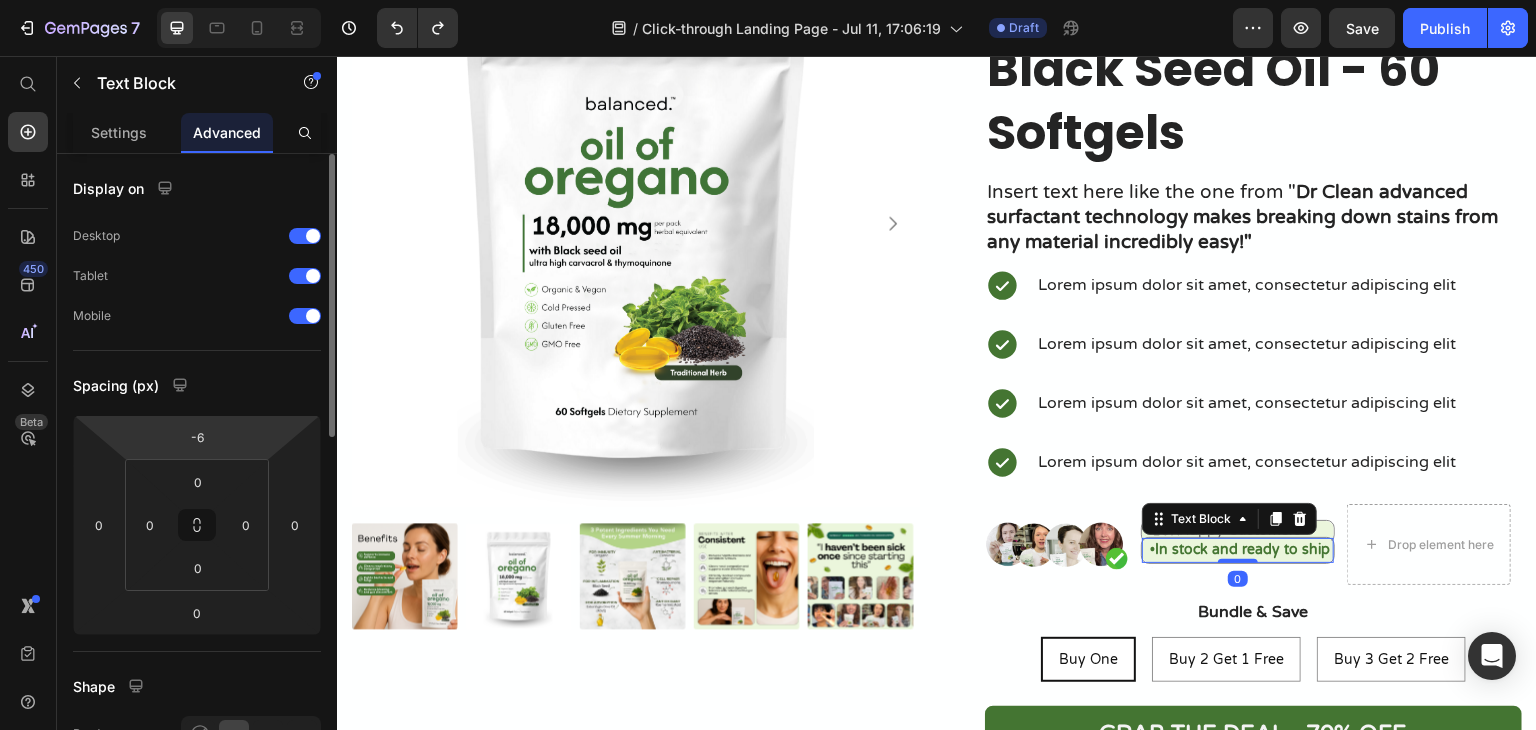click on "7  Version history  /  Click-through Landing Page - Jul 11, 17:06:19 Draft Preview  Save   Publish  450 Beta Start with Sections Elements Hero Section Product Detail Brands Trusted Badges Guarantee Product Breakdown How to use Testimonials Compare Bundle FAQs Social Proof Brand Story Product List Collection Blog List Contact Sticky Add to Cart Custom Footer Browse Library 450 Layout
Row
Row
Row
Row Text
Heading
Text Block Button
Button
Button
Sticky Back to top Media
Image" at bounding box center [768, 0] 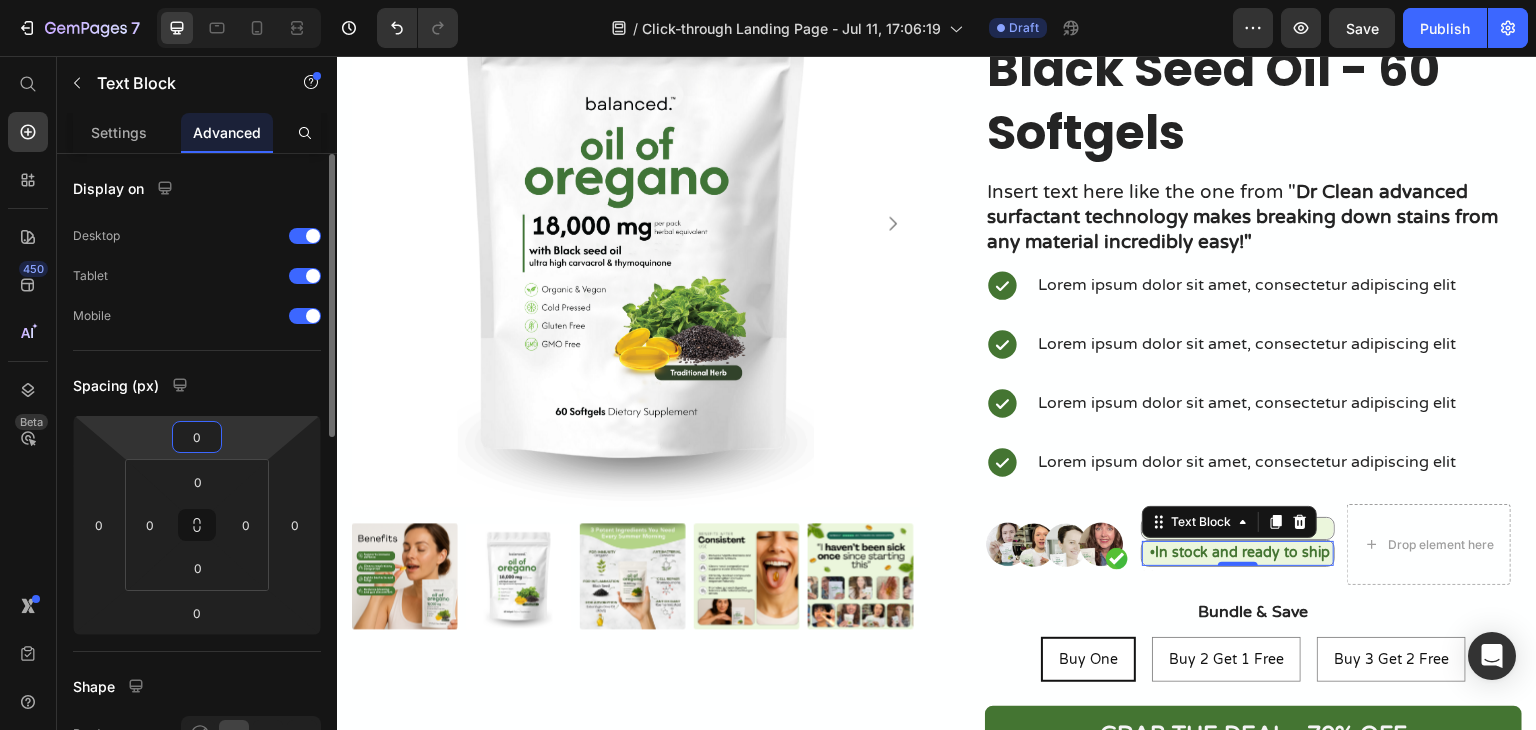 type on "0" 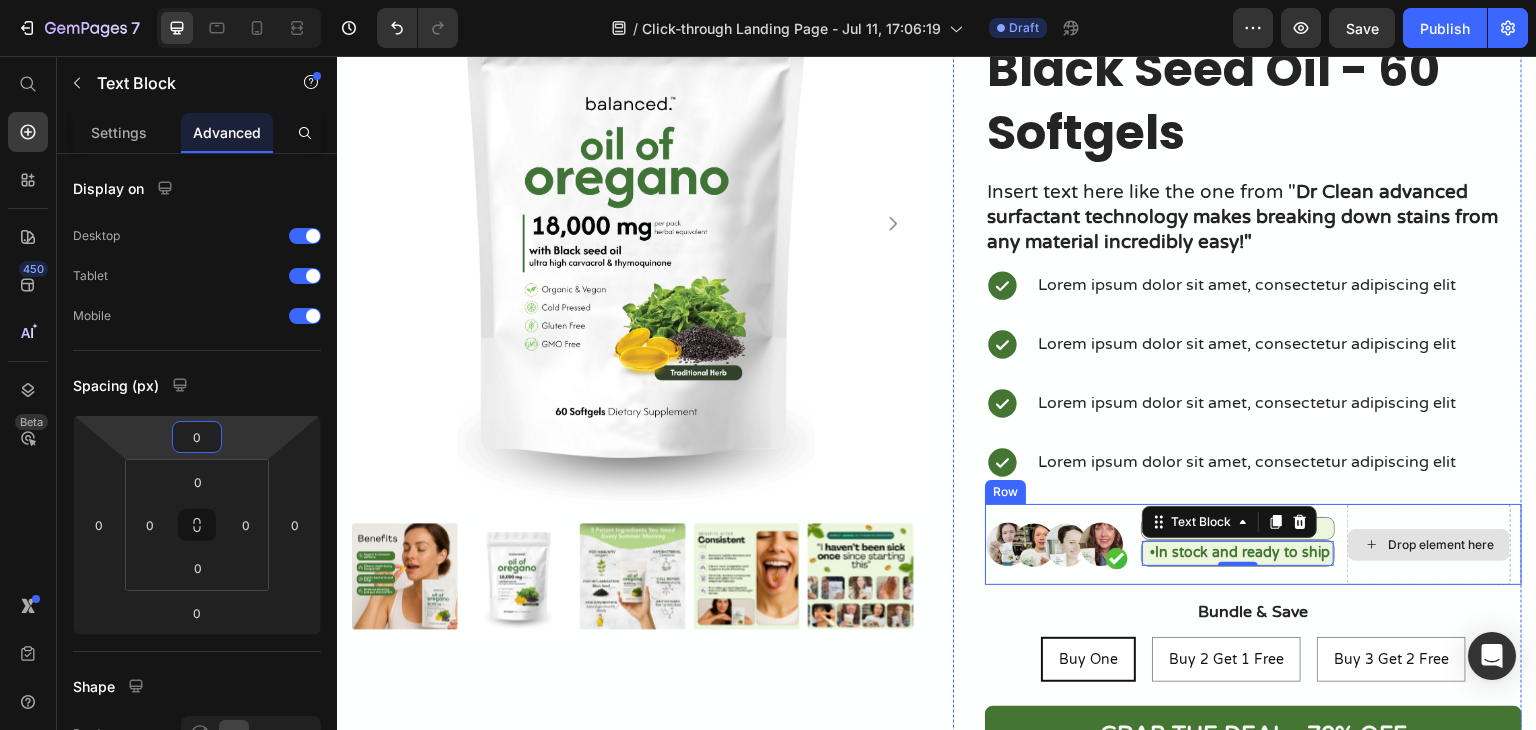click on "Drop element here" at bounding box center (1429, 544) 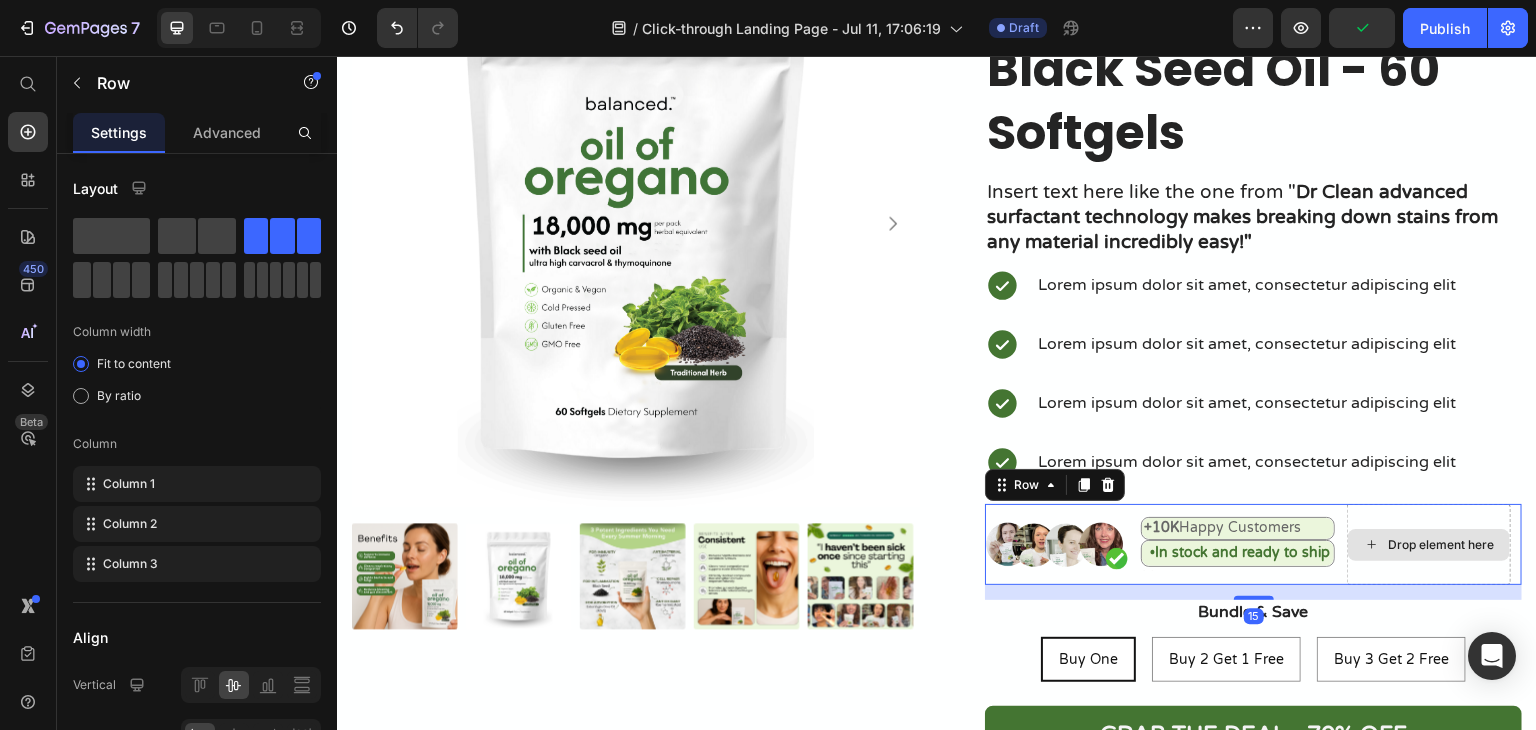 click on "Drop element here" at bounding box center (1429, 544) 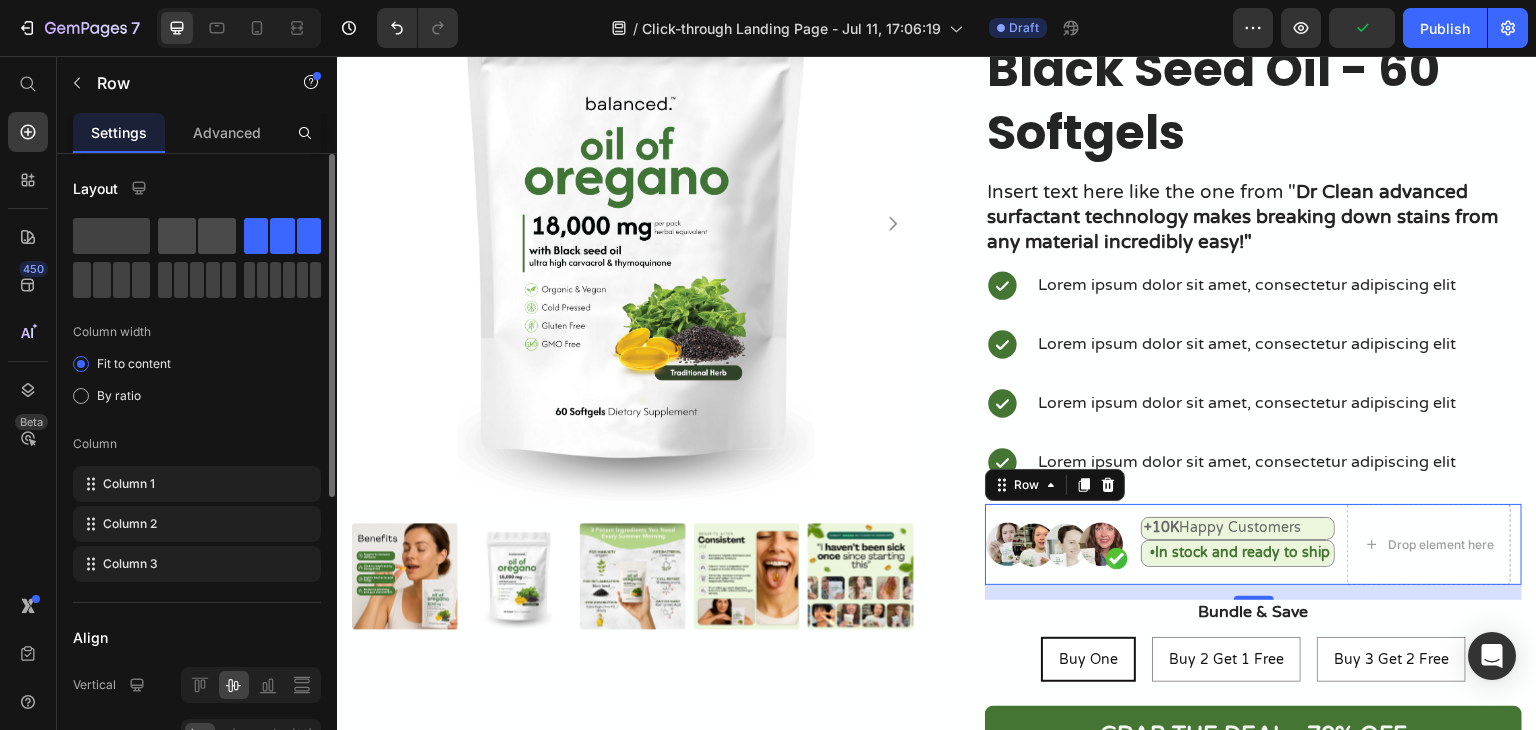 click 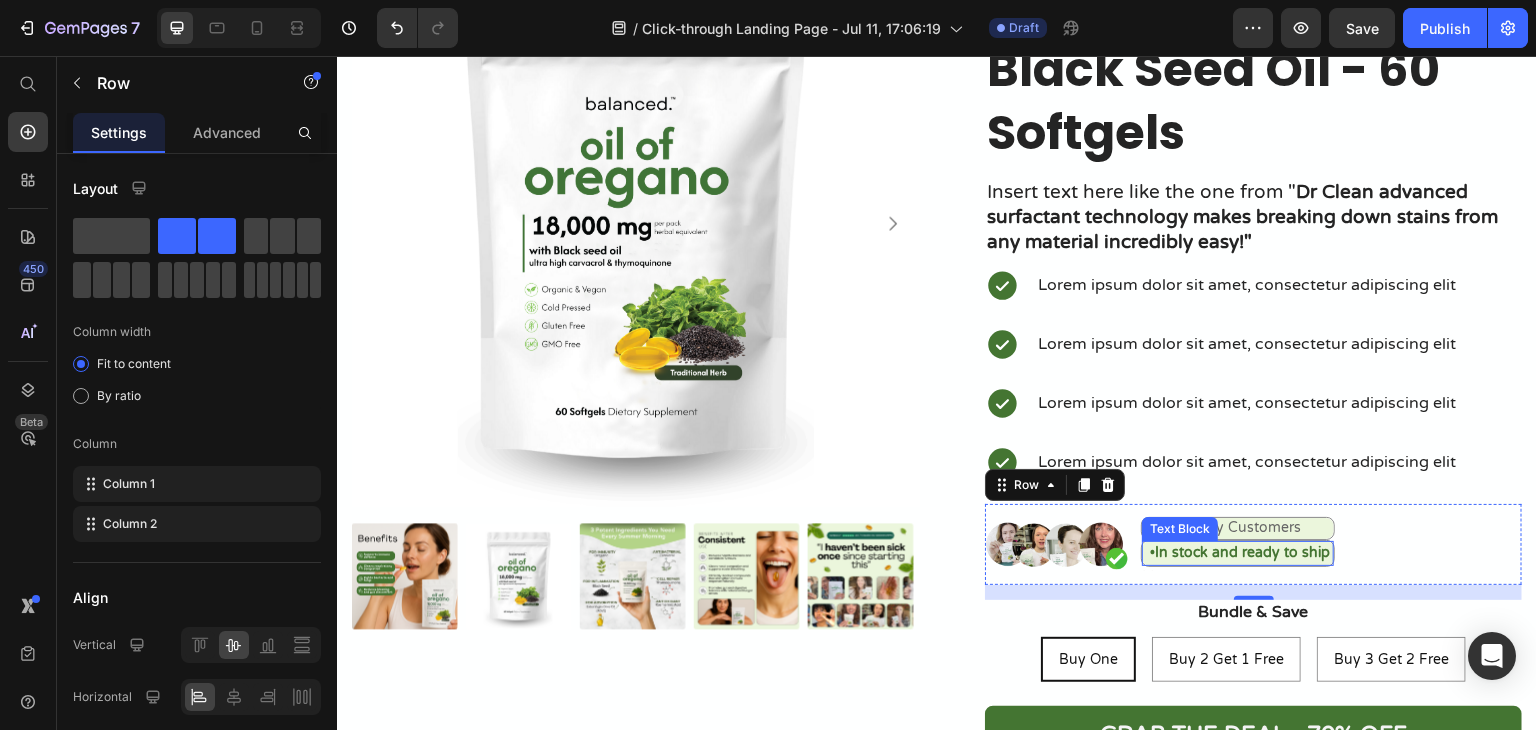 click on "In stock and ready to ship" at bounding box center (1242, 552) 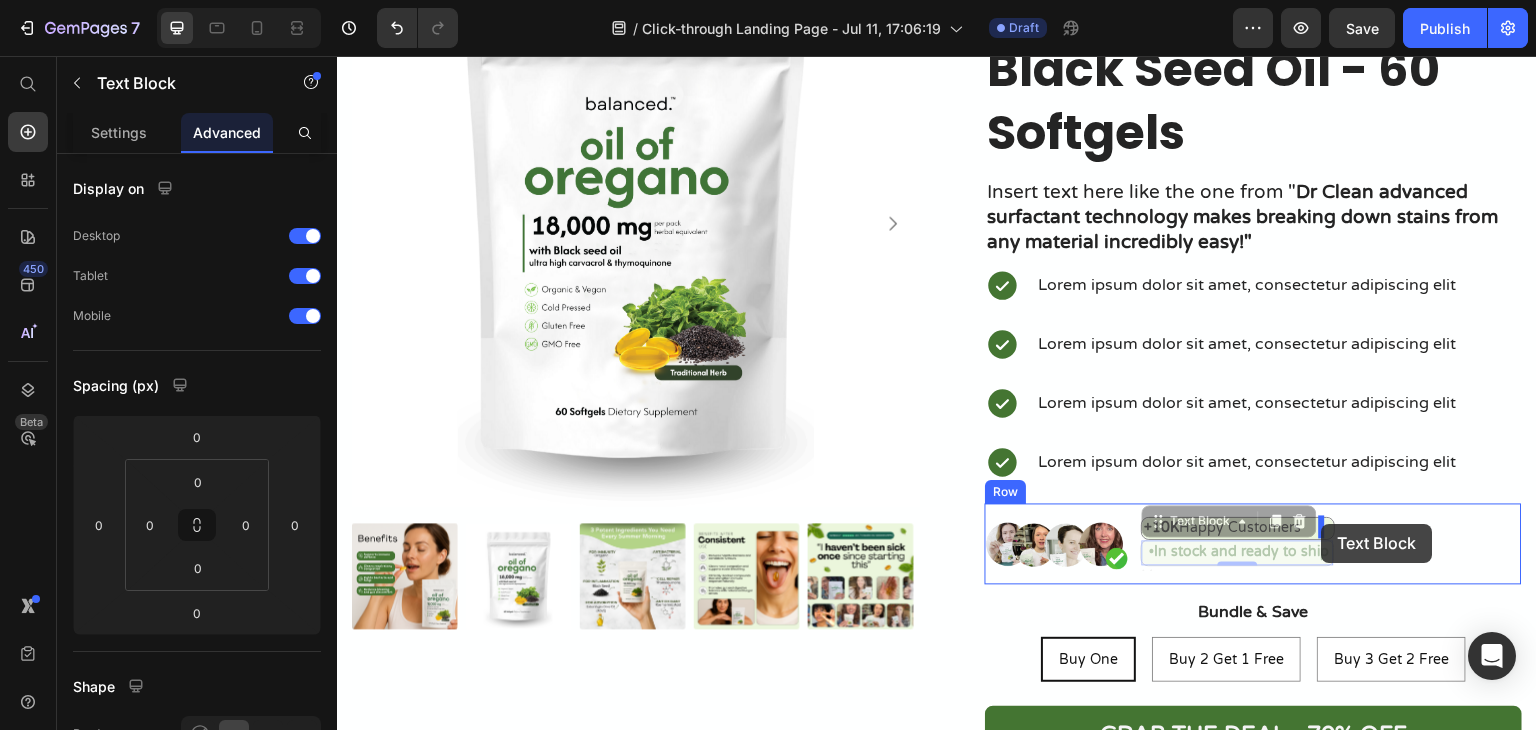 drag, startPoint x: 1149, startPoint y: 521, endPoint x: 1322, endPoint y: 524, distance: 173.02602 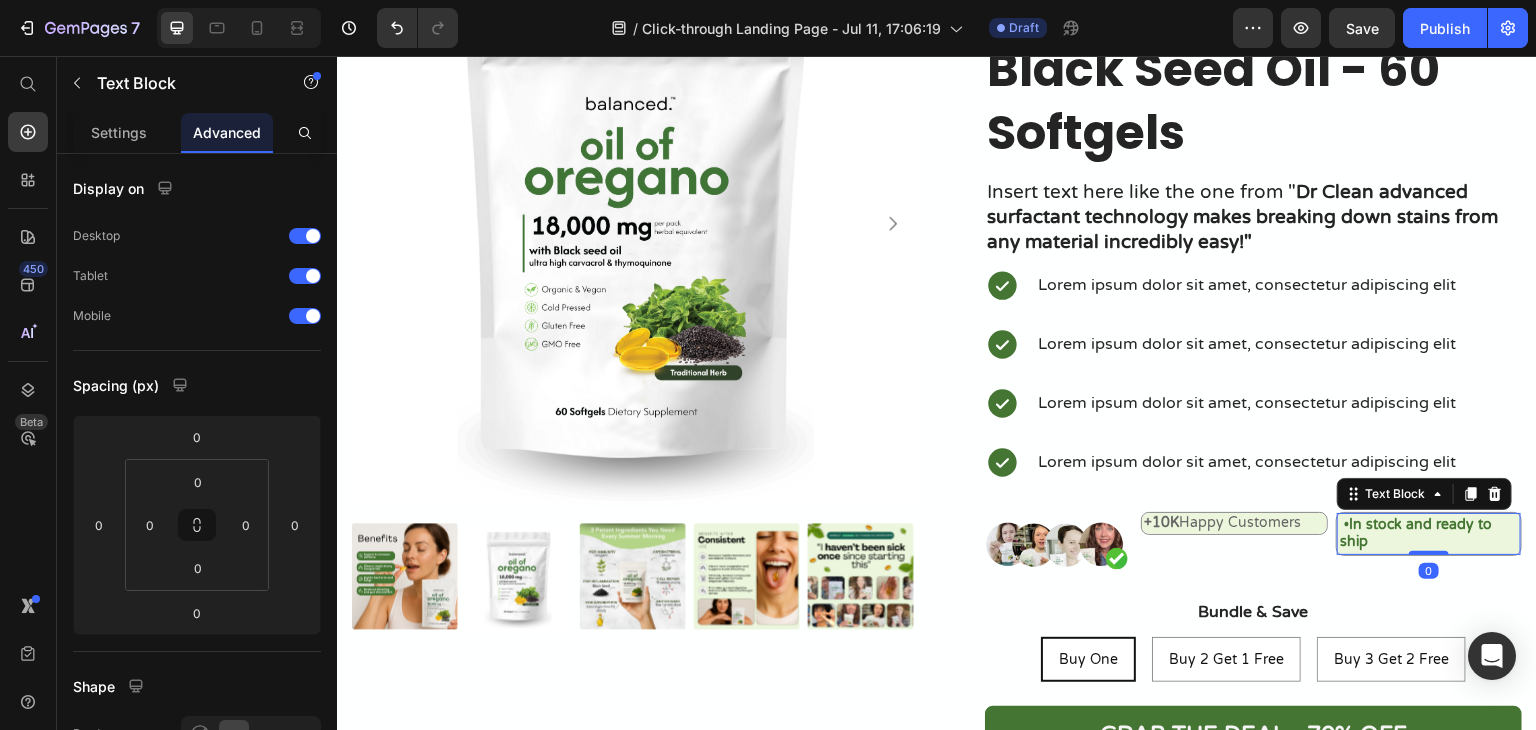 click on "•  In stock and ready to ship Text Block   0" at bounding box center [1429, 534] 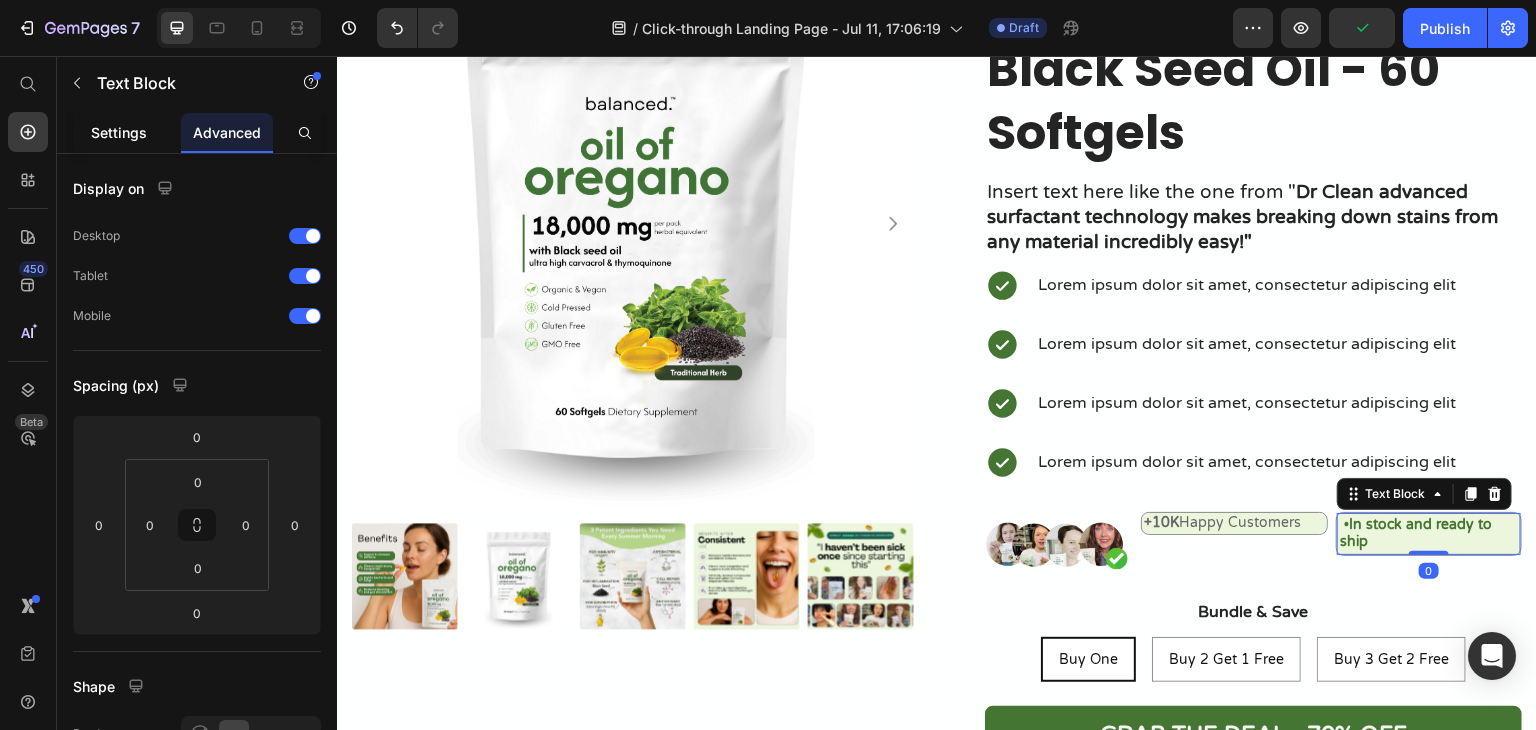 click on "Settings" at bounding box center [119, 132] 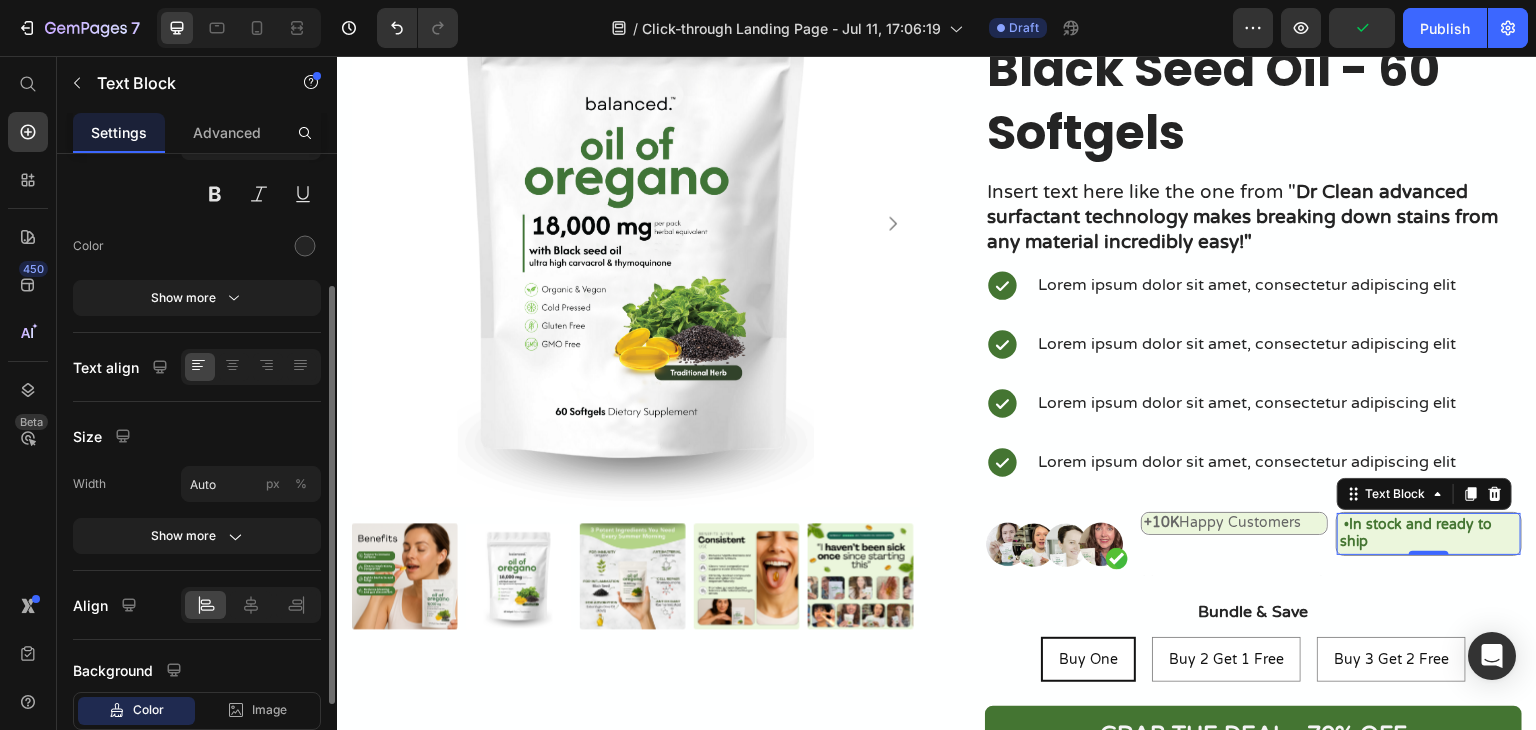 scroll, scrollTop: 324, scrollLeft: 0, axis: vertical 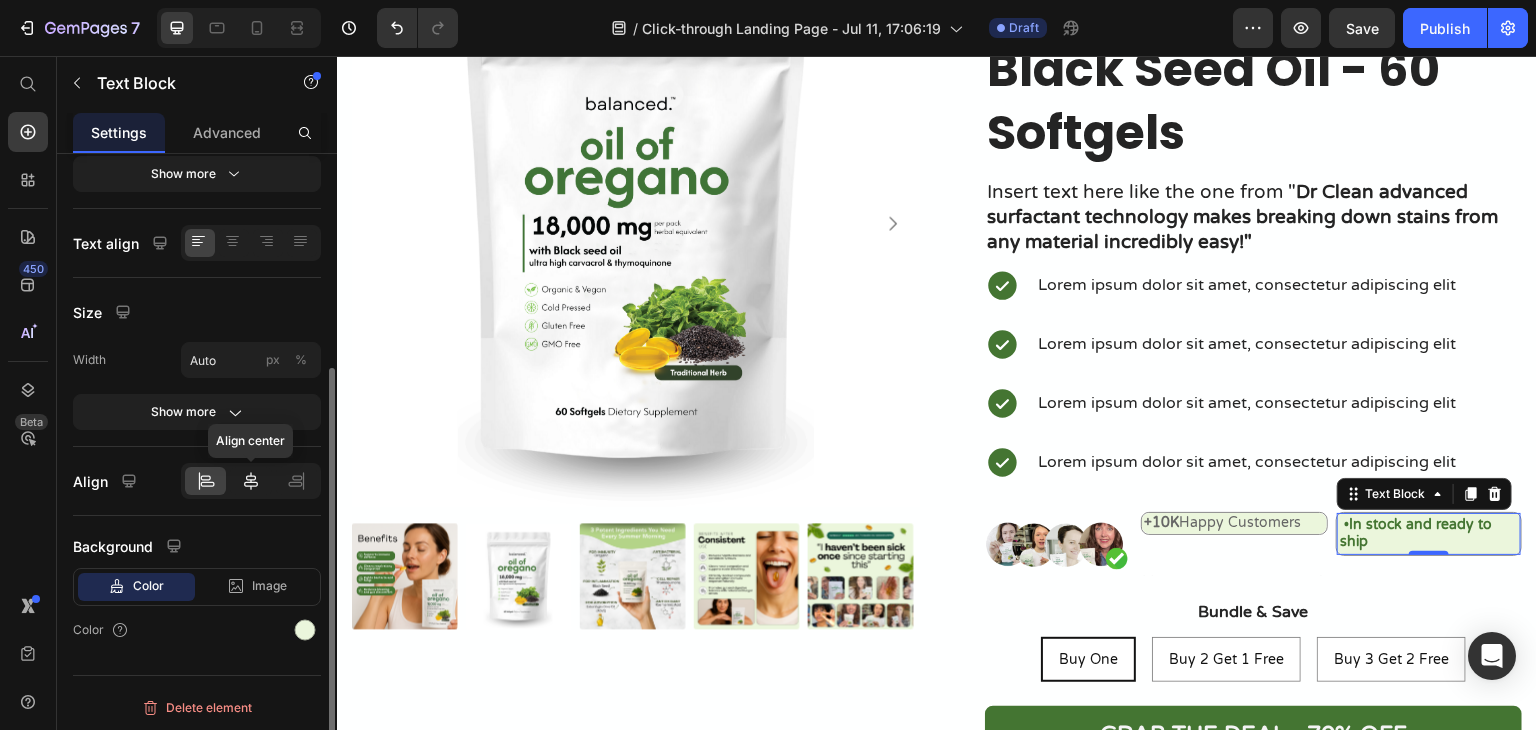 click 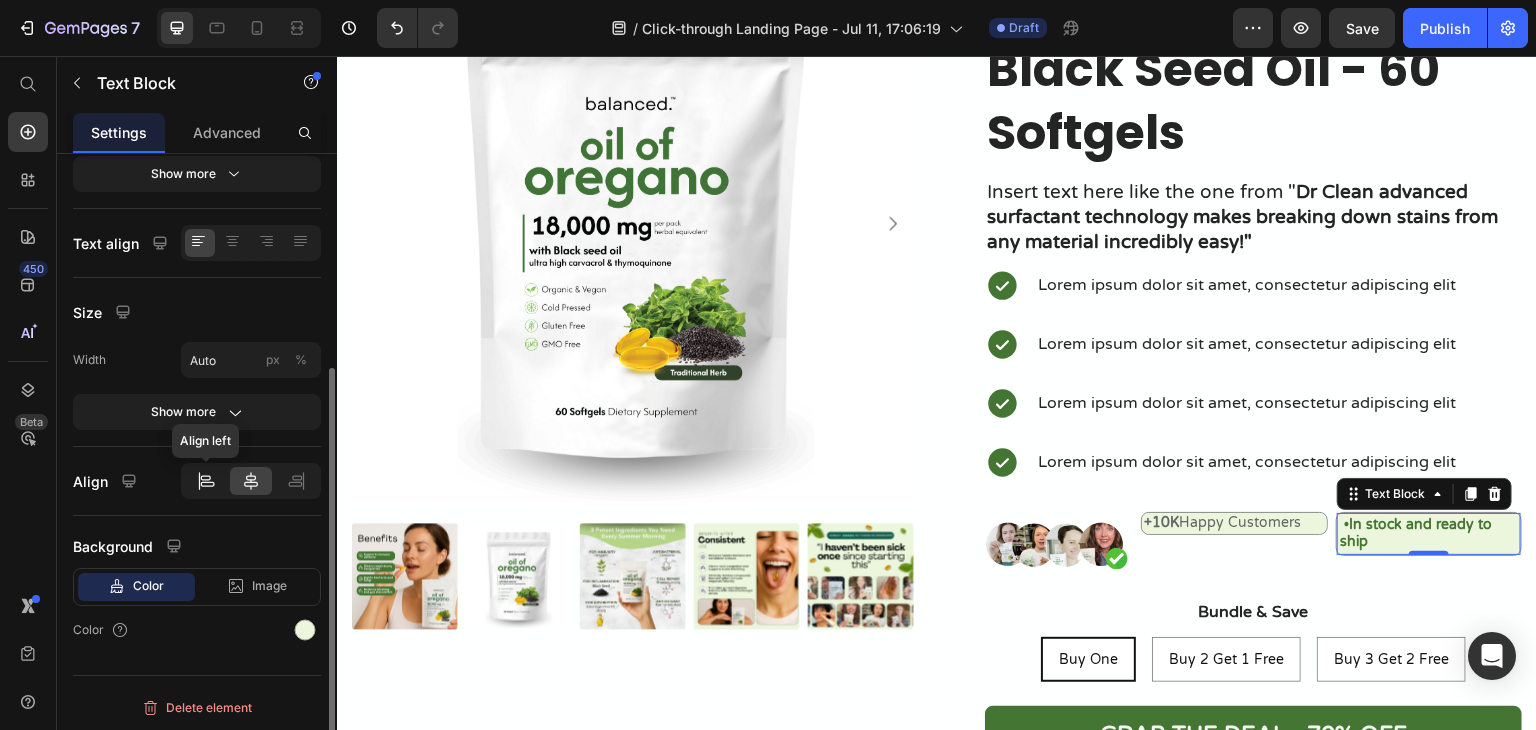 click 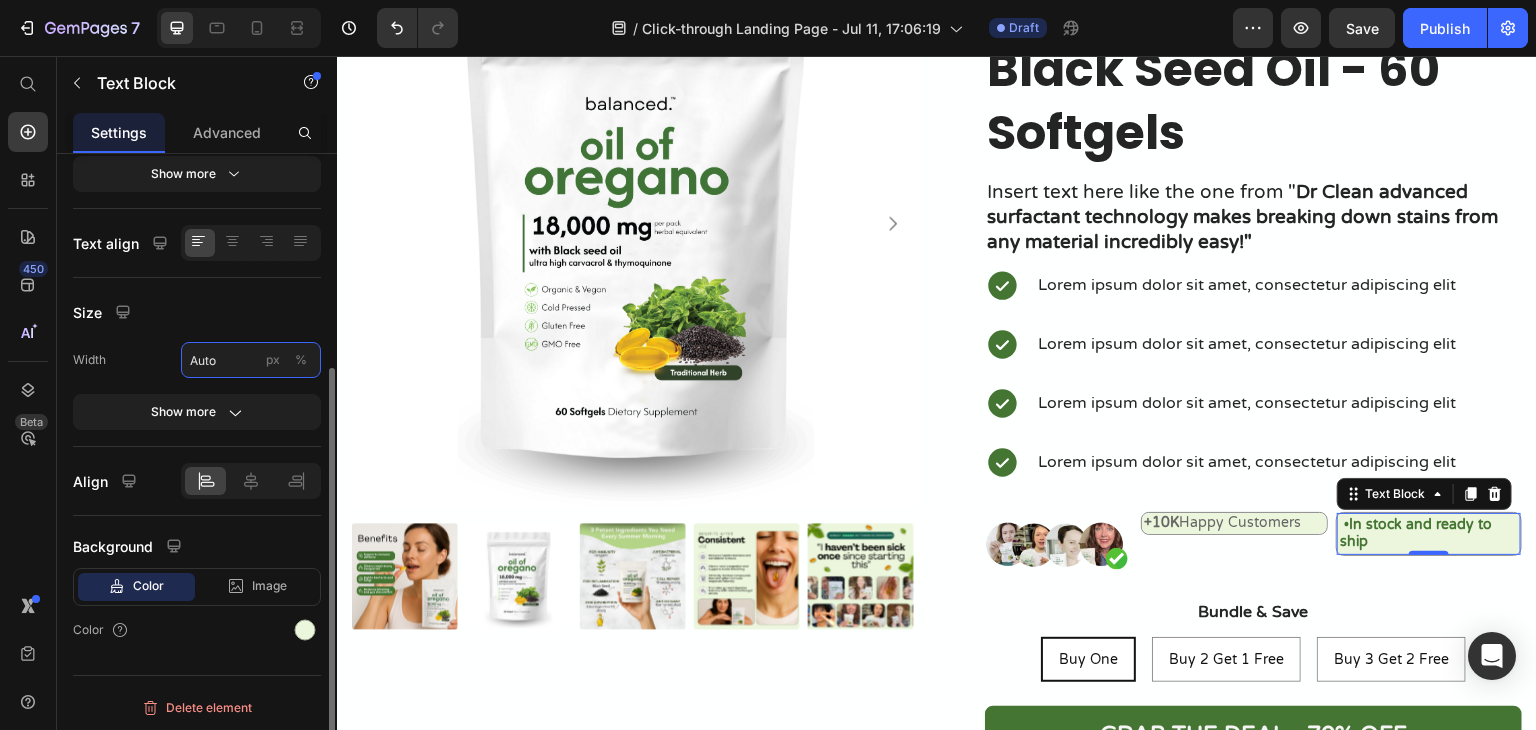 click on "Auto" at bounding box center (251, 360) 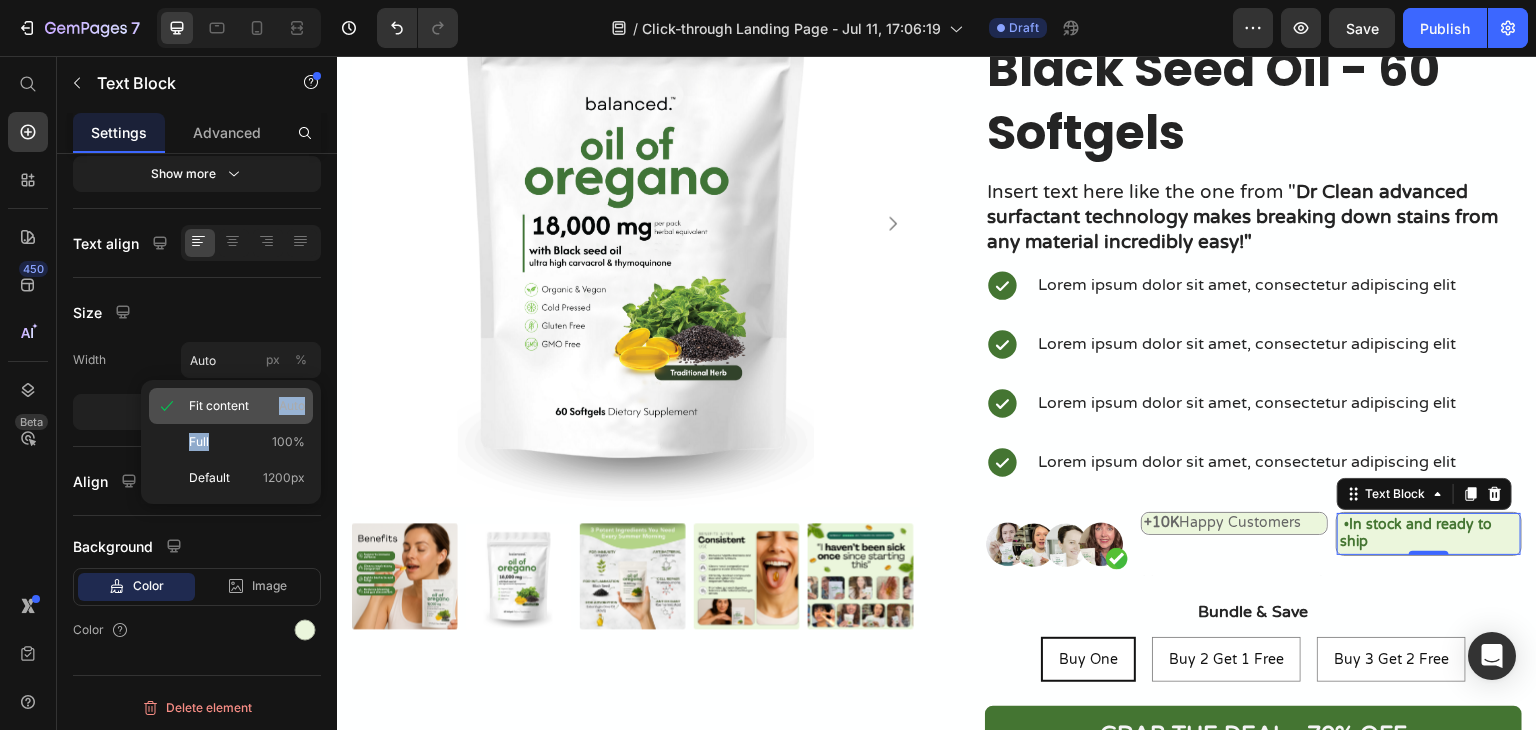 drag, startPoint x: 253, startPoint y: 431, endPoint x: 256, endPoint y: 409, distance: 22.203604 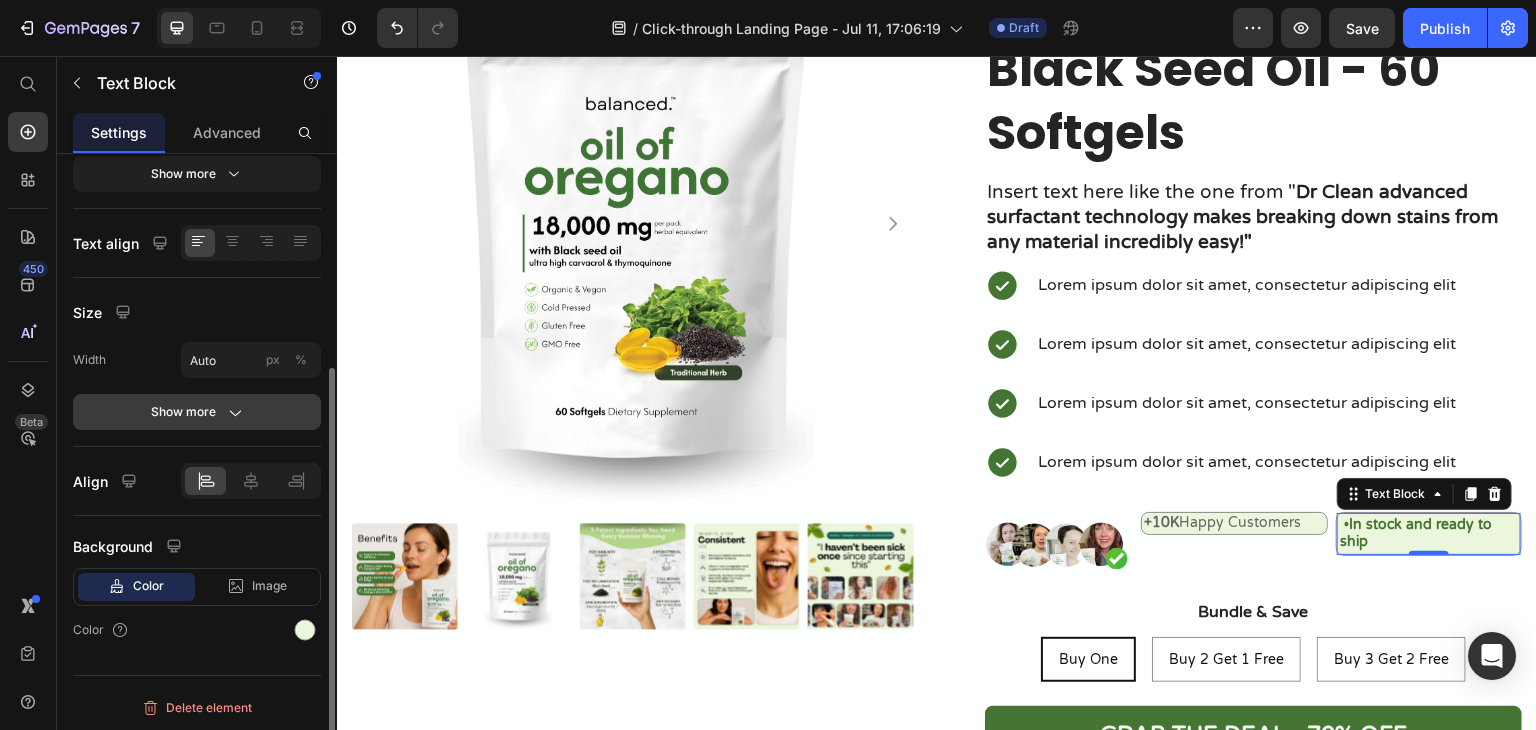 click 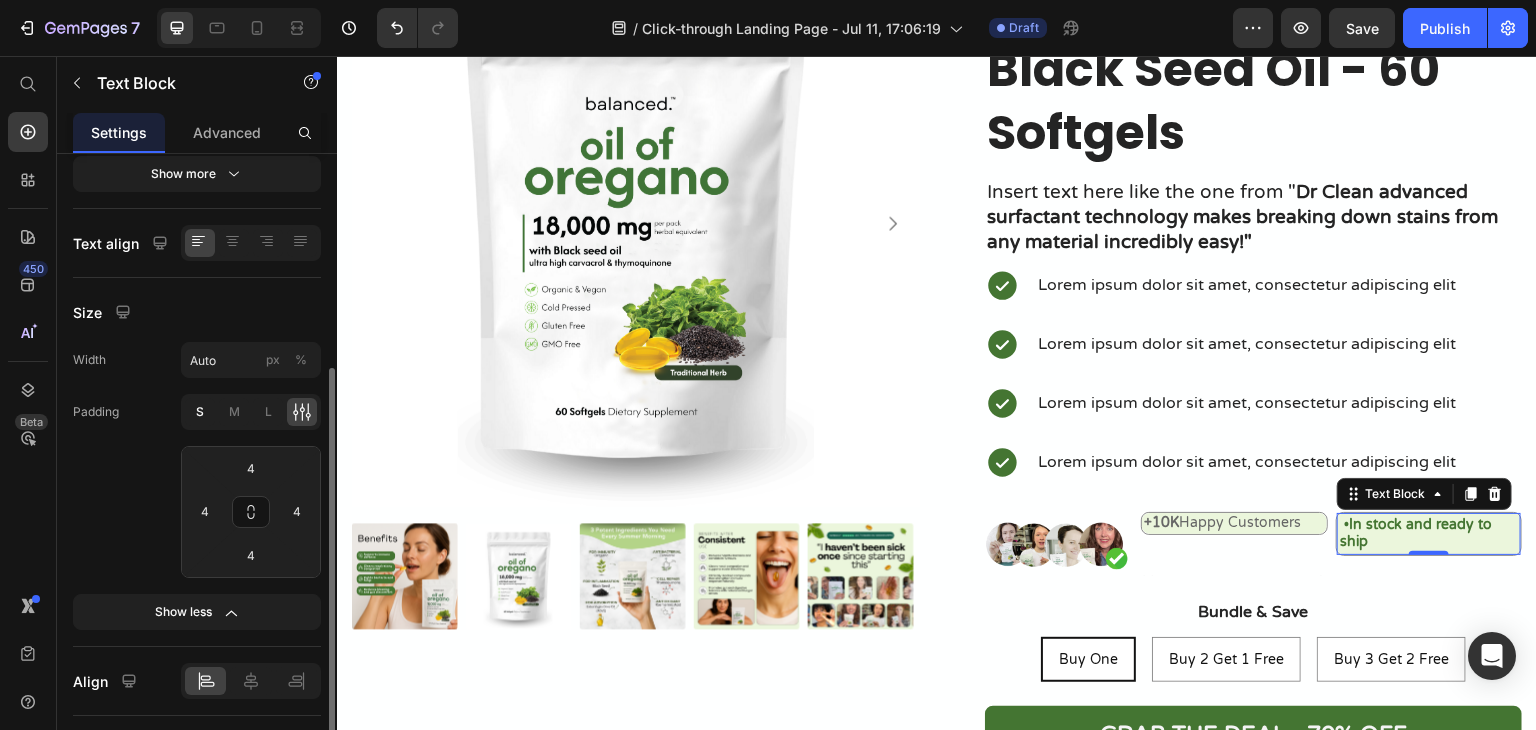 click on "S" 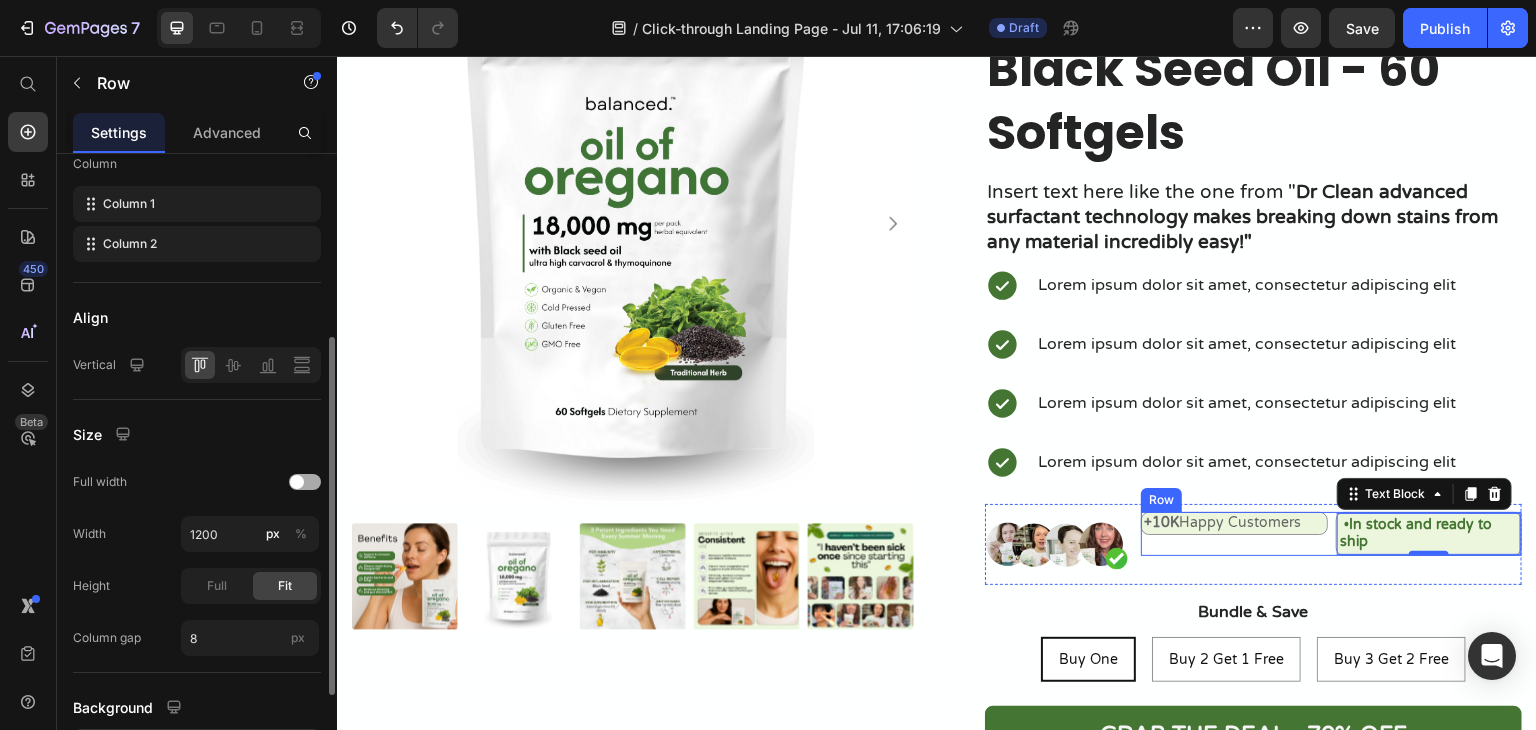 click on "+10K  Happy Customers  Text Block   •  In stock and ready to ship Text Block   0 Row" at bounding box center [1331, 534] 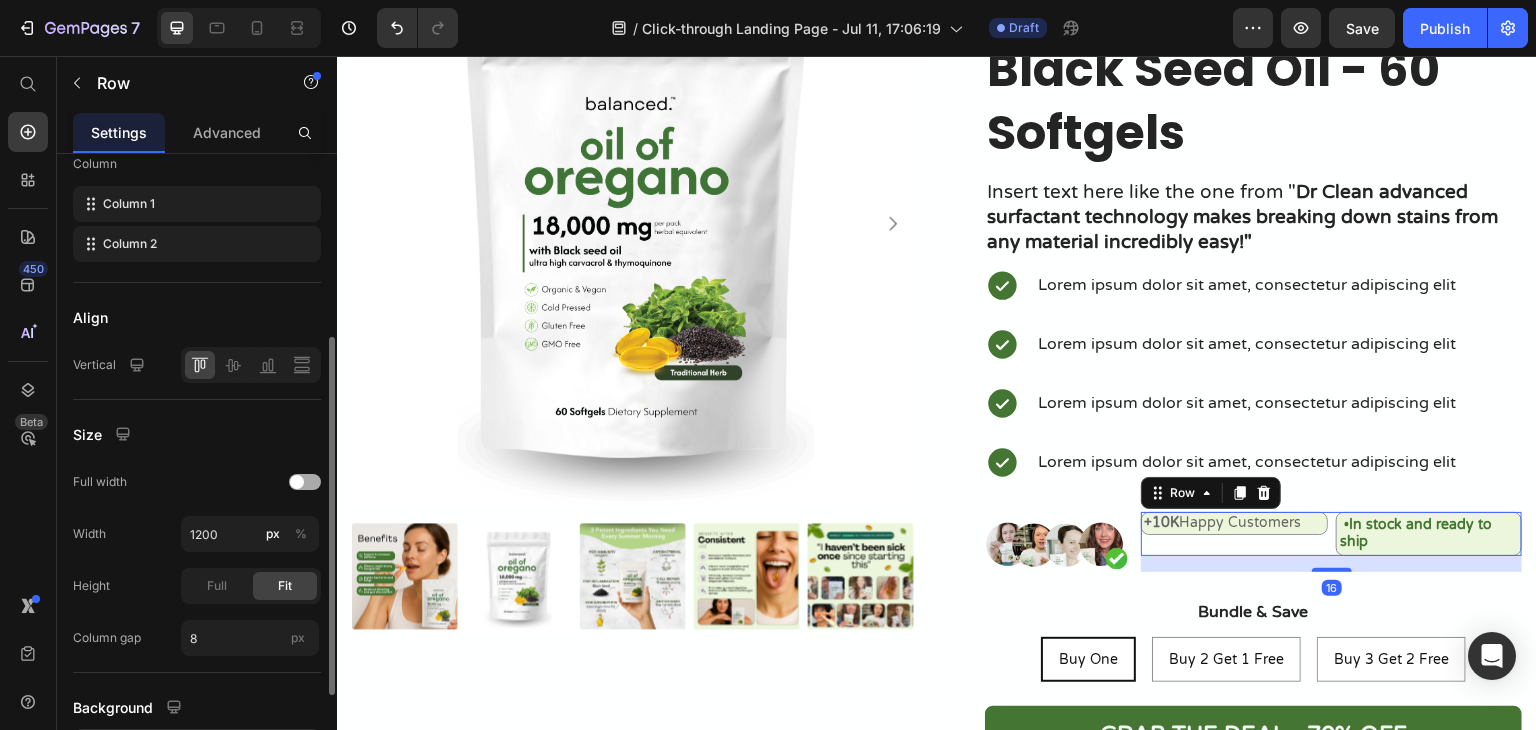 scroll, scrollTop: 0, scrollLeft: 0, axis: both 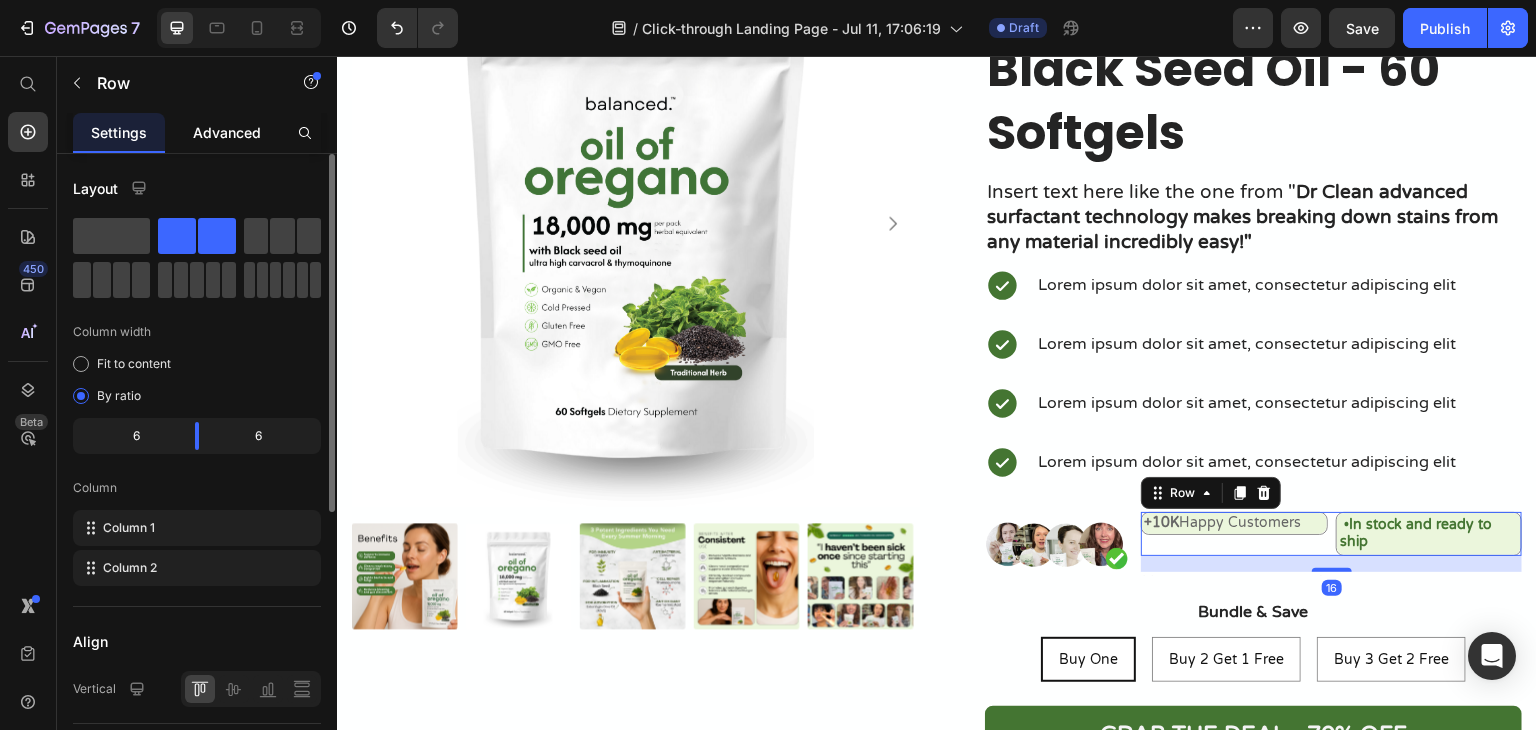 click on "Advanced" 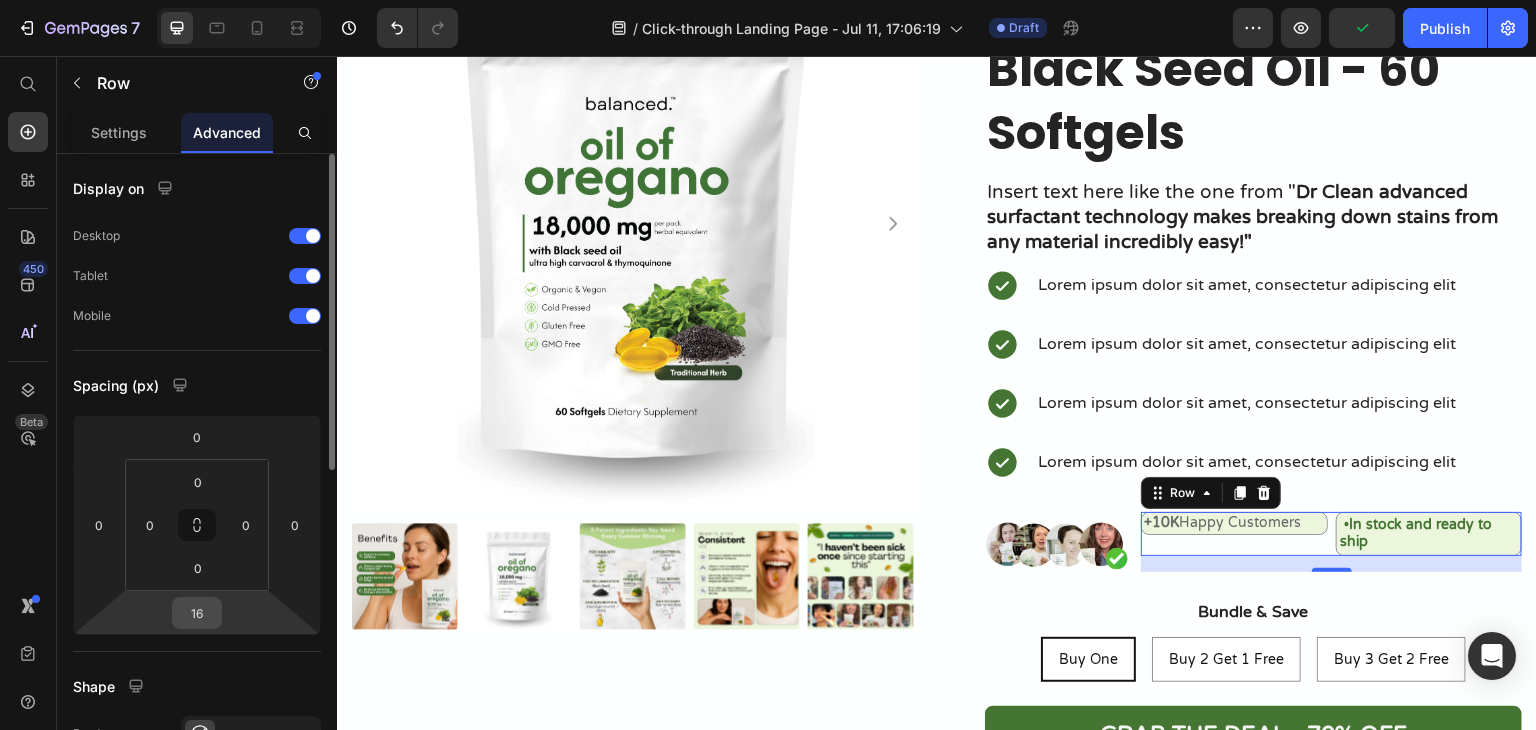 click on "16" at bounding box center [197, 613] 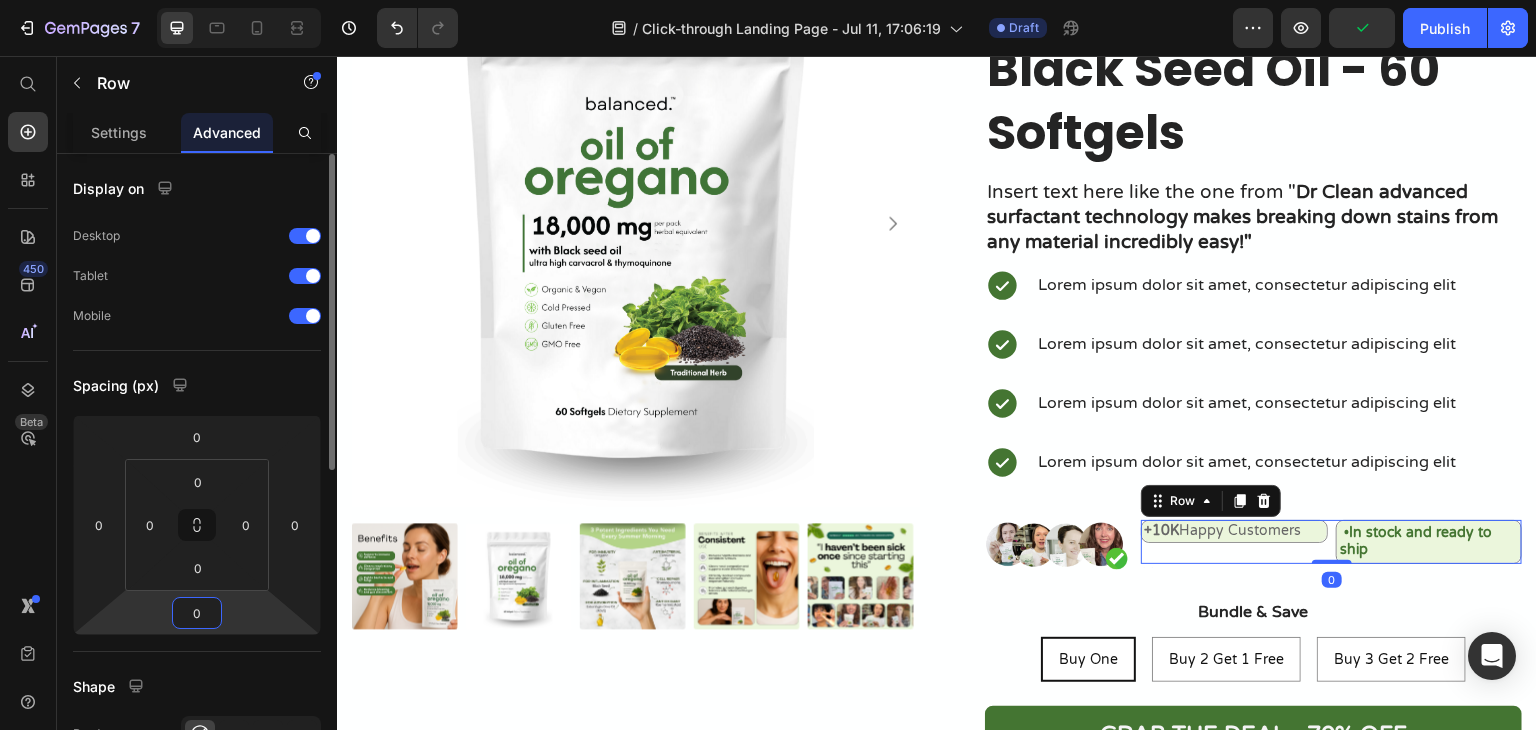 type on "0" 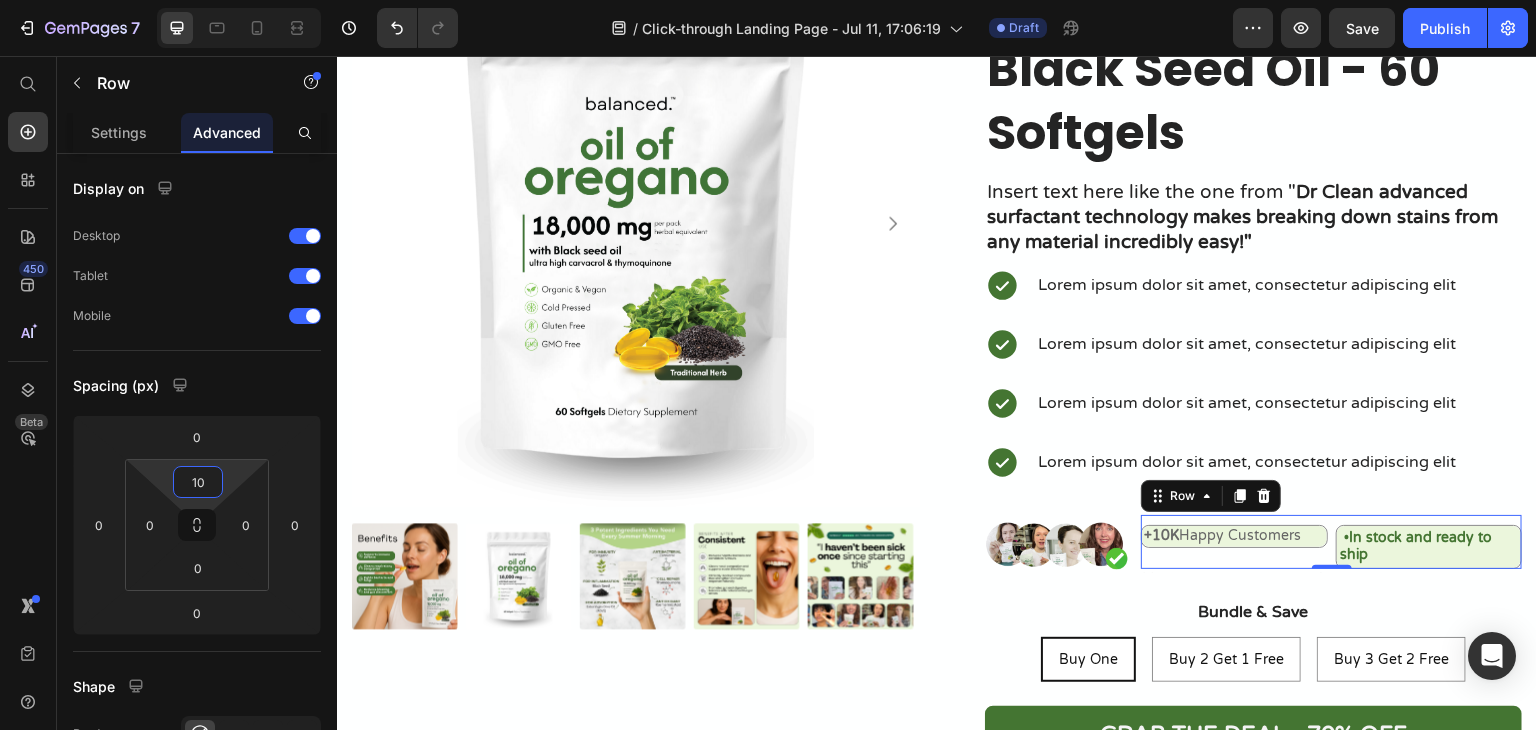 type on "0" 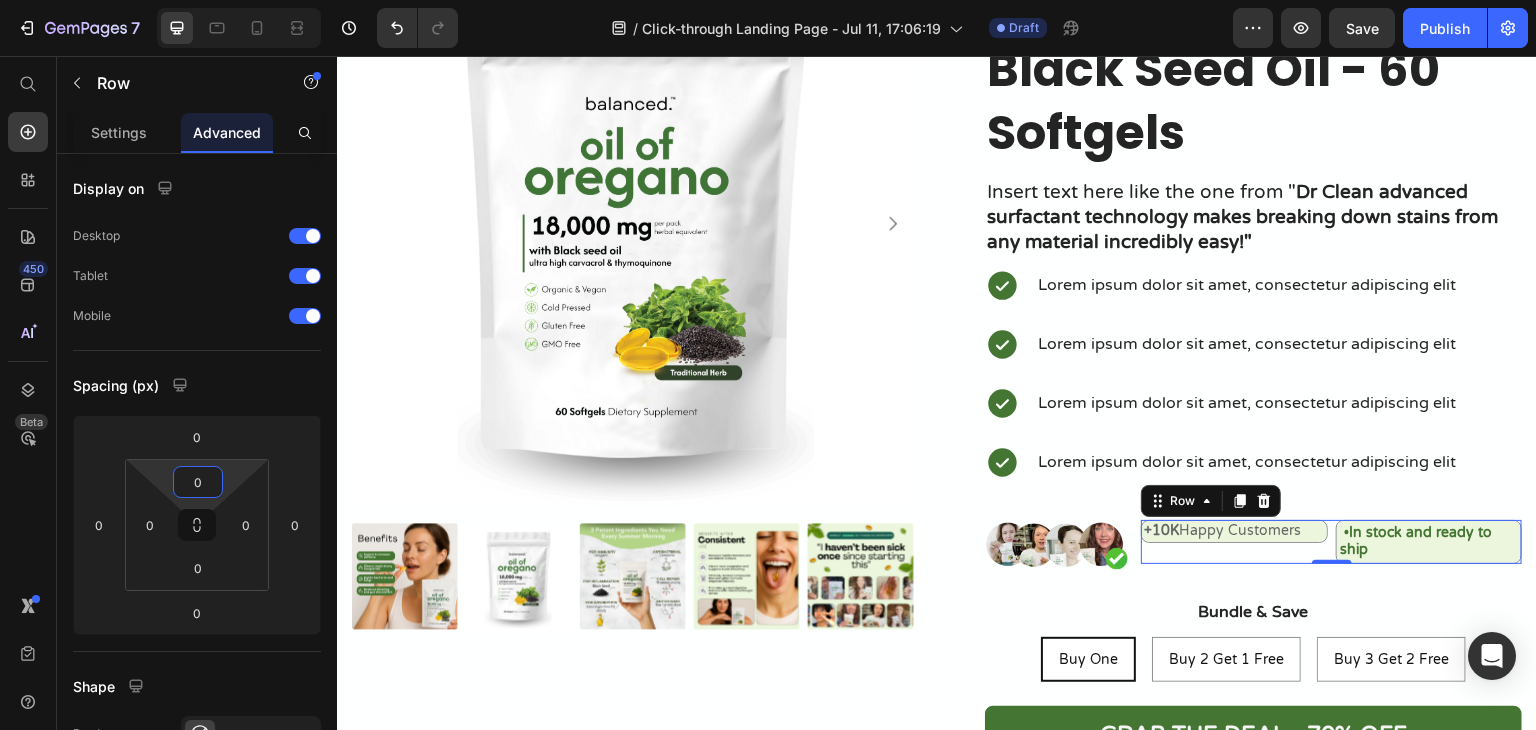 click on "7  Version history  /  Click-through Landing Page - Jul 11, 17:06:19 Draft Preview  Save   Publish  450 Beta Start with Sections Elements Hero Section Product Detail Brands Trusted Badges Guarantee Product Breakdown How to use Testimonials Compare Bundle FAQs Social Proof Brand Story Product List Collection Blog List Contact Sticky Add to Cart Custom Footer Browse Library 450 Layout
Row
Row
Row
Row Text
Heading
Text Block Button
Button
Button
Sticky Back to top Media
Image" at bounding box center [768, 0] 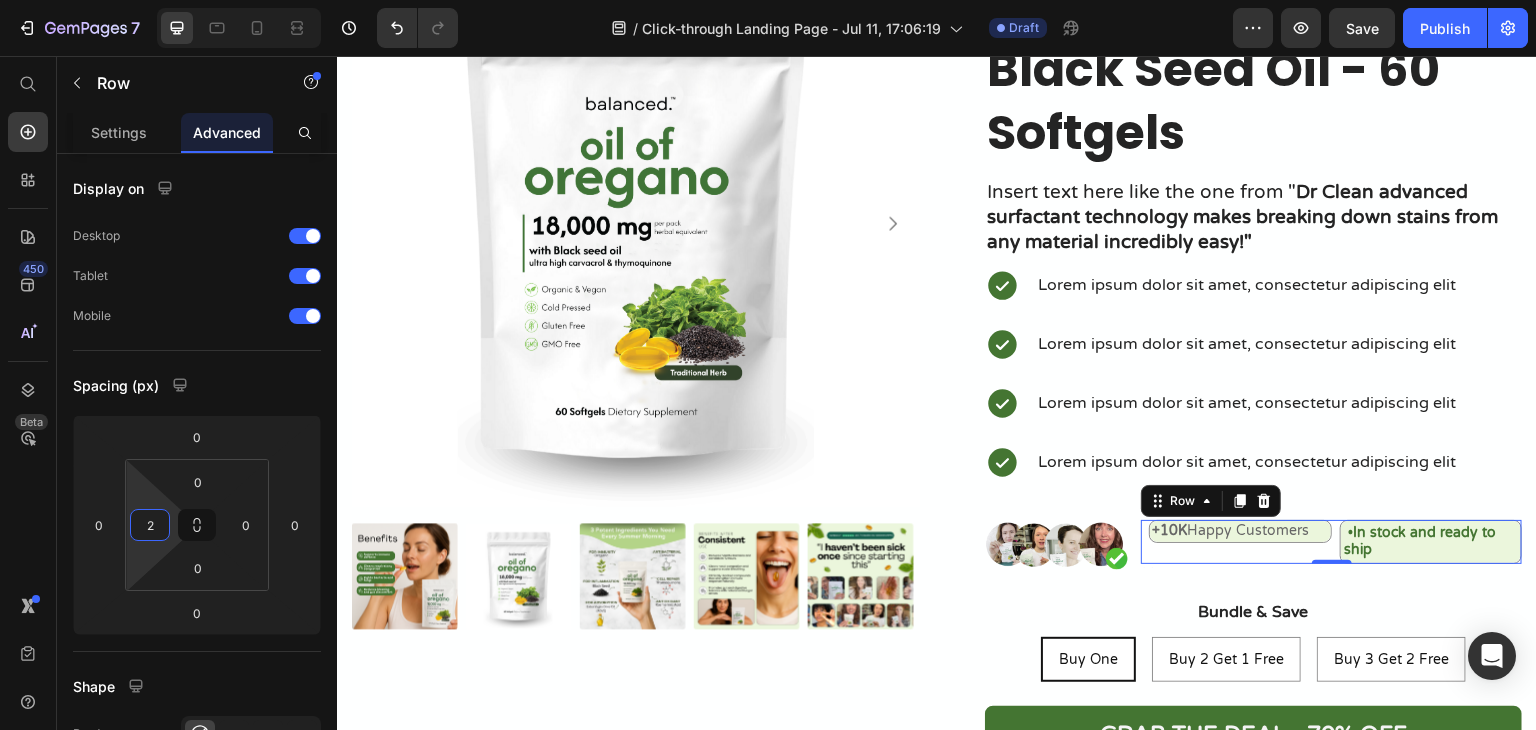 type on "0" 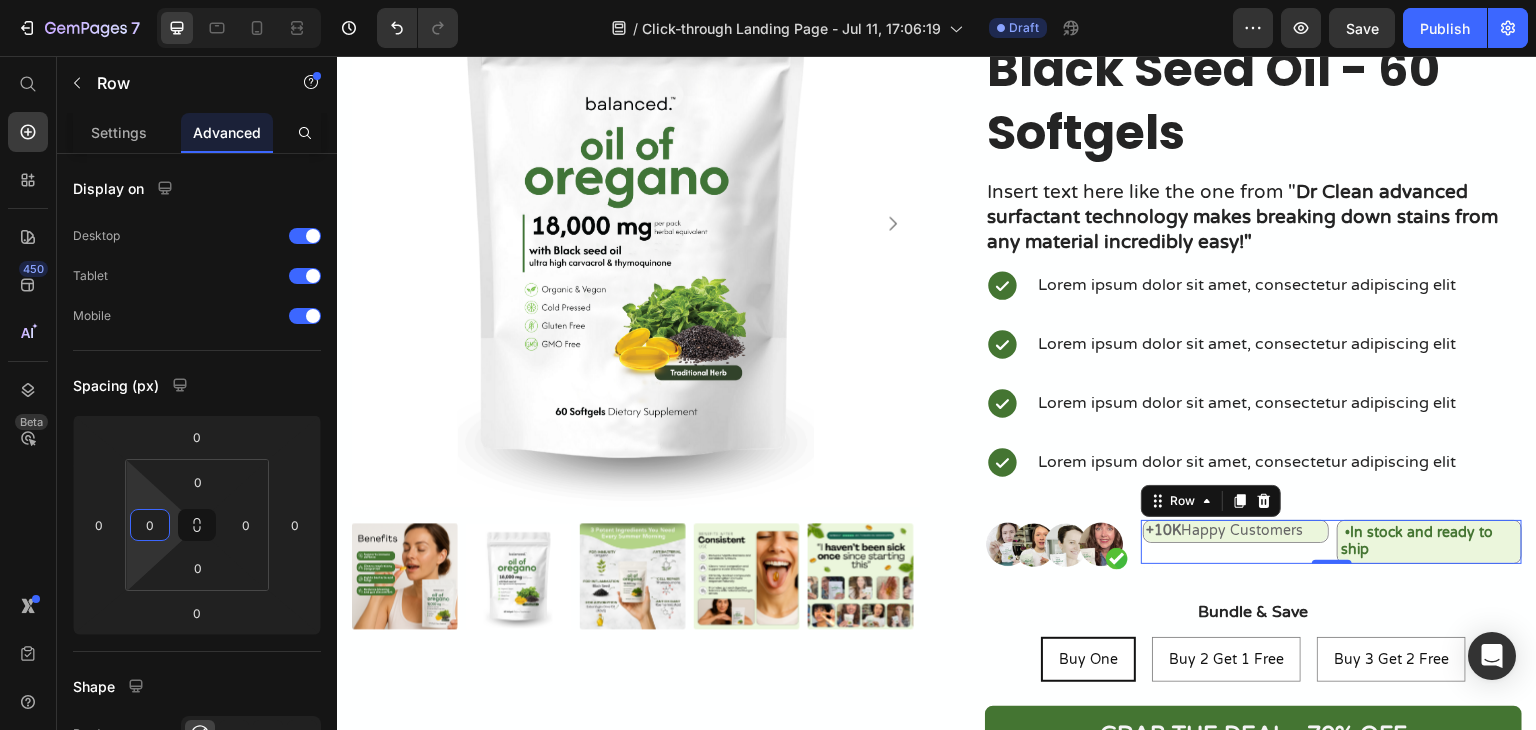 drag, startPoint x: 145, startPoint y: 501, endPoint x: 123, endPoint y: 528, distance: 34.828148 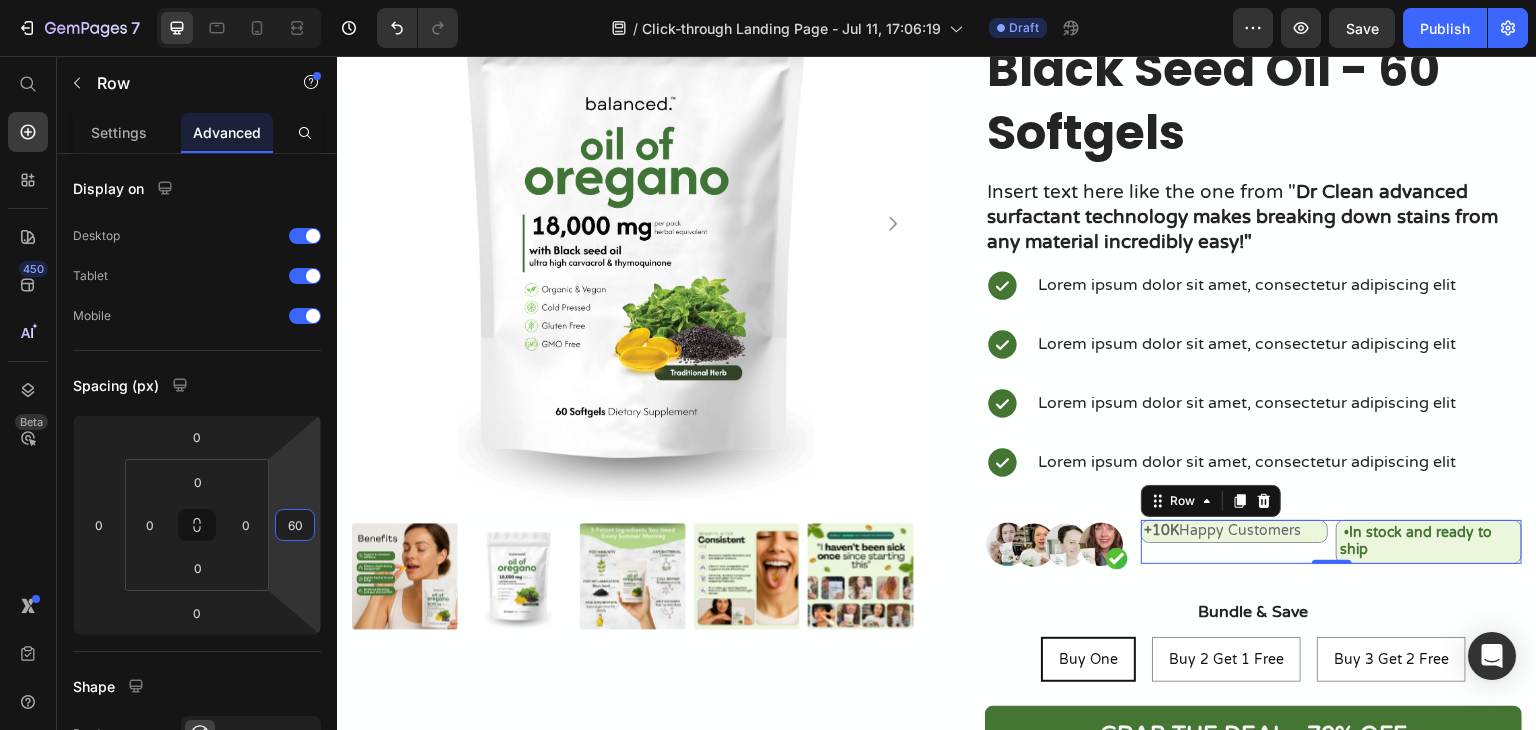 type on "62" 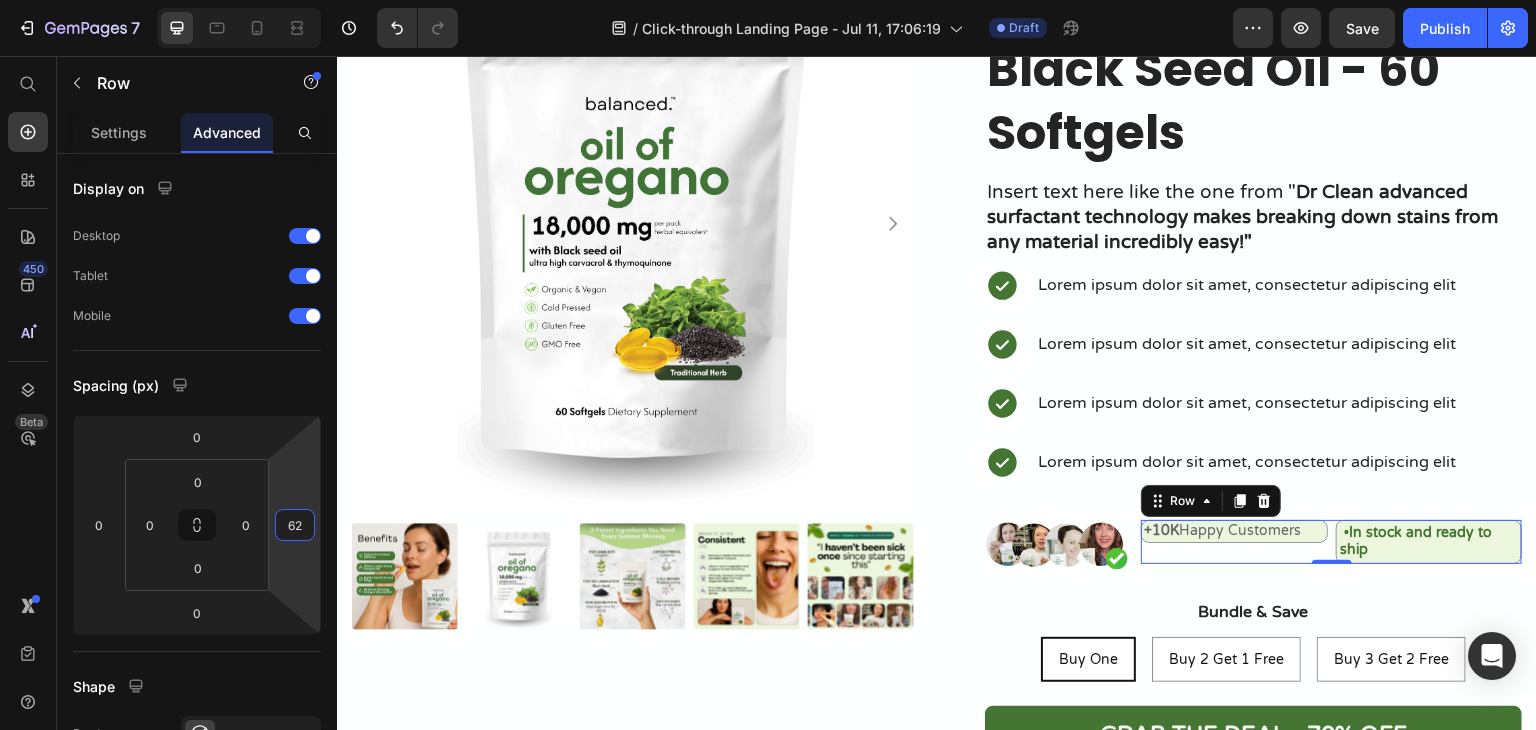 drag, startPoint x: 300, startPoint y: 496, endPoint x: 7, endPoint y: 420, distance: 302.69623 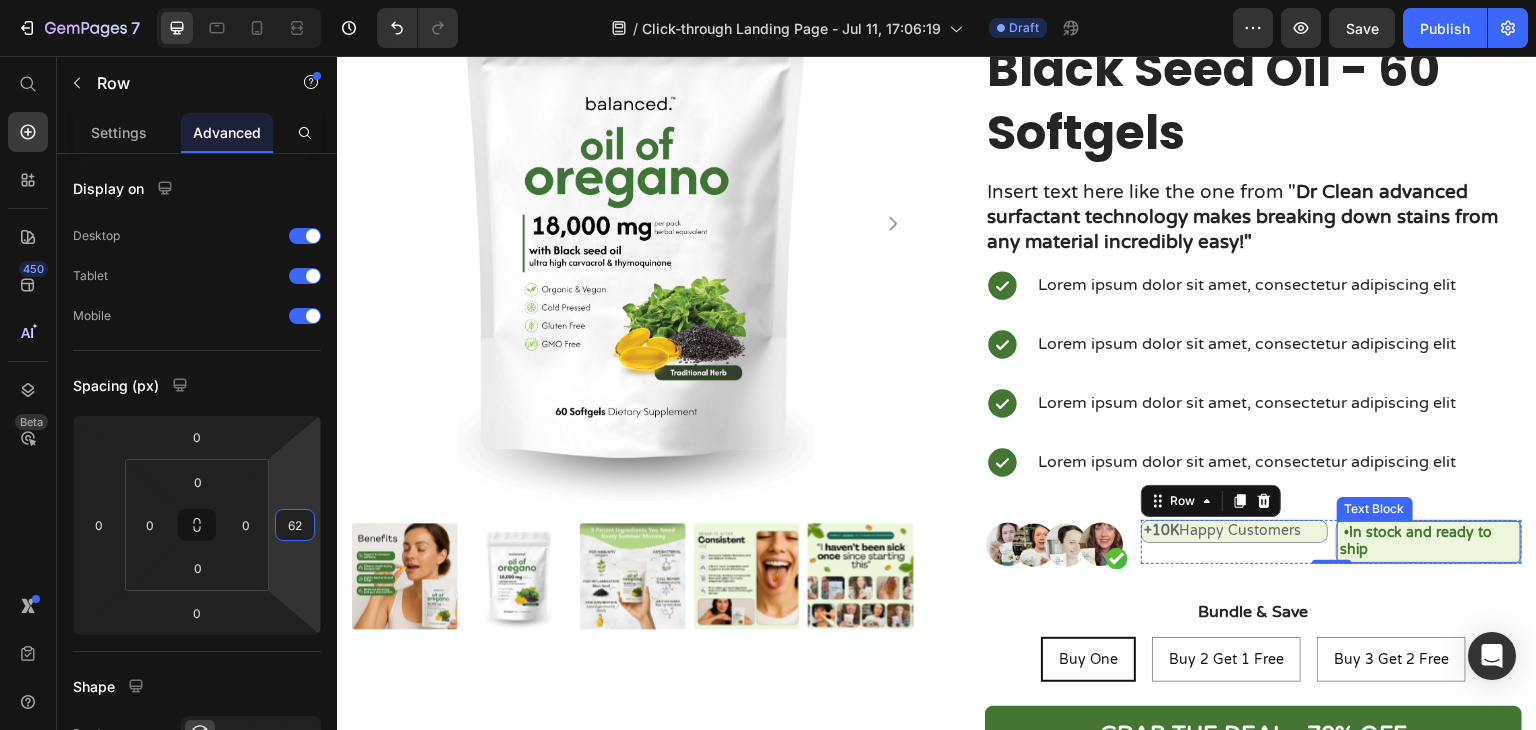 click on "In stock and ready to ship" at bounding box center [1417, 541] 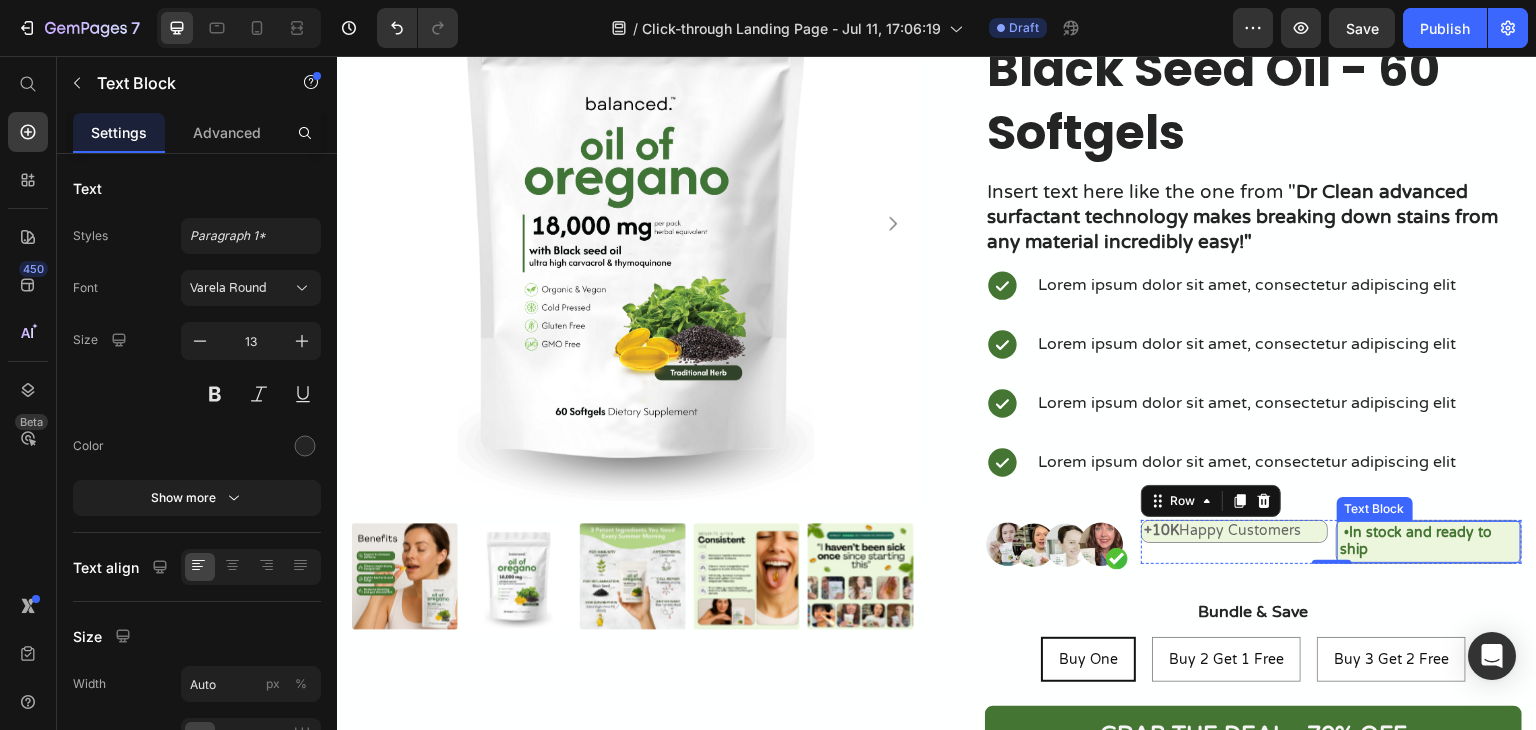 click on "In stock and ready to ship" at bounding box center [1417, 541] 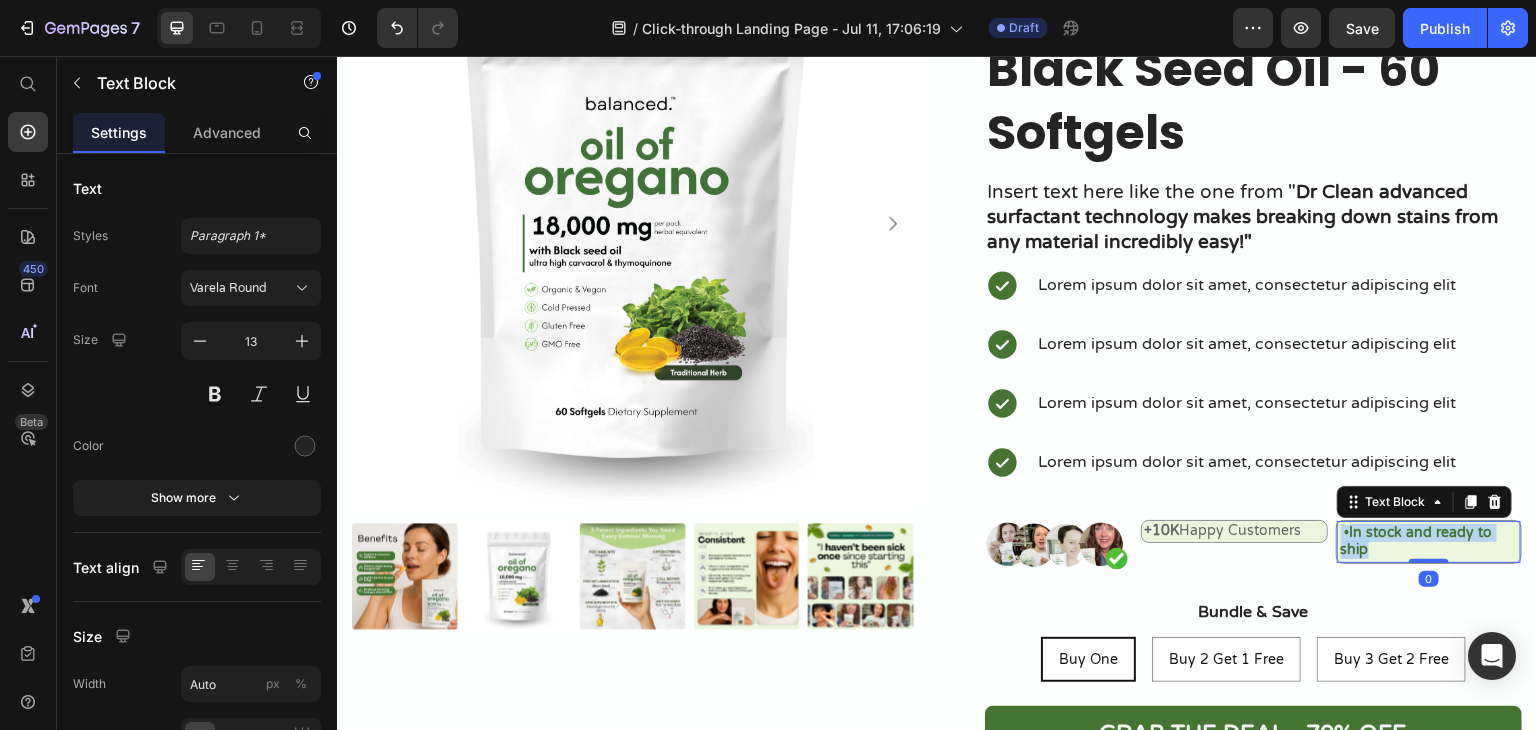 click on "In stock and ready to ship" at bounding box center (1417, 541) 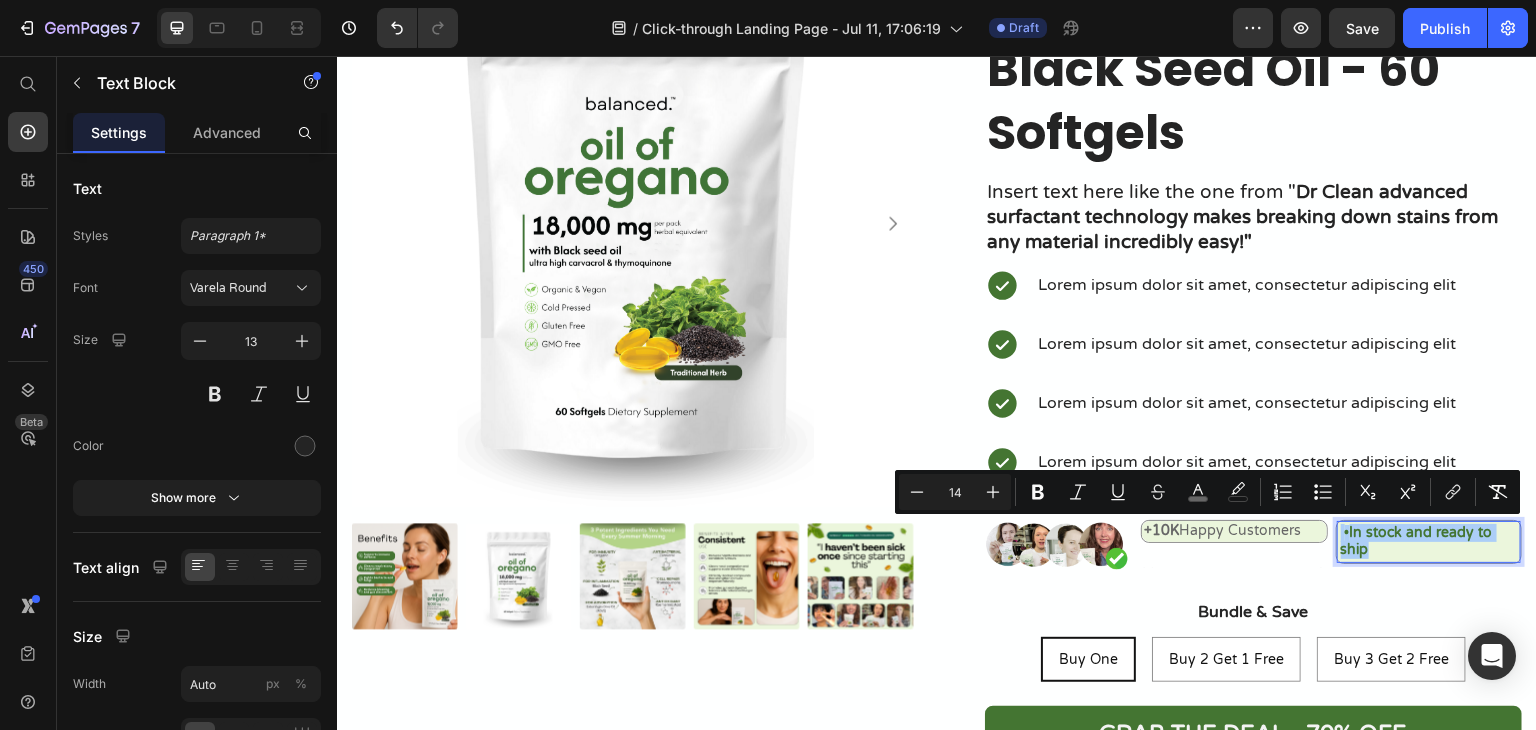 click on "14" at bounding box center [955, 492] 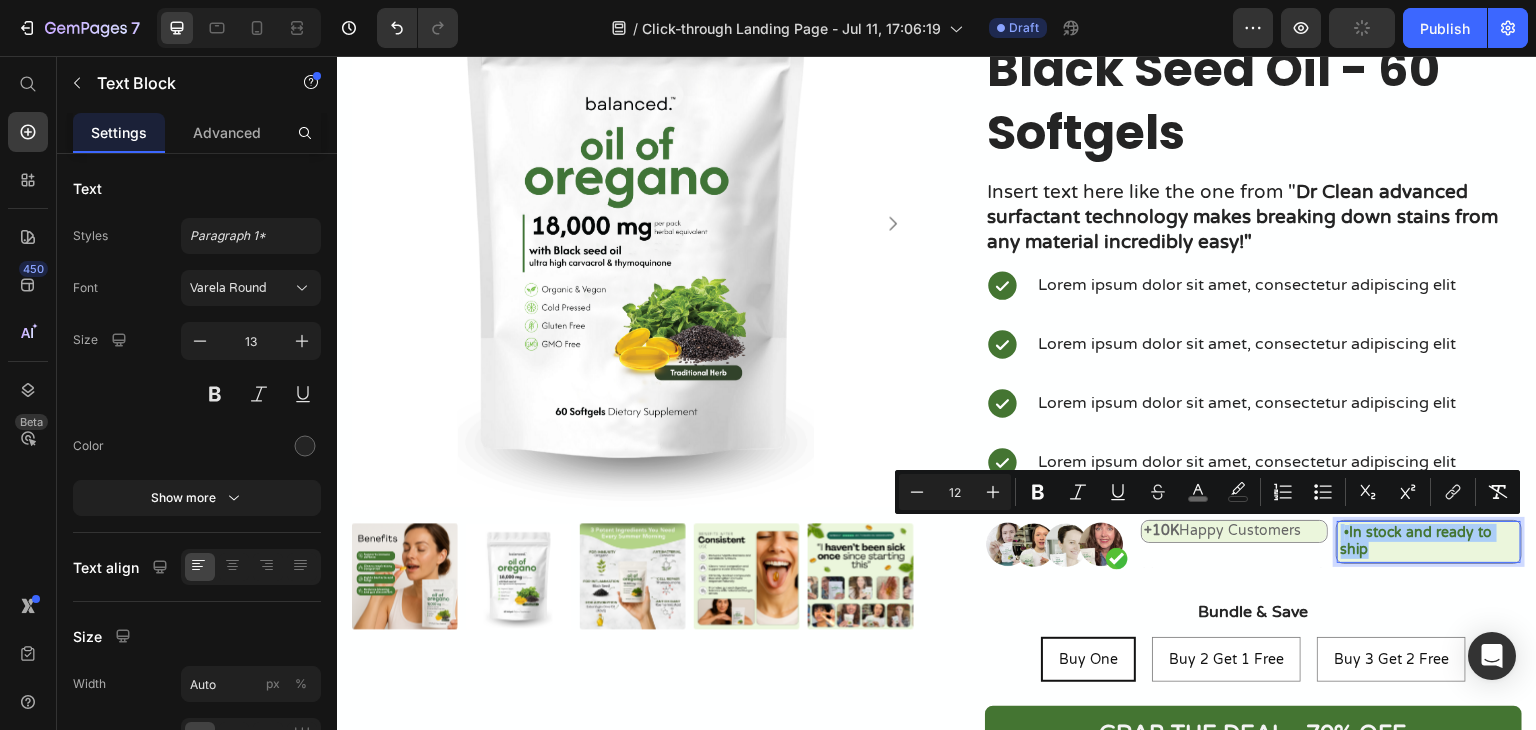type on "12" 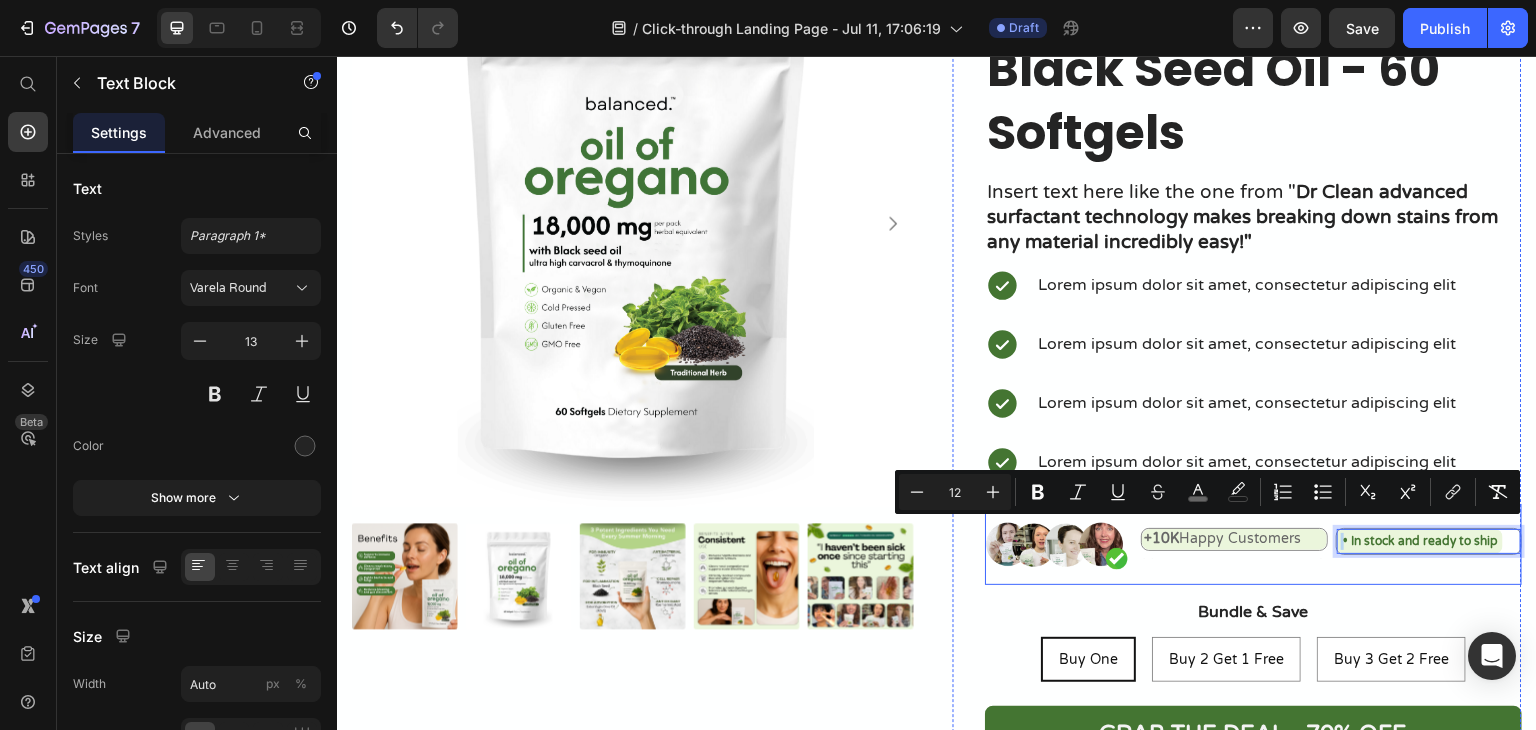 click on "+10K  Happy Customers  Text Block   • In stock and ready to ship Text Block   0 Row Text Block" at bounding box center [1331, 544] 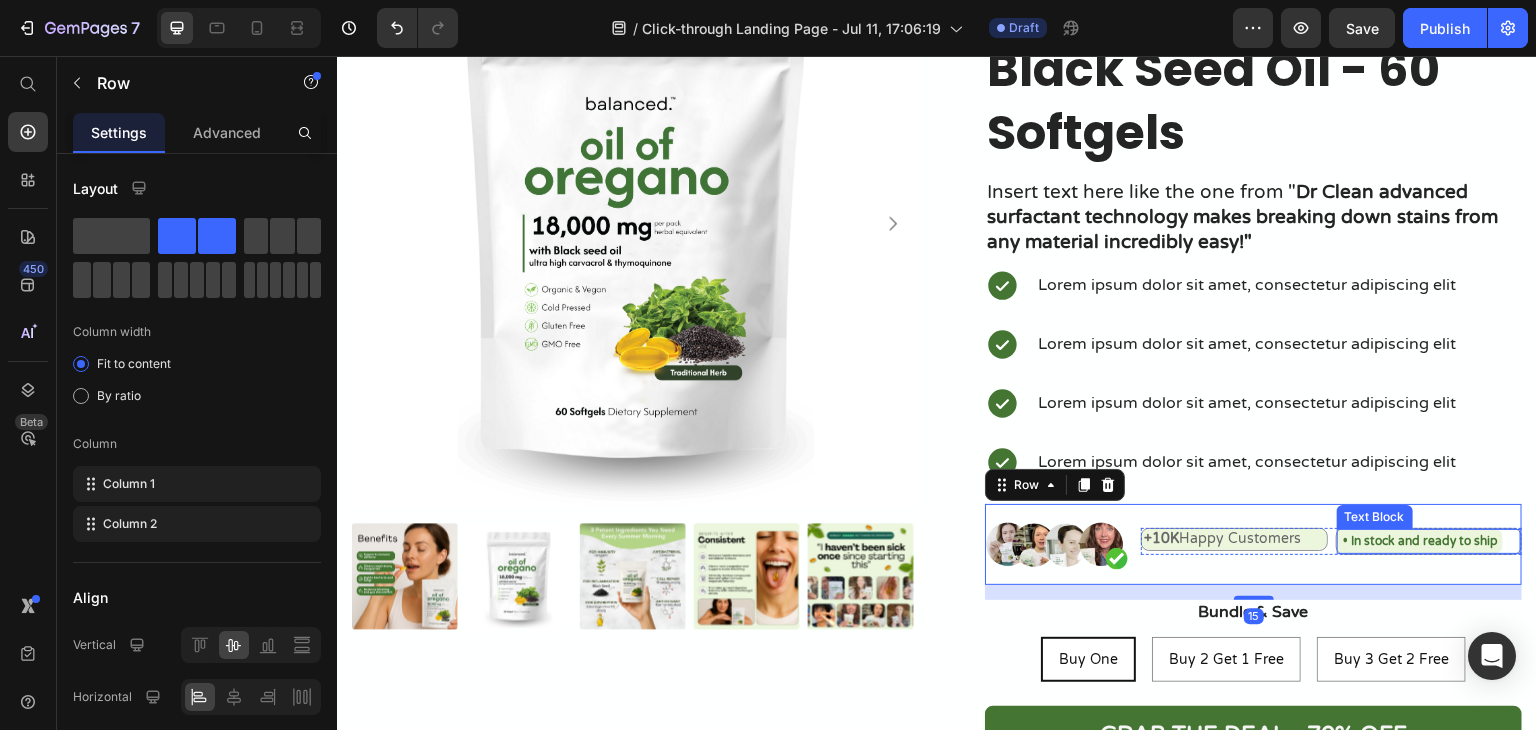 click on "• In stock and ready to ship" at bounding box center [1429, 541] 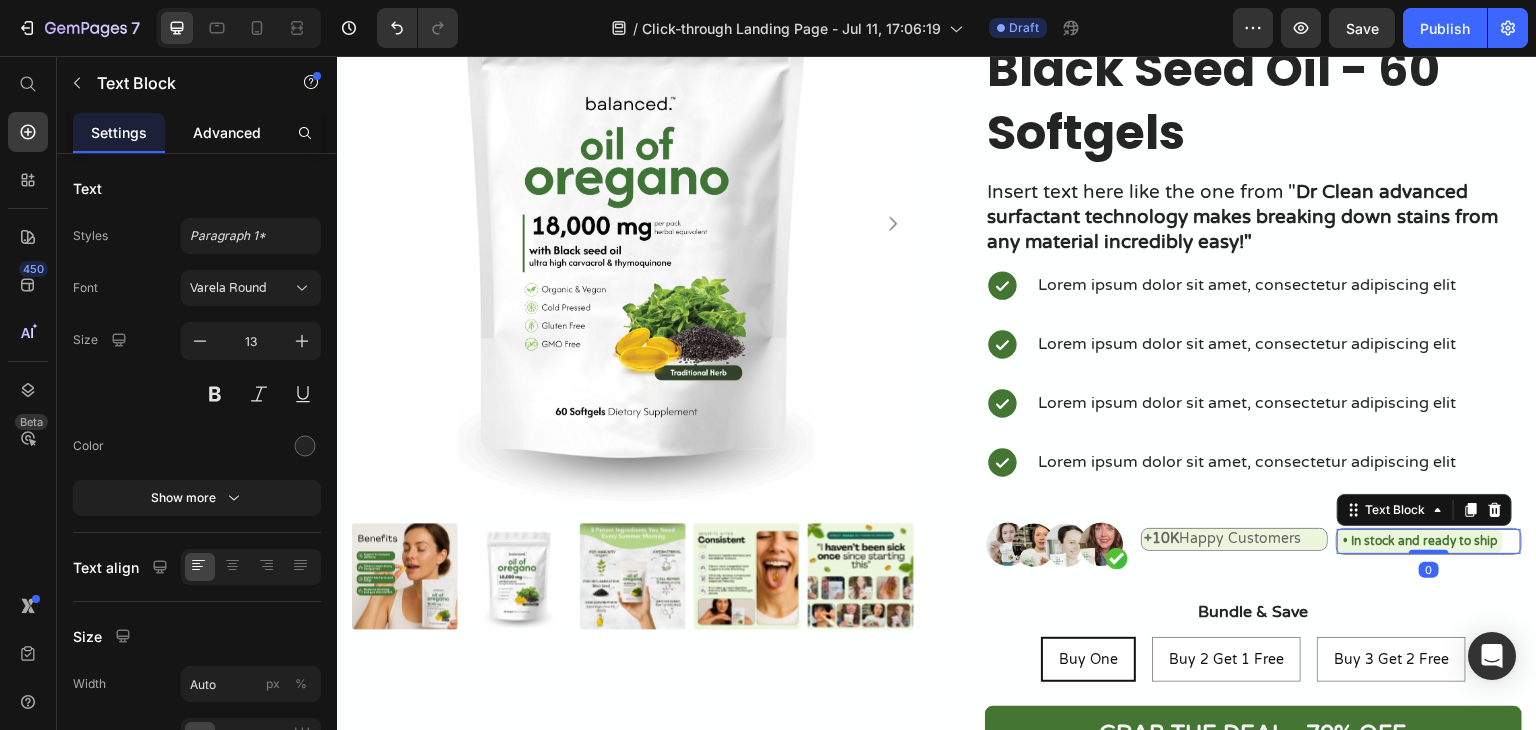 click on "Advanced" at bounding box center (227, 132) 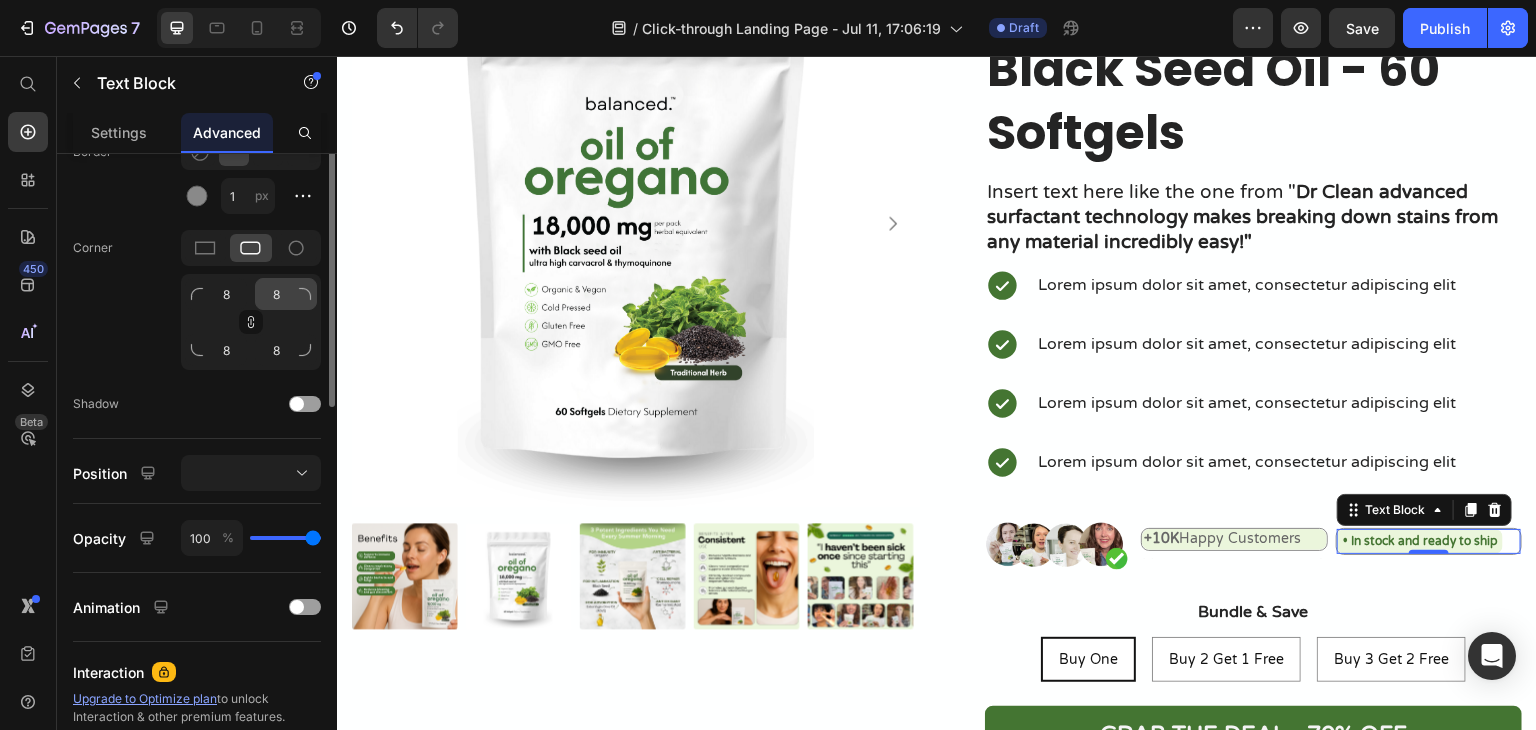 scroll, scrollTop: 382, scrollLeft: 0, axis: vertical 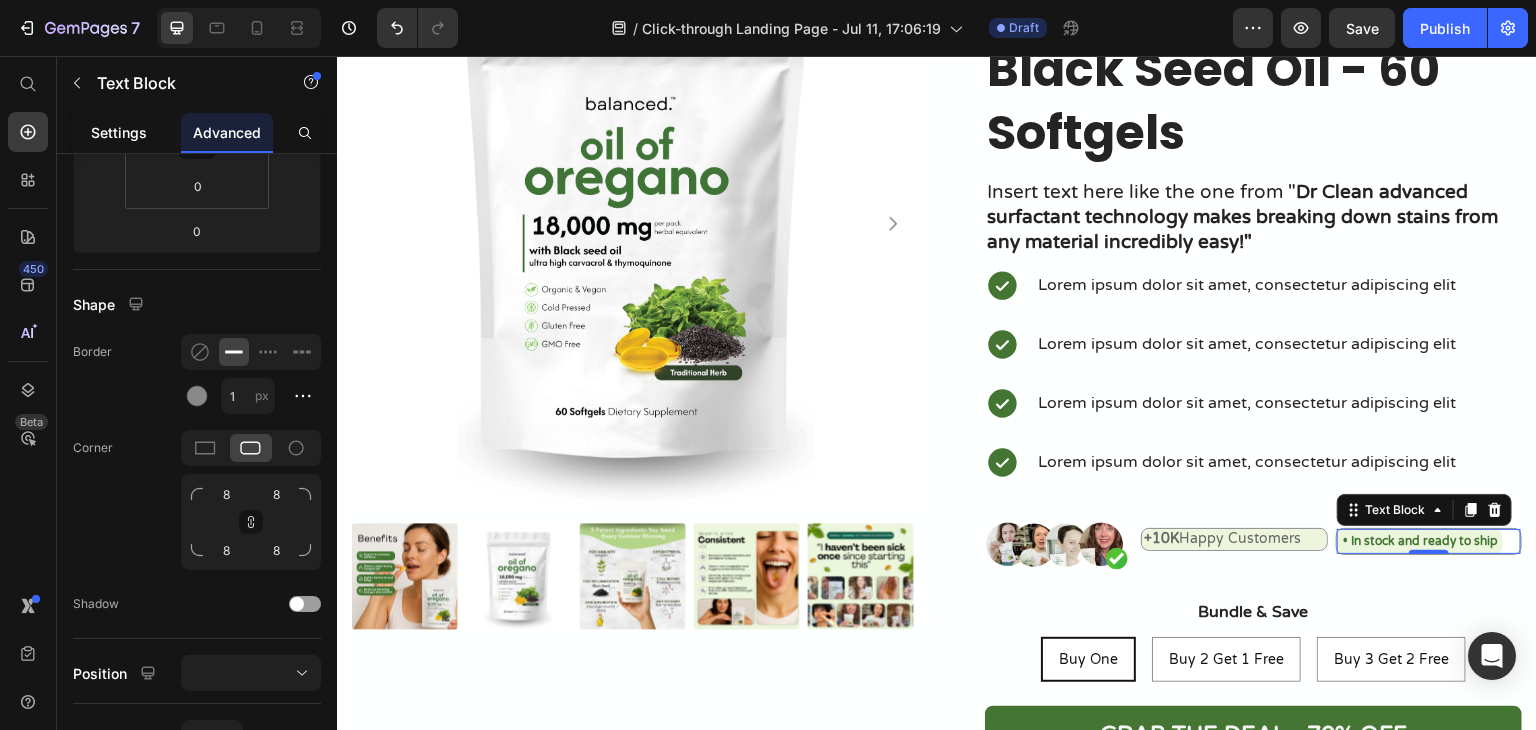 click on "Settings" at bounding box center [119, 132] 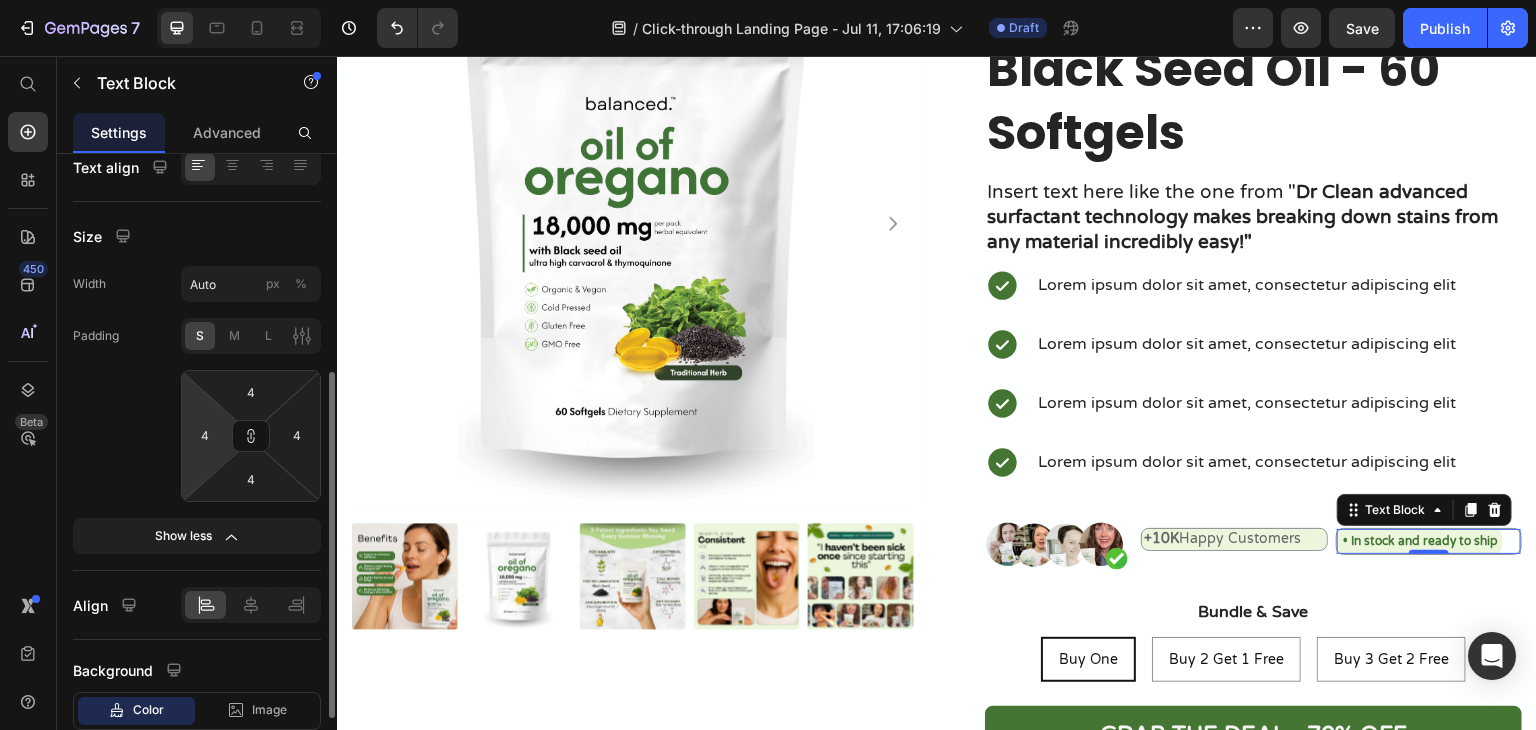 scroll, scrollTop: 524, scrollLeft: 0, axis: vertical 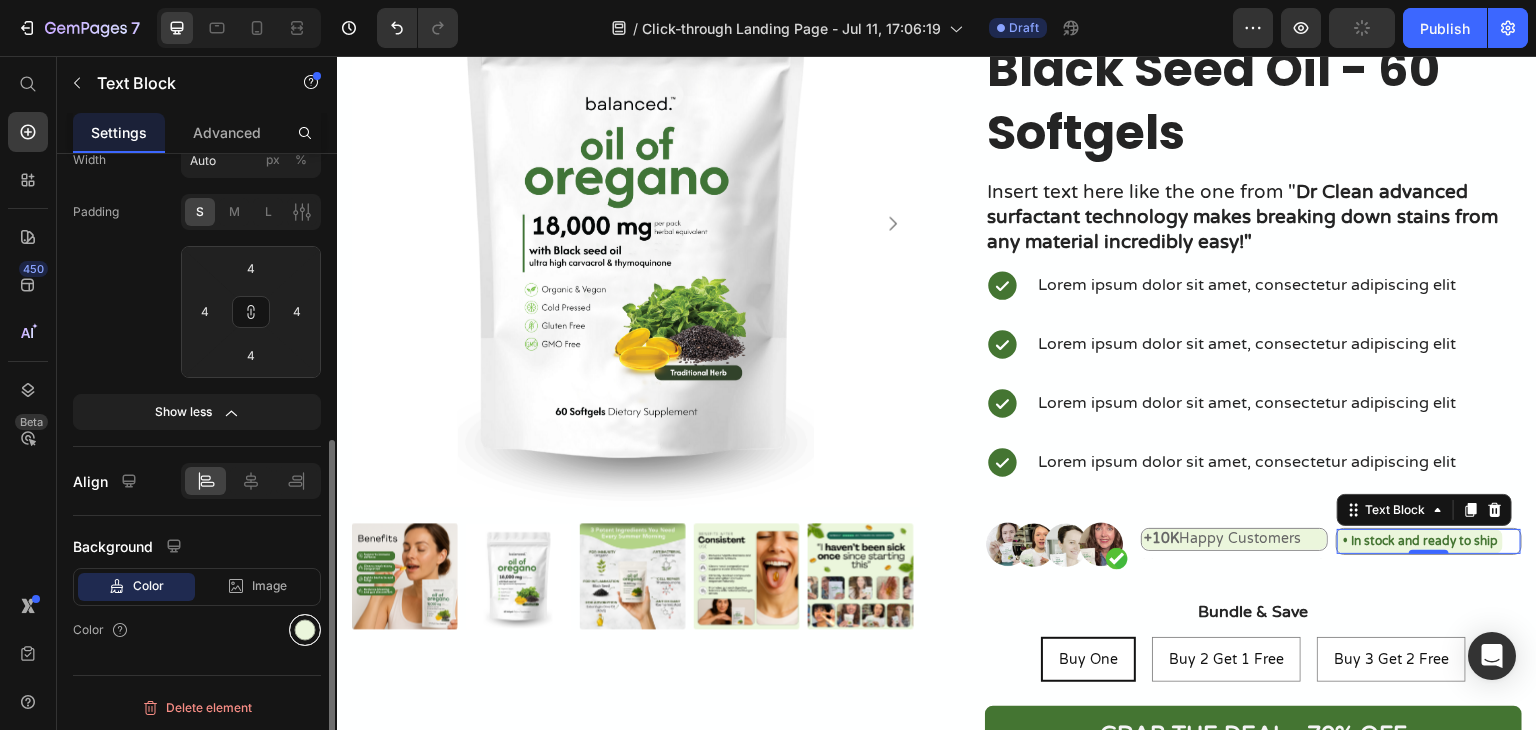 click at bounding box center (305, 630) 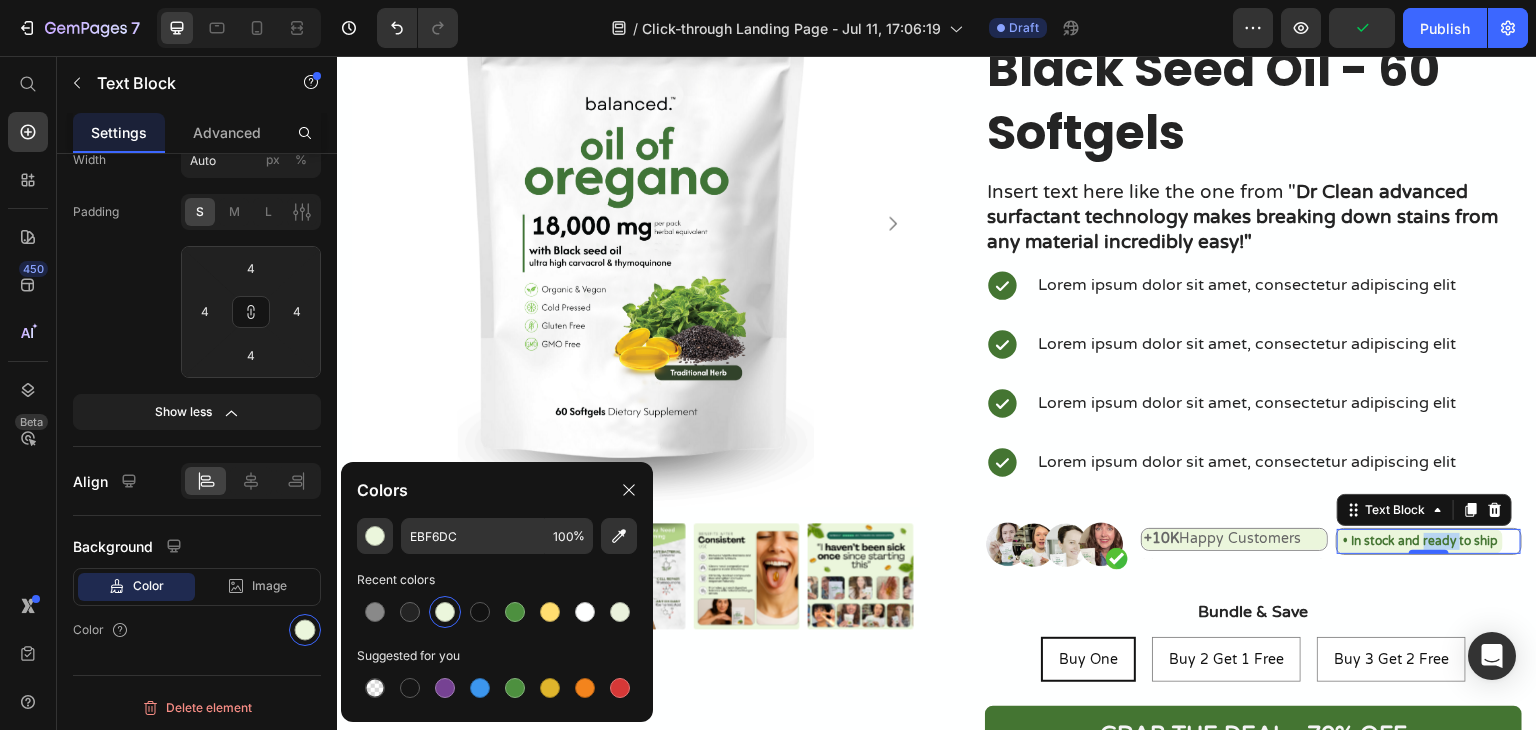 click on "• In stock and ready to ship" at bounding box center (1421, 541) 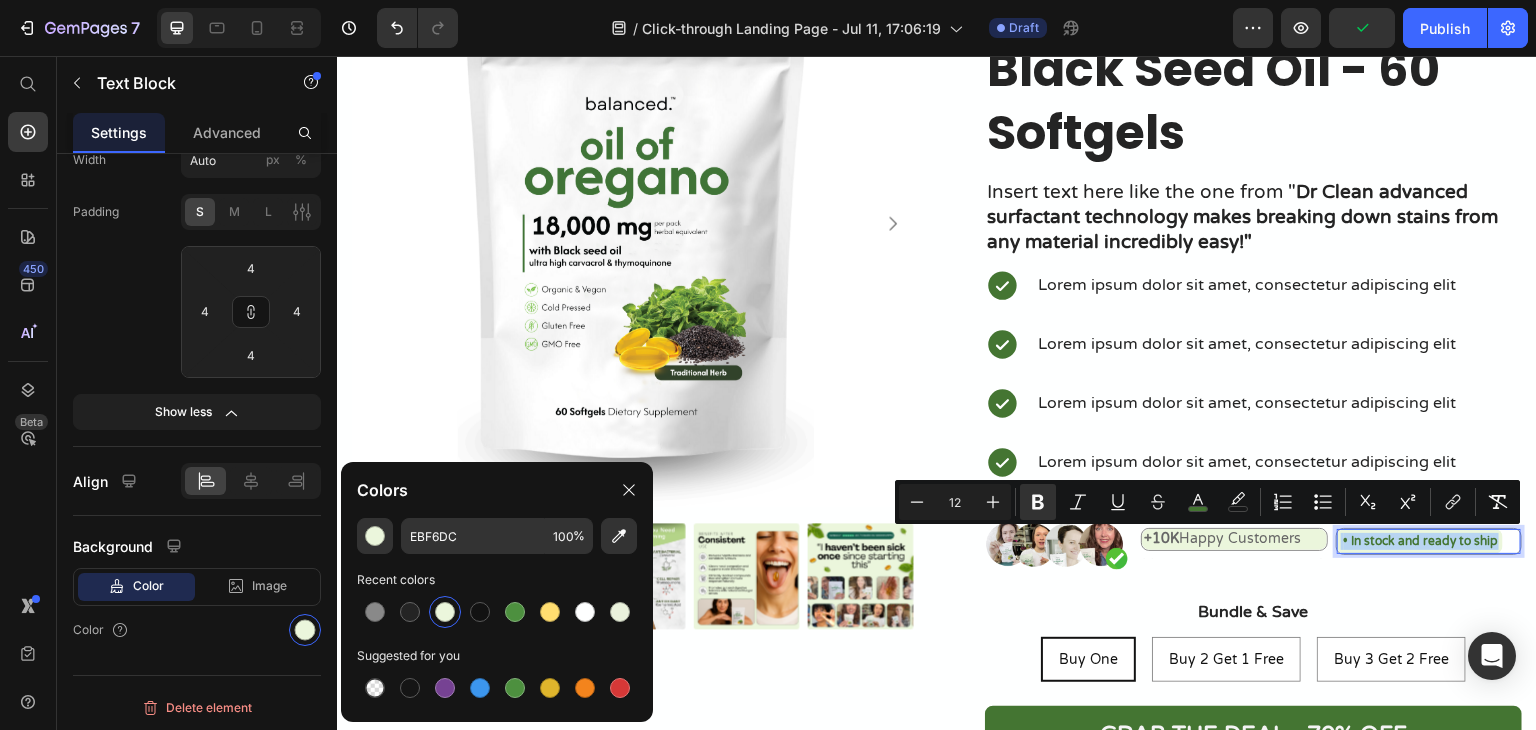 click on "• In stock and ready to ship" at bounding box center [1421, 541] 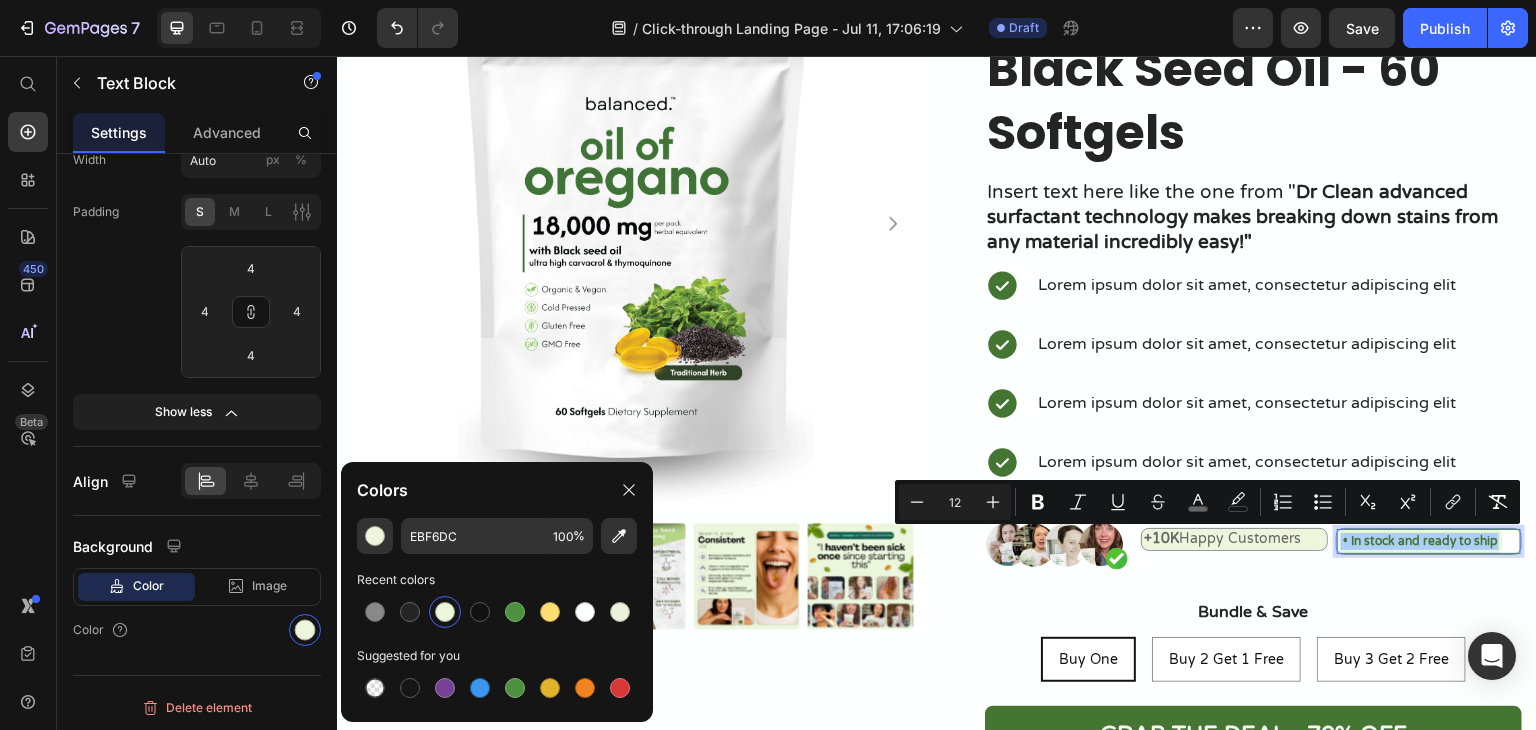 click at bounding box center (445, 612) 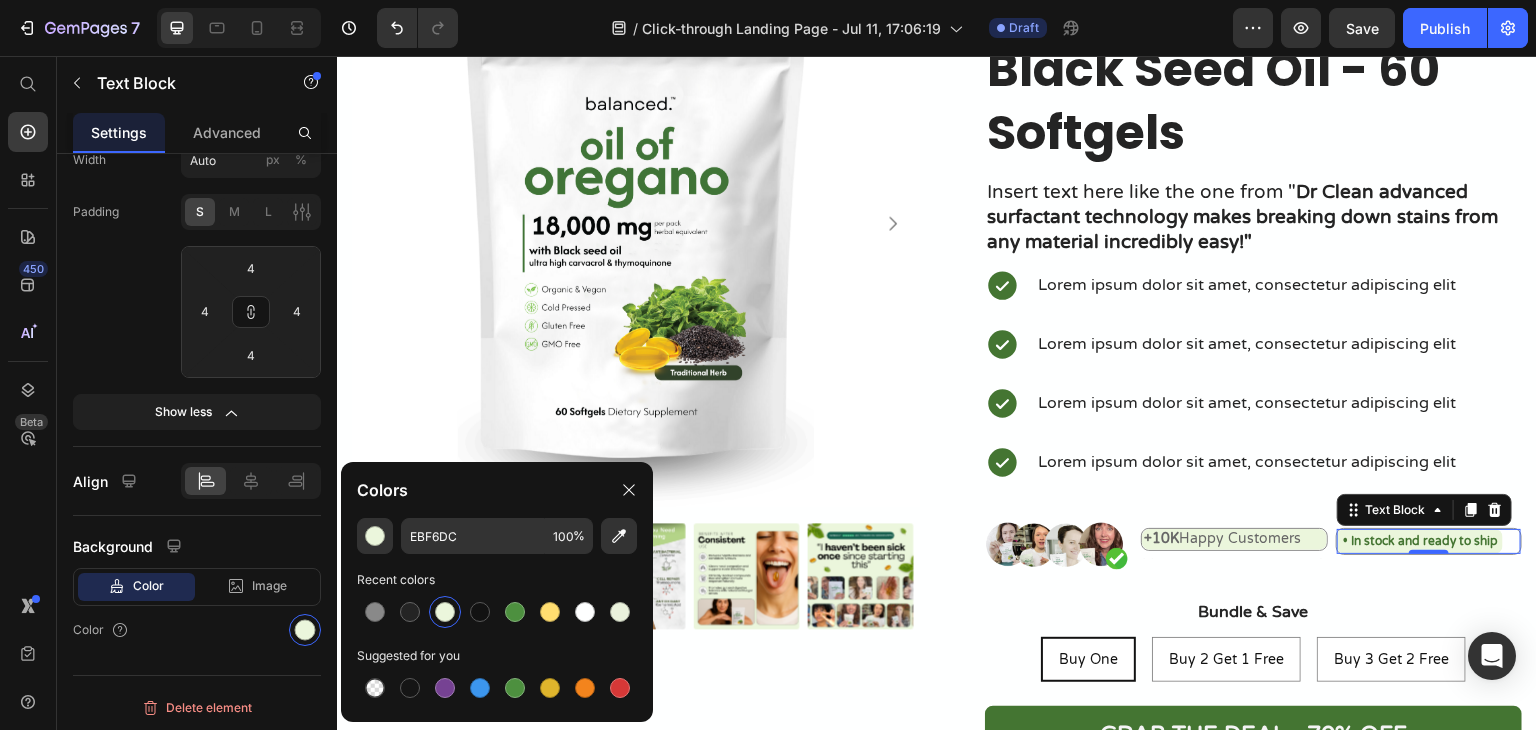 click on "• In stock and ready to ship" at bounding box center [1429, 541] 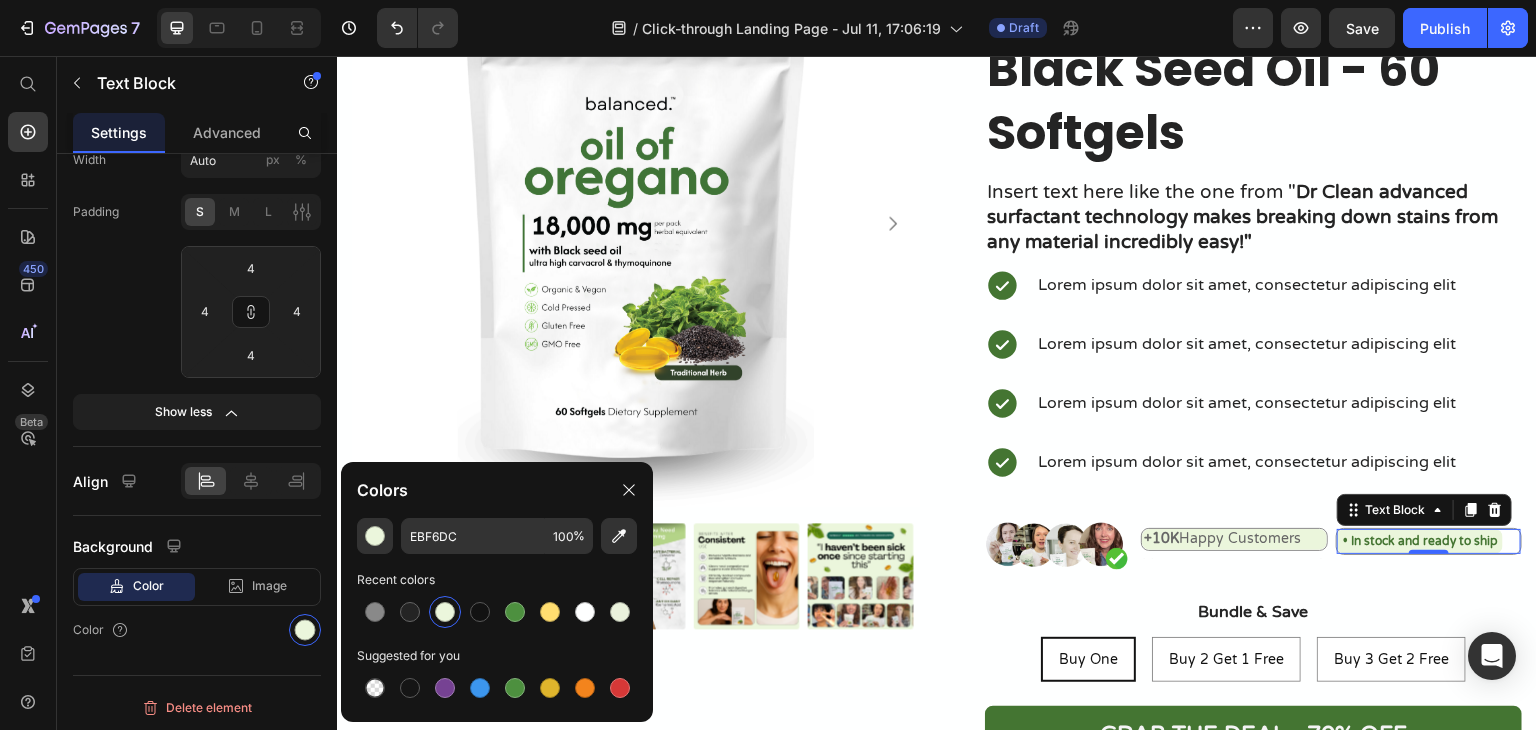 click on "• In stock and ready to ship" at bounding box center [1429, 541] 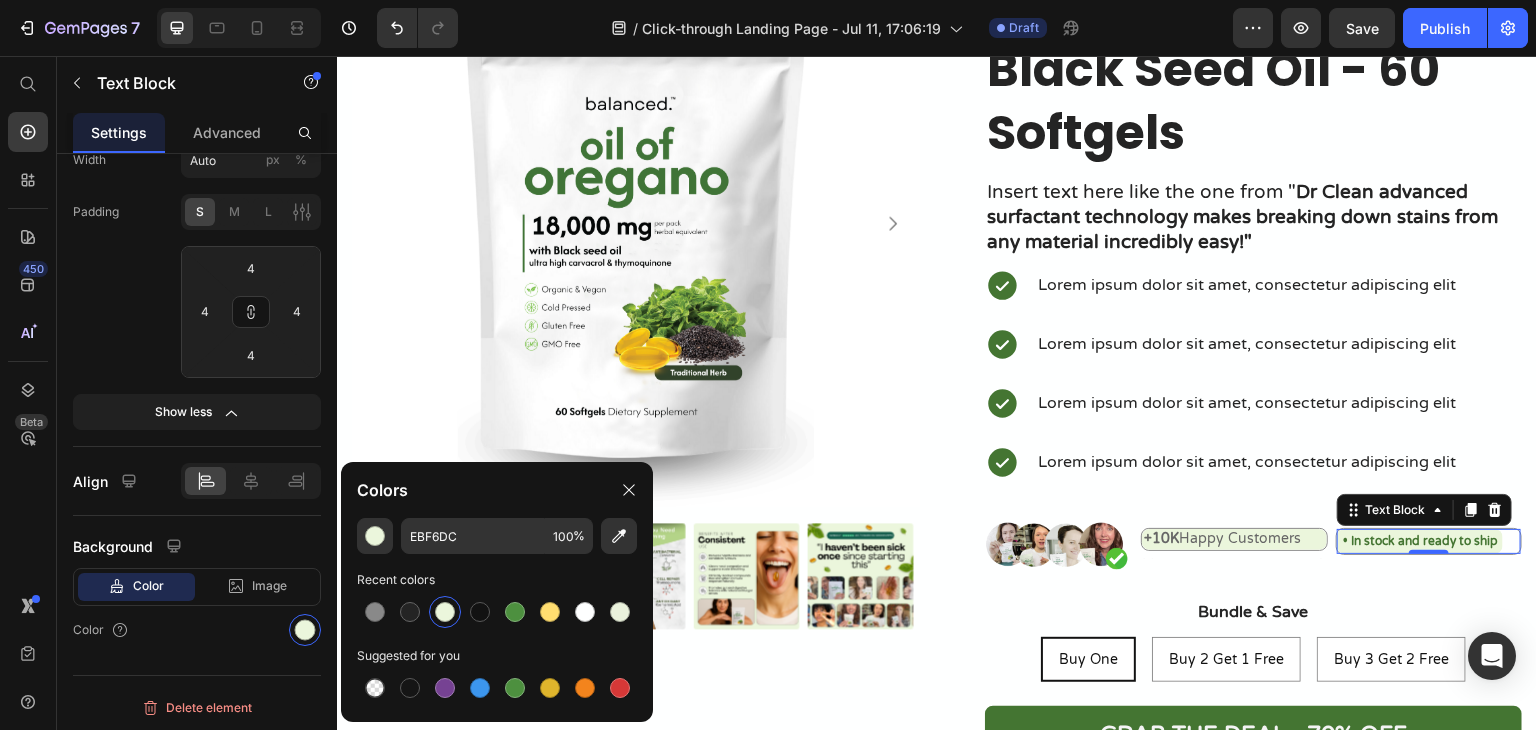 click on "• In stock and ready to ship" at bounding box center [1429, 541] 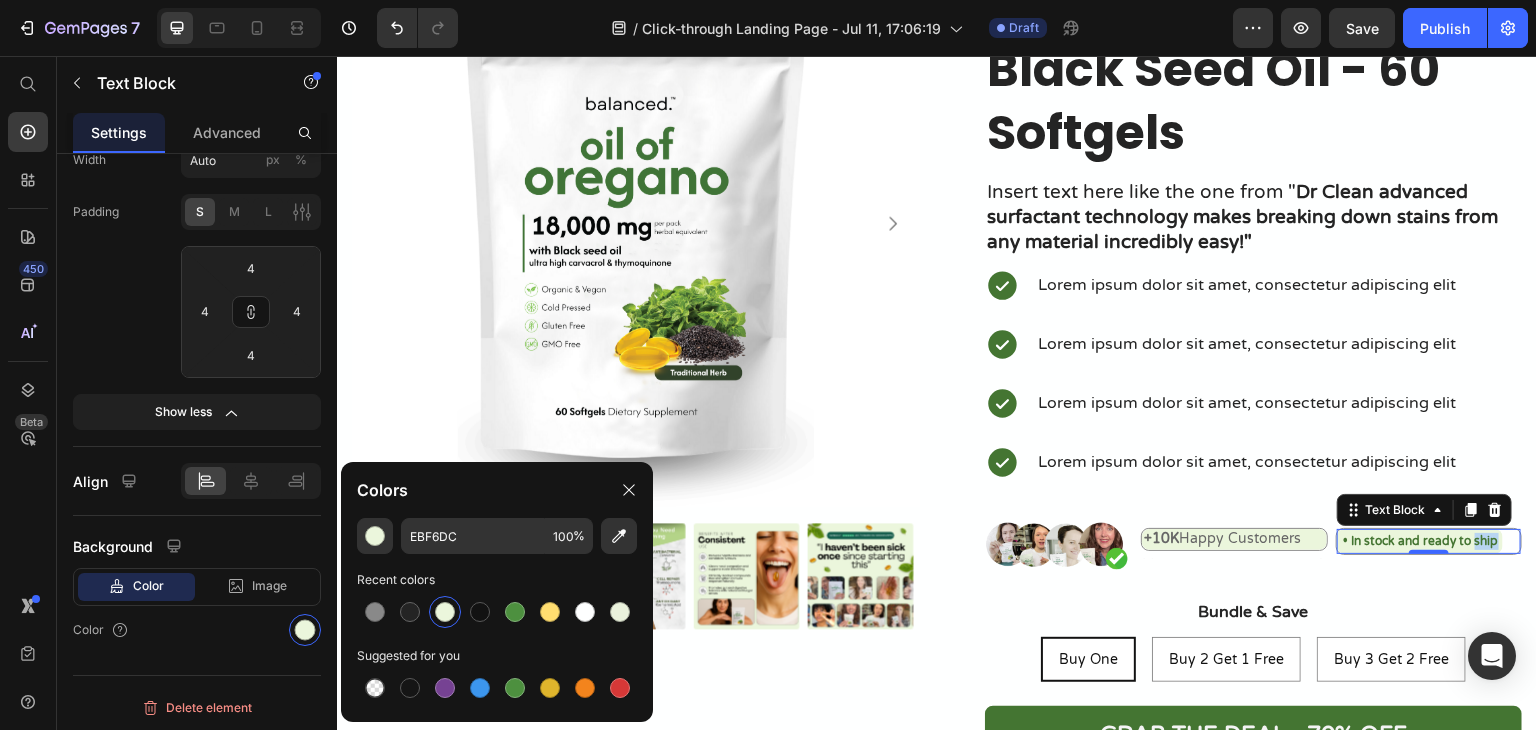 click on "• In stock and ready to ship" at bounding box center (1421, 541) 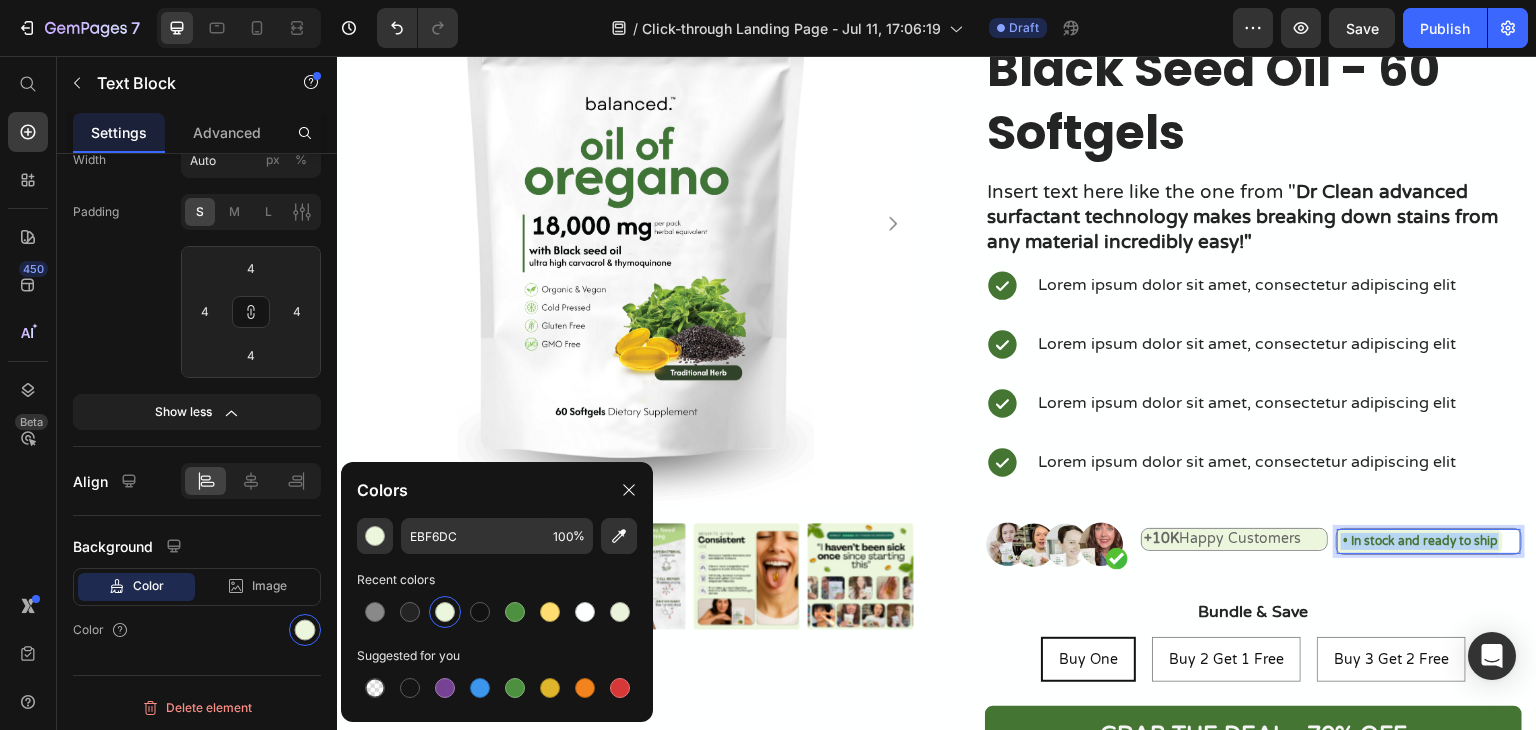 click on "• In stock and ready to ship" at bounding box center [1421, 541] 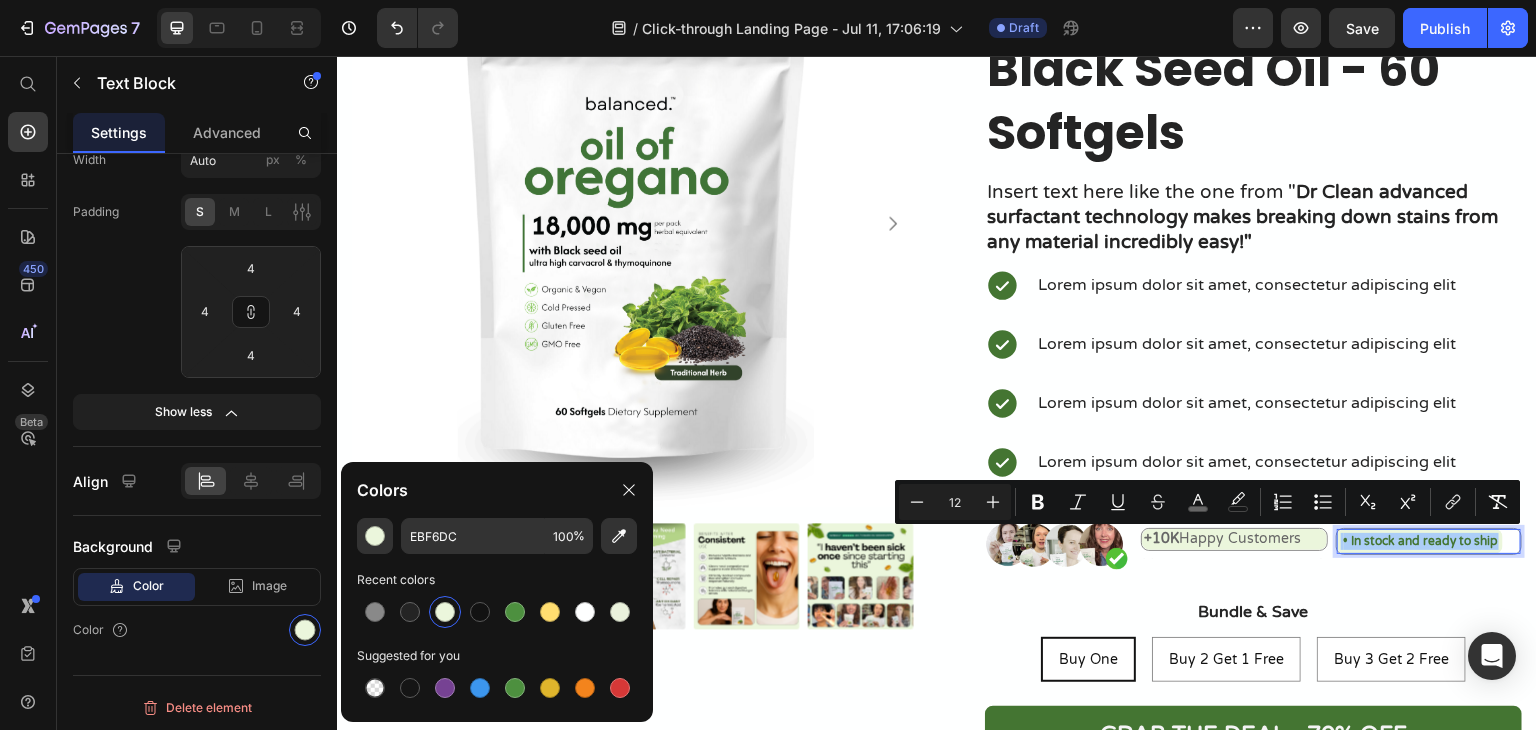 click on "Padding S M L 4 4 4 4" 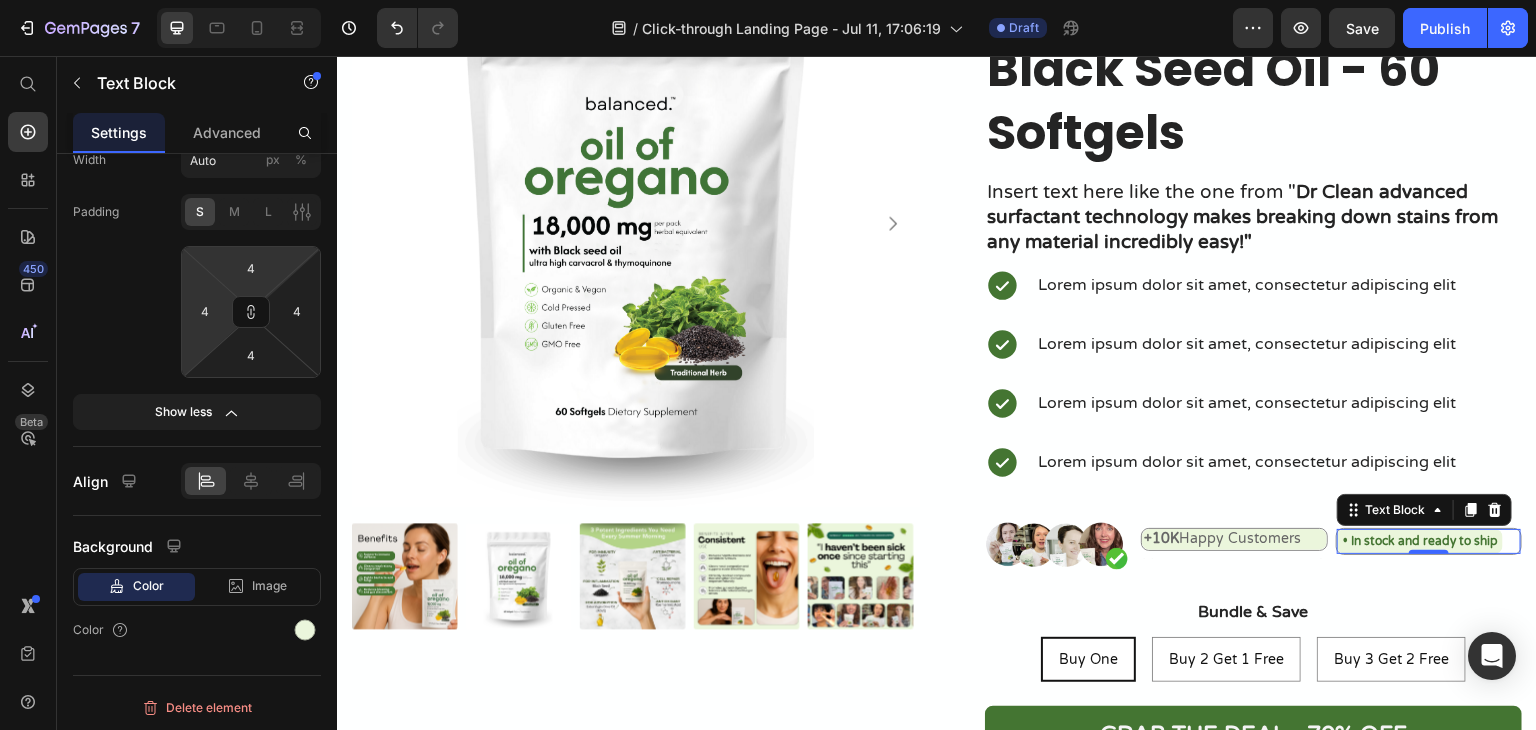 scroll, scrollTop: 324, scrollLeft: 0, axis: vertical 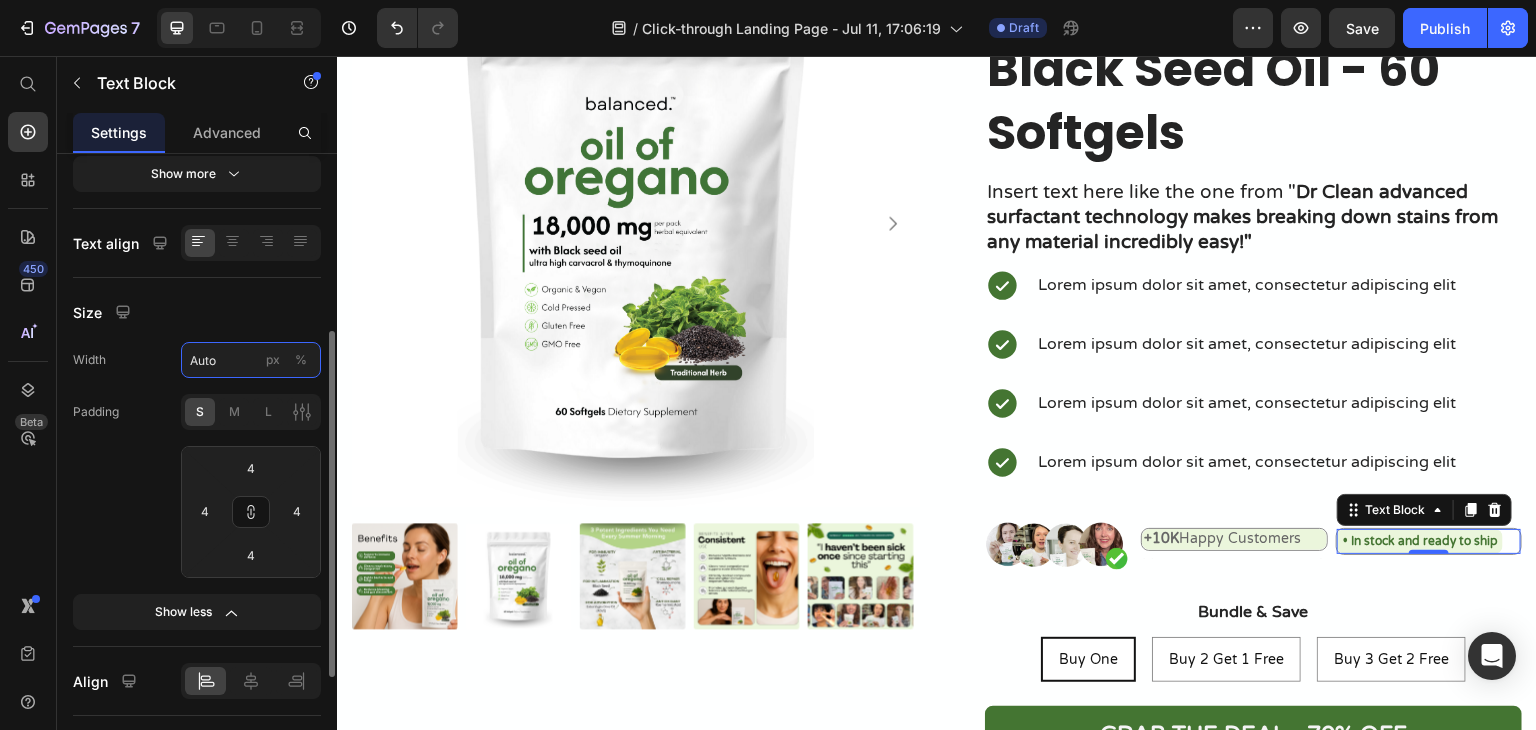 click on "Auto" at bounding box center (251, 360) 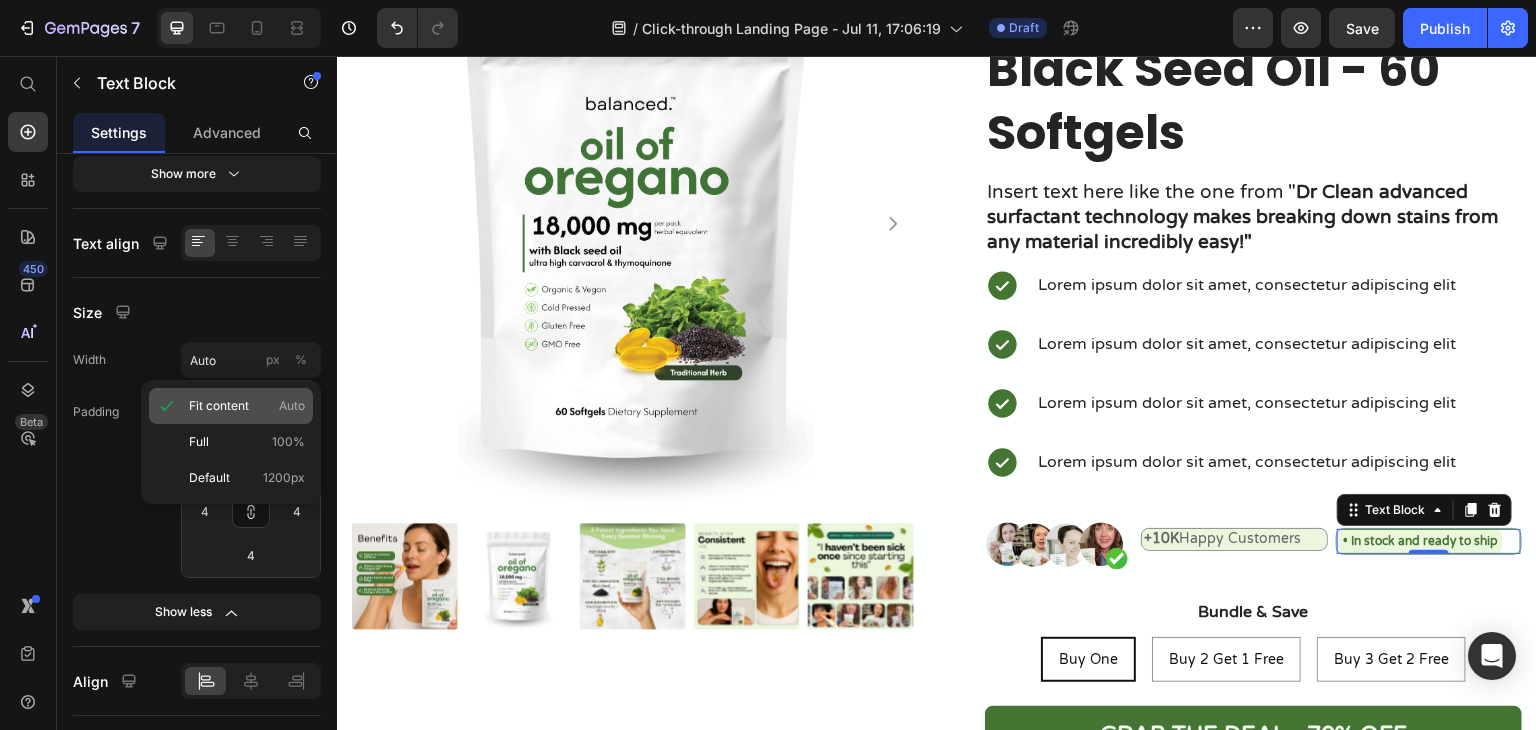 click on "Fit content" at bounding box center (219, 406) 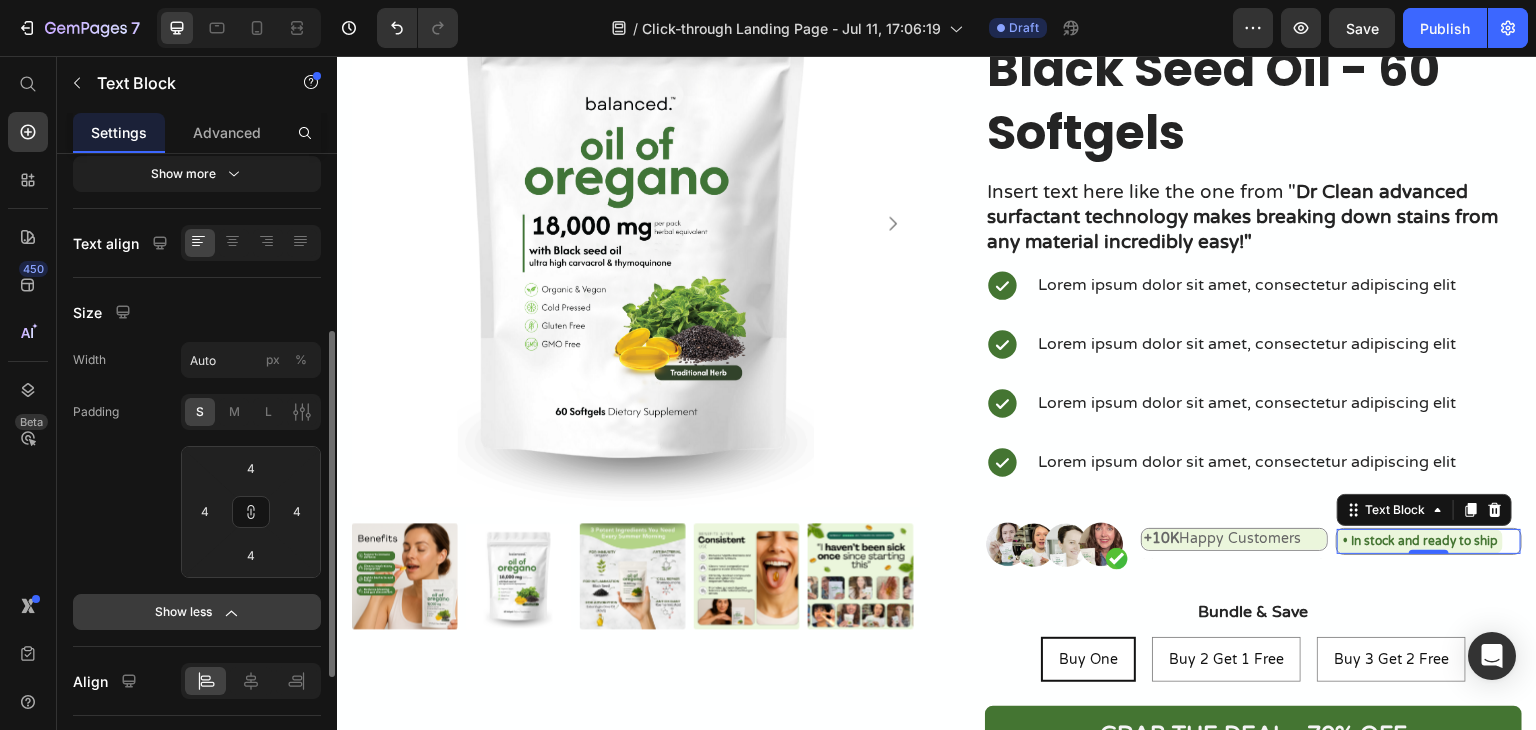 click on "Show less" 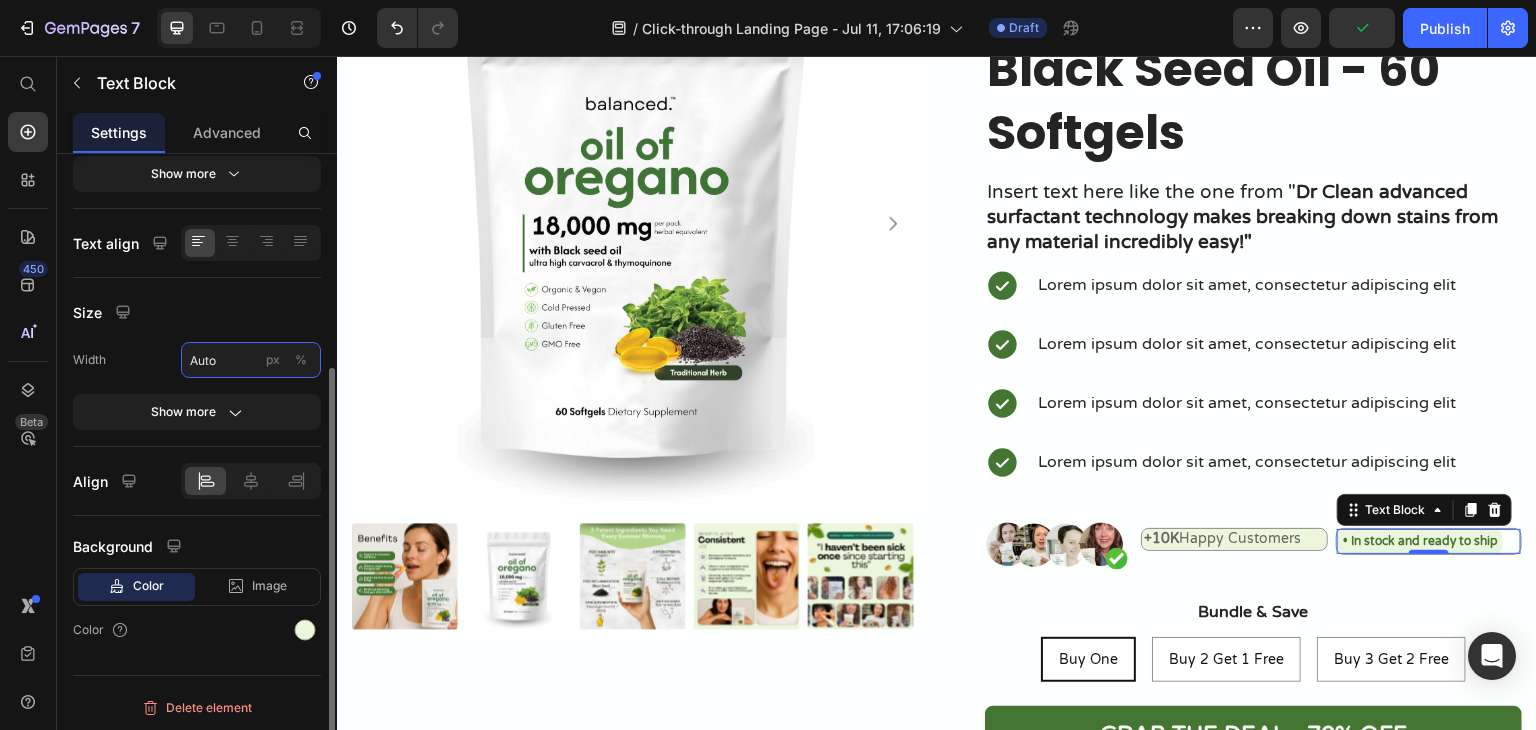 click on "Auto" at bounding box center (251, 360) 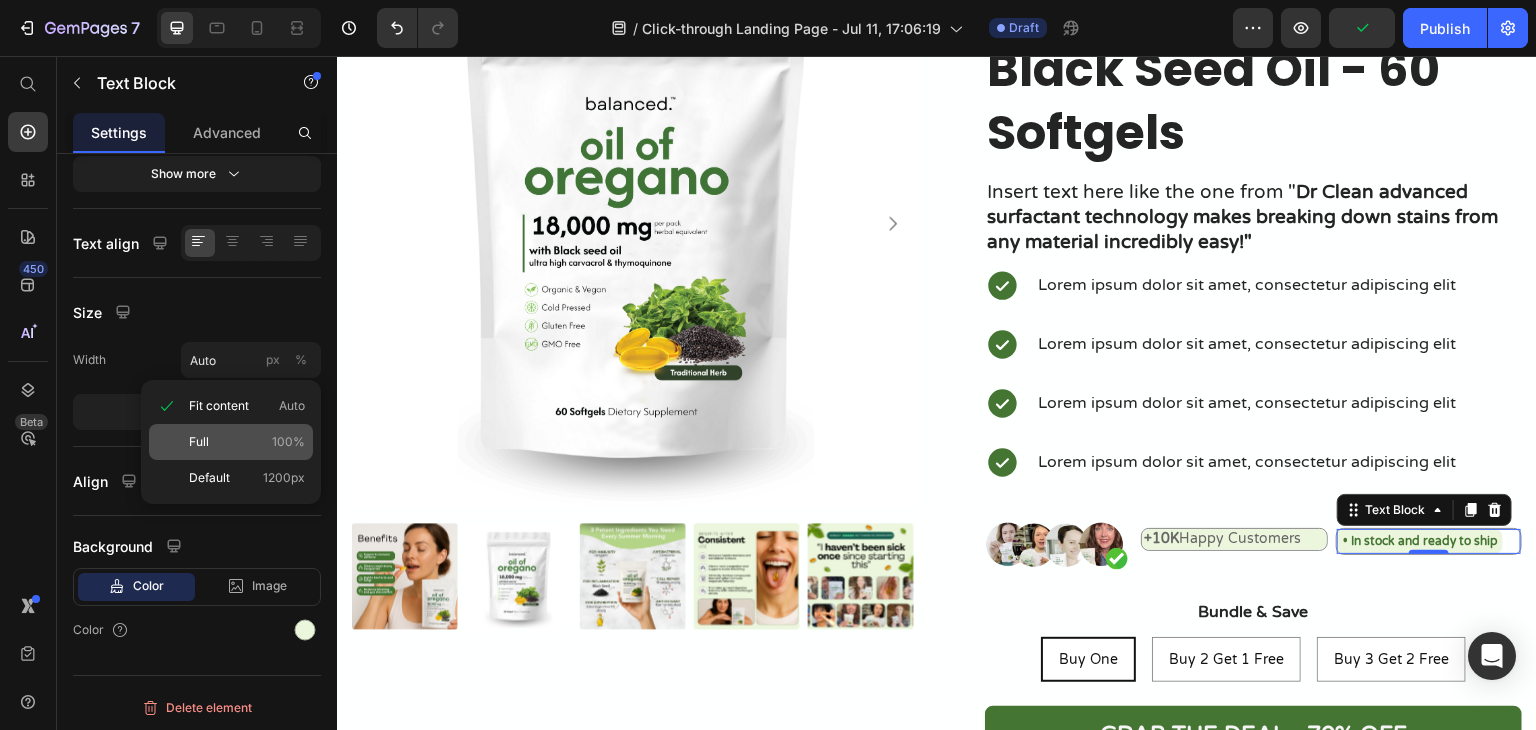 click on "Full" at bounding box center [199, 442] 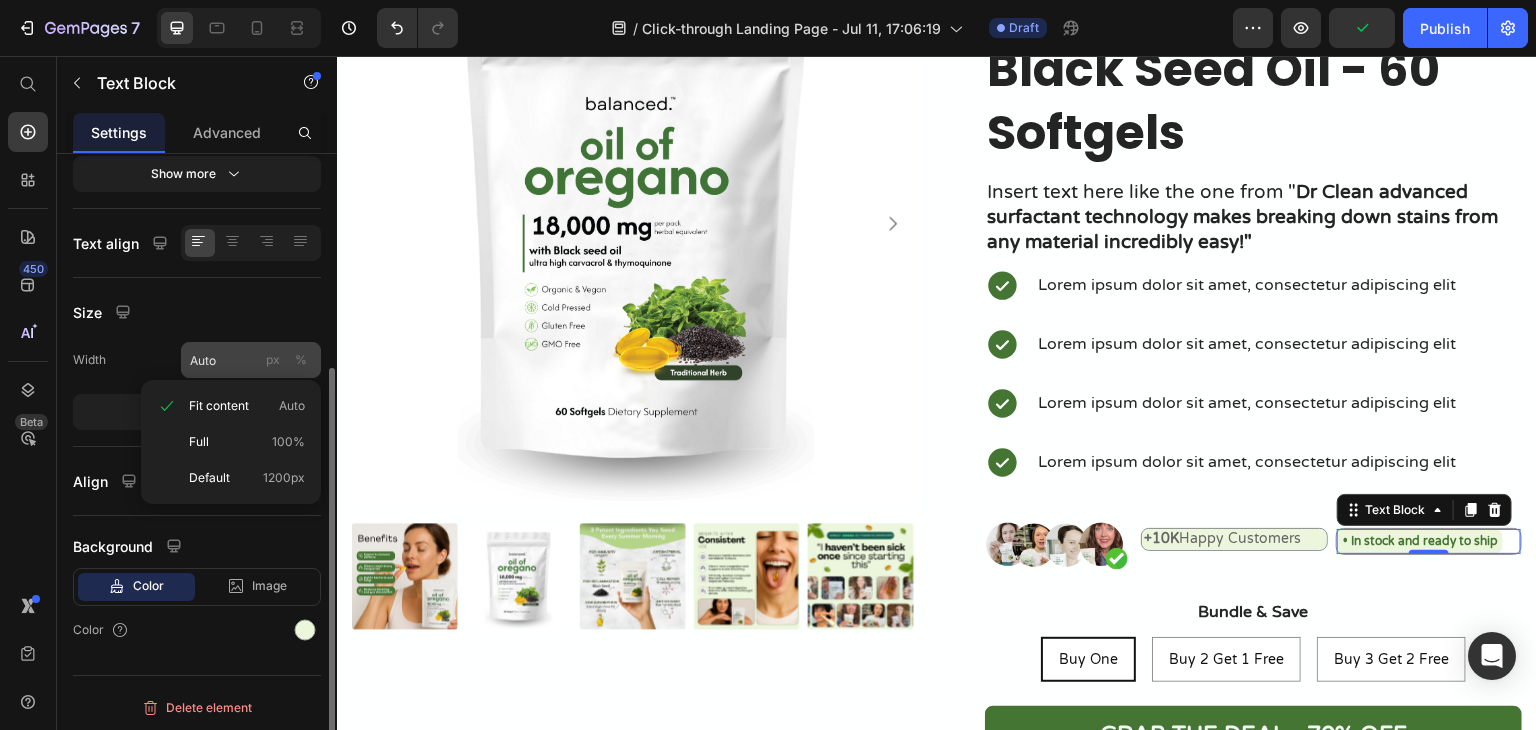 type on "100" 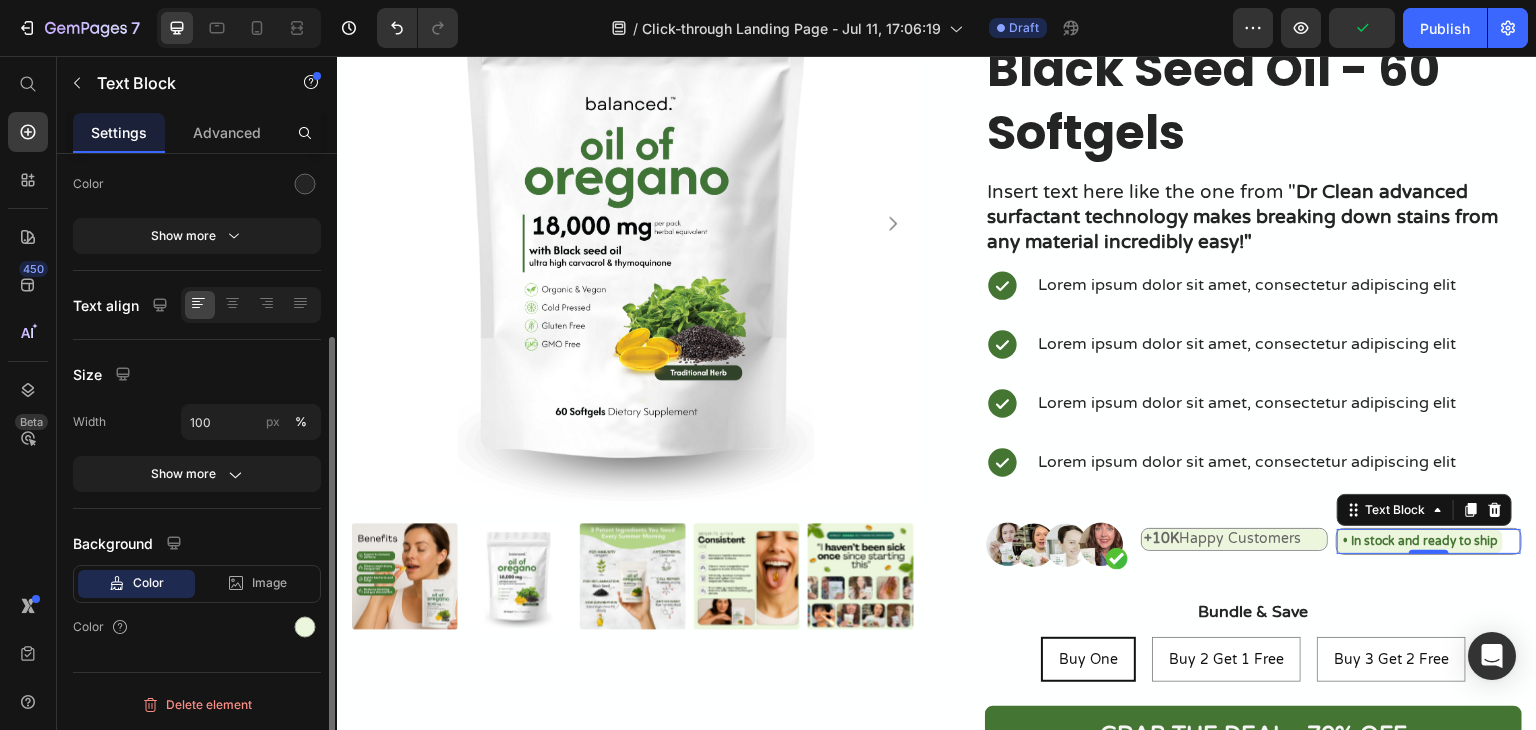 scroll, scrollTop: 260, scrollLeft: 0, axis: vertical 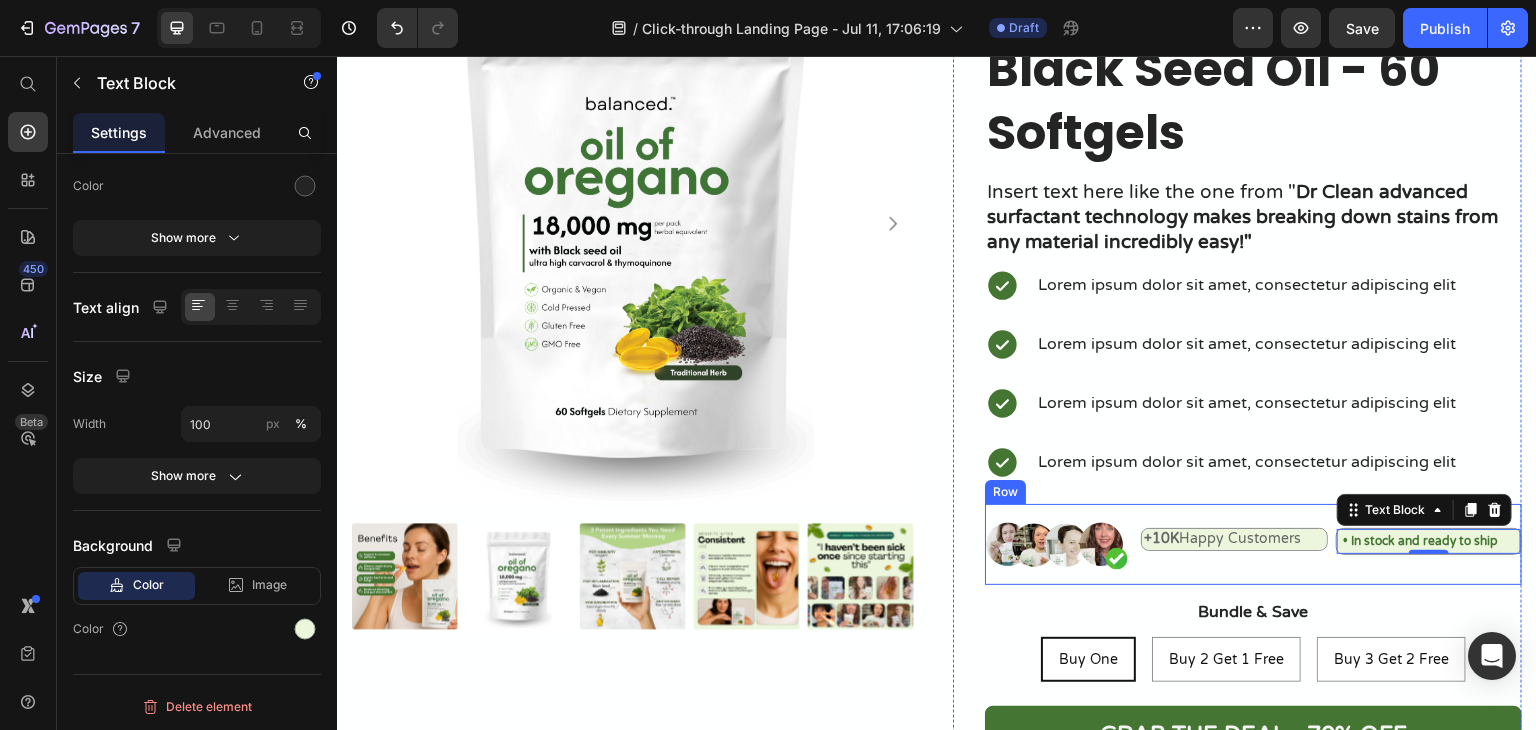 click on "+10K  Happy Customers  Text Block   • In stock and ready to ship Text Block   0 Row Text Block" at bounding box center [1331, 544] 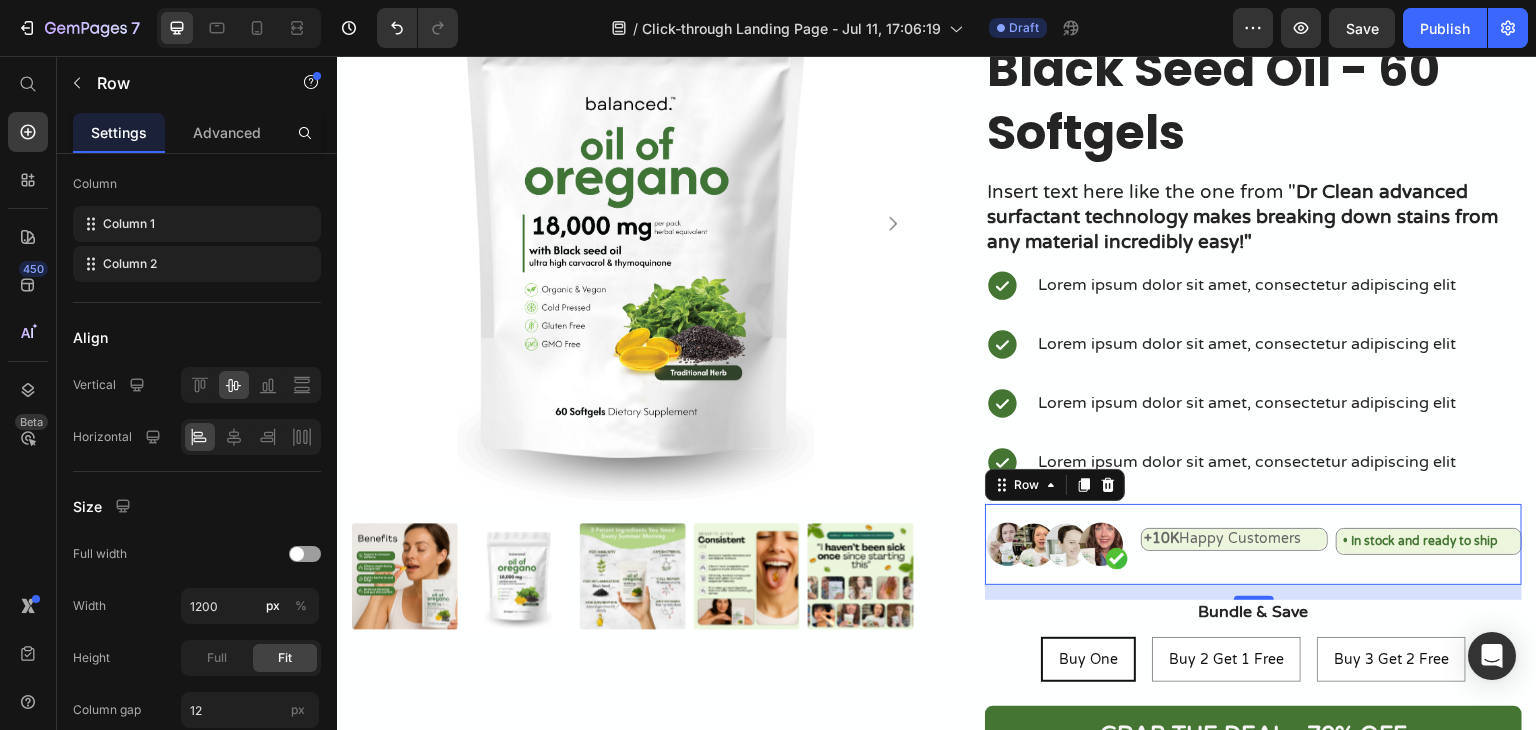 scroll, scrollTop: 0, scrollLeft: 0, axis: both 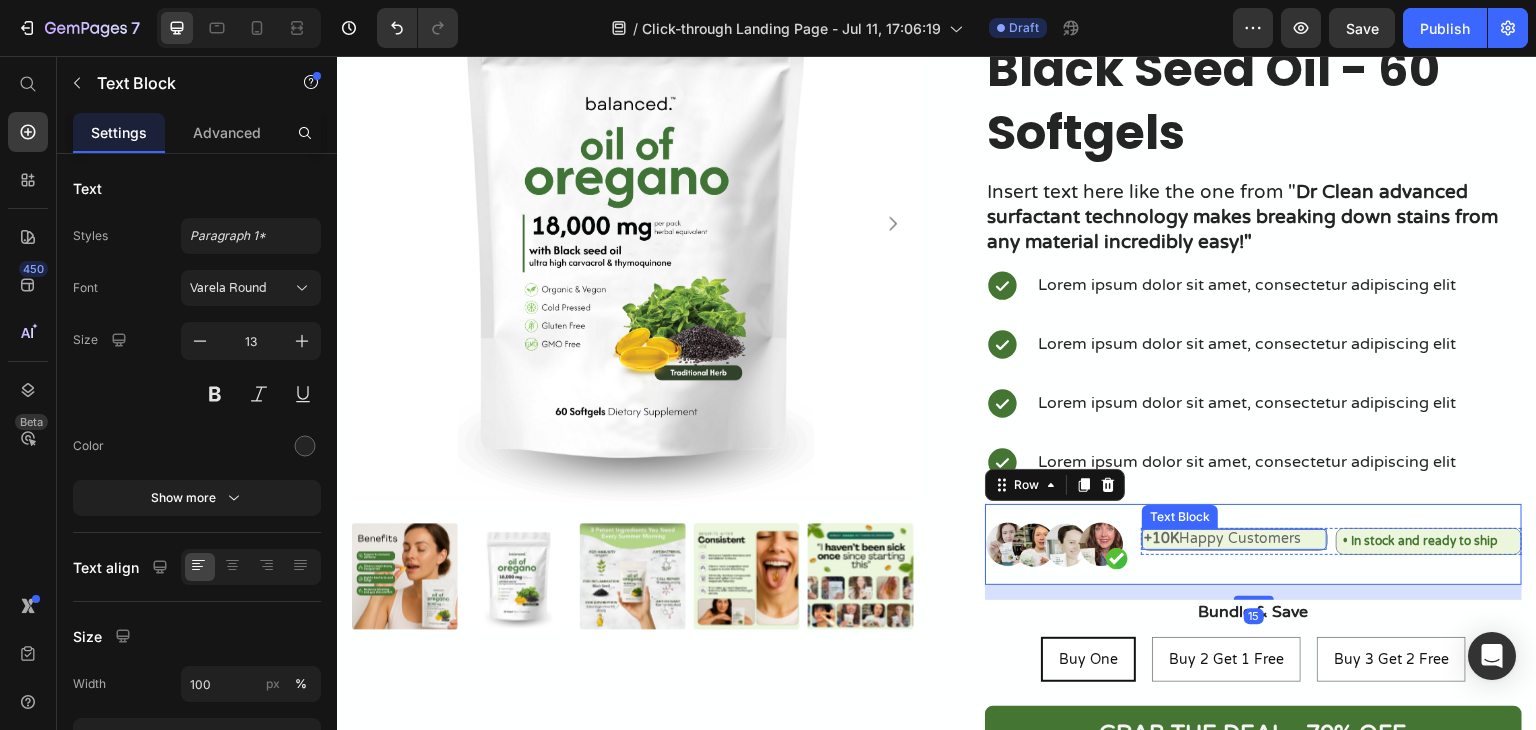 click on "+10K  Happy Customers" at bounding box center [1222, 538] 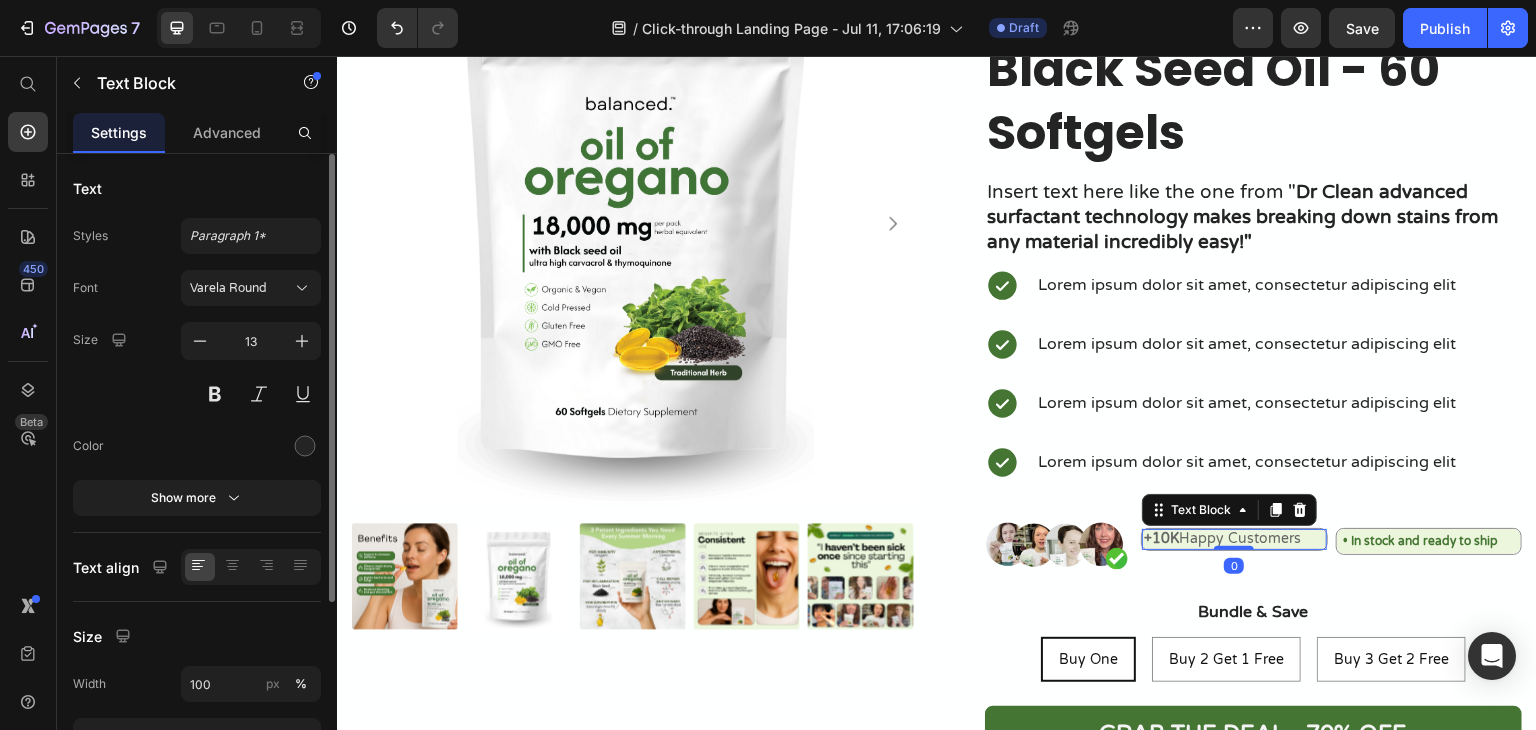 scroll, scrollTop: 260, scrollLeft: 0, axis: vertical 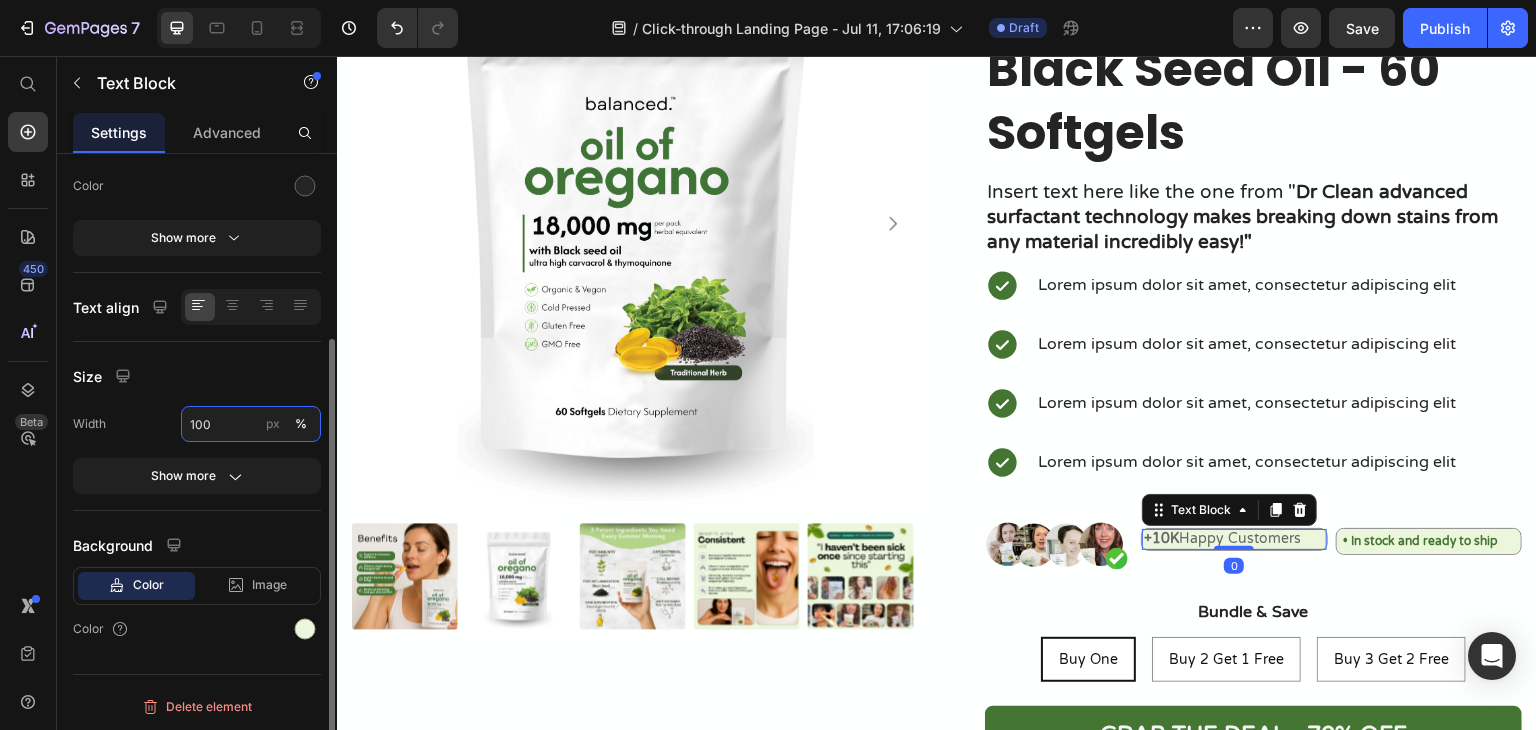 click on "100" at bounding box center (251, 424) 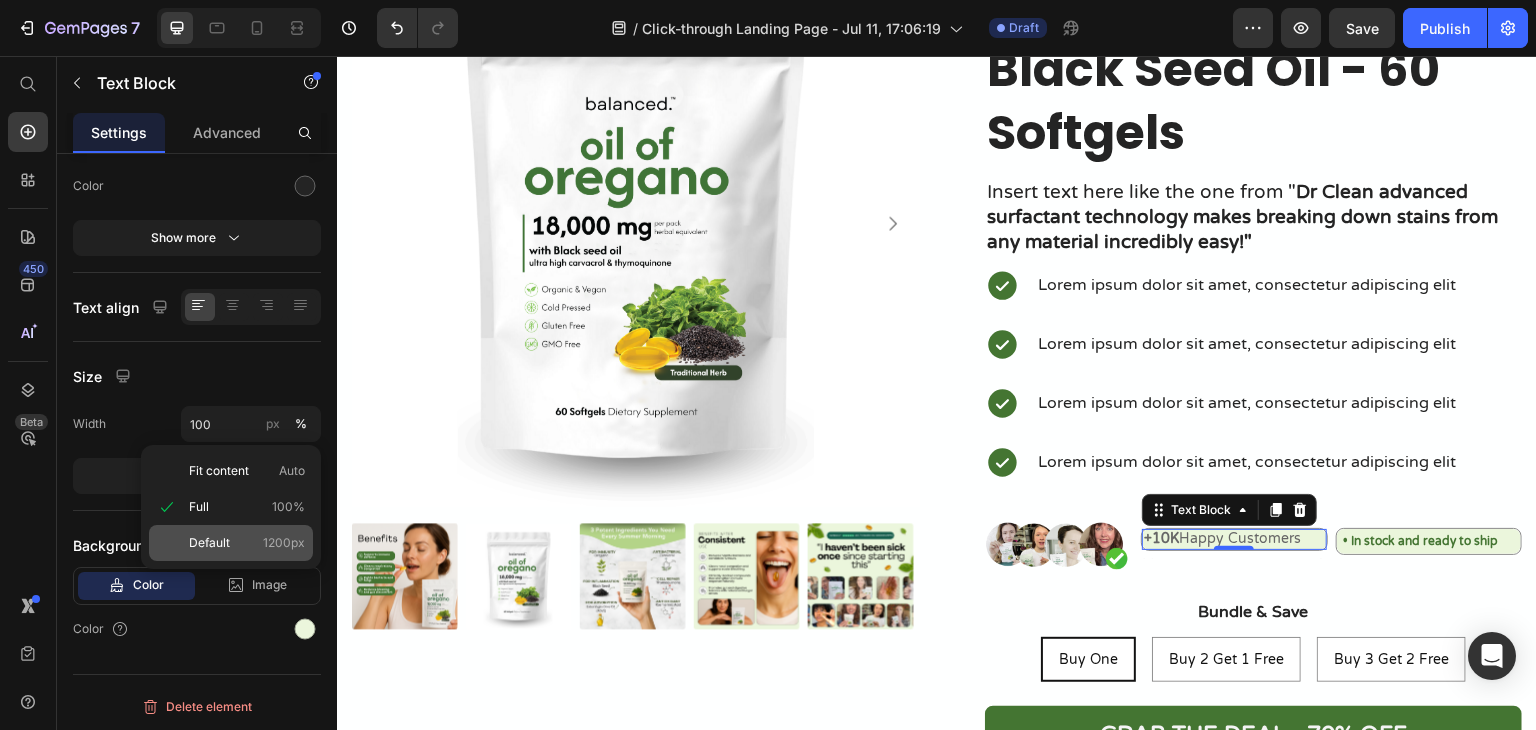 click on "Default 1200px" 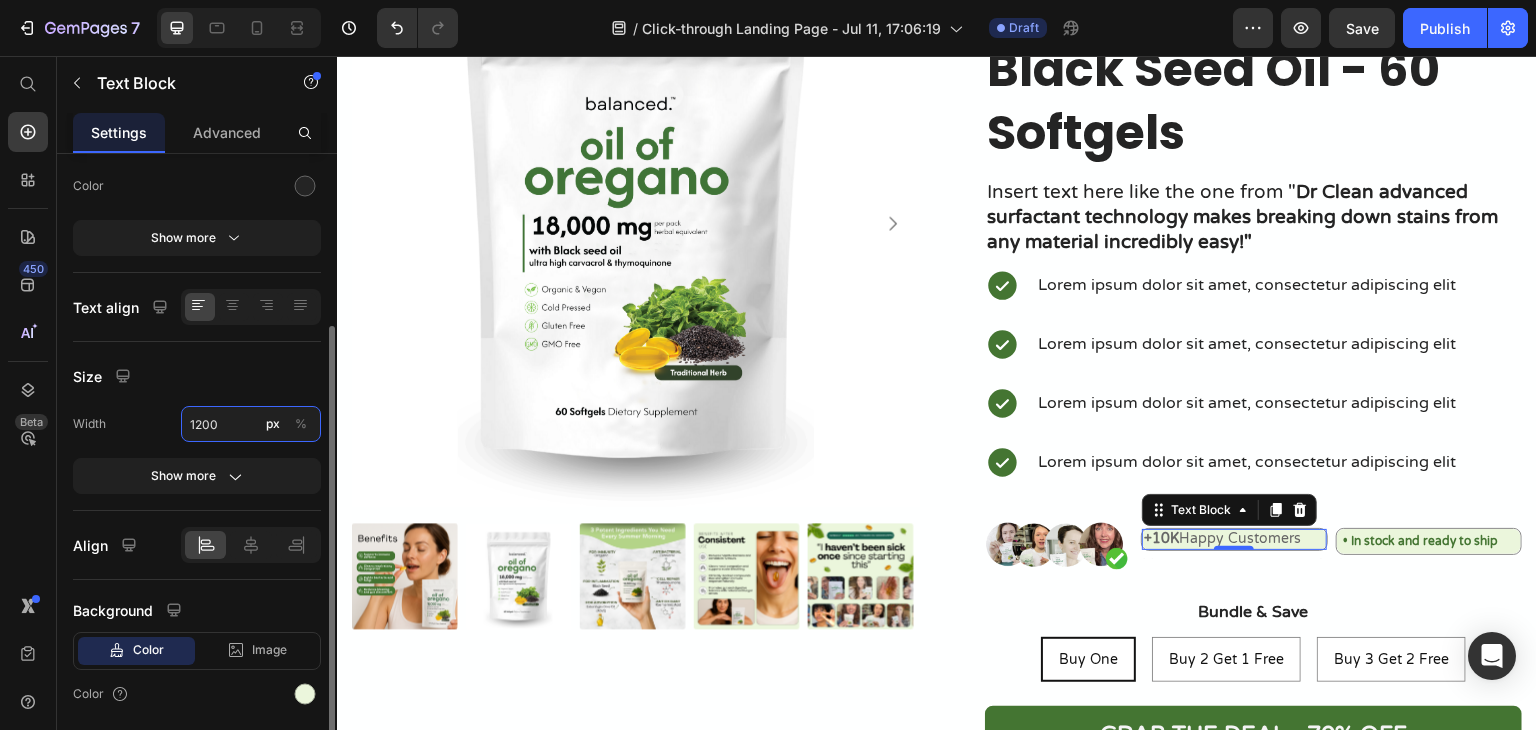 click on "1200" at bounding box center [251, 424] 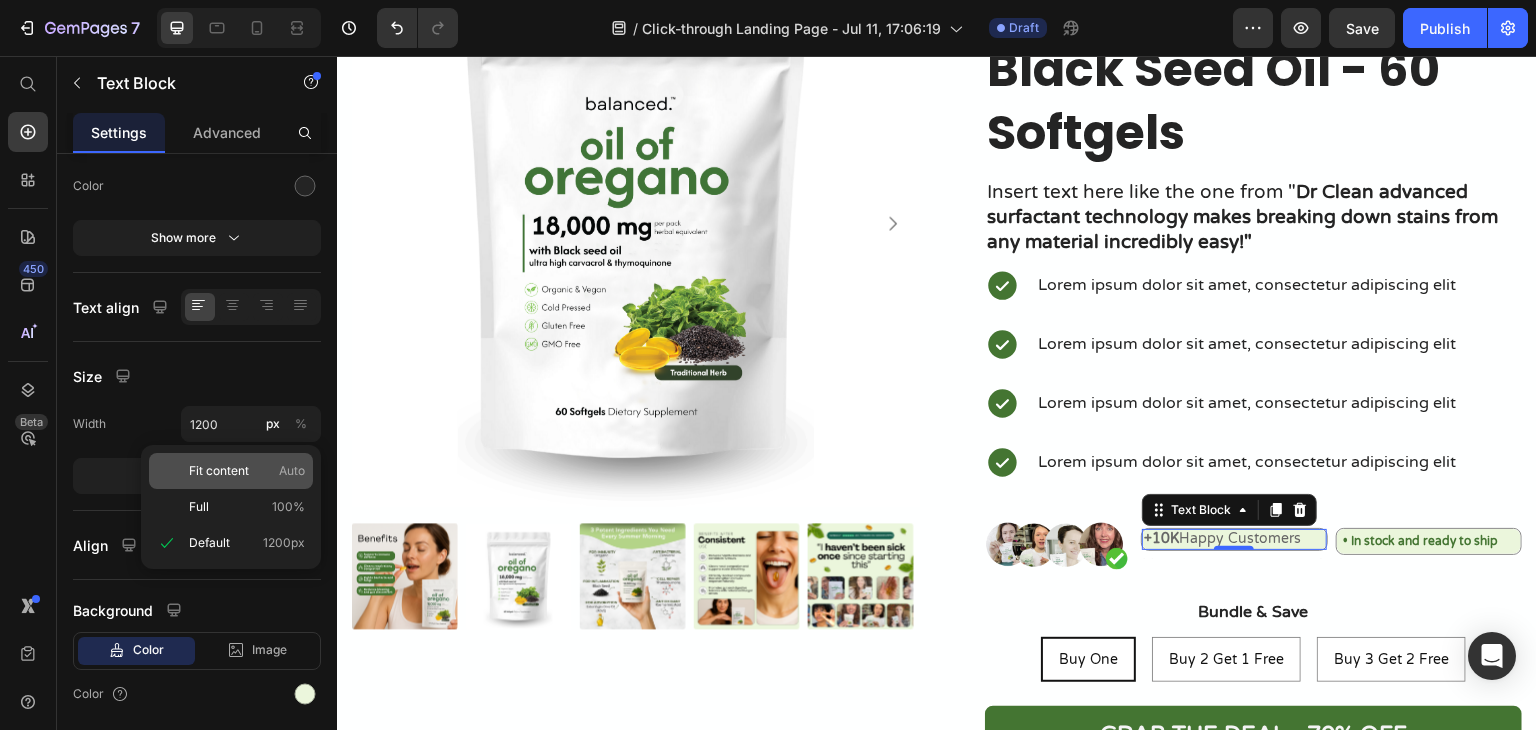 click on "Fit content" at bounding box center [219, 471] 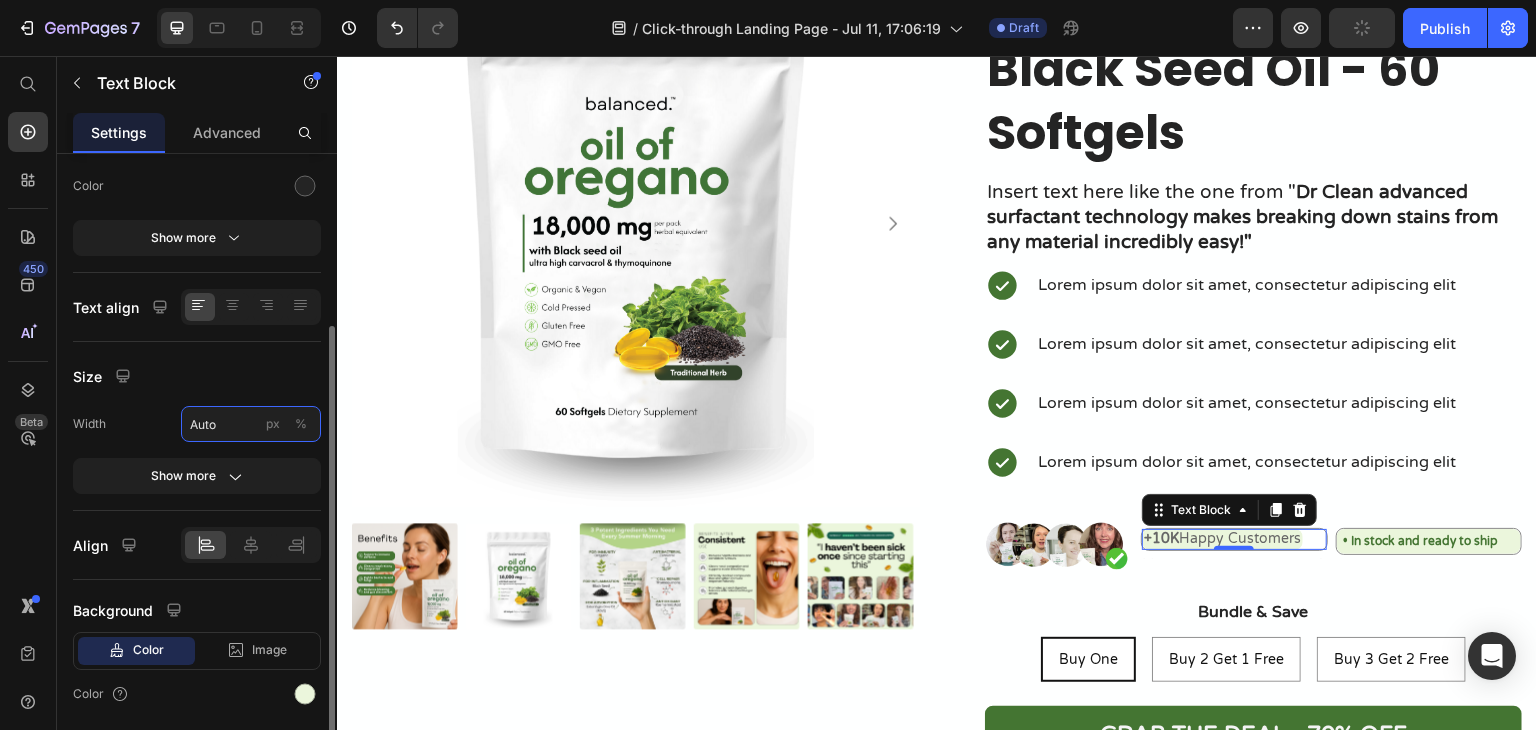 click on "Auto" at bounding box center (251, 424) 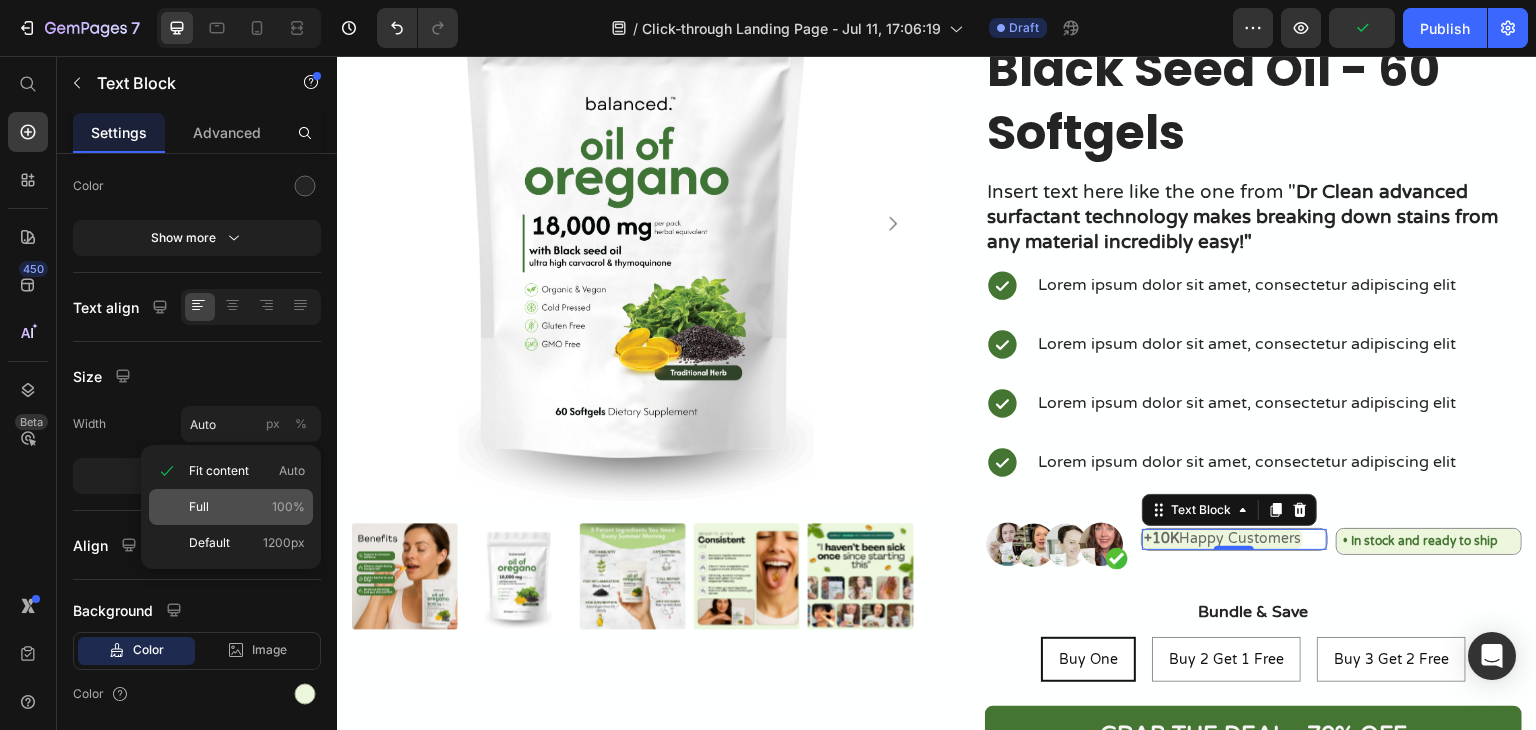 click on "Full 100%" at bounding box center [247, 507] 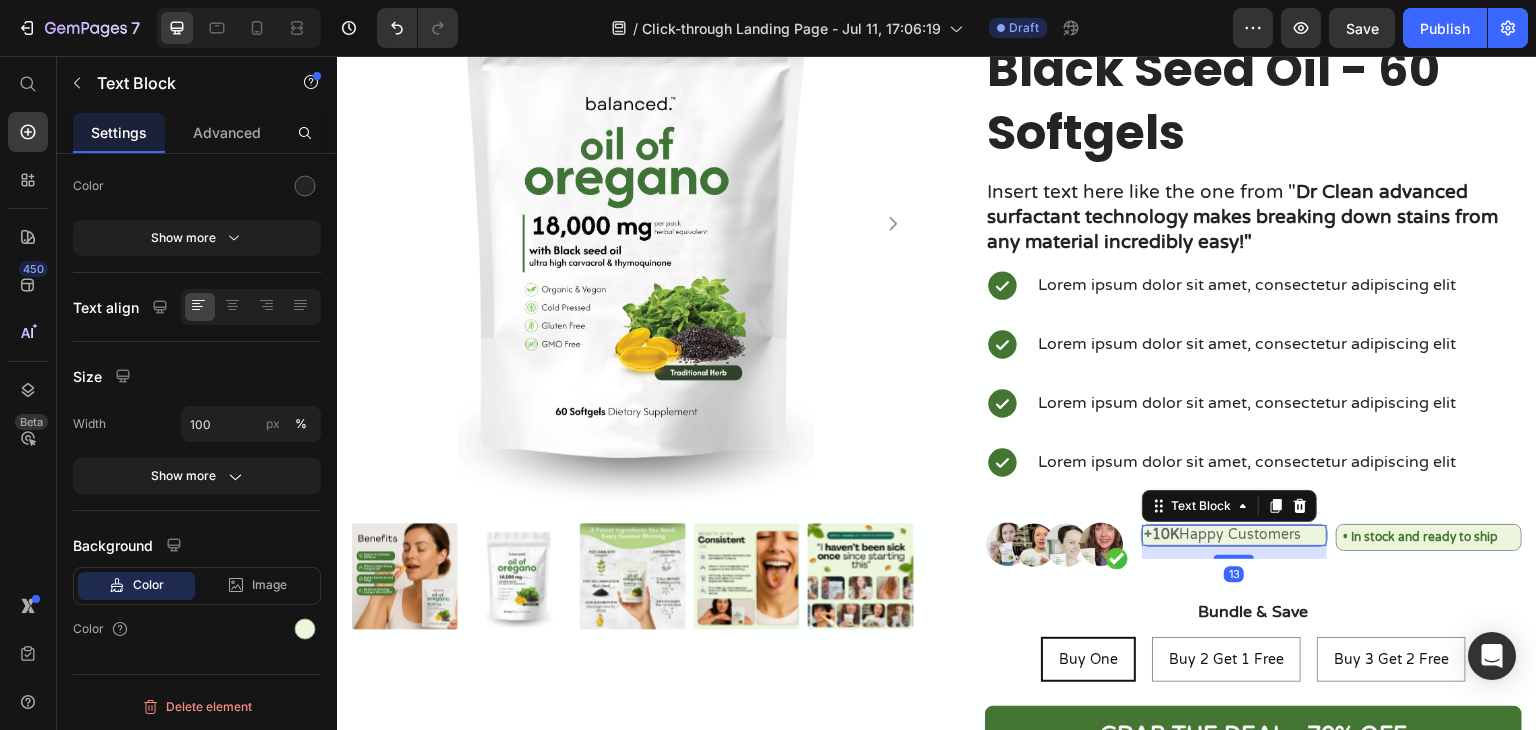 drag, startPoint x: 1226, startPoint y: 549, endPoint x: 1230, endPoint y: 562, distance: 13.601471 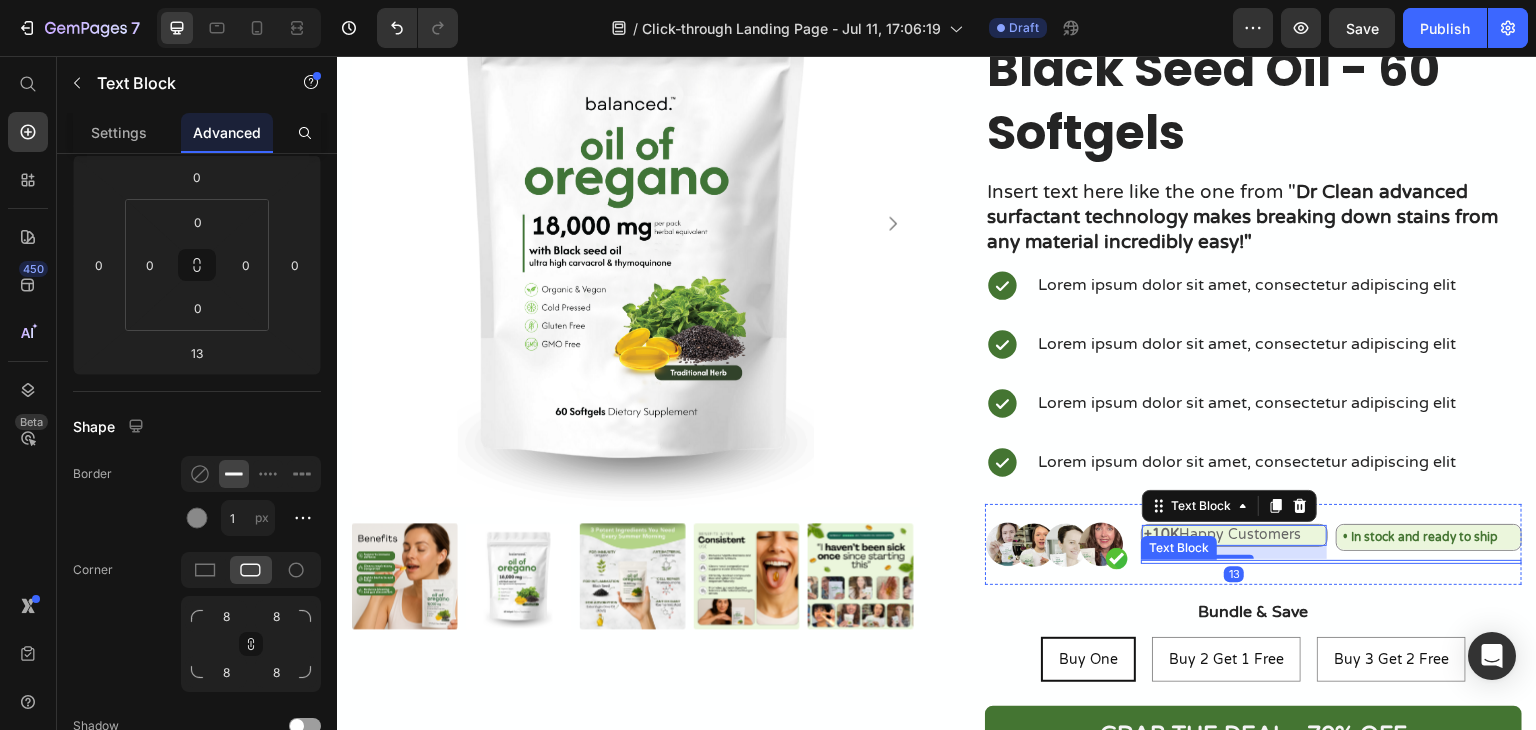 scroll, scrollTop: 0, scrollLeft: 0, axis: both 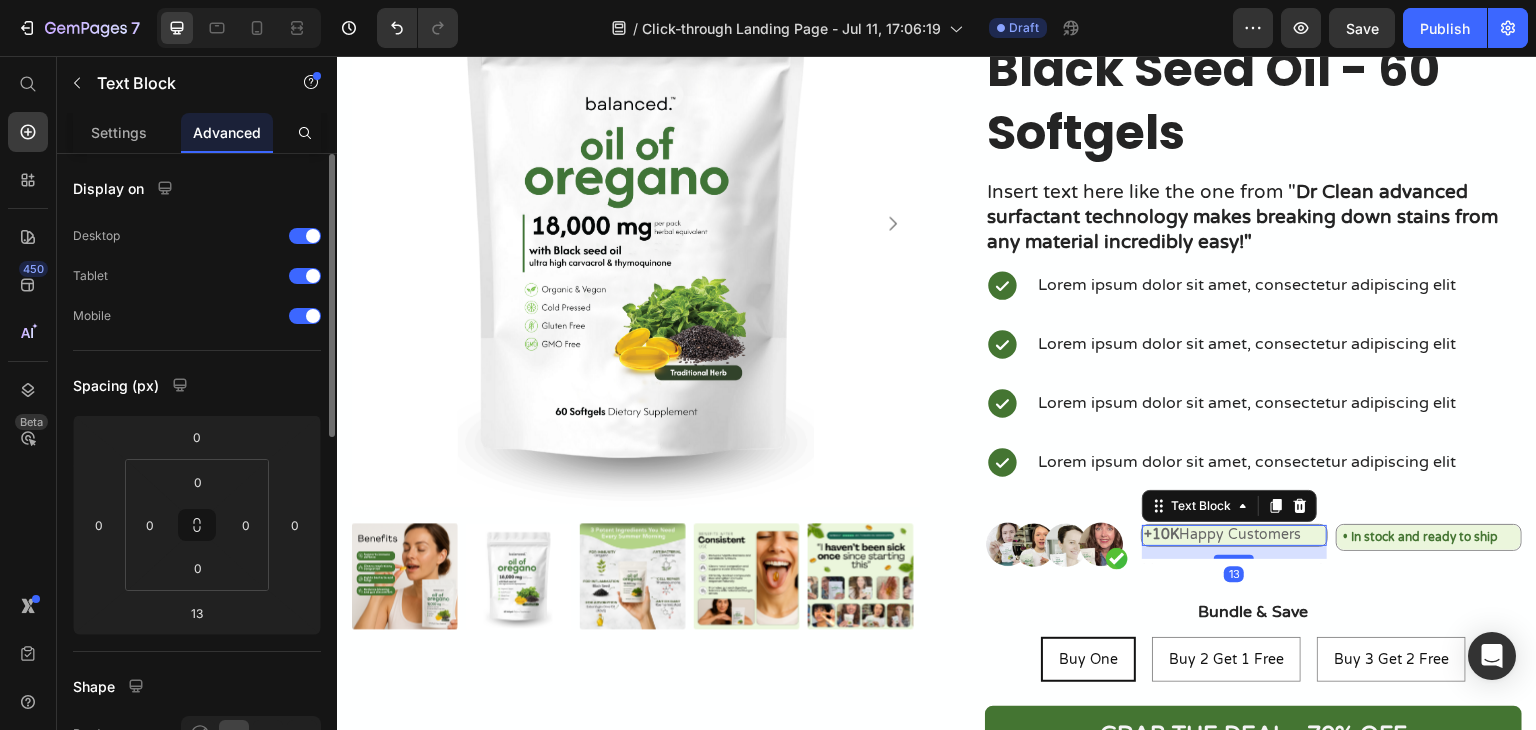 type on "0" 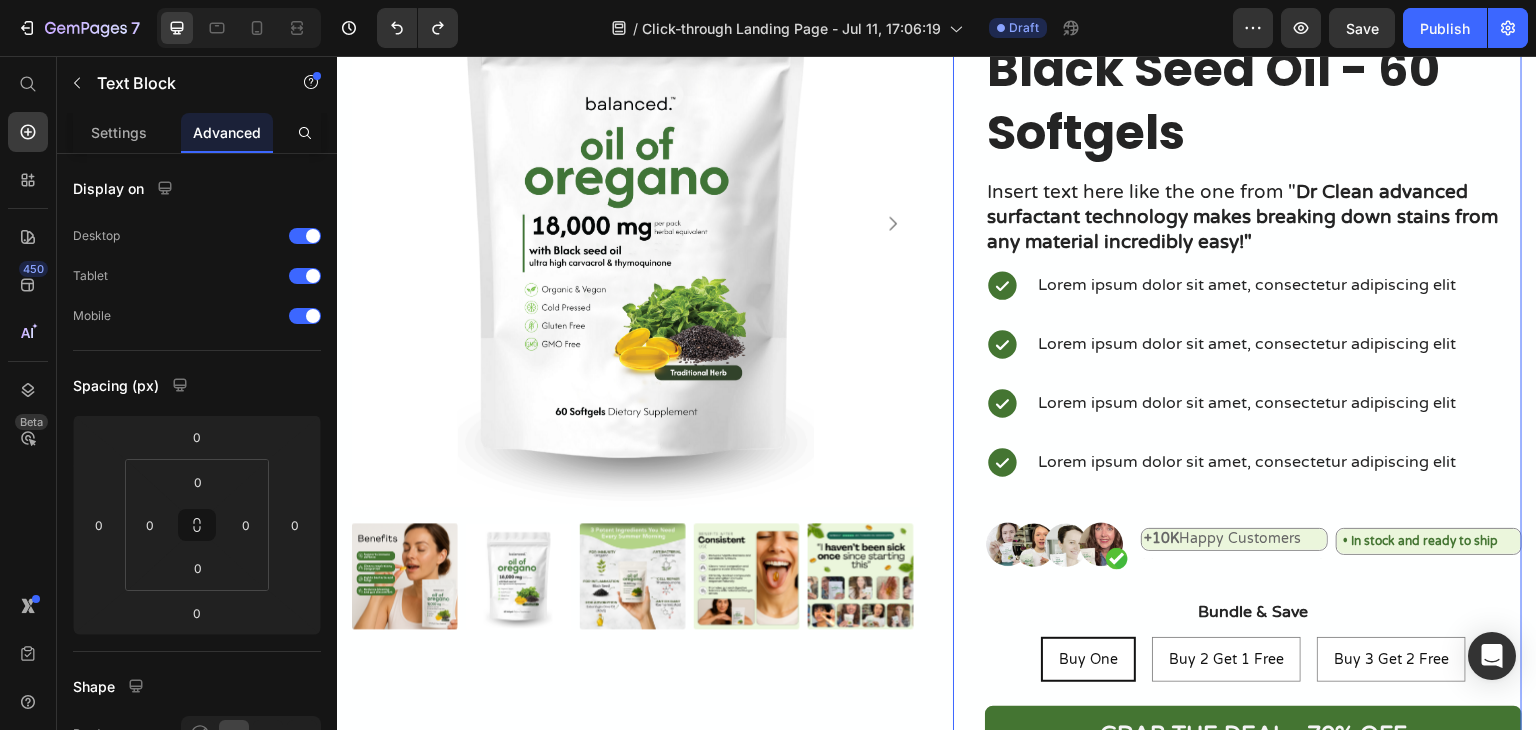 click on "Icon Icon Icon Icon Icon Icon List 4.8  | 13.000+ Verified Reviews Text Block Row Oil of Oregano with Black Seed Oil - 60 Softgels Product Title Insert text here like the one from " Dr Clean advanced surfactant technology makes breaking down stains from any material incredibly easy!" Text Block
Icon Lorem ipsum dolor sit amet, consectetur adipiscing elit Text Block
Icon Lorem ipsum dolor sit amet, consectetur adipiscing elit Text Block
Icon Lorem ipsum dolor sit amet, consectetur adipiscing elit Text Block
Icon Lorem ipsum dolor sit amet, consectetur adipiscing elit Text Block Advanced List Image +10K  Happy Customers  Text Block   • In stock and ready to ship Text Block Row Text Block Row Bundle & Save Text Block Buy One Buy One Buy One Buy 2 Get 1 Free Buy 2 Get 1 Free Buy 2 Get 1 Free Buy 3 Get 2 Free Buy 3 Get 2 Free Buy 3 Get 2 Free Product Variants & Swatches   Grab the deal - 70% OFF Add to Cart Image Low stock -  9 items left" at bounding box center [1253, 376] 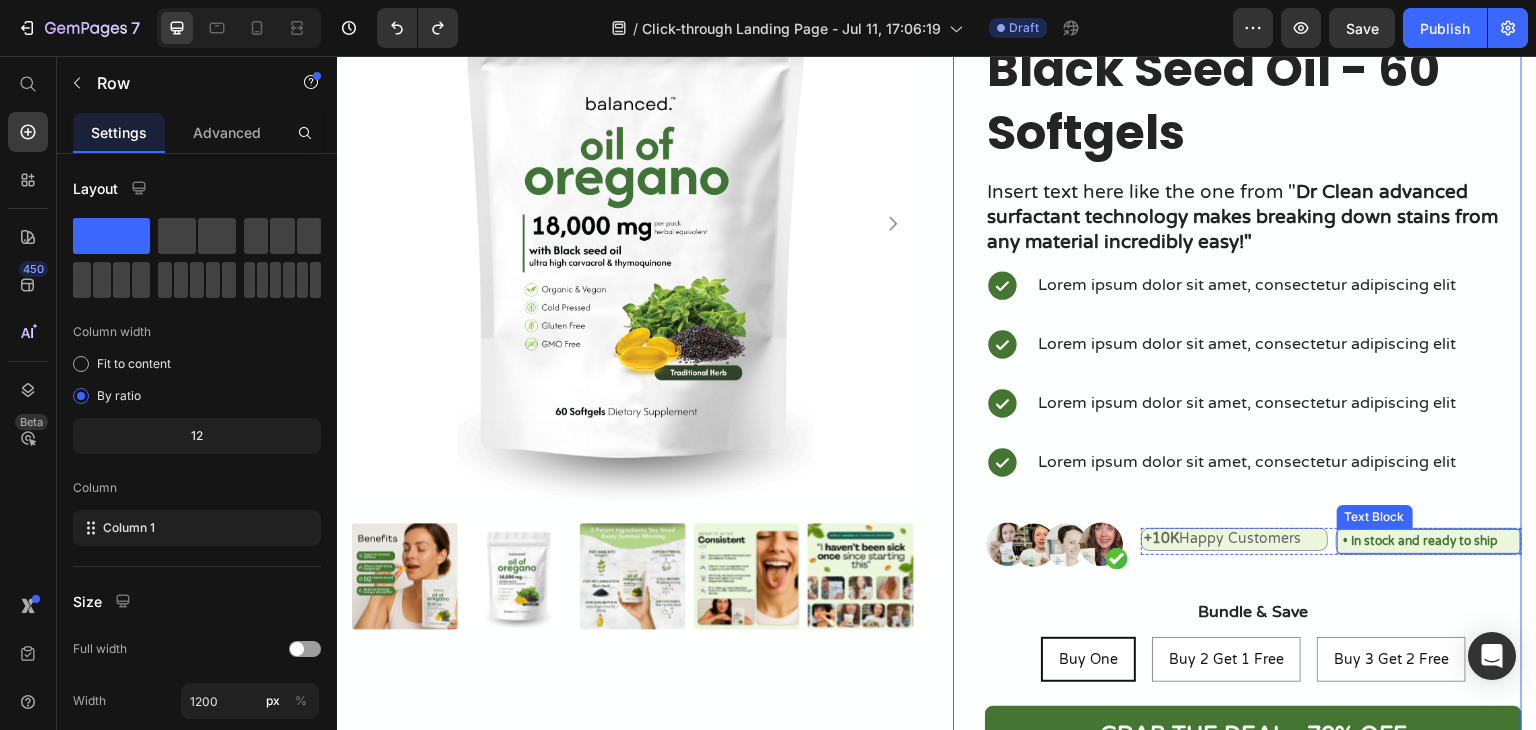 click on "• In stock and ready to ship" at bounding box center (1421, 541) 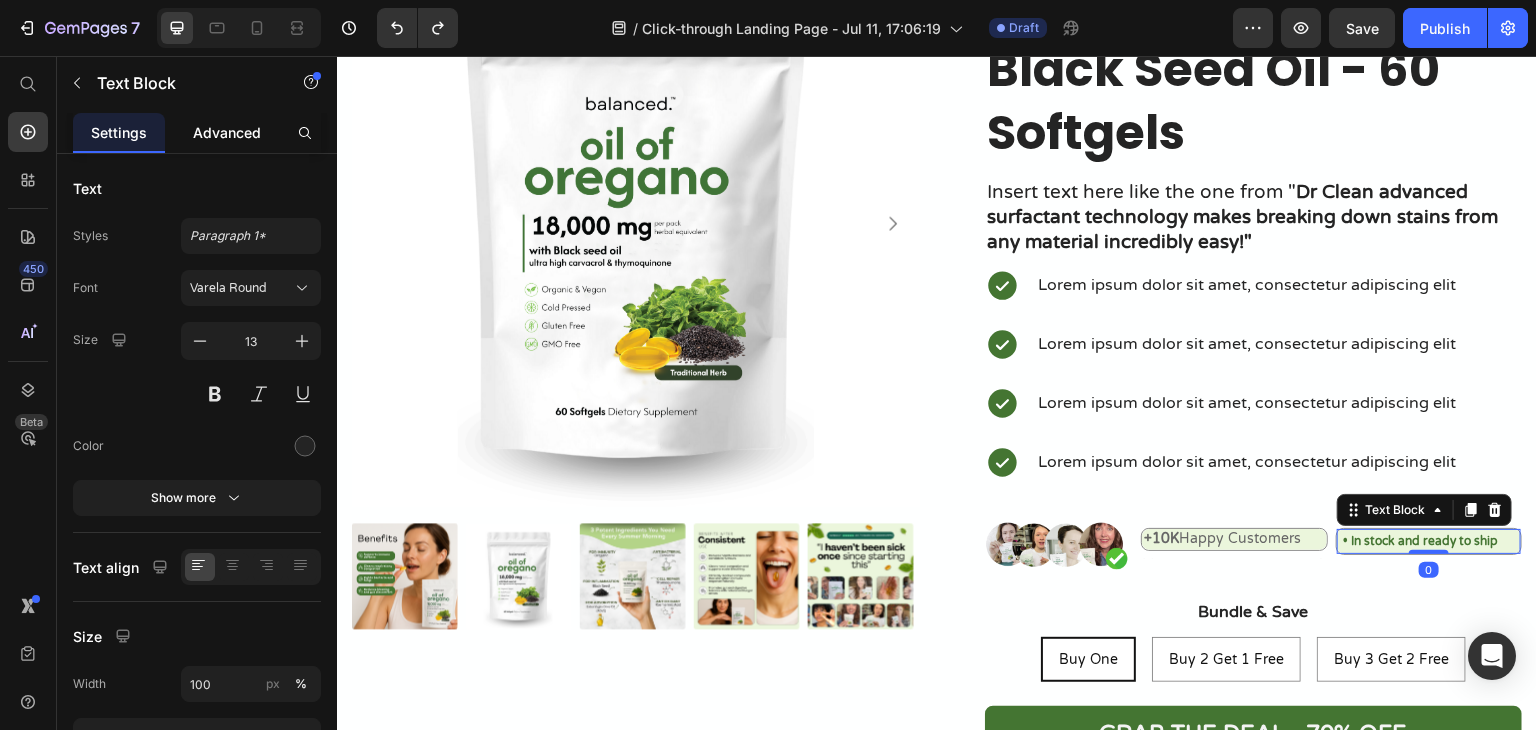 click on "Advanced" at bounding box center (227, 132) 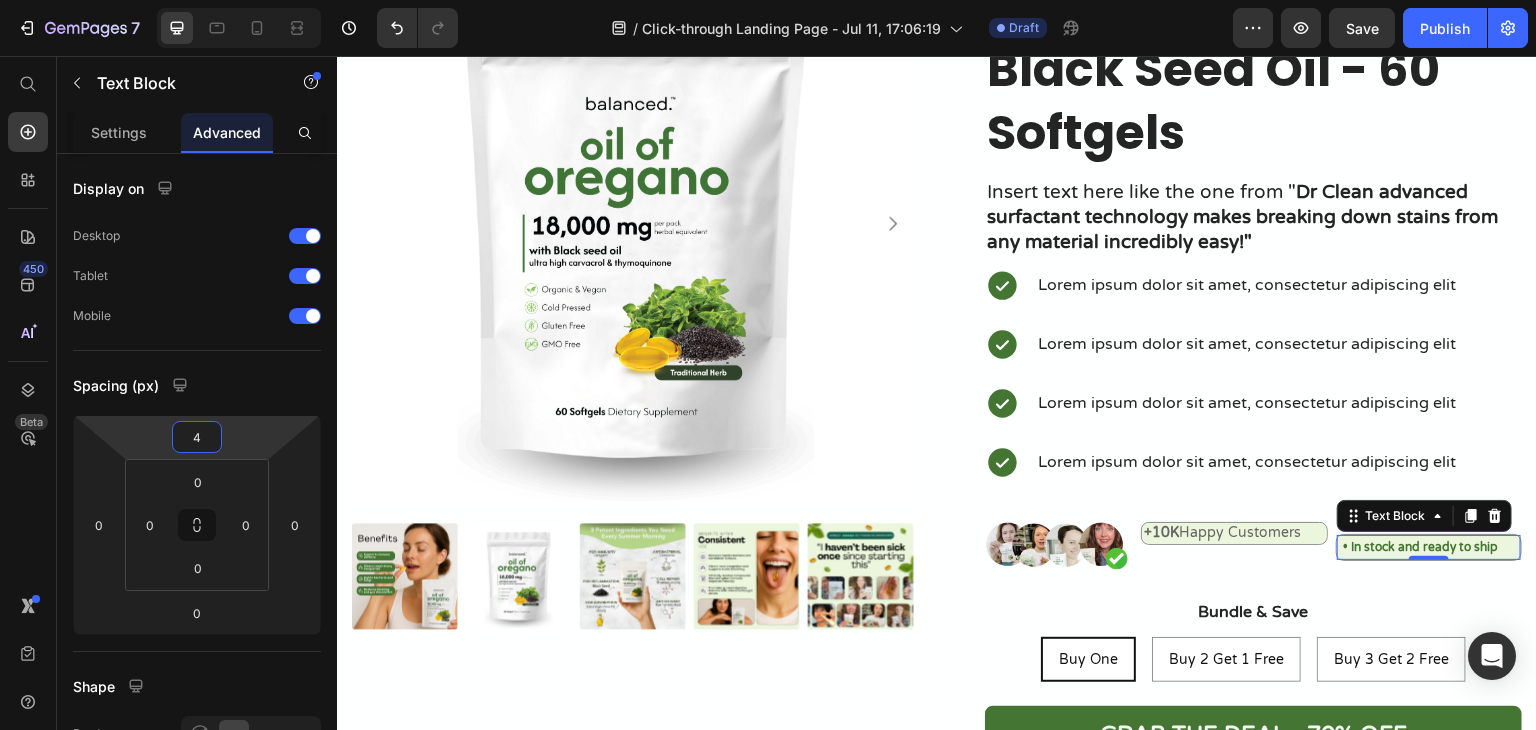 type on "0" 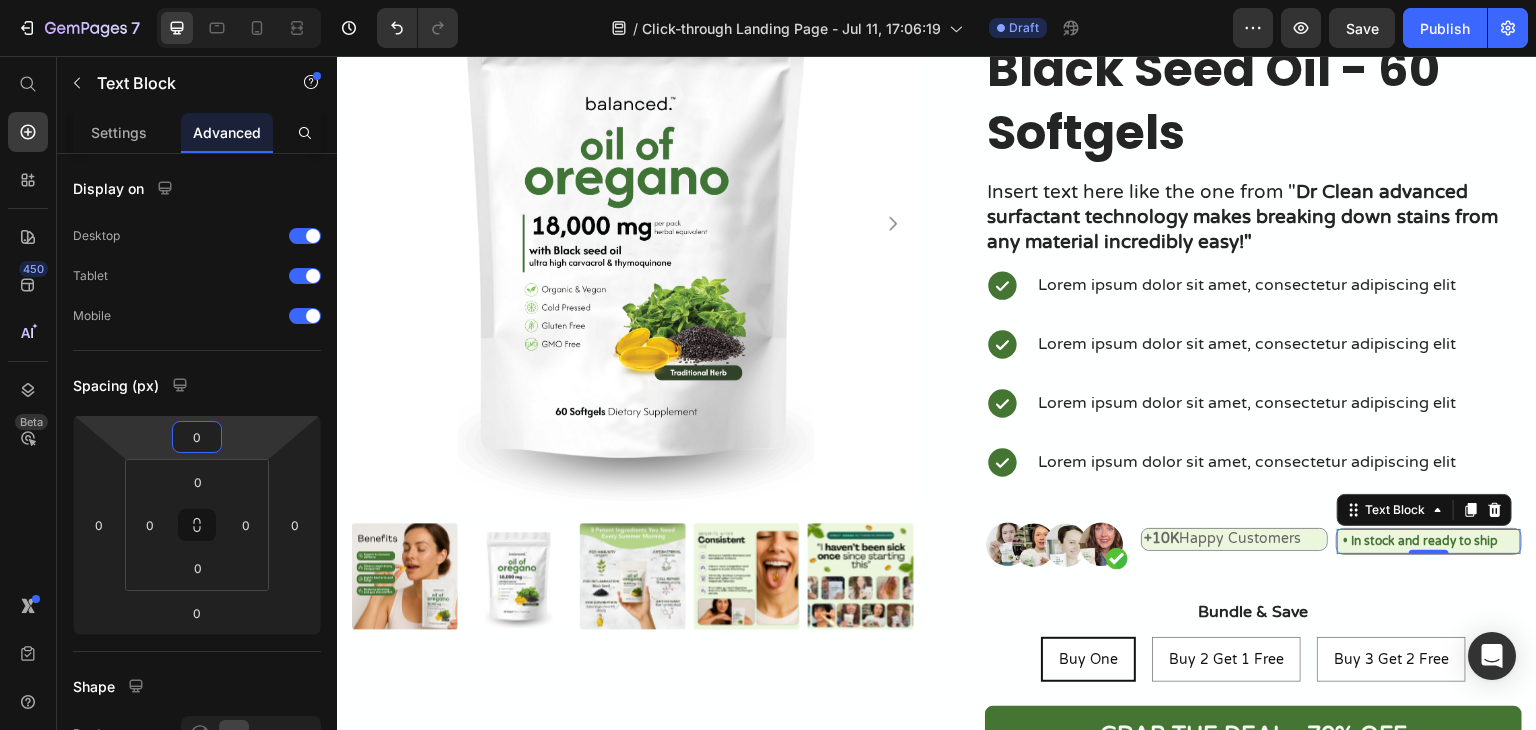 drag, startPoint x: 236, startPoint y: 431, endPoint x: 251, endPoint y: 431, distance: 15 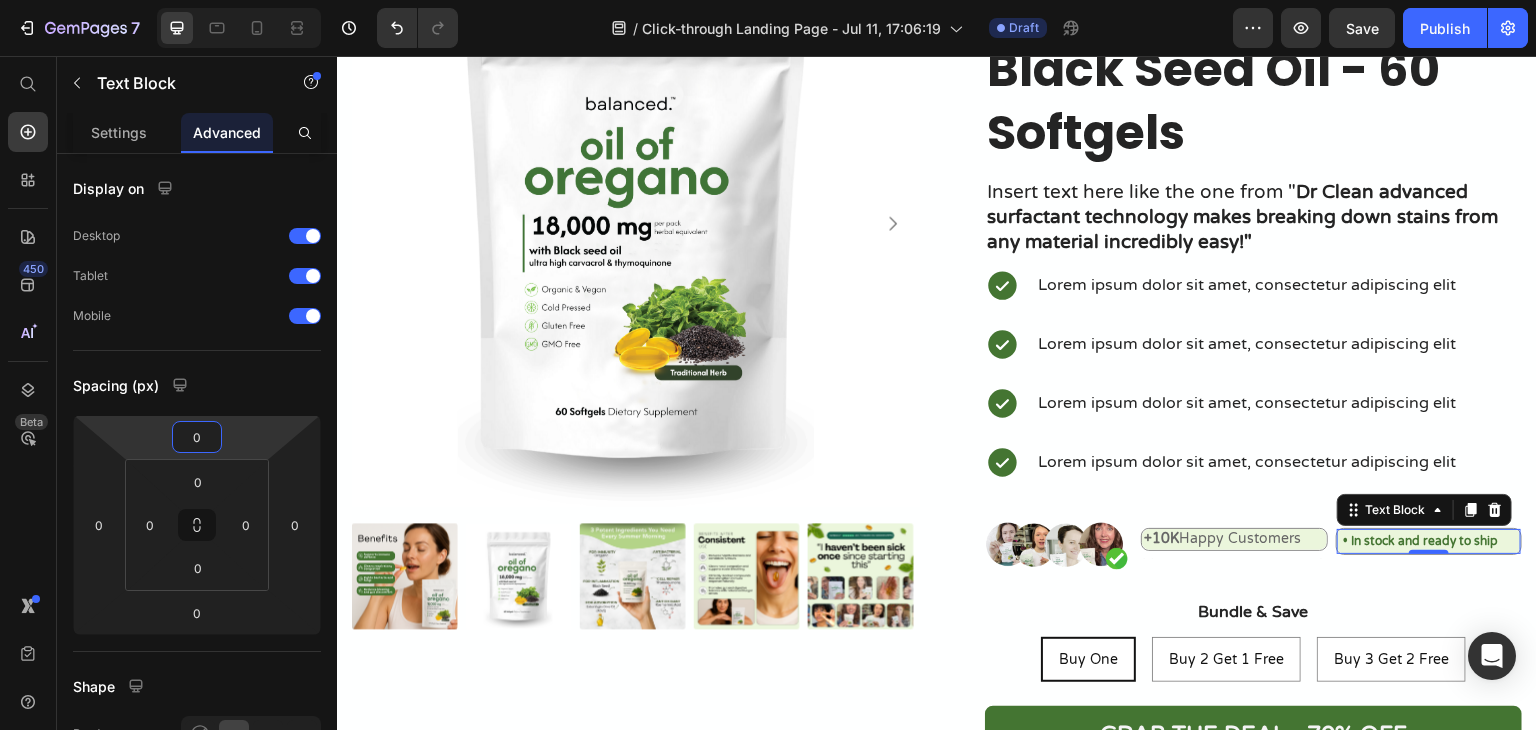 click on "7  Version history  /  Click-through Landing Page - Jul 11, 17:06:19 Draft Preview  Save   Publish  450 Beta Start with Sections Elements Hero Section Product Detail Brands Trusted Badges Guarantee Product Breakdown How to use Testimonials Compare Bundle FAQs Social Proof Brand Story Product List Collection Blog List Contact Sticky Add to Cart Custom Footer Browse Library 450 Layout
Row
Row
Row
Row Text
Heading
Text Block Button
Button
Button
Sticky Back to top Media
Image" at bounding box center (768, 0) 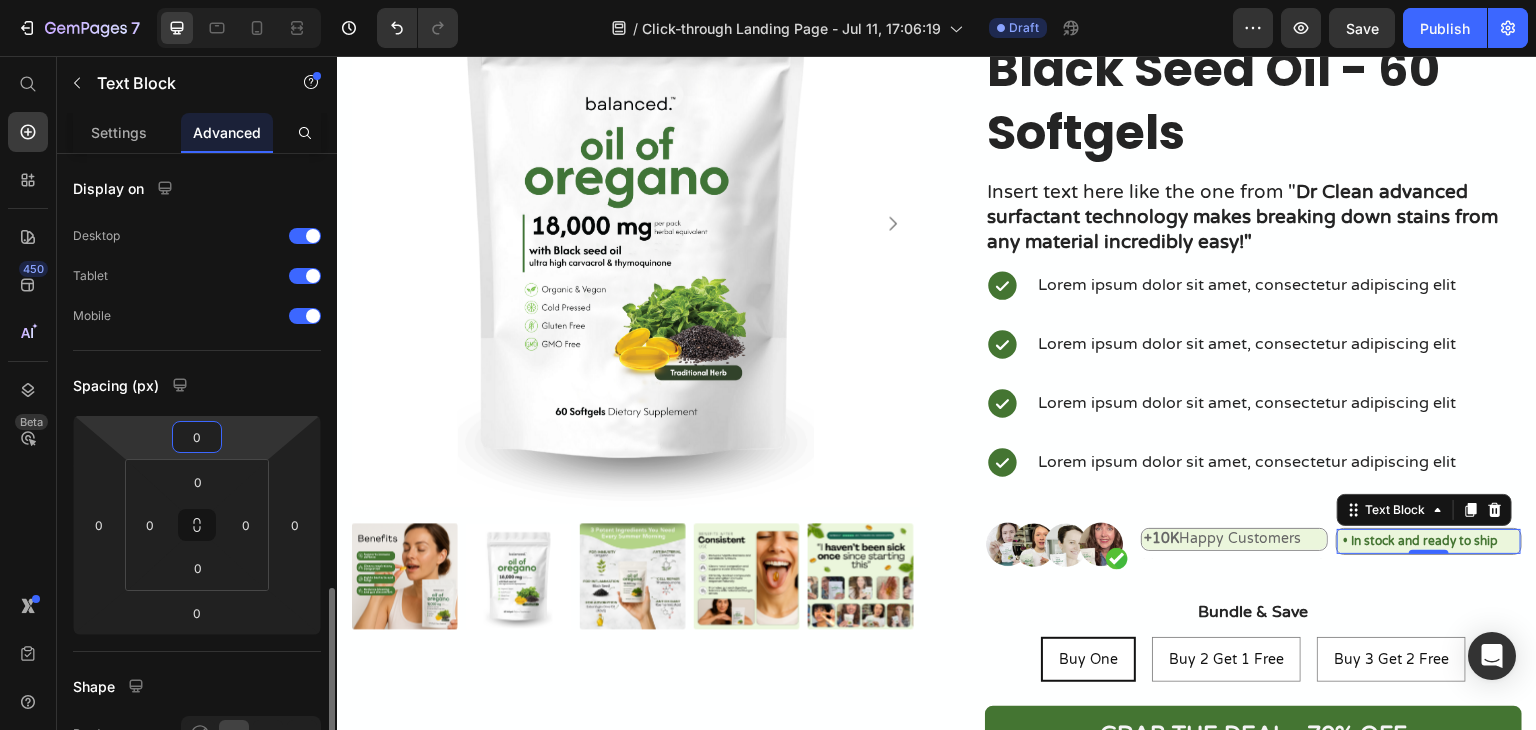 scroll, scrollTop: 300, scrollLeft: 0, axis: vertical 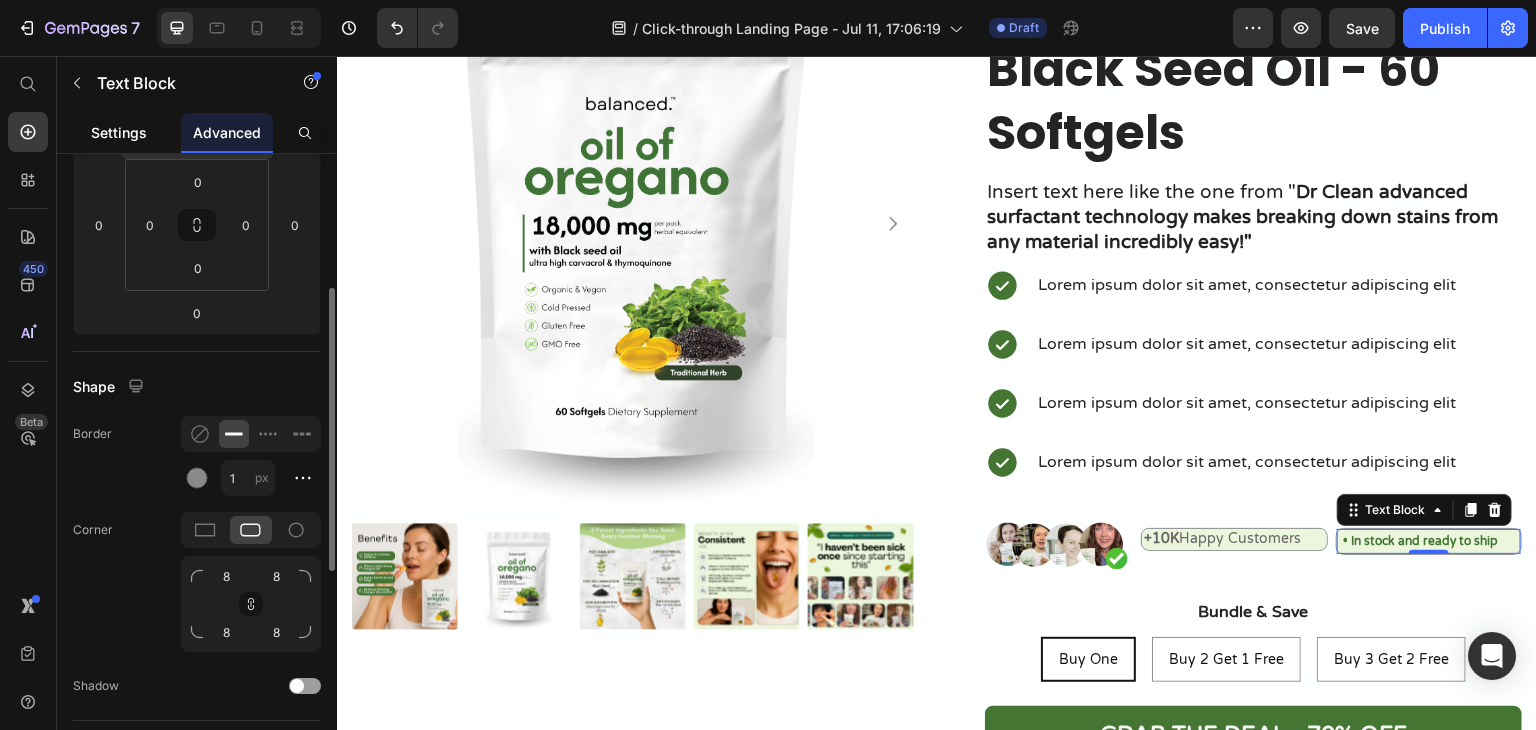 click on "Settings" at bounding box center (119, 132) 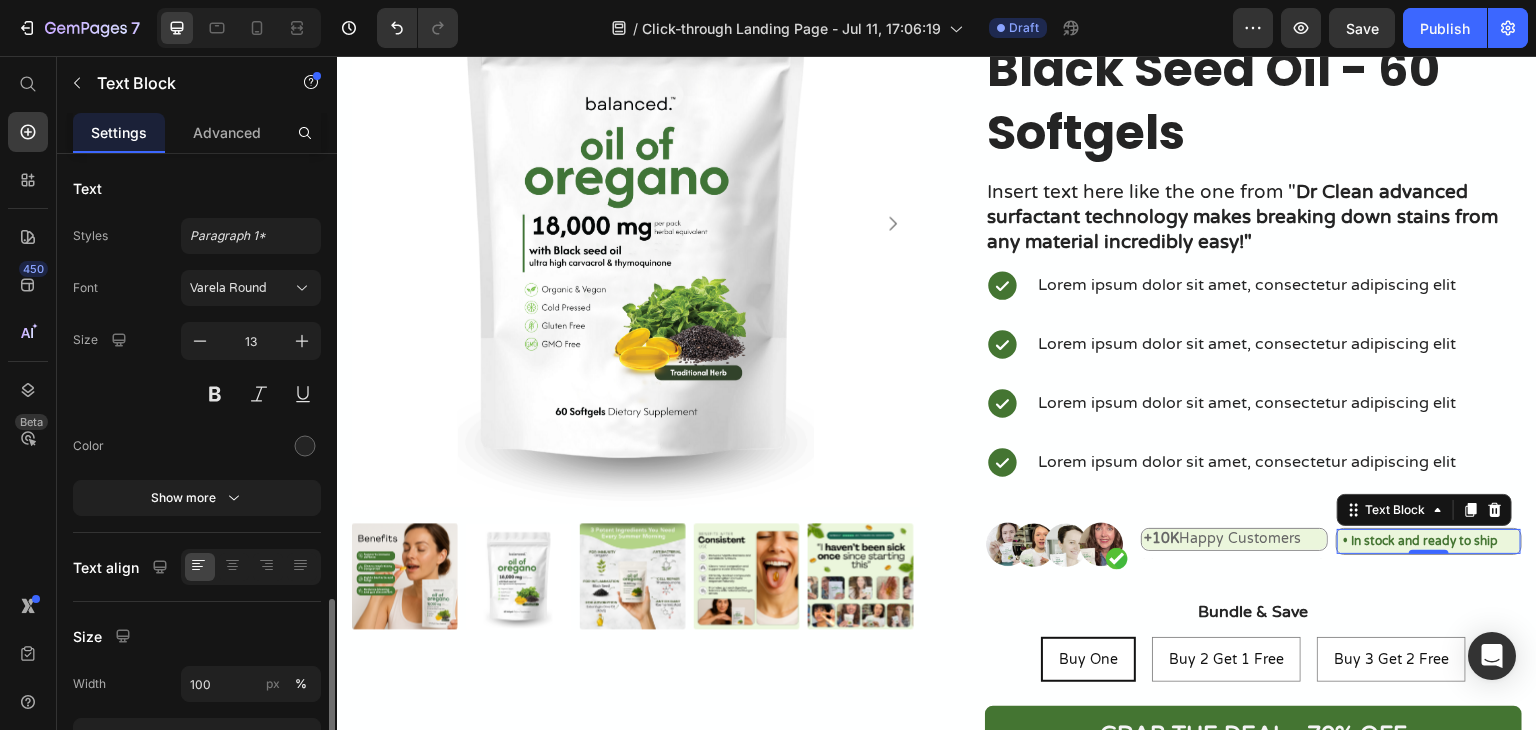 scroll, scrollTop: 260, scrollLeft: 0, axis: vertical 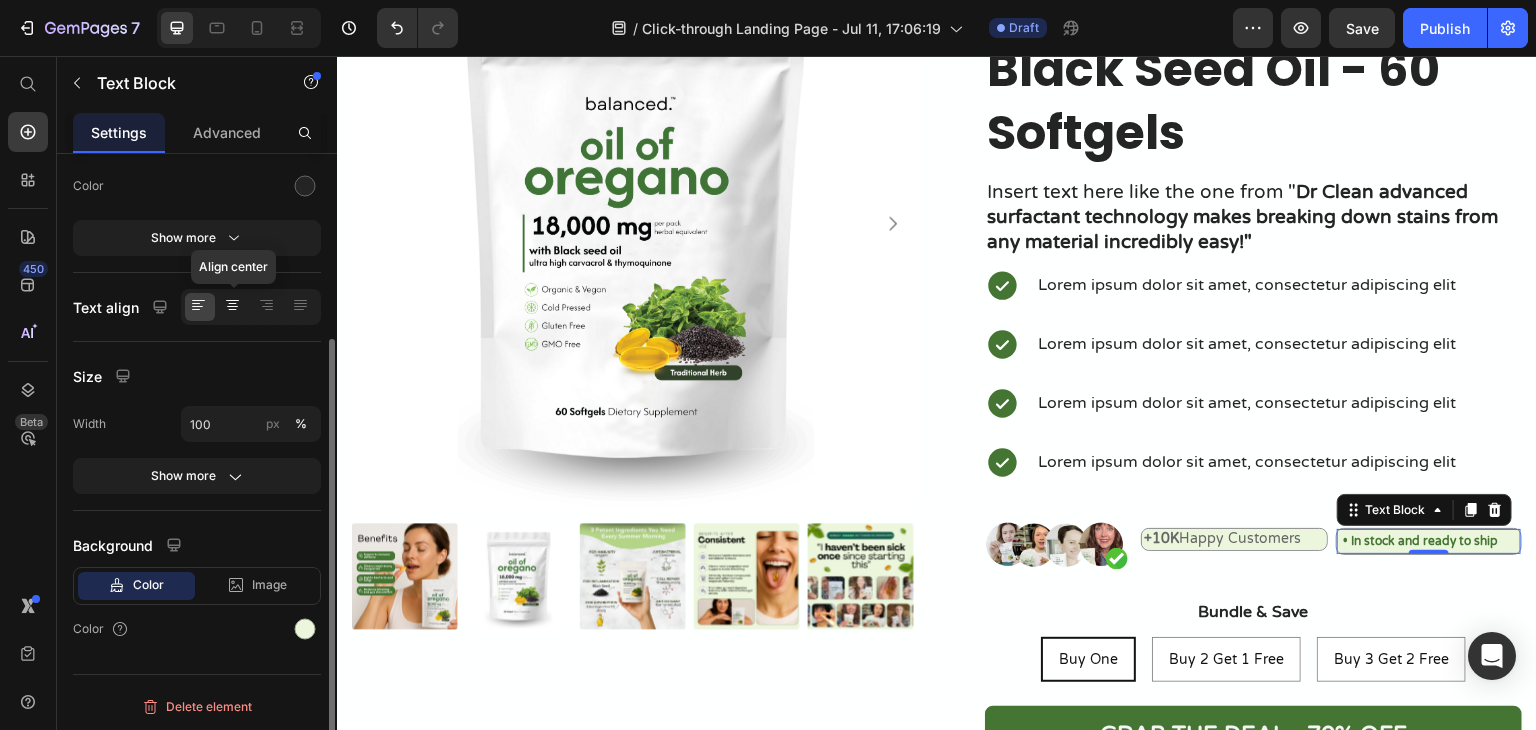 click 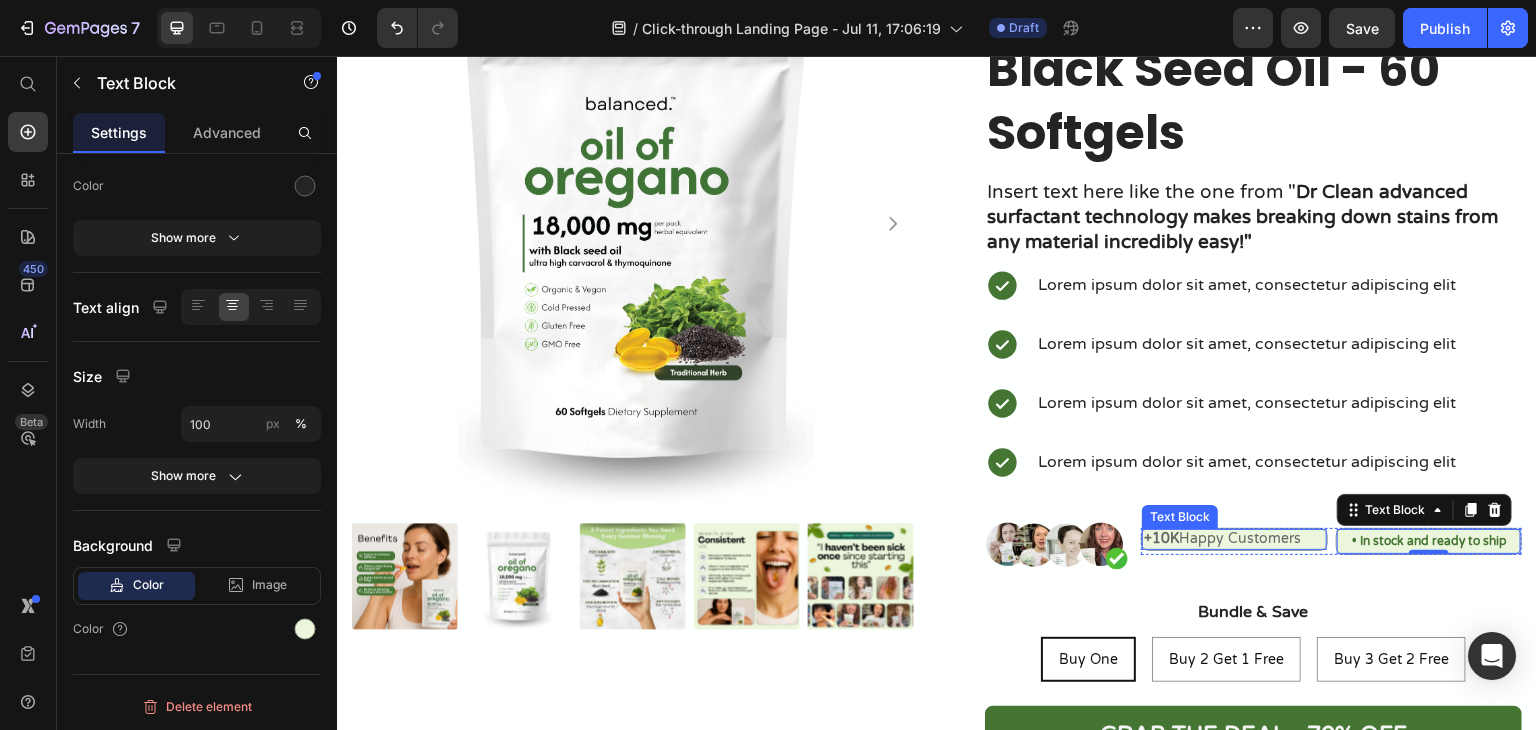 click on "+10K  Happy Customers" at bounding box center [1222, 538] 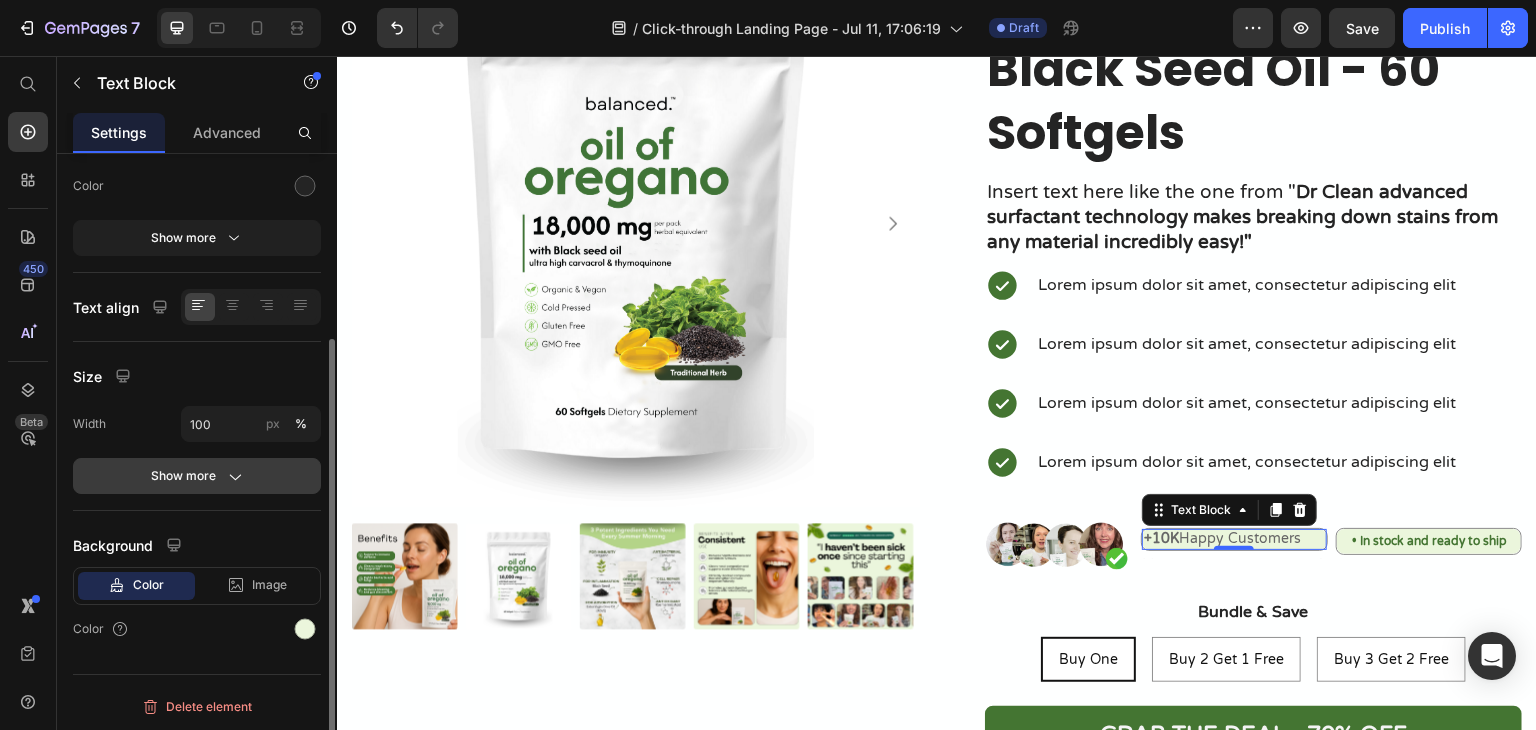 click 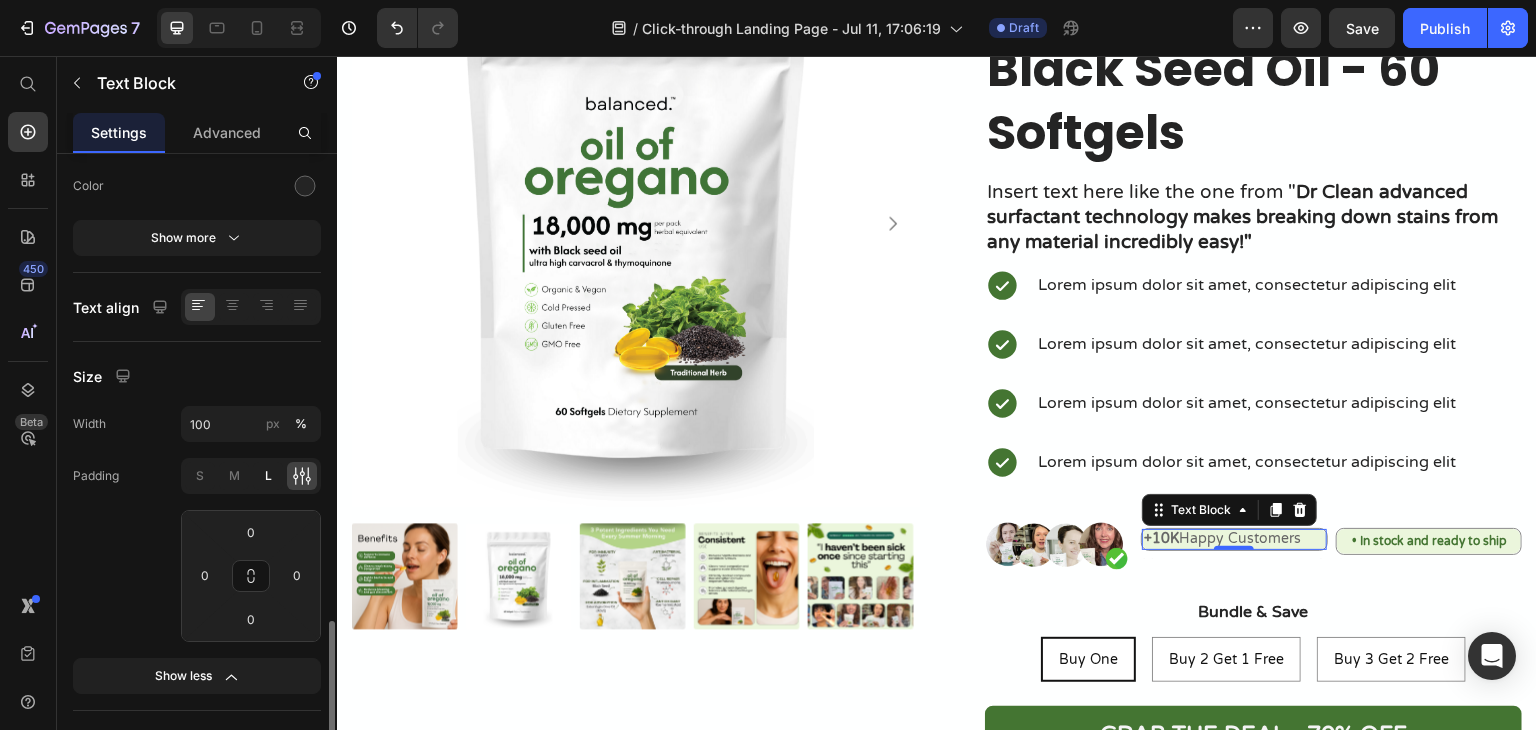 scroll, scrollTop: 460, scrollLeft: 0, axis: vertical 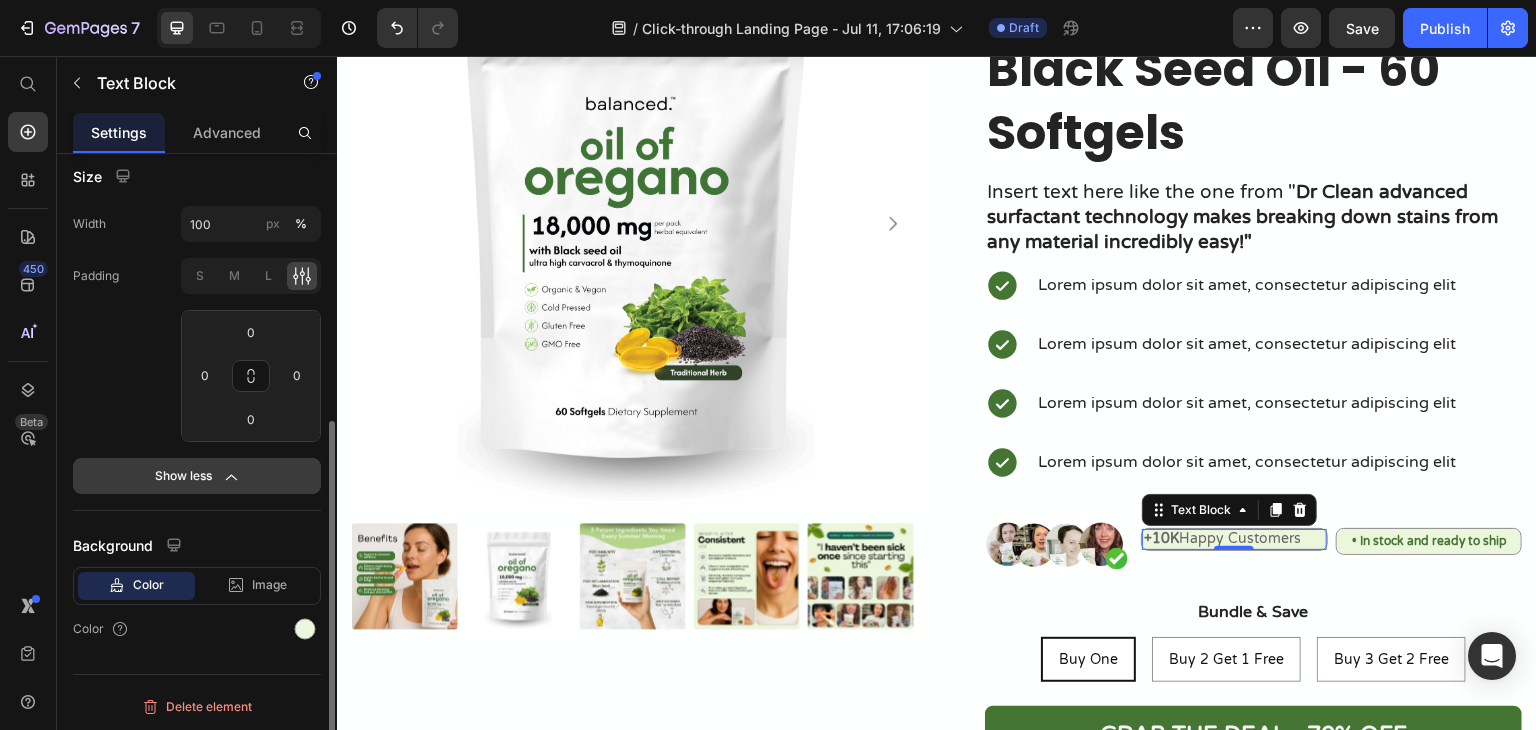 click on "Show less" 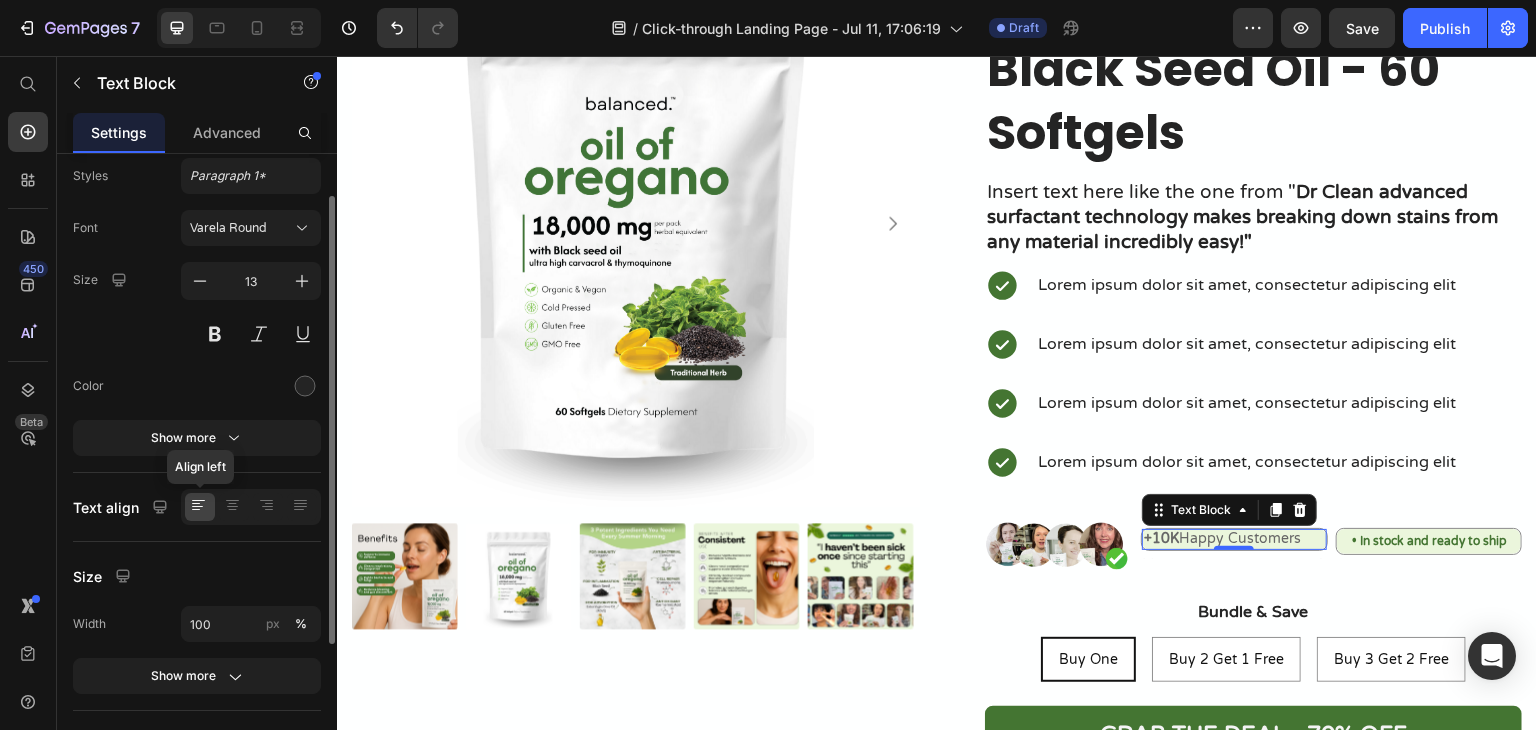 scroll, scrollTop: 0, scrollLeft: 0, axis: both 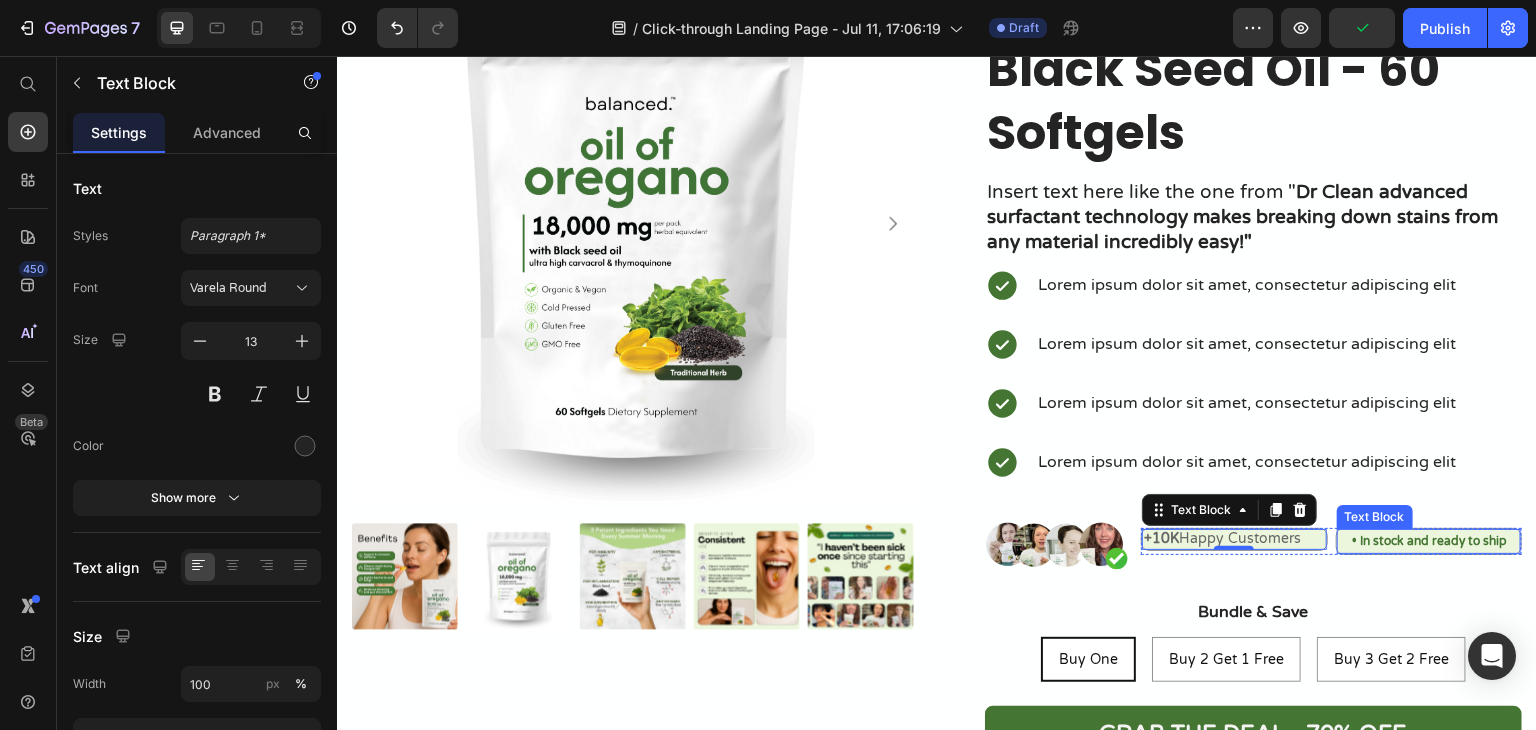 click on "• In stock and ready to ship" at bounding box center [1430, 541] 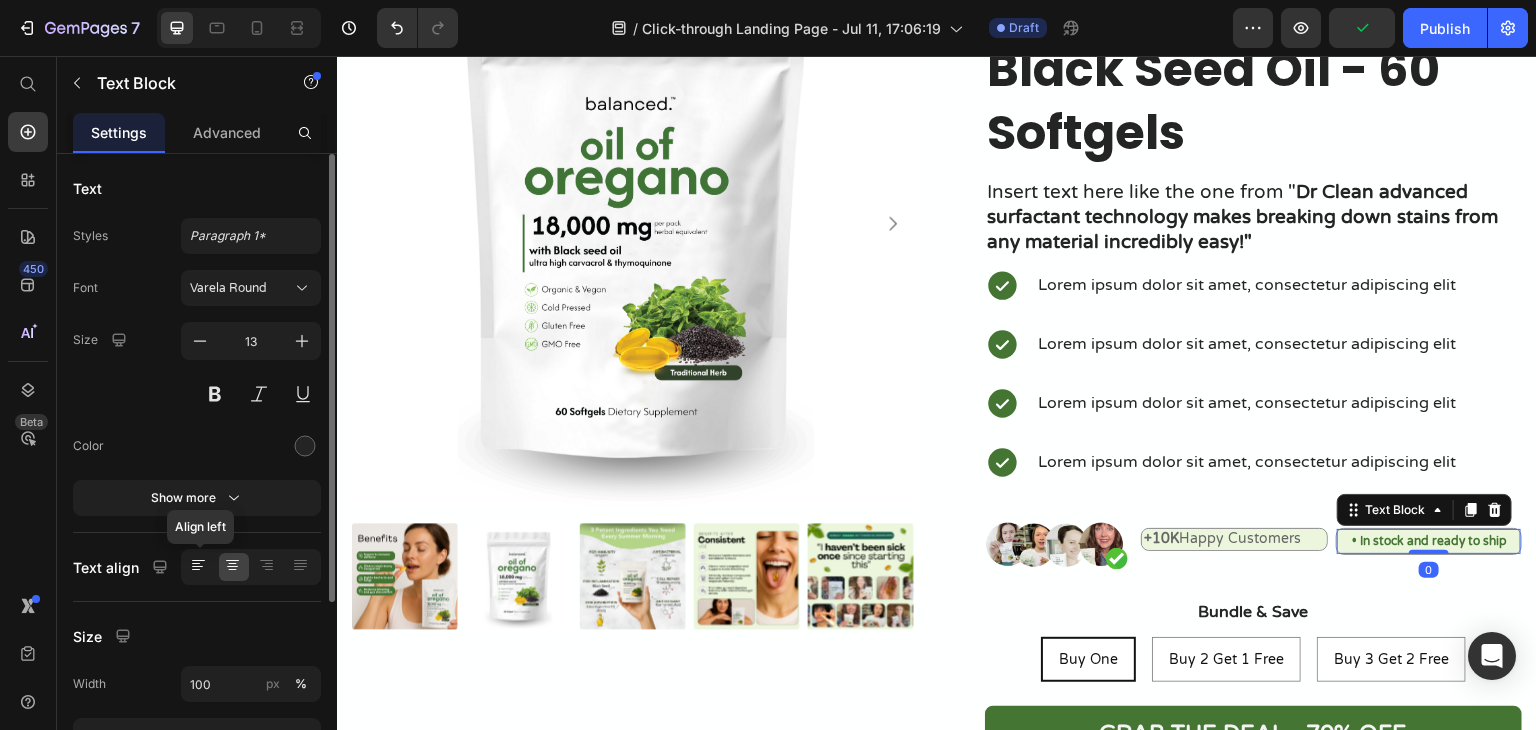 click 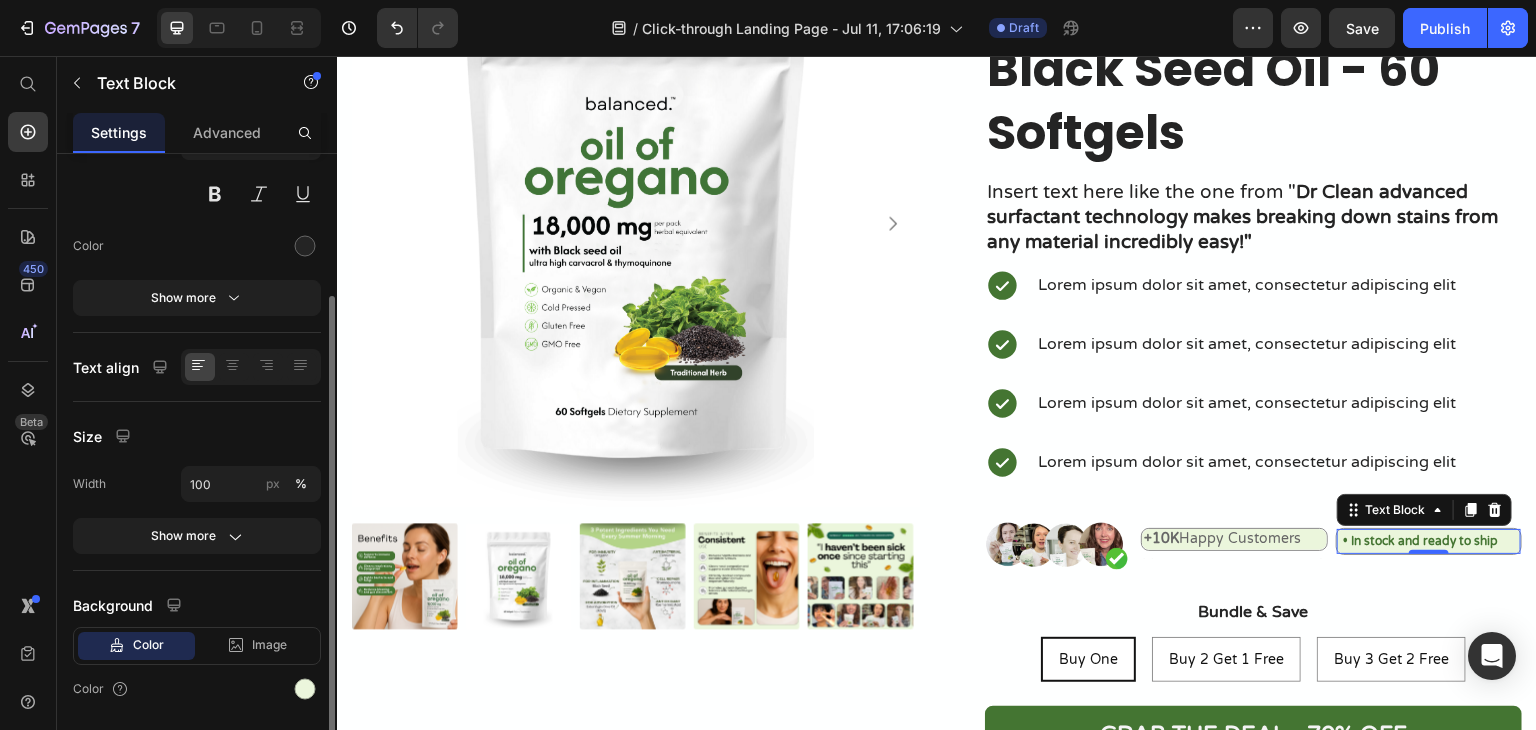 scroll, scrollTop: 260, scrollLeft: 0, axis: vertical 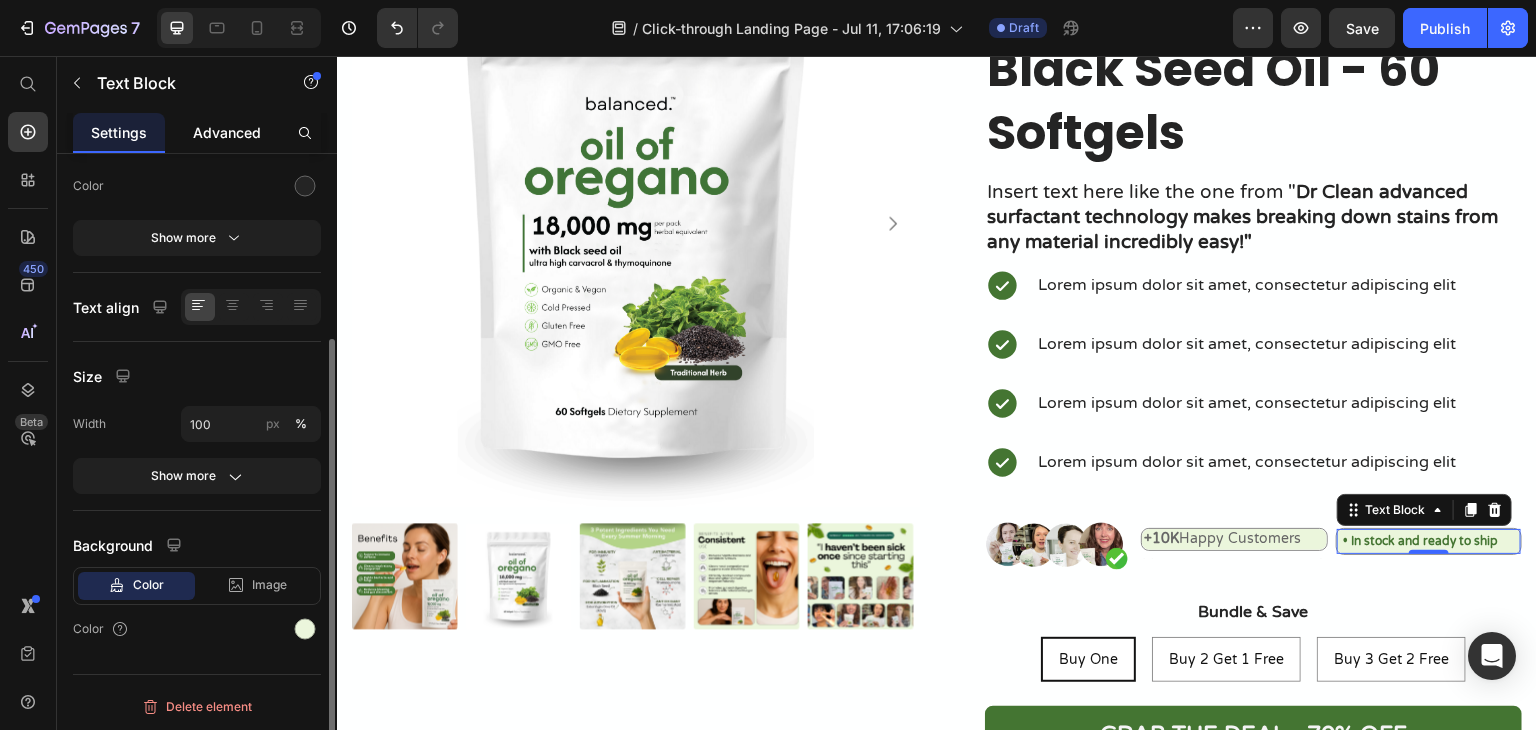 click on "Advanced" 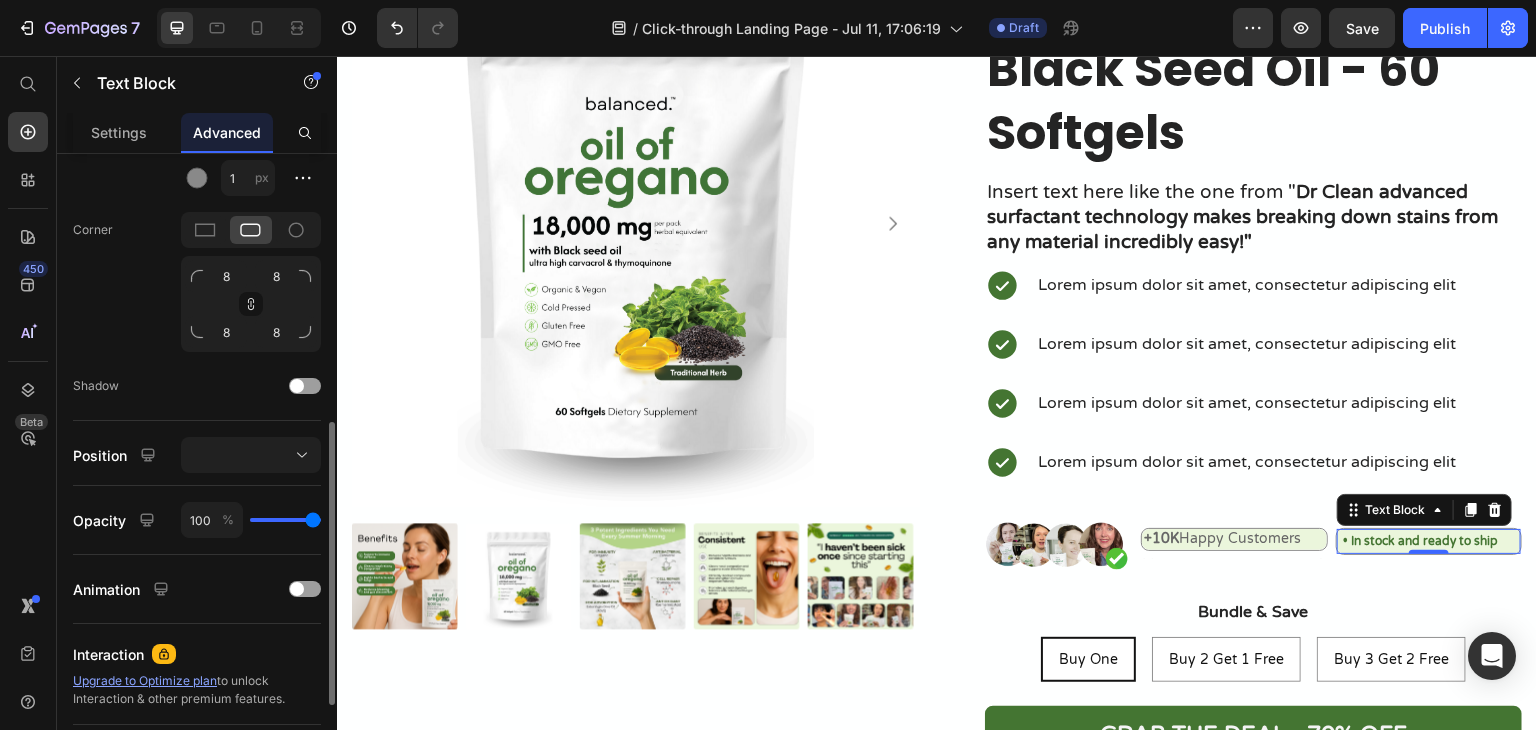 scroll, scrollTop: 782, scrollLeft: 0, axis: vertical 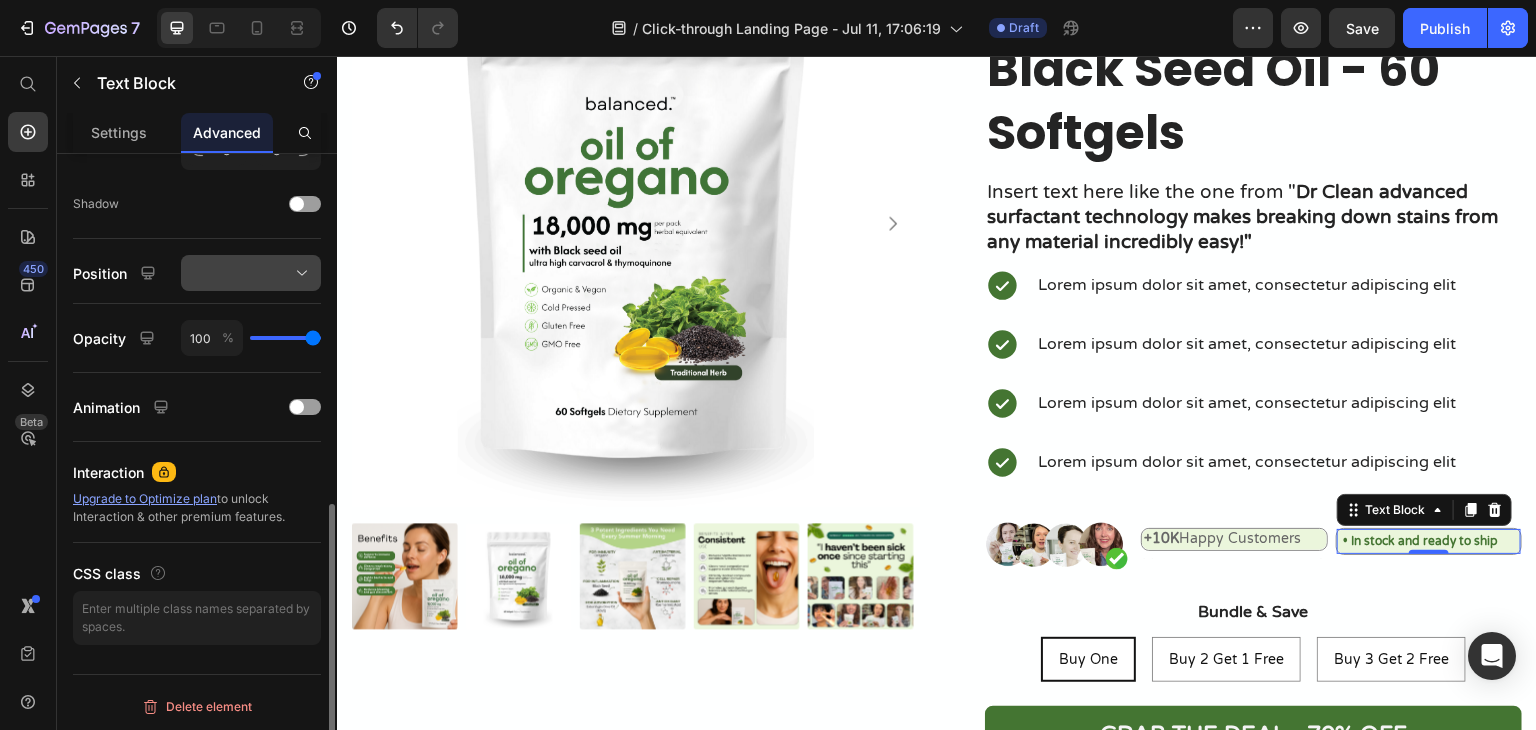 click at bounding box center [251, 273] 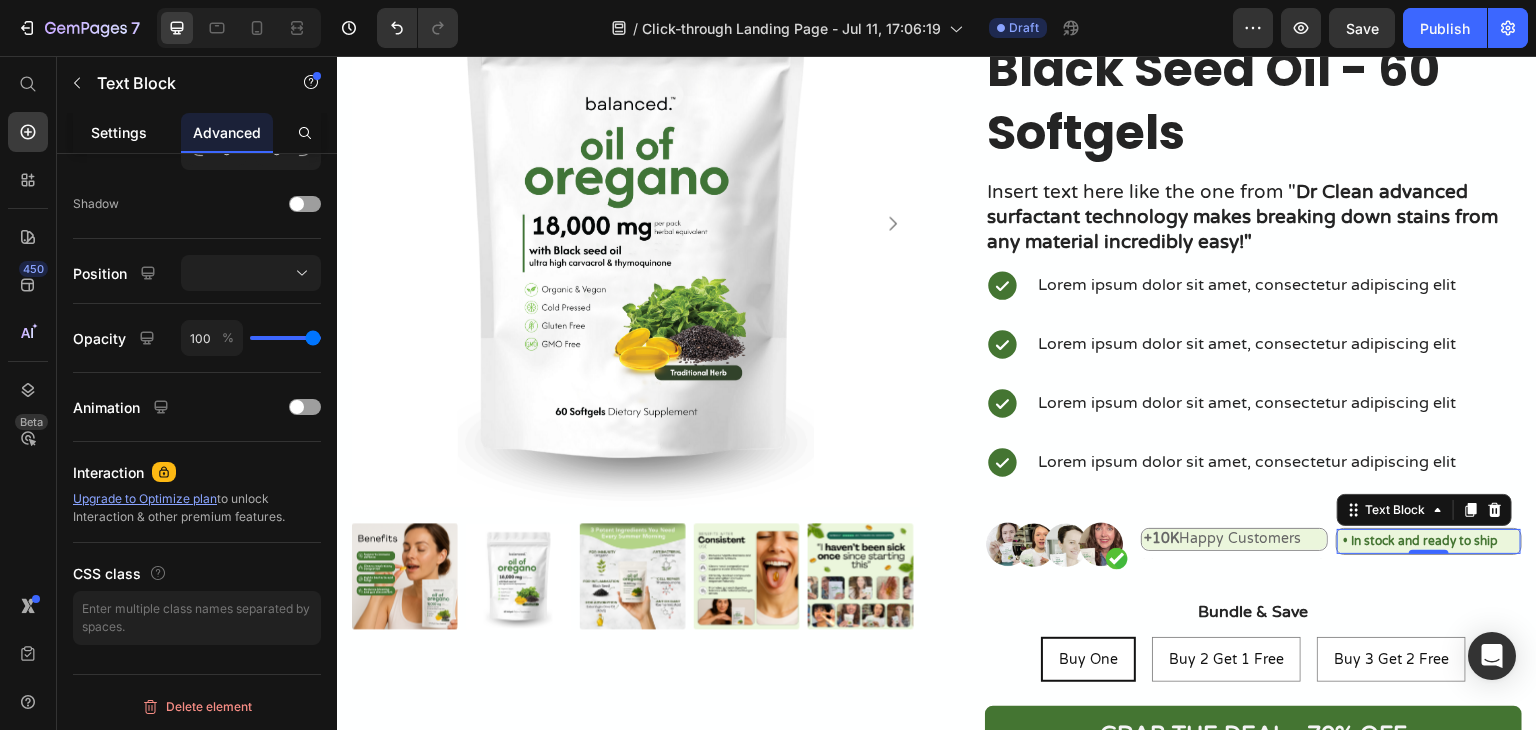 drag, startPoint x: 146, startPoint y: 123, endPoint x: 561, endPoint y: 359, distance: 477.41074 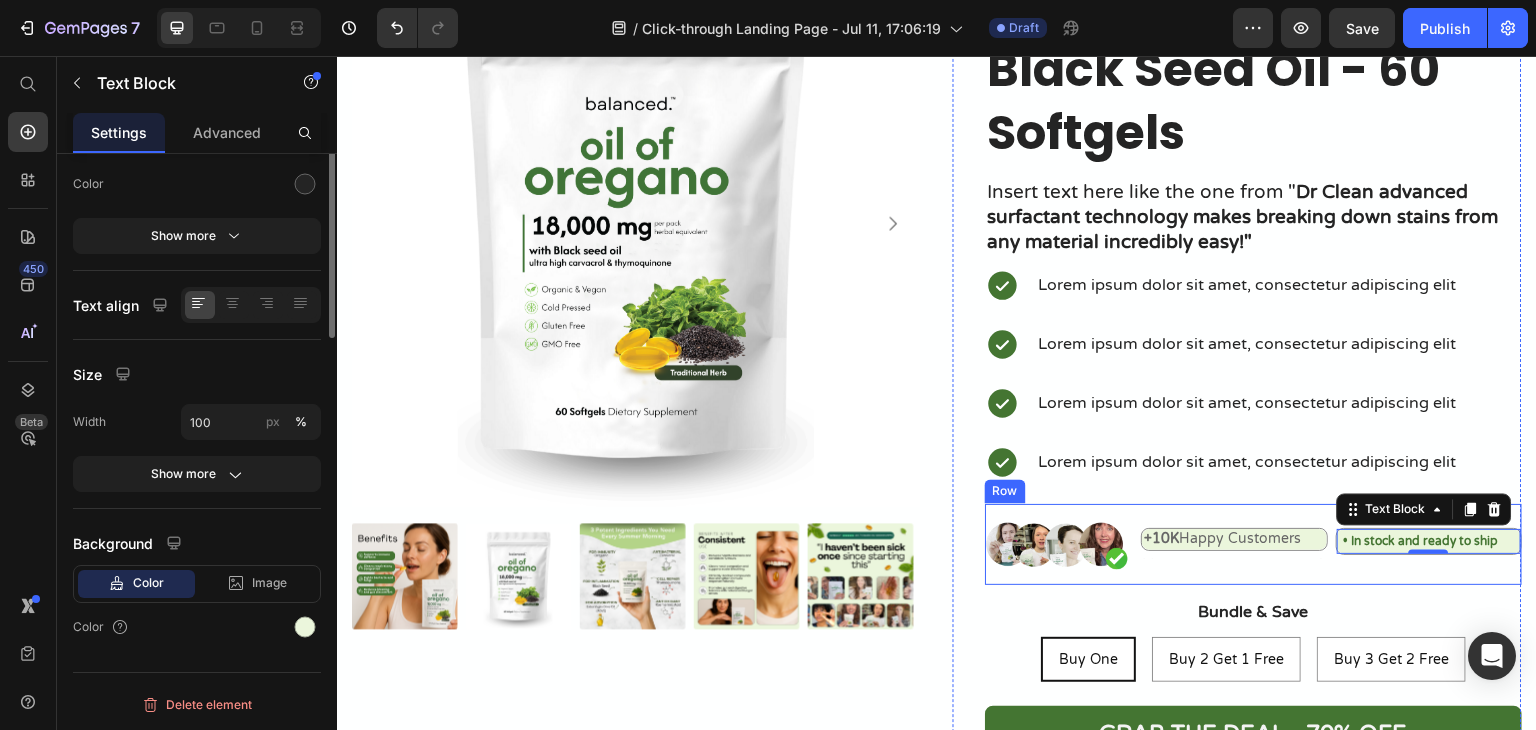 scroll, scrollTop: 0, scrollLeft: 0, axis: both 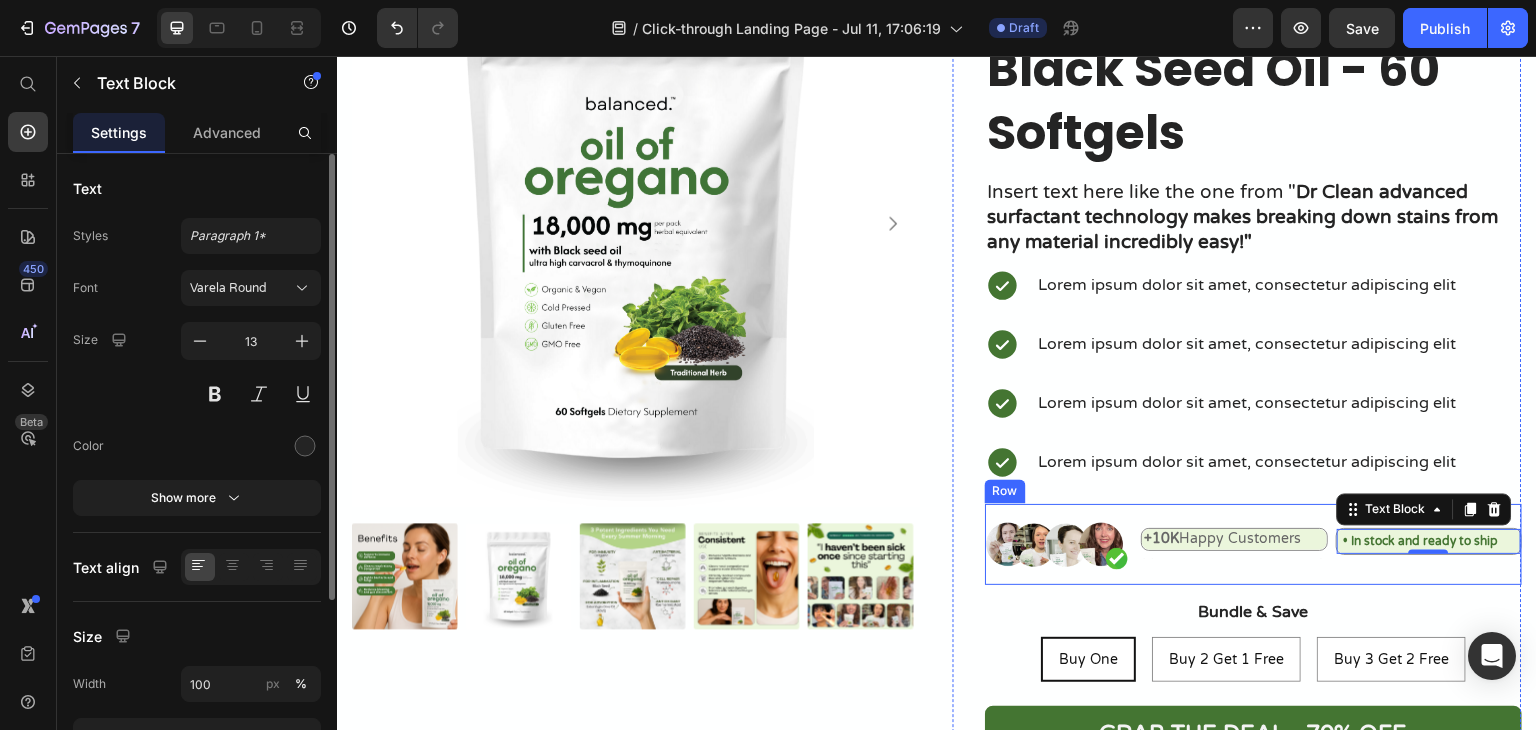 click at bounding box center [1331, 557] 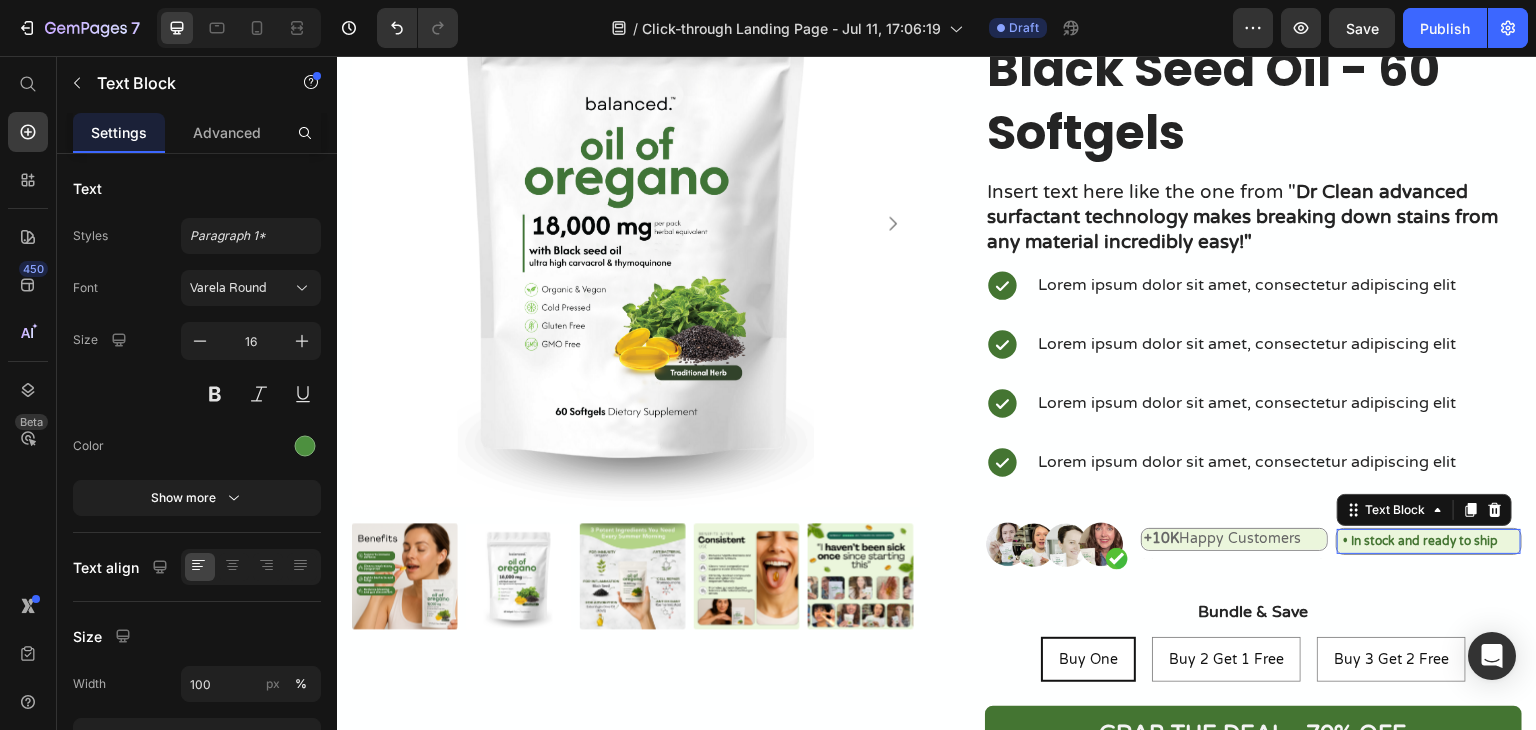 click on "• In stock and ready to ship" at bounding box center (1421, 541) 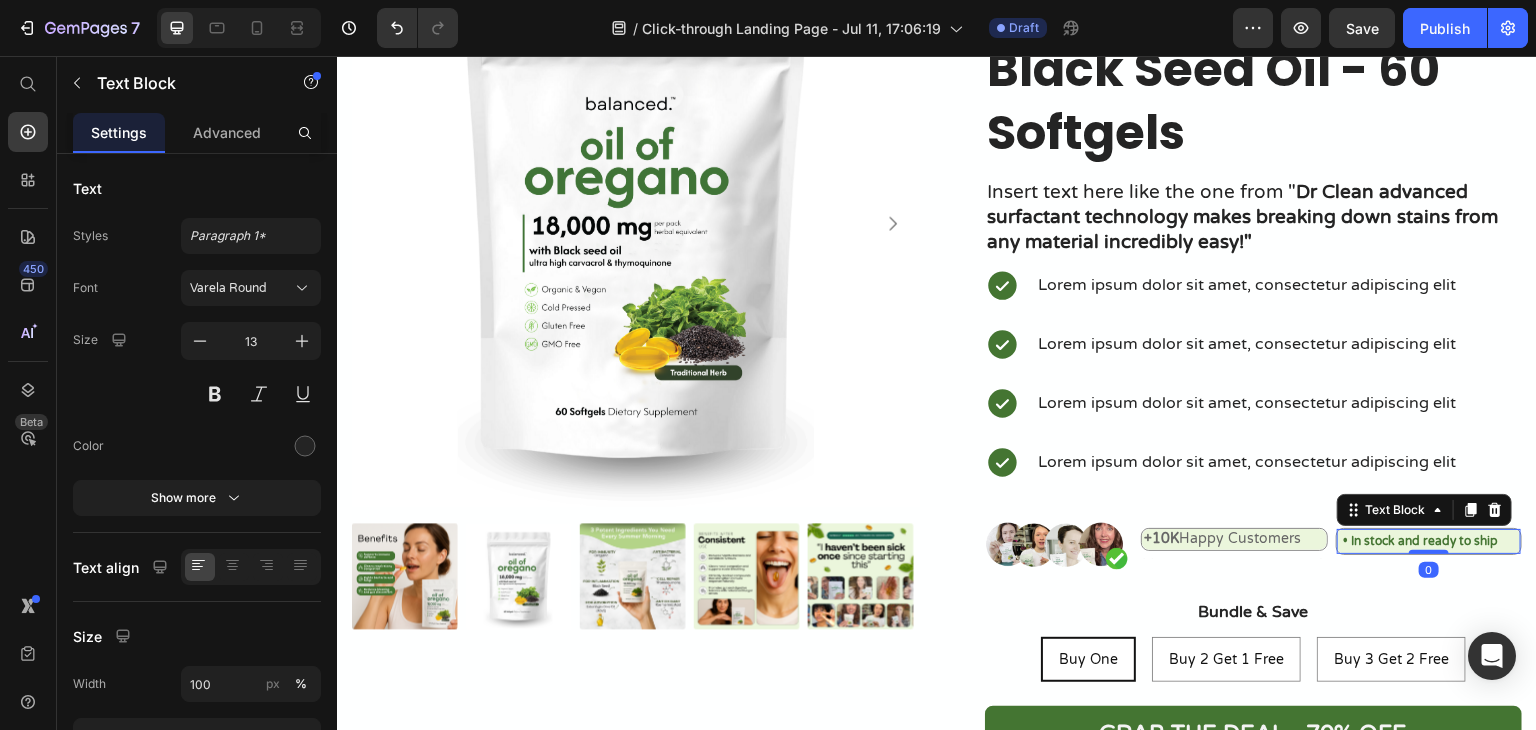 click on "Settings Advanced" at bounding box center [197, 133] 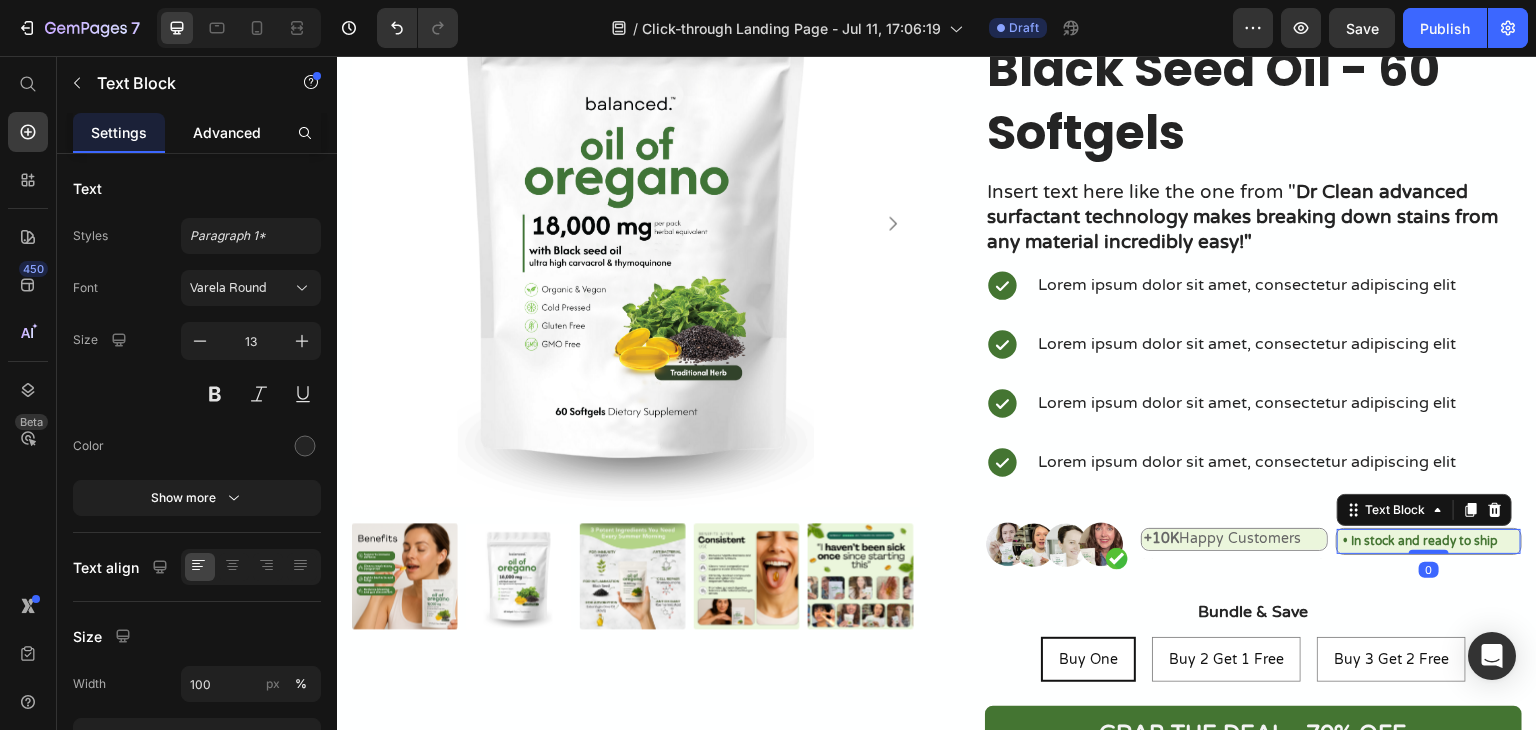 click on "Advanced" at bounding box center [227, 132] 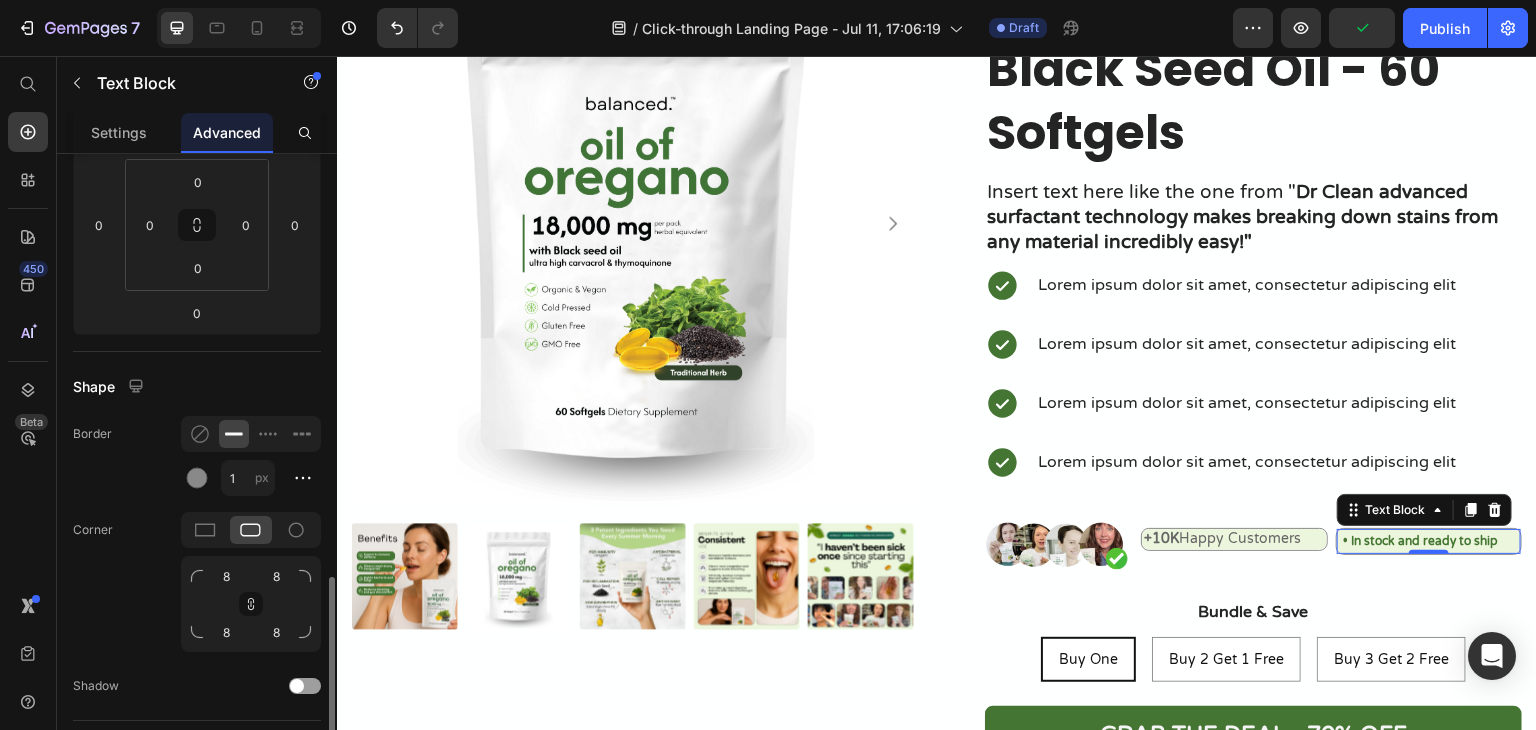 scroll, scrollTop: 600, scrollLeft: 0, axis: vertical 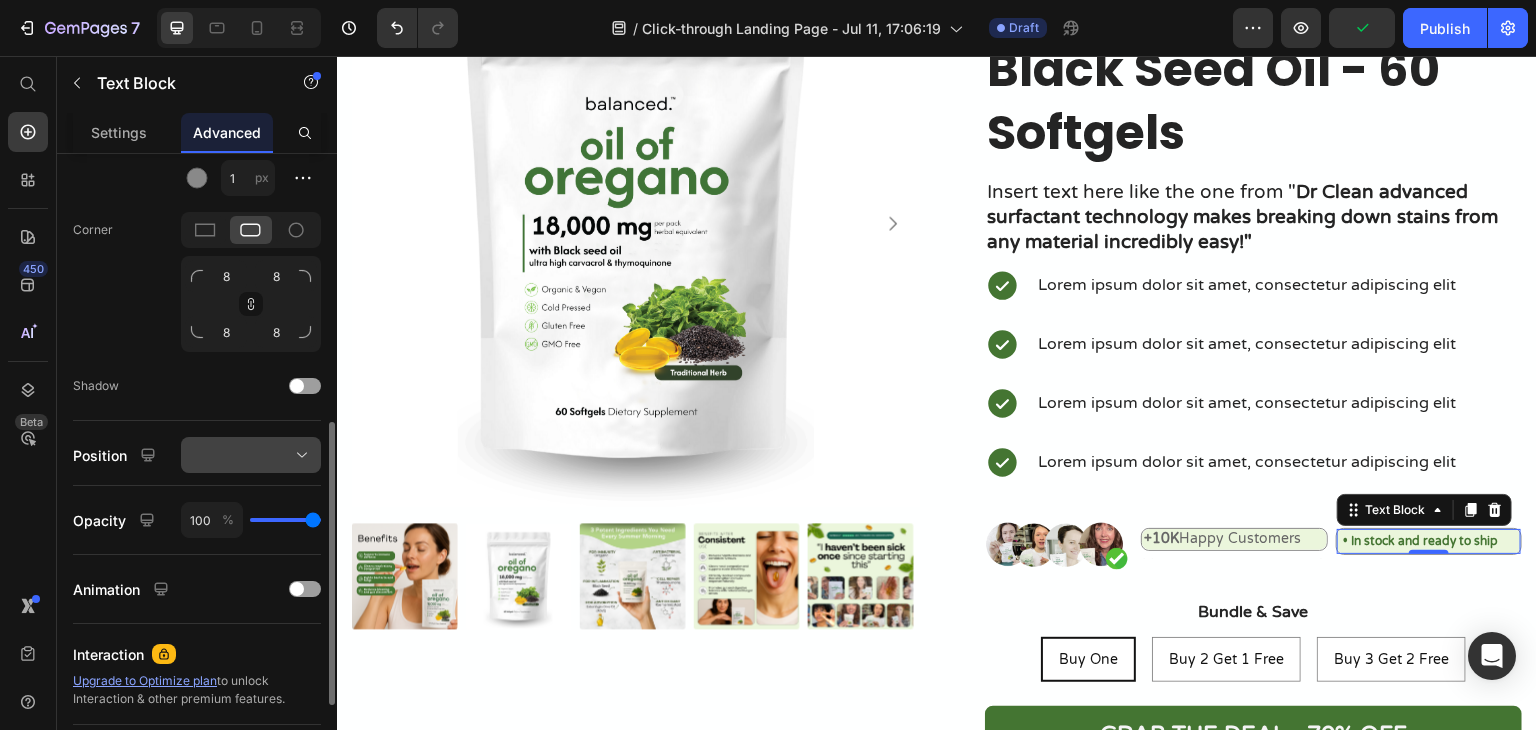 click at bounding box center (251, 455) 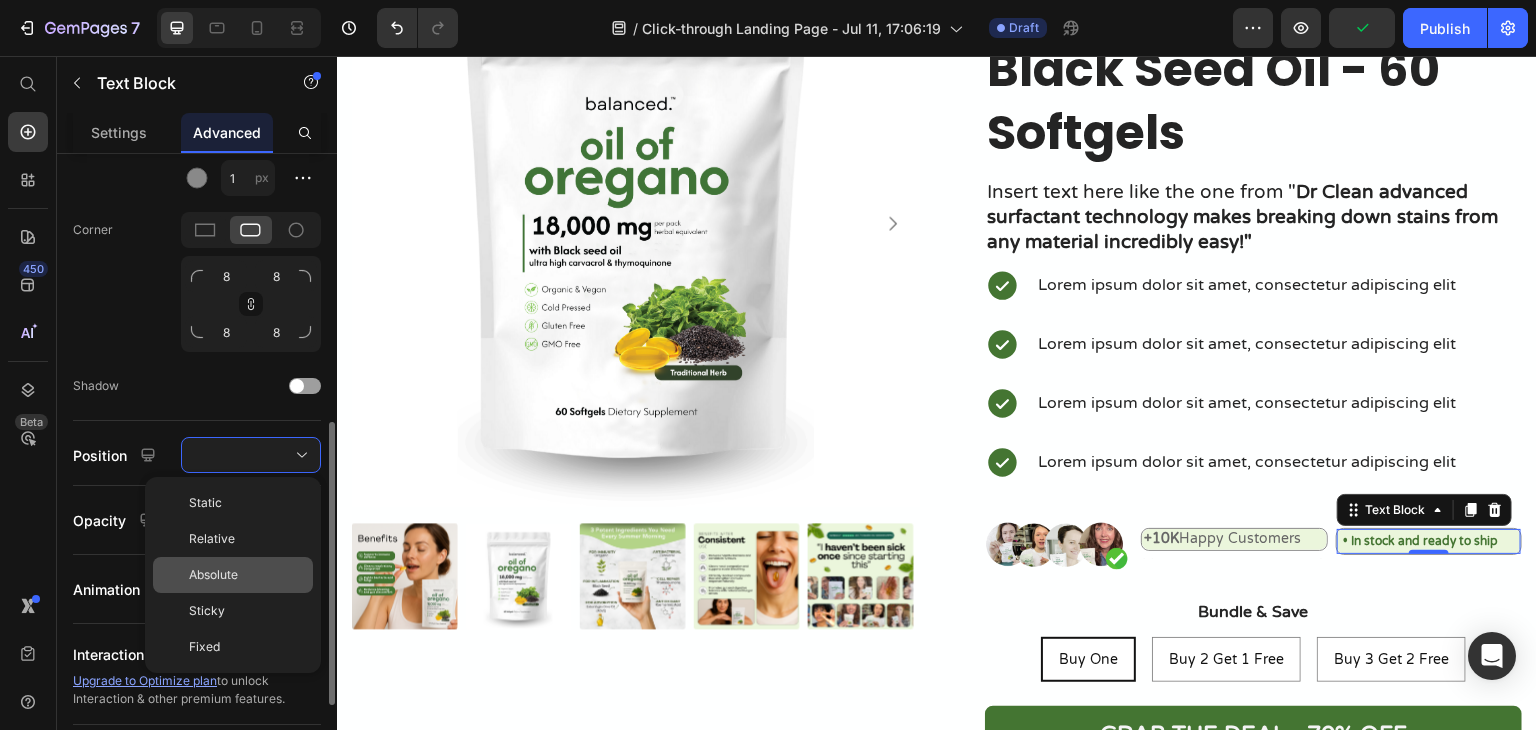 click on "Absolute" at bounding box center (213, 575) 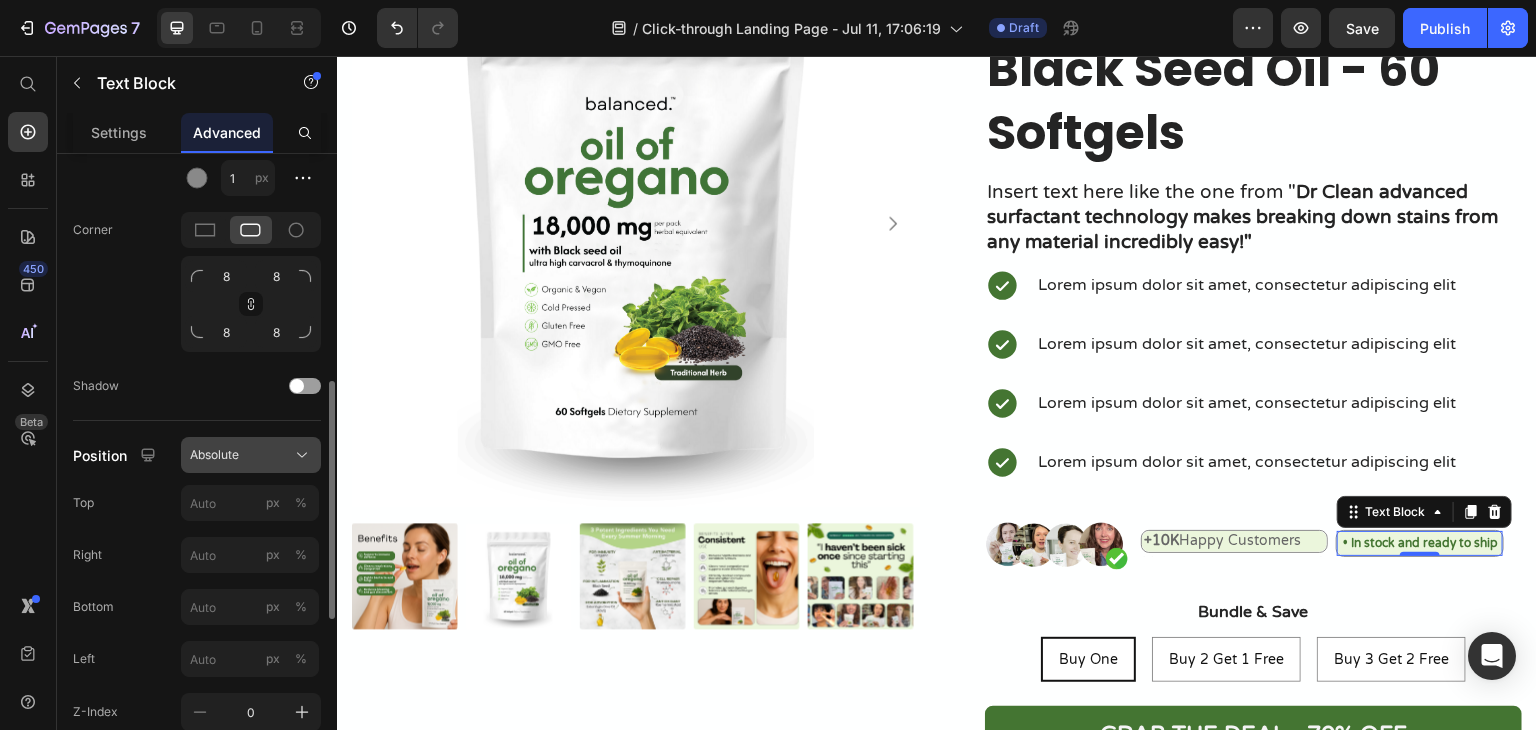 click on "Absolute" 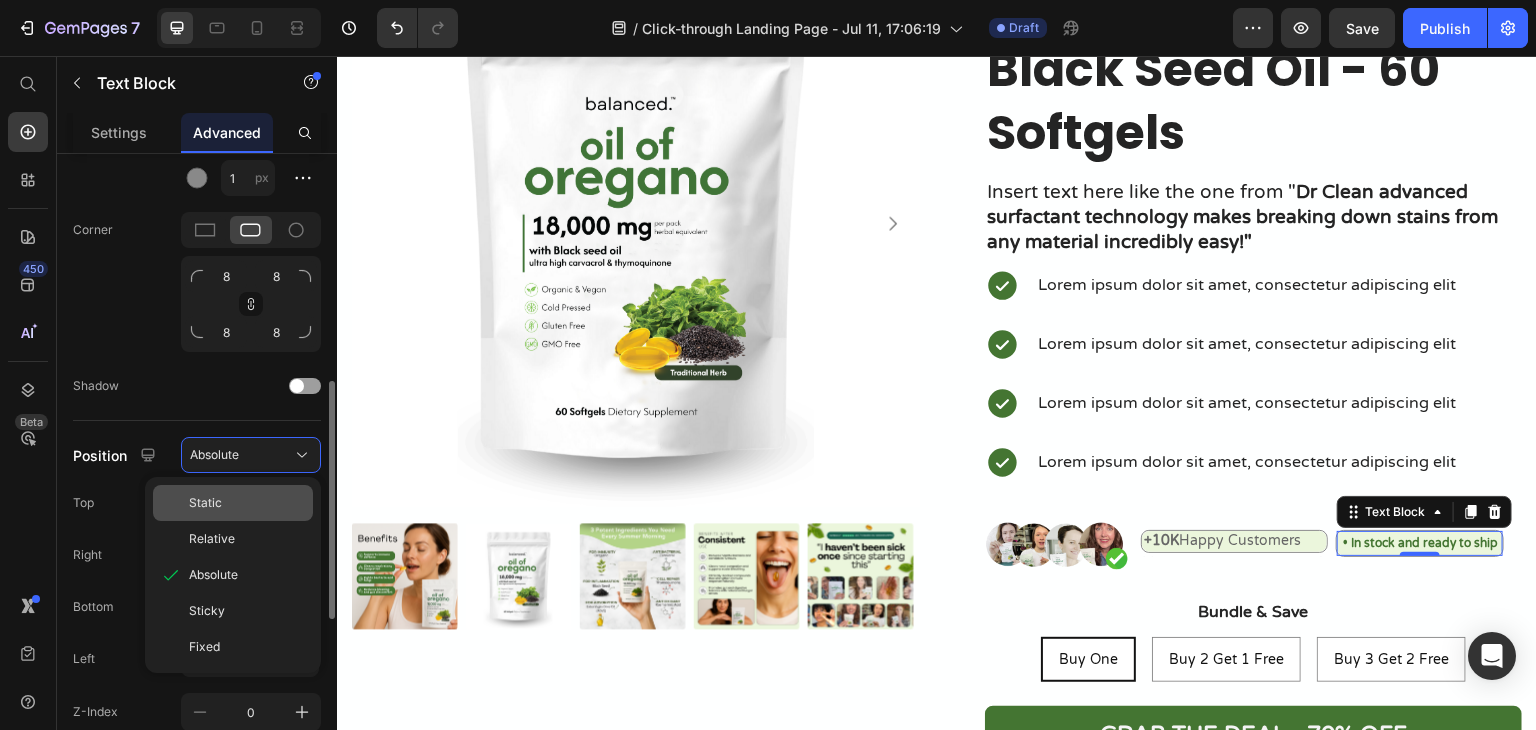 click on "Static" 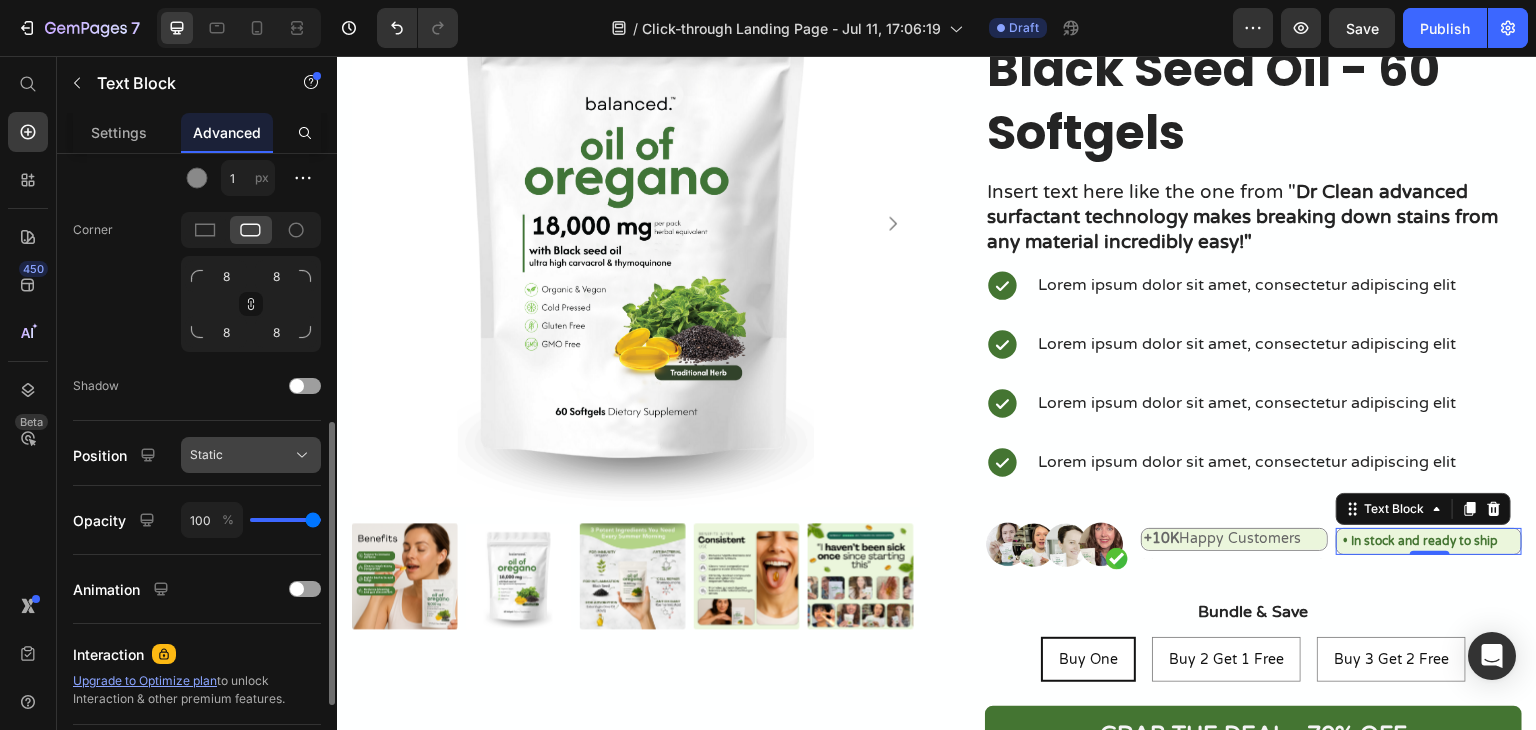 click on "Static" 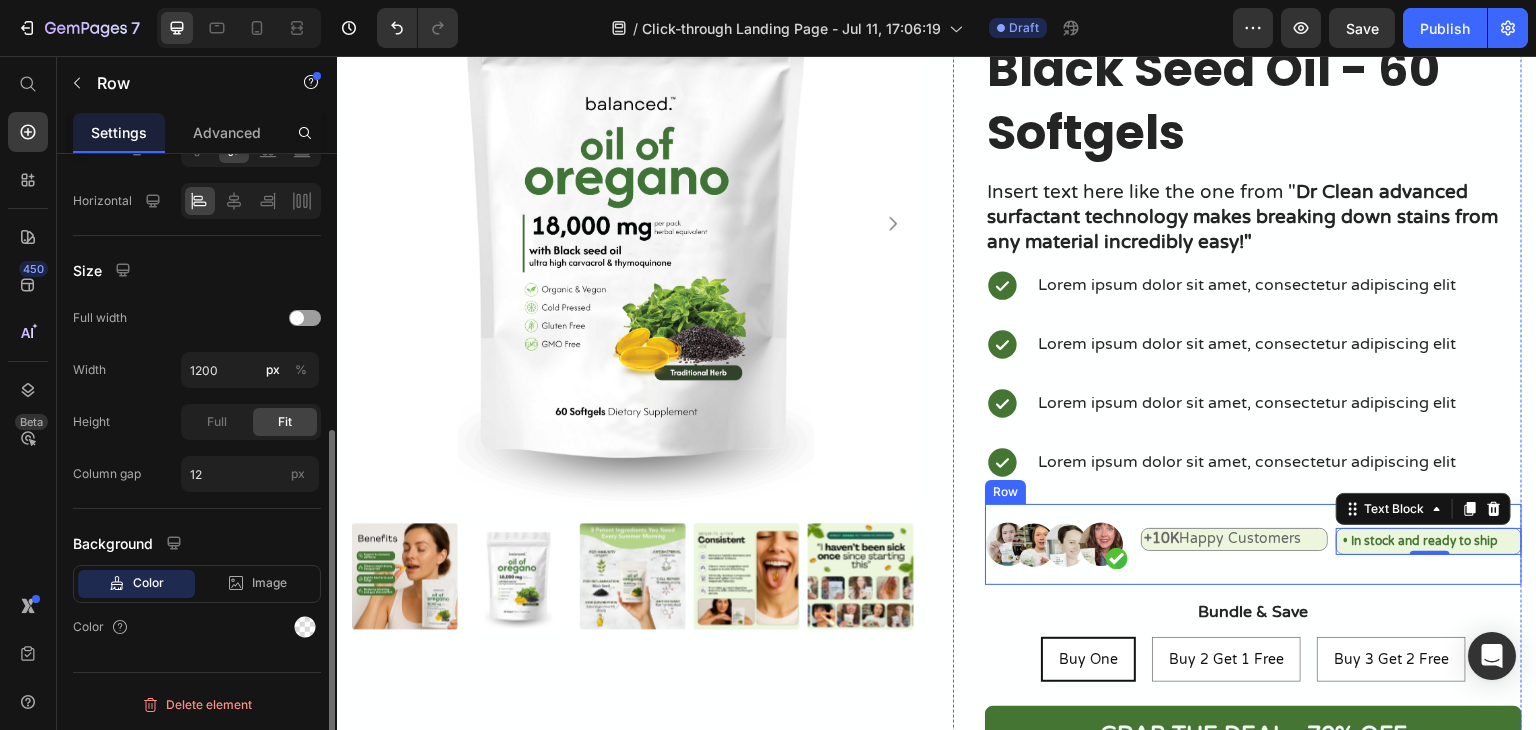 click on "+10K  Happy Customers  Text Block   • In stock and ready to ship Text Block   0 Row Text Block" at bounding box center [1331, 544] 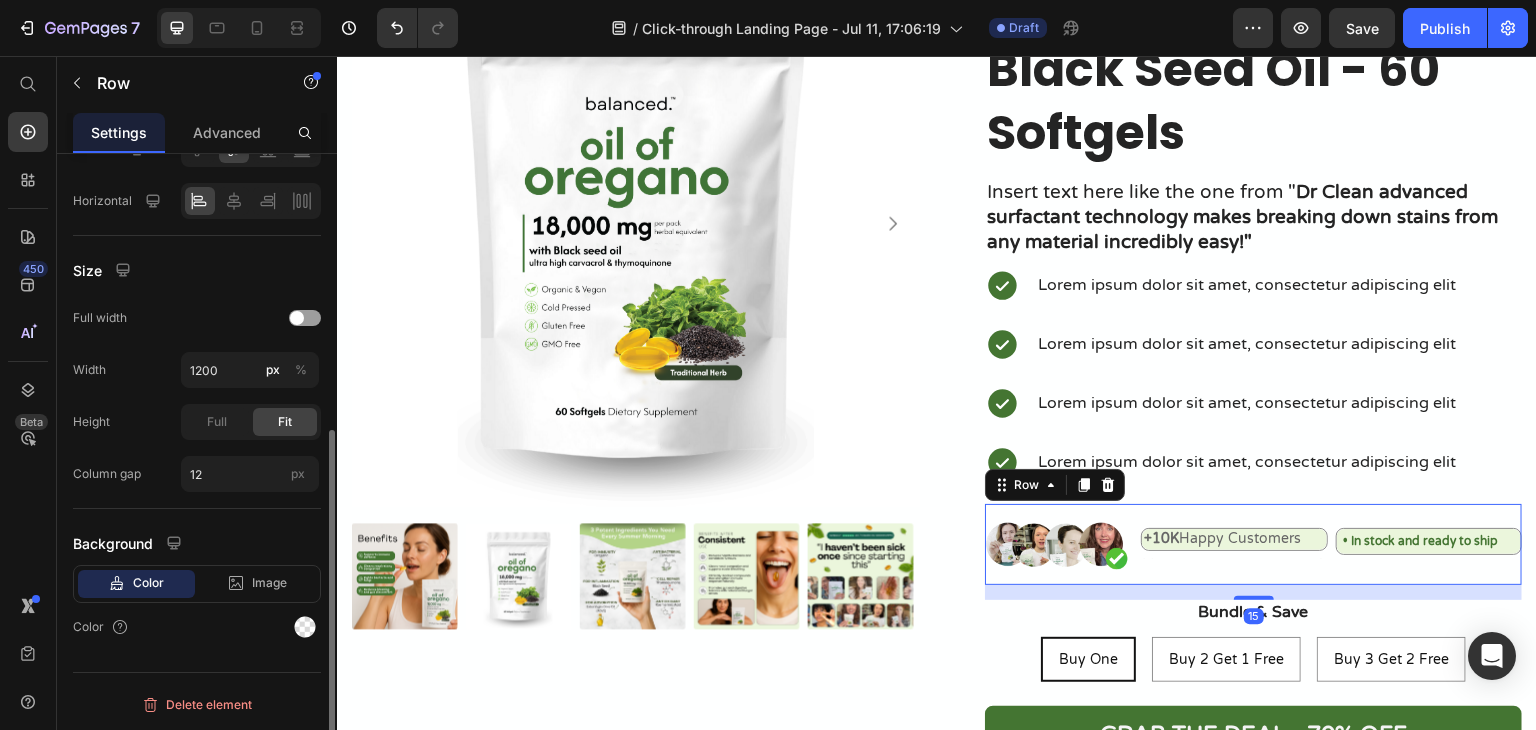 scroll, scrollTop: 0, scrollLeft: 0, axis: both 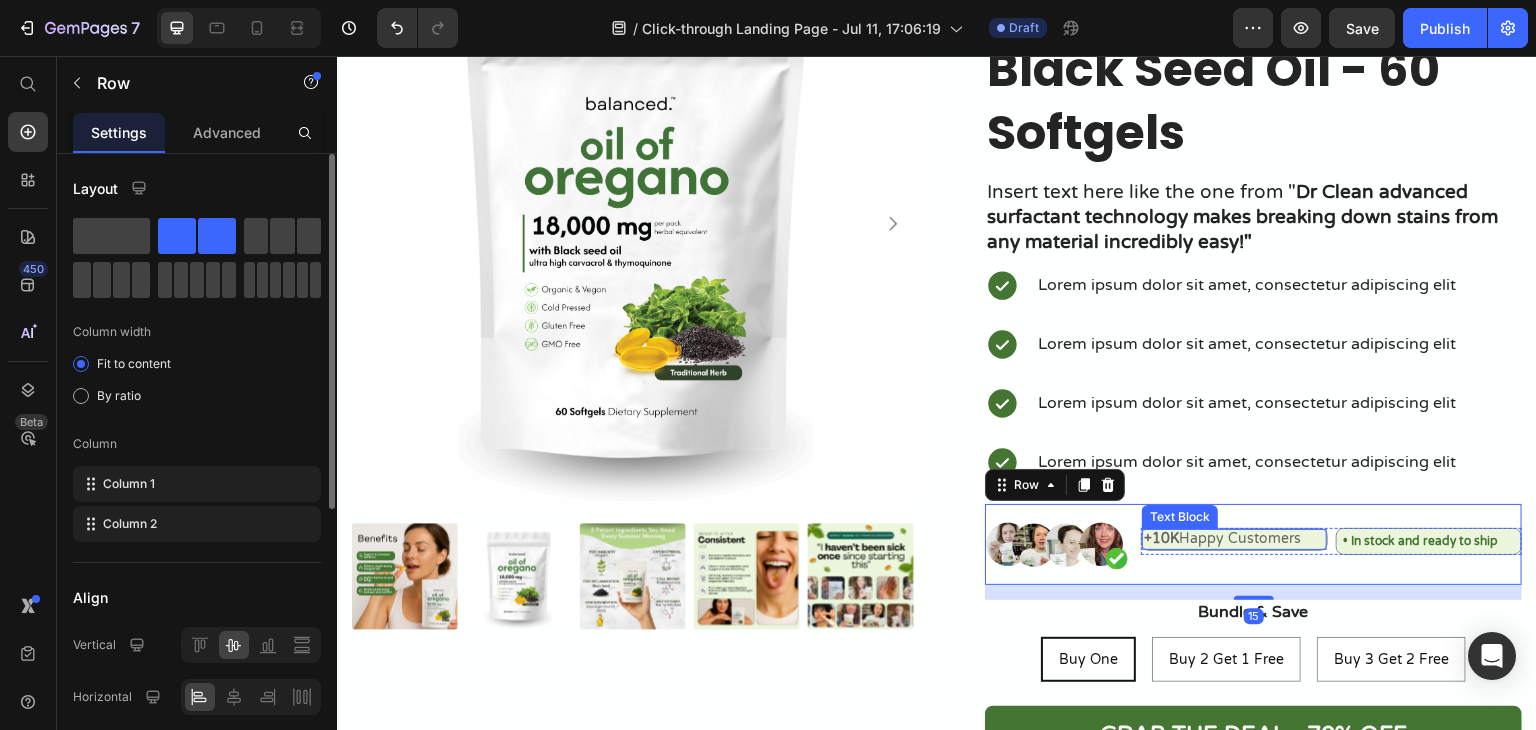 click on "+10K  Happy Customers" at bounding box center (1222, 538) 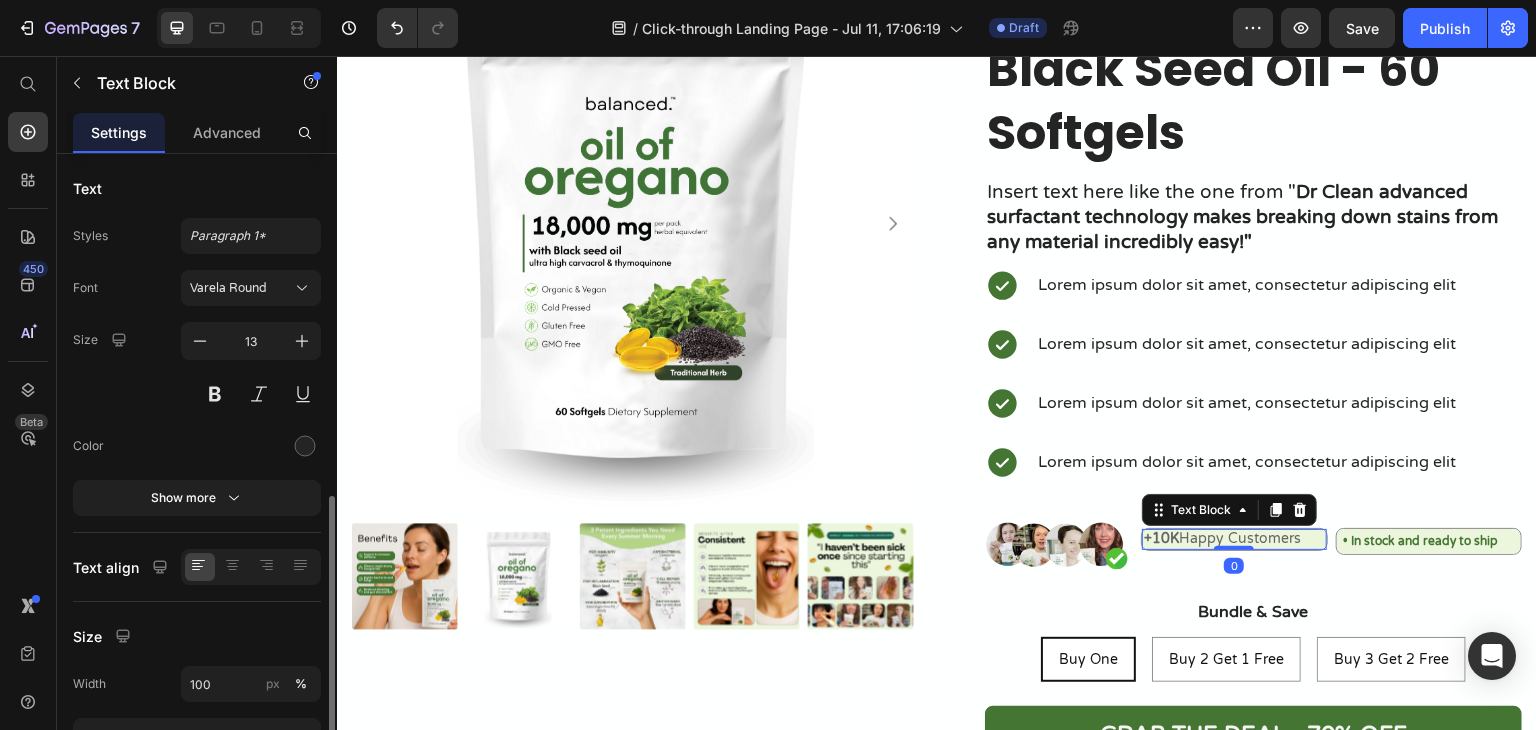 scroll, scrollTop: 260, scrollLeft: 0, axis: vertical 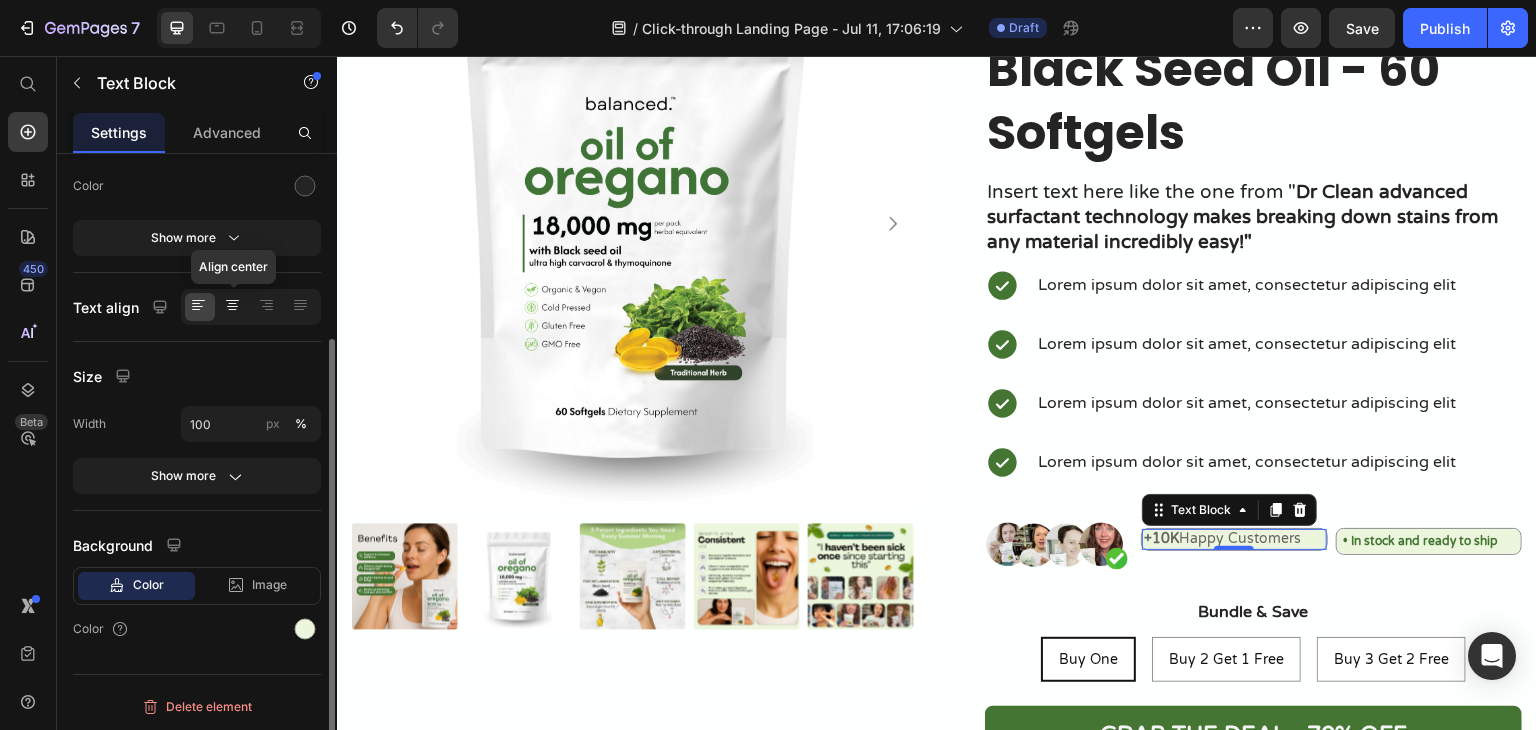 click 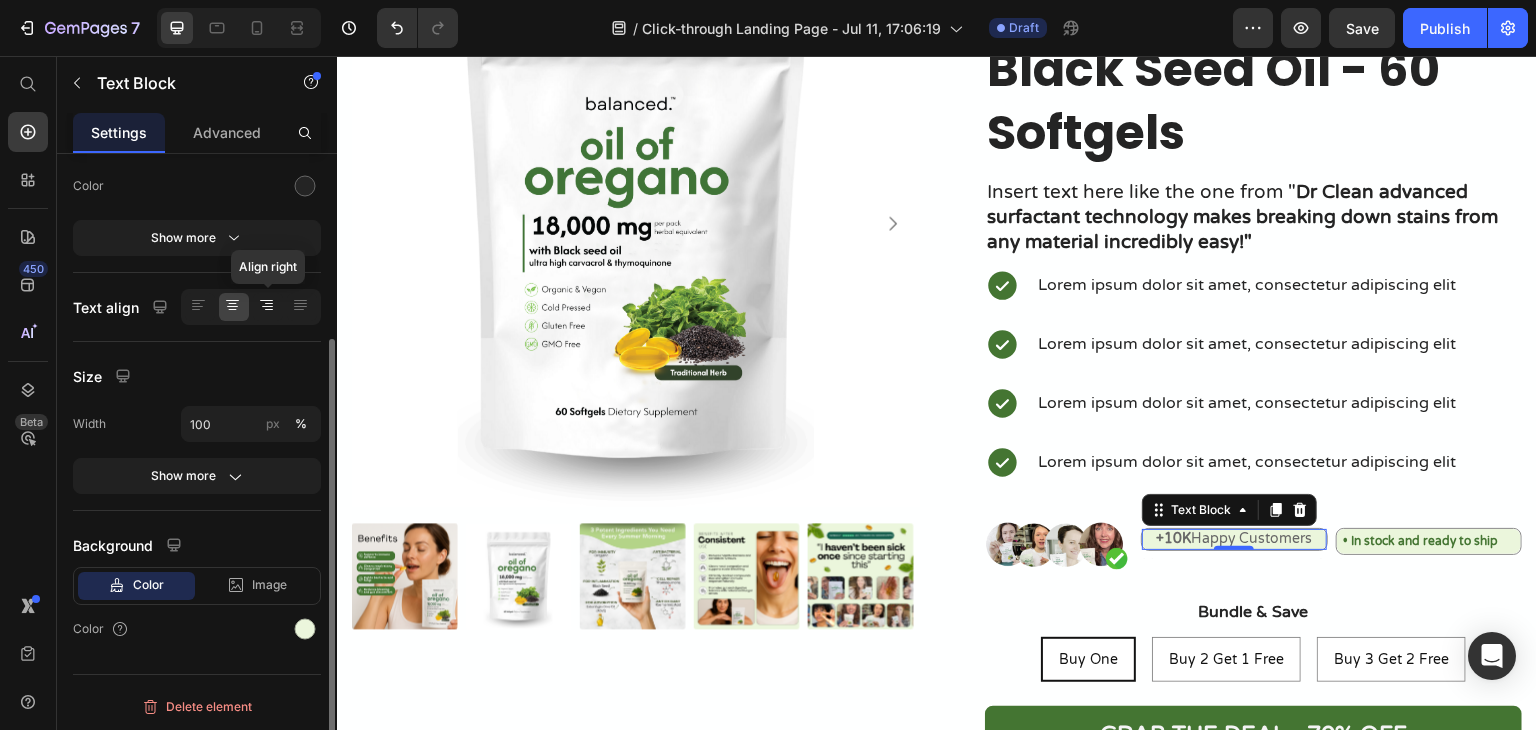 click 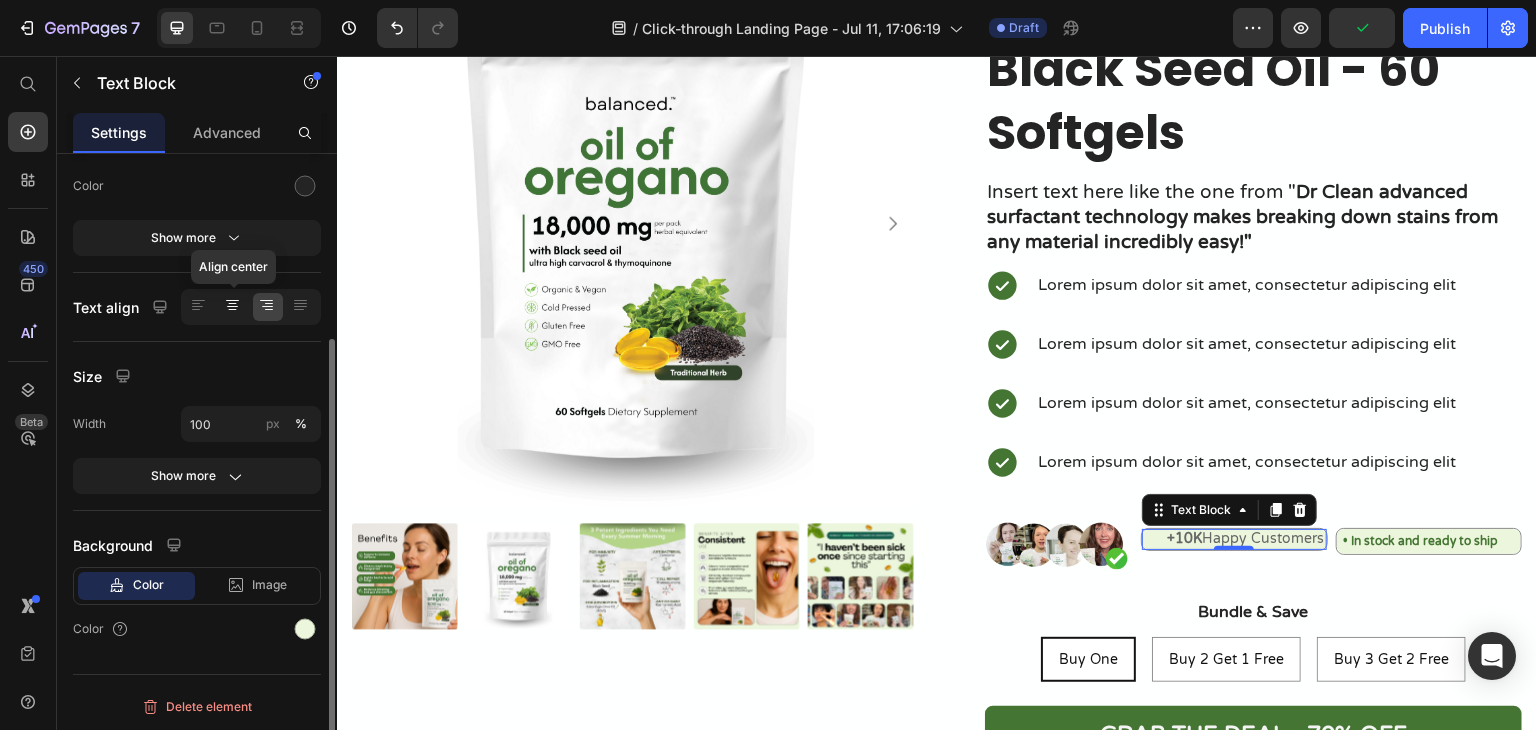 click 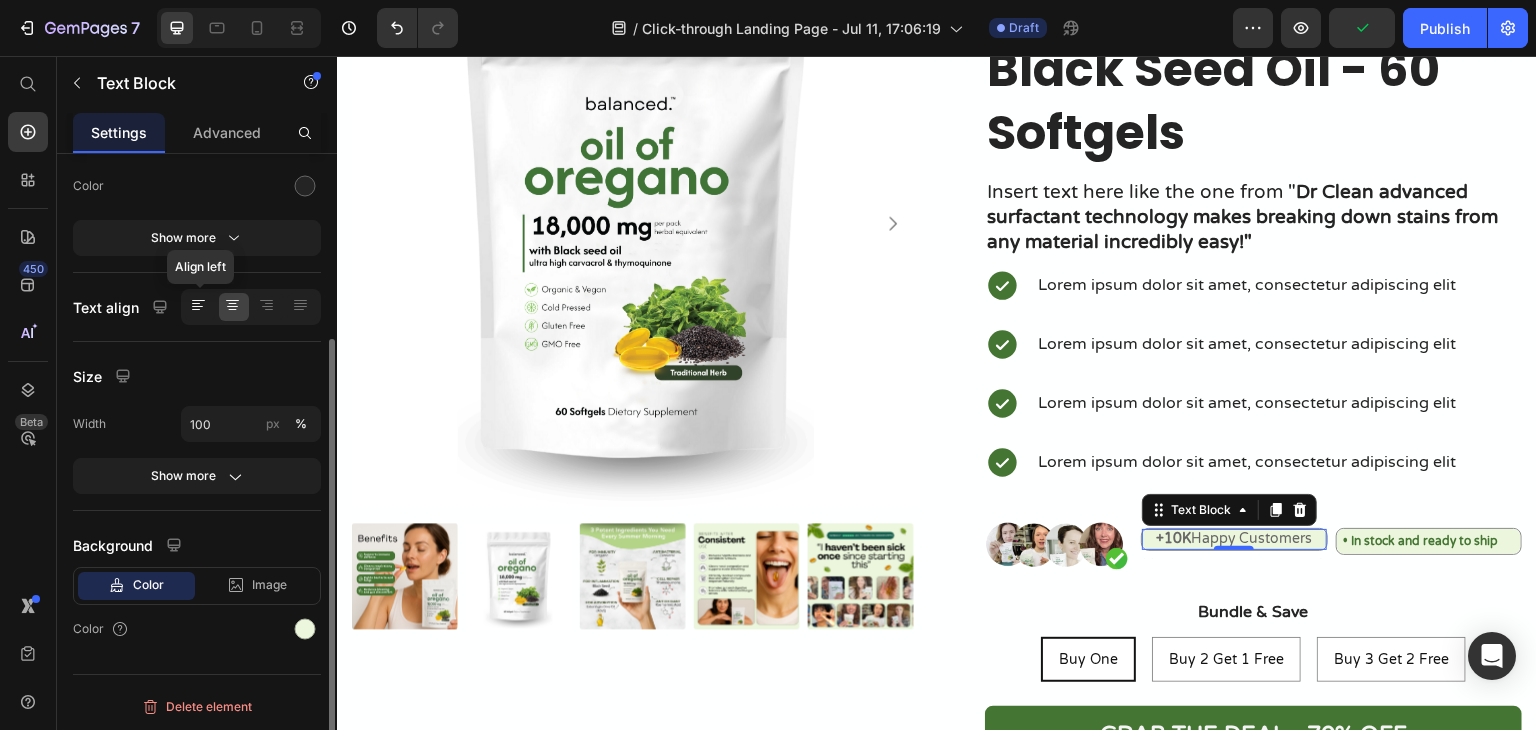 click 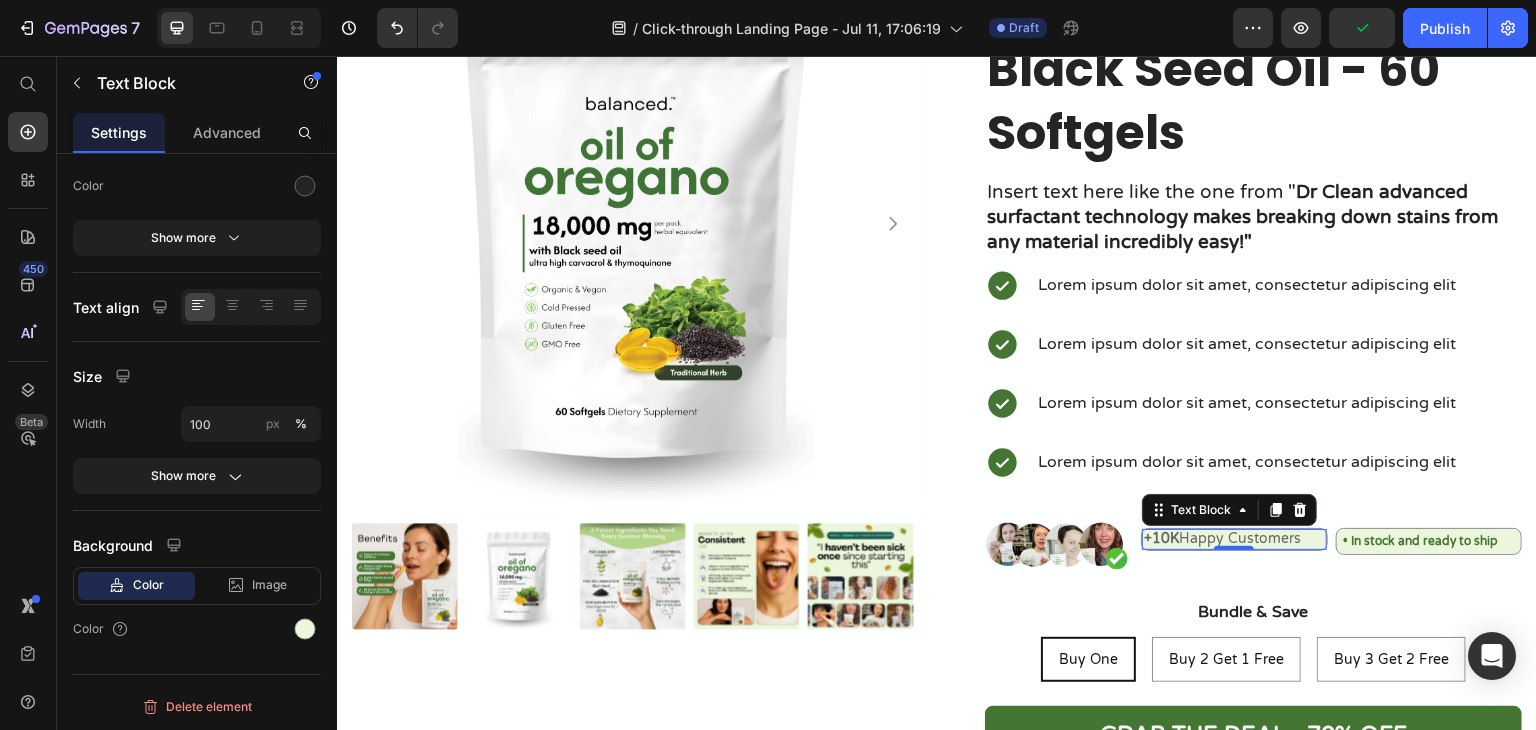 click on "0" at bounding box center (1234, 566) 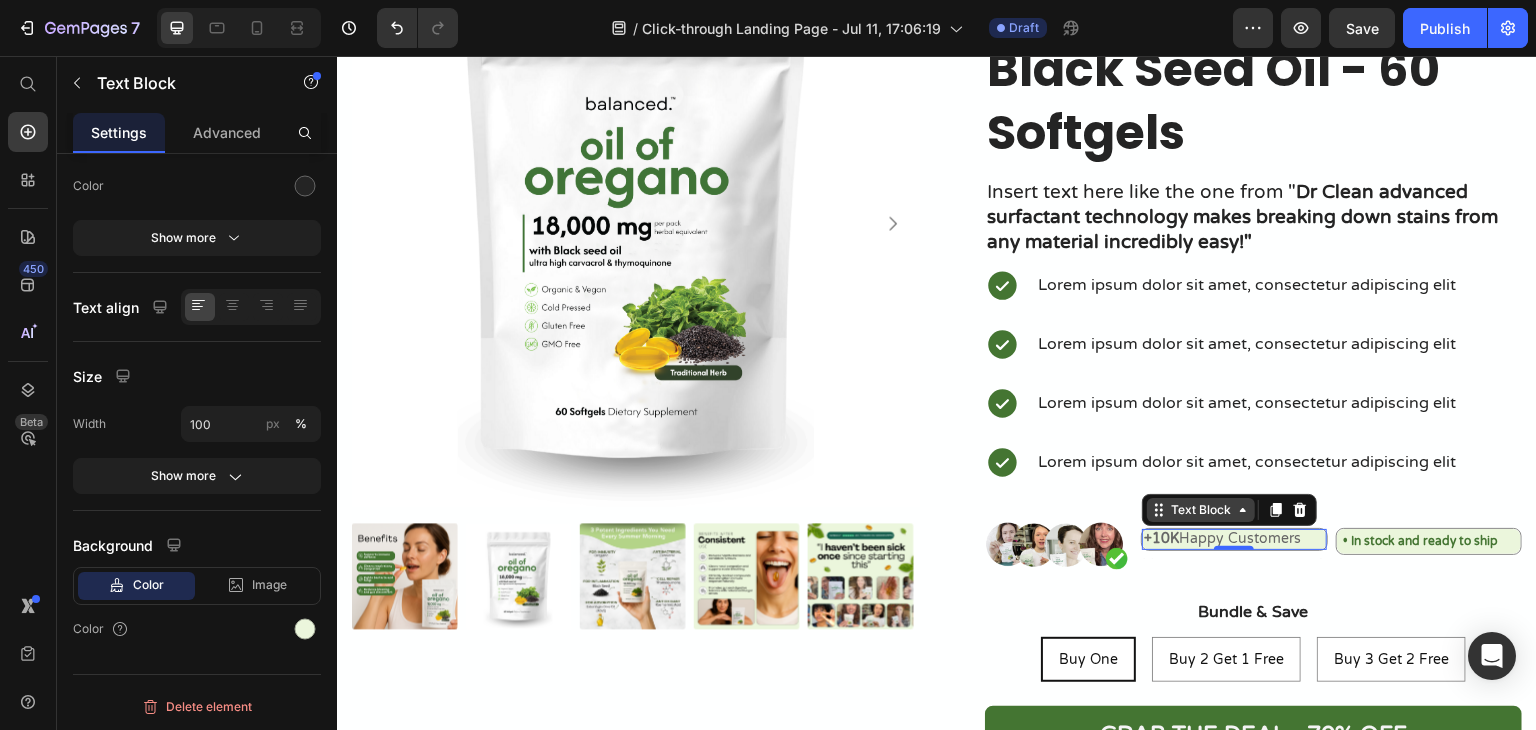 click 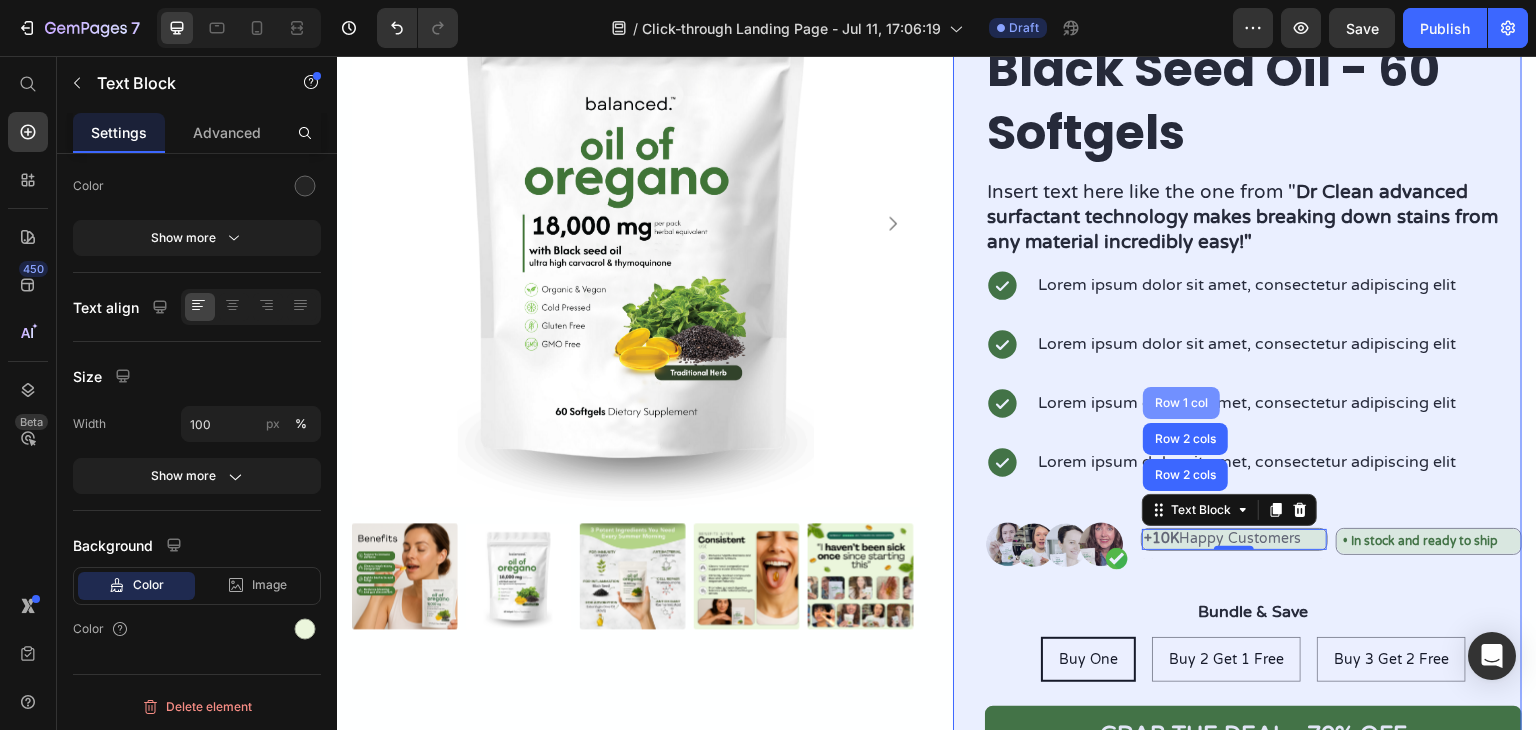 click on "Row 1 col" at bounding box center (1181, 403) 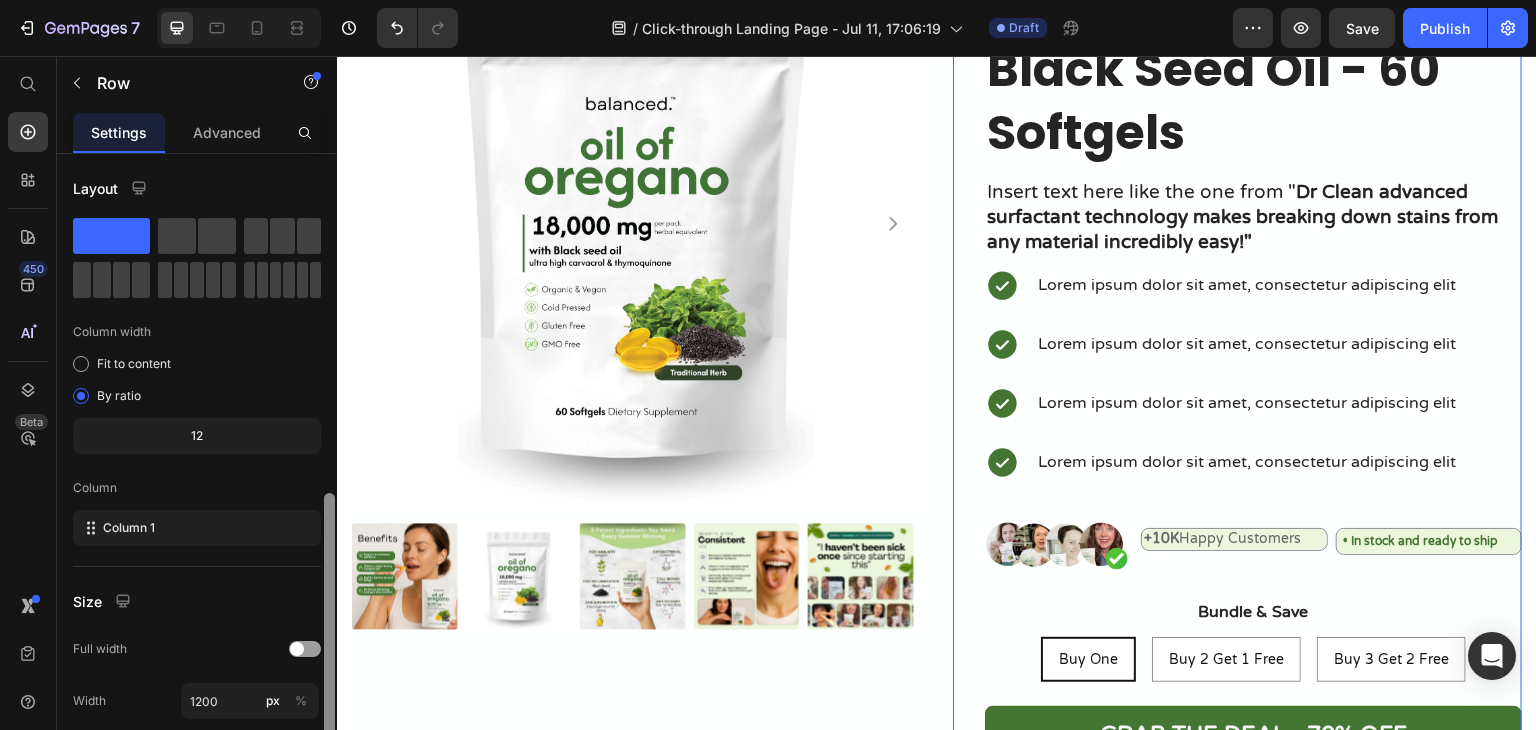 scroll, scrollTop: 277, scrollLeft: 0, axis: vertical 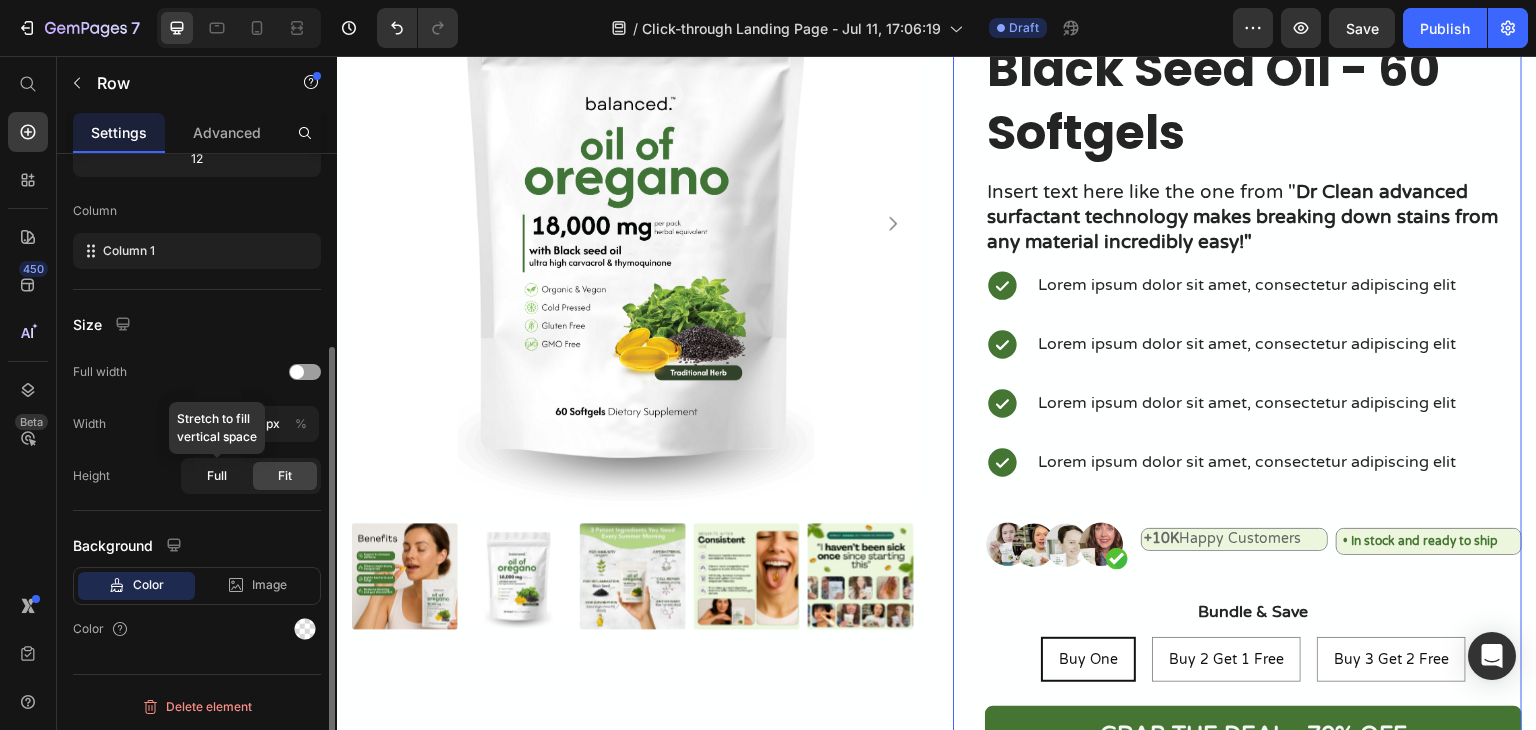 click on "Full" 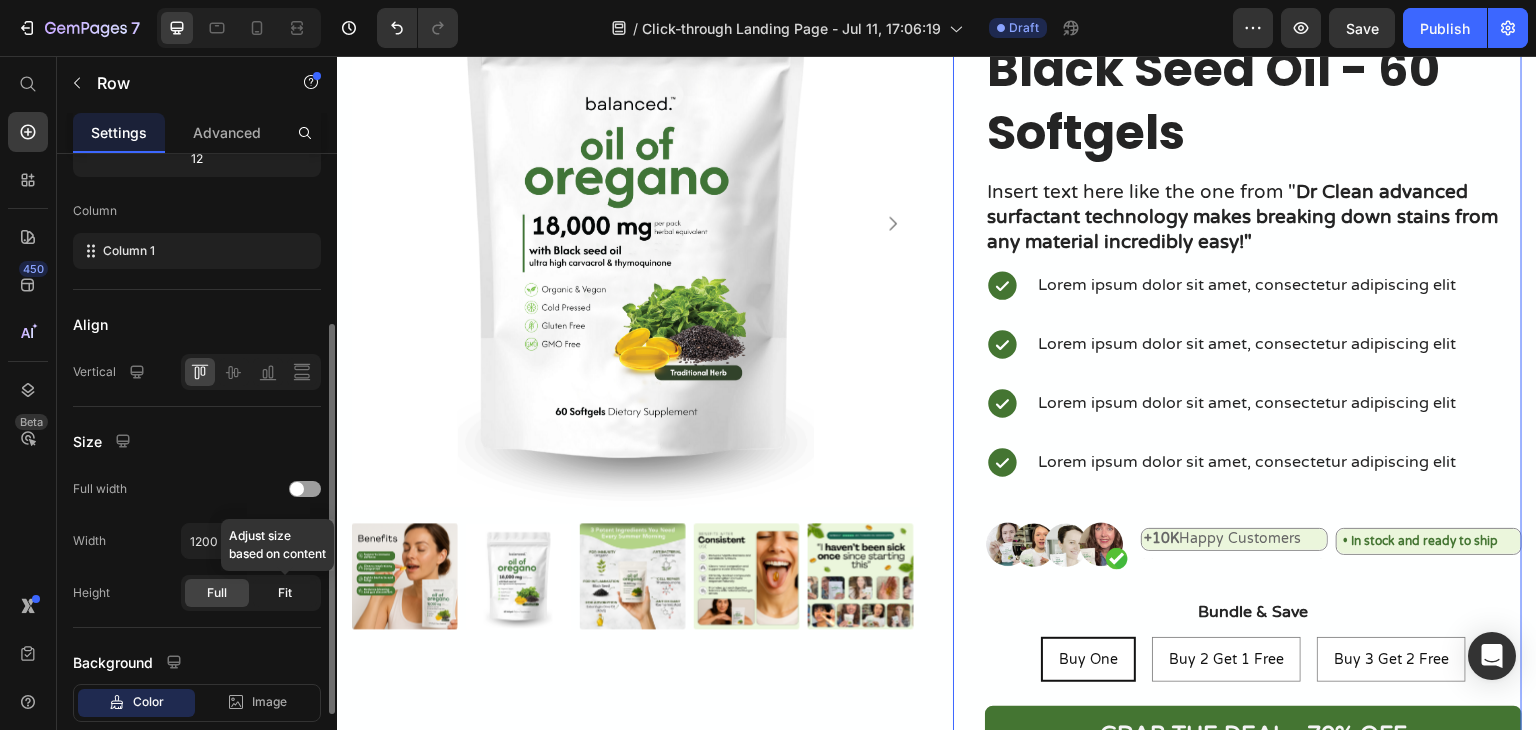 click on "Fit" 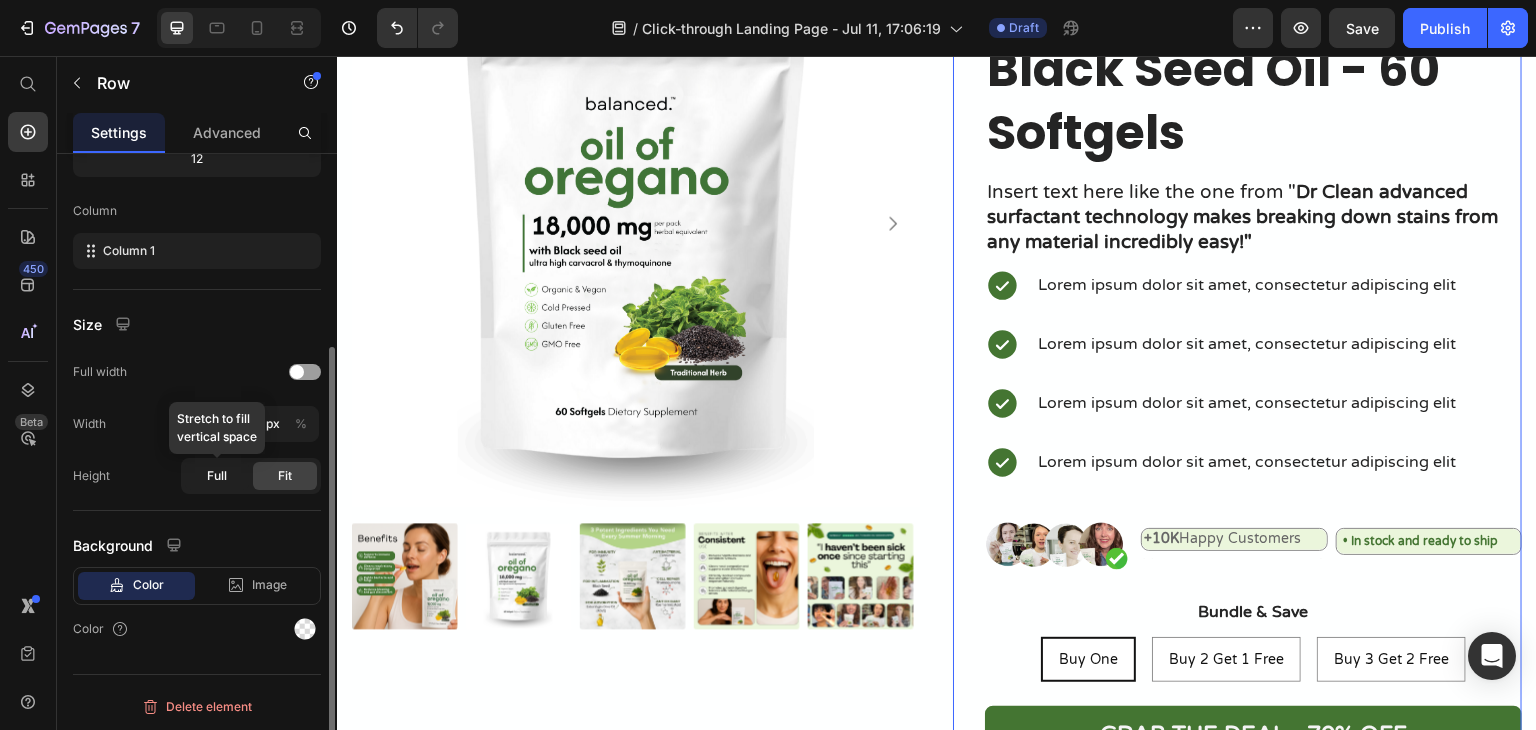 click on "Full" 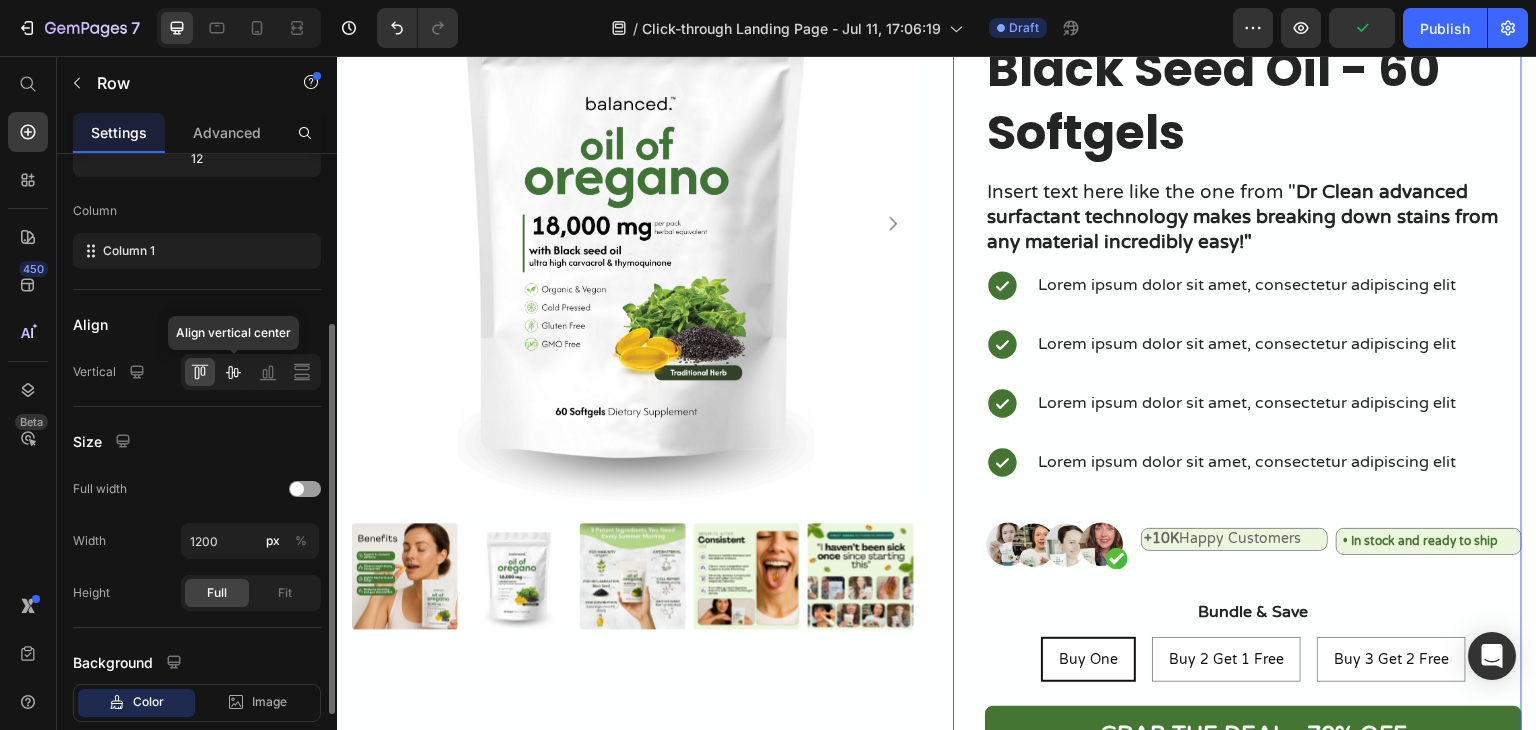 click 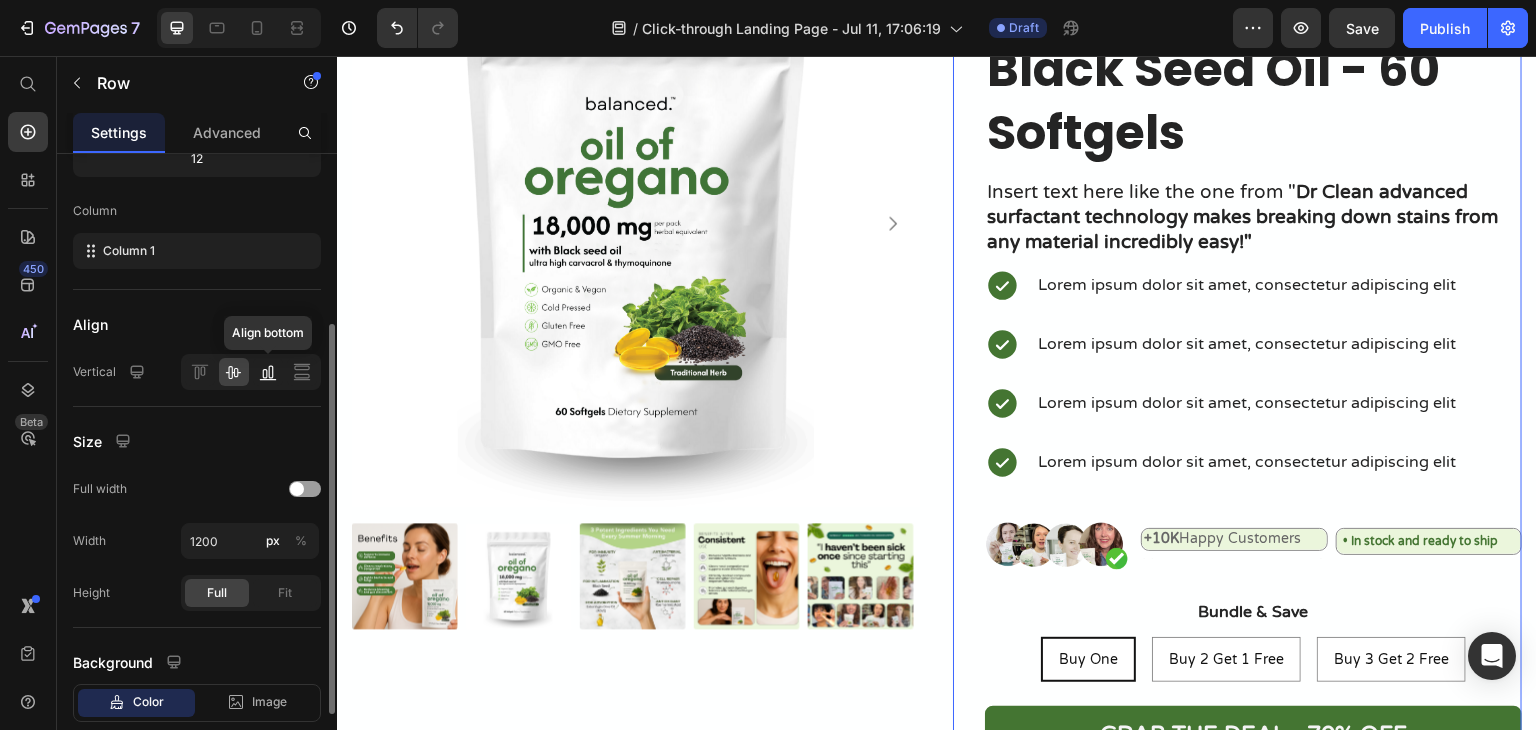 click 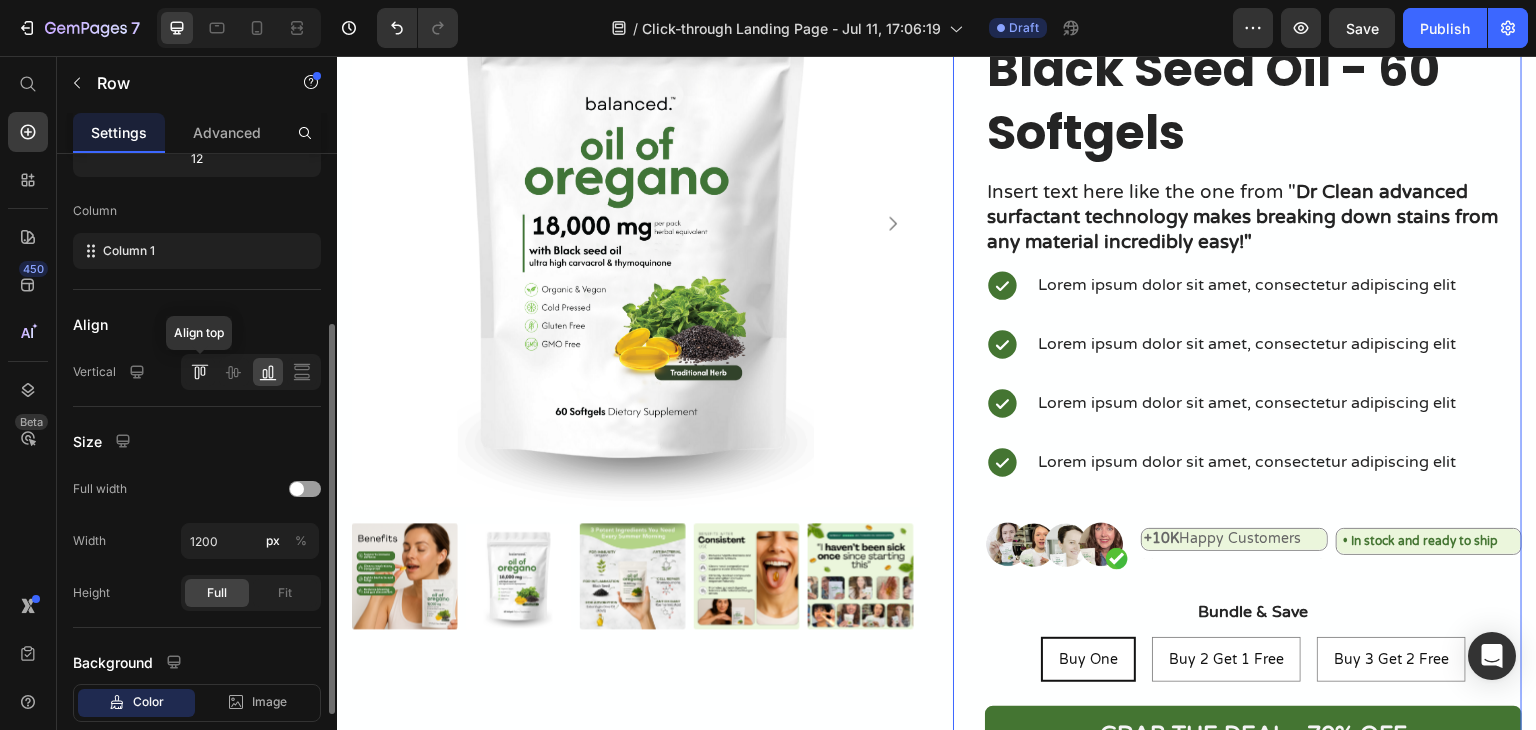 click 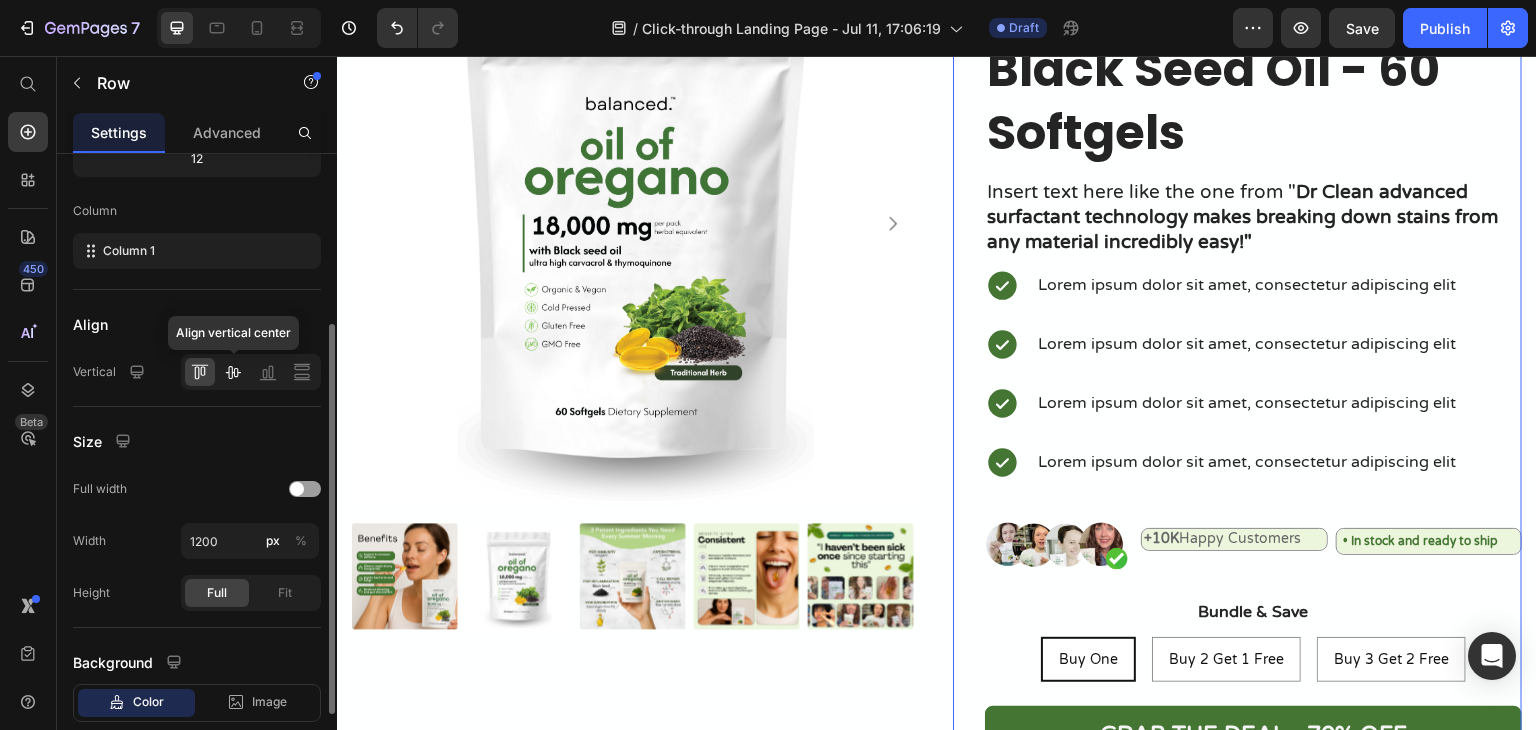 click 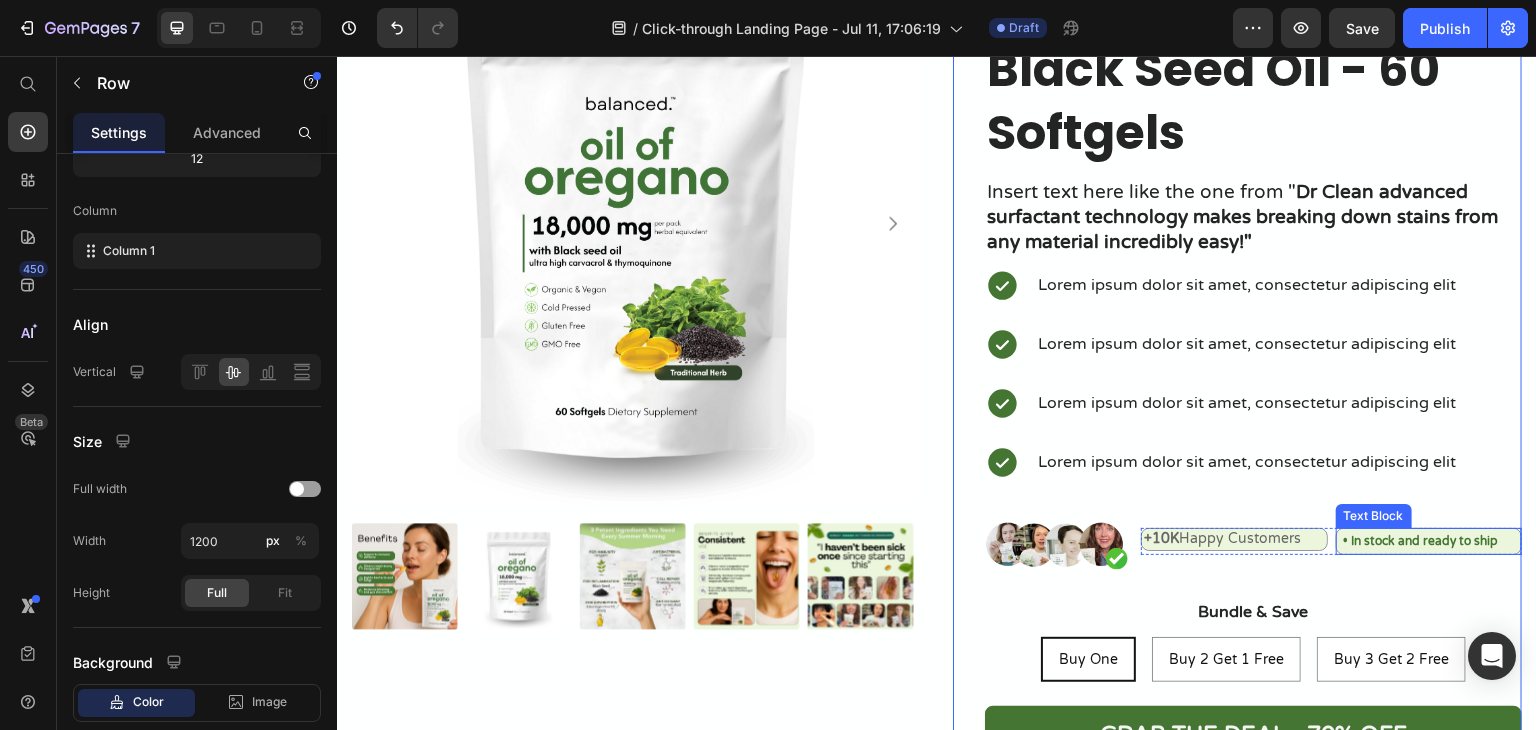 click on "• In stock and ready to ship" at bounding box center (1421, 541) 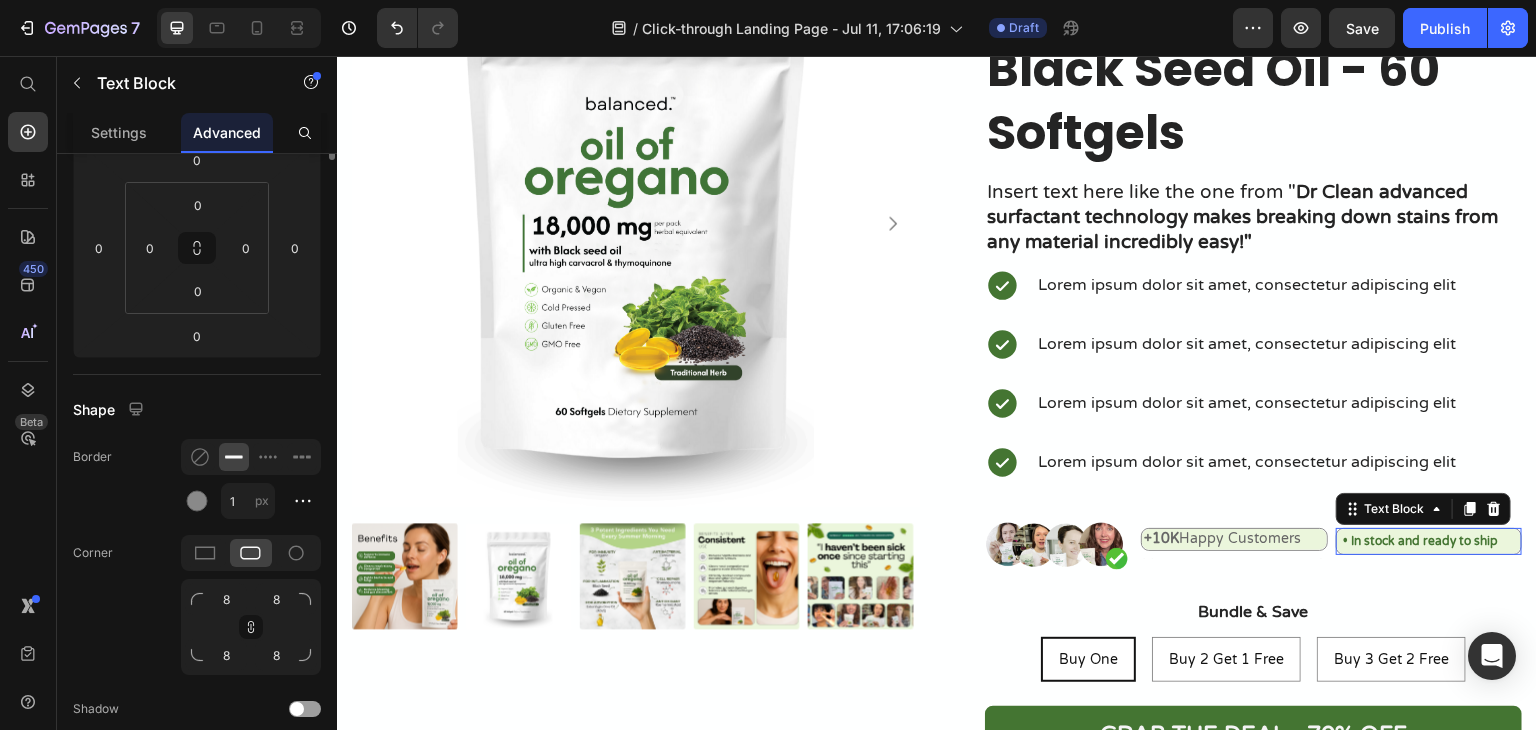 scroll, scrollTop: 0, scrollLeft: 0, axis: both 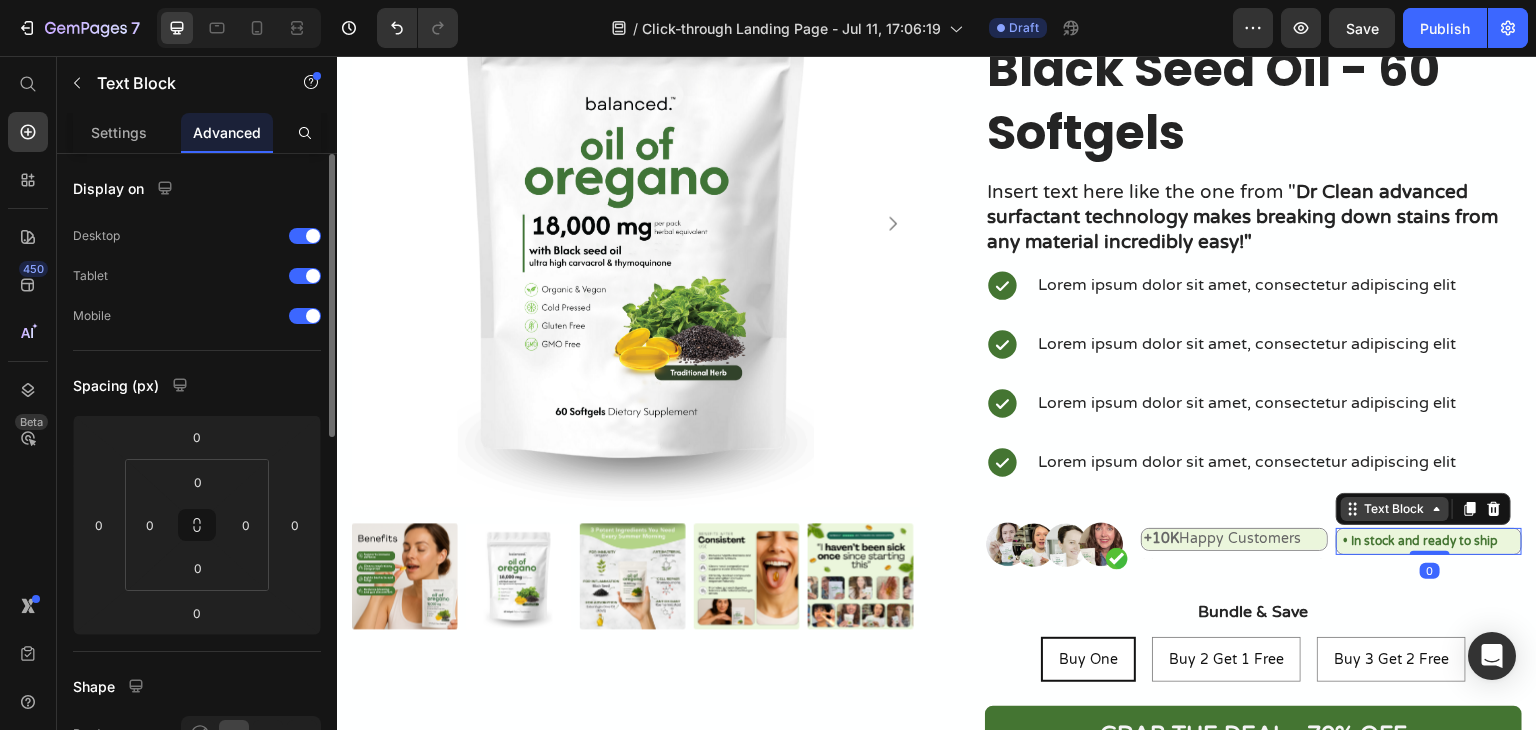 click 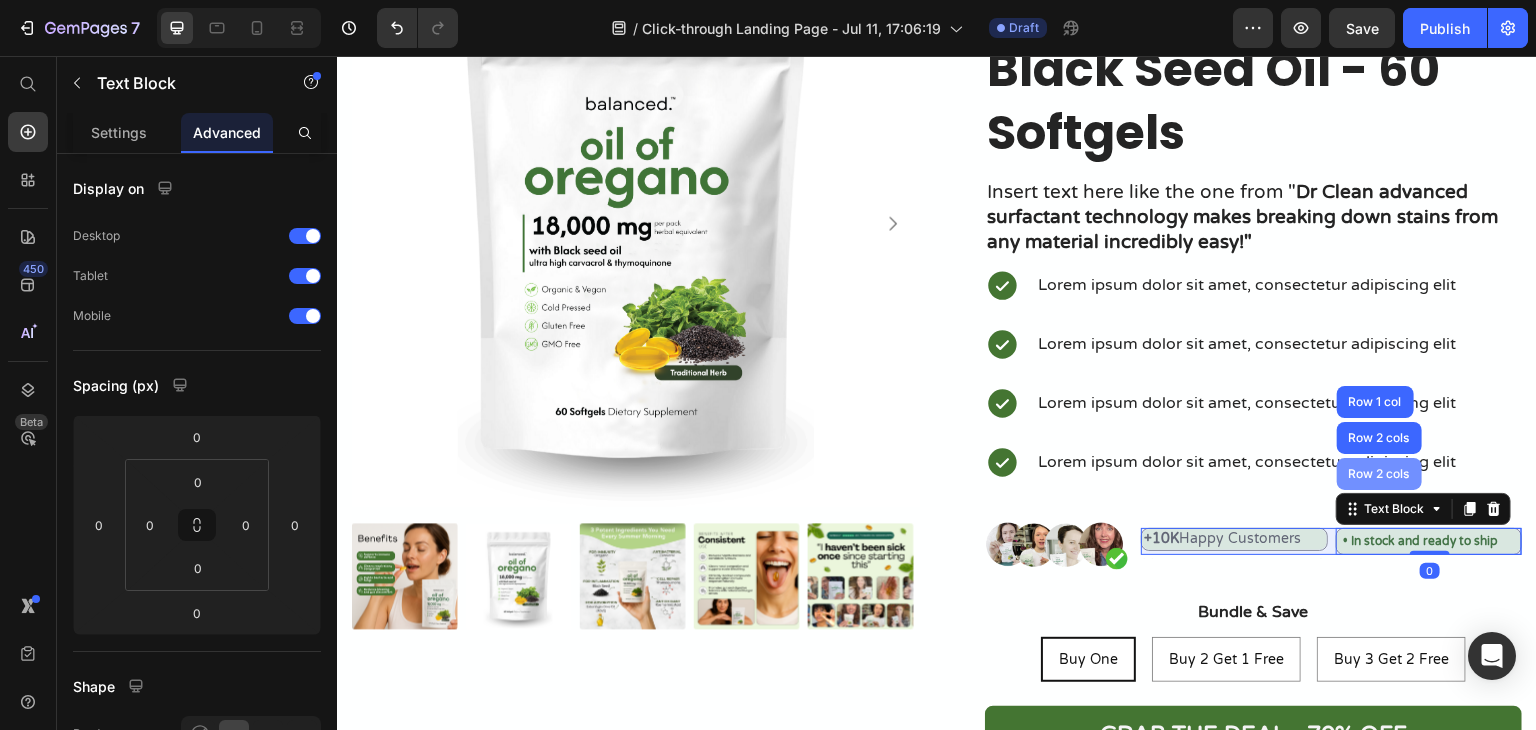 click on "Row 2 cols" at bounding box center (1379, 474) 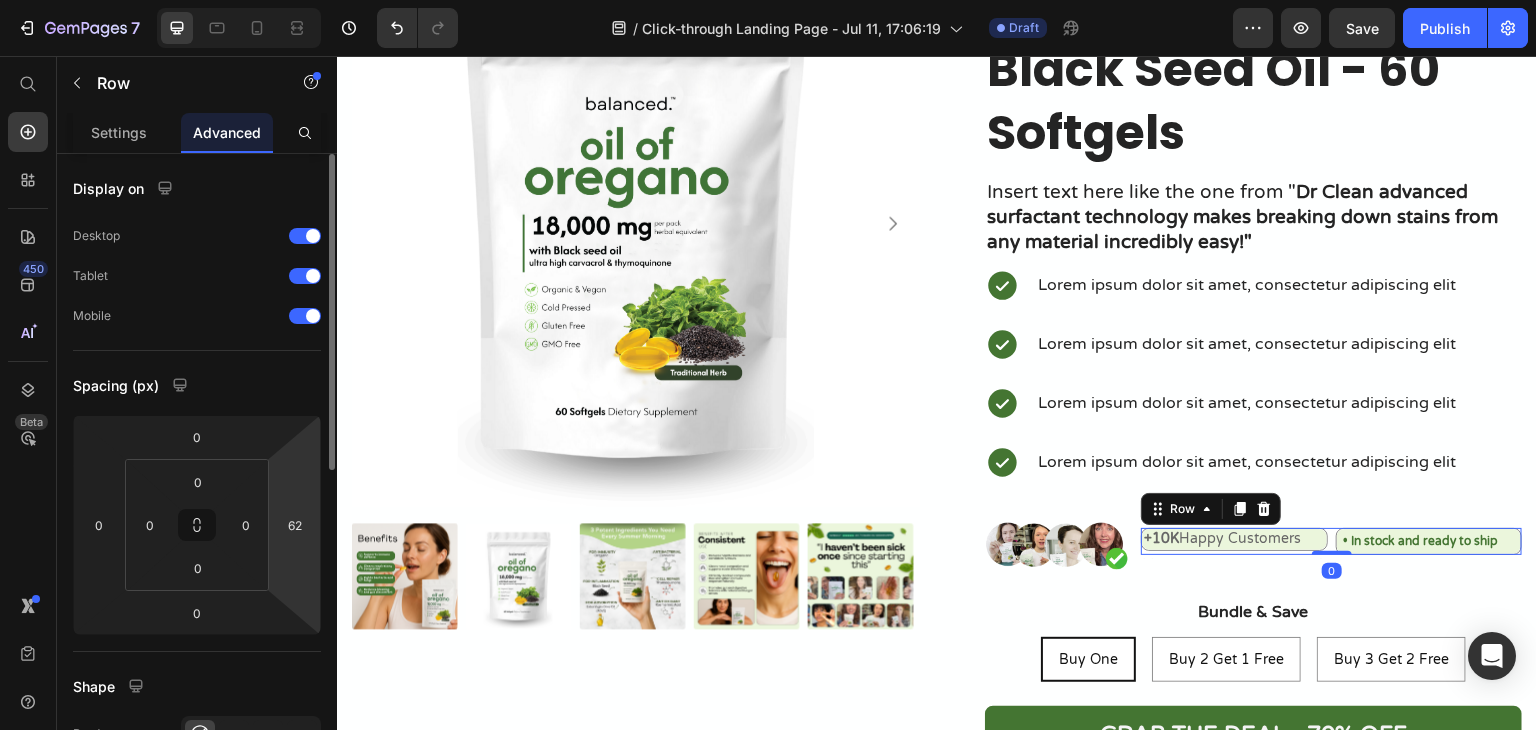 scroll, scrollTop: 100, scrollLeft: 0, axis: vertical 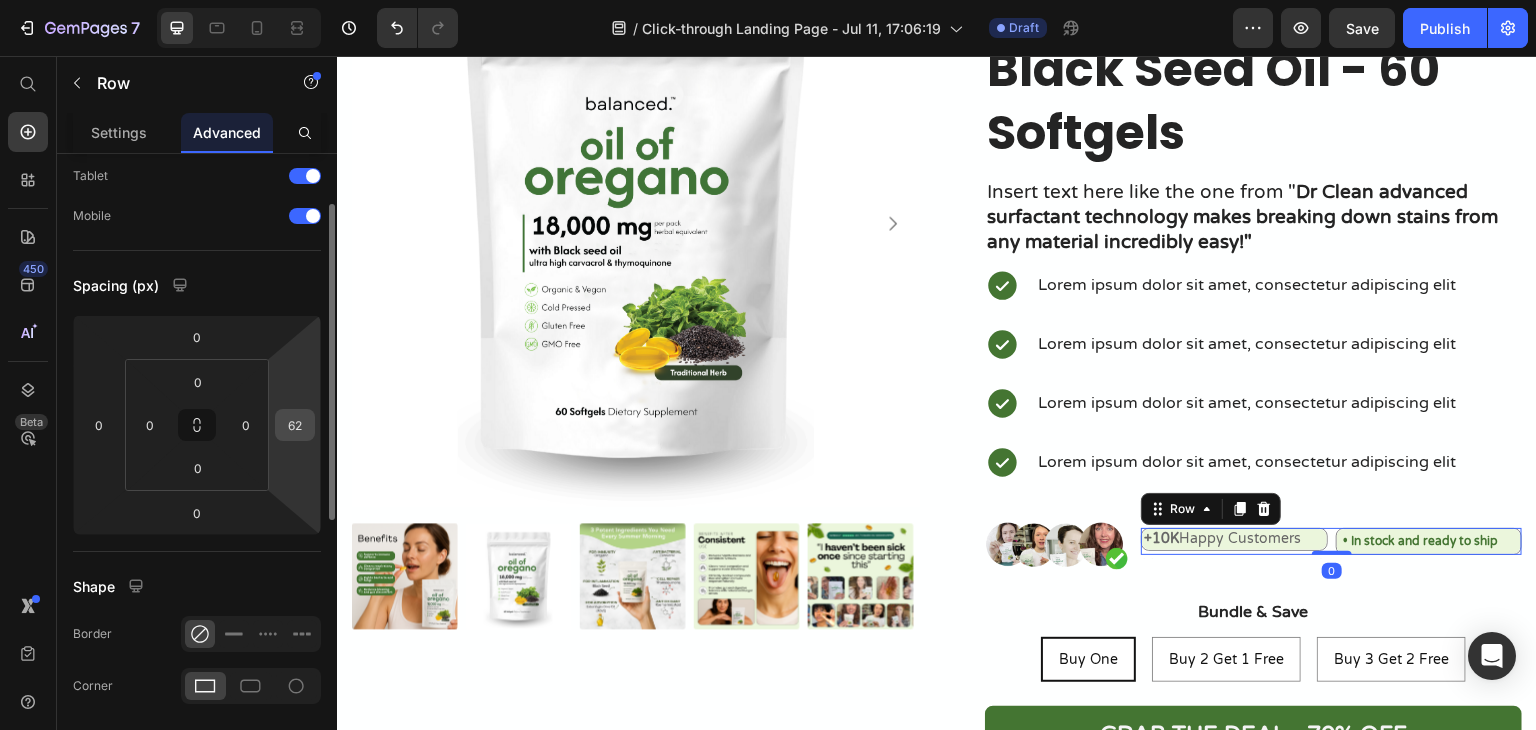 click on "62" at bounding box center [295, 425] 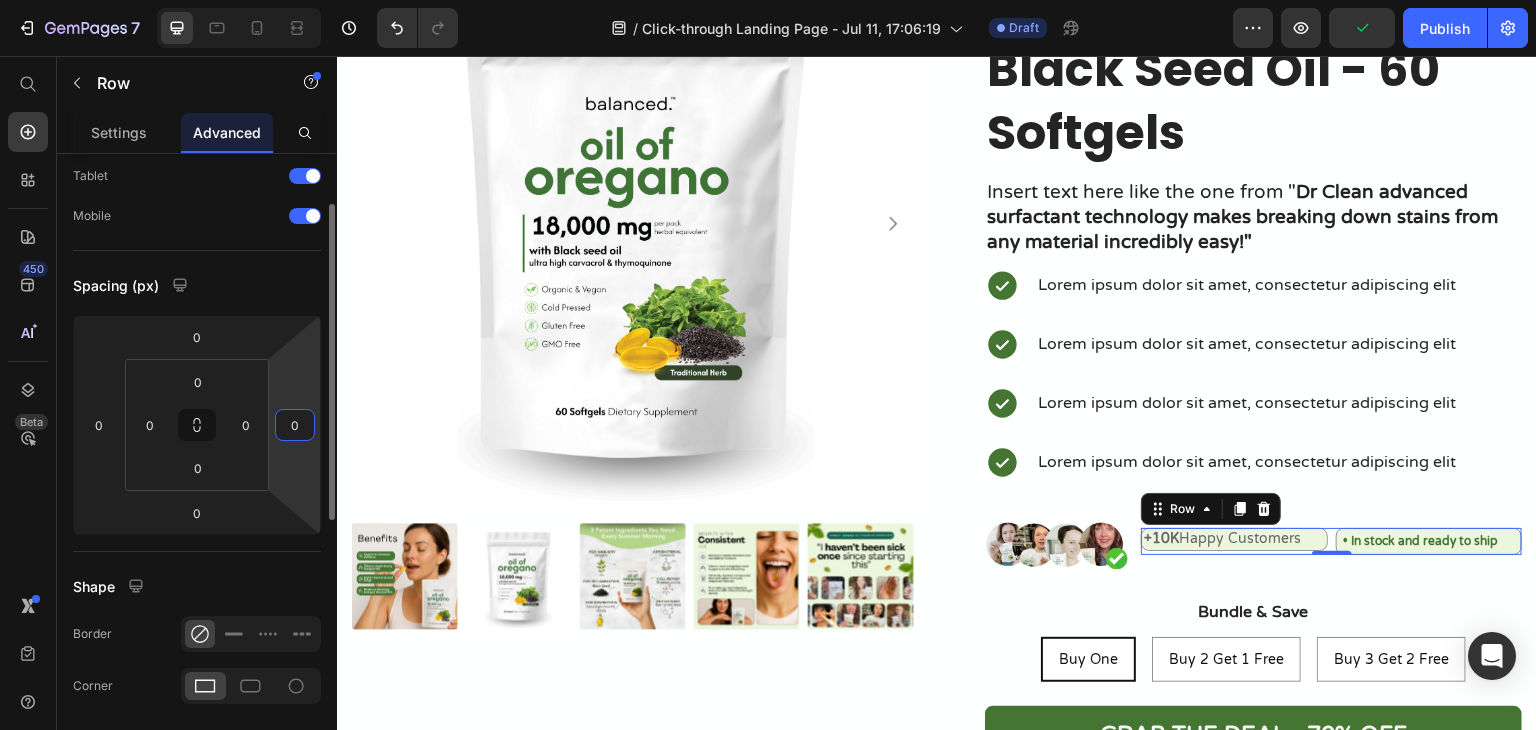 type on "0" 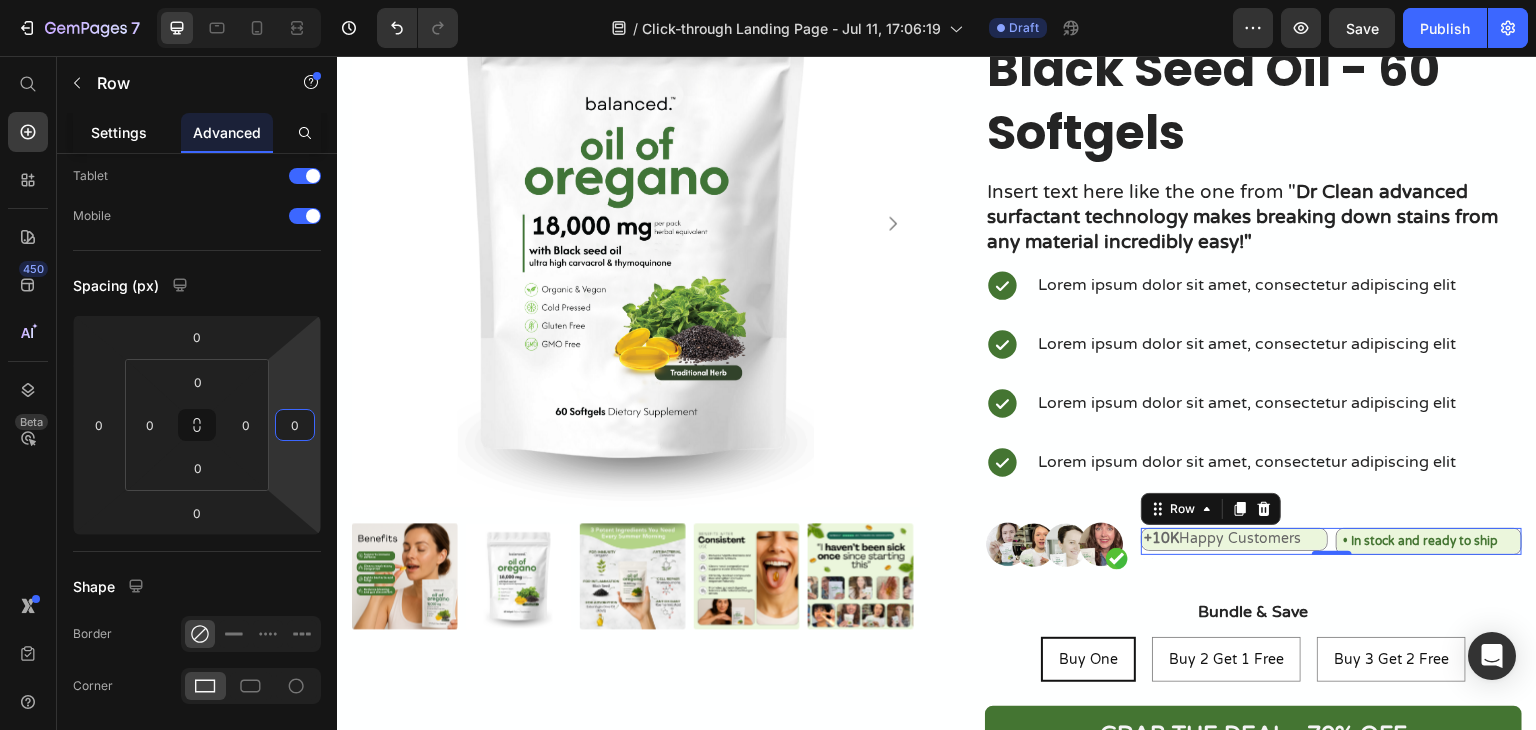click on "Settings" at bounding box center (119, 132) 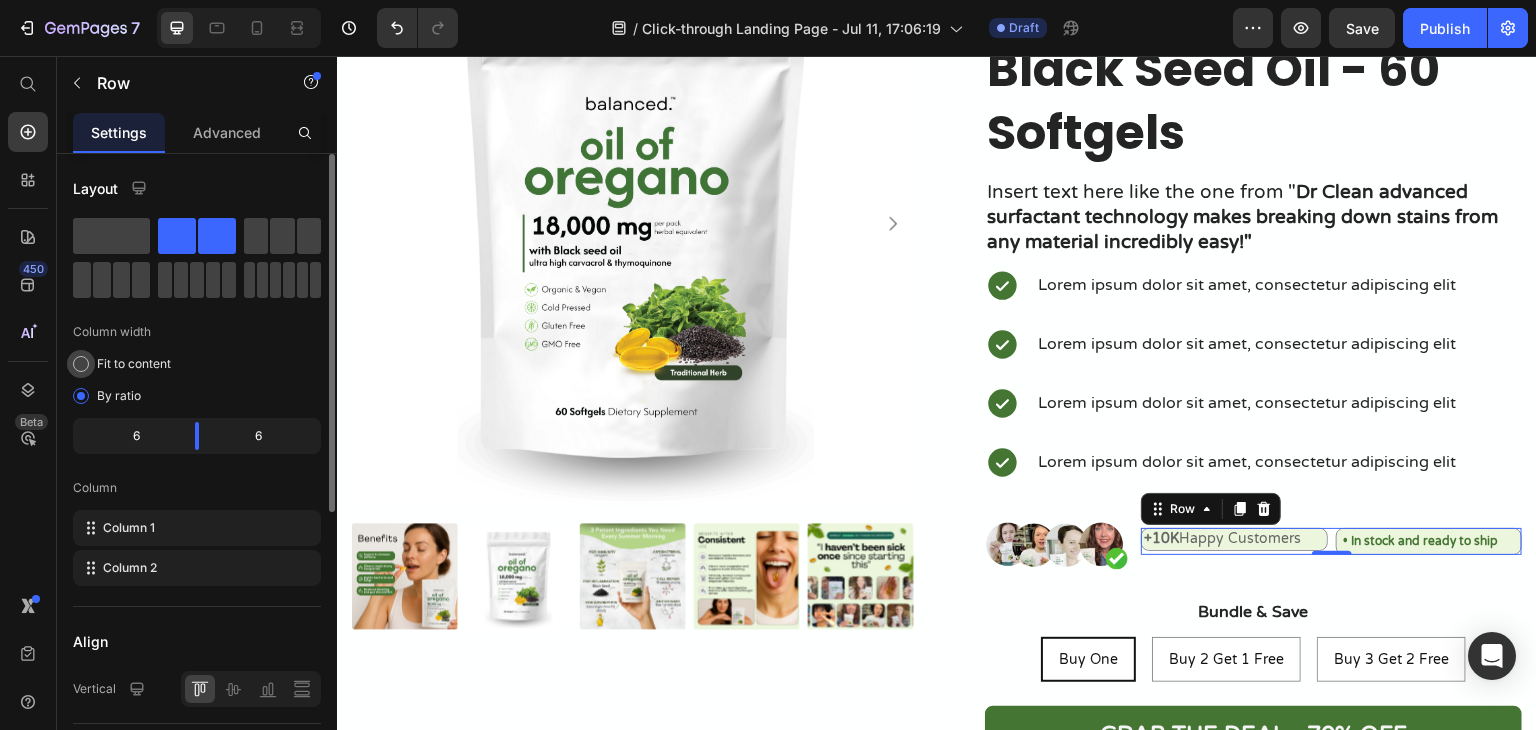 scroll, scrollTop: 200, scrollLeft: 0, axis: vertical 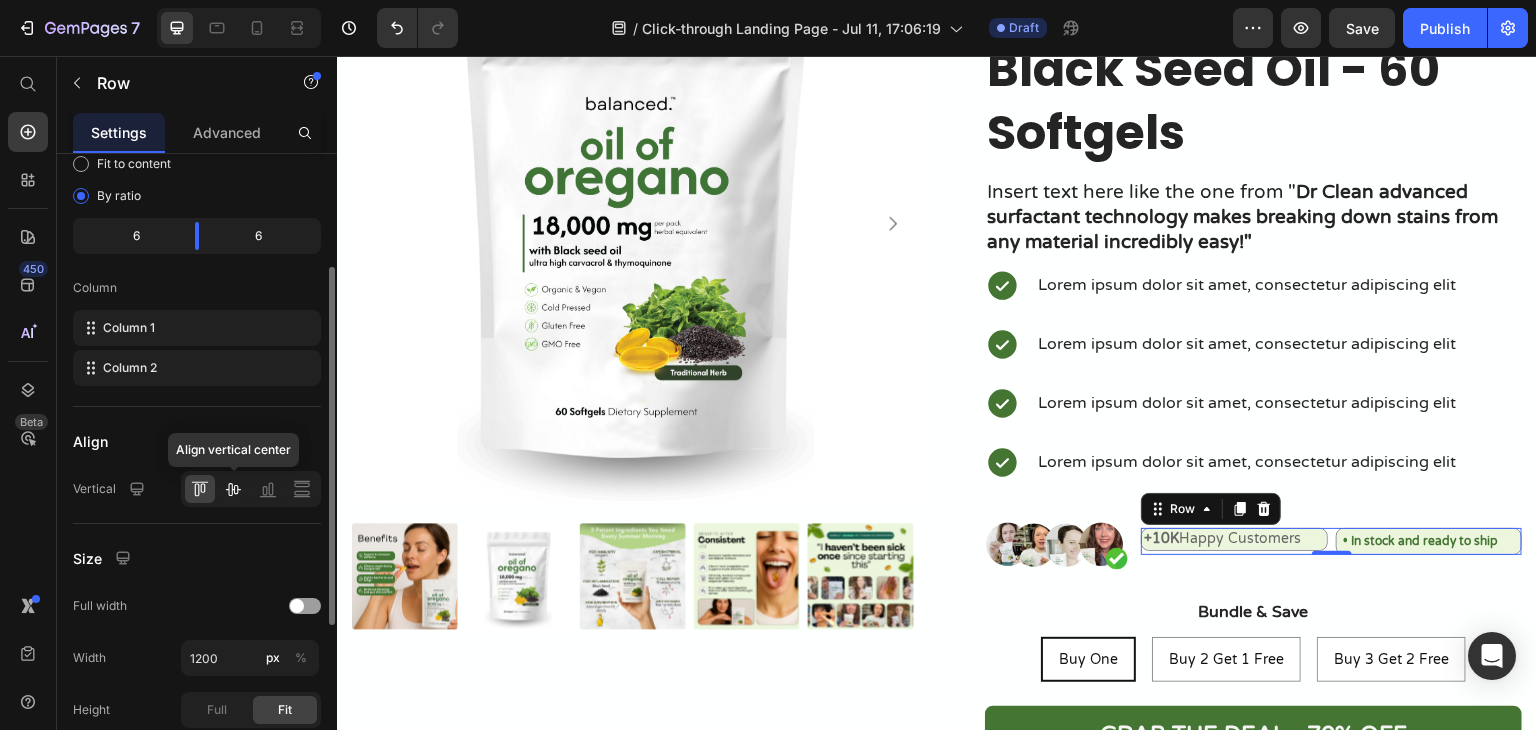click 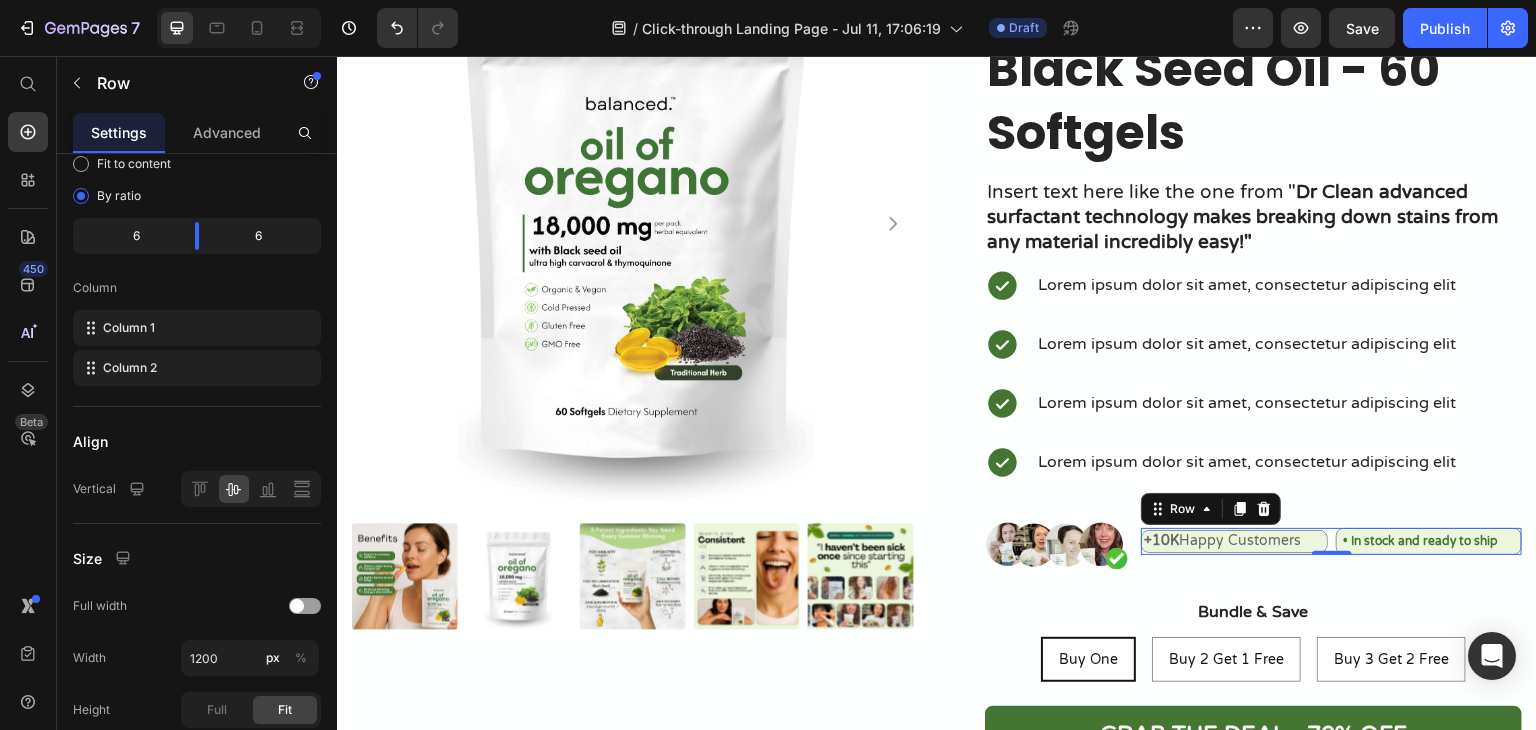 click on "+10K  Happy Customers  Text Block   • In stock and ready to ship Text Block Row   0 Text Block" at bounding box center (1331, 544) 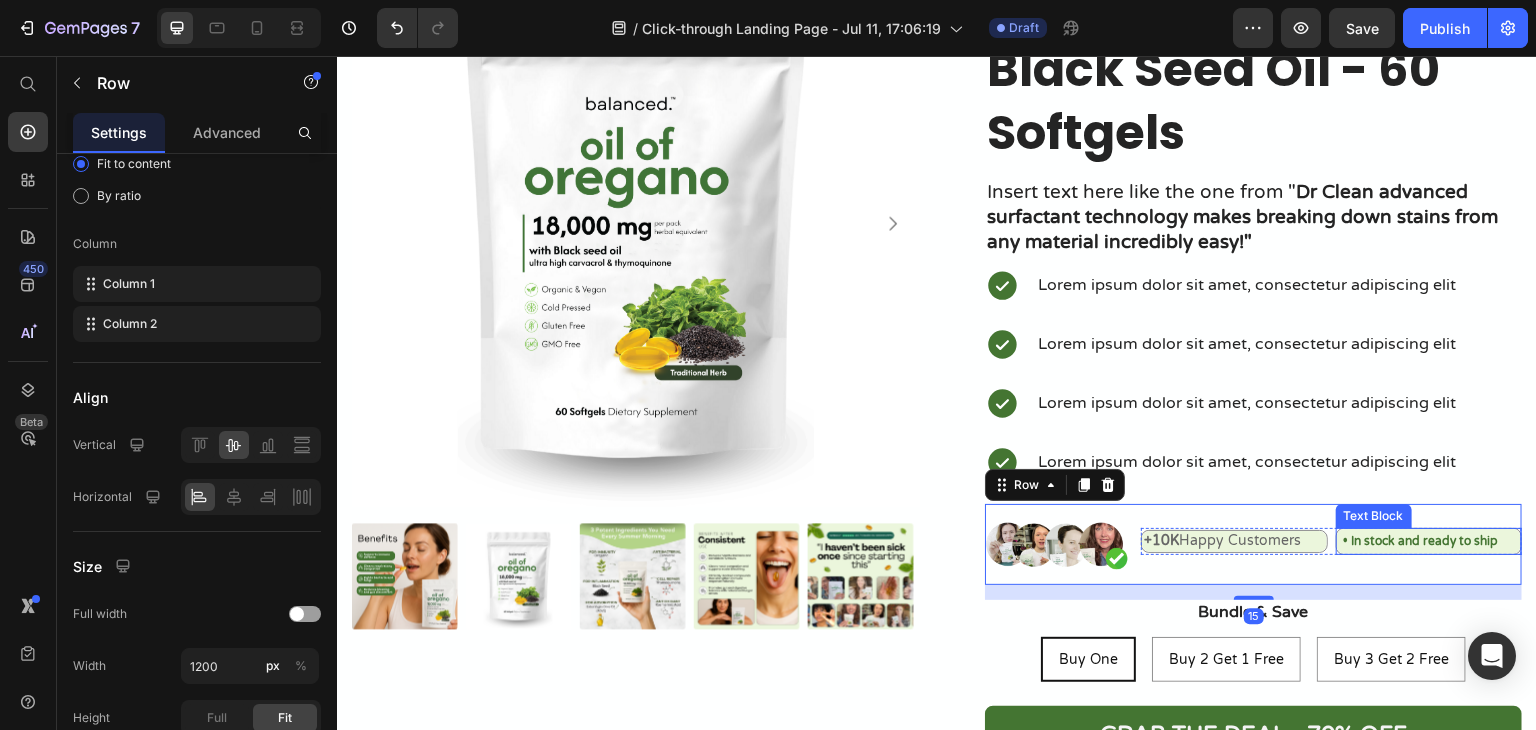 click on "• In stock and ready to ship" at bounding box center (1421, 541) 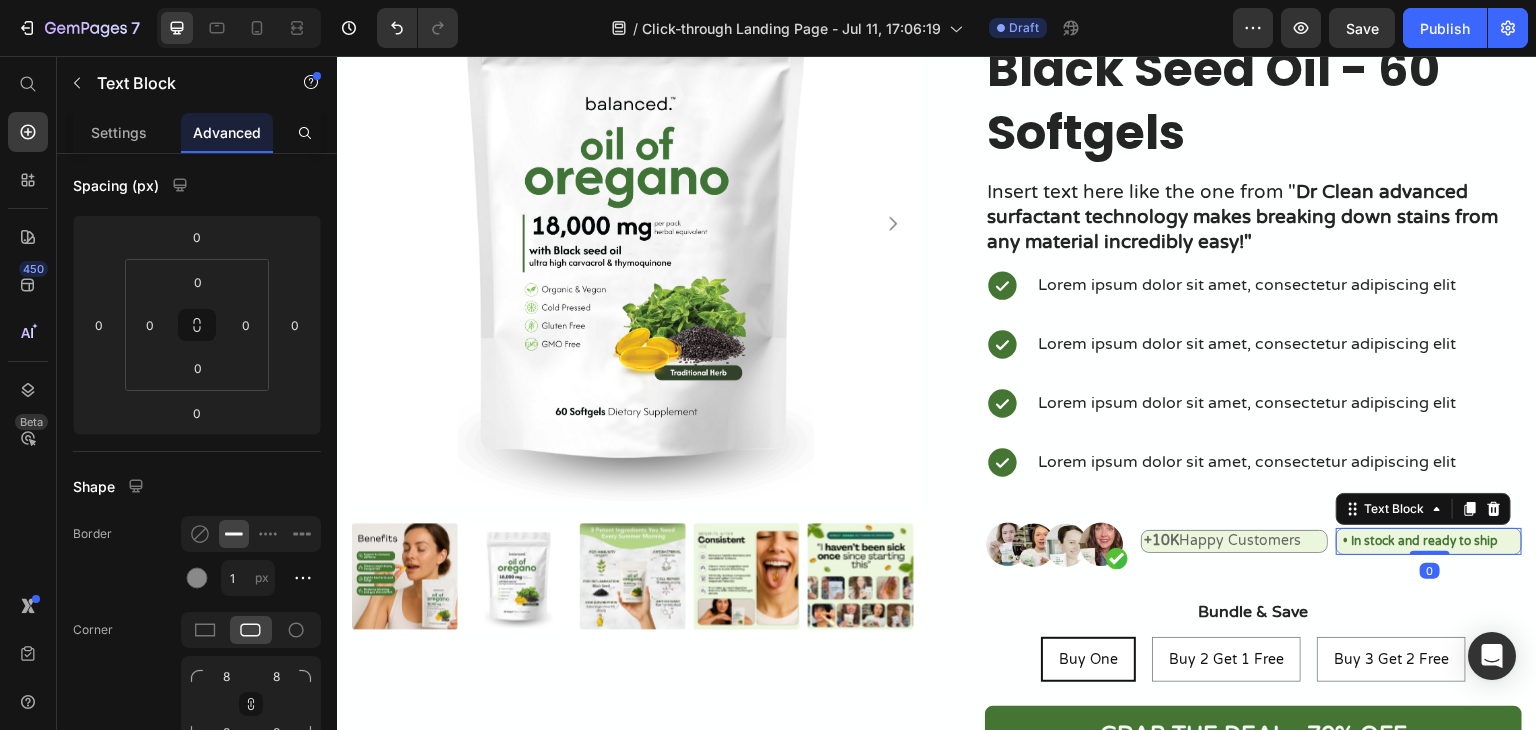 scroll, scrollTop: 0, scrollLeft: 0, axis: both 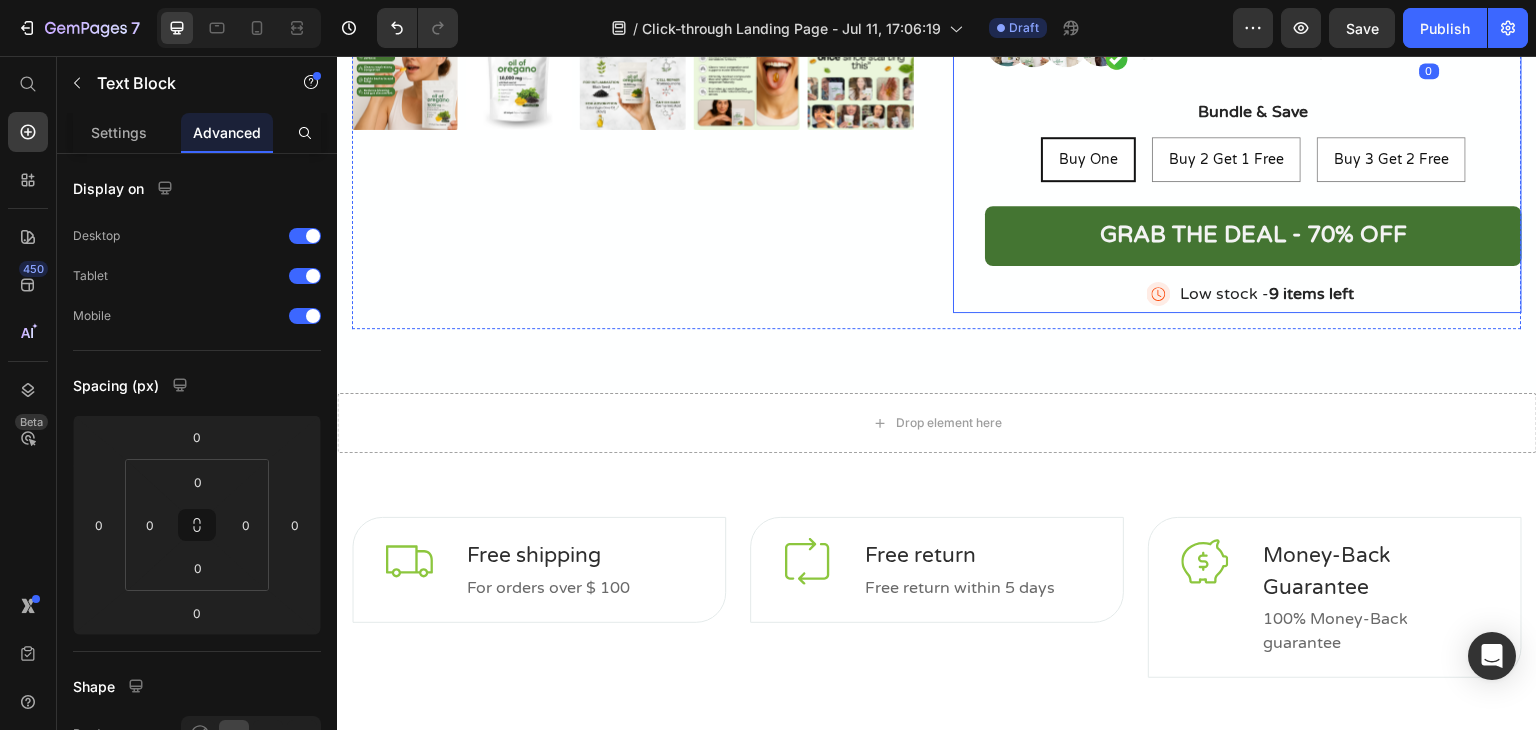 click on "9 items left" at bounding box center (1311, 294) 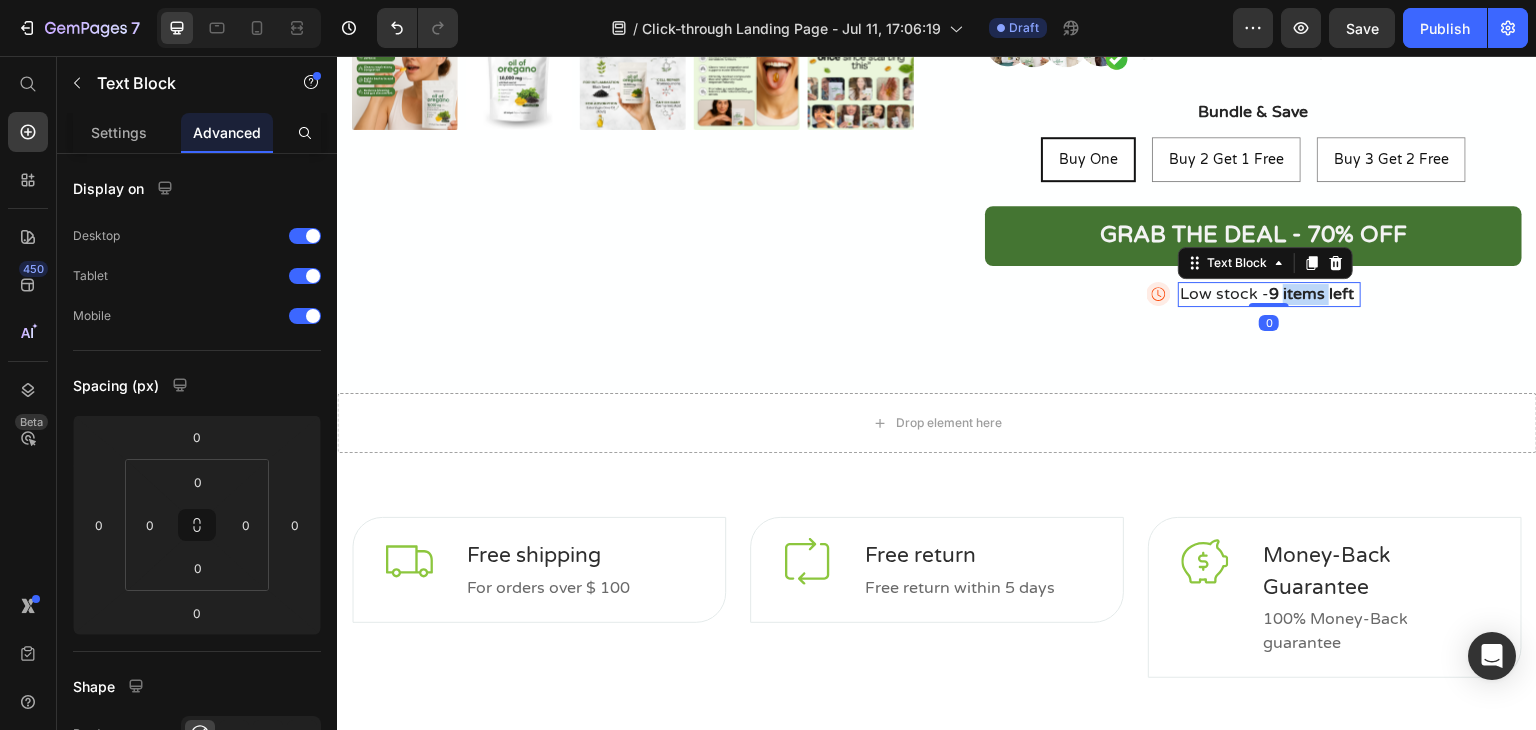 click on "9 items left" at bounding box center [1311, 294] 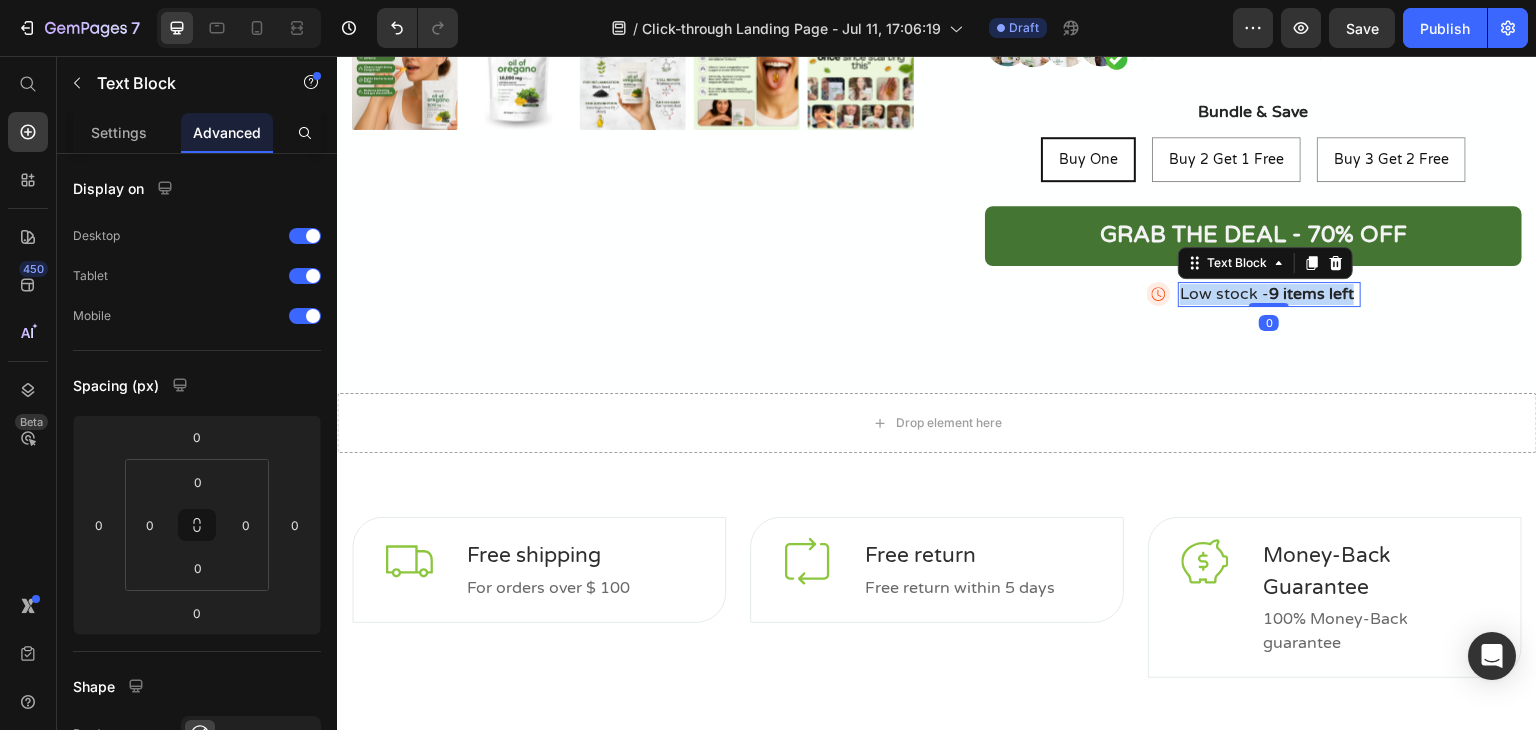 click on "9 items left" at bounding box center (1311, 294) 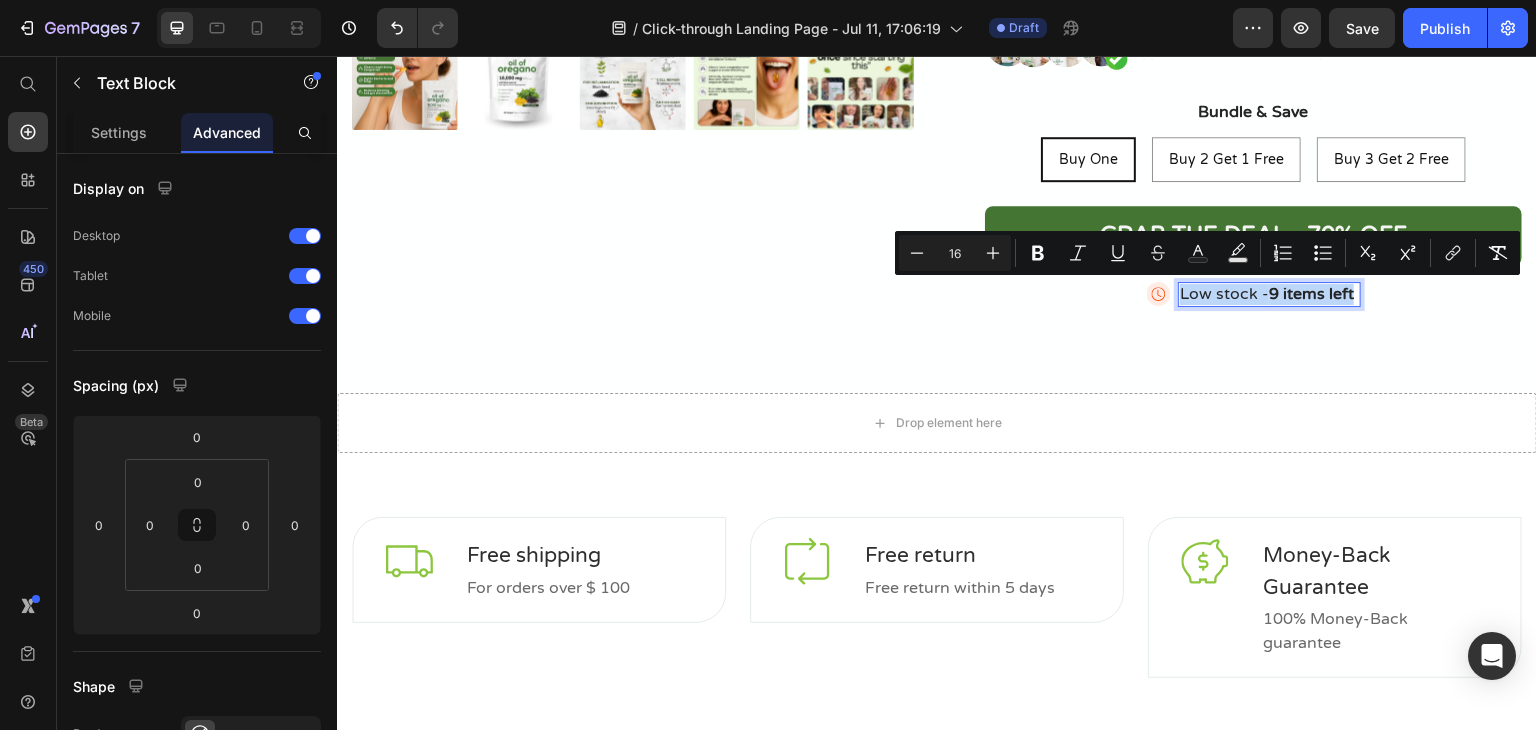 click on "Image Low stock -  9 items left Text Block   0" at bounding box center [1253, 297] 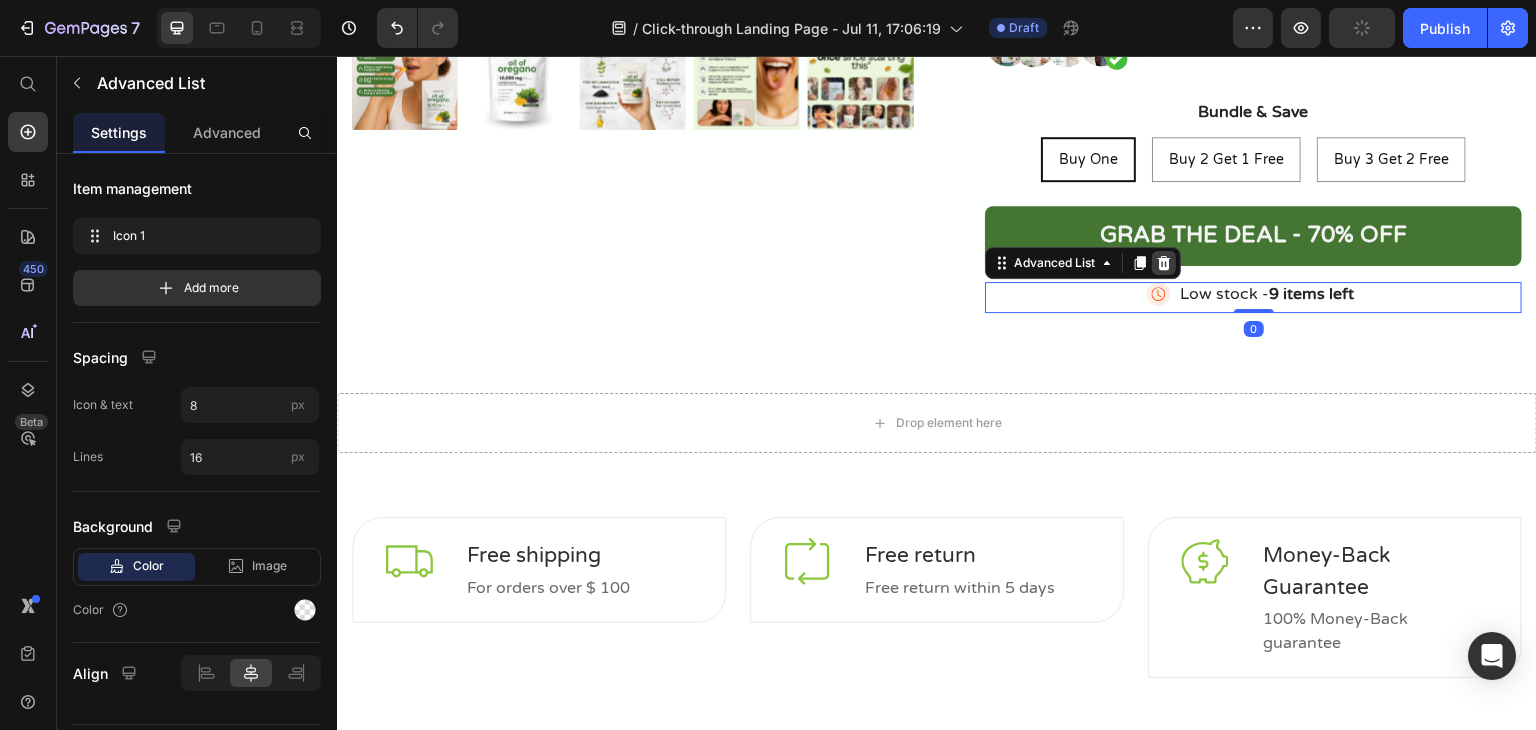 click 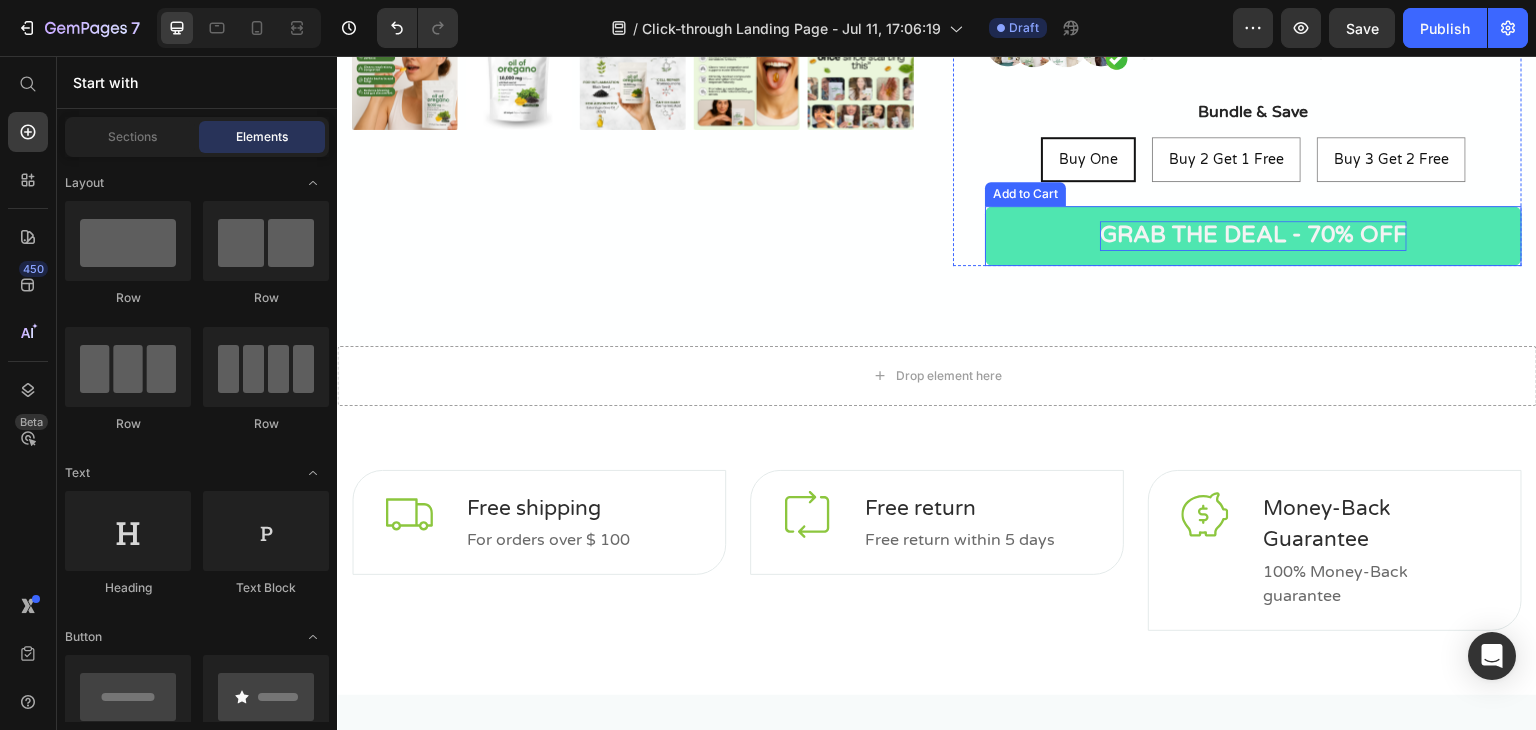 click on "Grab the deal - 70% OFF" at bounding box center [1253, 236] 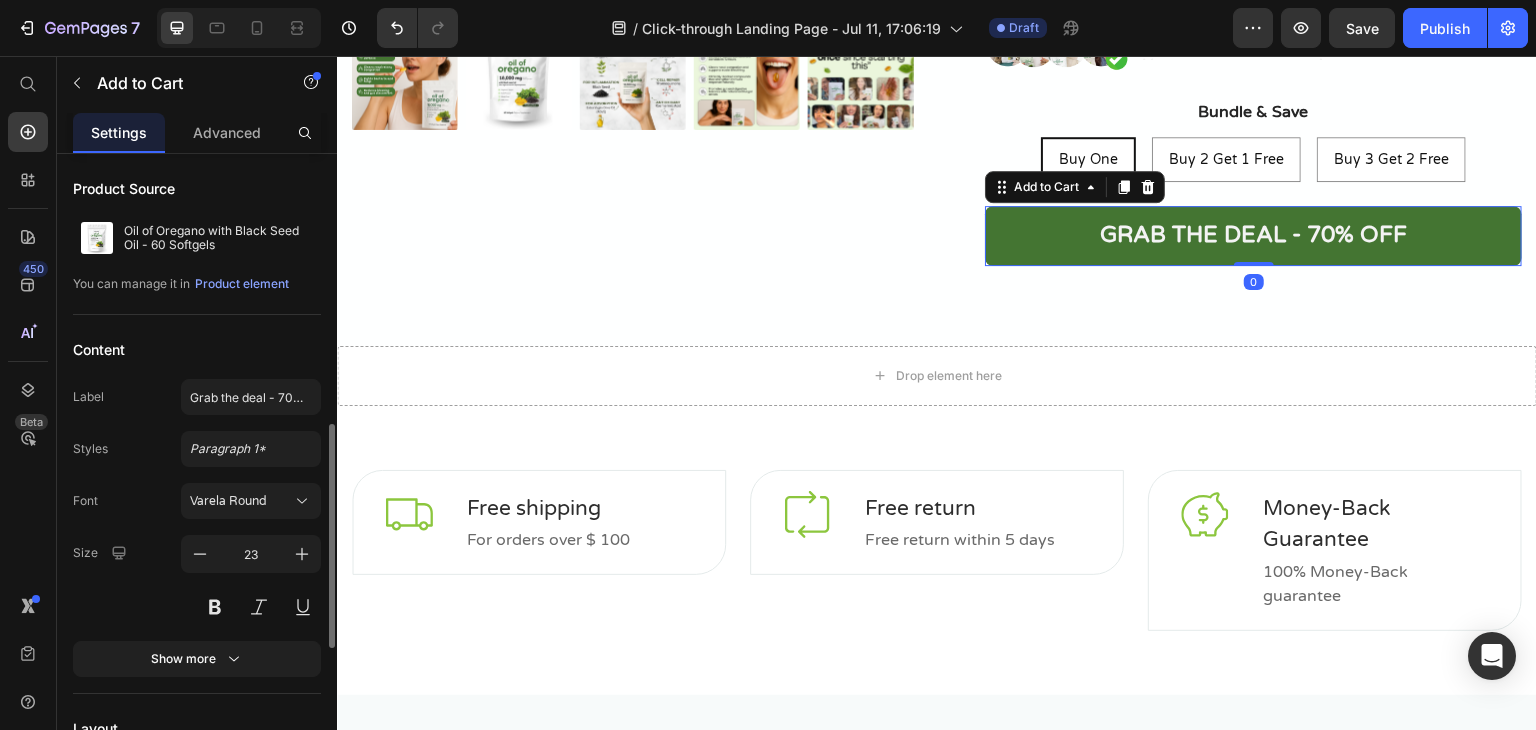 scroll, scrollTop: 300, scrollLeft: 0, axis: vertical 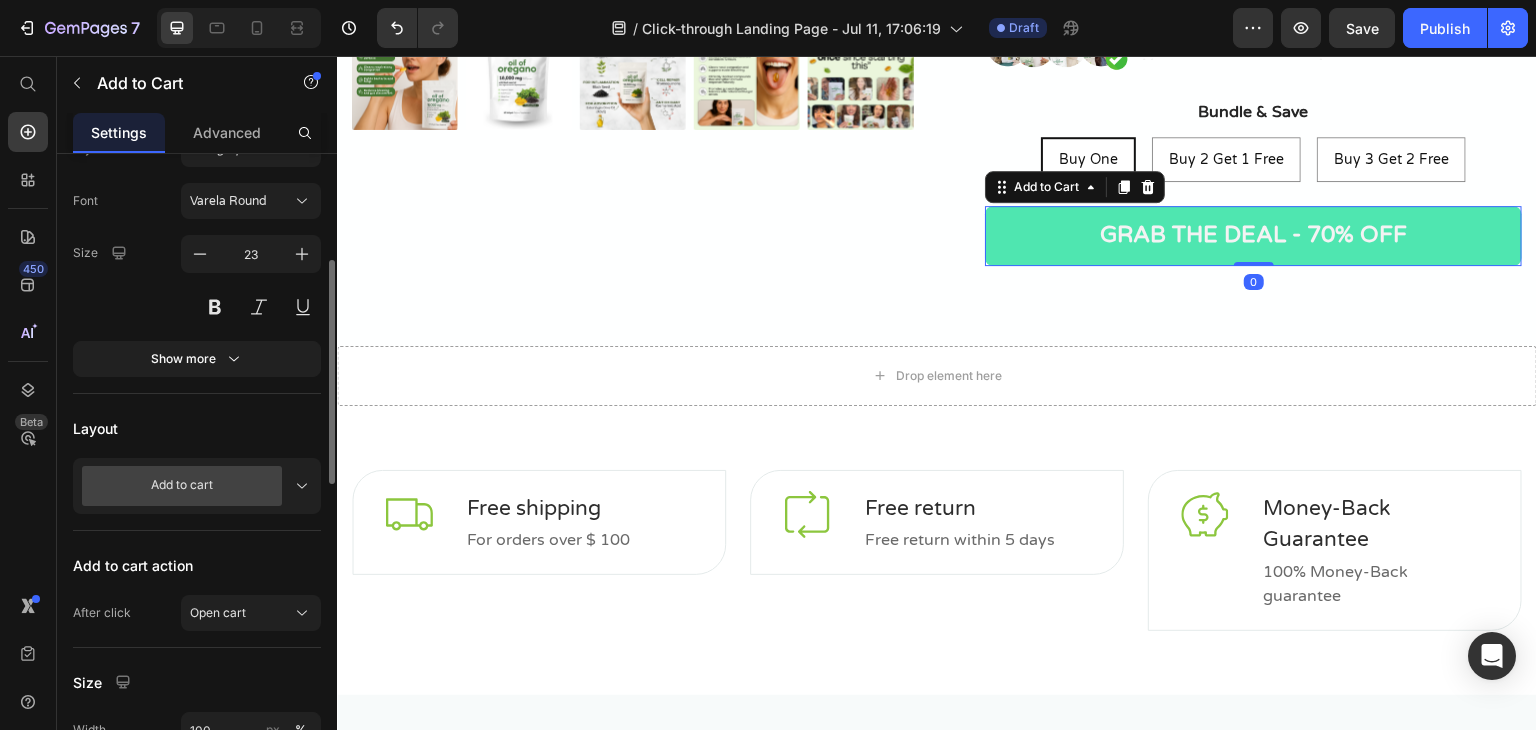 click on "Grab the deal - 70% OFF" at bounding box center [1253, 236] 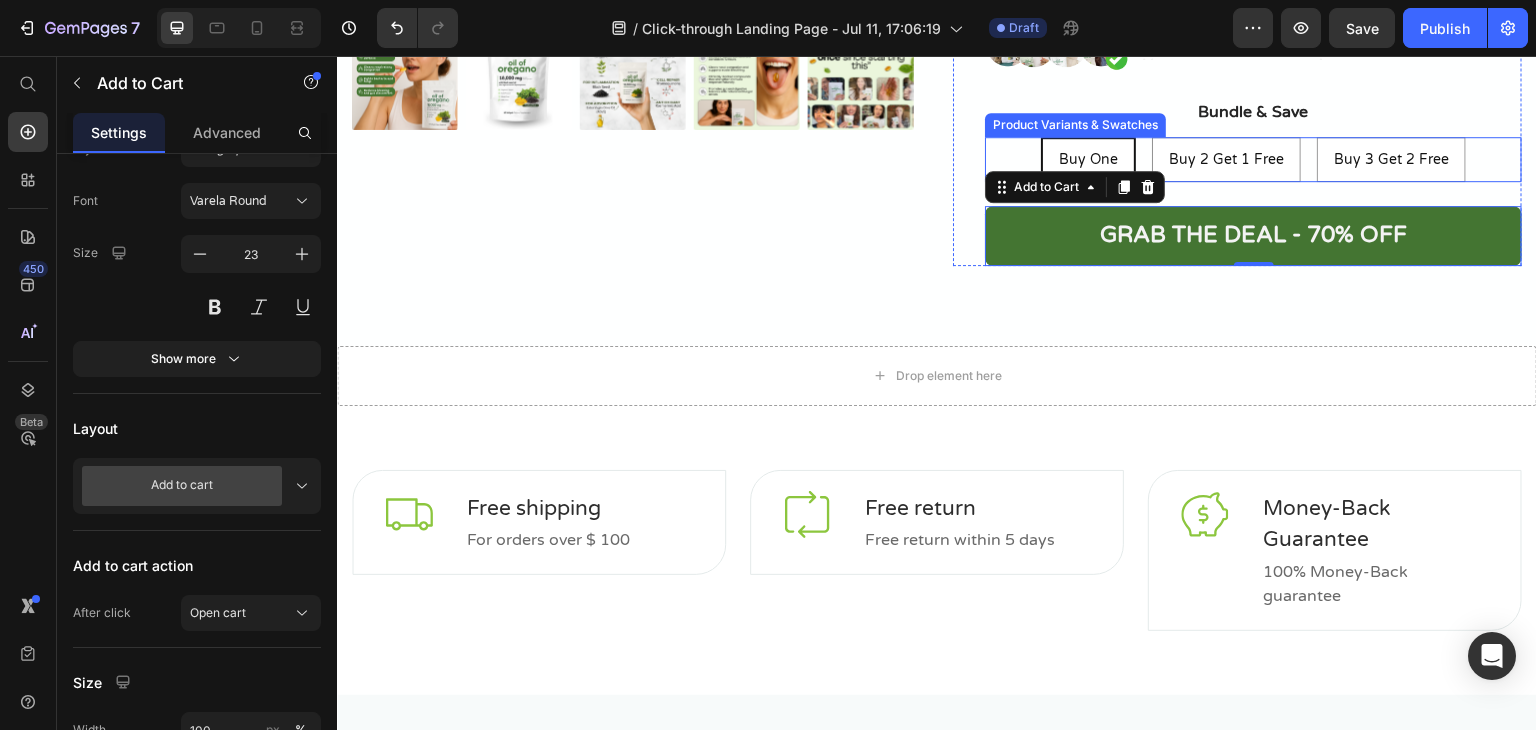 click on "Buy One" at bounding box center (1088, 159) 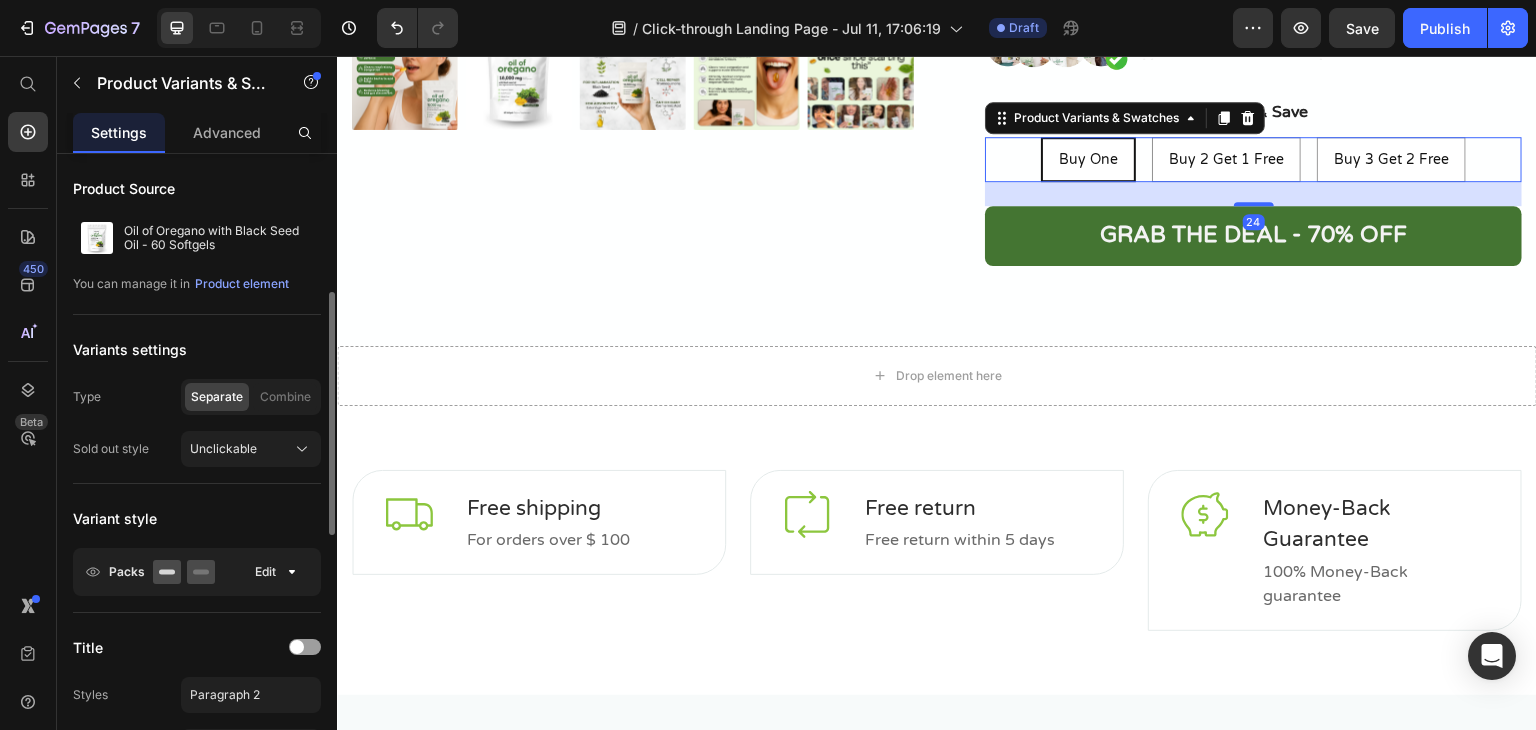 scroll, scrollTop: 100, scrollLeft: 0, axis: vertical 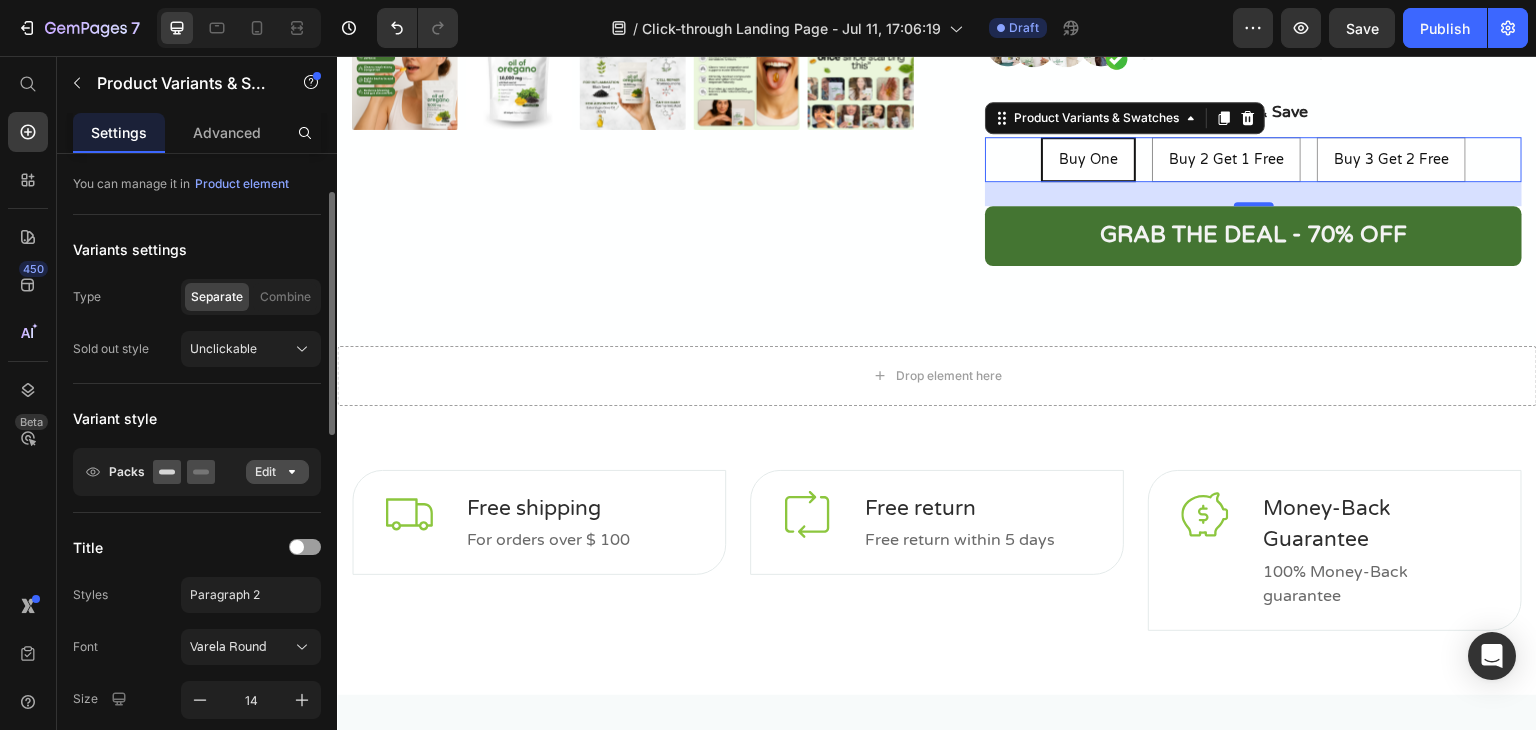 click on "Edit" 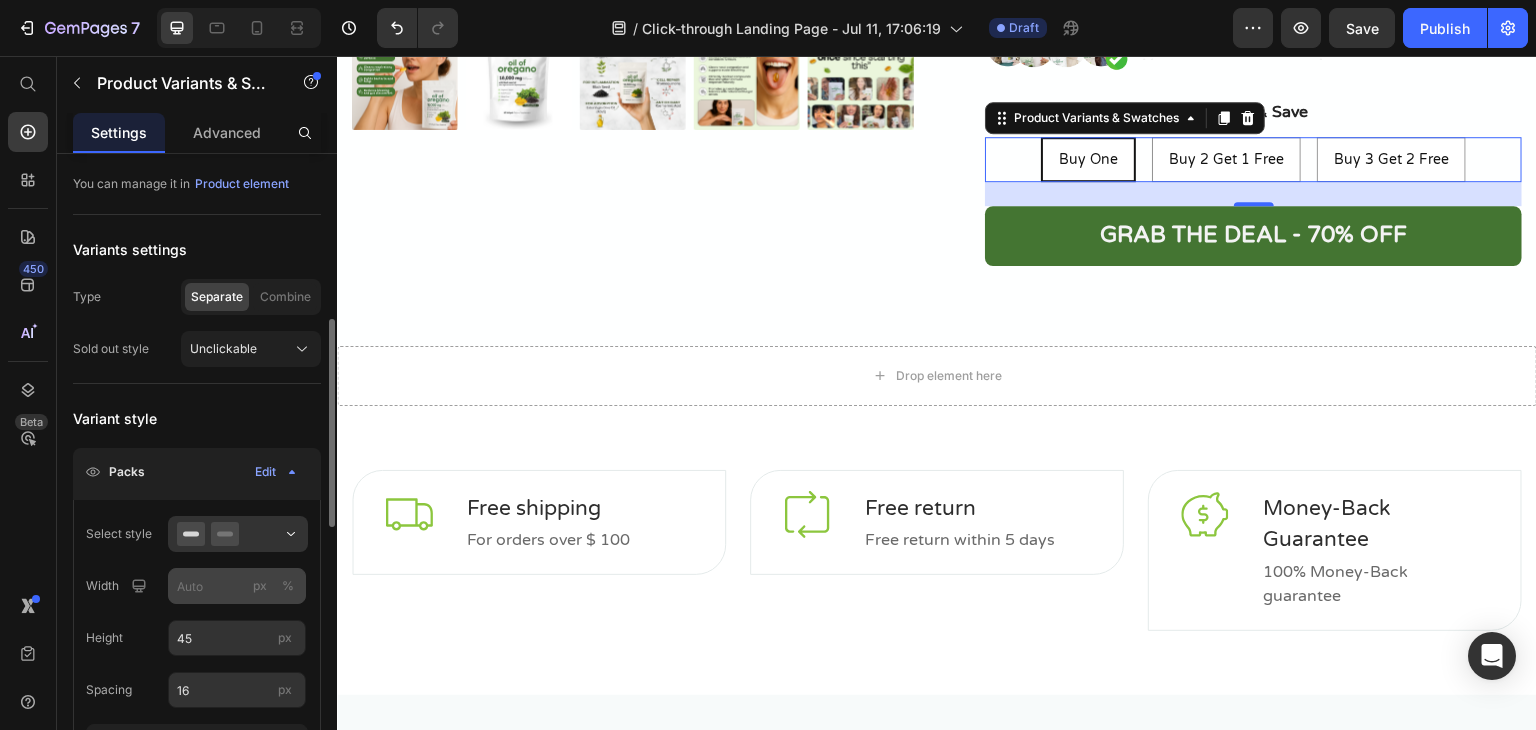 scroll, scrollTop: 200, scrollLeft: 0, axis: vertical 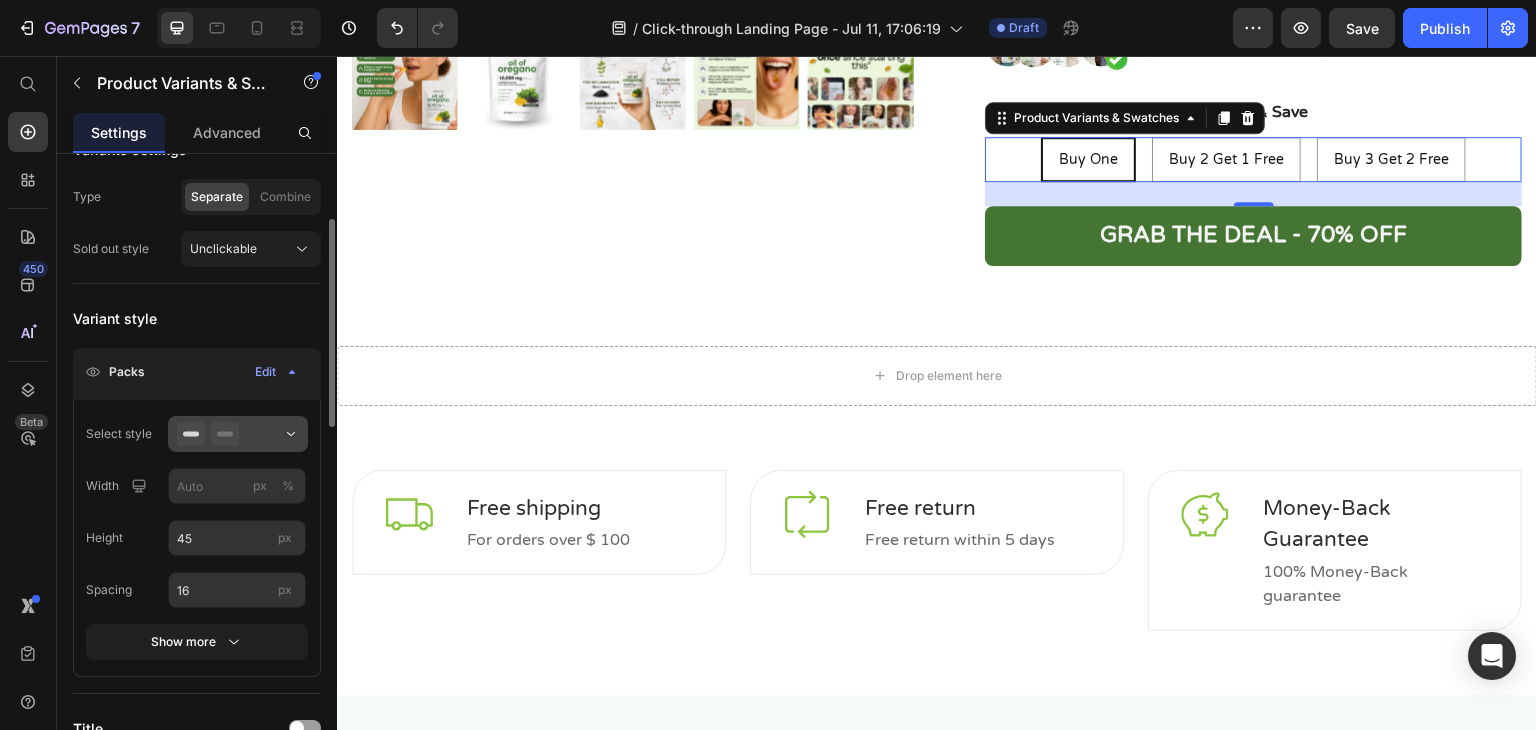 click at bounding box center (238, 434) 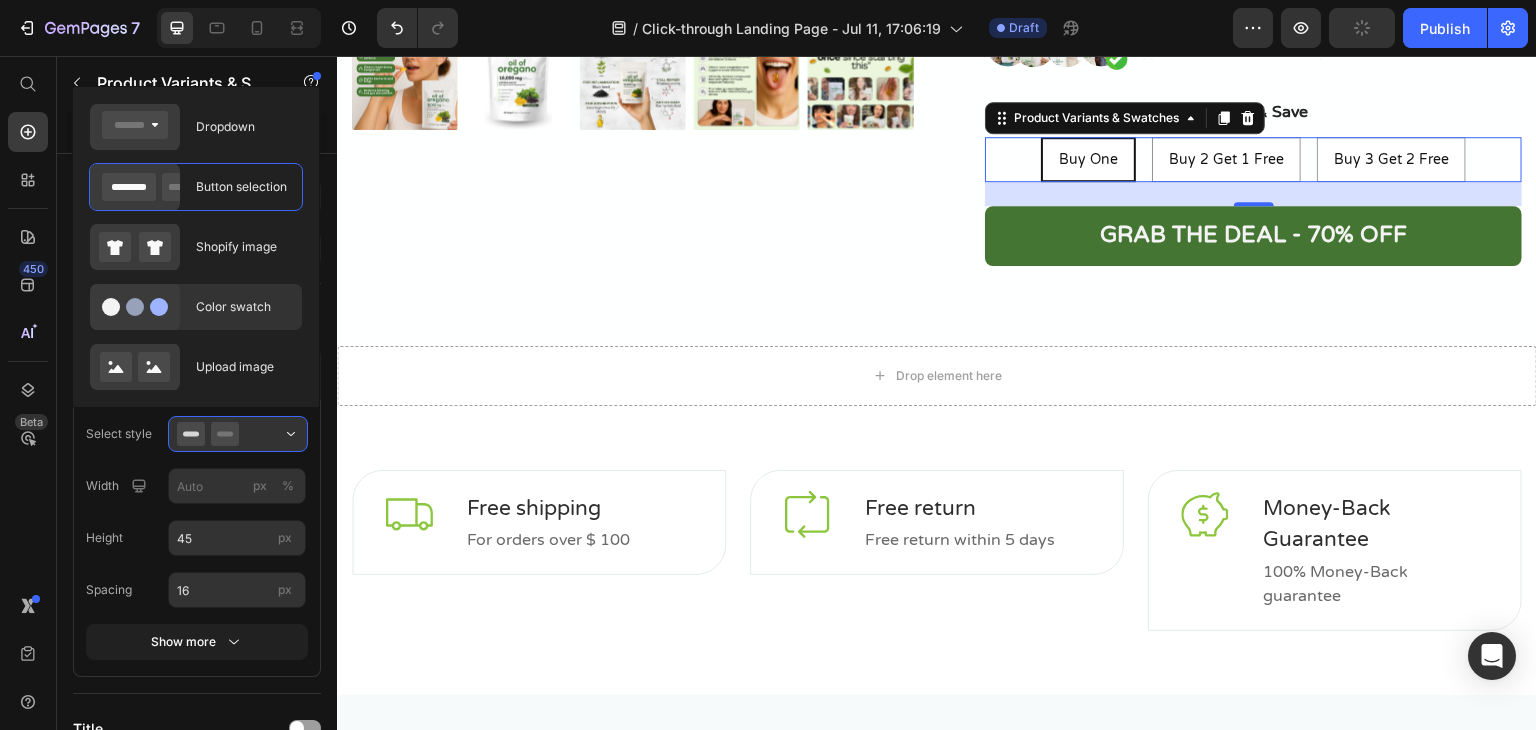 click on "Color swatch" at bounding box center (243, 307) 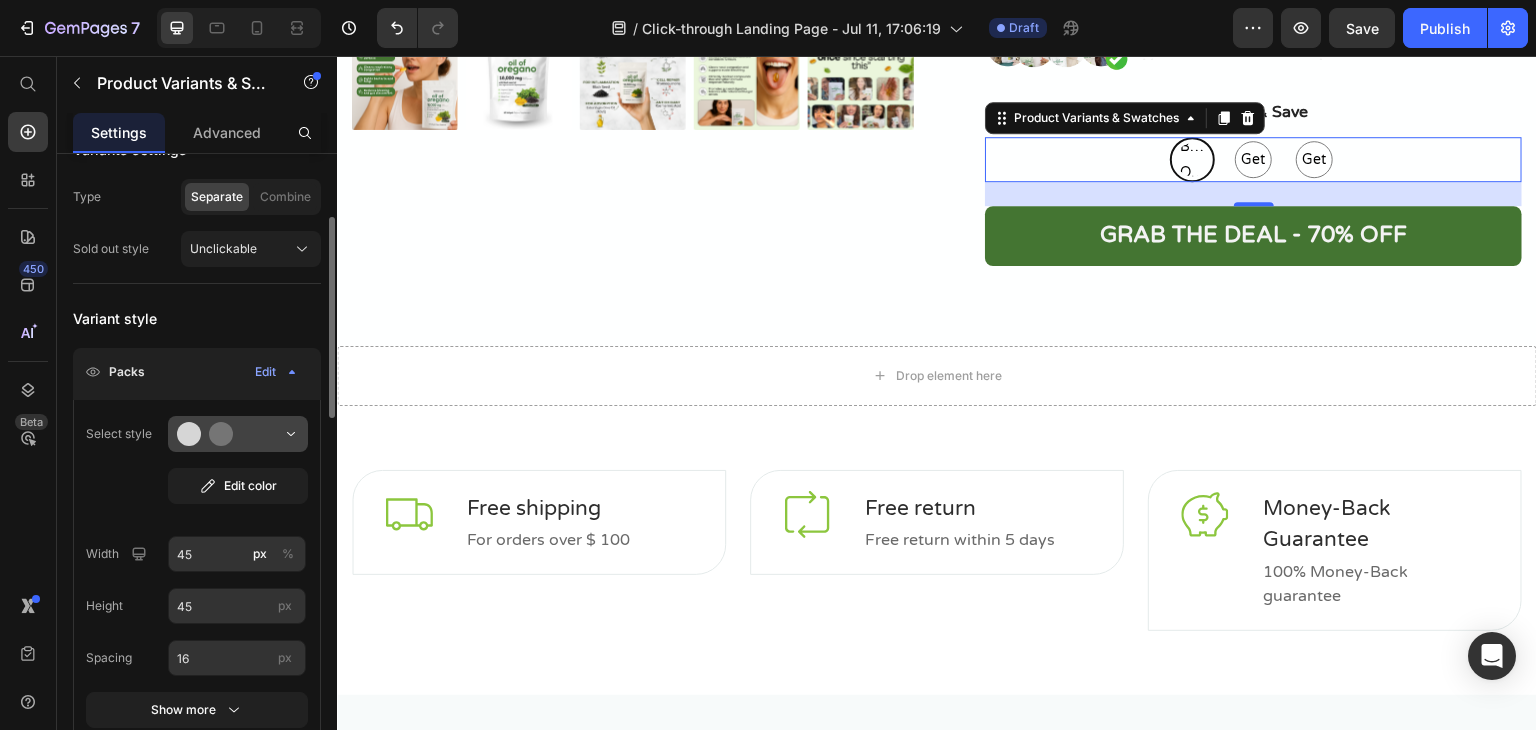 click at bounding box center [238, 434] 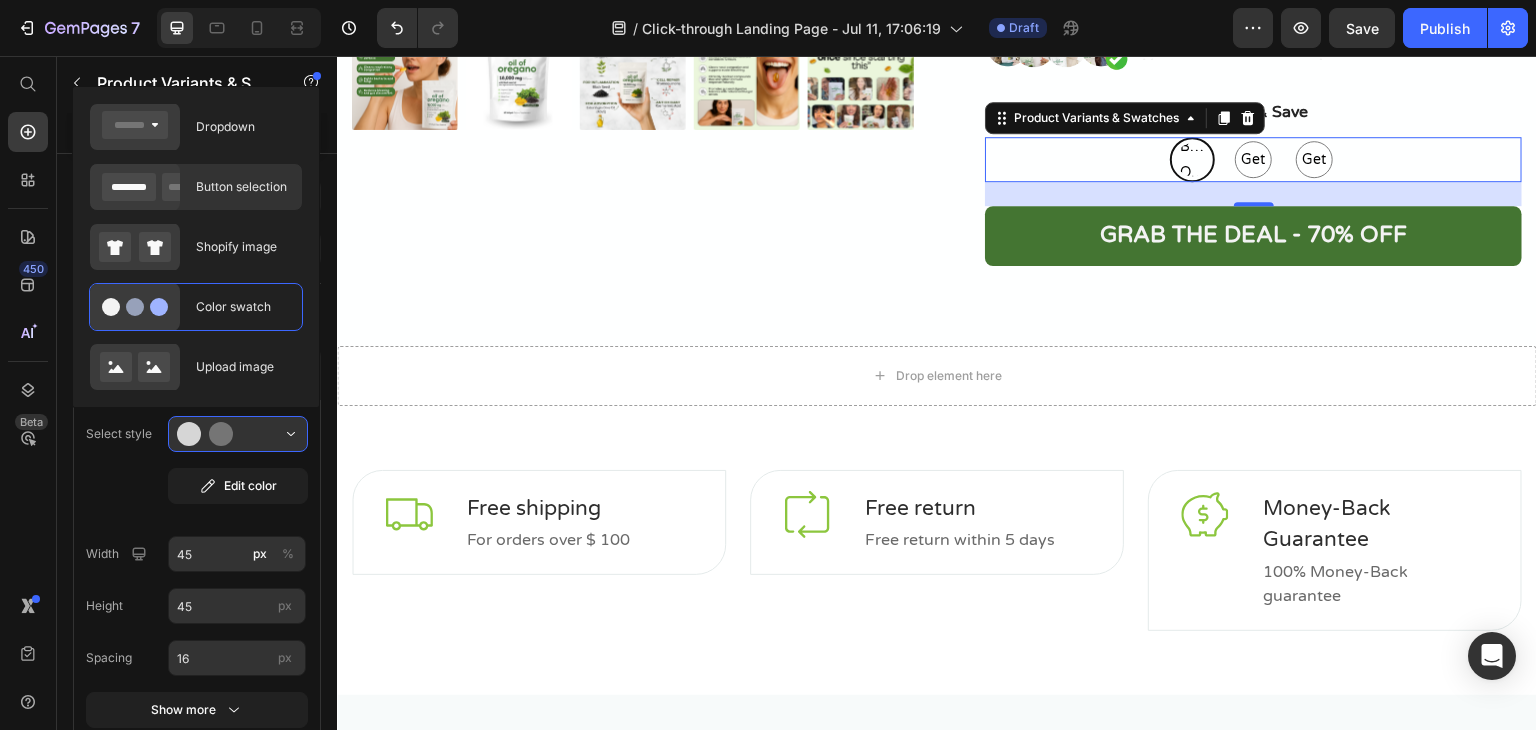 click on "Button selection" 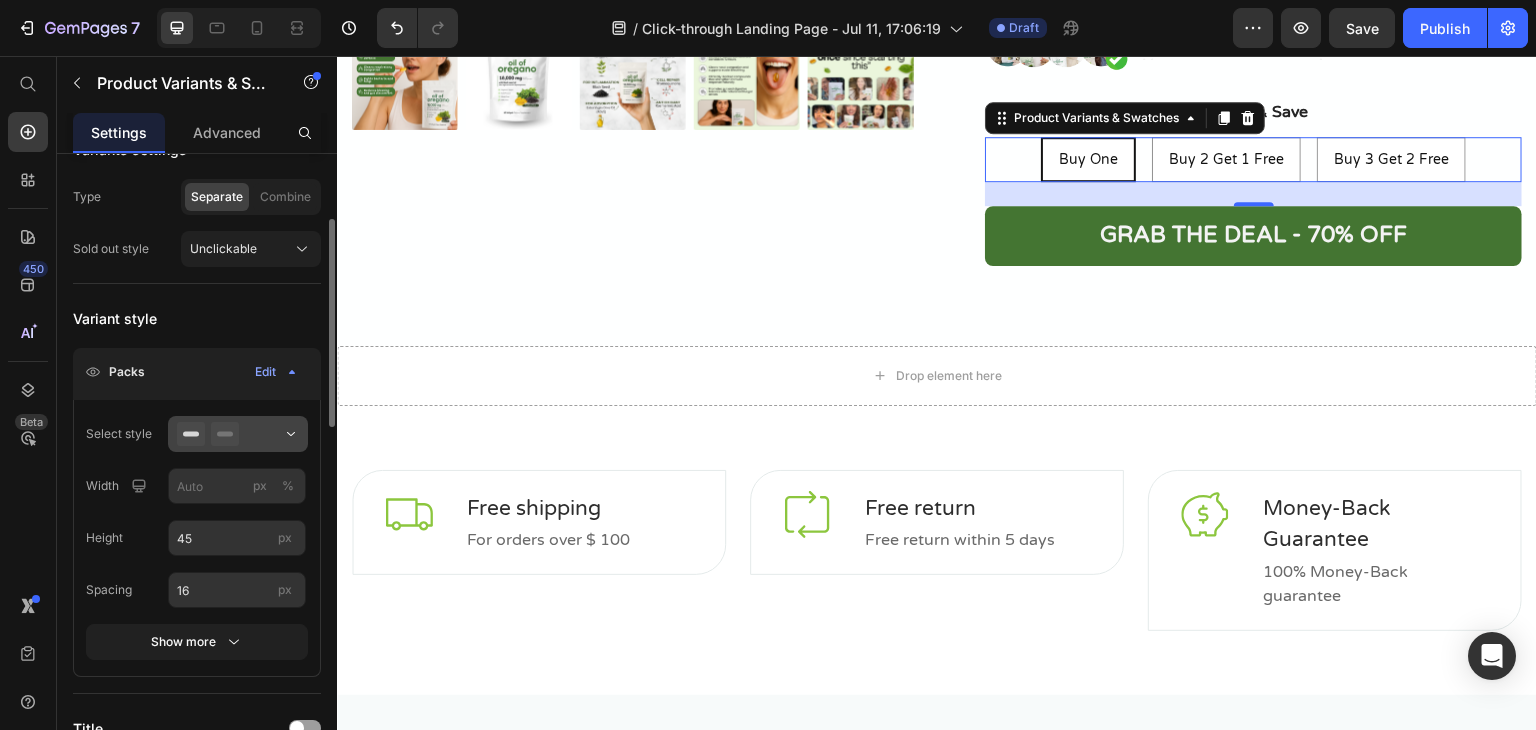 click at bounding box center [238, 434] 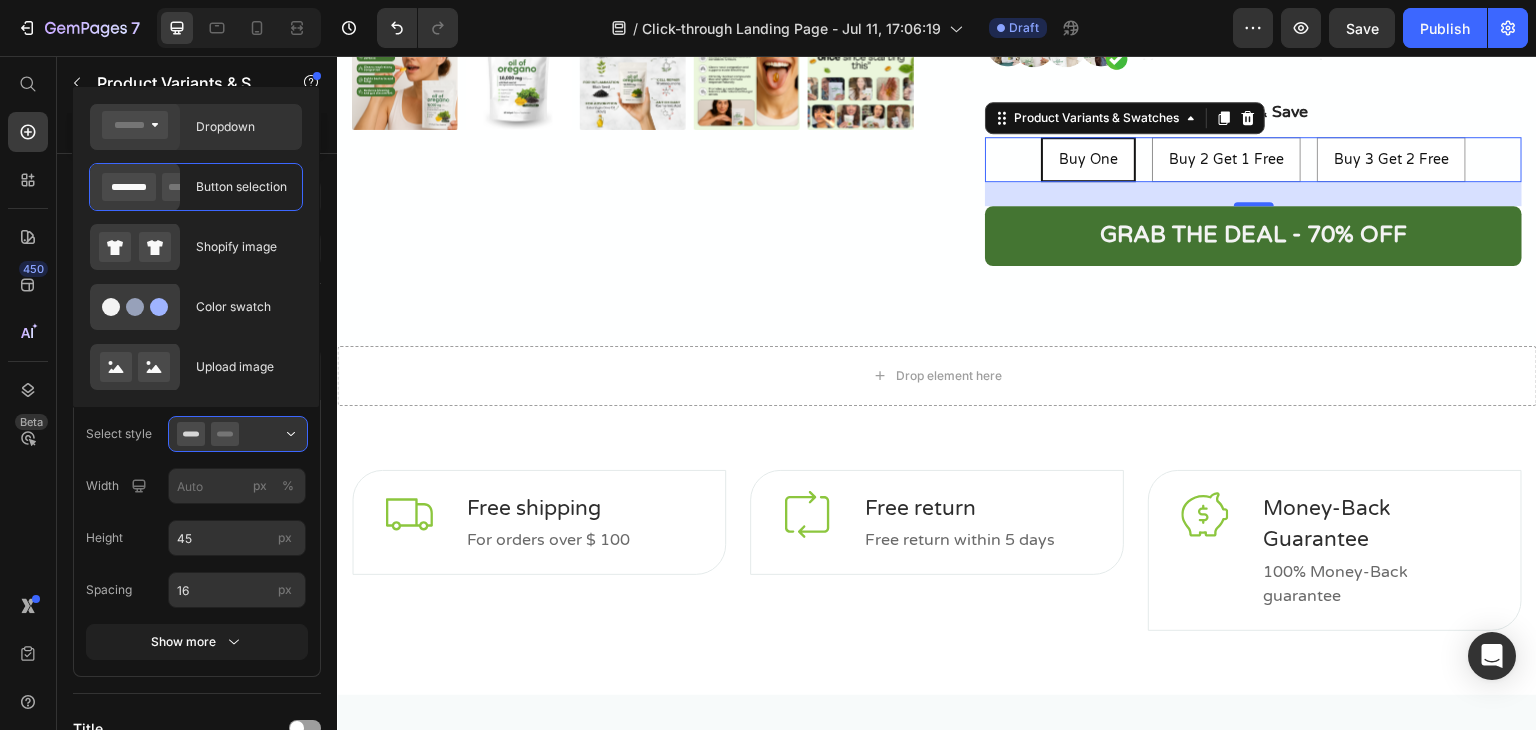 click on "Dropdown" 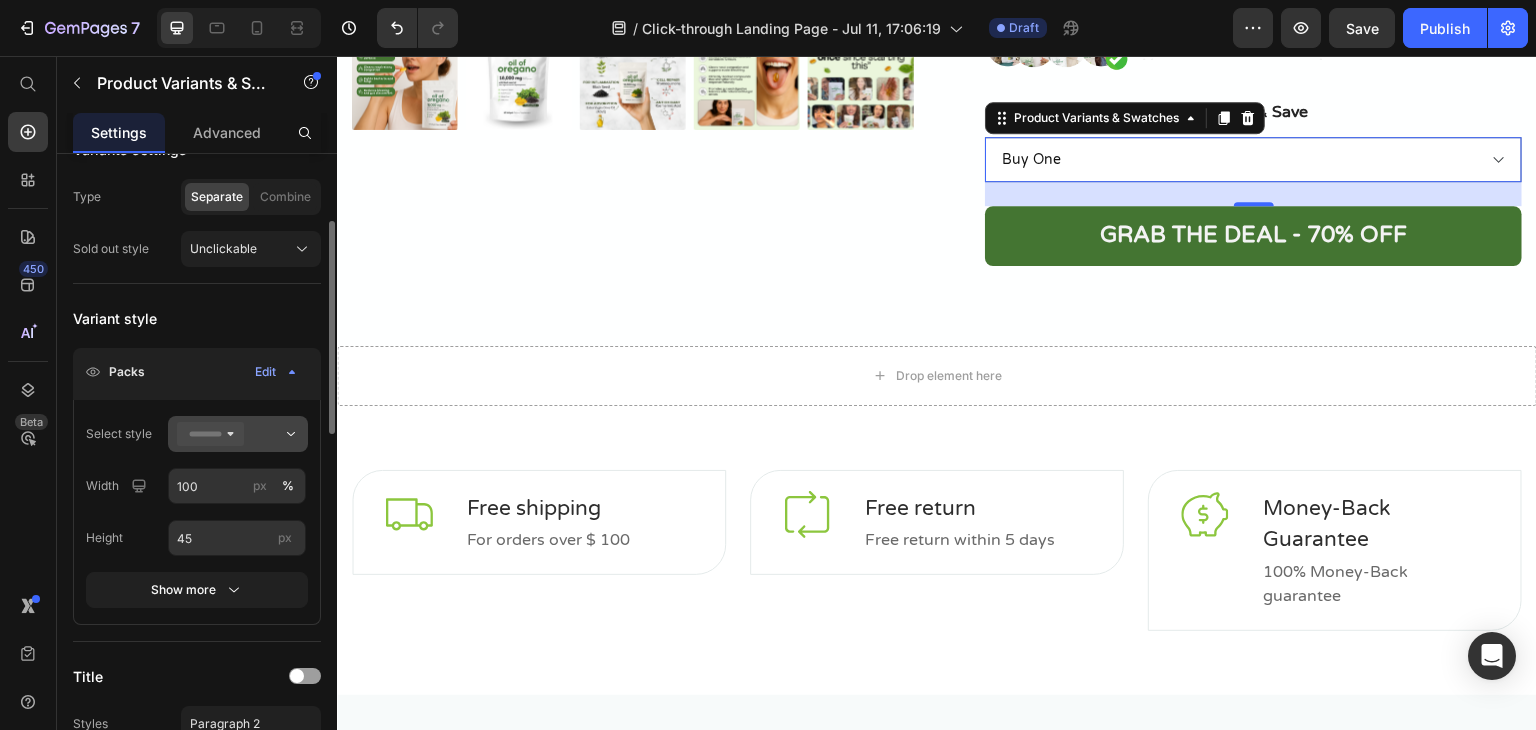 click at bounding box center (238, 434) 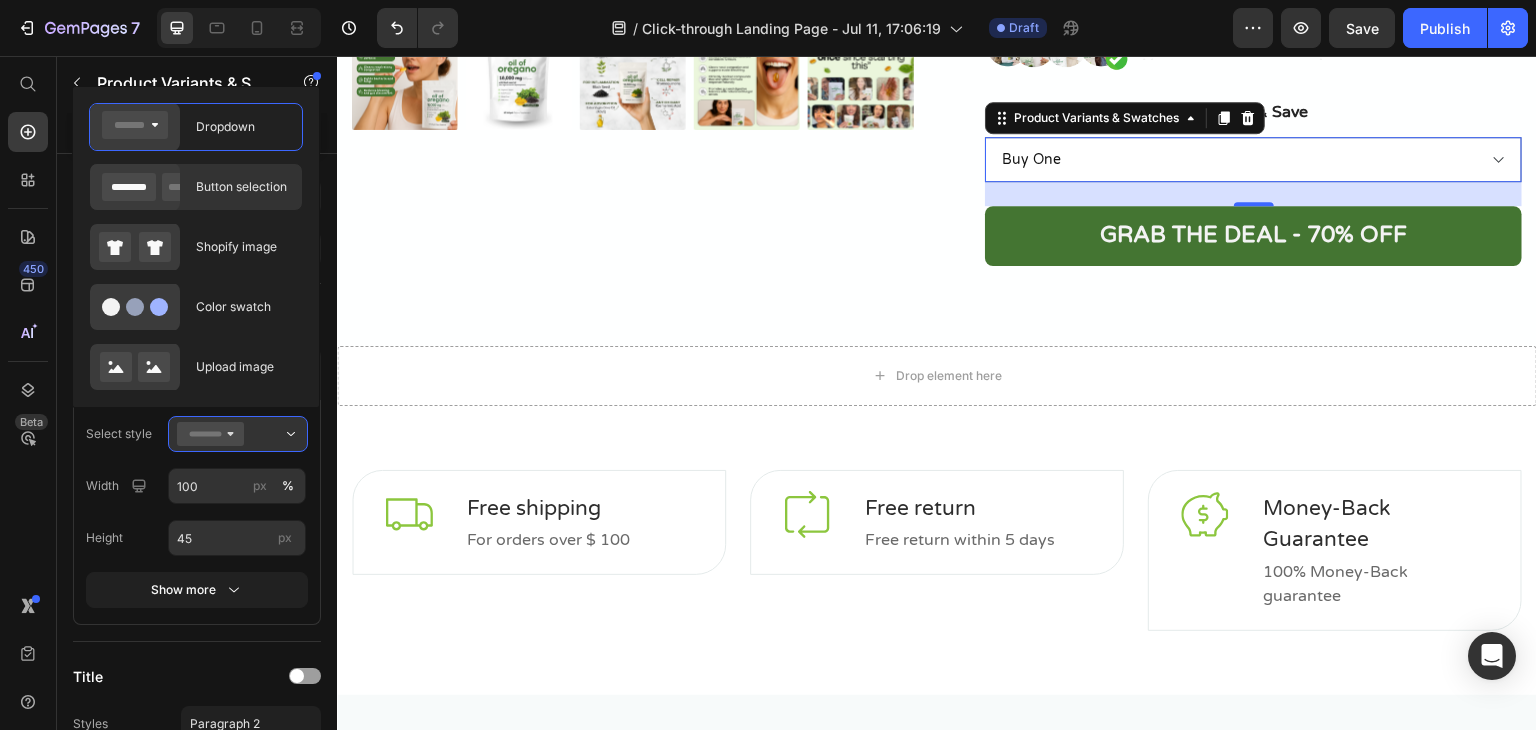 click on "Button selection" at bounding box center (243, 187) 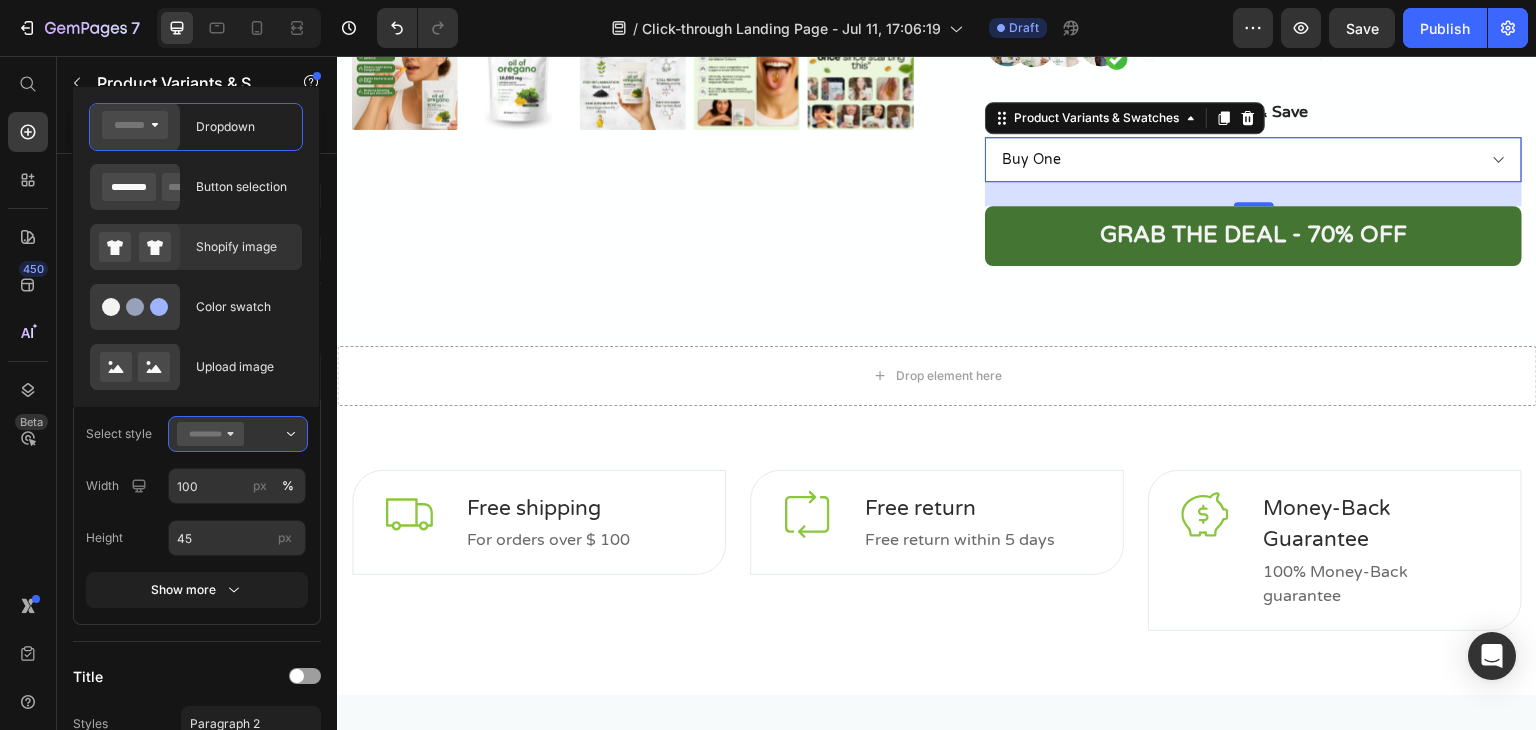 type 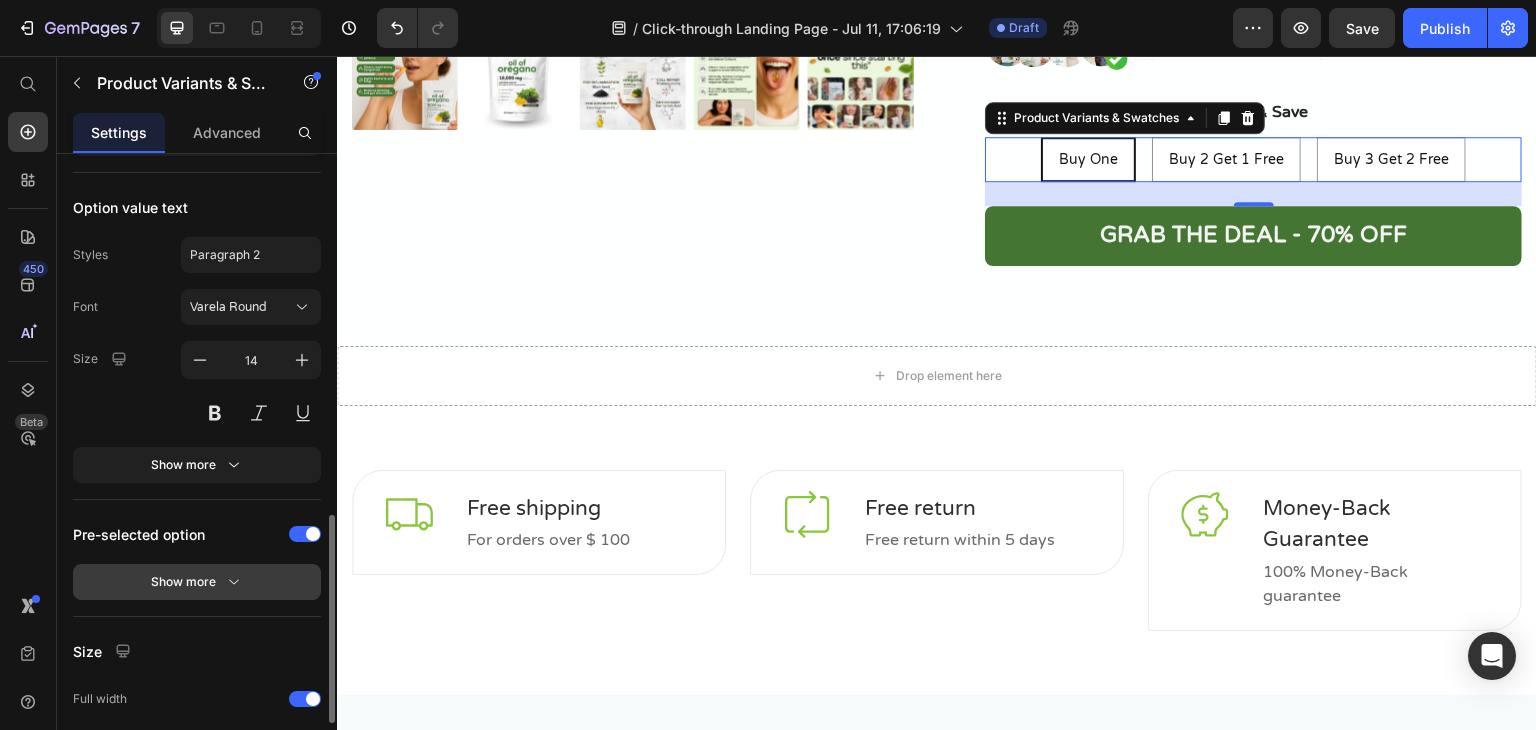 scroll, scrollTop: 1292, scrollLeft: 0, axis: vertical 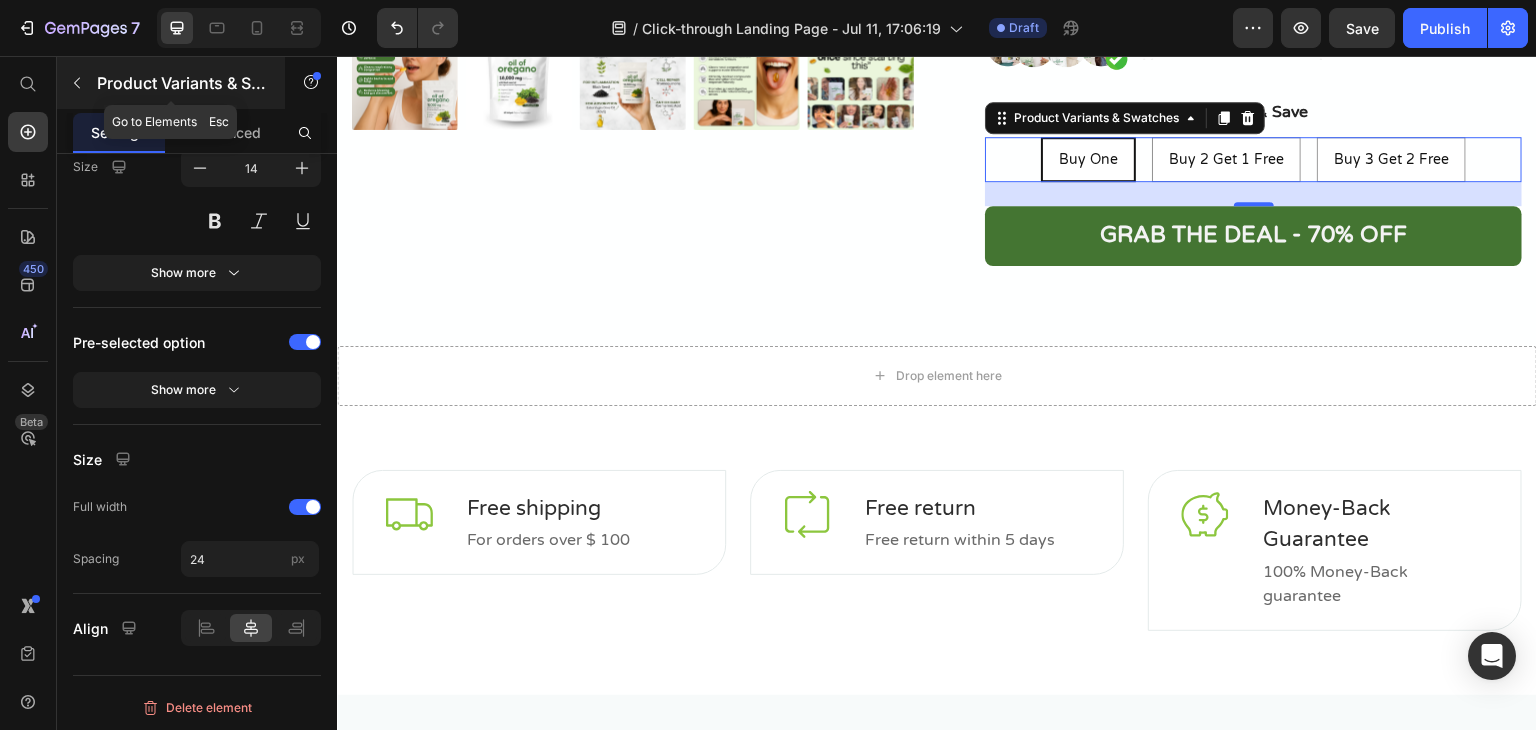 click on "Product Variants & Swatches" at bounding box center [171, 83] 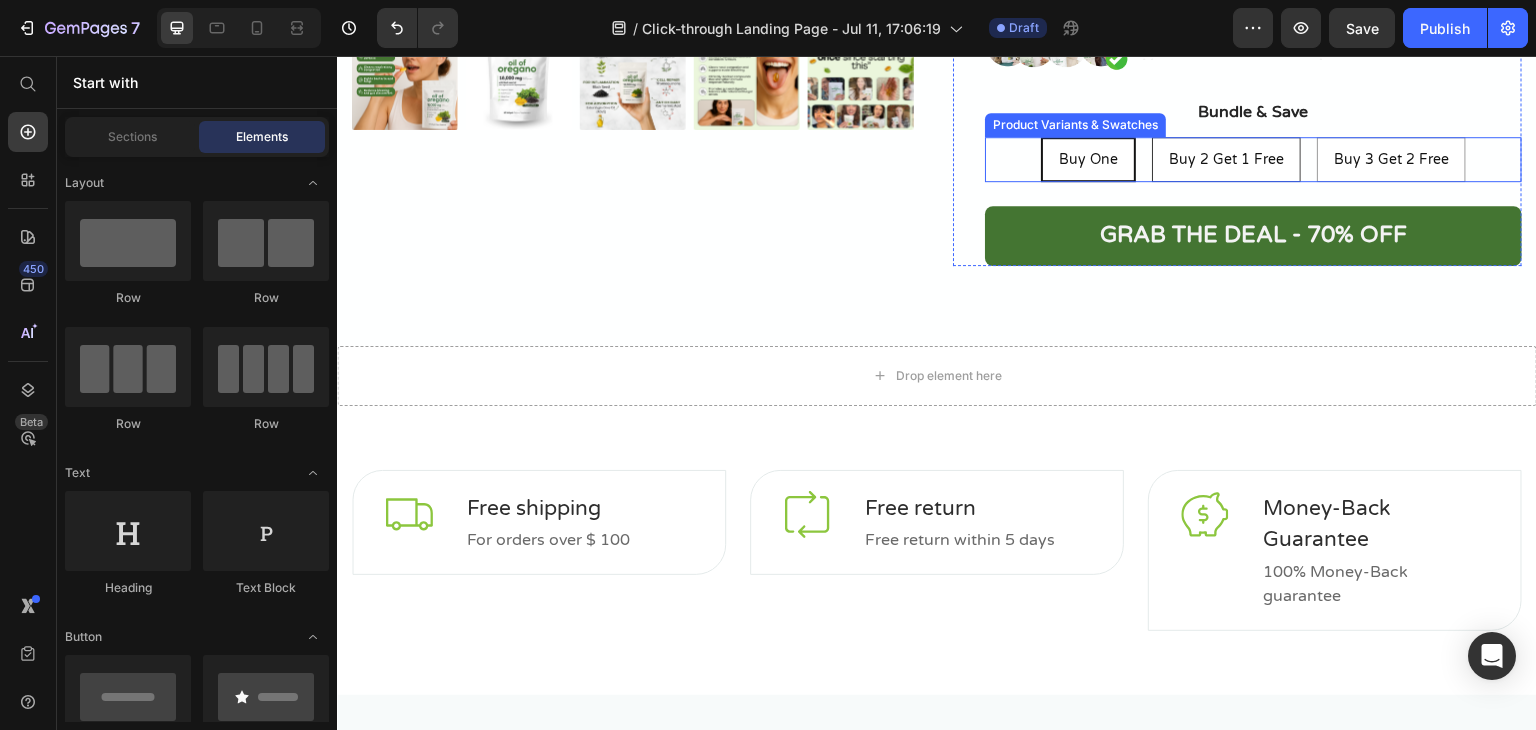 click on "Buy 2 Get 1 Free" at bounding box center [1226, 159] 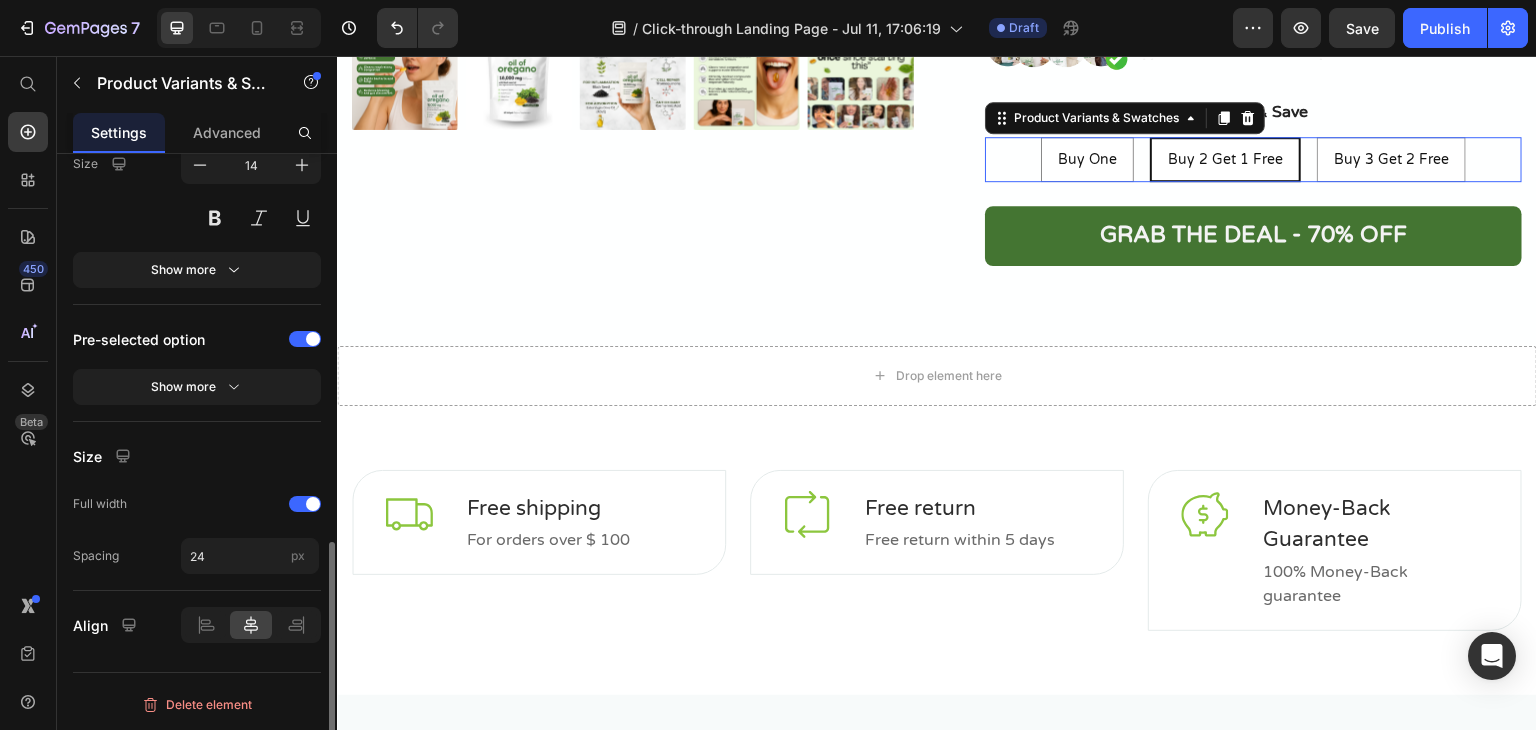 scroll, scrollTop: 1012, scrollLeft: 0, axis: vertical 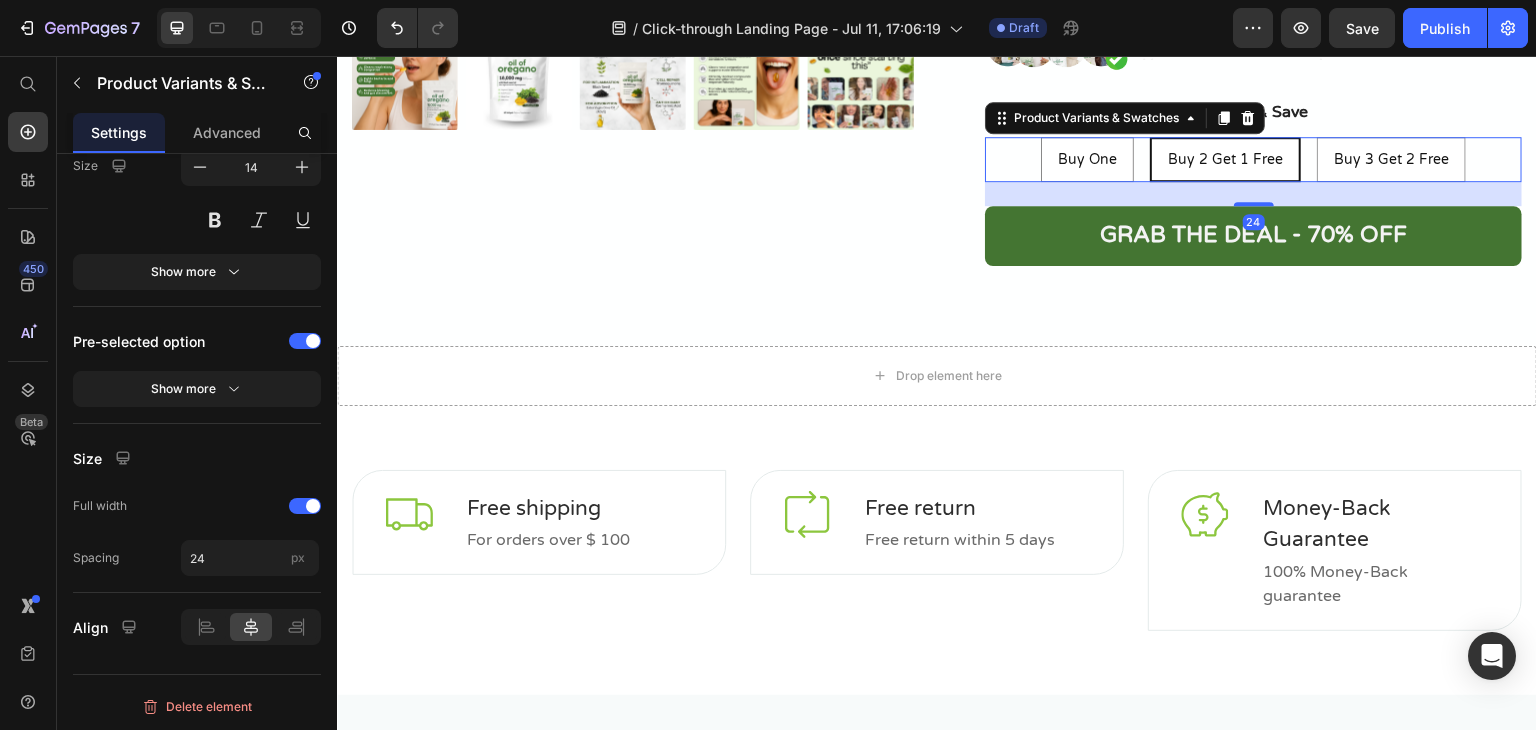 click on "Buy One Buy One Buy One Buy 2 Get 1 Free Buy 2 Get 1 Free Buy 2 Get 1 Free Buy 3 Get 2 Free Buy 3 Get 2 Free Buy 3 Get 2 Free" at bounding box center (1253, 159) 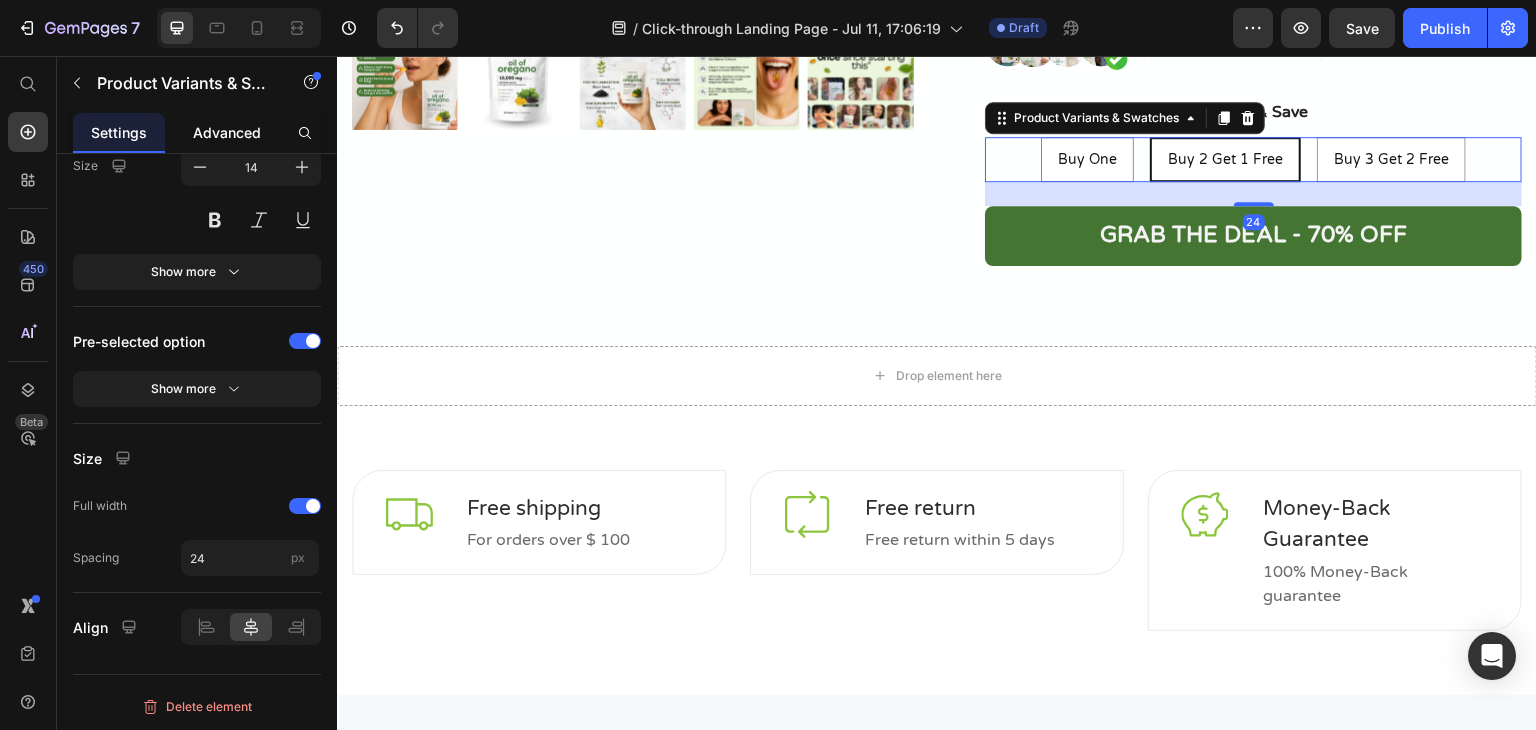 click on "Advanced" at bounding box center [227, 132] 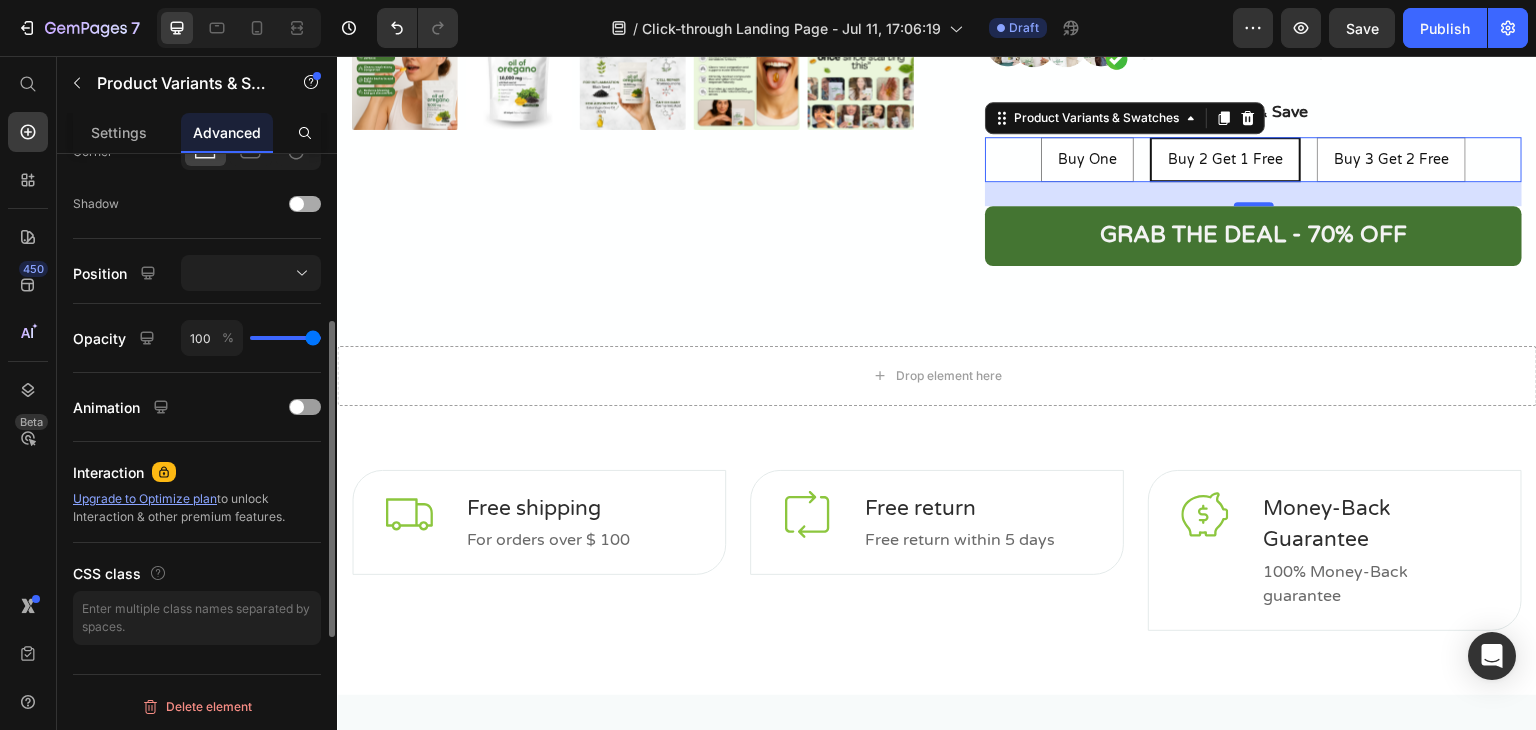 scroll, scrollTop: 534, scrollLeft: 0, axis: vertical 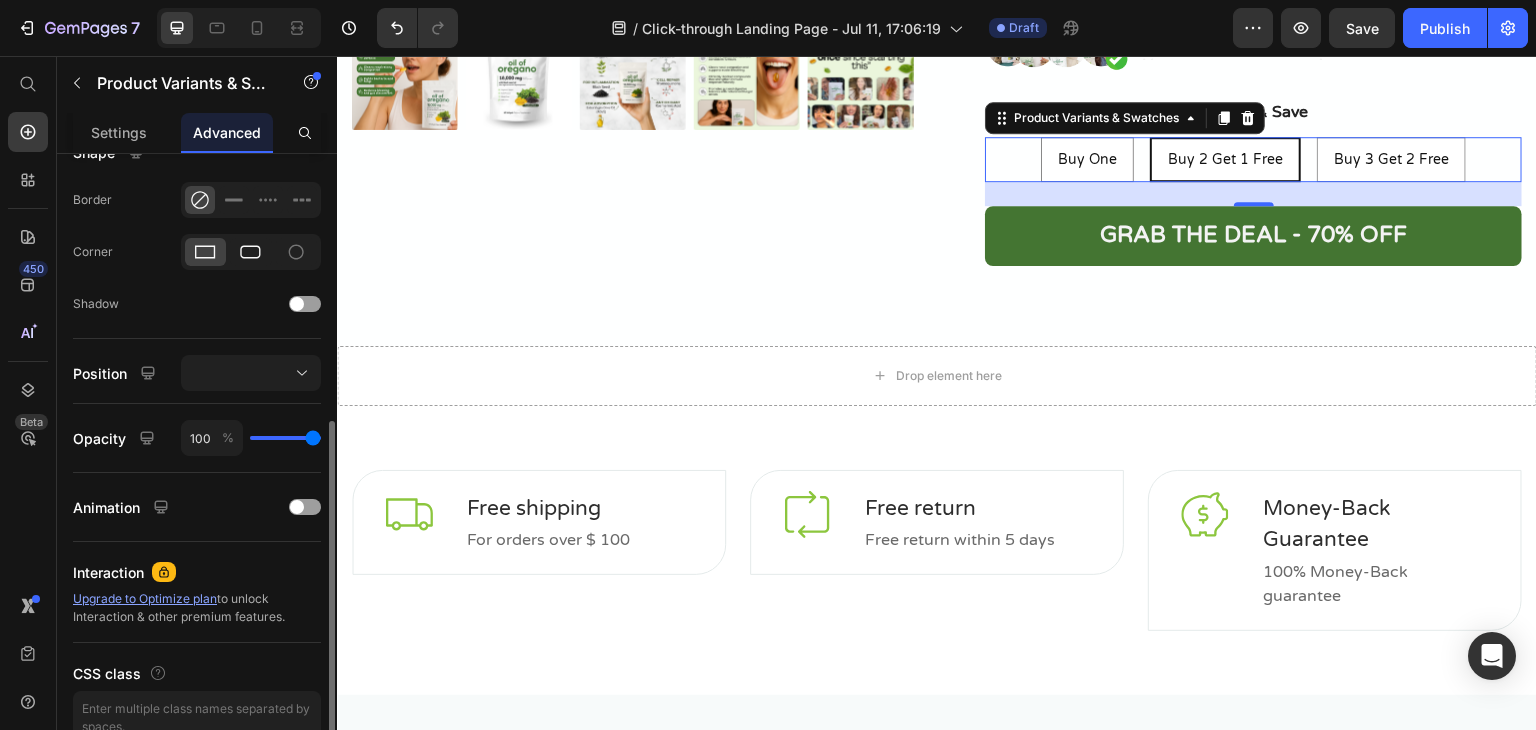 click 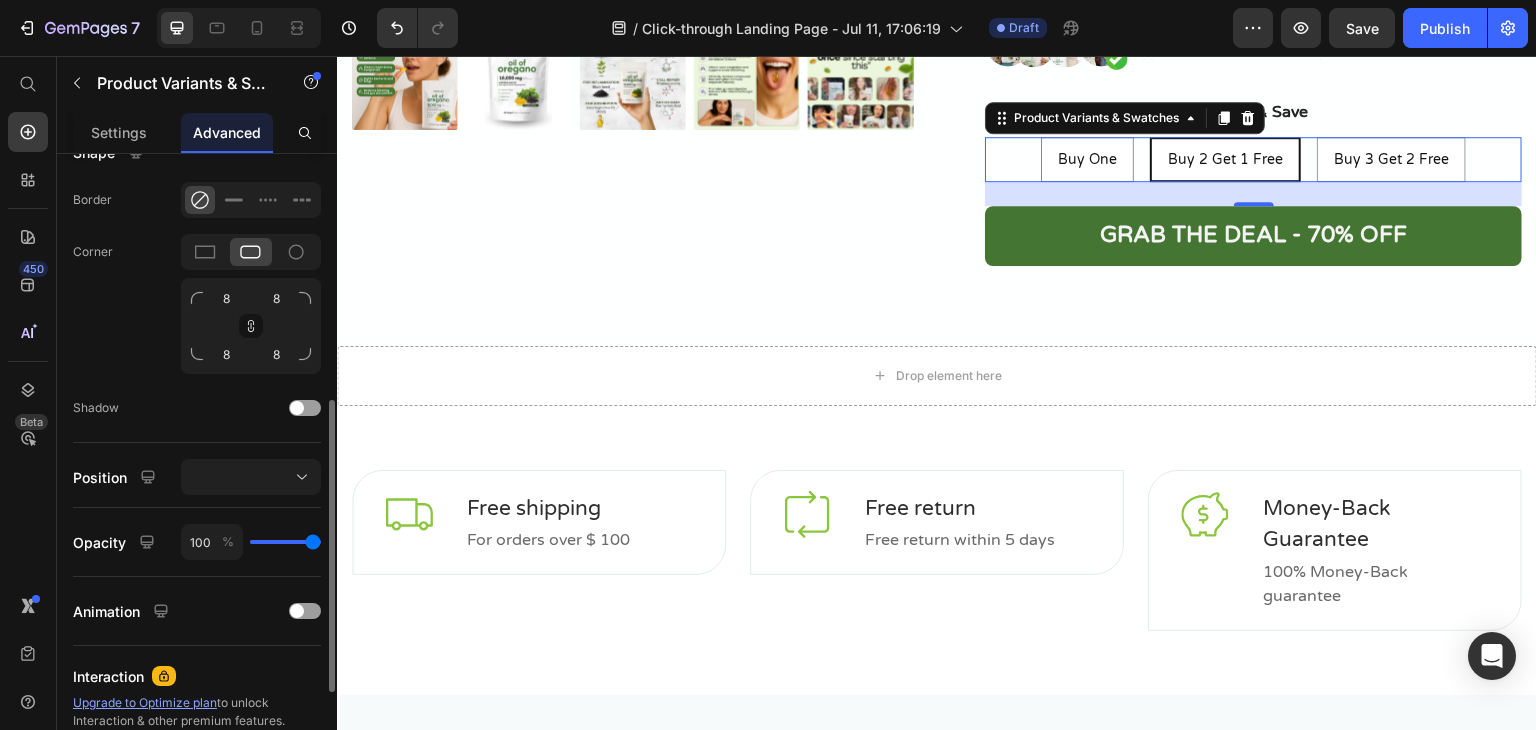 click on "Corner 8 8 8 8" 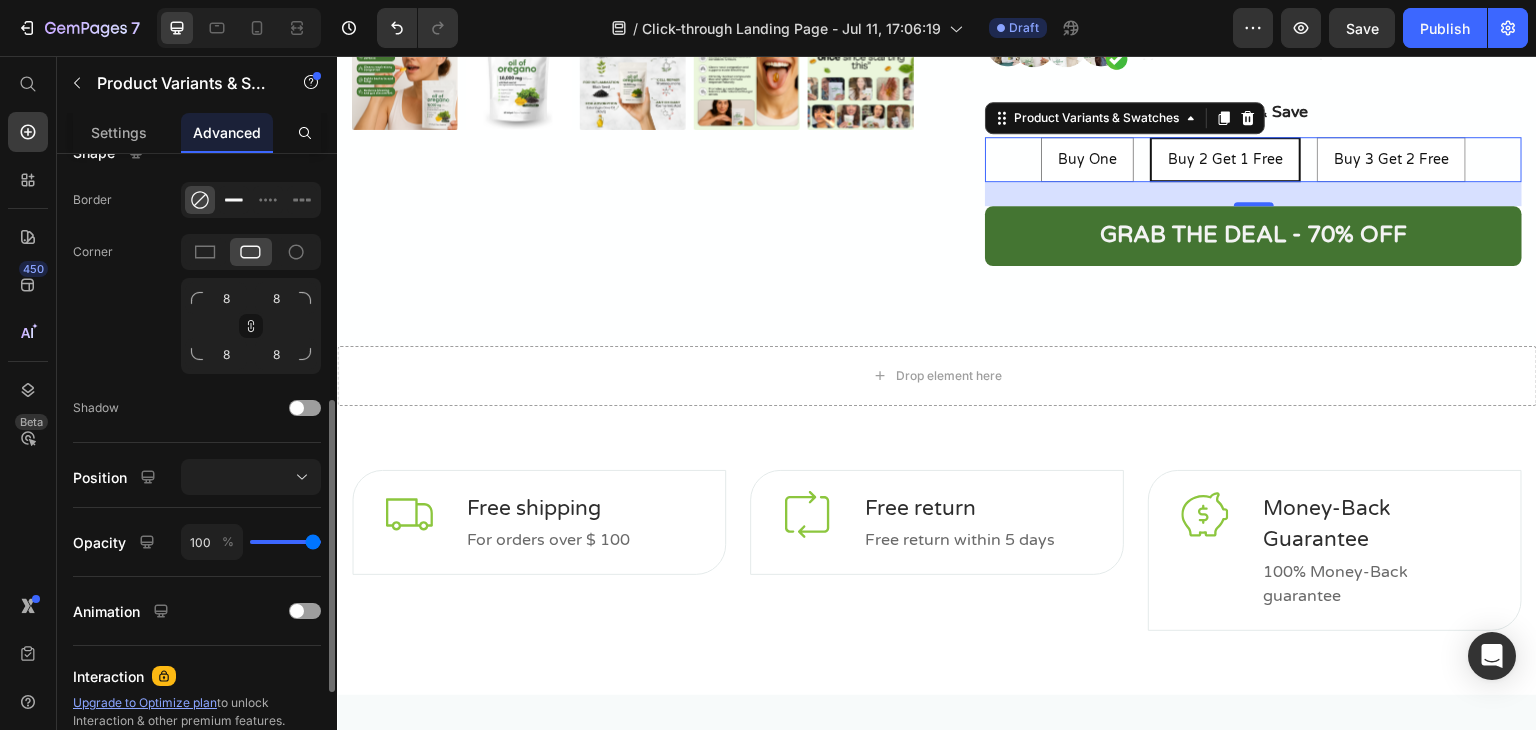 click 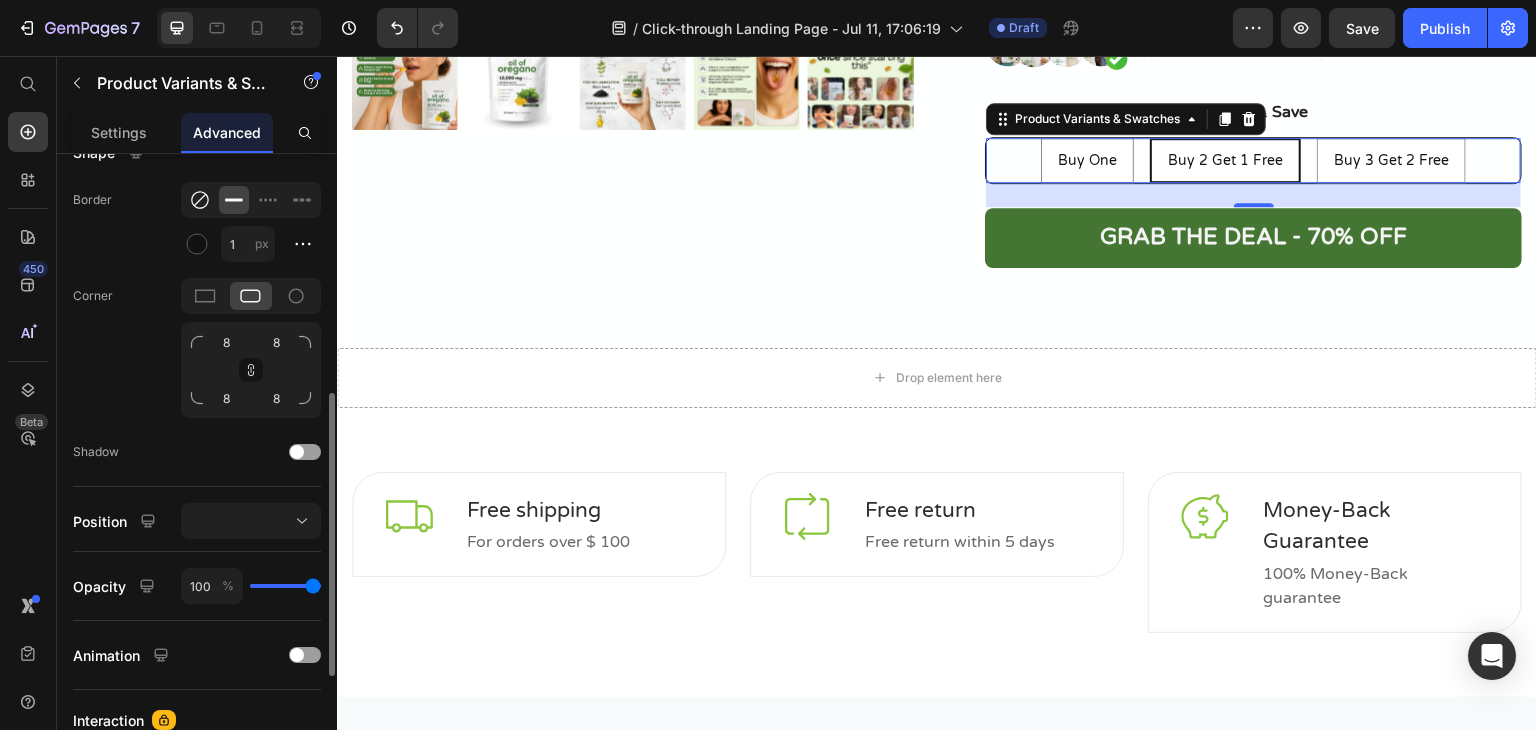 click 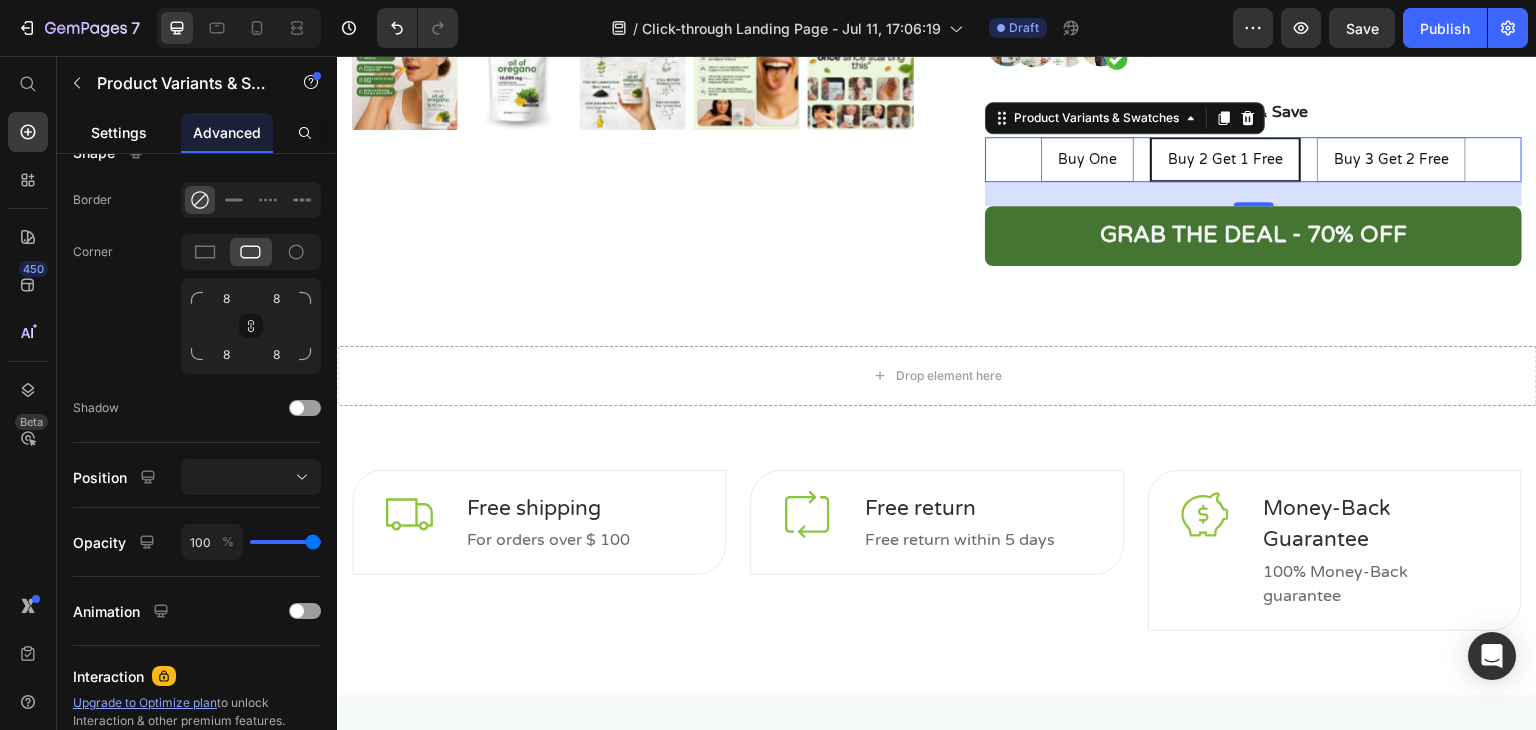 click on "Settings" at bounding box center [119, 132] 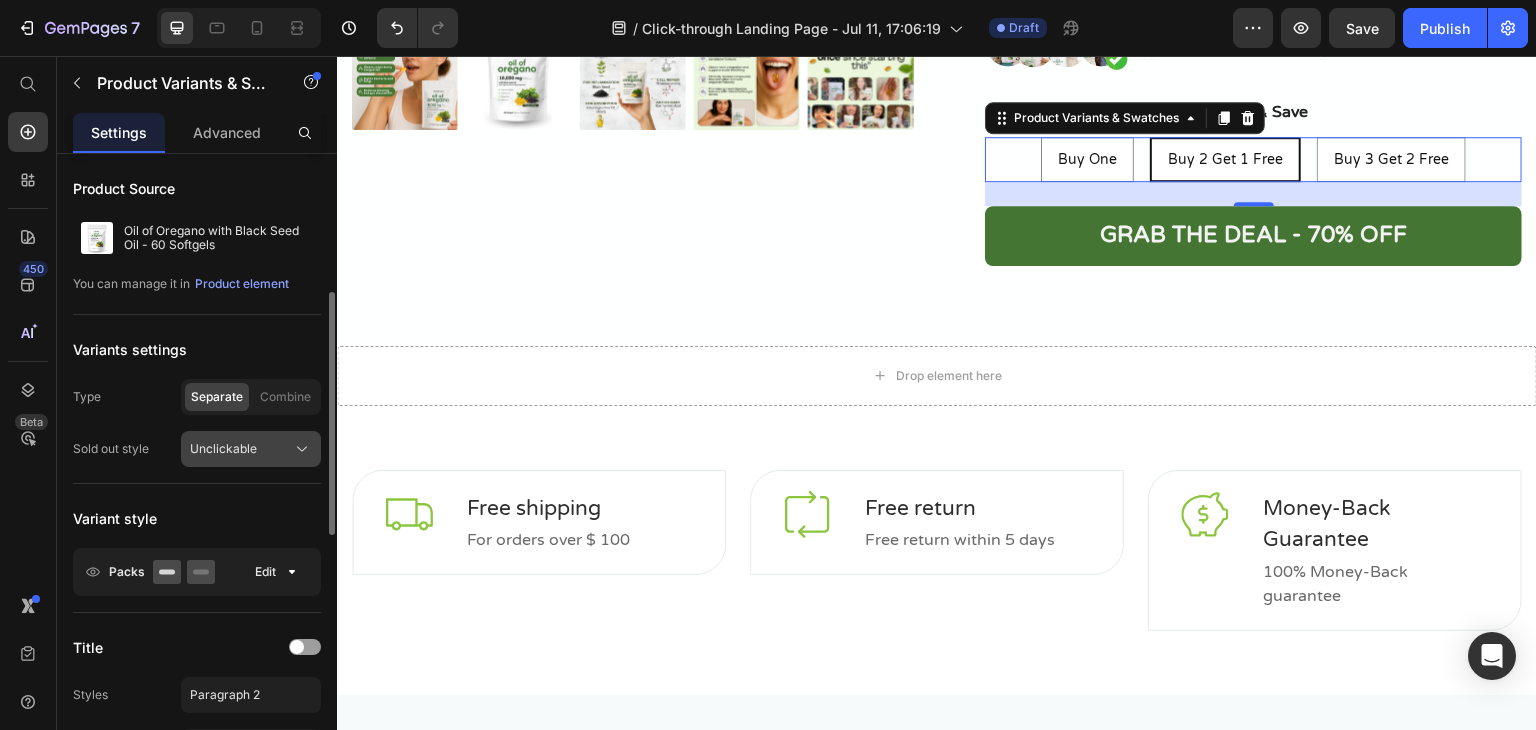 scroll, scrollTop: 100, scrollLeft: 0, axis: vertical 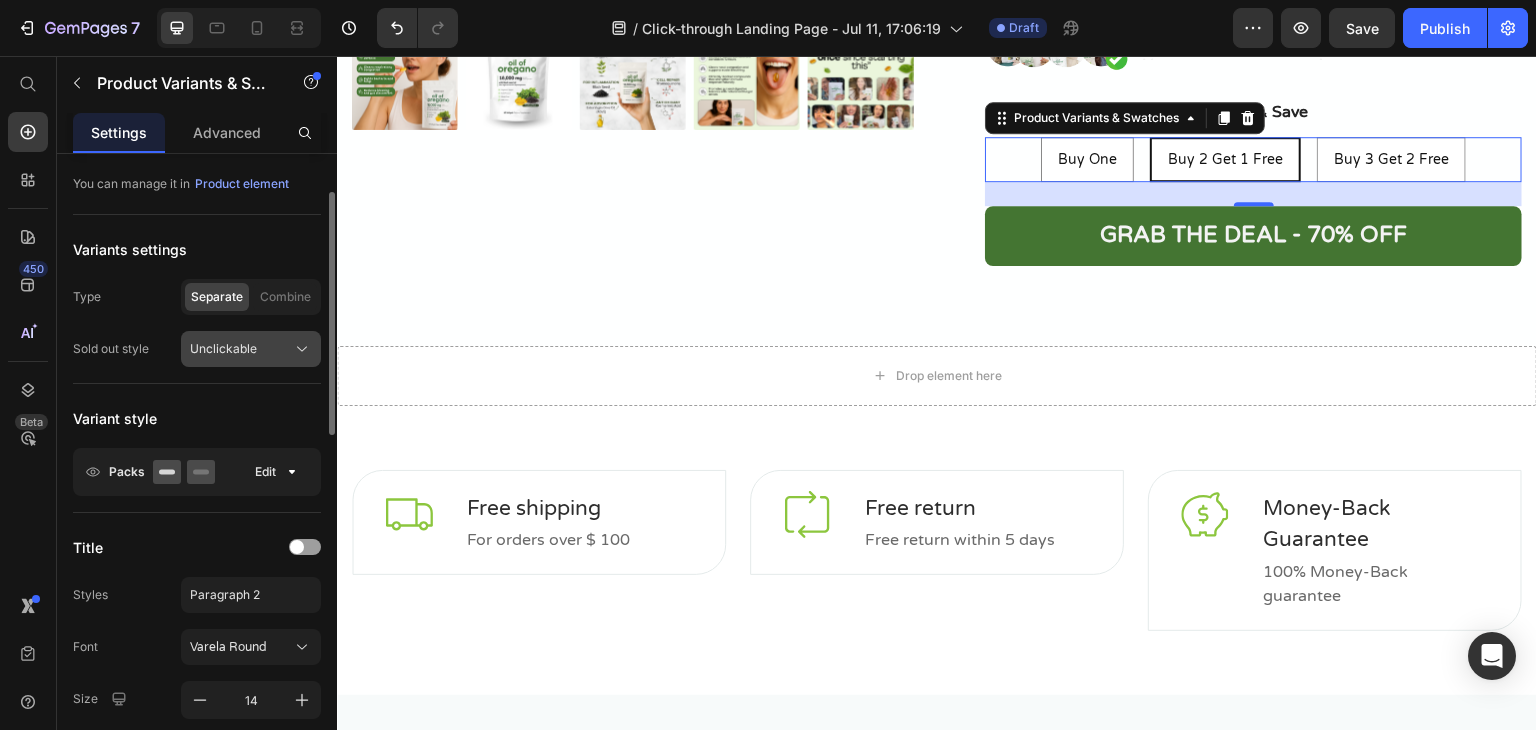 click on "Unclickable" 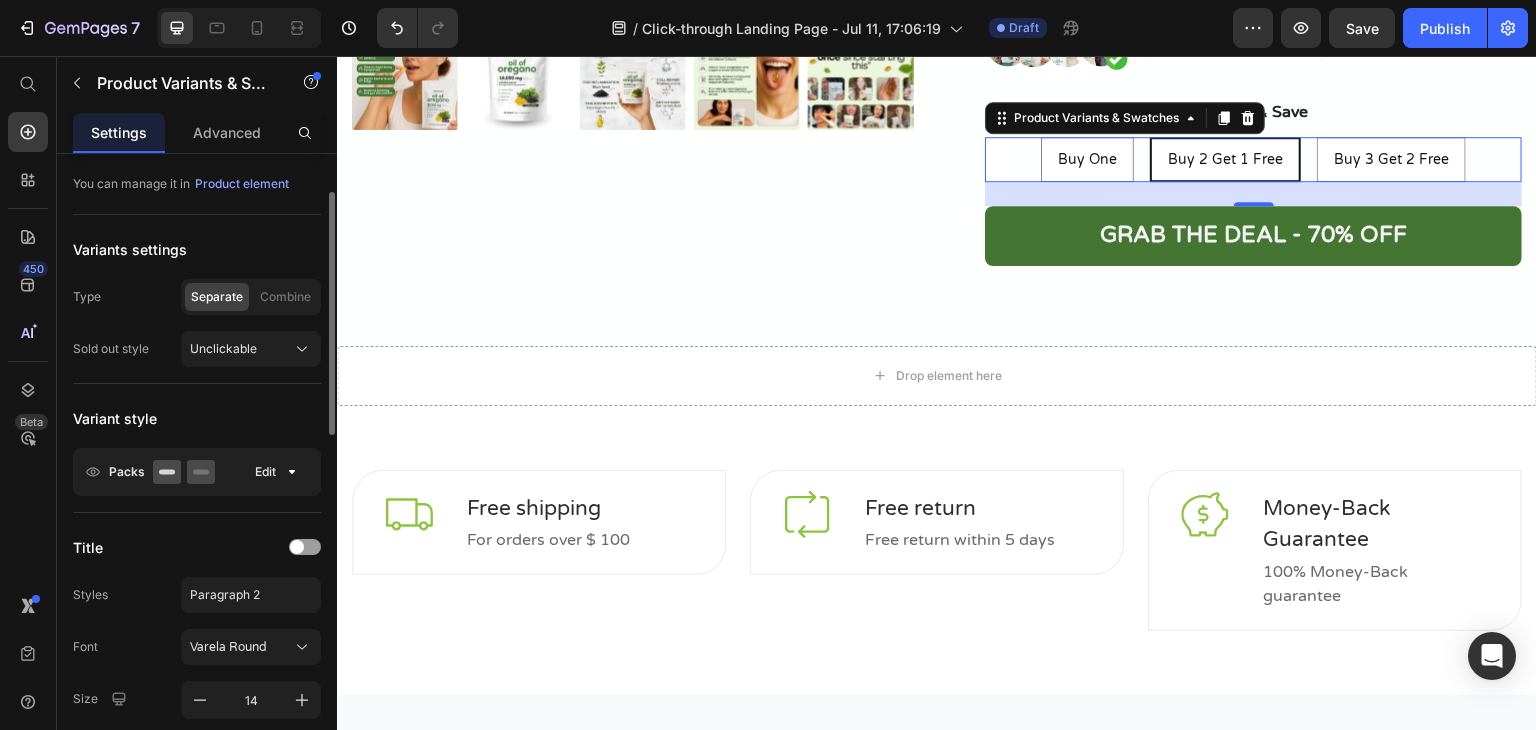 click on "Sold out style" at bounding box center (111, 349) 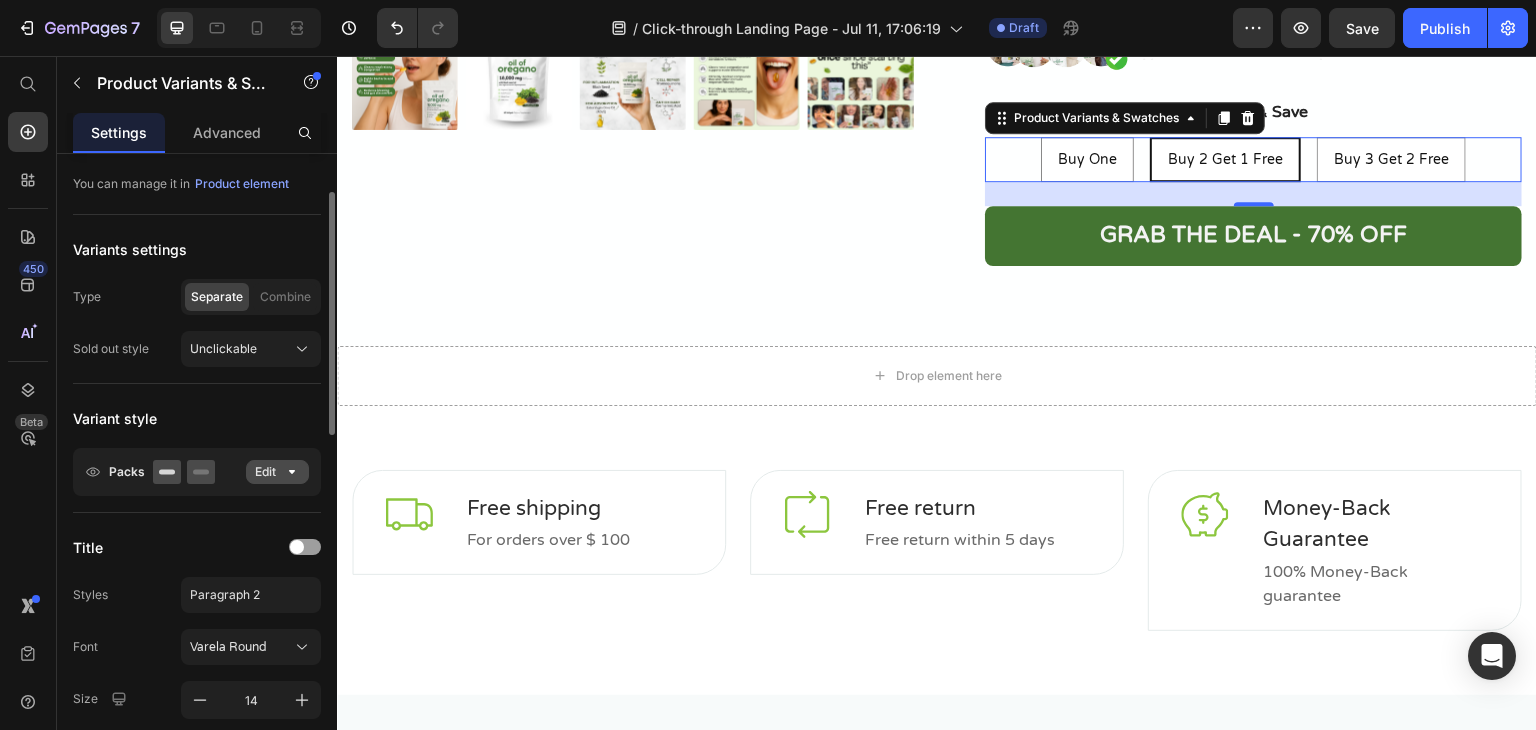 scroll, scrollTop: 200, scrollLeft: 0, axis: vertical 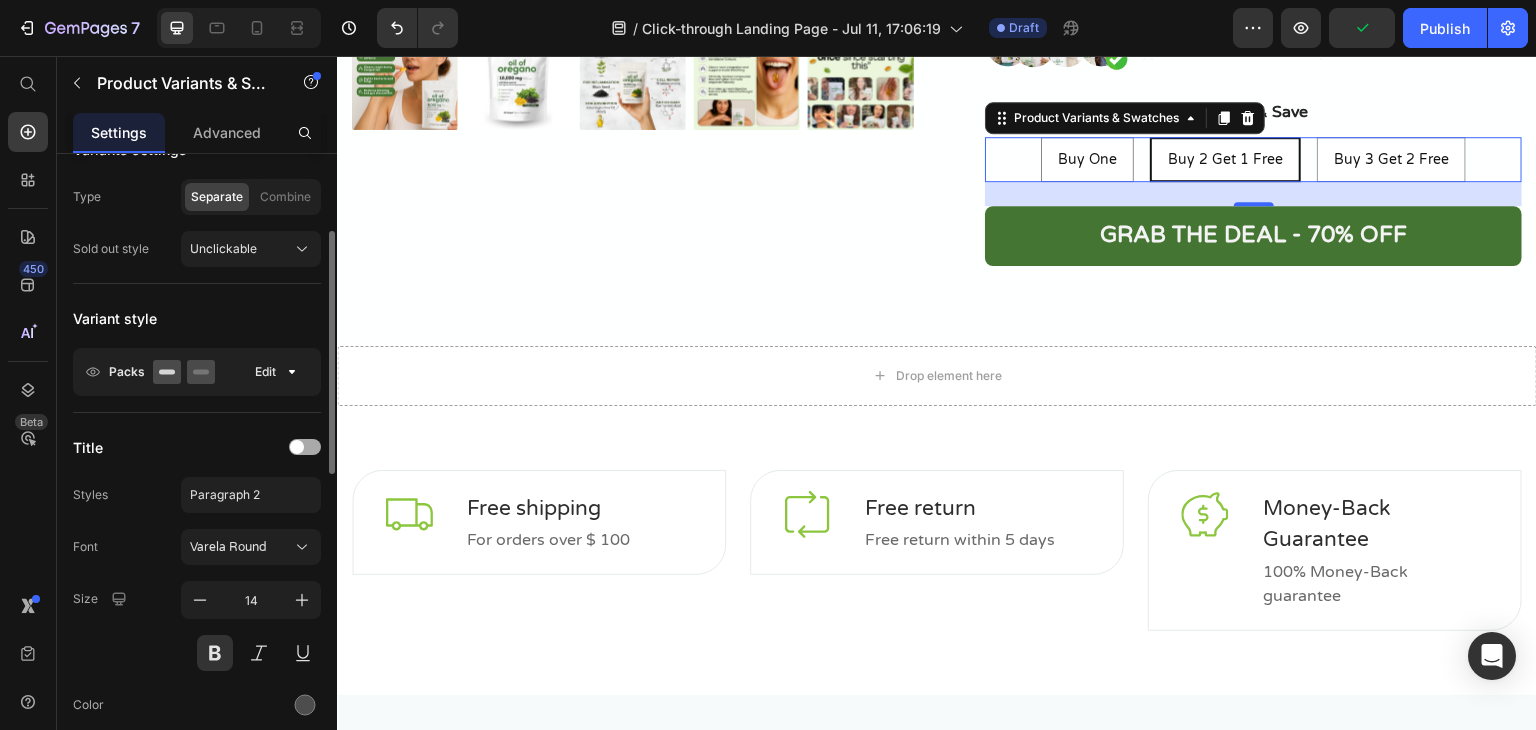 click at bounding box center (305, 447) 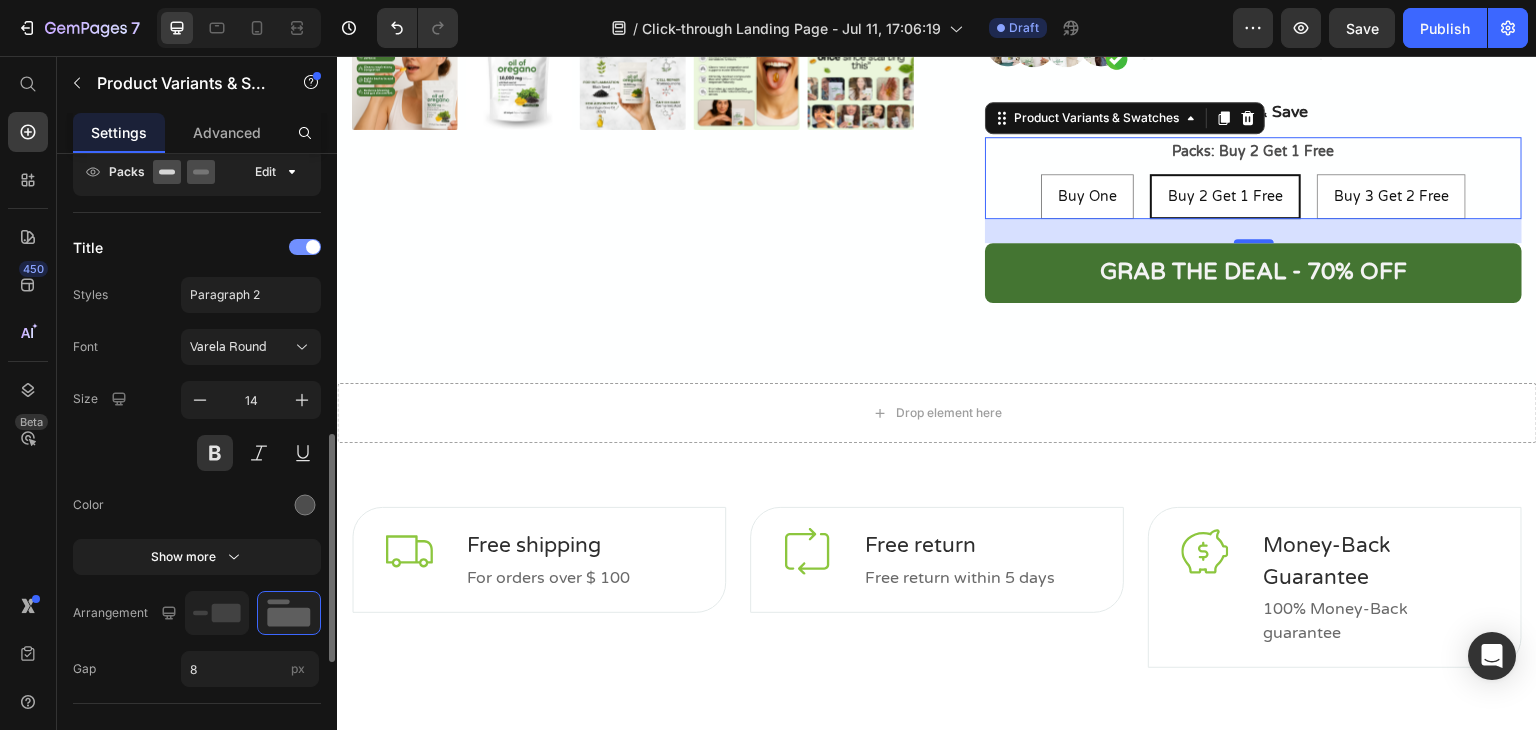 scroll, scrollTop: 500, scrollLeft: 0, axis: vertical 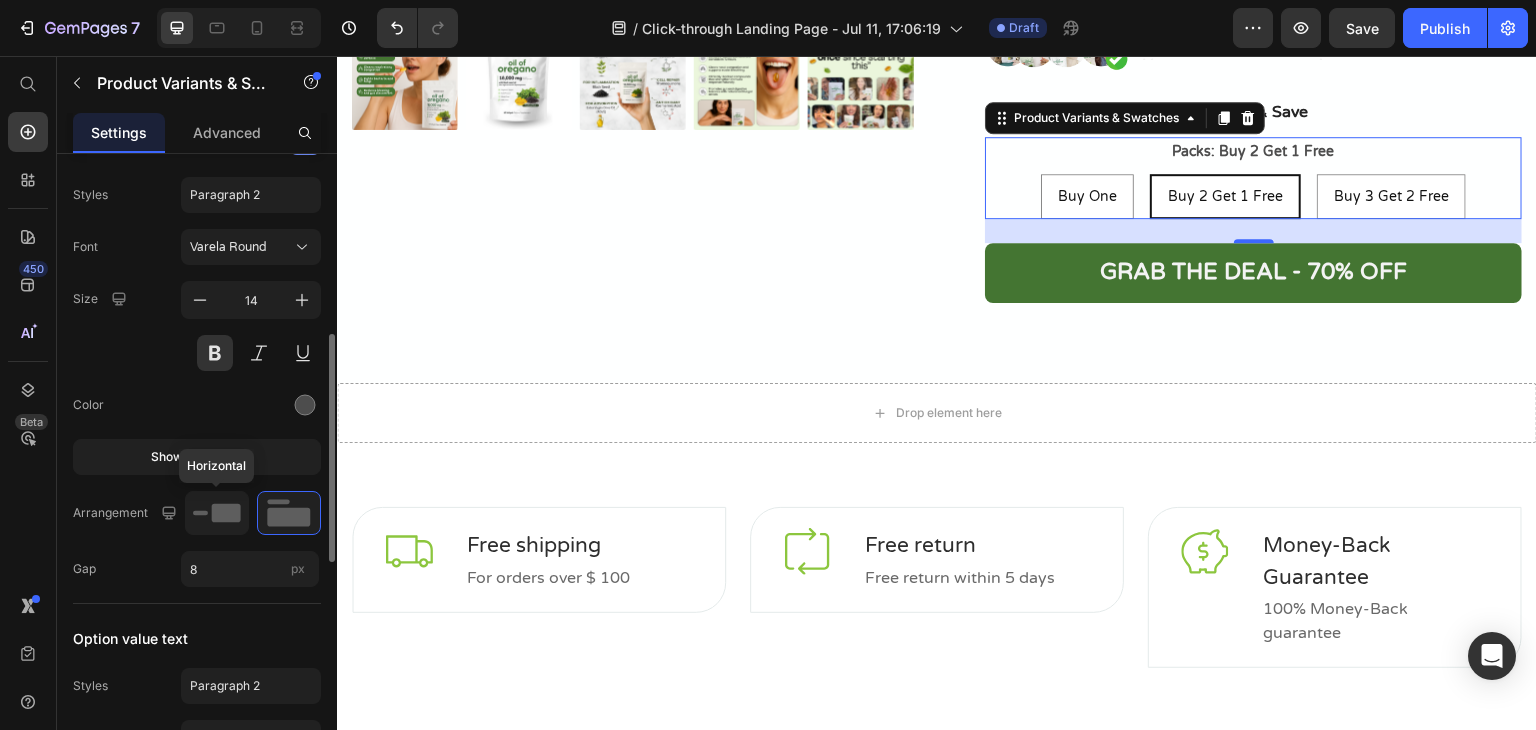 click 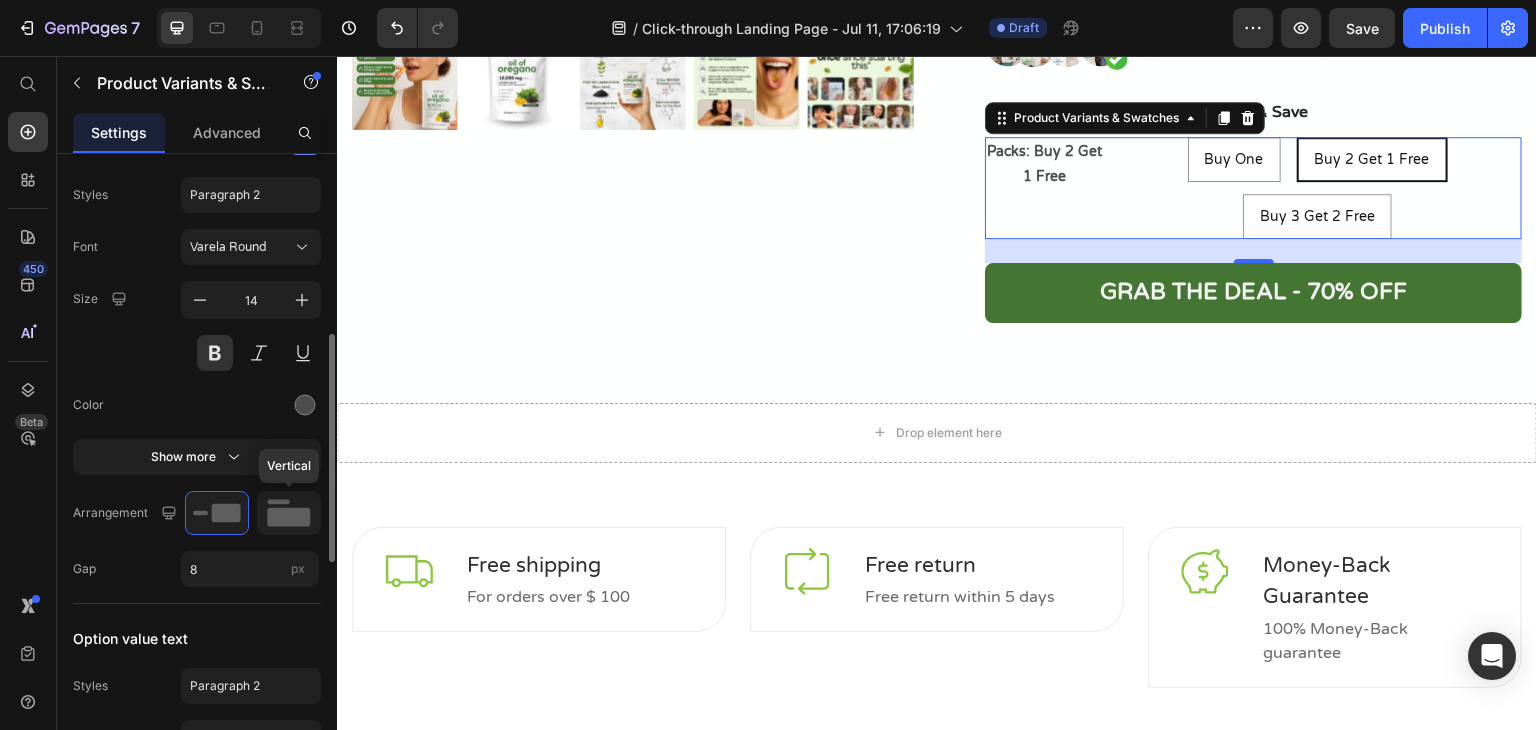 click 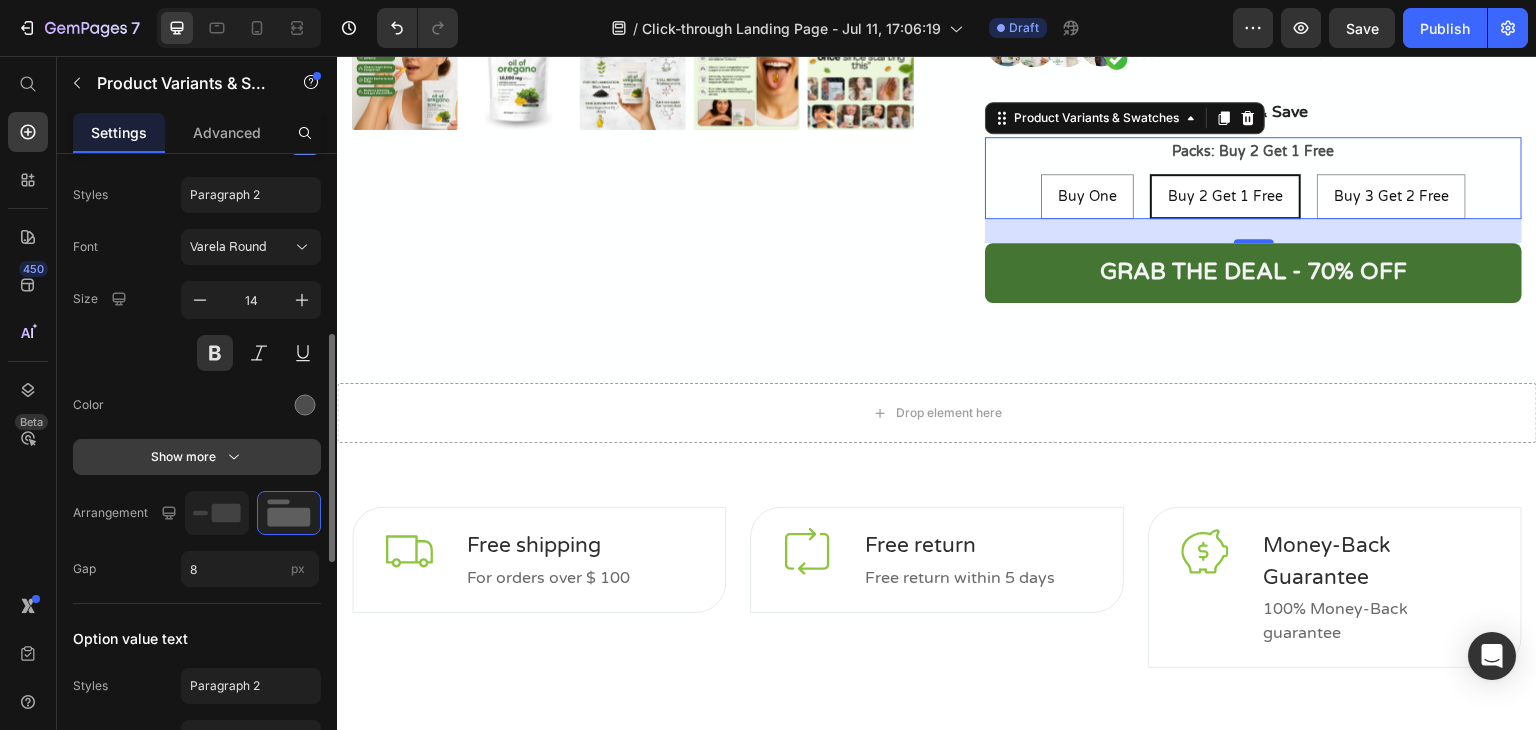 click 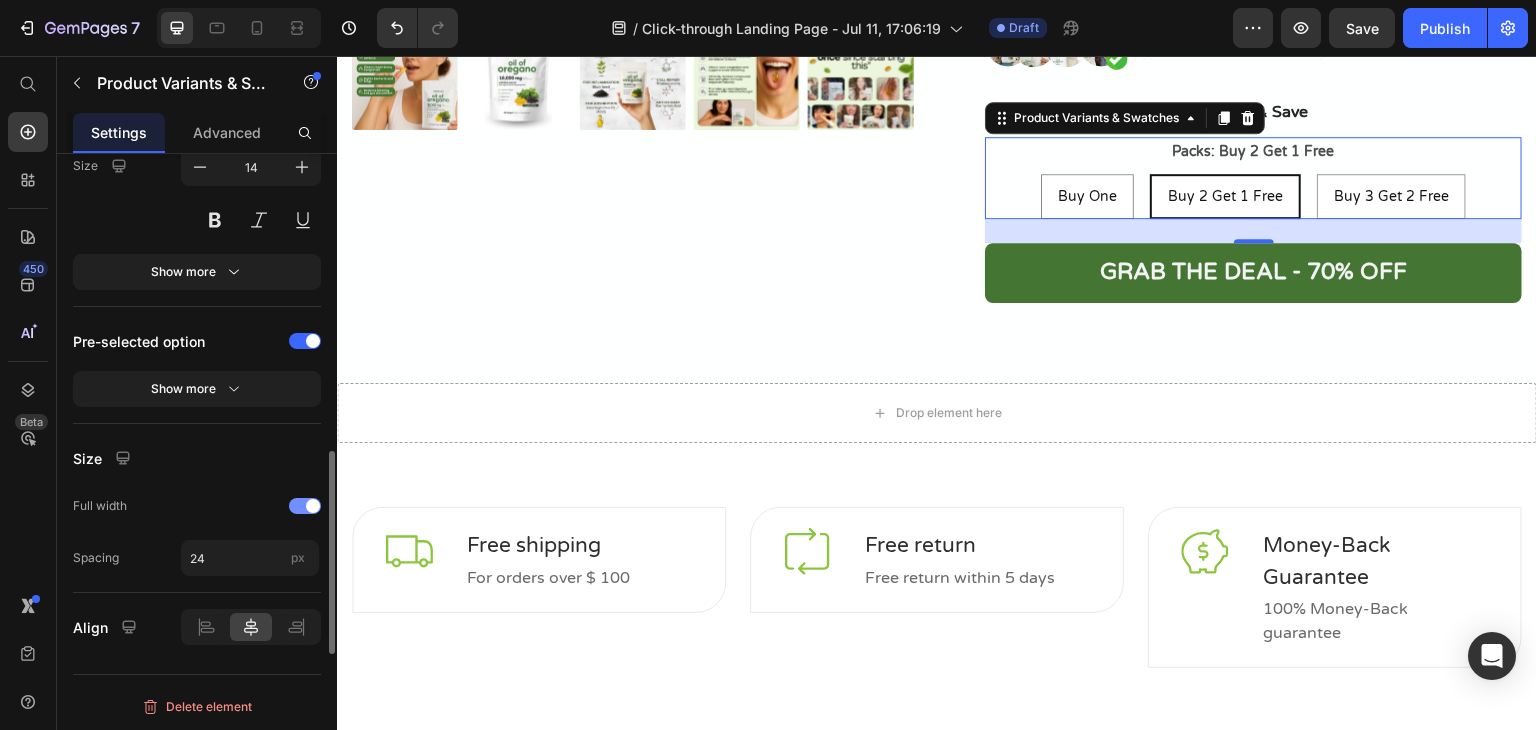 scroll, scrollTop: 1132, scrollLeft: 0, axis: vertical 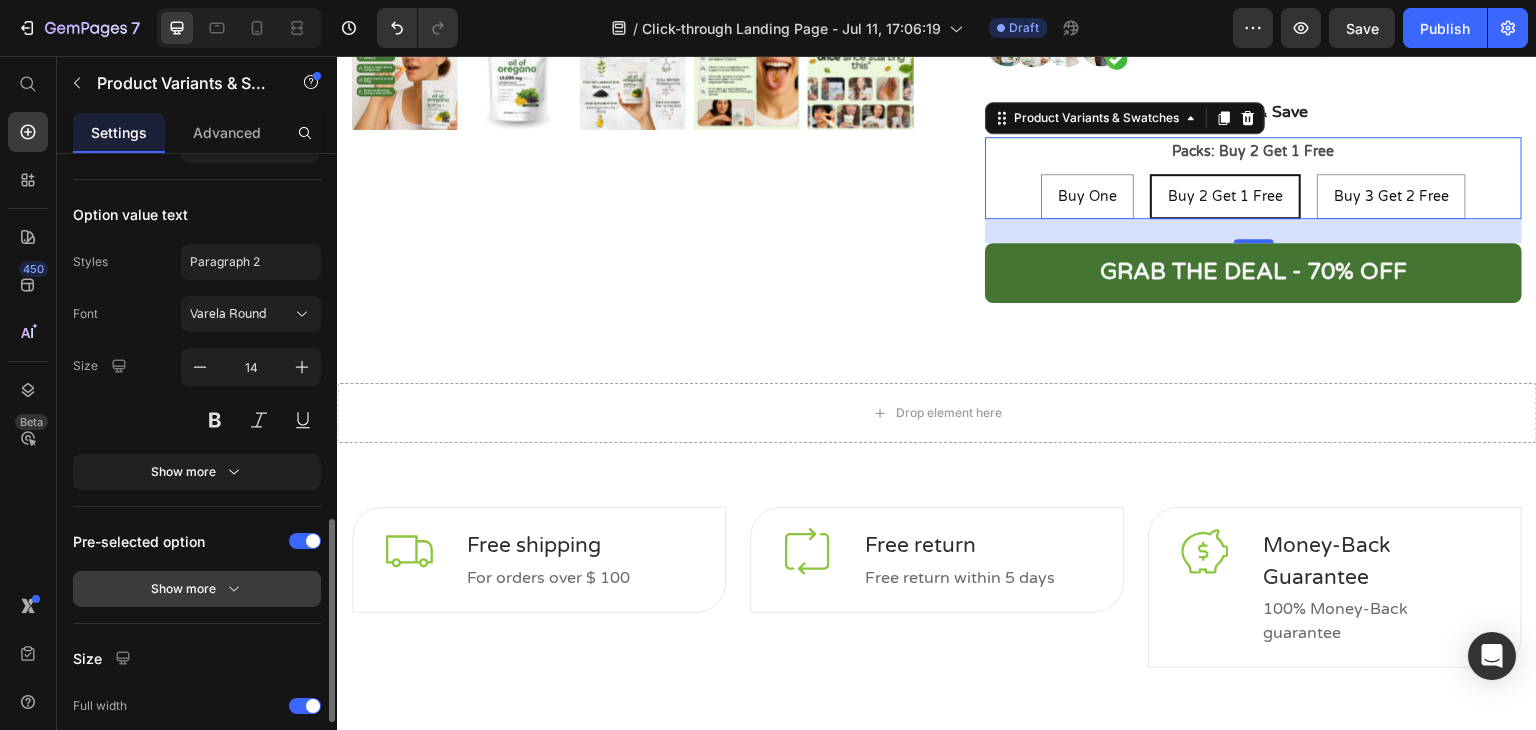 click on "Show more" at bounding box center (197, 589) 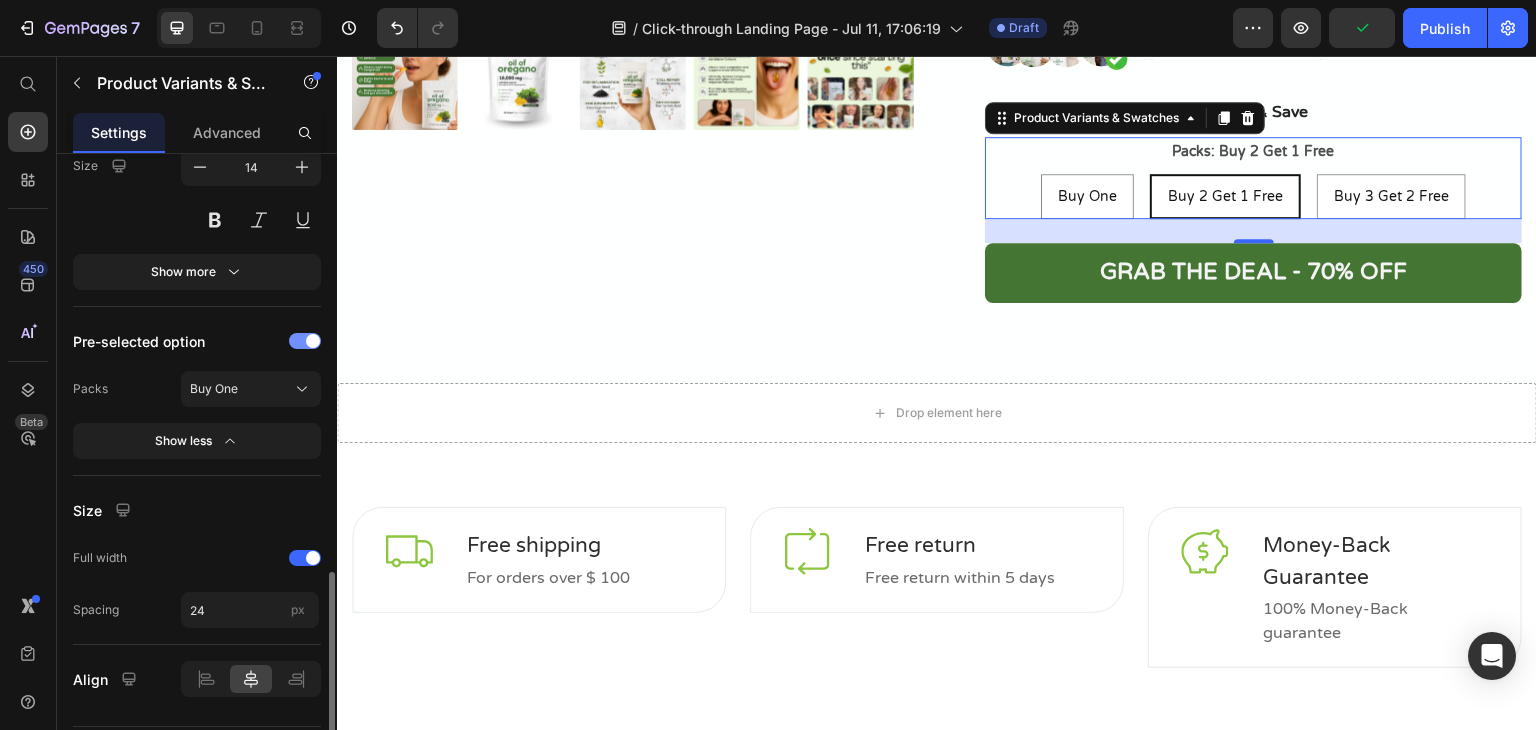 scroll, scrollTop: 1132, scrollLeft: 0, axis: vertical 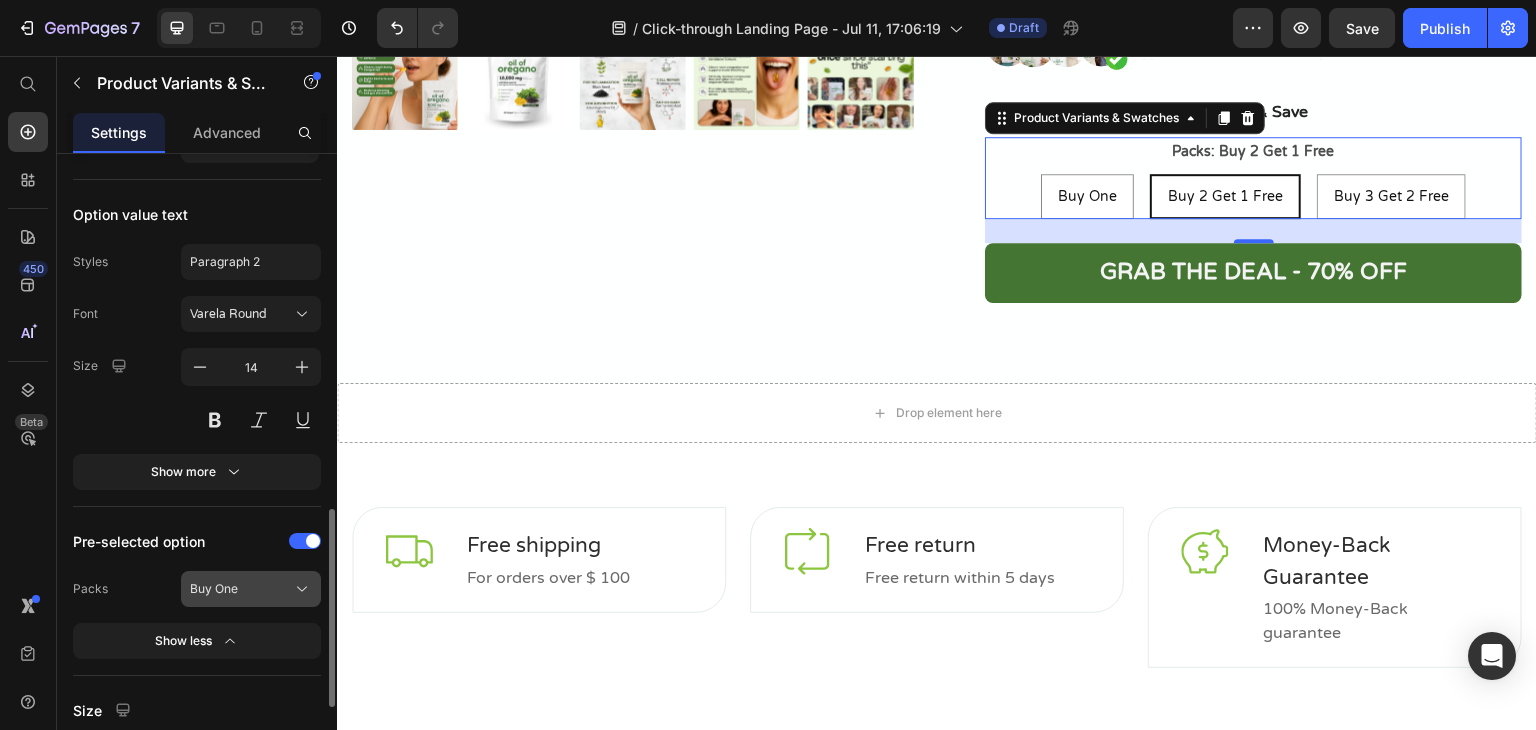 click on "Buy One" 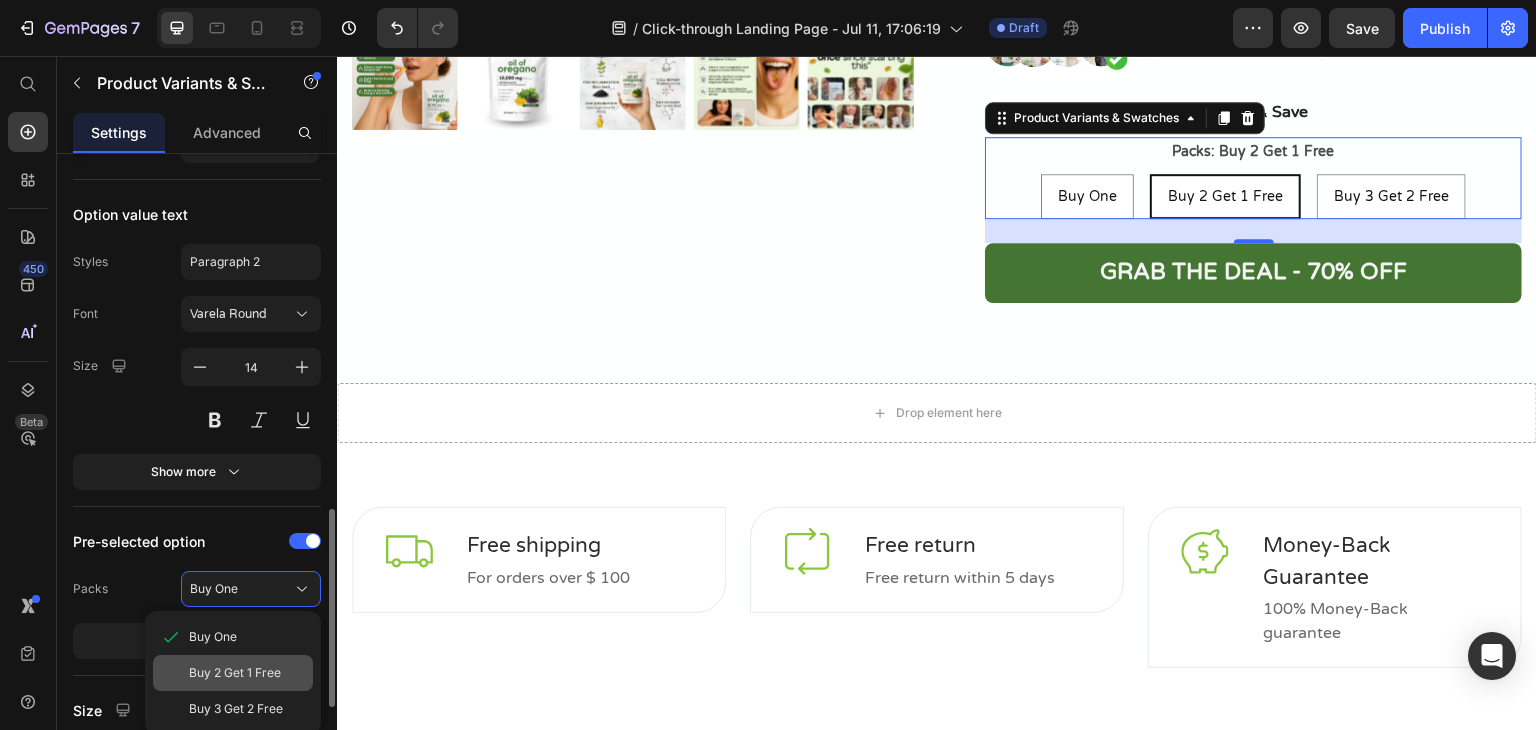 click on "Buy 2 Get 1 Free" at bounding box center (235, 673) 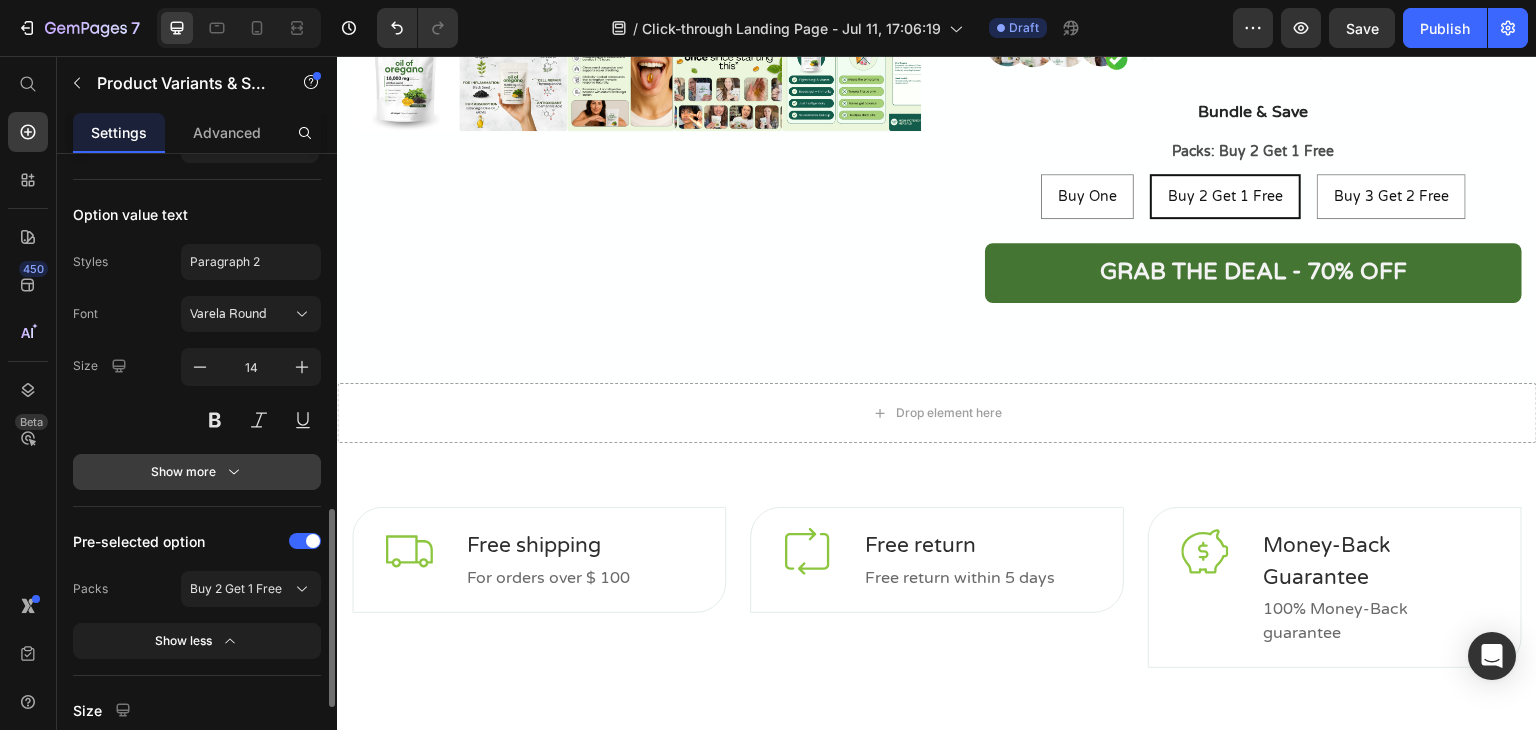click on "Show more" at bounding box center (197, 472) 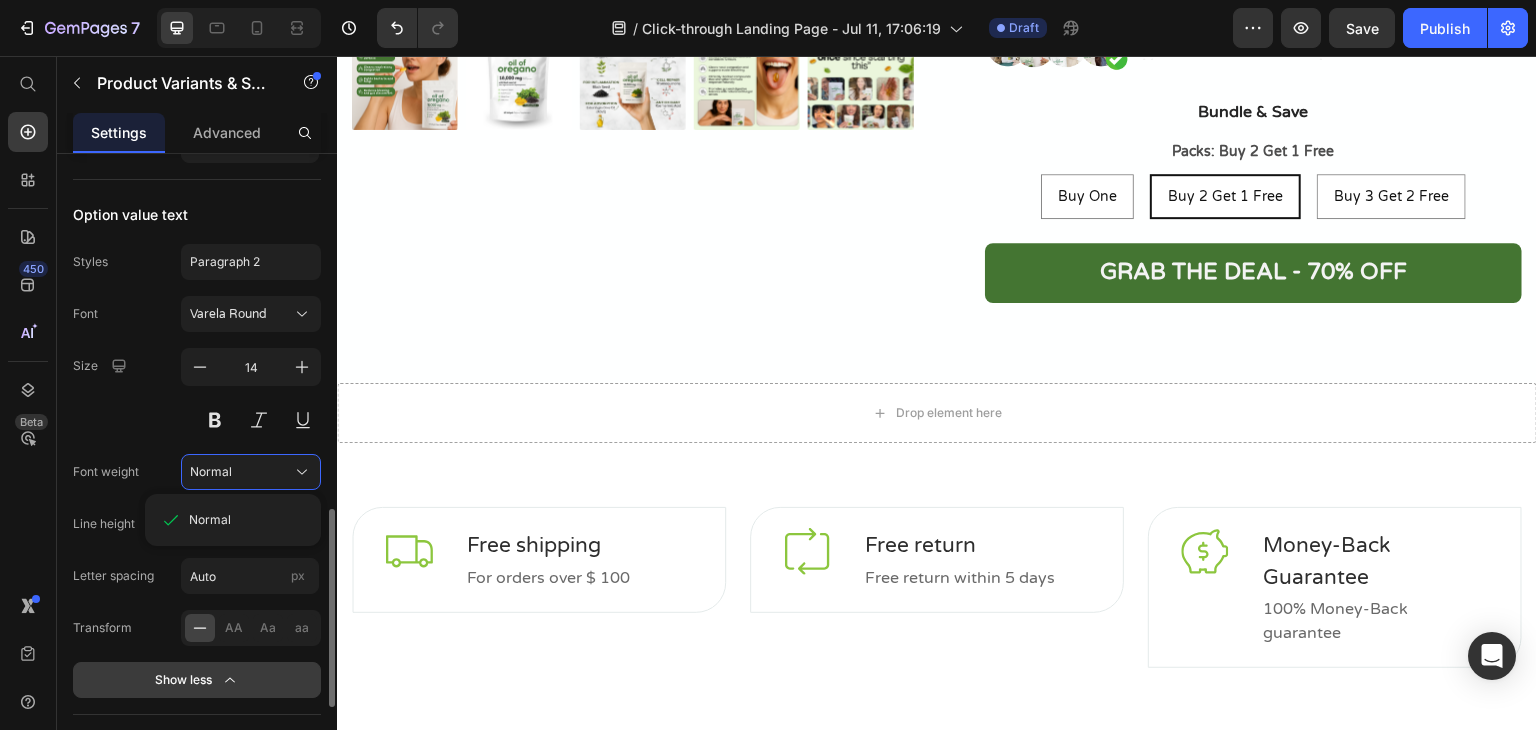 scroll, scrollTop: 1332, scrollLeft: 0, axis: vertical 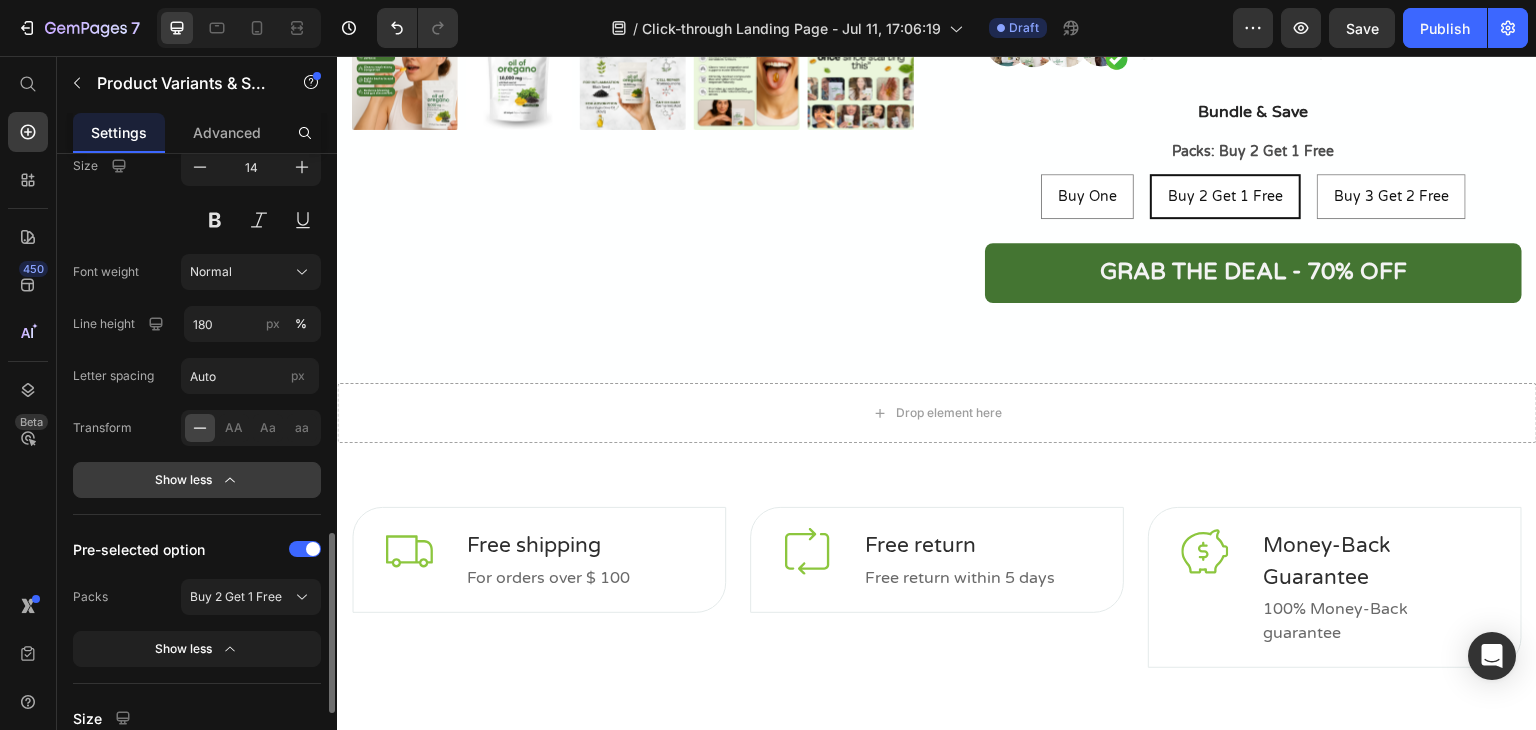 click 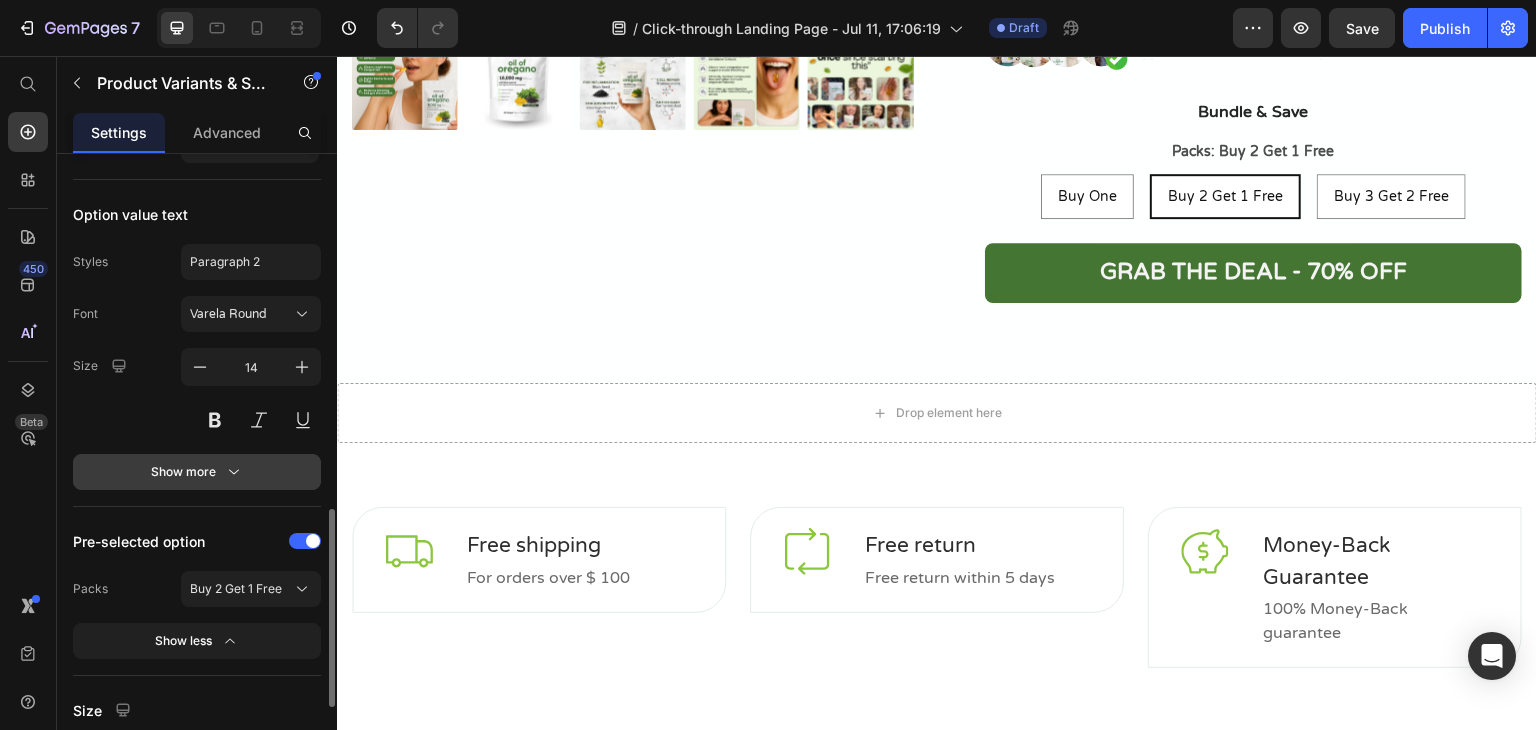 click on "Show more" at bounding box center (197, 472) 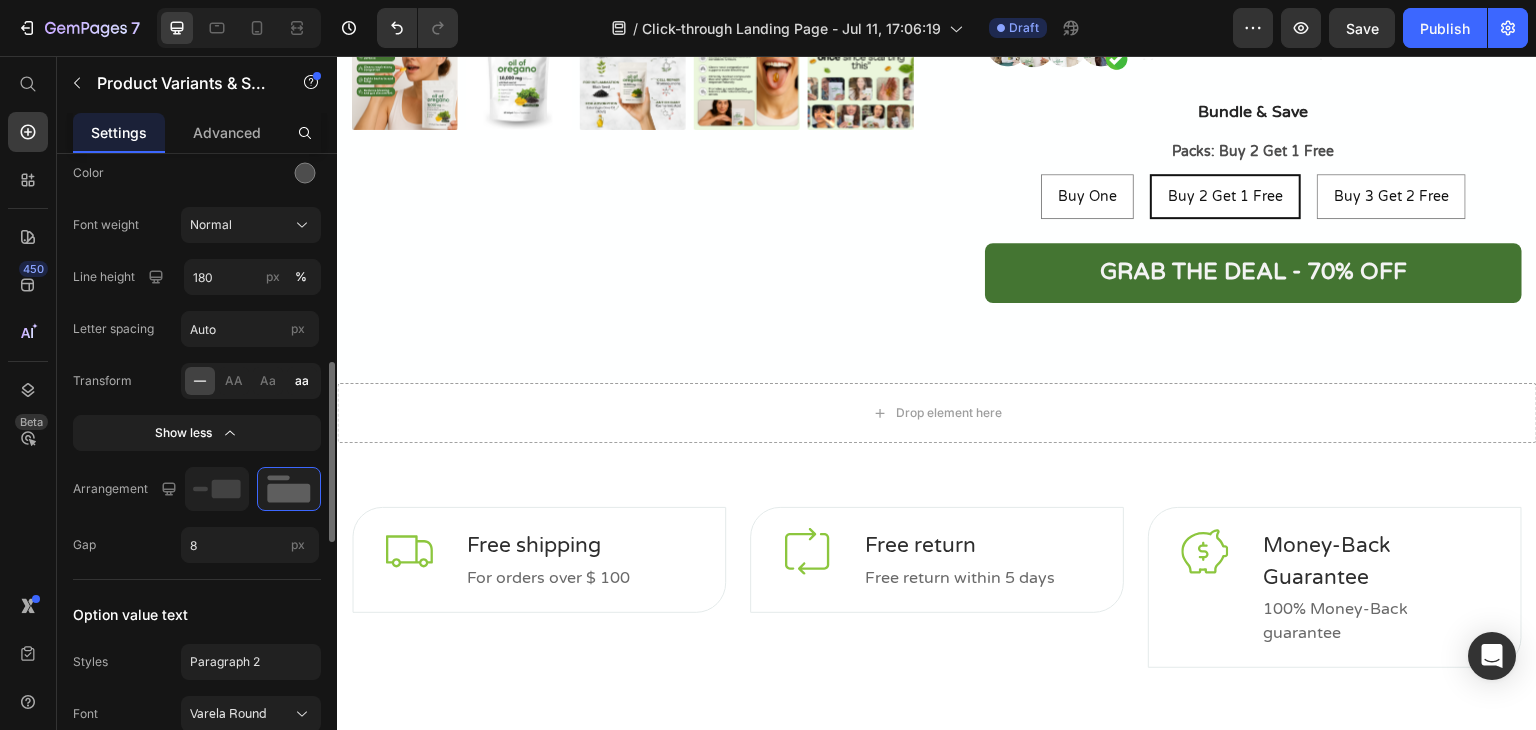 scroll, scrollTop: 532, scrollLeft: 0, axis: vertical 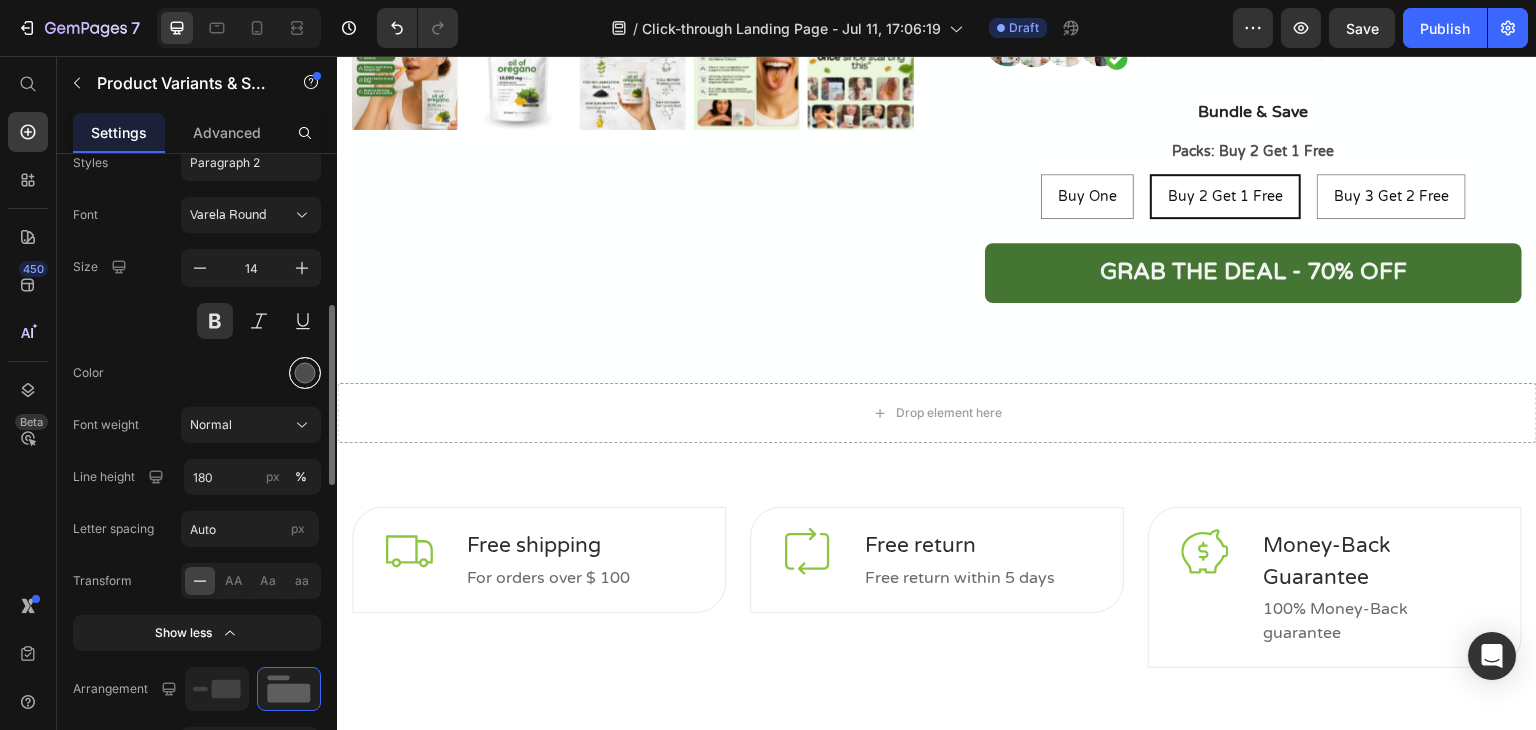 click at bounding box center (305, 373) 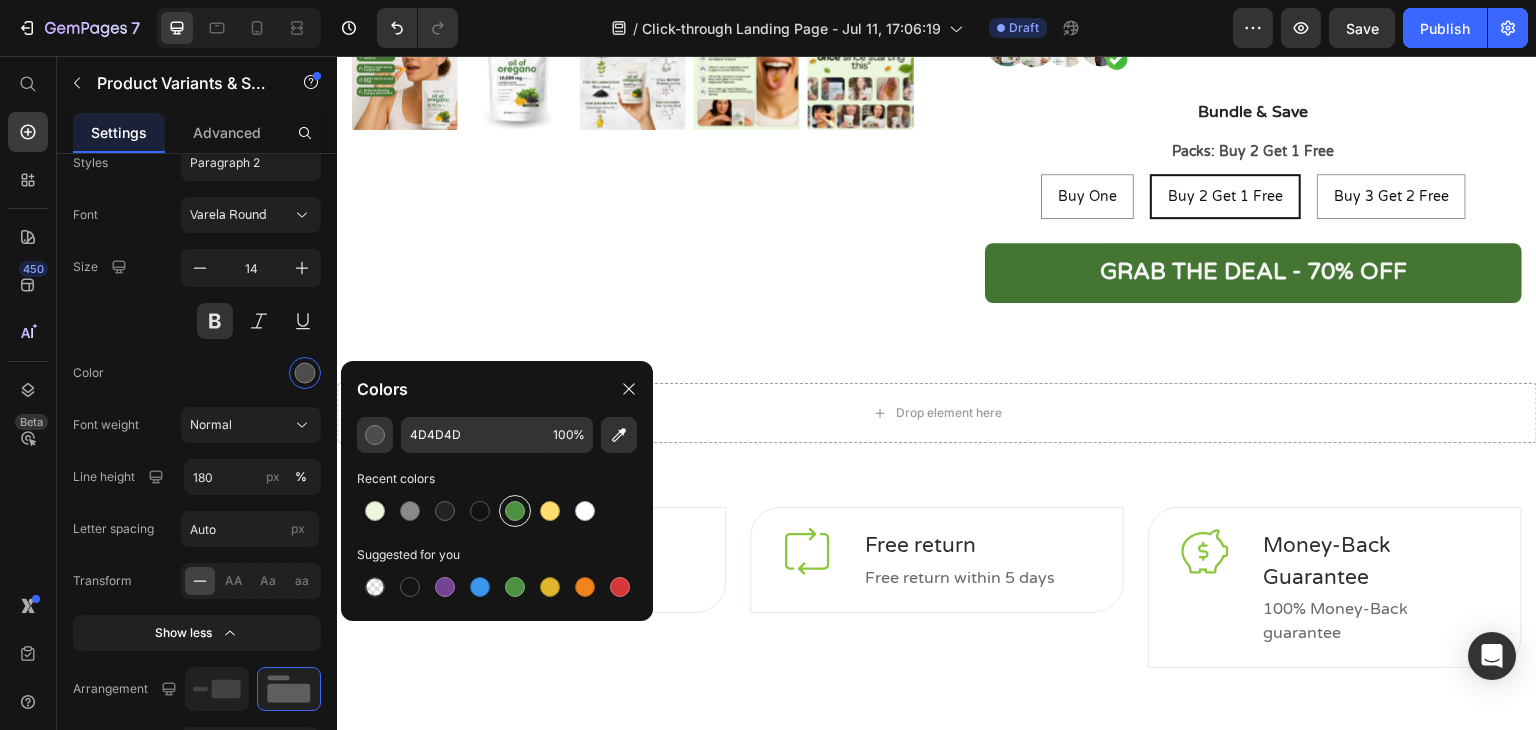 click at bounding box center (515, 511) 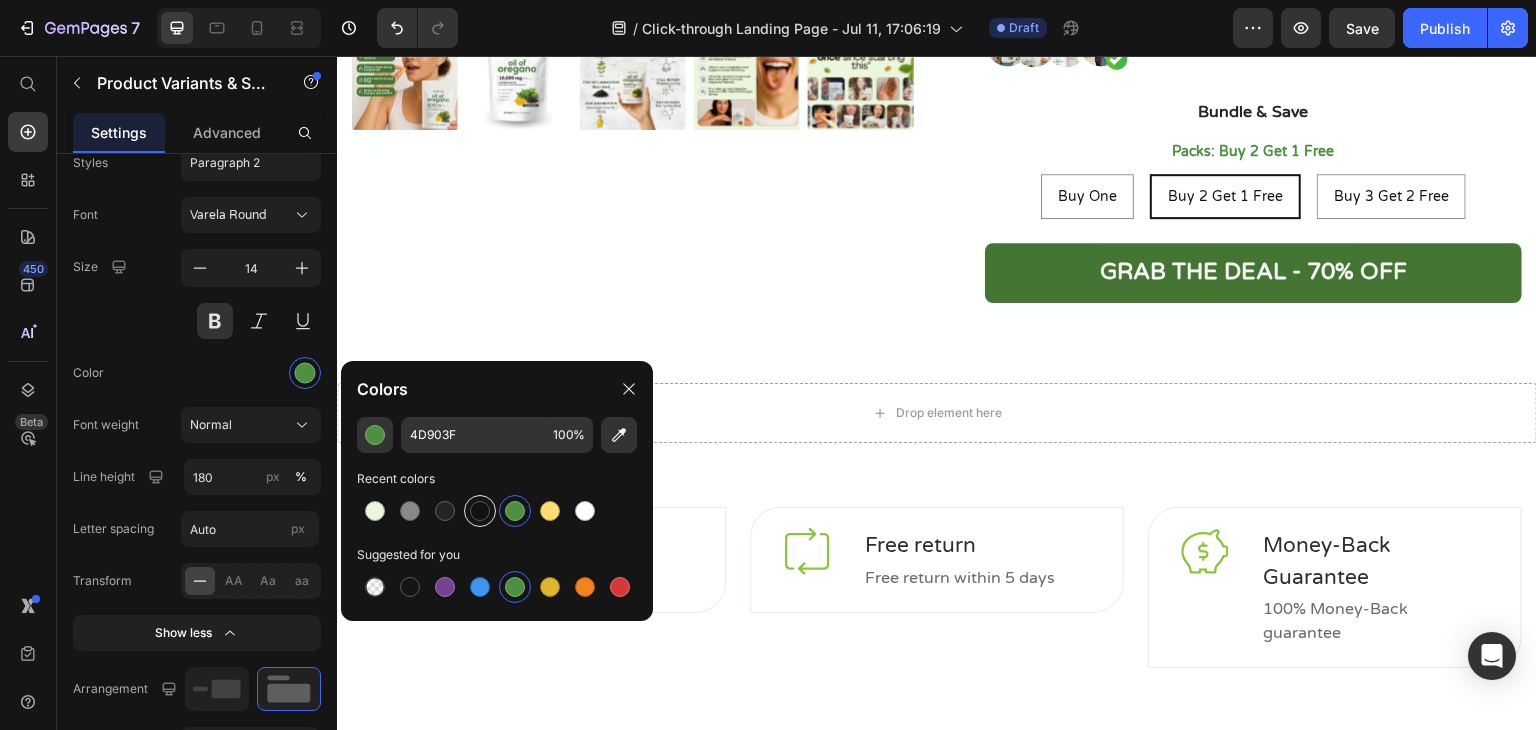 click at bounding box center [480, 511] 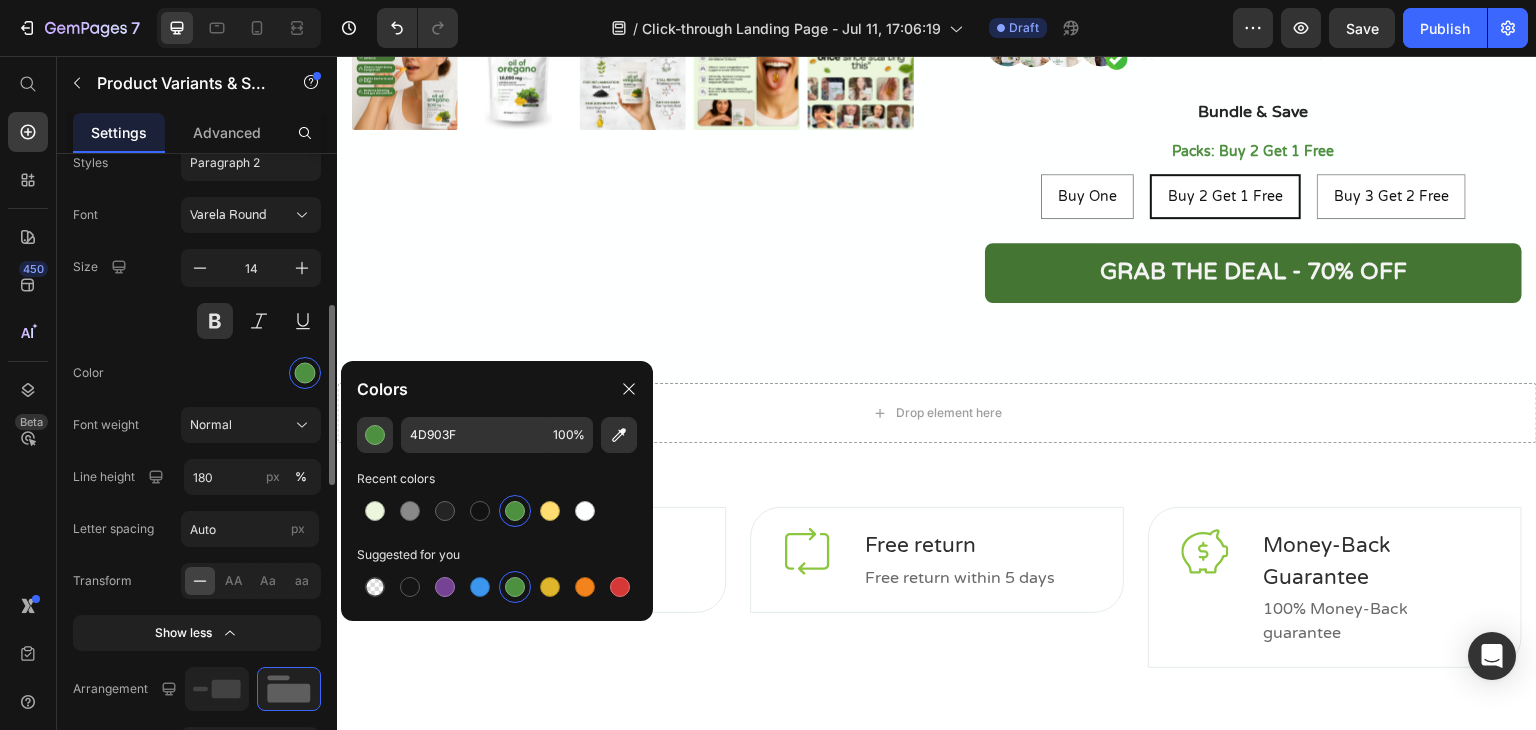 type on "121212" 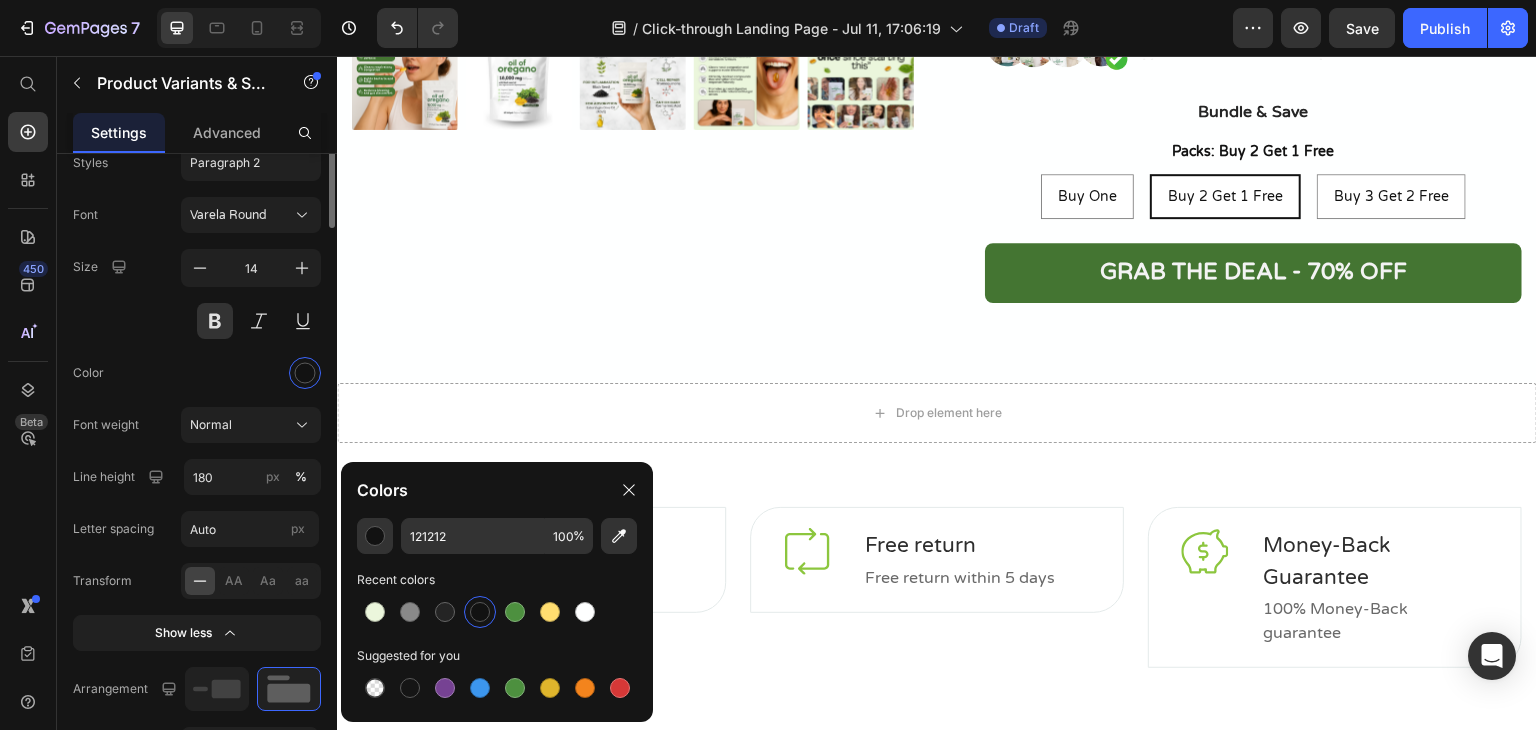 scroll, scrollTop: 332, scrollLeft: 0, axis: vertical 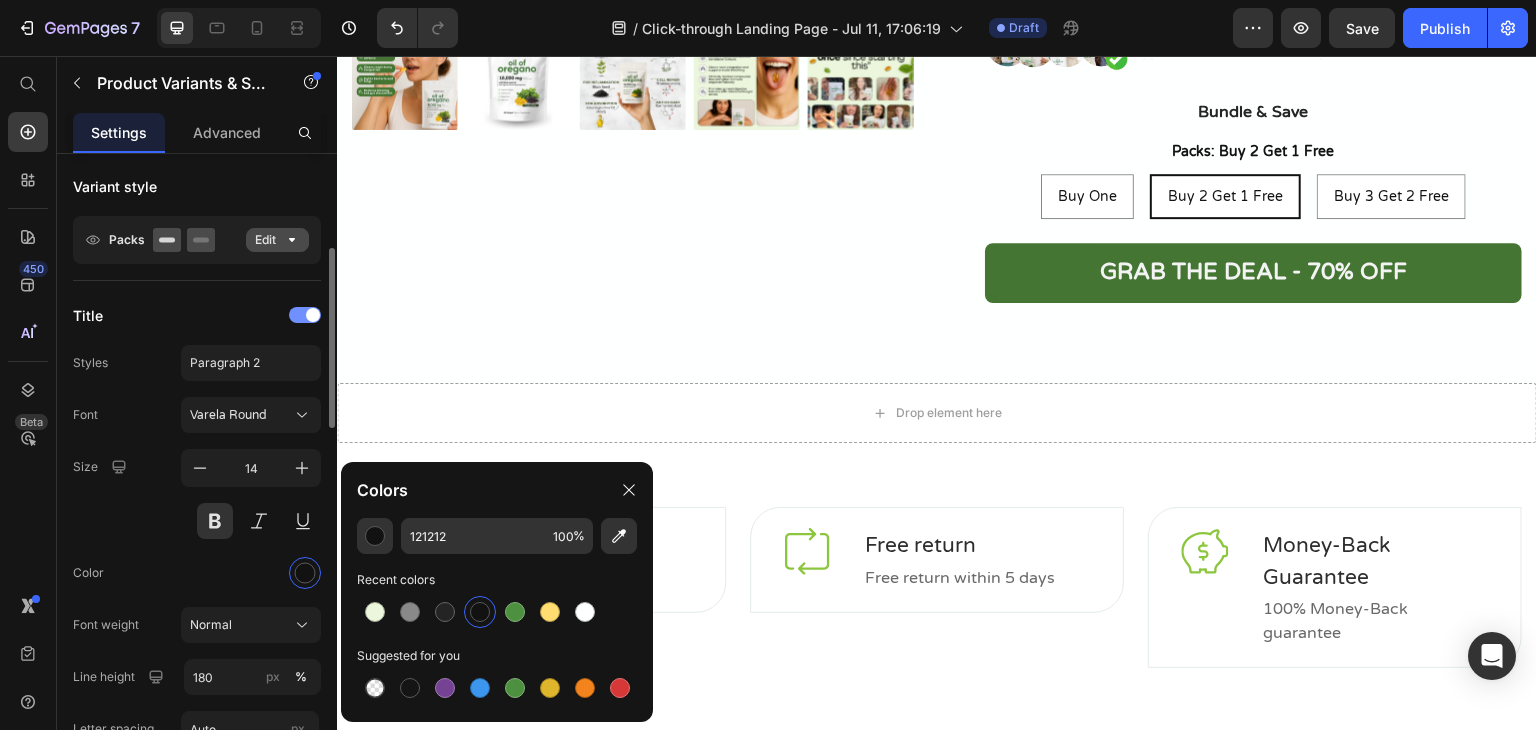 click on "Edit" at bounding box center (277, 240) 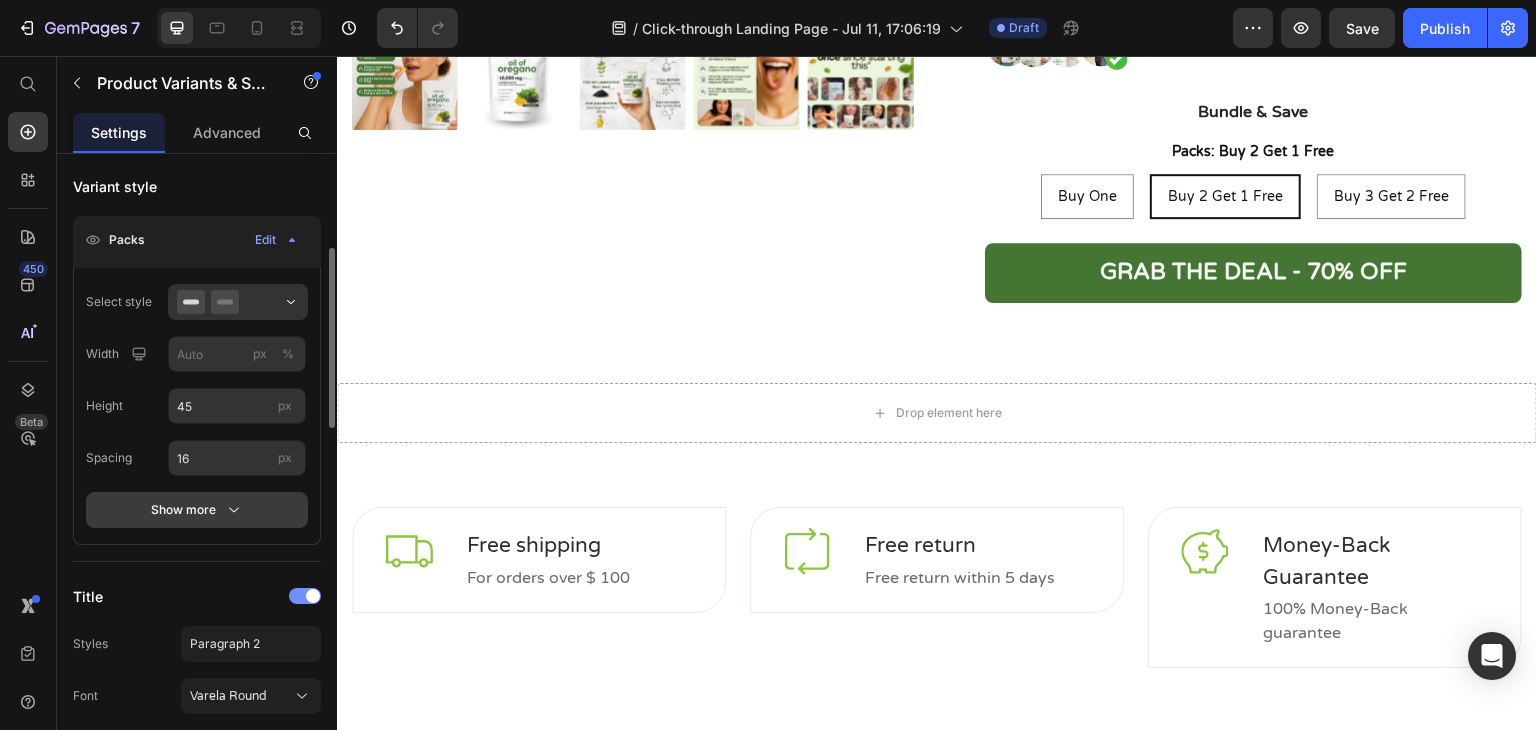 click 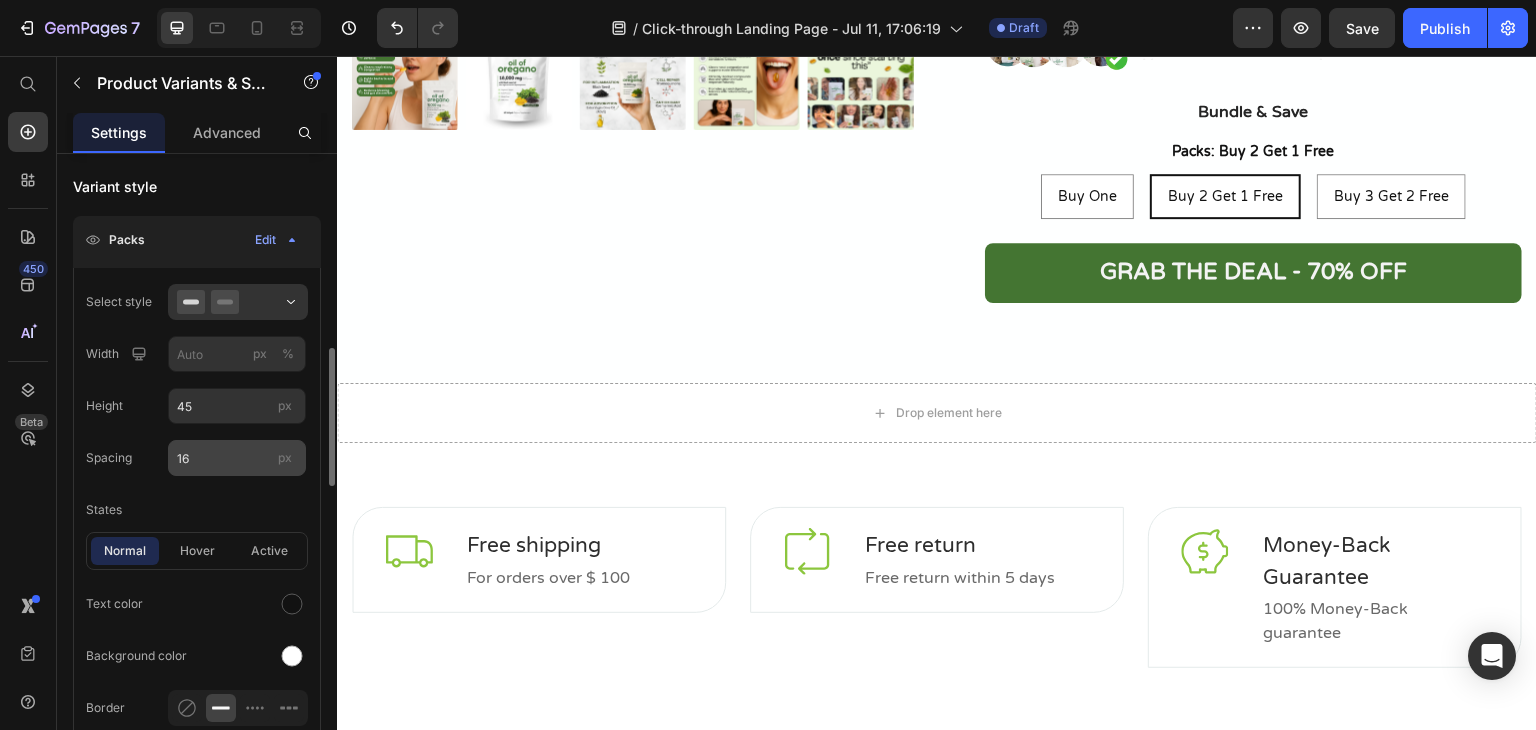 scroll, scrollTop: 432, scrollLeft: 0, axis: vertical 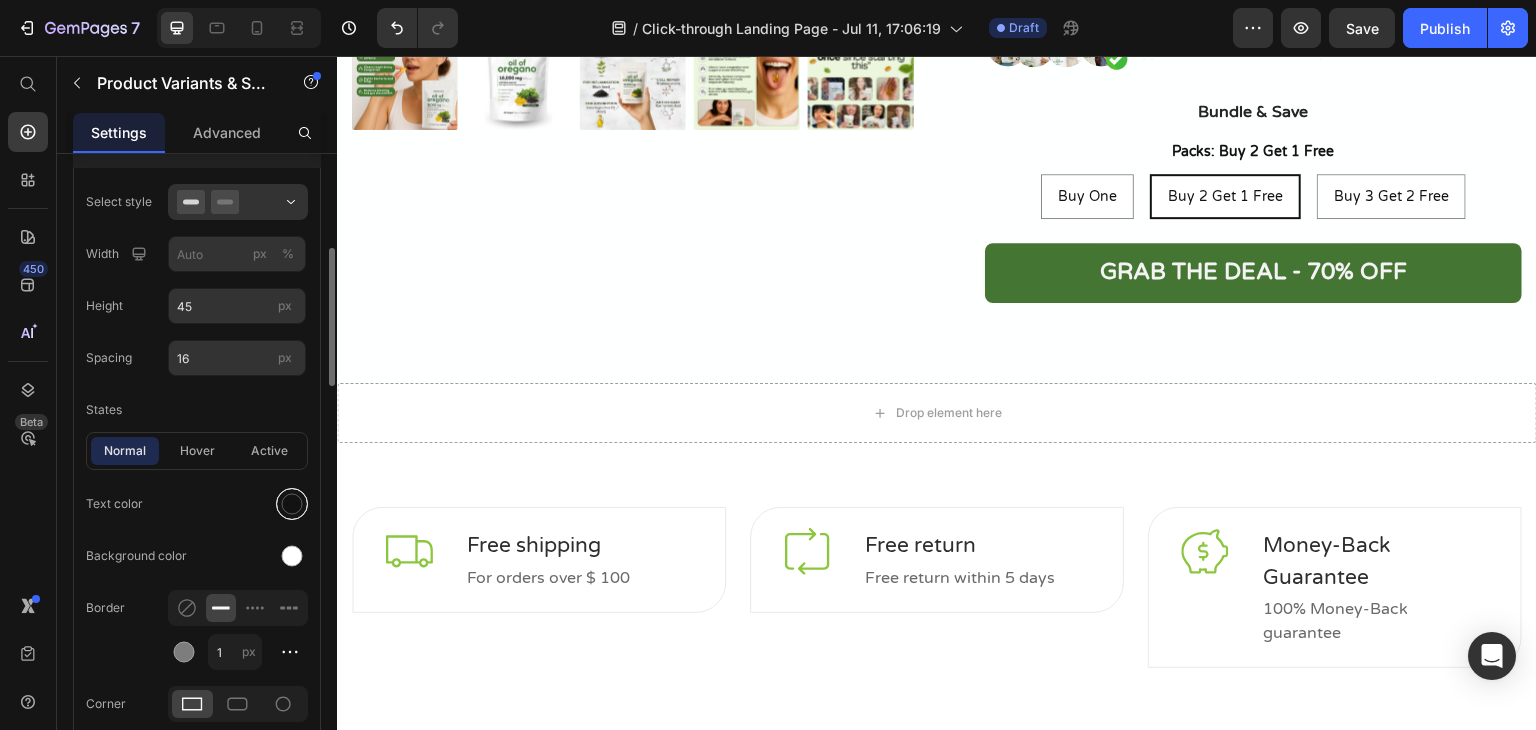 click at bounding box center [292, 504] 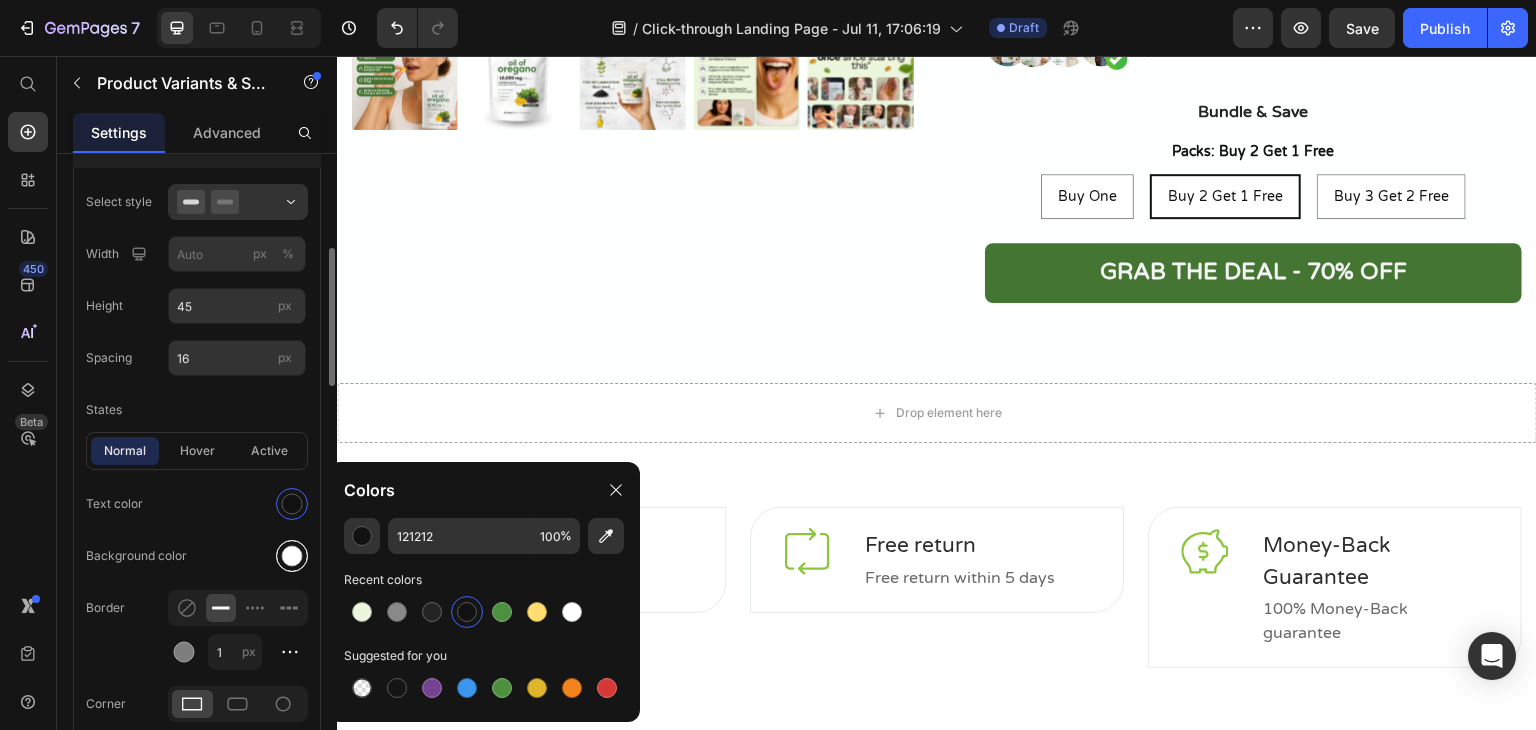 click at bounding box center (292, 556) 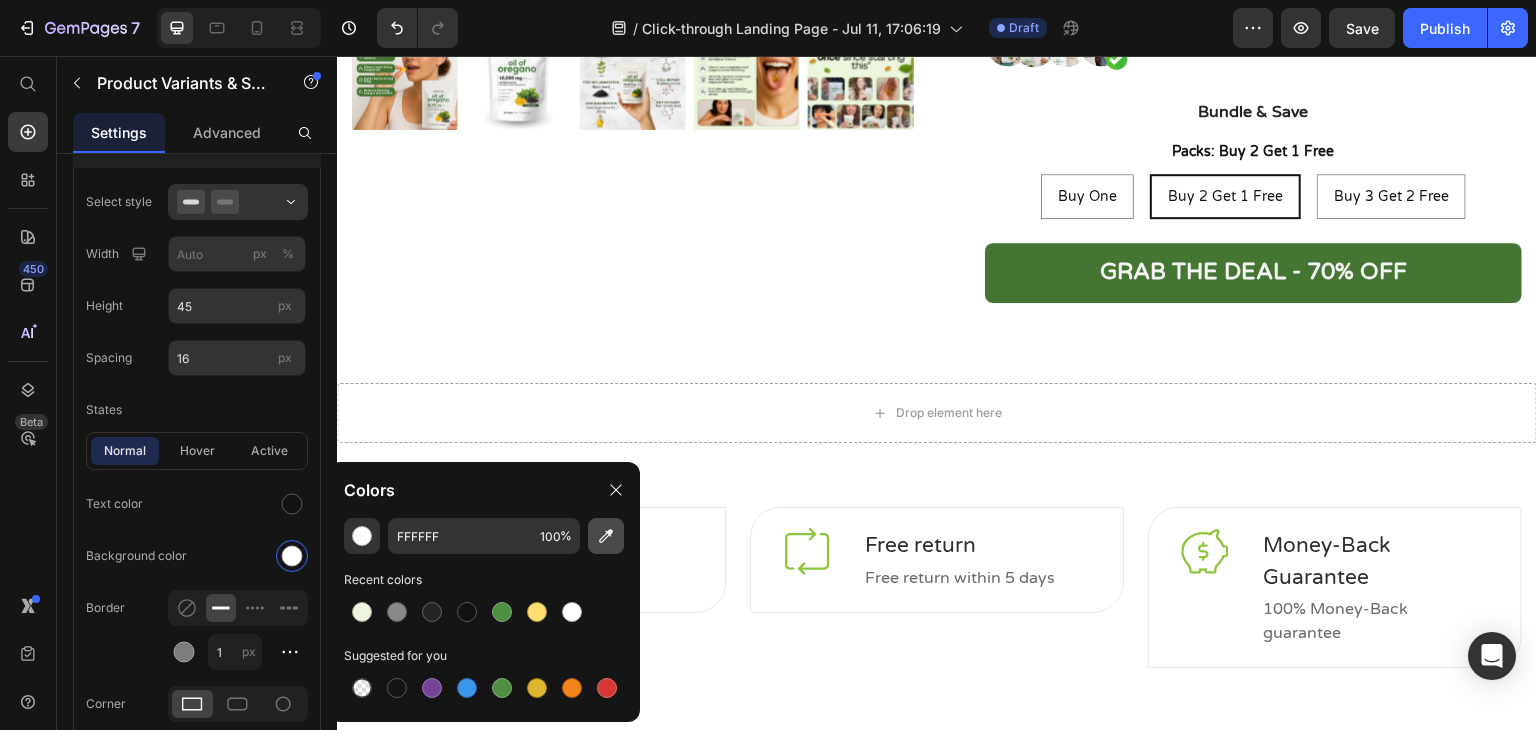 click 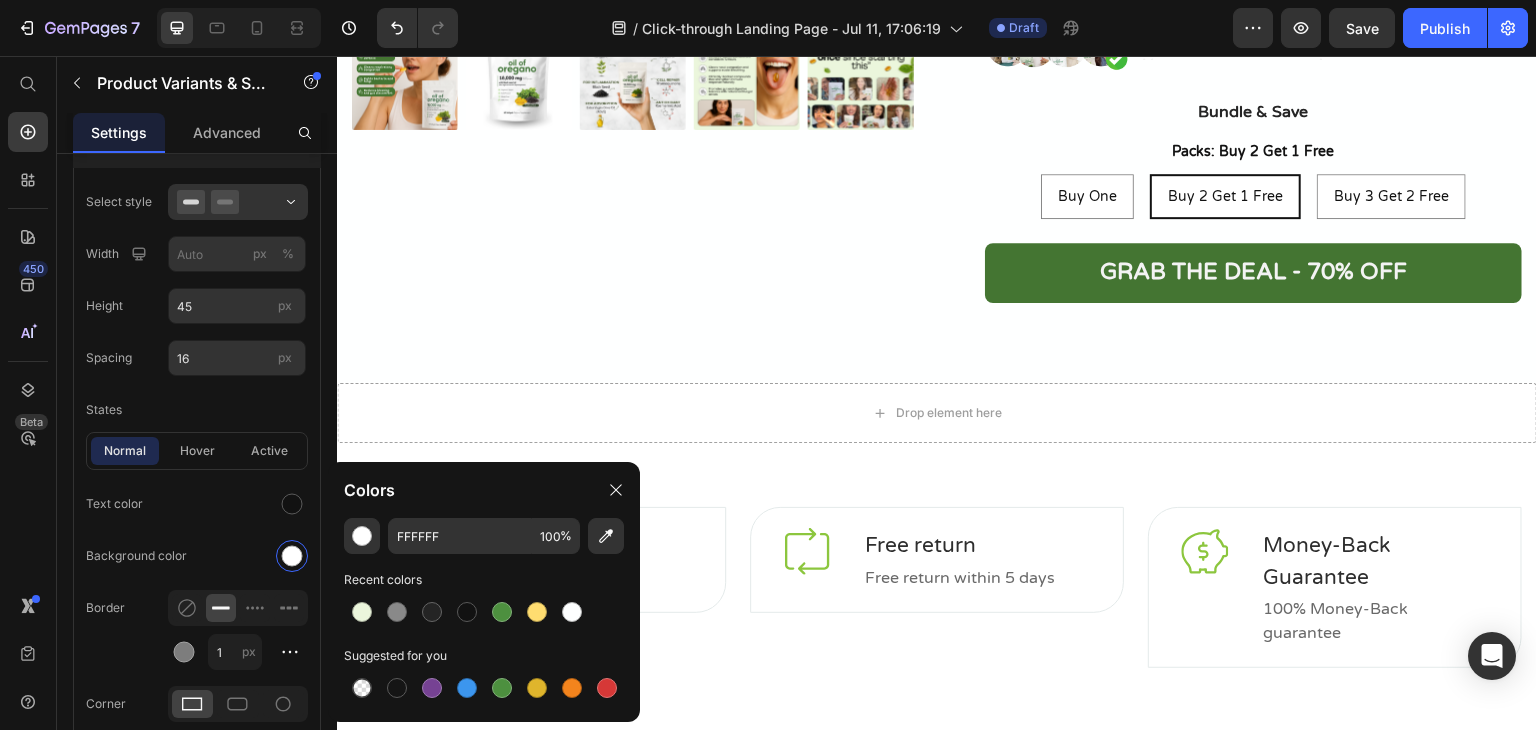 type on "EBF6DC" 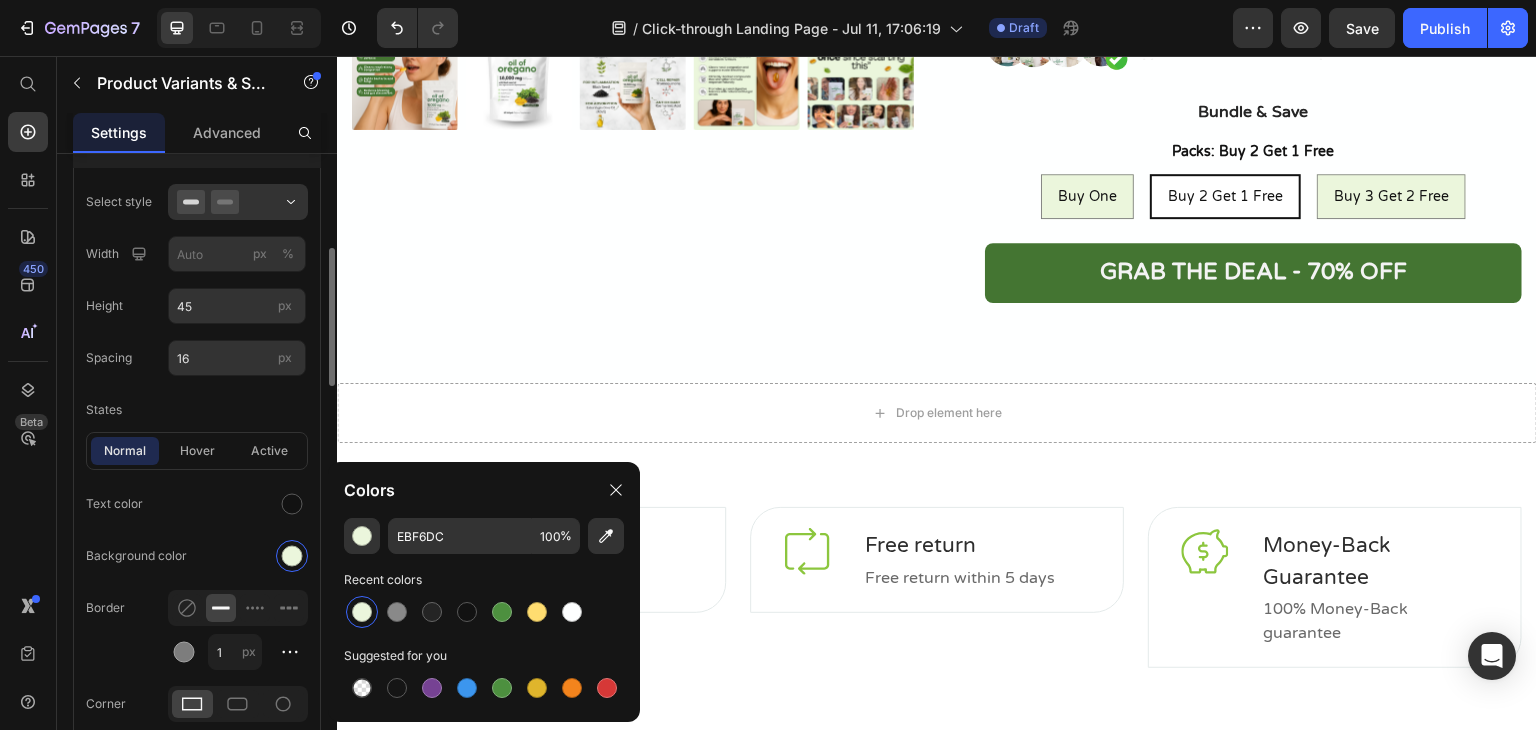 click on "Text color" at bounding box center [197, 504] 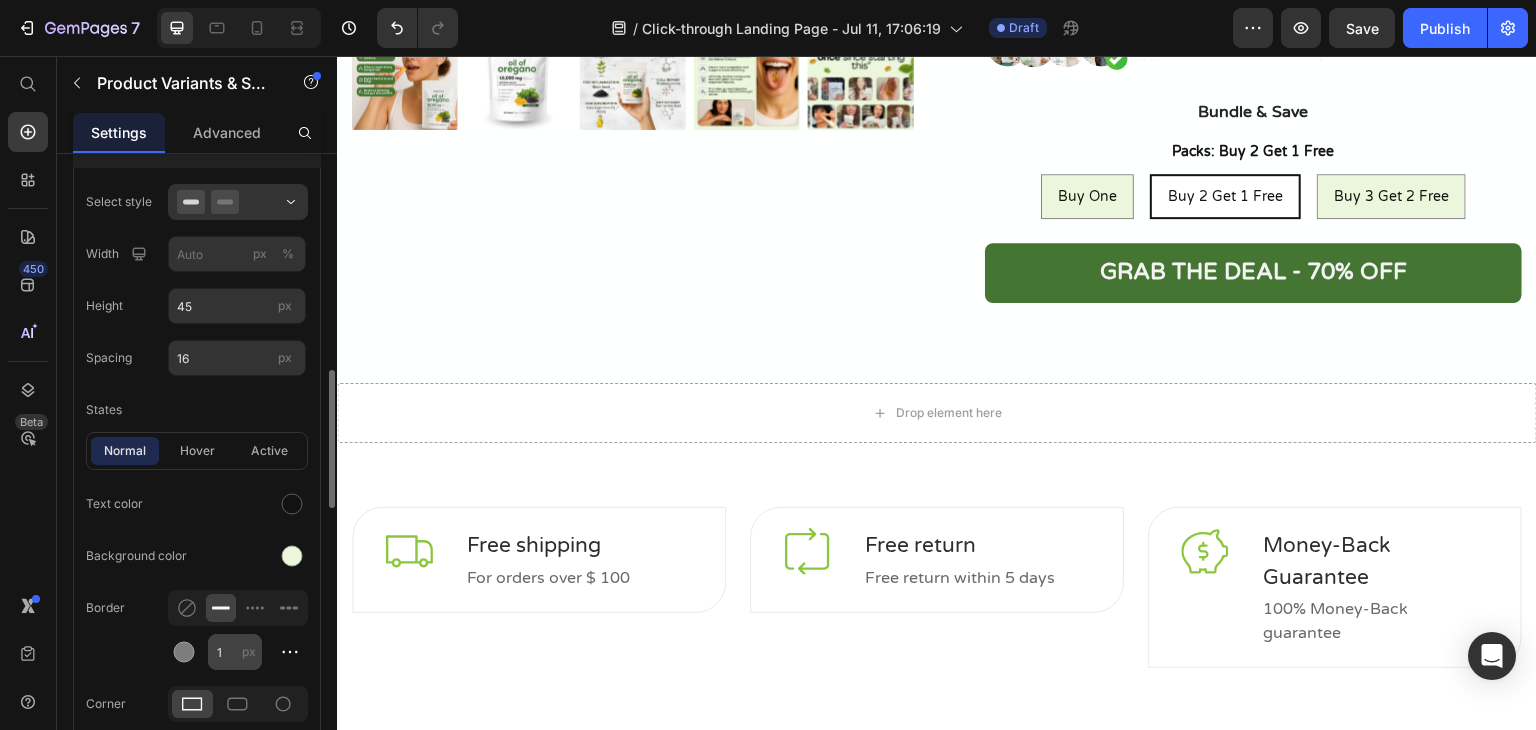scroll, scrollTop: 632, scrollLeft: 0, axis: vertical 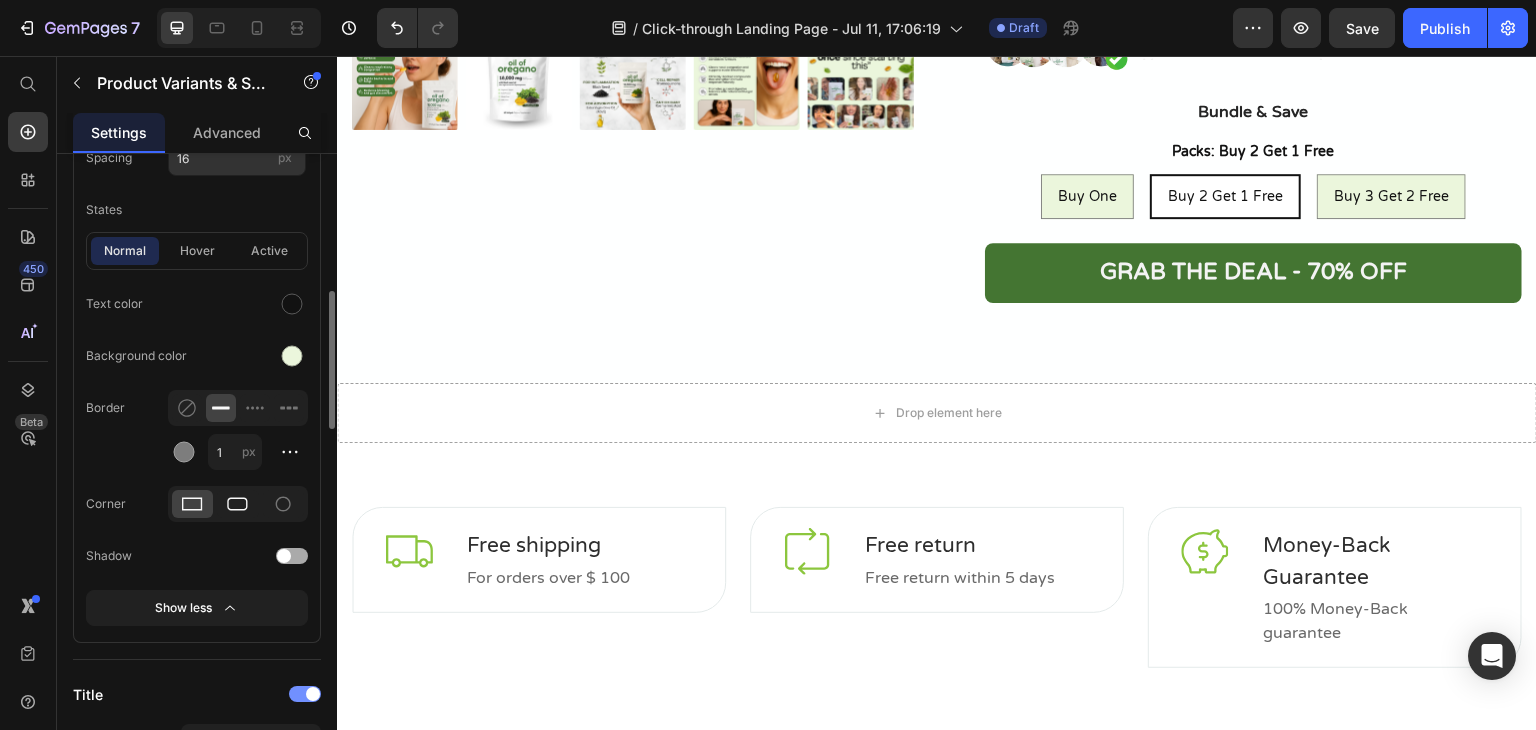 click 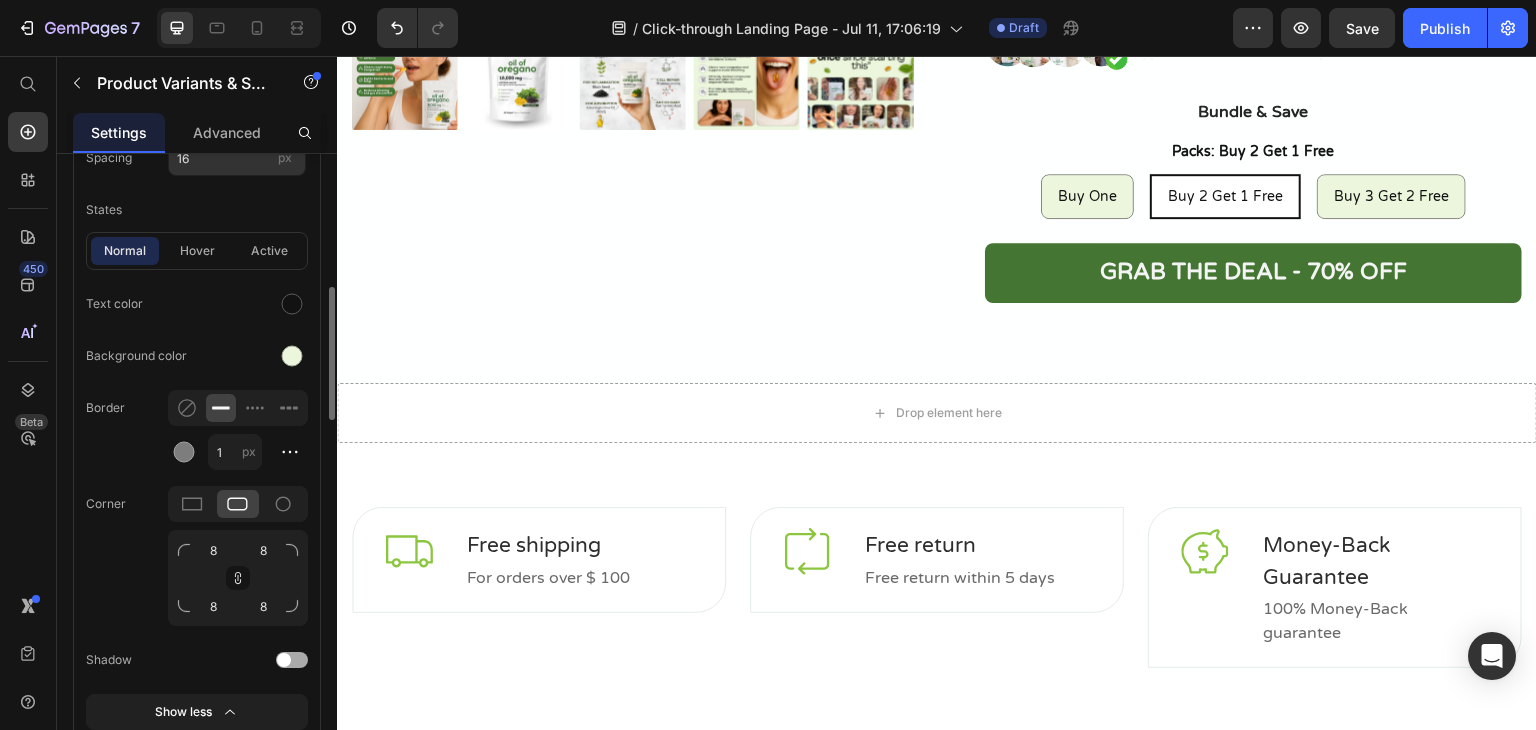 click 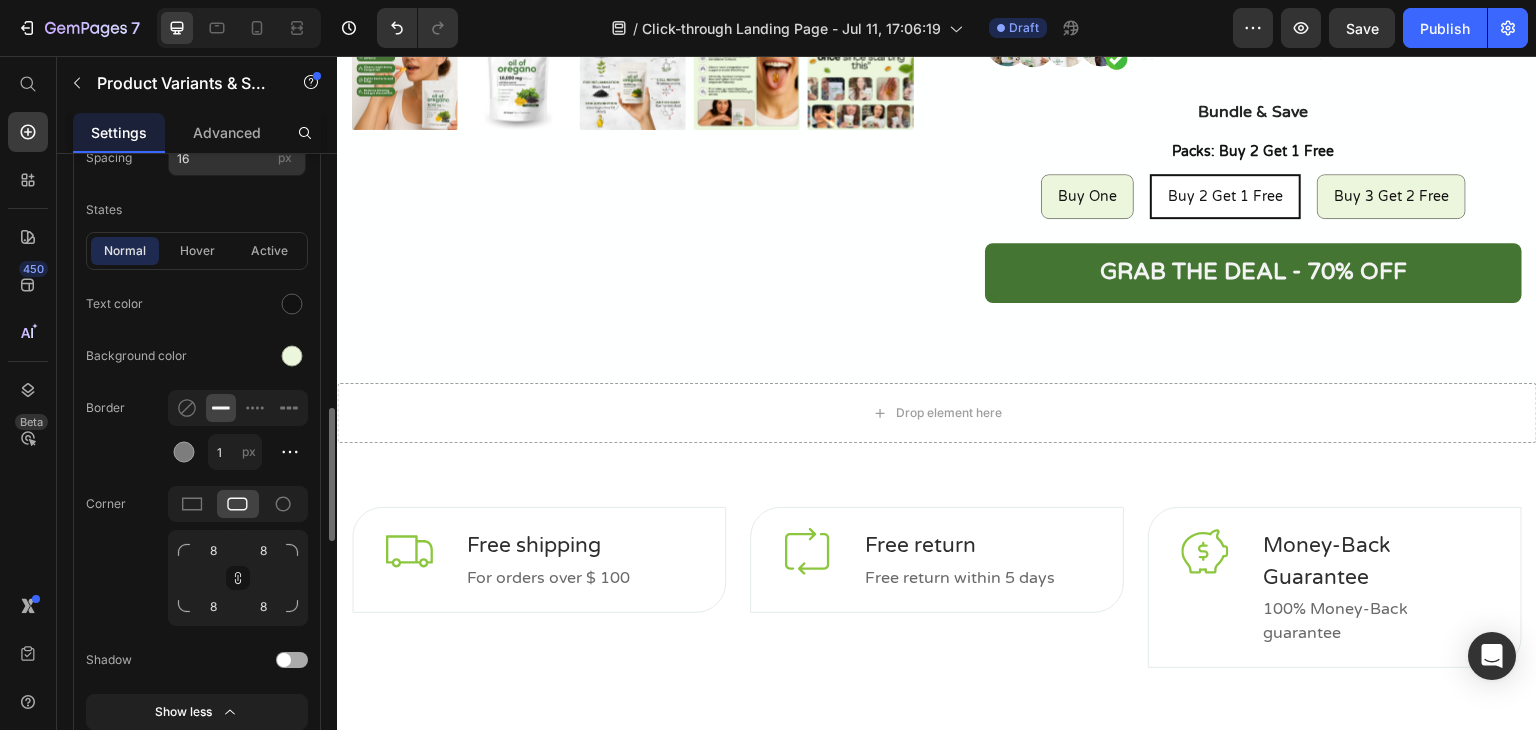 scroll, scrollTop: 732, scrollLeft: 0, axis: vertical 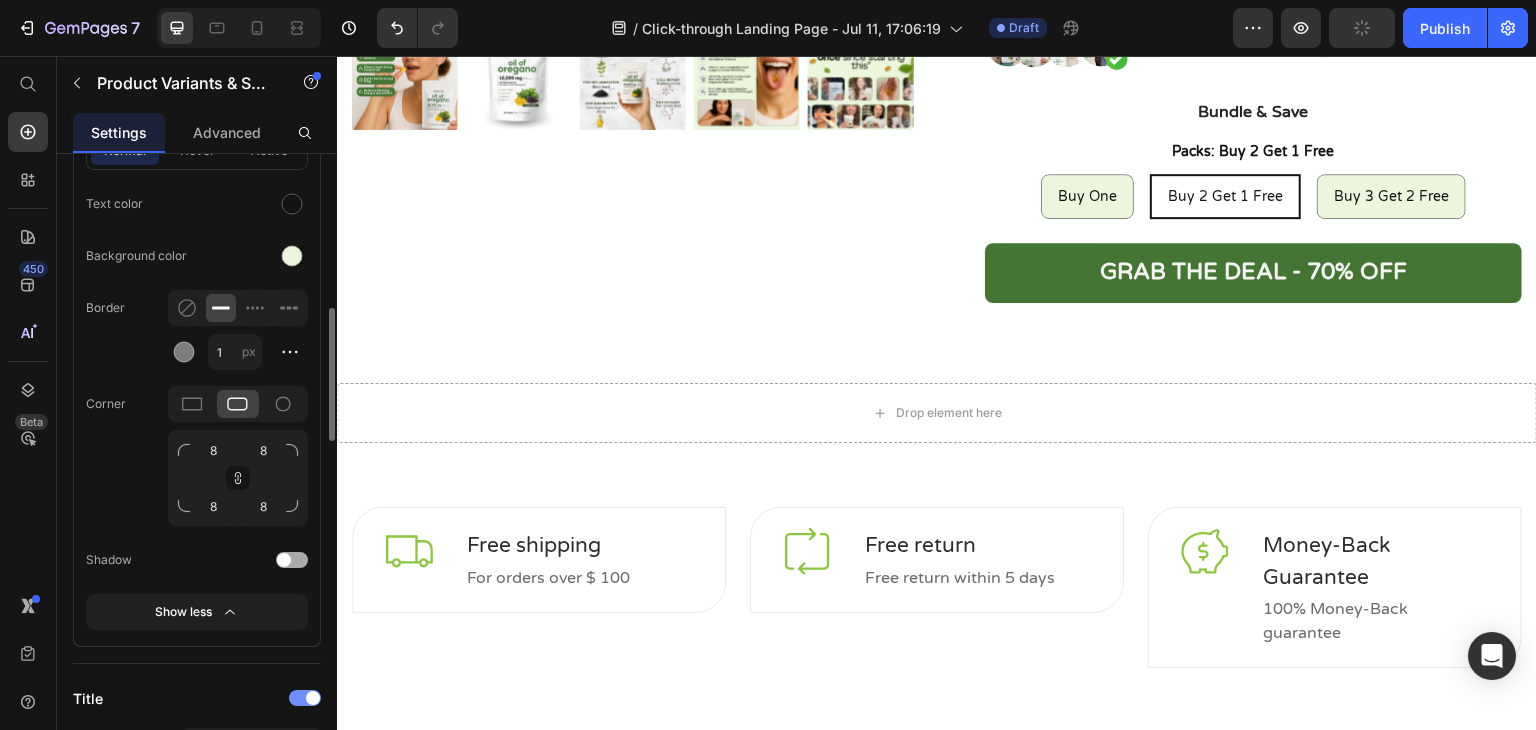 click at bounding box center (292, 560) 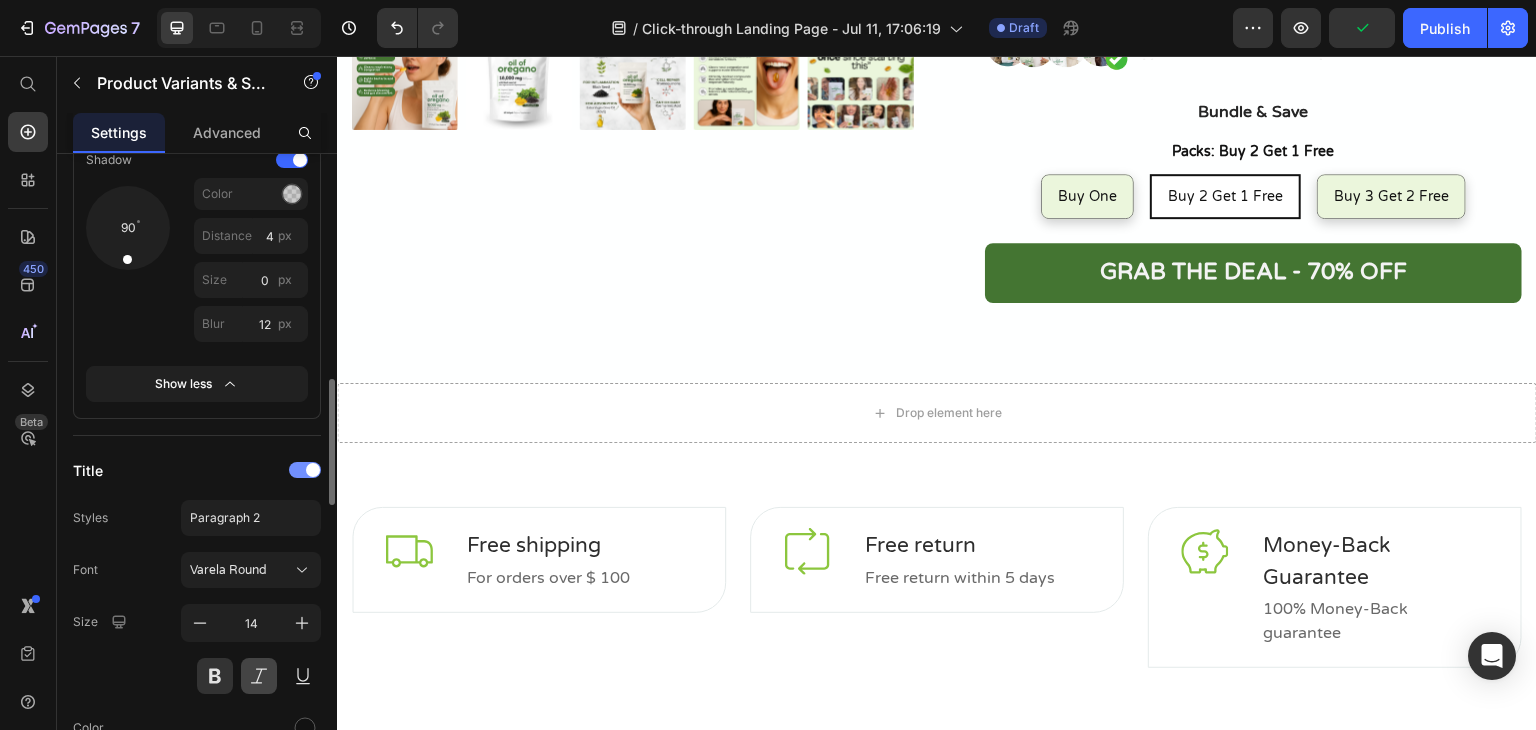 scroll, scrollTop: 1232, scrollLeft: 0, axis: vertical 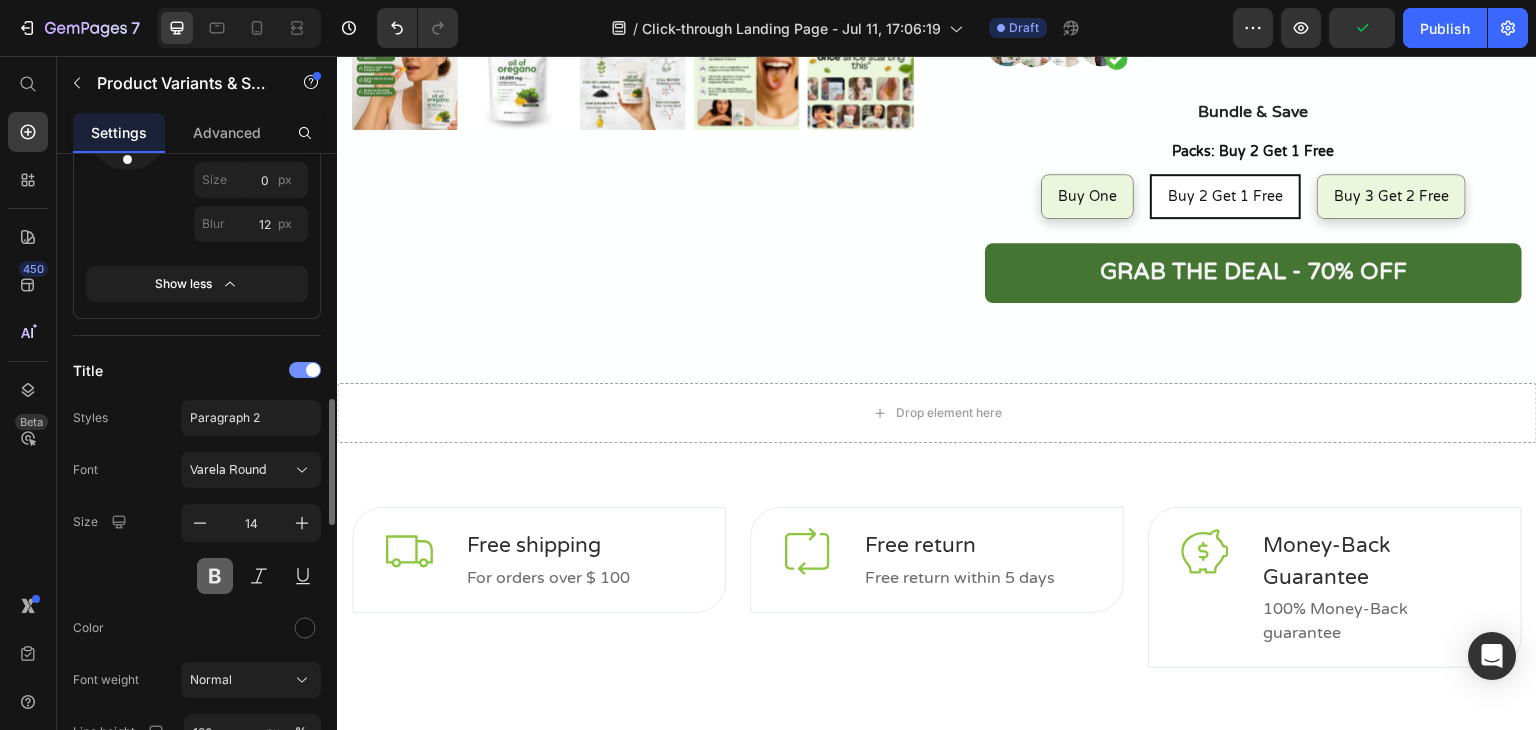 click at bounding box center [215, 576] 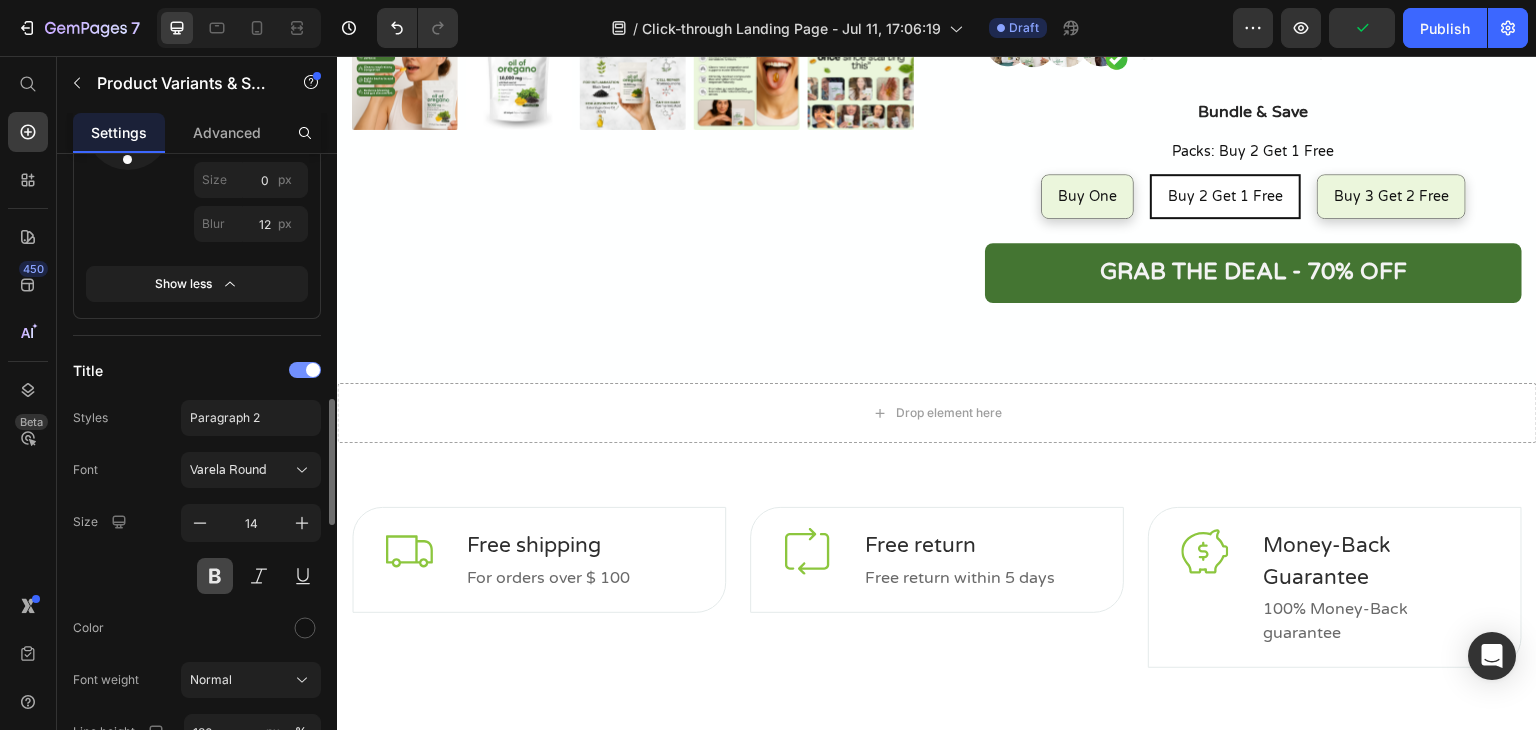 click at bounding box center (215, 576) 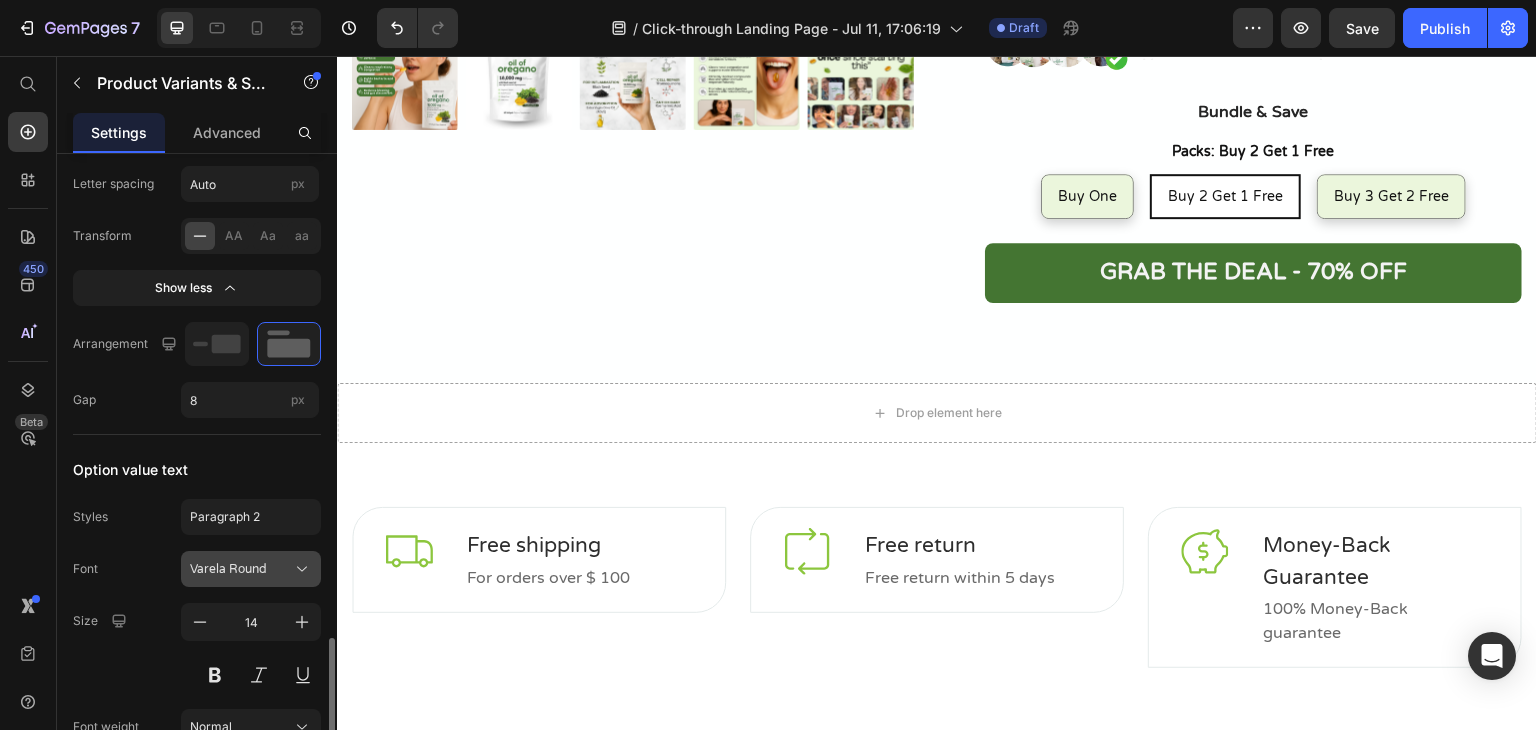 scroll, scrollTop: 2032, scrollLeft: 0, axis: vertical 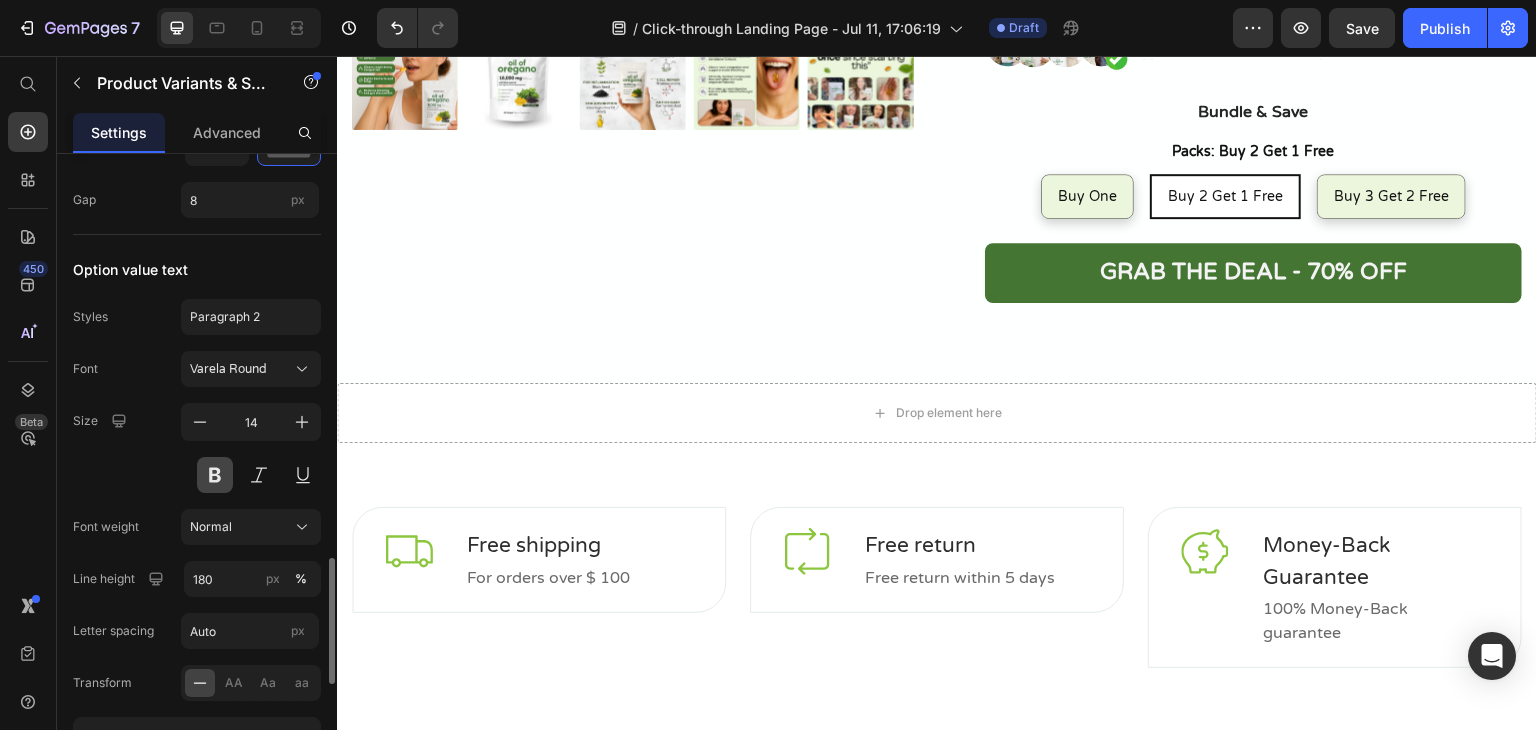 click at bounding box center [215, 475] 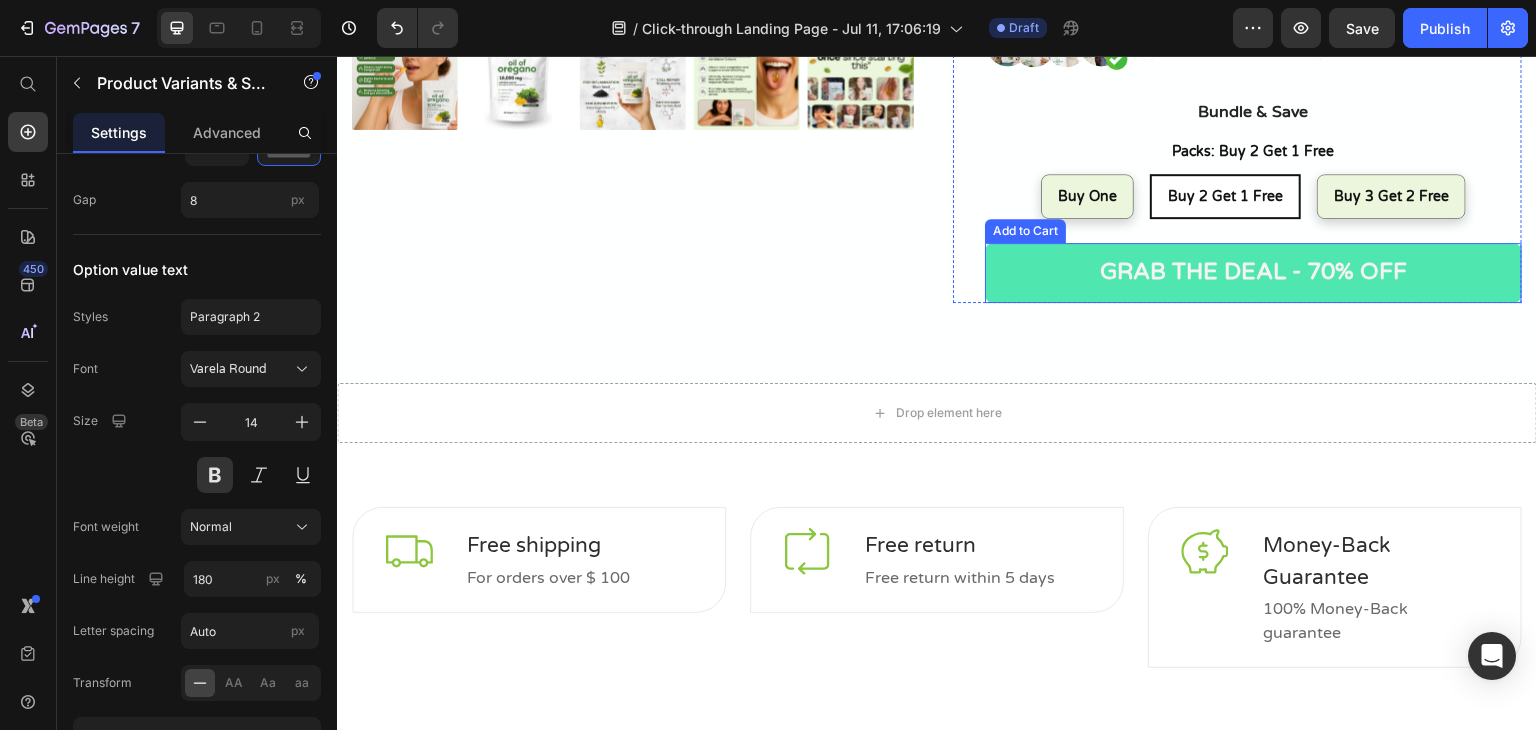 click on "Grab the deal - 70% OFF" at bounding box center [1253, 273] 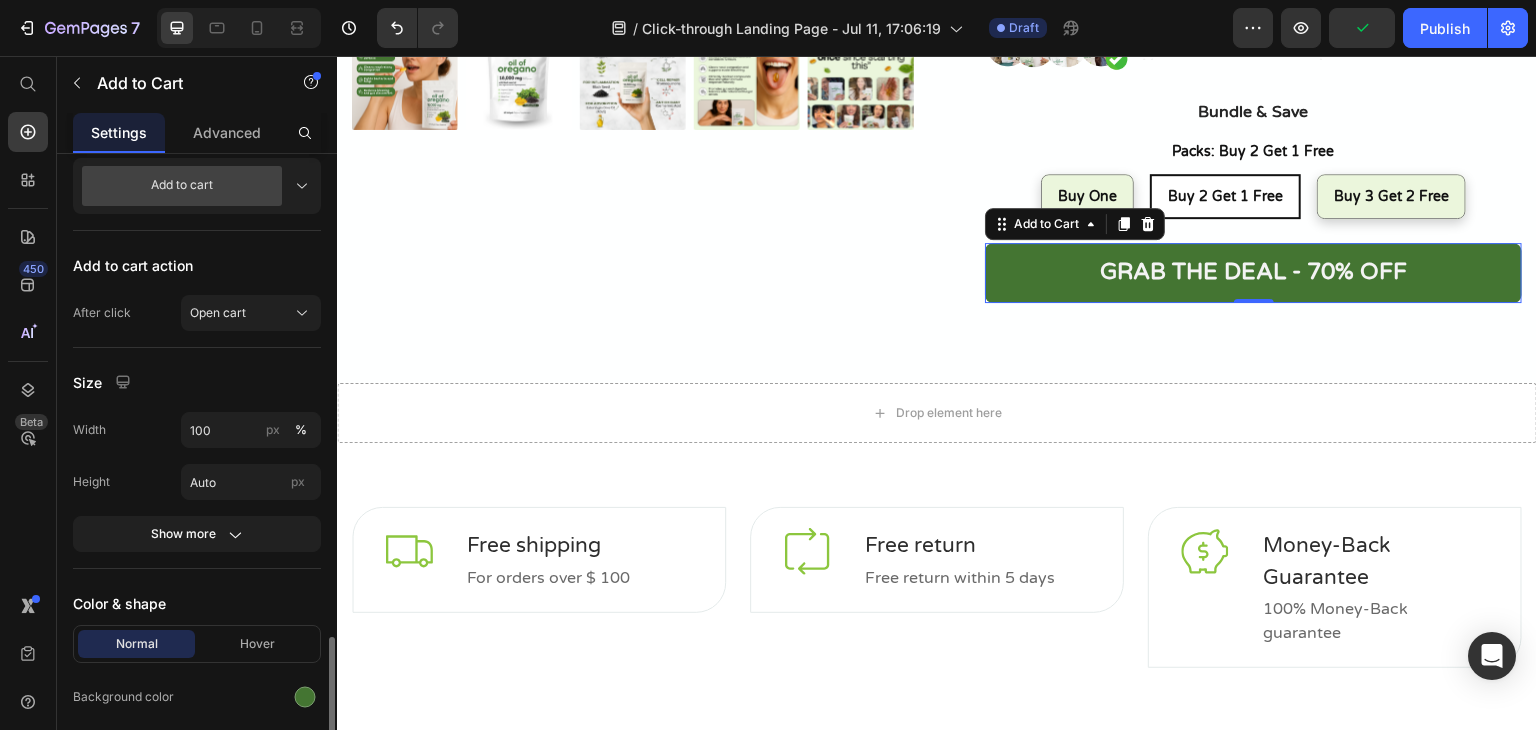 scroll, scrollTop: 800, scrollLeft: 0, axis: vertical 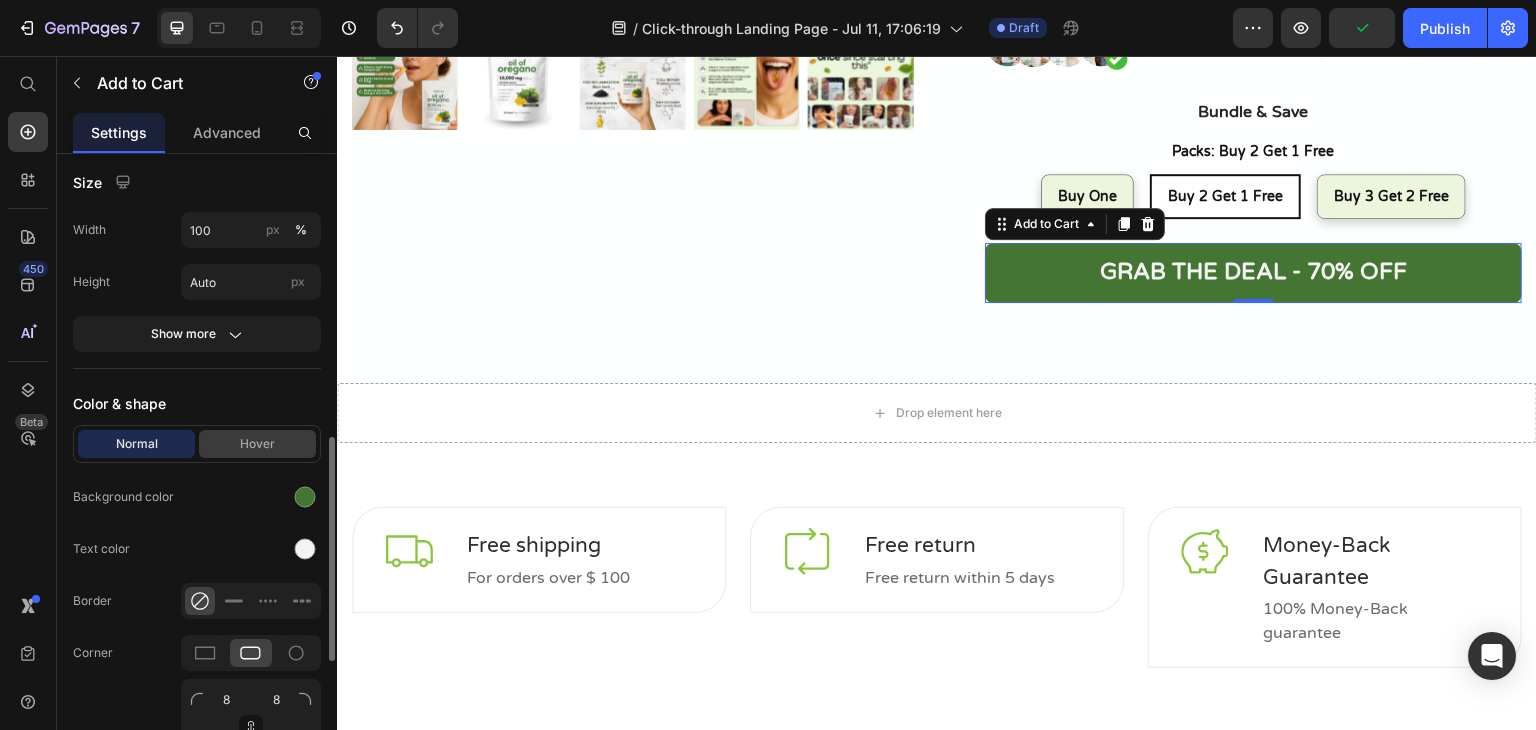 click on "Hover" at bounding box center (257, 444) 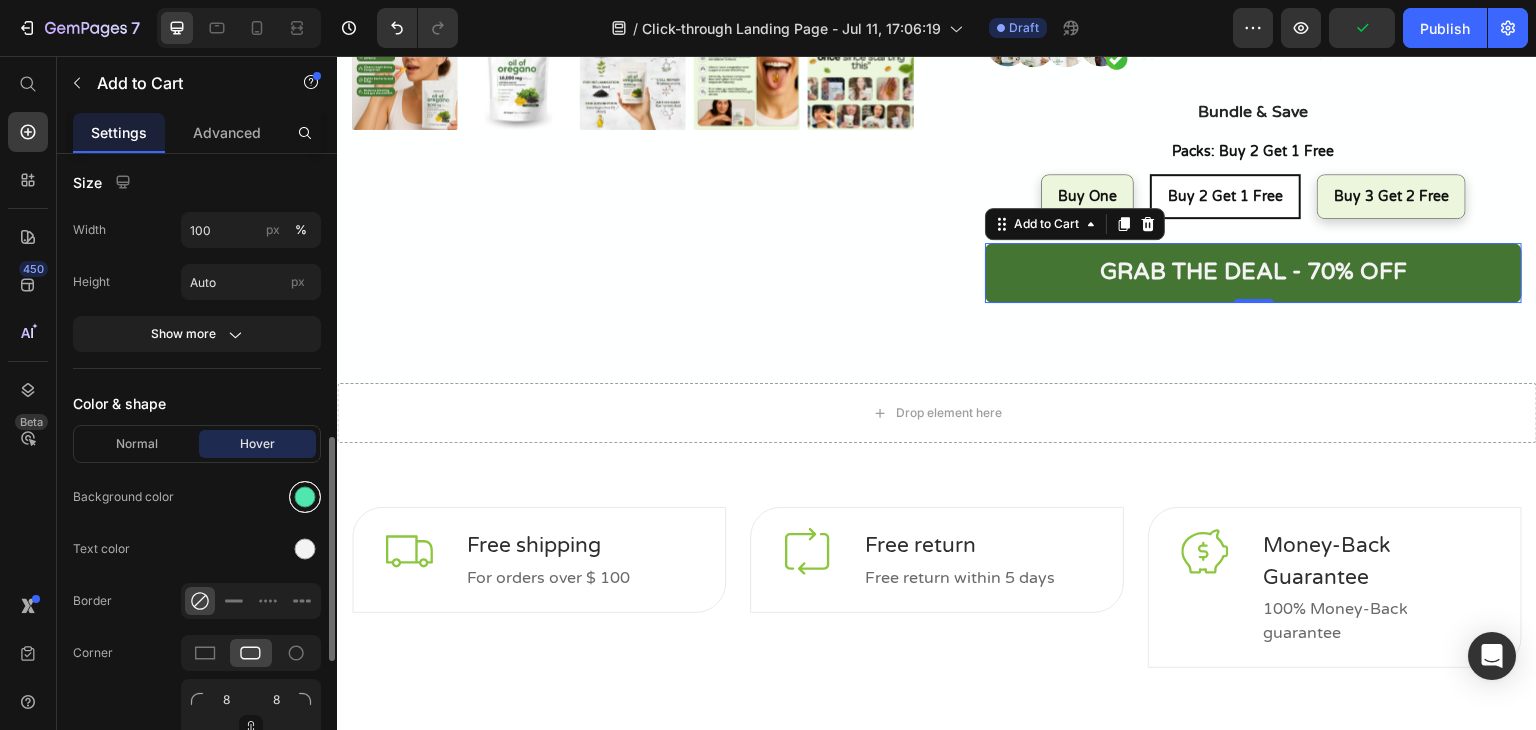 click at bounding box center [305, 497] 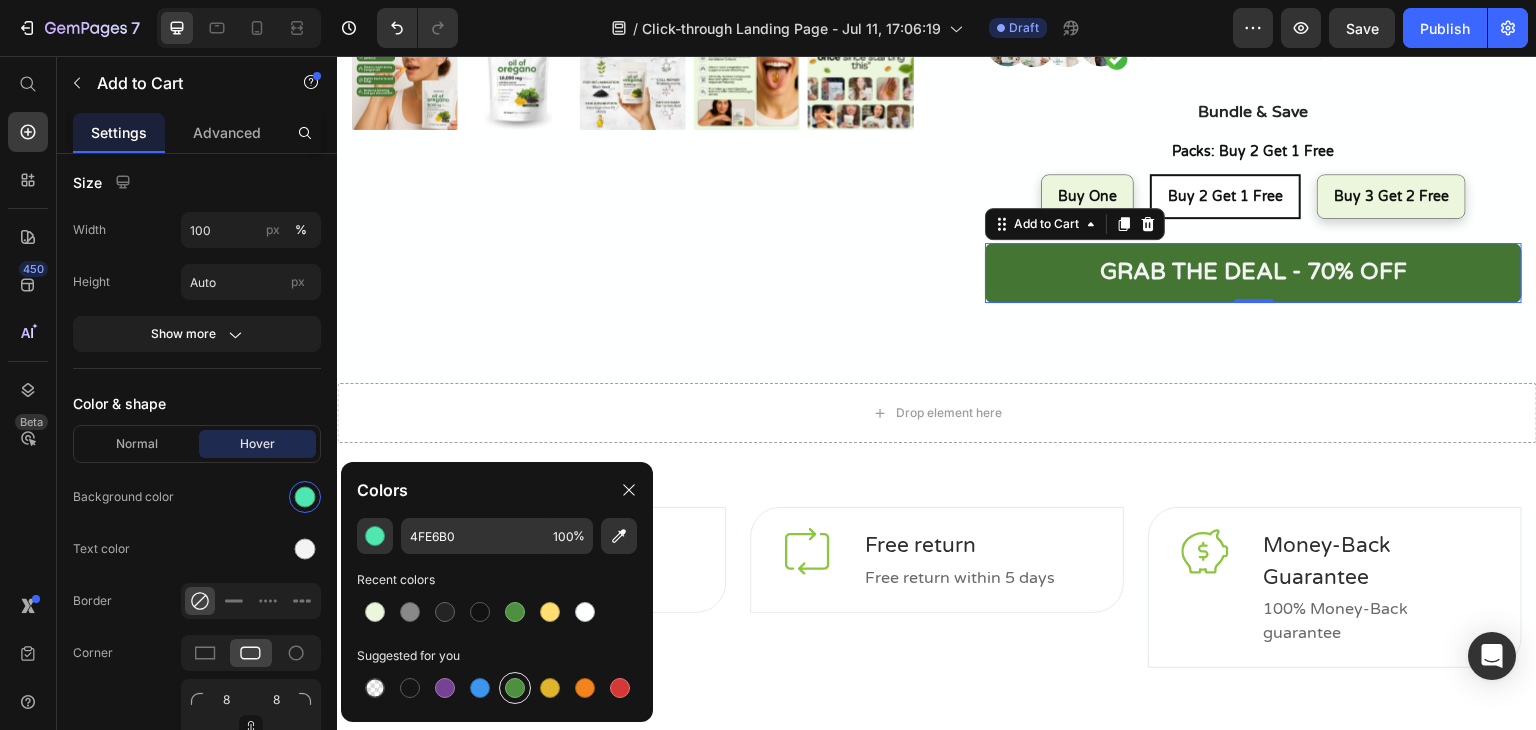 click at bounding box center (515, 688) 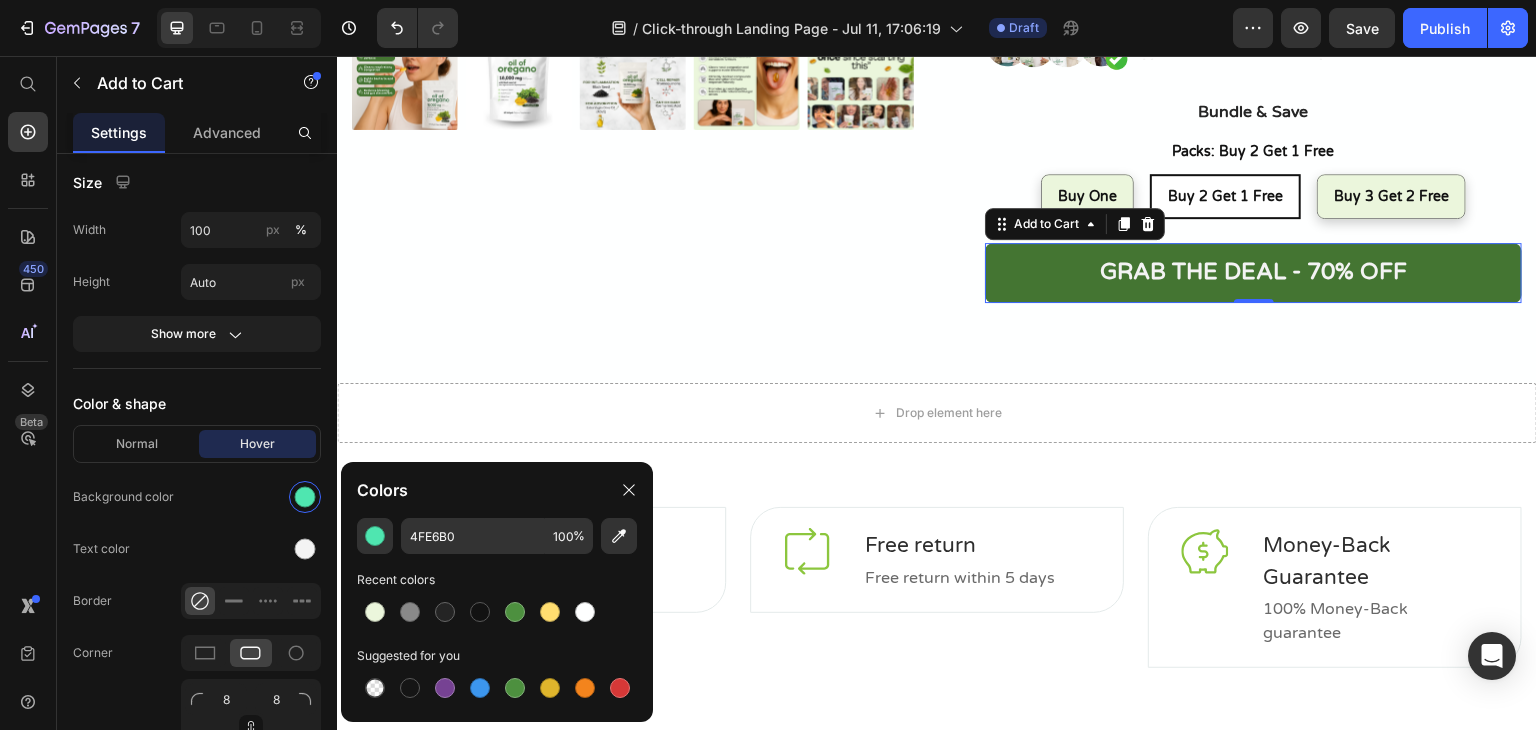 type on "4D903F" 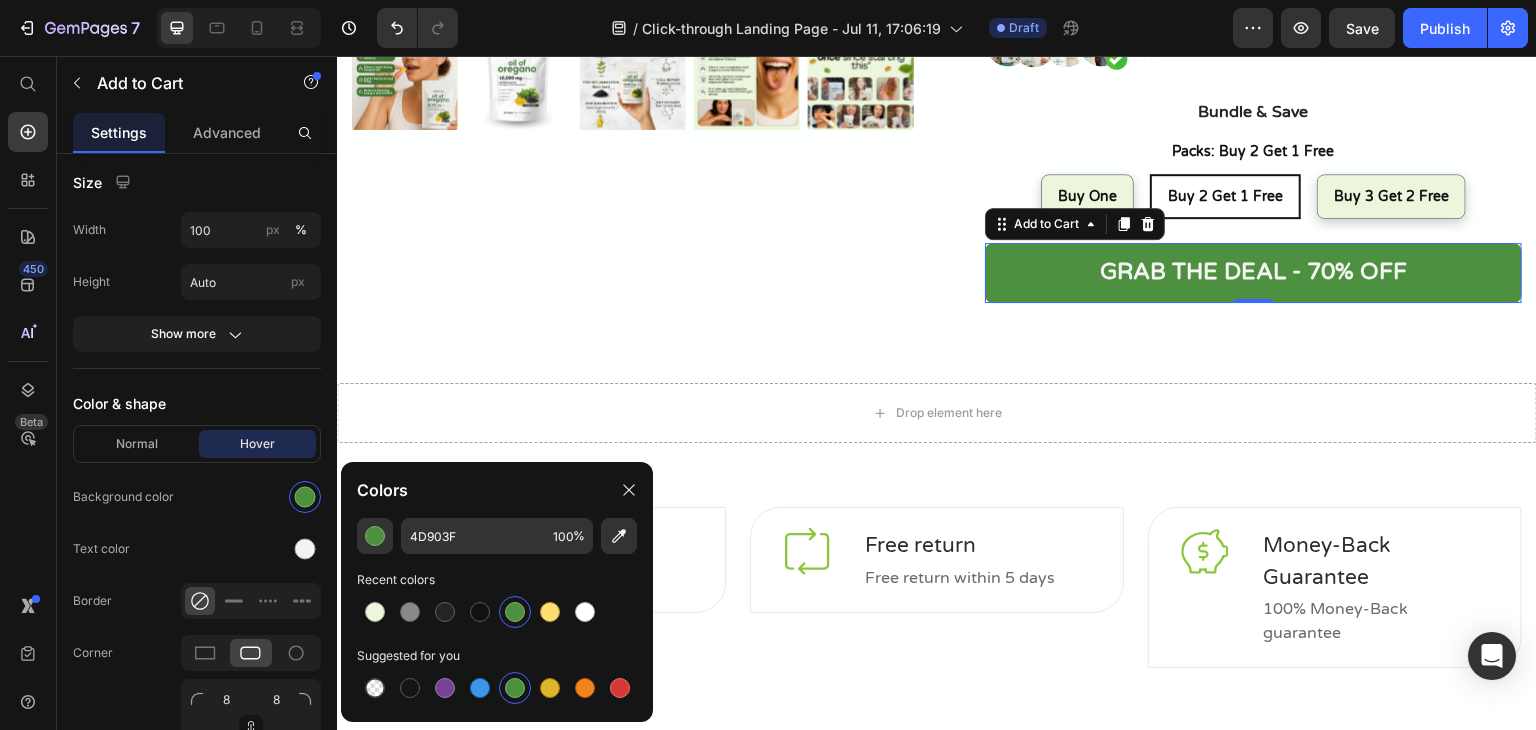 click on "Grab the deal - 70% OFF" at bounding box center (1253, 273) 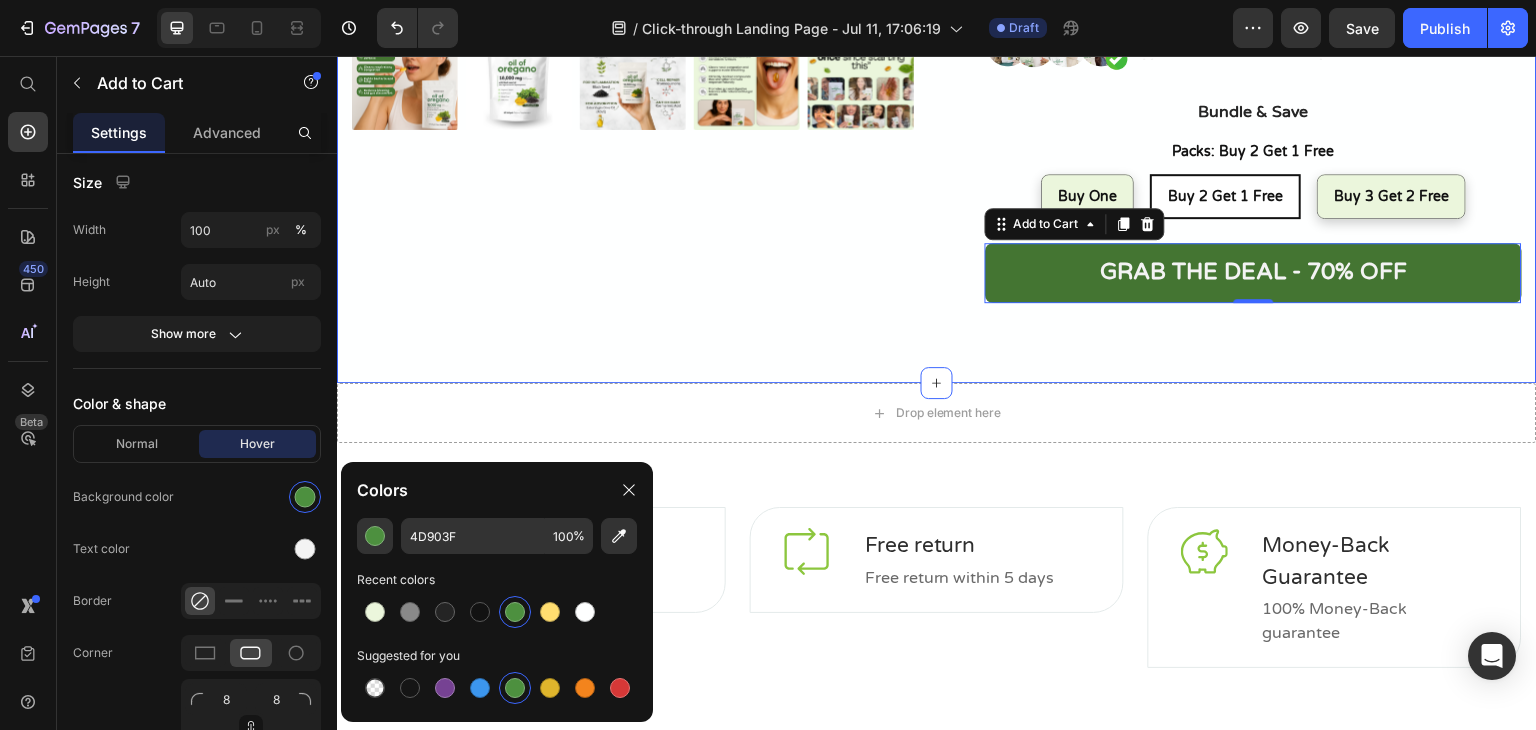 scroll, scrollTop: 938, scrollLeft: 0, axis: vertical 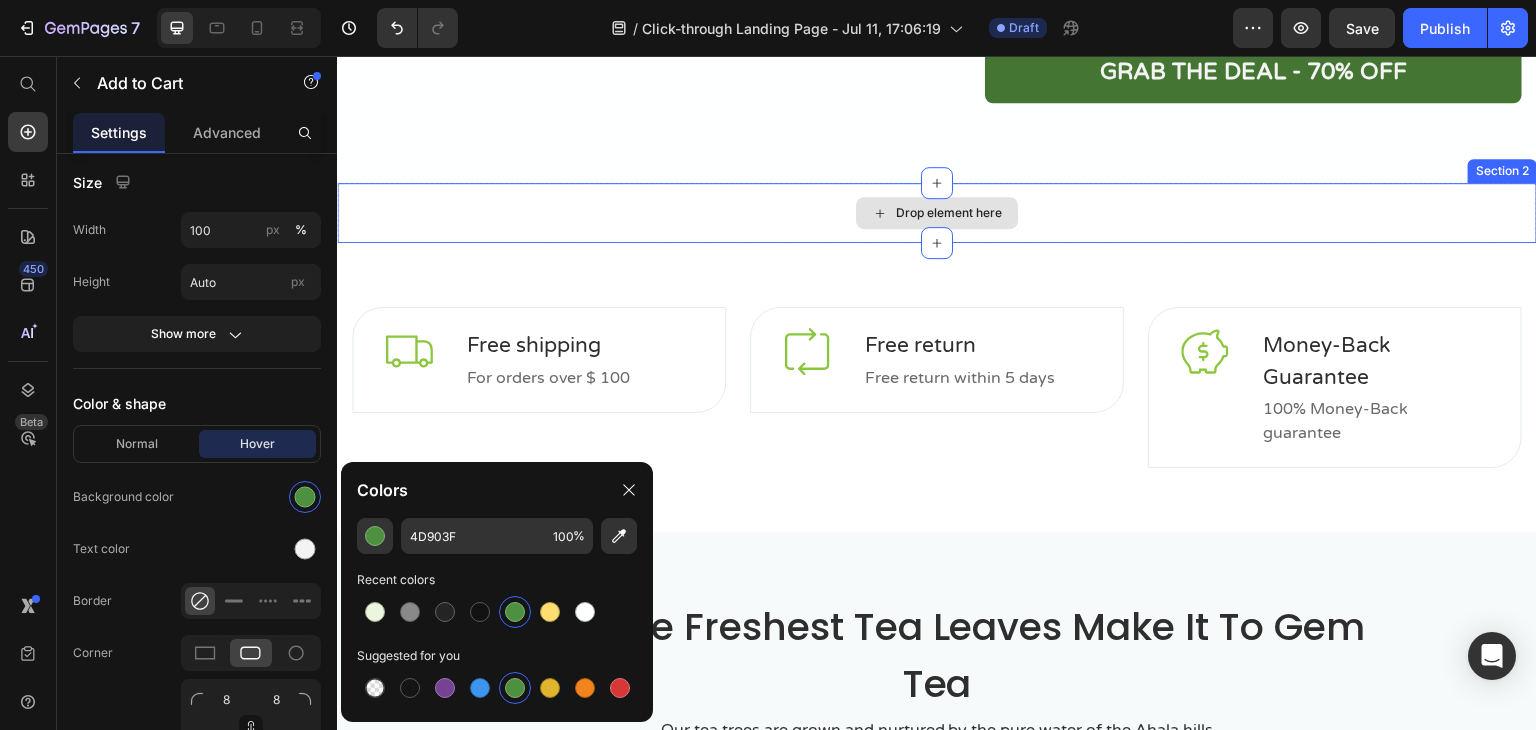 click on "Drop element here" at bounding box center [949, 213] 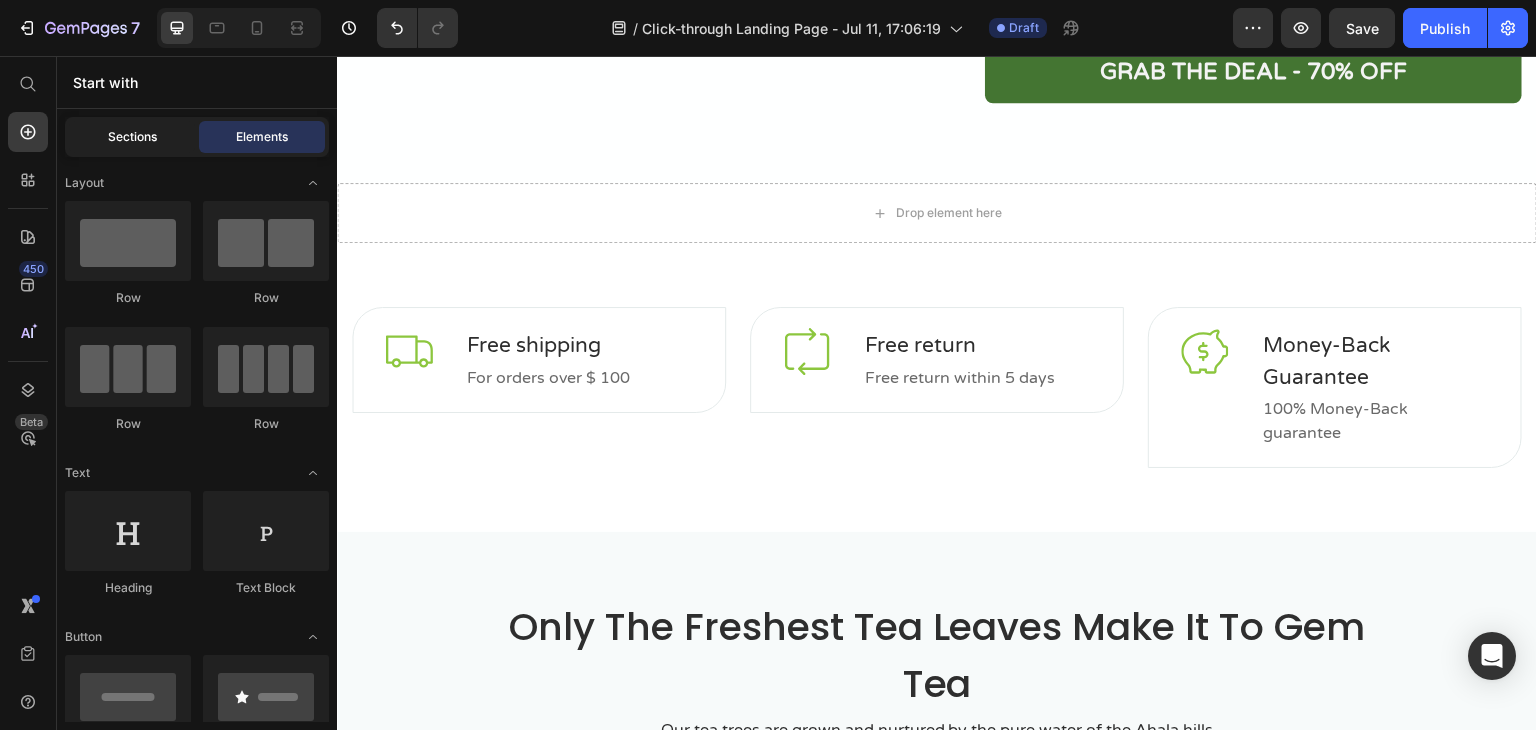 click on "Sections" at bounding box center [132, 137] 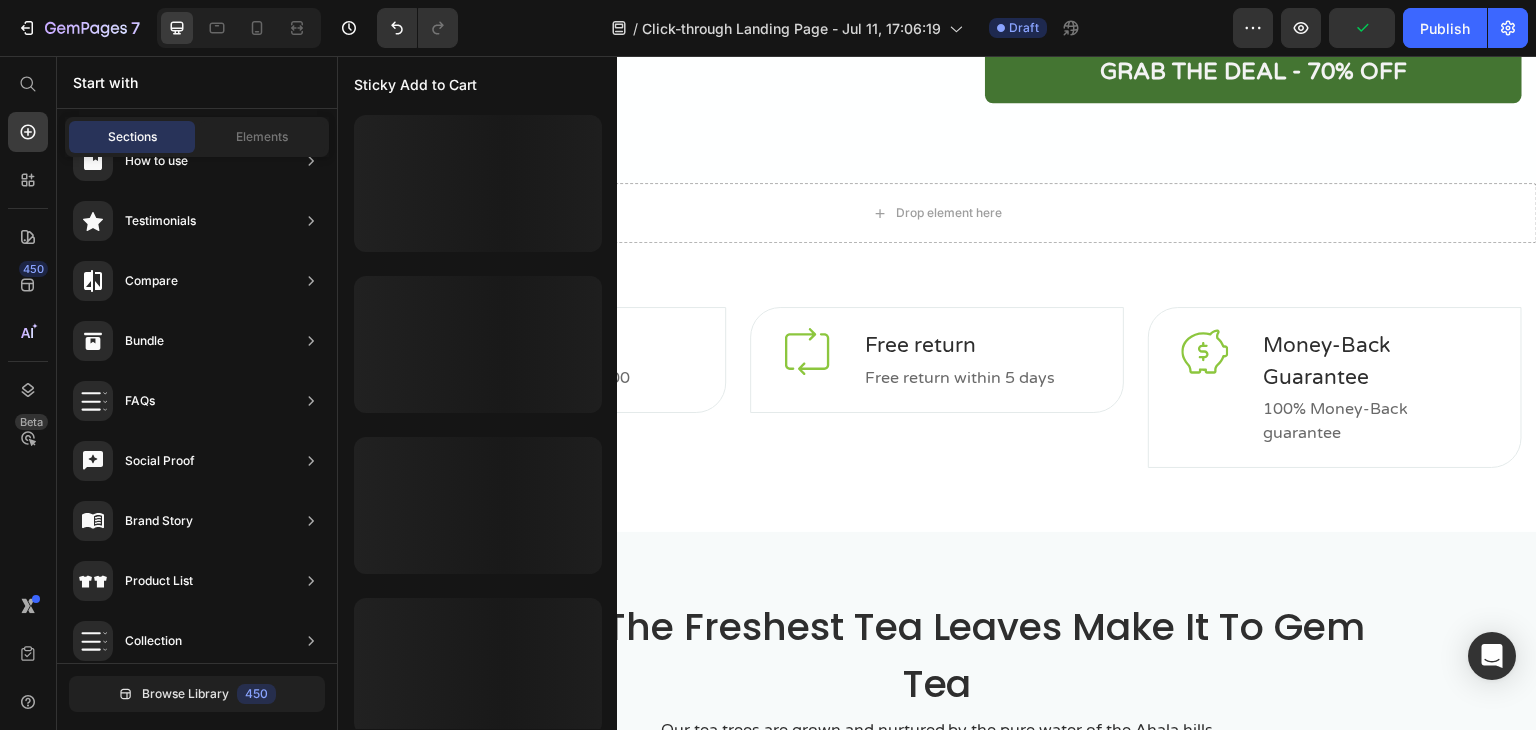 scroll, scrollTop: 654, scrollLeft: 0, axis: vertical 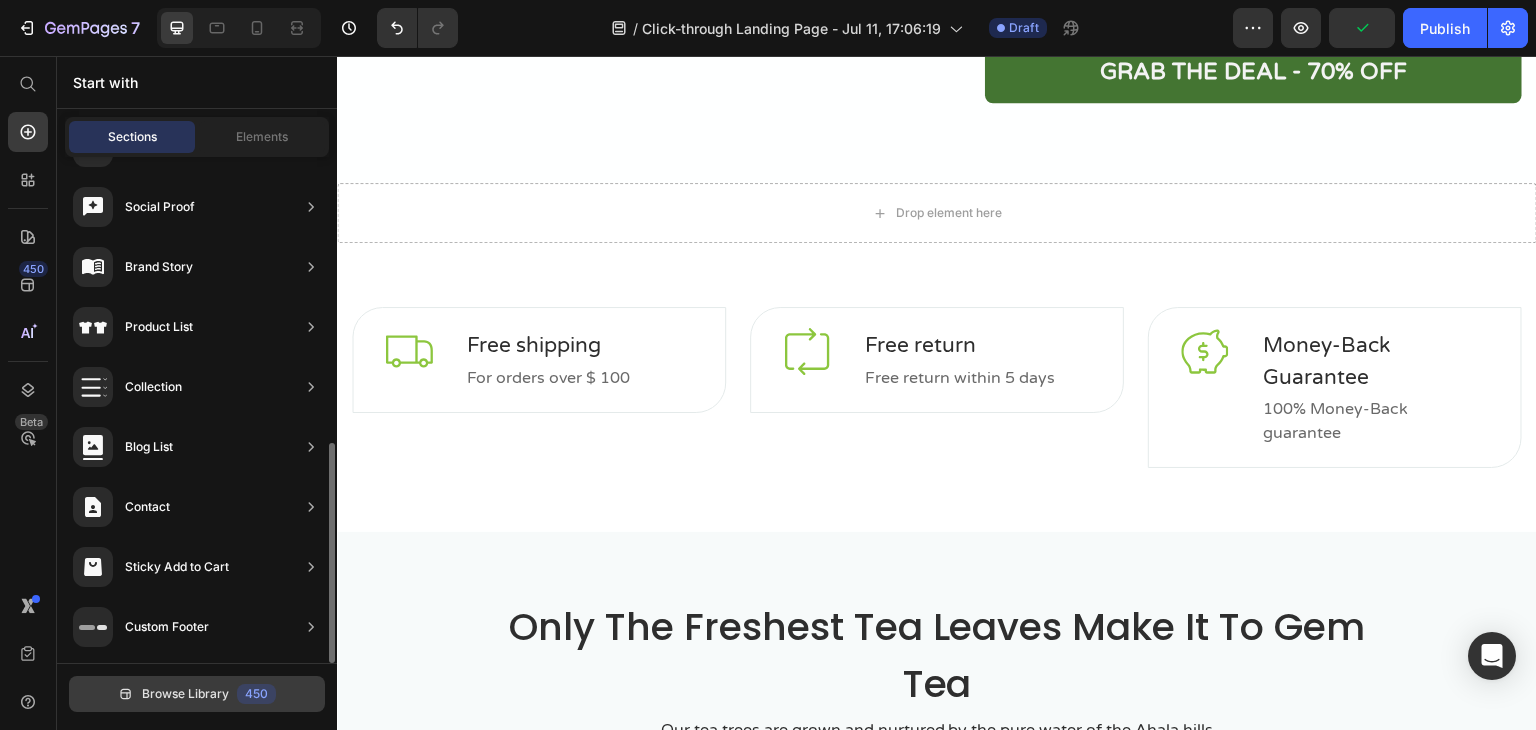 click on "450" at bounding box center (256, 694) 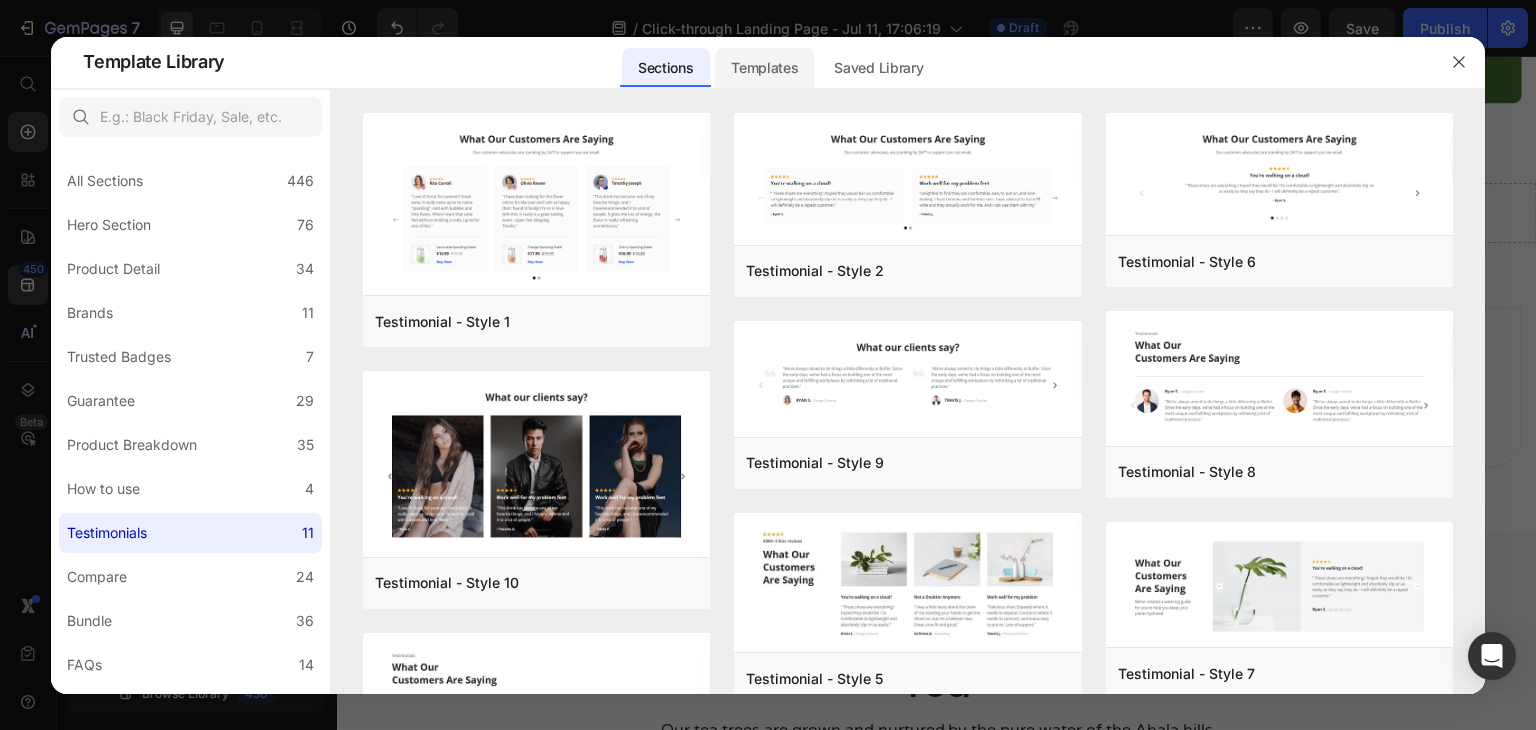 click on "Templates" 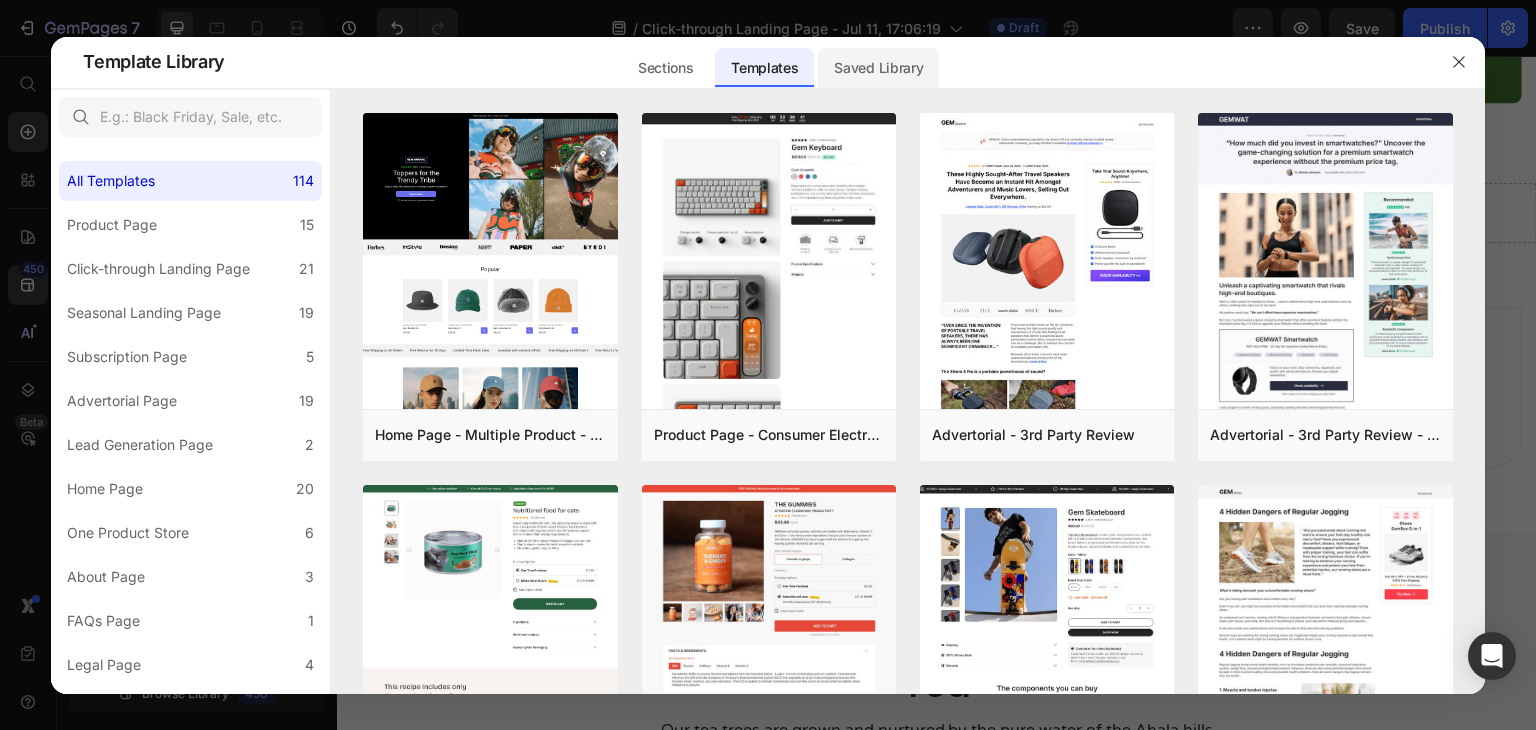 click on "Saved Library" 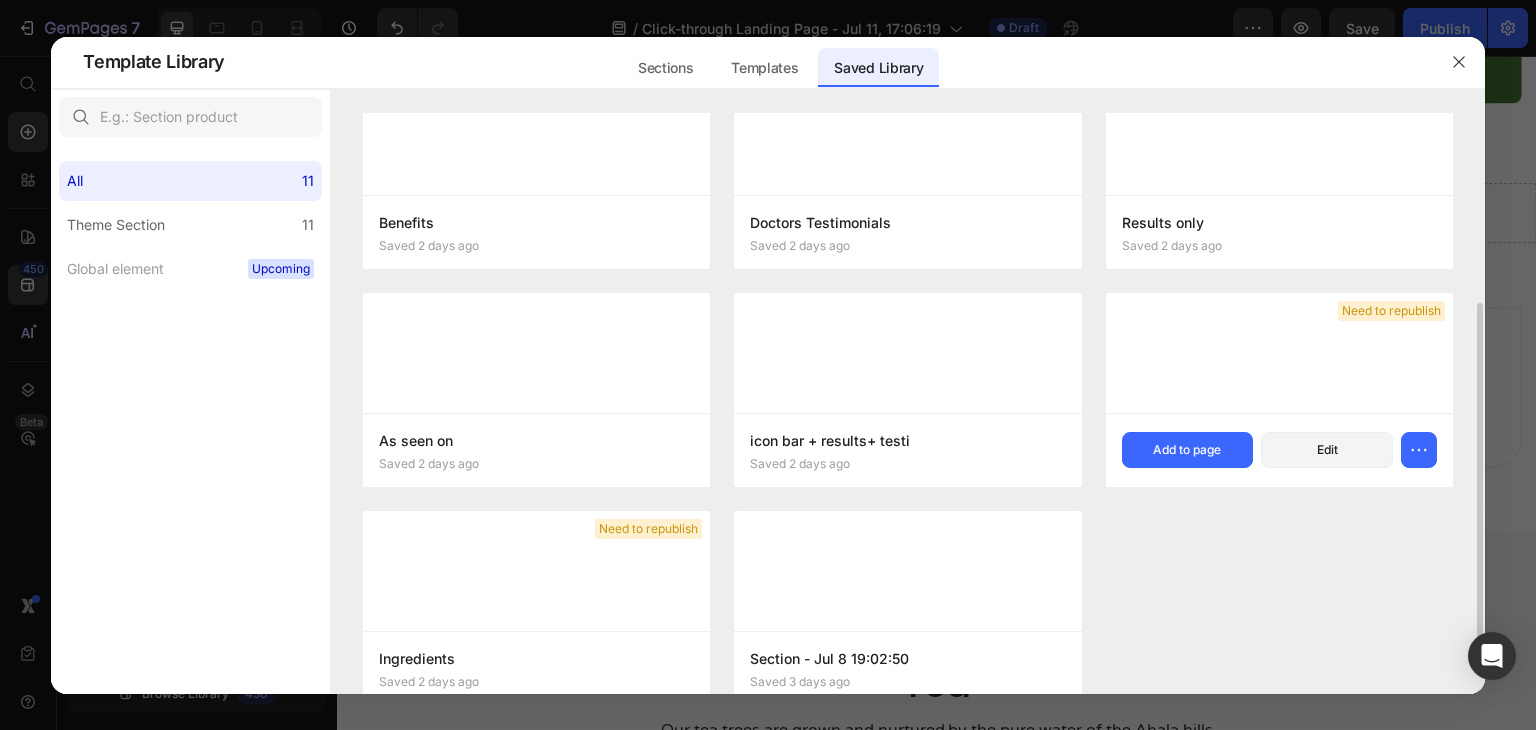 scroll, scrollTop: 335, scrollLeft: 0, axis: vertical 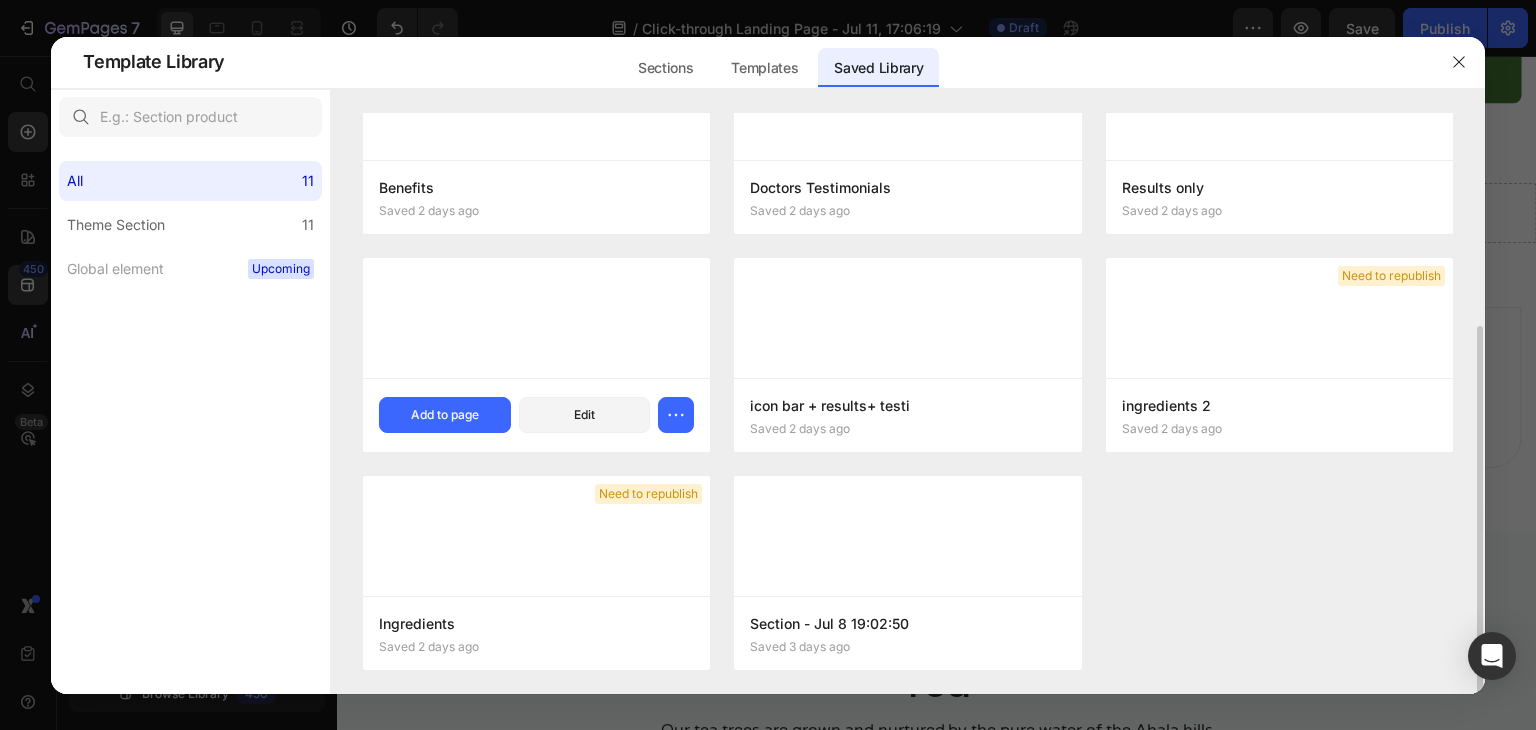 click at bounding box center [536, 318] 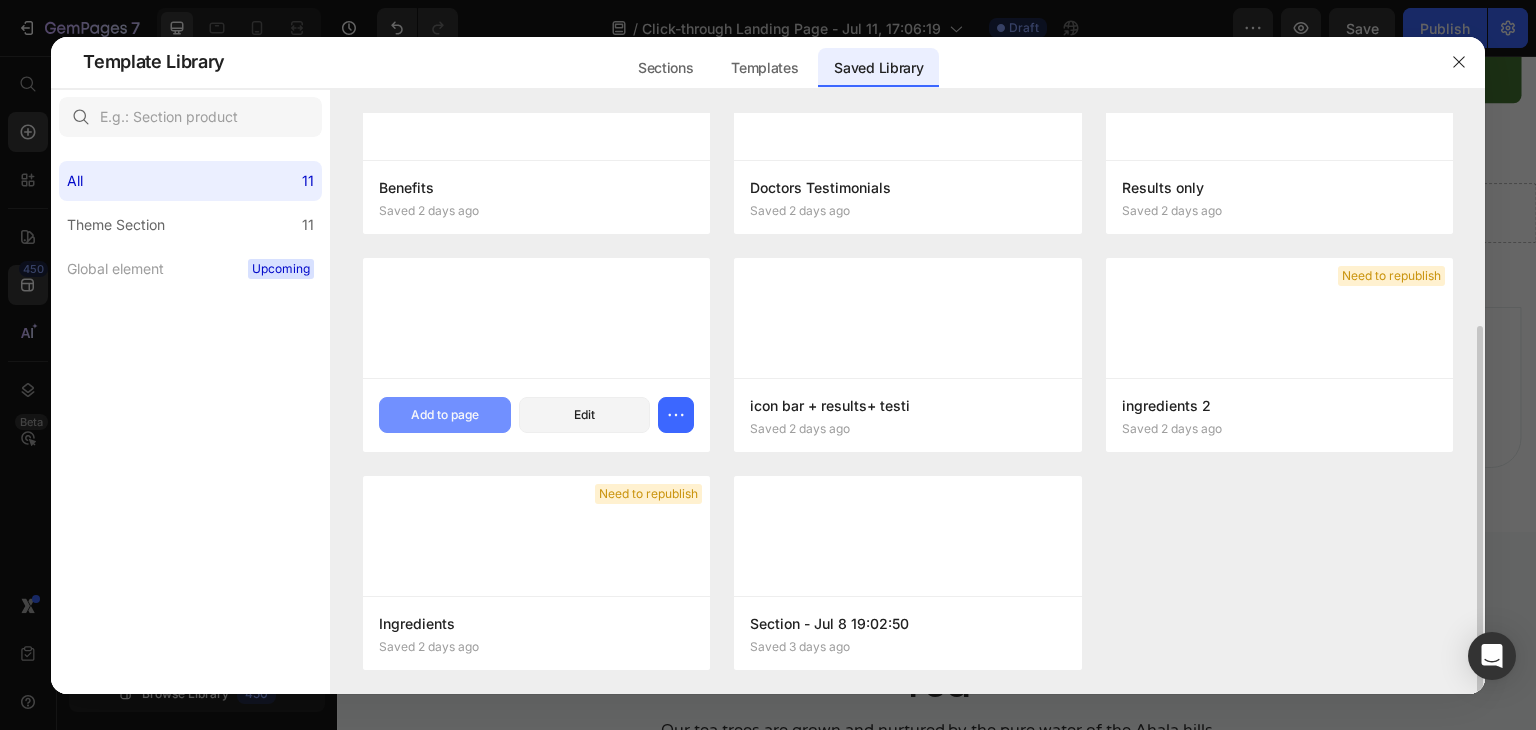 click on "Add to page" at bounding box center [445, 415] 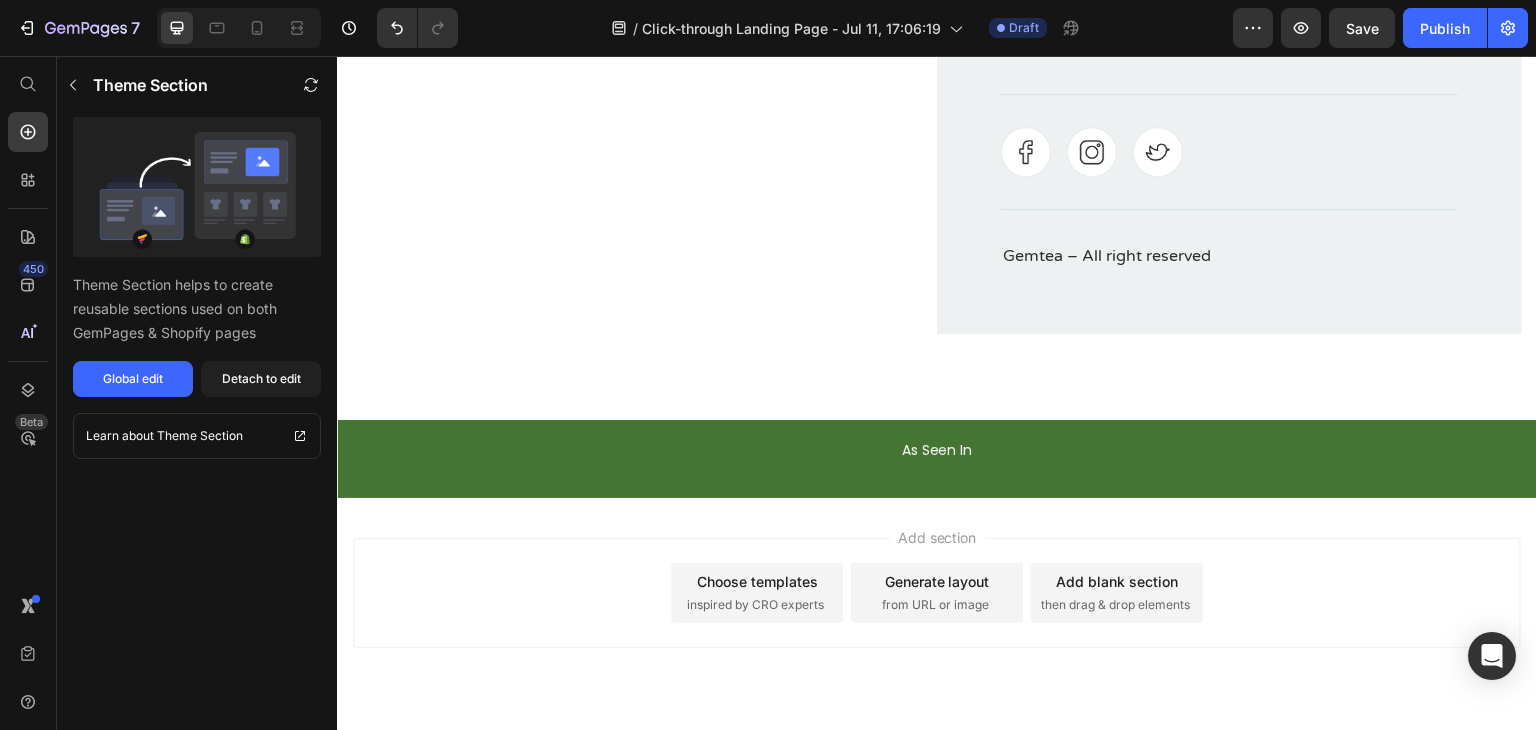 scroll, scrollTop: 5474, scrollLeft: 0, axis: vertical 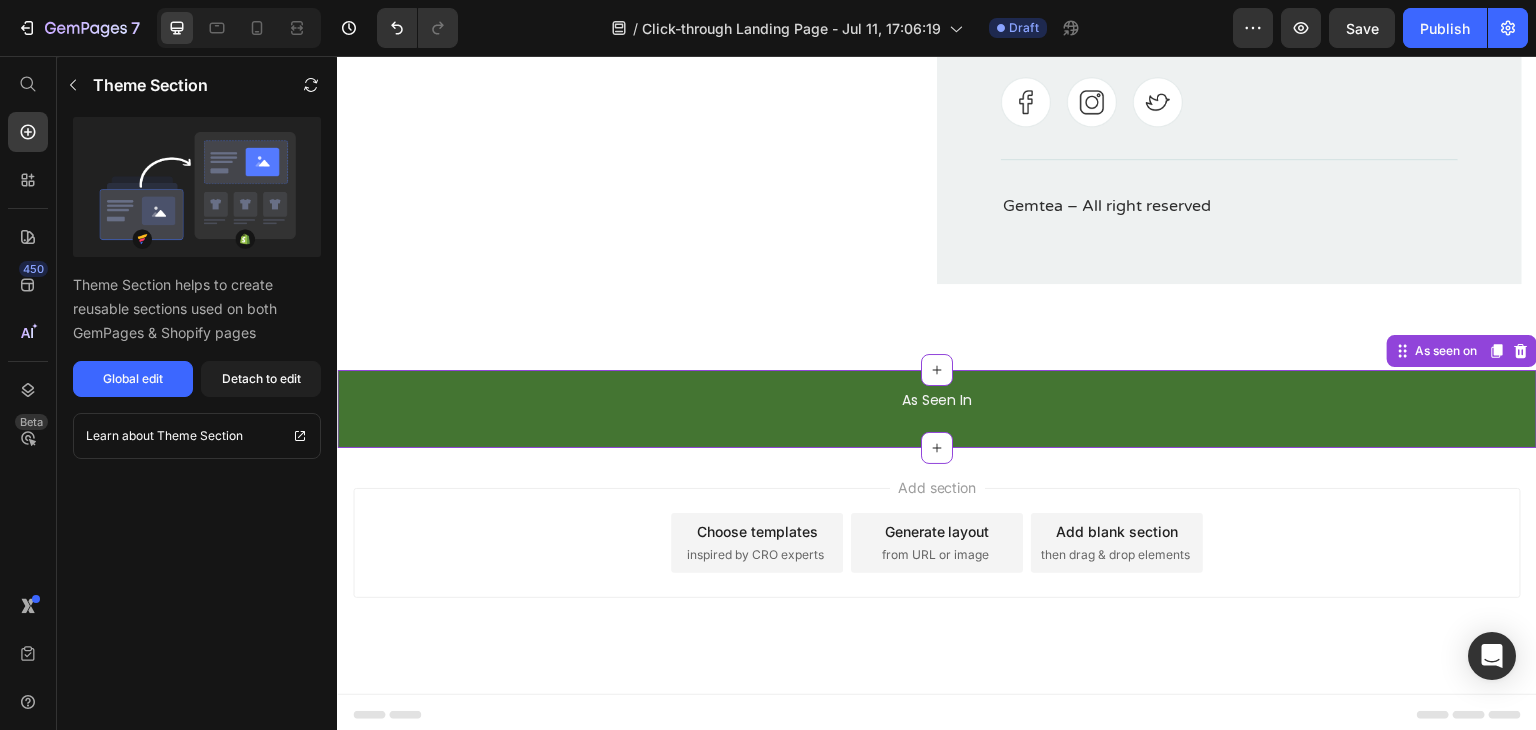 click on "As Seen In" at bounding box center (937, 400) 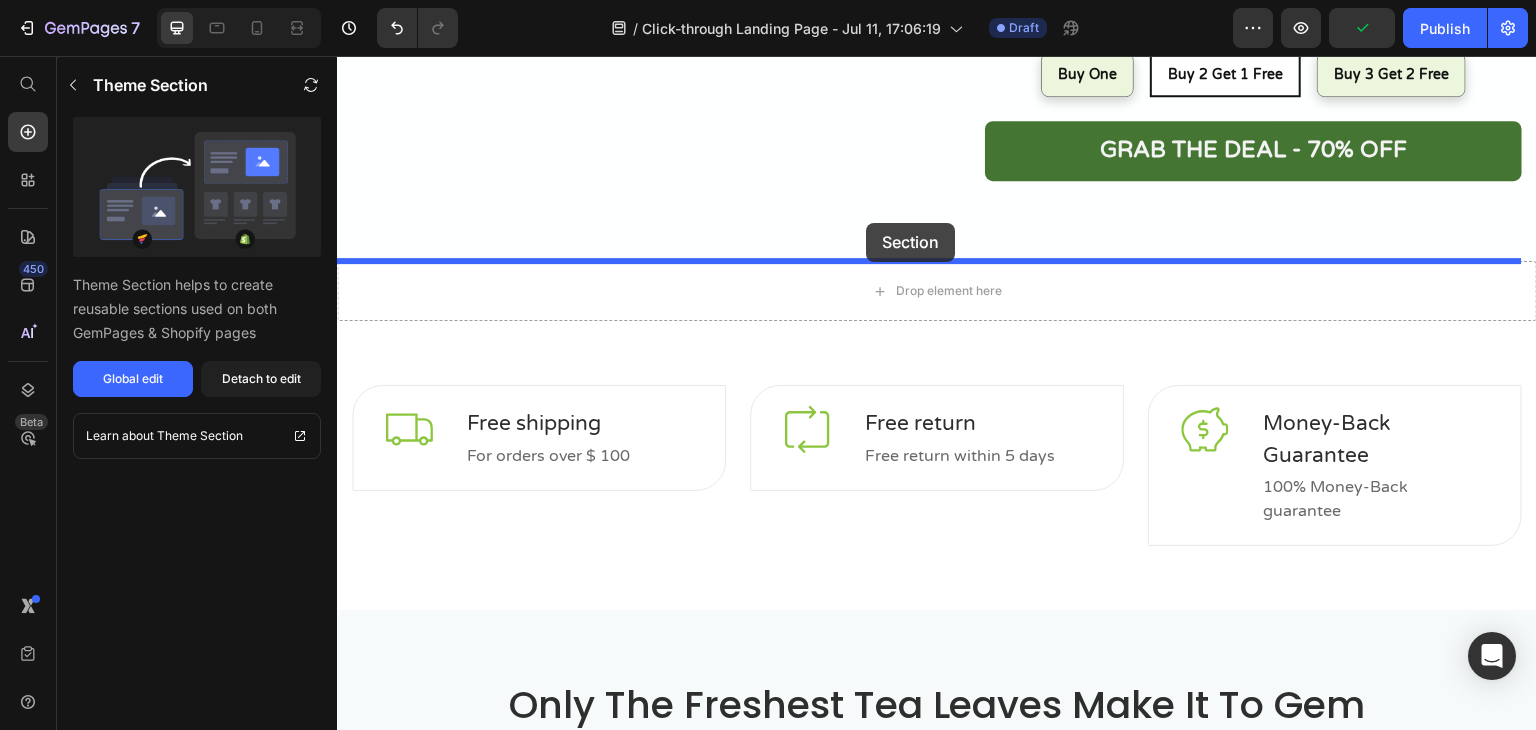 scroll, scrollTop: 829, scrollLeft: 0, axis: vertical 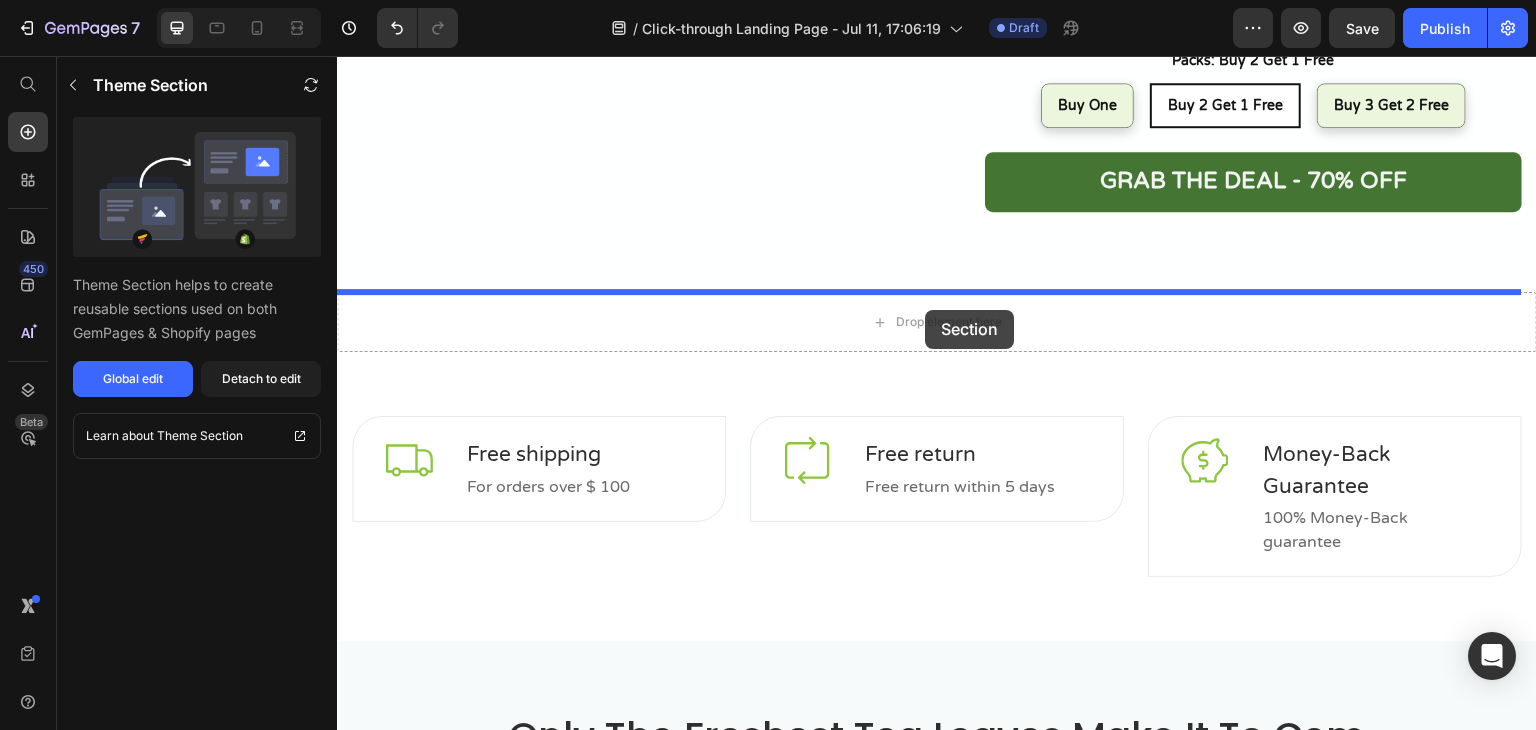 drag, startPoint x: 613, startPoint y: 427, endPoint x: 923, endPoint y: 310, distance: 331.34424 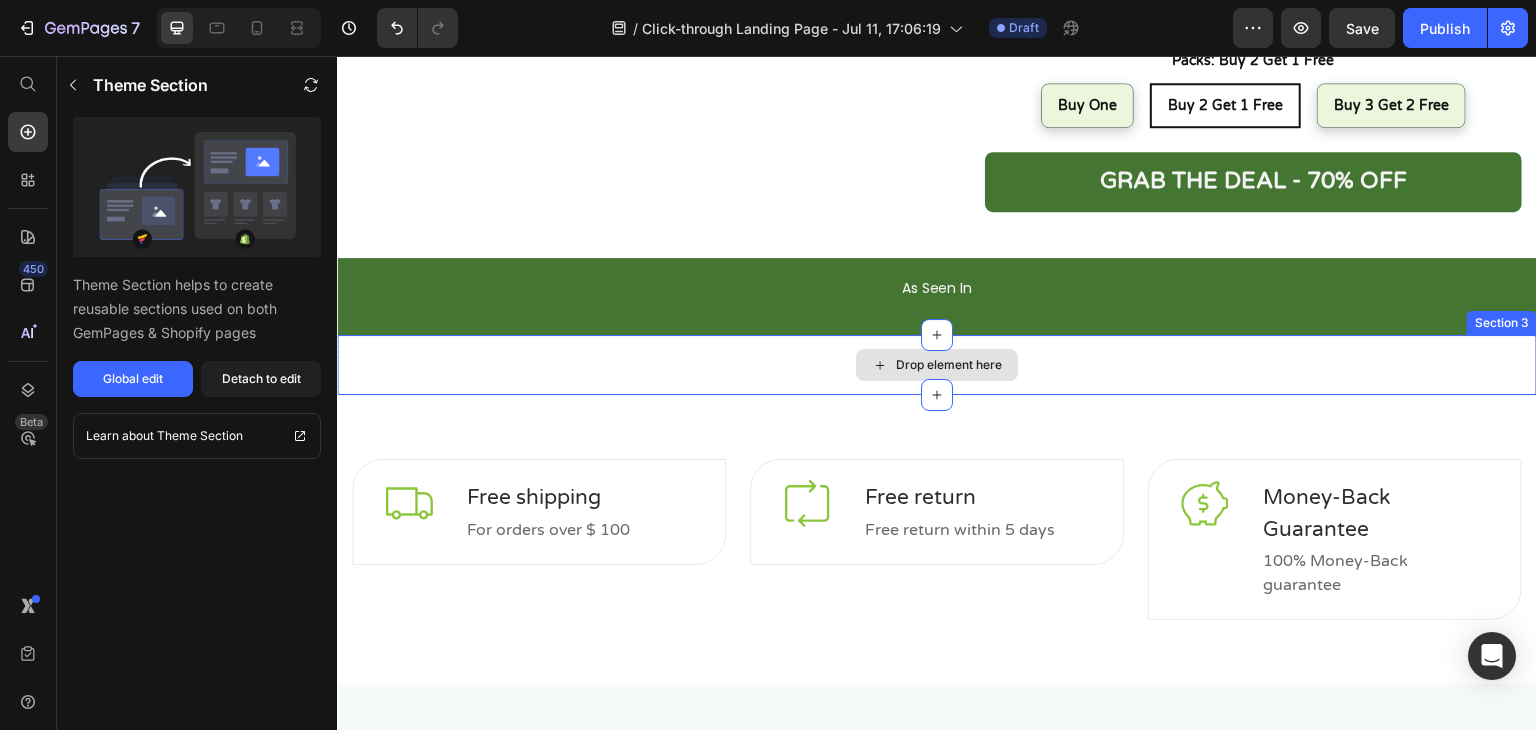 click on "Drop element here" at bounding box center [937, 365] 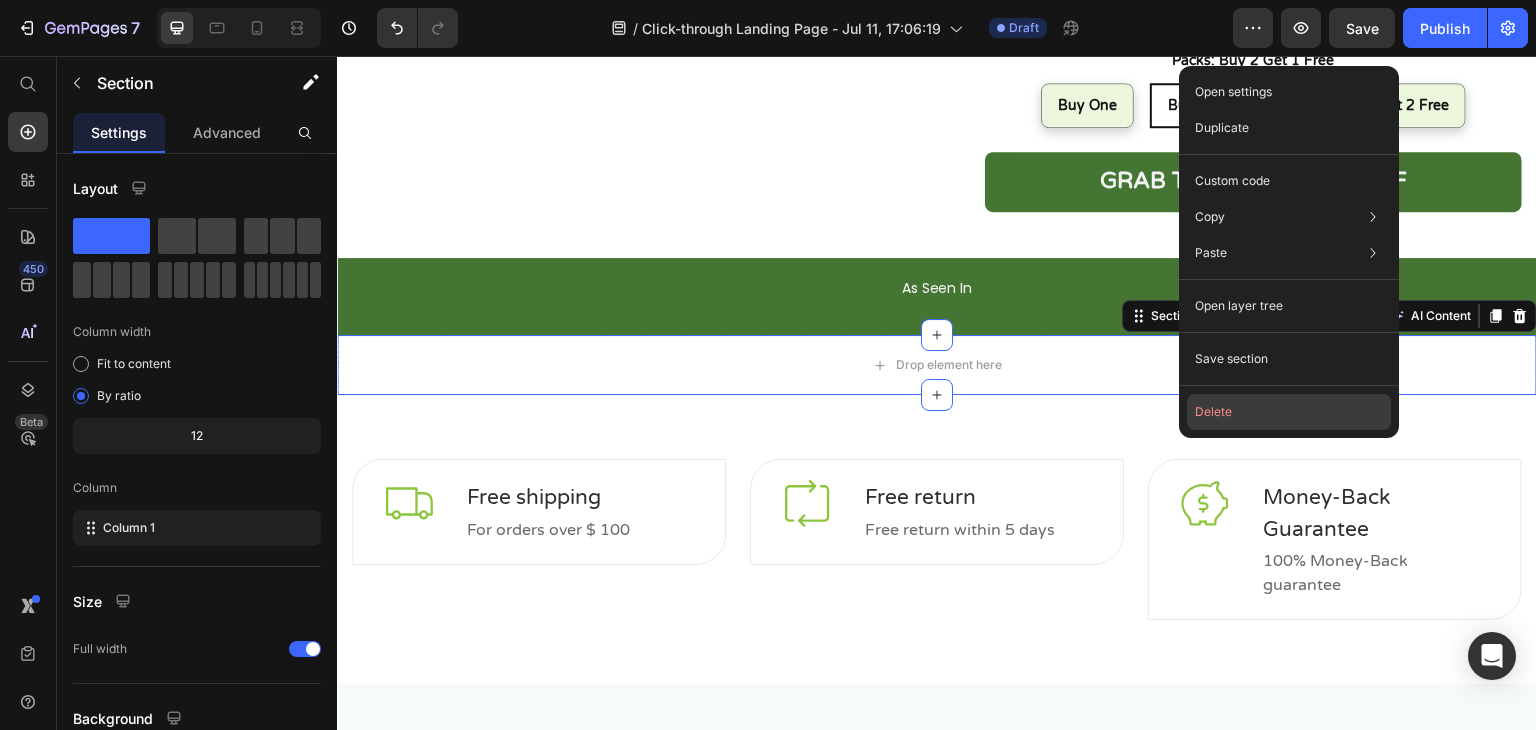 click on "Delete" 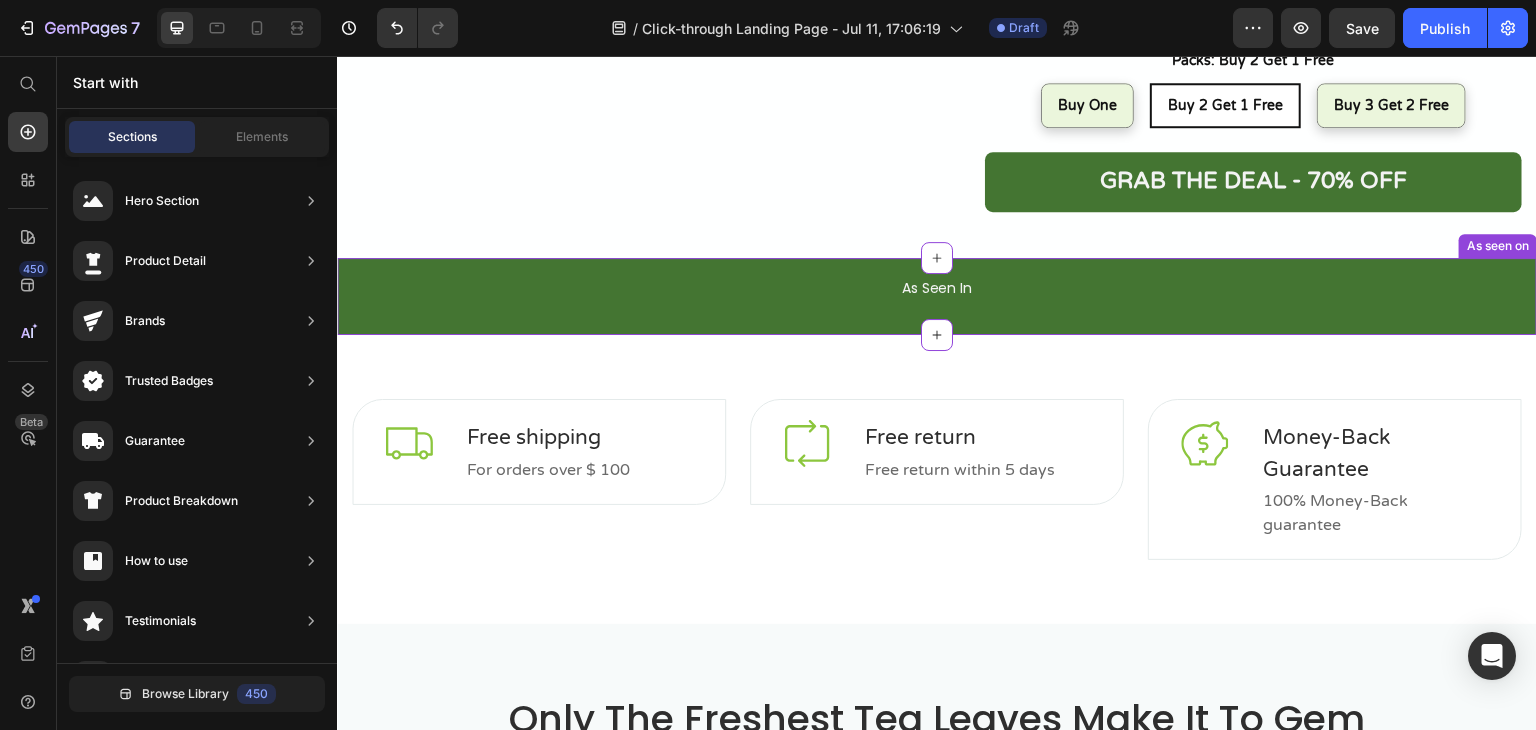 click on "As Seen In" at bounding box center (937, 288) 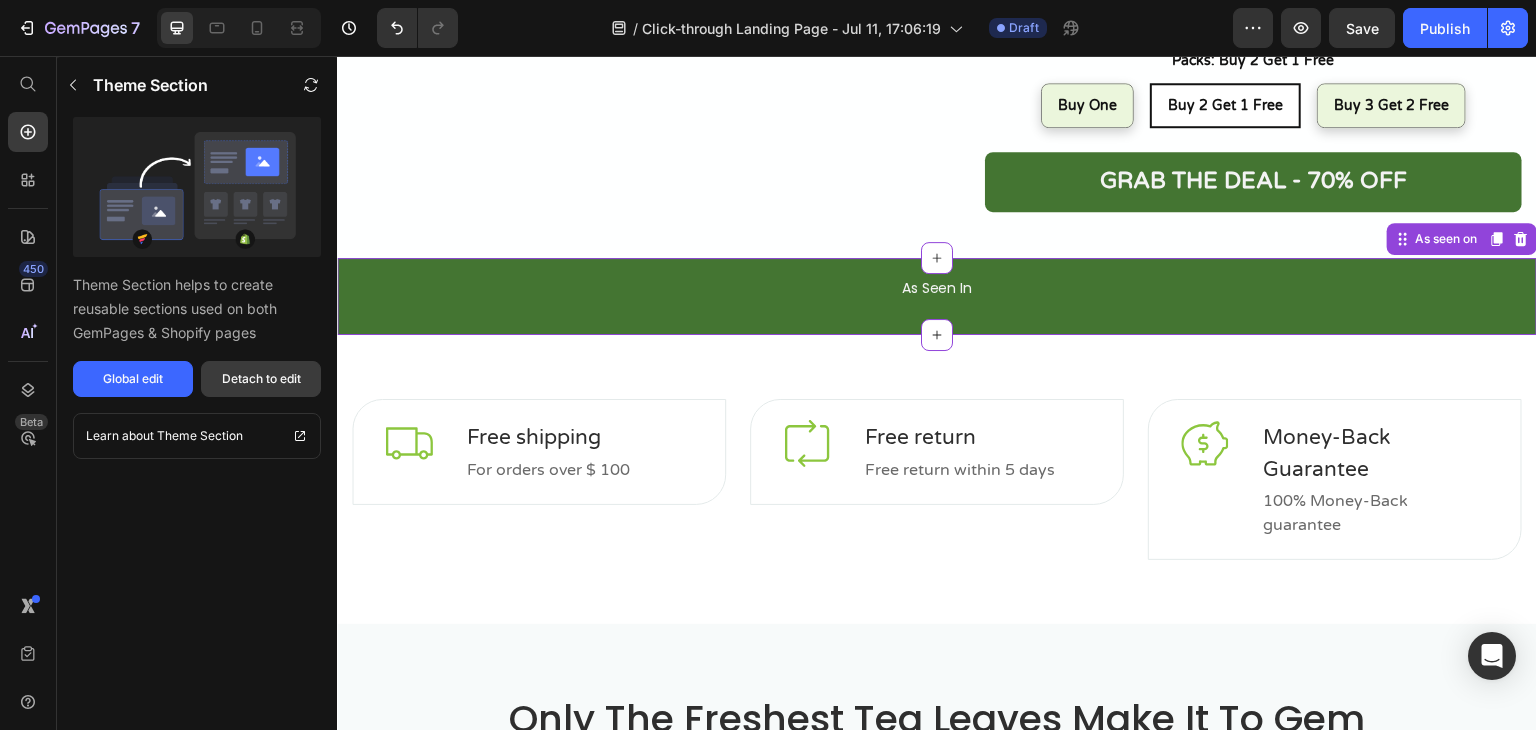 click on "Detach to edit" at bounding box center [261, 379] 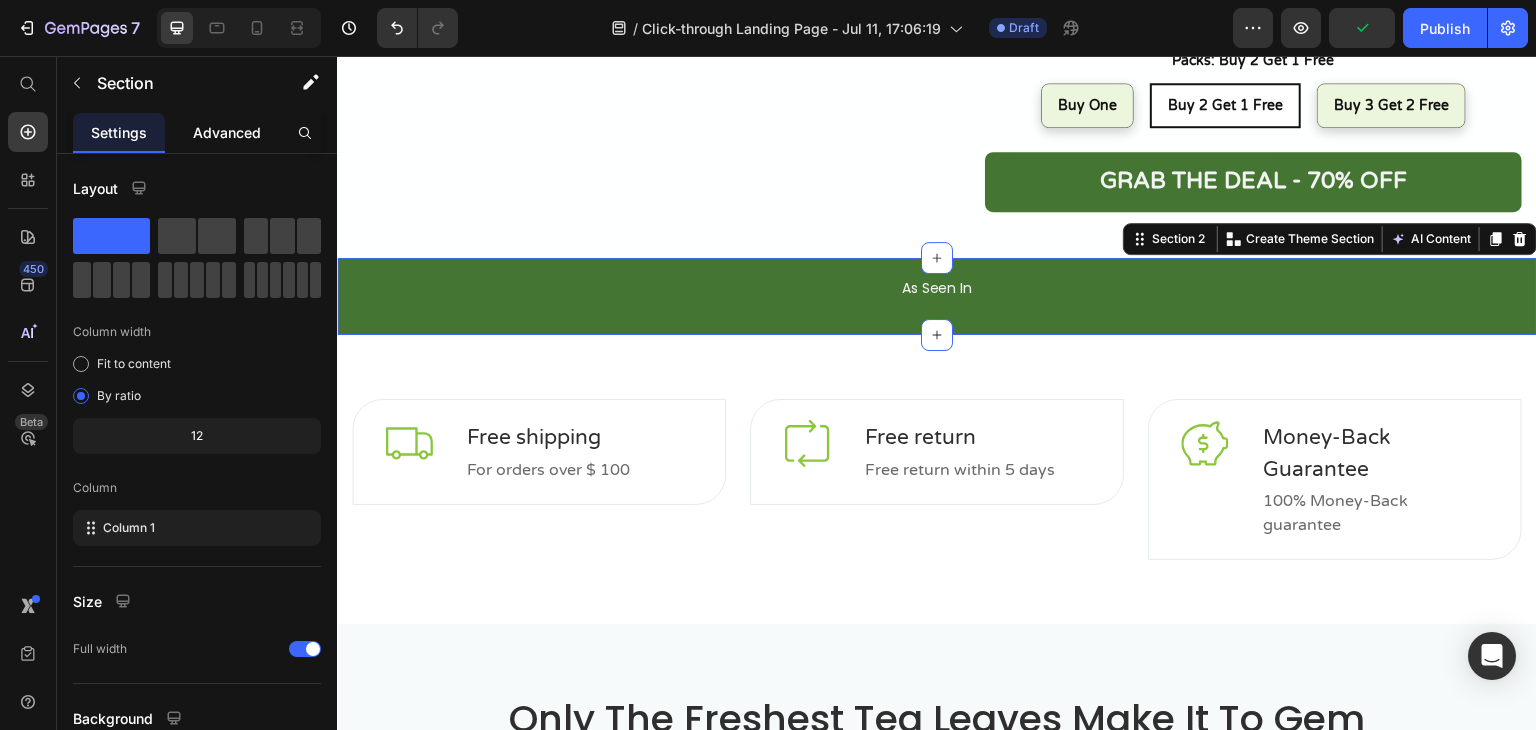 click on "Advanced" at bounding box center (227, 132) 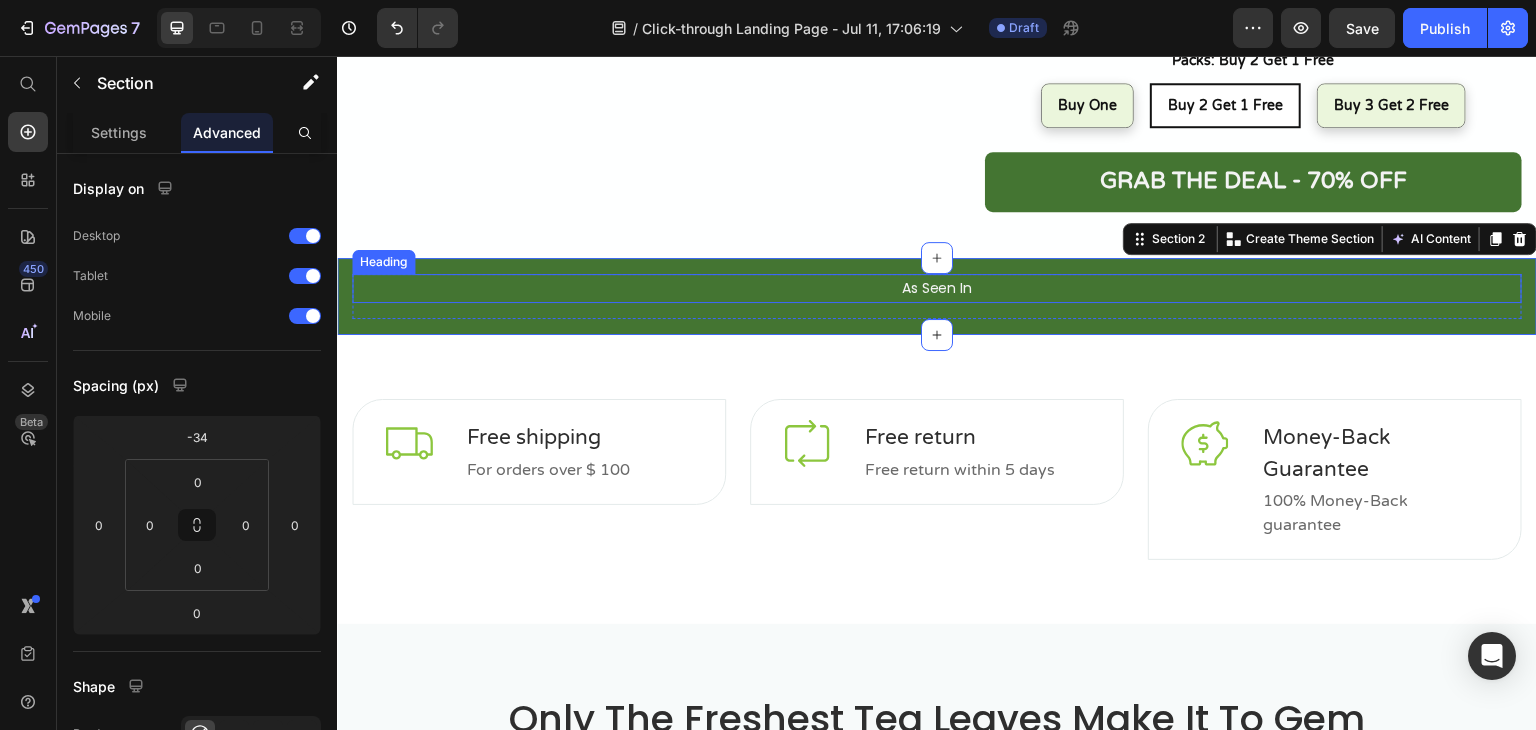 click on "As Seen In" at bounding box center (937, 288) 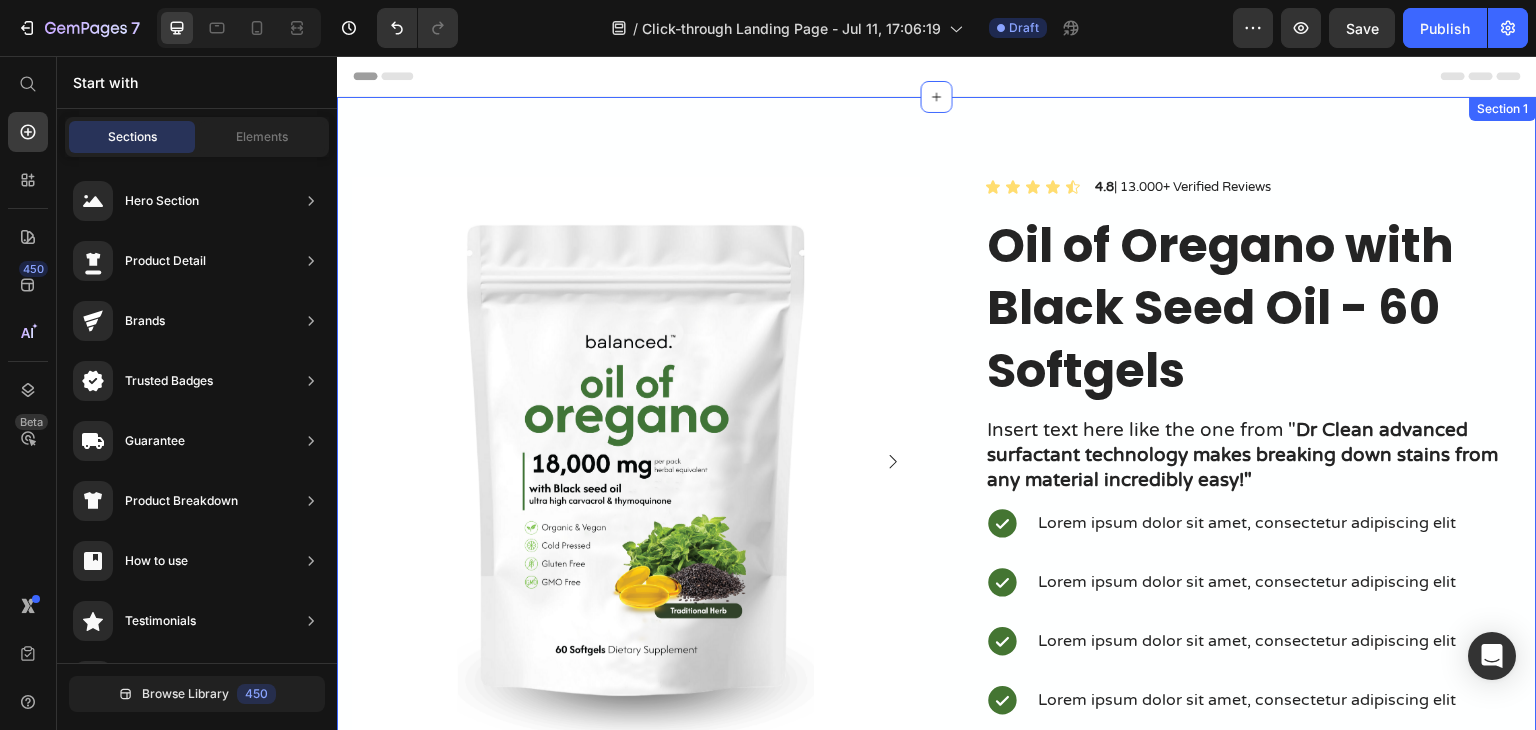 scroll, scrollTop: 829, scrollLeft: 0, axis: vertical 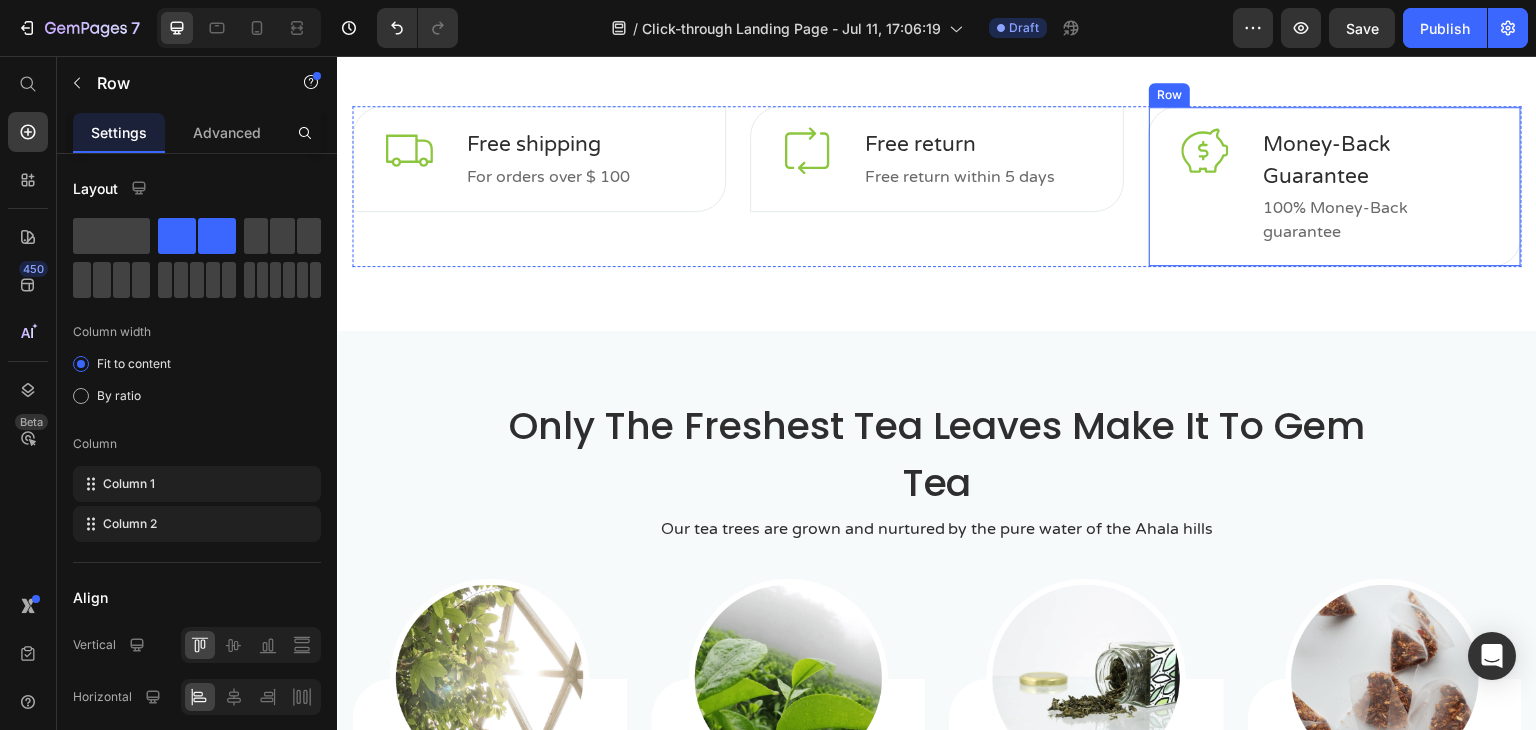 click on "Image Money-Back Guarantee Text block 100% Money-Back guarantee Text block Row" at bounding box center (1335, 186) 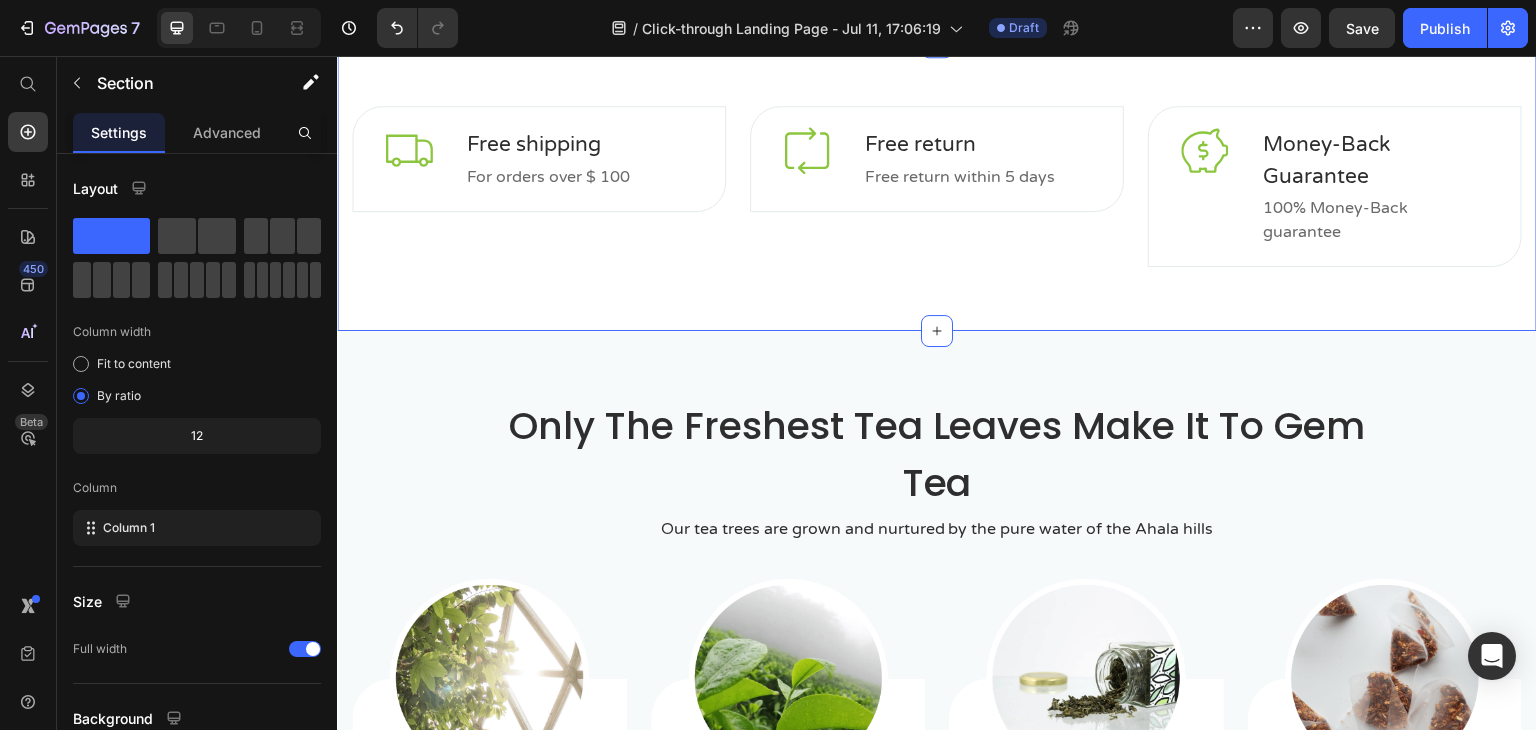 click on "Image Free shipping Text block For orders over $ 100 Text block Row Image Free return Text block Free return within 5 days Text block Row Image Money-Back Guarantee Text block 100% Money-Back guarantee Text block Row Row Section 3   You can create reusable sections Create Theme Section AI Content Write with GemAI What would you like to describe here? Tone and Voice Persuasive Product GLP-1 Patches Show more Generate" at bounding box center [937, 186] 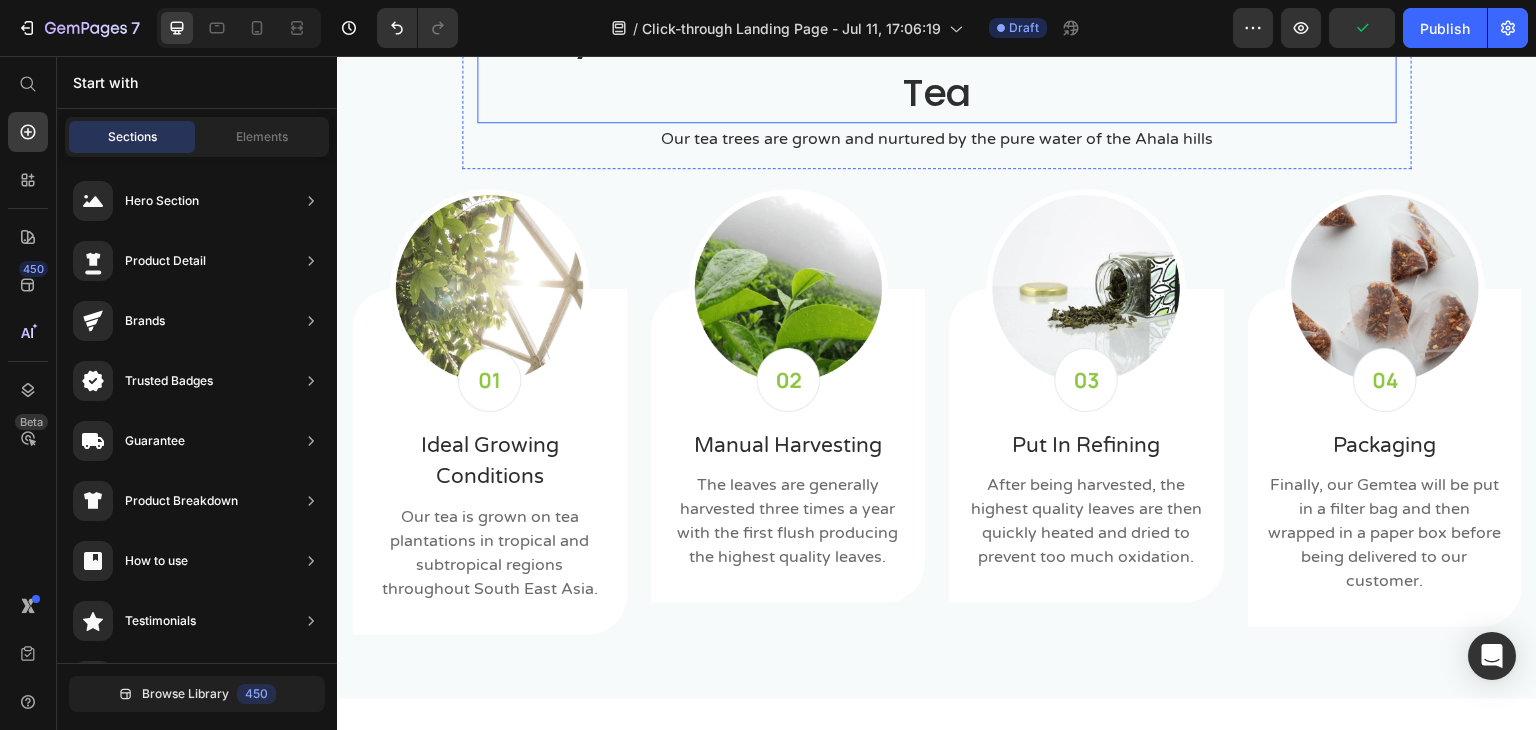 scroll, scrollTop: 1229, scrollLeft: 0, axis: vertical 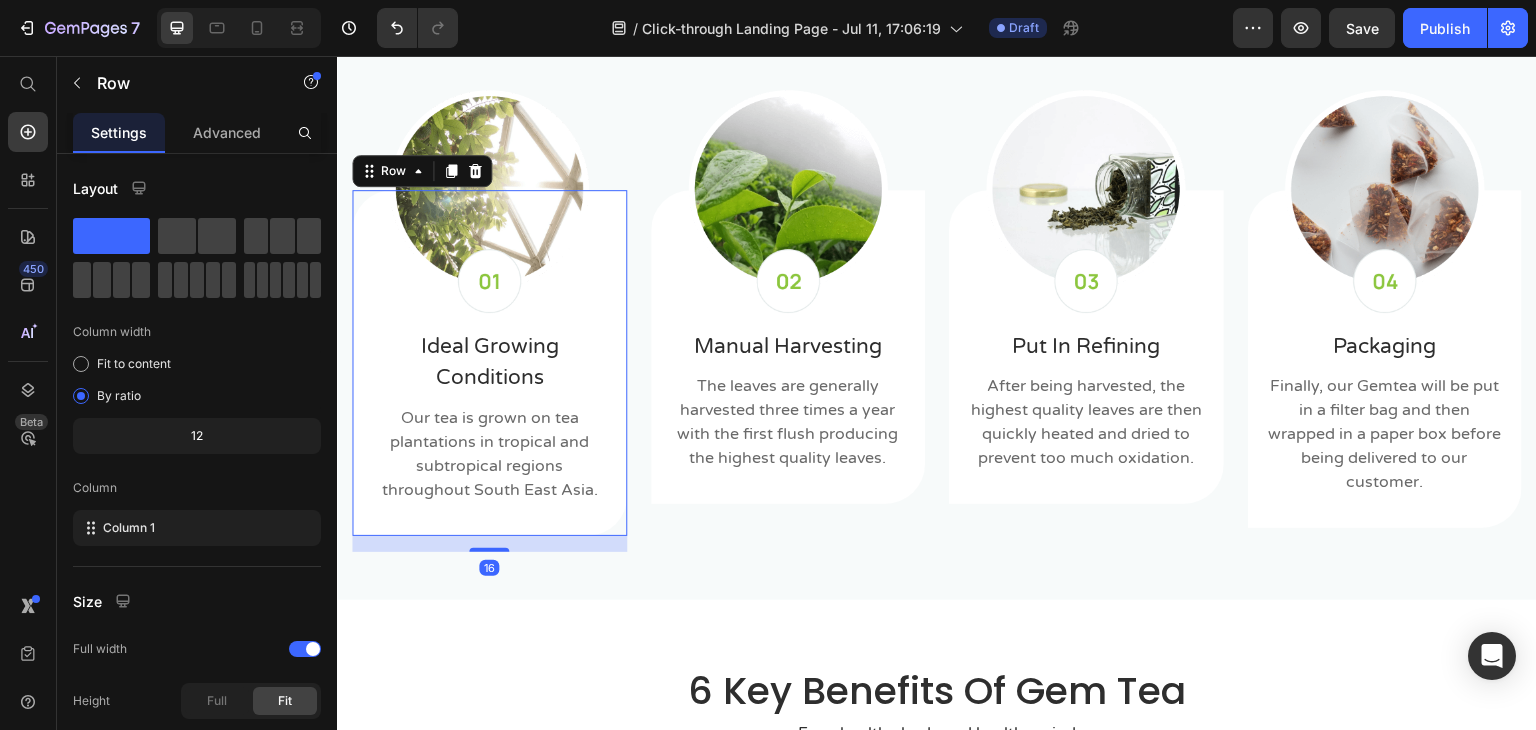 click on "Image Image Ideal Growing Conditions Text block Our tea is grown on tea plantations in tropical and subtropical regions throughout South East Asia. Text block Row" at bounding box center (489, 363) 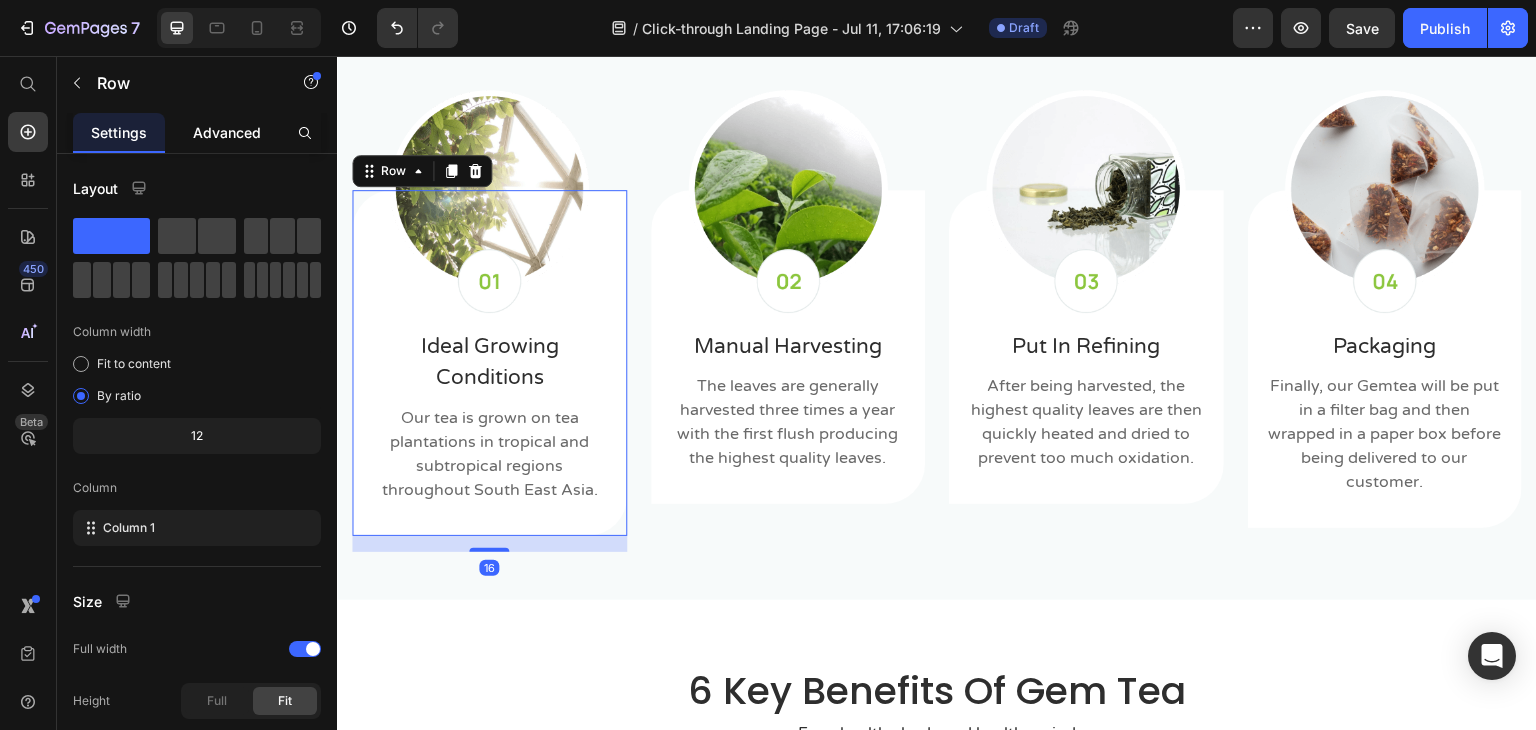 click on "Advanced" at bounding box center [227, 132] 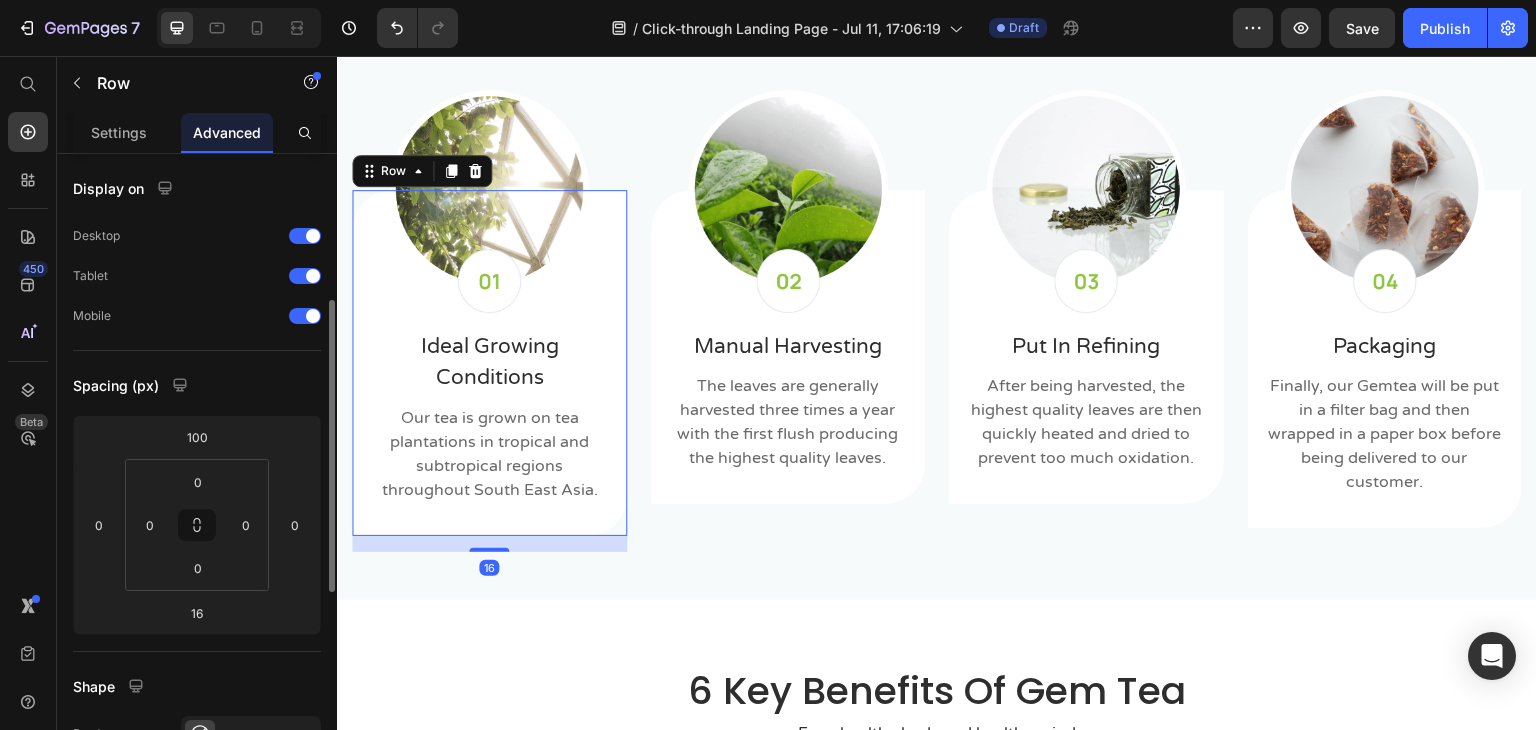 scroll, scrollTop: 200, scrollLeft: 0, axis: vertical 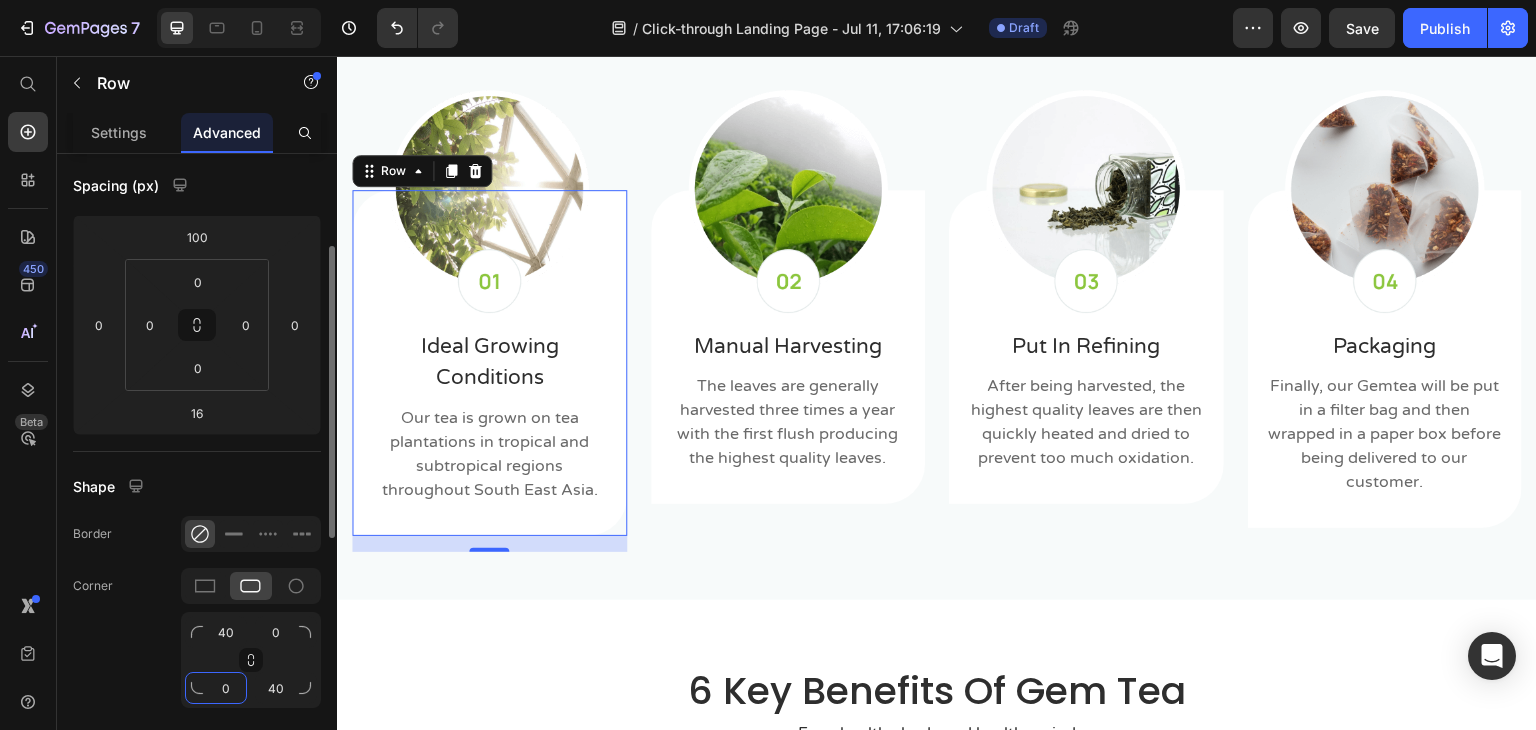 click on "0" 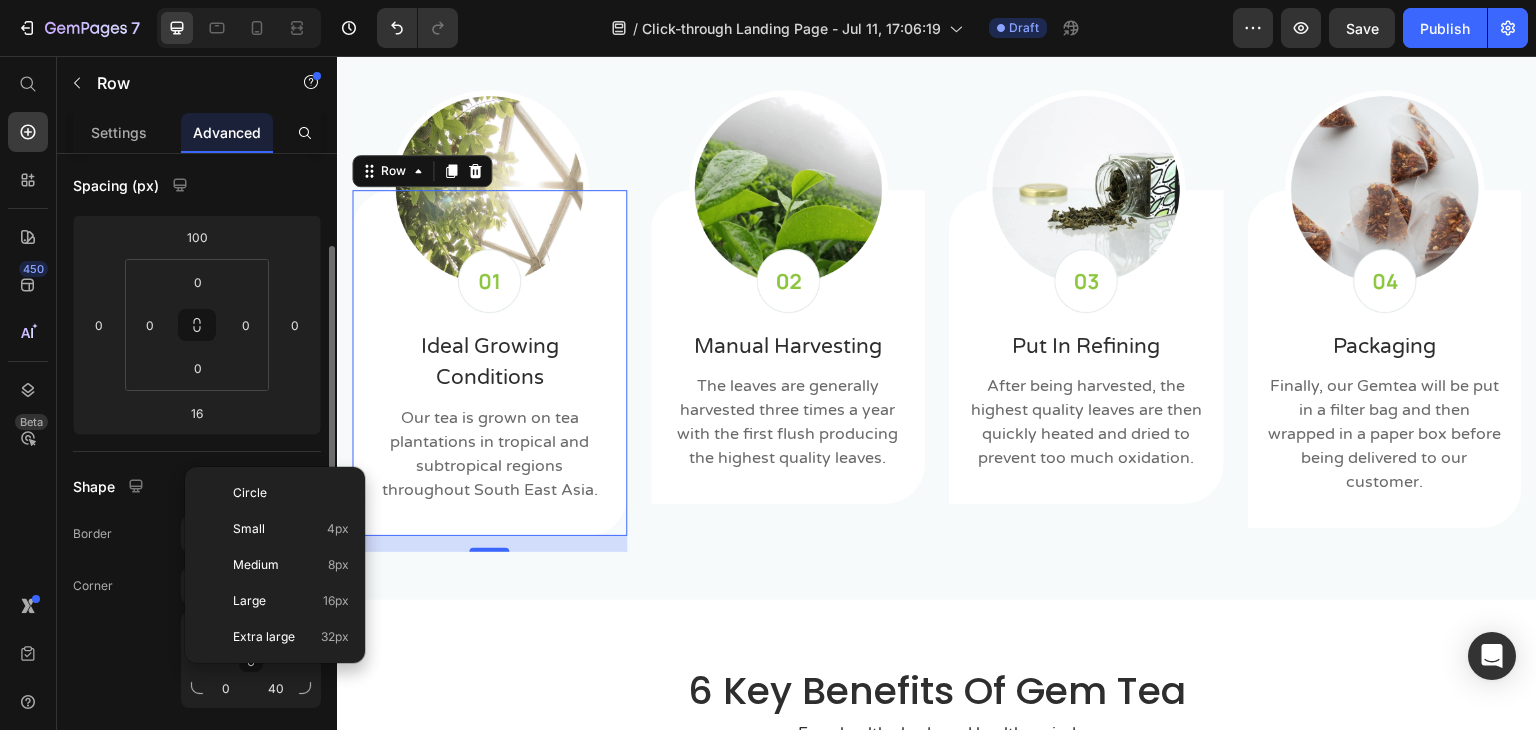 click on "Corner 40 0 0 40" 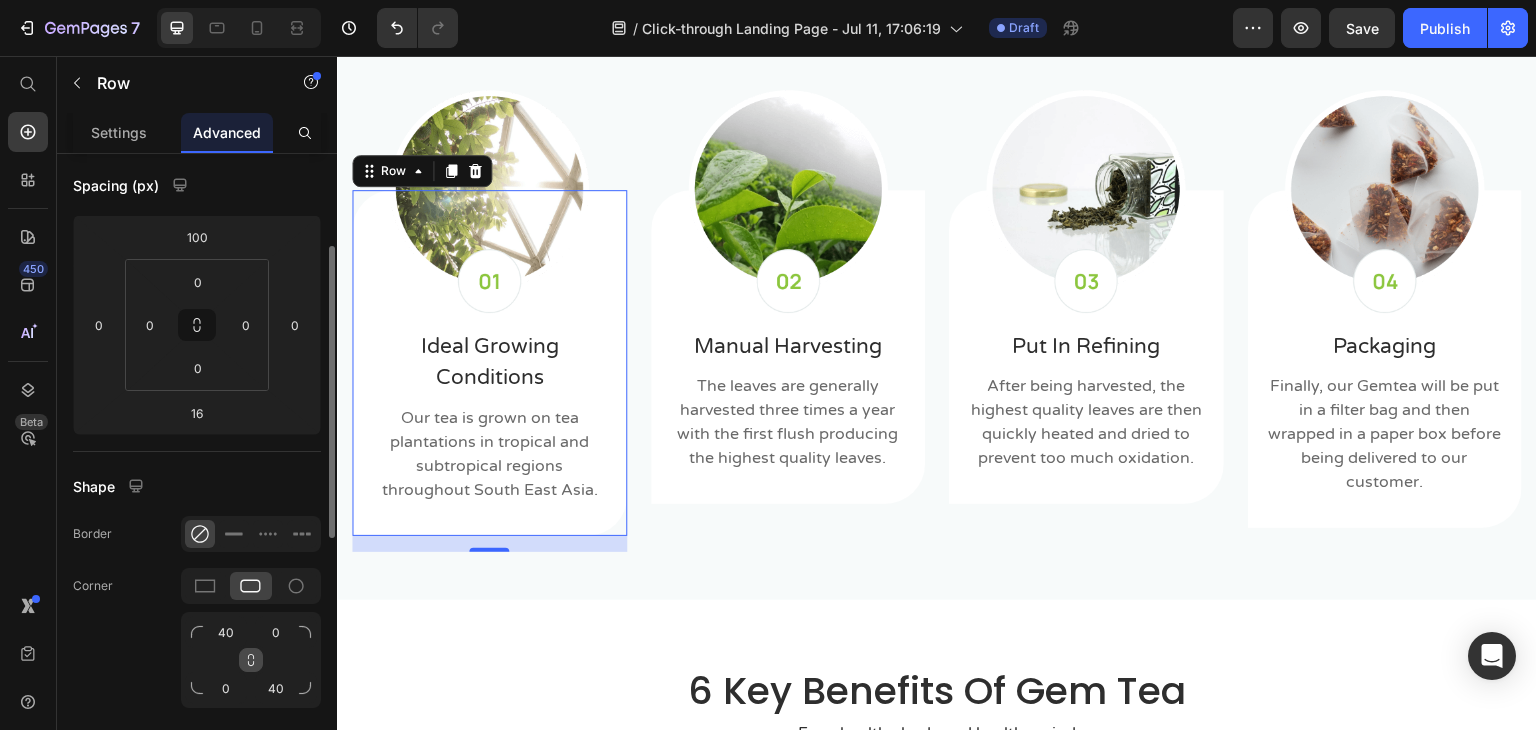 click 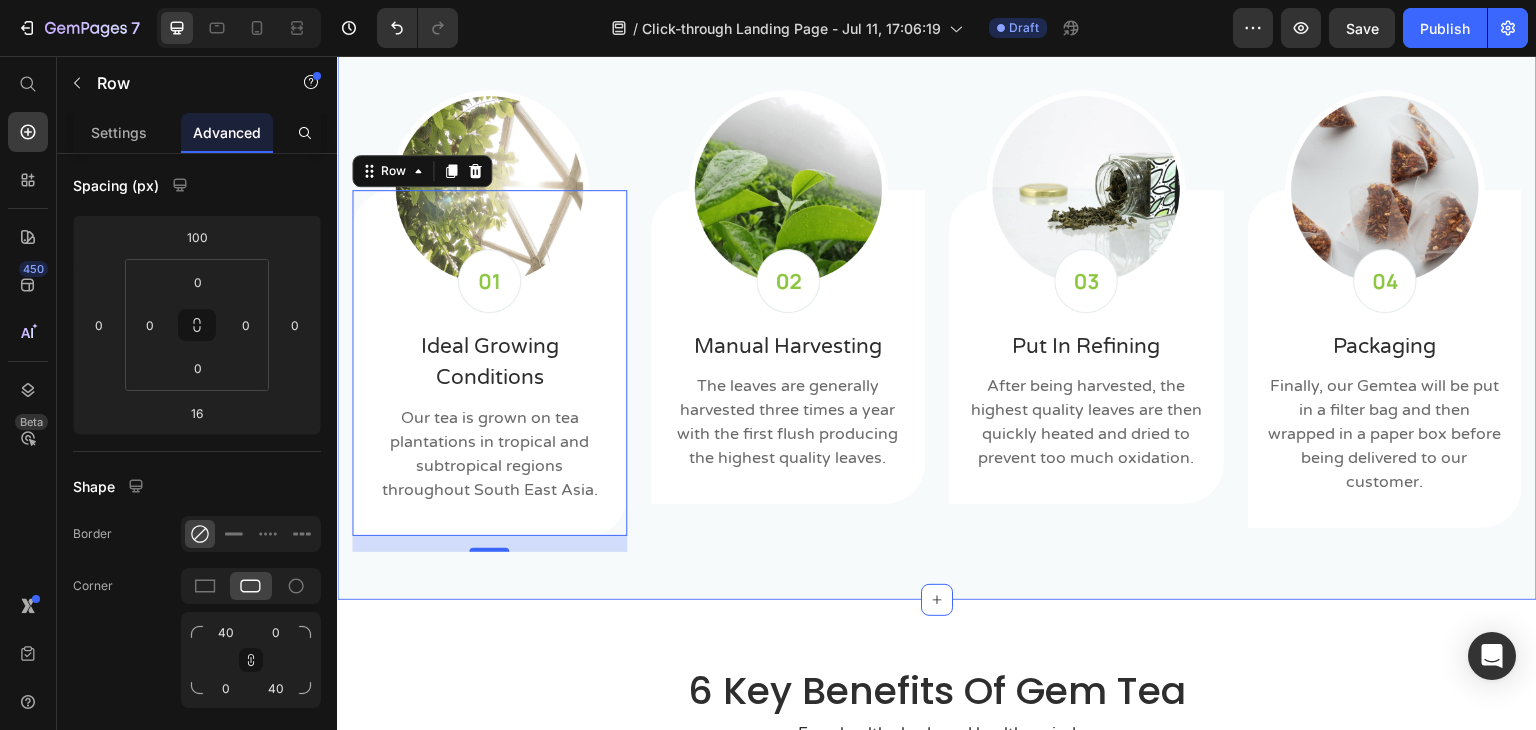 scroll, scrollTop: 1029, scrollLeft: 0, axis: vertical 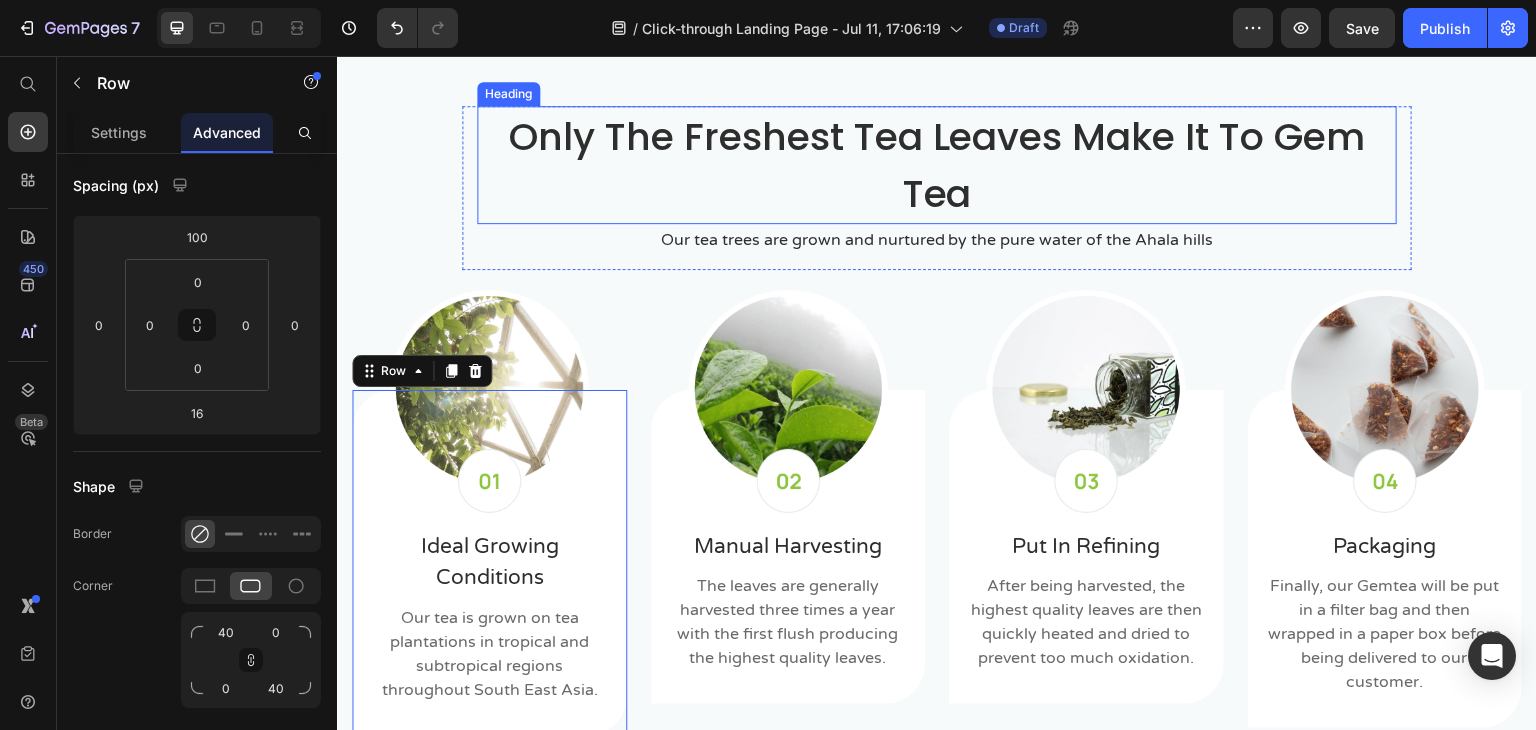 click on "Only The Freshest Tea Leaves Make It To Gem Tea" at bounding box center (937, 165) 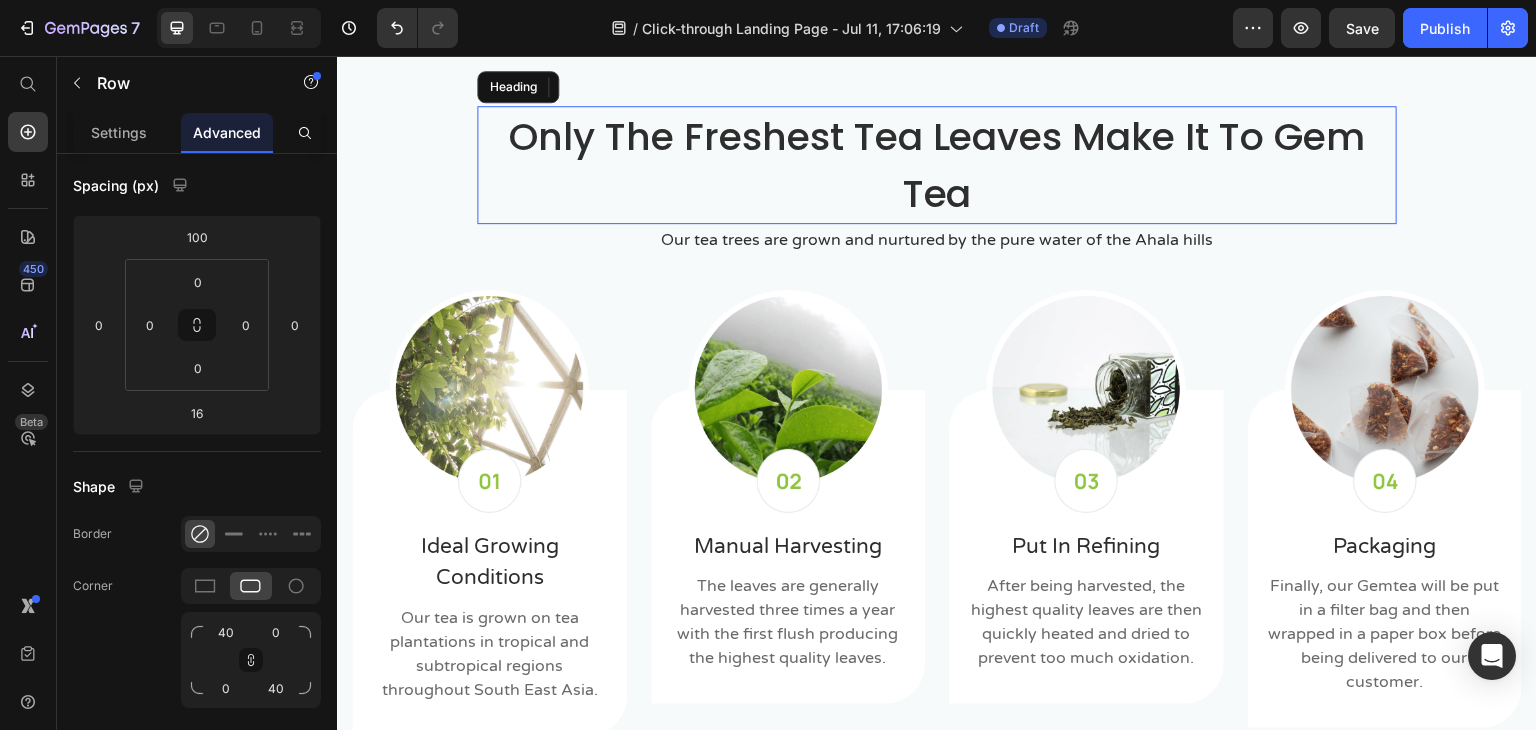 click on "Only The Freshest Tea Leaves Make It To Gem Tea" at bounding box center [937, 165] 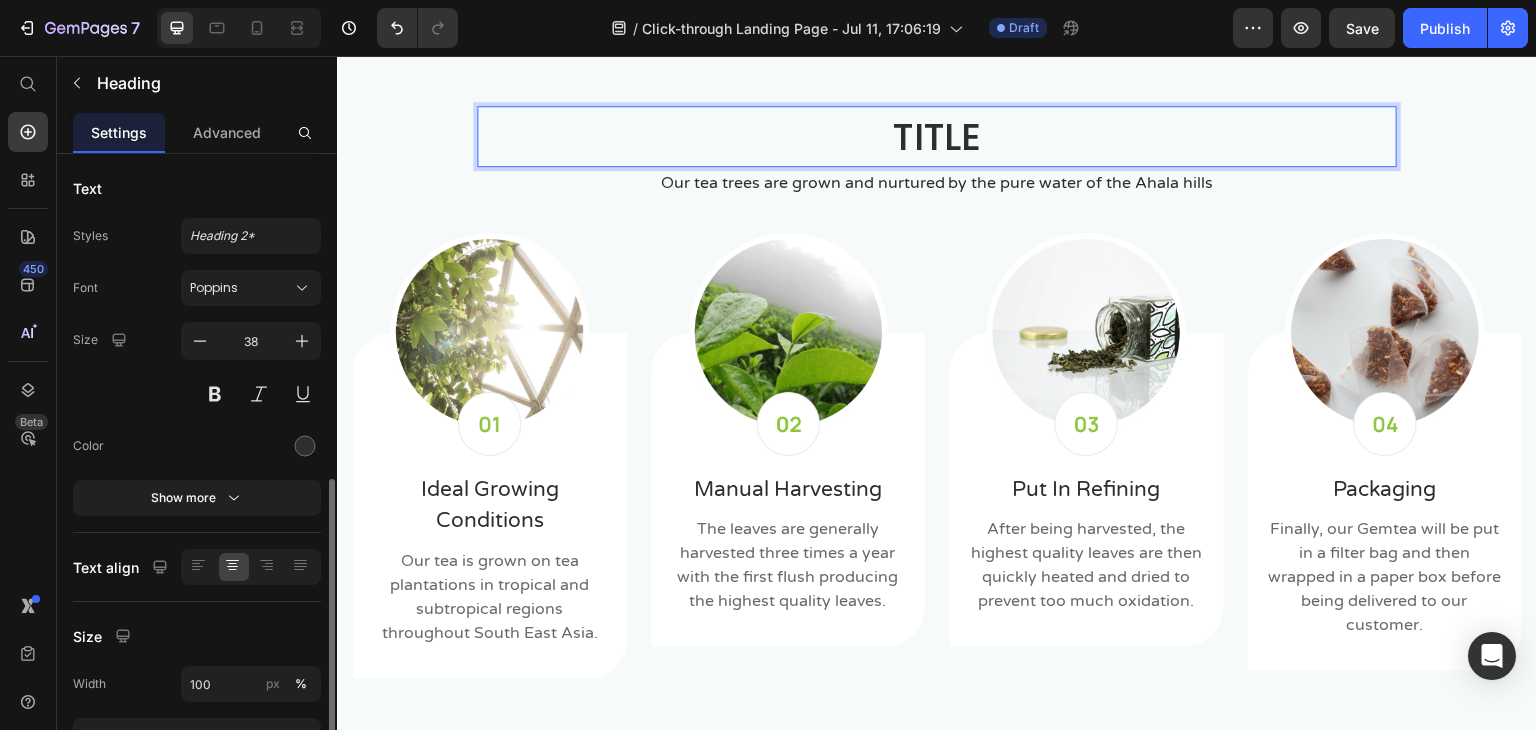 scroll, scrollTop: 200, scrollLeft: 0, axis: vertical 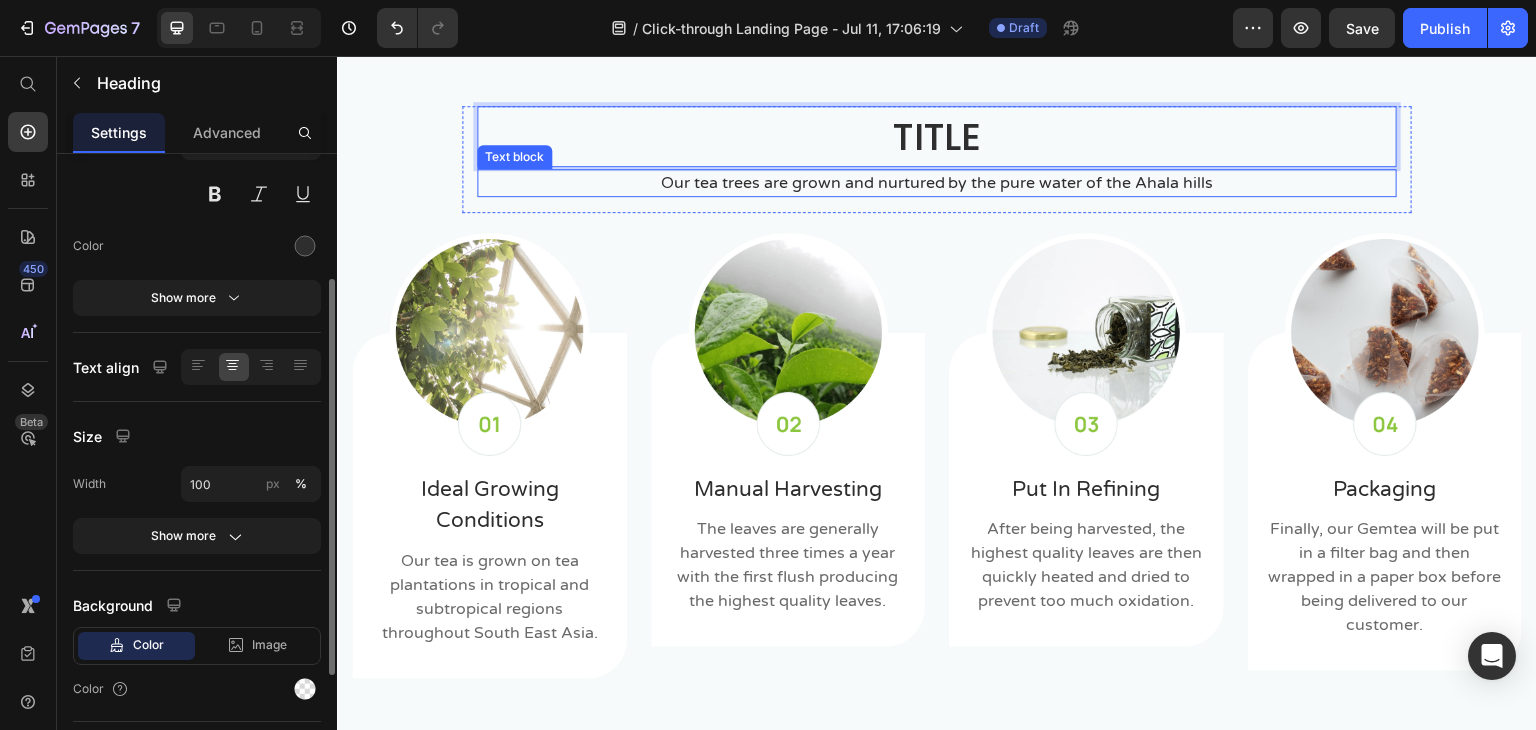 click on "Our tea trees are grown and nurtured by the pure water of the Ahala hills" at bounding box center [937, 183] 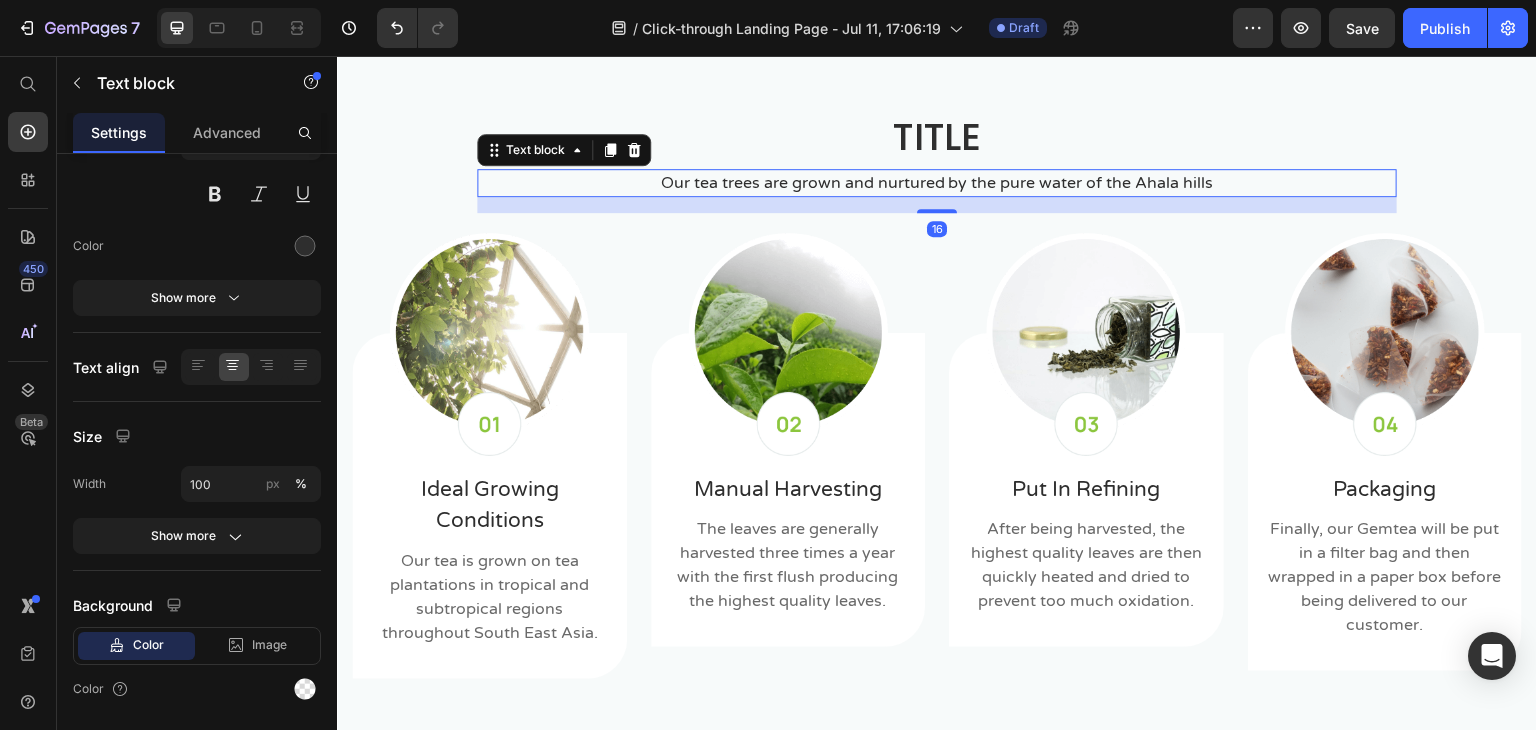 click on "Our tea trees are grown and nurtured by the pure water of the Ahala hills" at bounding box center (937, 183) 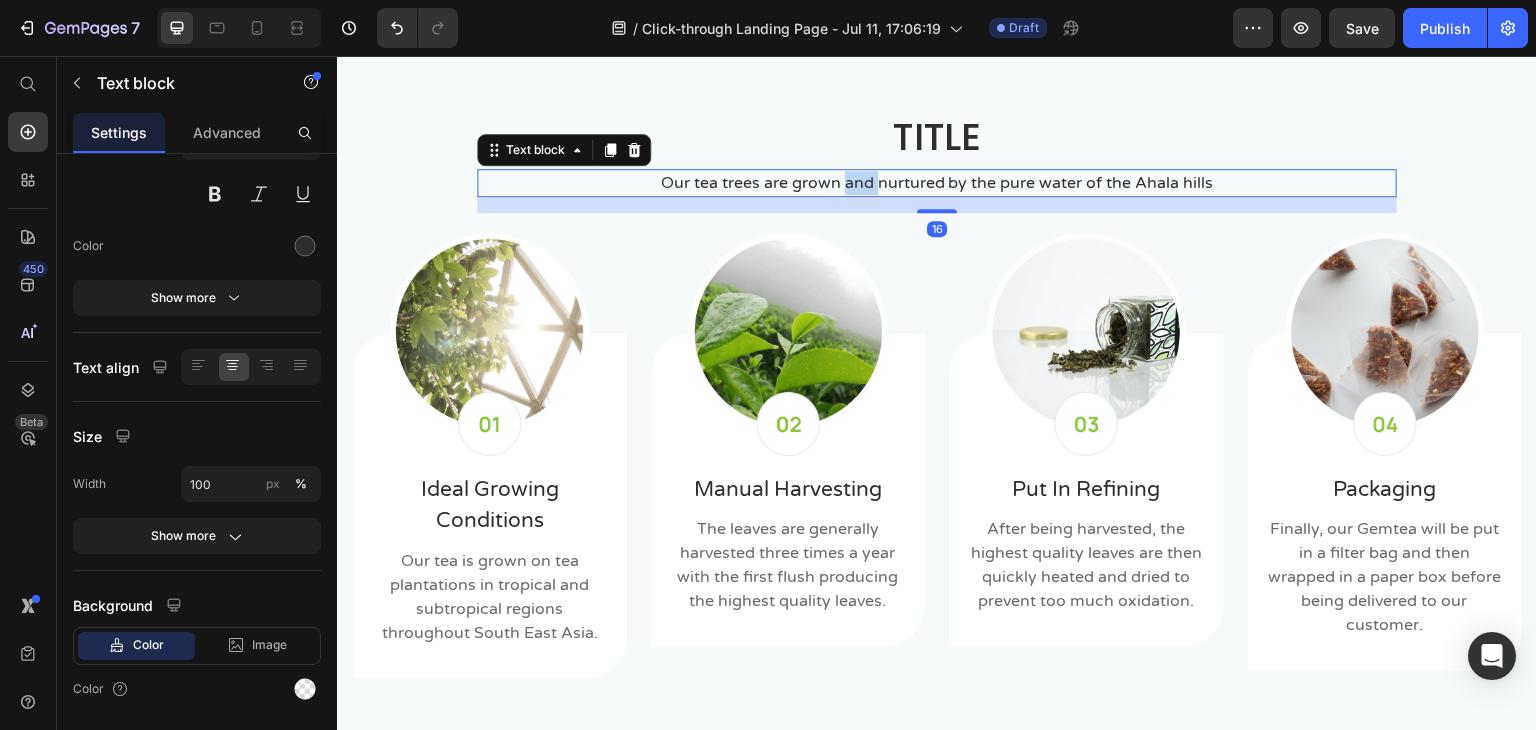 scroll, scrollTop: 0, scrollLeft: 0, axis: both 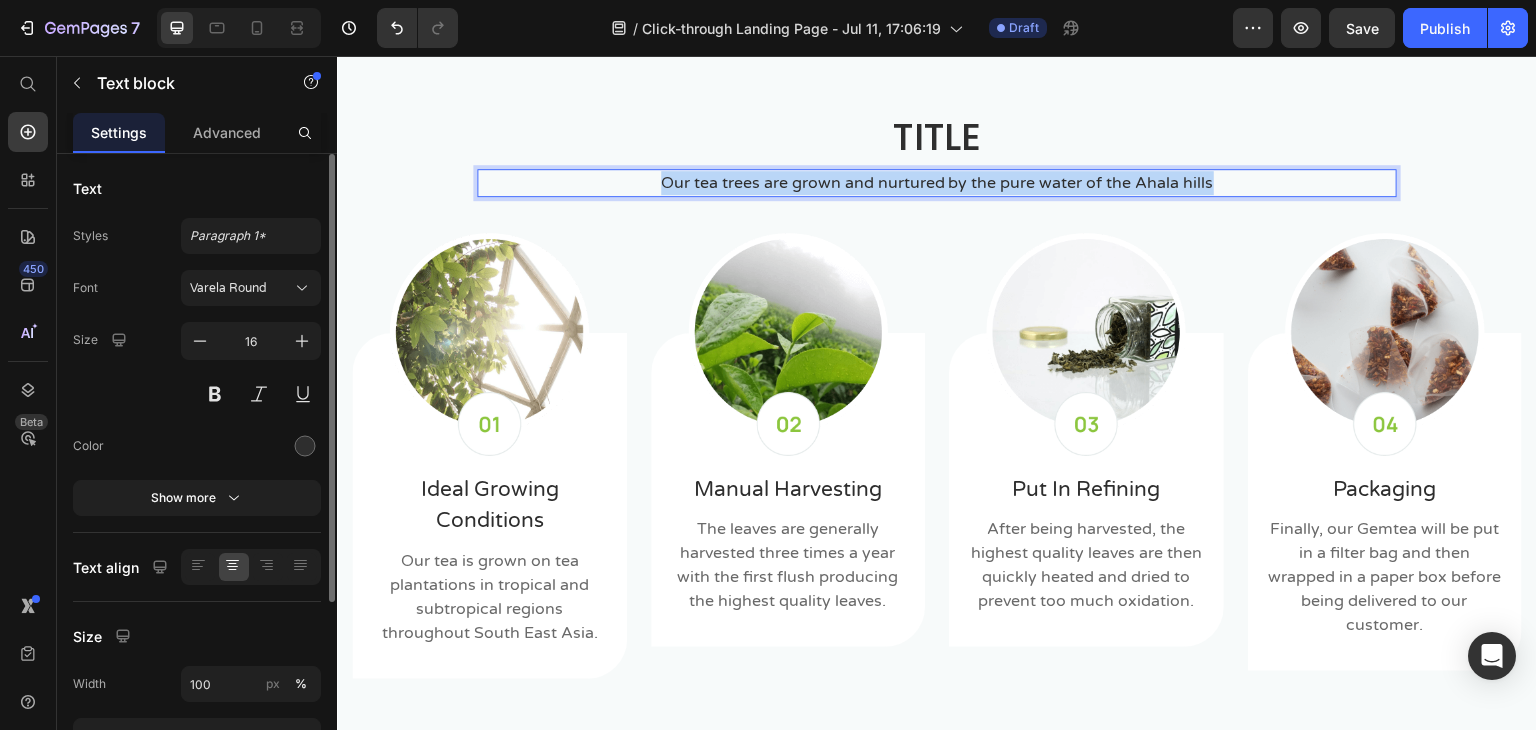 click on "Our tea trees are grown and nurtured by the pure water of the Ahala hills" at bounding box center (937, 183) 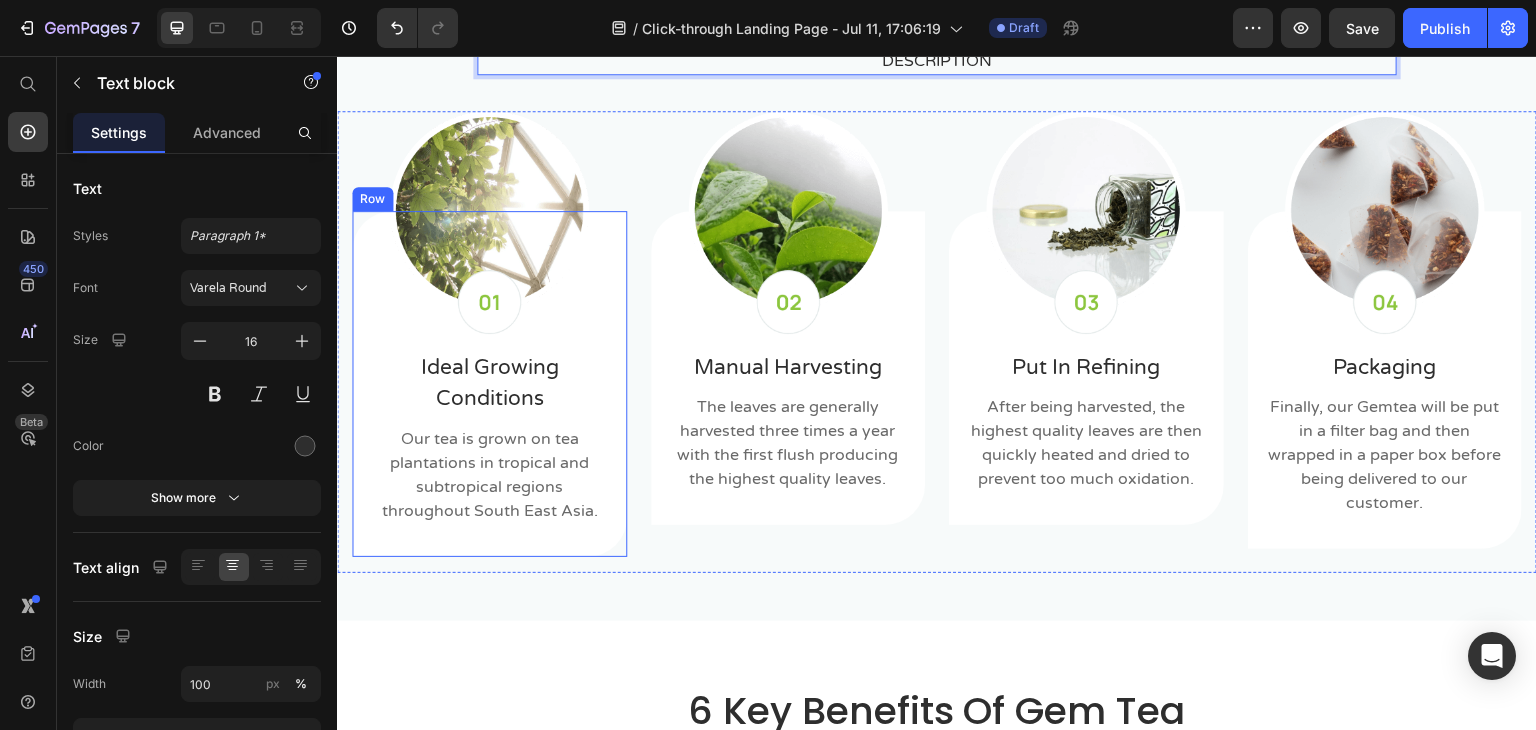 scroll, scrollTop: 1329, scrollLeft: 0, axis: vertical 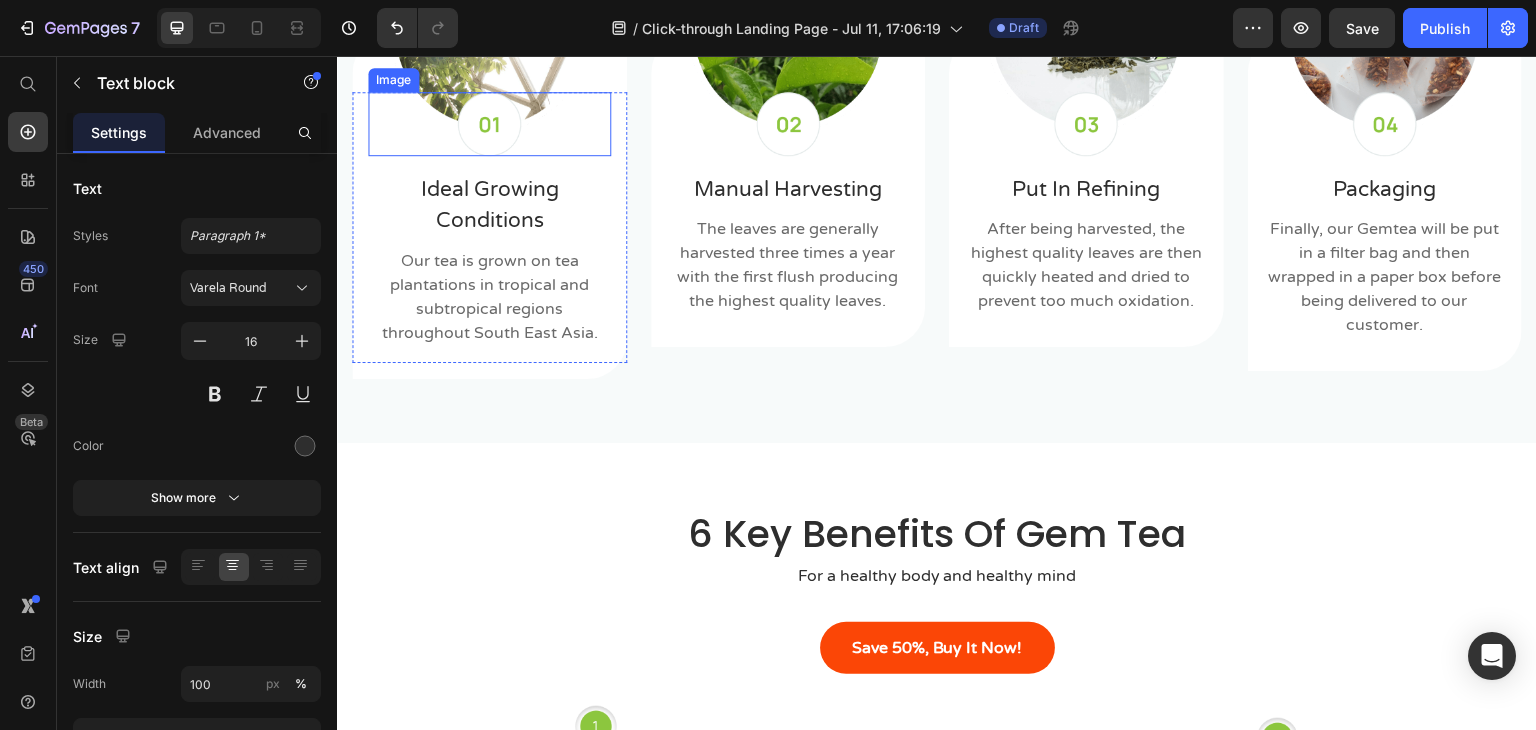 click at bounding box center [489, 123] 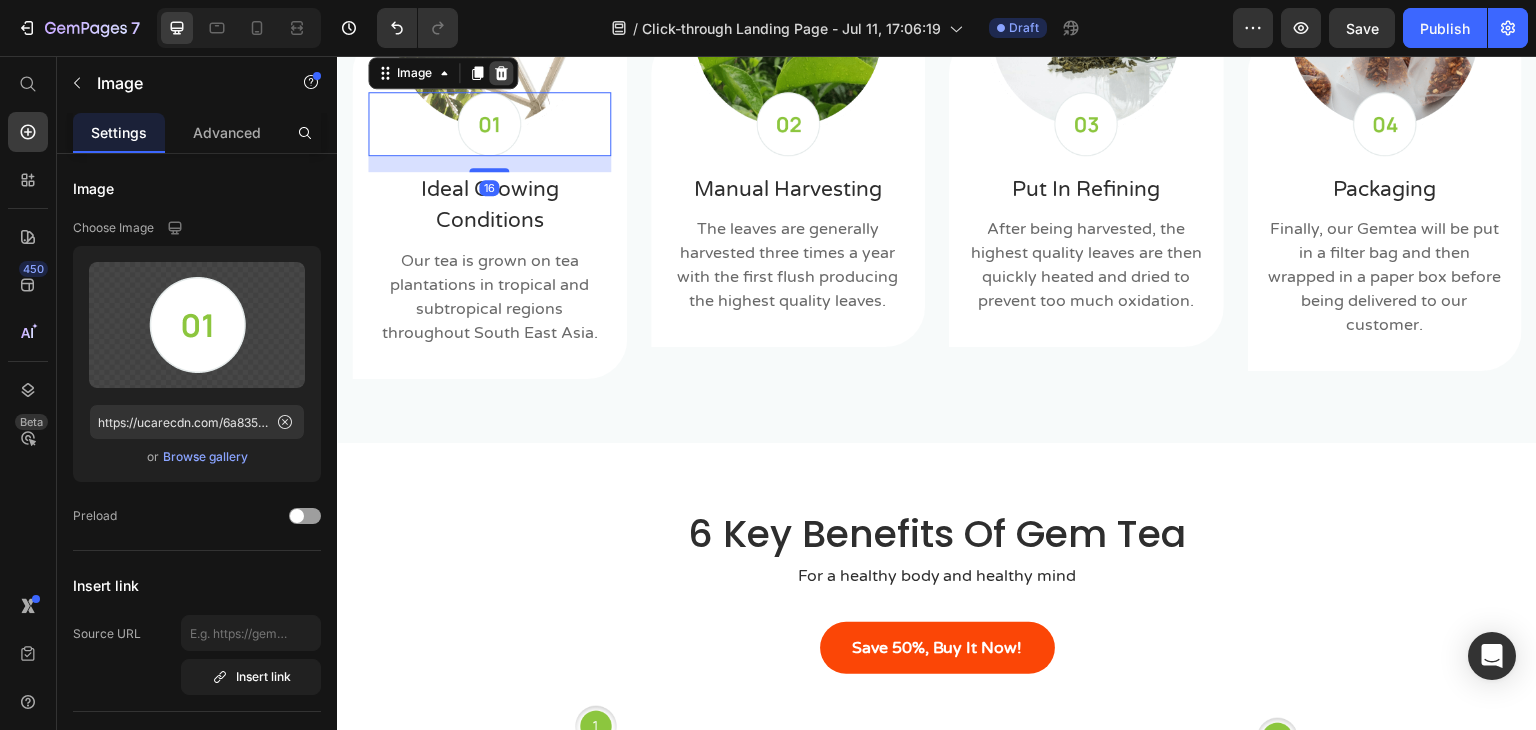 click 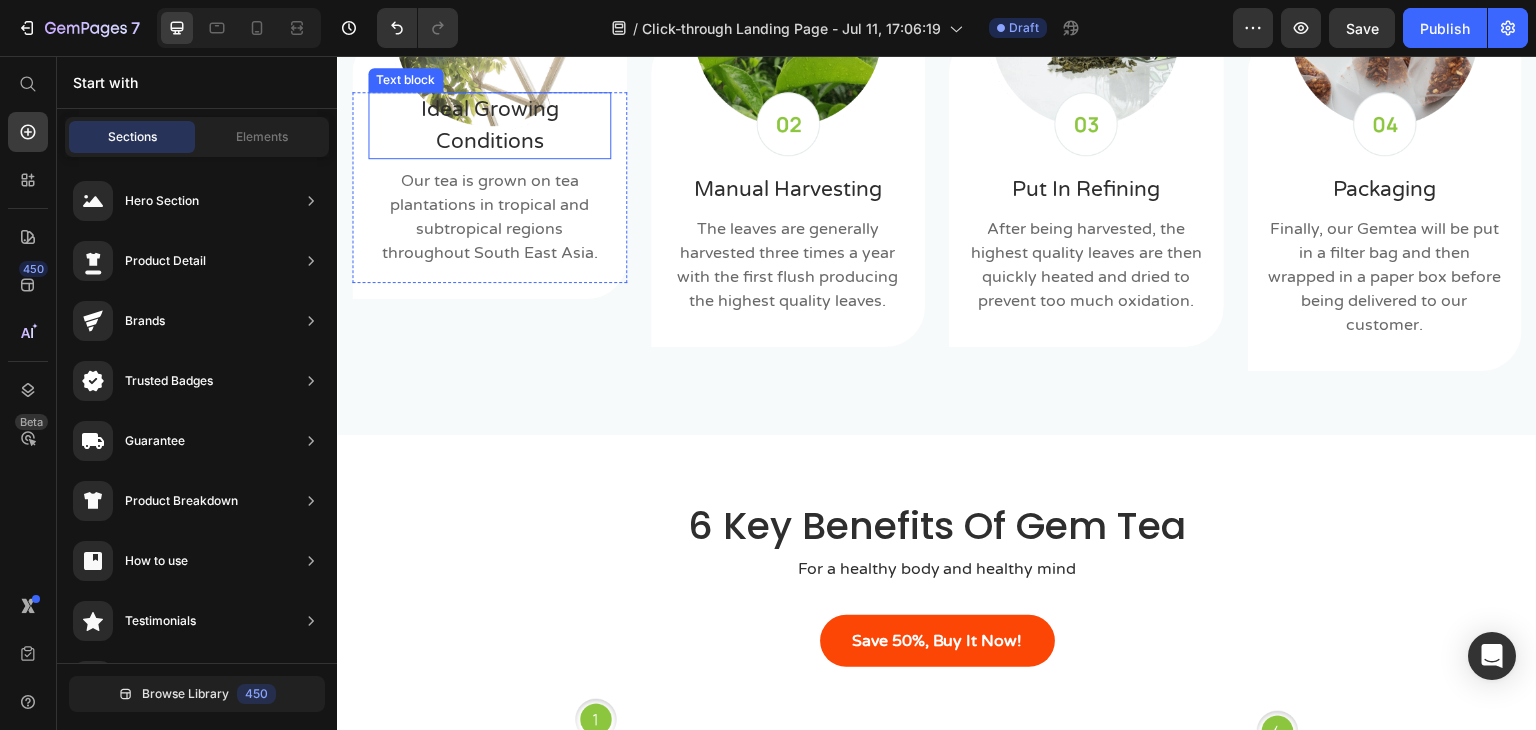 click on "Ideal Growing Conditions" at bounding box center [489, 125] 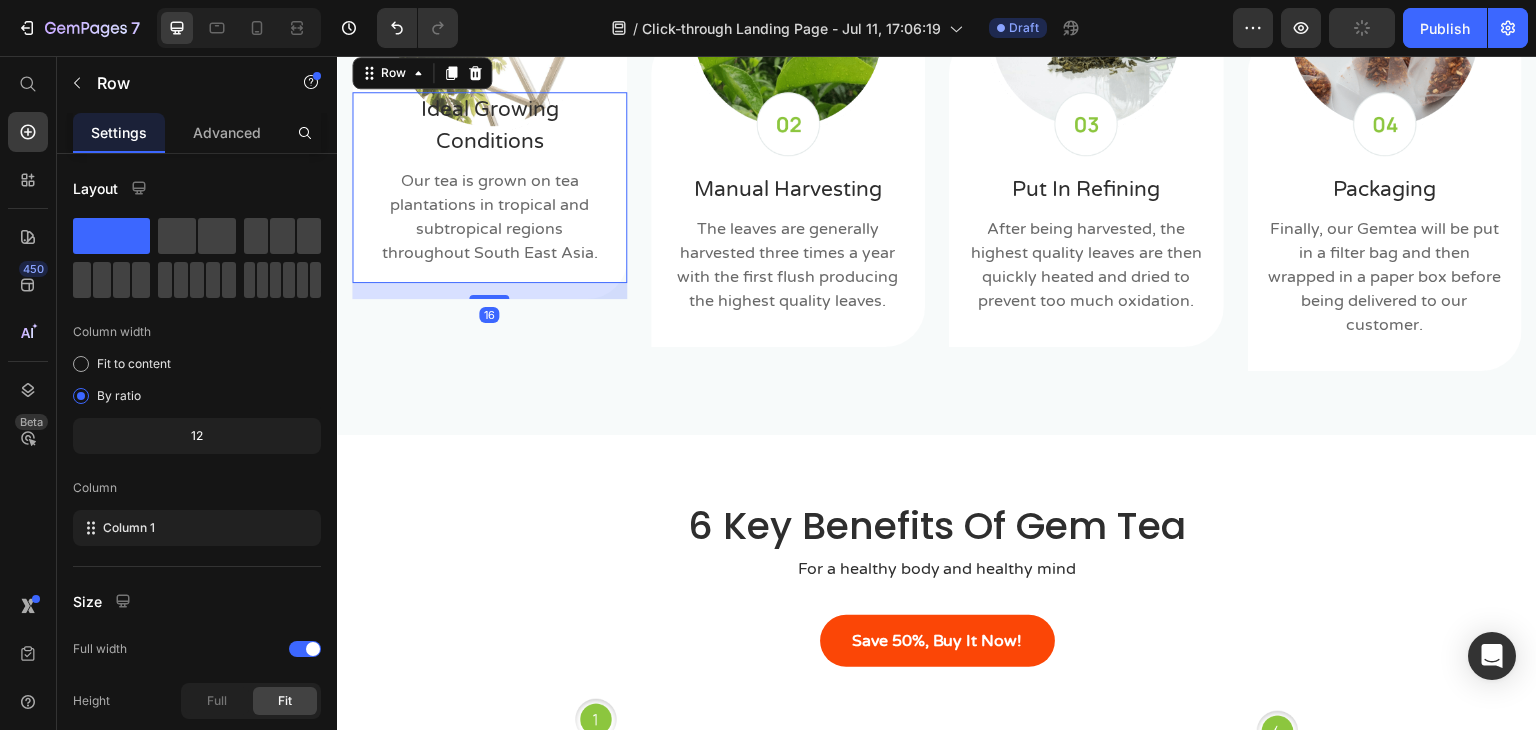 click on "Ideal Growing Conditions Text block Our tea is grown on tea plantations in tropical and subtropical regions throughout South East Asia. Text block" at bounding box center (489, 187) 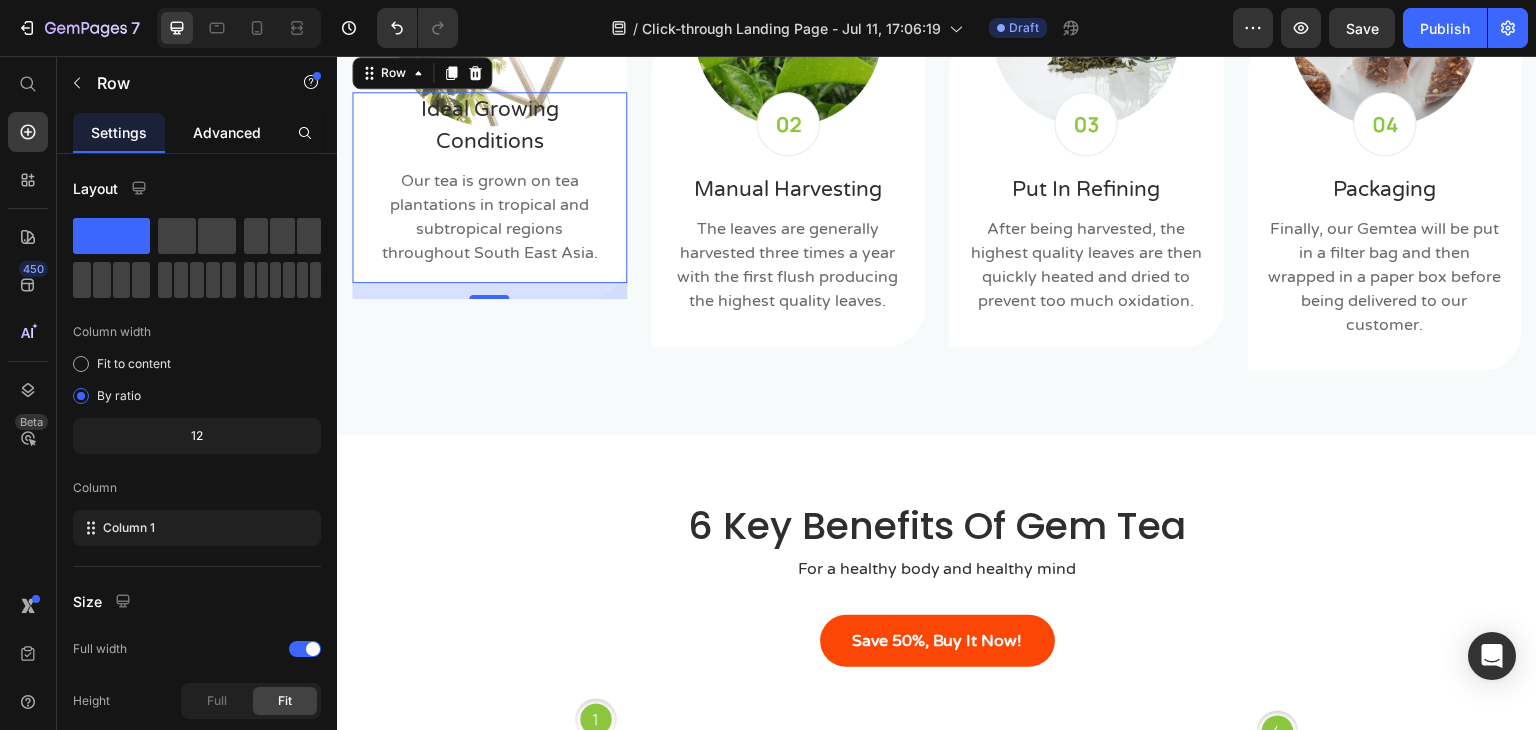 click on "Advanced" at bounding box center [227, 132] 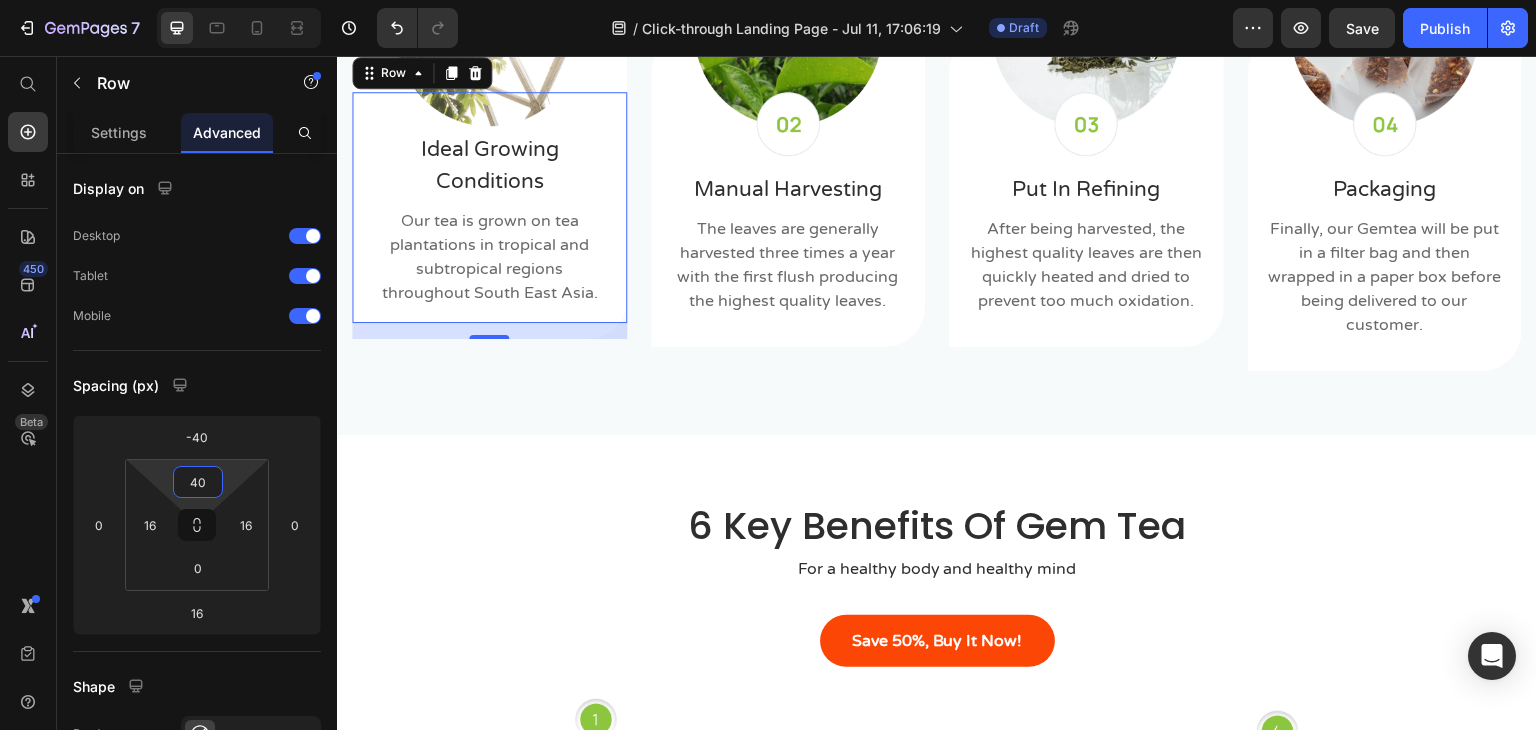 type on "42" 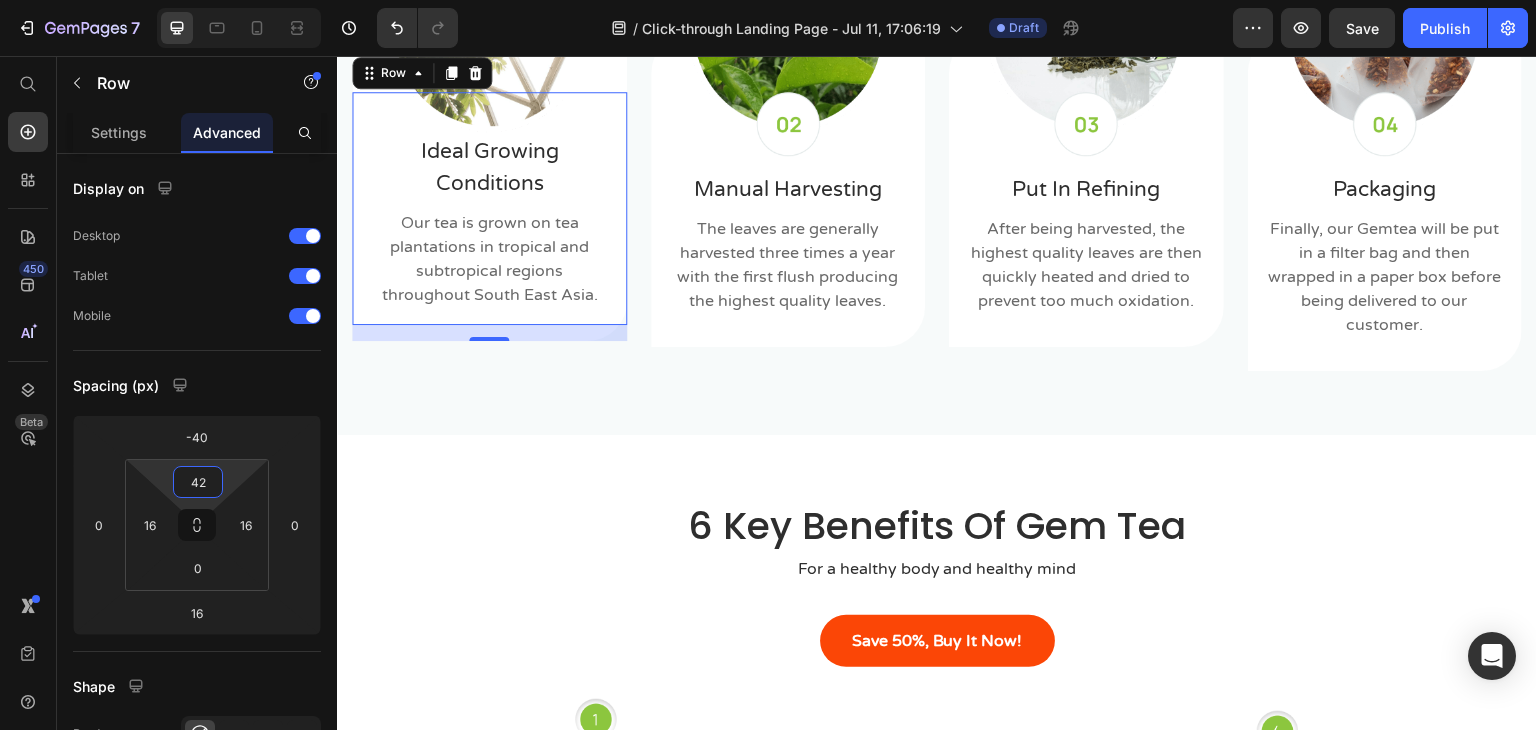 drag, startPoint x: 244, startPoint y: 474, endPoint x: 256, endPoint y: 453, distance: 24.186773 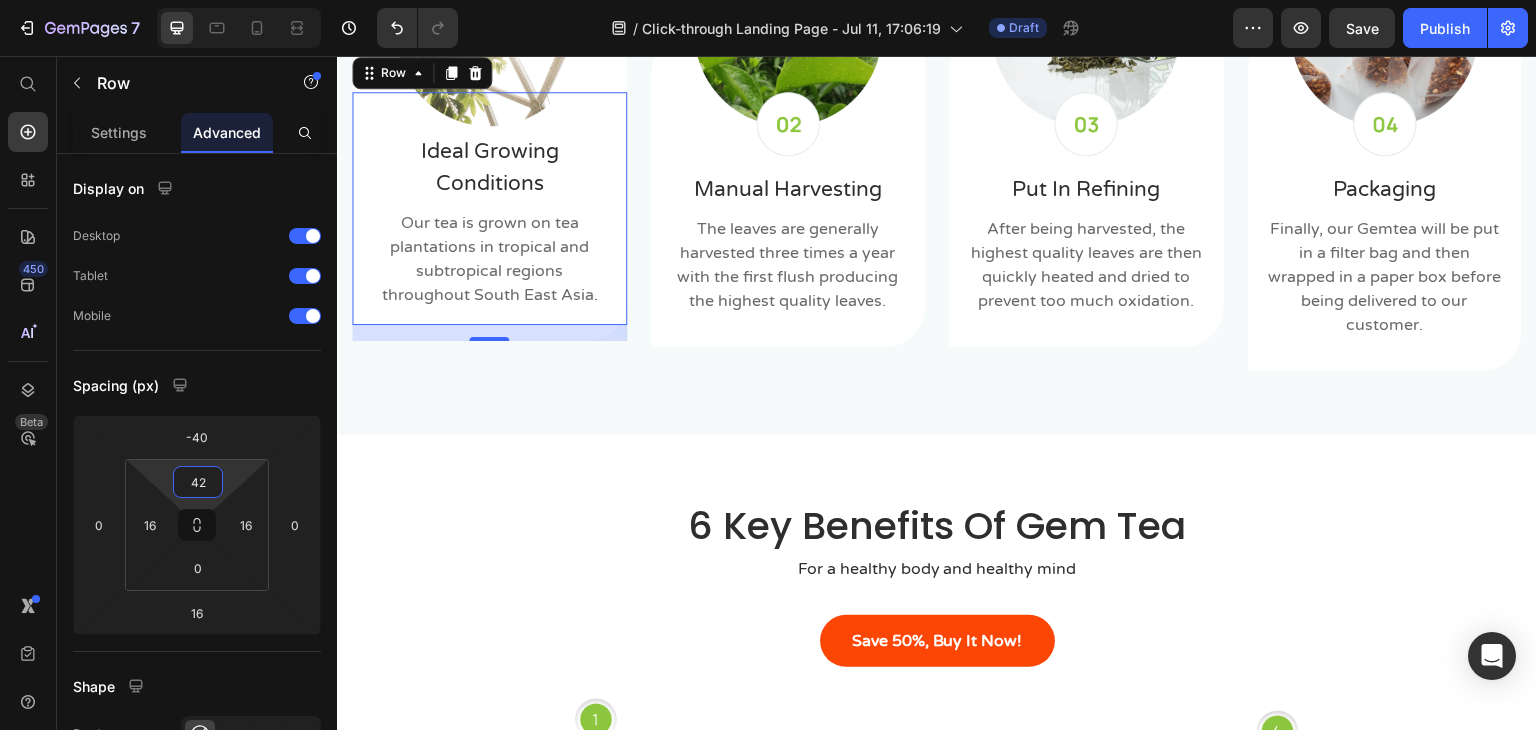 click on "7  Version history  /  Click-through Landing Page - Jul 11, 17:06:19 Draft Preview  Save   Publish  450 Beta Start with Sections Elements Hero Section Product Detail Brands Trusted Badges Guarantee Product Breakdown How to use Testimonials Compare Bundle FAQs Social Proof Brand Story Product List Collection Blog List Contact Sticky Add to Cart Custom Footer Browse Library 450 Layout
Row
Row
Row
Row Text
Heading
Text Block Button
Button
Button
Sticky Back to top Media
Image" at bounding box center (768, 0) 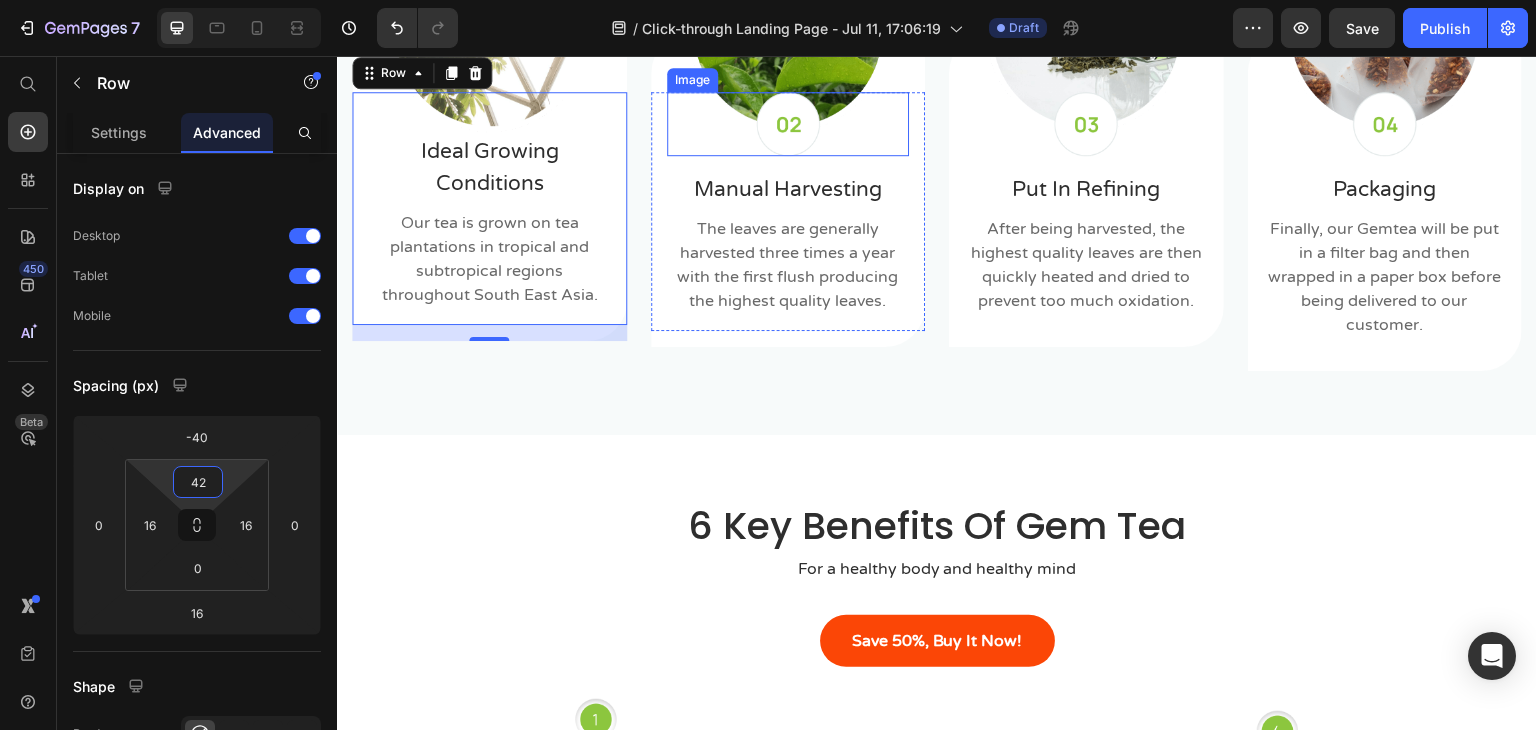 click at bounding box center [788, 123] 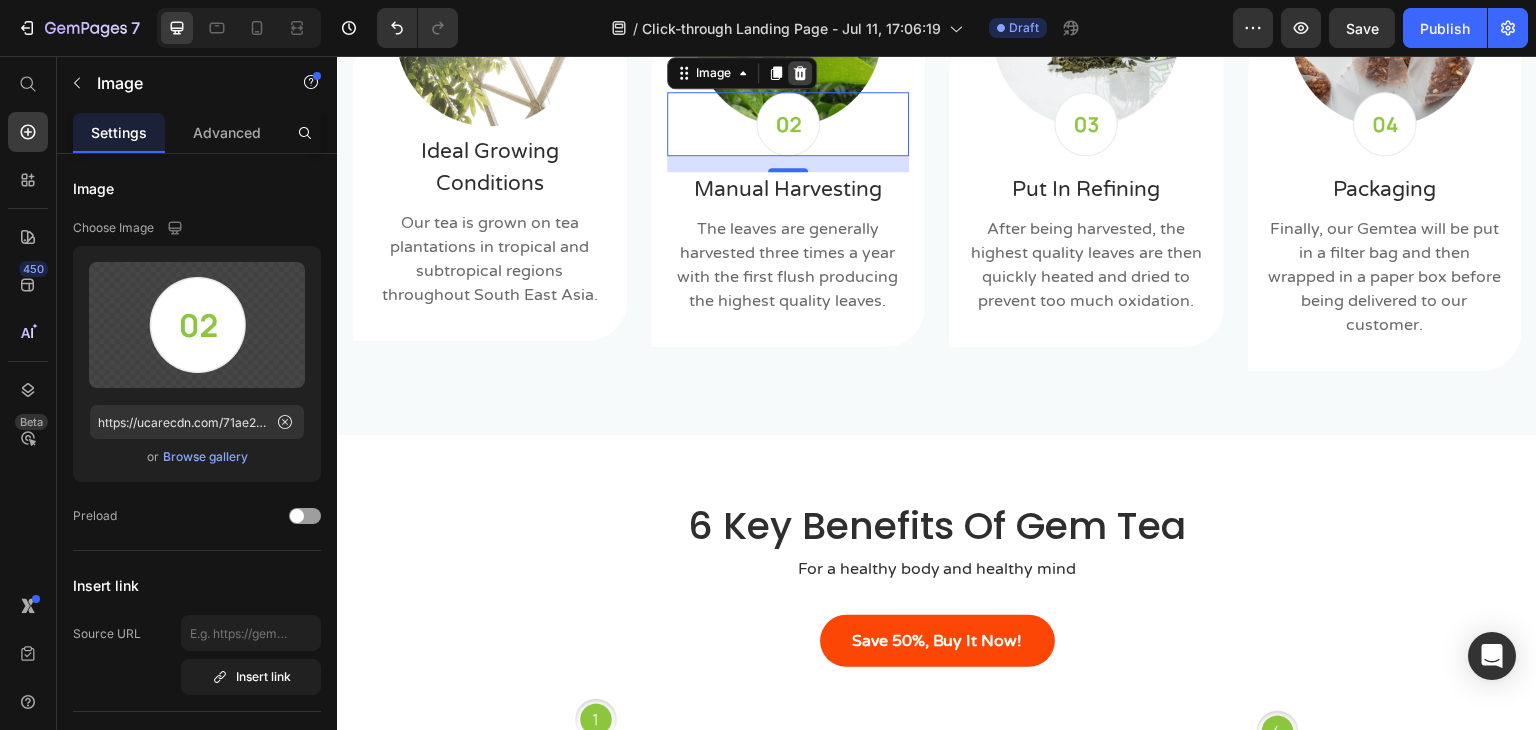 click 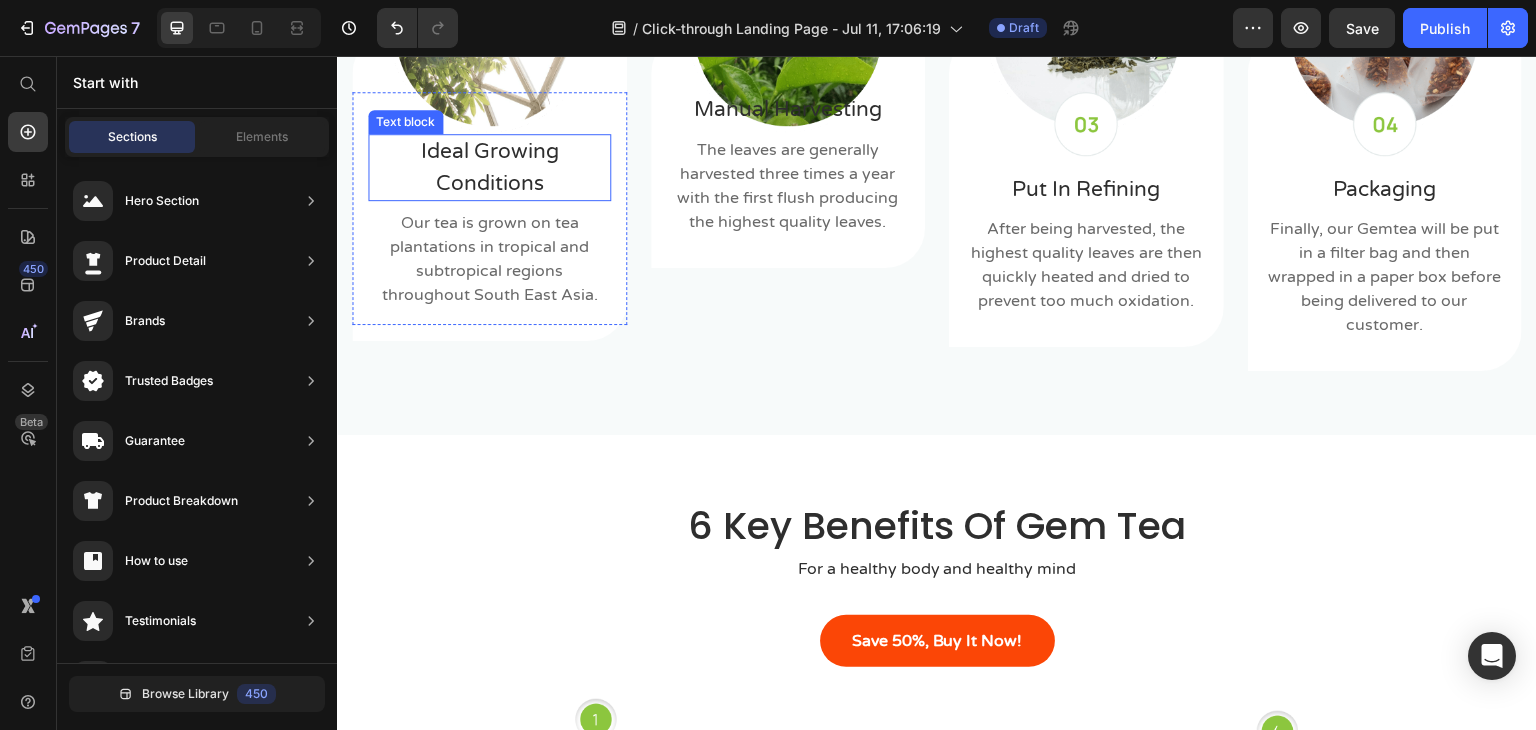 click on "Ideal Growing Conditions" at bounding box center [489, 167] 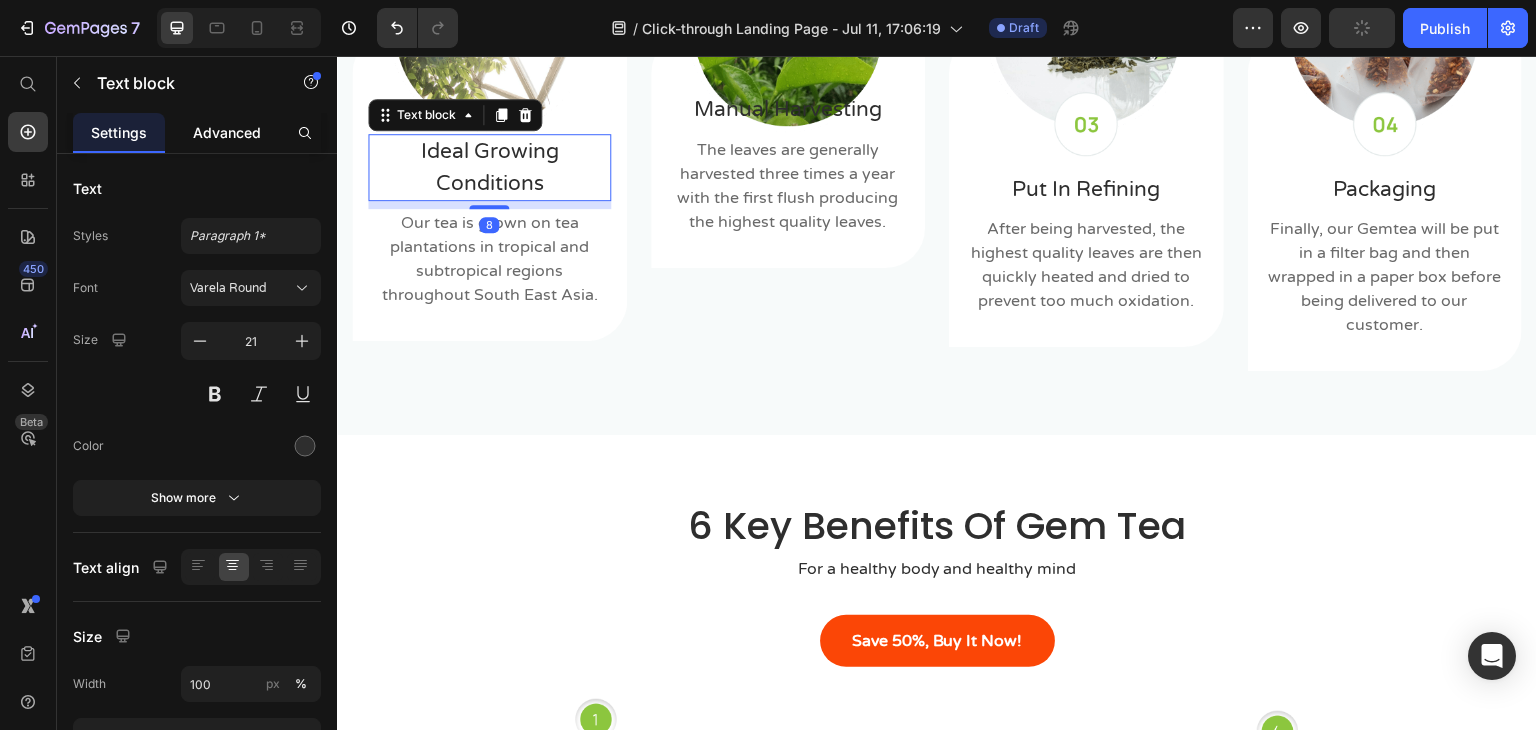 click on "Advanced" at bounding box center [227, 132] 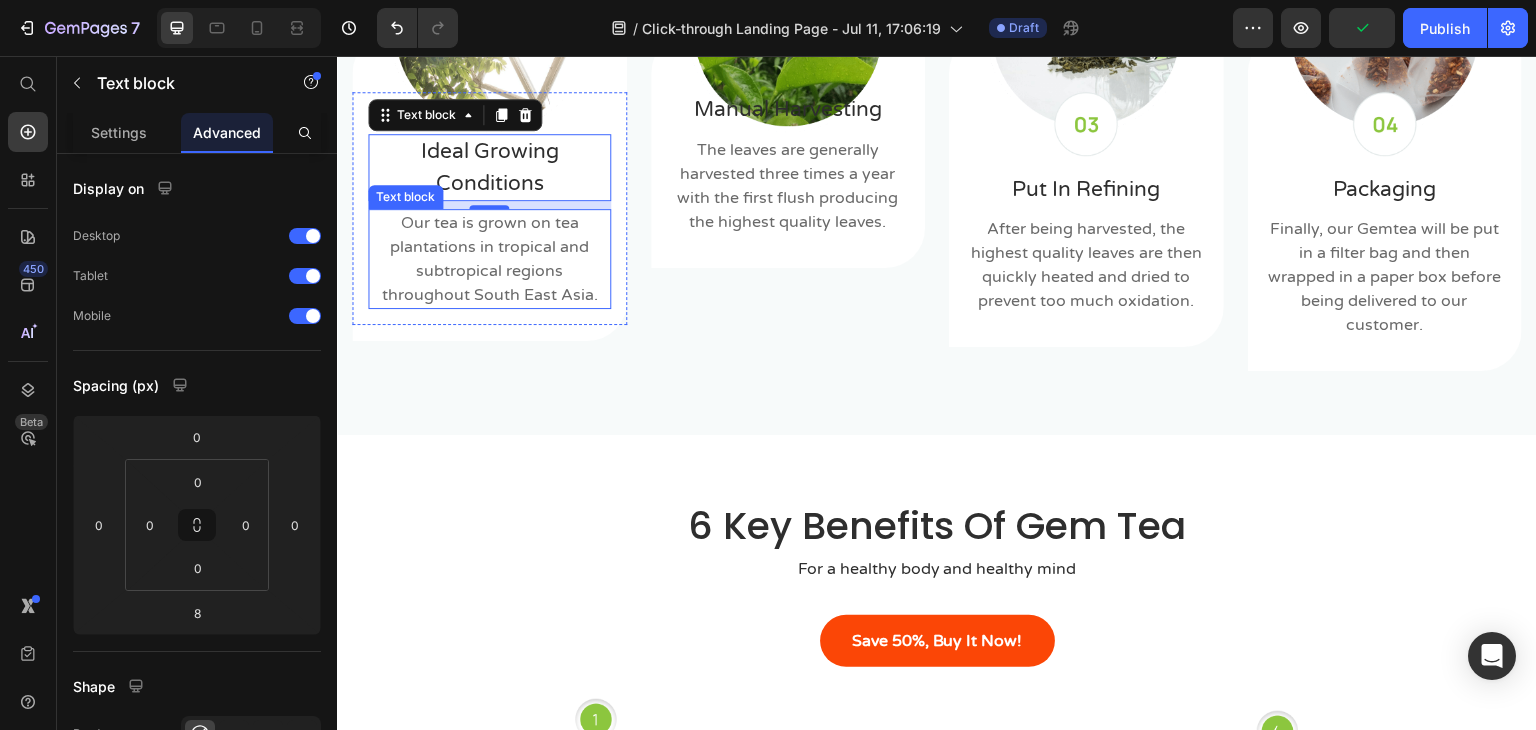 click on "Our tea is grown on tea plantations in tropical and subtropical regions throughout South East Asia." at bounding box center [489, 259] 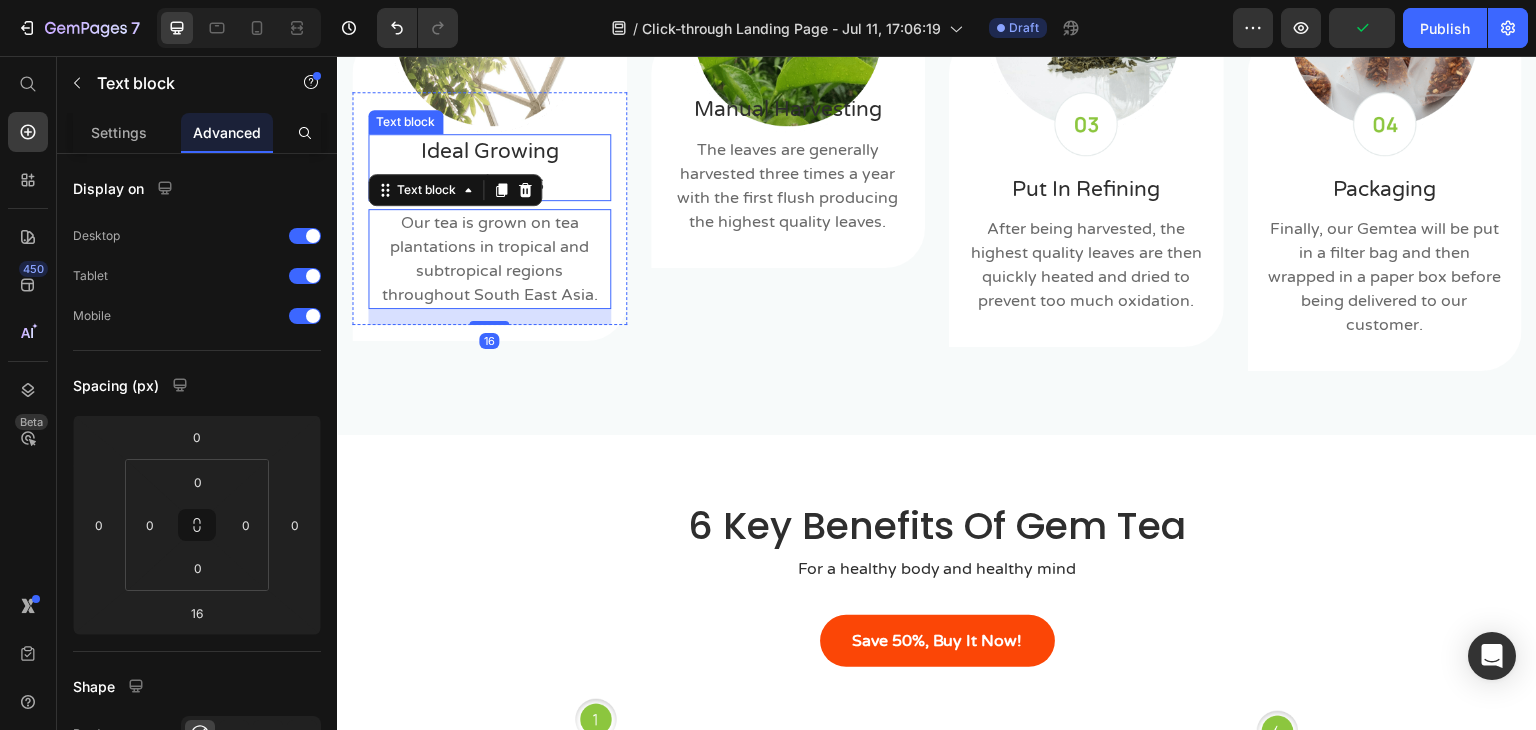 click on "Ideal Growing Conditions" at bounding box center [489, 167] 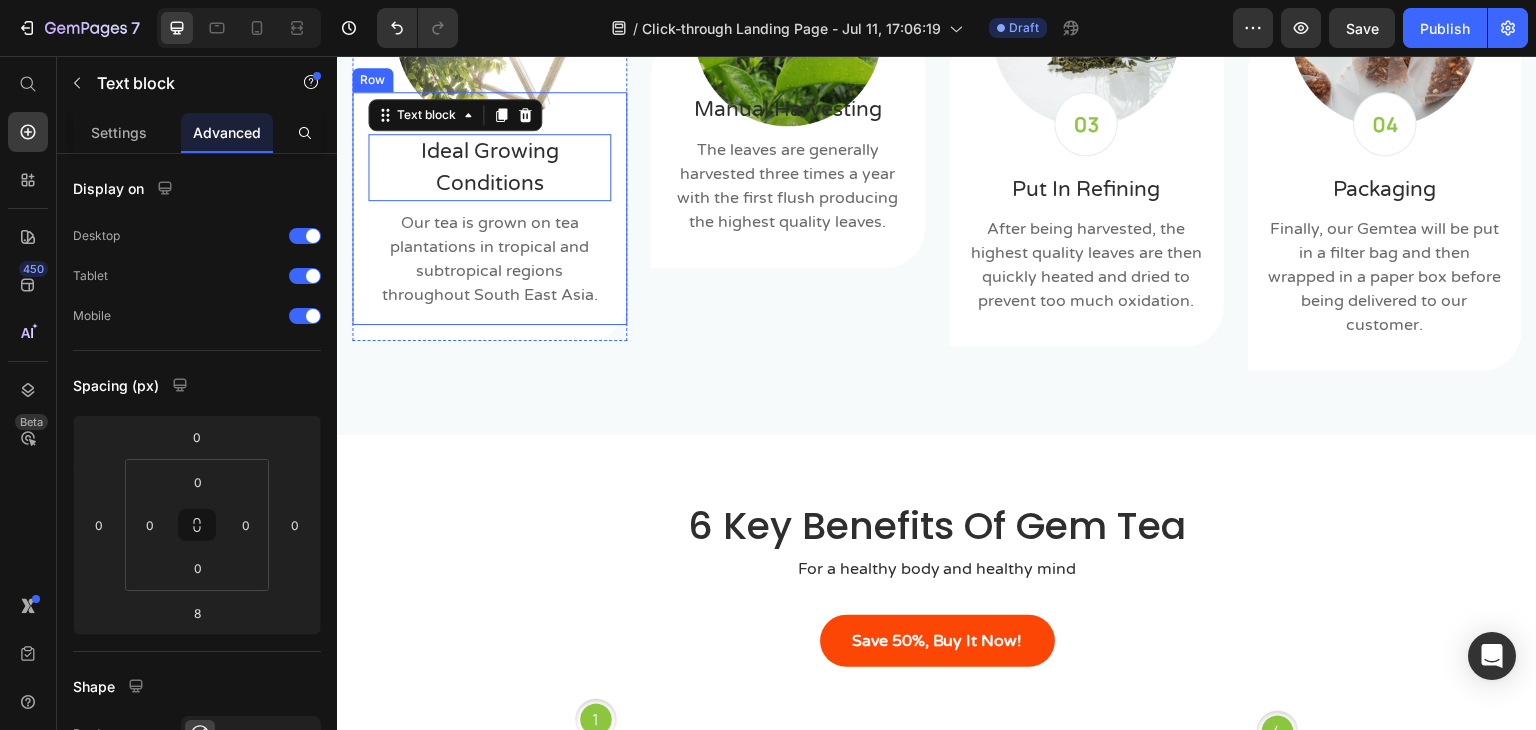click on "Ideal Growing Conditions Text block   0 Our tea is grown on tea plantations in tropical and subtropical regions throughout South East Asia. Text block Row" at bounding box center (489, 208) 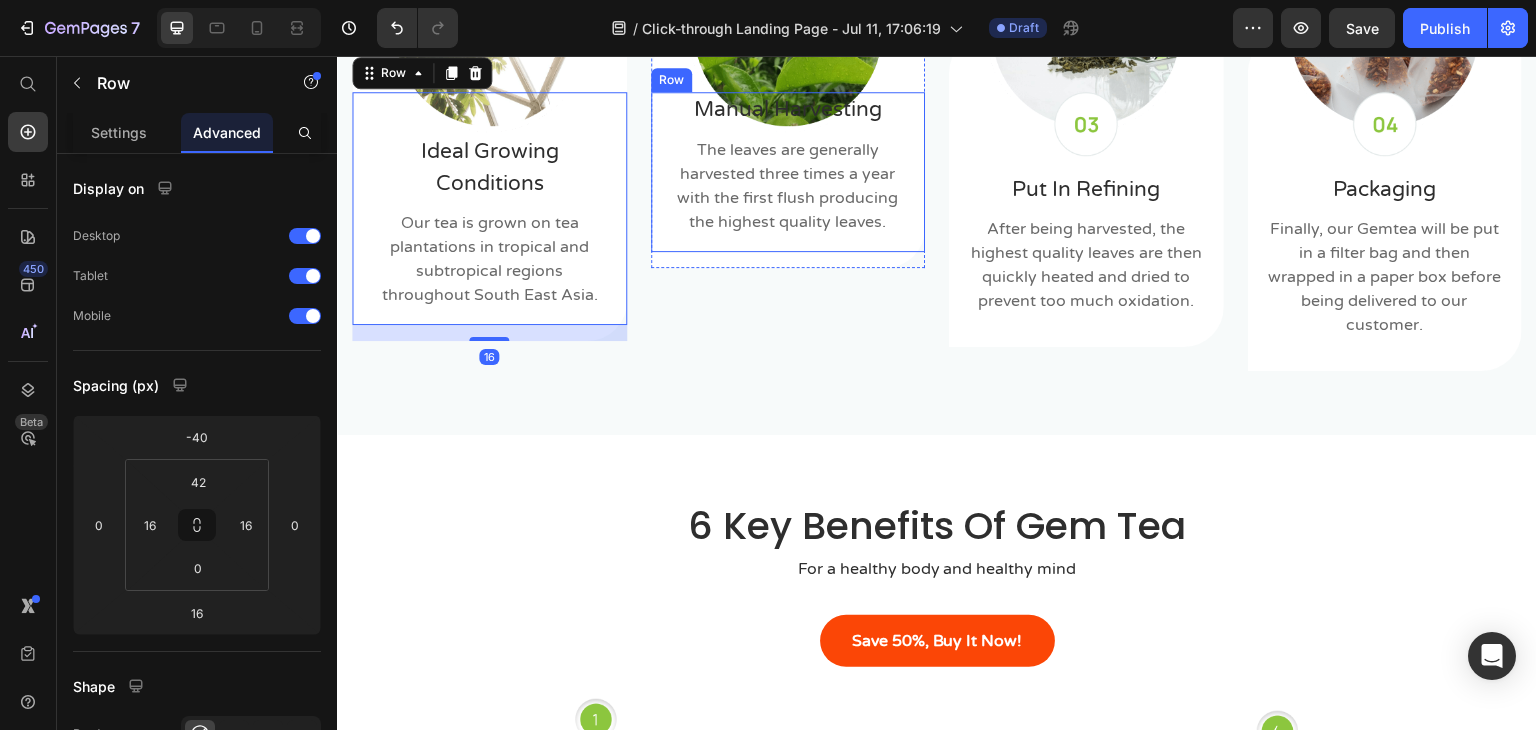 click on "Manual Harvesting Text block The leaves are generally harvested three times a year with the first flush producing the highest quality leaves. Text block Row" at bounding box center (788, 172) 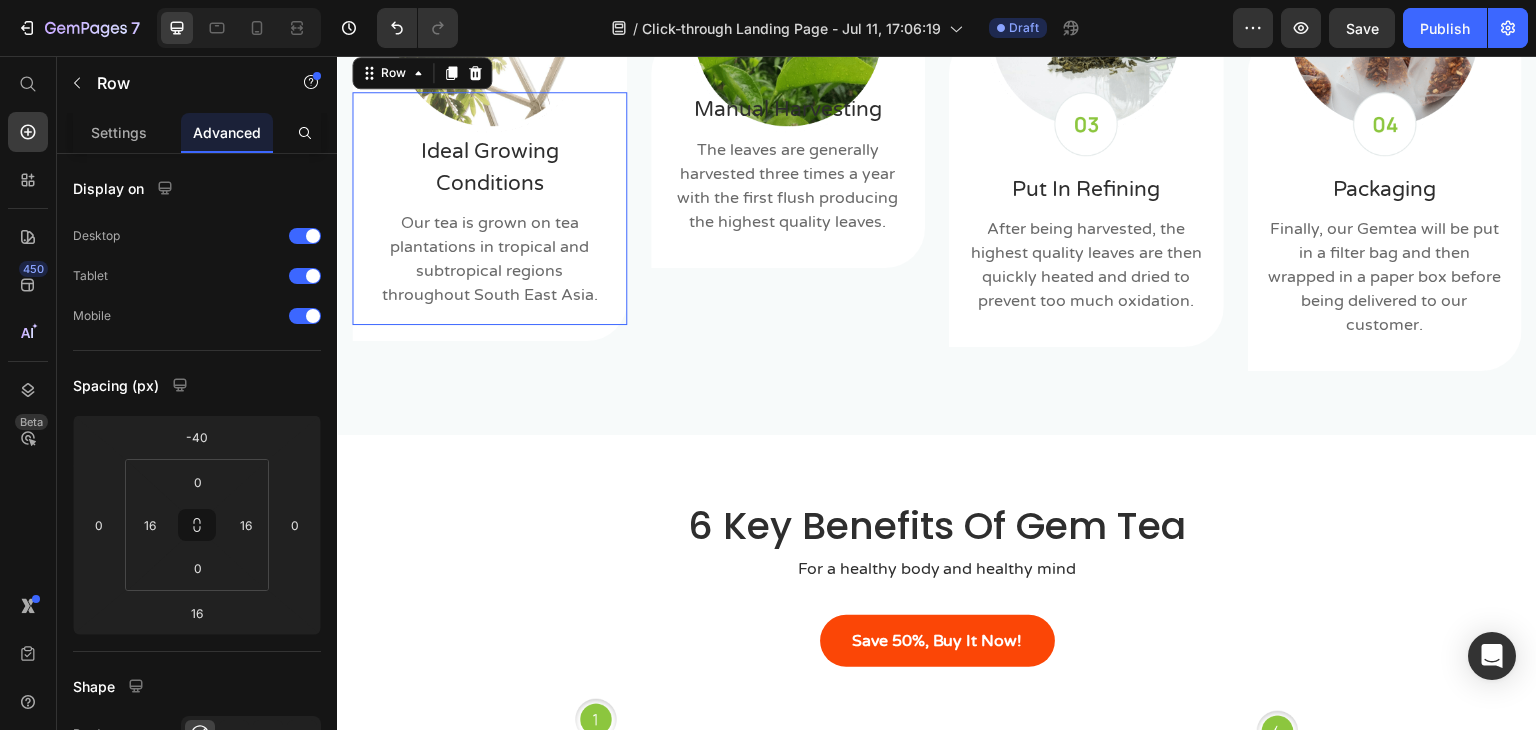 click on "Ideal Growing Conditions Text block Our tea is grown on tea plantations in tropical and subtropical regions throughout South East Asia. Text block Row   0" at bounding box center (489, 208) 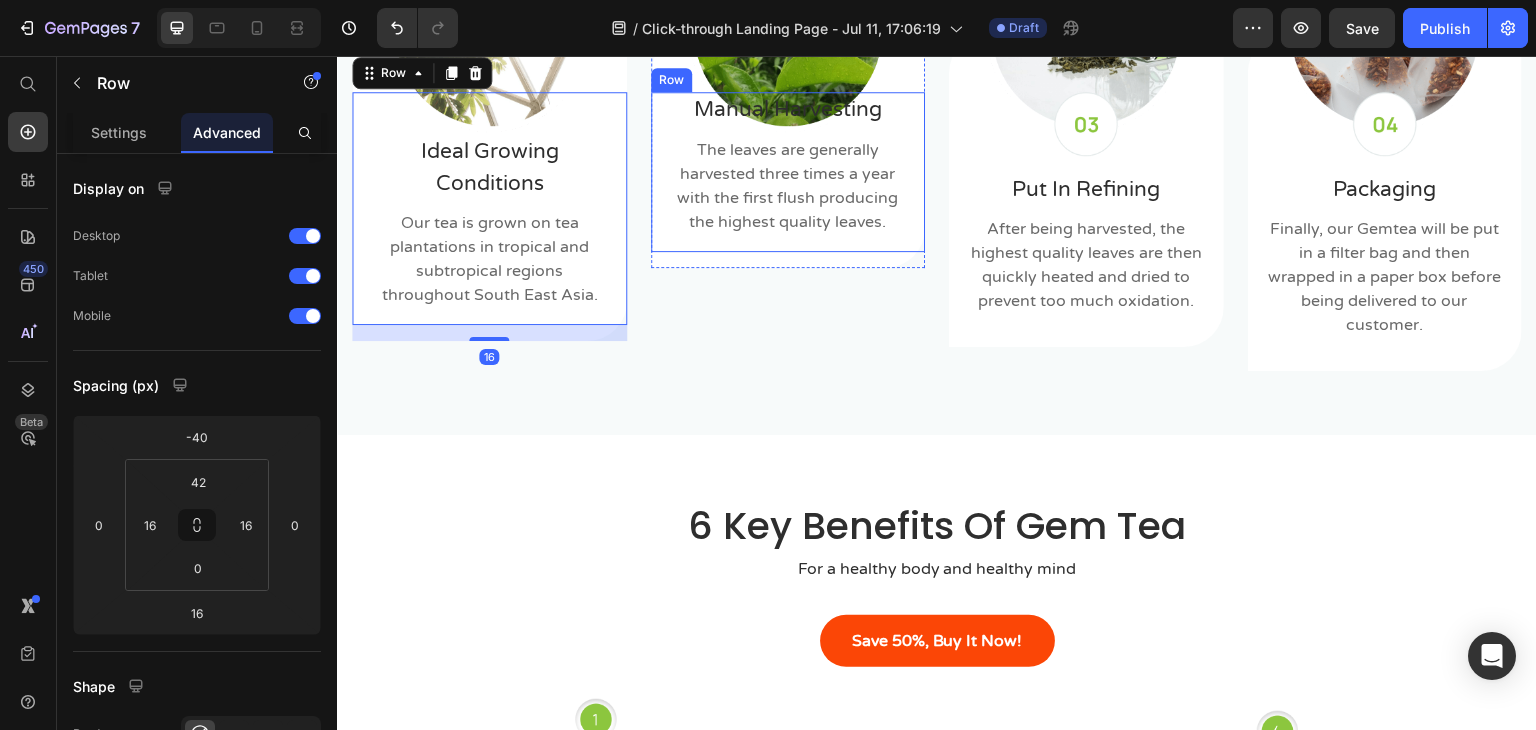 click on "Manual Harvesting Text block The leaves are generally harvested three times a year with the first flush producing the highest quality leaves. Text block Row" at bounding box center [788, 172] 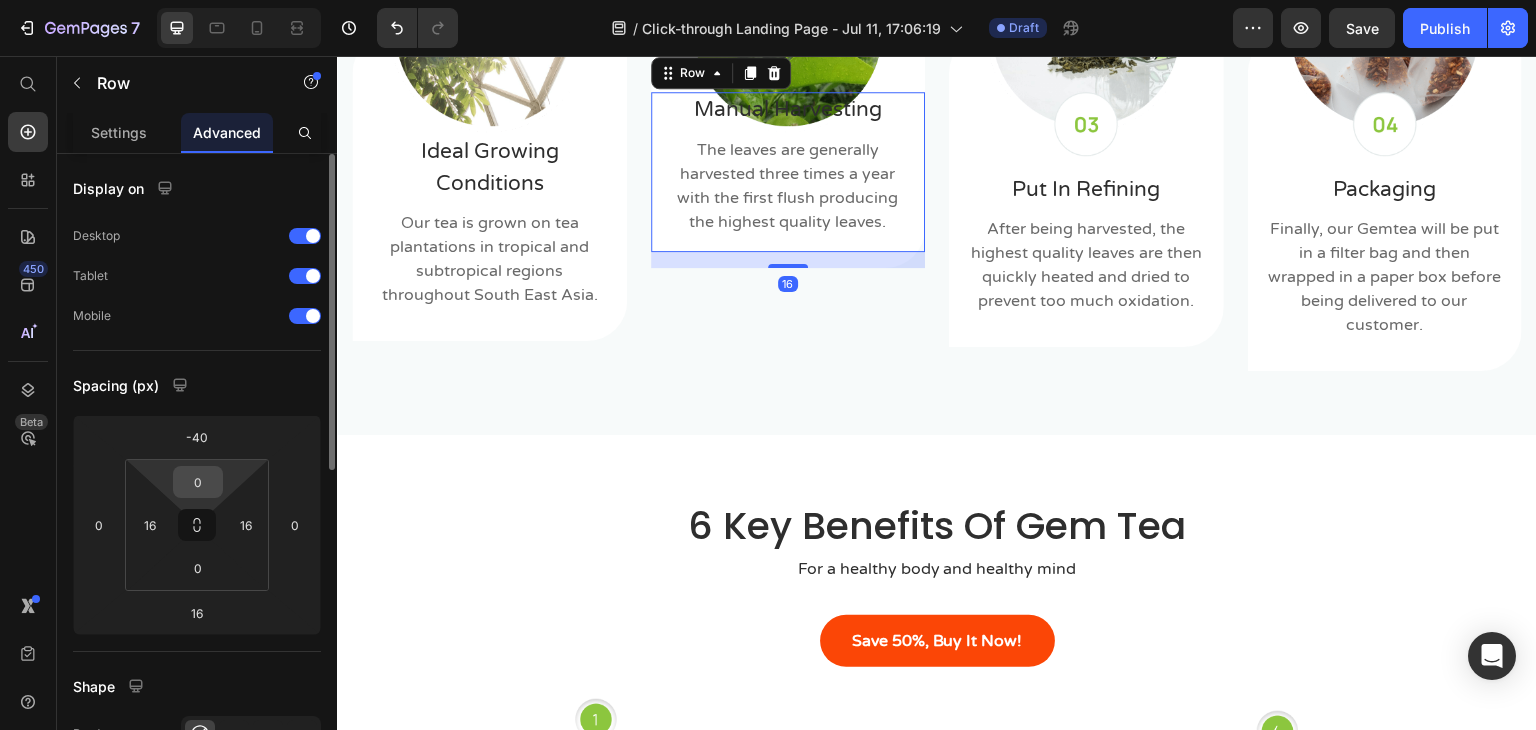 click on "0" at bounding box center (198, 482) 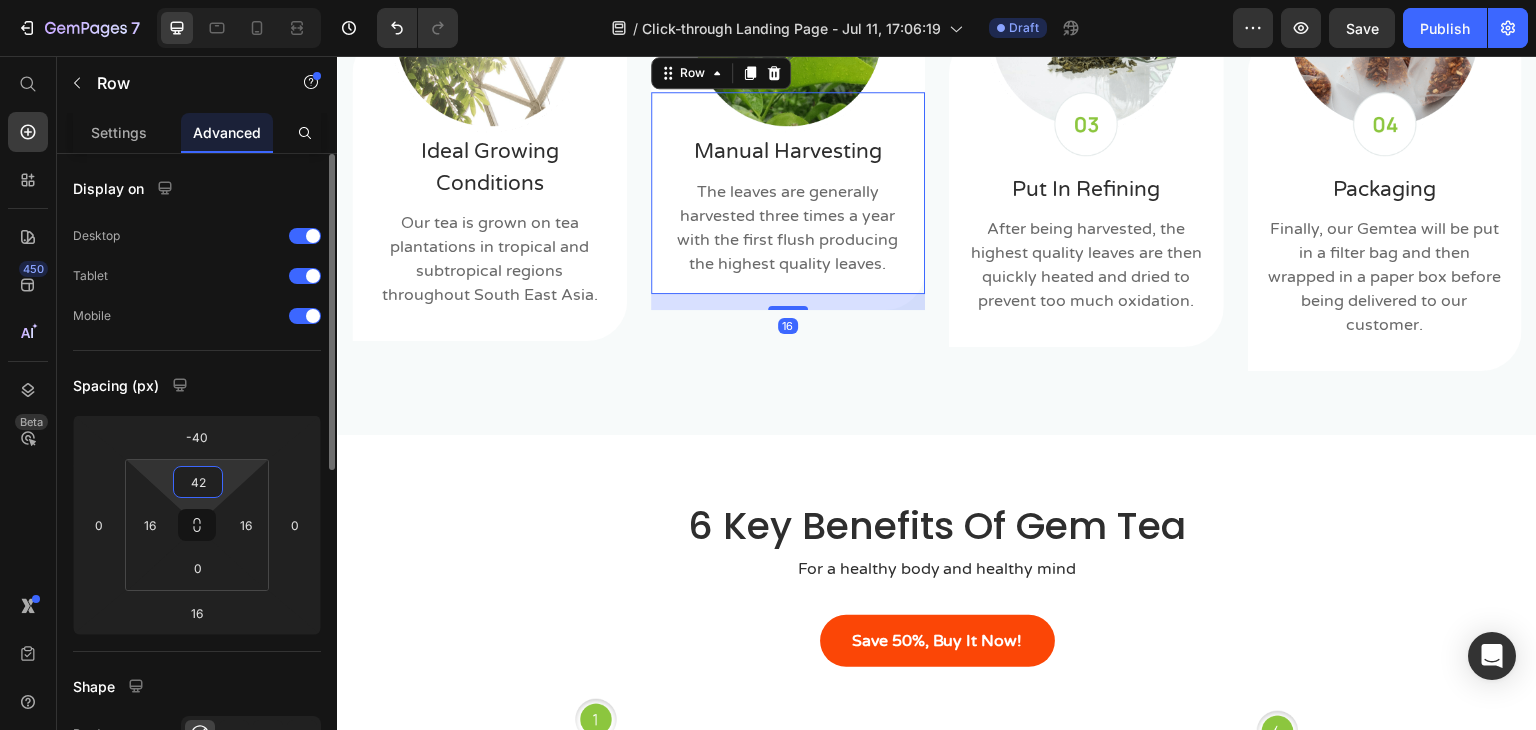 type on "42" 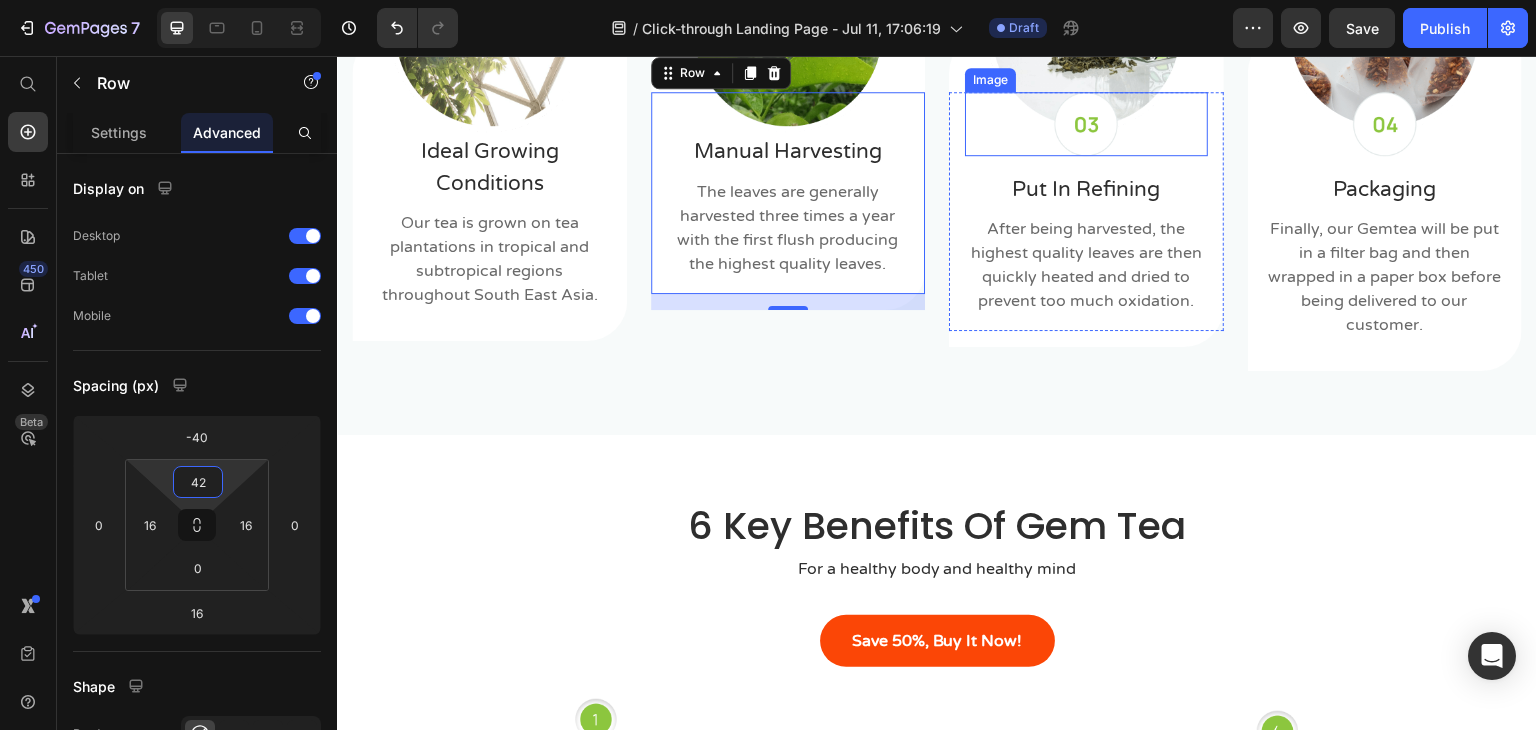 click at bounding box center (1086, 123) 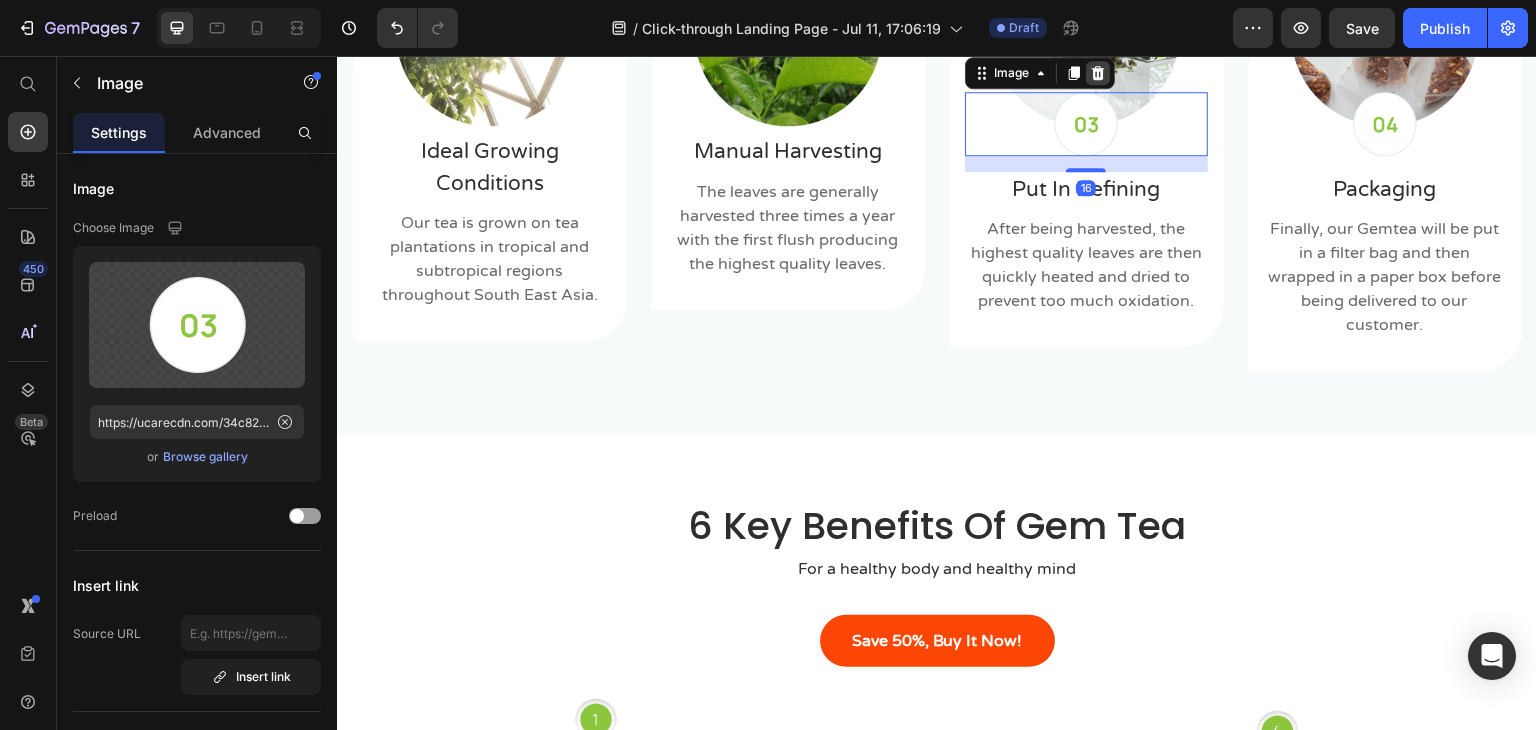 click at bounding box center [1098, 73] 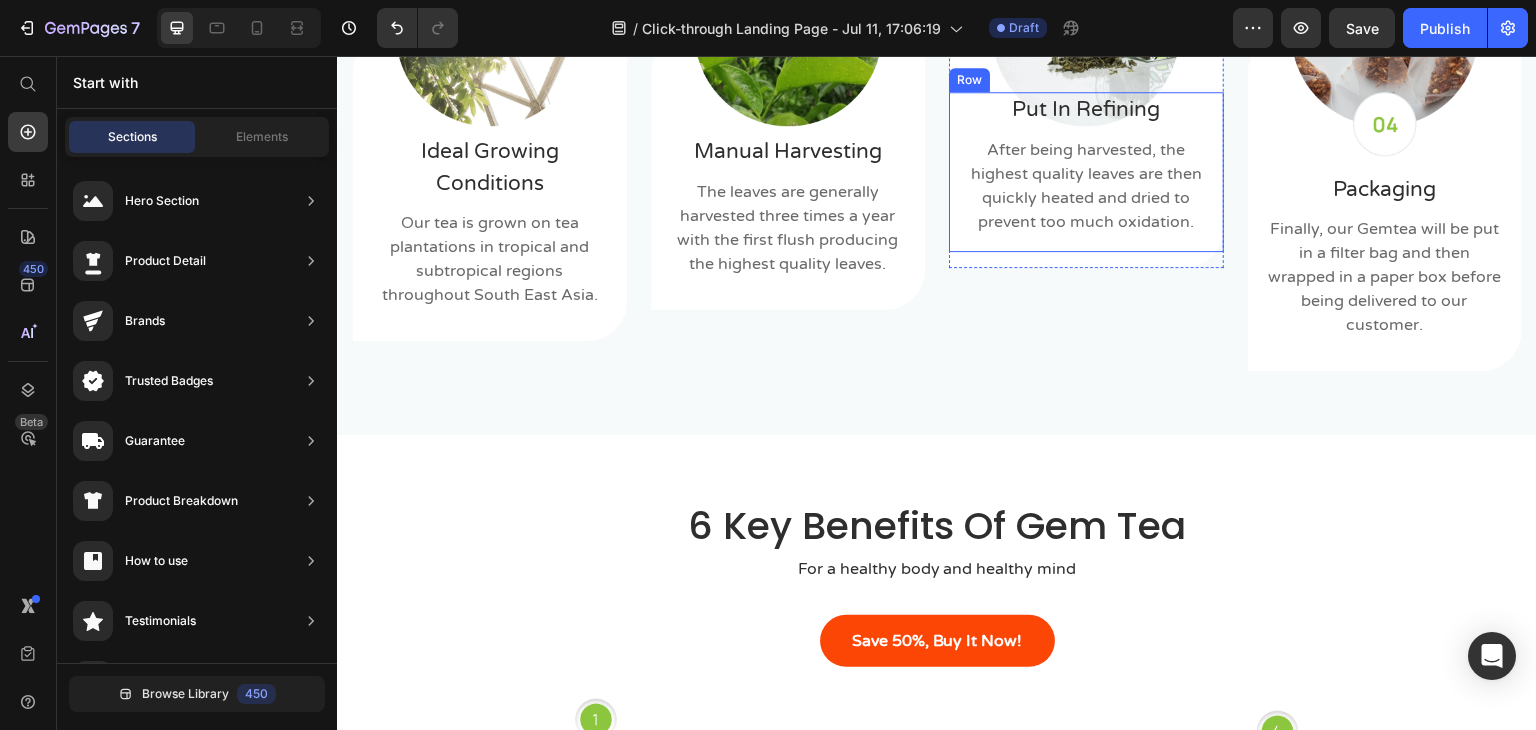 click on "Put In Refining Text block After being harvested, the highest quality leaves are then quickly heated and dried to prevent too much oxidation. Text block" at bounding box center (1086, 172) 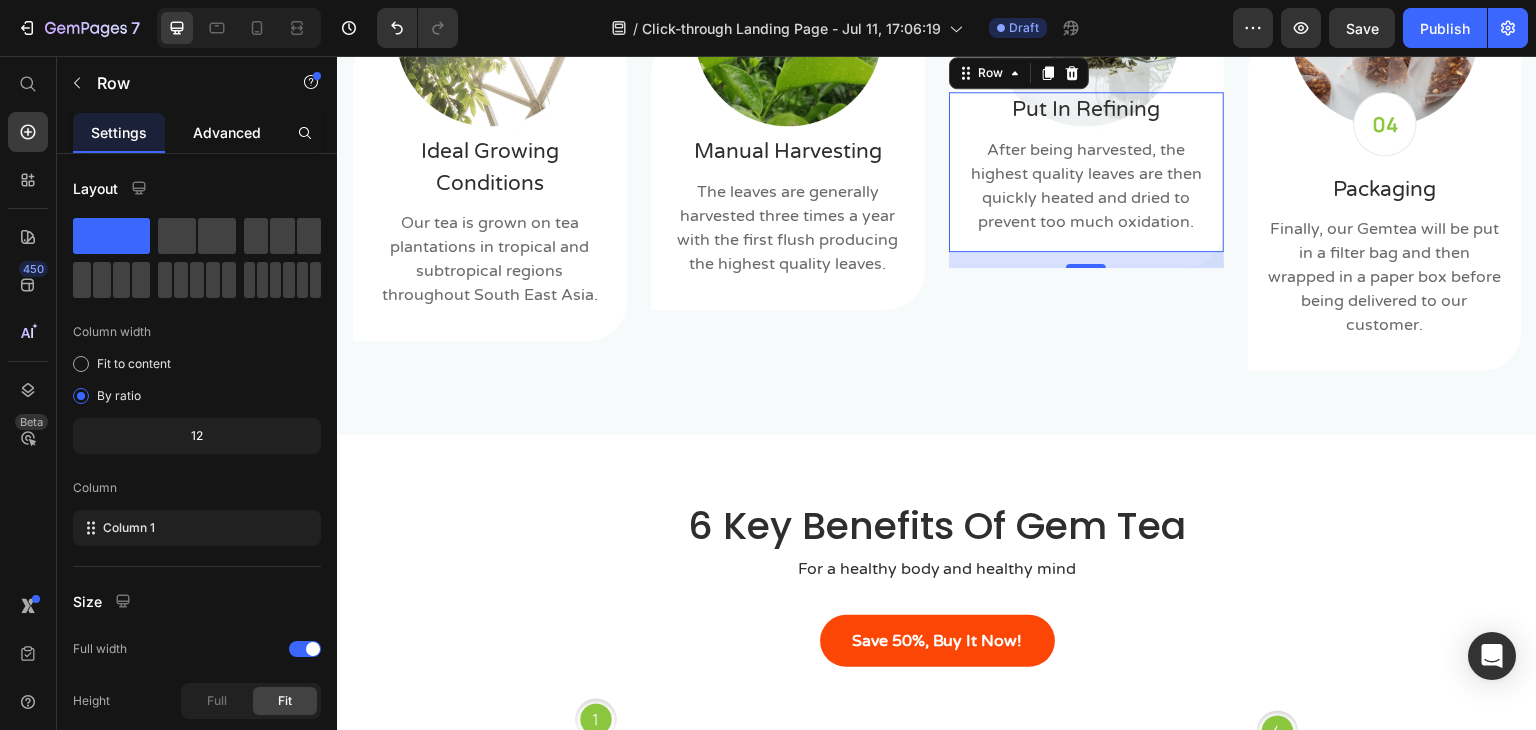 click on "Advanced" 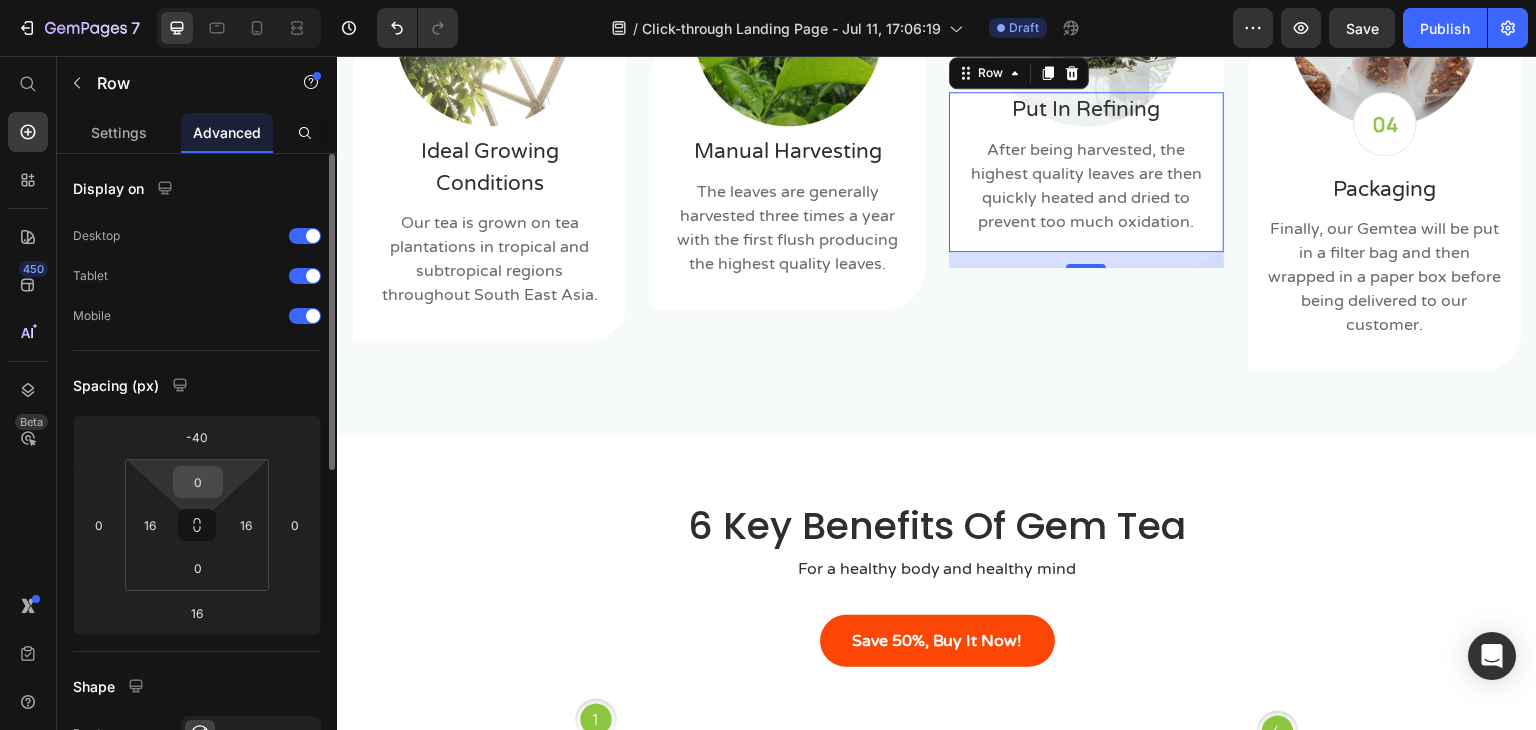 click on "0" at bounding box center [198, 482] 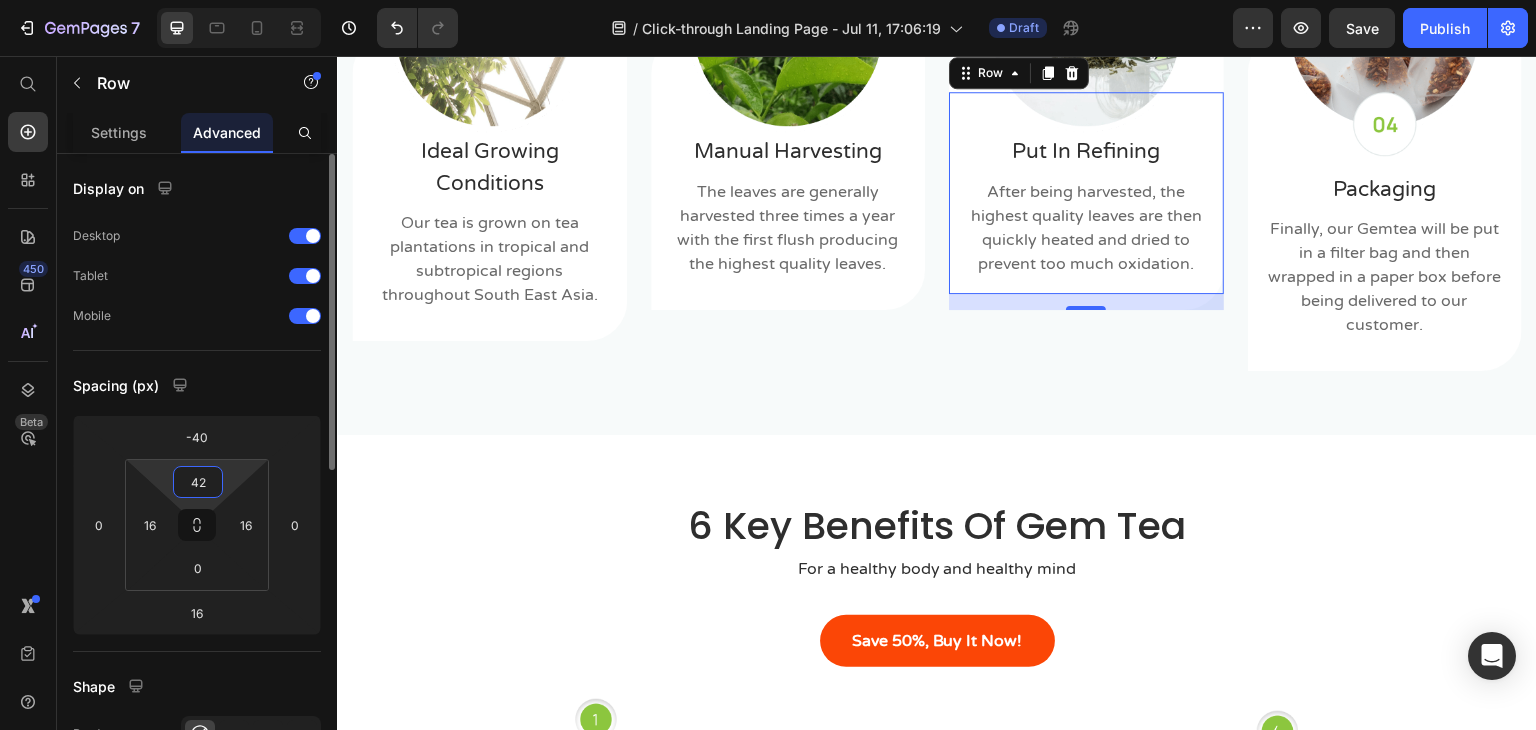 type on "42" 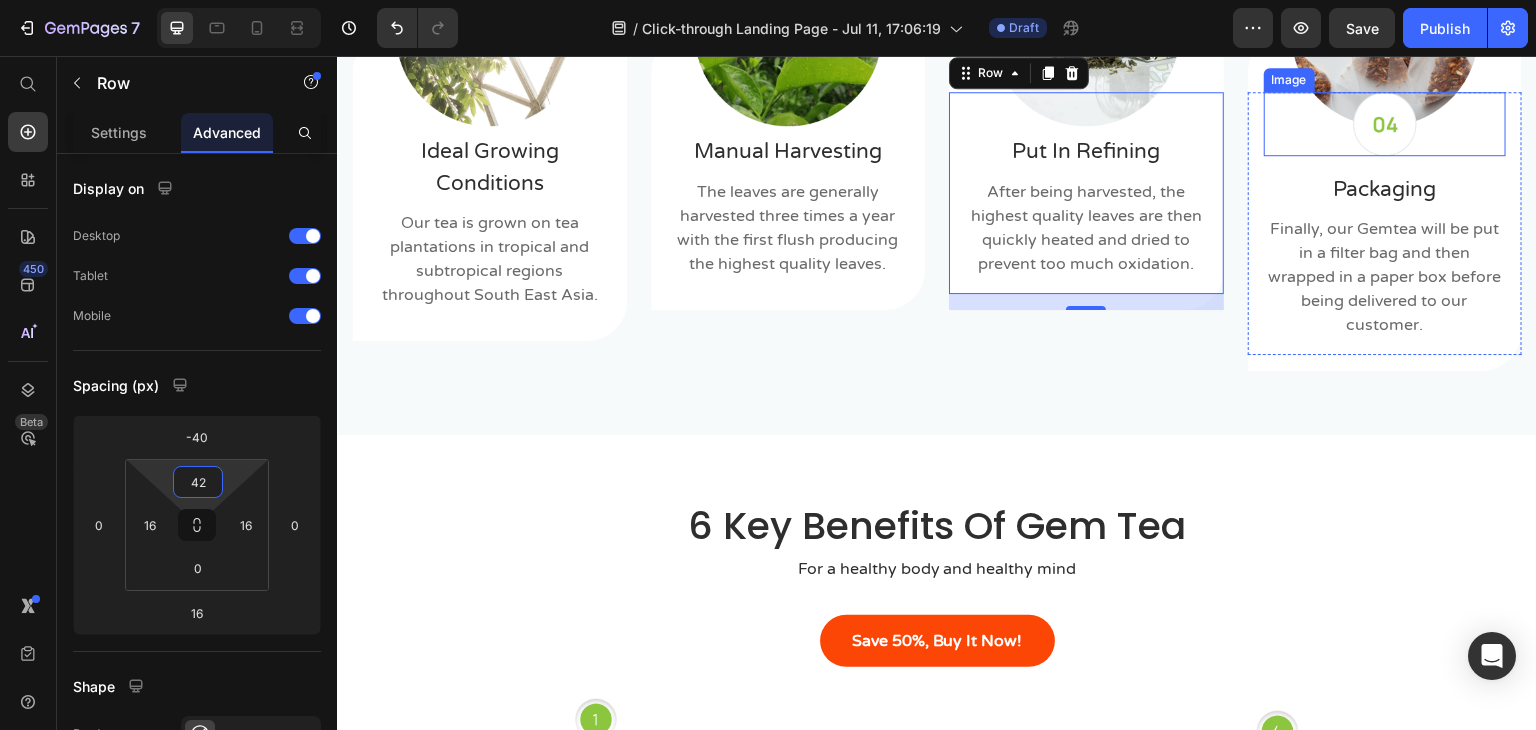 click at bounding box center (1385, 123) 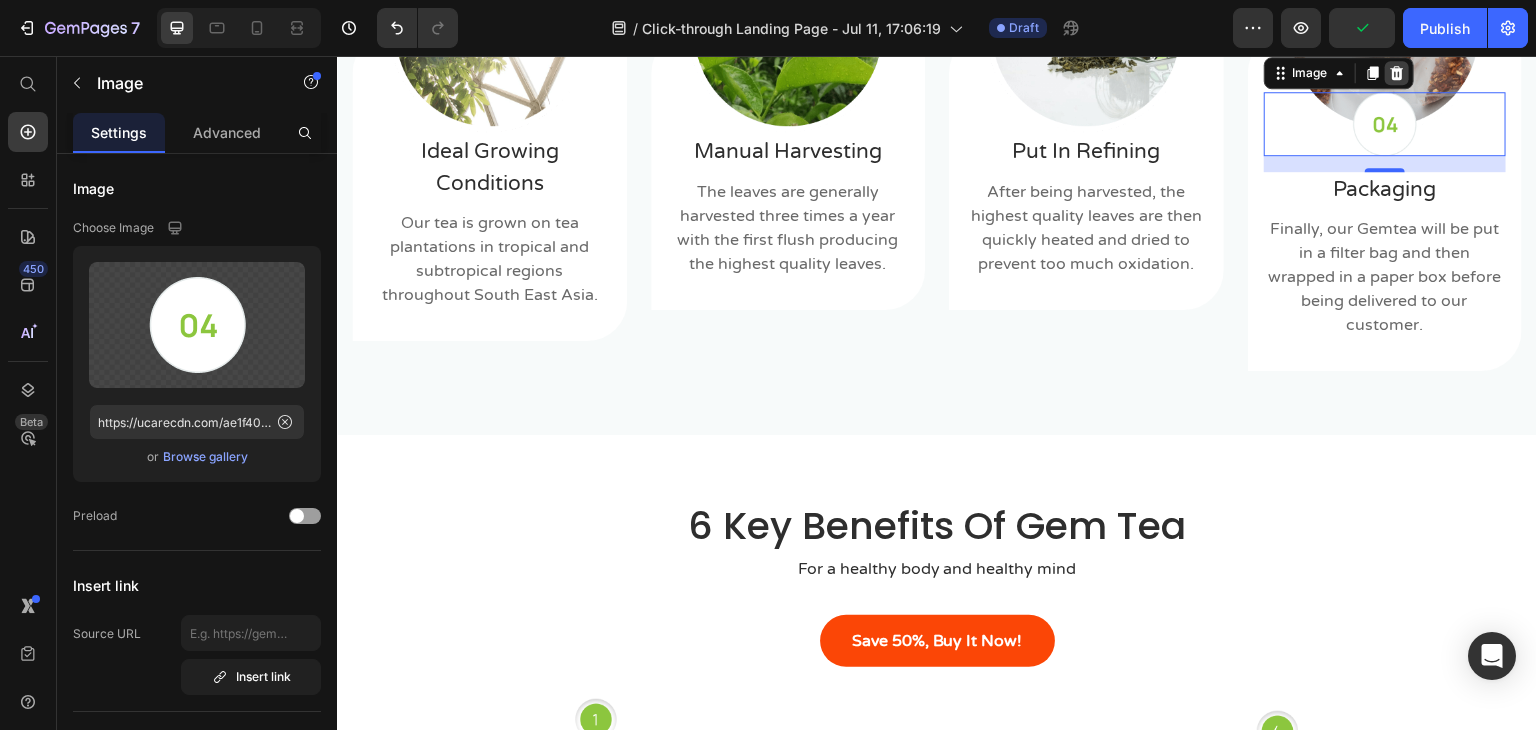 click 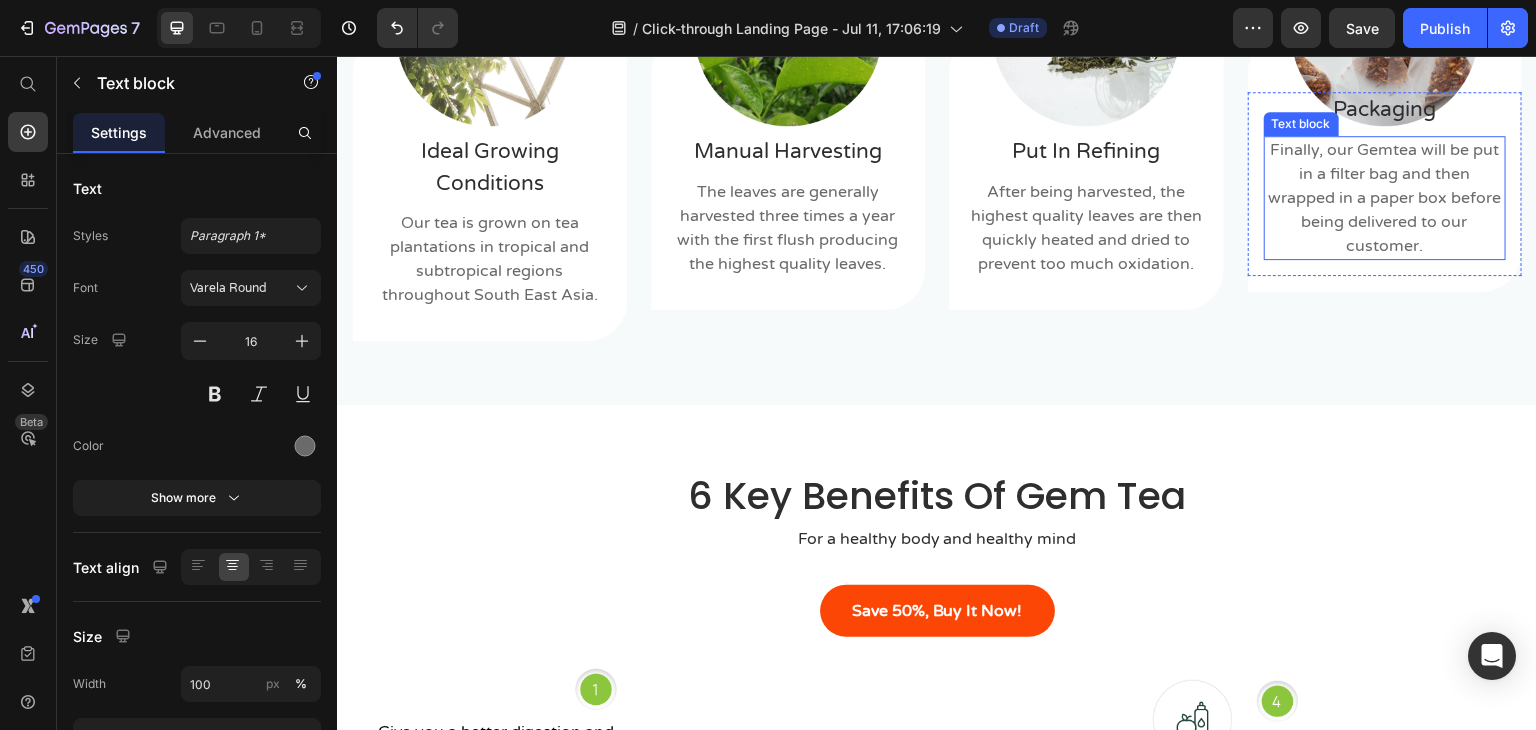 click on "Finally, our Gemtea will be put in a filter bag and then wrapped in a paper box before being delivered to our customer." at bounding box center [1385, 198] 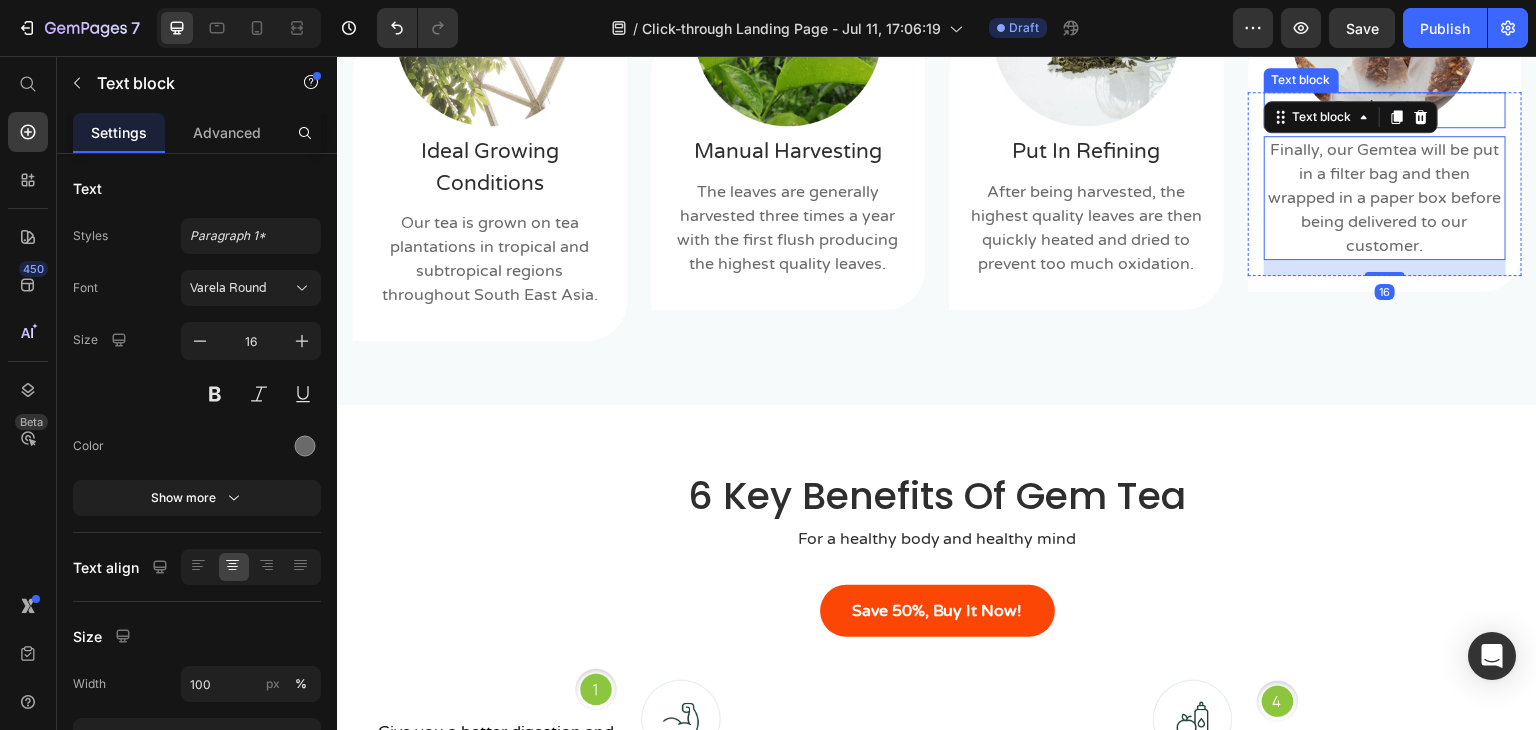 click on "Packaging" at bounding box center (1385, 110) 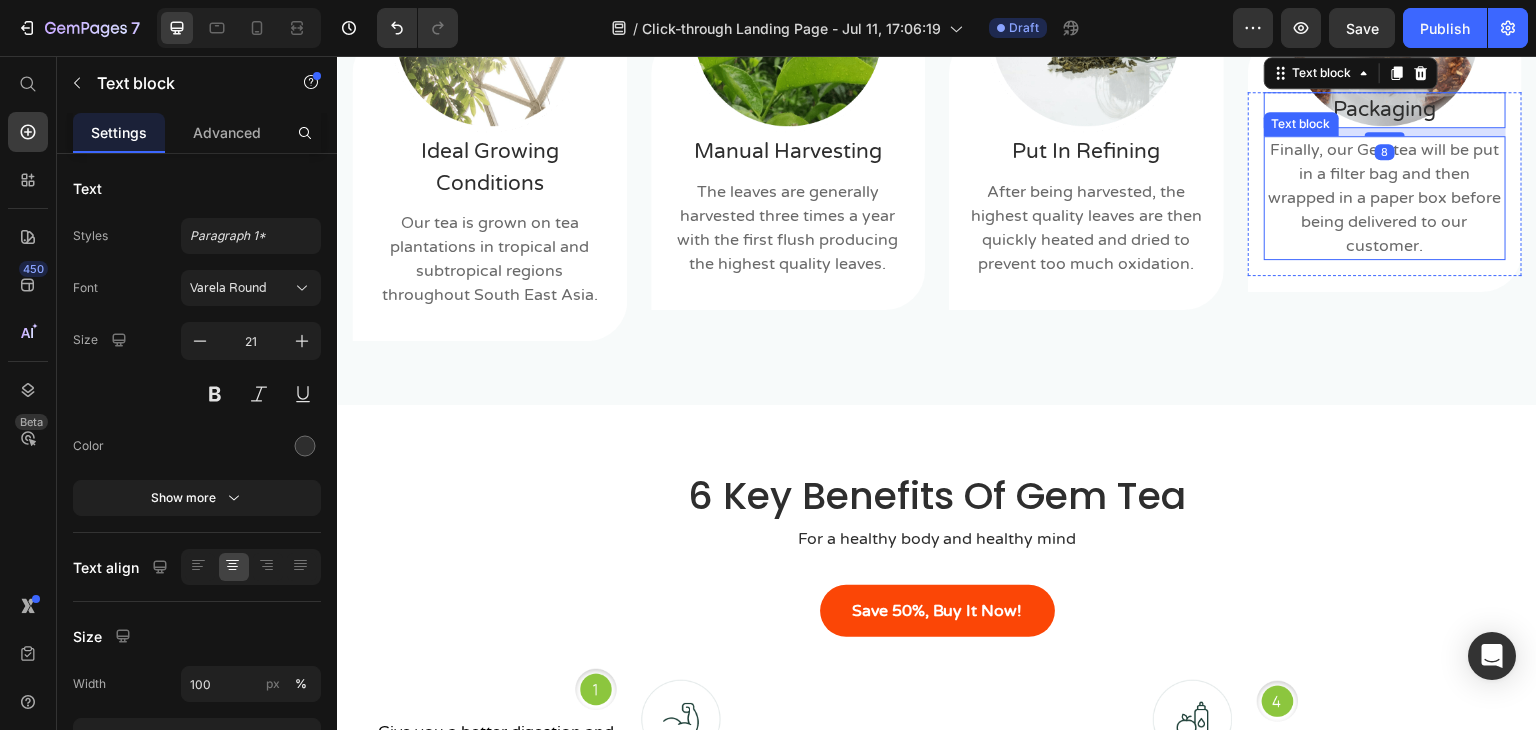 click on "Finally, our Gemtea will be put in a filter bag and then wrapped in a paper box before being delivered to our customer." at bounding box center [1385, 198] 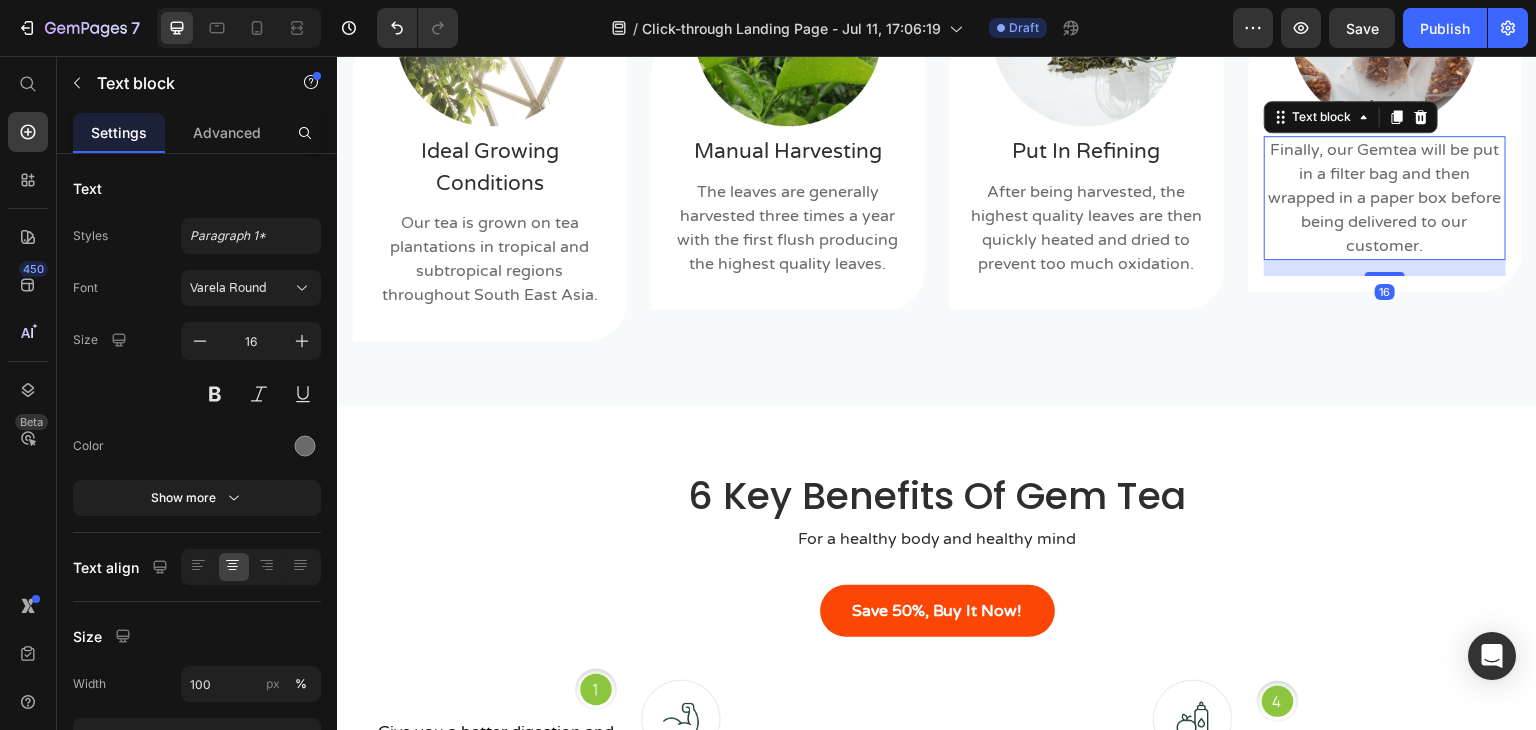 click on "16" at bounding box center [1385, 268] 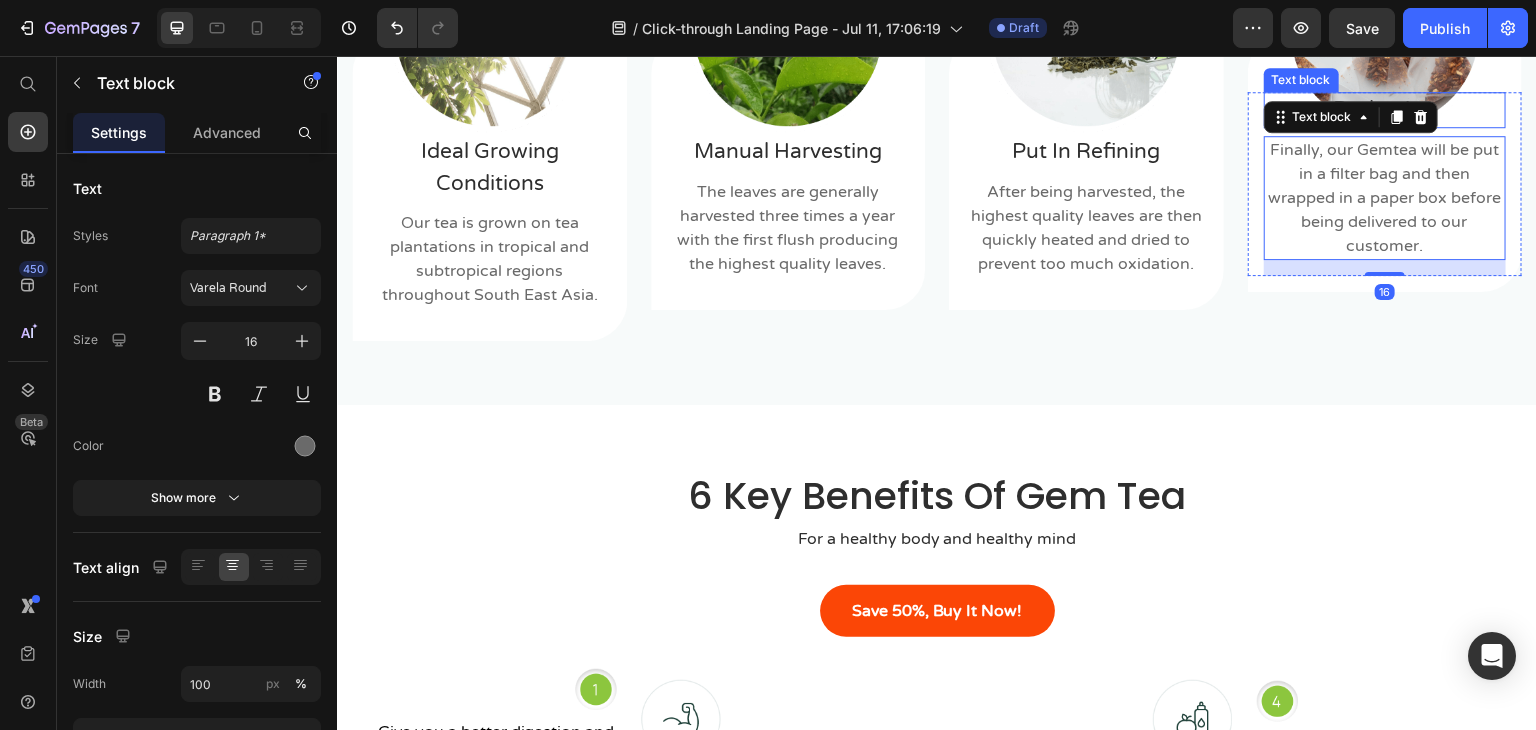 click on "Packaging" at bounding box center [1385, 110] 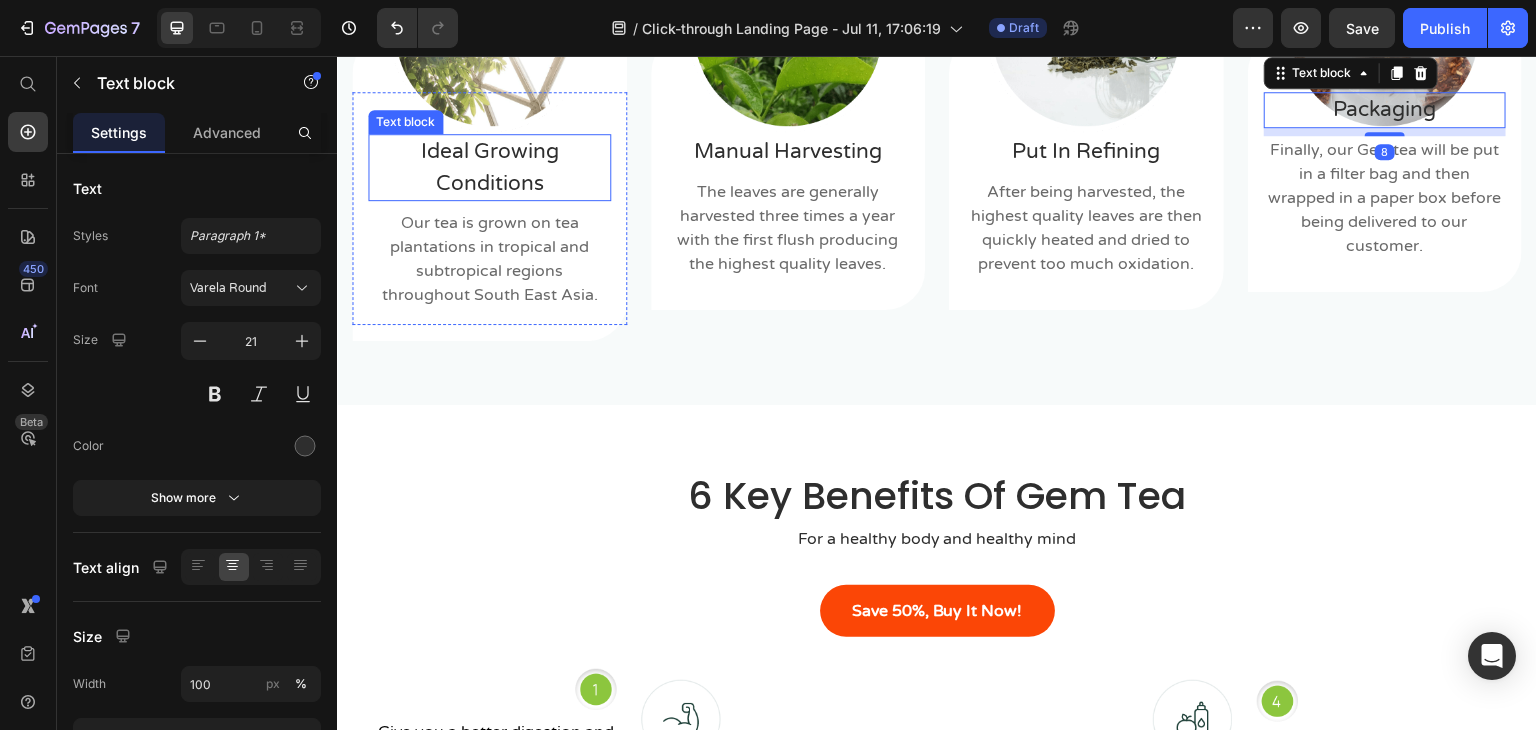click on "Ideal Growing Conditions" at bounding box center [489, 167] 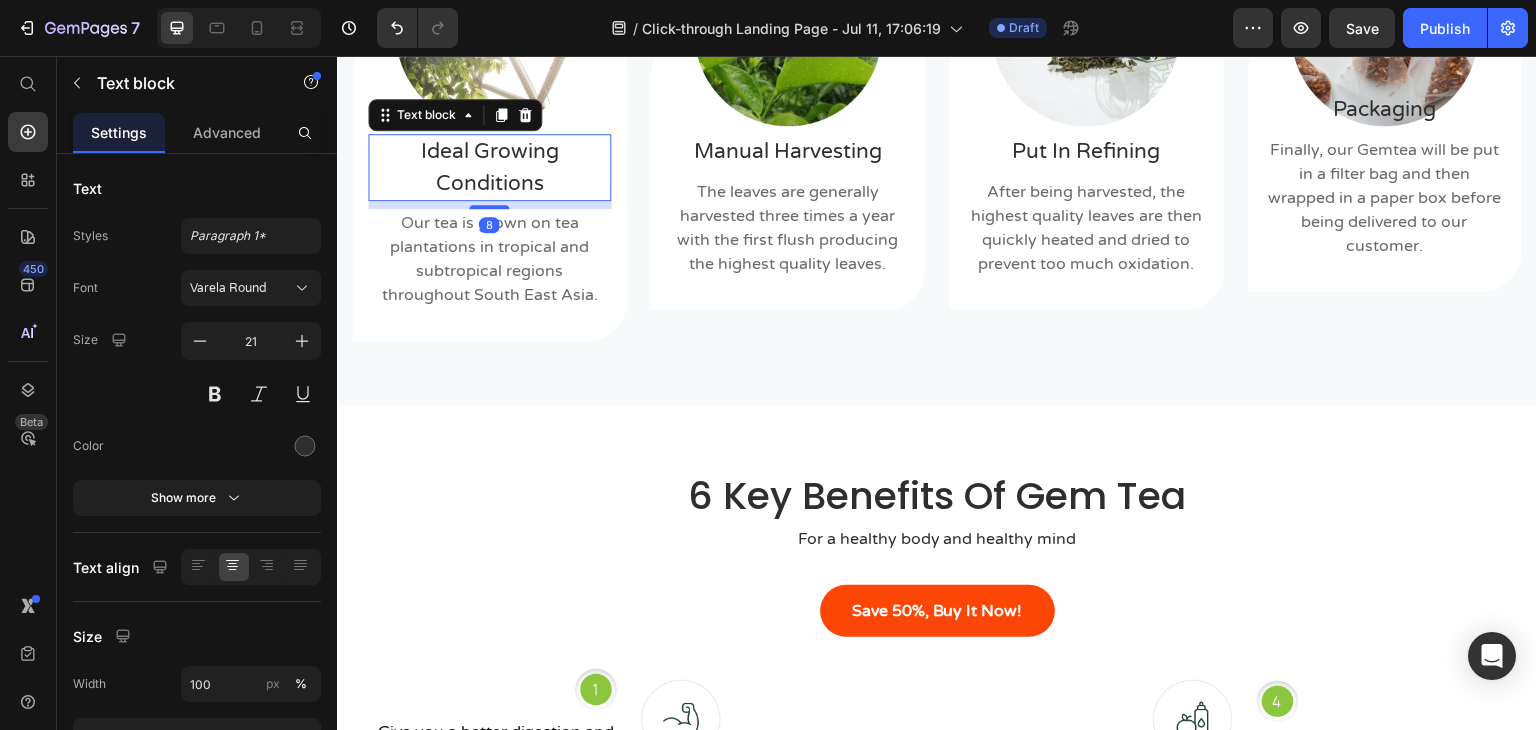 click on "Ideal Growing Conditions" at bounding box center [489, 167] 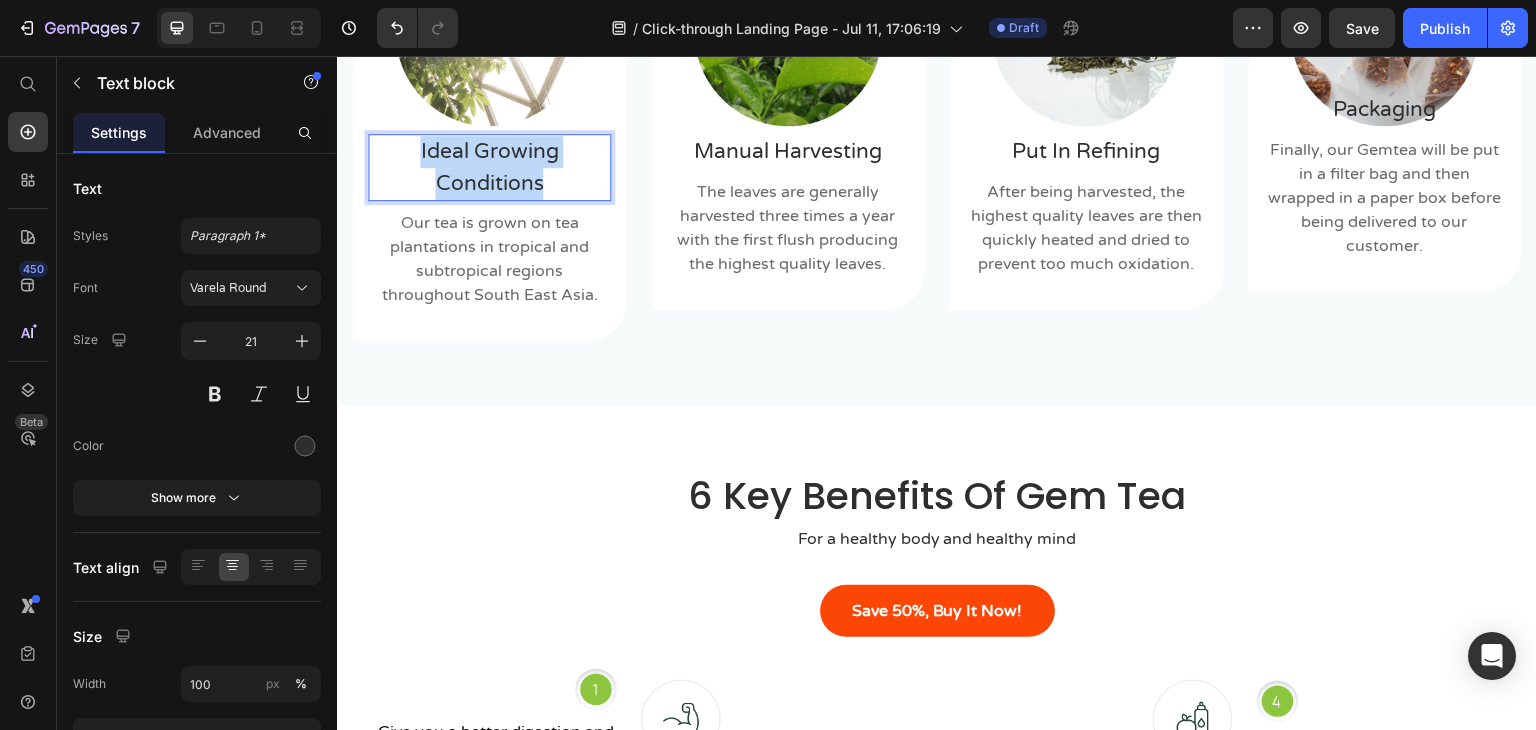 click on "Ideal Growing Conditions" at bounding box center [489, 167] 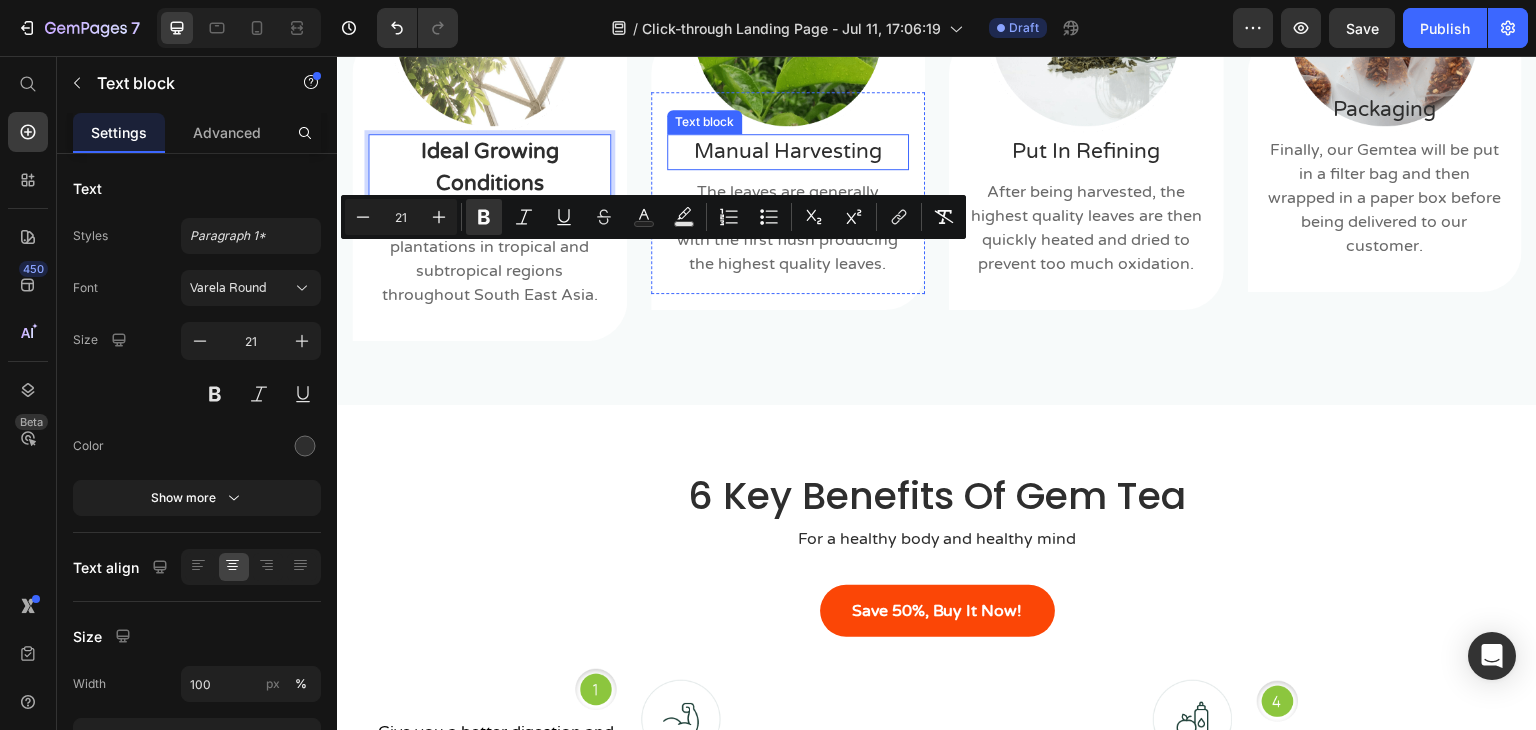 click on "Manual Harvesting" at bounding box center (788, 152) 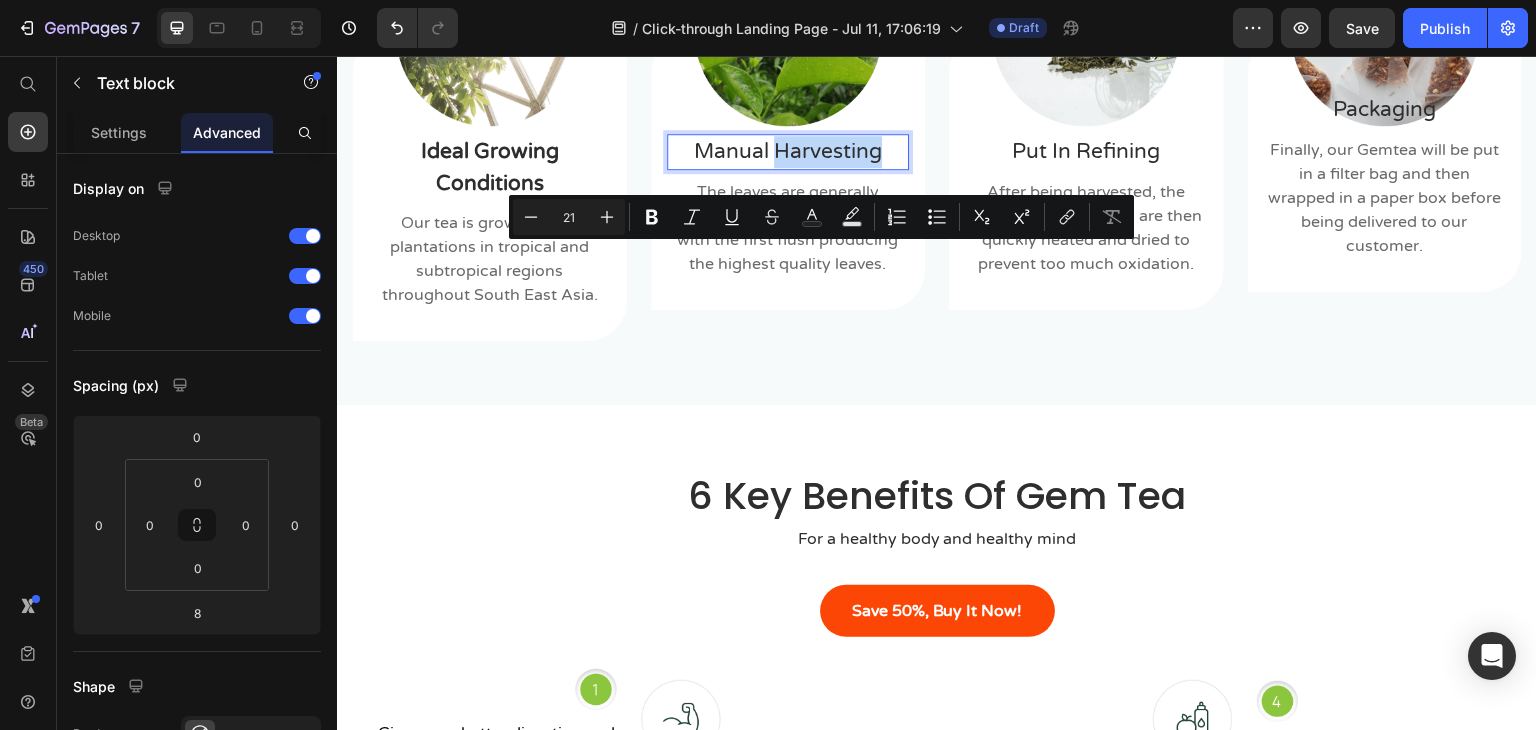 click on "Manual Harvesting" at bounding box center [788, 152] 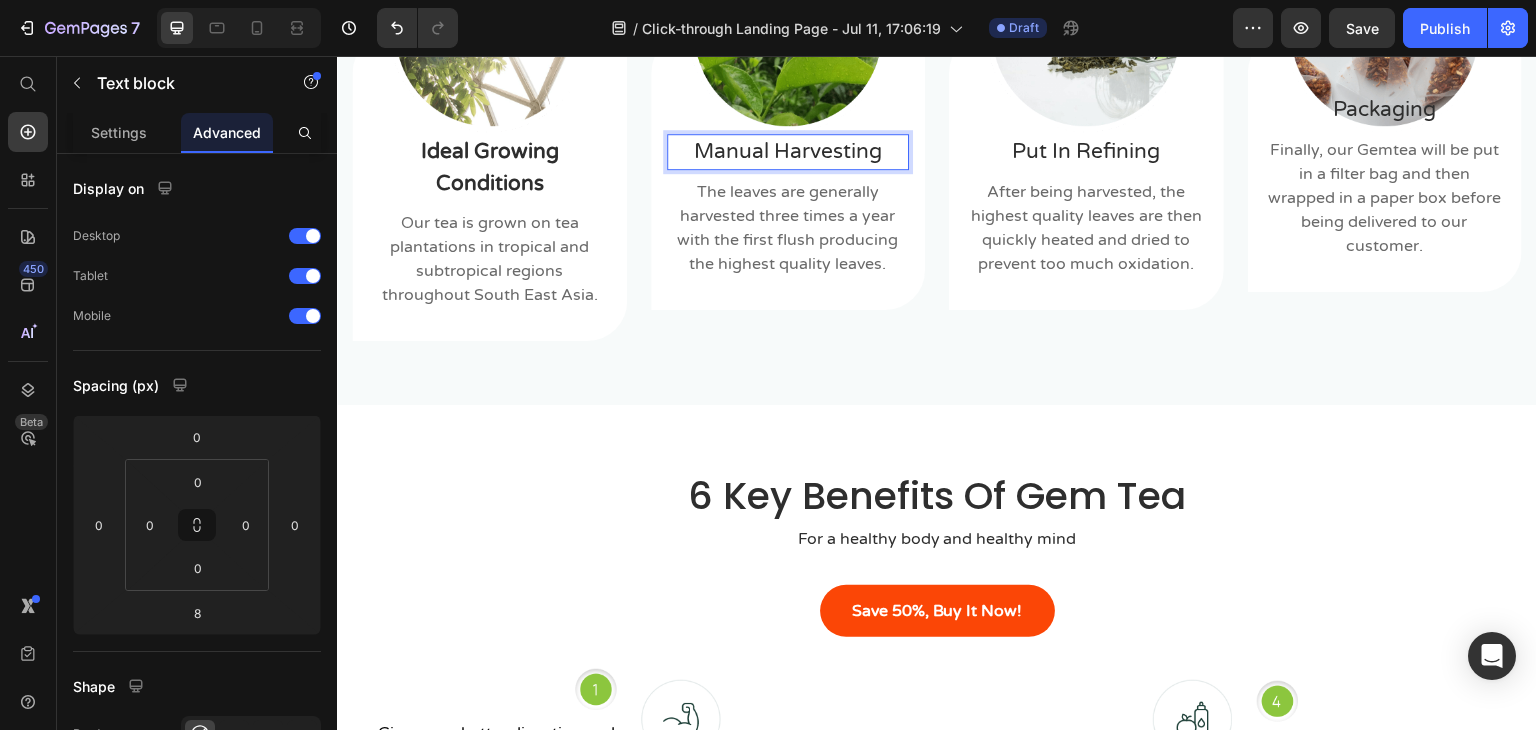 click on "Manual Harvesting" at bounding box center [788, 152] 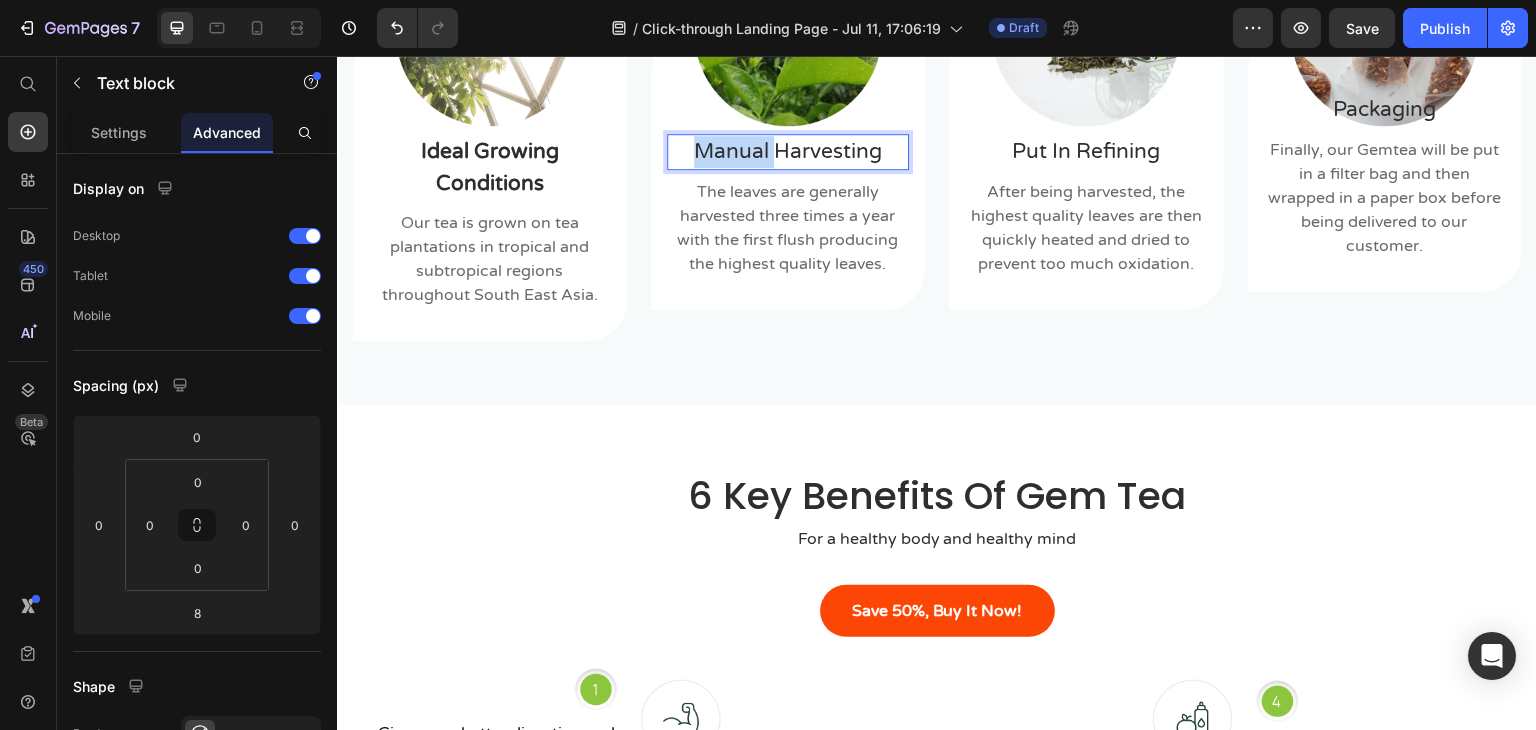 click on "Manual Harvesting" at bounding box center (788, 152) 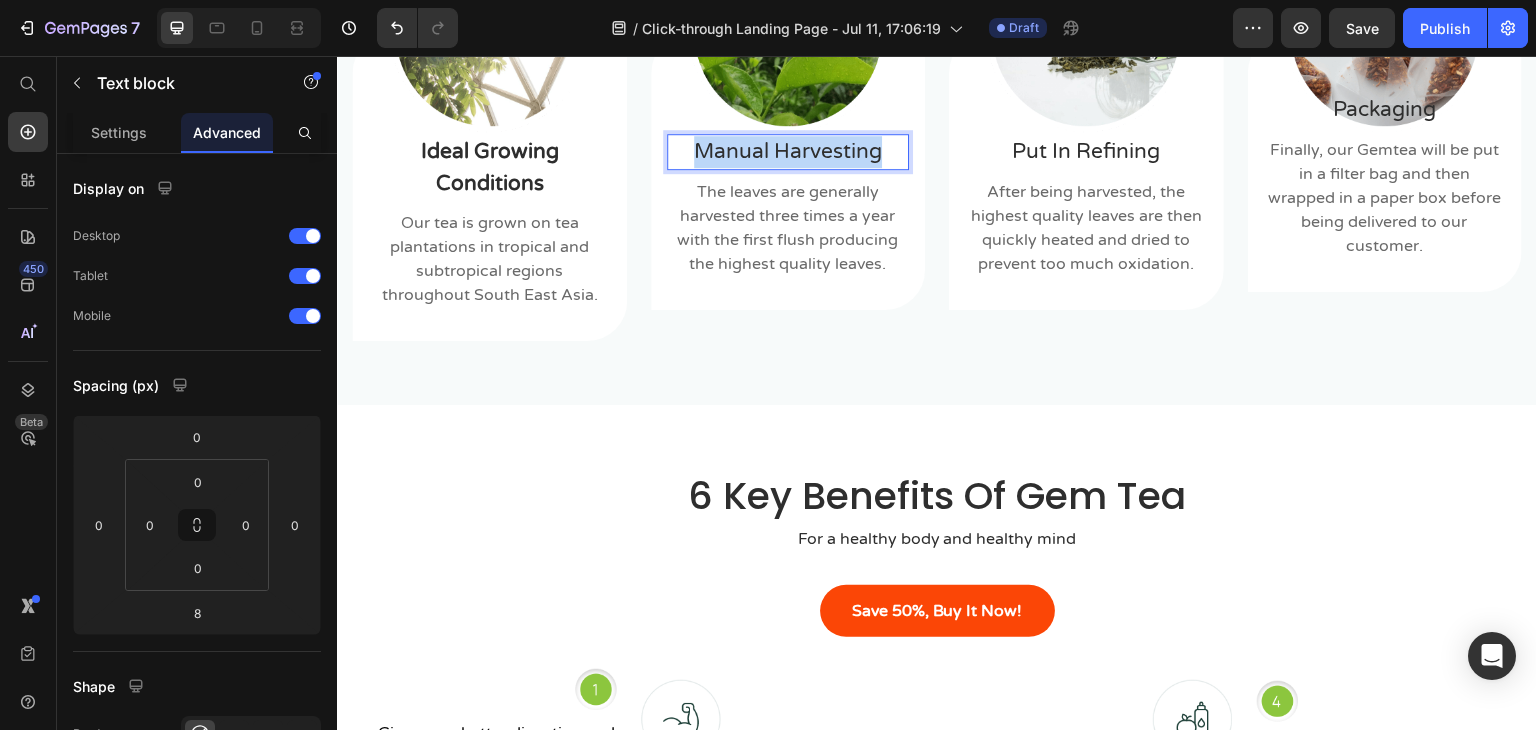 click on "Manual Harvesting" at bounding box center [788, 152] 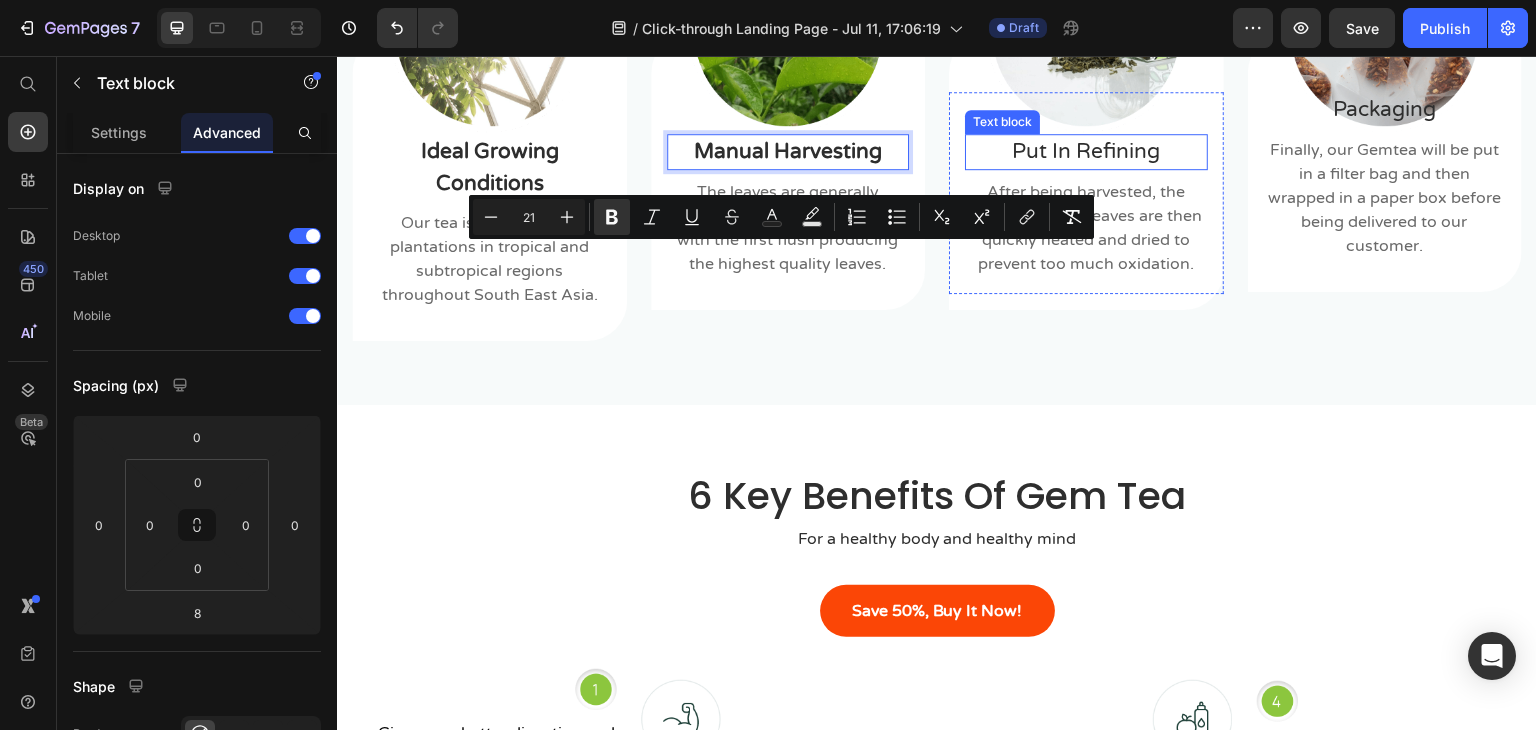 click on "Put In Refining" at bounding box center [1086, 152] 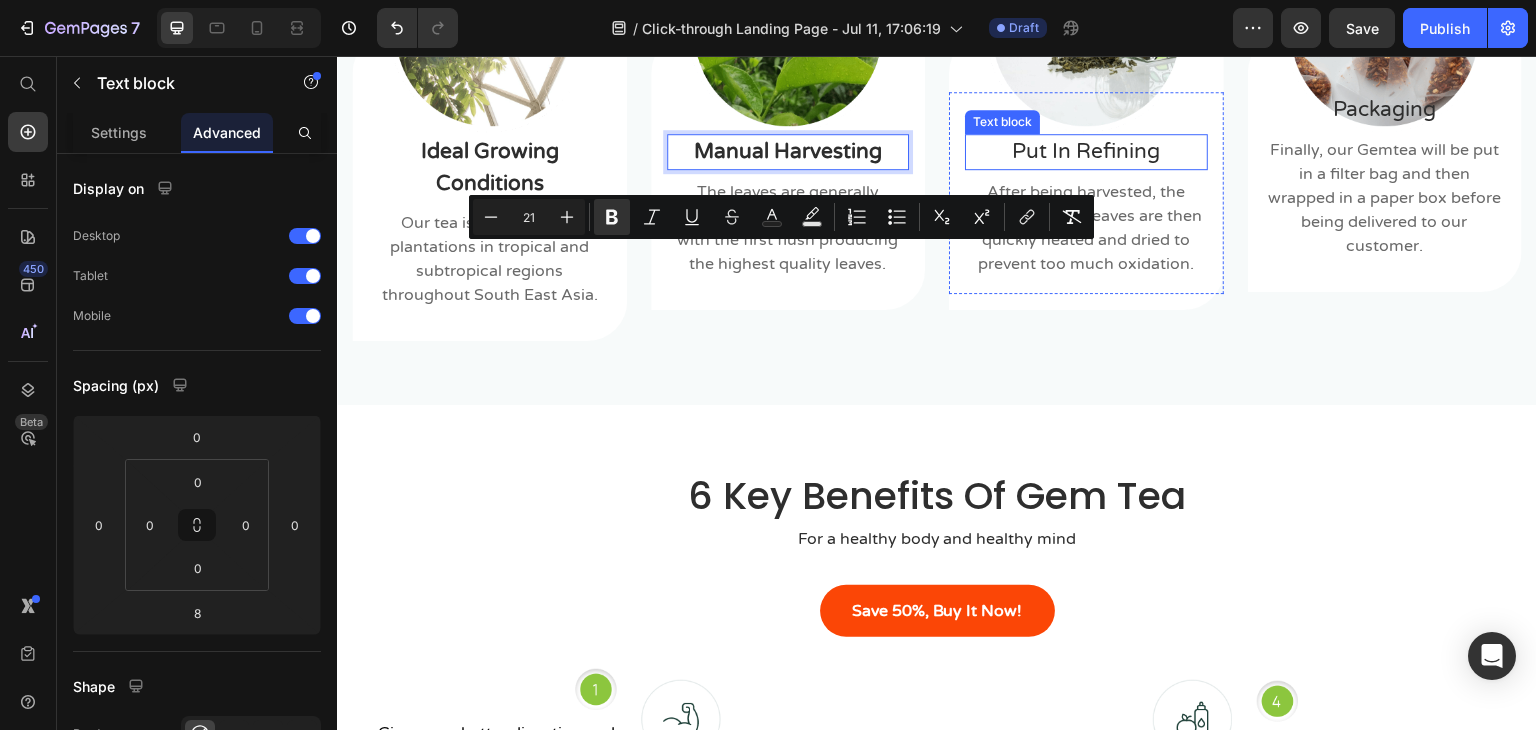 click on "Put In Refining" at bounding box center [1086, 152] 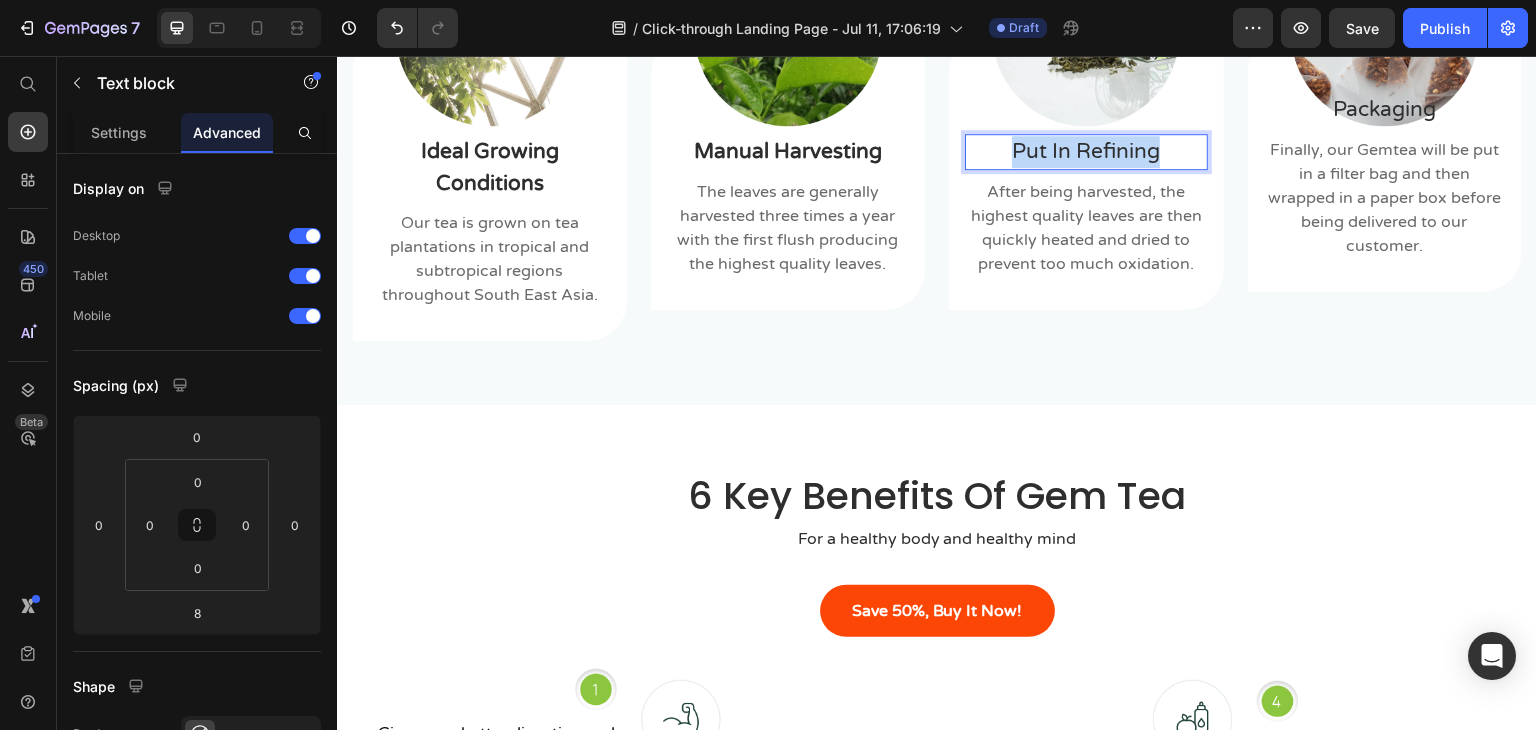 click on "Put In Refining" at bounding box center (1086, 152) 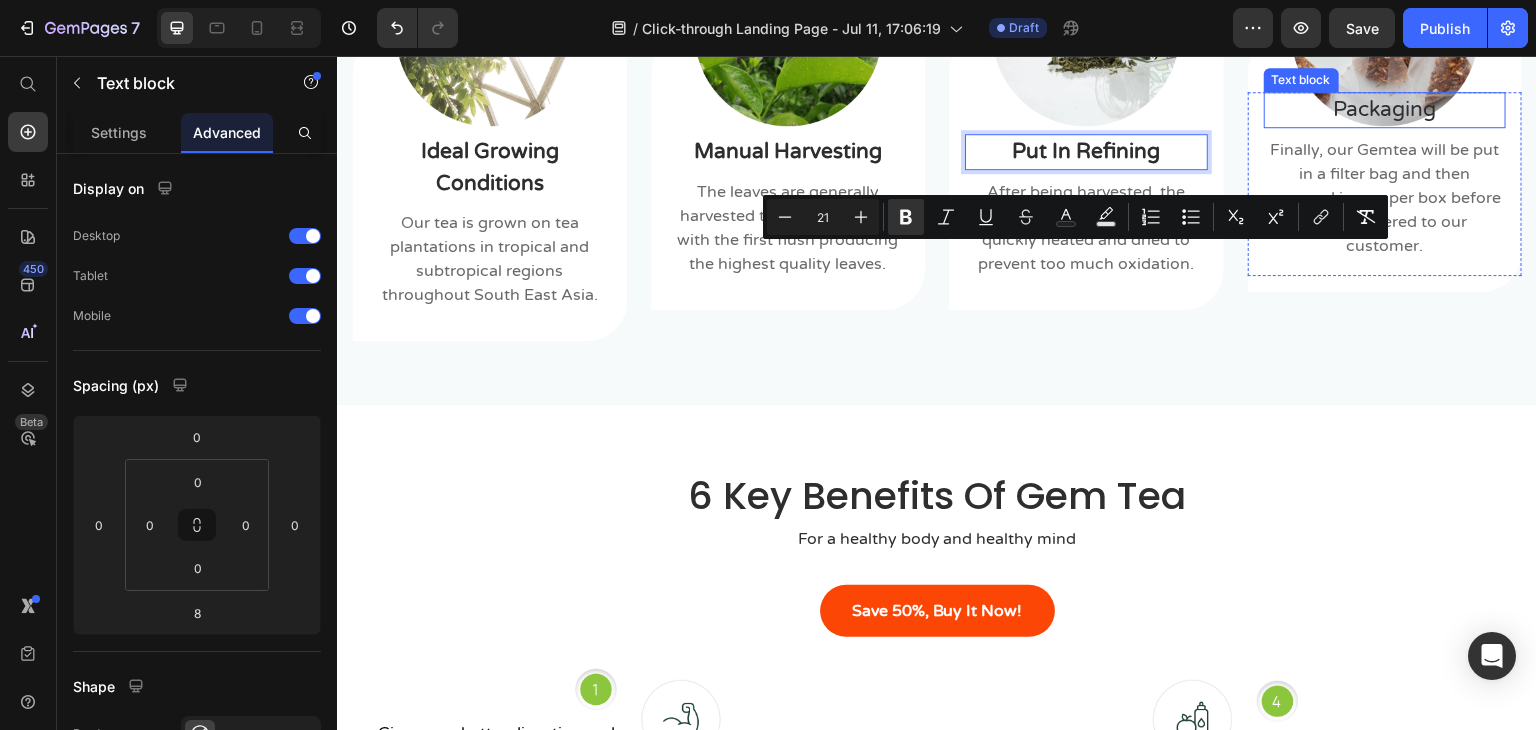 click on "Packaging" at bounding box center (1385, 110) 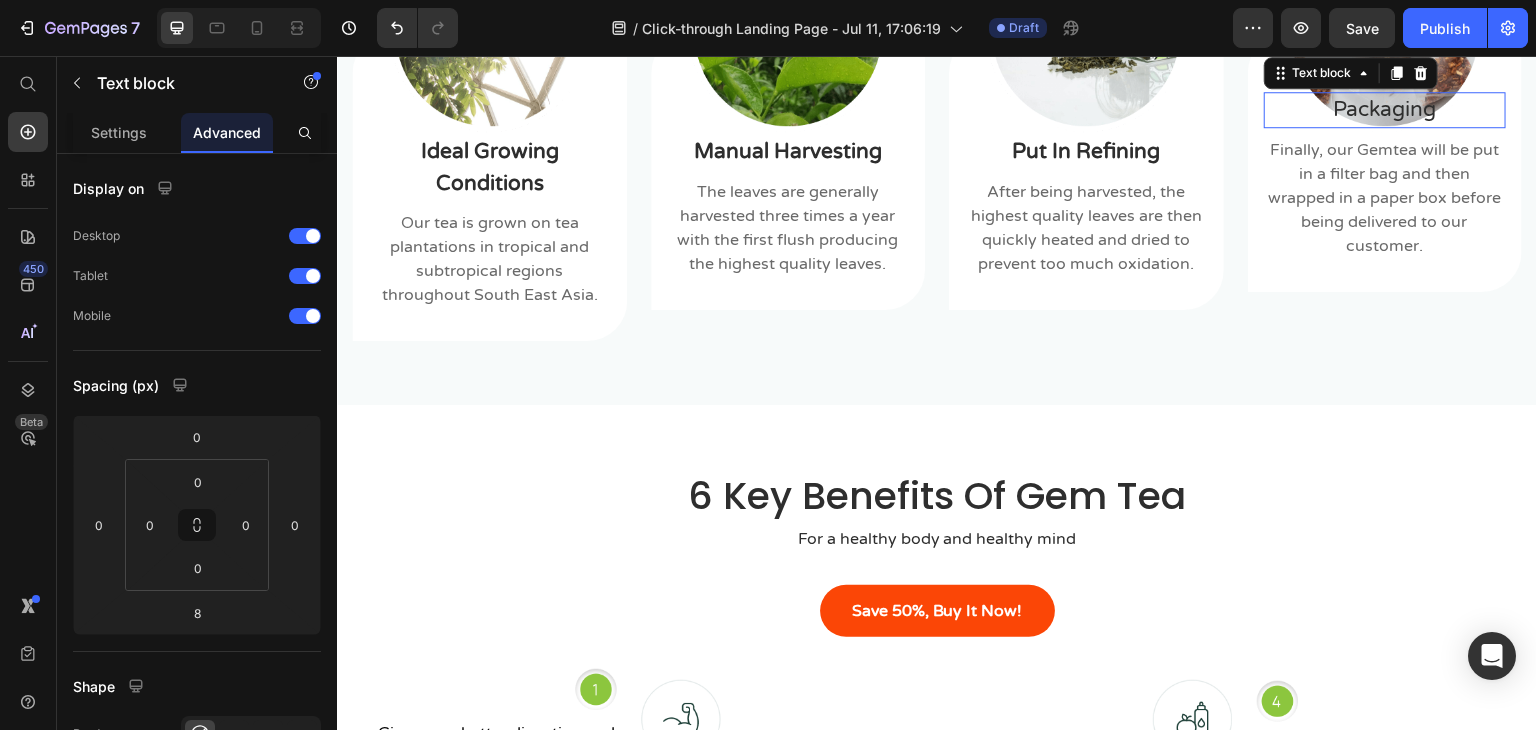 click on "Packaging" at bounding box center (1385, 110) 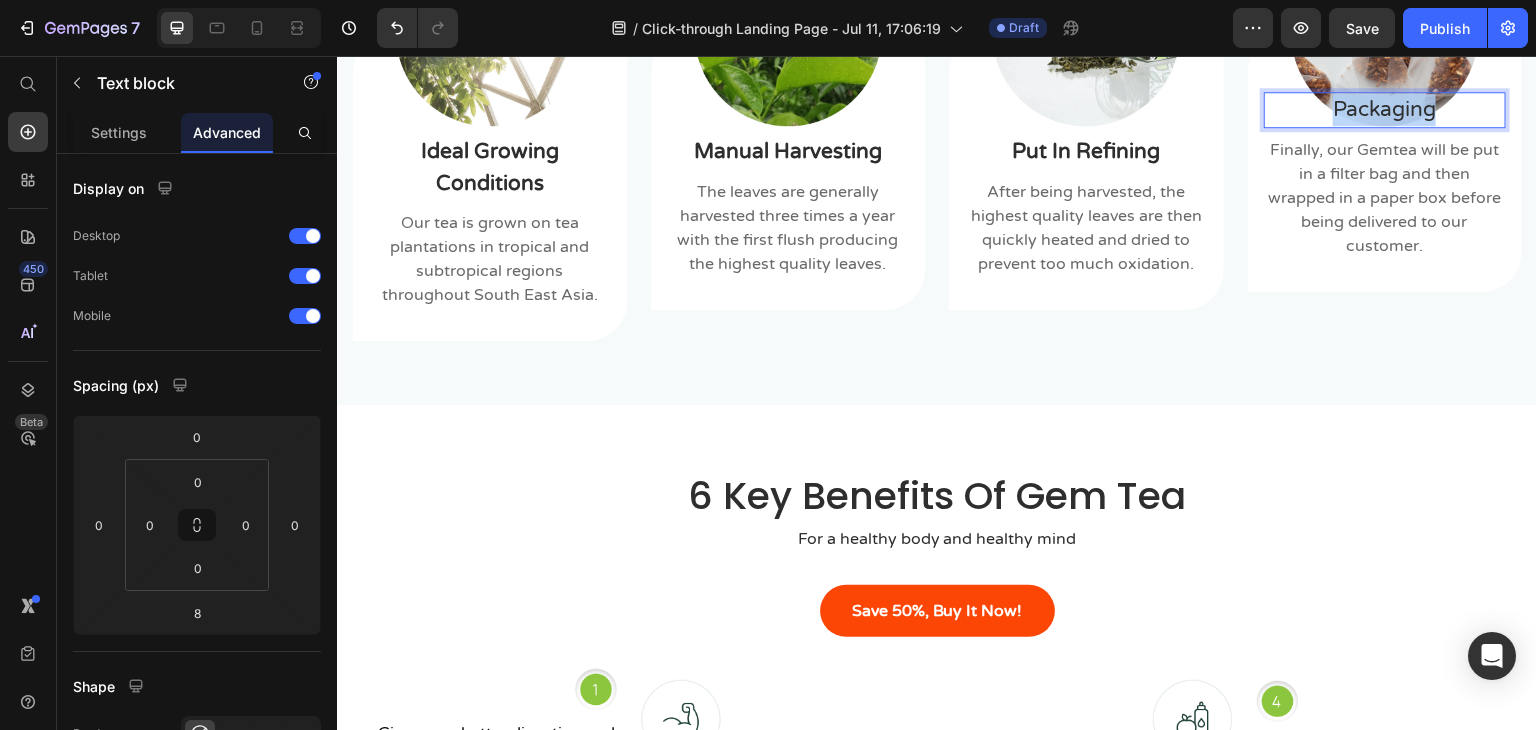 click on "Packaging" at bounding box center (1385, 110) 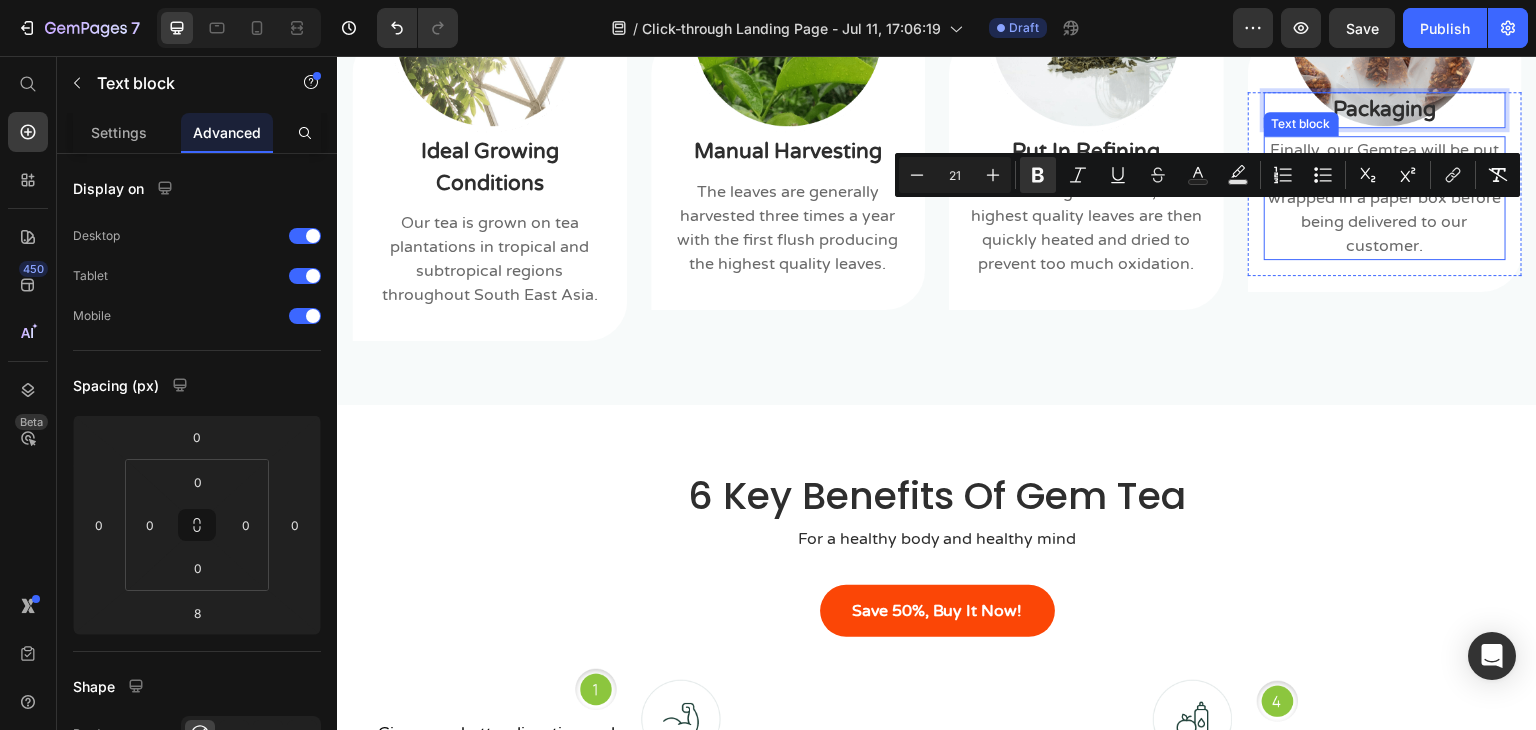click on "Finally, our Gemtea will be put in a filter bag and then wrapped in a paper box before being delivered to our customer." at bounding box center [1385, 198] 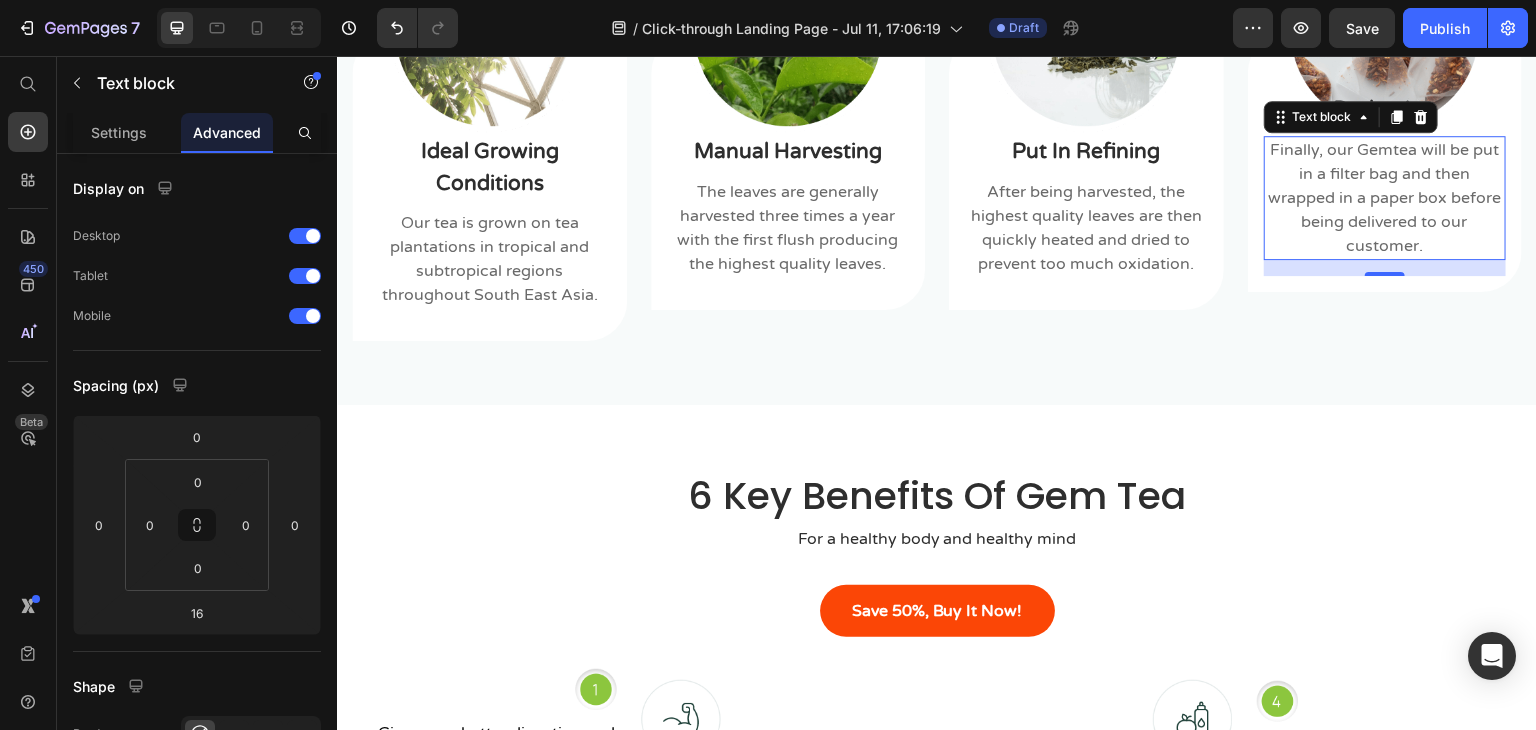 click on "Finally, our Gemtea will be put in a filter bag and then wrapped in a paper box before being delivered to our customer." at bounding box center [1385, 198] 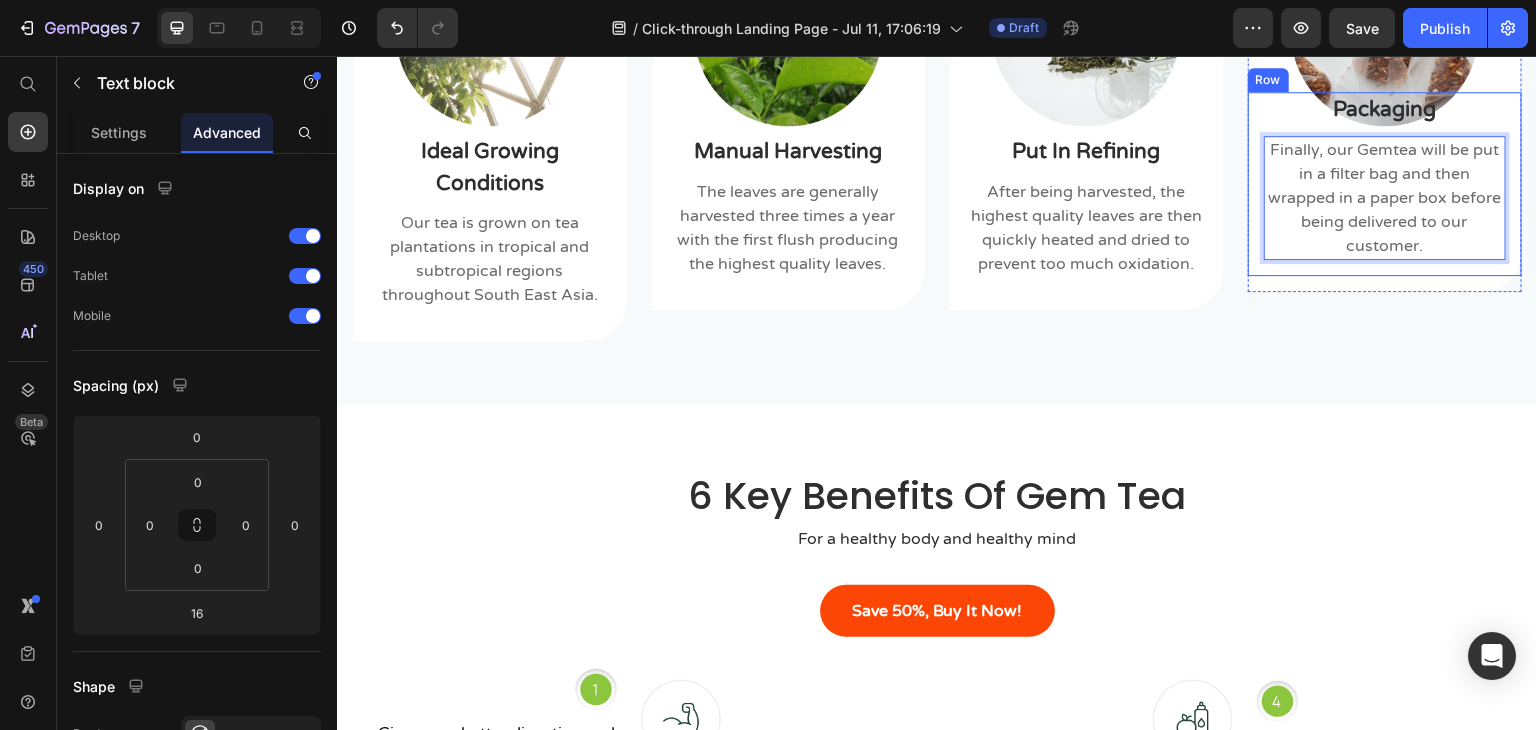 click on "Packaging Text block  Finally, our Gemtea will be put in a filter bag and then wrapped in a paper box before being delivered to our customer. Text block   16 Row" at bounding box center (1385, 184) 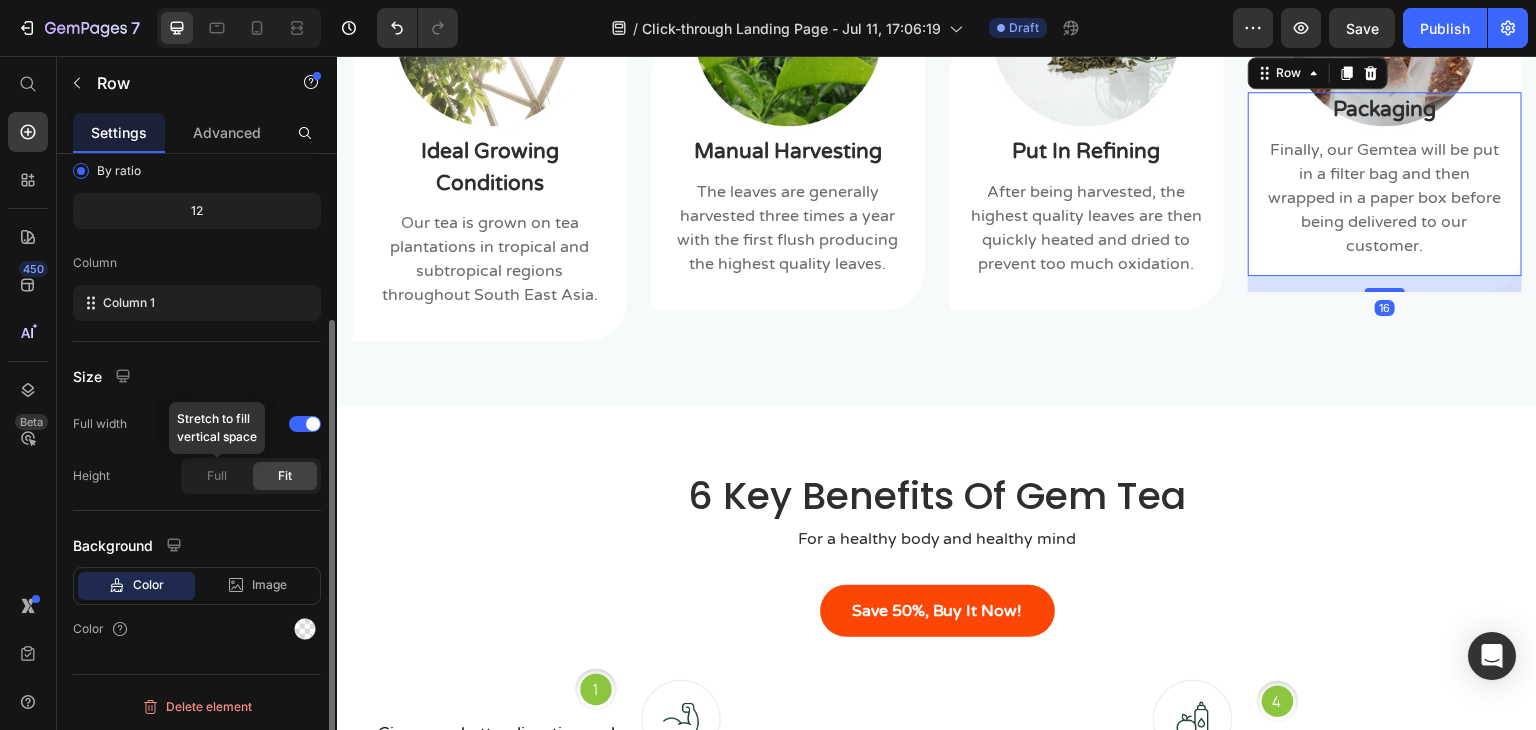scroll, scrollTop: 25, scrollLeft: 0, axis: vertical 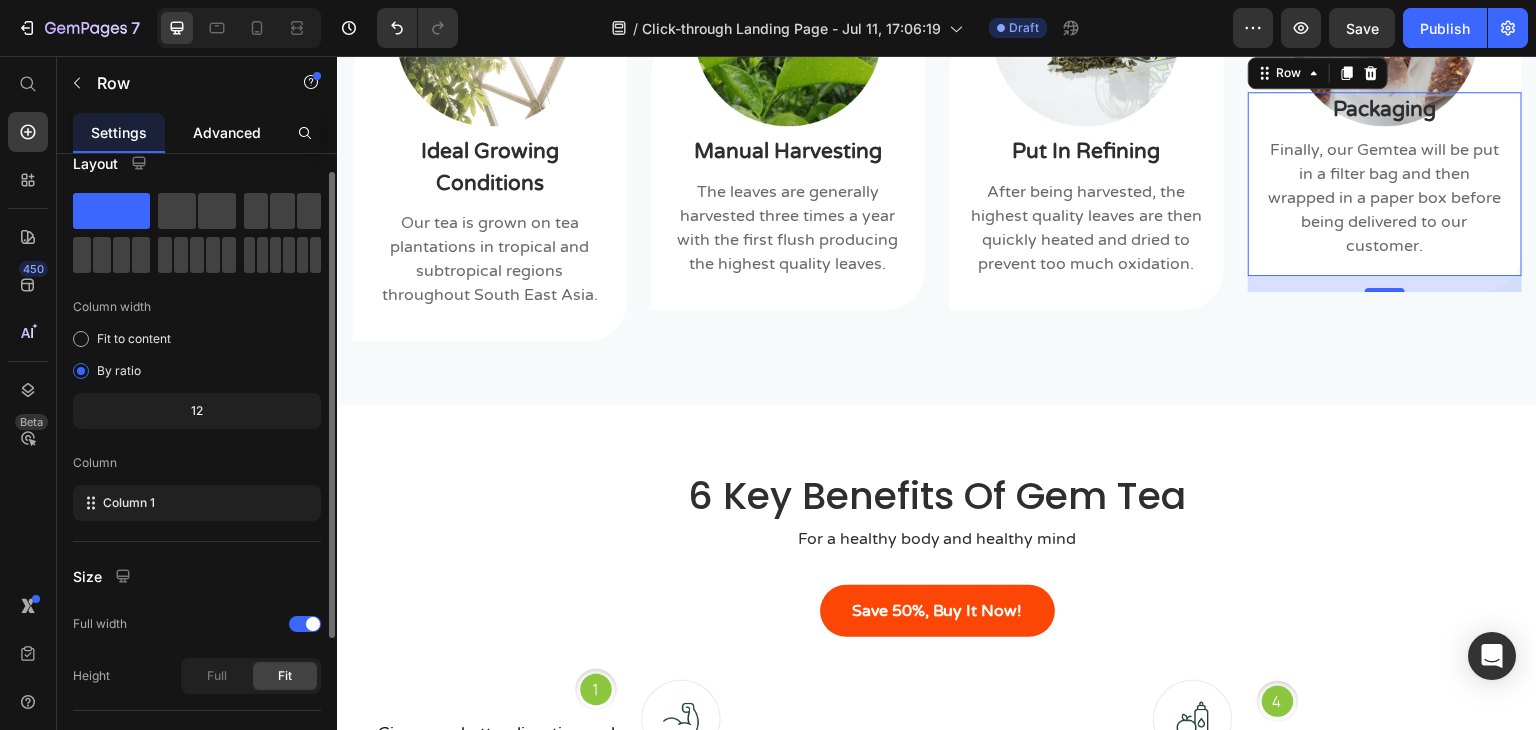 click on "Advanced" at bounding box center (227, 132) 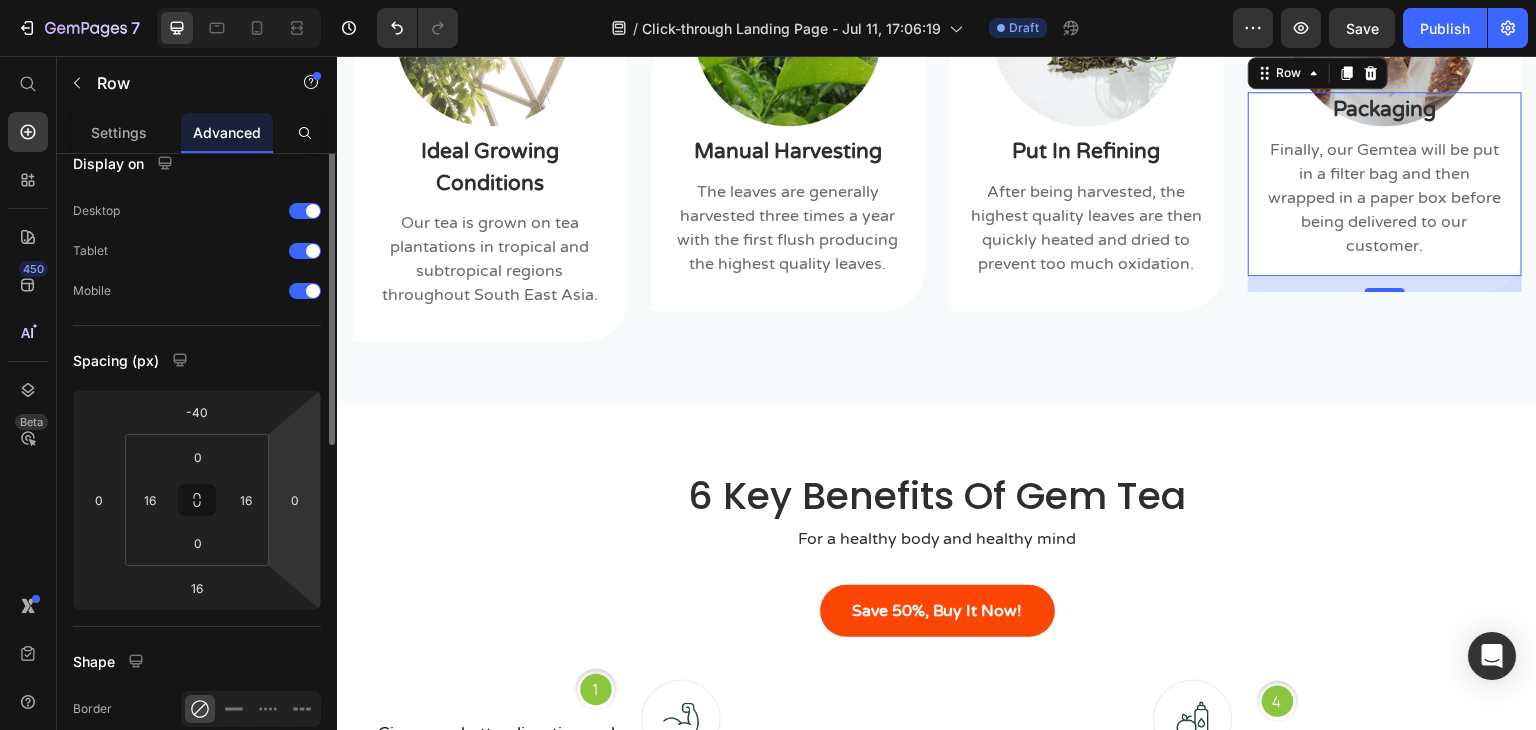 scroll, scrollTop: 0, scrollLeft: 0, axis: both 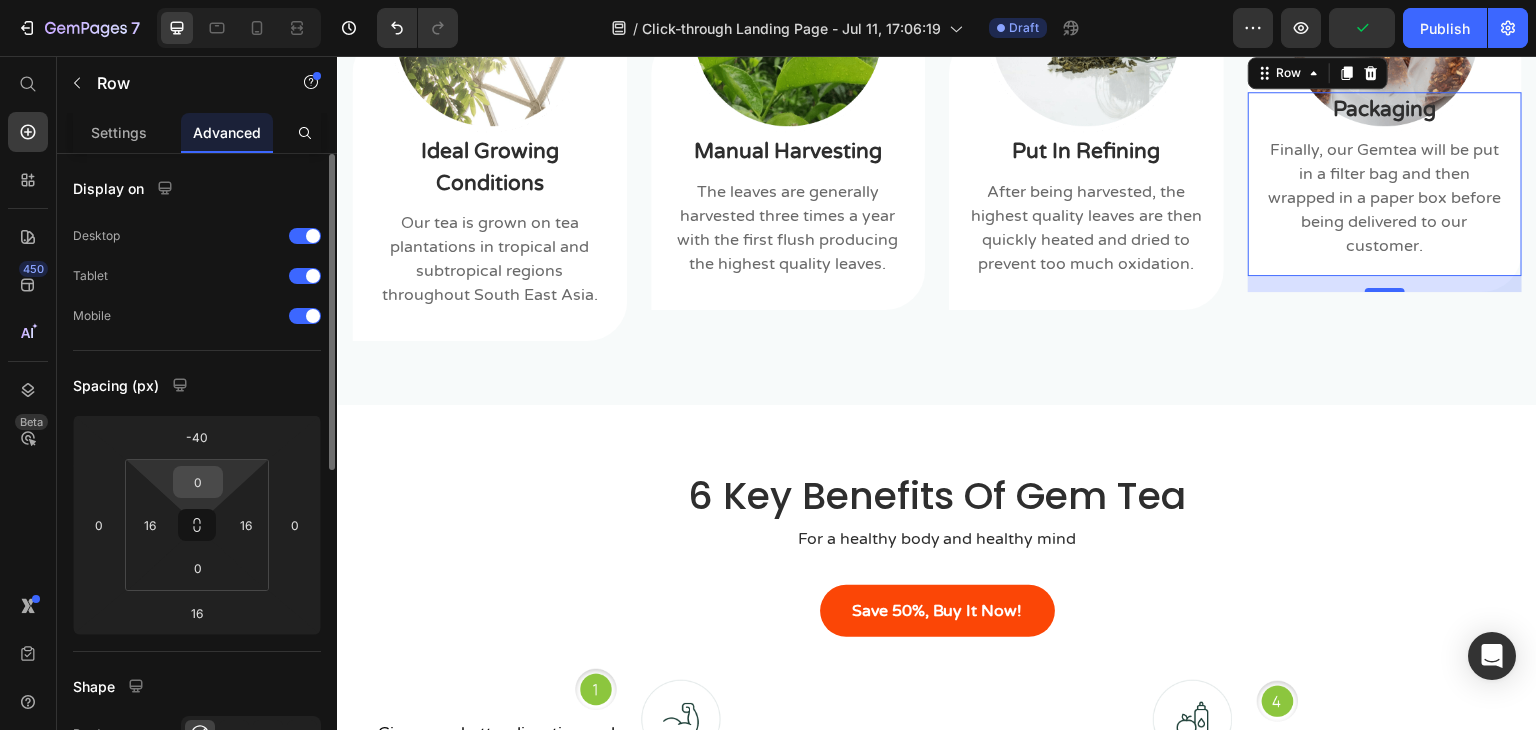 click on "0" at bounding box center [198, 482] 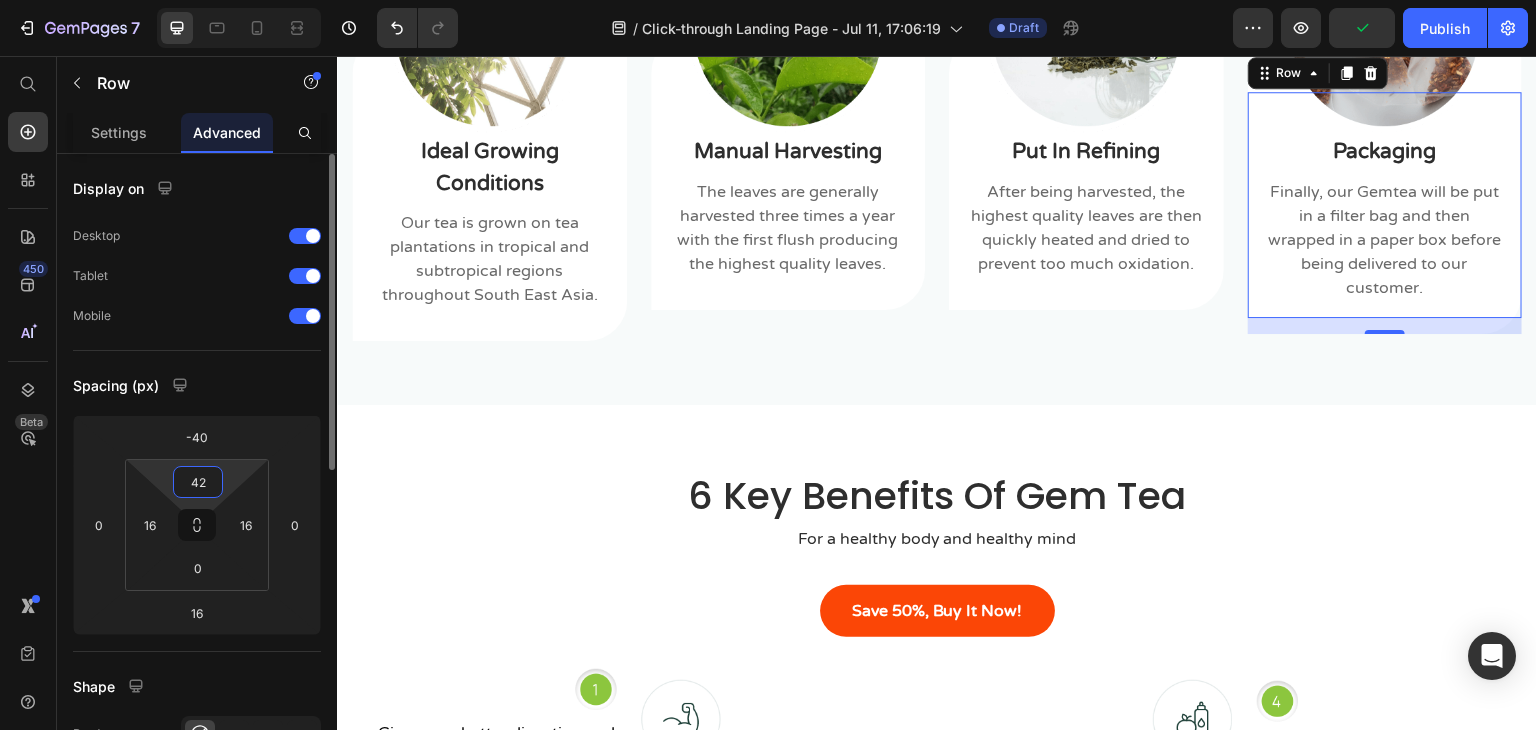 type on "42" 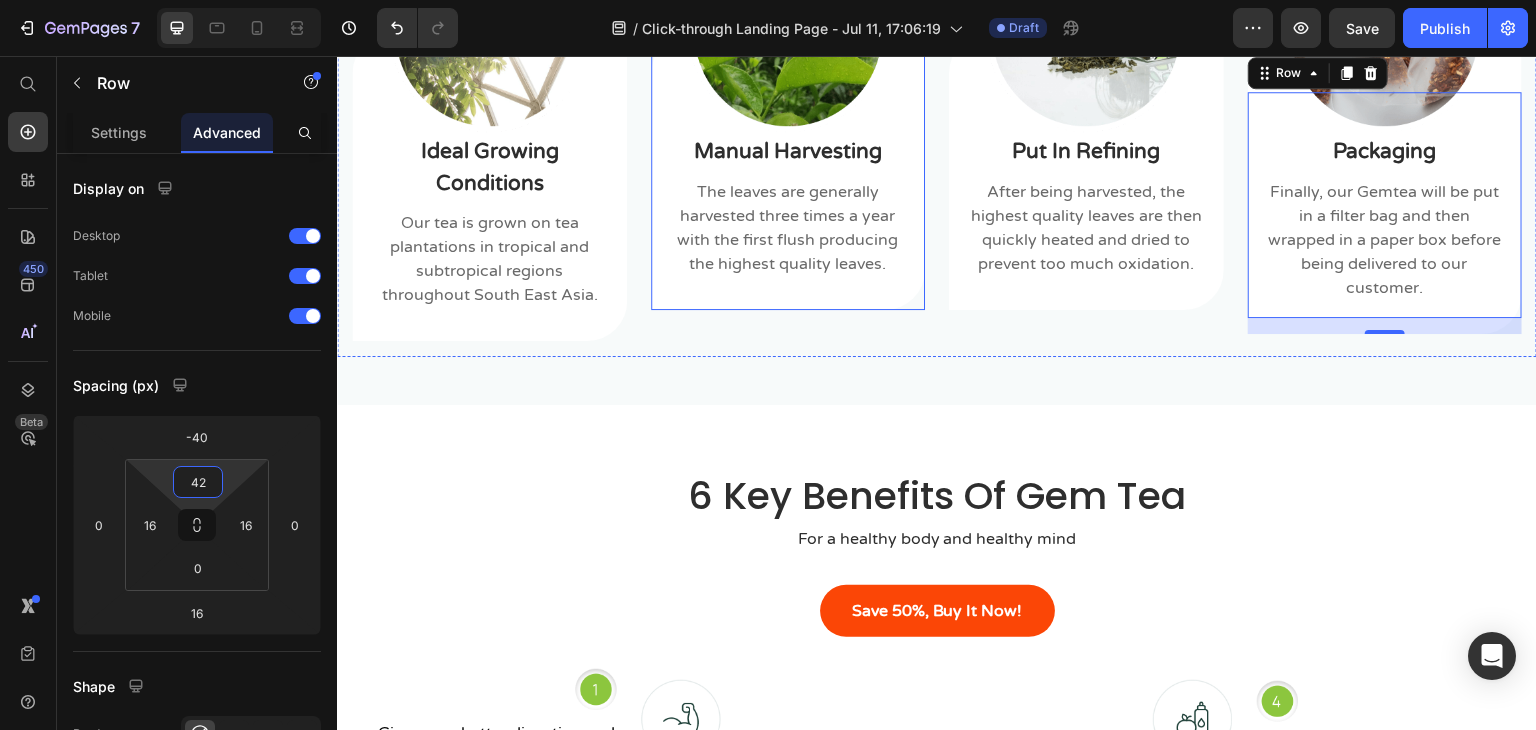 click on "Manual Harvesting Text block The leaves are generally harvested three times a year with the first flush producing the highest quality leaves. Text block" at bounding box center [788, 214] 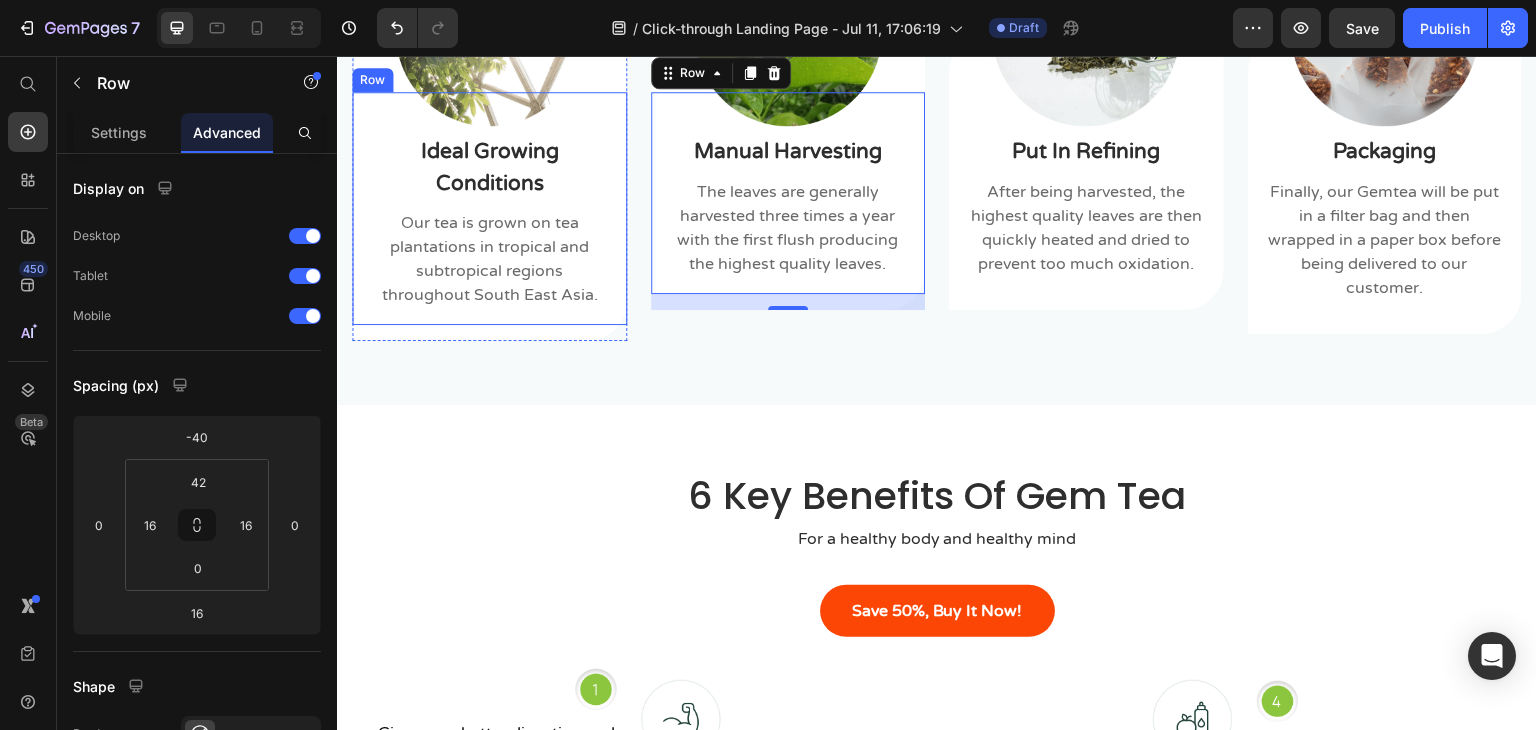 click on "Ideal Growing Conditions Text block Our tea is grown on tea plantations in tropical and subtropical regions throughout South East Asia. Text block" at bounding box center [489, 229] 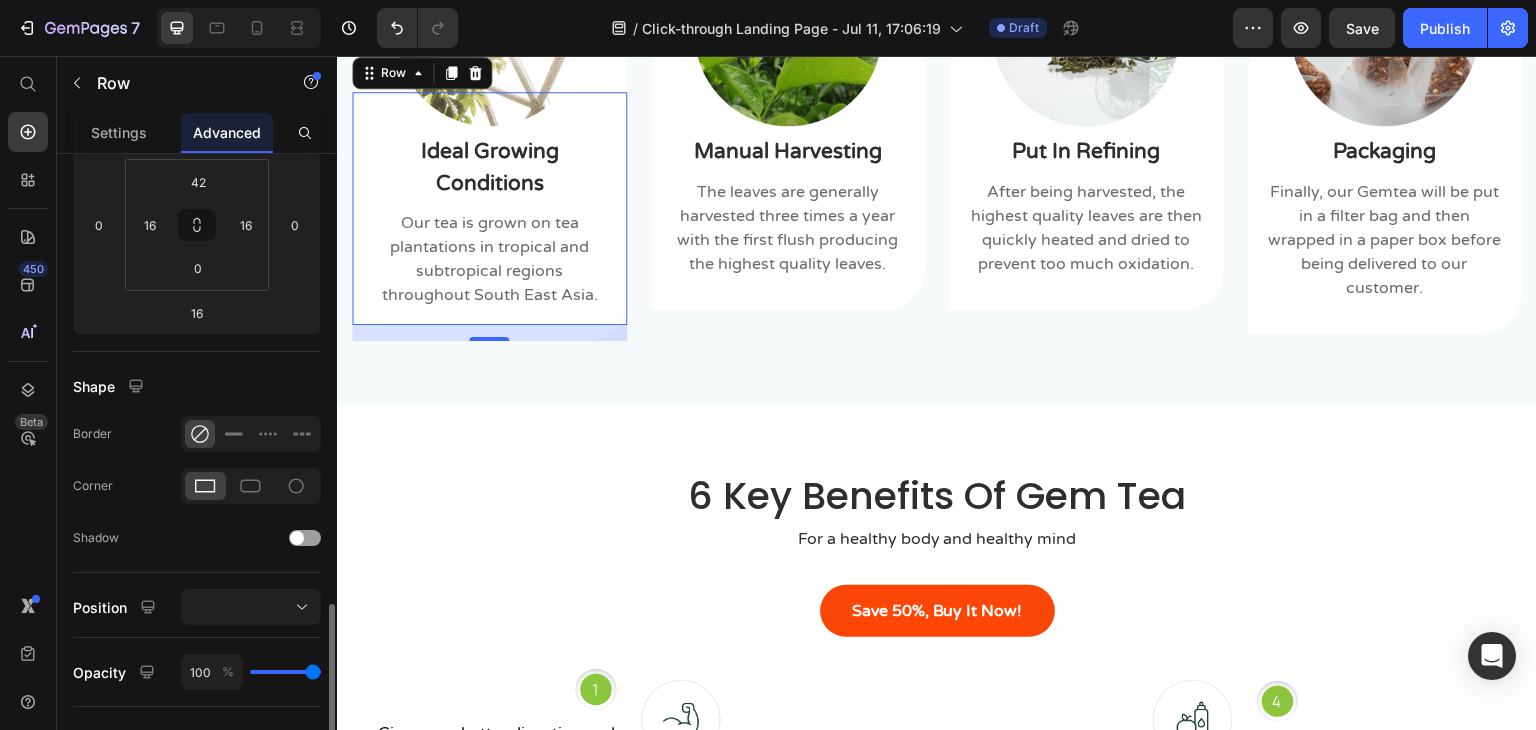 scroll, scrollTop: 600, scrollLeft: 0, axis: vertical 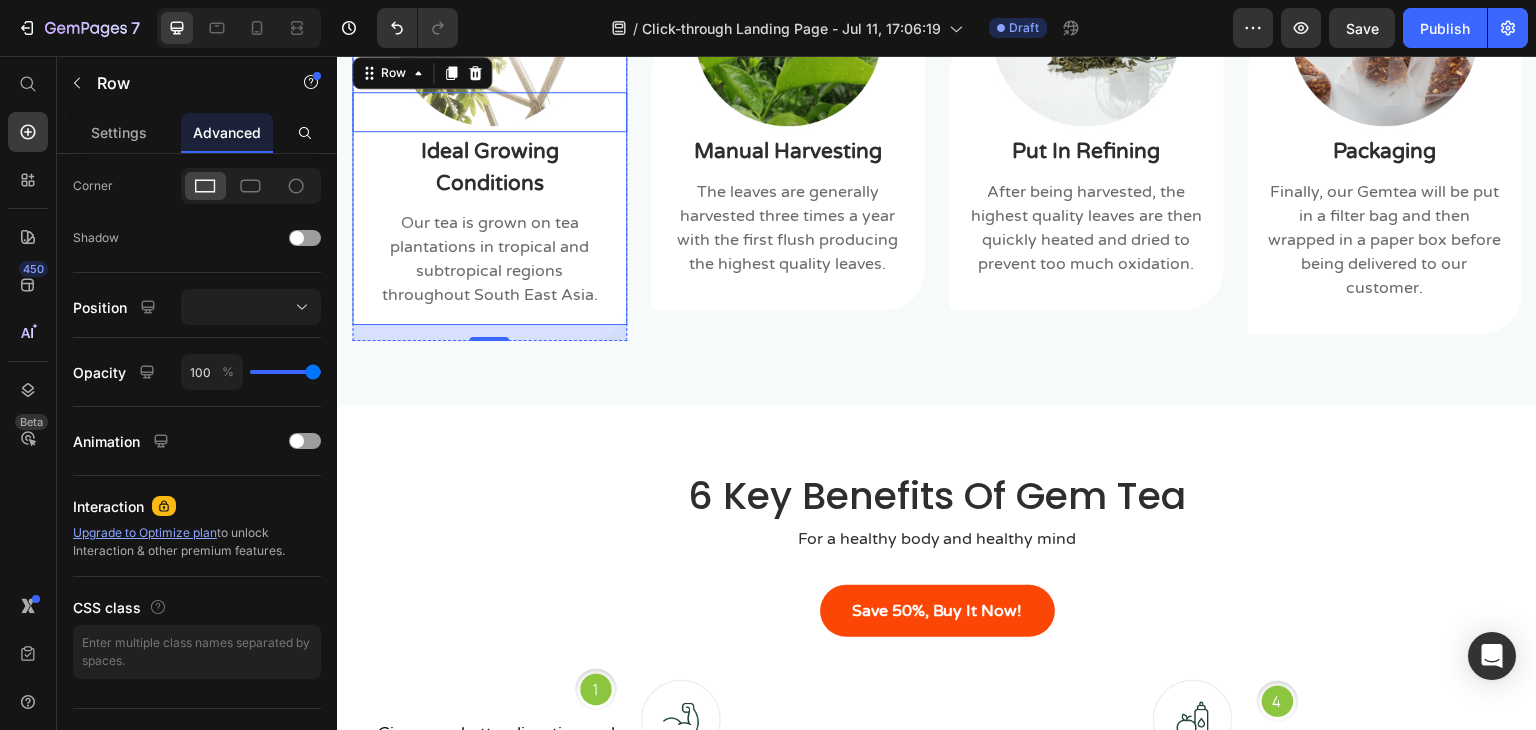 click at bounding box center (489, 32) 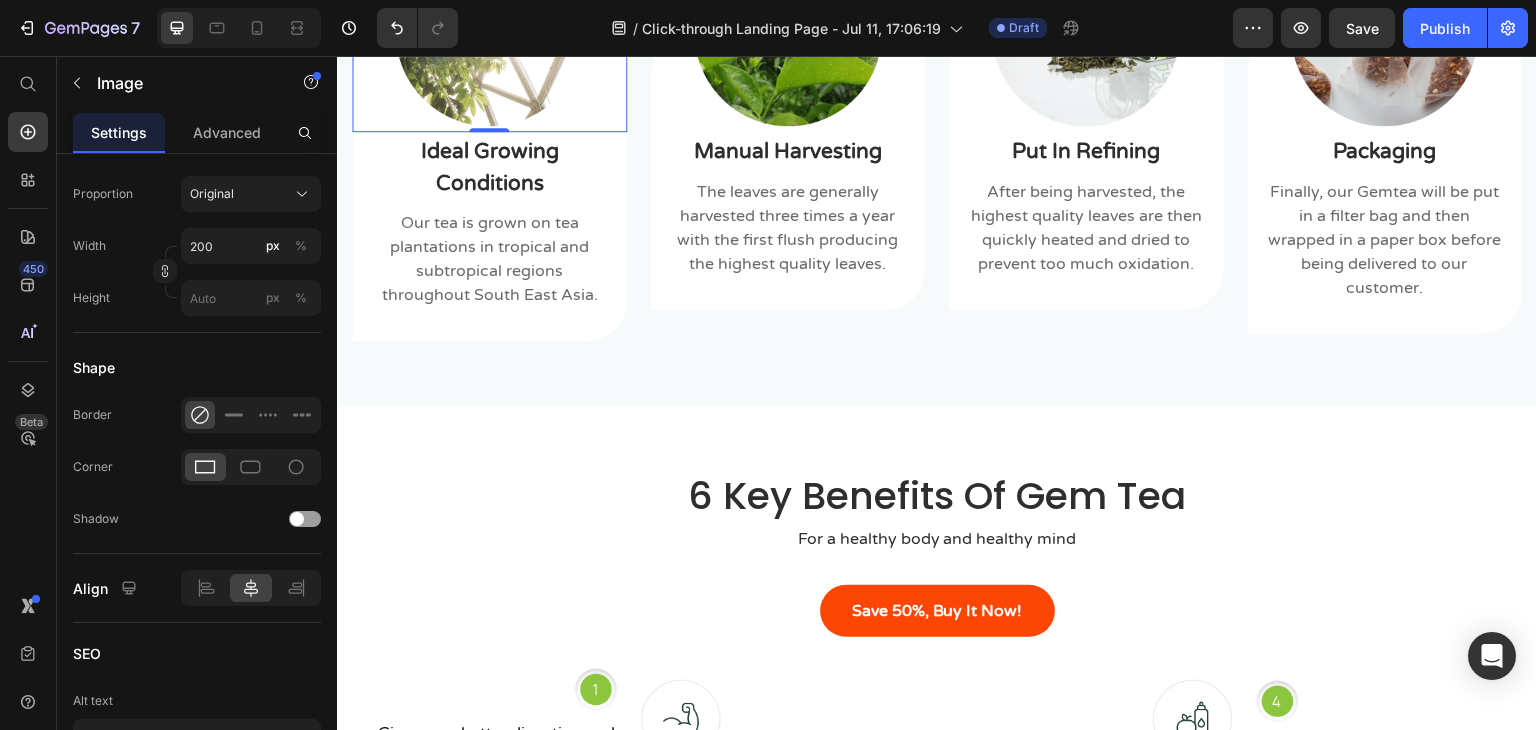 scroll, scrollTop: 0, scrollLeft: 0, axis: both 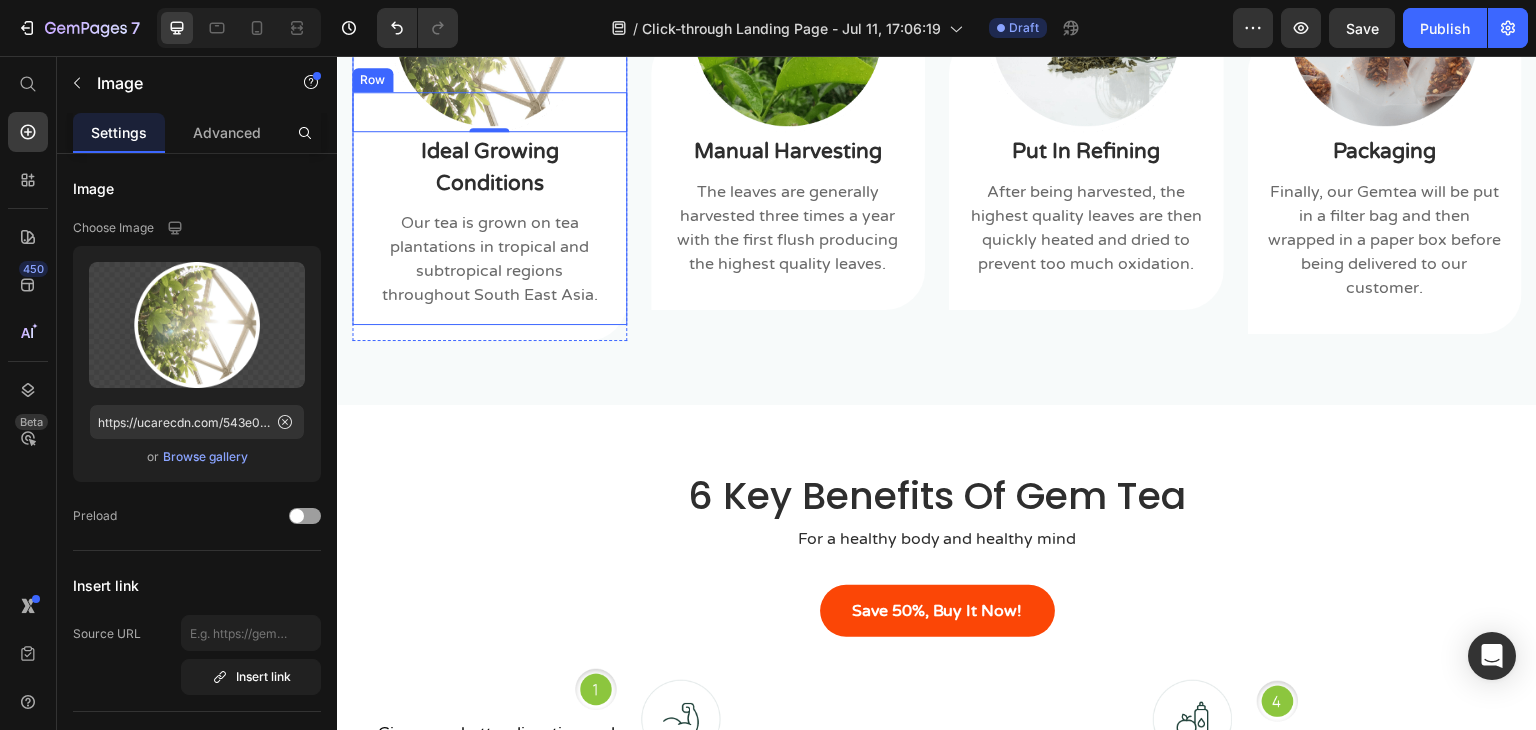 click on "Ideal Growing Conditions Text block Our tea is grown on tea plantations in tropical and subtropical regions throughout South East Asia. Text block Row" at bounding box center [489, 208] 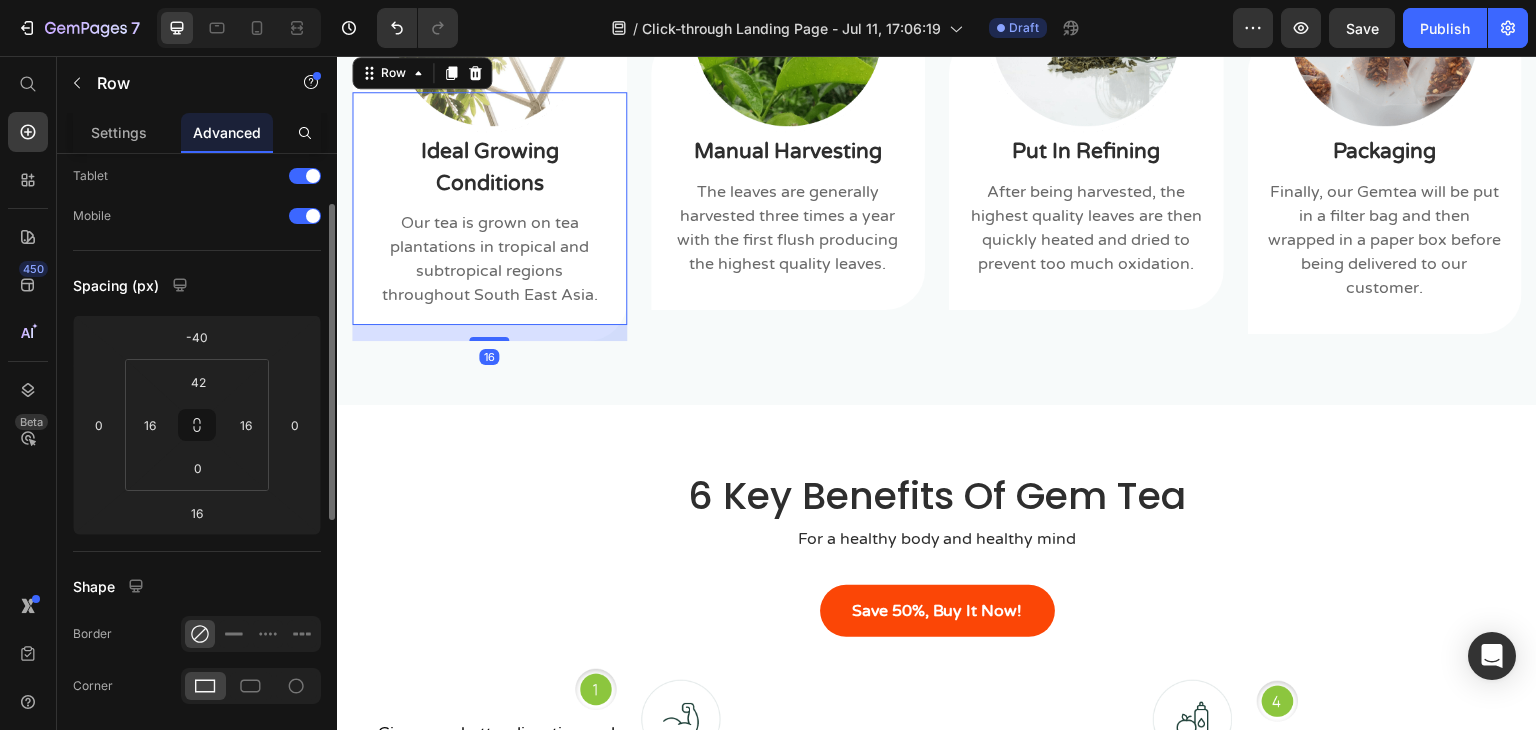 scroll, scrollTop: 300, scrollLeft: 0, axis: vertical 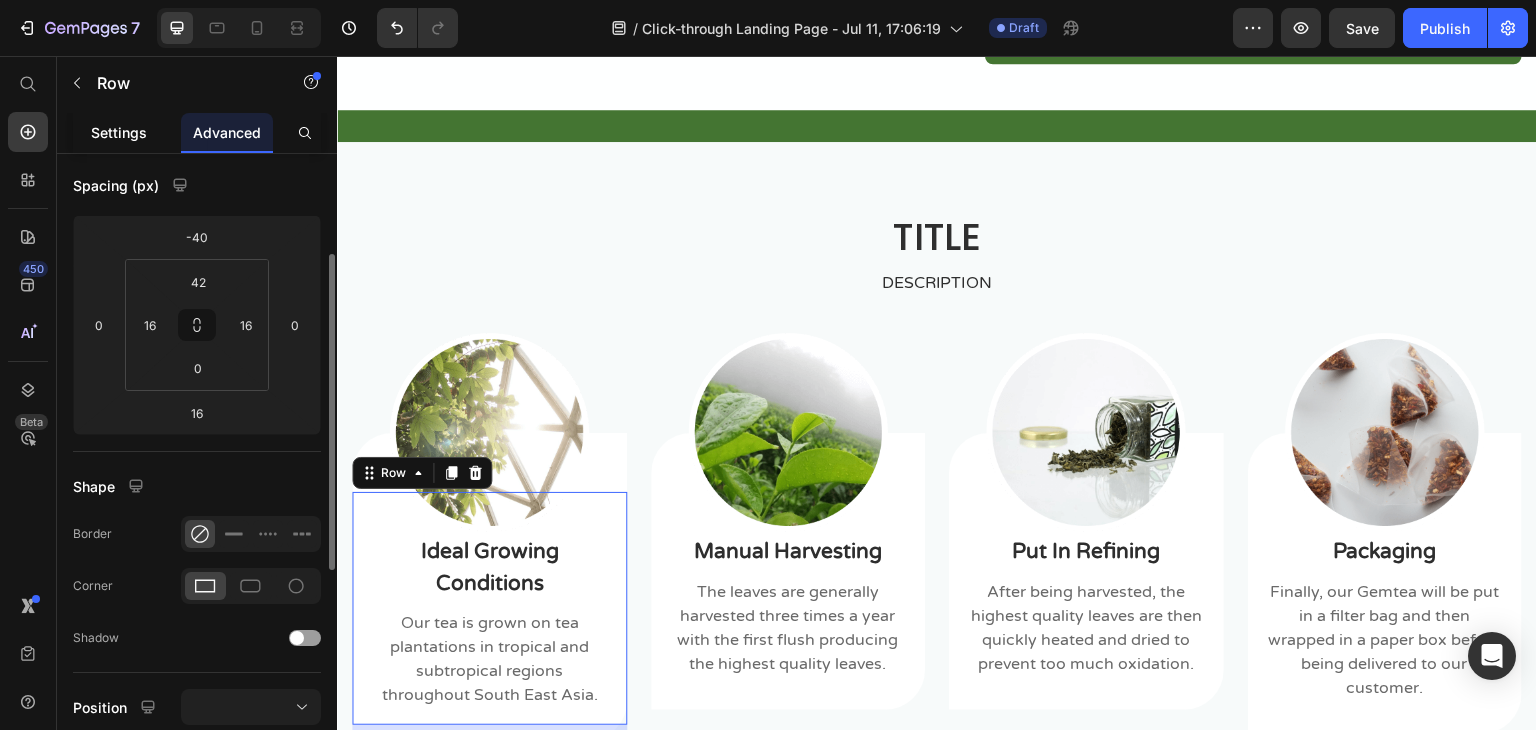 click on "Settings" at bounding box center [119, 132] 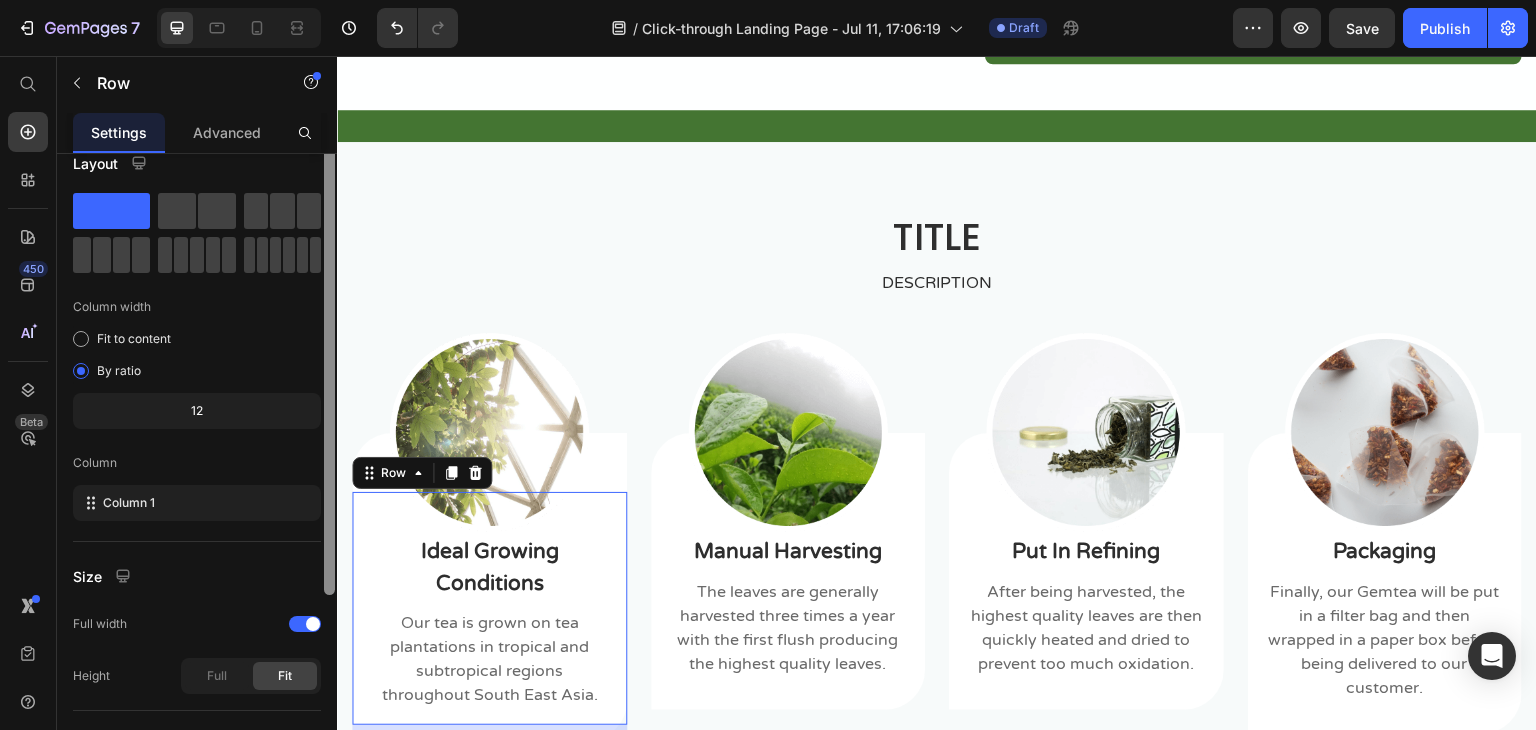 scroll, scrollTop: 0, scrollLeft: 0, axis: both 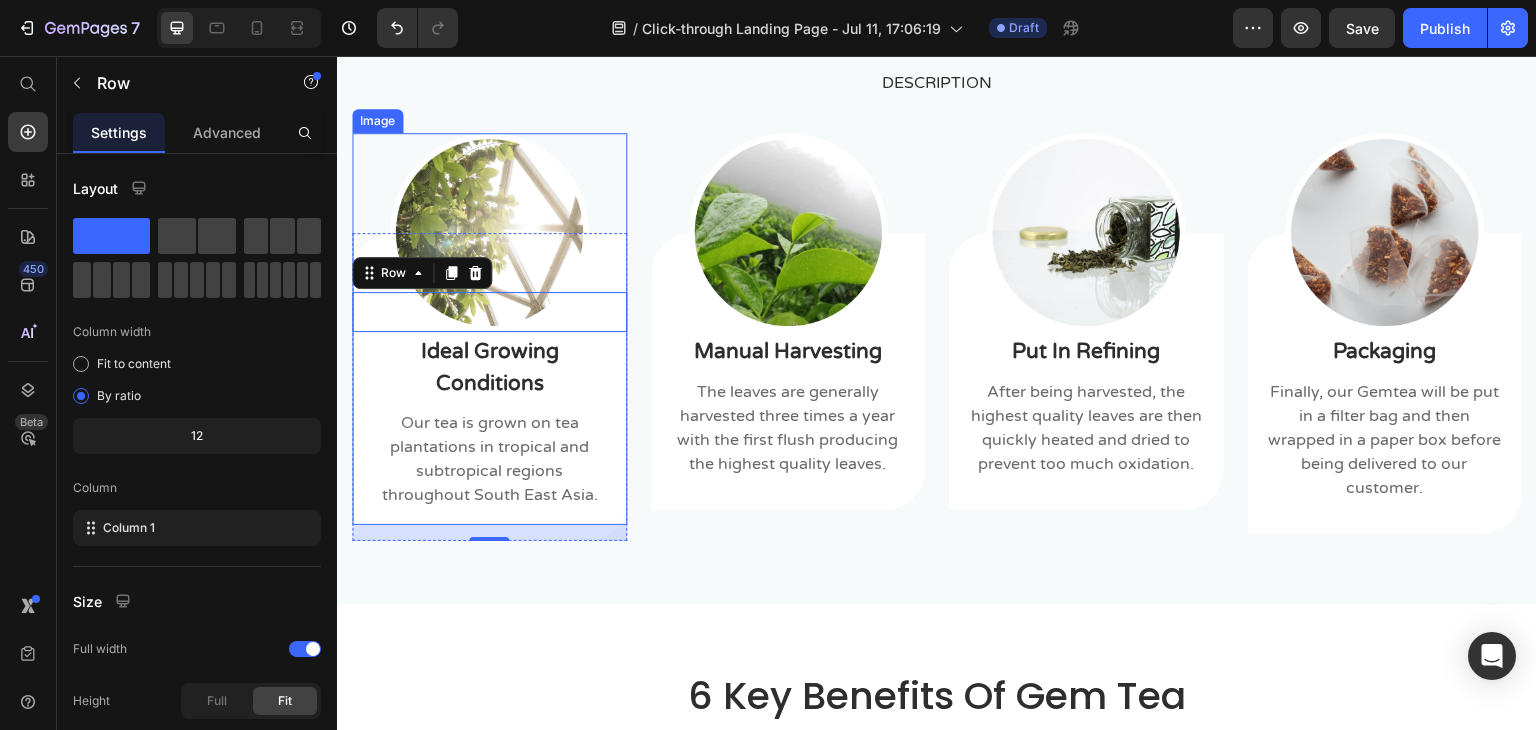 click at bounding box center [489, 232] 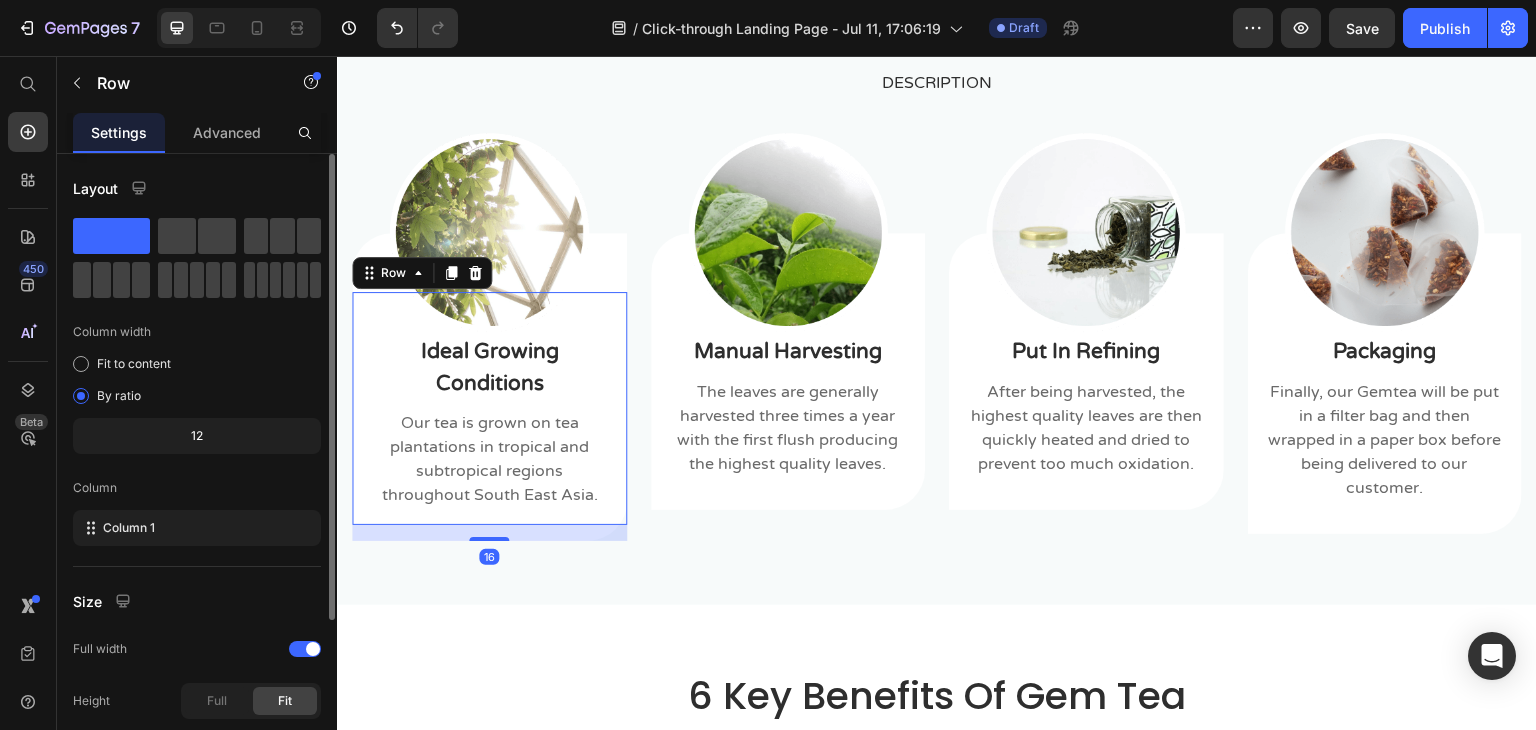 scroll, scrollTop: 225, scrollLeft: 0, axis: vertical 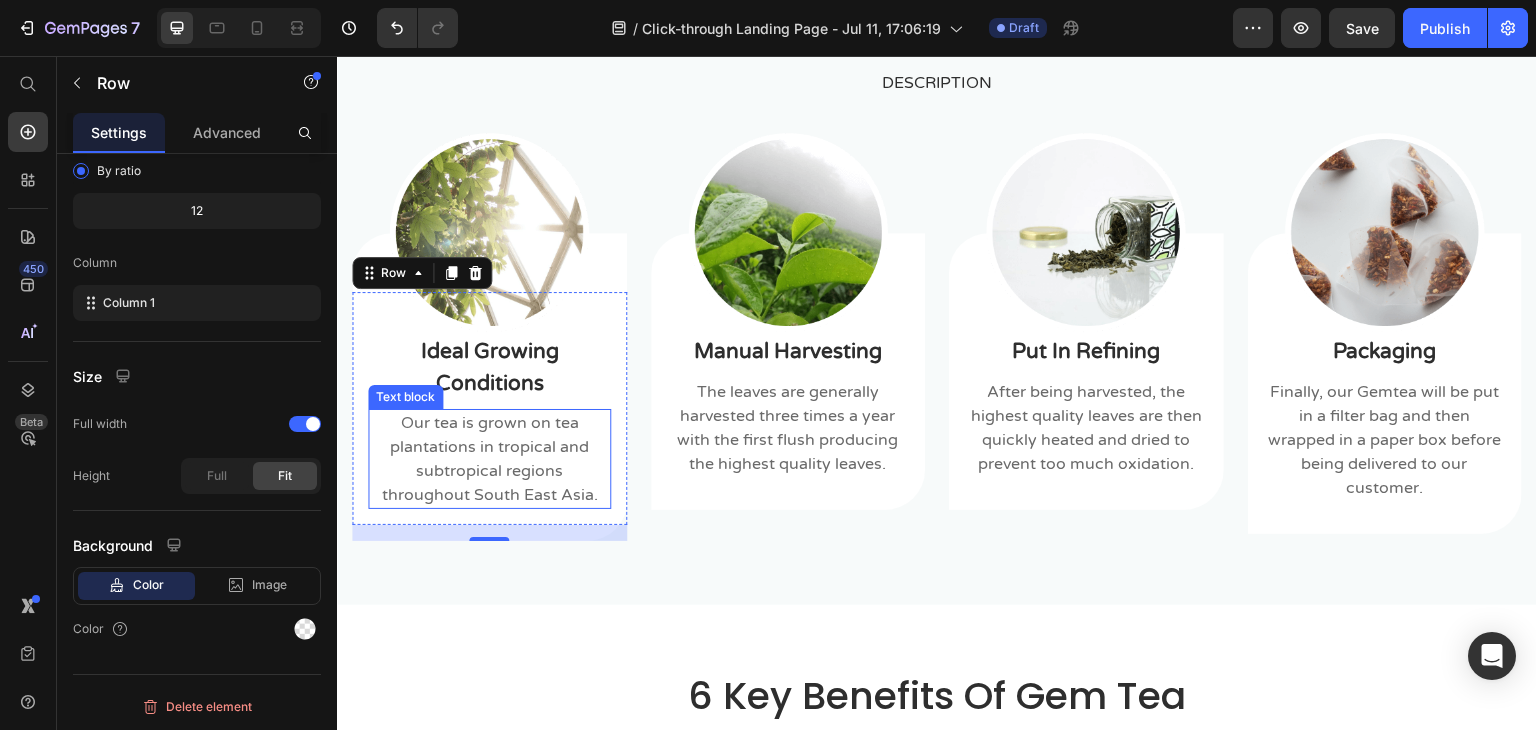 click on "Our tea is grown on tea plantations in tropical and subtropical regions throughout South East Asia." at bounding box center [489, 459] 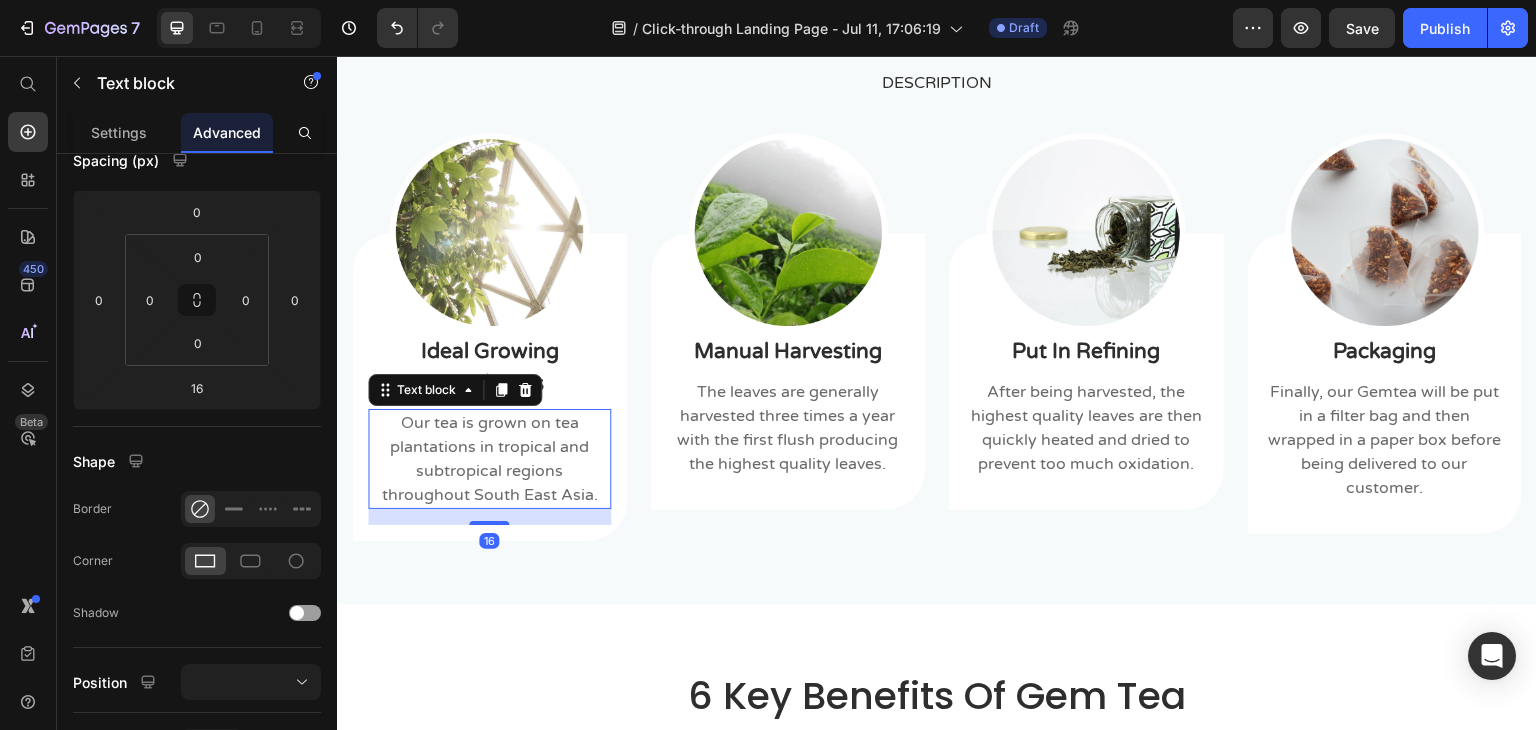scroll, scrollTop: 0, scrollLeft: 0, axis: both 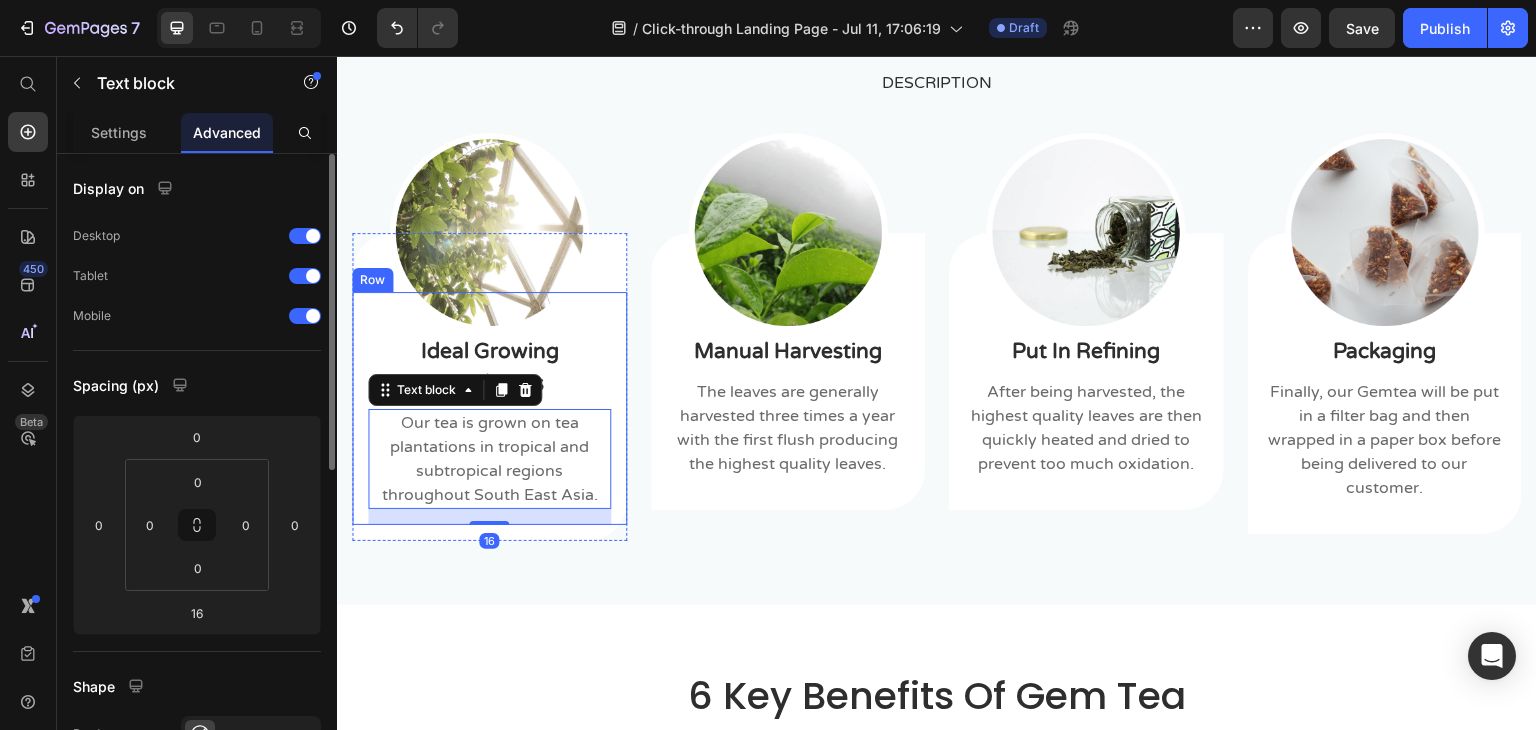 click on "Ideal Growing Conditions Text block Our tea is grown on tea plantations in tropical and subtropical regions throughout South East Asia. Text block   16 Row" at bounding box center [489, 408] 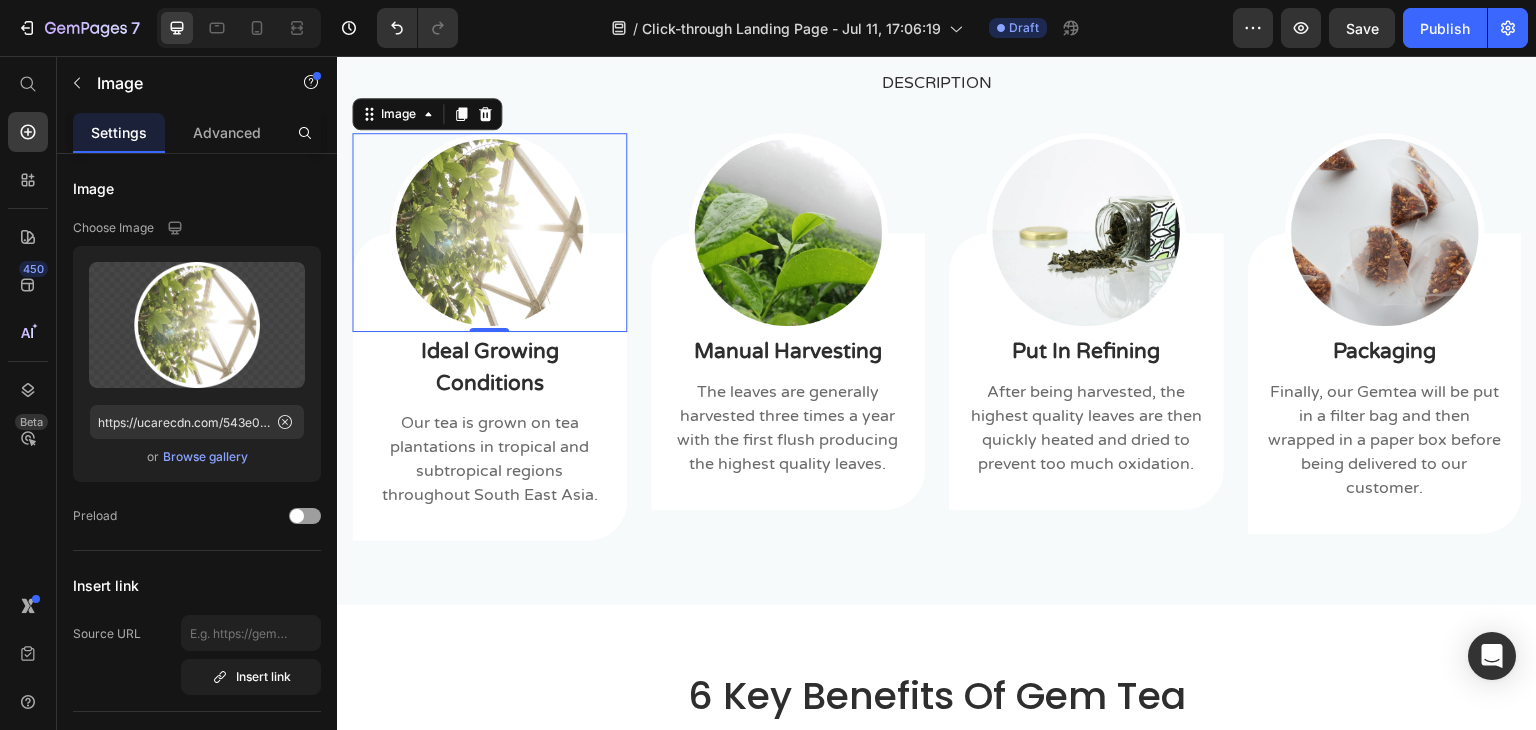click at bounding box center (489, 232) 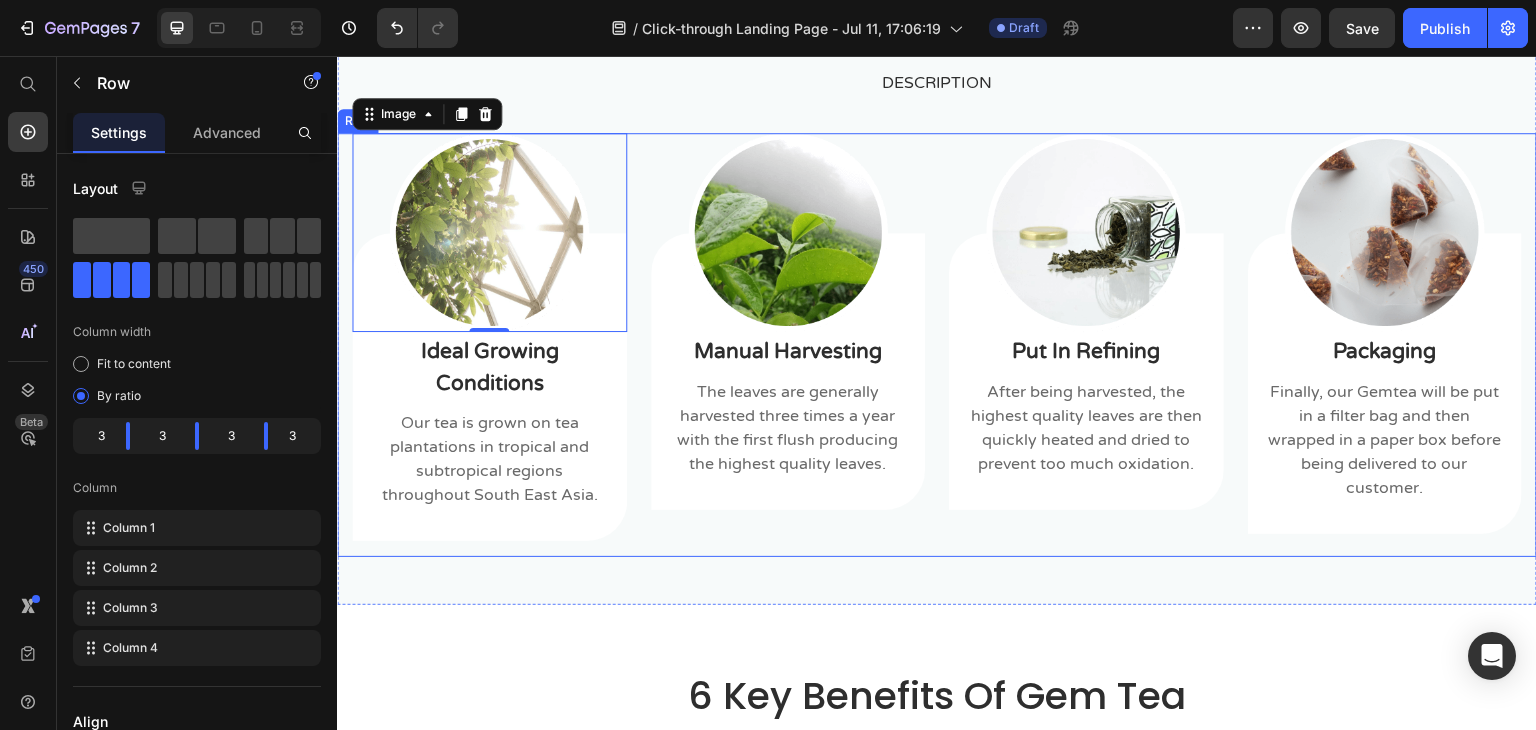 click on "Image   0 Ideal Growing Conditions Text block Our tea is grown on tea plantations in tropical and subtropical regions throughout South East Asia. Text block Row Row Image Manual Harvesting Text block The leaves are generally harvested three times a year with the first flush producing the highest quality leaves. Text block Row Row Image Put In Refining Text block After being harvested, the highest quality leaves are then quickly heated and dried to prevent too much oxidation. Text block Row Row Image Packaging Text block  Finally, our Gemtea will be put in a filter bag and then wrapped in a paper box before being delivered to our customer. Text block Row Row Row" at bounding box center (937, 345) 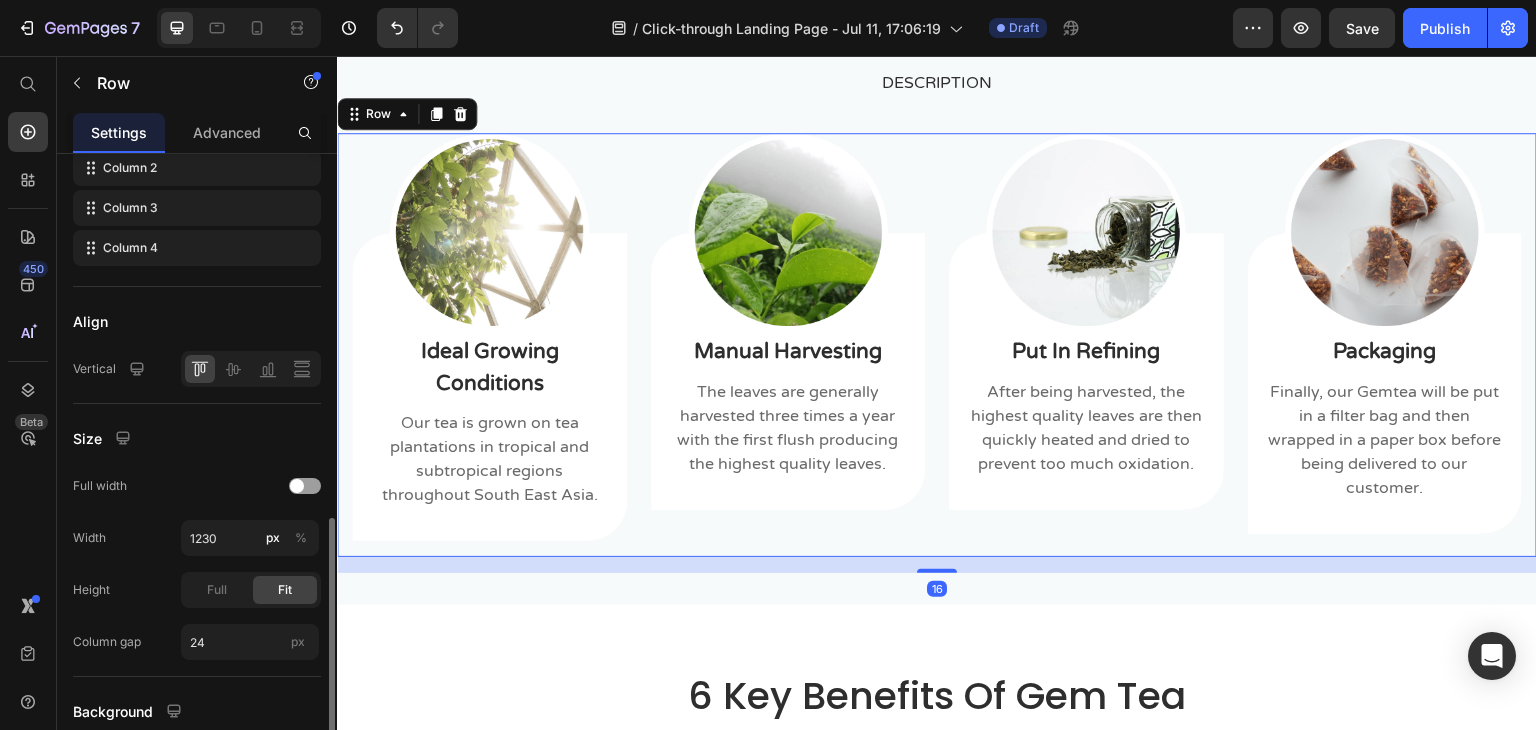 scroll, scrollTop: 566, scrollLeft: 0, axis: vertical 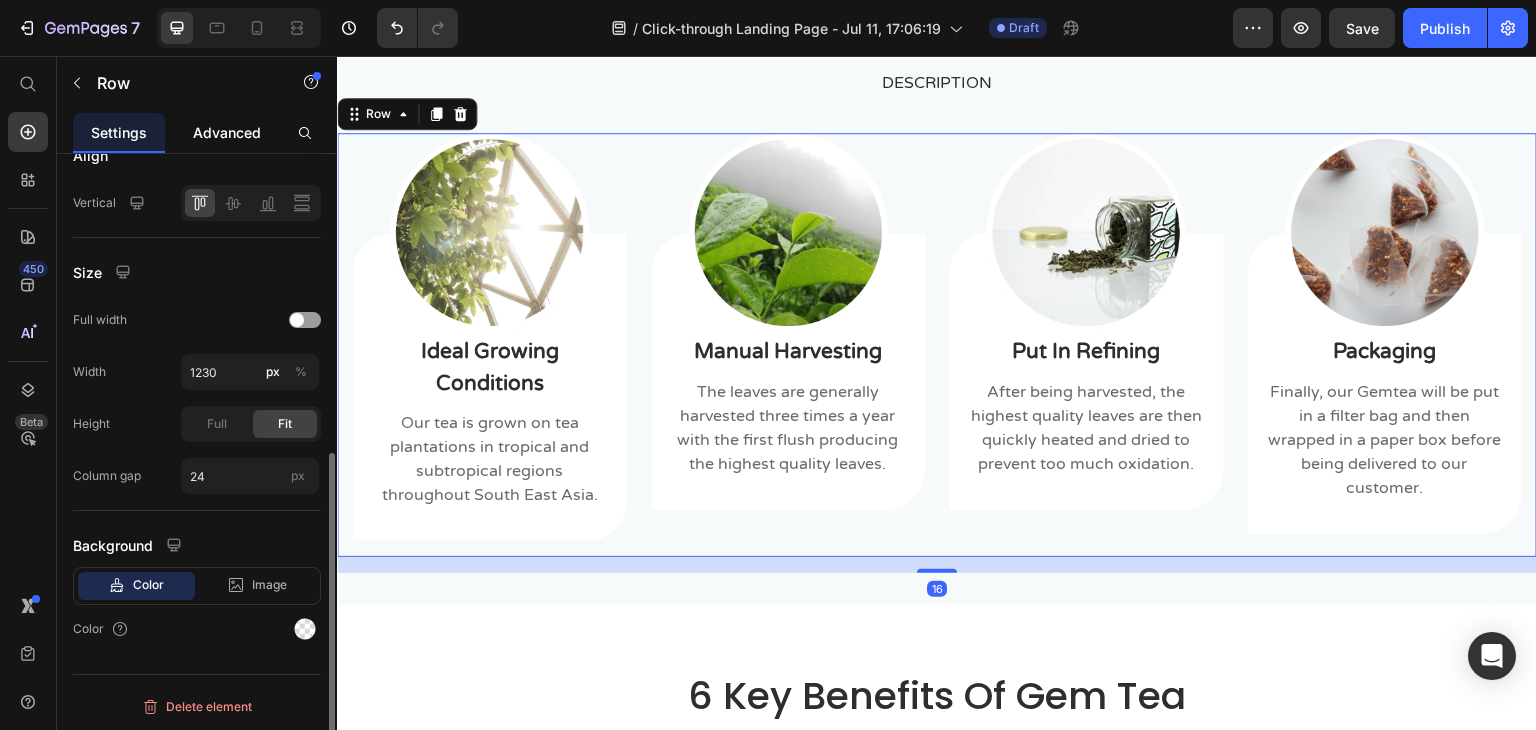 click on "Advanced" at bounding box center [227, 132] 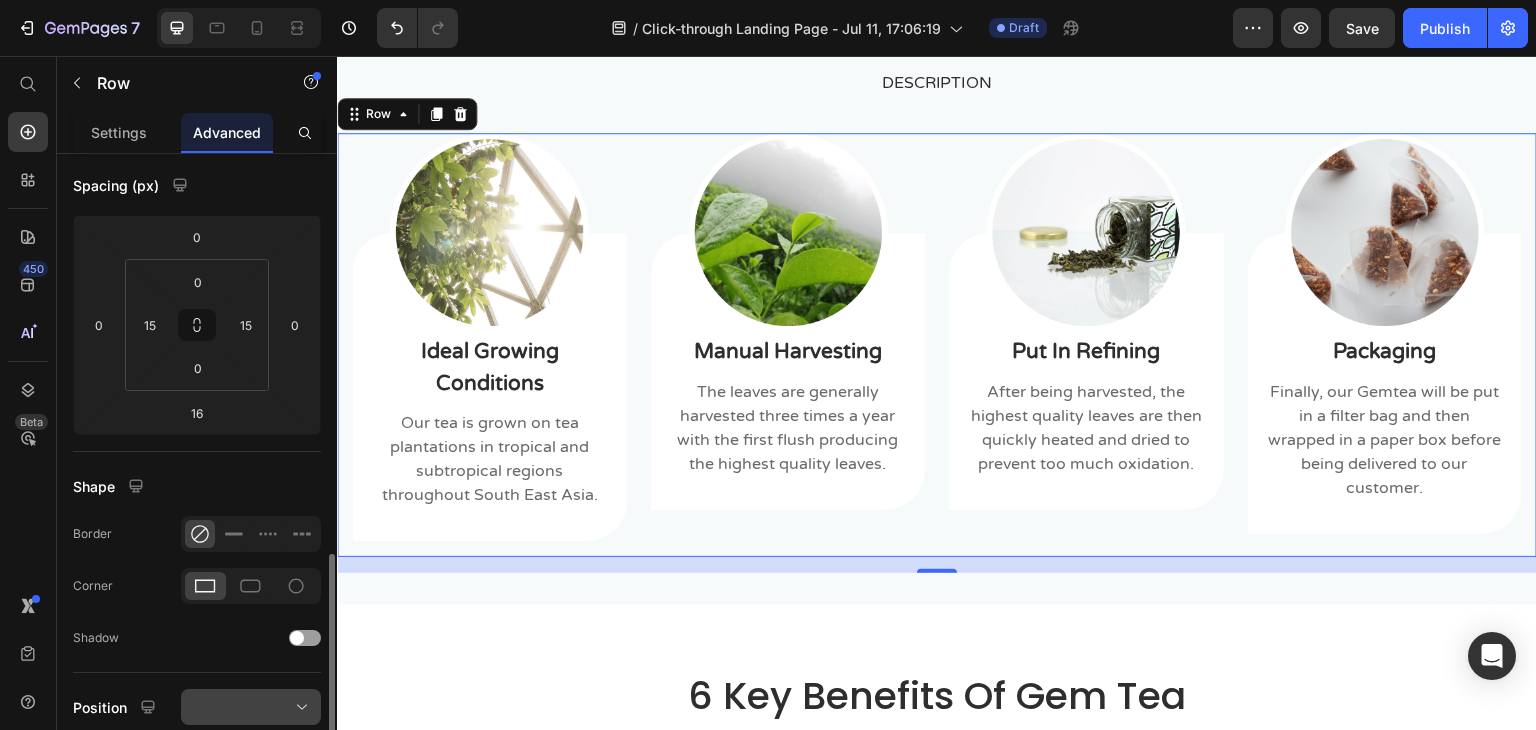 scroll, scrollTop: 400, scrollLeft: 0, axis: vertical 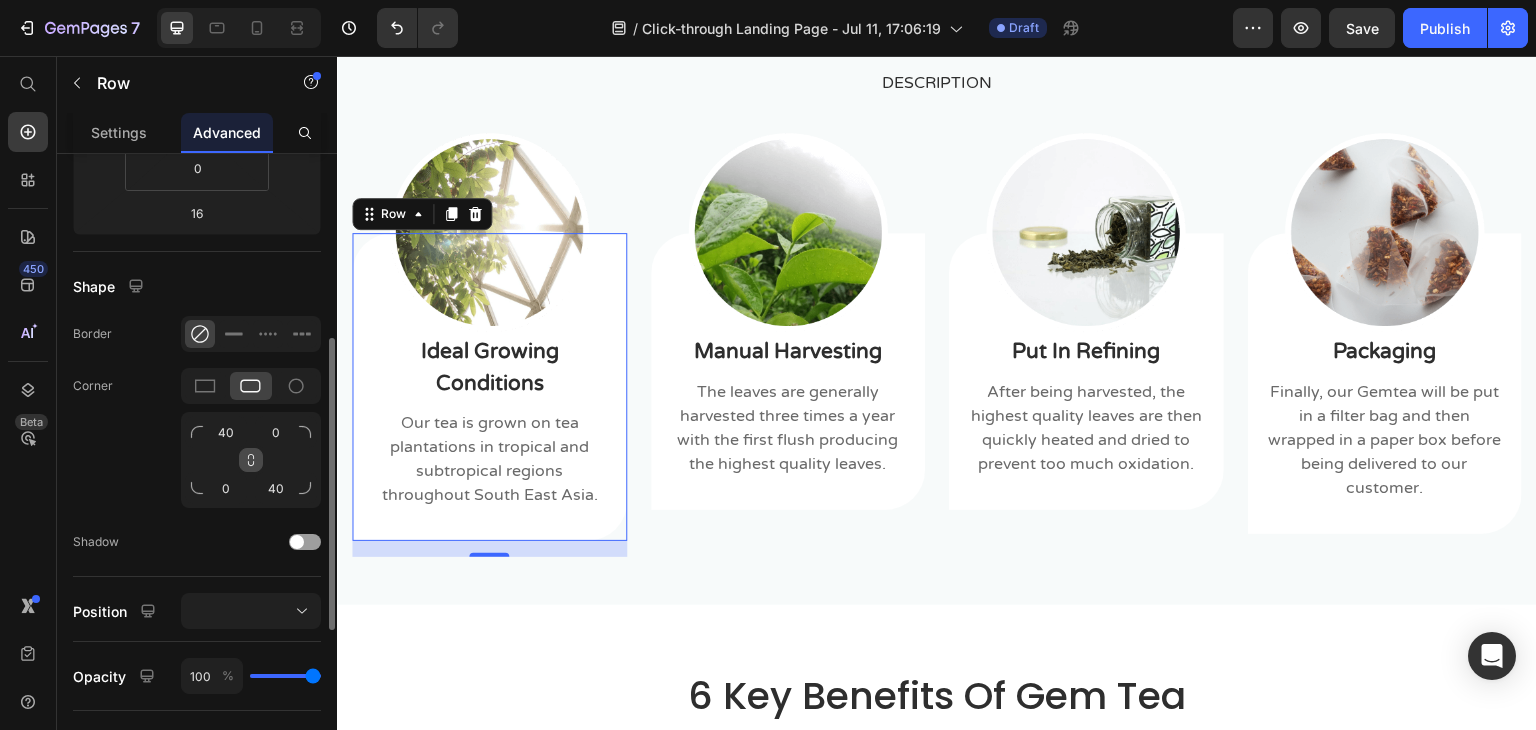 click 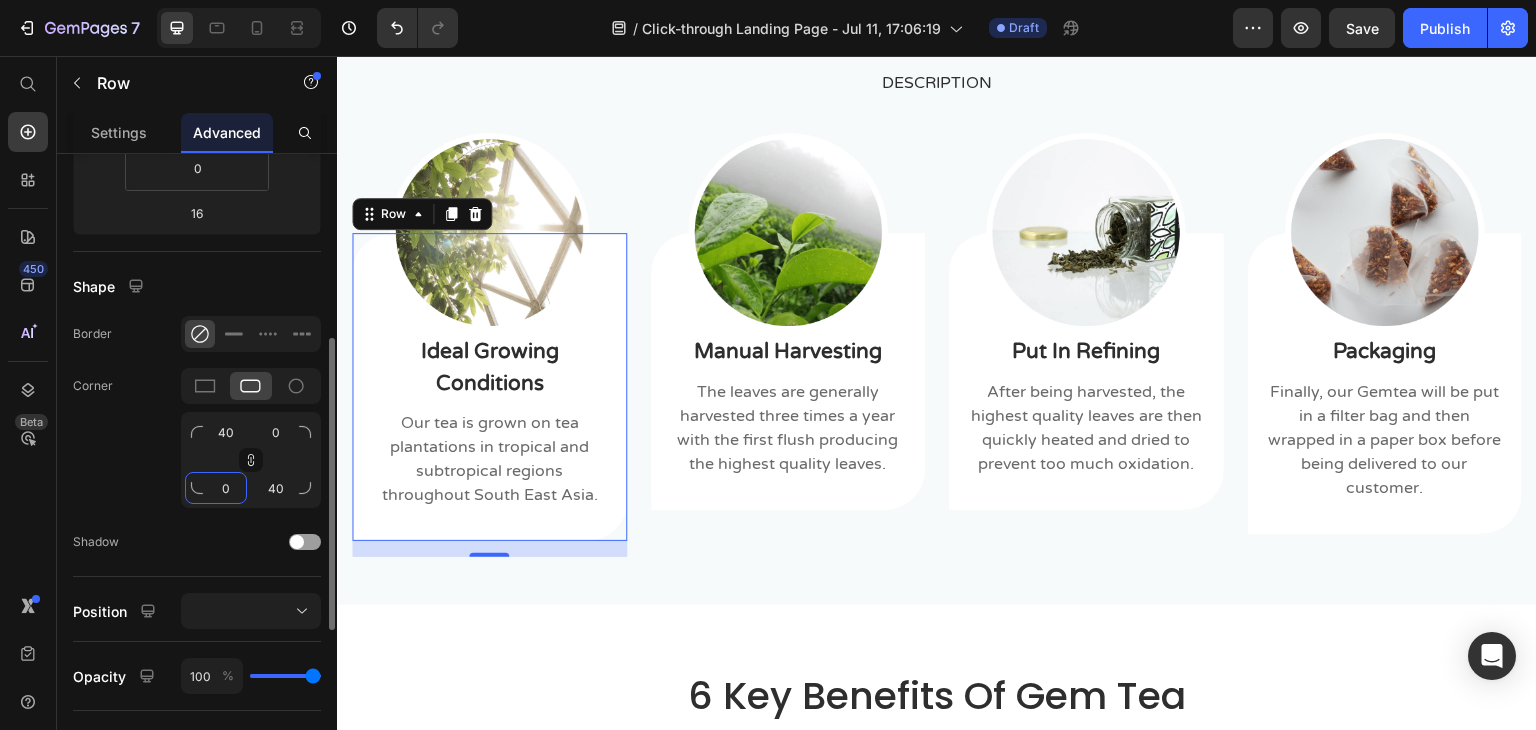 click on "0" 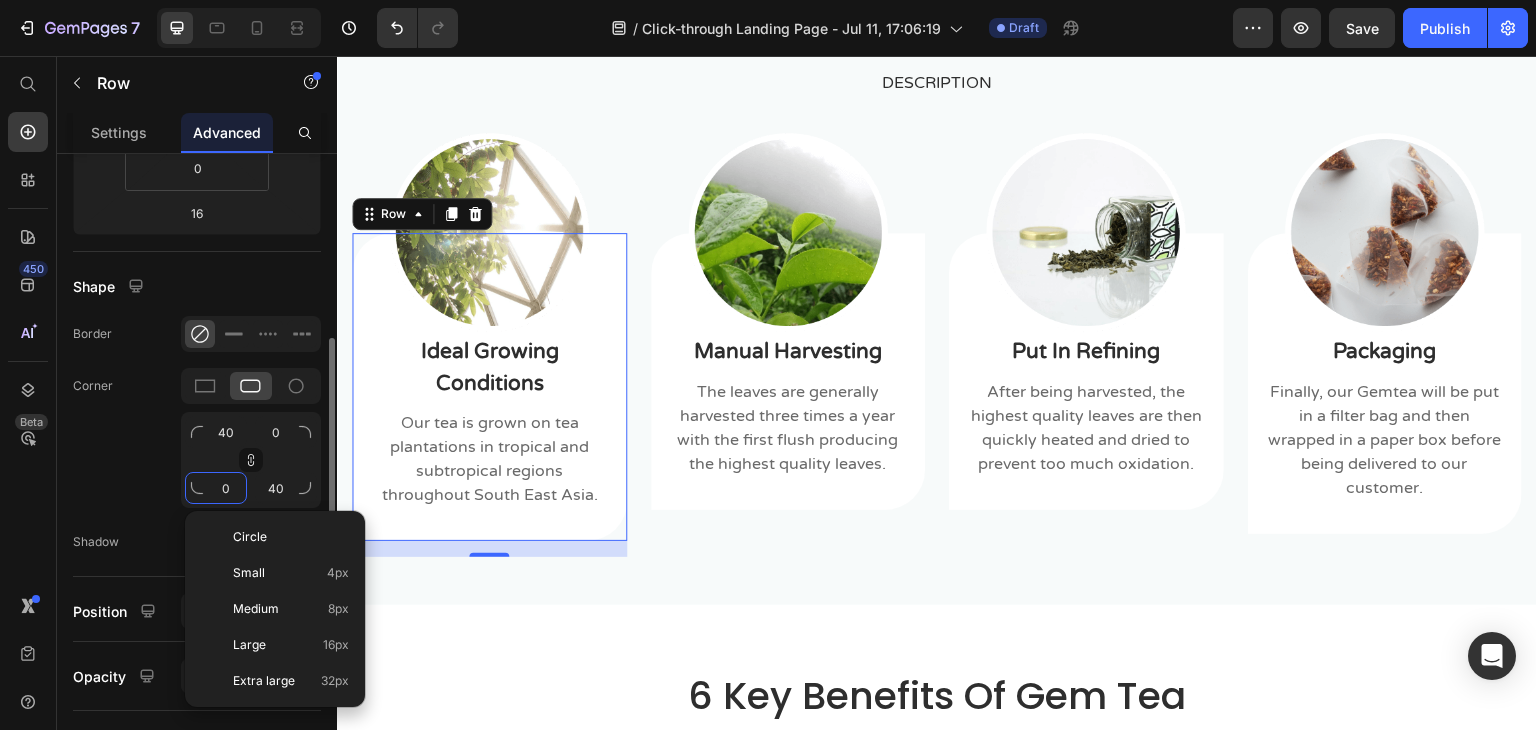 type on "4" 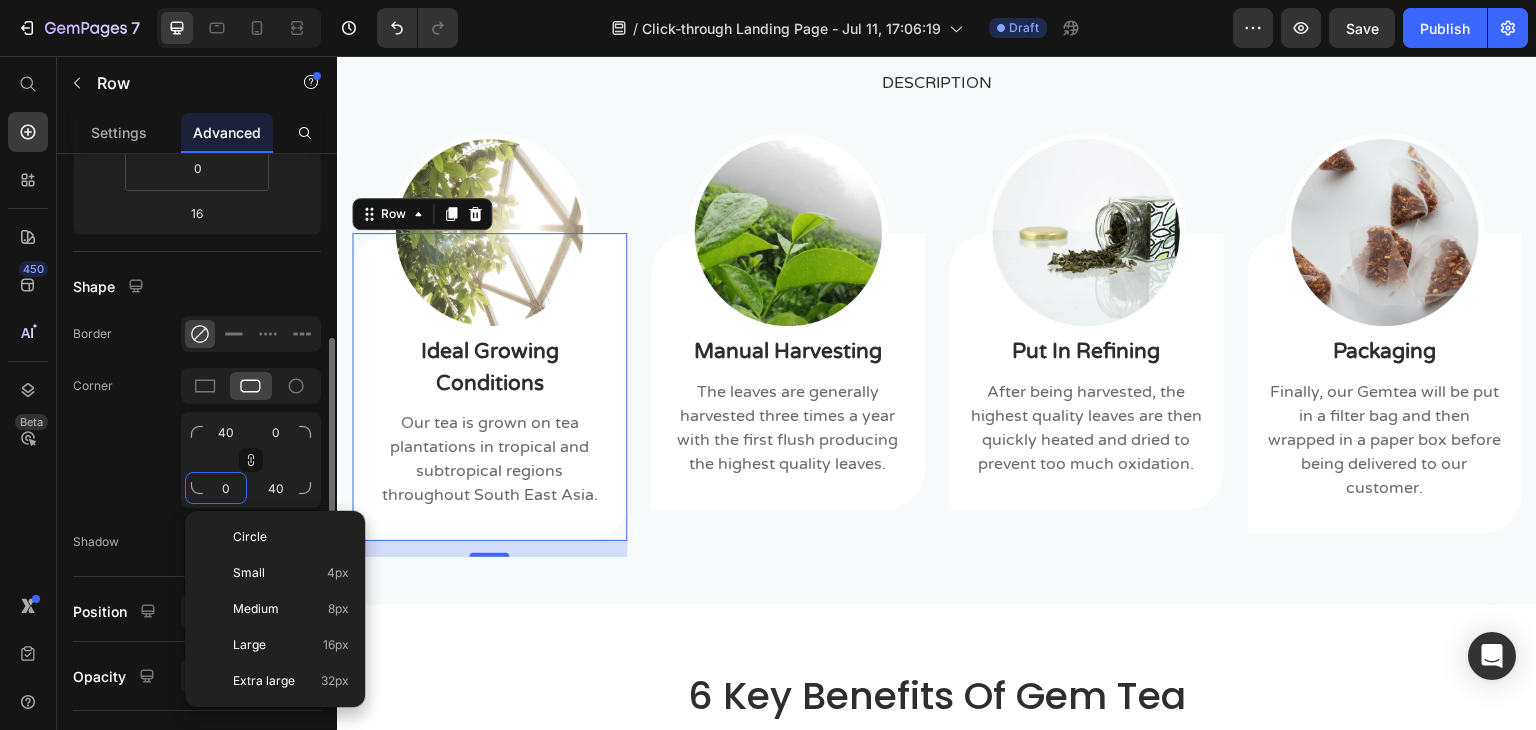type on "4" 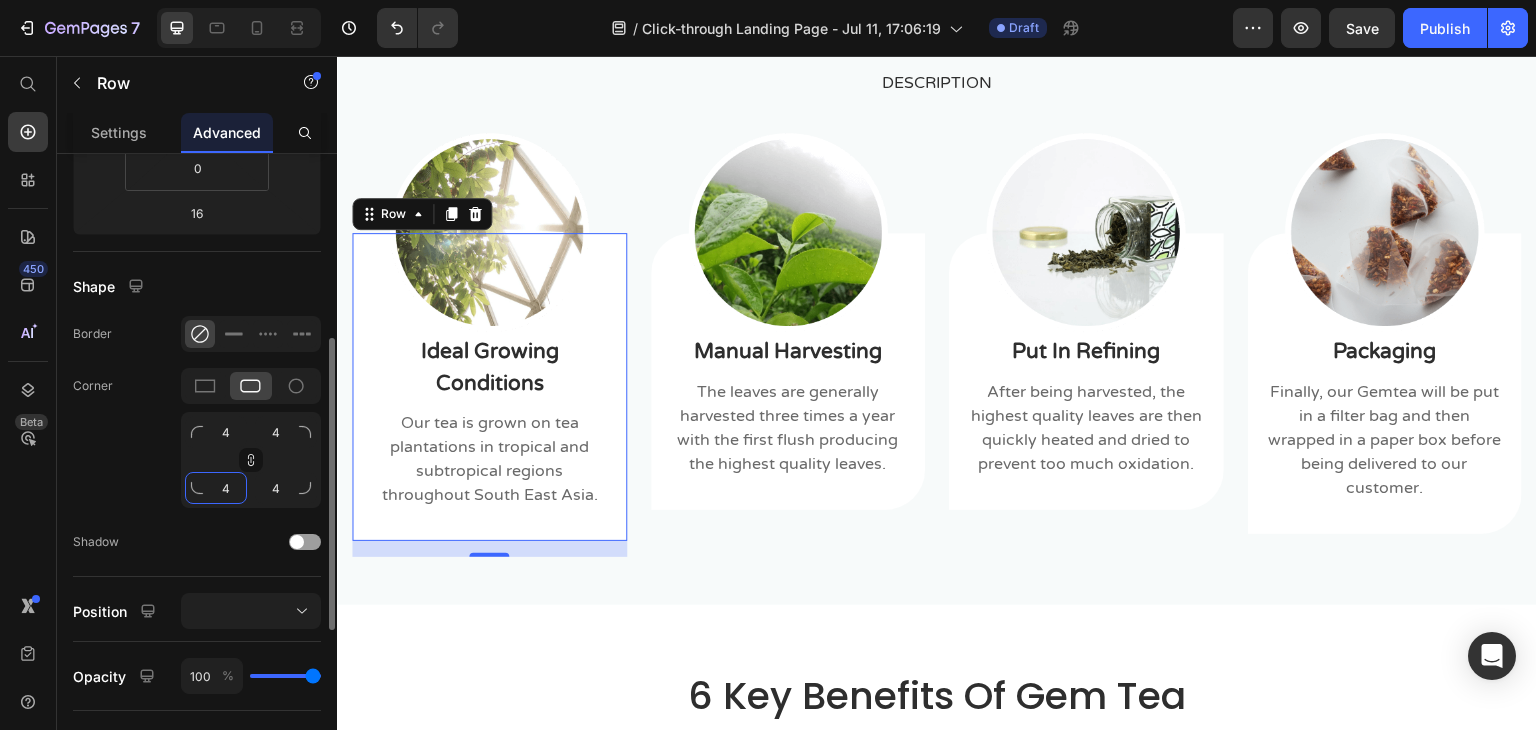 type on "40" 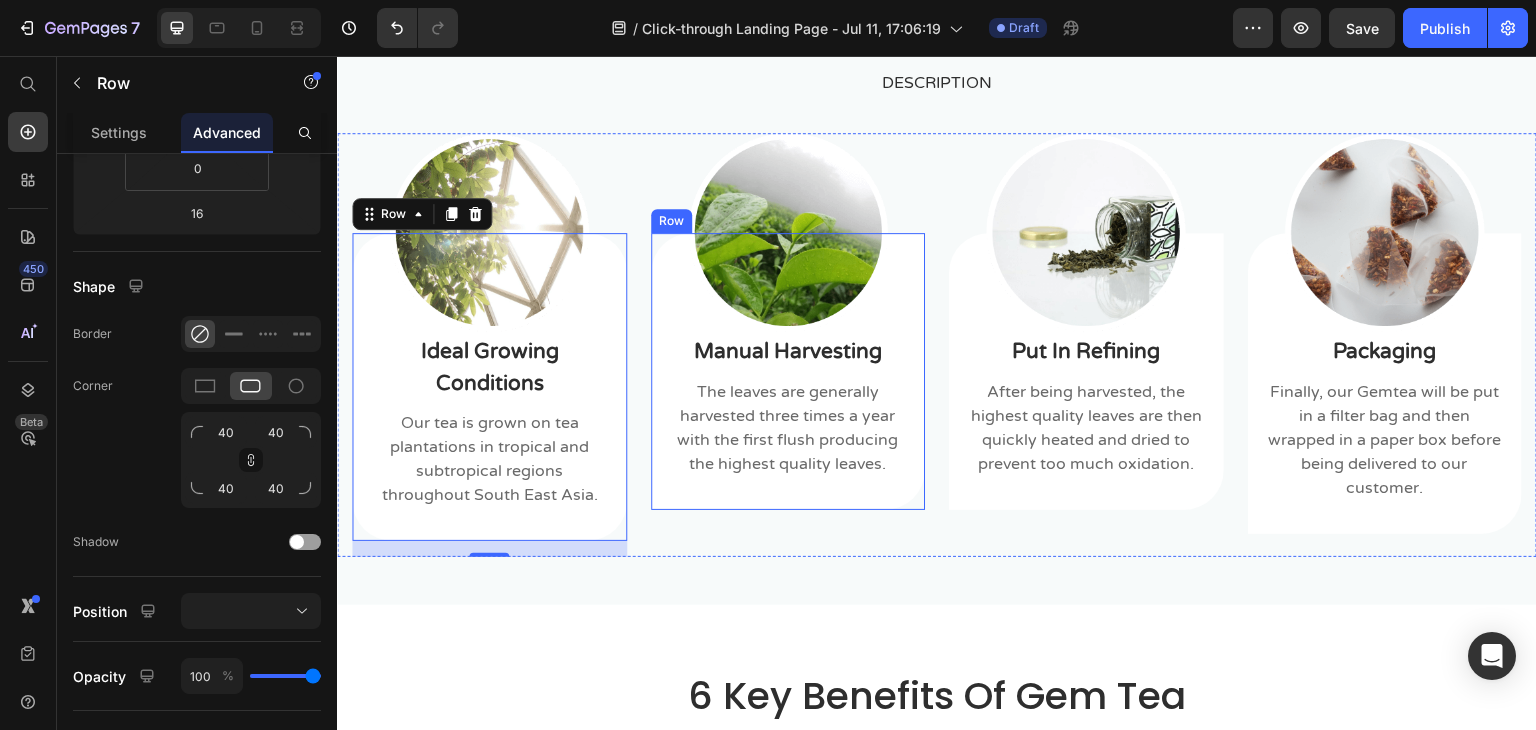 click on "Image Manual Harvesting Text block The leaves are generally harvested three times a year with the first flush producing the highest quality leaves. Text block Row" at bounding box center (788, 371) 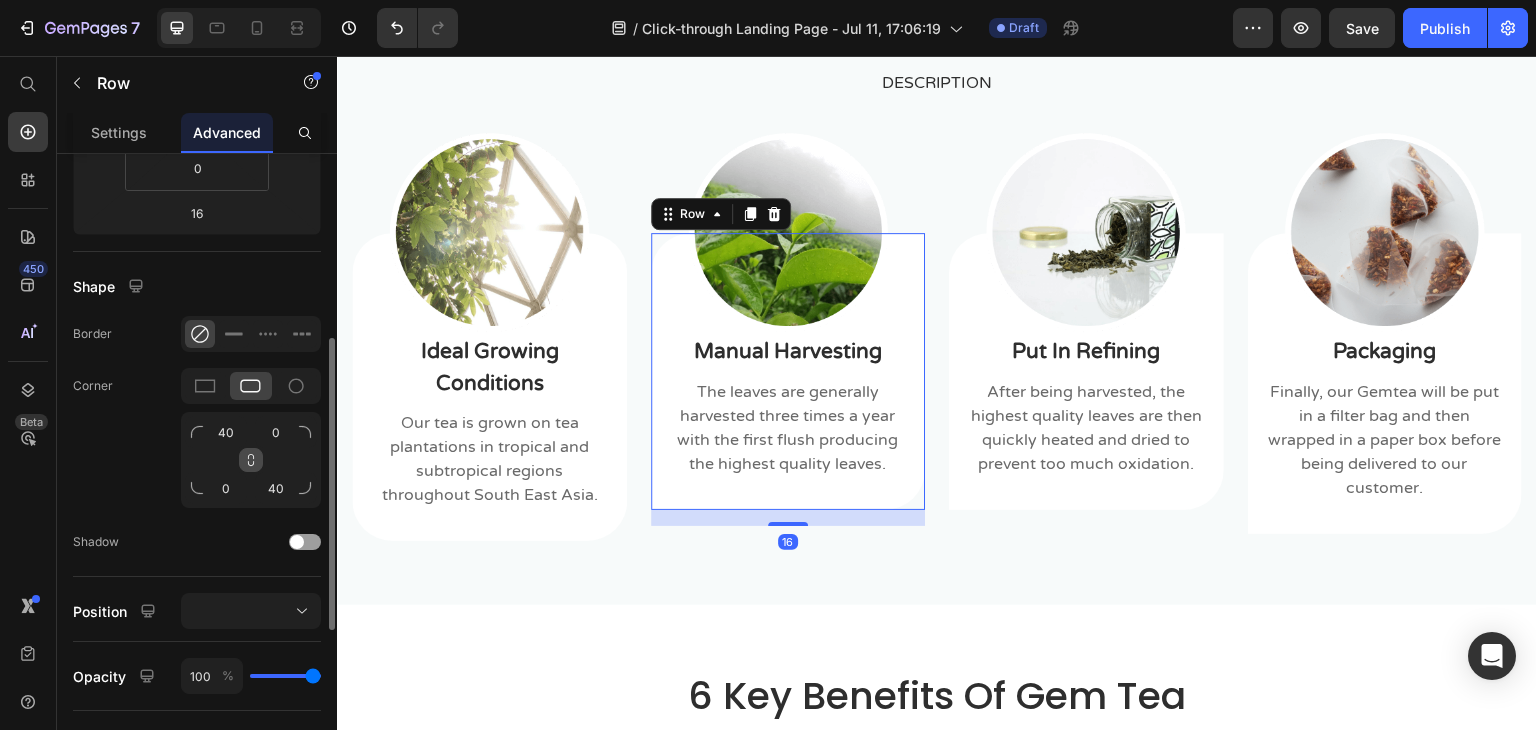 click at bounding box center [251, 460] 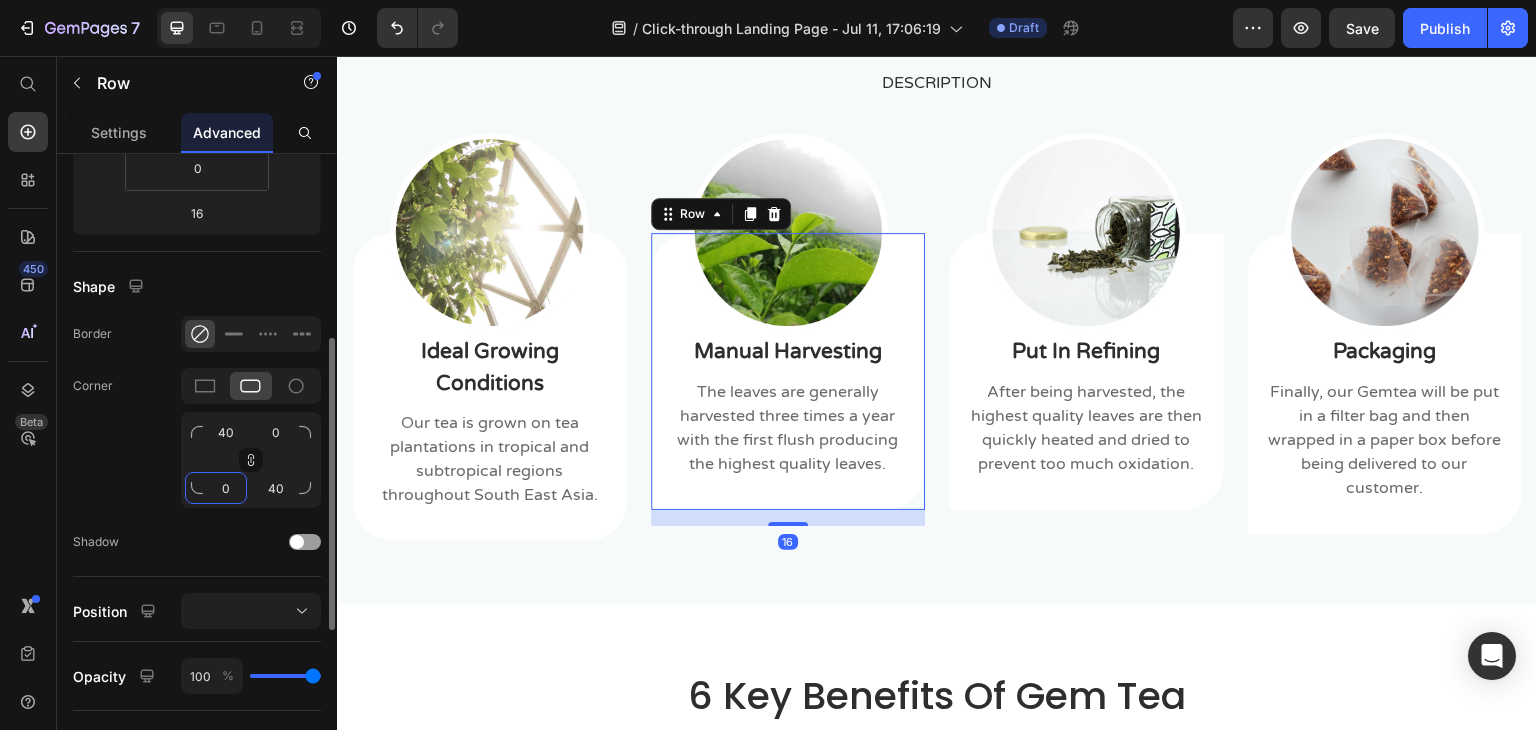click on "0" 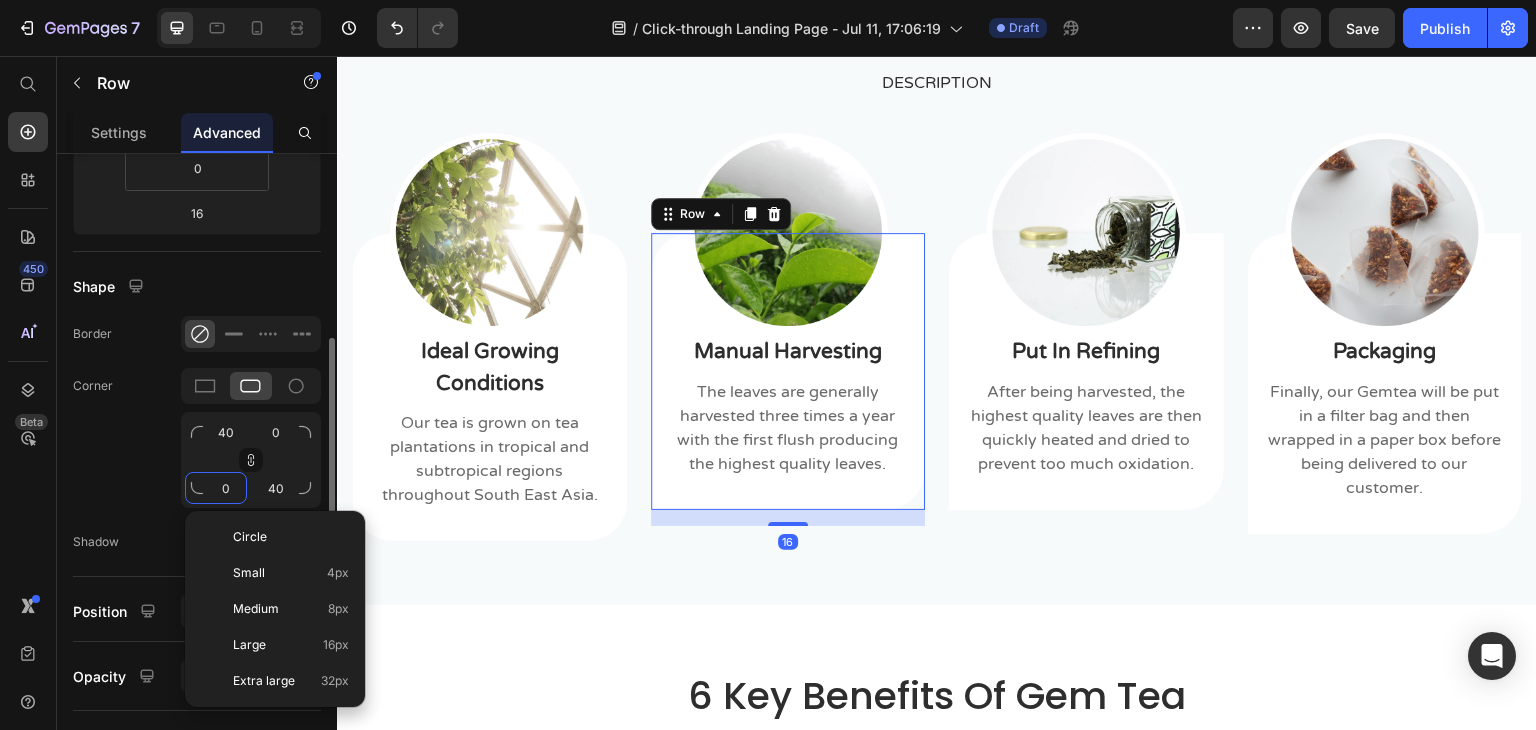 type on "4" 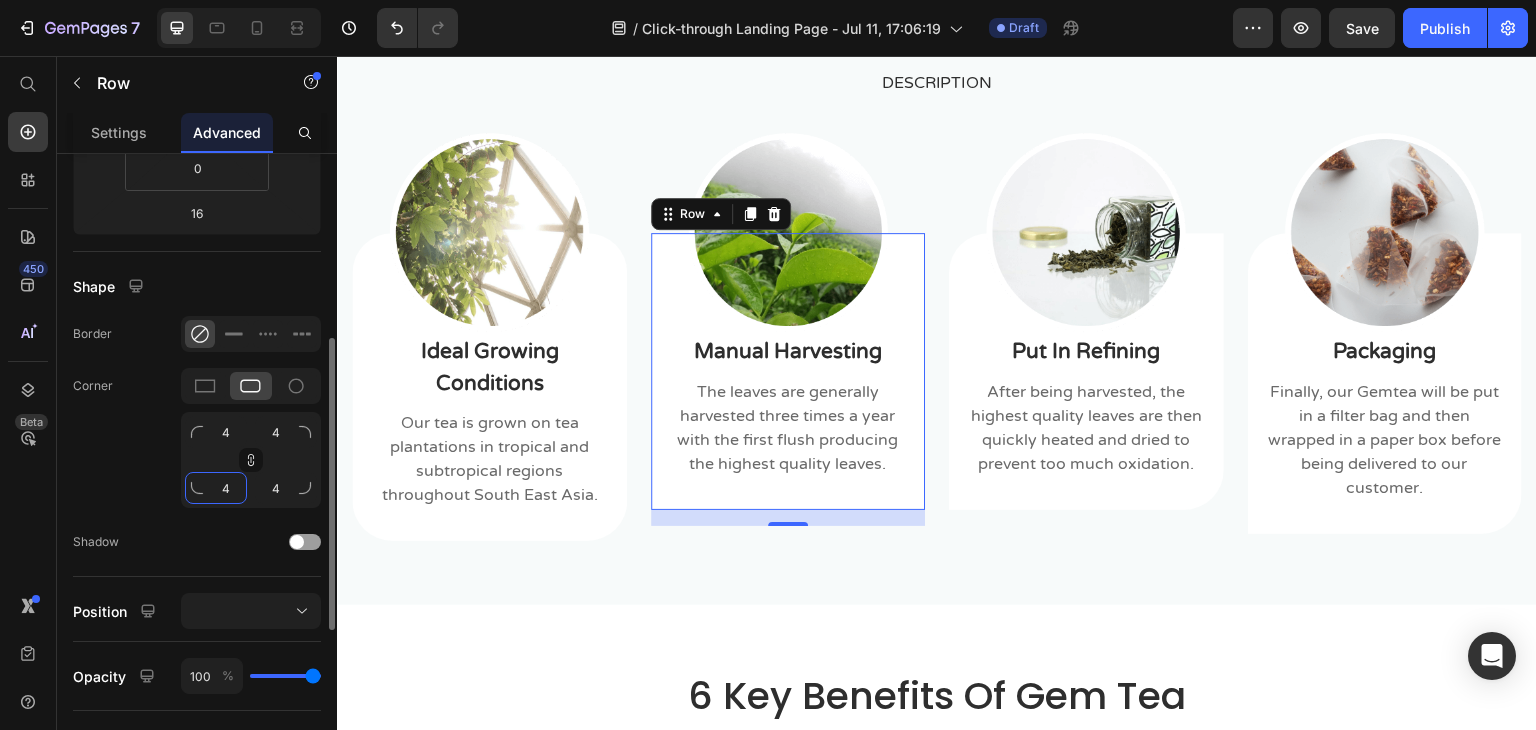 type on "40" 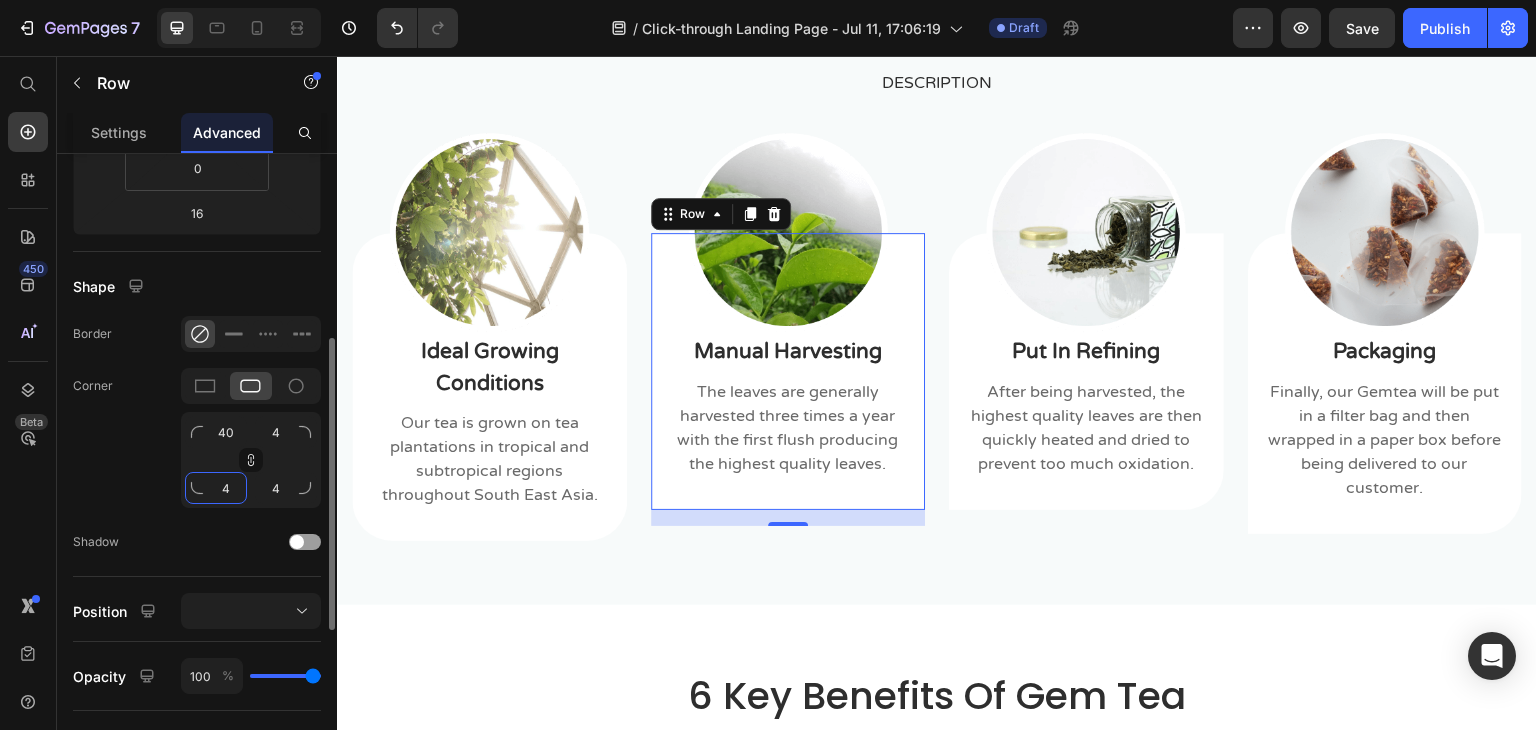 type on "40" 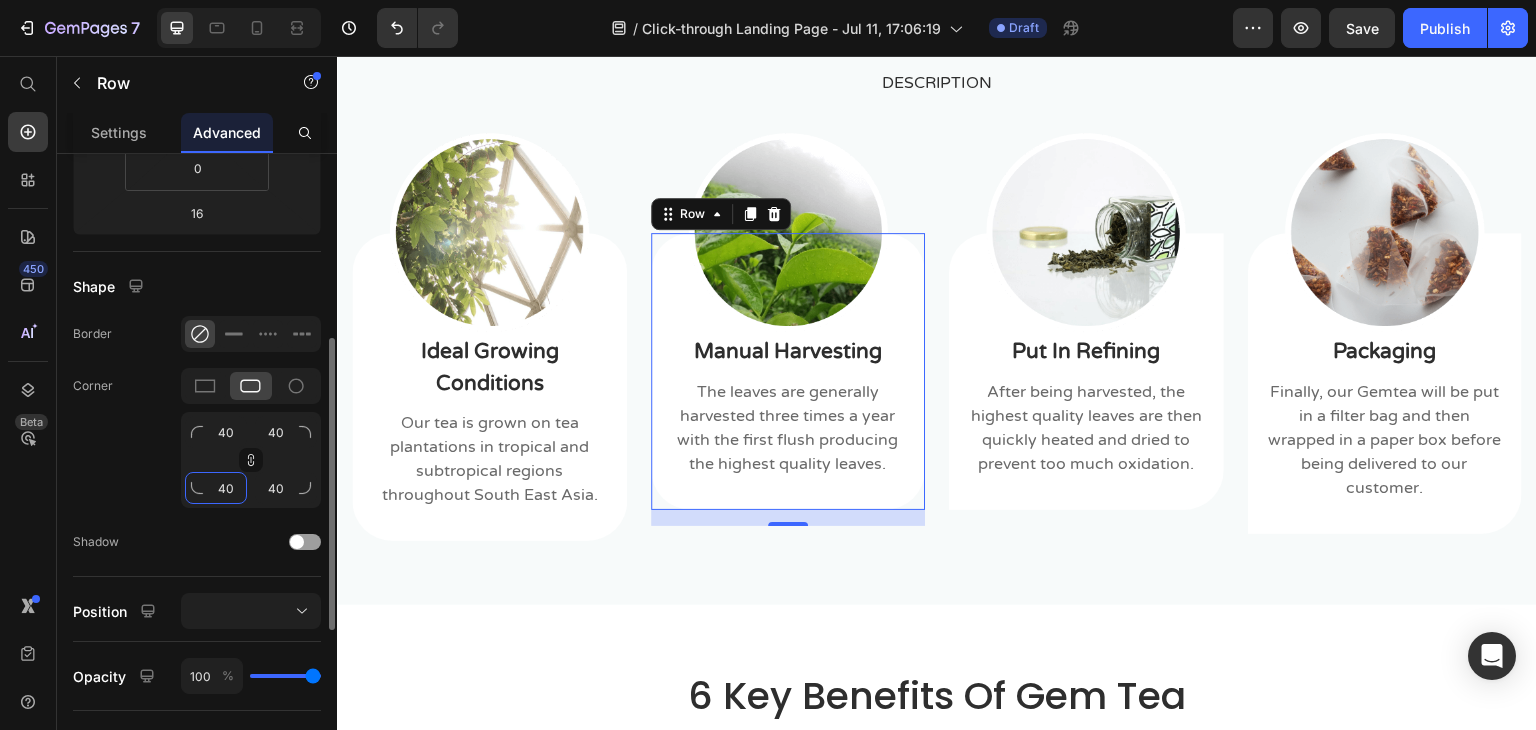 type on "40" 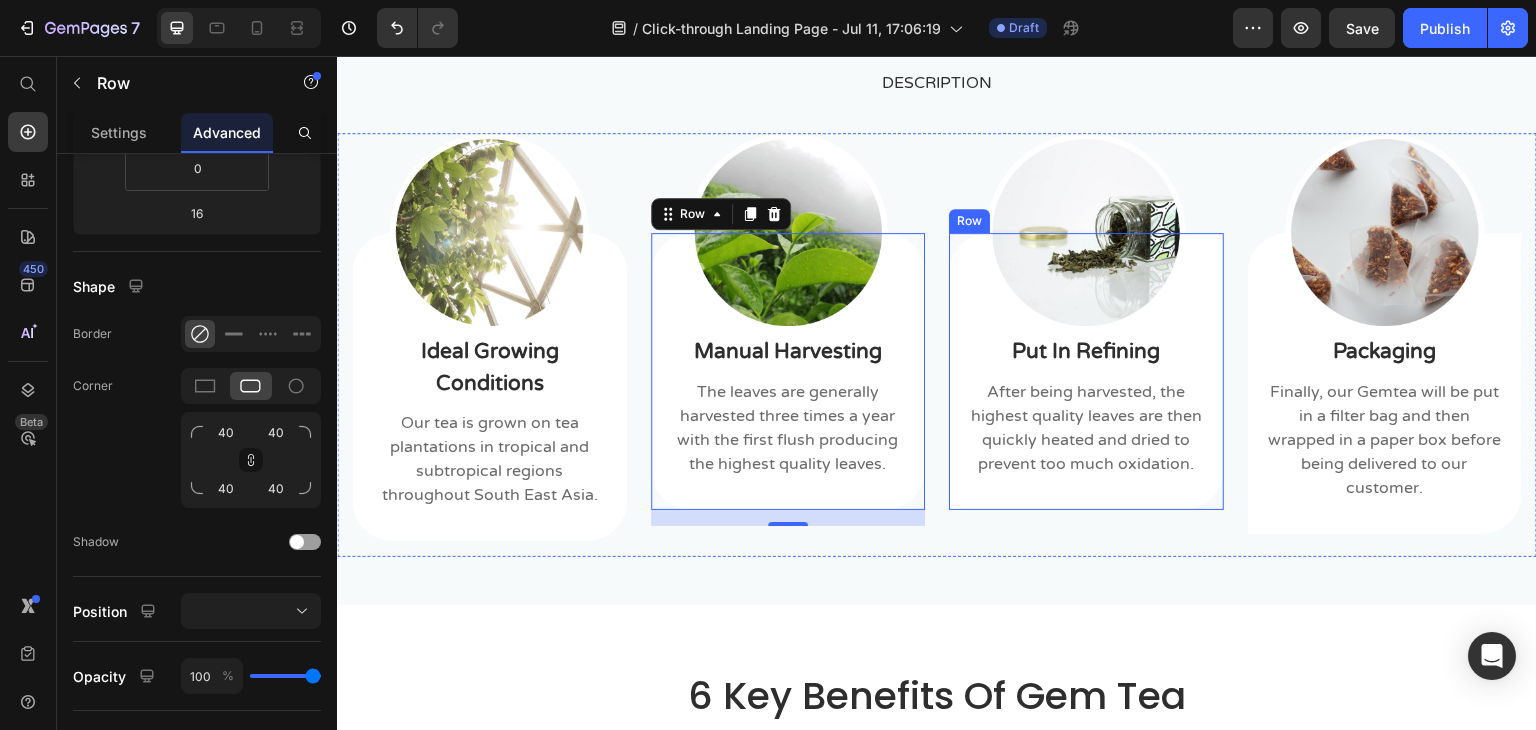 click on "Image Put In Refining Text block After being harvested, the highest quality leaves are then quickly heated and dried to prevent too much oxidation. Text block Row" at bounding box center [1086, 371] 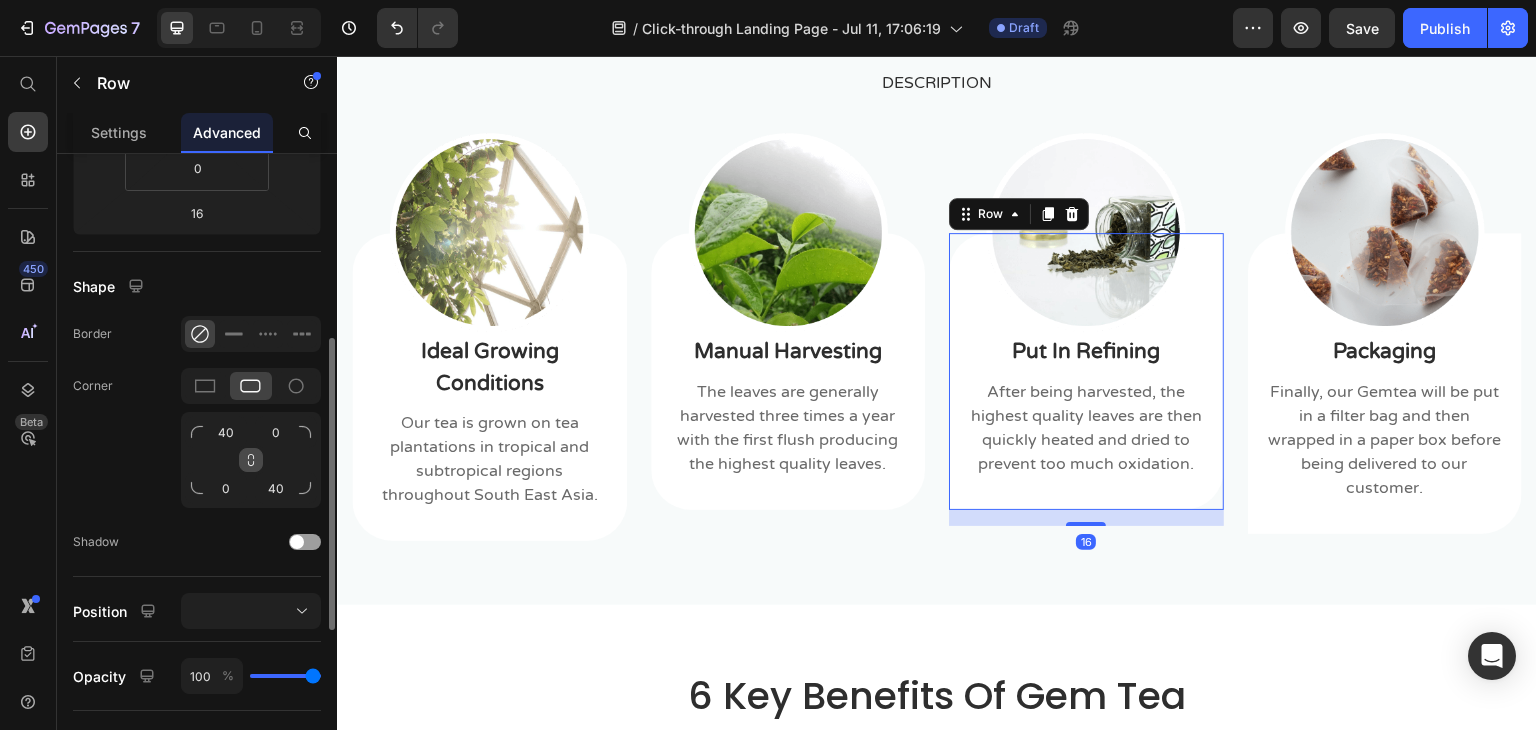 click 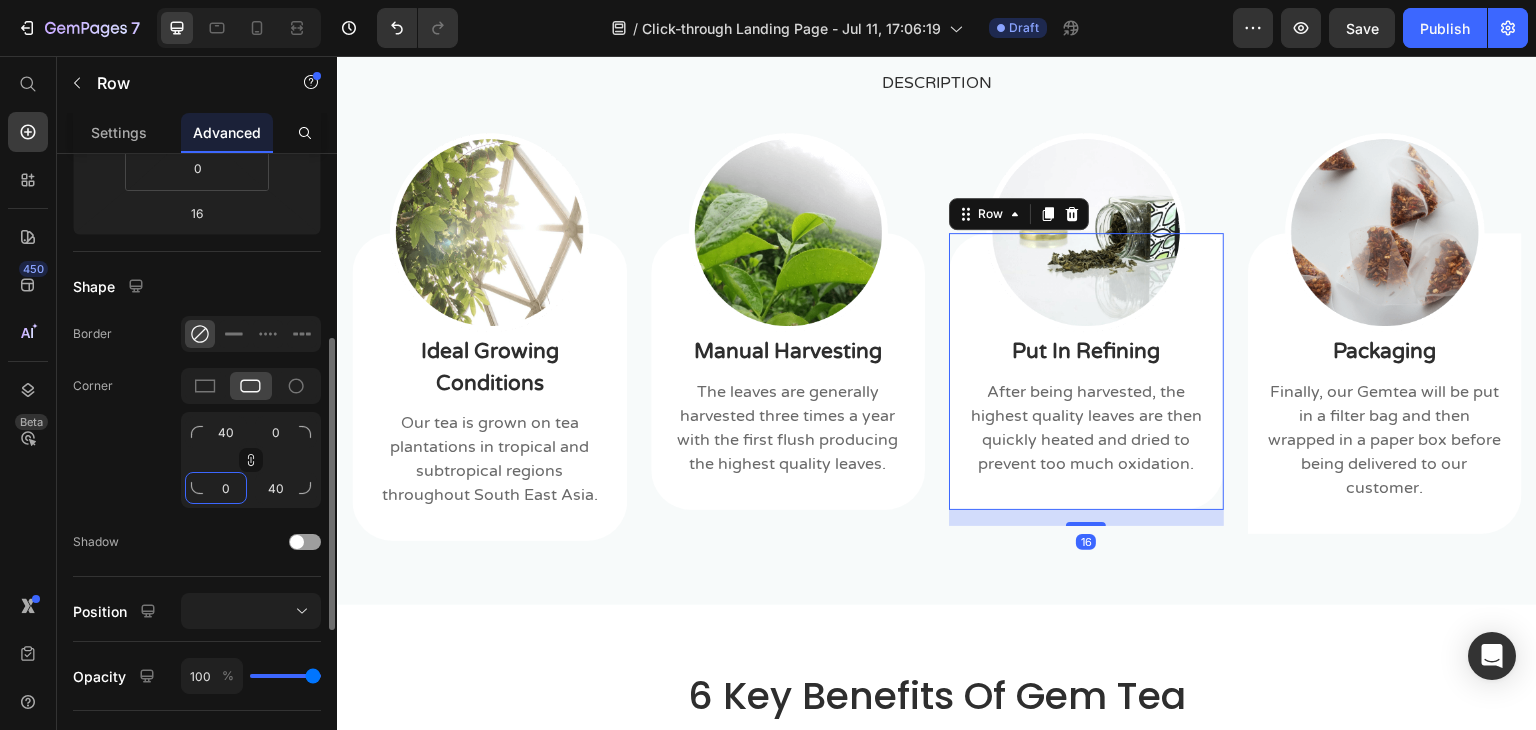 click on "0" 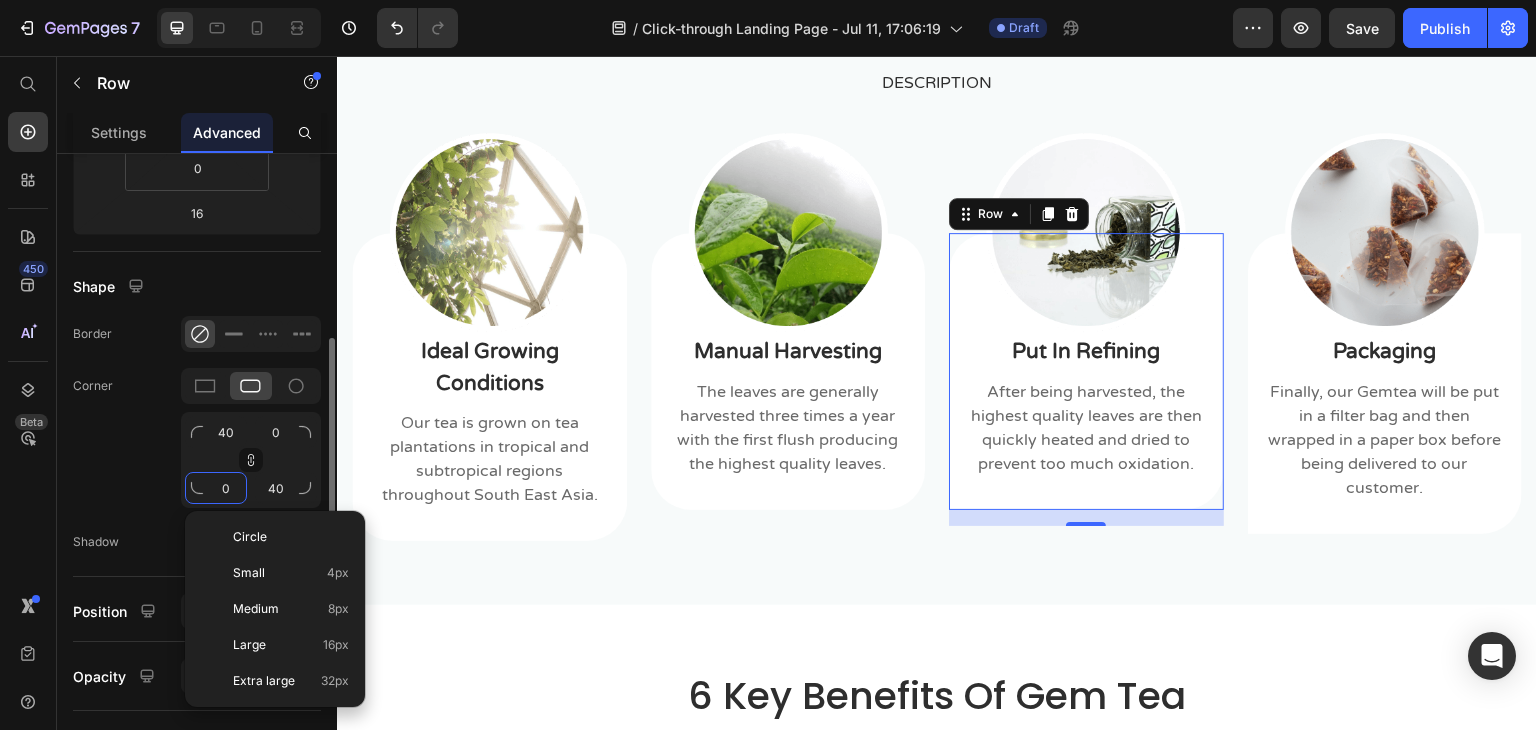 type on "4" 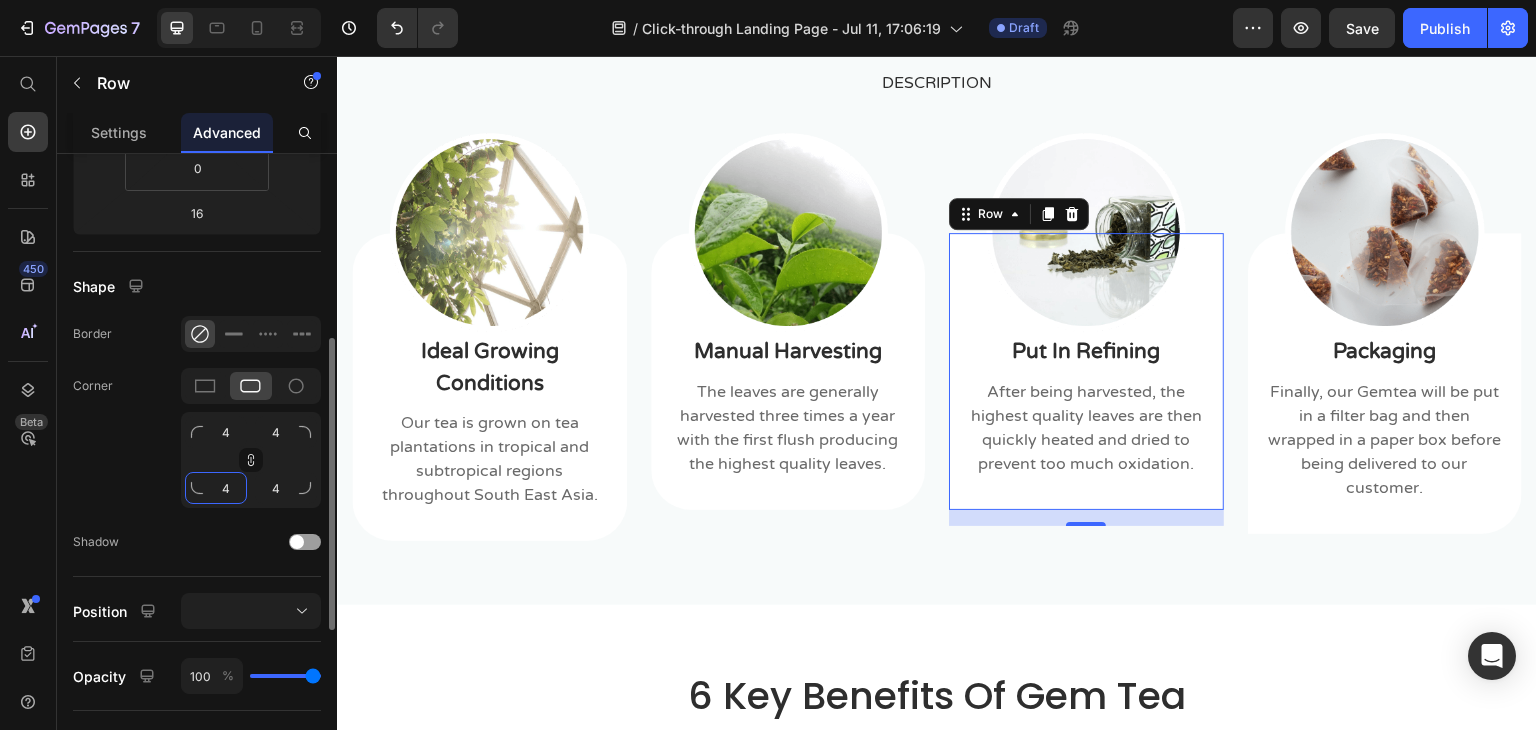 type on "40" 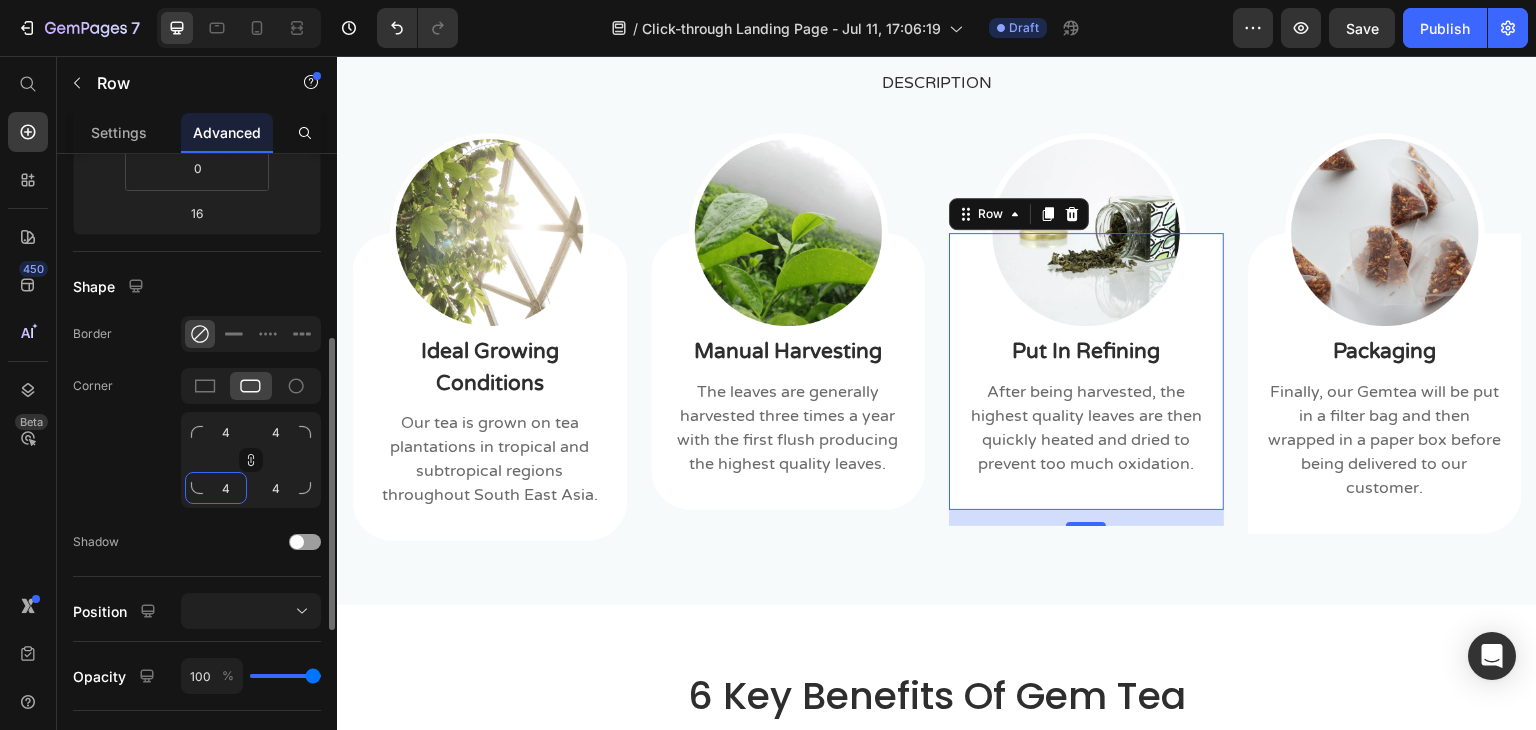 type on "40" 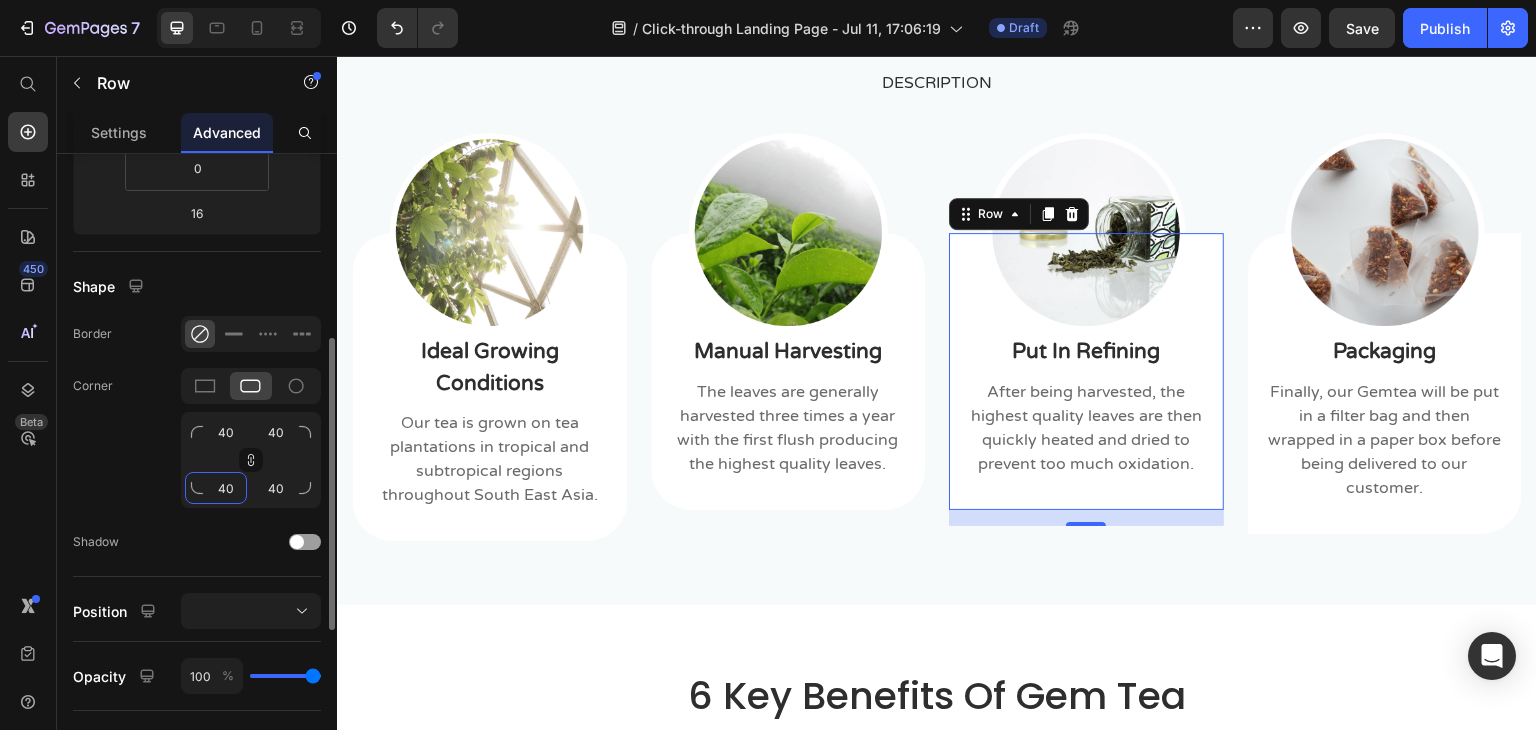 type on "40" 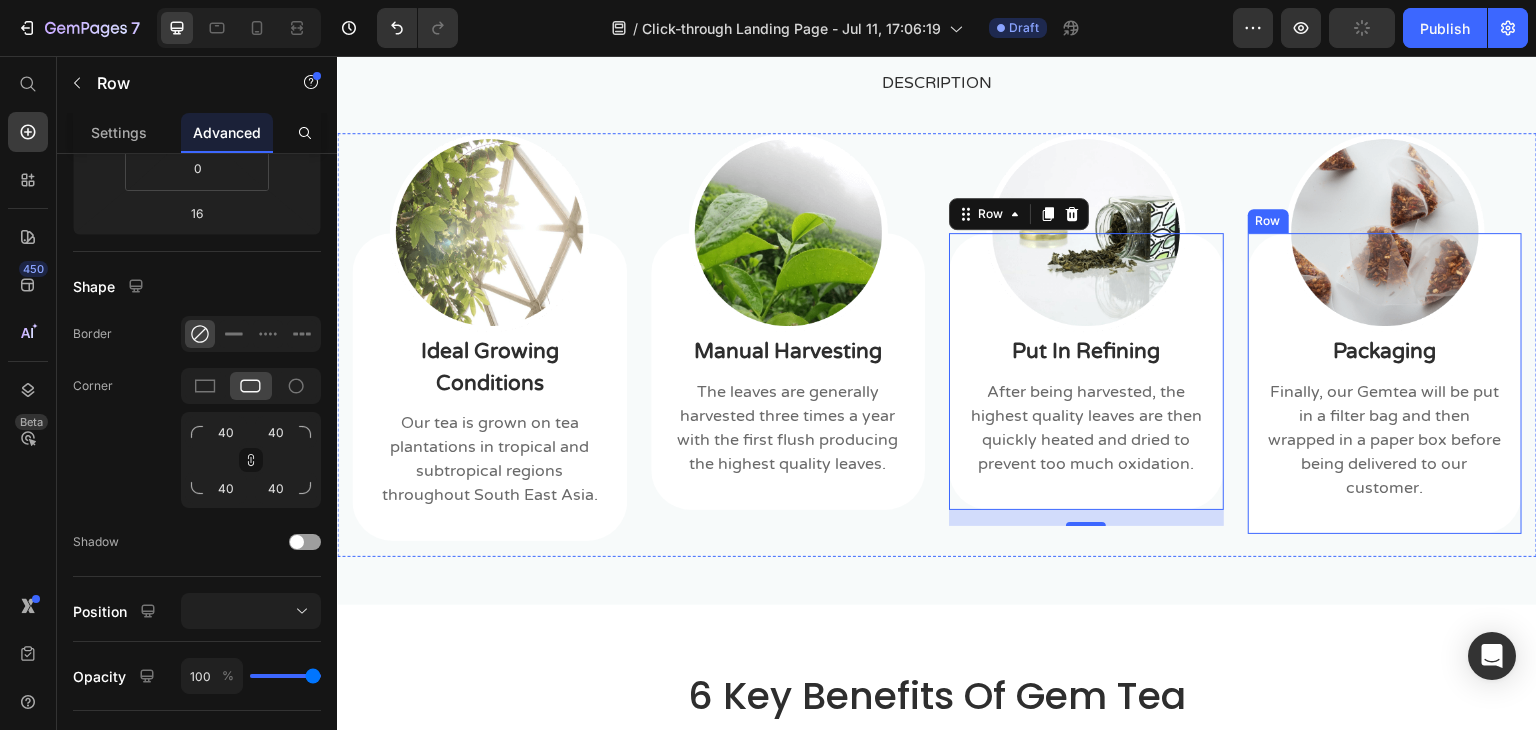 click on "Image Packaging Text block  Finally, our Gemtea will be put in a filter bag and then wrapped in a paper box before being delivered to our customer. Text block Row" at bounding box center [1385, 383] 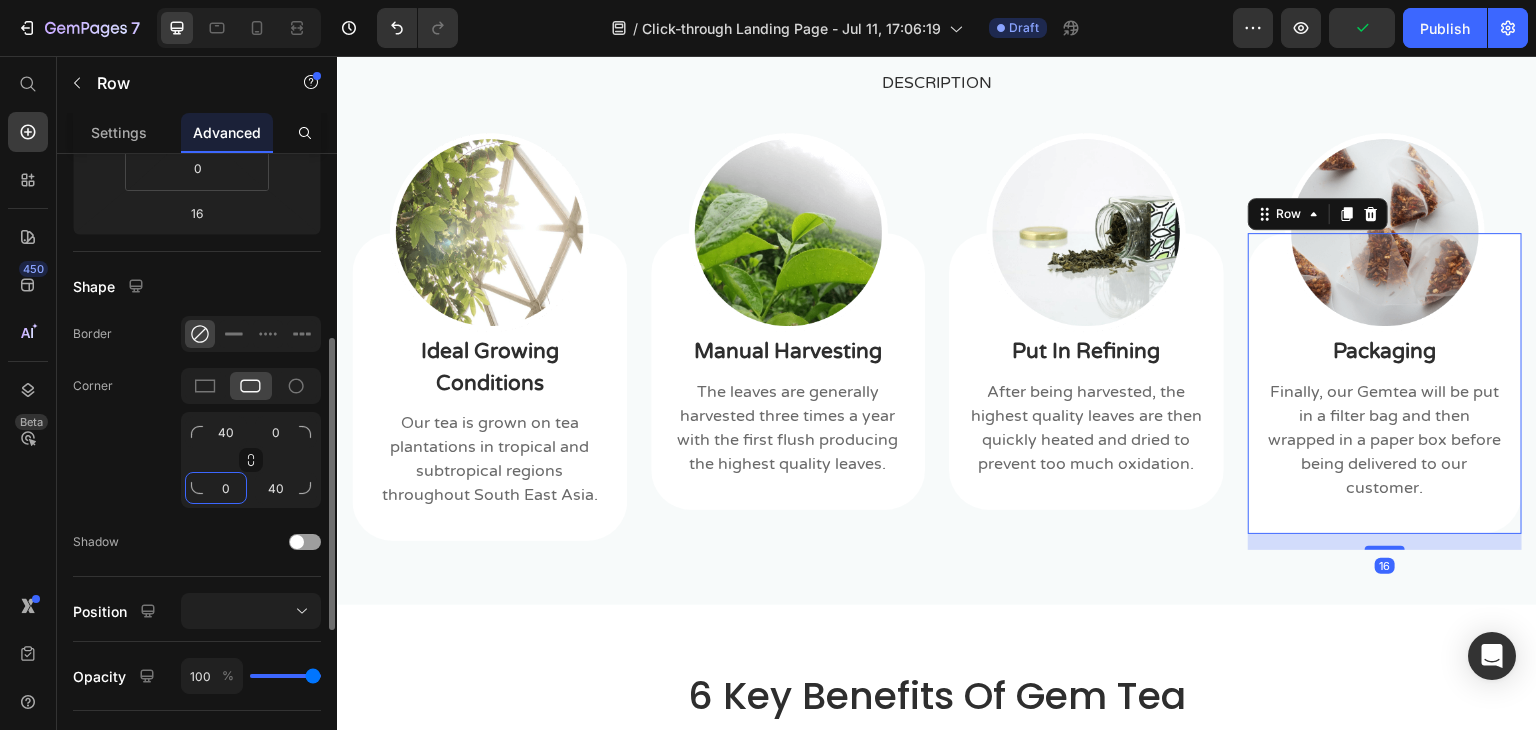 click on "0" 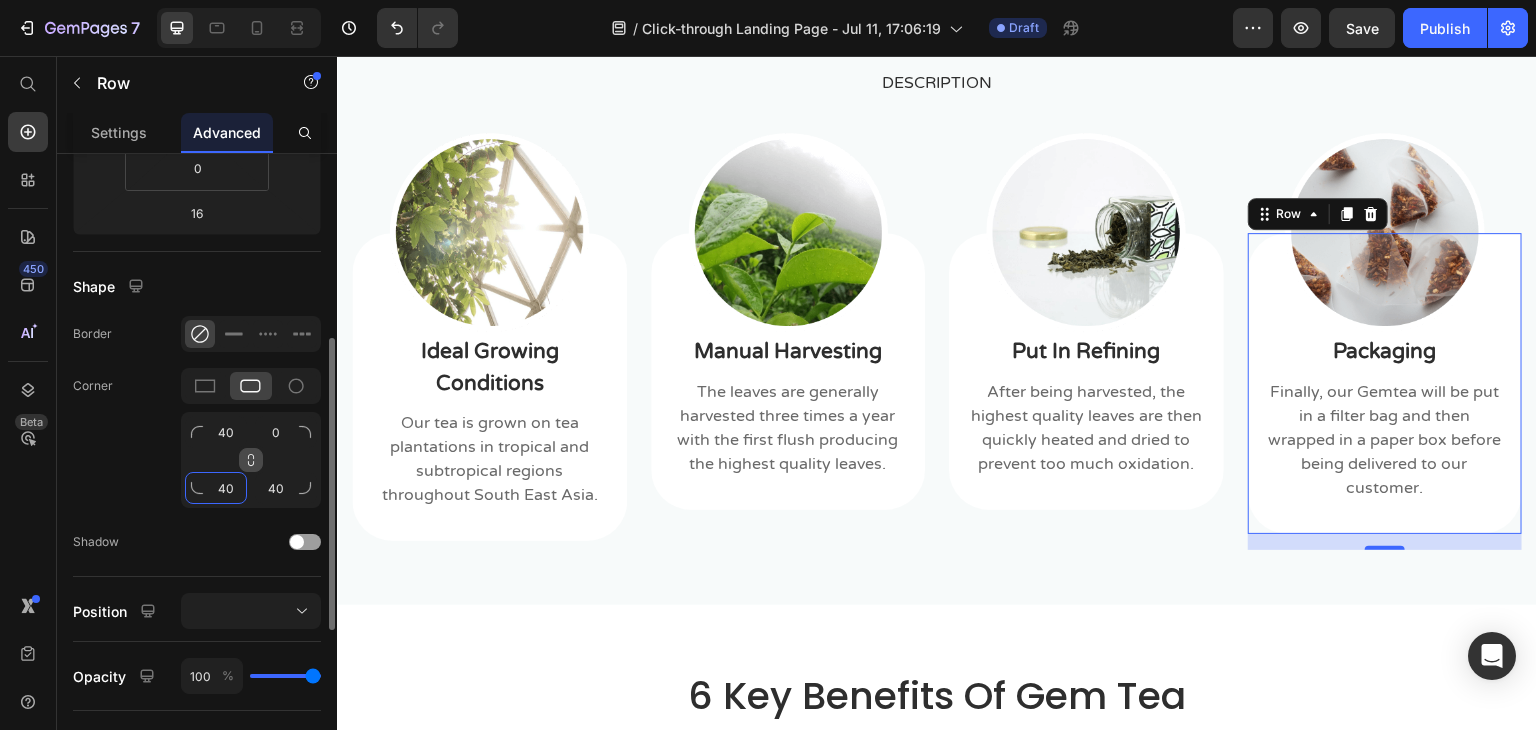 type on "40" 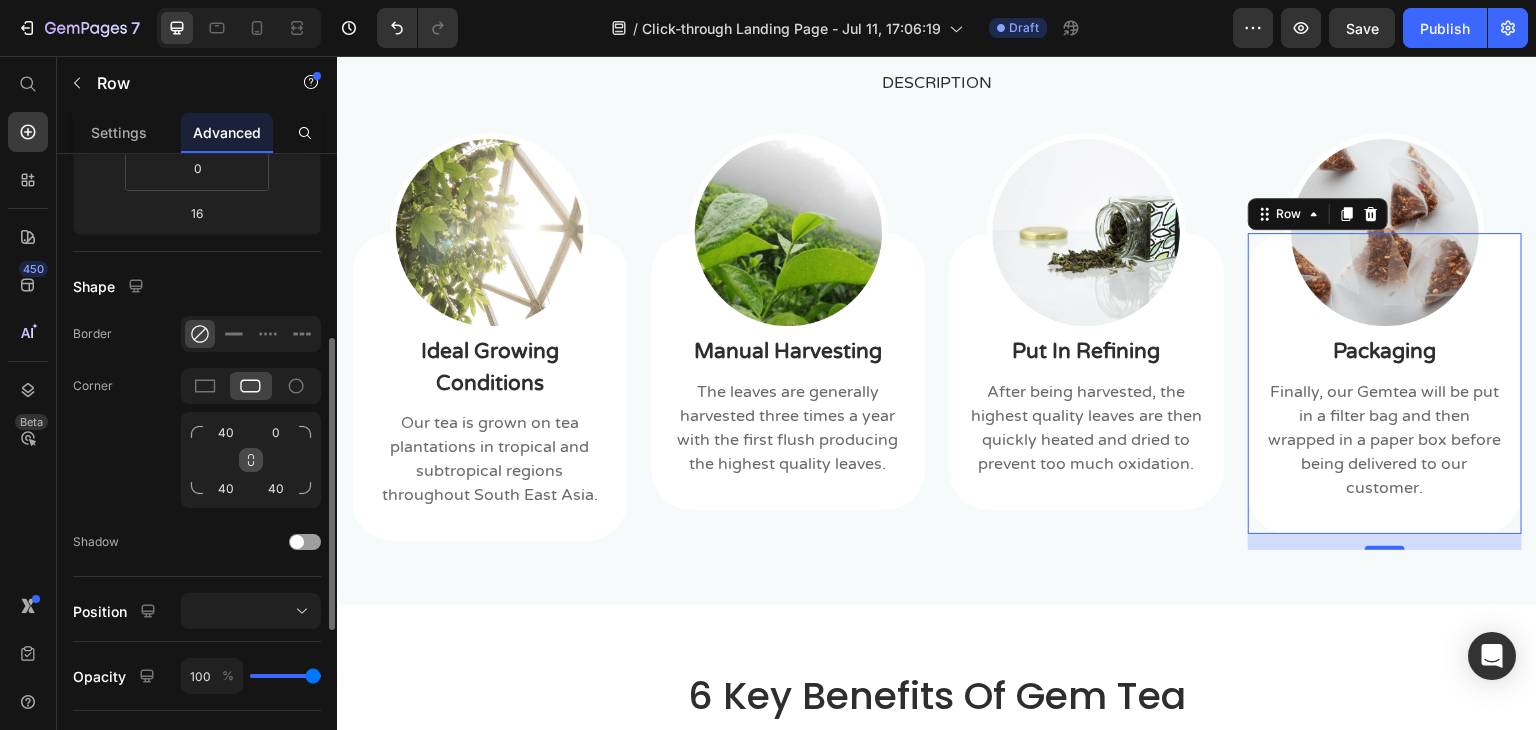 click 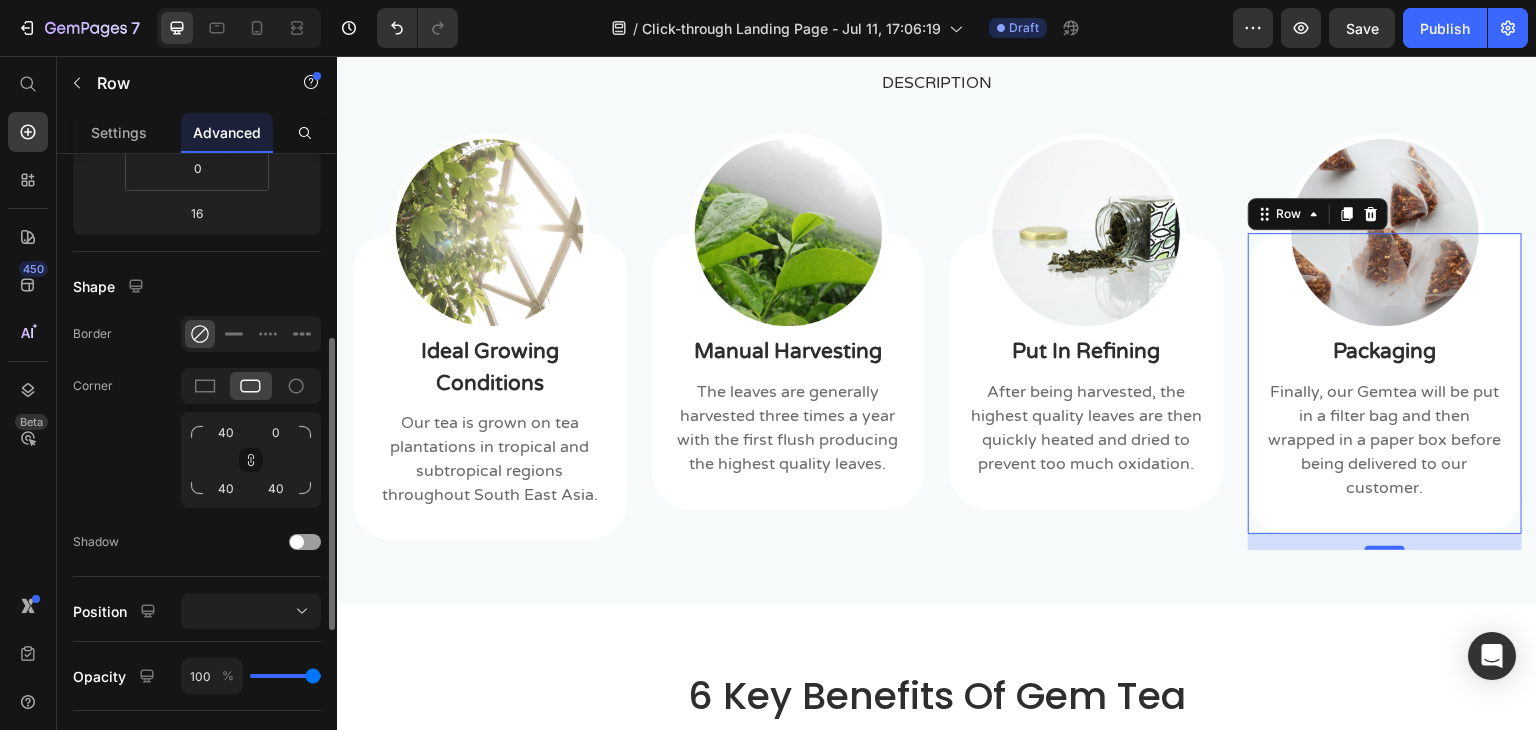 click on "Corner 40 0 40 40" 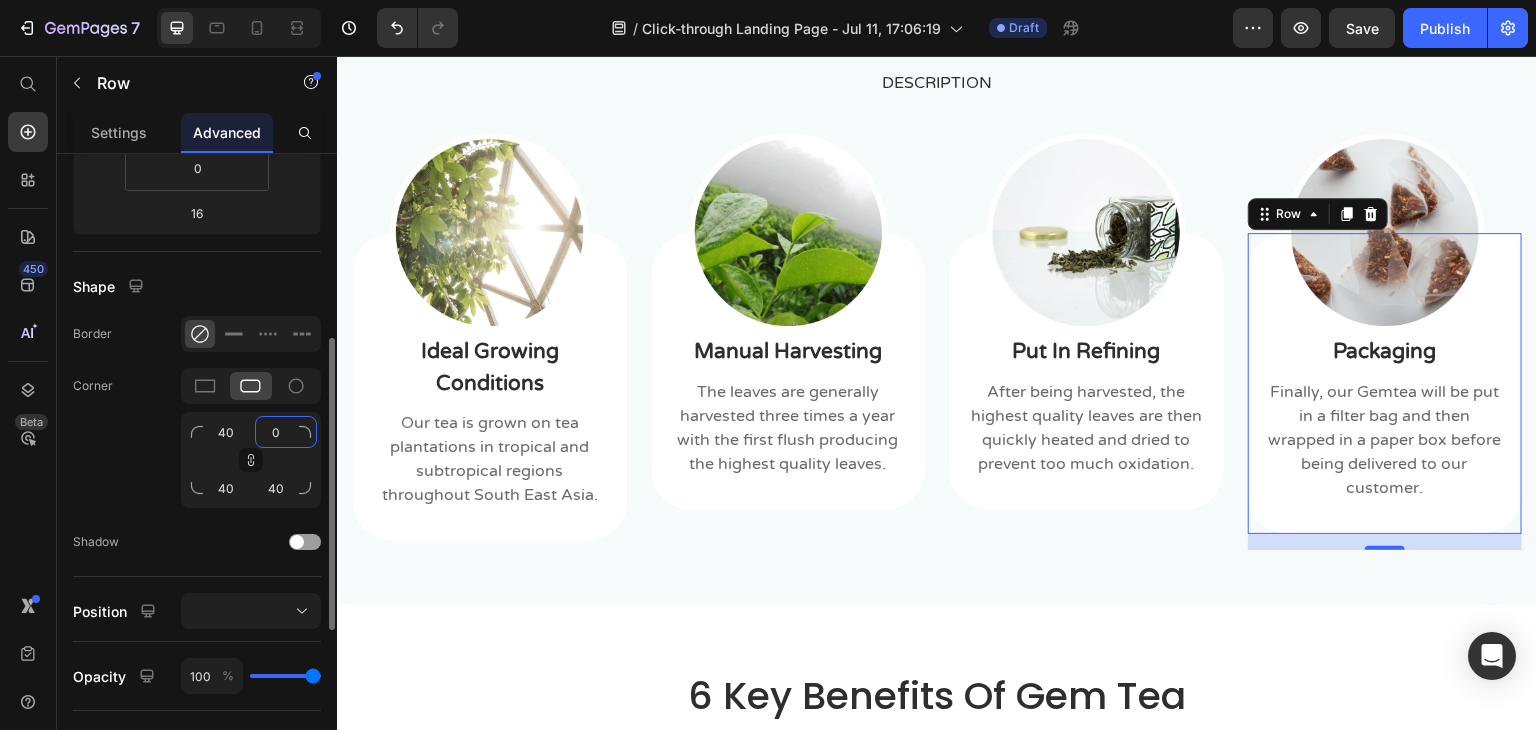 click on "0" 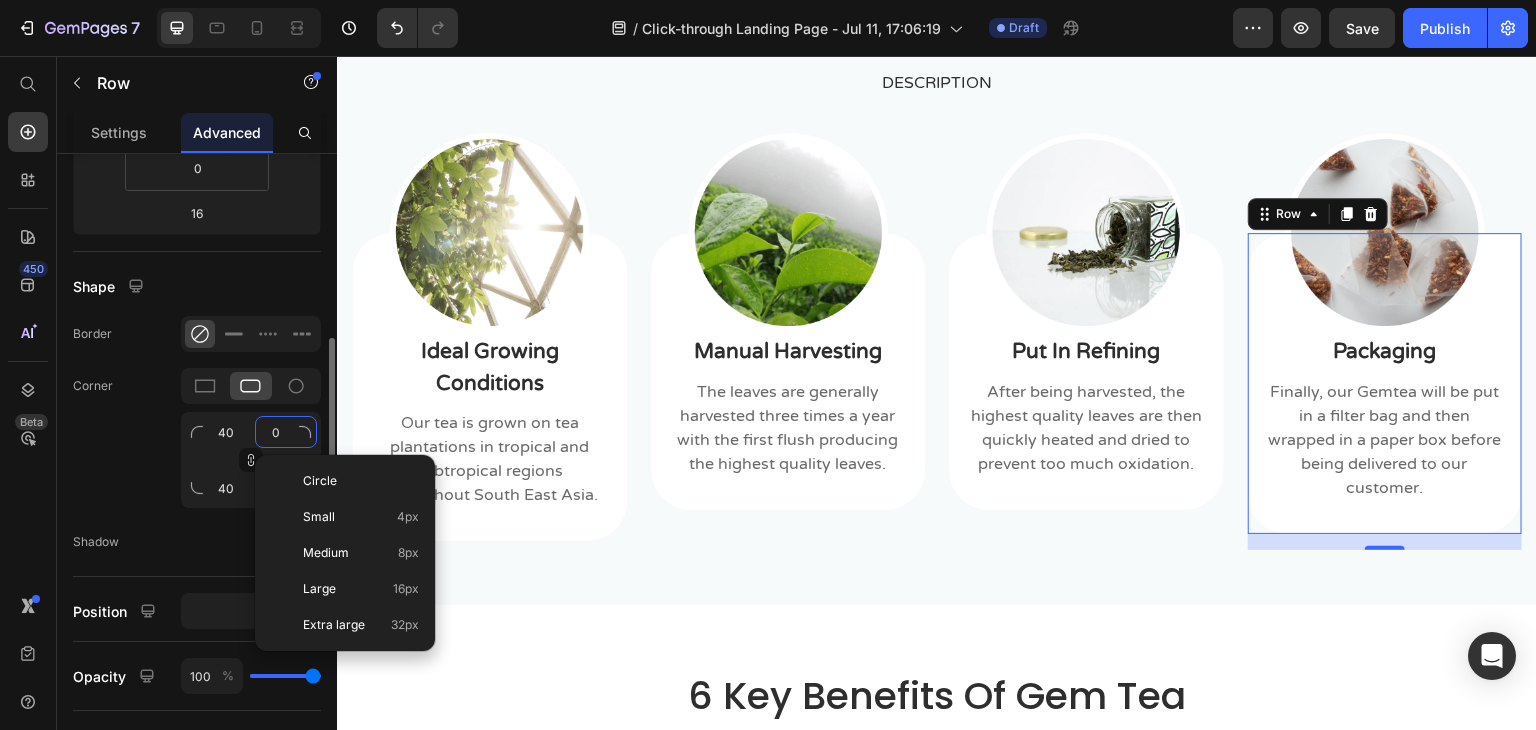 type on "4" 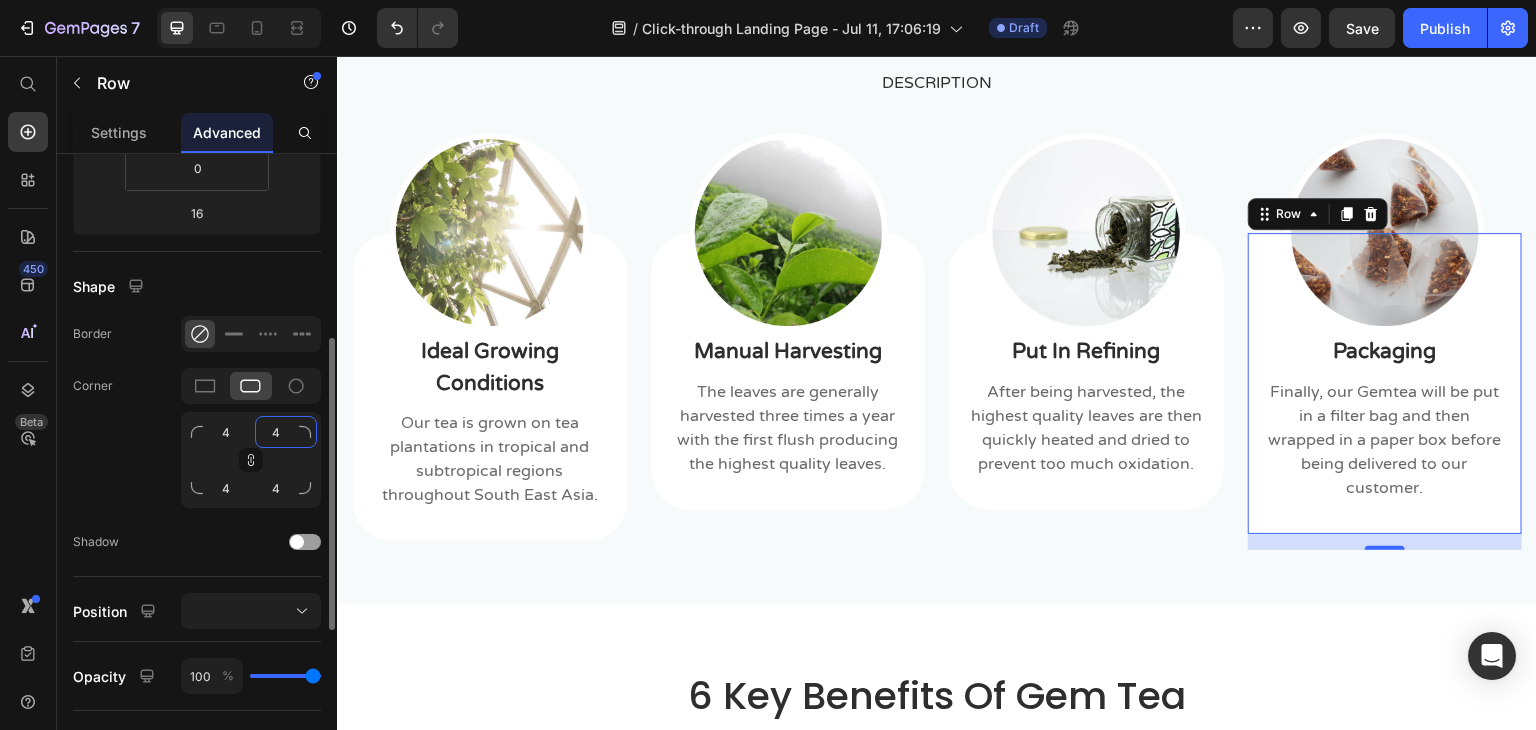 type on "40" 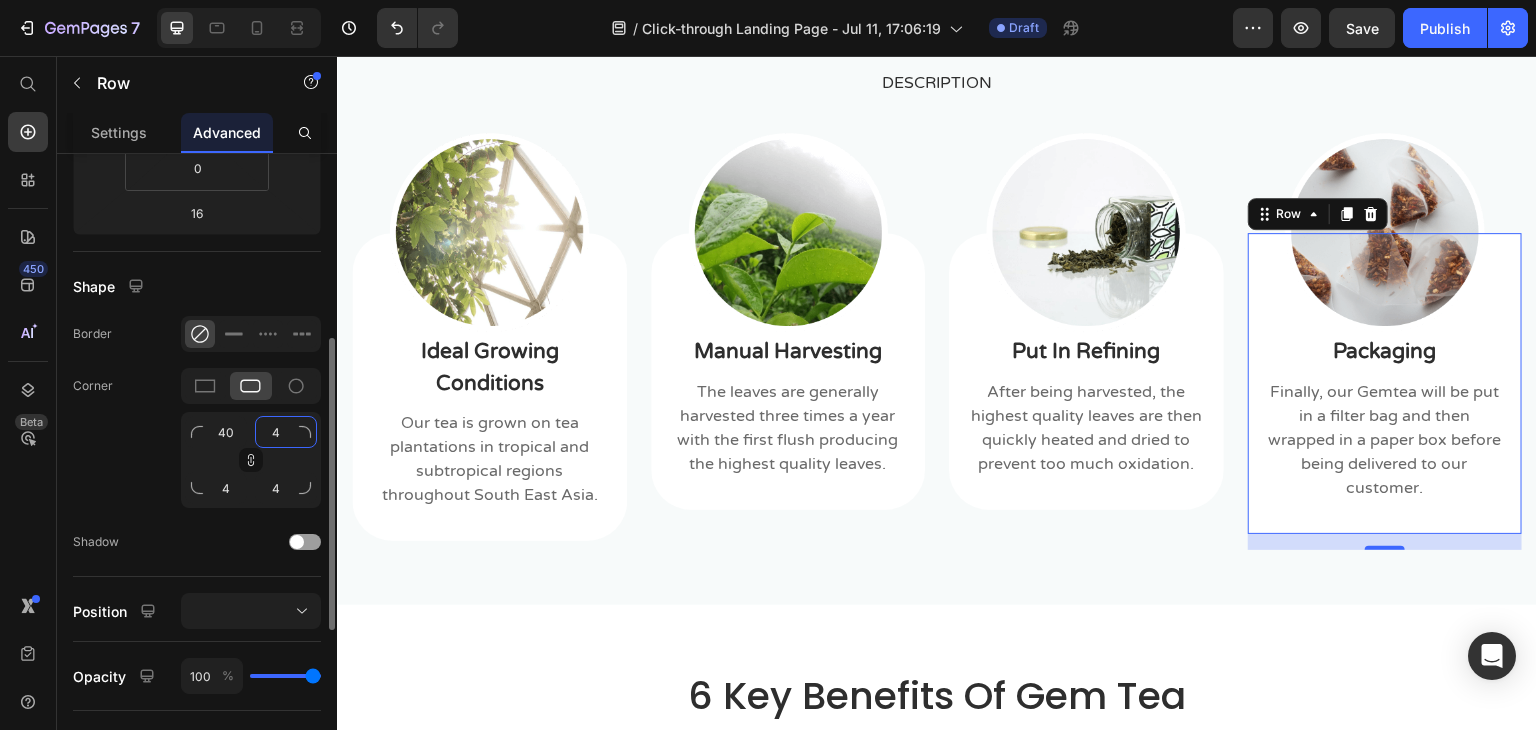 type on "40" 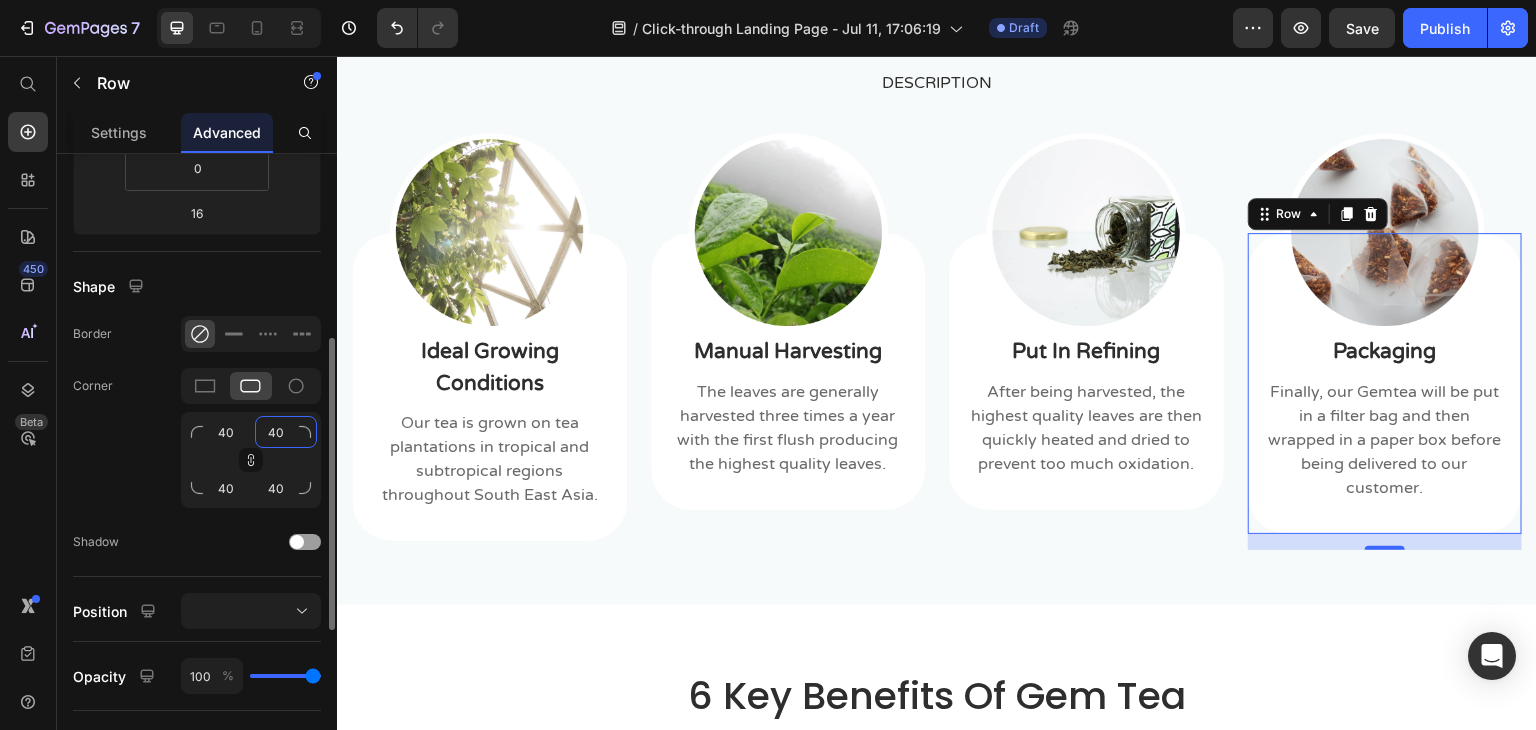 type on "40" 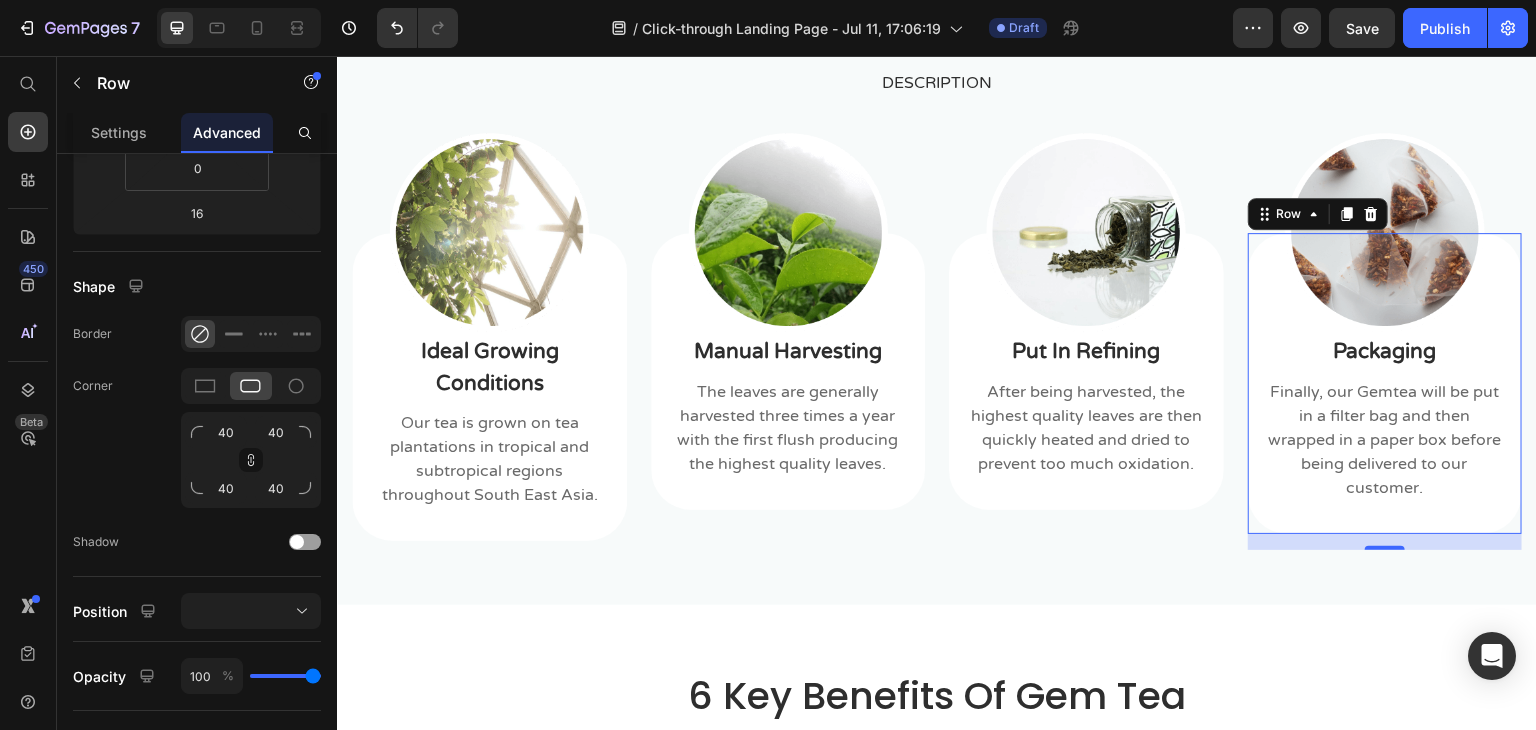 click on "Image Packaging Text block  Finally, our Gemtea will be put in a filter bag and then wrapped in a paper box before being delivered to our customer. Text block Row" at bounding box center (1385, 383) 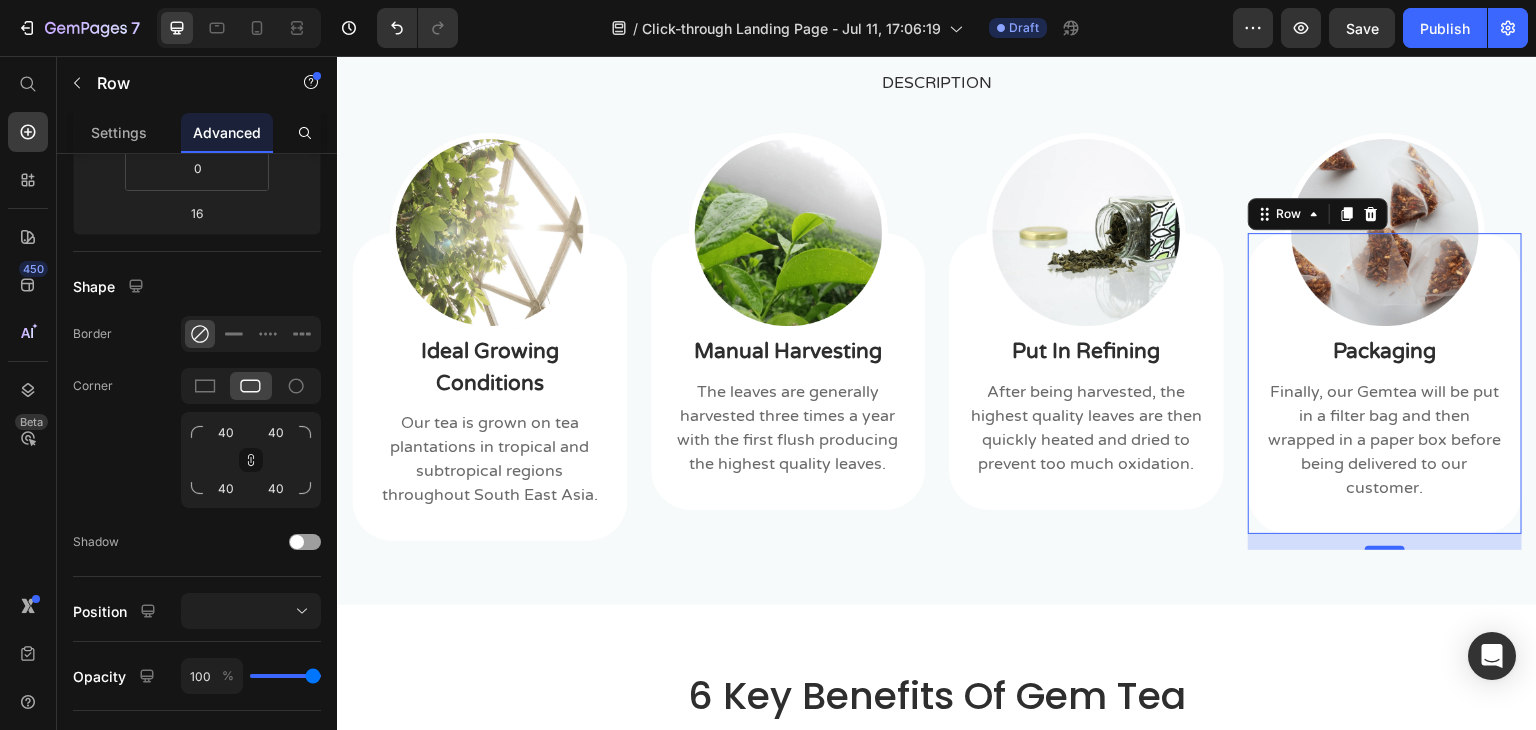 click on "16" at bounding box center [1385, 542] 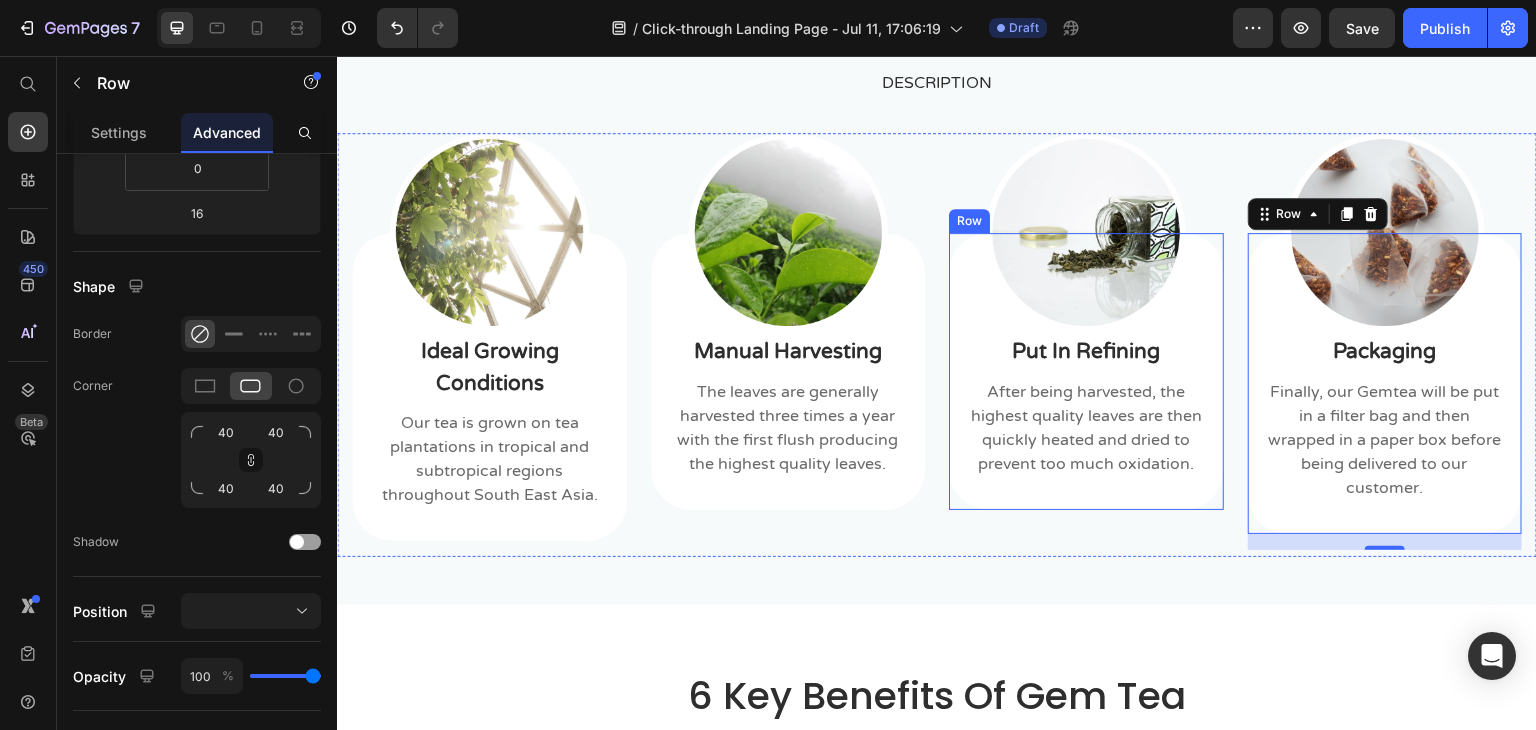 click on "Image Put In Refining Text block After being harvested, the highest quality leaves are then quickly heated and dried to prevent too much oxidation. Text block Row" at bounding box center [1086, 371] 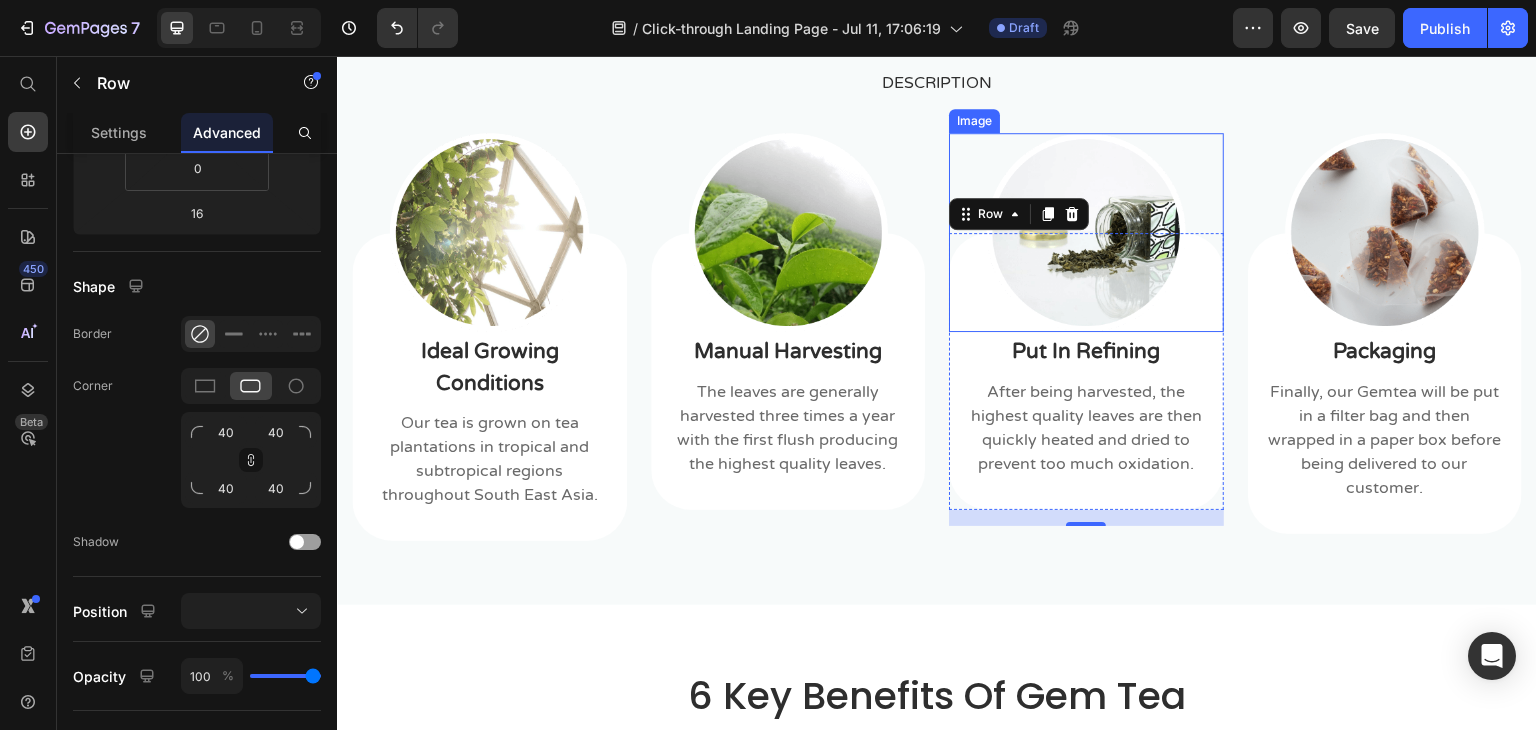 click at bounding box center (1086, 232) 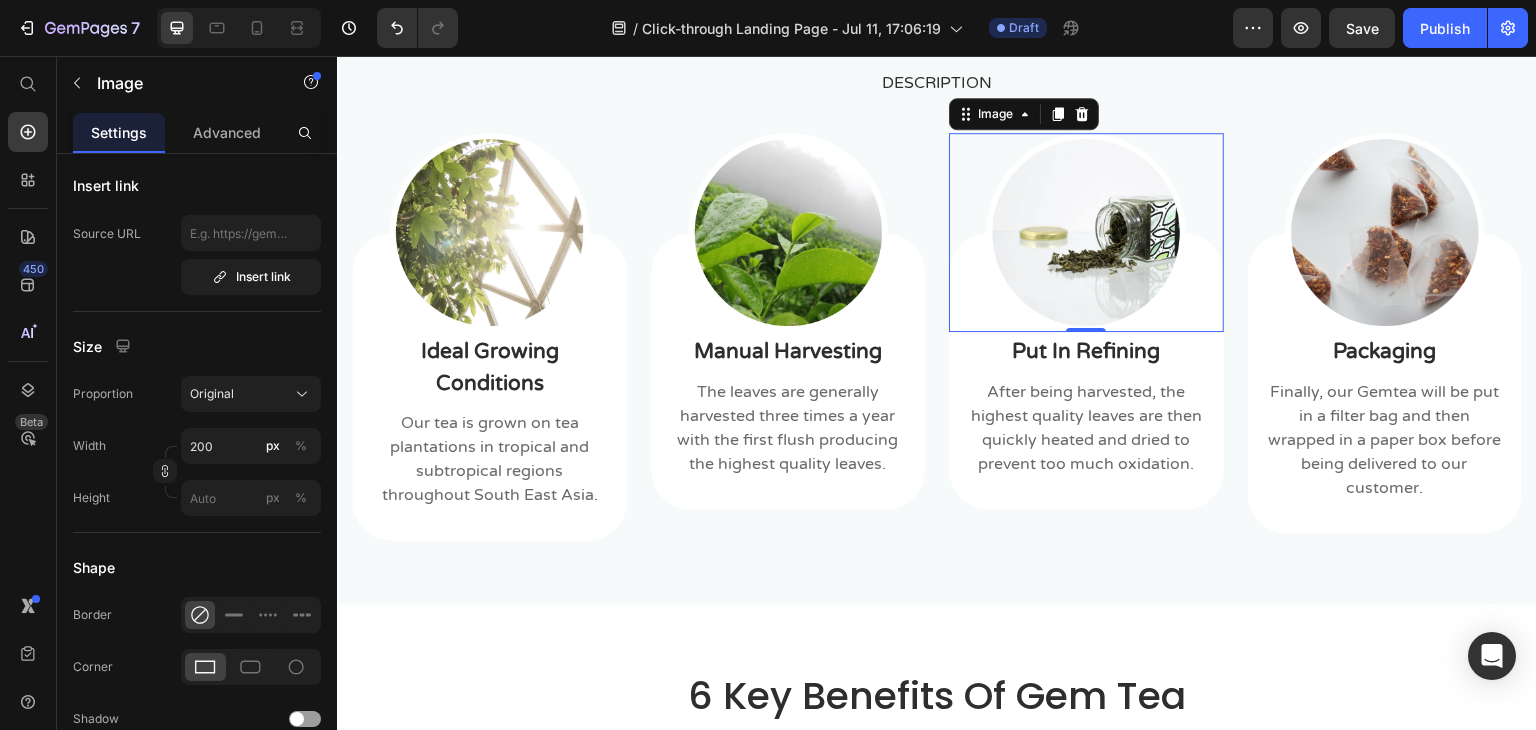 scroll, scrollTop: 0, scrollLeft: 0, axis: both 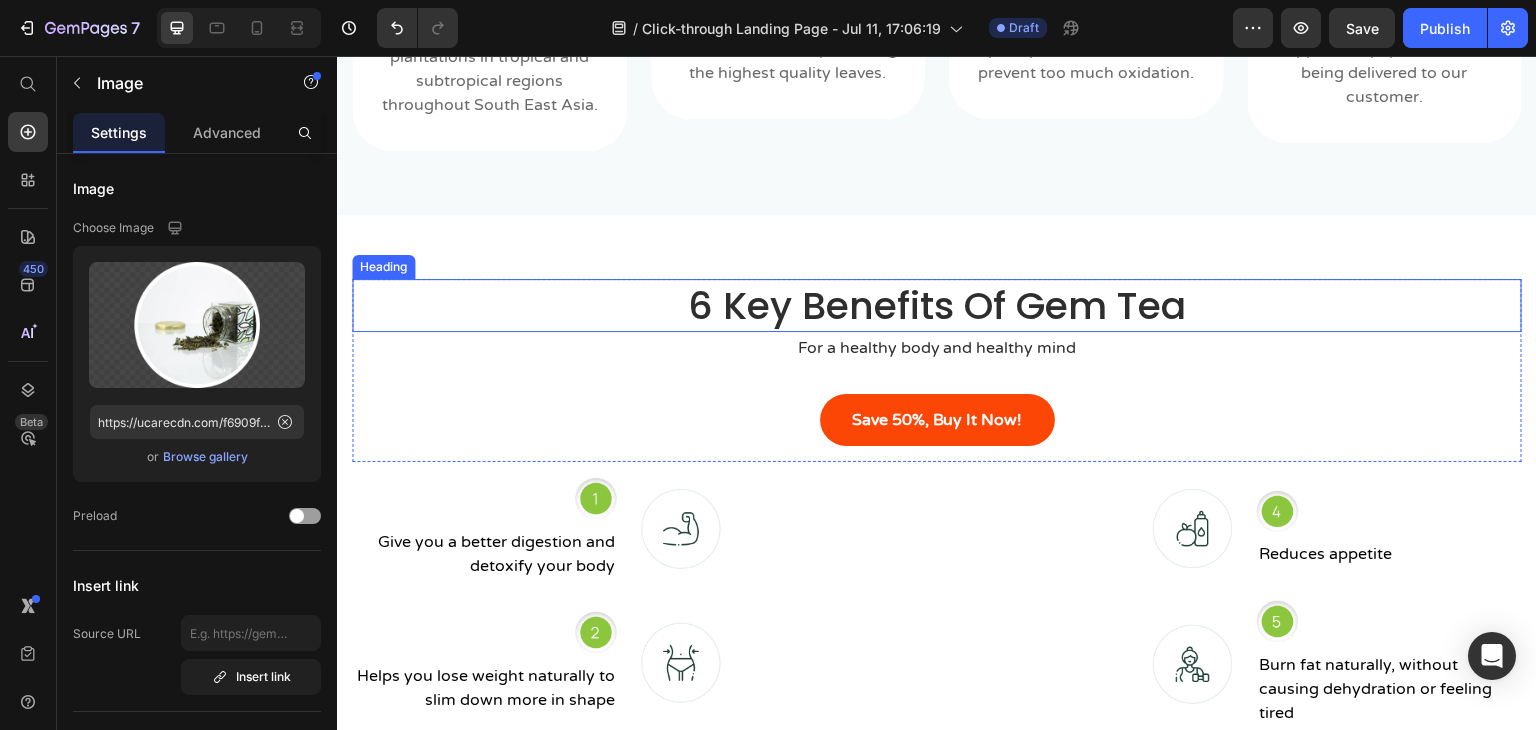 click on "6 Key Benefits Of Gem Tea" at bounding box center [937, 305] 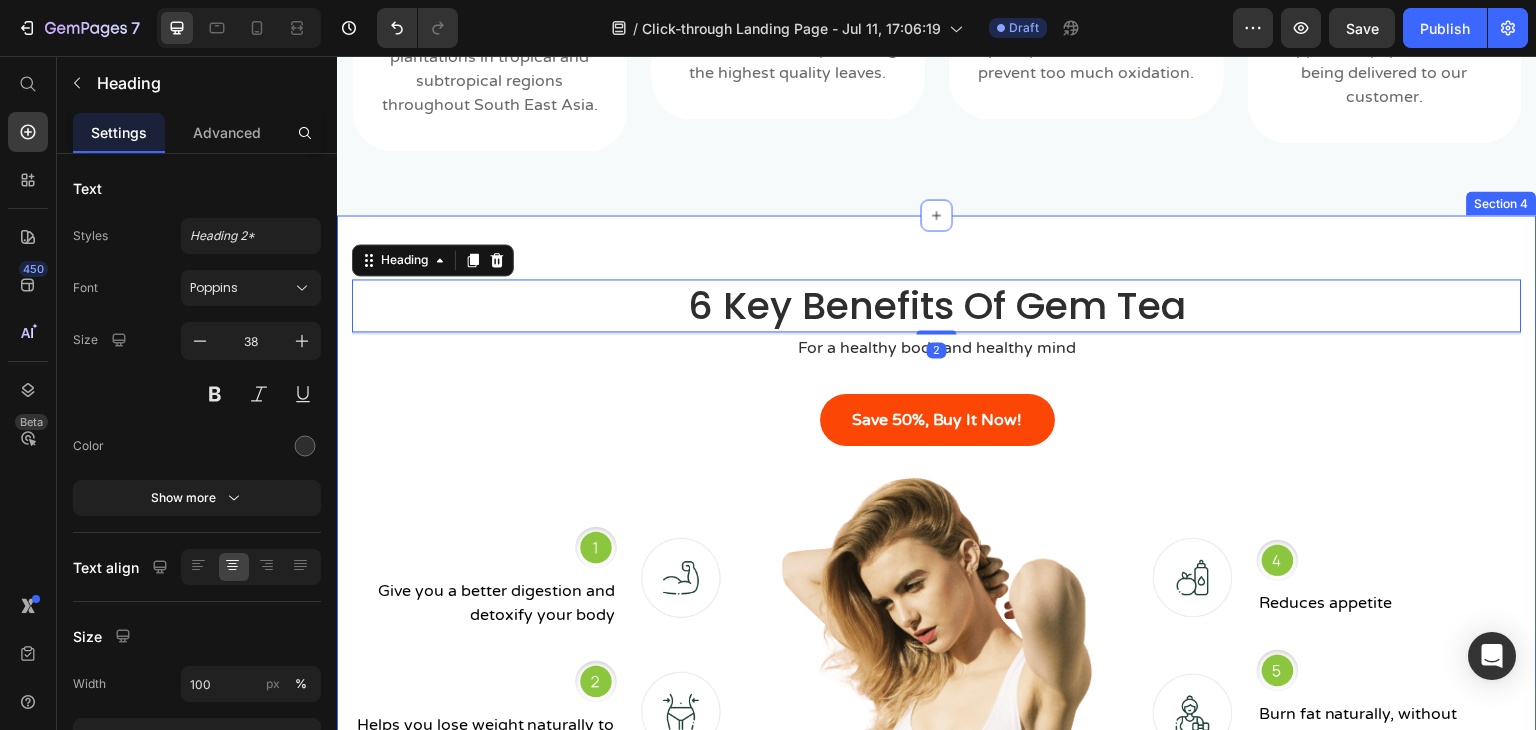 click on "6 Key Benefits Of Gem Tea Heading   2 For a healthy body and healthy mind Text block Save 50%, Buy It Now! Product Cart Button Product Row Image Give you a better digestion and detoxify your body Text block Image Row Image Helps you lose weight naturally to slim down more in shape Text block Image Row Image The natural ingredients convert excess fat into energy for the body Text block Image Row Image Image Reduces appetite Text block Row Image Image Burn fat naturally, without causing dehydration or feeling tired Text block Row Image Image Improve the quality of your sleep, leading to a healthier life Text block Row Row Section 4" at bounding box center [937, 592] 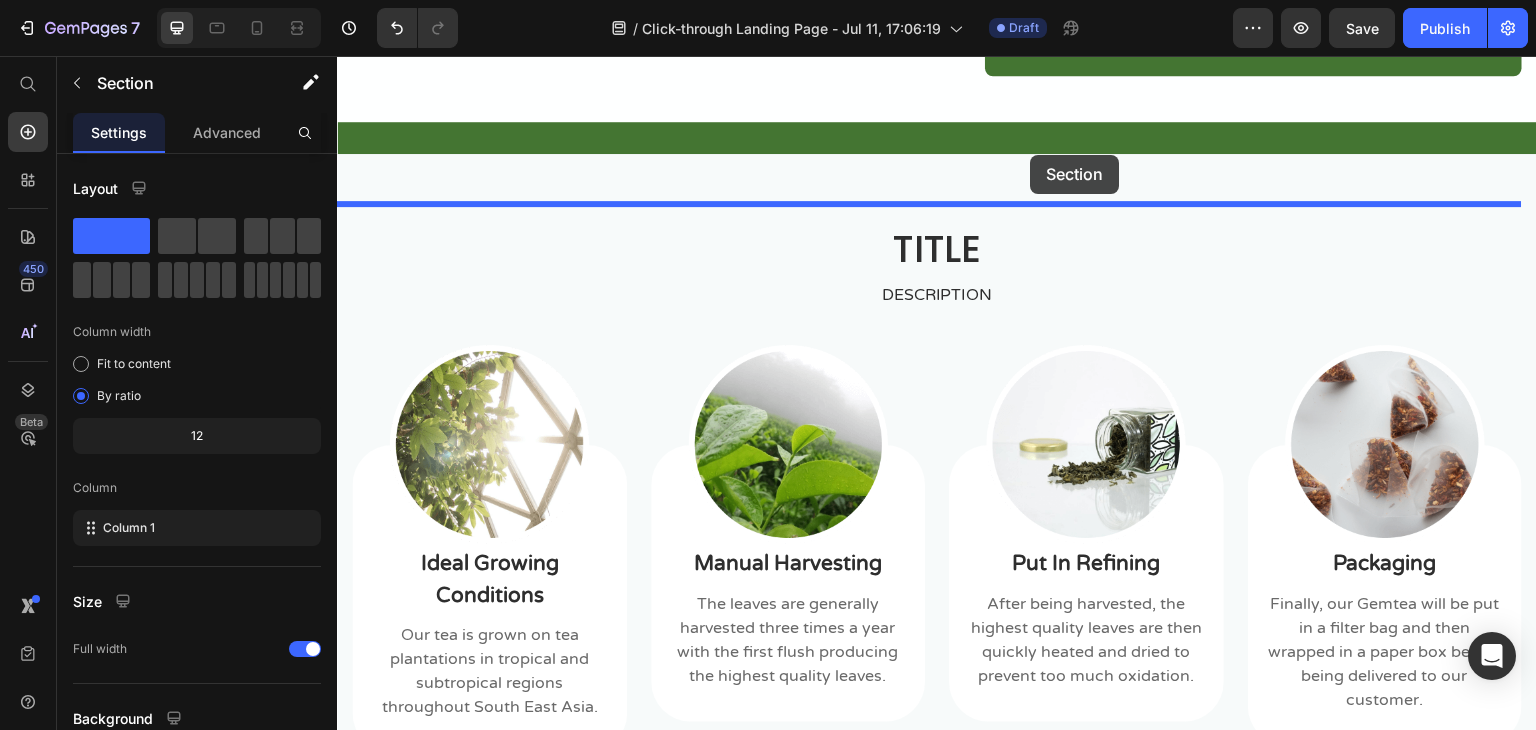 scroll, scrollTop: 847, scrollLeft: 0, axis: vertical 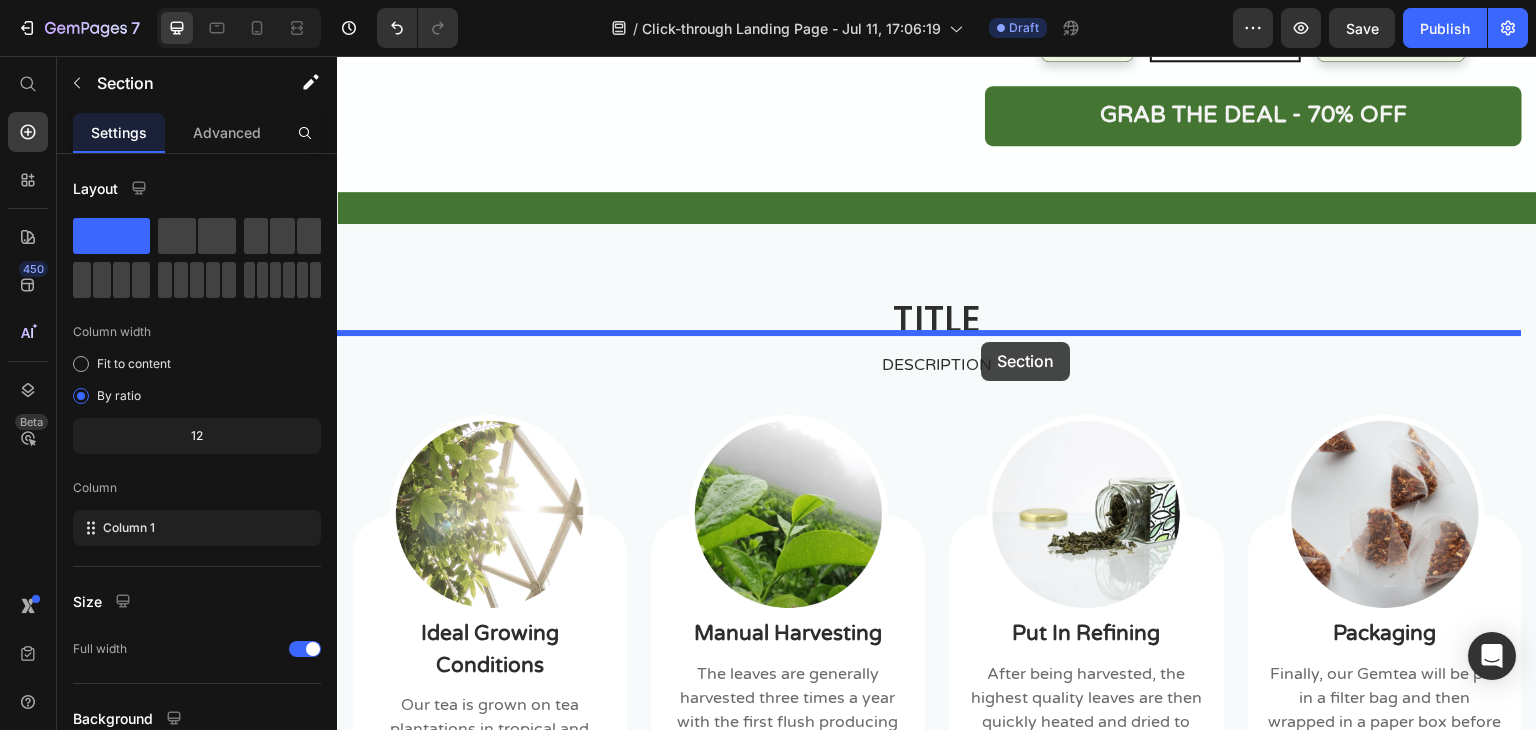 drag, startPoint x: 1124, startPoint y: 201, endPoint x: 982, endPoint y: 342, distance: 200.11247 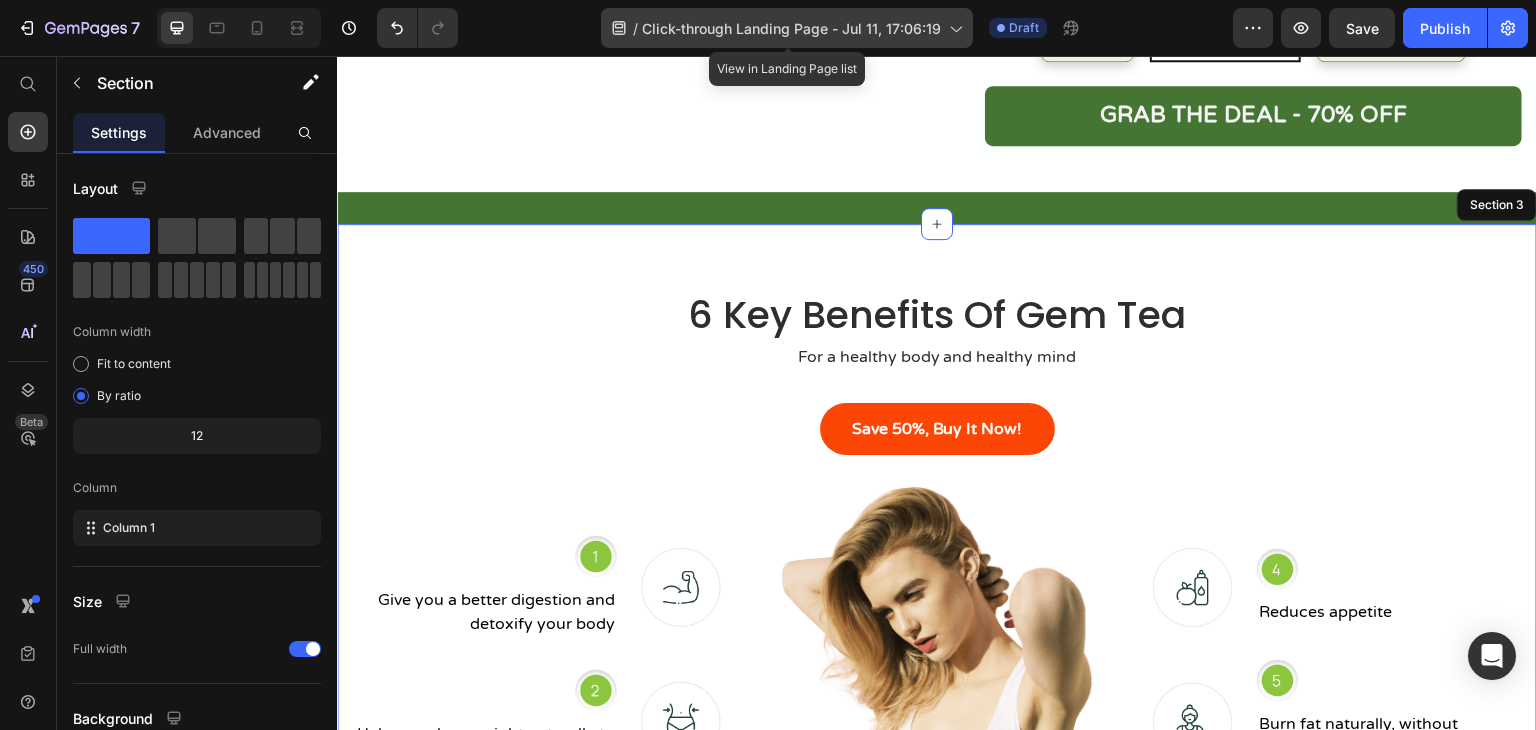 click on "Click-through Landing Page - Jul 11, 17:06:19" at bounding box center [791, 28] 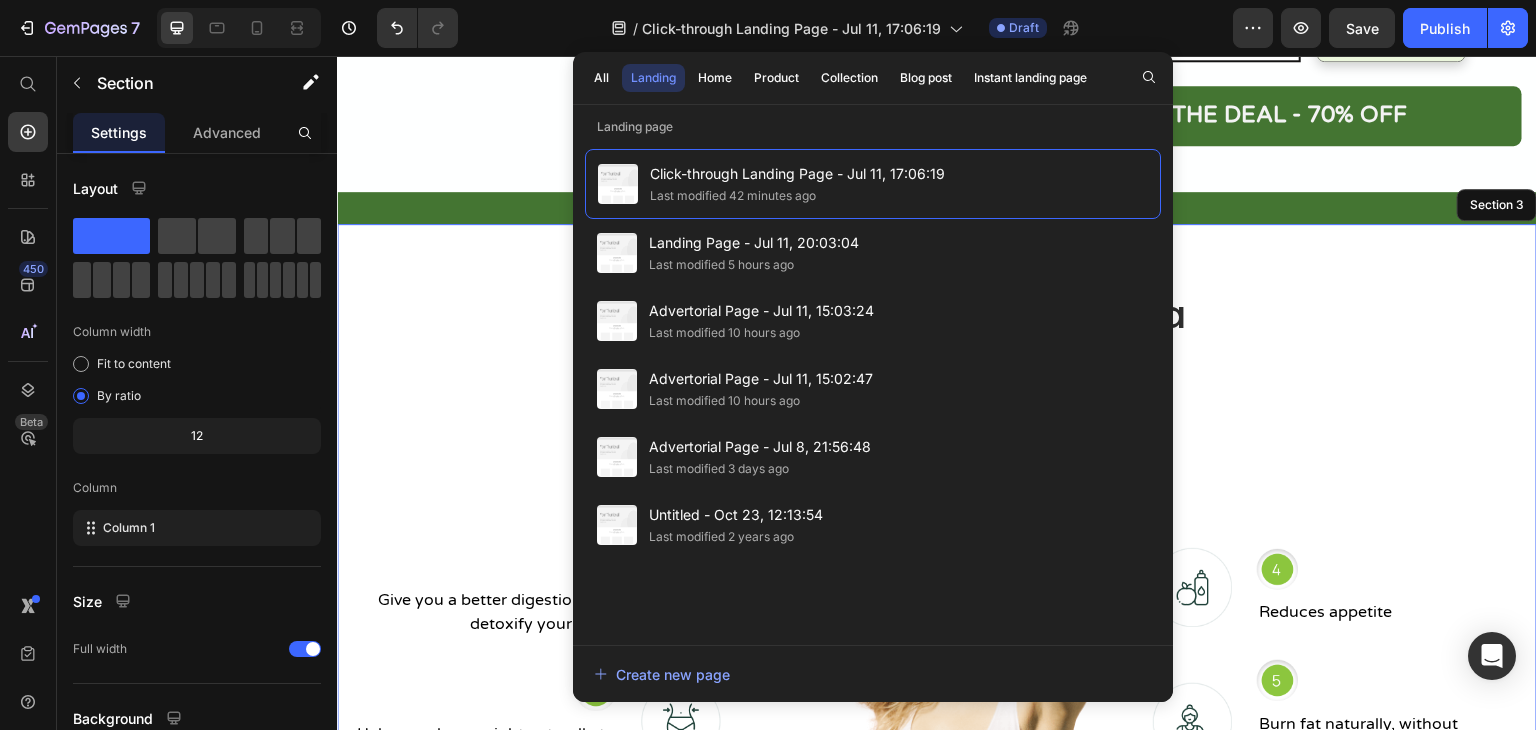click on "/  Click-through Landing Page - Jul 11, 17:06:19 Draft" 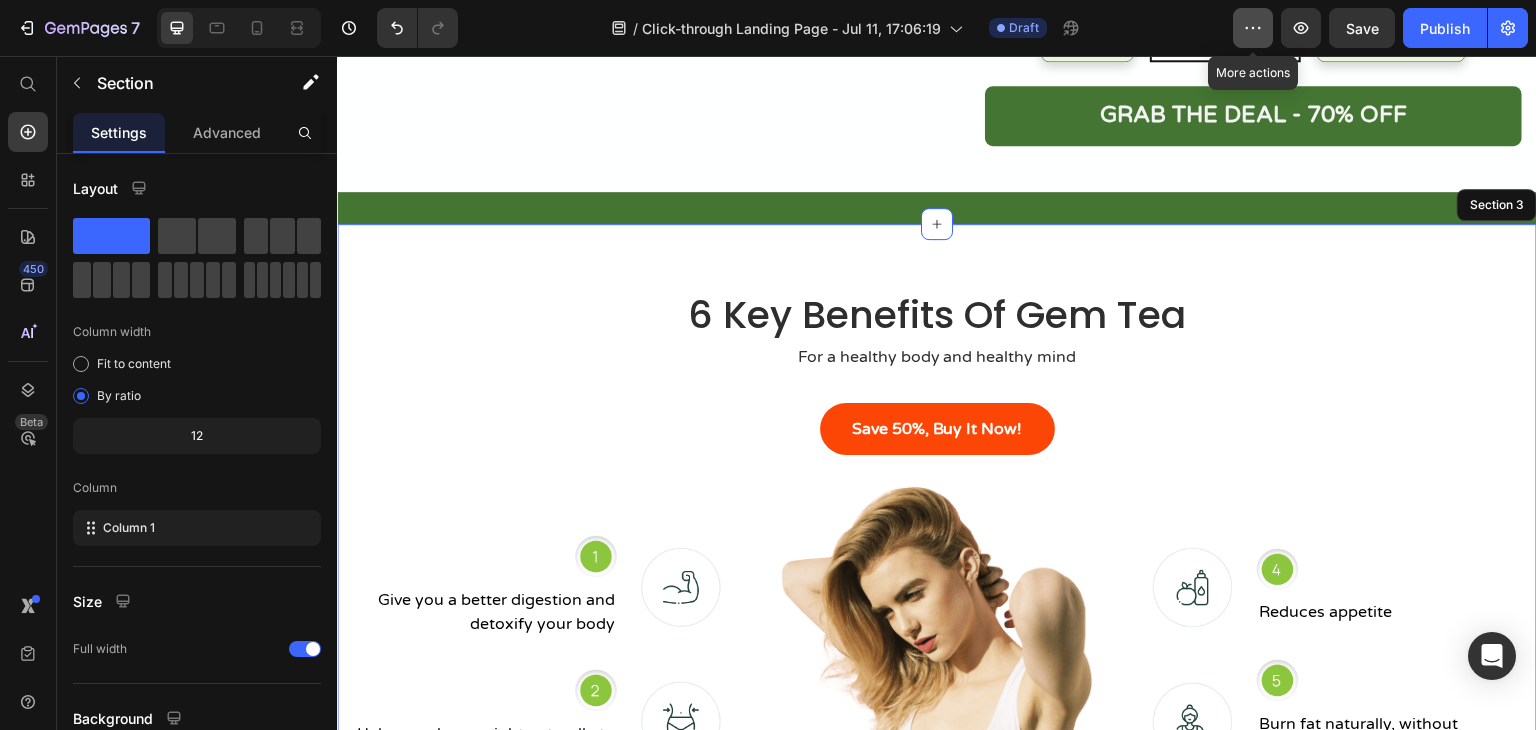 click 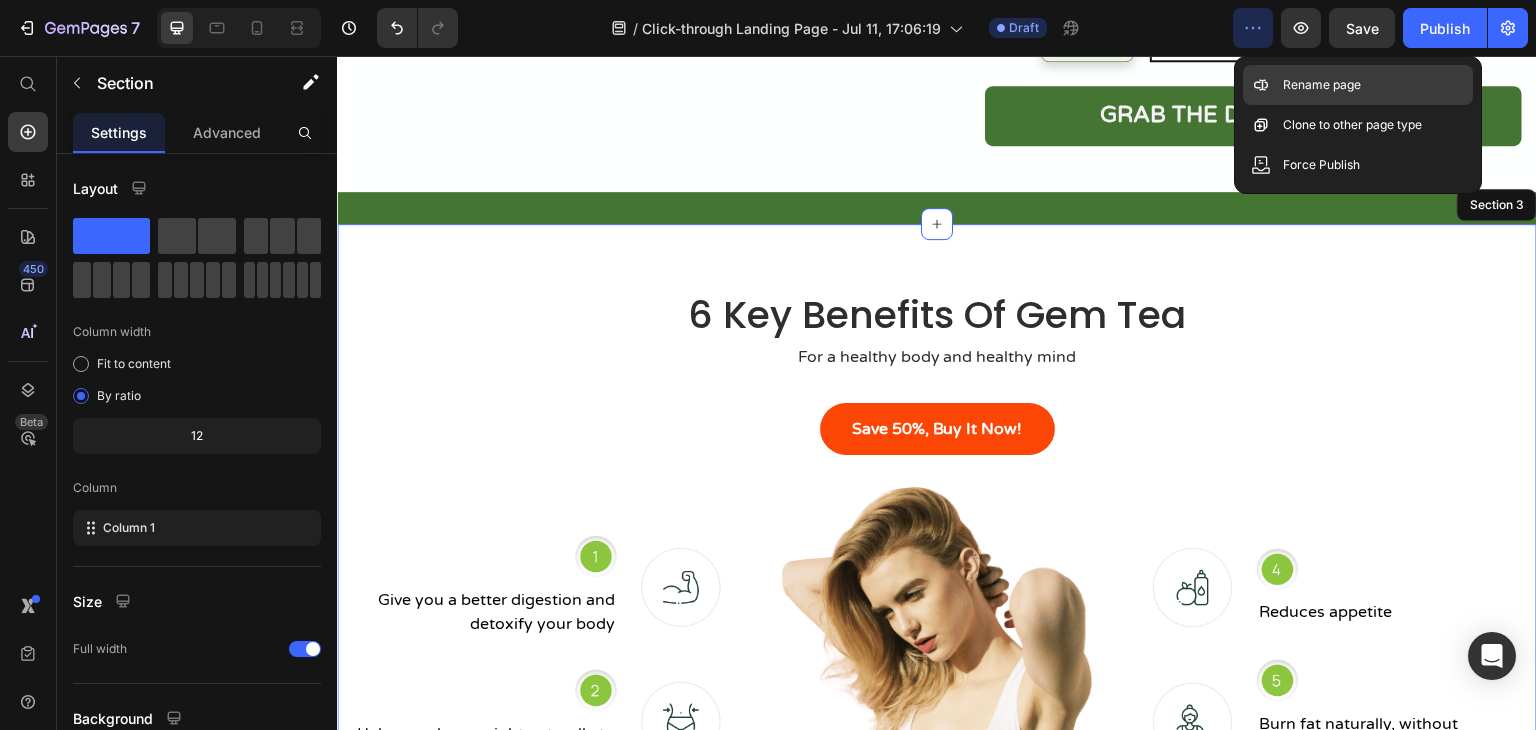 click on "Rename page" 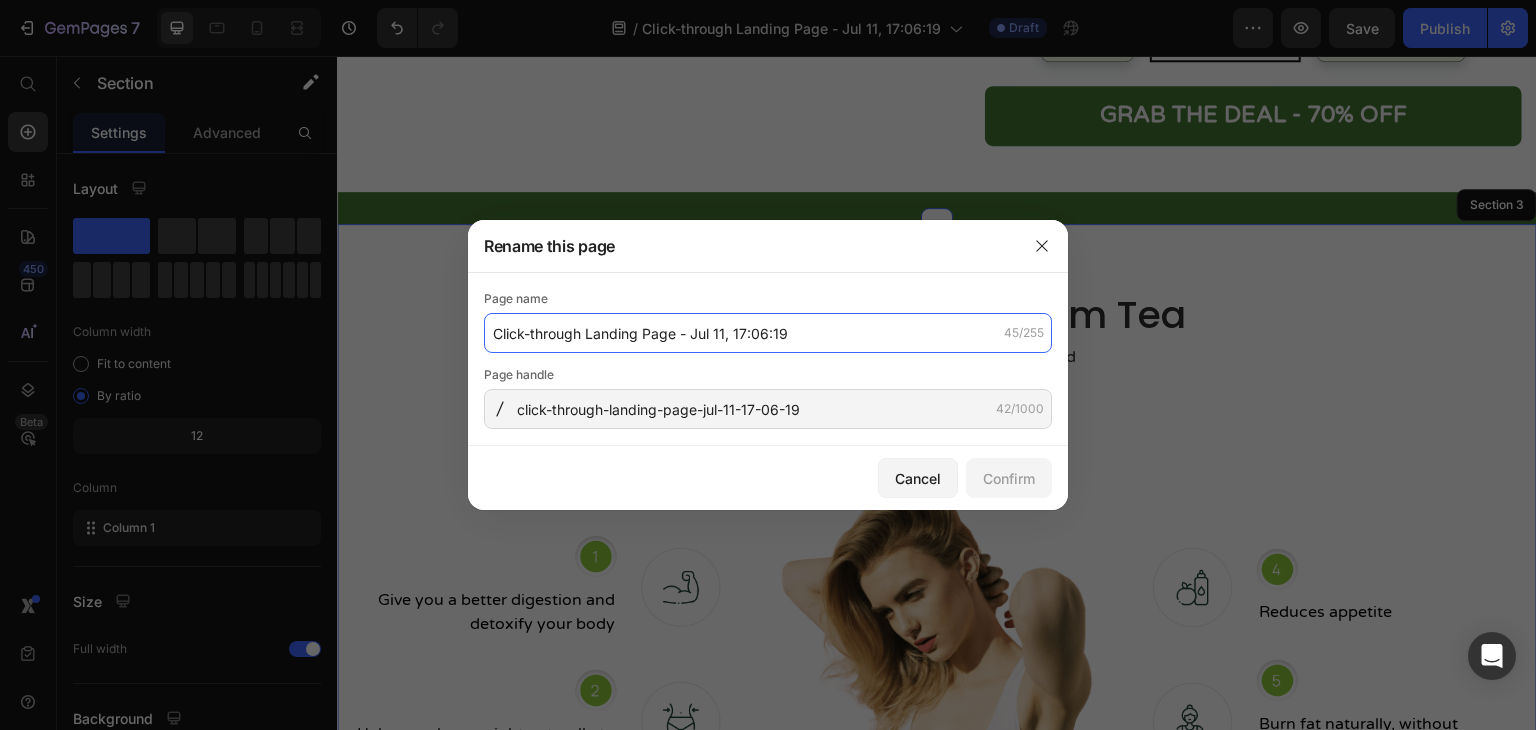 click on "Click-through Landing Page - Jul 11, 17:06:19" 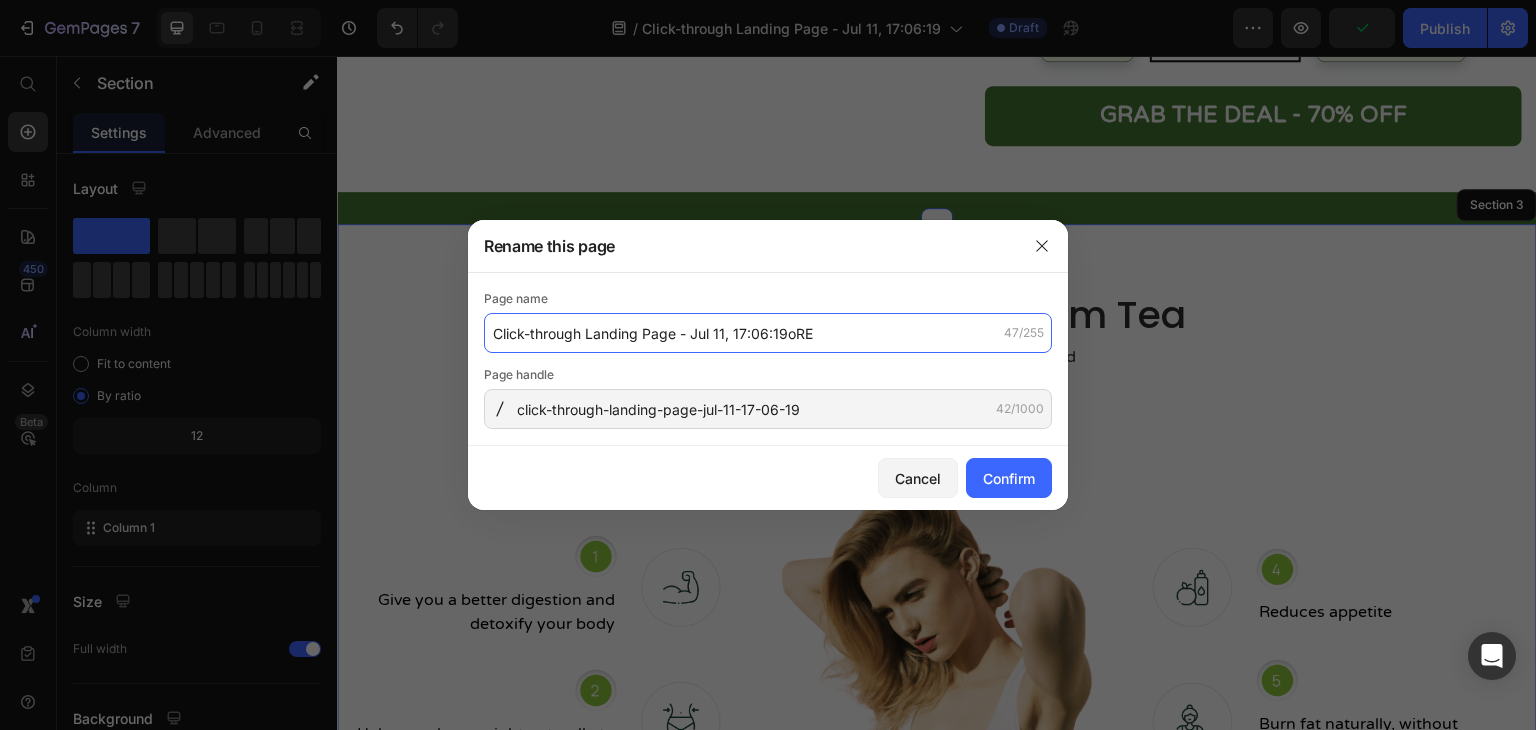 type on "Click-through Landing Page - Jul 11, 17:06:19oREG" 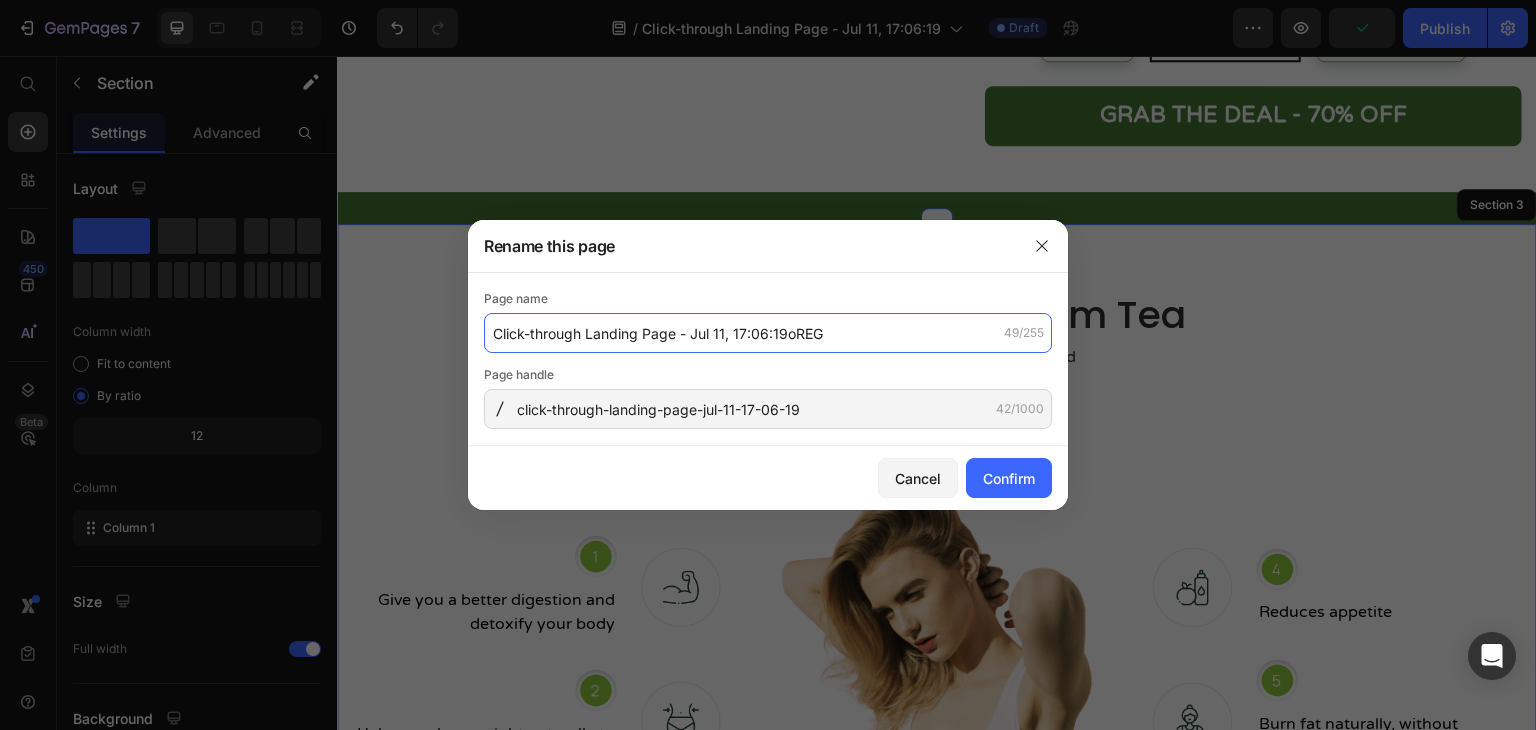 click on "Click-through Landing Page - Jul 11, 17:06:19oREG" 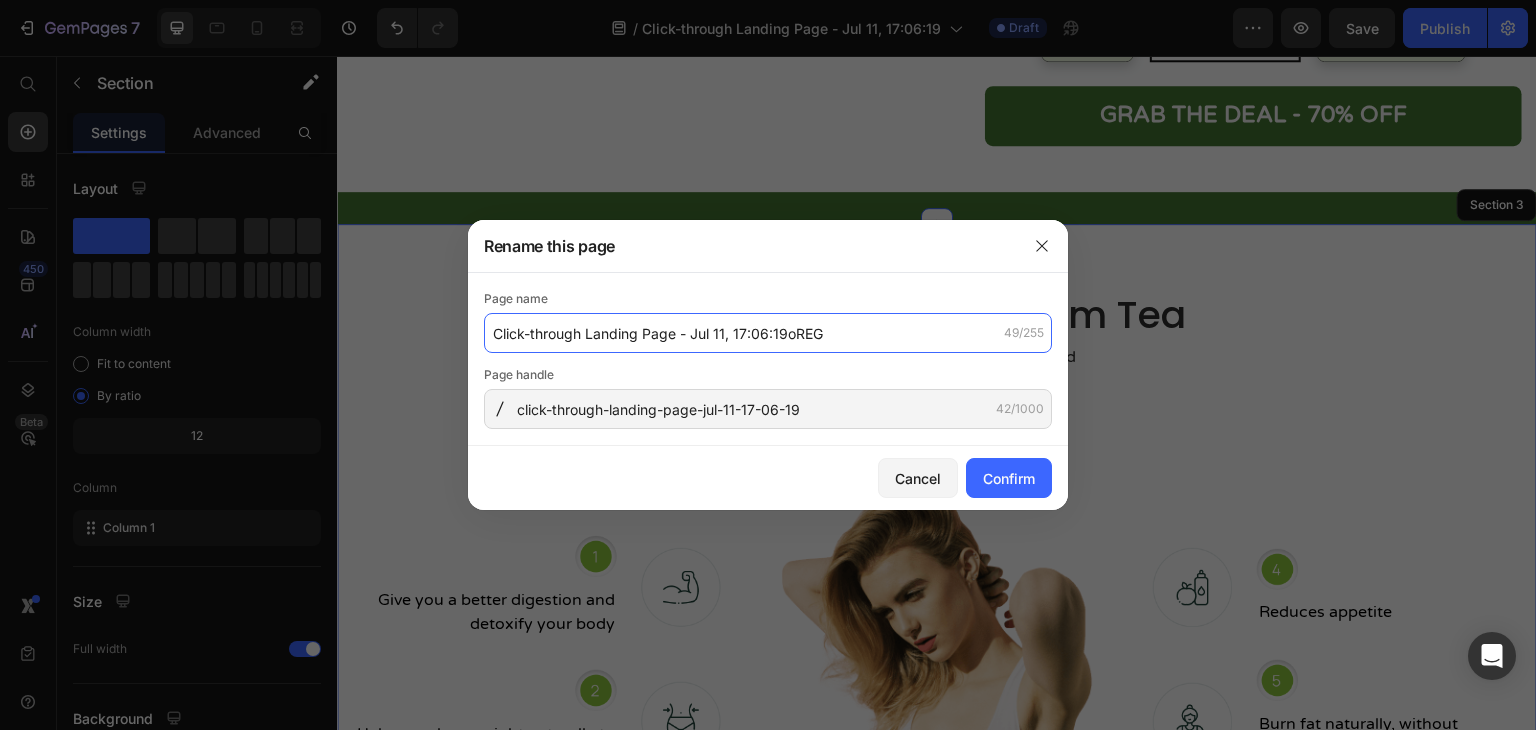 click on "Click-through Landing Page - Jul 11, 17:06:19oREG" 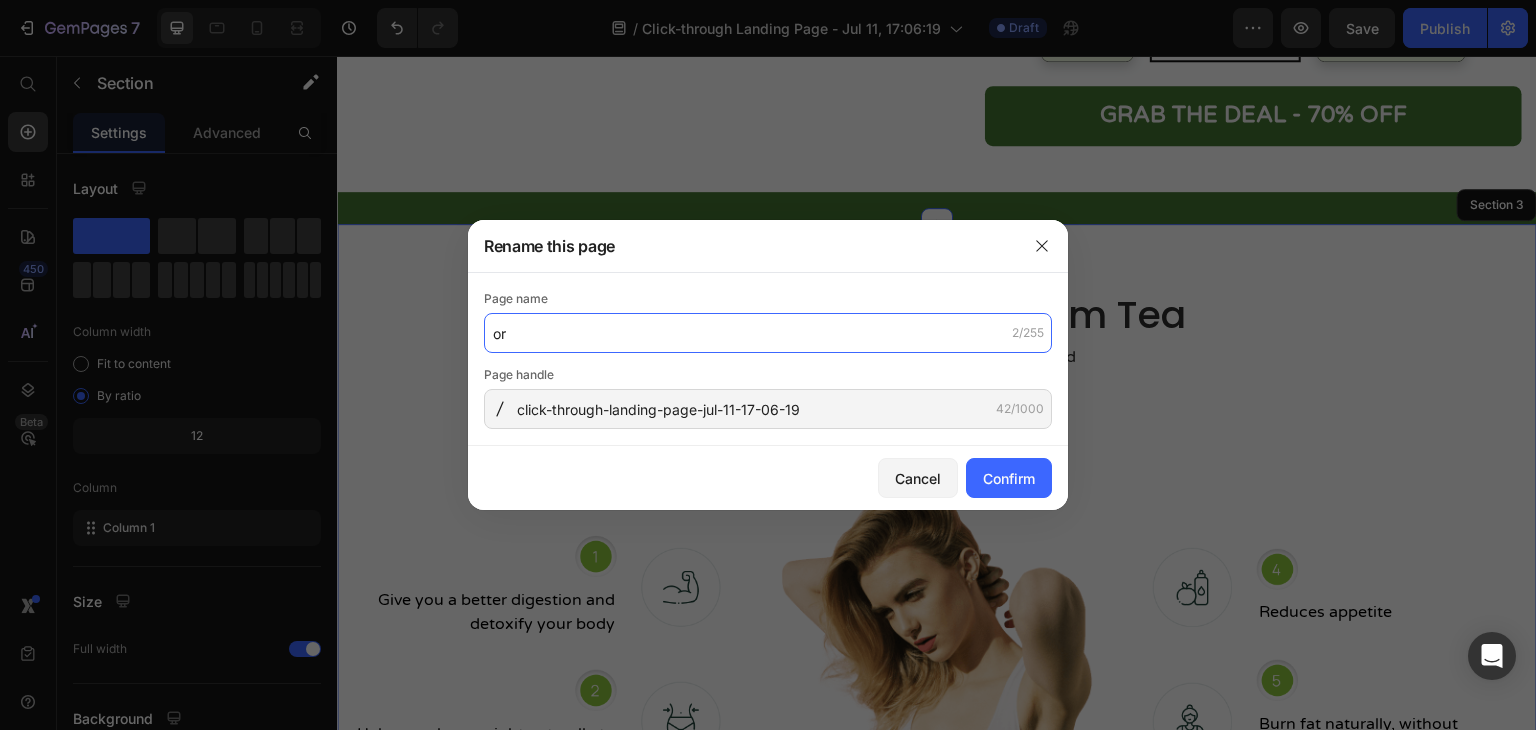 type on "o" 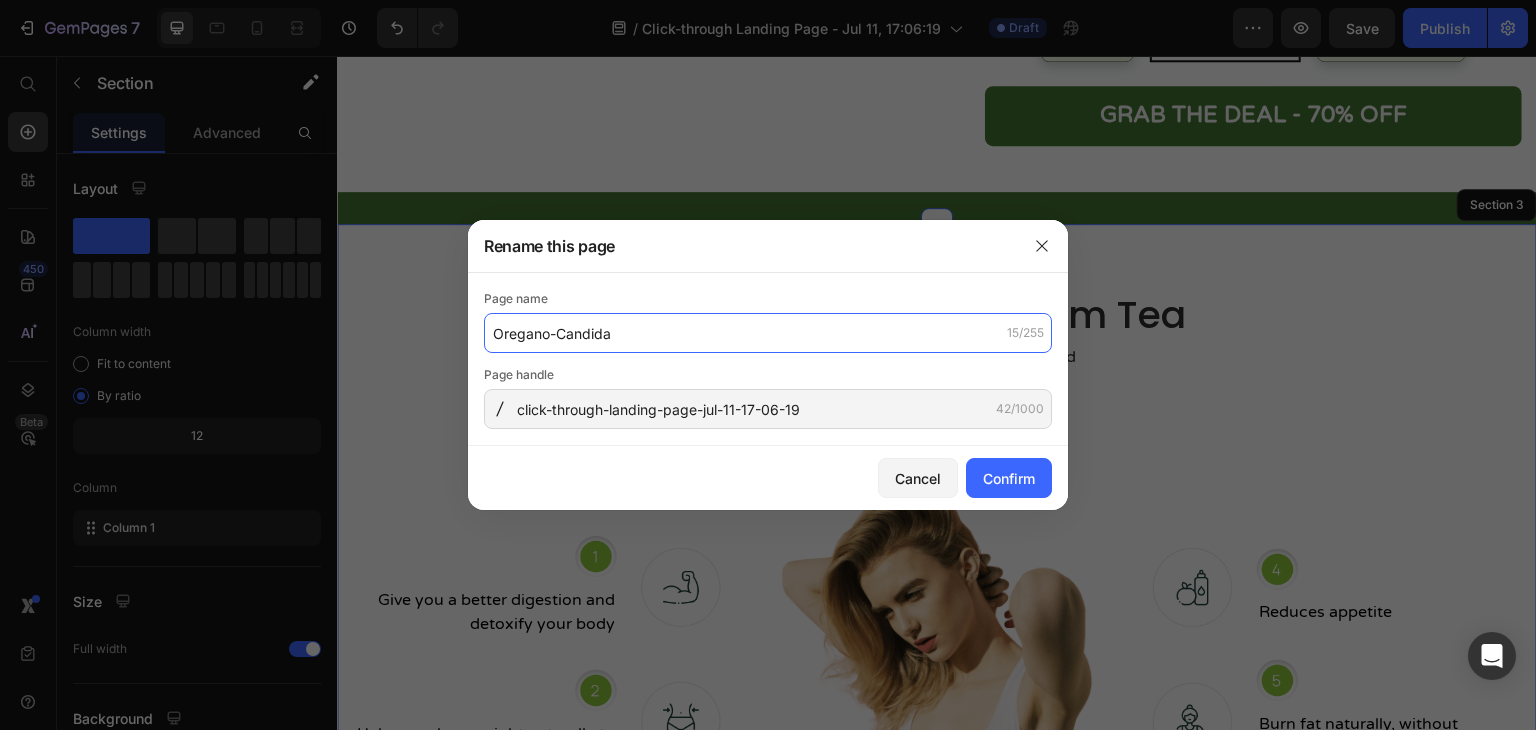 type on "Oregano-Candida" 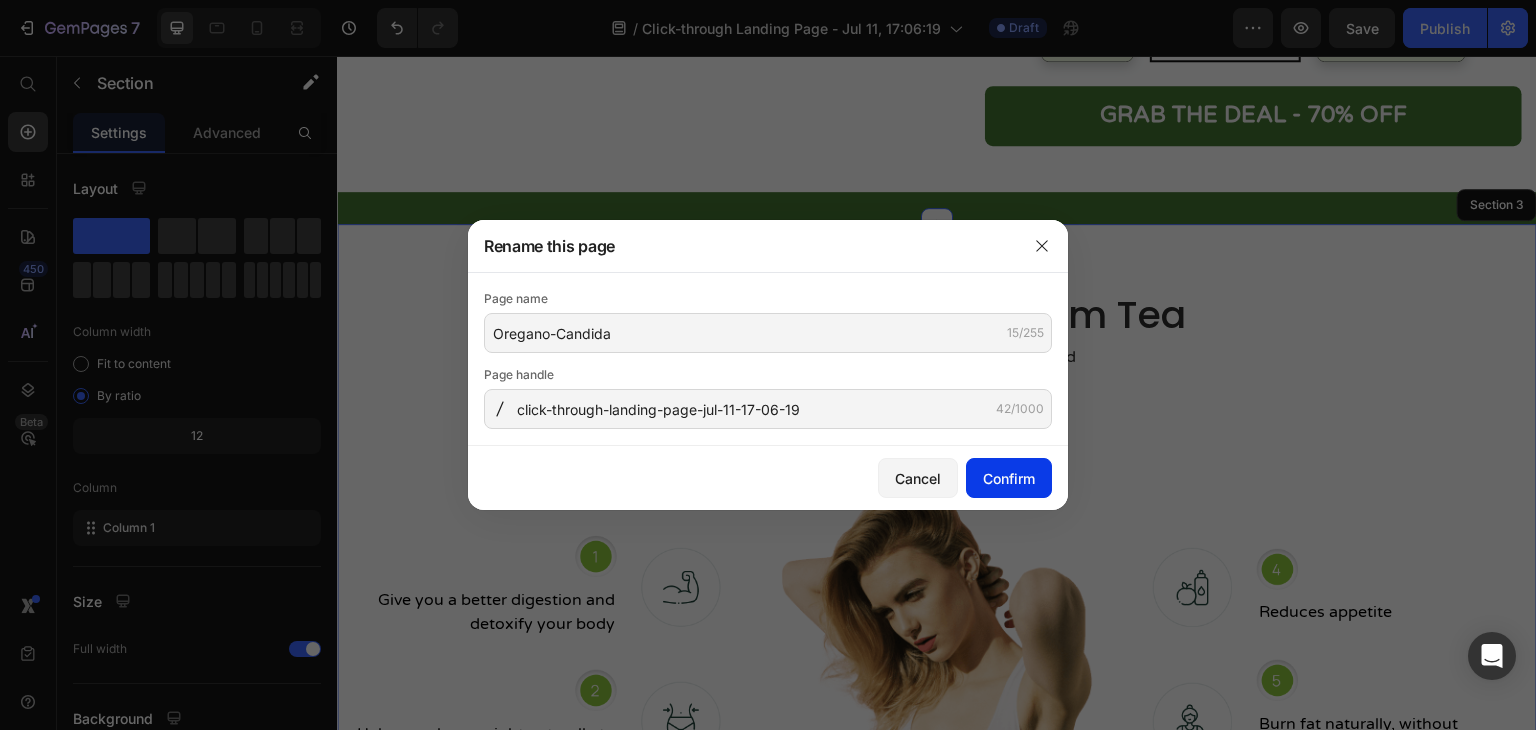 click on "Confirm" 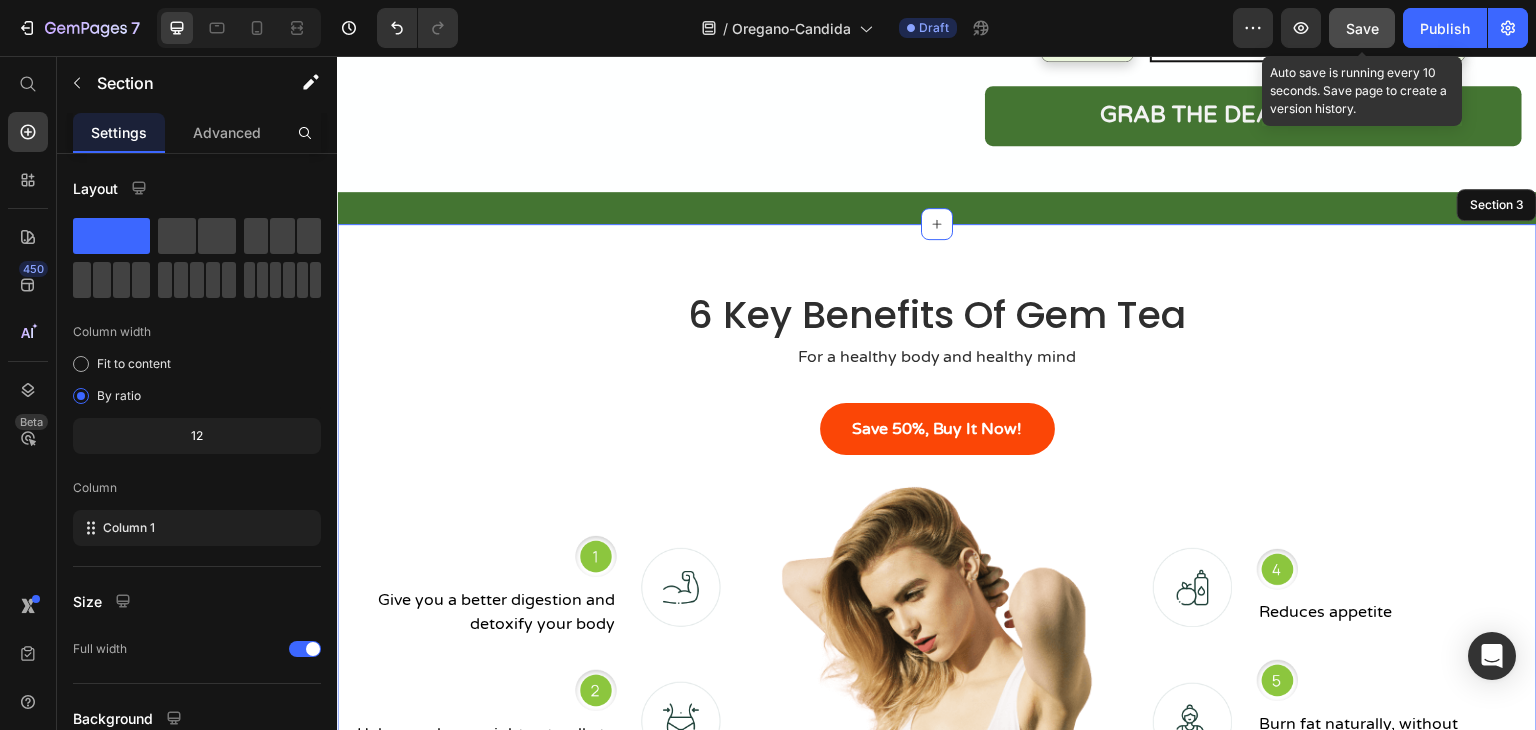 click on "Save" 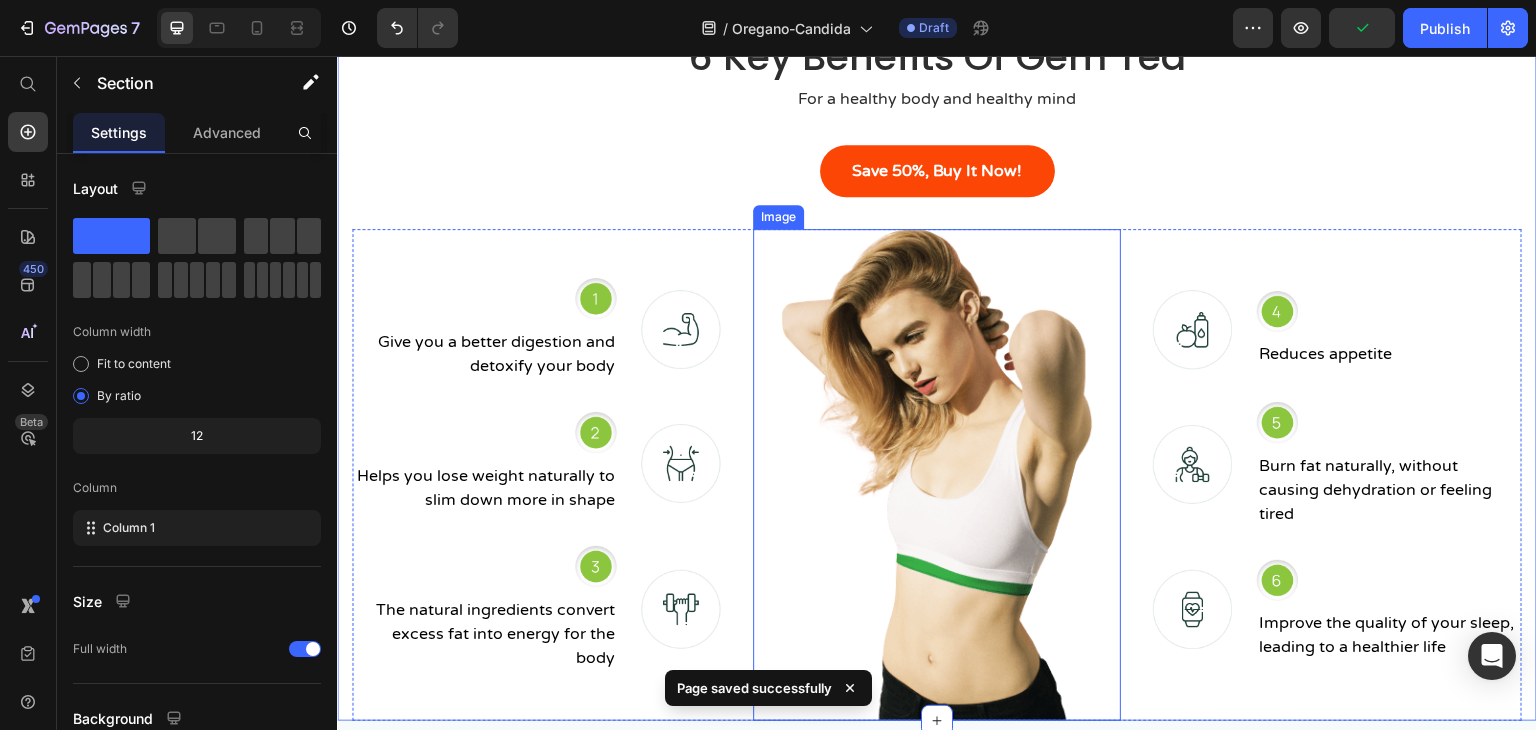 scroll, scrollTop: 1147, scrollLeft: 0, axis: vertical 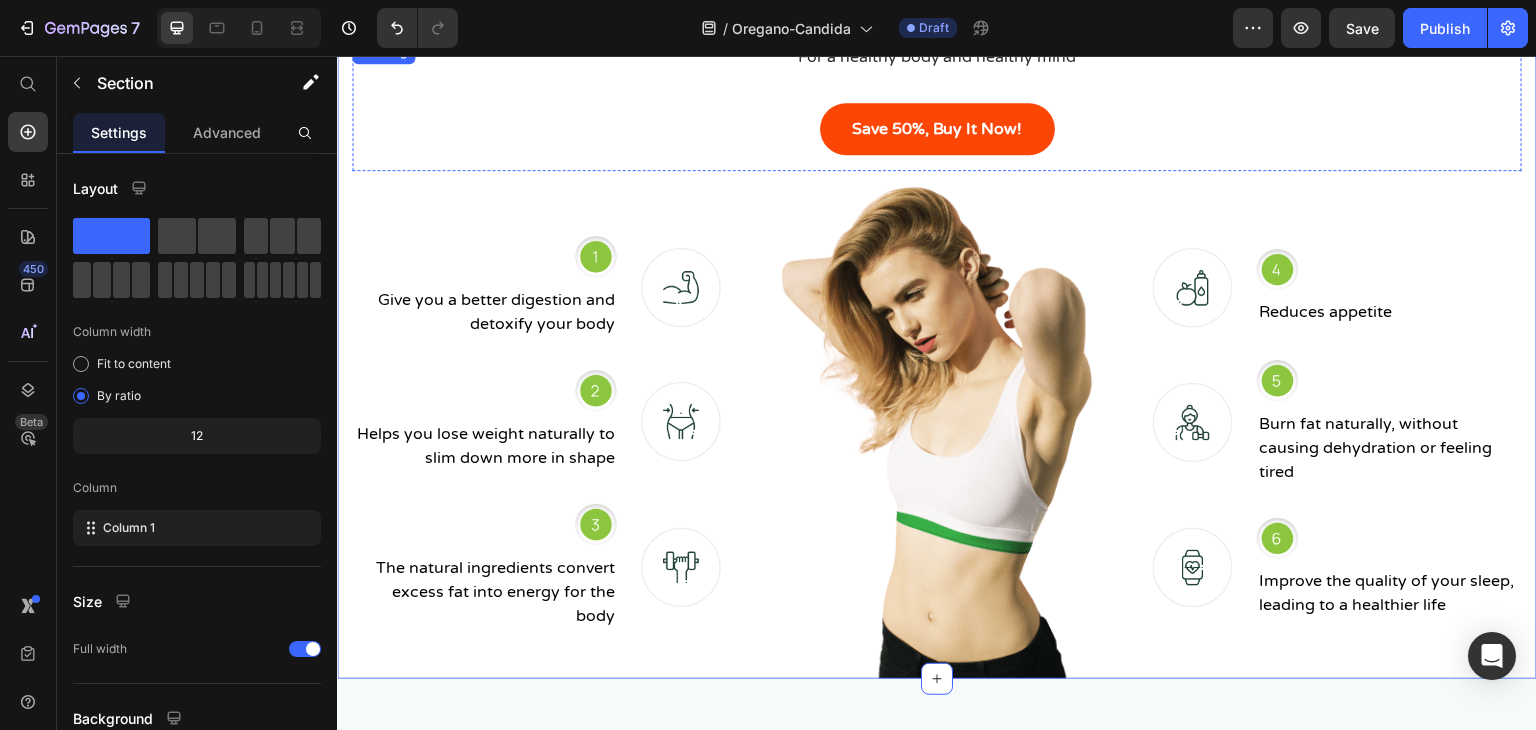 click on "6 Key Benefits Of Gem Tea" at bounding box center (937, 14) 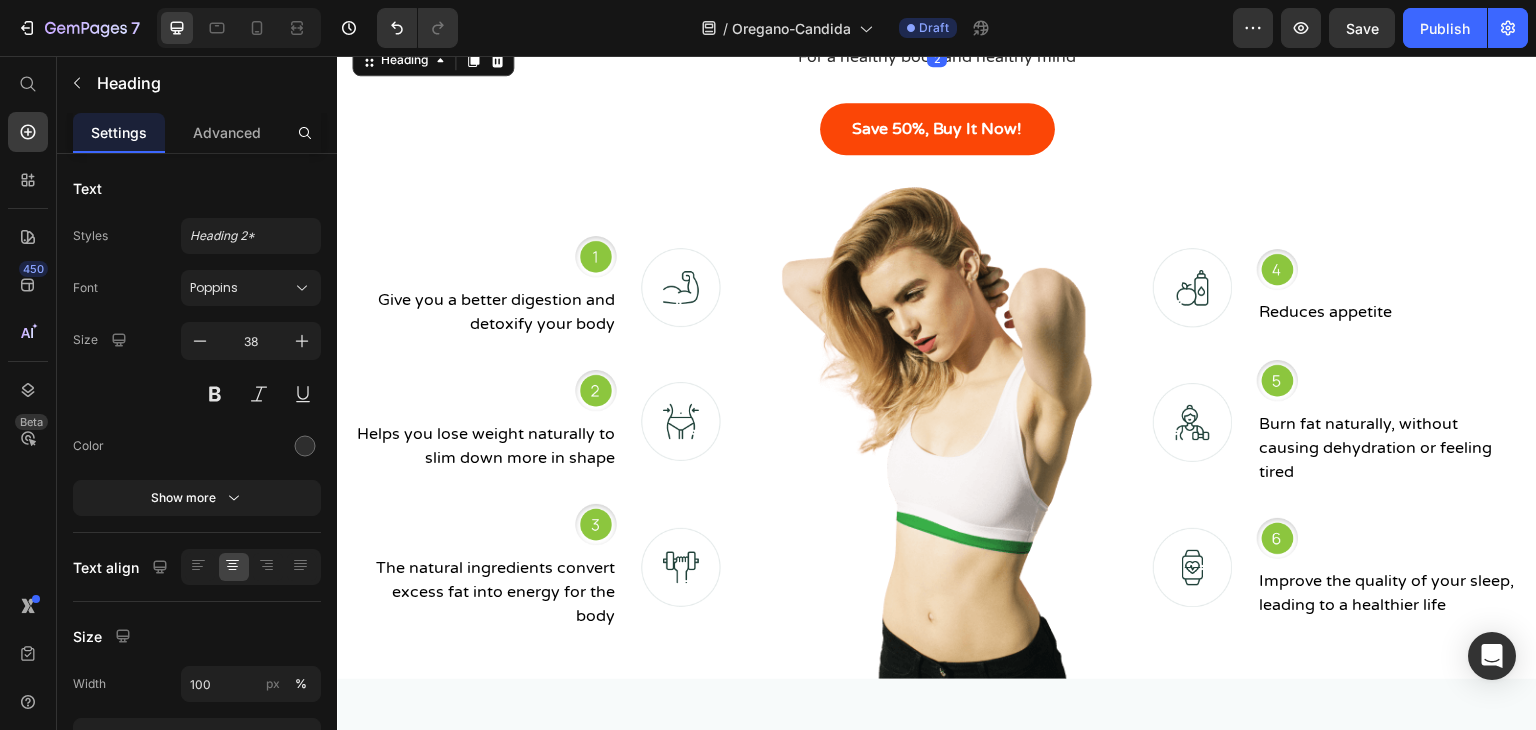 click on "6 Key Benefits Of Gem Tea" at bounding box center (937, 14) 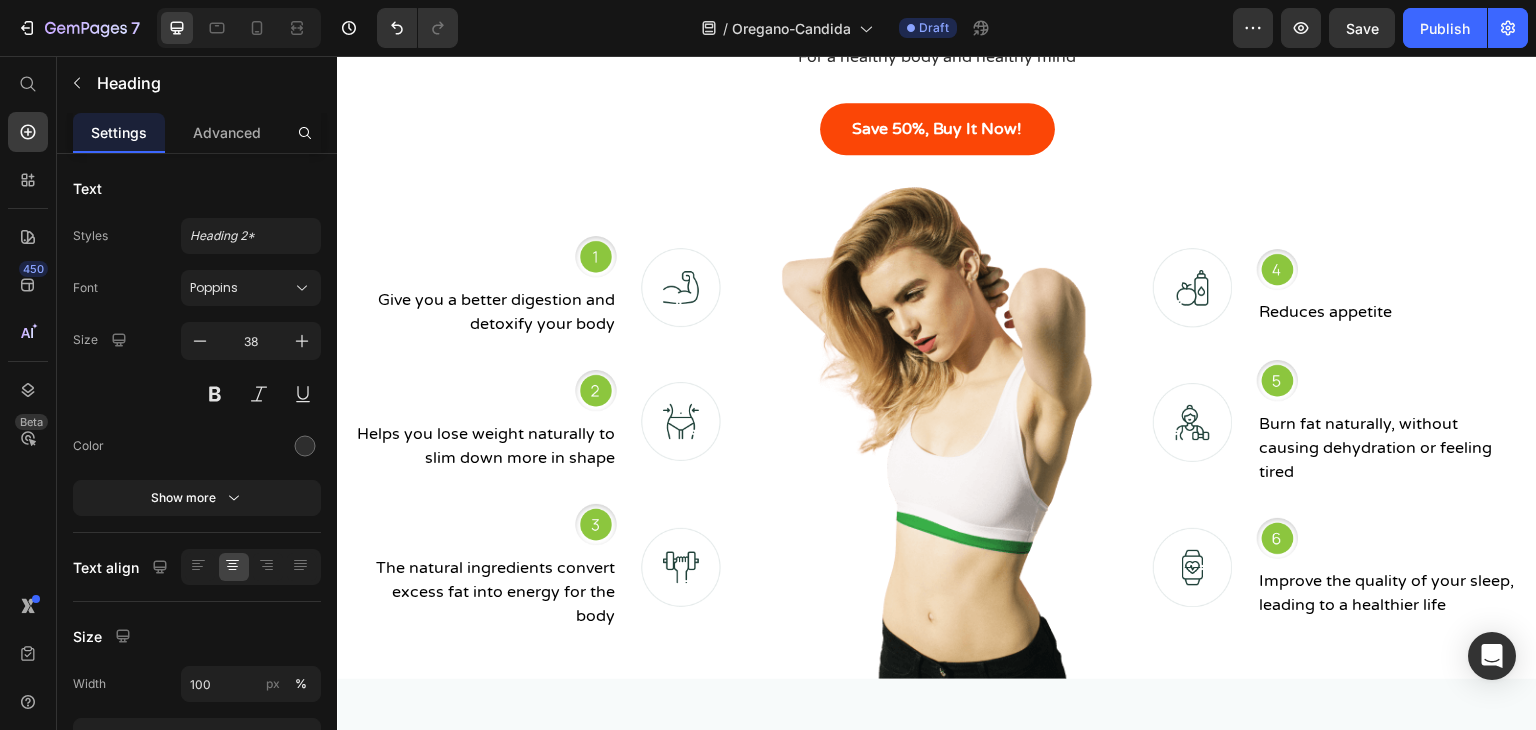 click on "6 Key Benefits Of Gem Tea" at bounding box center (937, 14) 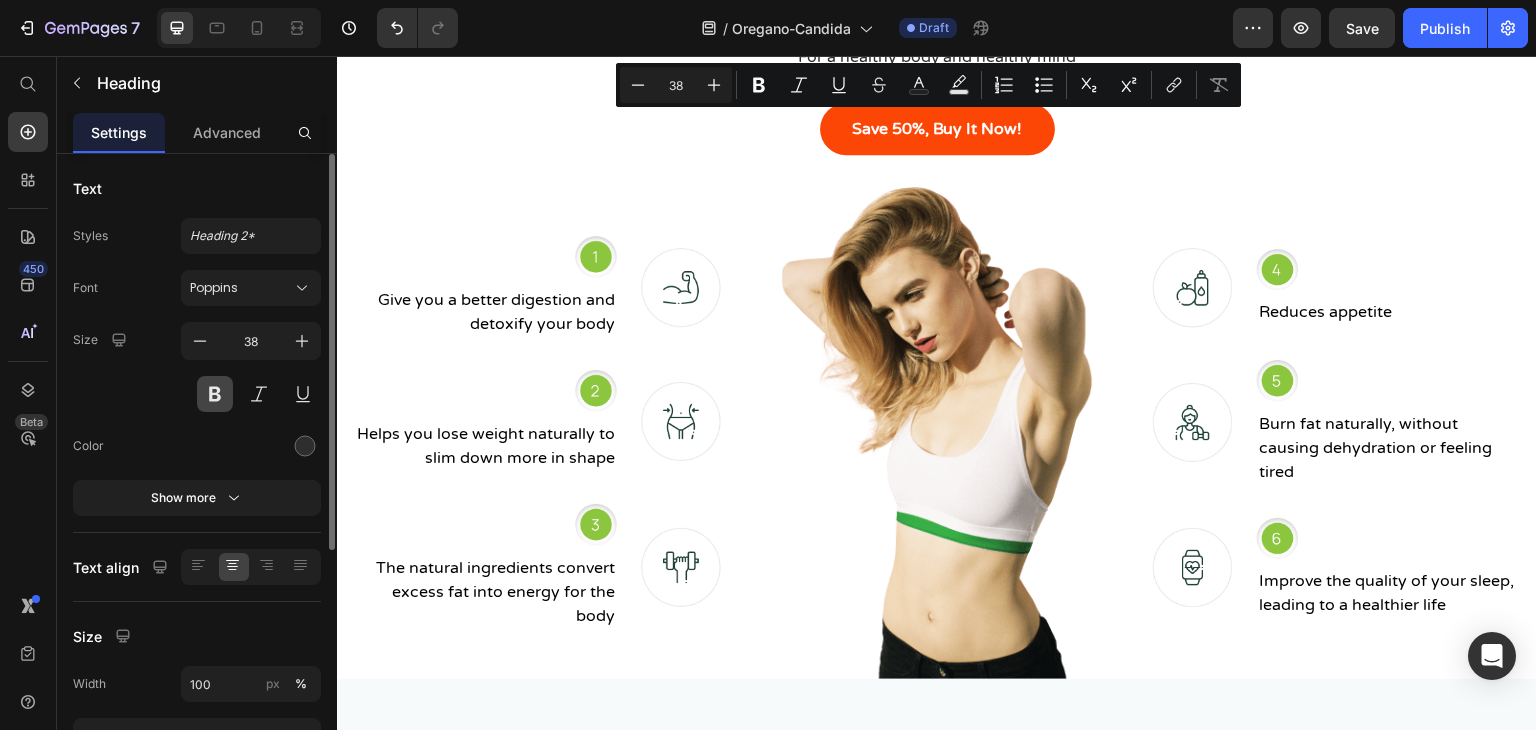 click at bounding box center (215, 394) 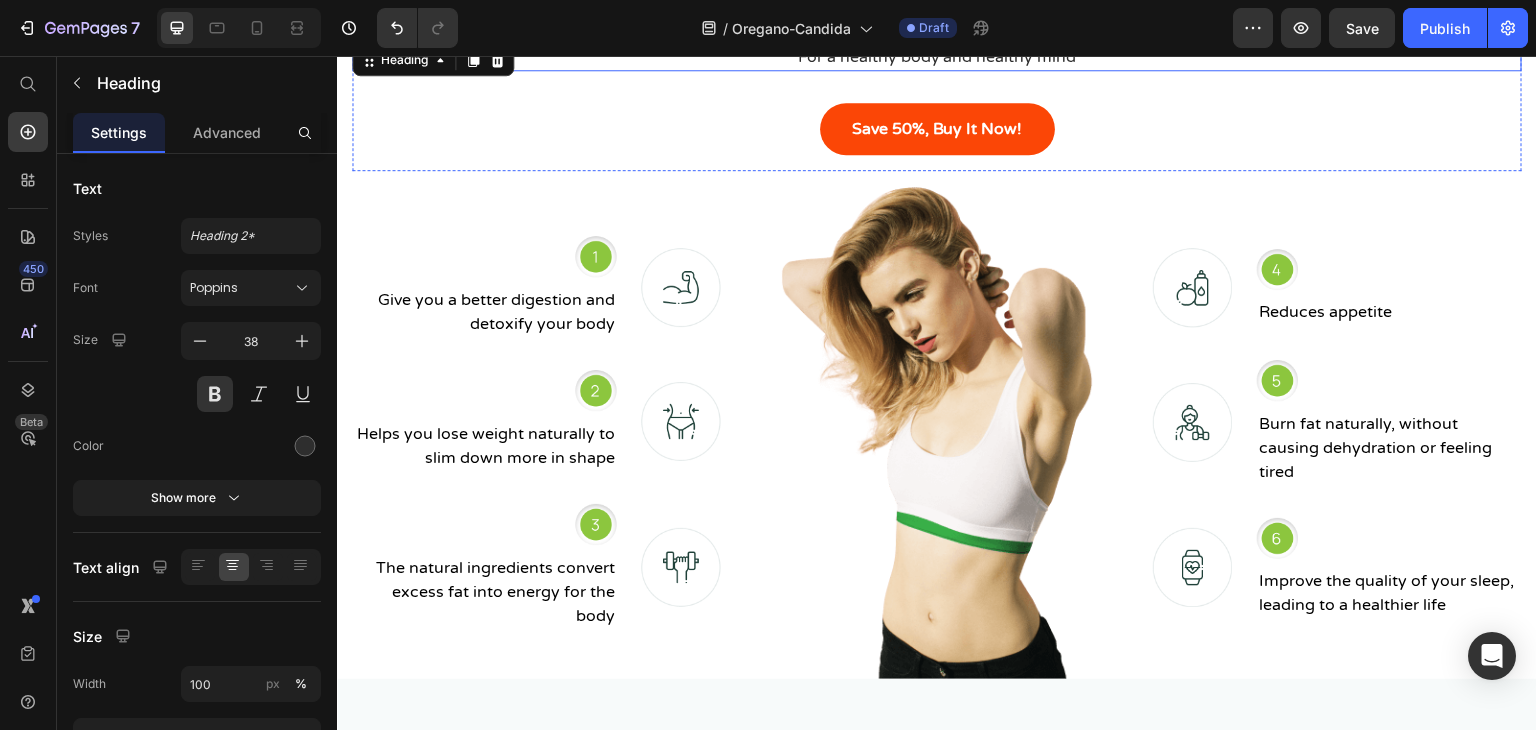 click on "For a healthy body and healthy mind" at bounding box center [937, 57] 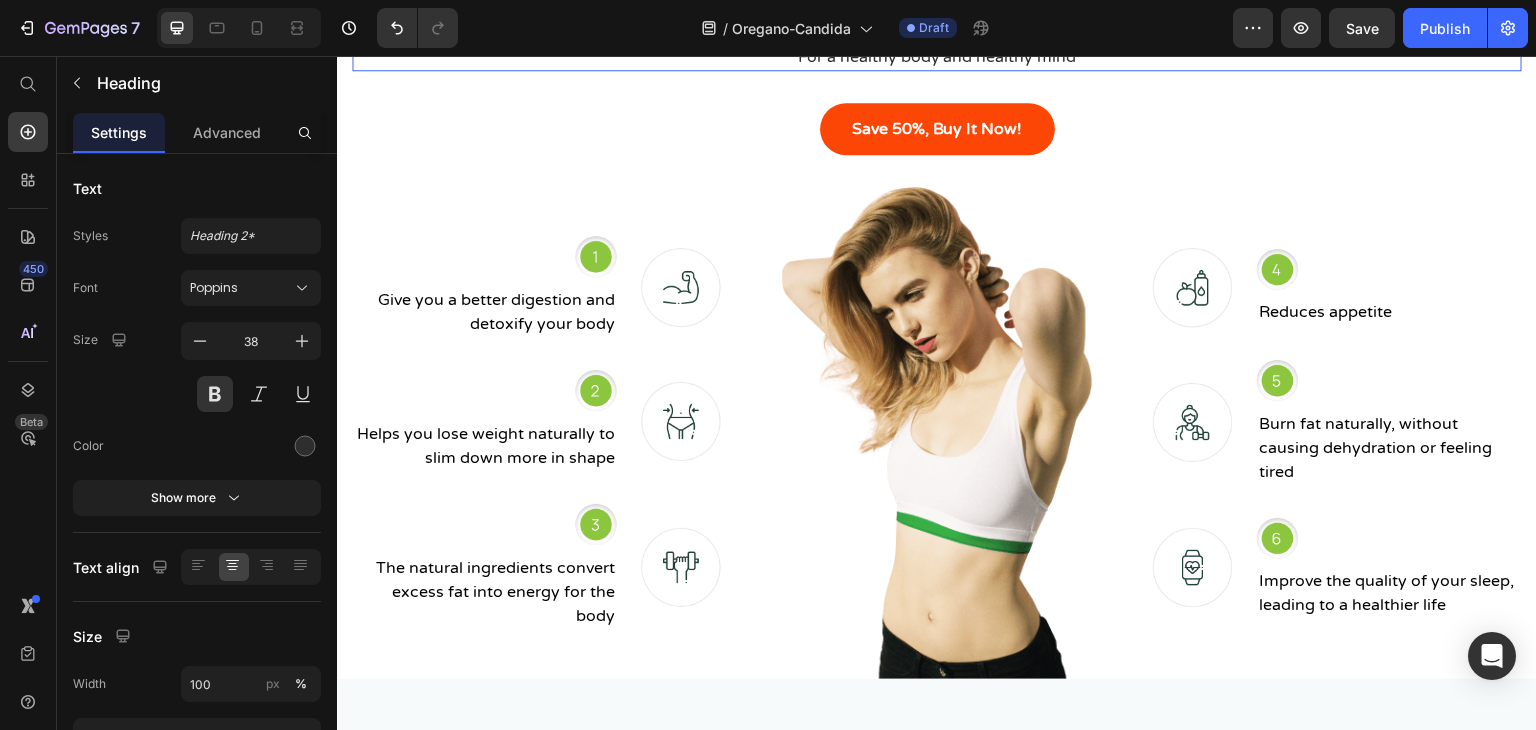 click on "For a healthy body and healthy mind" at bounding box center [937, 57] 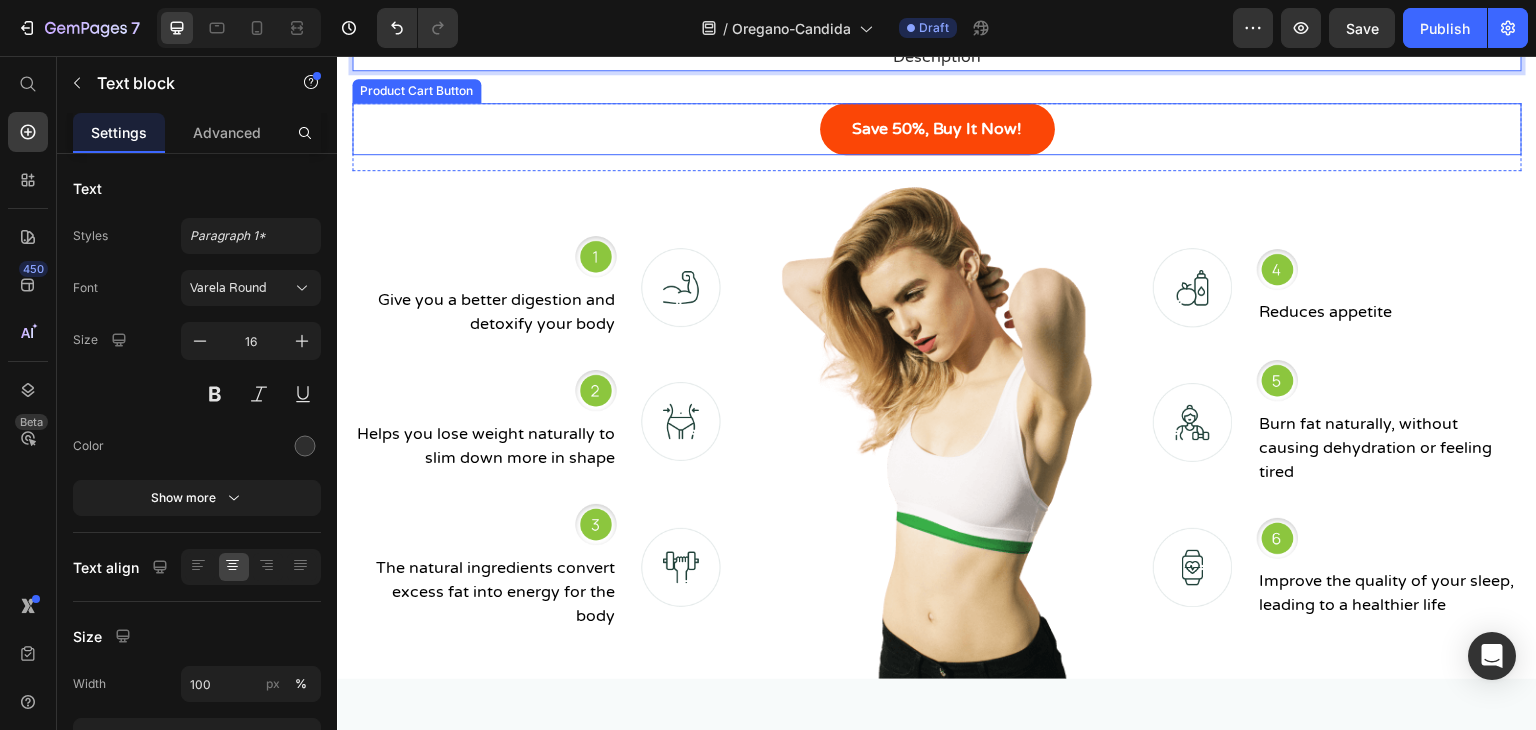 click on "Save 50%, Buy It Now! Product Cart Button" at bounding box center [937, 129] 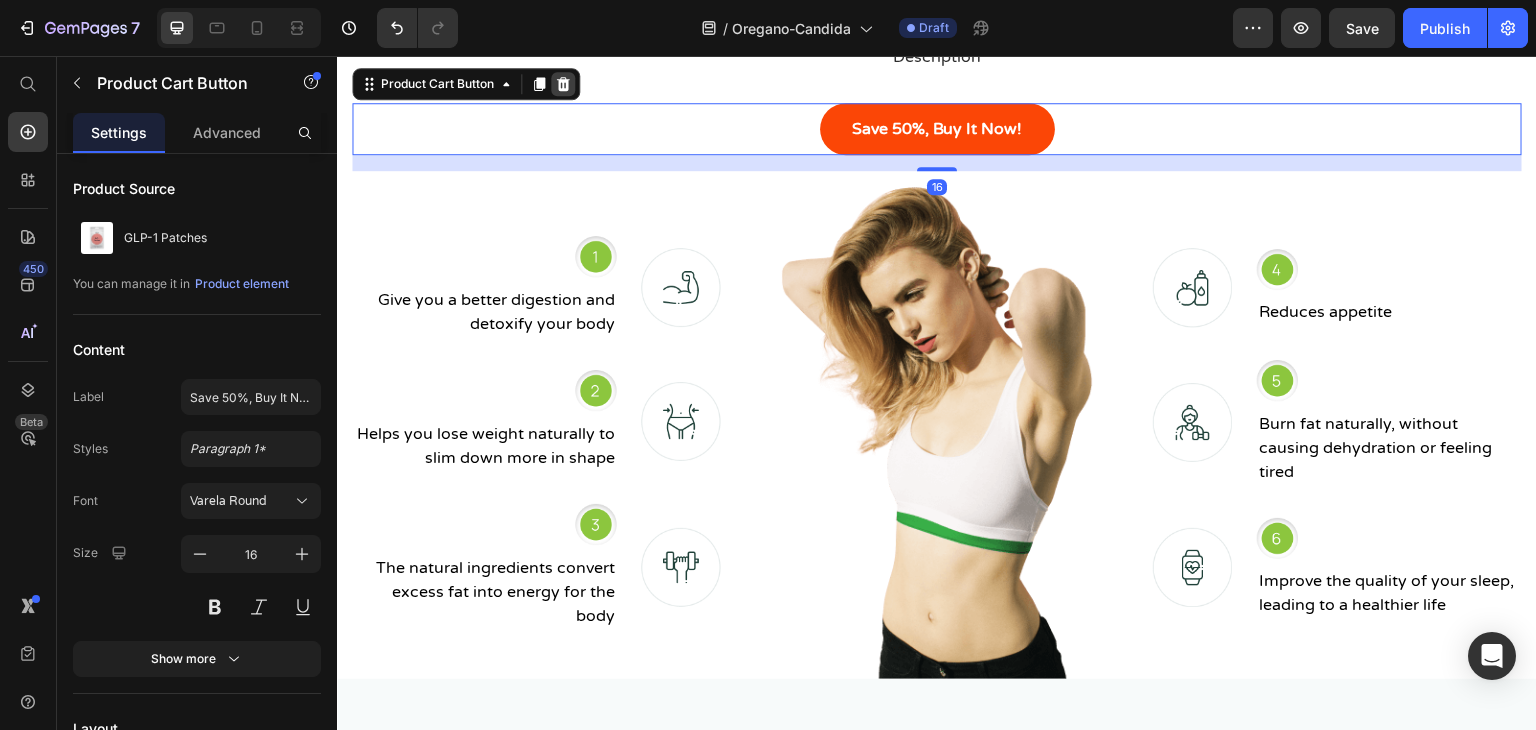 click 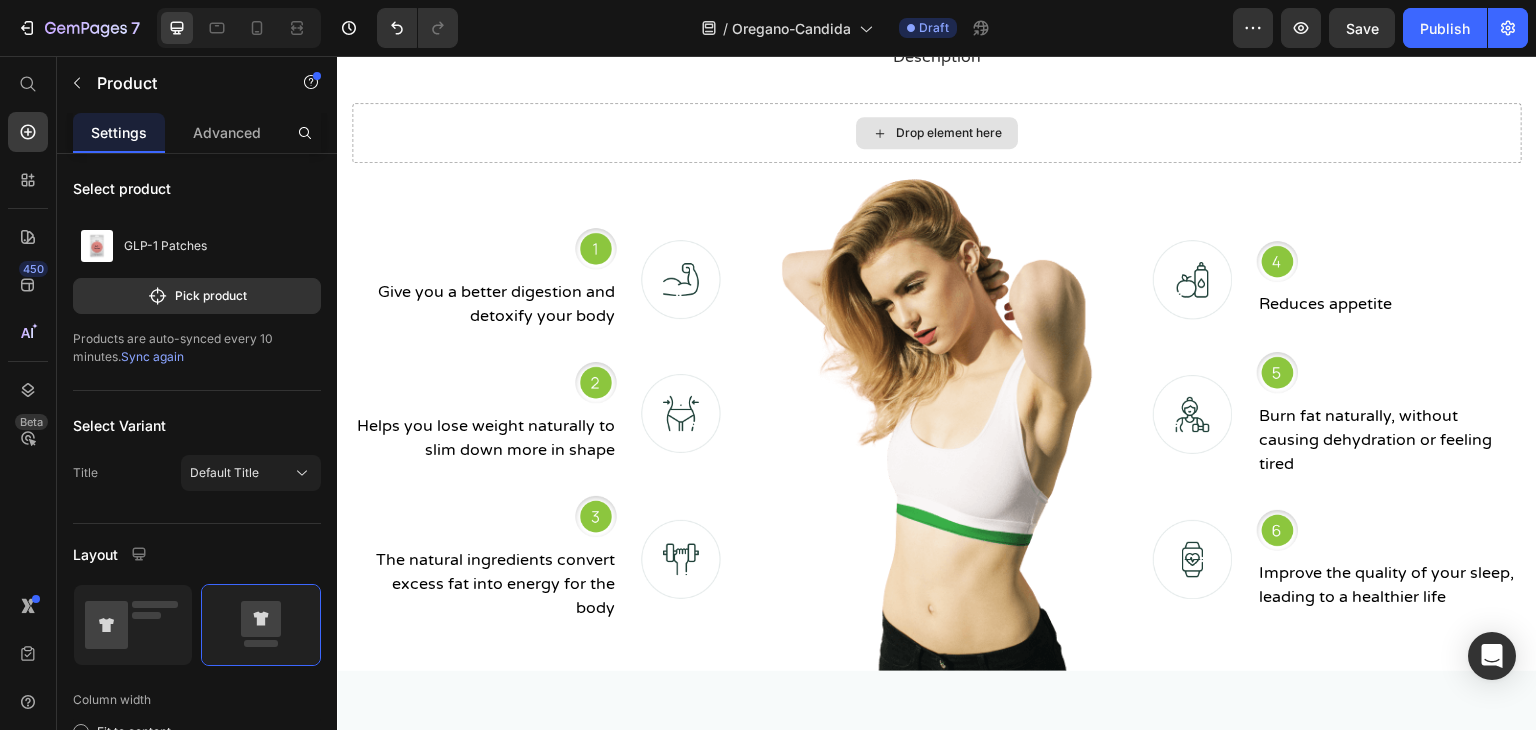 click on "Drop element here" at bounding box center [937, 133] 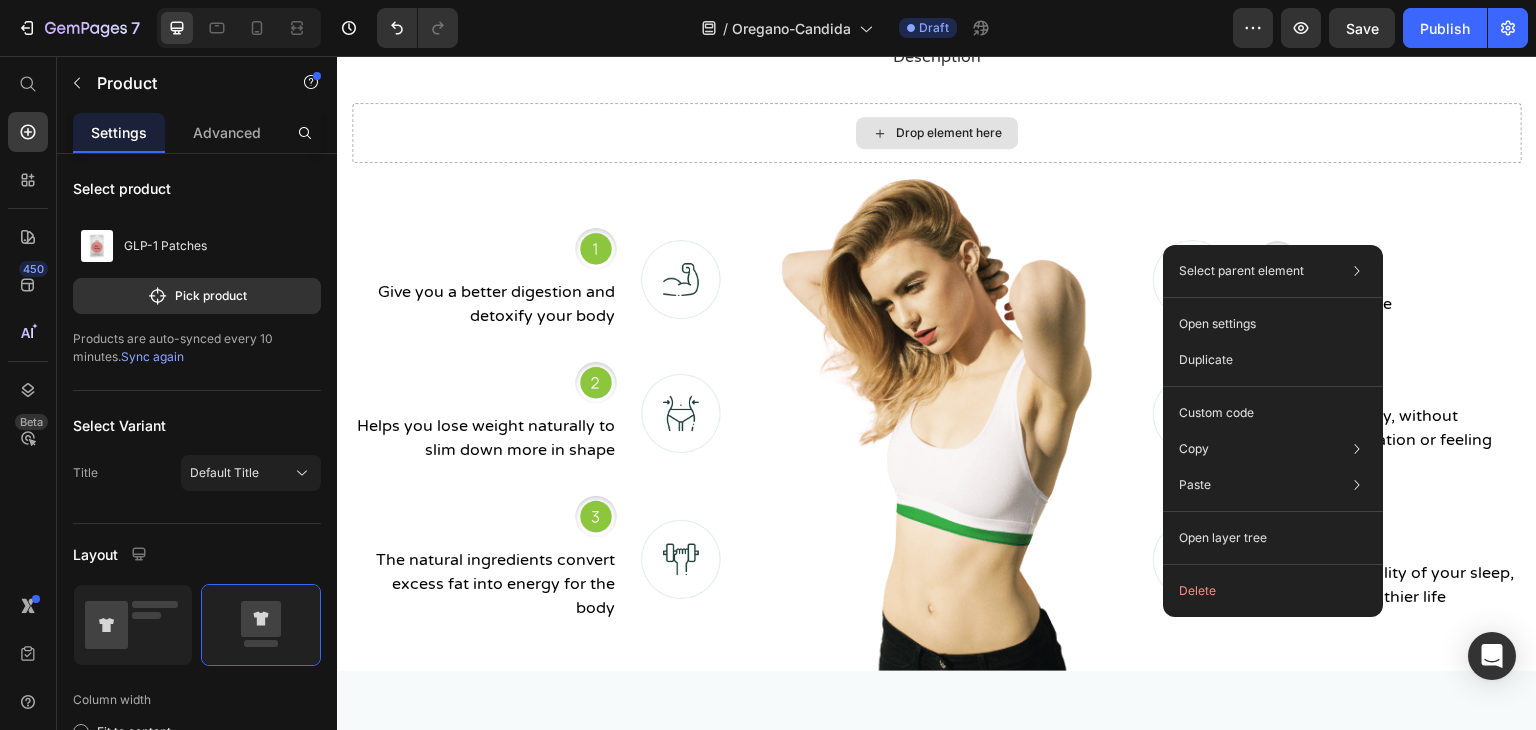 click on "Drop element here" at bounding box center [937, 133] 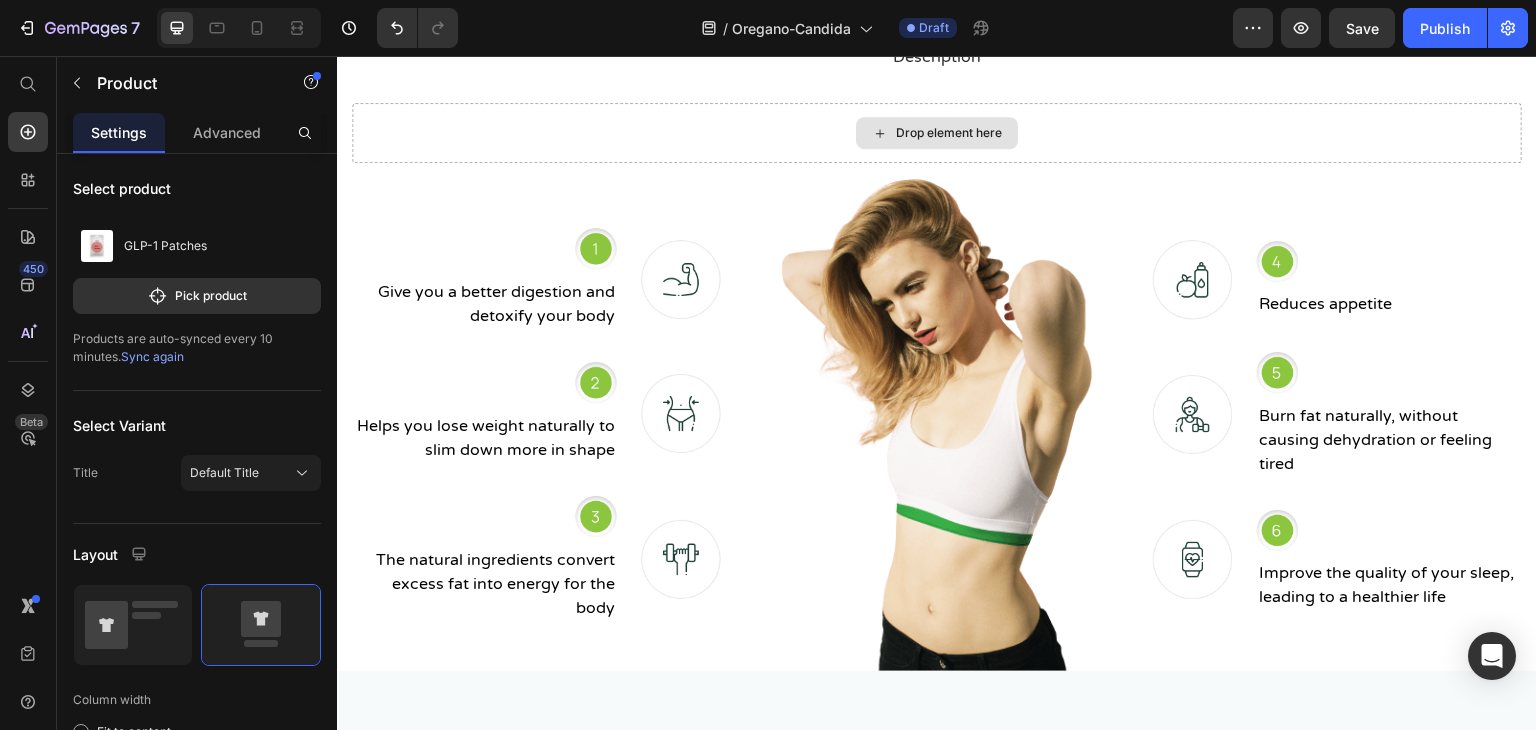 click on "Drop element here" at bounding box center [937, 133] 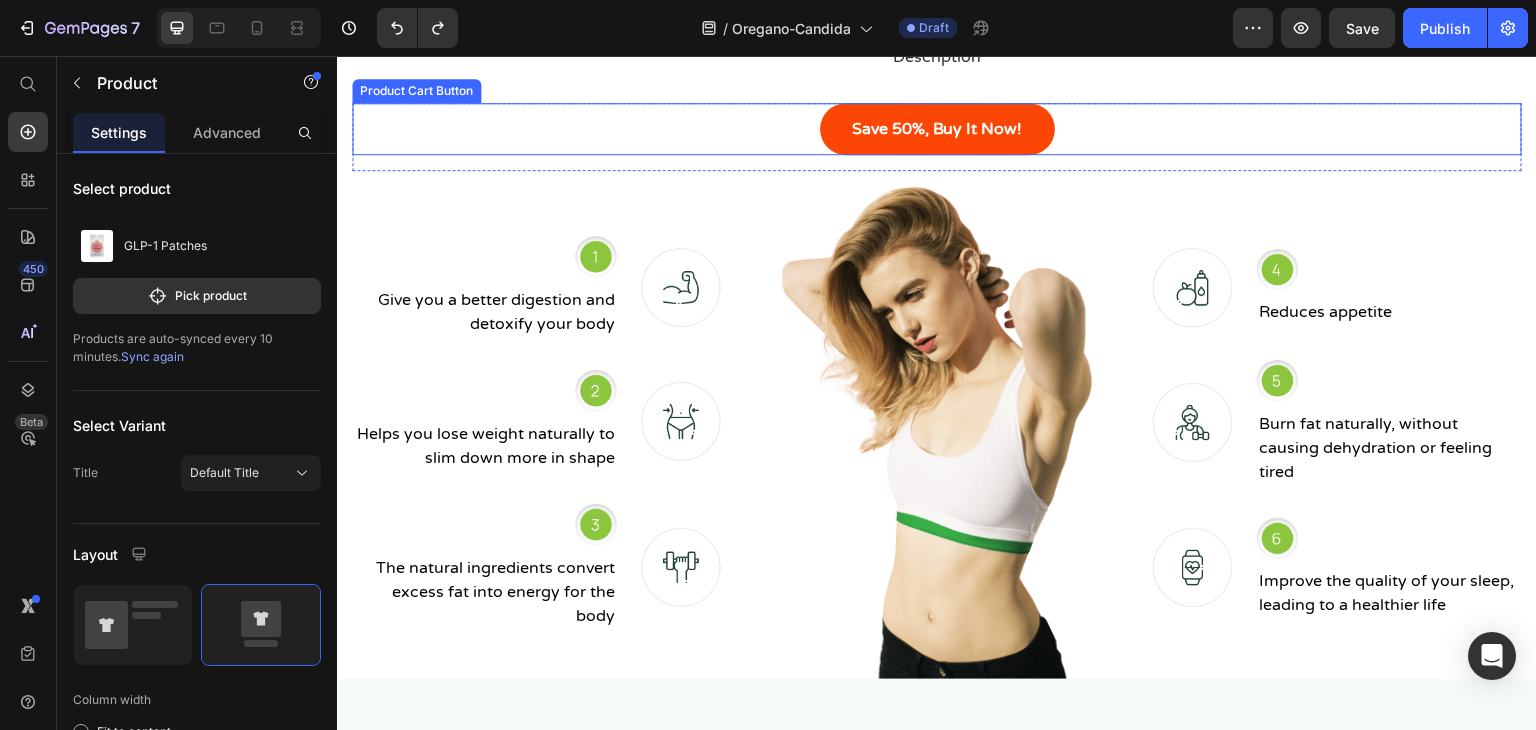 click on "Save 50%, Buy It Now! Product Cart Button" at bounding box center [937, 129] 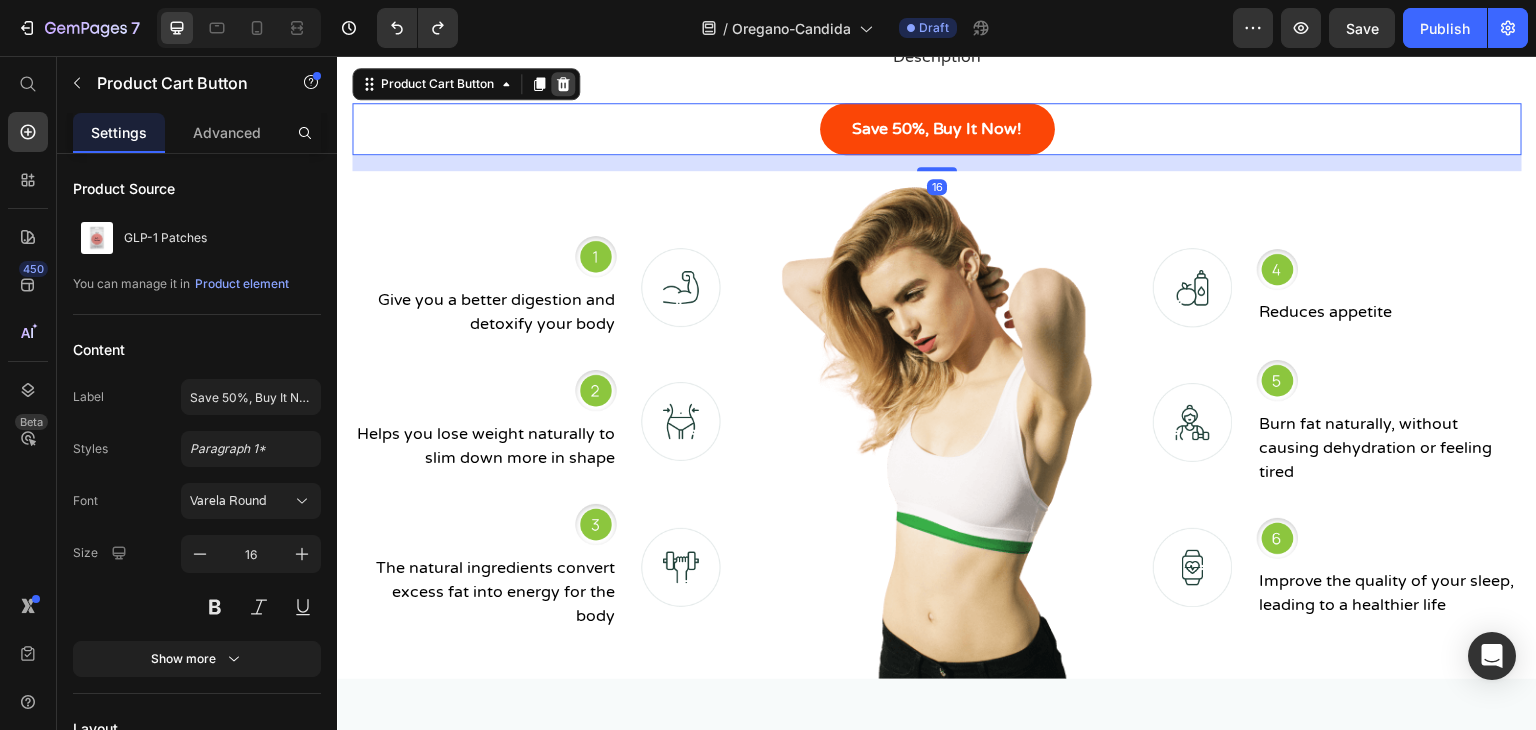 click 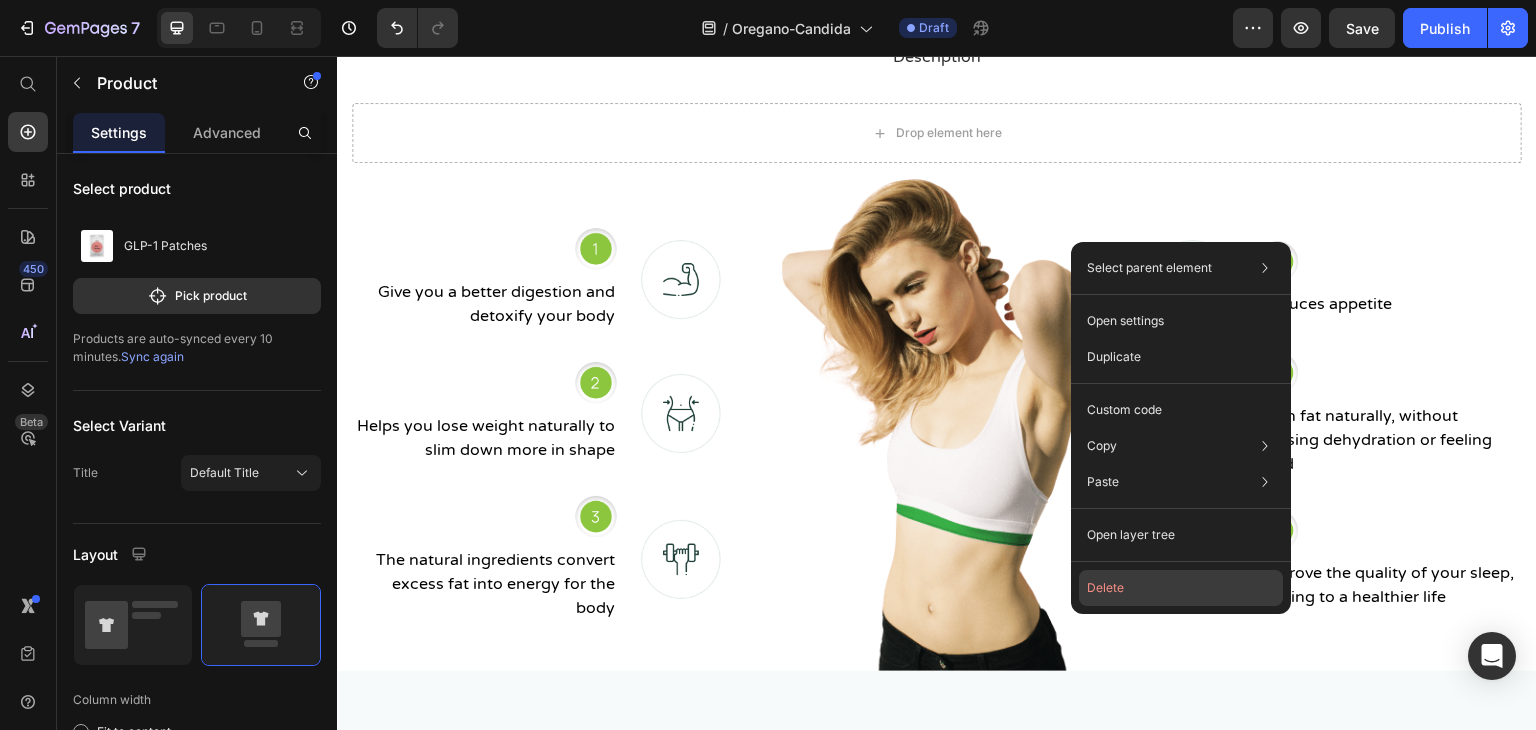 click on "Delete" 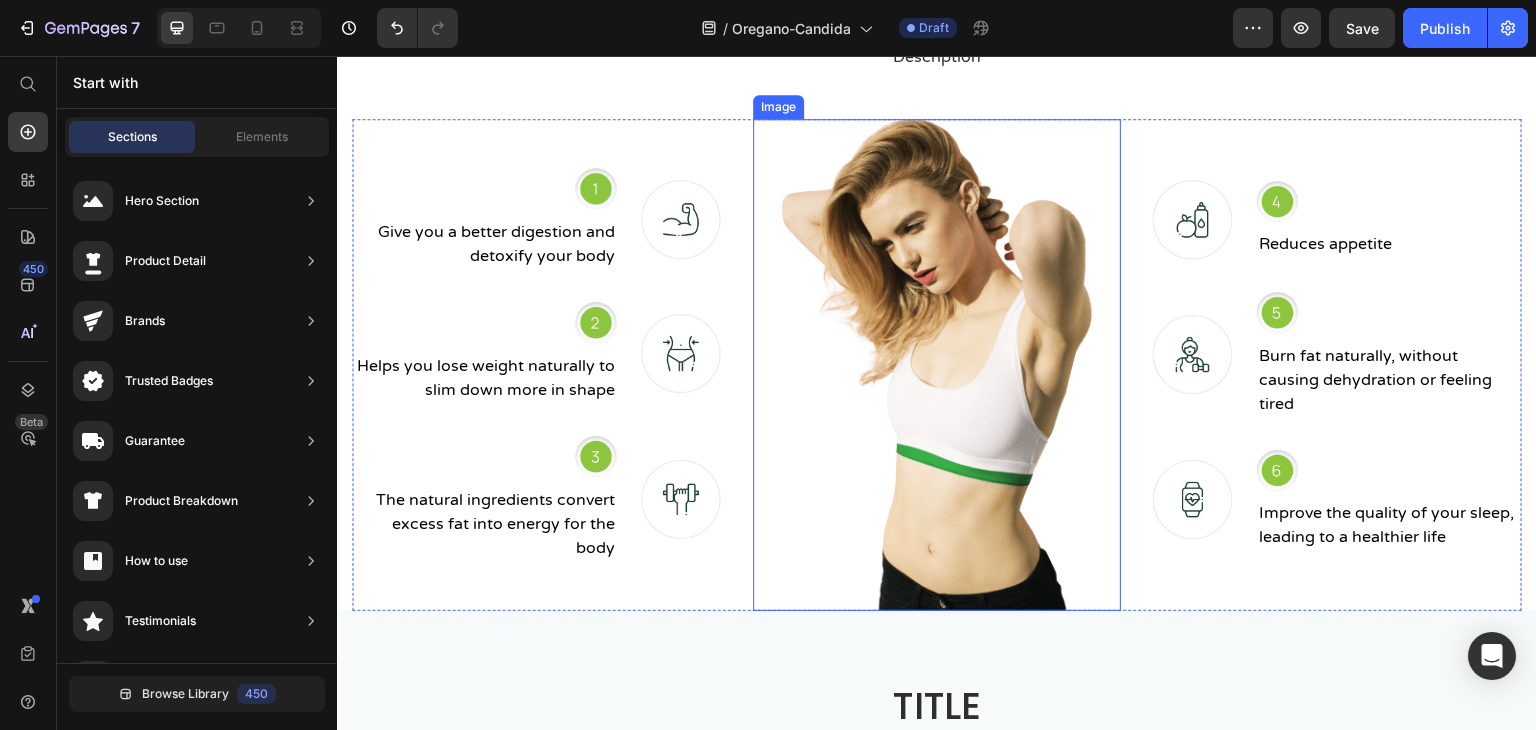 click at bounding box center (937, 365) 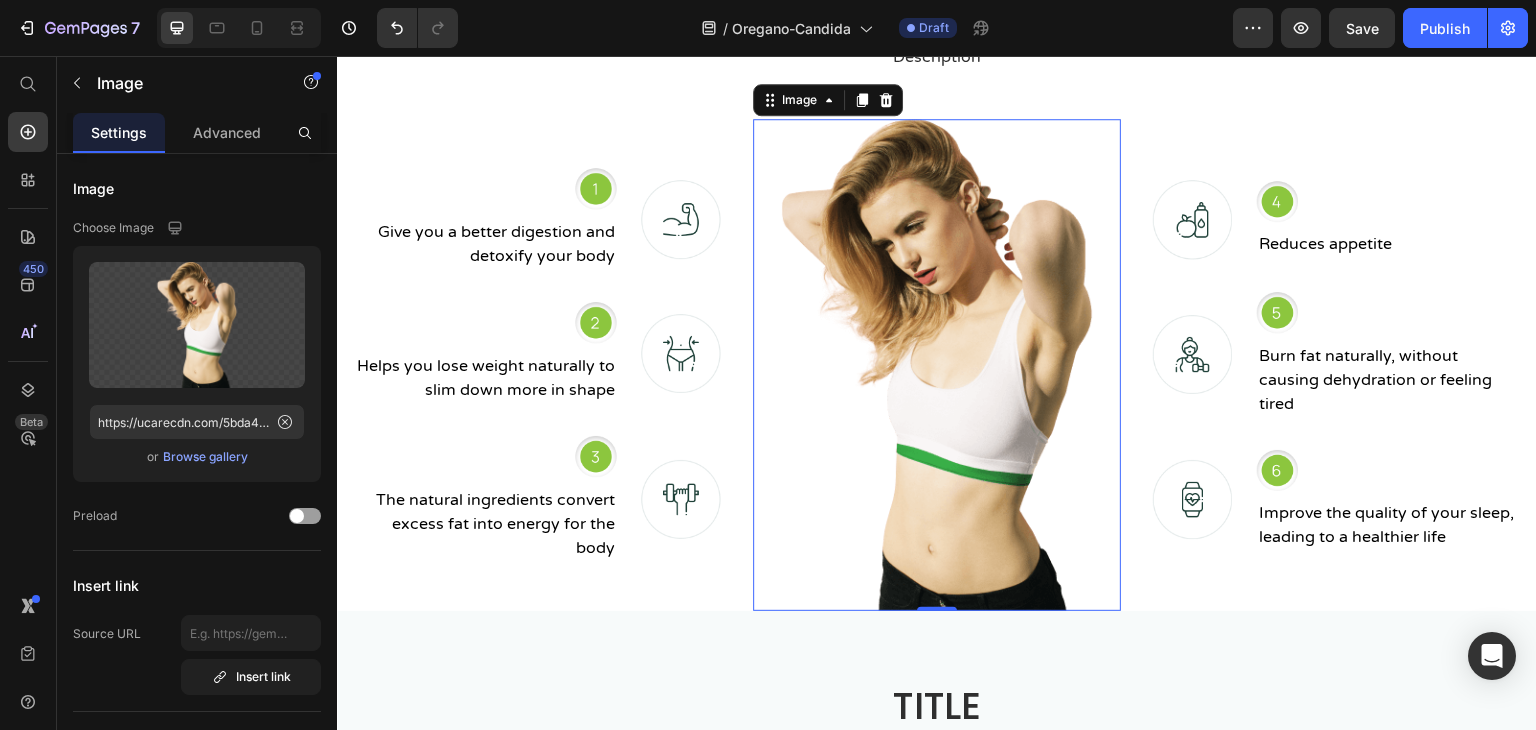 click at bounding box center (937, 365) 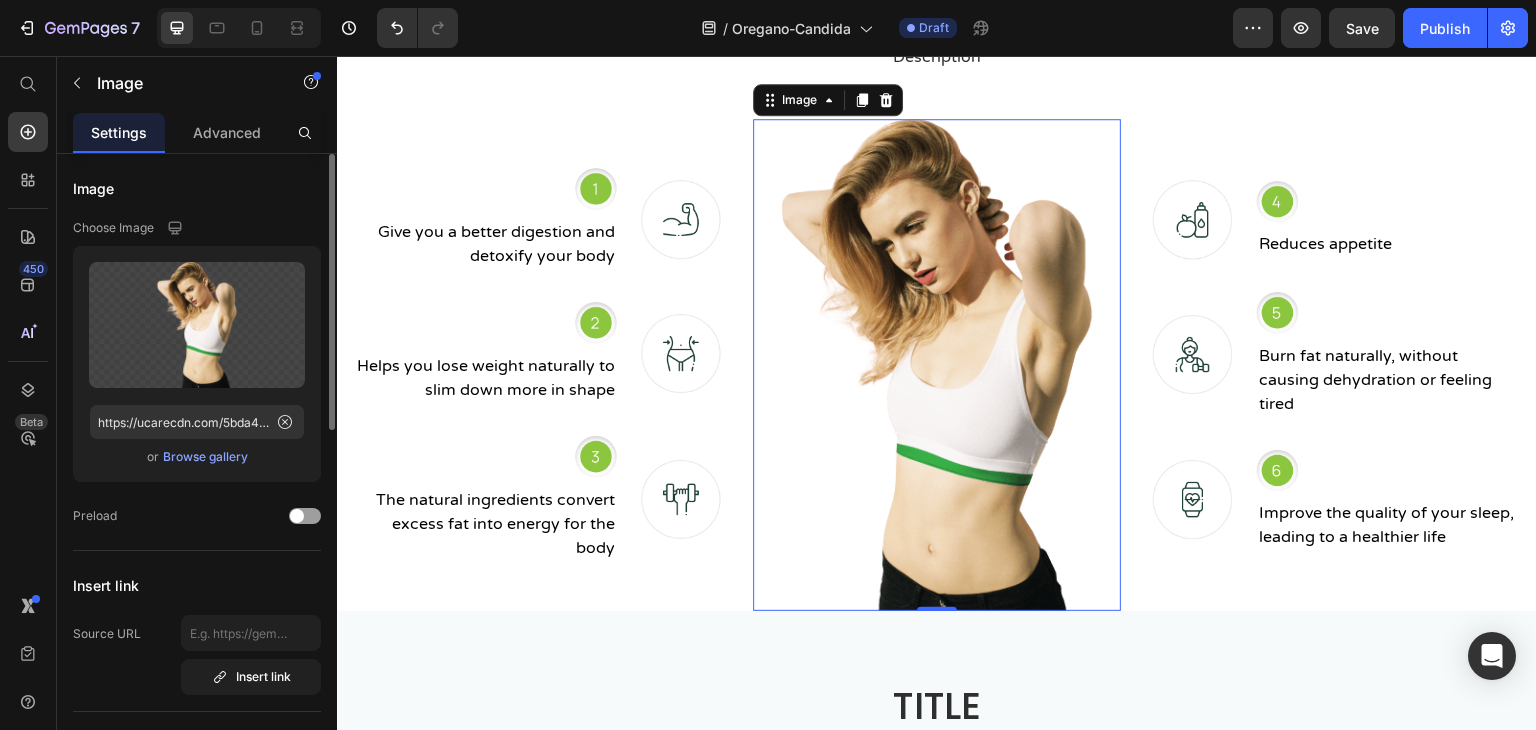 click on "Browse gallery" at bounding box center [205, 457] 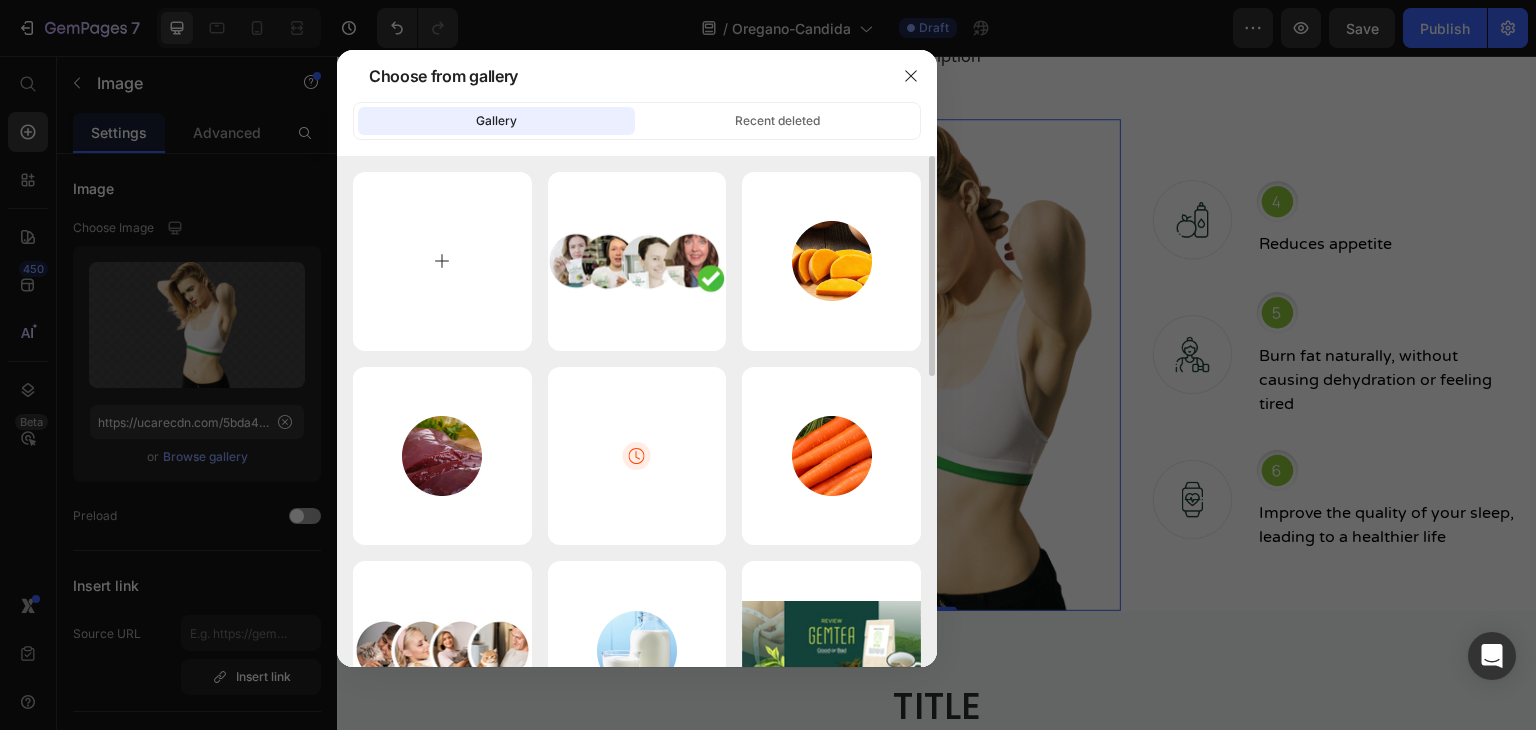 click at bounding box center [442, 261] 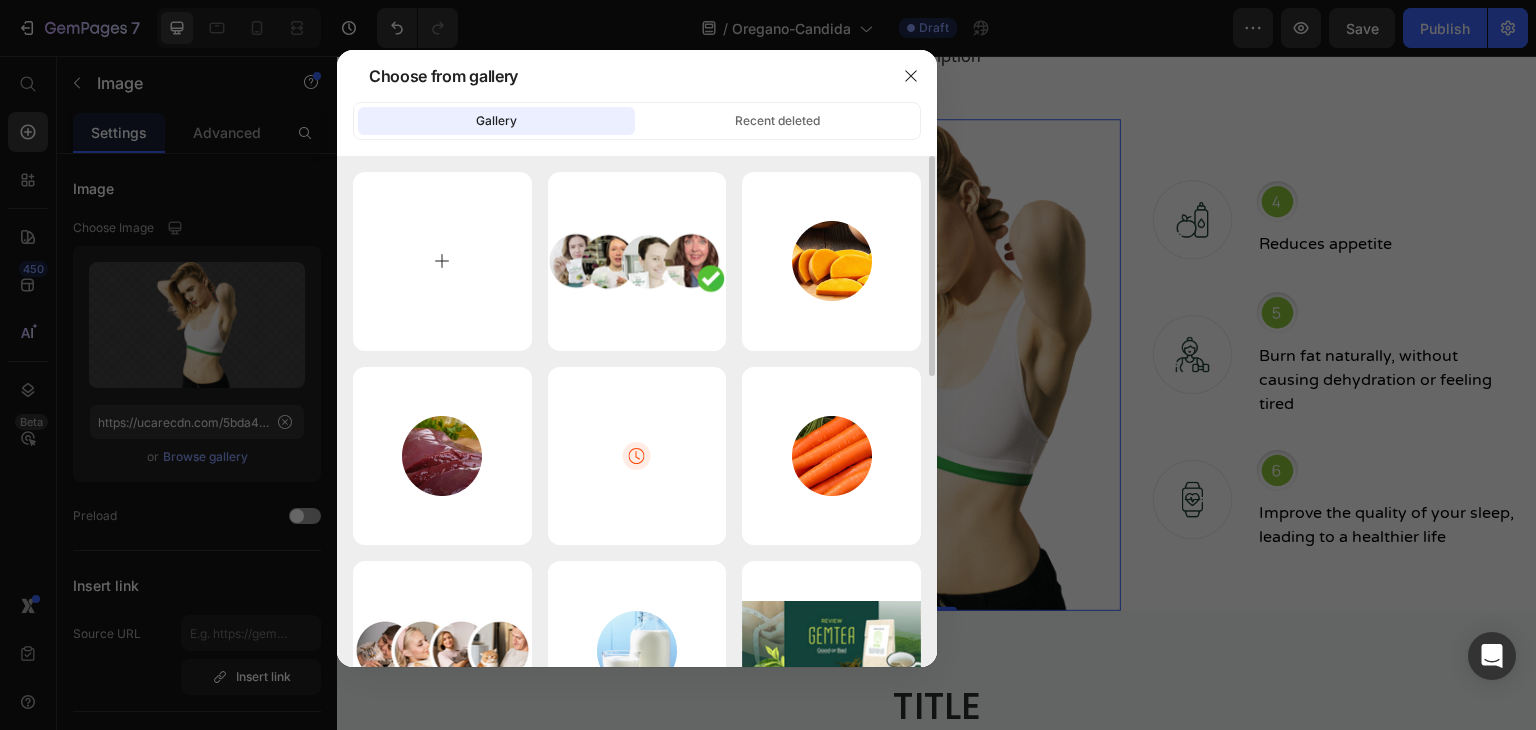 type on "C:\fakepath\product page (5).png" 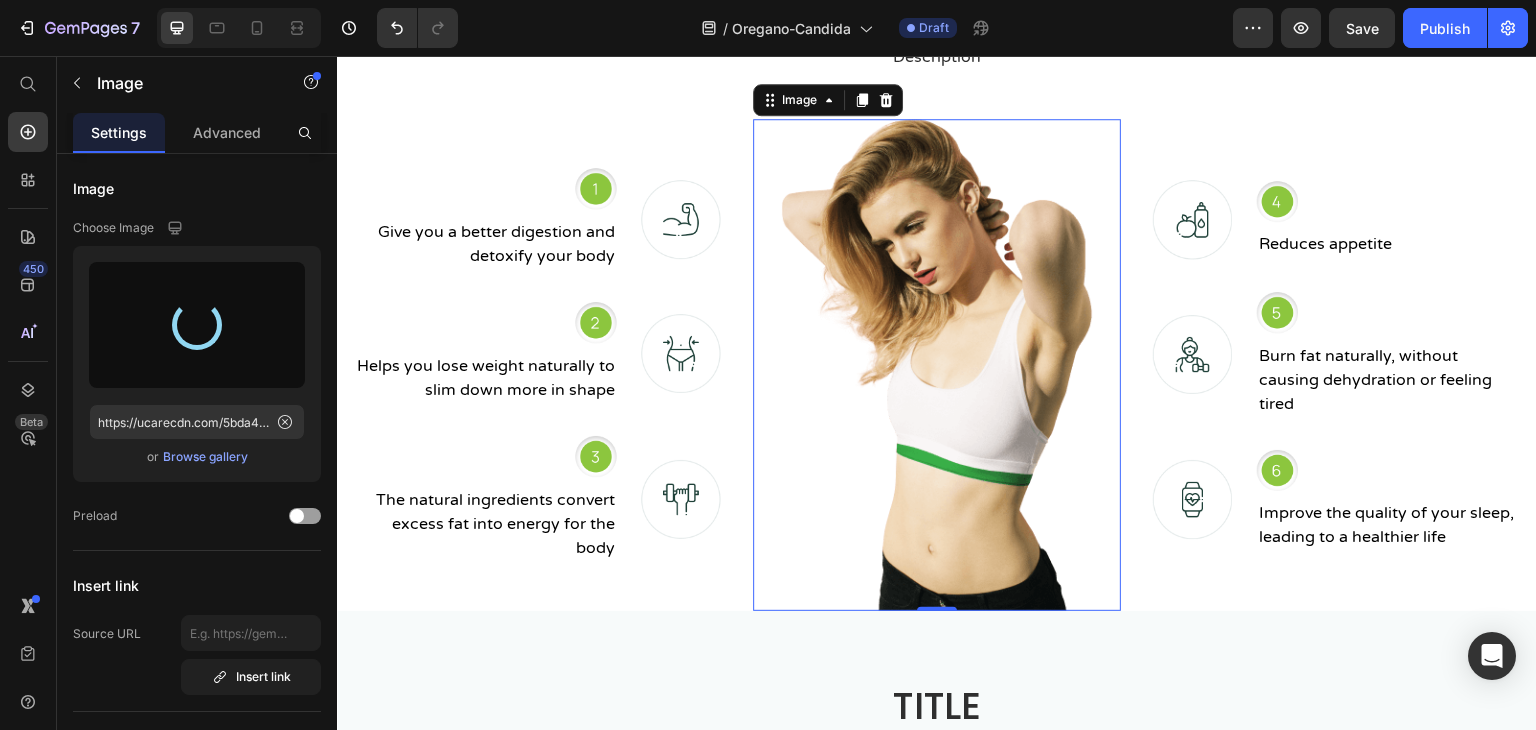 scroll, scrollTop: 1447, scrollLeft: 0, axis: vertical 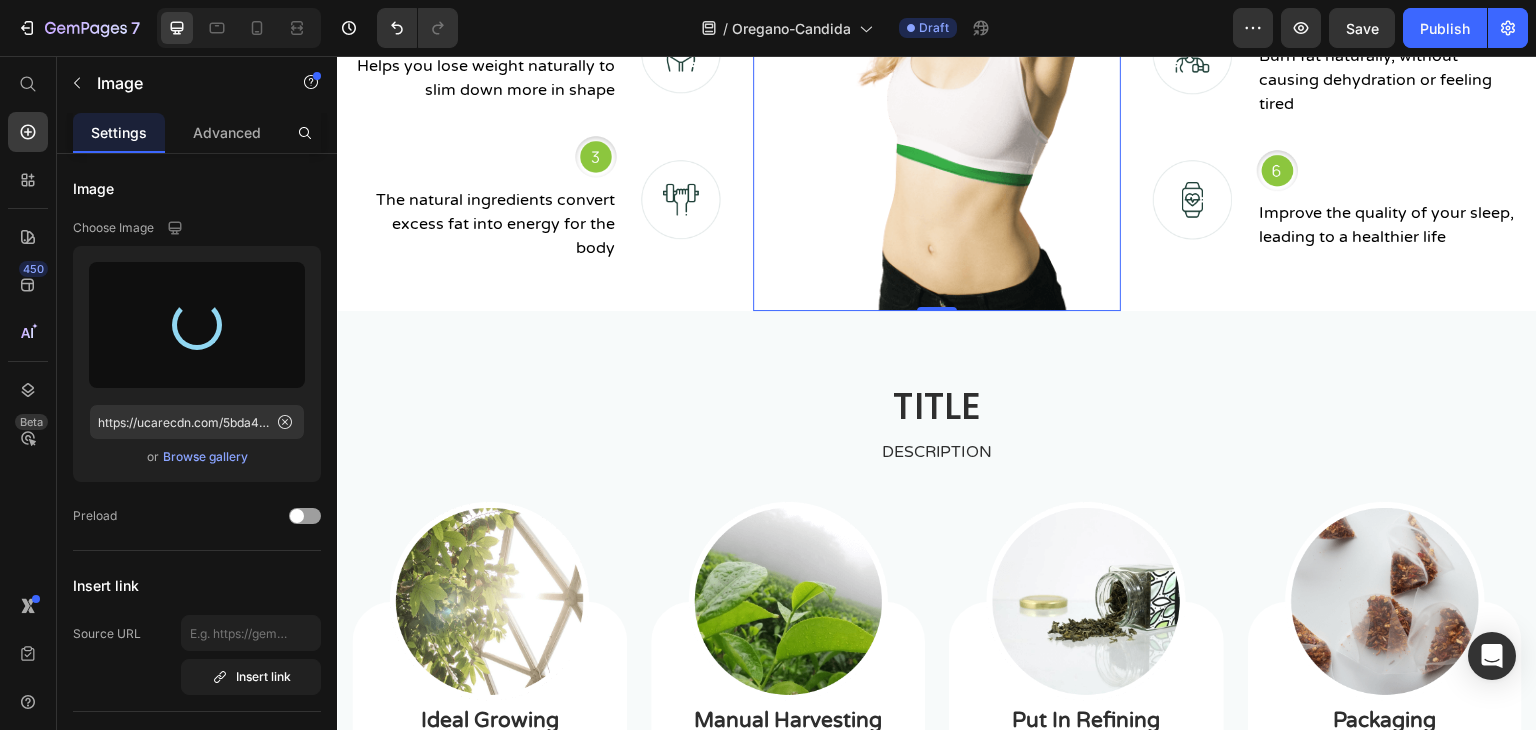 type on "https://cdn.shopify.com/s/files/1/0673/4944/6882/files/gempages_484072994692399918-503c79f1-9744-487b-bfe8-92f419c8cb69.png" 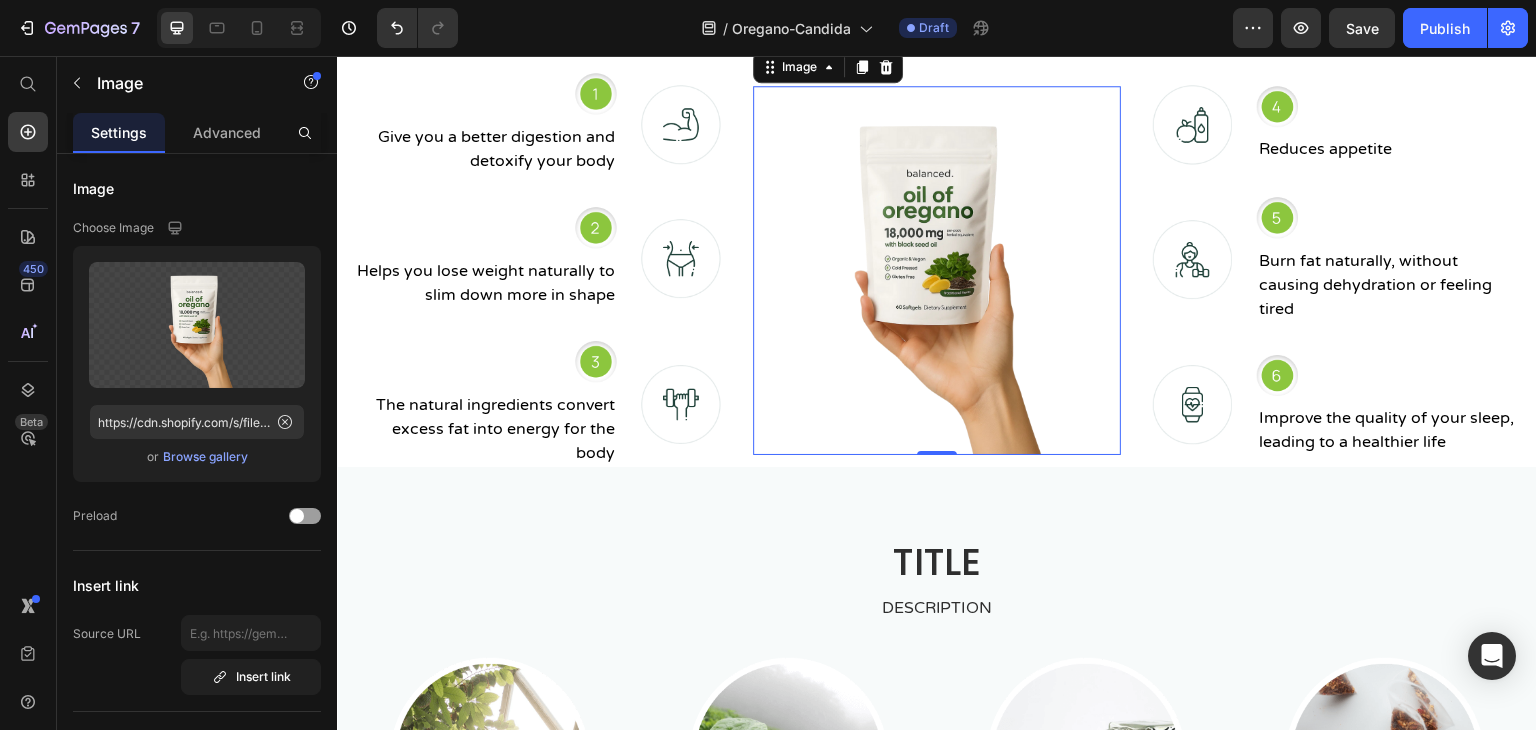 scroll, scrollTop: 1101, scrollLeft: 0, axis: vertical 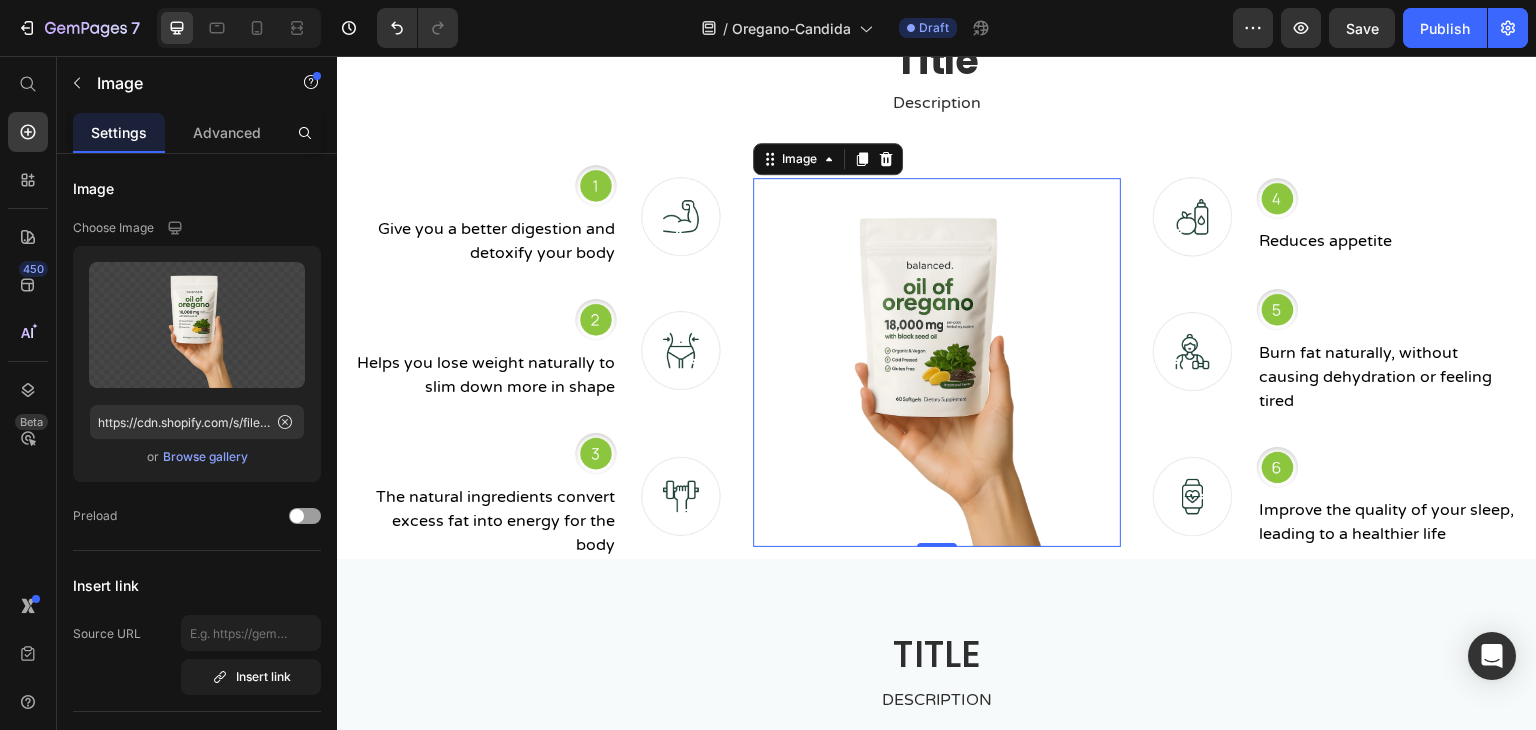 click at bounding box center [937, 362] 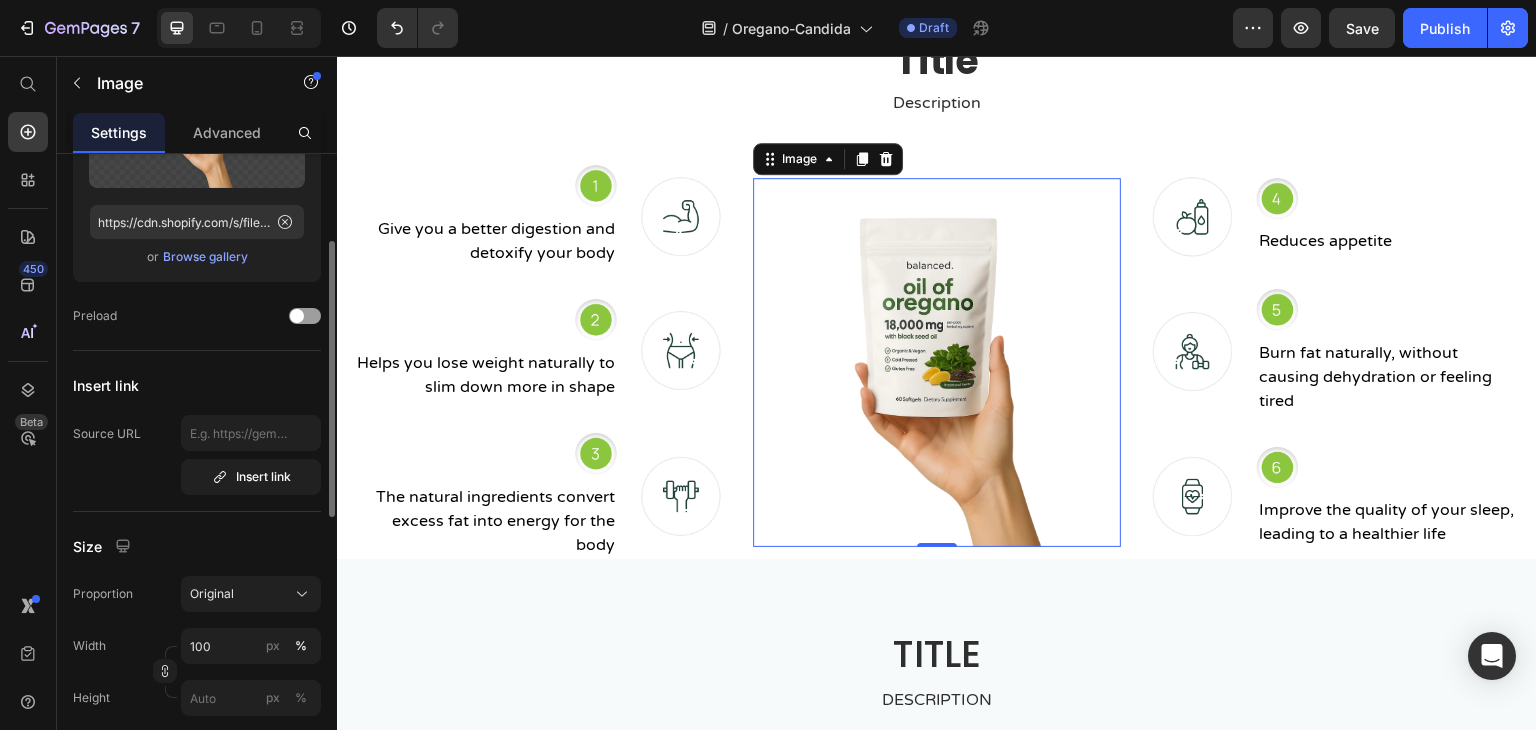 scroll, scrollTop: 400, scrollLeft: 0, axis: vertical 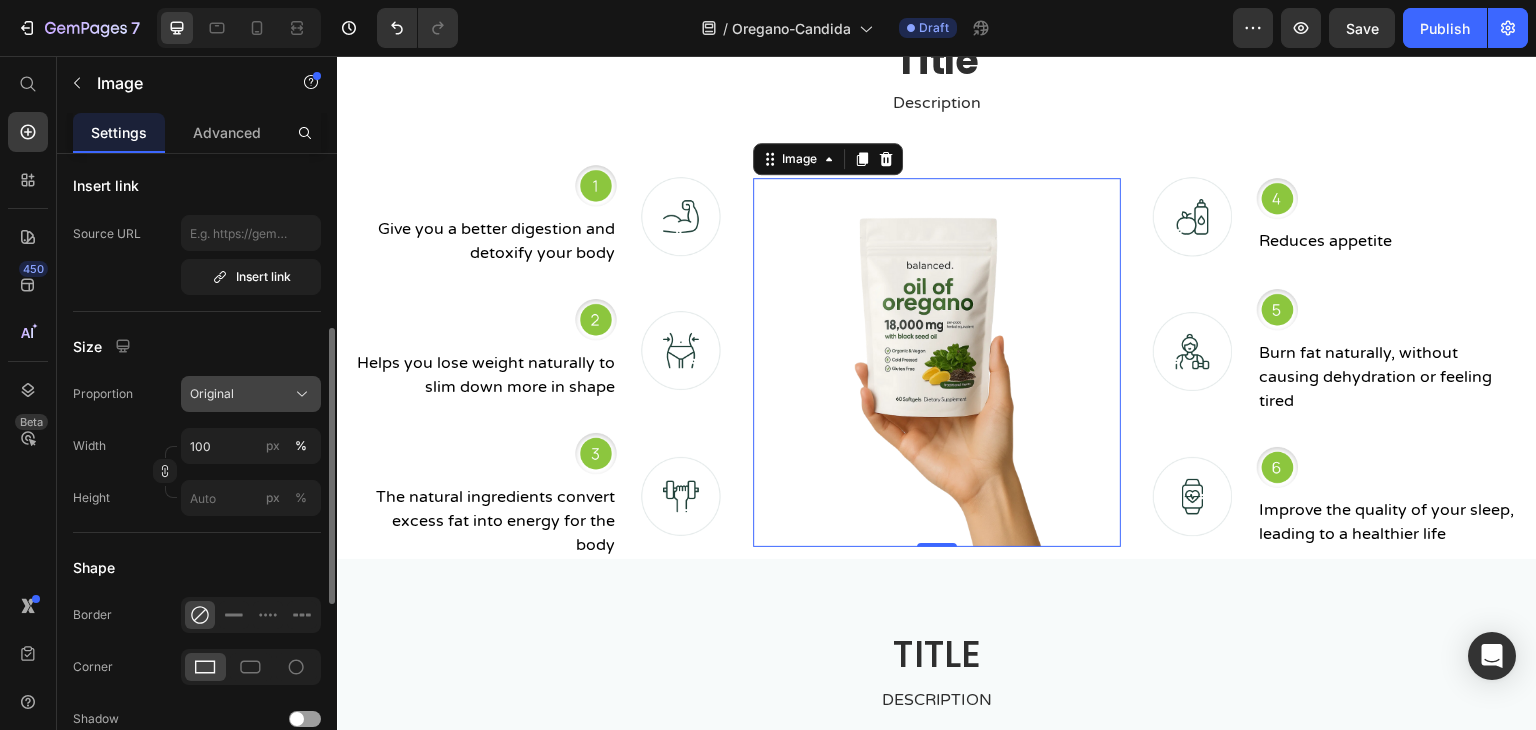 click on "Original" 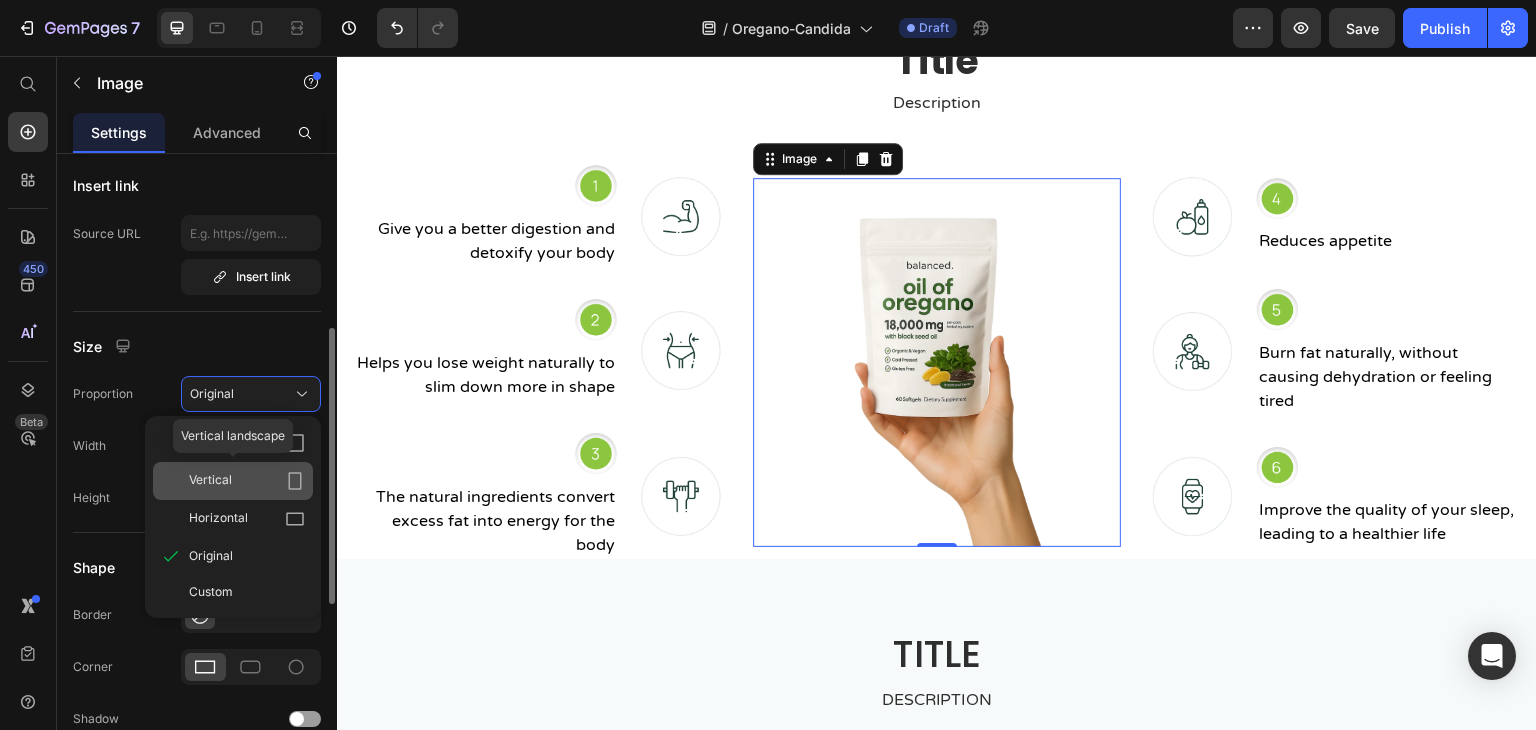 click 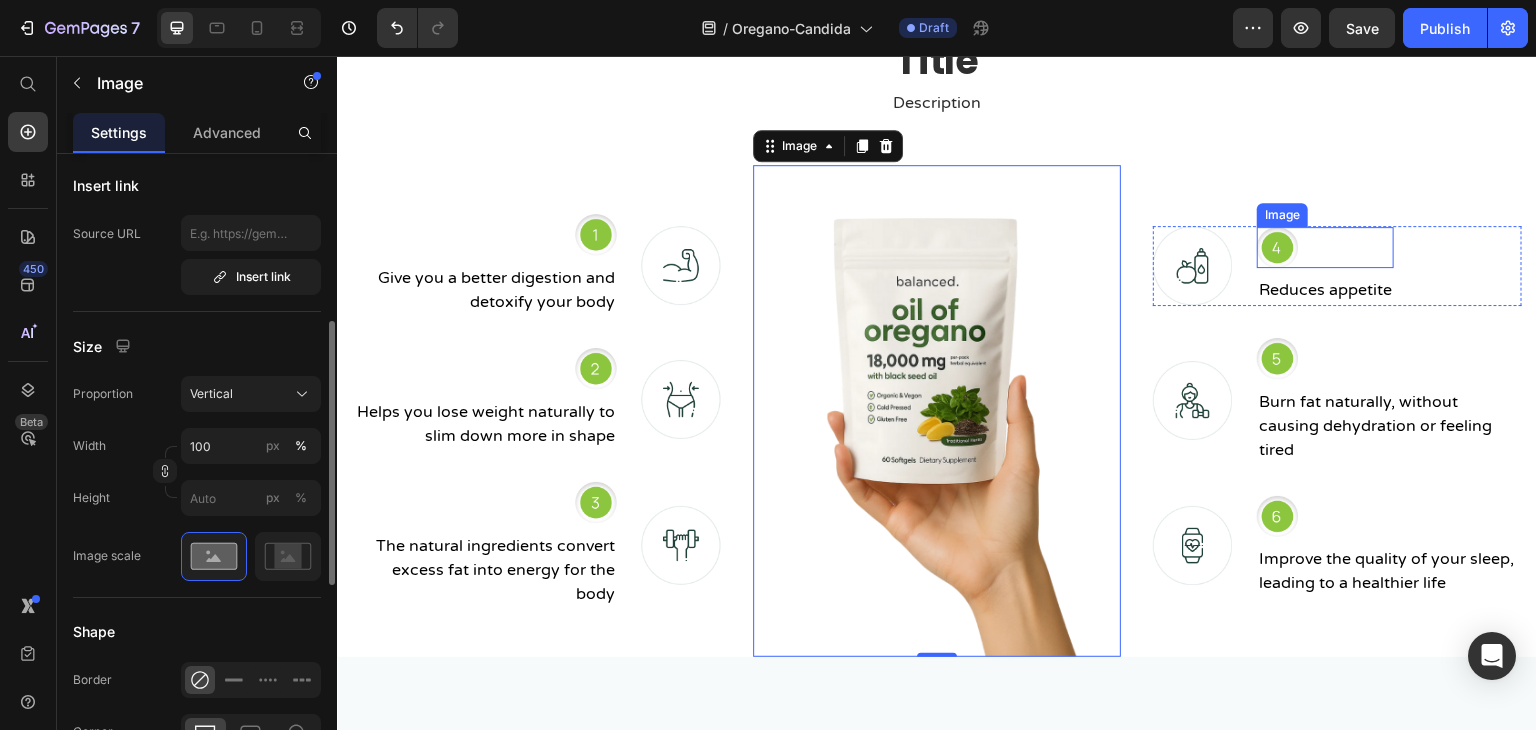 click at bounding box center (1325, 247) 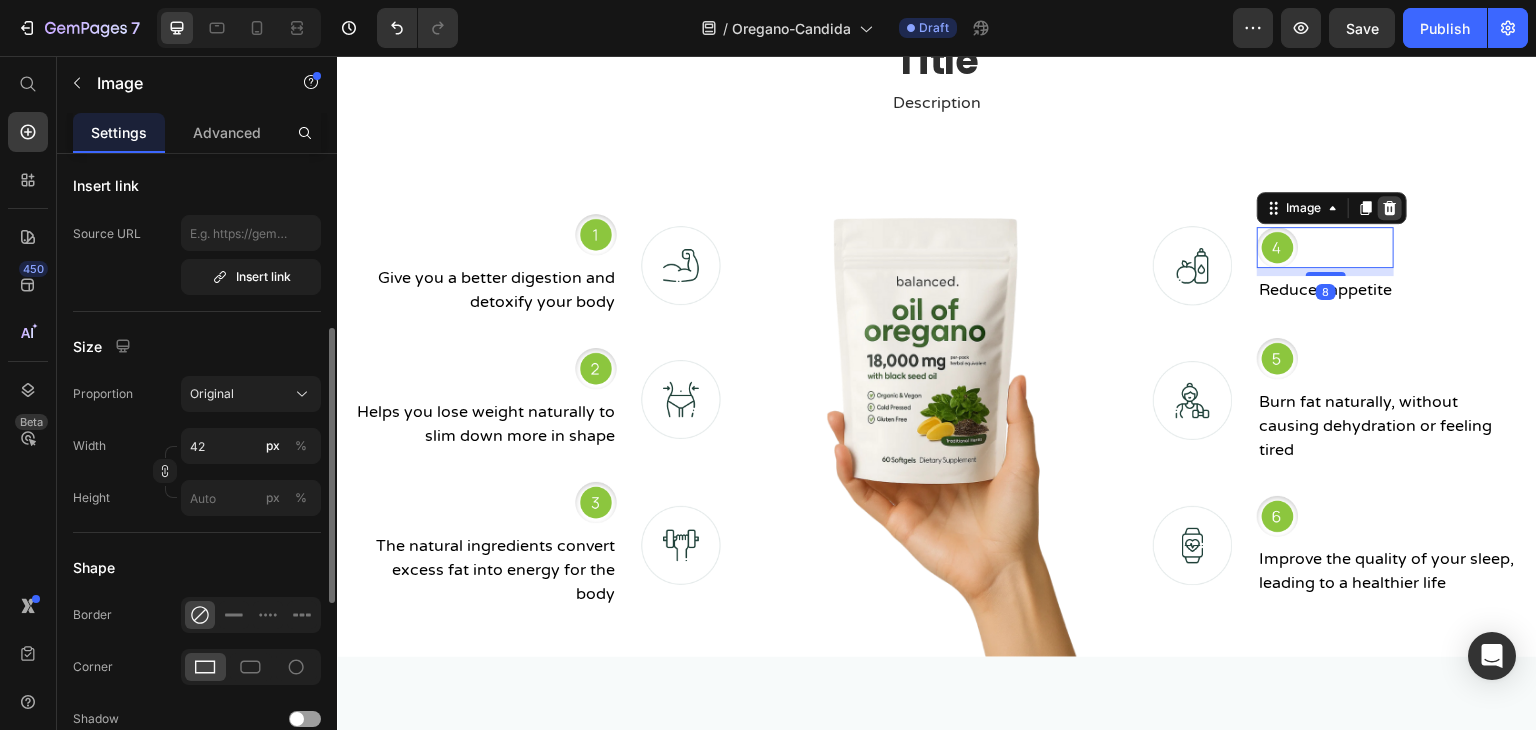 click 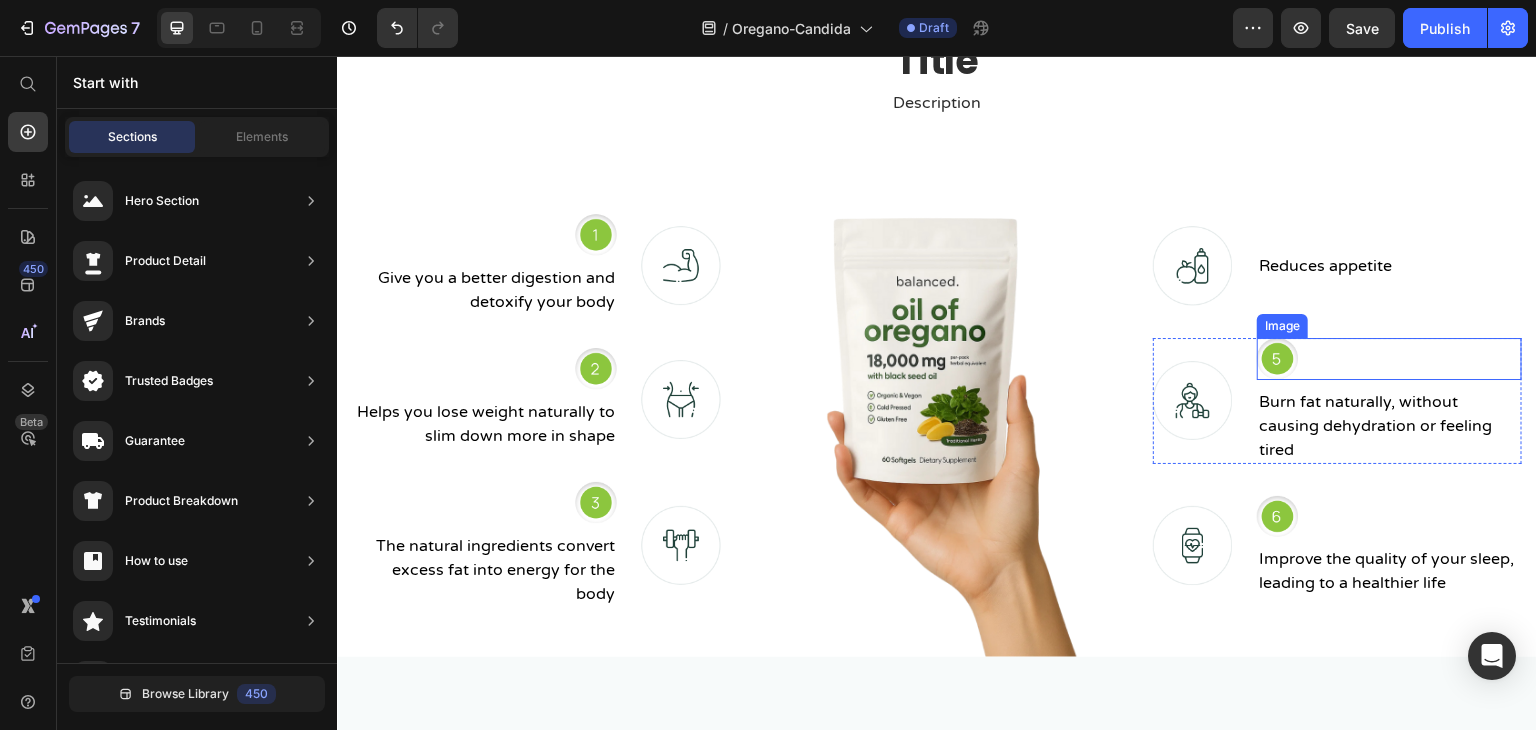 click at bounding box center [1389, 359] 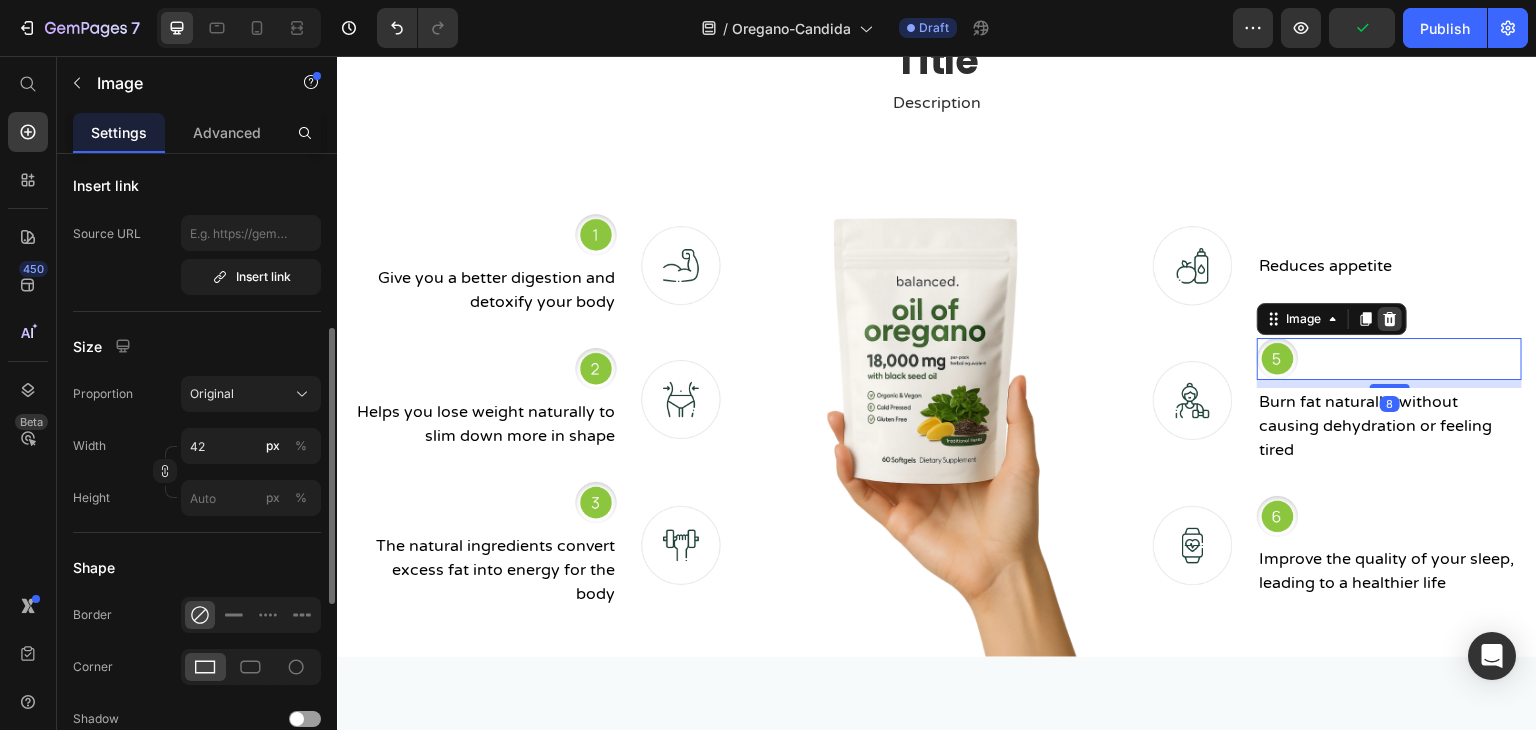 click 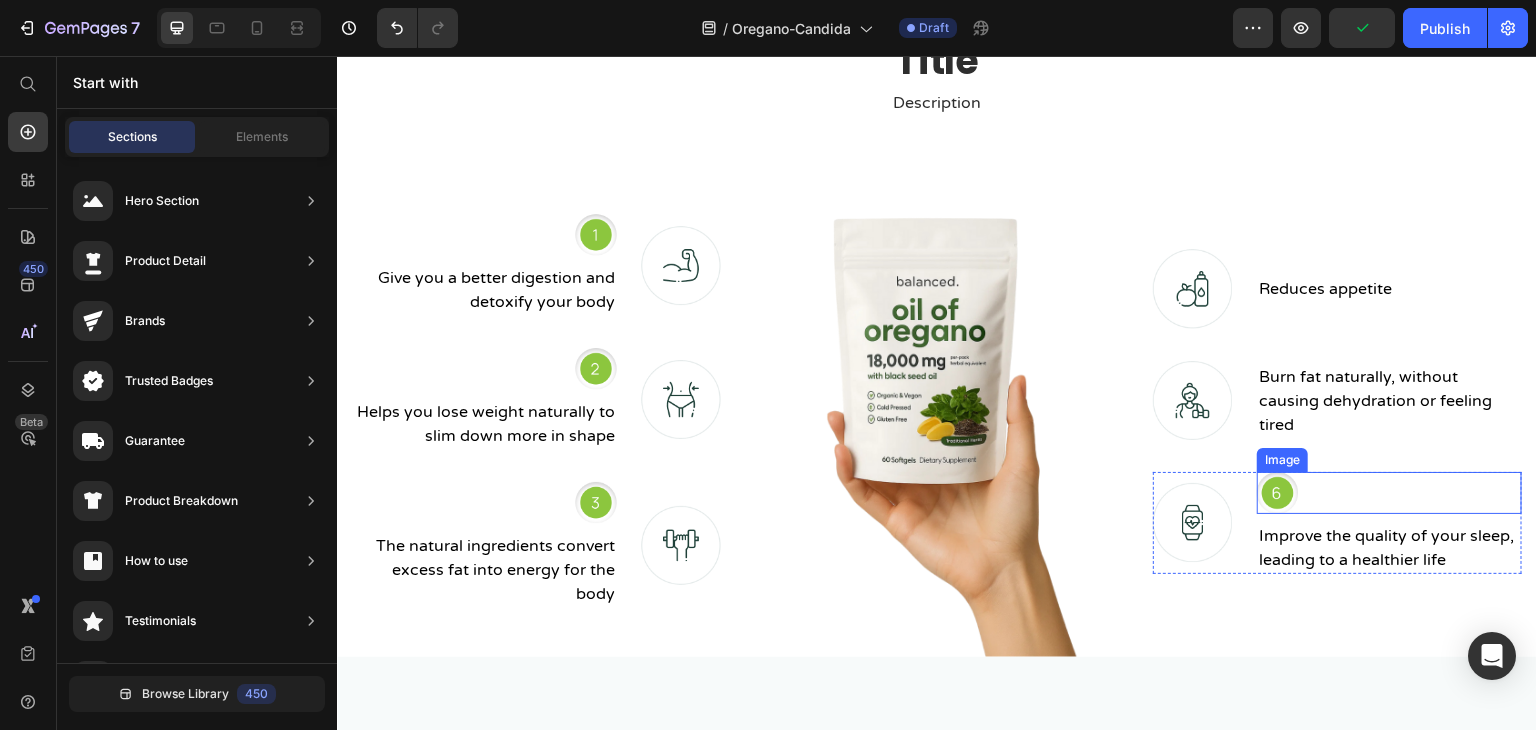 click at bounding box center [1389, 492] 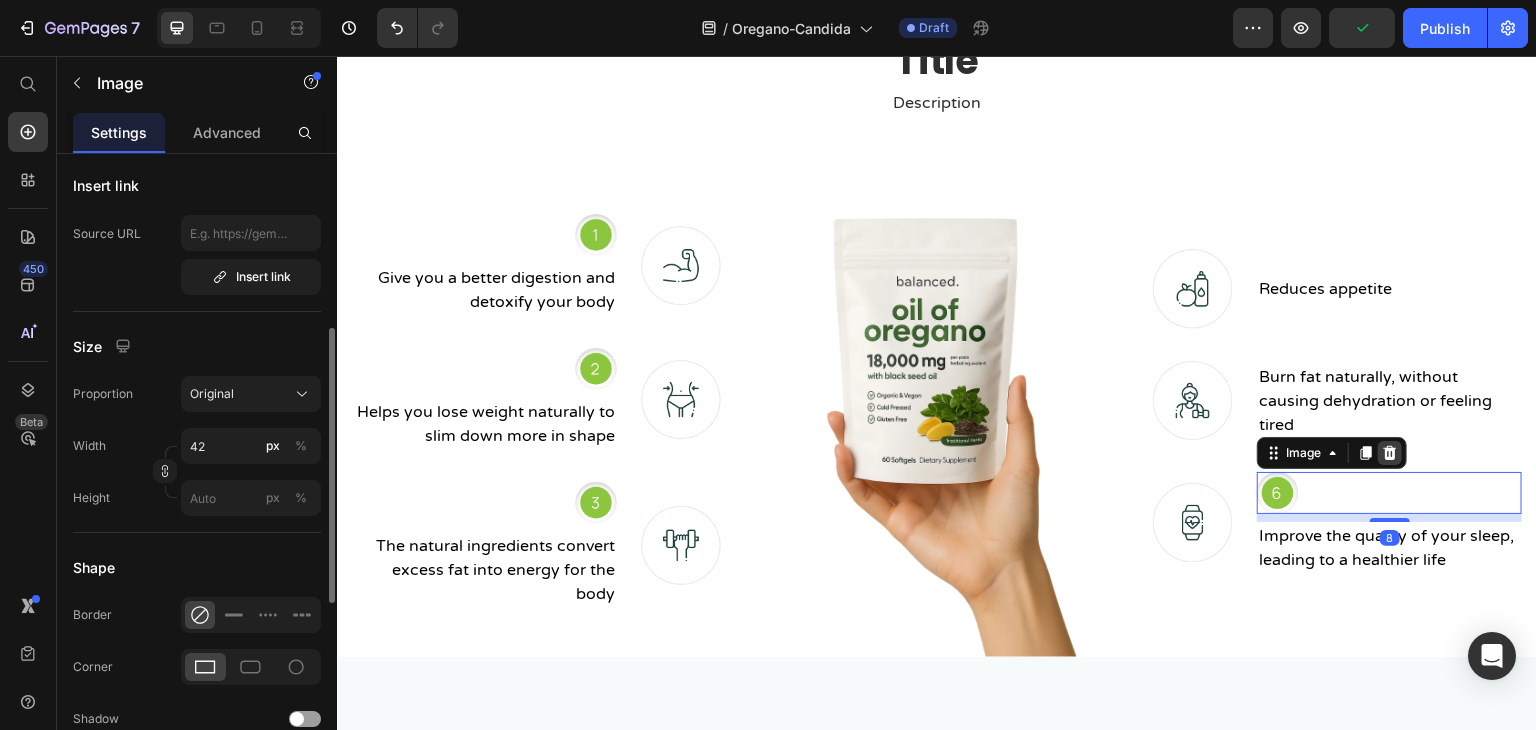 click 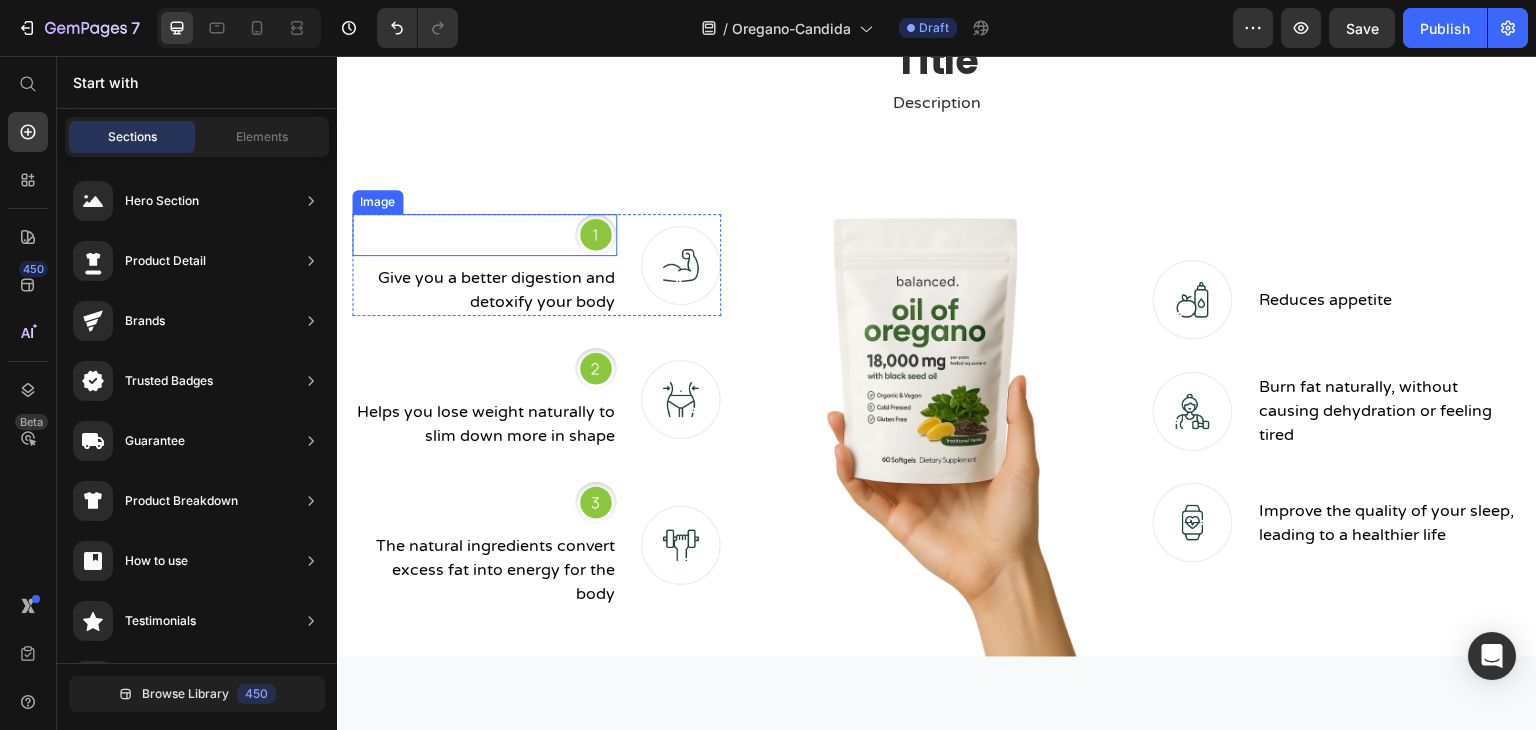 click at bounding box center (484, 235) 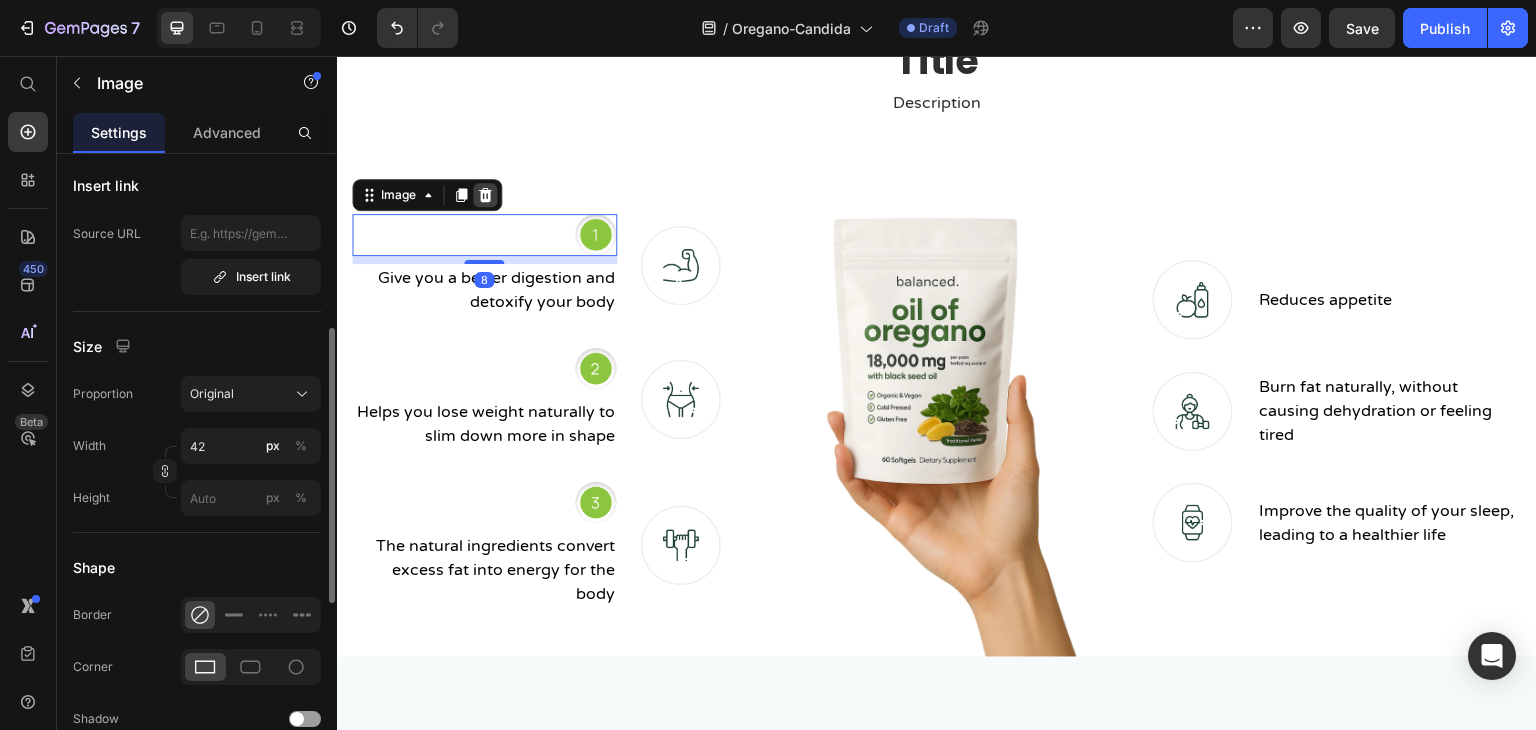 click 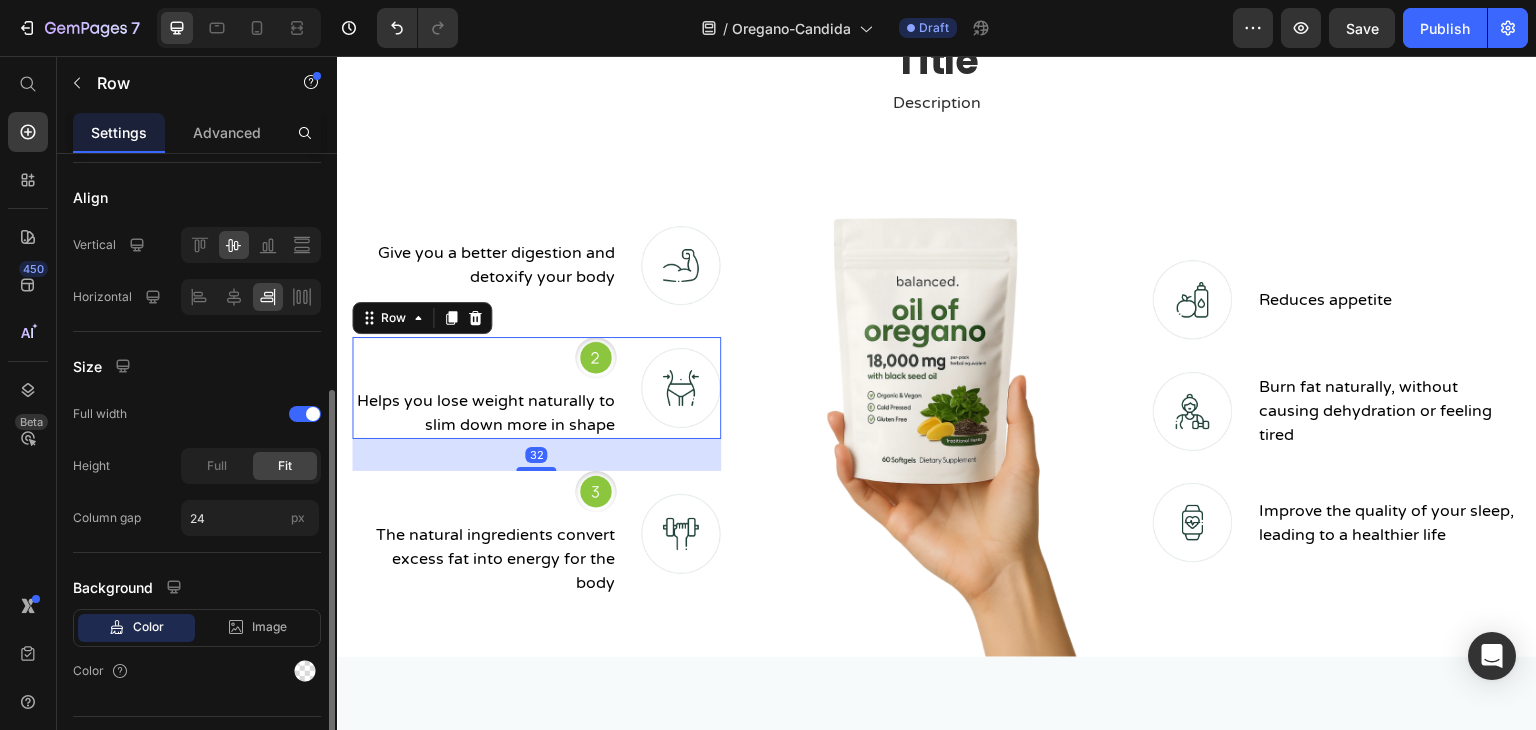 click on "Image Helps you lose weight naturally to slim down more in shape Text block Image Row   32" at bounding box center [536, 388] 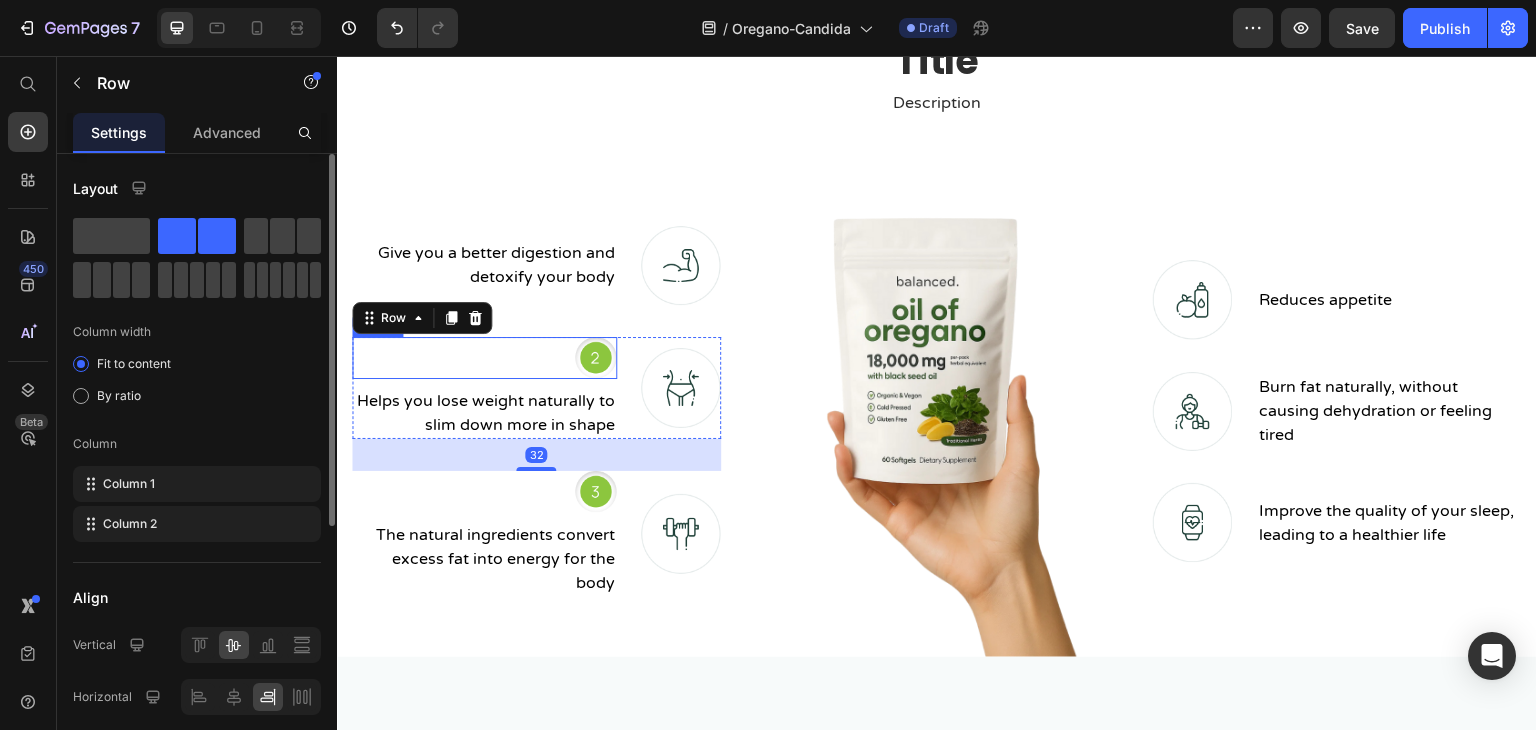 click at bounding box center [484, 358] 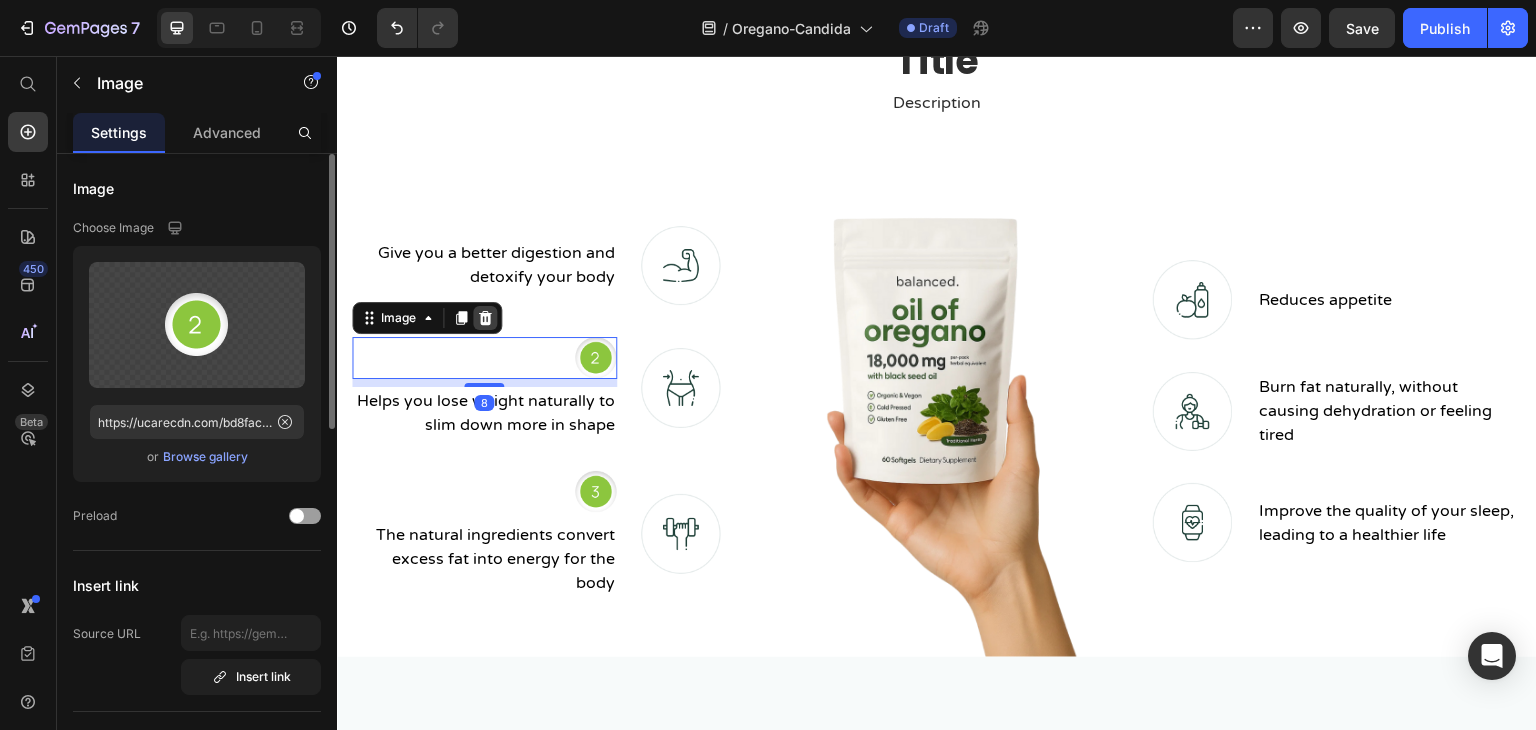 click at bounding box center (485, 318) 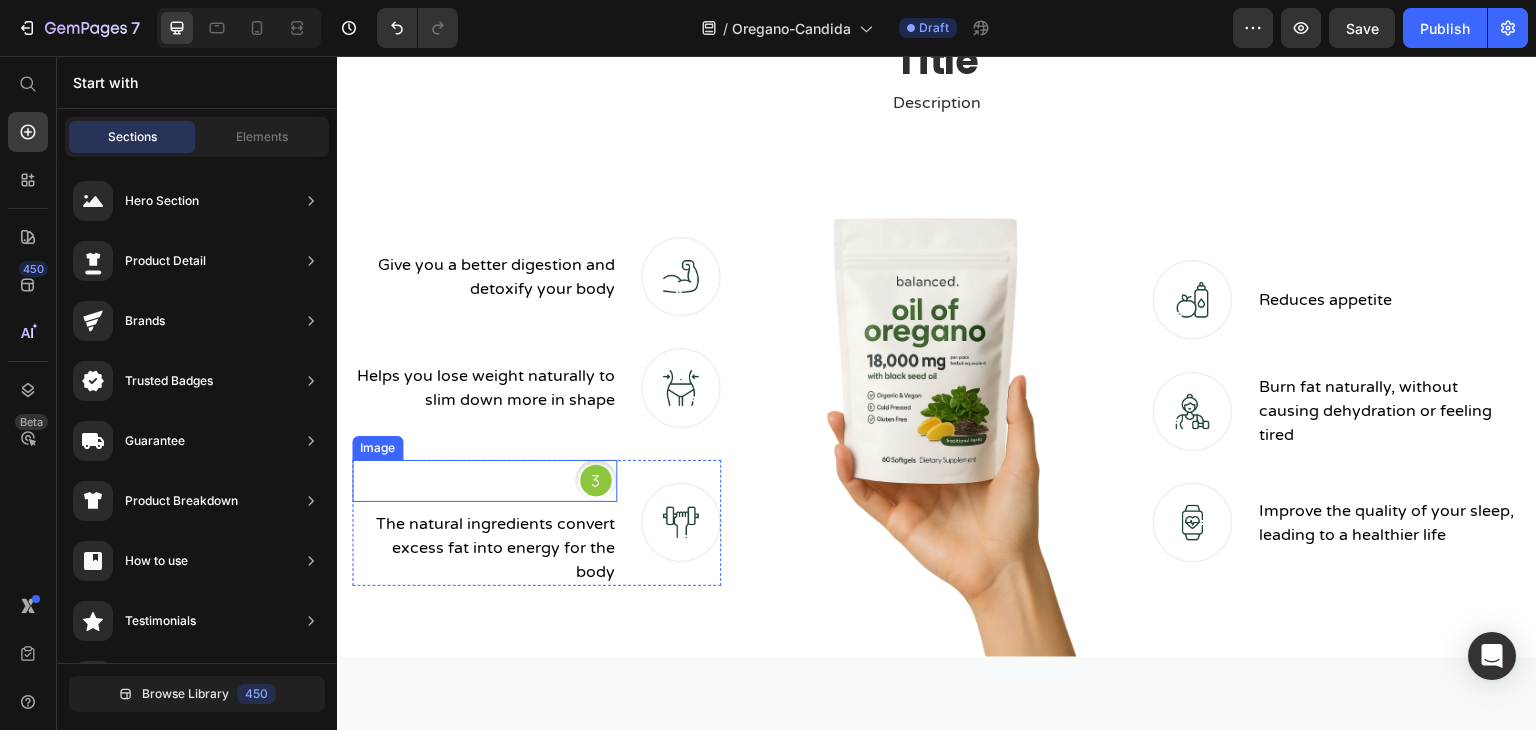 click at bounding box center [484, 481] 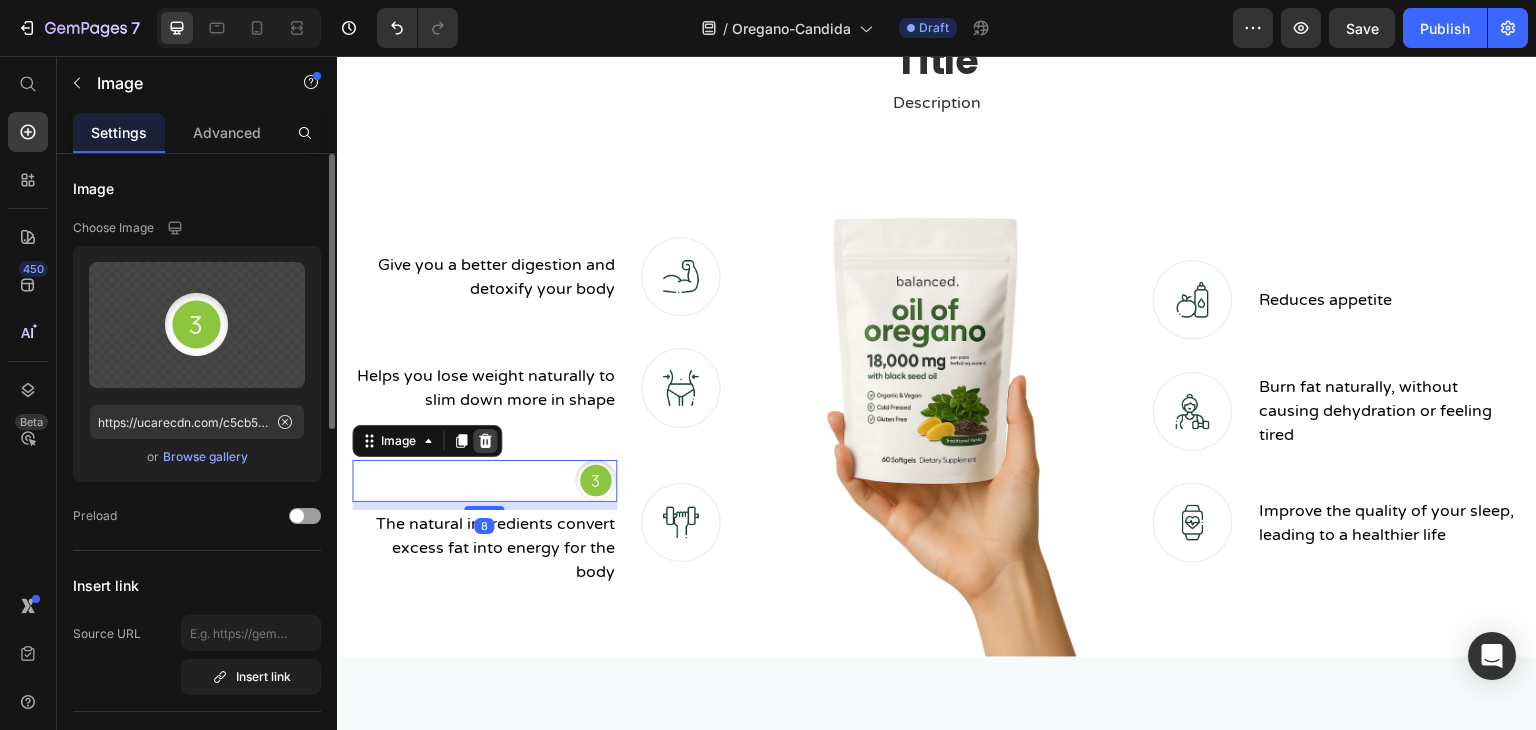 click 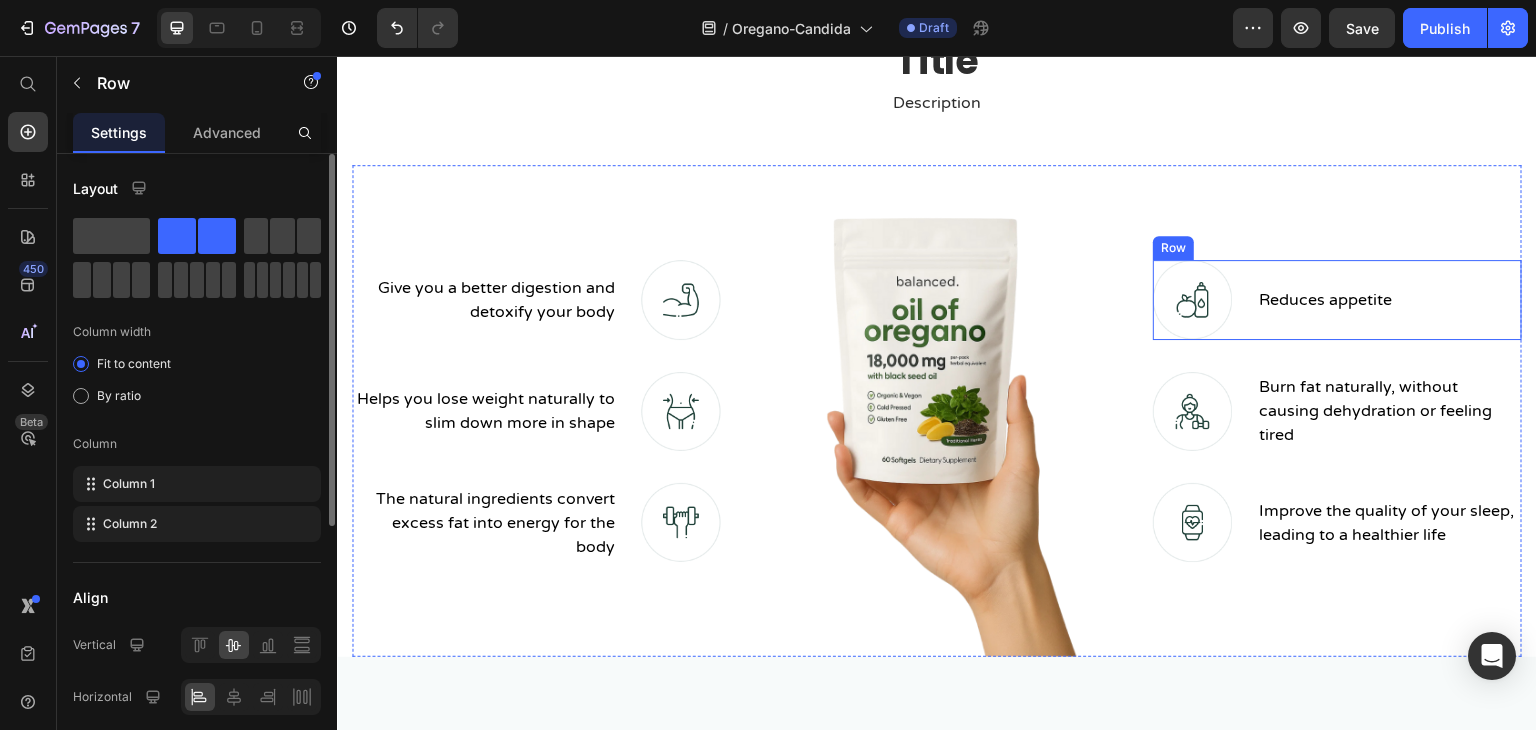 click on "Reduces appetite Text block" at bounding box center (1325, 300) 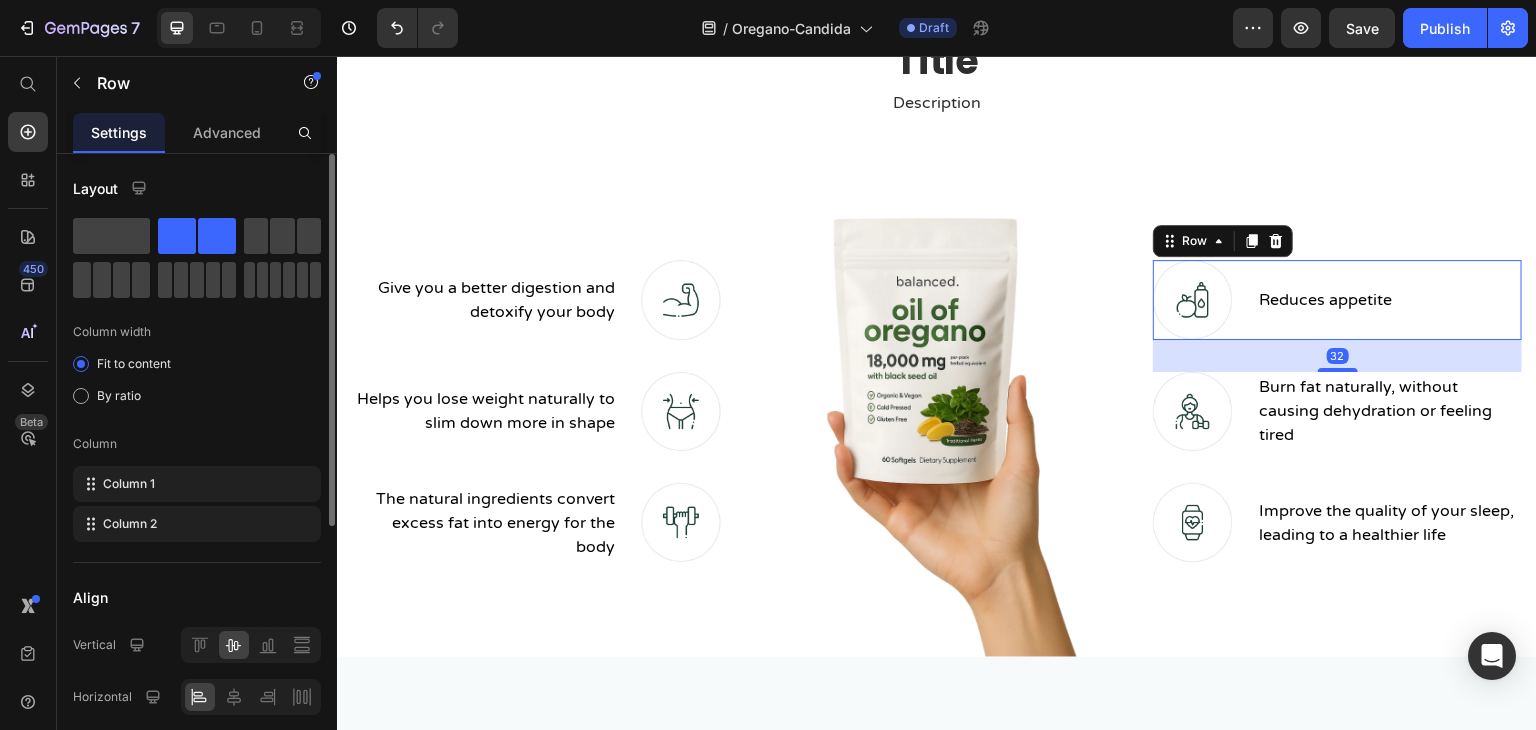 type 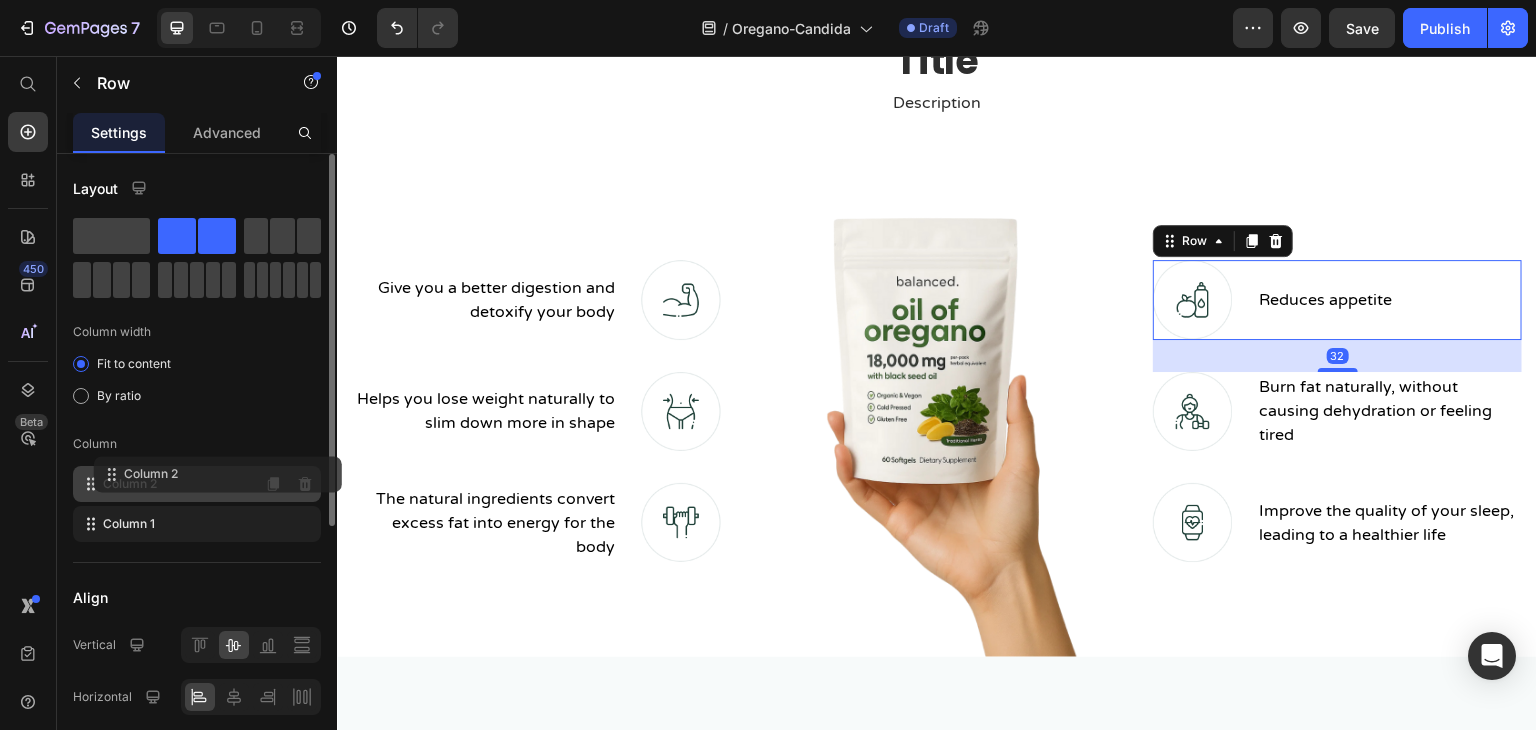 drag, startPoint x: 205, startPoint y: 524, endPoint x: 225, endPoint y: 470, distance: 57.58472 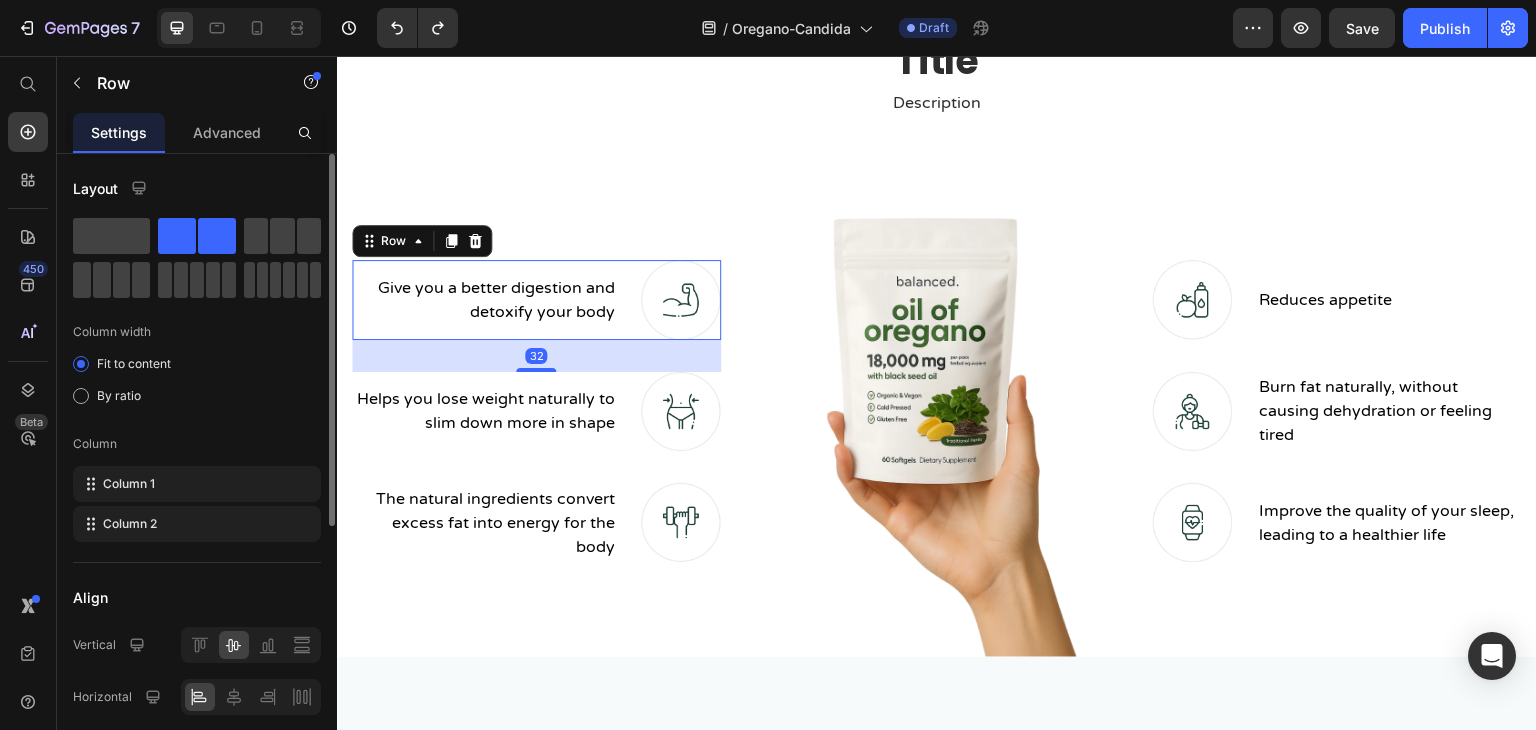 click on "Give you a better digestion and detoxify your body Text block" at bounding box center (484, 299) 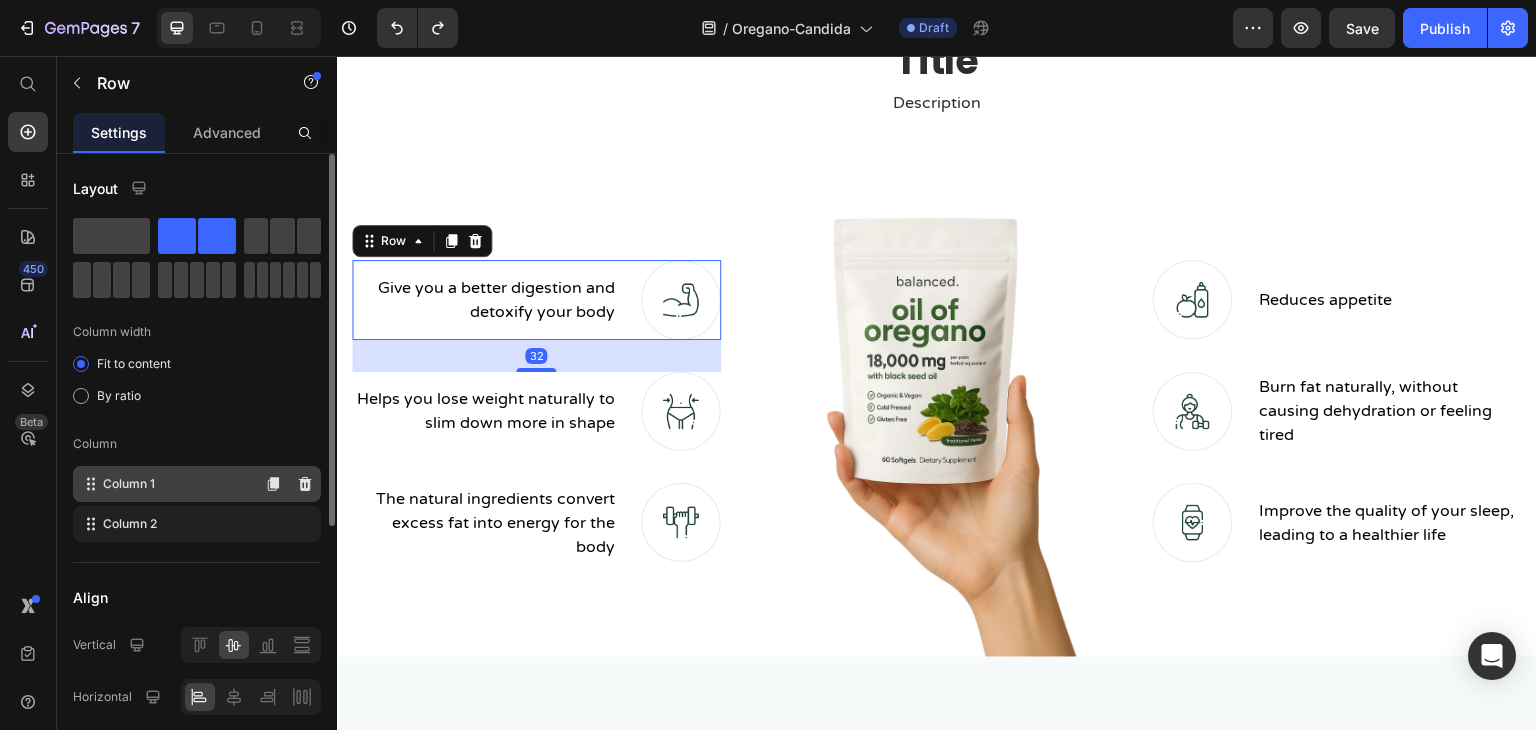 type 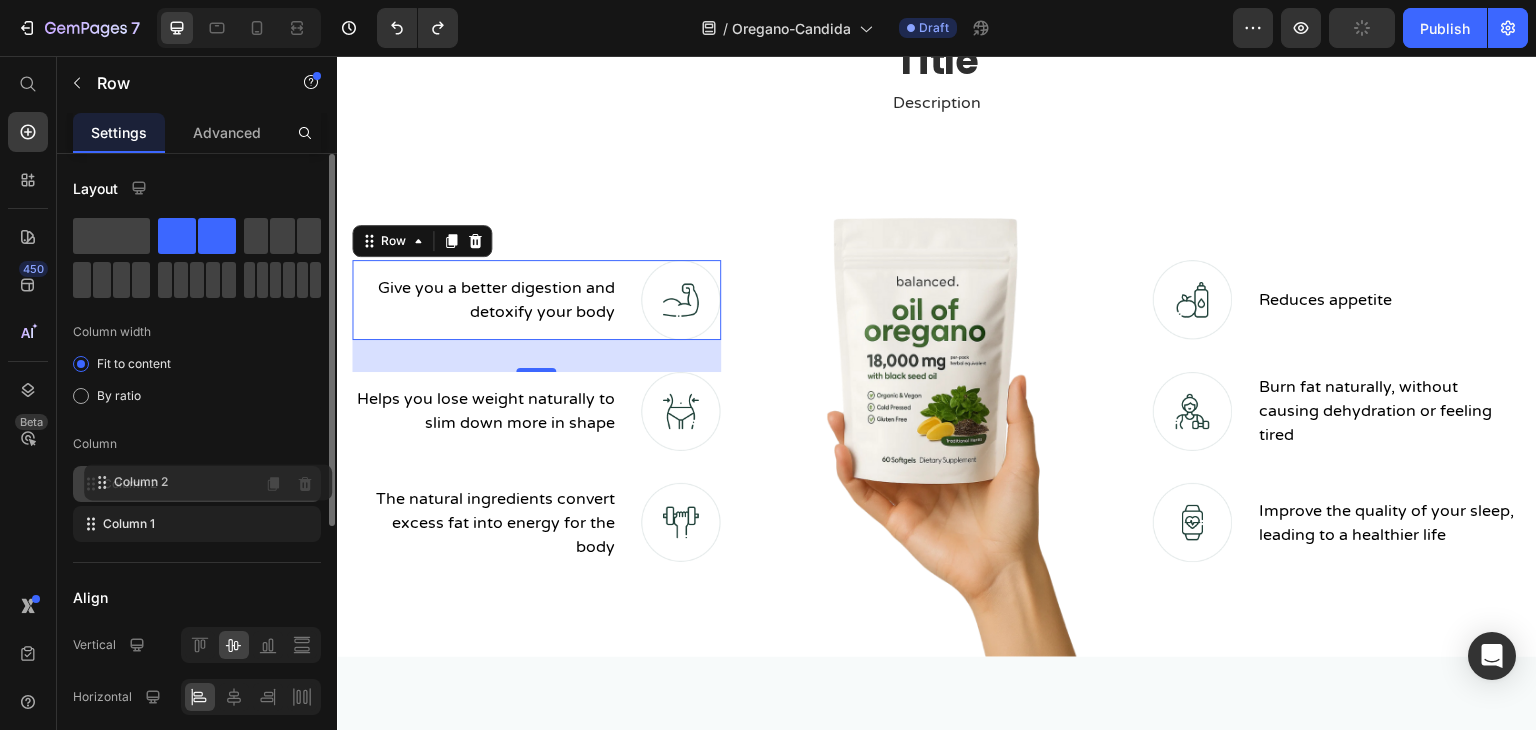 drag, startPoint x: 148, startPoint y: 525, endPoint x: 159, endPoint y: 479, distance: 47.296936 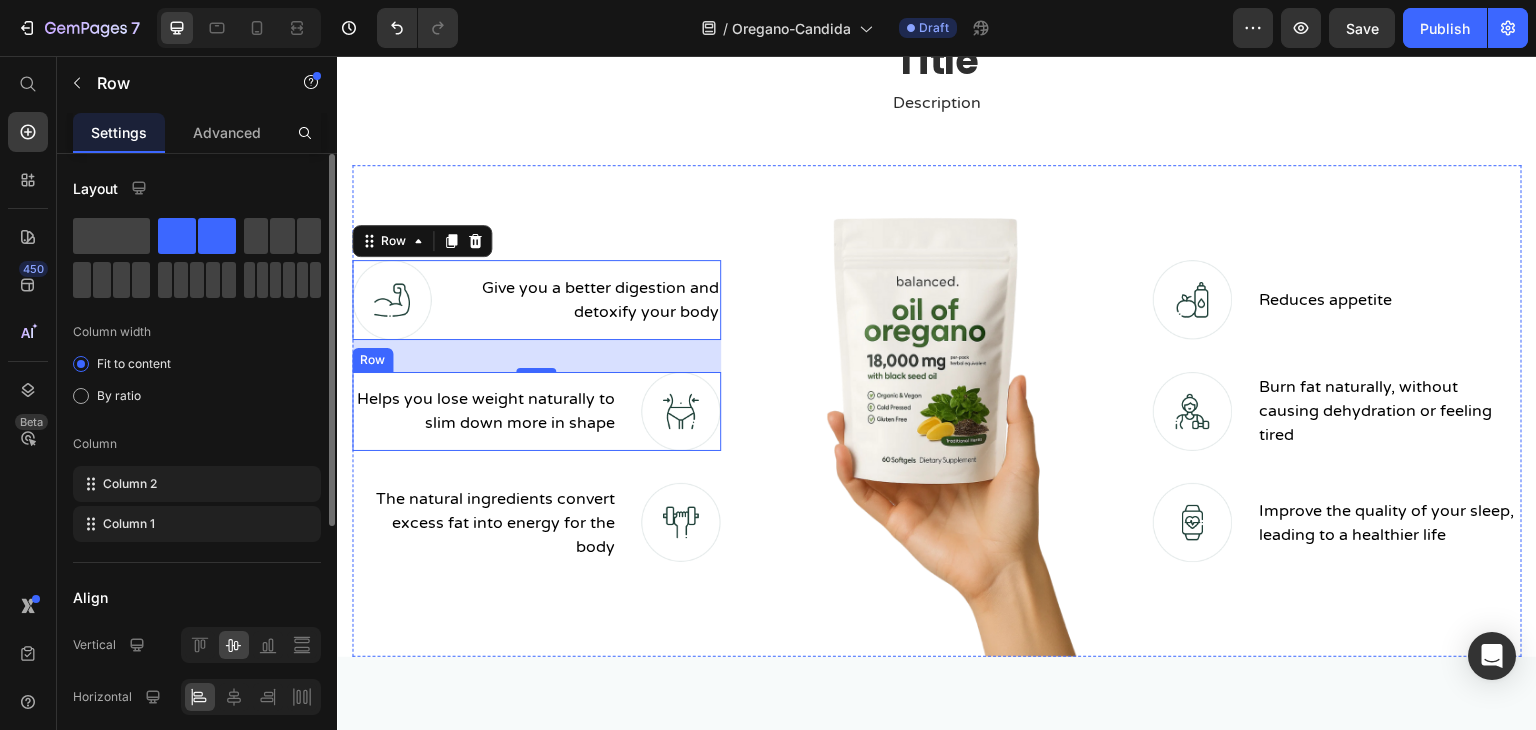click on "Helps you lose weight naturally to slim down more in shape Text block Image Row" at bounding box center (536, 411) 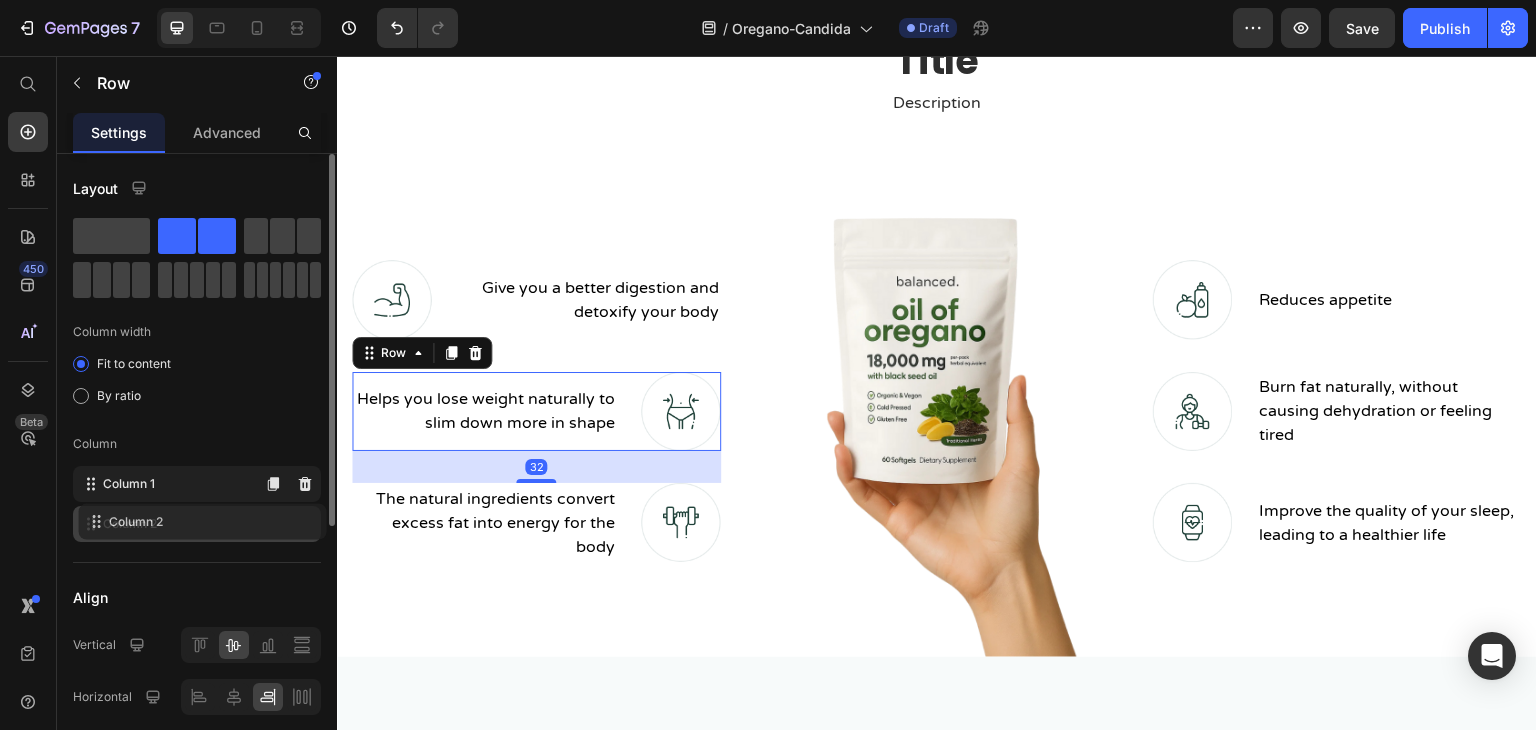 type 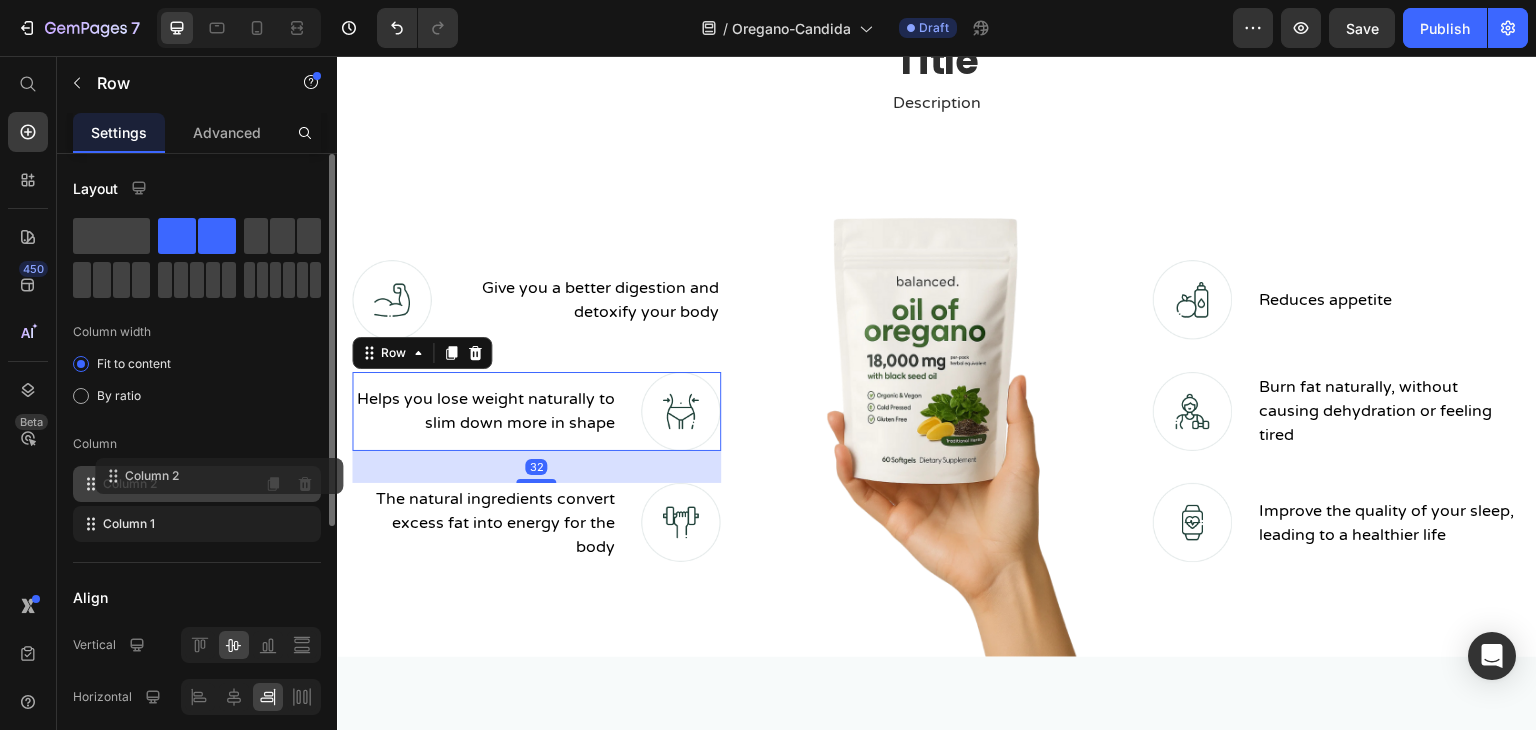drag, startPoint x: 150, startPoint y: 521, endPoint x: 172, endPoint y: 469, distance: 56.462376 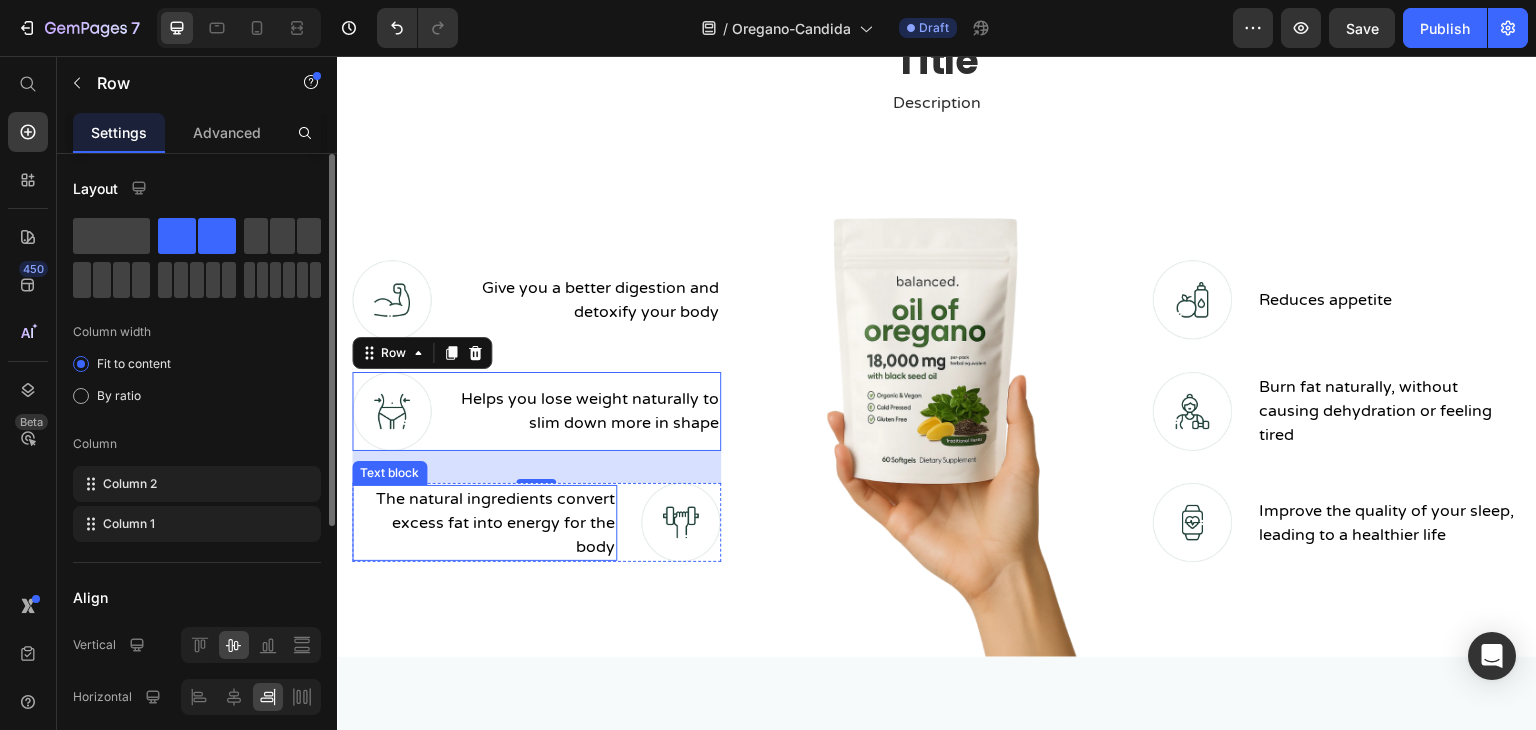 click on "The natural ingredients convert excess fat into energy for the body" at bounding box center (484, 523) 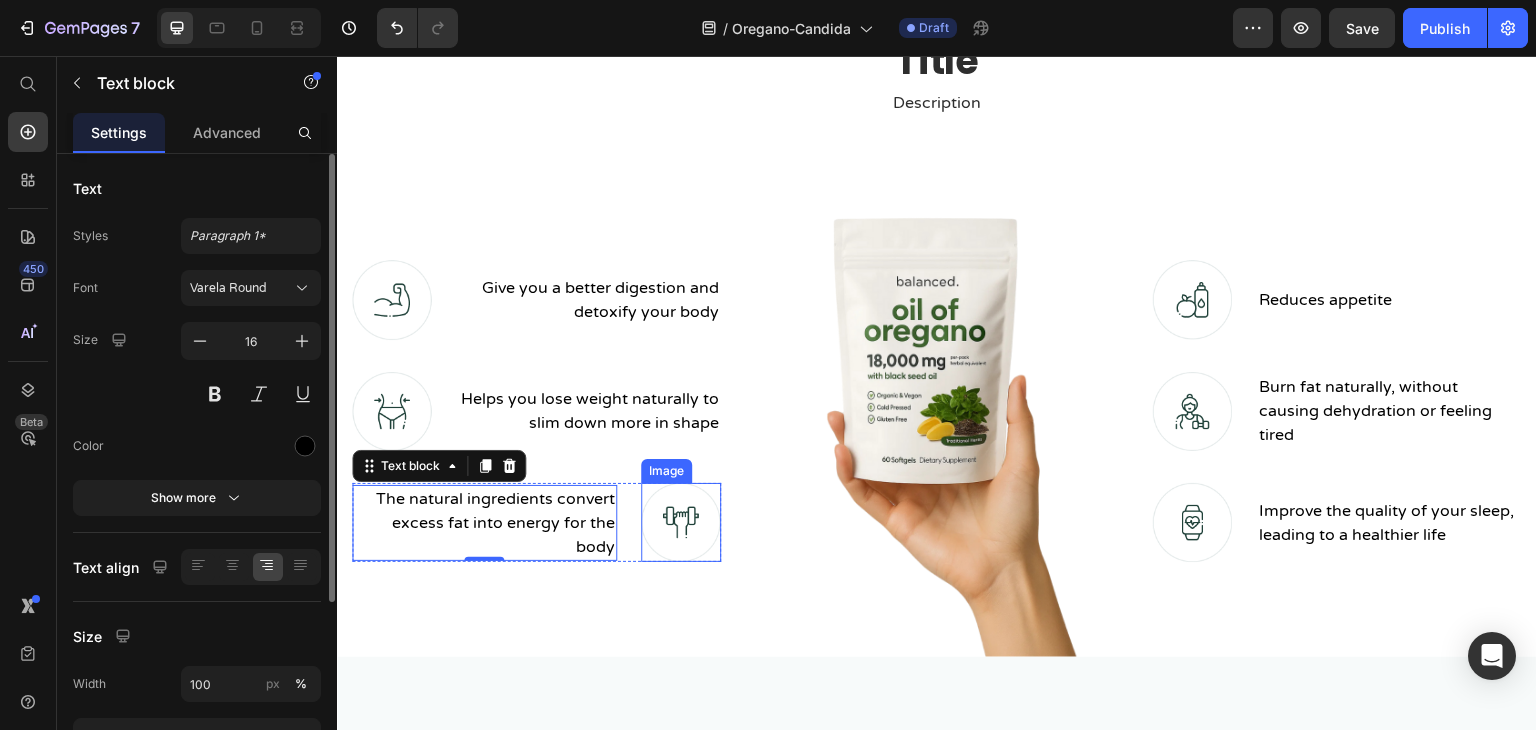click at bounding box center (681, 522) 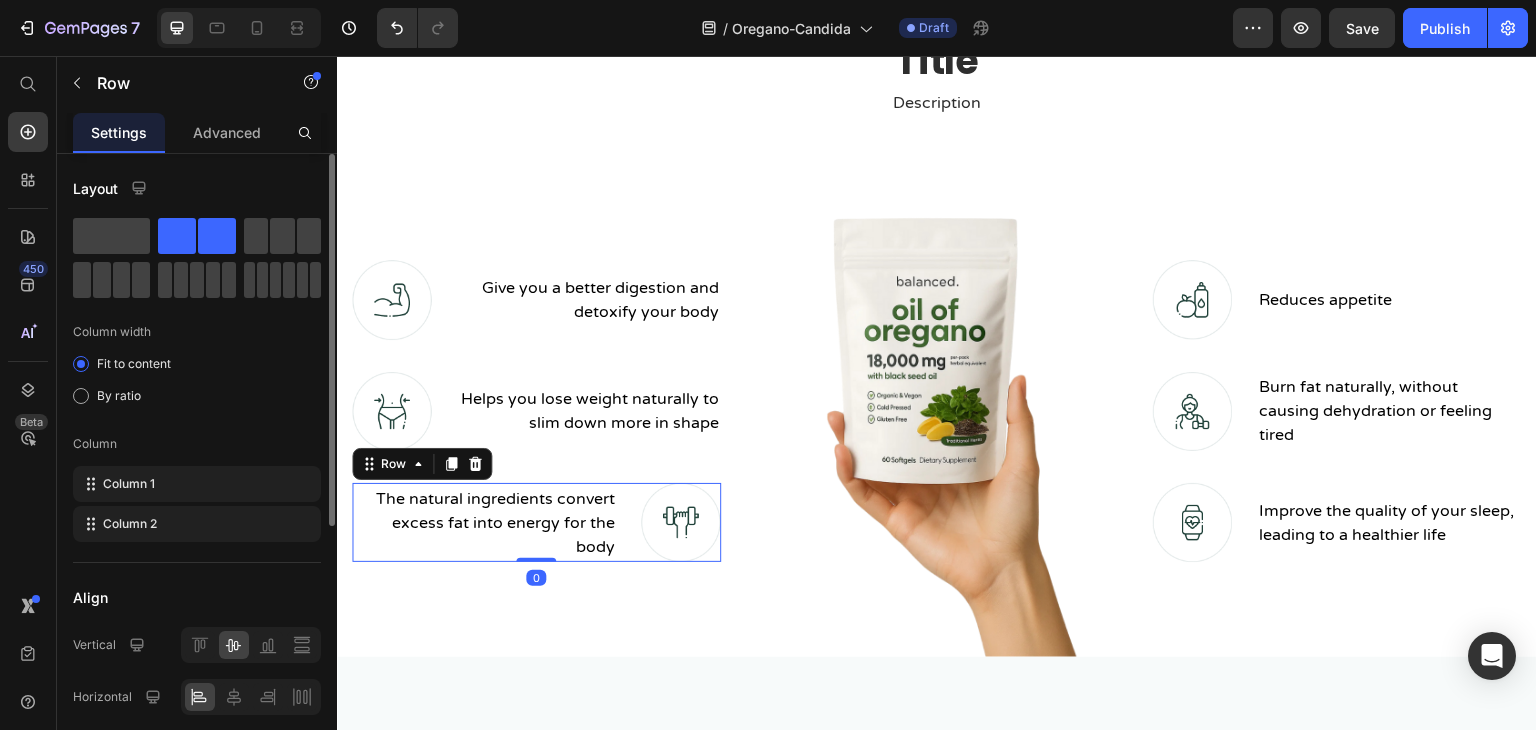 click on "The natural ingredients convert excess fat into energy for the body Text block Image Row   0" at bounding box center [536, 522] 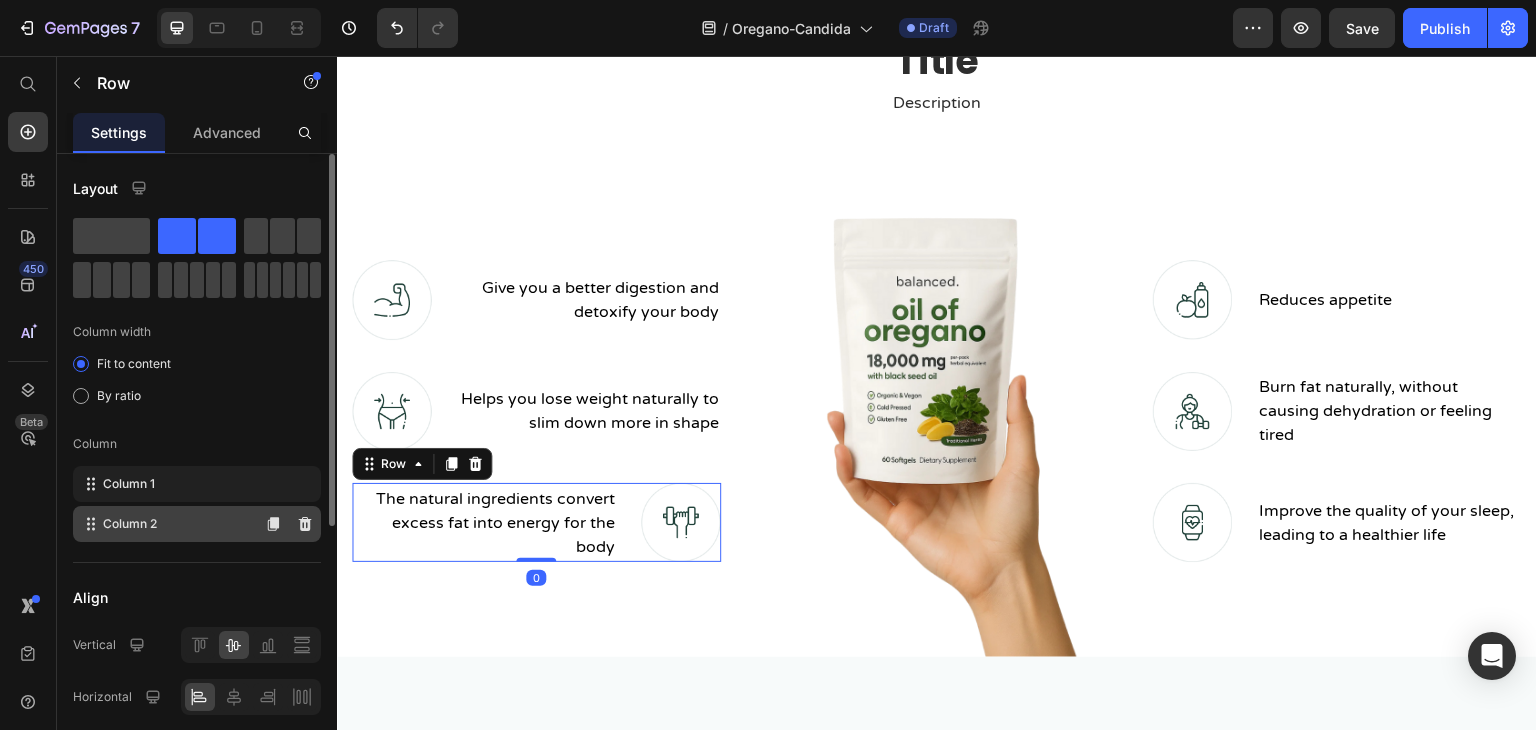 type 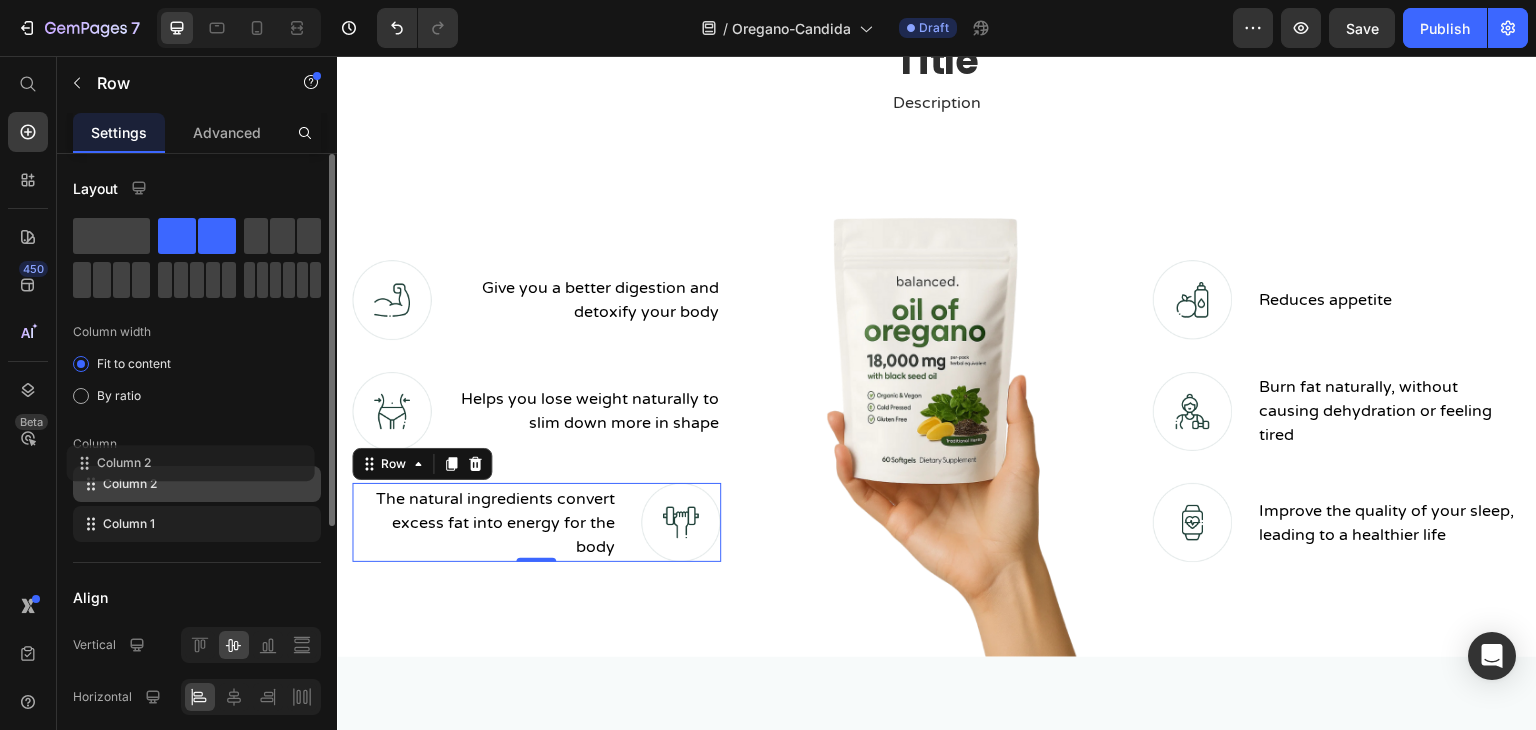 drag, startPoint x: 182, startPoint y: 528, endPoint x: 176, endPoint y: 463, distance: 65.27634 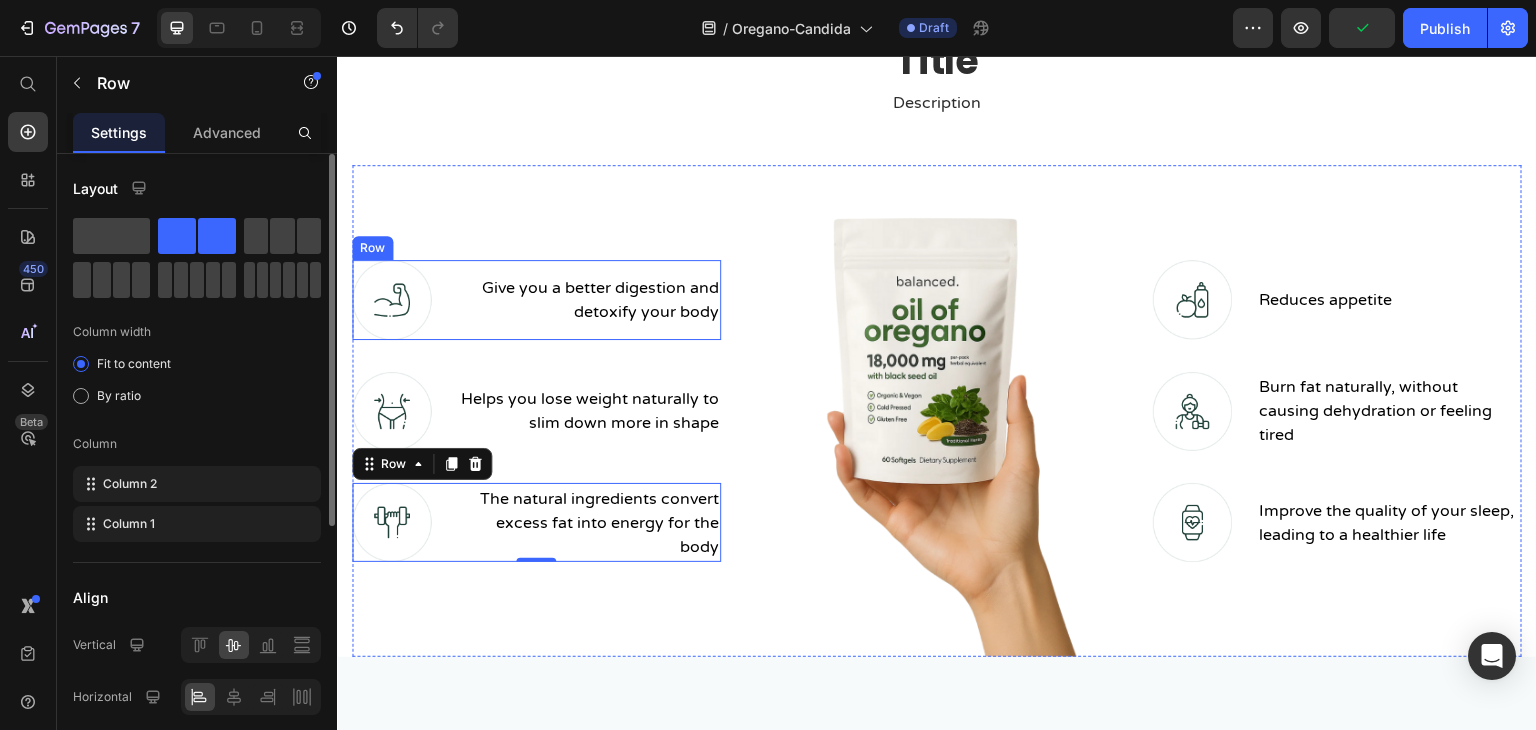click on "Give you a better digestion and detoxify your body Text block Image Row" at bounding box center (536, 299) 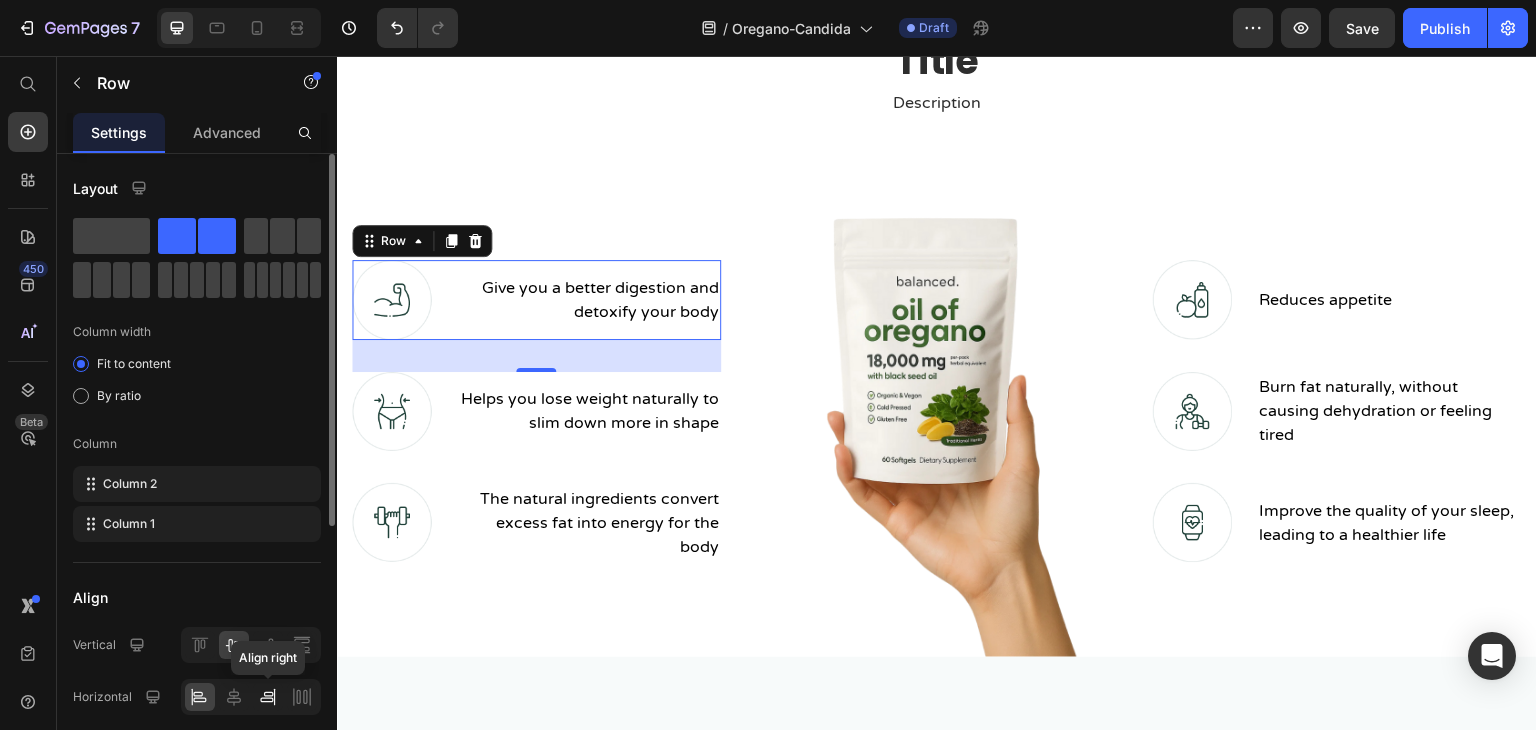 click 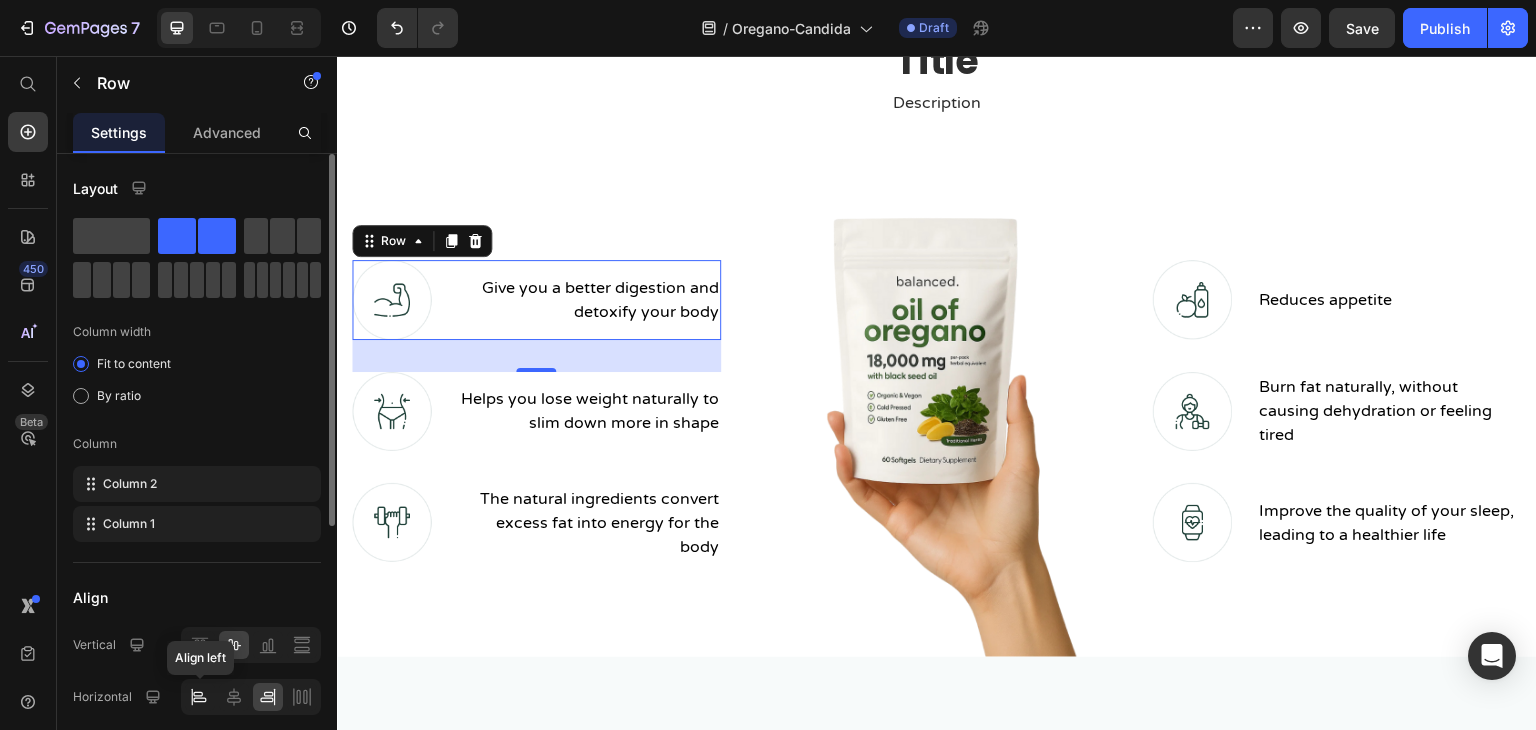 click 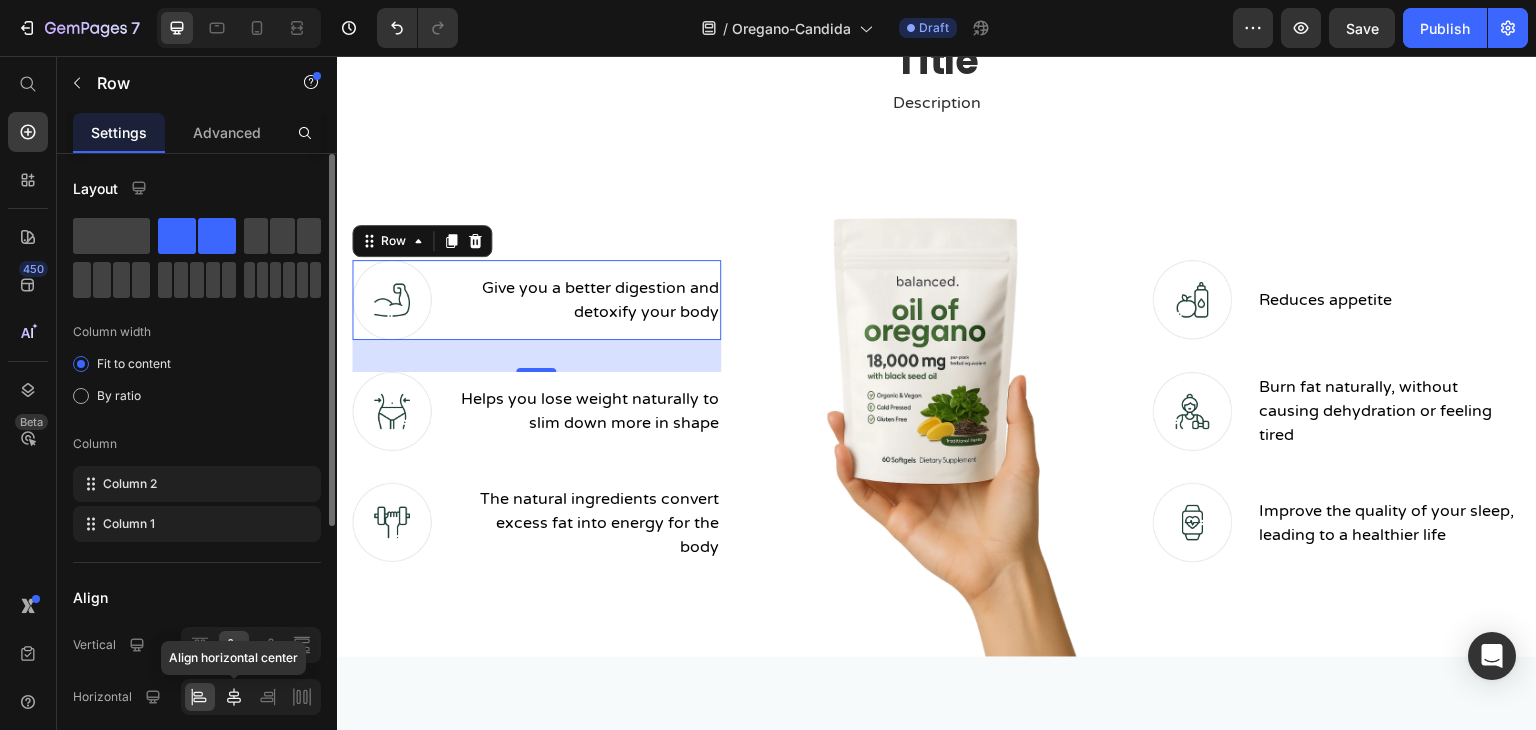 click 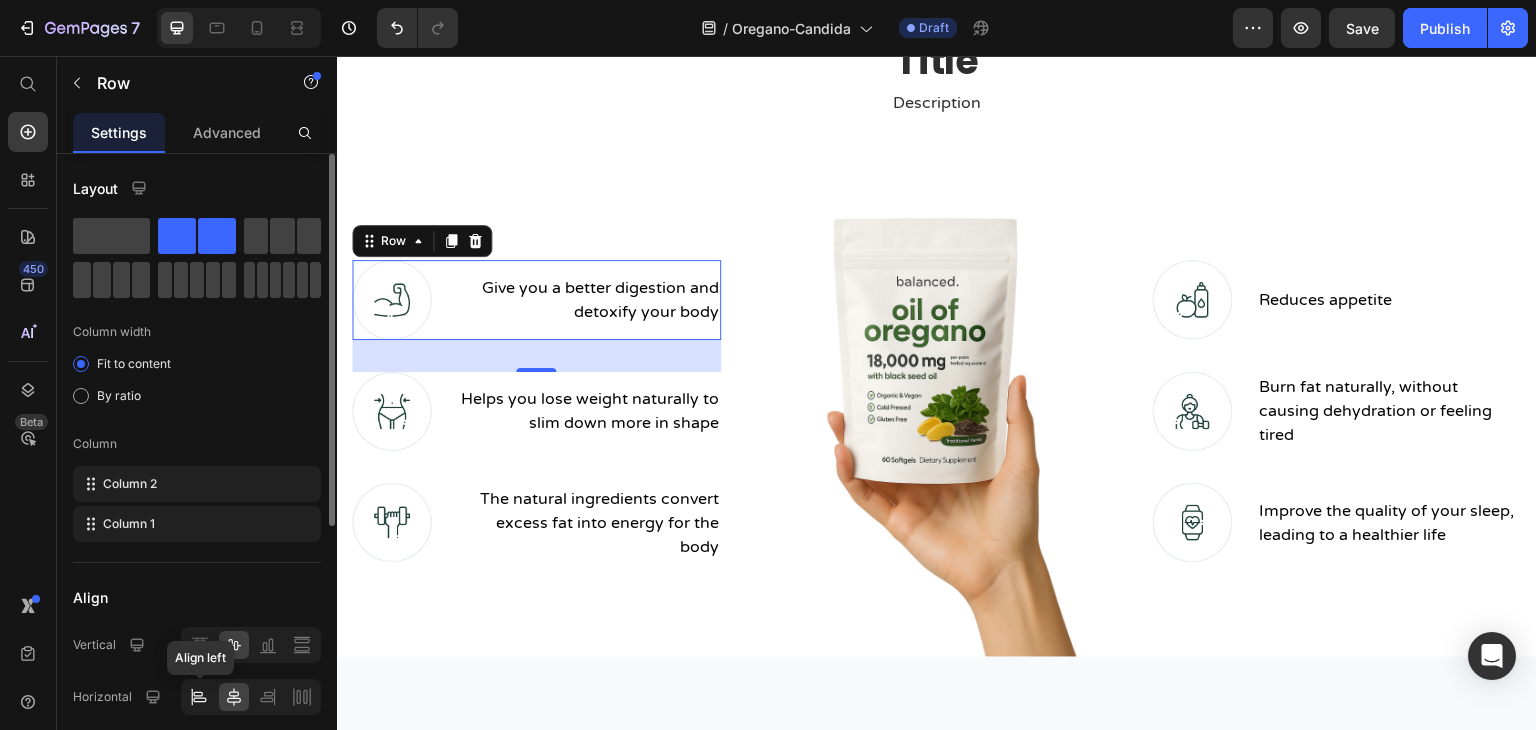 click 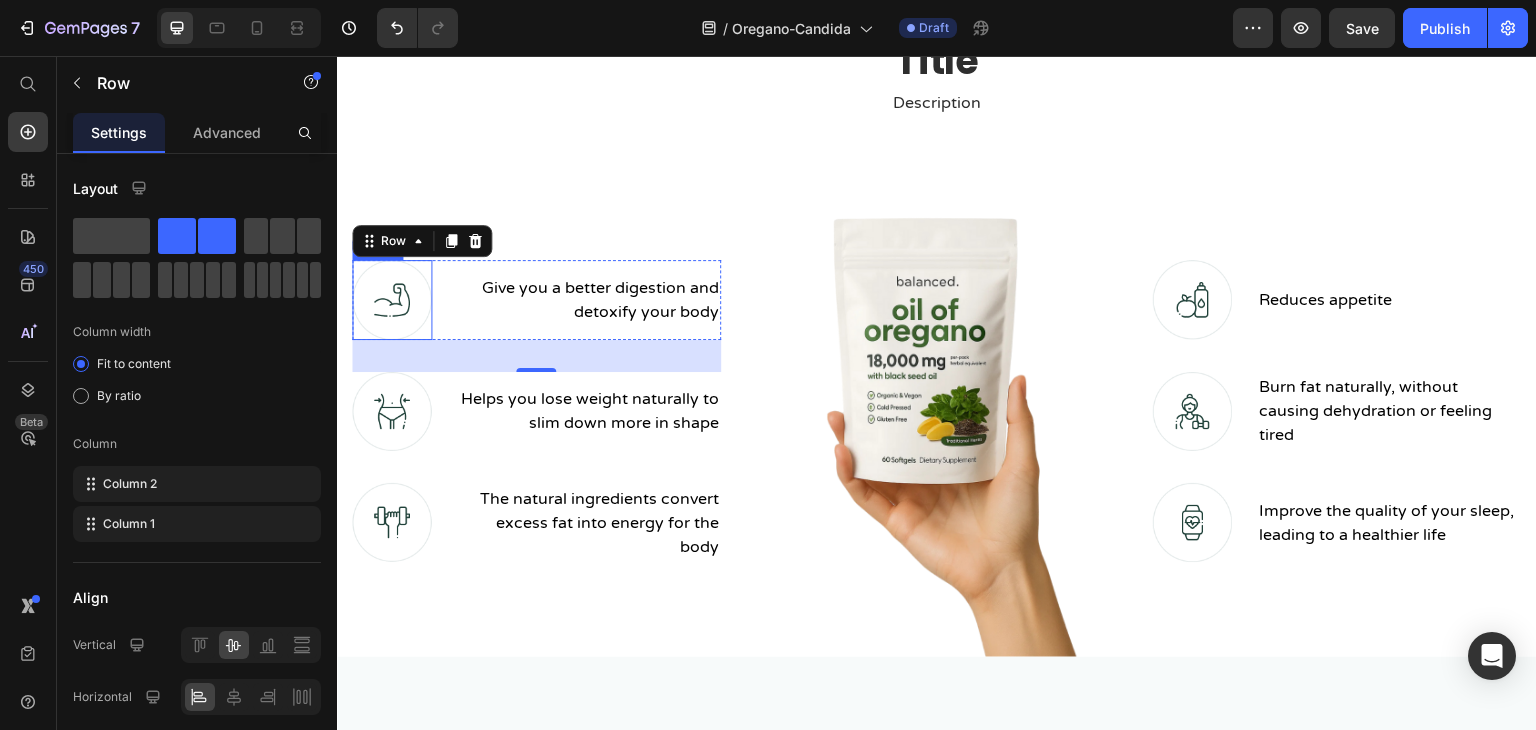 click at bounding box center (392, 299) 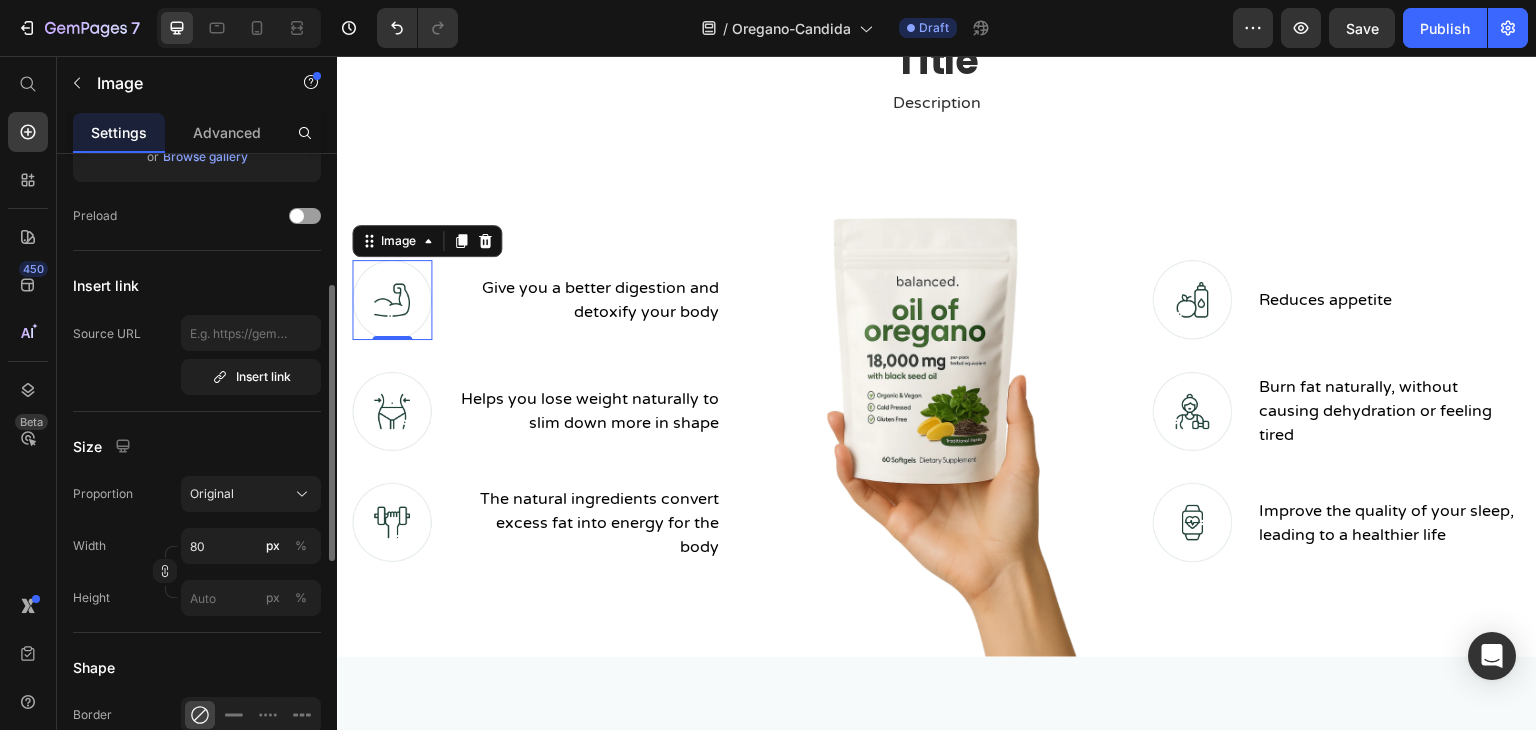 scroll, scrollTop: 600, scrollLeft: 0, axis: vertical 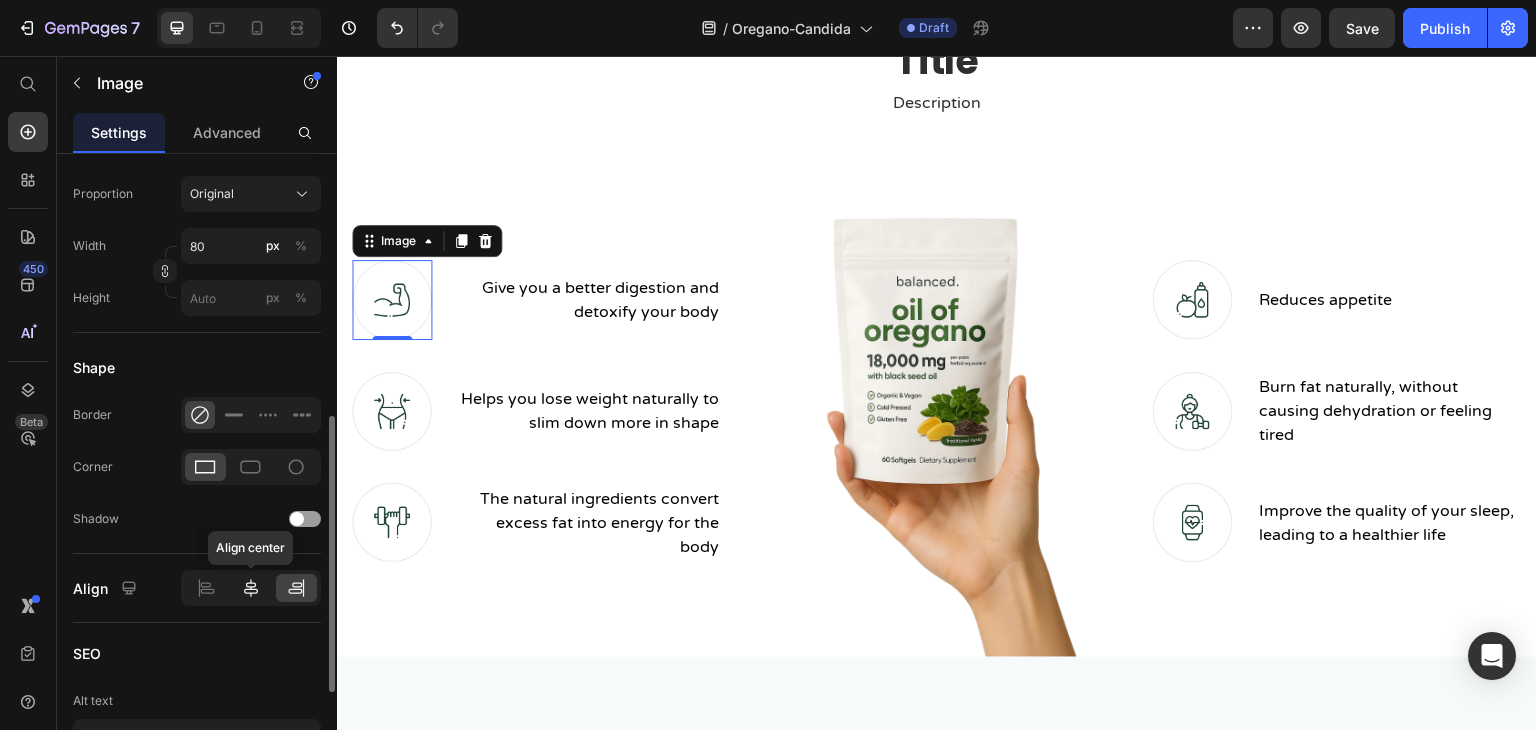 click 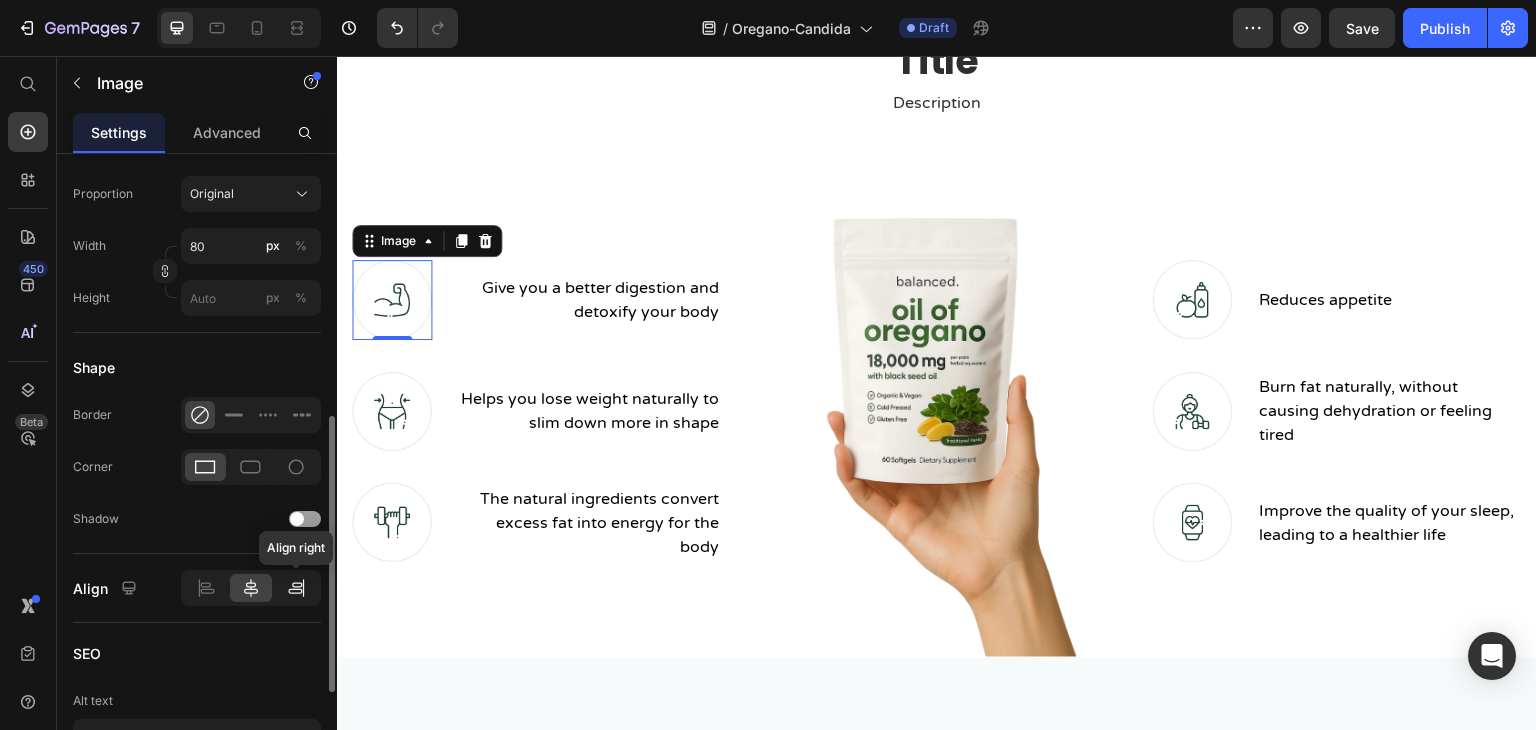 click 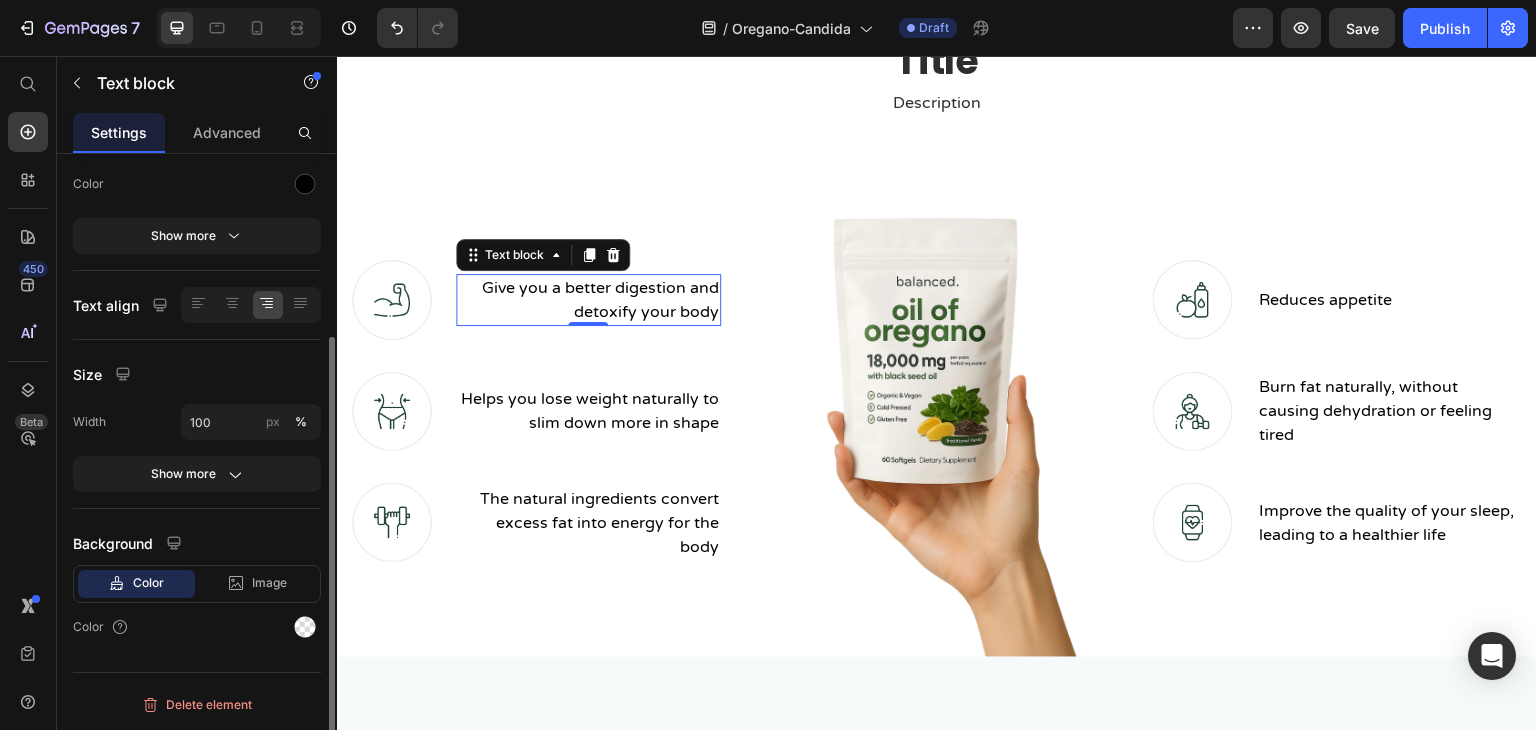 click on "Give you a better digestion and detoxify your body" at bounding box center (588, 300) 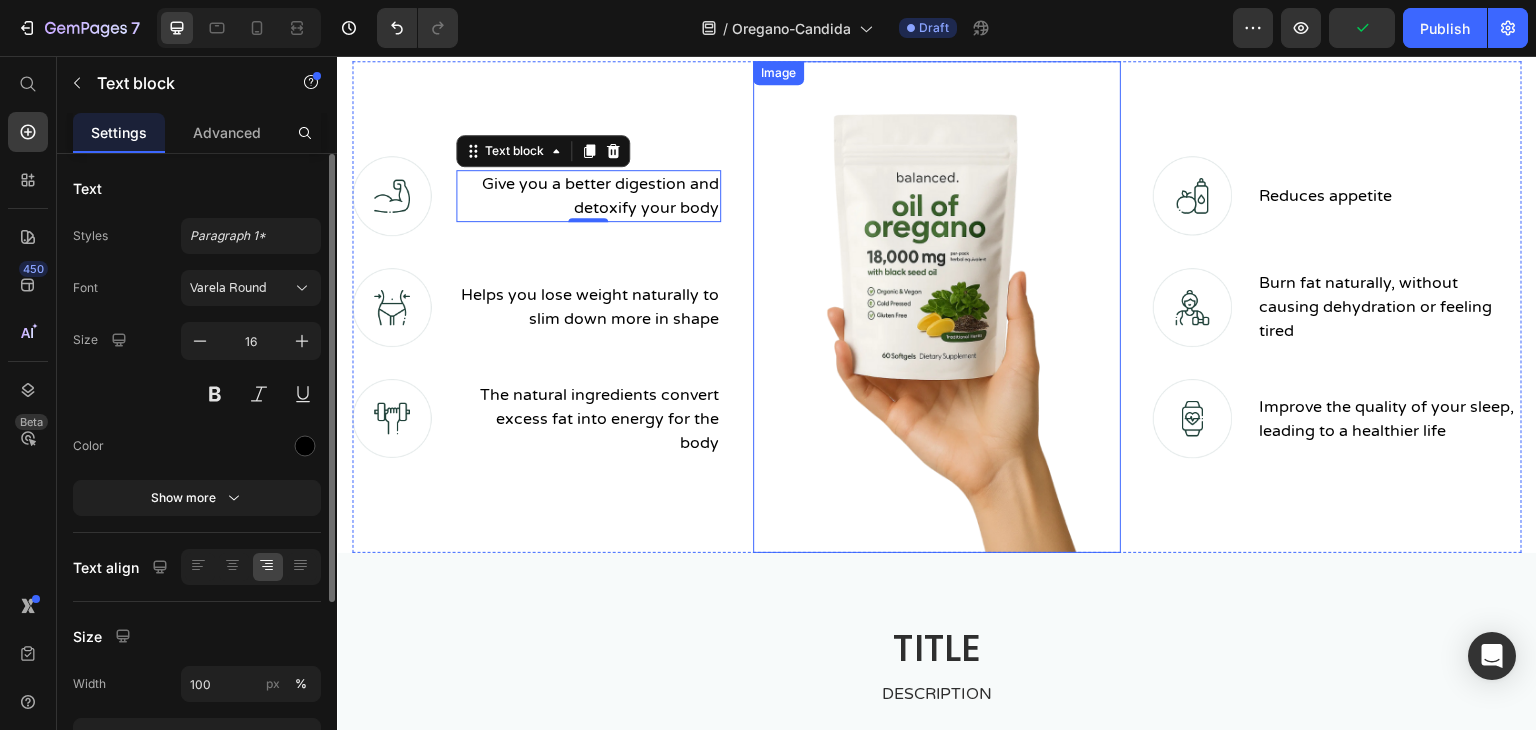 scroll, scrollTop: 1301, scrollLeft: 0, axis: vertical 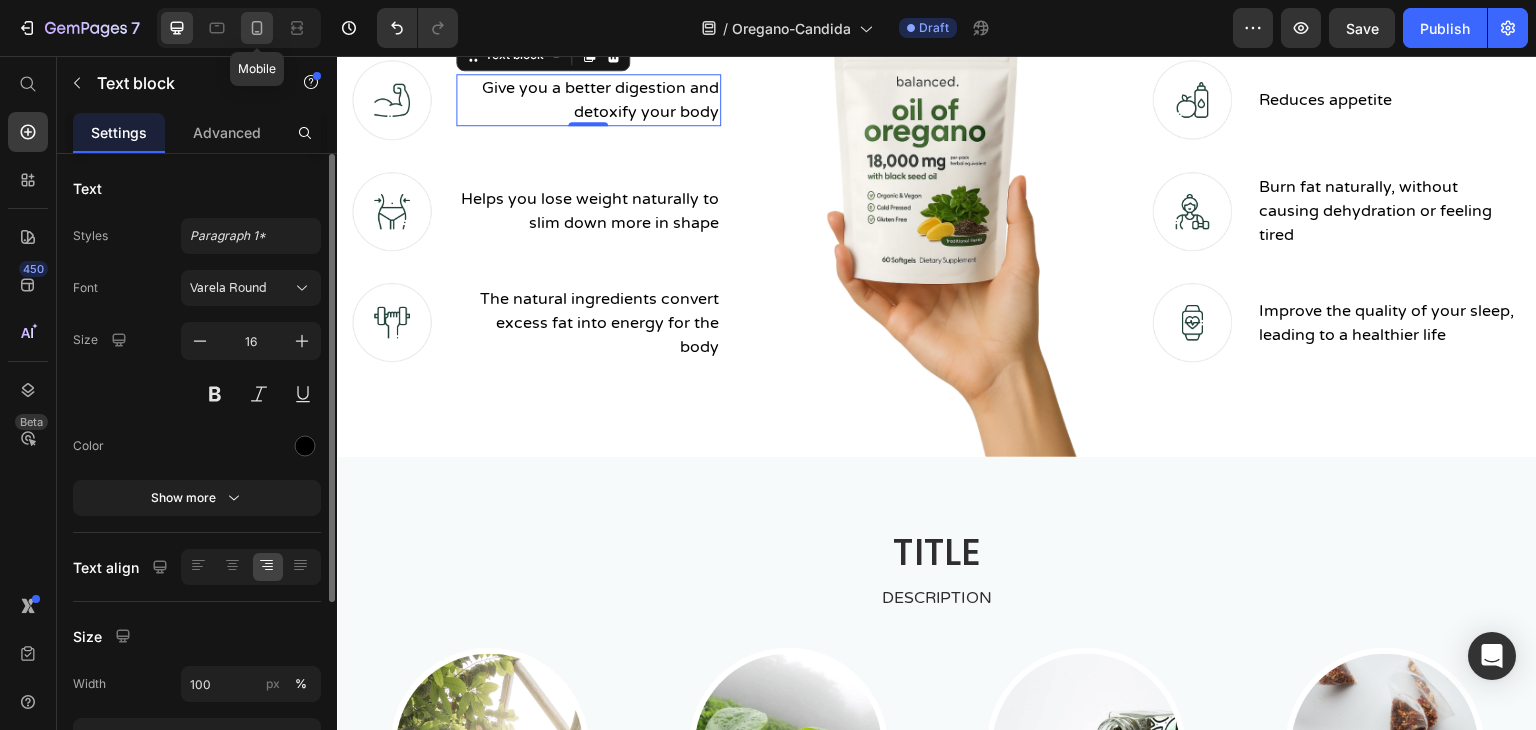 click 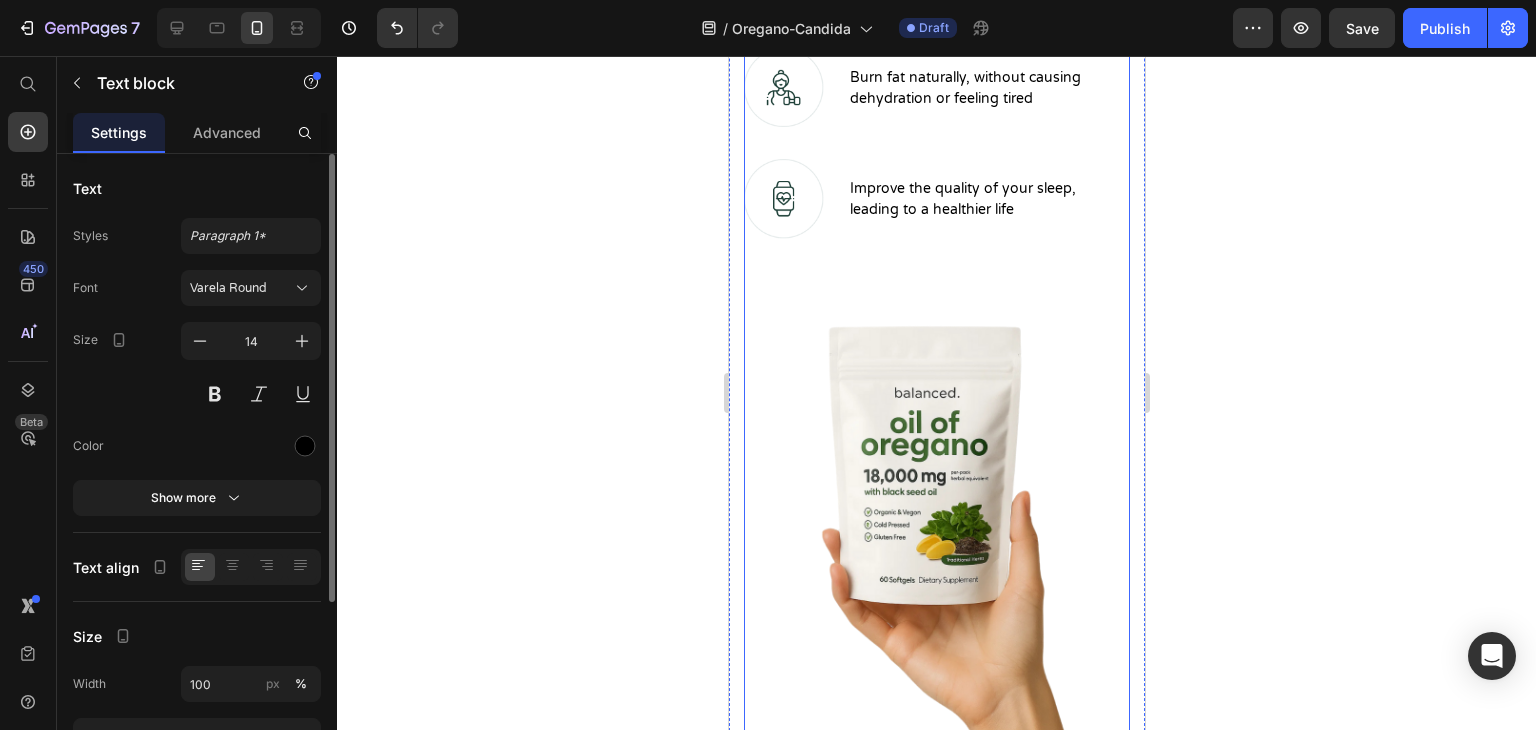 scroll, scrollTop: 1896, scrollLeft: 0, axis: vertical 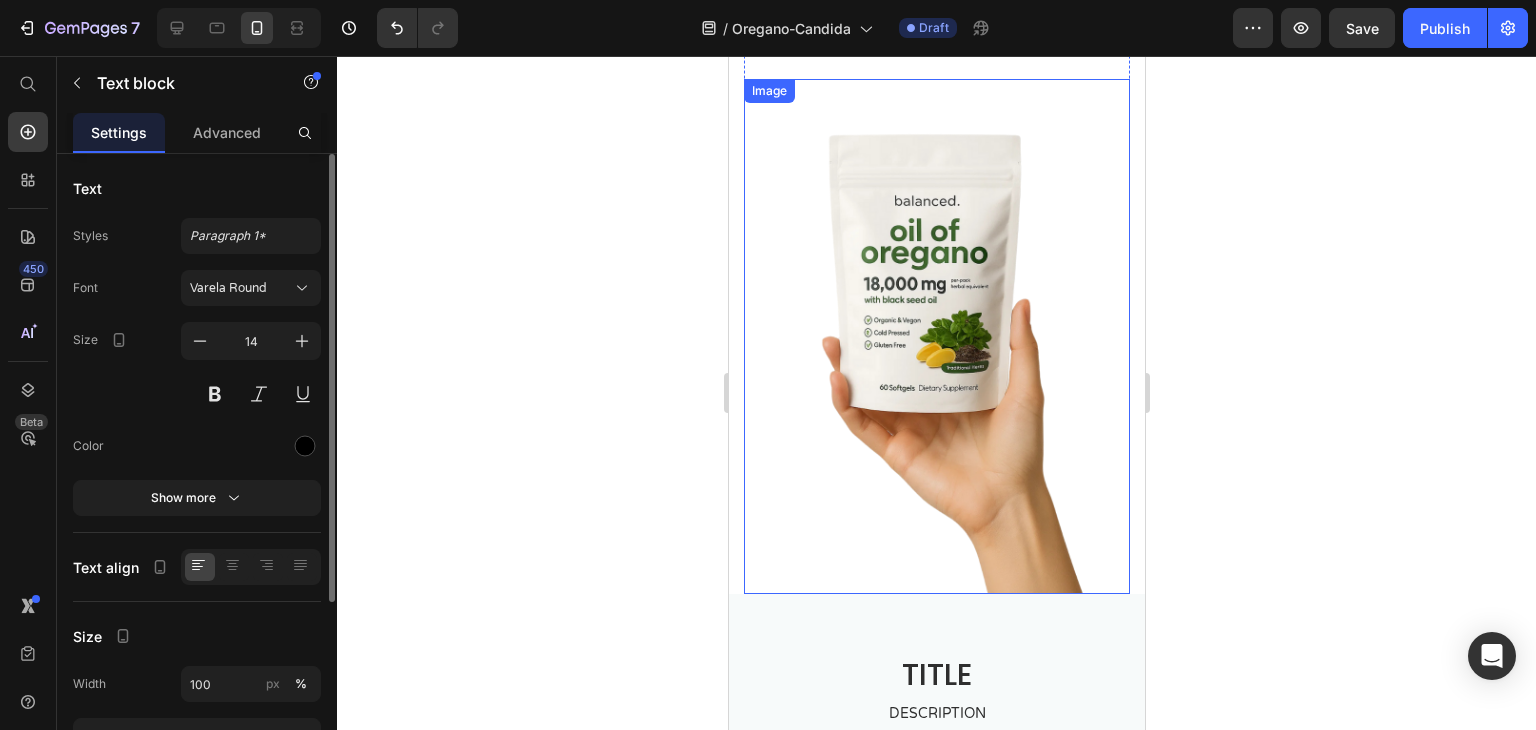 click at bounding box center (936, 336) 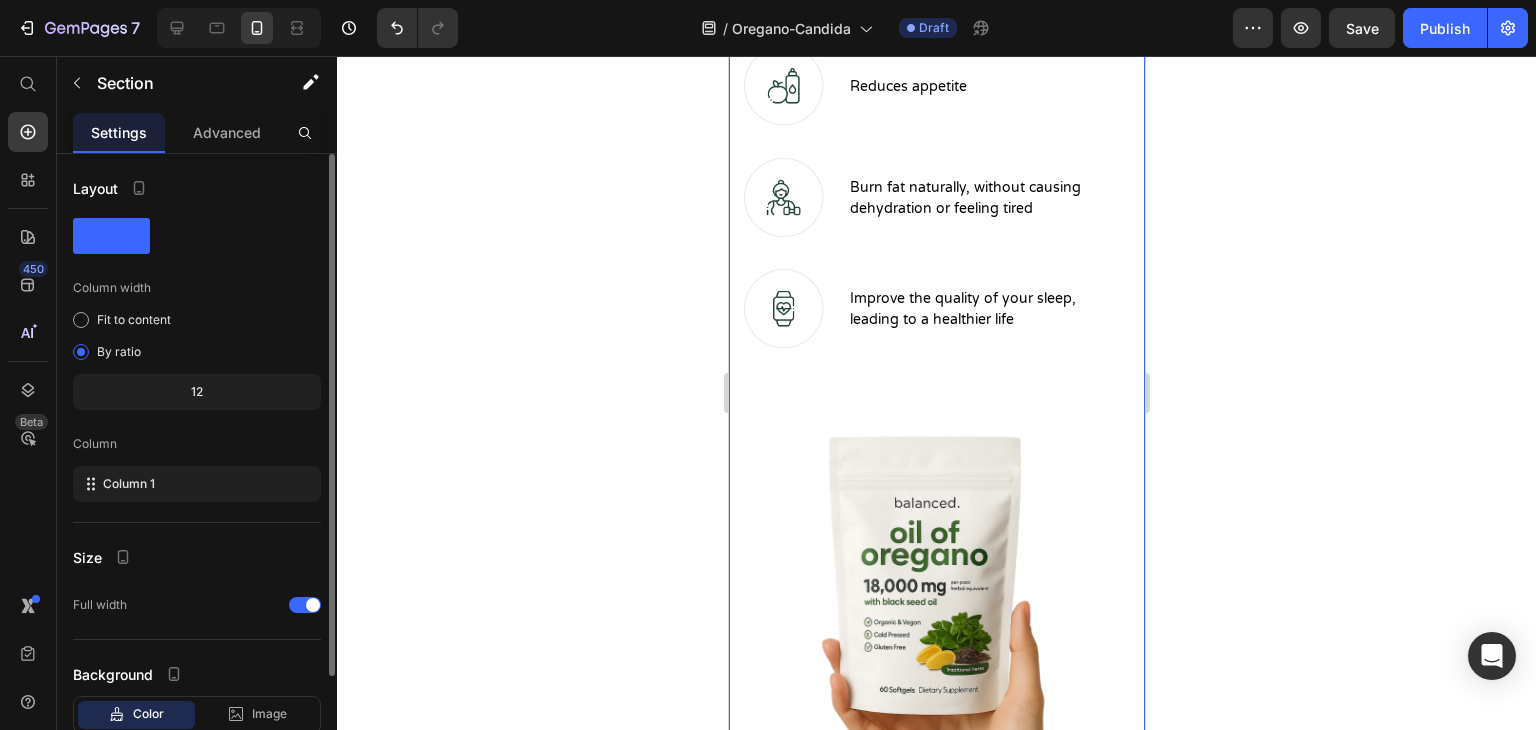 click on "Title Heading Description Text block Row Give you a better digestion and detoxify your body Text block Image Row Helps you lose weight naturally to slim down more in shape Text block Image Row The natural ingredients convert excess fat into energy for the body Text block Image Row Image   0 Image Reduces appetite Text block Row Image Burn fat naturally, without causing dehydration or feeling tired Text block Row Image Improve the quality of your sleep, leading to a healthier life Text block Row Row Section 3" at bounding box center (936, 215) 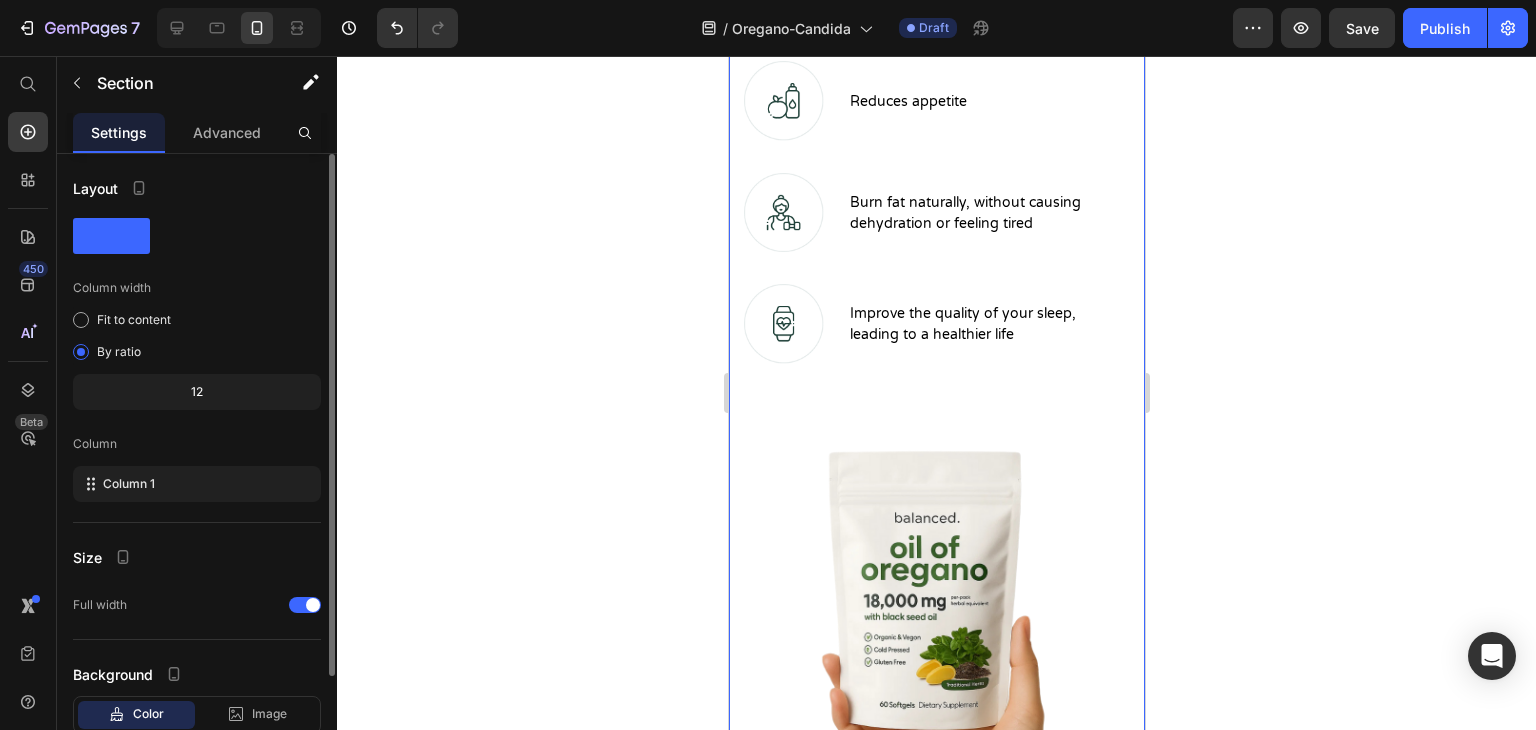 scroll, scrollTop: 1396, scrollLeft: 0, axis: vertical 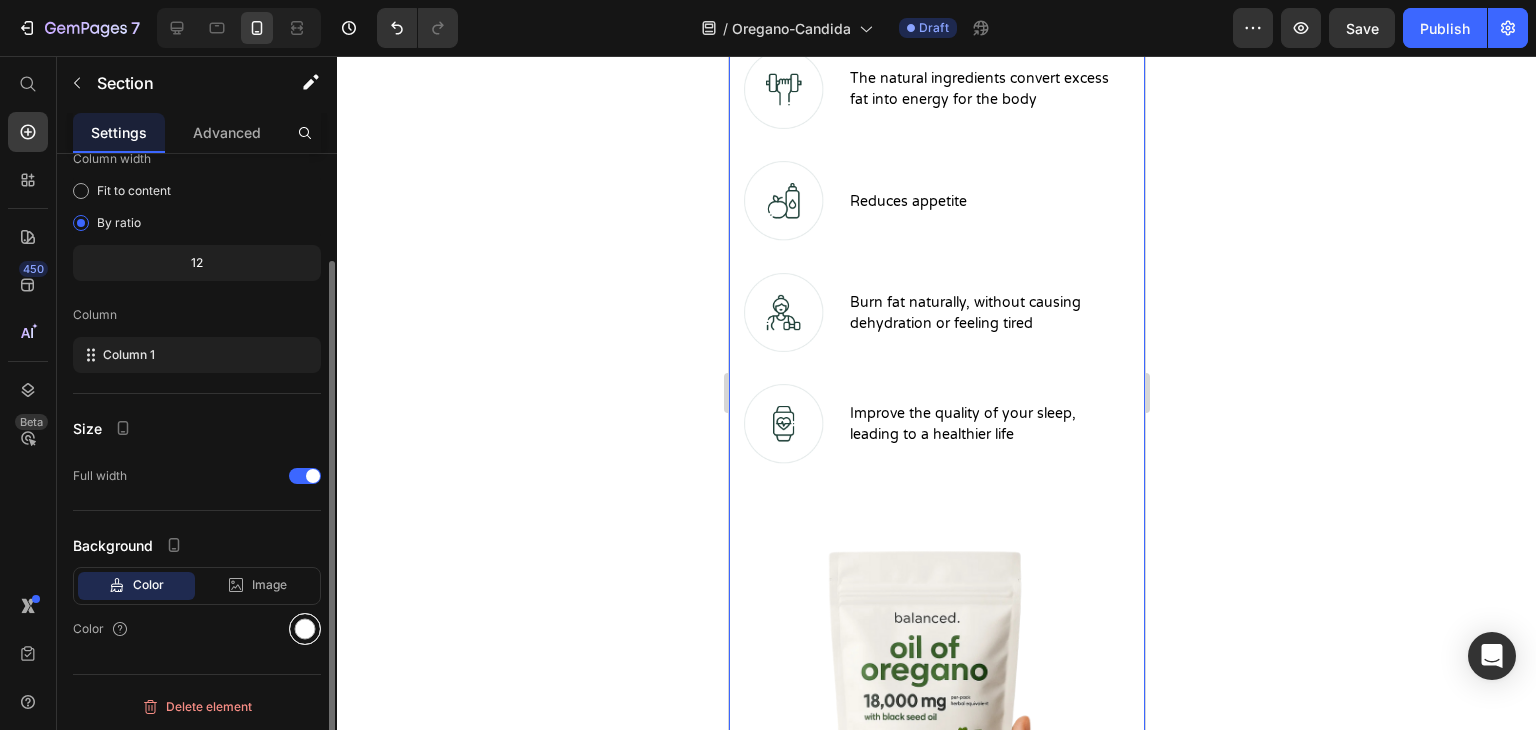 click at bounding box center [305, 629] 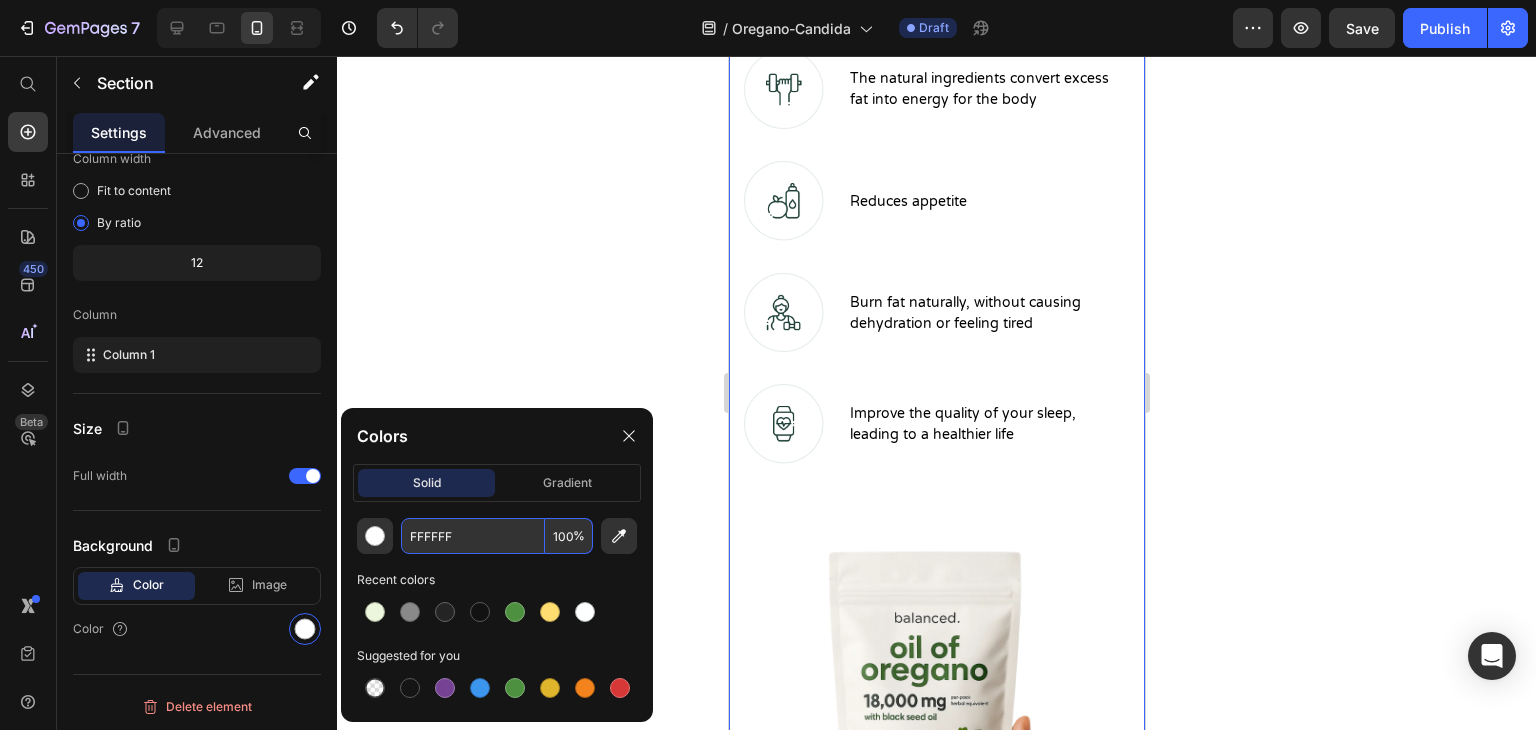 click on "FFFFFF" at bounding box center [473, 536] 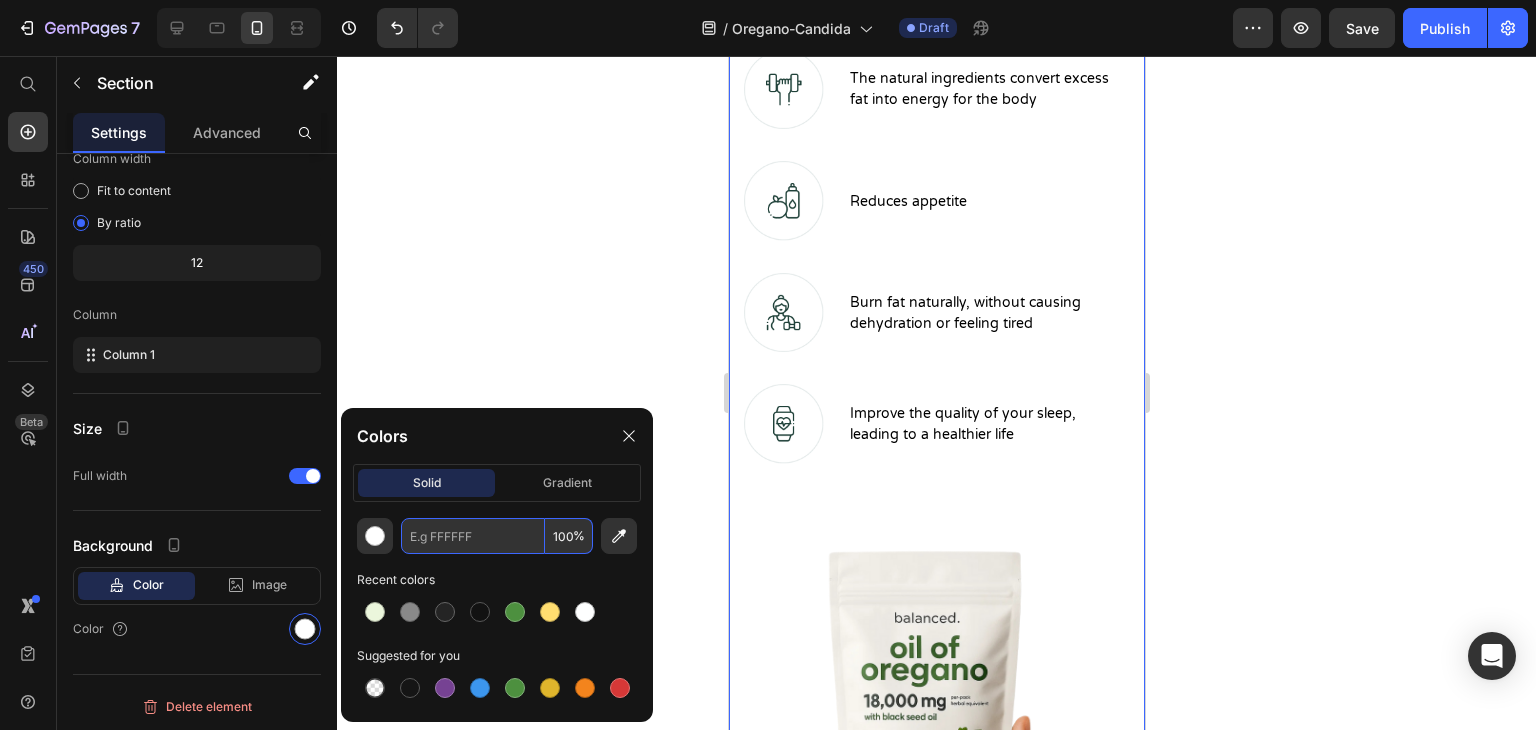 paste on "#EBF2DC" 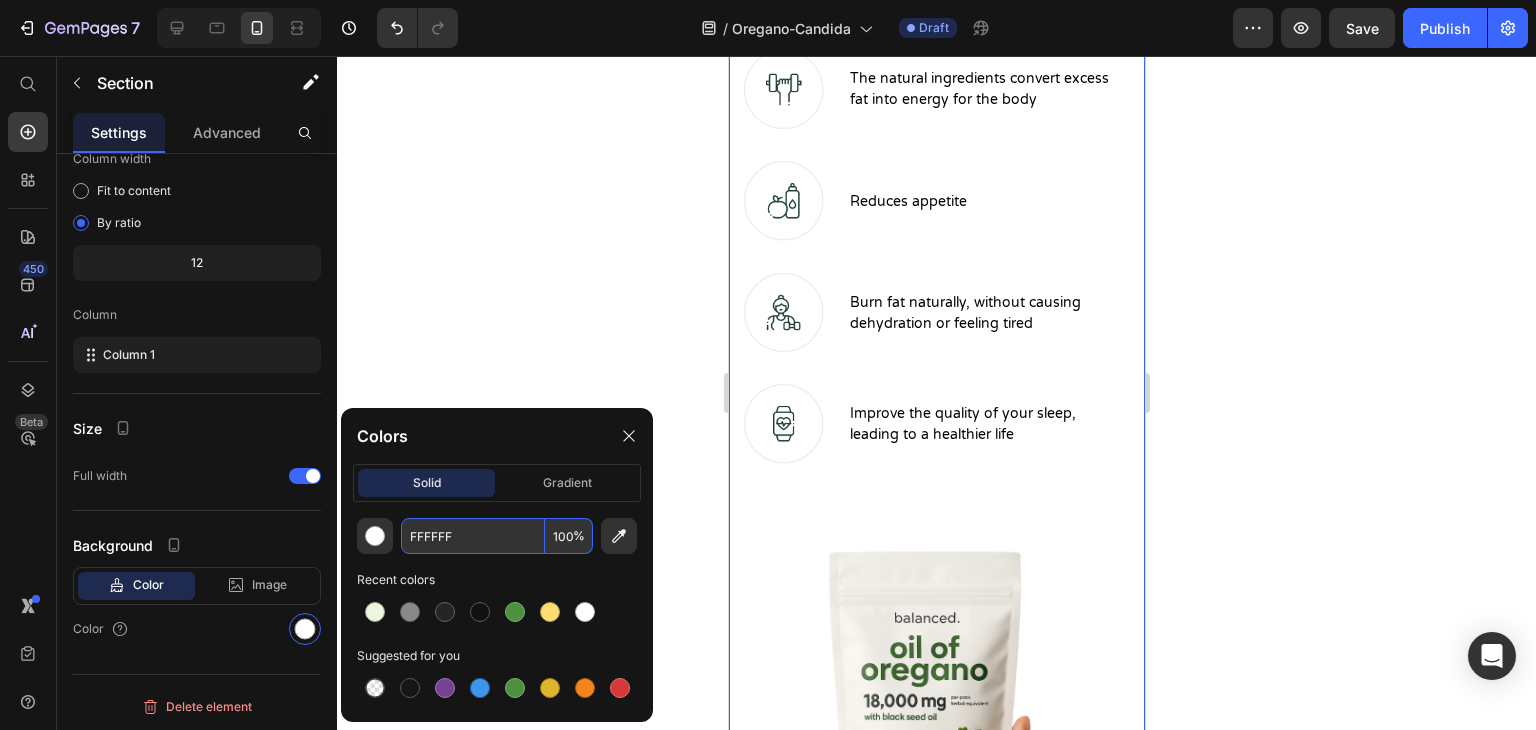 click on "FFFFFF" at bounding box center [473, 536] 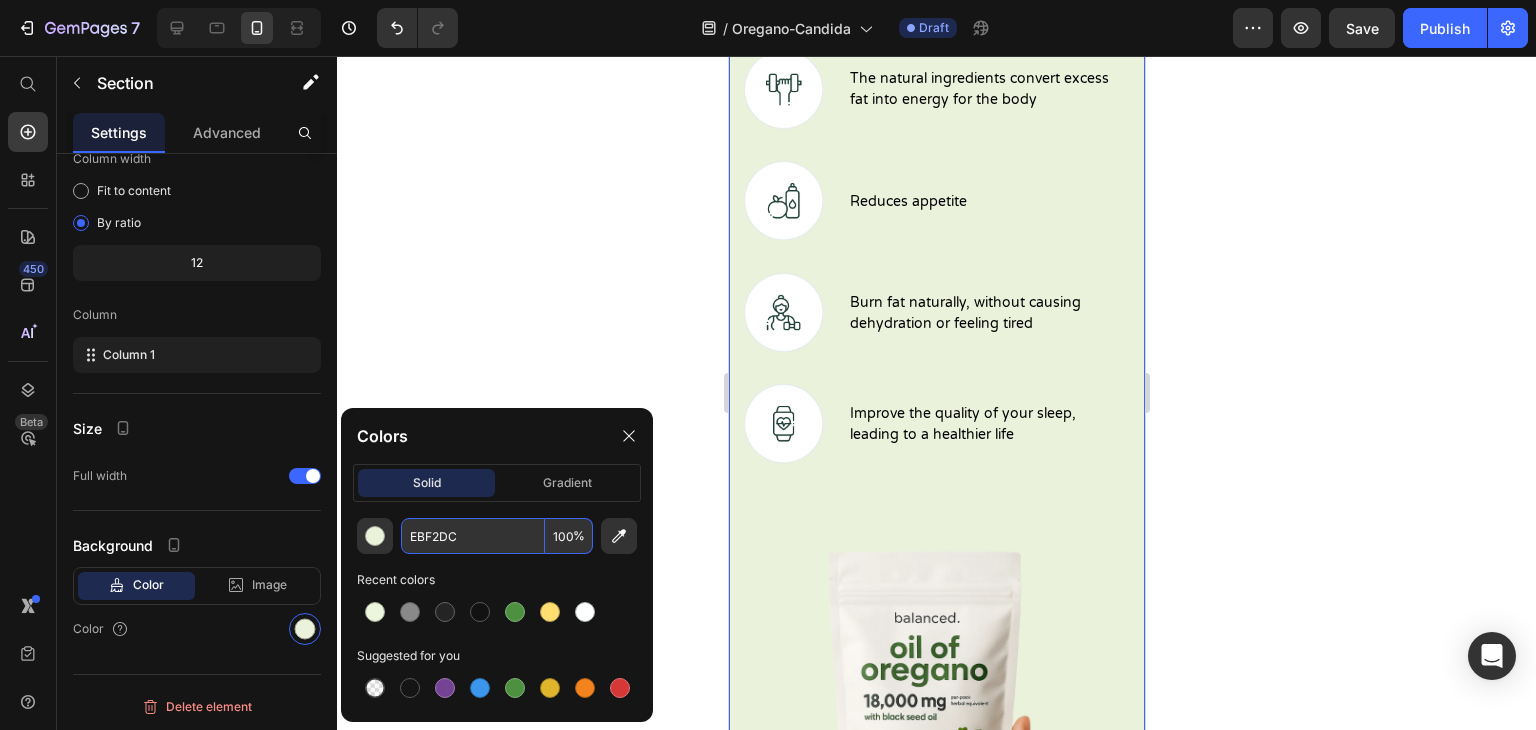 type on "EBF2DC" 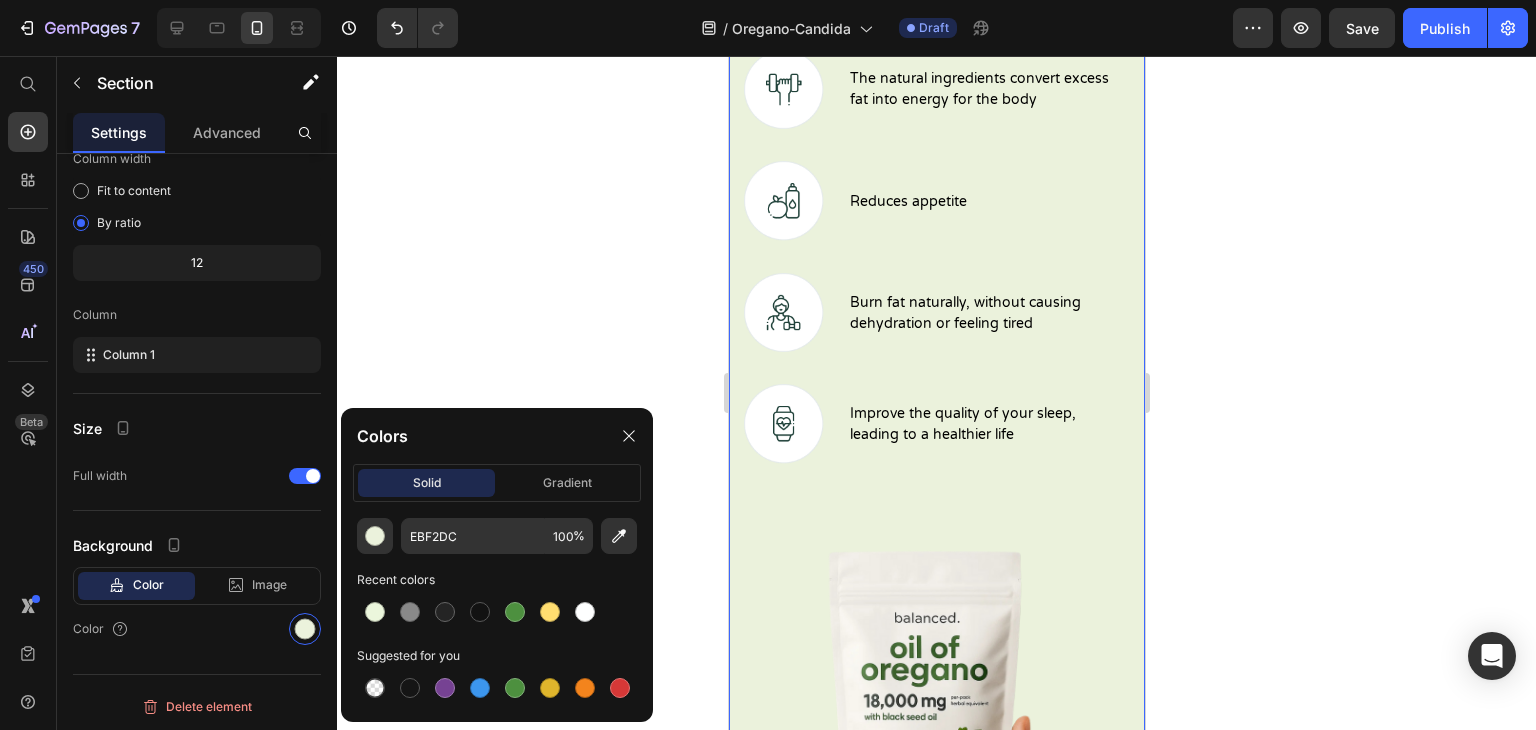 click 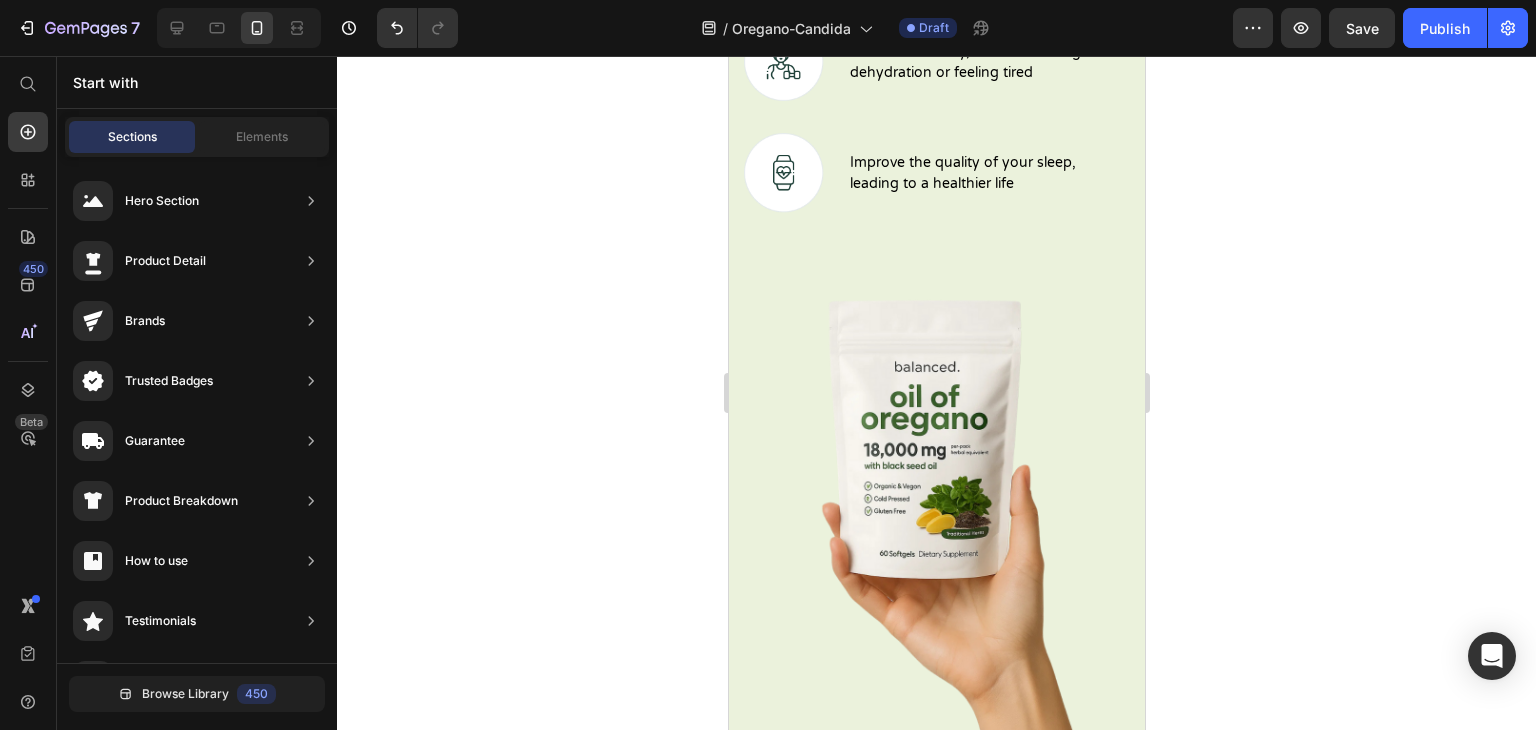 scroll, scrollTop: 1496, scrollLeft: 0, axis: vertical 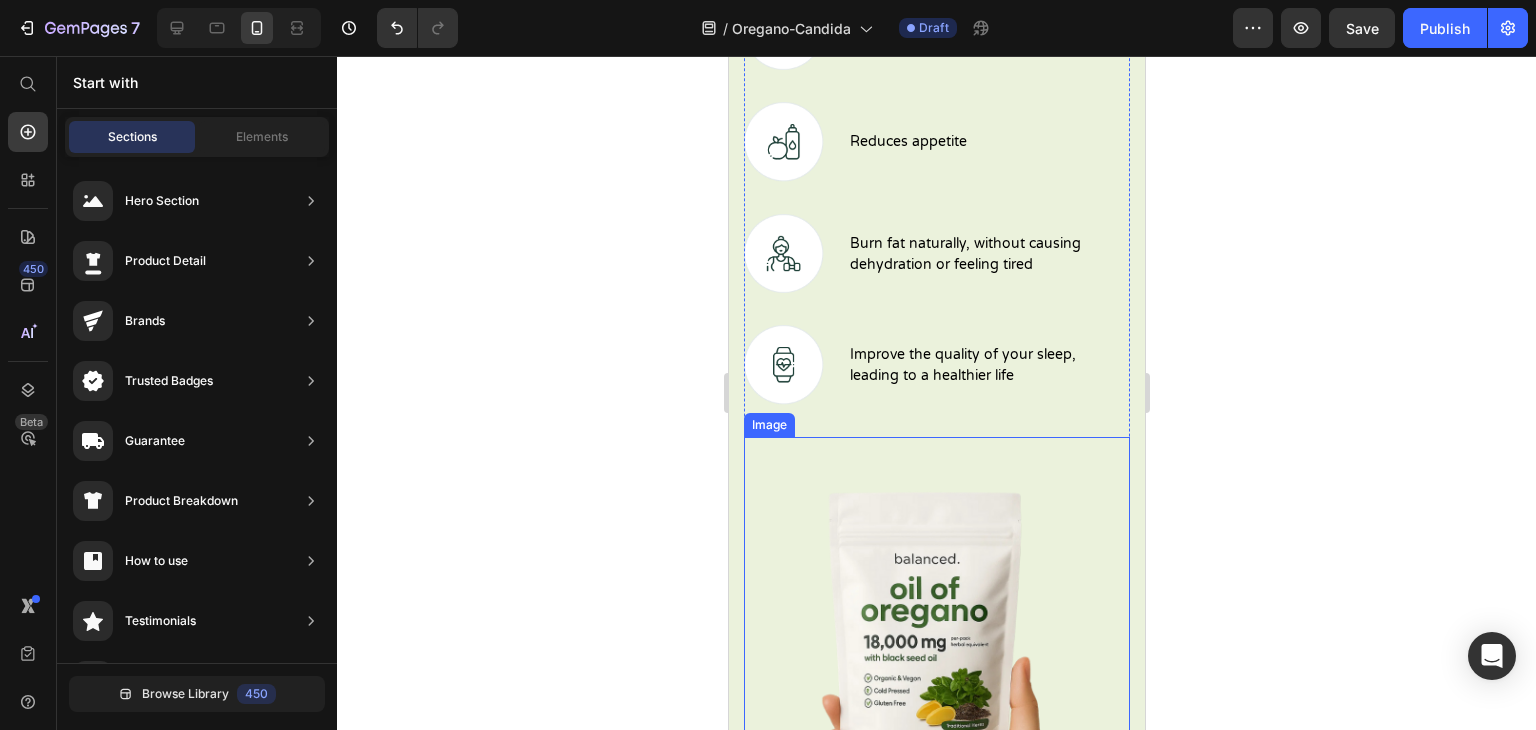 click at bounding box center (936, 694) 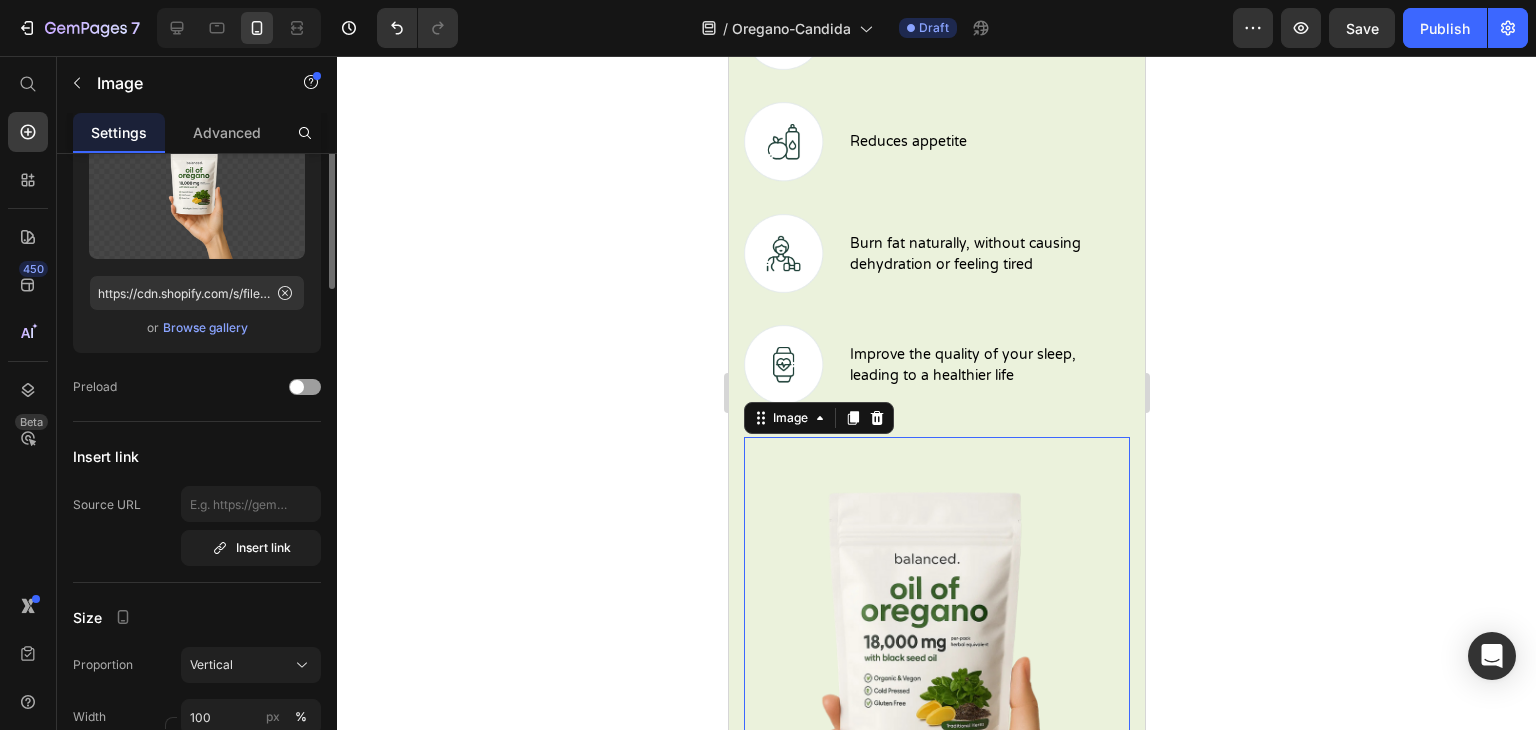 scroll, scrollTop: 0, scrollLeft: 0, axis: both 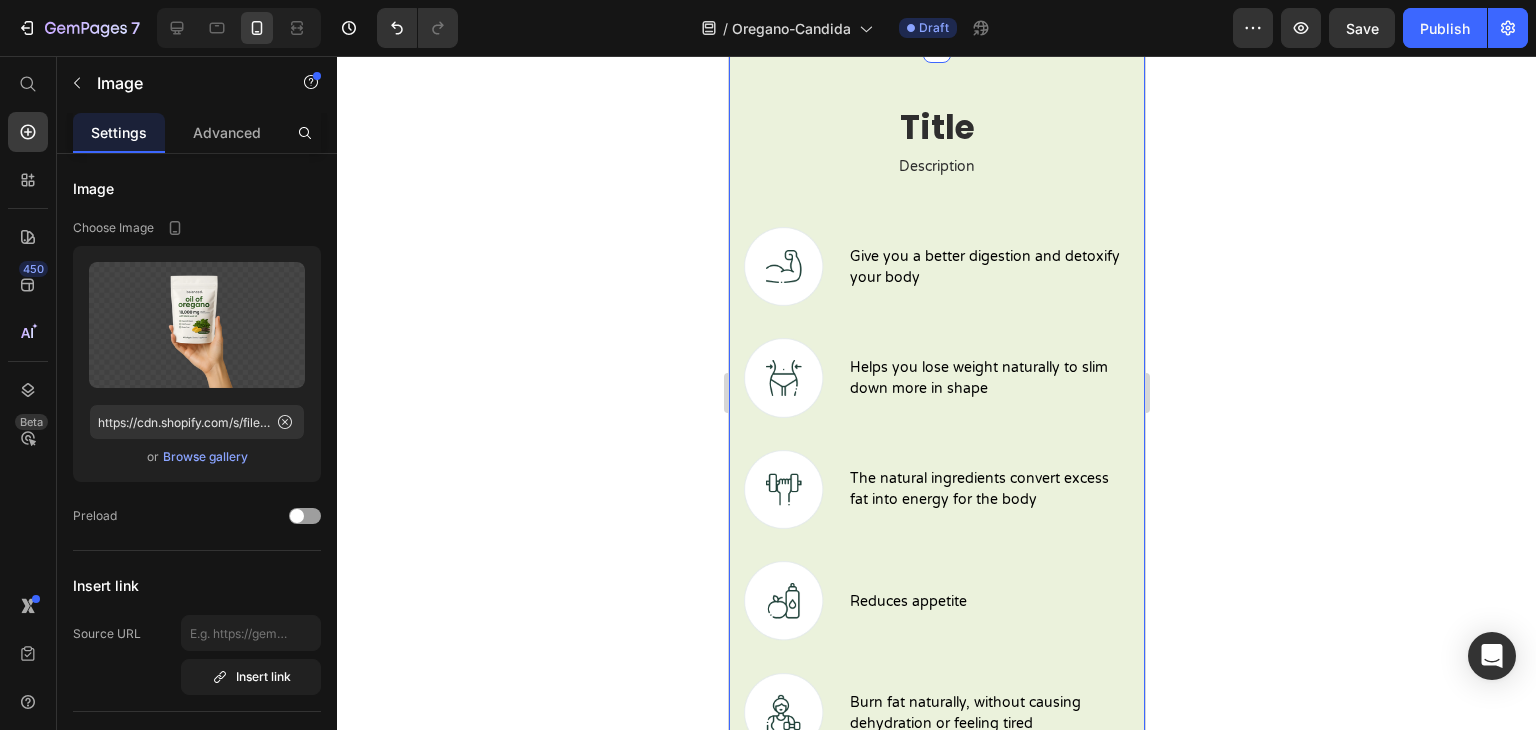 click on "Title Heading Description Text block Row Give you a better digestion and detoxify your body Text block Image Row Helps you lose weight naturally to slim down more in shape Text block Image Row The natural ingredients convert excess fat into energy for the body Text block Image Row Image   0 Image Reduces appetite Text block Row Image Burn fat naturally, without causing dehydration or feeling tired Text block Row Image Improve the quality of your sleep, leading to a healthier life Text block Row Row" at bounding box center (936, 758) 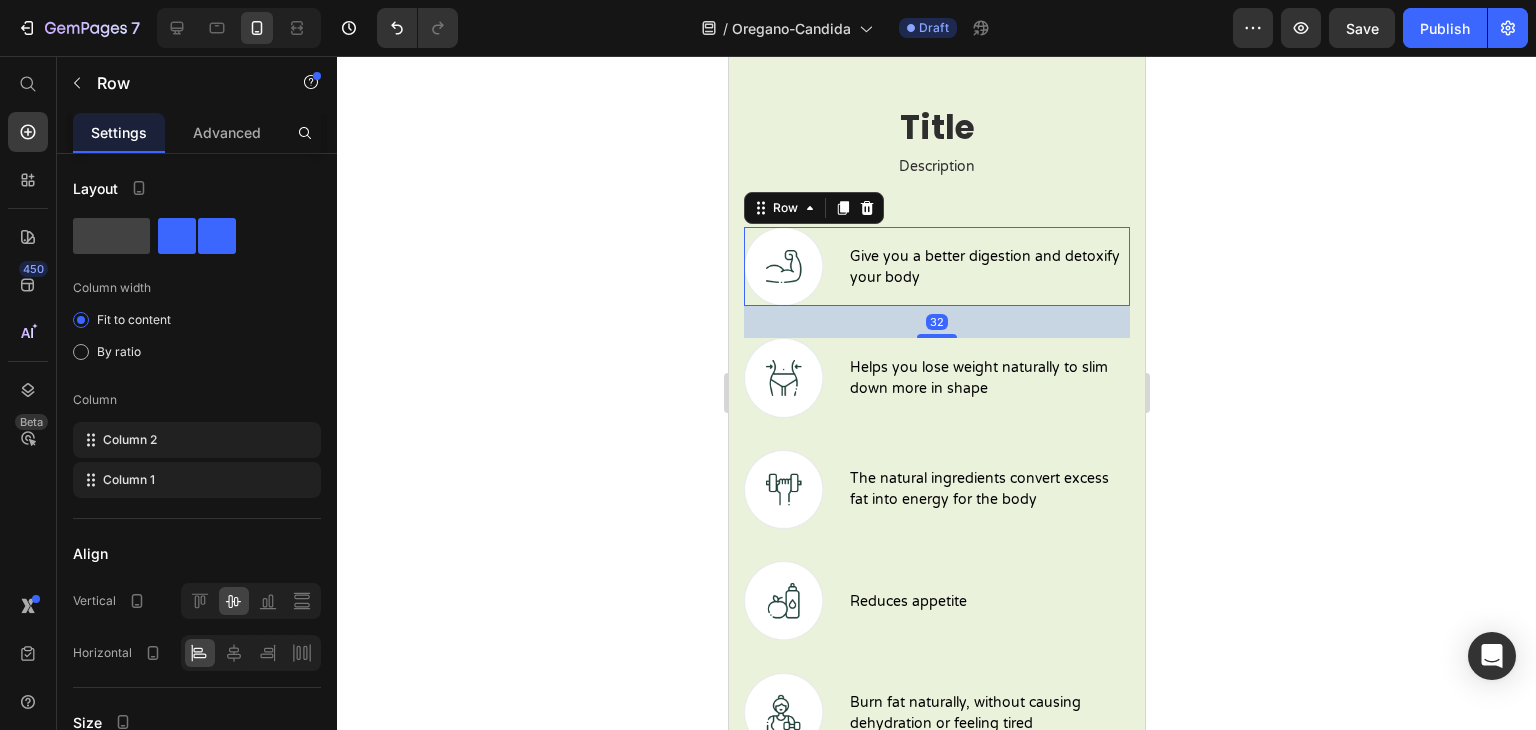 click on "Give you a better digestion and detoxify your body Text block" at bounding box center [988, 266] 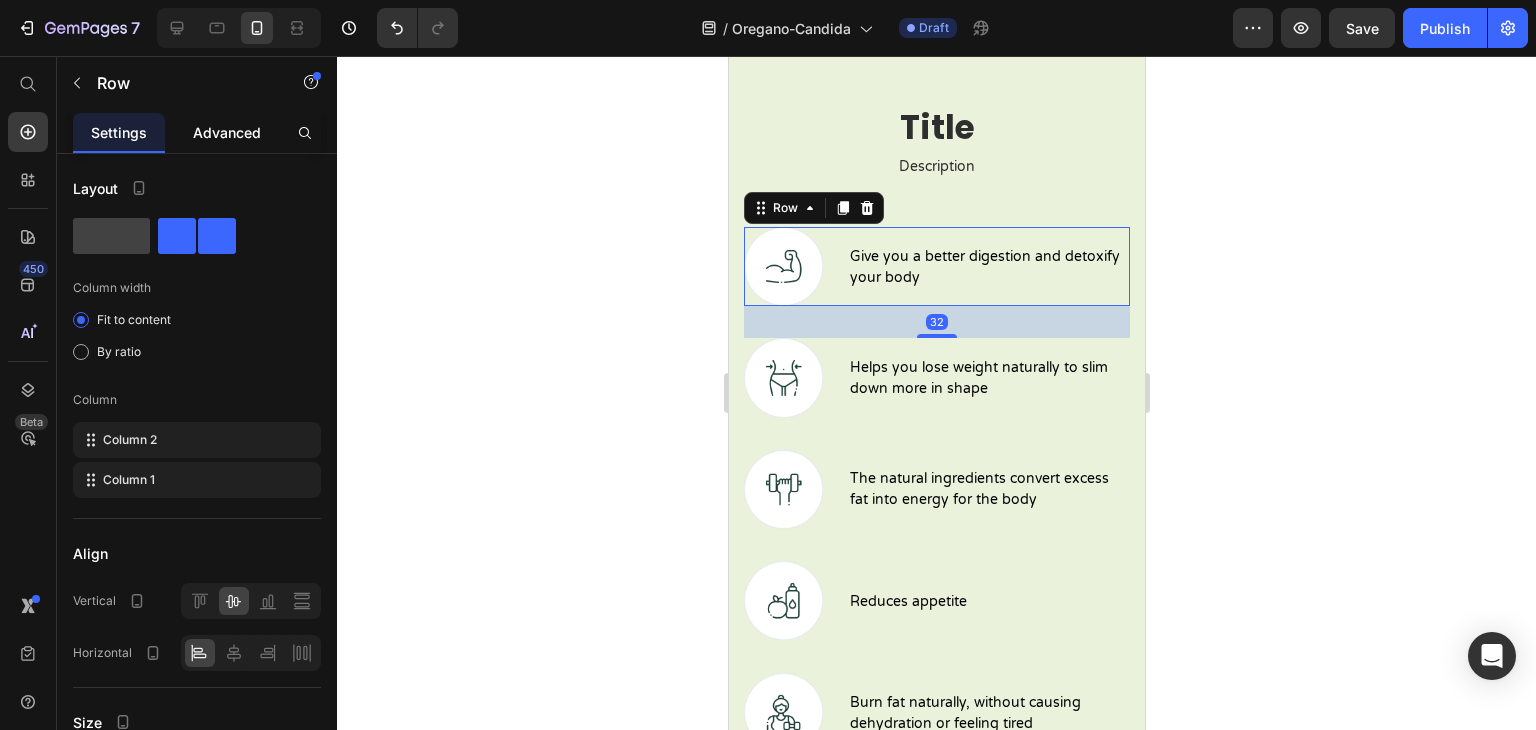 click on "Advanced" at bounding box center (227, 132) 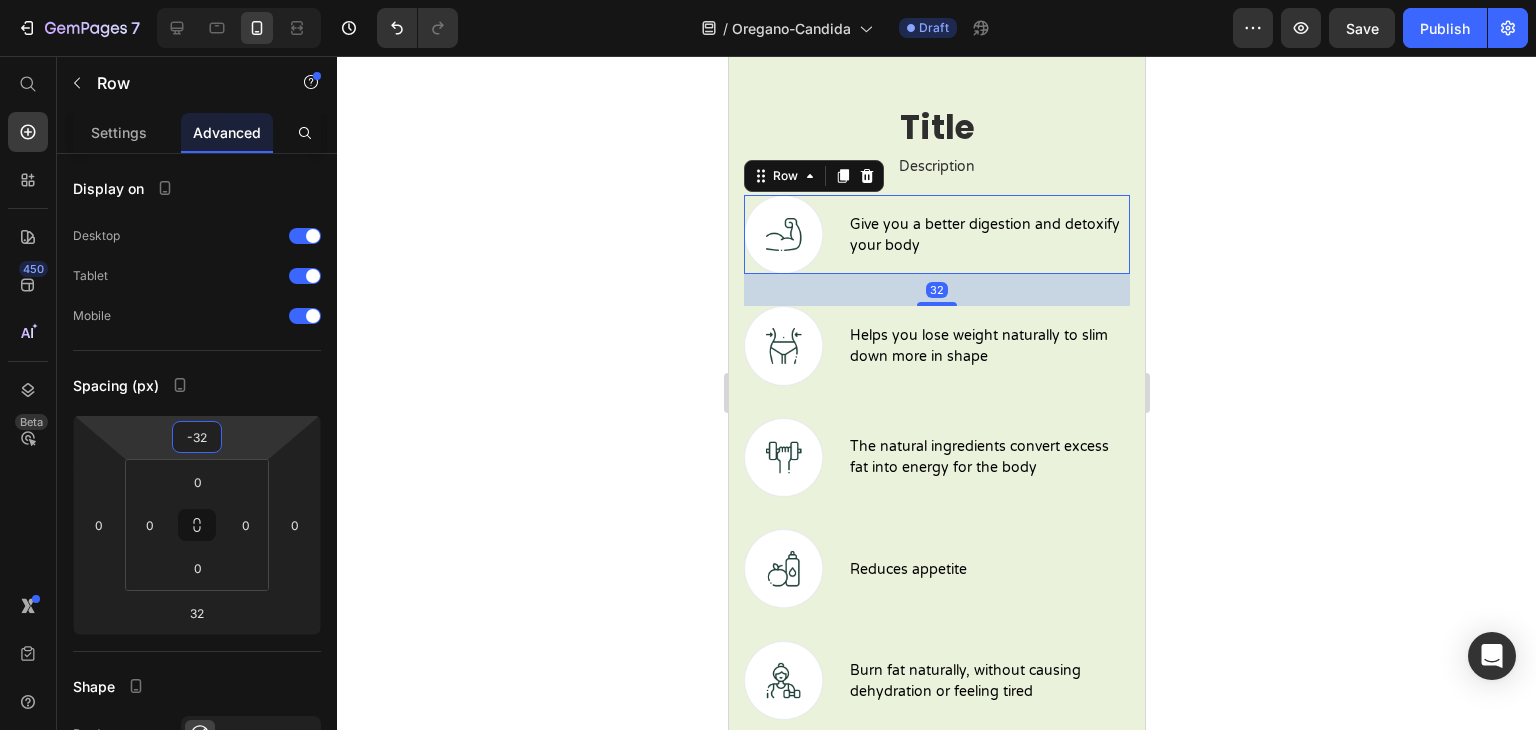 type on "-30" 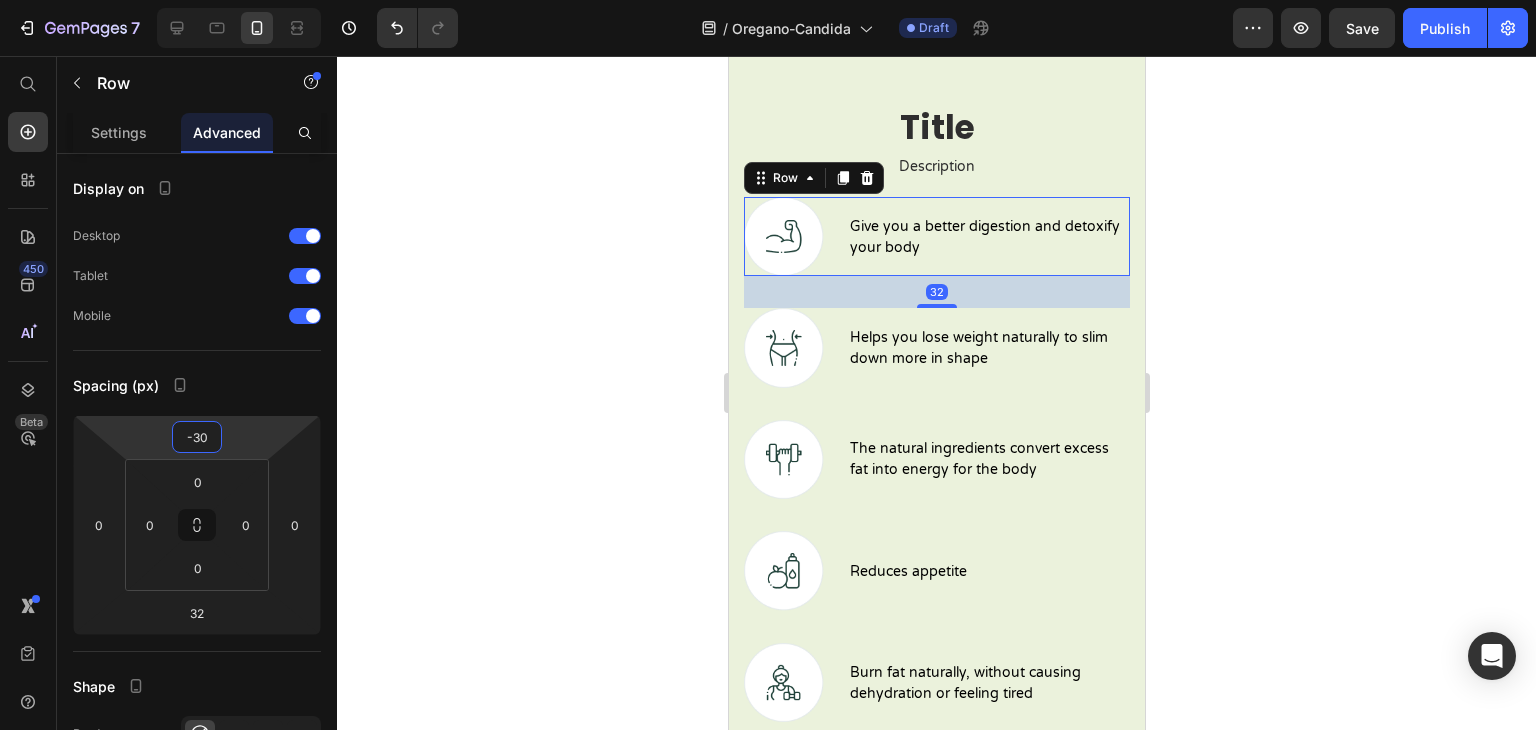 drag, startPoint x: 239, startPoint y: 419, endPoint x: 255, endPoint y: 434, distance: 21.931713 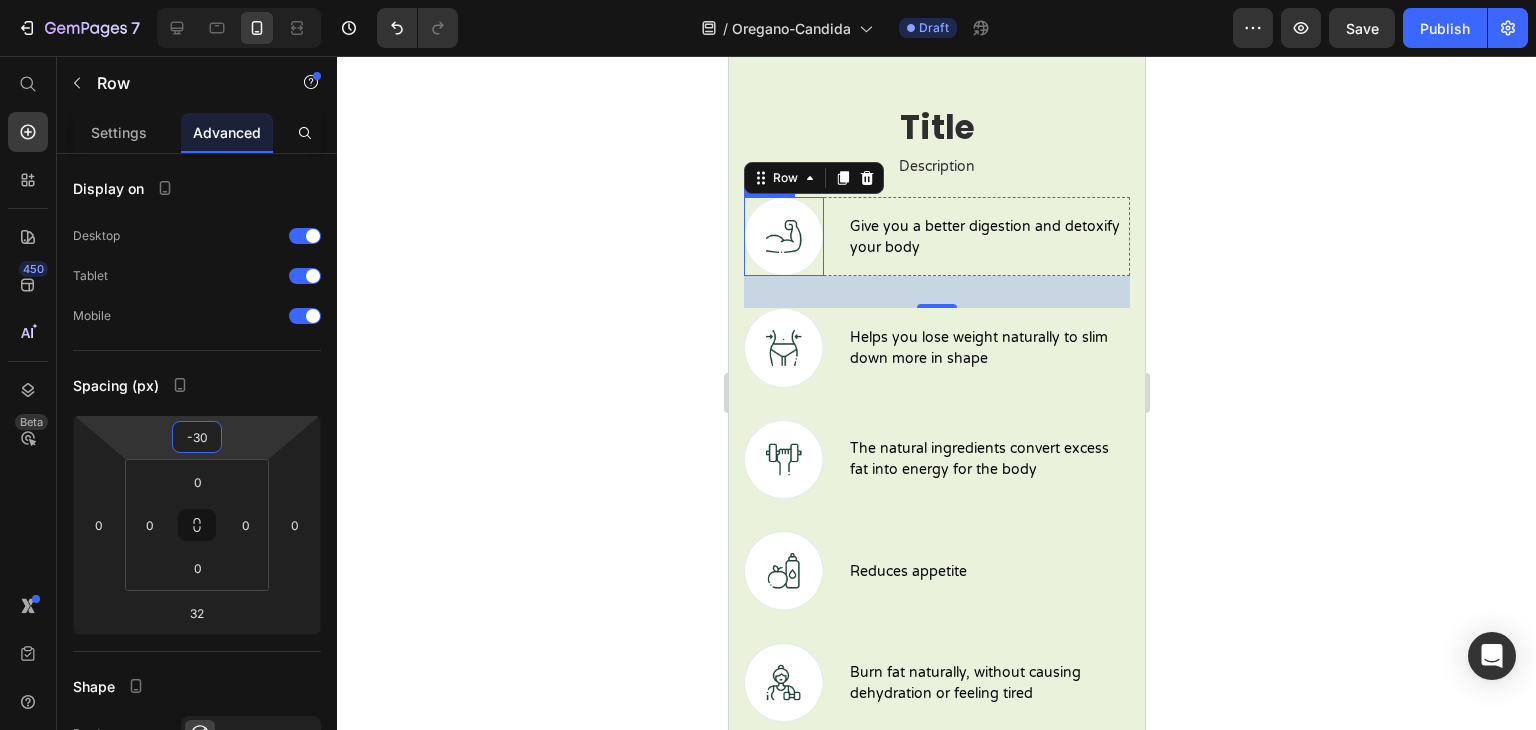 click at bounding box center (783, 236) 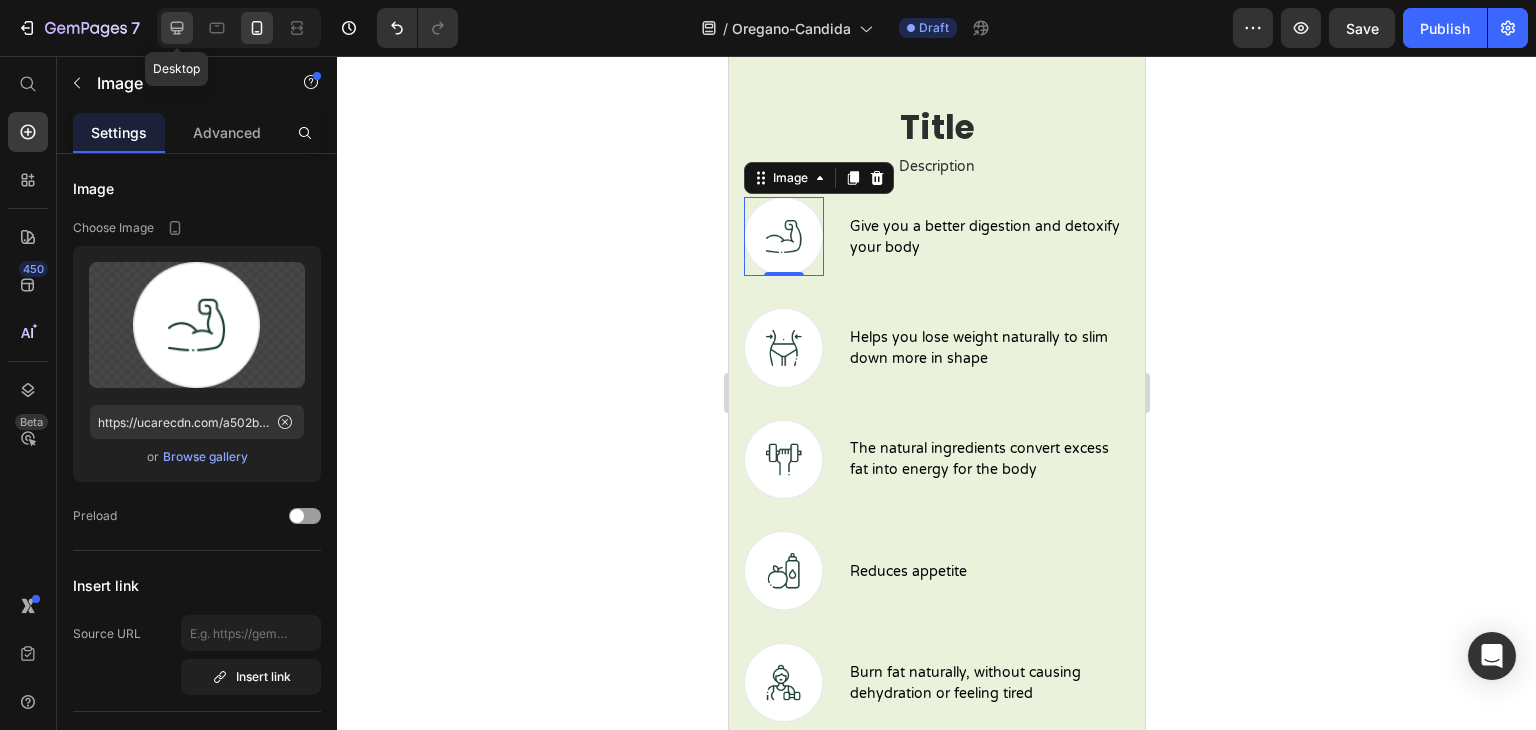 click 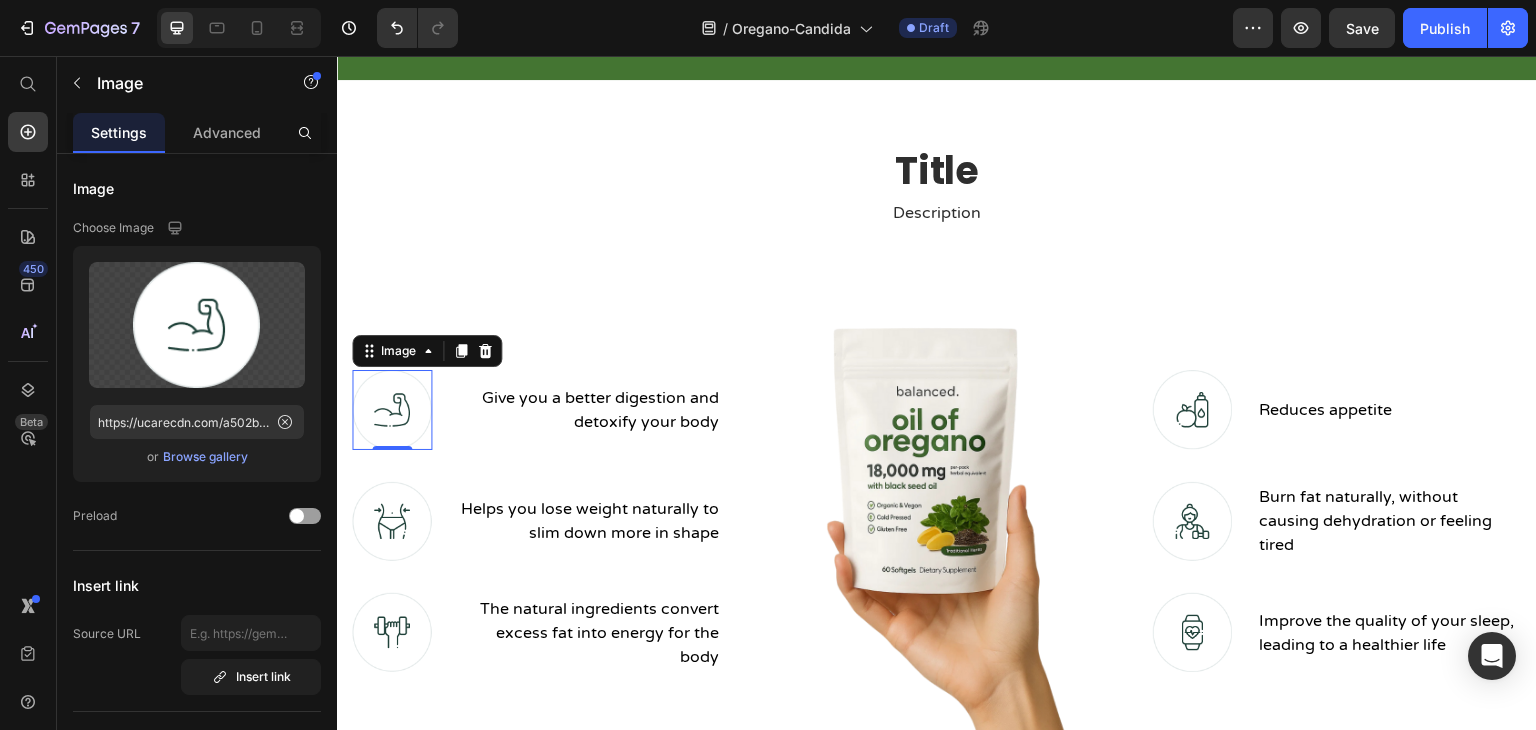 scroll, scrollTop: 1196, scrollLeft: 0, axis: vertical 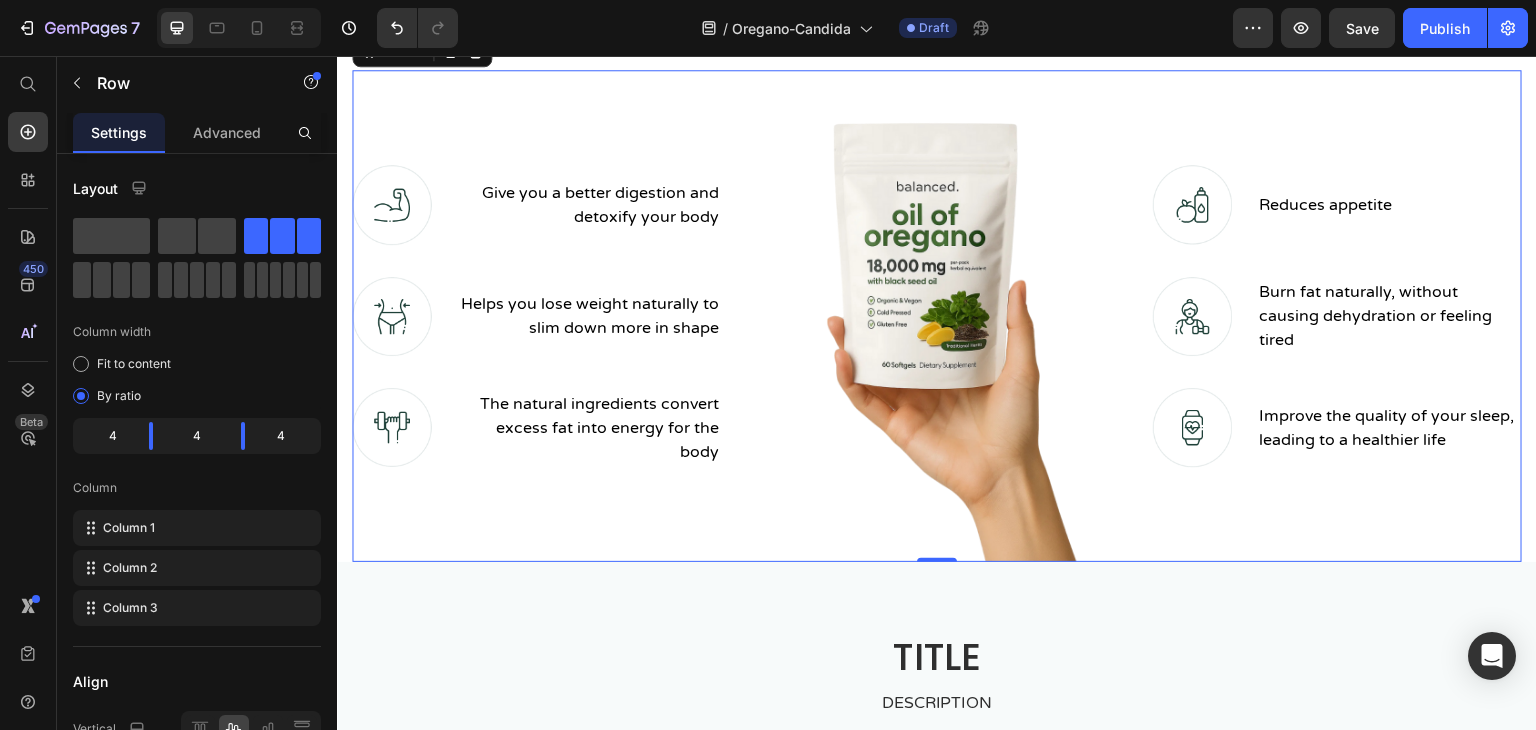 click on "Image Reduces appetite Text block Row Image Burn fat naturally, without causing dehydration or feeling tired Text block Row Image Improve the quality of your sleep, leading to a healthier life Text block Row" at bounding box center (1337, 316) 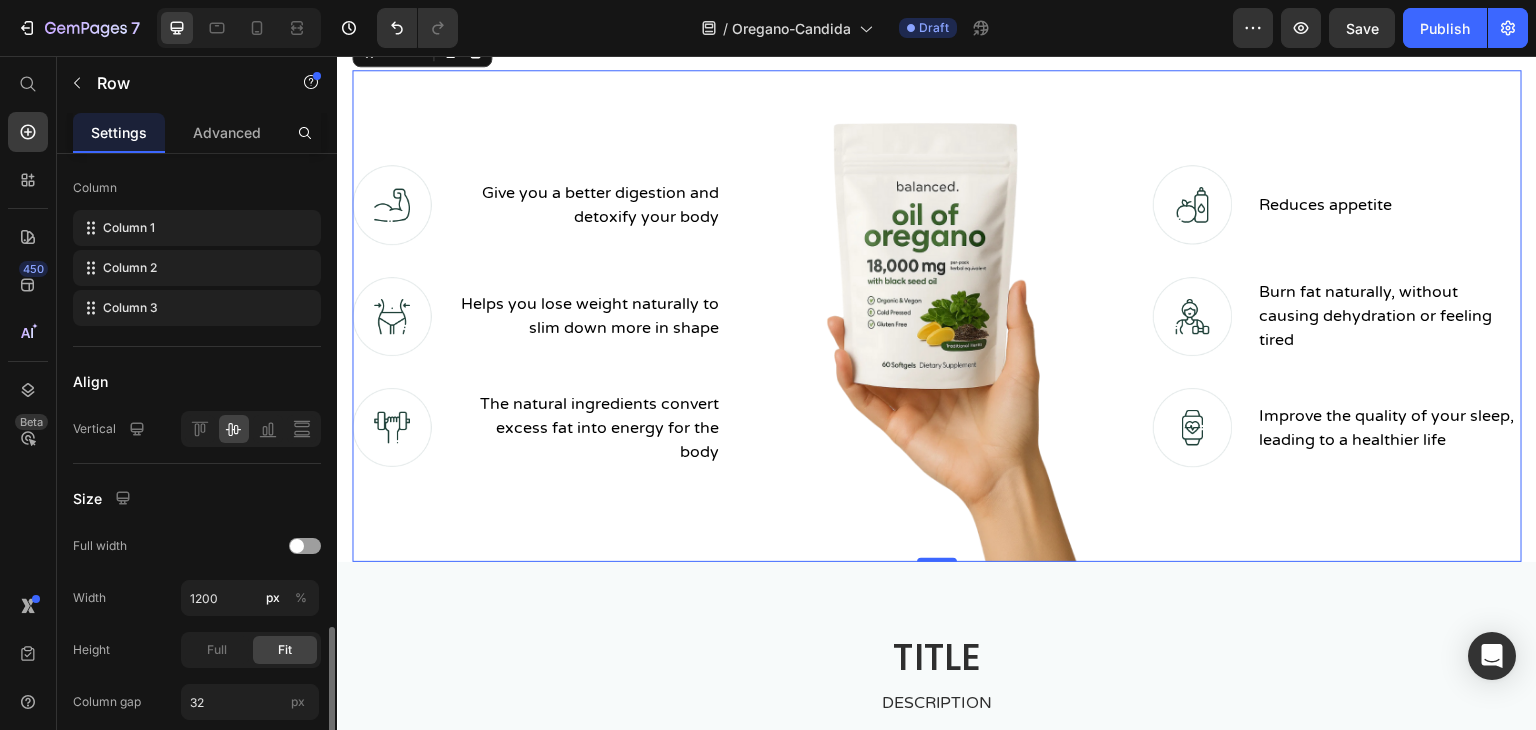 scroll, scrollTop: 500, scrollLeft: 0, axis: vertical 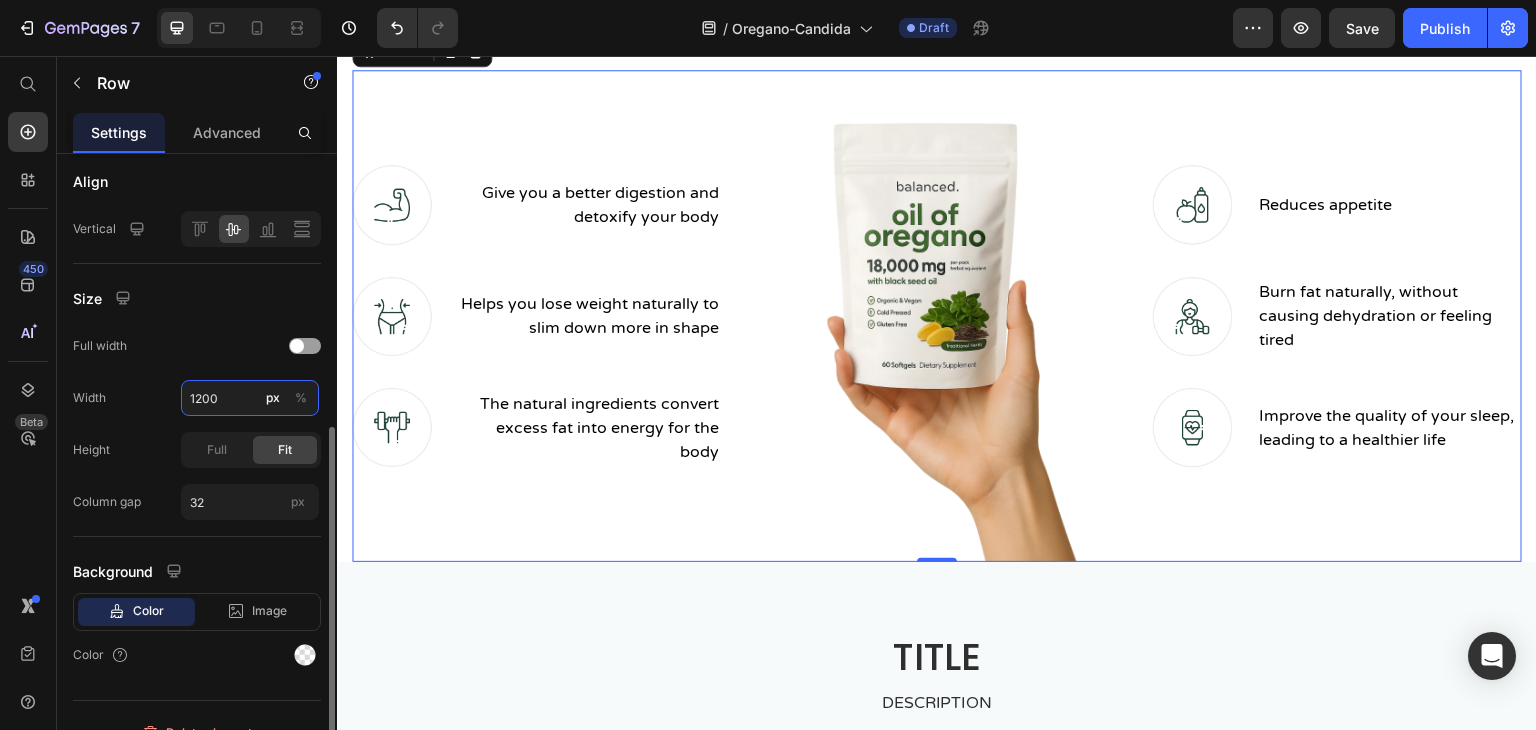 click on "1200" at bounding box center [250, 398] 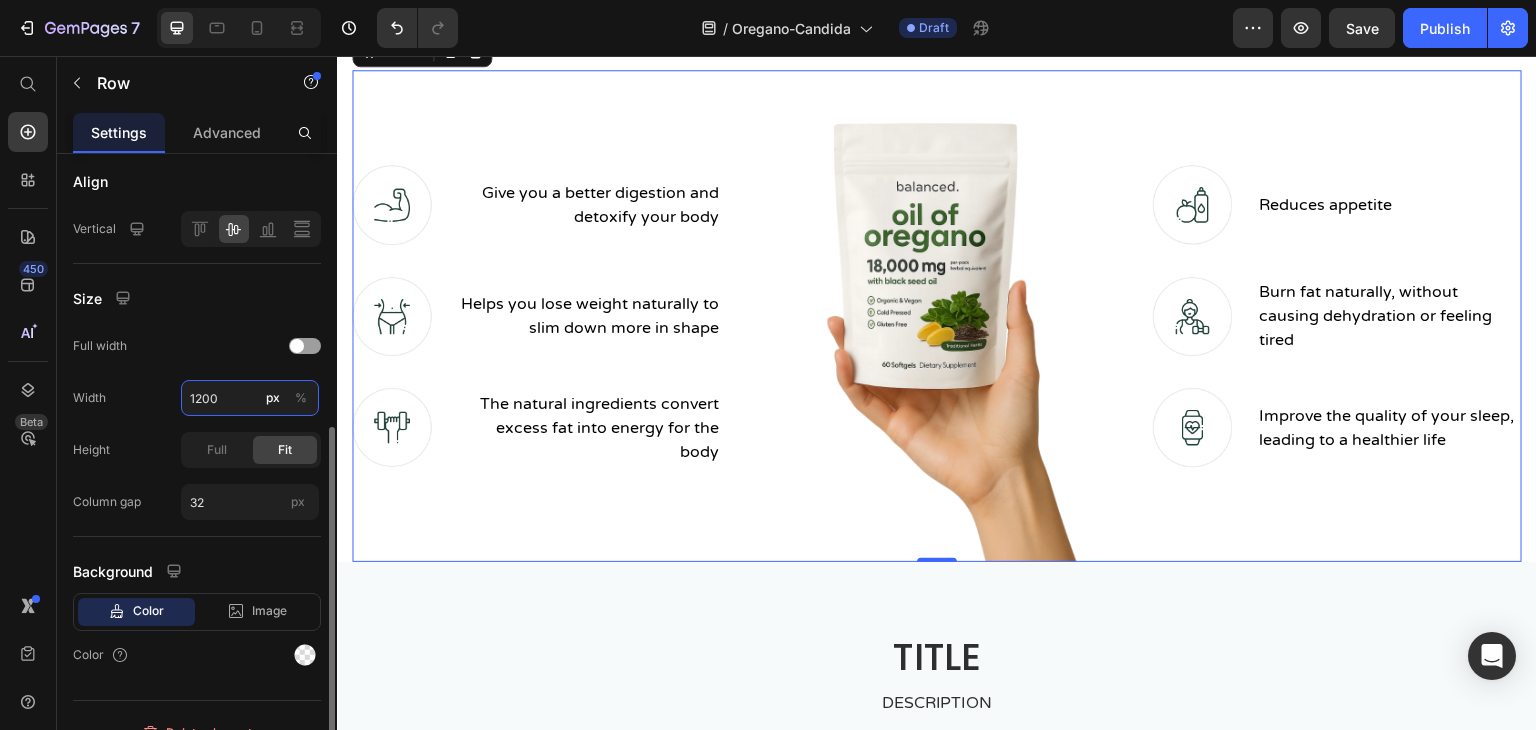 click on "1200" at bounding box center [250, 398] 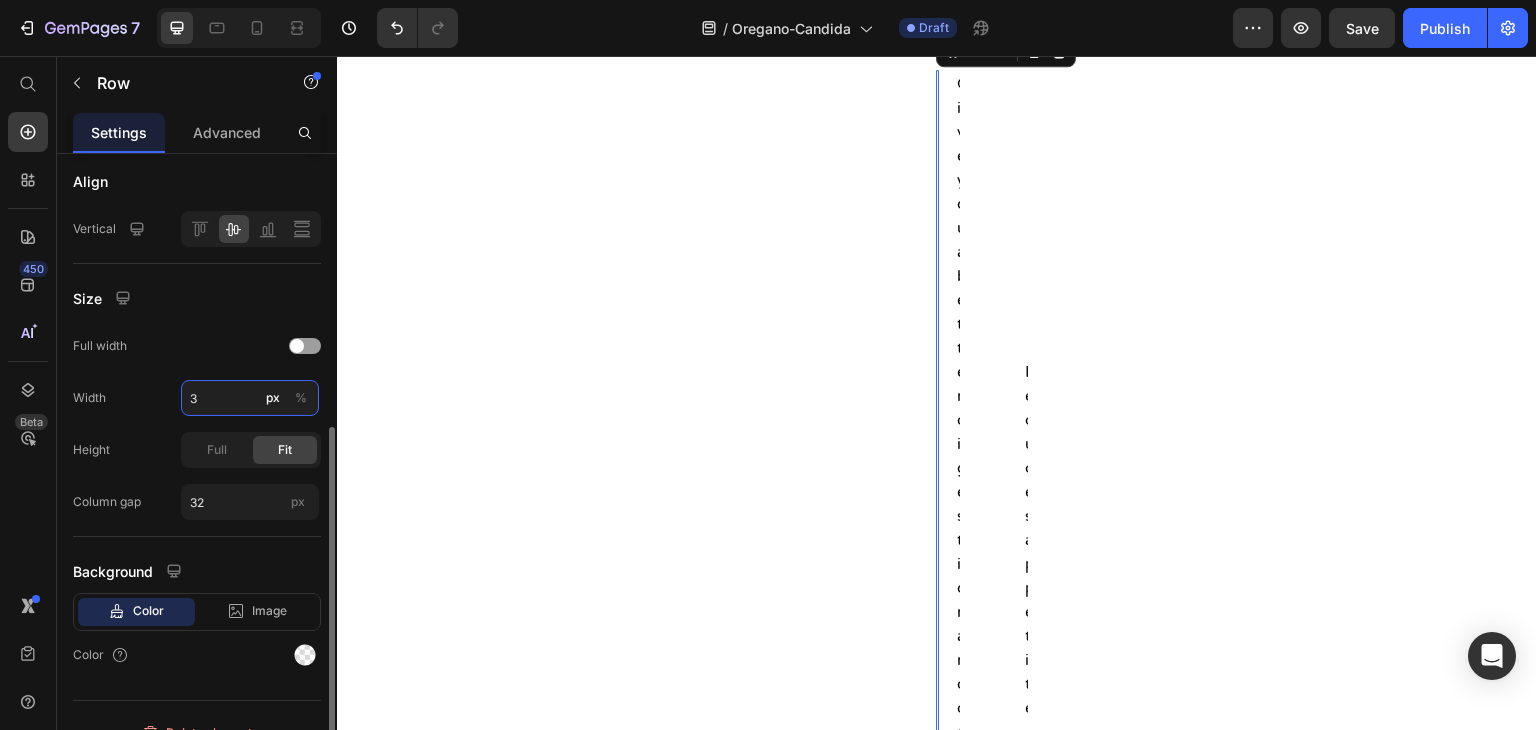 type on "30" 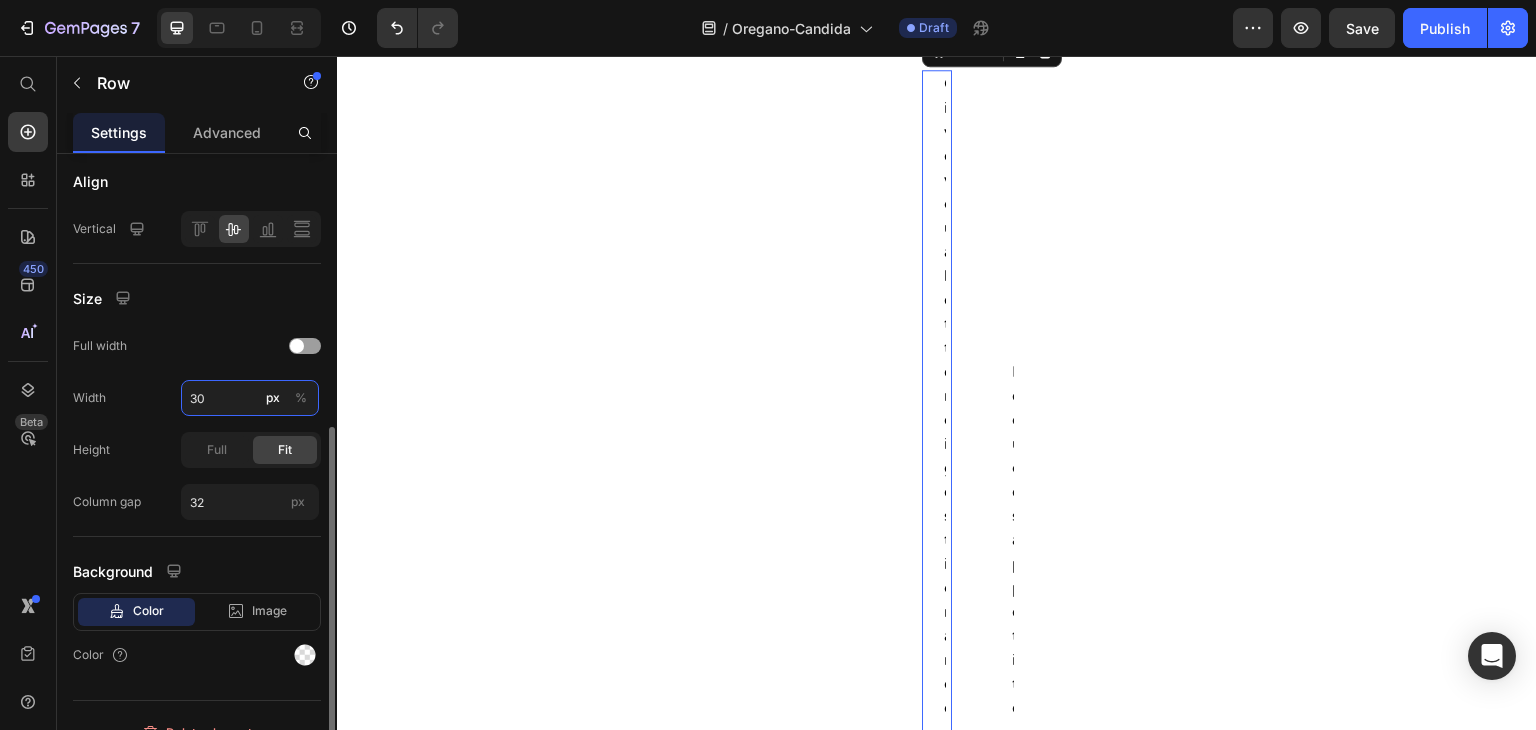 click on "30" at bounding box center (250, 398) 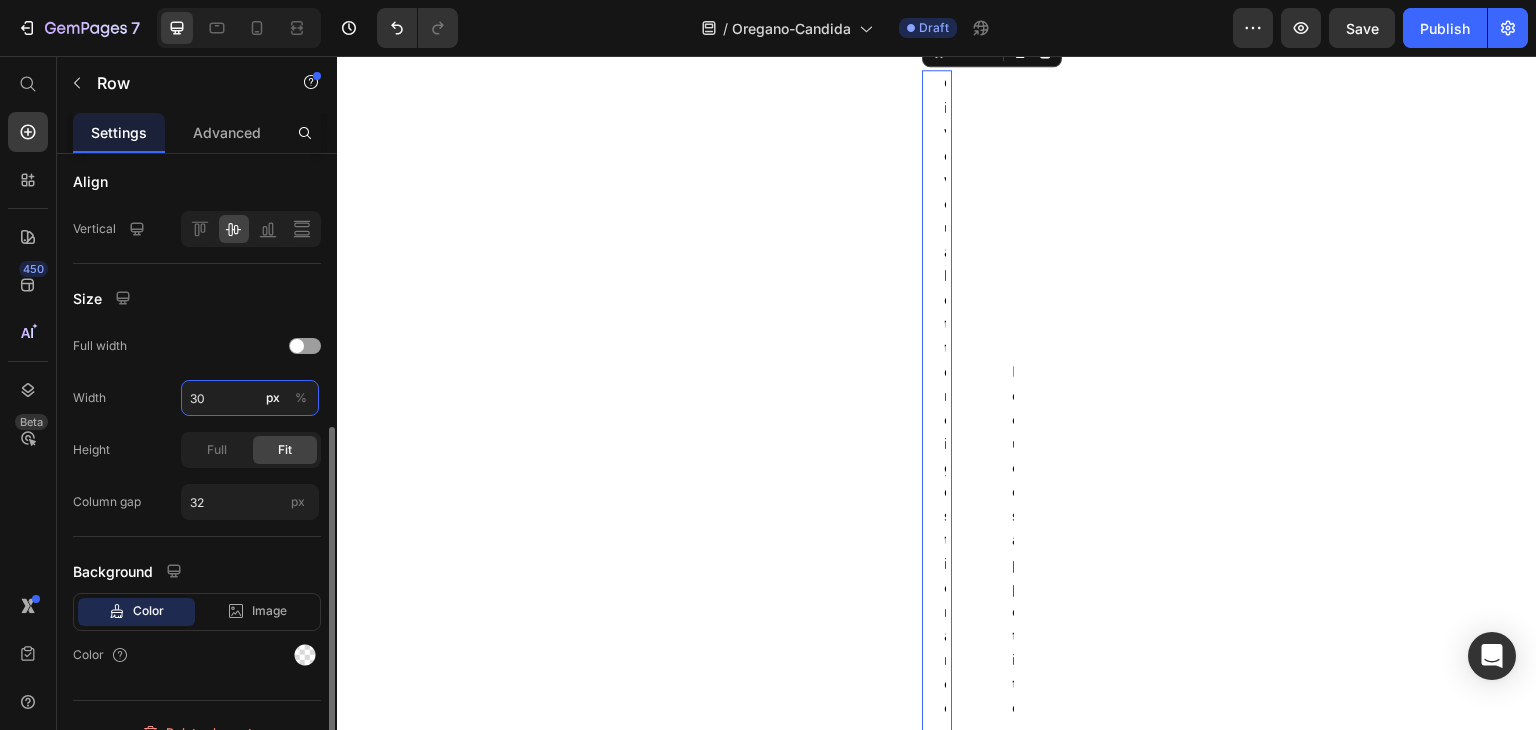 click on "30" at bounding box center [250, 398] 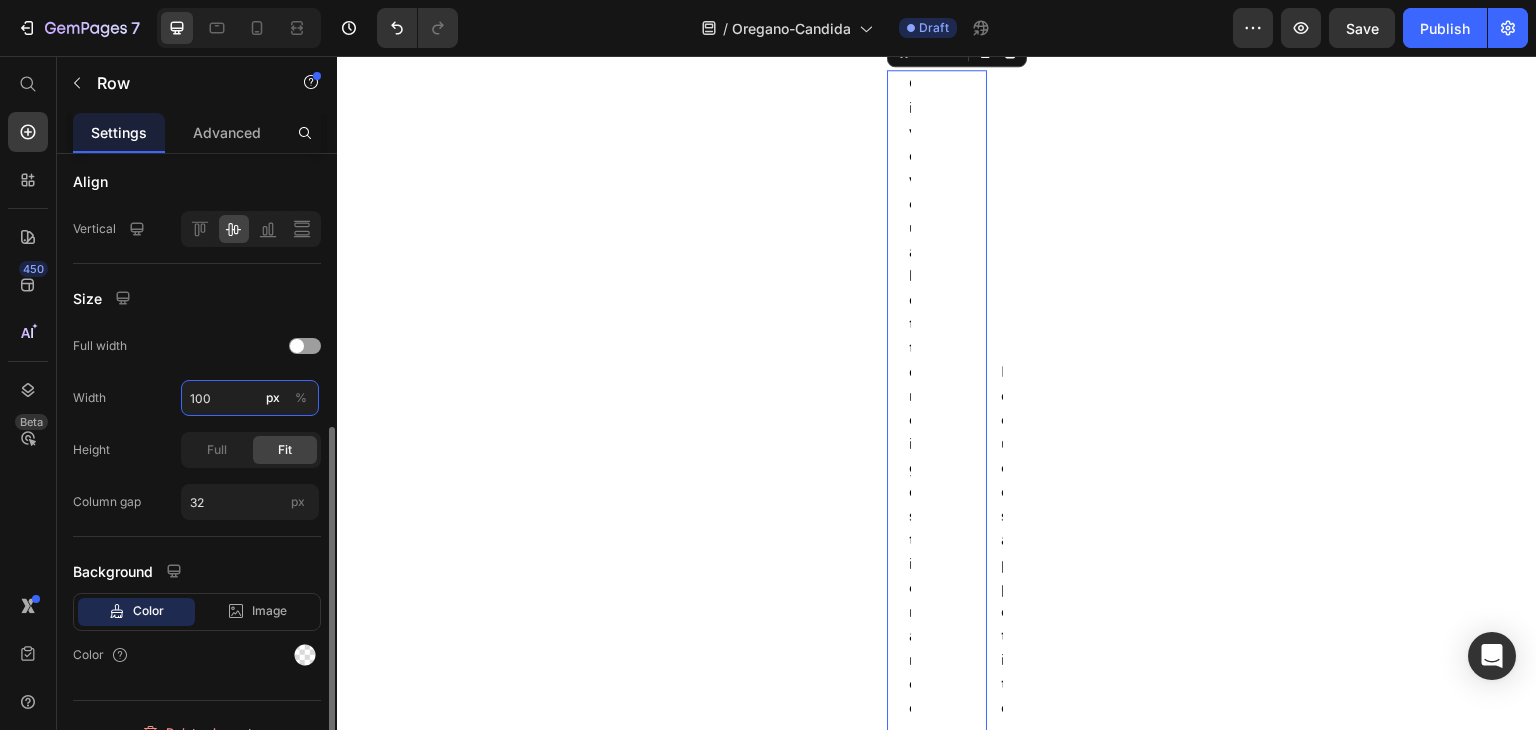 type on "1000" 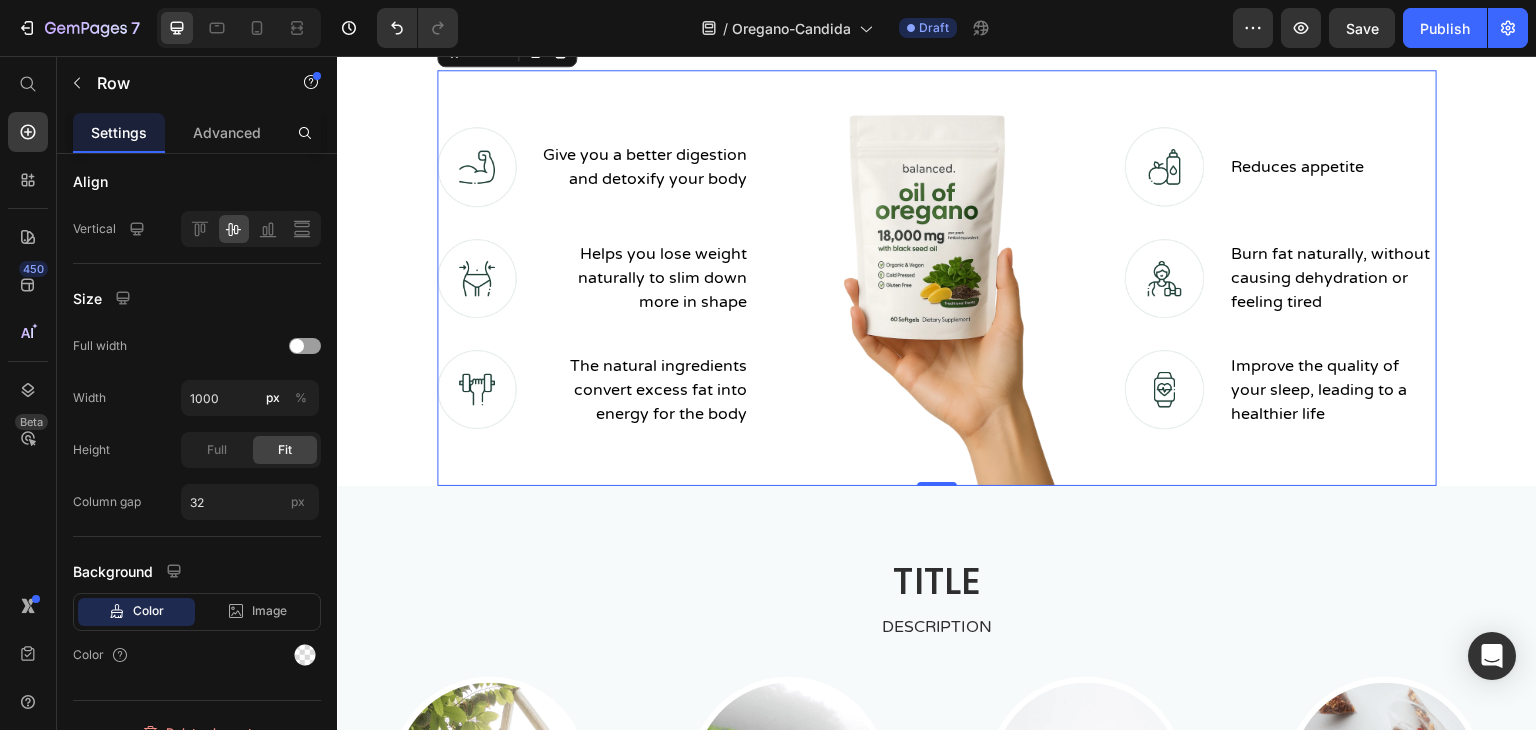 click on "Description" at bounding box center (937, 8) 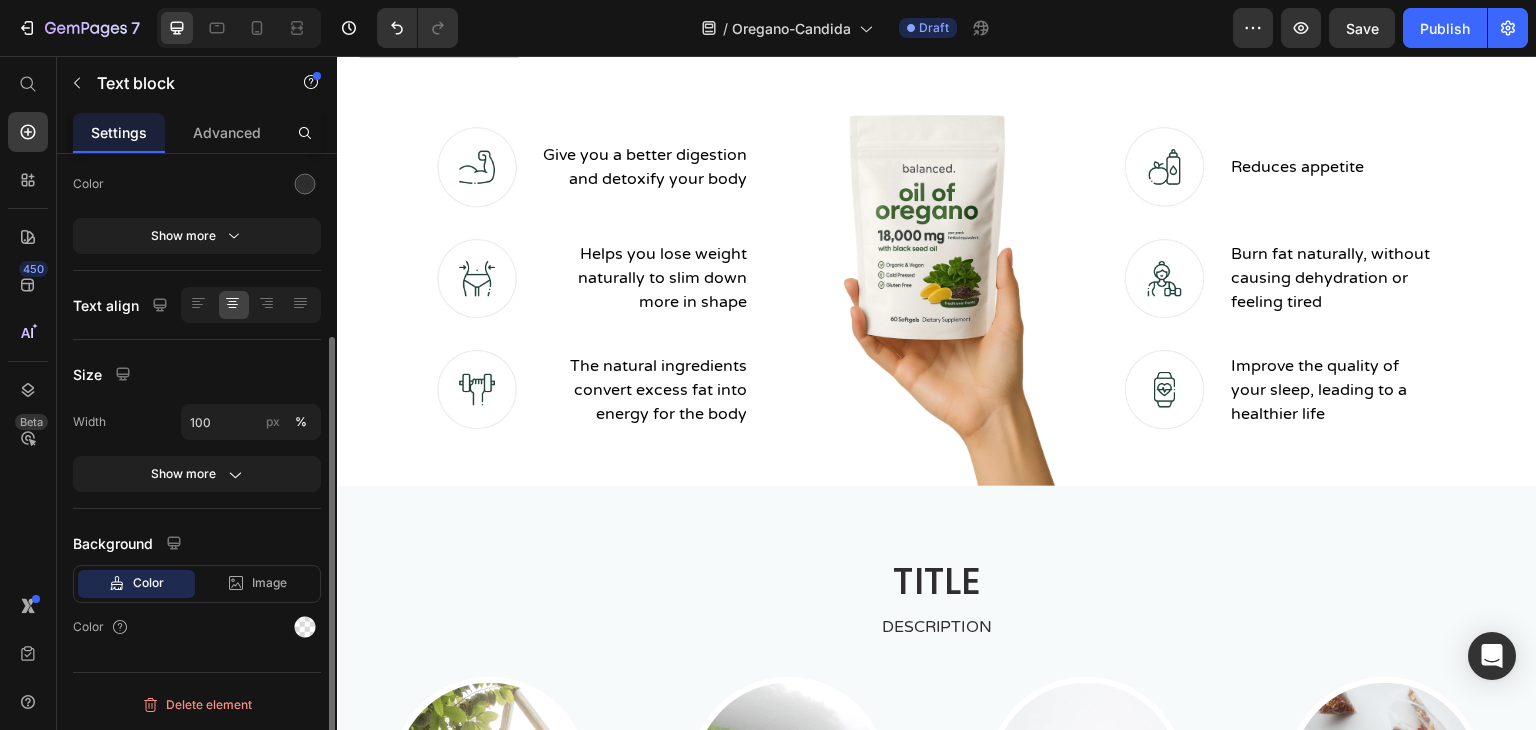 scroll, scrollTop: 0, scrollLeft: 0, axis: both 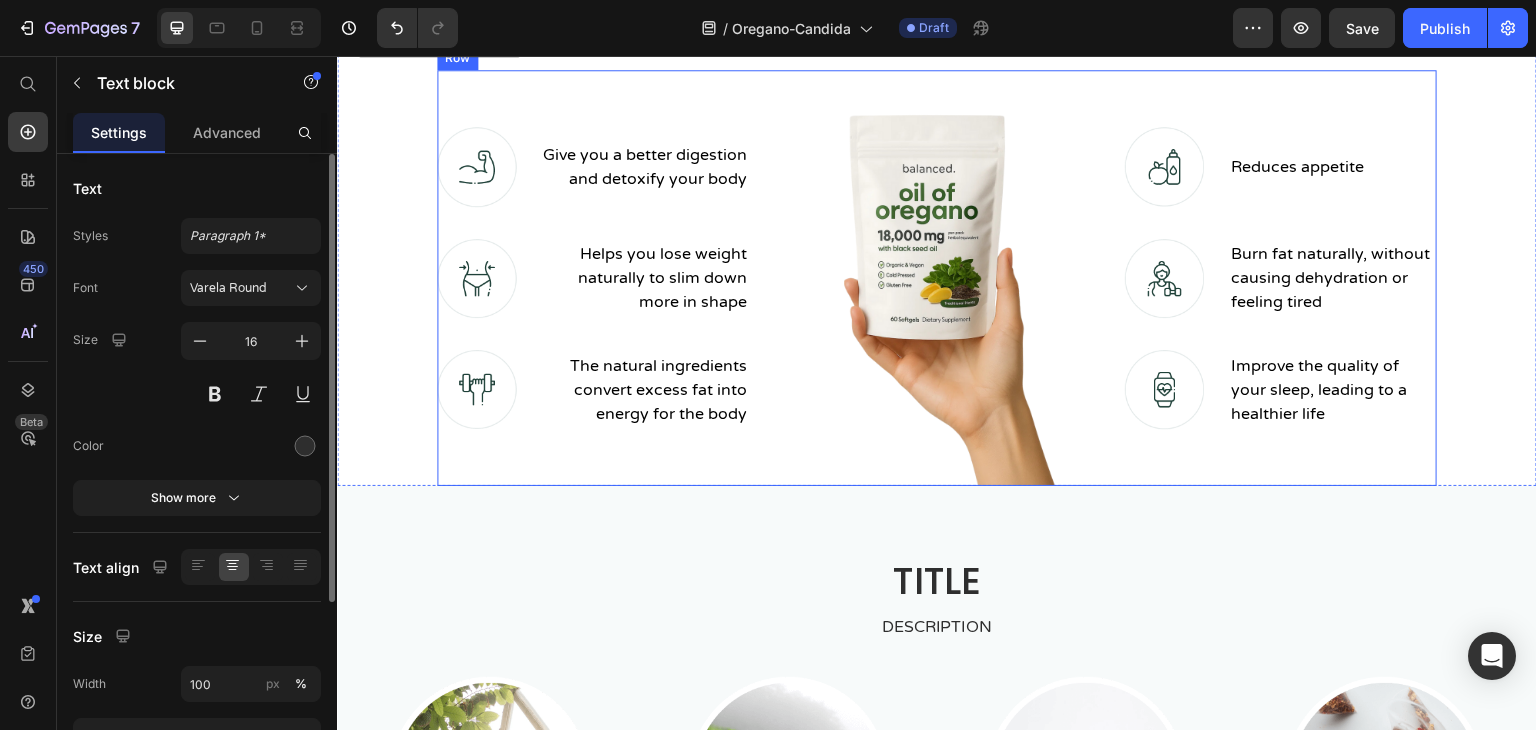 click on "Image Reduces appetite Text block Row Image Burn fat naturally, without causing dehydration or feeling tired Text block Row Image Improve the quality of your sleep, leading to a healthier life Text block Row" at bounding box center (1281, 278) 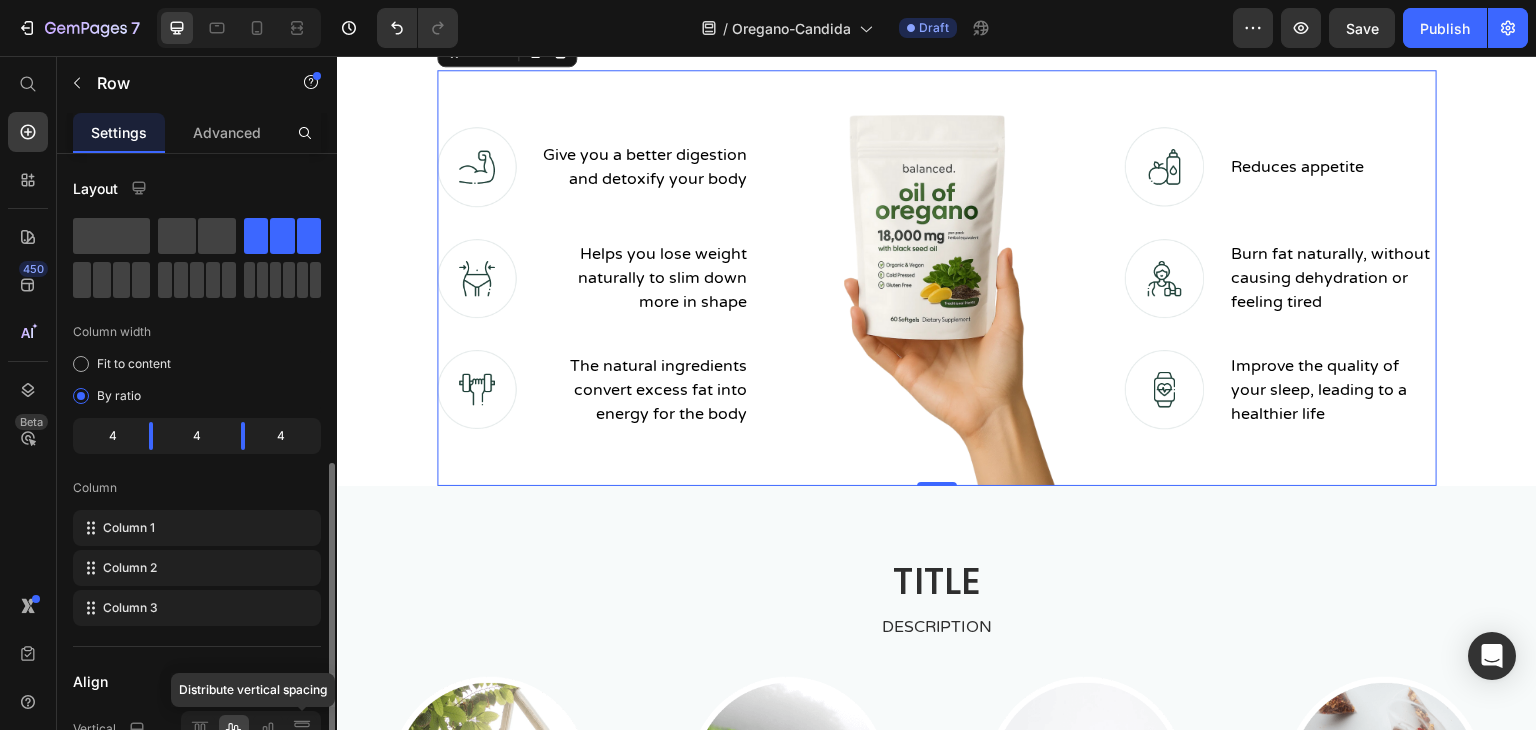 scroll, scrollTop: 1496, scrollLeft: 0, axis: vertical 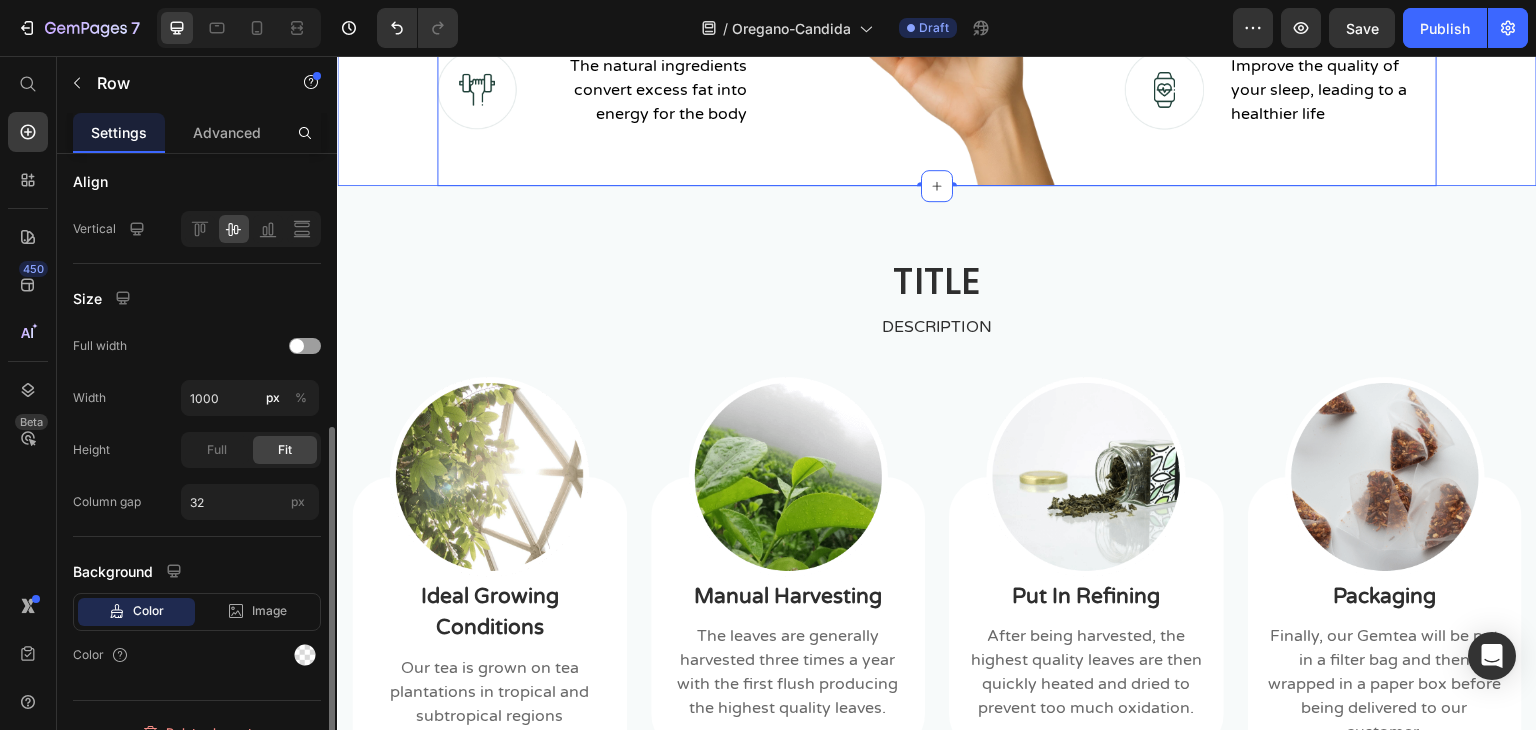 click on "Title Heading Description Text block Row Give you a better digestion and detoxify your body Text block Image Row Helps you lose weight naturally to slim down more in shape Text block Image Row The natural ingredients convert excess fat into energy for the body Text block Image Row Image Image Reduces appetite Text block Row Image Burn fat naturally, without causing dehydration or feeling tired Text block Row Image Improve the quality of your sleep, leading to a healthier life Text block Row Row   0" at bounding box center (937, -88) 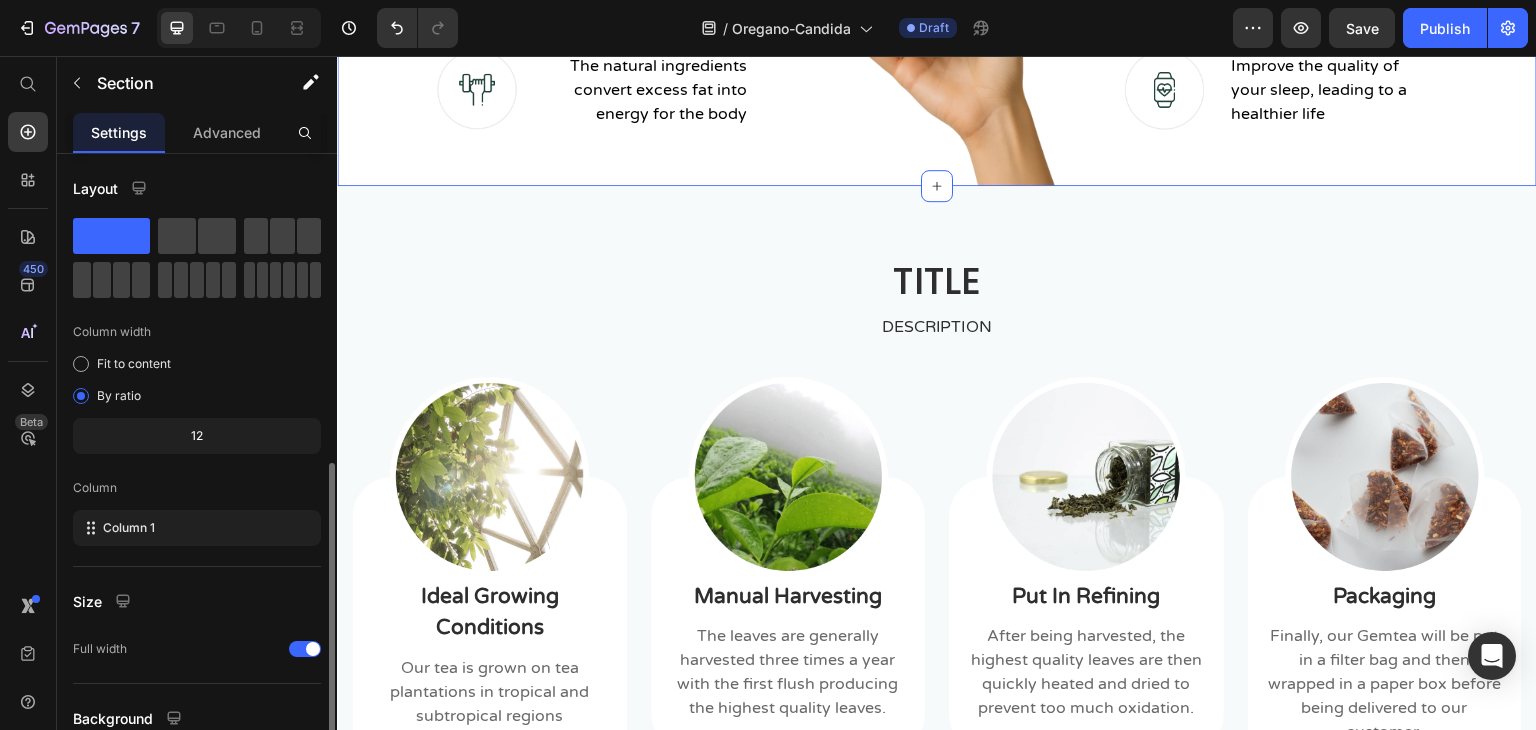 scroll, scrollTop: 173, scrollLeft: 0, axis: vertical 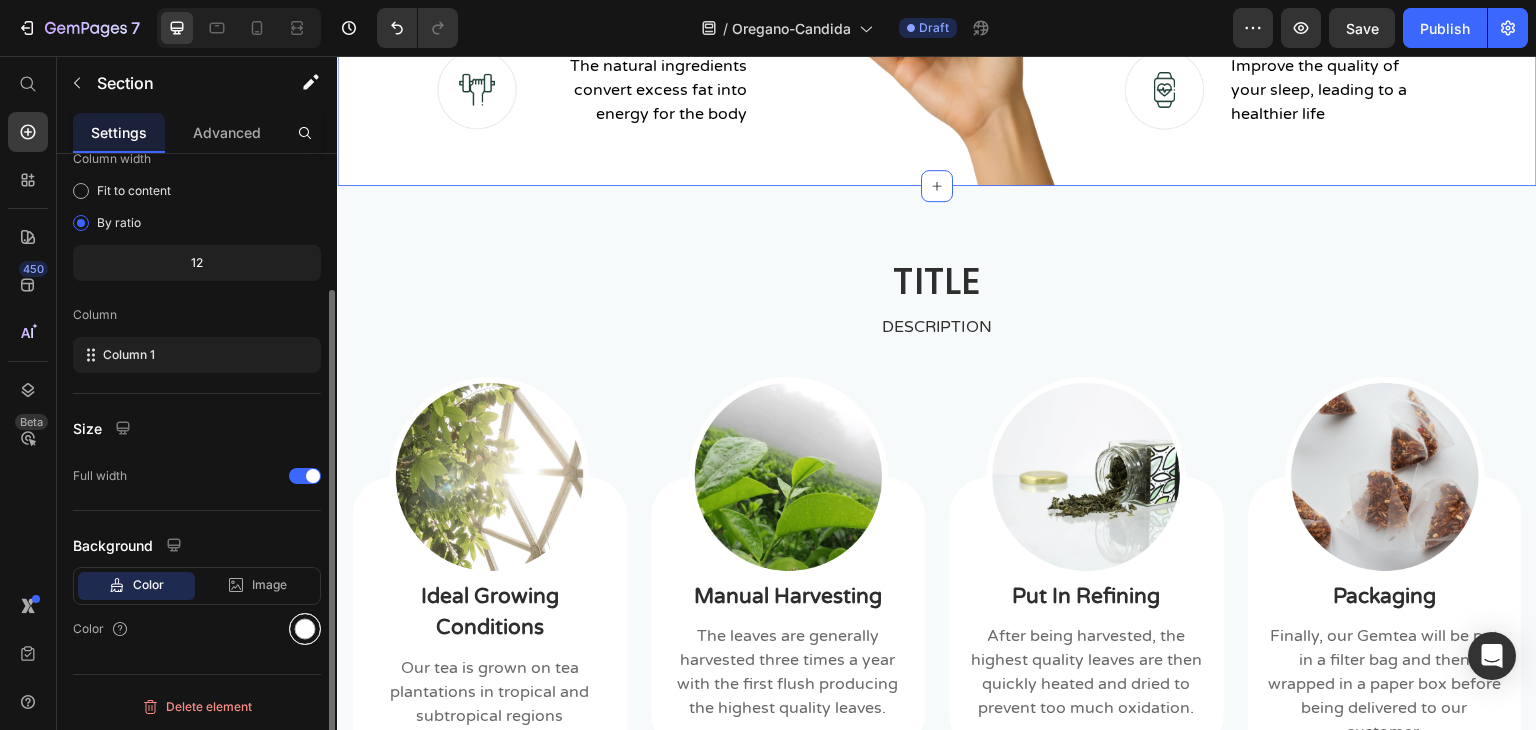 click at bounding box center [305, 629] 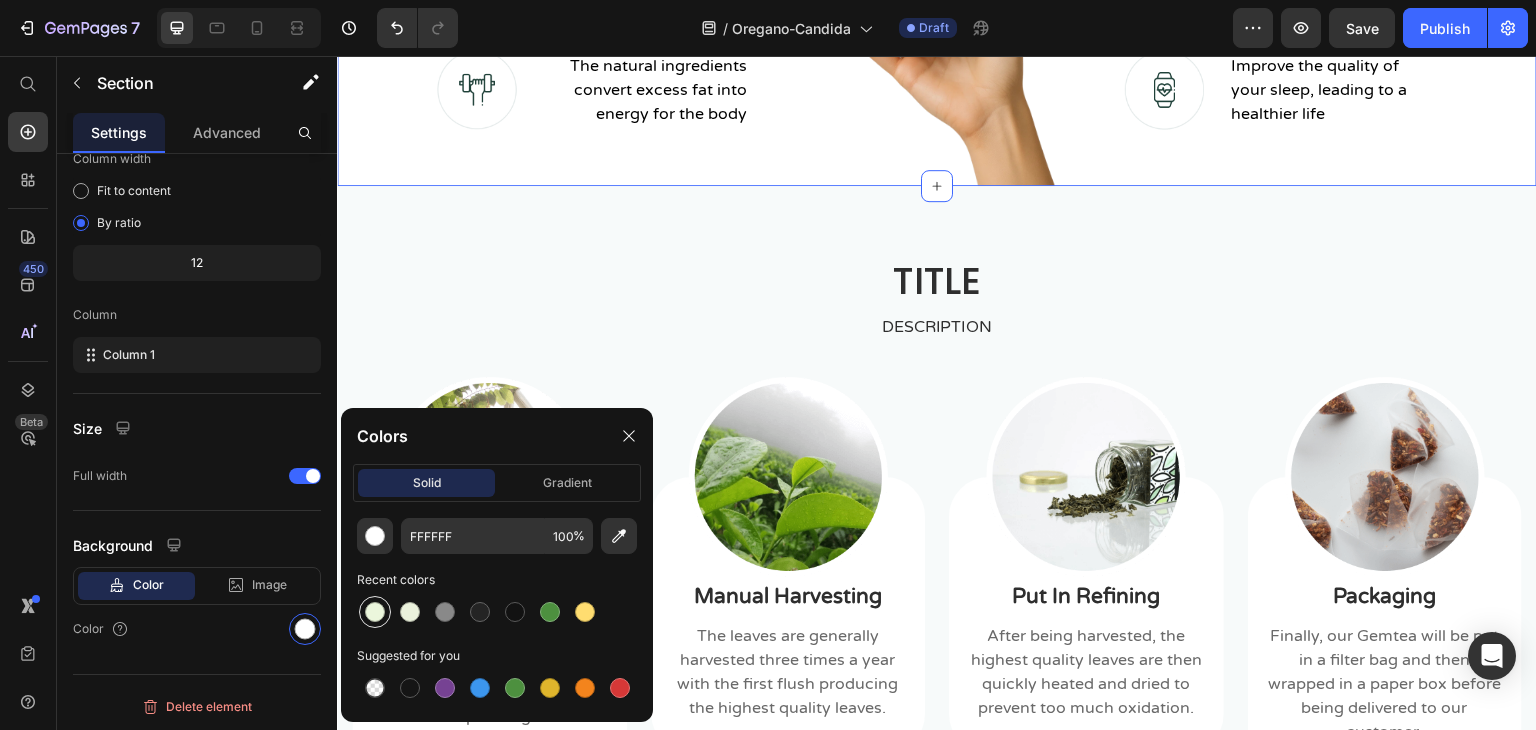 click at bounding box center [375, 612] 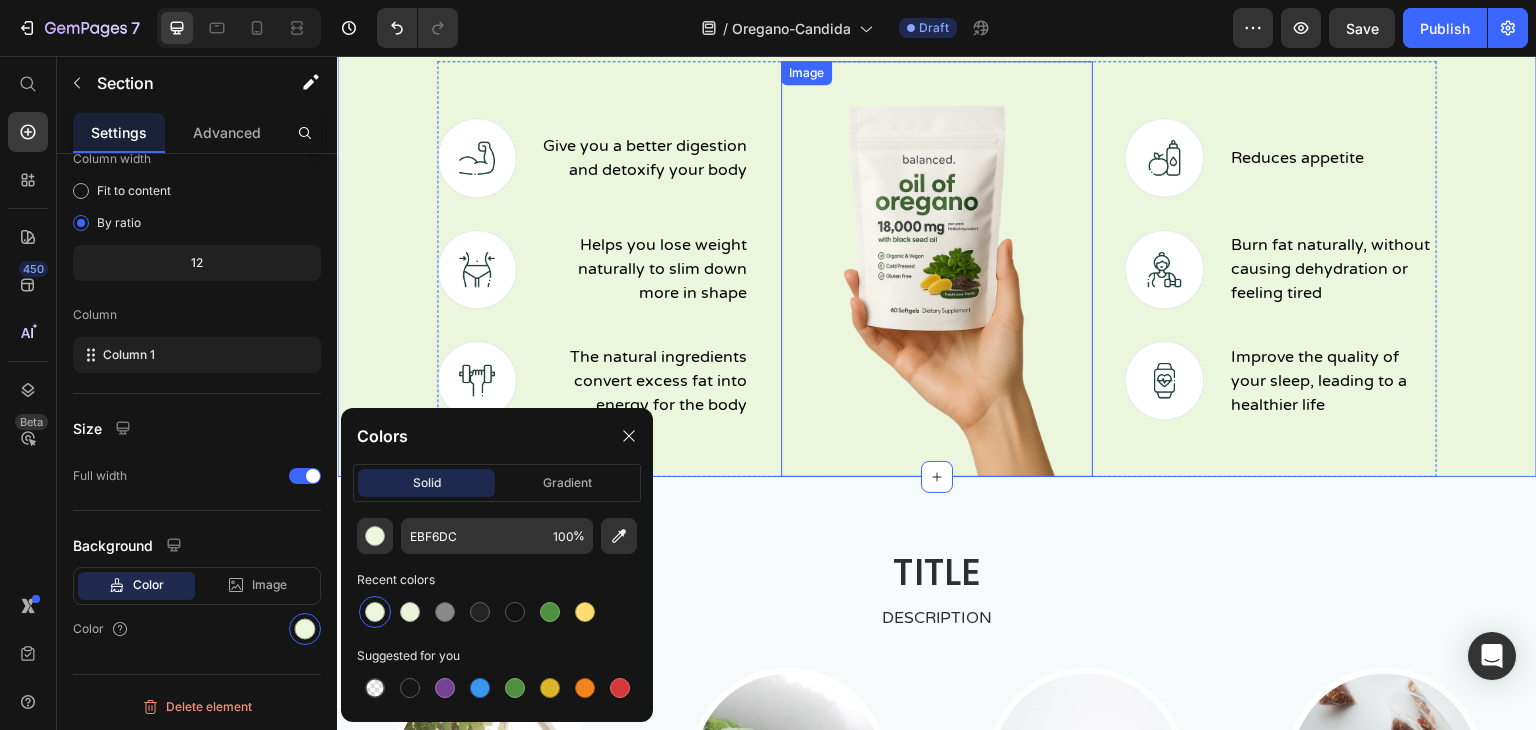 scroll, scrollTop: 1096, scrollLeft: 0, axis: vertical 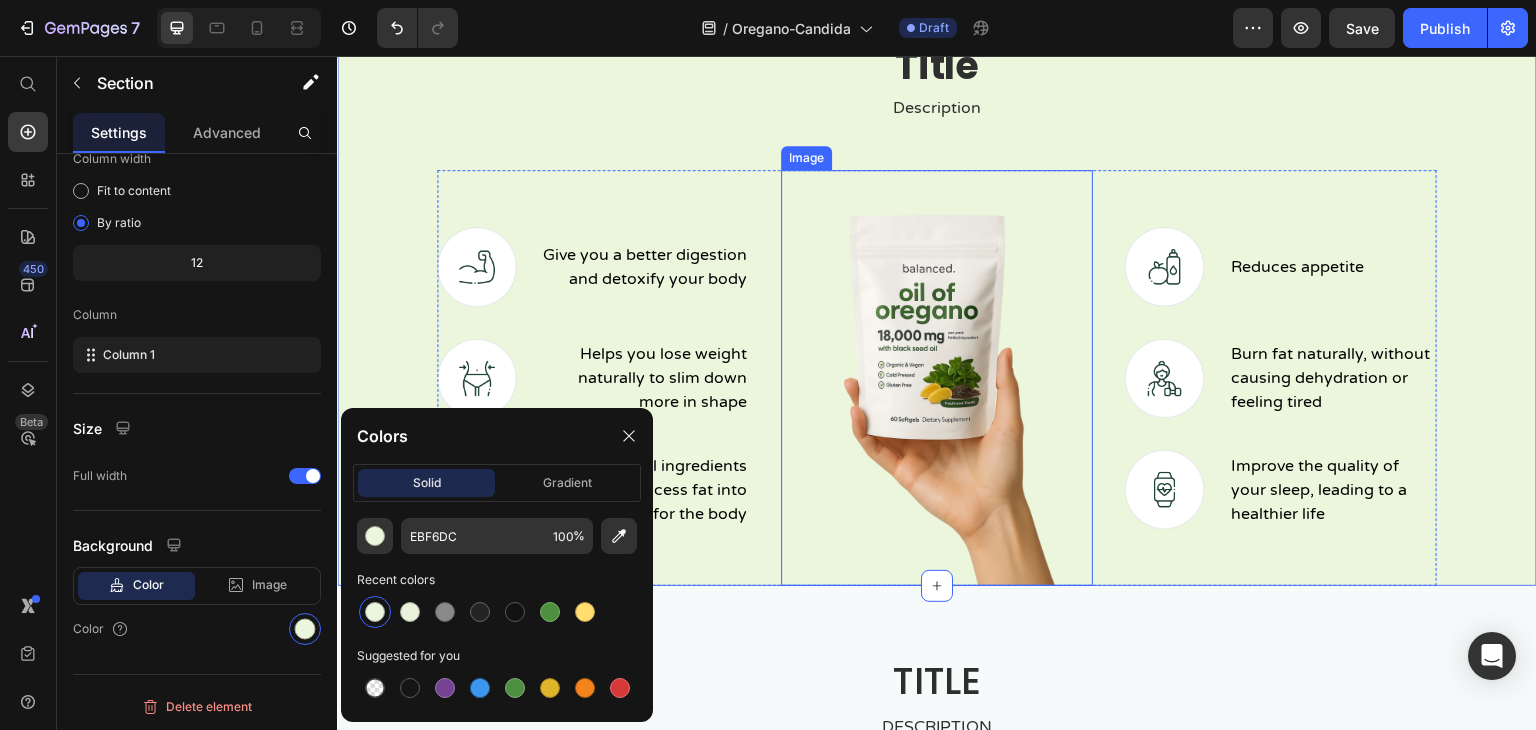 click at bounding box center (937, 378) 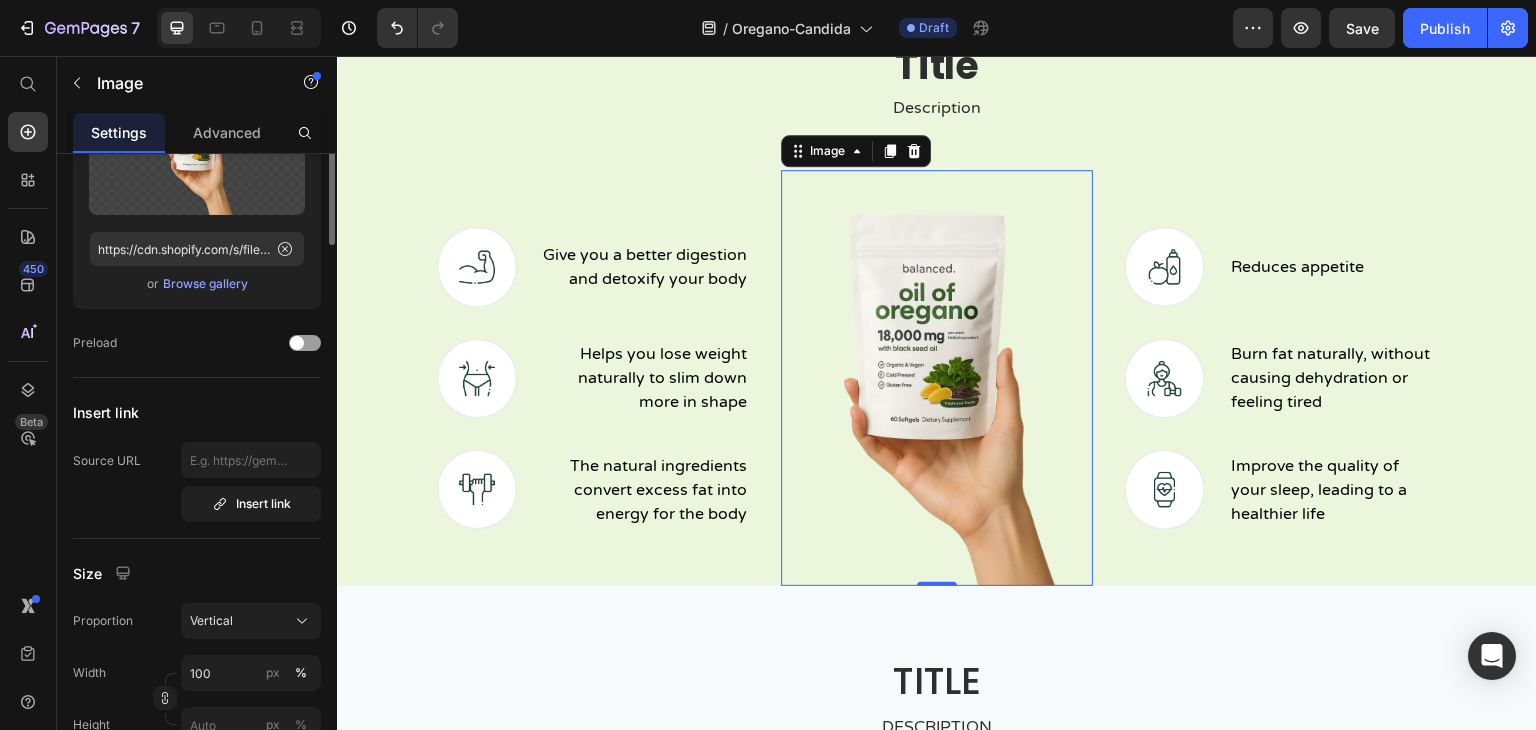 click on "Title Heading Description Text block Row Give you a better digestion and detoxify your body Text block Image Row Helps you lose weight naturally to slim down more in shape Text block Image Row The natural ingredients convert excess fat into energy for the body Text block Image Row Image   0 Image Reduces appetite Text block Row Image Burn fat naturally, without causing dehydration or feeling tired Text block Row Image Improve the quality of your sleep, leading to a healthier life Text block Row Row" at bounding box center [937, 312] 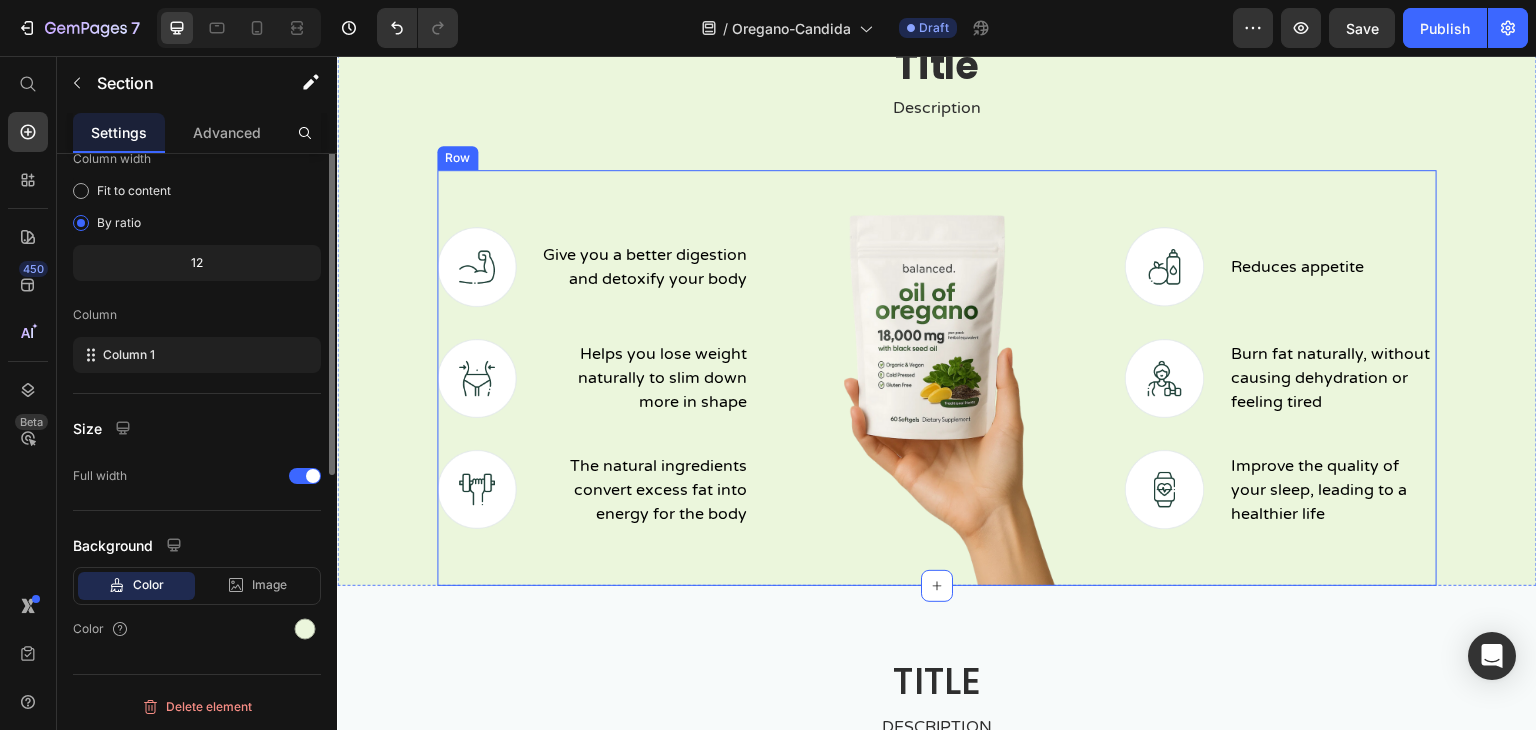 scroll, scrollTop: 0, scrollLeft: 0, axis: both 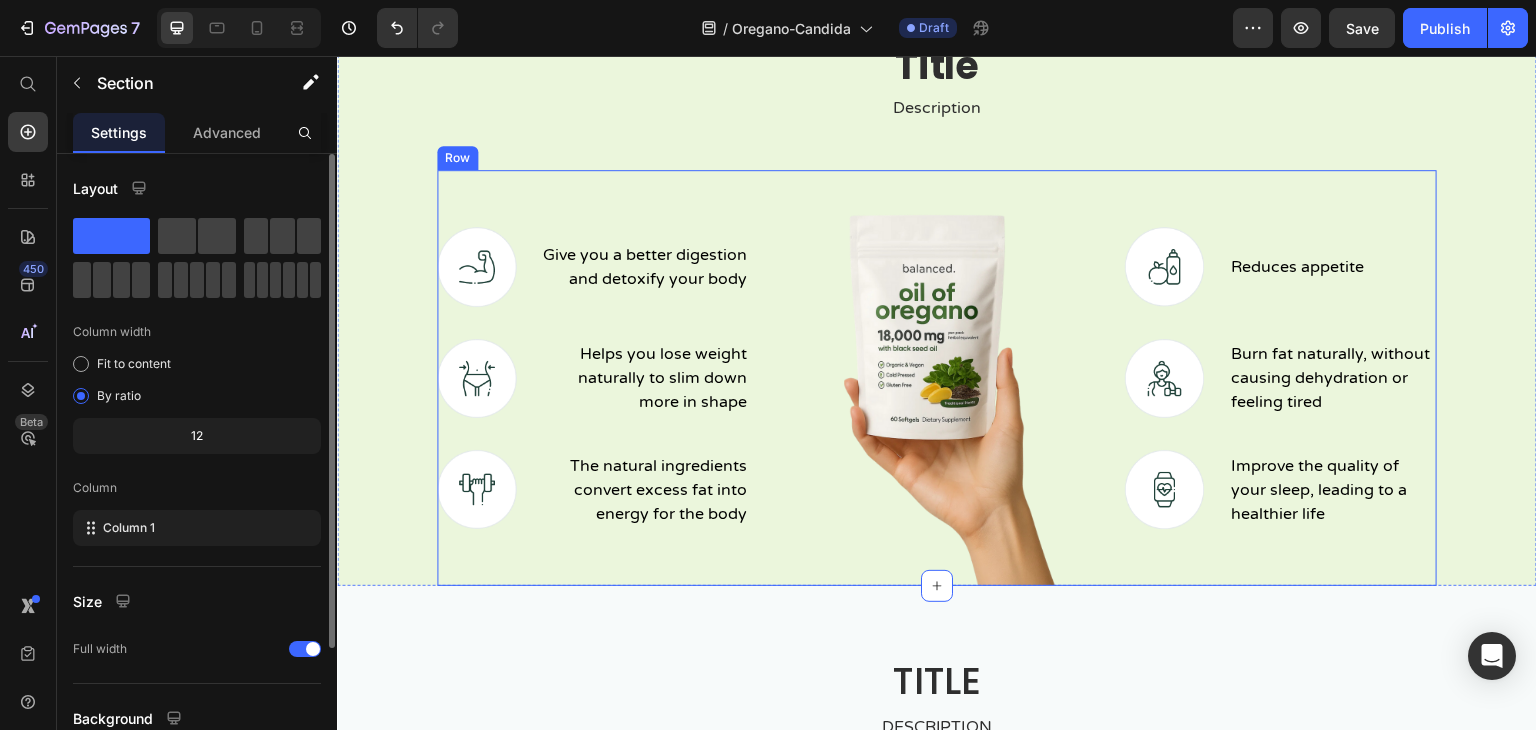 click on "Image Reduces appetite Text block Row Image Burn fat naturally, without causing dehydration or feeling tired Text block Row Image Improve the quality of your sleep, leading to a healthier life Text block Row" at bounding box center [1281, 378] 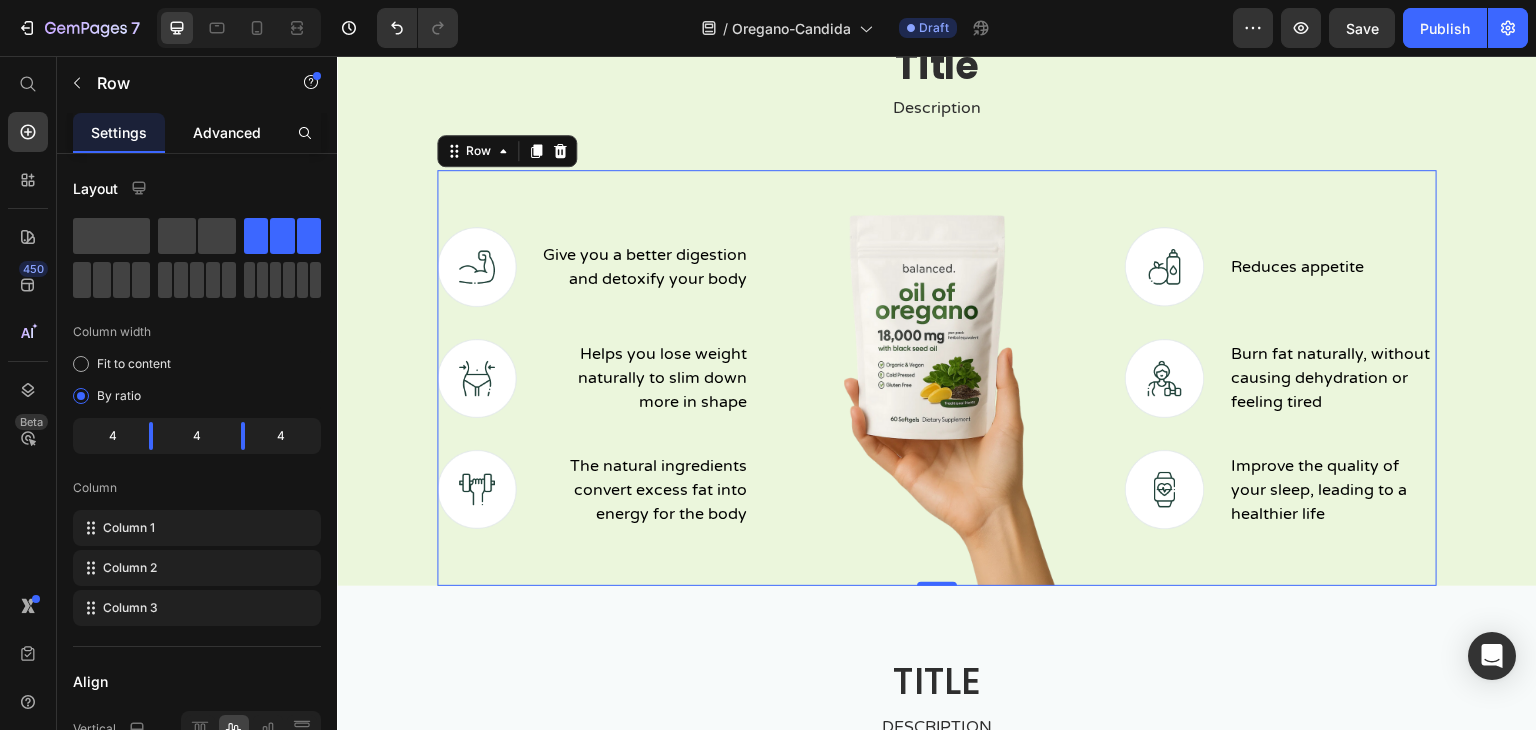 click on "Advanced" at bounding box center (227, 132) 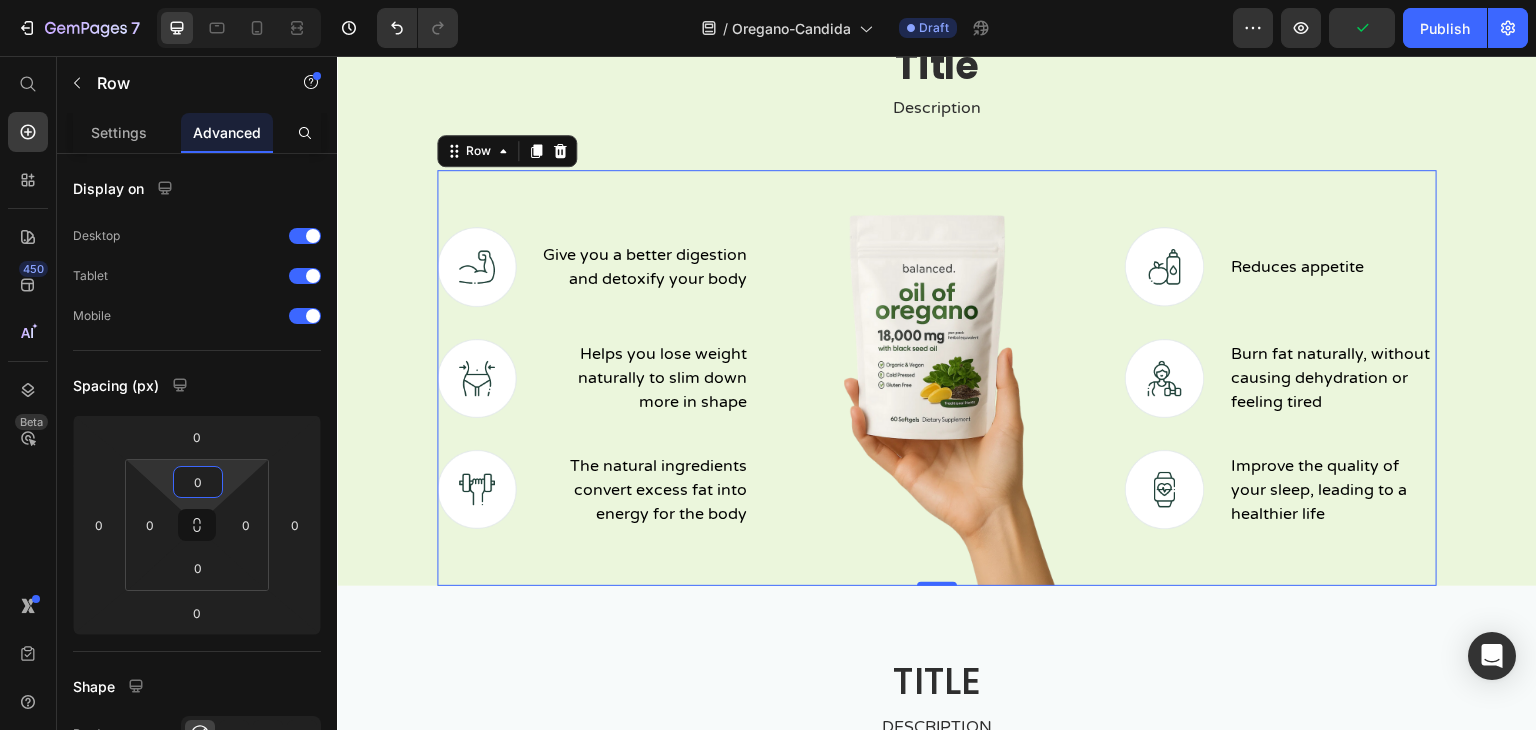 drag, startPoint x: 240, startPoint y: 479, endPoint x: 248, endPoint y: 499, distance: 21.540659 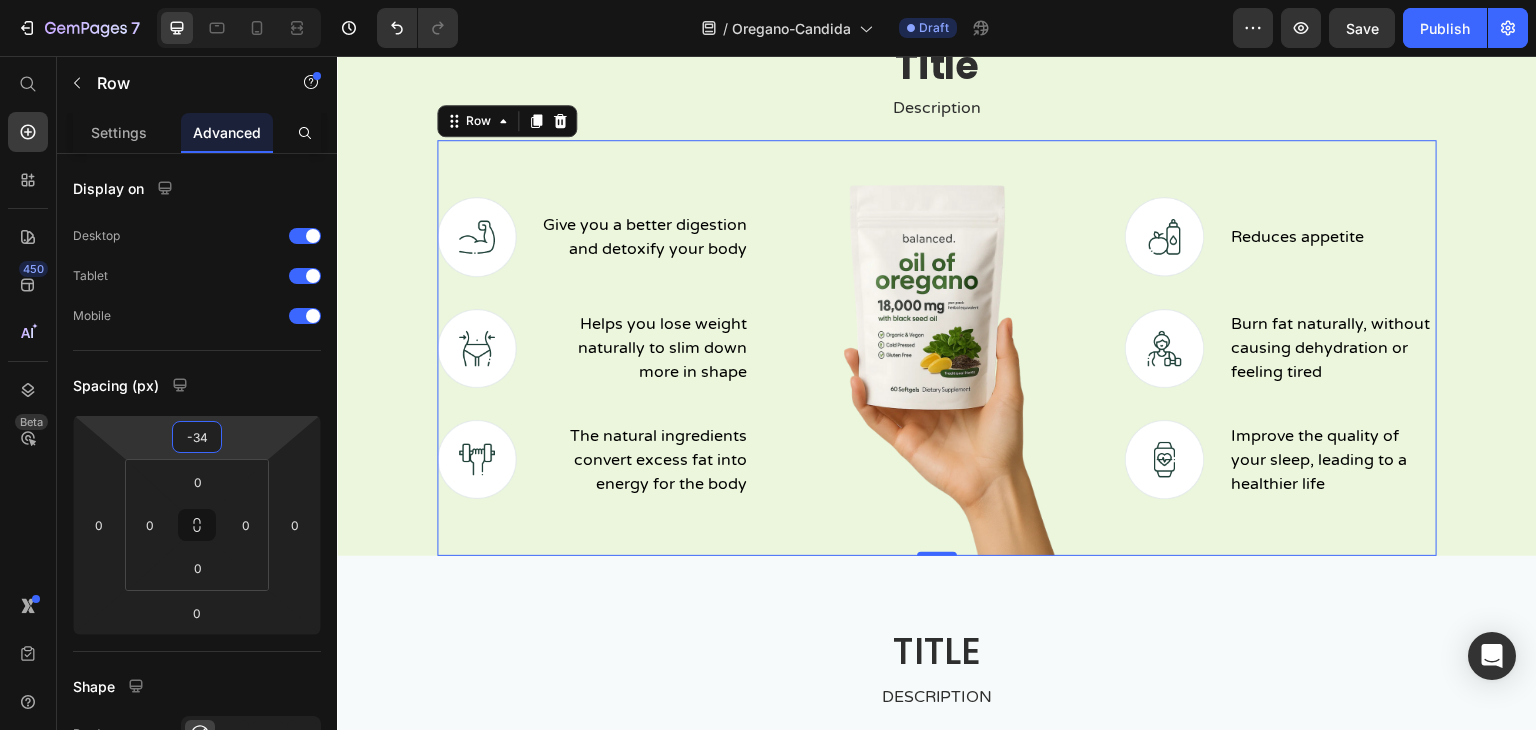type on "-38" 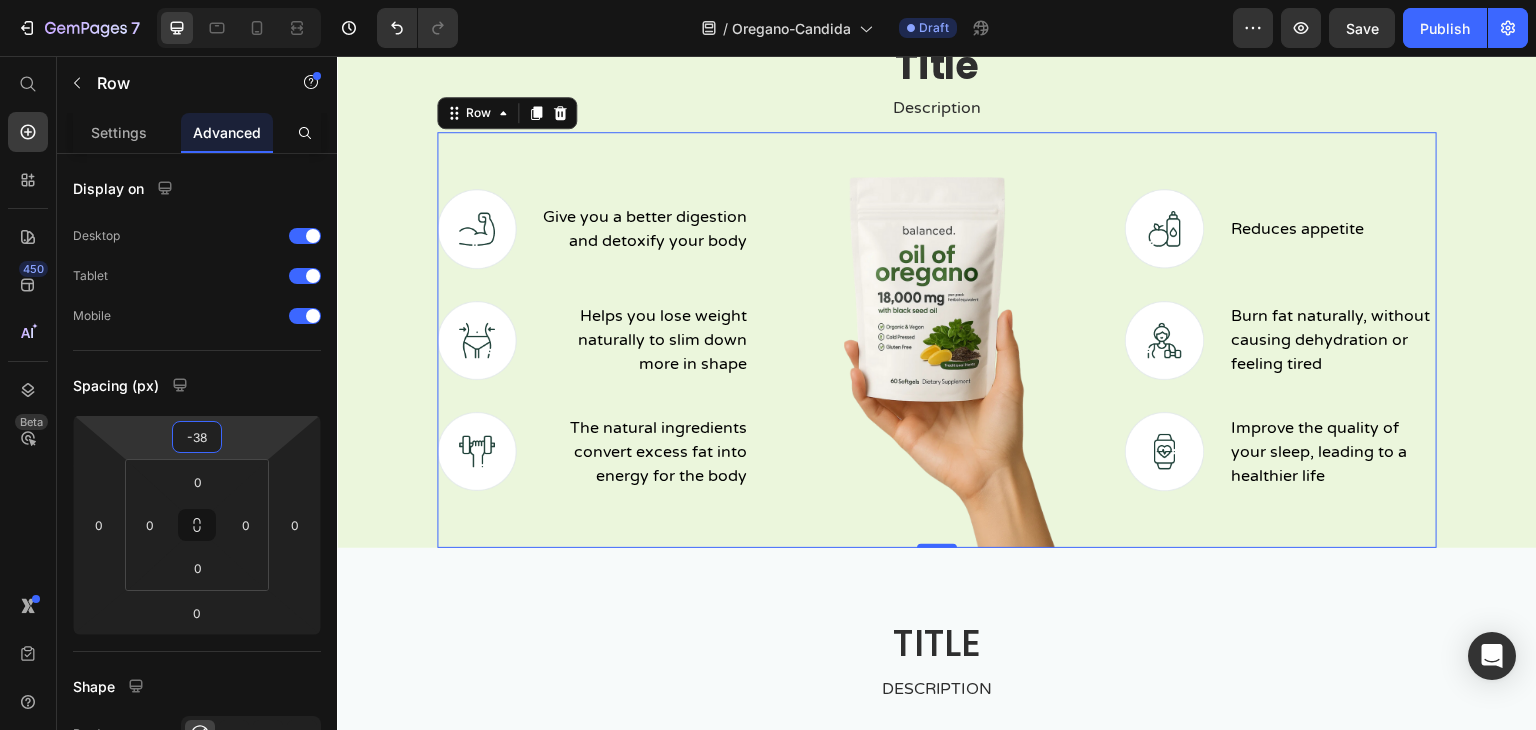 drag, startPoint x: 248, startPoint y: 437, endPoint x: 256, endPoint y: 456, distance: 20.615528 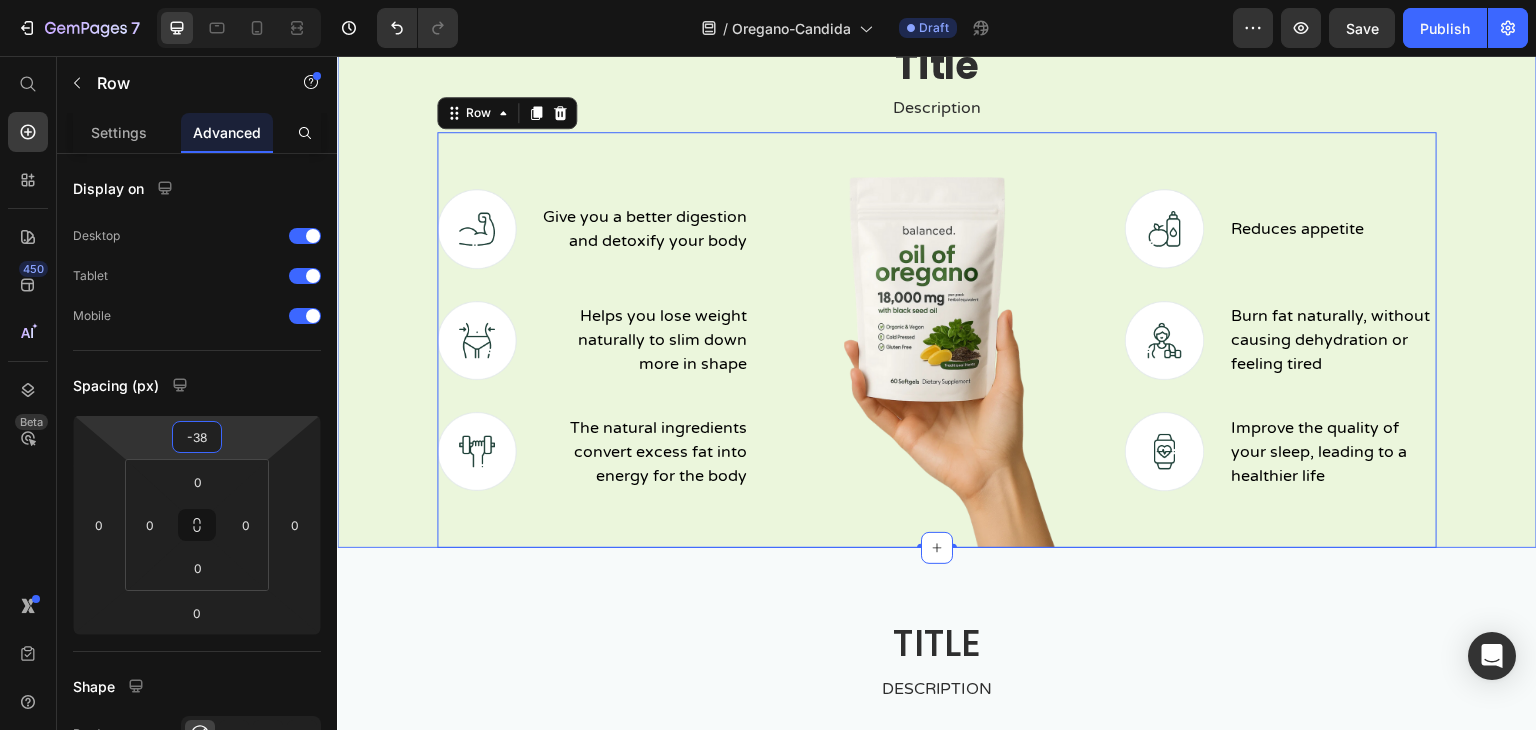 click on "Title Heading Description Text block Row Give you a better digestion and detoxify your body Text block Image Row Helps you lose weight naturally to slim down more in shape Text block Image Row The natural ingredients convert excess fat into energy for the body Text block Image Row Image Image Reduces appetite Text block Row Image Burn fat naturally, without causing dehydration or feeling tired Text block Row Image Improve the quality of your sleep, leading to a healthier life Text block Row Row   0 Section 3" at bounding box center (937, 261) 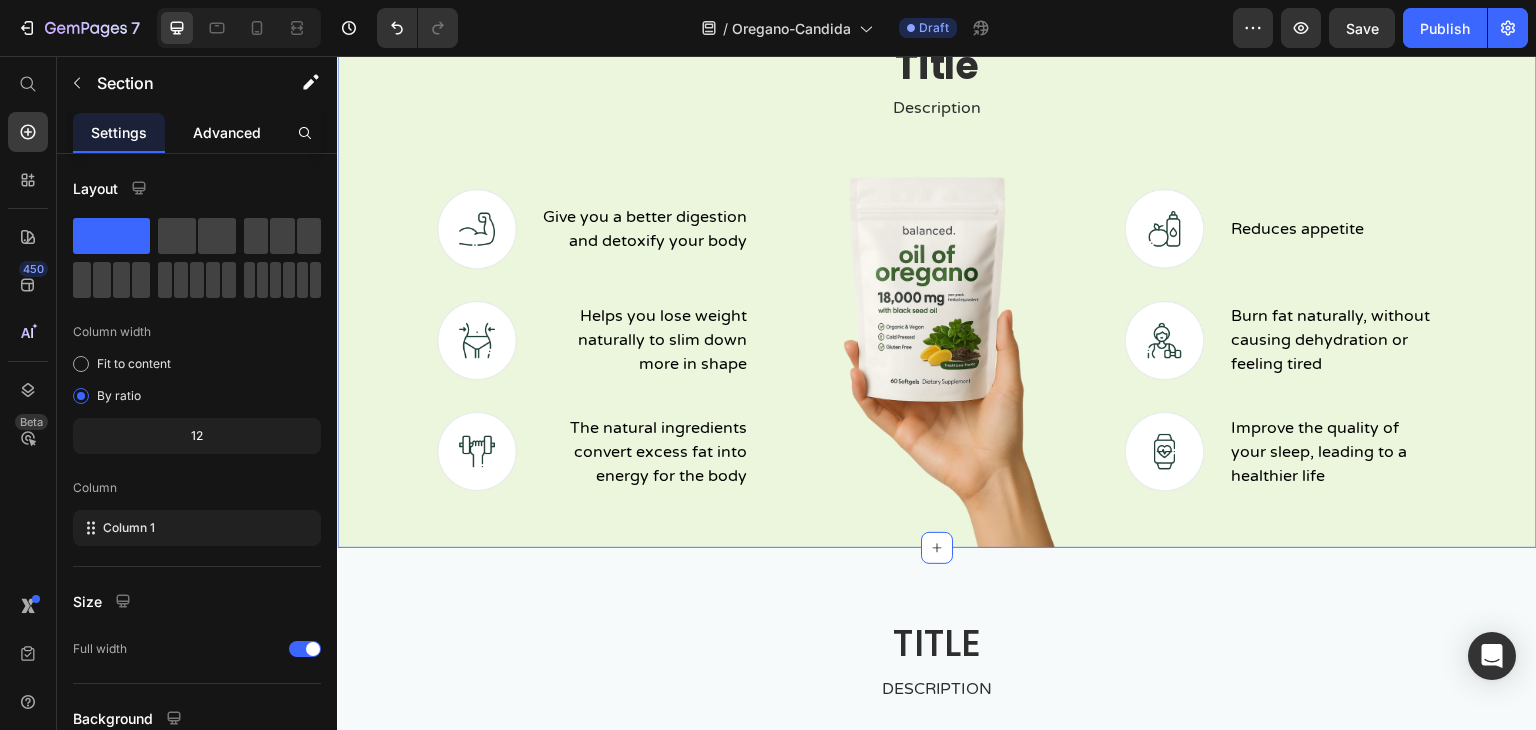 click on "Advanced" at bounding box center (227, 132) 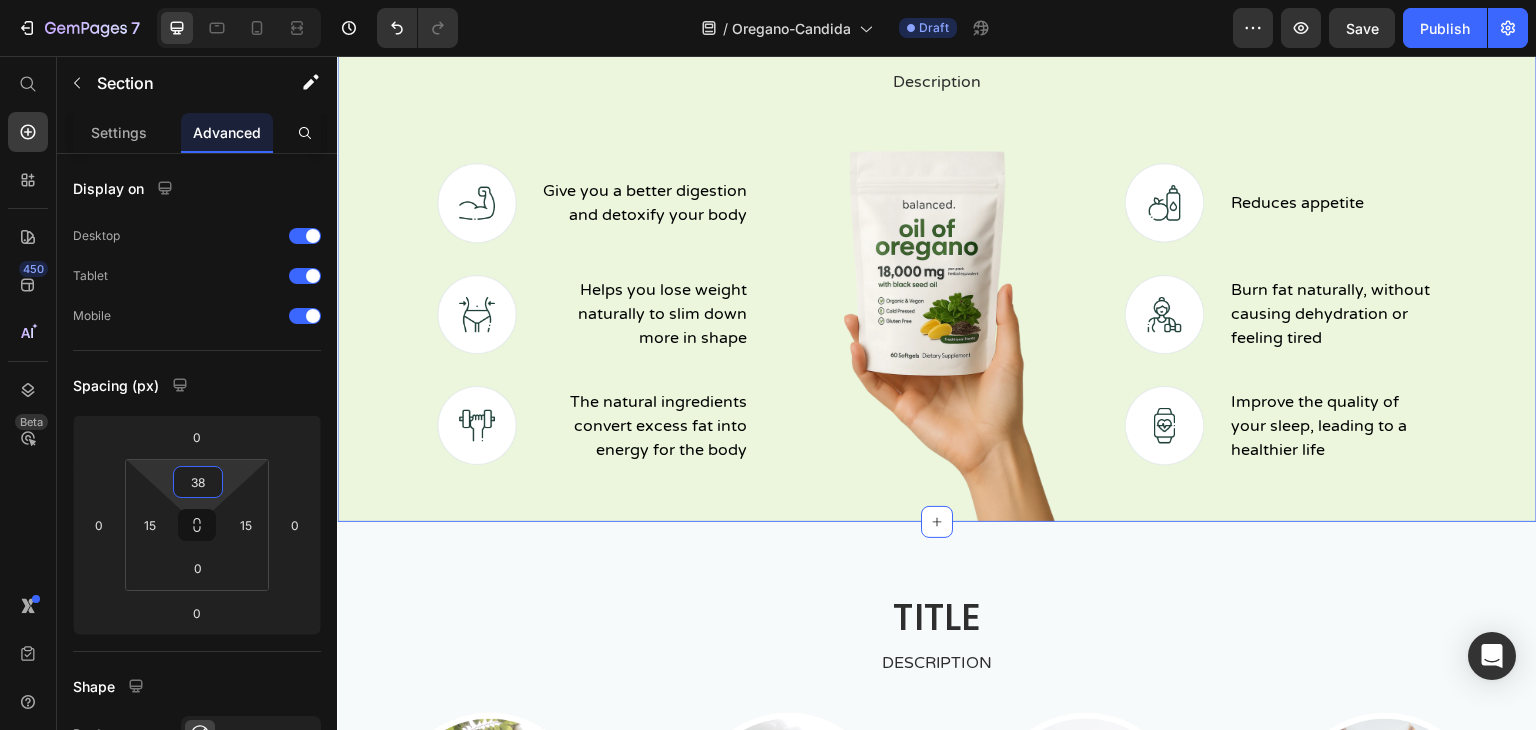 type on "32" 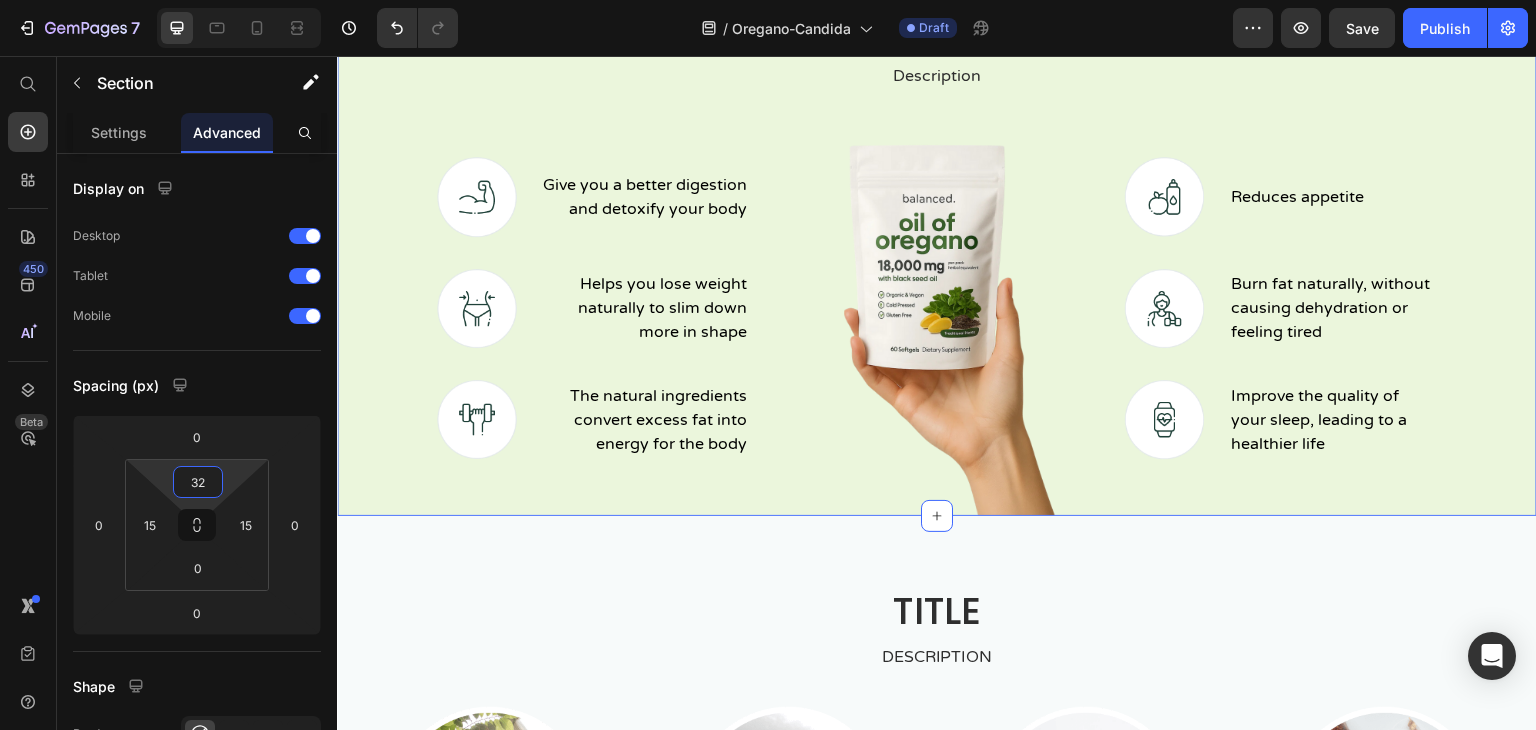 drag, startPoint x: 235, startPoint y: 469, endPoint x: 245, endPoint y: 485, distance: 18.867962 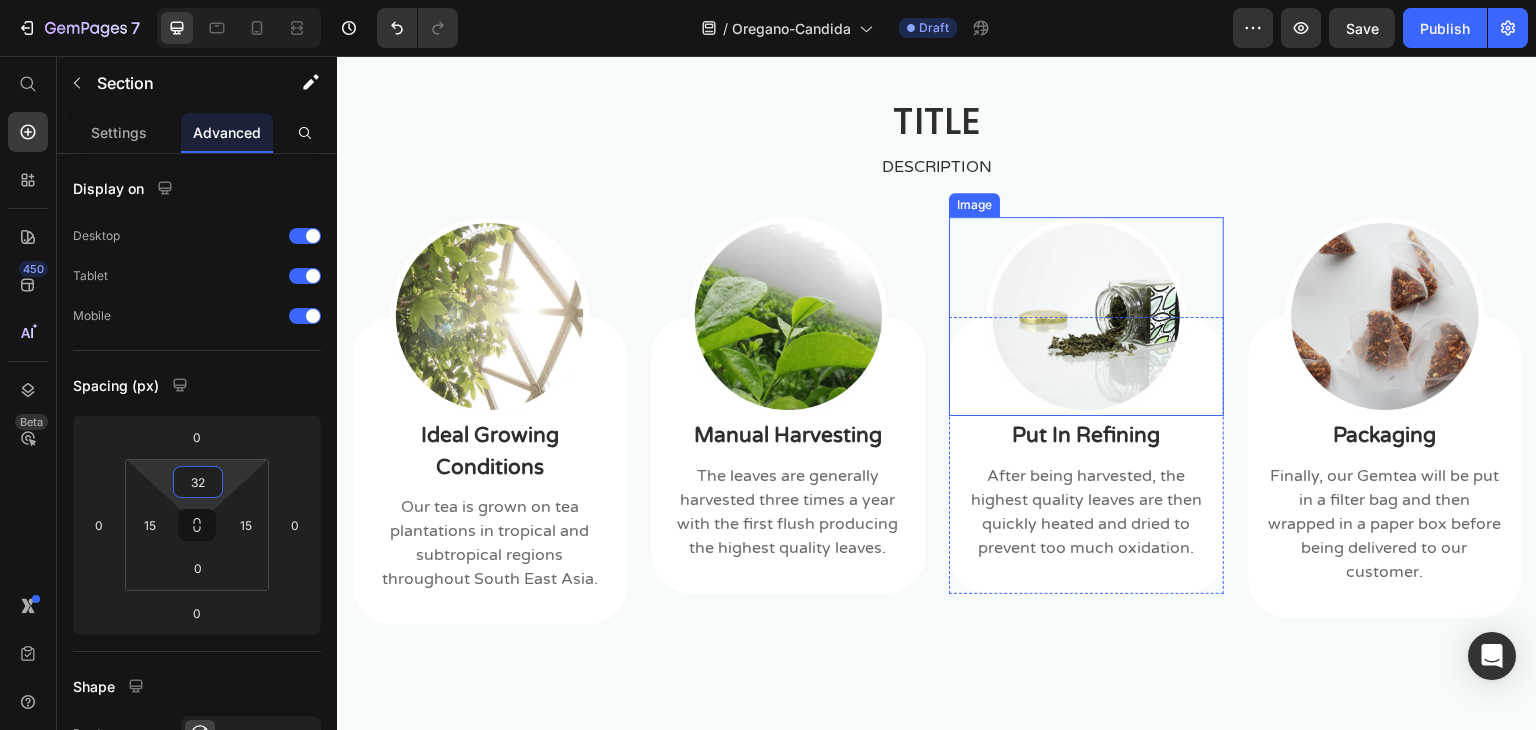 scroll, scrollTop: 1619, scrollLeft: 0, axis: vertical 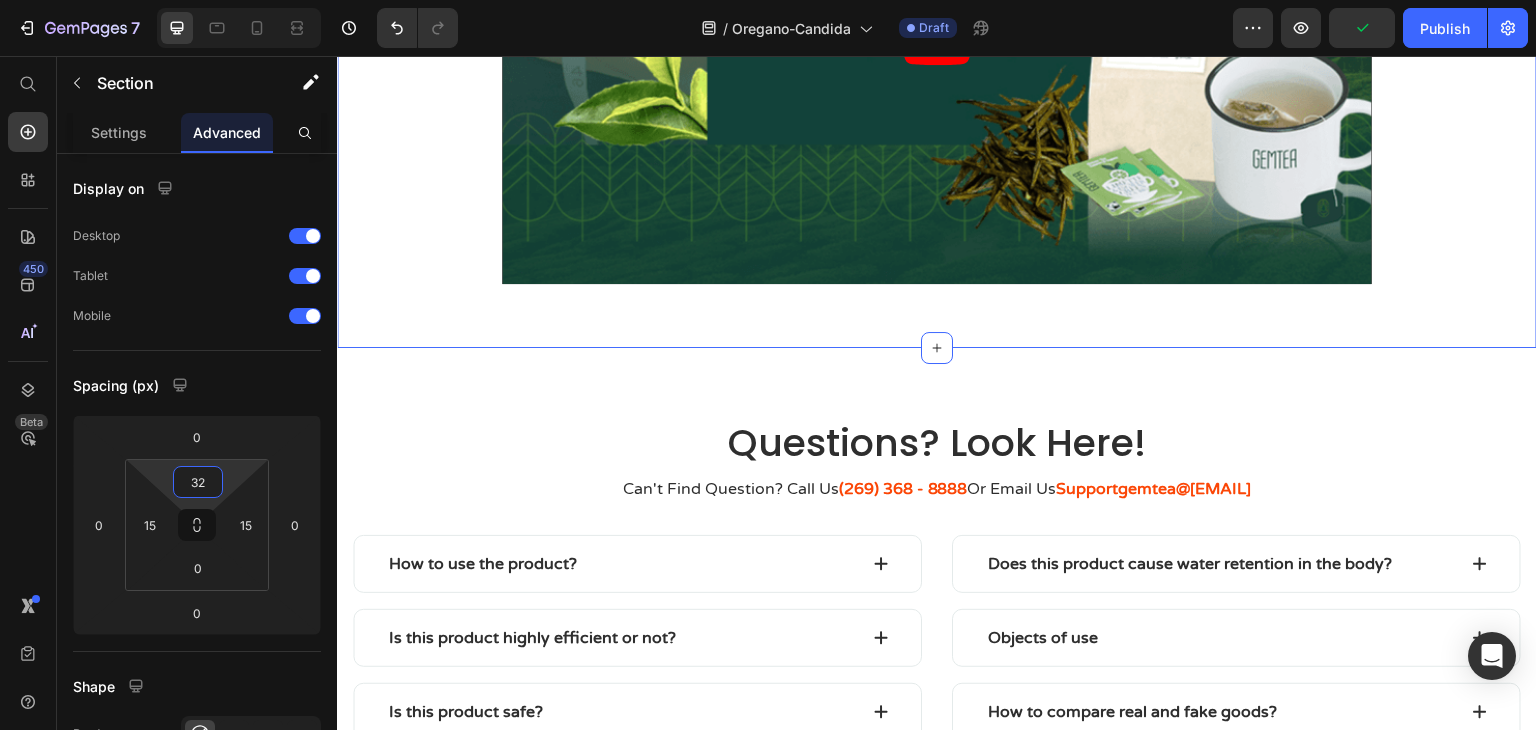 click on "How It Works Heading Great customer experience when using our products. Text block Video Row" at bounding box center [937, -5] 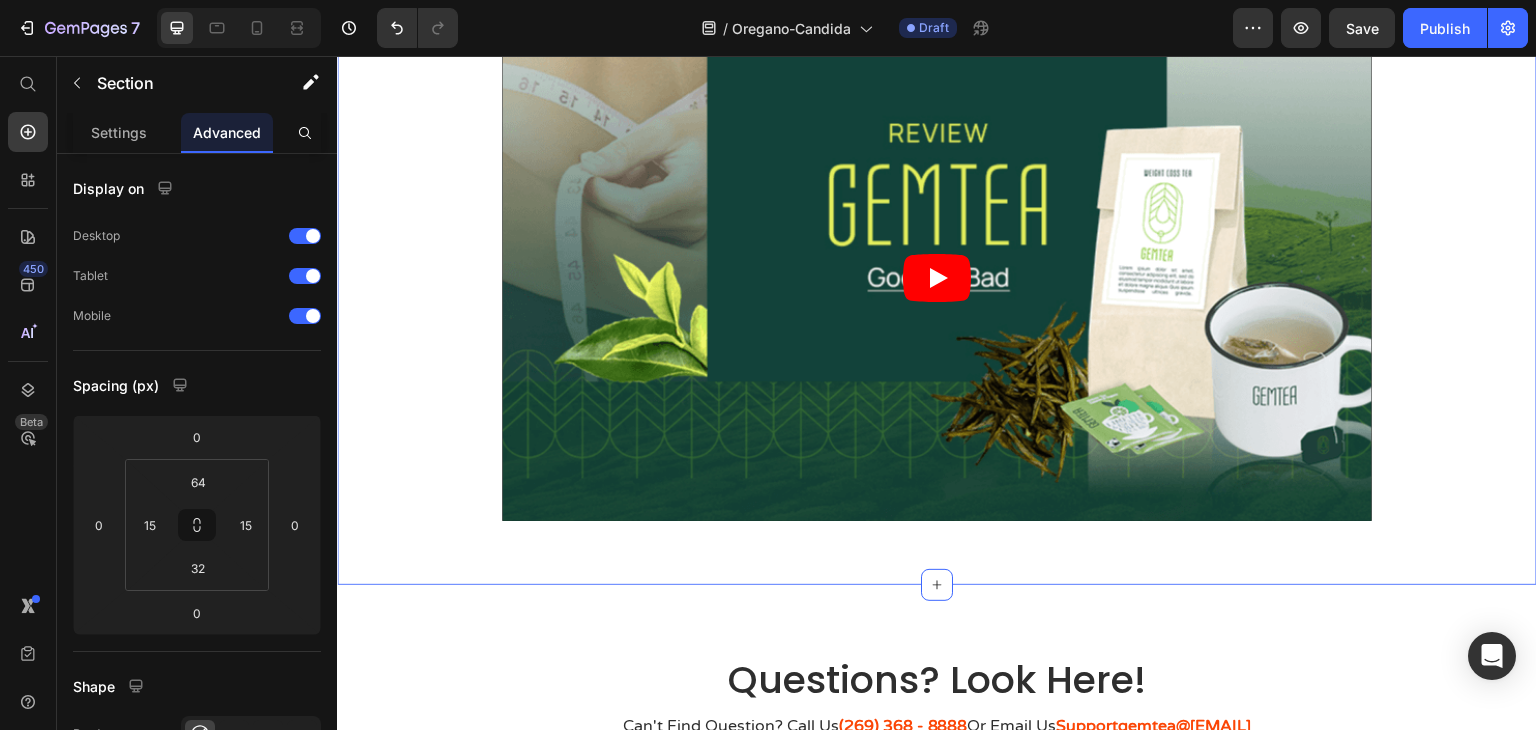 scroll, scrollTop: 3096, scrollLeft: 0, axis: vertical 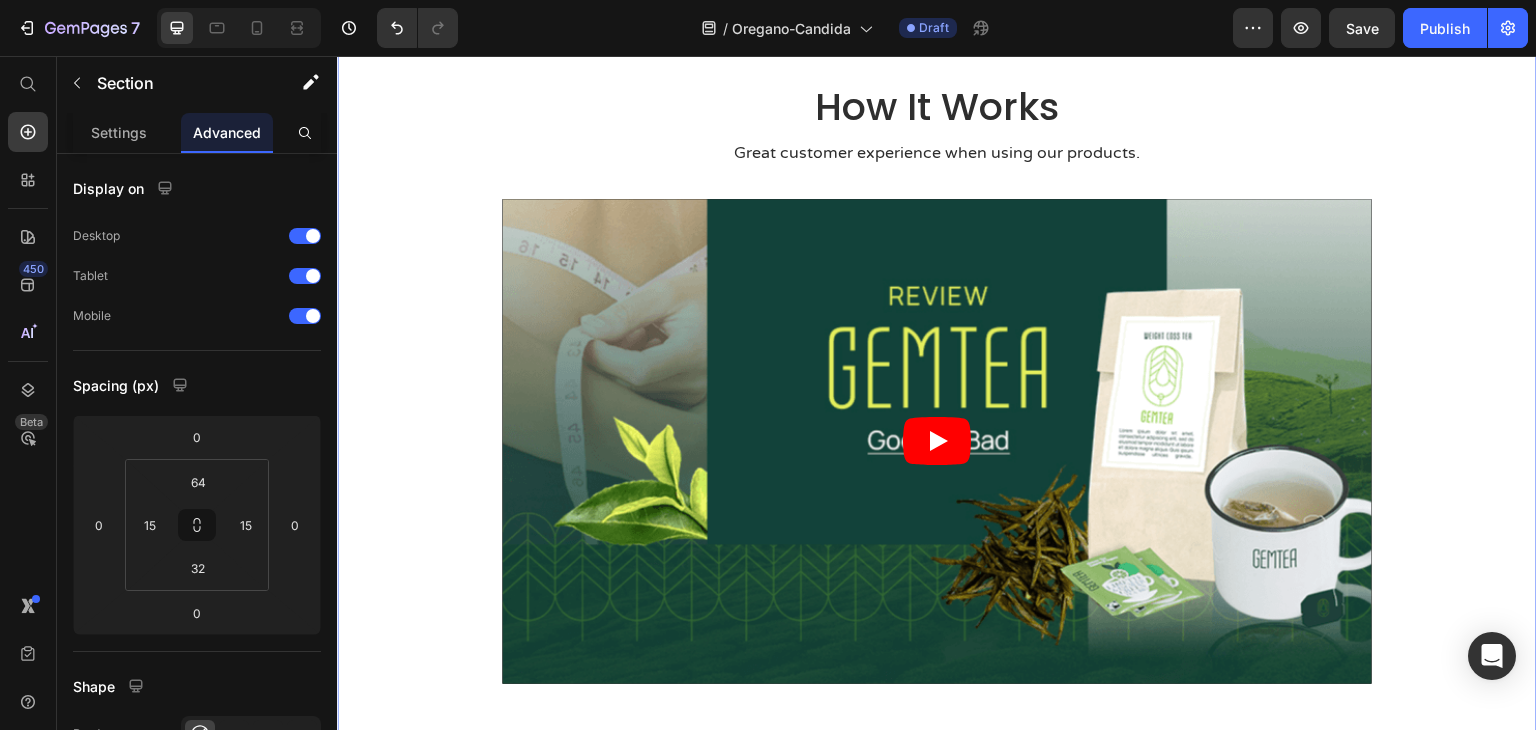 click 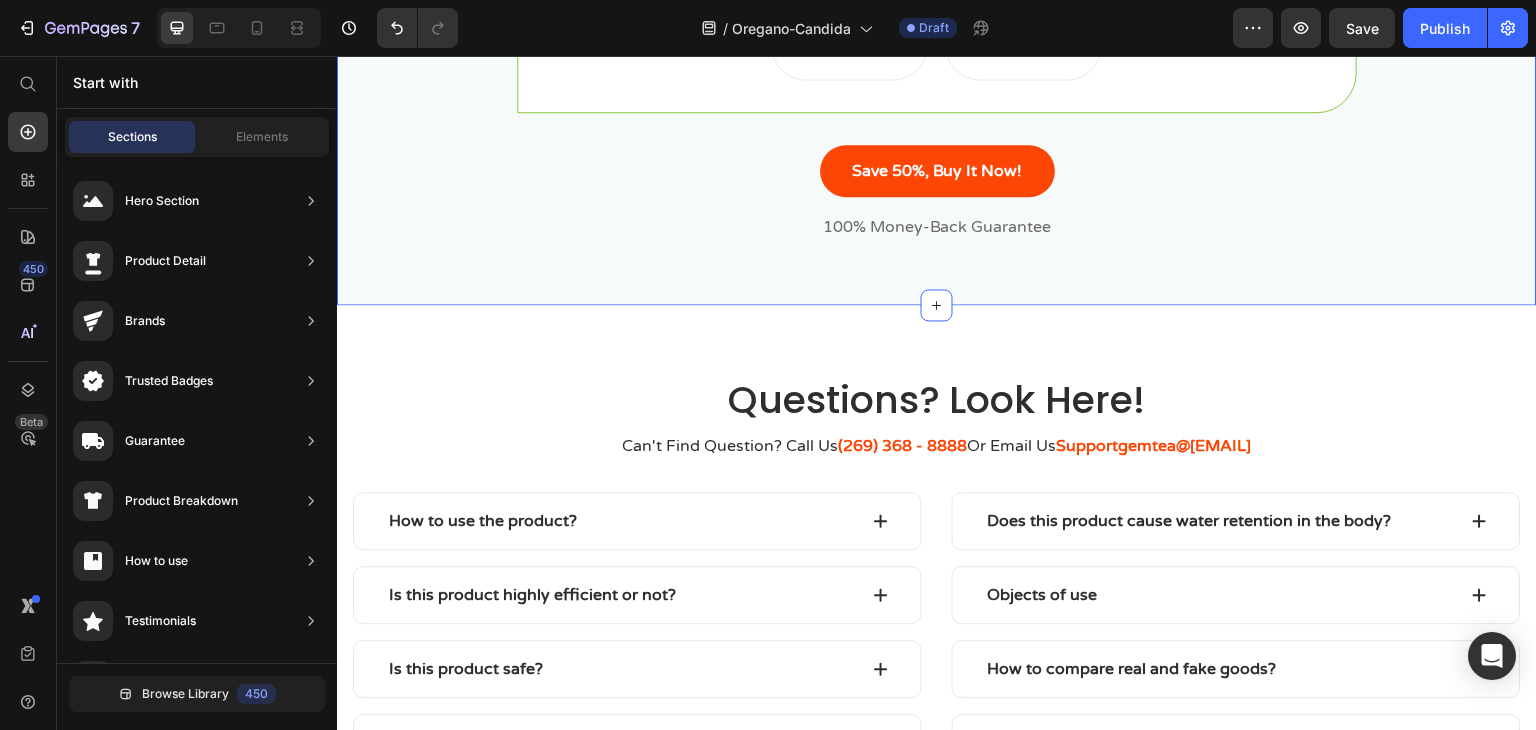 scroll, scrollTop: 2696, scrollLeft: 0, axis: vertical 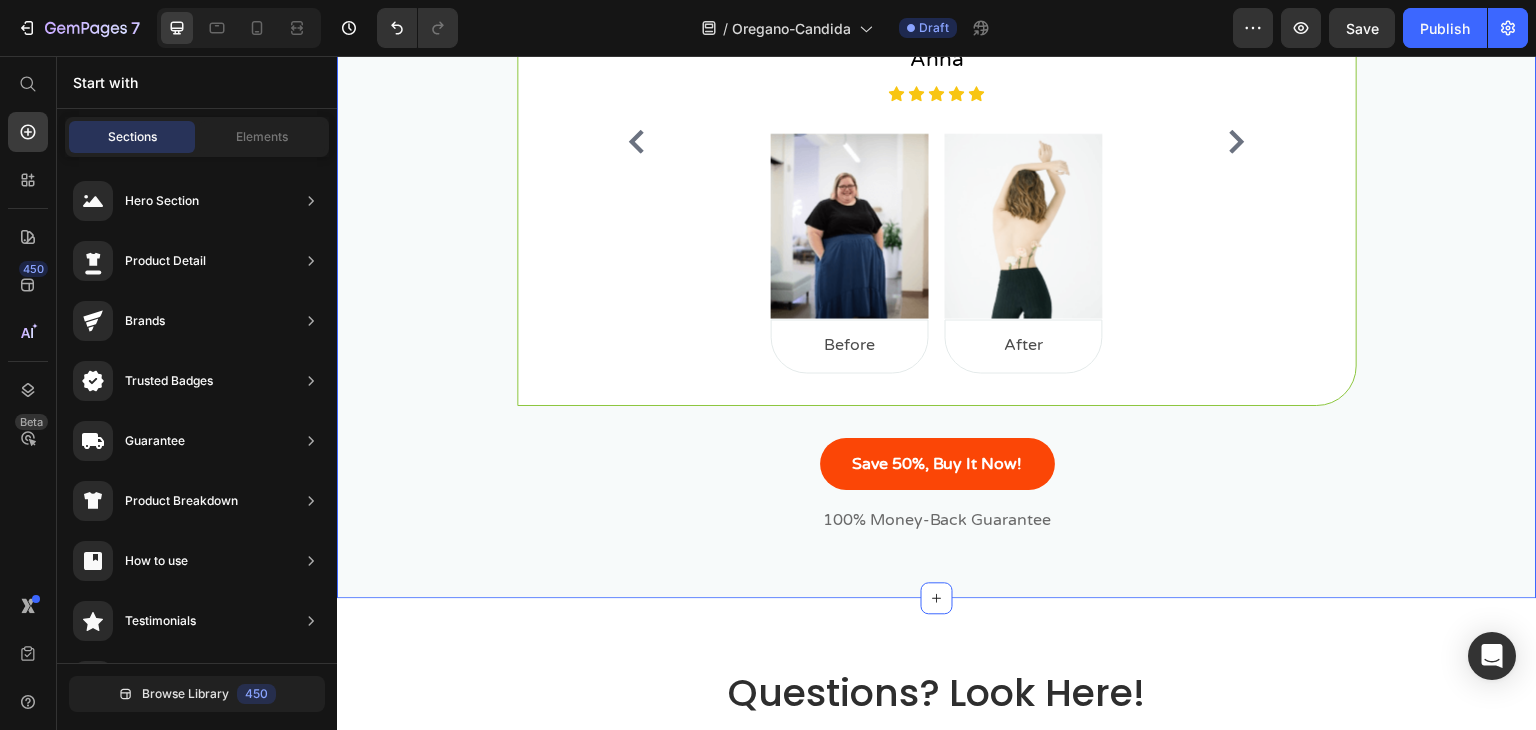 click on "Our Amazing Customer Heading Over  5000 customer used , love our tea and talk about us on over the world. Text block “Lorem Ipsum is simply dummy text of the printing and typesetting industry. Lorem Ipsum has been the industry's standard dummy text ever since the 1500s, when an unknown printer took a galley of type and scrambled.” Text block Image Anna Text block                Icon                Icon                Icon                Icon                Icon Icon List Hoz Image Before Text block Image After Text block Row “Lorem Ipsum is simply dummy text of the printing and typesetting industry. Lorem Ipsum has been the industry's standard dummy text ever since the 1500s, when an unknown printer took a galley of type and scrambled.” Text block Image Anna Text block                Icon                Icon                Icon                Icon                Icon Icon List Hoz Image Before Text block Image After Text block Row Carousel Row Save 50%, Buy It Now! Product Cart Button Product Row" at bounding box center [937, 159] 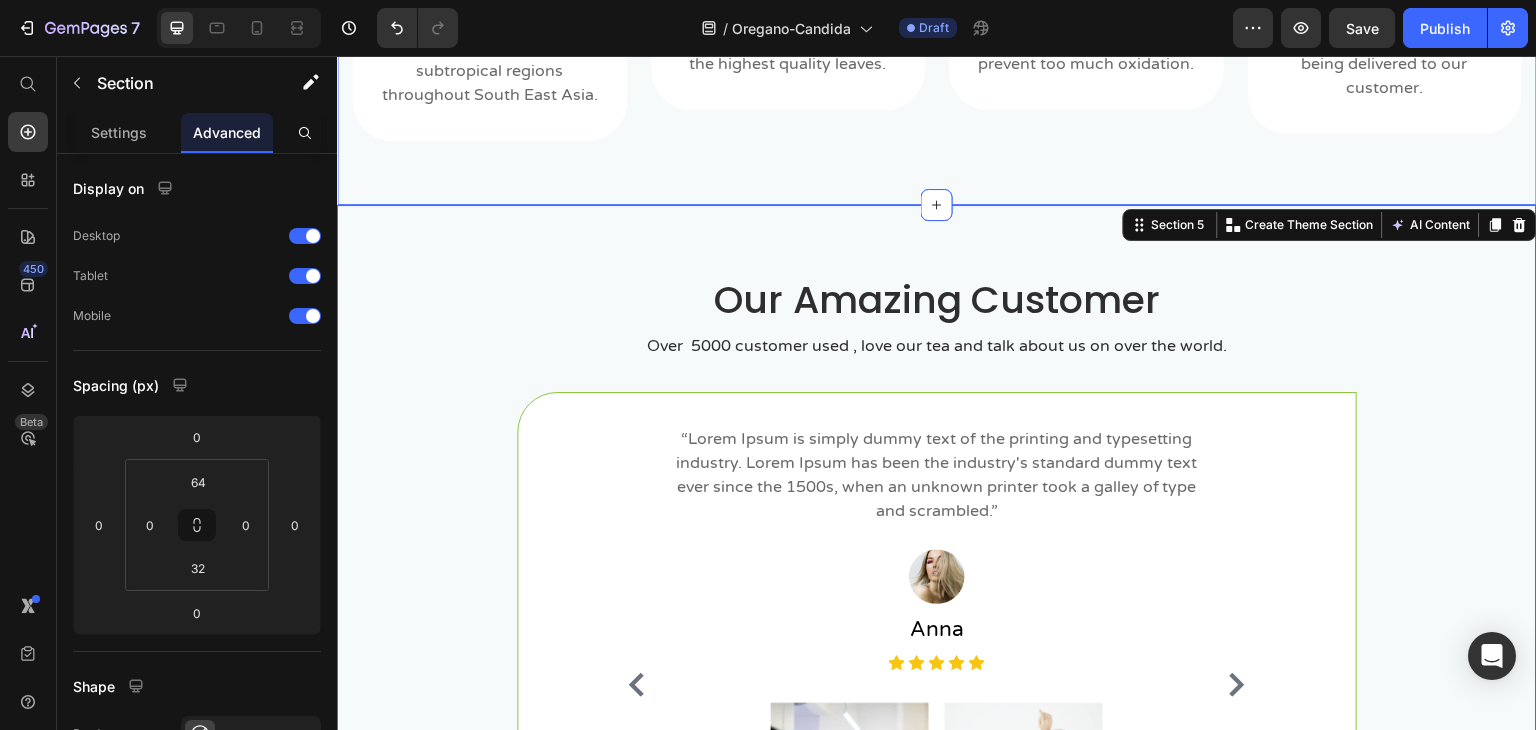 scroll, scrollTop: 1996, scrollLeft: 0, axis: vertical 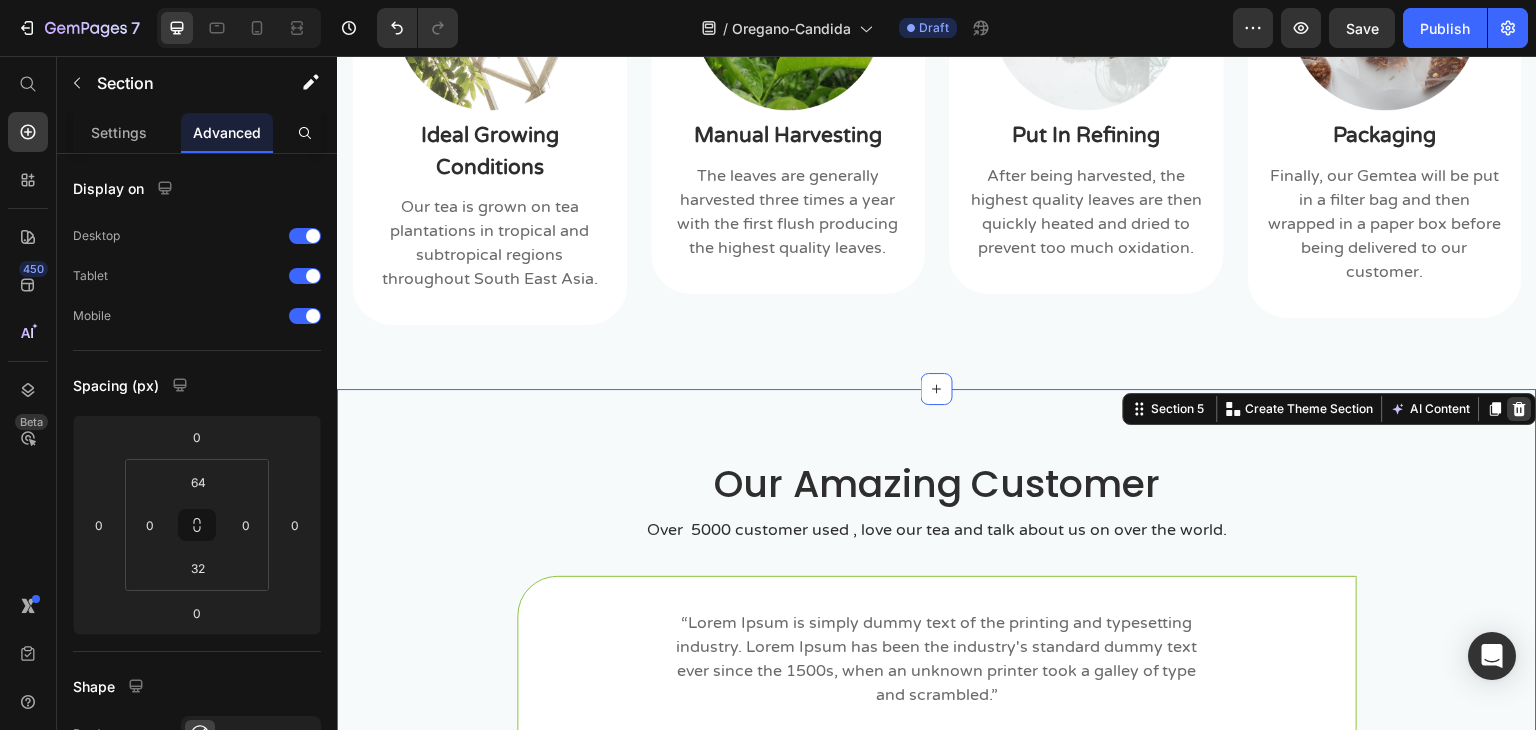 click 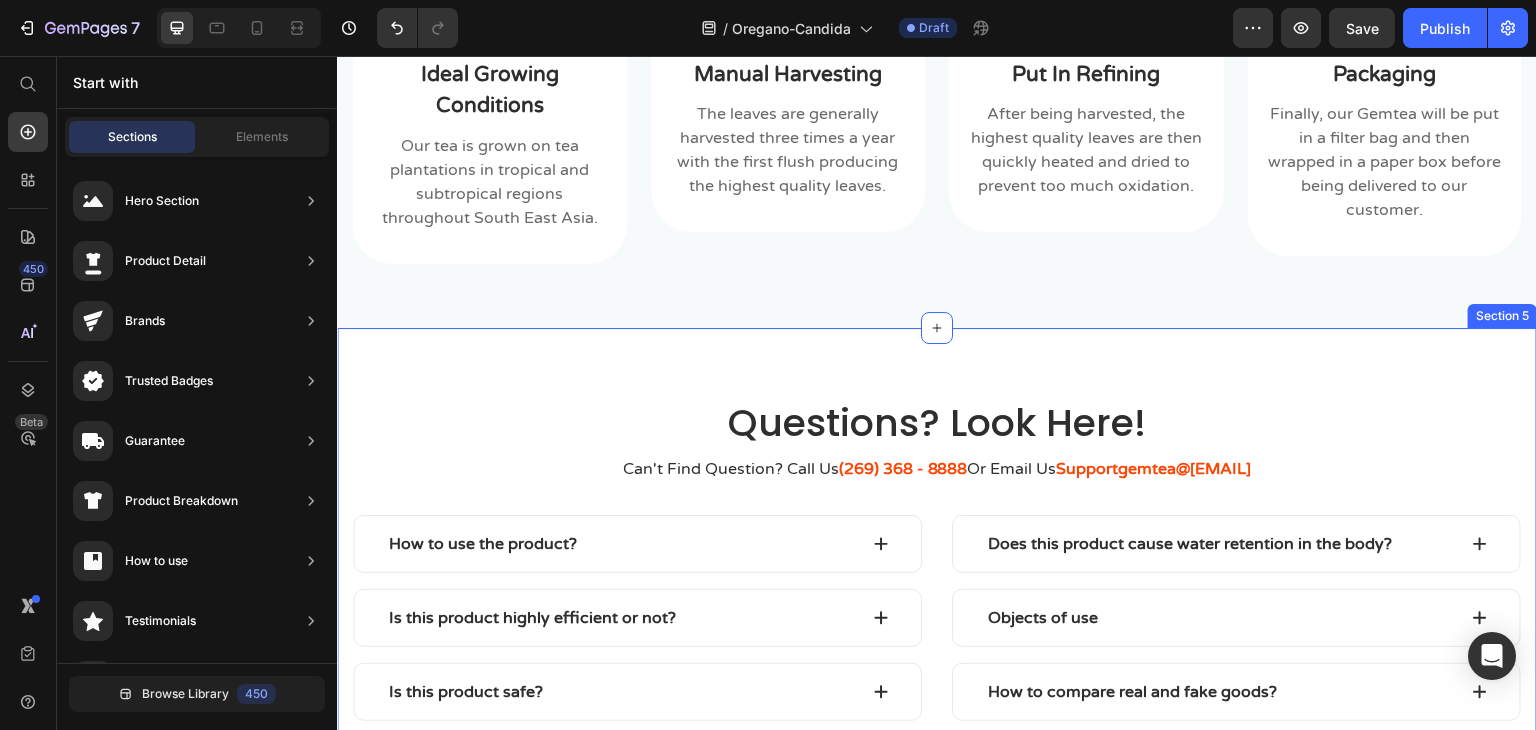 scroll, scrollTop: 1936, scrollLeft: 0, axis: vertical 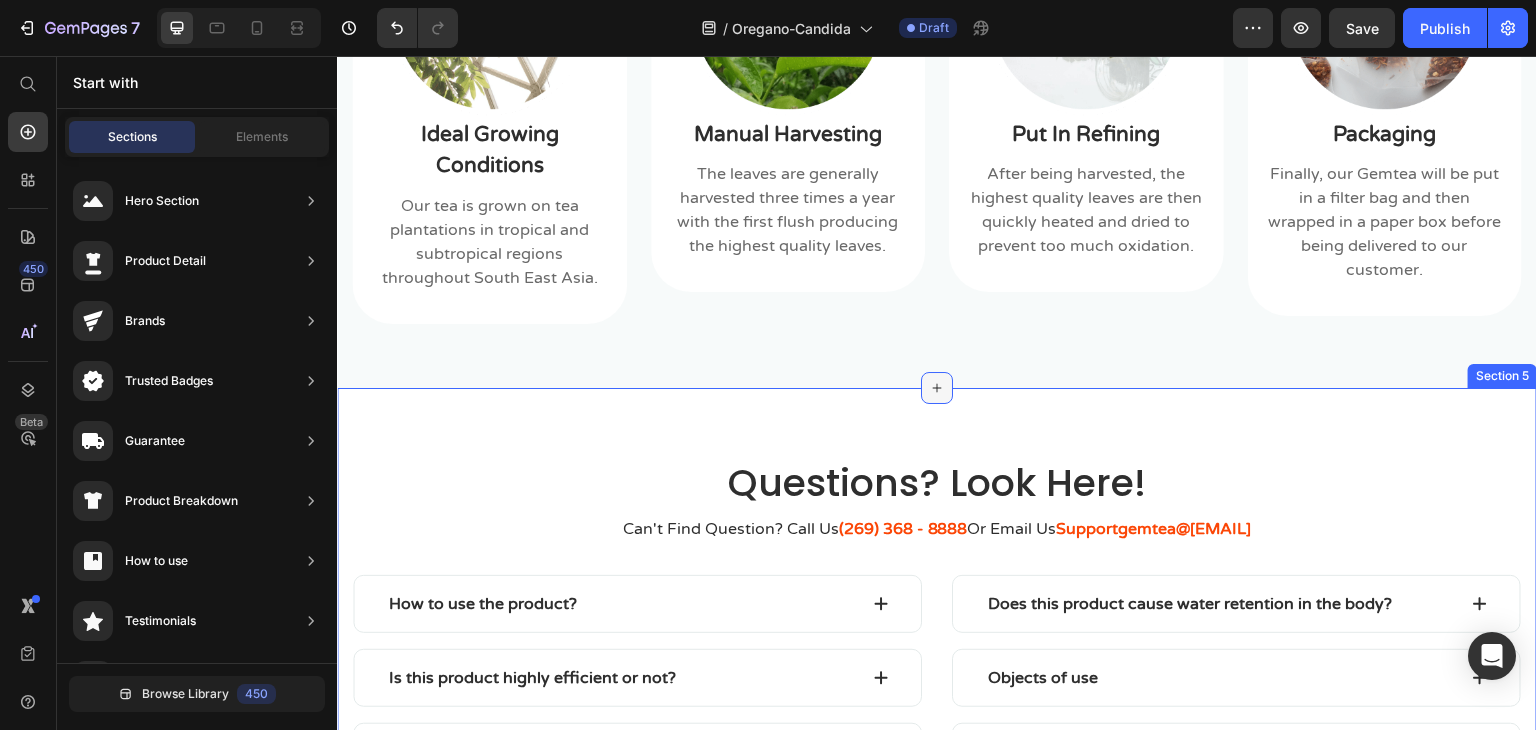 click 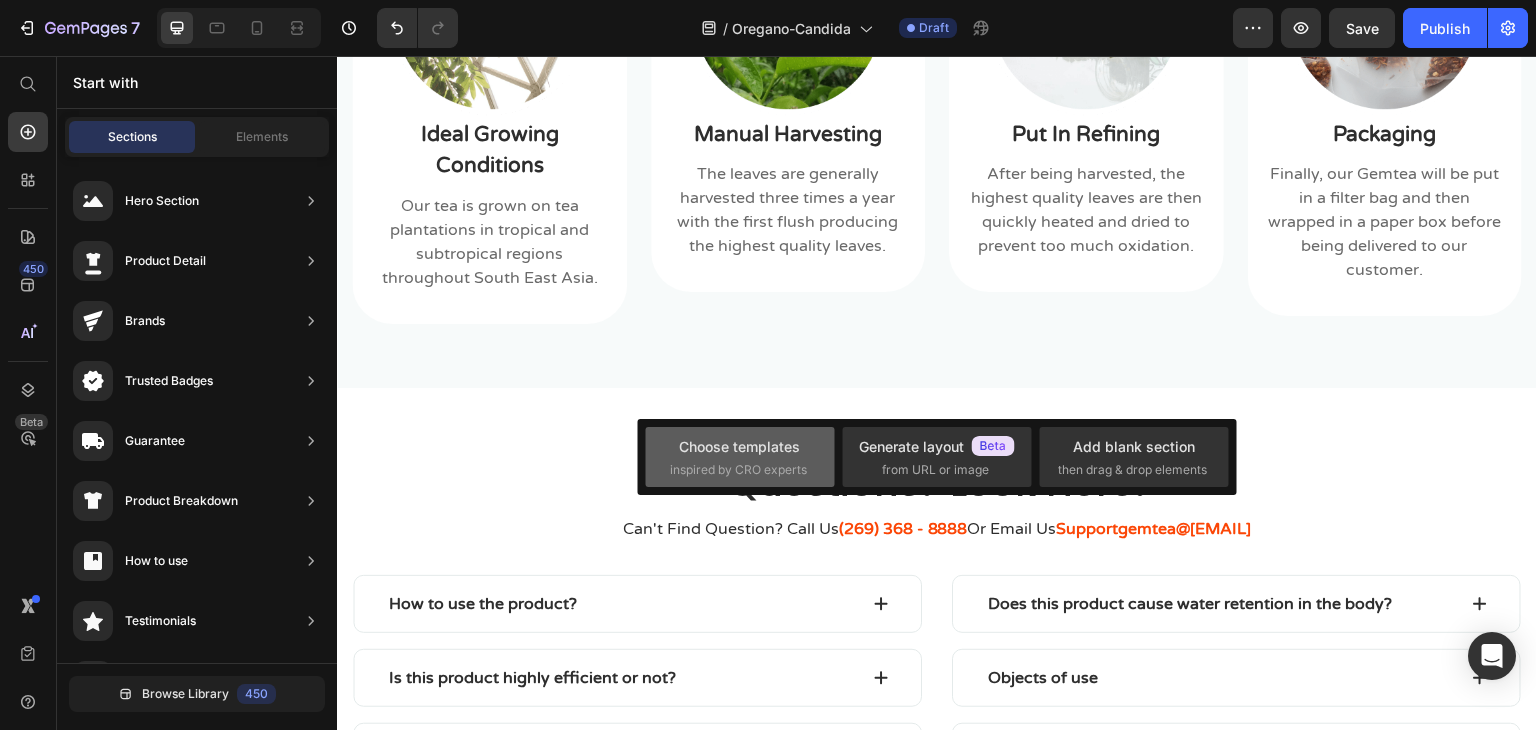 click on "inspired by CRO experts" at bounding box center [738, 470] 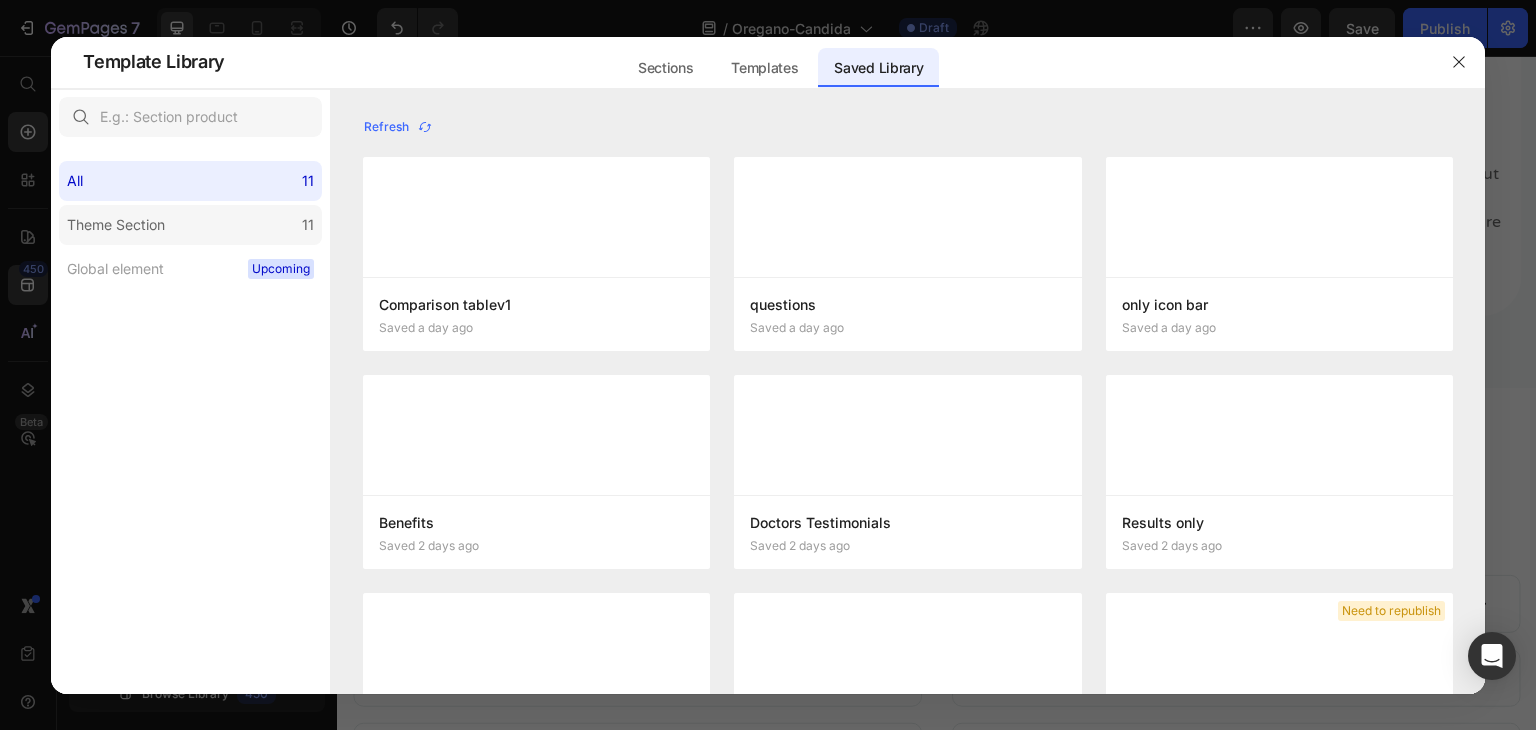 click on "Theme Section" at bounding box center (116, 225) 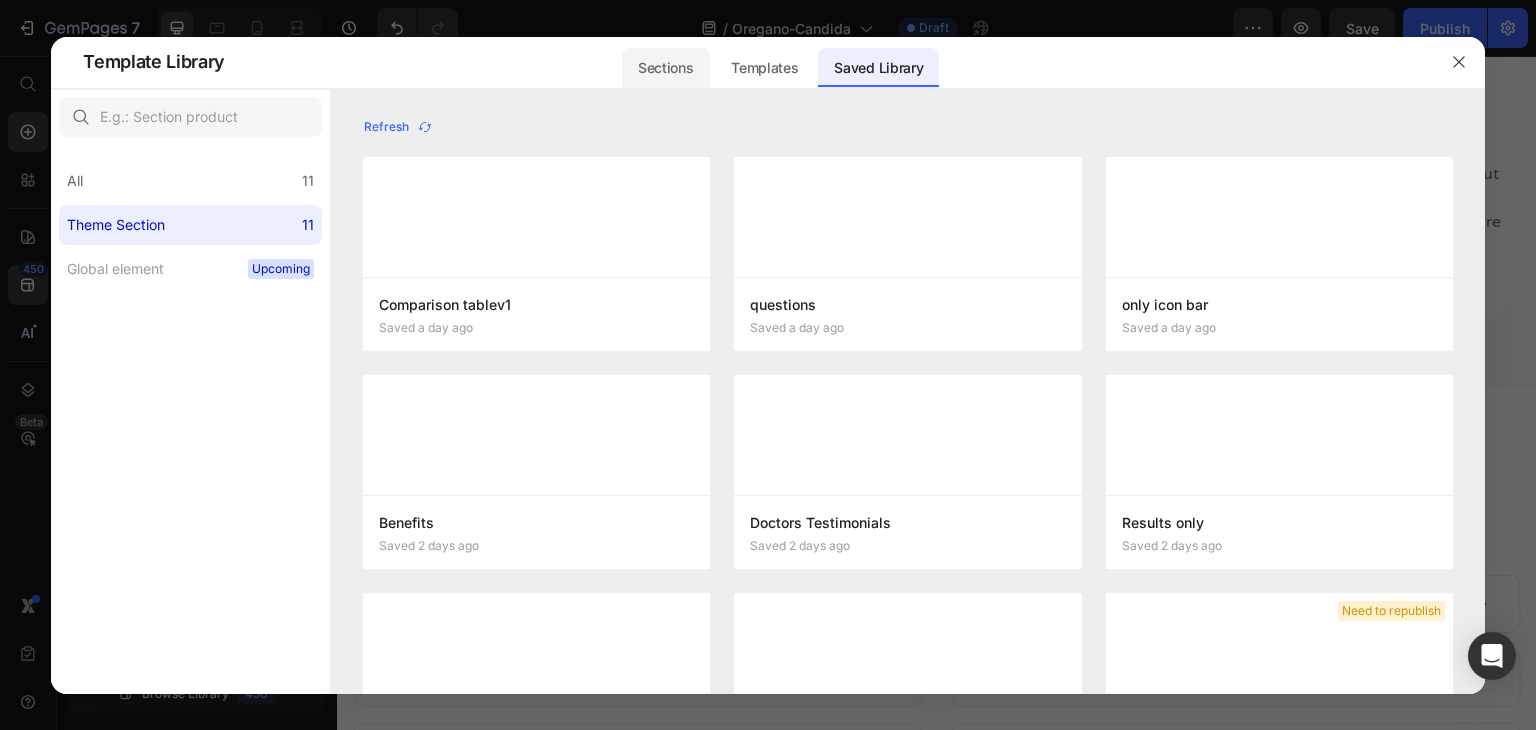 click on "Sections" 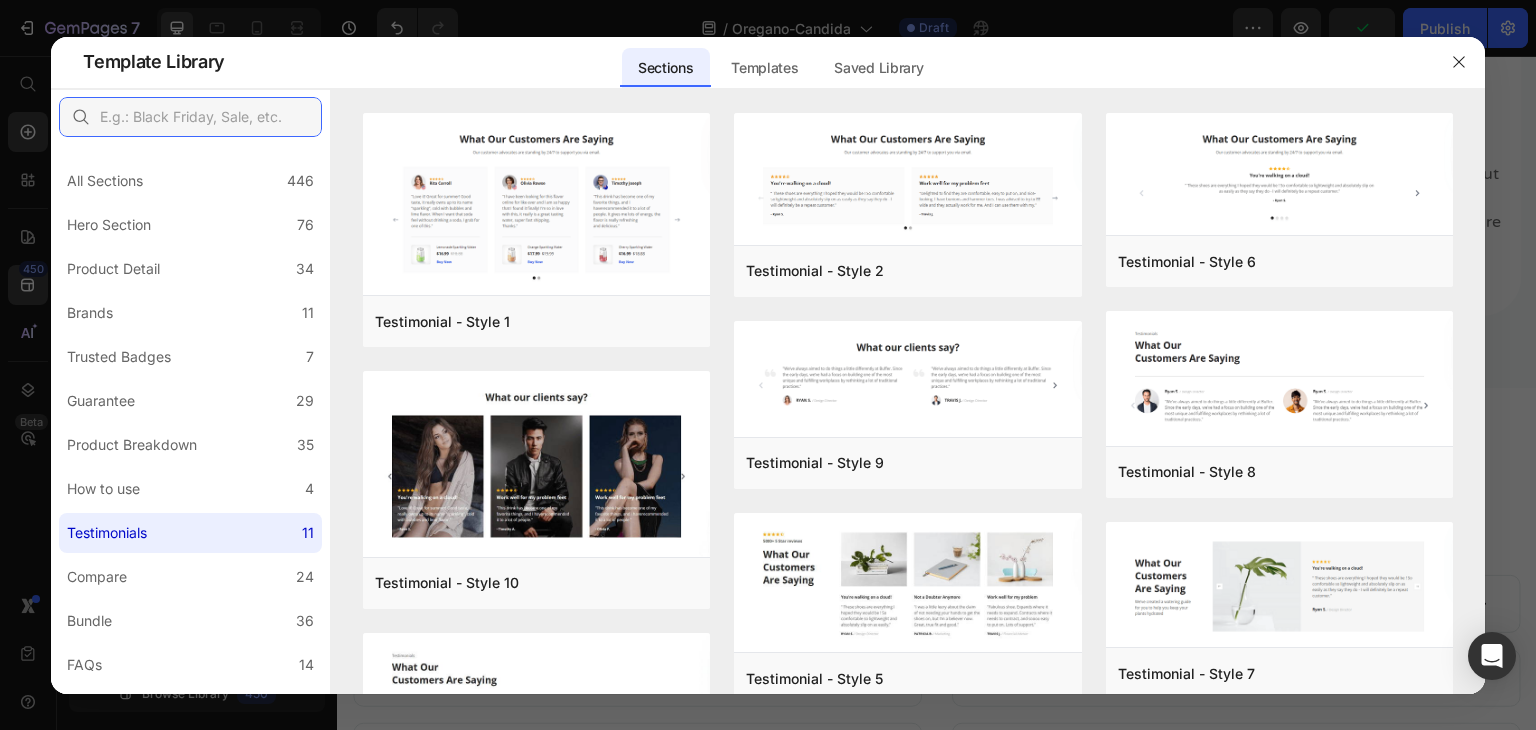click at bounding box center (190, 117) 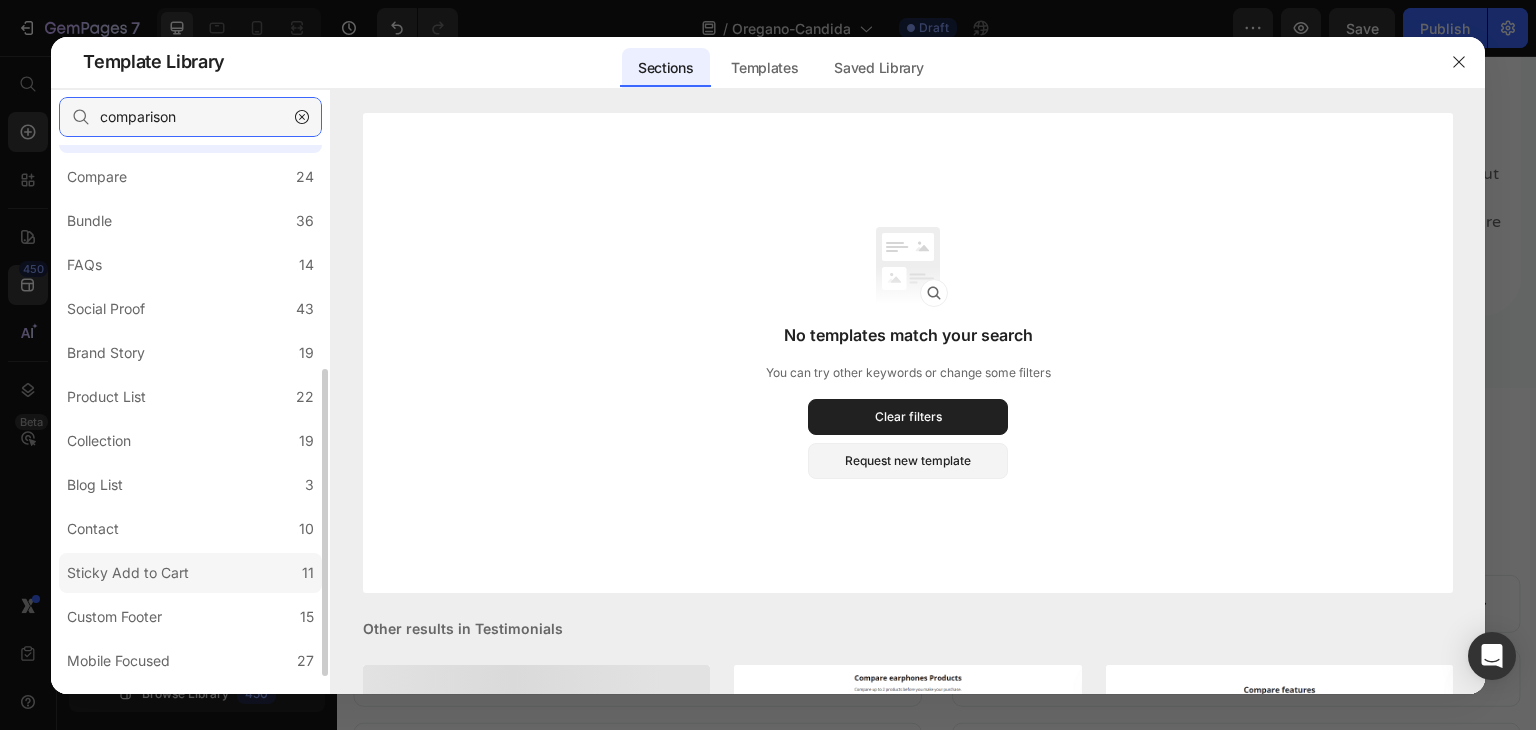 scroll, scrollTop: 431, scrollLeft: 0, axis: vertical 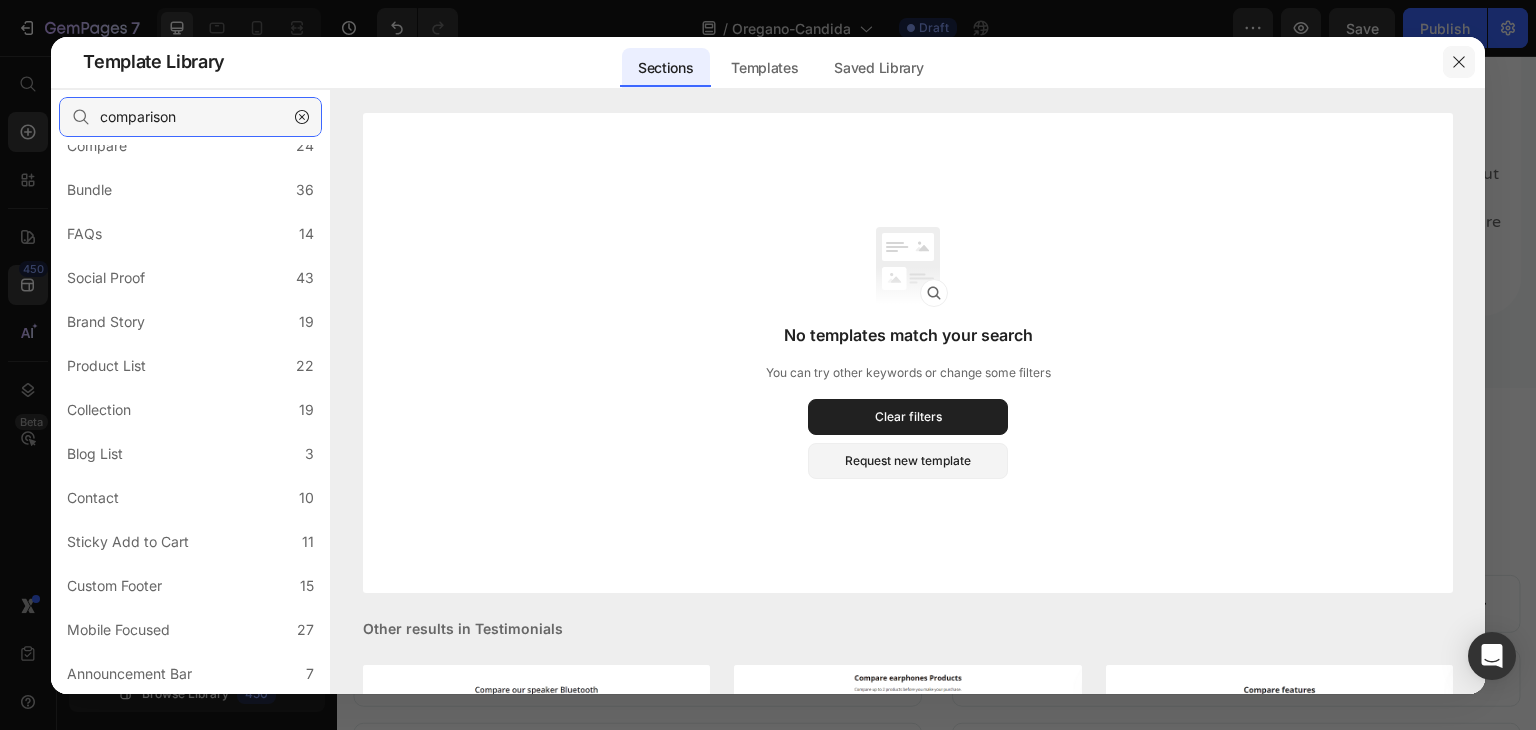 type on "comparison" 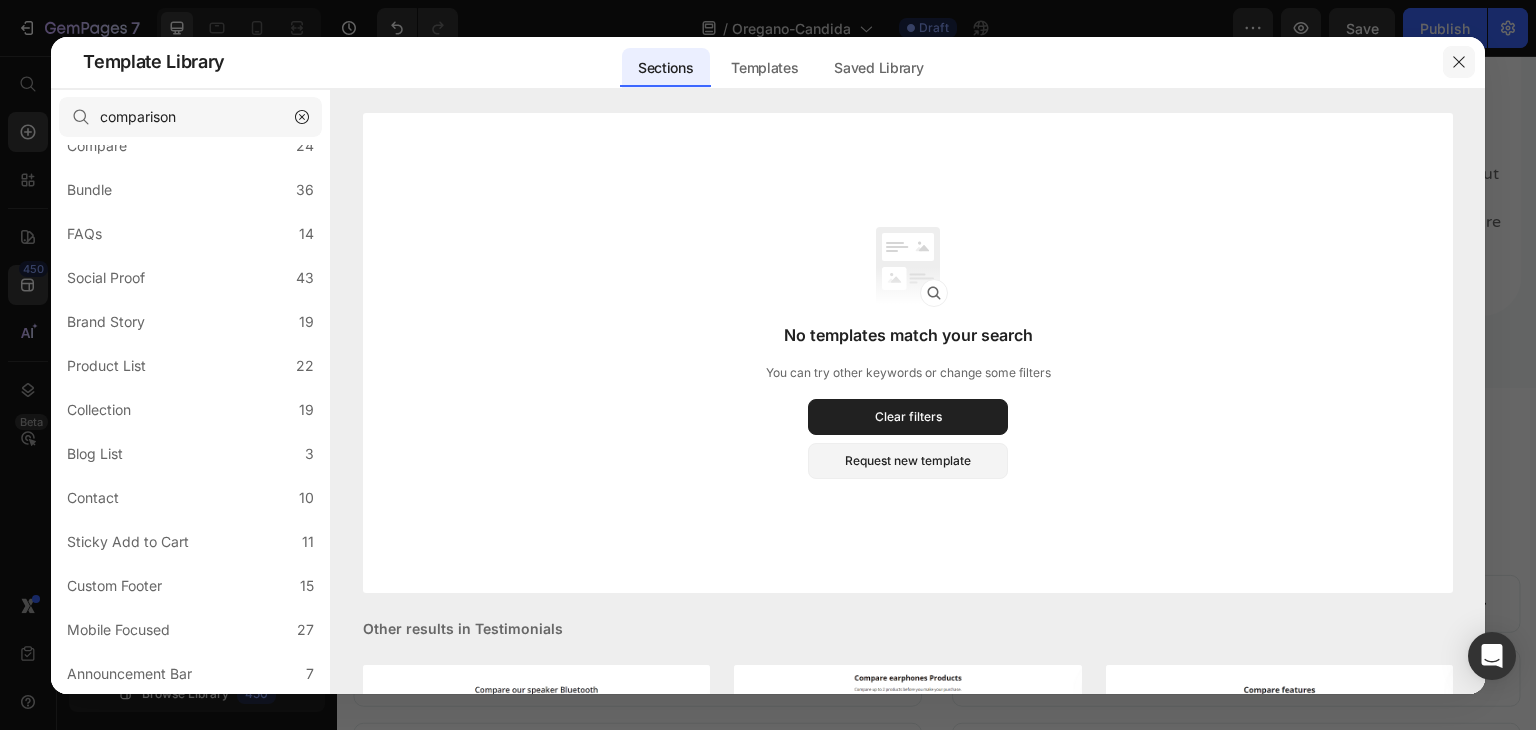 click 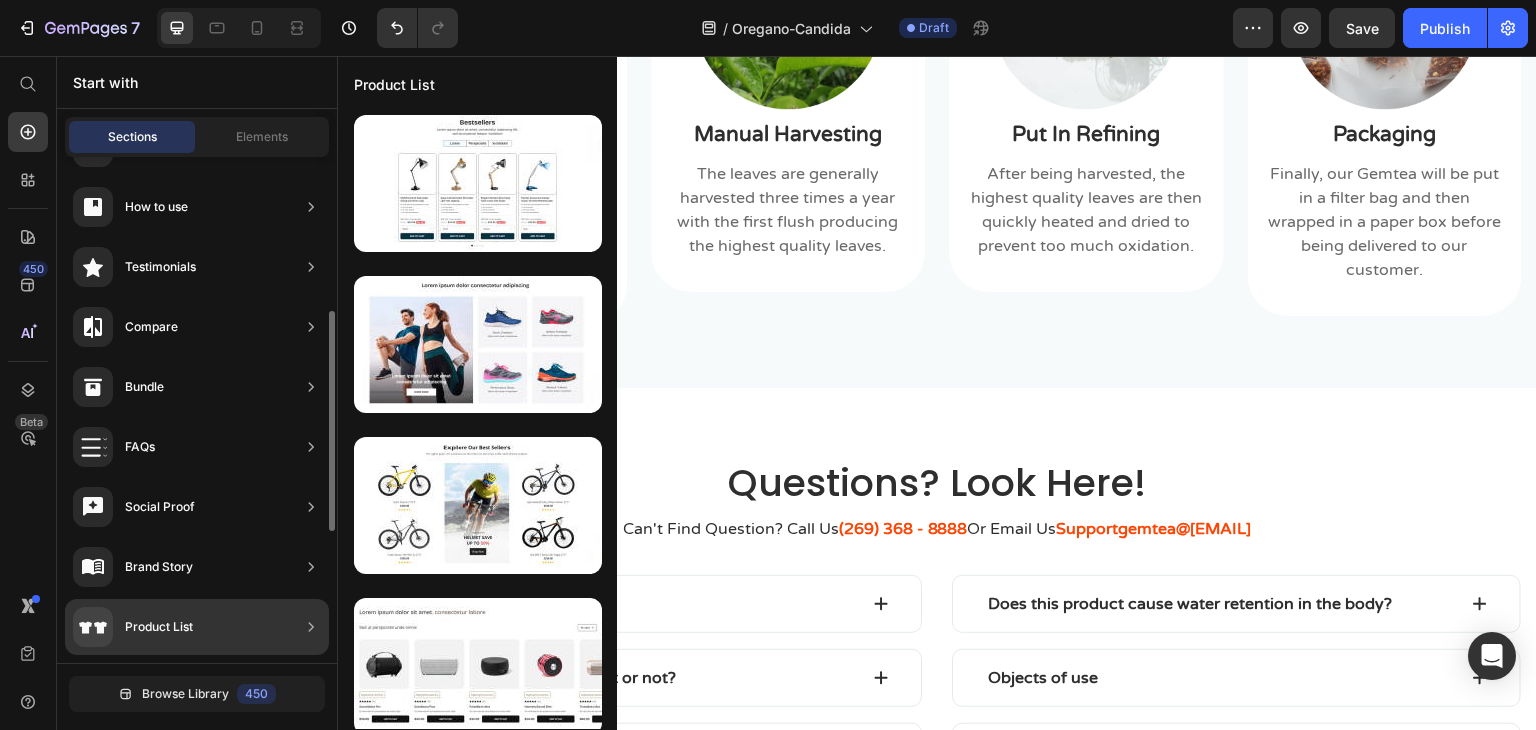 scroll, scrollTop: 154, scrollLeft: 0, axis: vertical 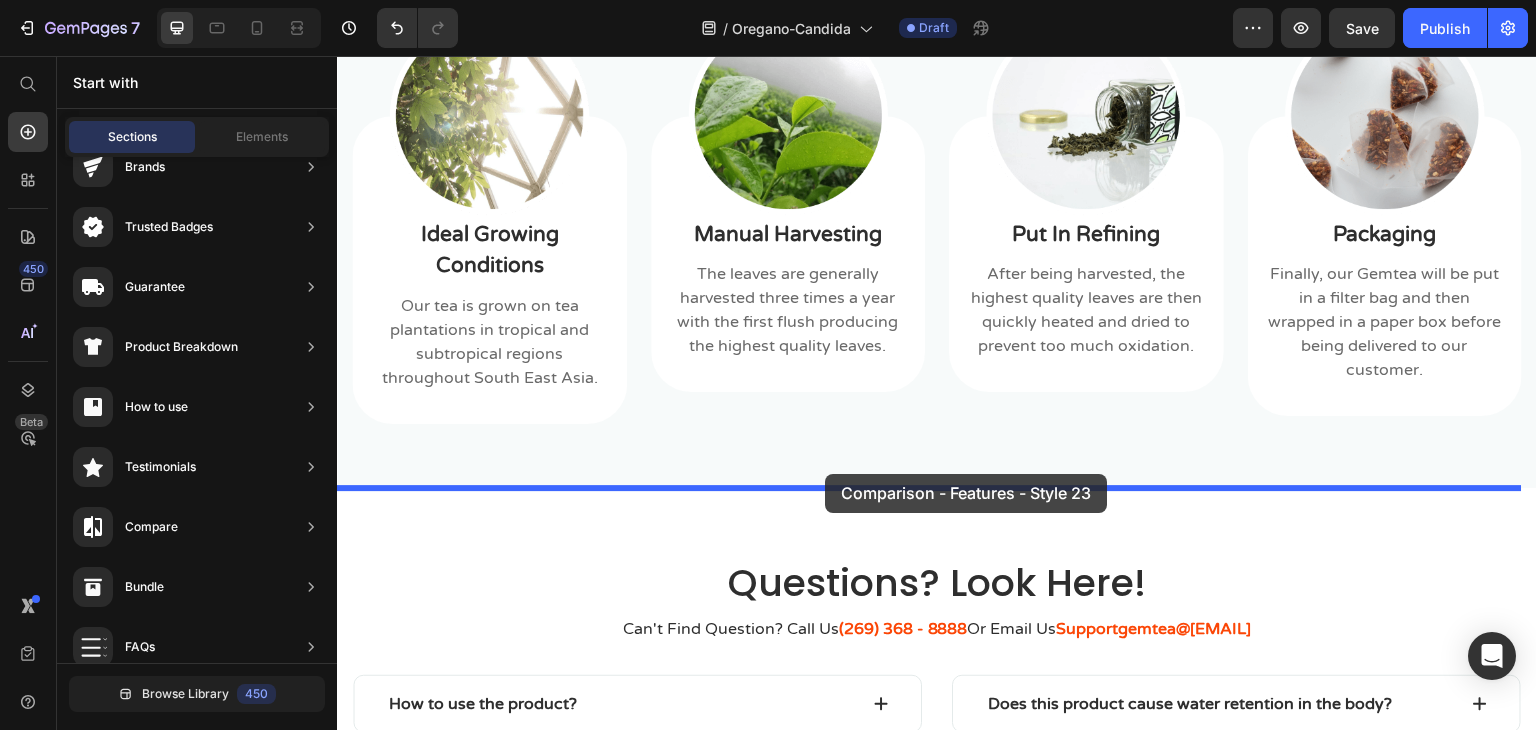 drag, startPoint x: 872, startPoint y: 362, endPoint x: 825, endPoint y: 474, distance: 121.46193 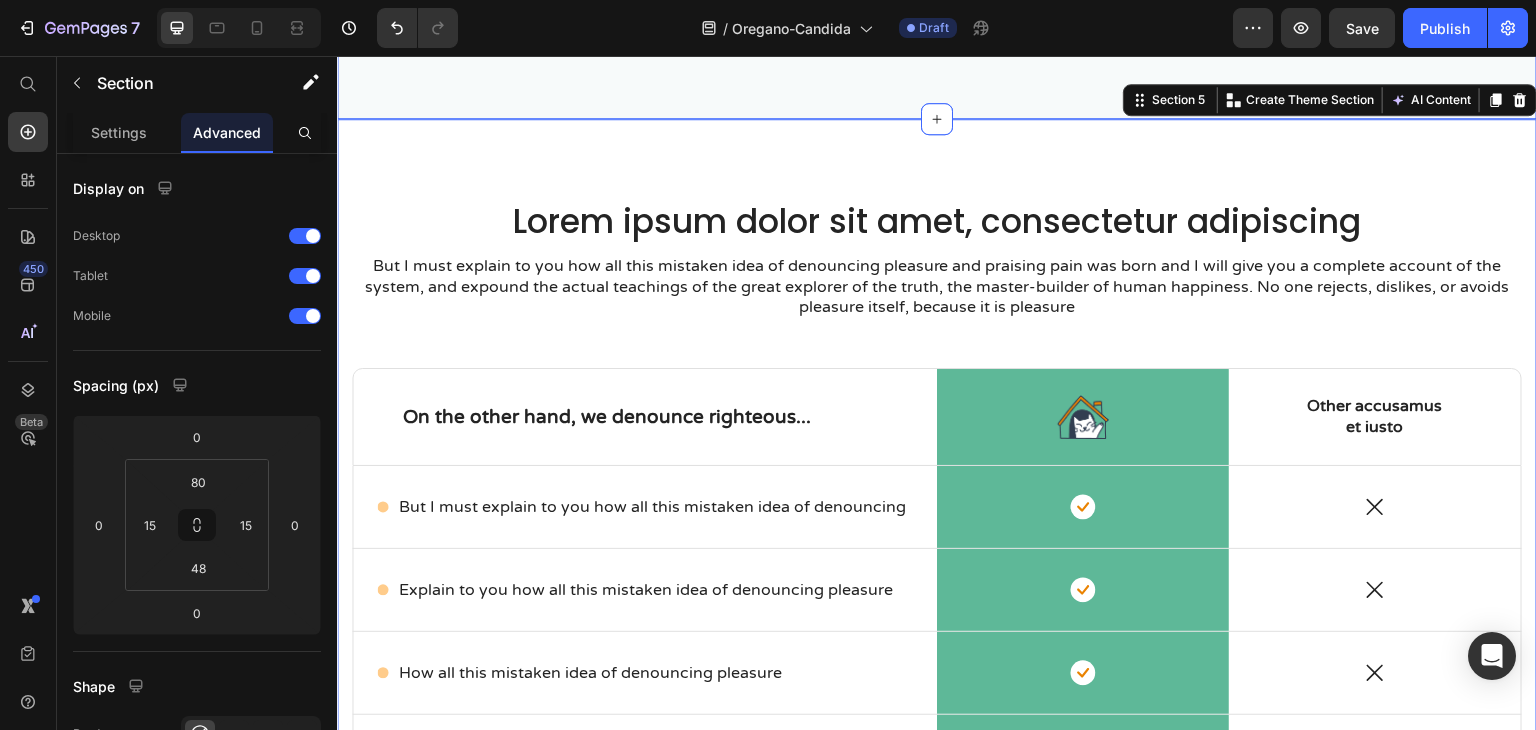 scroll, scrollTop: 2197, scrollLeft: 0, axis: vertical 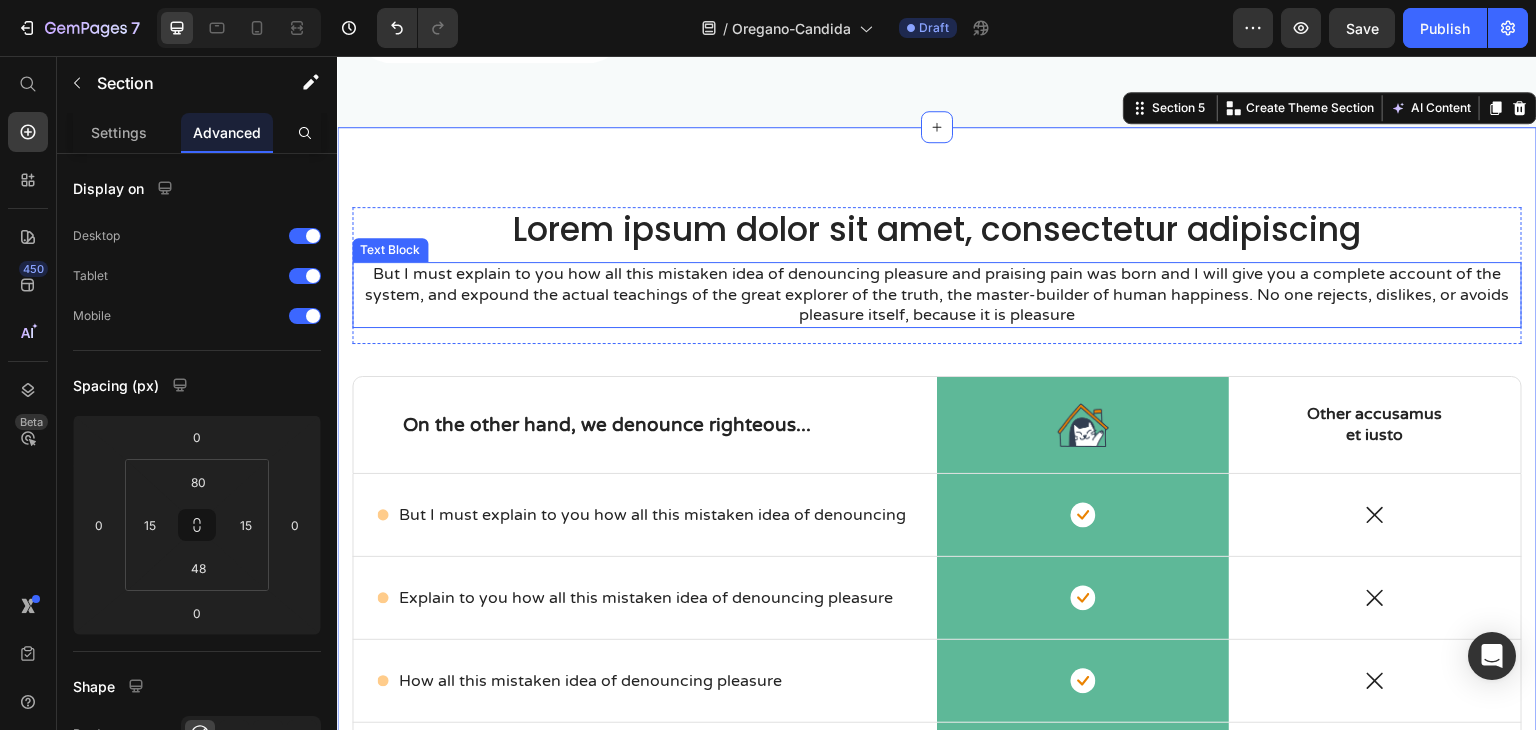 click on "But I must explain to you how all this mistaken idea of denouncing pleasure and praising pain was born and I will give you a complete account of the system, and expound the actual teachings of the great explorer of the truth, the master-builder of human happiness. No one rejects, dislikes, or avoids pleasure itself, because it is pleasure" at bounding box center (937, 295) 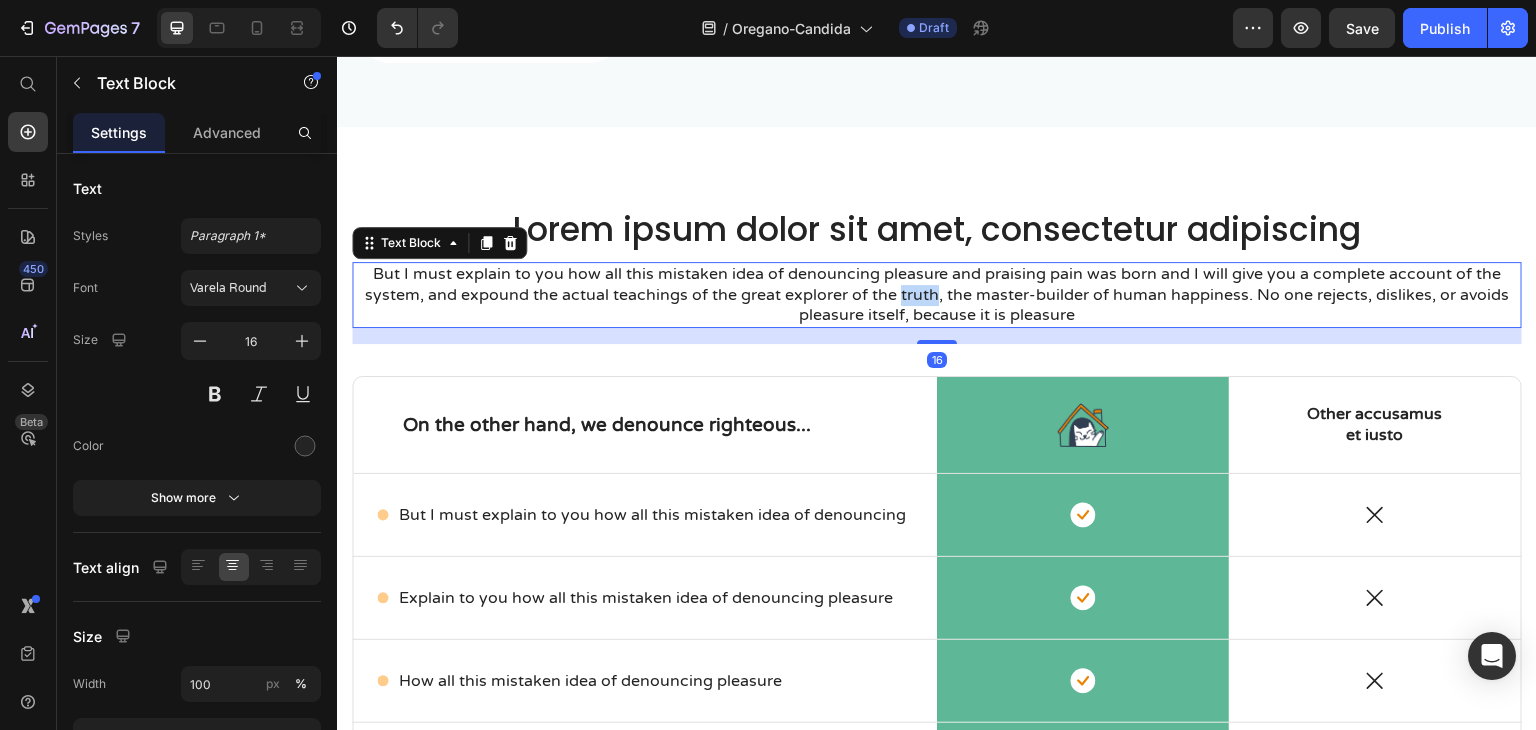 click on "But I must explain to you how all this mistaken idea of denouncing pleasure and praising pain was born and I will give you a complete account of the system, and expound the actual teachings of the great explorer of the truth, the master-builder of human happiness. No one rejects, dislikes, or avoids pleasure itself, because it is pleasure" at bounding box center (937, 295) 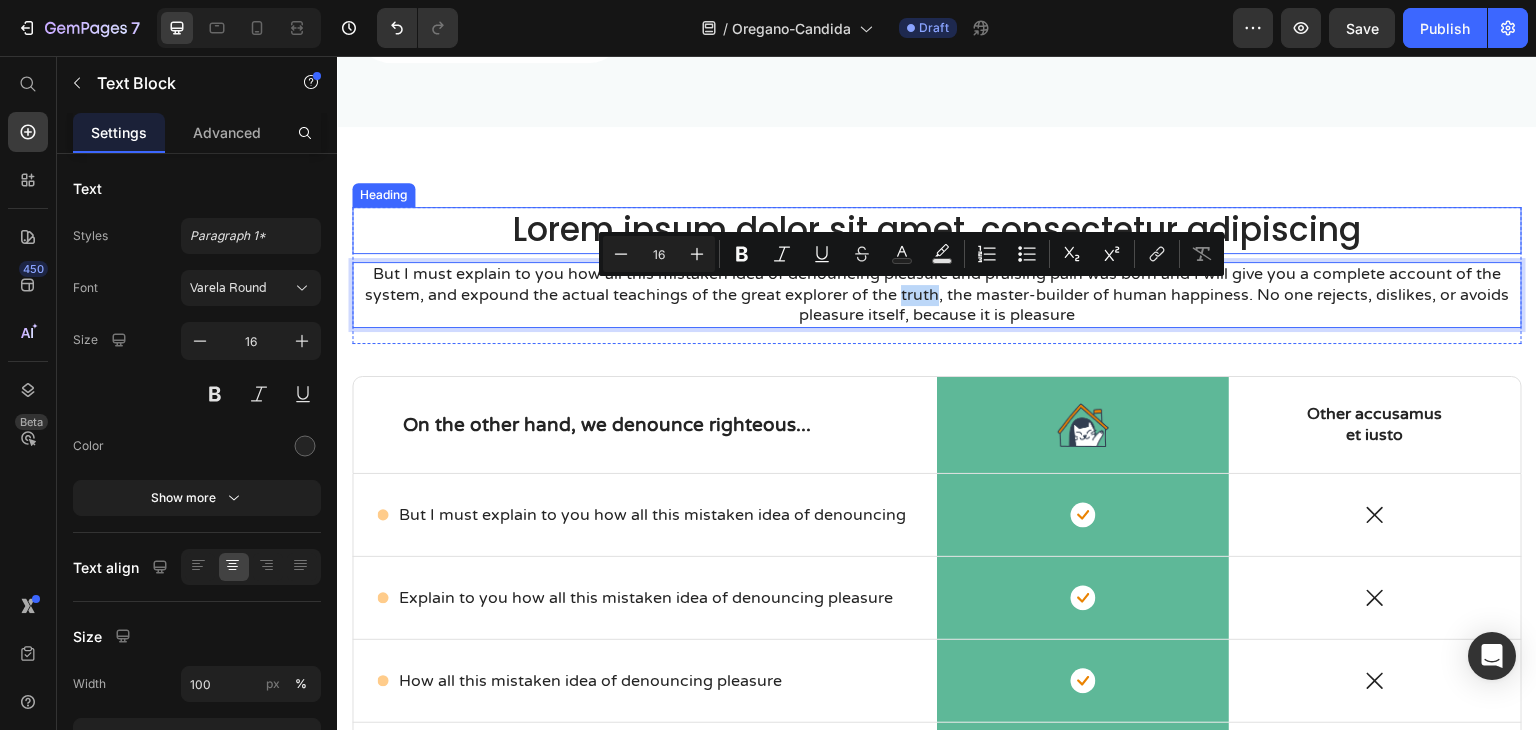 click on "Lorem ipsum dolor sit amet, consectetur adipiscing" at bounding box center (937, 230) 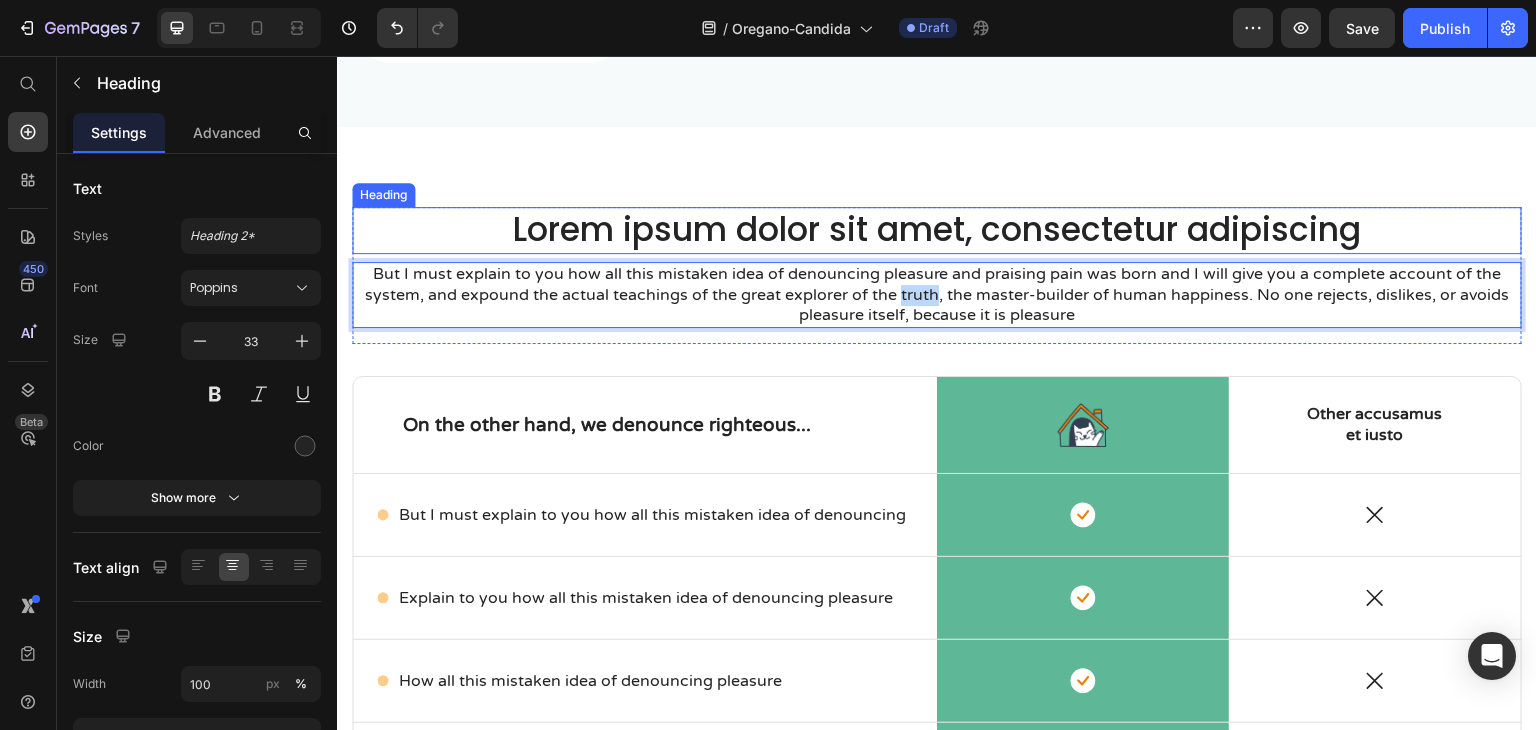 click on "Lorem ipsum dolor sit amet, consectetur adipiscing" at bounding box center (937, 230) 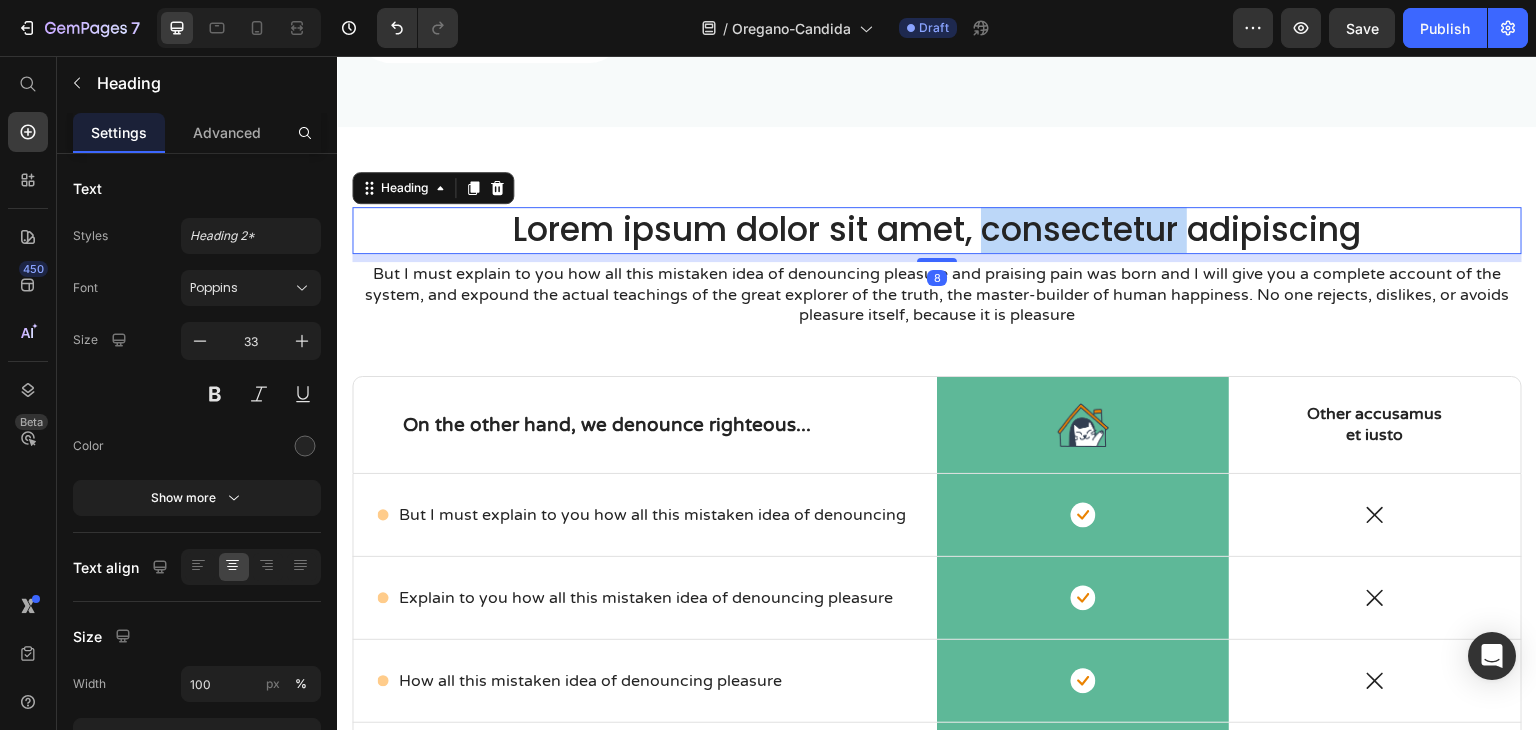 click on "Lorem ipsum dolor sit amet, consectetur adipiscing" at bounding box center (937, 230) 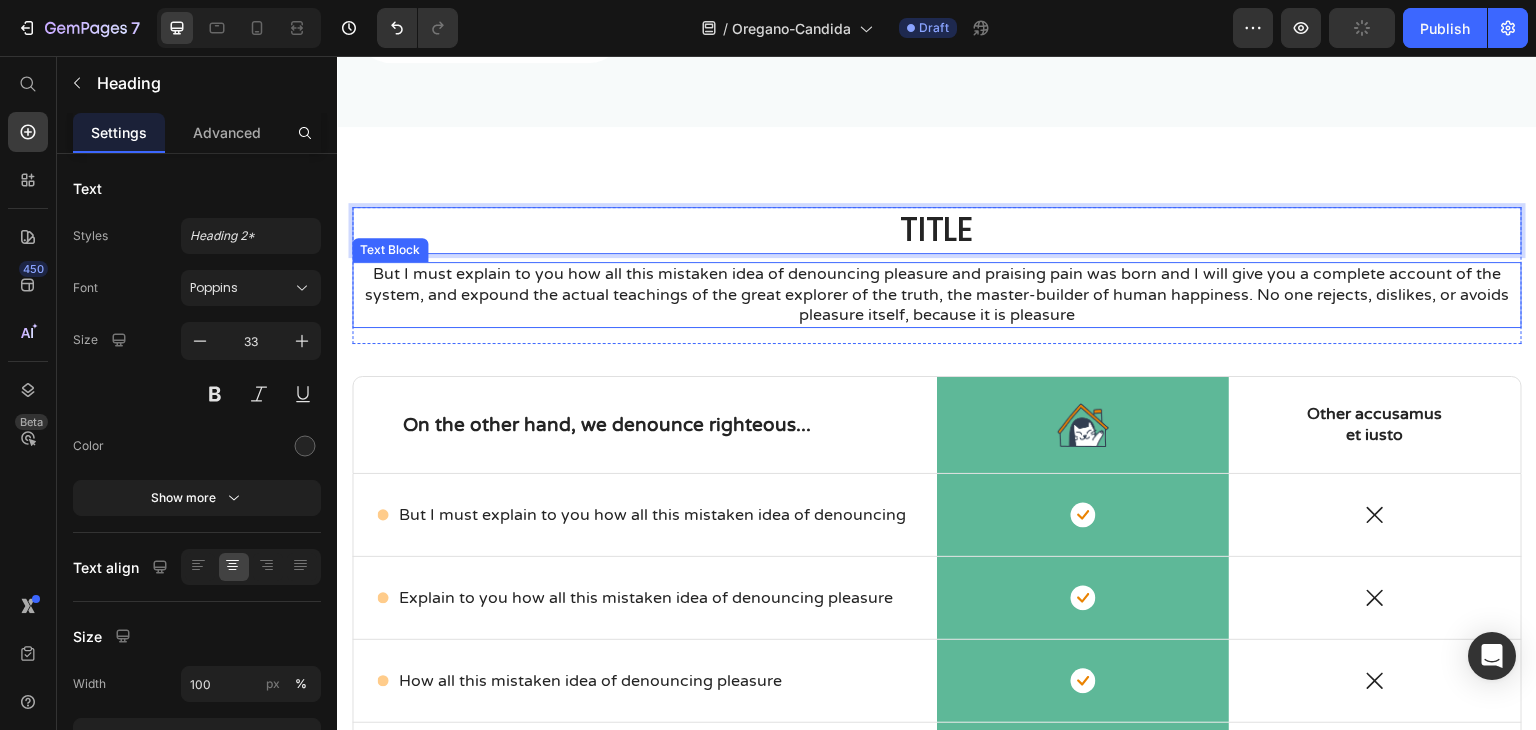 click on "But I must explain to you how all this mistaken idea of denouncing pleasure and praising pain was born and I will give you a complete account of the system, and expound the actual teachings of the great explorer of the truth, the master-builder of human happiness. No one rejects, dislikes, or avoids pleasure itself, because it is pleasure" at bounding box center [937, 295] 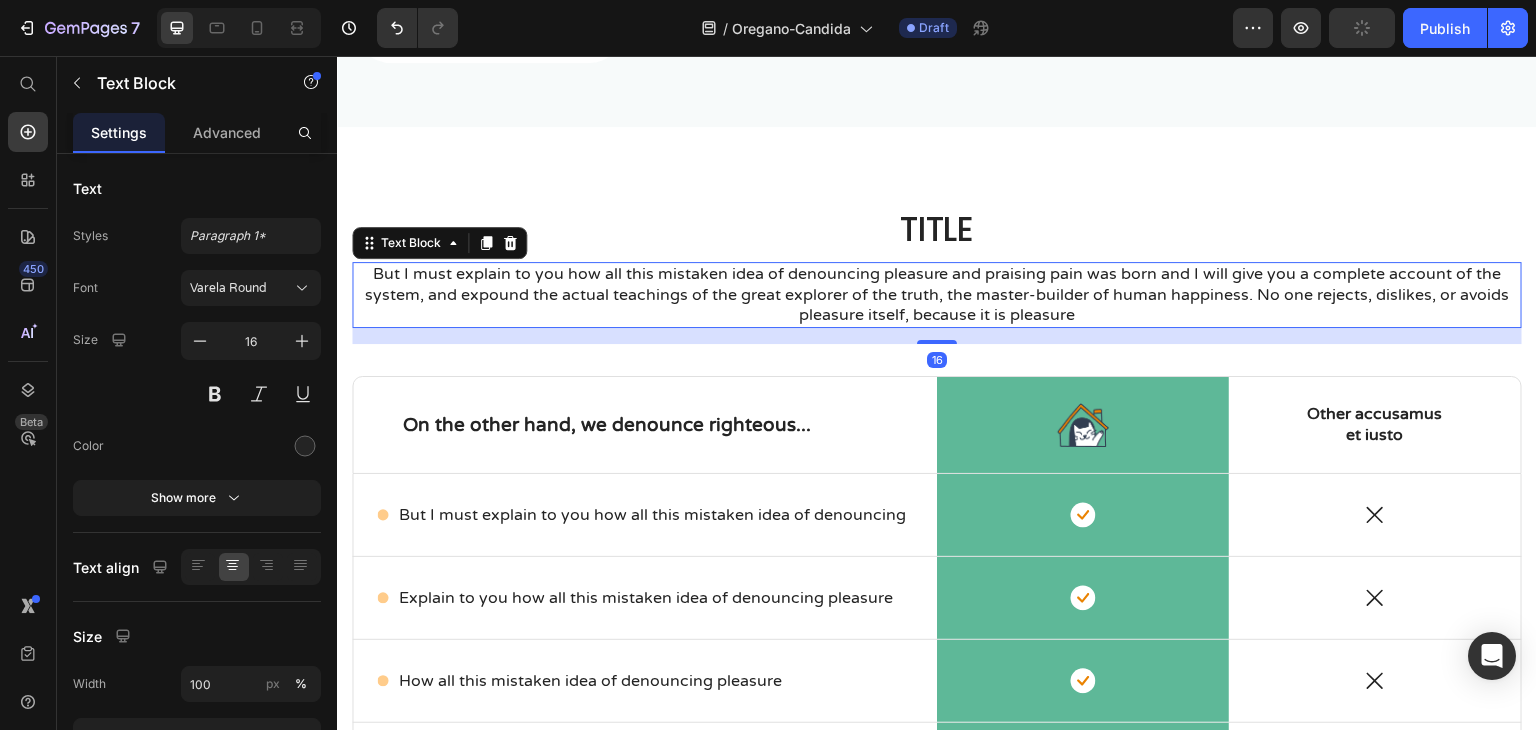click on "But I must explain to you how all this mistaken idea of denouncing pleasure and praising pain was born and I will give you a complete account of the system, and expound the actual teachings of the great explorer of the truth, the master-builder of human happiness. No one rejects, dislikes, or avoids pleasure itself, because it is pleasure" at bounding box center (937, 295) 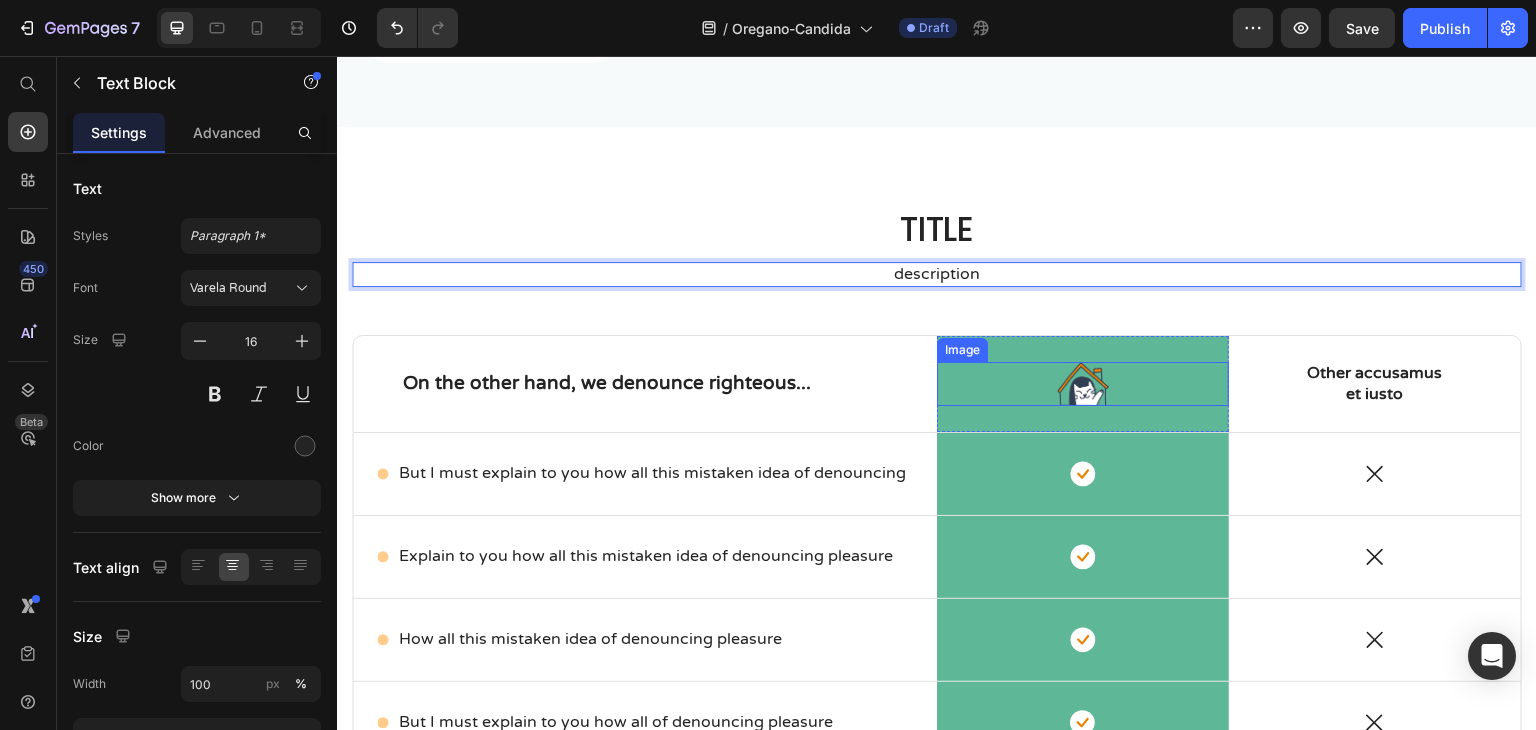 click at bounding box center [1083, 384] 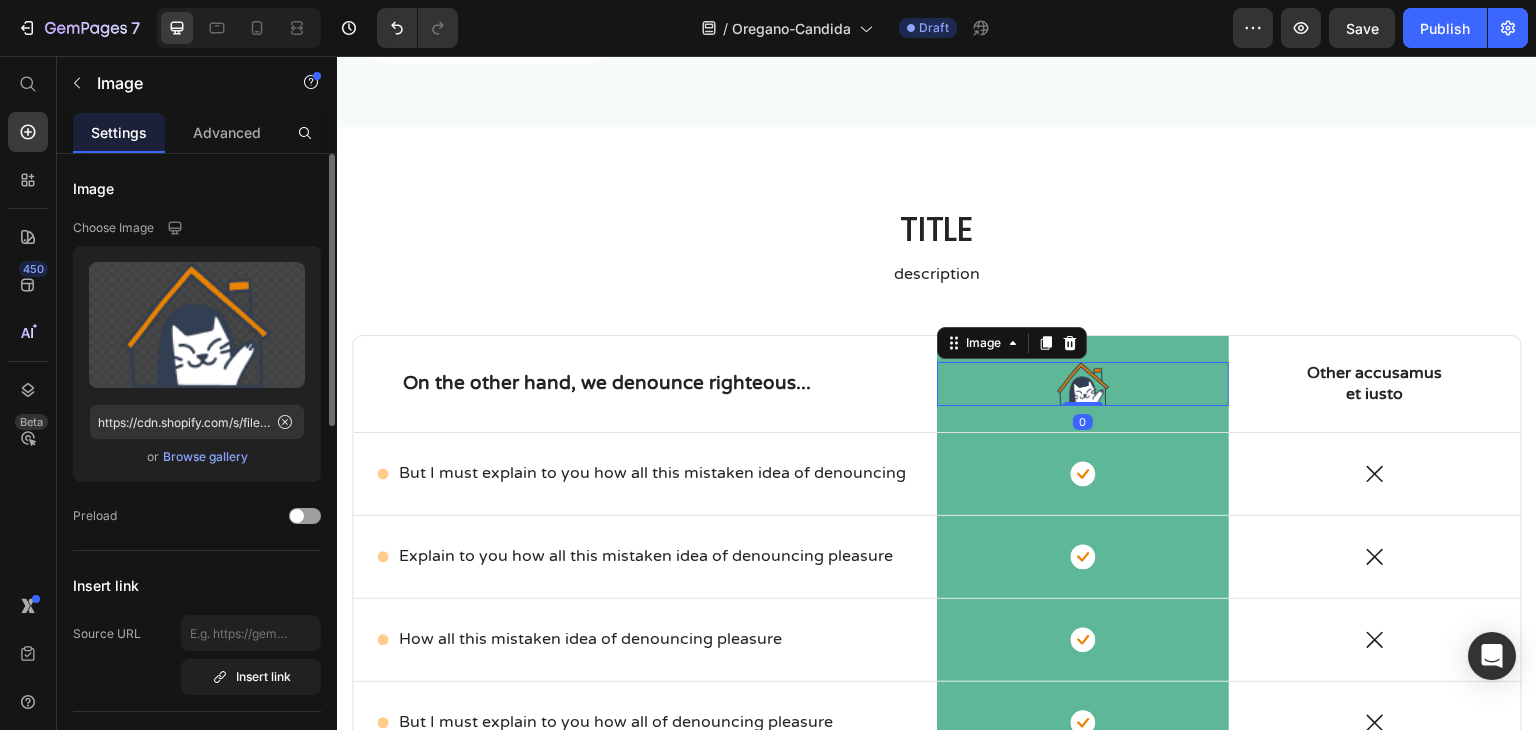 click on "Browse gallery" at bounding box center (205, 457) 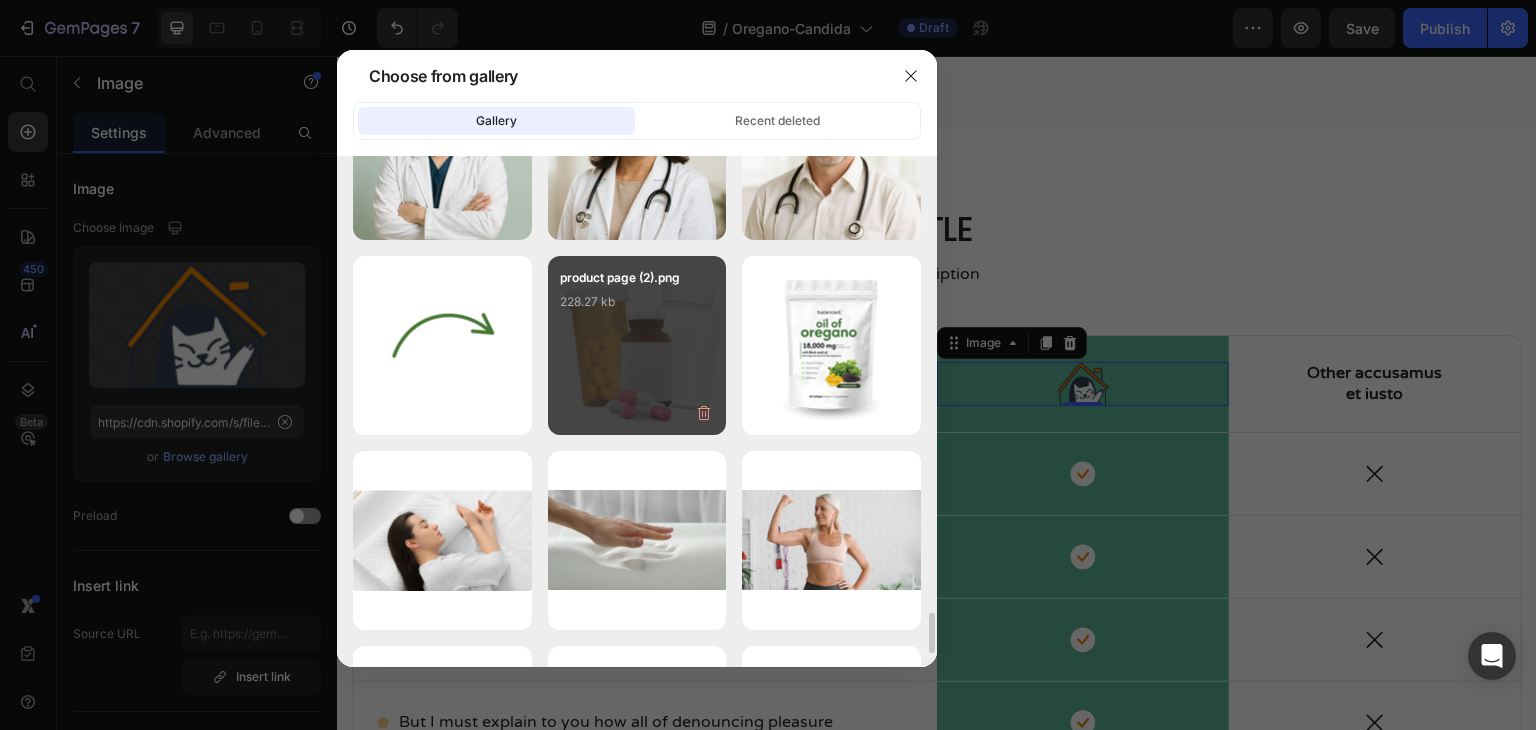 scroll, scrollTop: 5556, scrollLeft: 0, axis: vertical 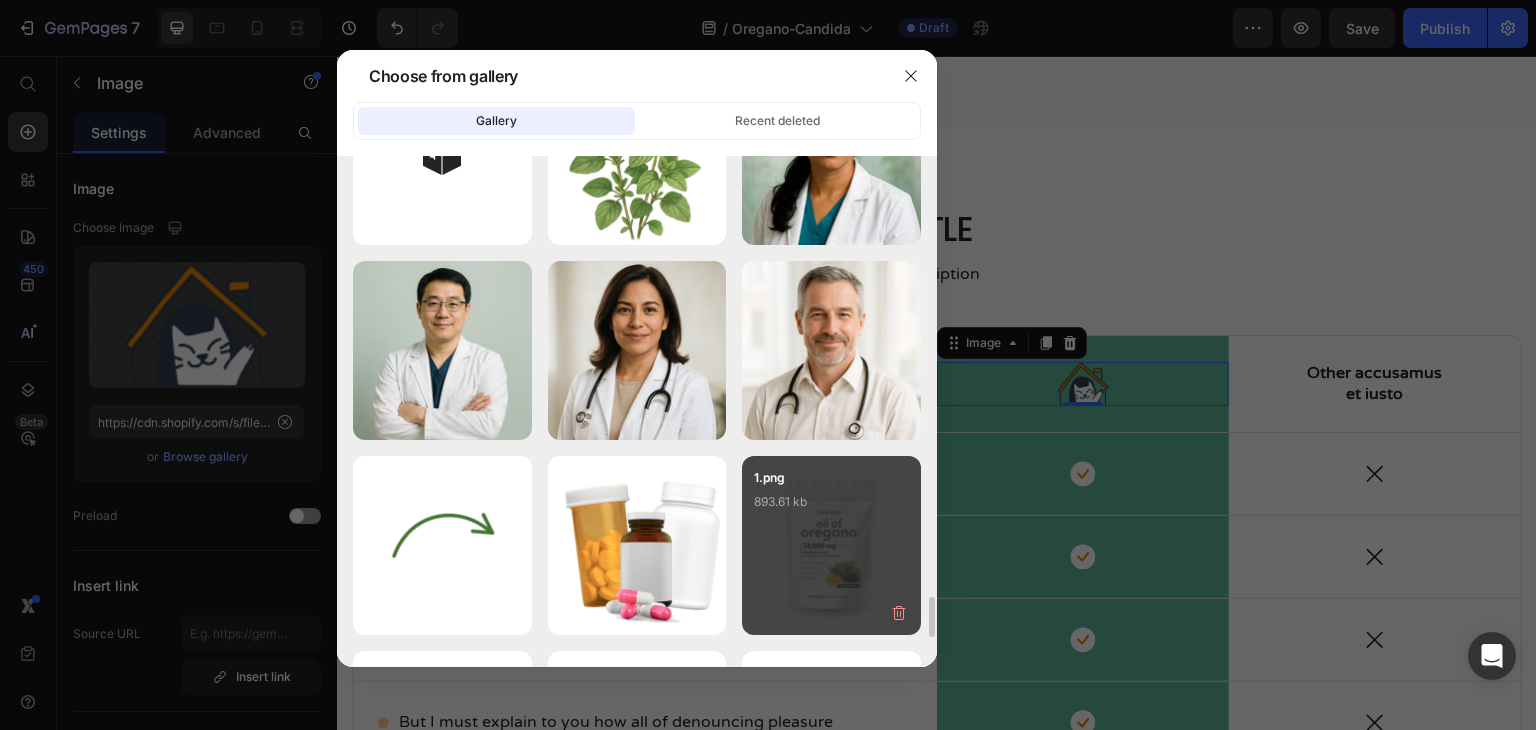 click on "1.png 893.61 kb" at bounding box center [831, 508] 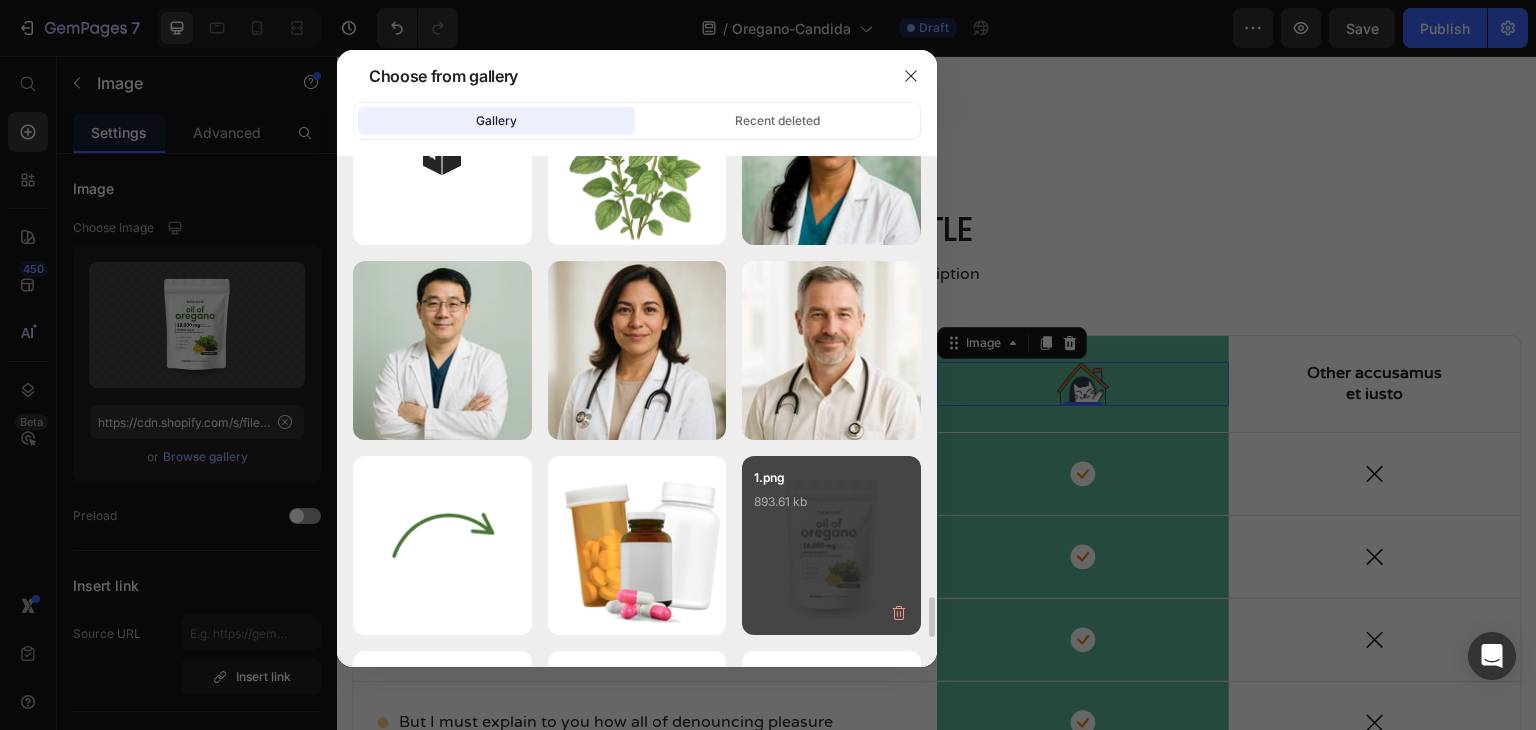 type on "https://cdn.shopify.com/s/files/1/0673/4944/6882/files/gempages_484072994692399918-c49dc20d-eba0-4187-989a-ae0b8bfdcfd5.png" 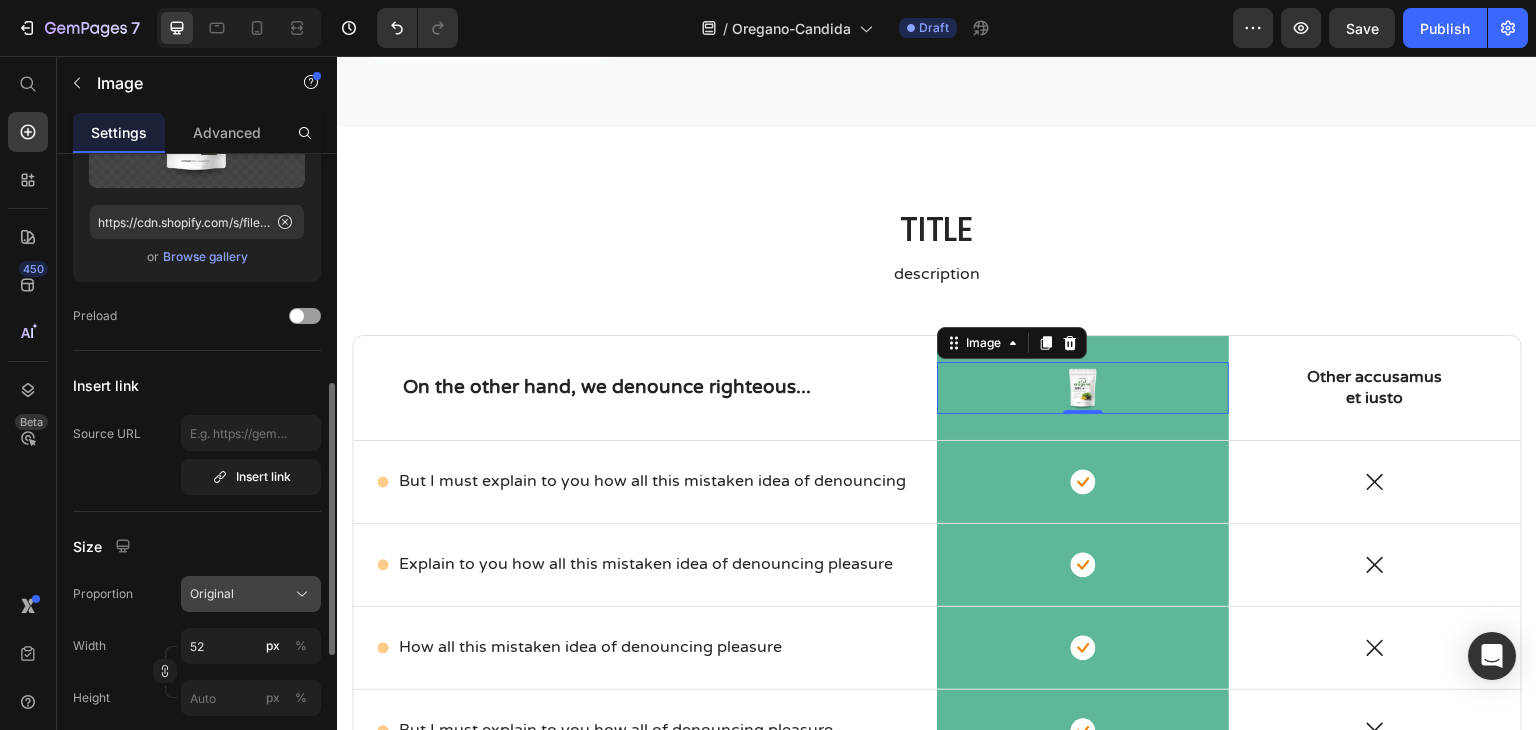 scroll, scrollTop: 300, scrollLeft: 0, axis: vertical 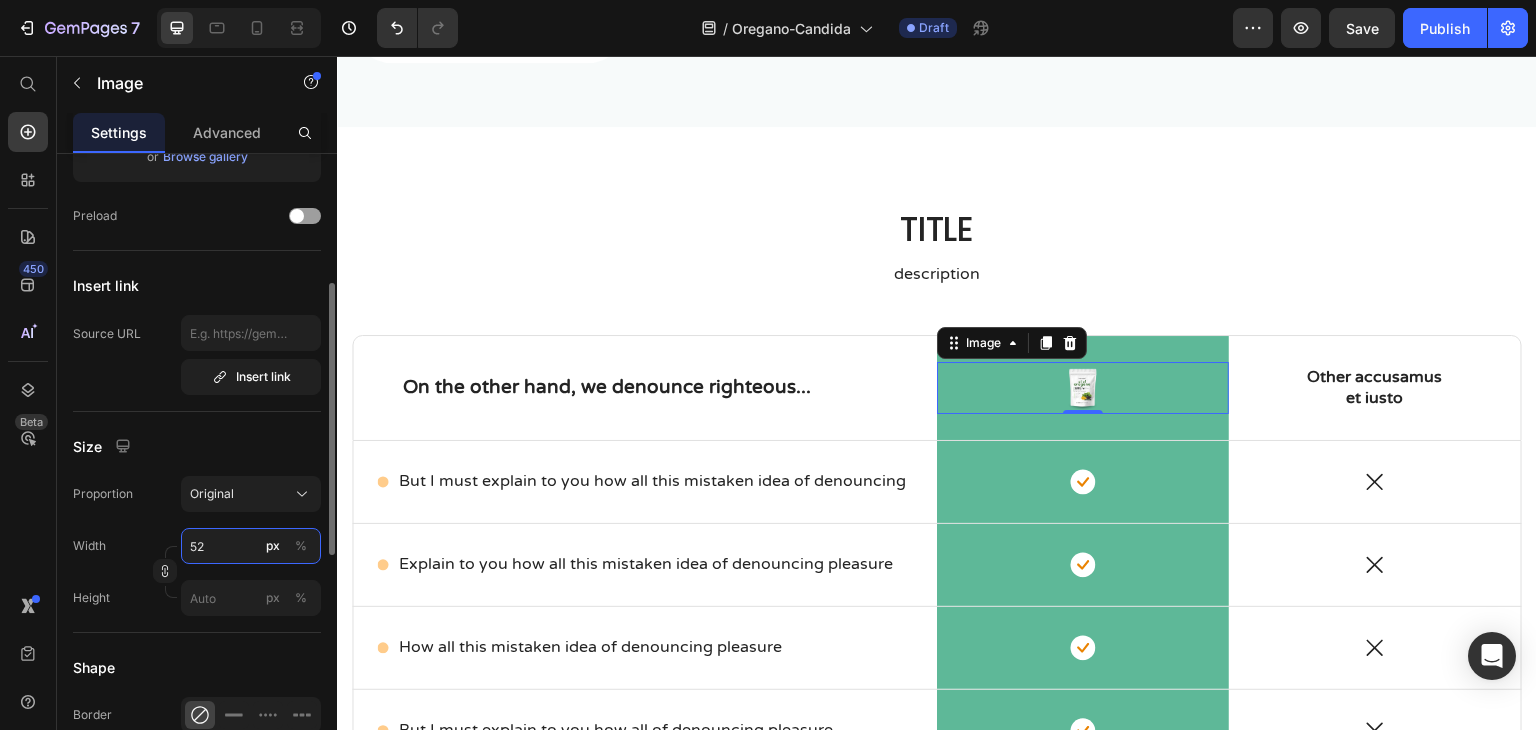 click on "52" at bounding box center [251, 546] 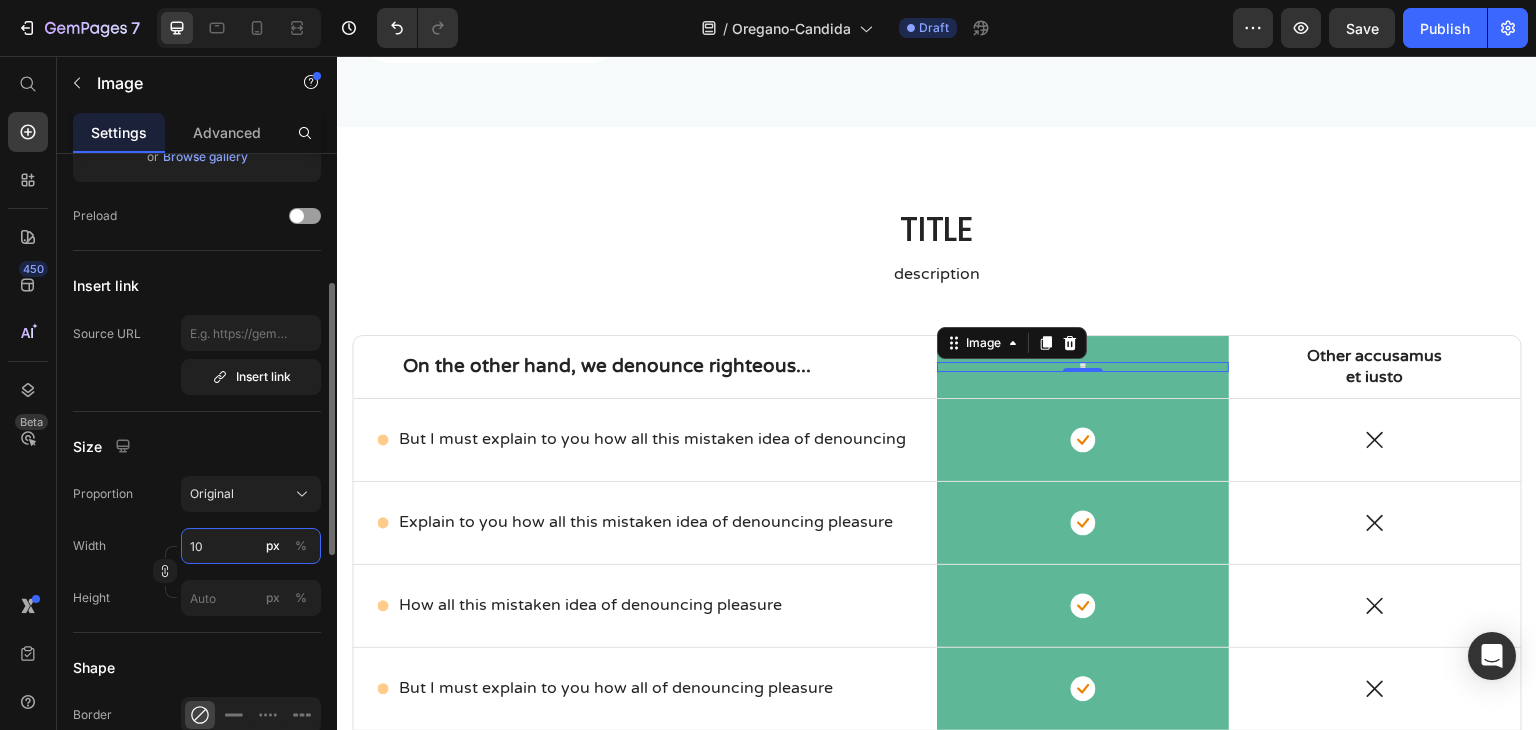 type on "100" 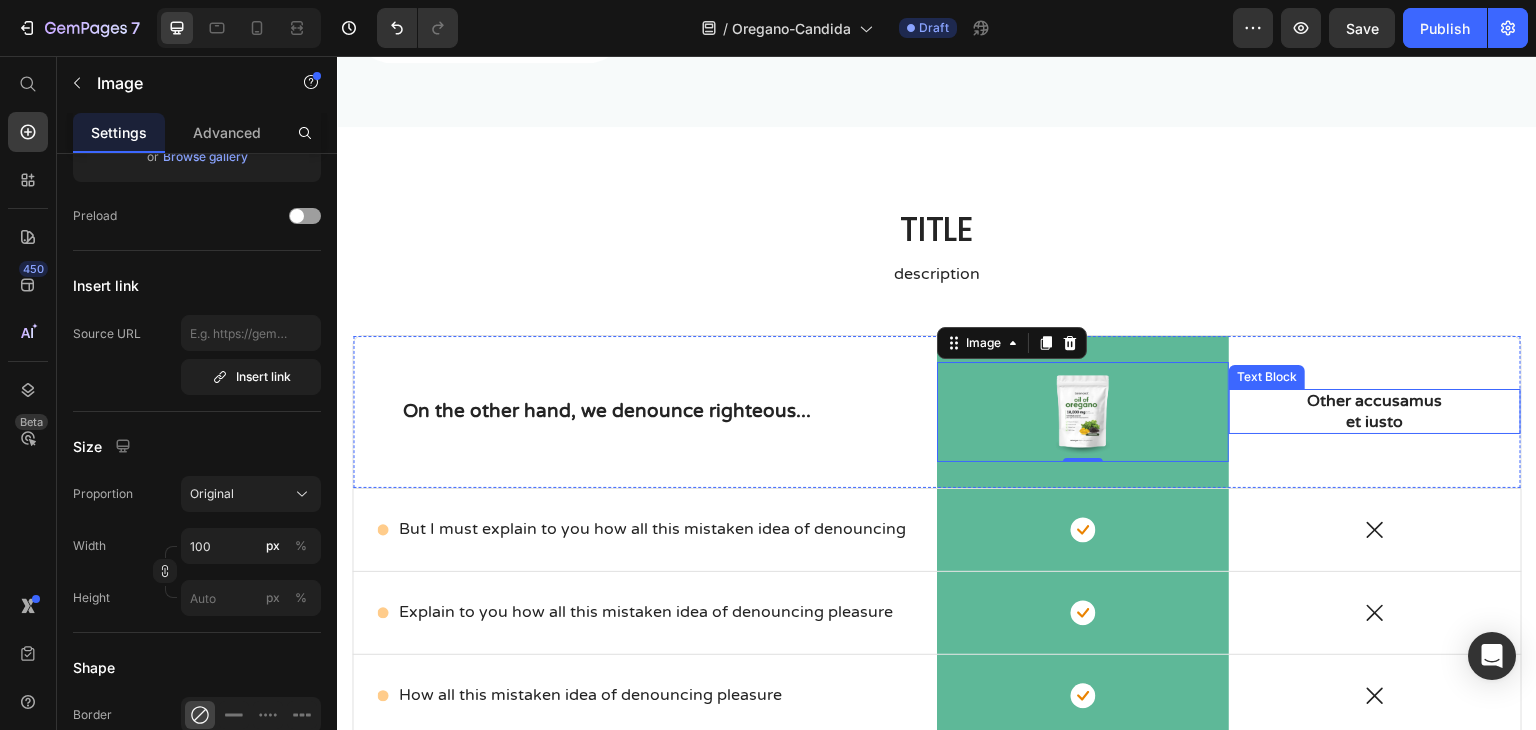 click on "Other accusamus et iusto" at bounding box center (1375, 412) 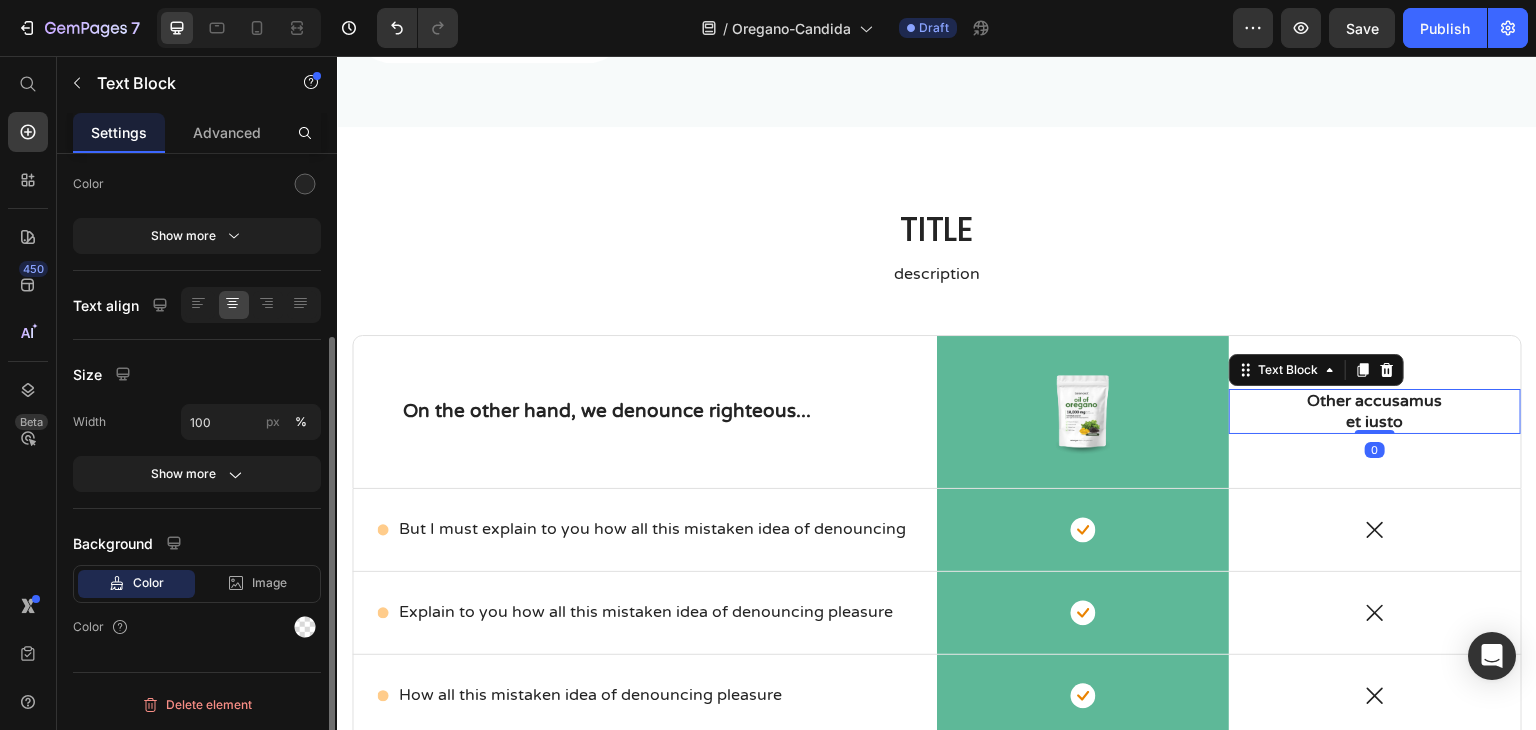 scroll, scrollTop: 0, scrollLeft: 0, axis: both 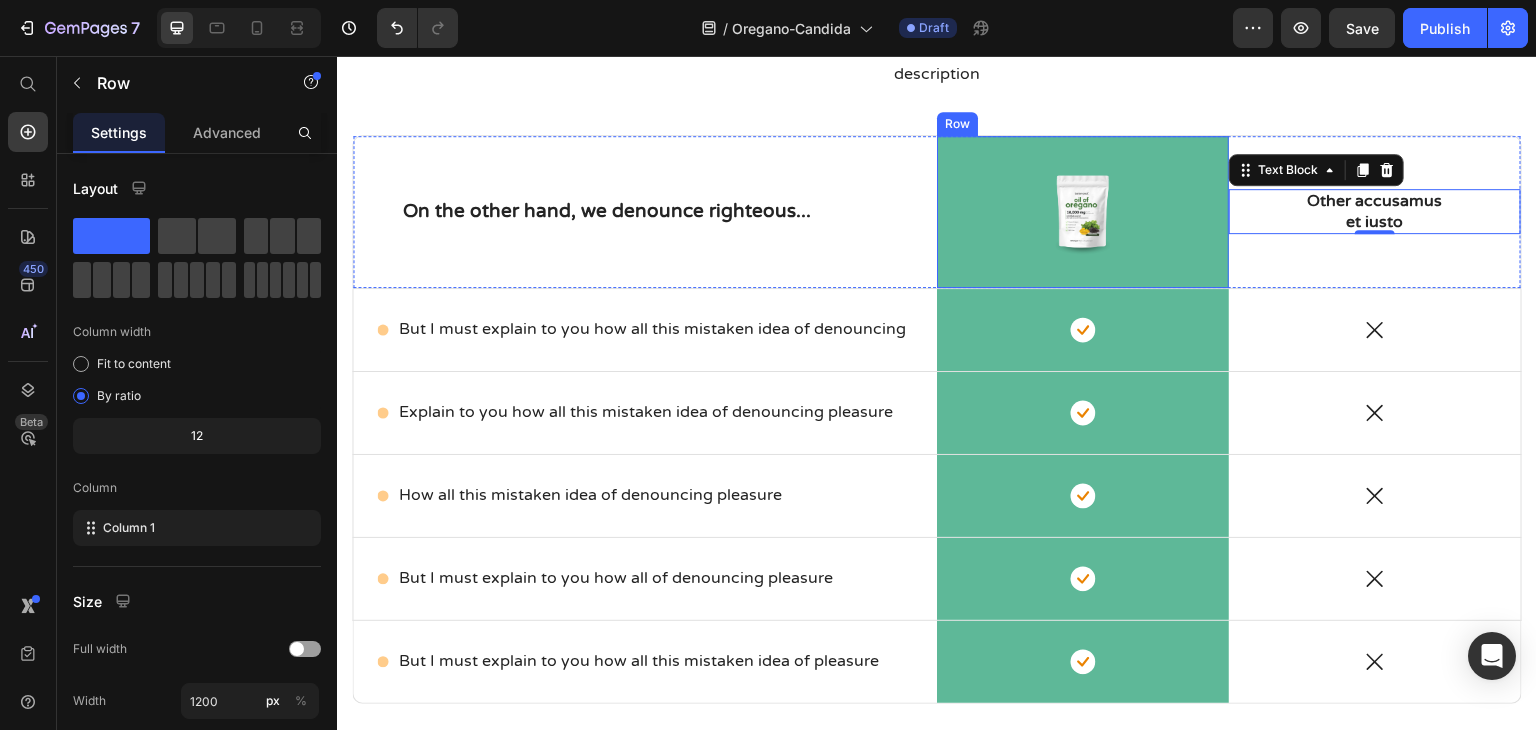 click on "Image Row" at bounding box center [1083, 212] 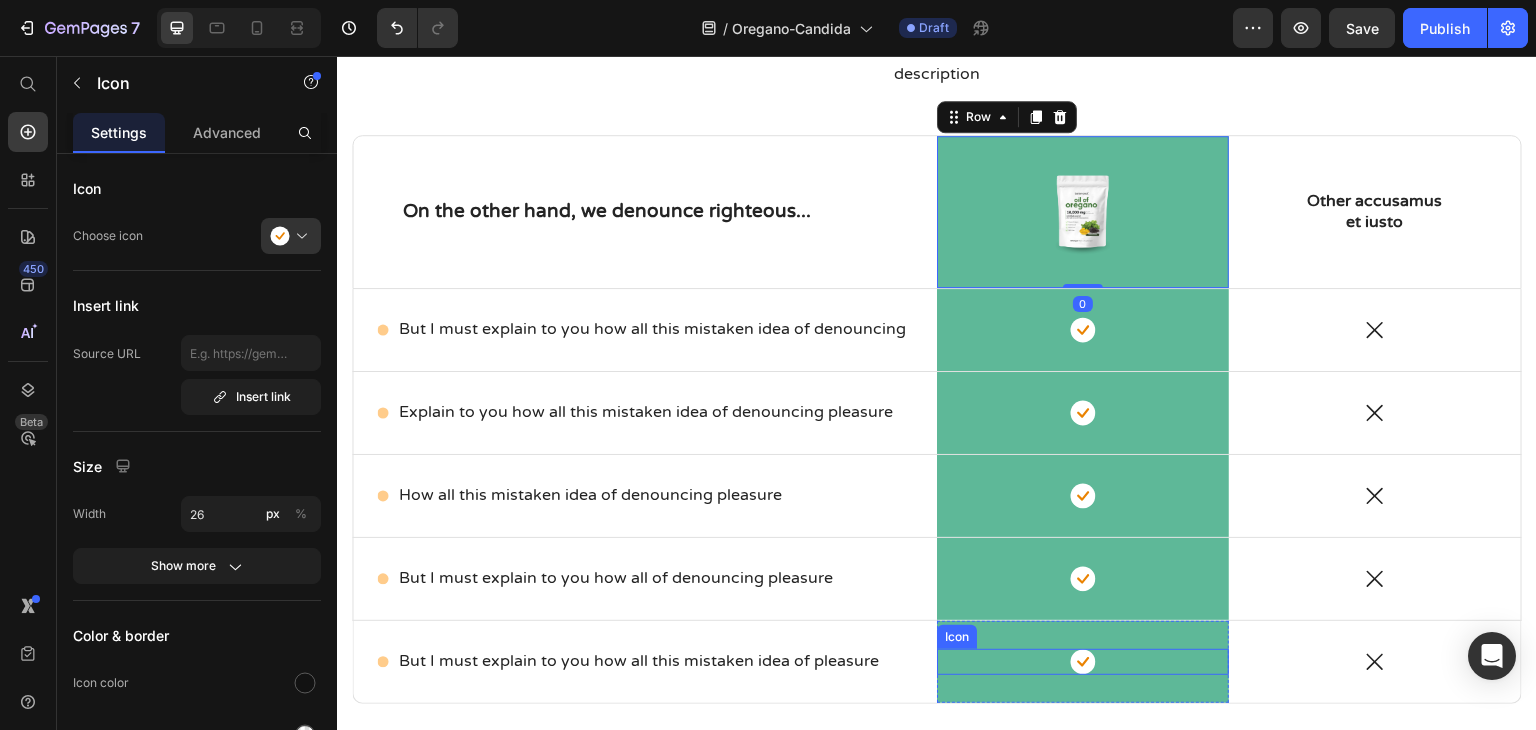 click on "Icon" at bounding box center [1083, 662] 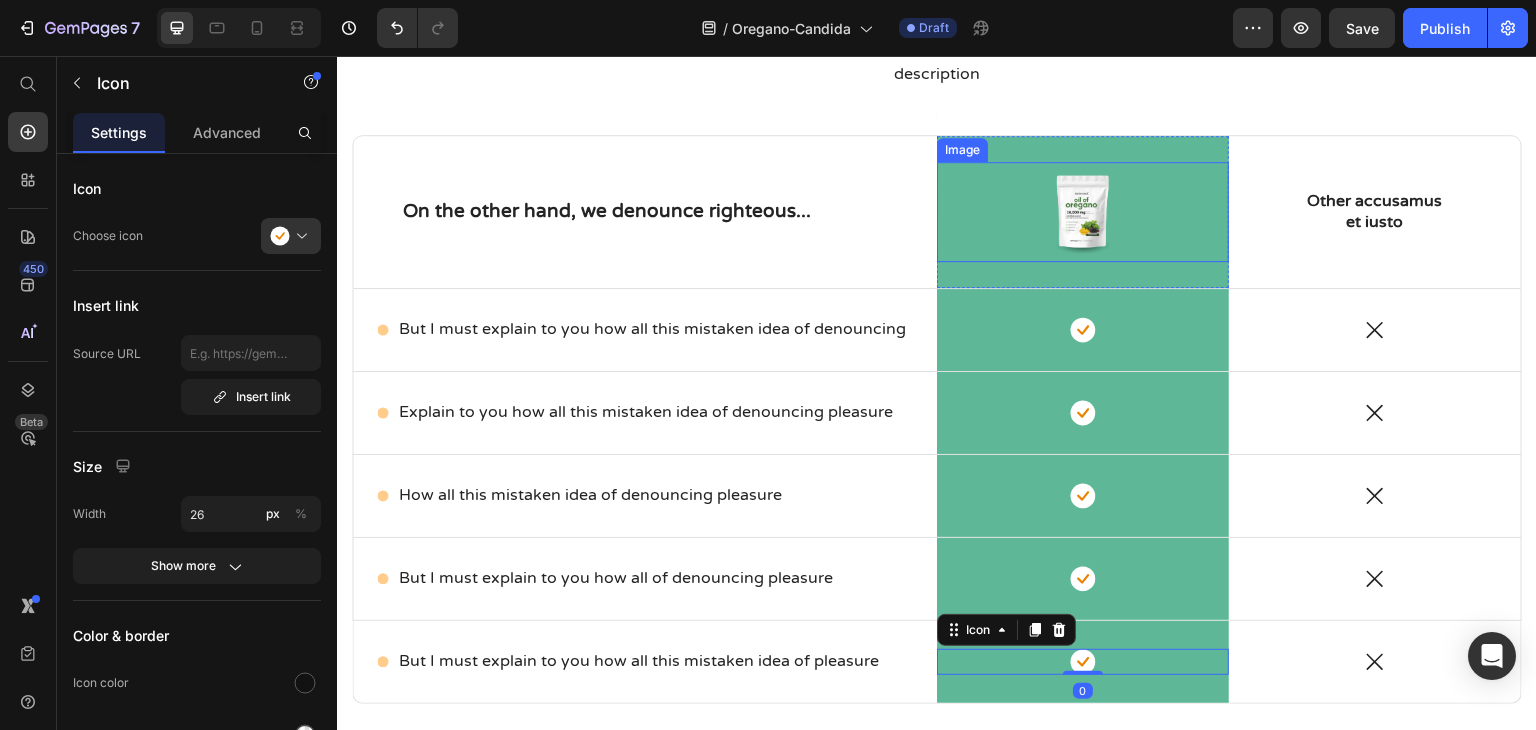 click at bounding box center [1083, 212] 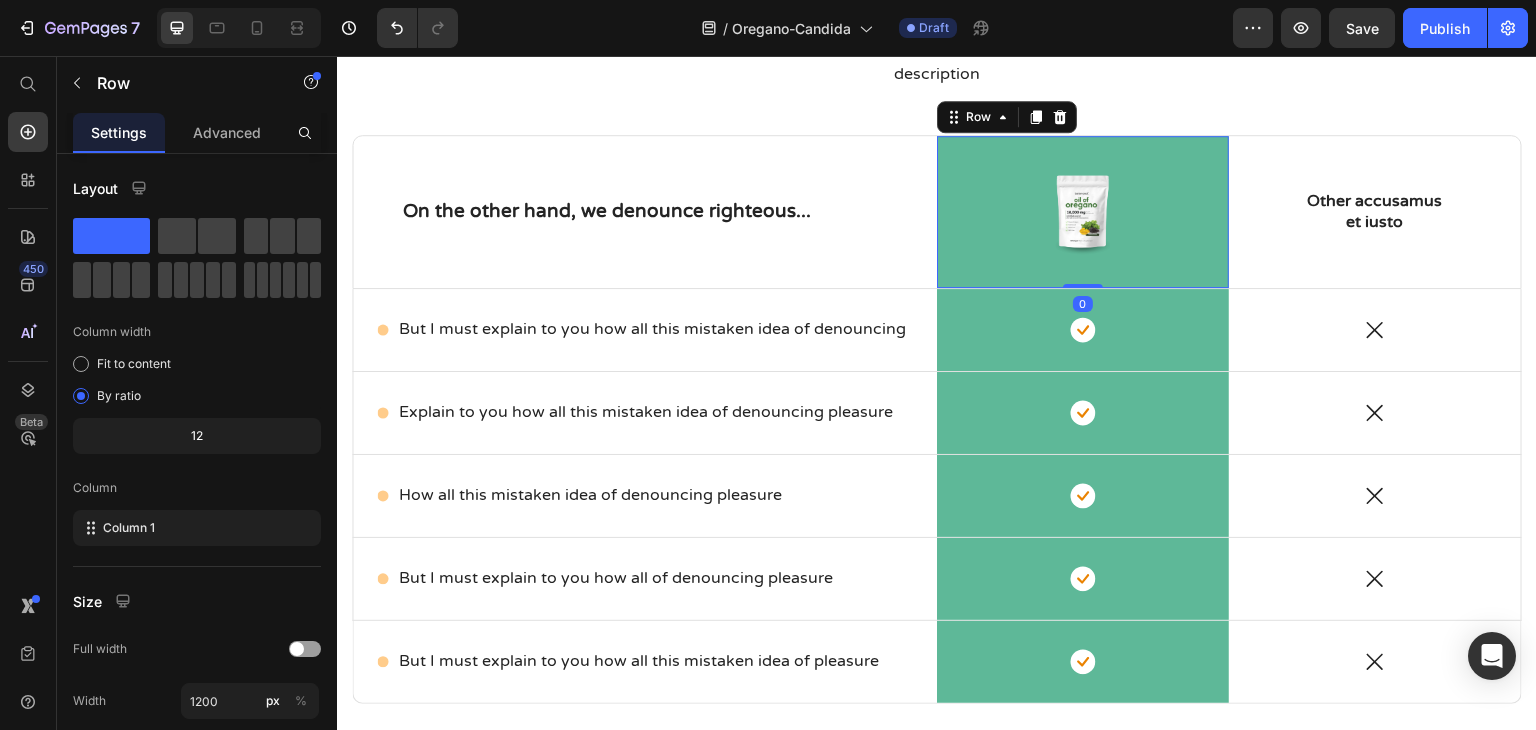 click on "Image Row   0" at bounding box center [1083, 212] 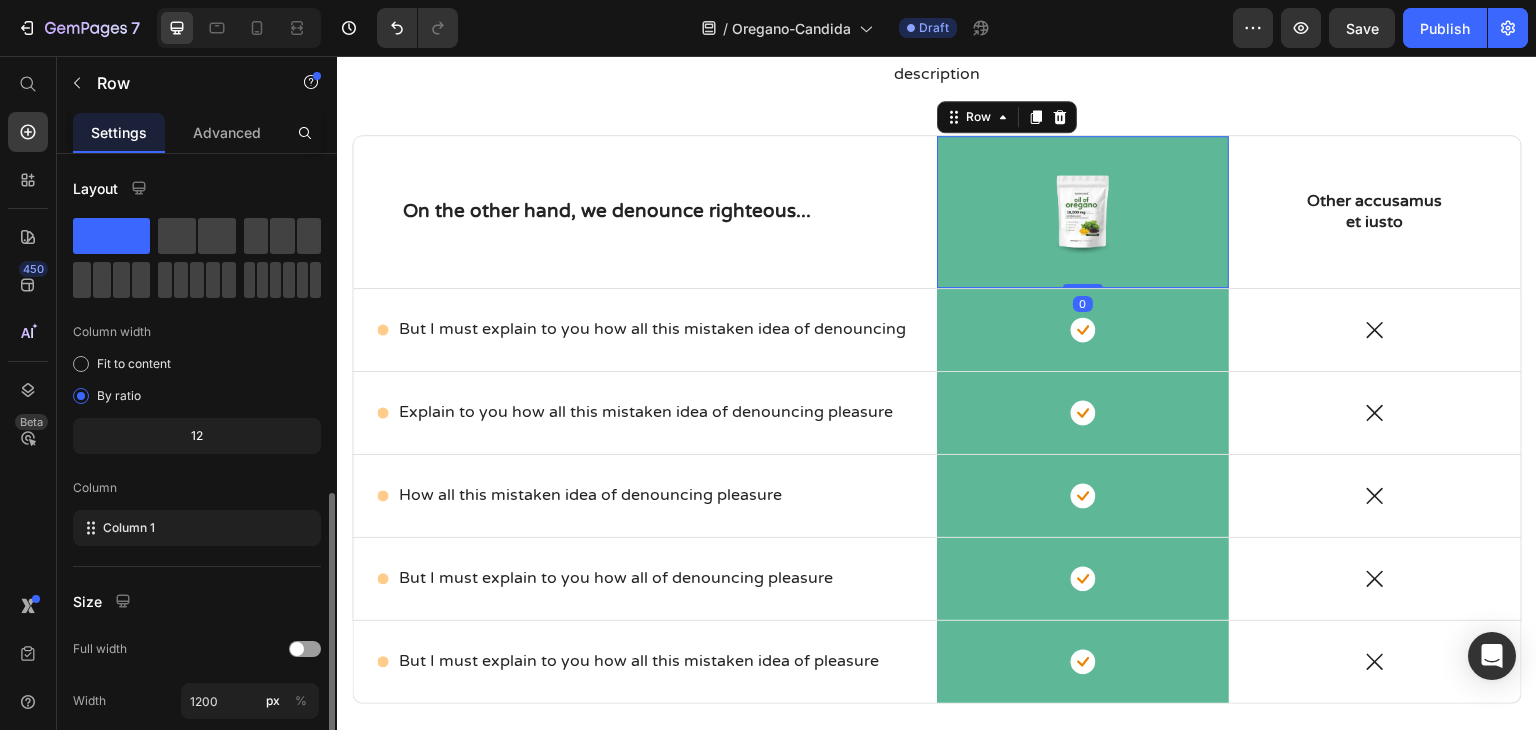 scroll, scrollTop: 277, scrollLeft: 0, axis: vertical 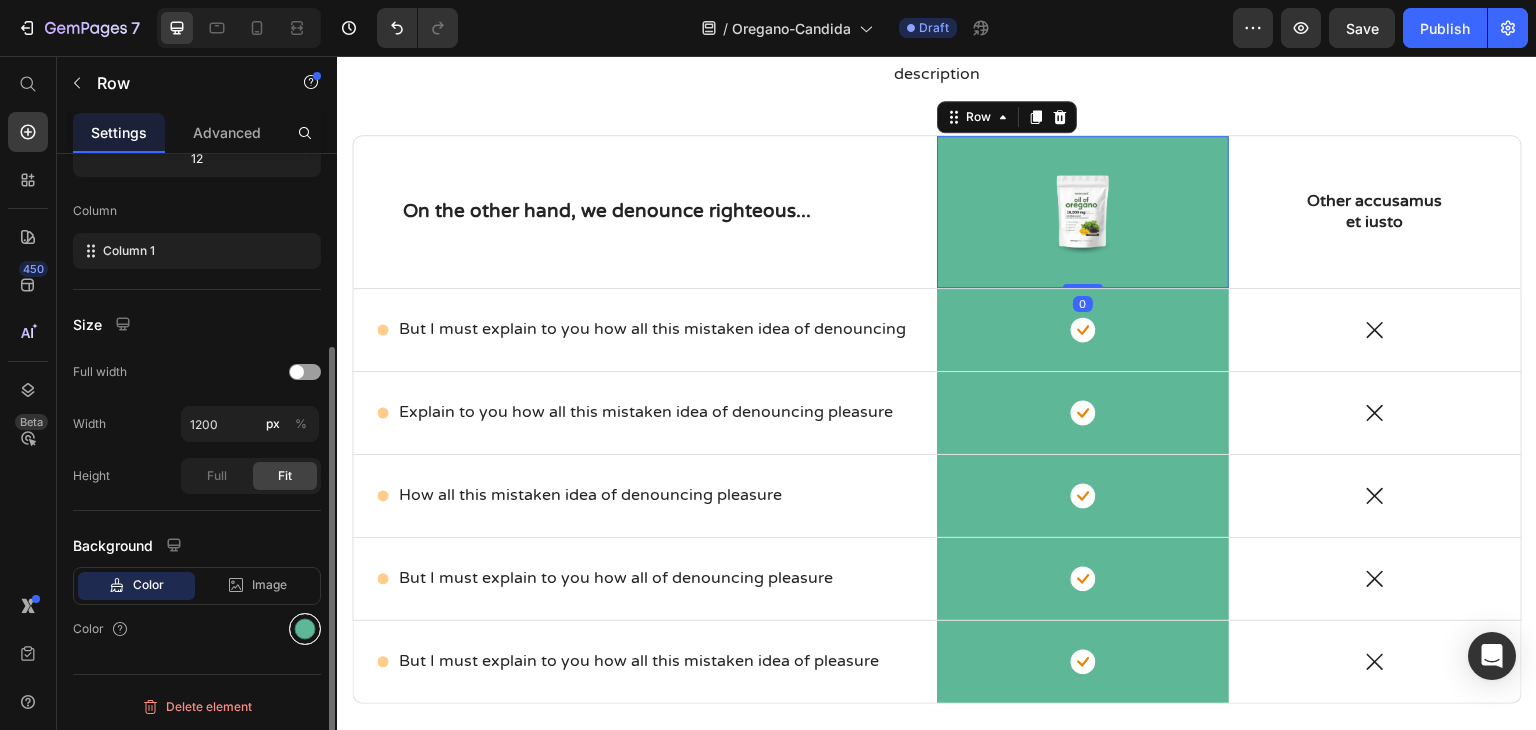 click at bounding box center (305, 629) 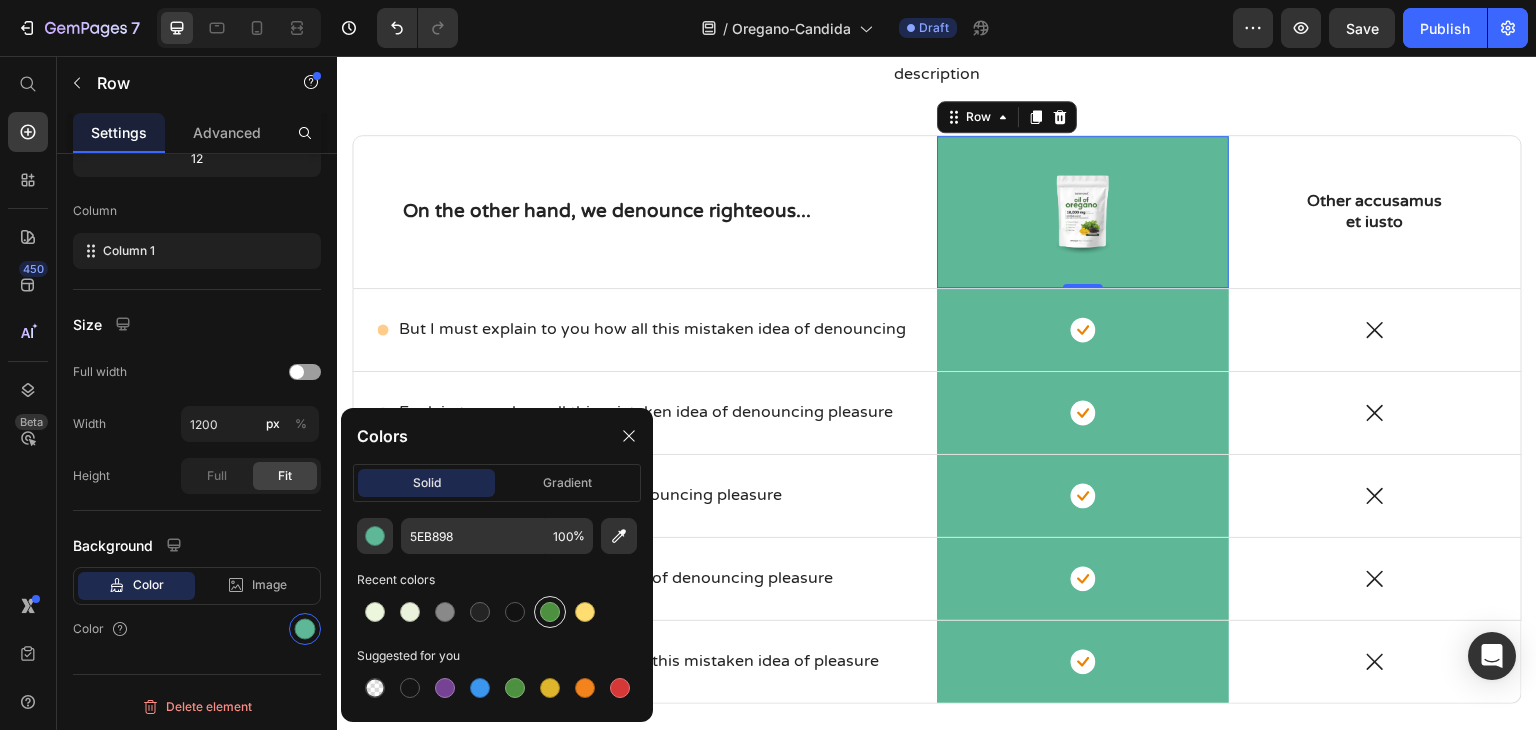 click at bounding box center (550, 612) 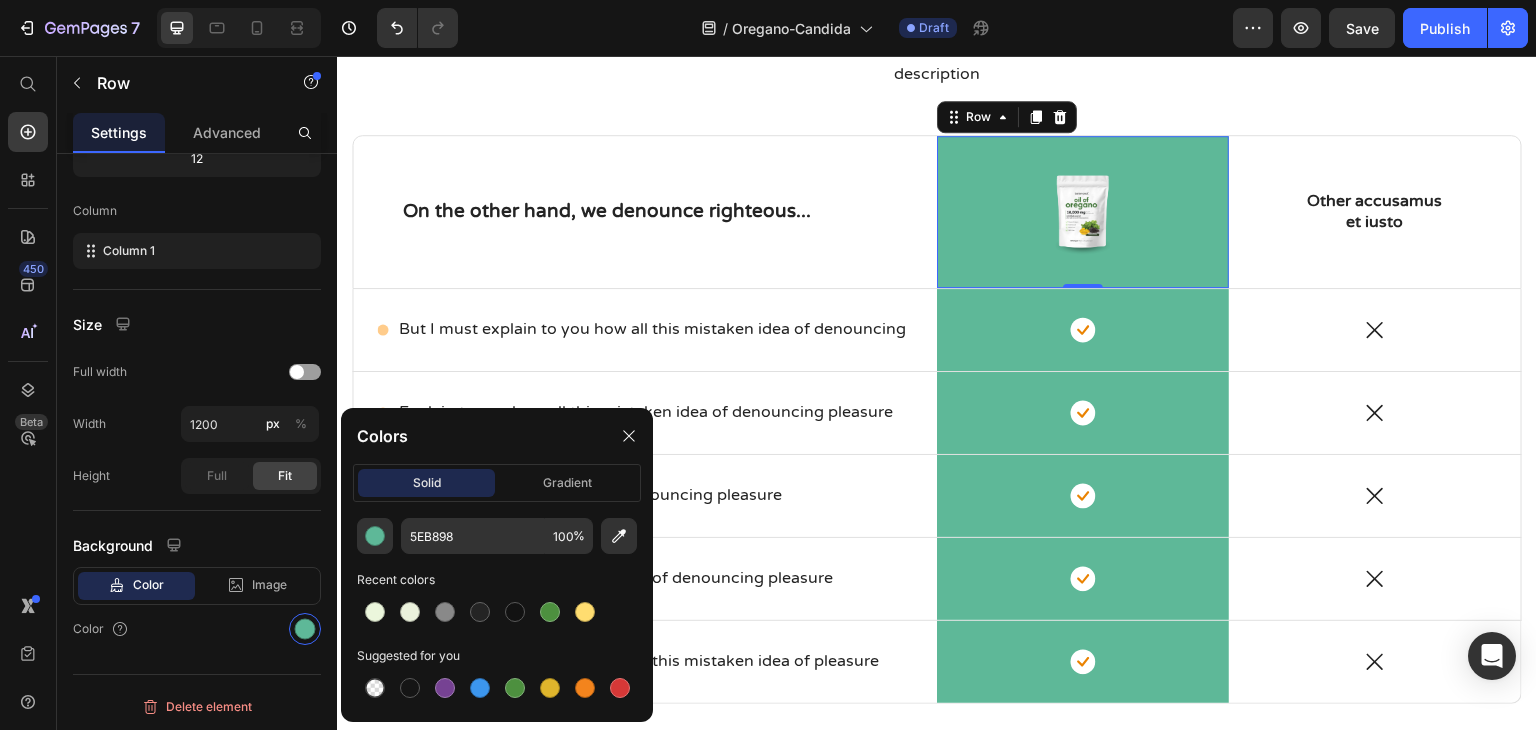 type on "4D903F" 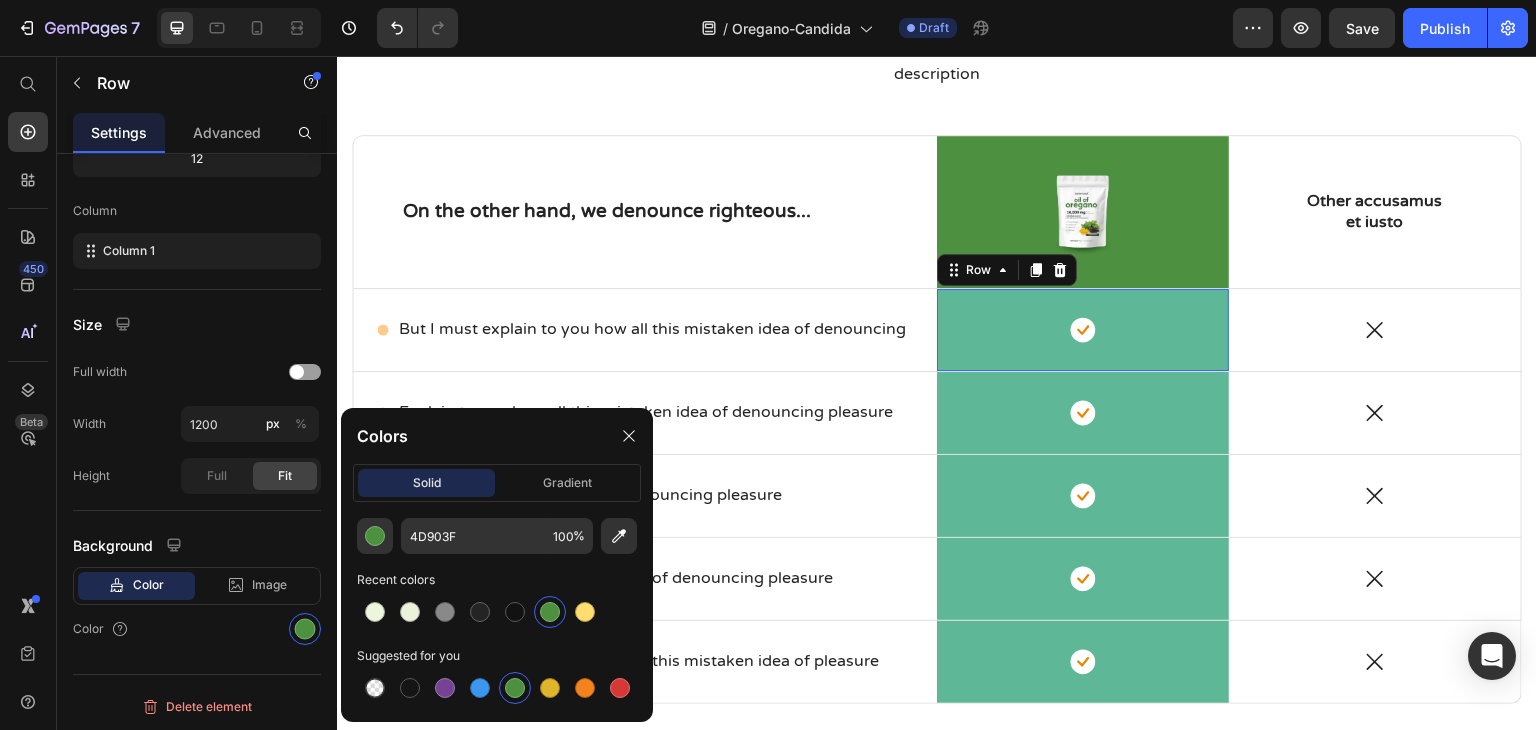 click on "Icon Row   0" at bounding box center (1083, 330) 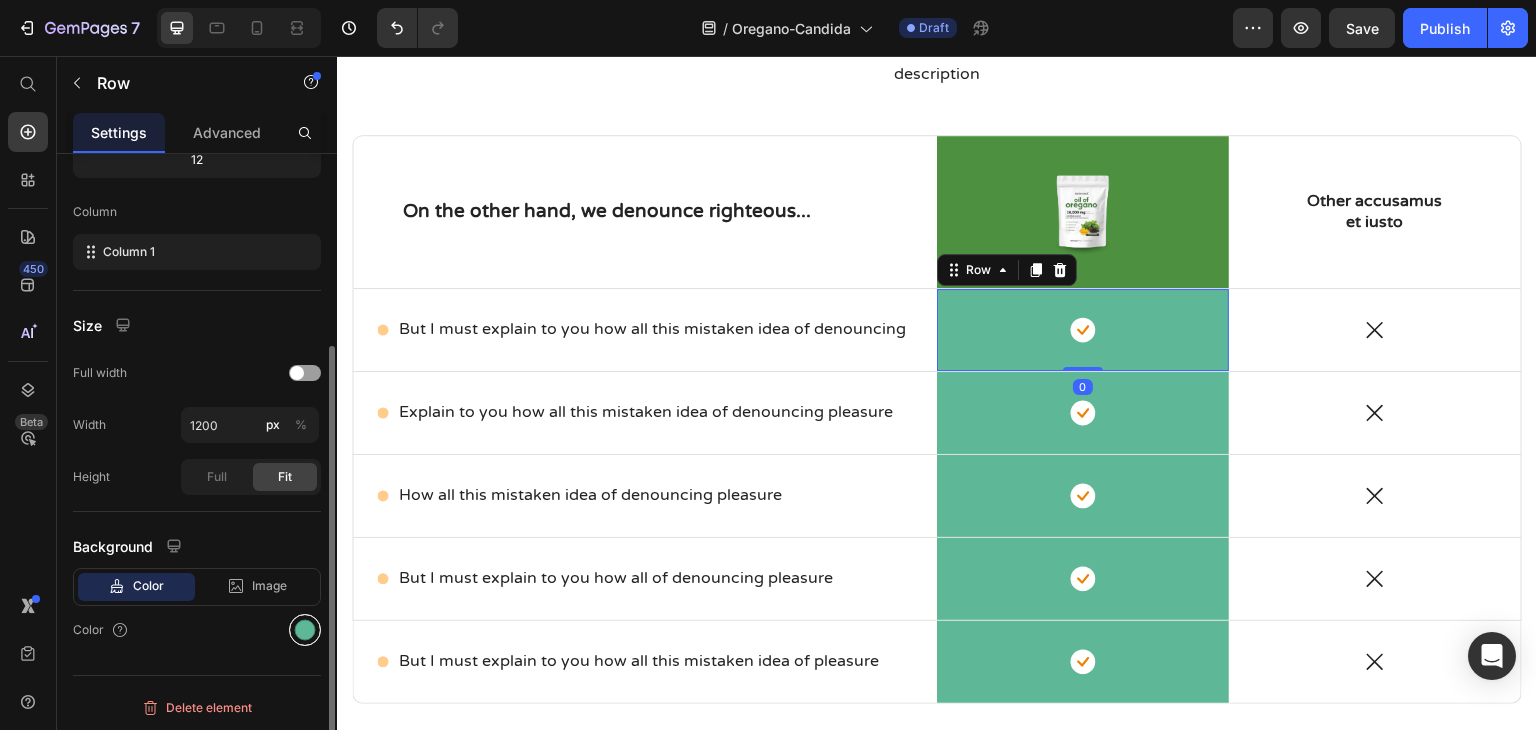 click at bounding box center [305, 630] 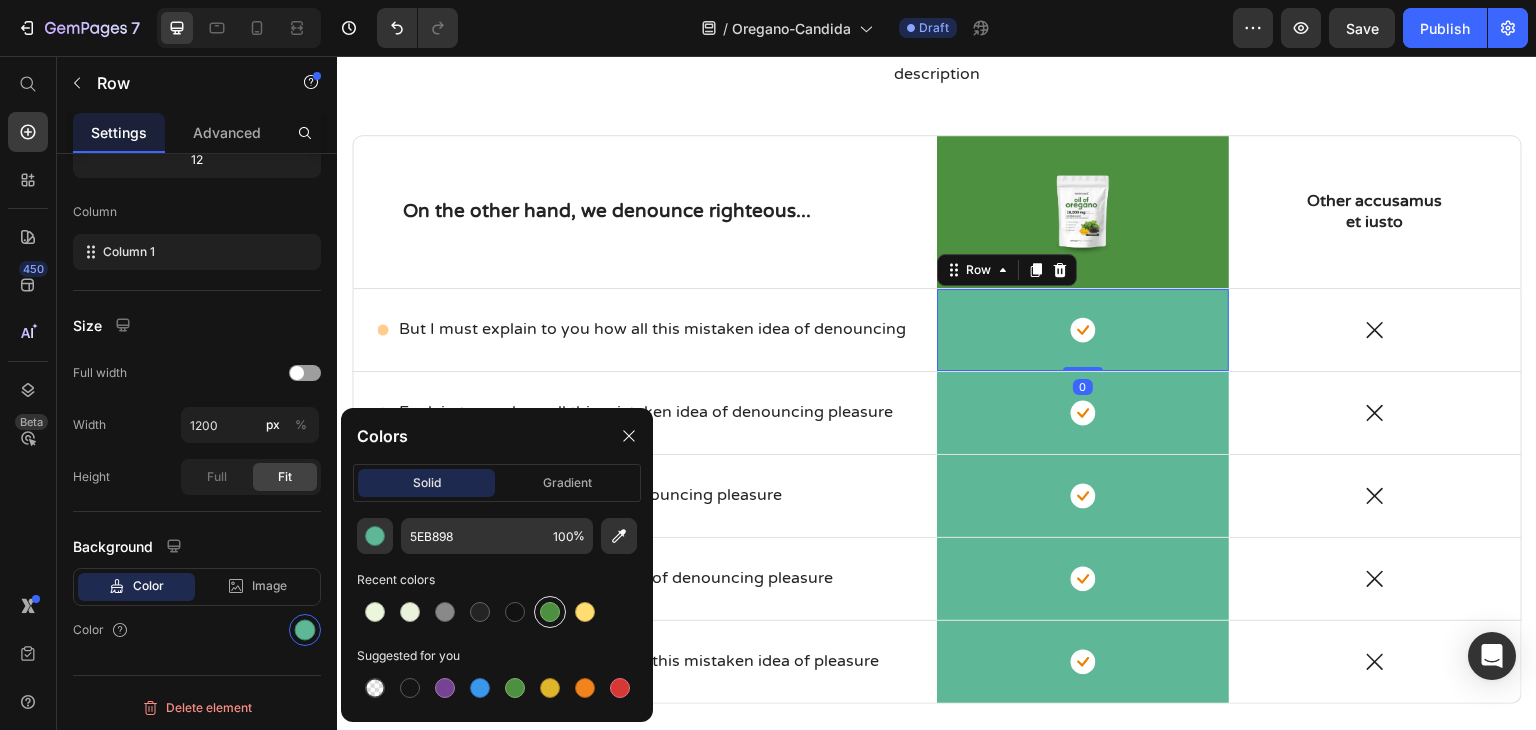 click at bounding box center [550, 612] 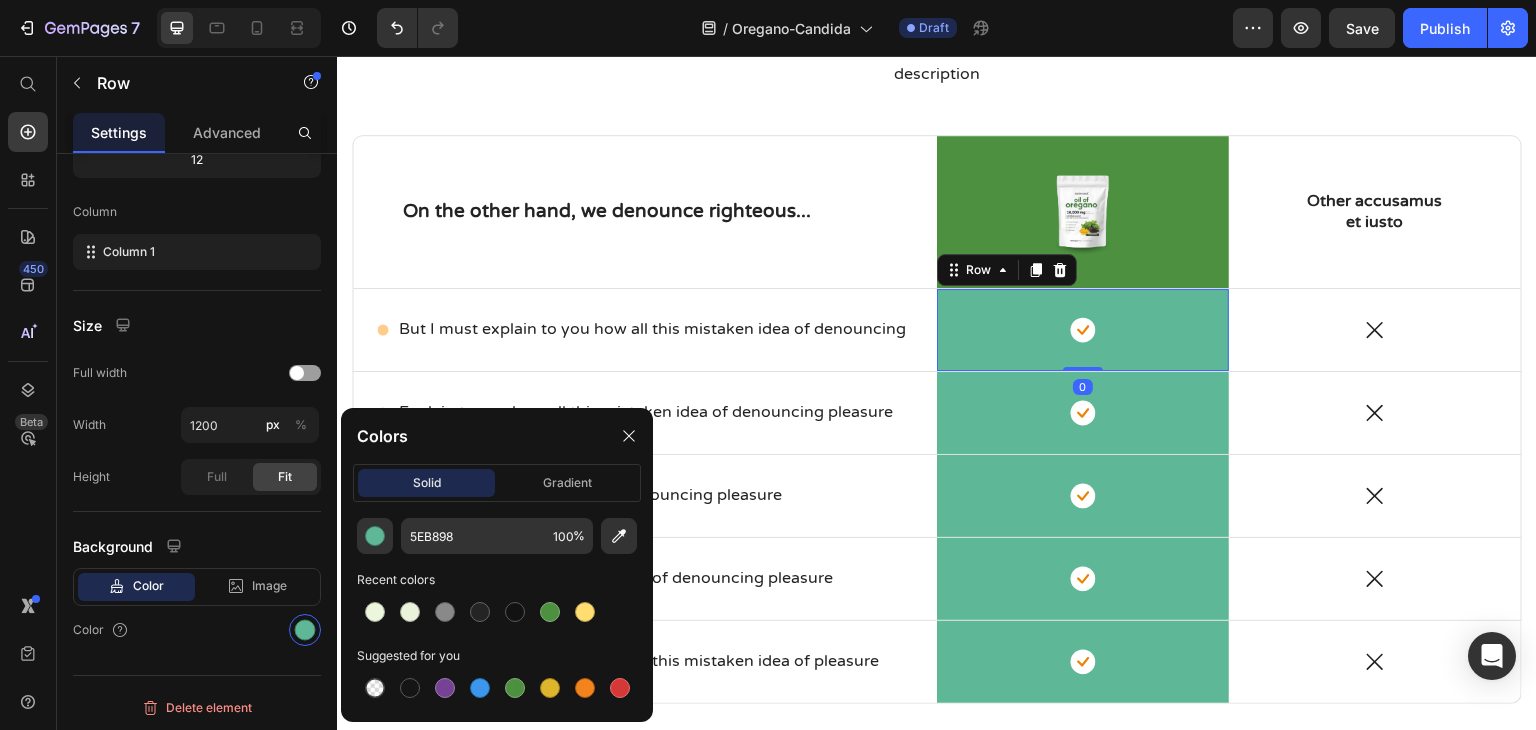 type on "4D903F" 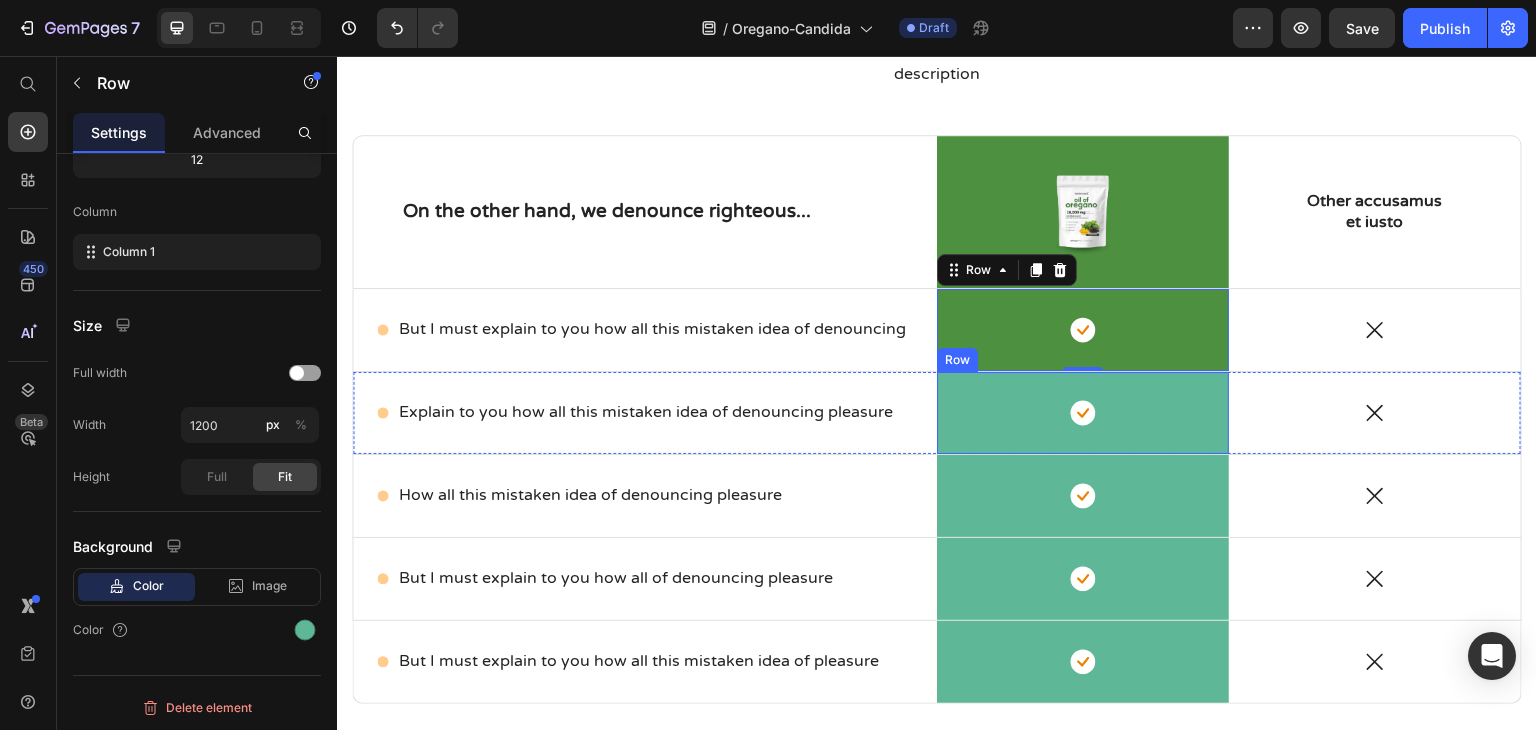scroll, scrollTop: 276, scrollLeft: 0, axis: vertical 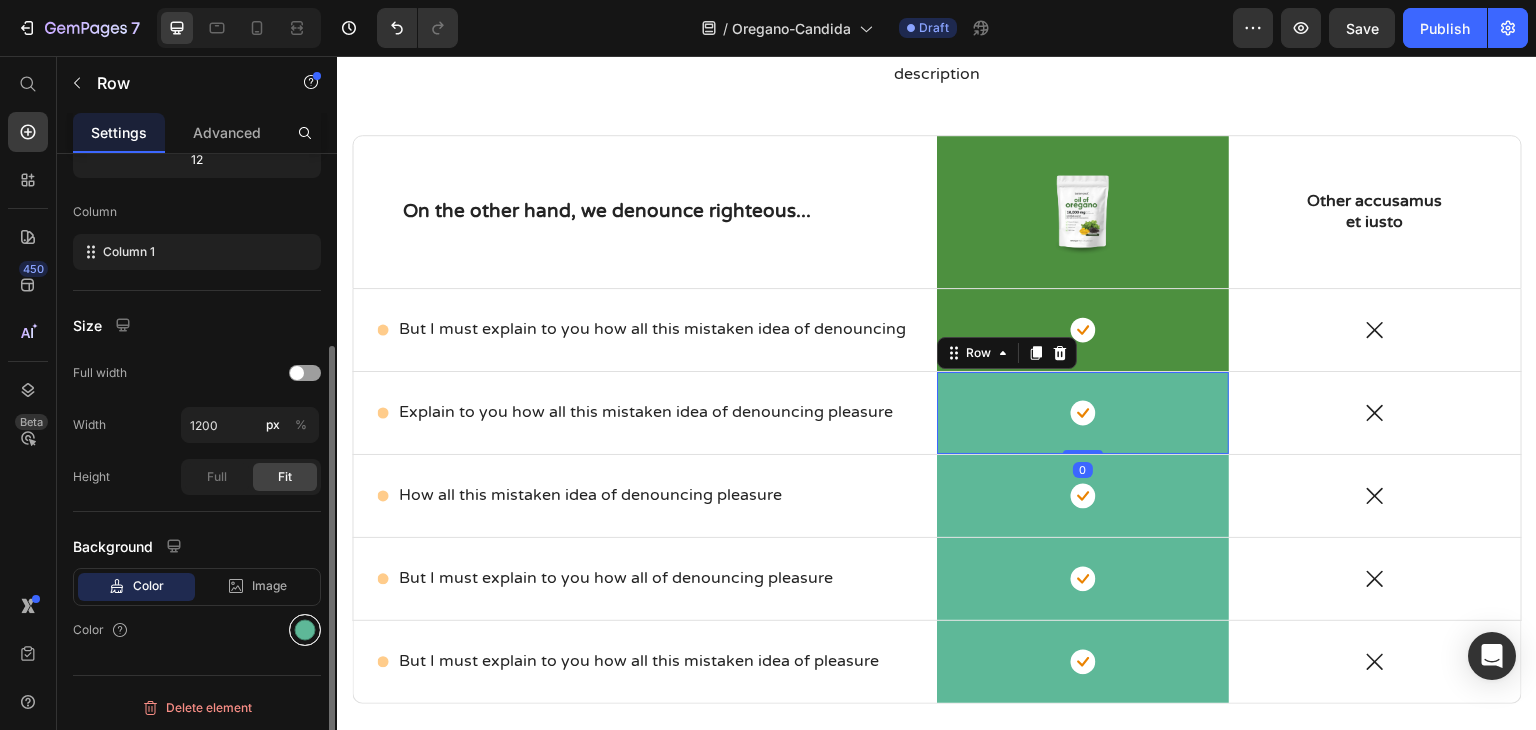 click at bounding box center (305, 630) 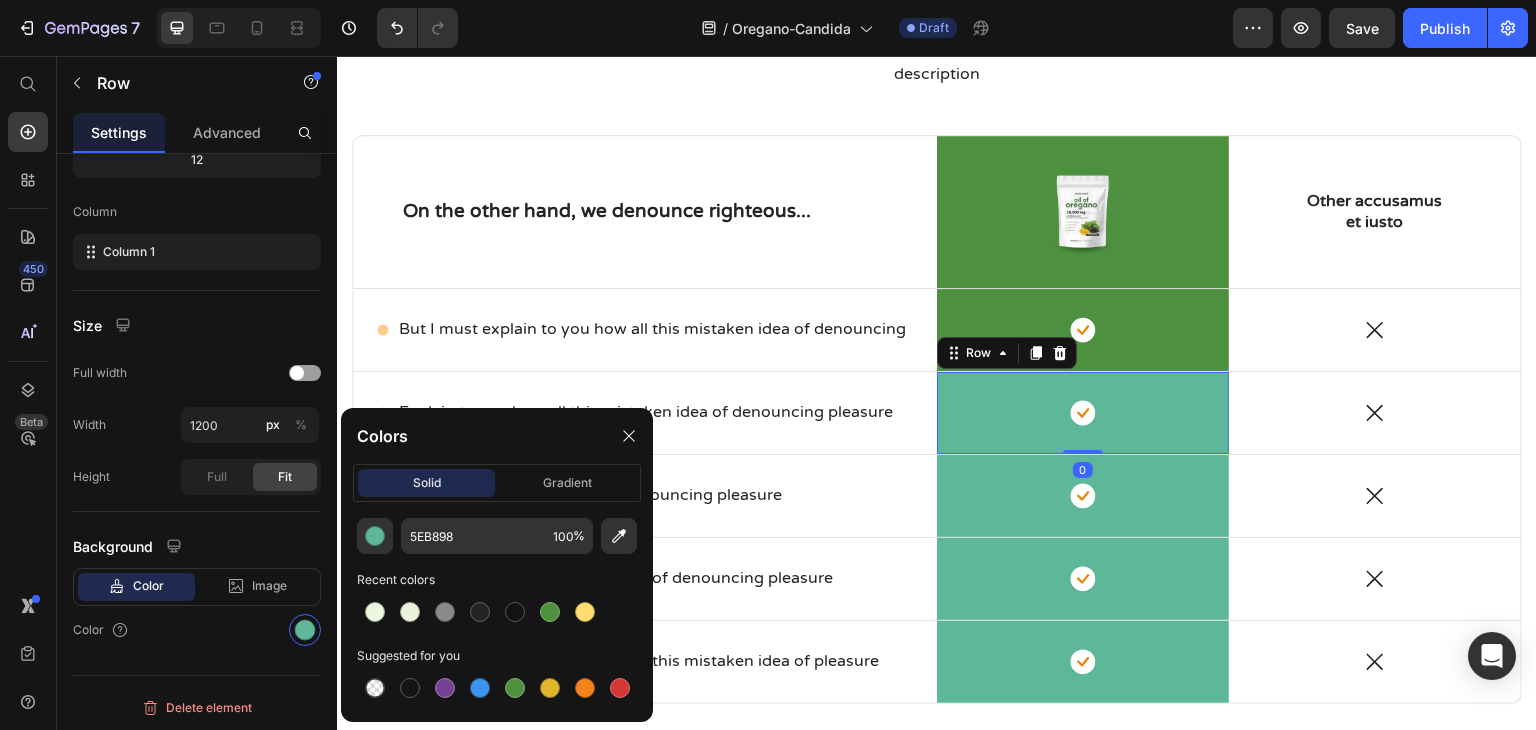 click at bounding box center [550, 612] 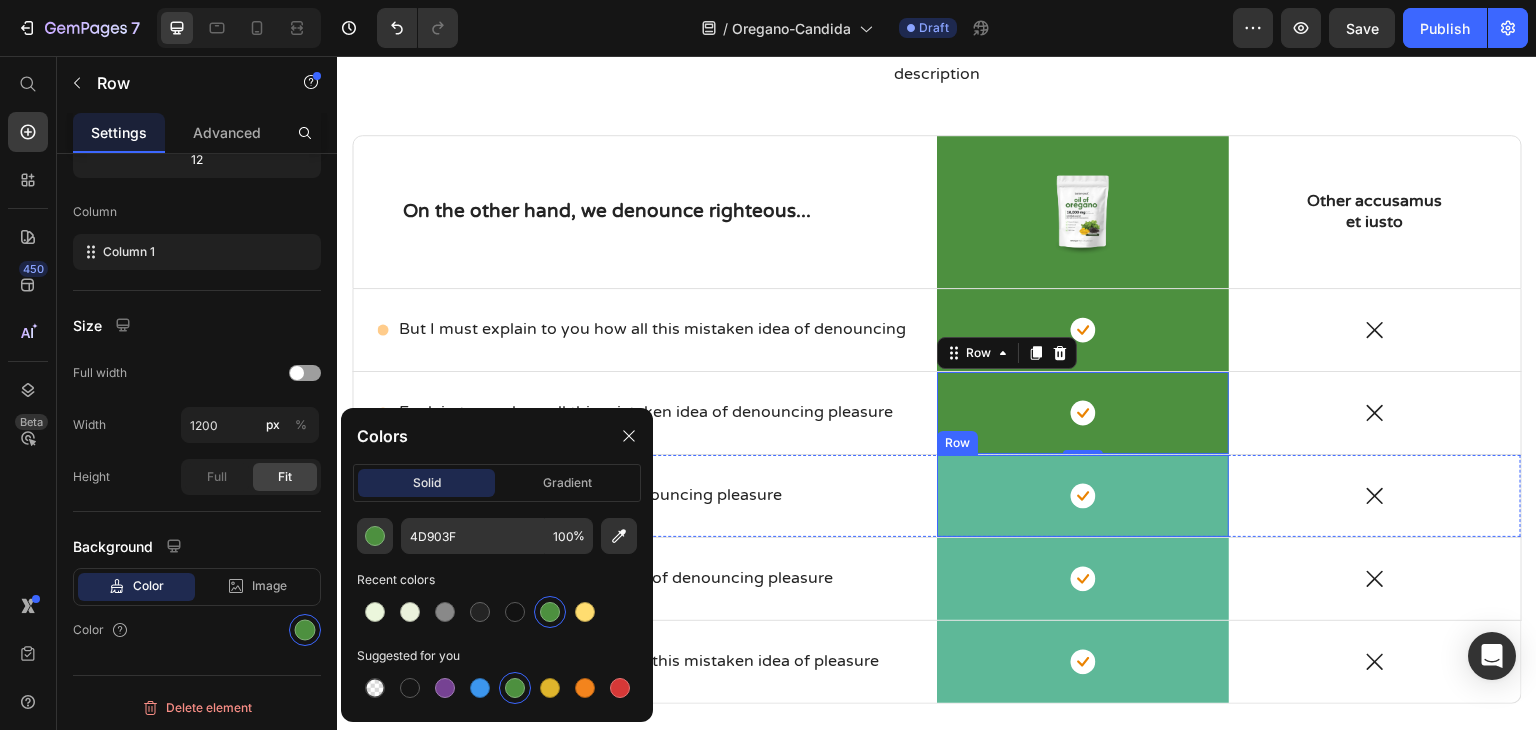 click on "Icon Row" at bounding box center [1083, 496] 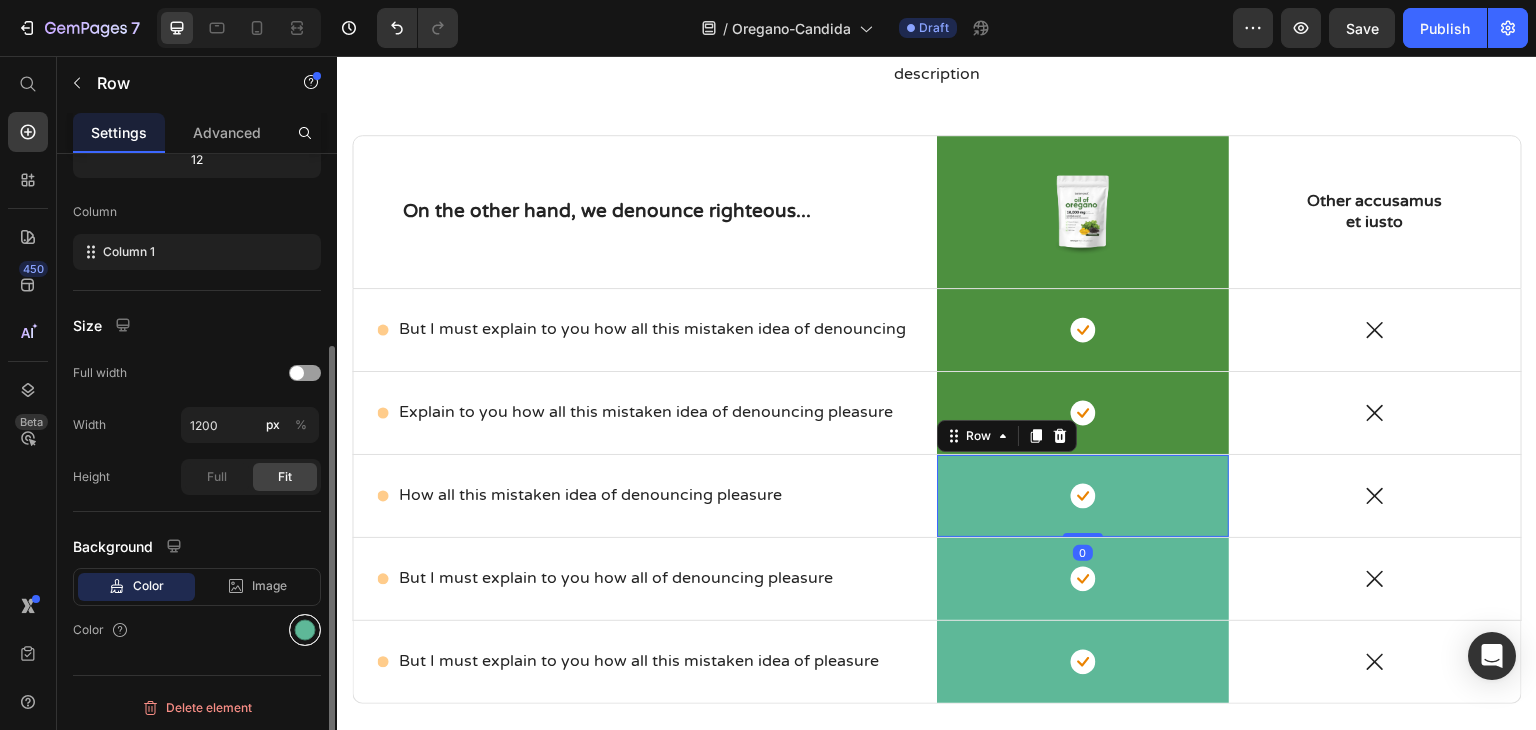 click at bounding box center [305, 630] 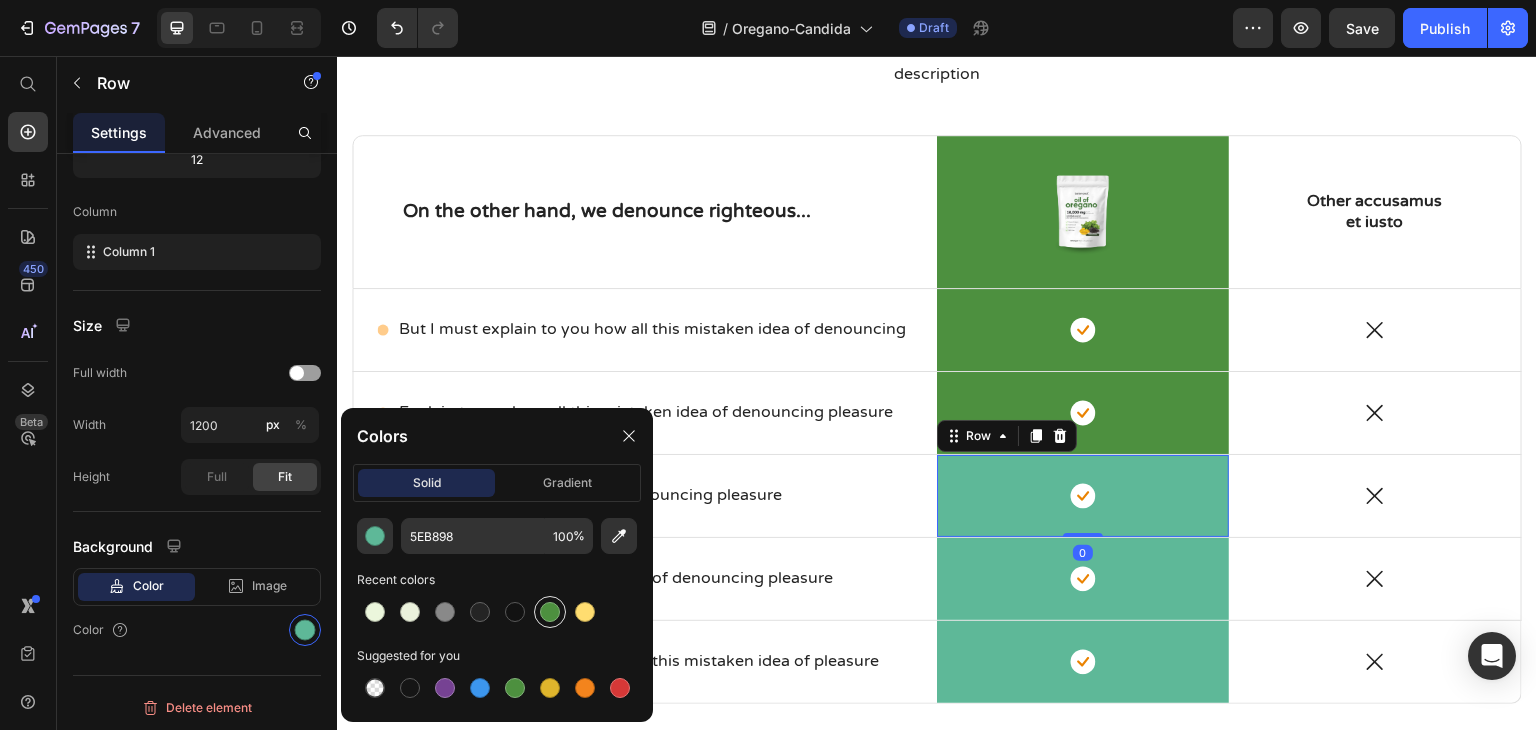 click at bounding box center (550, 612) 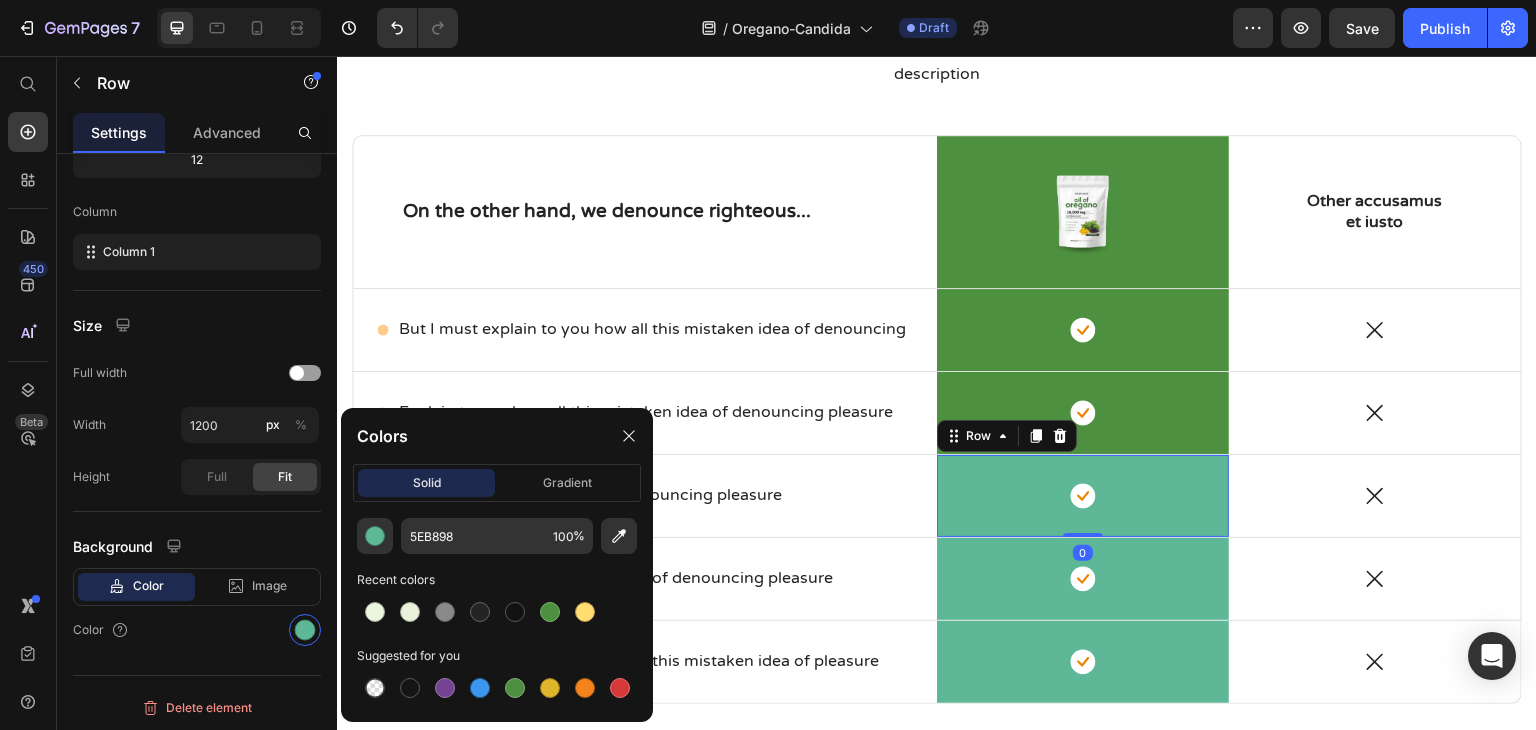 type on "4D903F" 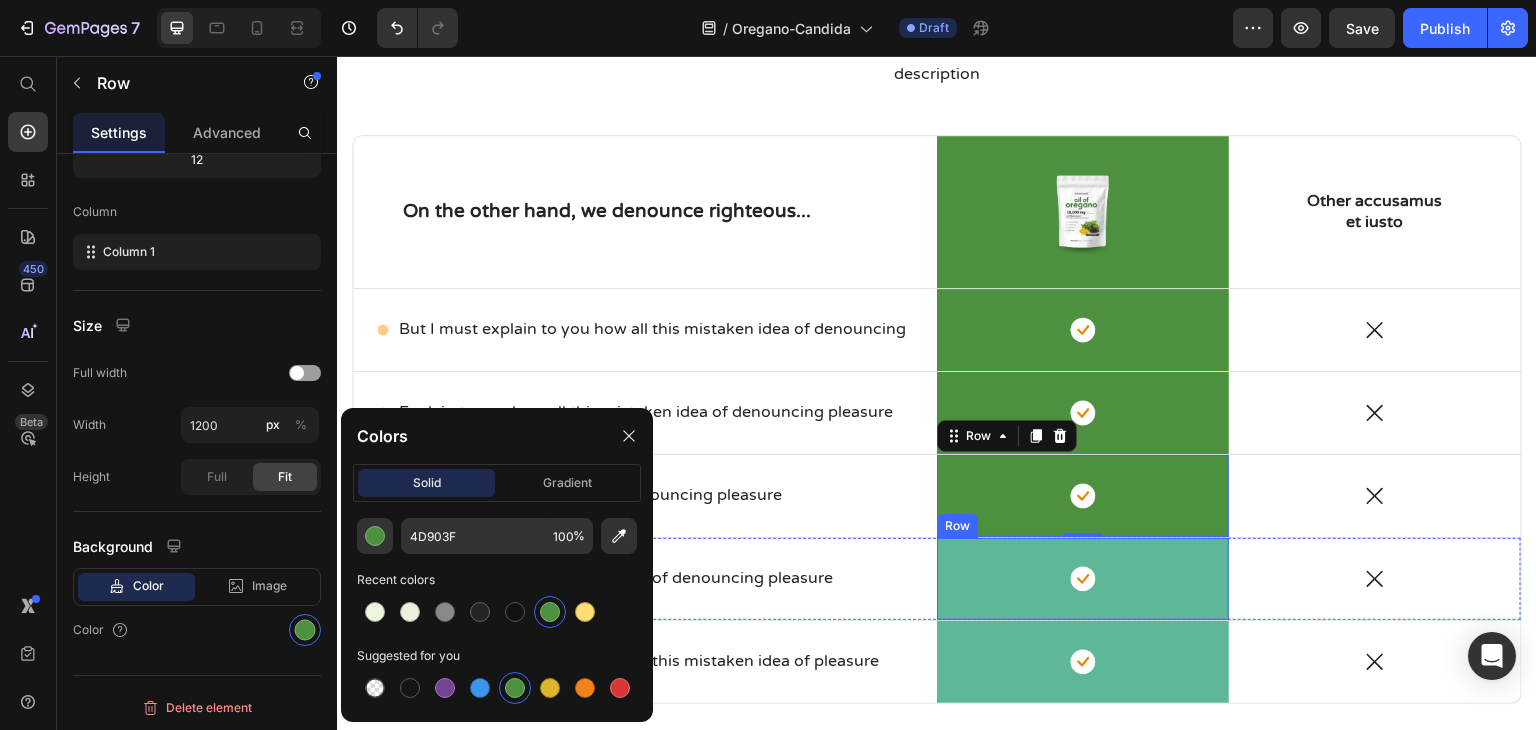 click on "Icon Row" at bounding box center [1083, 579] 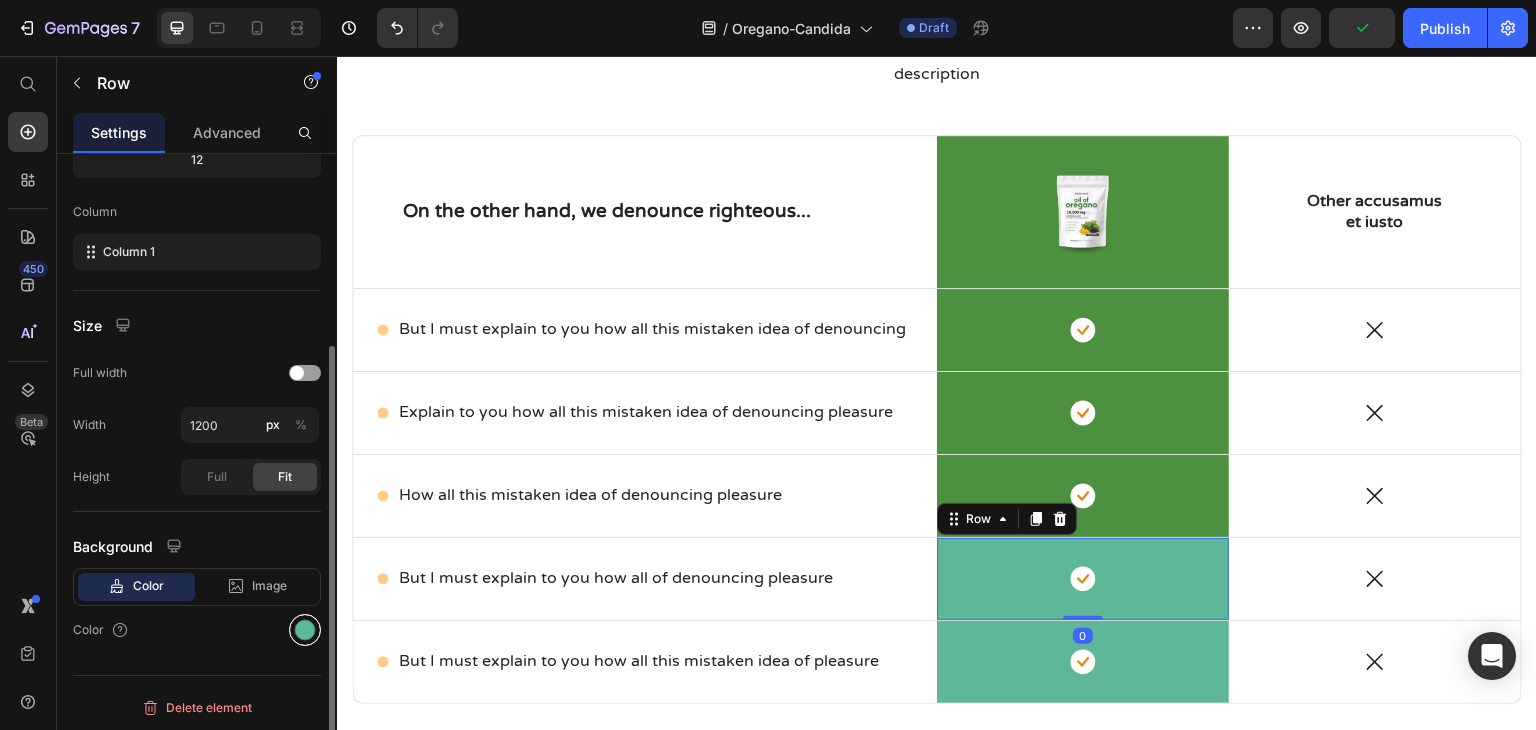 click at bounding box center [305, 630] 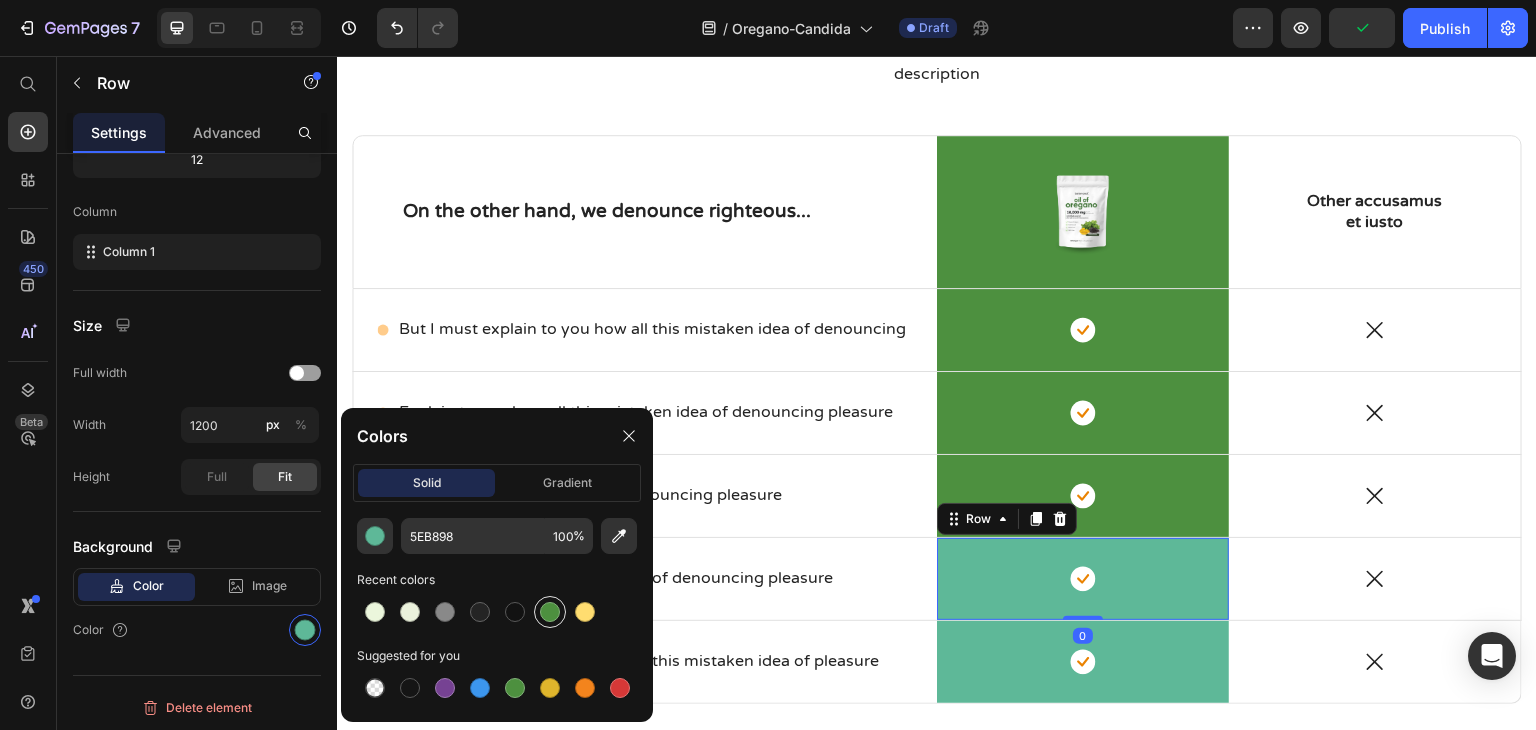 click at bounding box center [550, 612] 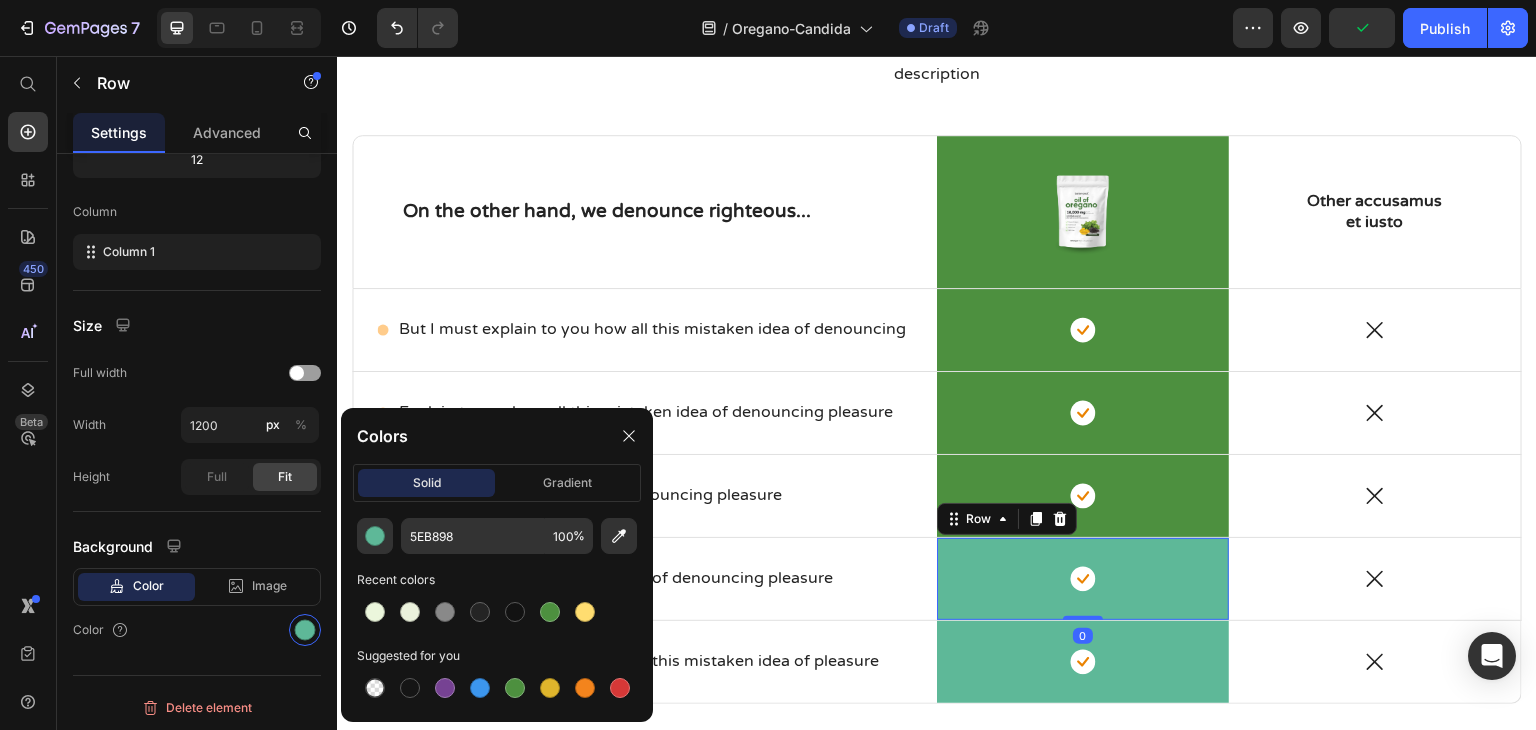 type on "4D903F" 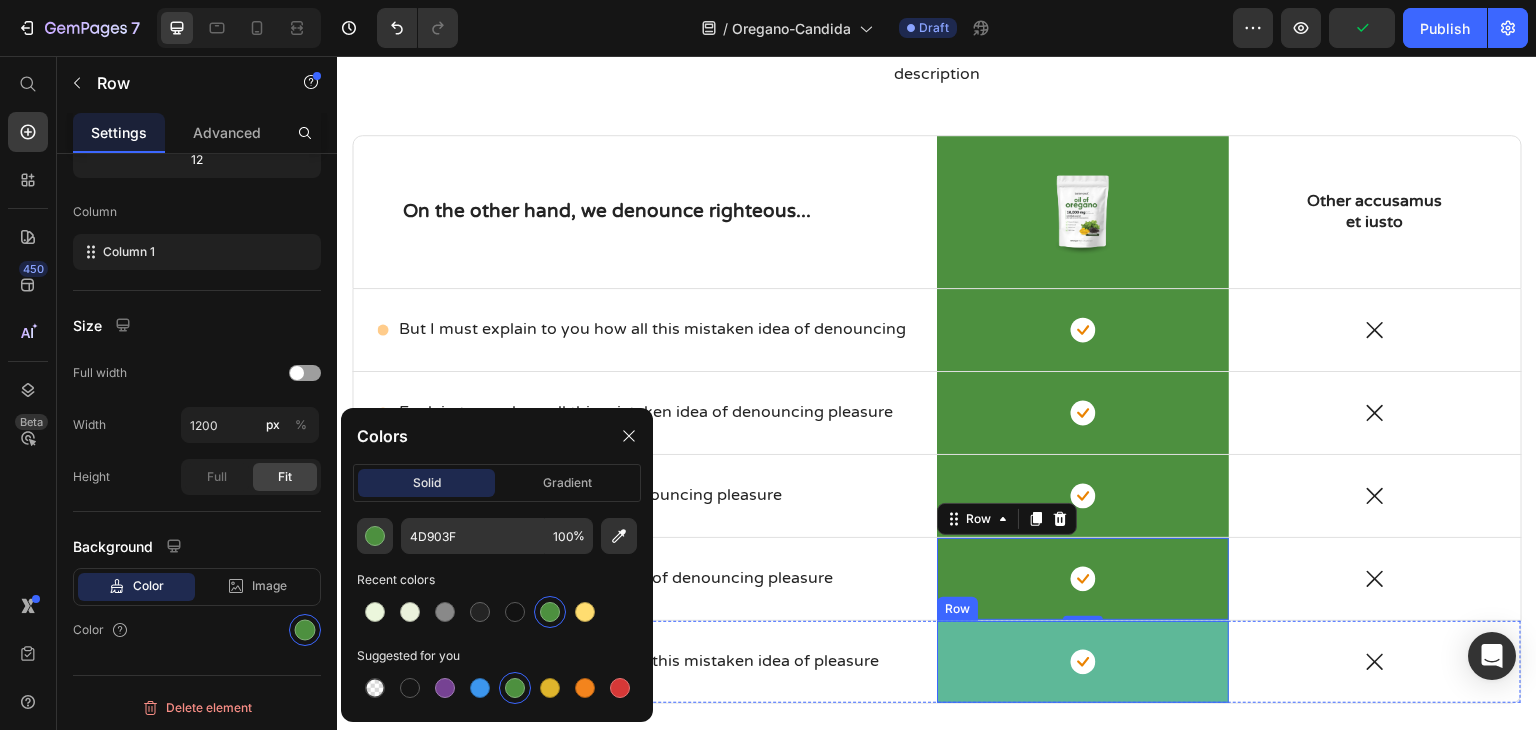 click on "Icon Row" at bounding box center [1083, 662] 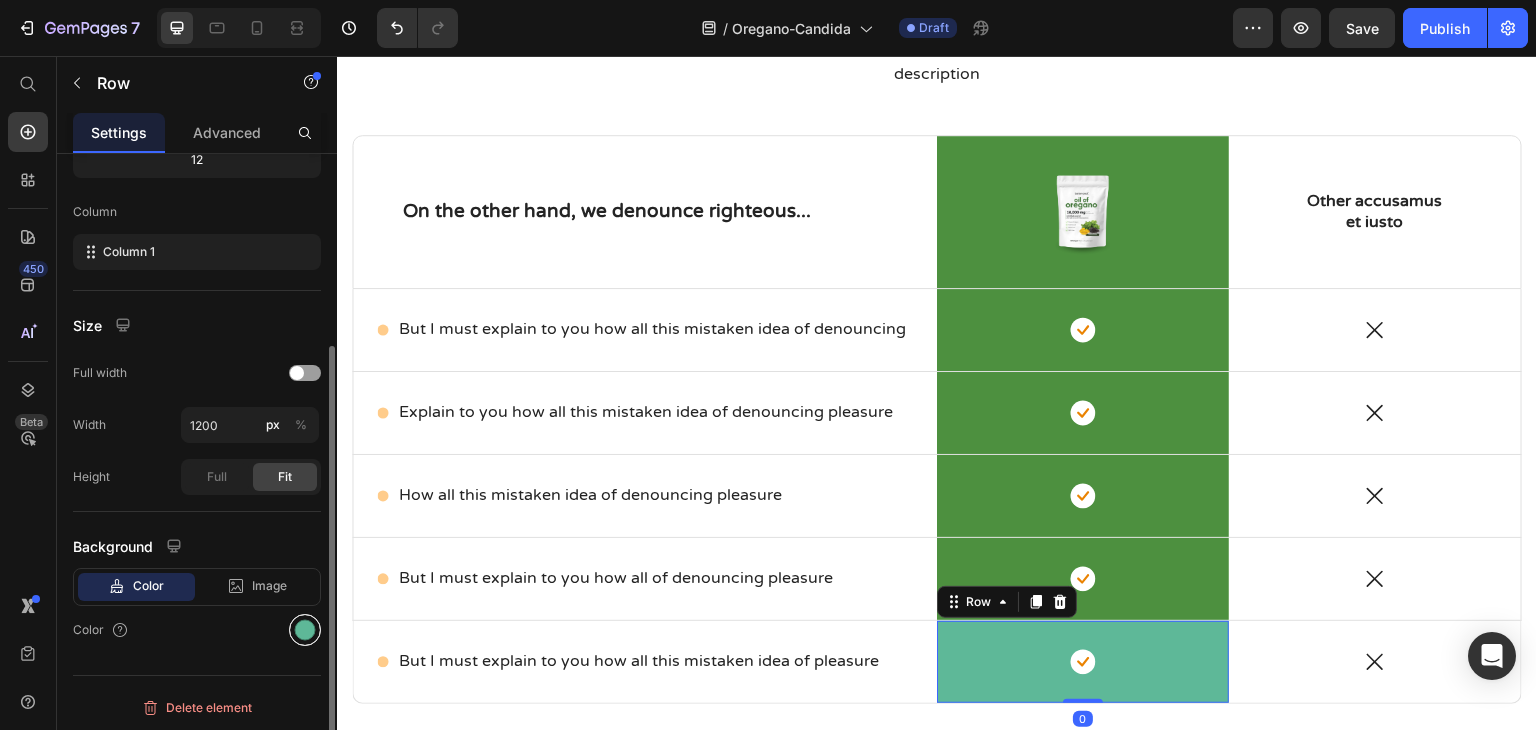 click at bounding box center [305, 630] 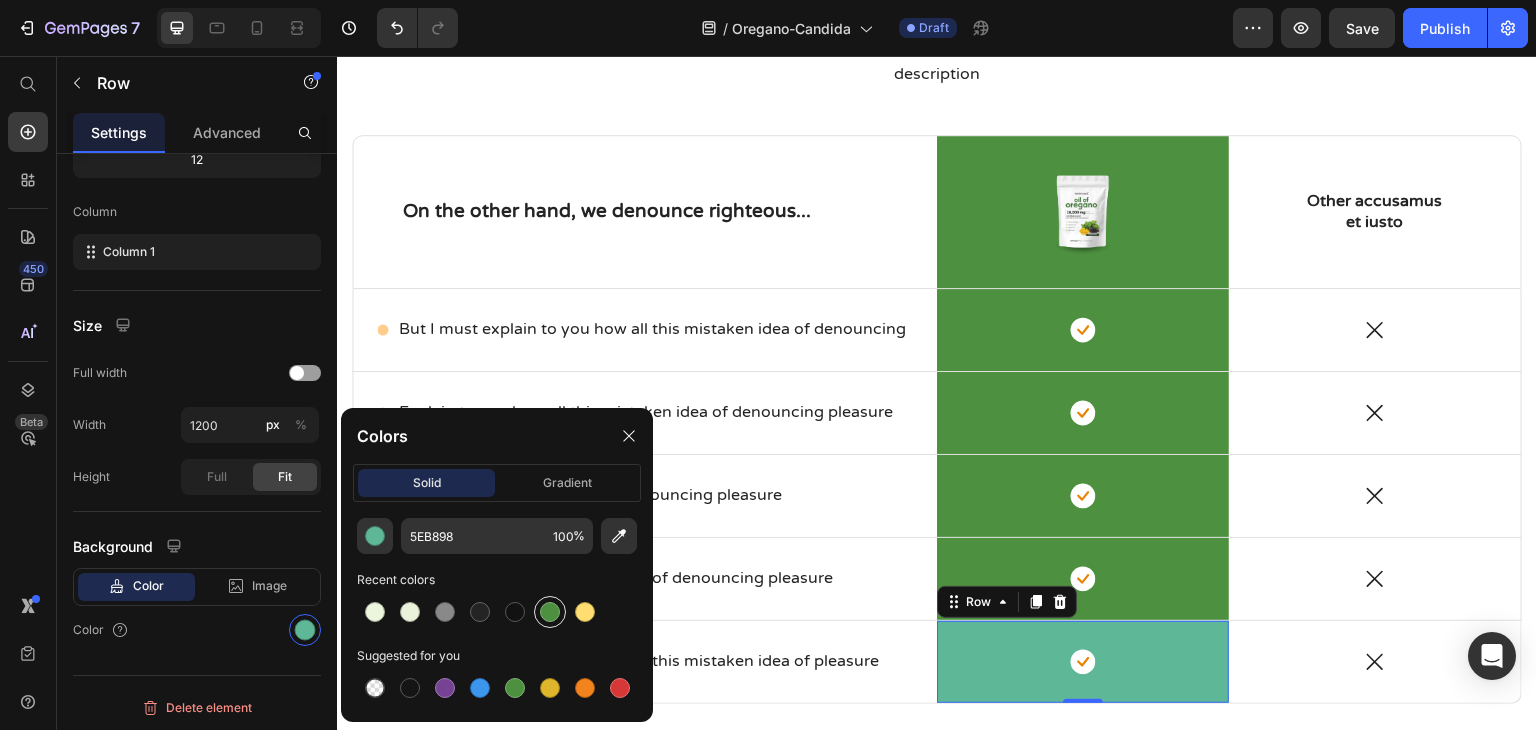 click at bounding box center [550, 612] 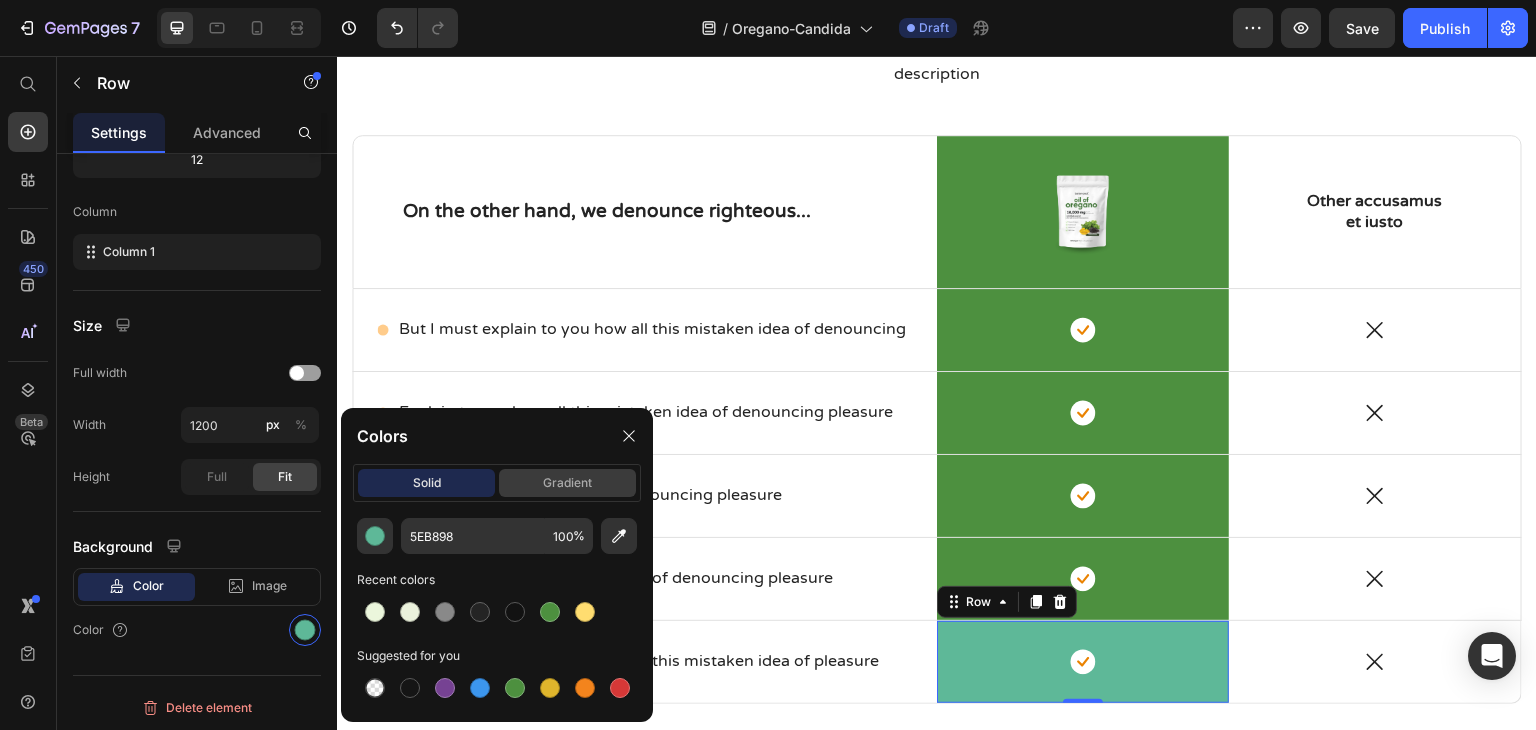 type on "4D903F" 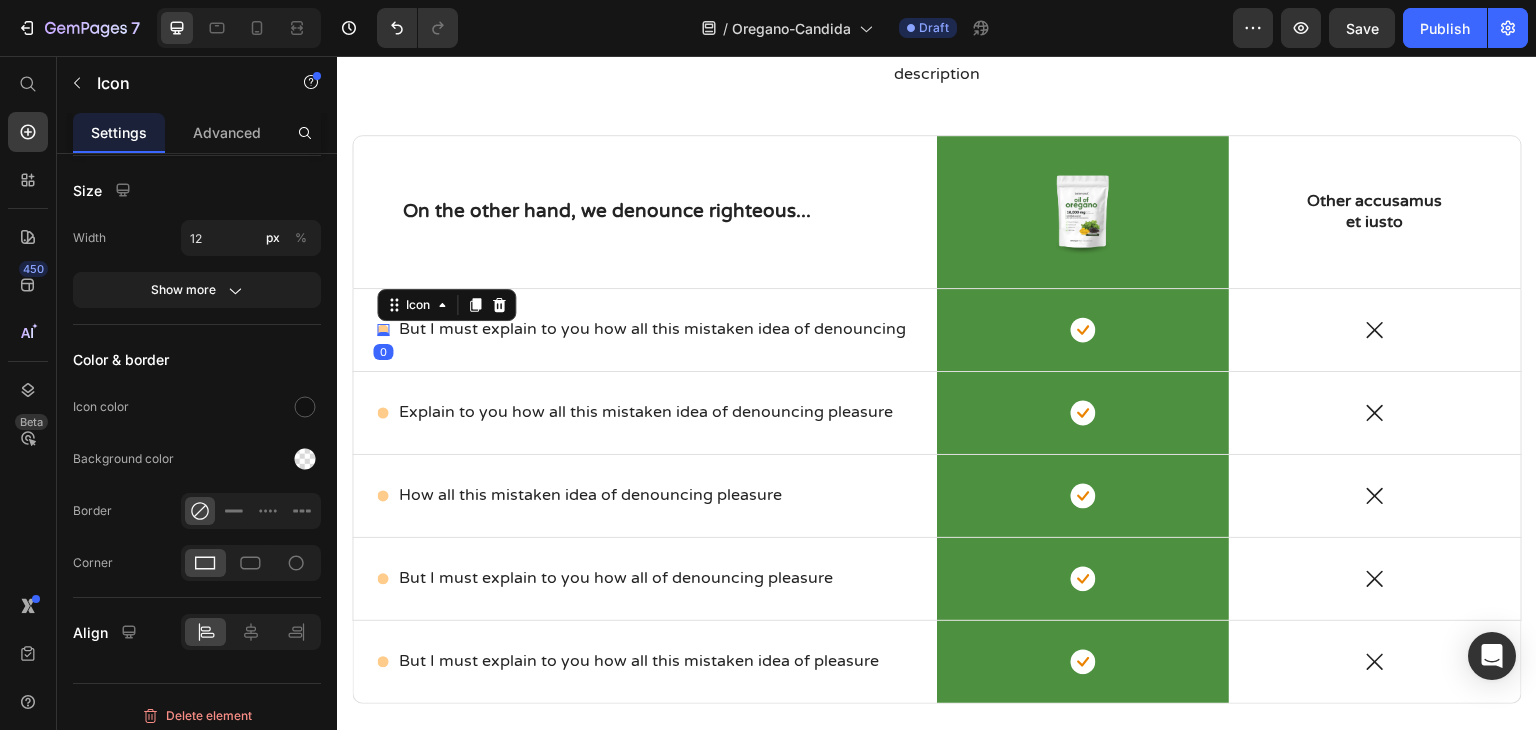 click 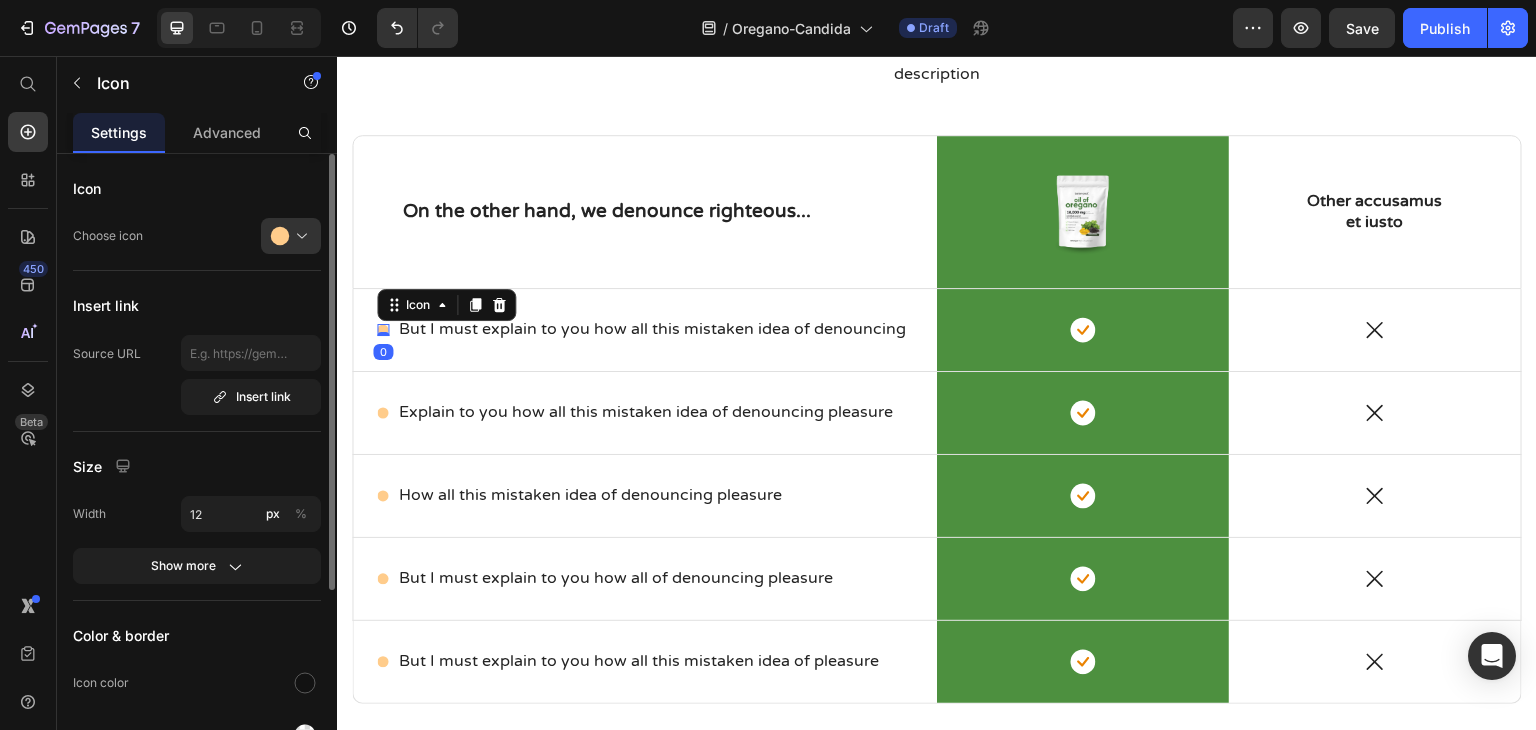 click on "Icon Choose icon" 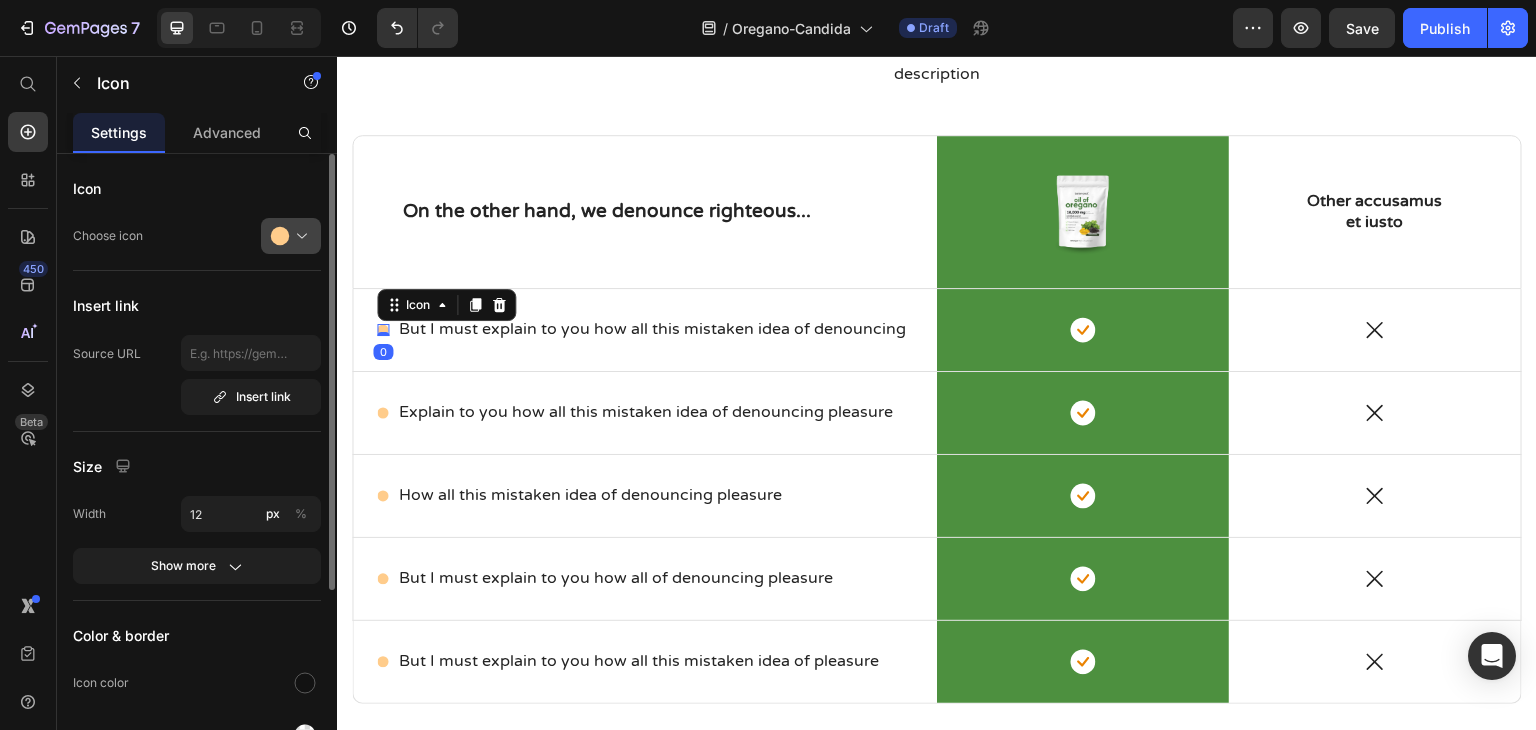 click at bounding box center [299, 236] 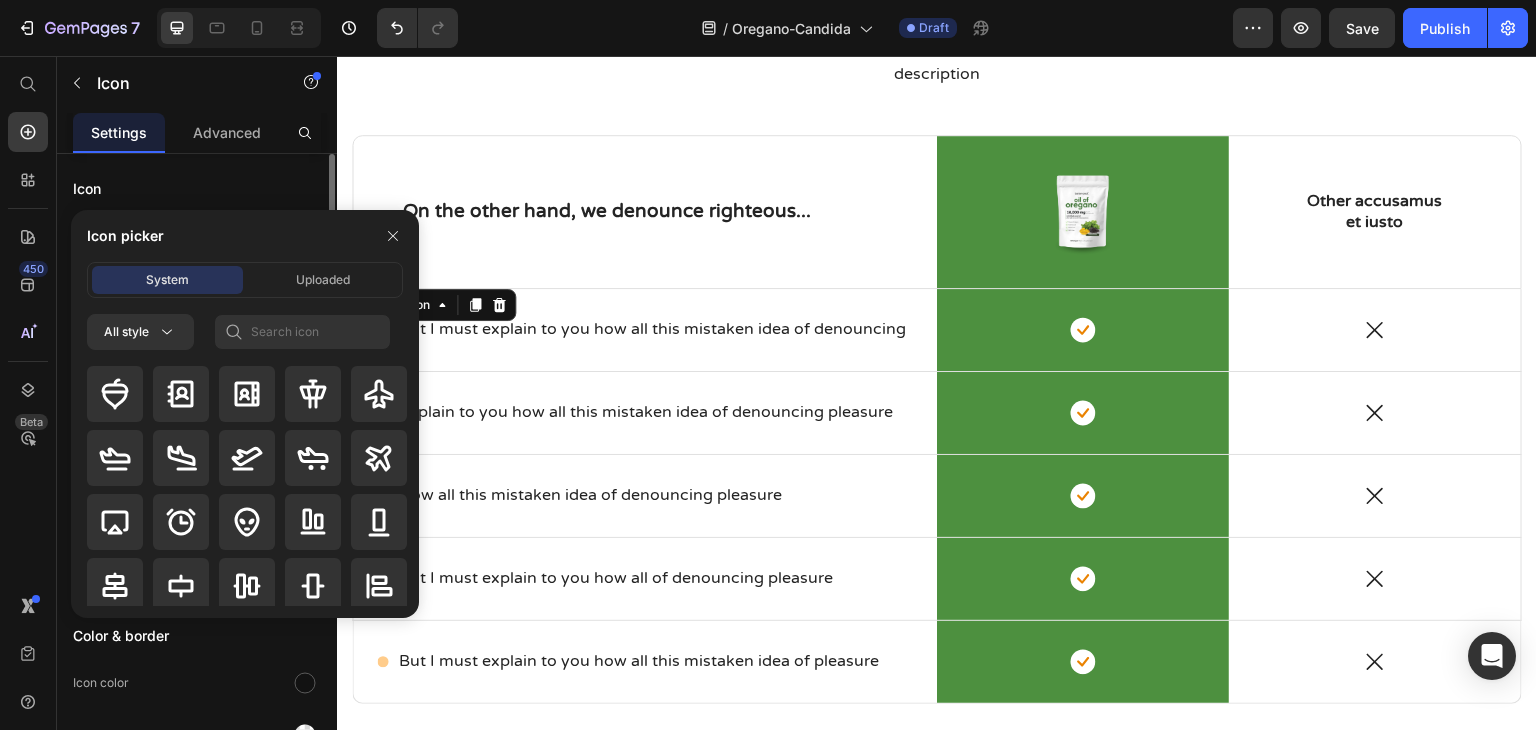 click on "Icon" at bounding box center [197, 188] 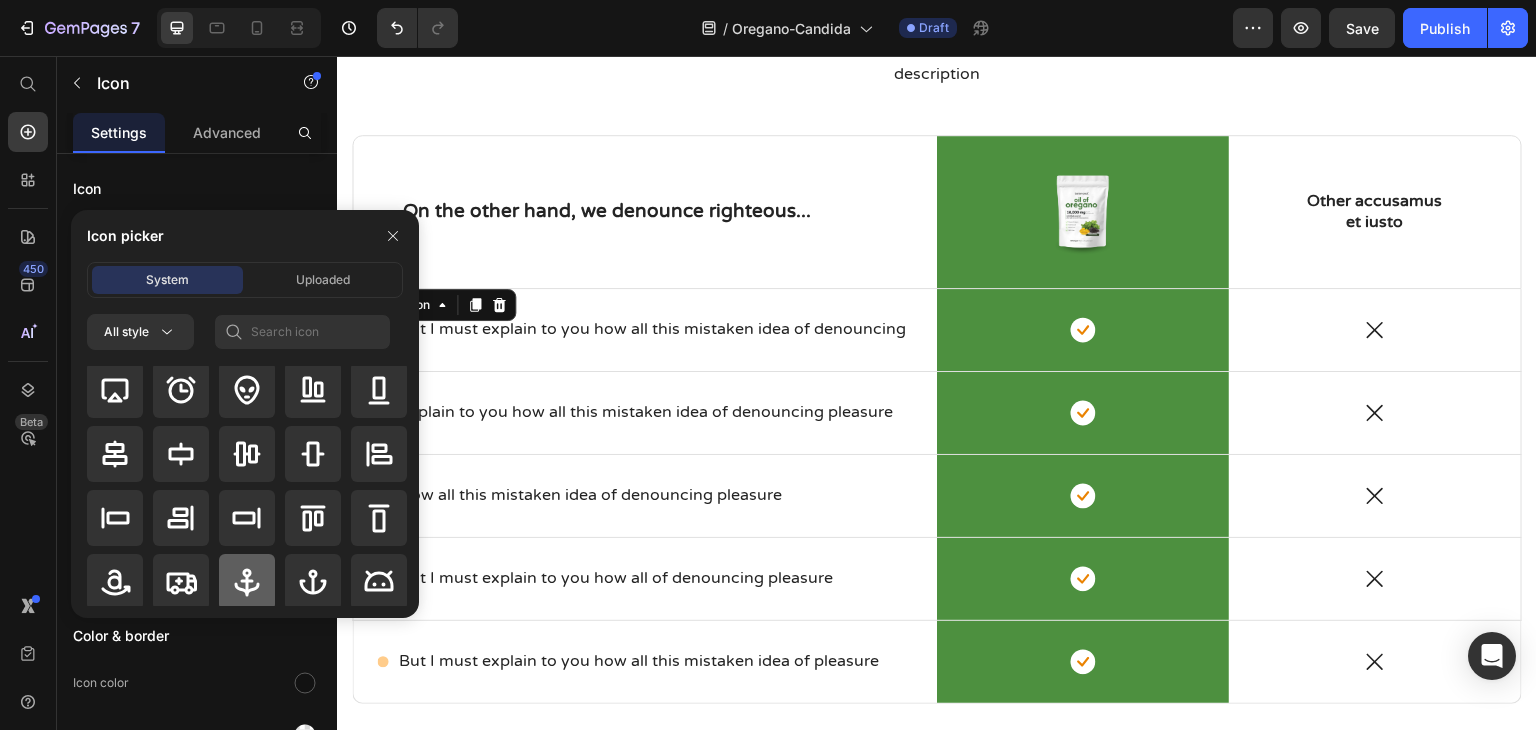 scroll, scrollTop: 200, scrollLeft: 0, axis: vertical 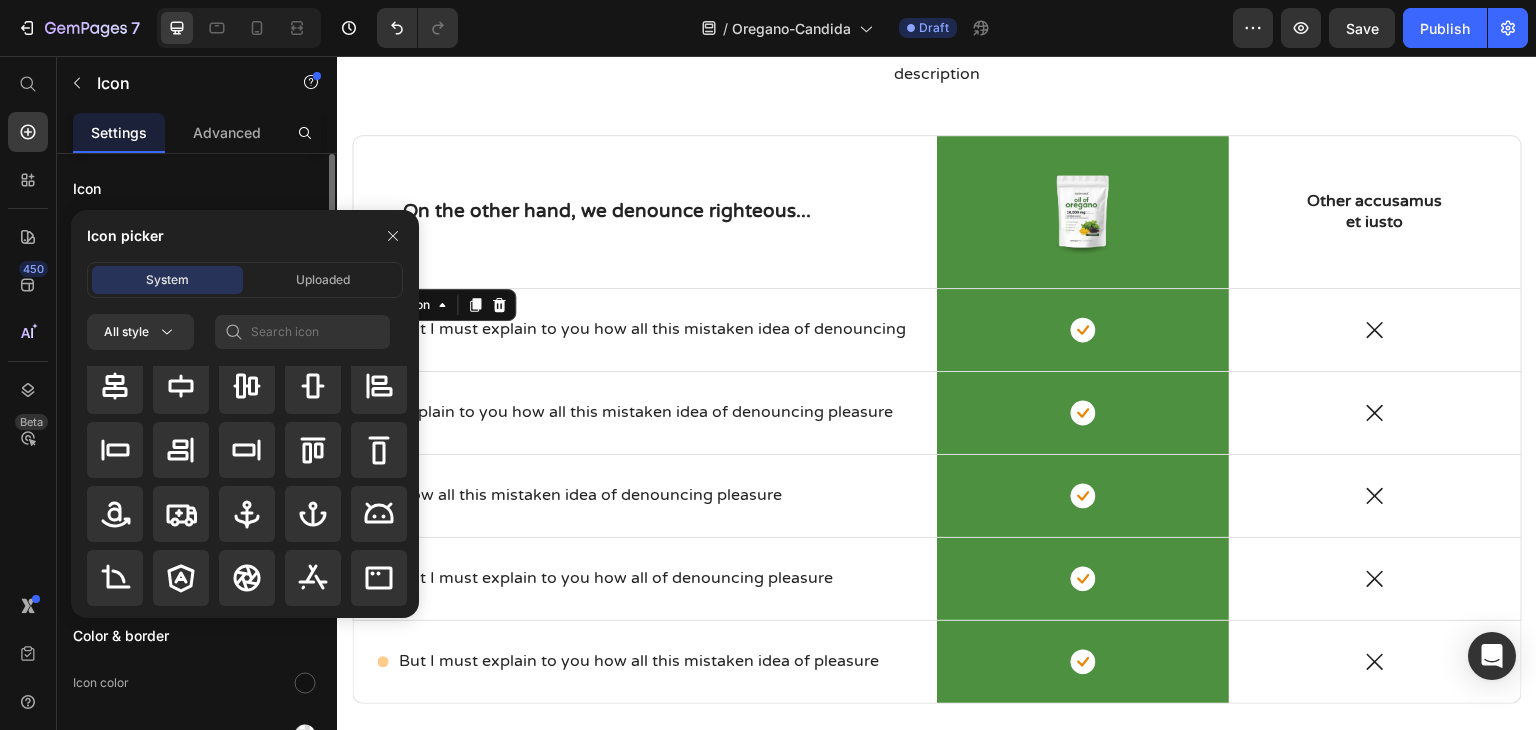 click on "Color & border" at bounding box center (197, 635) 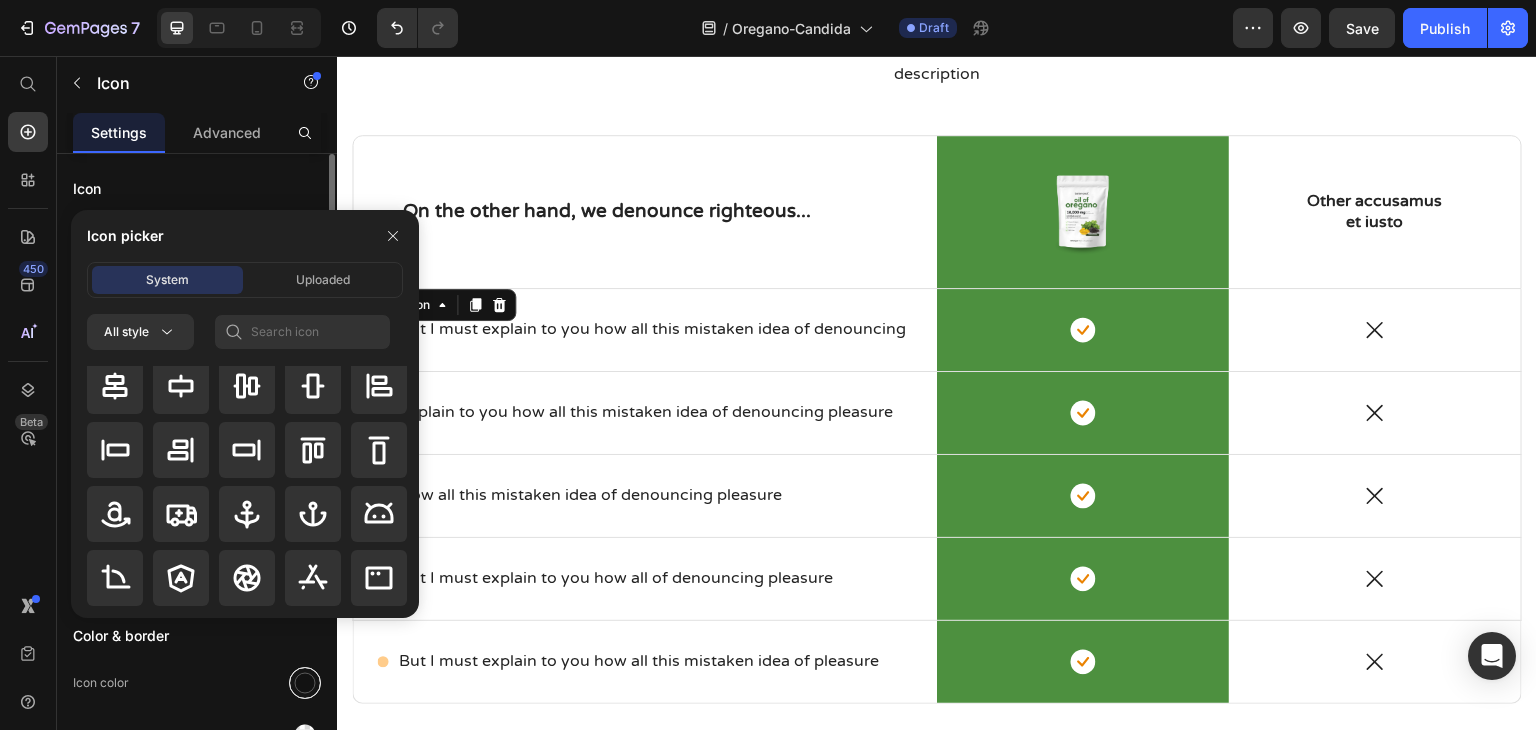 click at bounding box center [305, 683] 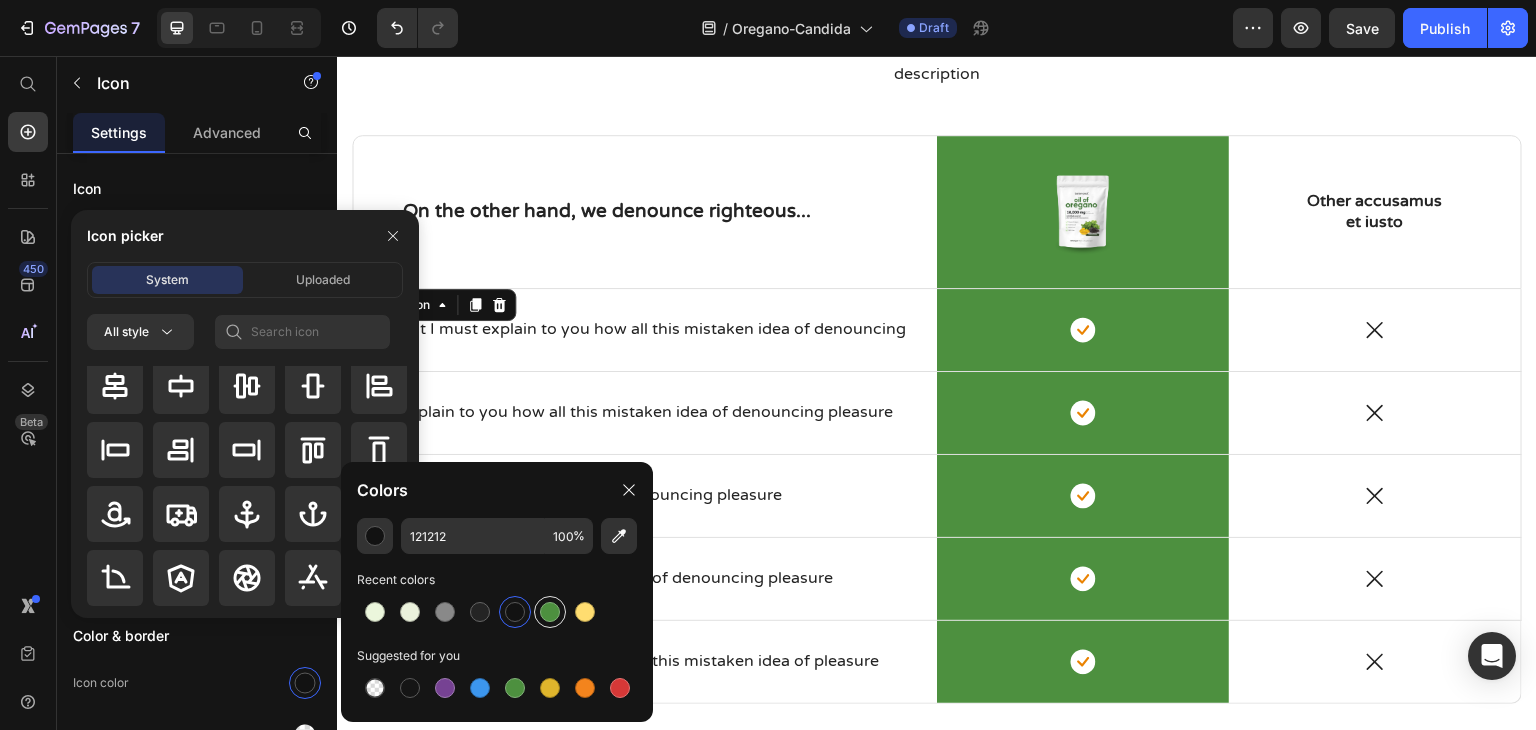 click at bounding box center (550, 612) 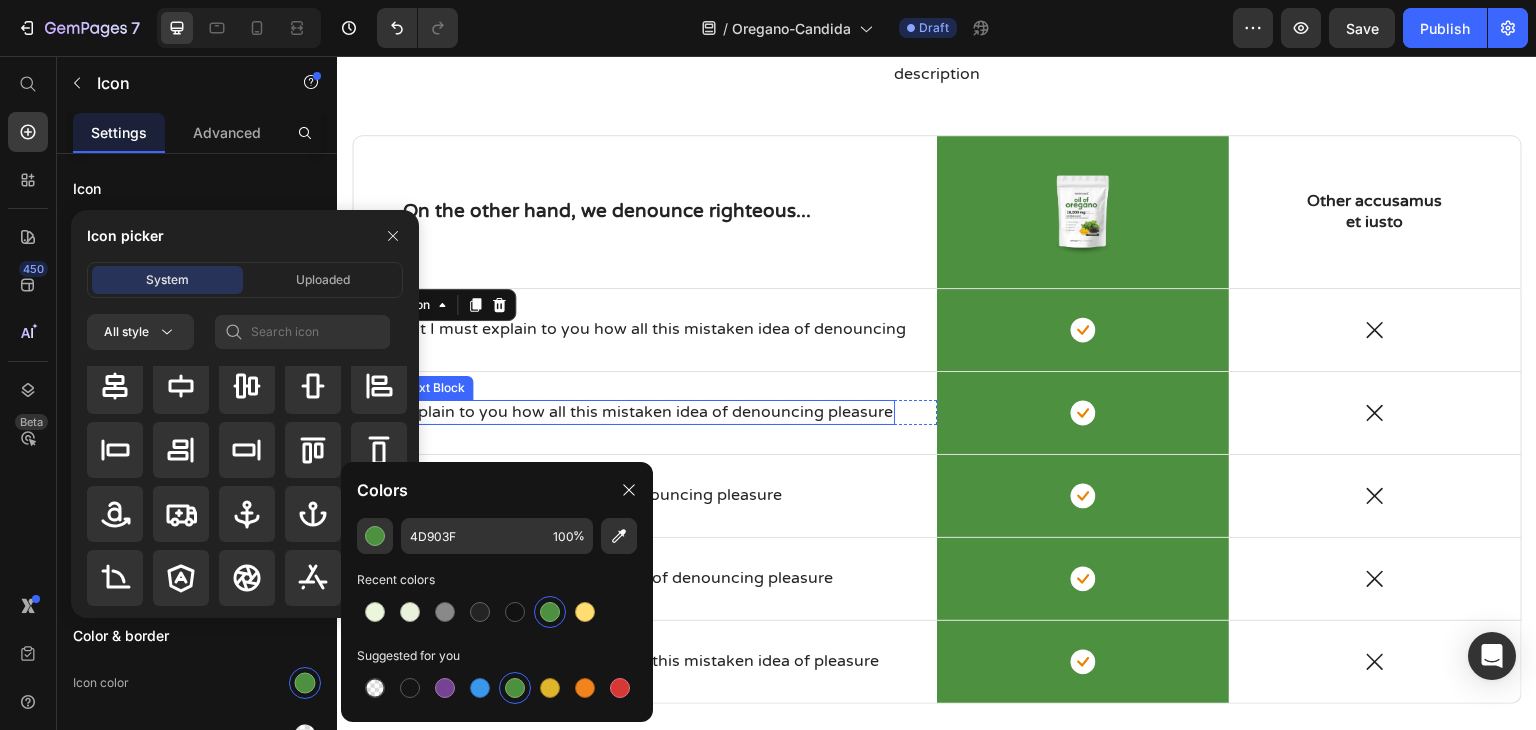 click on "Explain to you how all this mistaken idea of denouncing pleasure" at bounding box center [646, 412] 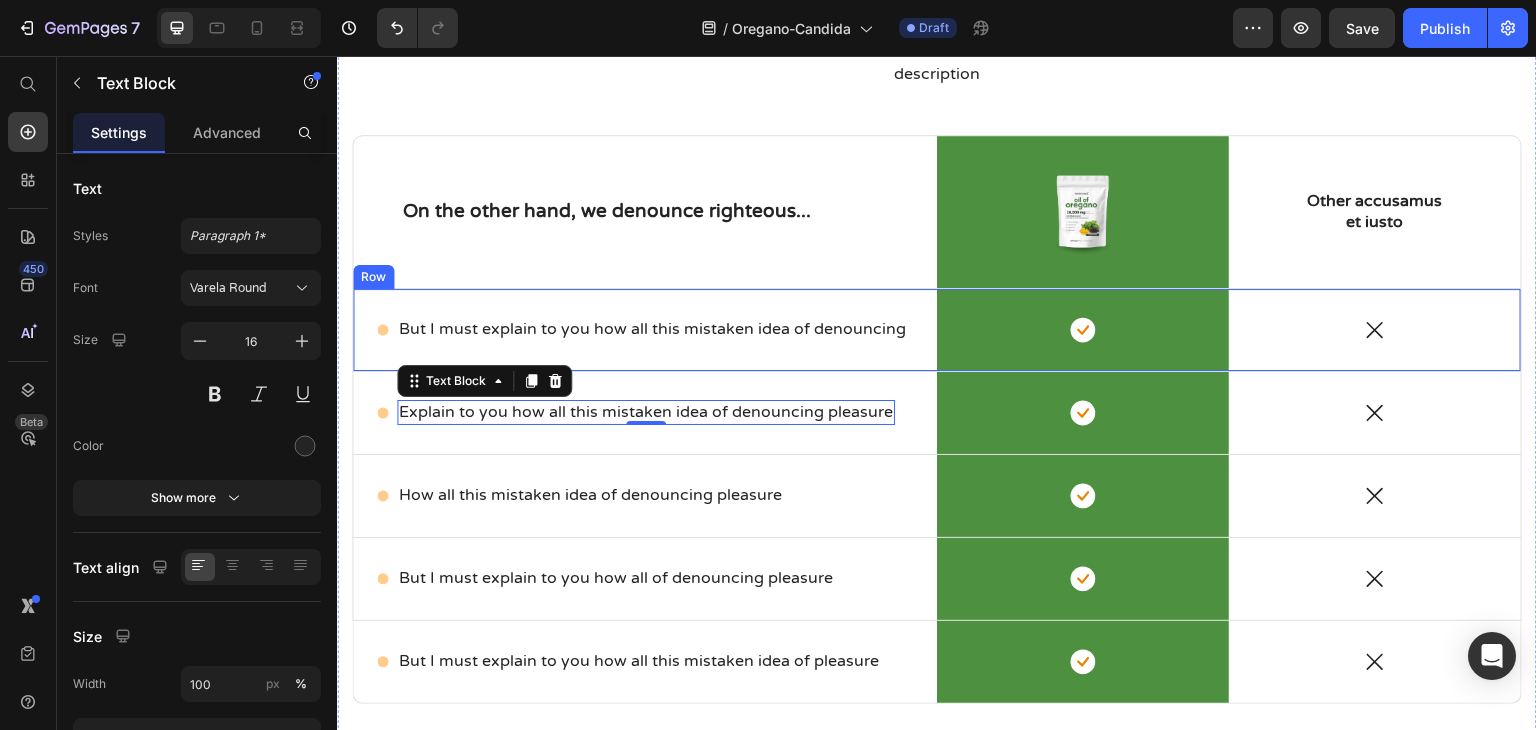 click 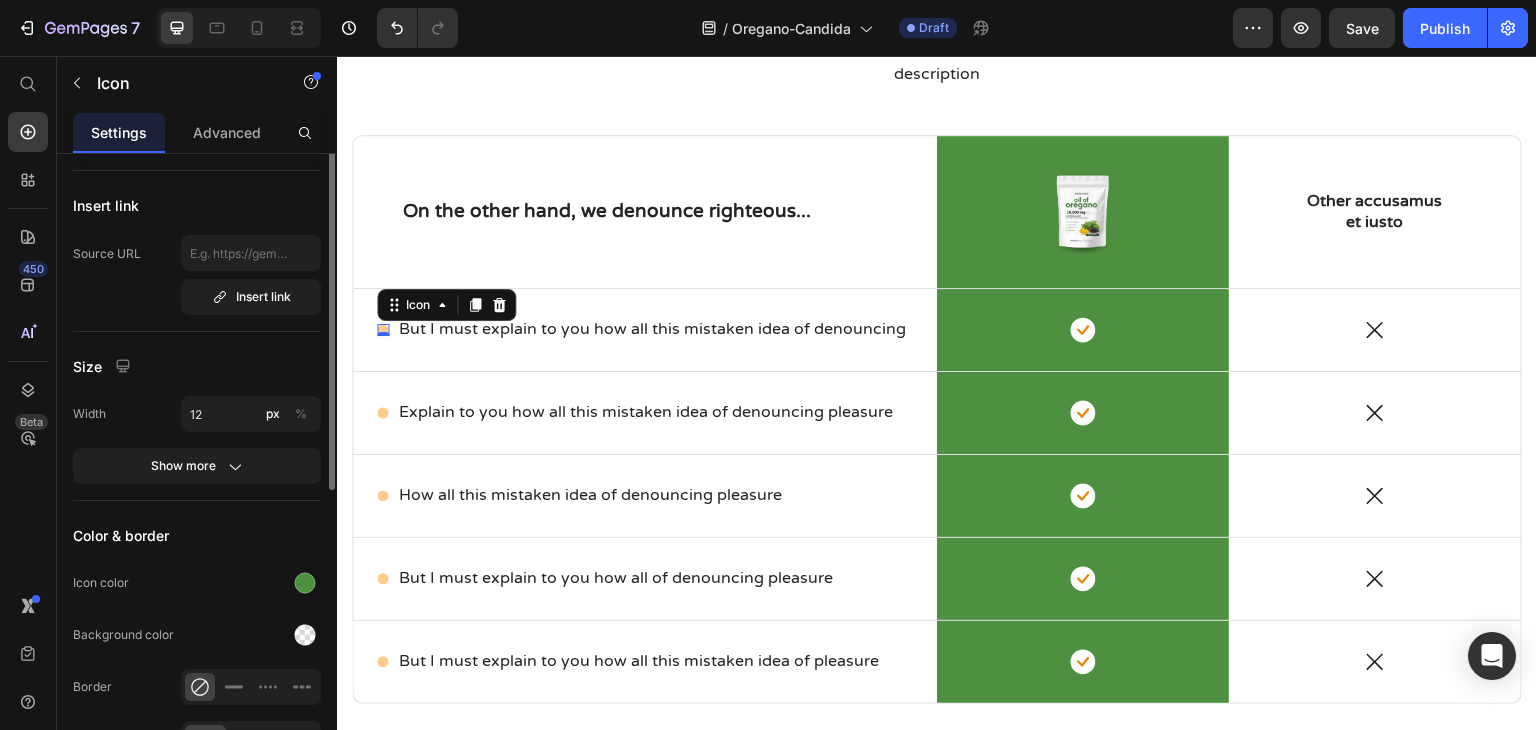 scroll, scrollTop: 0, scrollLeft: 0, axis: both 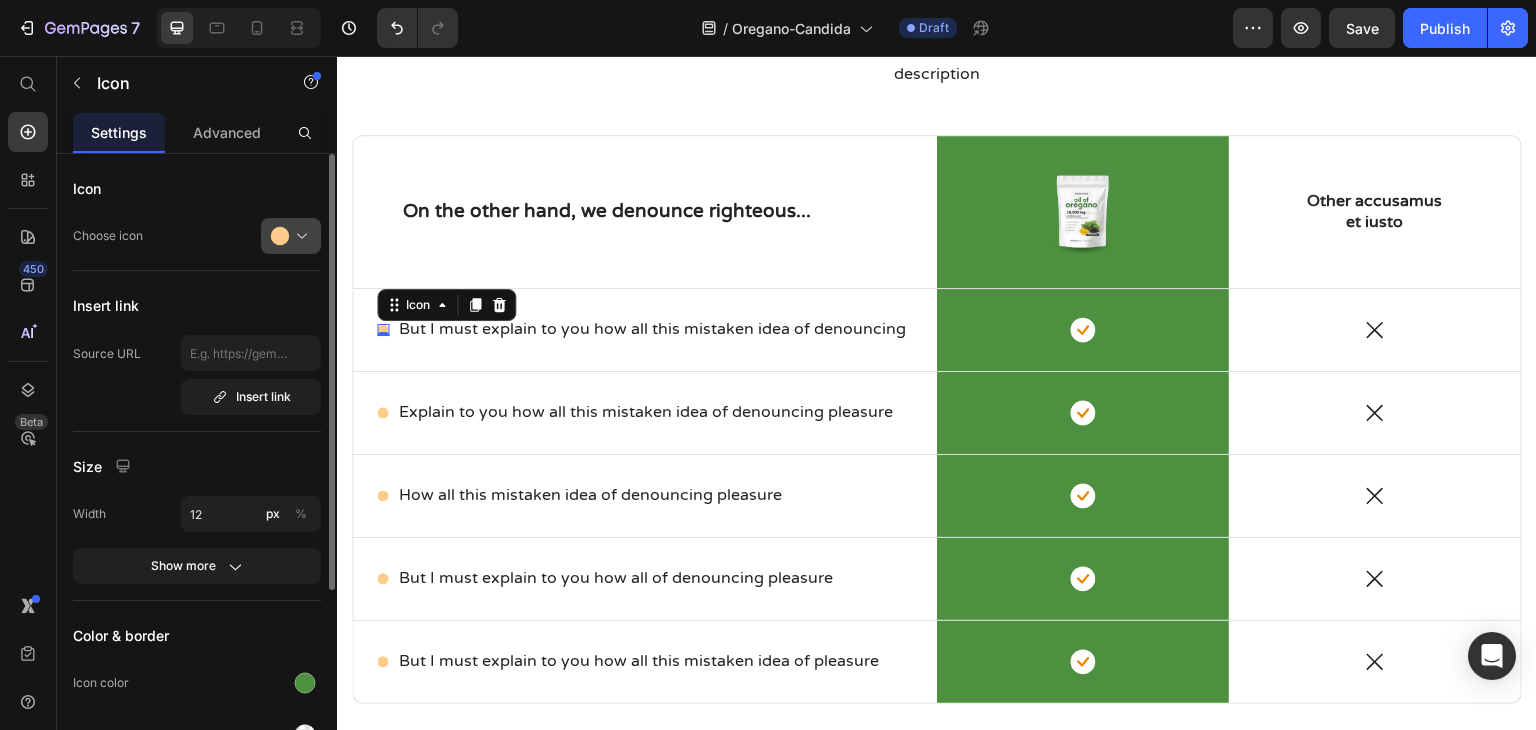 click at bounding box center (299, 236) 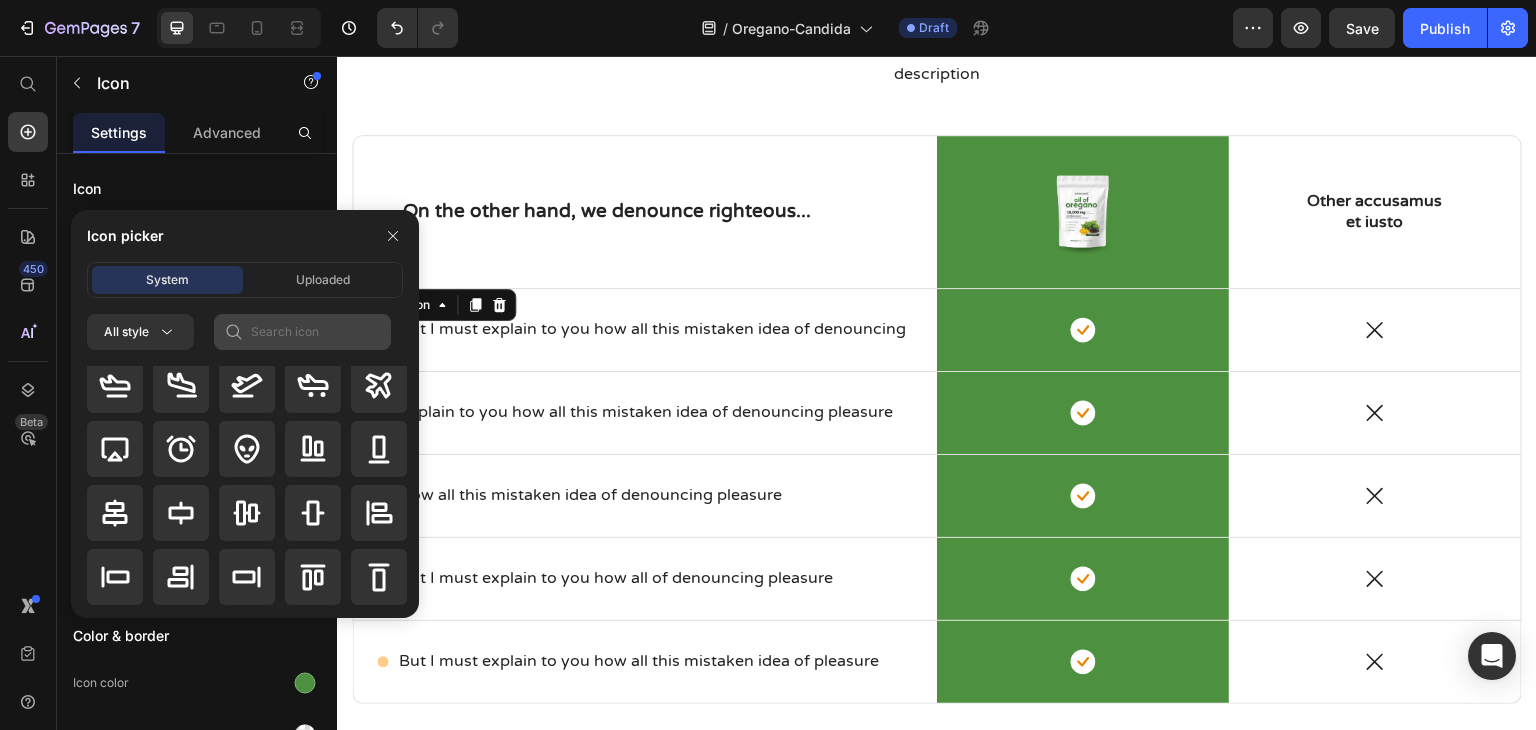 scroll, scrollTop: 100, scrollLeft: 0, axis: vertical 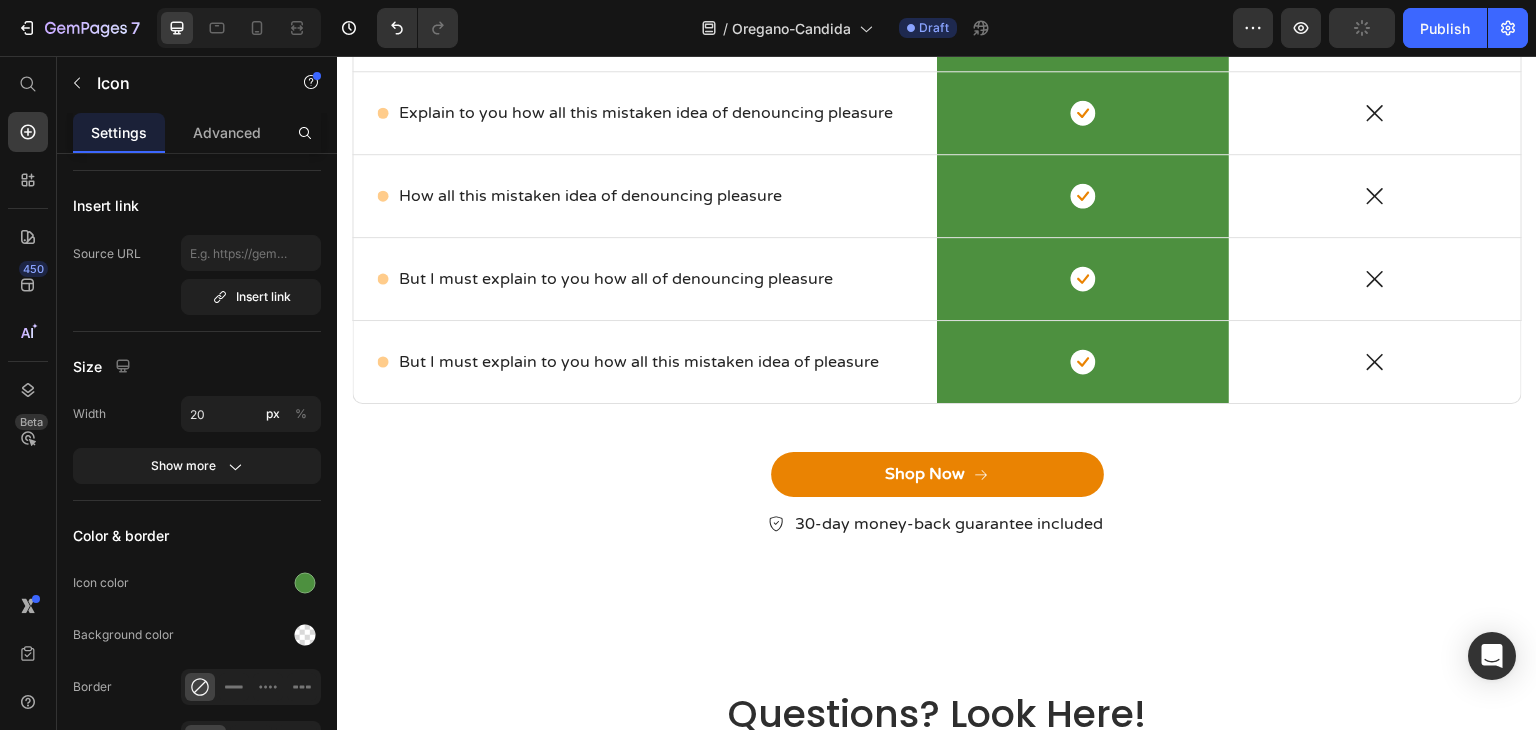 type on "2" 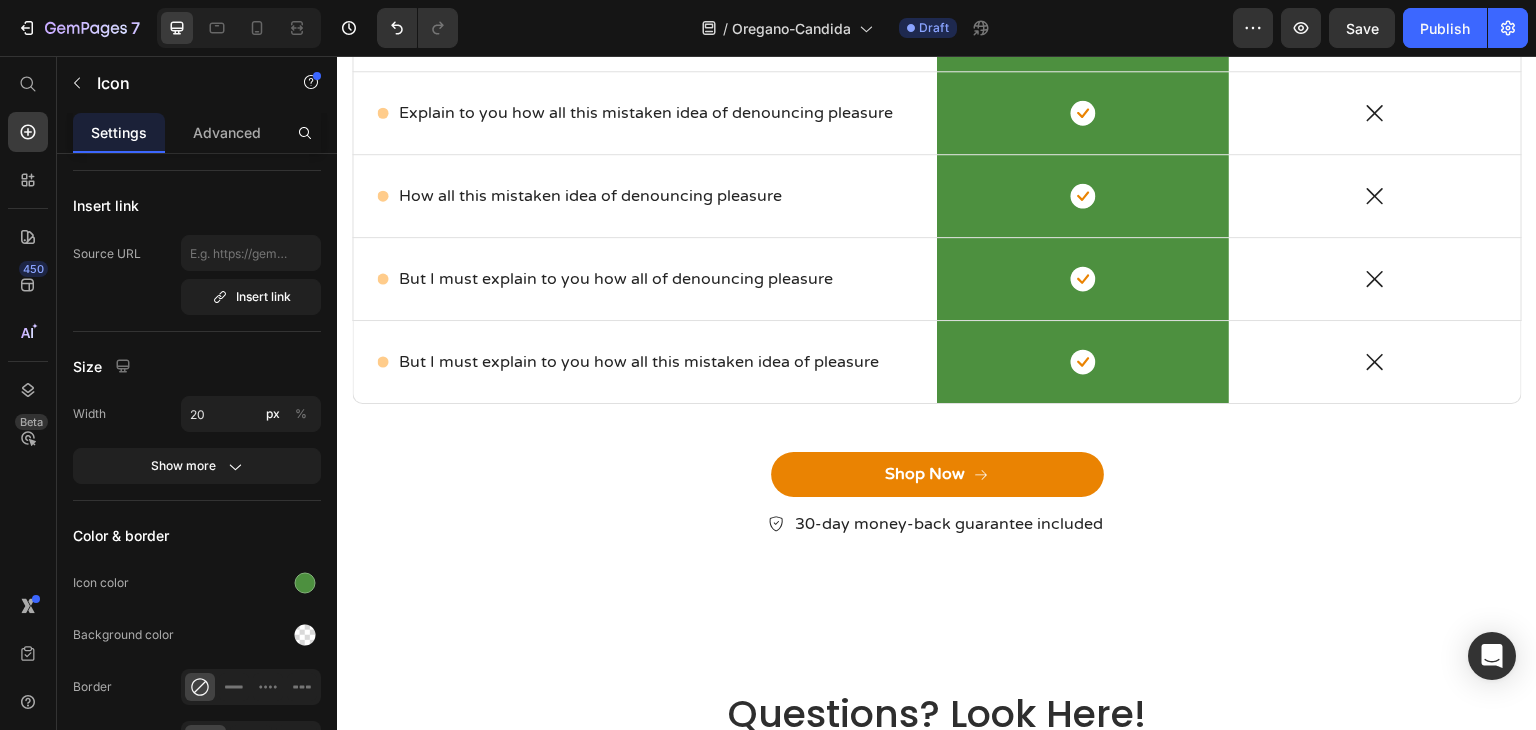 type on "2" 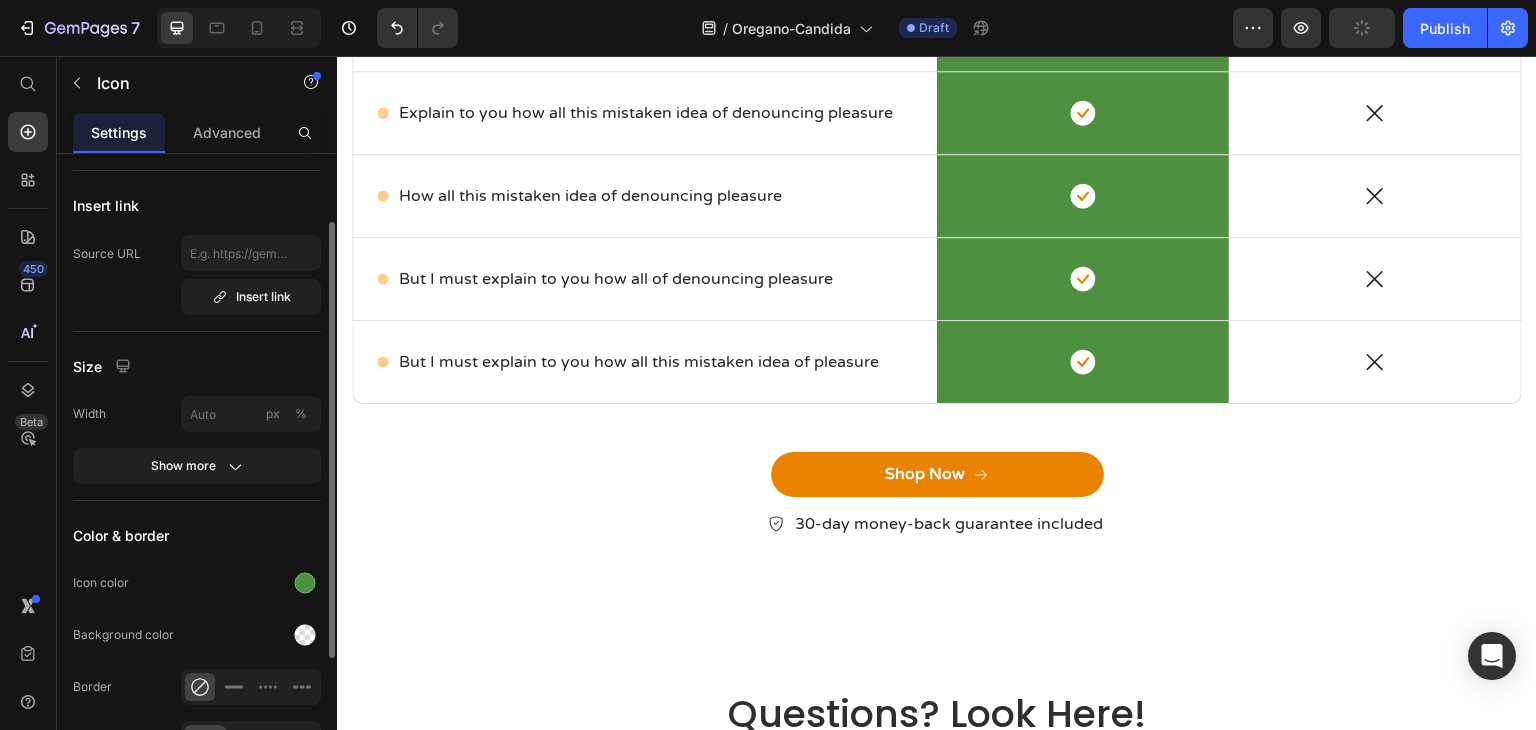 type on "2" 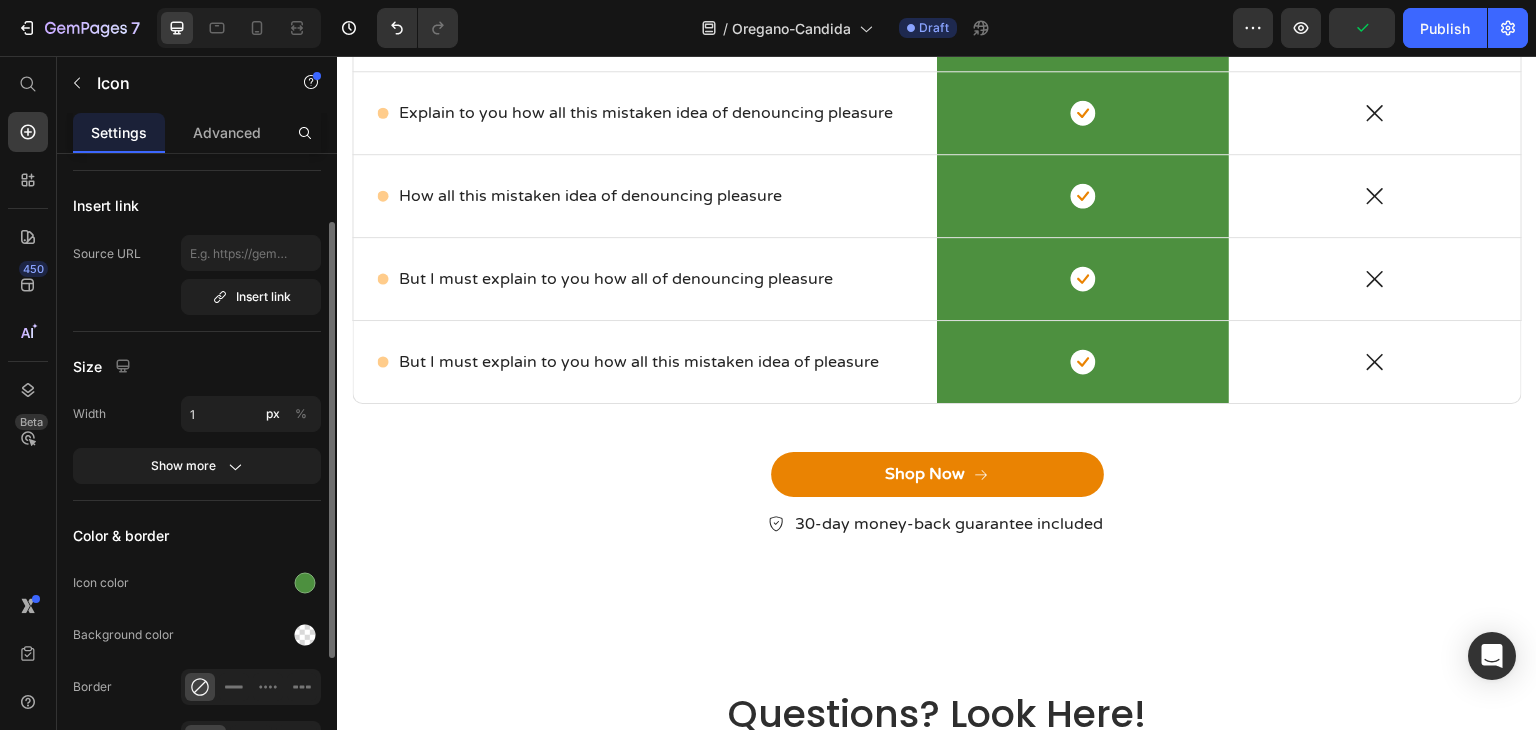 type on "14" 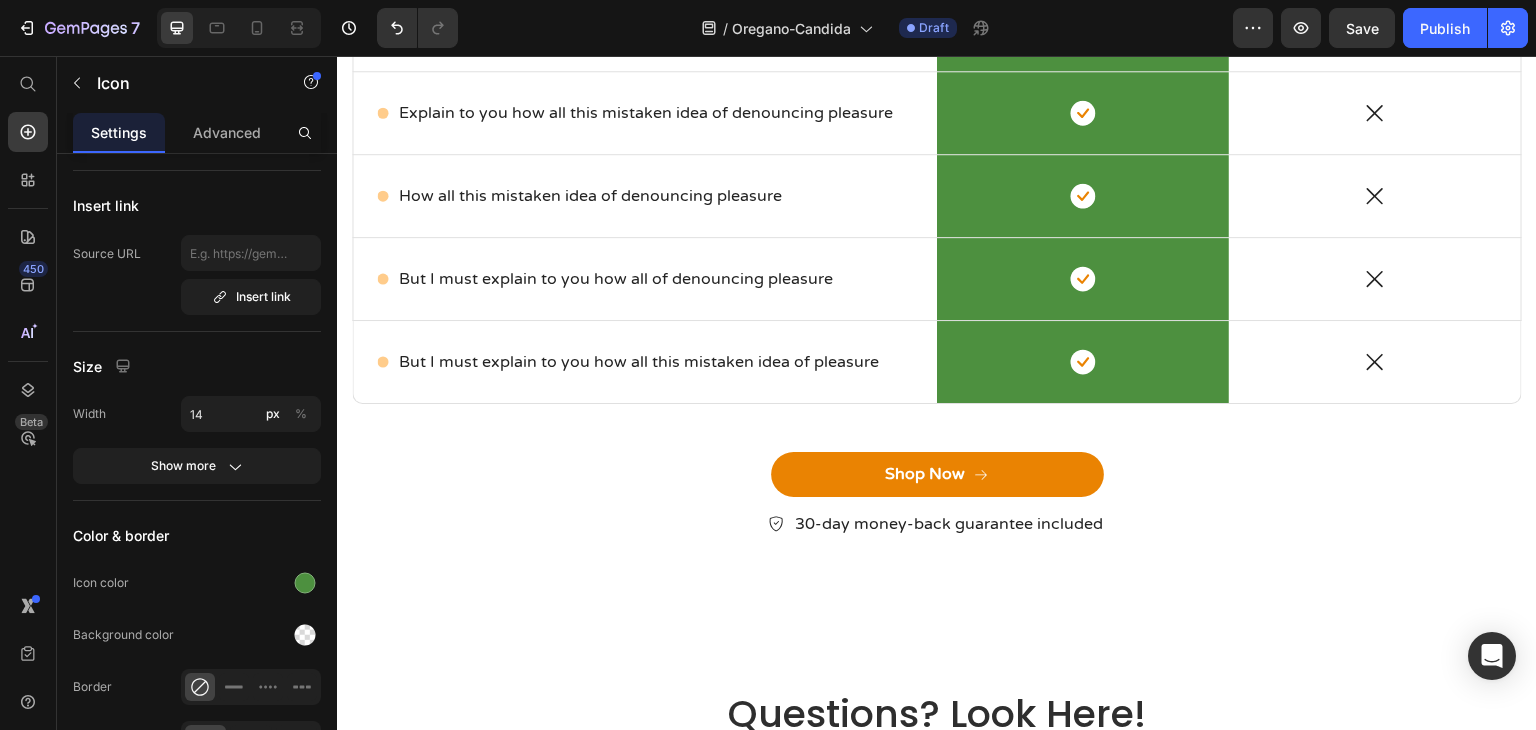 click on "Icon Explain to you how all this mistaken idea of denouncing pleasure Text Block Row" at bounding box center (645, 113) 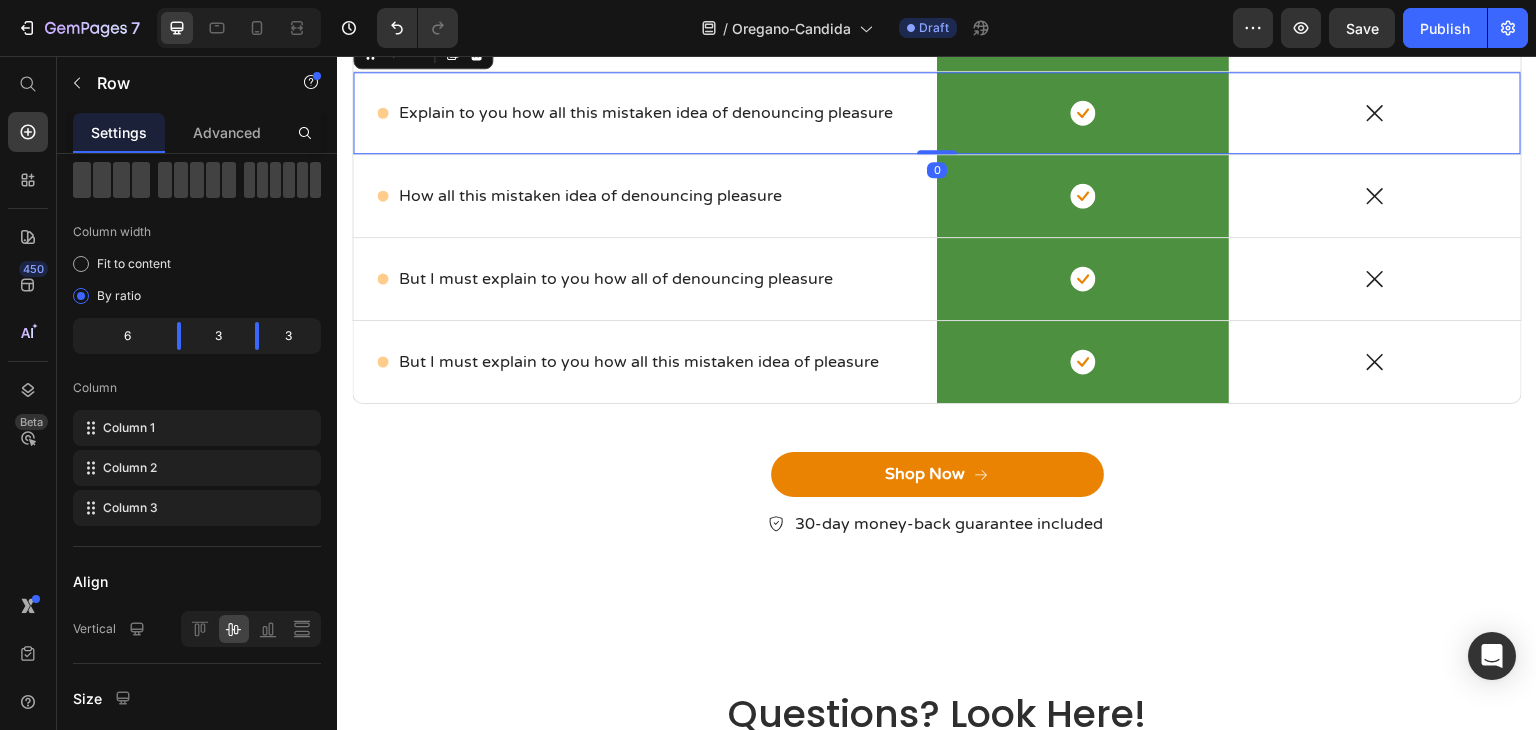 scroll, scrollTop: 0, scrollLeft: 0, axis: both 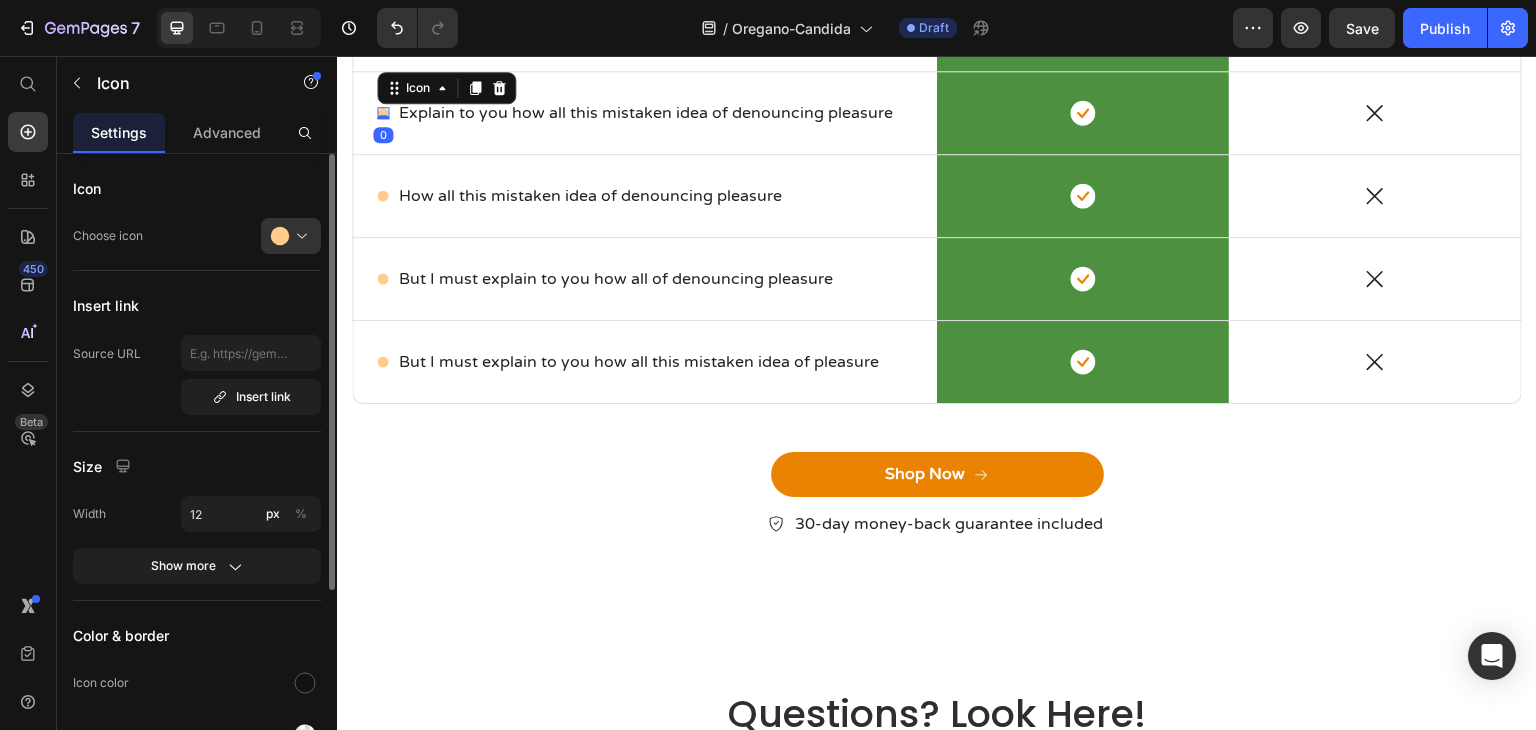 click 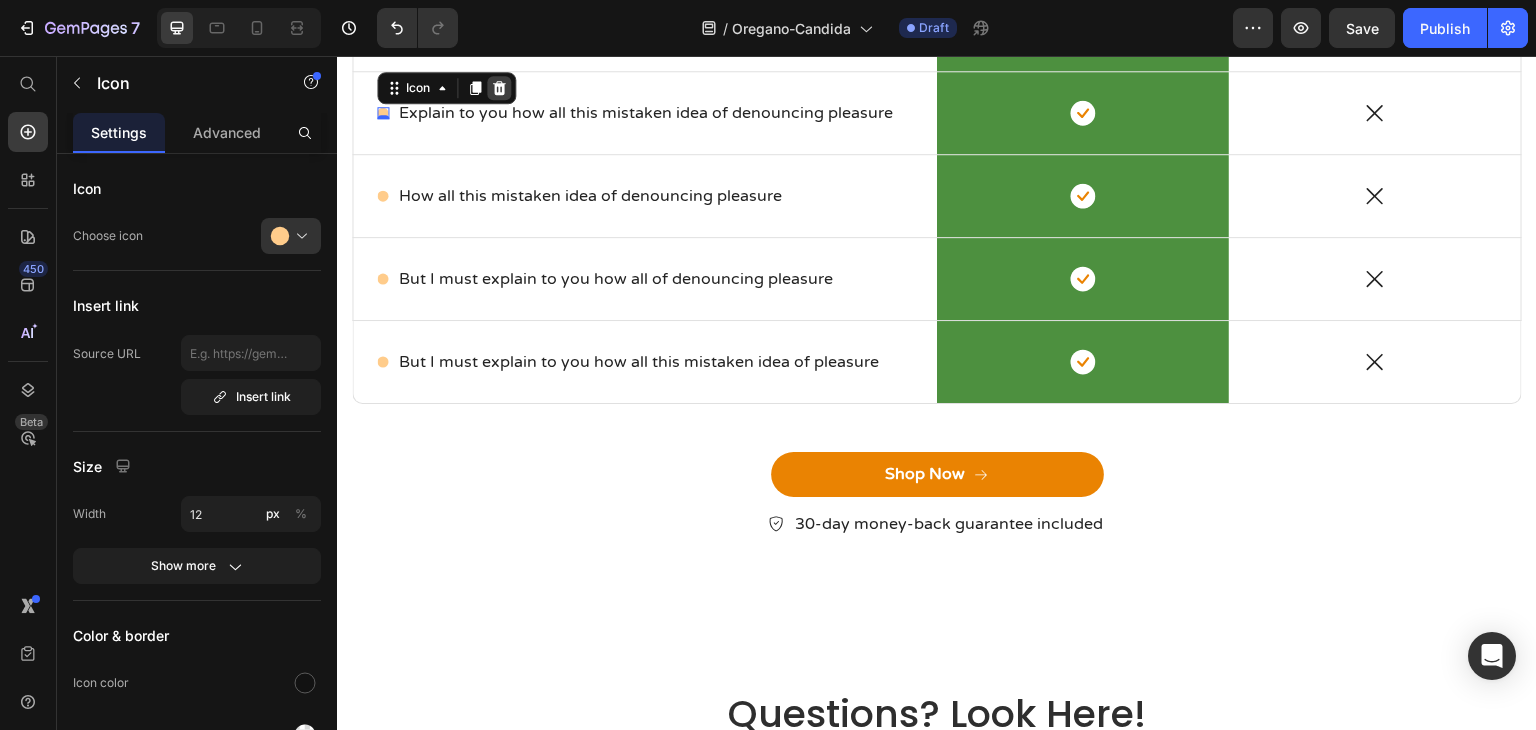 click 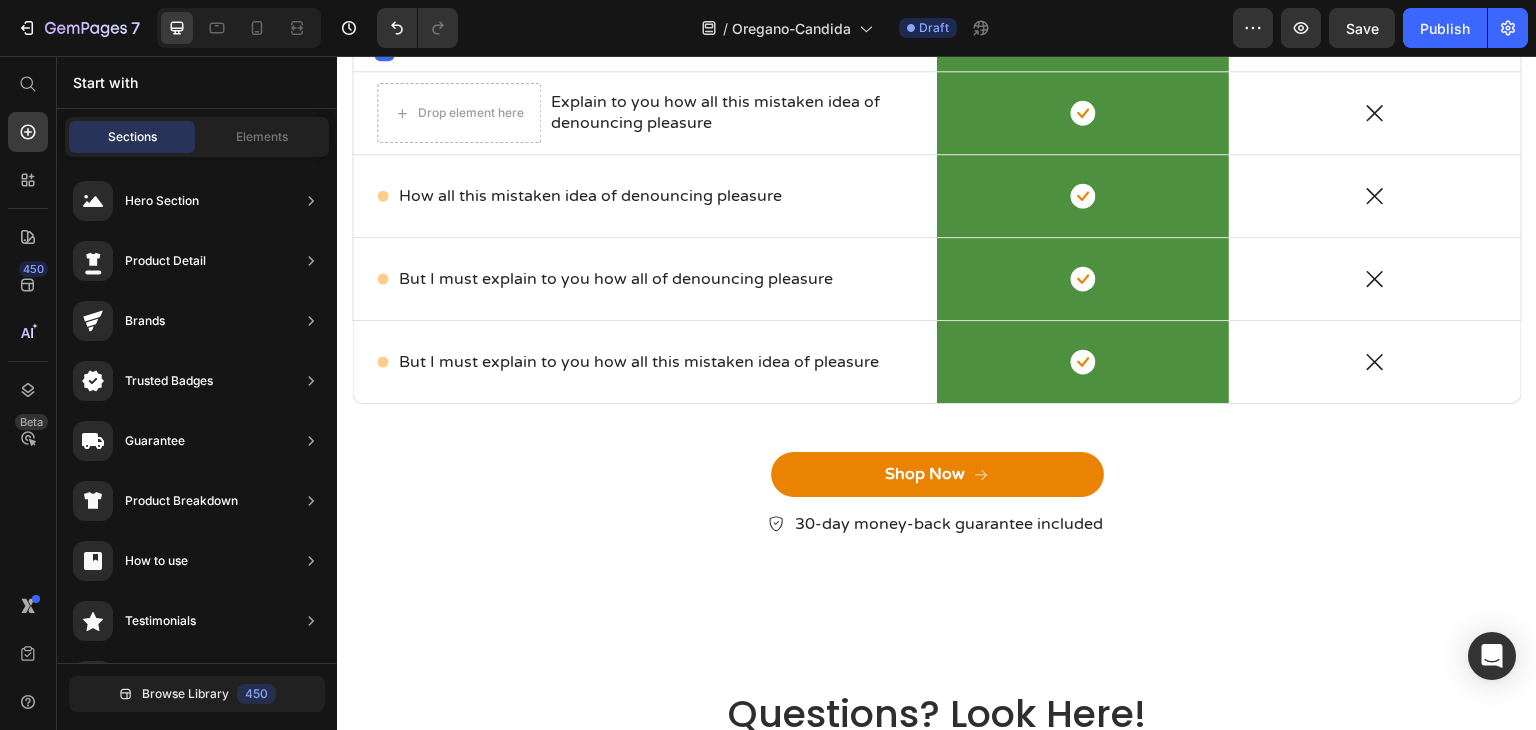 click 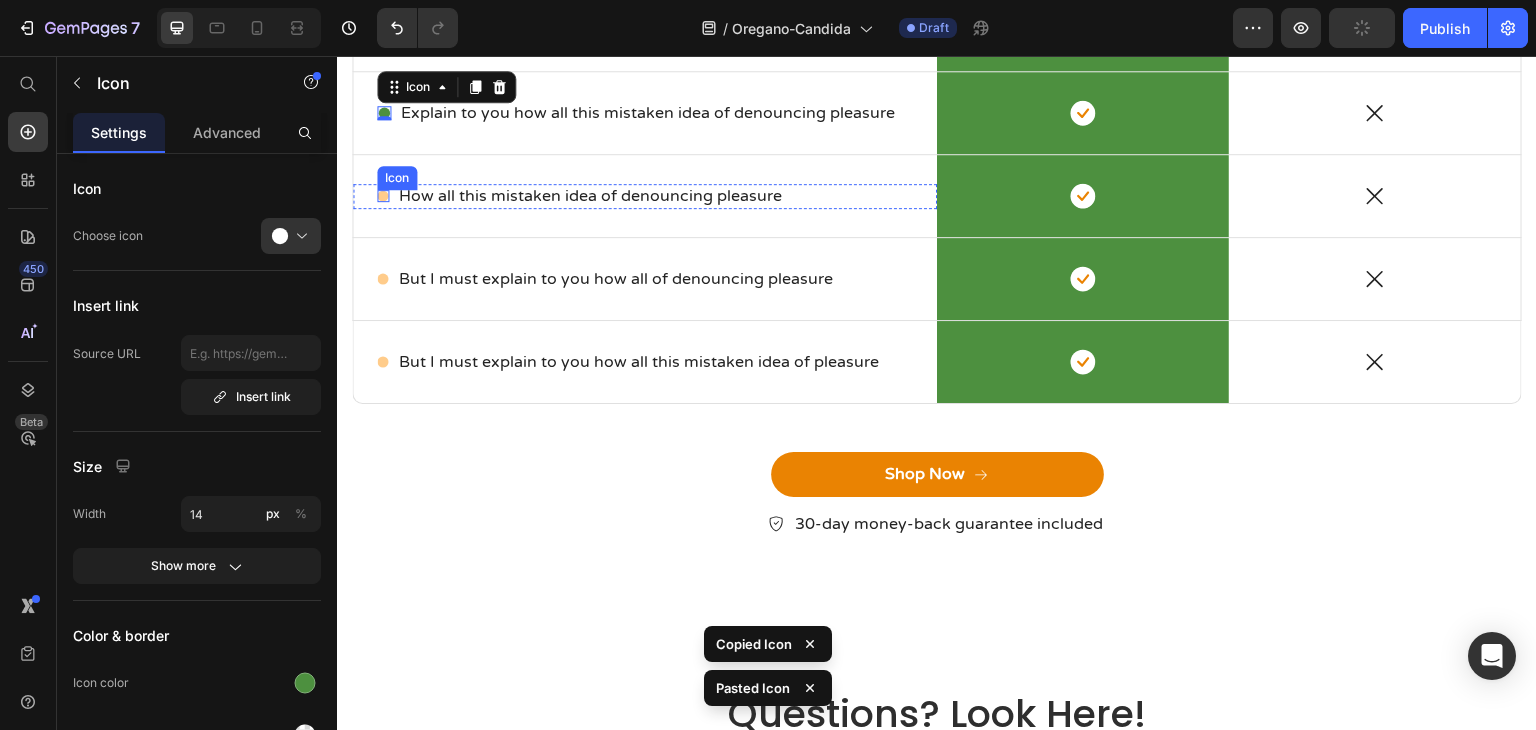 click 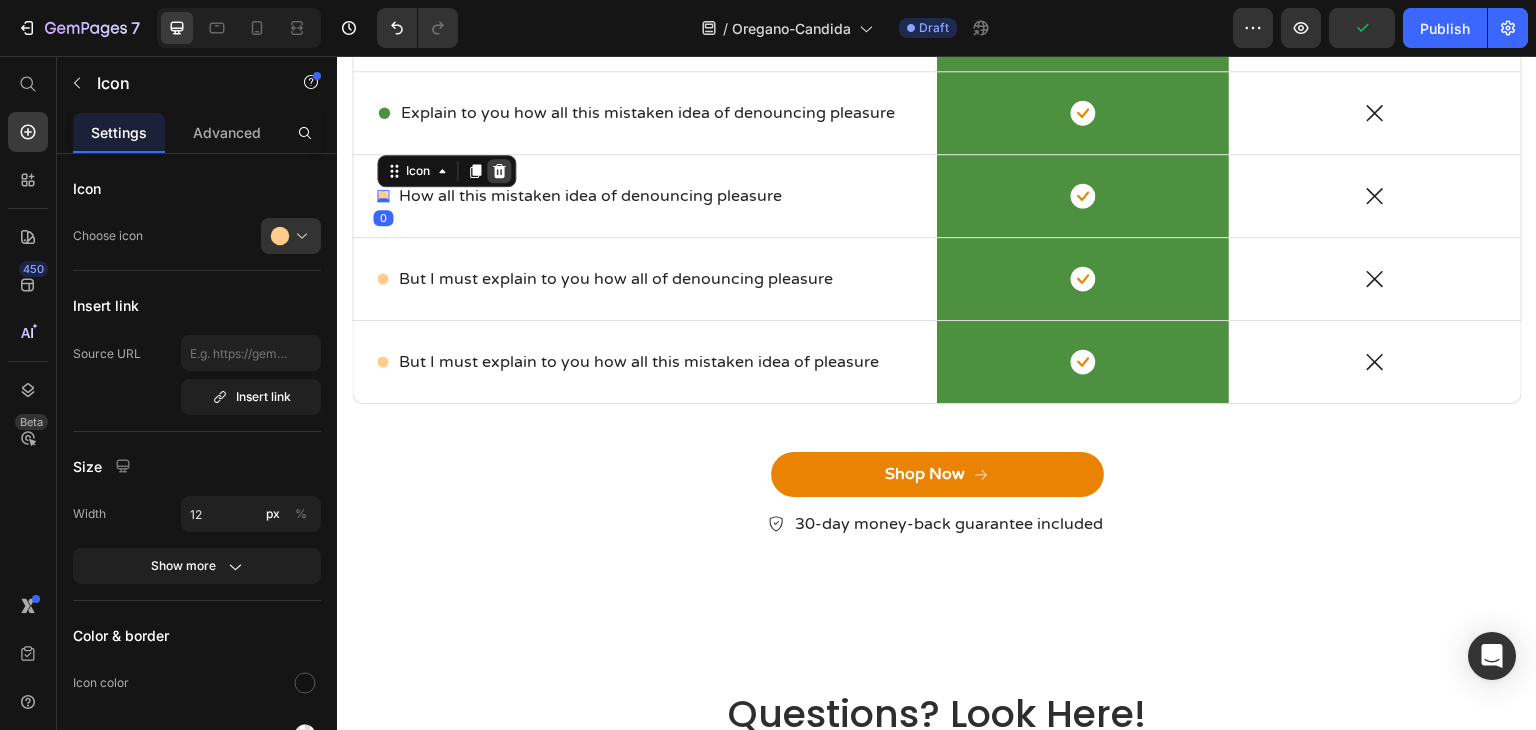 click 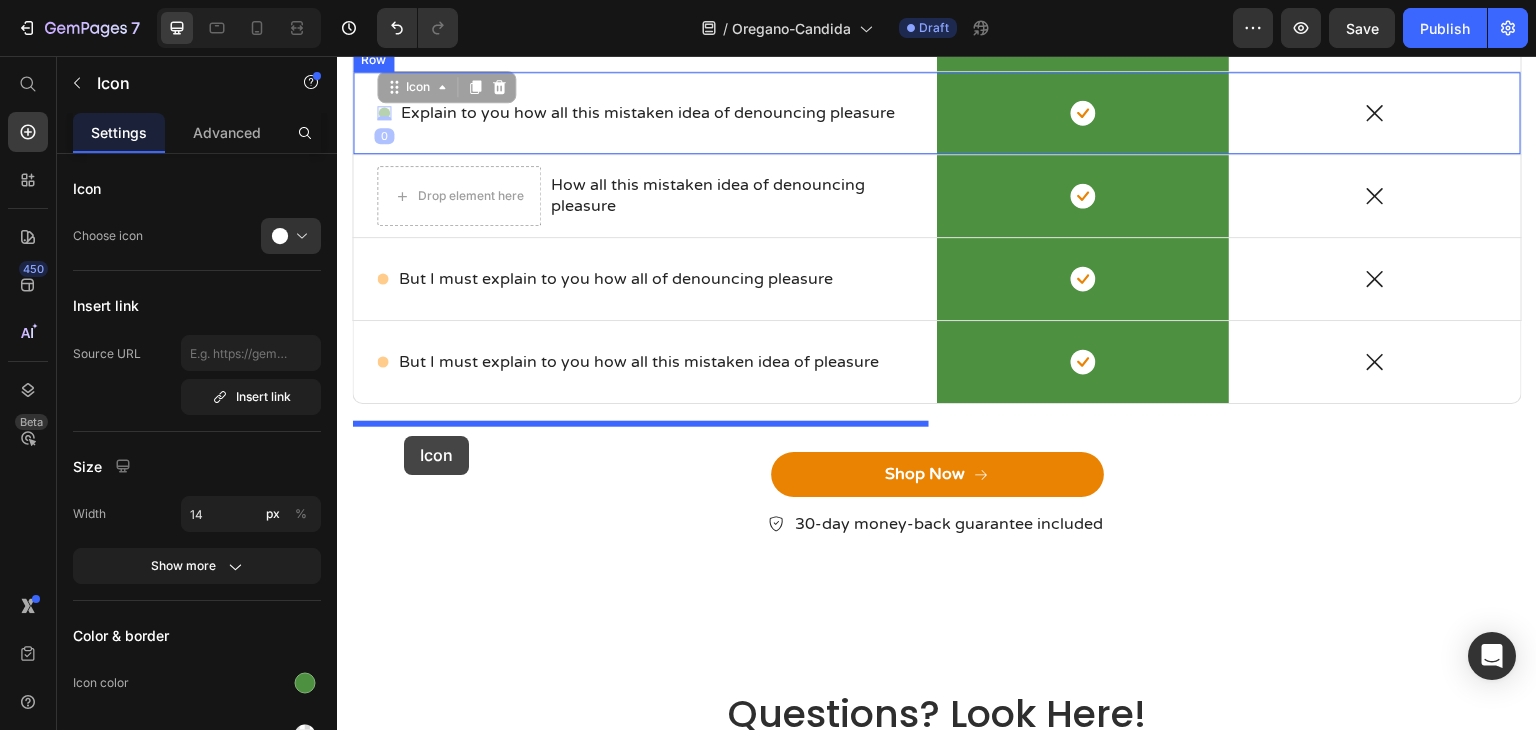 drag, startPoint x: 385, startPoint y: 414, endPoint x: 404, endPoint y: 436, distance: 29.068884 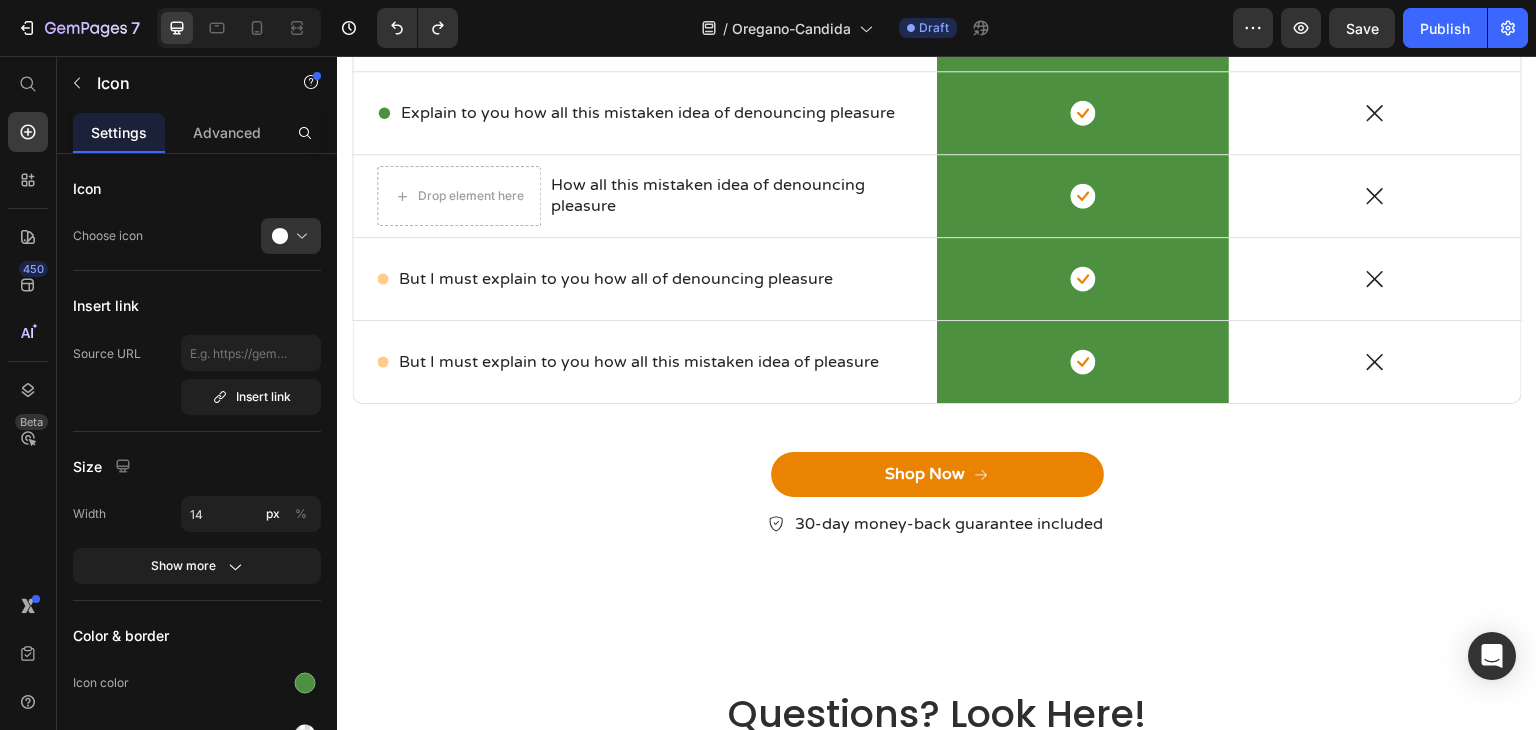 click 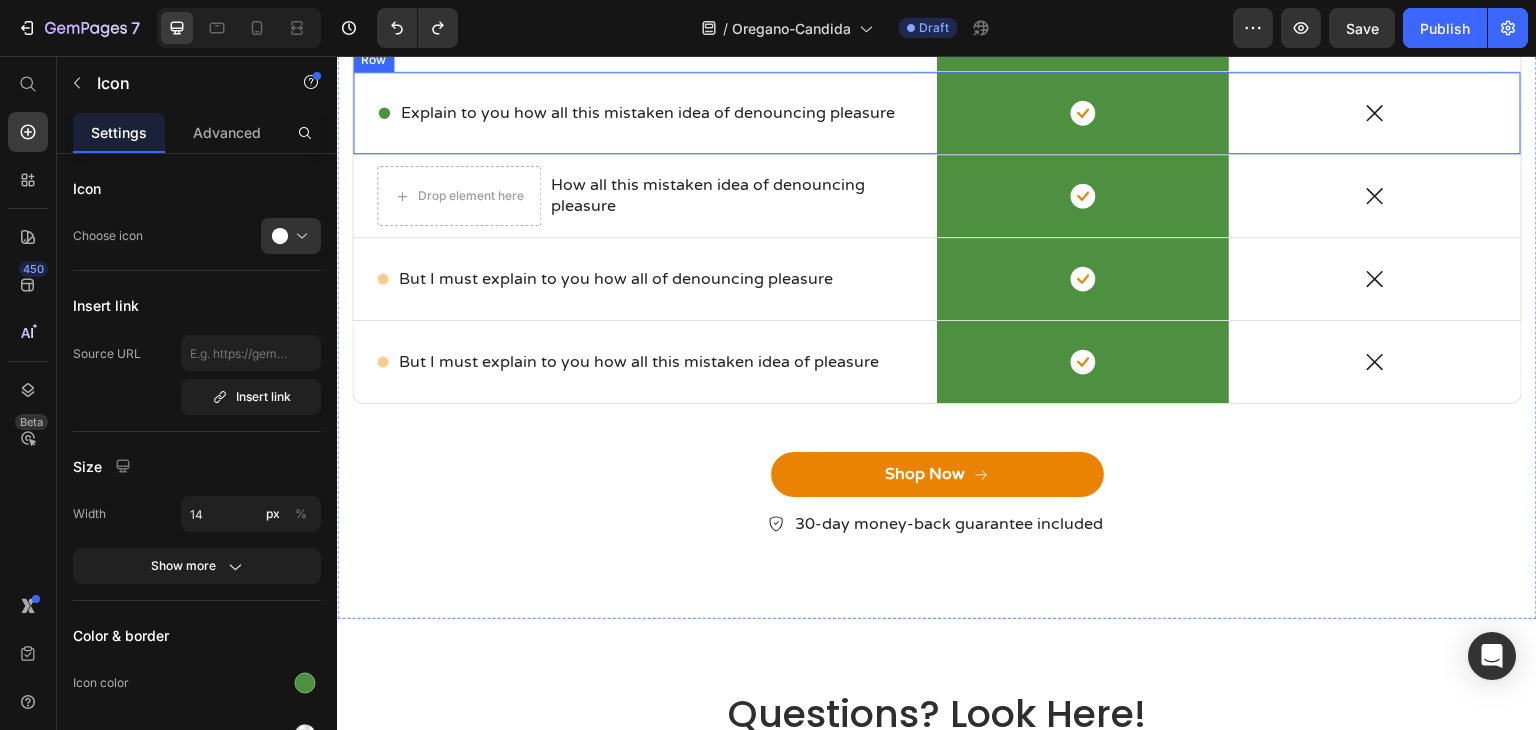 click on "Icon Explain to you how all this mistaken idea of denouncing pleasure Text Block Row" at bounding box center (645, 113) 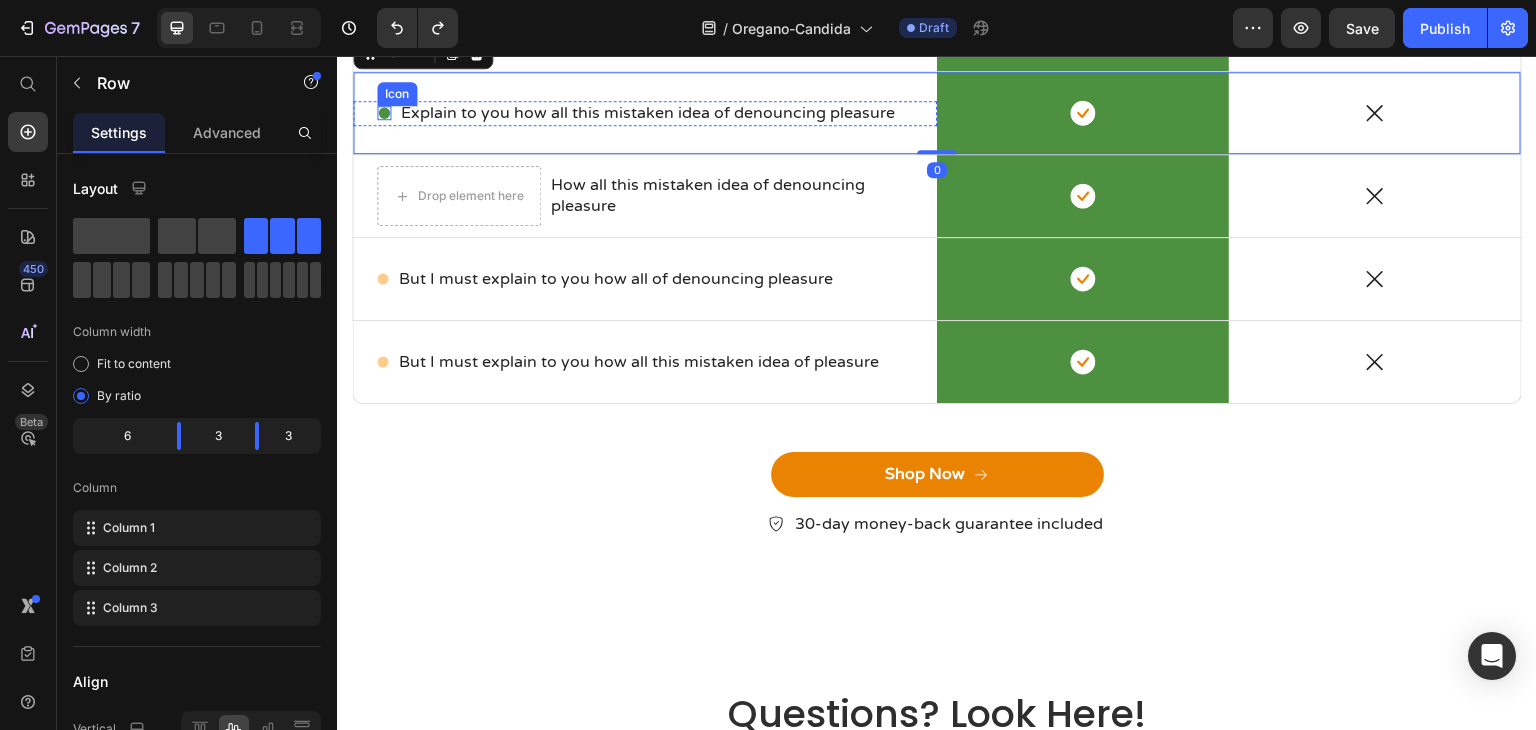 click 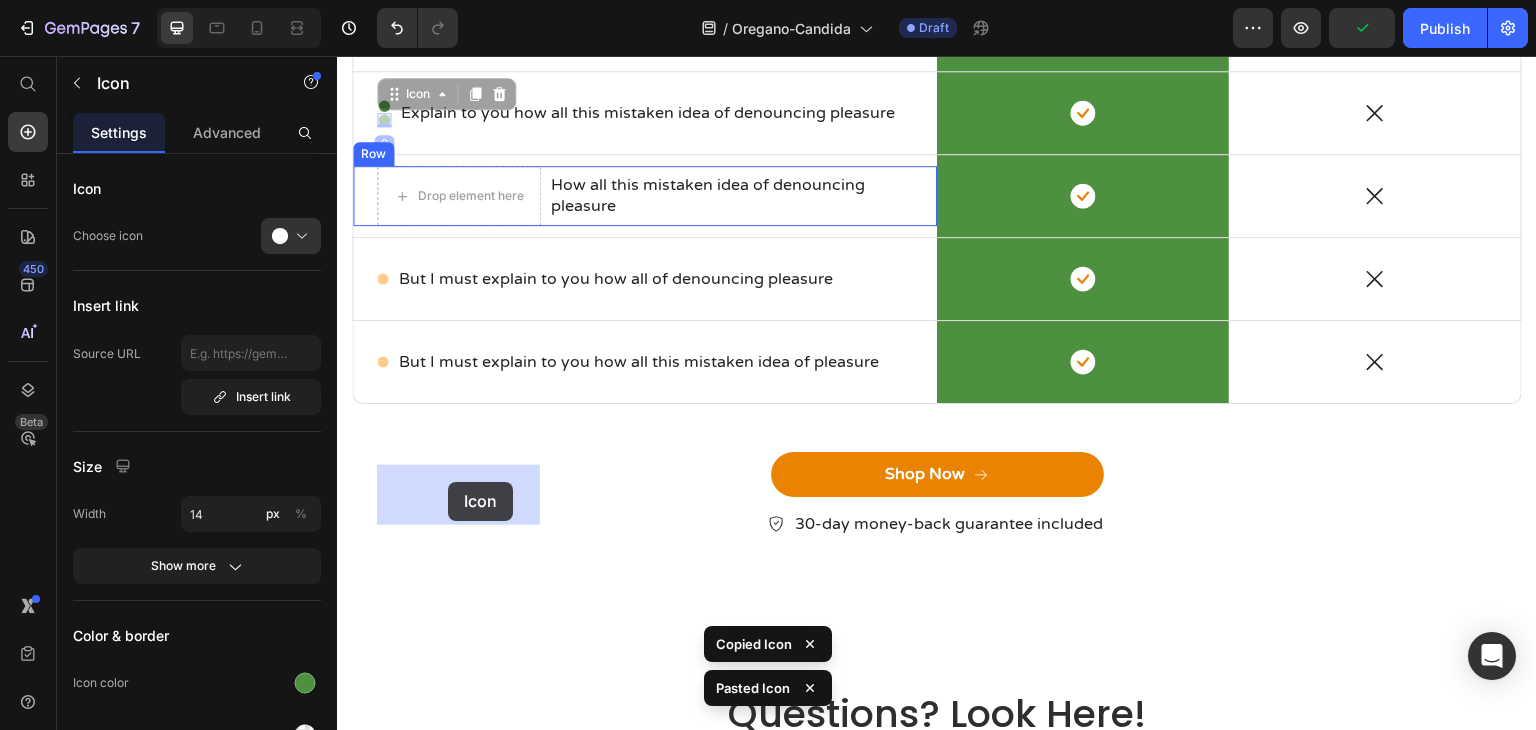 drag, startPoint x: 404, startPoint y: 391, endPoint x: 448, endPoint y: 482, distance: 101.07918 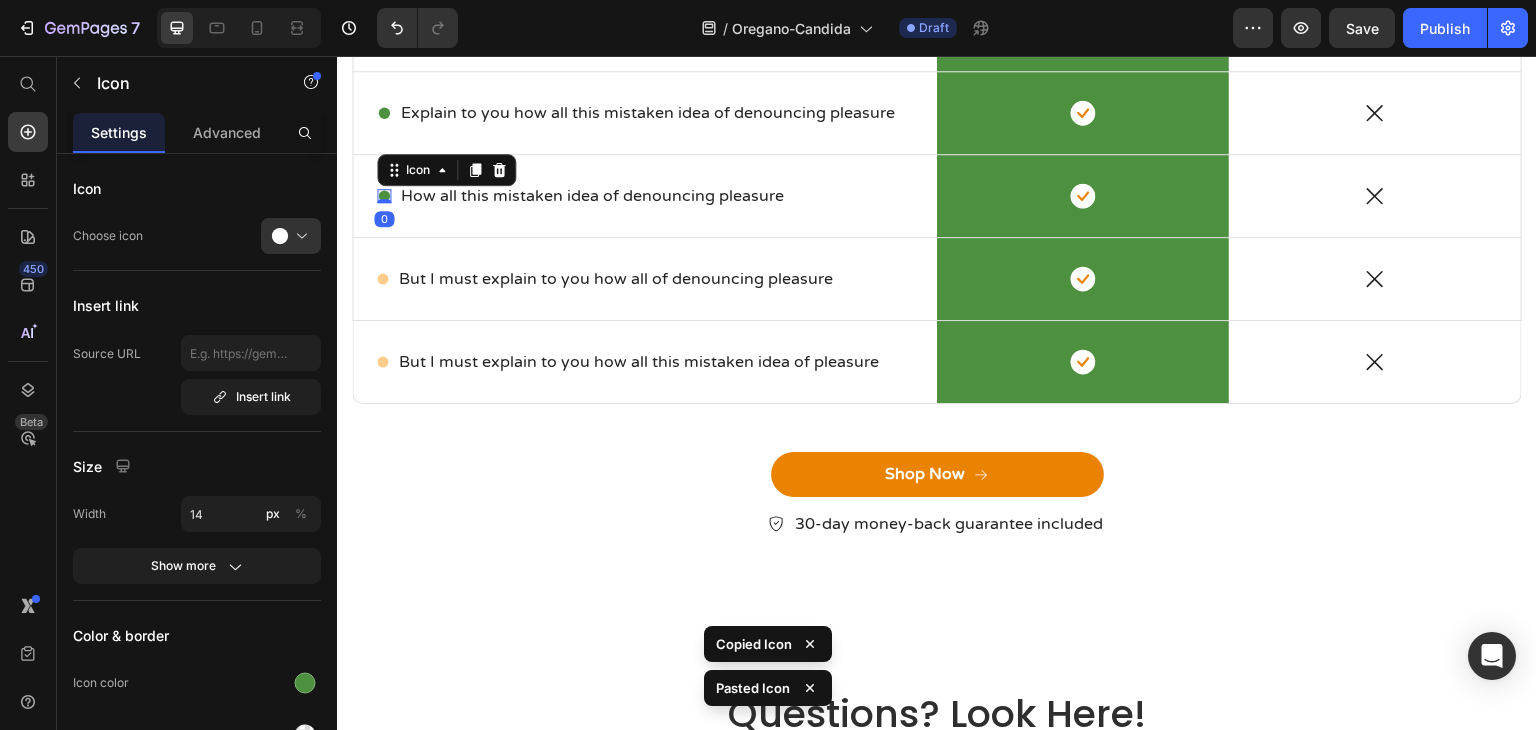 click 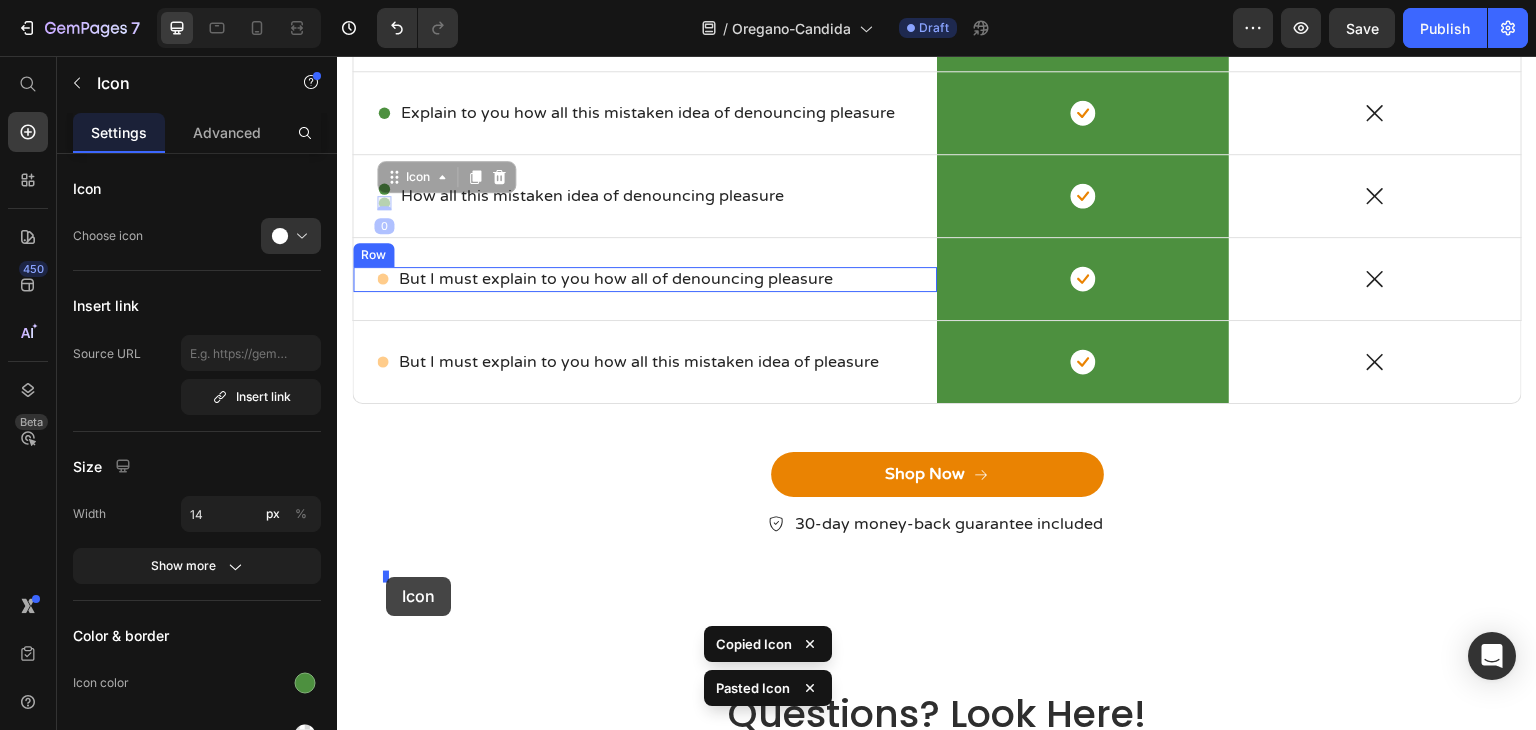drag, startPoint x: 399, startPoint y: 474, endPoint x: 386, endPoint y: 577, distance: 103.81715 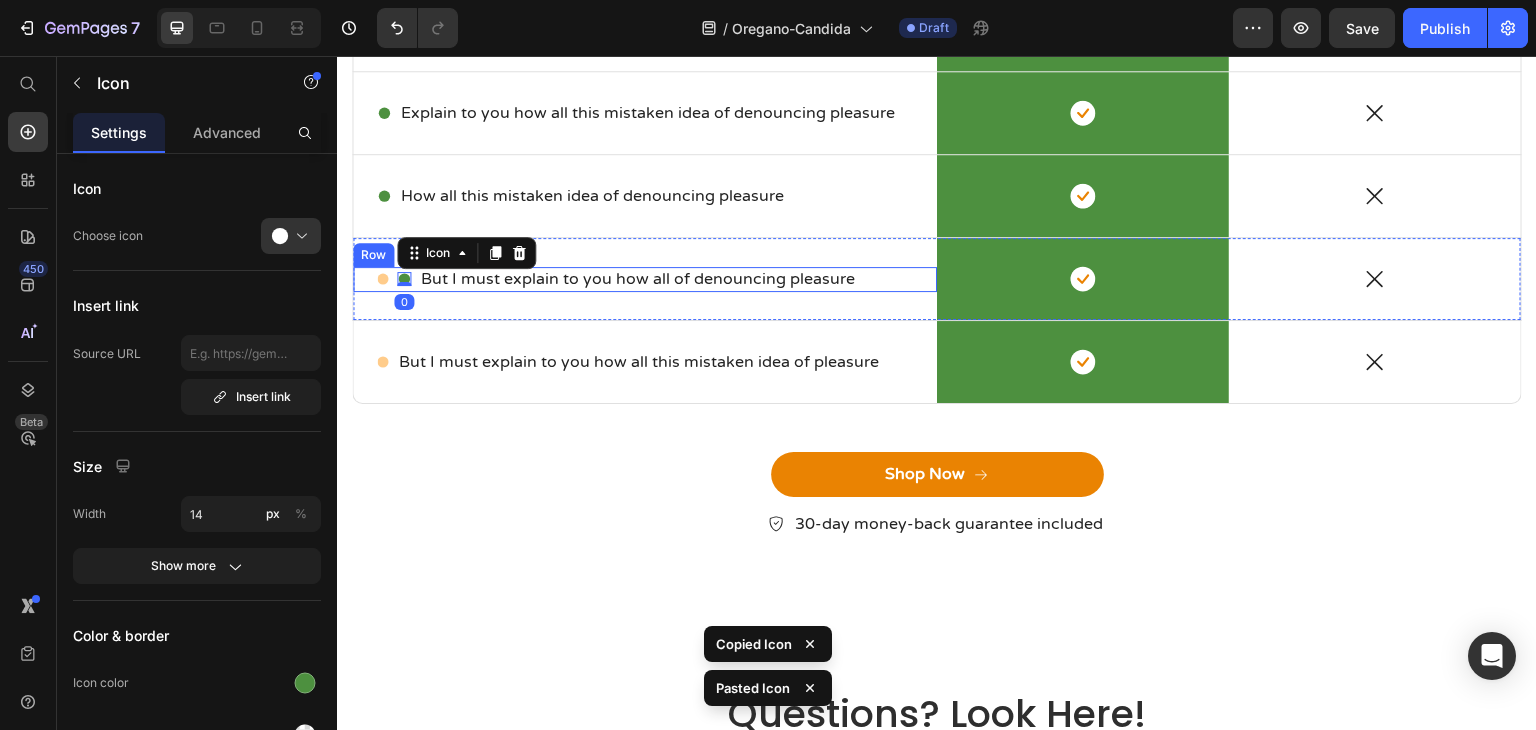 click 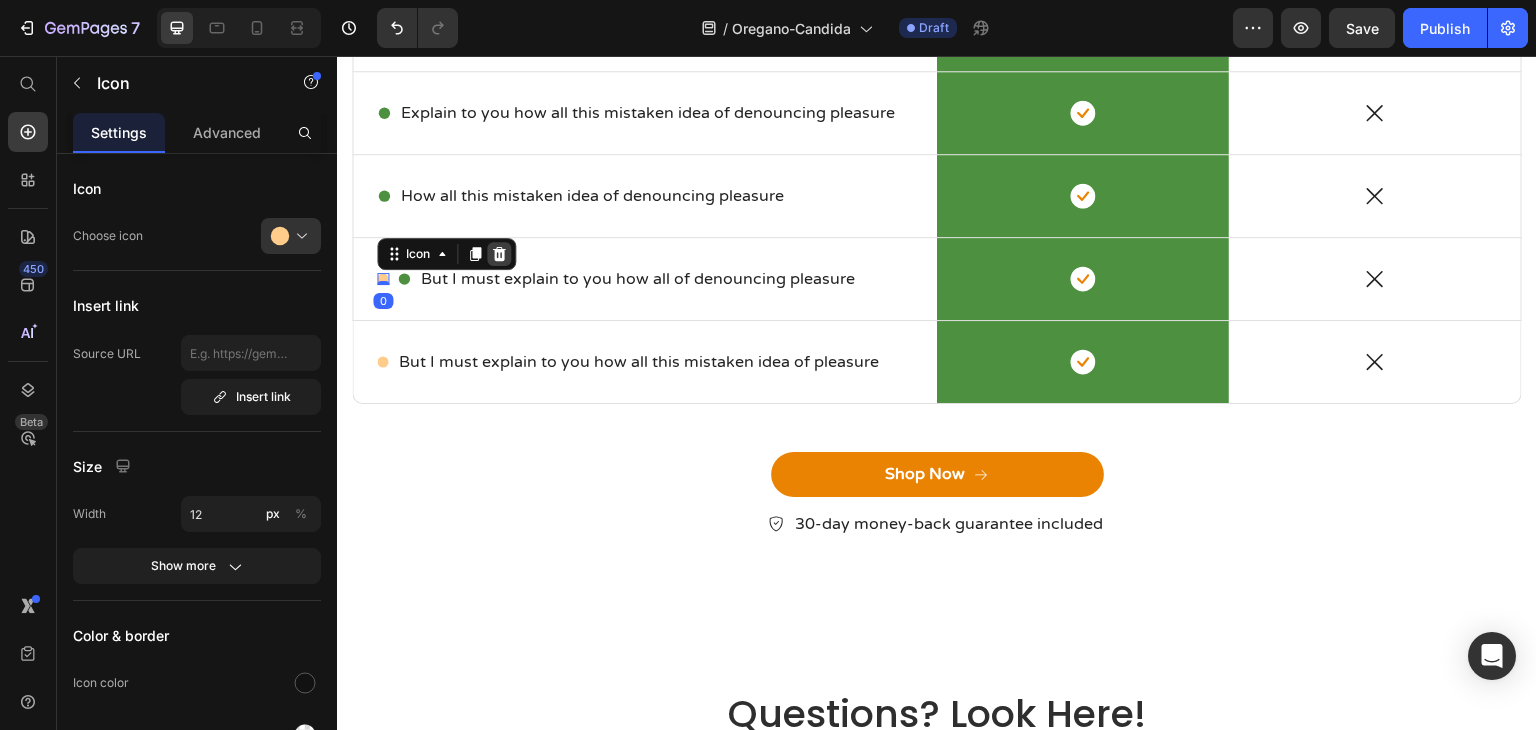 click at bounding box center (499, 254) 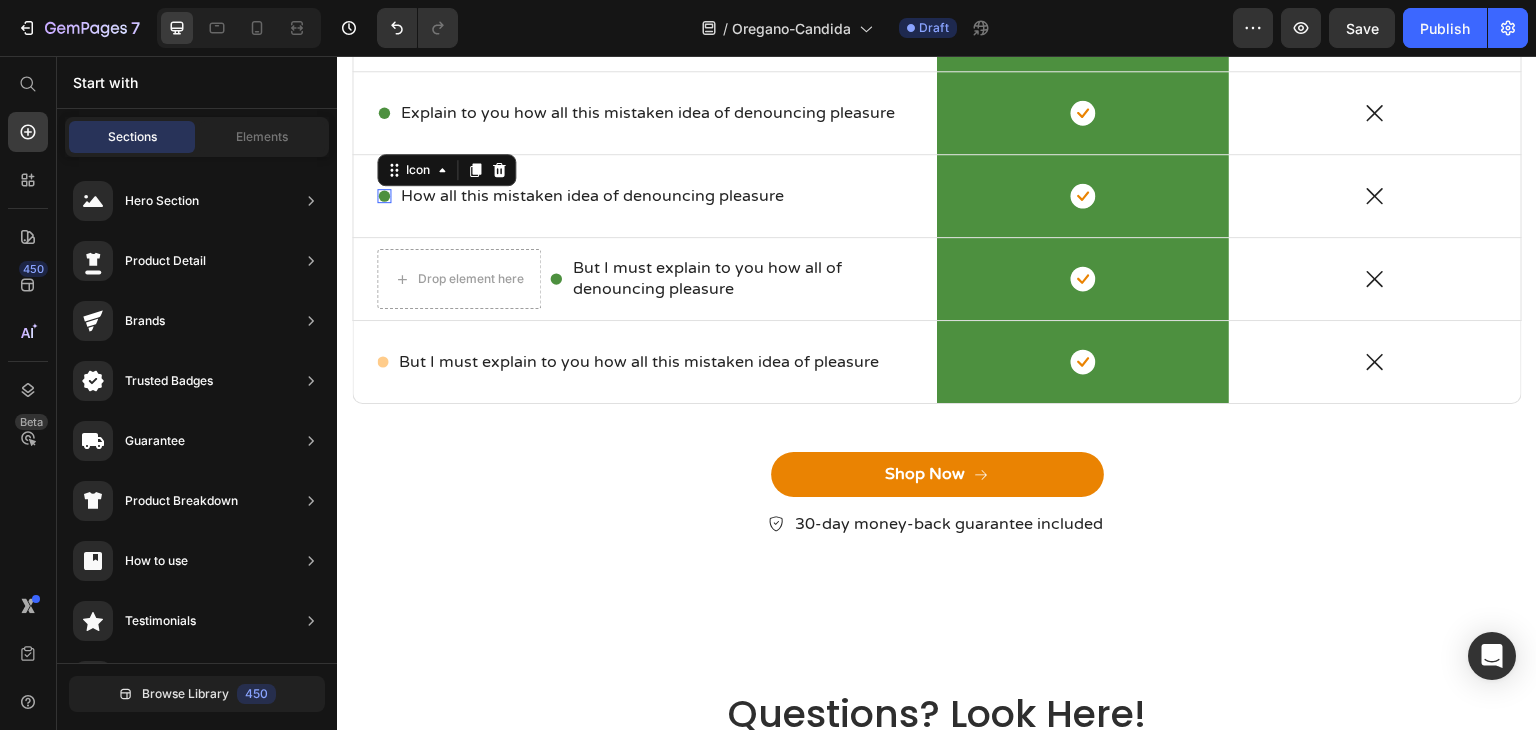 click 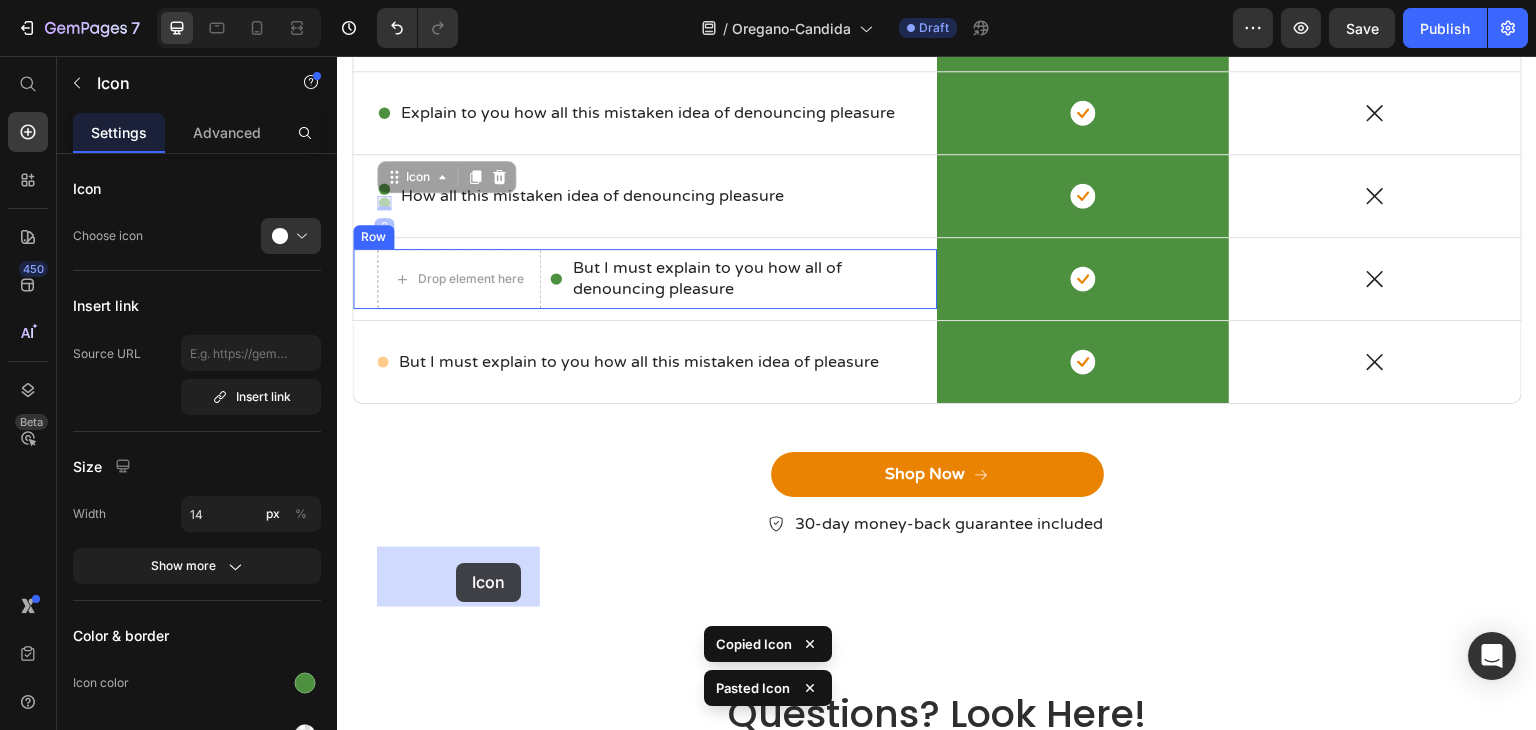 drag, startPoint x: 396, startPoint y: 478, endPoint x: 450, endPoint y: 551, distance: 90.80198 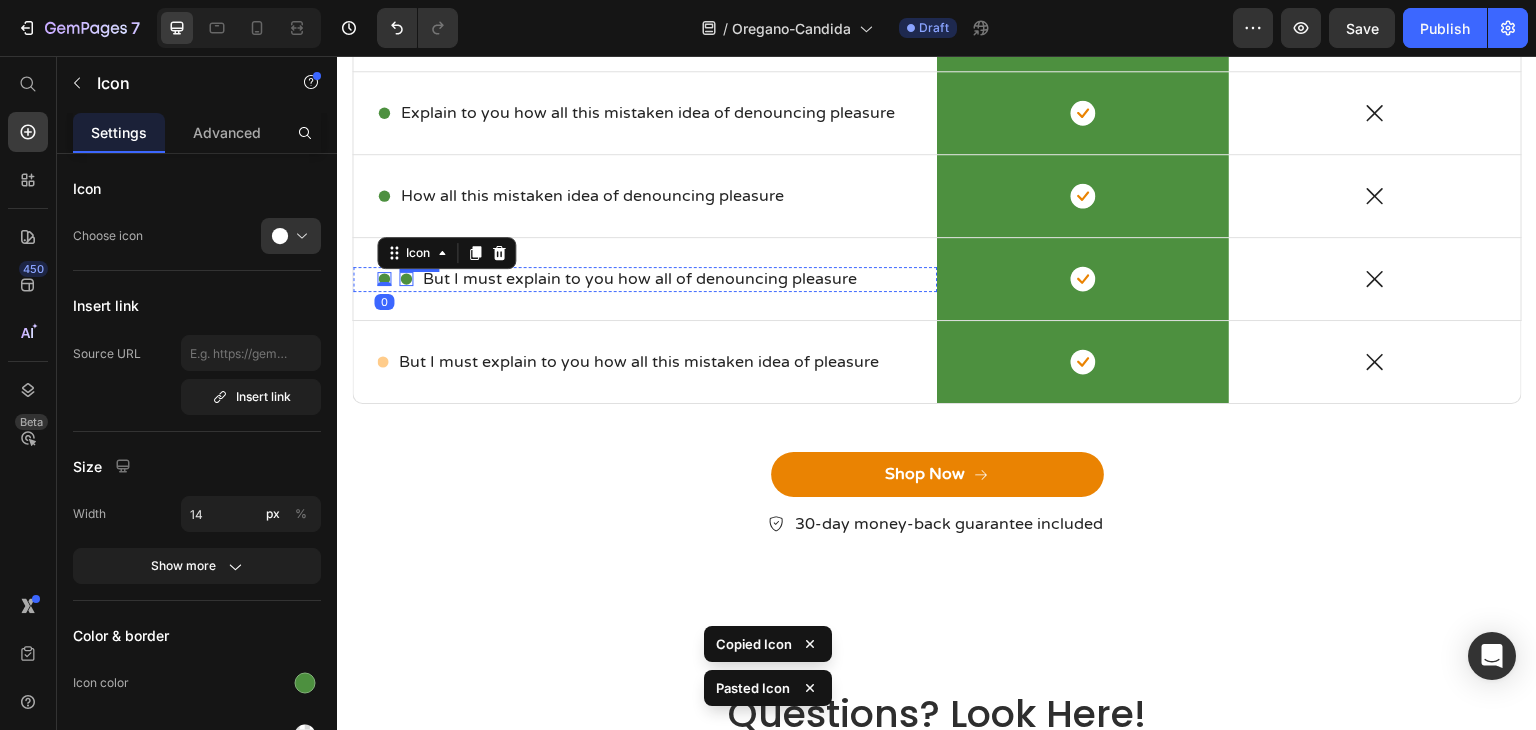 click 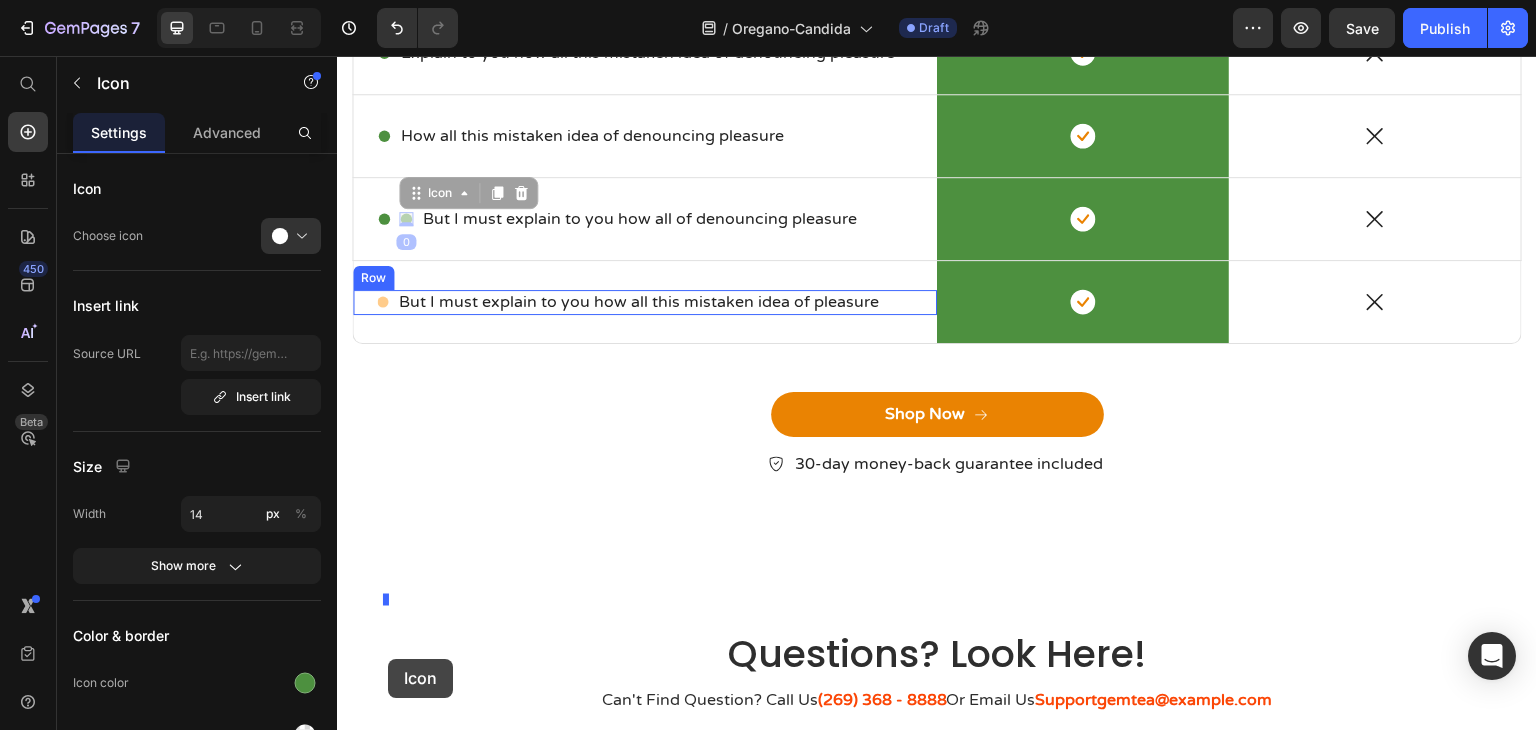 scroll, scrollTop: 2506, scrollLeft: 0, axis: vertical 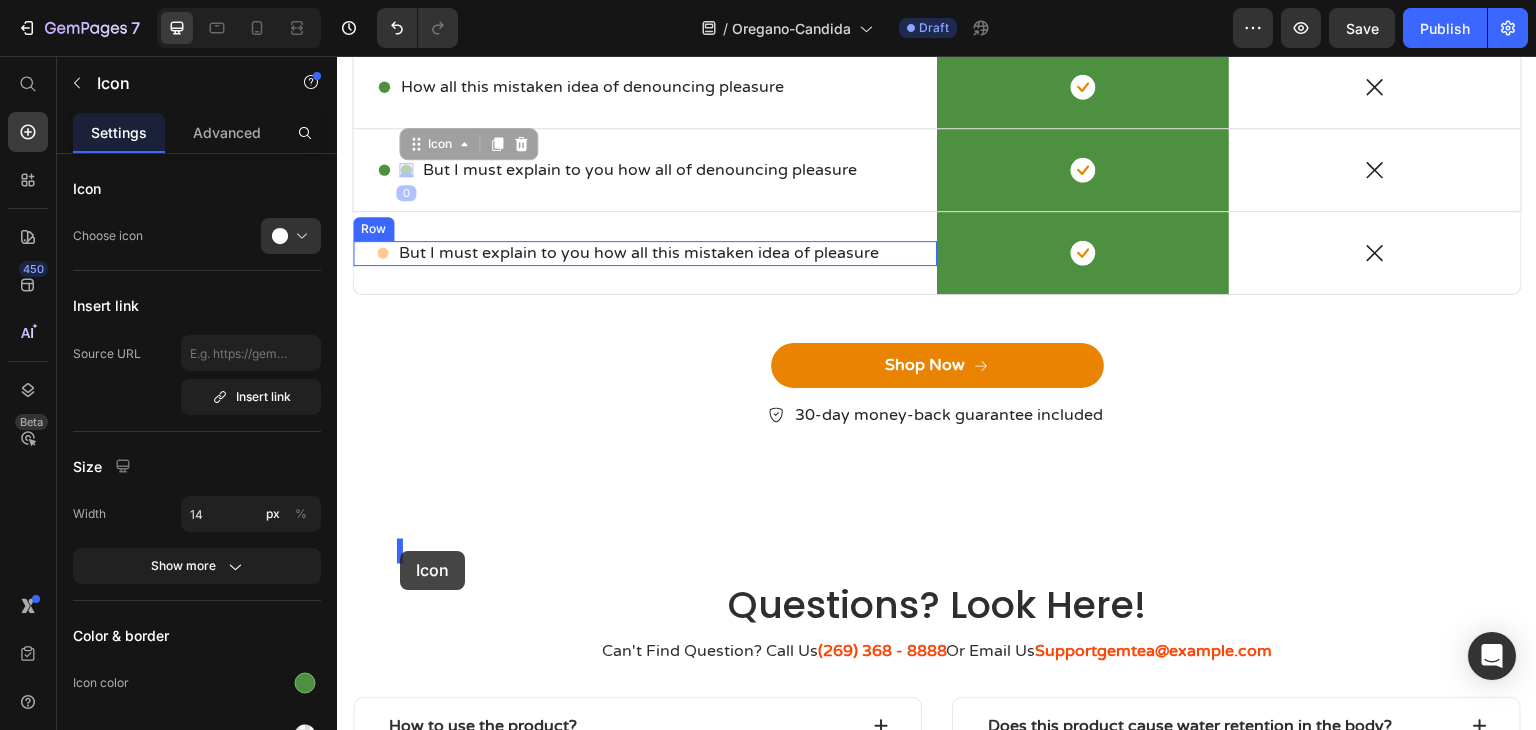 drag, startPoint x: 420, startPoint y: 548, endPoint x: 400, endPoint y: 551, distance: 20.22375 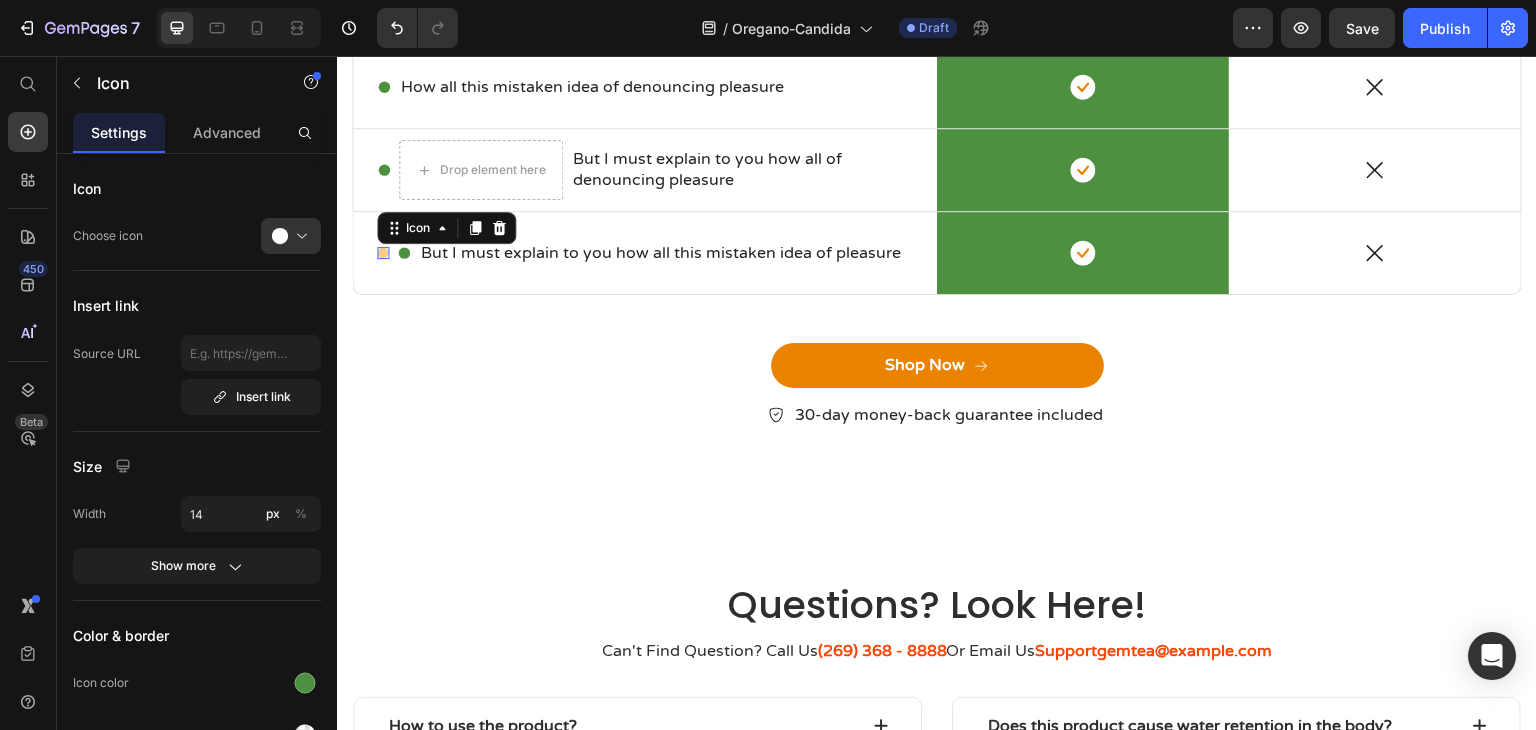 click 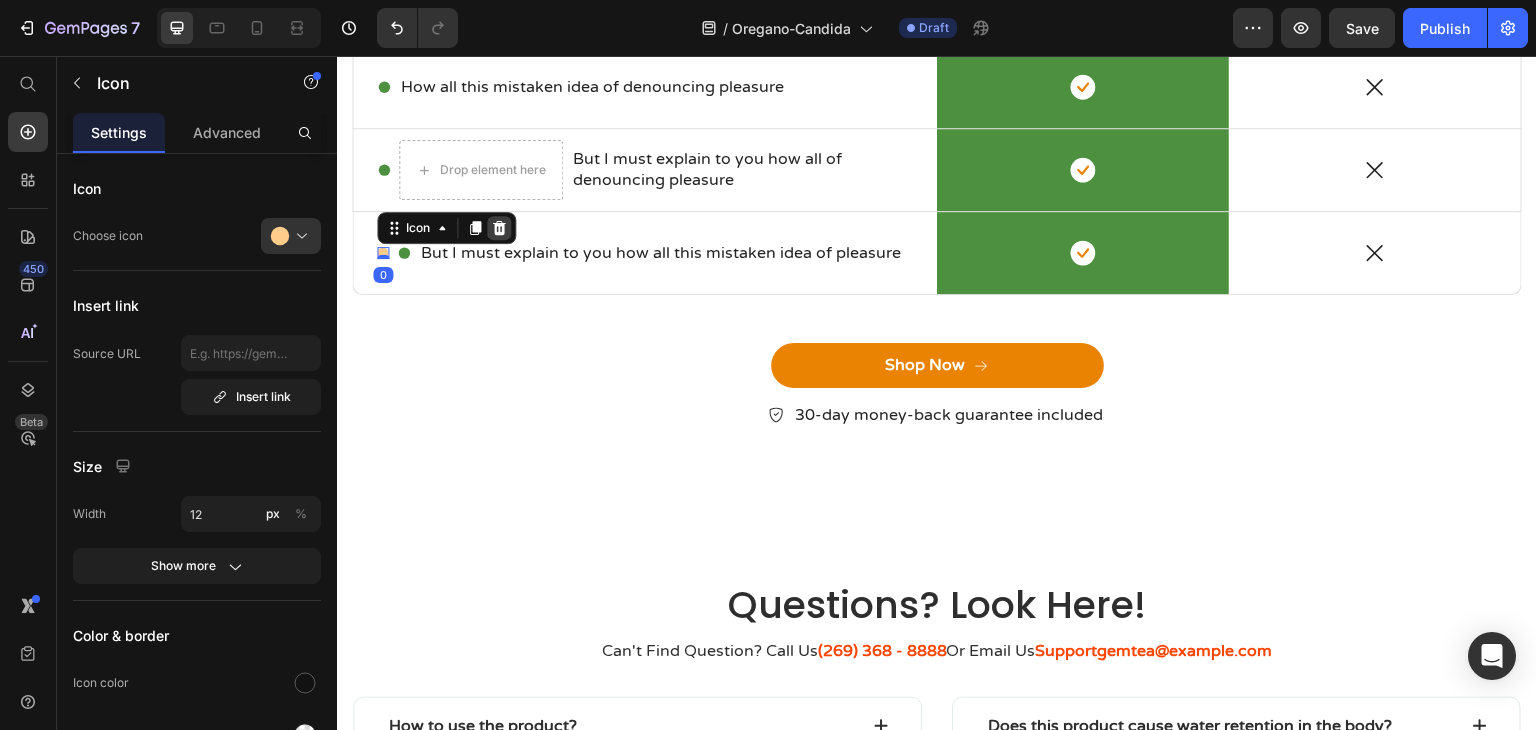 click 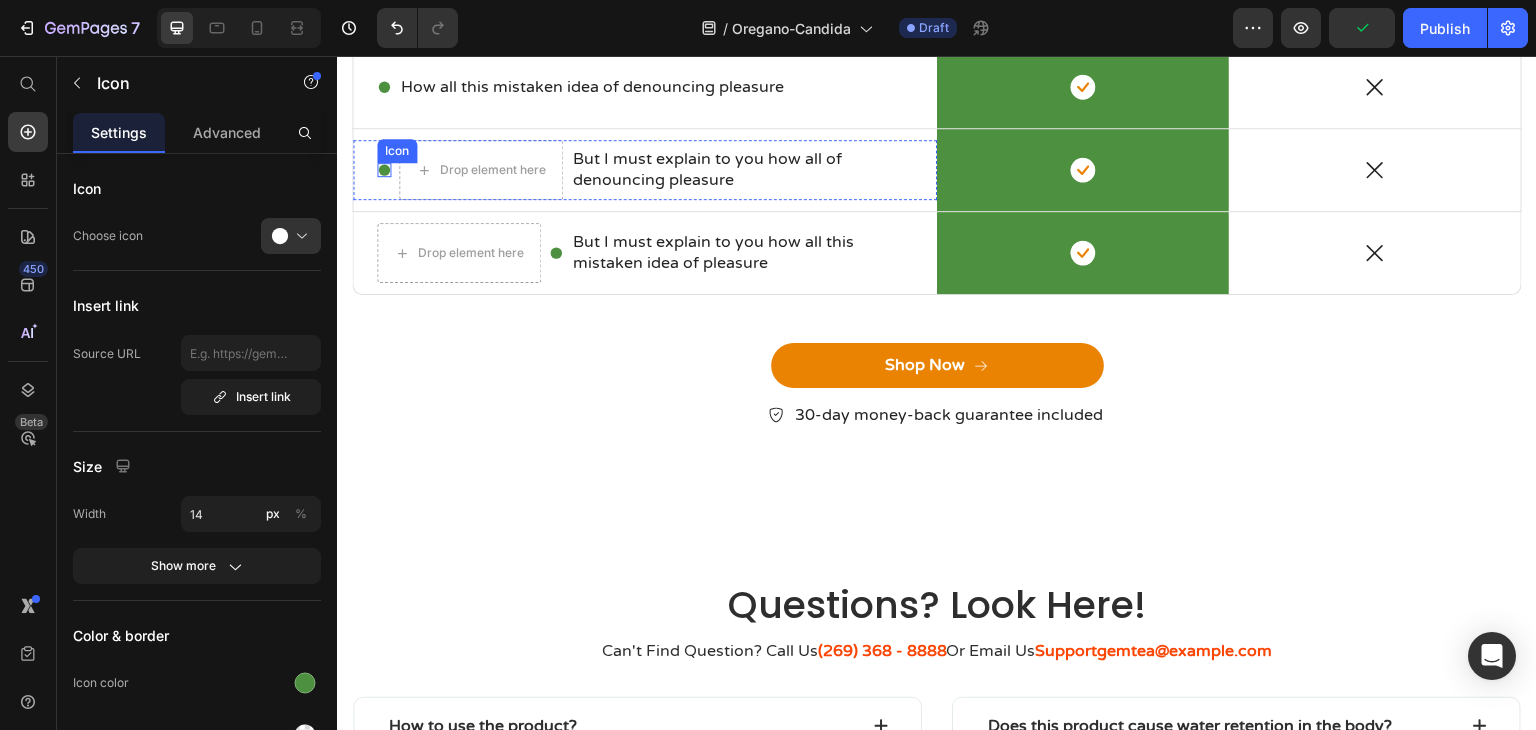 click on "Icon" at bounding box center (384, 170) 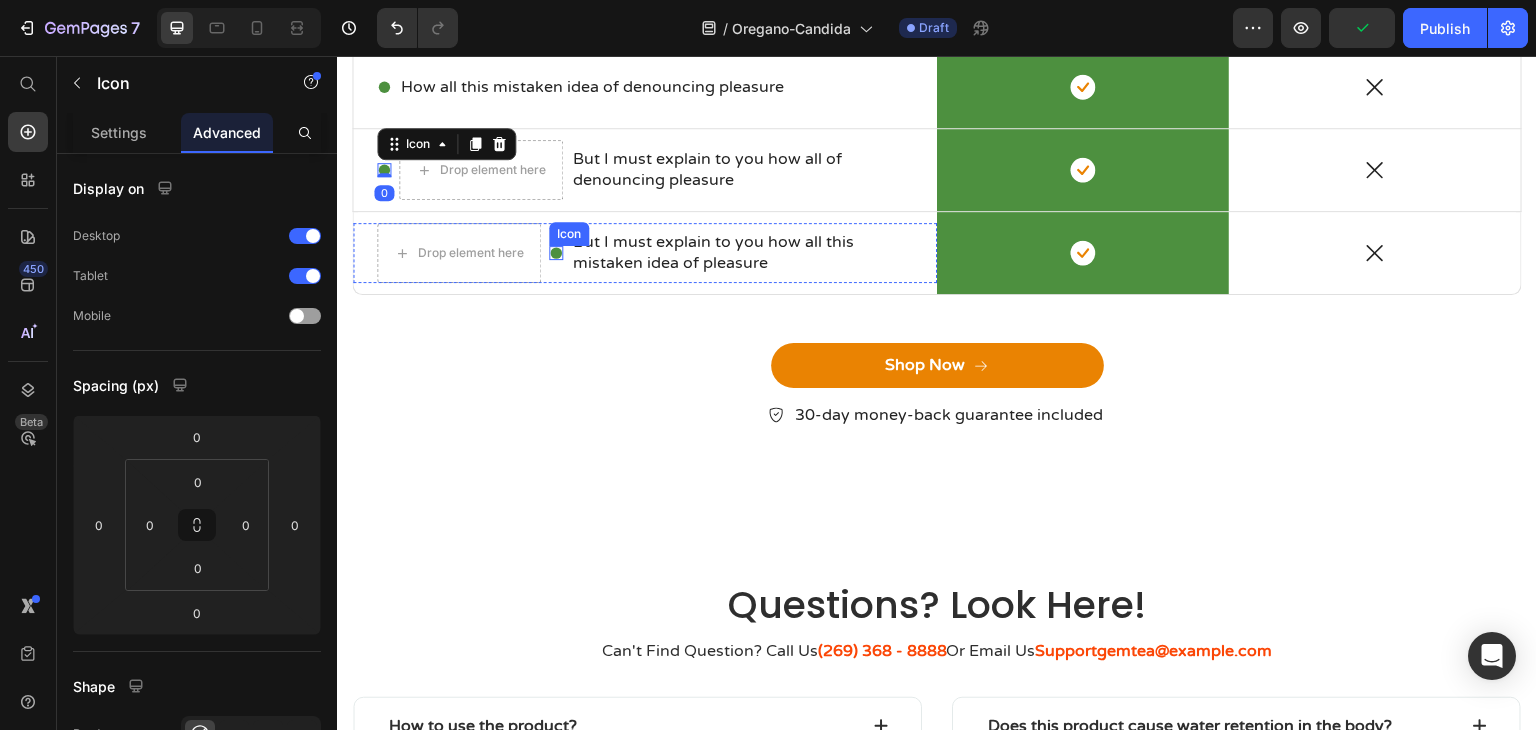 click 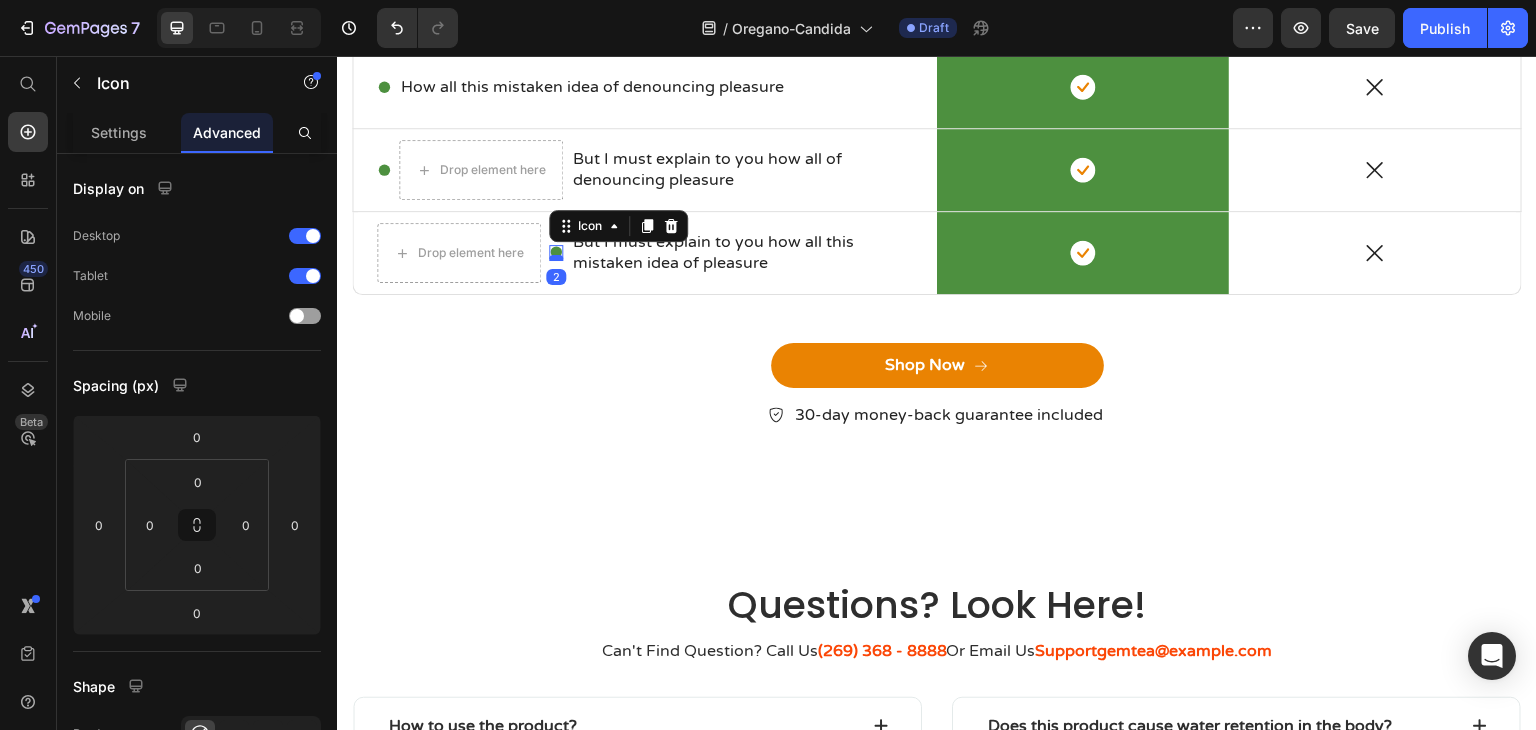 click at bounding box center (556, 258) 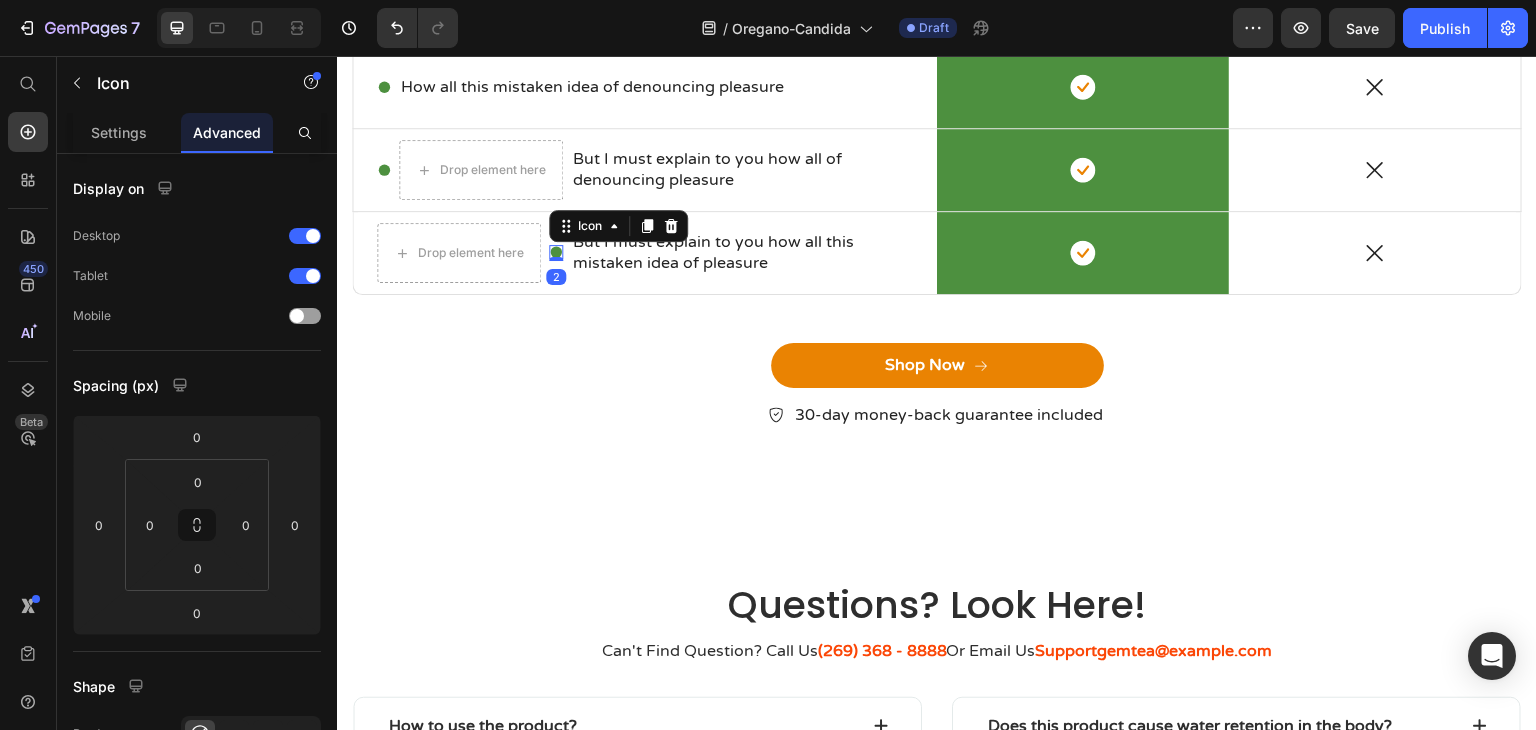 type on "2" 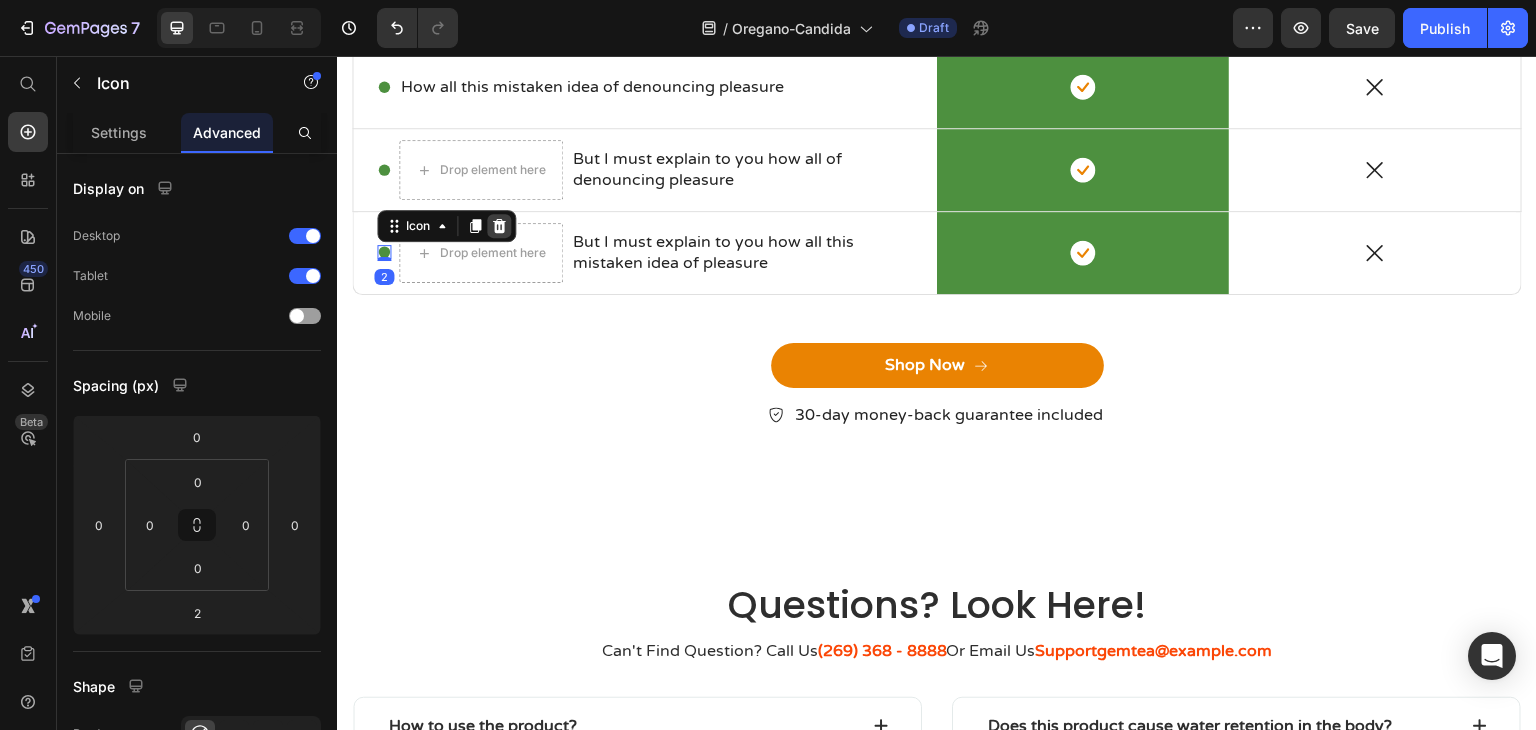click 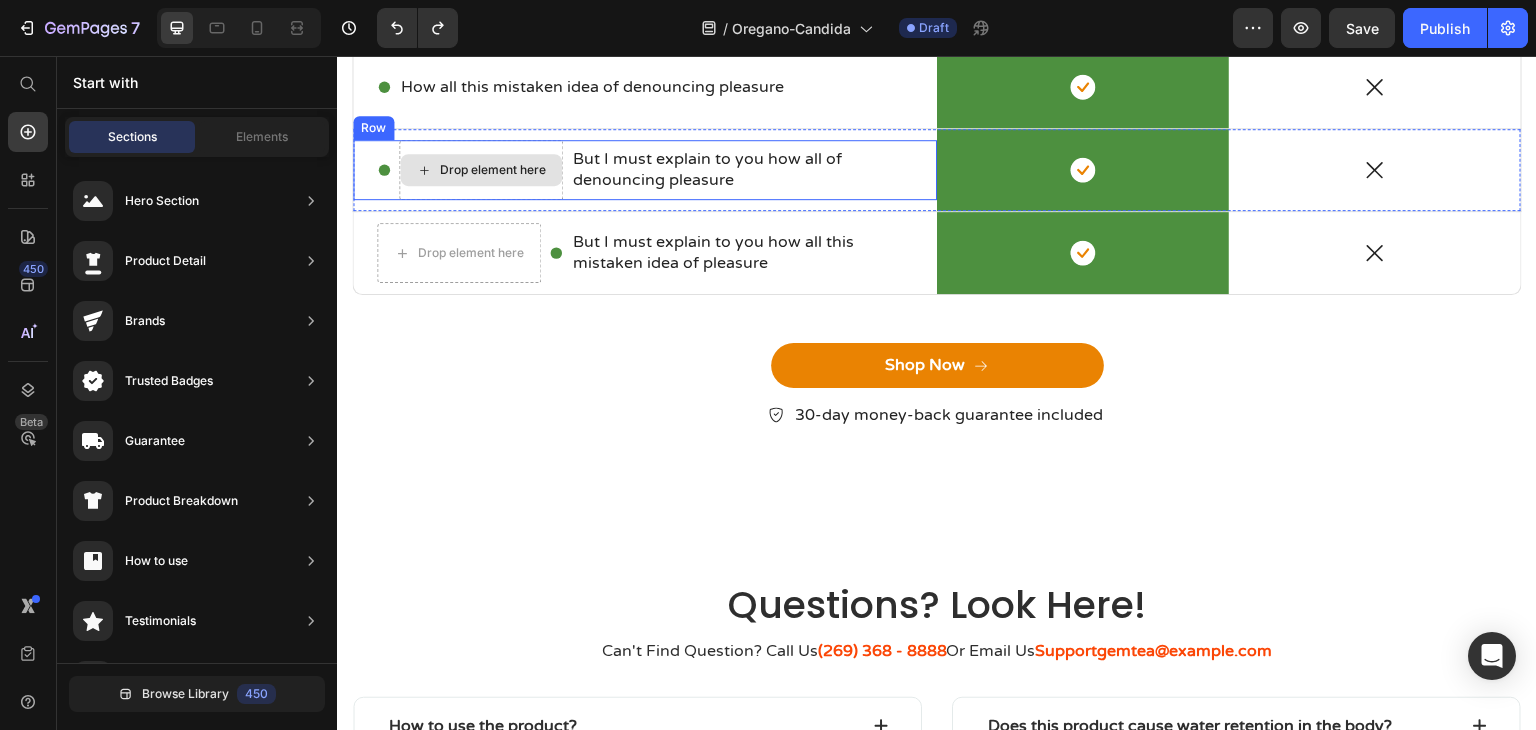 click on "Drop element here" at bounding box center (481, 170) 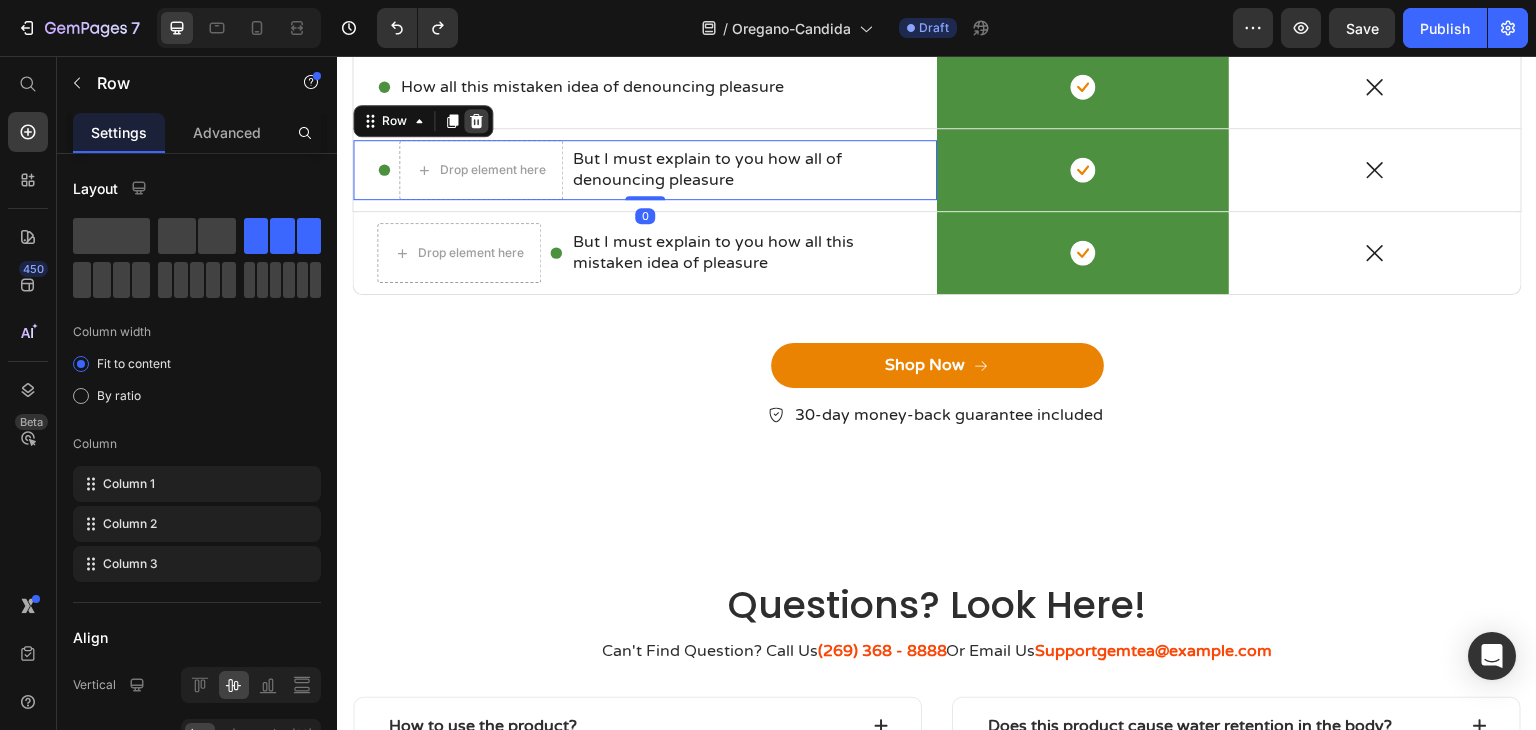 click at bounding box center (476, 121) 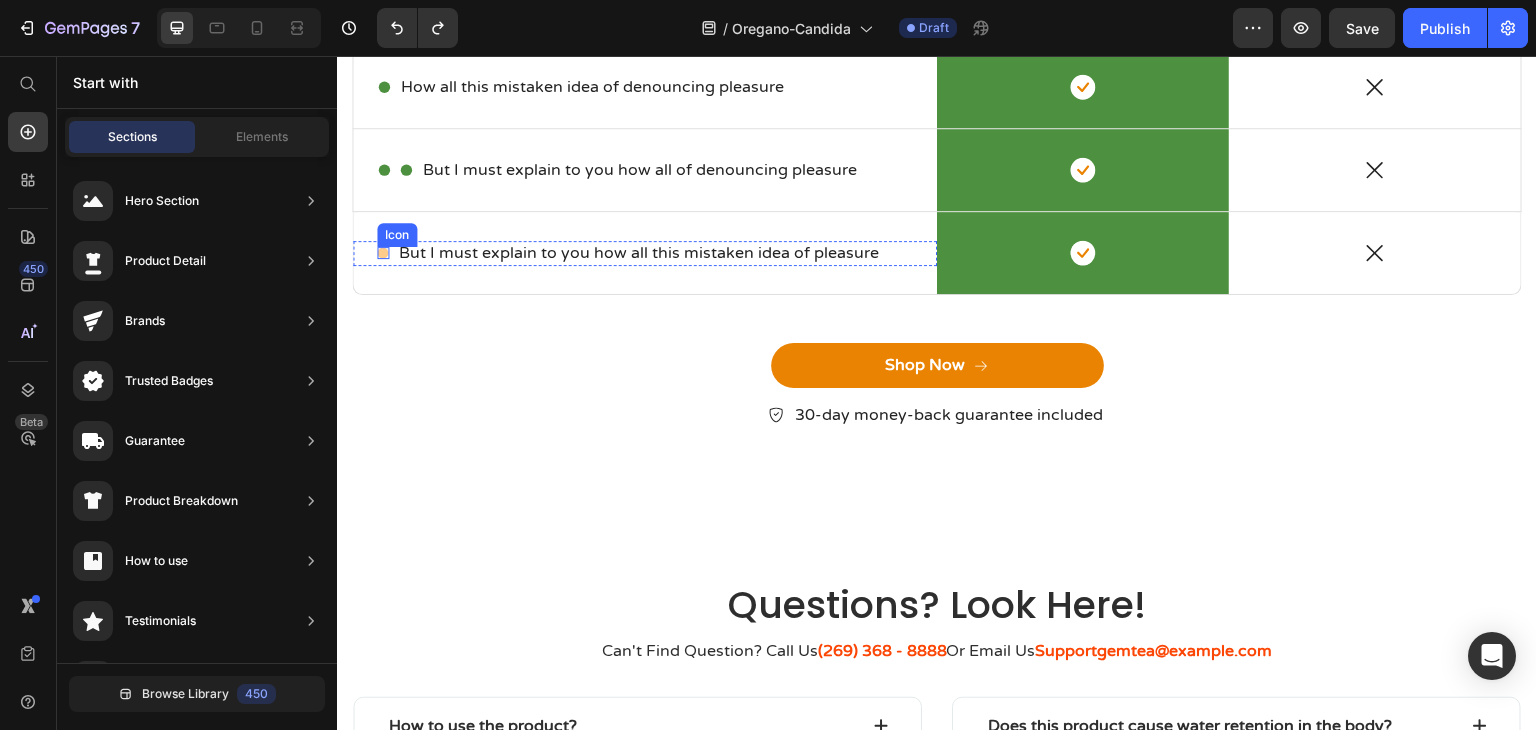 click 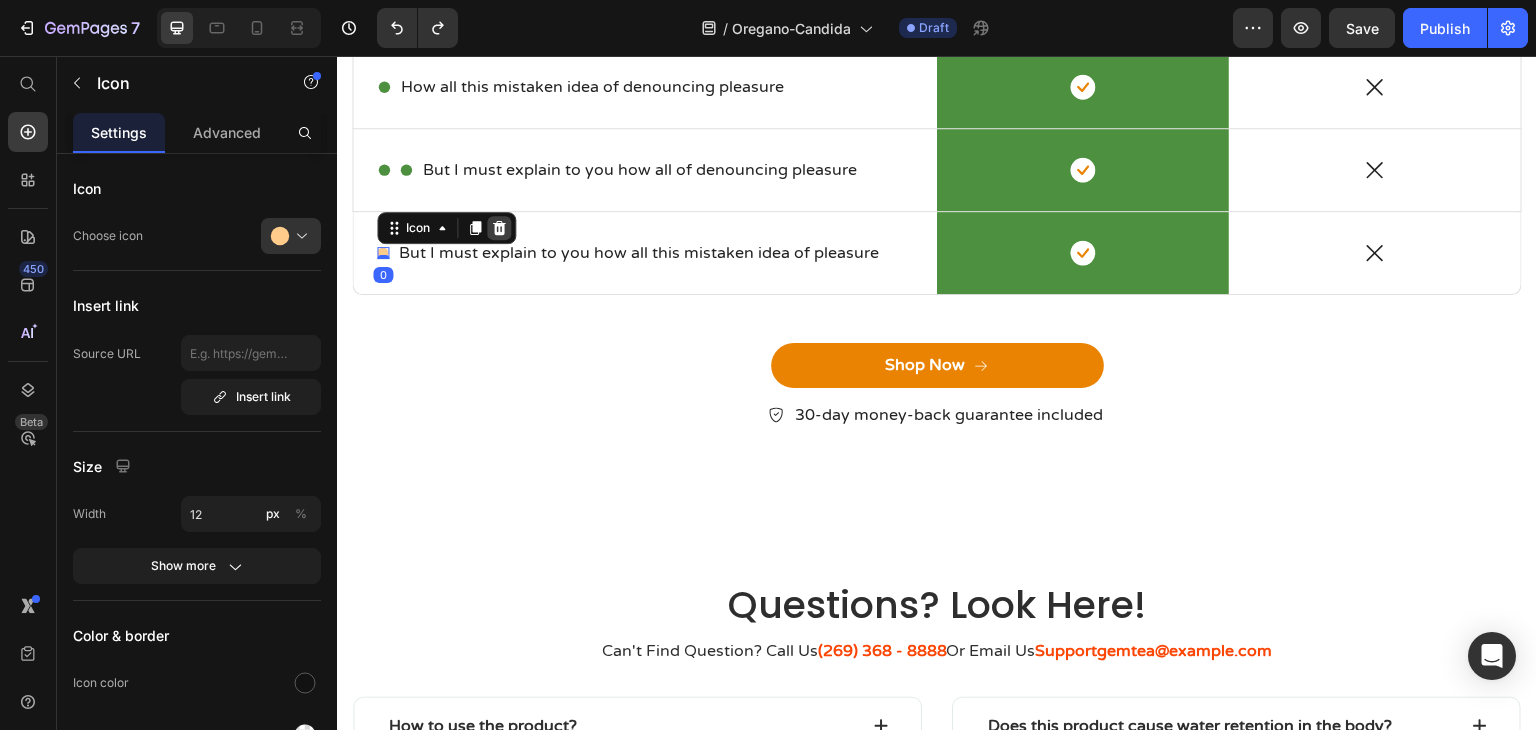 click 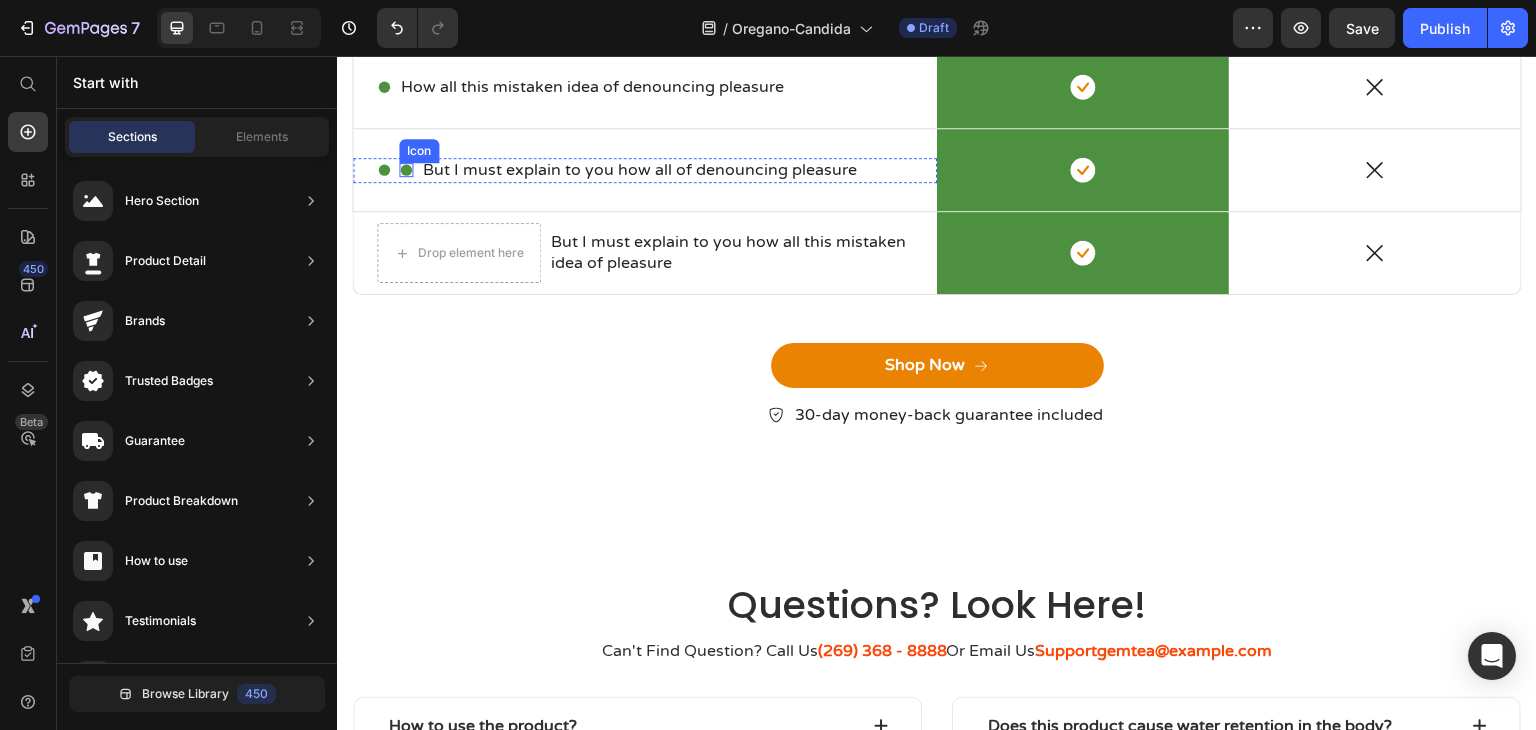click 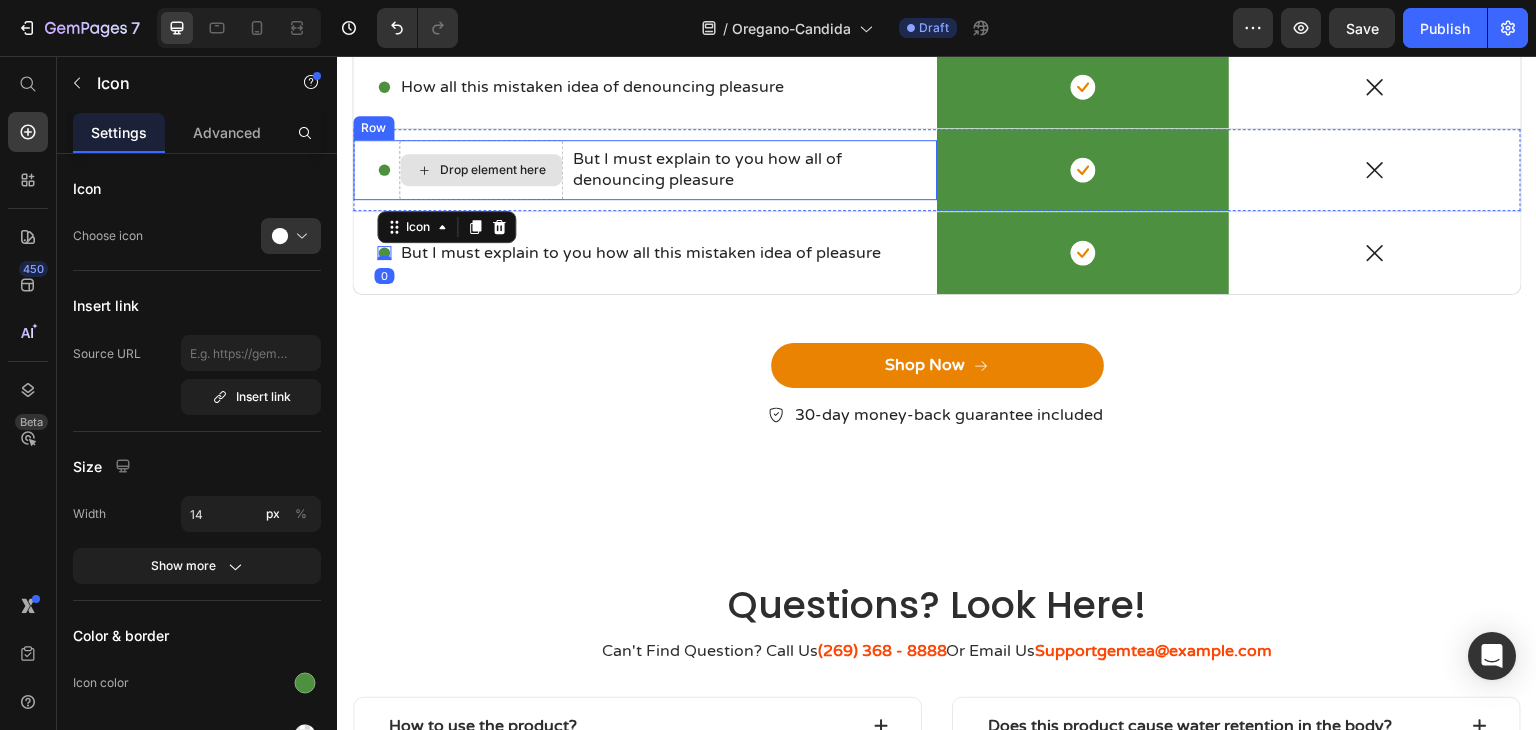 click on "Drop element here" at bounding box center [481, 170] 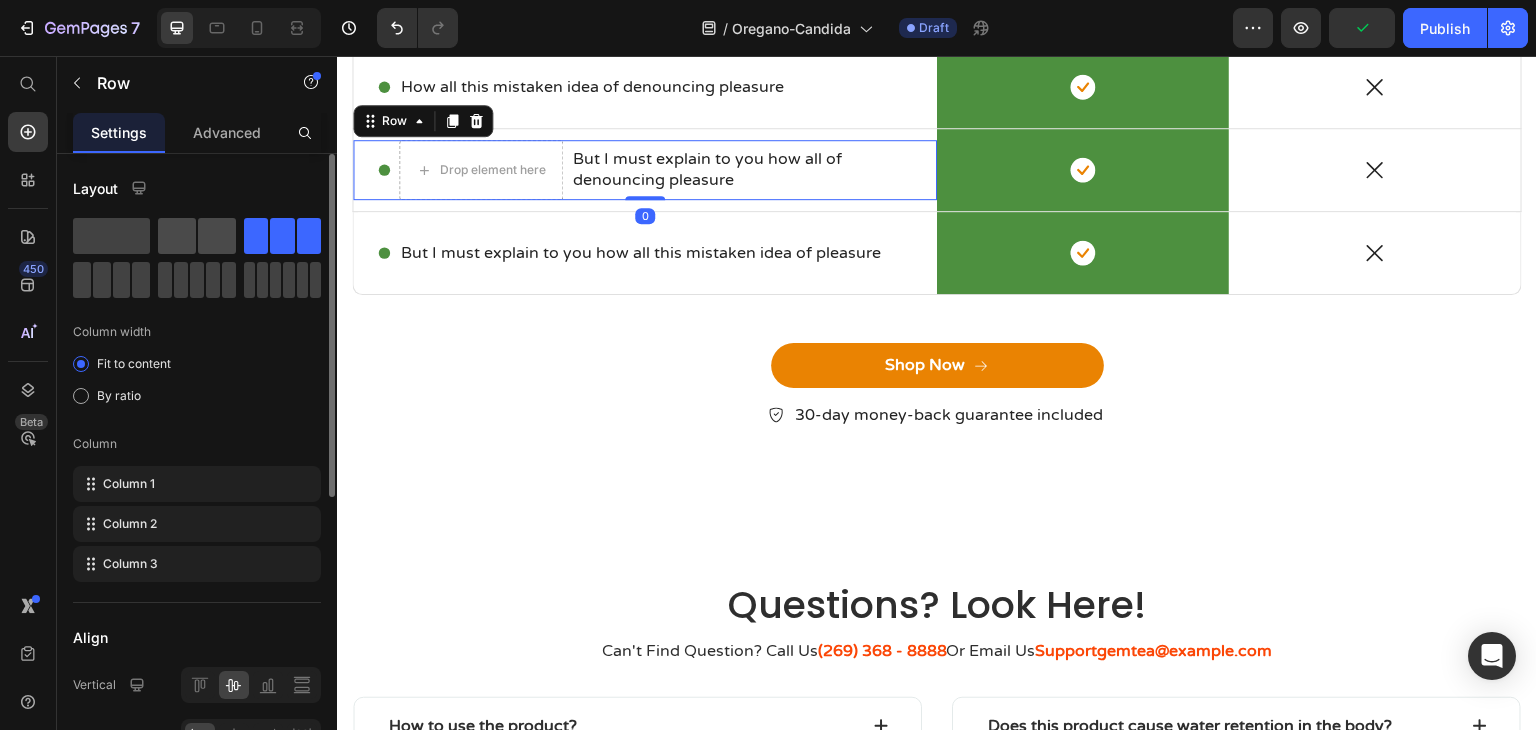 click 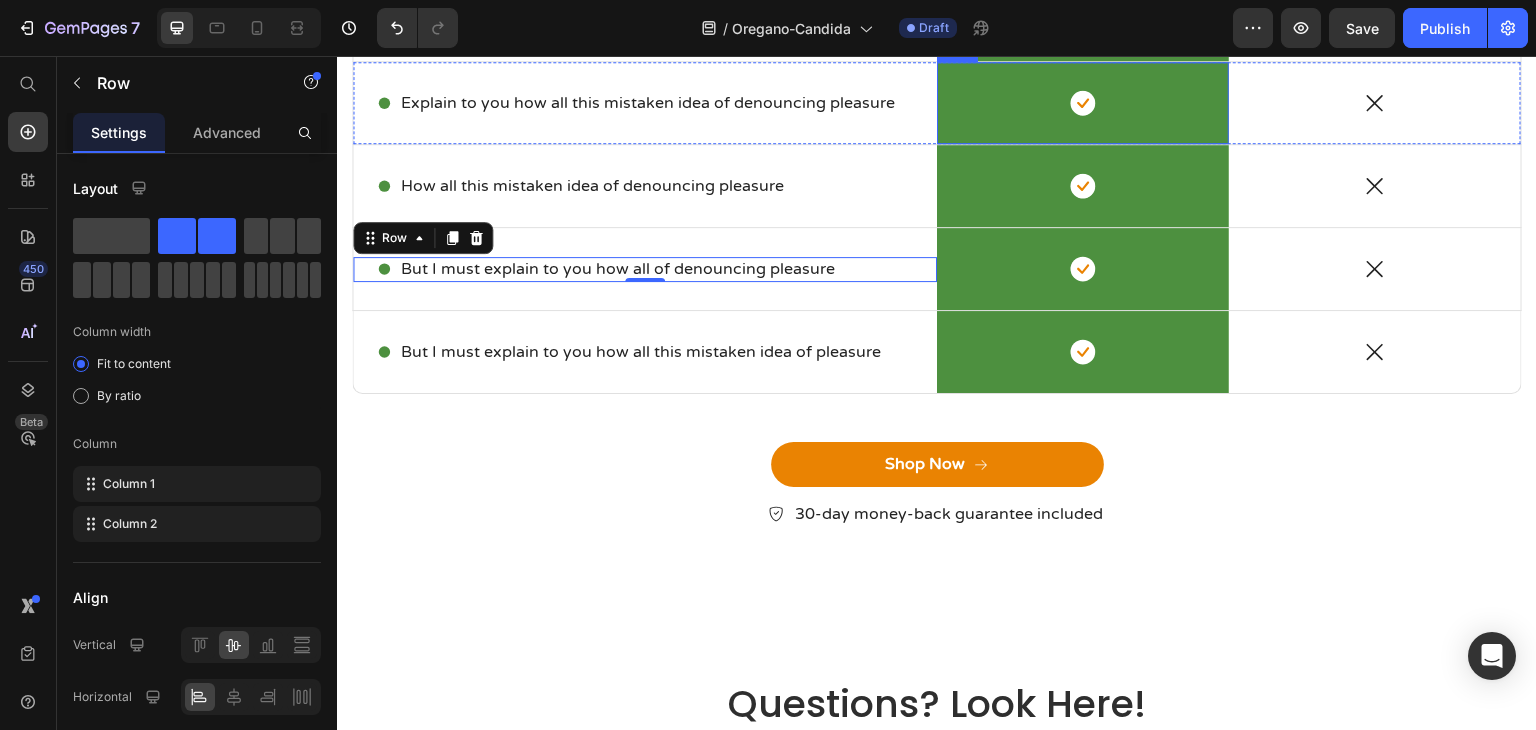 scroll, scrollTop: 2406, scrollLeft: 0, axis: vertical 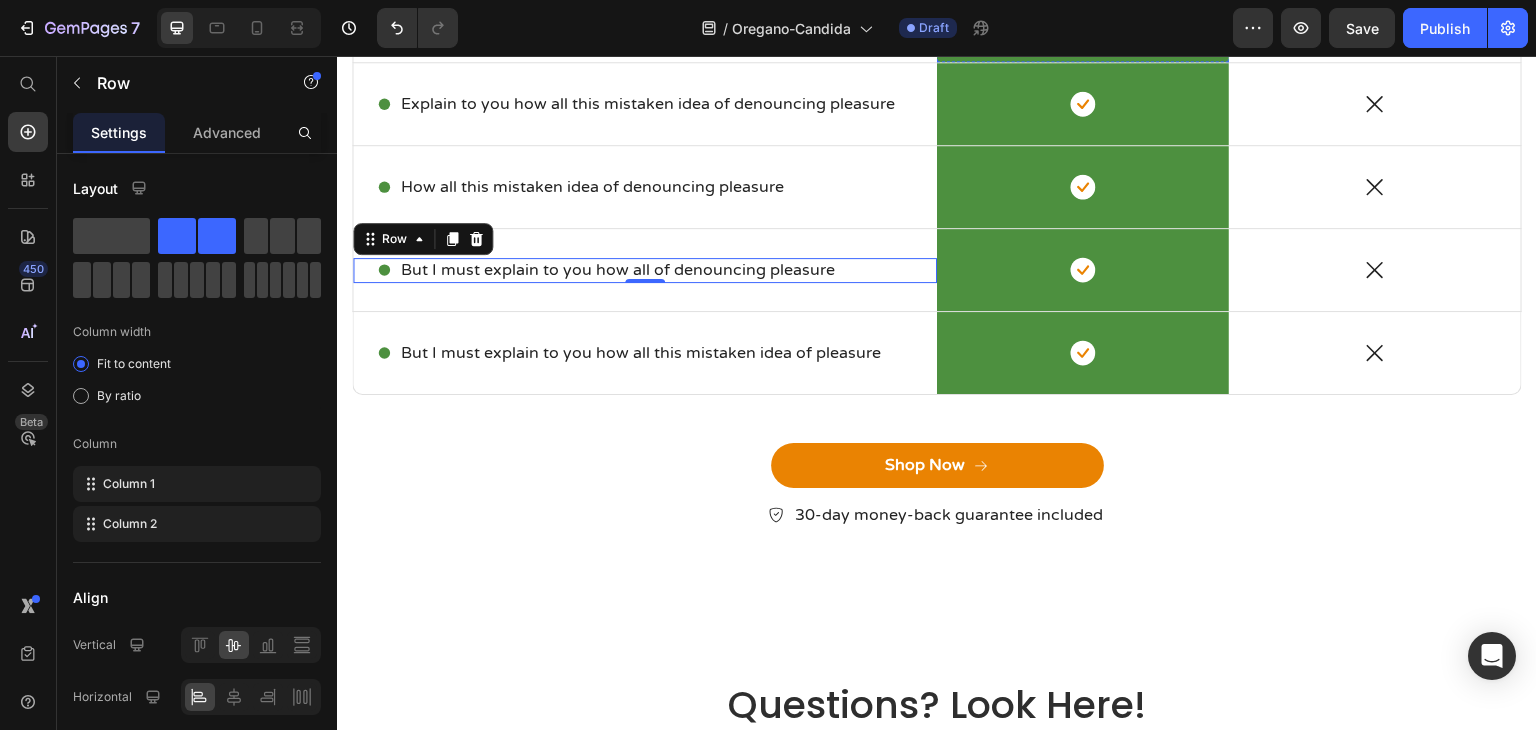 click 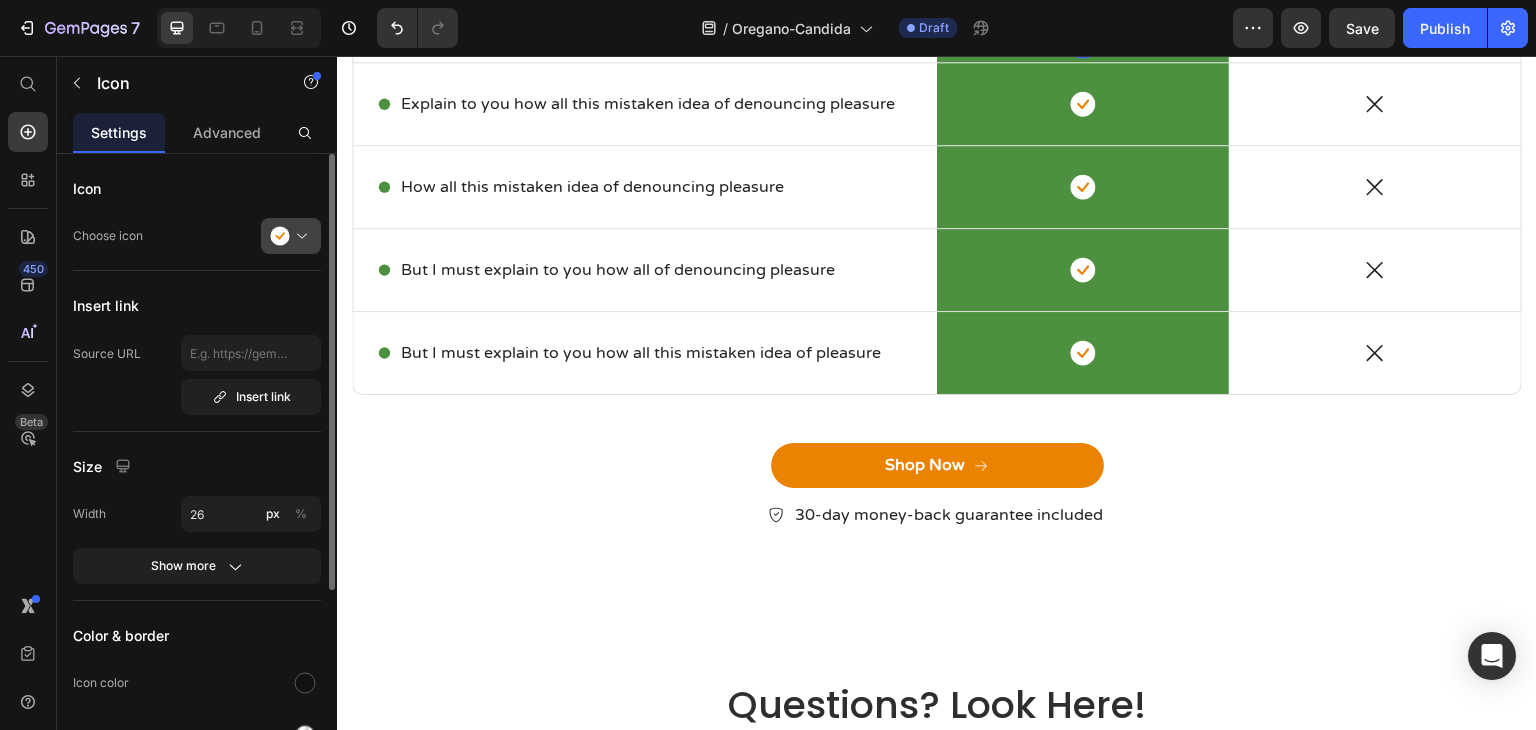 click at bounding box center (299, 236) 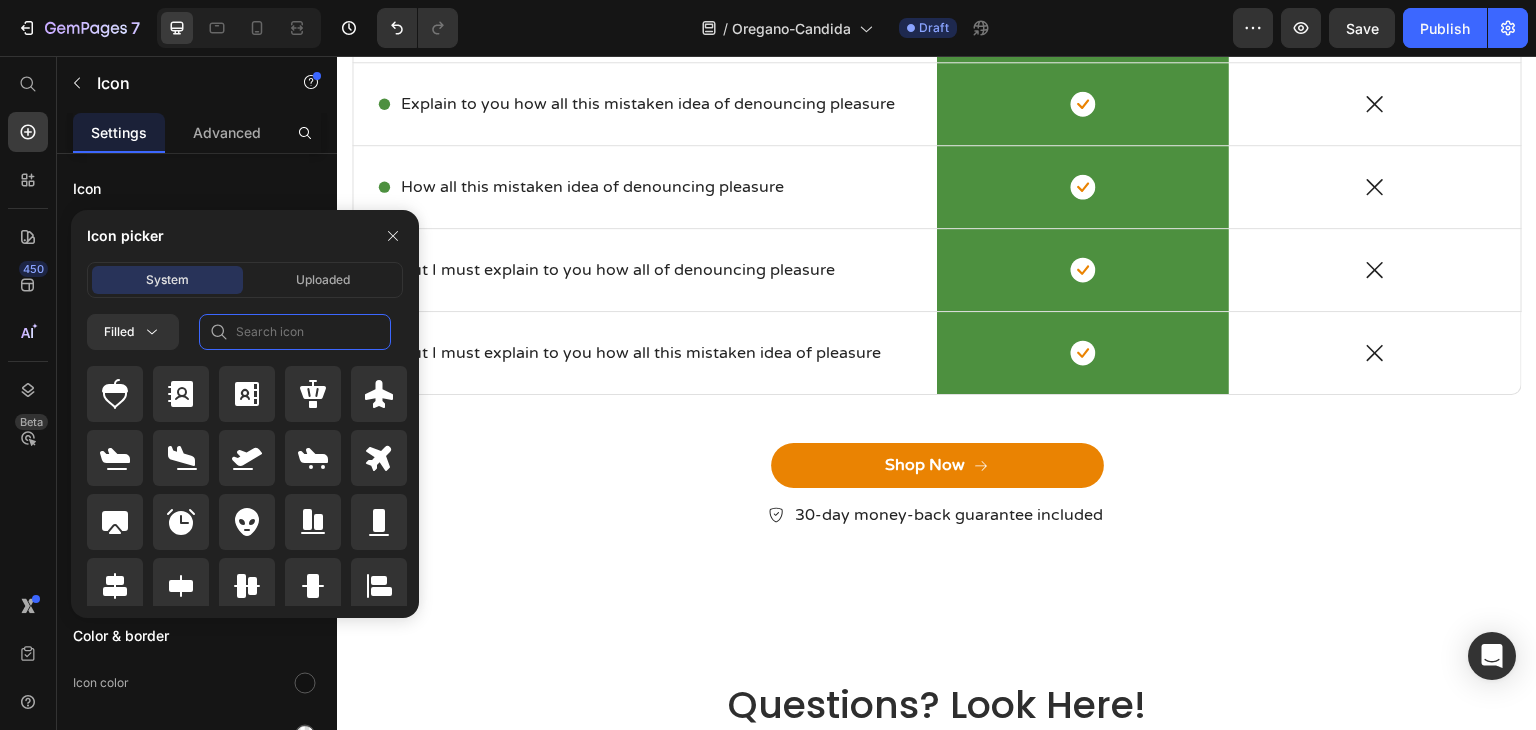 click 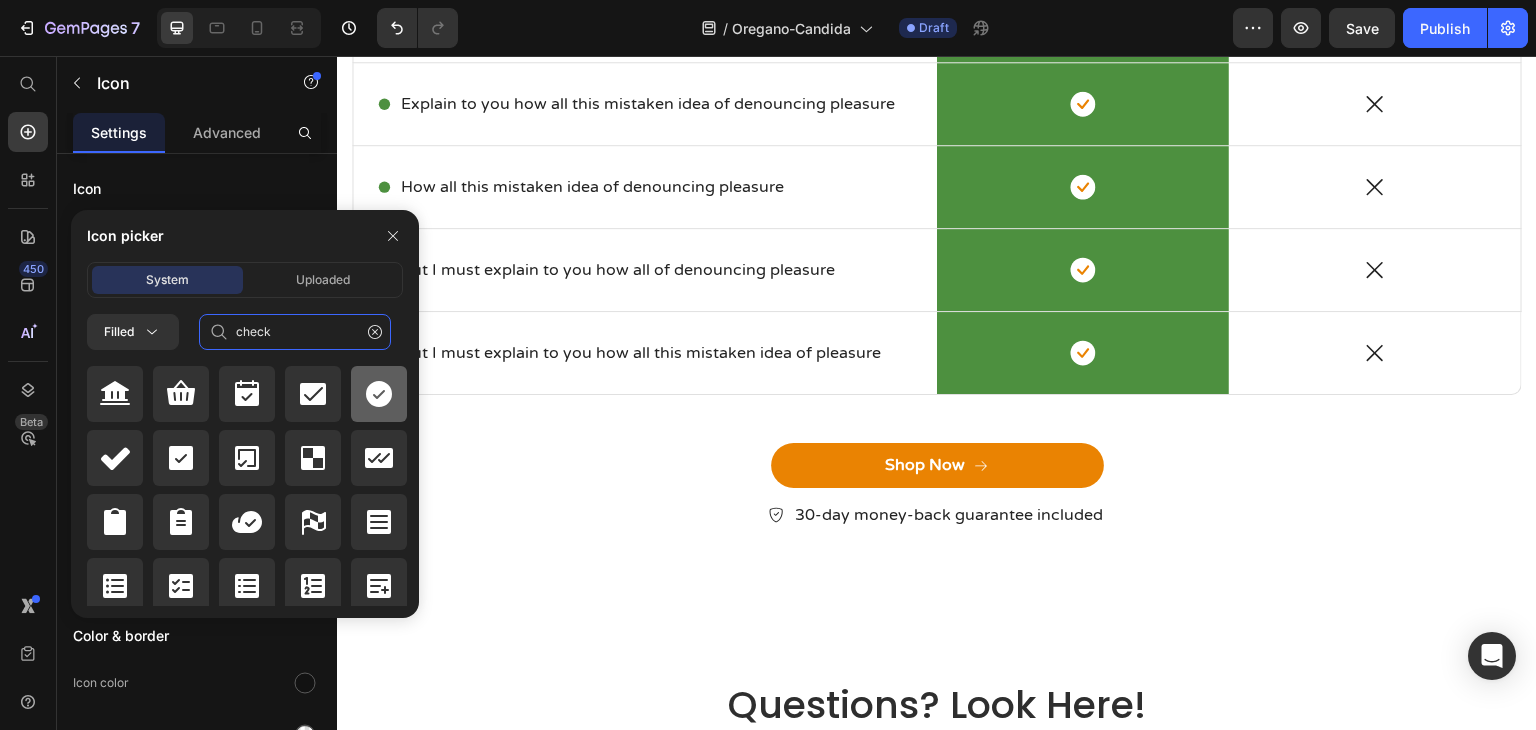 type on "check" 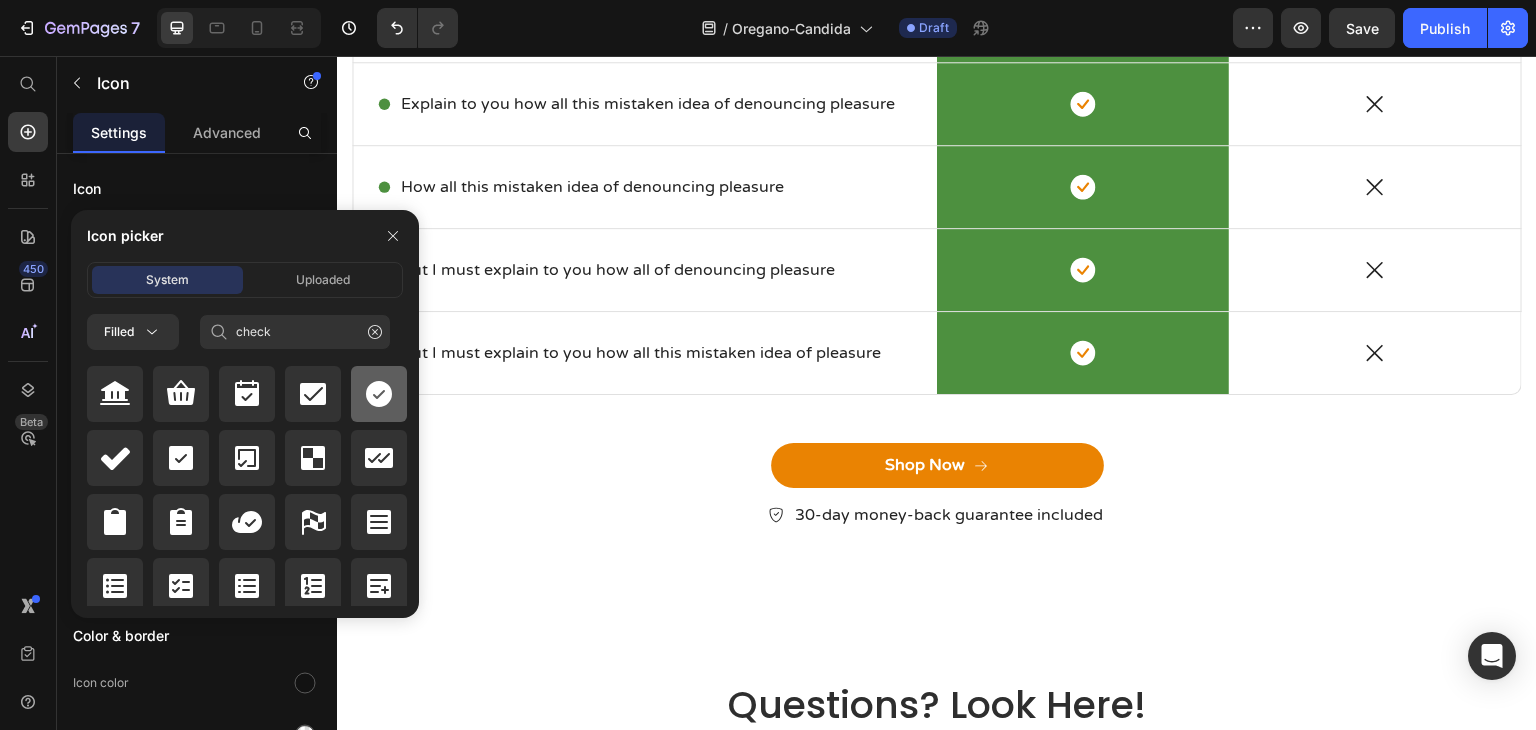 click 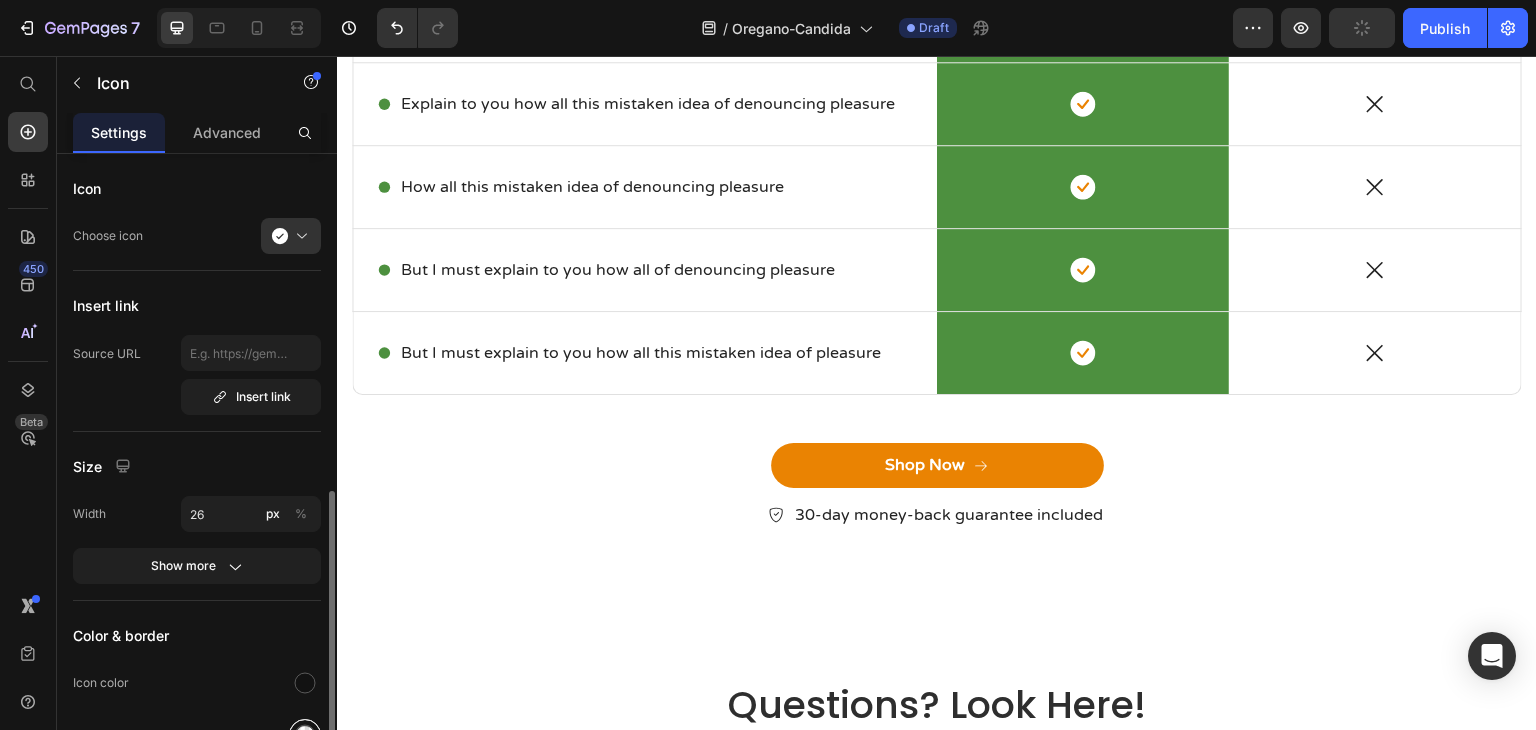 scroll, scrollTop: 200, scrollLeft: 0, axis: vertical 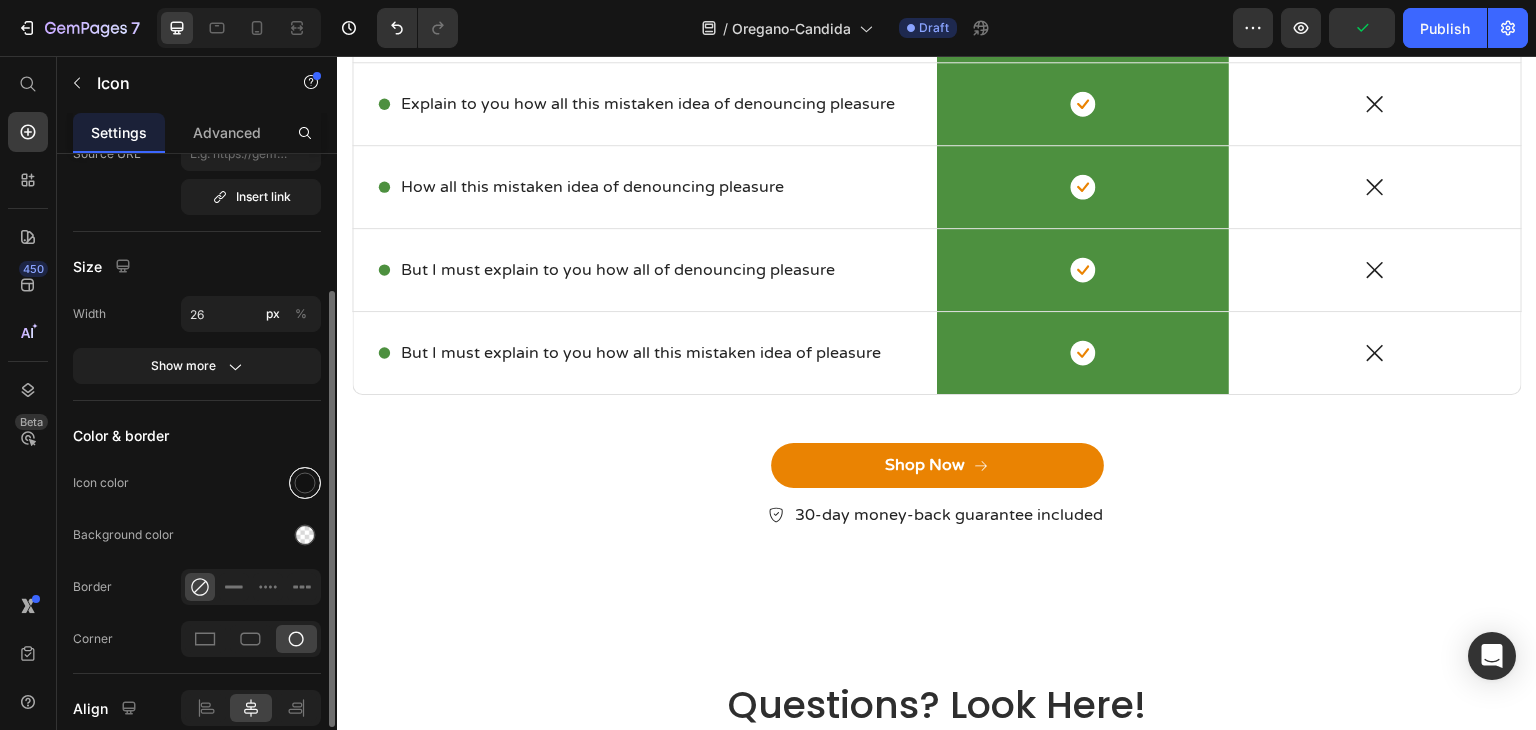 click at bounding box center [305, 483] 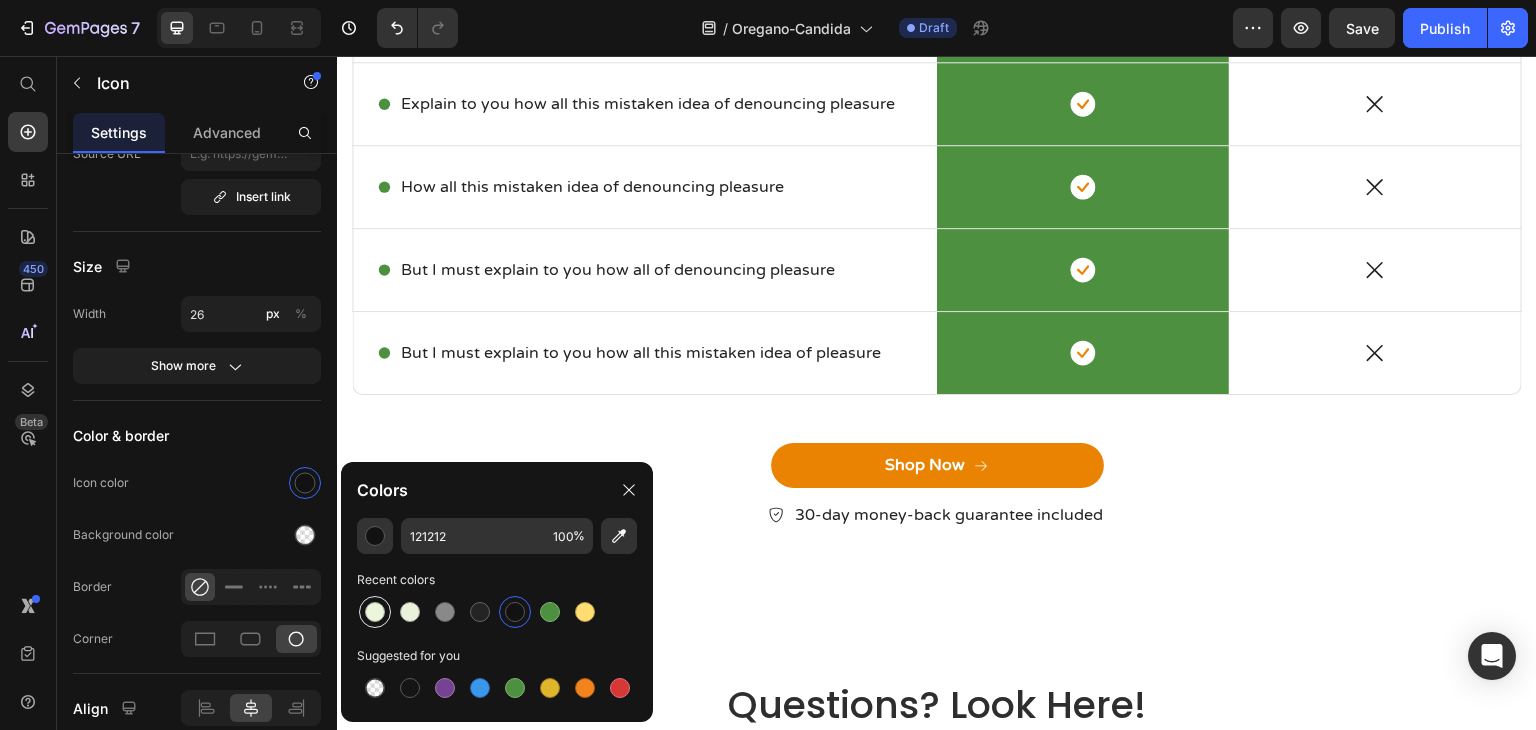 click at bounding box center (375, 612) 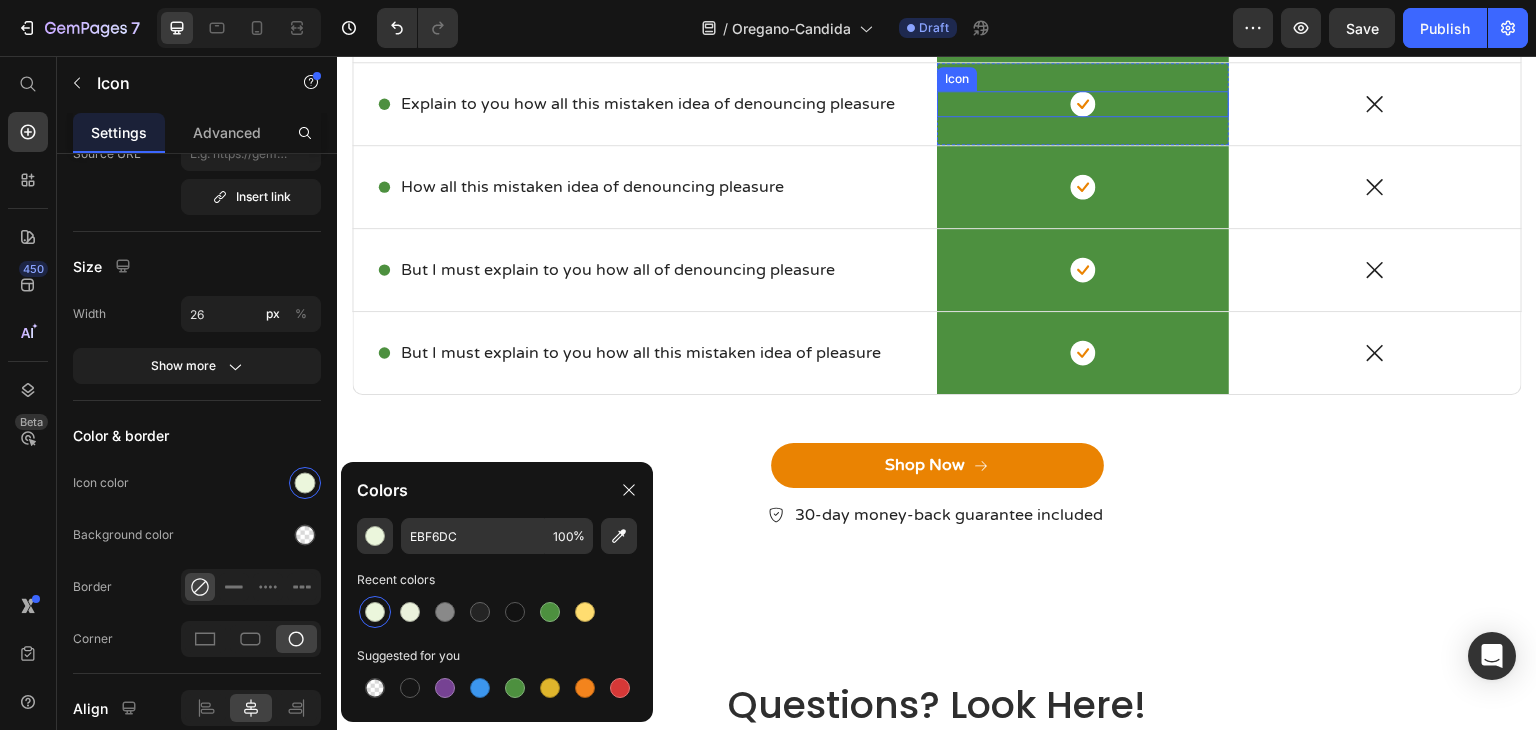 click 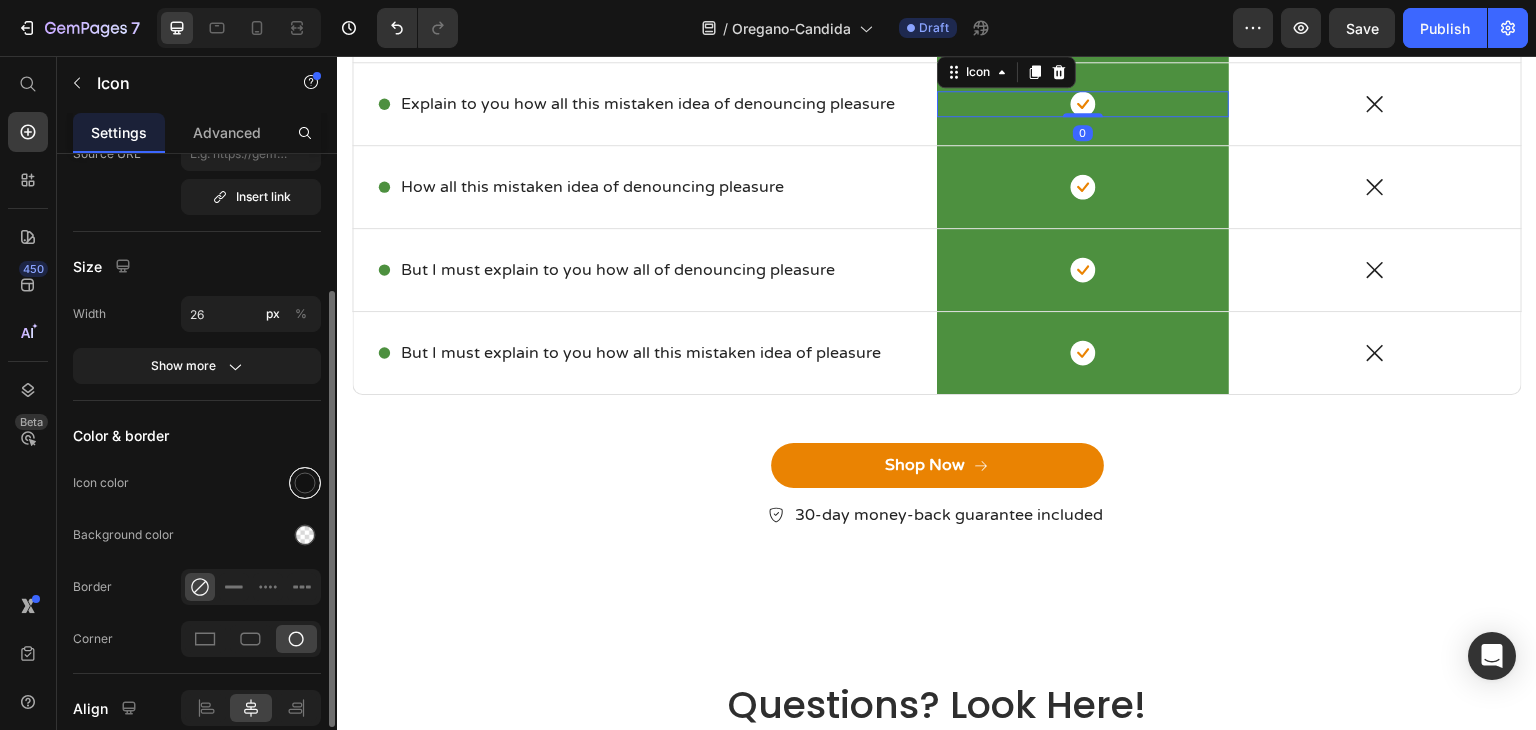 click at bounding box center [305, 483] 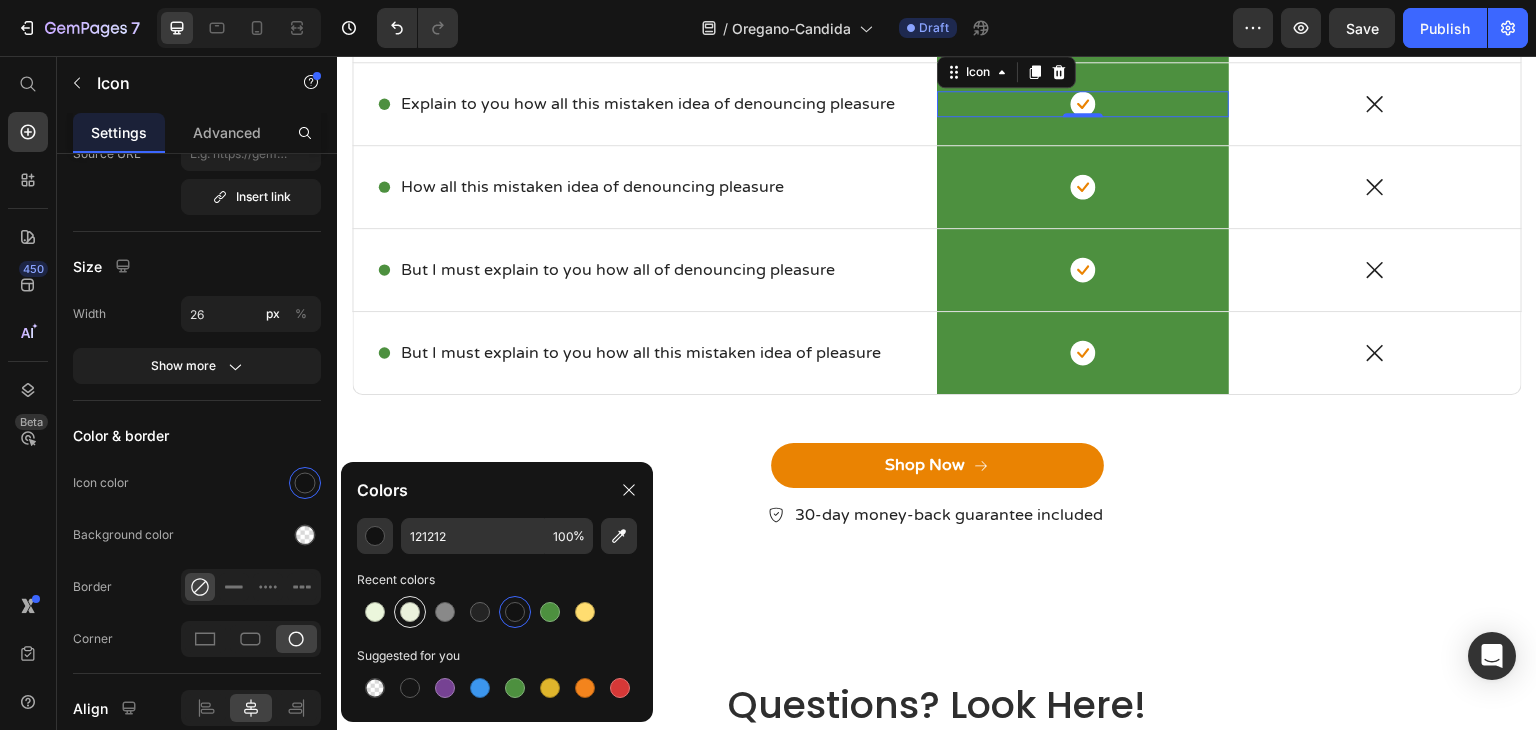 click at bounding box center [410, 612] 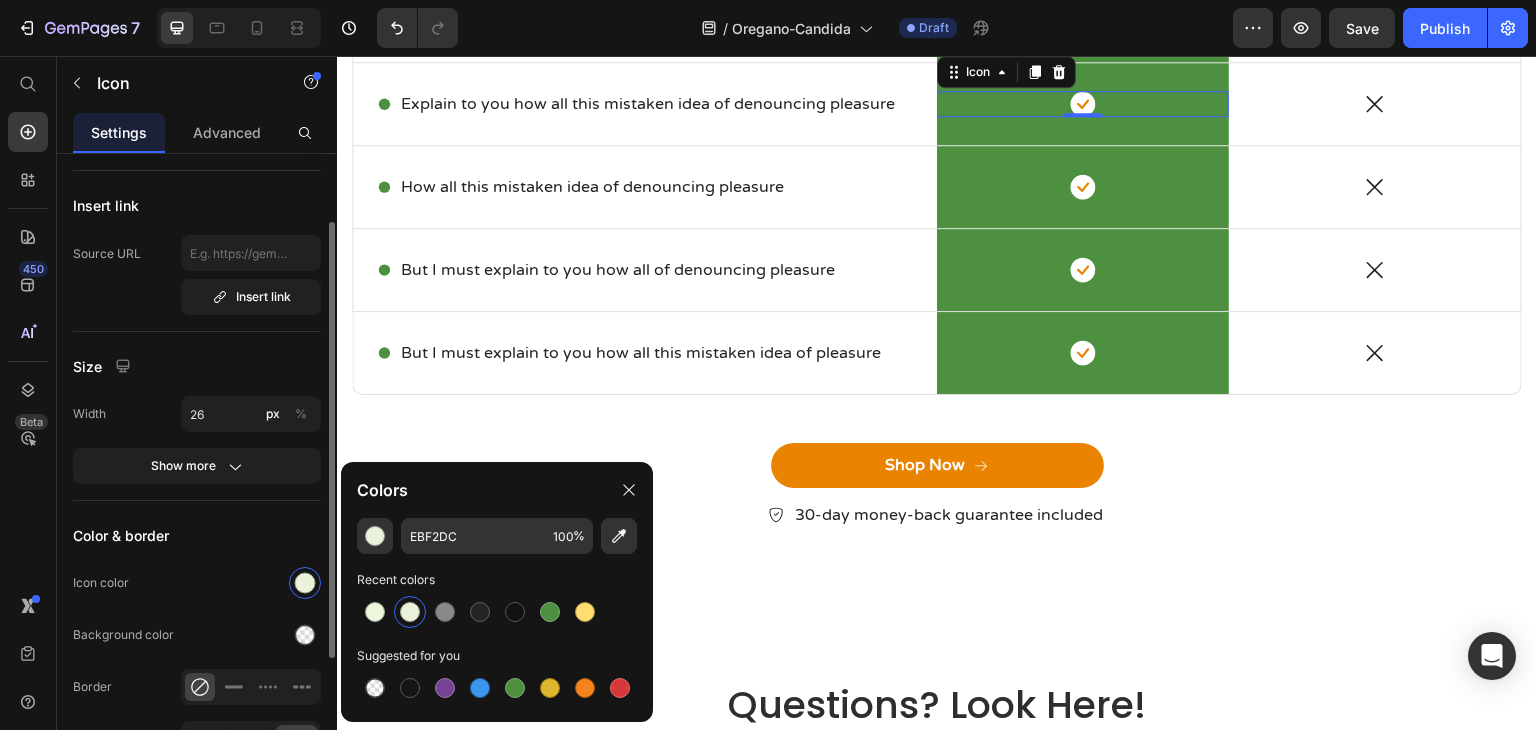 scroll, scrollTop: 0, scrollLeft: 0, axis: both 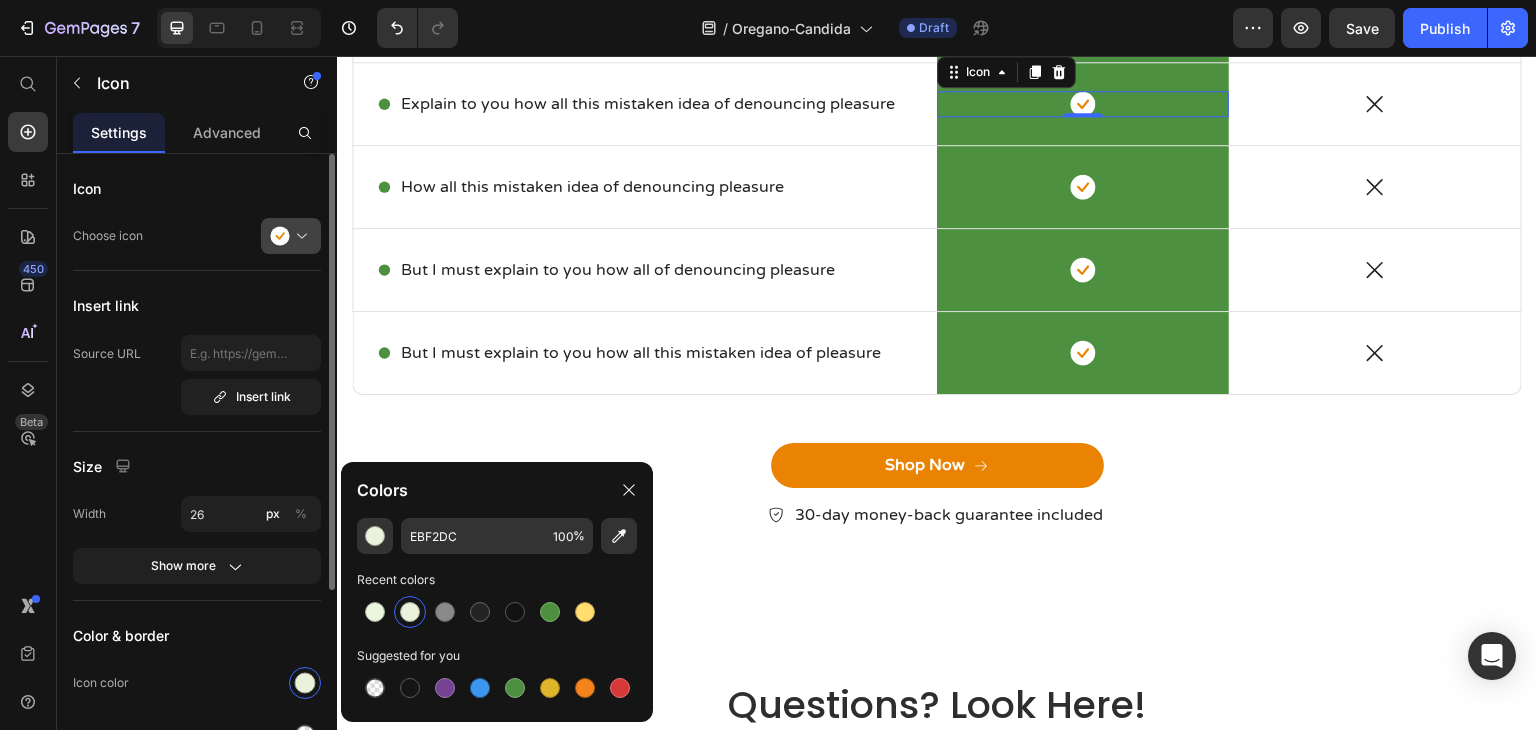 click at bounding box center [299, 236] 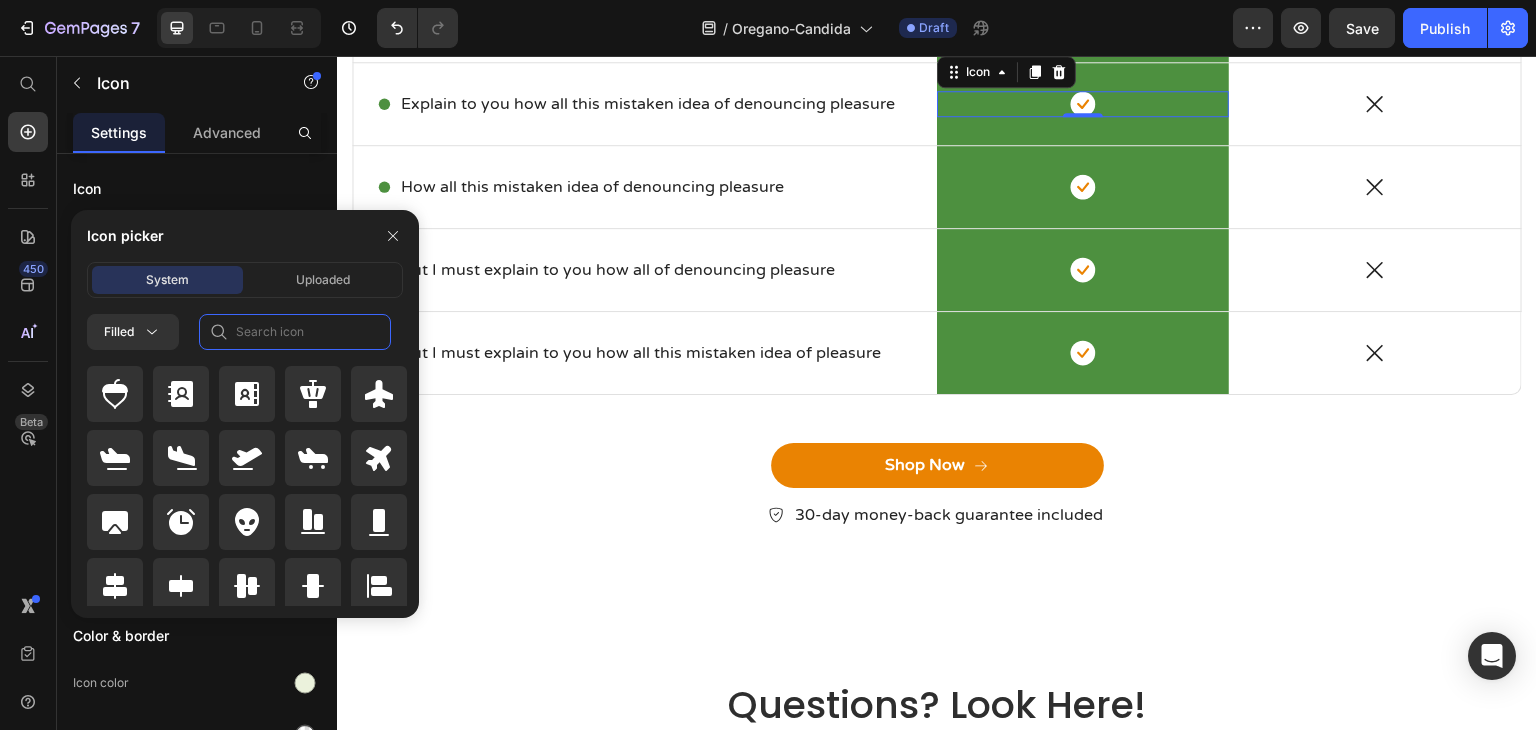click 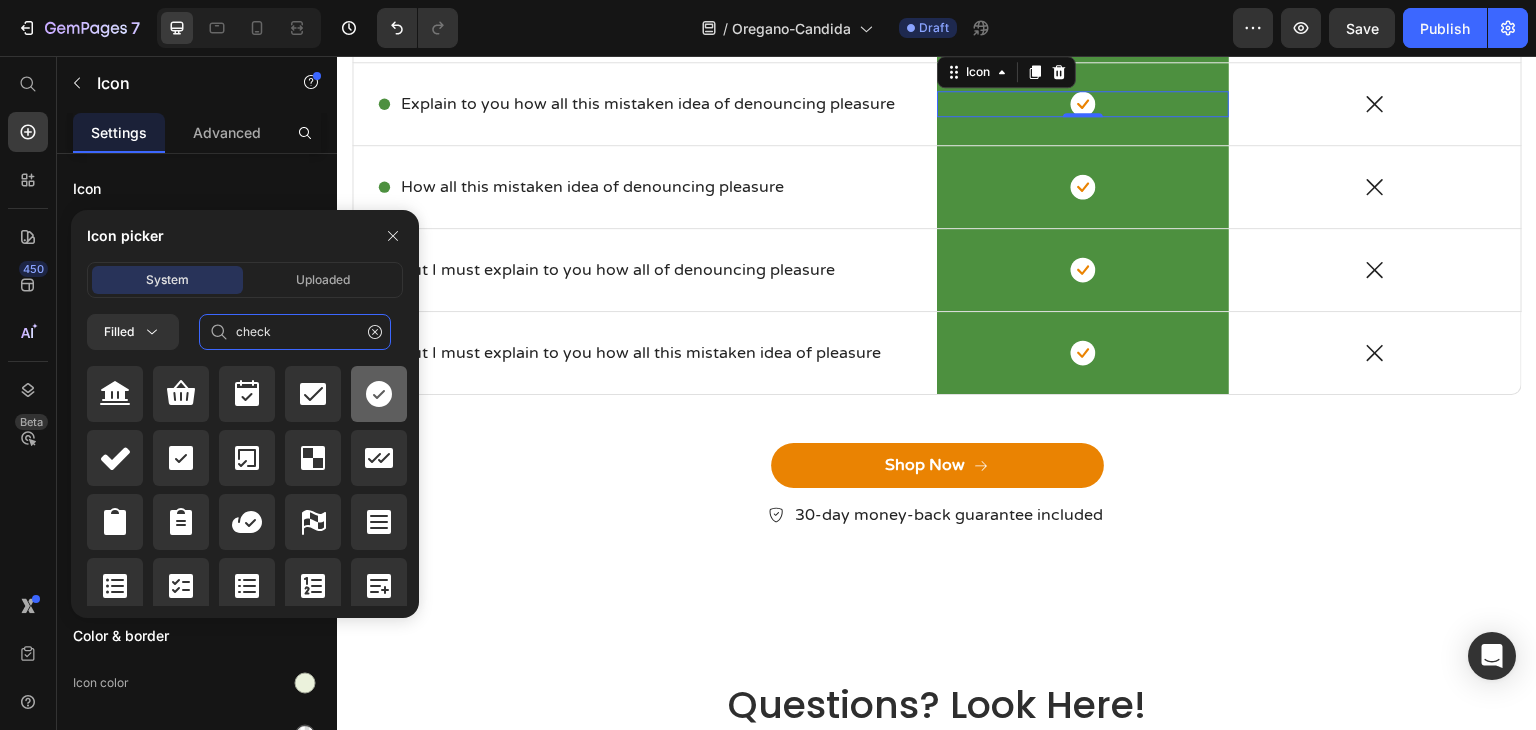 type on "check" 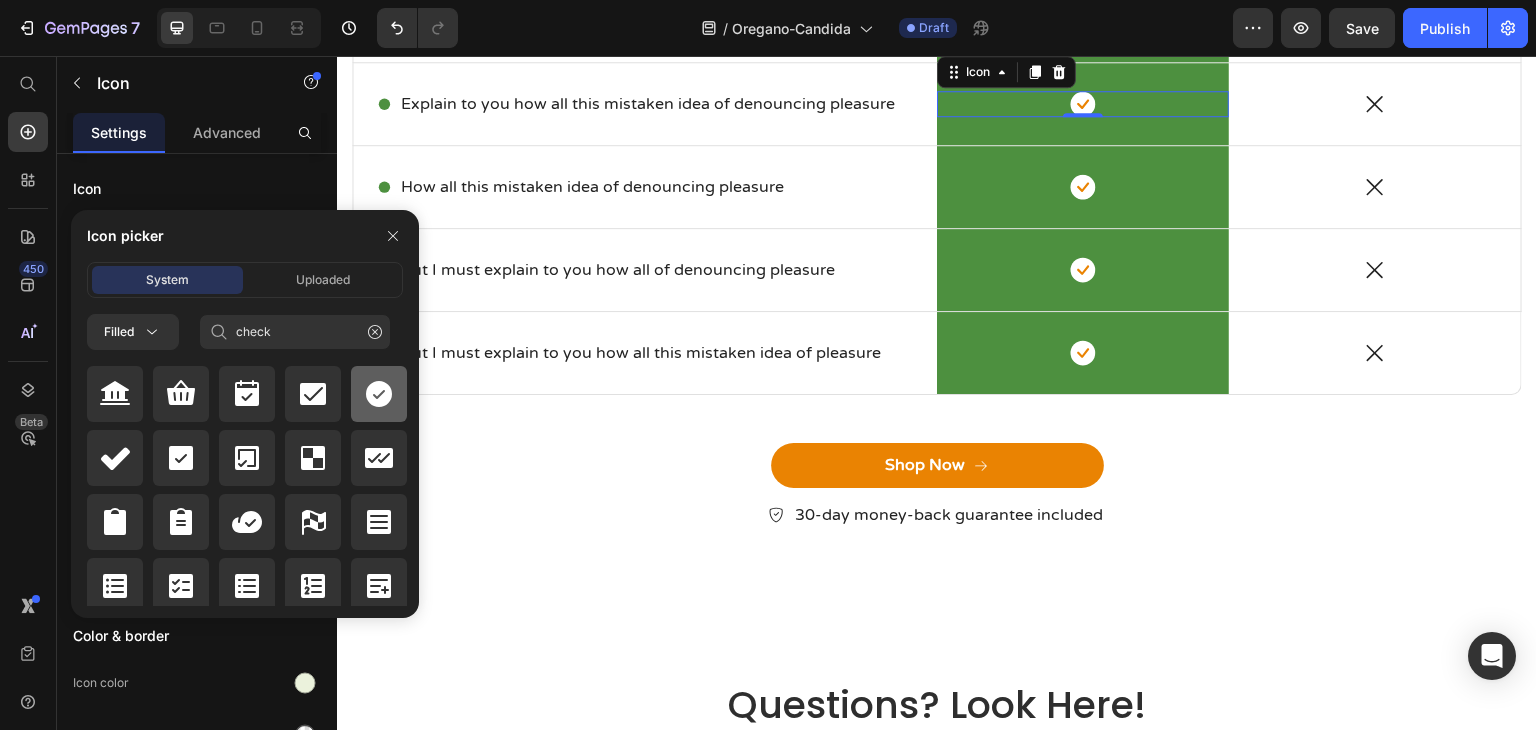 click 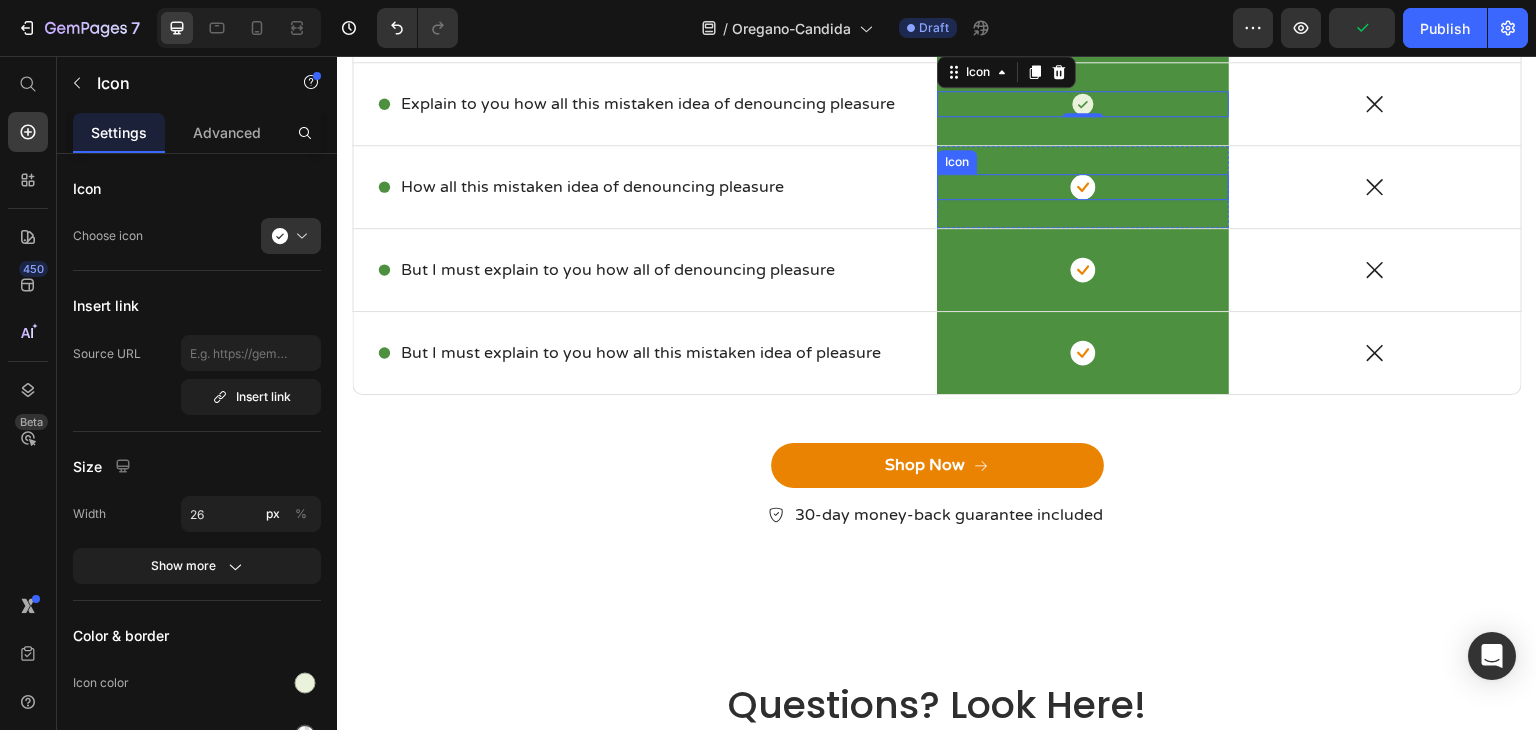 click 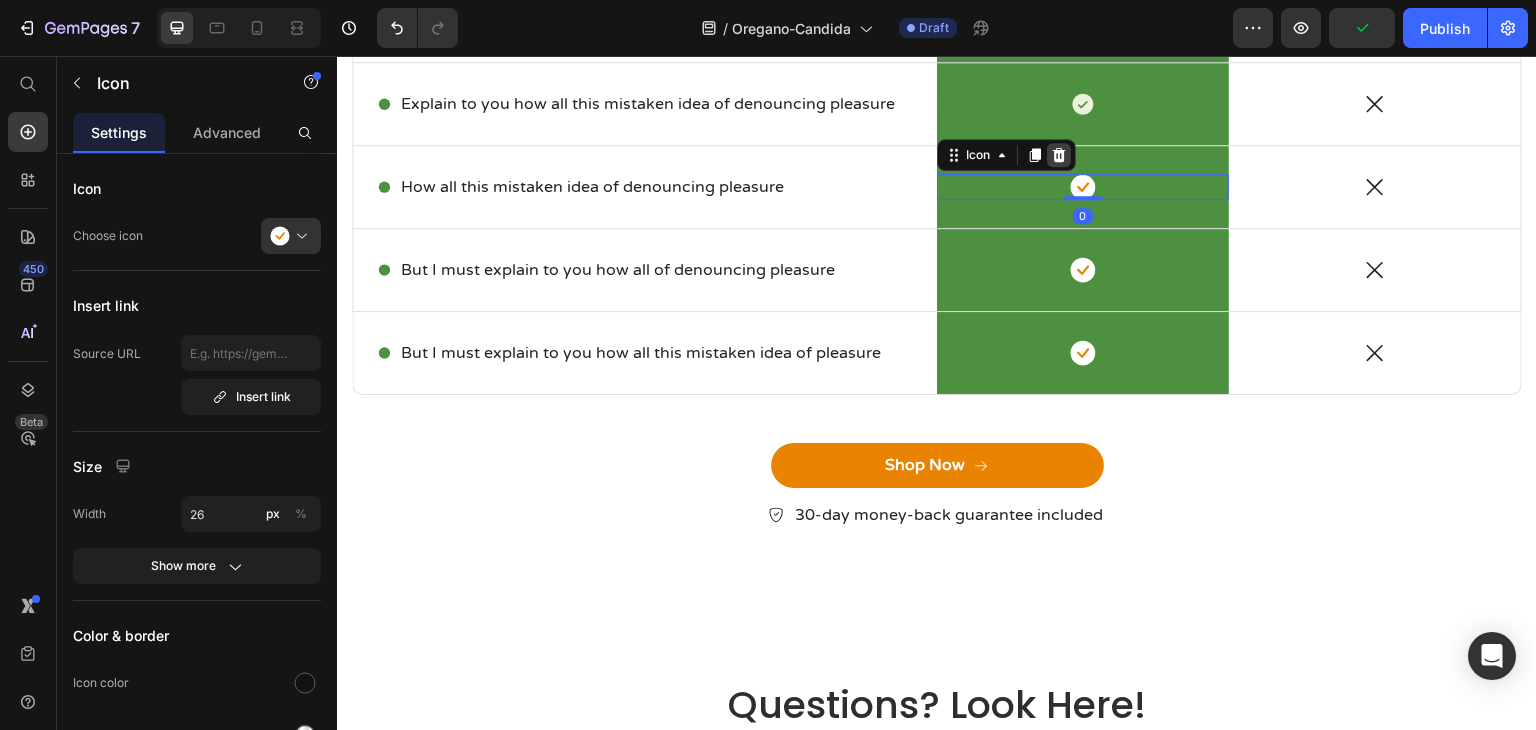 click 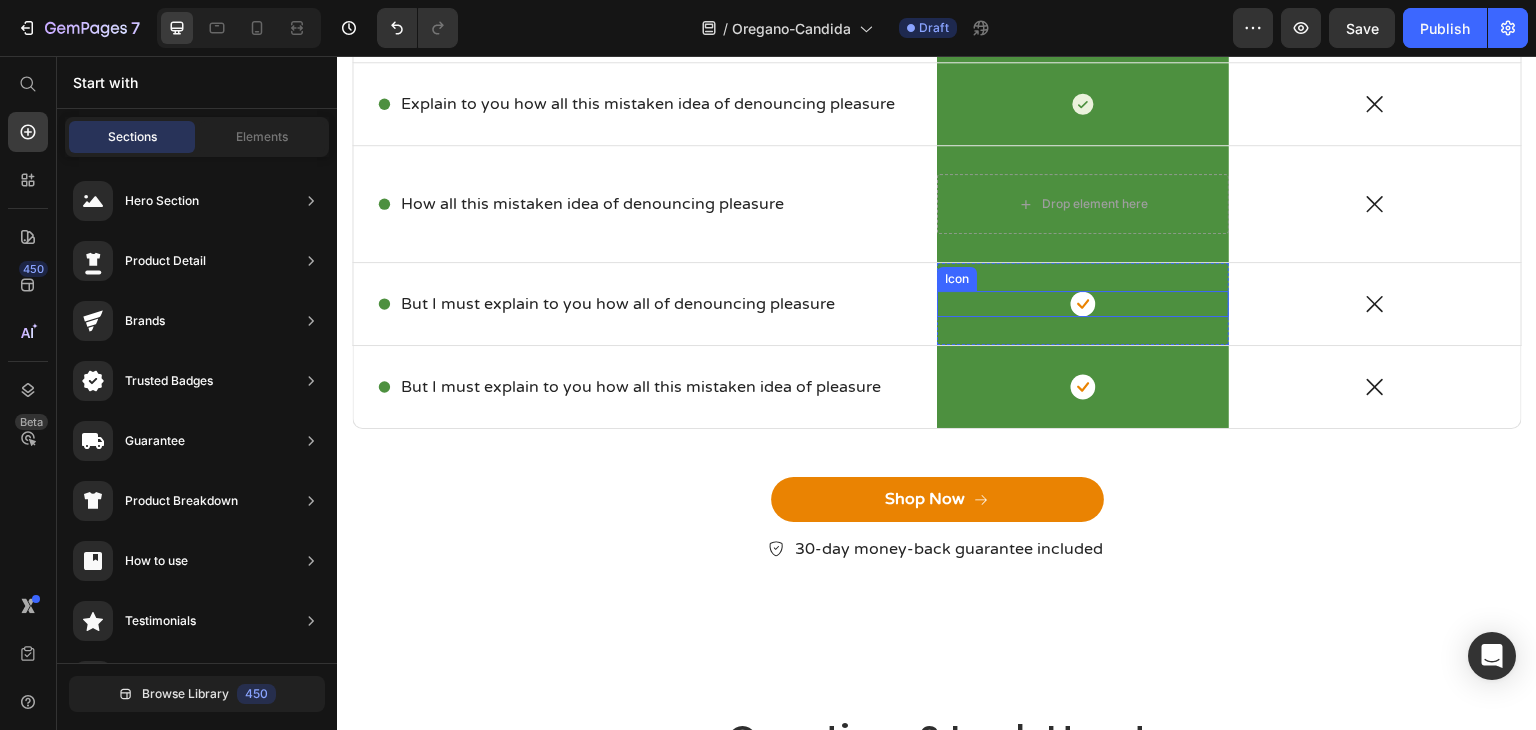 click 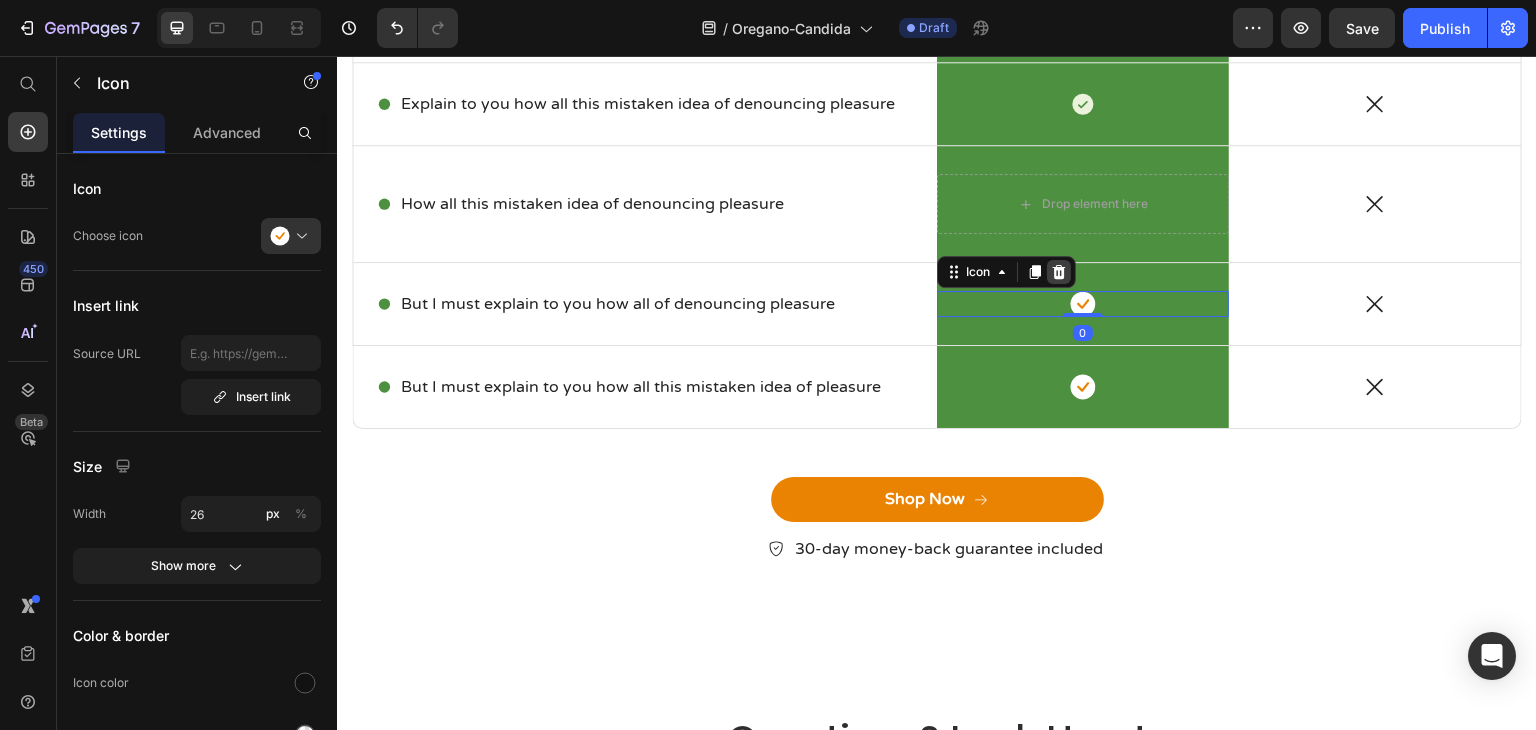 click 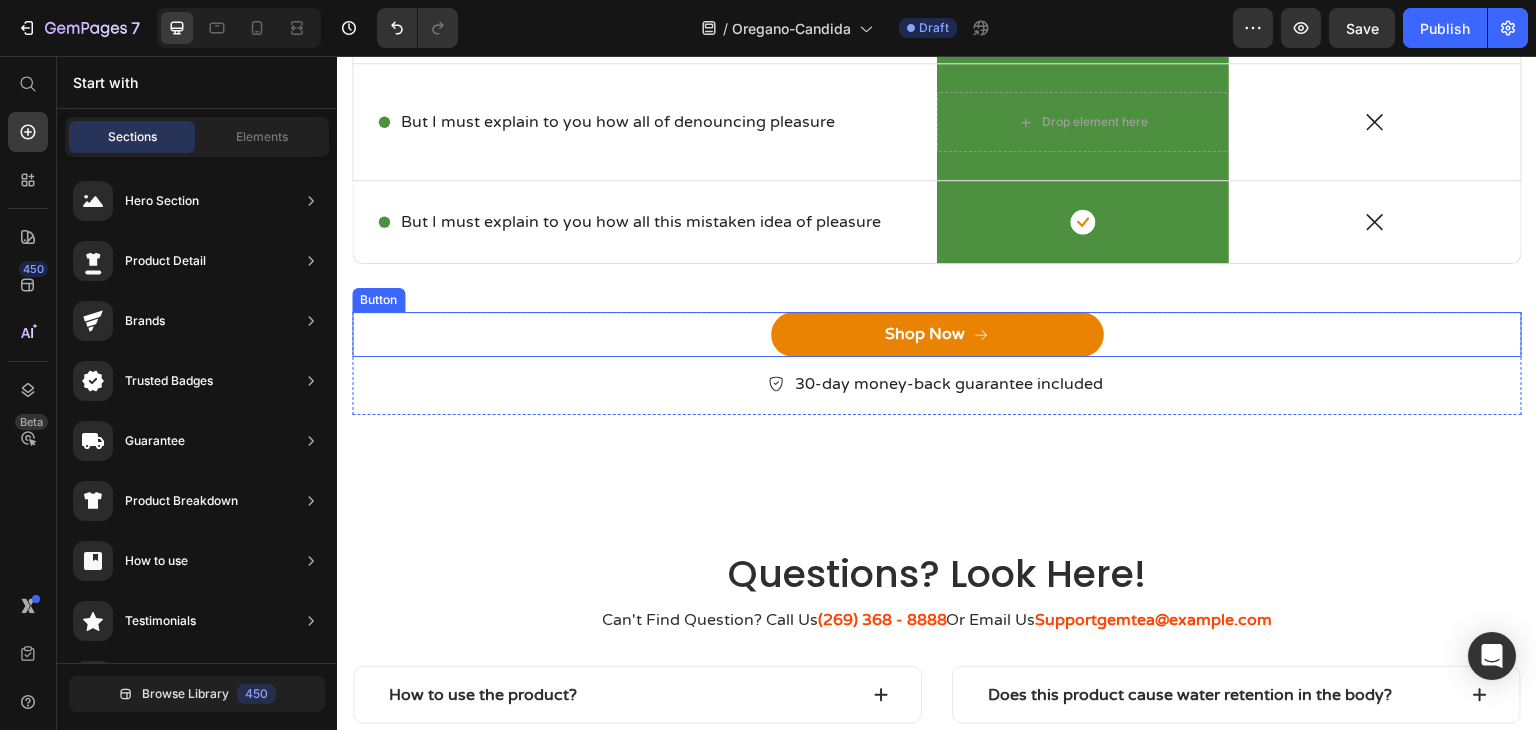 scroll, scrollTop: 2606, scrollLeft: 0, axis: vertical 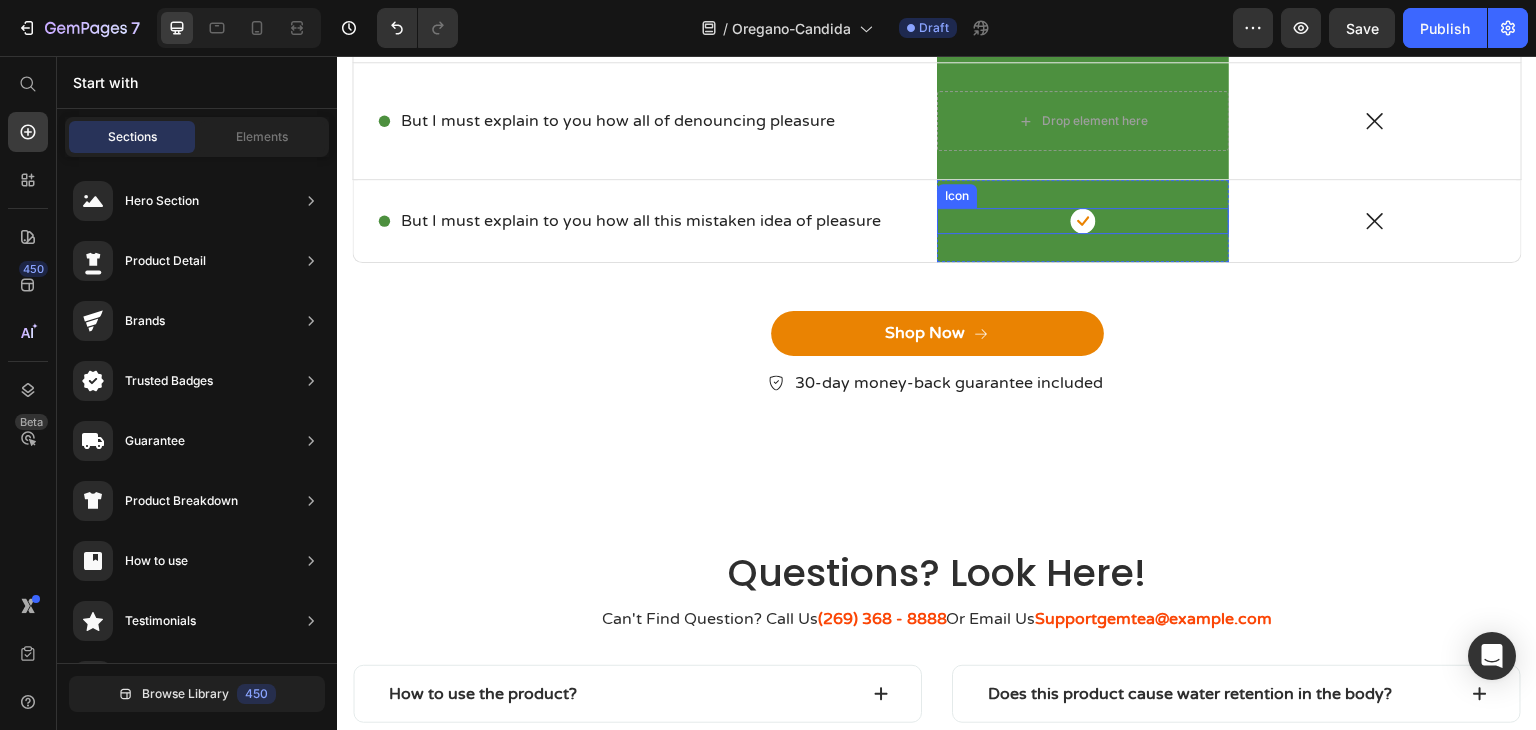 click on "Icon" at bounding box center [1083, 221] 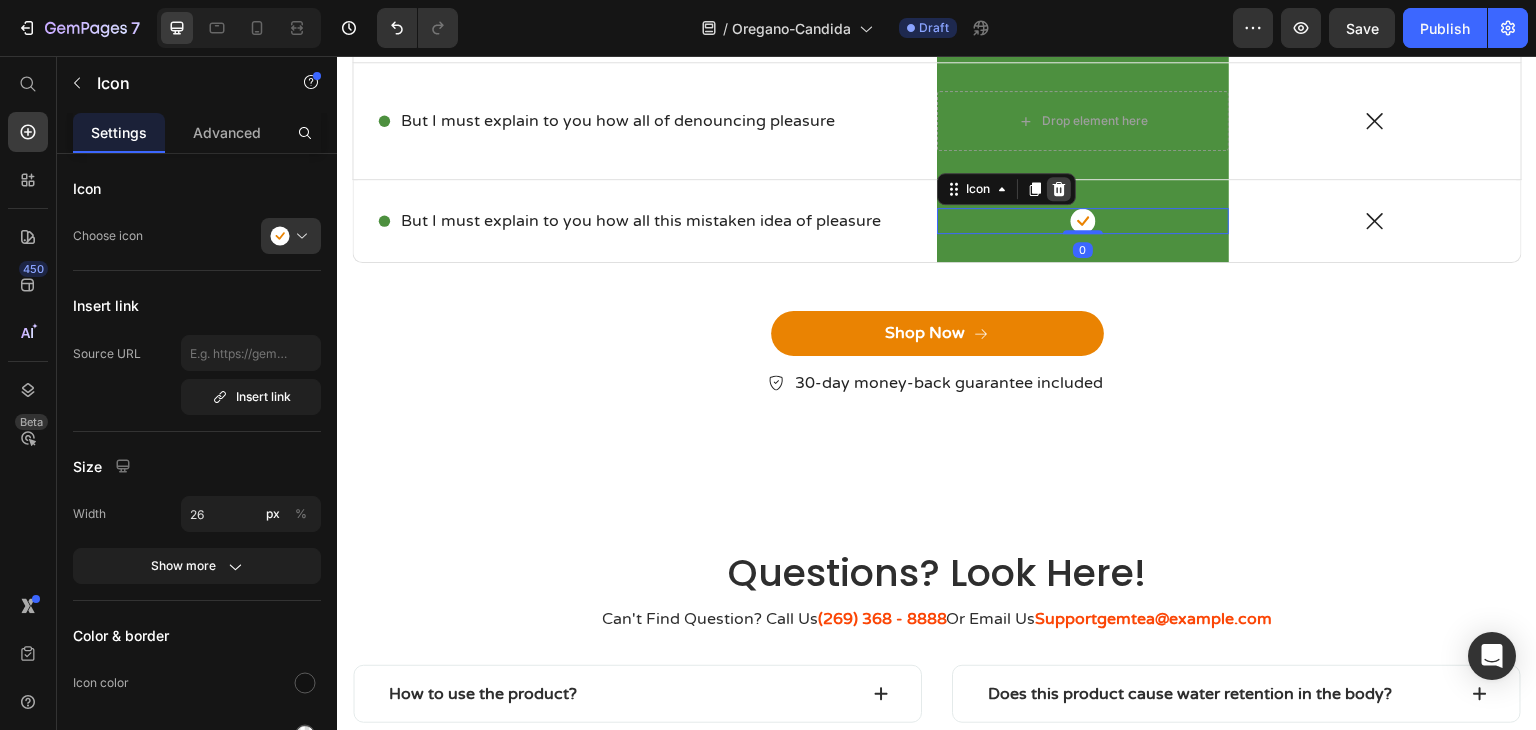 click 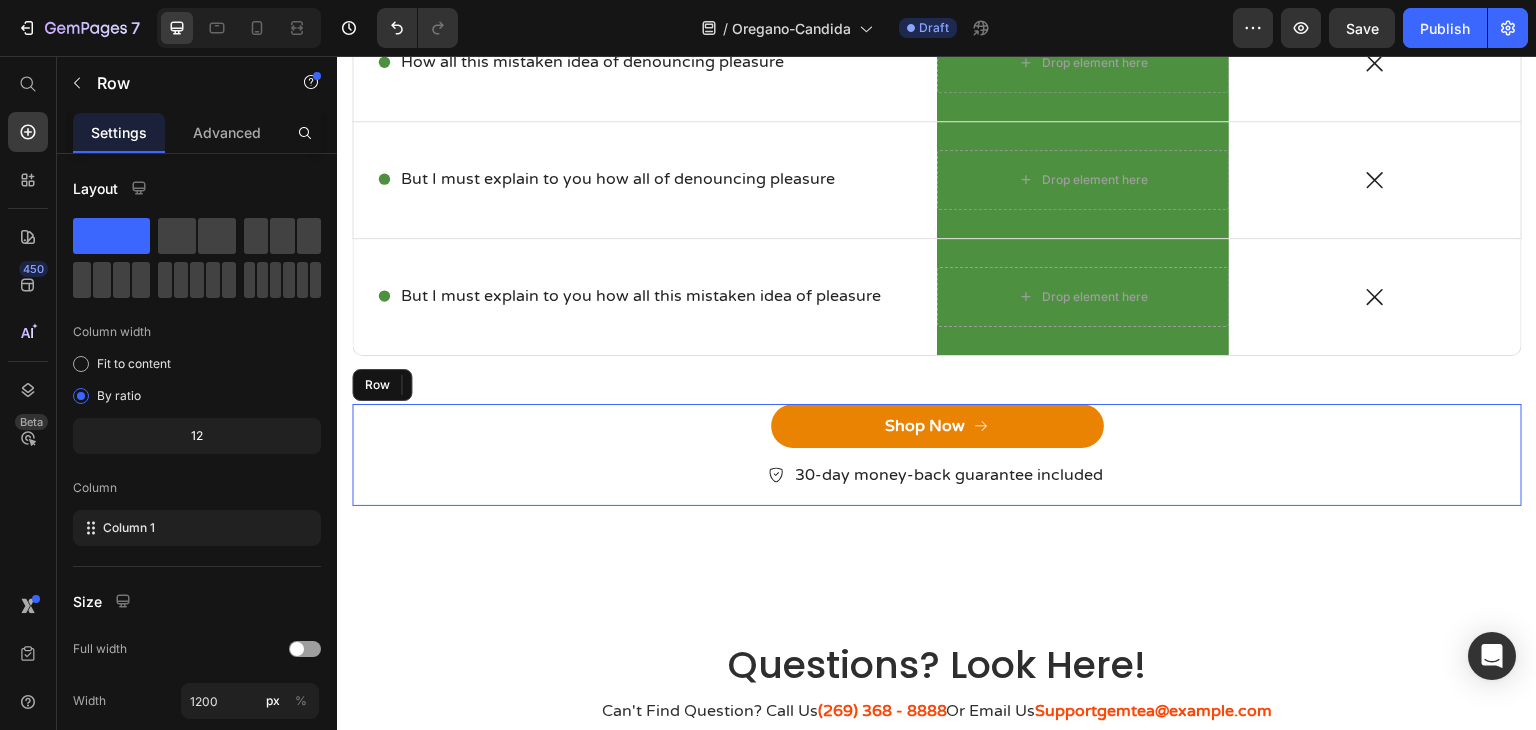 click on "TITLE Heading description Text Block Row On the other hand, we denounce righteous... Text Block Image Row Other accusamus et iusto Text Block Row
Icon But I must explain to you how all this mistaken idea of denouncing Text Block Row
Icon Row
Icon Row
Icon Explain to you how all this mistaken idea of denouncing pleasure Text Block Row
Icon Row
Icon Row
Icon How all this mistaken idea of denouncing pleasure Text Block Row
Drop element here Row
Icon Row
Icon But I must explain to you how all of denouncing pleasure Text Block Row
Drop element here Row
Icon Row
Icon But I must explain to you how all this mistaken idea of pleasure Text Block Row
Drop element here Row
Icon Row
Shop Now Button
30-day money-back guarantee included  Row" at bounding box center (937, 74) 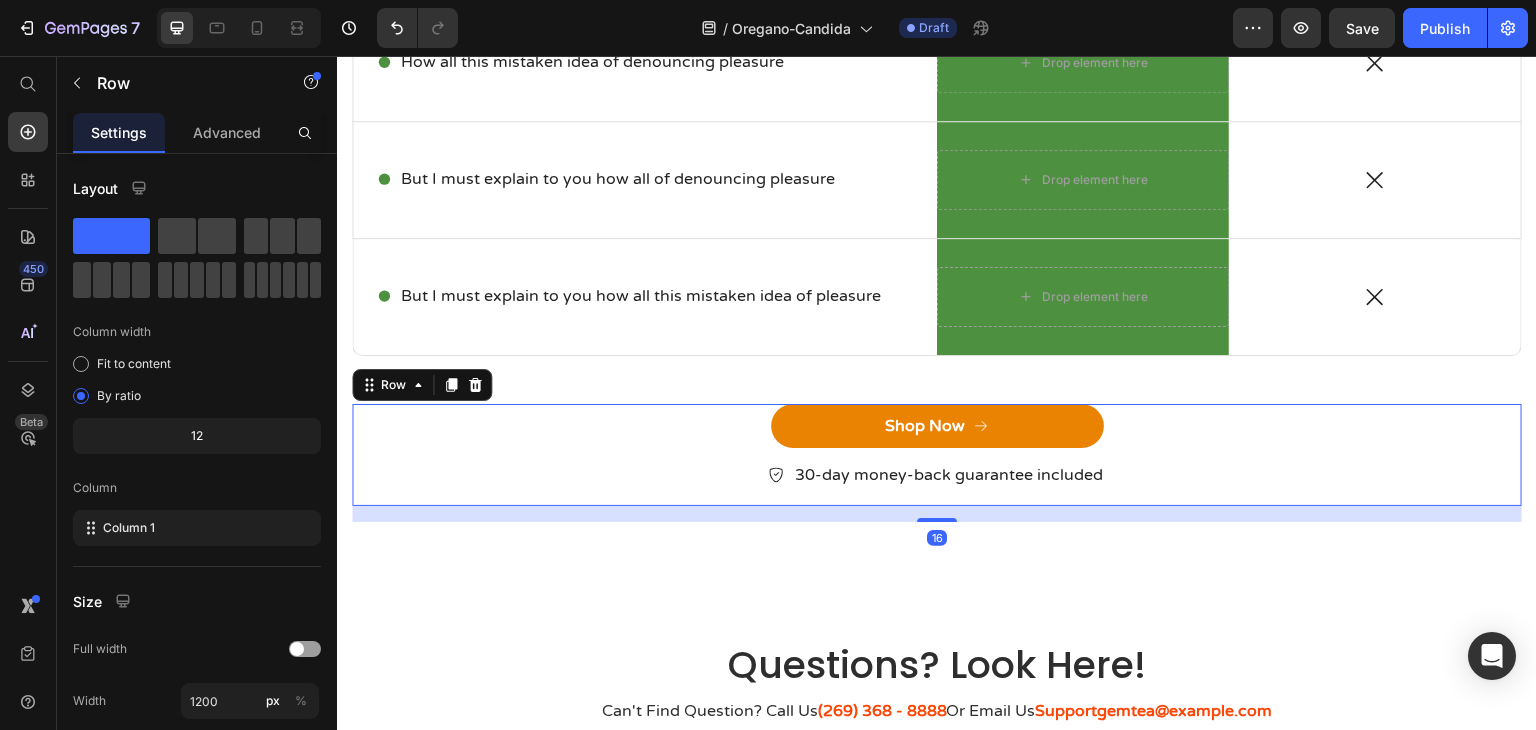 scroll, scrollTop: 2806, scrollLeft: 0, axis: vertical 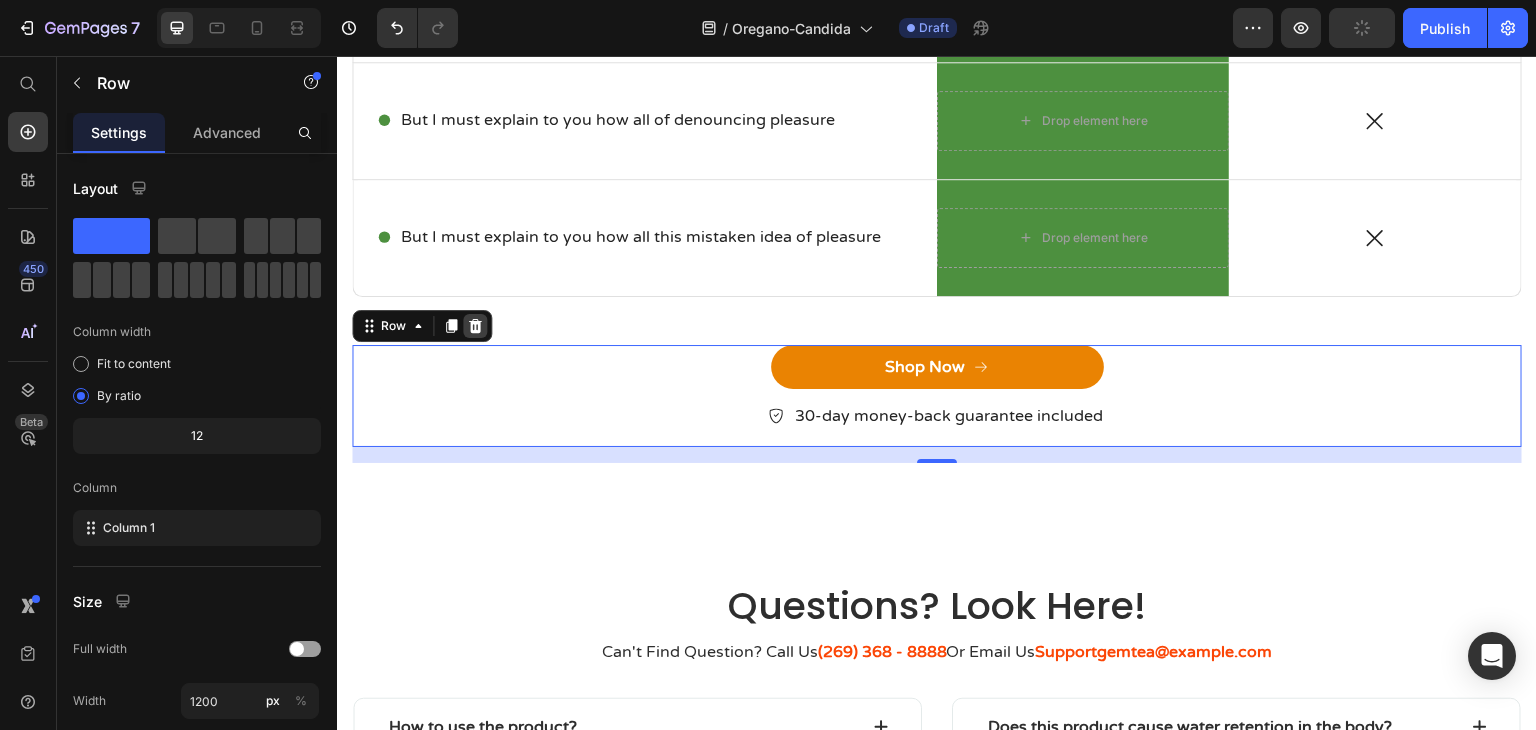 click at bounding box center (475, 326) 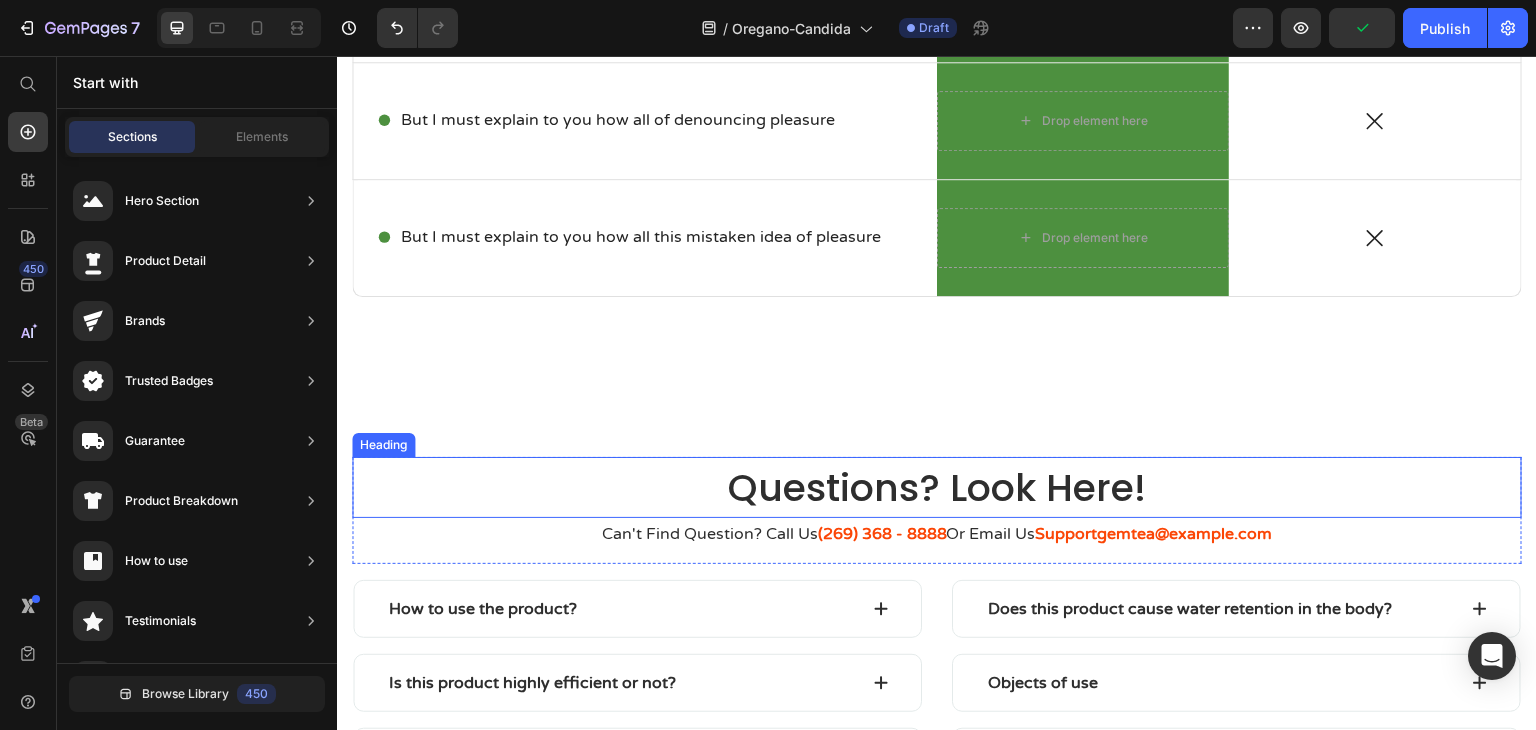 click on "Questions? Look Here!" at bounding box center [937, 487] 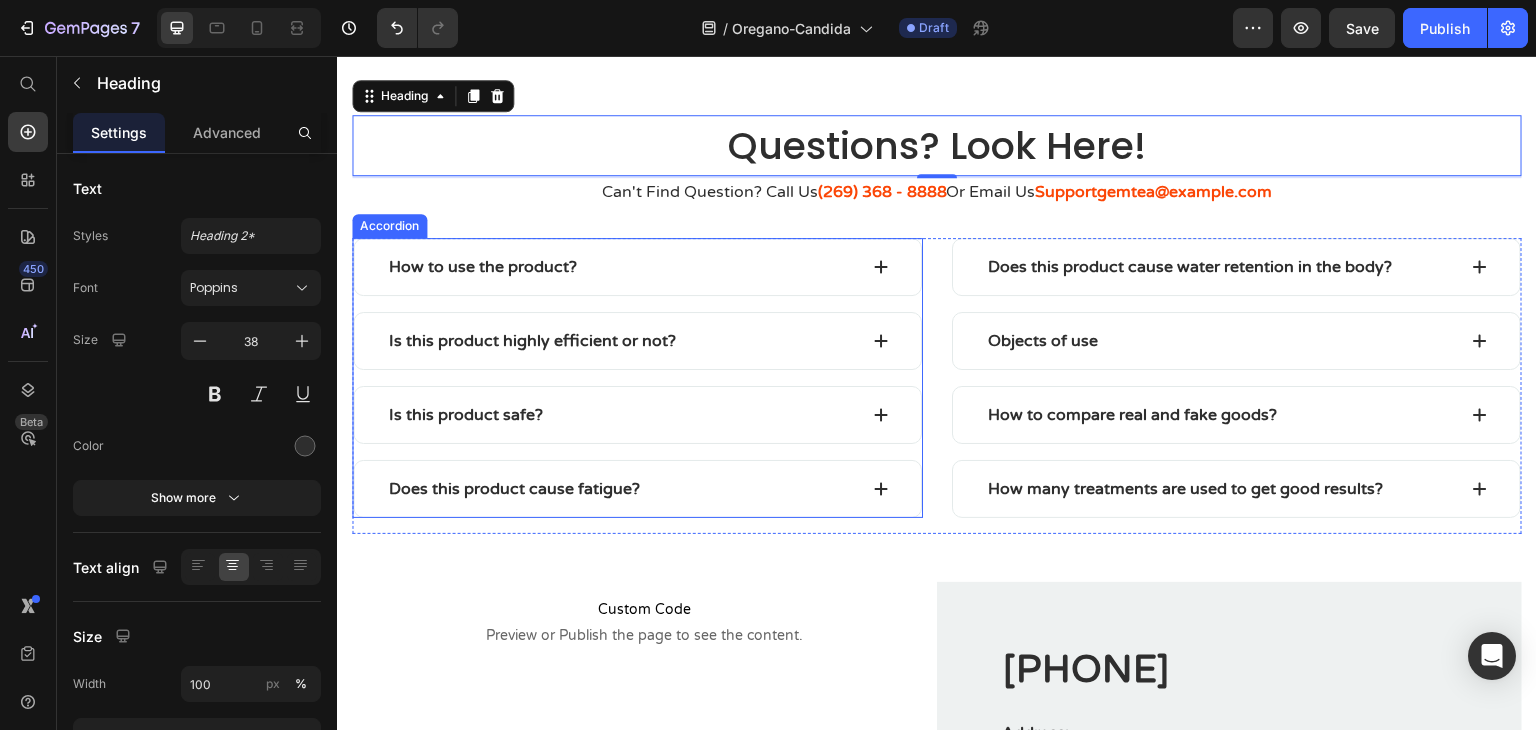 scroll, scrollTop: 3206, scrollLeft: 0, axis: vertical 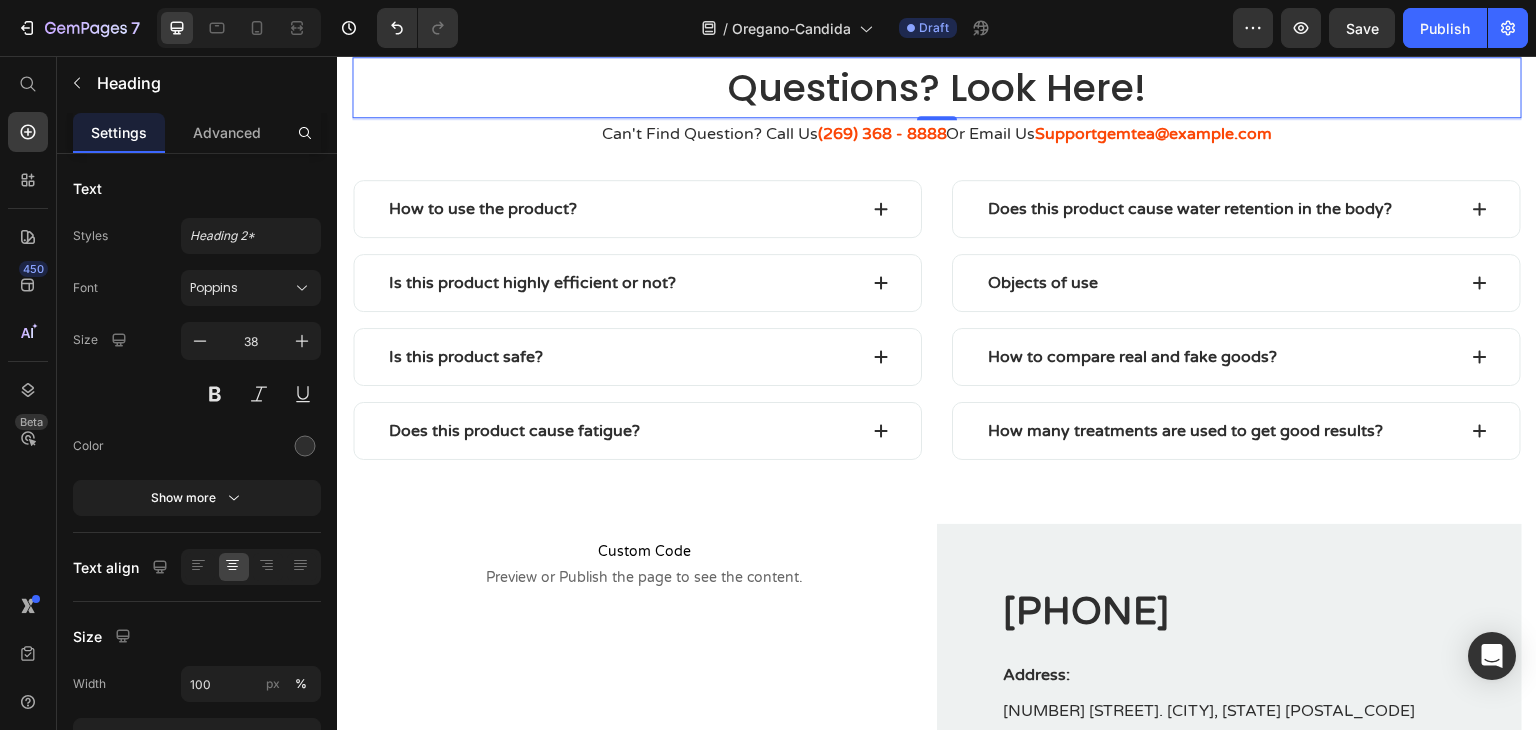 click 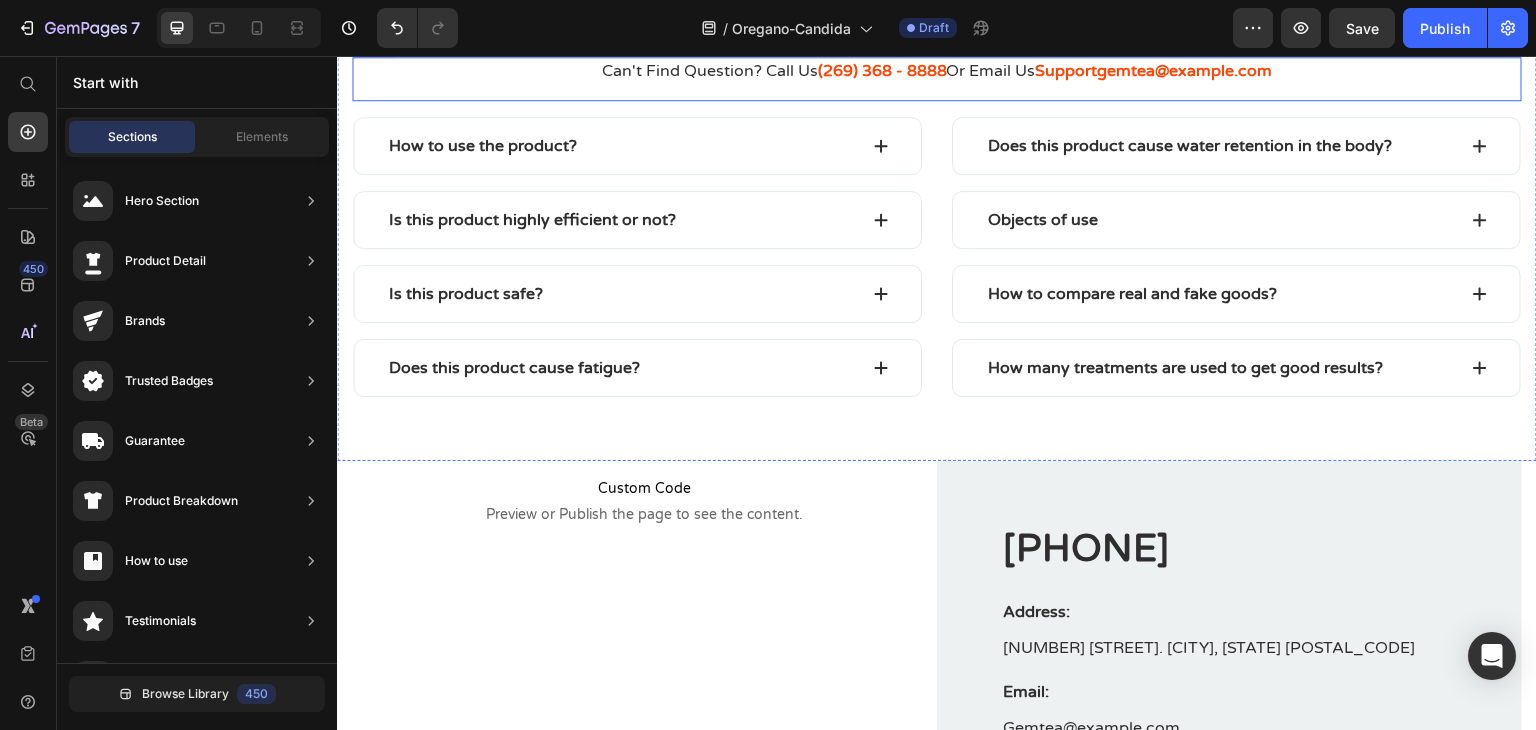 click on "Can't Find Question? Call Us  [PHONE]  Or Email Us  Supportgemtea@example.com Text block" at bounding box center [937, 79] 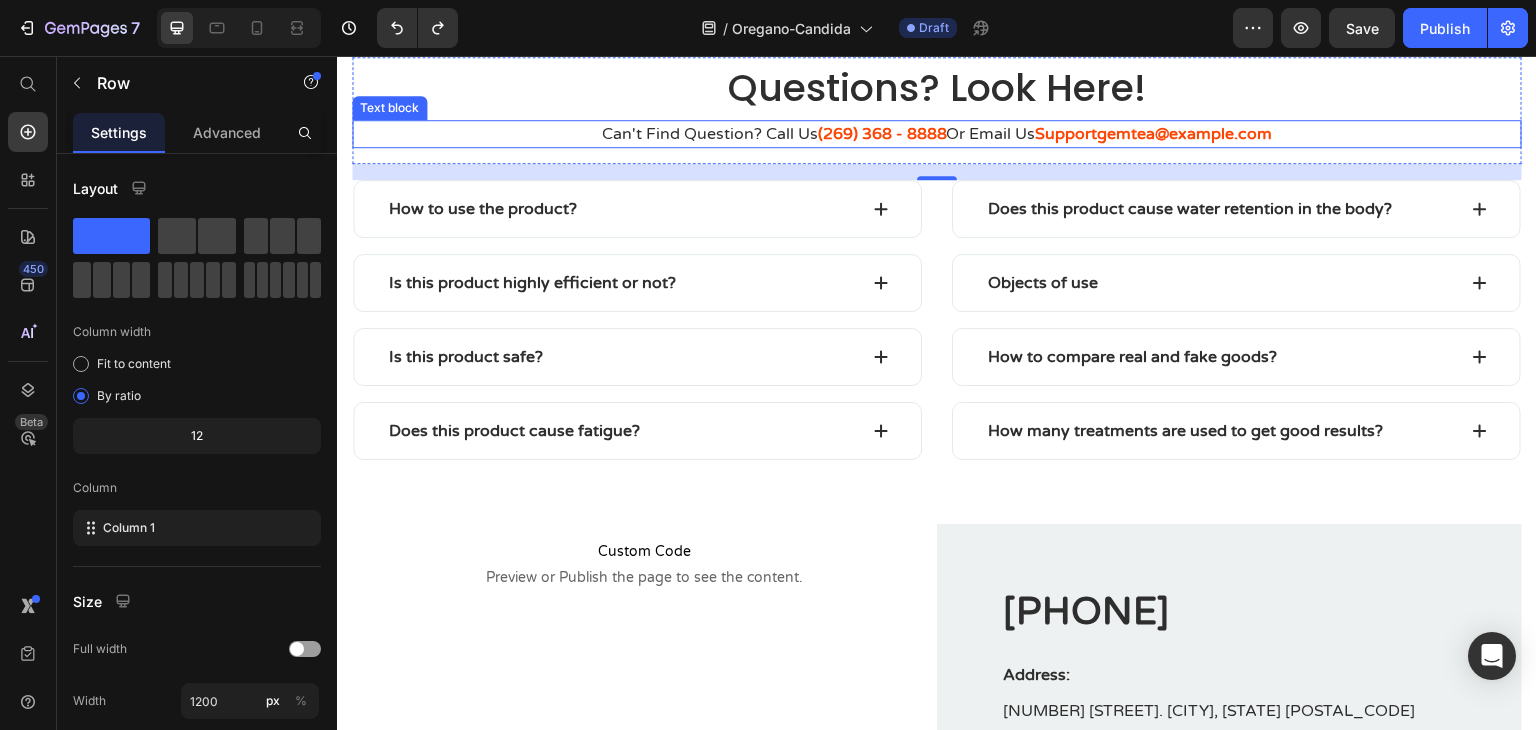 click on "Can't Find Question? Call Us  [PHONE]  Or Email Us  Supportgemtea@example.com" at bounding box center [937, 134] 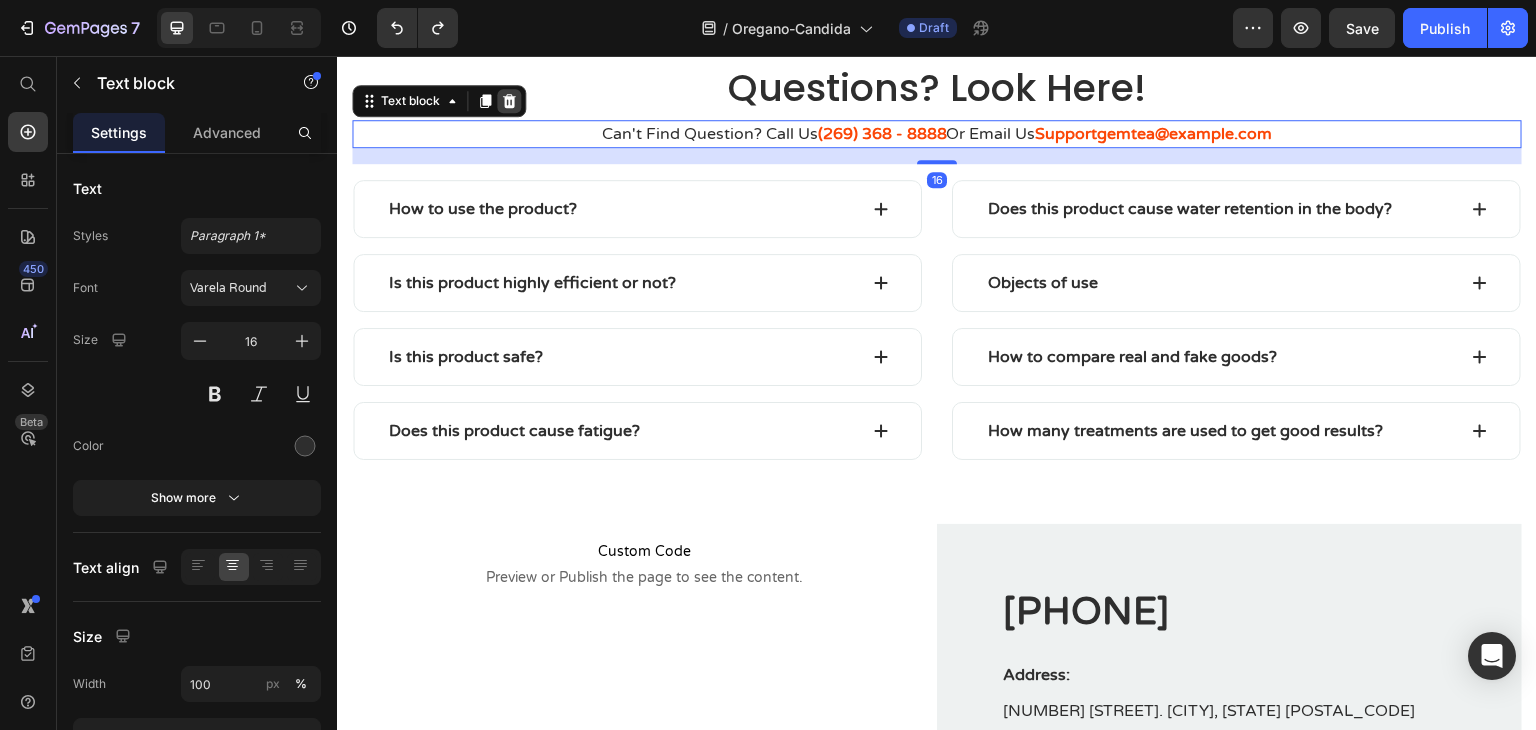 click 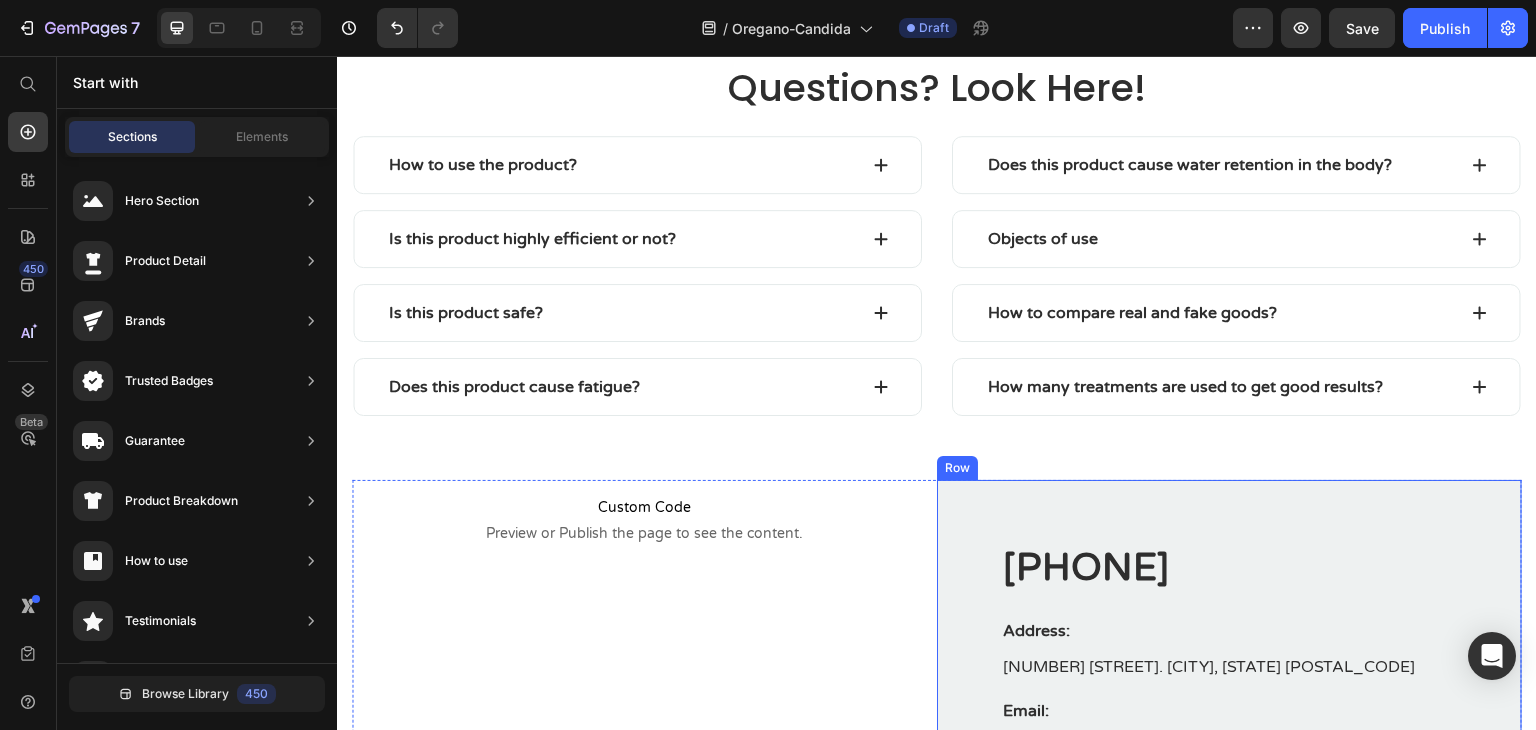 click on "[PHONE] Text block Address: Text block [NUMBER] [STREET]. [CITY], [STATE]  Text block Email: Text block Gemtea@example.com Text block                Title Line Image Image Image Icon List Hoz                Title Line Gemtea – All right reserved Text block Row" at bounding box center (1229, 732) 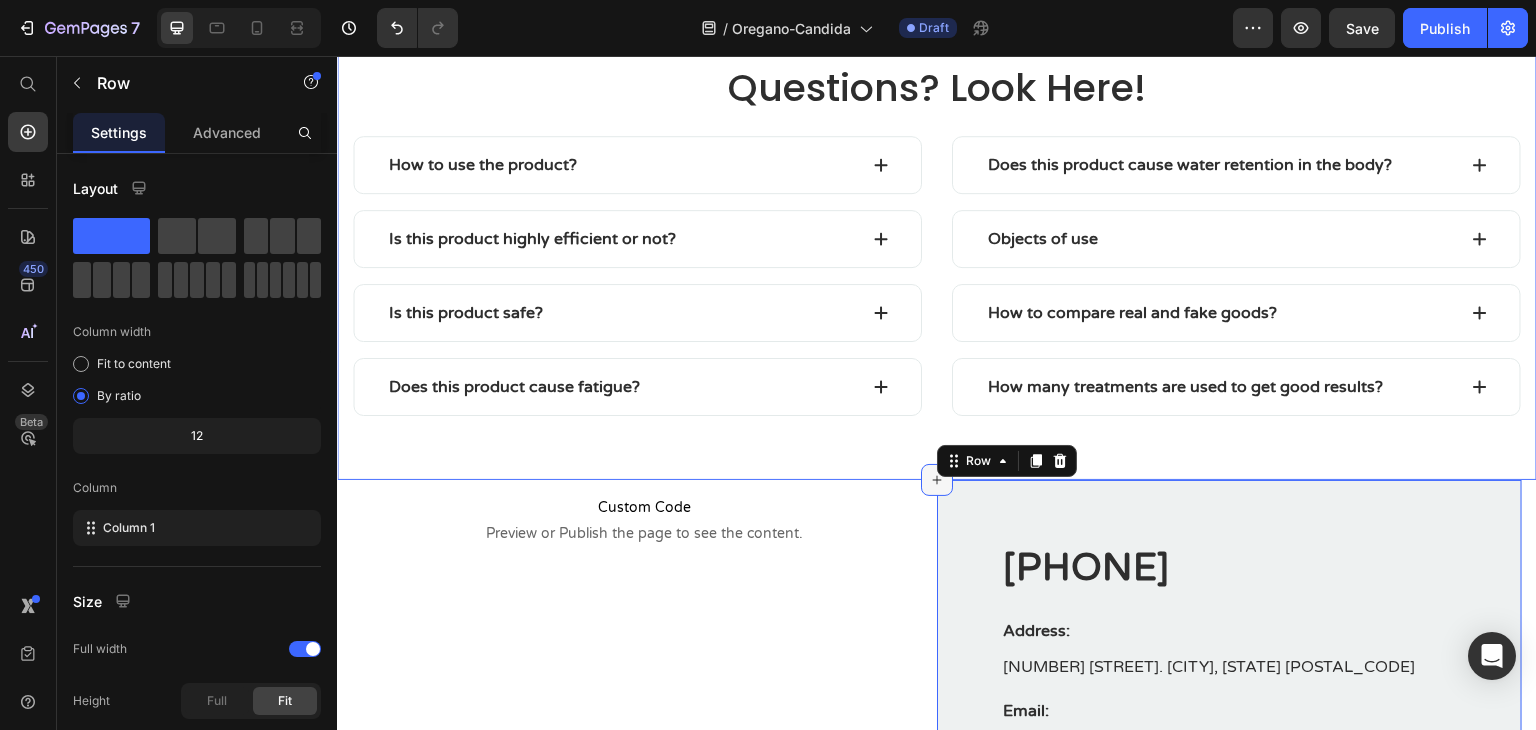 click 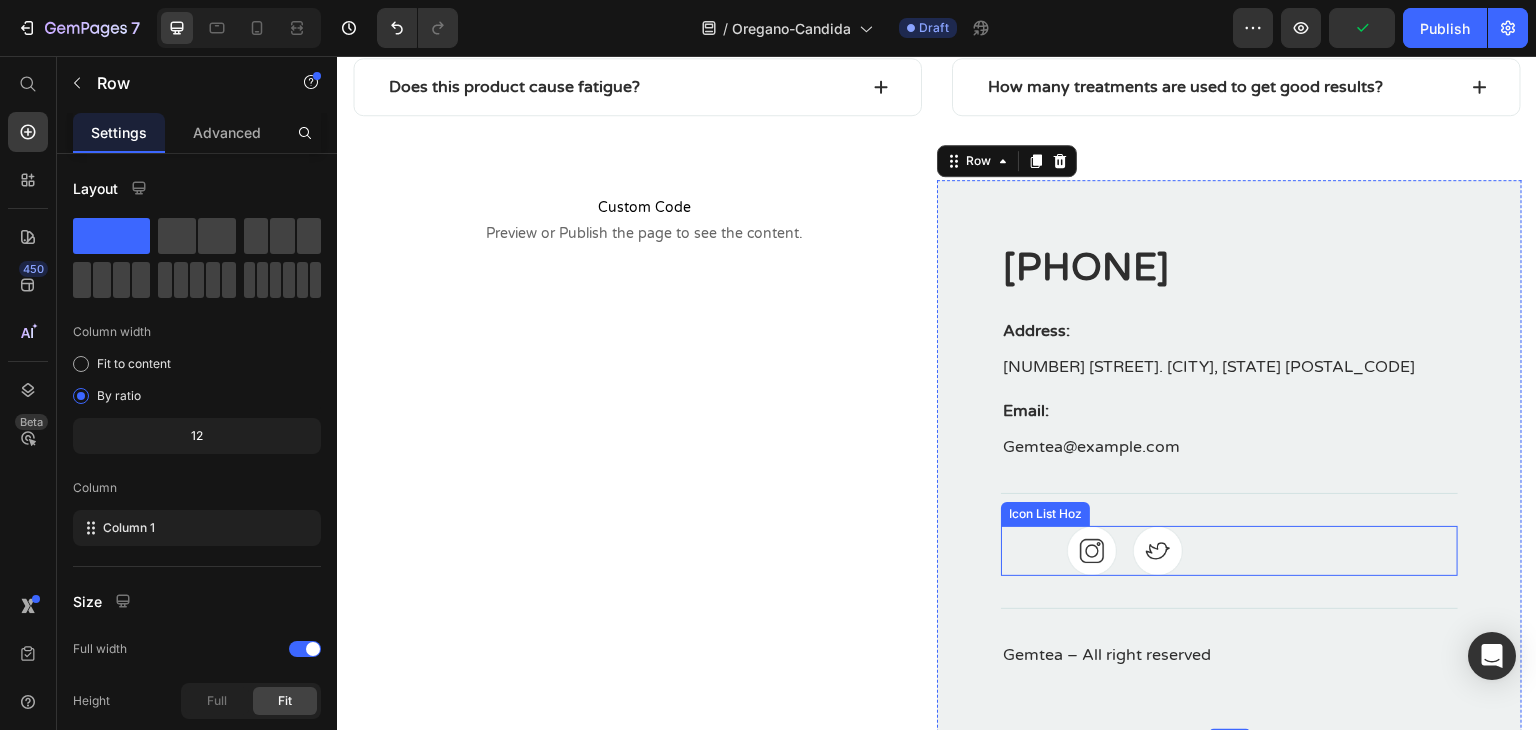 scroll, scrollTop: 3806, scrollLeft: 0, axis: vertical 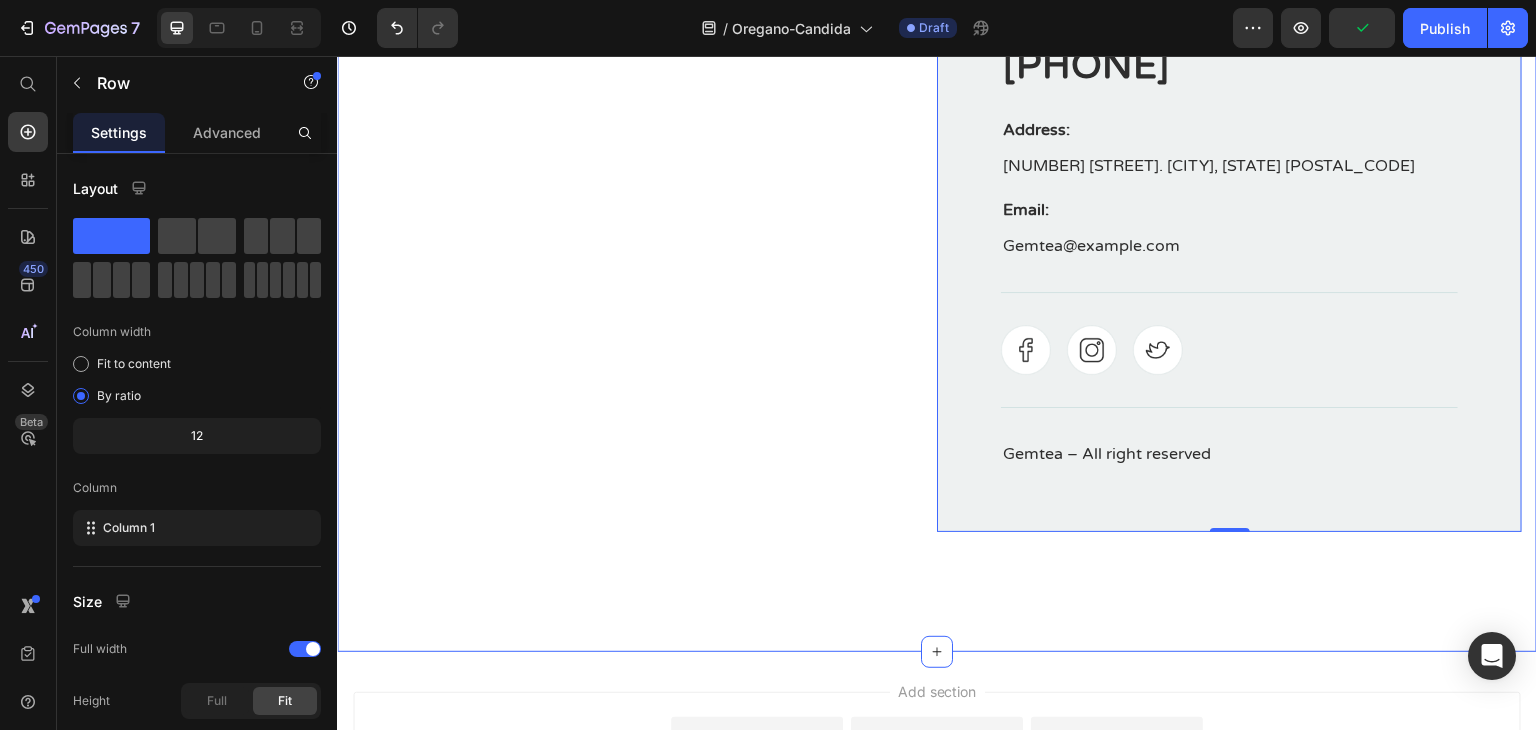 click on "Custom Code
Preview or Publish the page to see the content. Custom Code [PHONE] Text block Address: Text block [NUMBER] [STREET]. [CITY], [STATE]  Text block Email: Text block Gemtea@example.com Text block                Title Line Image Image Image Icon List Hoz                Title Line Gemtea – All right reserved Text block Row   0 Row Section 7" at bounding box center (937, 315) 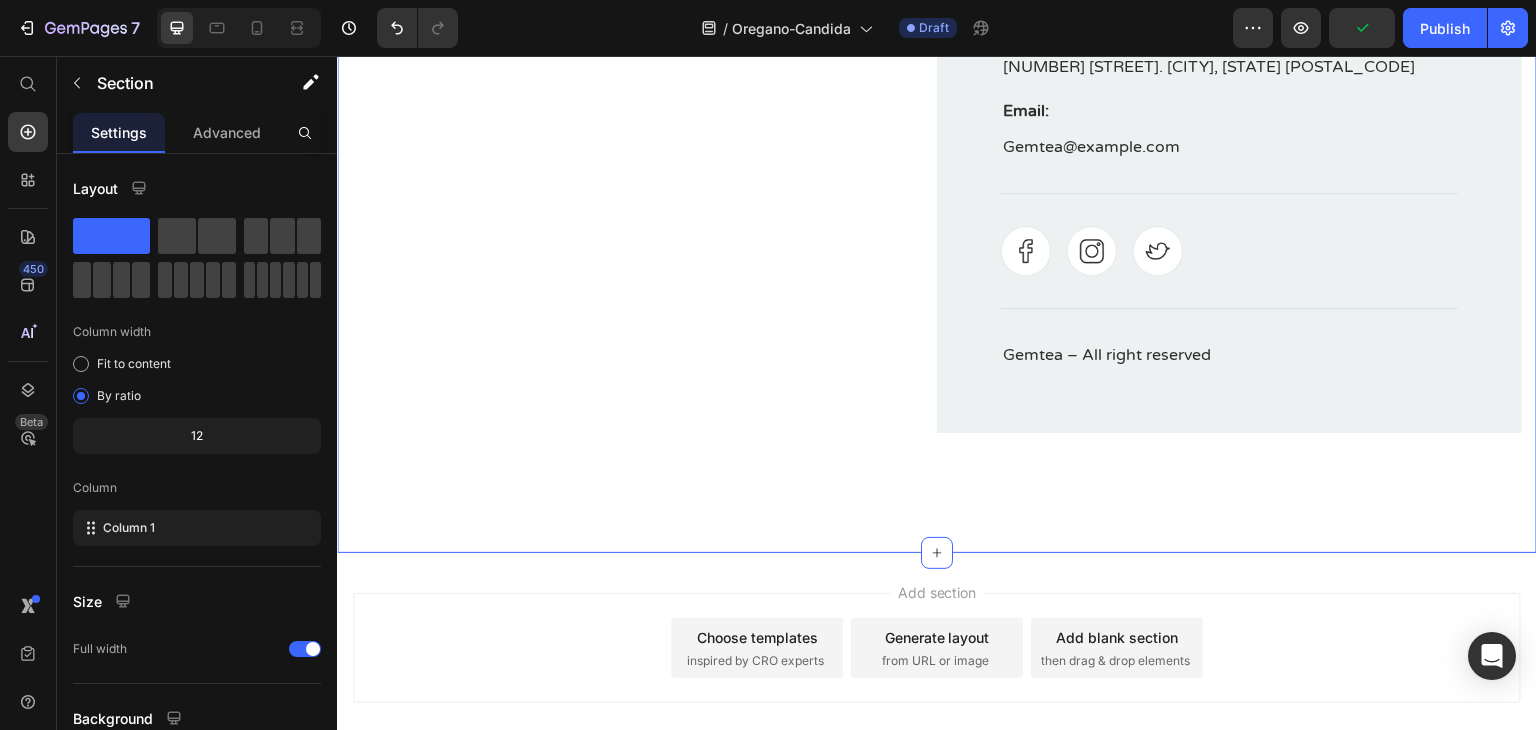 scroll, scrollTop: 3506, scrollLeft: 0, axis: vertical 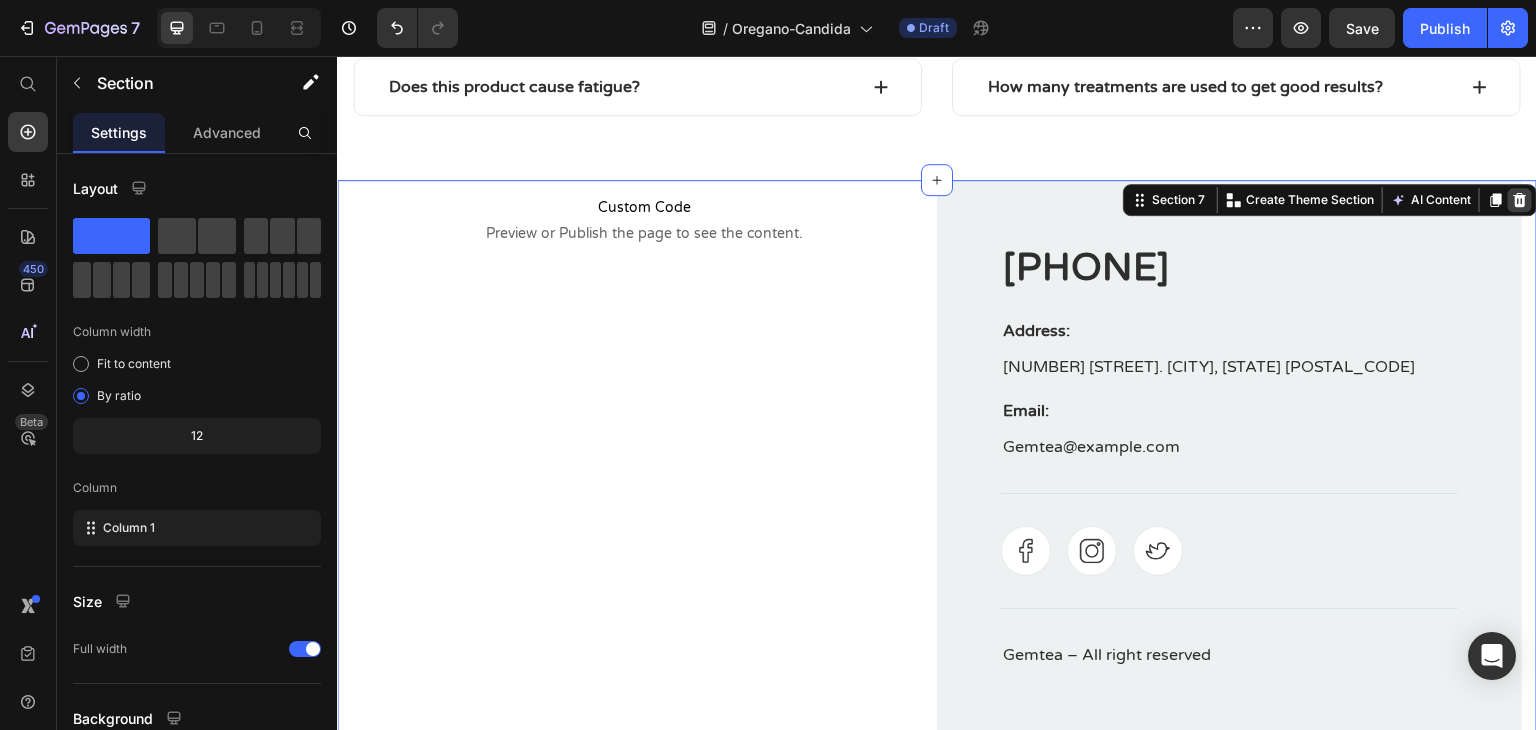 click 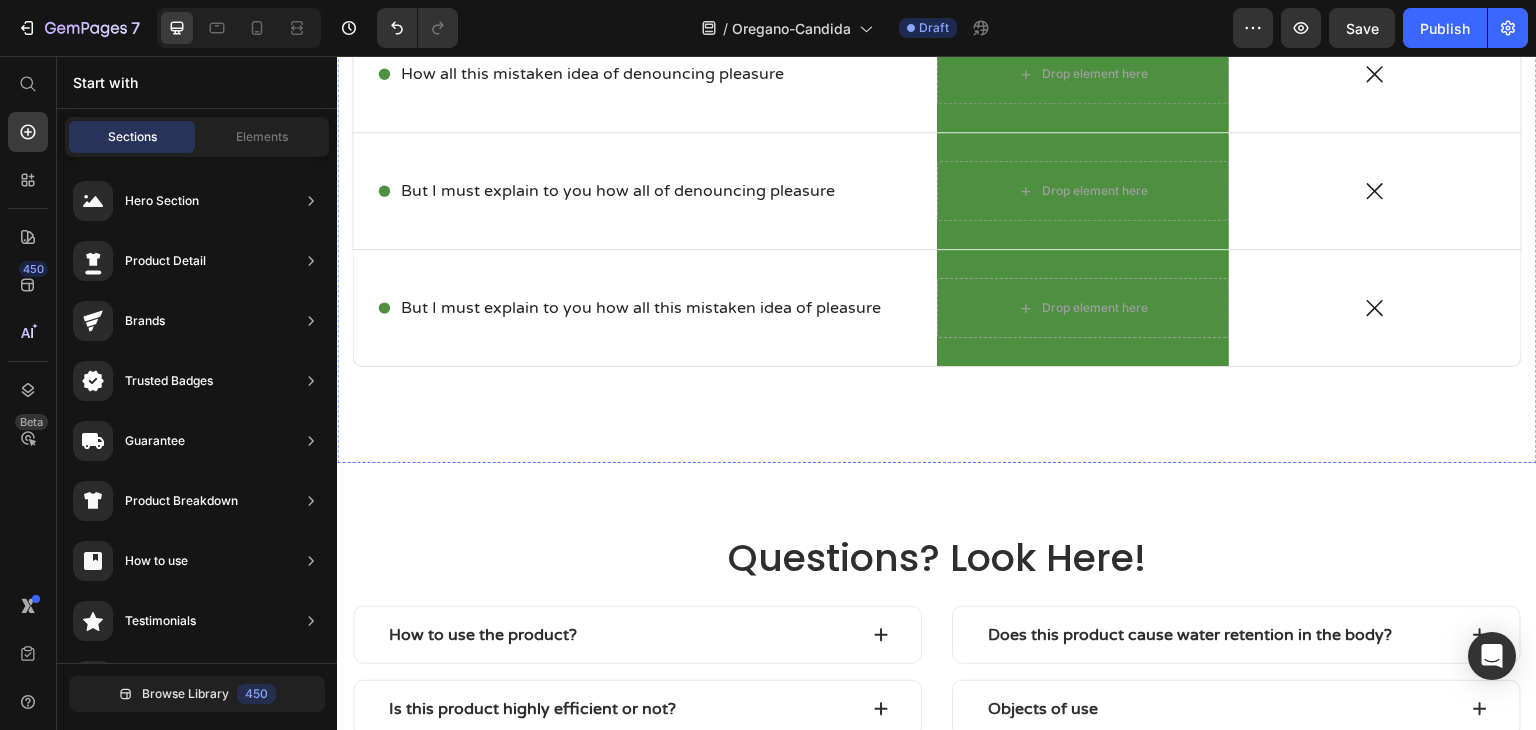 scroll, scrollTop: 2537, scrollLeft: 0, axis: vertical 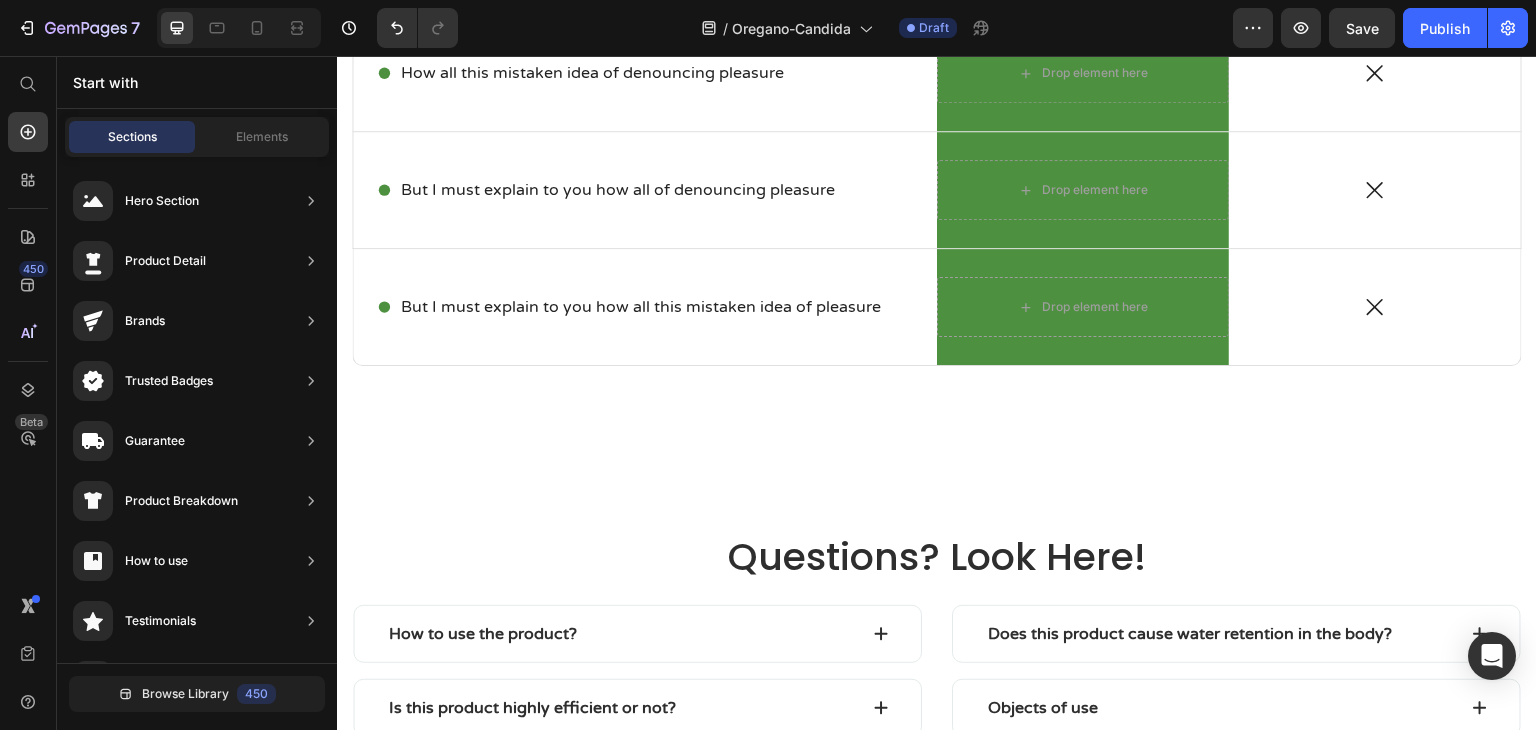 click 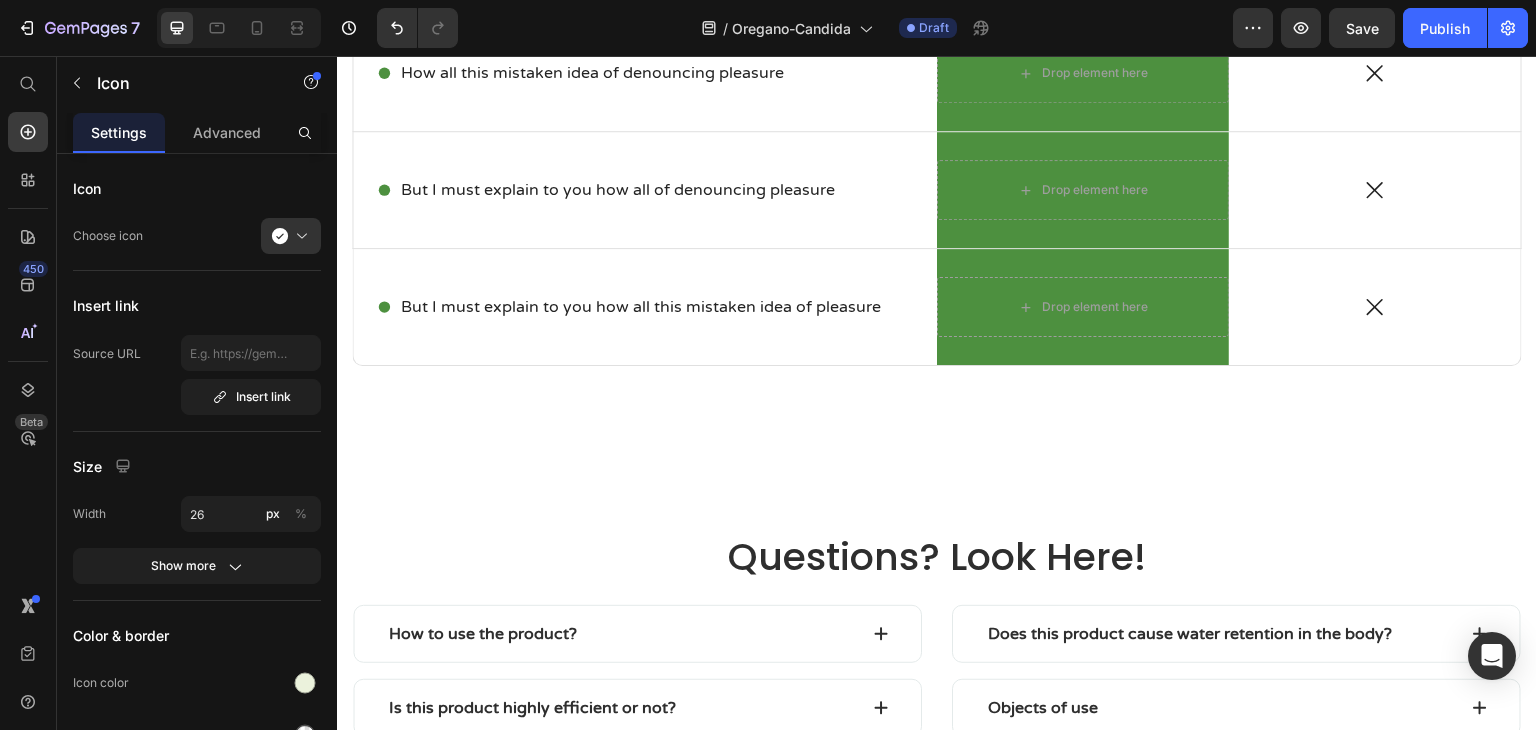 click 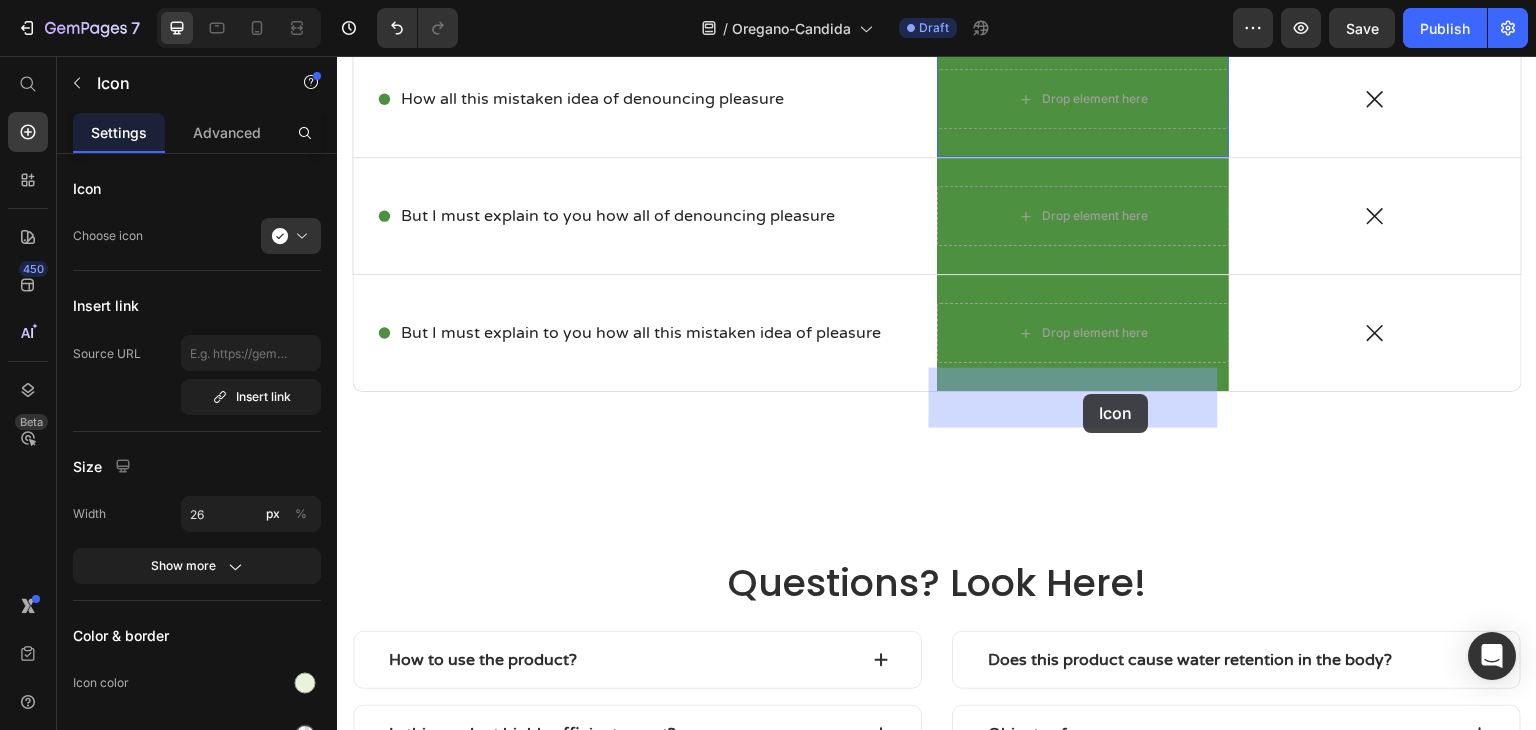 drag, startPoint x: 1077, startPoint y: 294, endPoint x: 1083, endPoint y: 394, distance: 100.17984 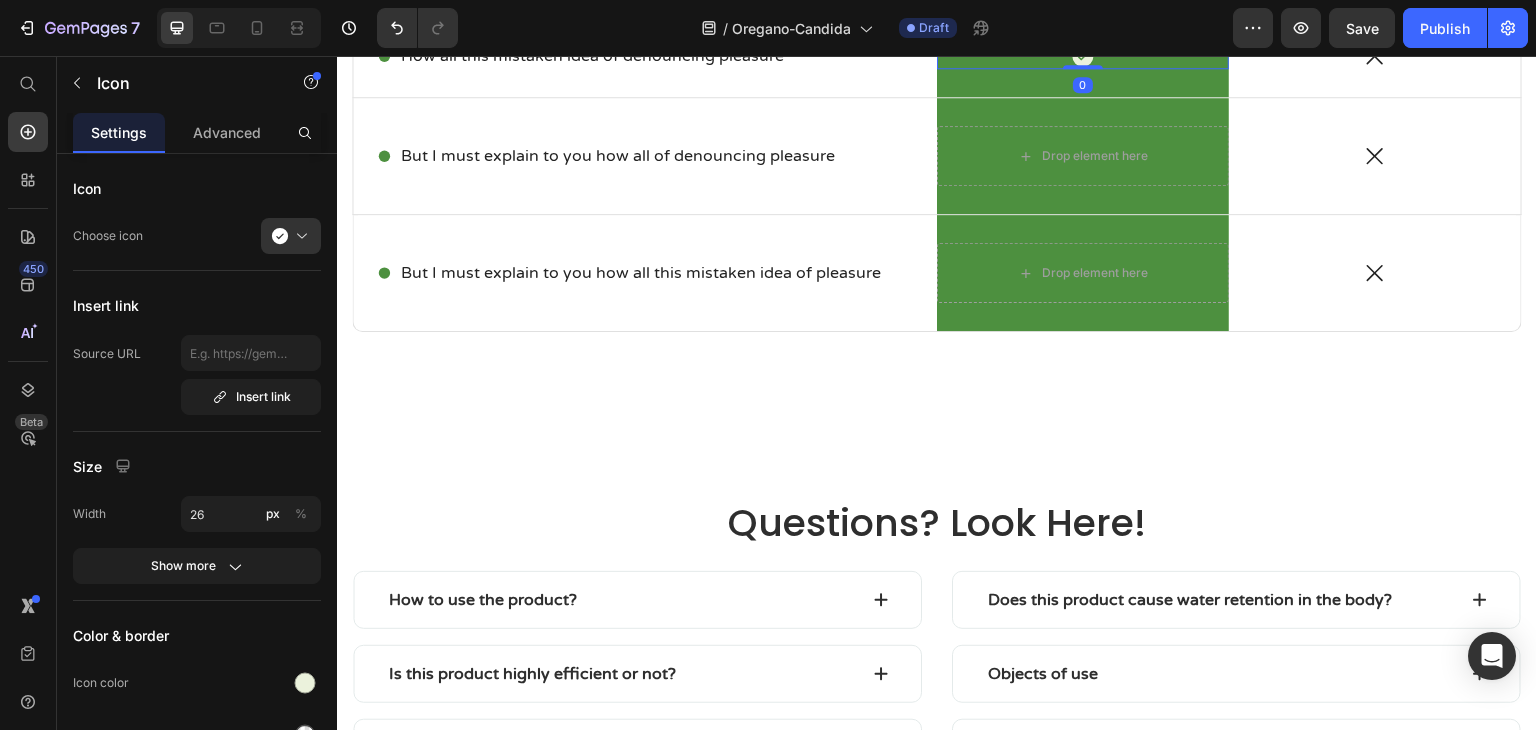 click 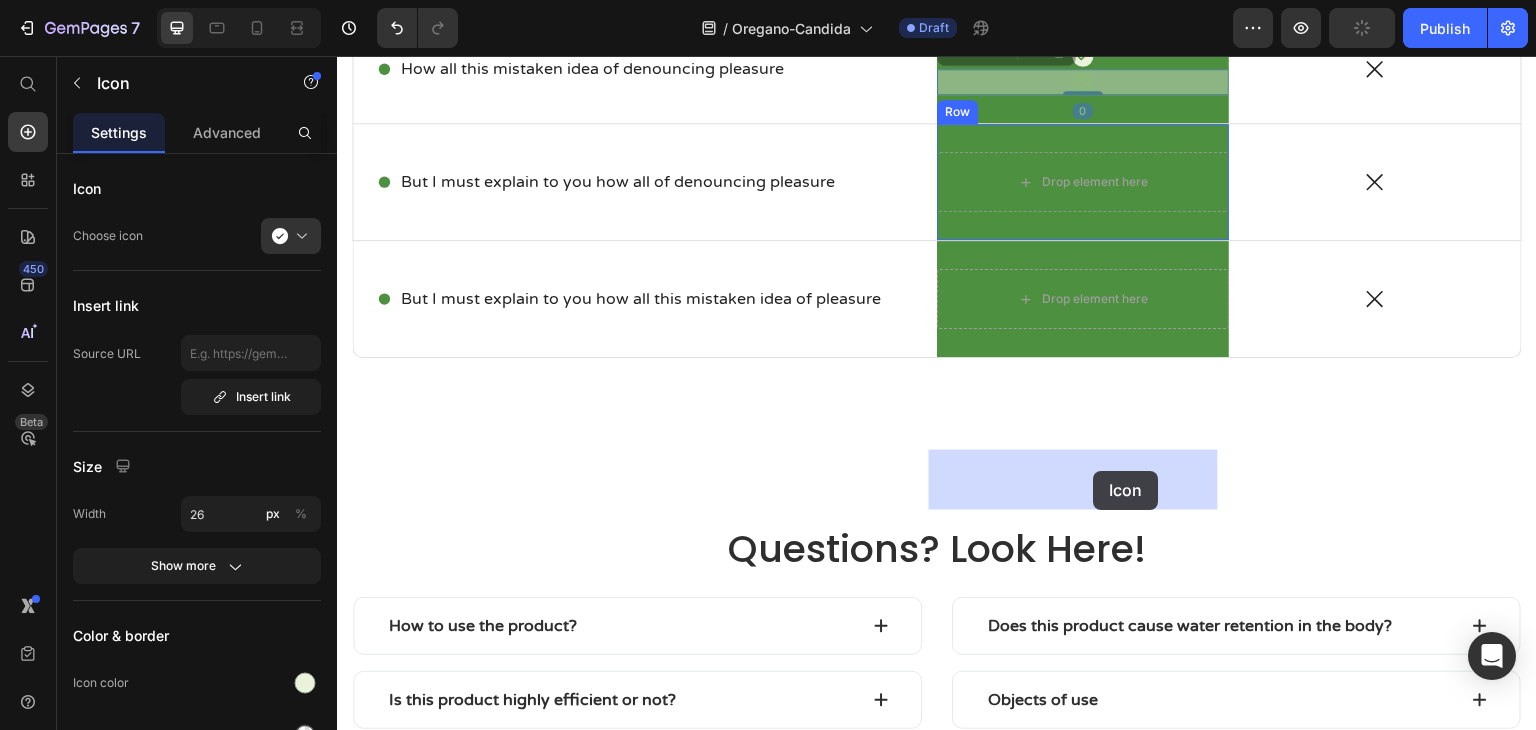 drag, startPoint x: 1075, startPoint y: 383, endPoint x: 1092, endPoint y: 454, distance: 73.00685 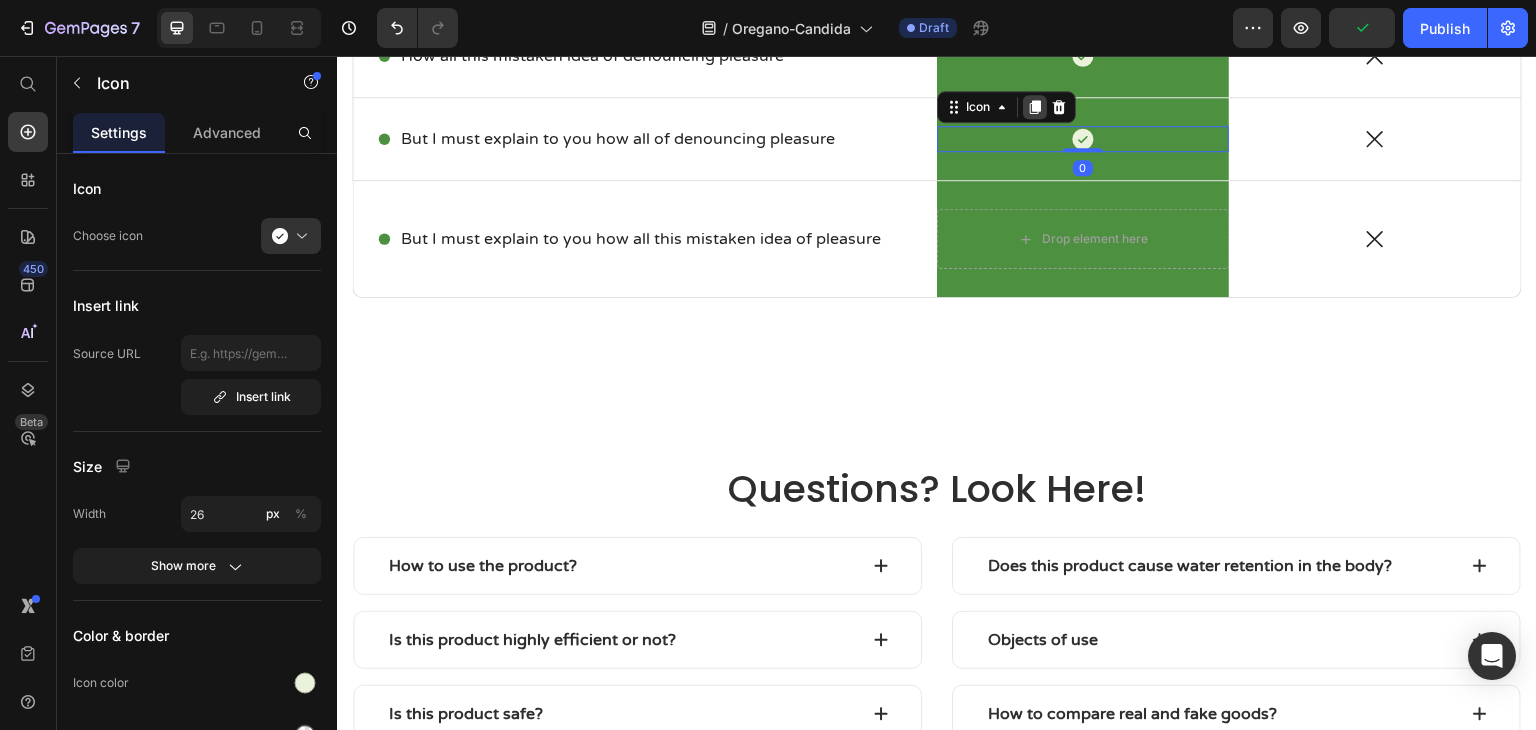 click 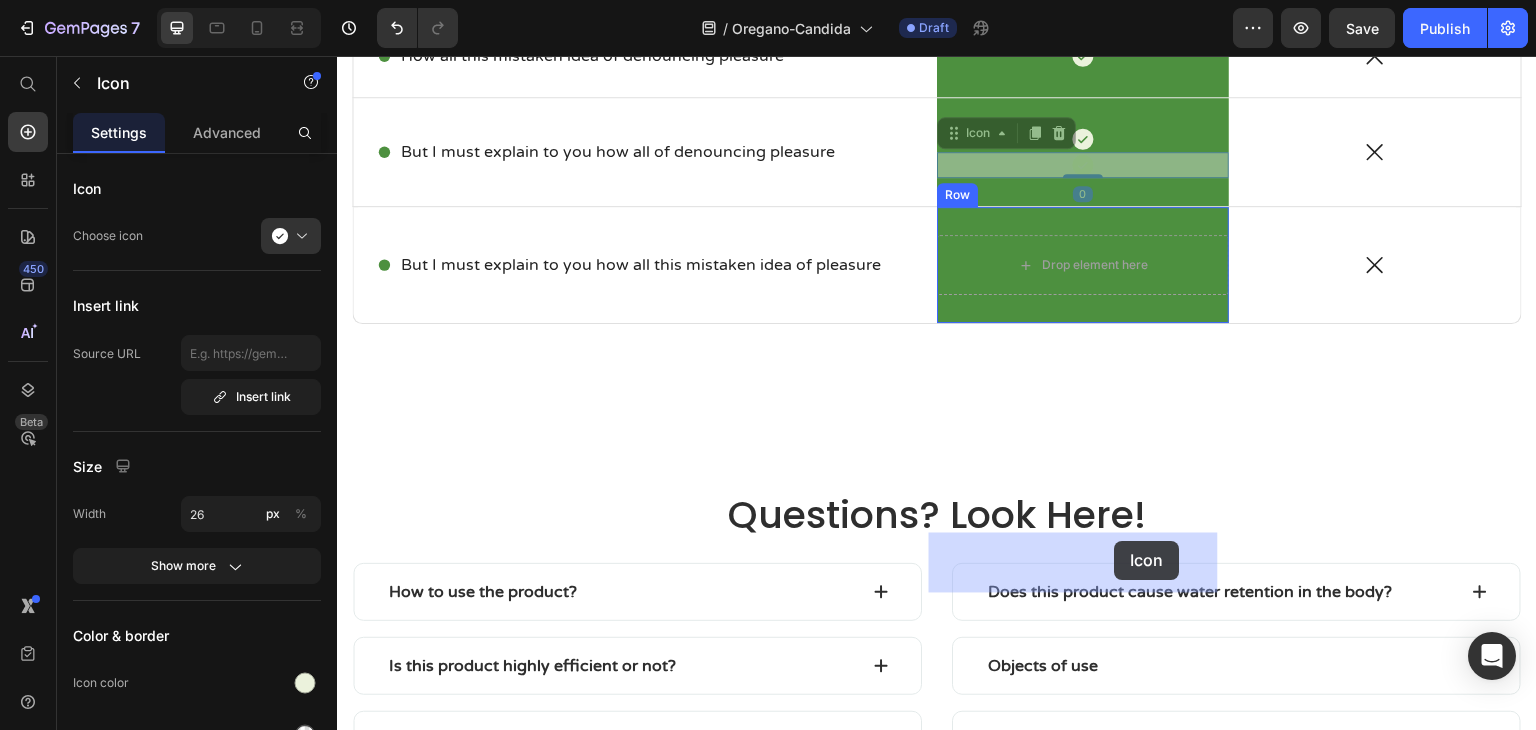 drag, startPoint x: 1073, startPoint y: 459, endPoint x: 1115, endPoint y: 541, distance: 92.13034 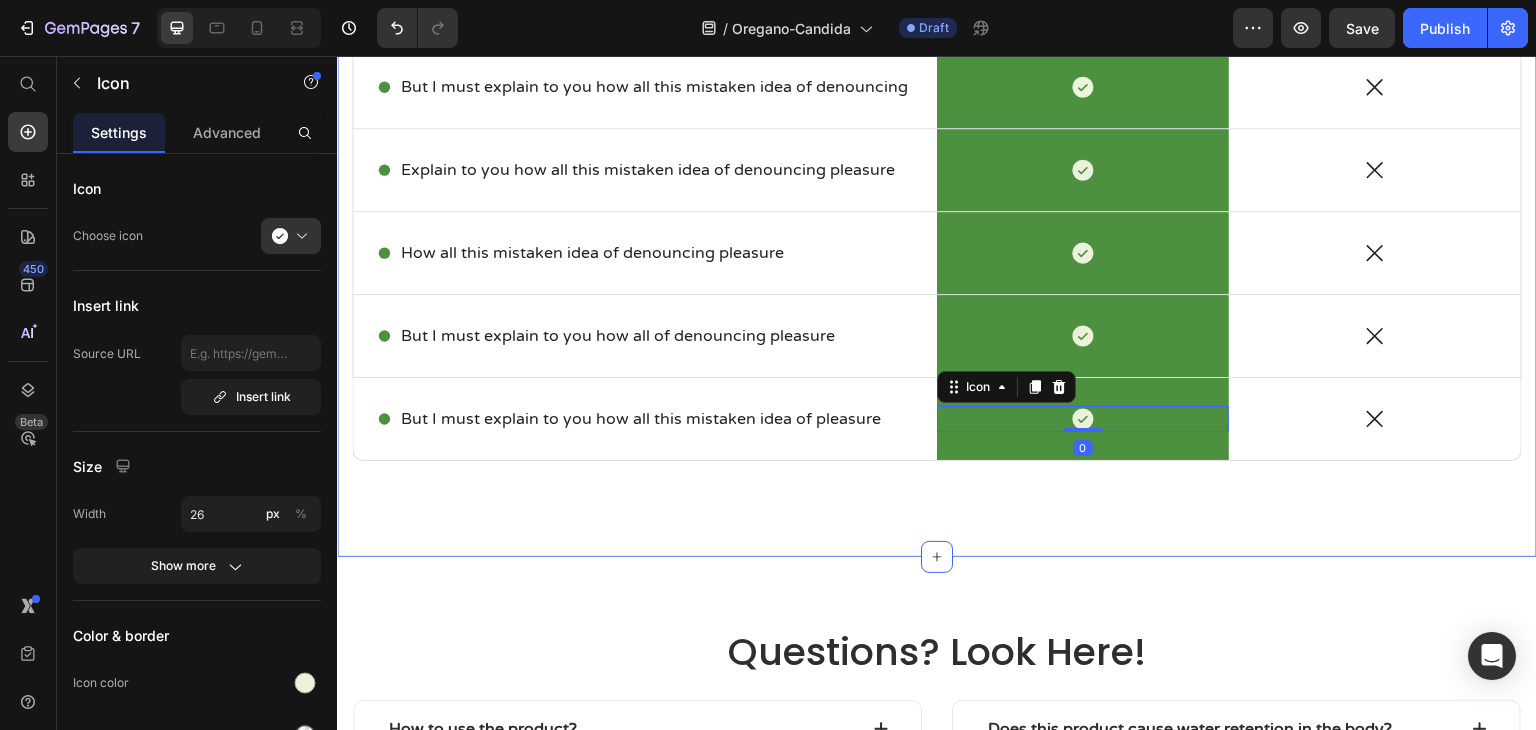 scroll, scrollTop: 2137, scrollLeft: 0, axis: vertical 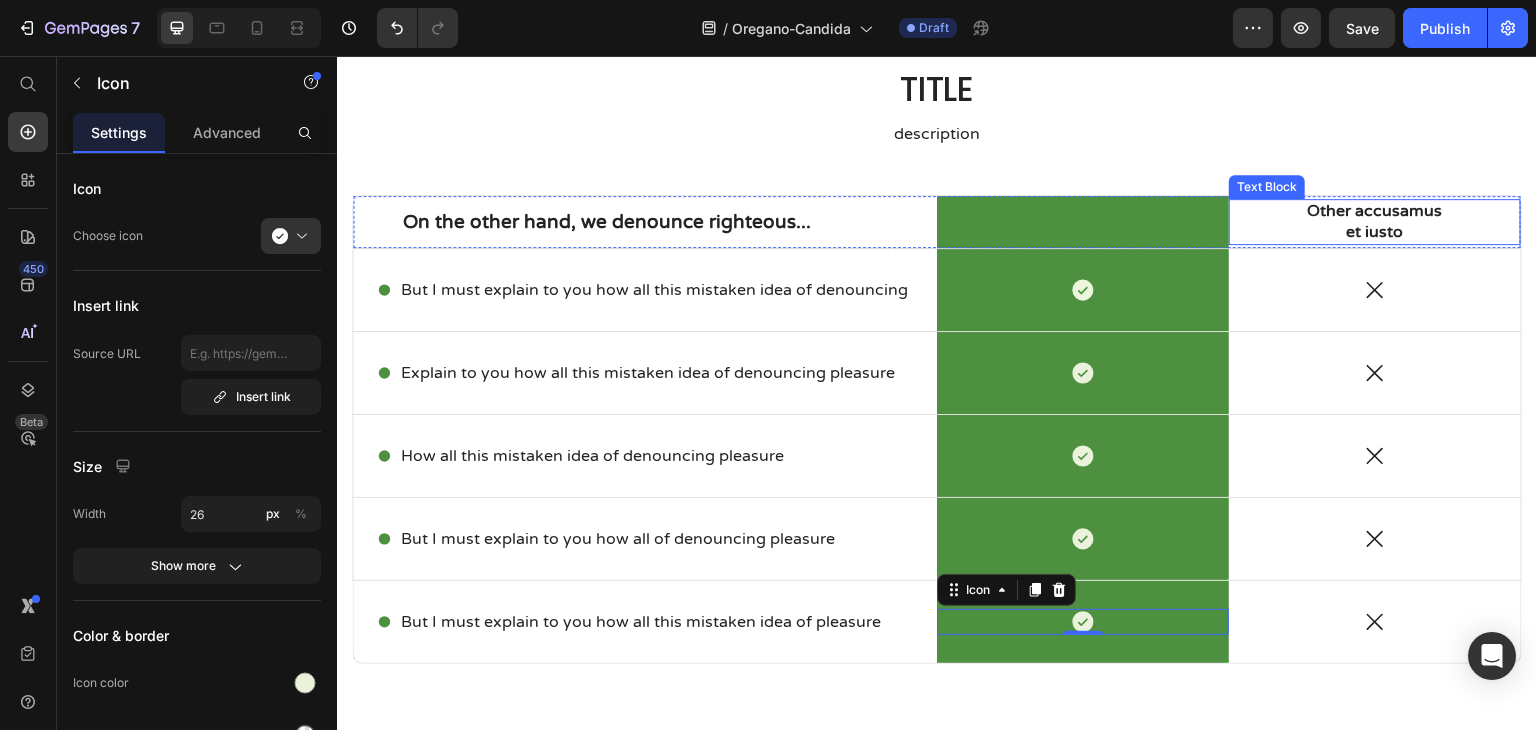 click on "Other accusamus et iusto" at bounding box center (1375, 272) 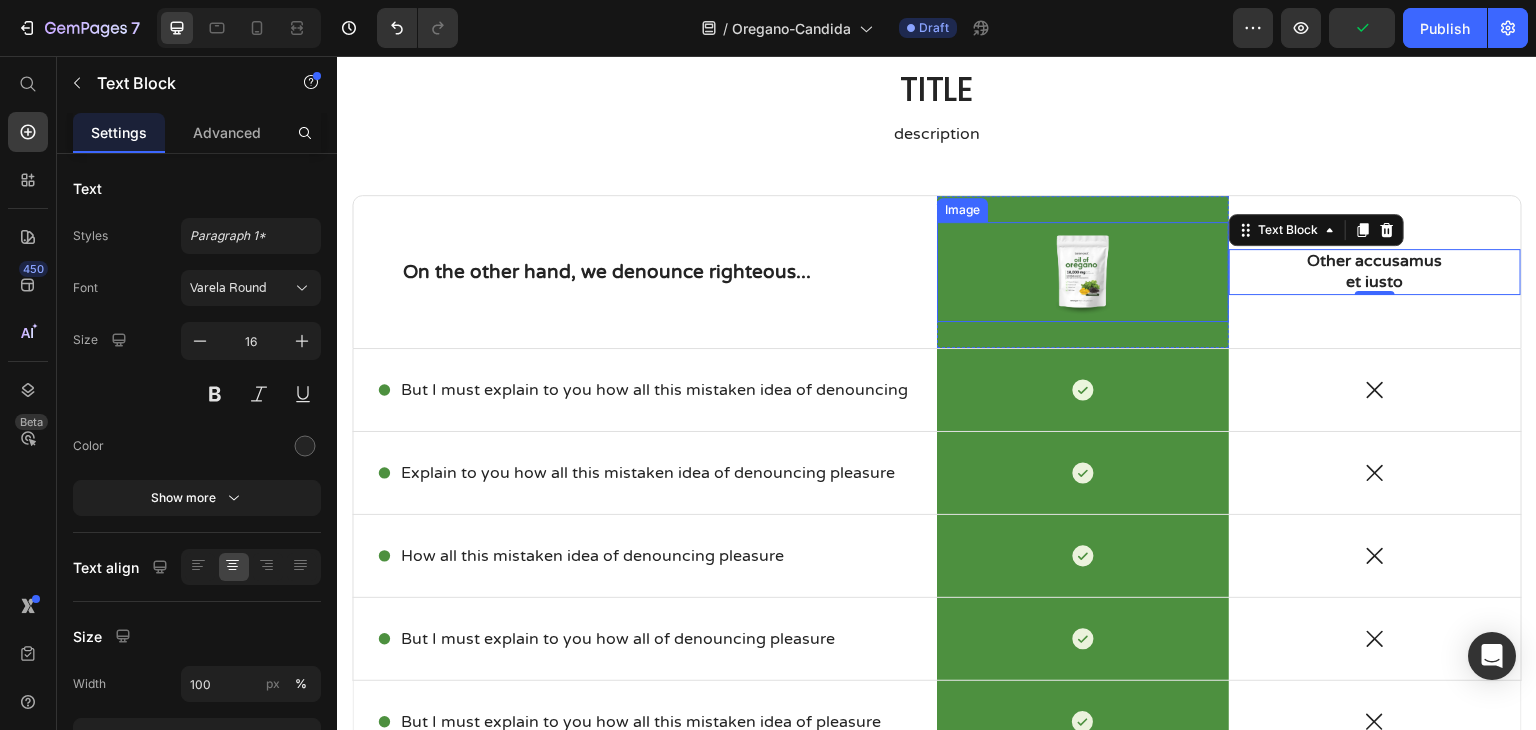 click at bounding box center (1083, 272) 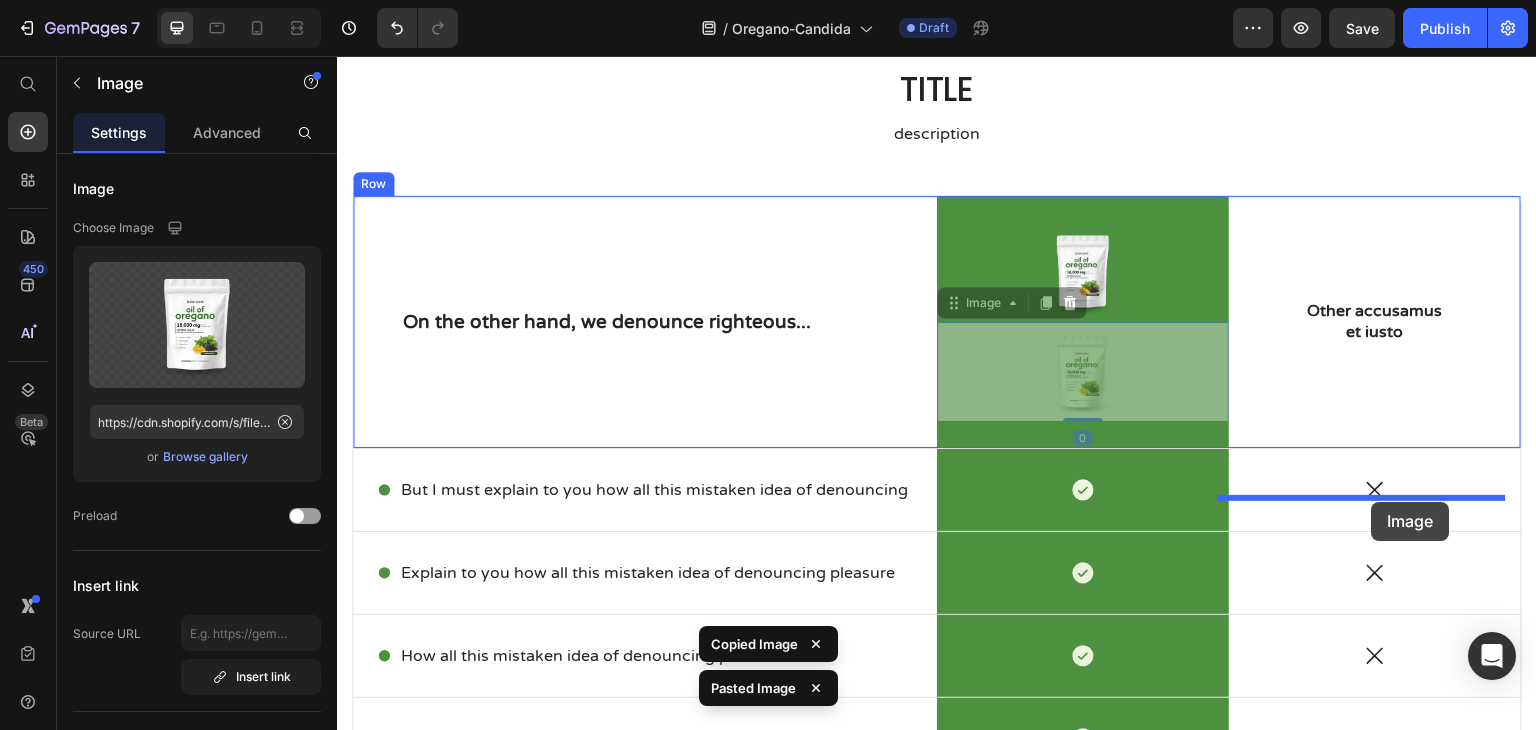 drag, startPoint x: 1075, startPoint y: 563, endPoint x: 1372, endPoint y: 502, distance: 303.19962 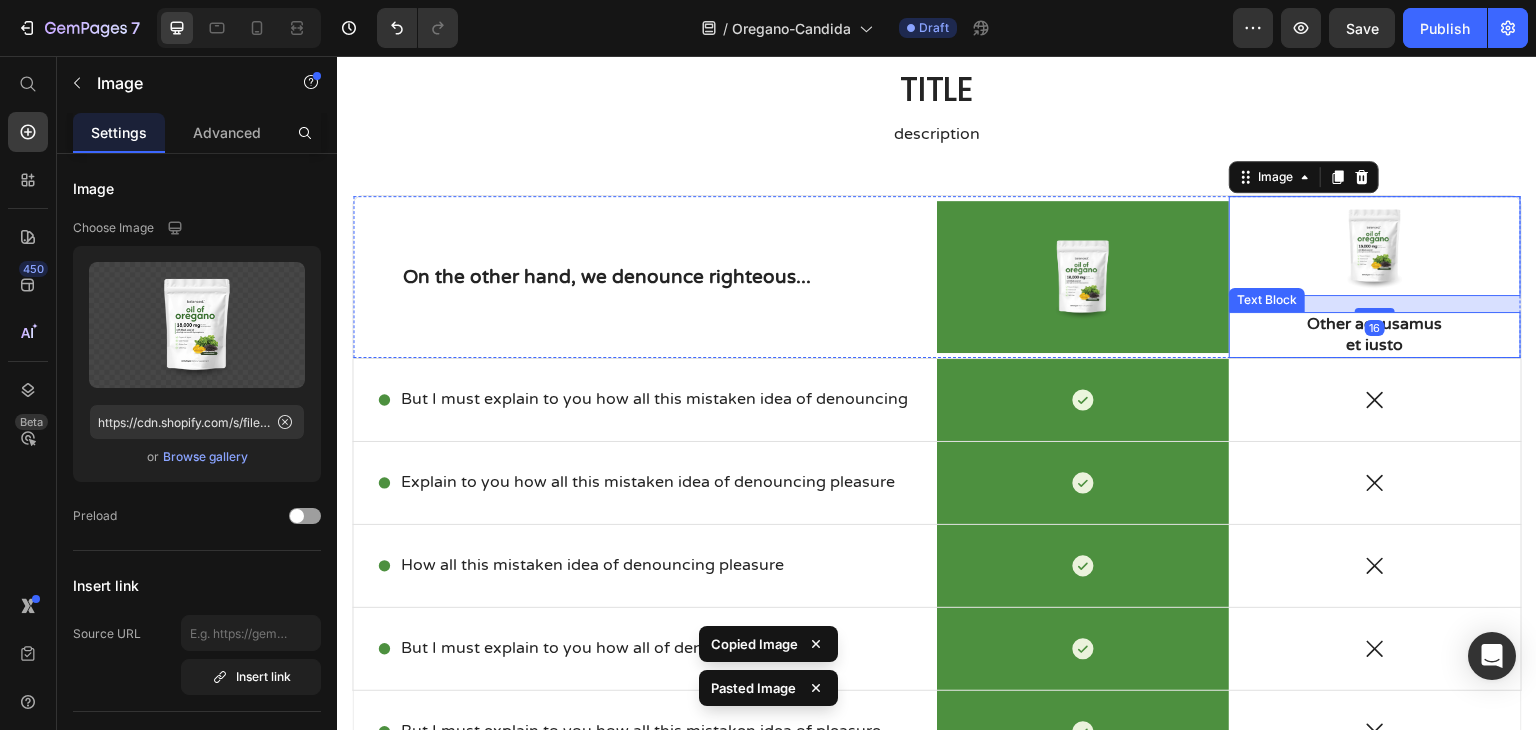 click on "Other accusamus et iusto" at bounding box center [1375, 335] 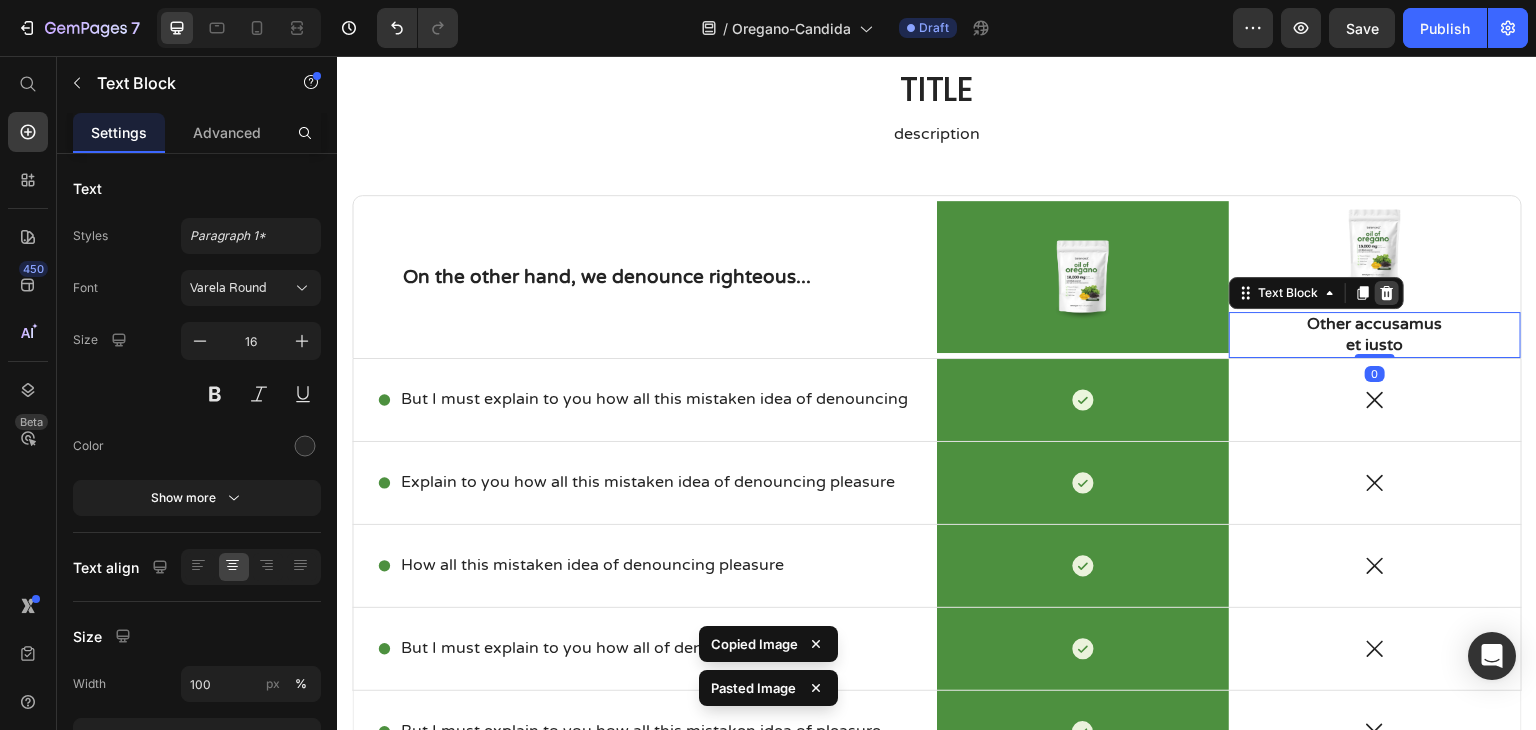 click 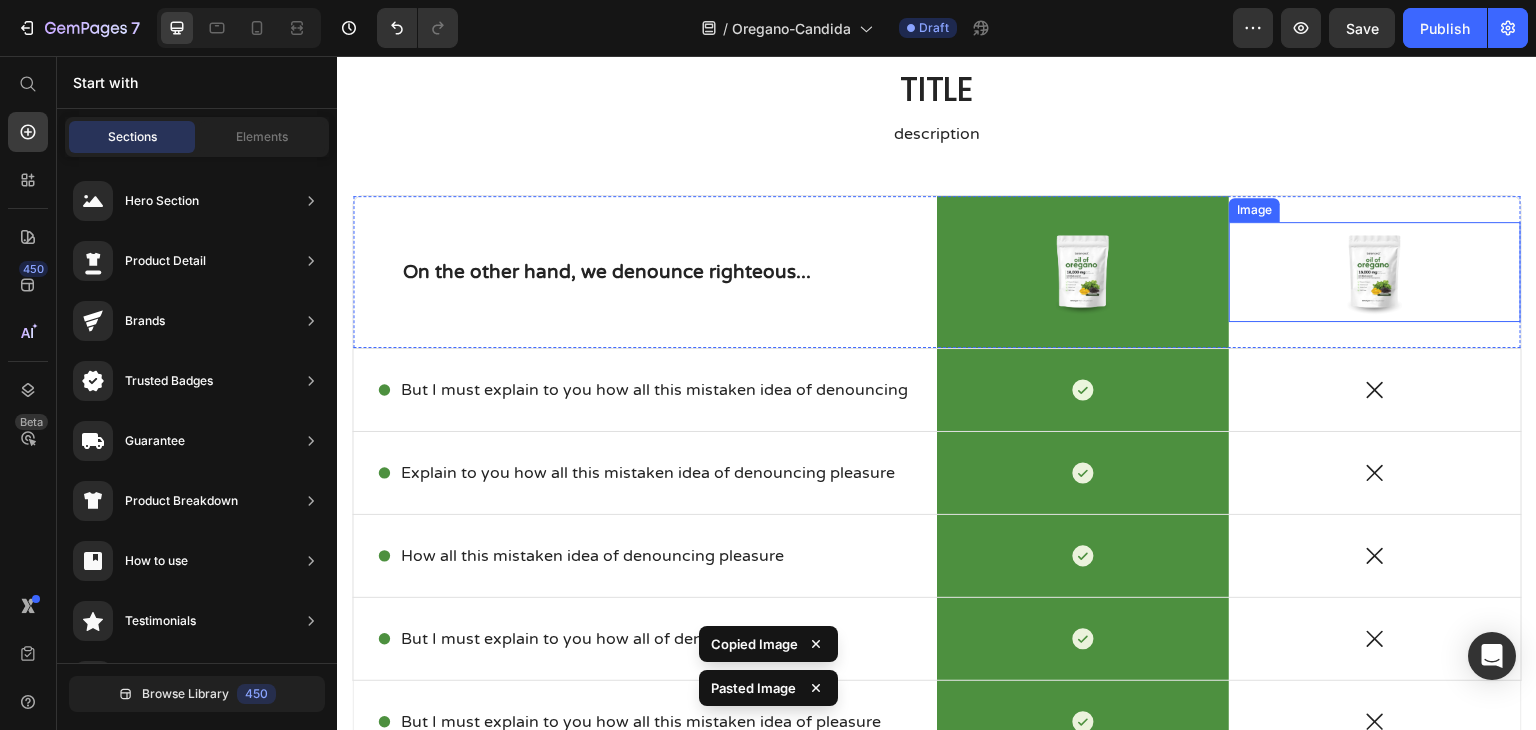 click at bounding box center [1375, 272] 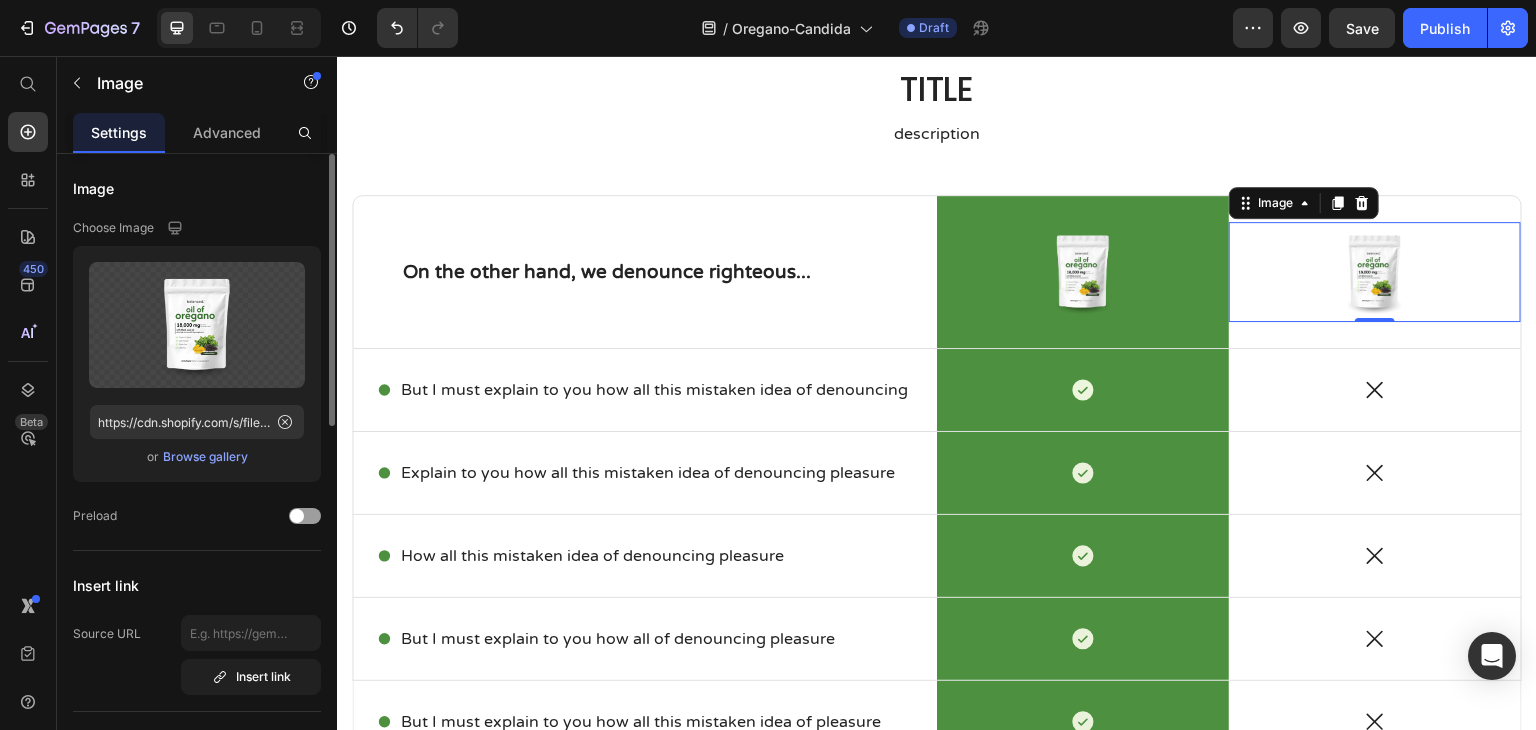 click on "Browse gallery" at bounding box center (205, 457) 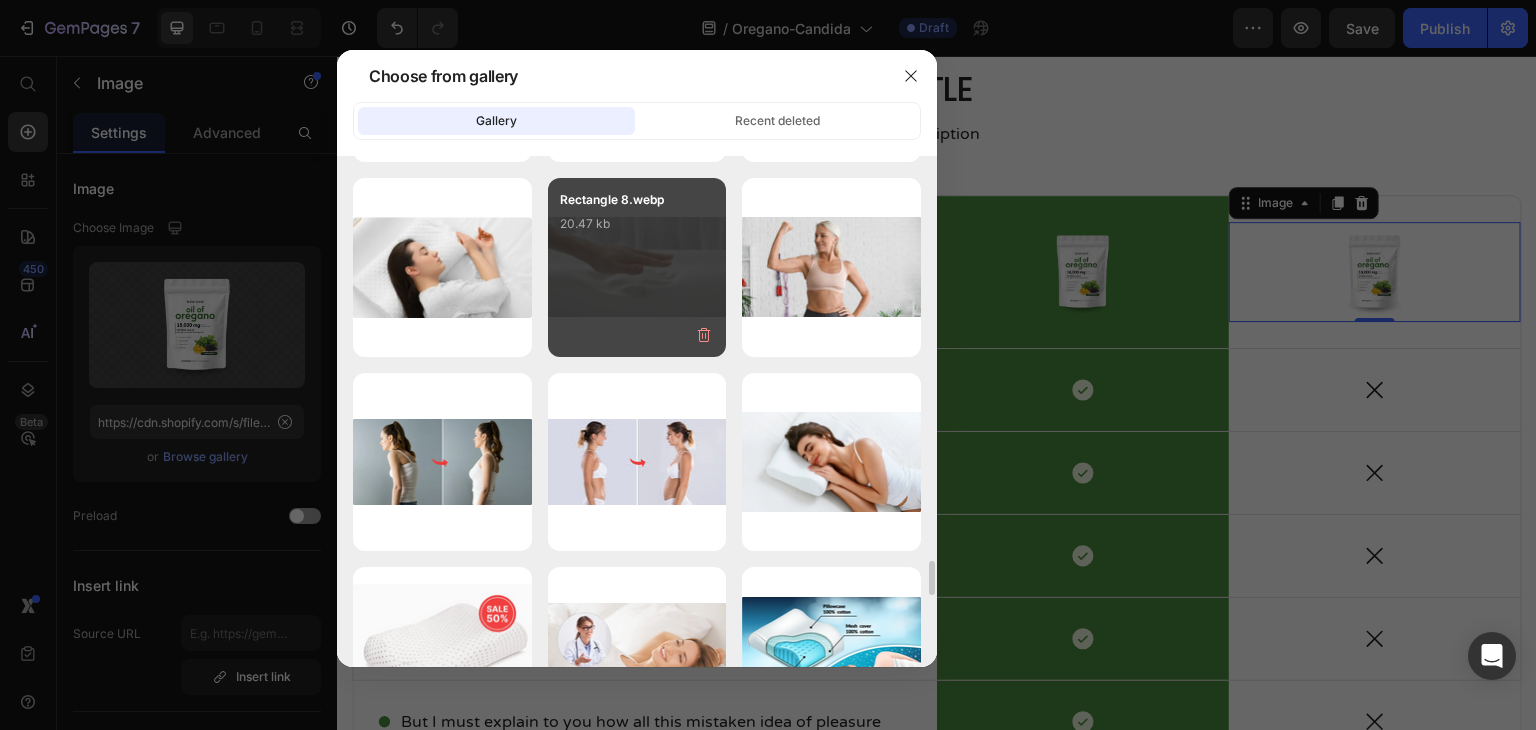 scroll, scrollTop: 5829, scrollLeft: 0, axis: vertical 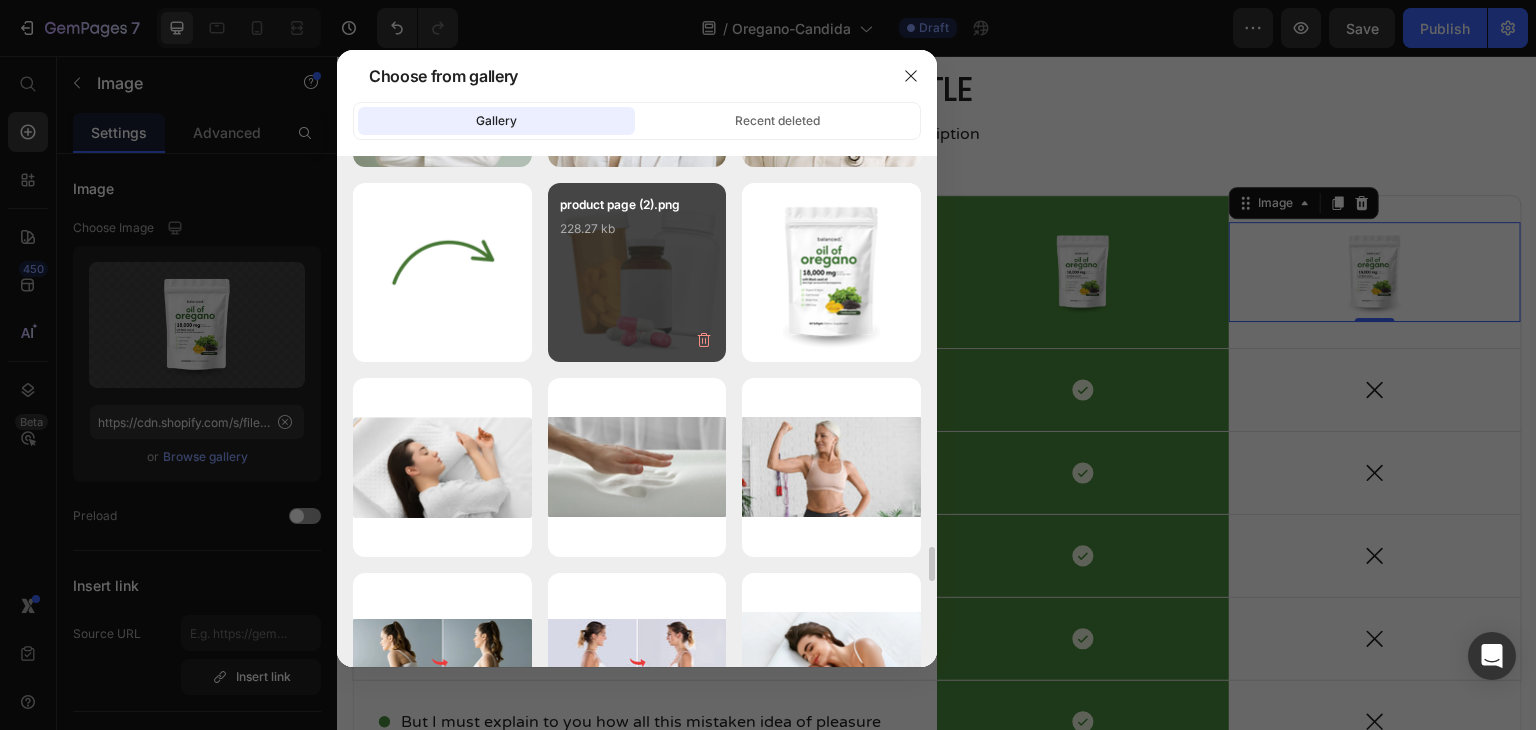 click on "product page (2).png 228.27 kb" at bounding box center [637, 272] 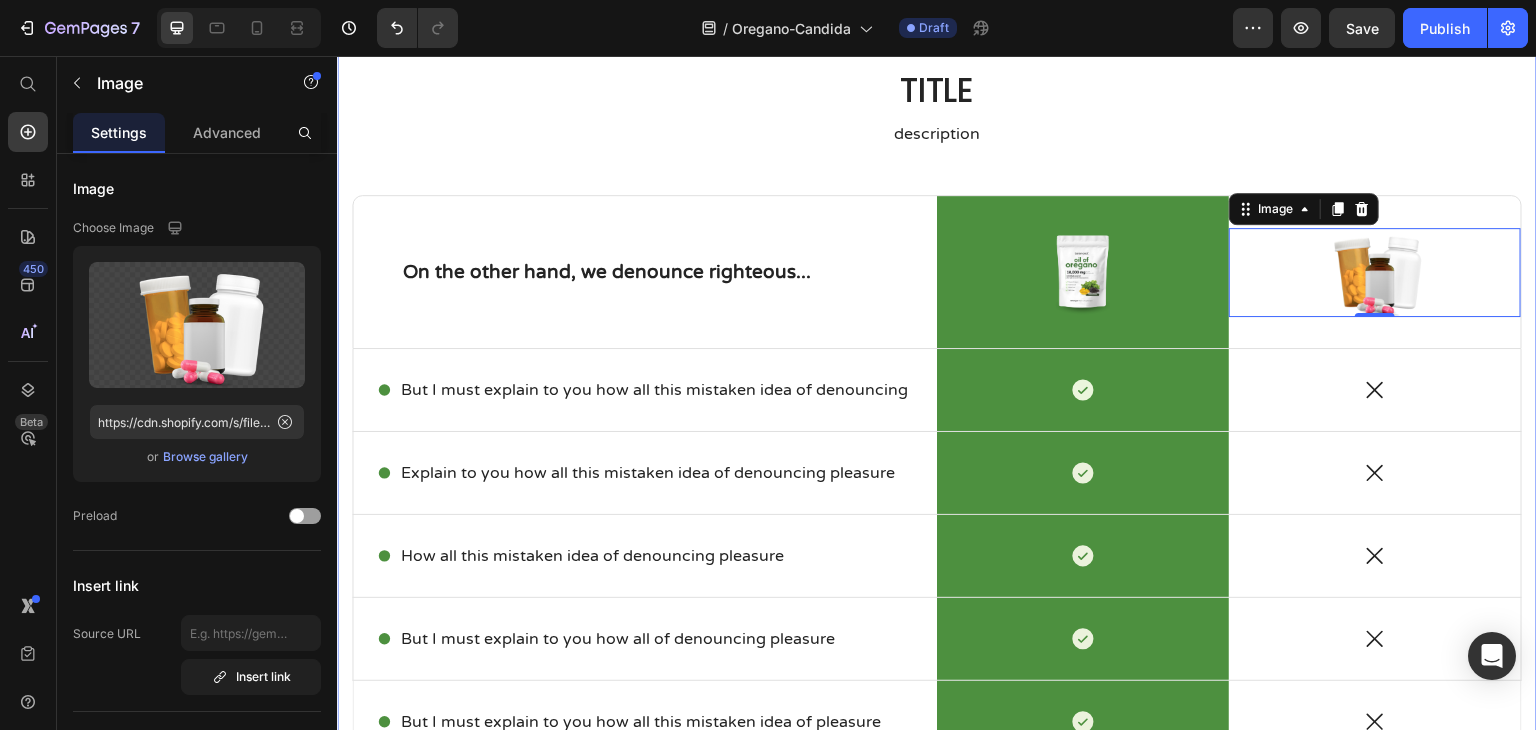 scroll, scrollTop: 1837, scrollLeft: 0, axis: vertical 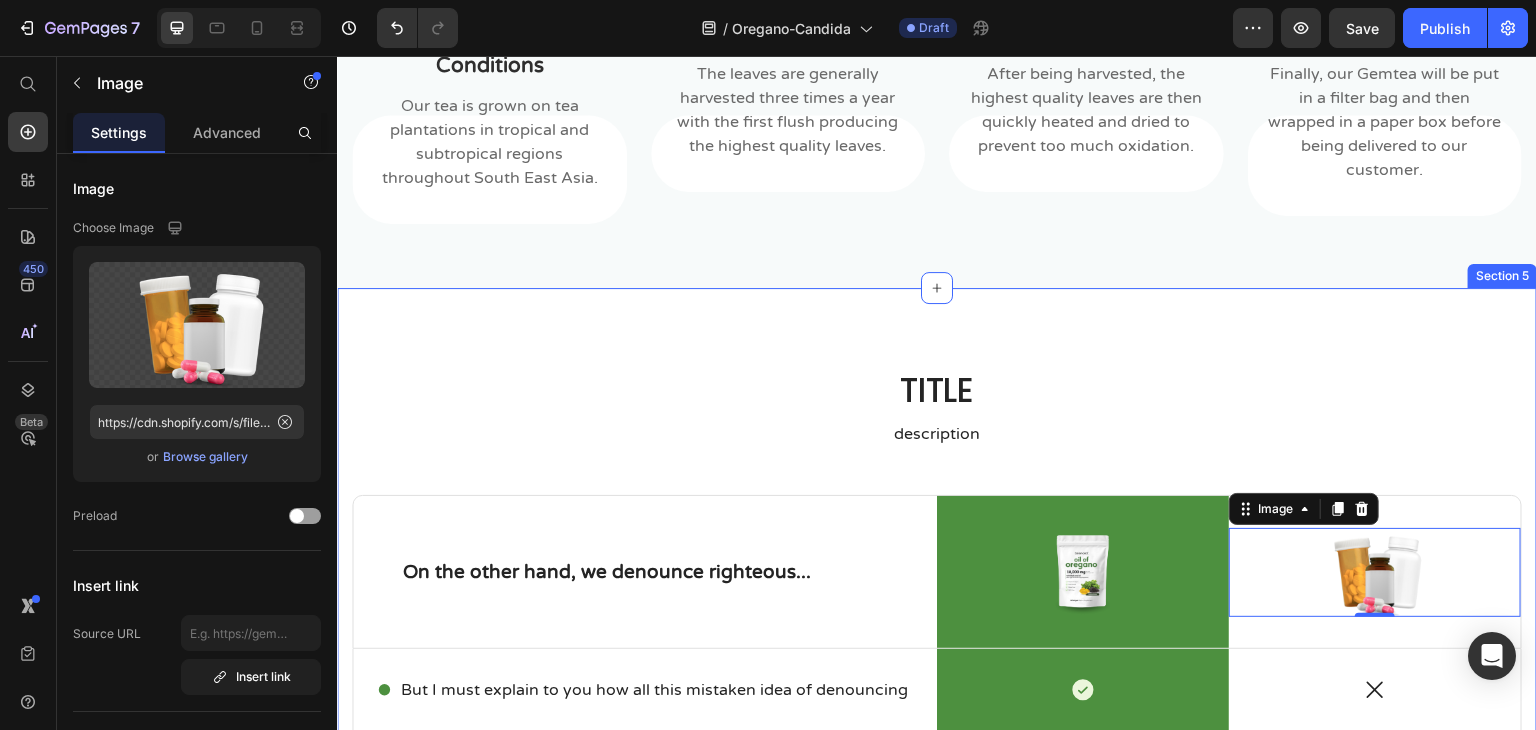 click on "TITLE Heading description Text Block Row On the other hand, we denounce righteous... Text Block Image Row Image   0 Row
Icon But I must explain to you how all this mistaken idea of denouncing Text Block Row
Icon Row
Icon Row
Icon Explain to you how all this mistaken idea of denouncing pleasure Text Block Row
Icon Row
Icon Row
Icon How all this mistaken idea of denouncing pleasure Text Block Row
Icon Row
Icon Row
Icon But I must explain to you how all of denouncing pleasure Text Block Row
Icon Row
Icon Row
Icon But I must explain to you how all this mistaken idea of pleasure Text Block Row
Icon Row
Icon Row Section 5" at bounding box center (937, 724) 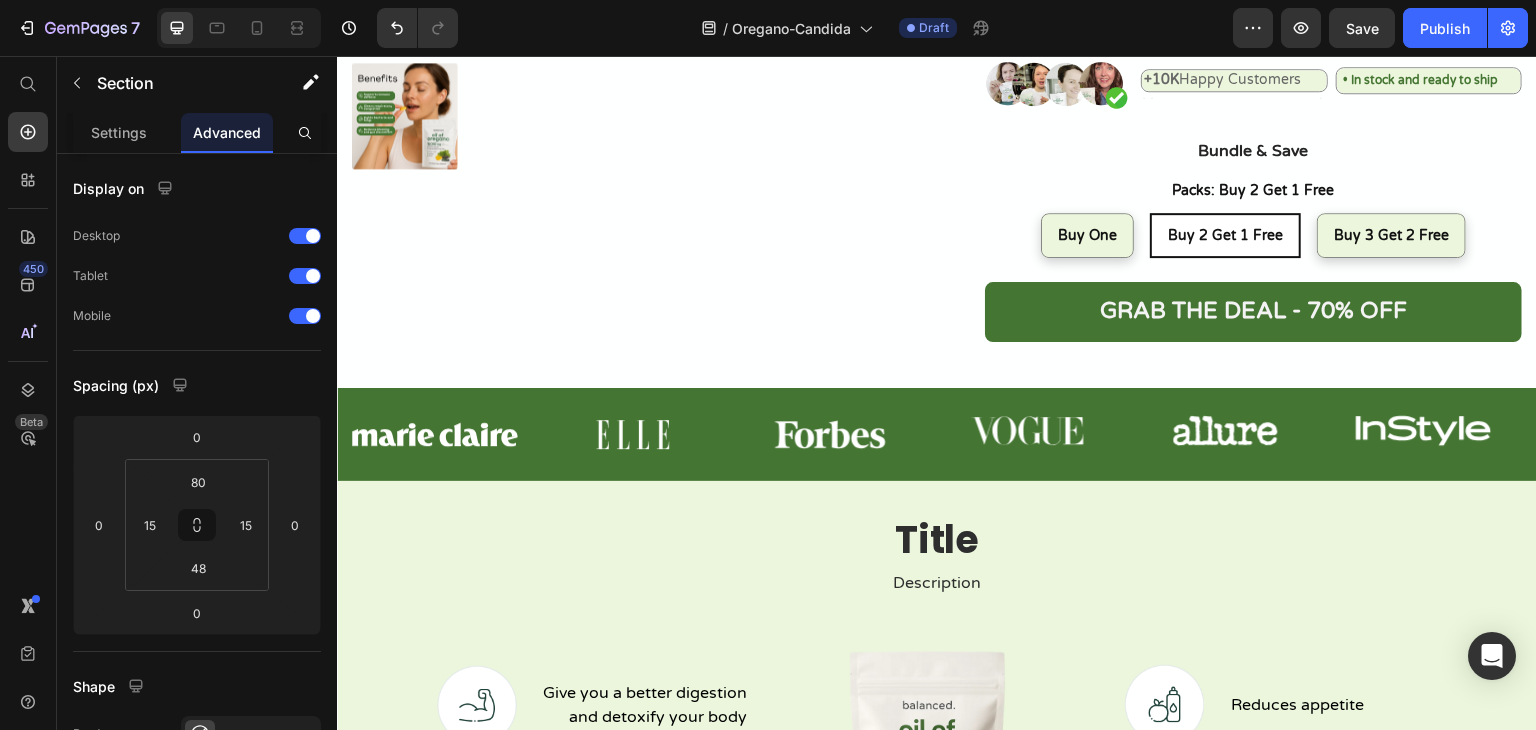 scroll, scrollTop: 399, scrollLeft: 0, axis: vertical 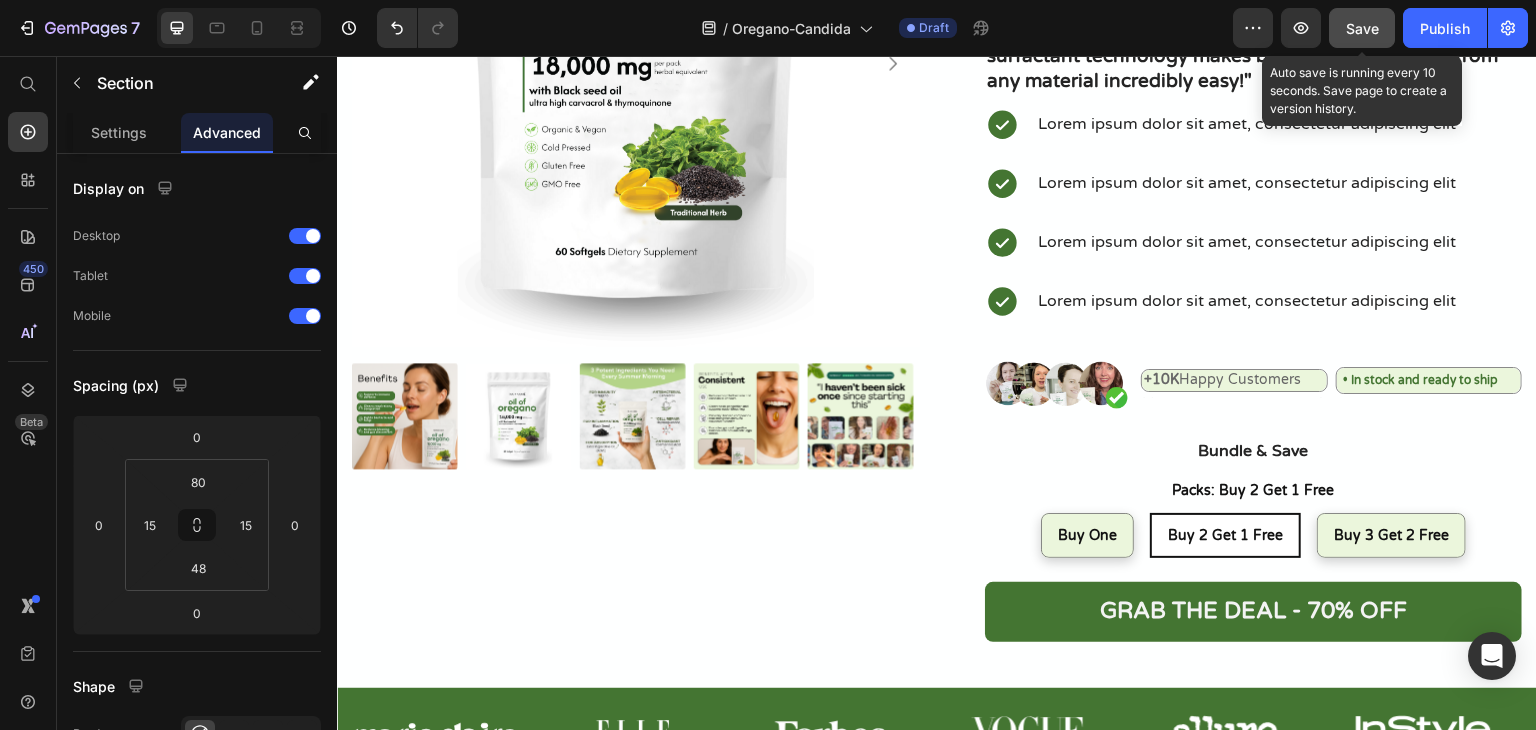 click on "Save" at bounding box center [1362, 28] 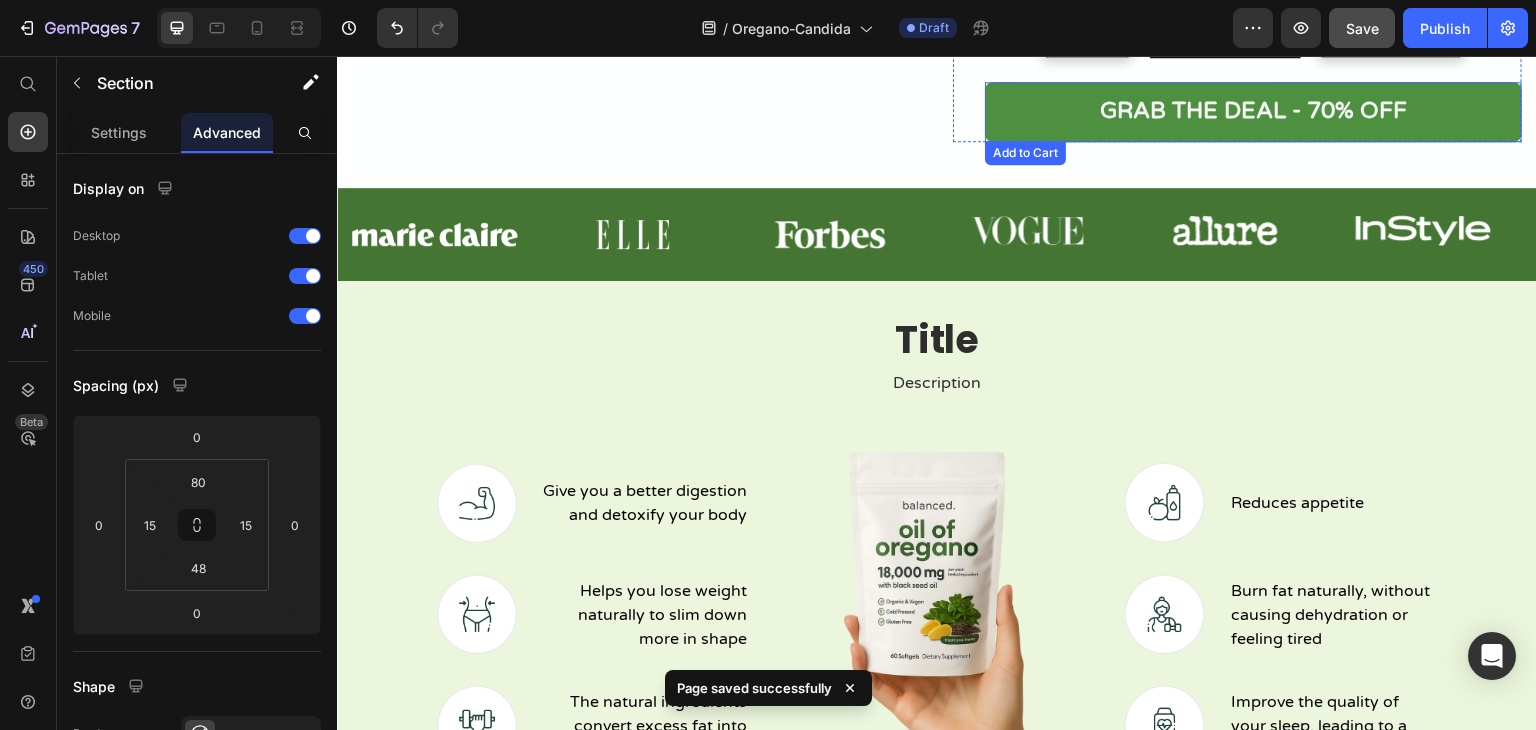 scroll, scrollTop: 599, scrollLeft: 0, axis: vertical 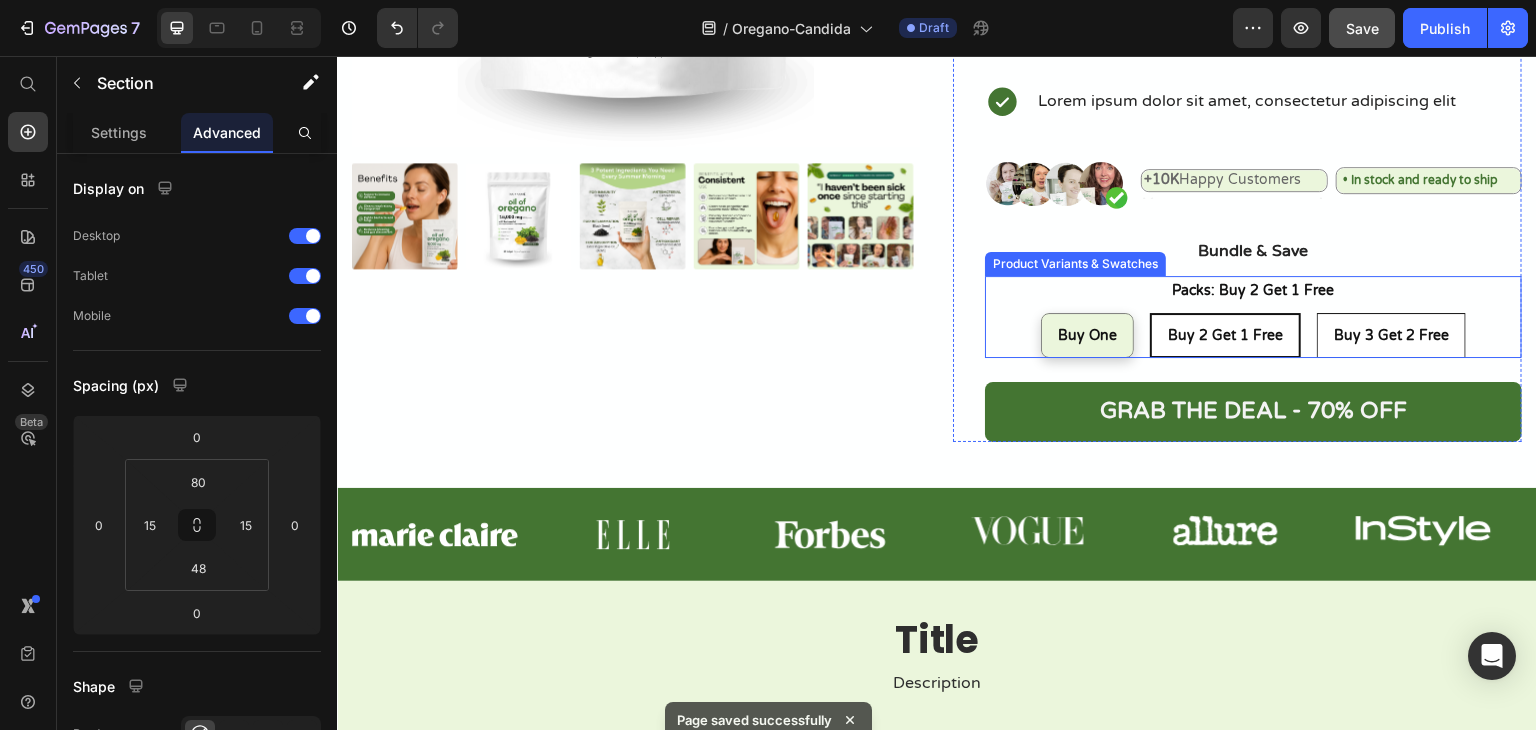 click on "Buy 3 Get 2 Free" at bounding box center (1391, 335) 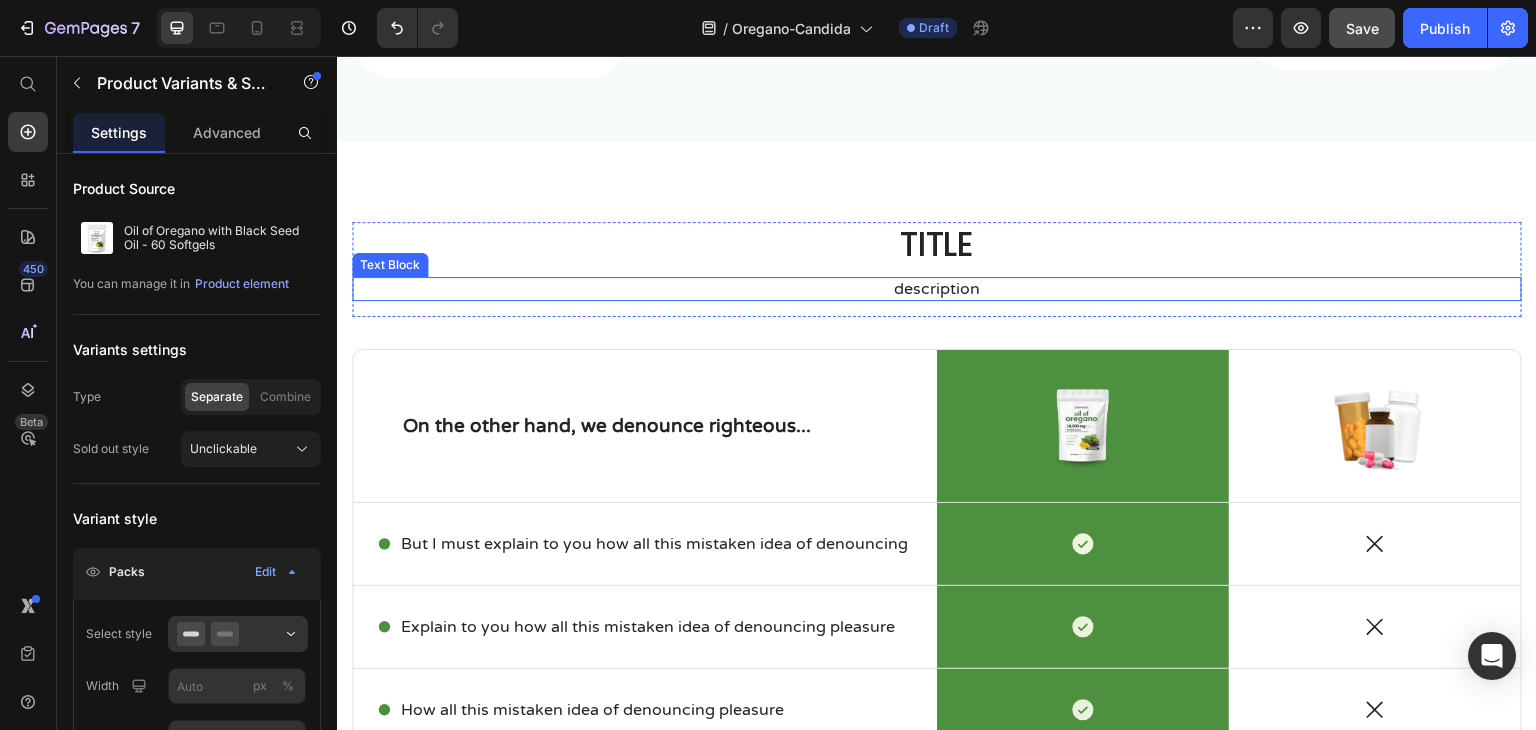 scroll, scrollTop: 1899, scrollLeft: 0, axis: vertical 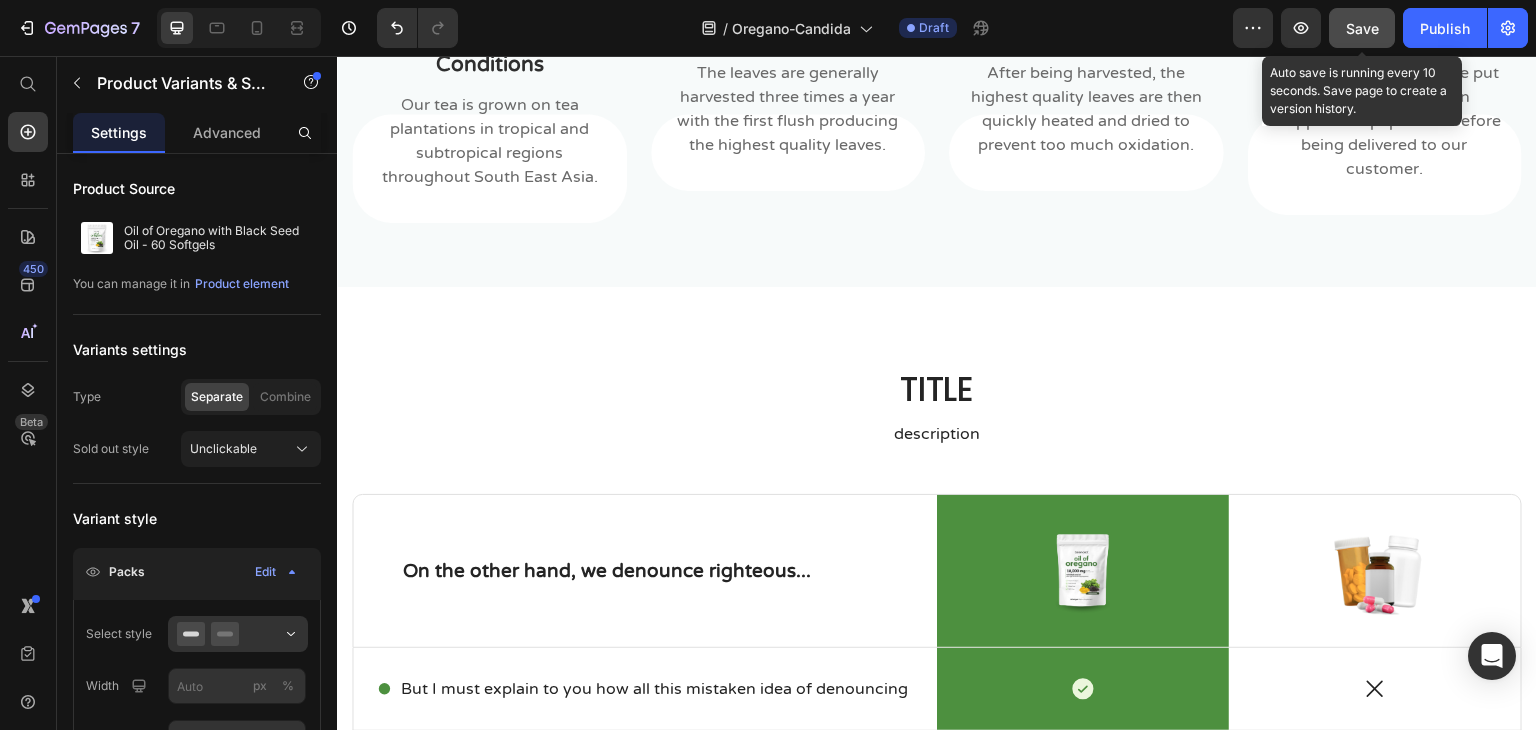 click on "Save" 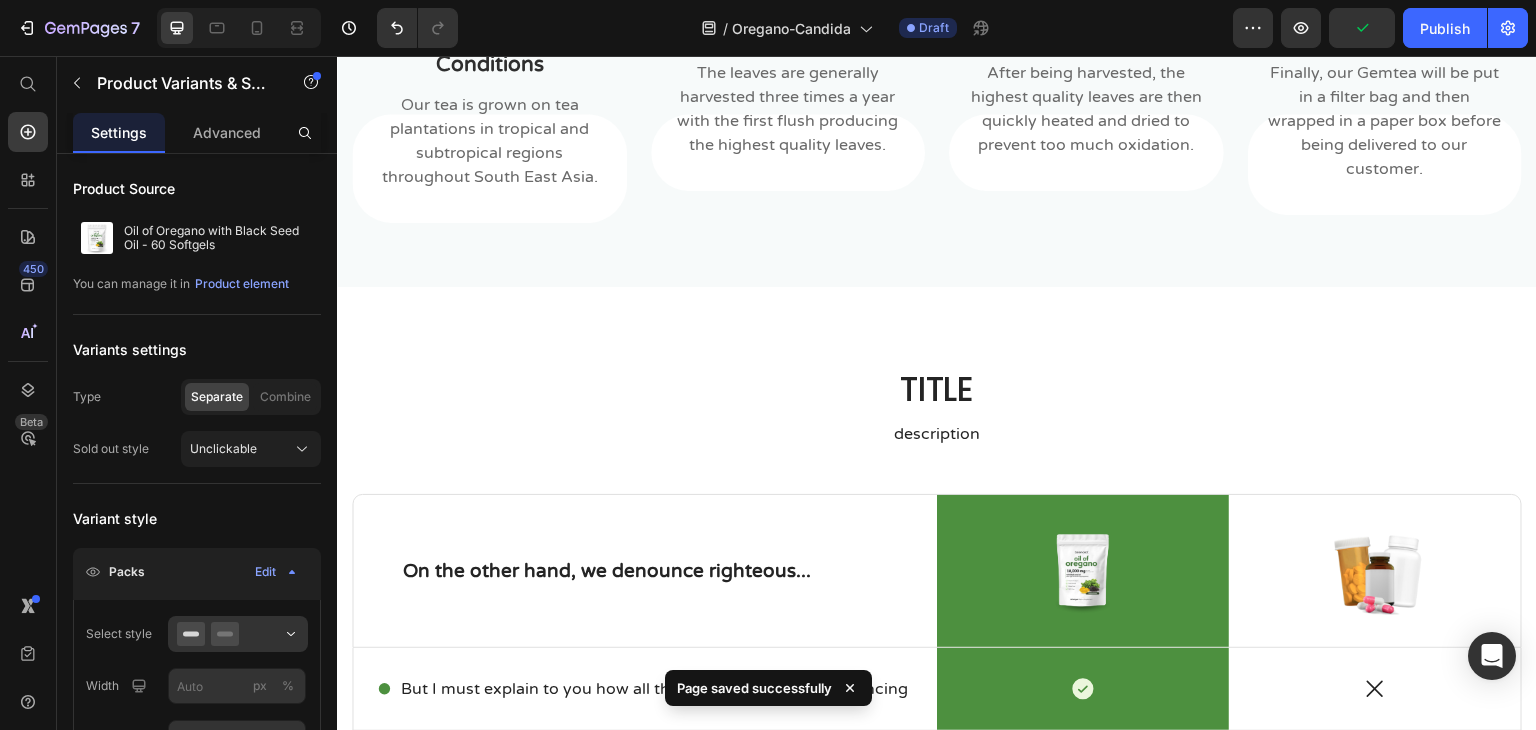 scroll, scrollTop: 1599, scrollLeft: 0, axis: vertical 